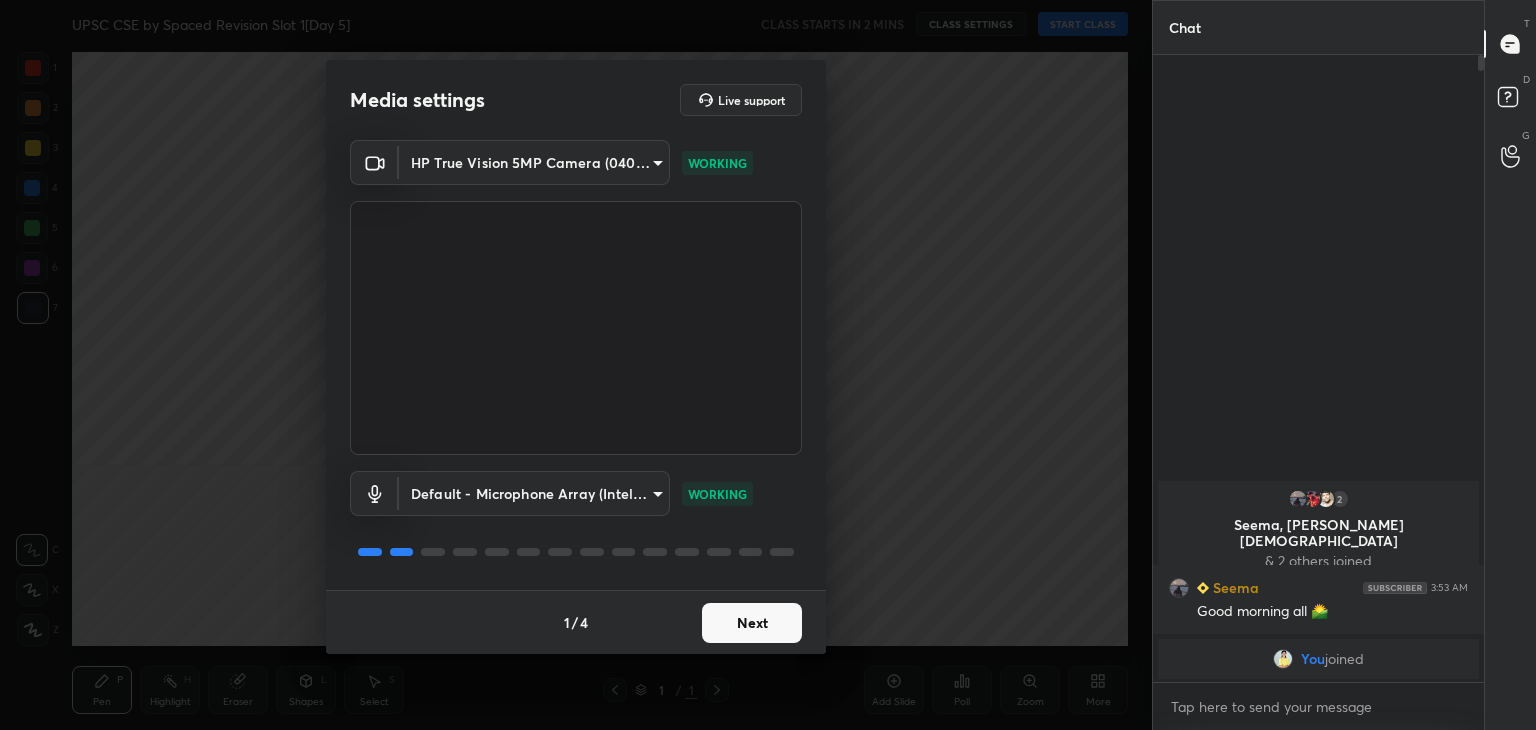 scroll, scrollTop: 0, scrollLeft: 0, axis: both 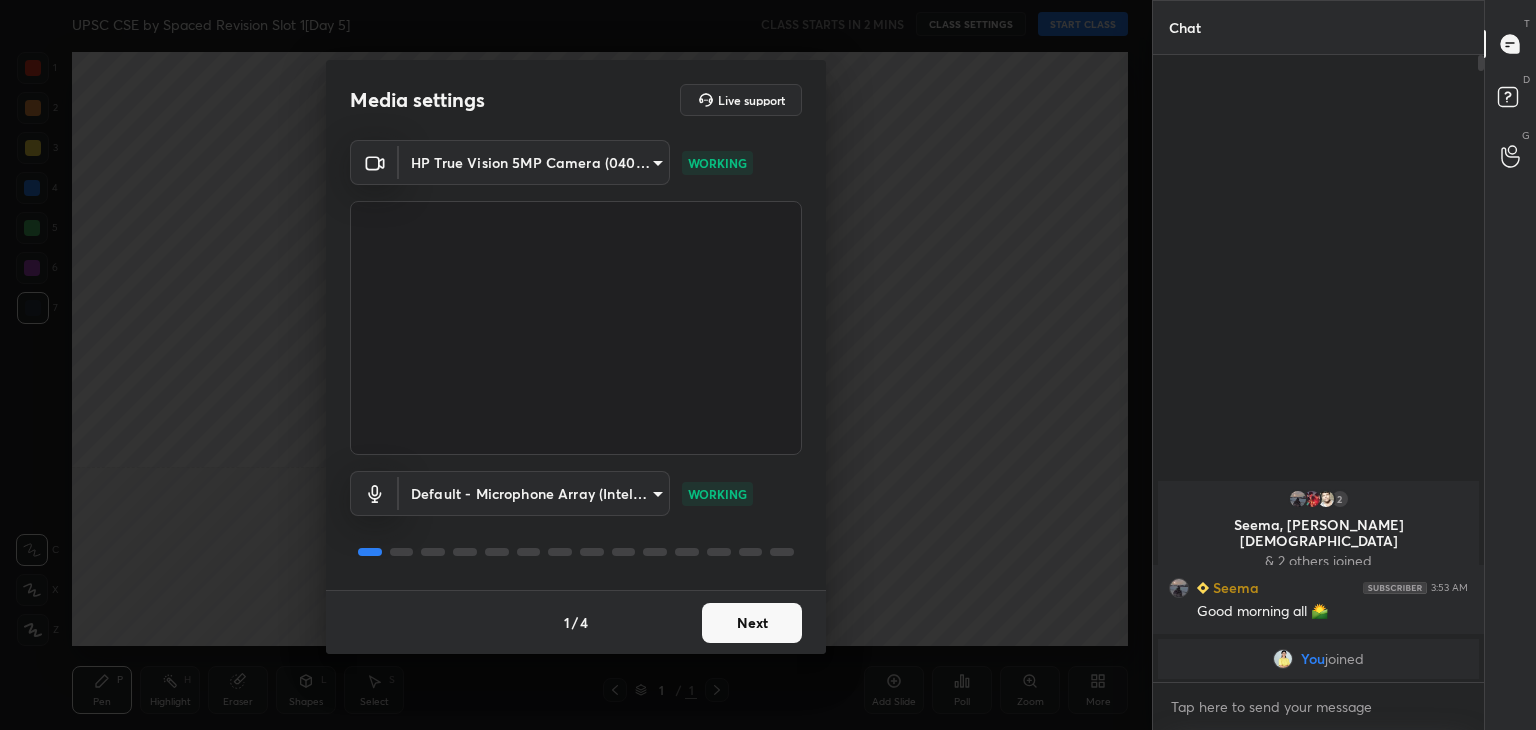 click on "Next" at bounding box center [752, 623] 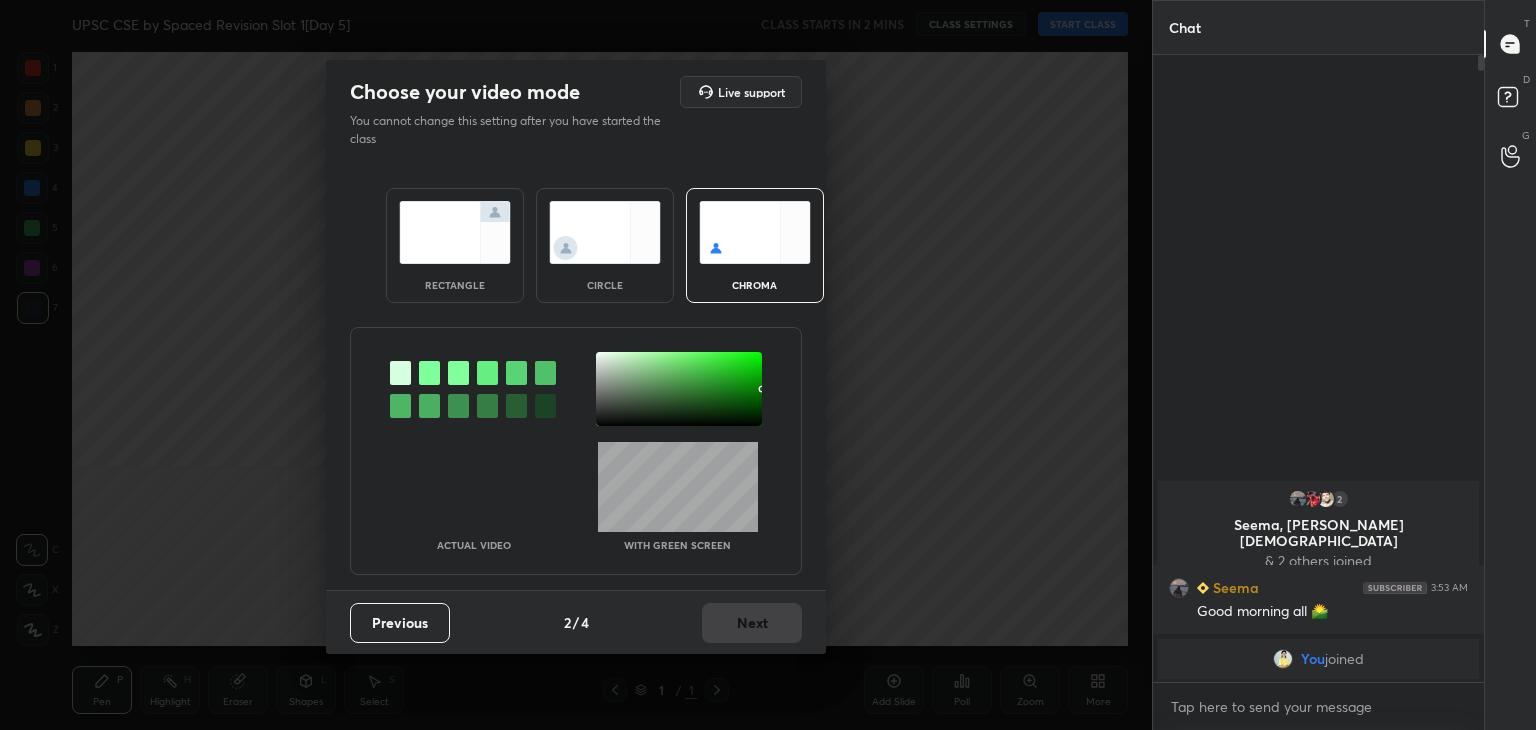 click on "rectangle" at bounding box center [455, 245] 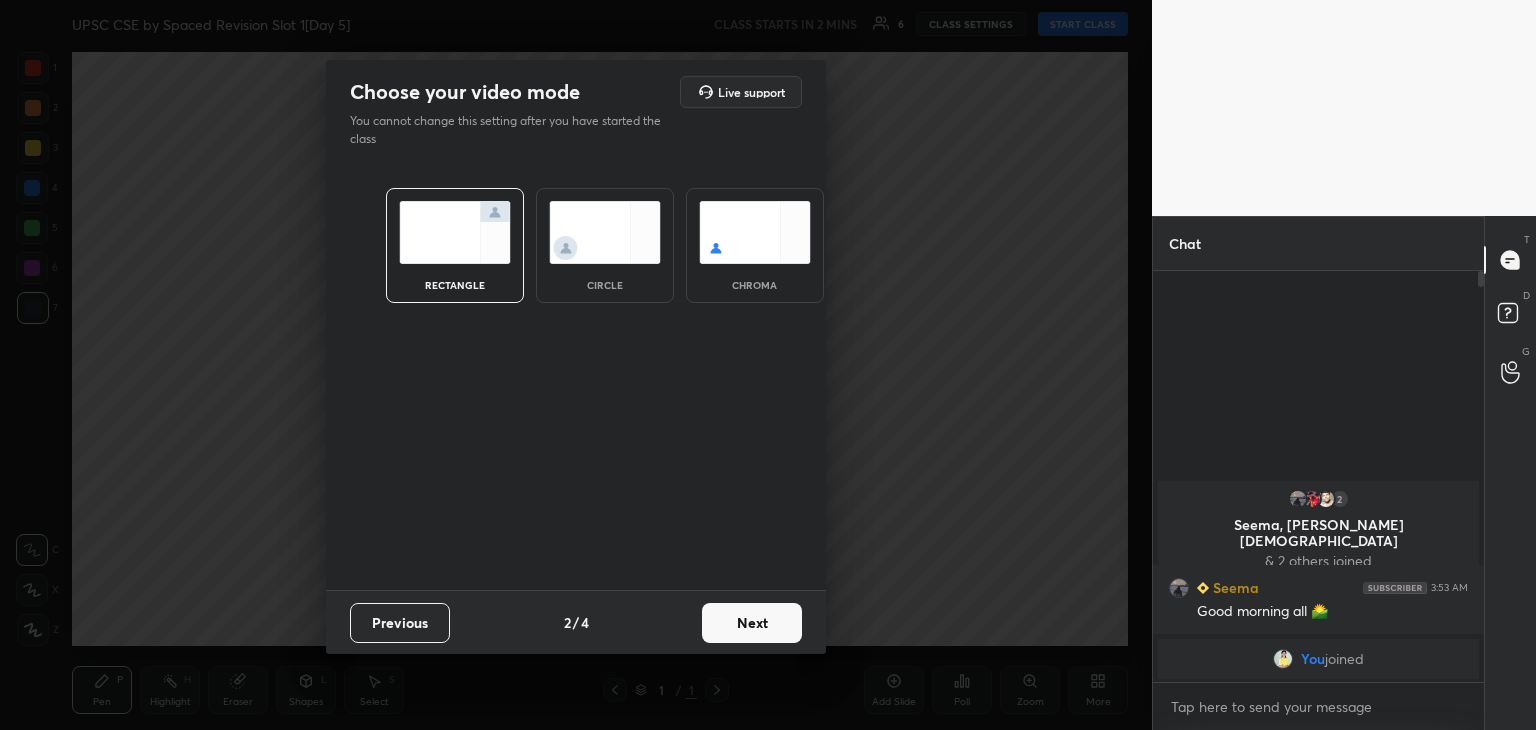 click on "Next" at bounding box center (752, 623) 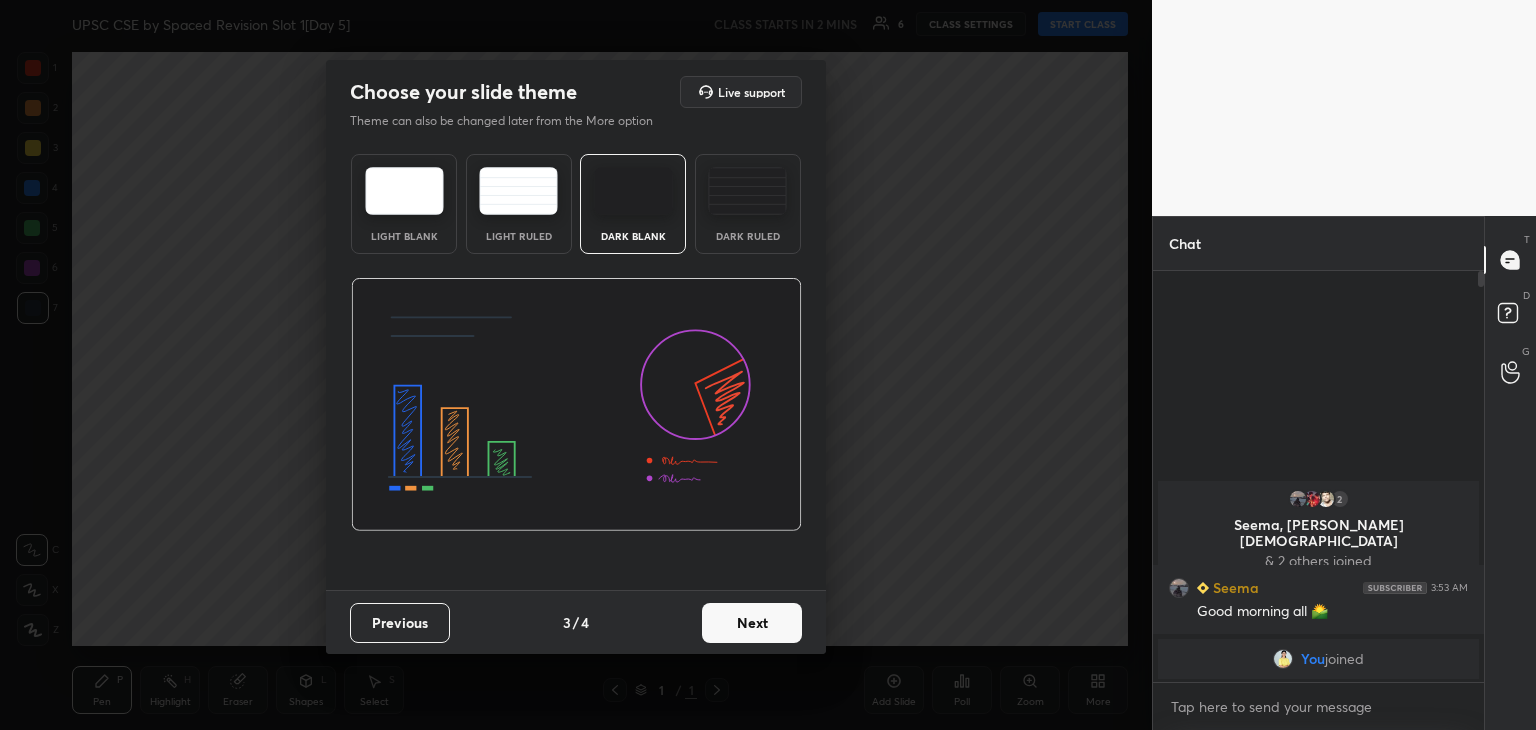 click on "Next" at bounding box center (752, 623) 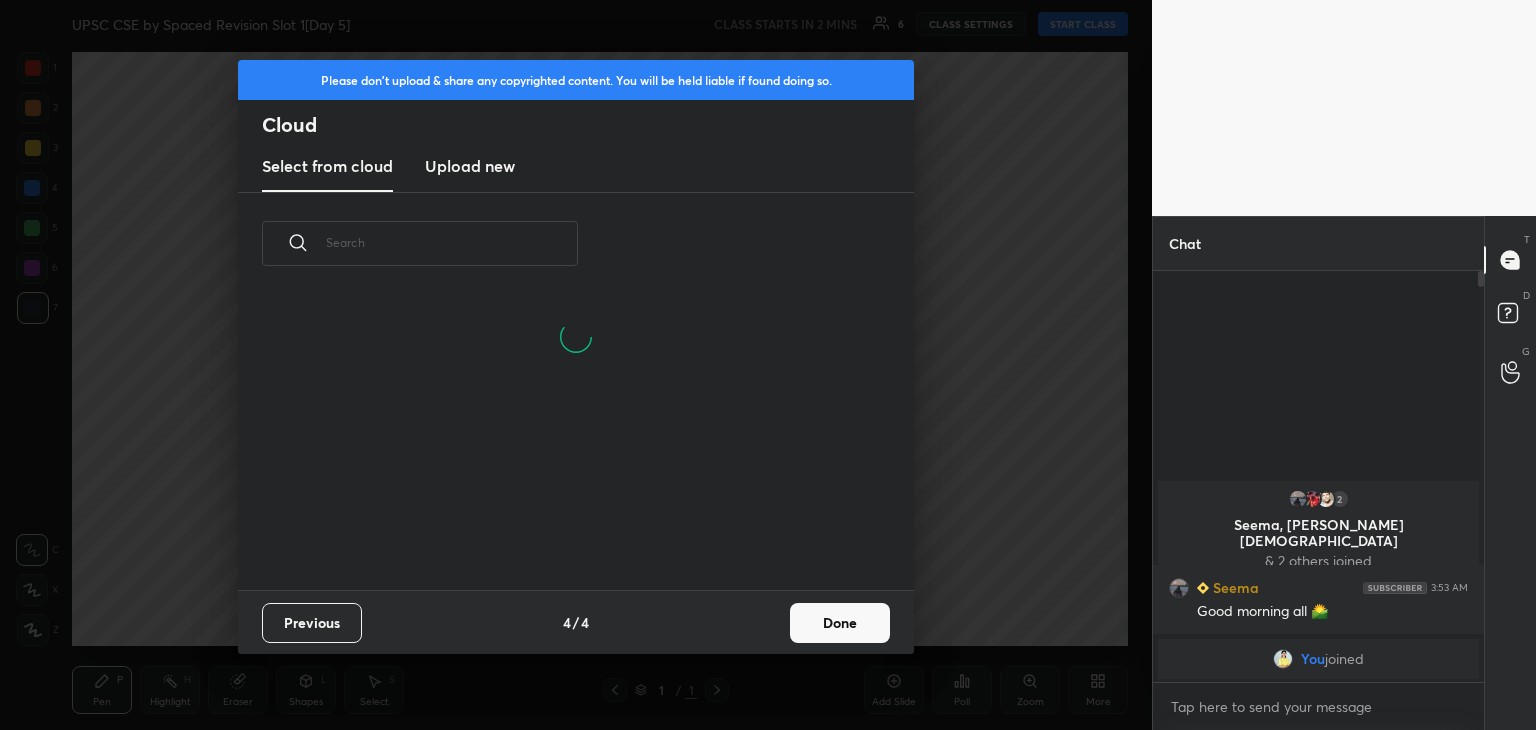 click on "Done" at bounding box center (840, 623) 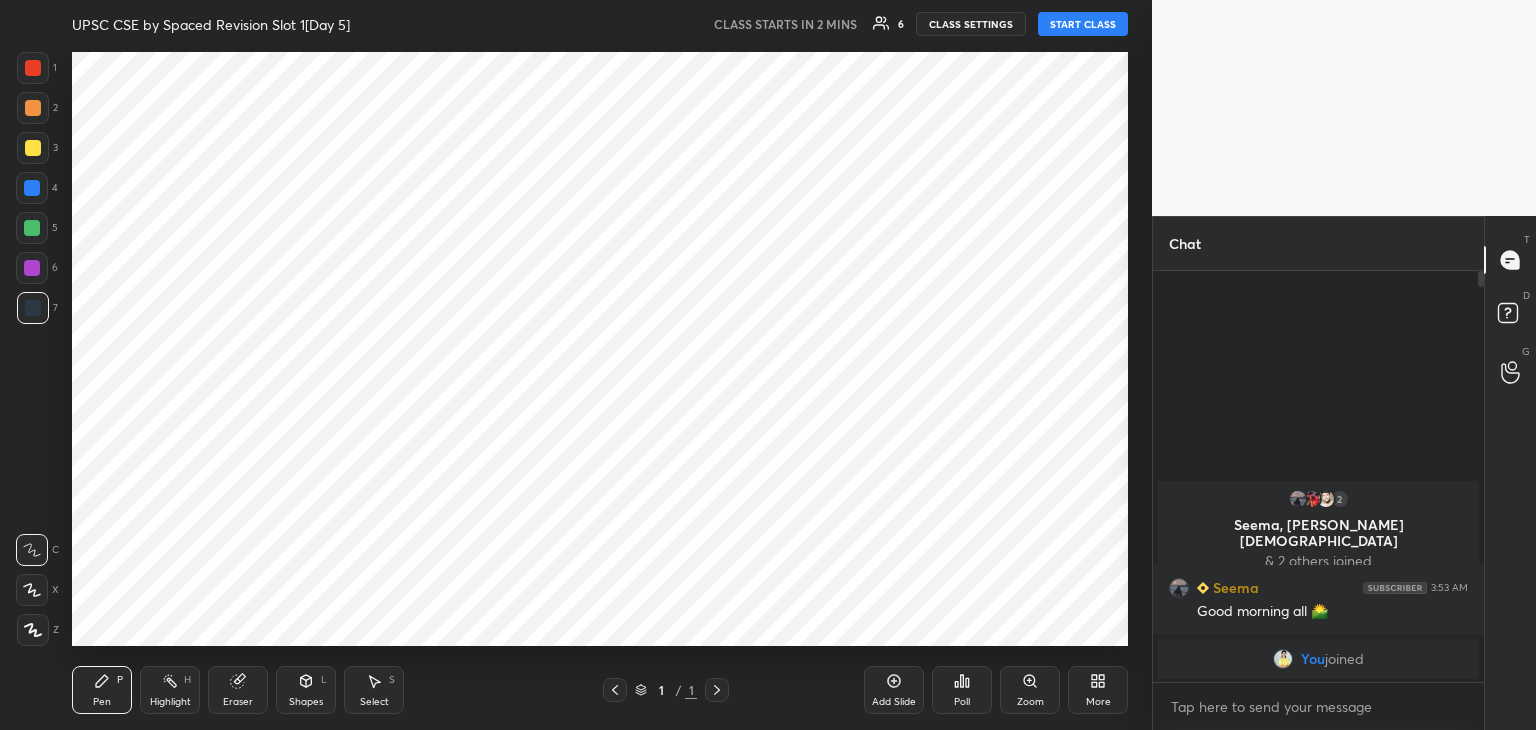 scroll, scrollTop: 0, scrollLeft: 0, axis: both 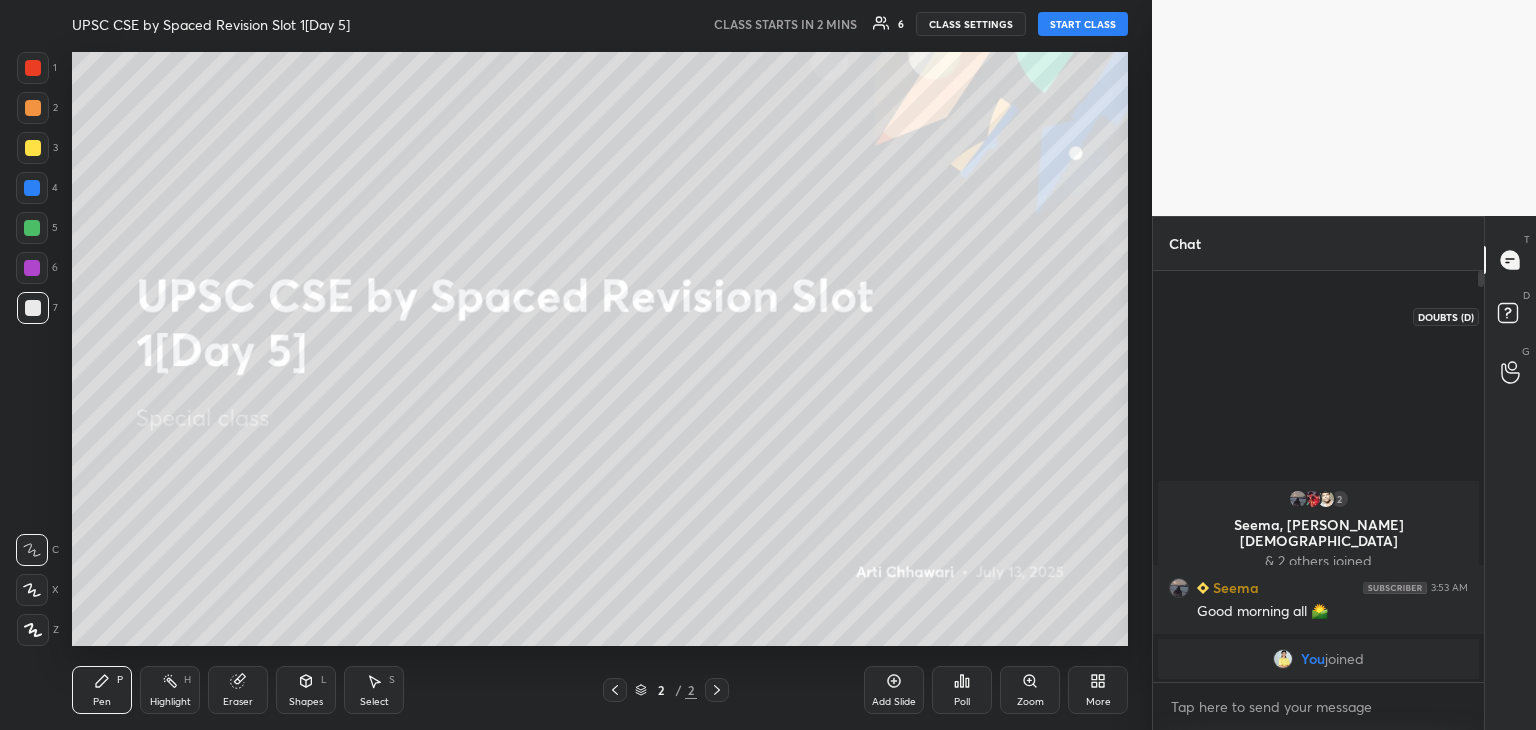 click 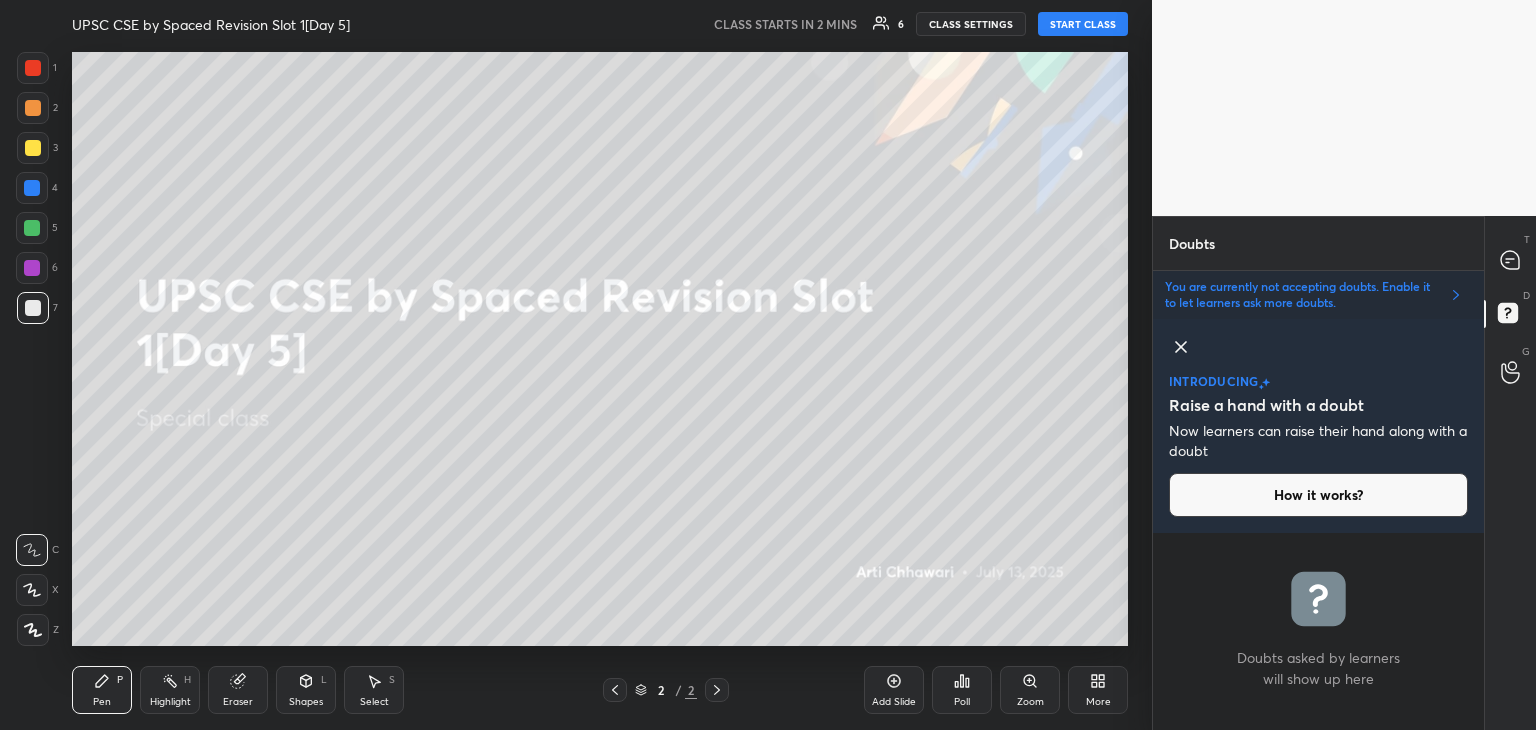 click 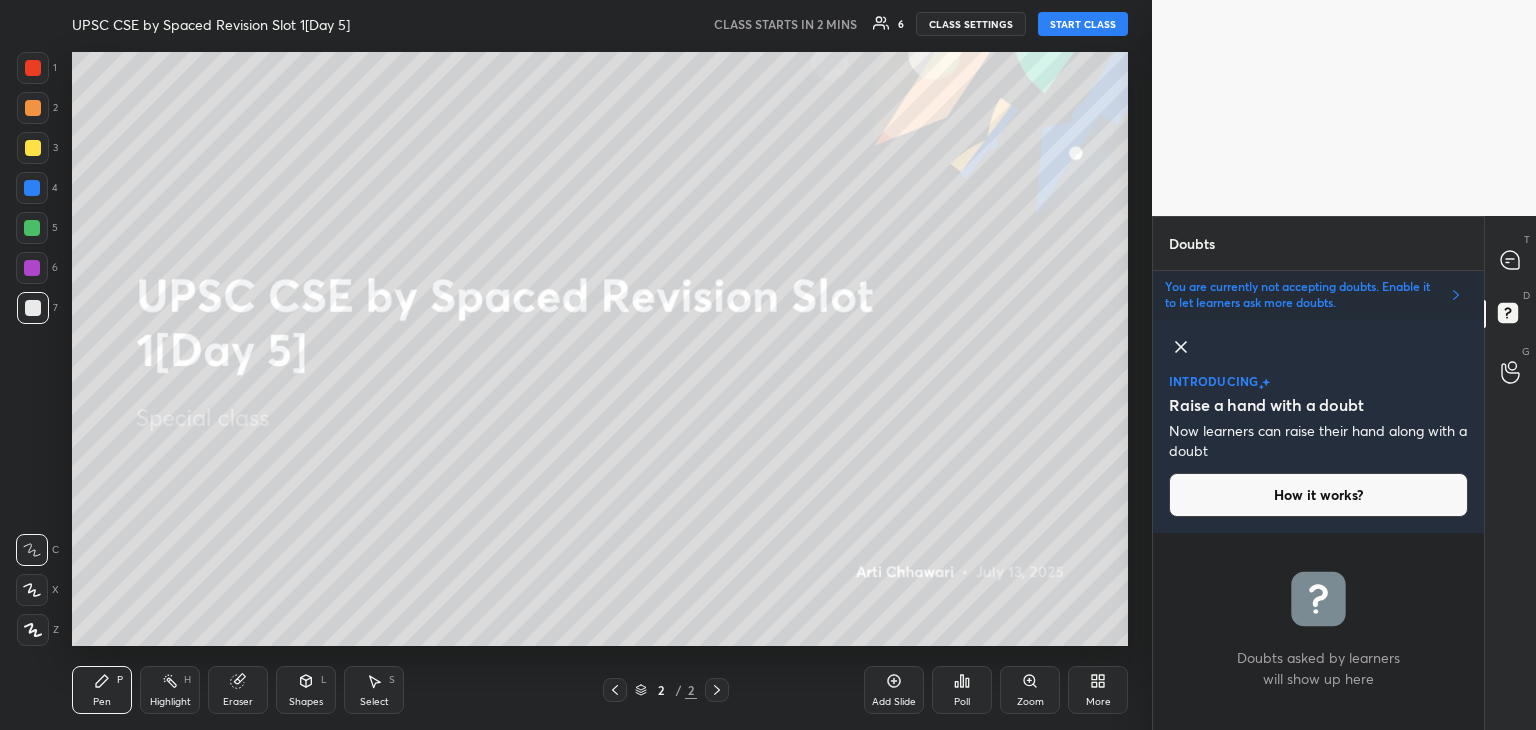 scroll, scrollTop: 405, scrollLeft: 325, axis: both 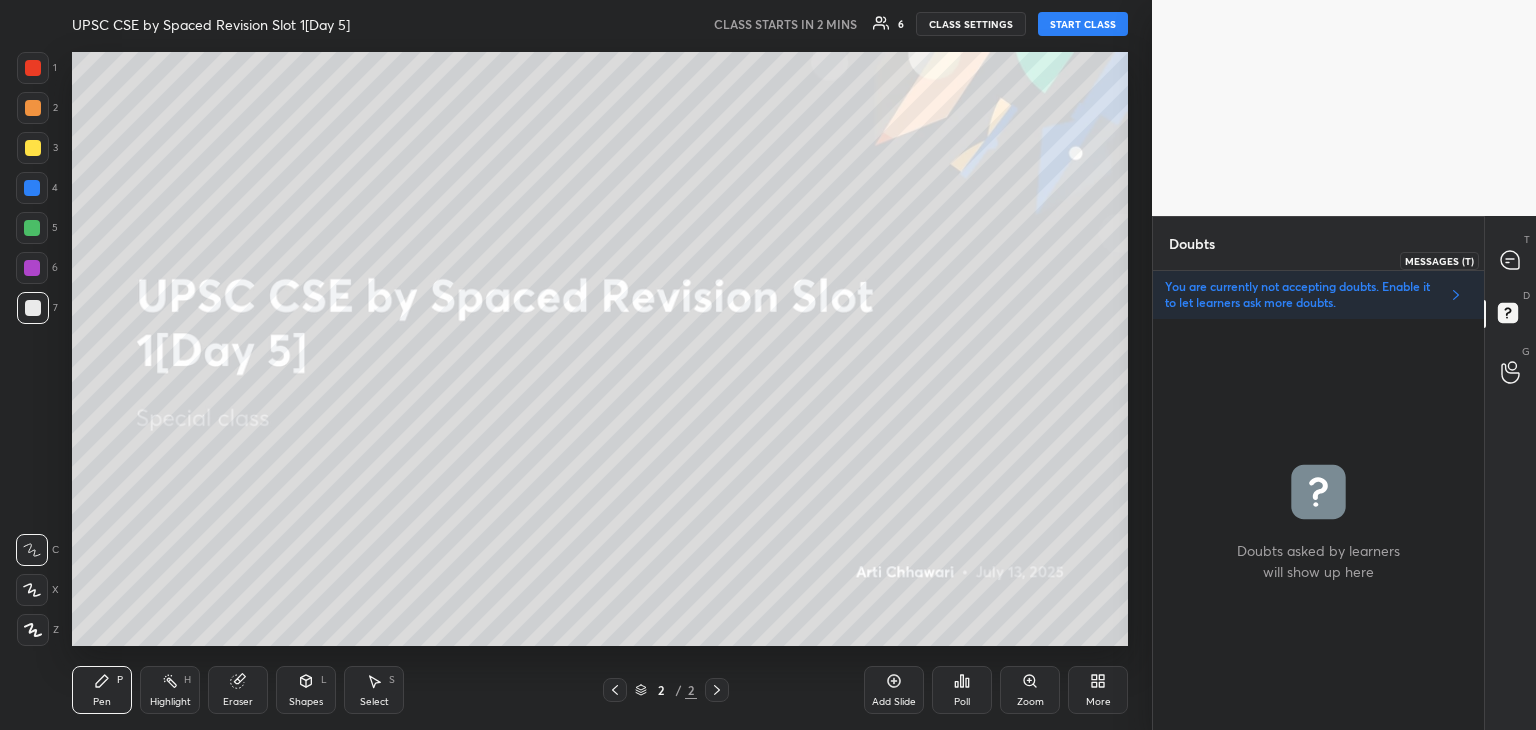 click 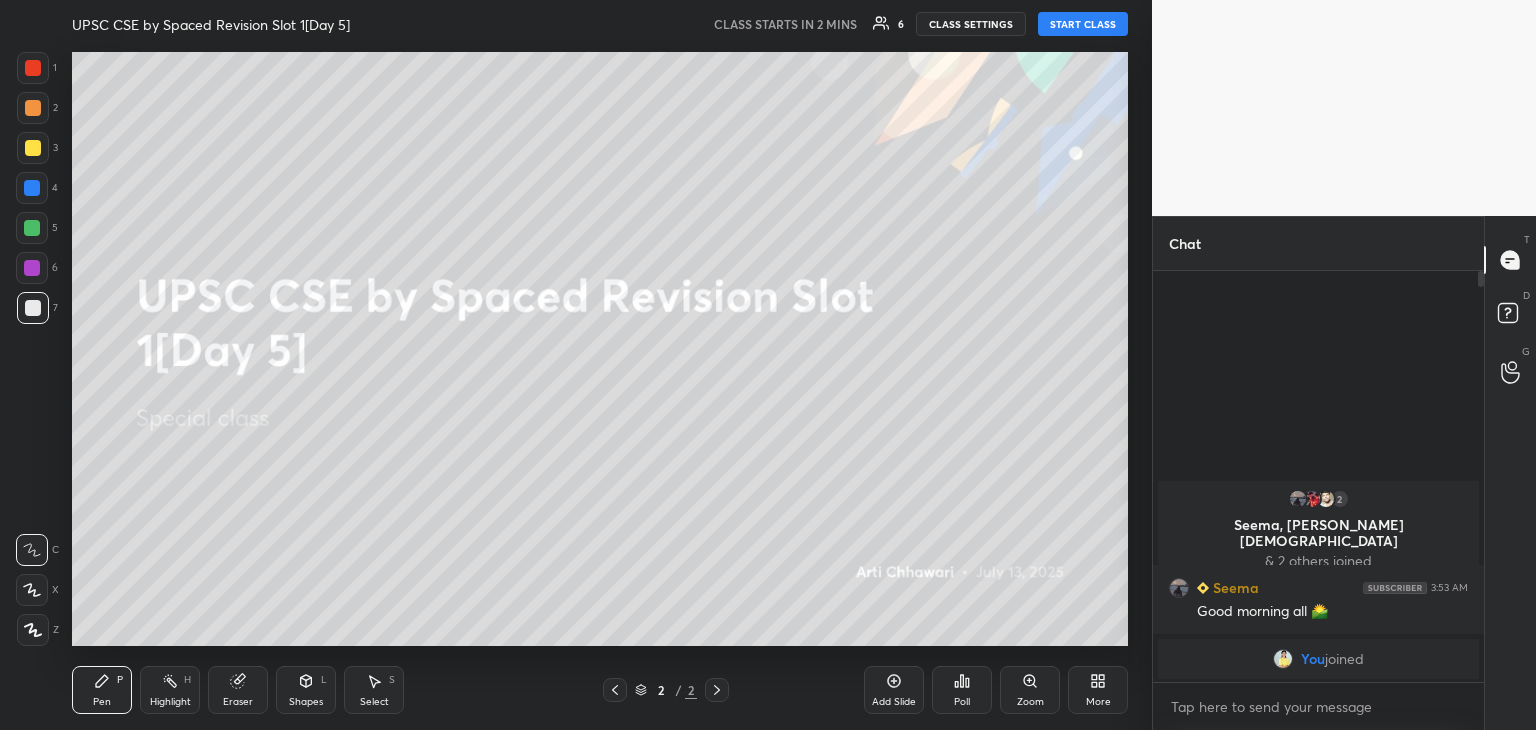 scroll, scrollTop: 6, scrollLeft: 6, axis: both 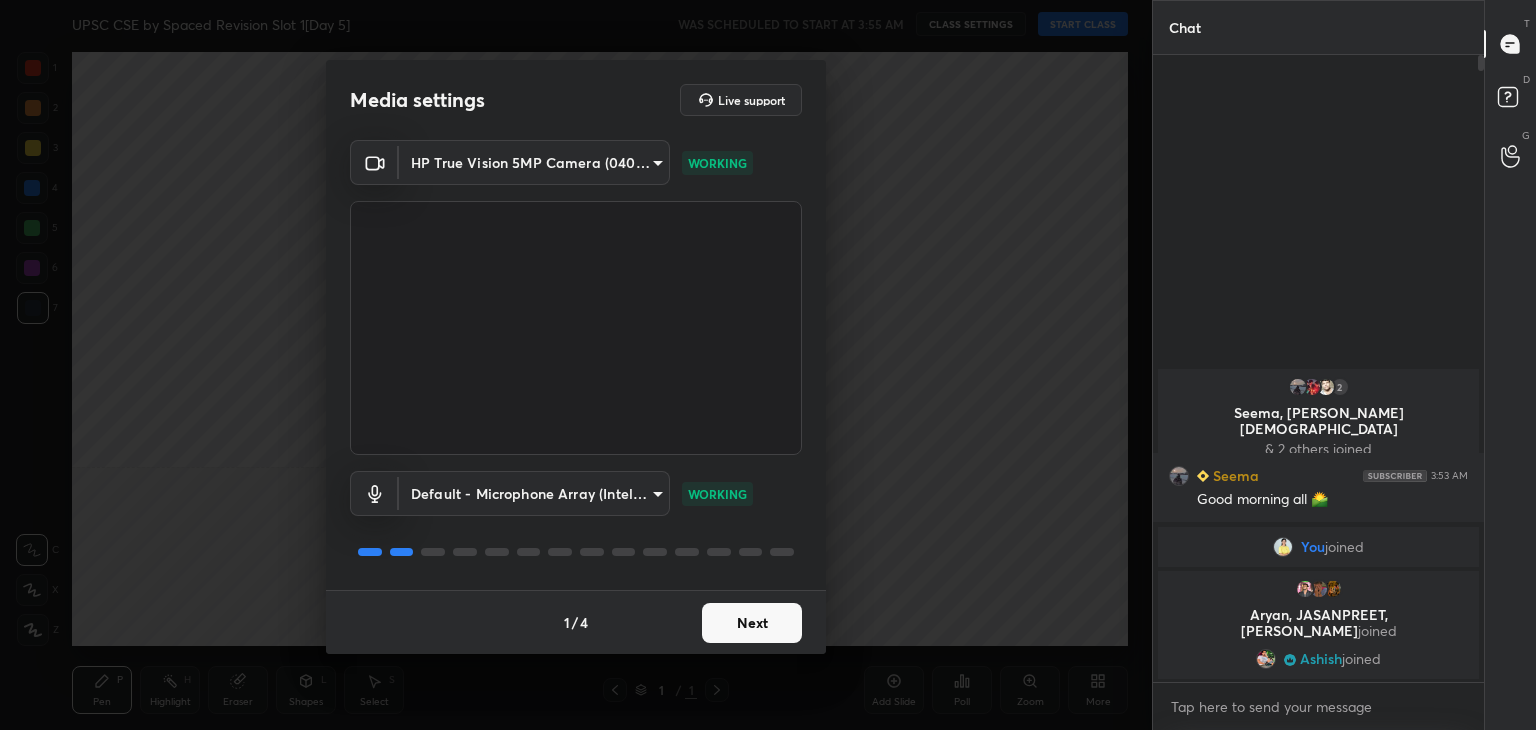 click on "Next" at bounding box center [752, 623] 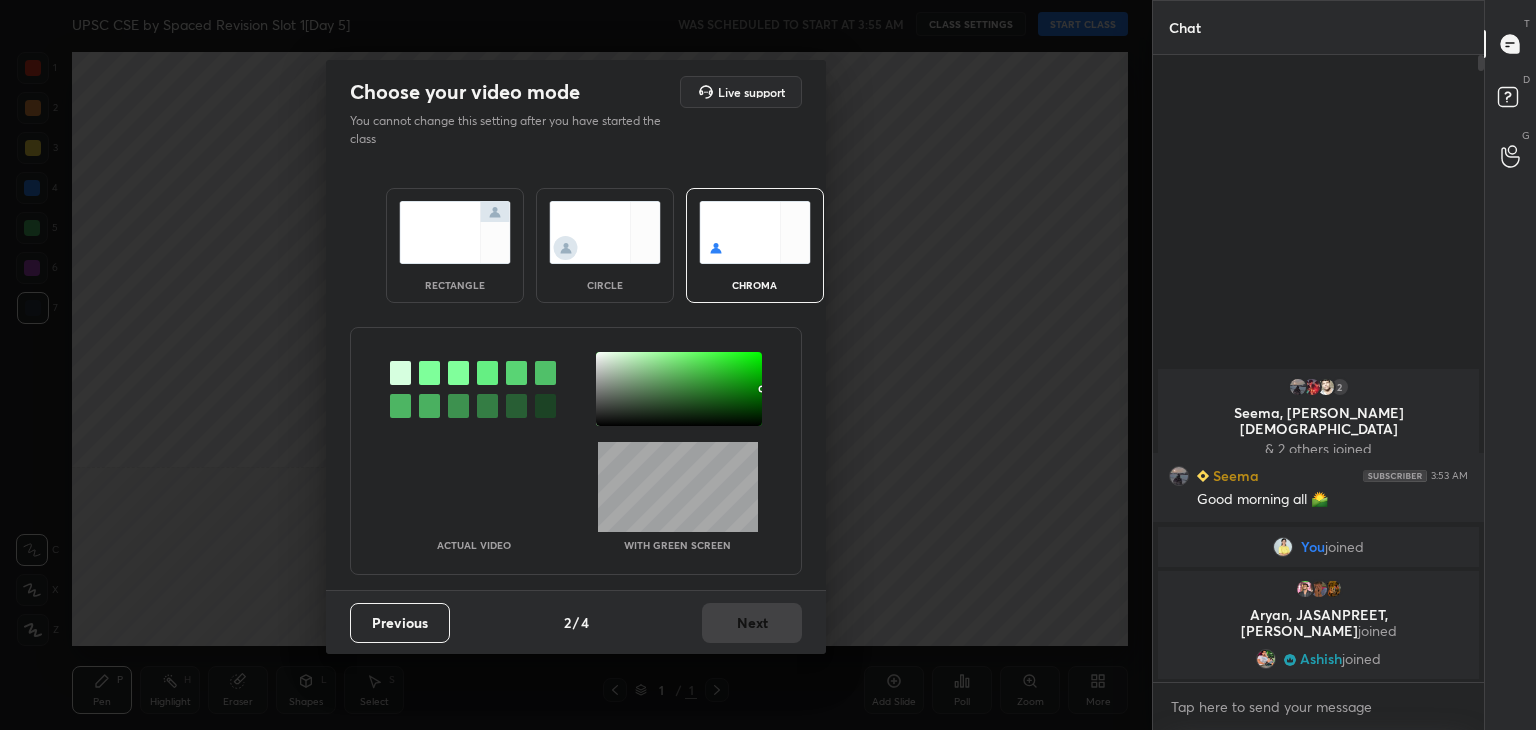 click on "rectangle" at bounding box center [455, 245] 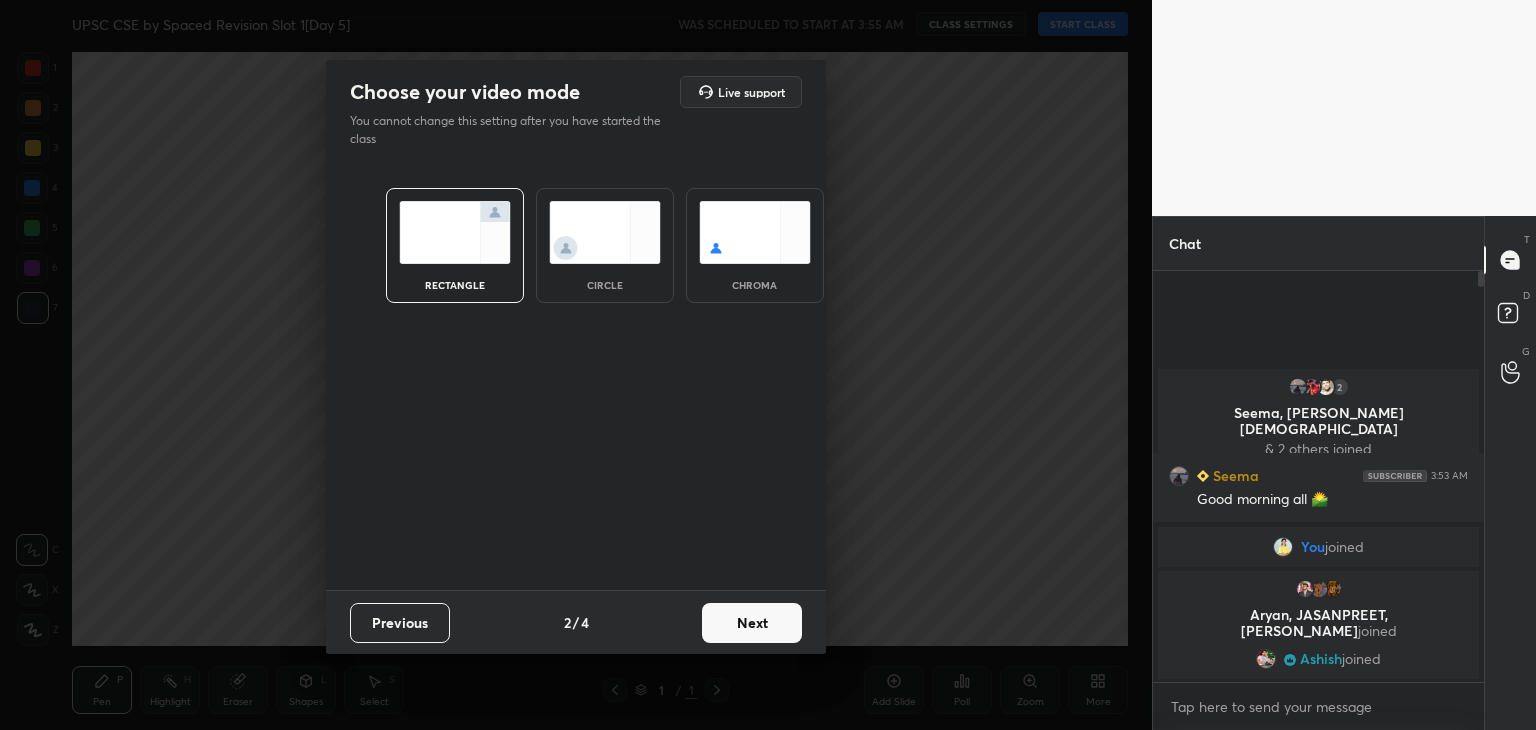 scroll, scrollTop: 405, scrollLeft: 325, axis: both 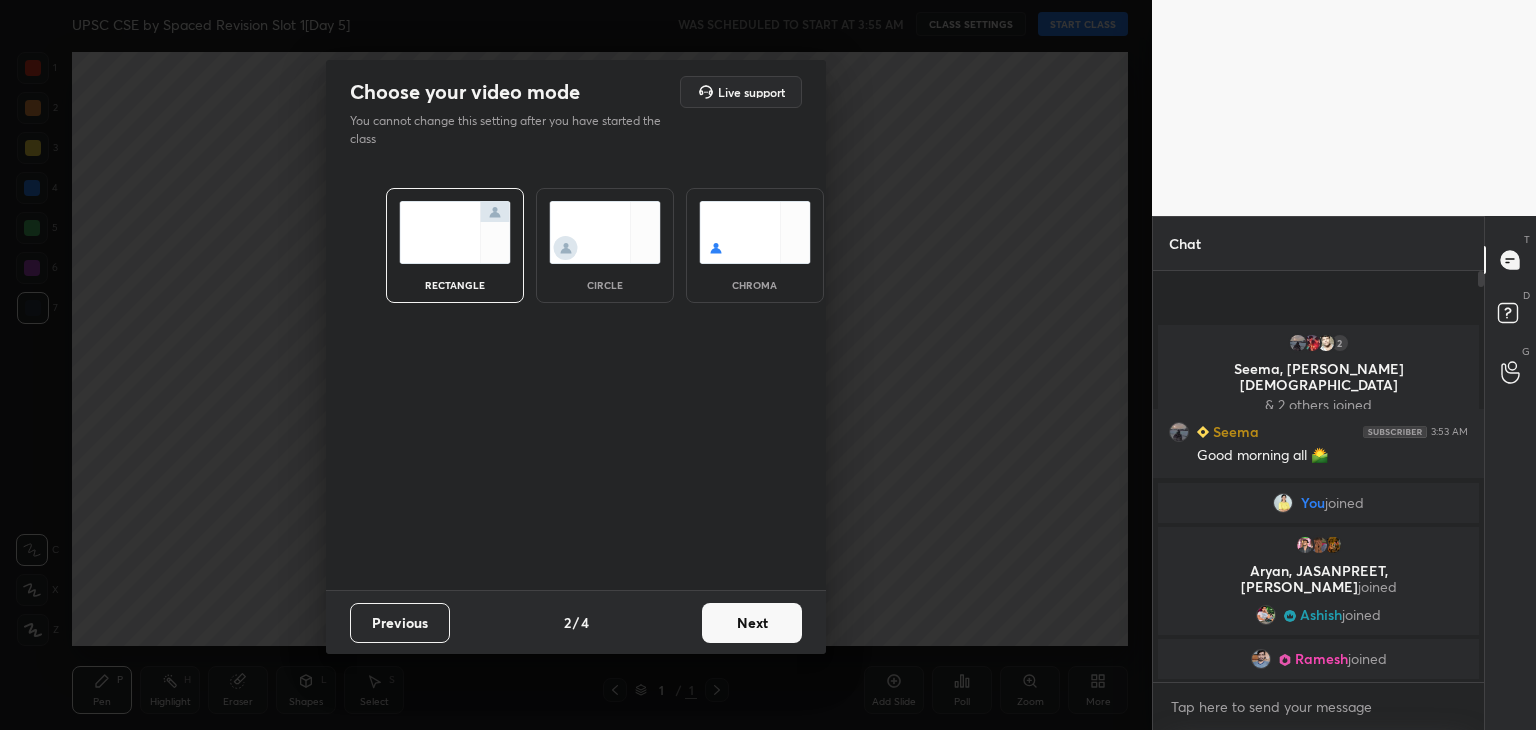 click on "Next" at bounding box center (752, 623) 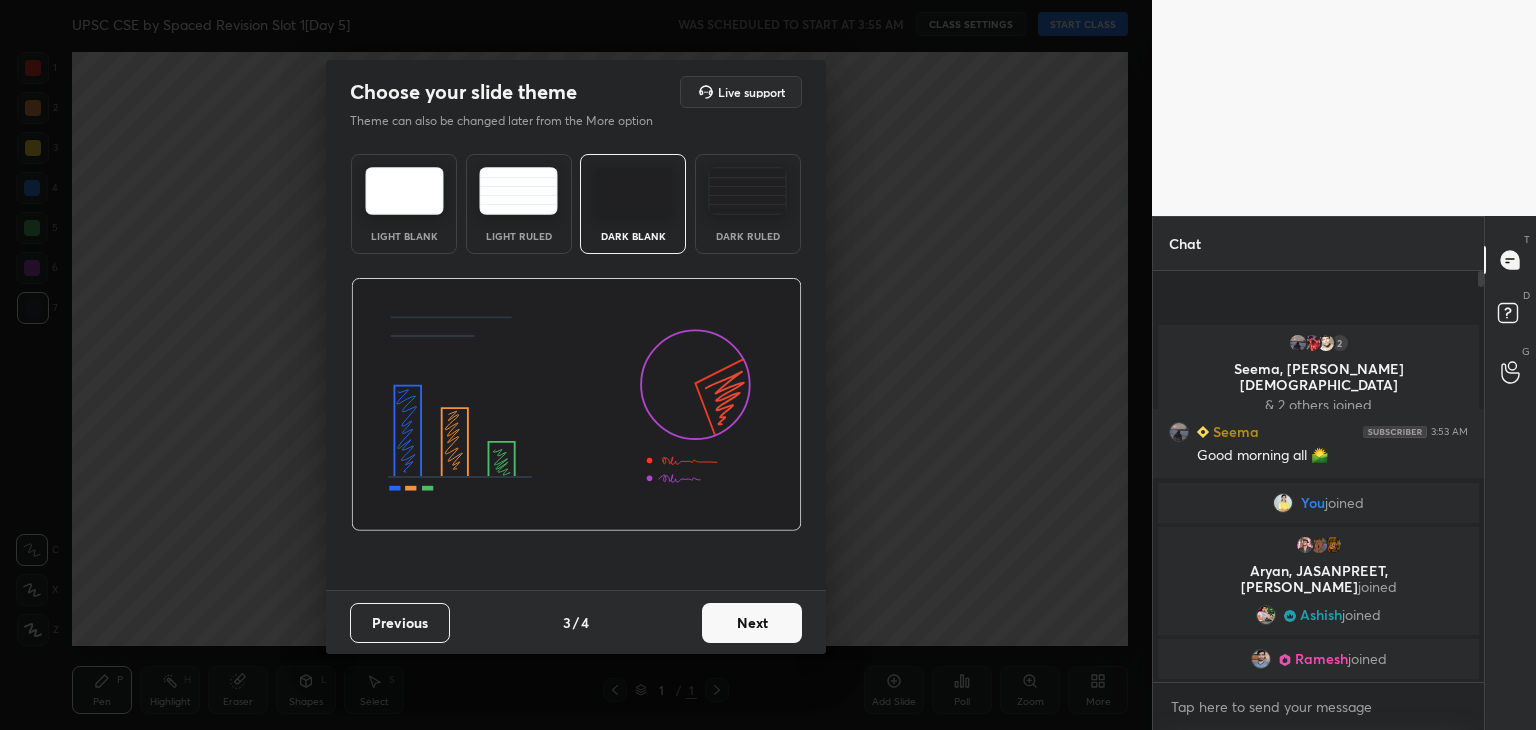 click on "Next" at bounding box center [752, 623] 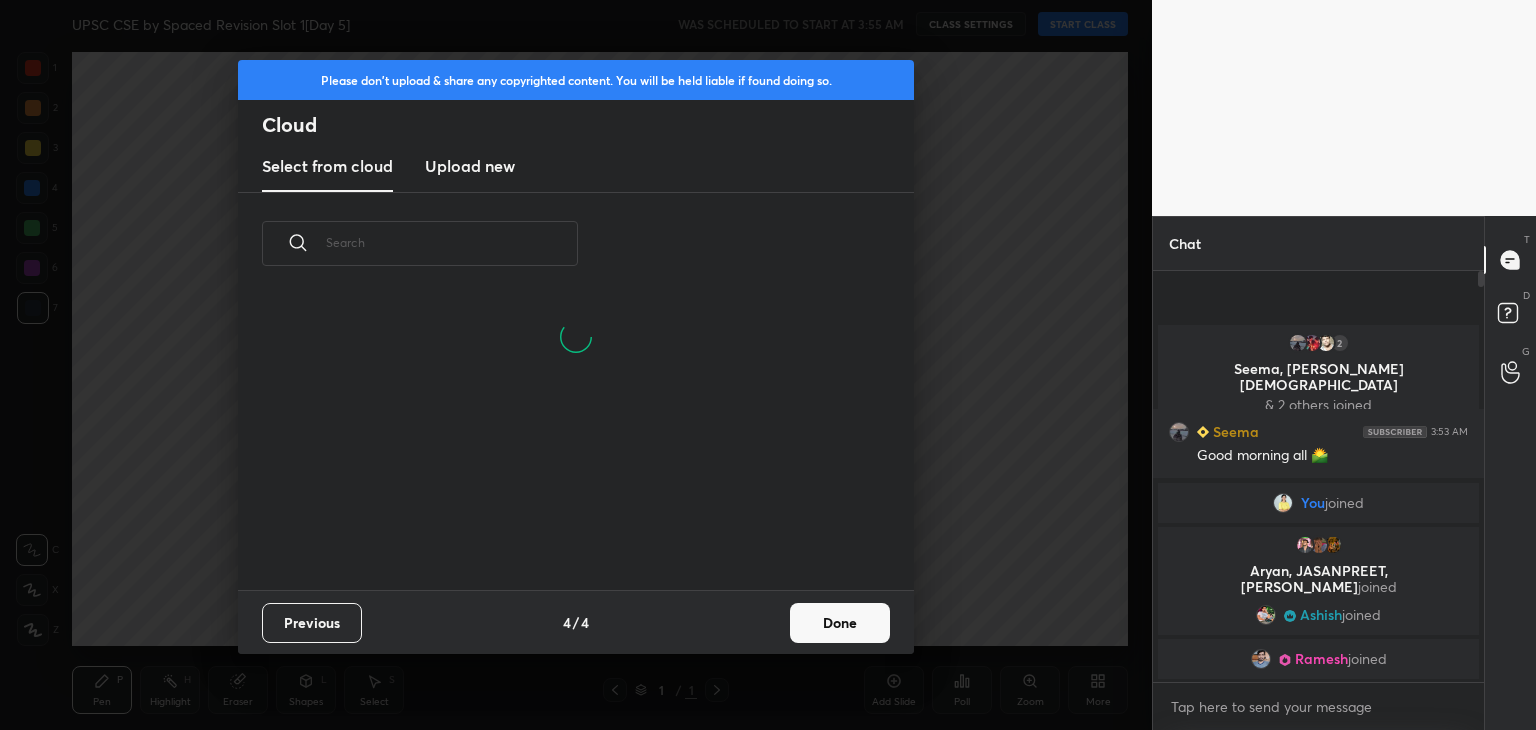 click on "Done" at bounding box center [840, 623] 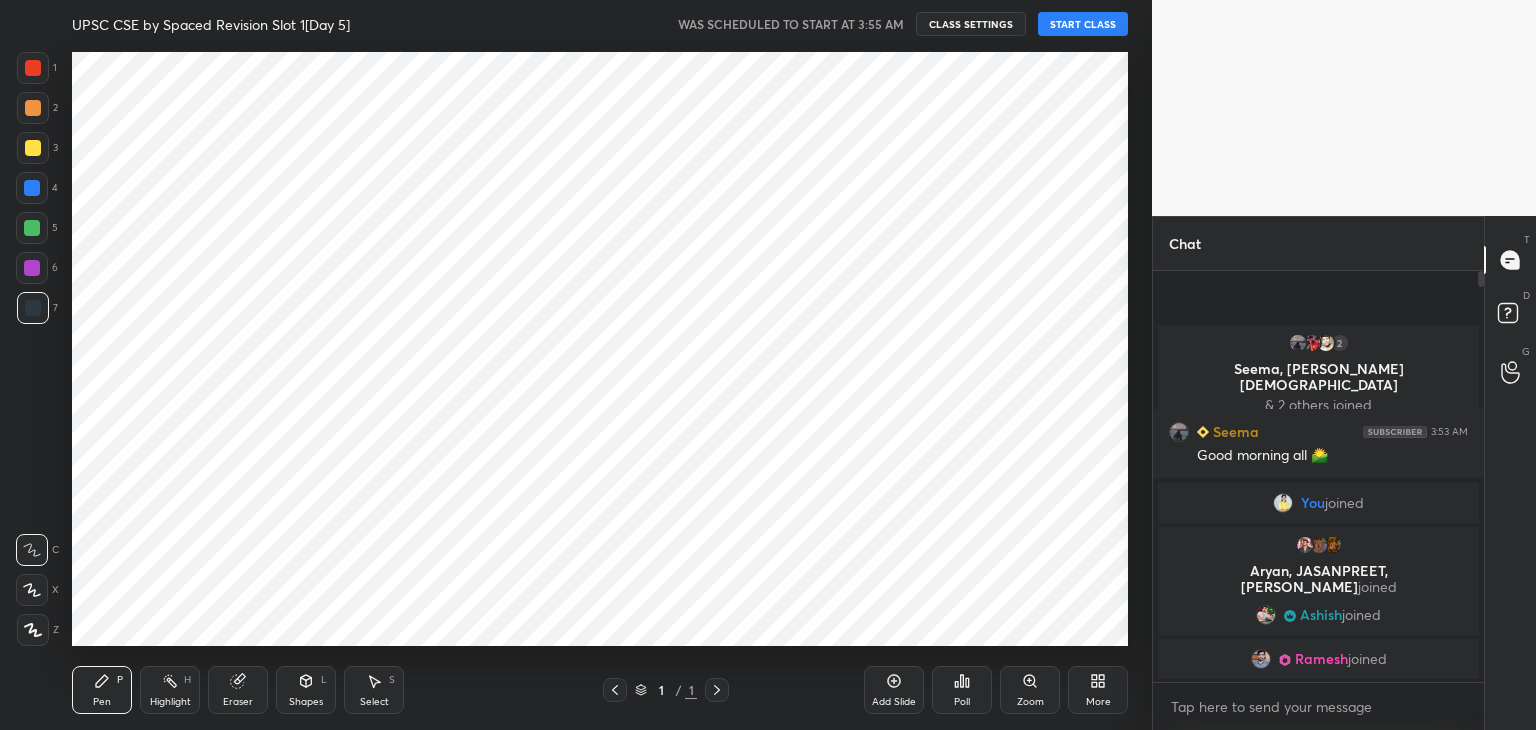 scroll, scrollTop: 296, scrollLeft: 642, axis: both 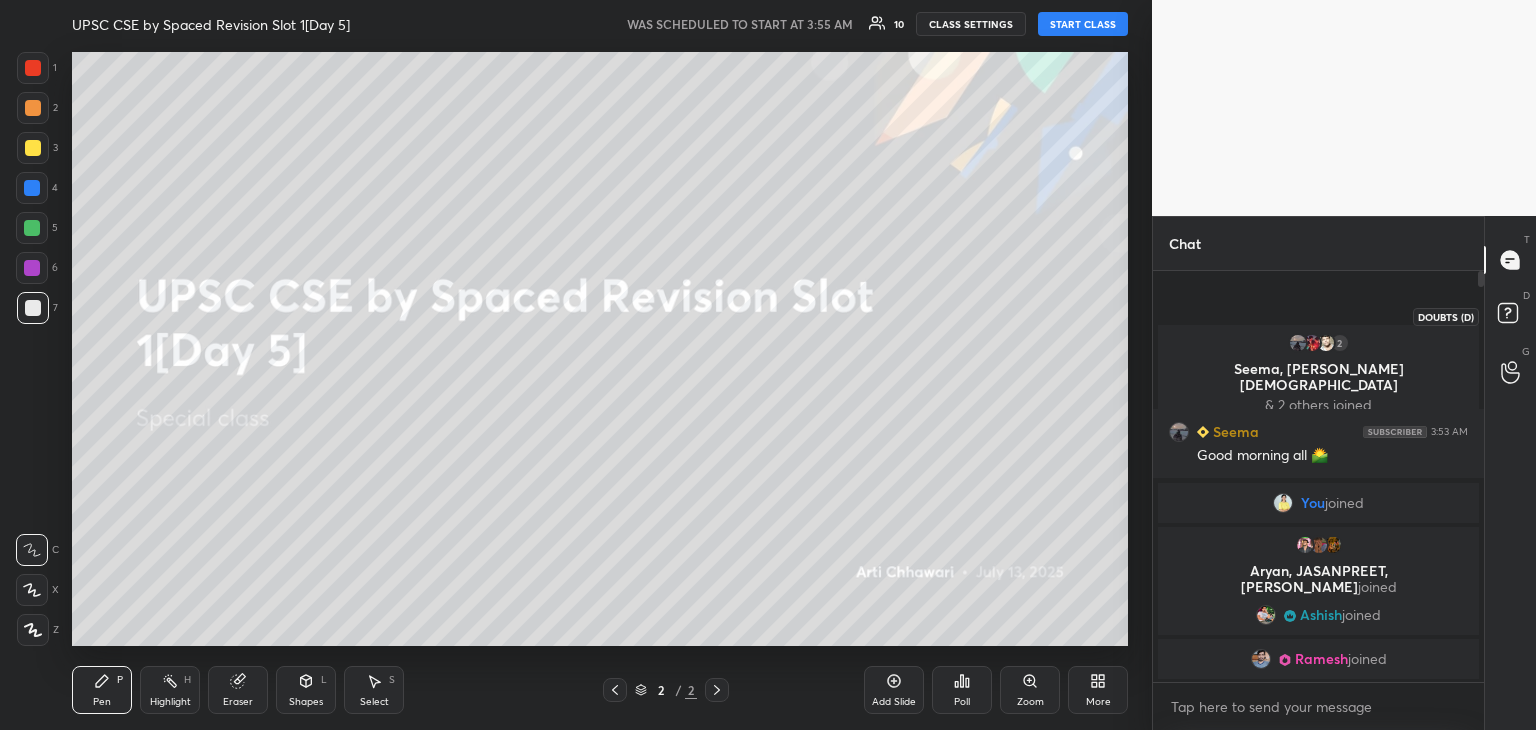 click 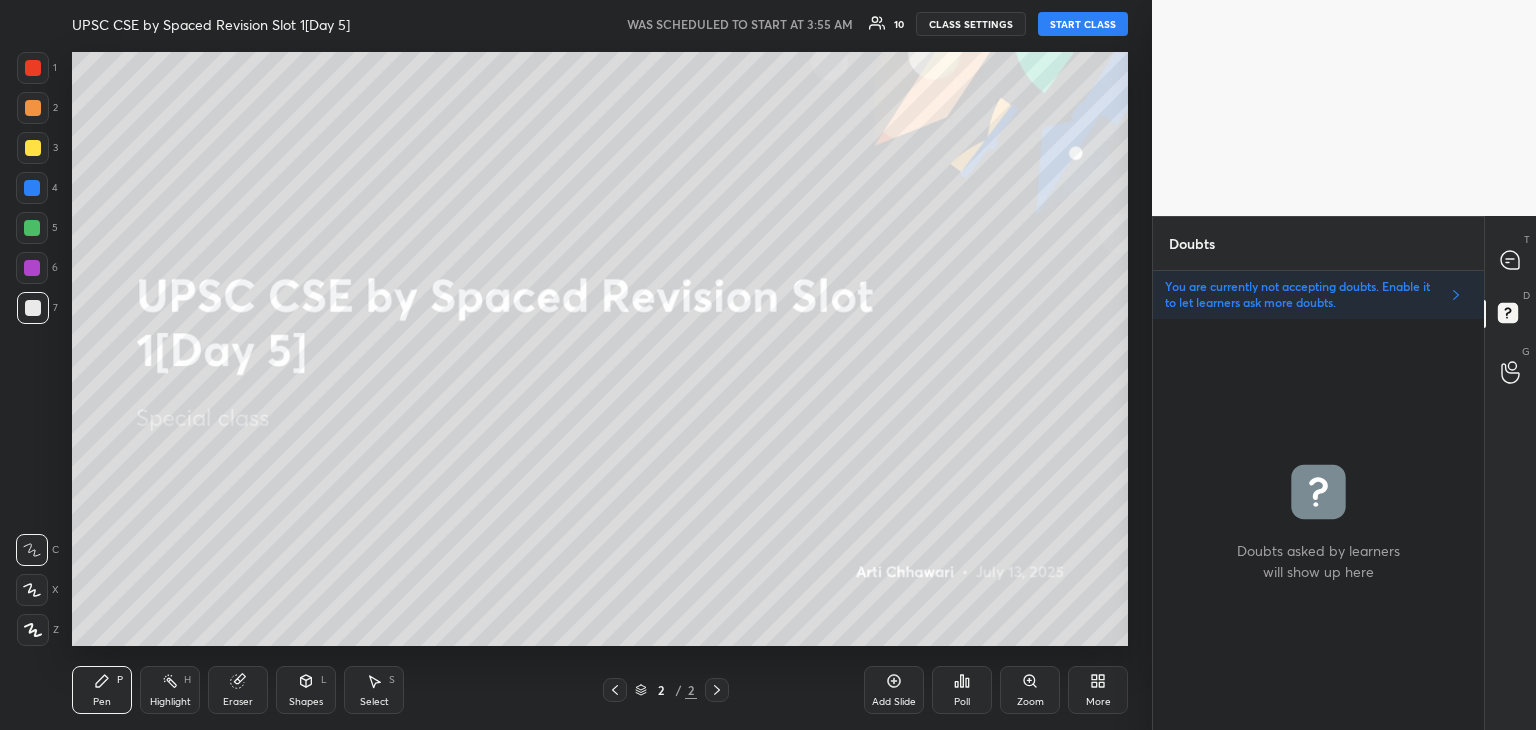 scroll, scrollTop: 405, scrollLeft: 325, axis: both 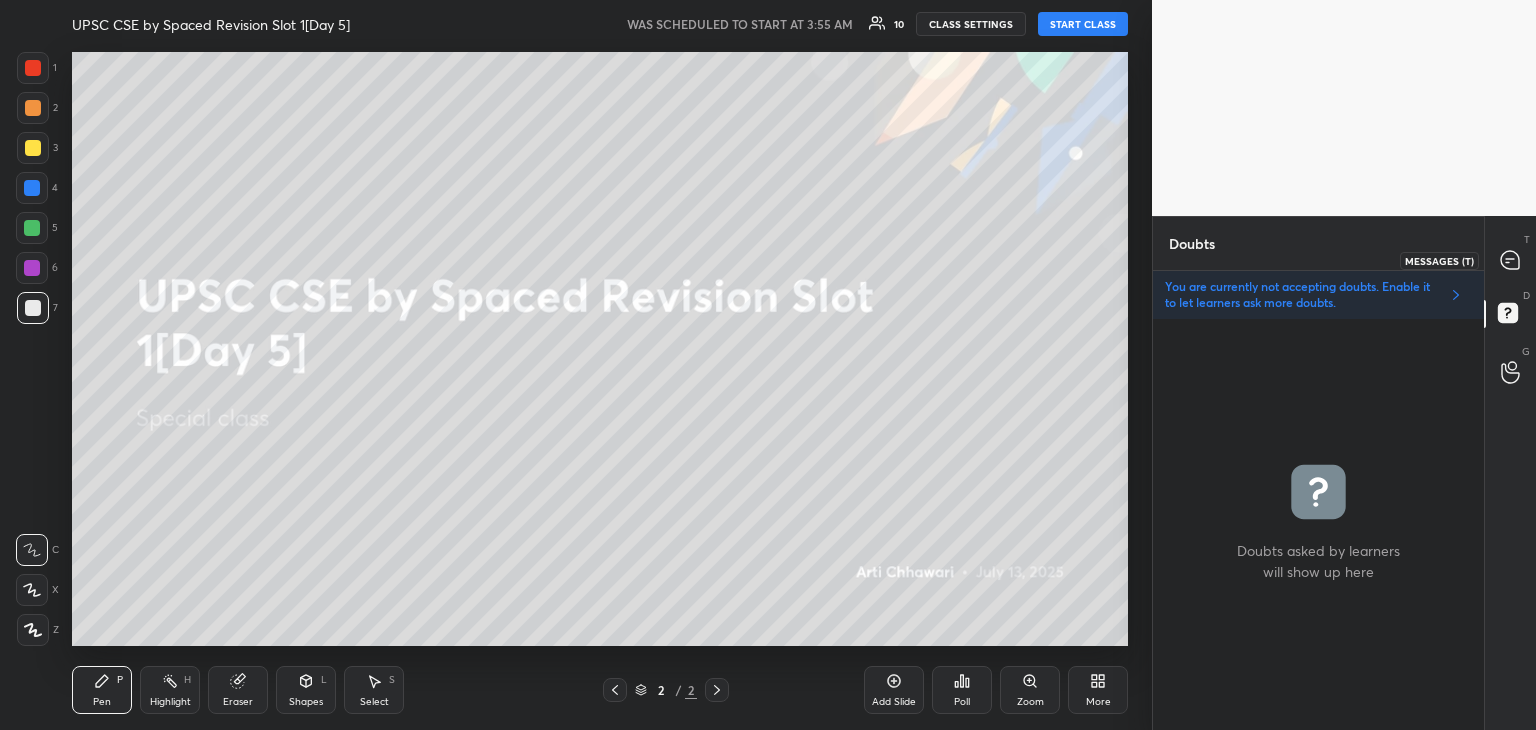 click 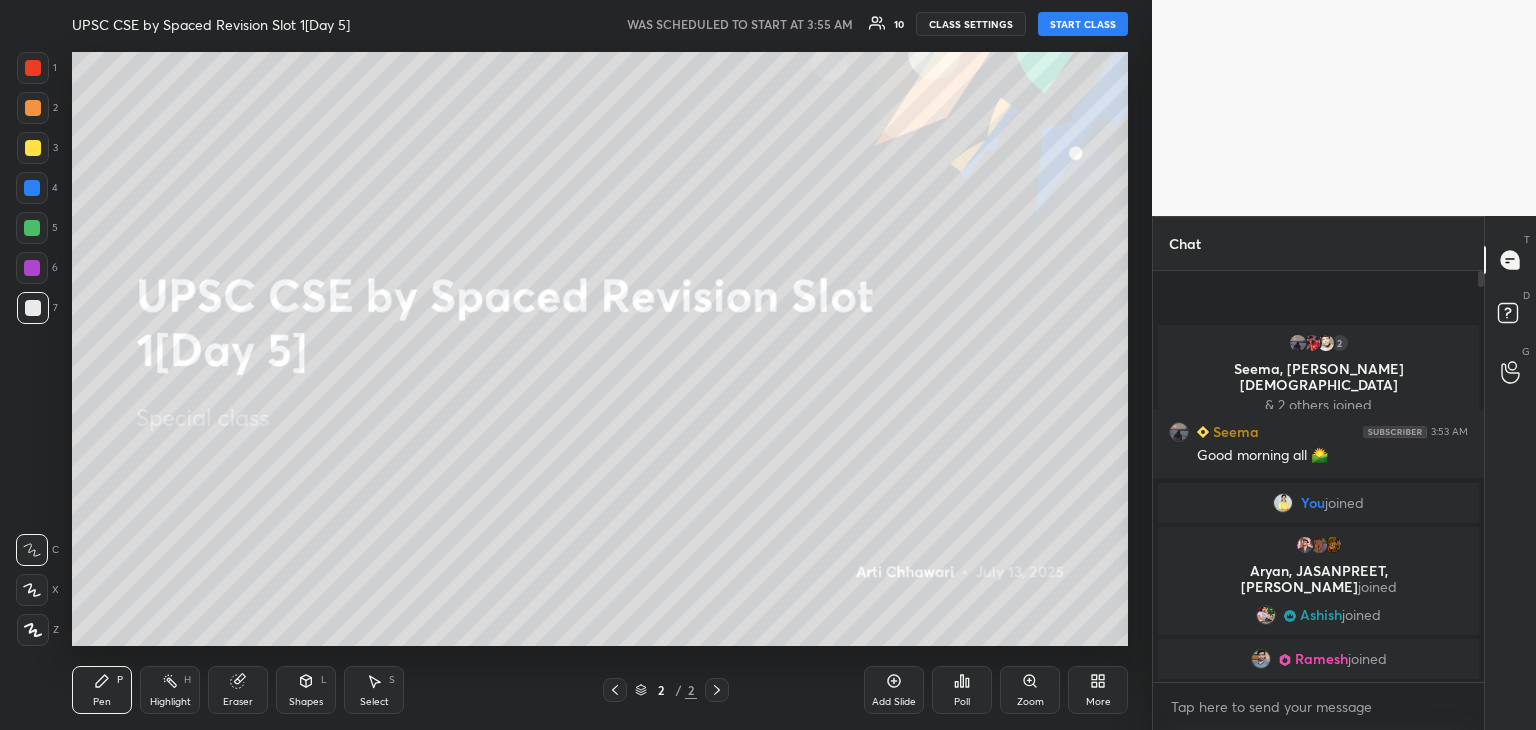 scroll, scrollTop: 6, scrollLeft: 6, axis: both 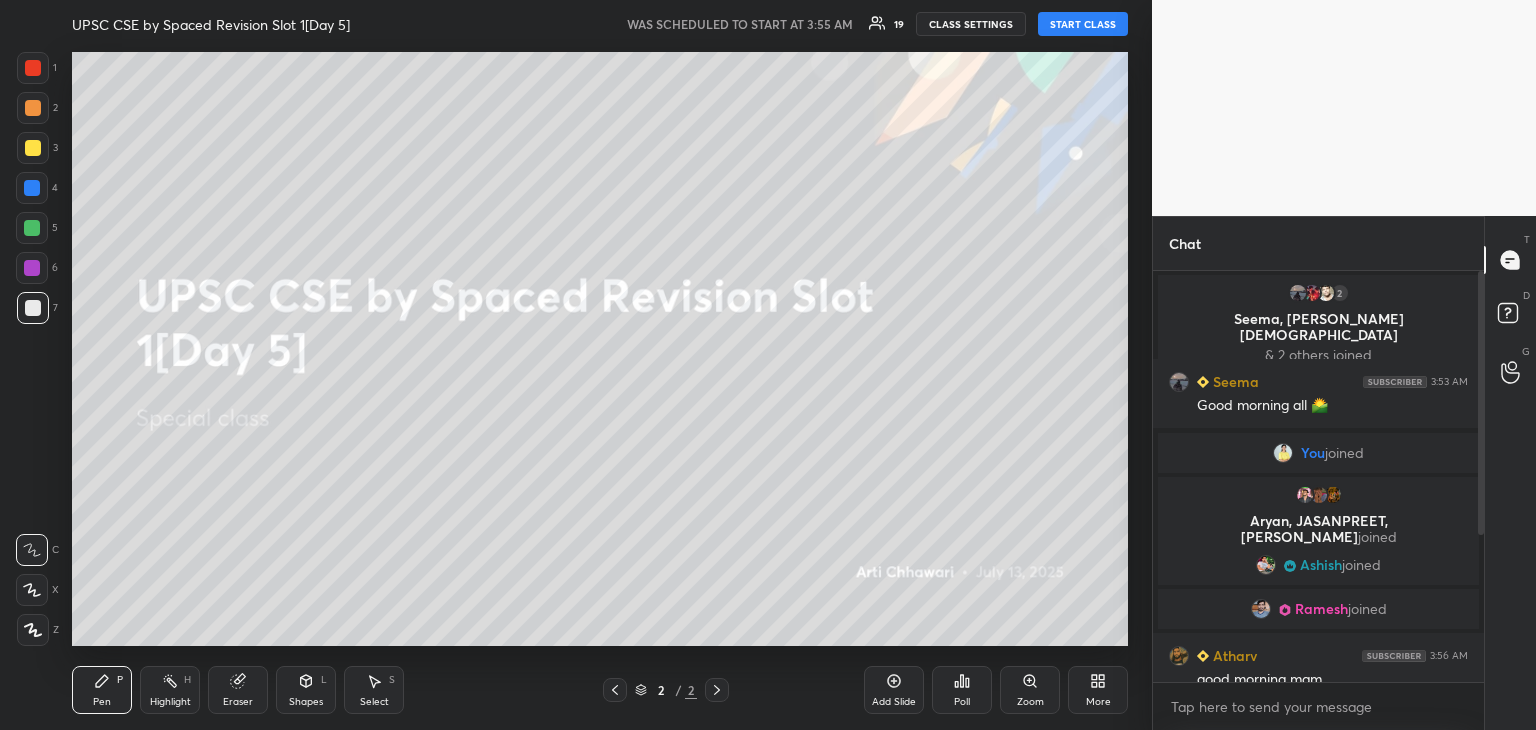 click on "START CLASS" at bounding box center [1083, 24] 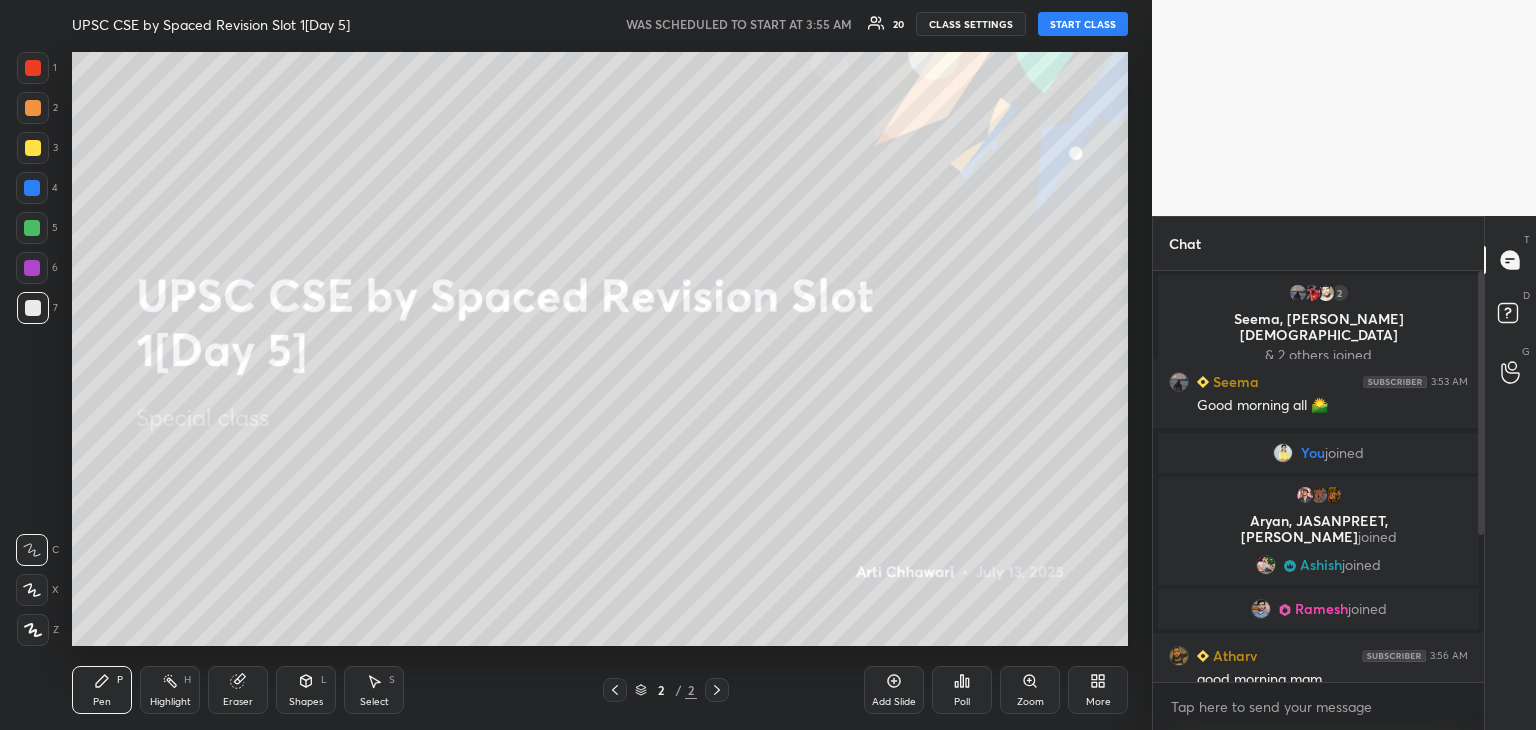 click on "START CLASS" at bounding box center (1083, 24) 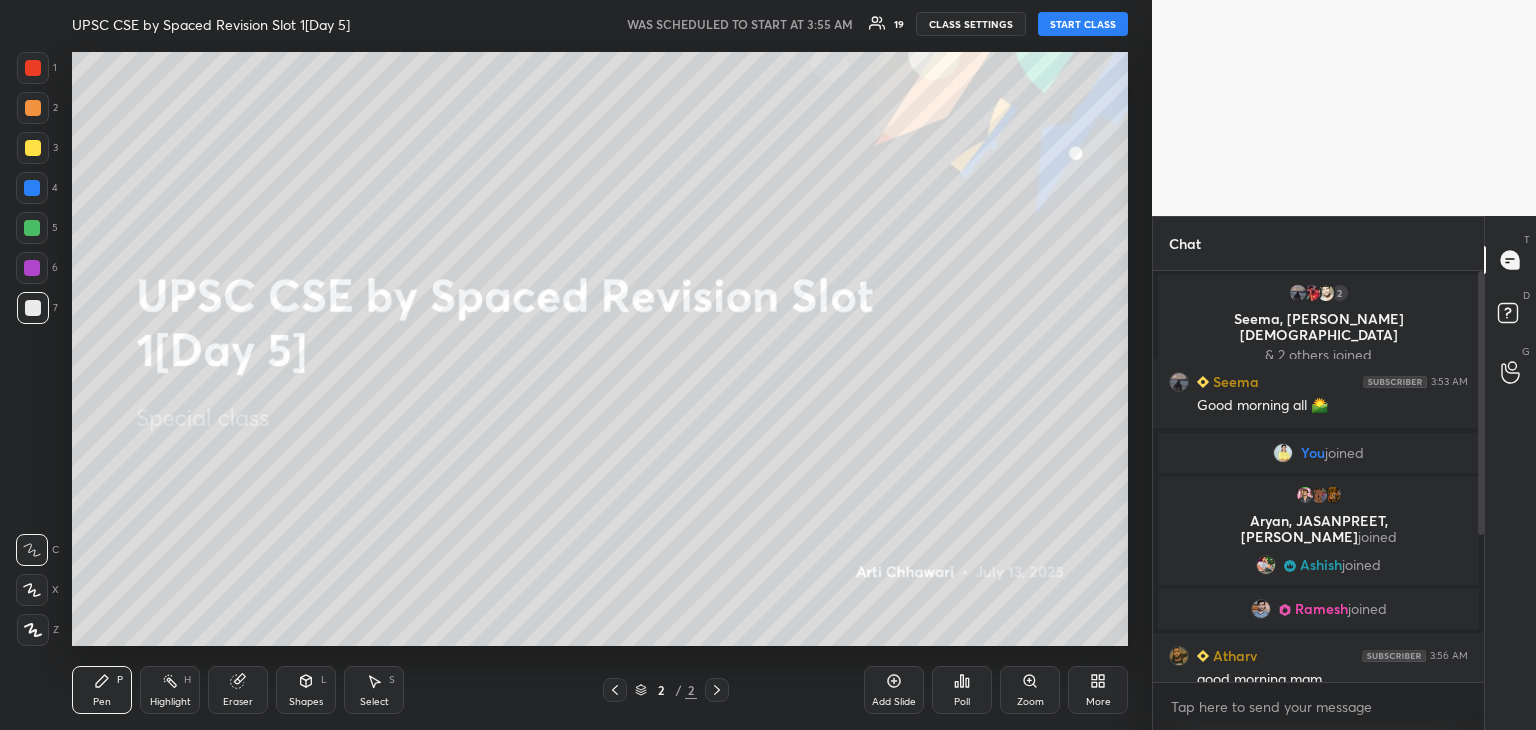click on "START CLASS" at bounding box center (1083, 24) 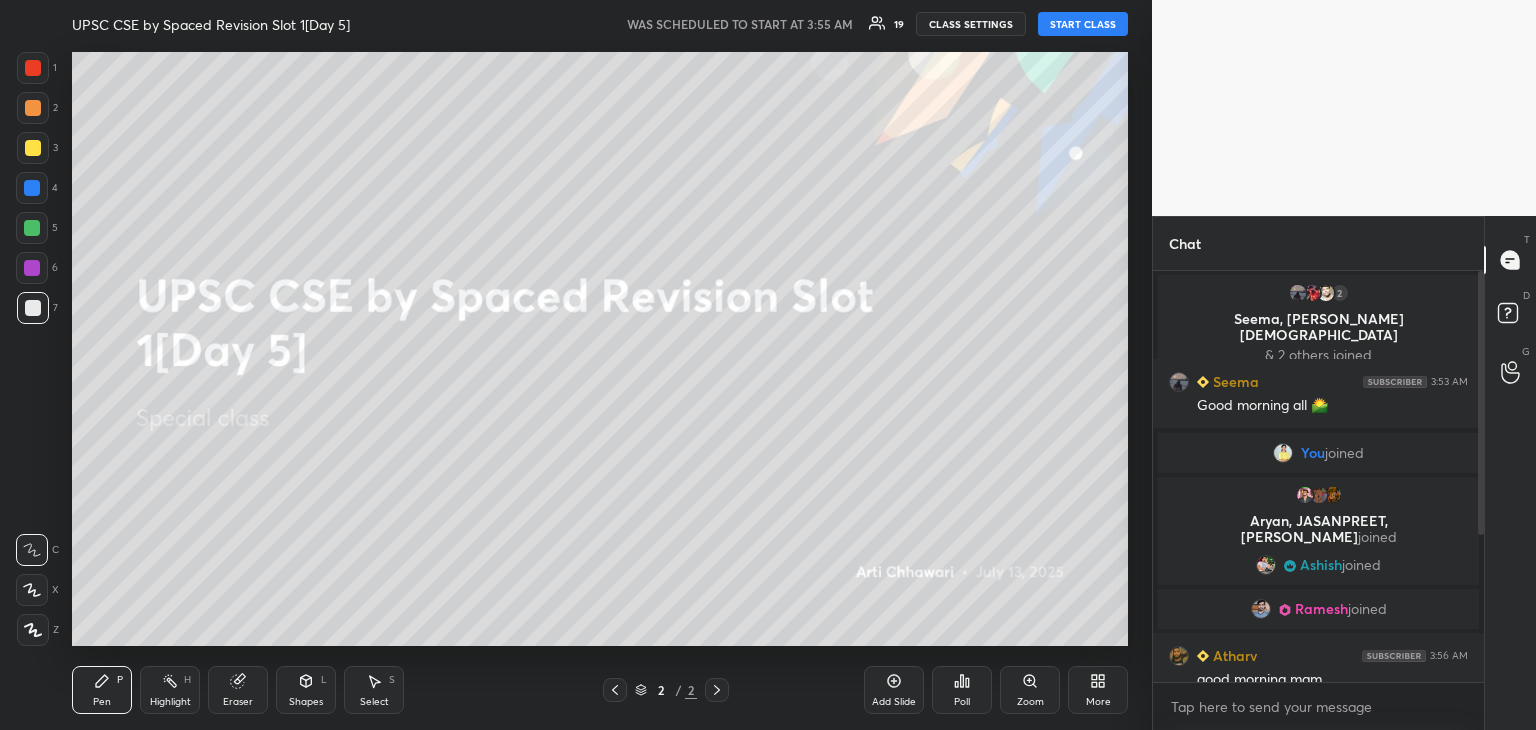 click on "START CLASS" at bounding box center [1083, 24] 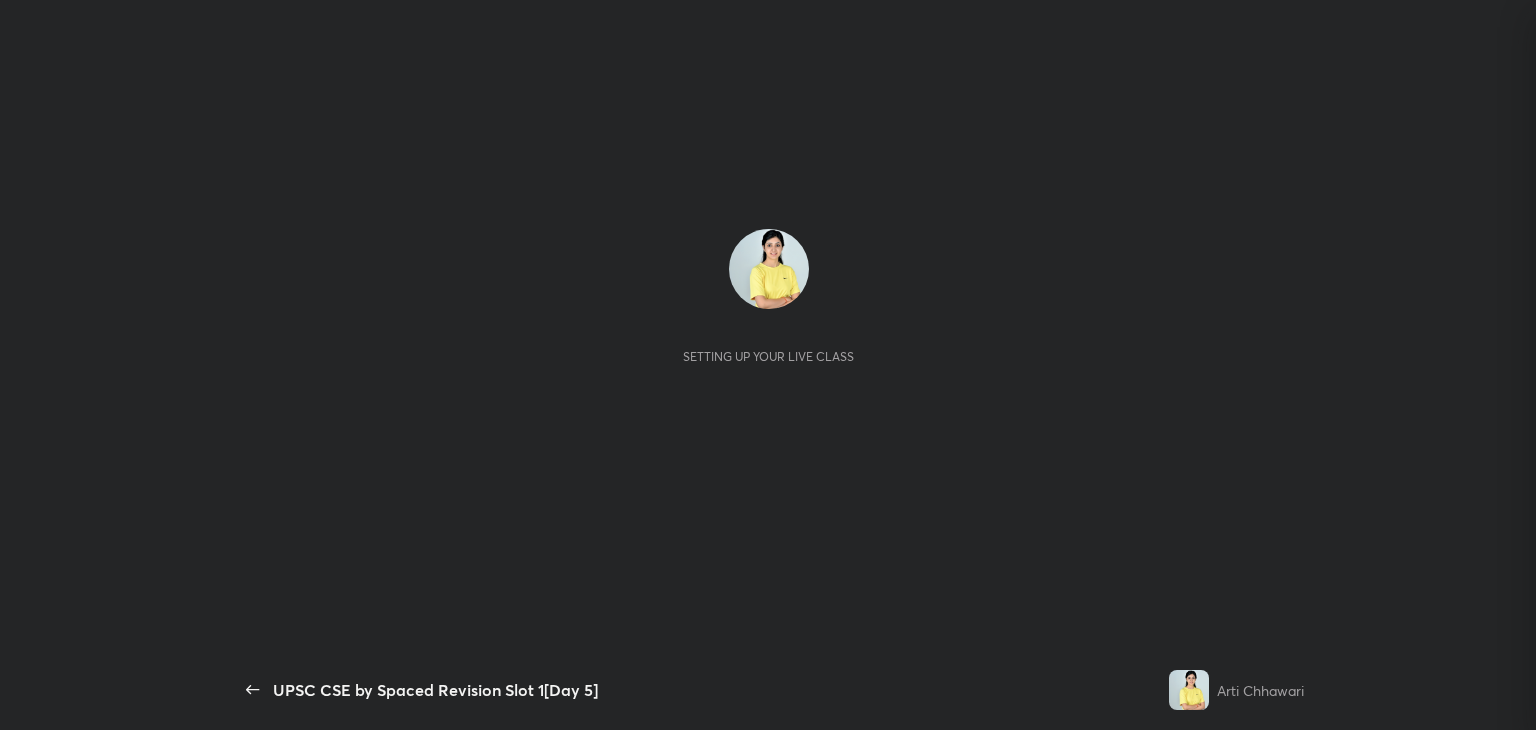 scroll, scrollTop: 0, scrollLeft: 0, axis: both 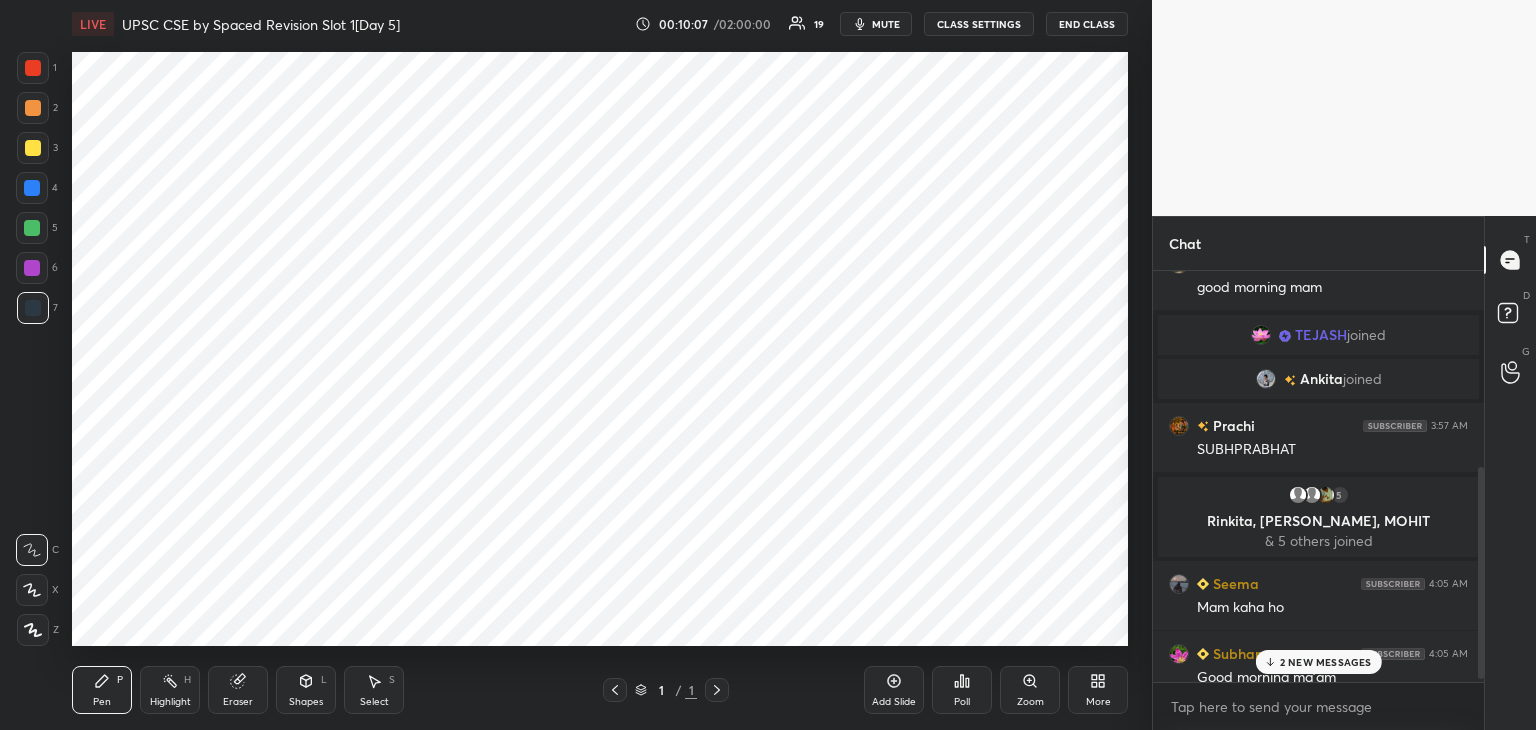 drag, startPoint x: 1480, startPoint y: 501, endPoint x: 1498, endPoint y: 587, distance: 87.86353 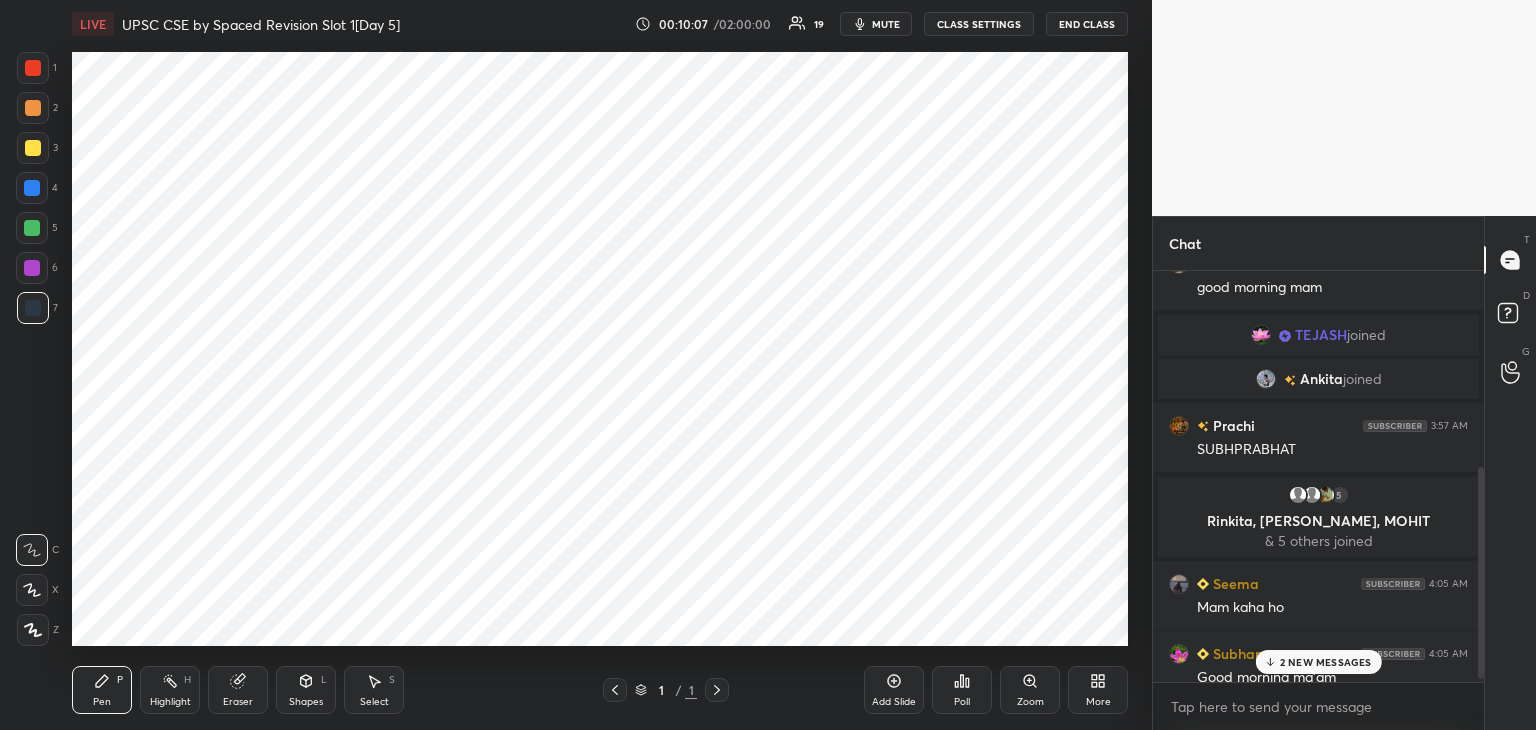 click on "Chat [PERSON_NAME]  joined [PERSON_NAME] 3:56 AM good morning mam [PERSON_NAME]  joined [PERSON_NAME]  joined [PERSON_NAME] 3:57 AM SUBHPRABHAT 5 Rinkita, [PERSON_NAME], MOHIT &  5 others  joined Seema 4:05 AM Mam kaha [PERSON_NAME] 4:05 AM Good morning ma'am 2 NEW MESSAGES Enable hand raising Enable raise hand to speak to learners. Once enabled, chat will be turned off temporarily. Enable x   Doubts asked by learners will show up here NEW DOUBTS ASKED [PERSON_NAME] hand disabled You have disabled Raise hand currently. Enable it to invite learners to speak Enable Can't raise hand Looks like educator just invited you to speak. Please wait before you can raise your hand again. Got it T Messages (T) D Doubts (D) G Raise Hand (G)" at bounding box center [1344, 473] 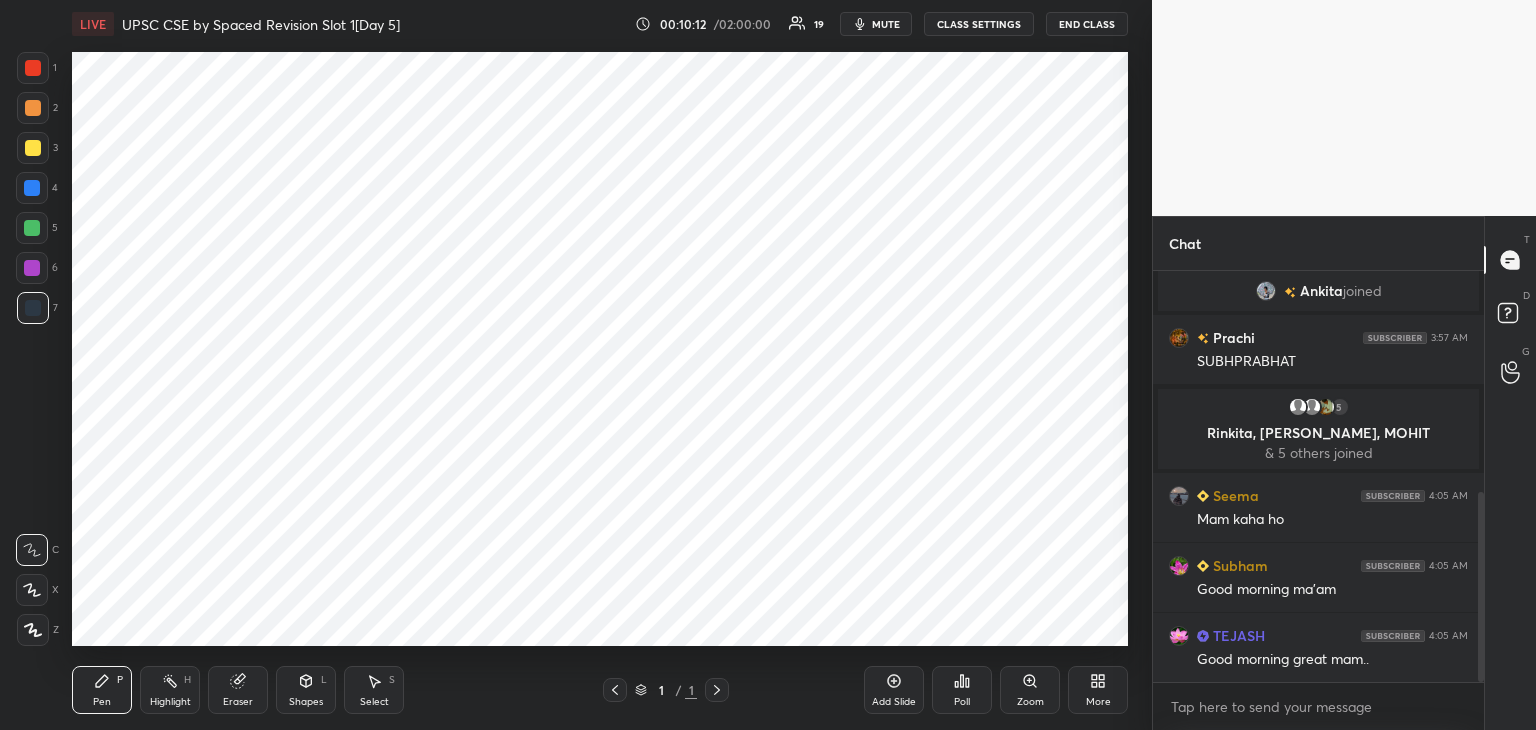 scroll, scrollTop: 550, scrollLeft: 0, axis: vertical 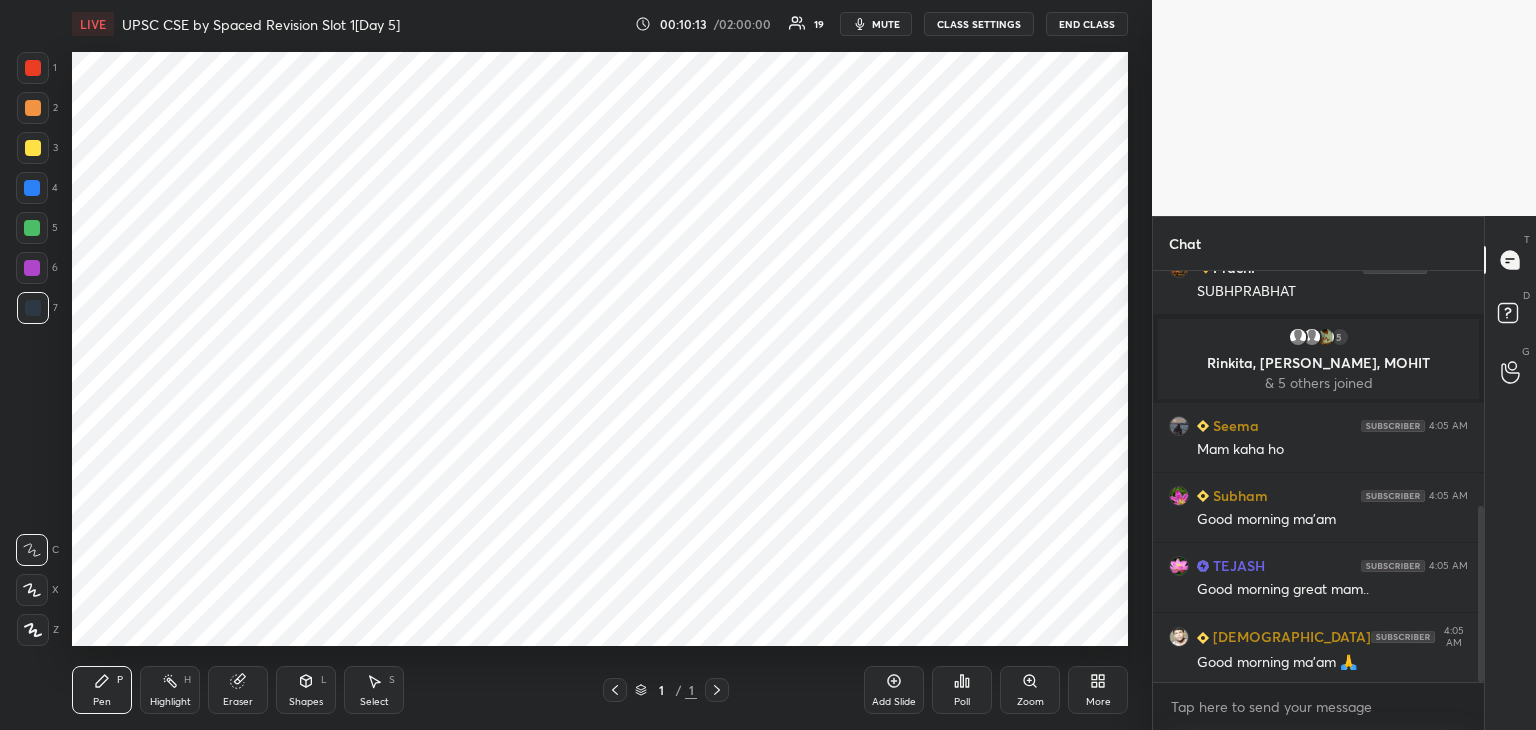 click 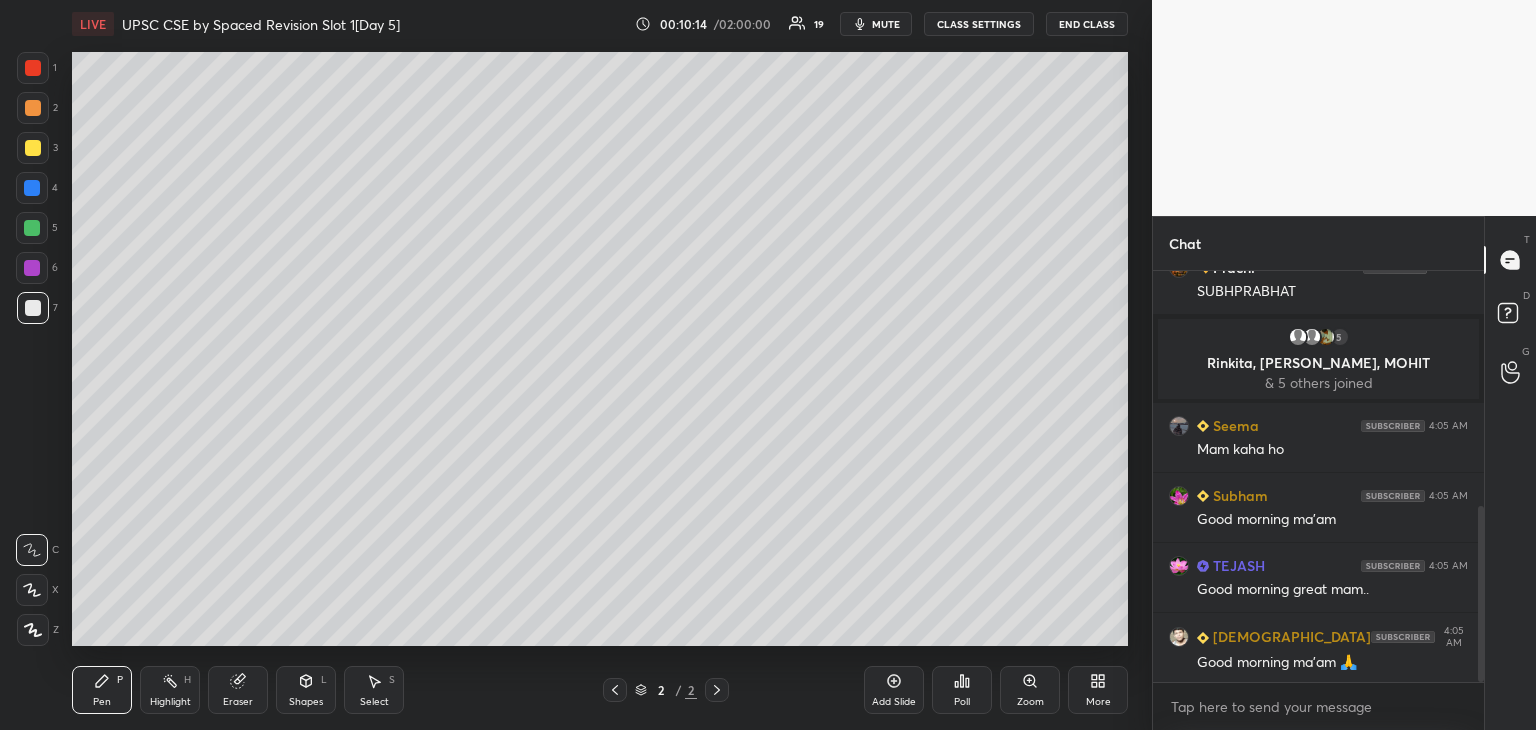 click at bounding box center (33, 308) 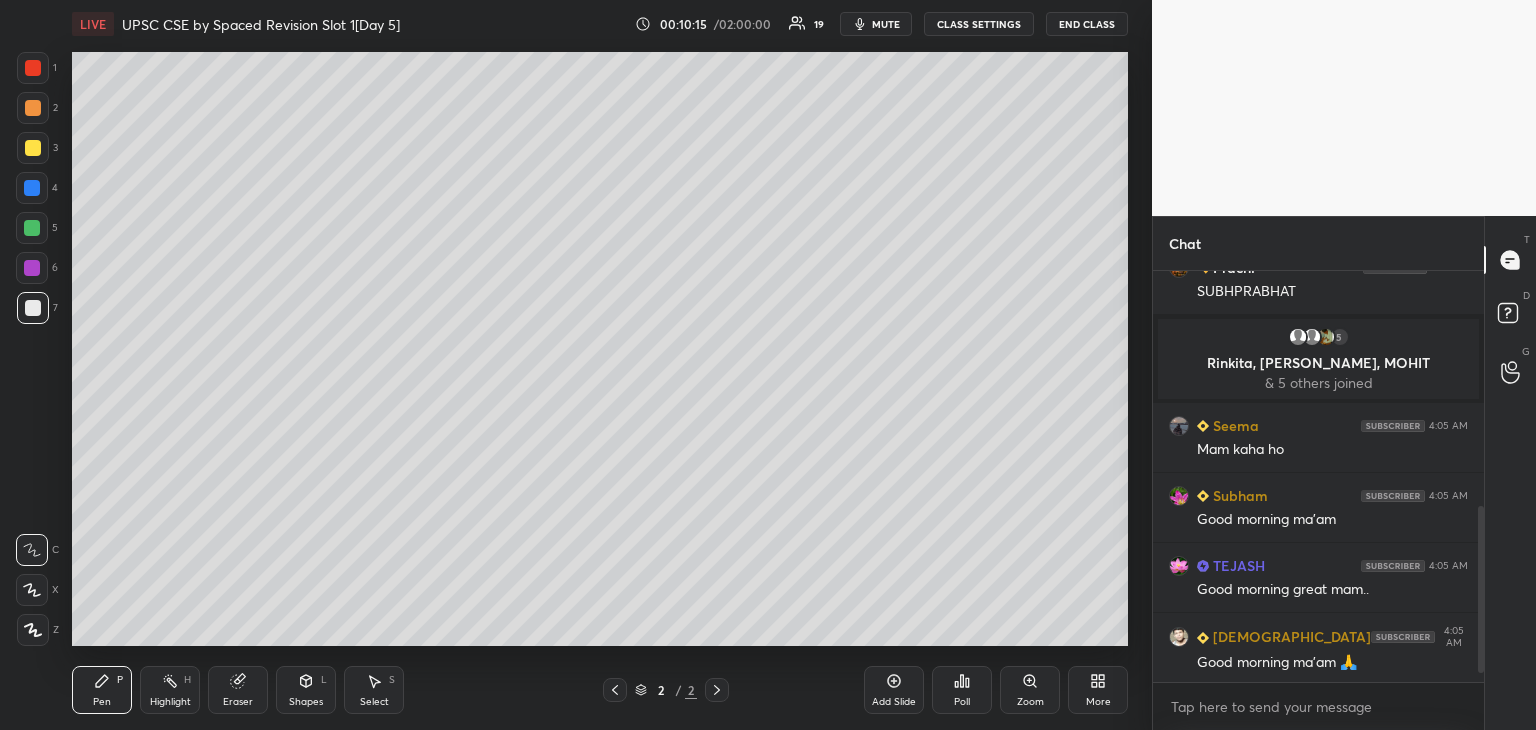 click at bounding box center [33, 148] 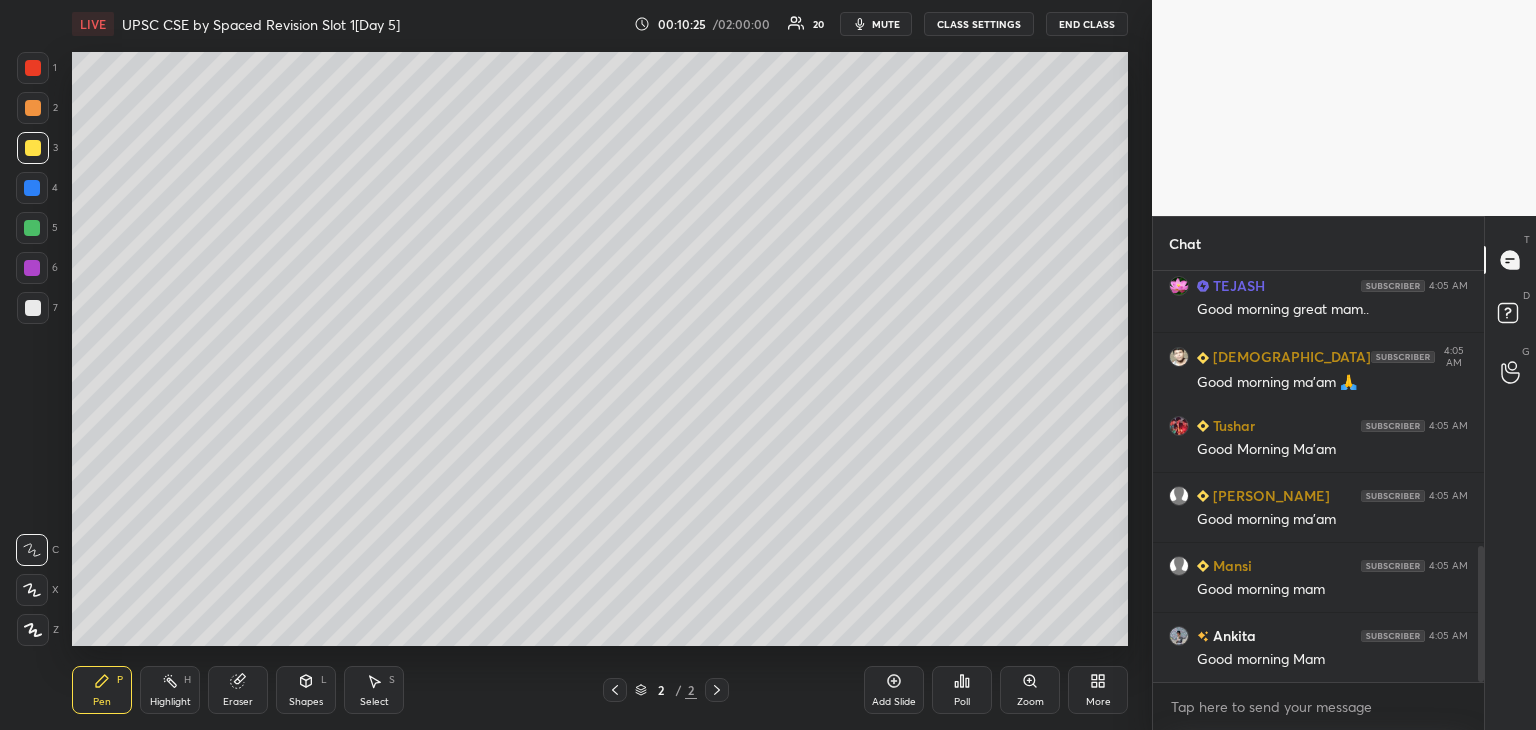 scroll, scrollTop: 900, scrollLeft: 0, axis: vertical 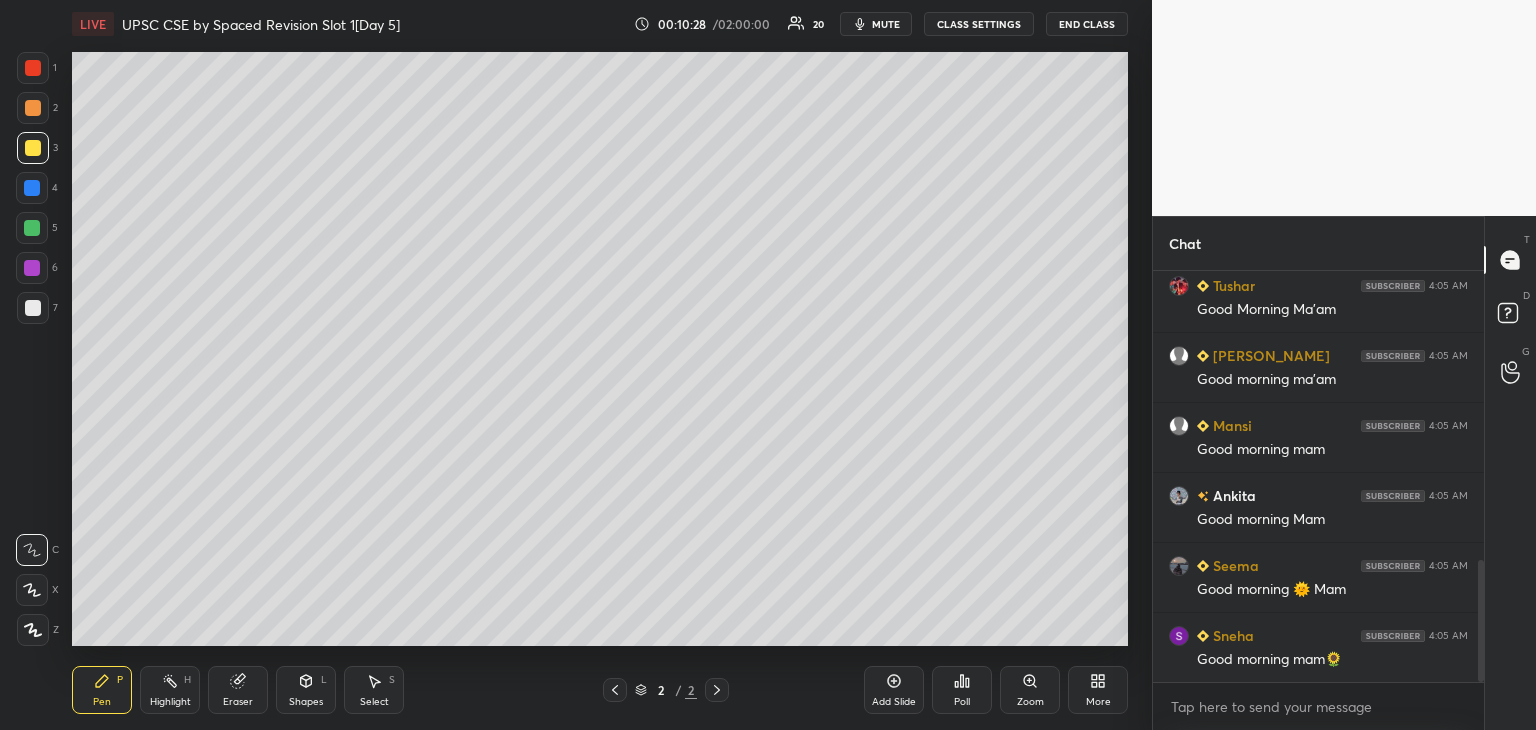 drag, startPoint x: 1481, startPoint y: 624, endPoint x: 1488, endPoint y: 645, distance: 22.135944 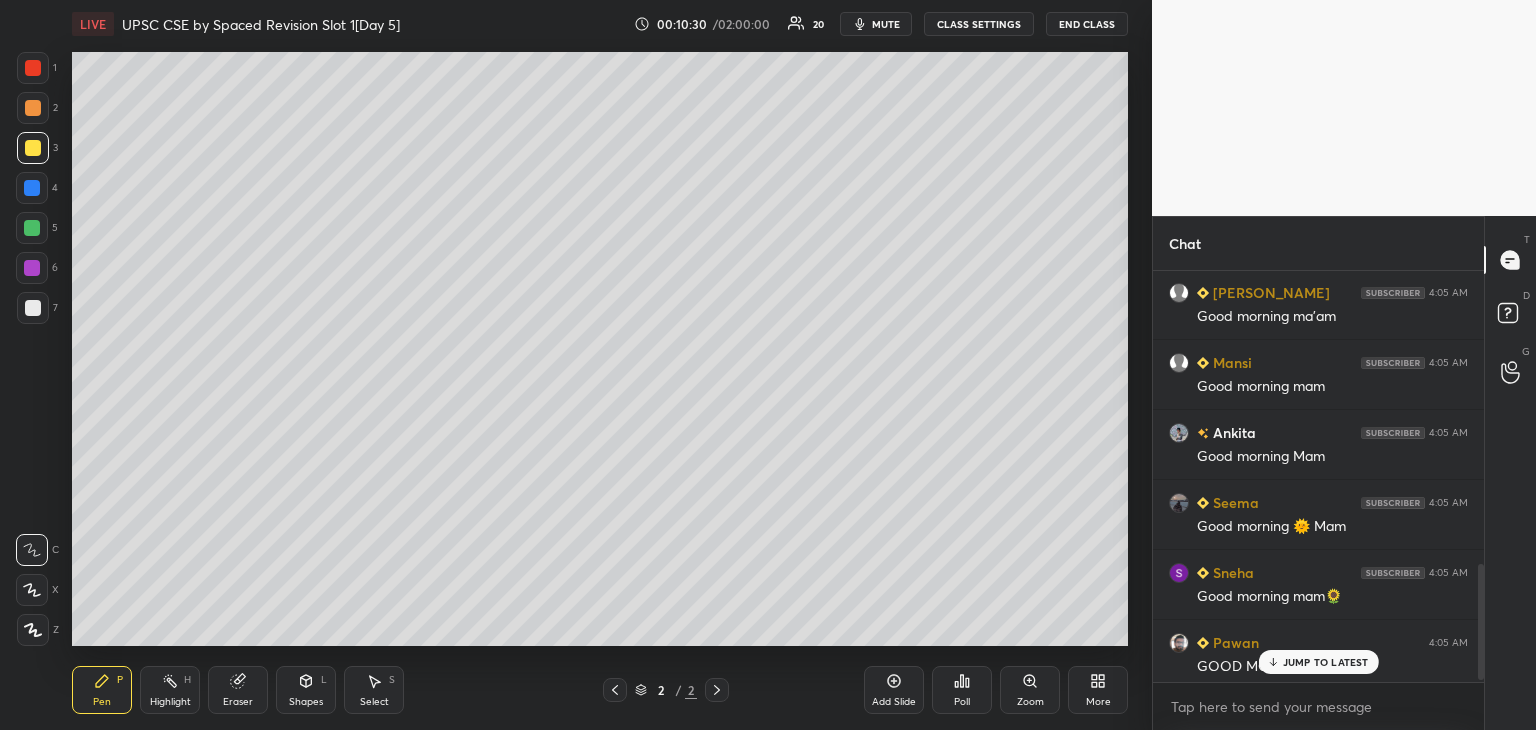 click on "JUMP TO LATEST" at bounding box center (1326, 662) 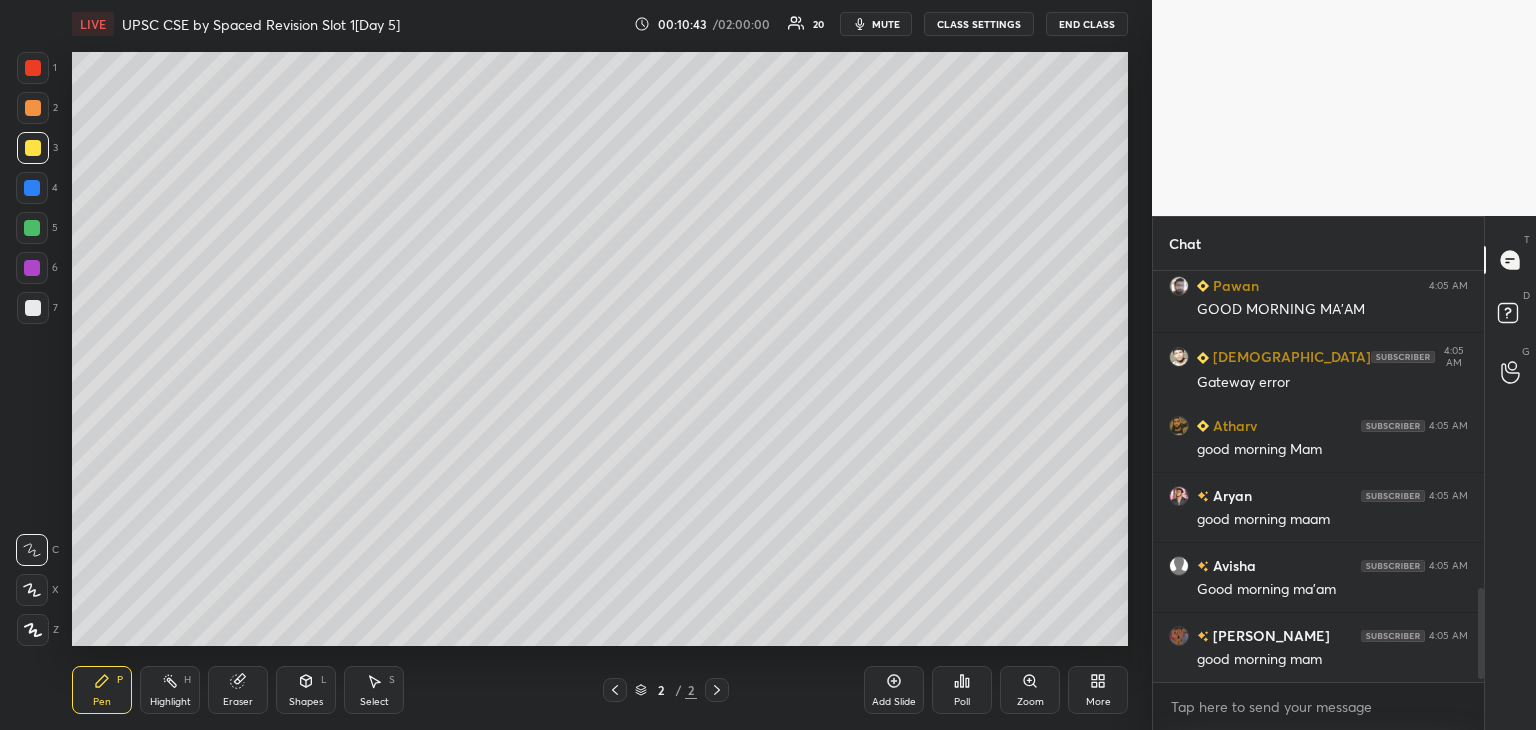 scroll, scrollTop: 1460, scrollLeft: 0, axis: vertical 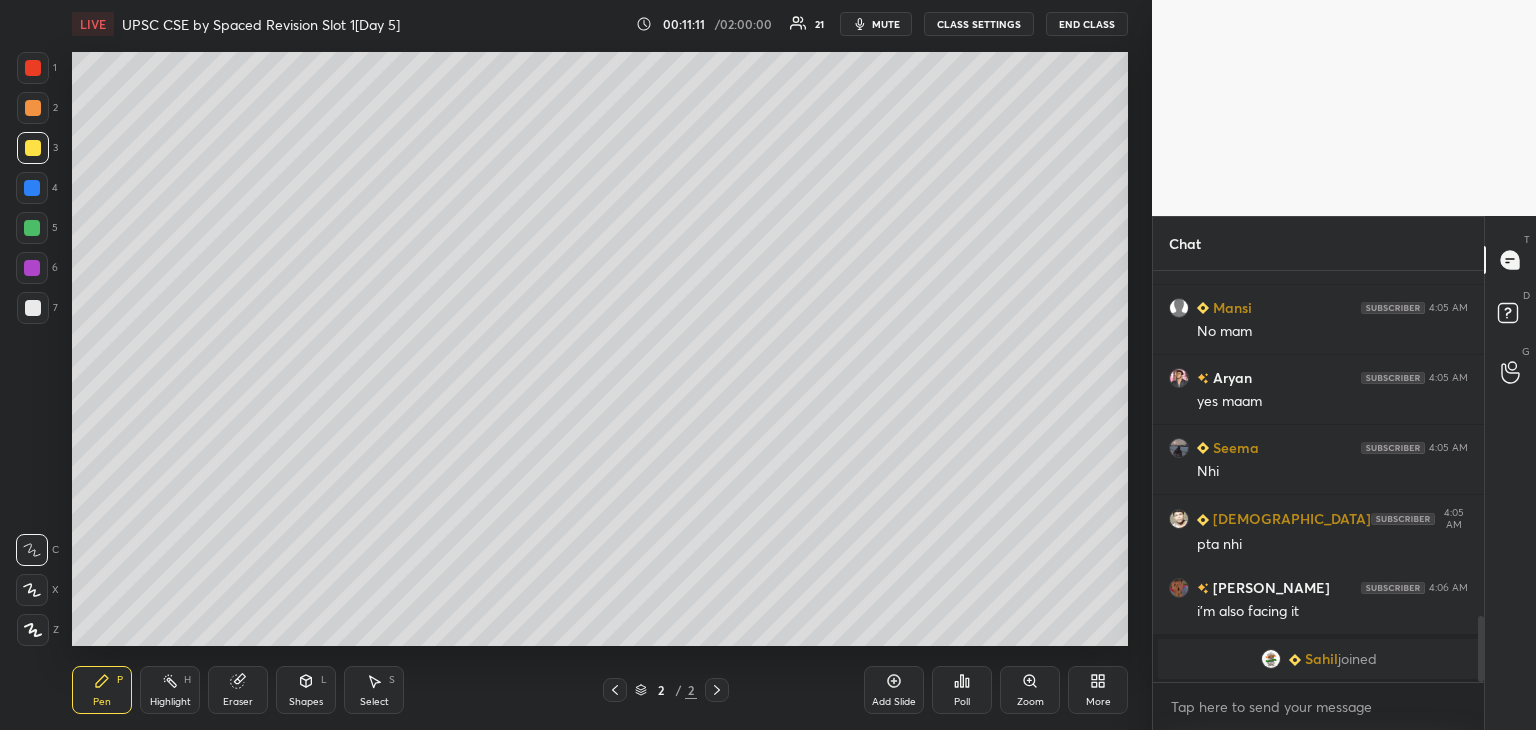 click 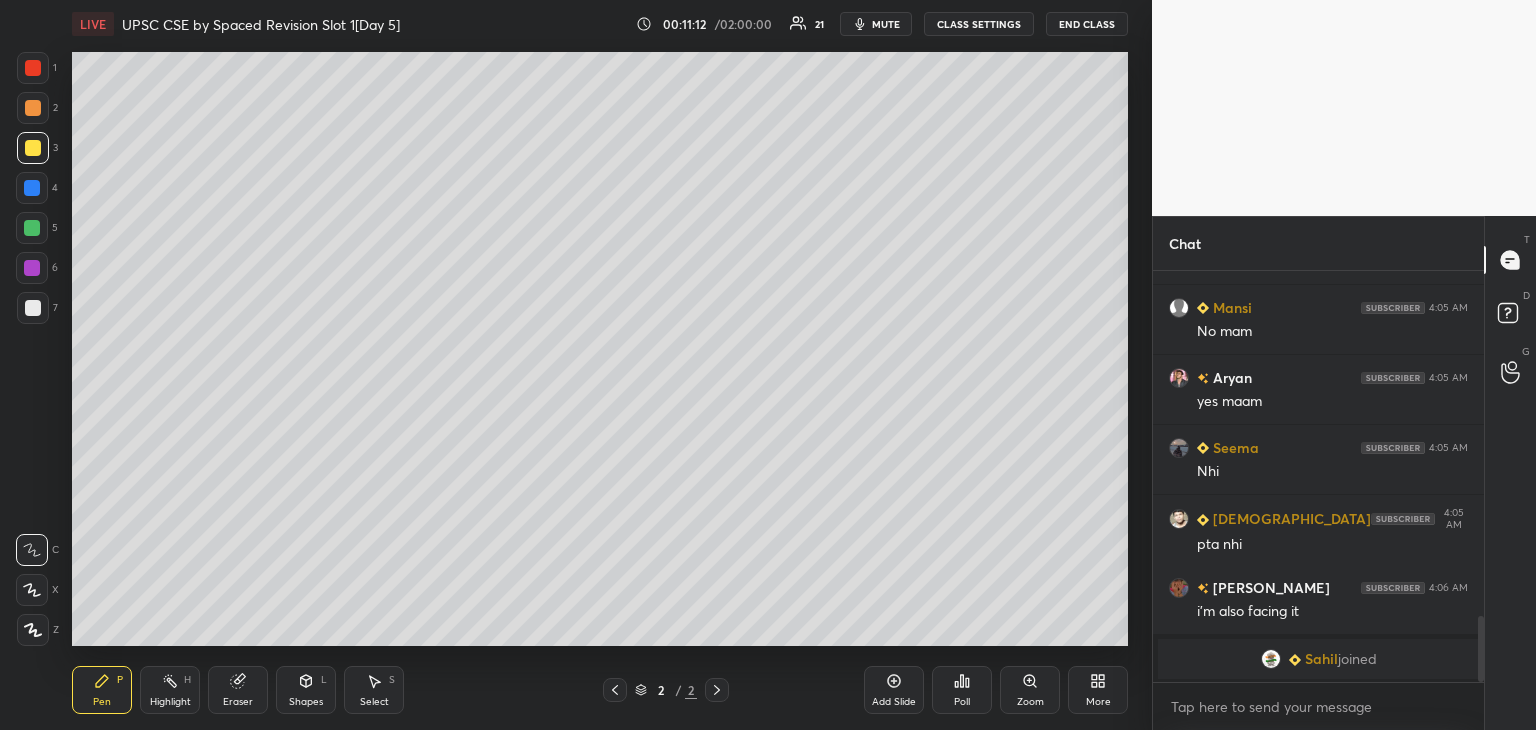 click 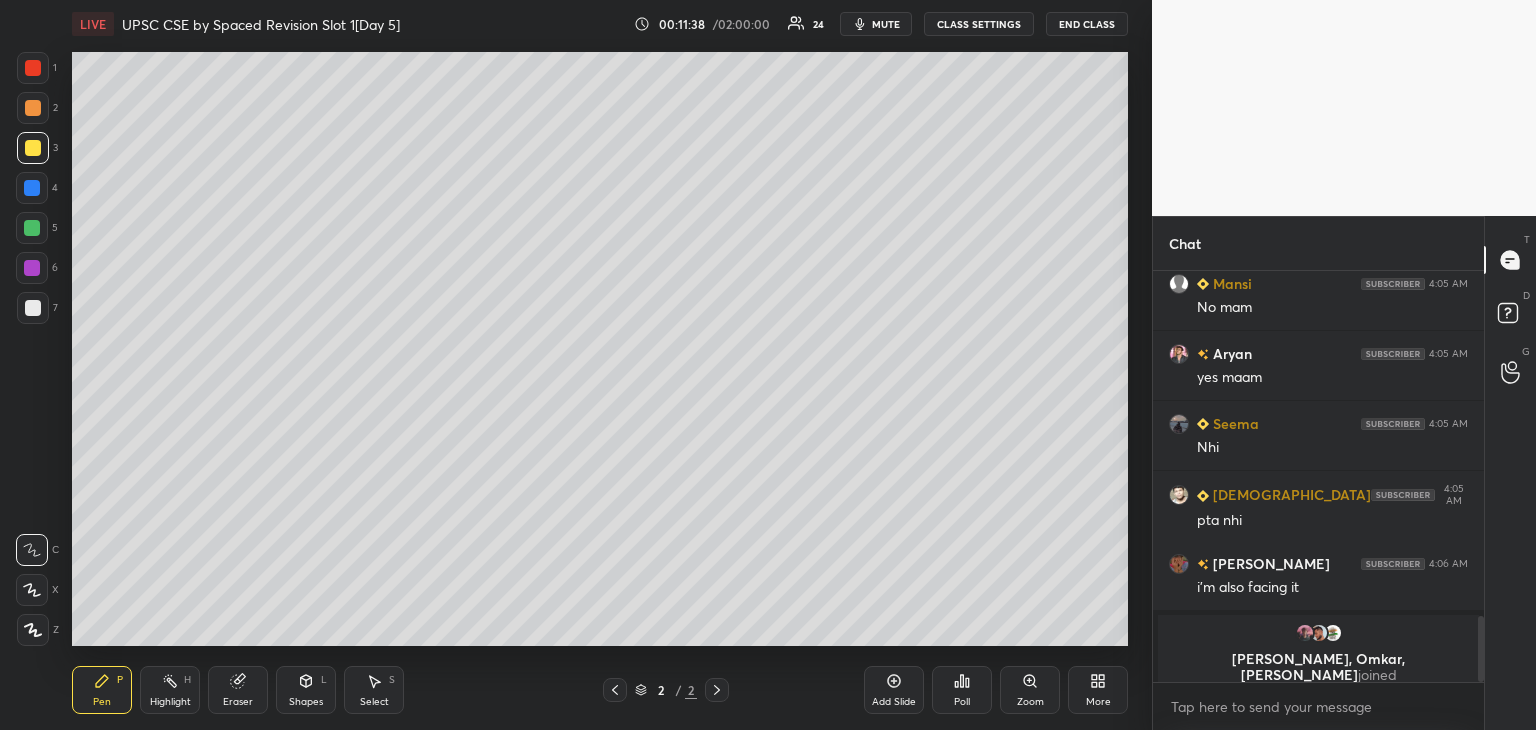 scroll, scrollTop: 1920, scrollLeft: 0, axis: vertical 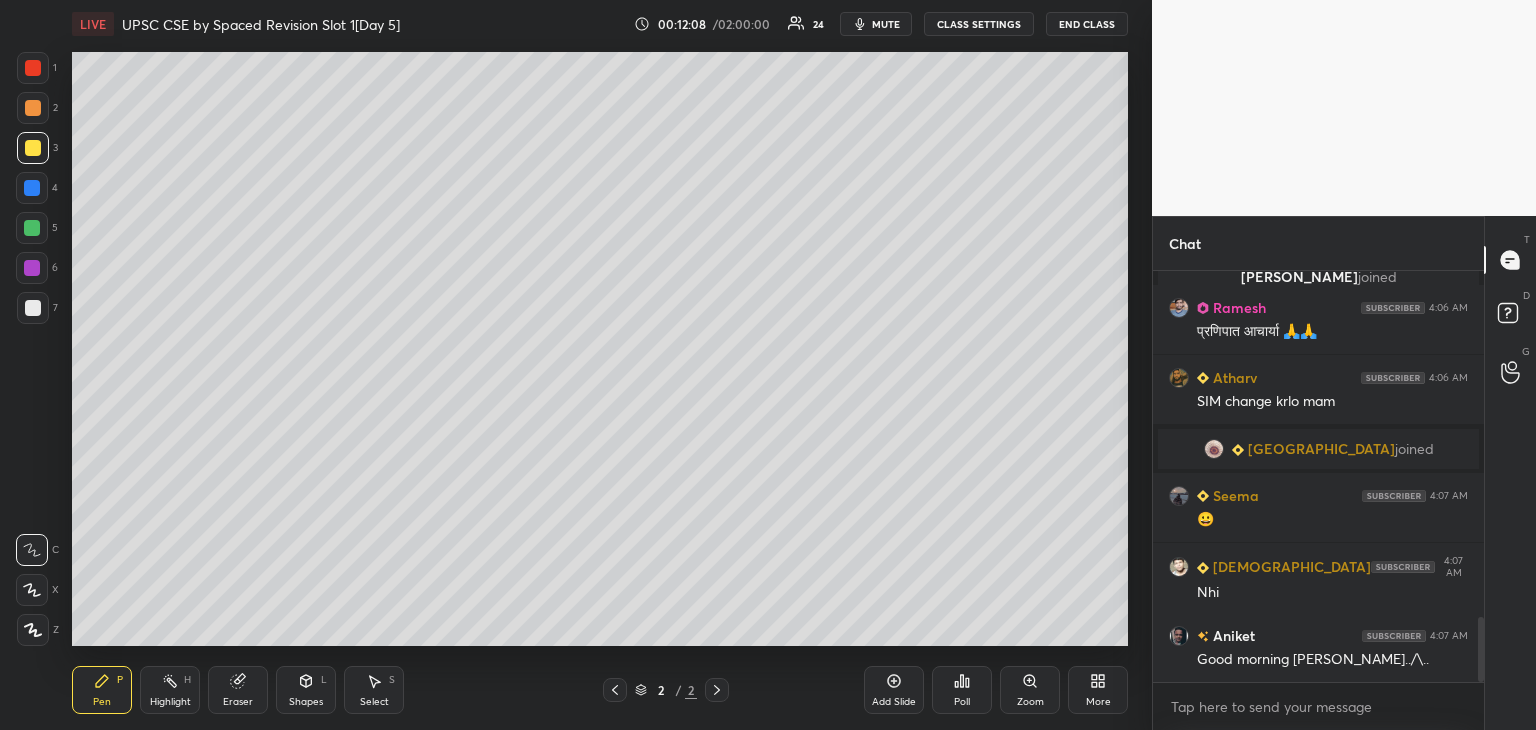 click on "More" at bounding box center [1098, 702] 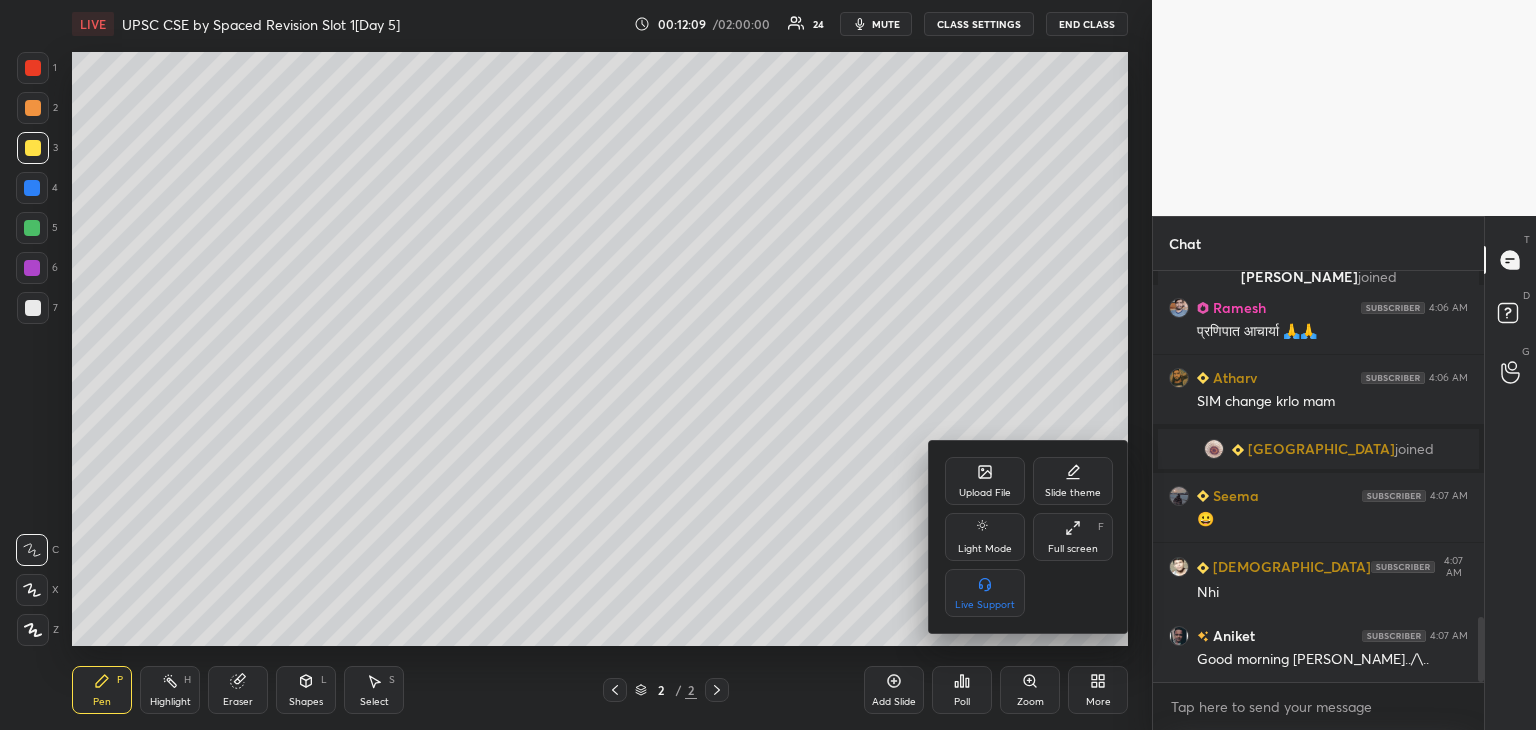 click 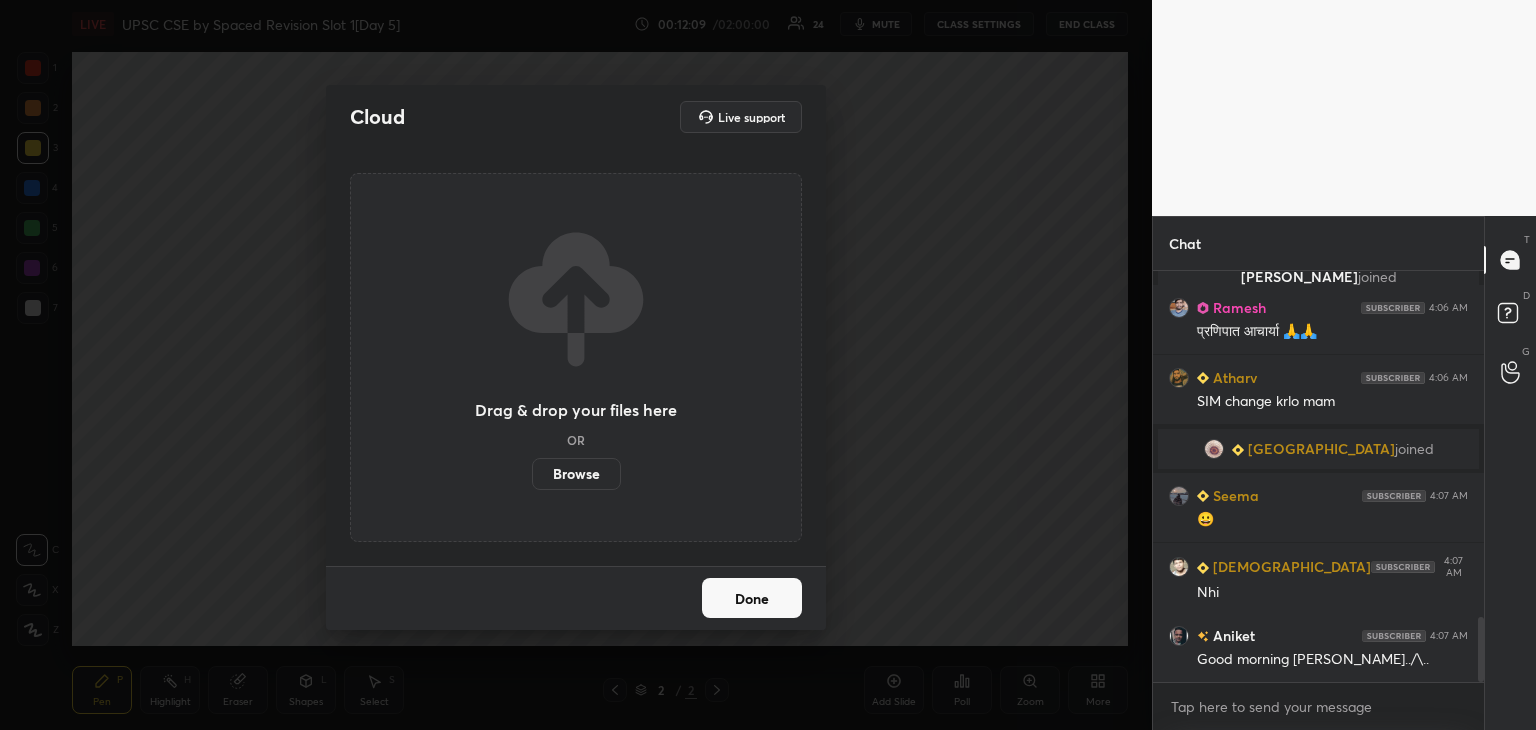 scroll, scrollTop: 2278, scrollLeft: 0, axis: vertical 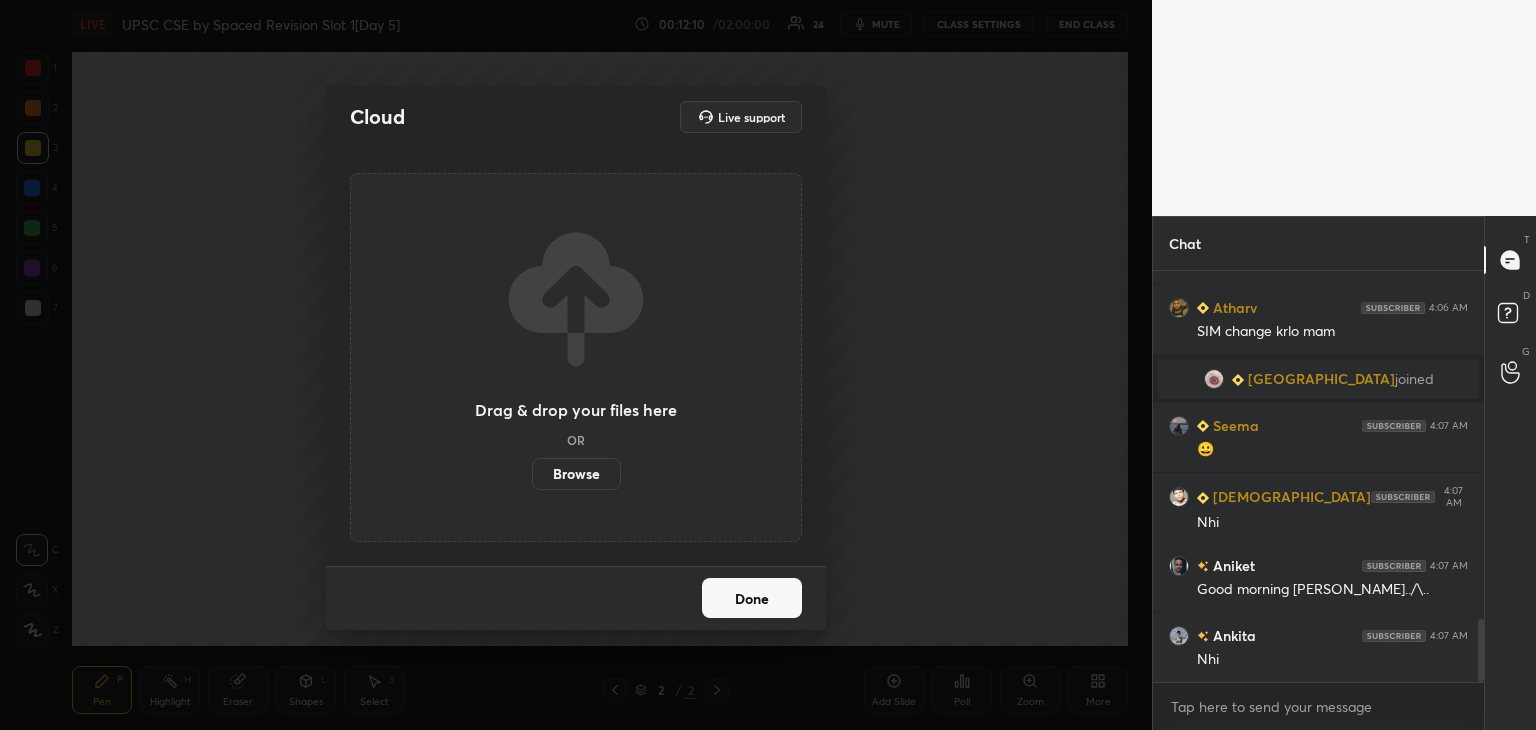 click on "Browse" at bounding box center [576, 474] 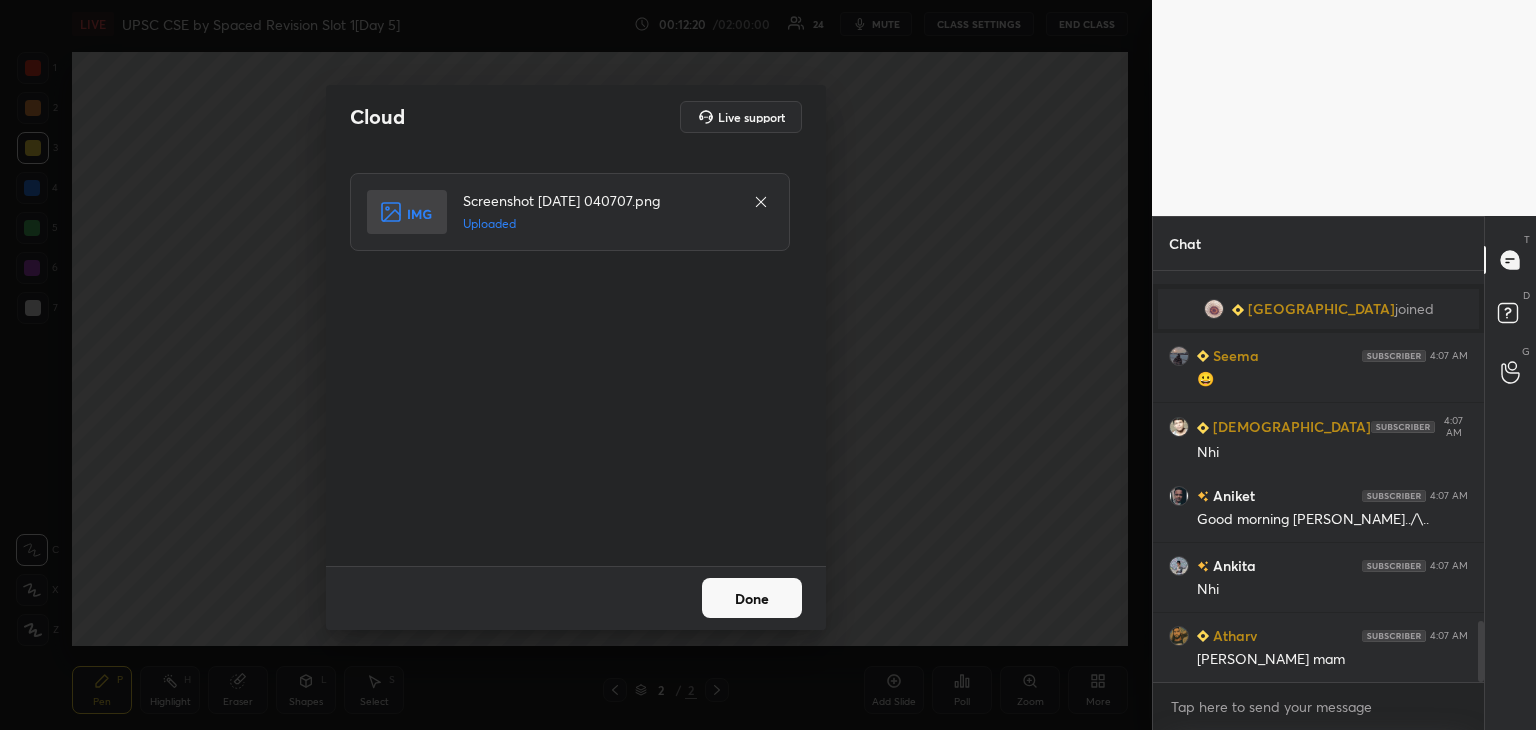 click on "Done" at bounding box center (752, 598) 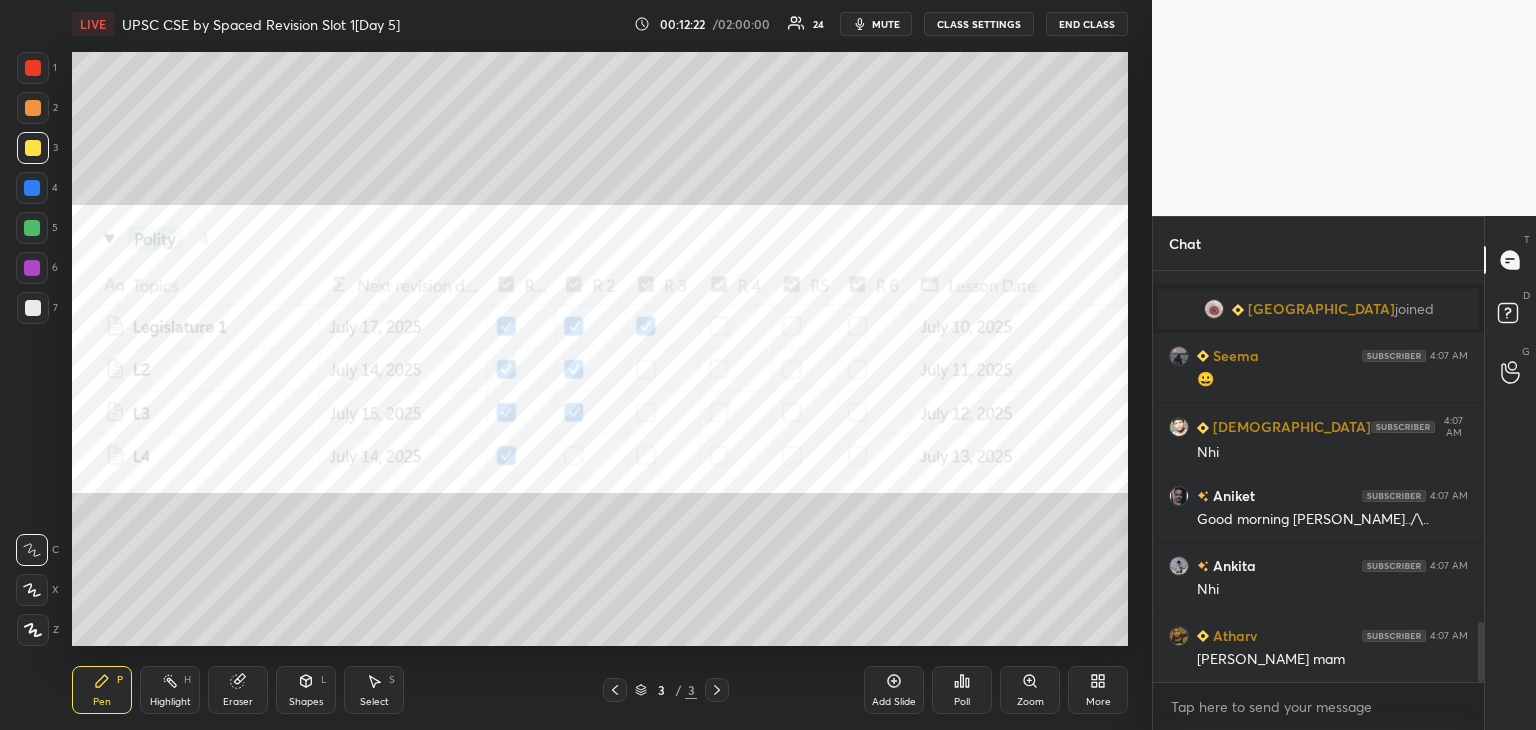 scroll, scrollTop: 2396, scrollLeft: 0, axis: vertical 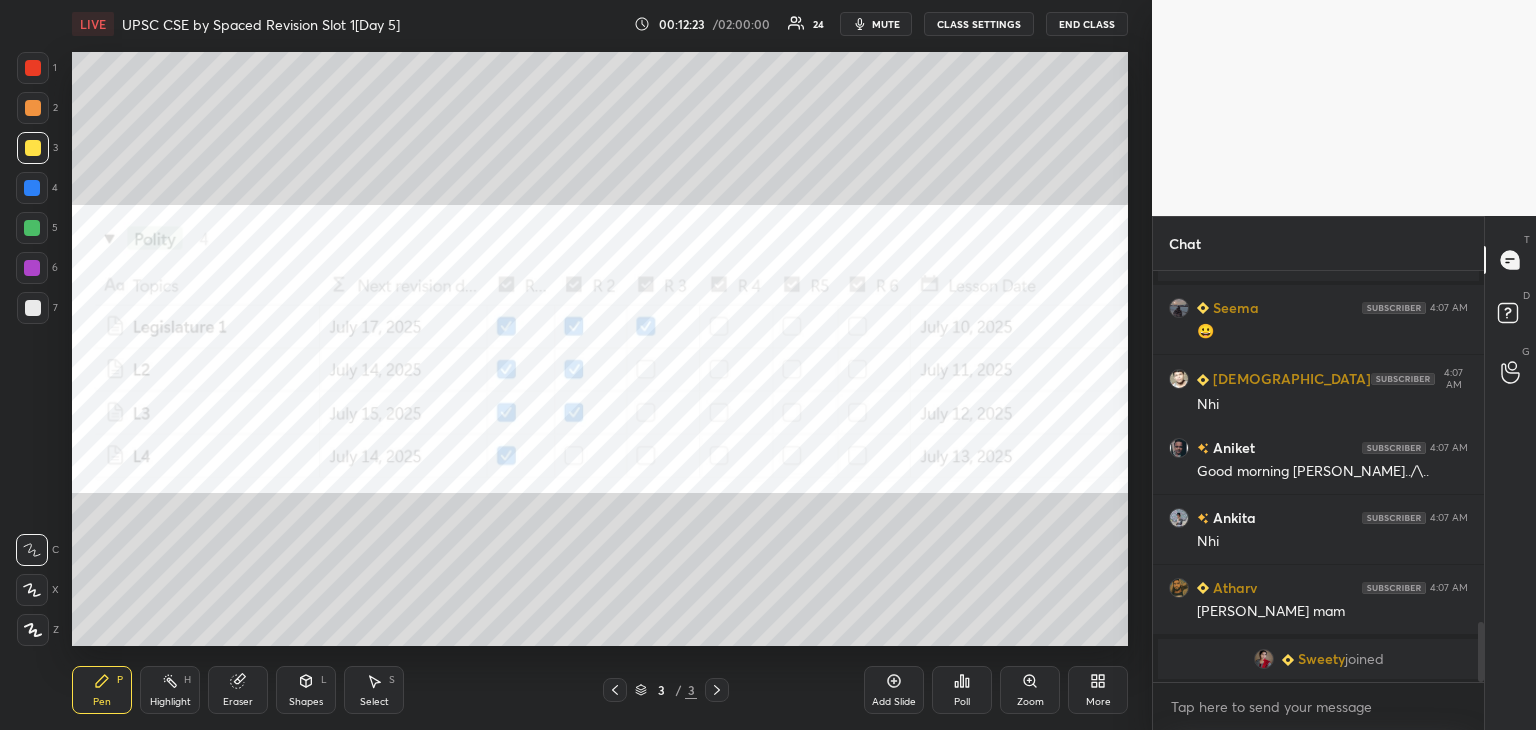 click at bounding box center [33, 68] 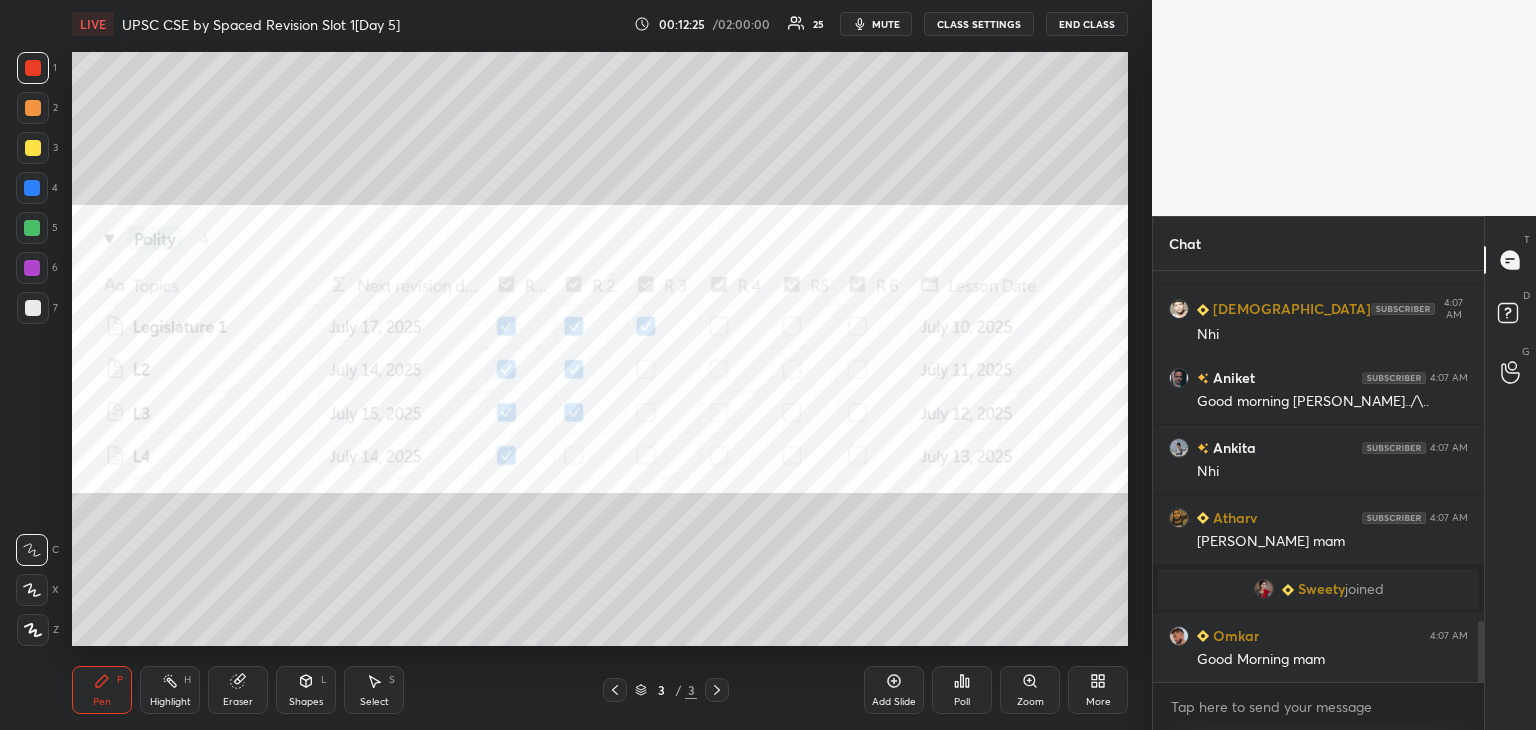 scroll, scrollTop: 2346, scrollLeft: 0, axis: vertical 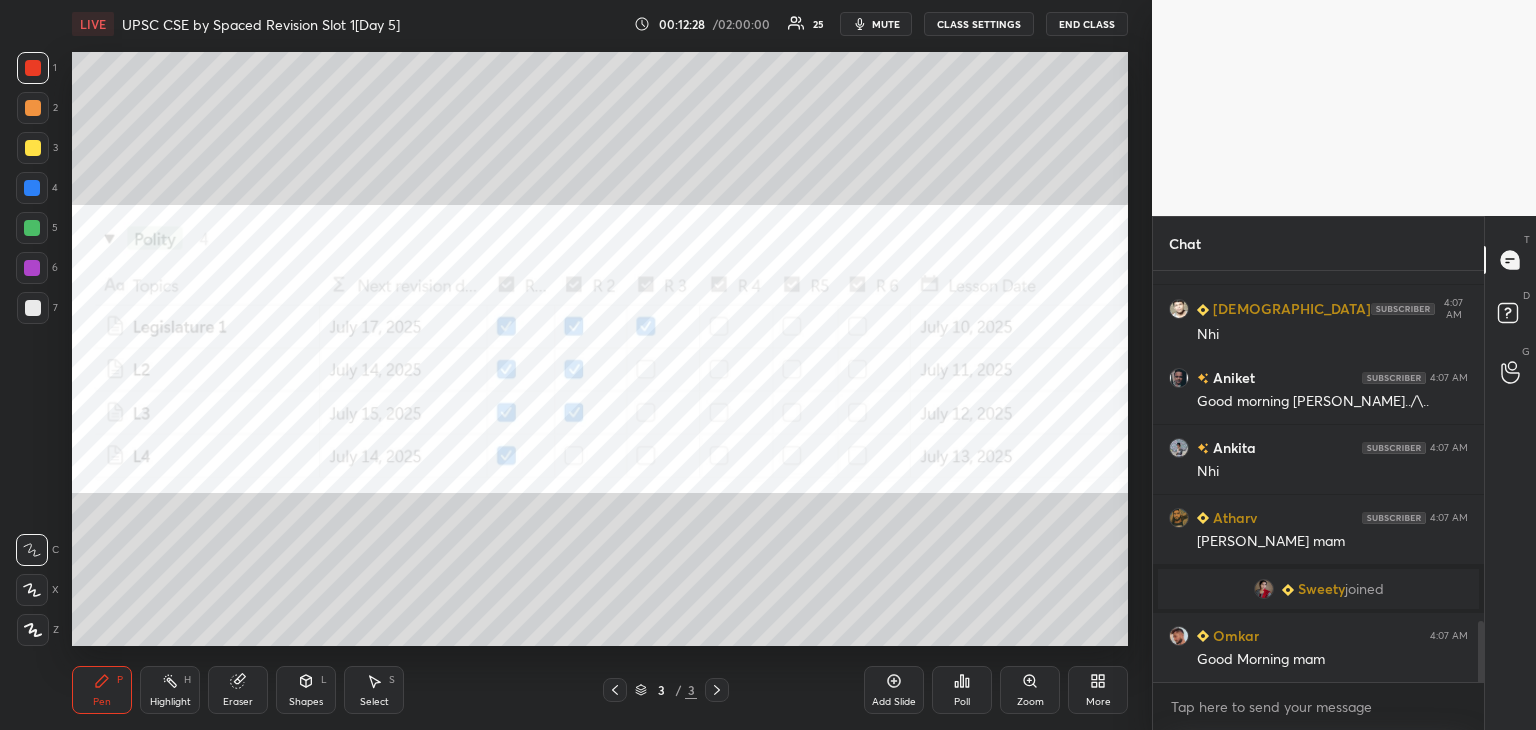 click at bounding box center [32, 188] 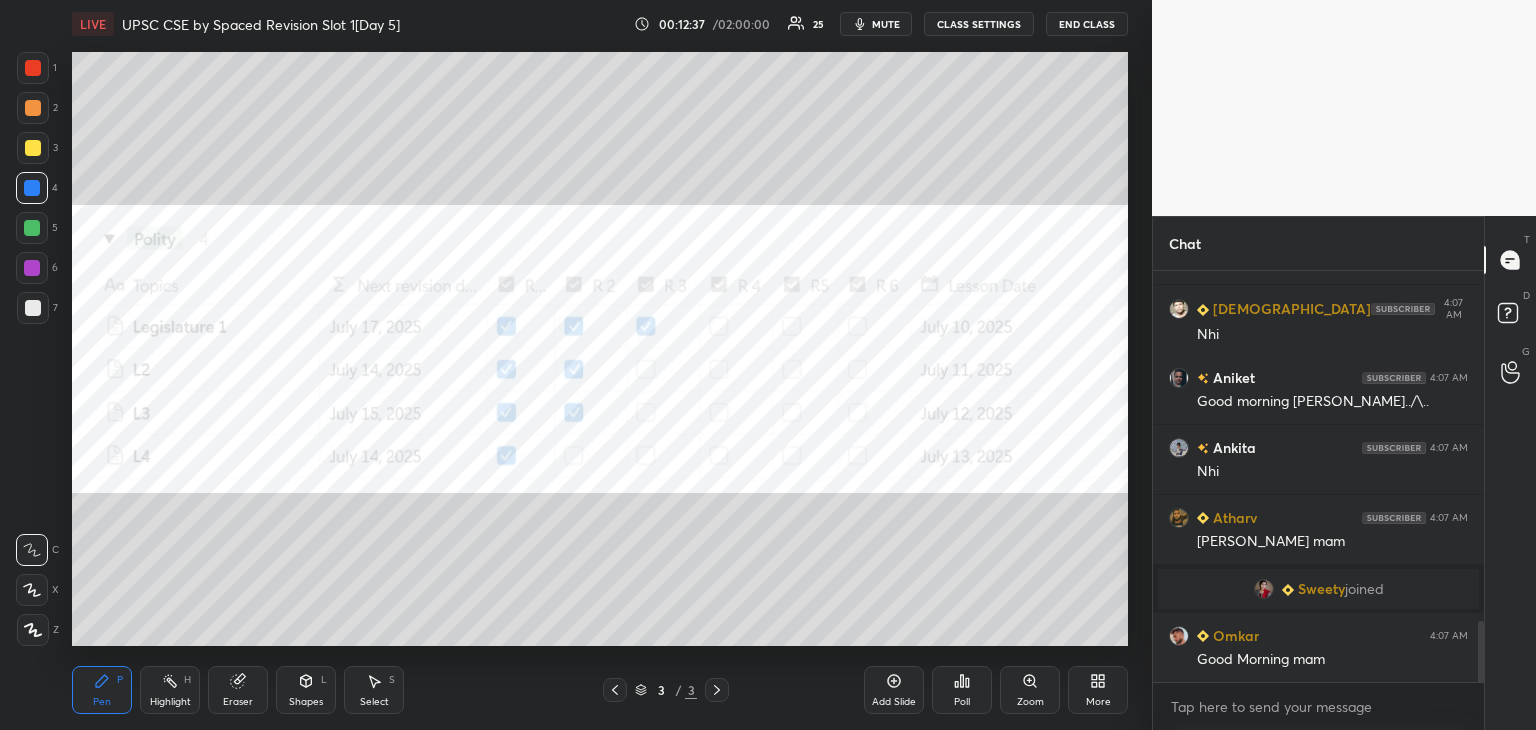 scroll, scrollTop: 2416, scrollLeft: 0, axis: vertical 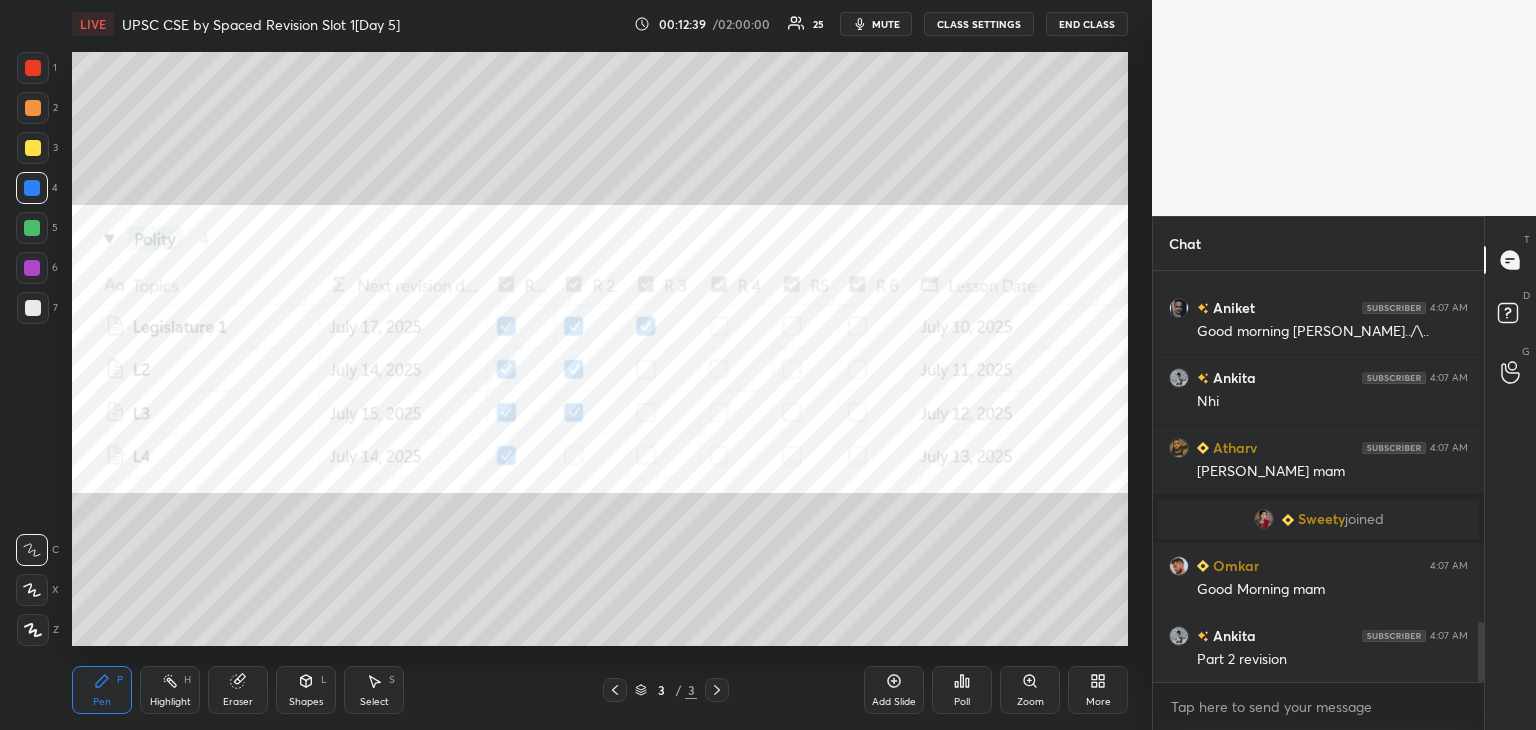 click at bounding box center [33, 68] 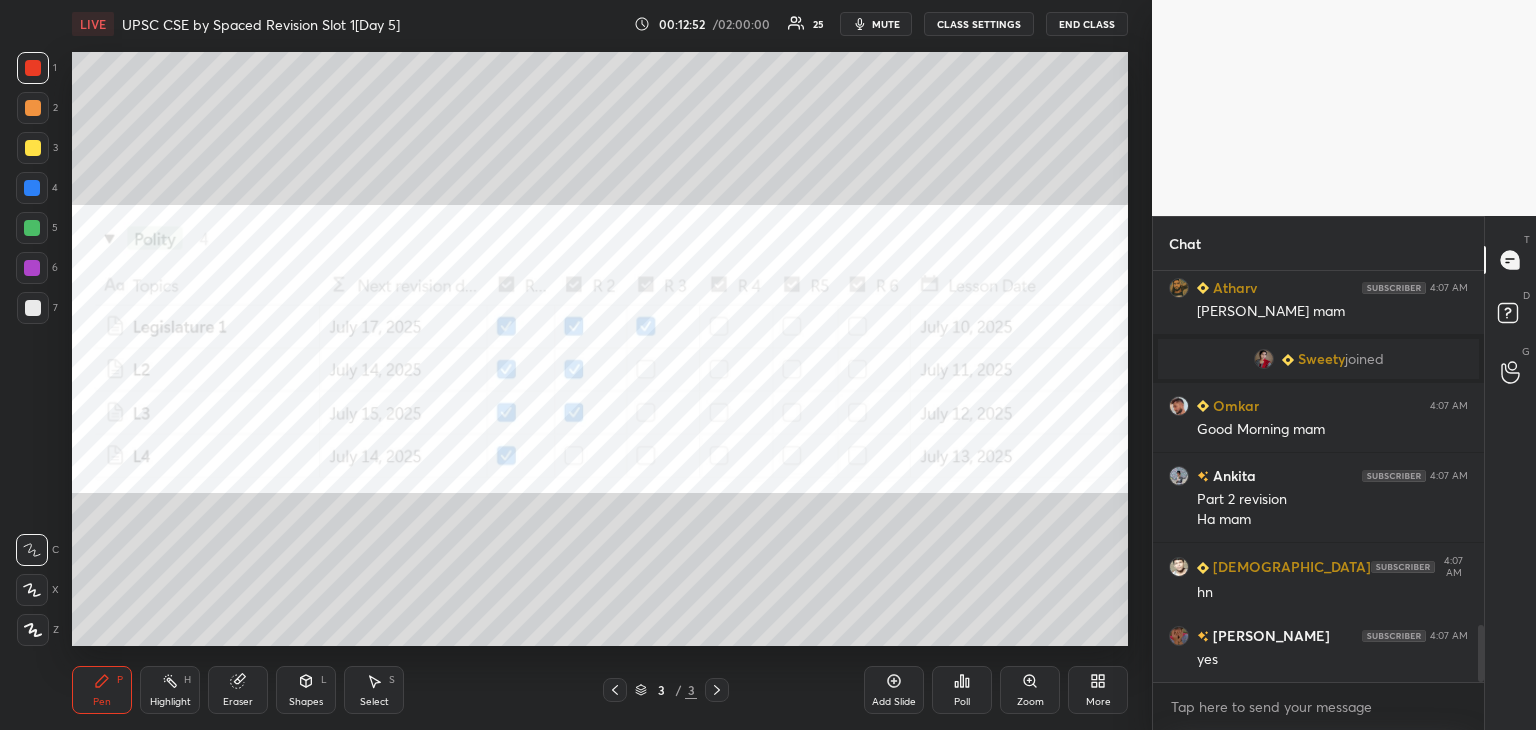 scroll, scrollTop: 2646, scrollLeft: 0, axis: vertical 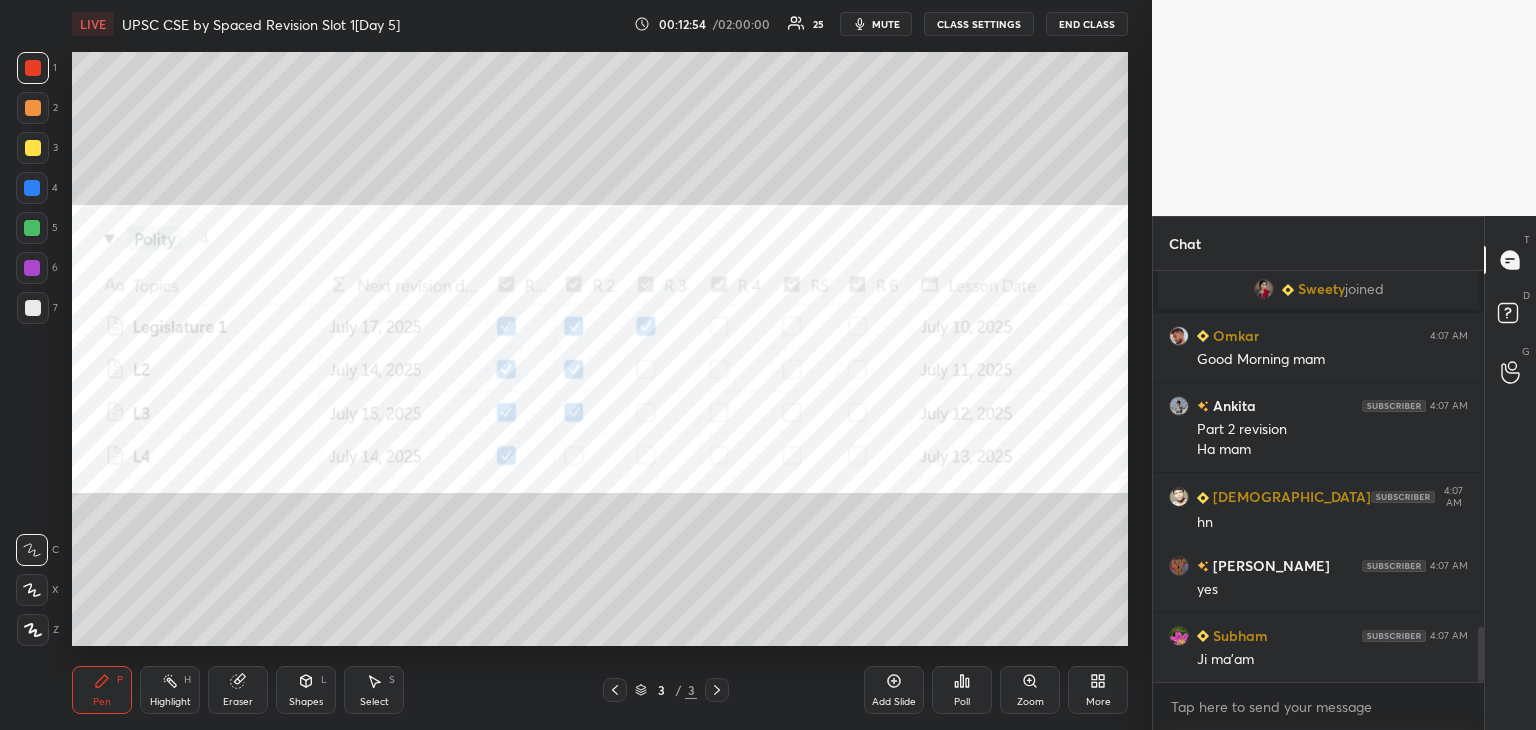 drag, startPoint x: 1481, startPoint y: 651, endPoint x: 1516, endPoint y: 682, distance: 46.75468 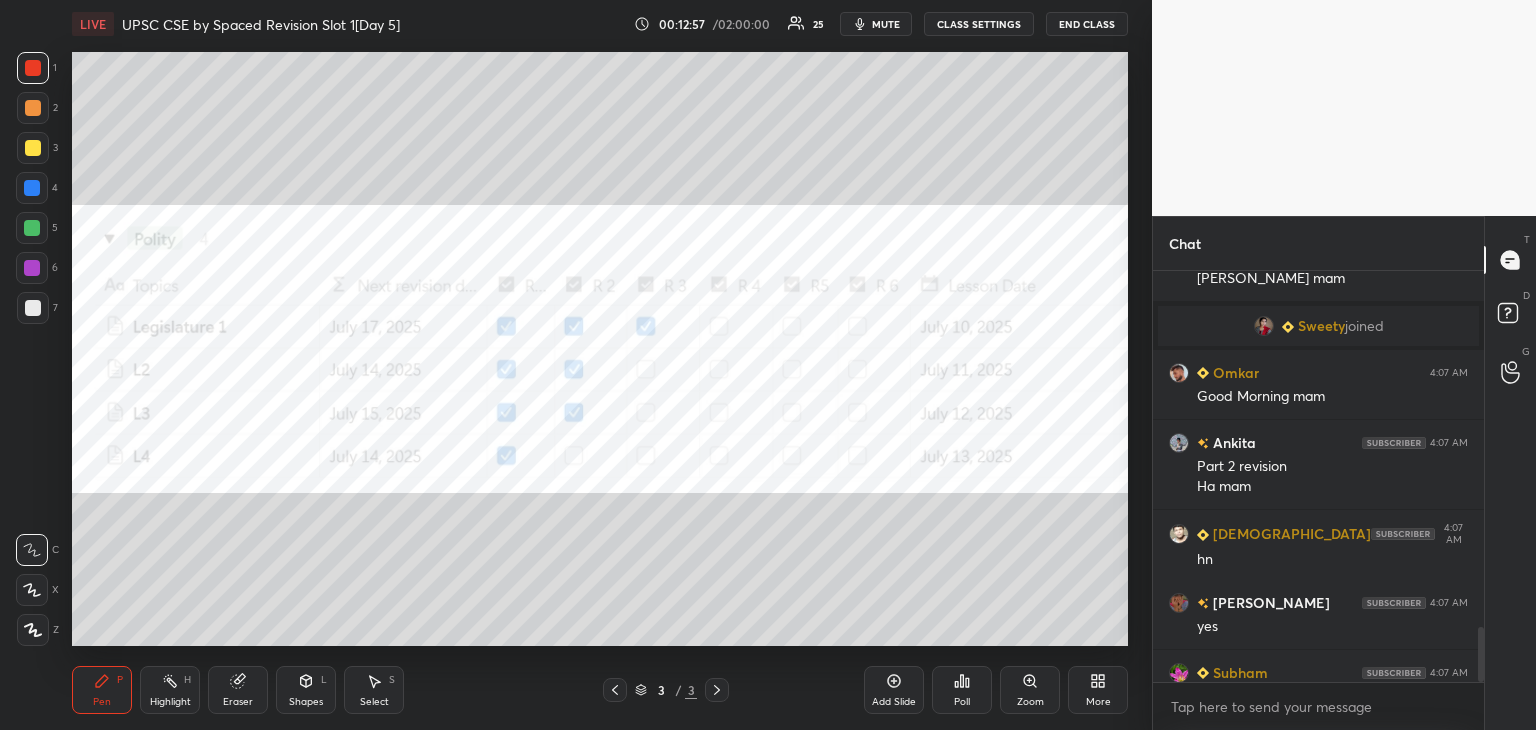 scroll, scrollTop: 2646, scrollLeft: 0, axis: vertical 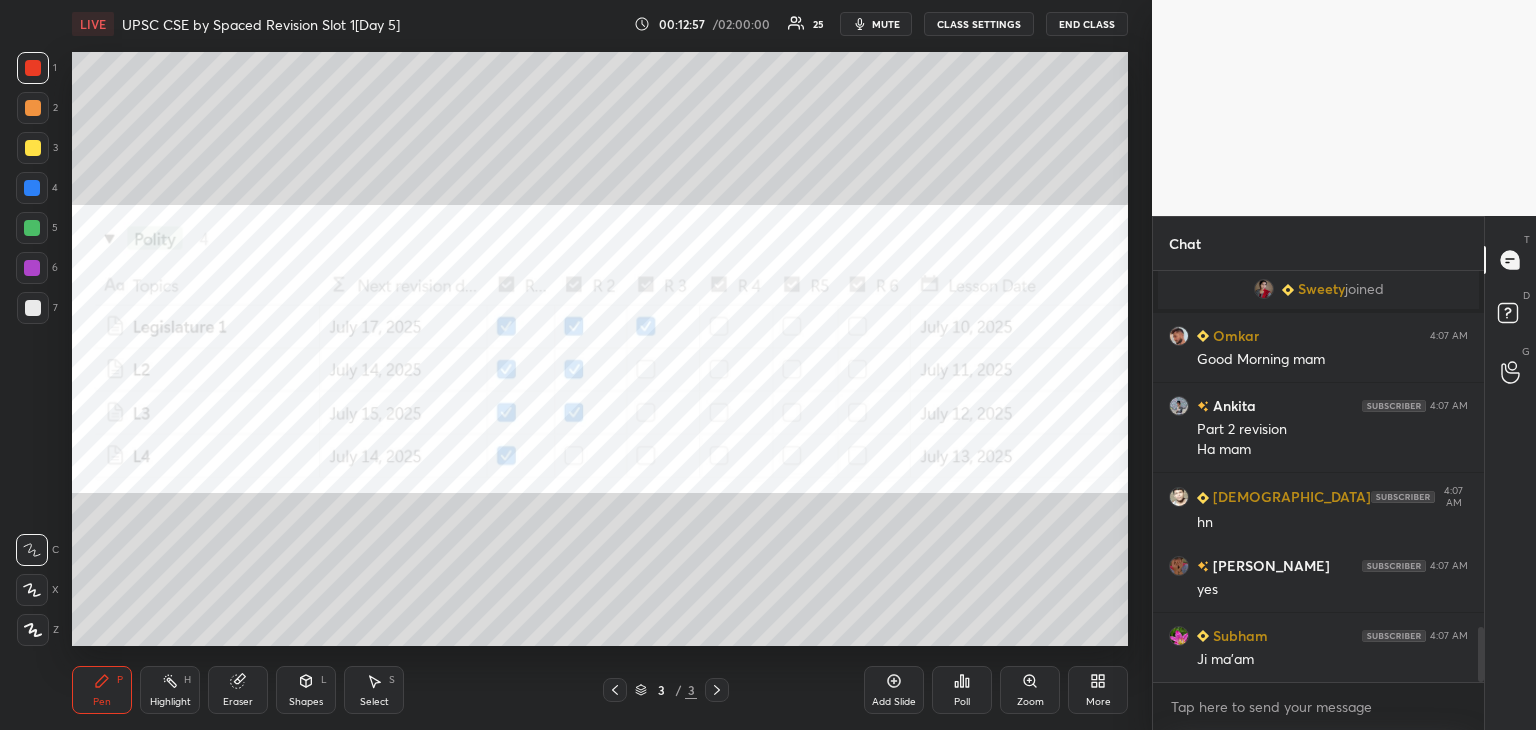 drag, startPoint x: 1483, startPoint y: 657, endPoint x: 1492, endPoint y: 698, distance: 41.976185 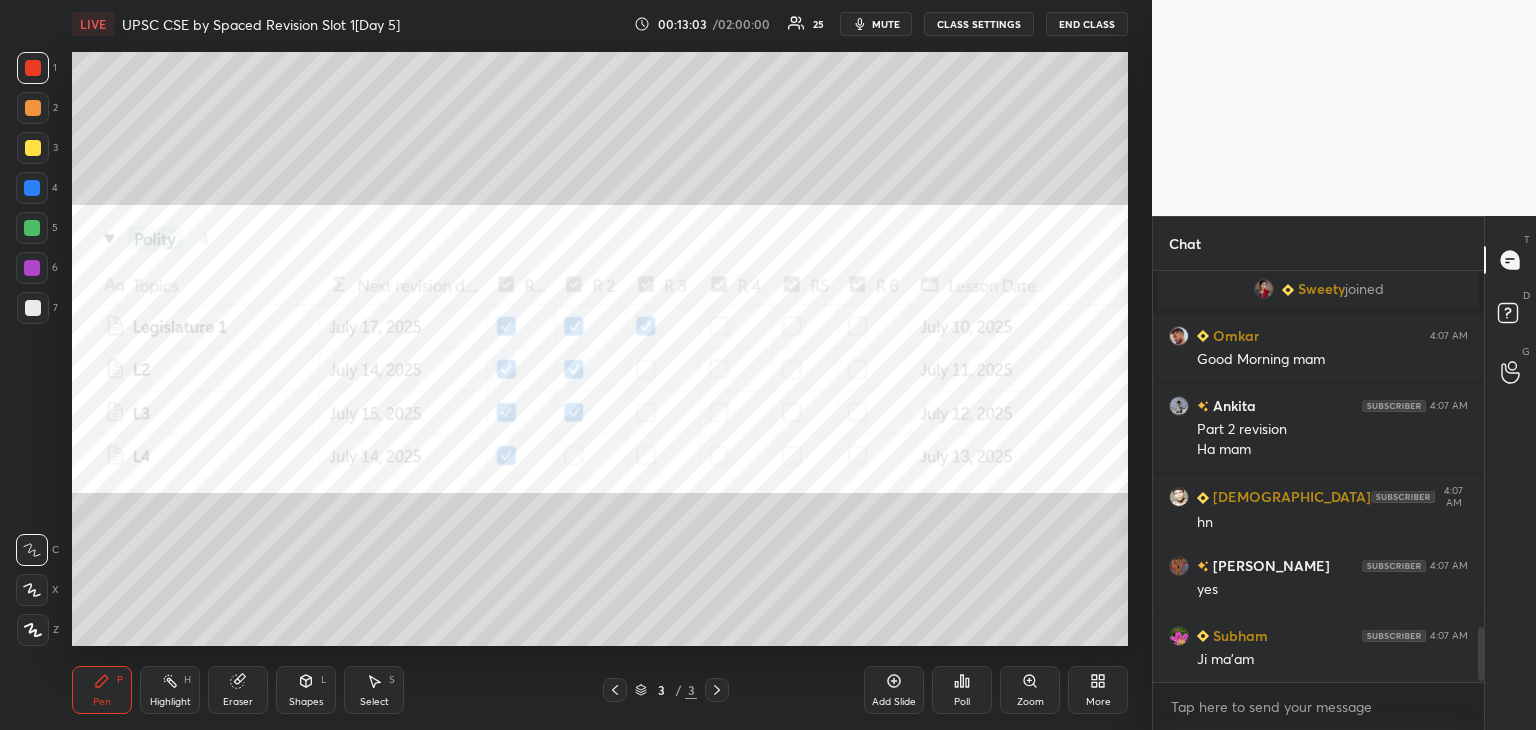 scroll, scrollTop: 2716, scrollLeft: 0, axis: vertical 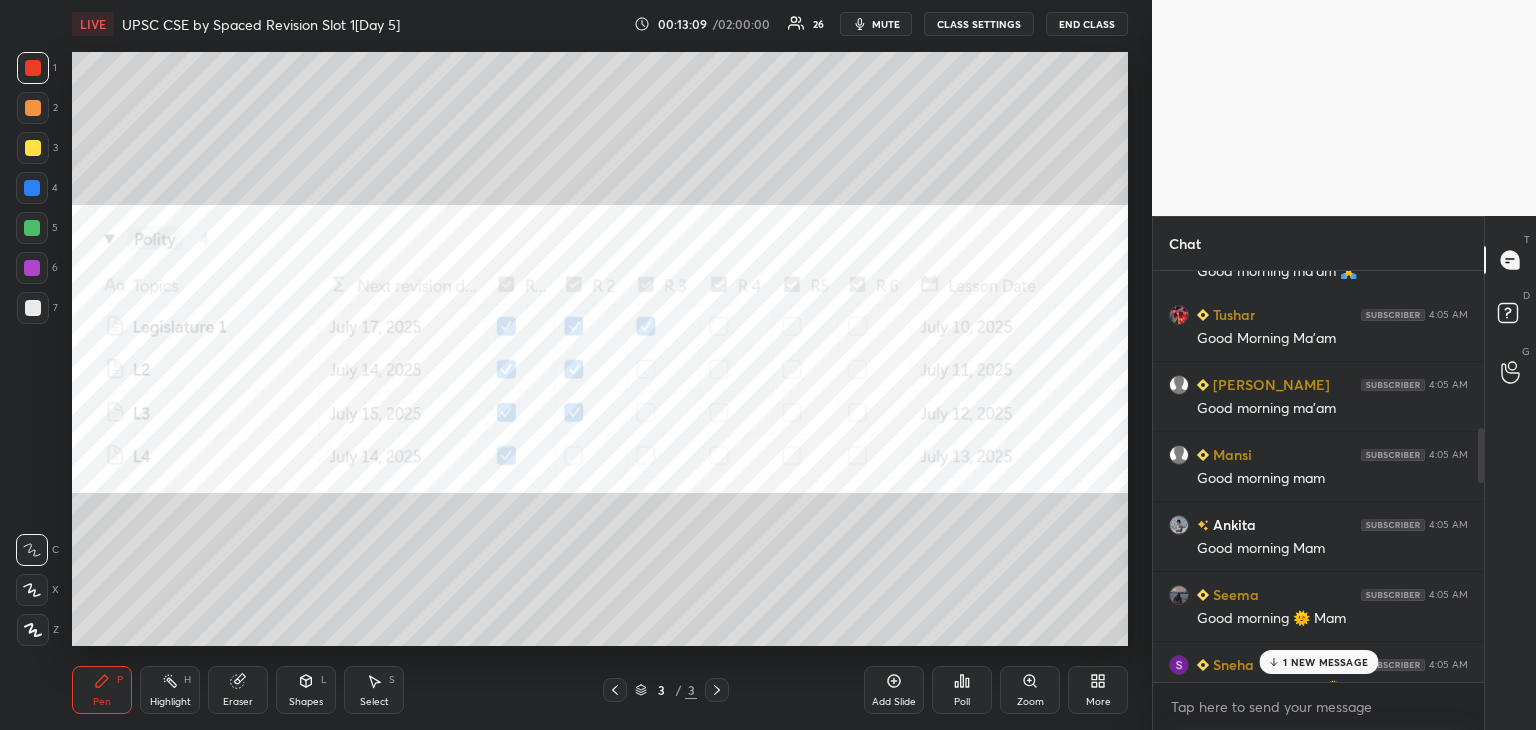 drag, startPoint x: 1480, startPoint y: 665, endPoint x: 1496, endPoint y: 409, distance: 256.4995 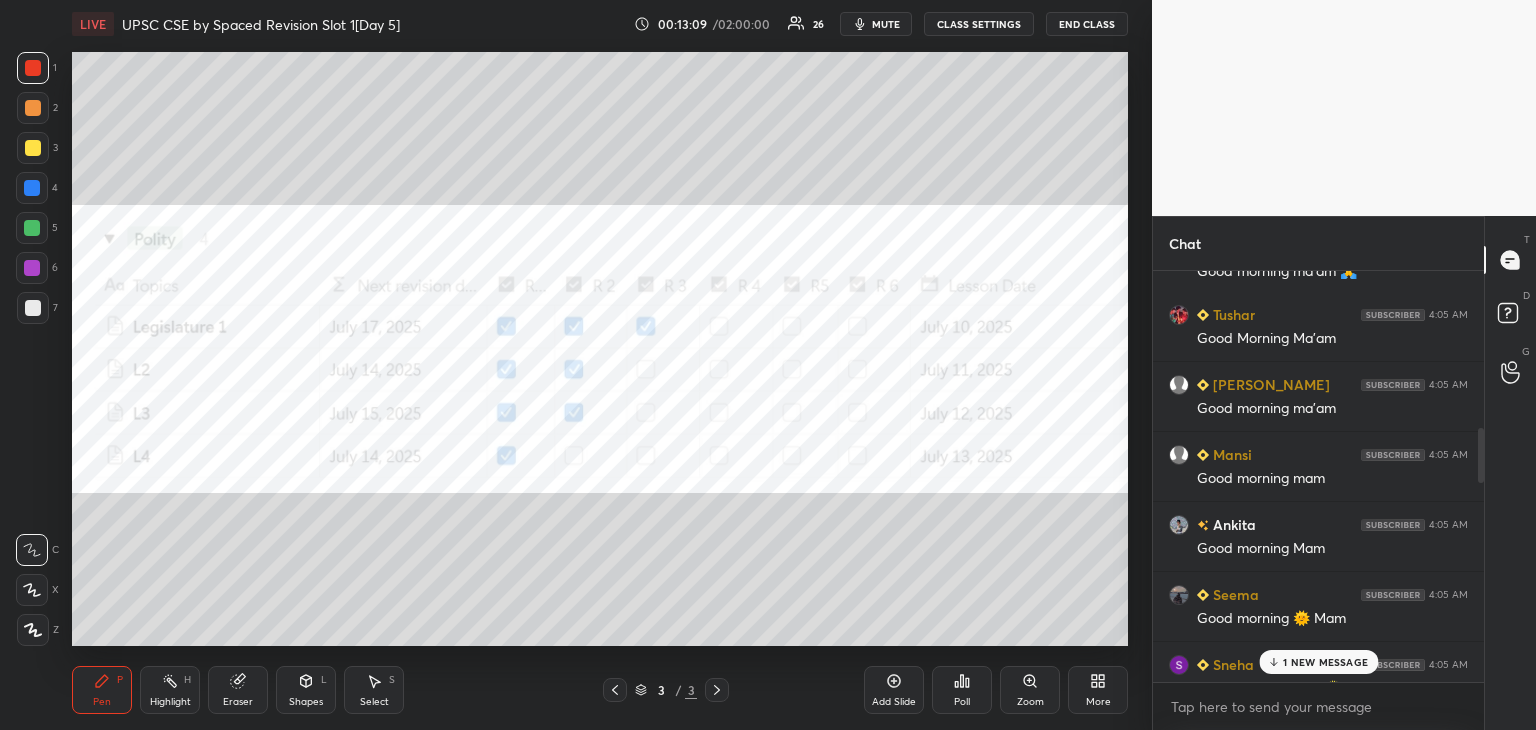 click on "Chat Ramesh  joined Atharv 3:56 AM good morning mam TEJASH  joined Ankita  joined Prachi 3:57 AM SUBHPRABHAT 5 Rinkita, Avisha, MOHIT &  5 others  joined Seema 4:05 AM Mam kaha ho Subham 4:05 AM Good morning ma'am TEJASH 4:05 AM Good morning great mam.. Shivam 4:05 AM Good morning ma'am 🙏 Tushar 4:05 AM Good Morning Ma'am Rinkita 4:05 AM Good morning ma'am Mansi 4:05 AM Good morning mam Ankita 4:05 AM Good morning Mam Seema 4:05 AM Good morning 🌞 Mam Sneha 4:05 AM Good morning mam🌻 Pawan 4:05 AM GOOD MORNING MA'AM Shivam 4:05 AM Gateway error 1 NEW MESSAGE Enable hand raising Enable raise hand to speak to learners. Once enabled, chat will be turned off temporarily. Enable x   Doubts asked by learners will show up here NEW DOUBTS ASKED Raise hand disabled You have disabled Raise hand currently. Enable it to invite learners to speak Enable Can't raise hand Looks like educator just invited you to speak. Please wait before you can raise your hand again. Got it T Messages (T) D Doubts (D) G Raise Hand (G)" at bounding box center [1344, 473] 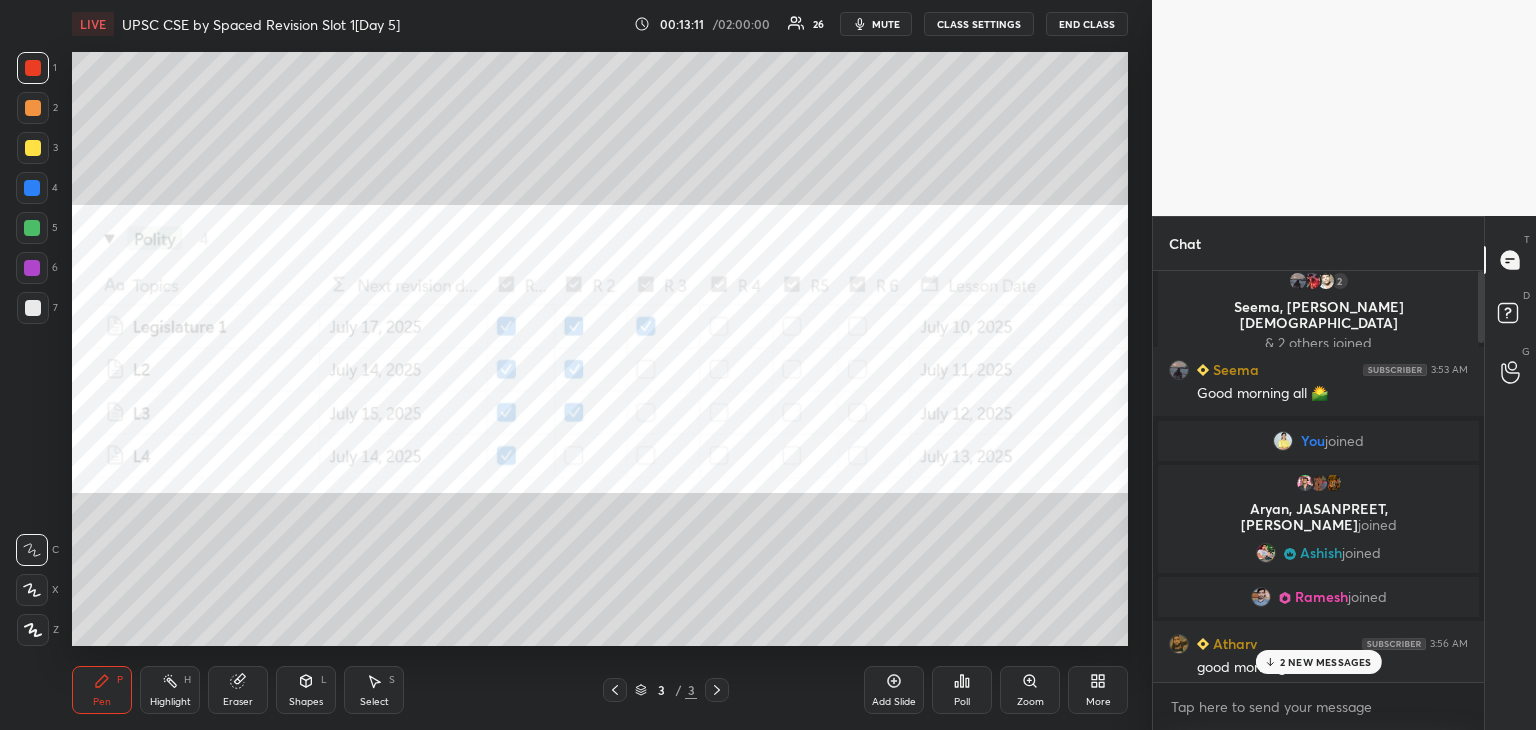 scroll, scrollTop: 0, scrollLeft: 0, axis: both 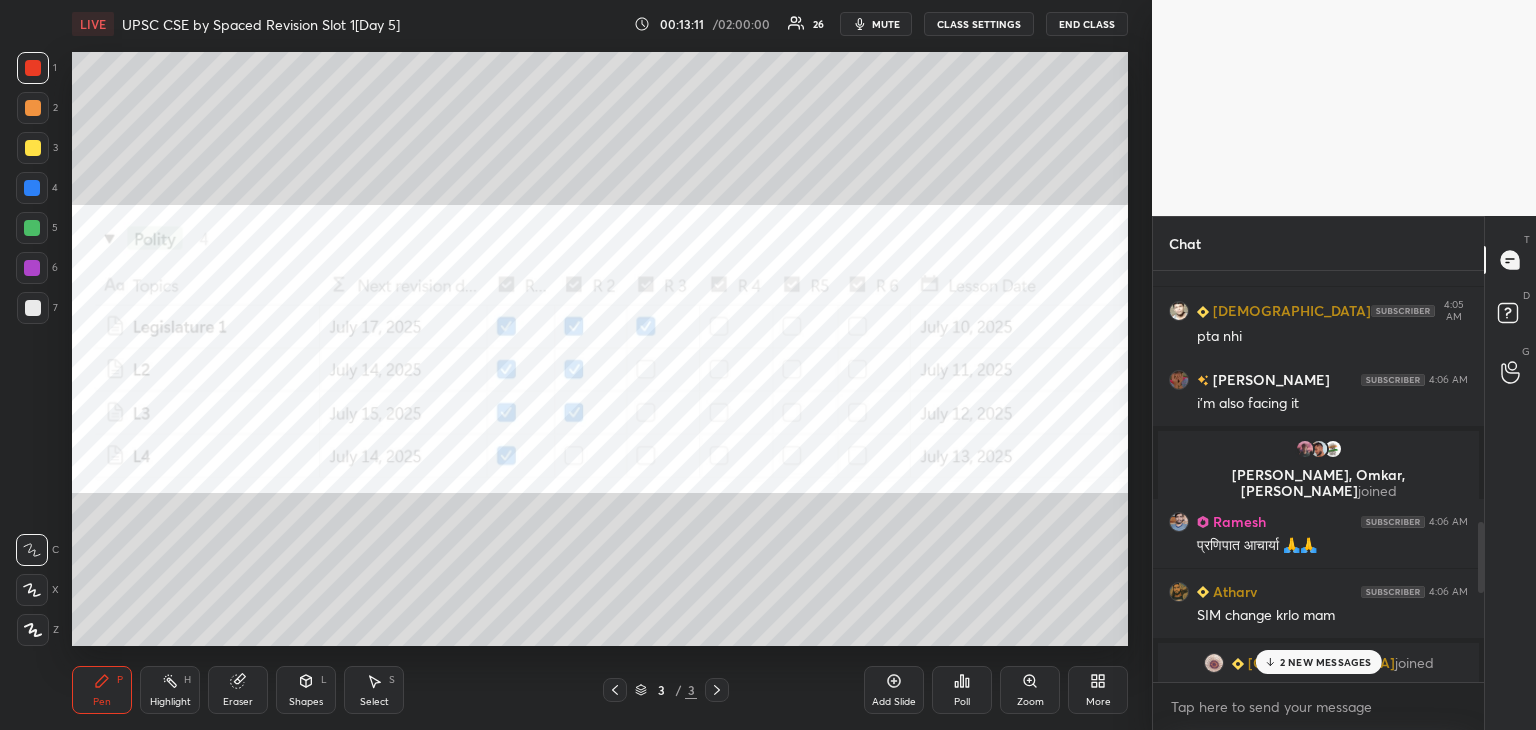 drag, startPoint x: 1478, startPoint y: 449, endPoint x: 1484, endPoint y: 710, distance: 261.06897 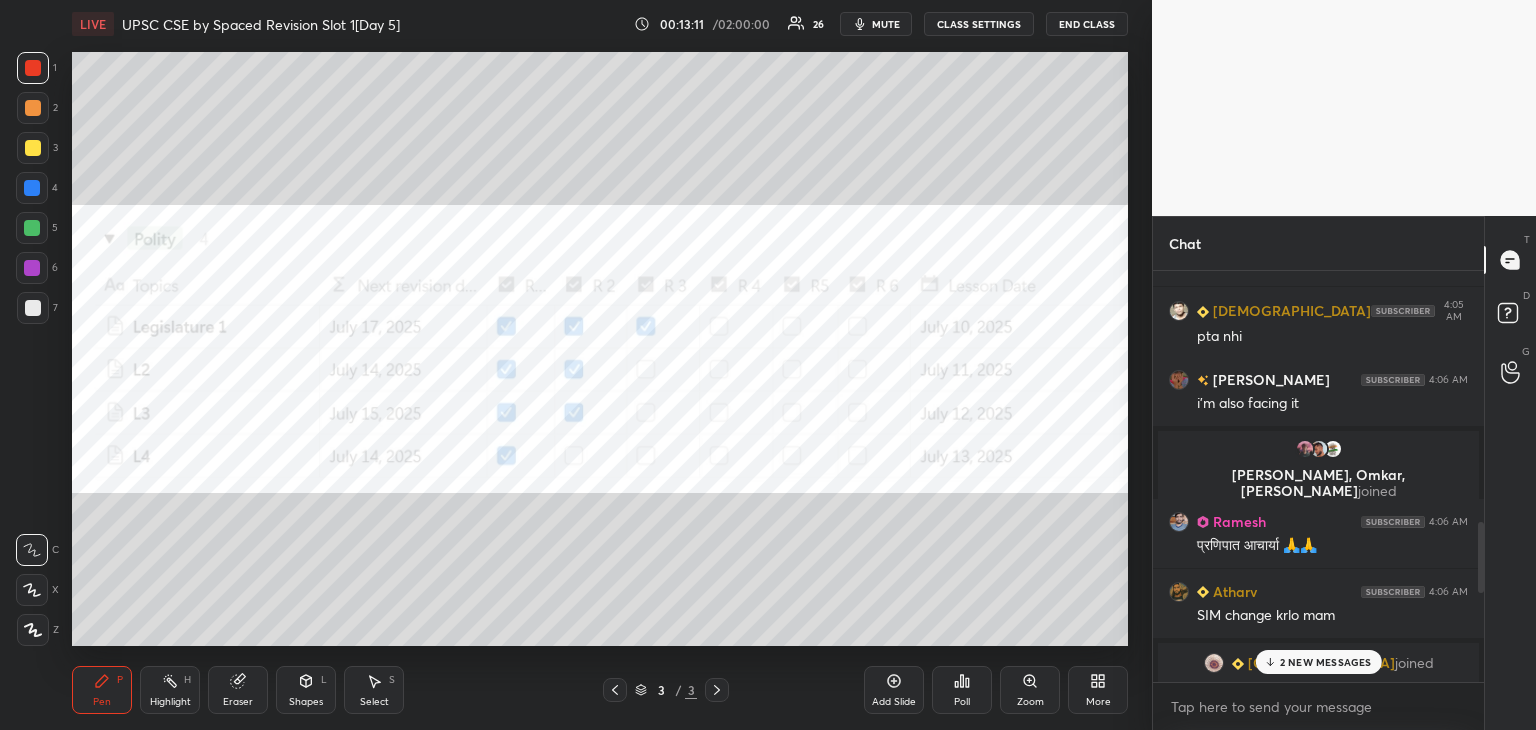 click on "Chat Shivam 4:05 AM nhi Avisha 4:05 AM No ma'am Sneha 4:05 AM Noo Mansi 4:05 AM No mam Aryan 4:05 AM yes maam Seema 4:05 AM Nhi Shivam 4:05 AM pta nhi JASANPREET 4:06 AM i'm also facing it Shubham, Omkar, Sahil  joined Ramesh 4:06 AM प्रणिपात आचार्या 🙏🙏 Atharv 4:06 AM SIM change krlo mam Pragya  joined Seema 4:07 AM 😀 Shivam 4:07 AM Nhi Aniket 4:07 AM Good morning Ma'am../\.. Ankita 4:07 AM Nhi Atharv 4:07 AM phane k liye mam Sweety  joined 2 NEW MESSAGES Enable hand raising Enable raise hand to speak to learners. Once enabled, chat will be turned off temporarily. Enable x   Doubts asked by learners will show up here NEW DOUBTS ASKED Raise hand disabled You have disabled Raise hand currently. Enable it to invite learners to speak Enable Can't raise hand Looks like educator just invited you to speak. Please wait before you can raise your hand again. Got it T Messages (T) D Doubts (D) G Raise Hand (G)" at bounding box center [1344, 473] 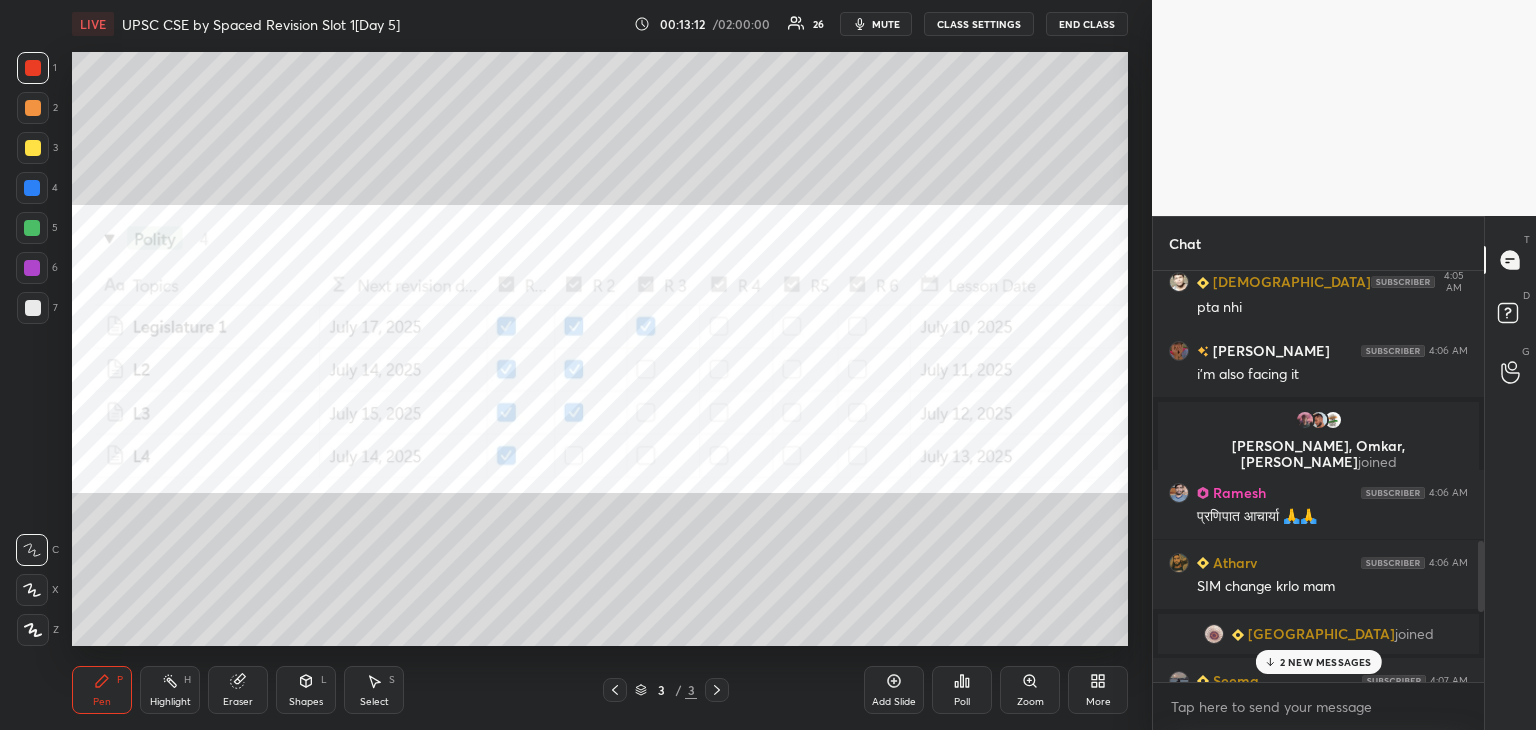 click on "Pragya  joined" at bounding box center (1318, 634) 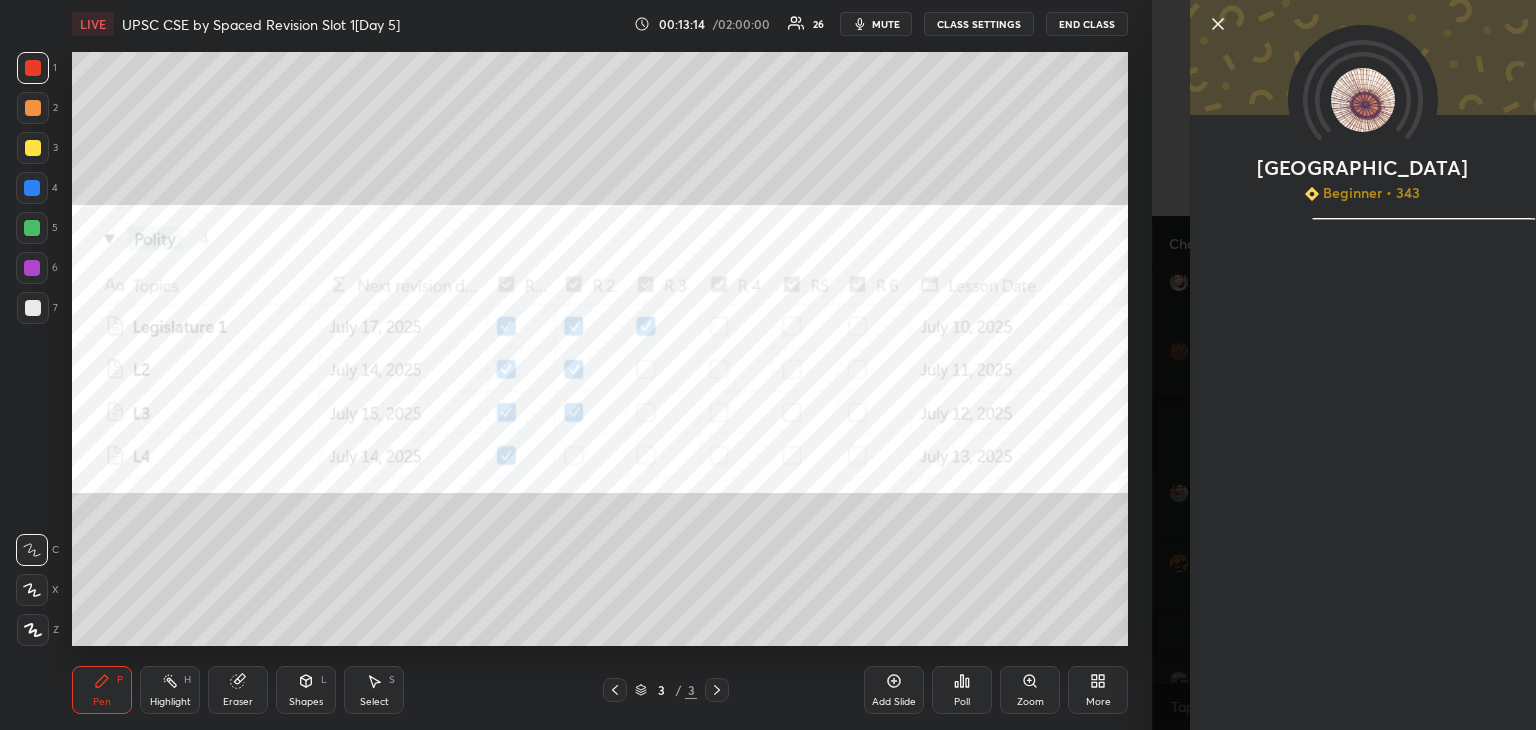 click 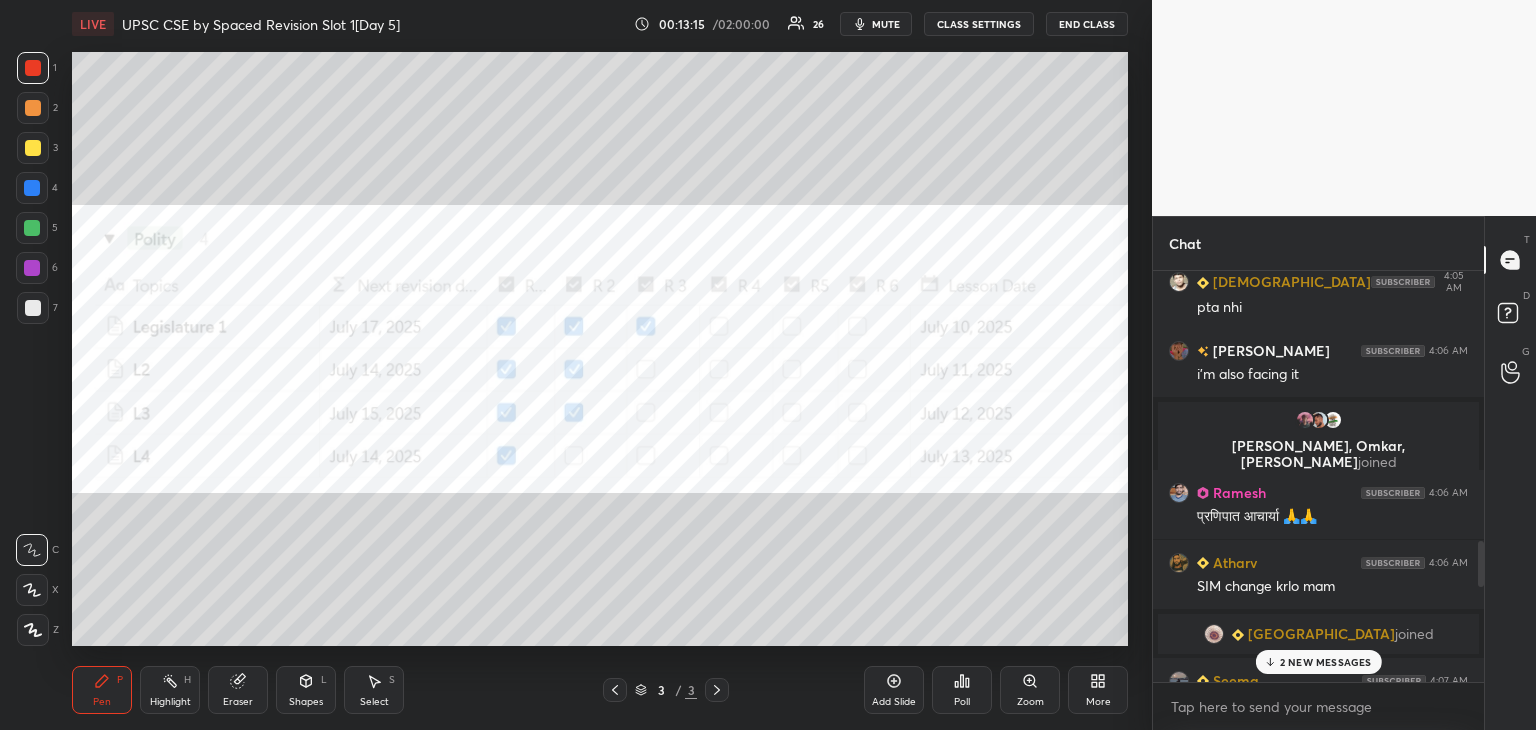 click on "2 NEW MESSAGES" at bounding box center (1318, 662) 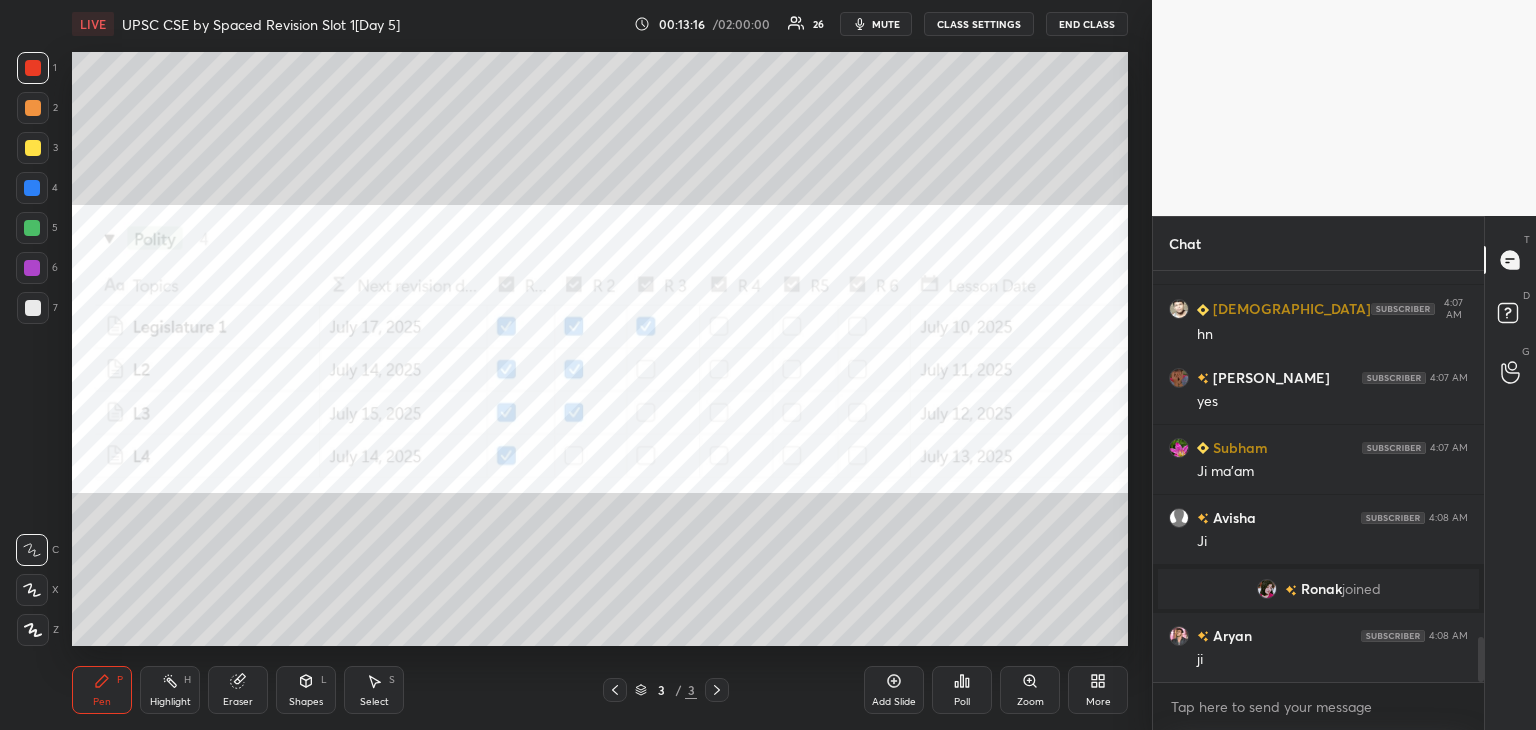 drag, startPoint x: 1480, startPoint y: 653, endPoint x: 1484, endPoint y: 672, distance: 19.416489 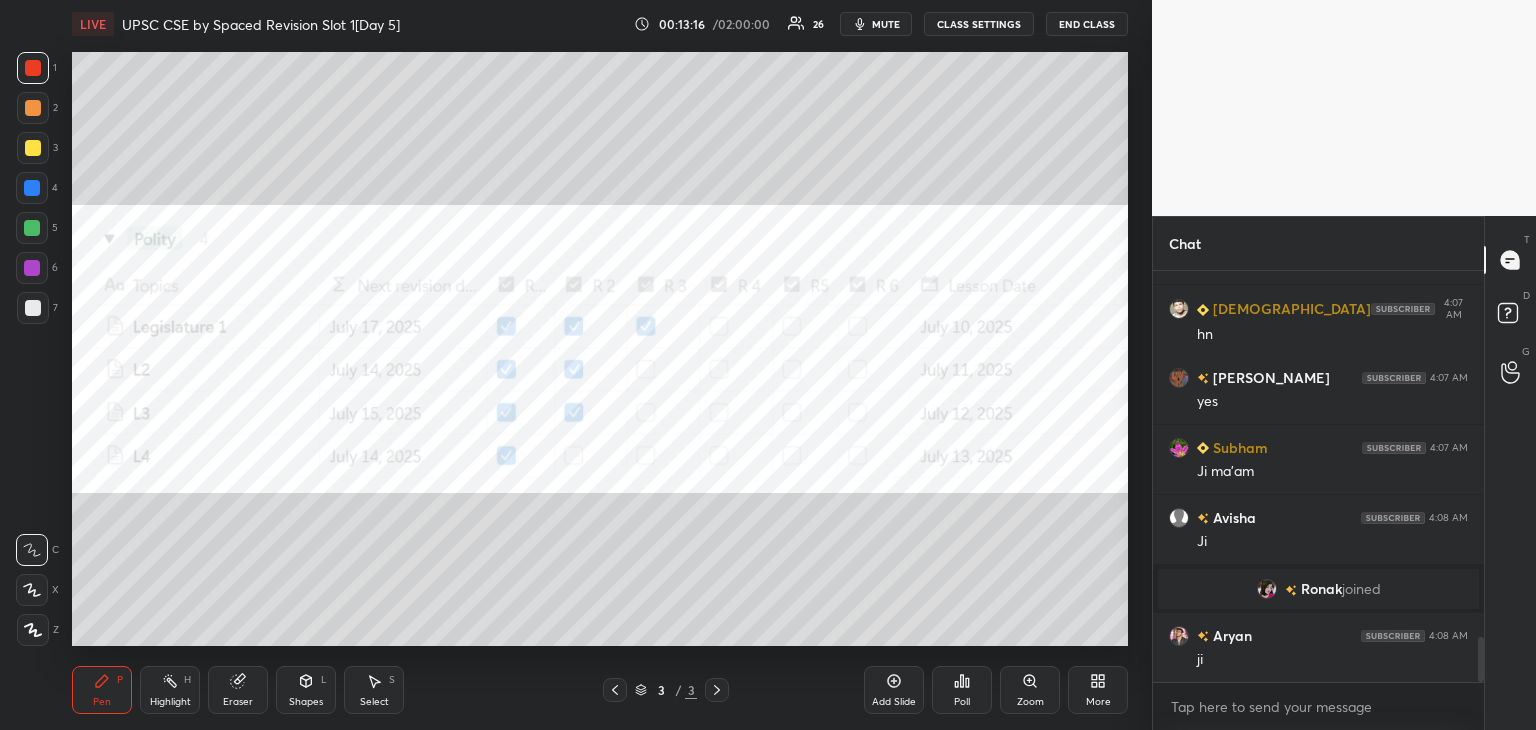 click at bounding box center (1481, 660) 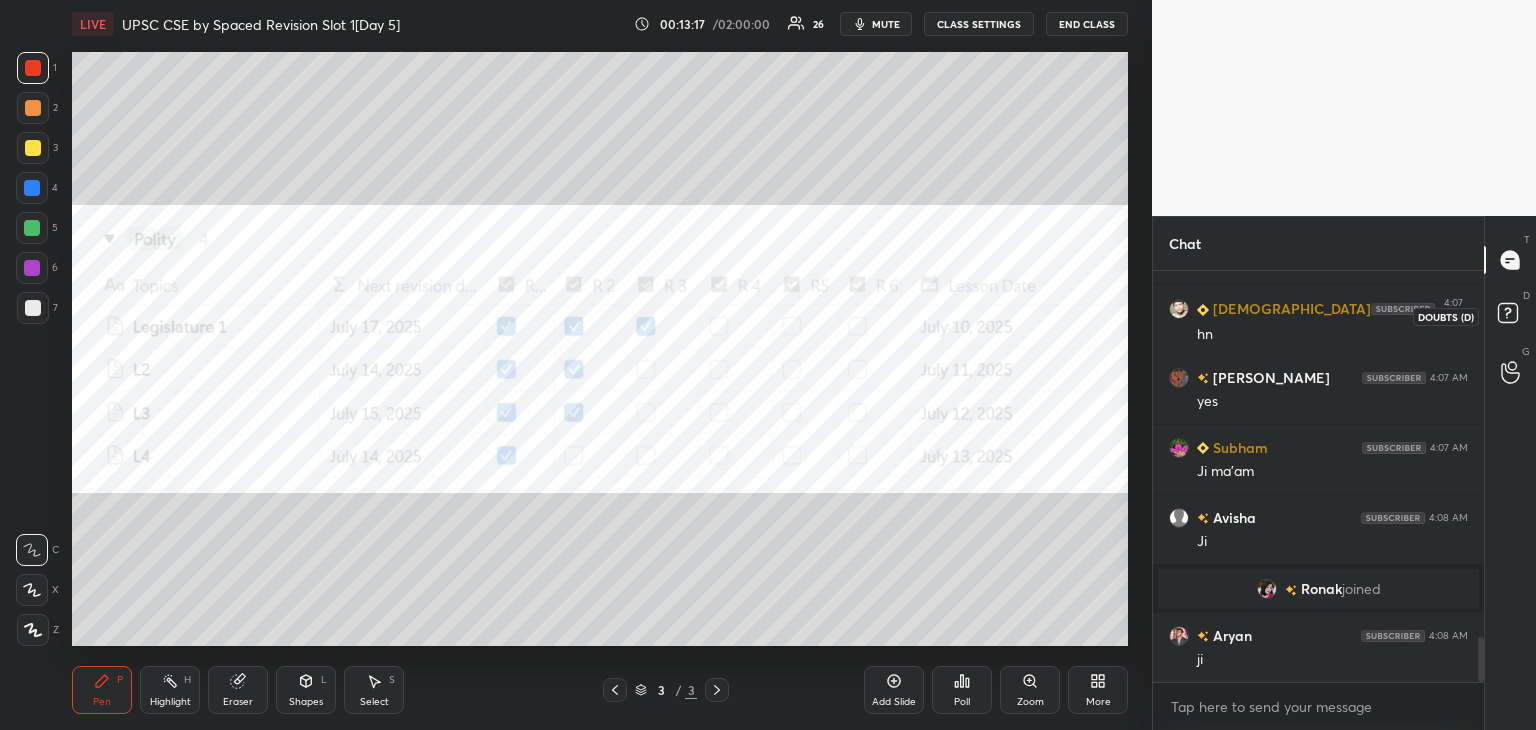 click 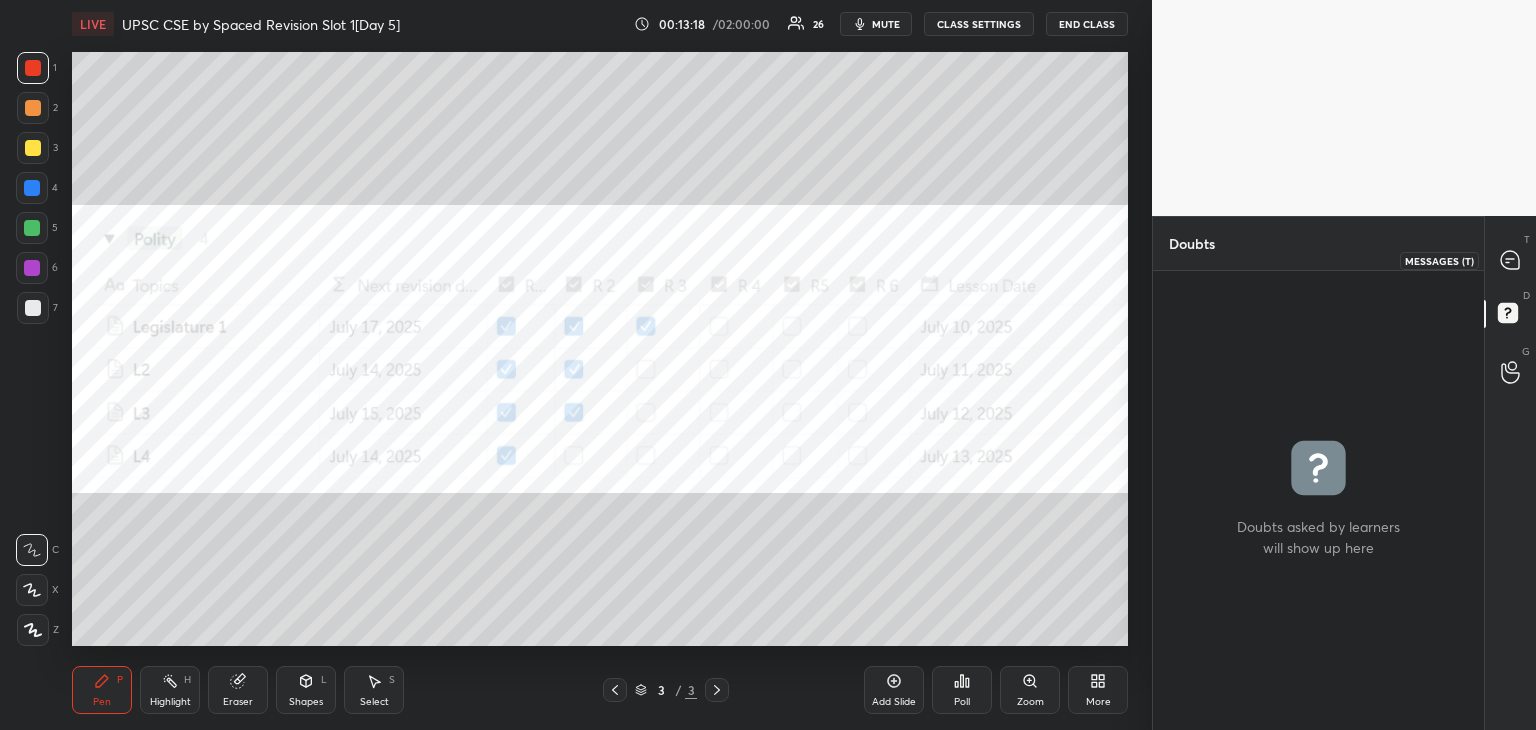 click 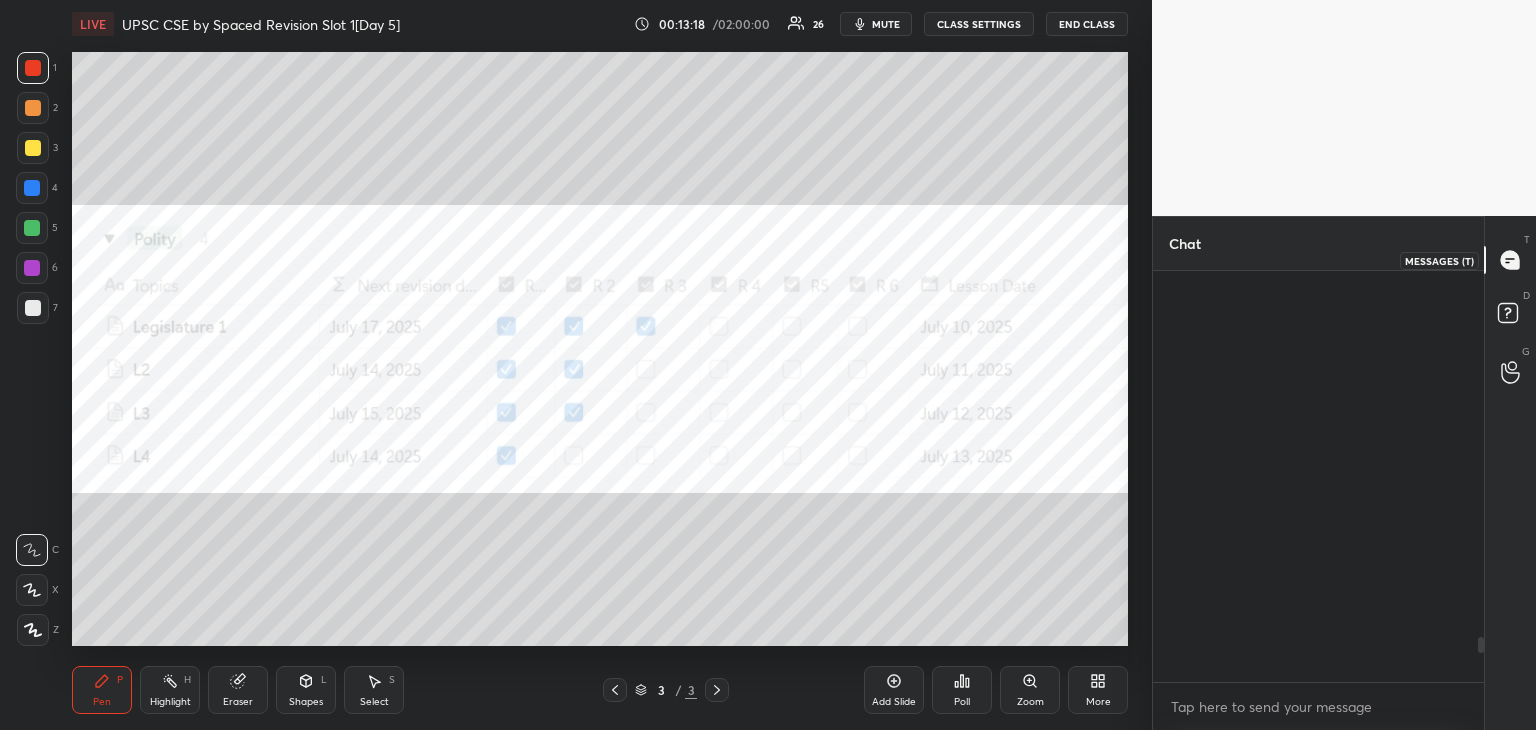 scroll, scrollTop: 3306, scrollLeft: 0, axis: vertical 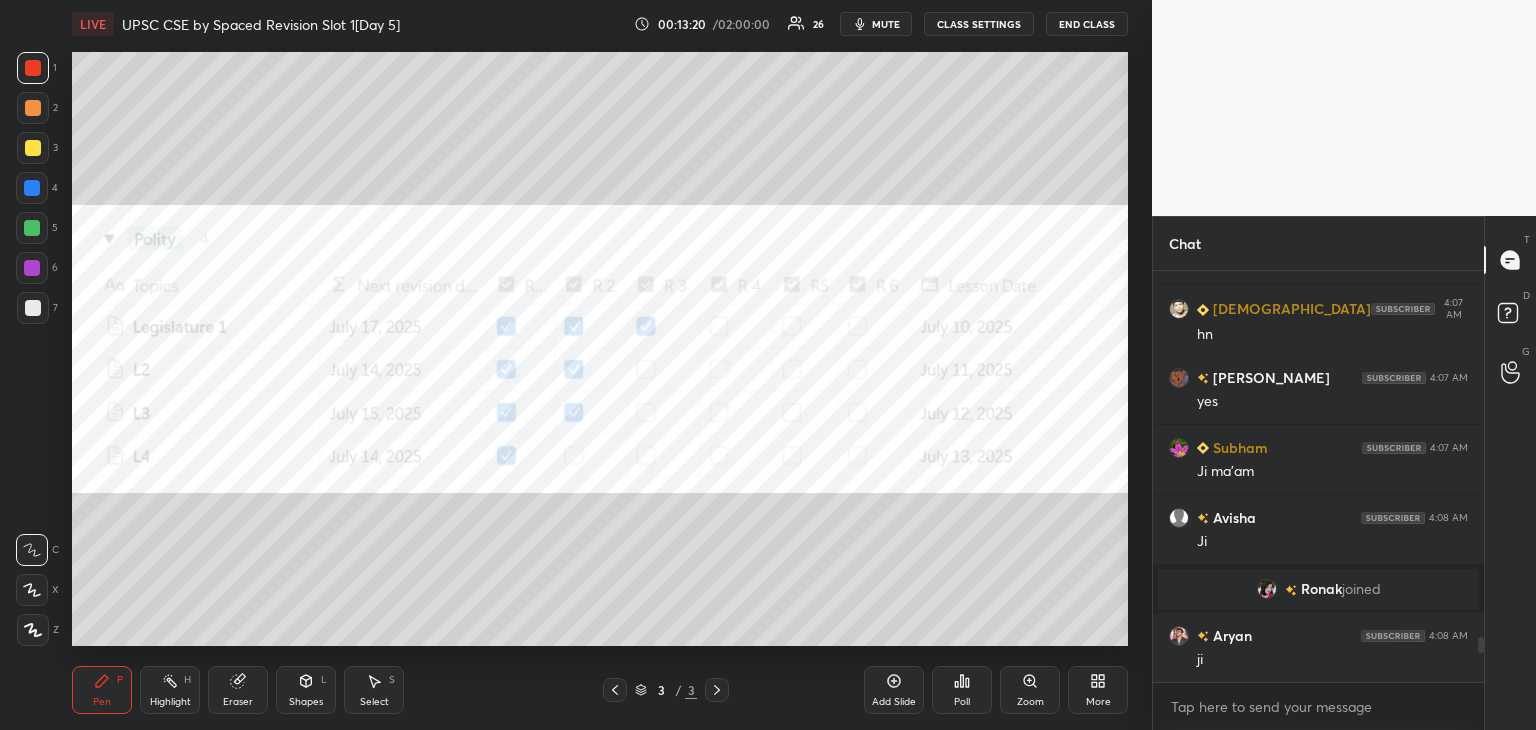 click on "Add Slide" at bounding box center [894, 702] 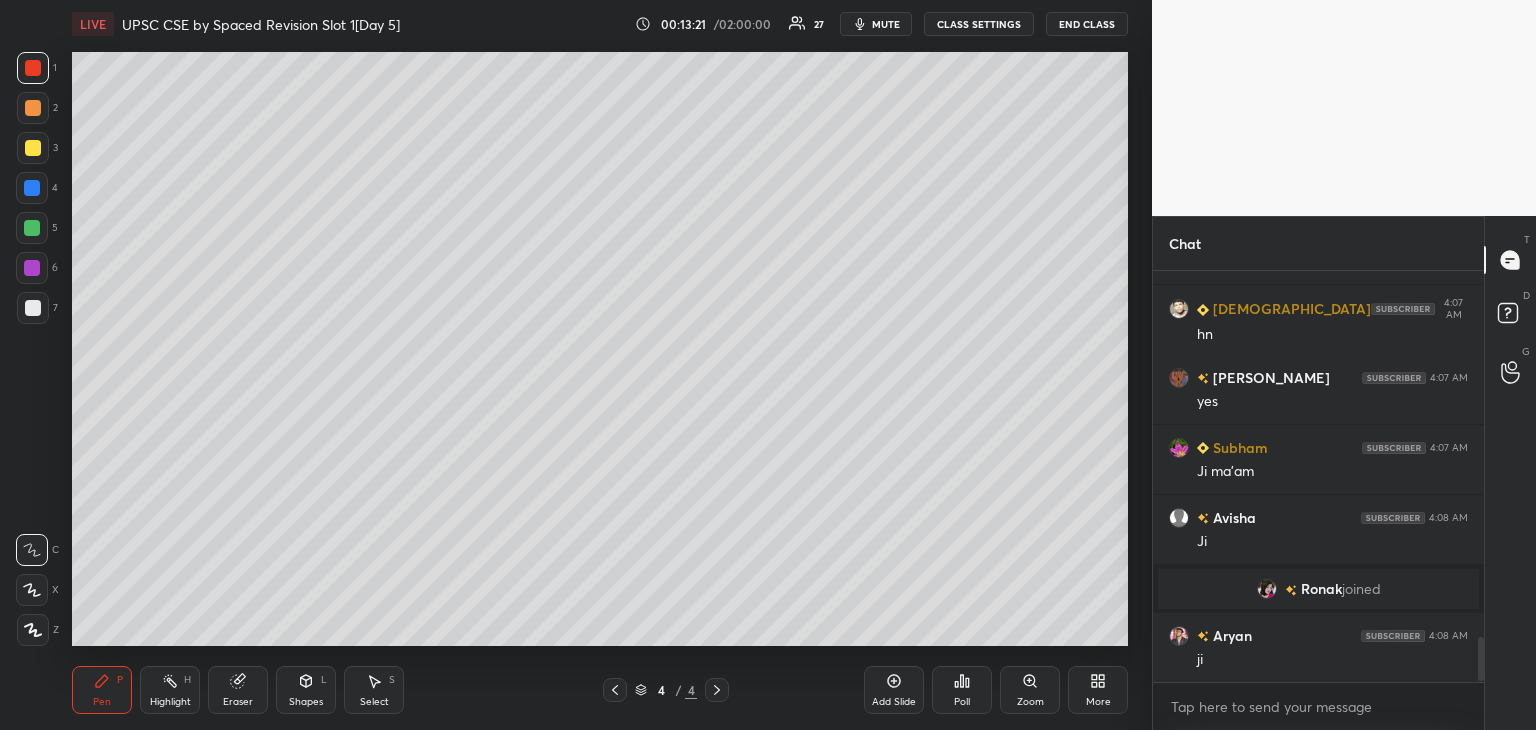 click at bounding box center [33, 308] 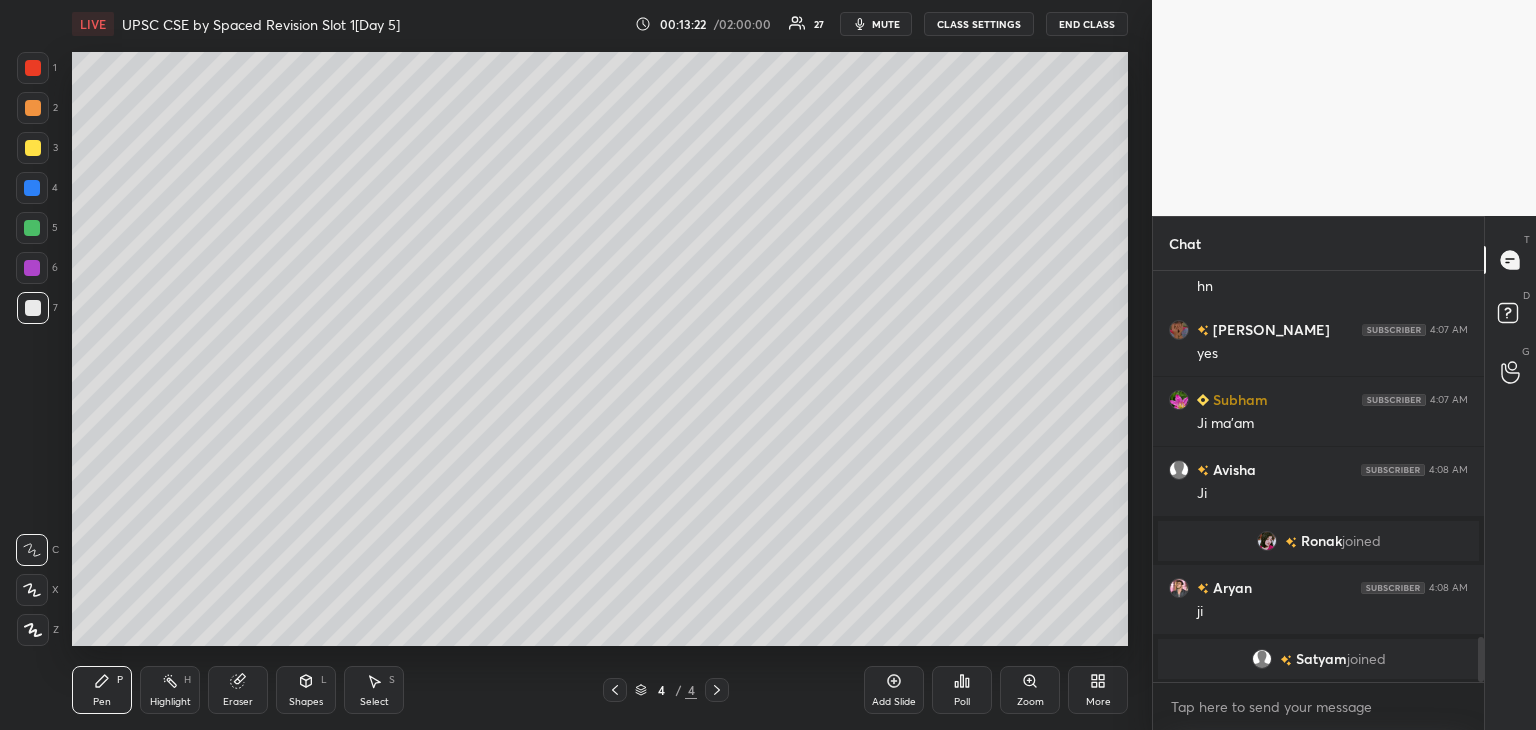click 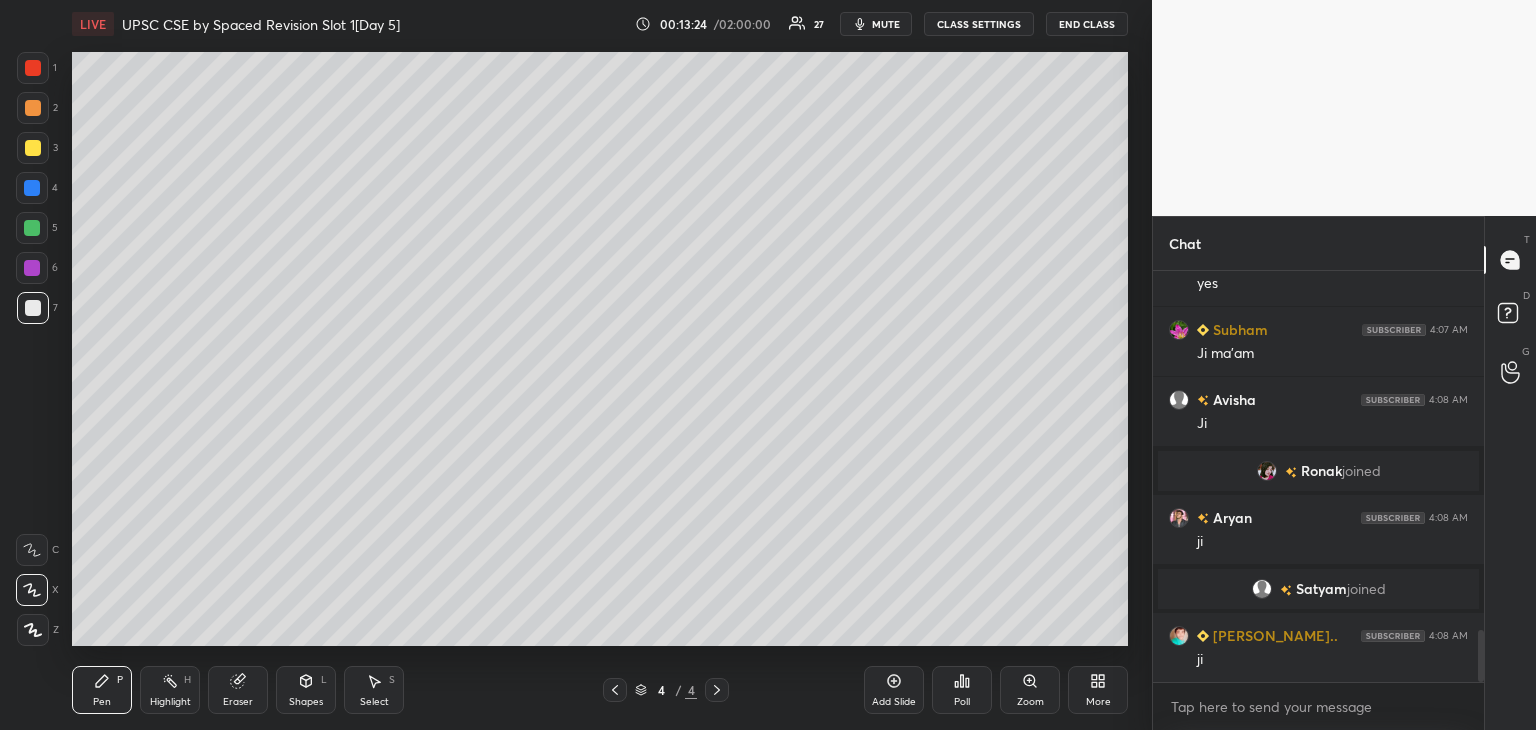 scroll, scrollTop: 2820, scrollLeft: 0, axis: vertical 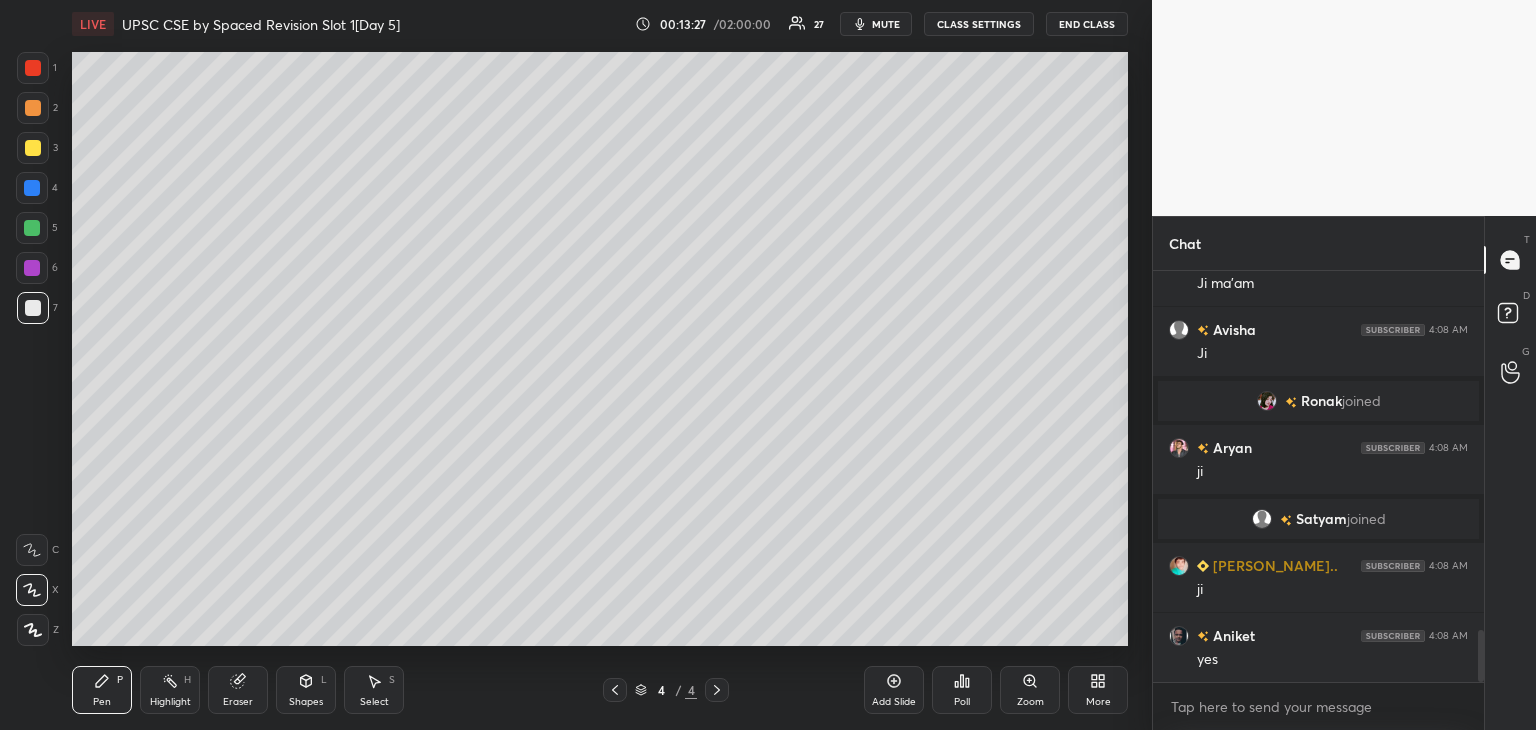 click 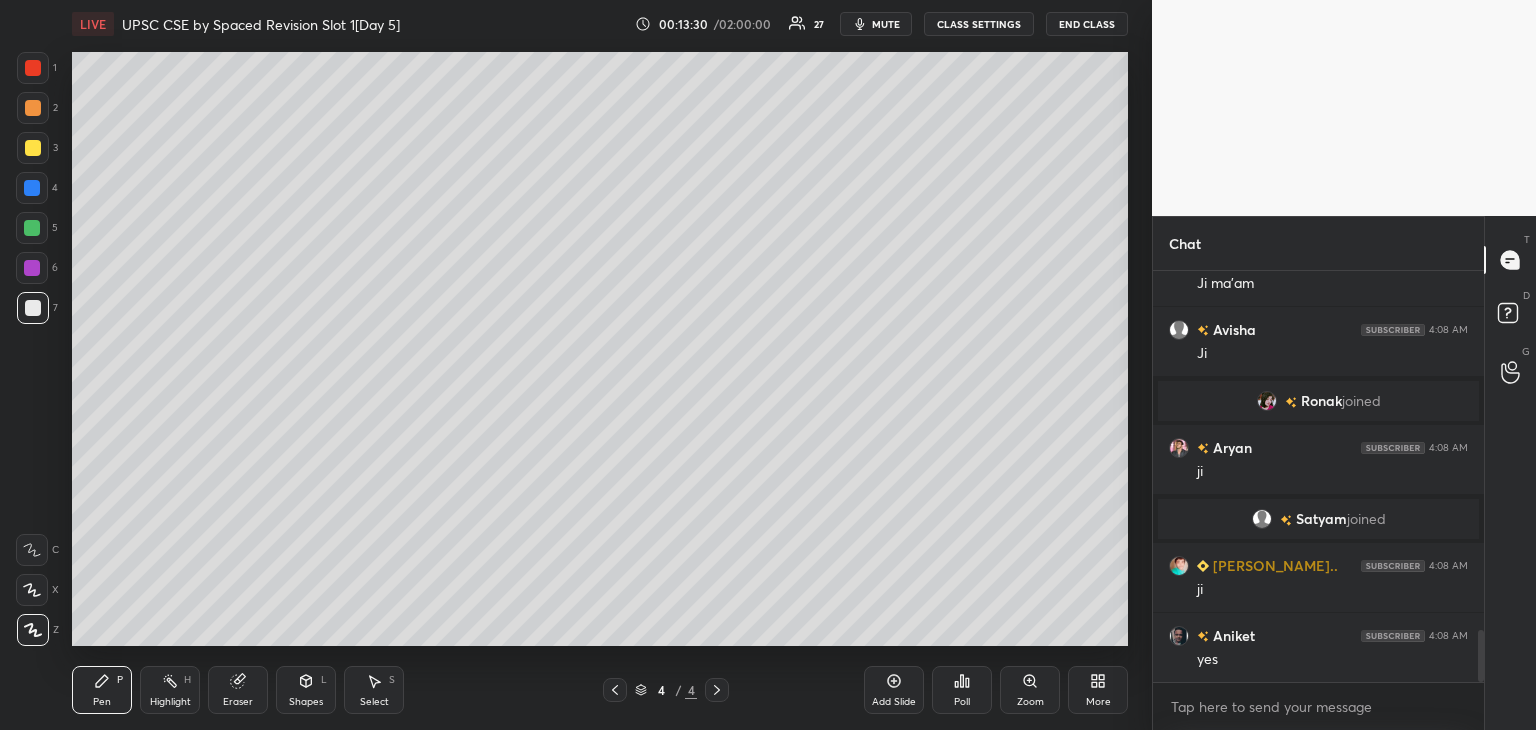 scroll, scrollTop: 2890, scrollLeft: 0, axis: vertical 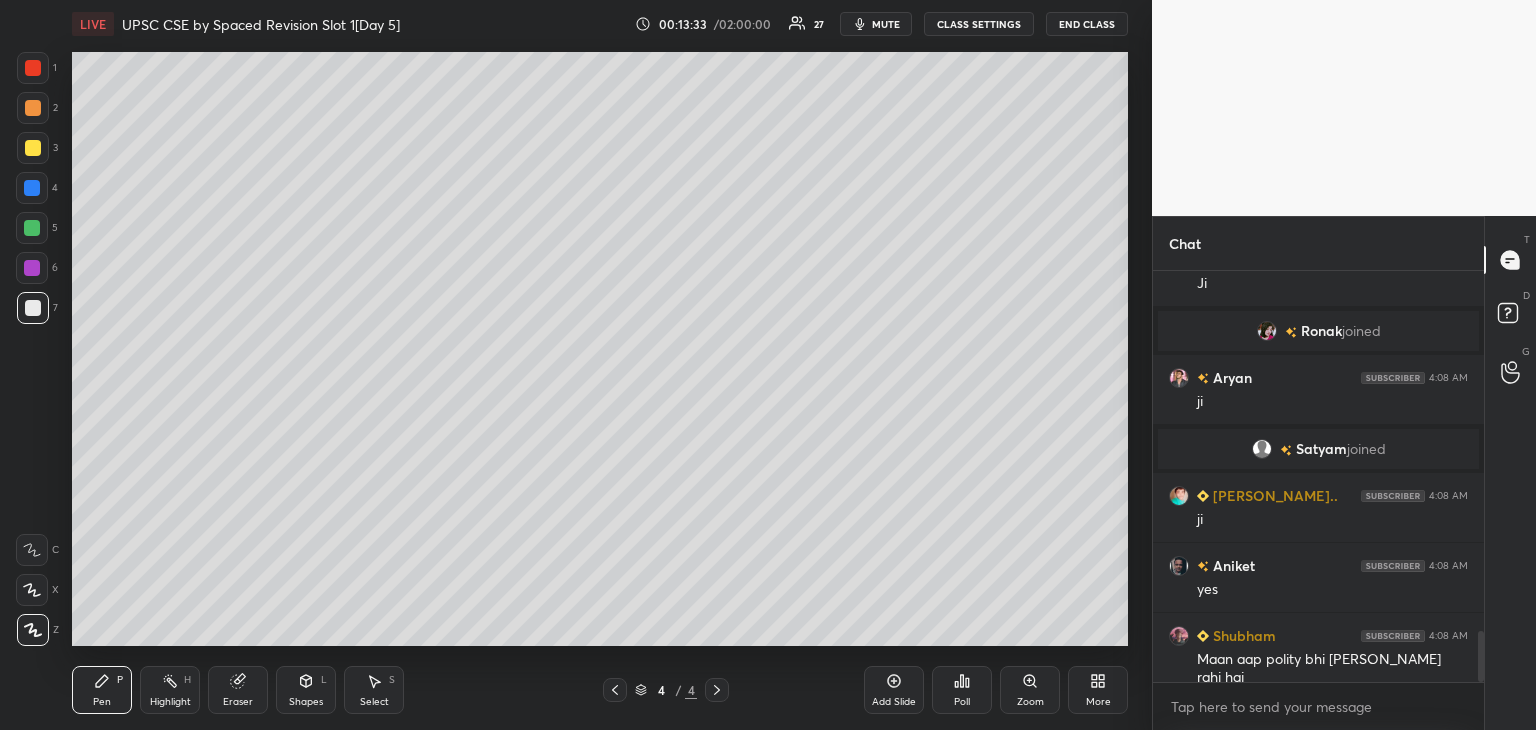 click on "Eraser" at bounding box center (238, 690) 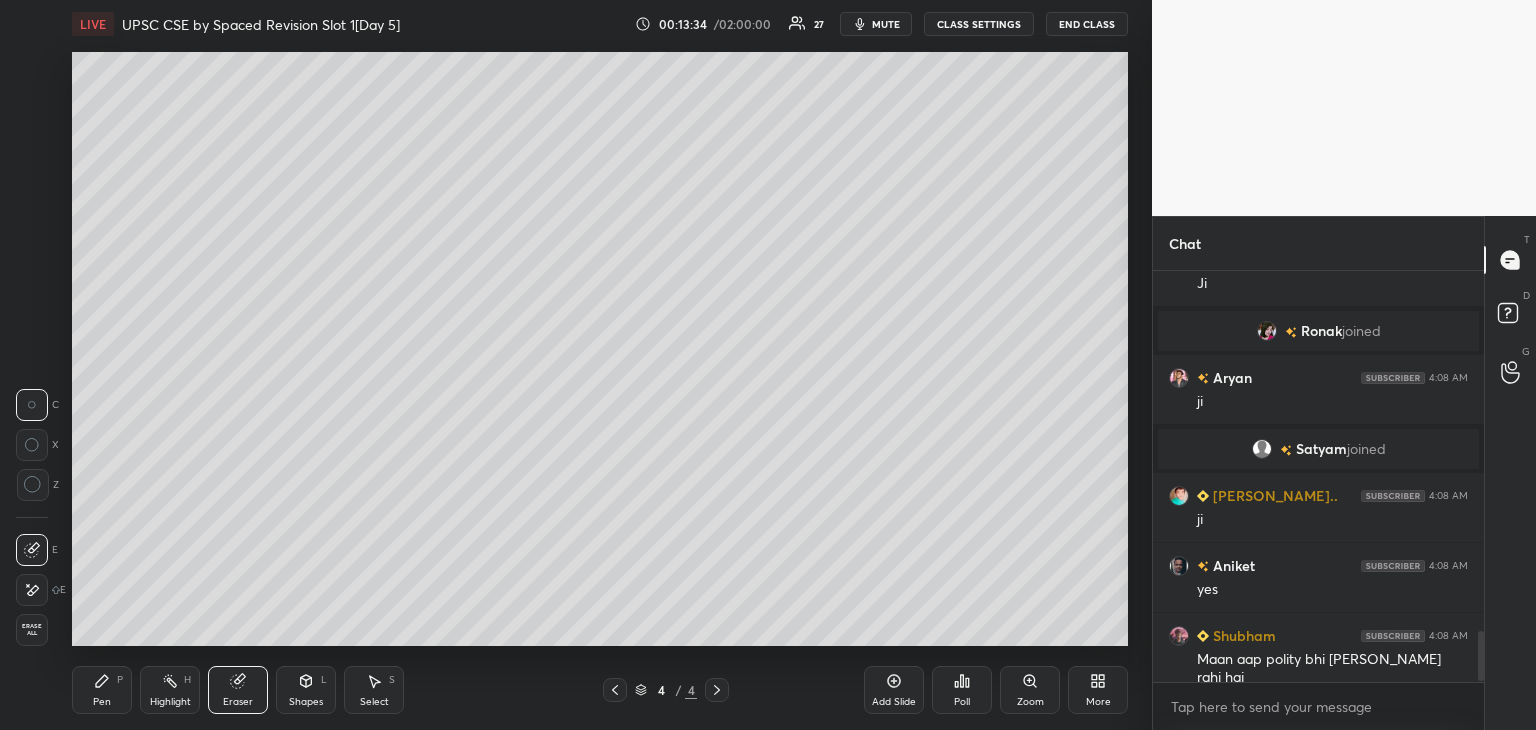 scroll, scrollTop: 2960, scrollLeft: 0, axis: vertical 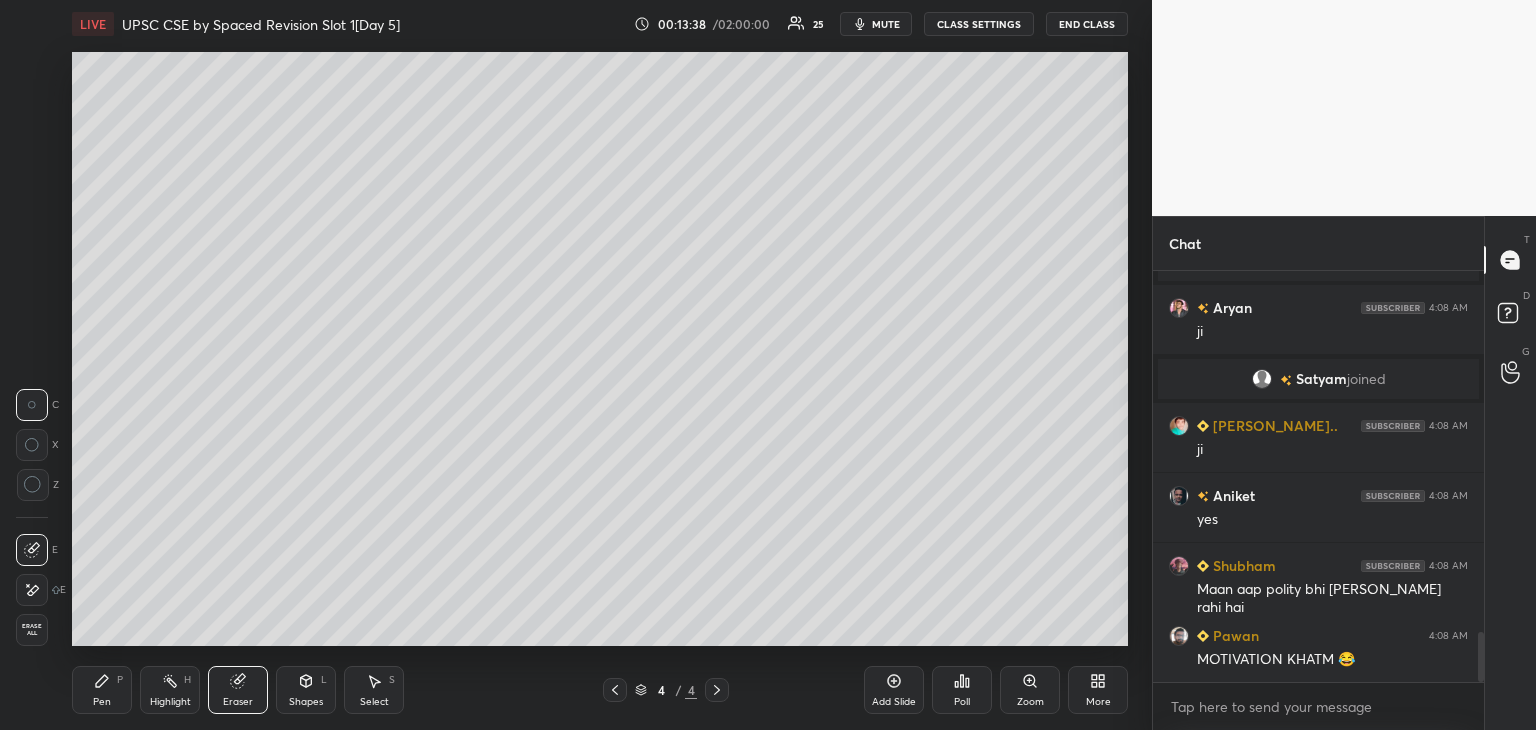 click on "Pen" at bounding box center (102, 702) 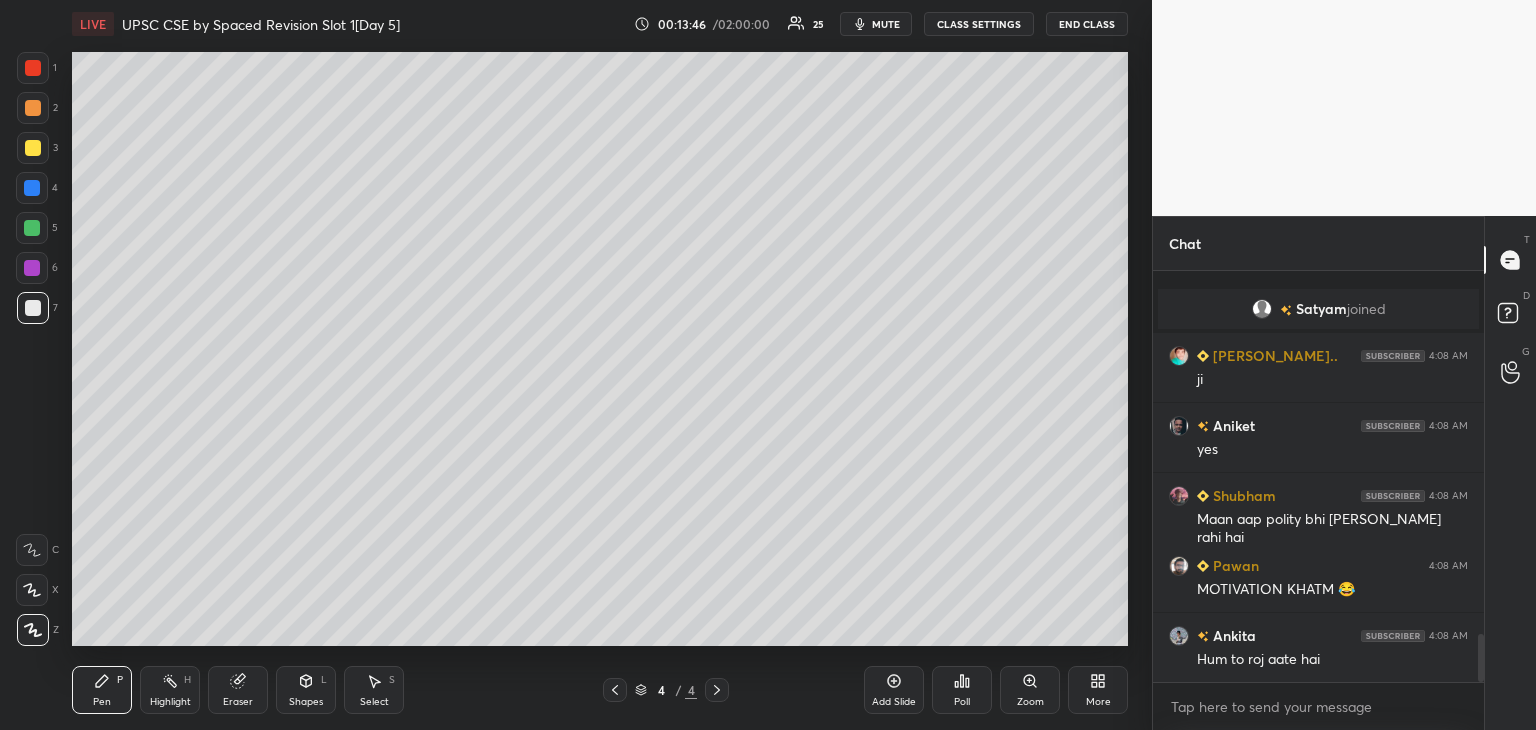 scroll, scrollTop: 3100, scrollLeft: 0, axis: vertical 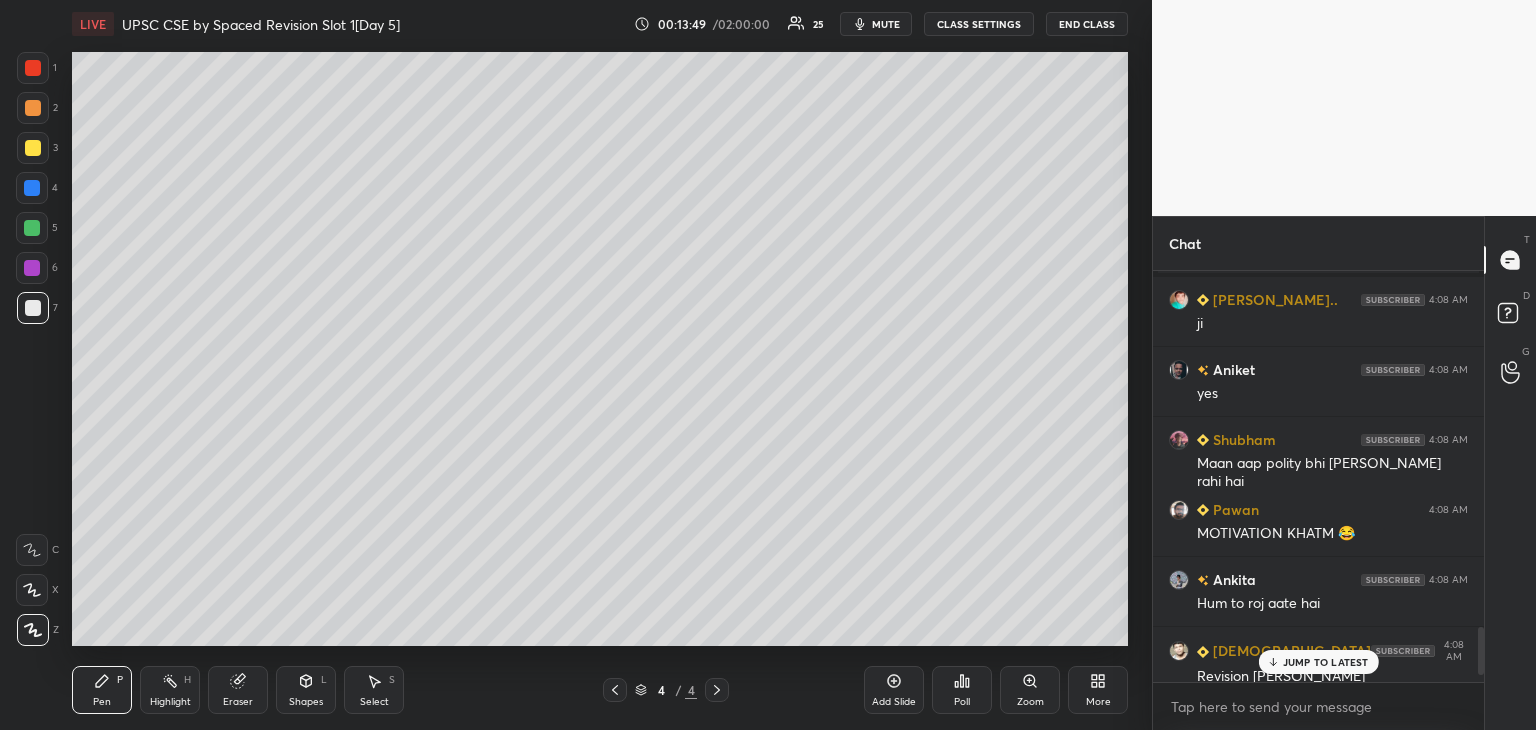 drag, startPoint x: 1483, startPoint y: 664, endPoint x: 1500, endPoint y: 657, distance: 18.384777 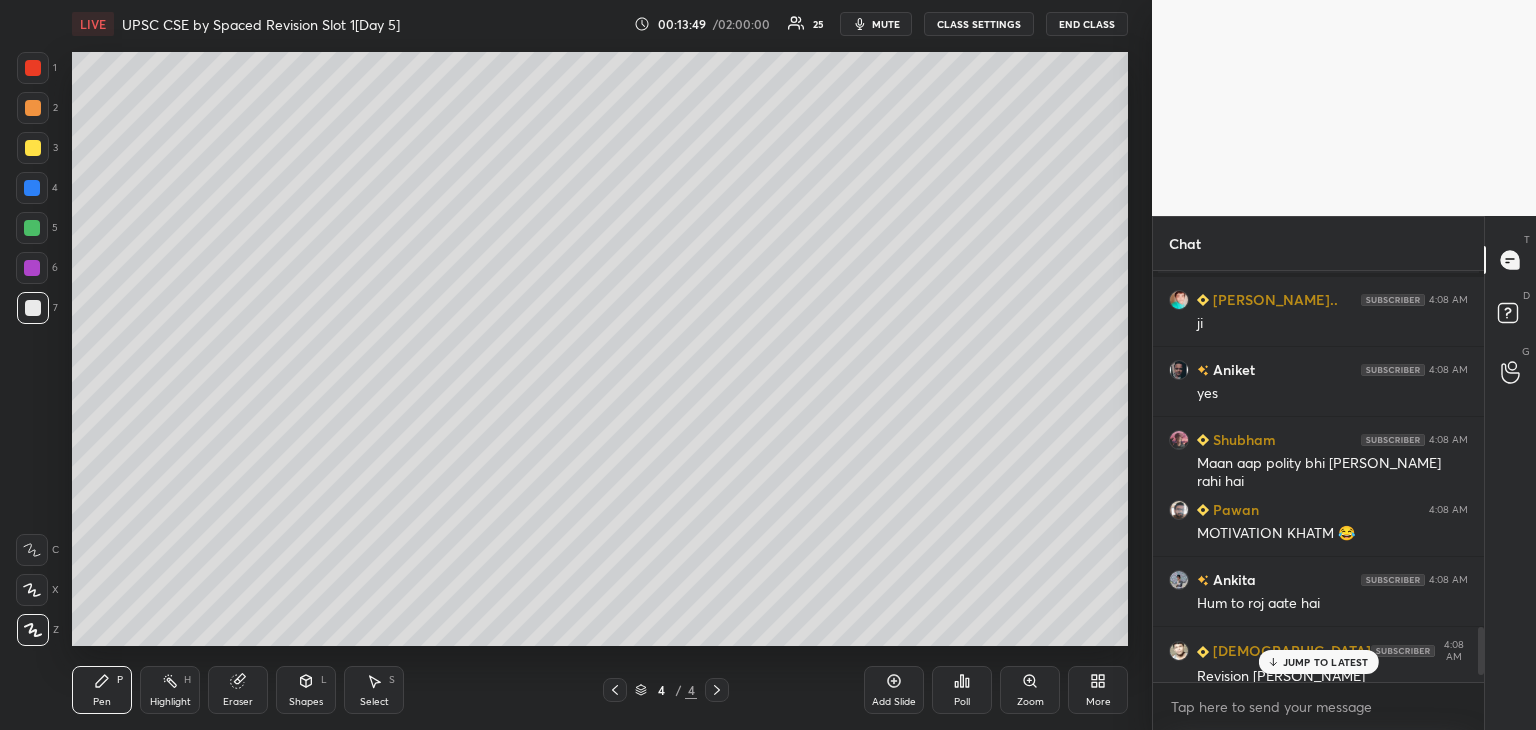 click on "Chat Ronak  joined Aryan 4:08 AM ji Satyam  joined Ashutosh k... 4:08 AM ji Aniket 4:08 AM yes Shubham 4:08 AM Maan aap polity bhi padha rahi hai Pawan 4:08 AM MOTIVATION KHATM 😂 Ankita 4:08 AM Hum to roj aate hai Shivam 4:08 AM Revision shubham JUMP TO LATEST Enable hand raising Enable raise hand to speak to learners. Once enabled, chat will be turned off temporarily. Enable x   Doubts asked by learners will show up here NEW DOUBTS ASKED Raise hand disabled You have disabled Raise hand currently. Enable it to invite learners to speak Enable Can't raise hand Looks like educator just invited you to speak. Please wait before you can raise your hand again. Got it T Messages (T) D Doubts (D) G Raise Hand (G)" at bounding box center (1344, 473) 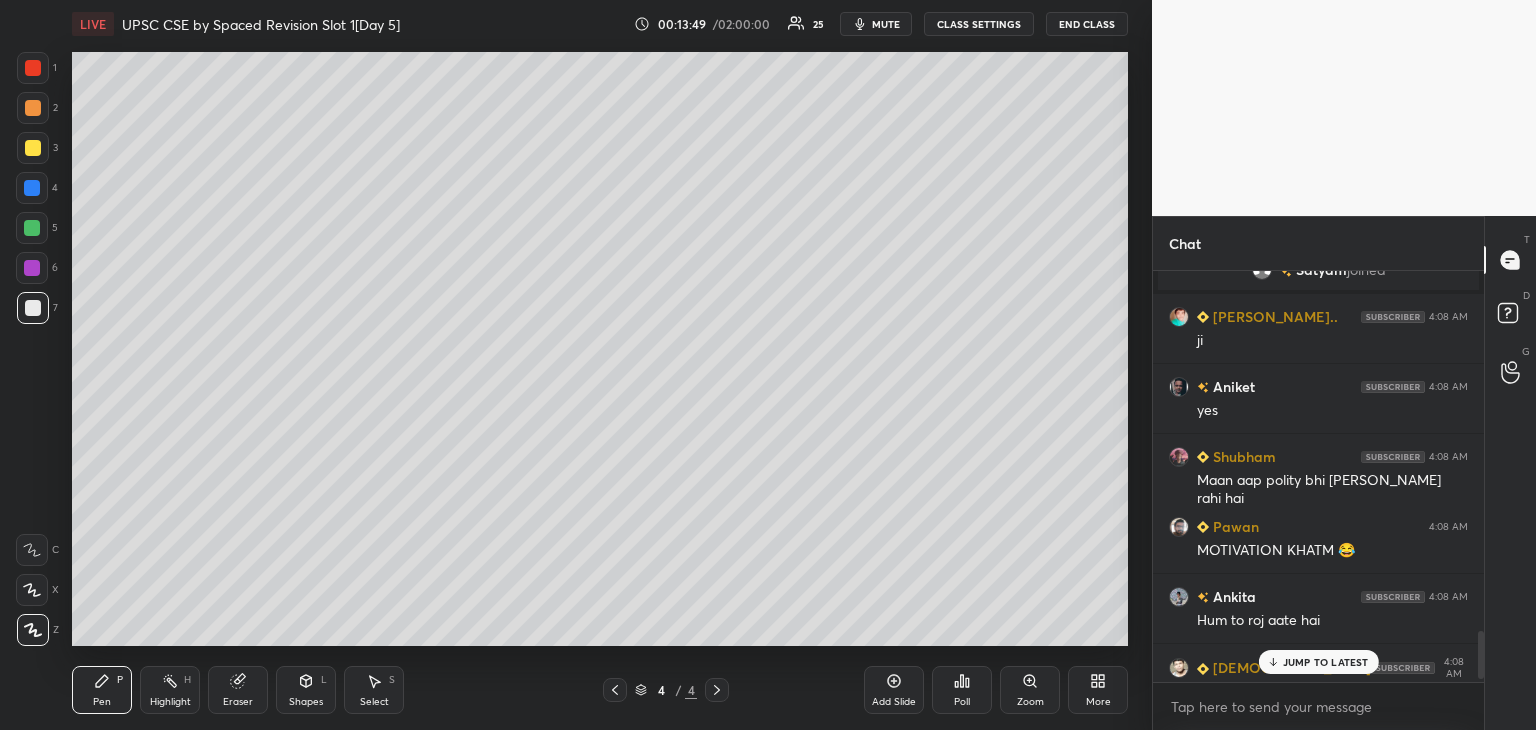 click on "JUMP TO LATEST" at bounding box center [1326, 662] 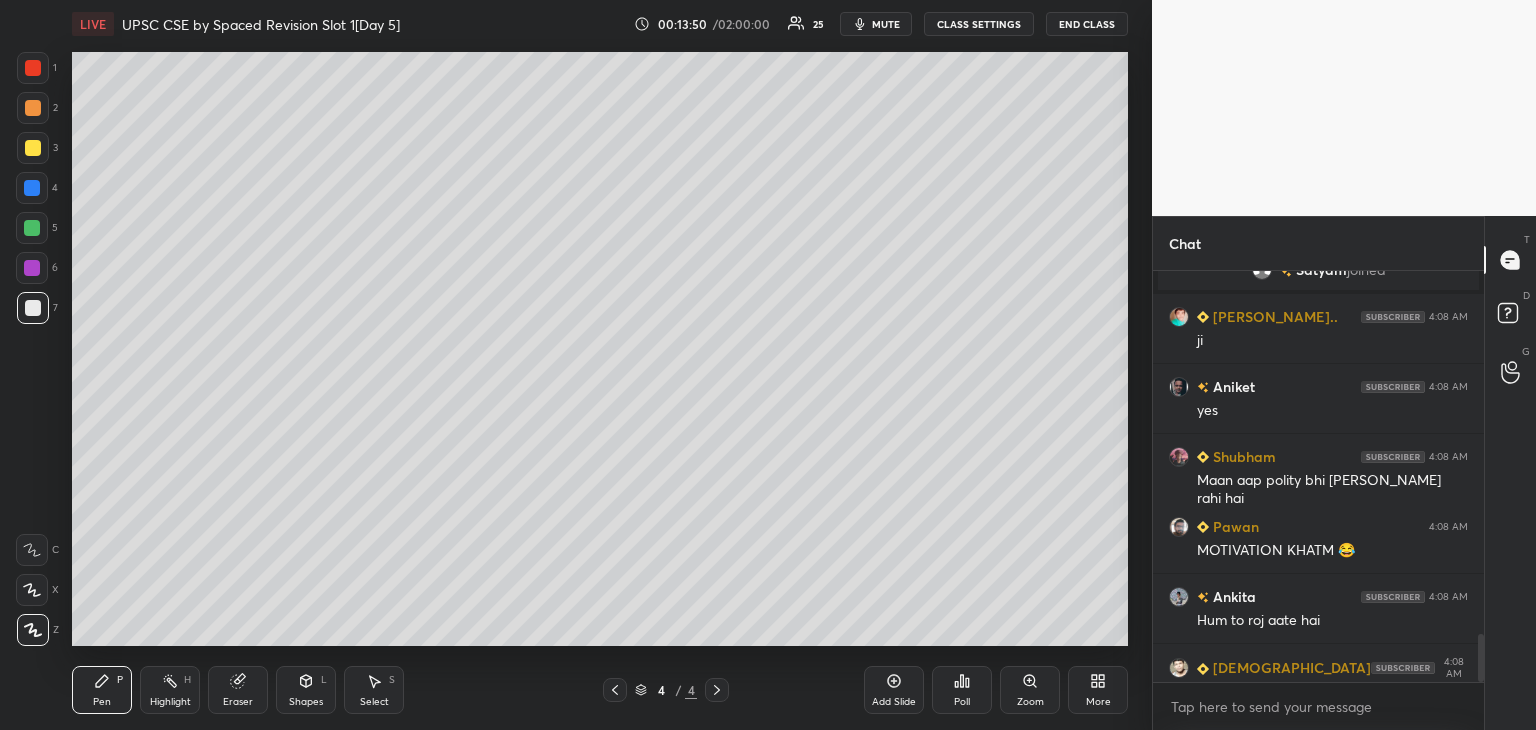 scroll, scrollTop: 3122, scrollLeft: 0, axis: vertical 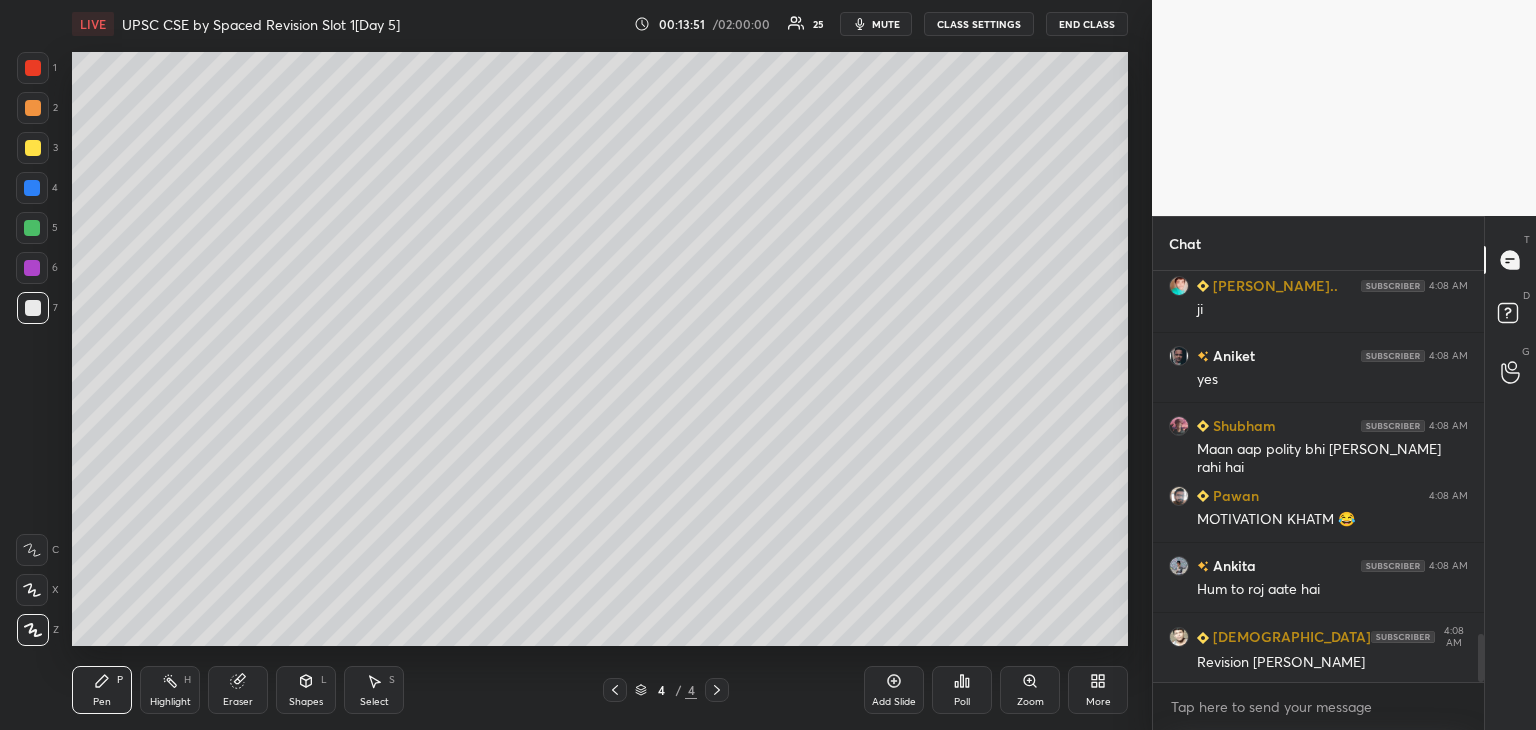 click at bounding box center [33, 308] 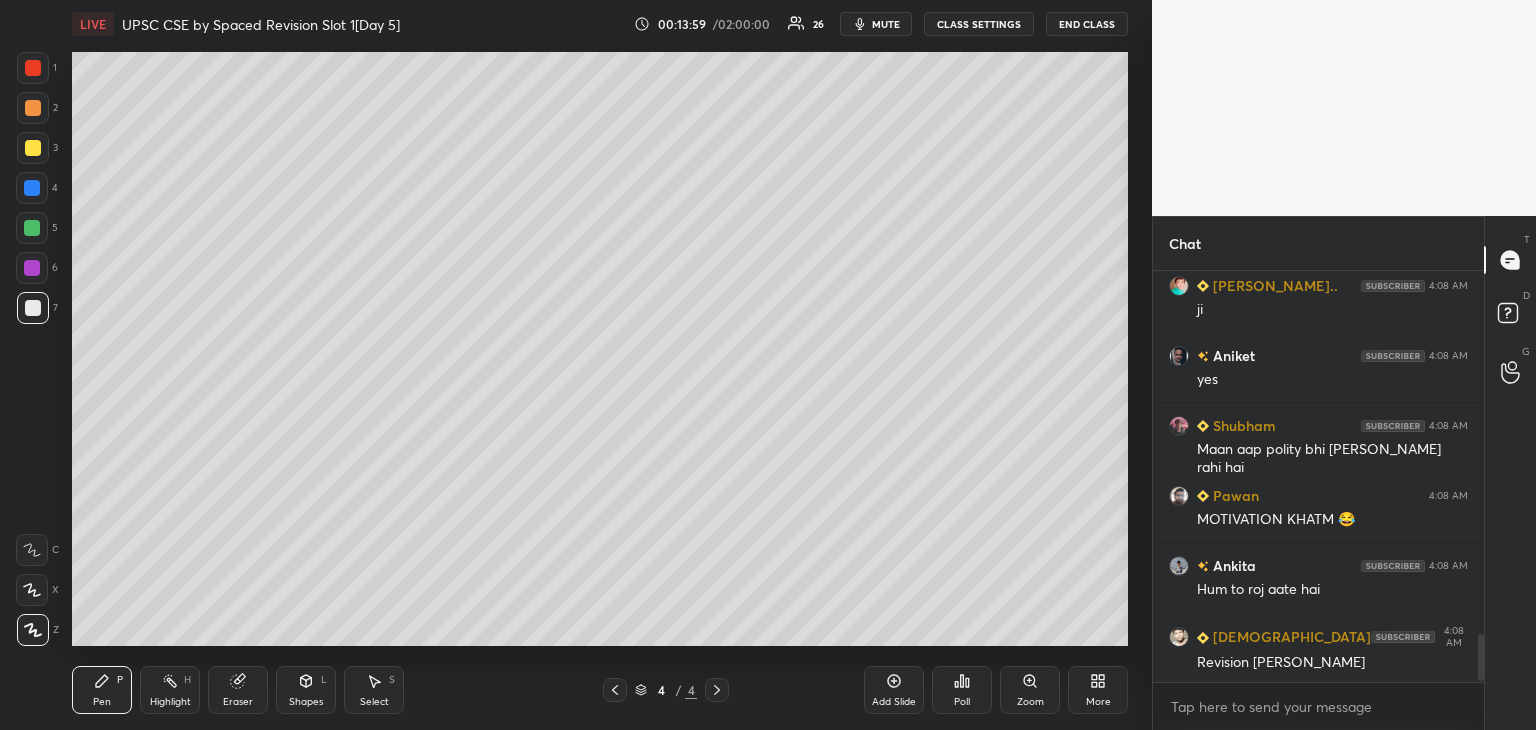 scroll, scrollTop: 3210, scrollLeft: 0, axis: vertical 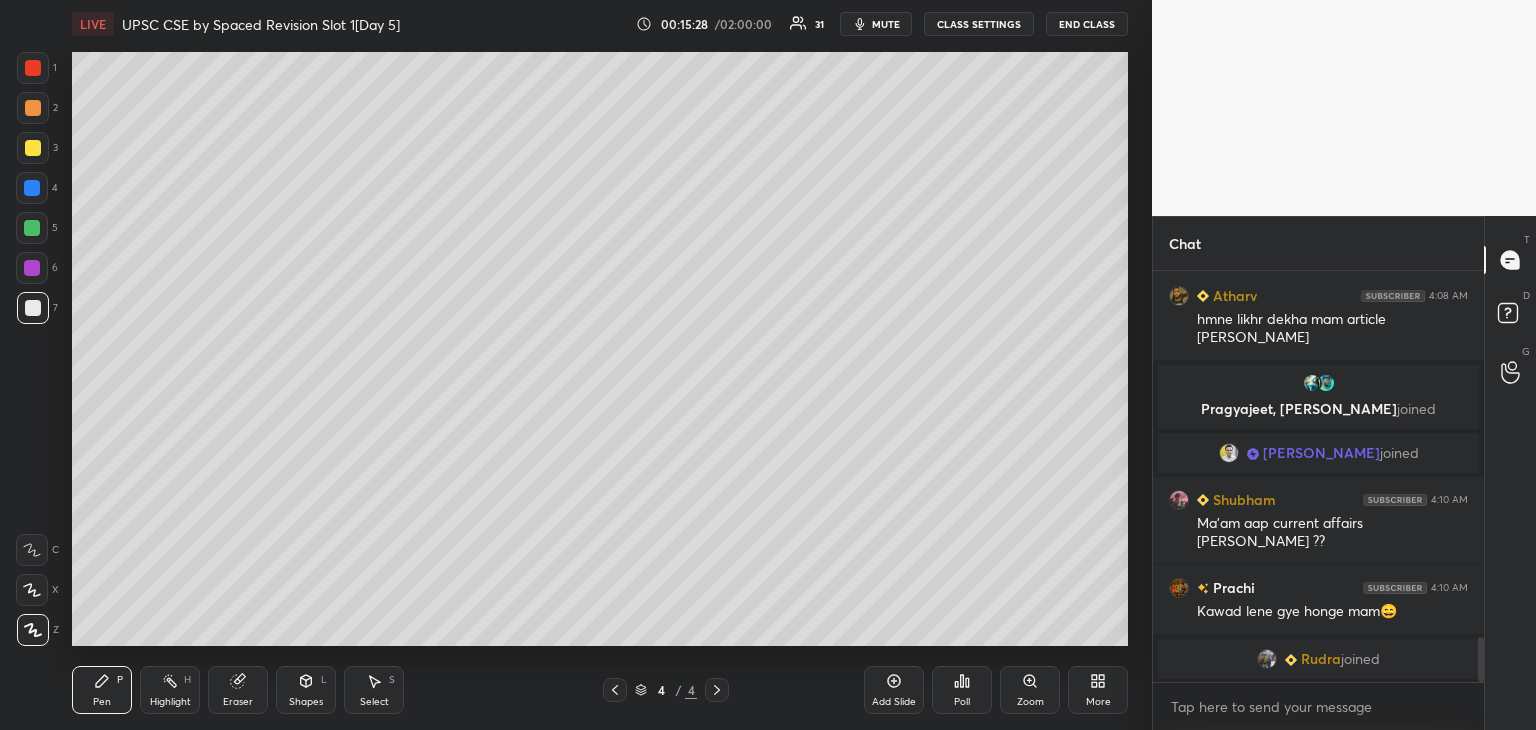 click at bounding box center (33, 308) 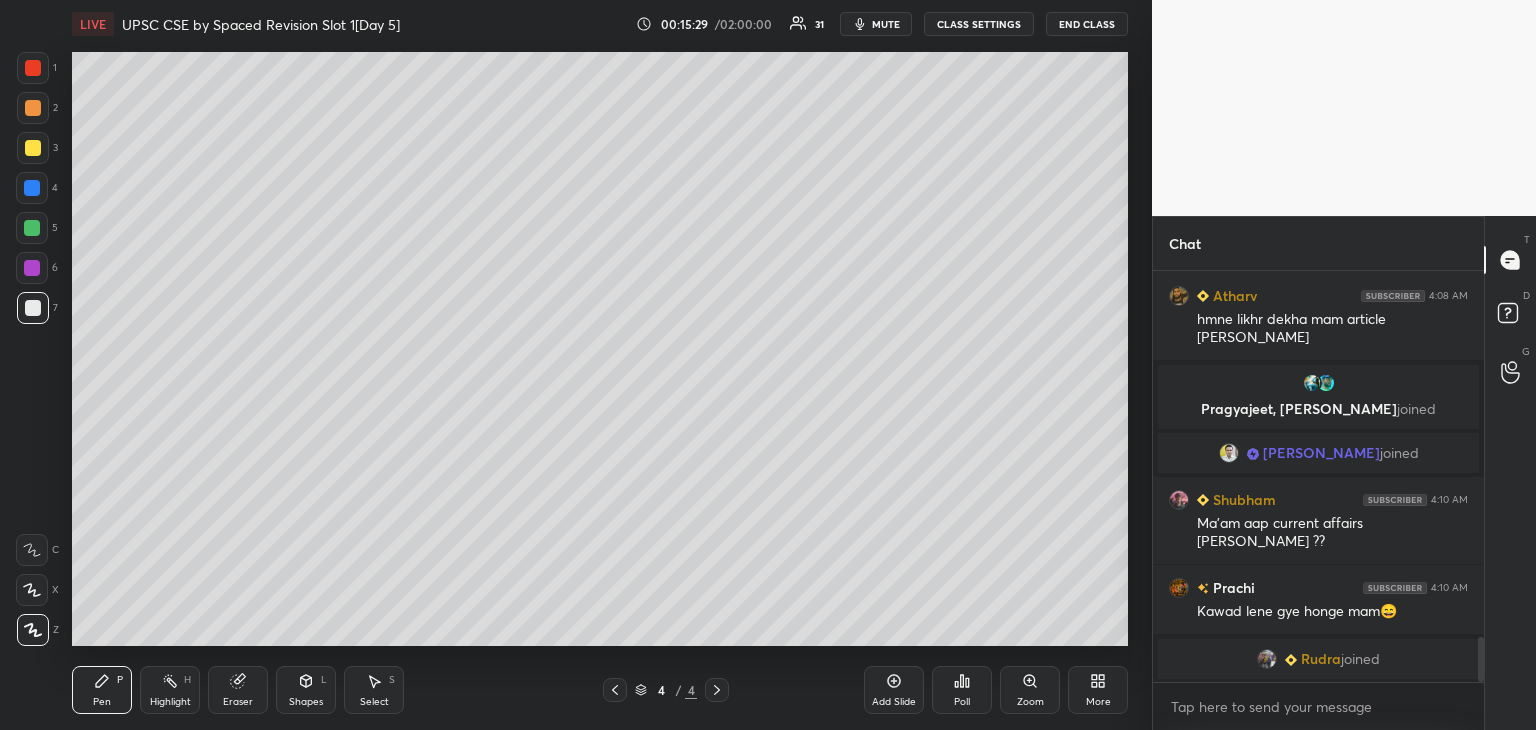 click at bounding box center [32, 228] 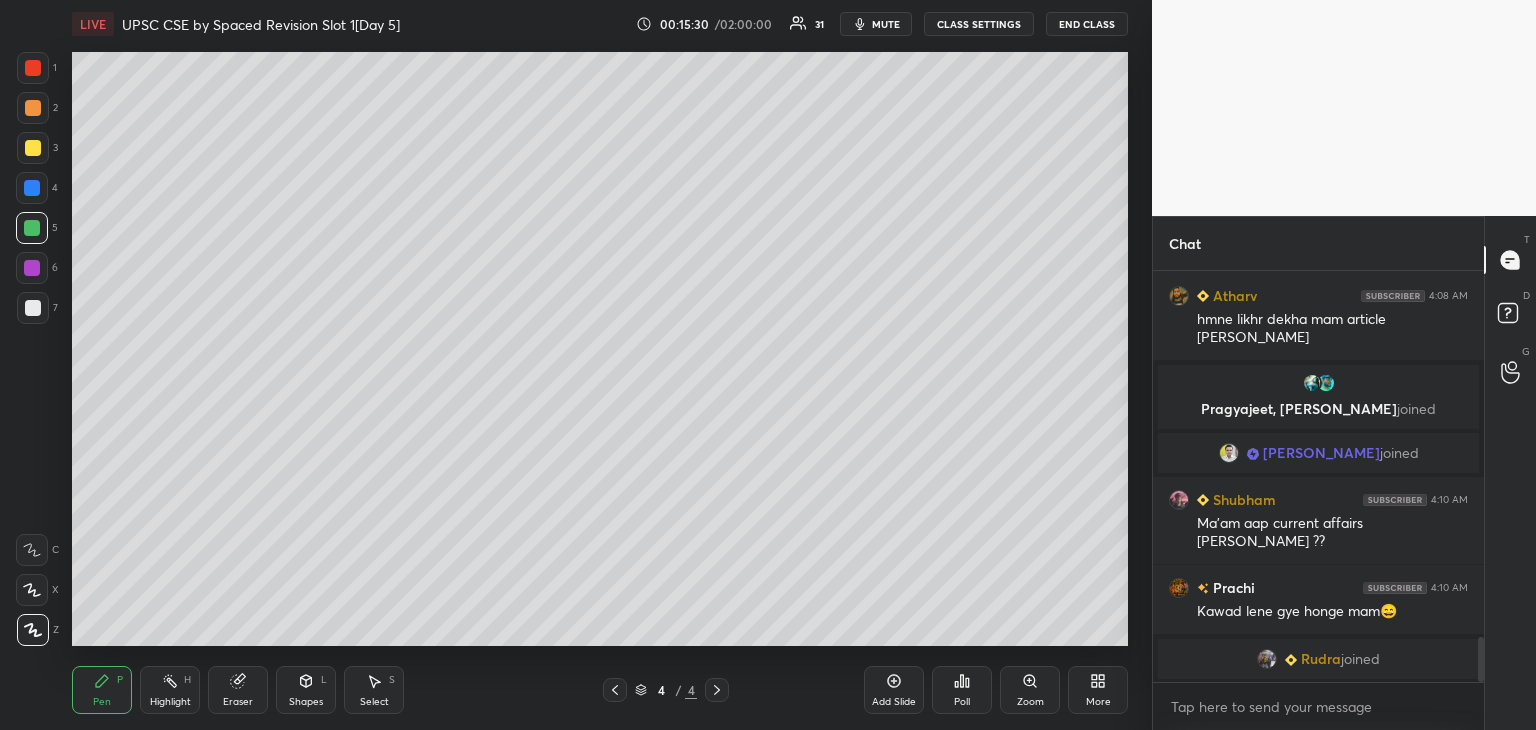 click at bounding box center [33, 108] 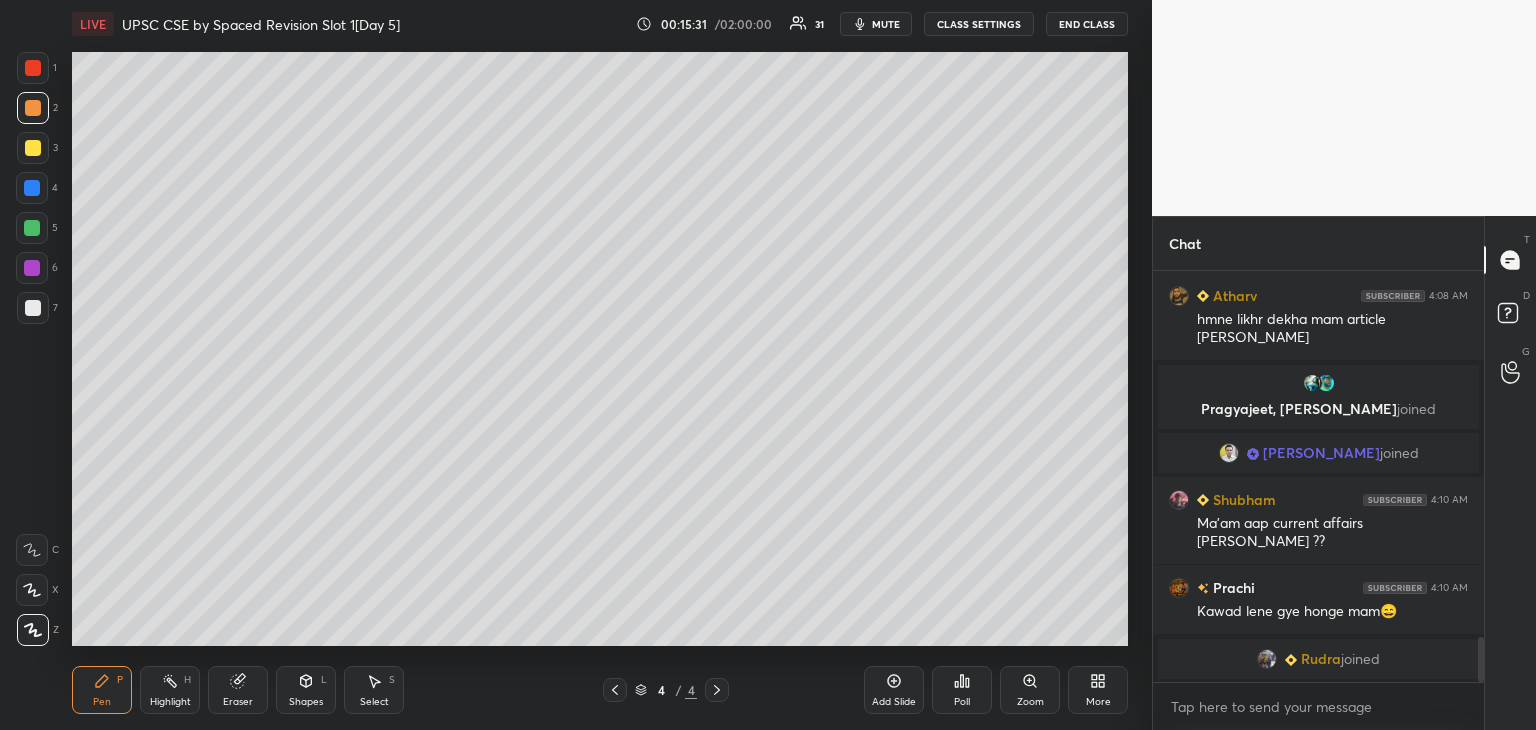 drag, startPoint x: 28, startPoint y: 144, endPoint x: 23, endPoint y: 132, distance: 13 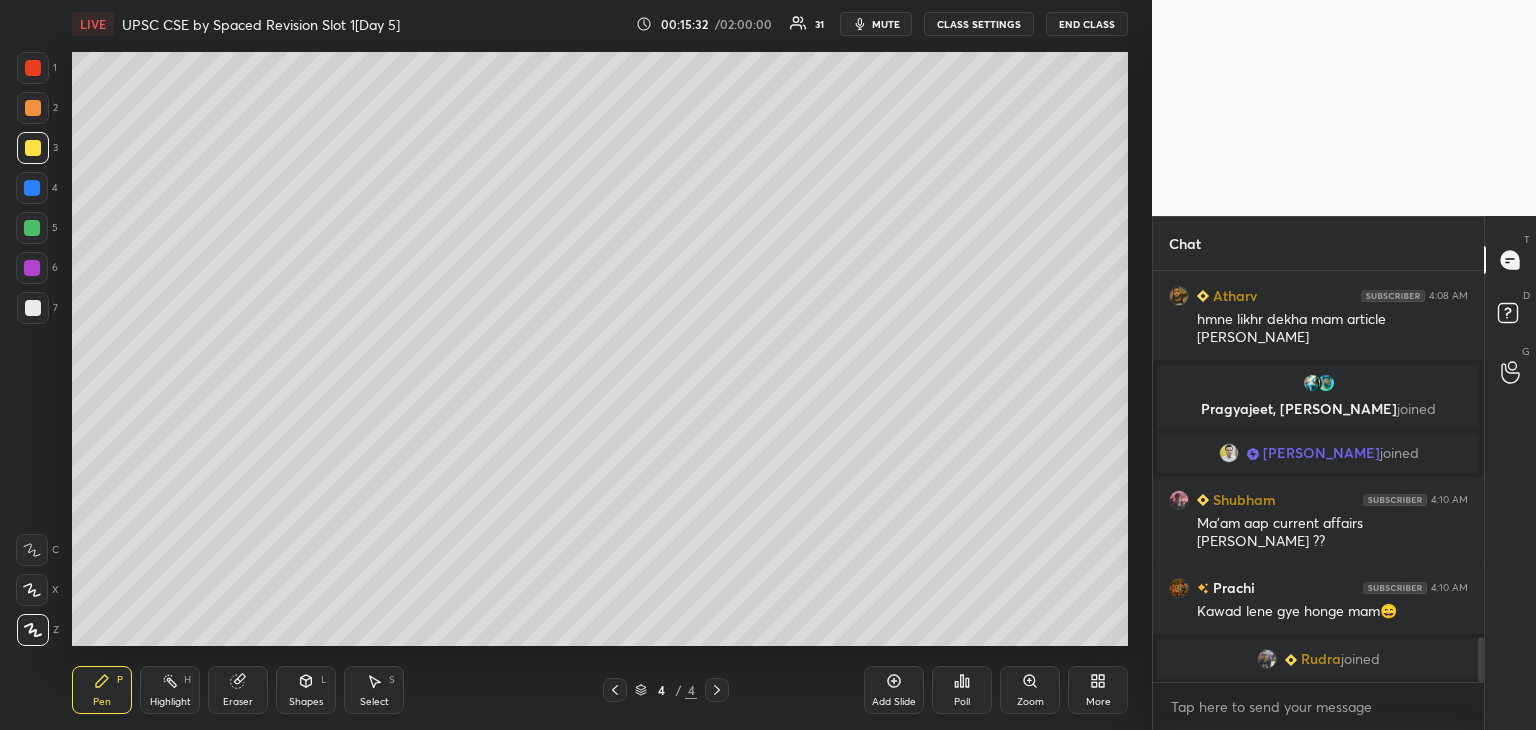 click 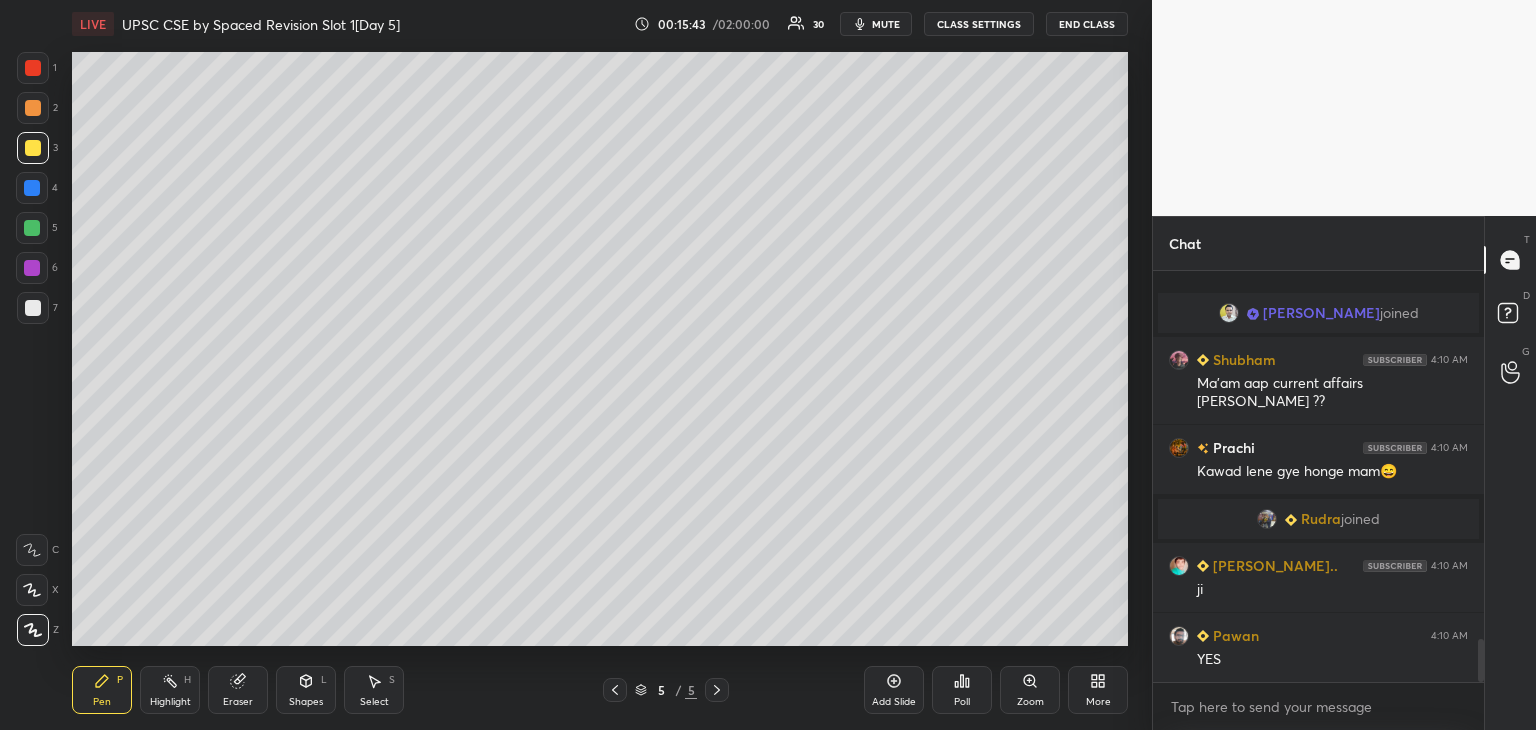 scroll, scrollTop: 3484, scrollLeft: 0, axis: vertical 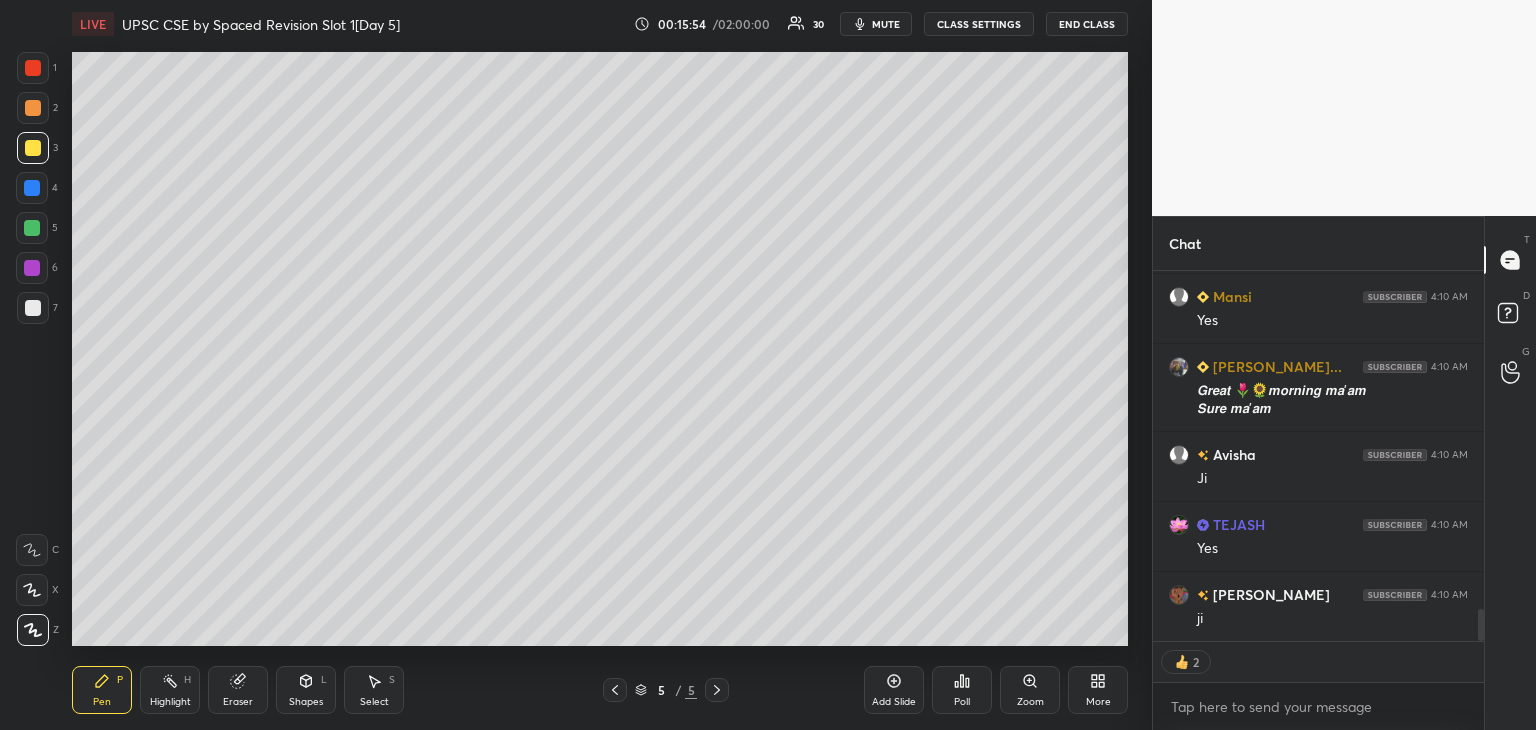 click at bounding box center [33, 308] 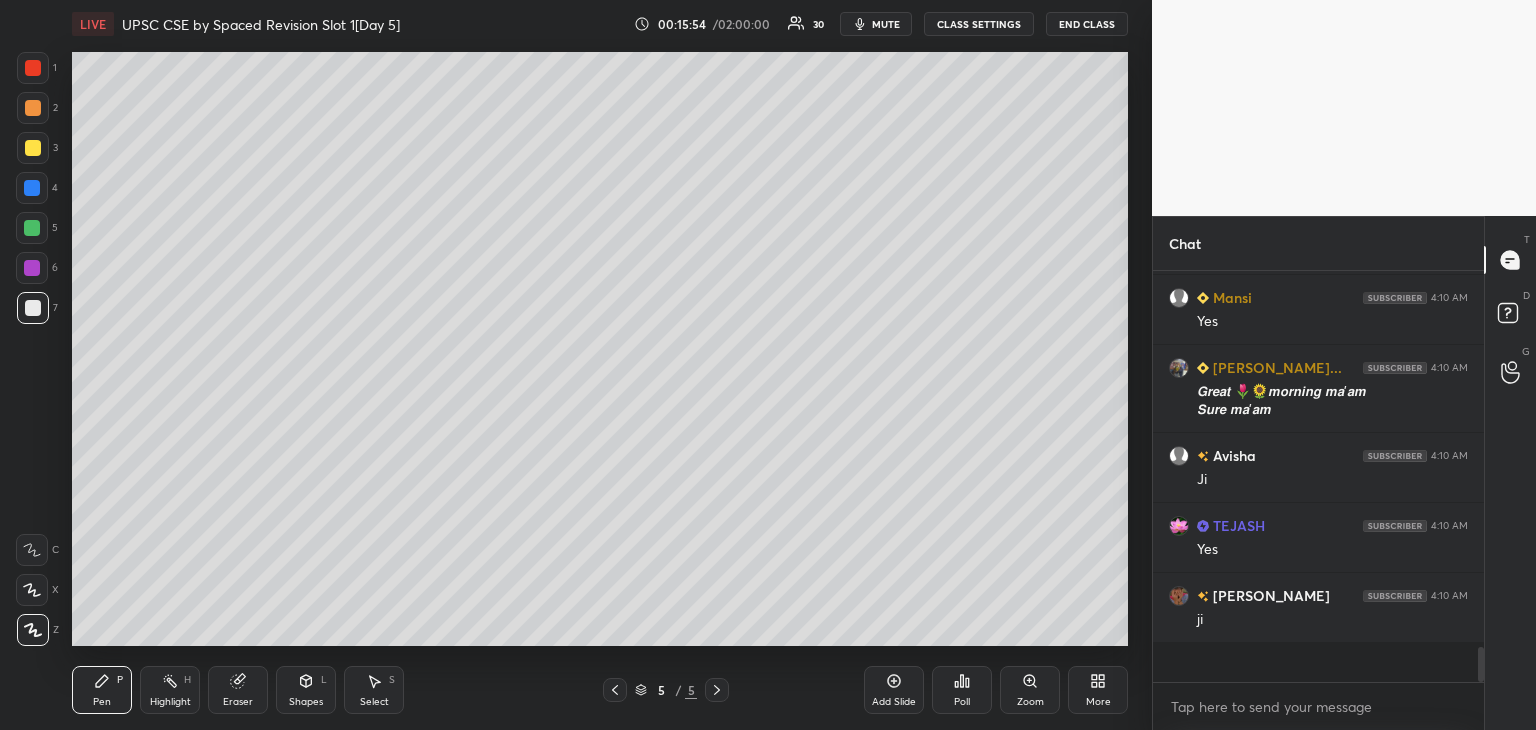 scroll, scrollTop: 6, scrollLeft: 6, axis: both 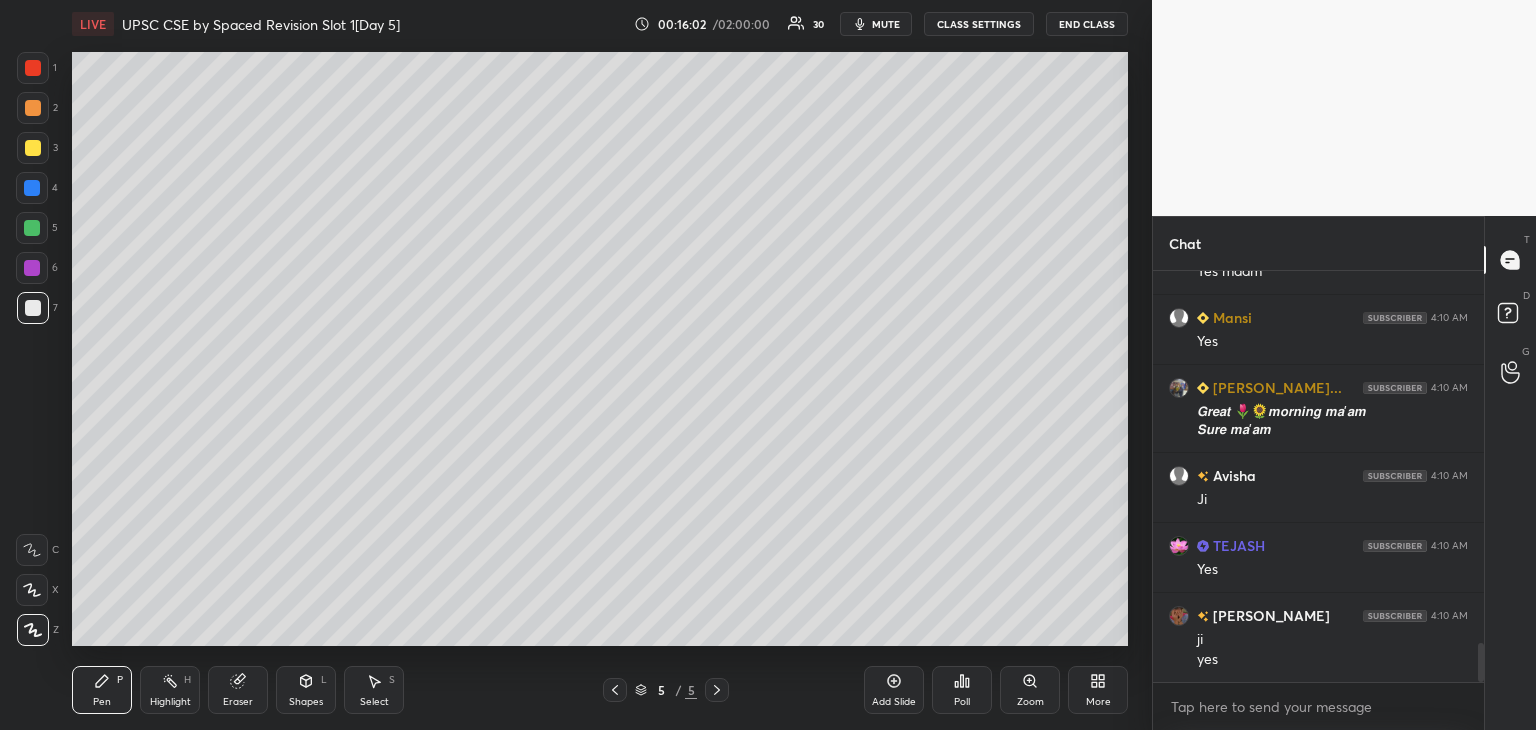 click at bounding box center (33, 148) 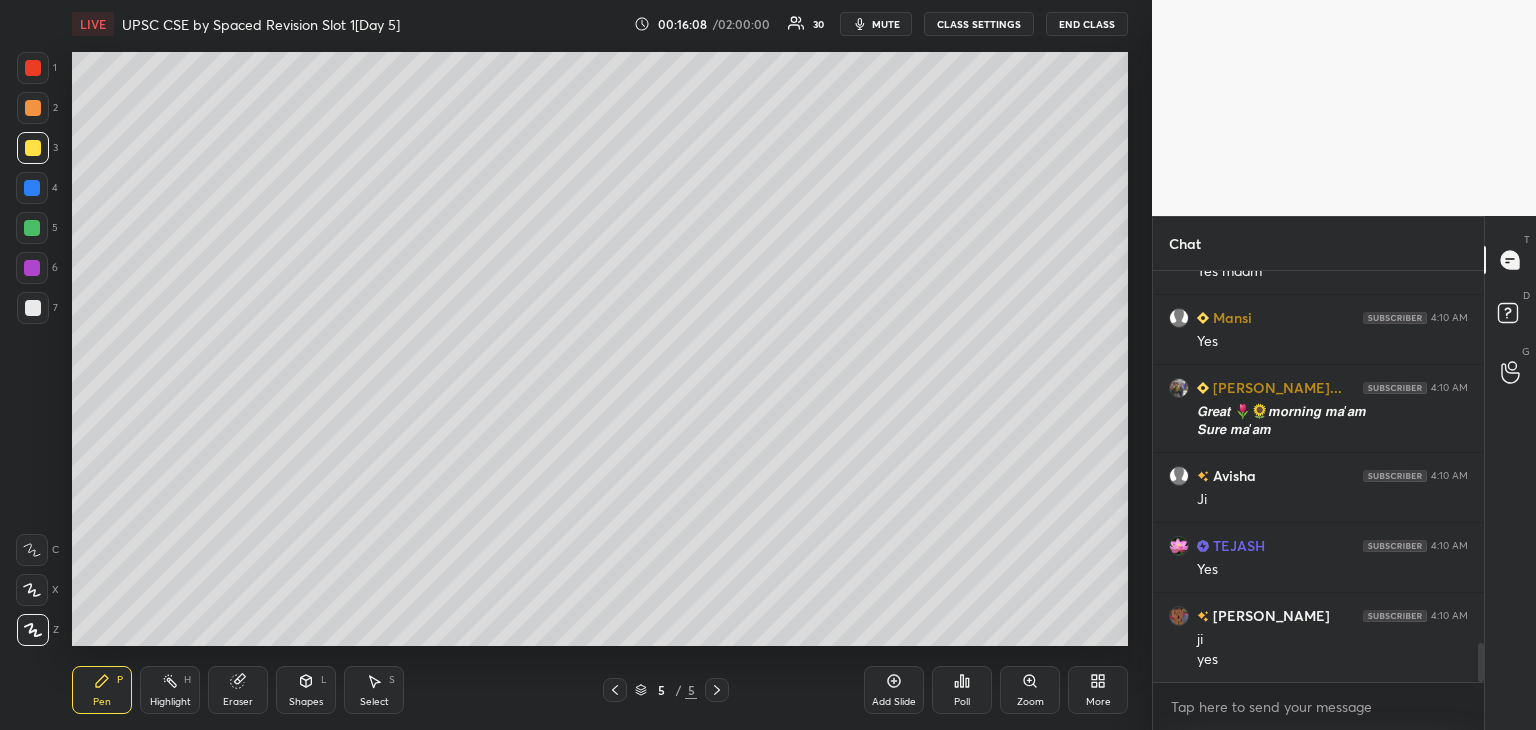 scroll, scrollTop: 4012, scrollLeft: 0, axis: vertical 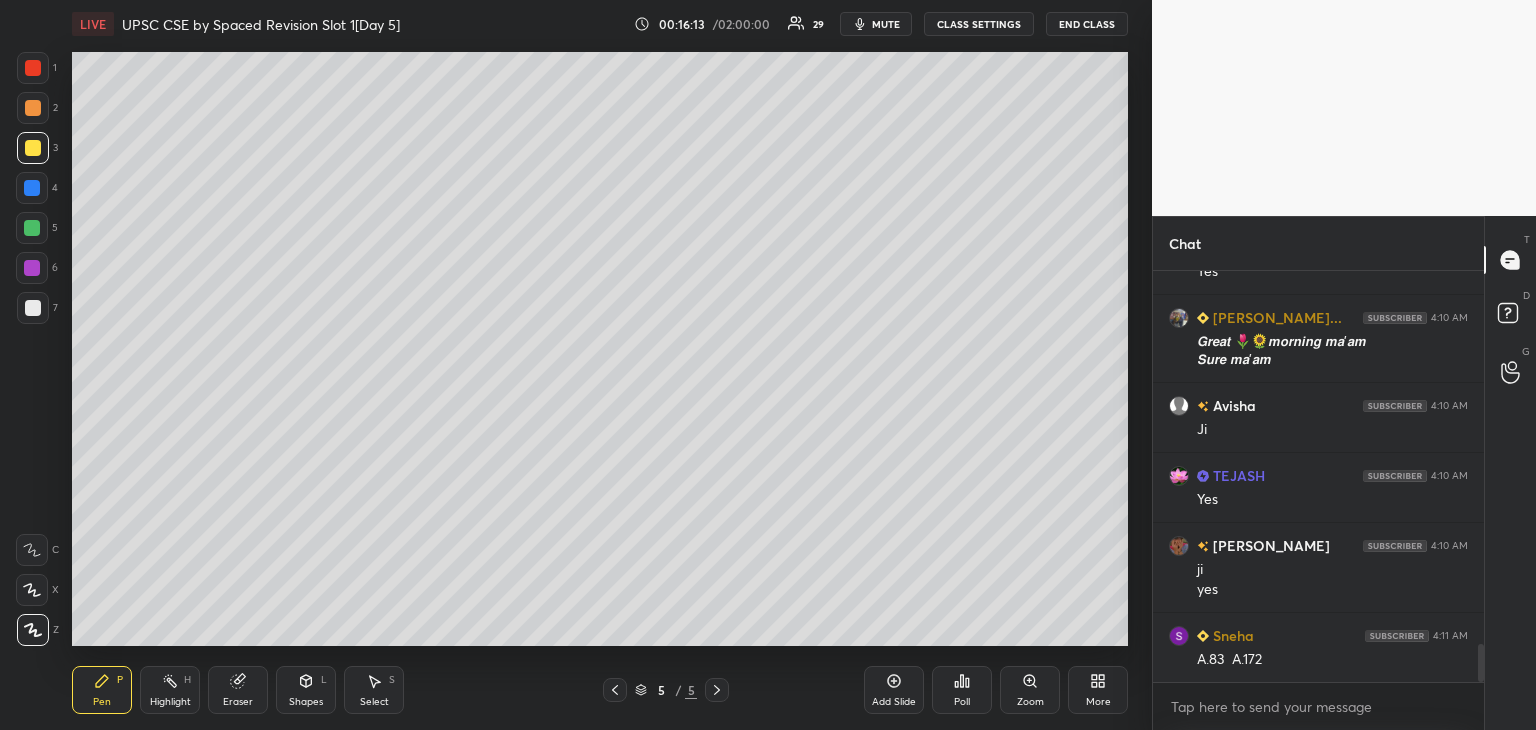 click at bounding box center (33, 148) 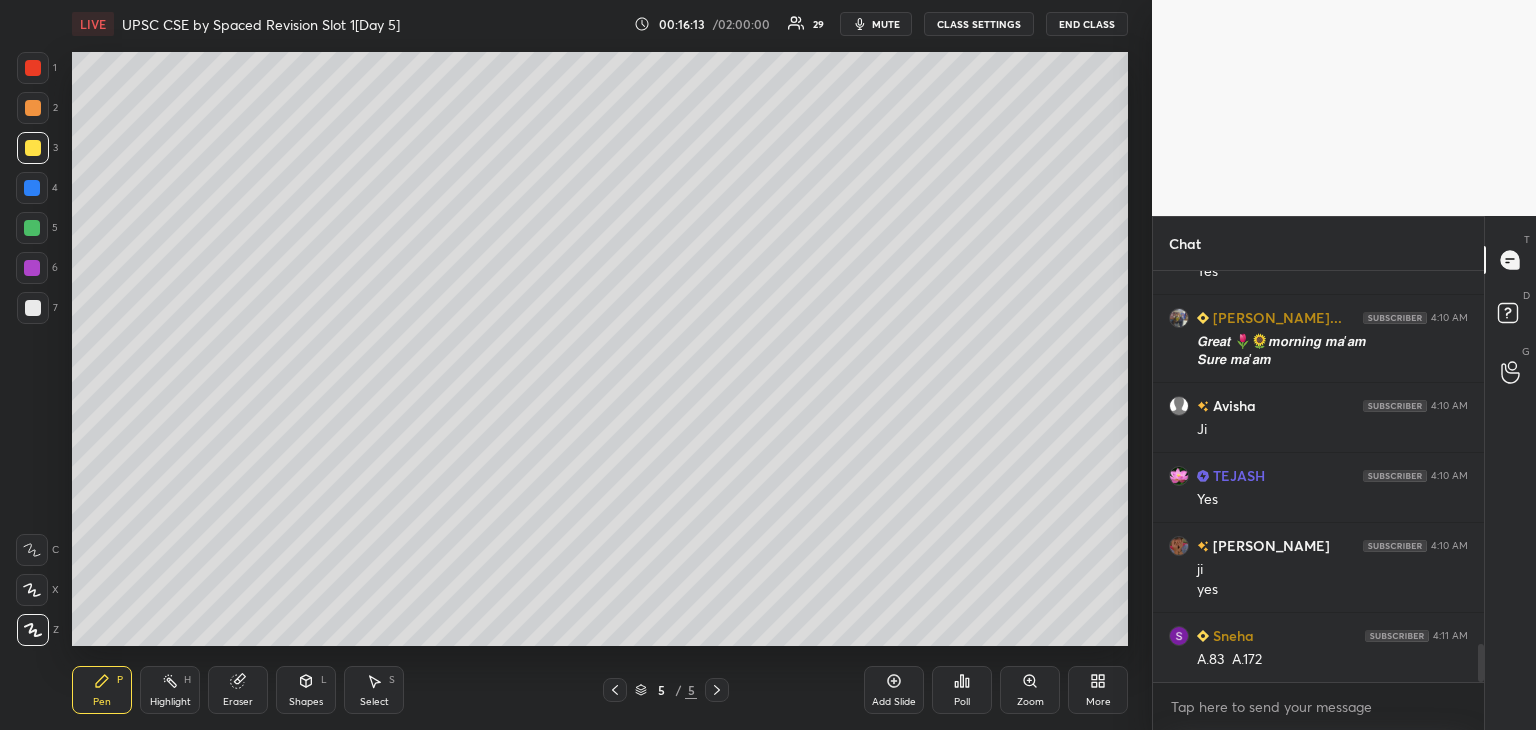 scroll, scrollTop: 4082, scrollLeft: 0, axis: vertical 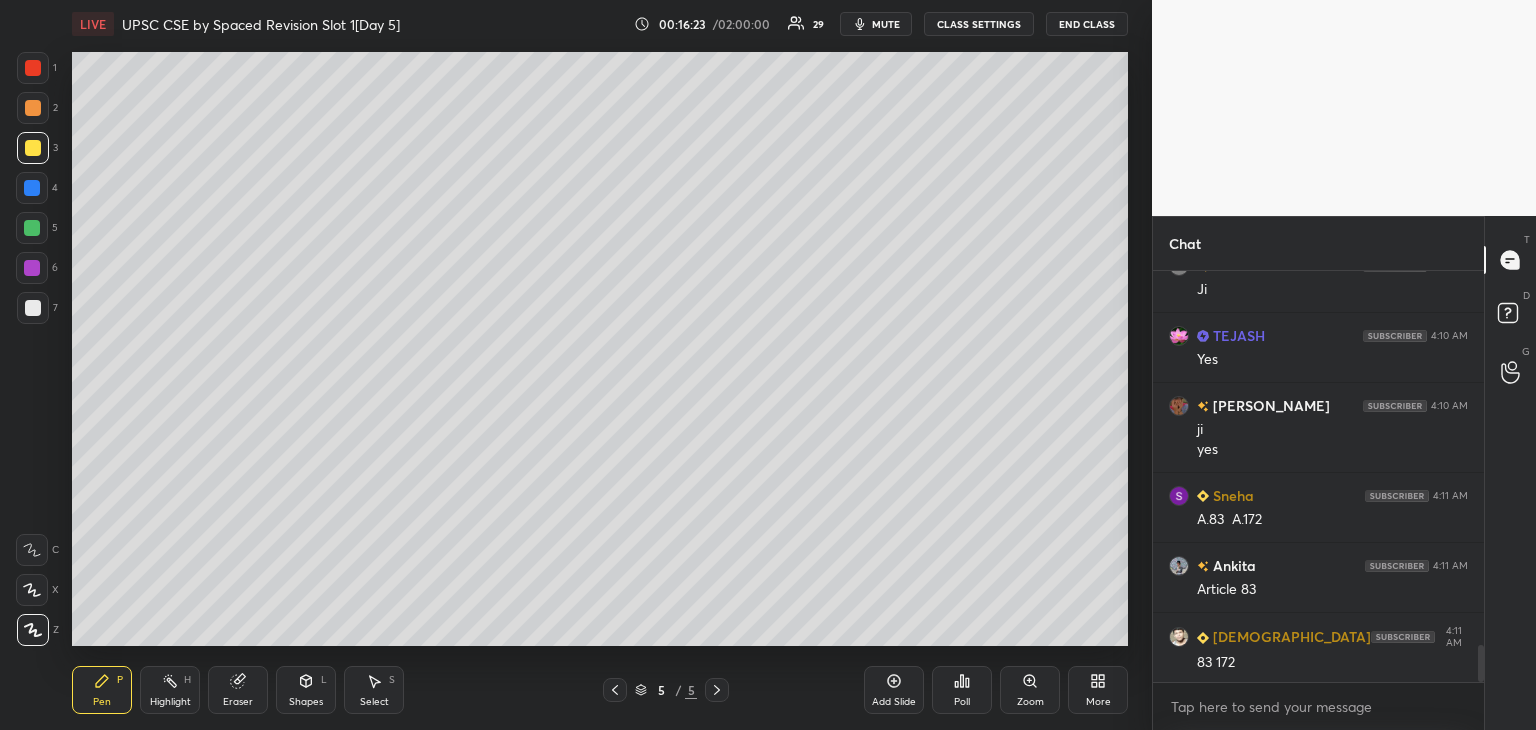 click at bounding box center [33, 308] 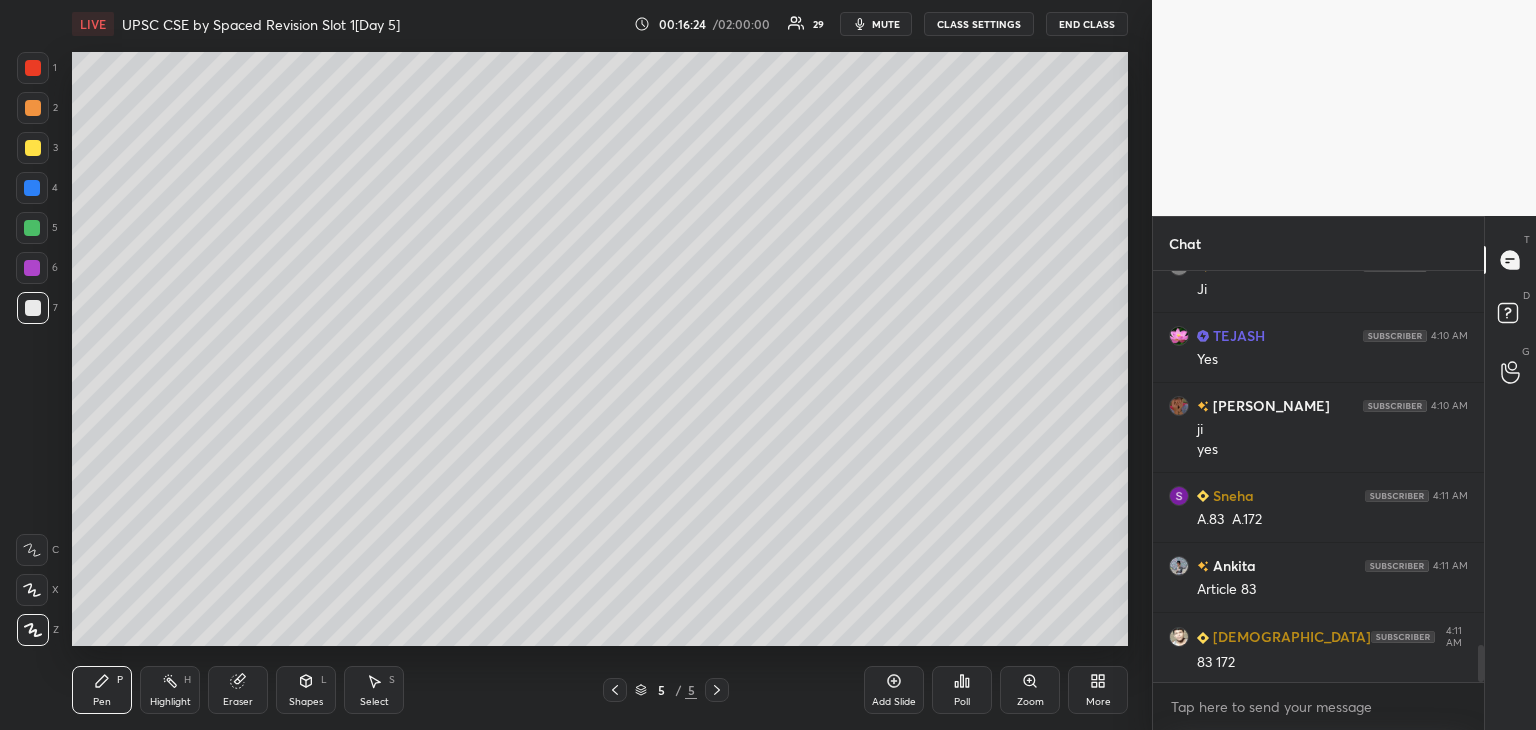 scroll, scrollTop: 4222, scrollLeft: 0, axis: vertical 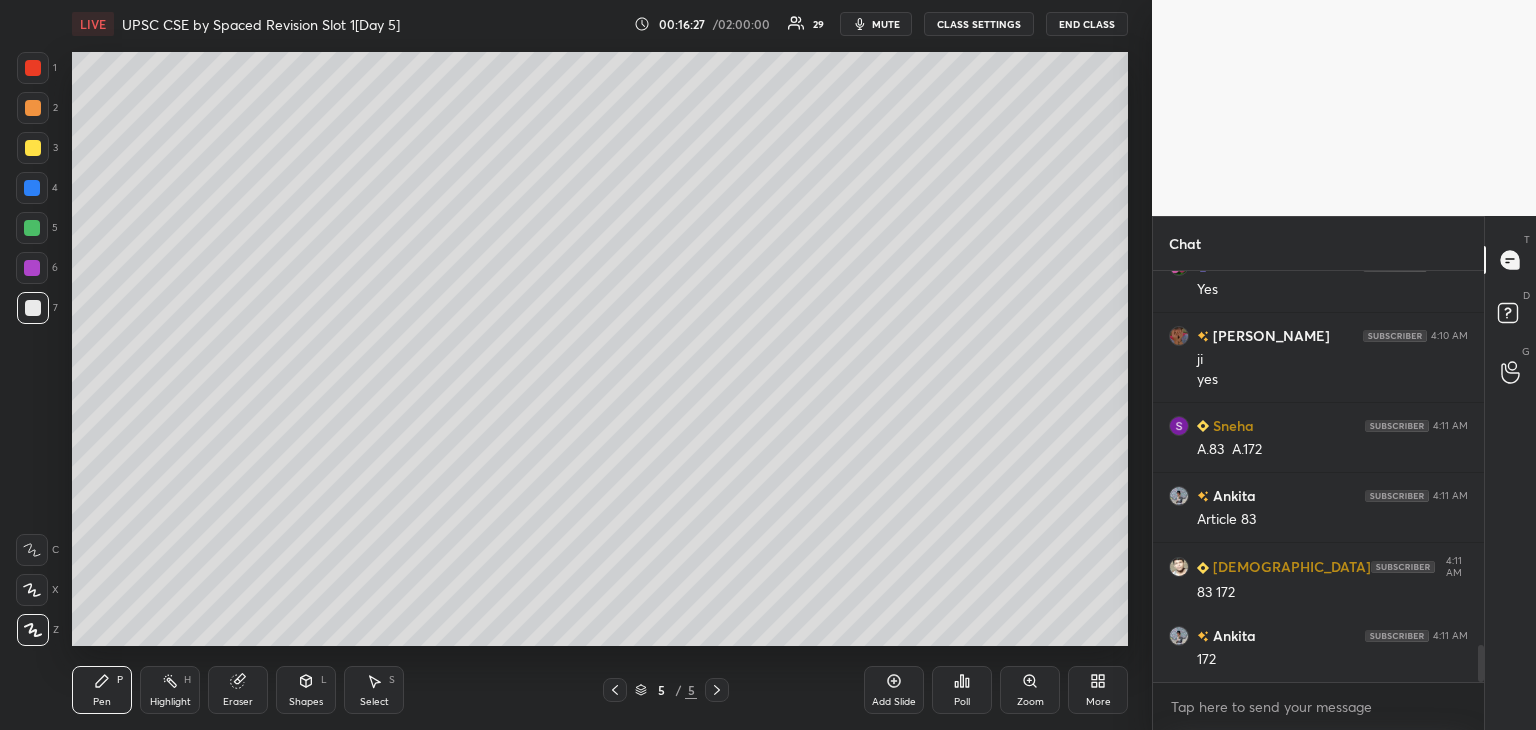 click at bounding box center (32, 188) 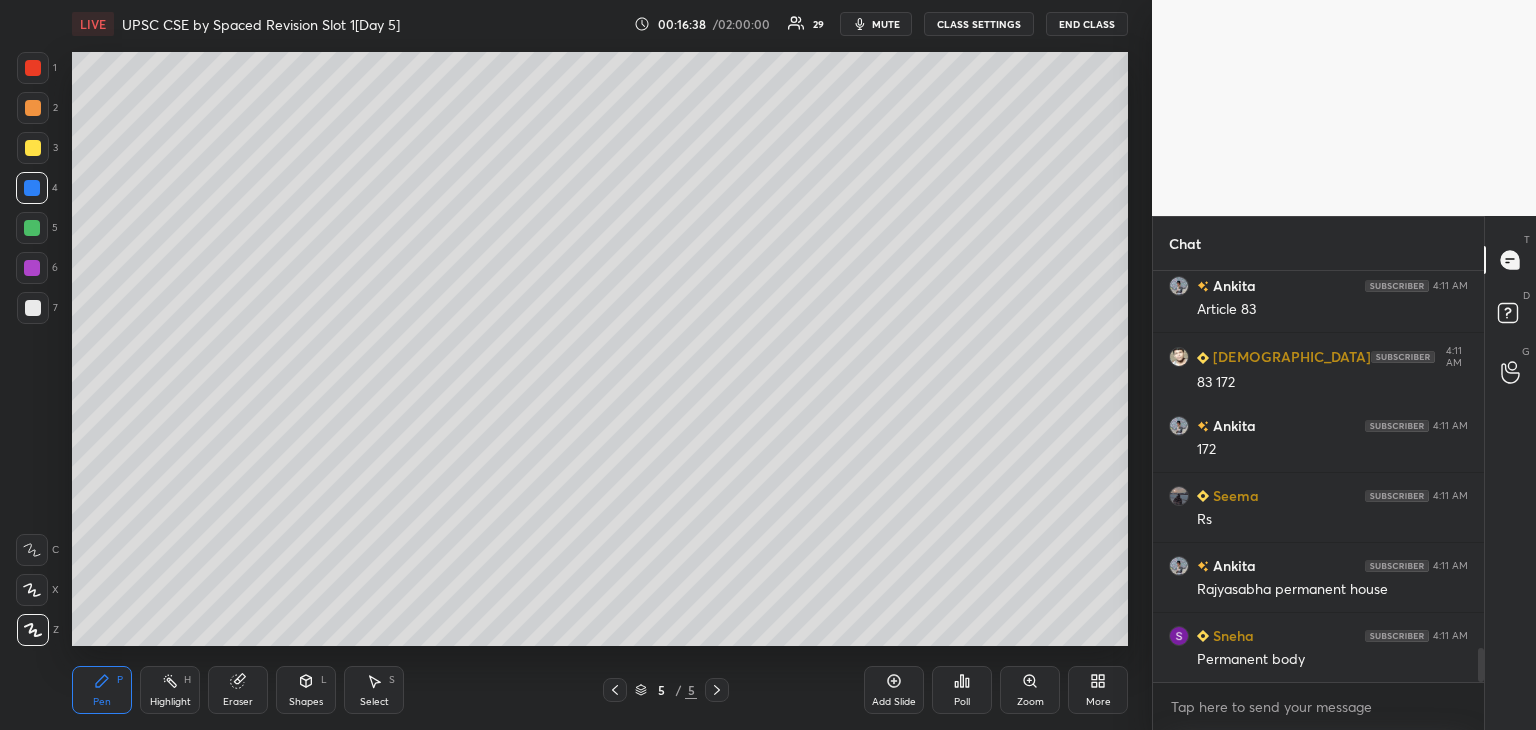 scroll, scrollTop: 4502, scrollLeft: 0, axis: vertical 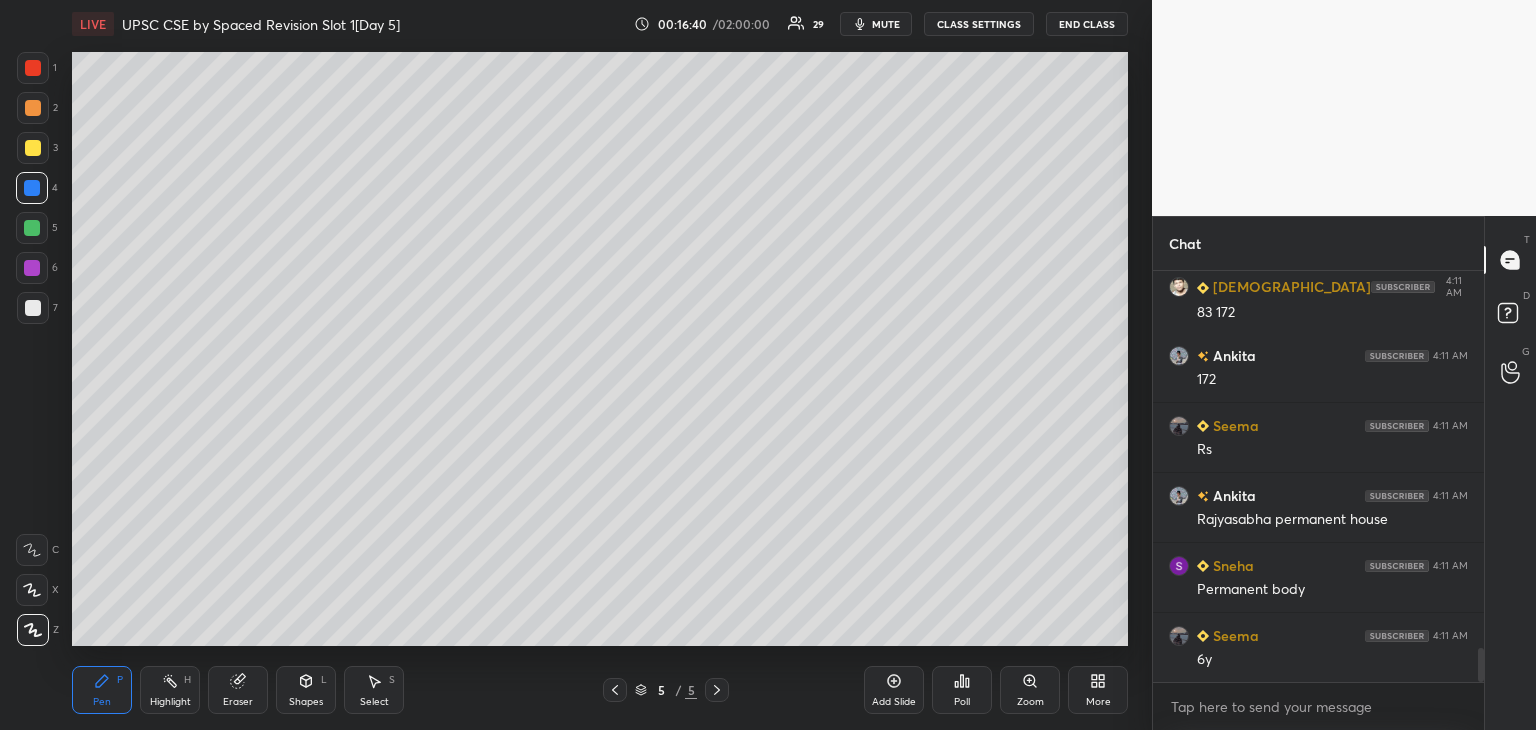drag, startPoint x: 30, startPoint y: 141, endPoint x: 31, endPoint y: 118, distance: 23.021729 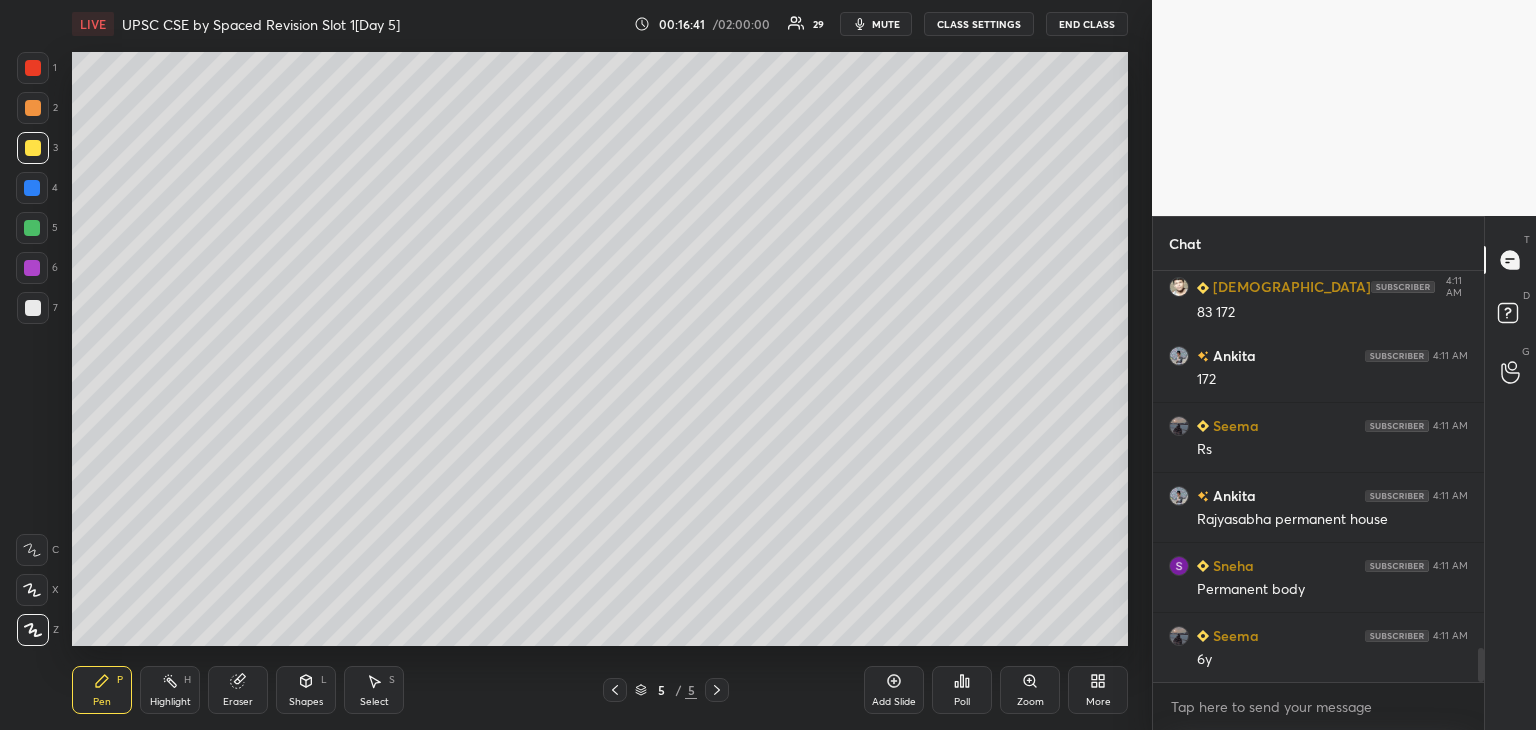 click at bounding box center (33, 108) 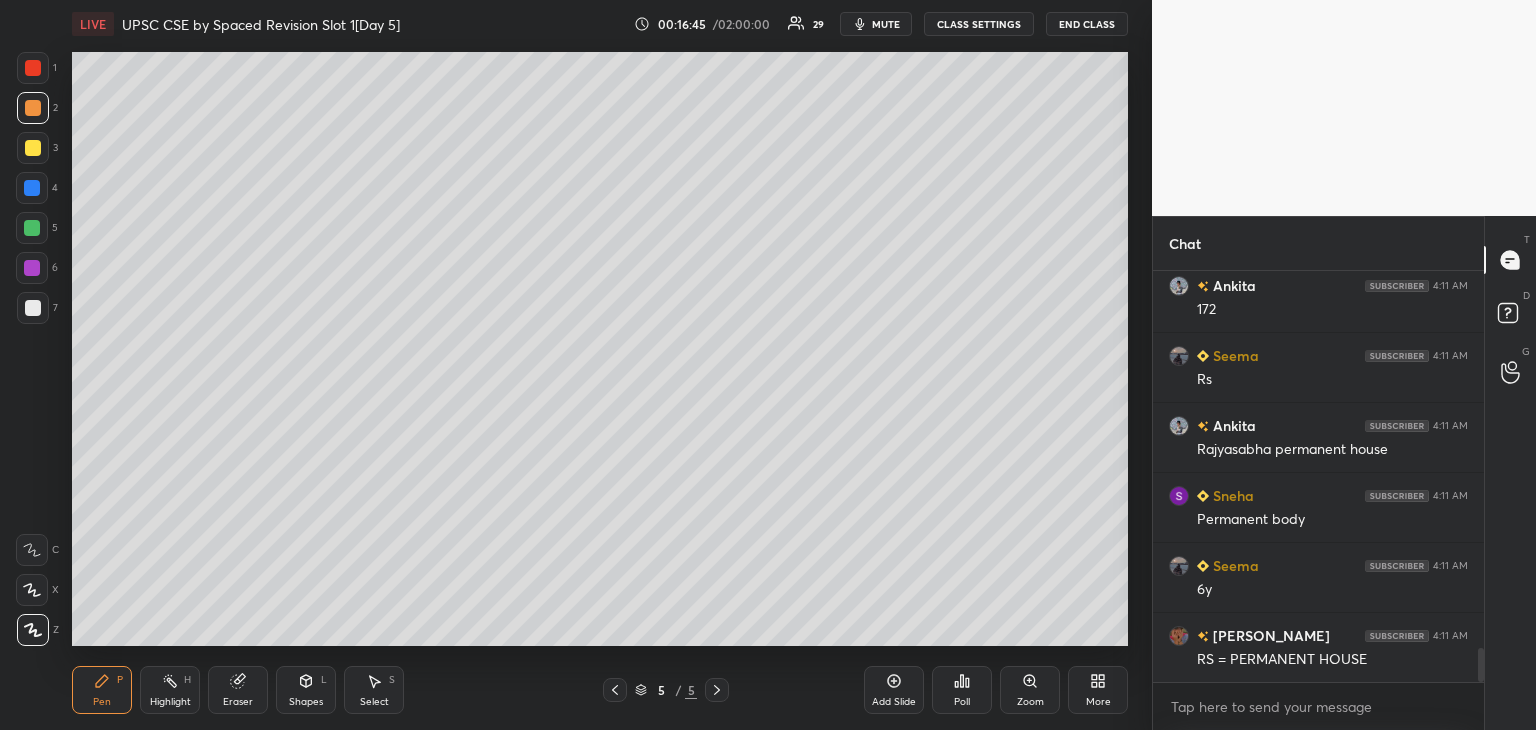 scroll, scrollTop: 4642, scrollLeft: 0, axis: vertical 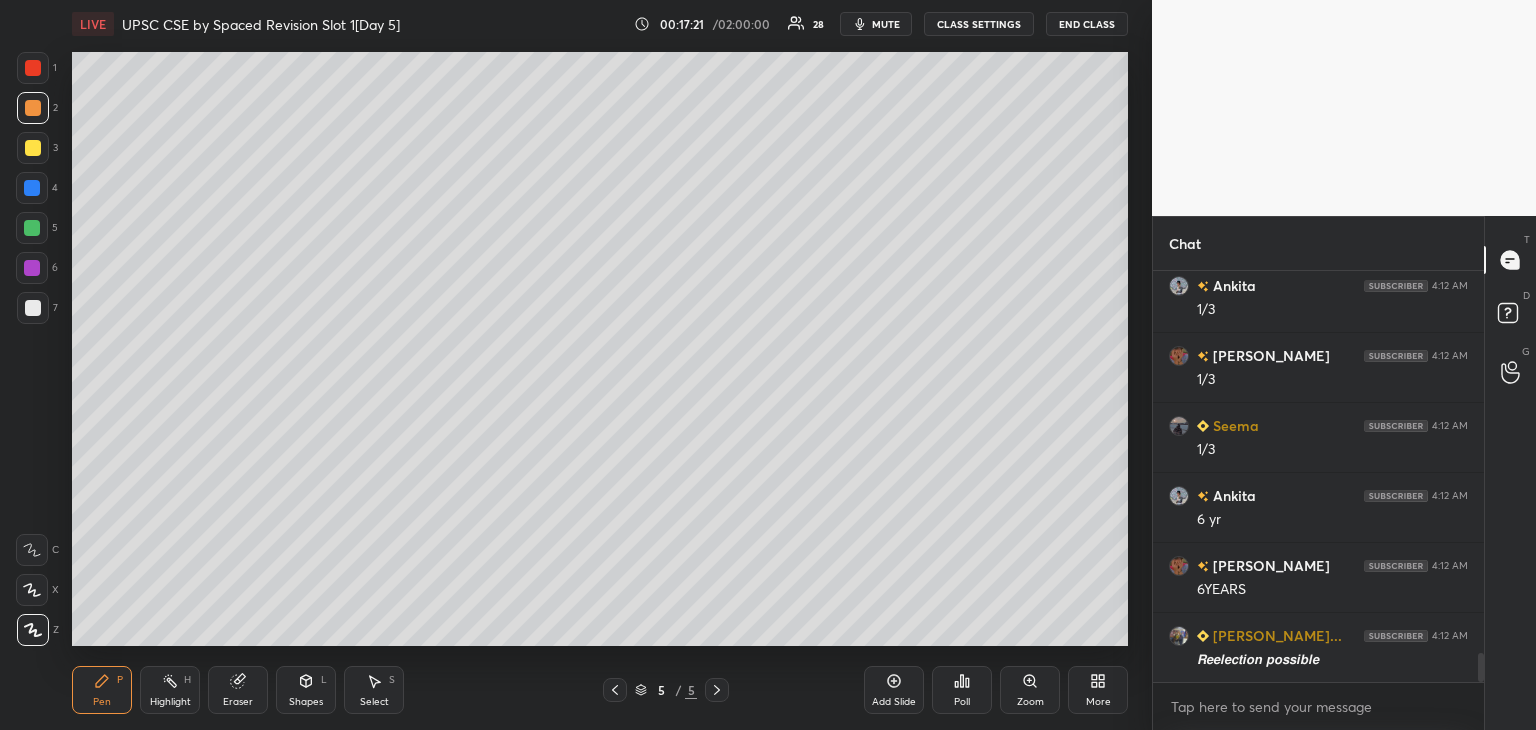click at bounding box center (33, 108) 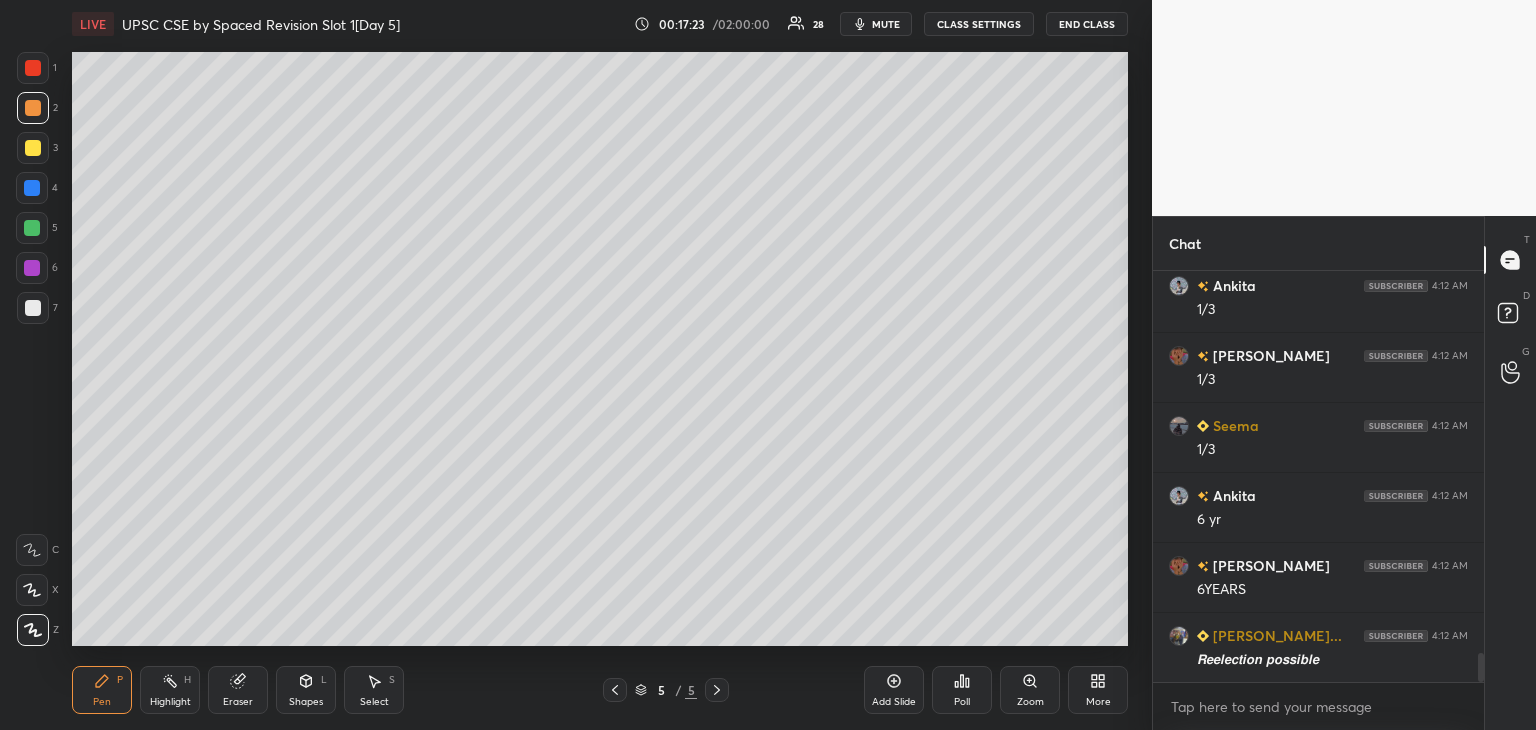 scroll, scrollTop: 5482, scrollLeft: 0, axis: vertical 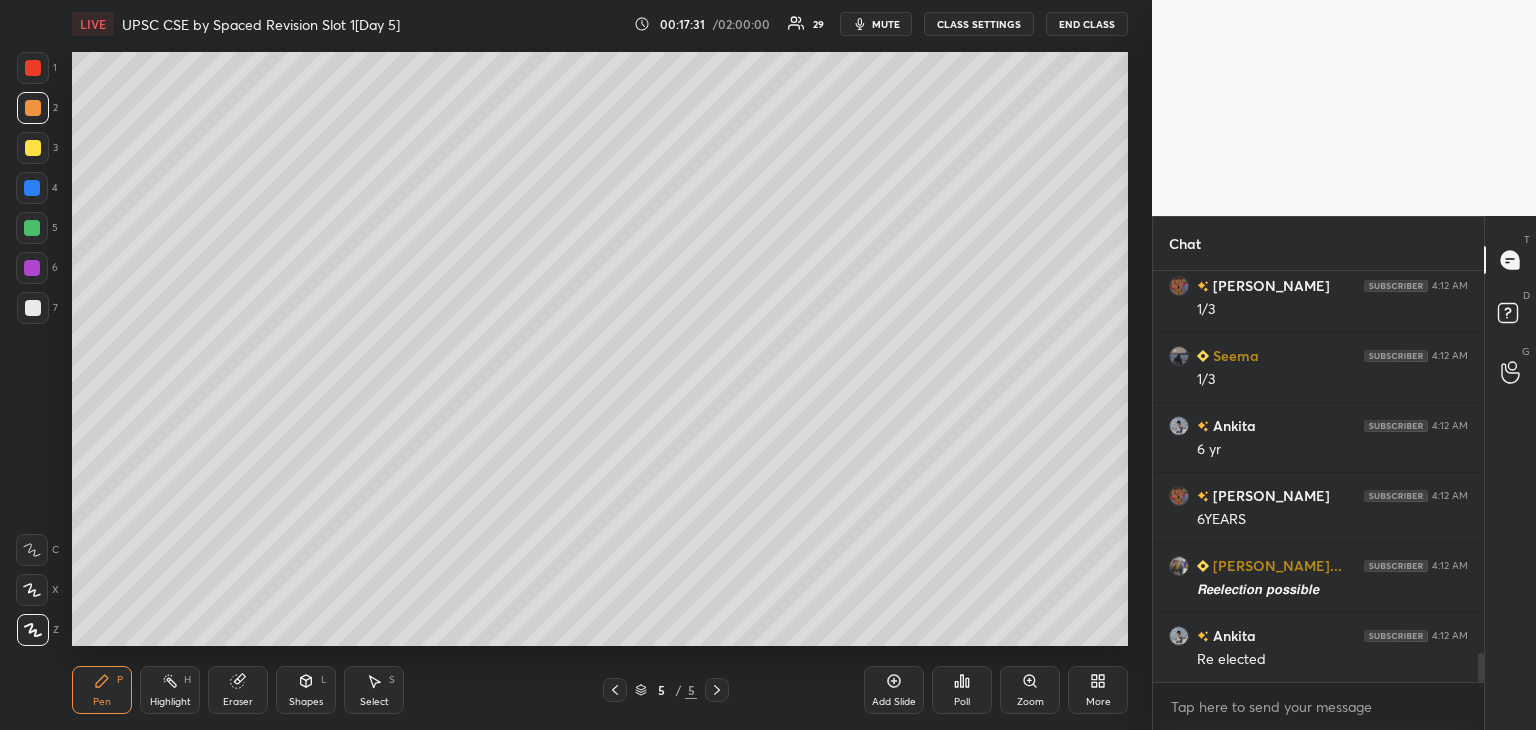 click at bounding box center [32, 188] 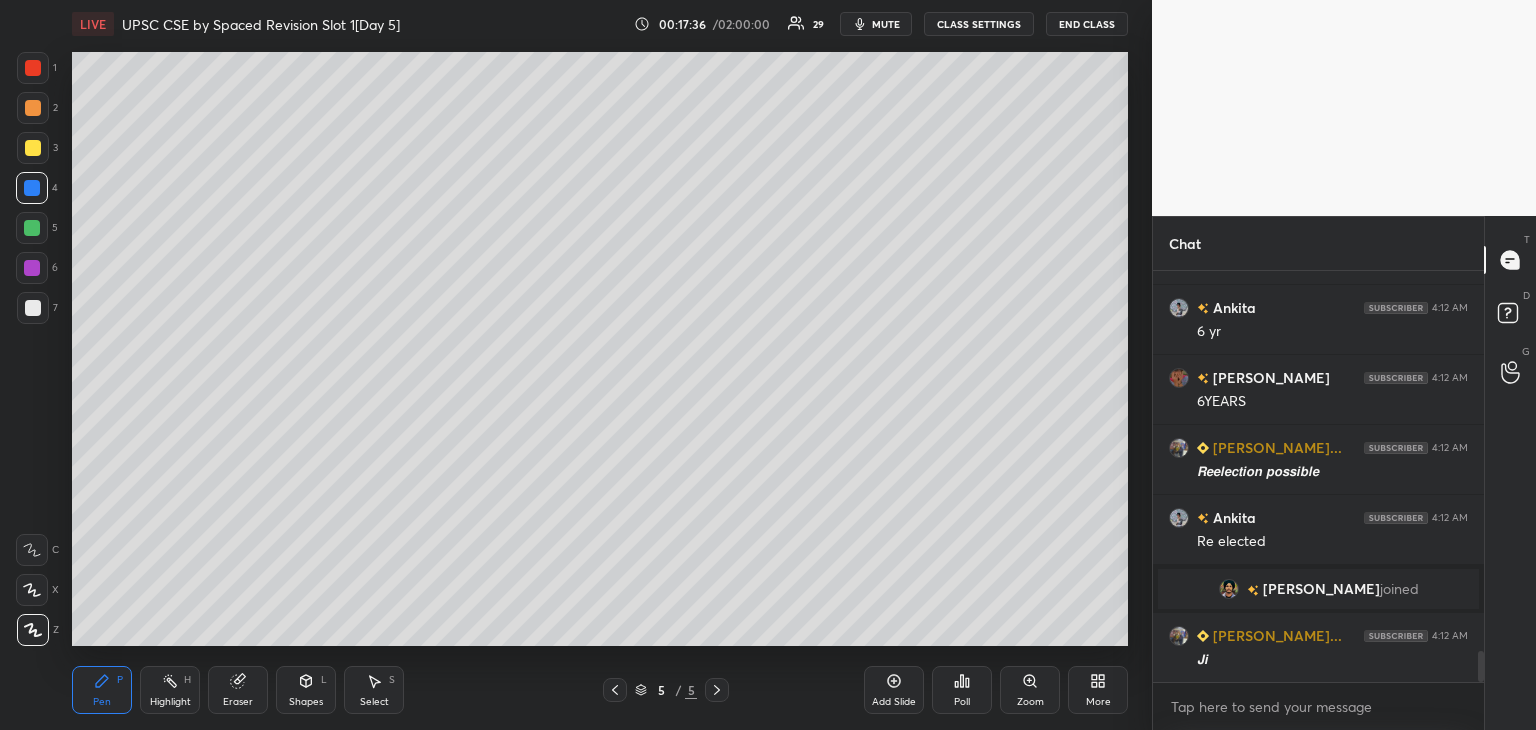 scroll, scrollTop: 5086, scrollLeft: 0, axis: vertical 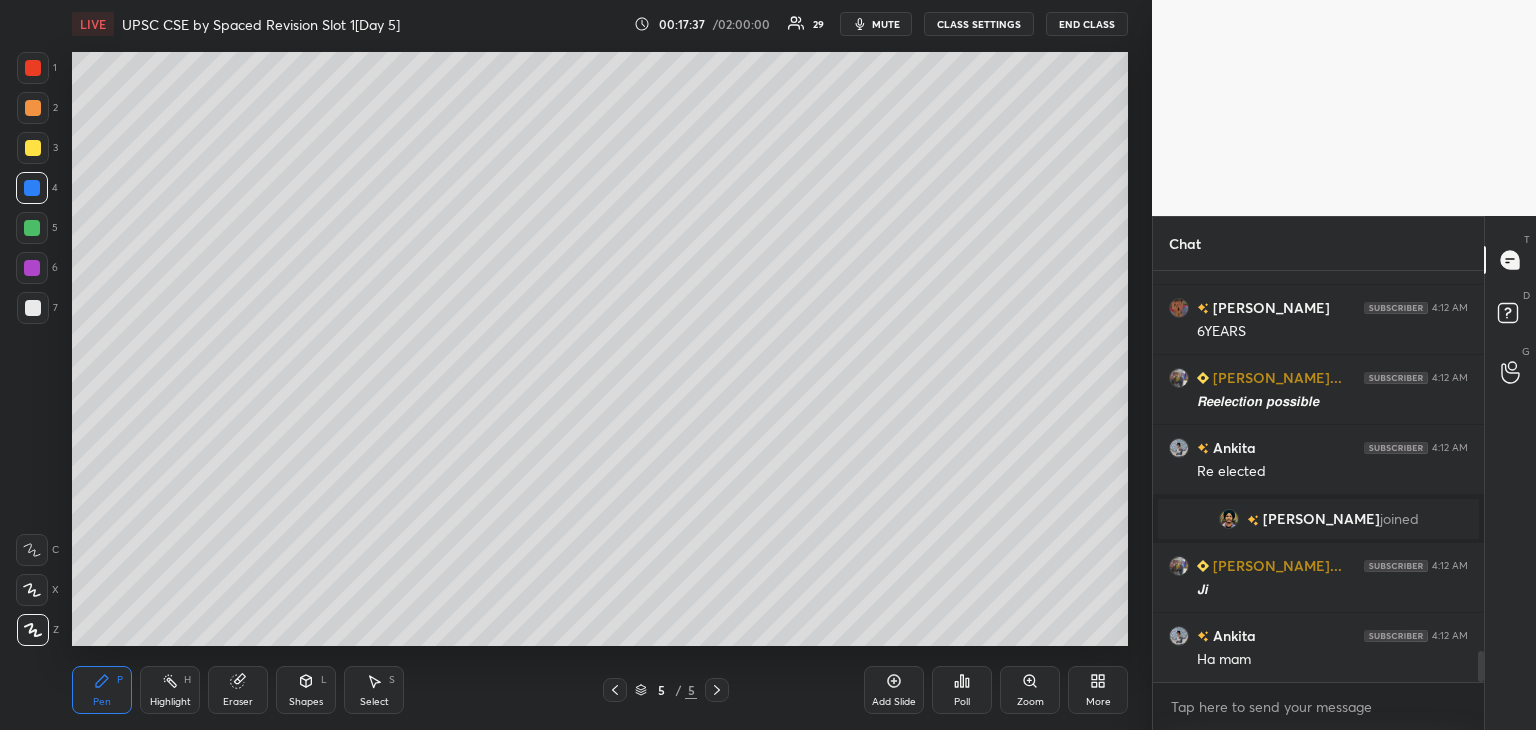 click at bounding box center (33, 308) 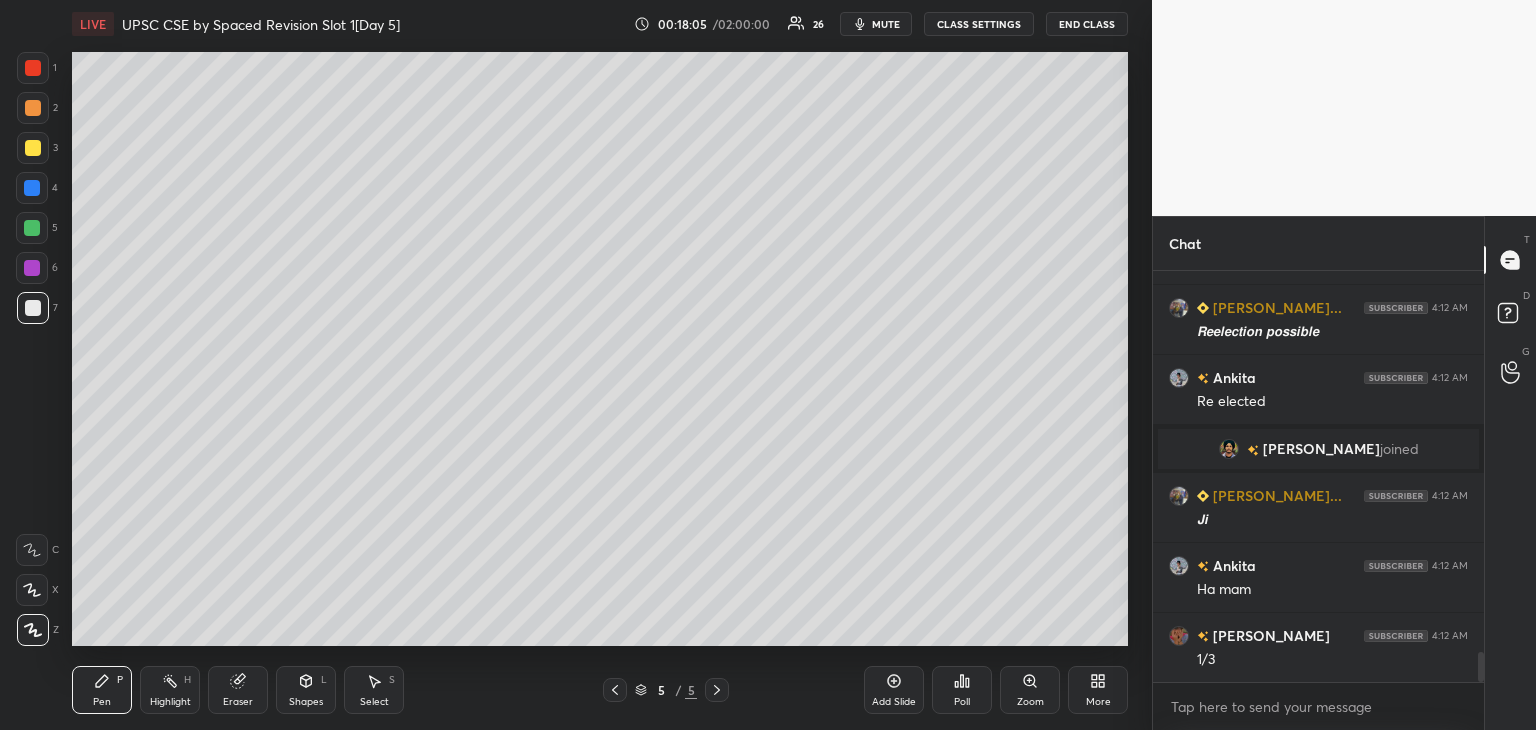 scroll, scrollTop: 5226, scrollLeft: 0, axis: vertical 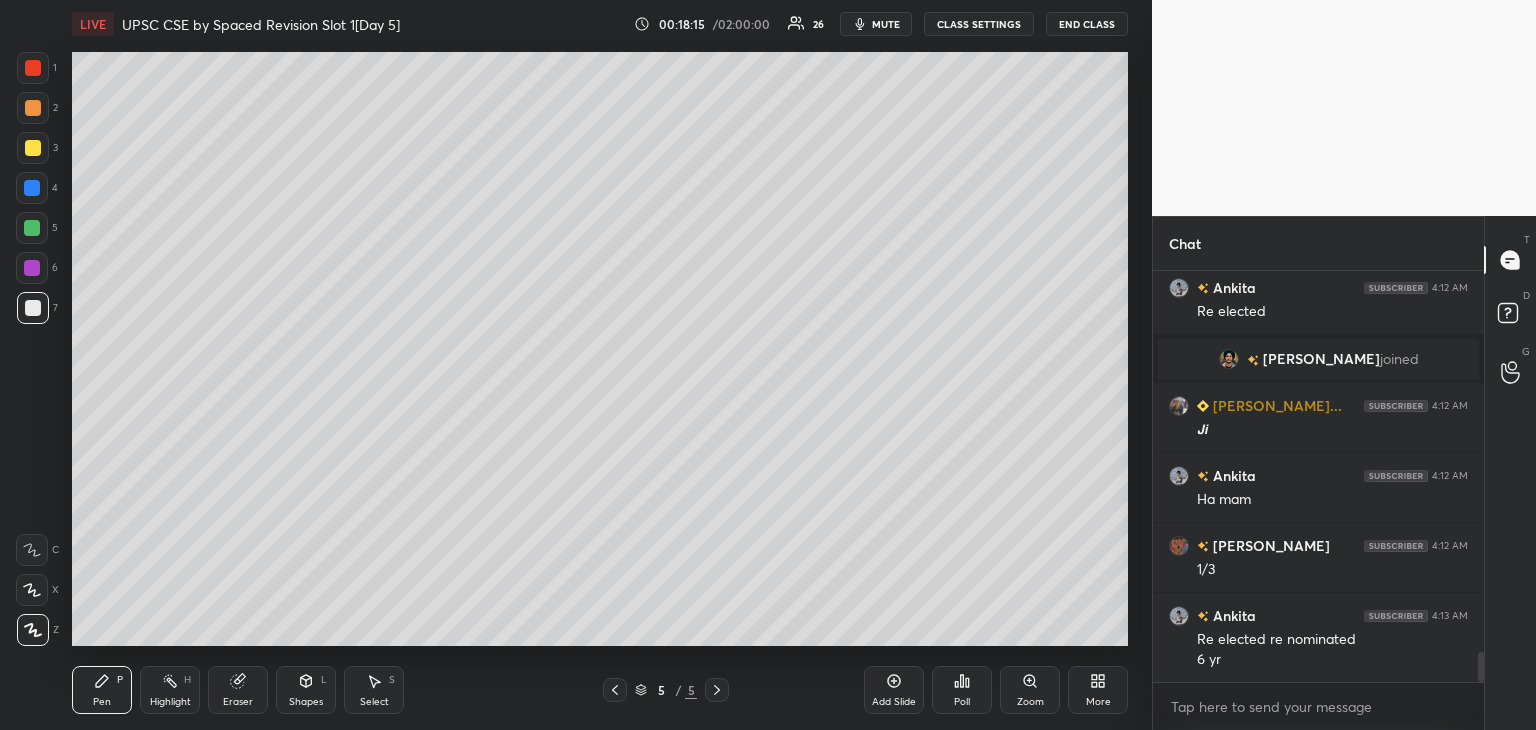 click at bounding box center (32, 228) 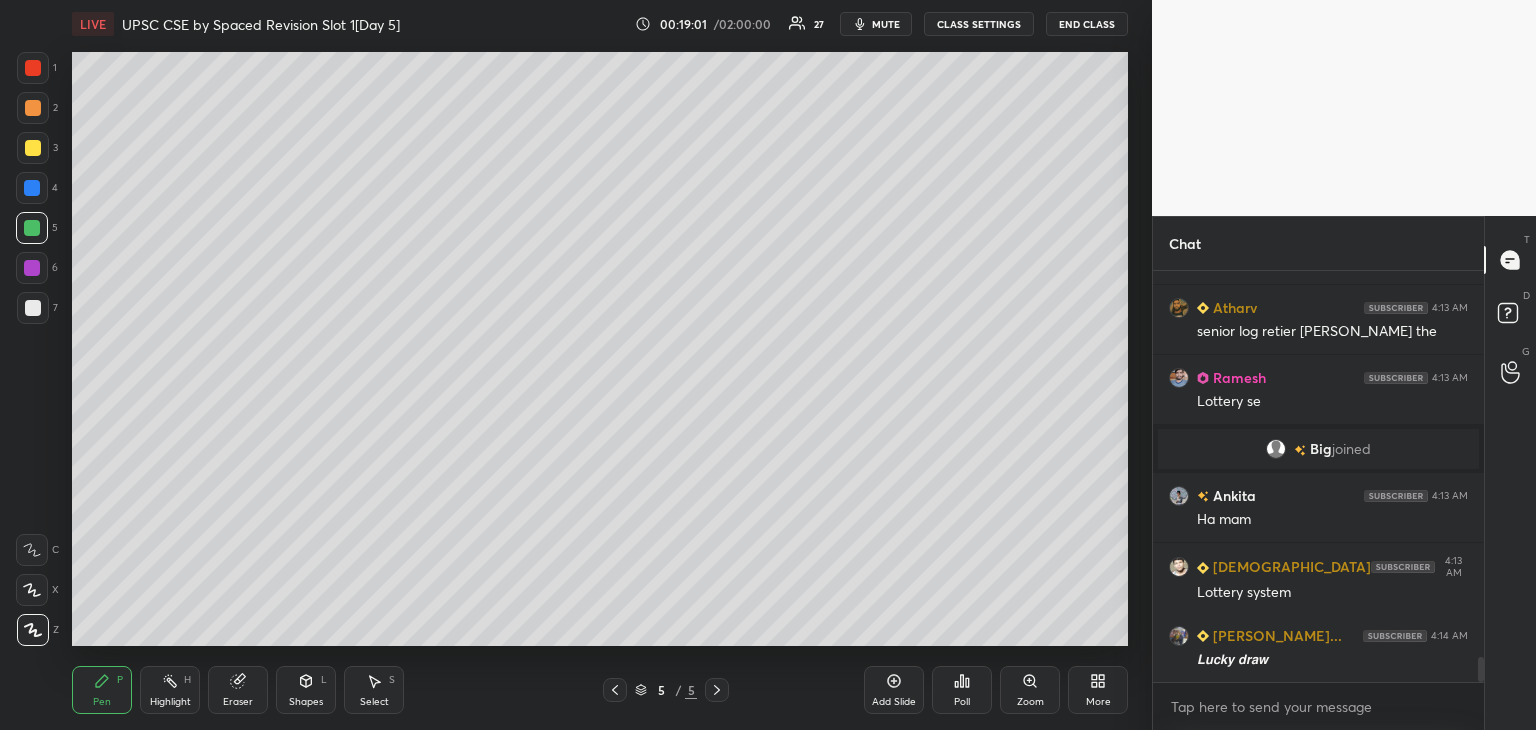 scroll, scrollTop: 6476, scrollLeft: 0, axis: vertical 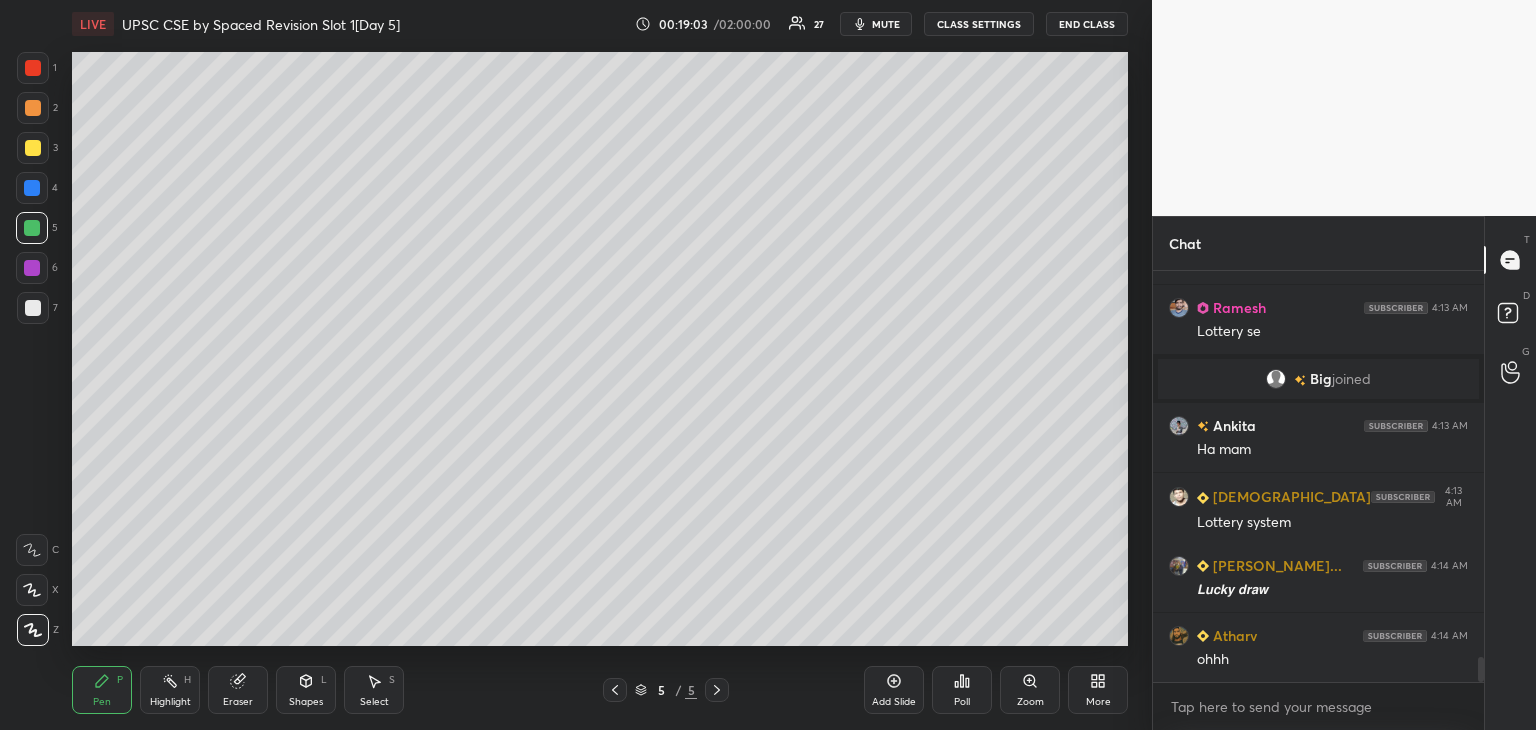 click at bounding box center [32, 228] 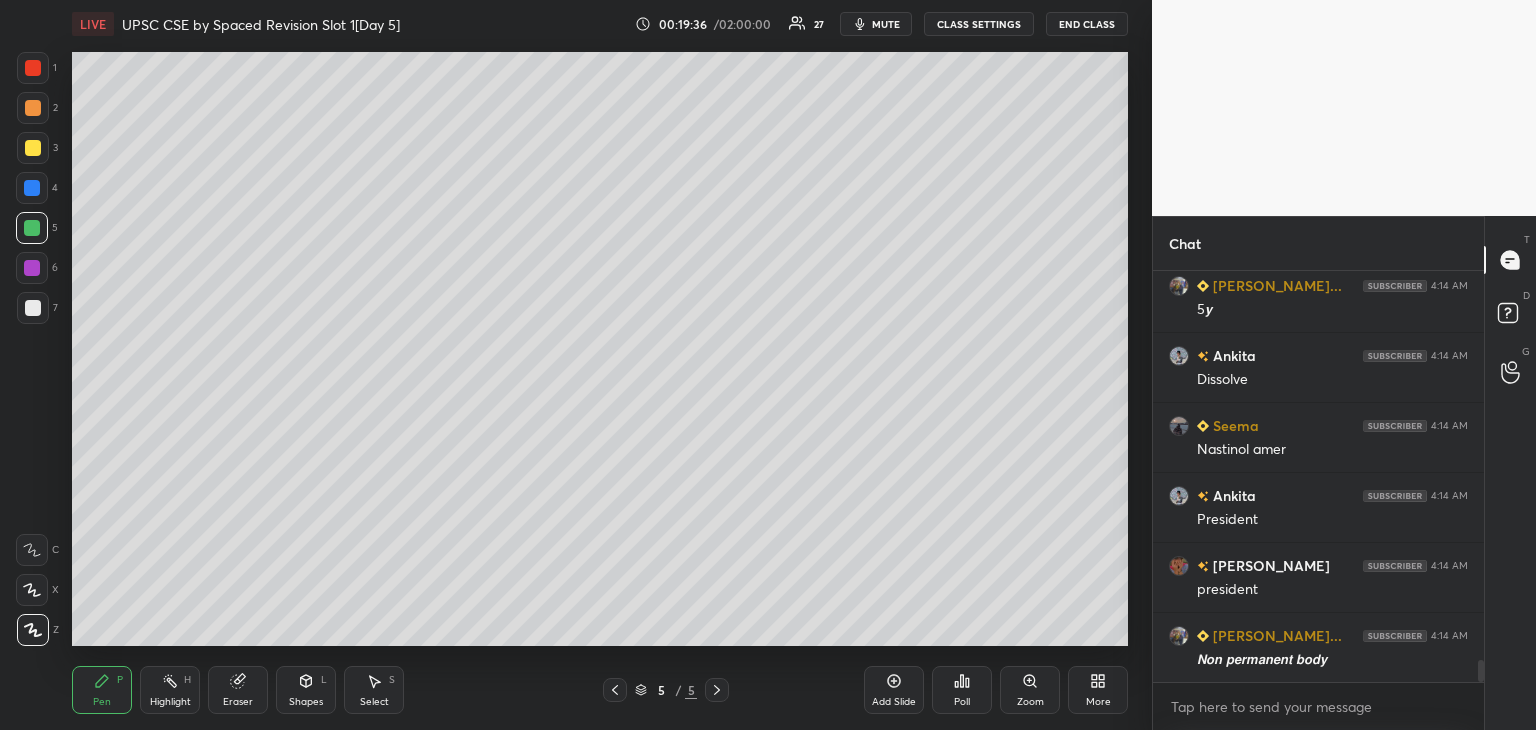 scroll, scrollTop: 7176, scrollLeft: 0, axis: vertical 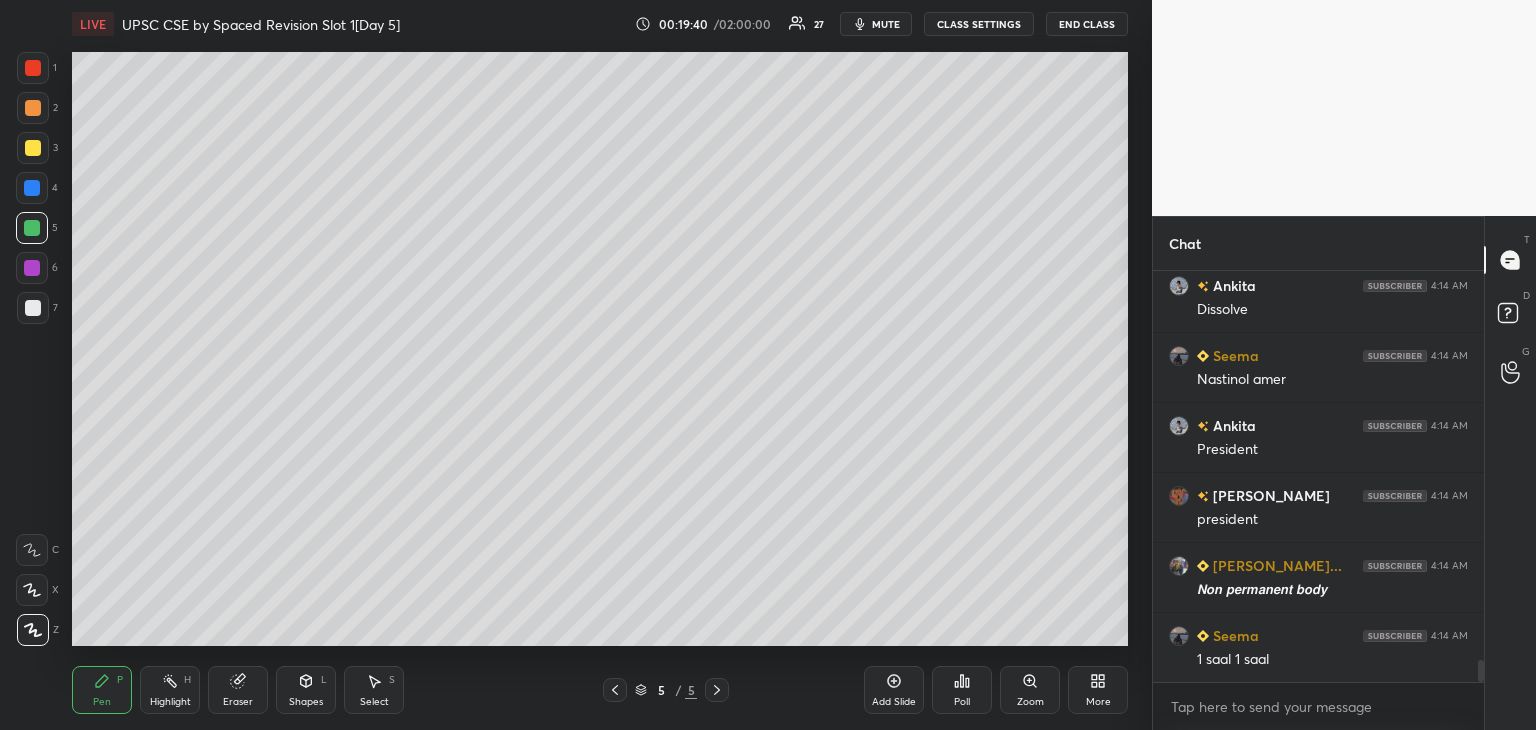 click at bounding box center [33, 308] 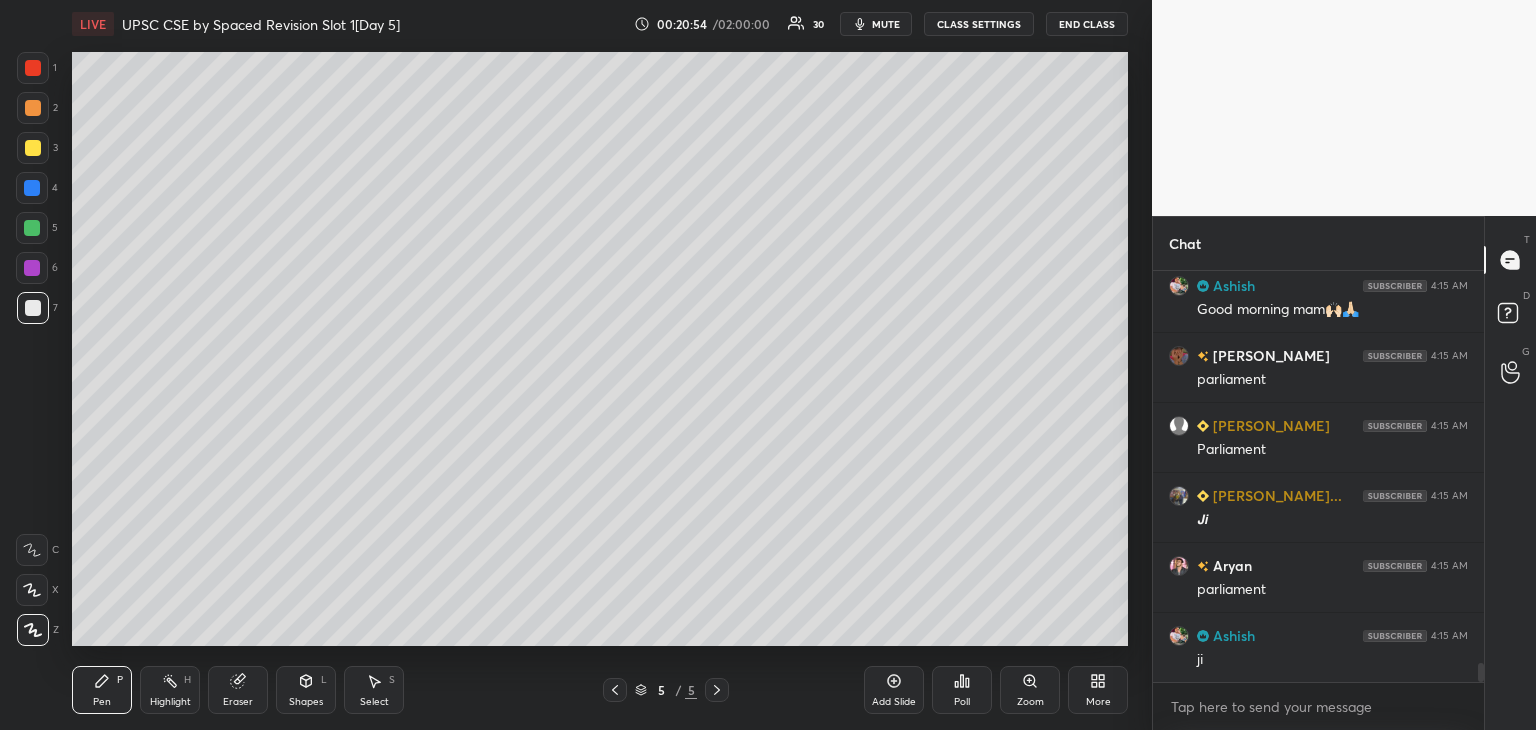 scroll, scrollTop: 8614, scrollLeft: 0, axis: vertical 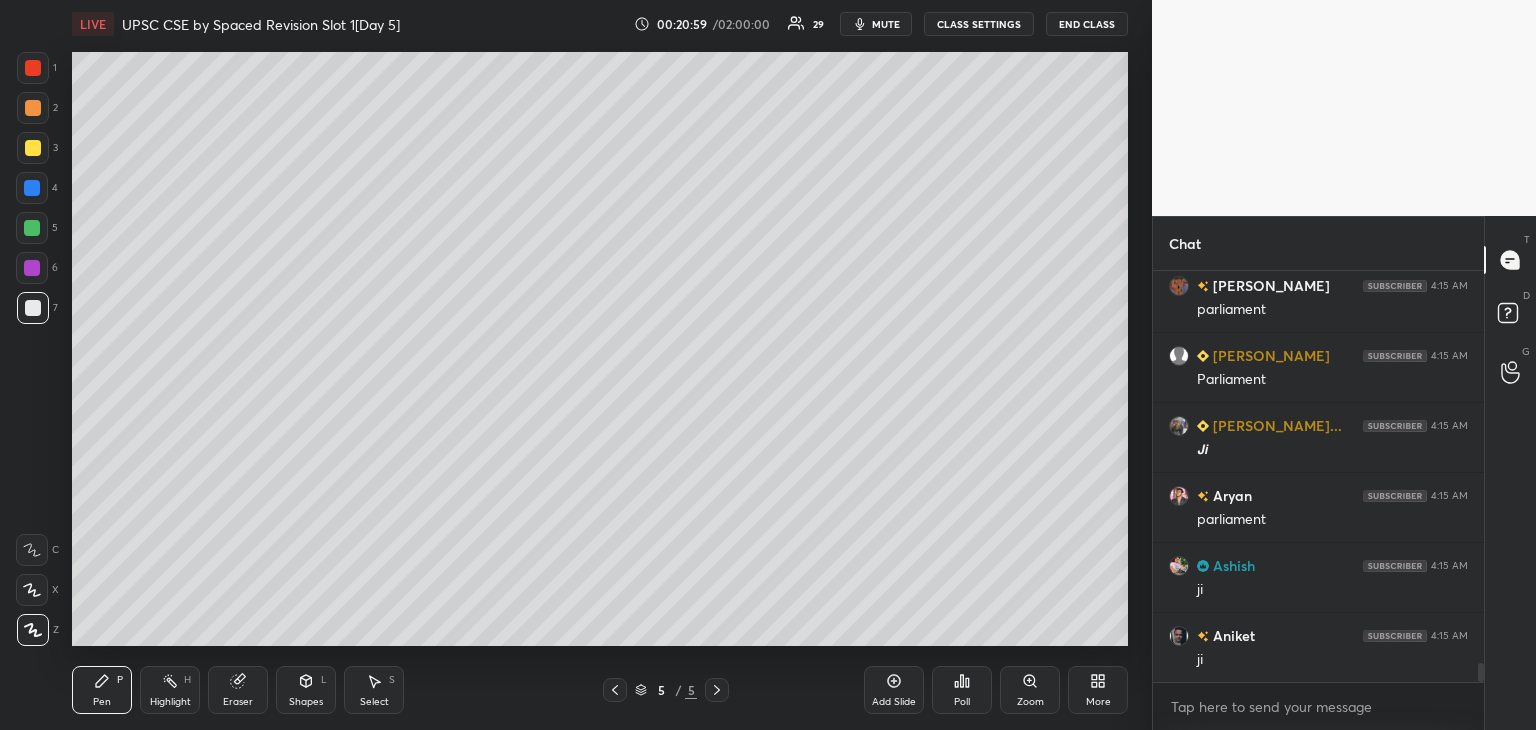 click on "Add Slide" at bounding box center (894, 690) 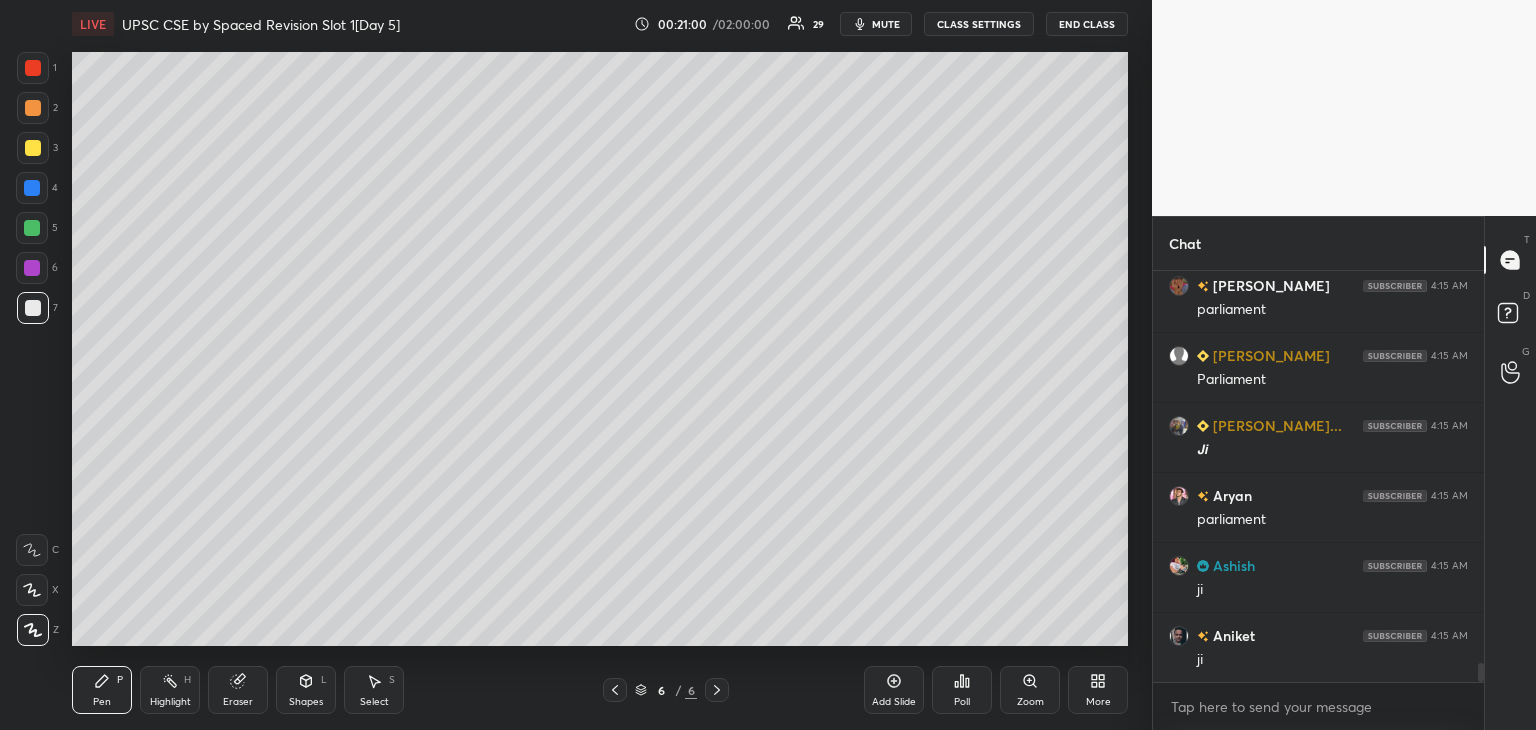 scroll, scrollTop: 8684, scrollLeft: 0, axis: vertical 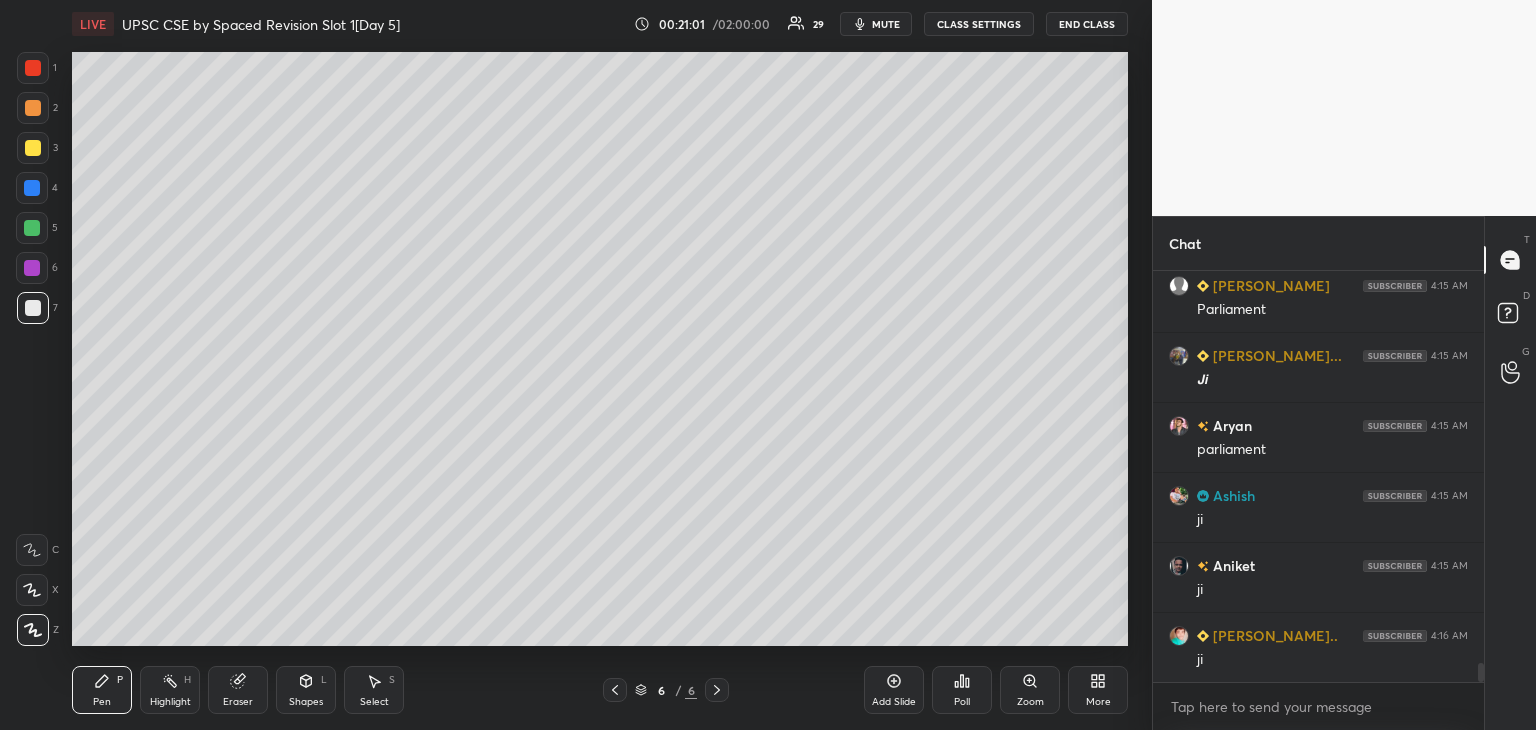 click at bounding box center (33, 308) 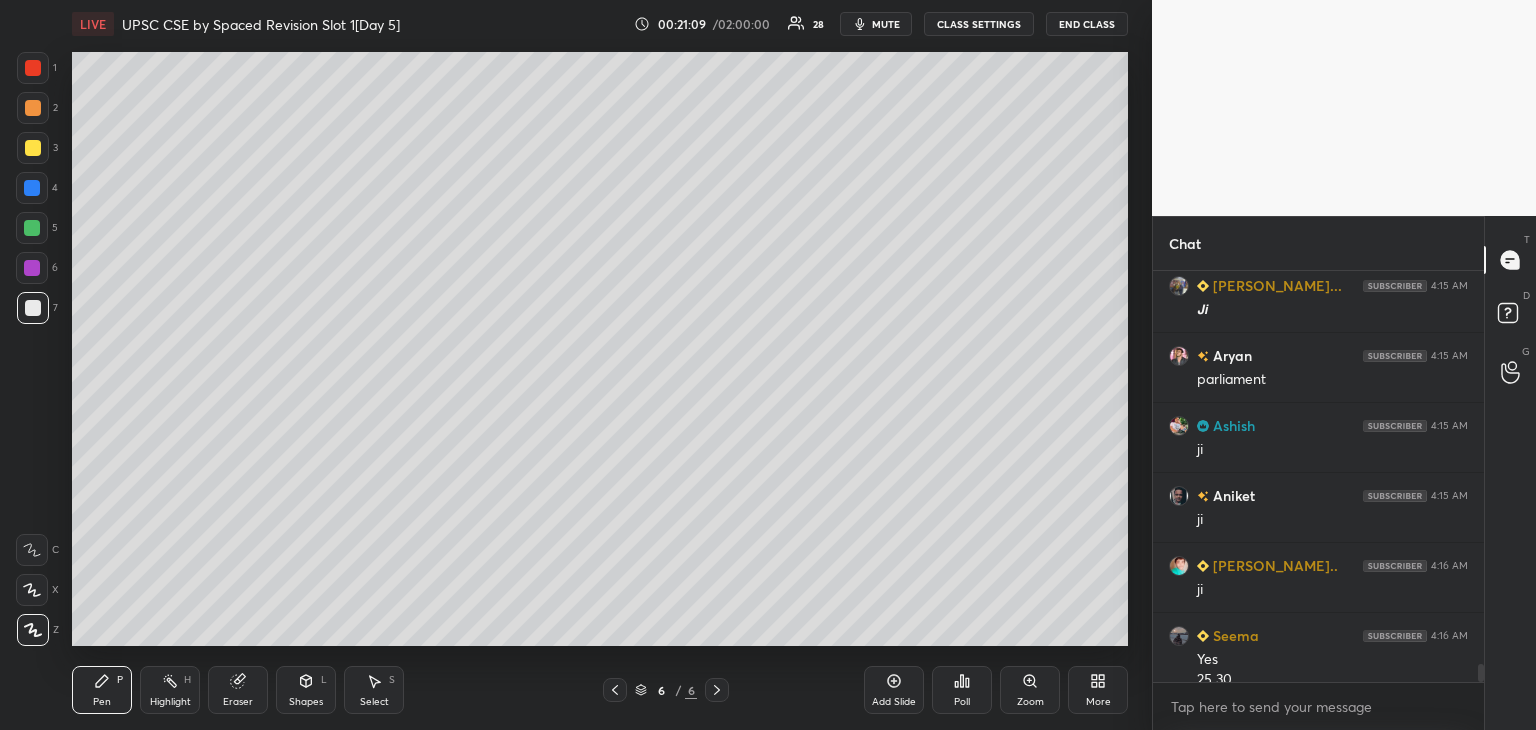 scroll, scrollTop: 8774, scrollLeft: 0, axis: vertical 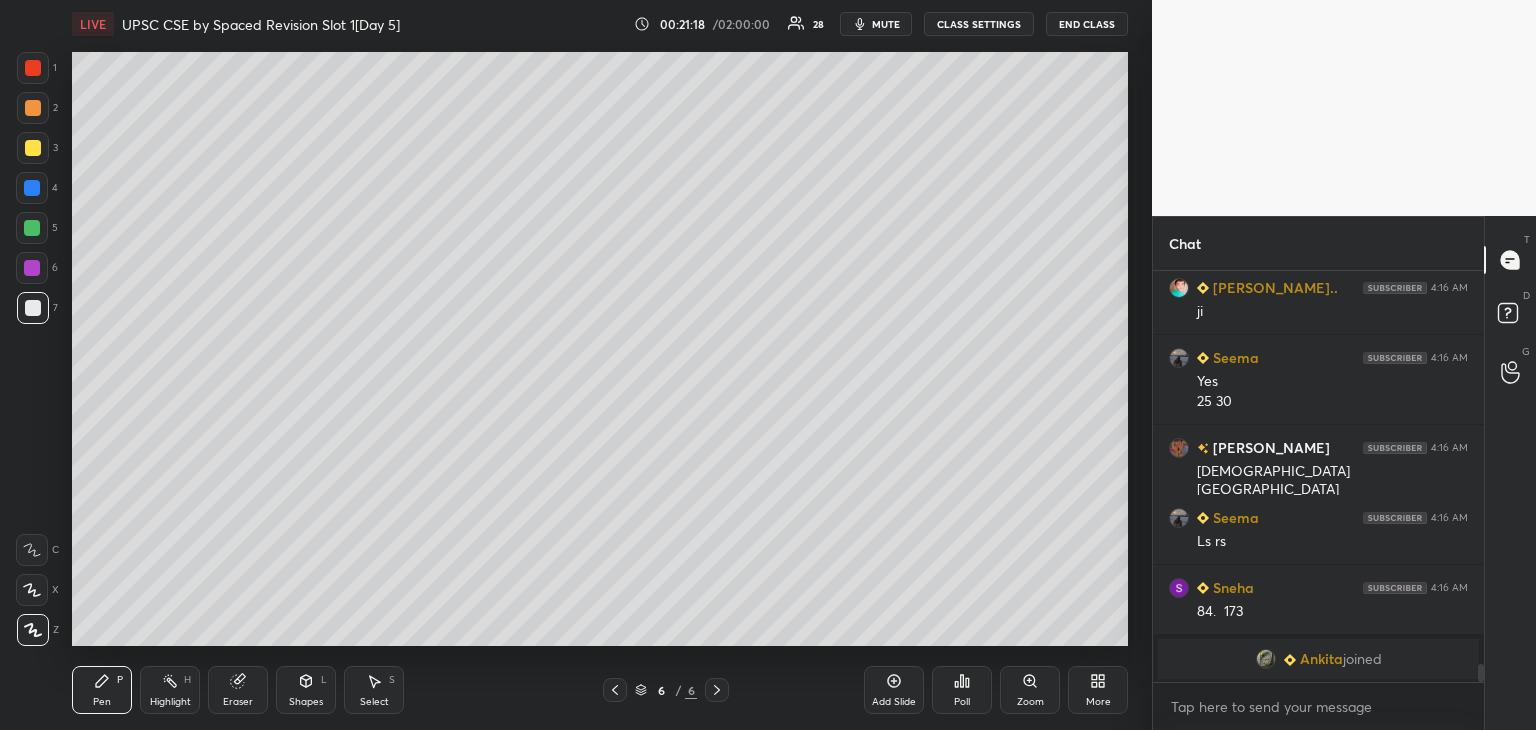 drag, startPoint x: 35, startPoint y: 149, endPoint x: 52, endPoint y: 149, distance: 17 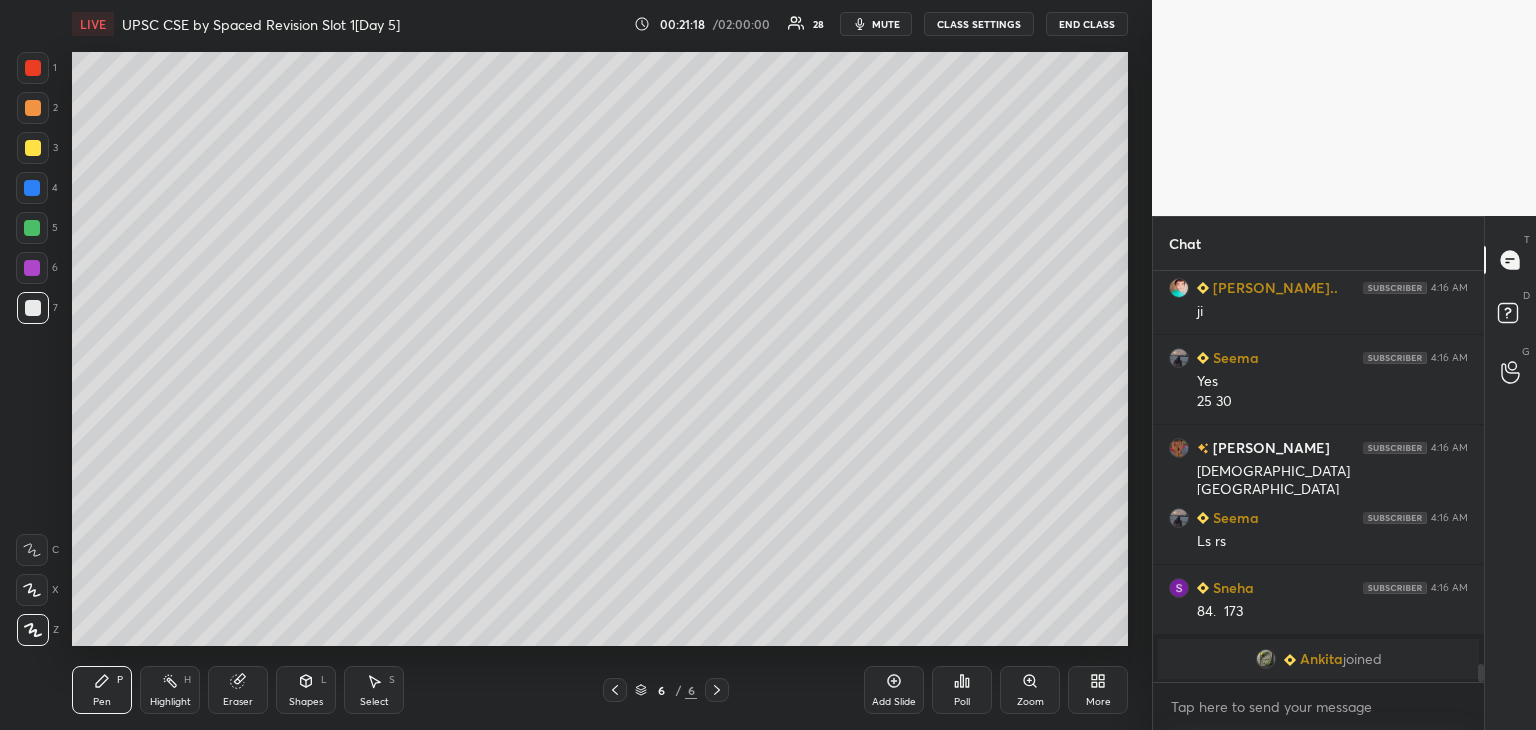 click at bounding box center (33, 148) 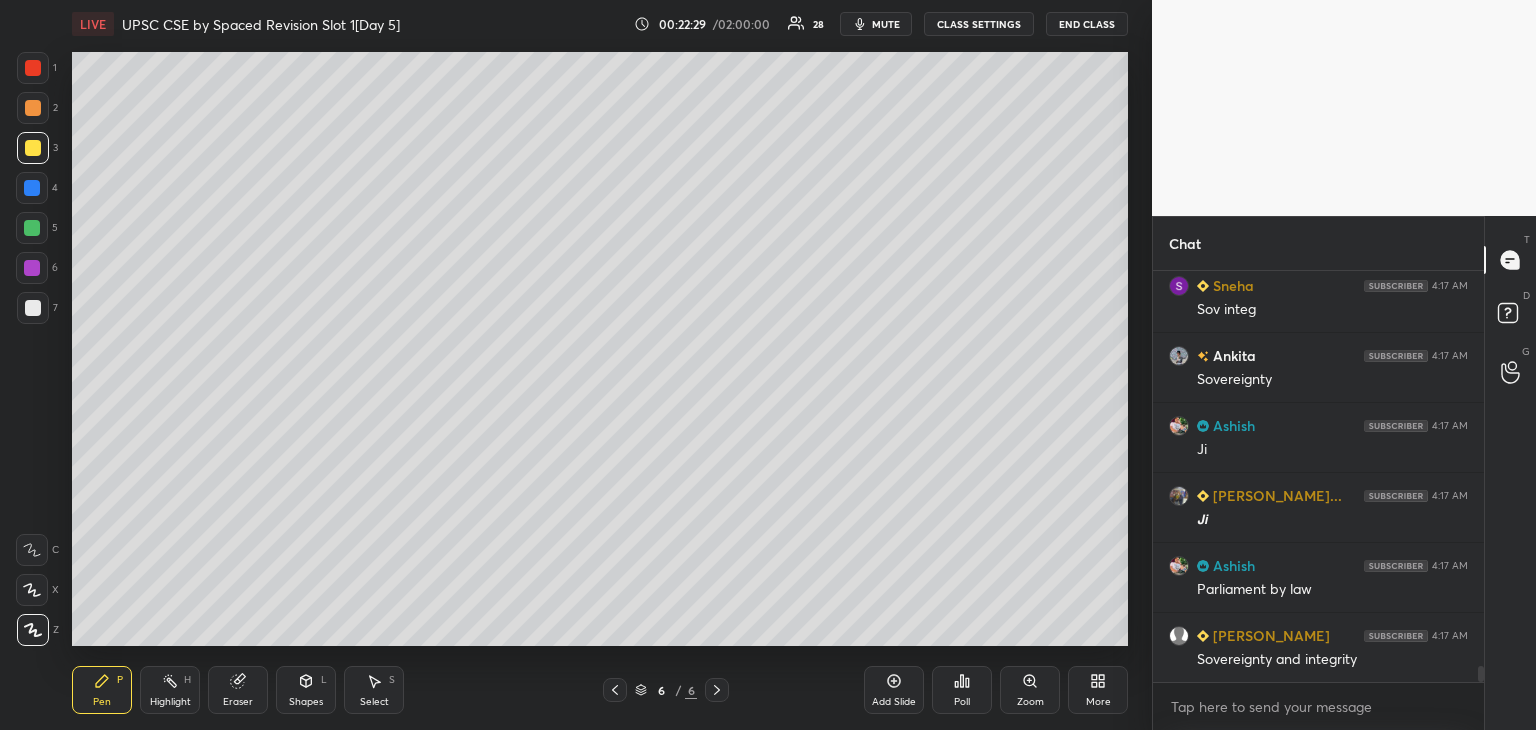 scroll, scrollTop: 10430, scrollLeft: 0, axis: vertical 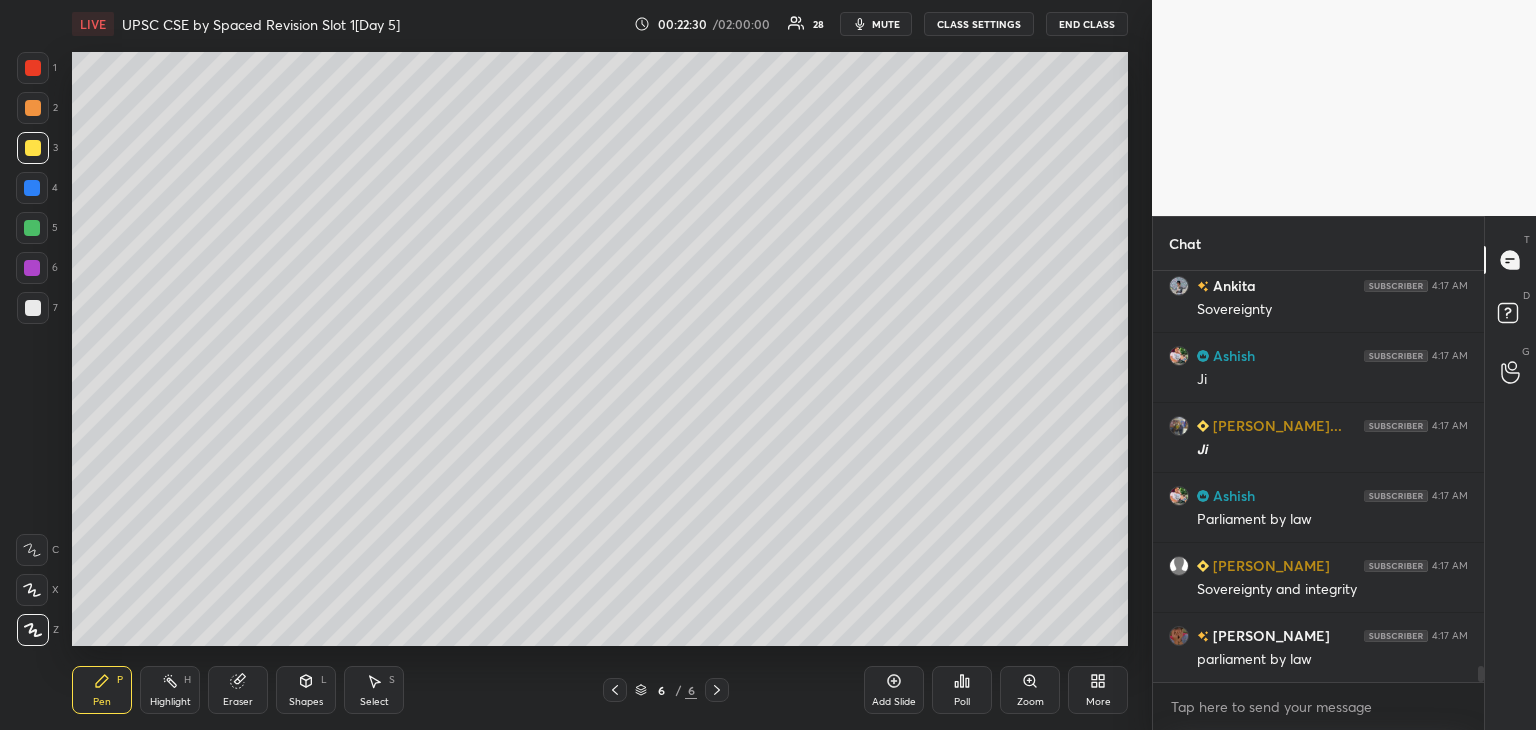 click at bounding box center [32, 188] 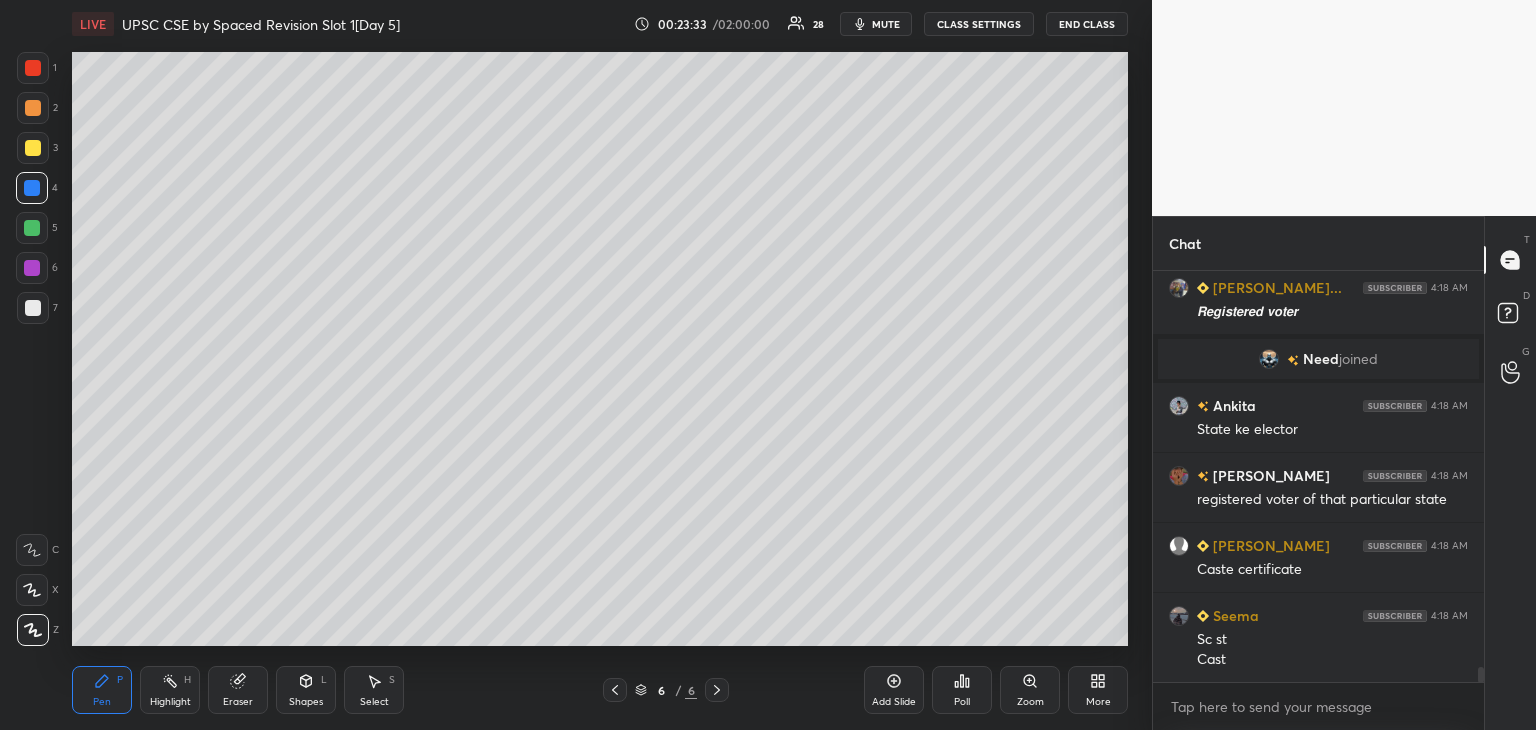 scroll, scrollTop: 10786, scrollLeft: 0, axis: vertical 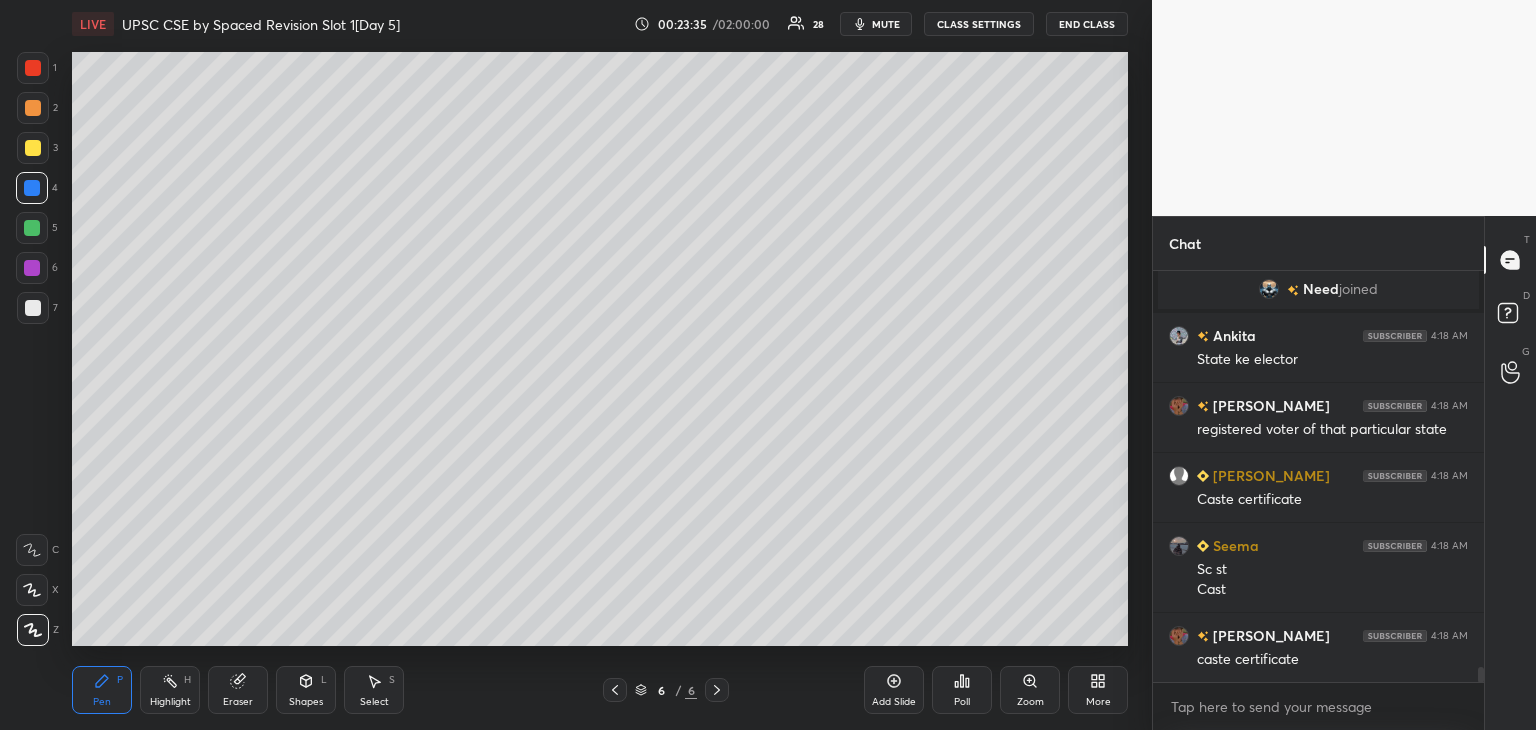 click 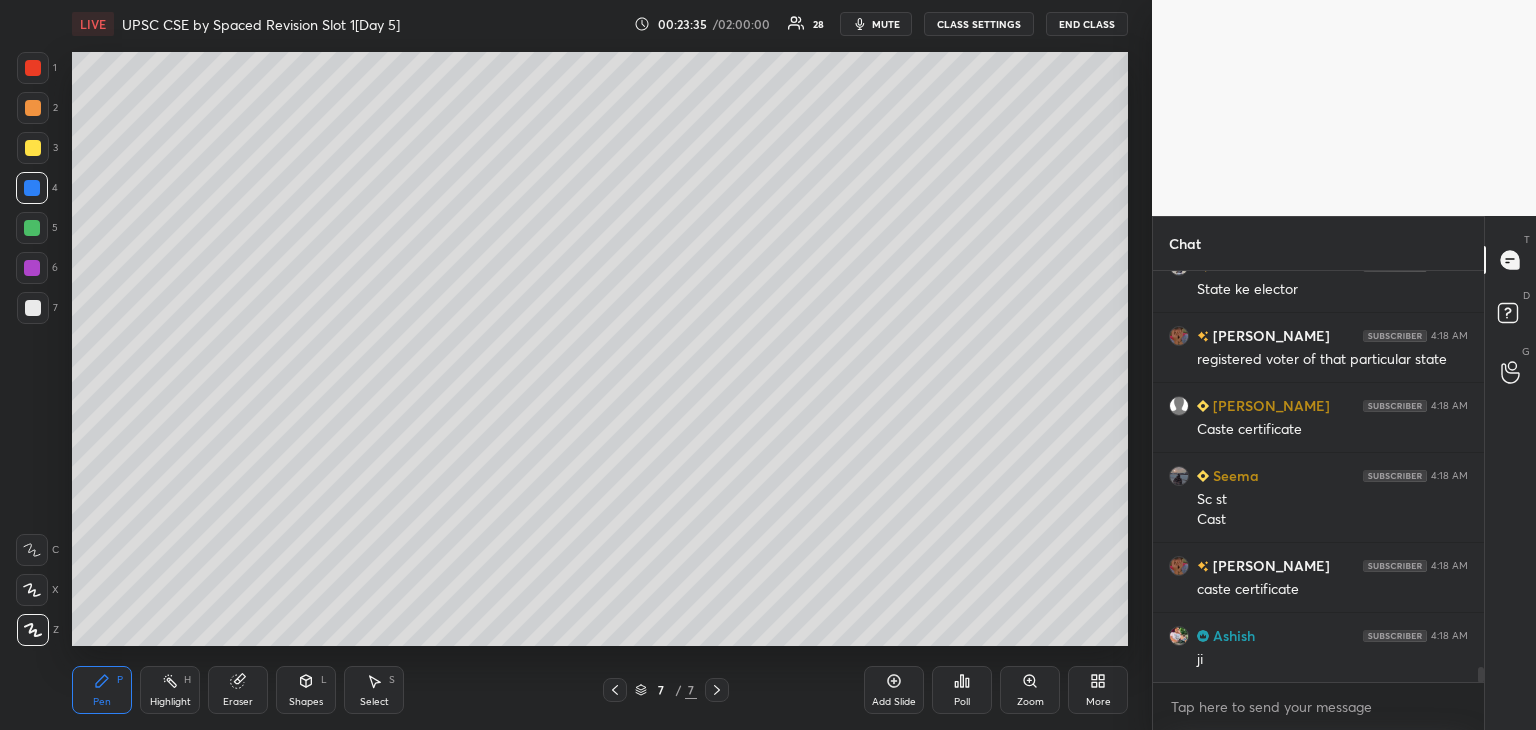 click at bounding box center (33, 308) 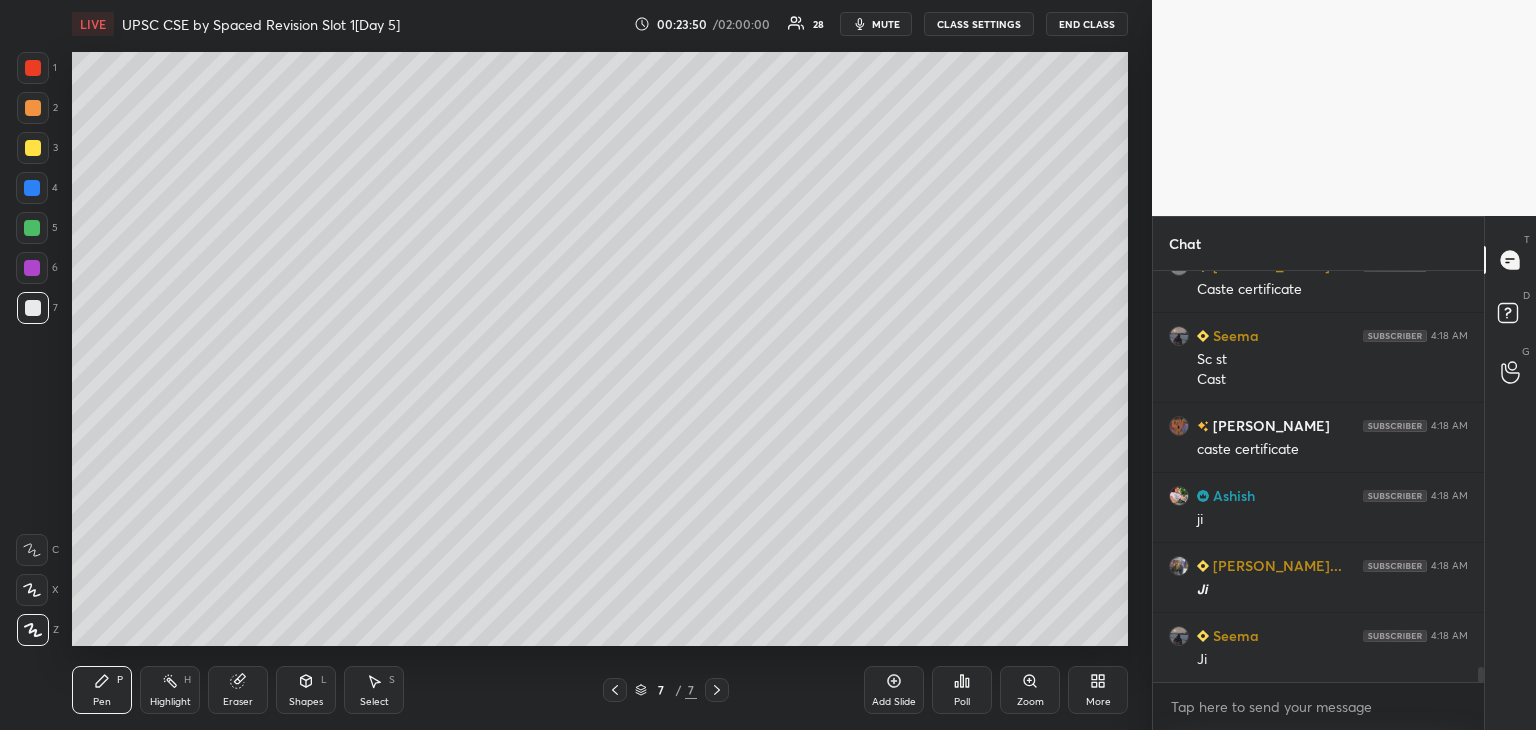 scroll, scrollTop: 11066, scrollLeft: 0, axis: vertical 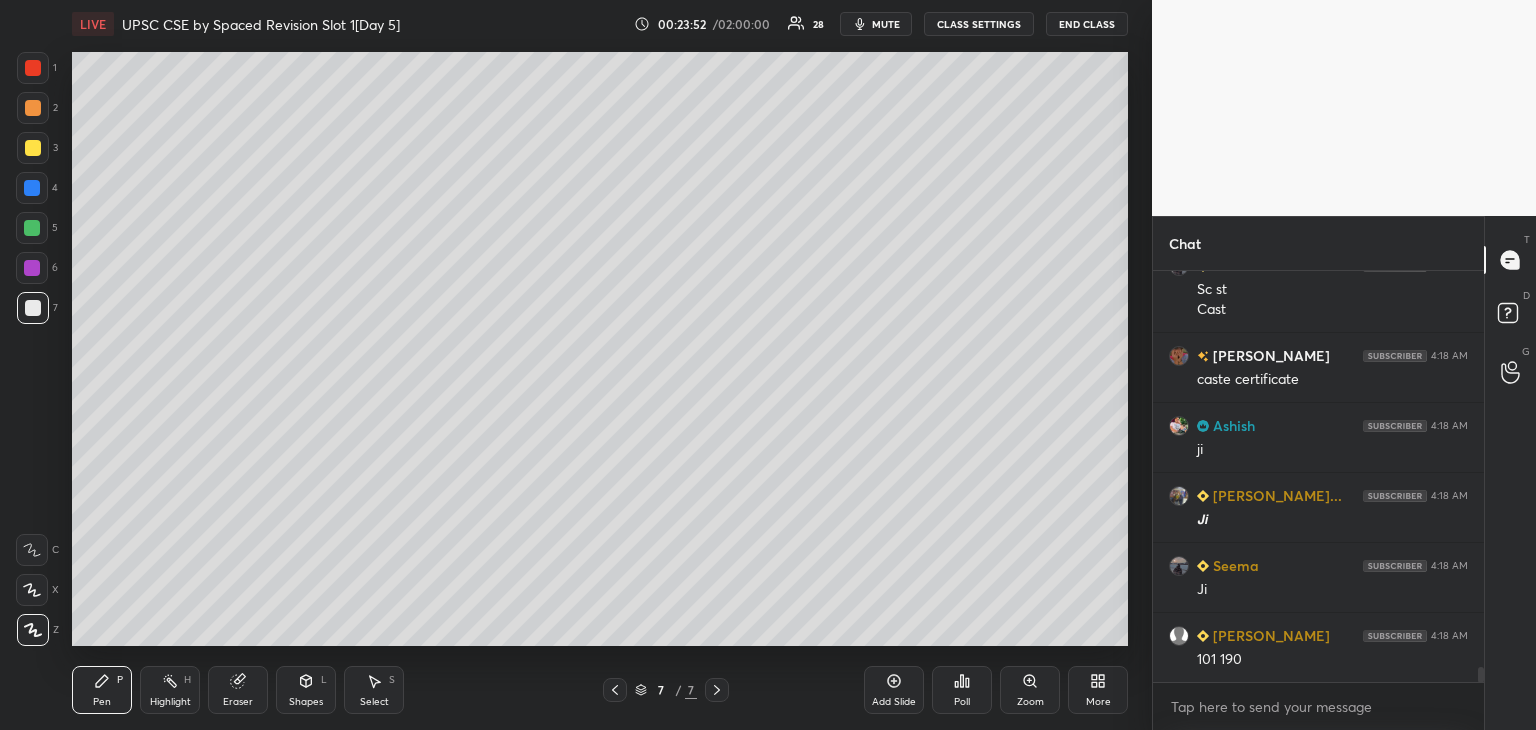 click at bounding box center (33, 148) 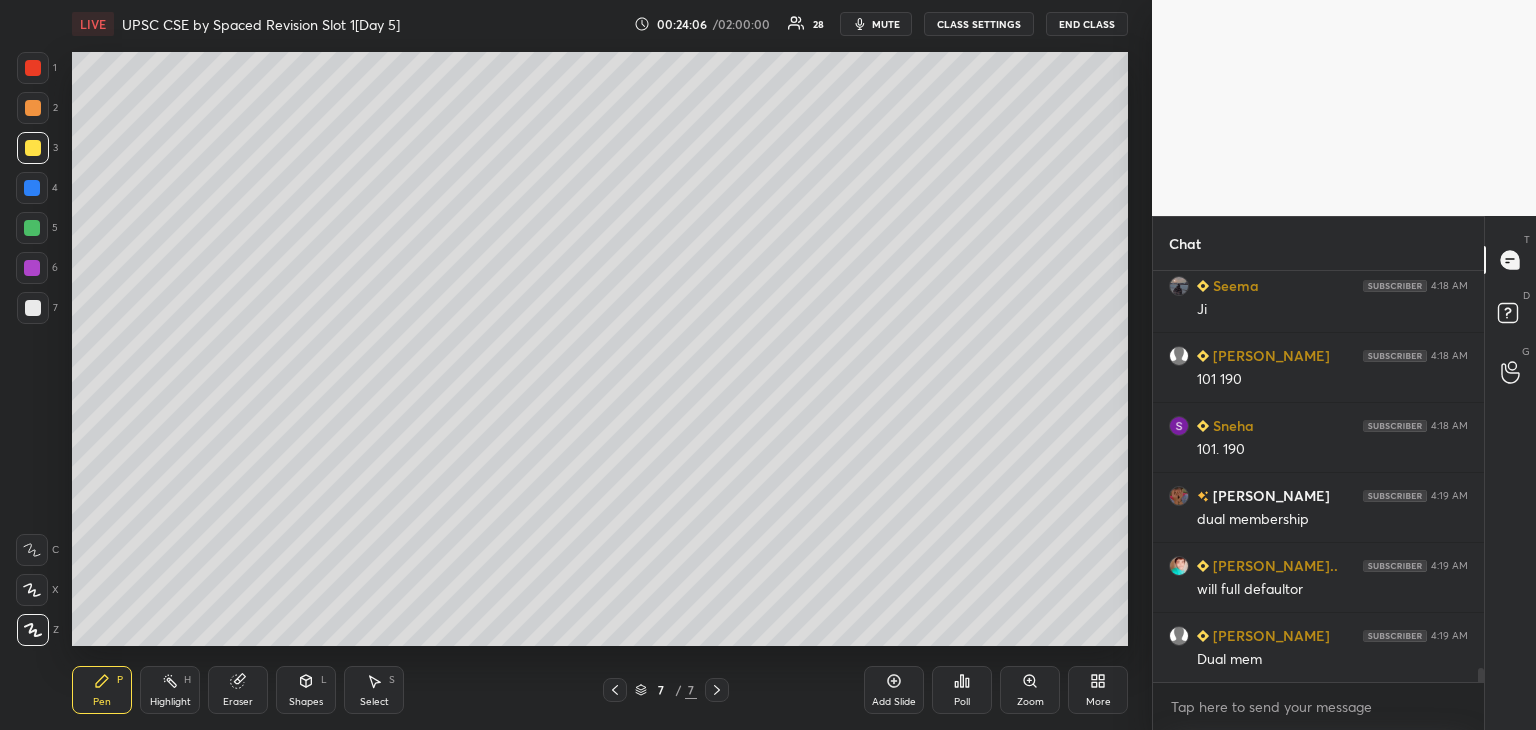 scroll, scrollTop: 11416, scrollLeft: 0, axis: vertical 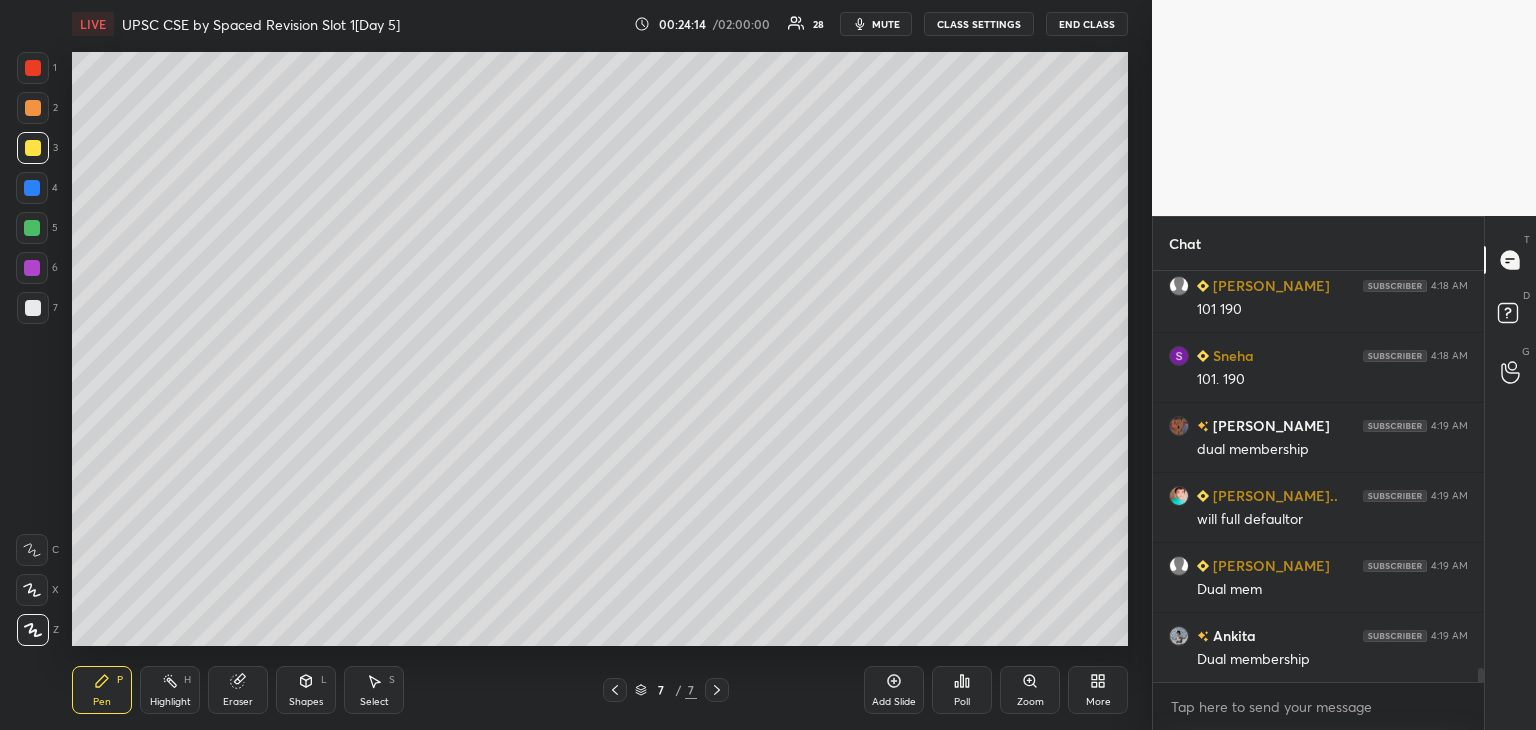 click on "4" at bounding box center [37, 188] 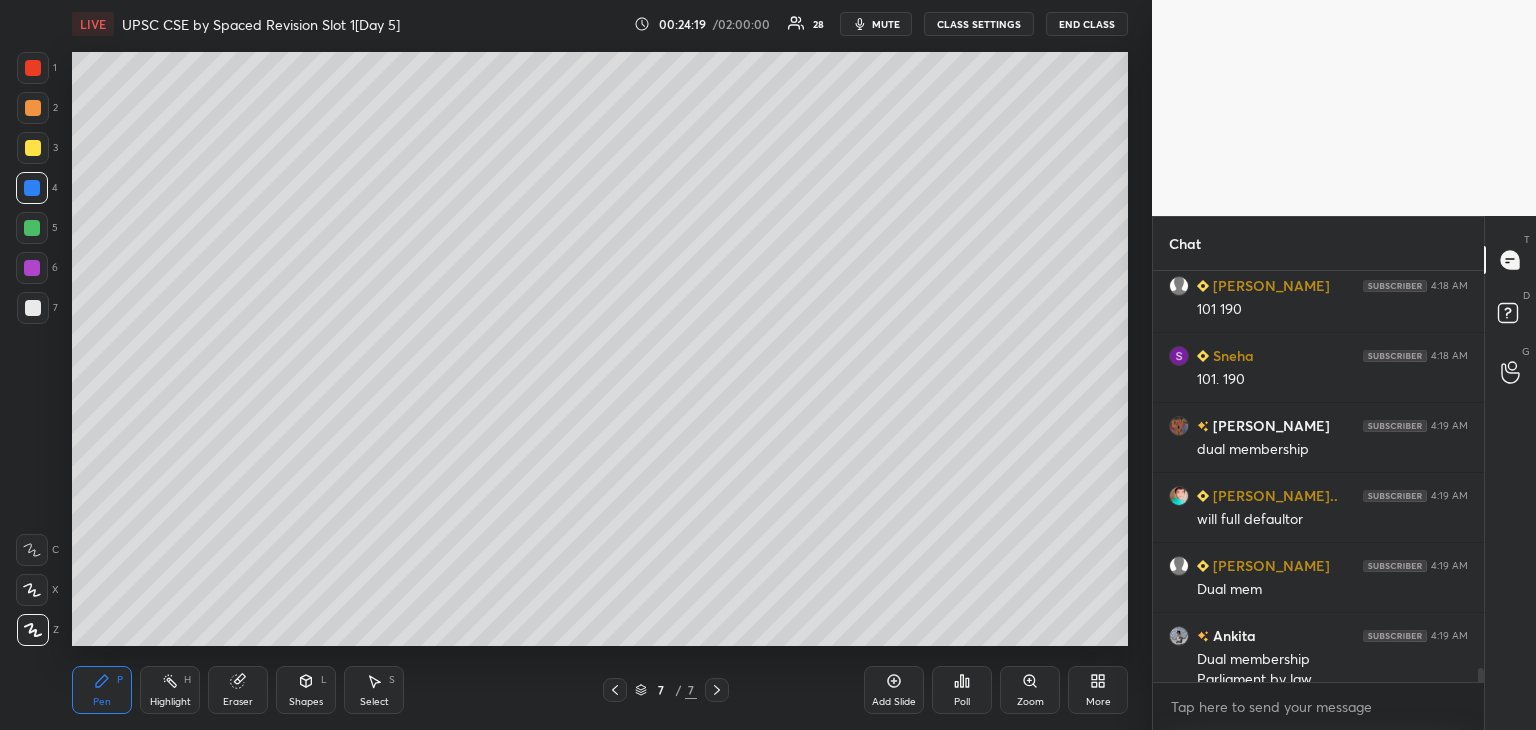 scroll, scrollTop: 11436, scrollLeft: 0, axis: vertical 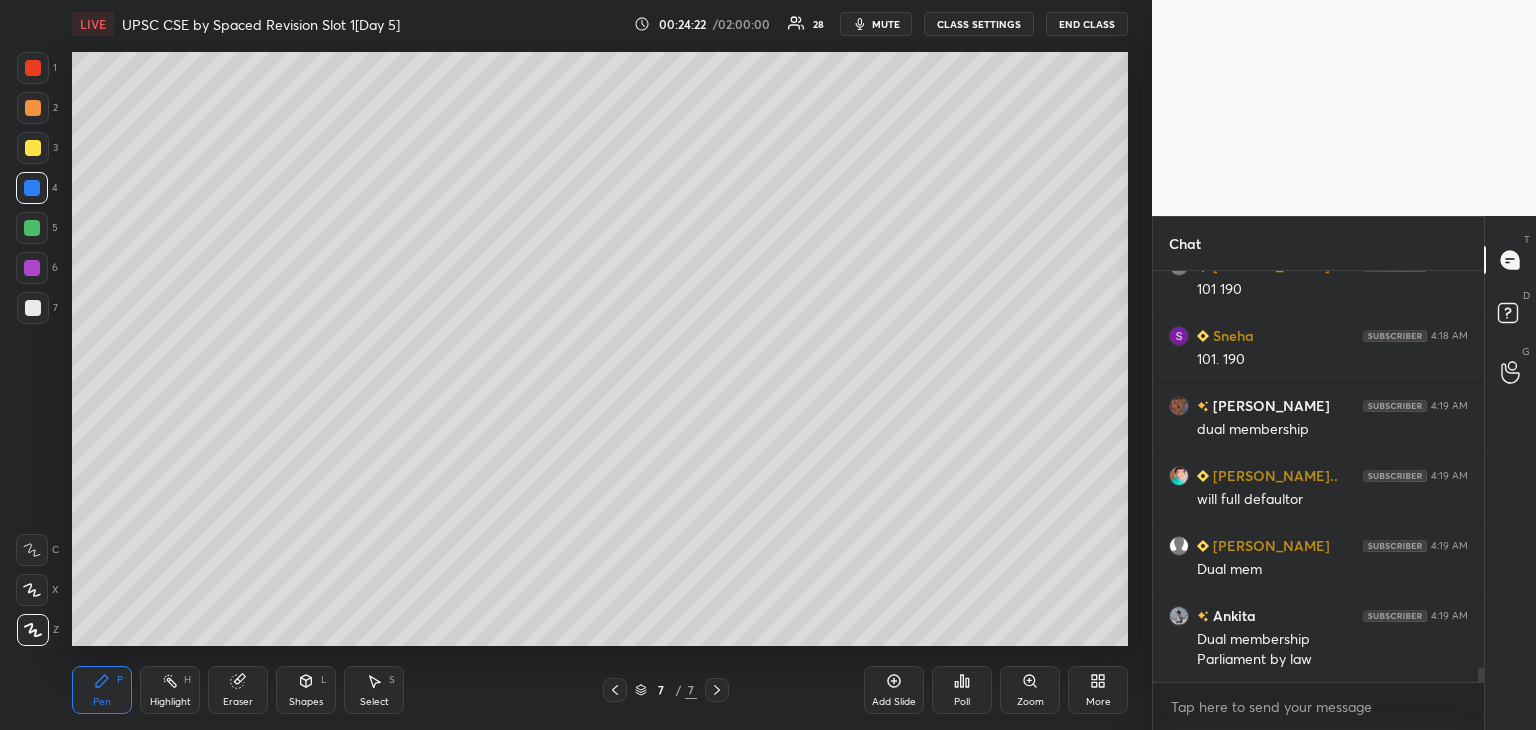 click at bounding box center [32, 590] 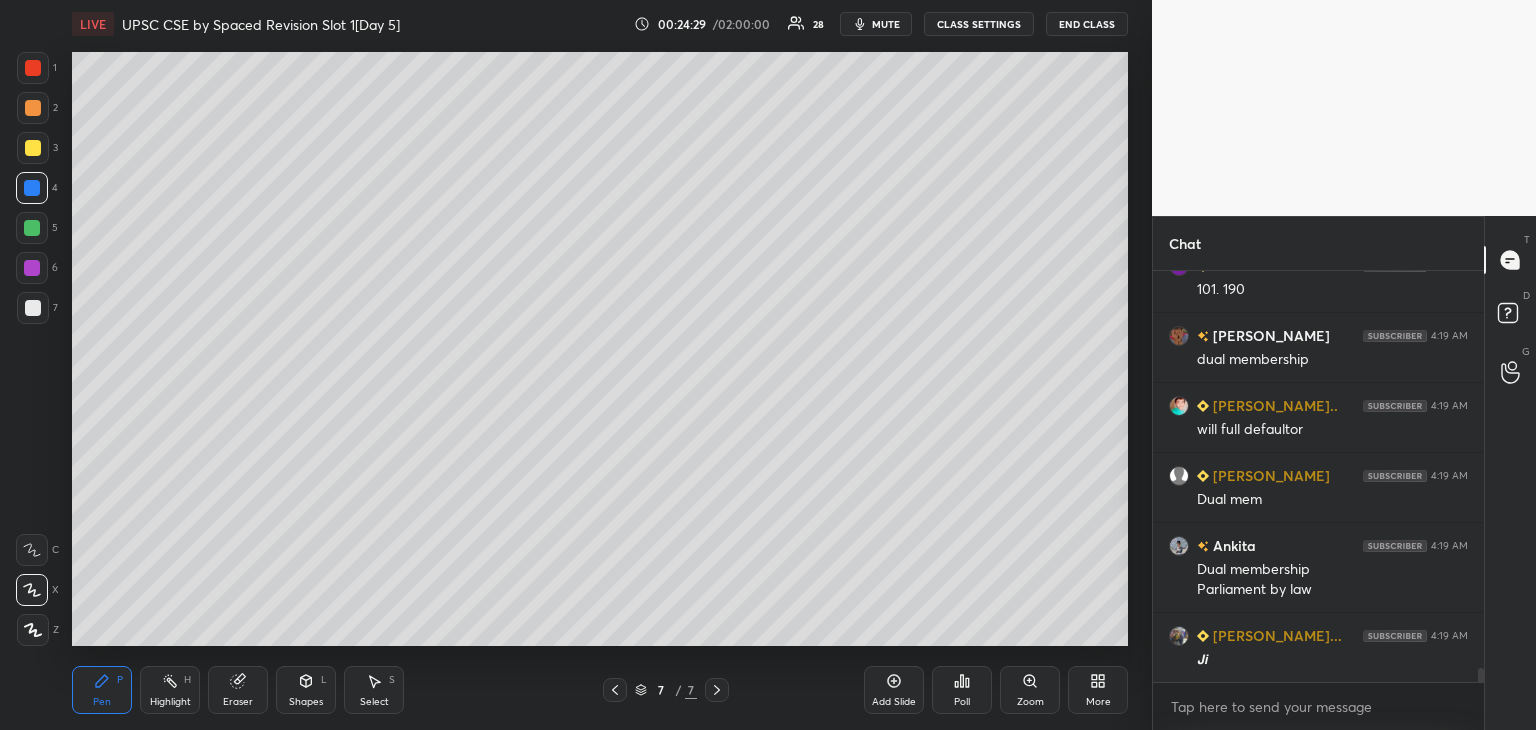 scroll, scrollTop: 11576, scrollLeft: 0, axis: vertical 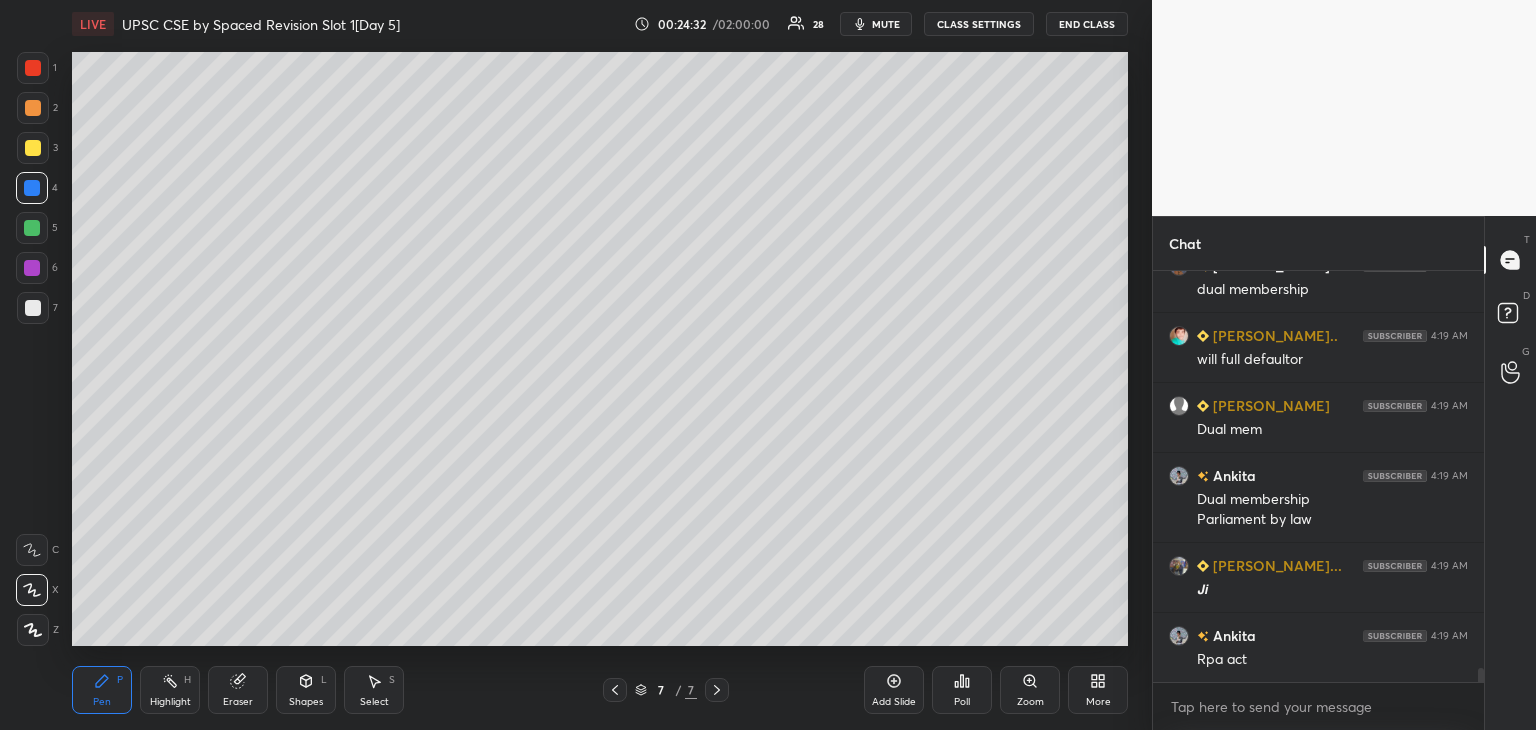 click at bounding box center [32, 188] 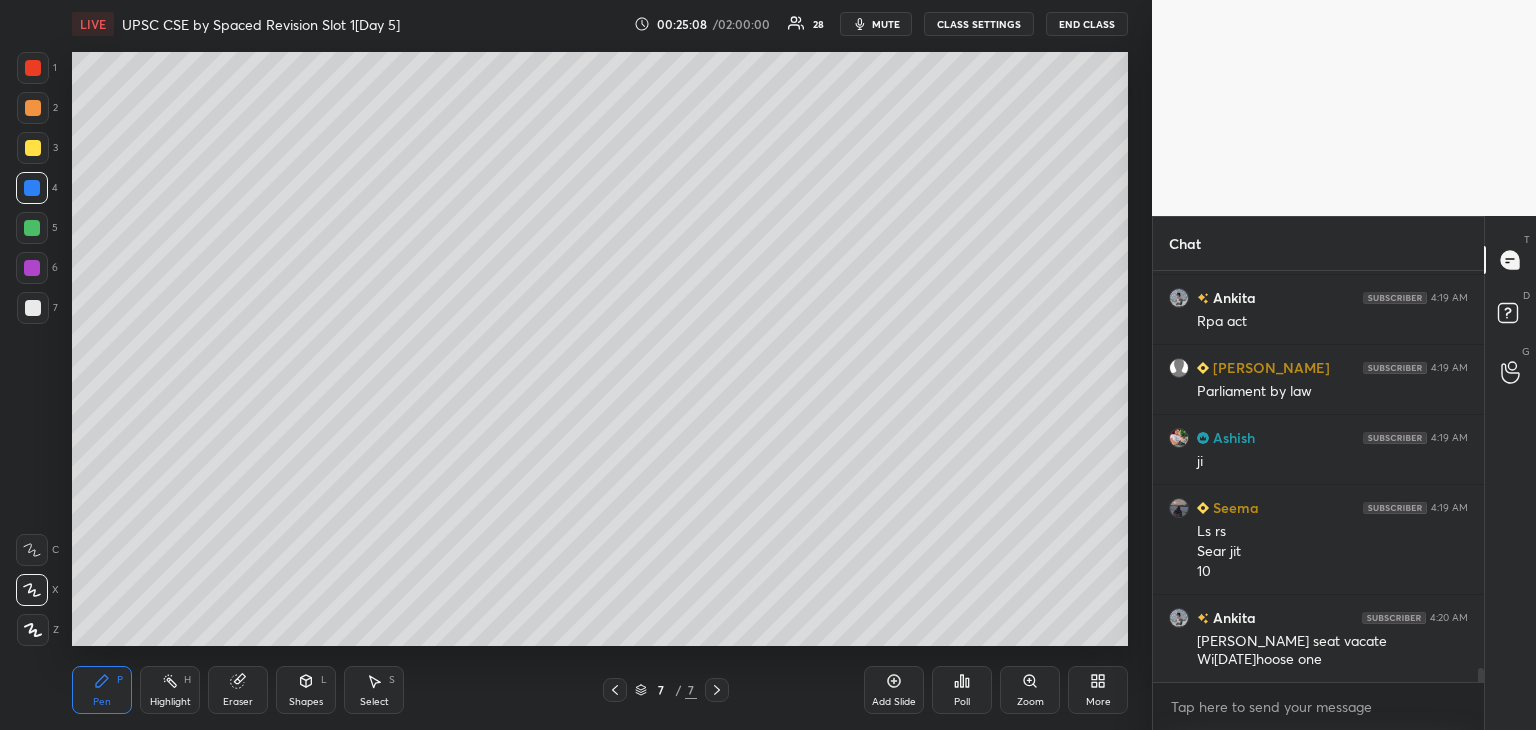 scroll, scrollTop: 11984, scrollLeft: 0, axis: vertical 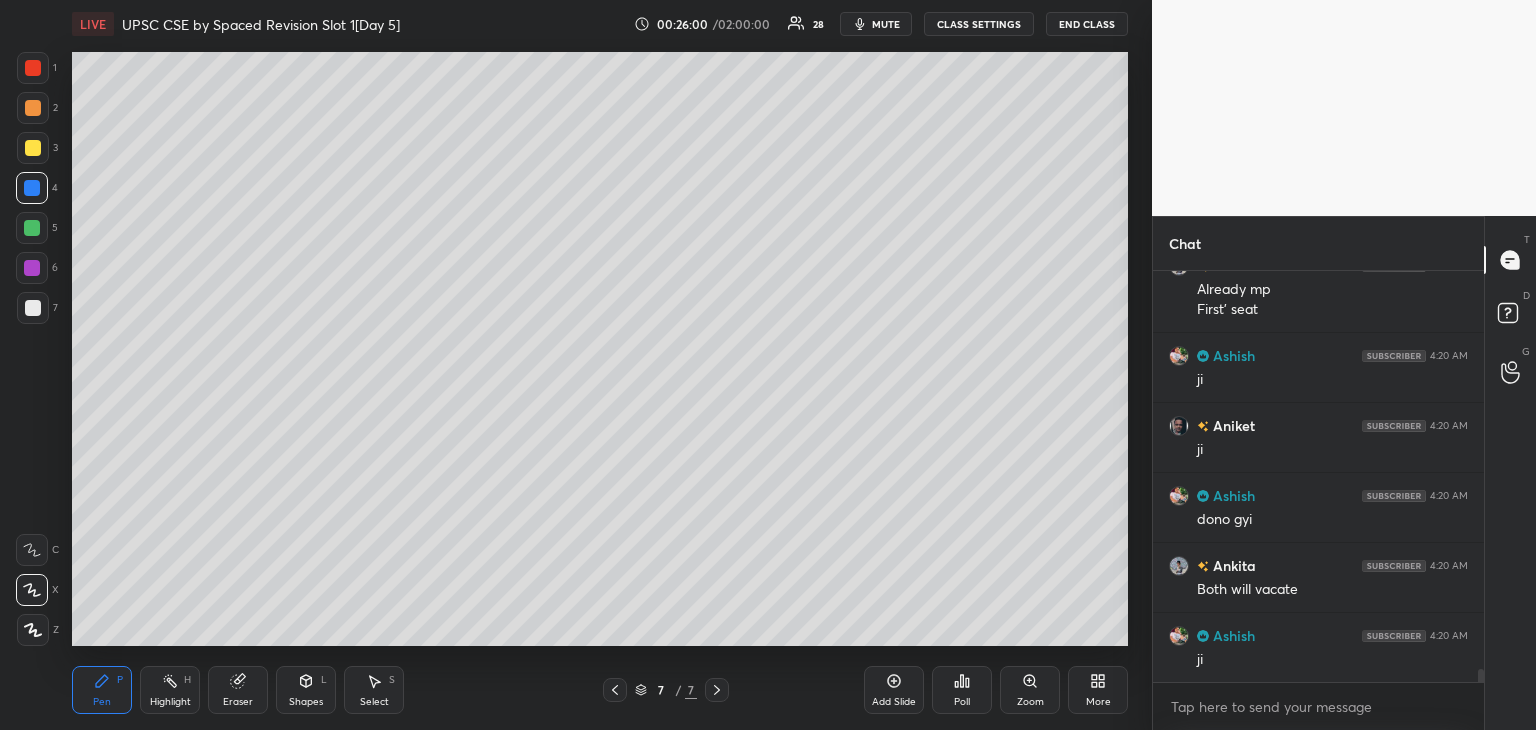 click at bounding box center (32, 188) 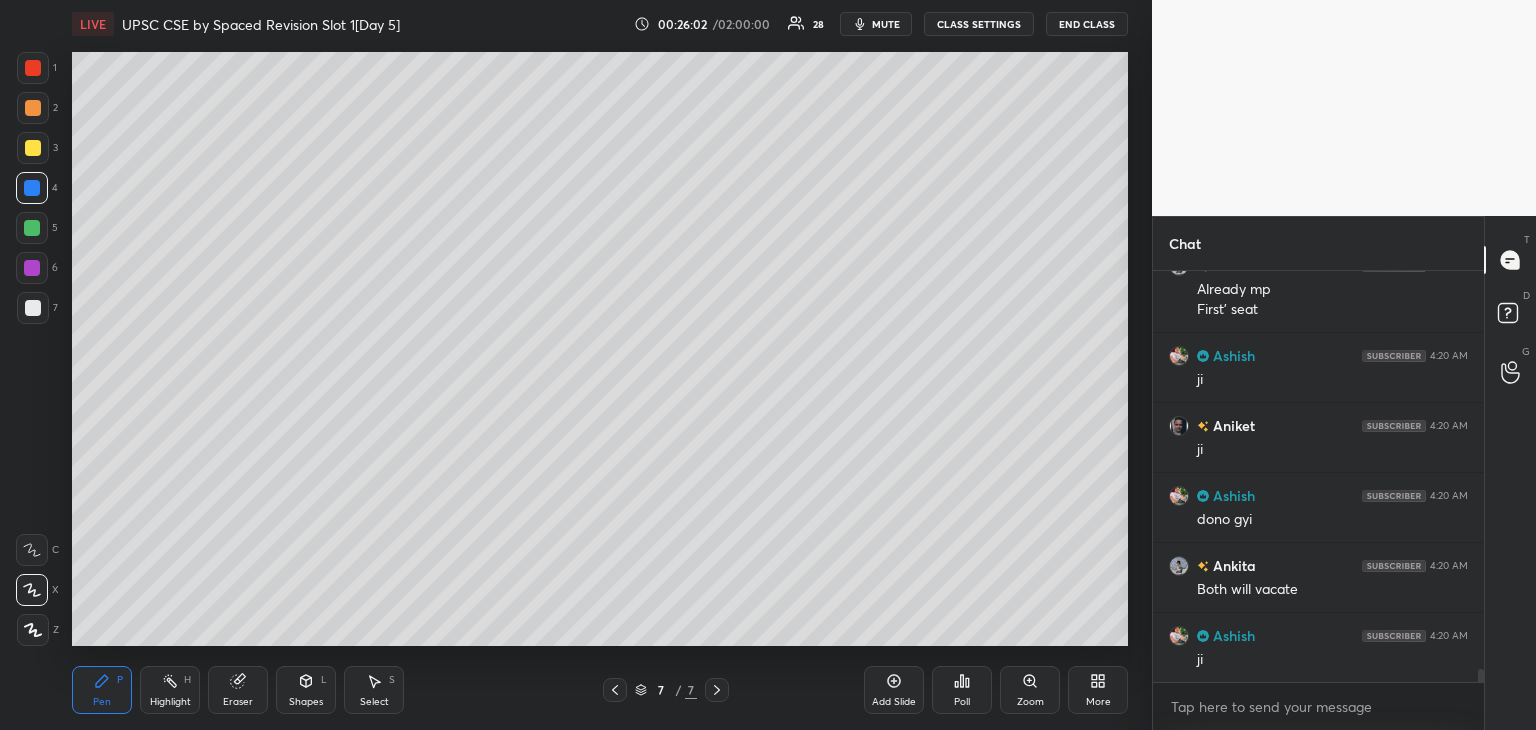 scroll, scrollTop: 12794, scrollLeft: 0, axis: vertical 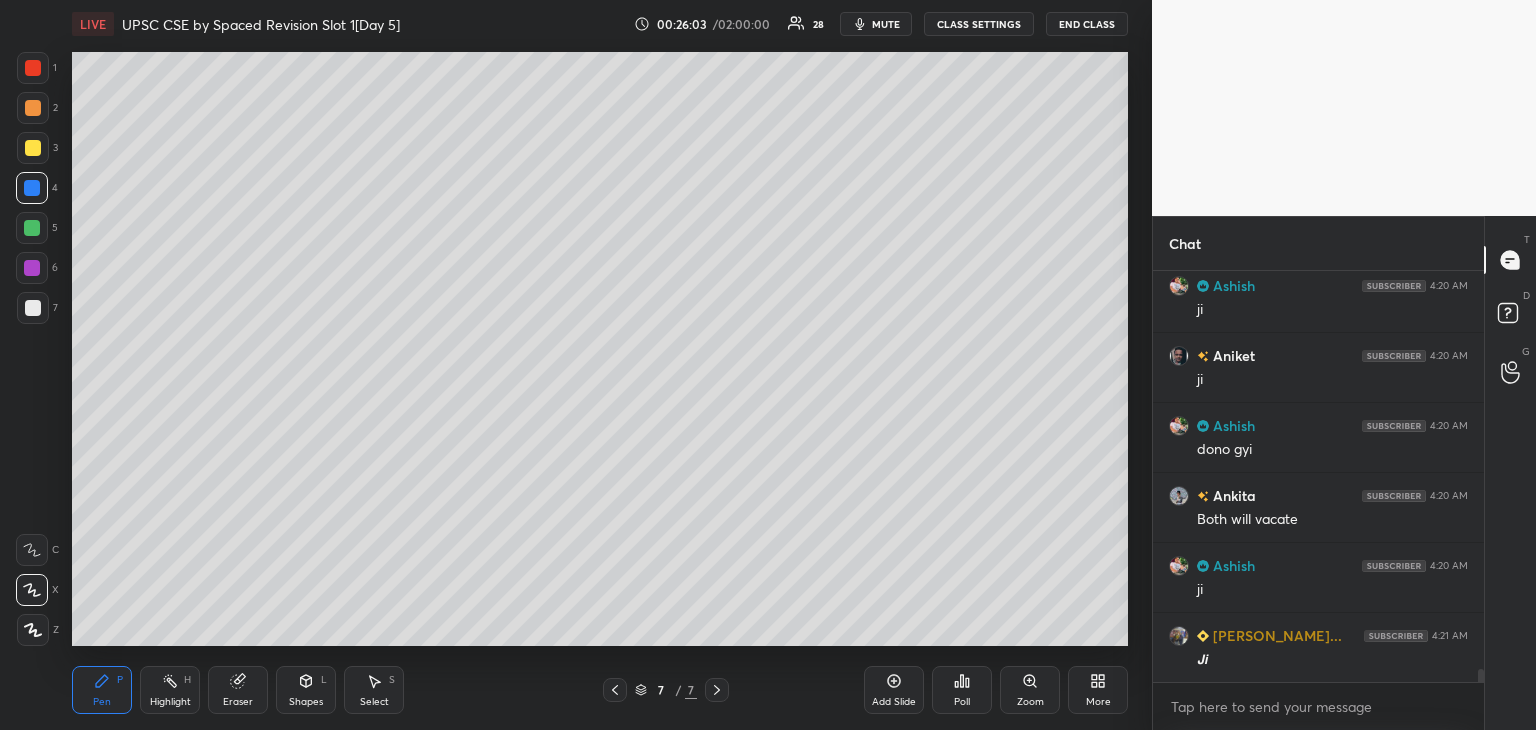 drag, startPoint x: 29, startPoint y: 141, endPoint x: 56, endPoint y: 138, distance: 27.166155 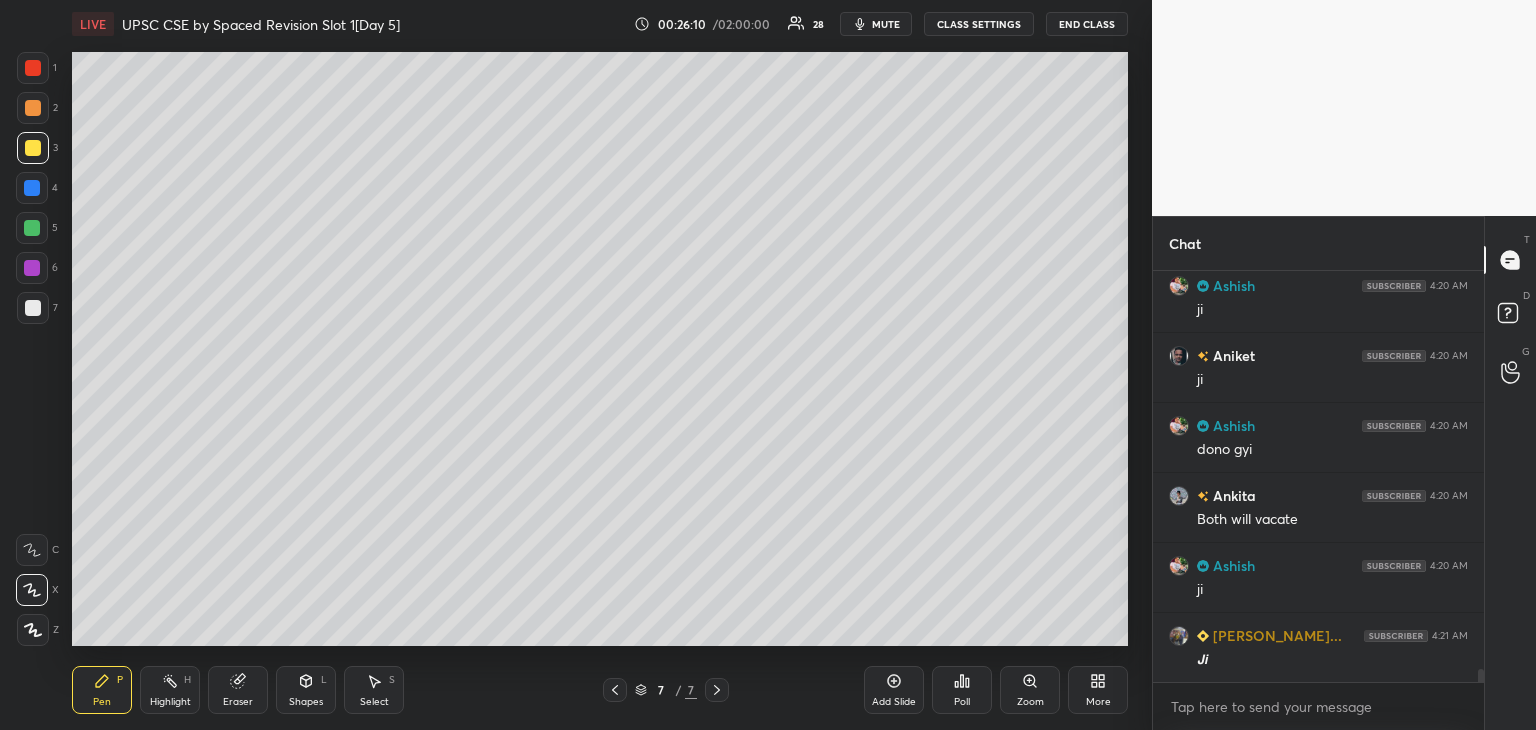 scroll, scrollTop: 12864, scrollLeft: 0, axis: vertical 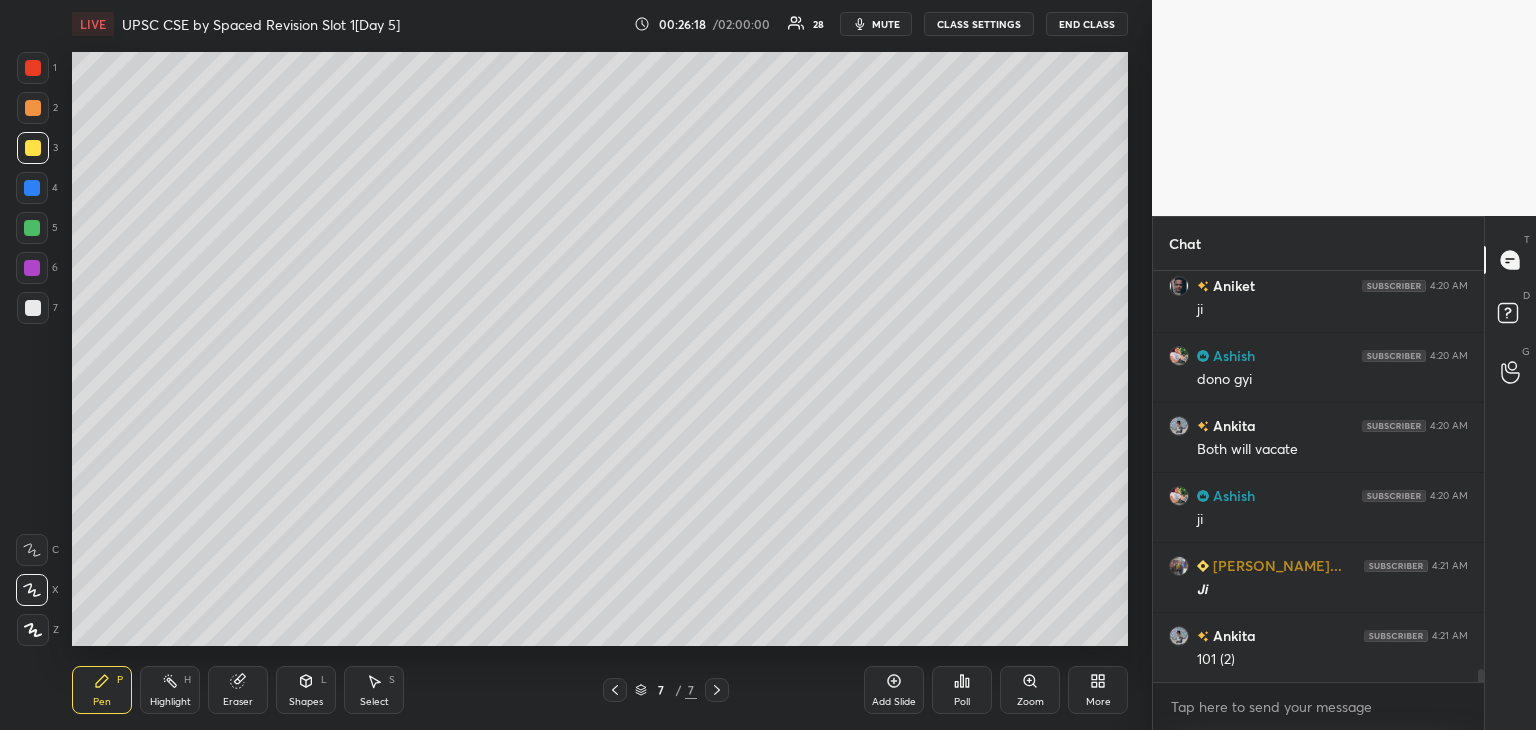 click at bounding box center (32, 188) 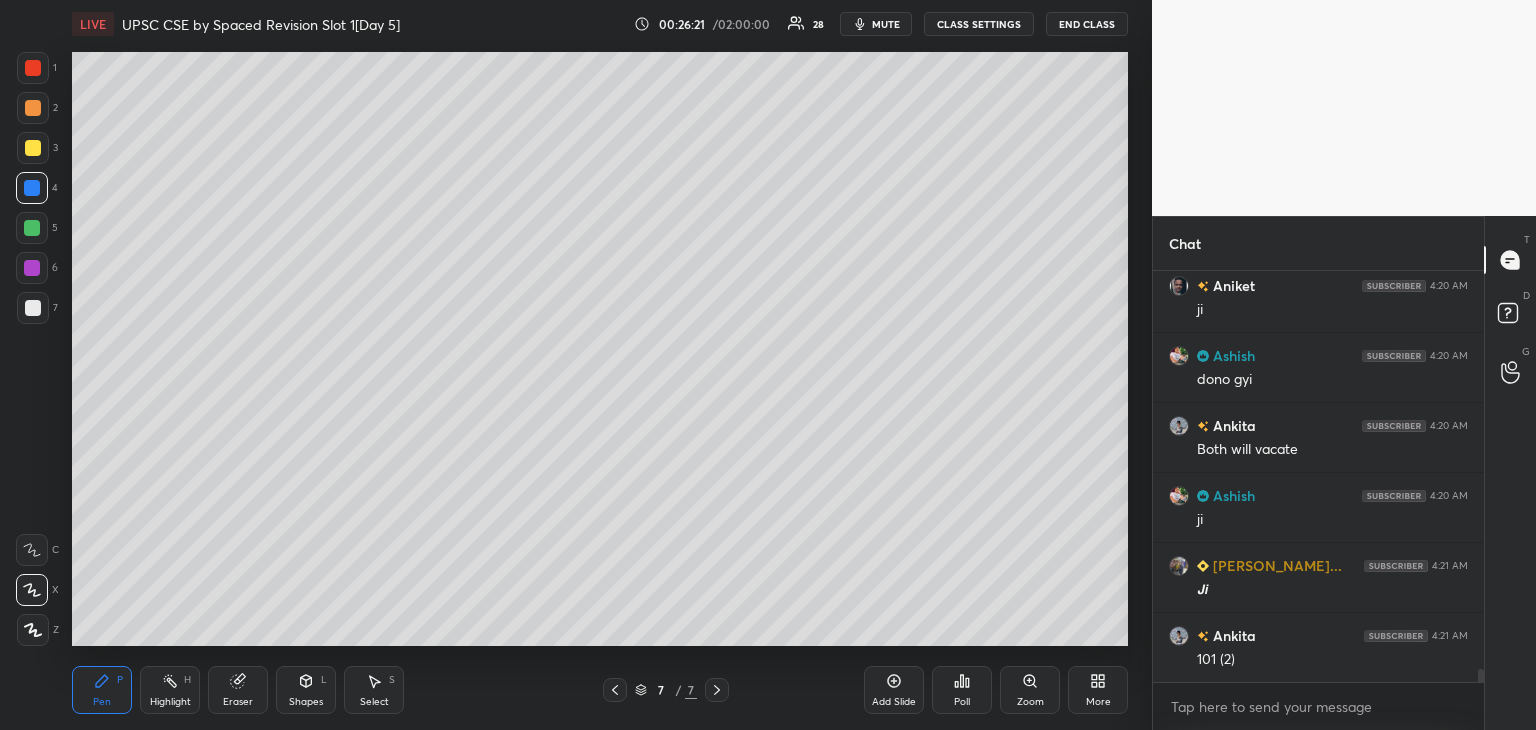 scroll, scrollTop: 12934, scrollLeft: 0, axis: vertical 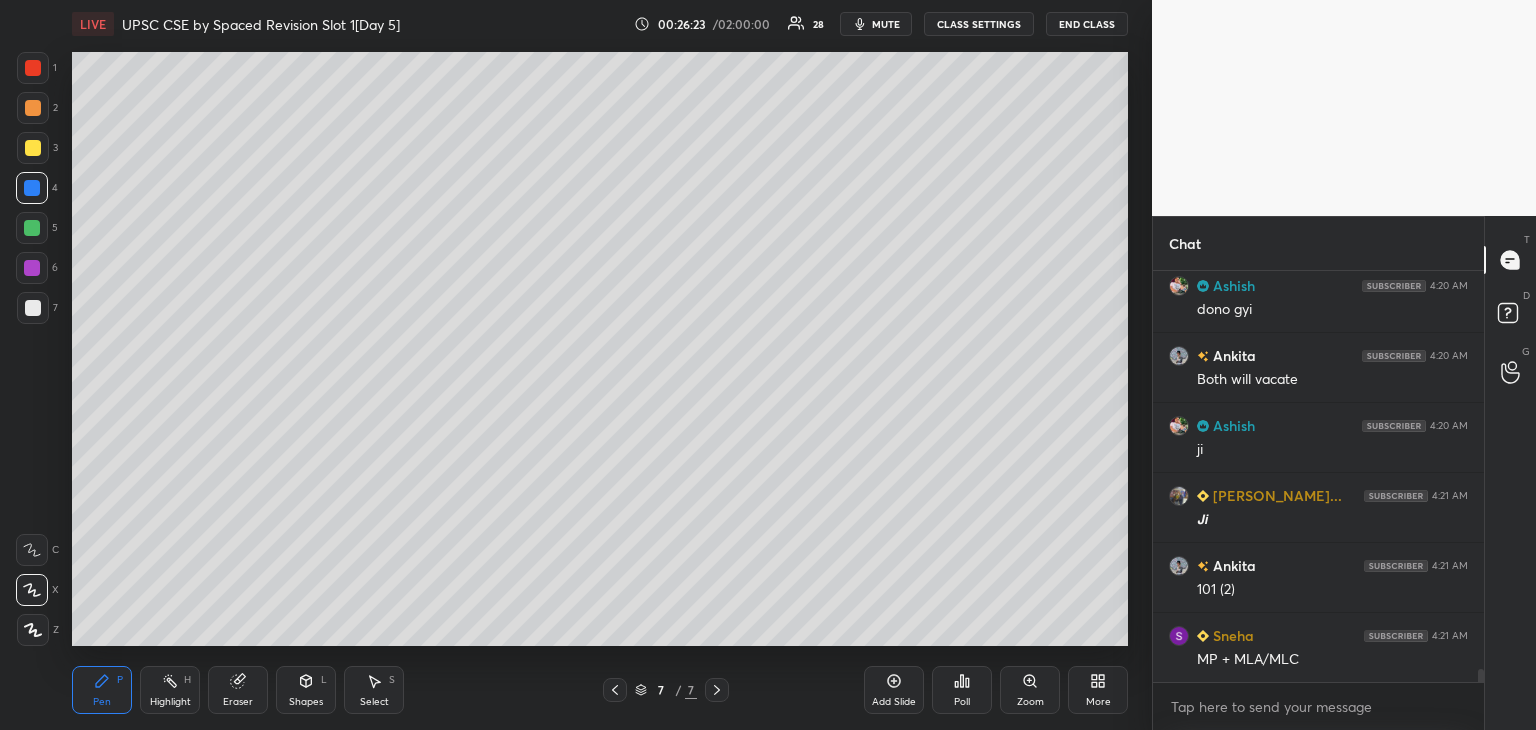drag, startPoint x: 28, startPoint y: 303, endPoint x: 56, endPoint y: 299, distance: 28.284271 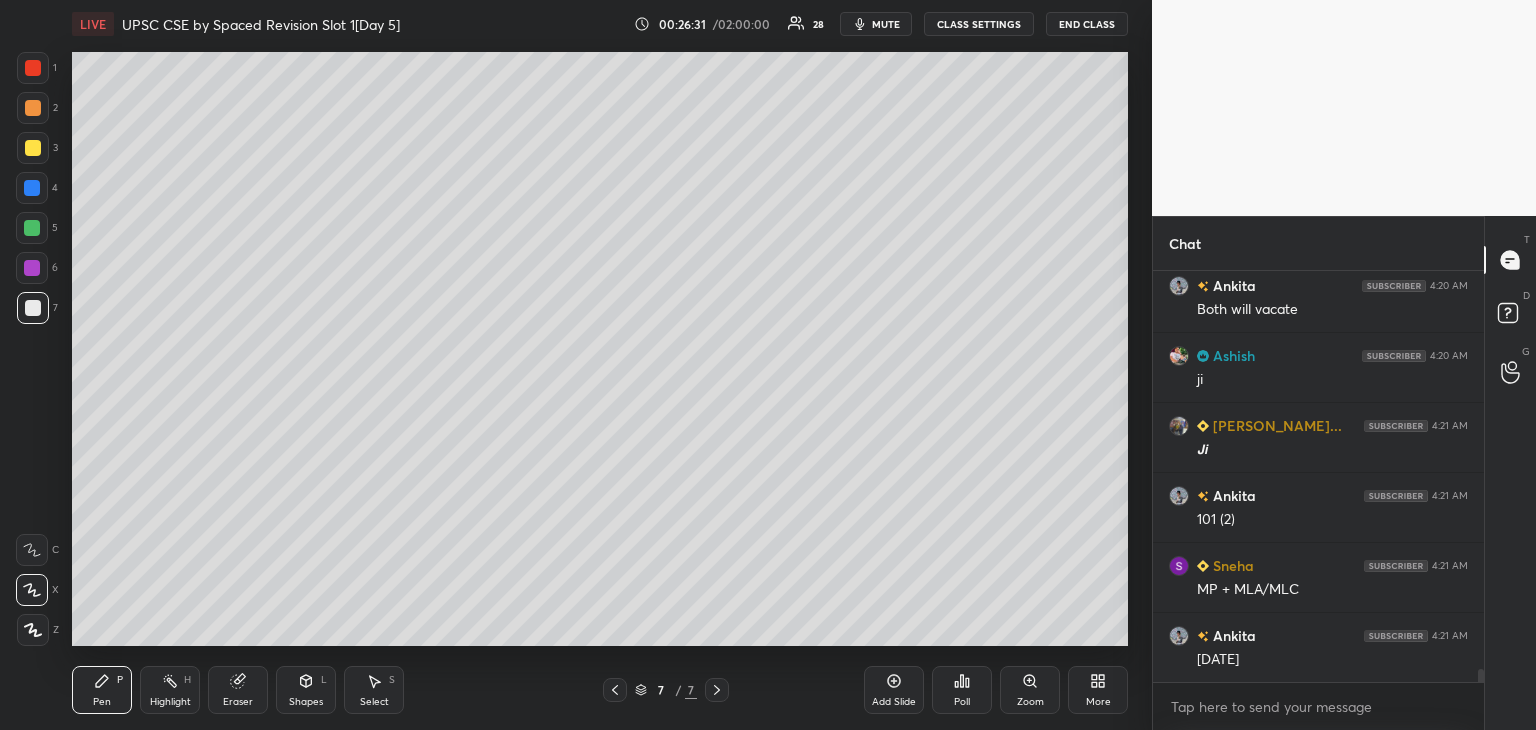 scroll, scrollTop: 13074, scrollLeft: 0, axis: vertical 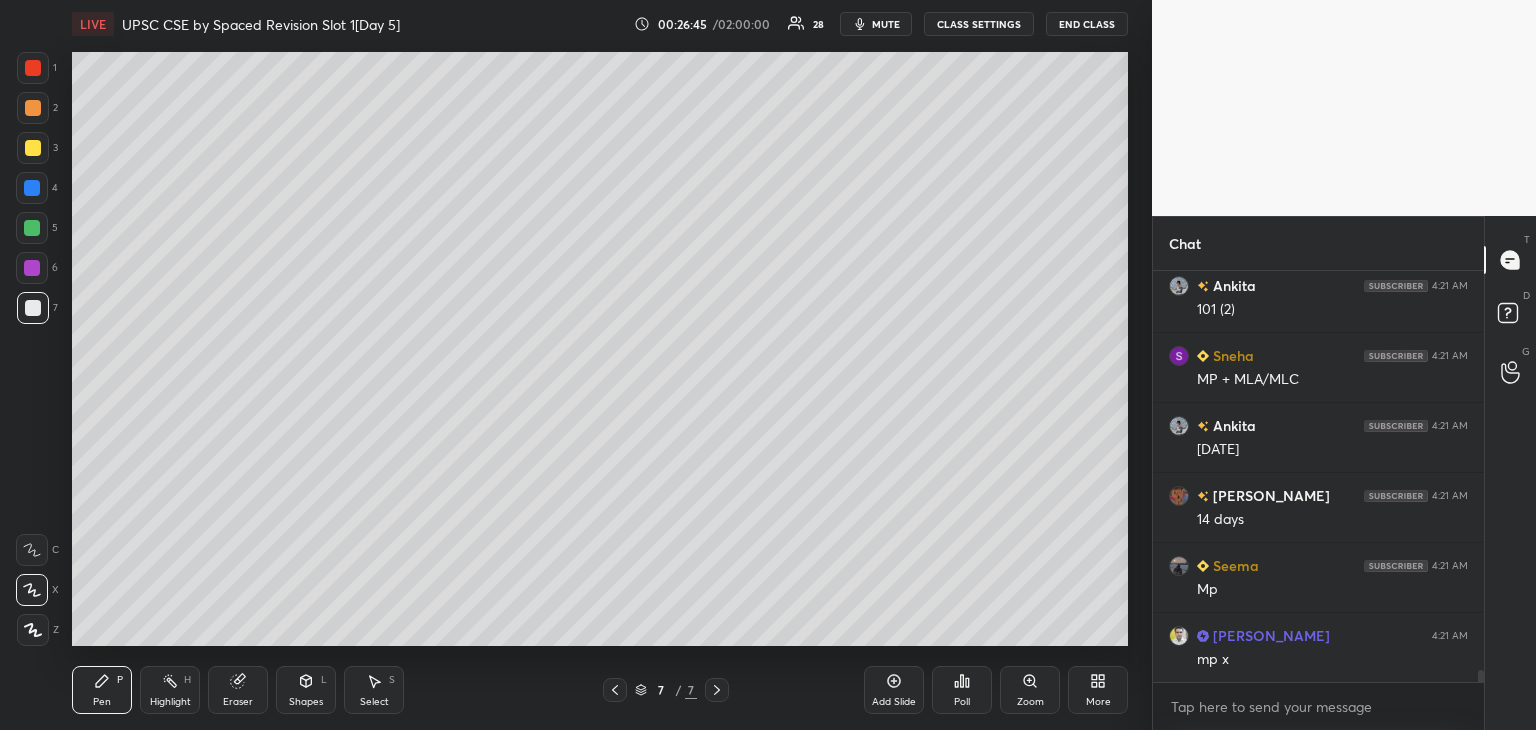 click at bounding box center (33, 148) 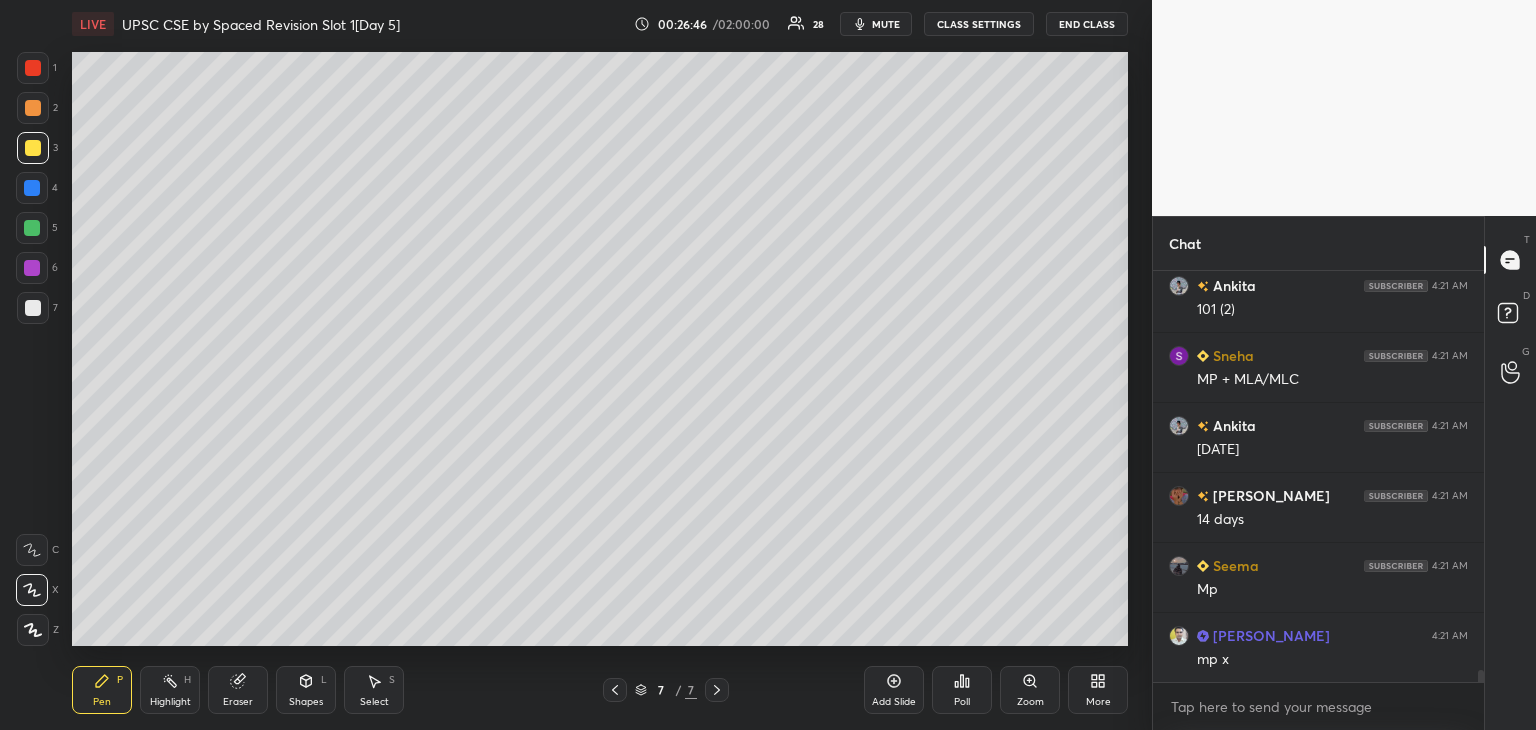 click on "1 2 3 4 5 6 7 C X Z C X Z E E Erase all   H H" at bounding box center (32, 349) 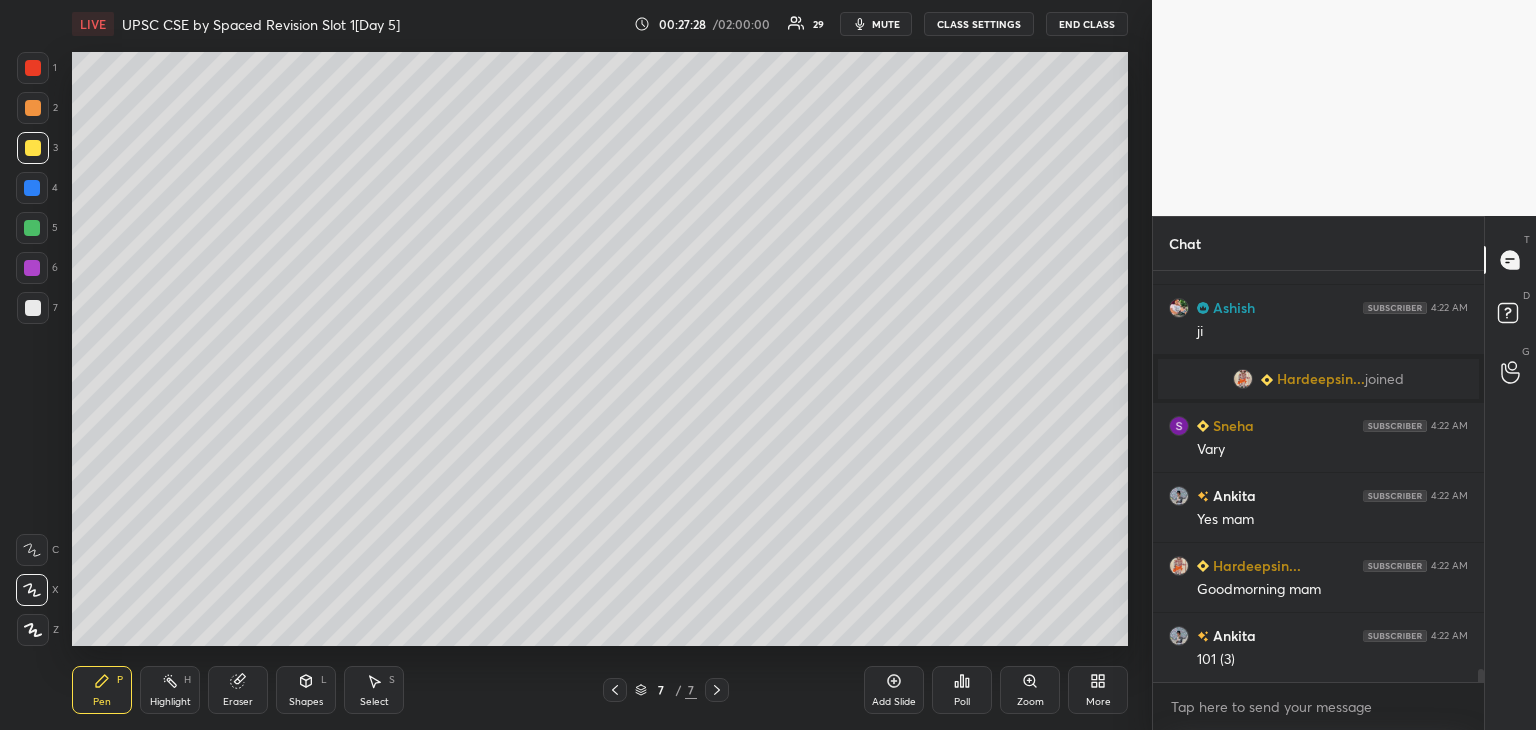 scroll, scrollTop: 12886, scrollLeft: 0, axis: vertical 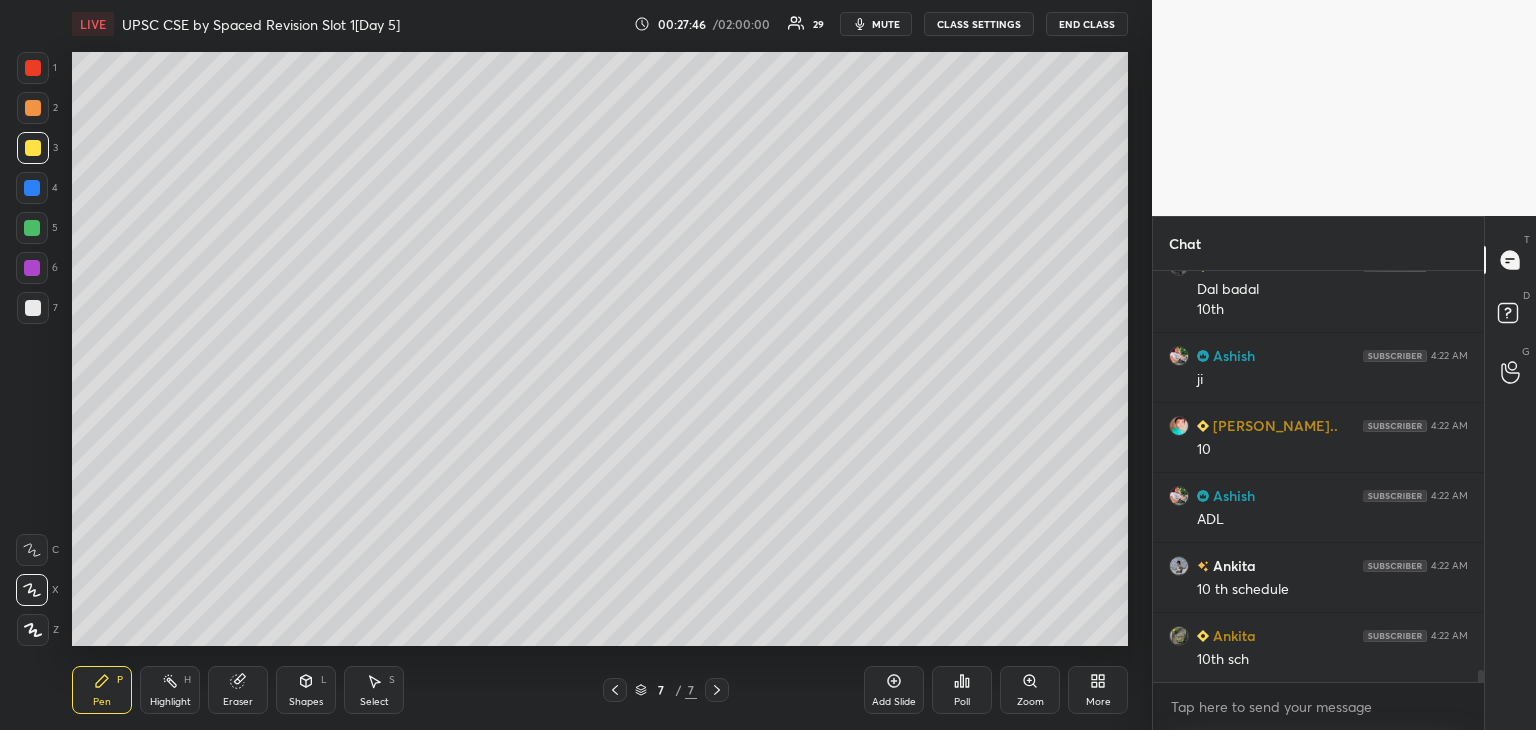 click at bounding box center [33, 308] 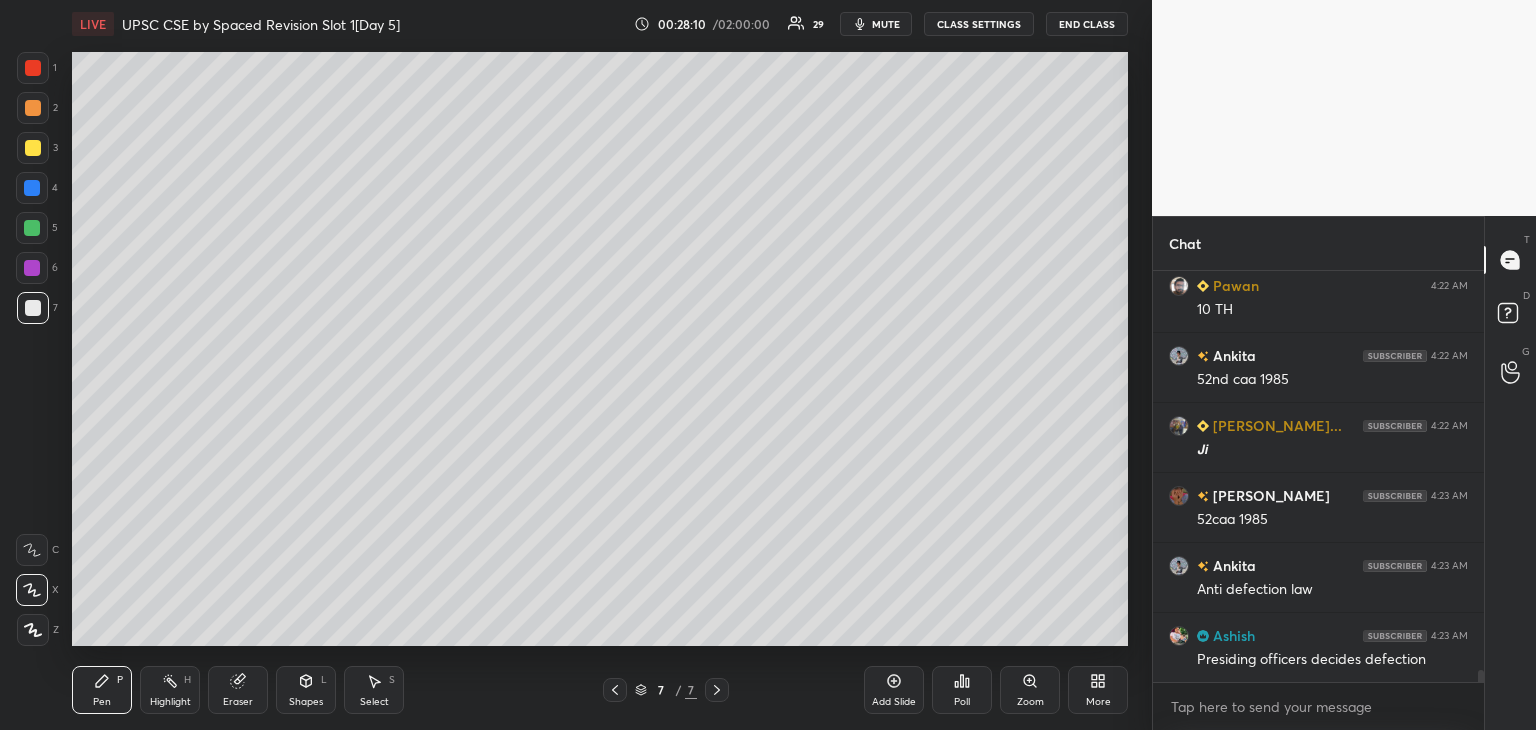 scroll, scrollTop: 13816, scrollLeft: 0, axis: vertical 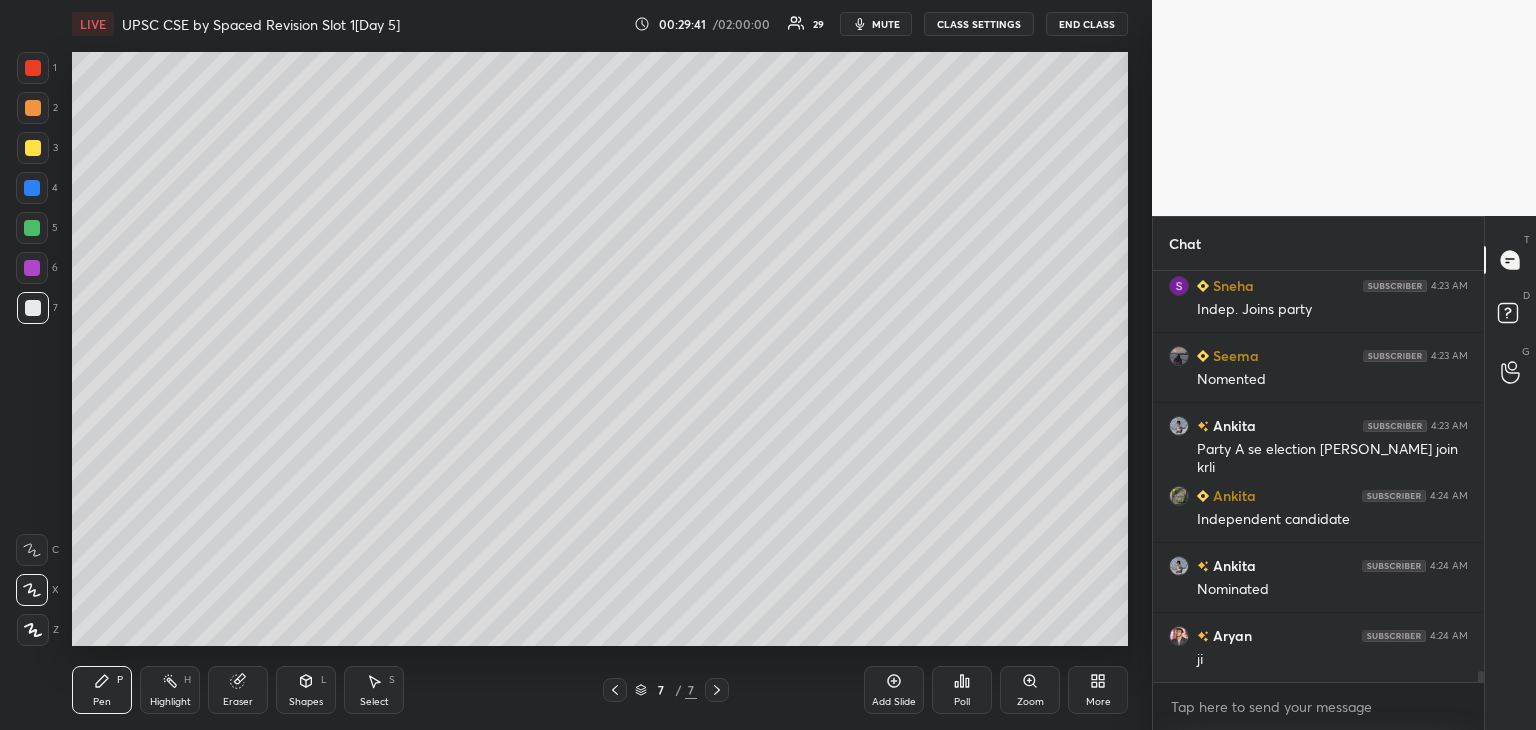 click at bounding box center [33, 308] 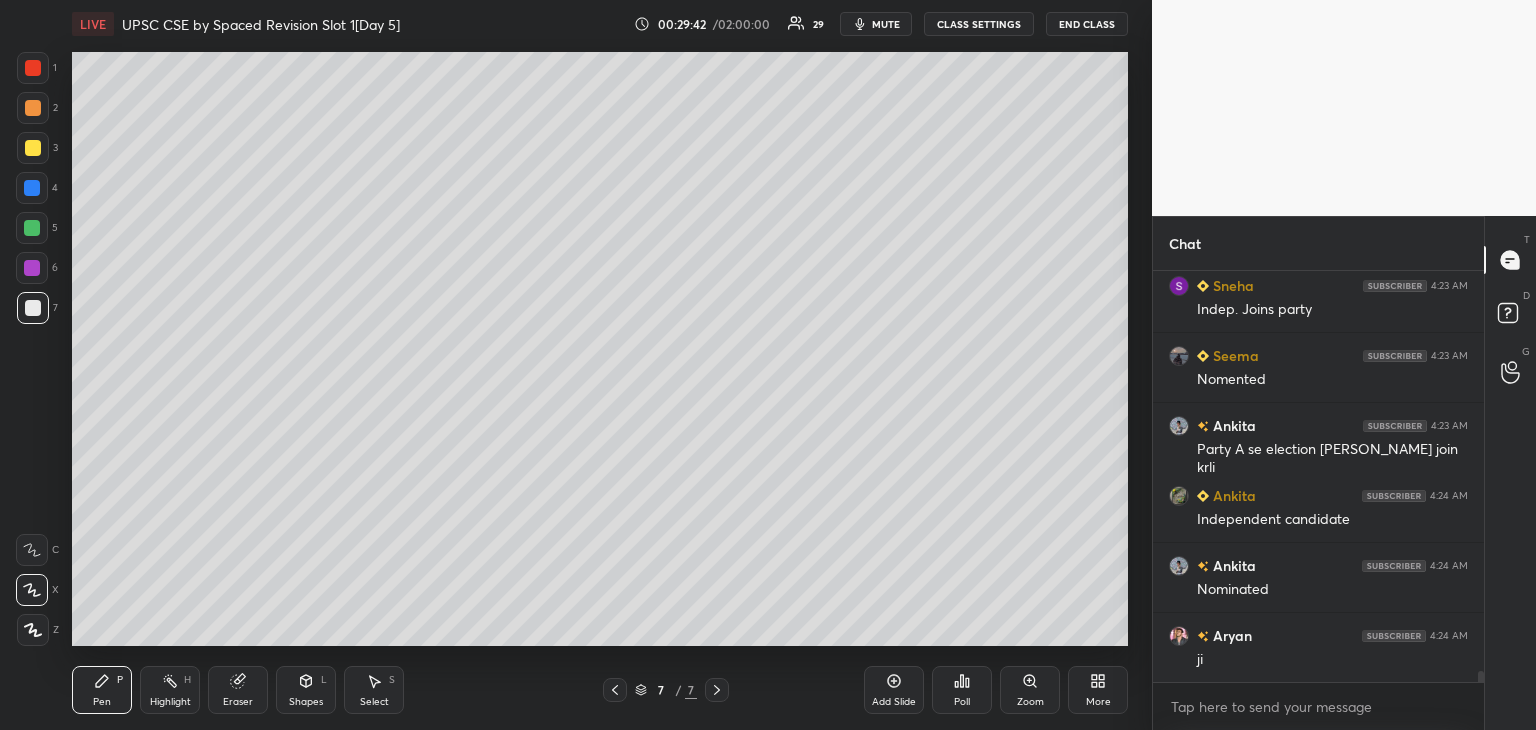 scroll, scrollTop: 14586, scrollLeft: 0, axis: vertical 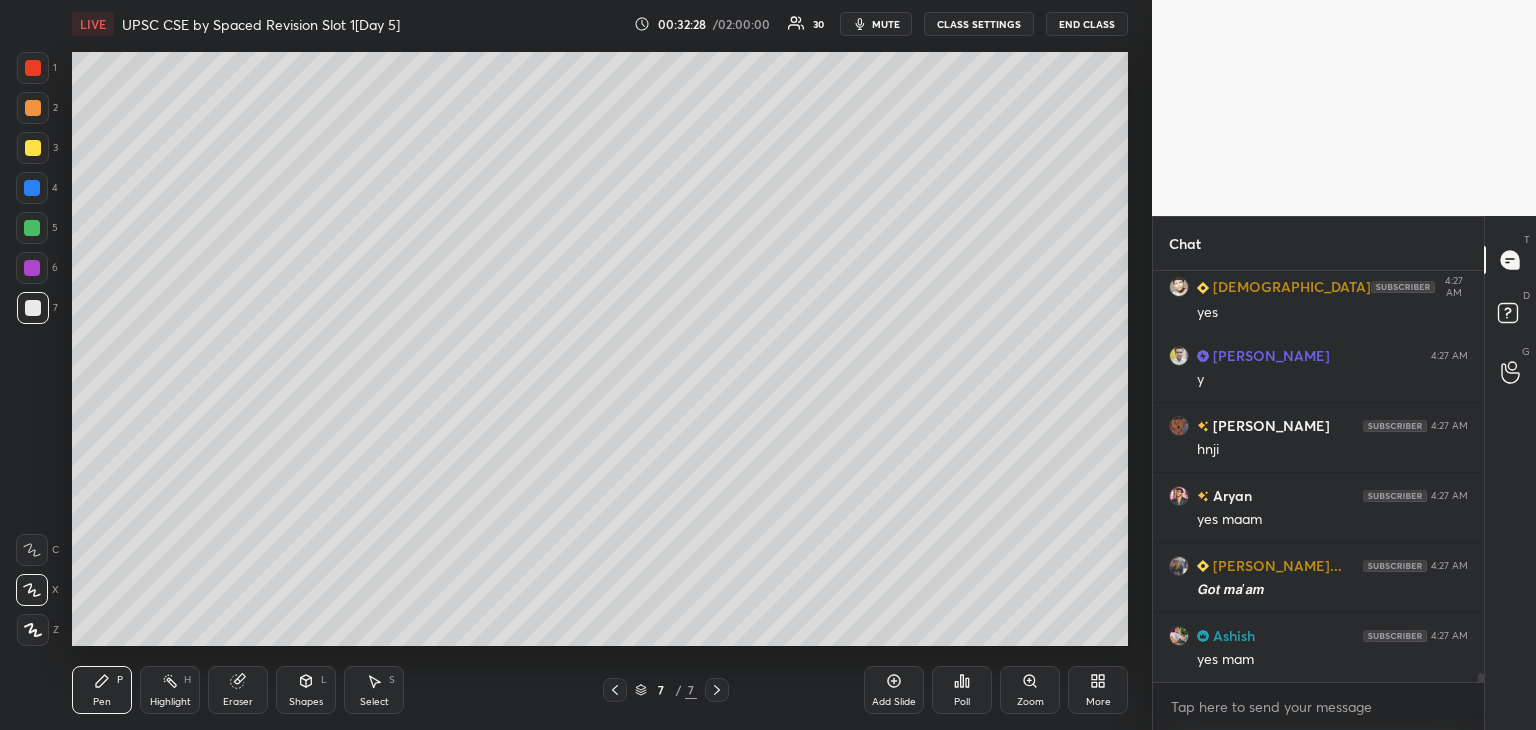 click 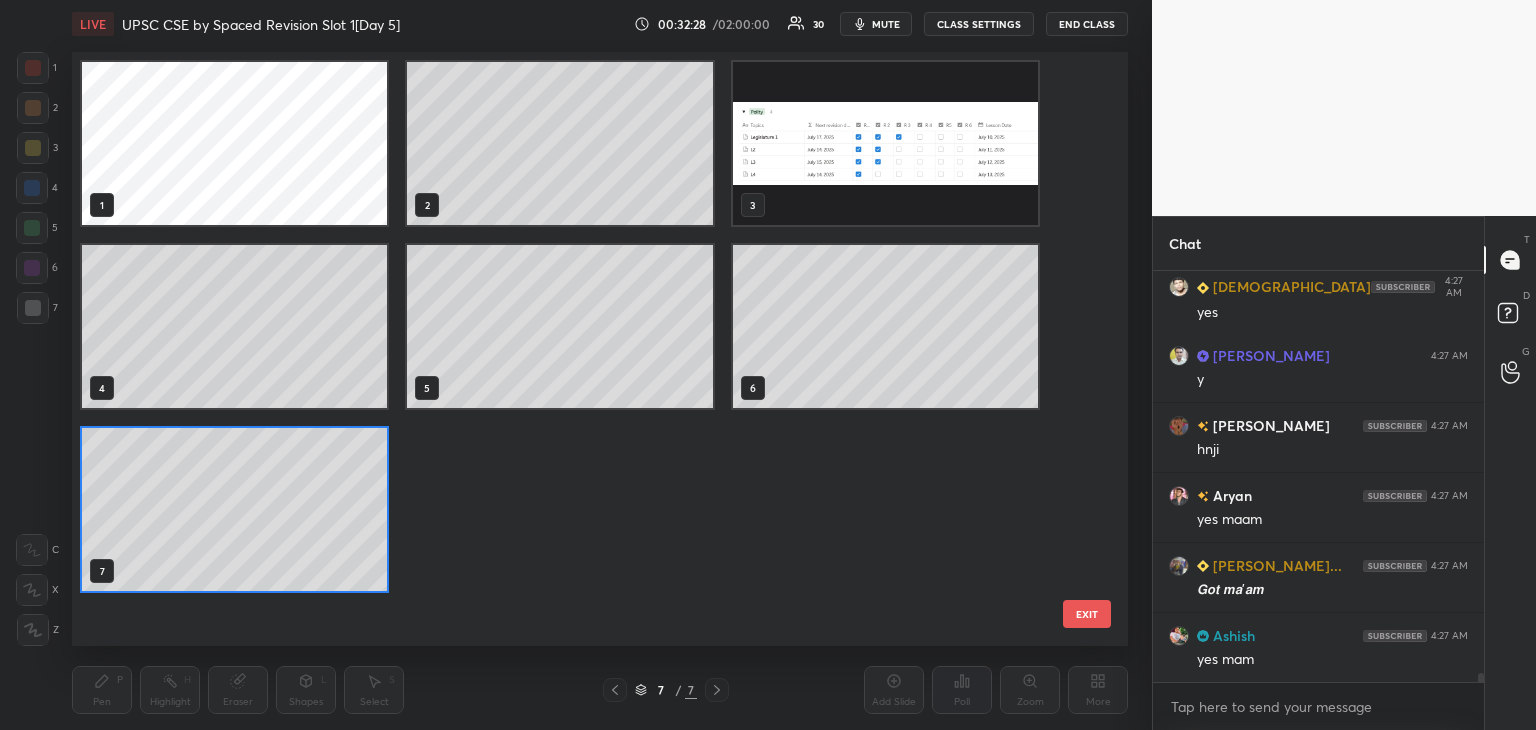 scroll, scrollTop: 17530, scrollLeft: 0, axis: vertical 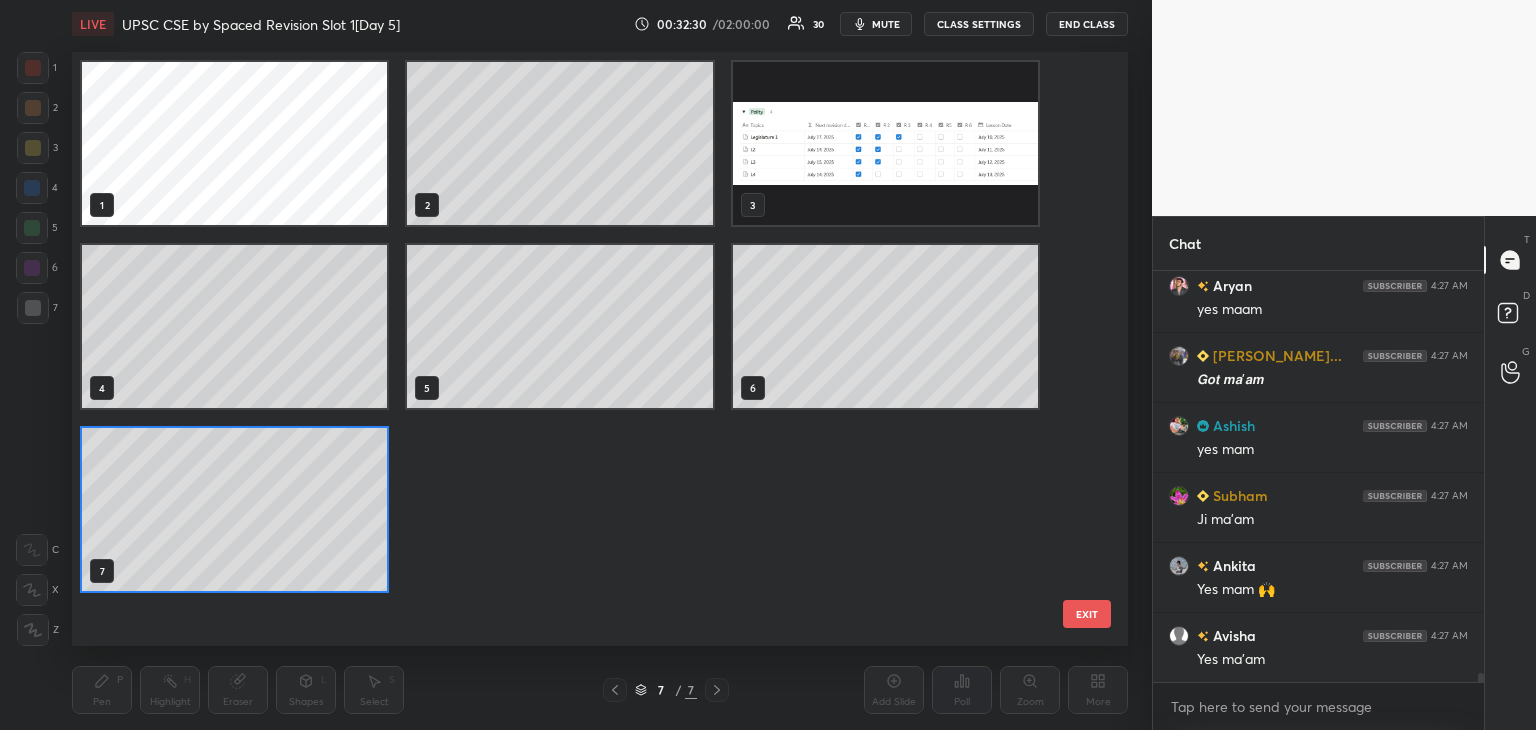 click at bounding box center (885, 143) 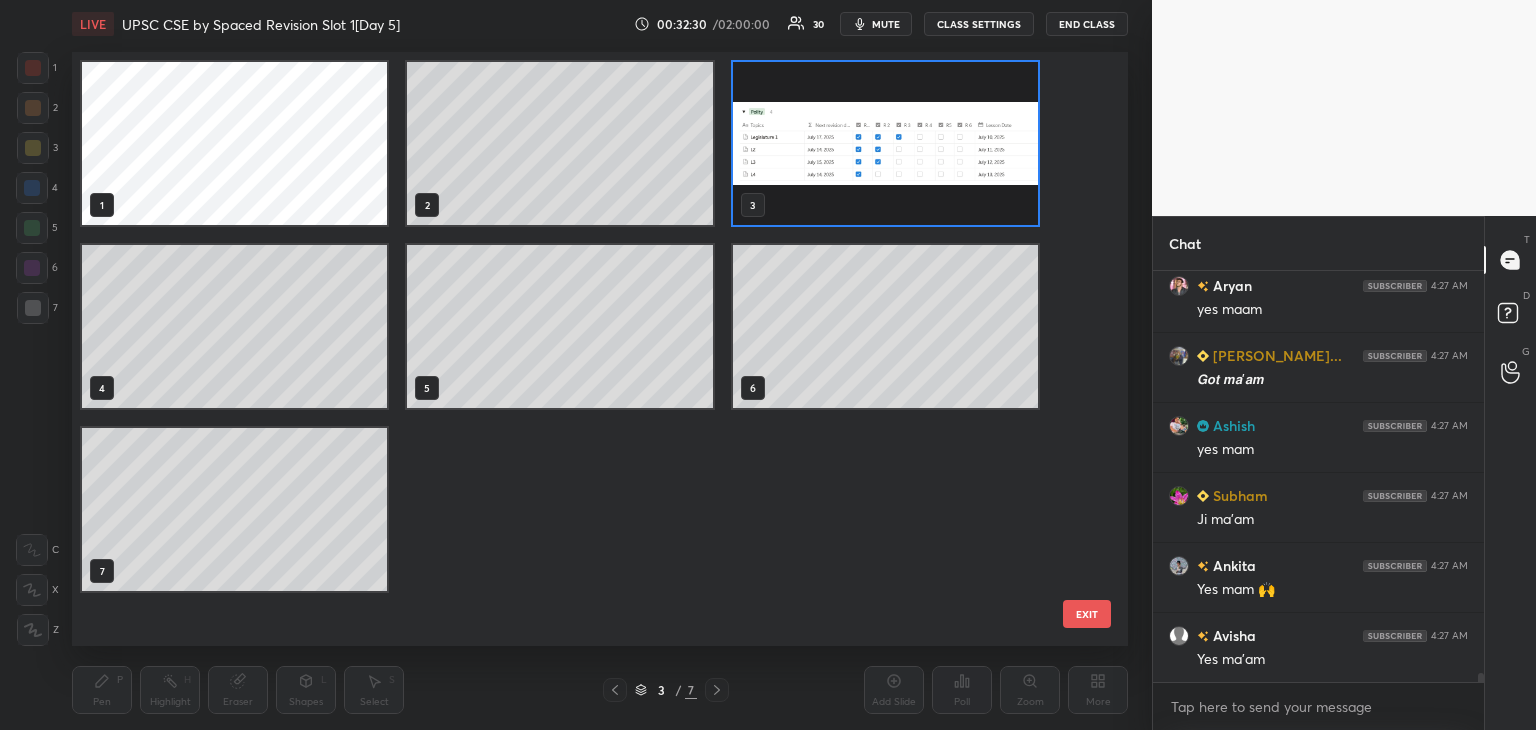 scroll, scrollTop: 17740, scrollLeft: 0, axis: vertical 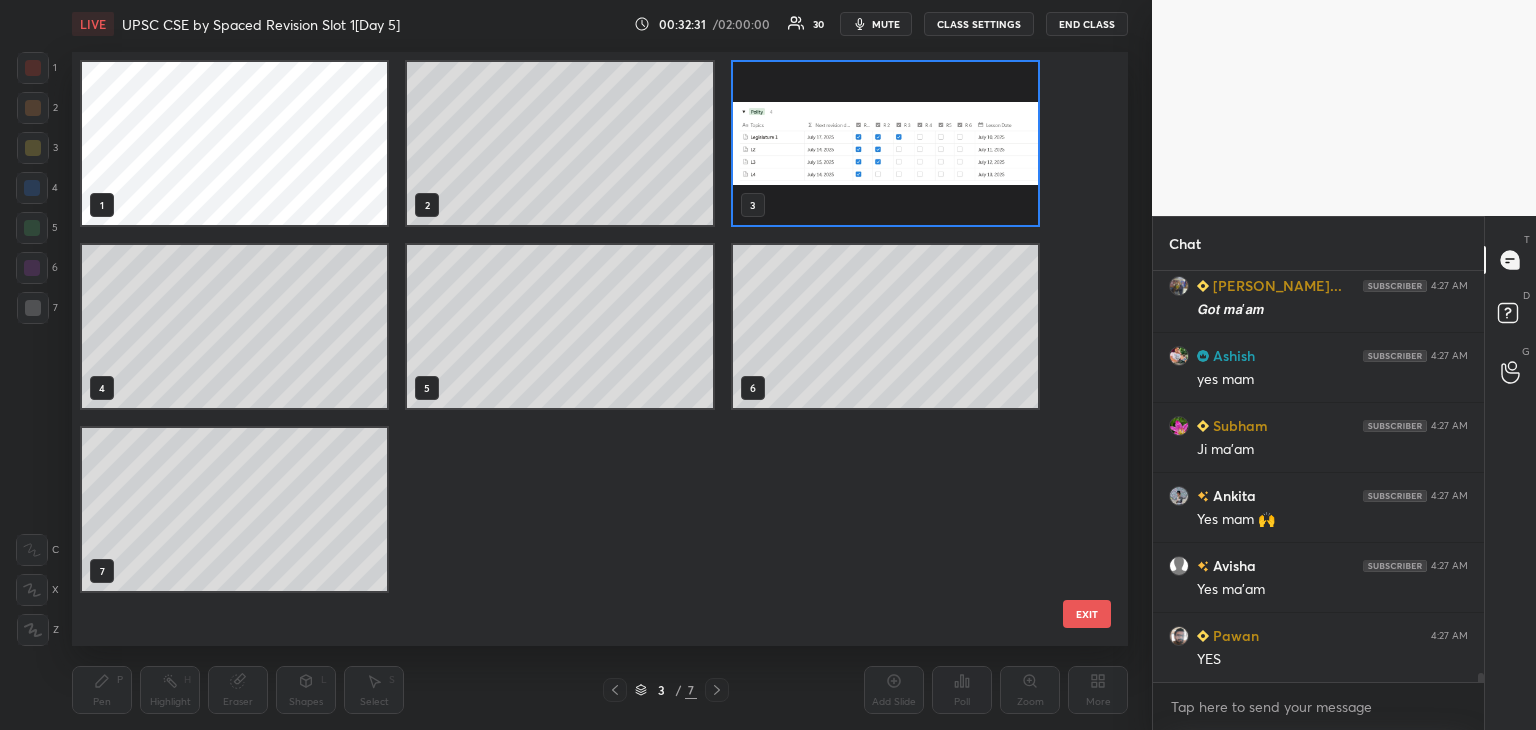 click 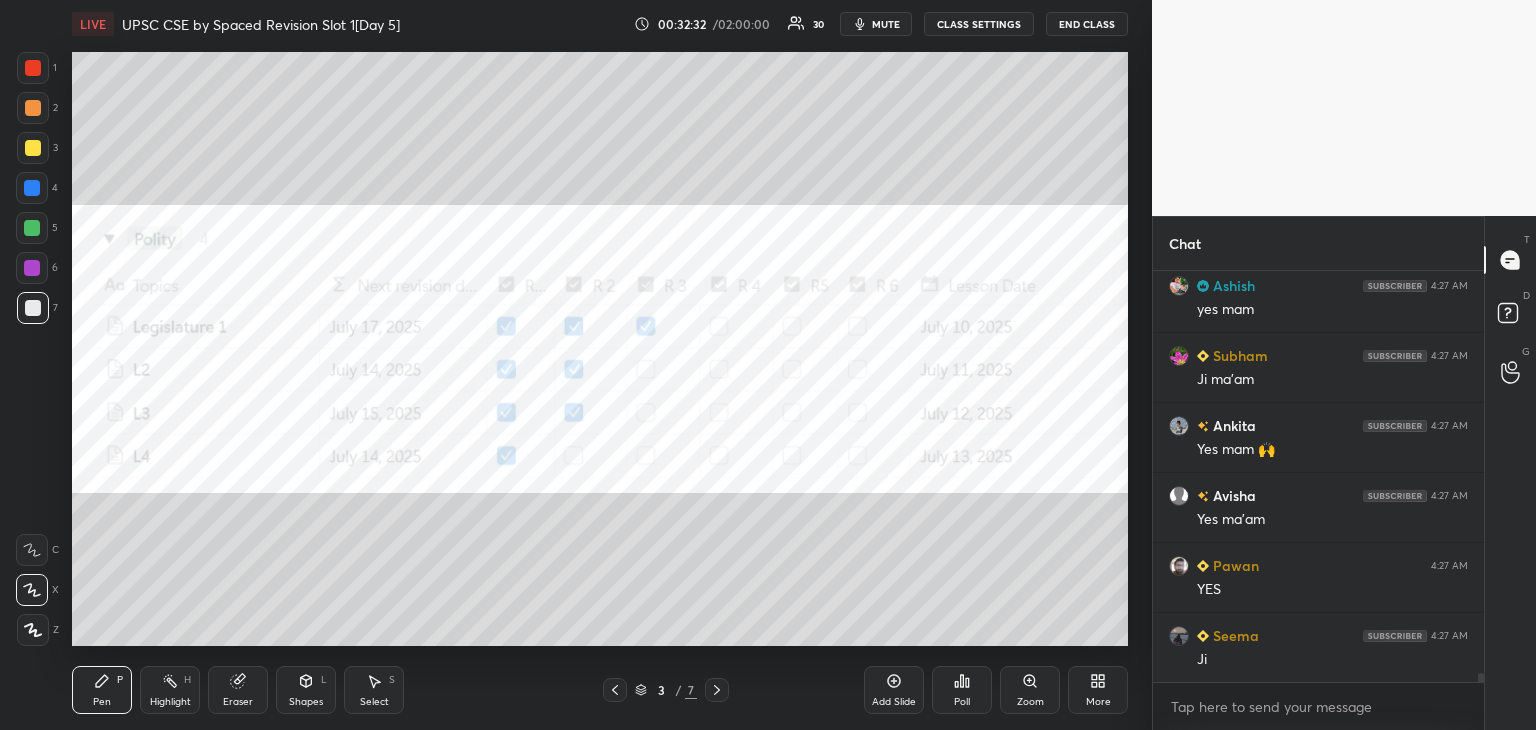 click at bounding box center [33, 68] 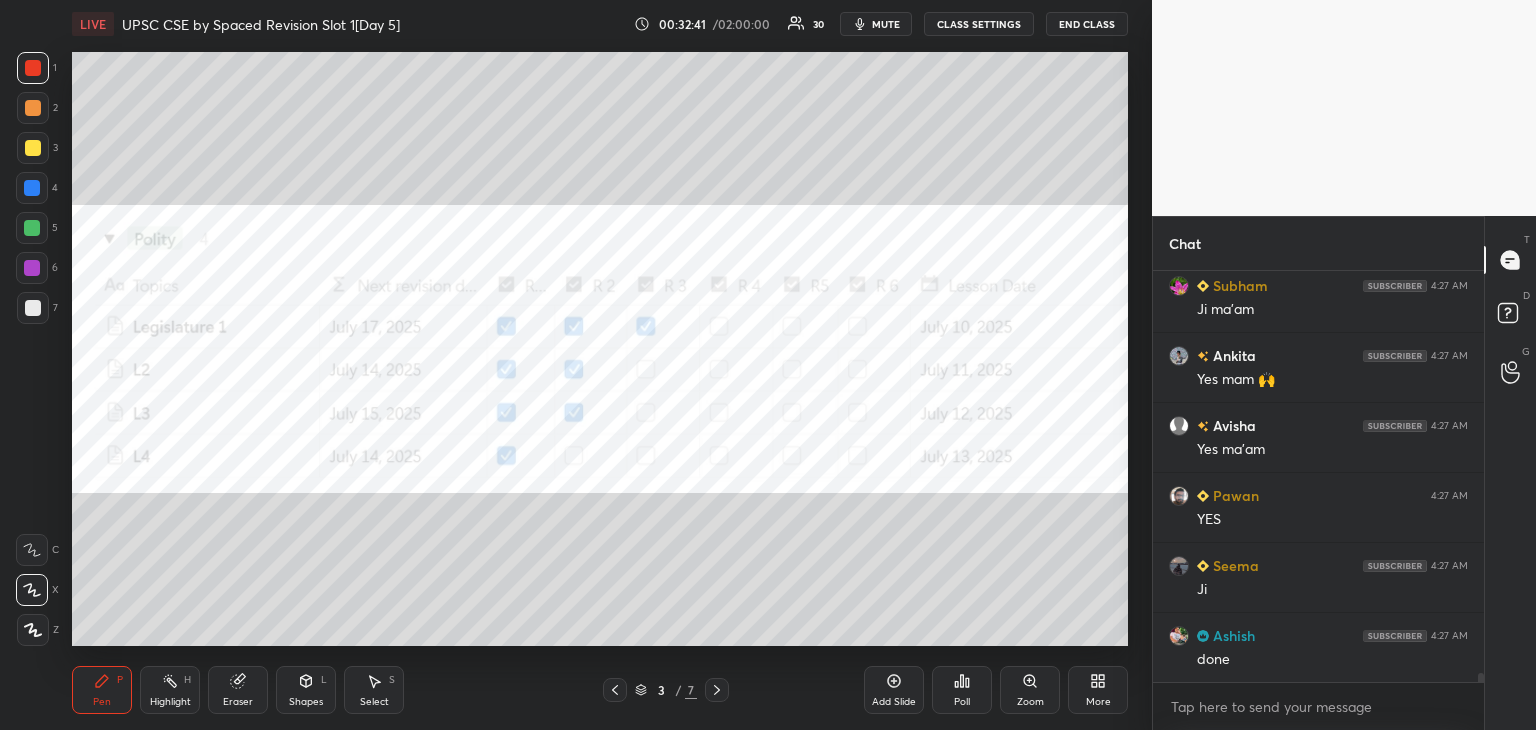 scroll, scrollTop: 17950, scrollLeft: 0, axis: vertical 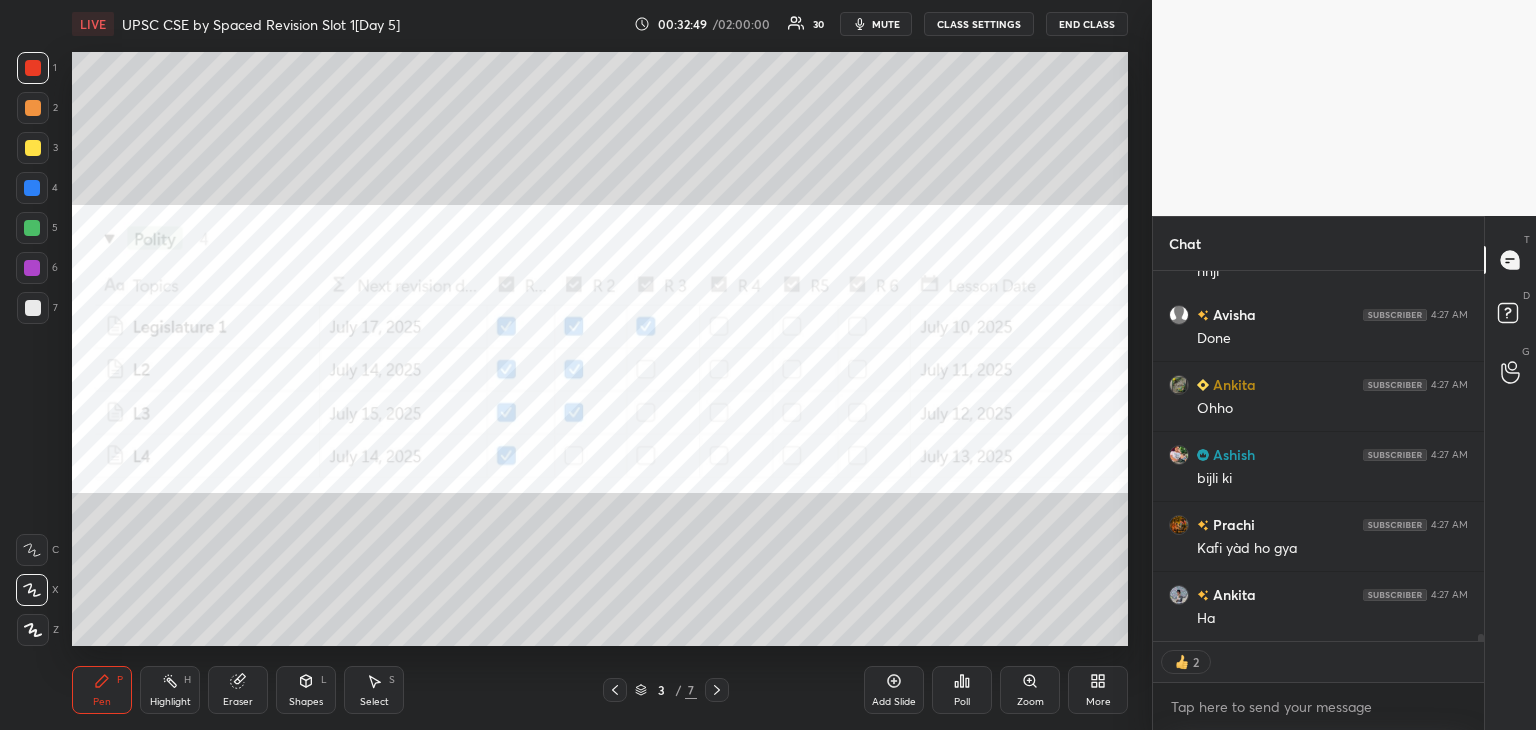 click on "JASANPREET 4:27 AM done Shivam 4:27 AM hnji Avisha 4:27 AM Done Ankita 4:27 AM Ohho Ashish 4:27 AM bijli ki Prachi 4:27 AM Kafi yàd ho gya Ankita 4:27 AM Ha" at bounding box center (1318, 456) 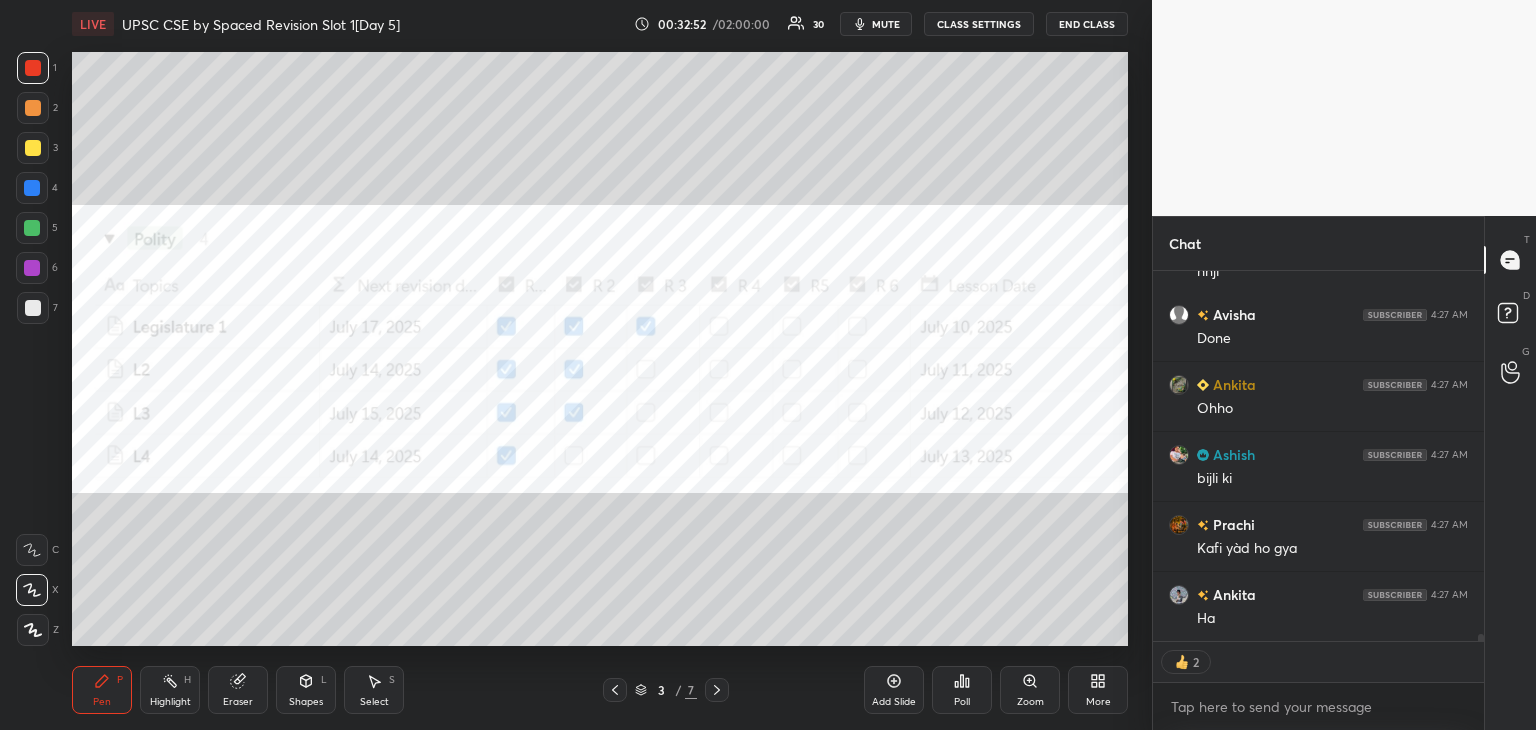 scroll, scrollTop: 18620, scrollLeft: 0, axis: vertical 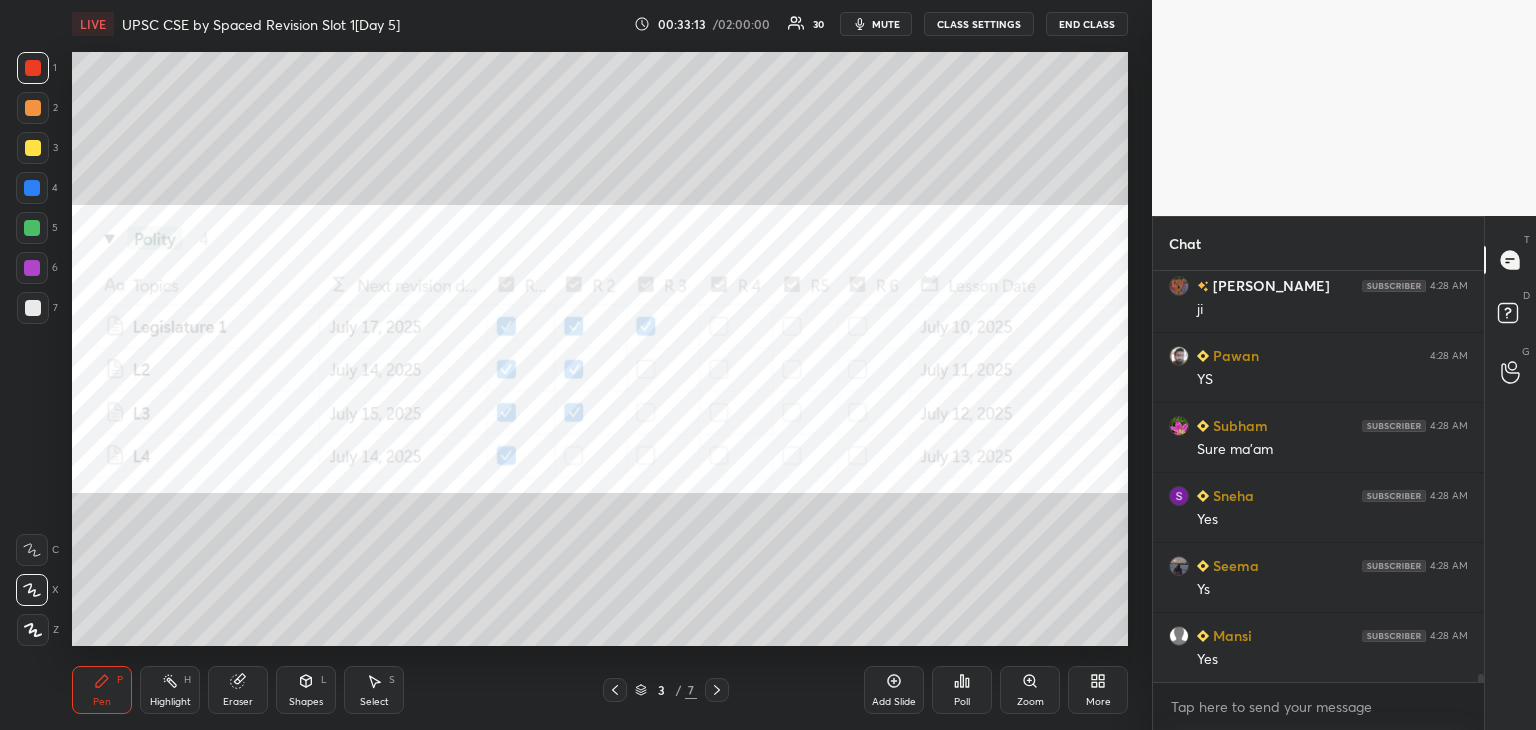 click 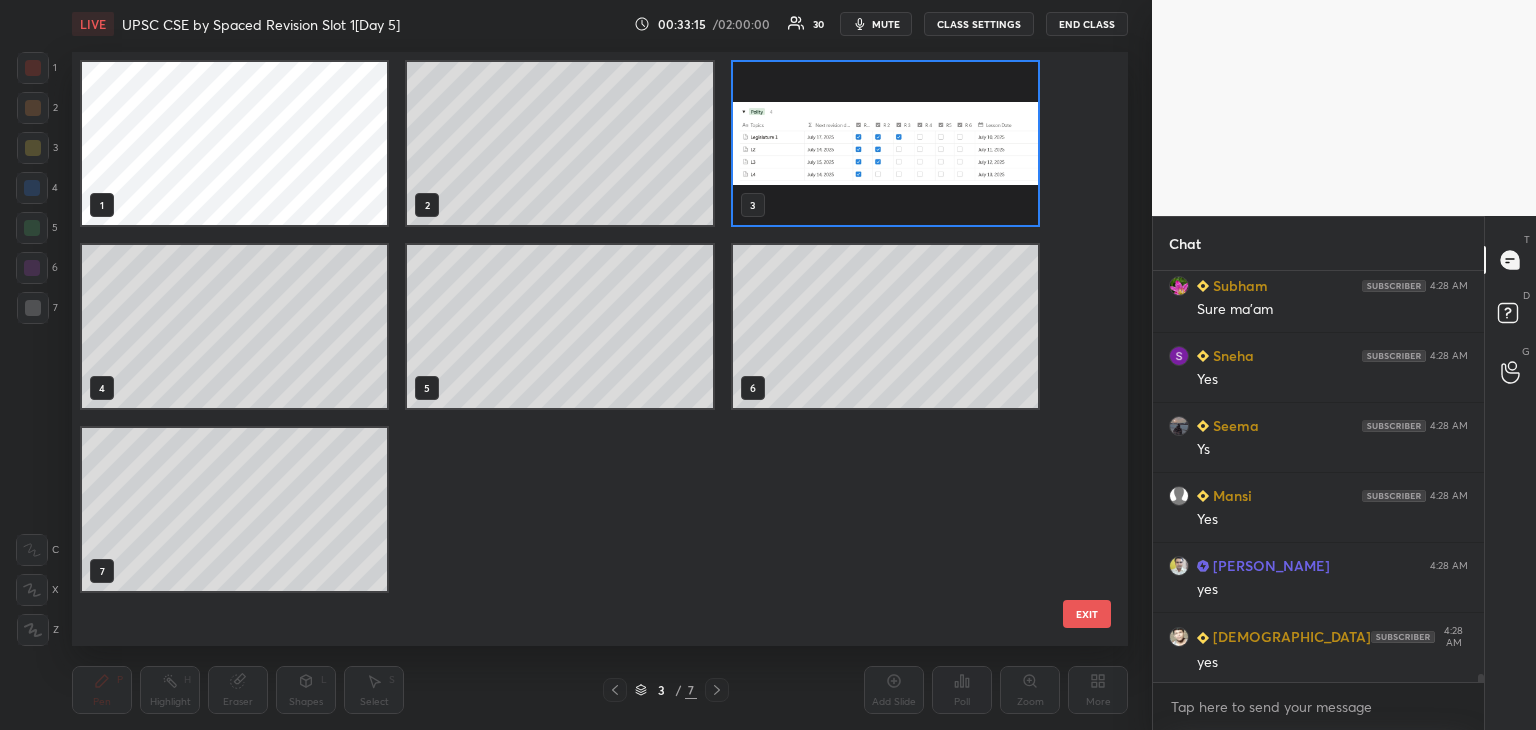 click at bounding box center (885, 143) 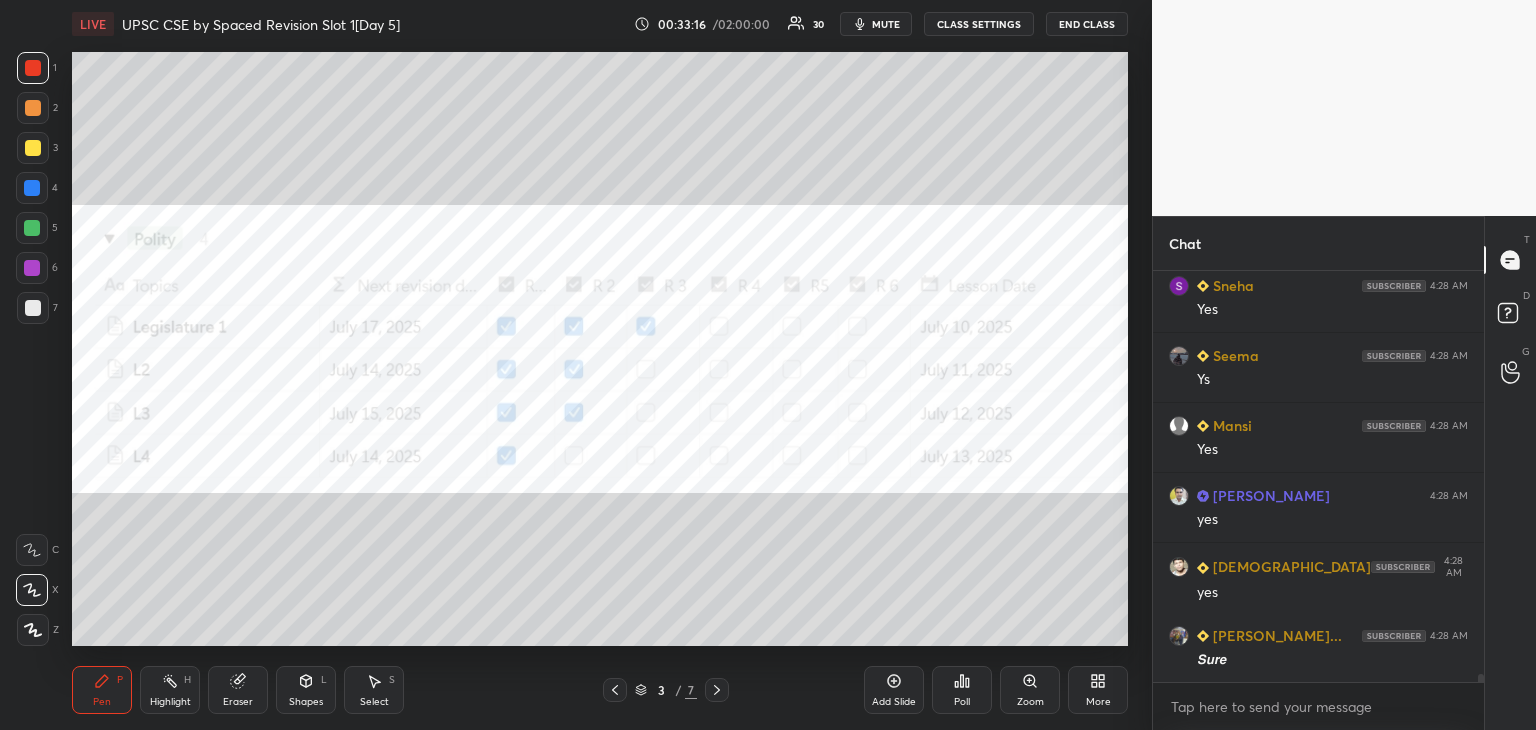 click on "Add Slide" at bounding box center [894, 690] 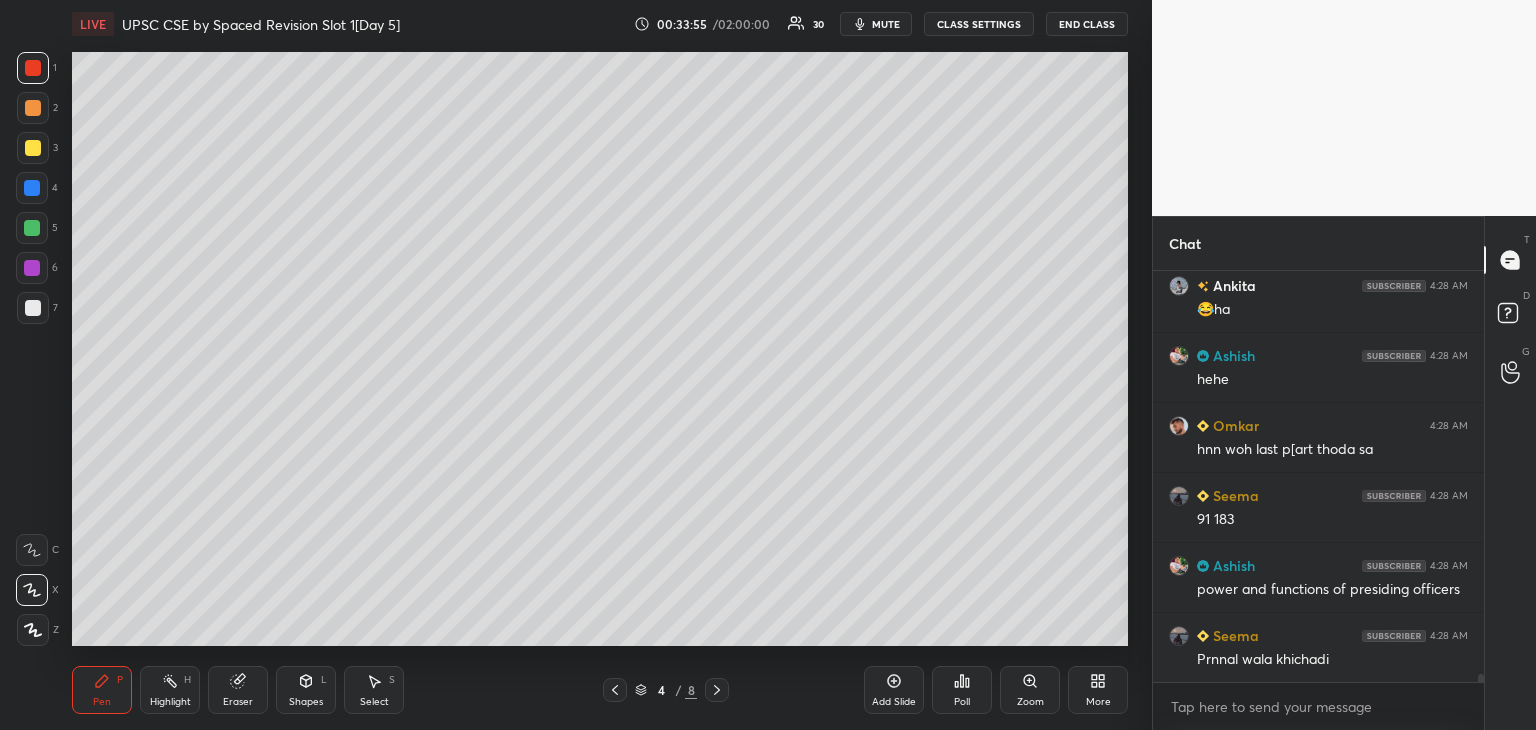 scroll, scrollTop: 20628, scrollLeft: 0, axis: vertical 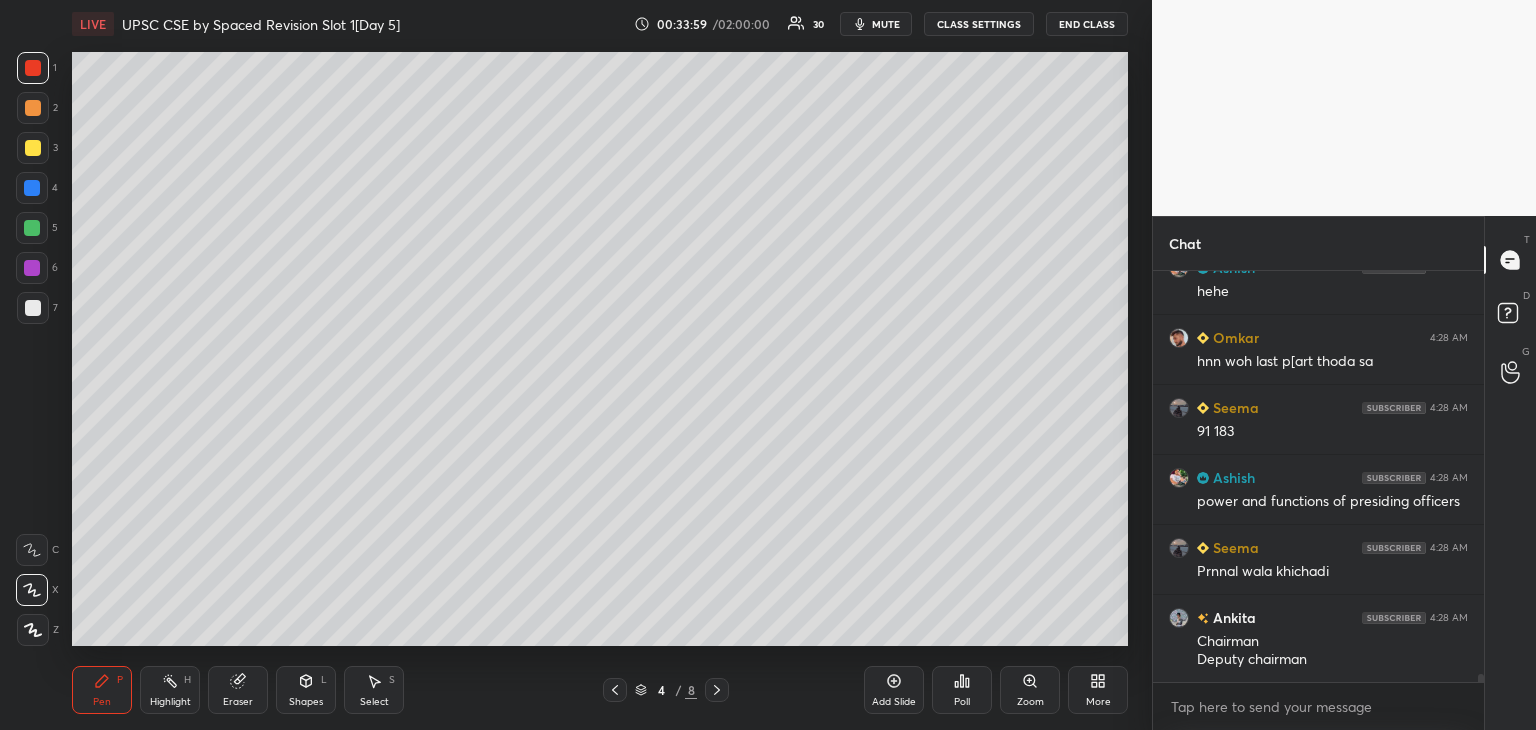 click at bounding box center (33, 308) 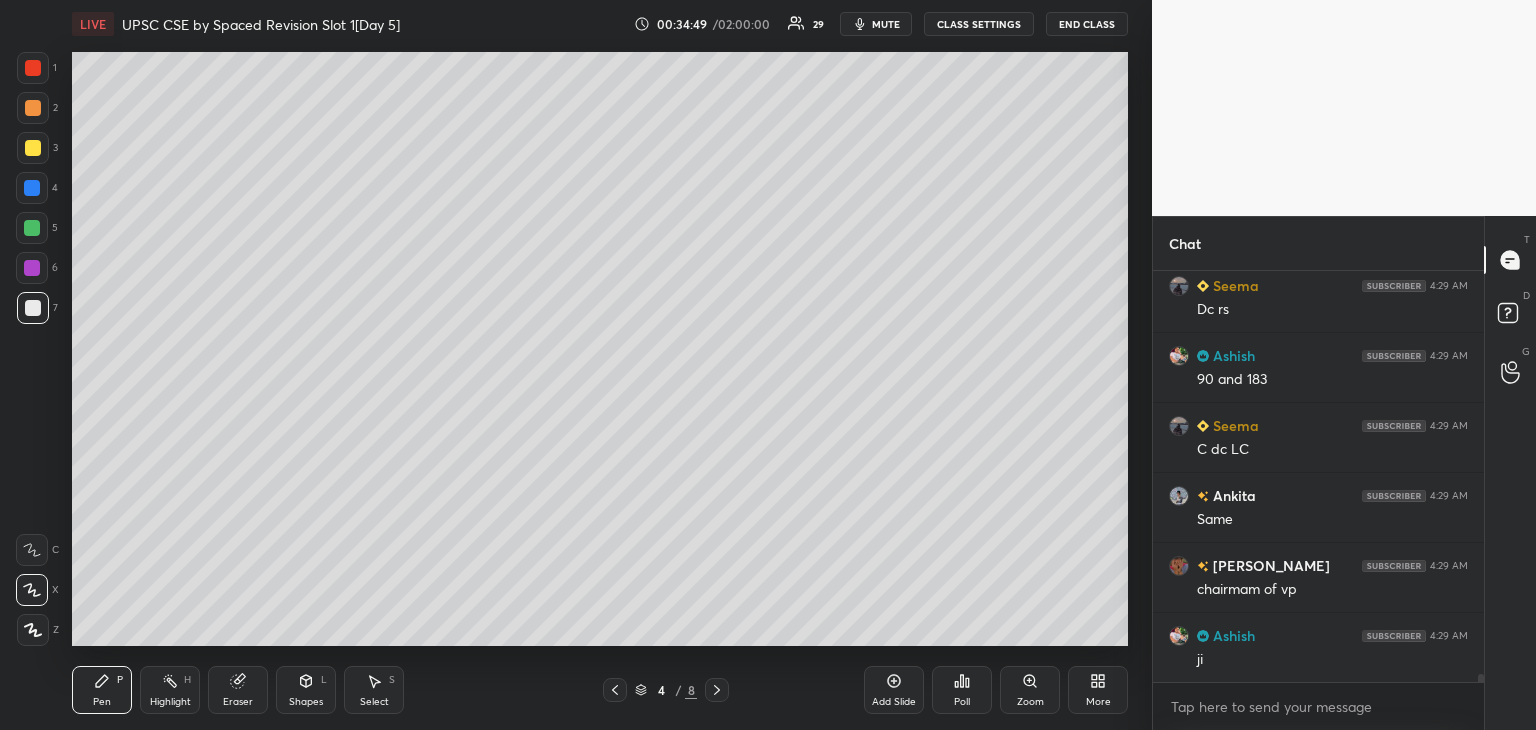 scroll, scrollTop: 19804, scrollLeft: 0, axis: vertical 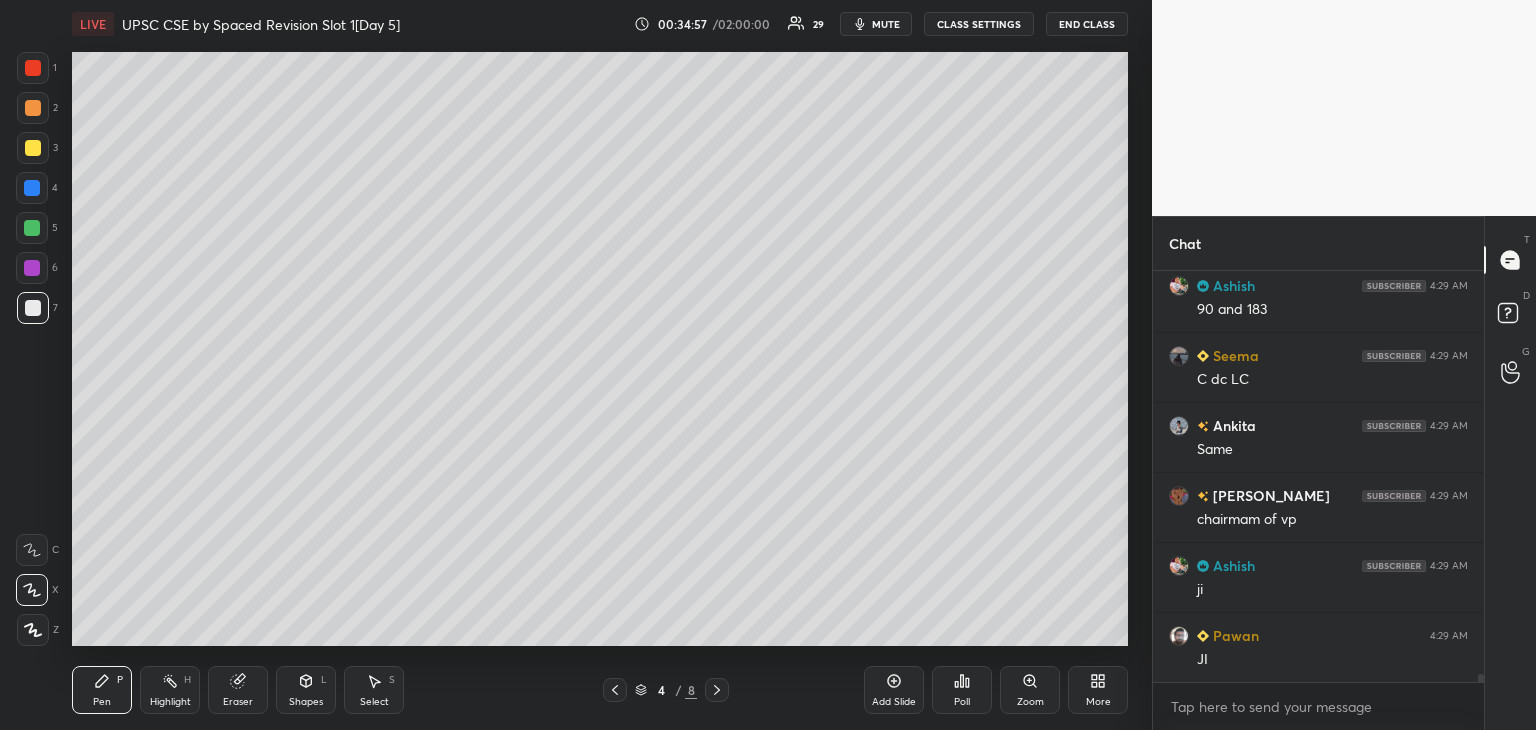 click at bounding box center (32, 188) 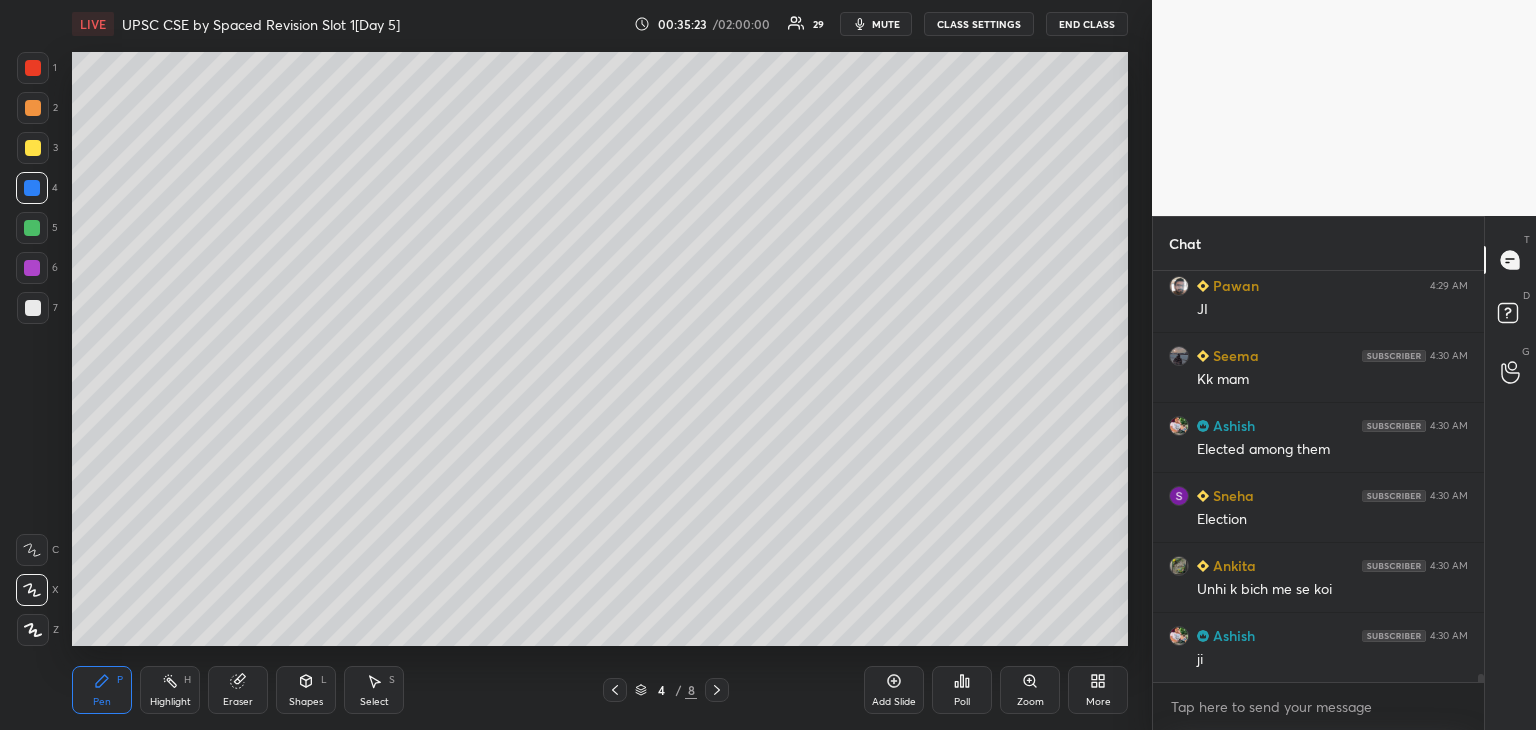 scroll, scrollTop: 20224, scrollLeft: 0, axis: vertical 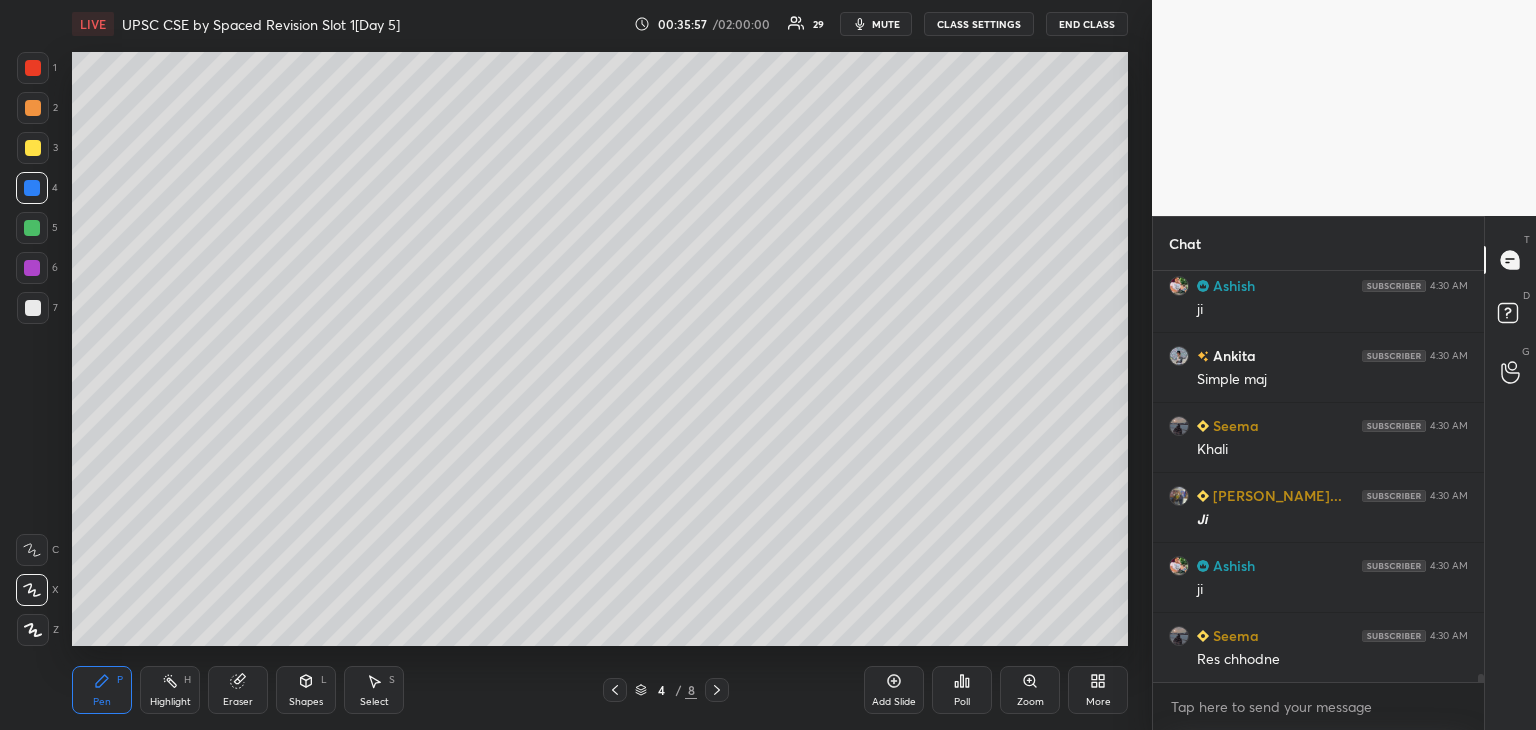 click at bounding box center (33, 308) 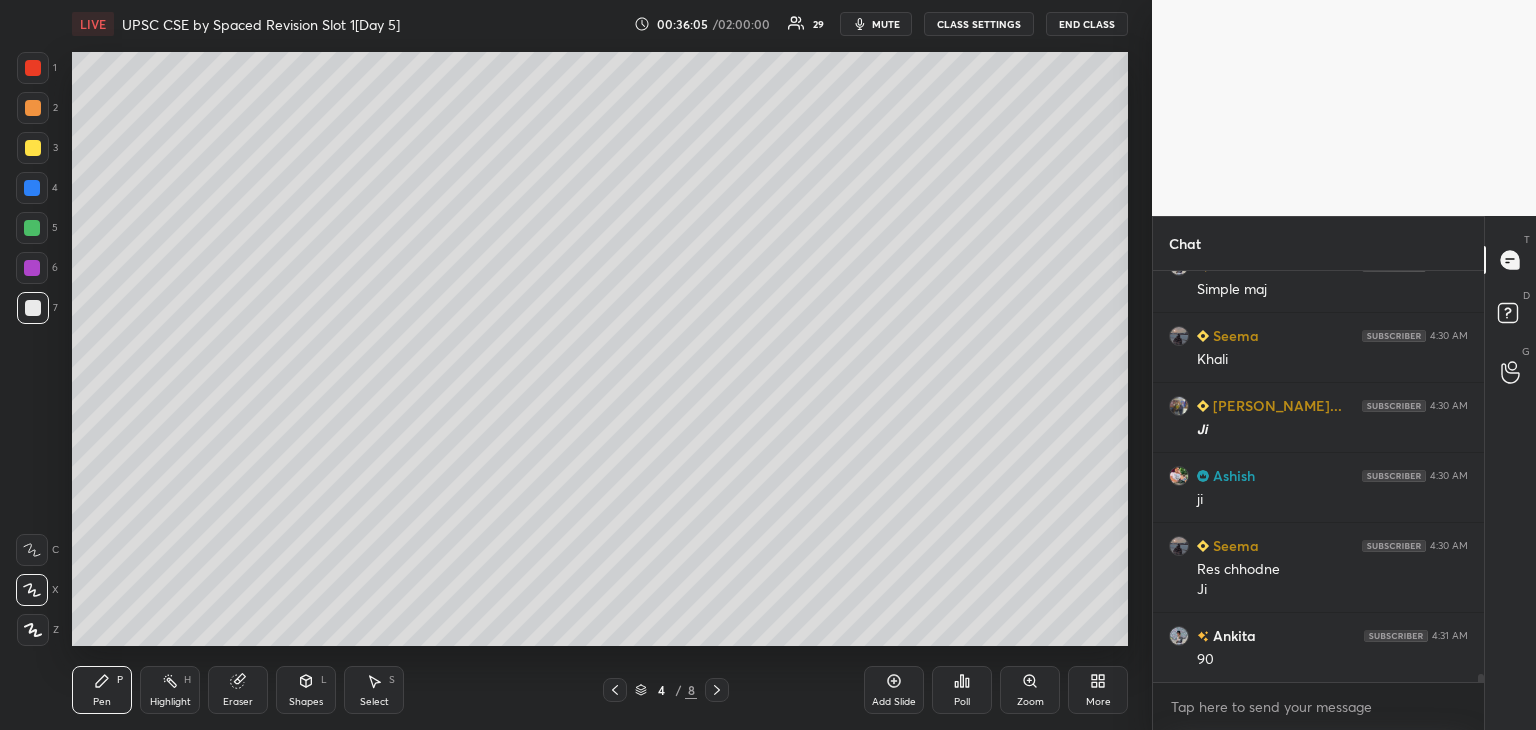 scroll, scrollTop: 20664, scrollLeft: 0, axis: vertical 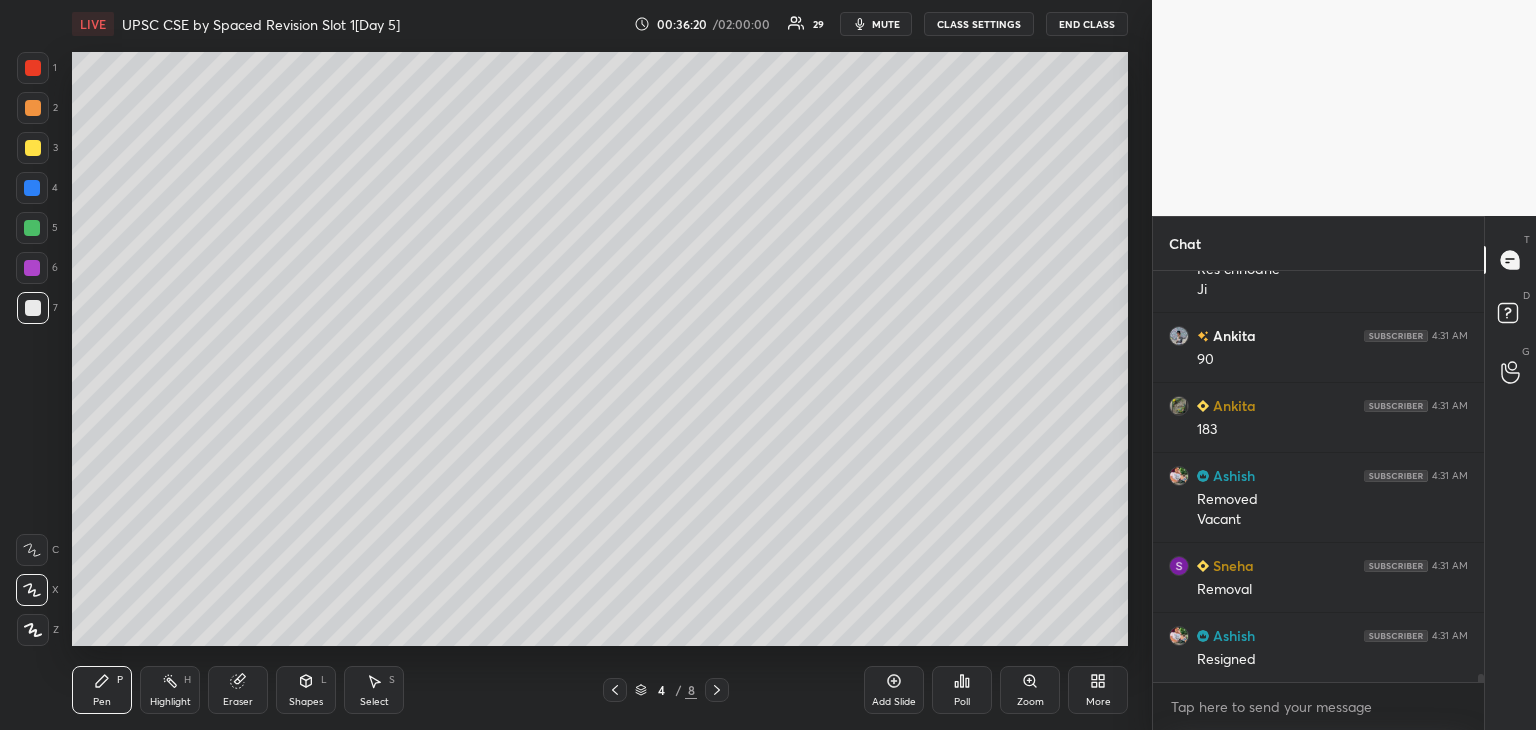click at bounding box center [33, 148] 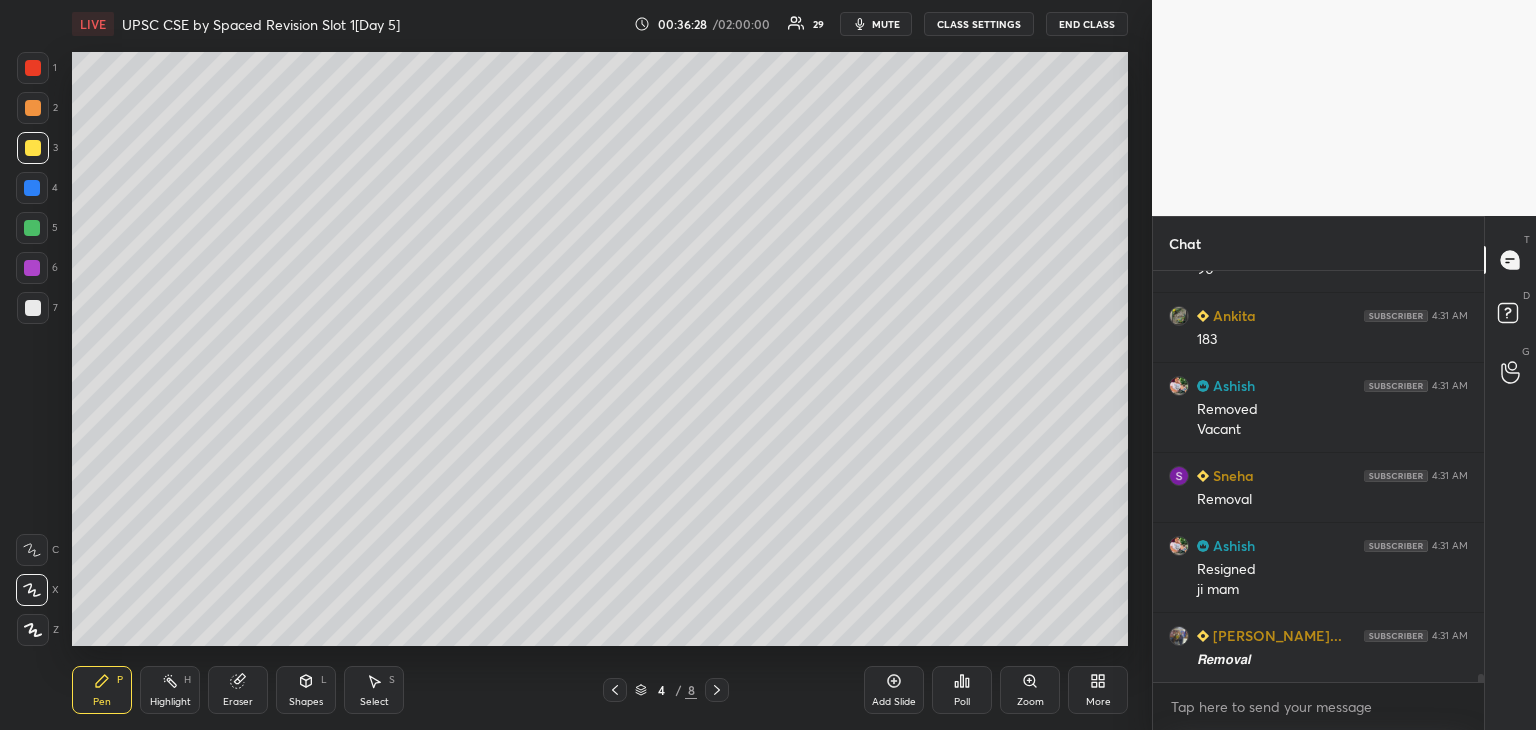 scroll, scrollTop: 21072, scrollLeft: 0, axis: vertical 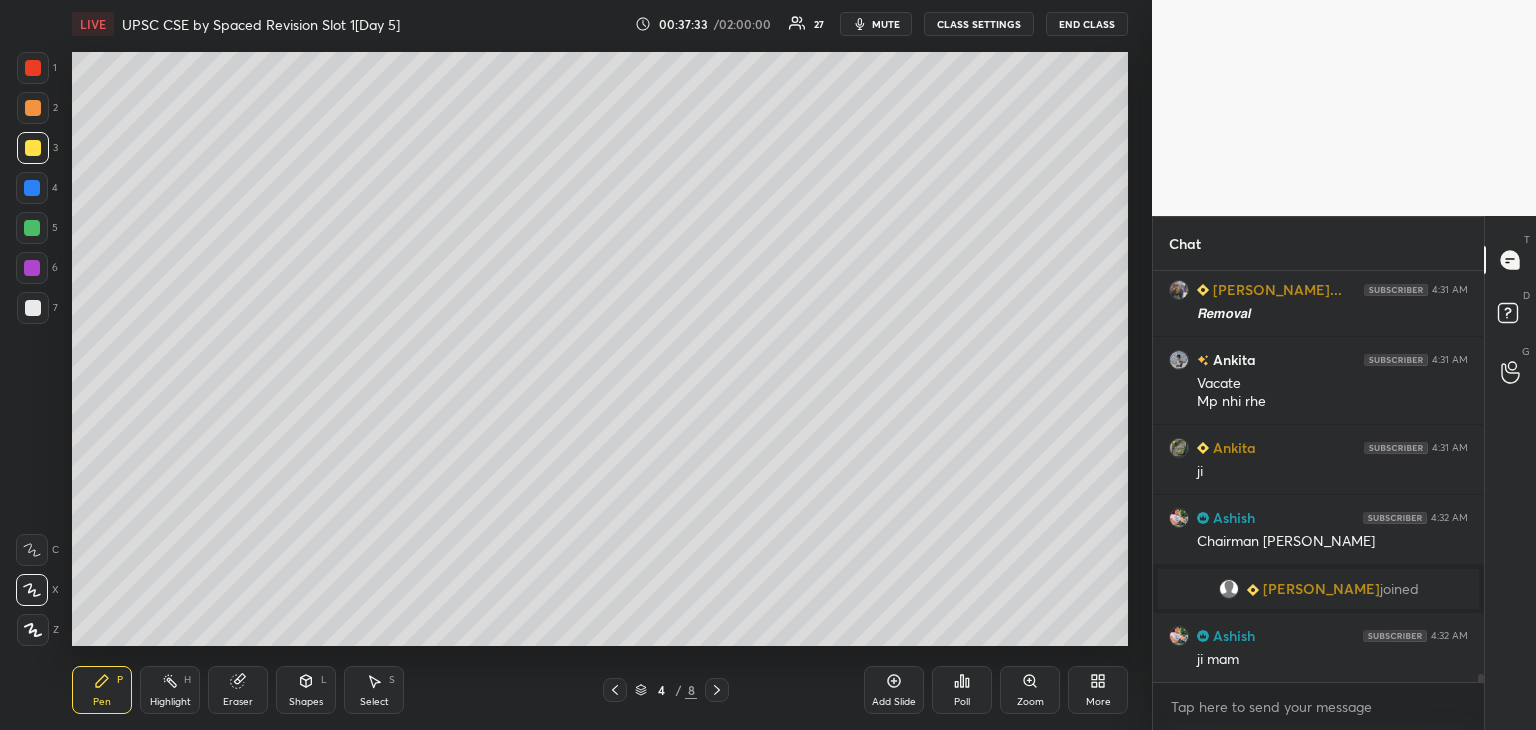 click at bounding box center [32, 268] 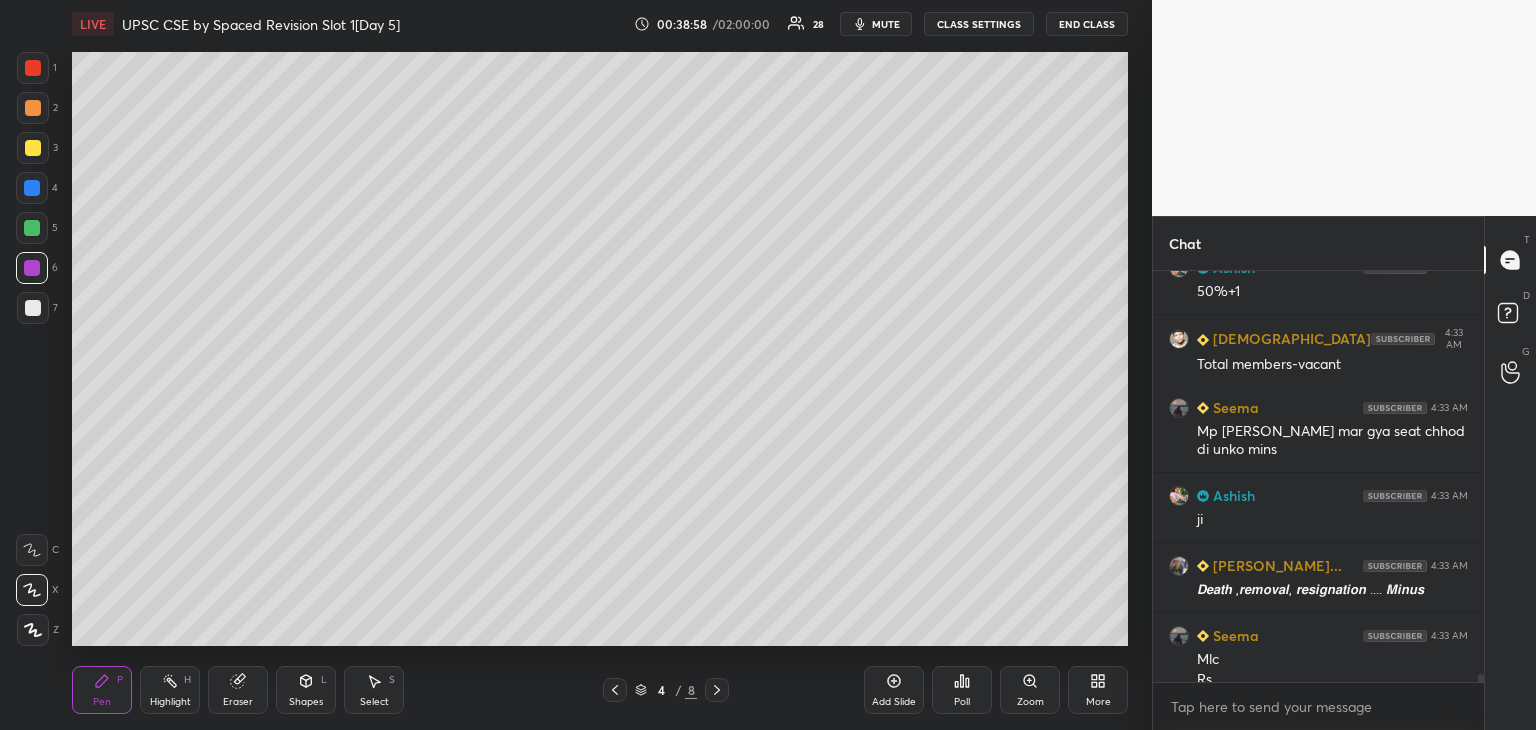 scroll, scrollTop: 21952, scrollLeft: 0, axis: vertical 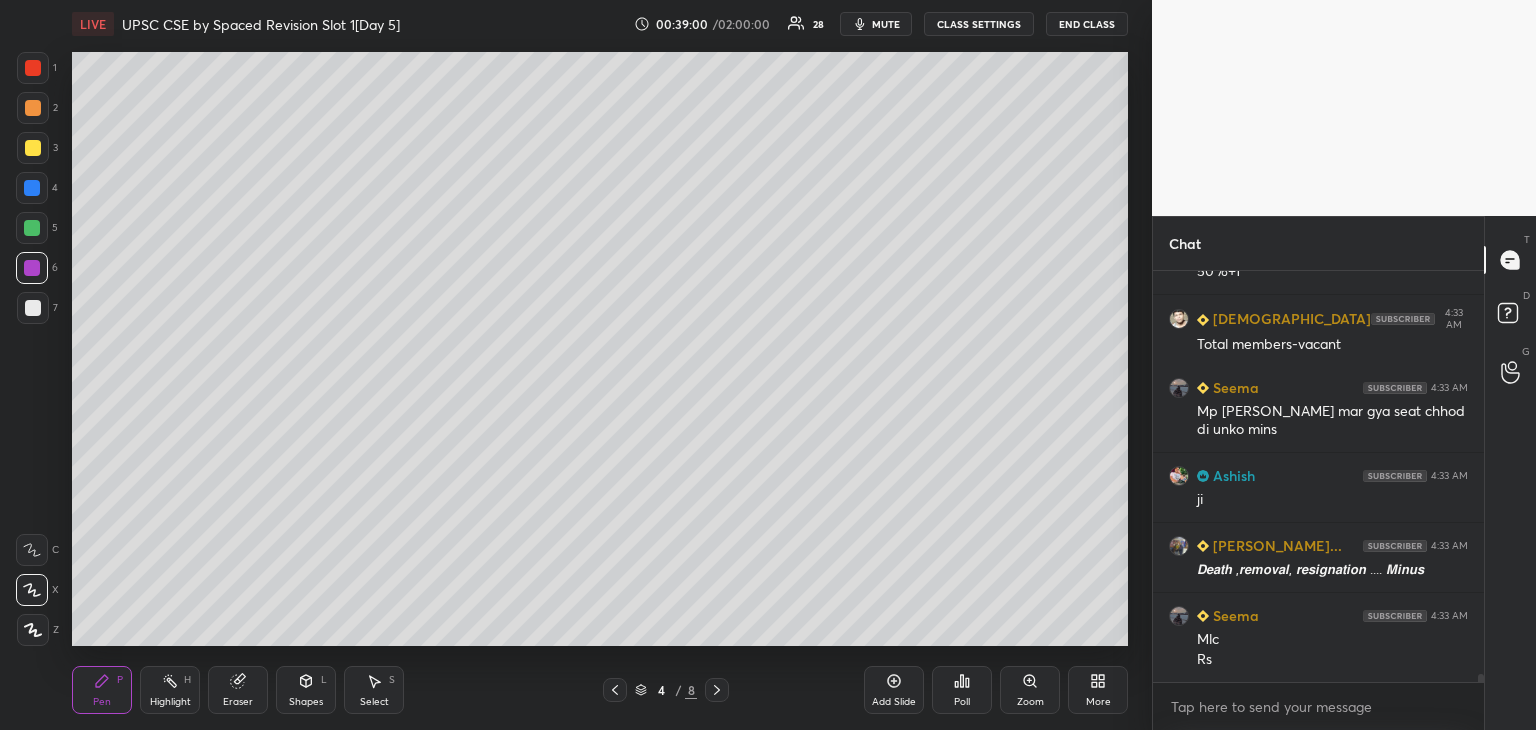 click at bounding box center (33, 308) 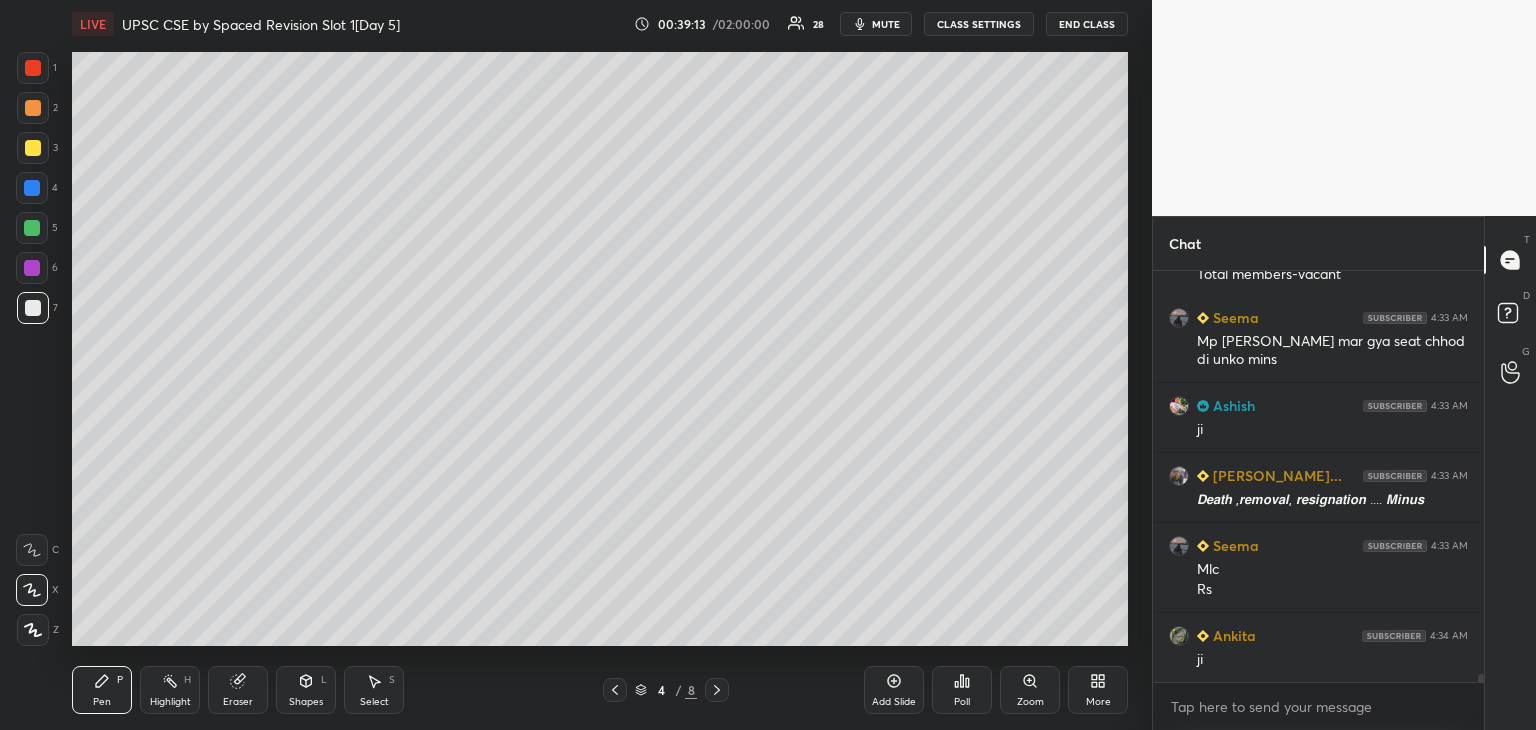 scroll, scrollTop: 22092, scrollLeft: 0, axis: vertical 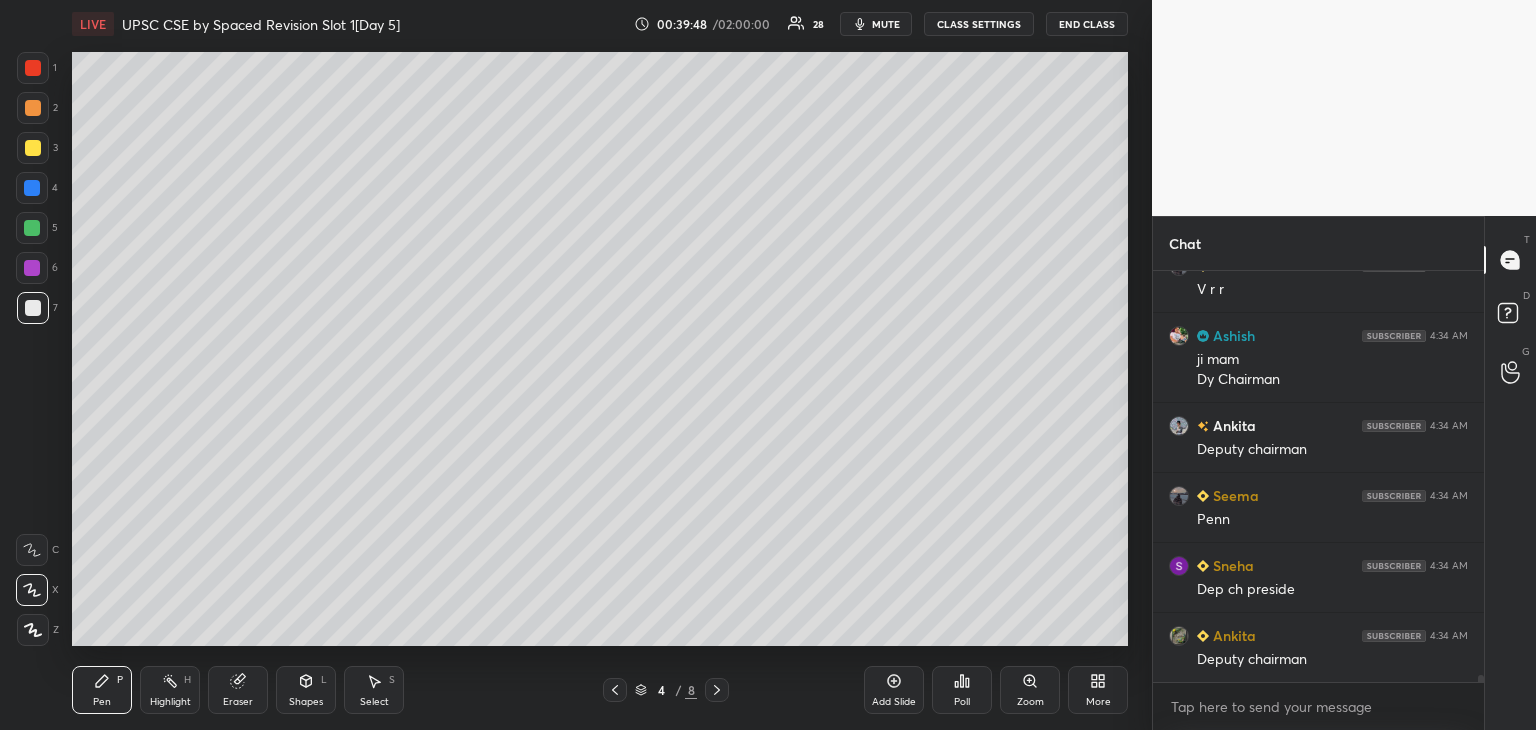 click at bounding box center (33, 148) 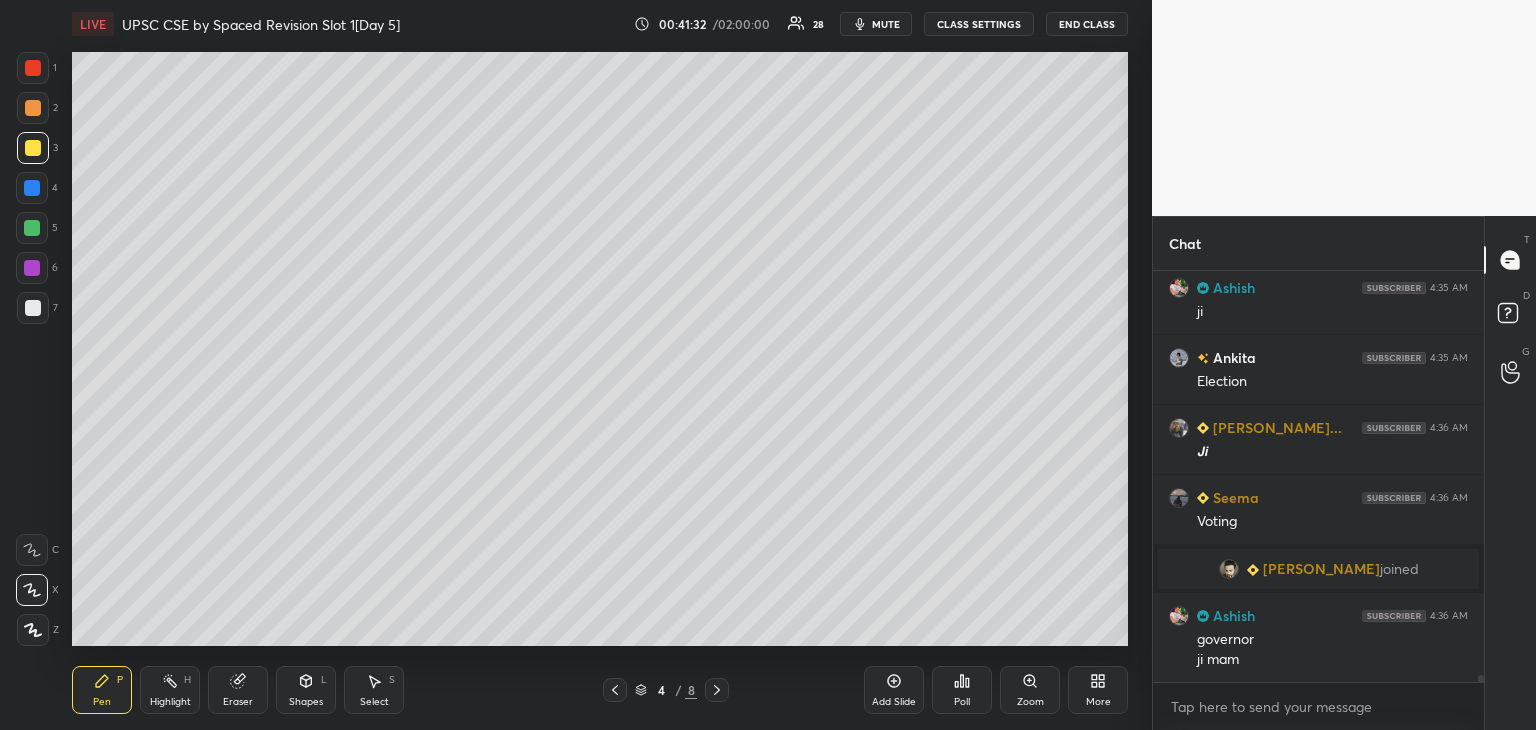 scroll, scrollTop: 23094, scrollLeft: 0, axis: vertical 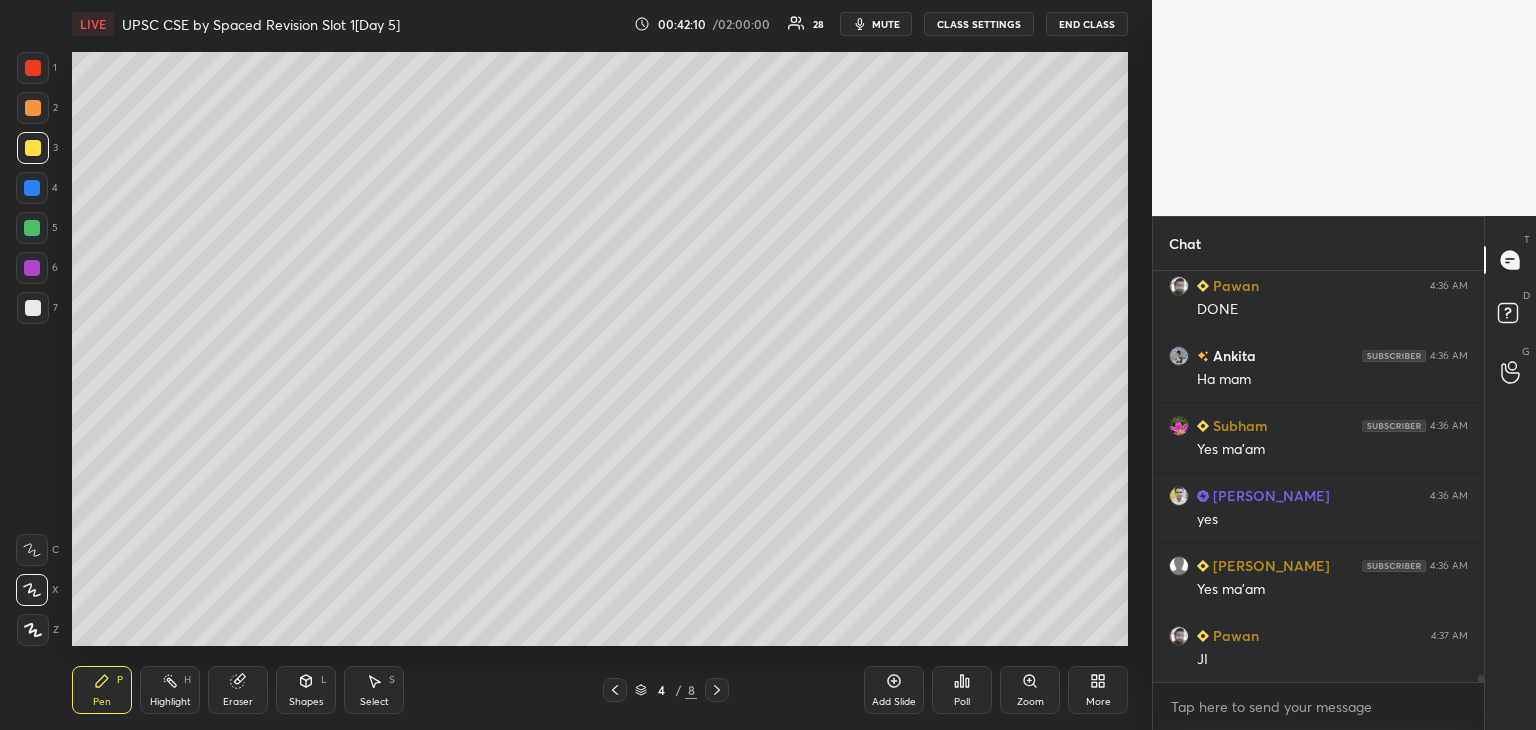 click 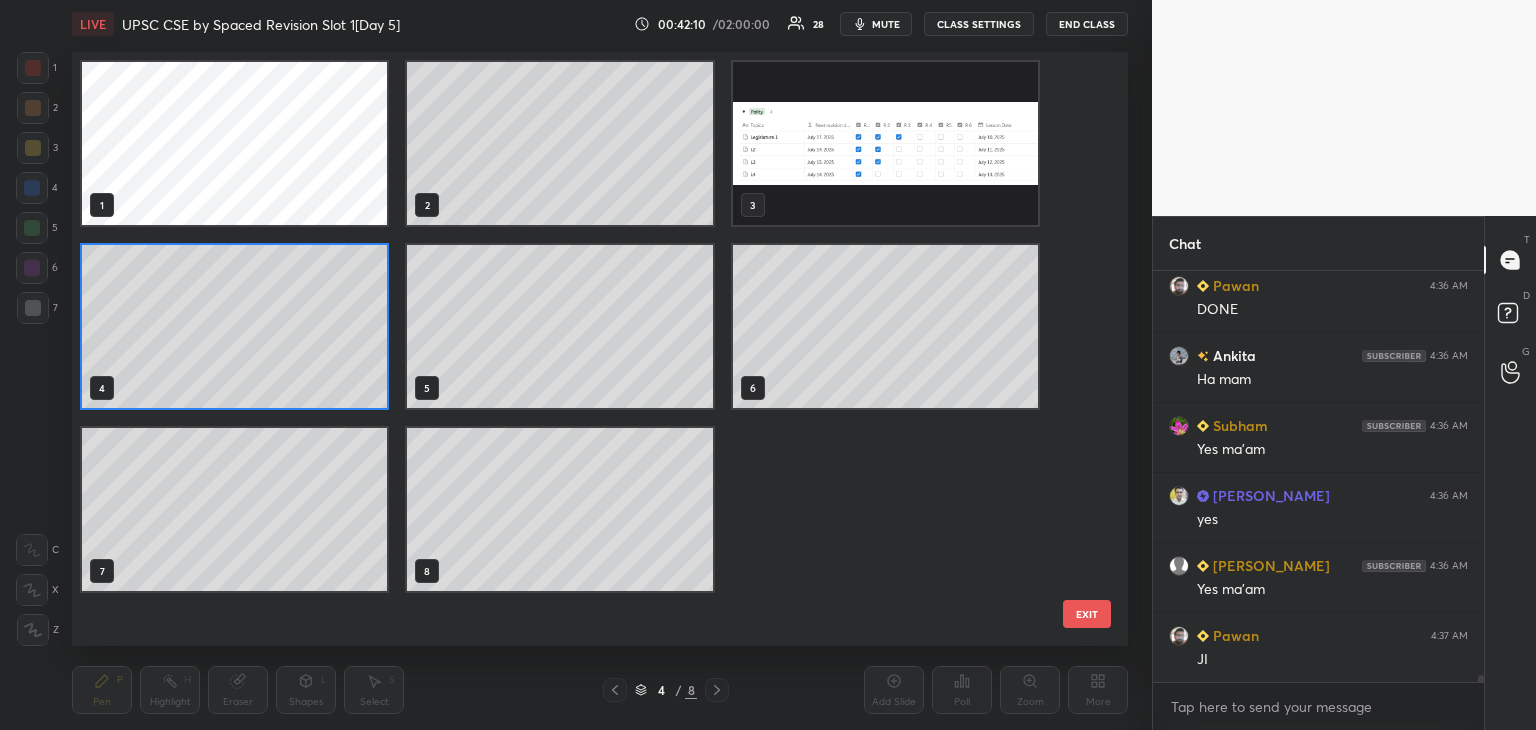 scroll, scrollTop: 6, scrollLeft: 10, axis: both 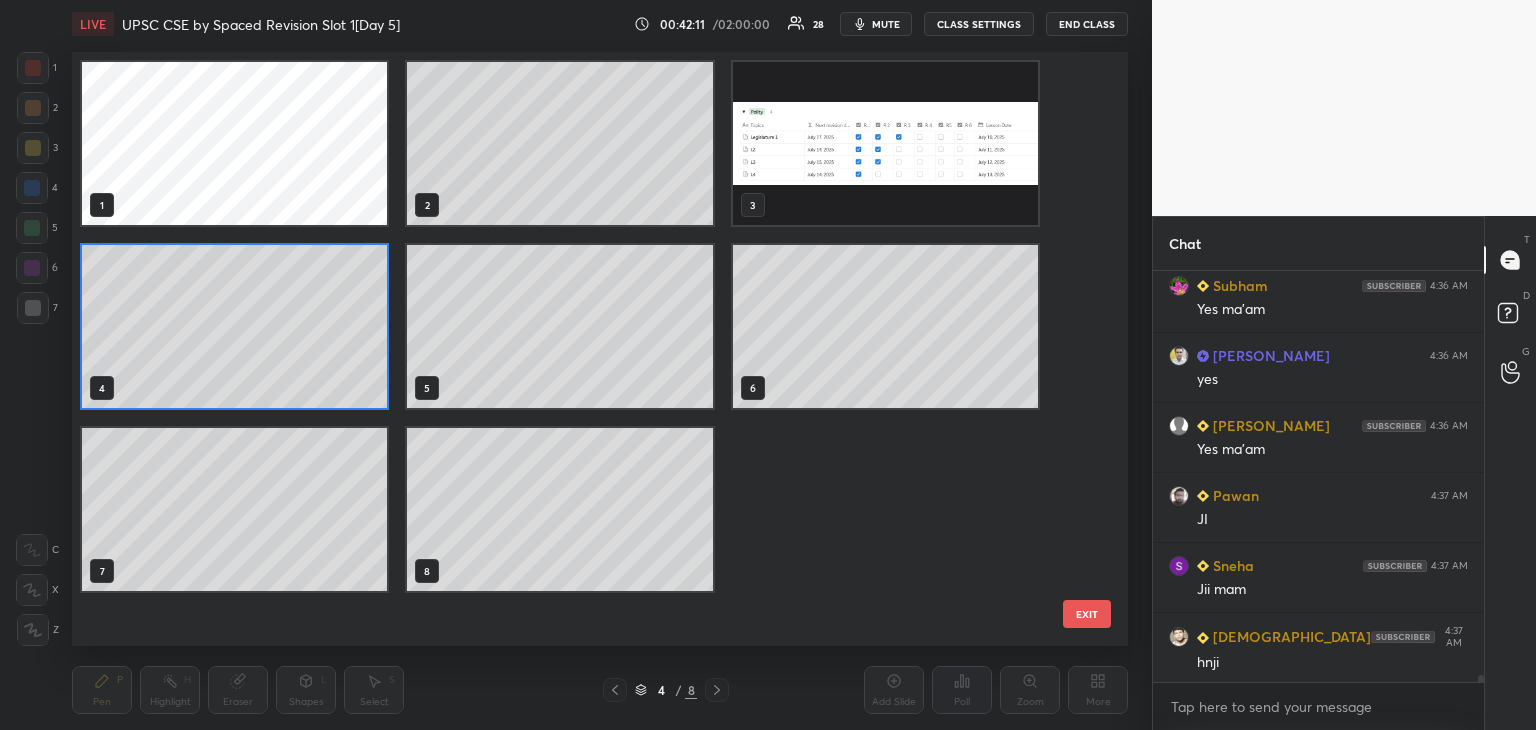 click at bounding box center (885, 143) 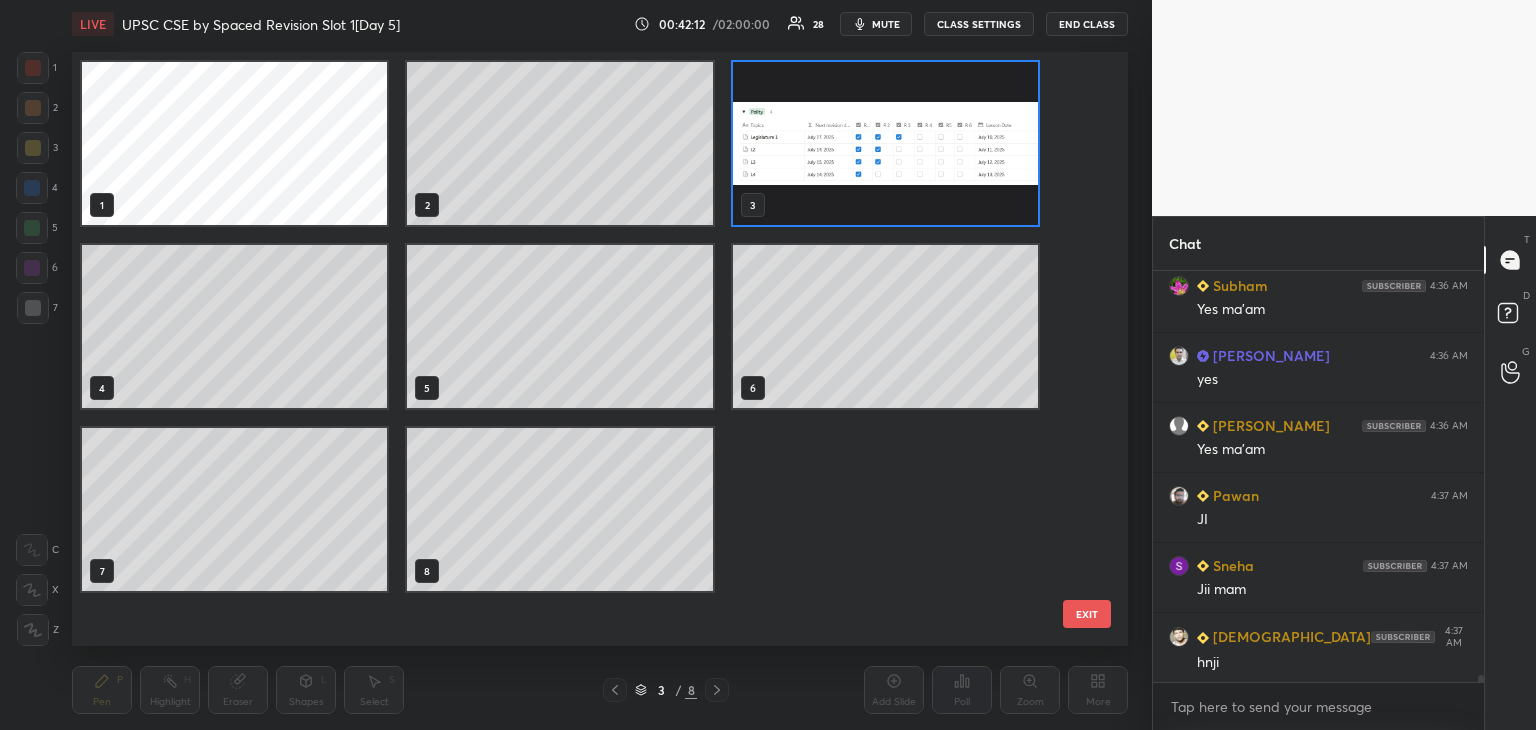 click 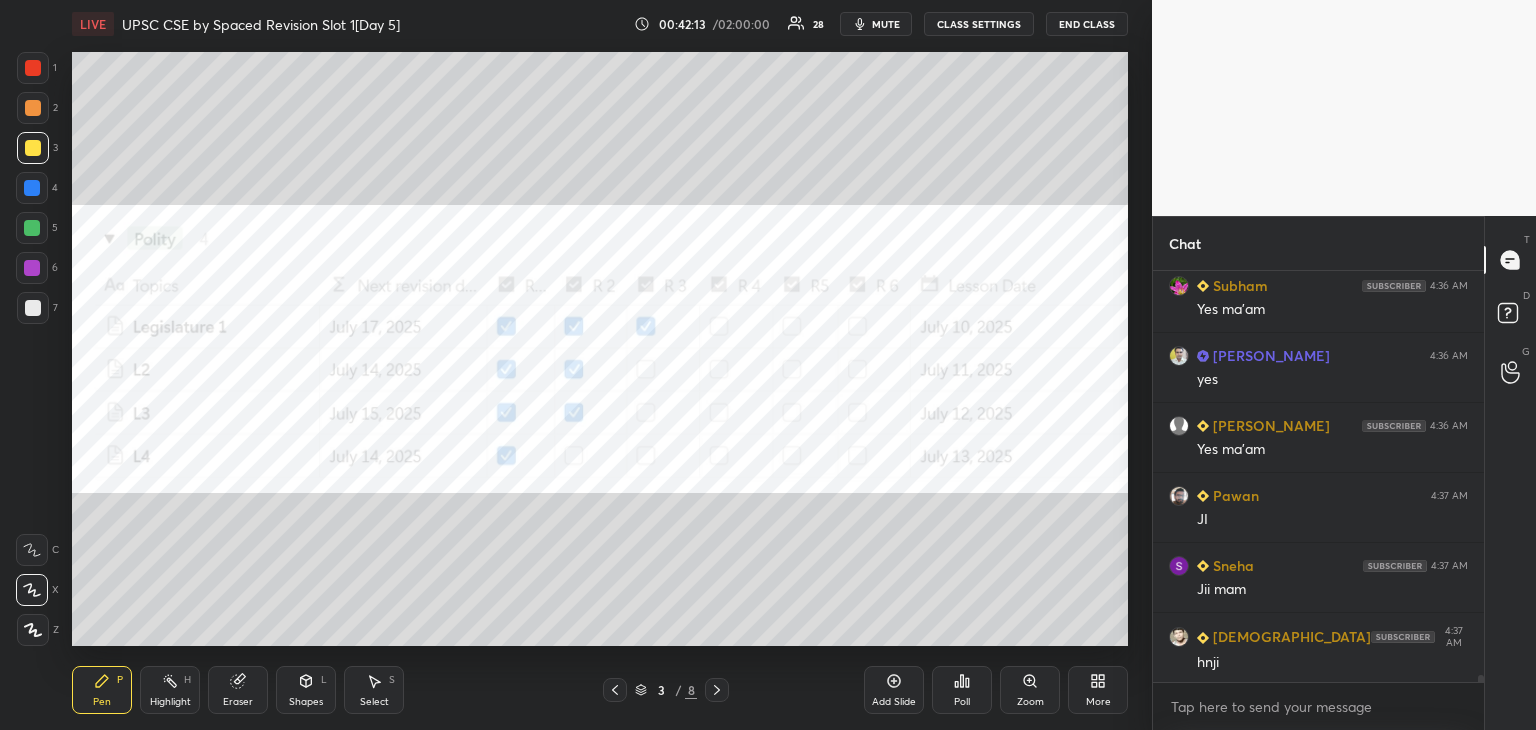 scroll, scrollTop: 24354, scrollLeft: 0, axis: vertical 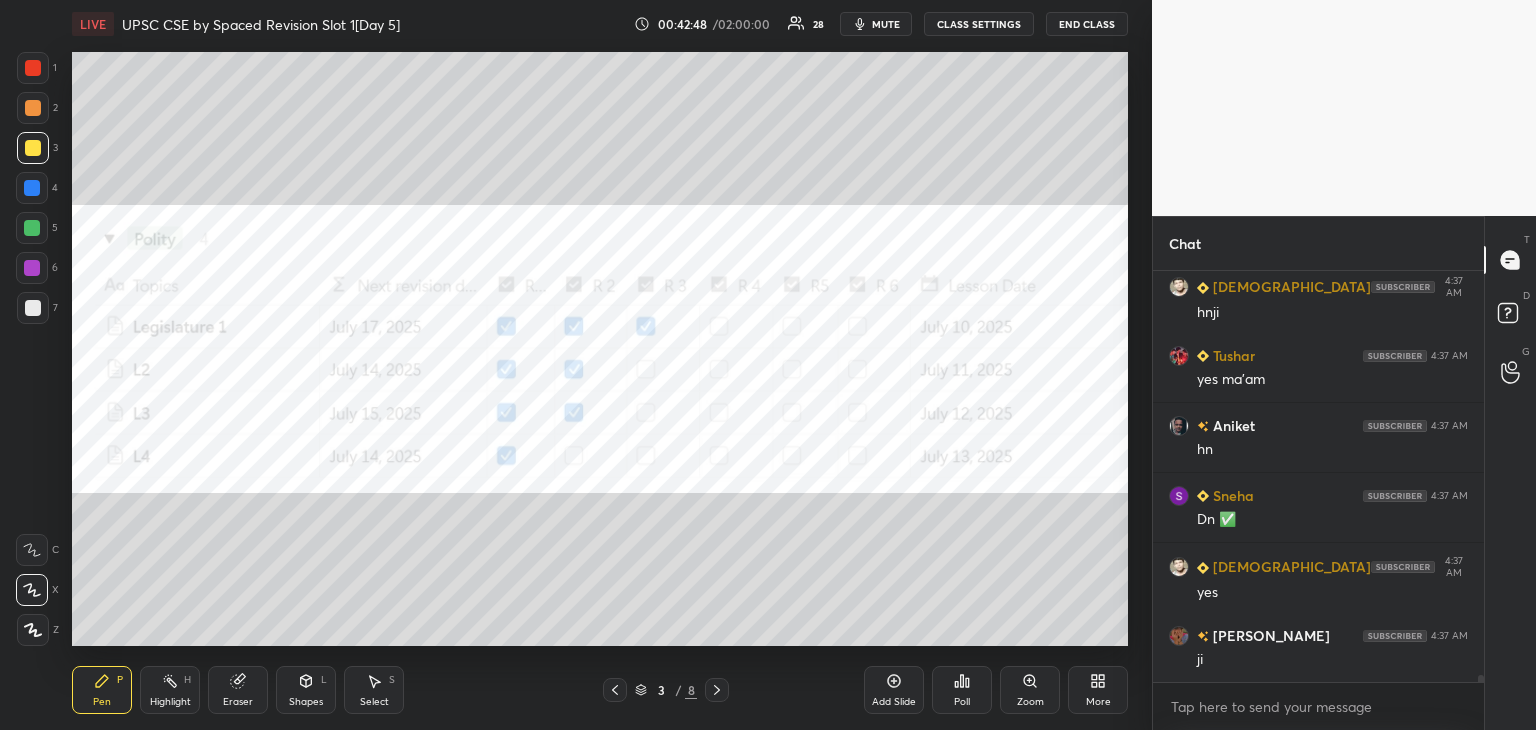 click on "More" at bounding box center (1098, 690) 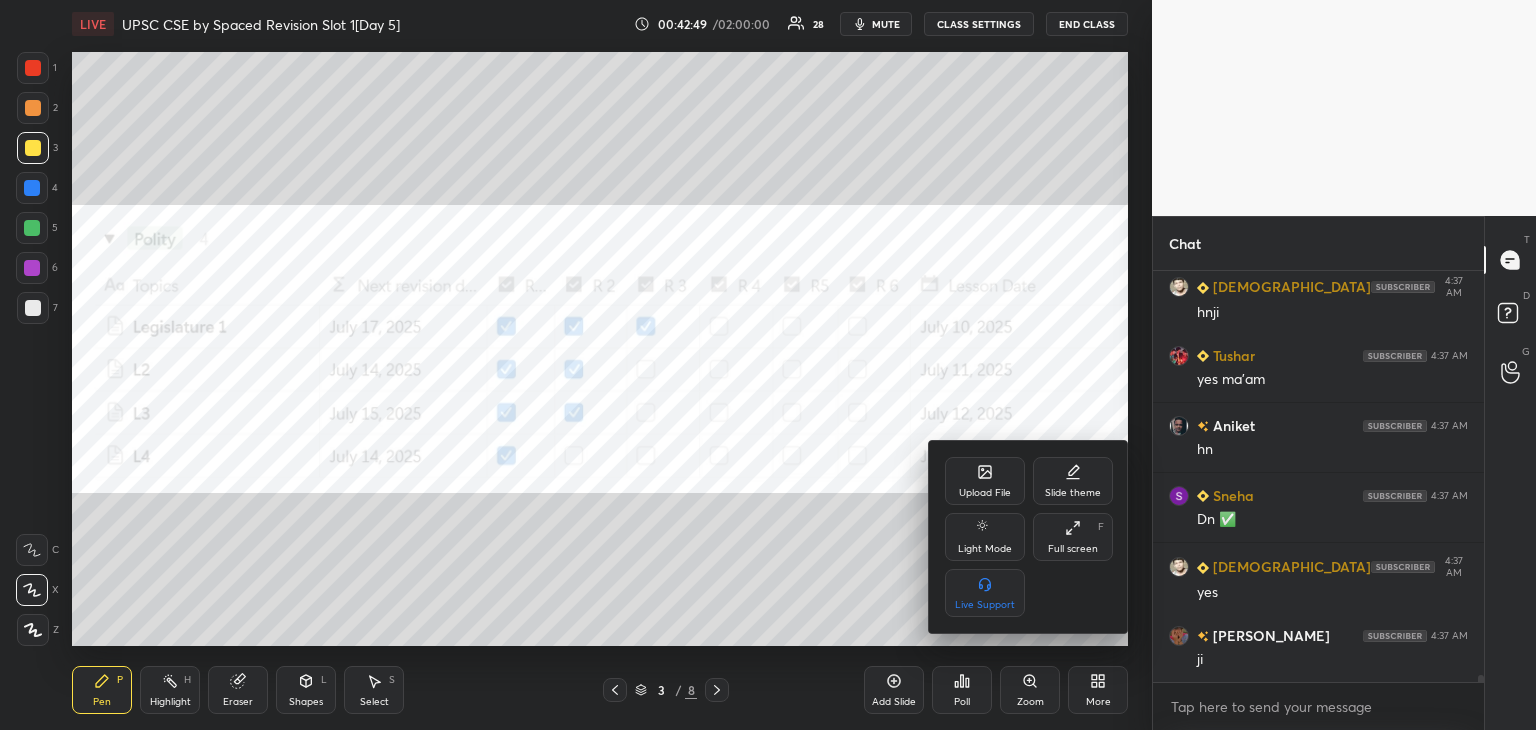 click on "Upload File" at bounding box center (985, 493) 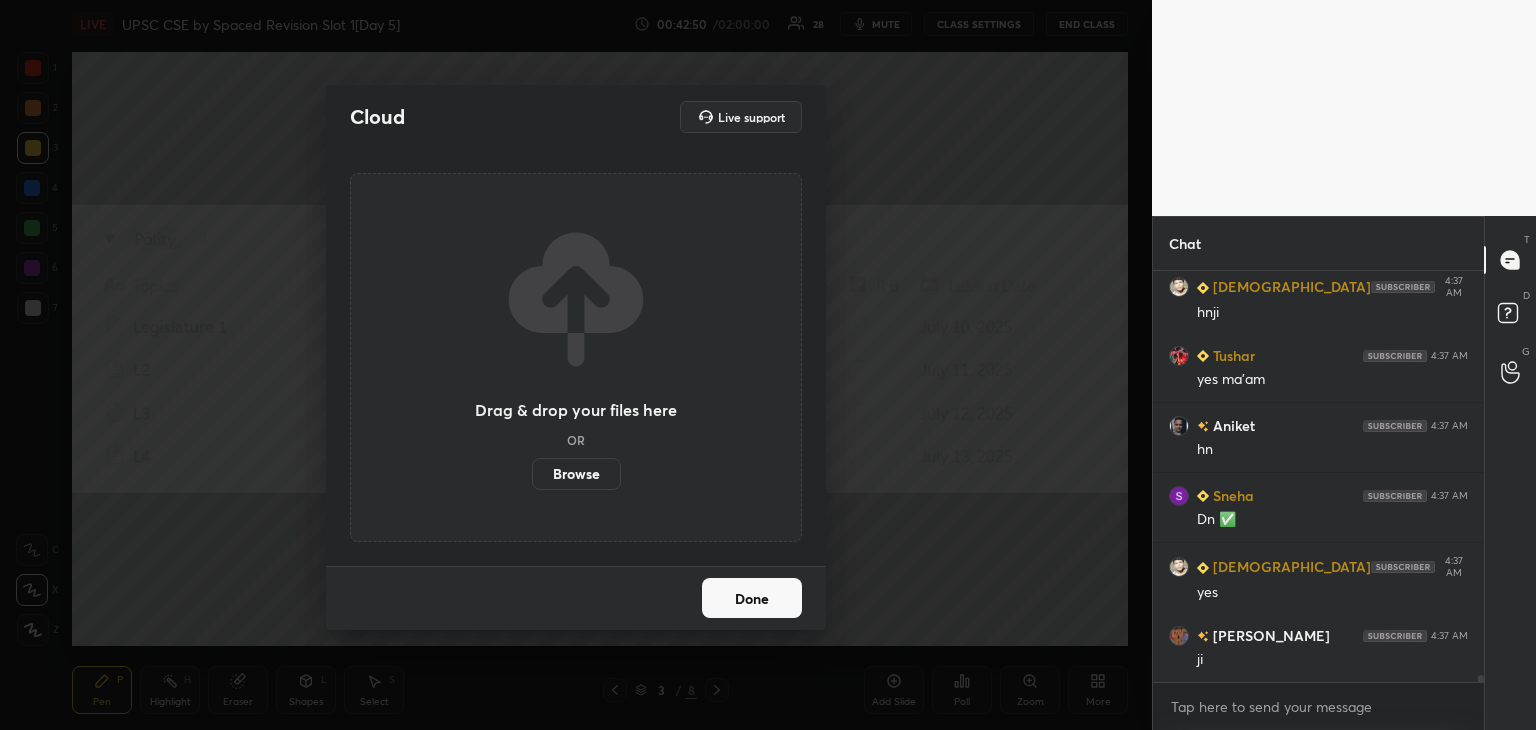 click on "Browse" at bounding box center (576, 474) 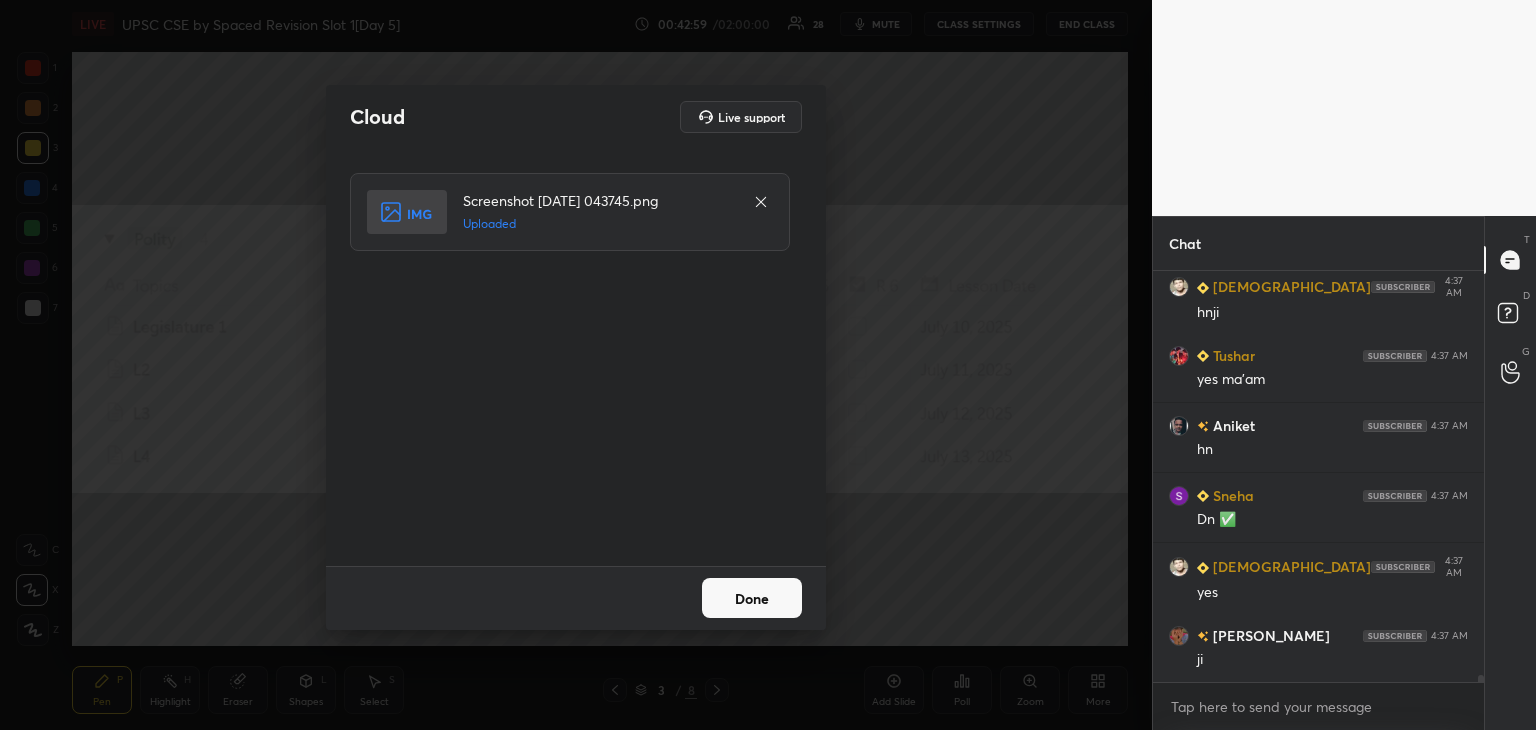 click on "Done" at bounding box center [752, 598] 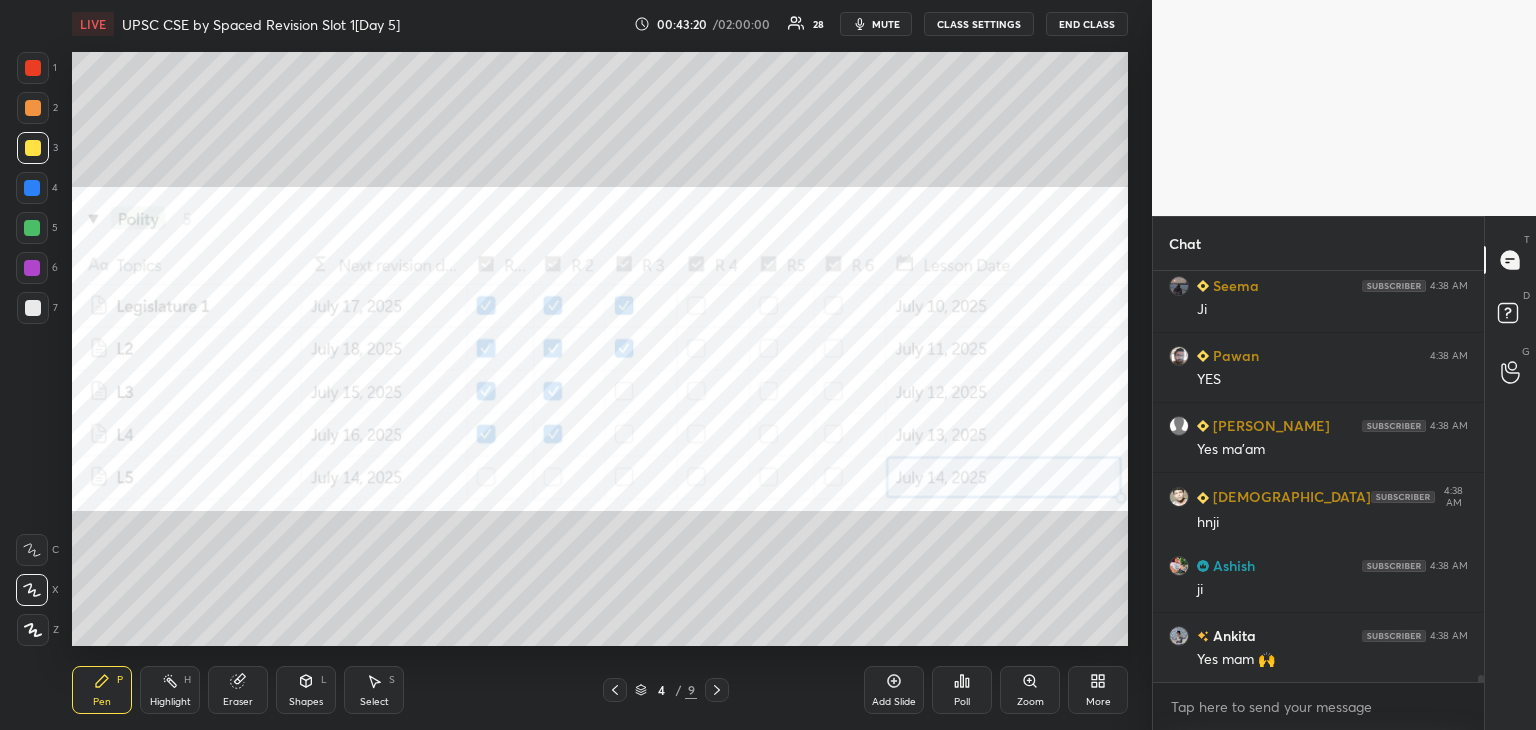 scroll, scrollTop: 25194, scrollLeft: 0, axis: vertical 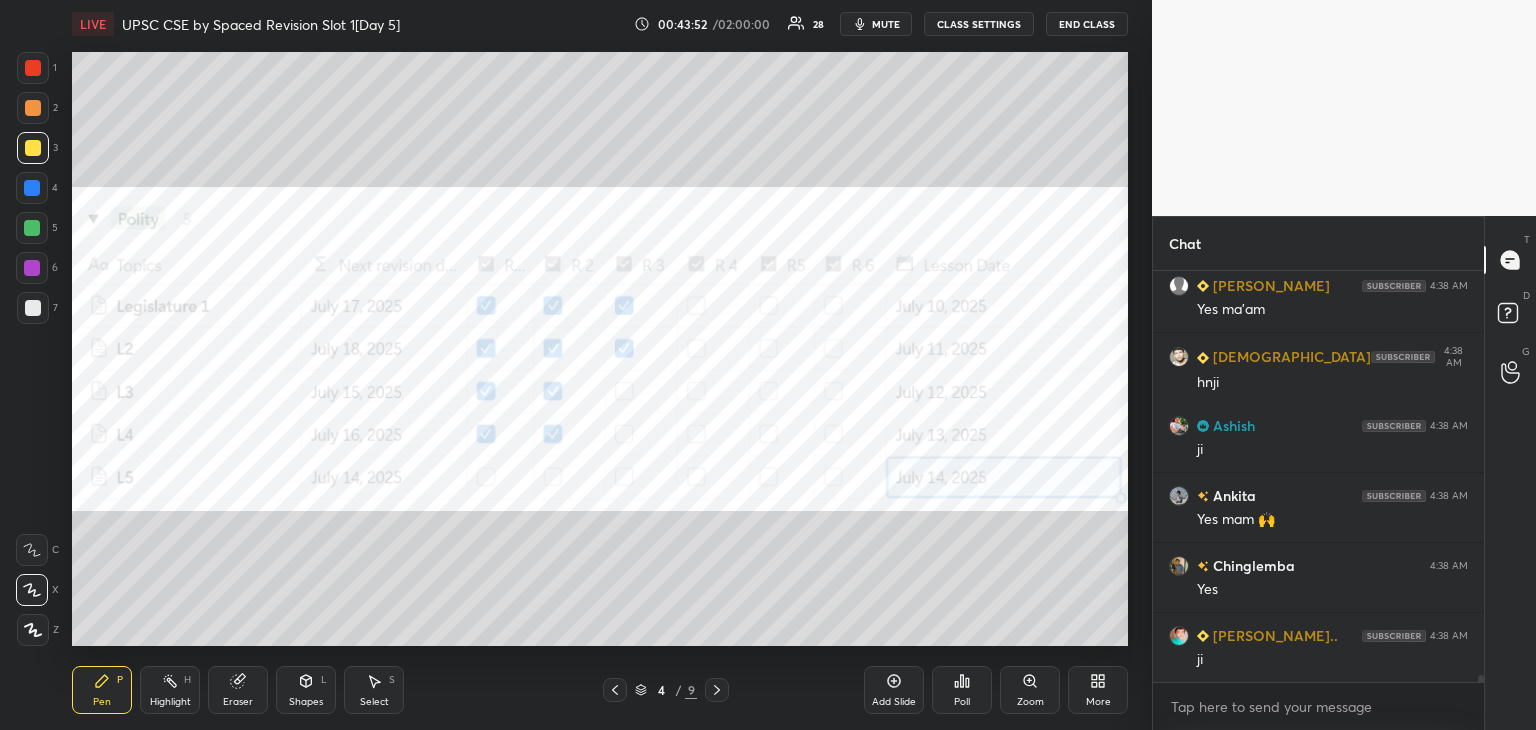click 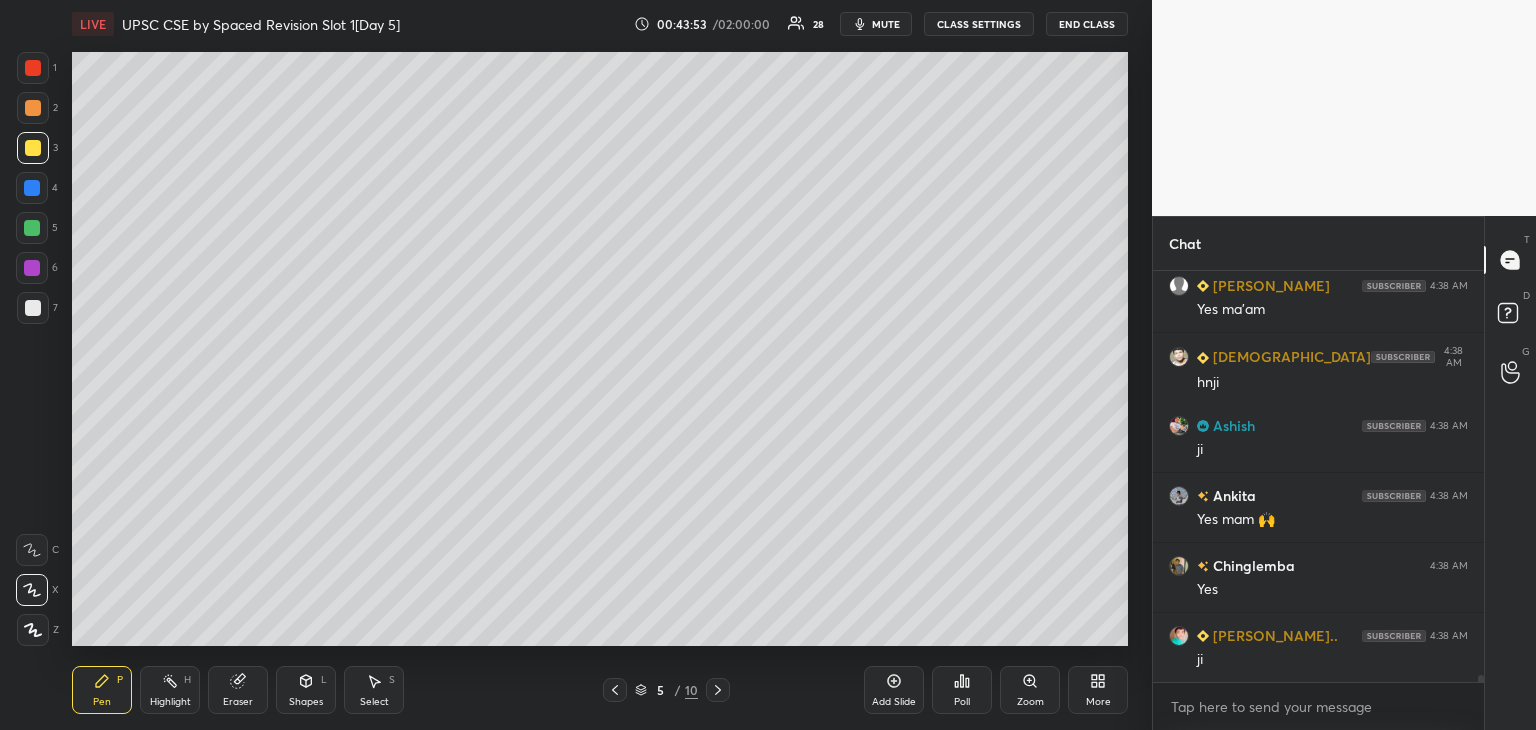 click at bounding box center (33, 308) 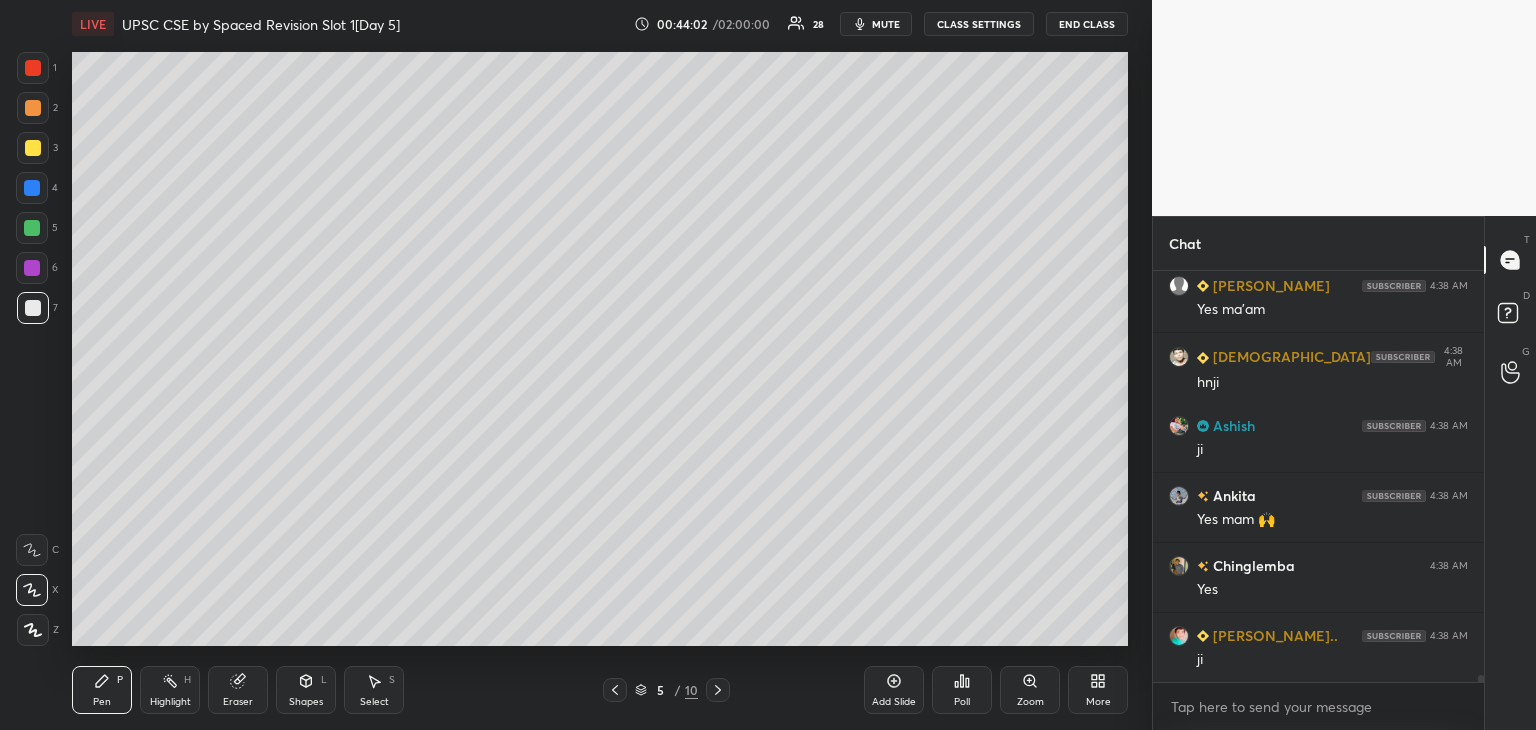 scroll, scrollTop: 25334, scrollLeft: 0, axis: vertical 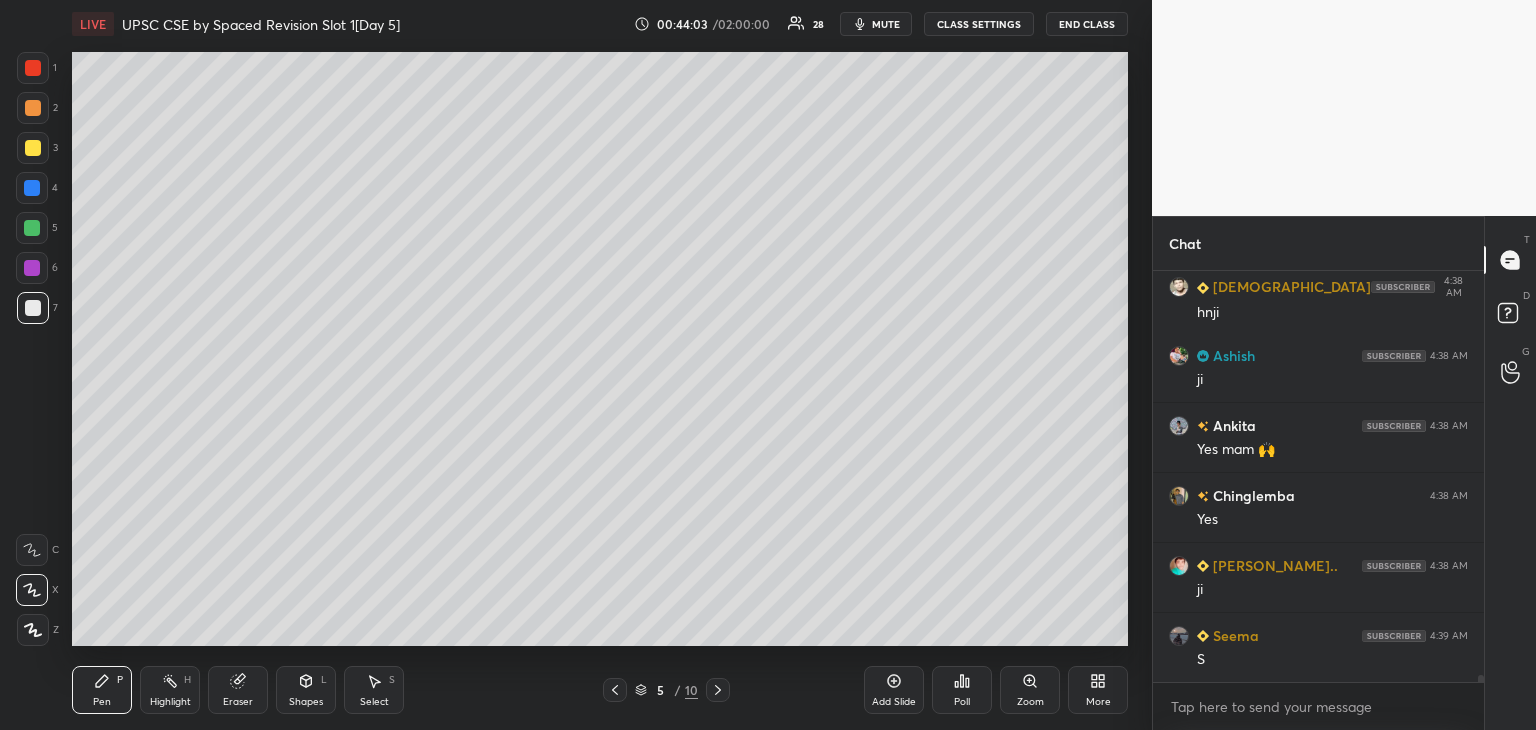 drag, startPoint x: 33, startPoint y: 109, endPoint x: 67, endPoint y: 101, distance: 34.928497 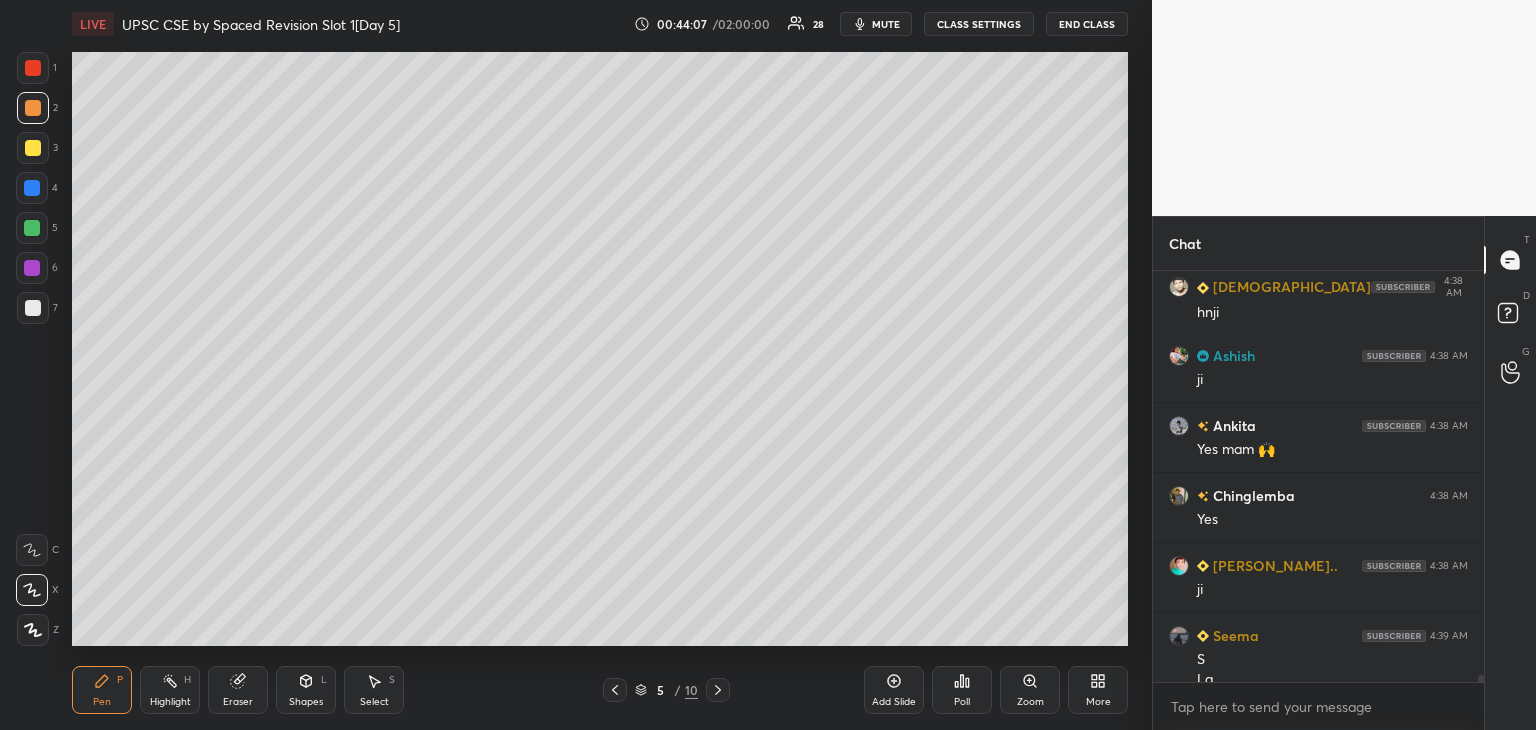 scroll, scrollTop: 25354, scrollLeft: 0, axis: vertical 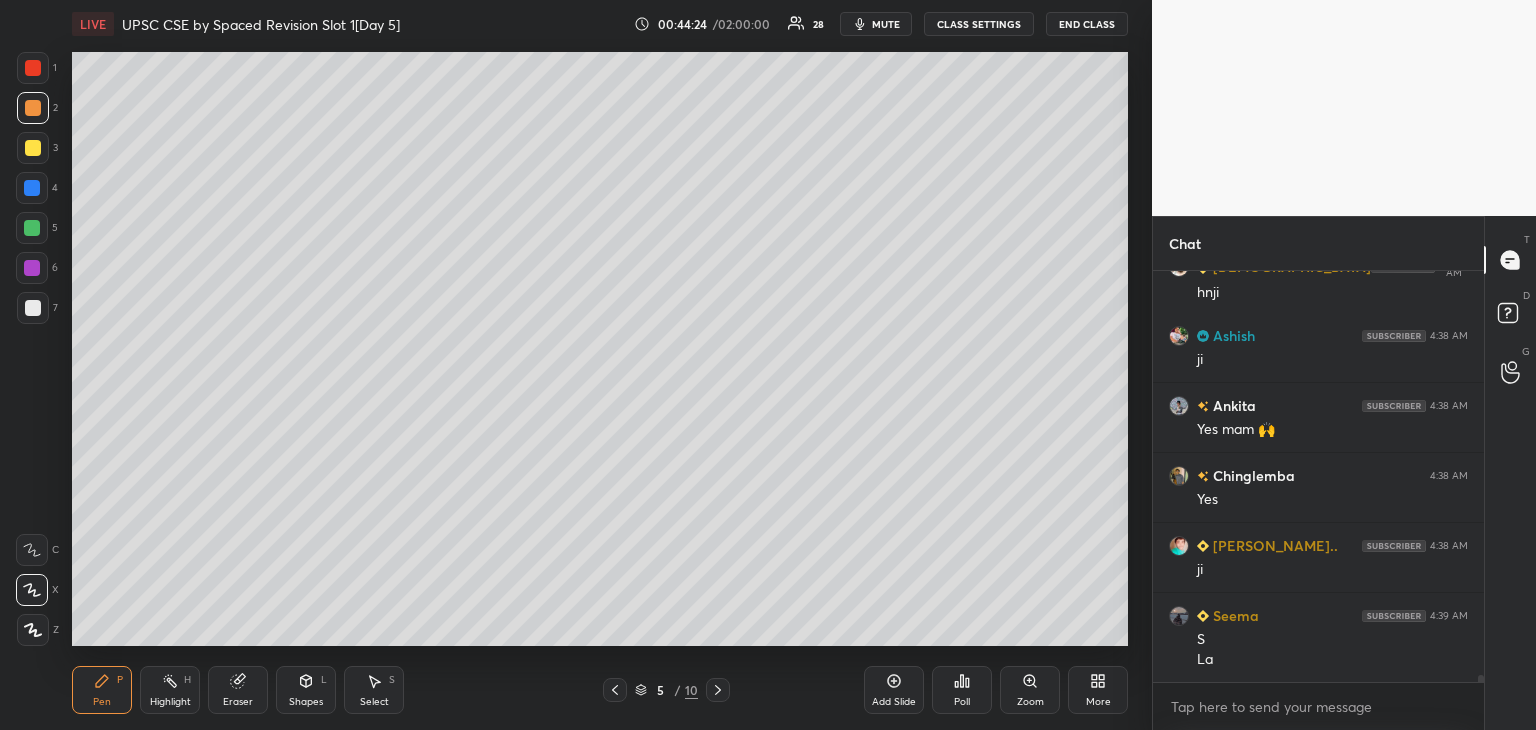 drag, startPoint x: 36, startPoint y: 313, endPoint x: 60, endPoint y: 281, distance: 40 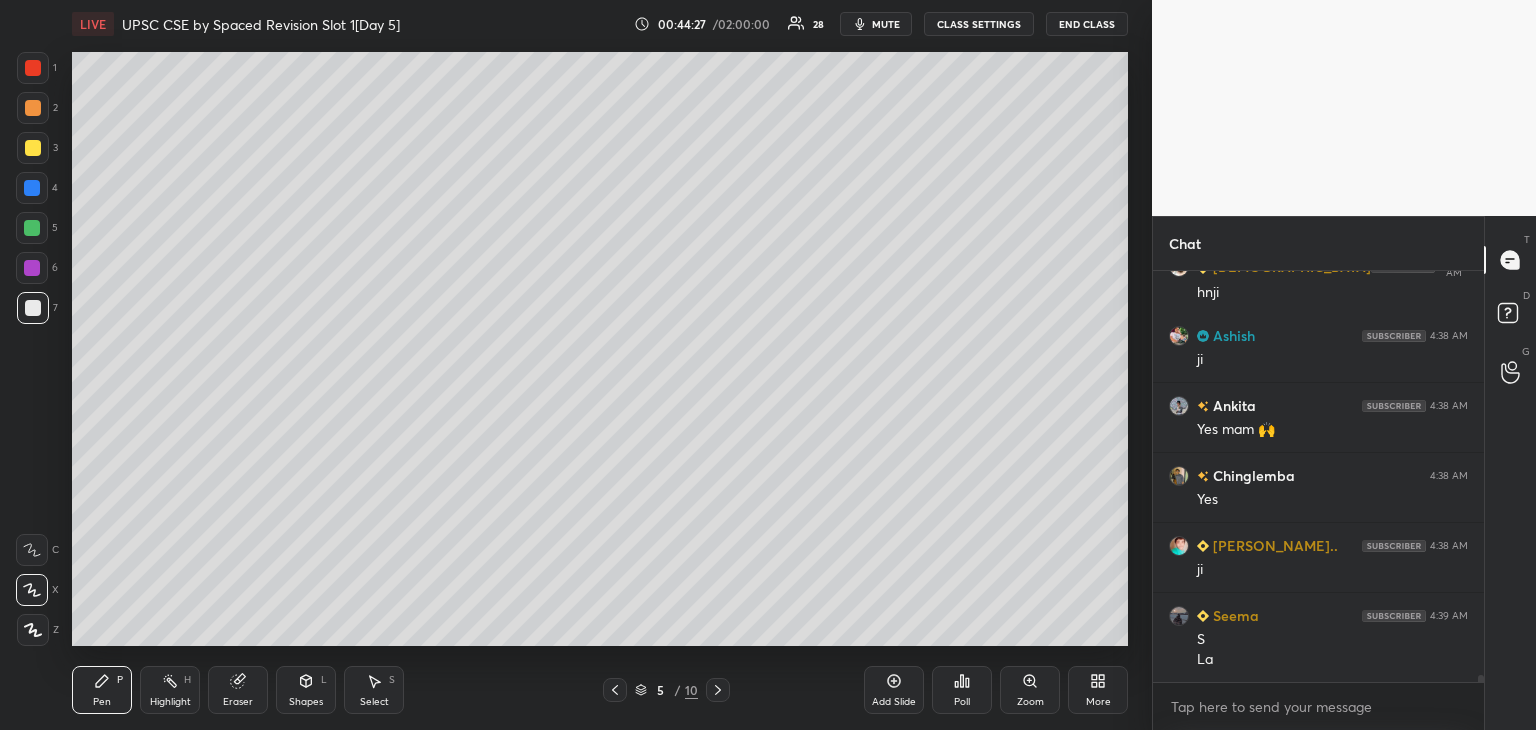 click 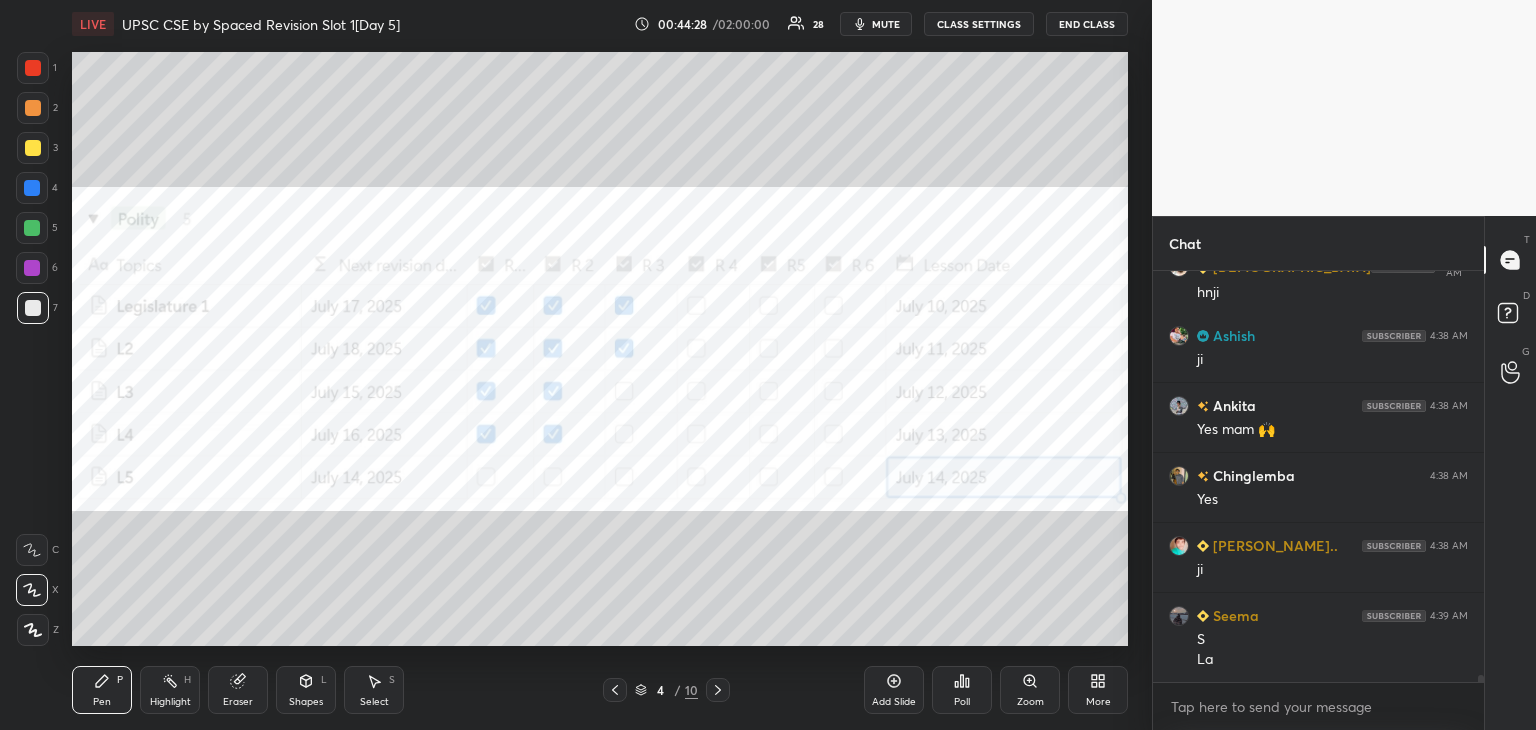 click 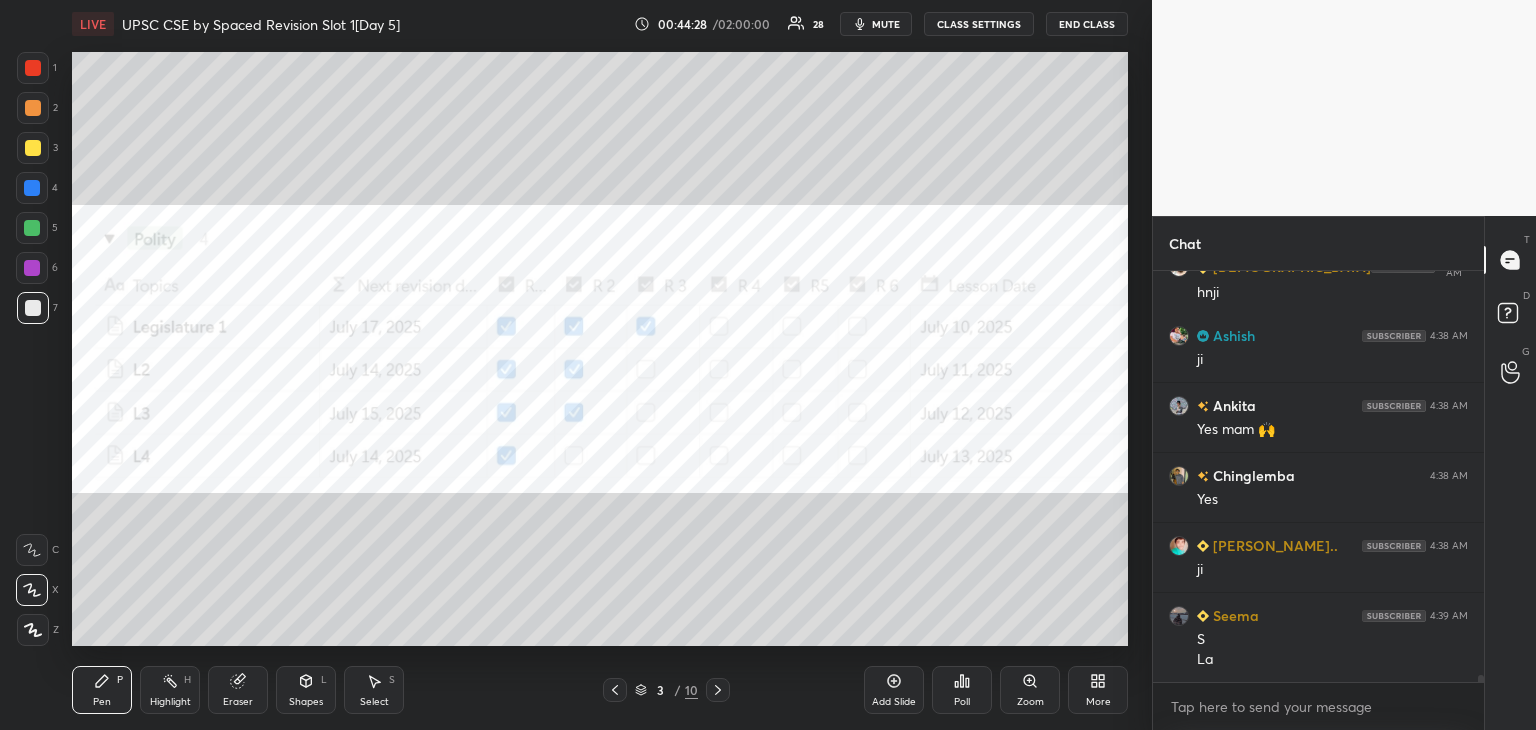 click 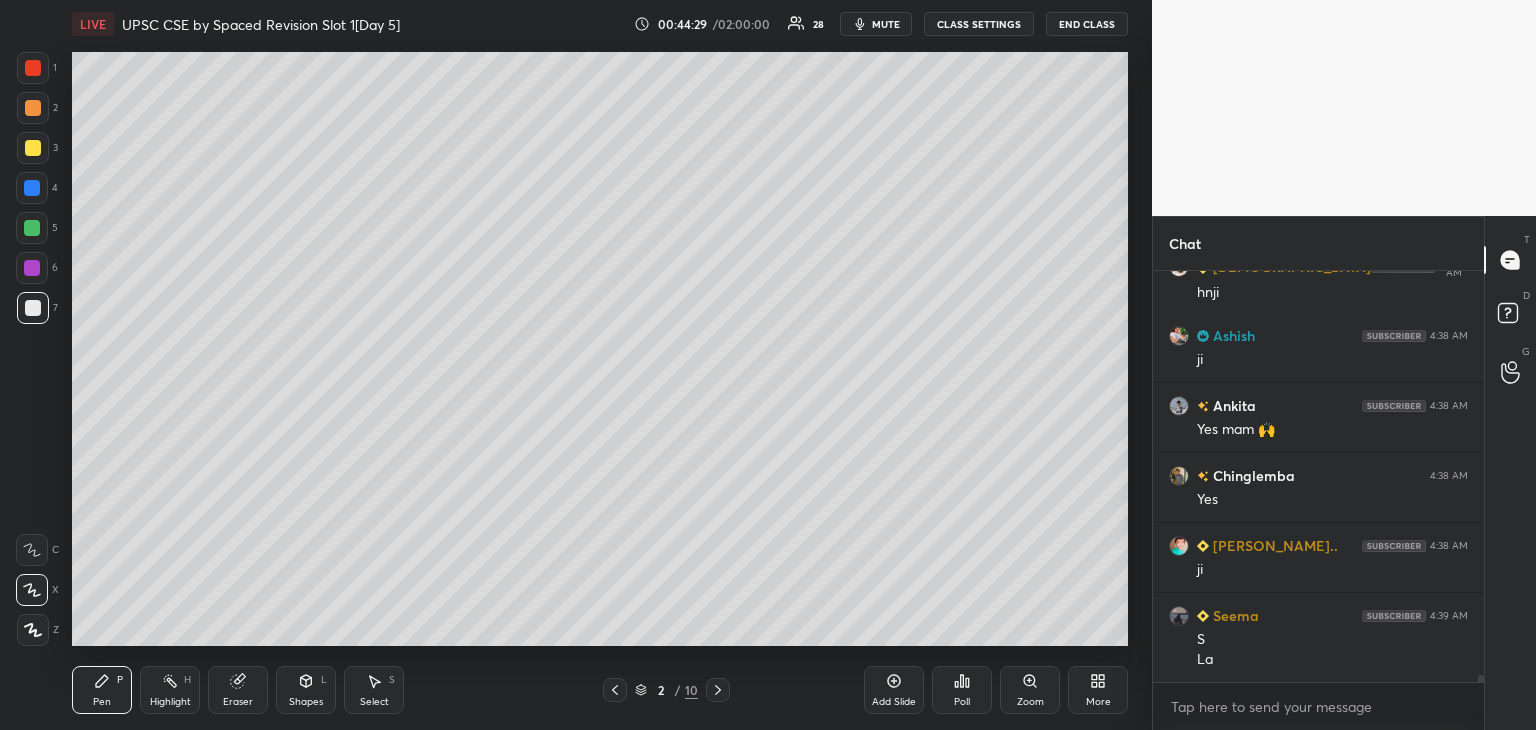 click 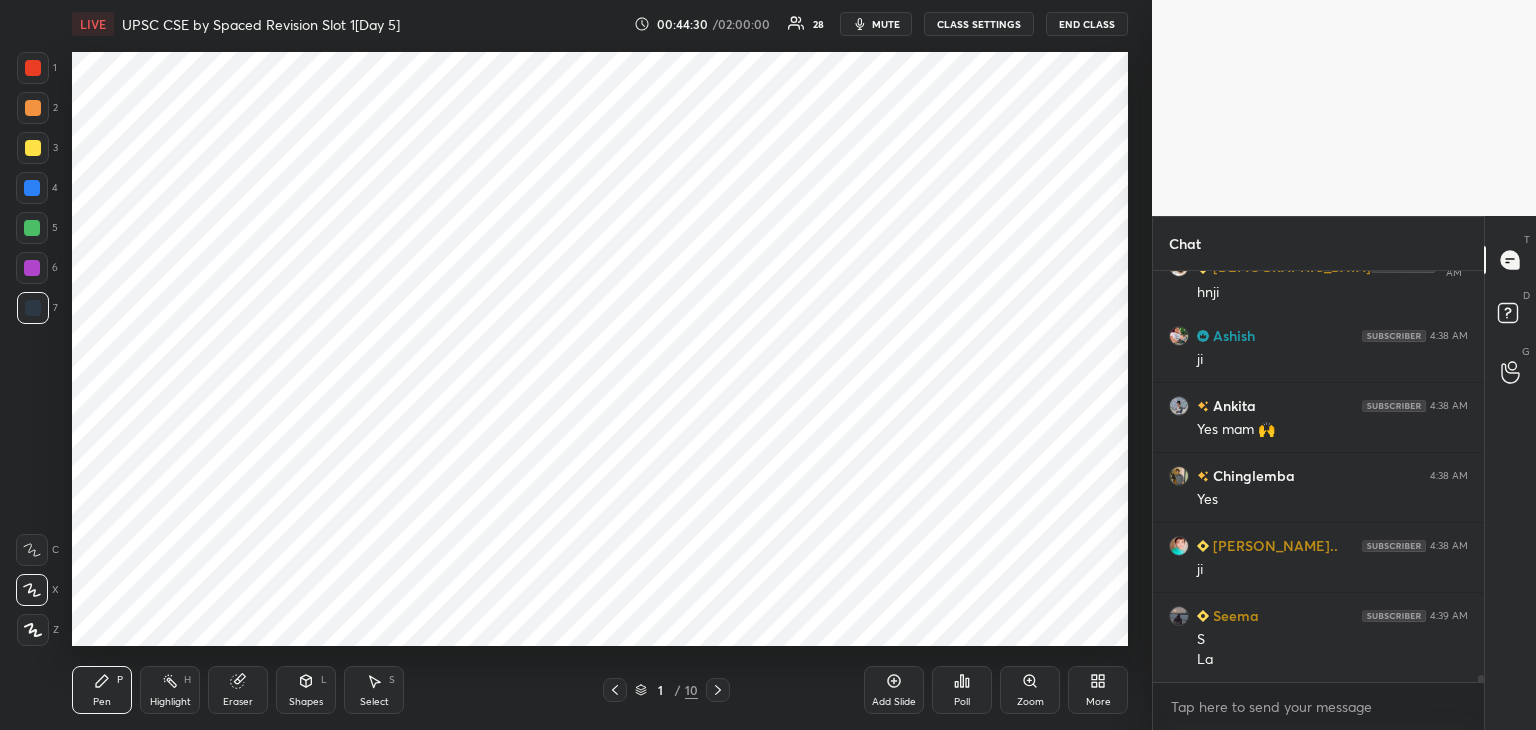 click 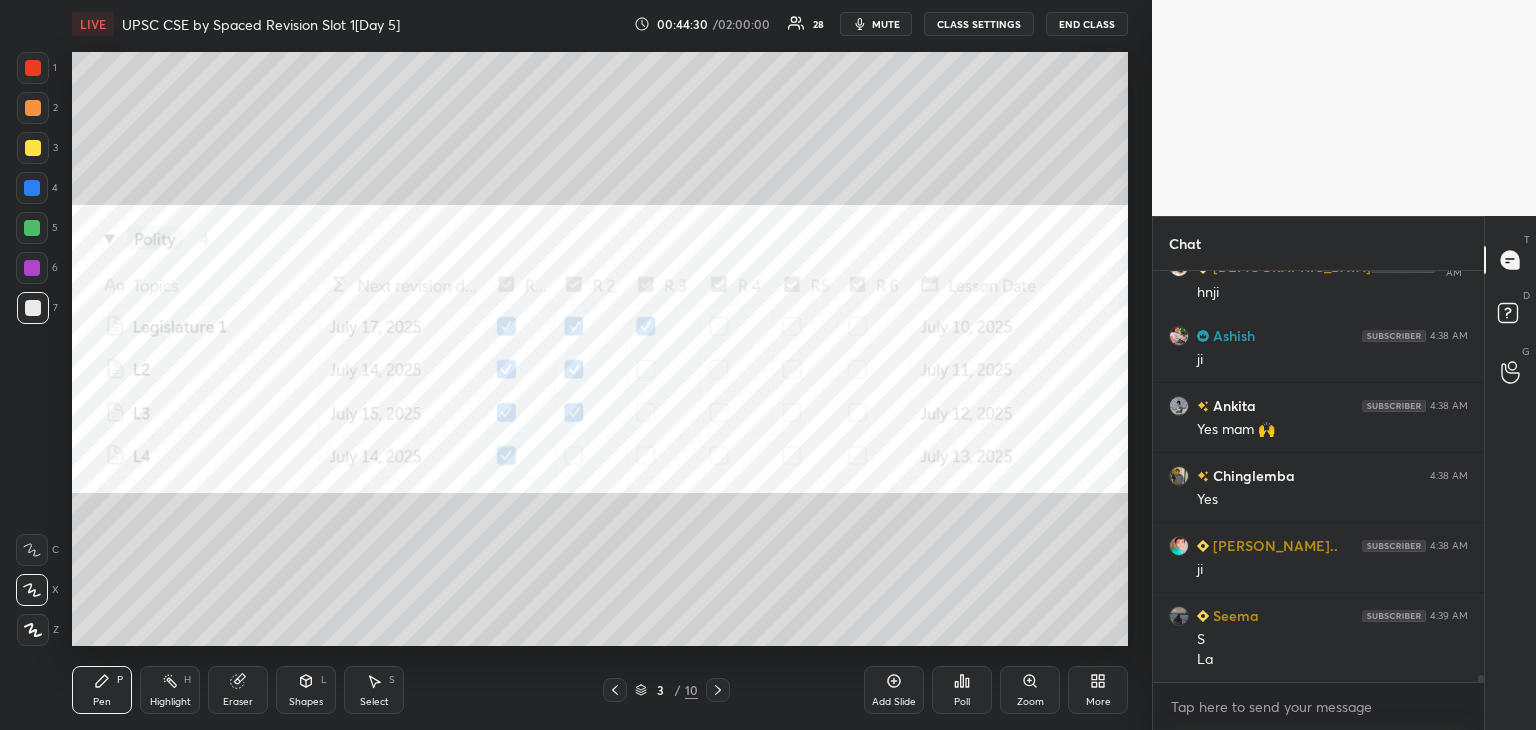 click 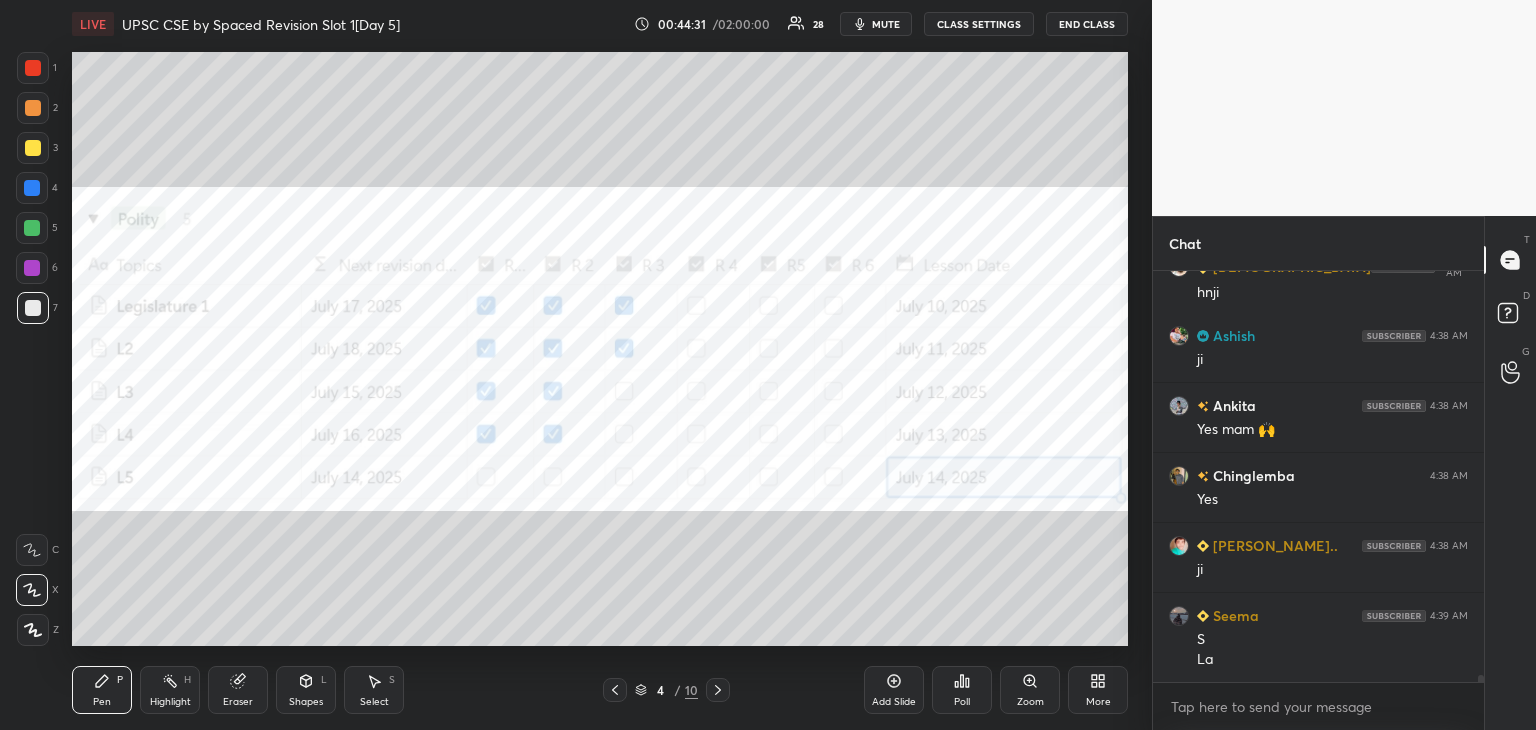 click 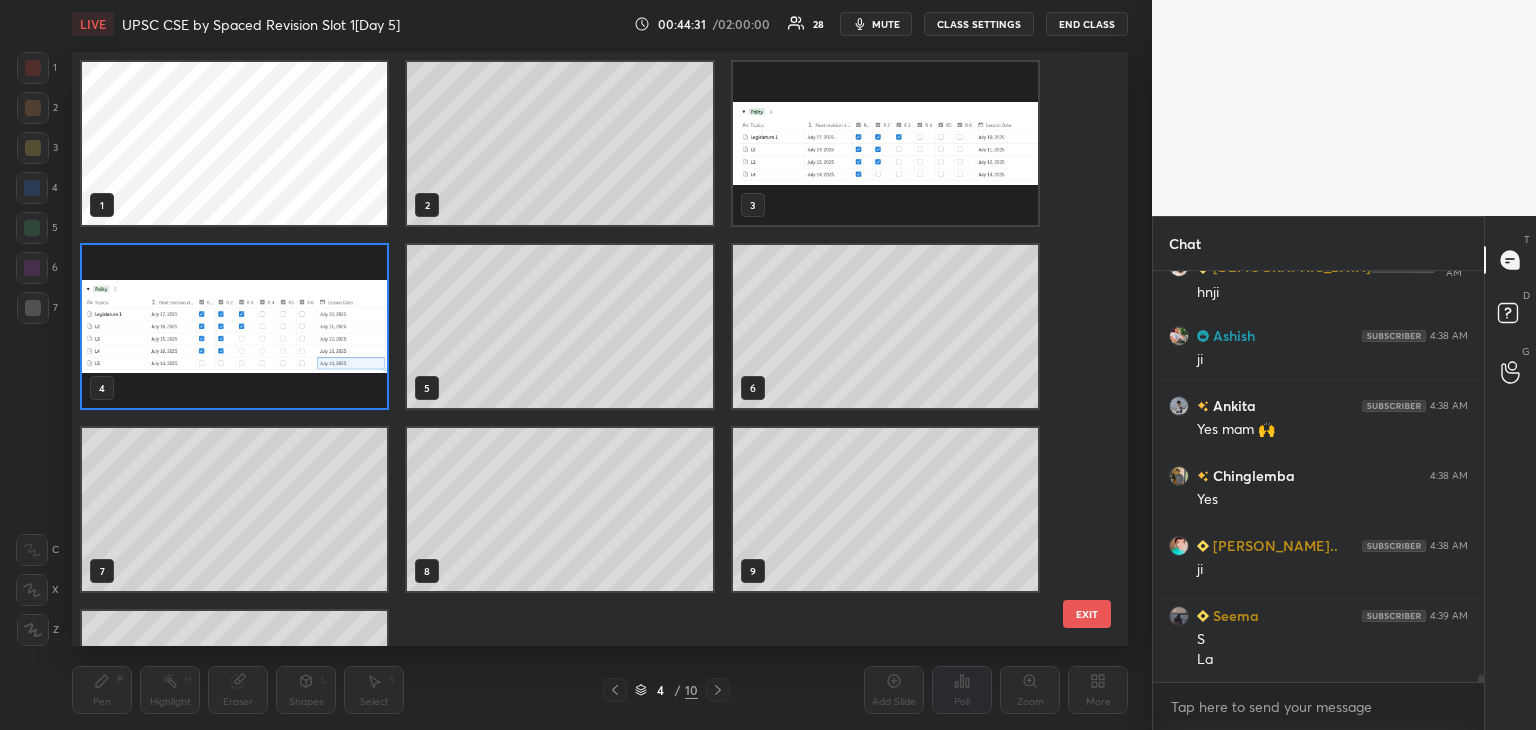 scroll, scrollTop: 6, scrollLeft: 10, axis: both 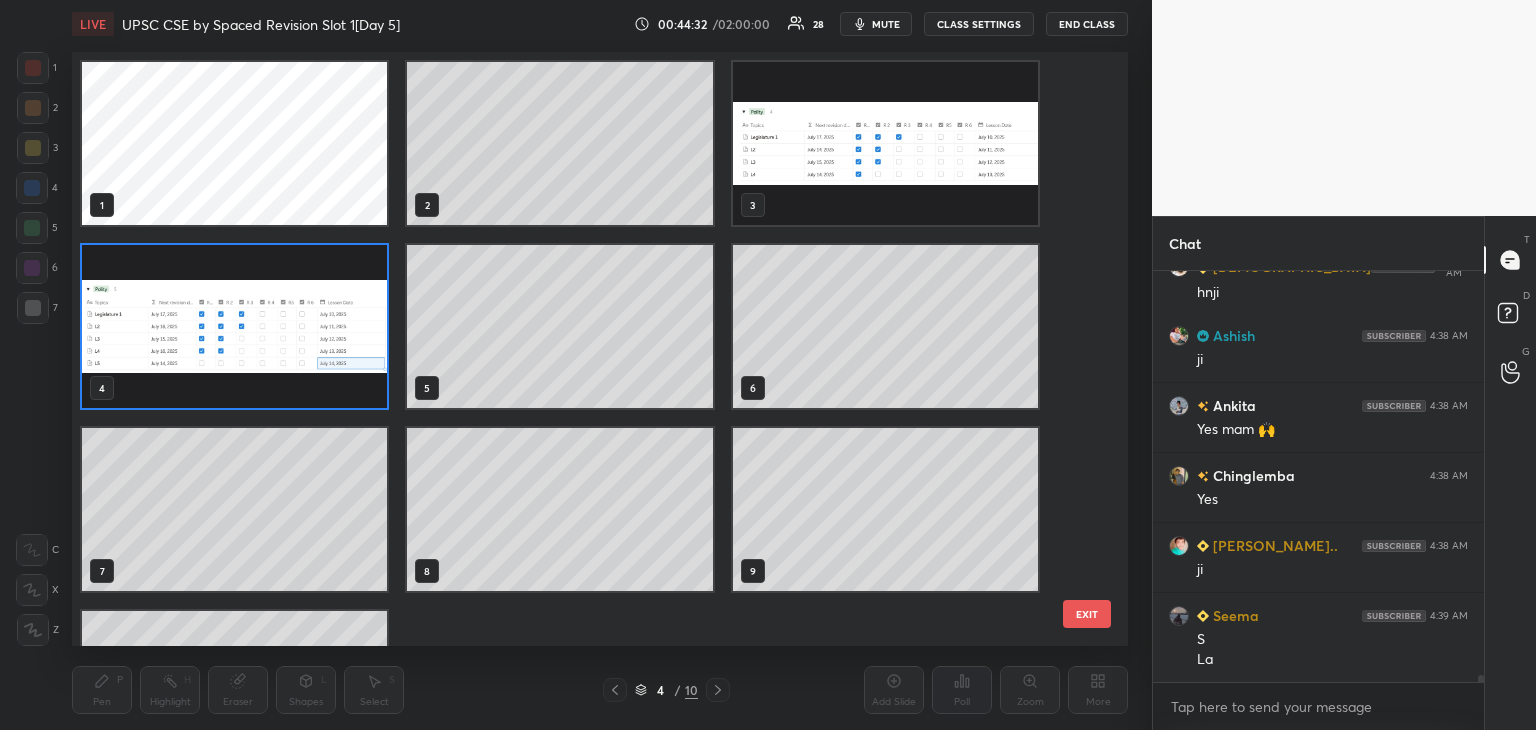 drag, startPoint x: 1092, startPoint y: 286, endPoint x: 1077, endPoint y: 389, distance: 104.0865 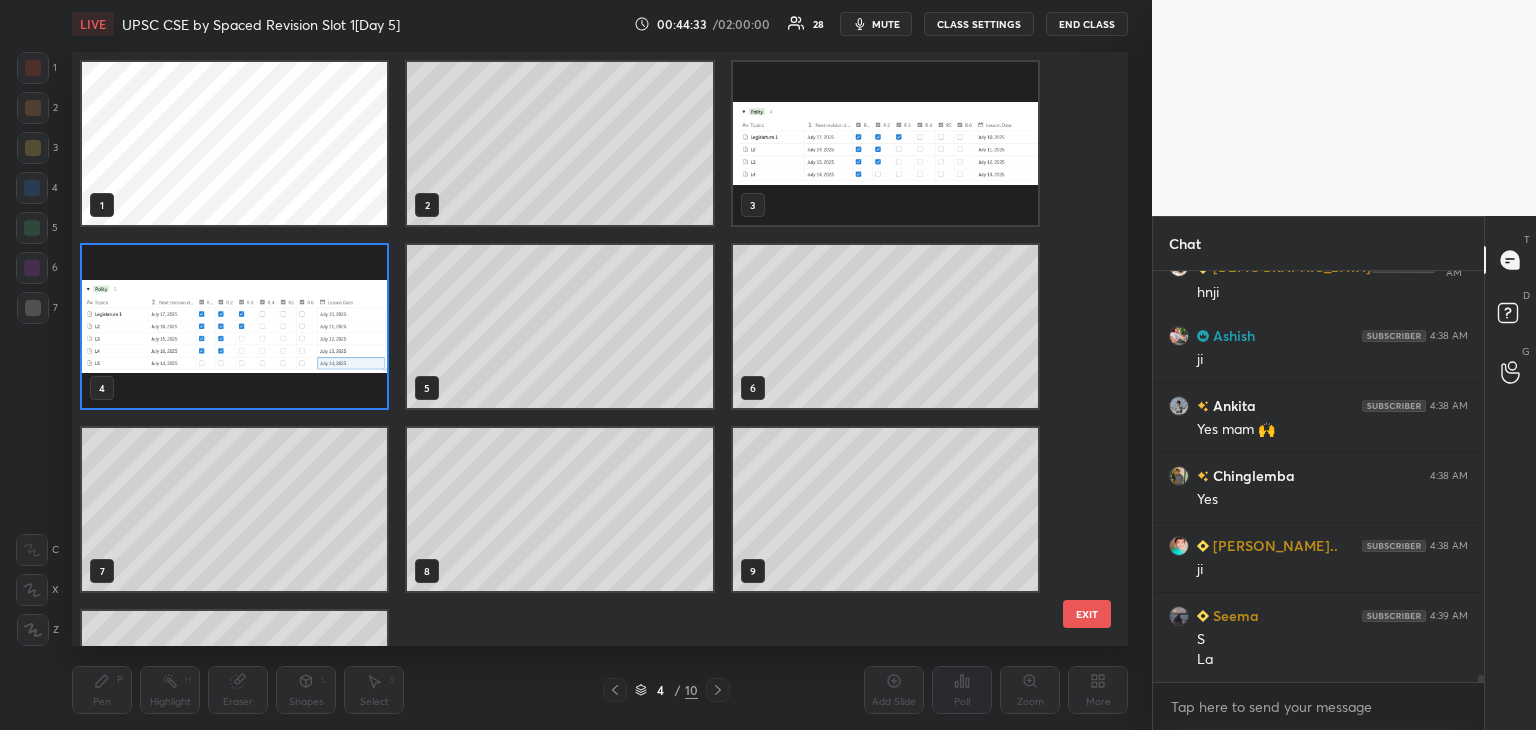 scroll, scrollTop: 25374, scrollLeft: 0, axis: vertical 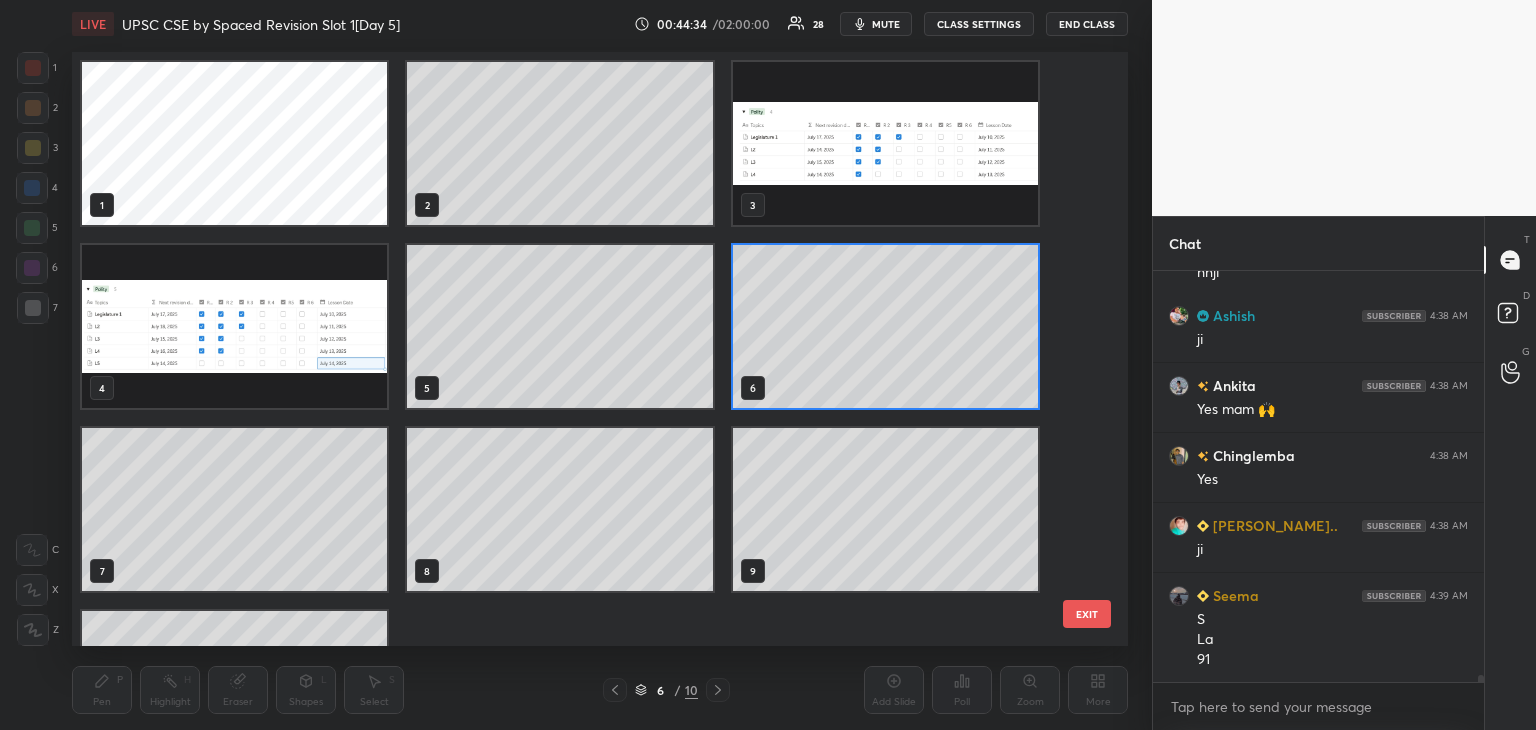 click 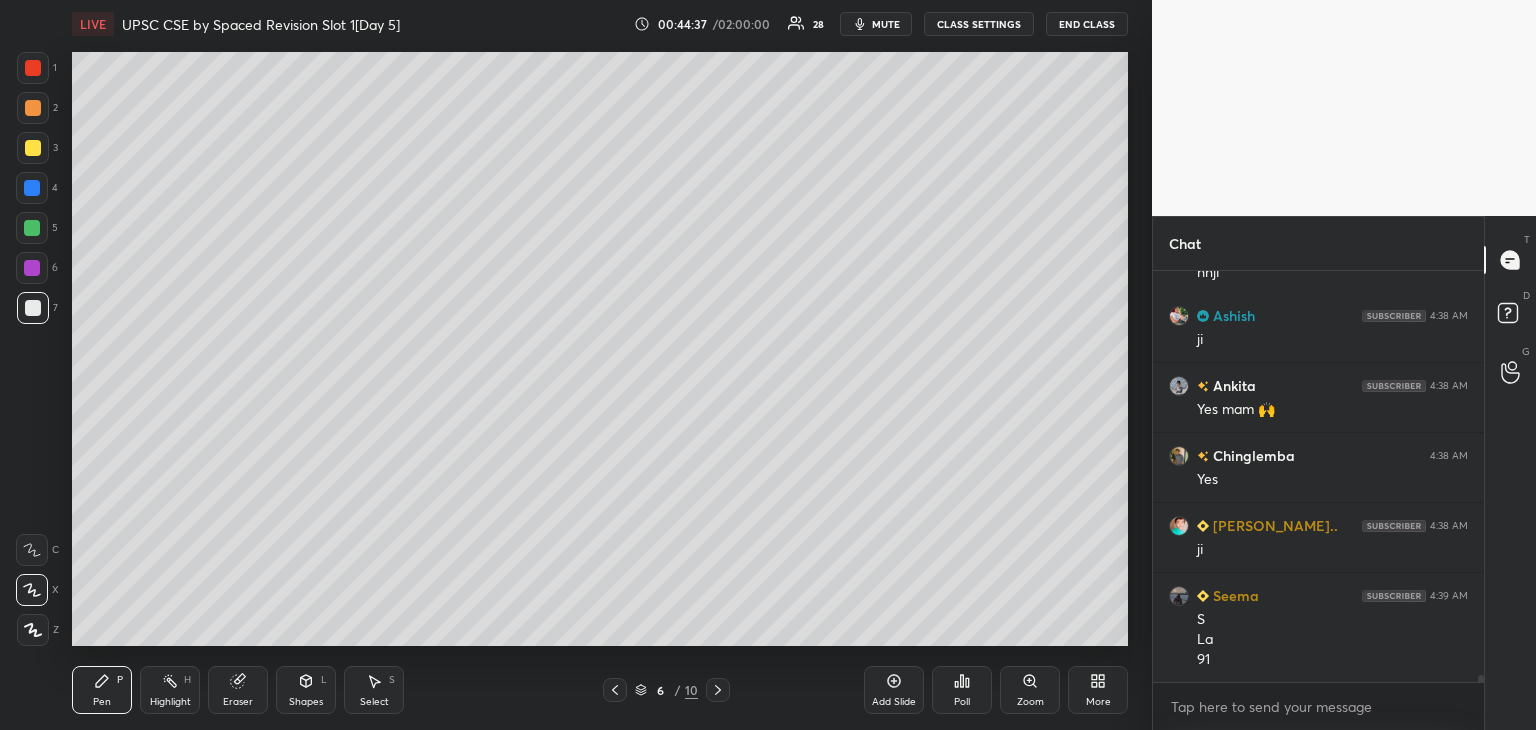 scroll, scrollTop: 25444, scrollLeft: 0, axis: vertical 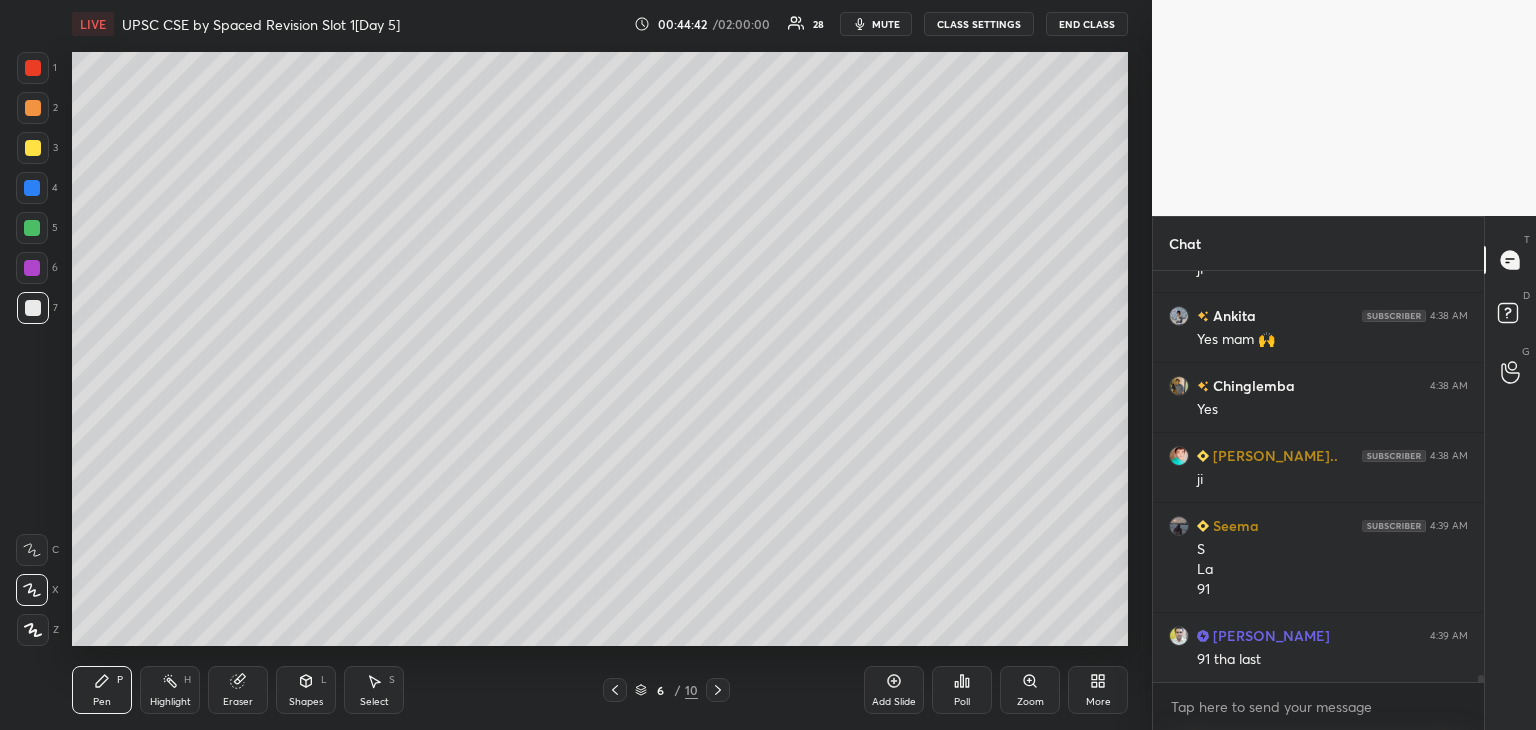click 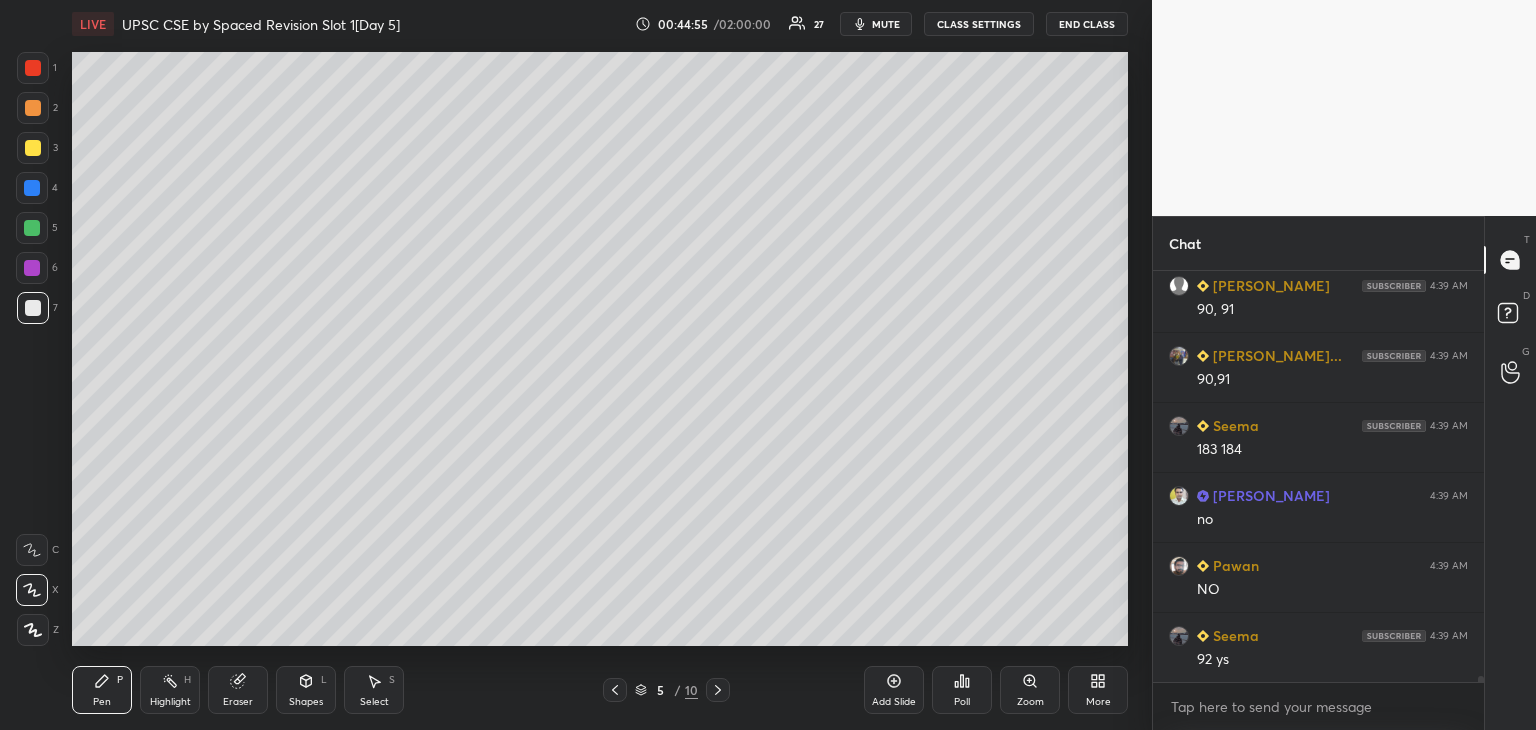 scroll, scrollTop: 25934, scrollLeft: 0, axis: vertical 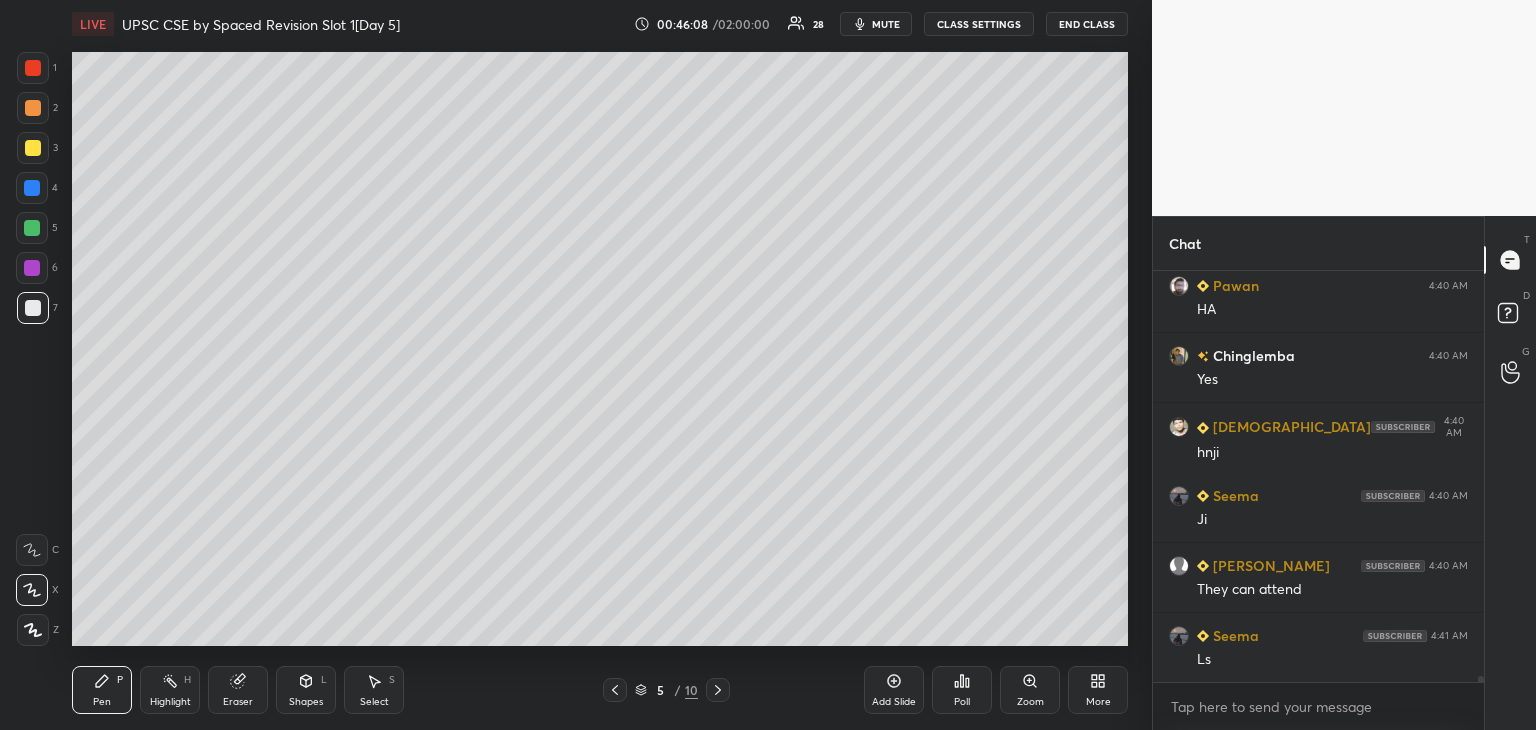 click at bounding box center [32, 188] 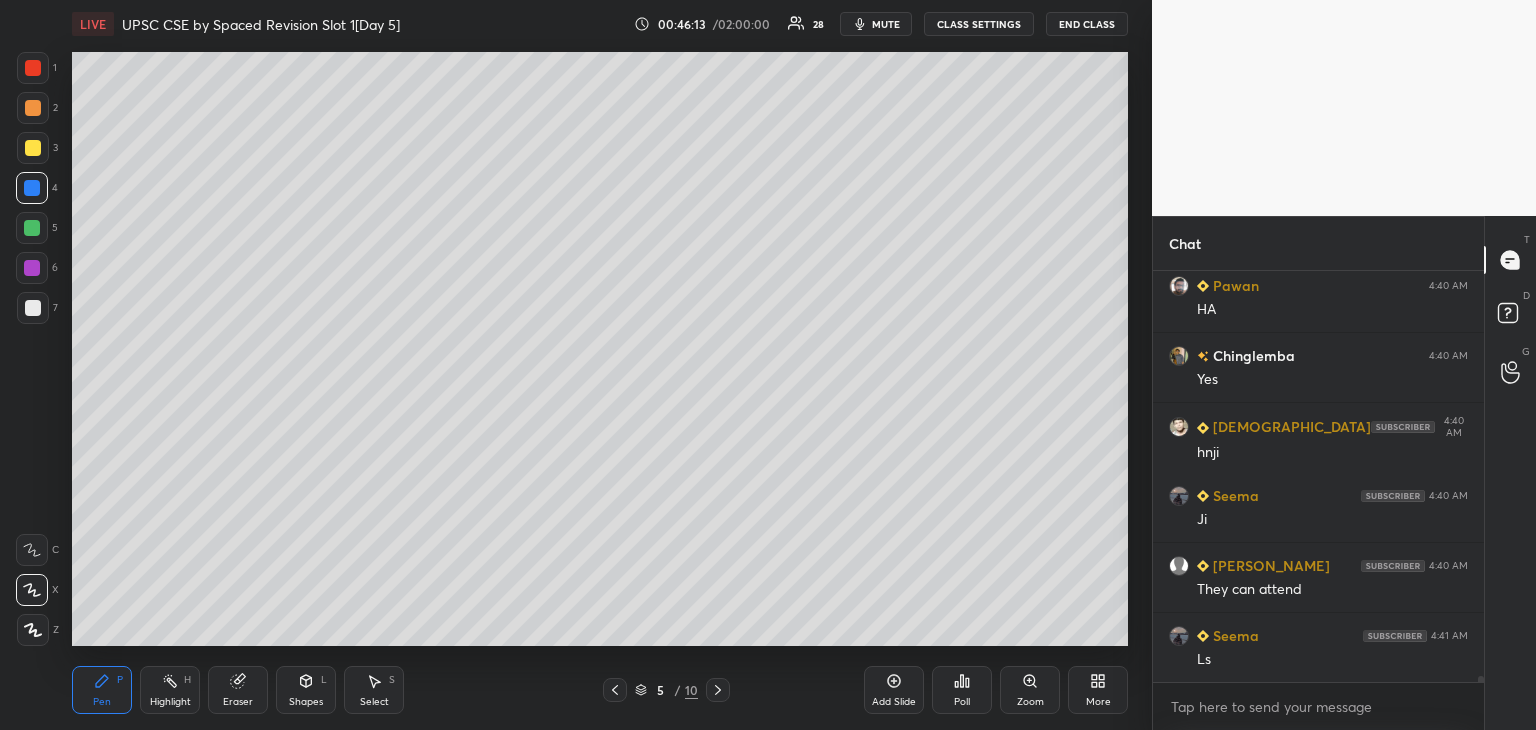 scroll, scrollTop: 26846, scrollLeft: 0, axis: vertical 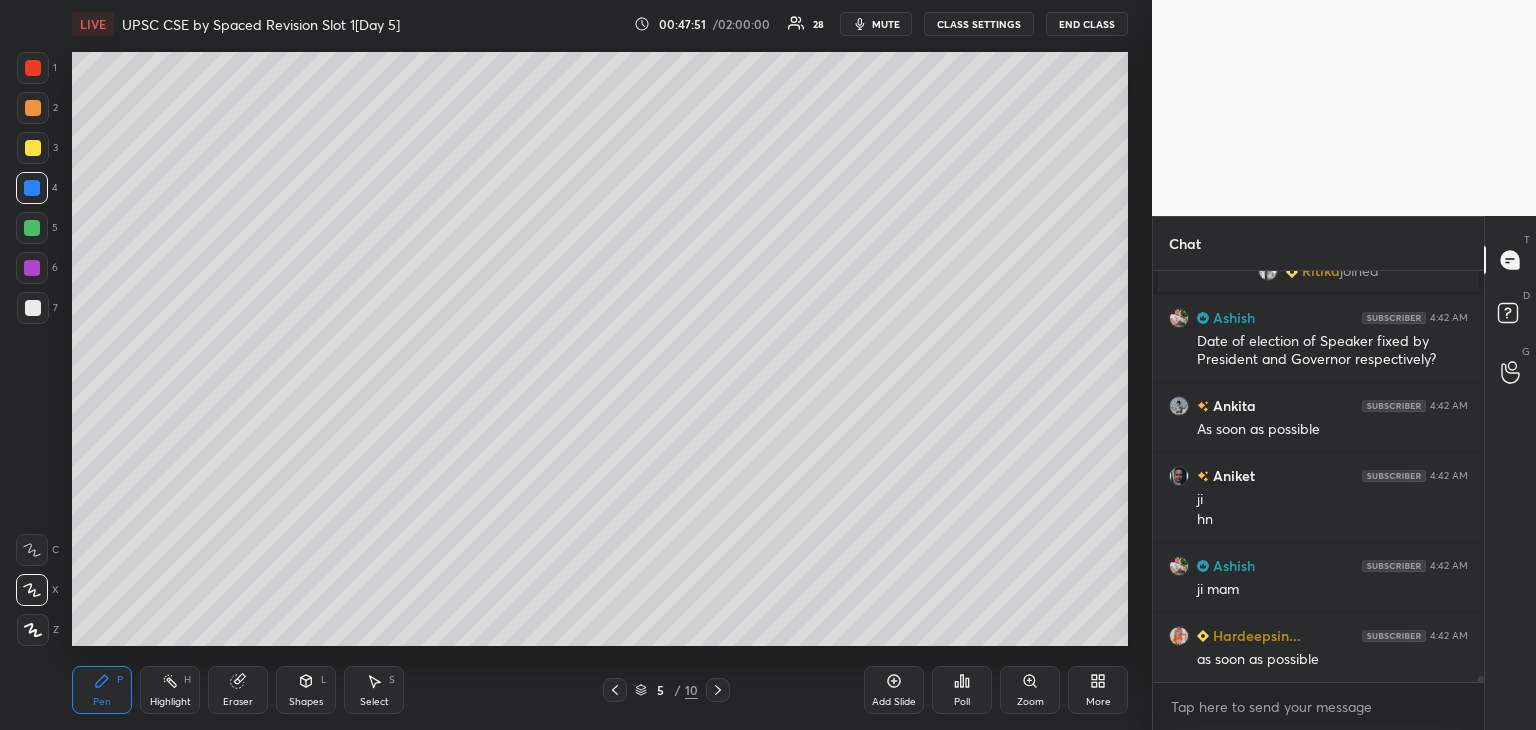 click at bounding box center [33, 308] 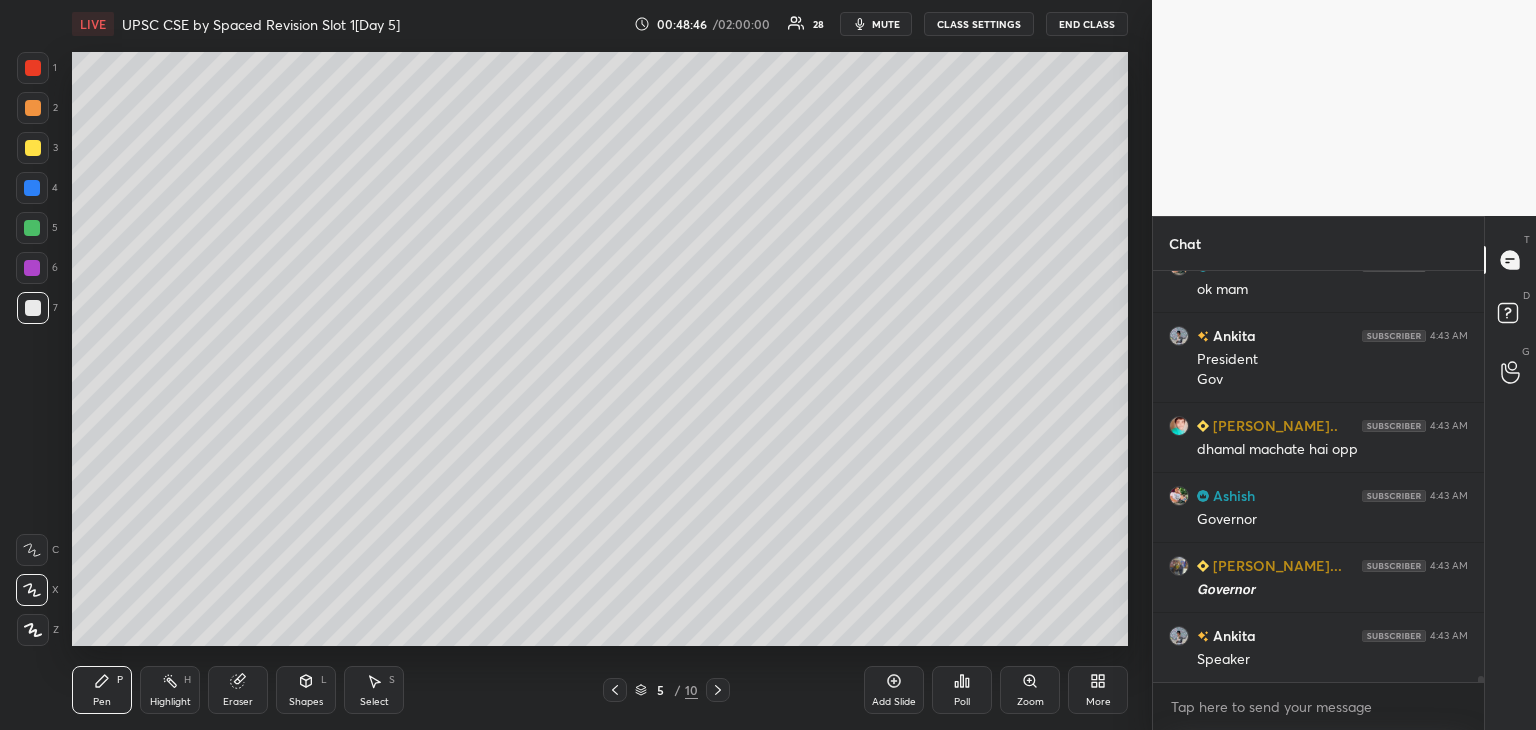 scroll, scrollTop: 27720, scrollLeft: 0, axis: vertical 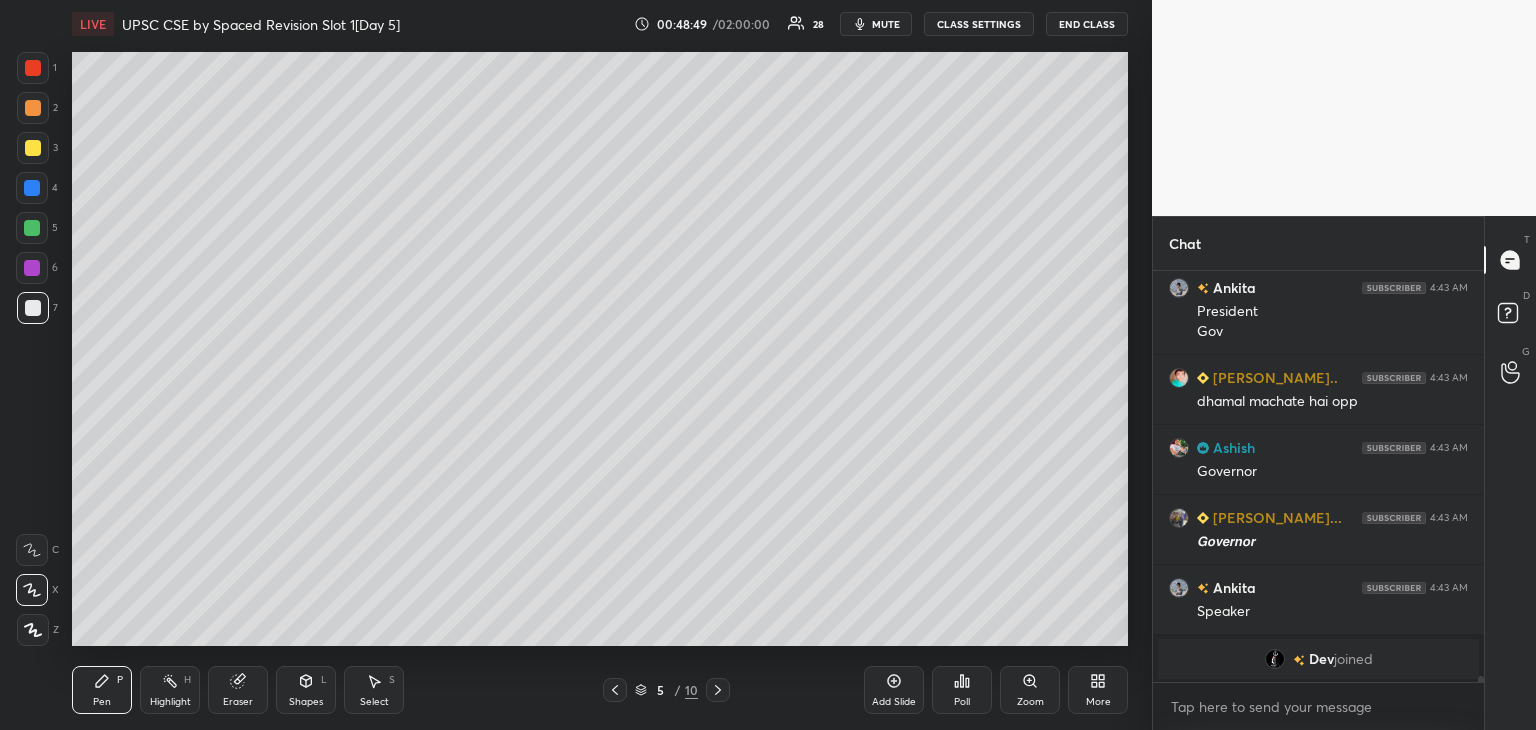 drag, startPoint x: 28, startPoint y: 147, endPoint x: 71, endPoint y: 146, distance: 43.011627 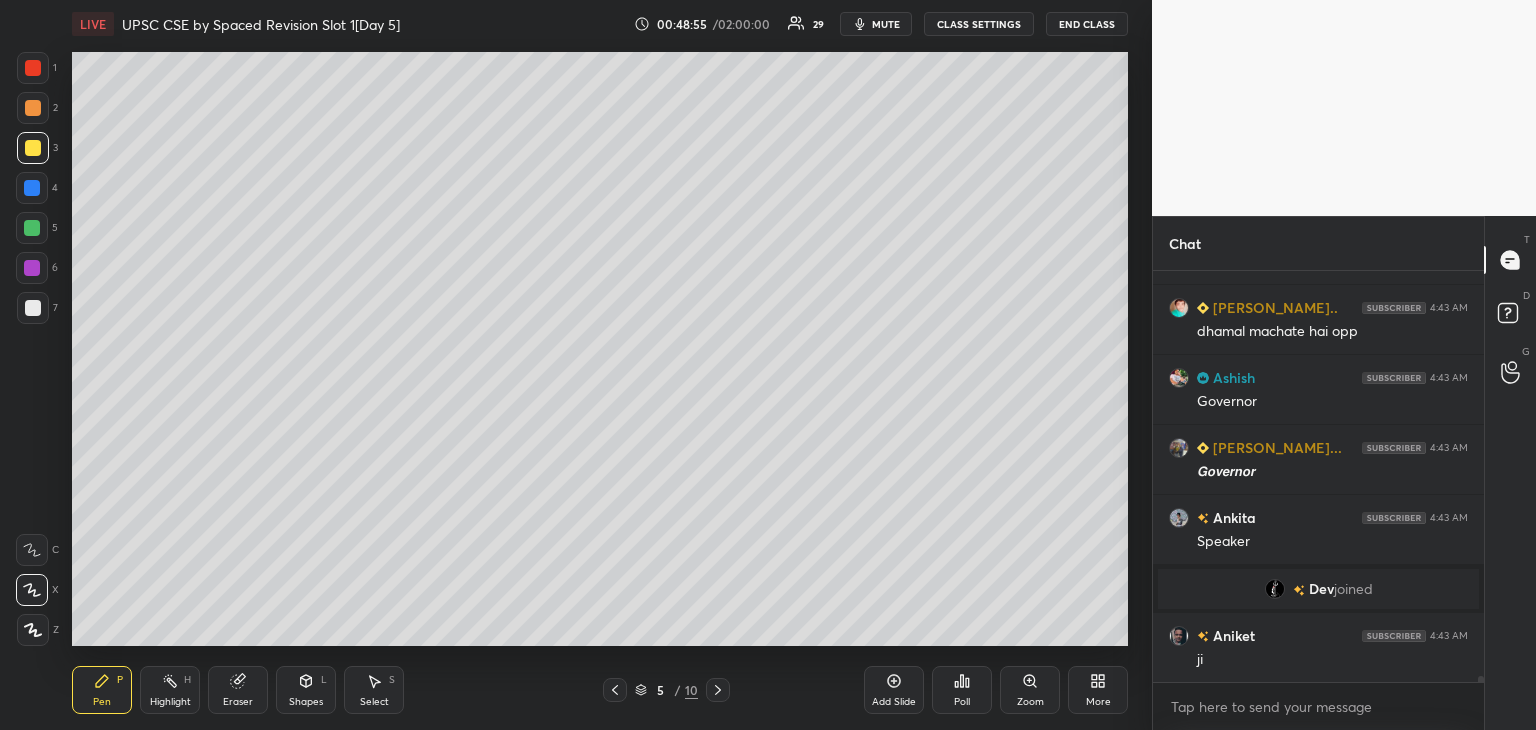 scroll, scrollTop: 27532, scrollLeft: 0, axis: vertical 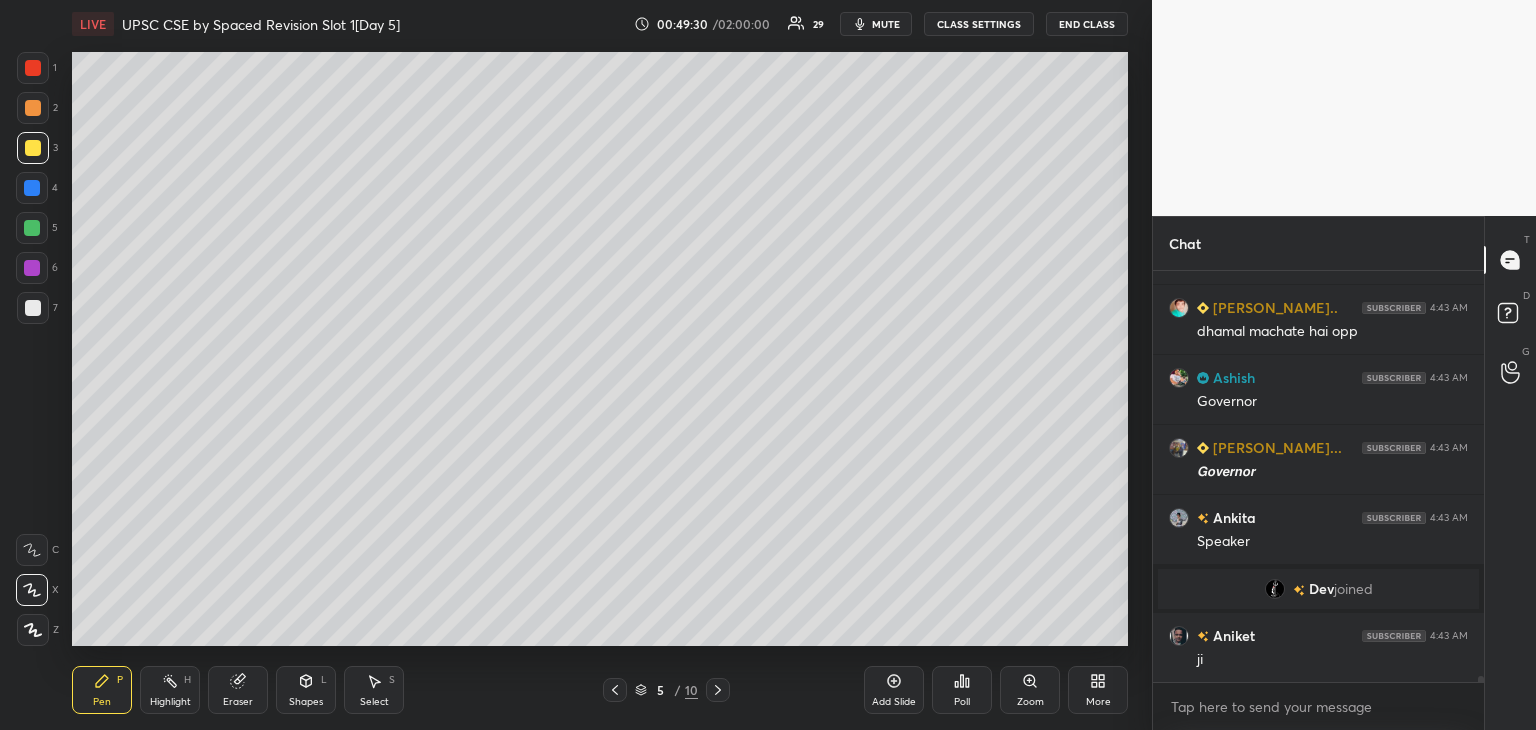 click at bounding box center (33, 308) 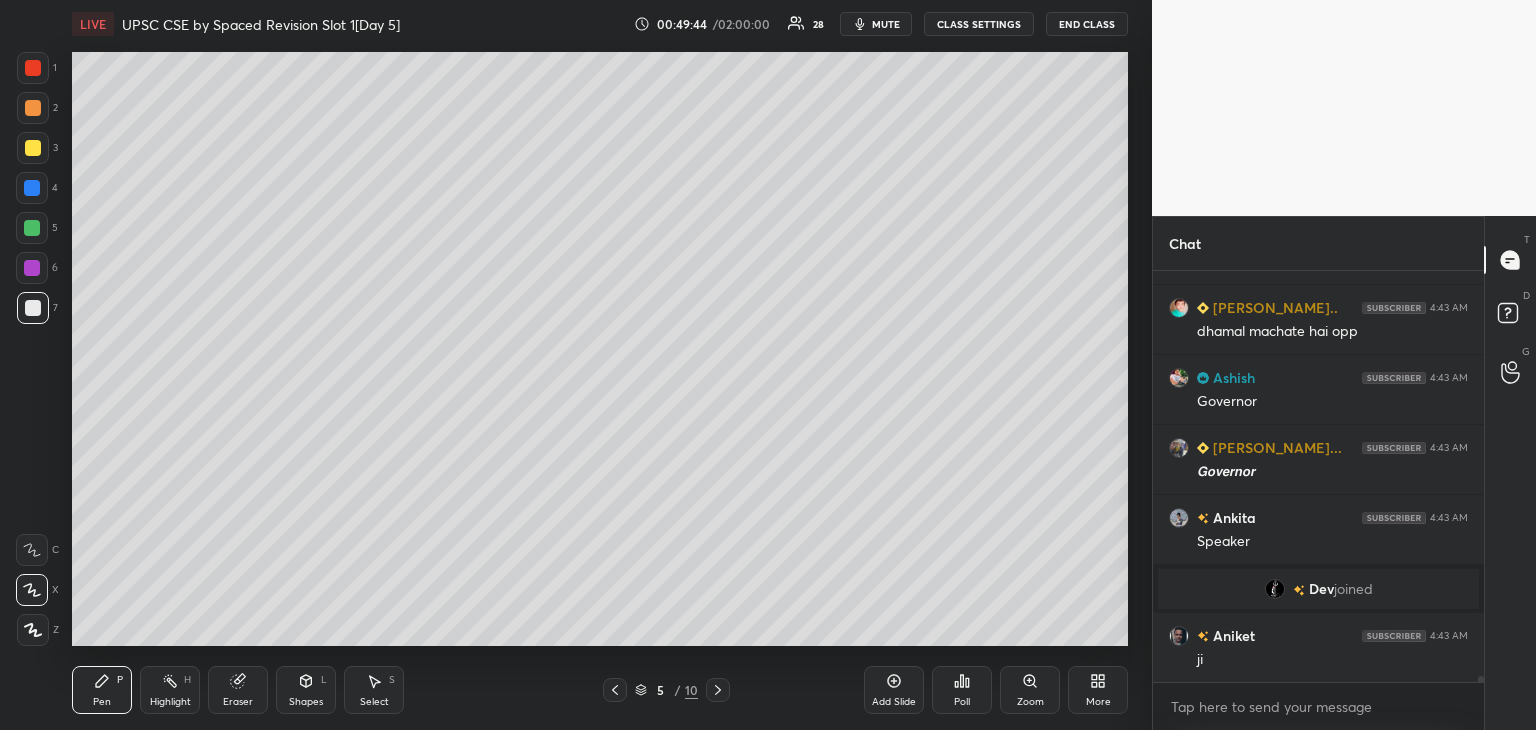scroll, scrollTop: 27602, scrollLeft: 0, axis: vertical 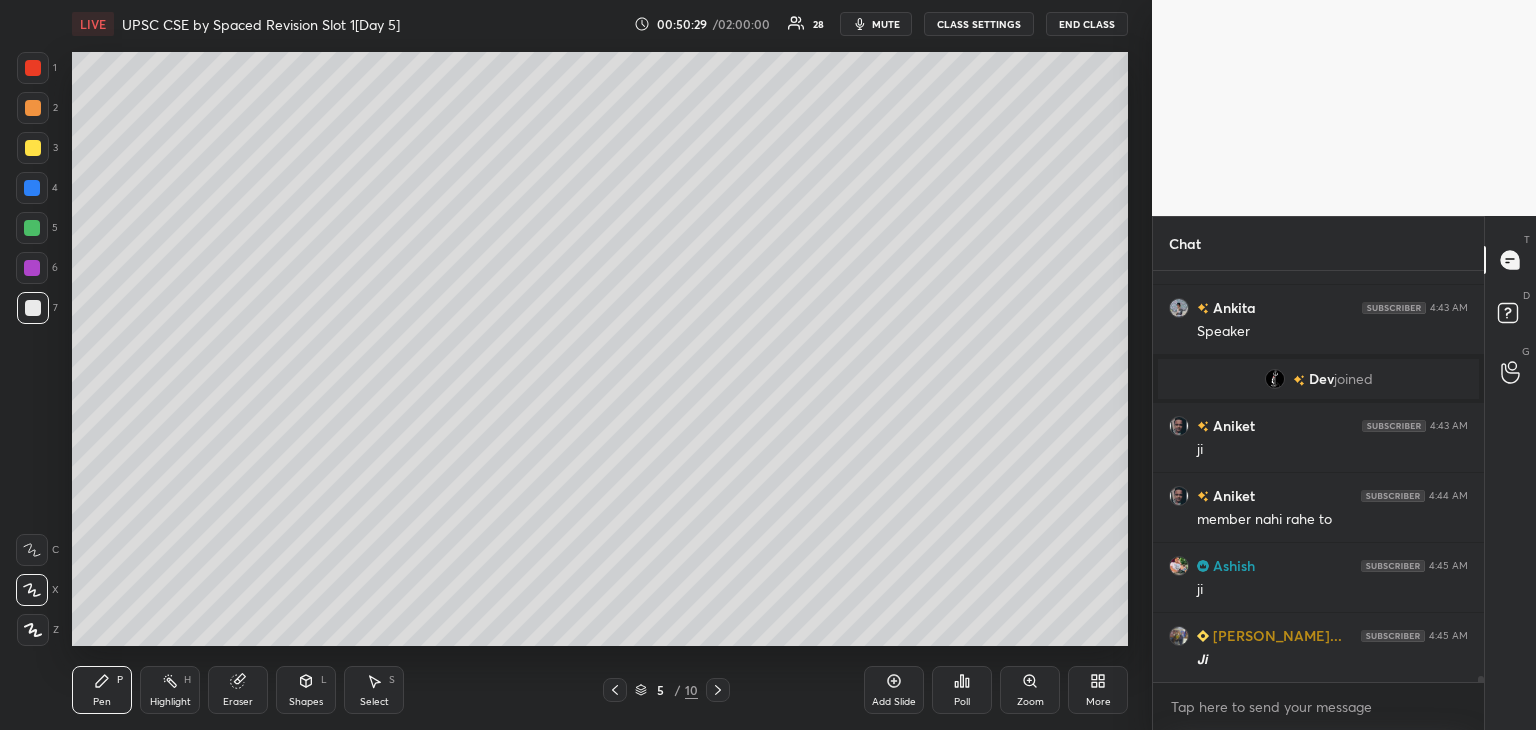 click at bounding box center (32, 268) 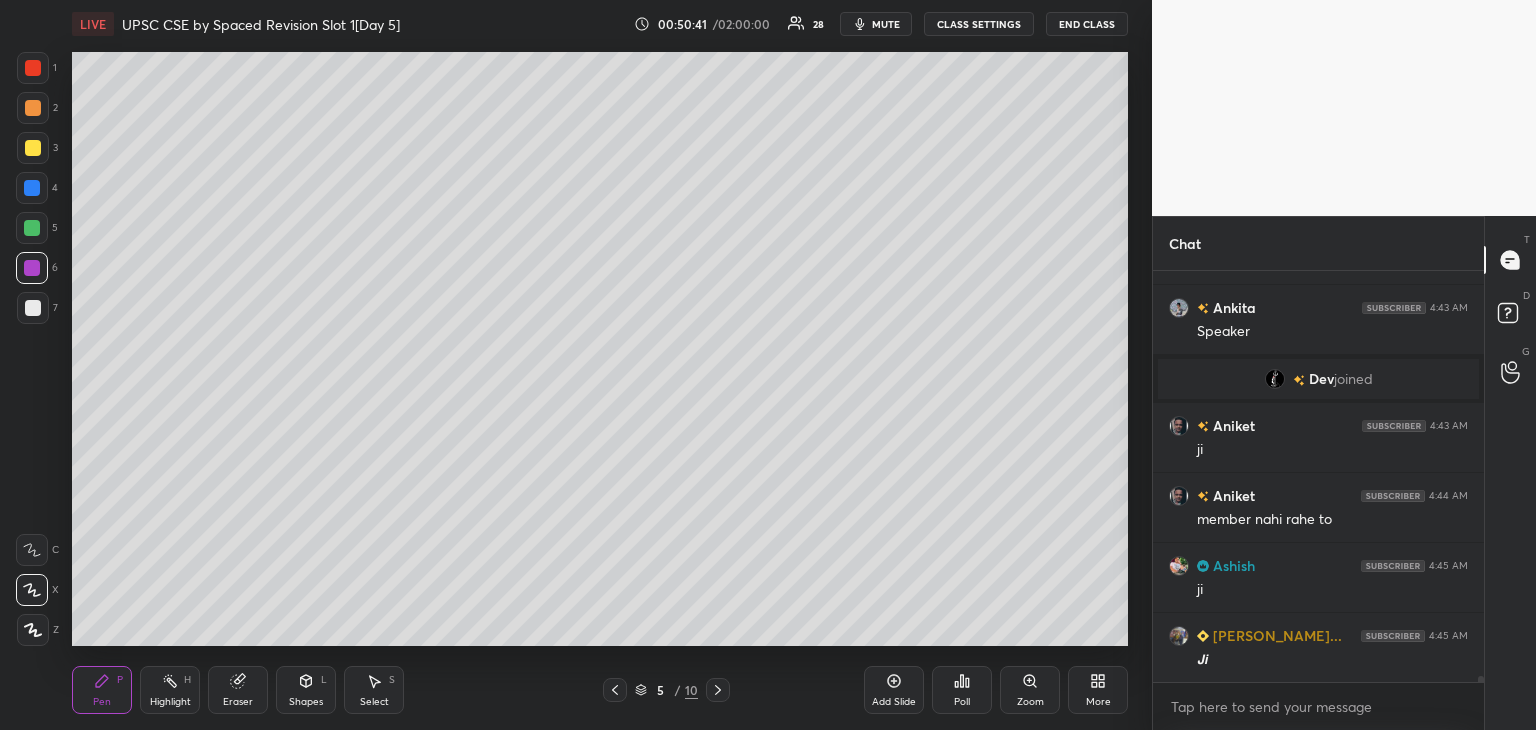 click at bounding box center [32, 268] 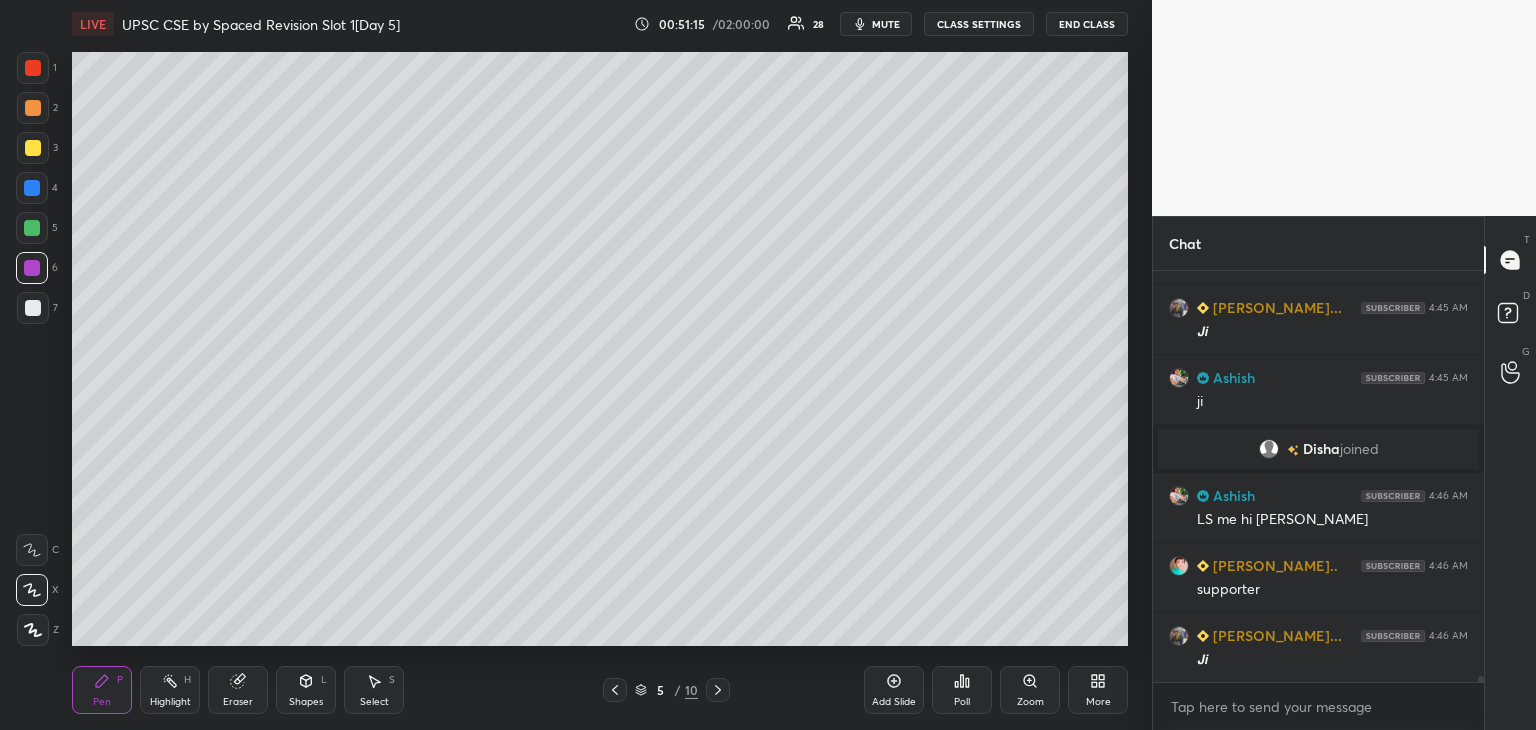 scroll, scrollTop: 28060, scrollLeft: 0, axis: vertical 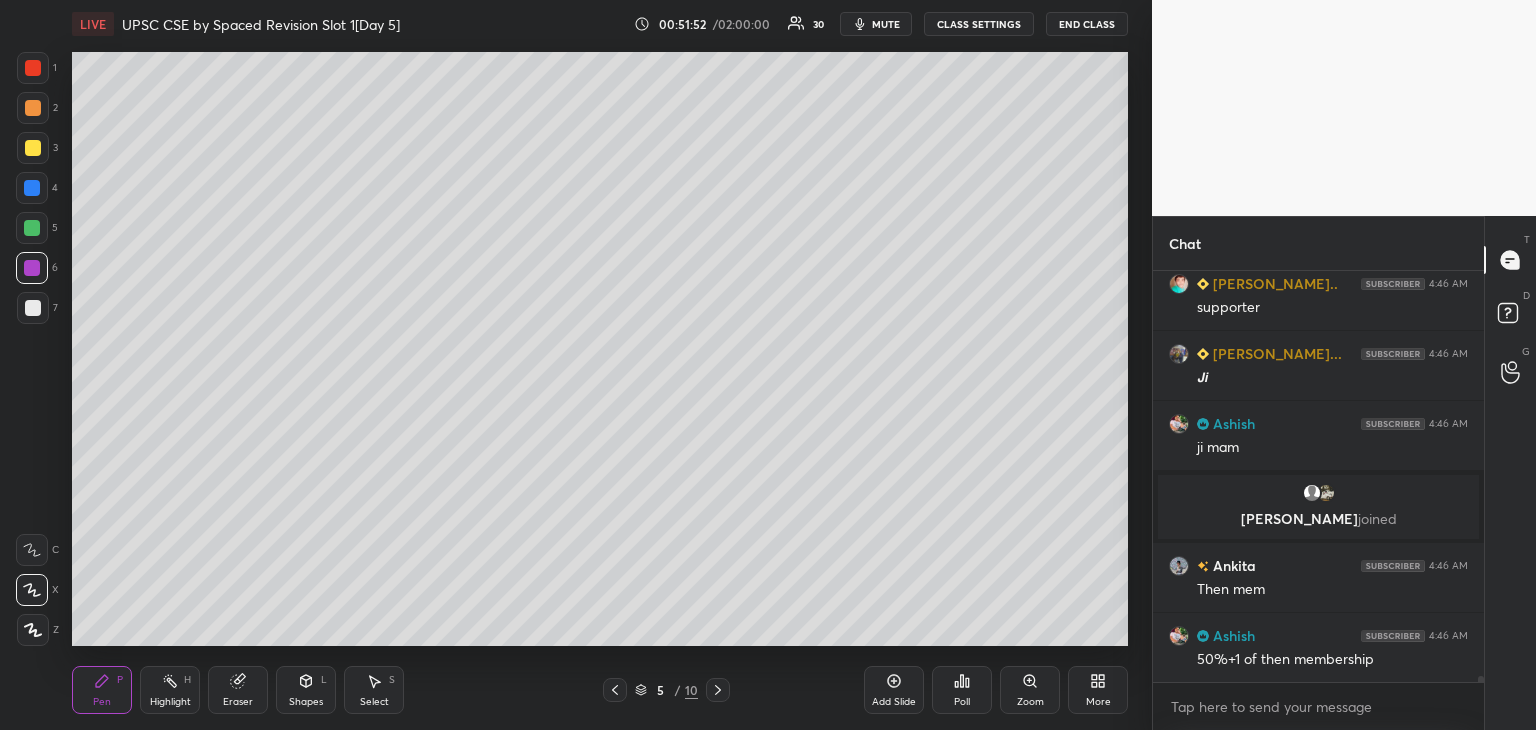 click at bounding box center [33, 148] 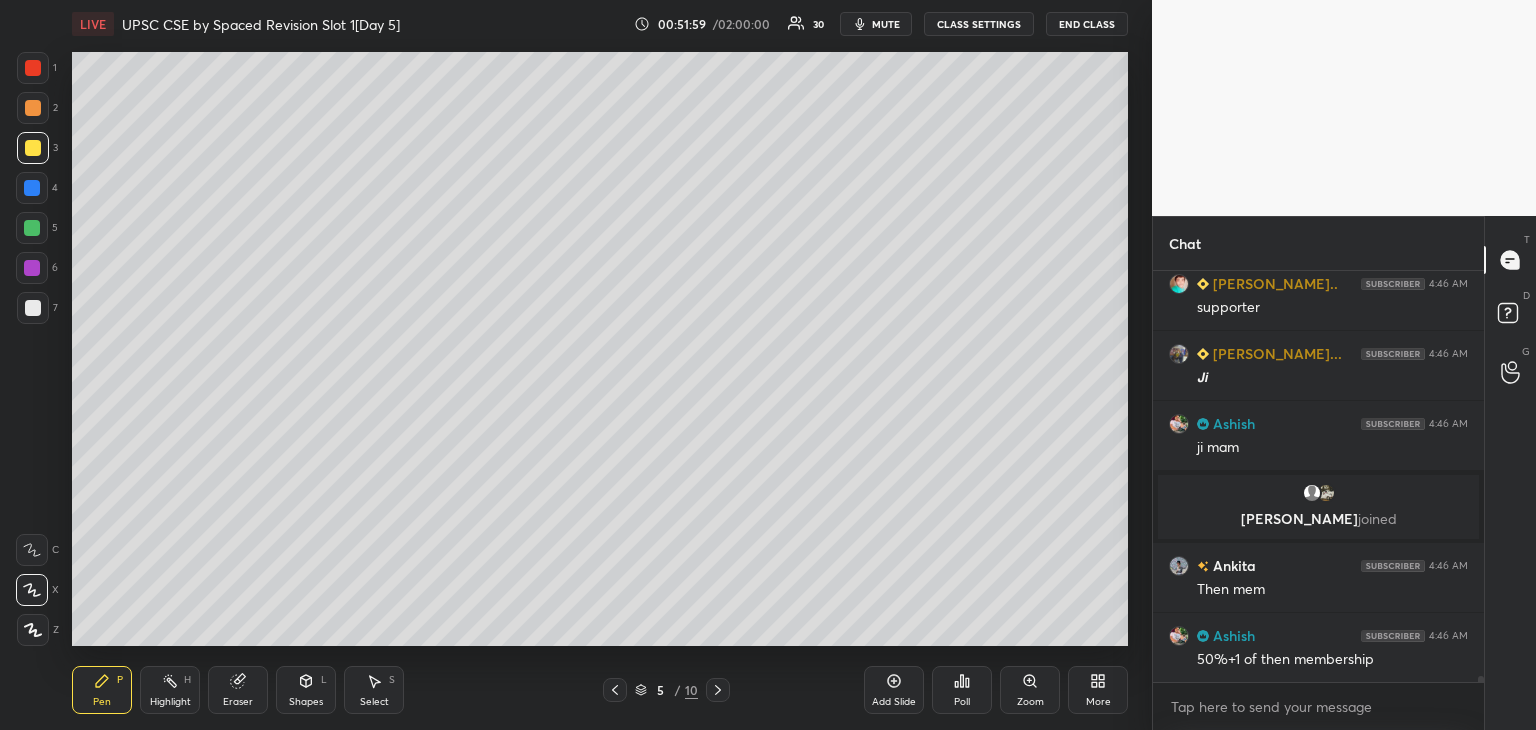 click at bounding box center [33, 308] 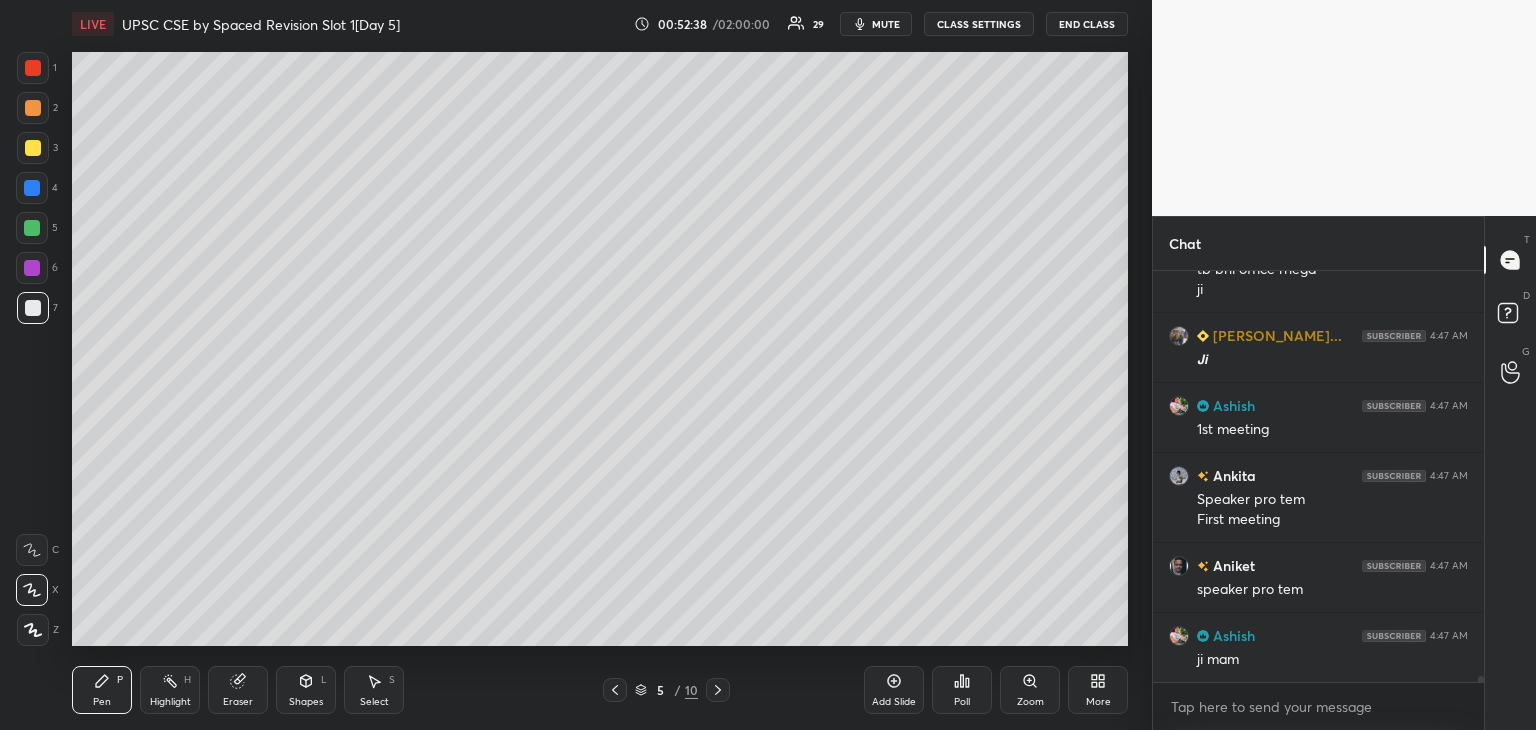 scroll, scrollTop: 28646, scrollLeft: 0, axis: vertical 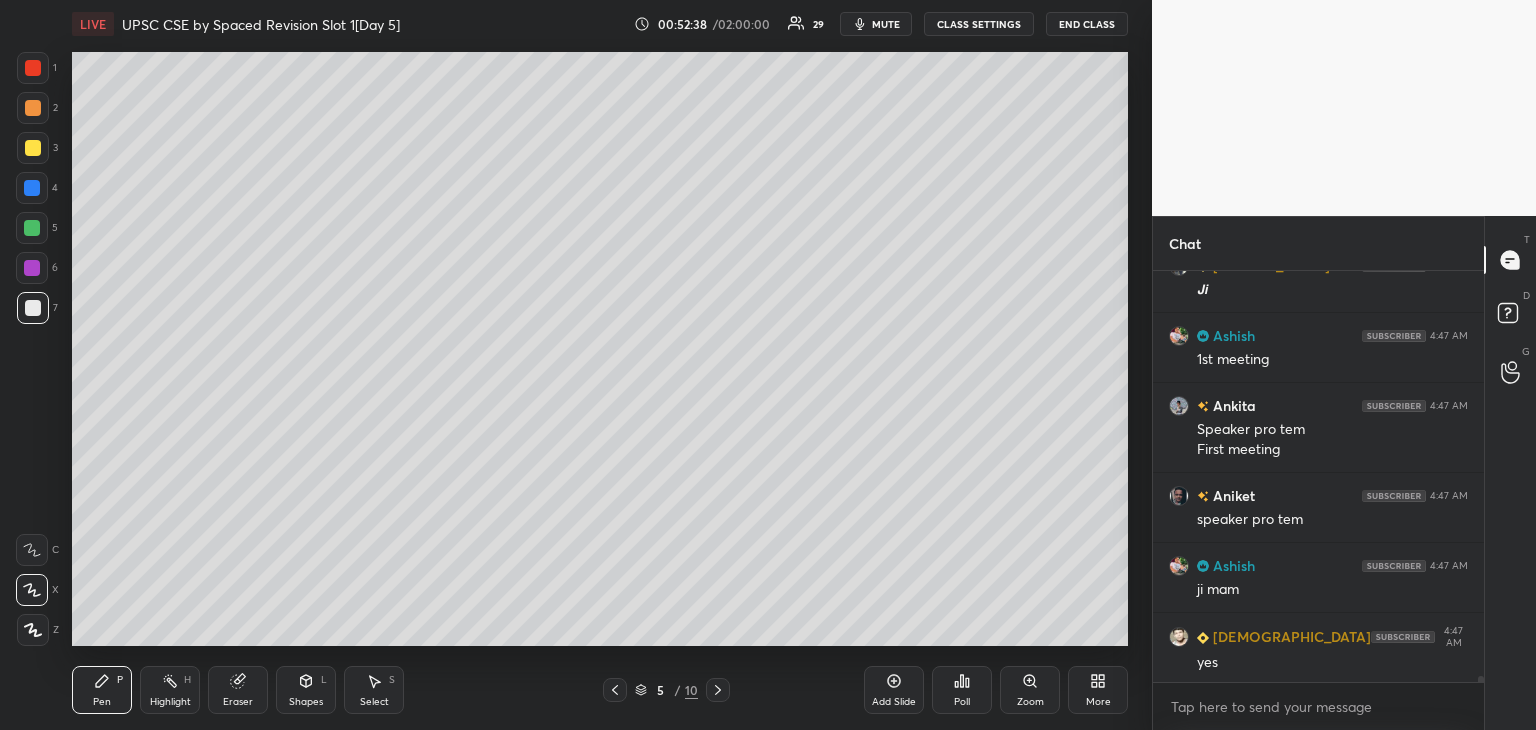 click on "Add Slide" at bounding box center (894, 690) 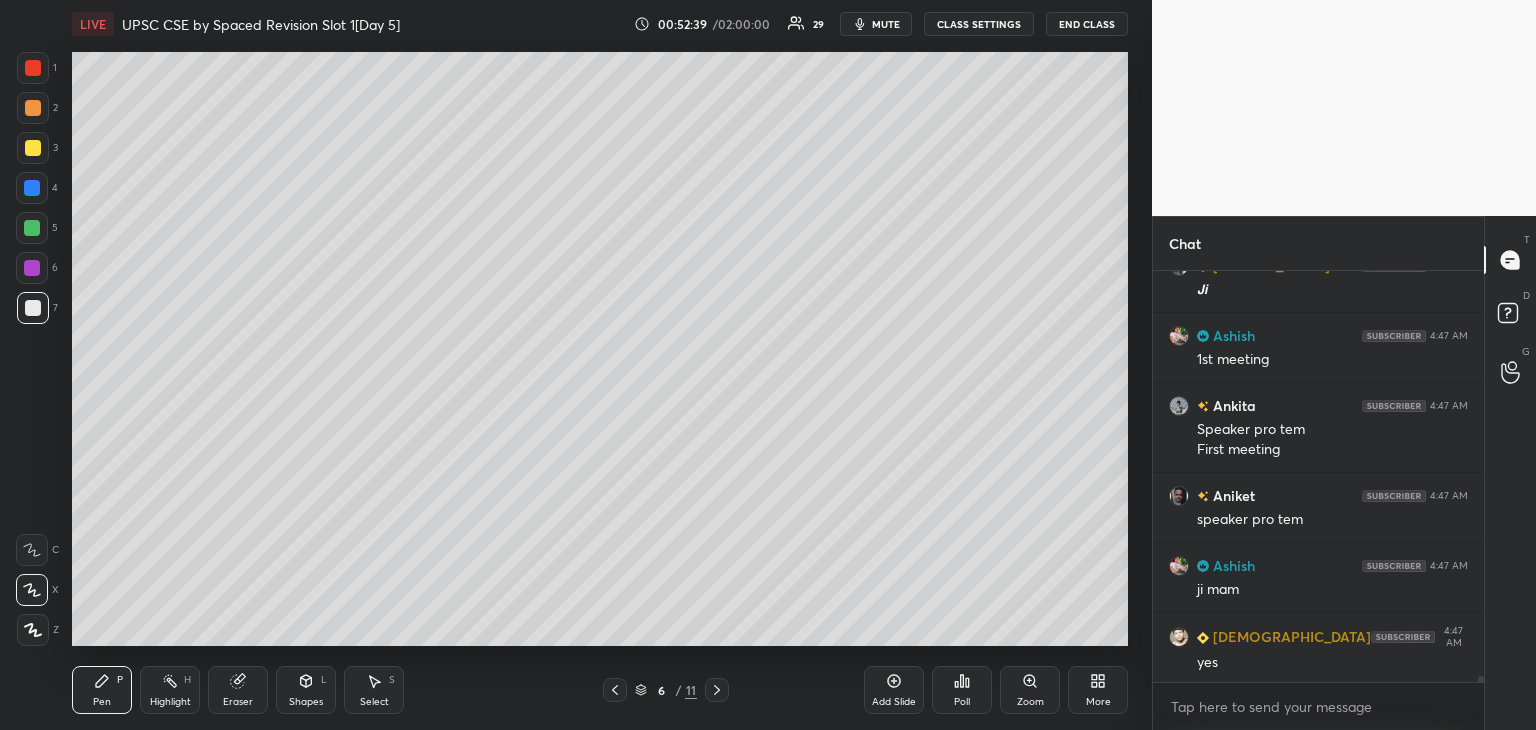 click at bounding box center (33, 308) 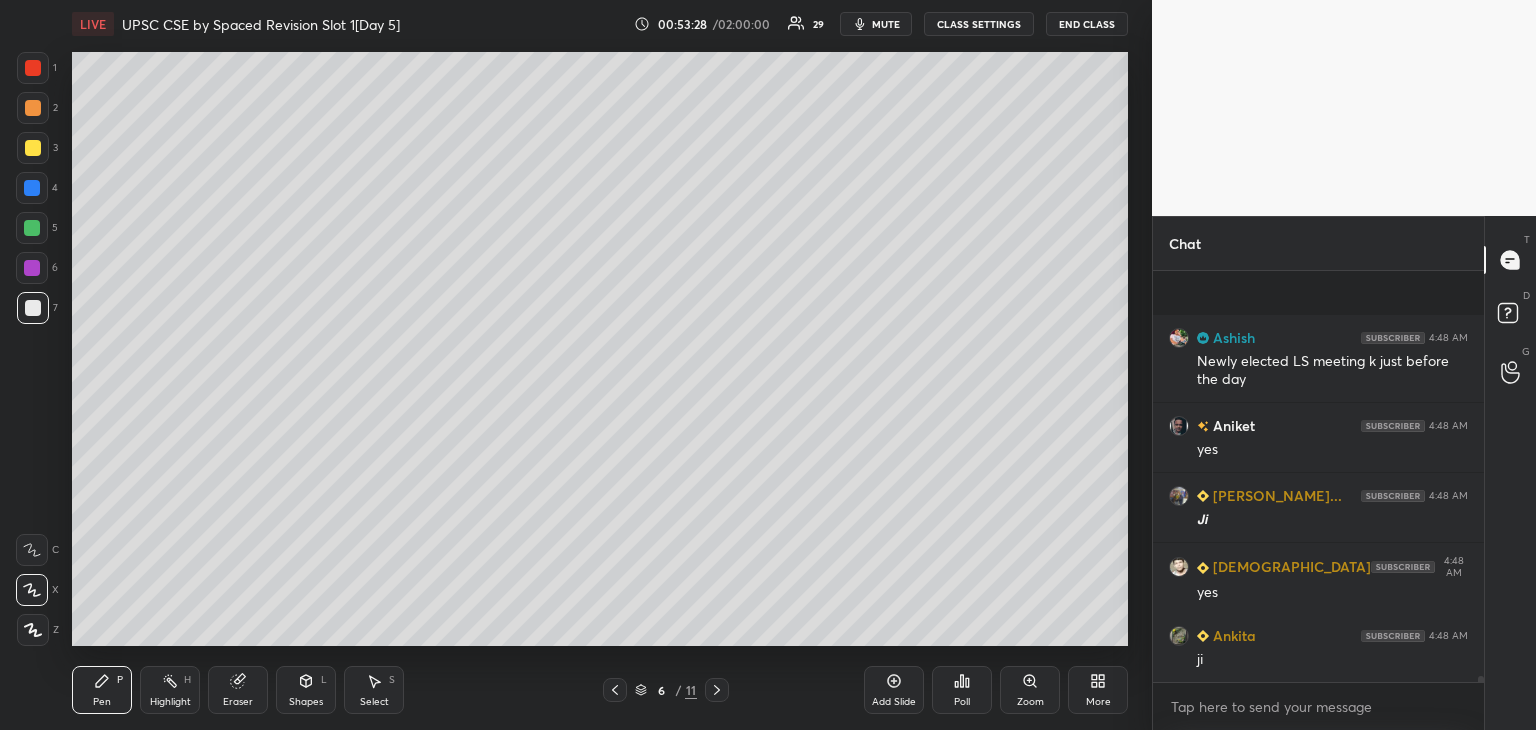 scroll, scrollTop: 29224, scrollLeft: 0, axis: vertical 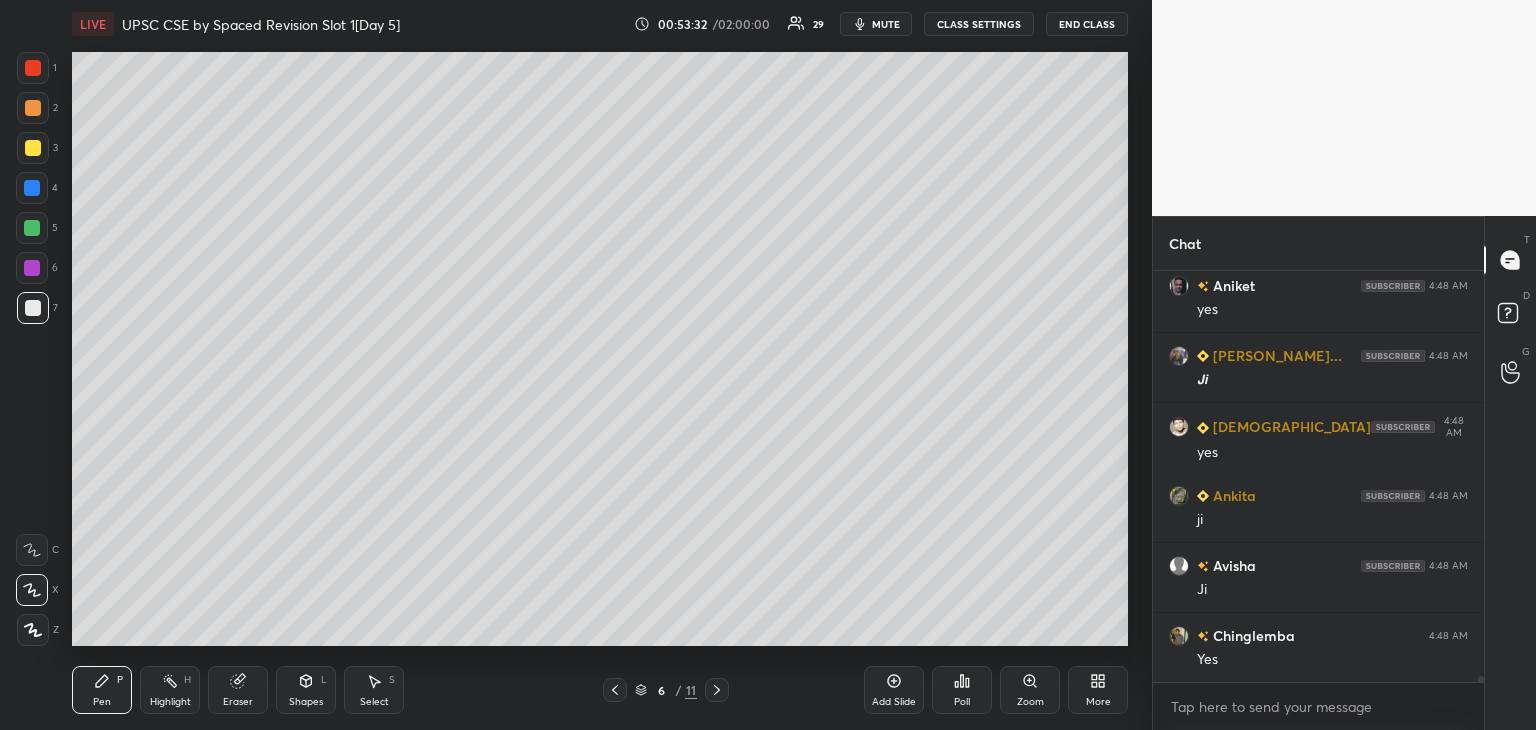 click at bounding box center (33, 148) 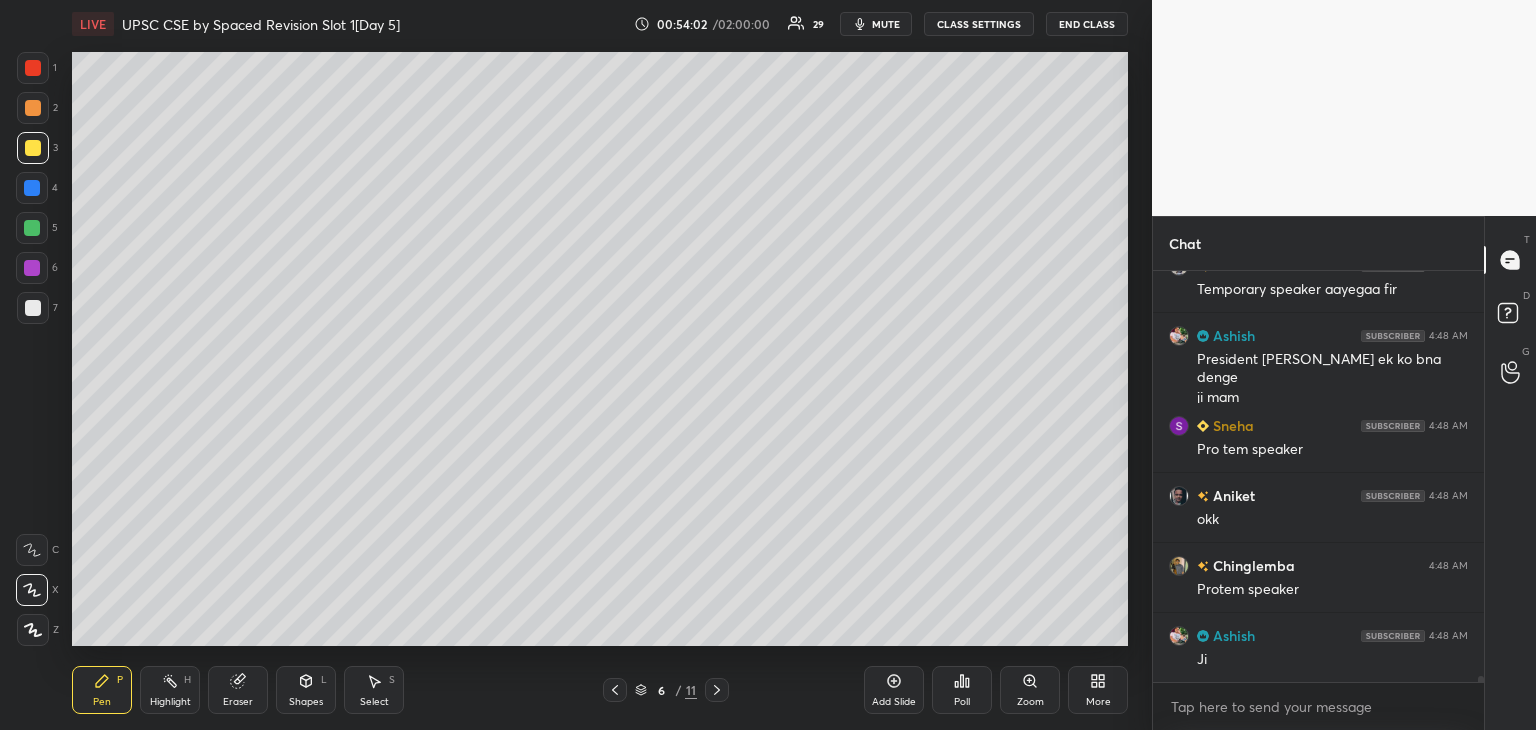 scroll, scrollTop: 29804, scrollLeft: 0, axis: vertical 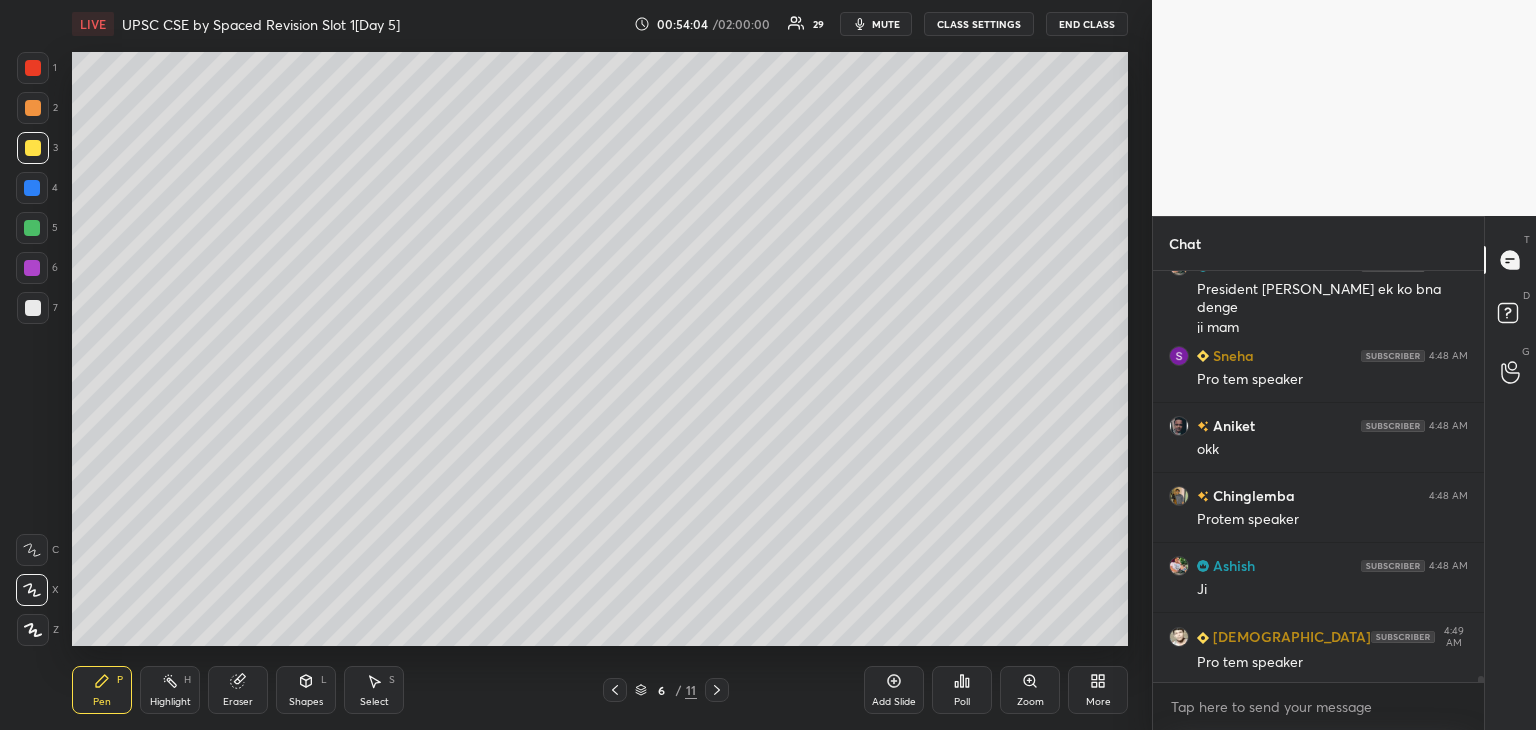 click at bounding box center [32, 228] 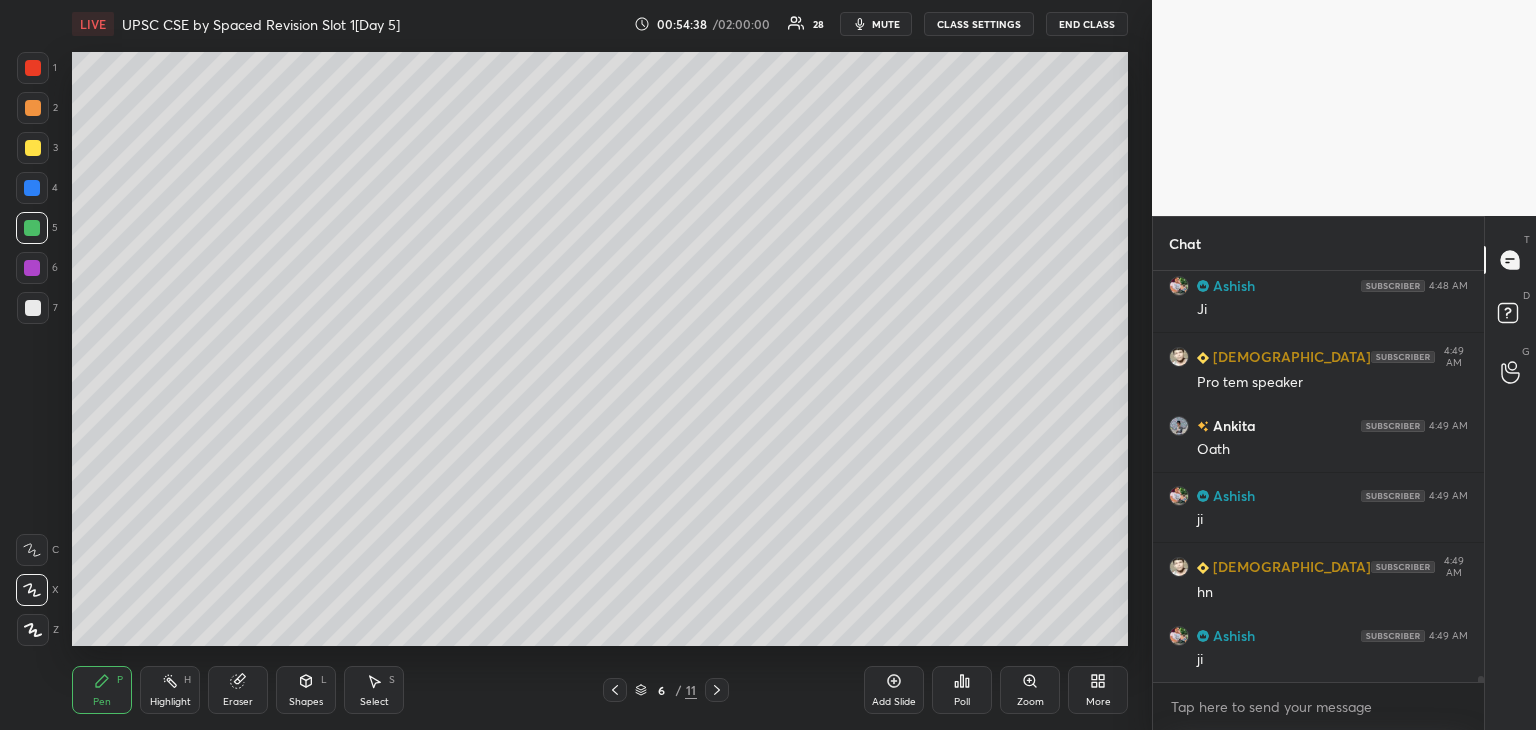 scroll, scrollTop: 30154, scrollLeft: 0, axis: vertical 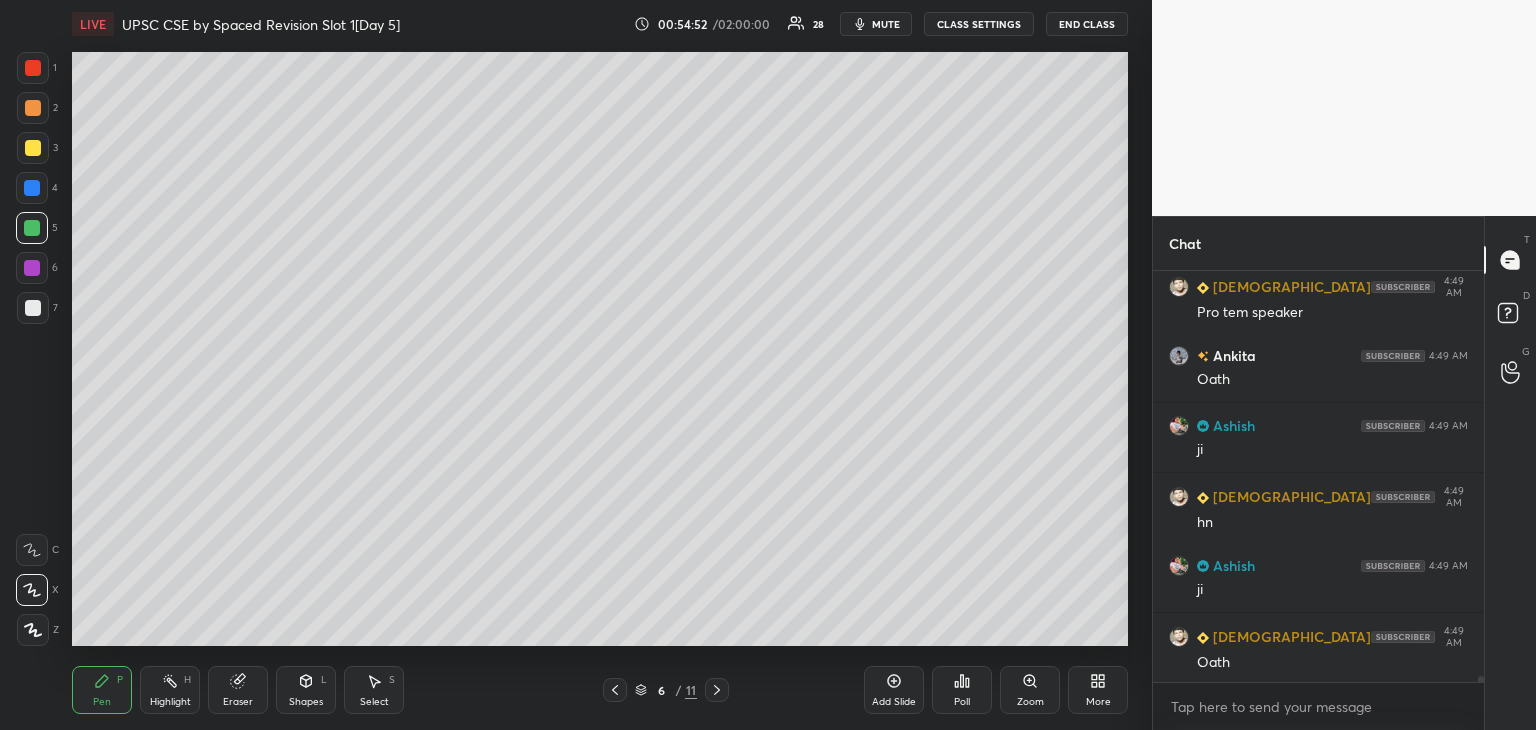 click on "LIVE UPSC CSE by Spaced Revision Slot 1[Day 5] 00:54:52 /  02:00:00 28 mute CLASS SETTINGS End Class Setting up your live class Poll for   secs No correct answer Start poll Back UPSC CSE by Spaced Revision Slot 1[Day 5] Arti Chhawari Pen P Highlight H Eraser Shapes L Select S 6 / 11 Add Slide Poll Zoom More" at bounding box center (600, 365) 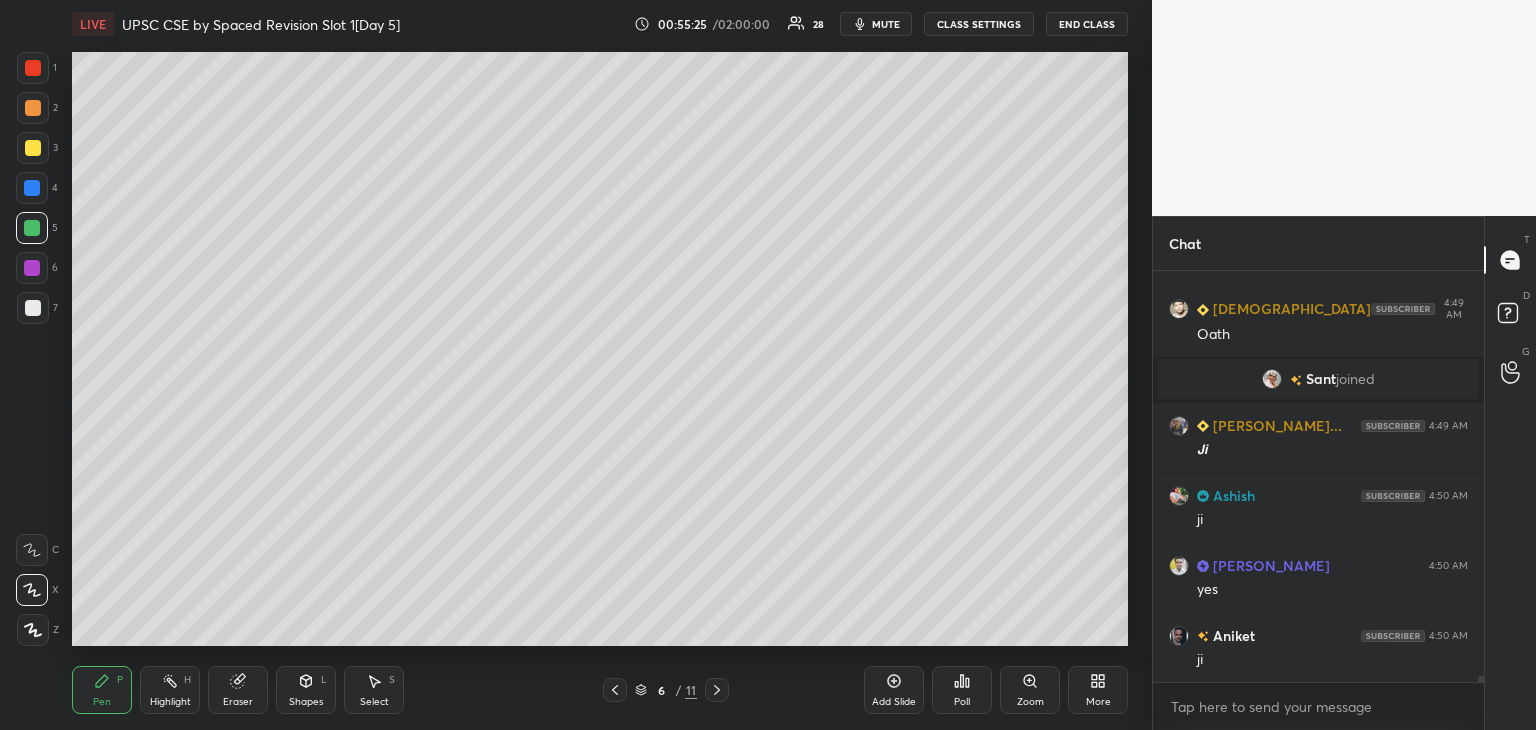 scroll, scrollTop: 29916, scrollLeft: 0, axis: vertical 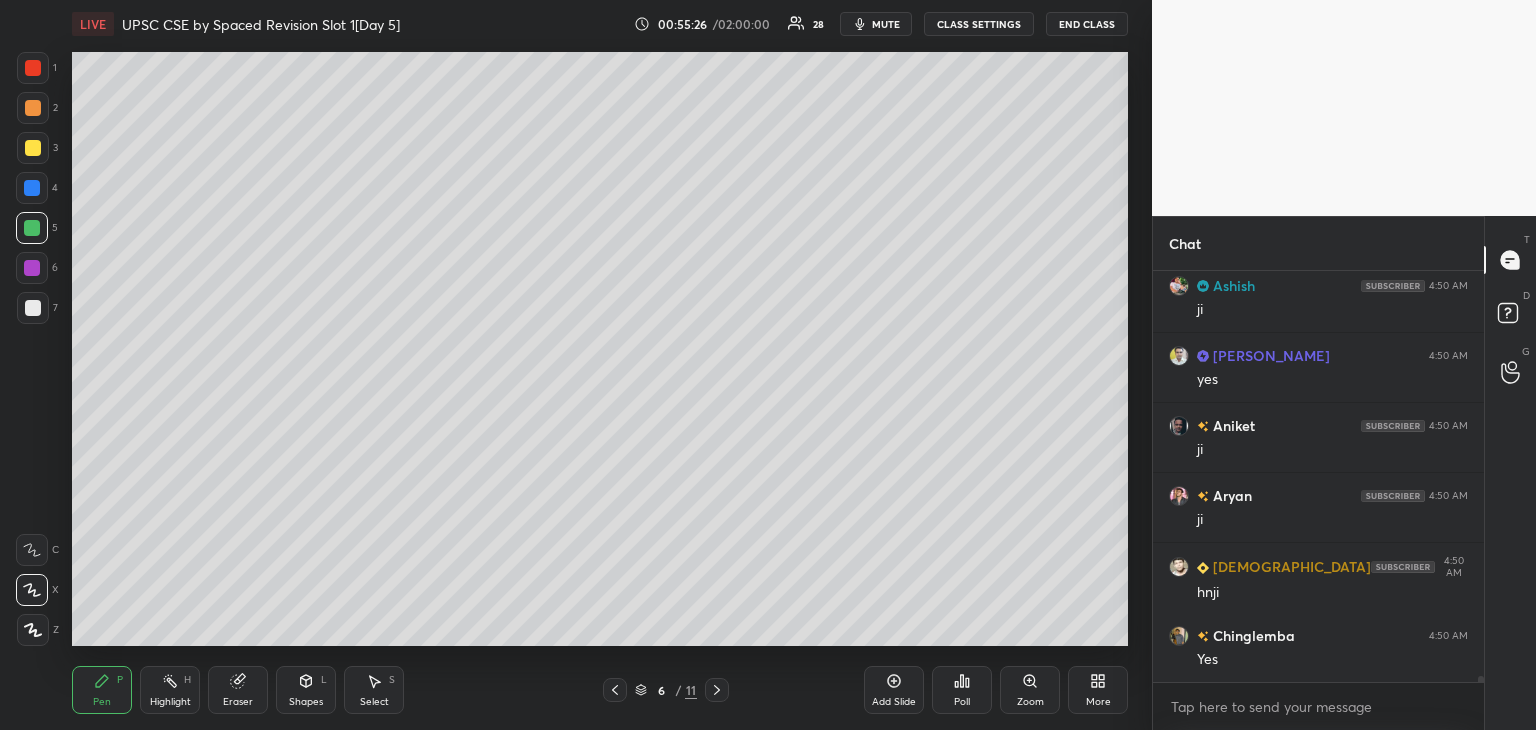 click on "Add Slide" at bounding box center (894, 690) 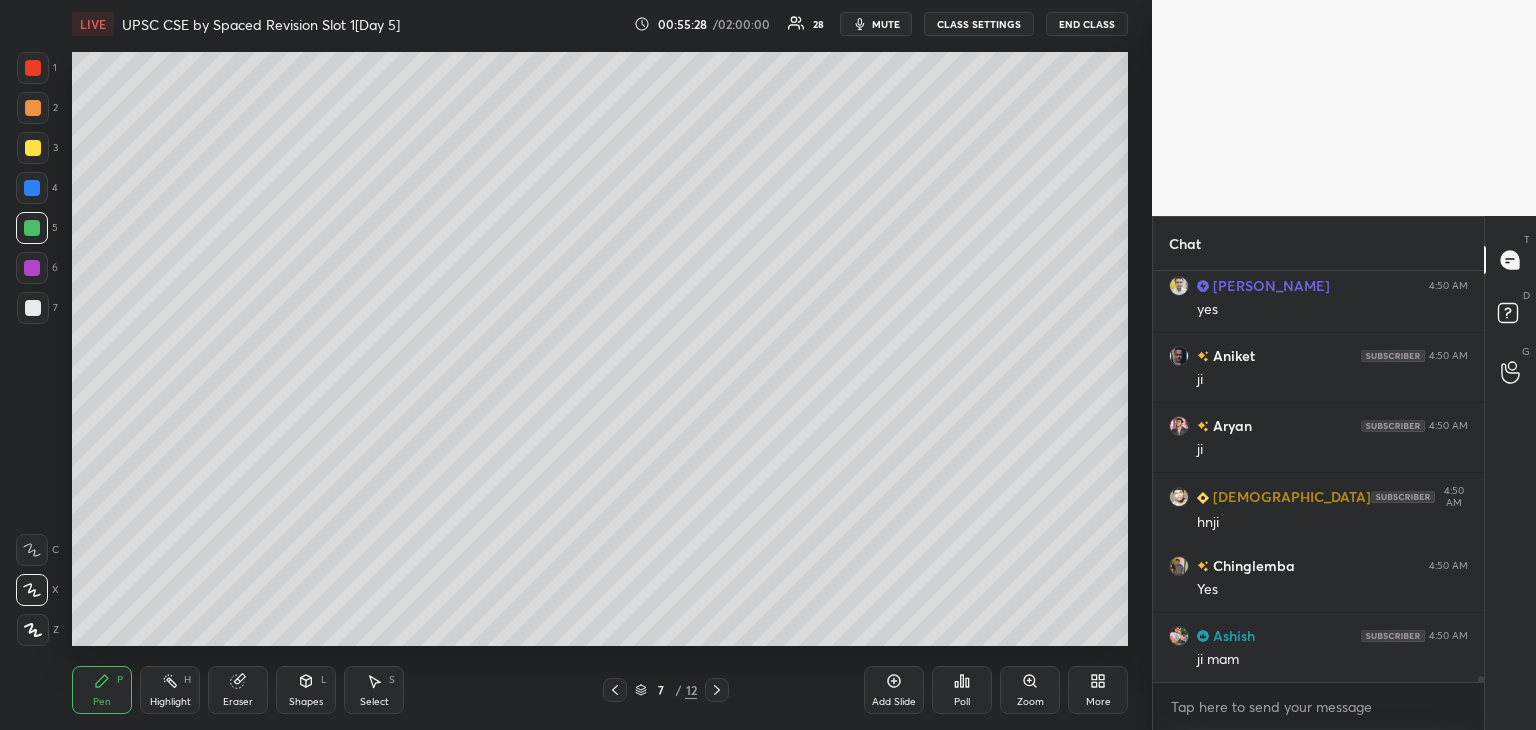 scroll, scrollTop: 30196, scrollLeft: 0, axis: vertical 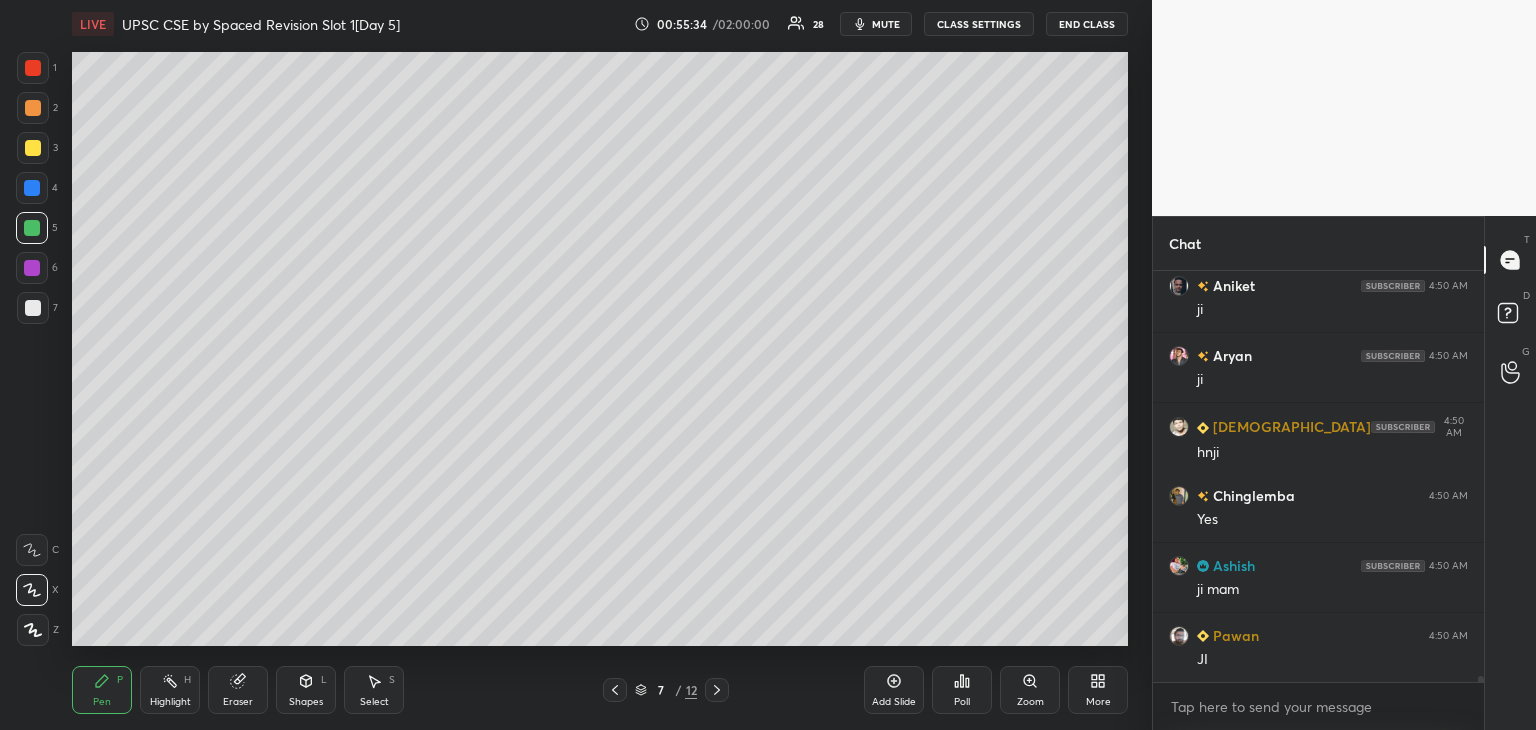 click at bounding box center [615, 690] 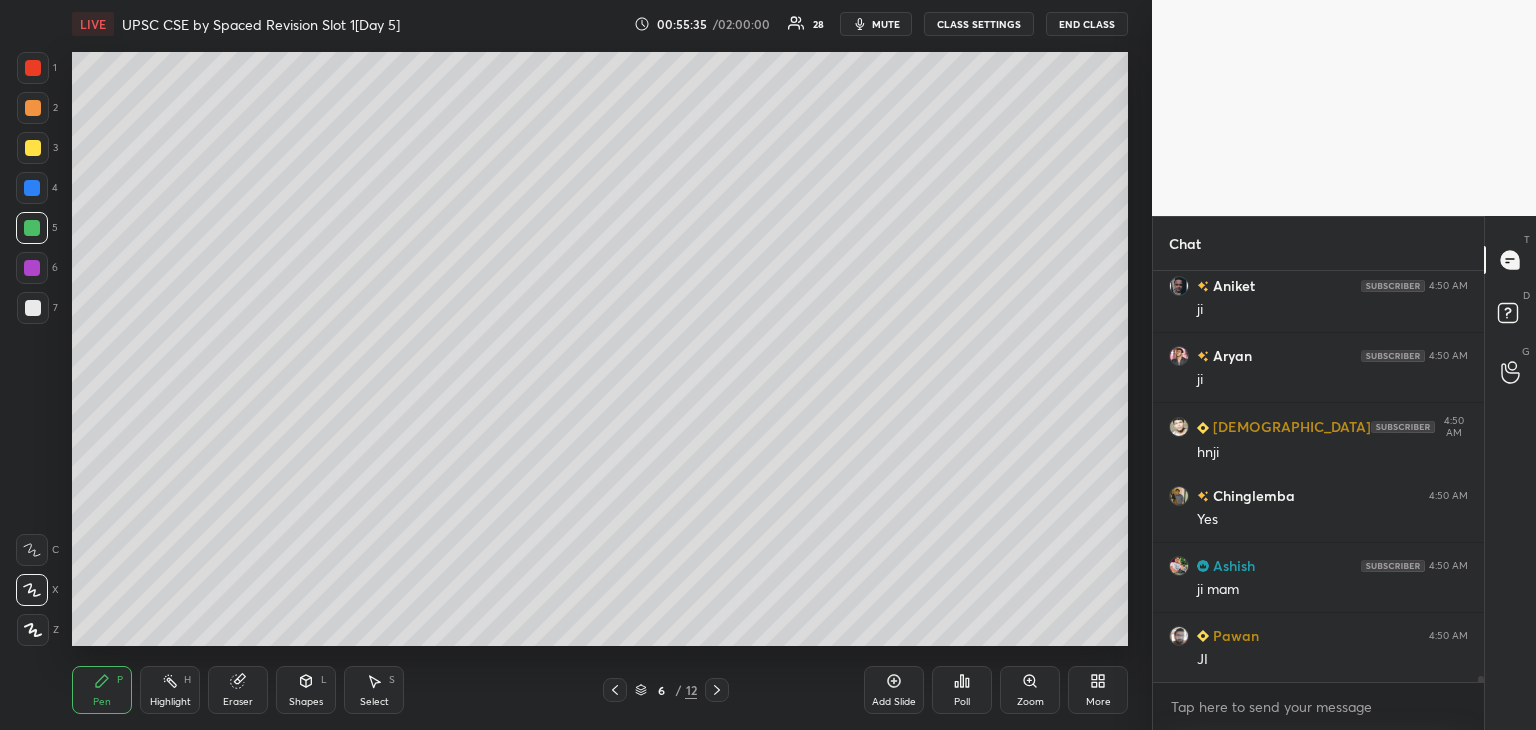 click 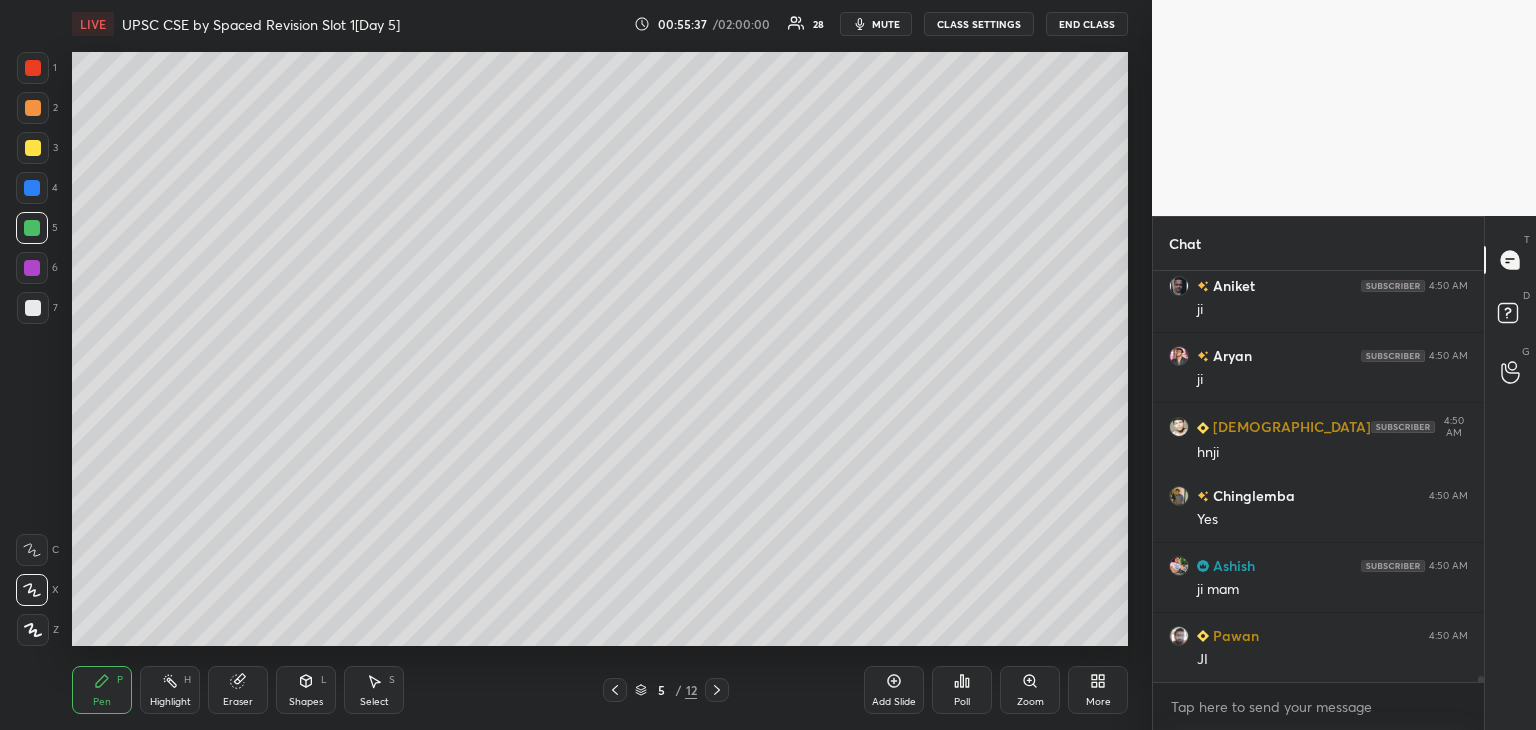 click 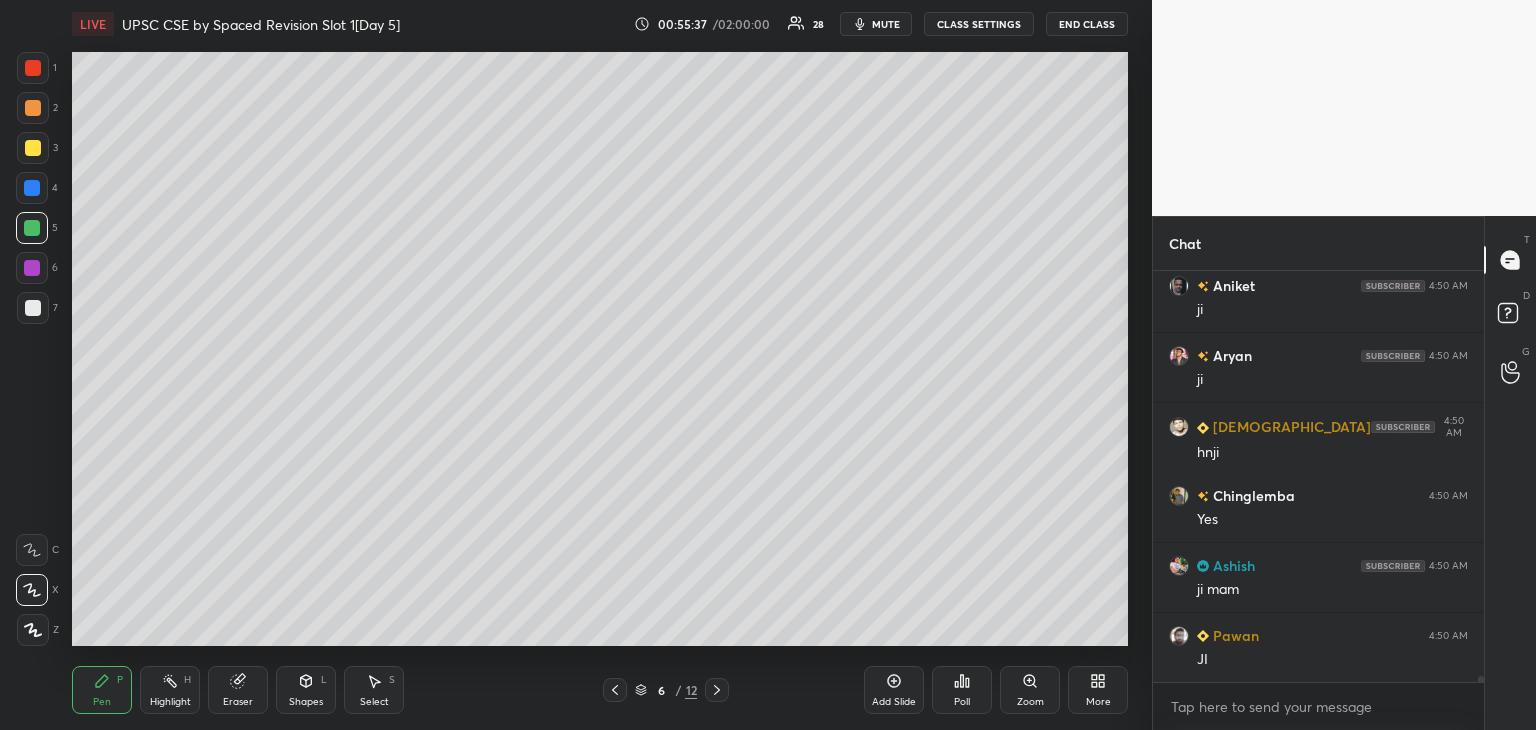 click 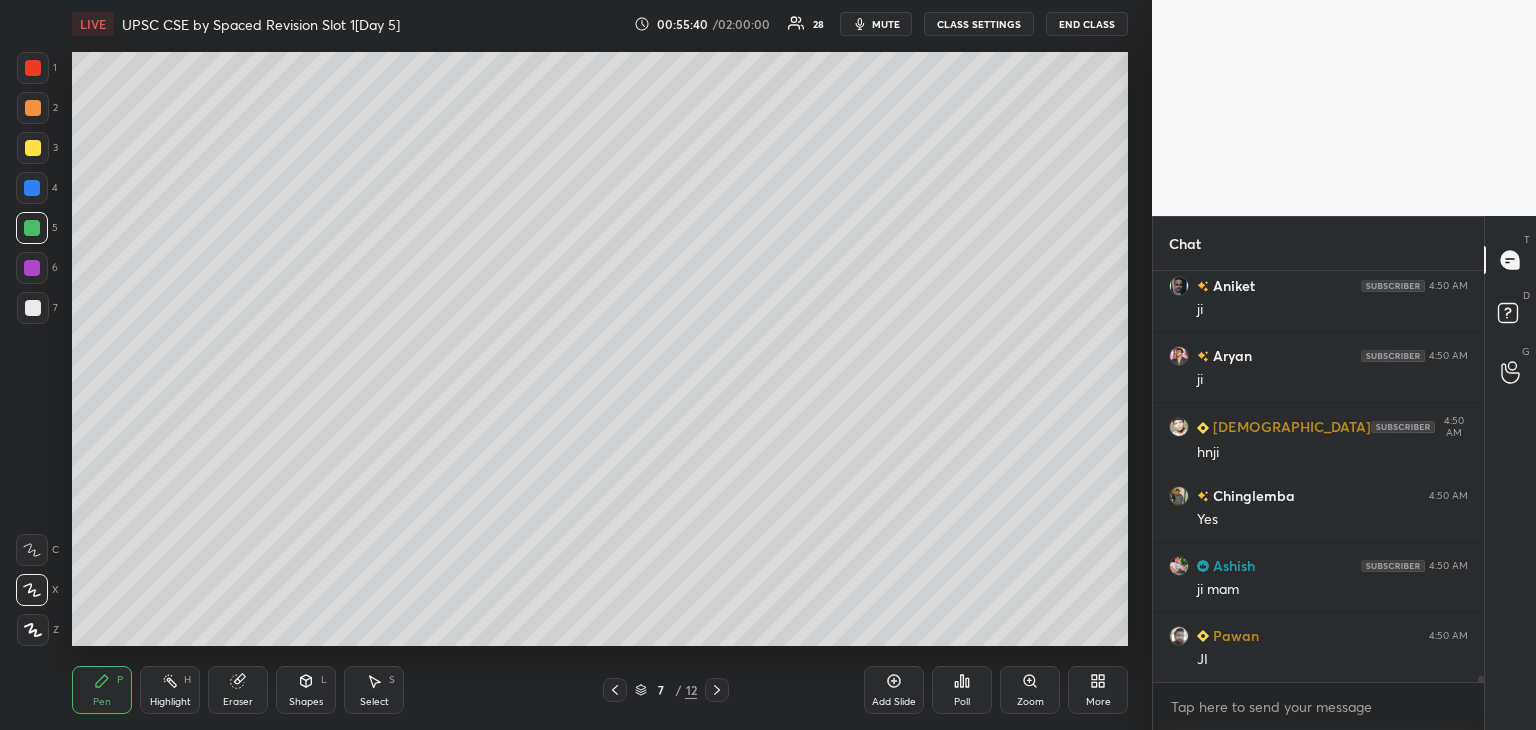 scroll, scrollTop: 30266, scrollLeft: 0, axis: vertical 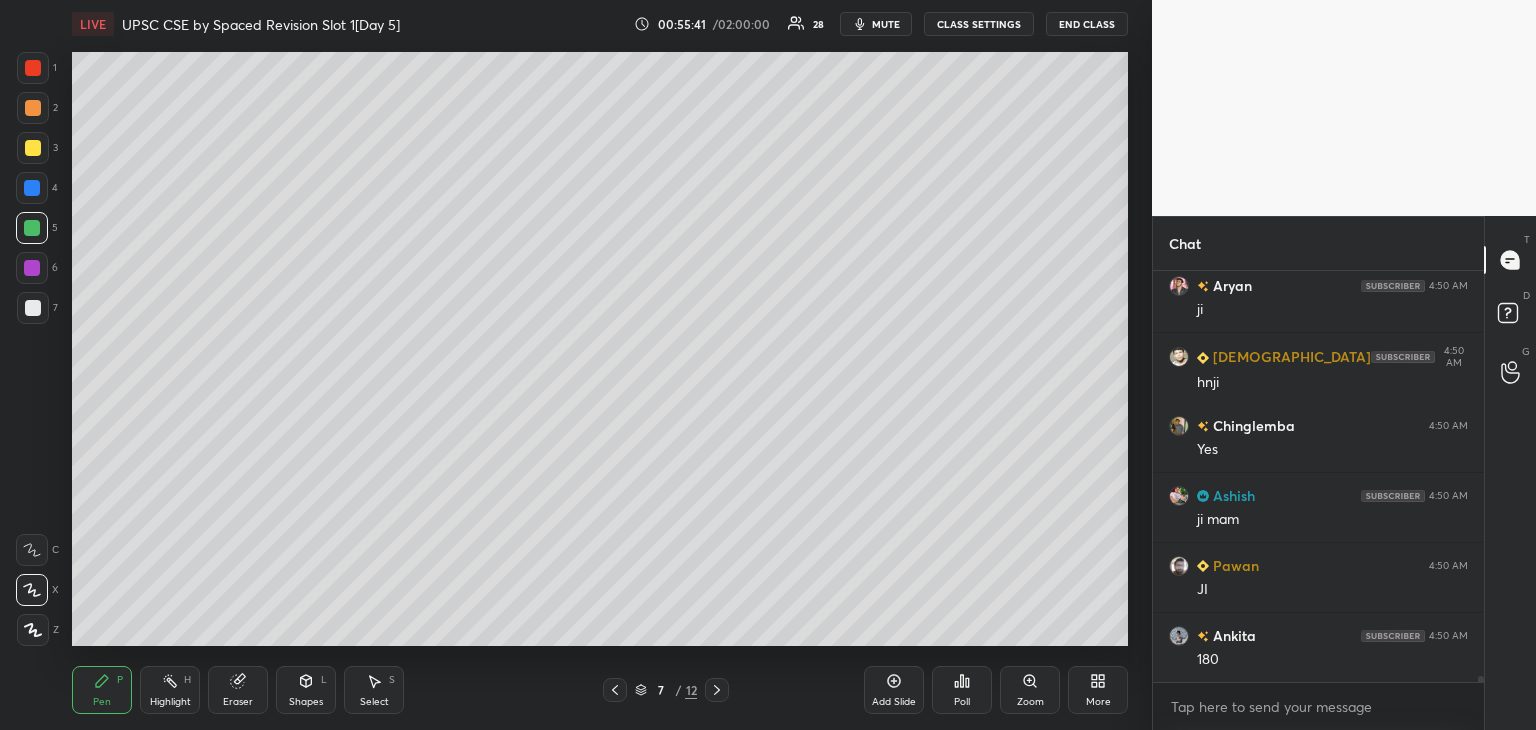 click at bounding box center [33, 148] 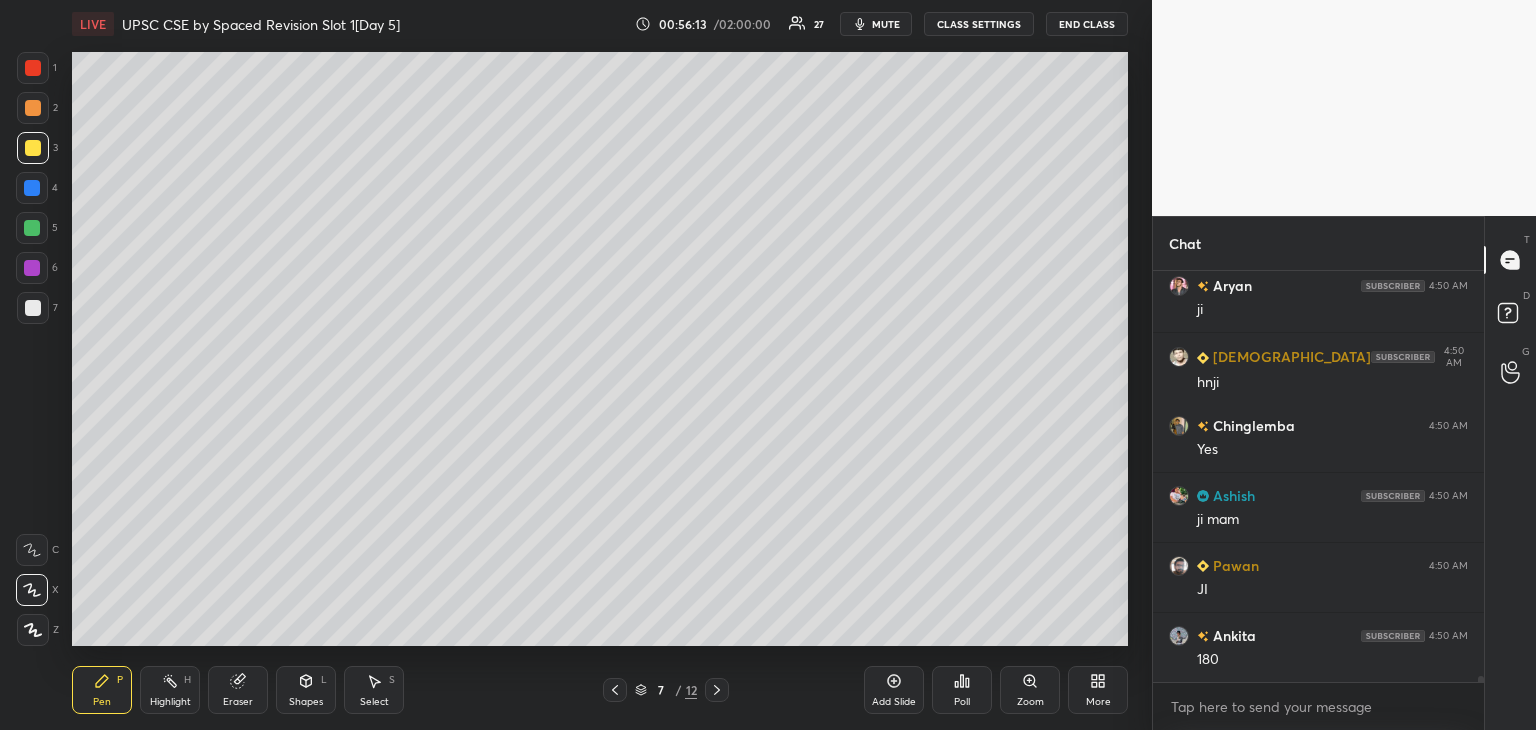 click at bounding box center (32, 188) 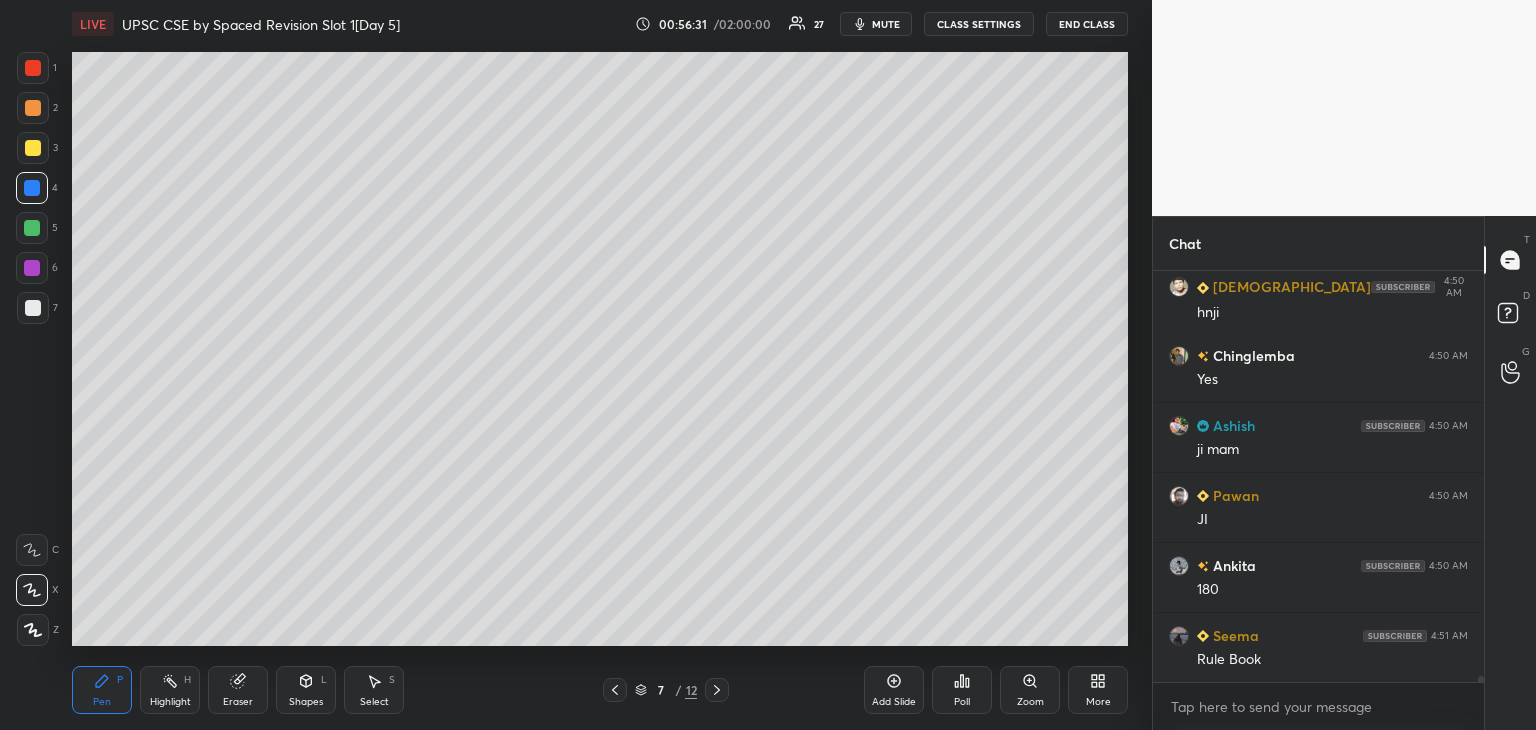 scroll, scrollTop: 30406, scrollLeft: 0, axis: vertical 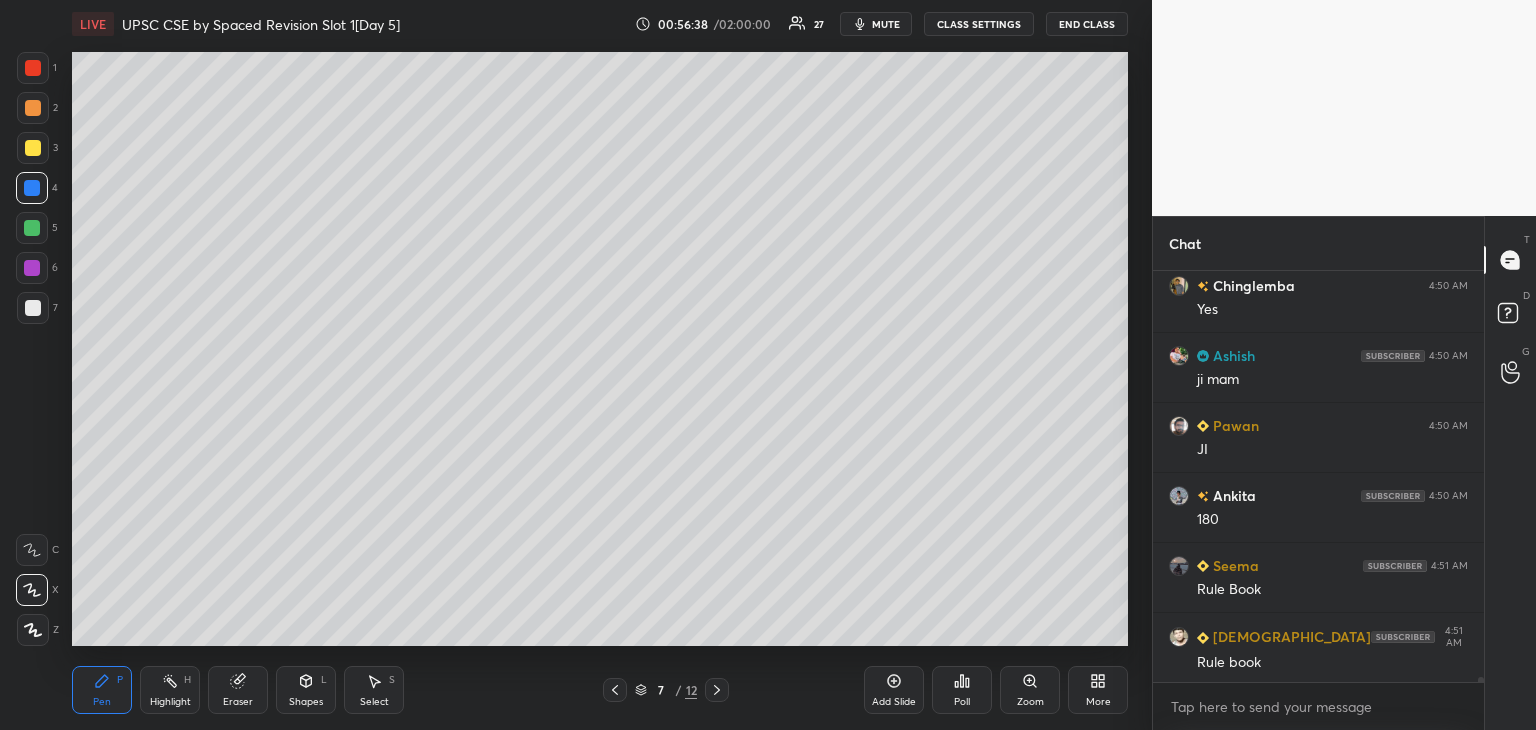 click at bounding box center (33, 148) 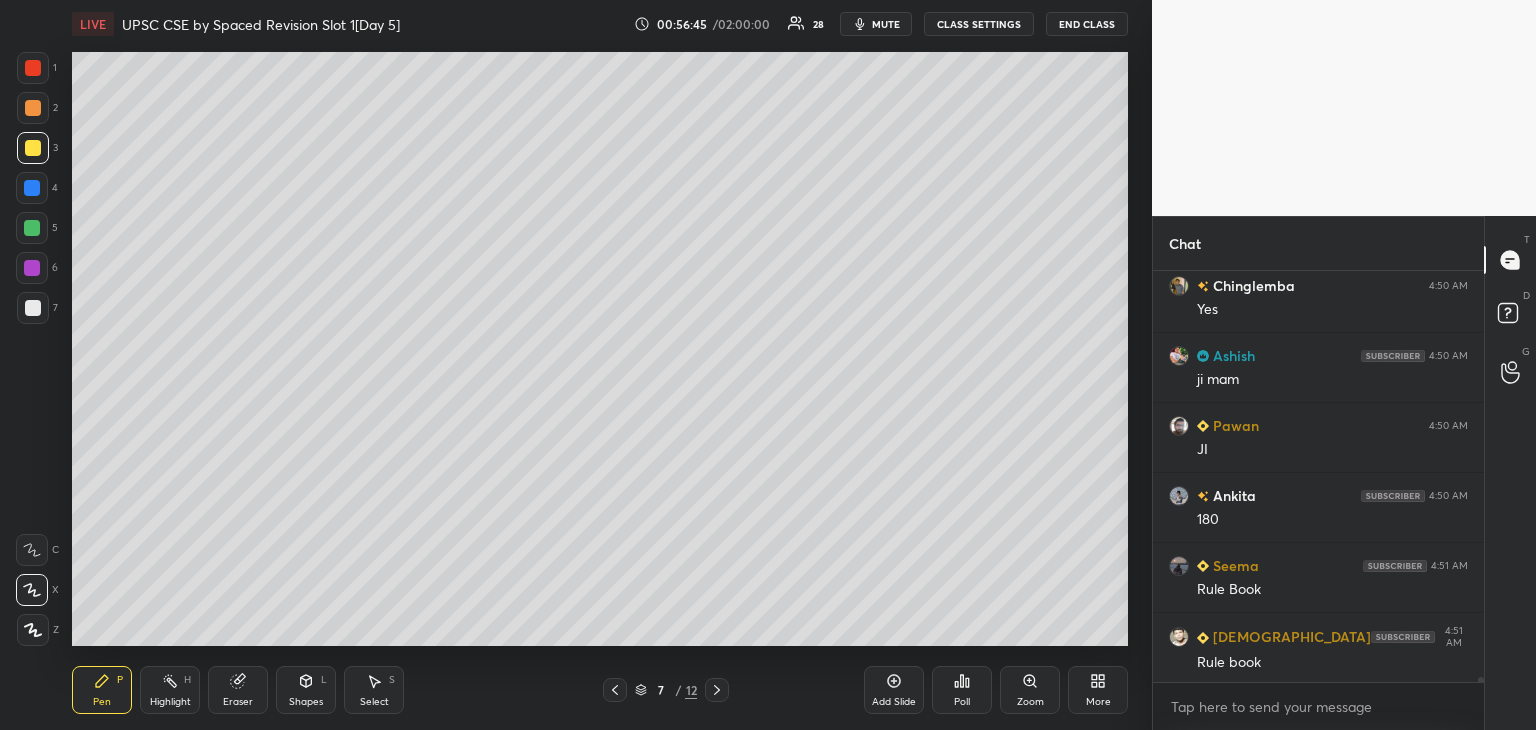 click at bounding box center (32, 188) 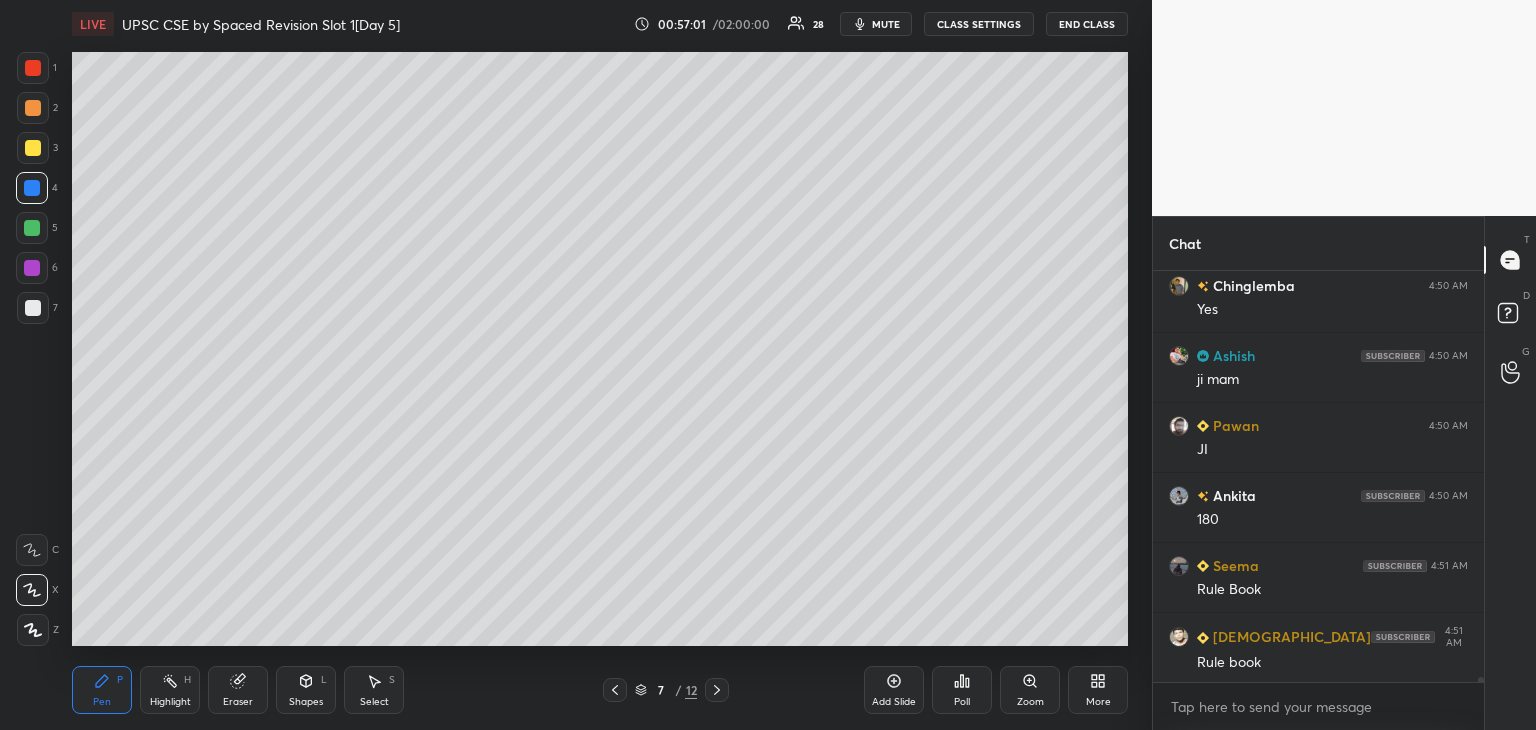 scroll, scrollTop: 30476, scrollLeft: 0, axis: vertical 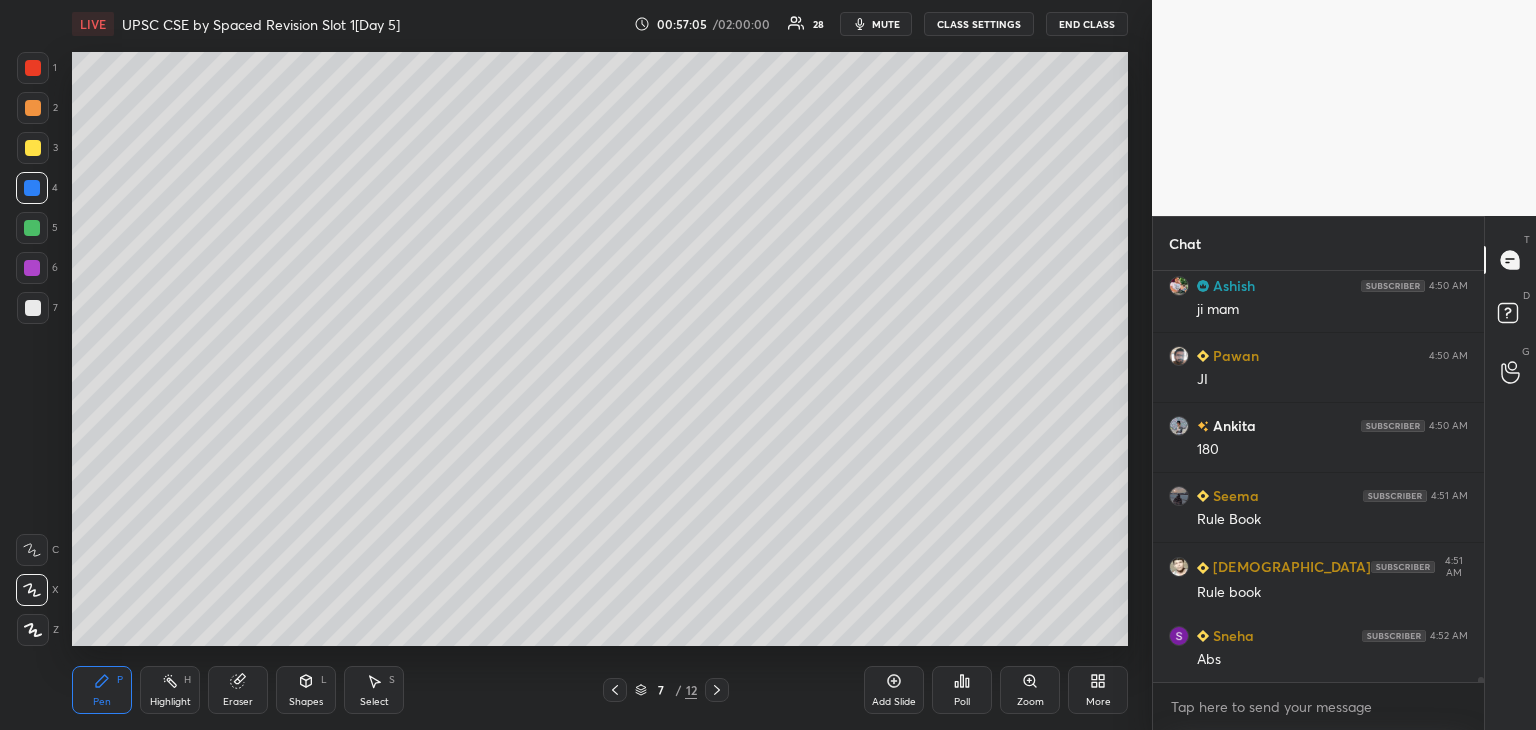 click at bounding box center [32, 268] 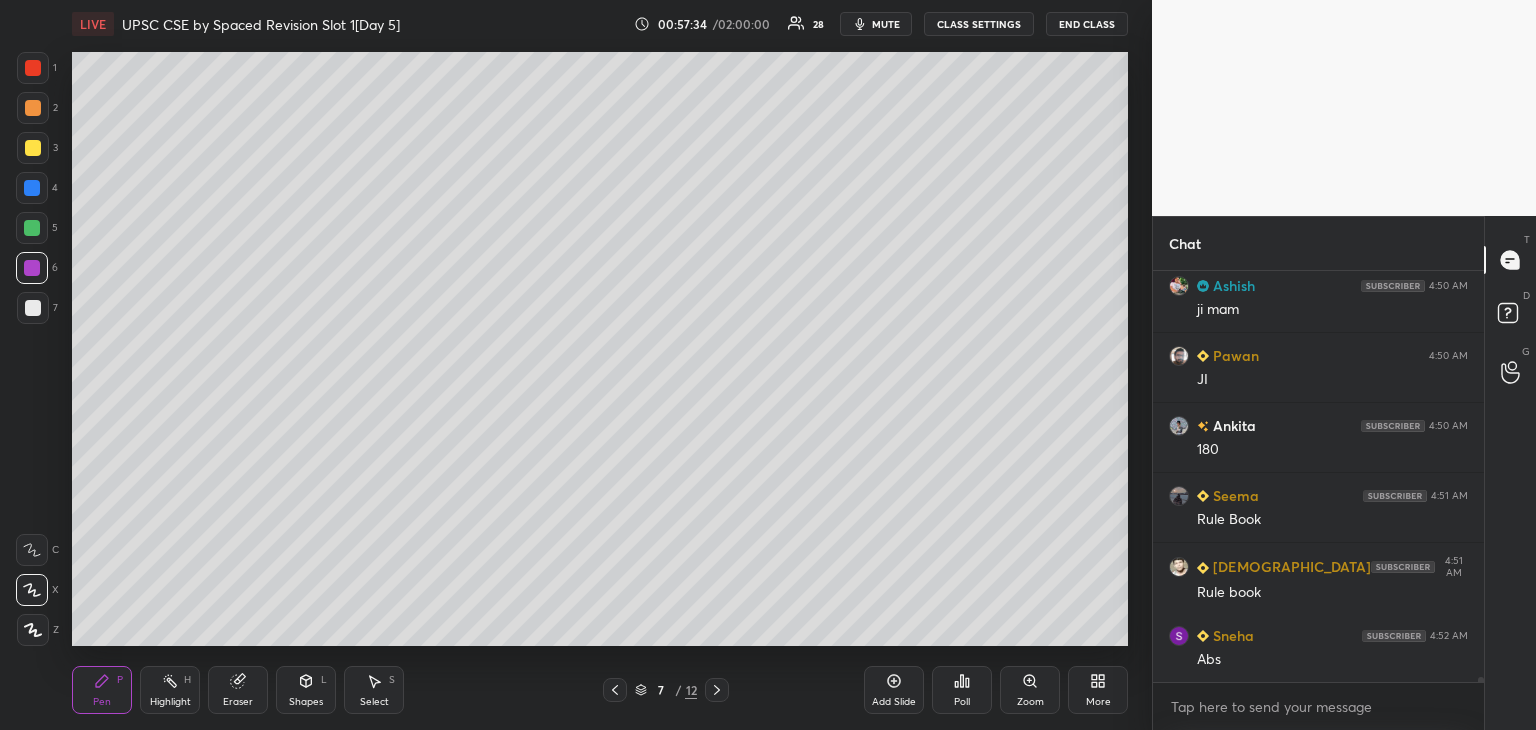 drag, startPoint x: 30, startPoint y: 151, endPoint x: 39, endPoint y: 159, distance: 12.0415945 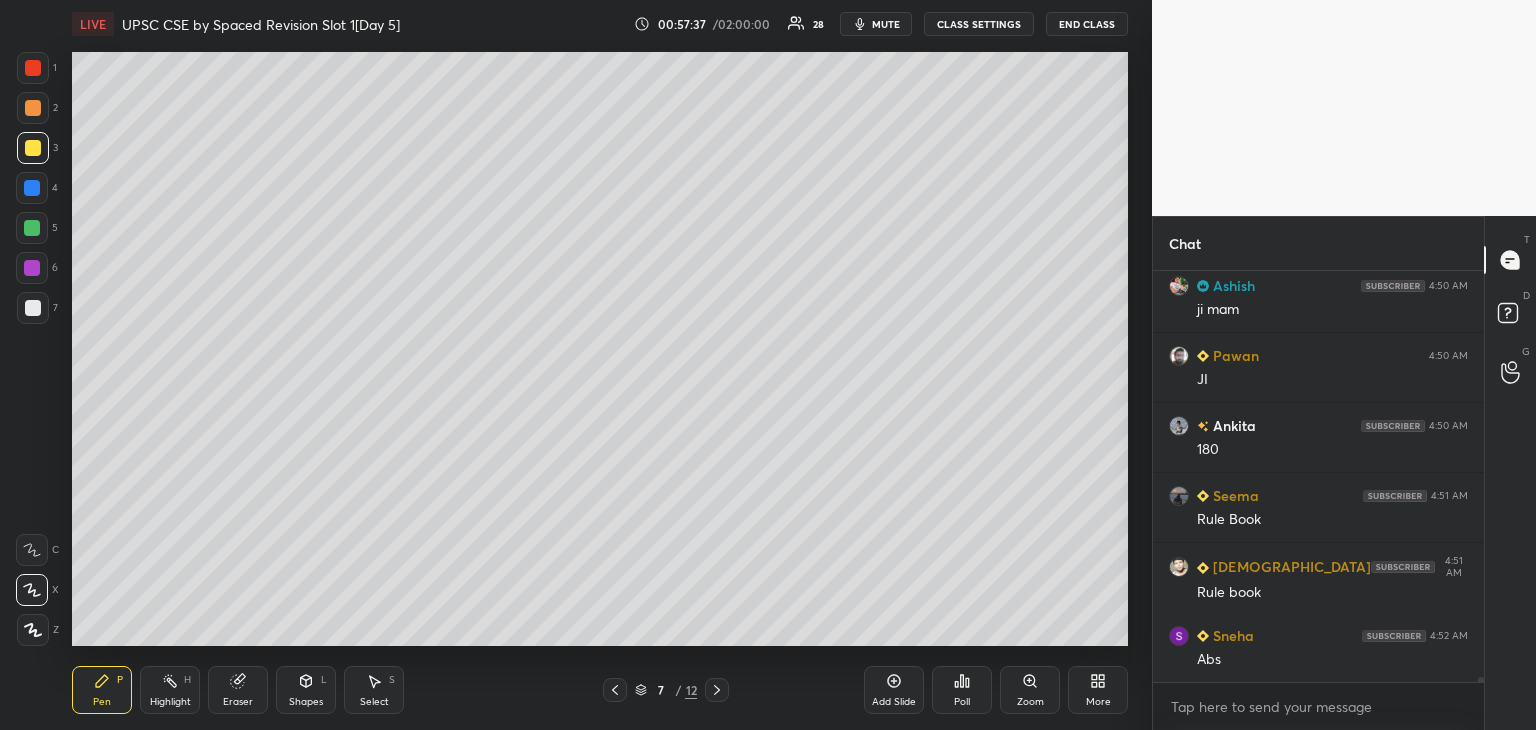 scroll, scrollTop: 30496, scrollLeft: 0, axis: vertical 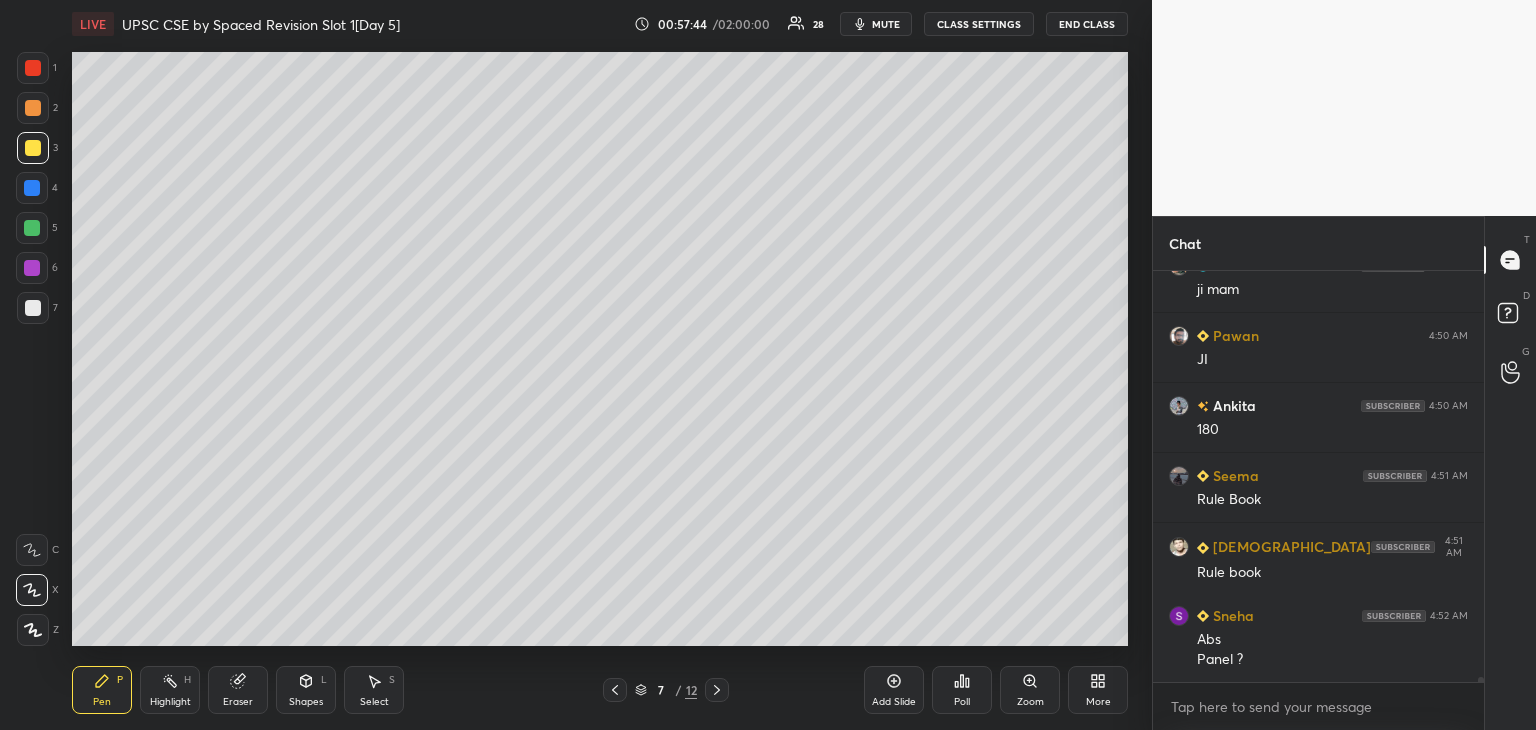 click at bounding box center (32, 188) 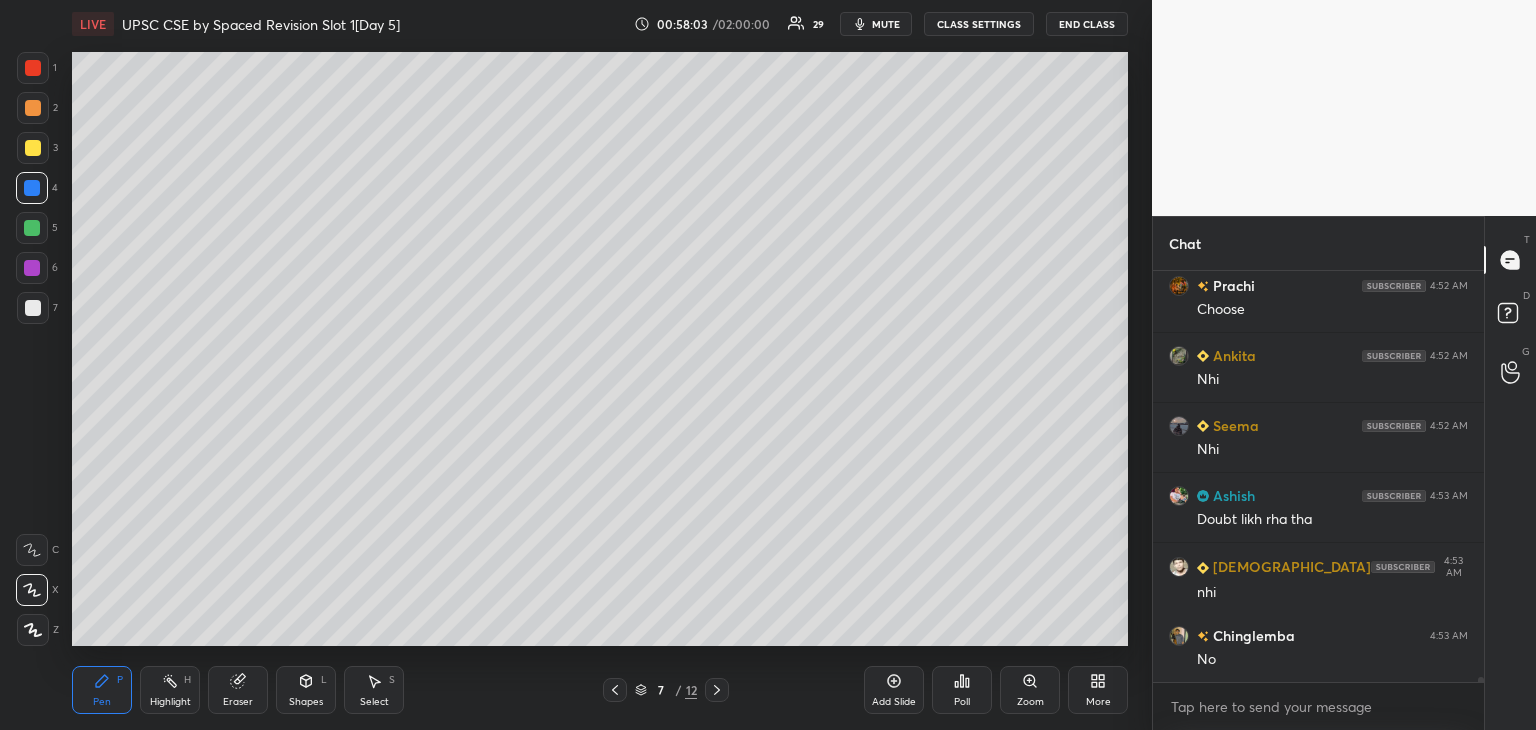 scroll, scrollTop: 30884, scrollLeft: 0, axis: vertical 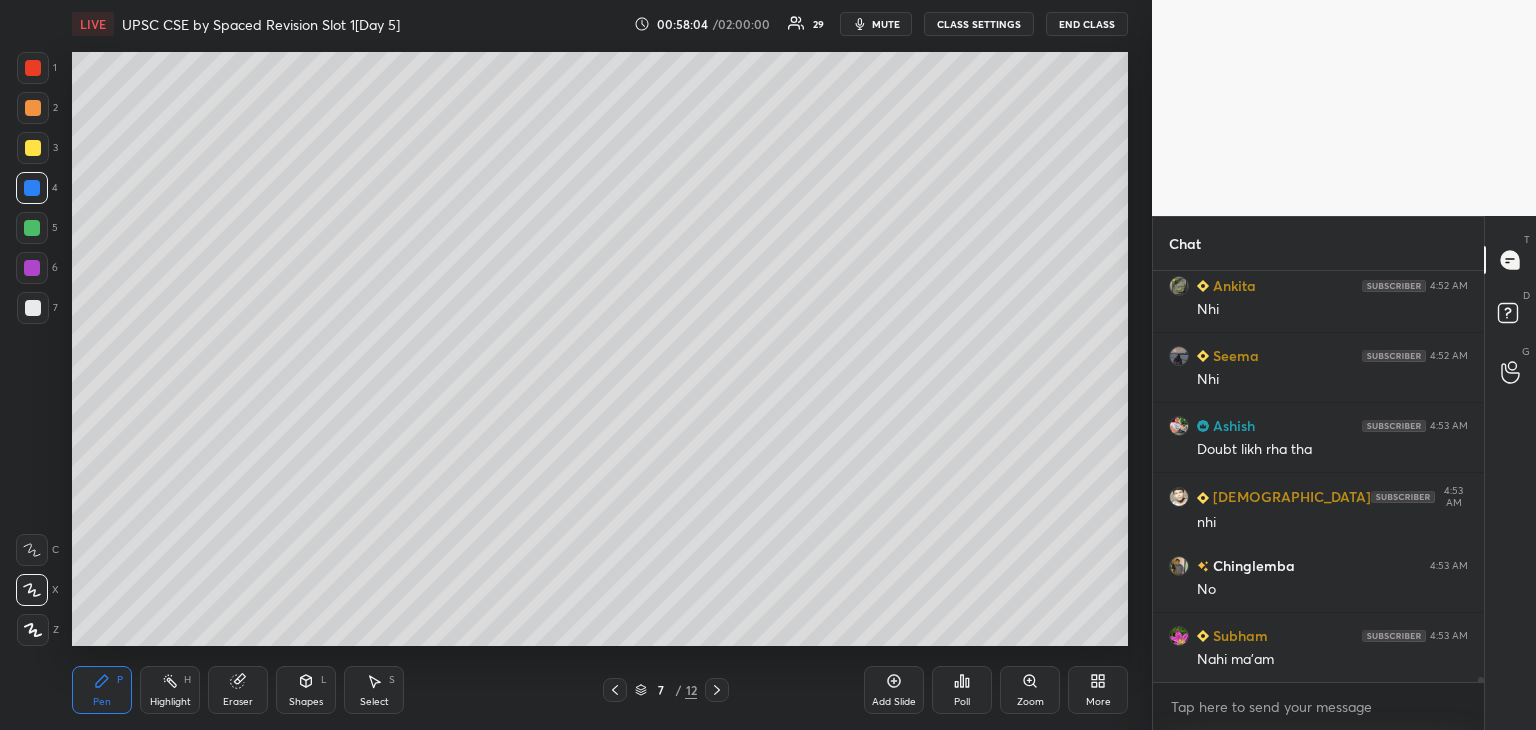 click at bounding box center [32, 228] 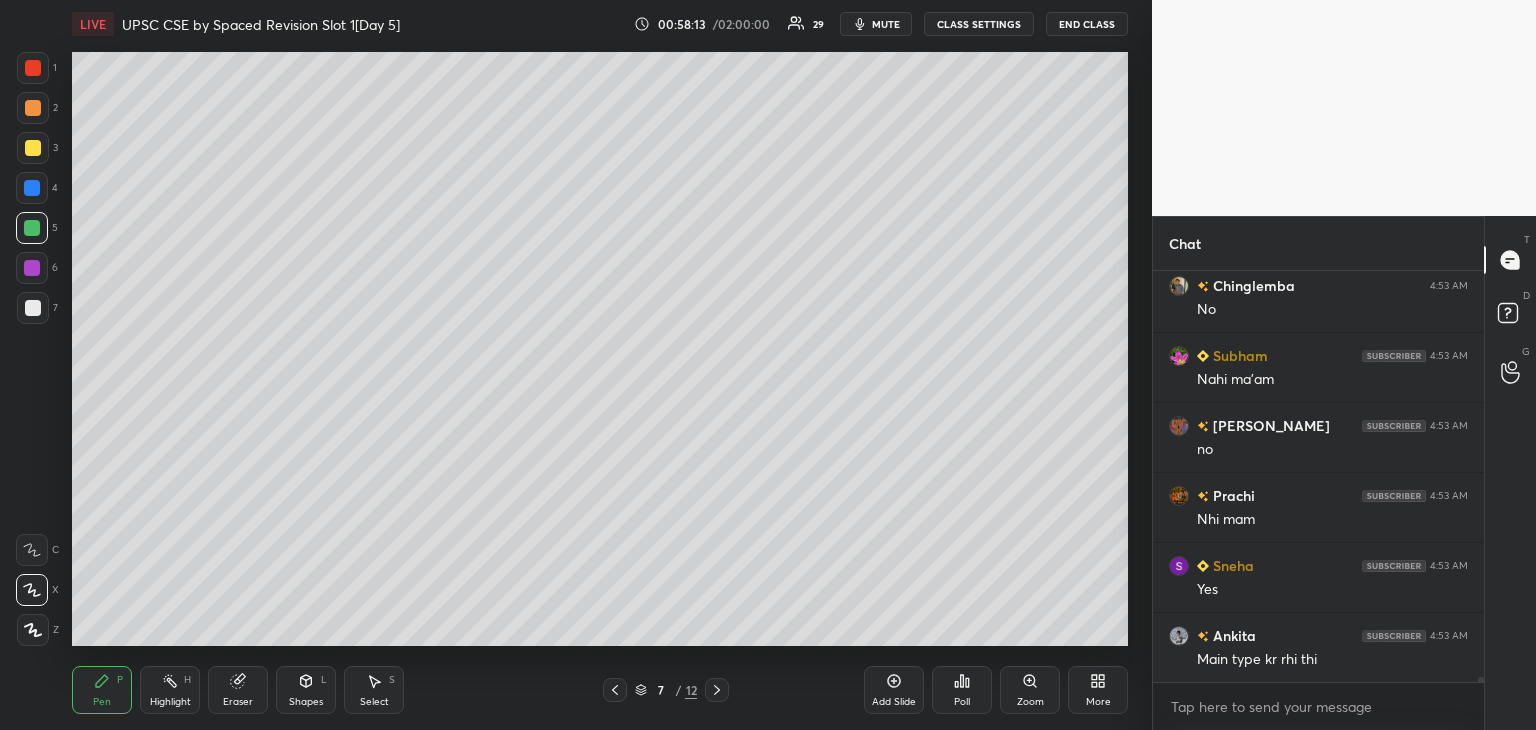 scroll, scrollTop: 31234, scrollLeft: 0, axis: vertical 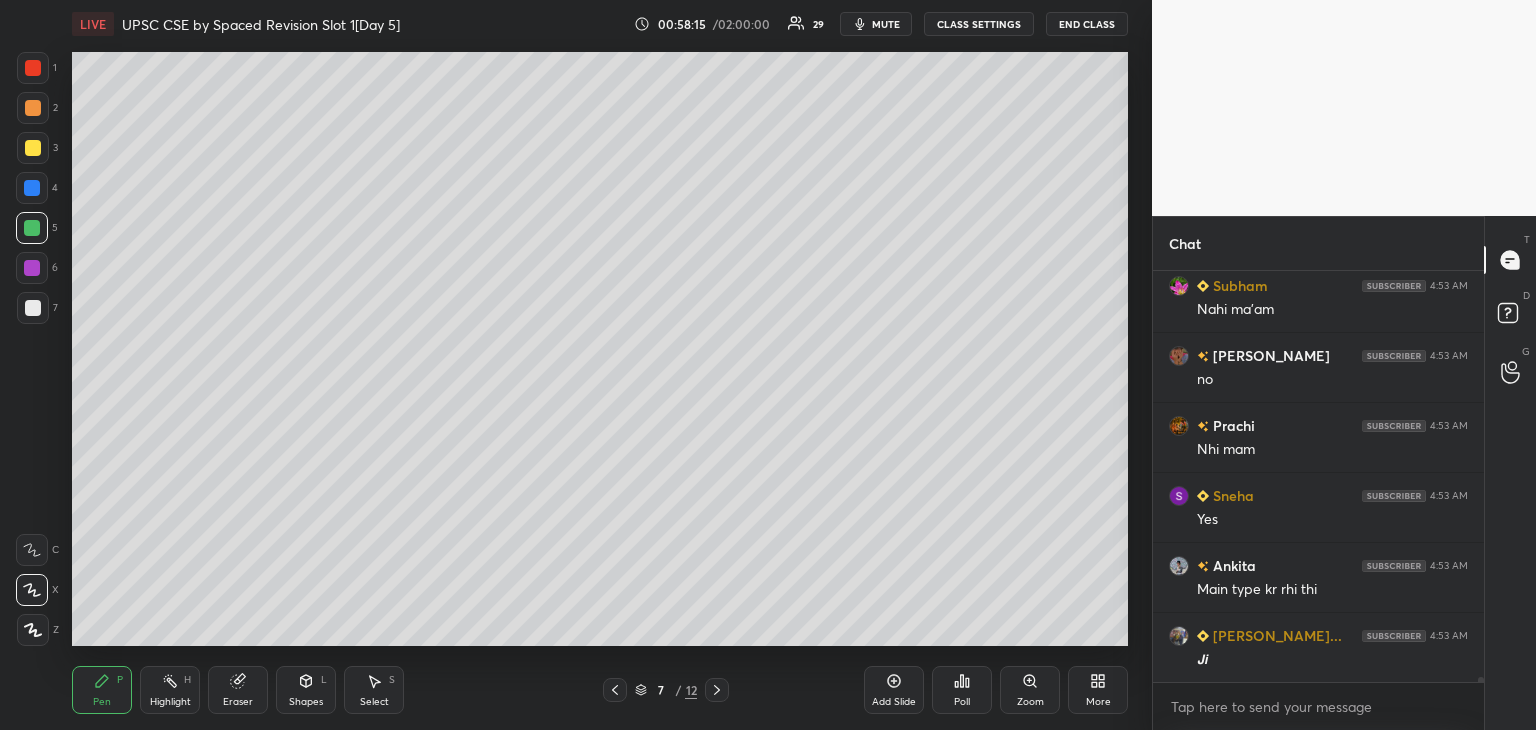 click at bounding box center [33, 148] 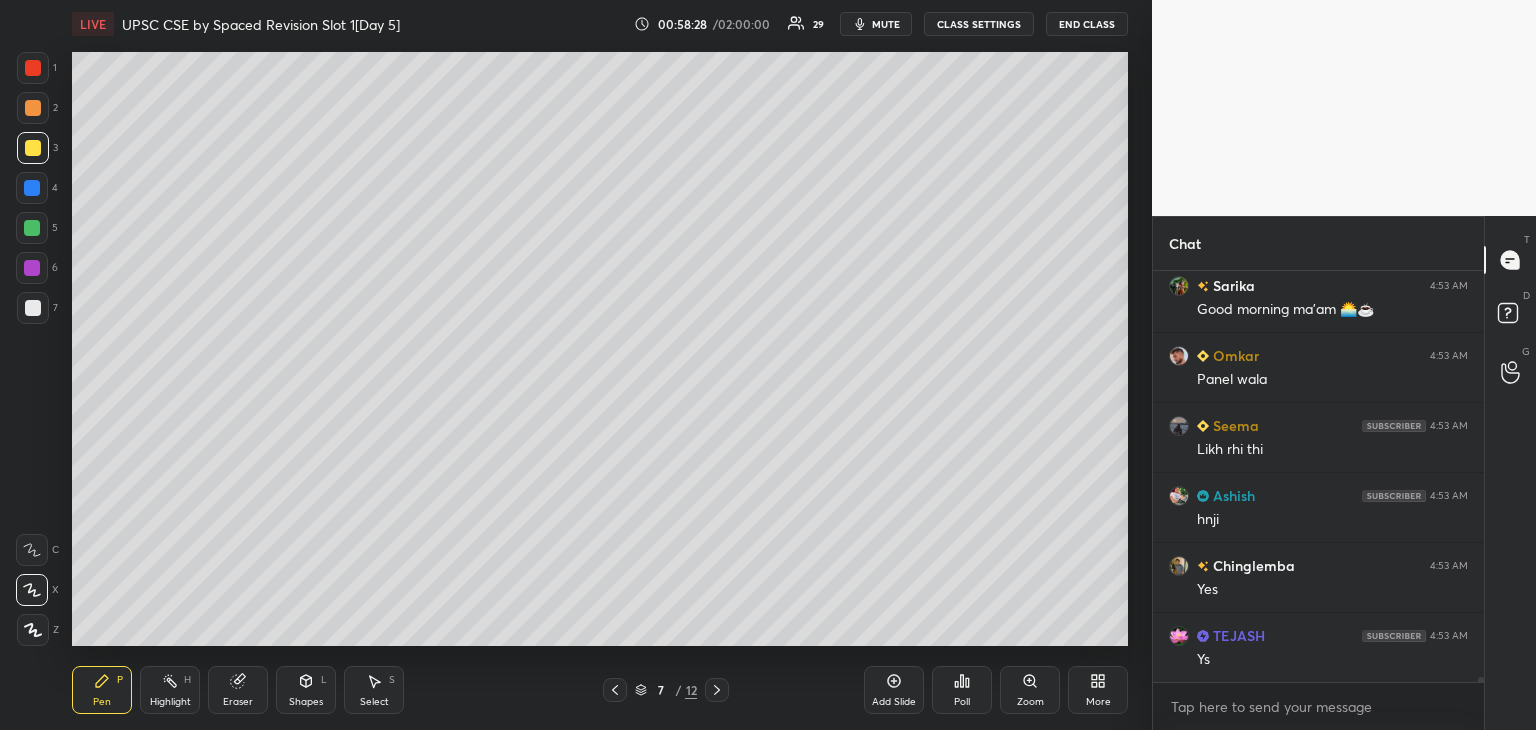 scroll, scrollTop: 31934, scrollLeft: 0, axis: vertical 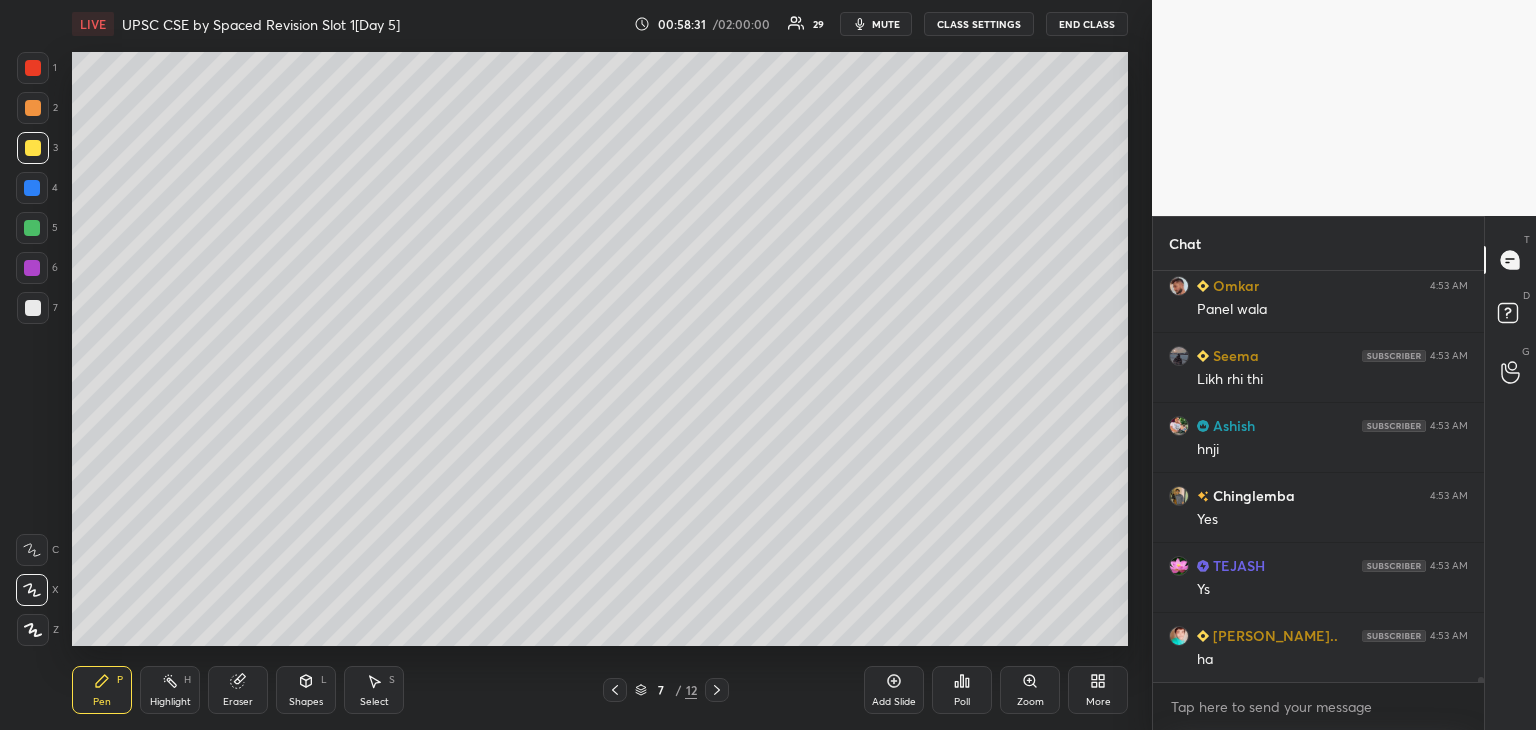click at bounding box center [32, 228] 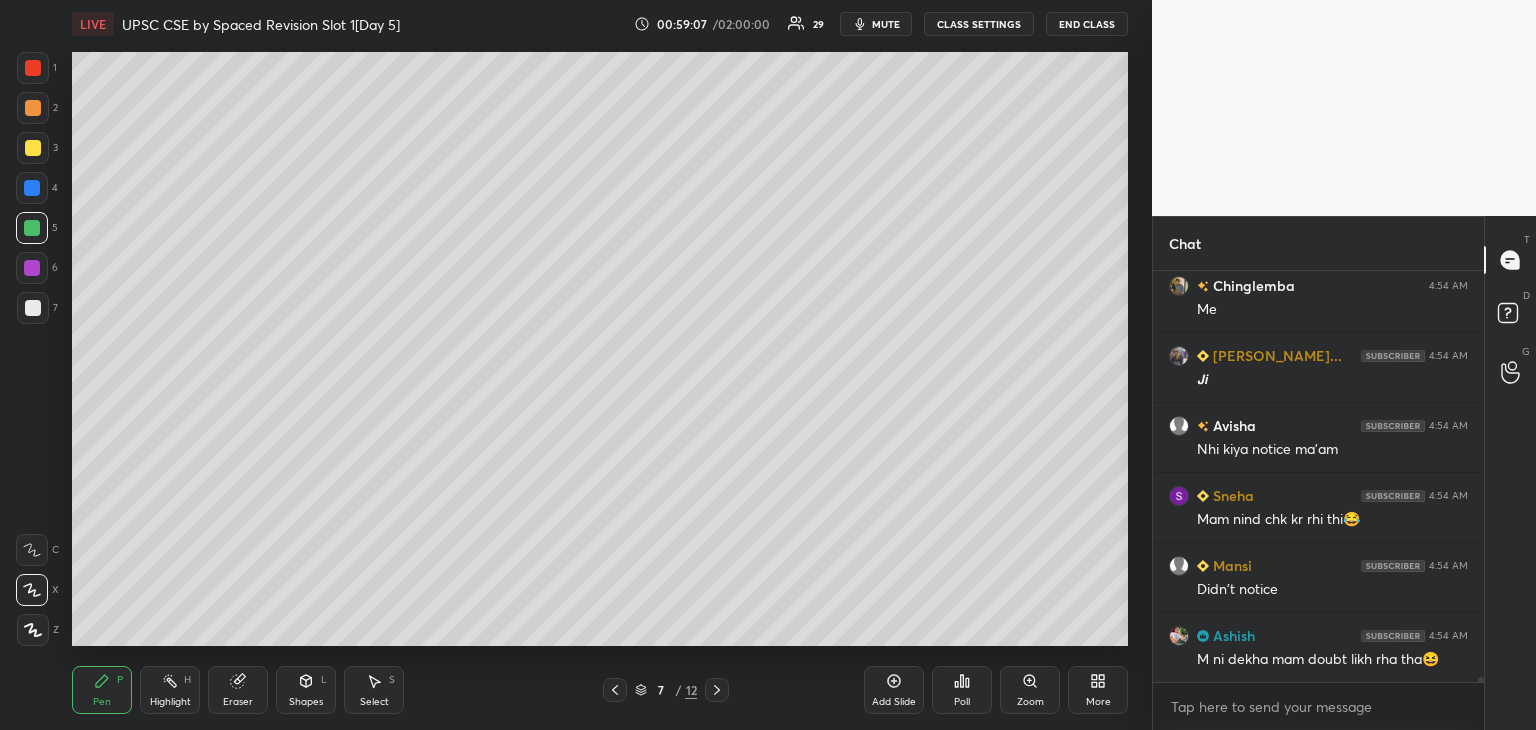 scroll, scrollTop: 33264, scrollLeft: 0, axis: vertical 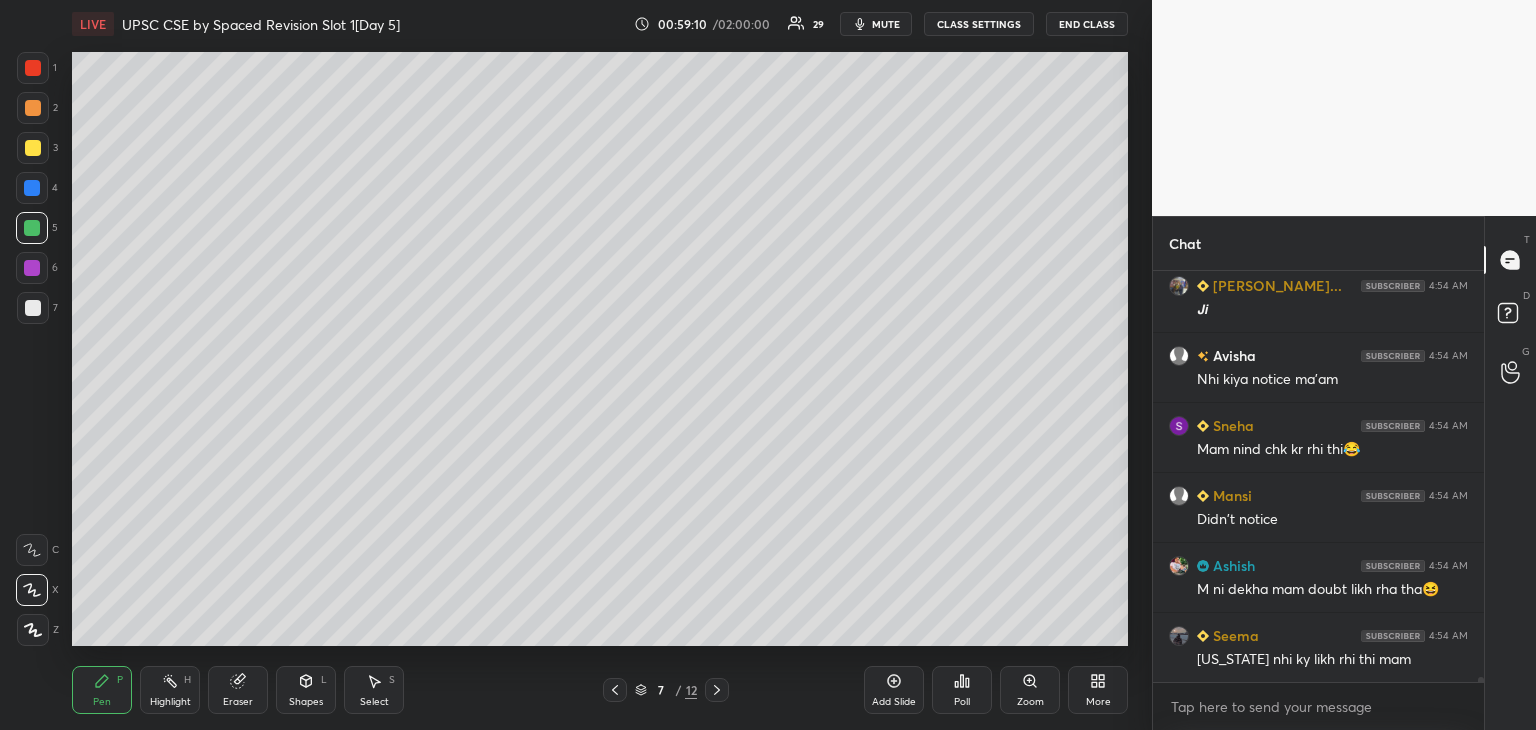 click at bounding box center [33, 308] 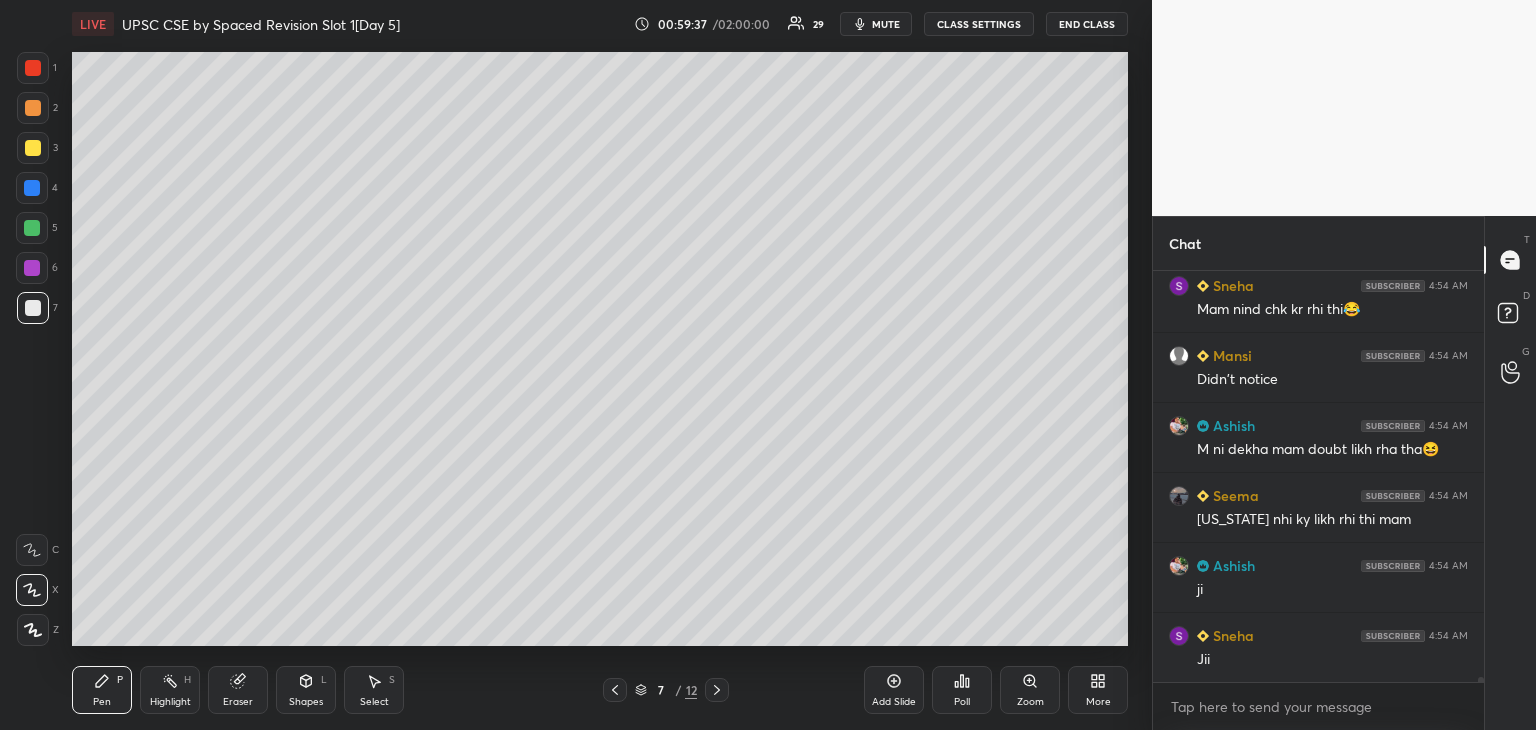 scroll, scrollTop: 33474, scrollLeft: 0, axis: vertical 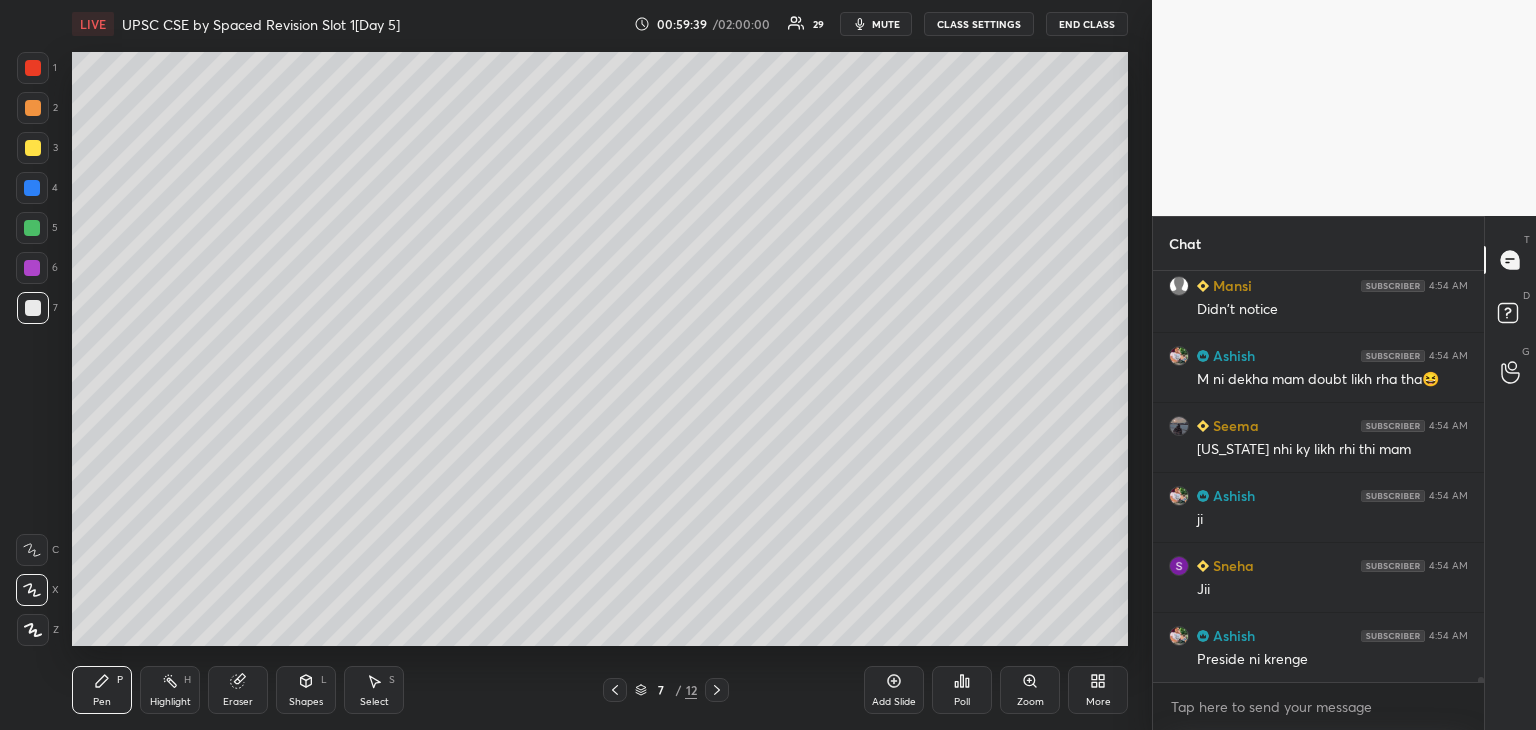 click at bounding box center (33, 148) 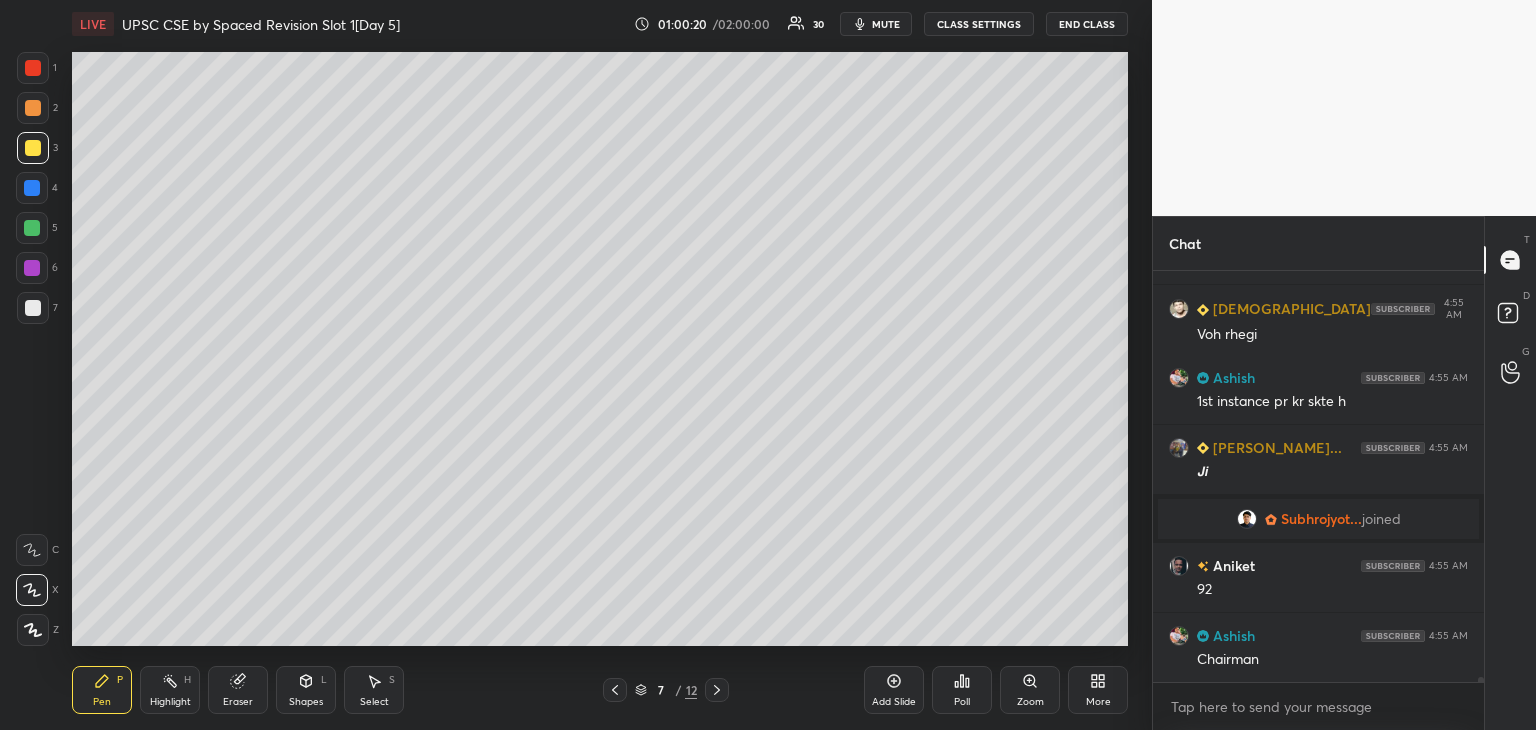 scroll, scrollTop: 33176, scrollLeft: 0, axis: vertical 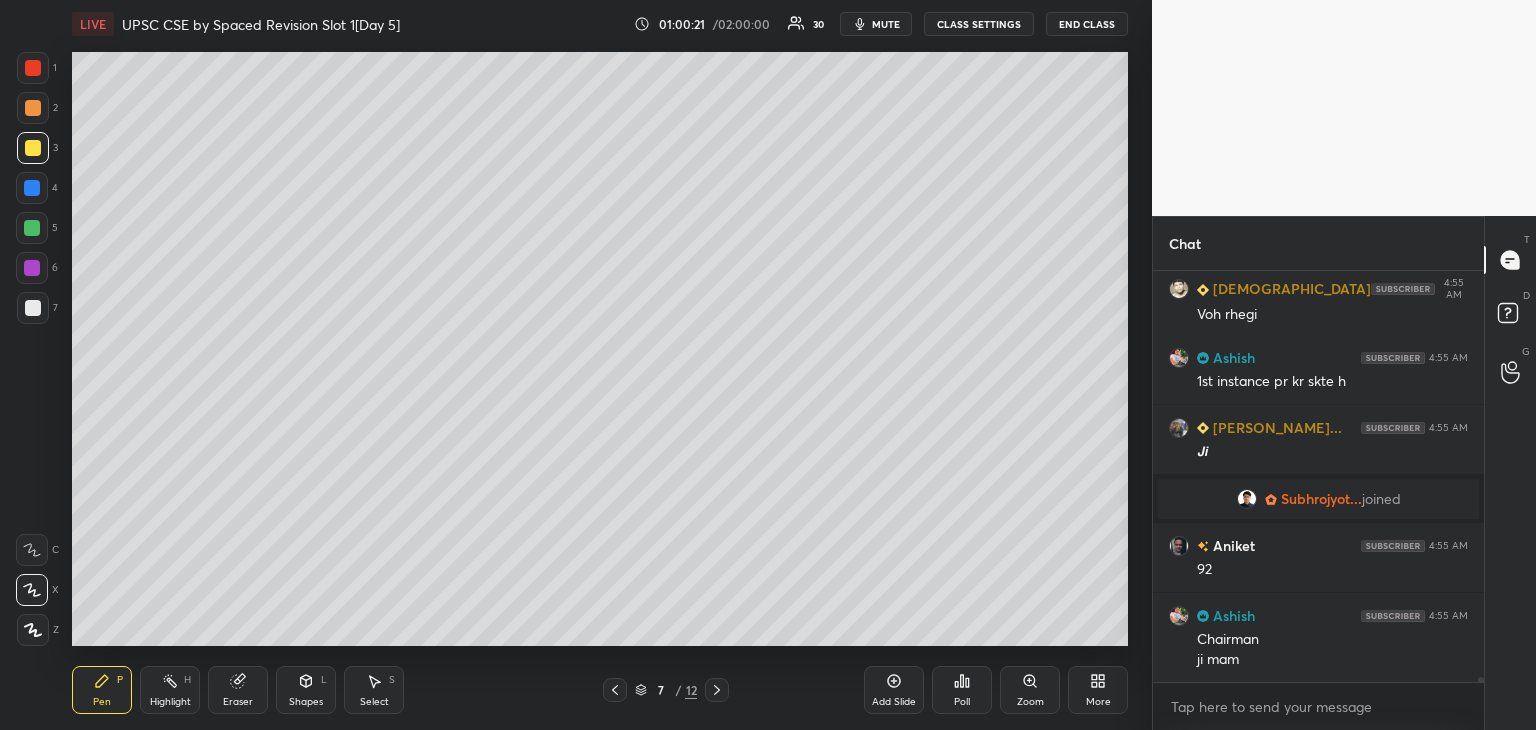 click 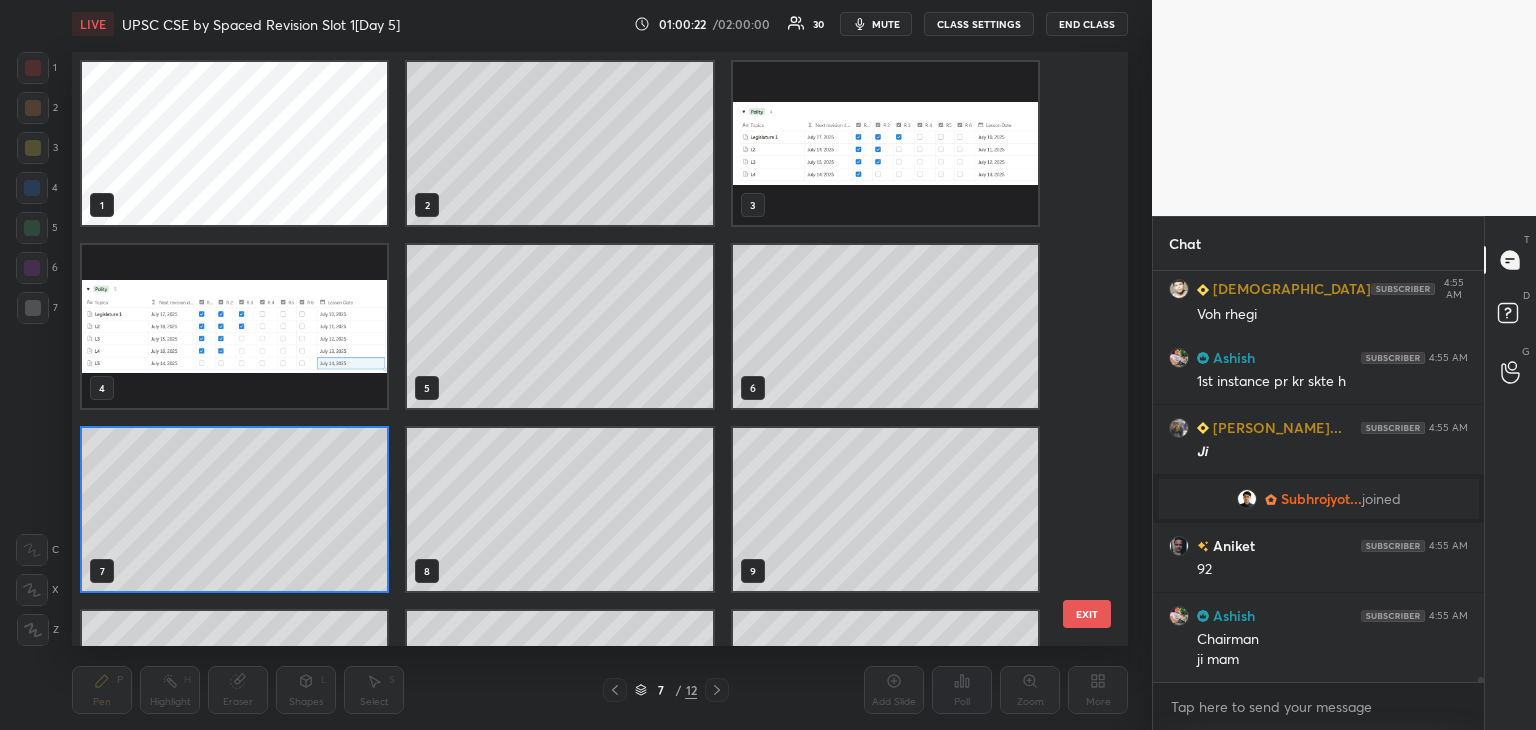 scroll, scrollTop: 6, scrollLeft: 10, axis: both 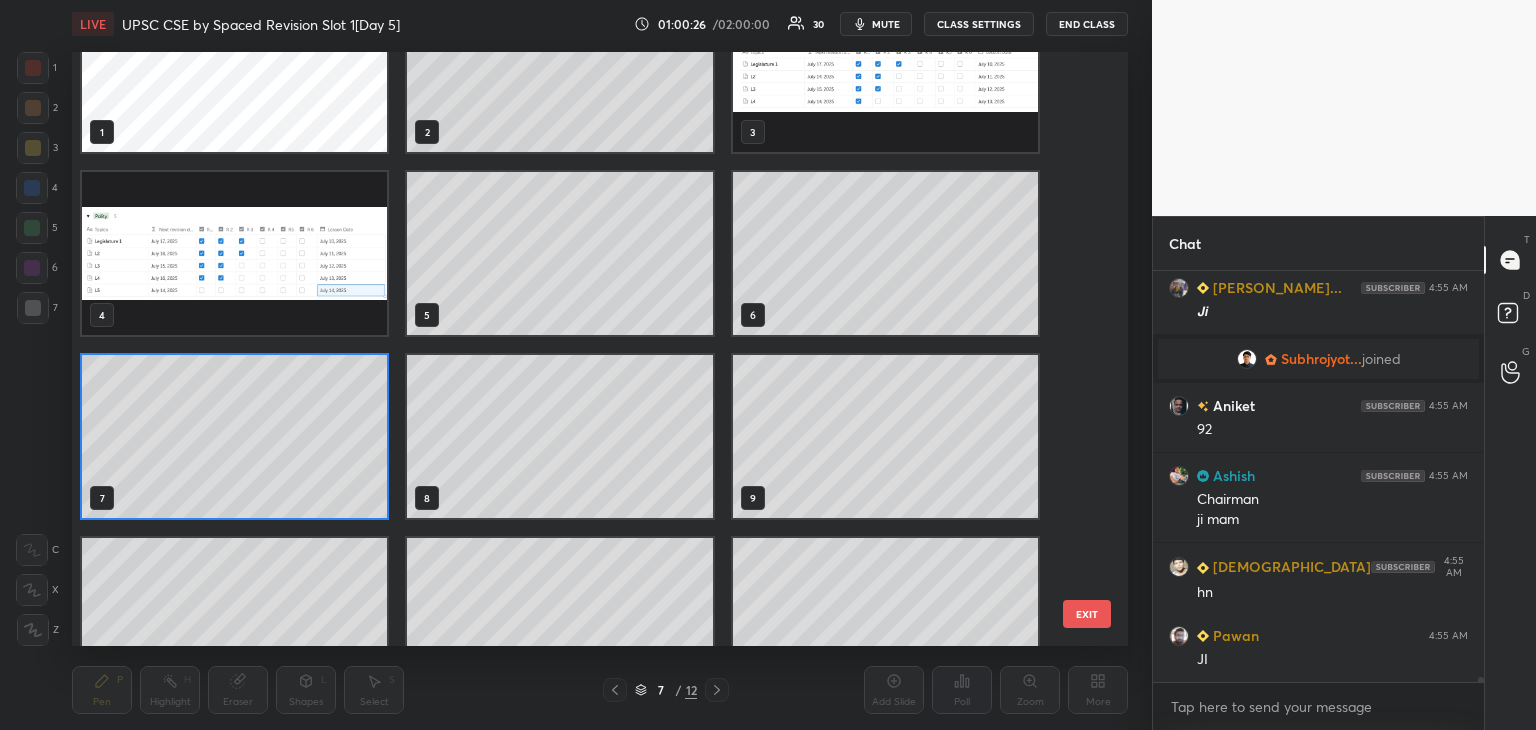 click on "EXIT" at bounding box center (1087, 614) 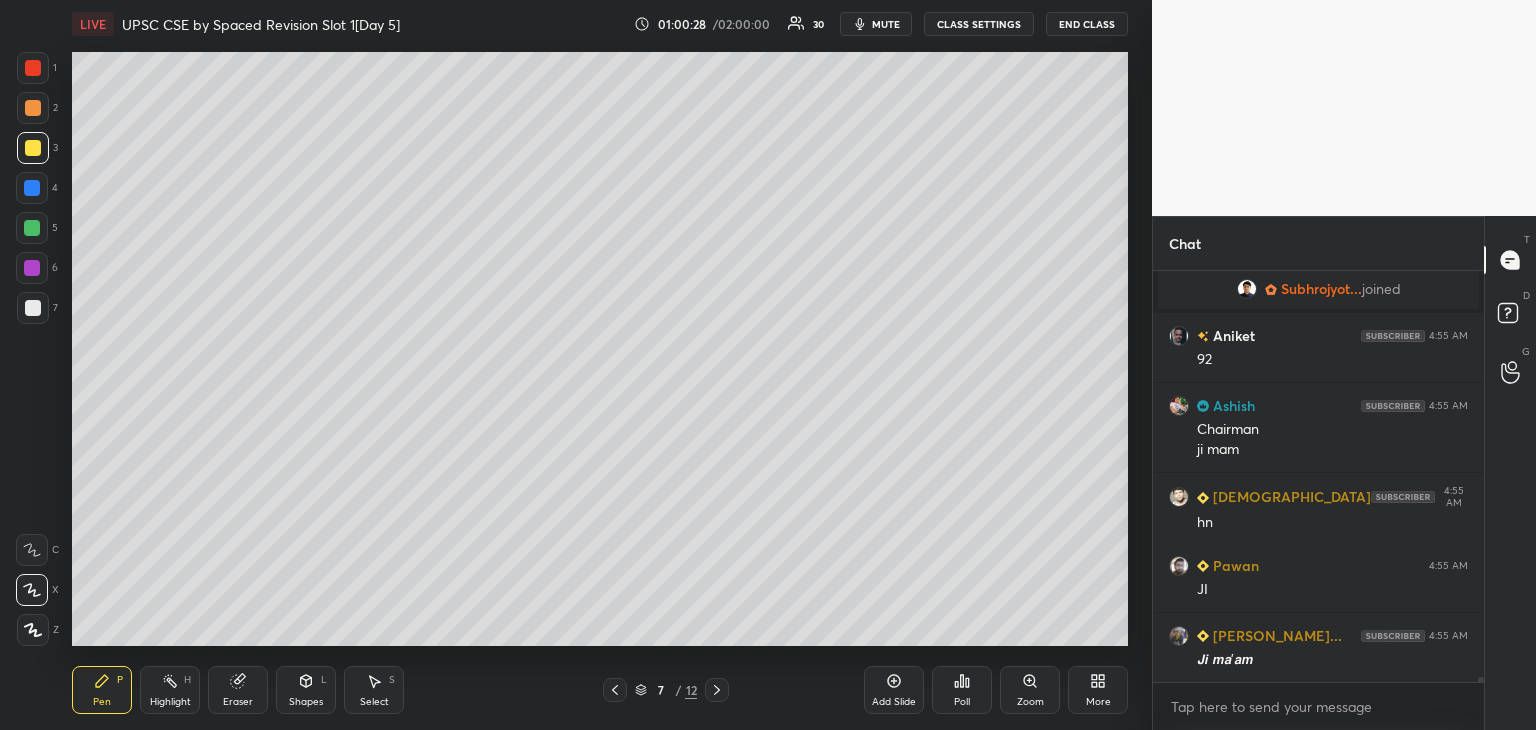 click on "Add Slide" at bounding box center (894, 690) 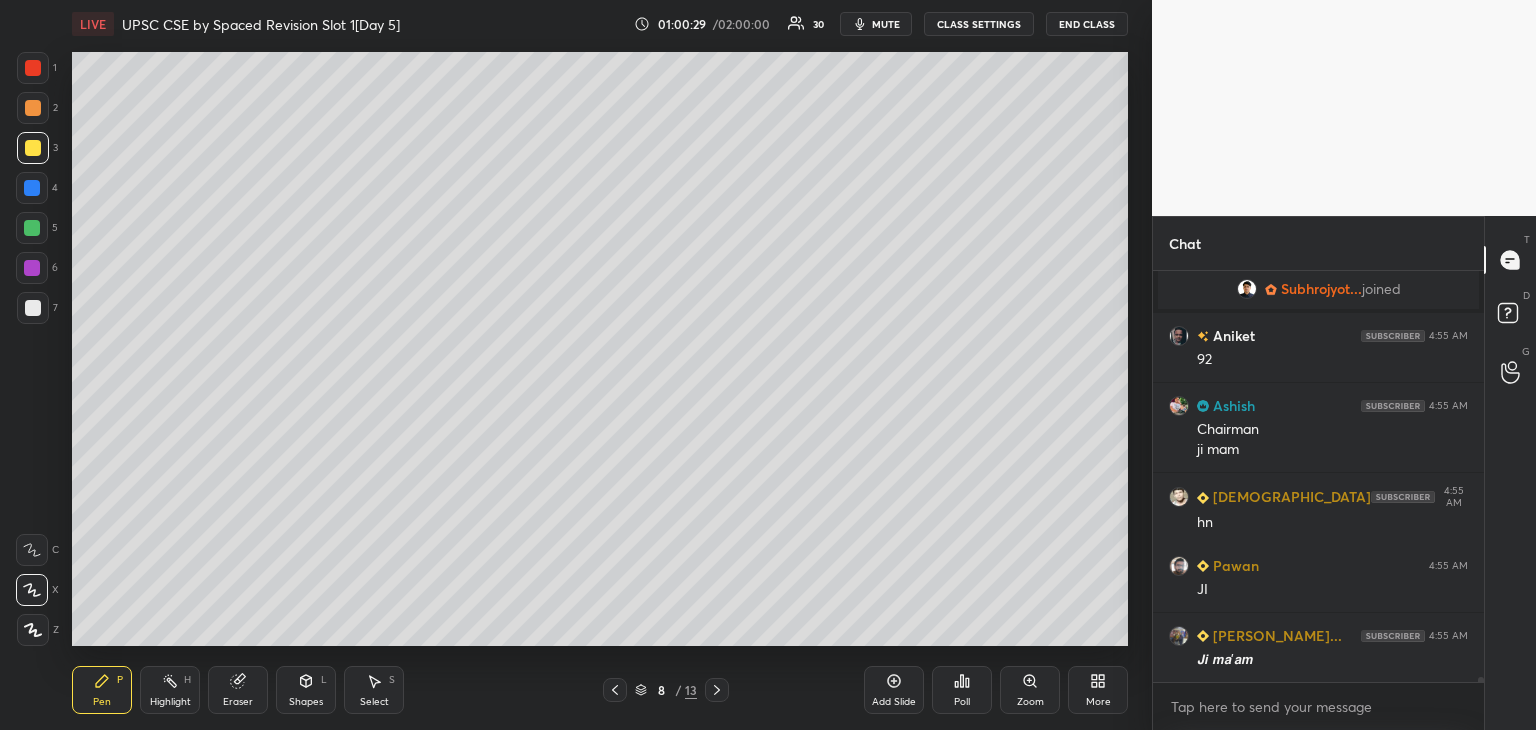 scroll, scrollTop: 33456, scrollLeft: 0, axis: vertical 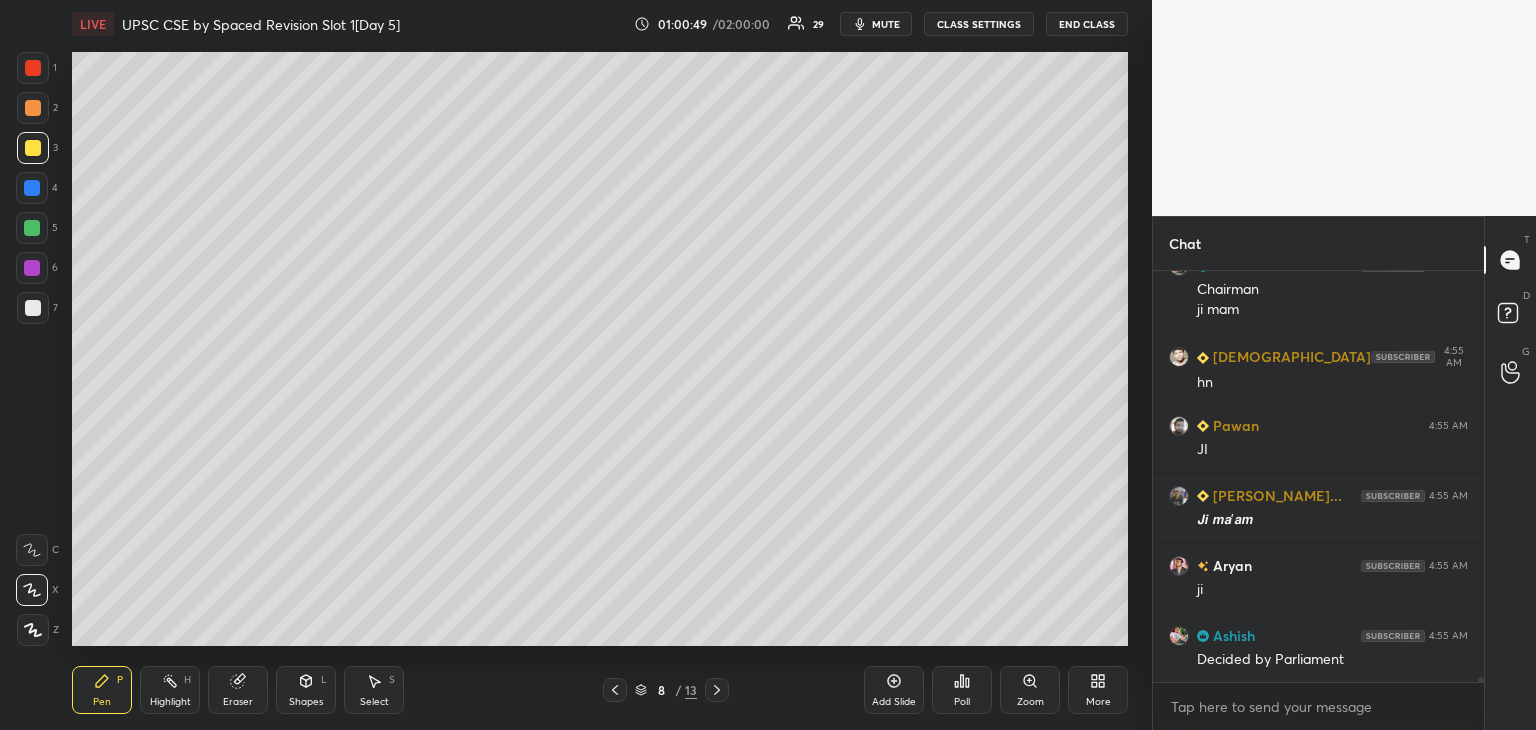 click at bounding box center [32, 188] 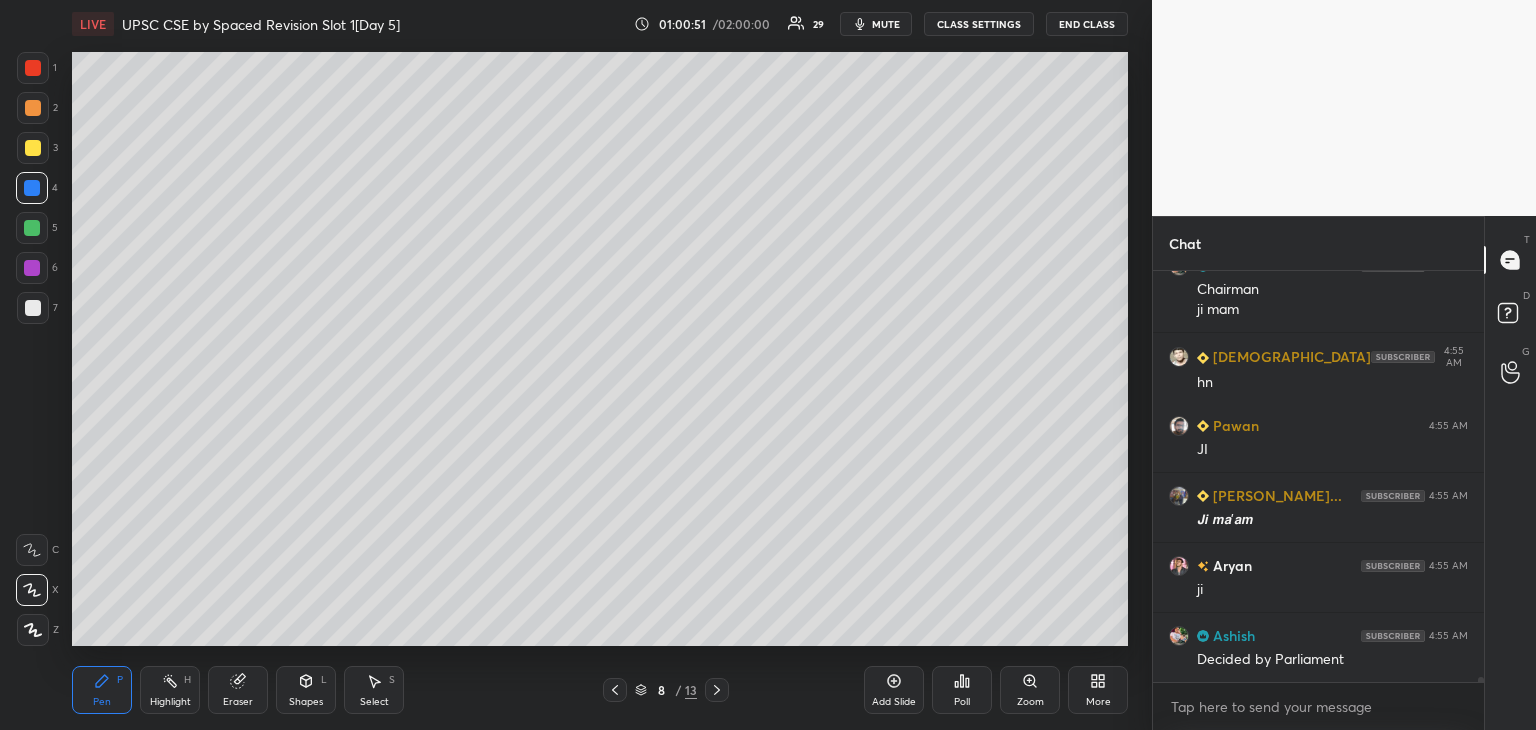 click on "LIVE UPSC CSE by Spaced Revision Slot 1[Day 5] 01:00:51 /  02:00:00 29 mute CLASS SETTINGS End Class Setting up your live class Poll for   secs No correct answer Start poll Back UPSC CSE by Spaced Revision Slot 1[Day 5] Arti Chhawari Pen P Highlight H Eraser Shapes L Select S 8 / 13 Add Slide Poll Zoom More" at bounding box center [600, 365] 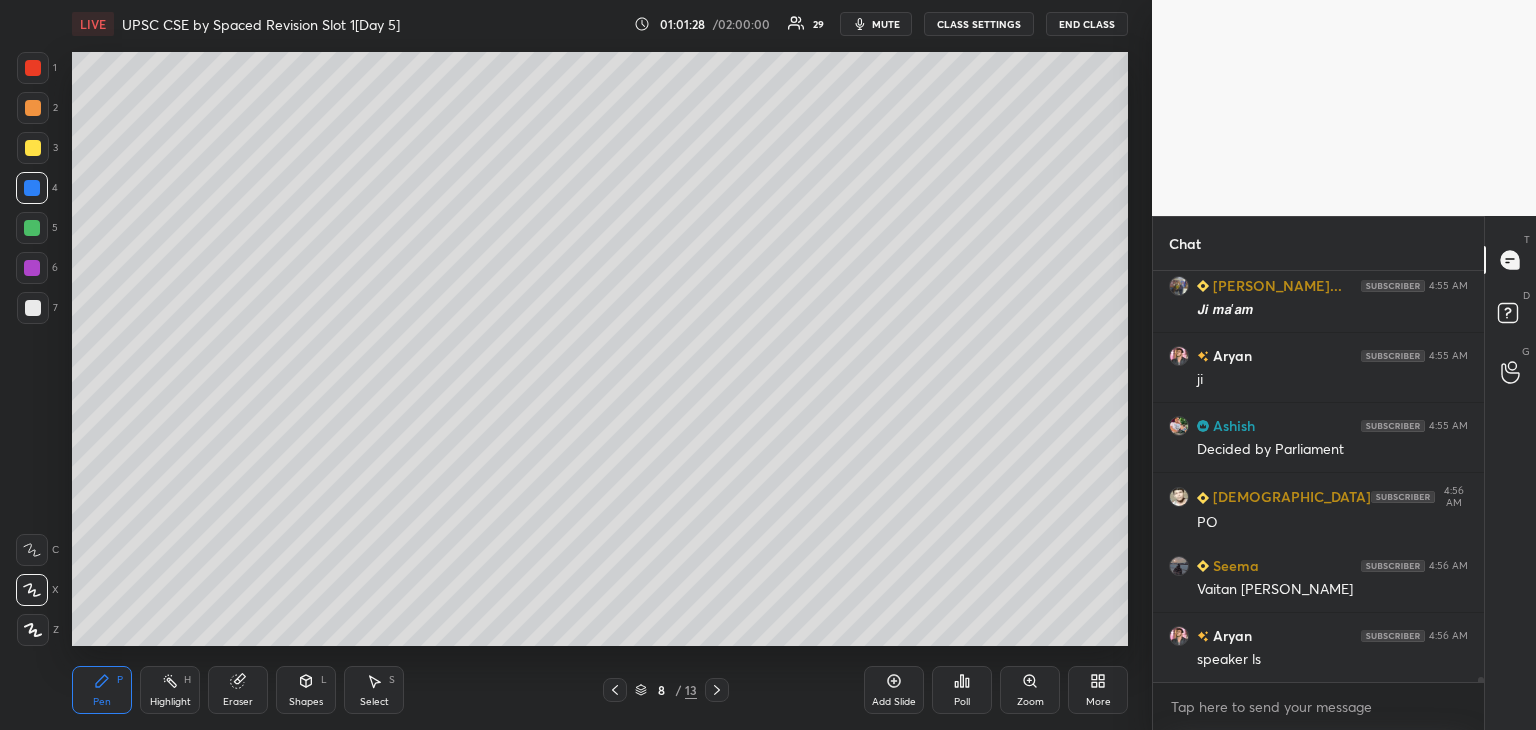 scroll, scrollTop: 33806, scrollLeft: 0, axis: vertical 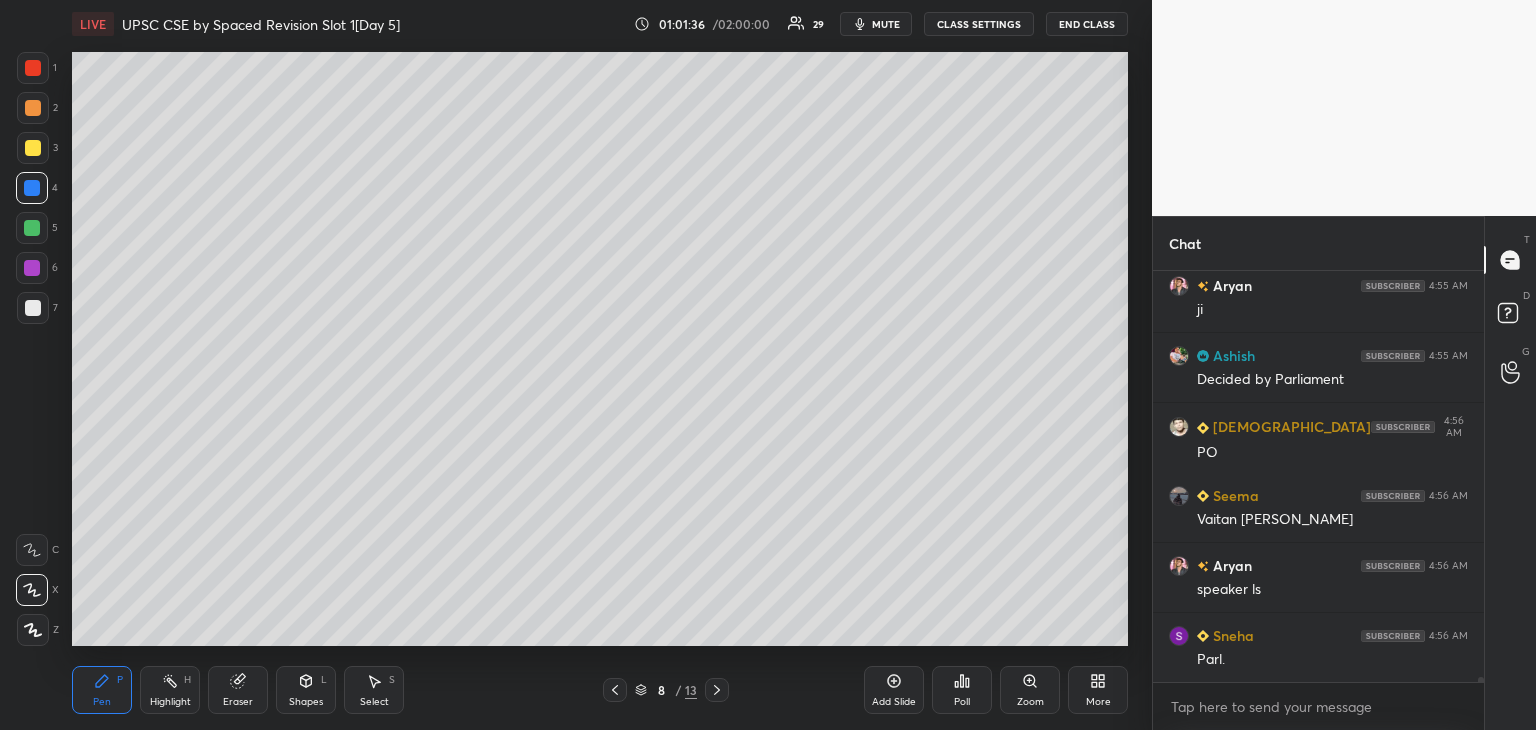 click at bounding box center [33, 308] 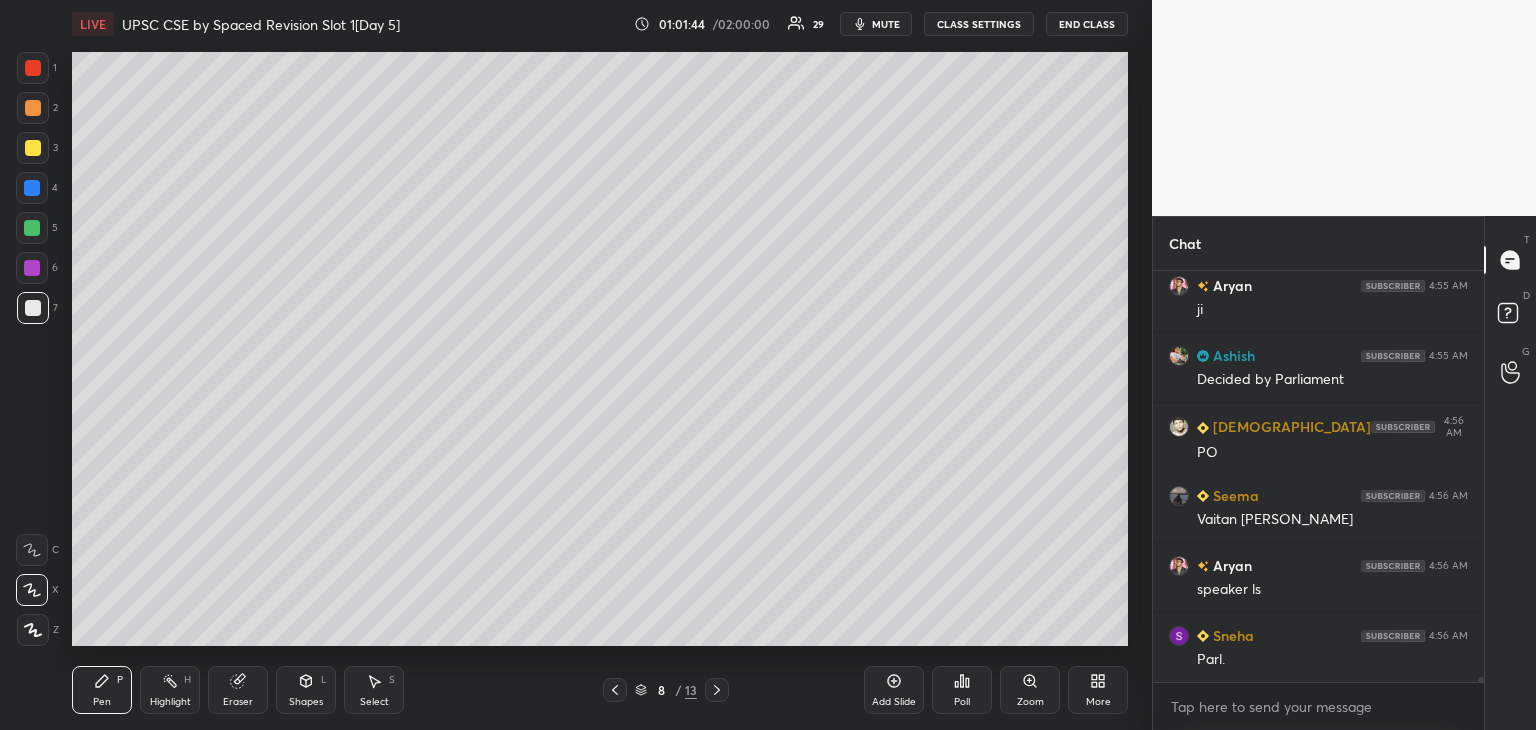 scroll, scrollTop: 33876, scrollLeft: 0, axis: vertical 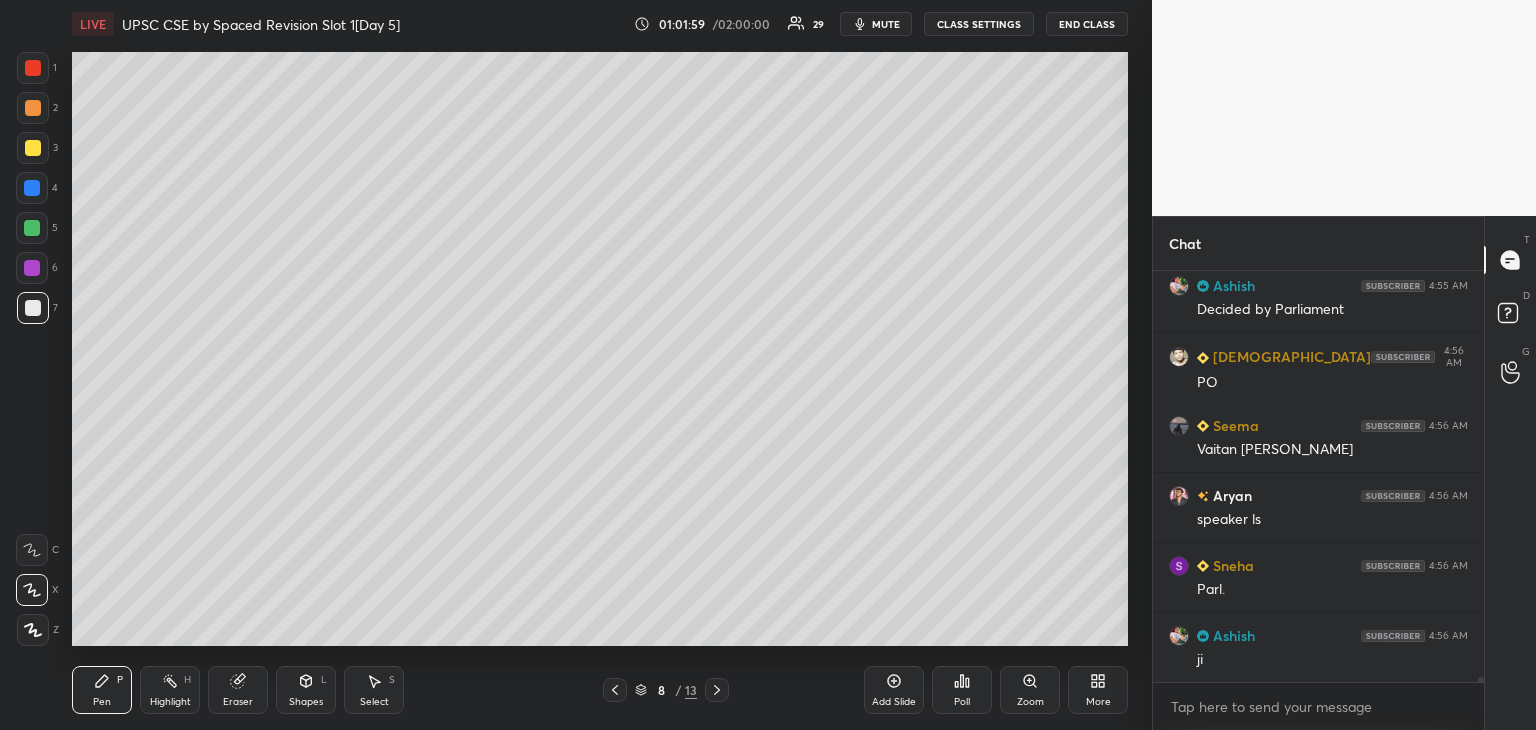 click at bounding box center (33, 148) 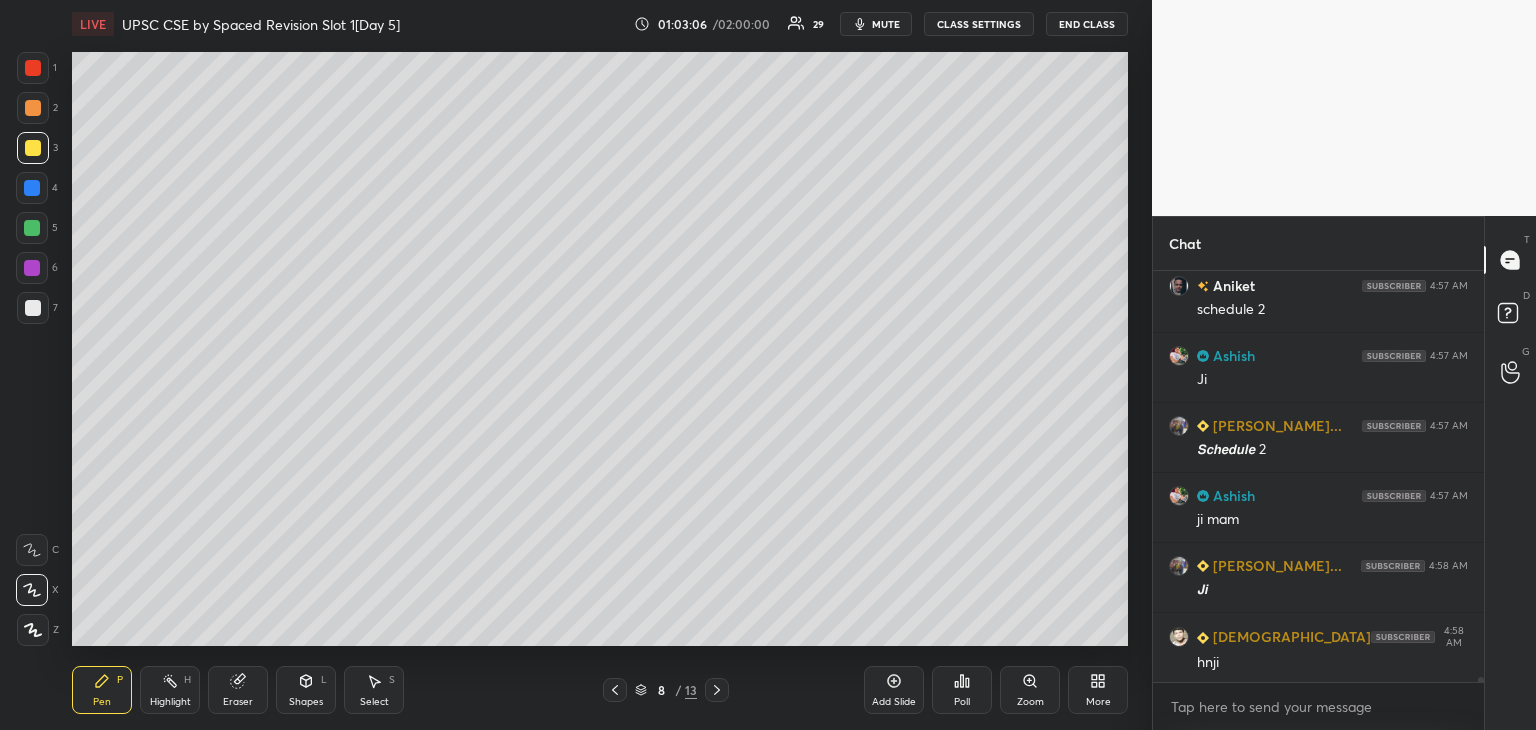 scroll, scrollTop: 34454, scrollLeft: 0, axis: vertical 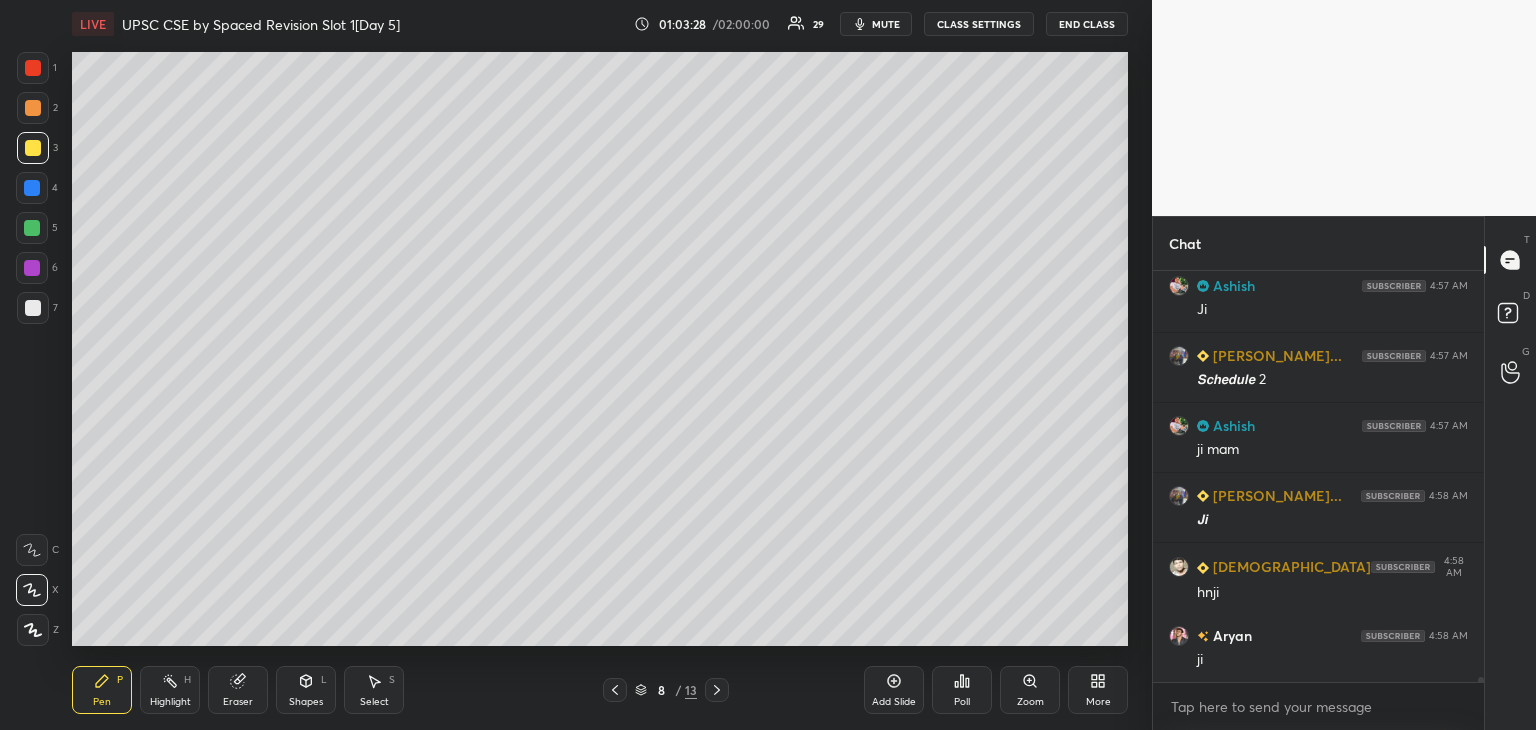click at bounding box center [33, 308] 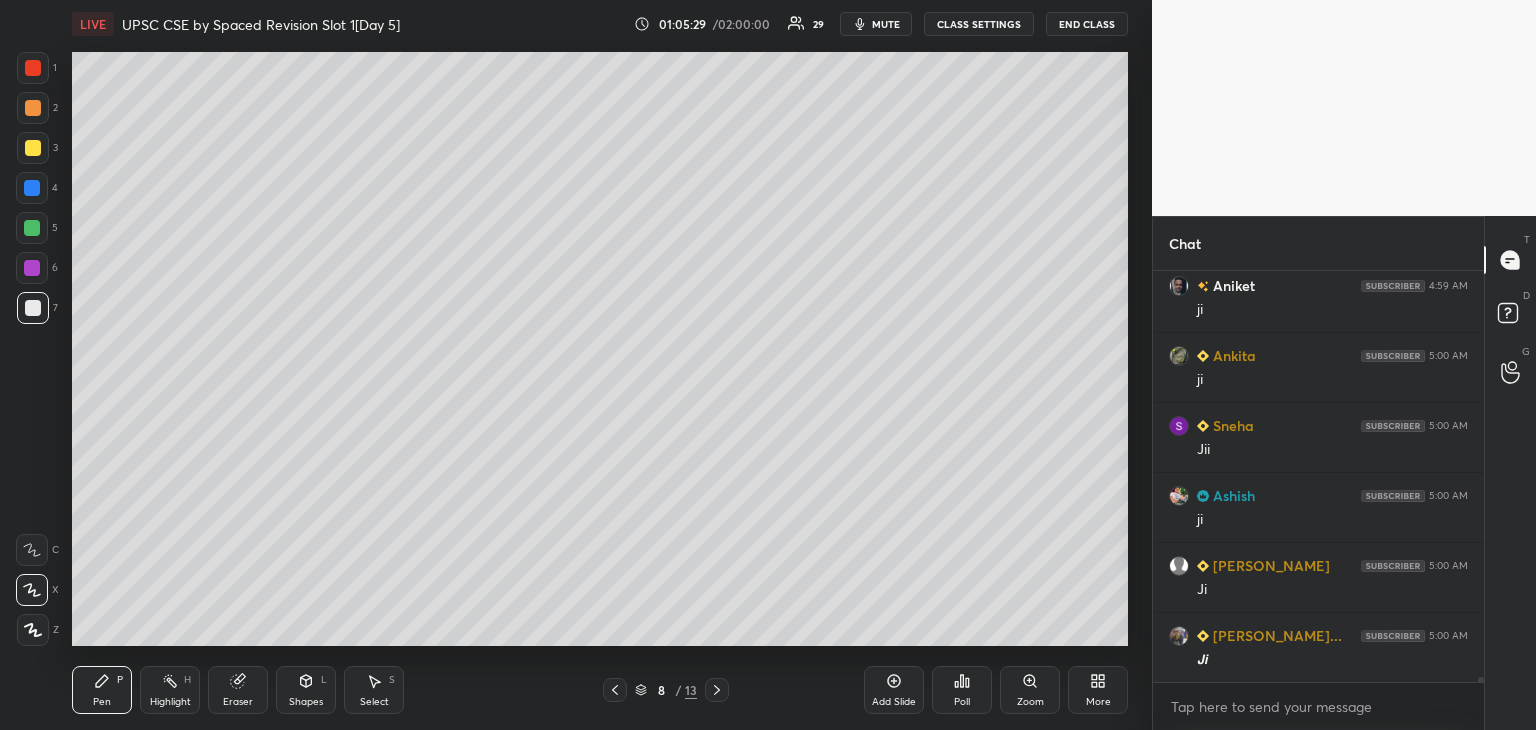 scroll, scrollTop: 36154, scrollLeft: 0, axis: vertical 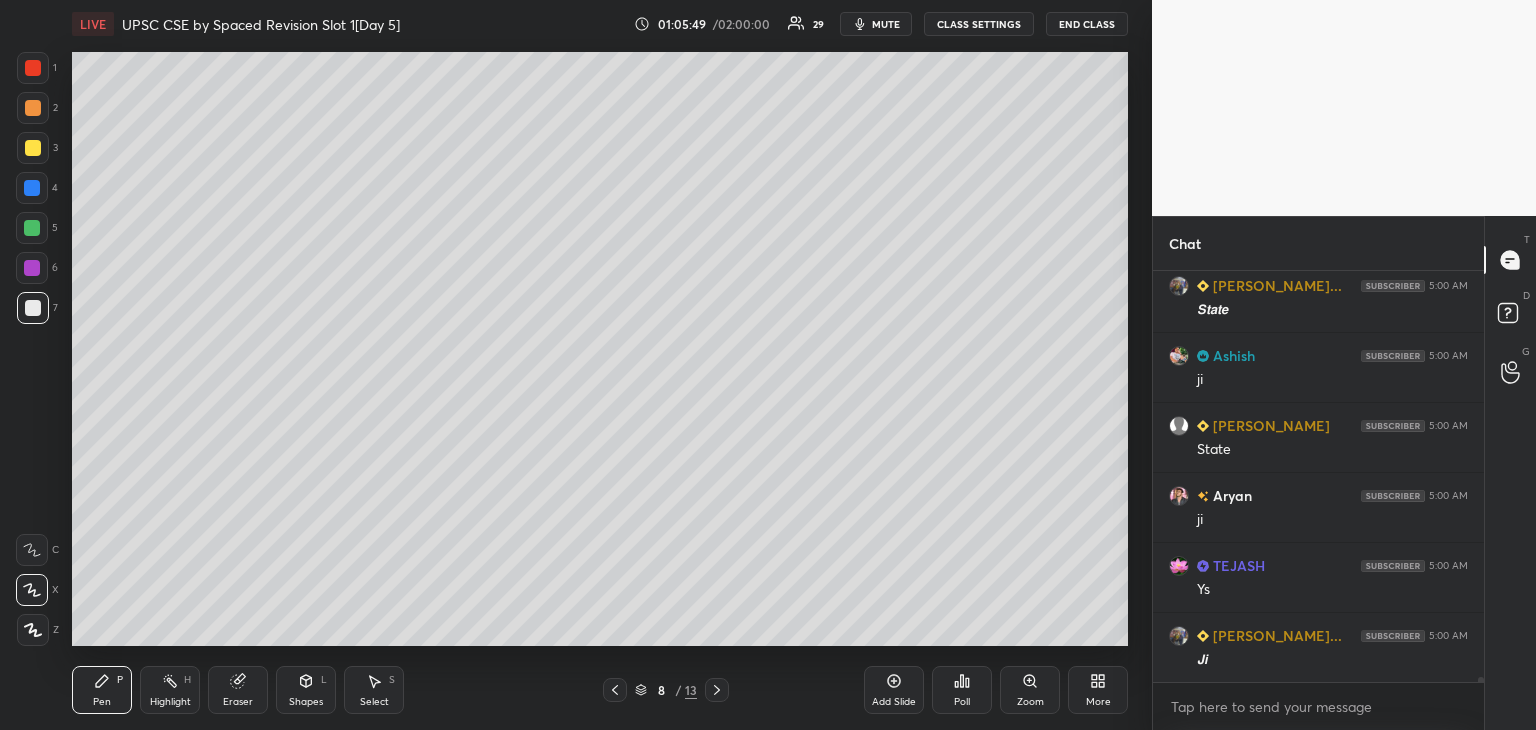 click at bounding box center [33, 308] 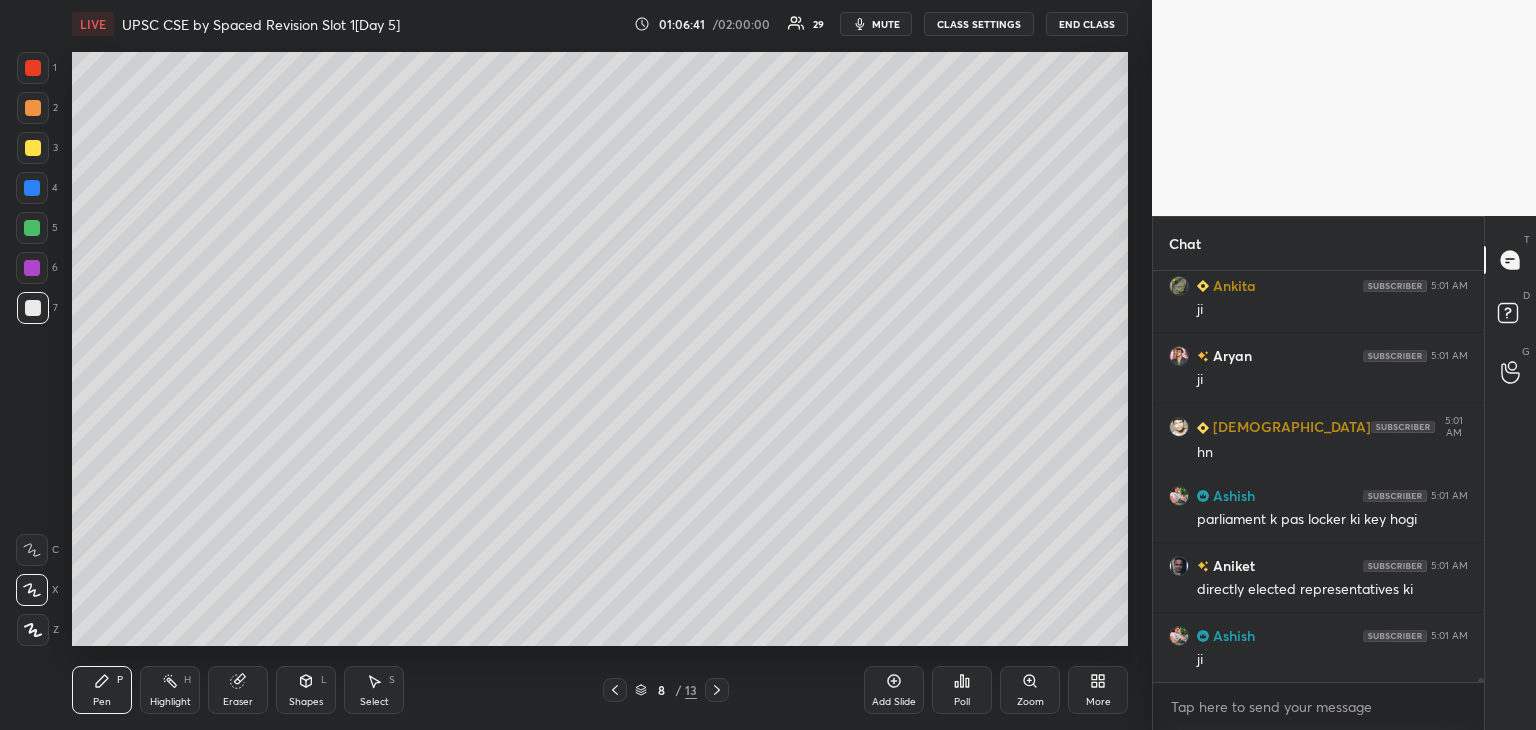 scroll, scrollTop: 38044, scrollLeft: 0, axis: vertical 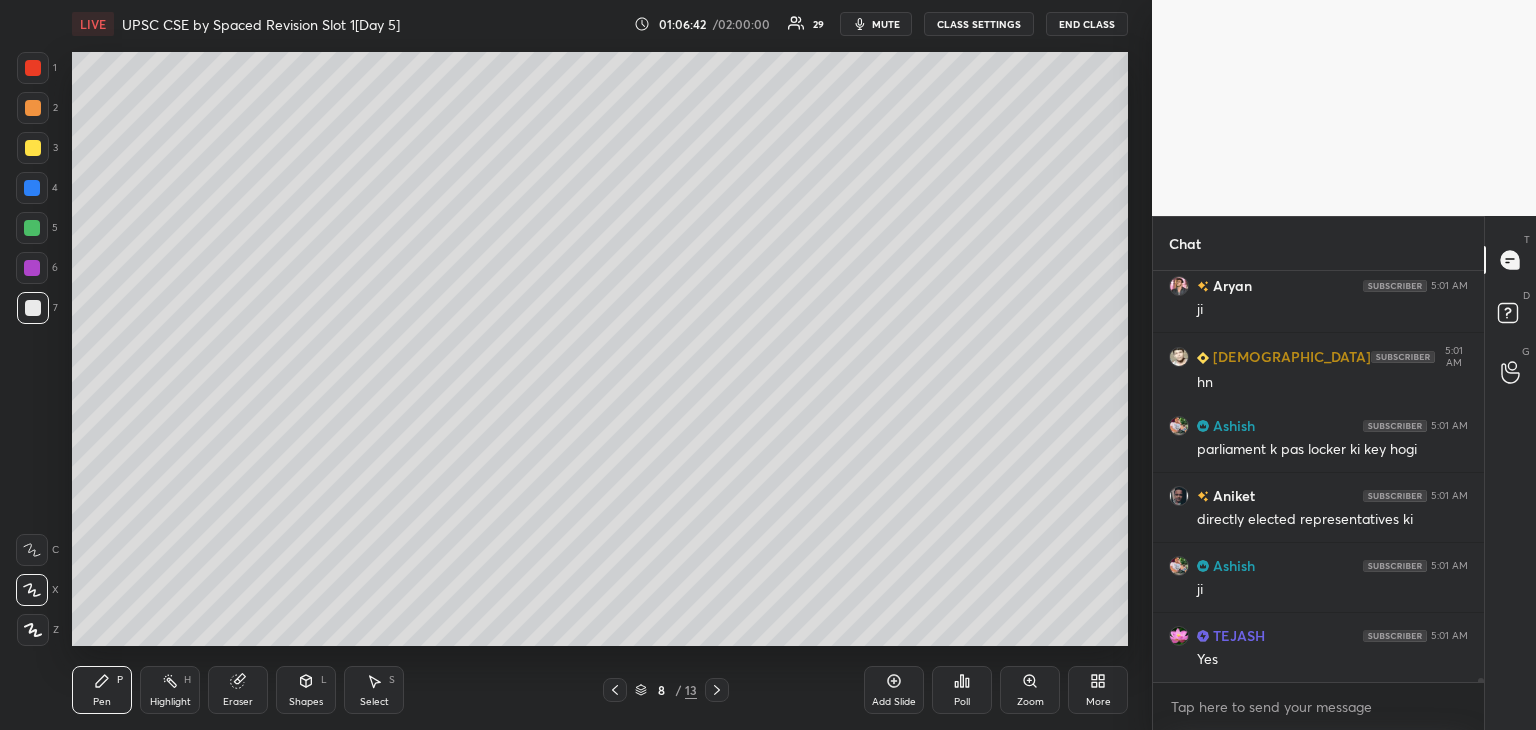 click at bounding box center [33, 308] 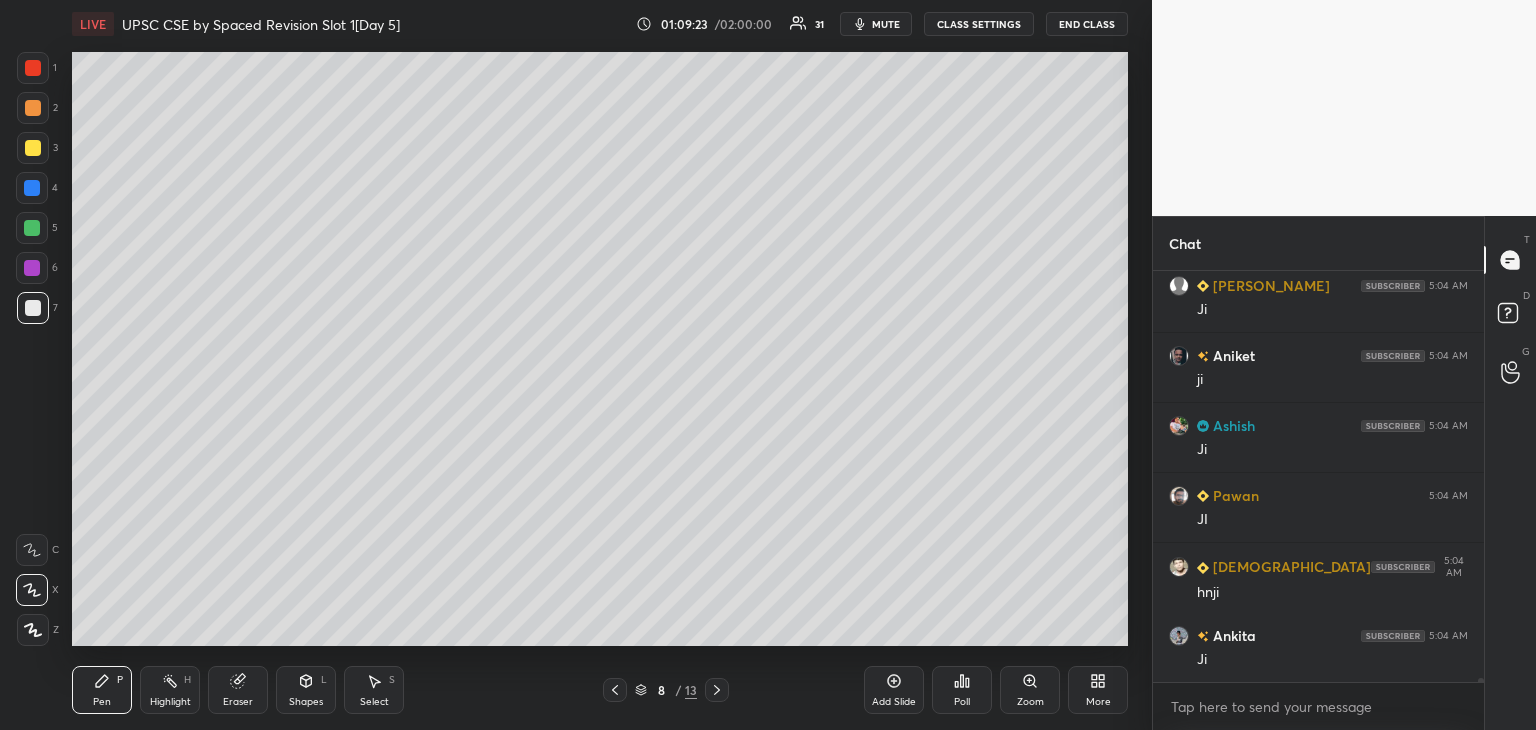 scroll, scrollTop: 41250, scrollLeft: 0, axis: vertical 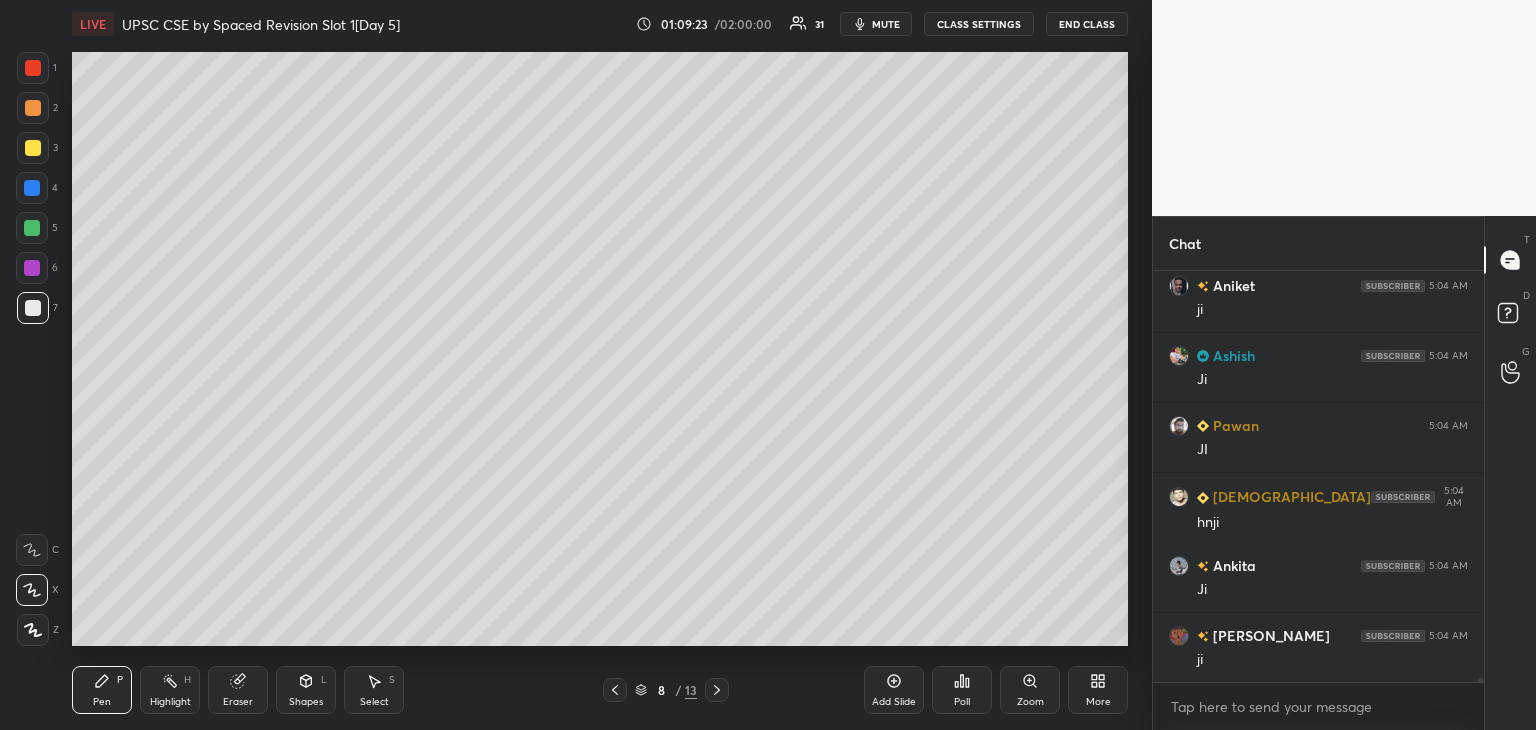 click at bounding box center [33, 148] 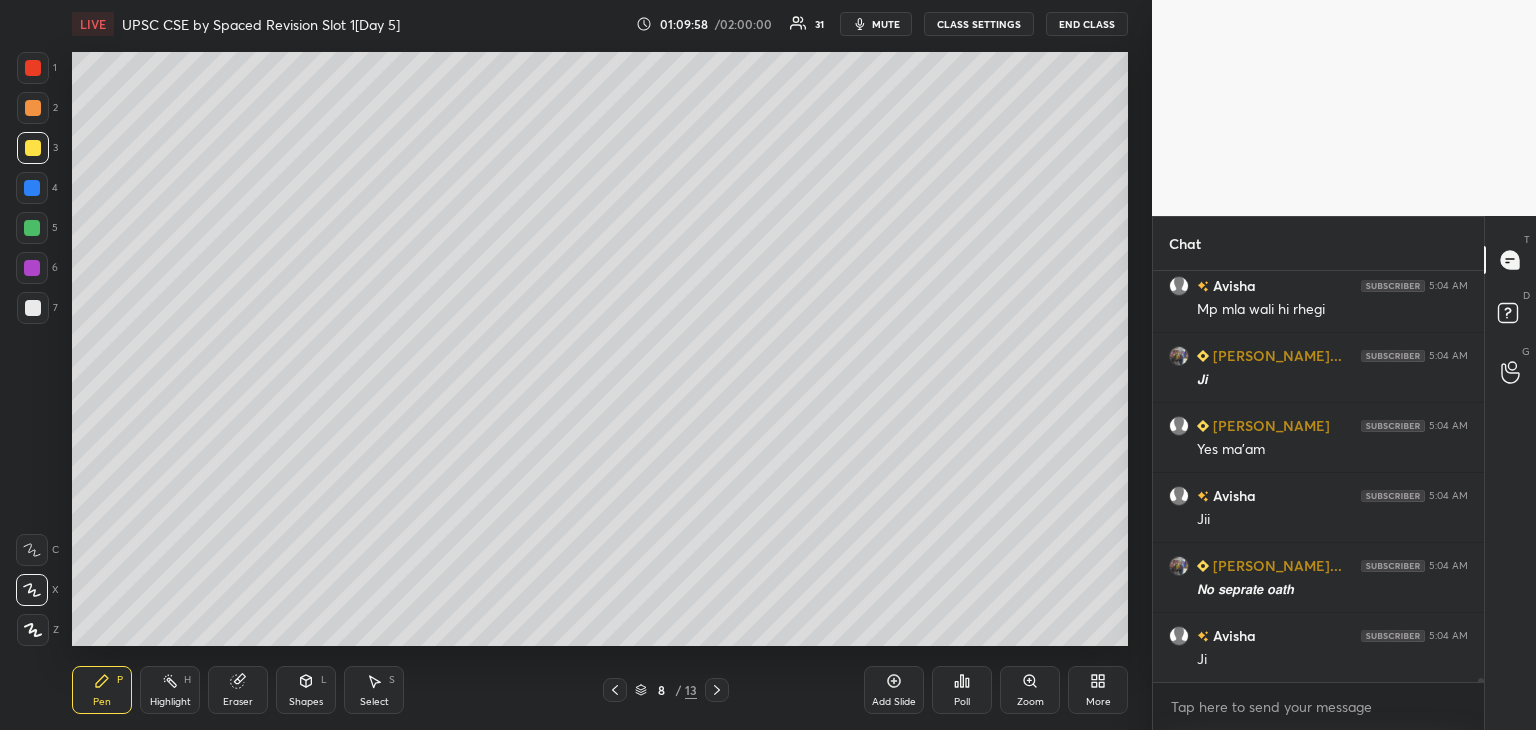 scroll, scrollTop: 41880, scrollLeft: 0, axis: vertical 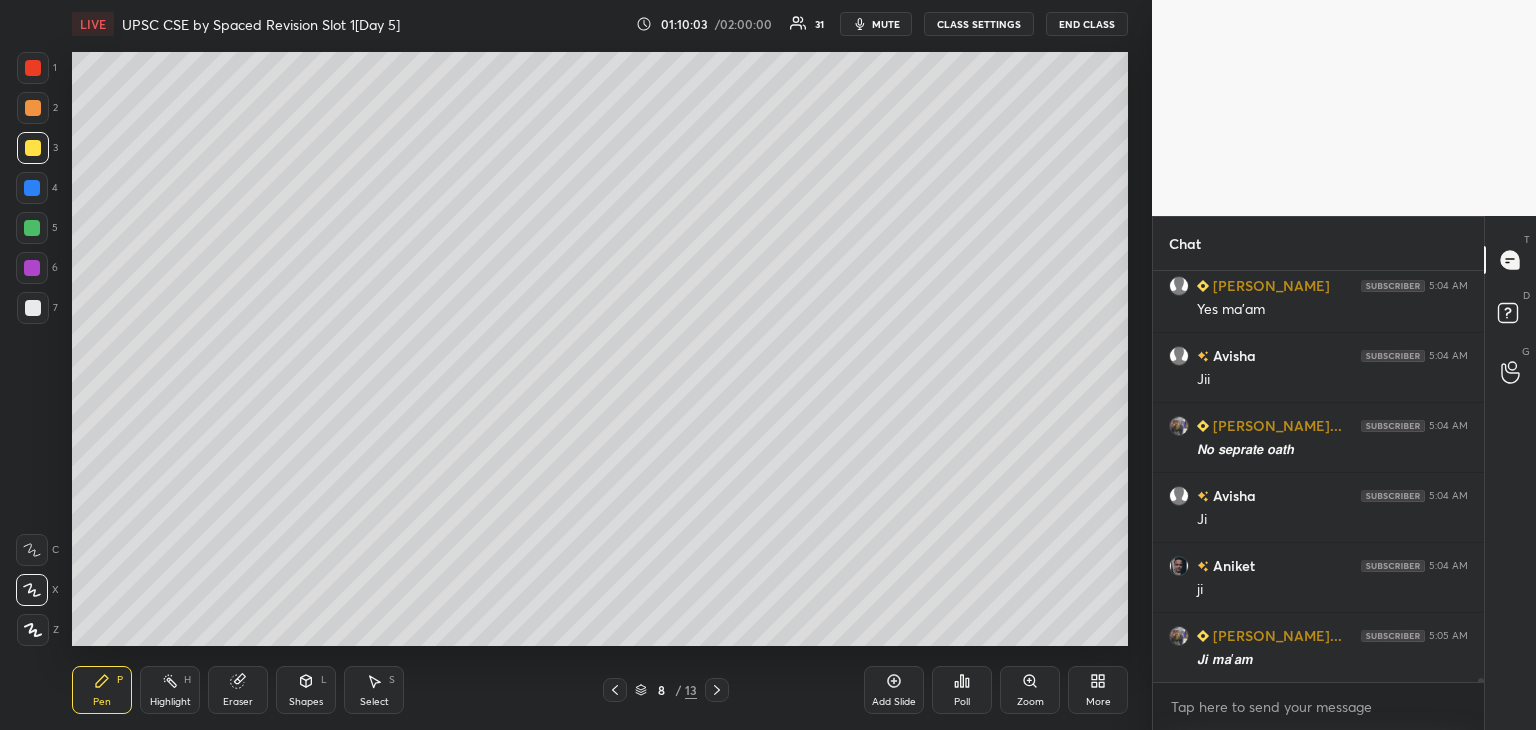 click on "Add Slide" at bounding box center (894, 690) 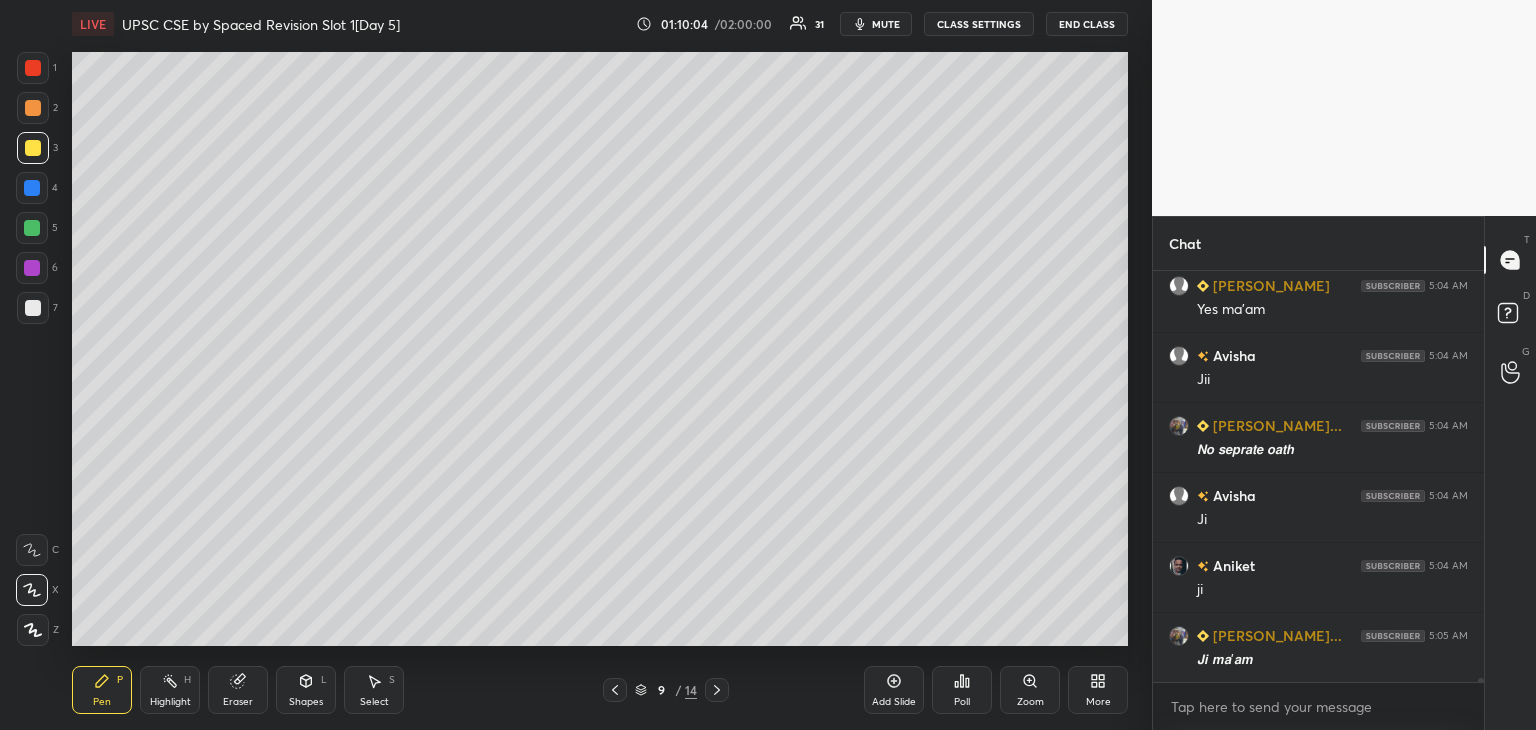 click at bounding box center (33, 308) 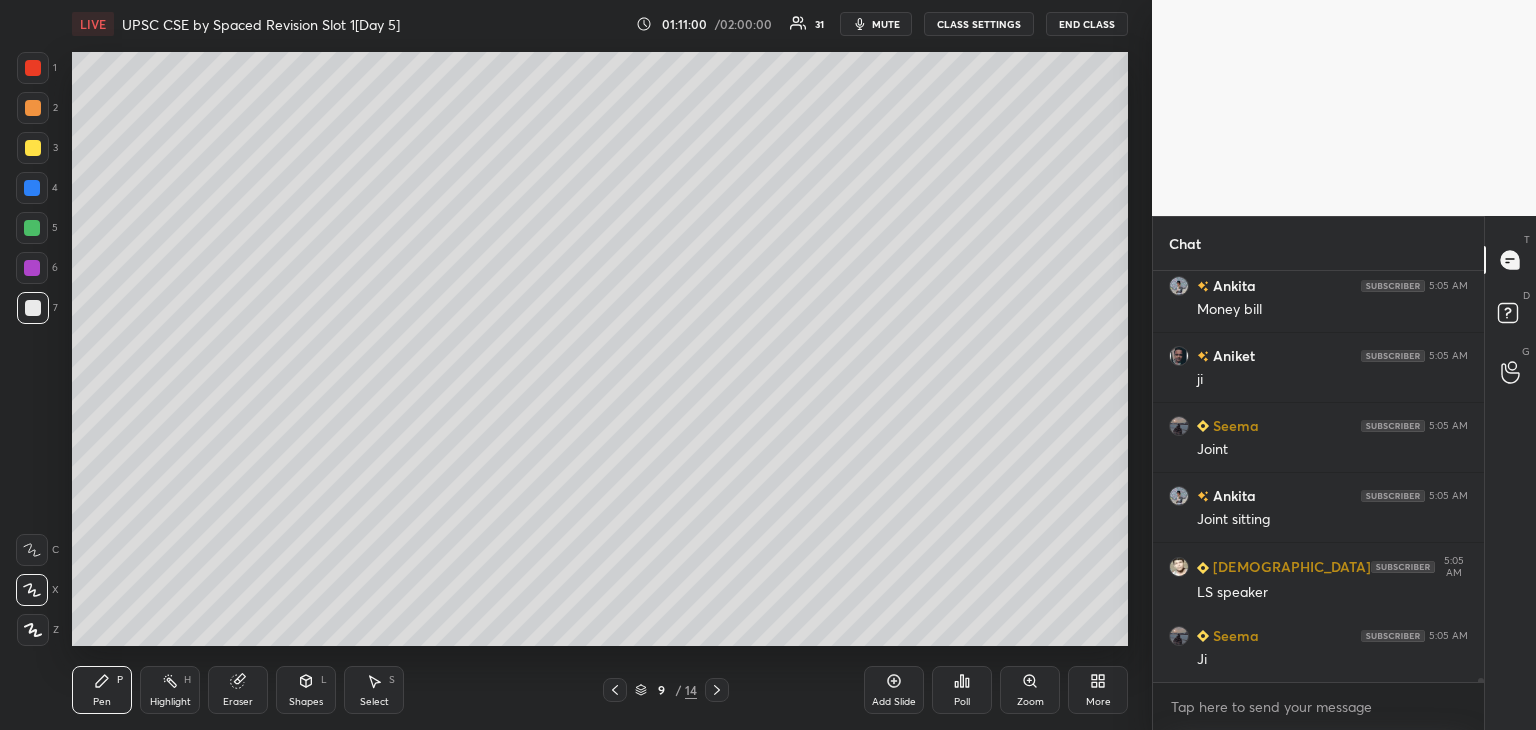 scroll, scrollTop: 42528, scrollLeft: 0, axis: vertical 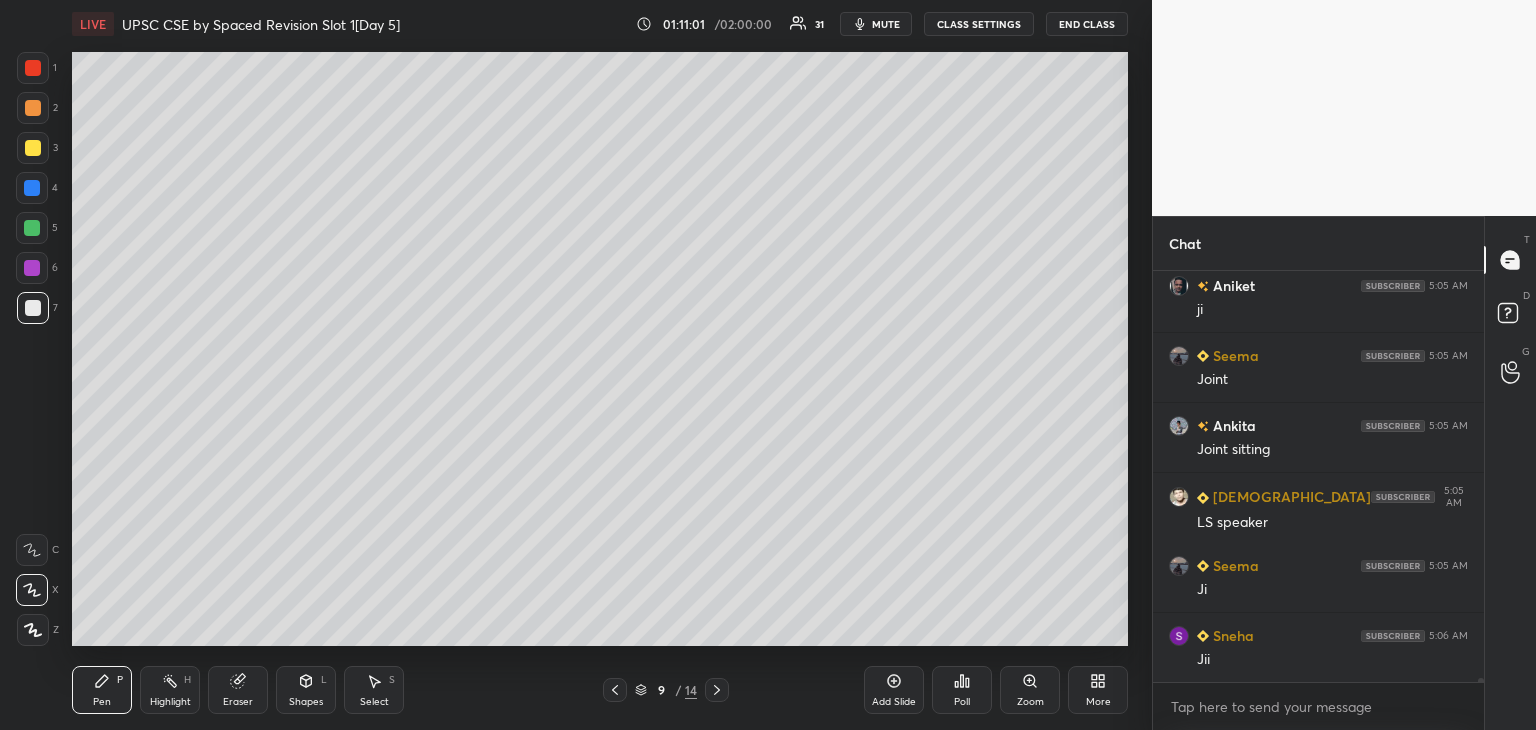click at bounding box center [33, 148] 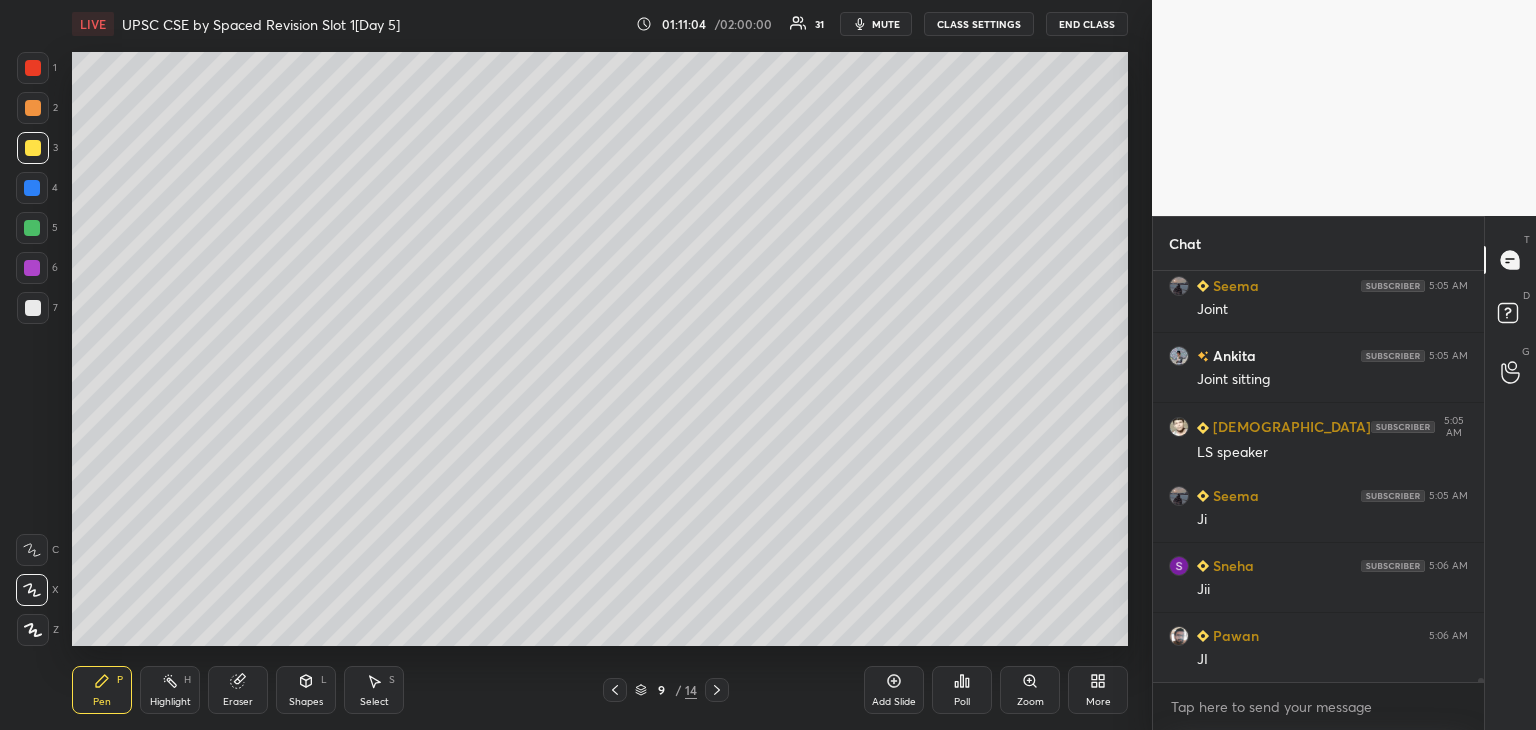 scroll, scrollTop: 42668, scrollLeft: 0, axis: vertical 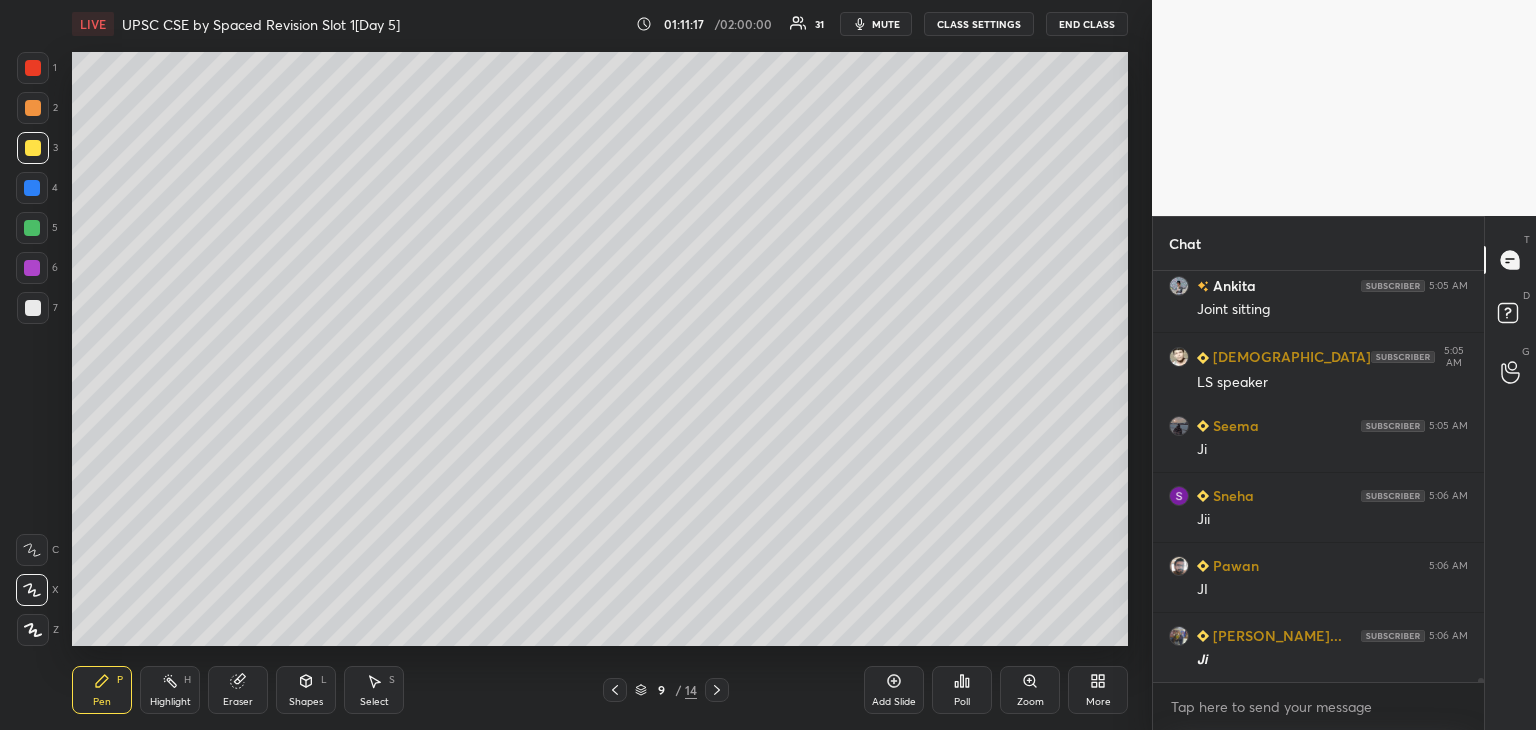 click at bounding box center (32, 188) 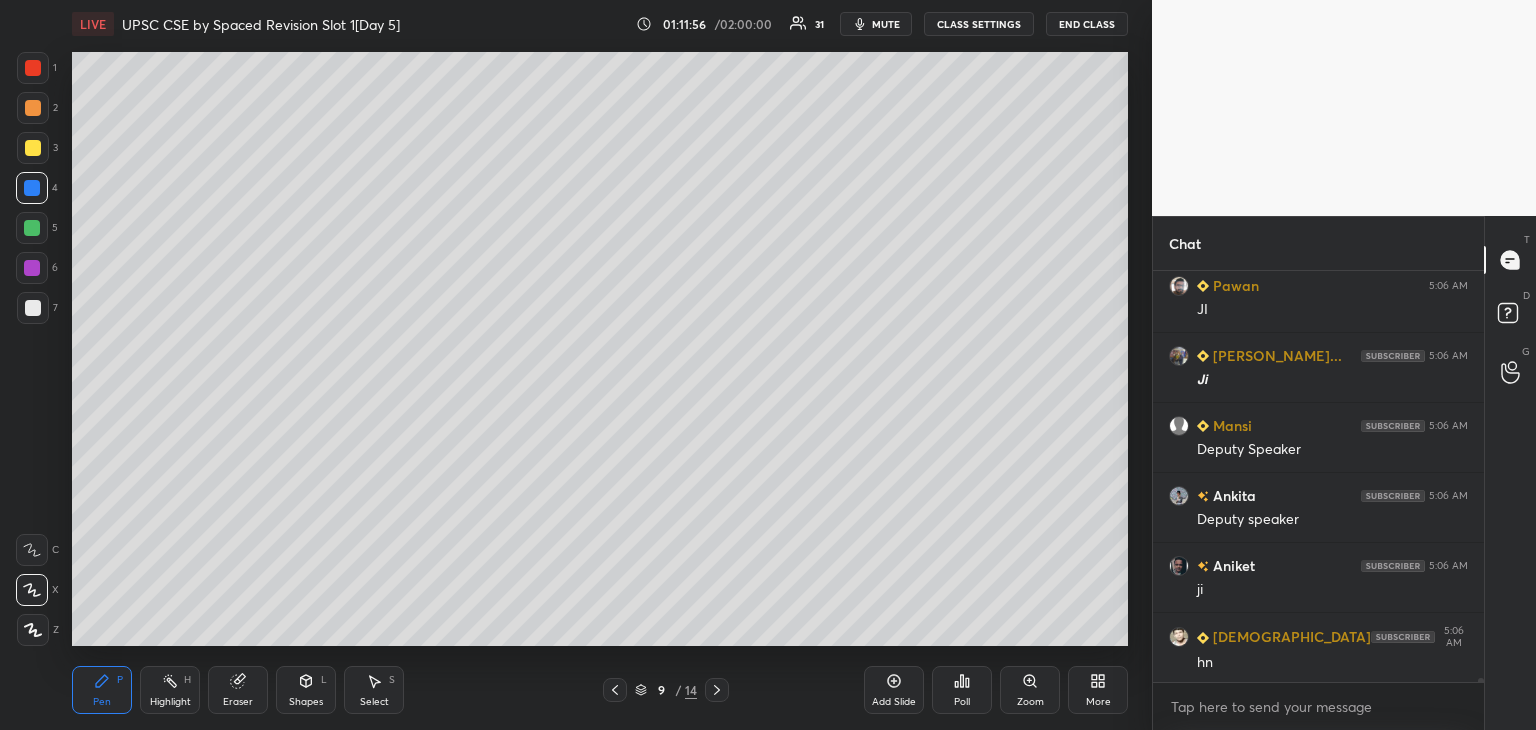 scroll, scrollTop: 43018, scrollLeft: 0, axis: vertical 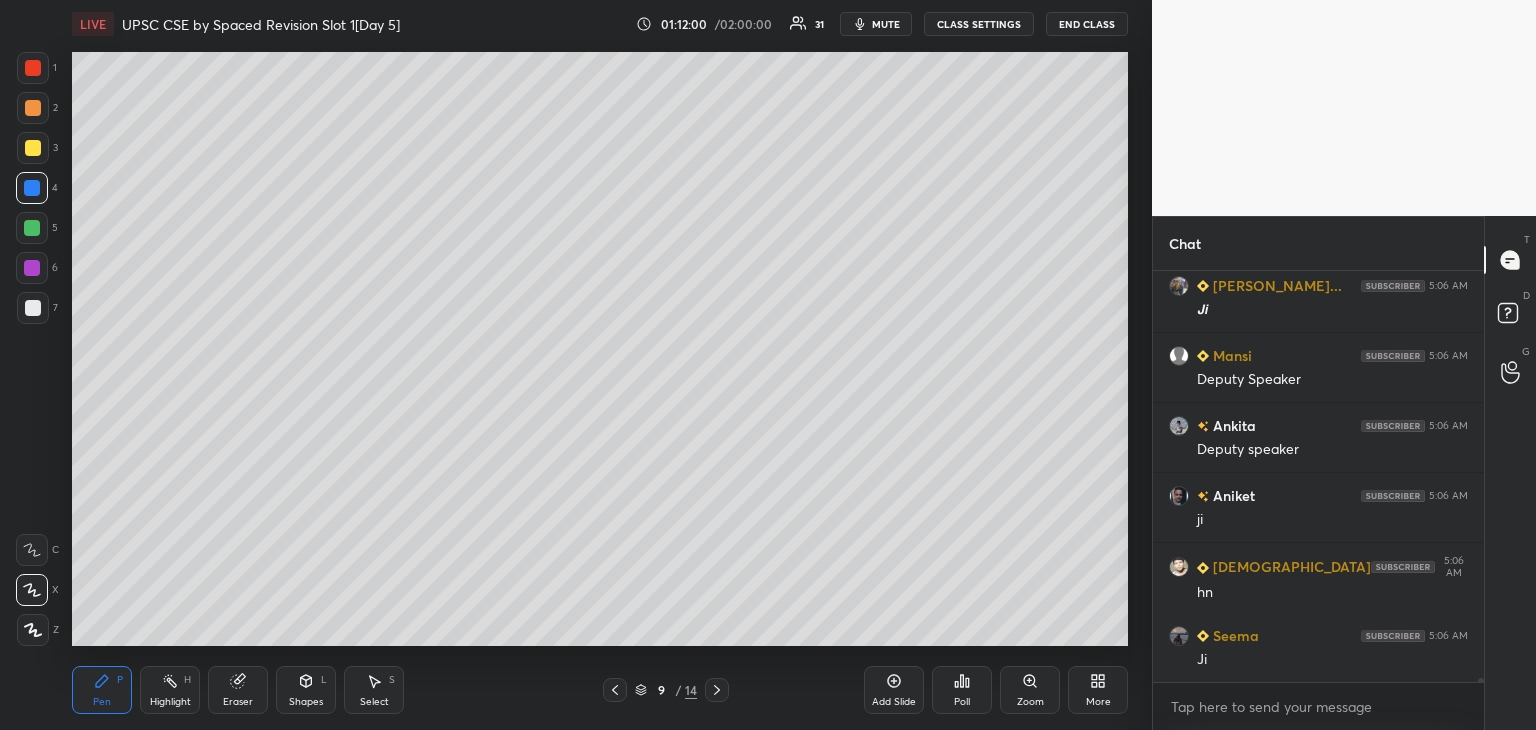 click at bounding box center (32, 268) 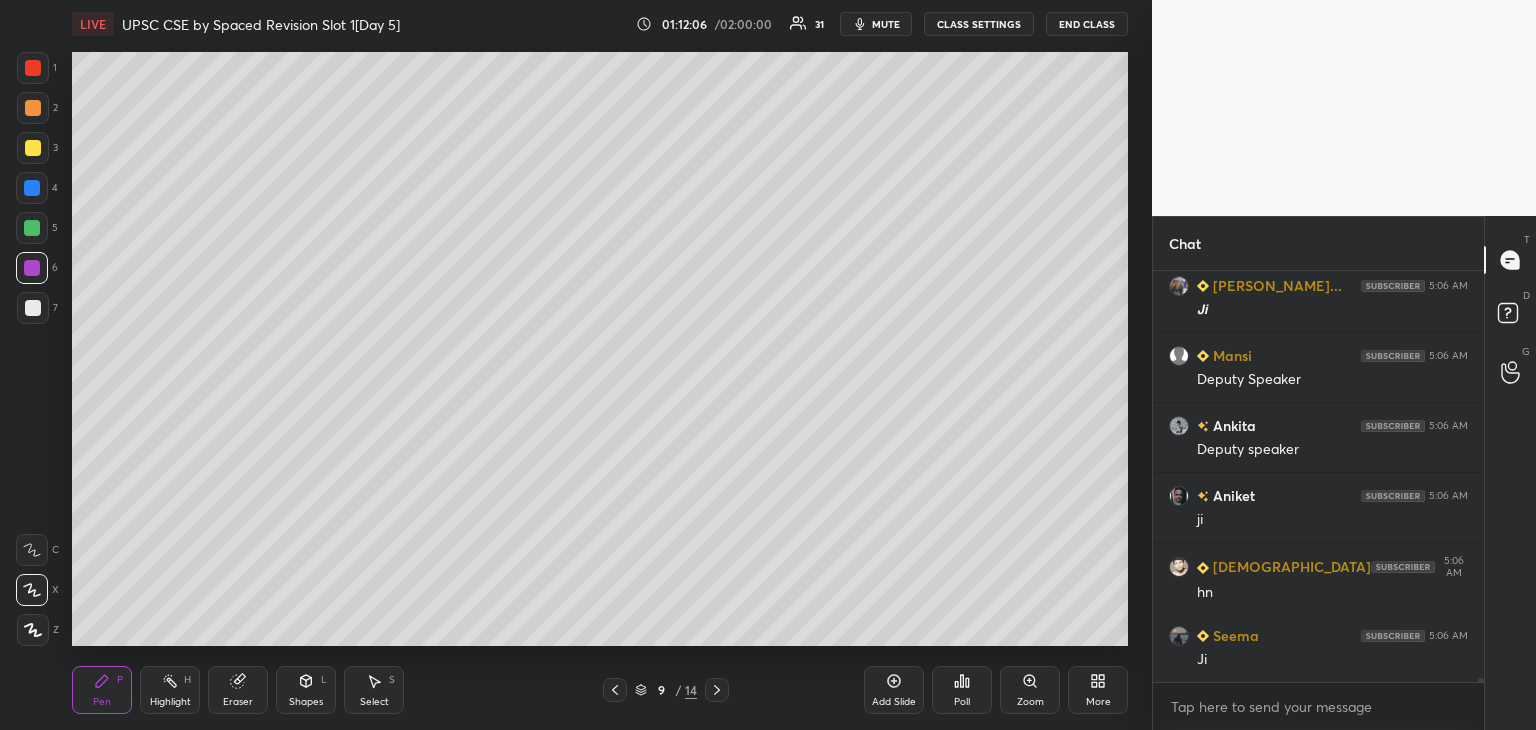 scroll, scrollTop: 43088, scrollLeft: 0, axis: vertical 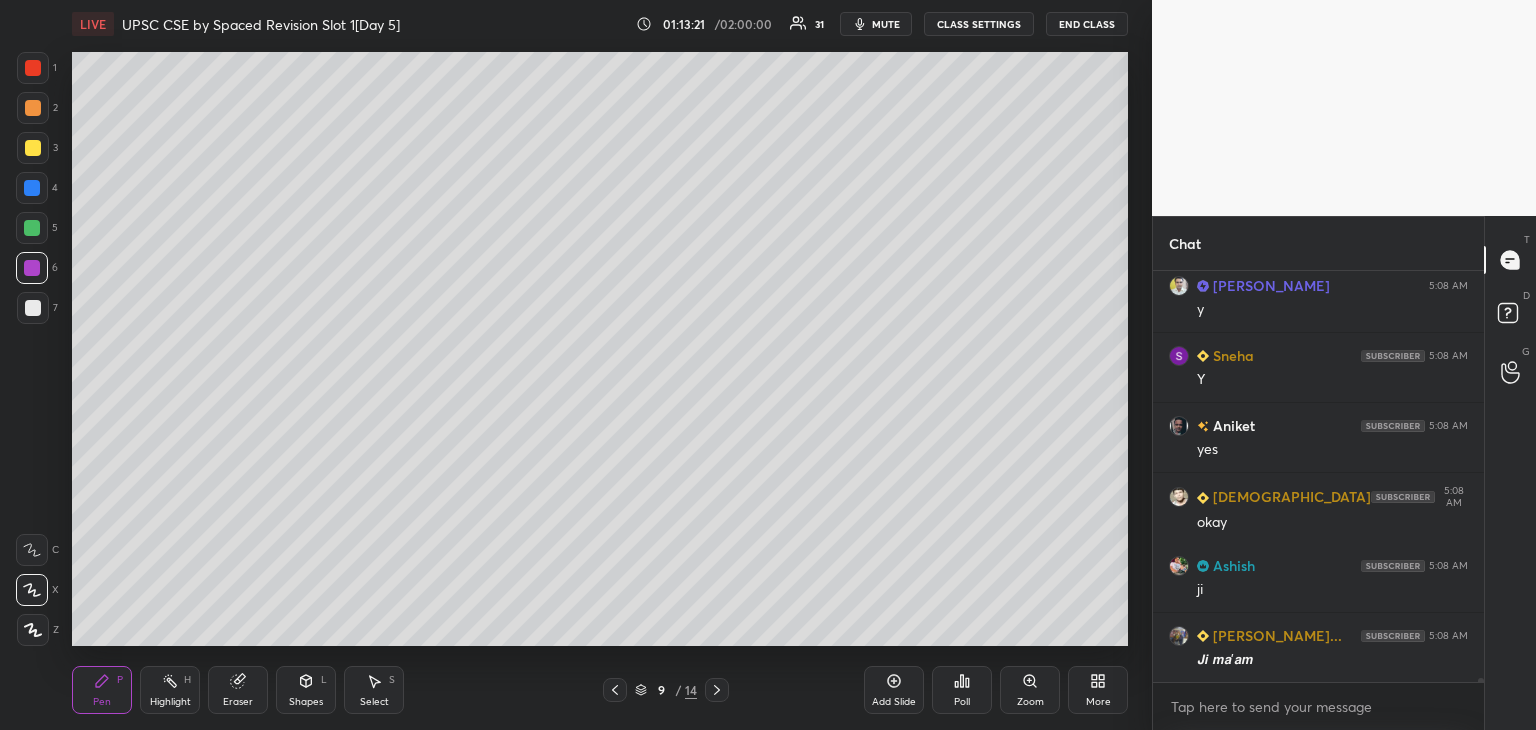 click at bounding box center [33, 308] 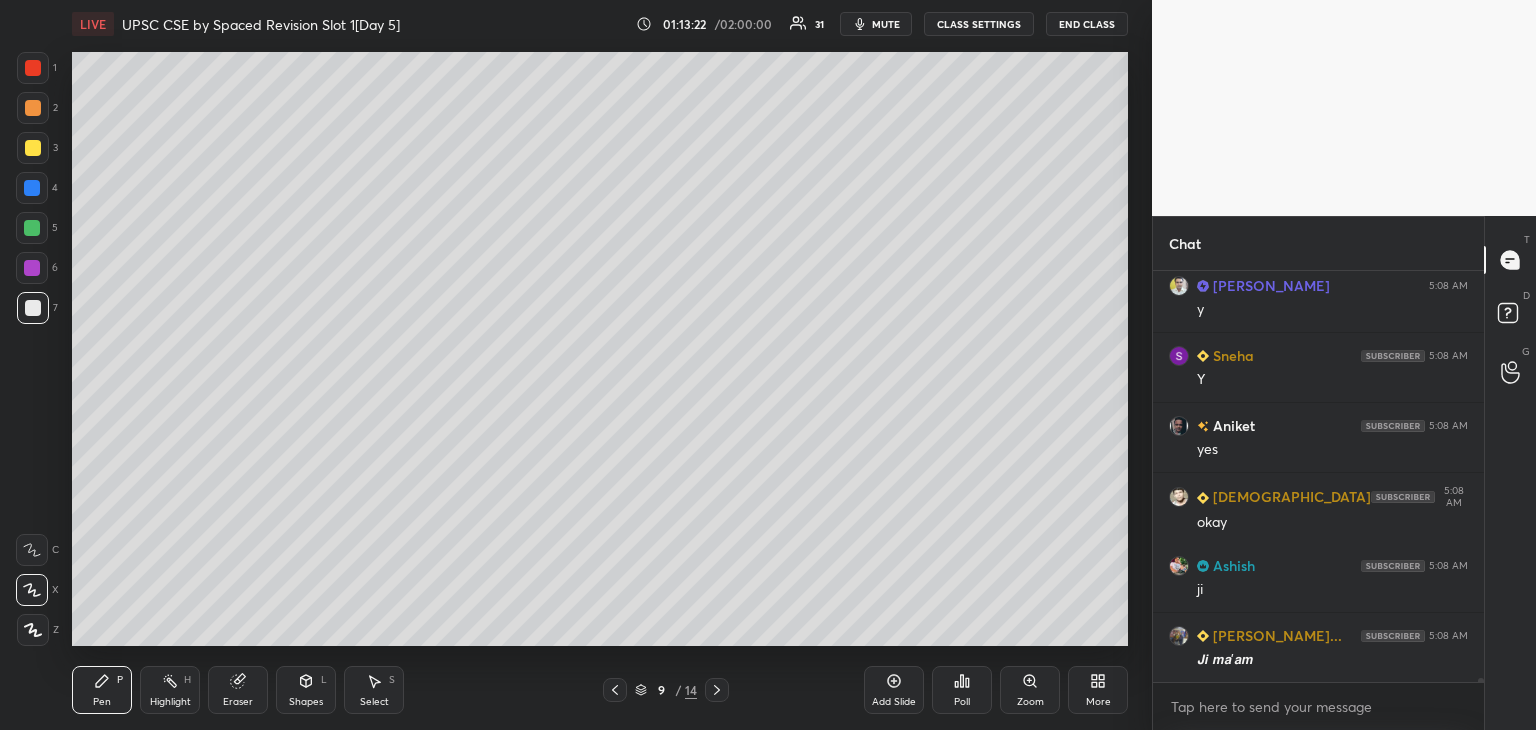 scroll, scrollTop: 44086, scrollLeft: 0, axis: vertical 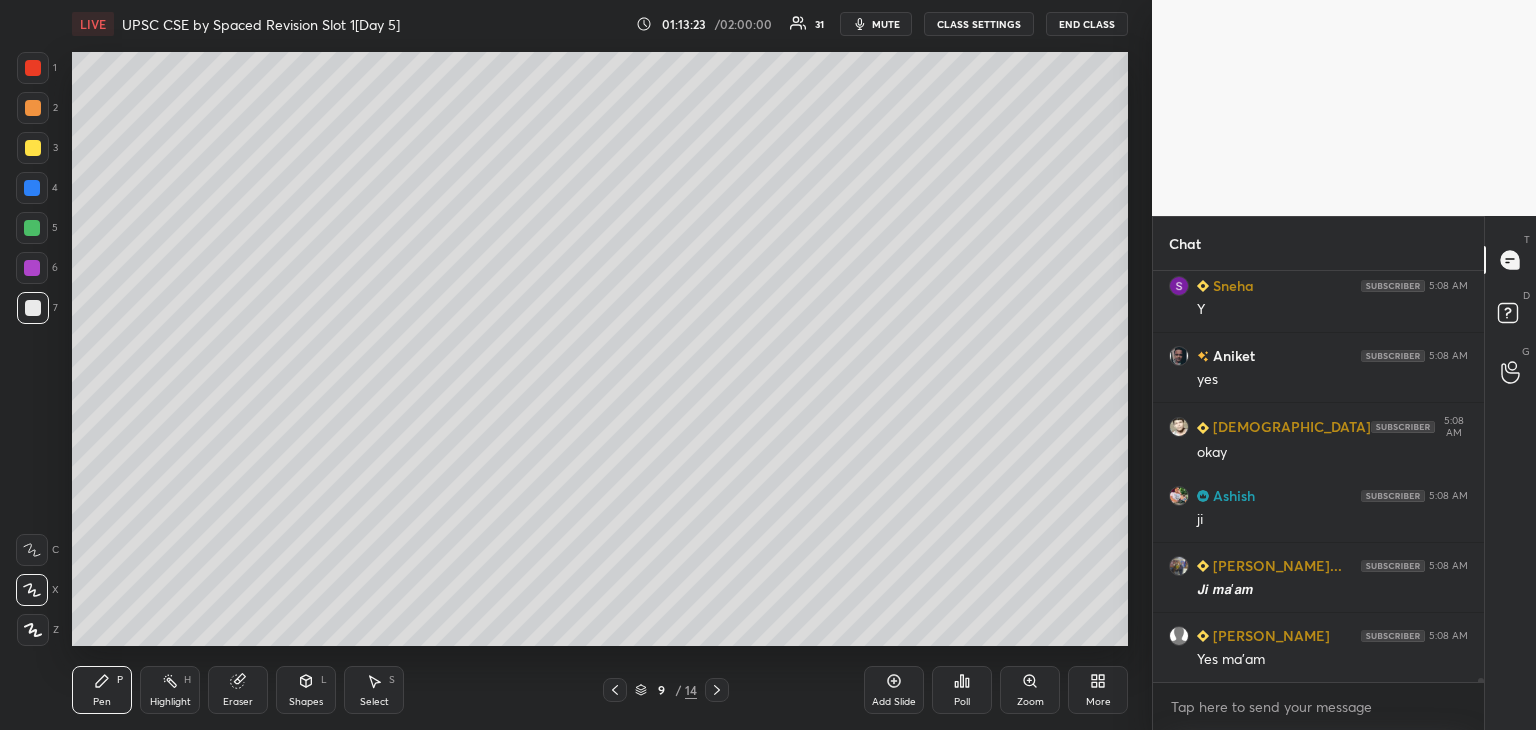 click at bounding box center (33, 148) 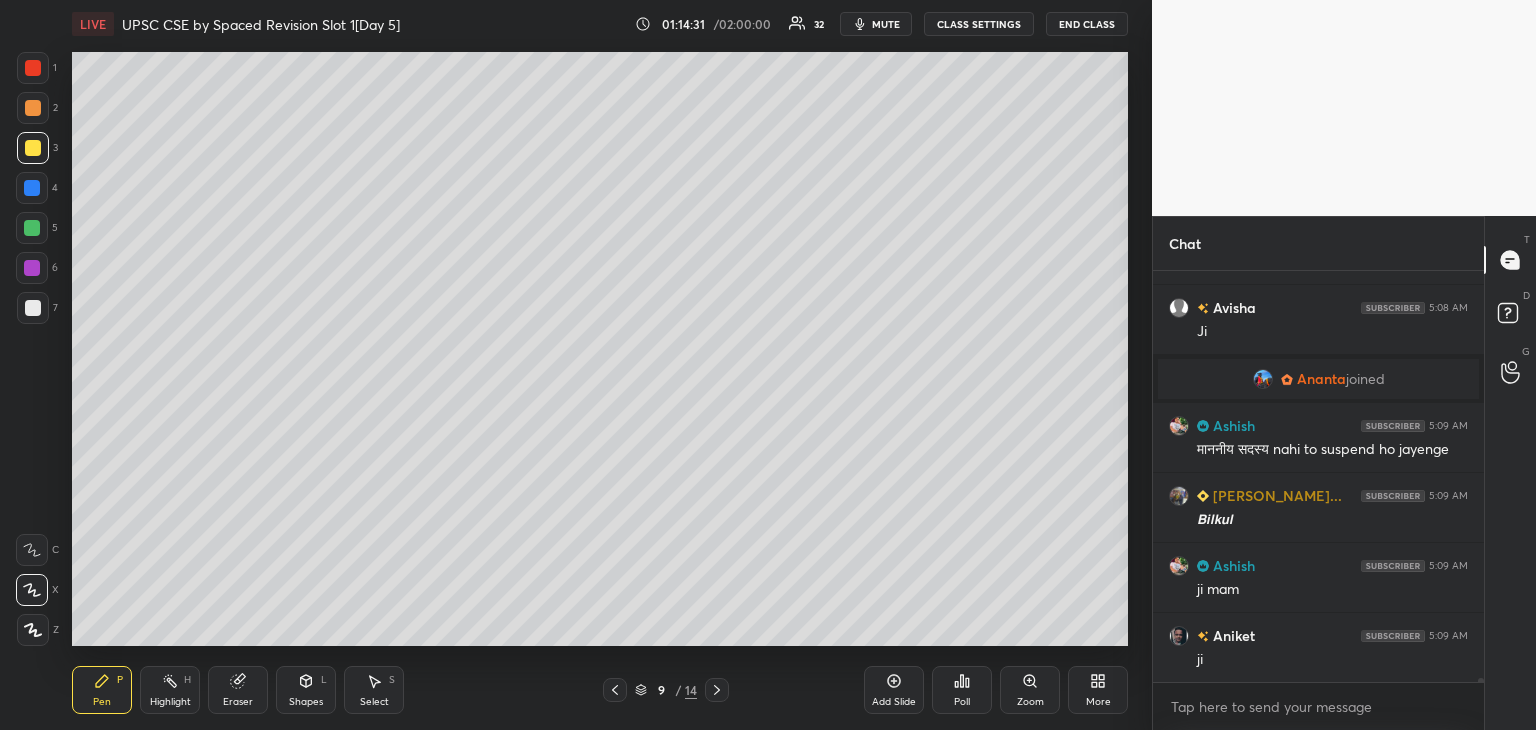 scroll, scrollTop: 41364, scrollLeft: 0, axis: vertical 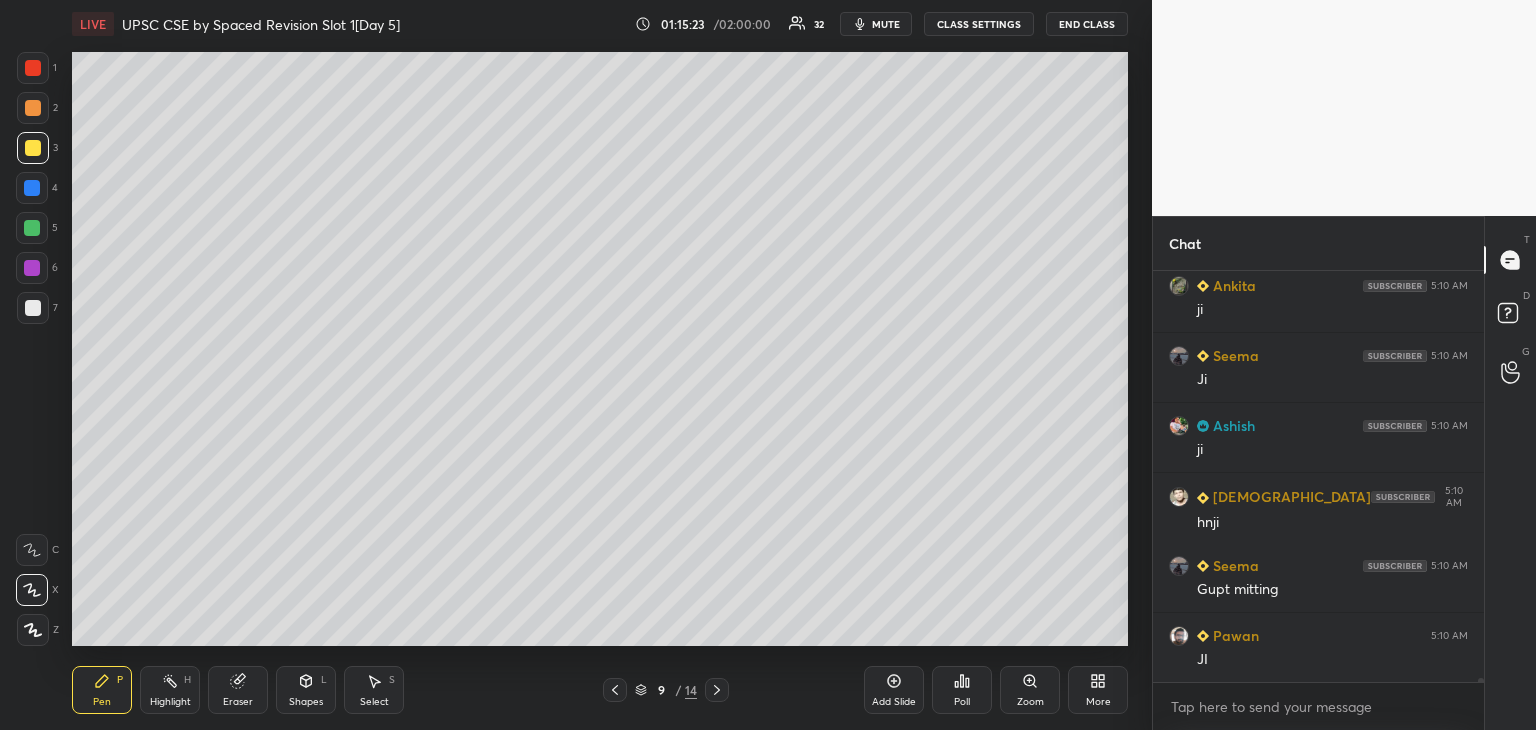 click at bounding box center [33, 308] 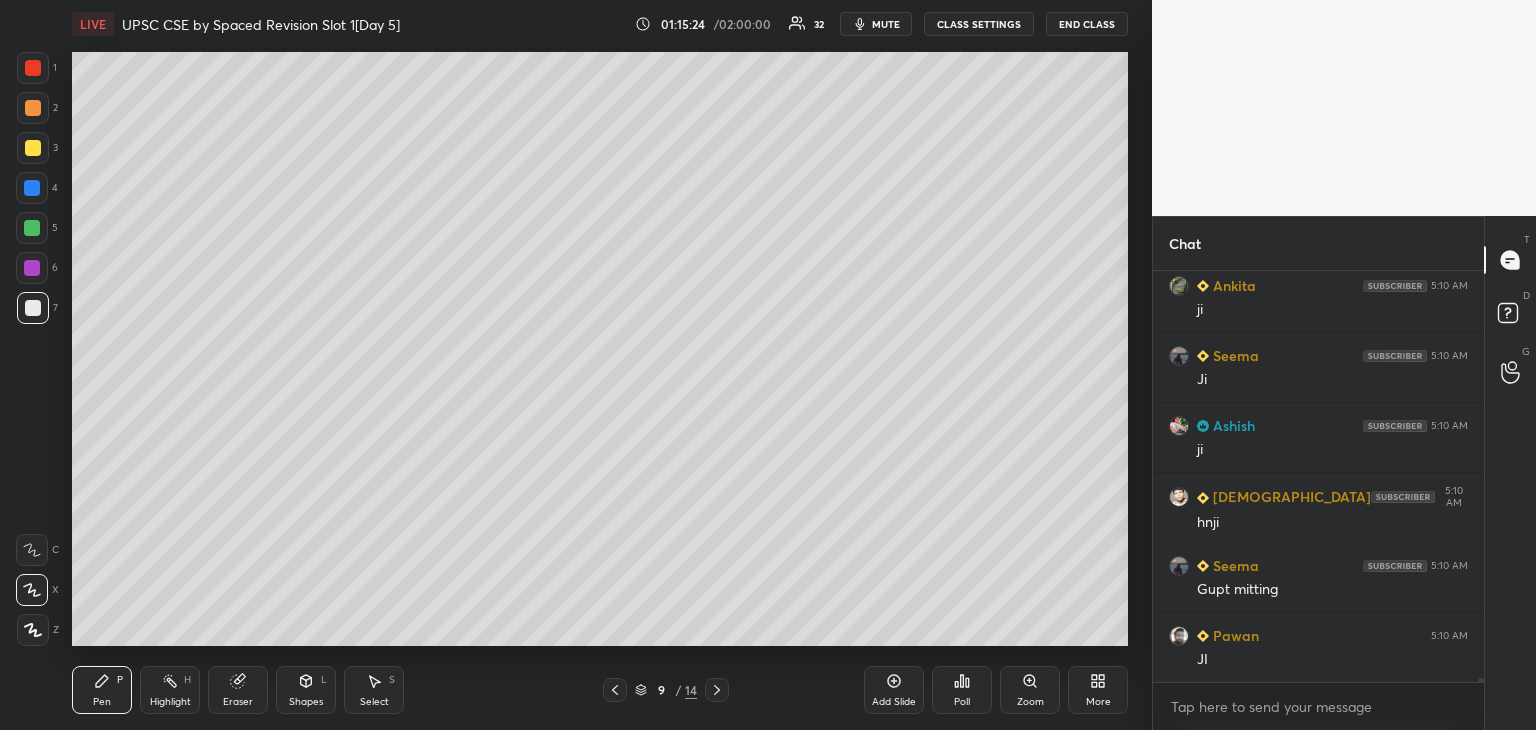 click on "Add Slide" at bounding box center (894, 702) 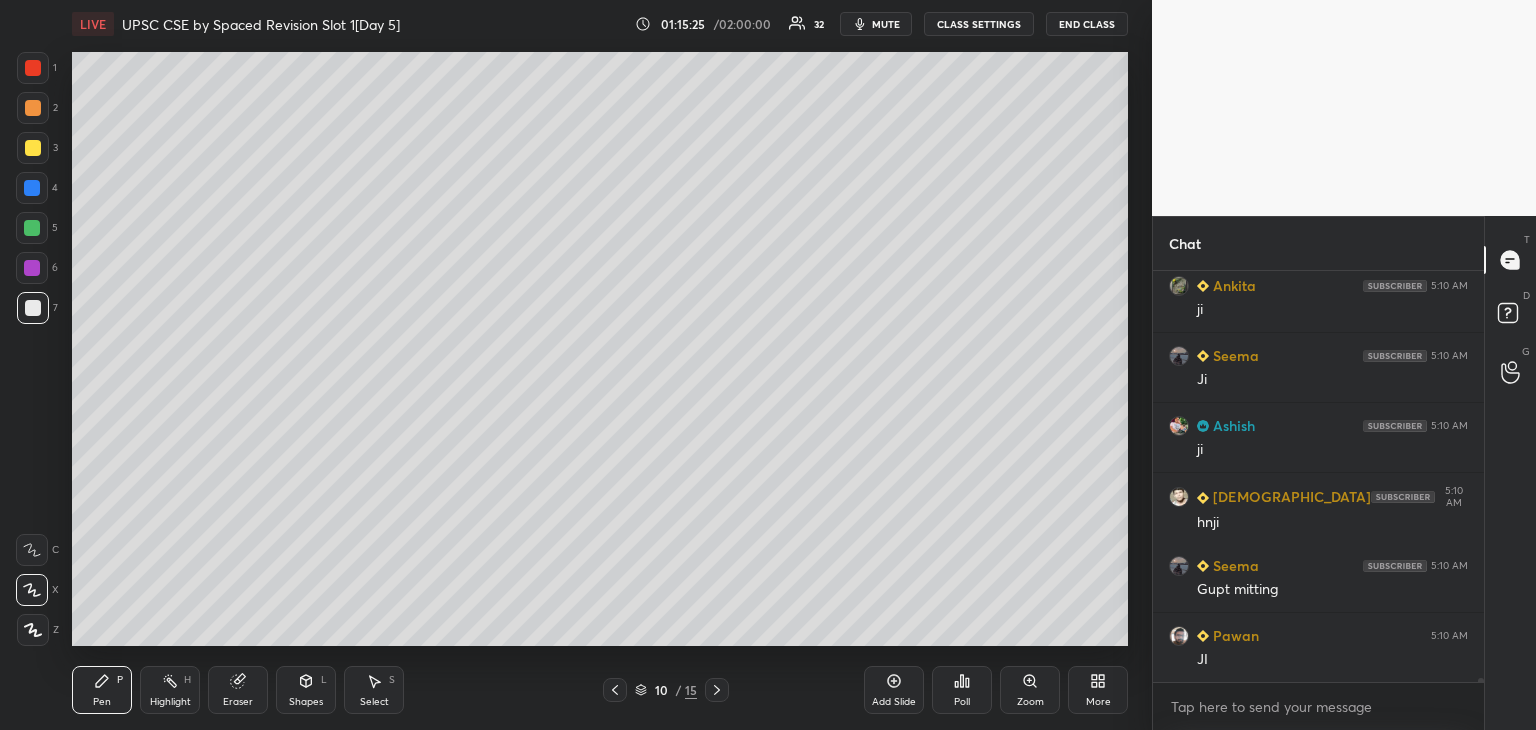 click at bounding box center [33, 308] 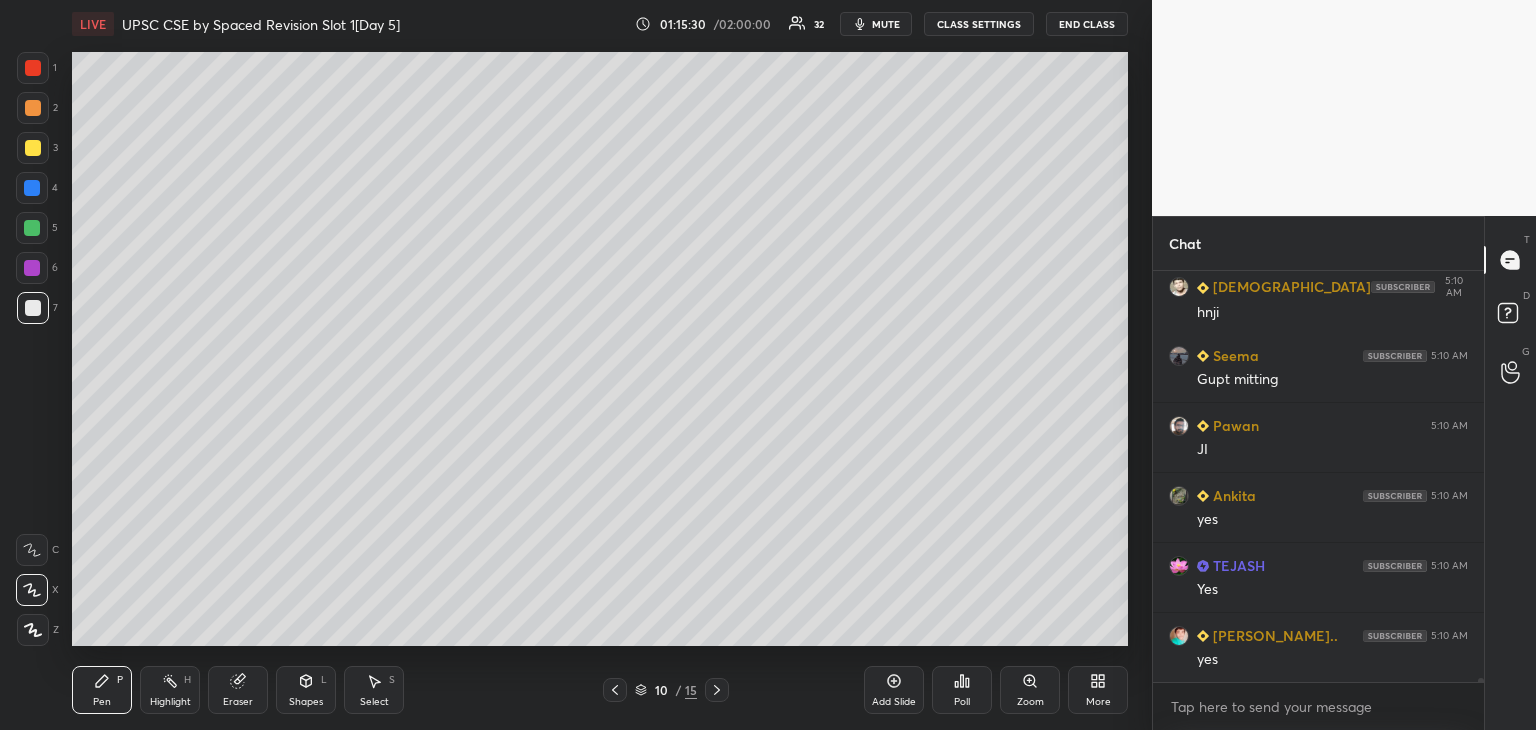 scroll, scrollTop: 42694, scrollLeft: 0, axis: vertical 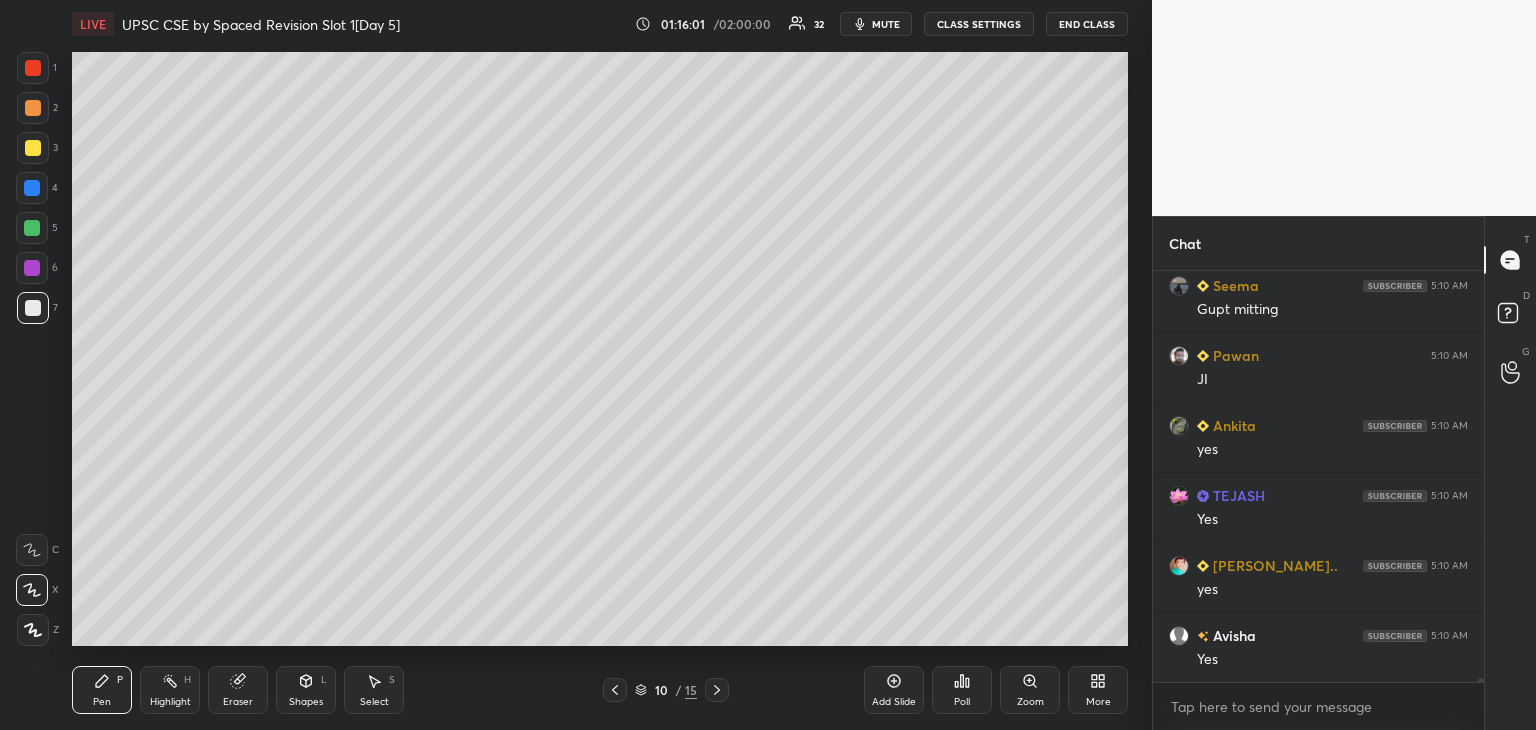 drag, startPoint x: 36, startPoint y: 296, endPoint x: 45, endPoint y: 291, distance: 10.29563 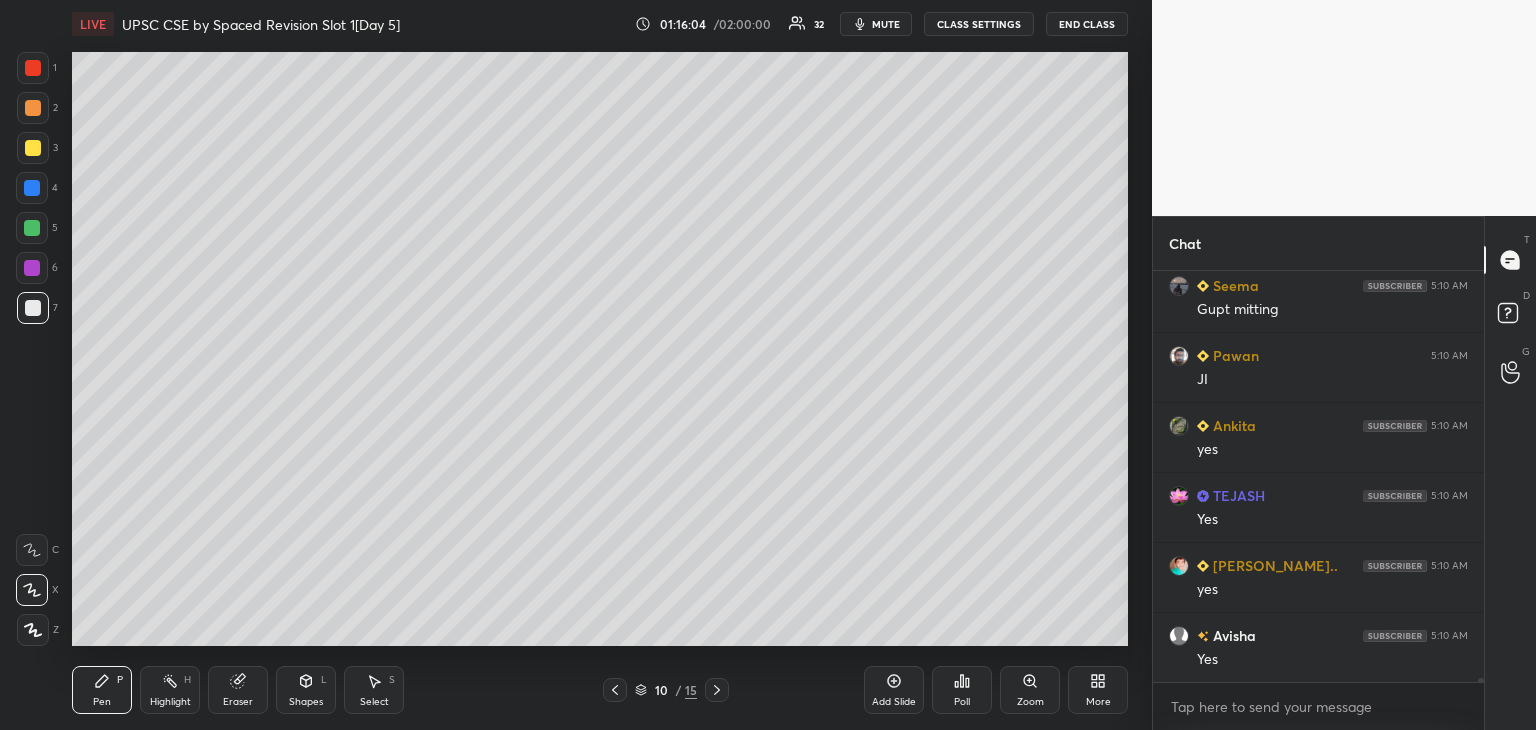 click at bounding box center (33, 308) 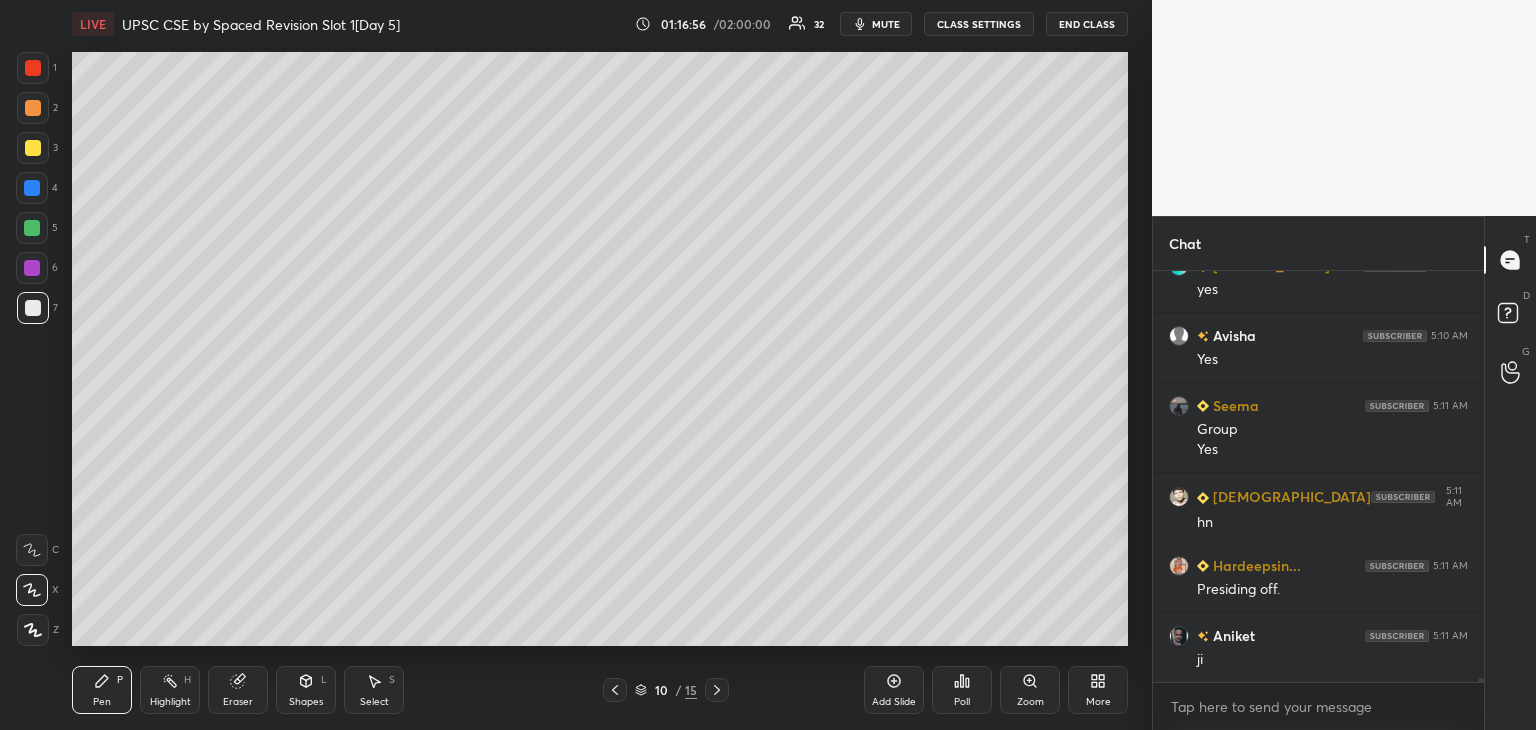 scroll, scrollTop: 43064, scrollLeft: 0, axis: vertical 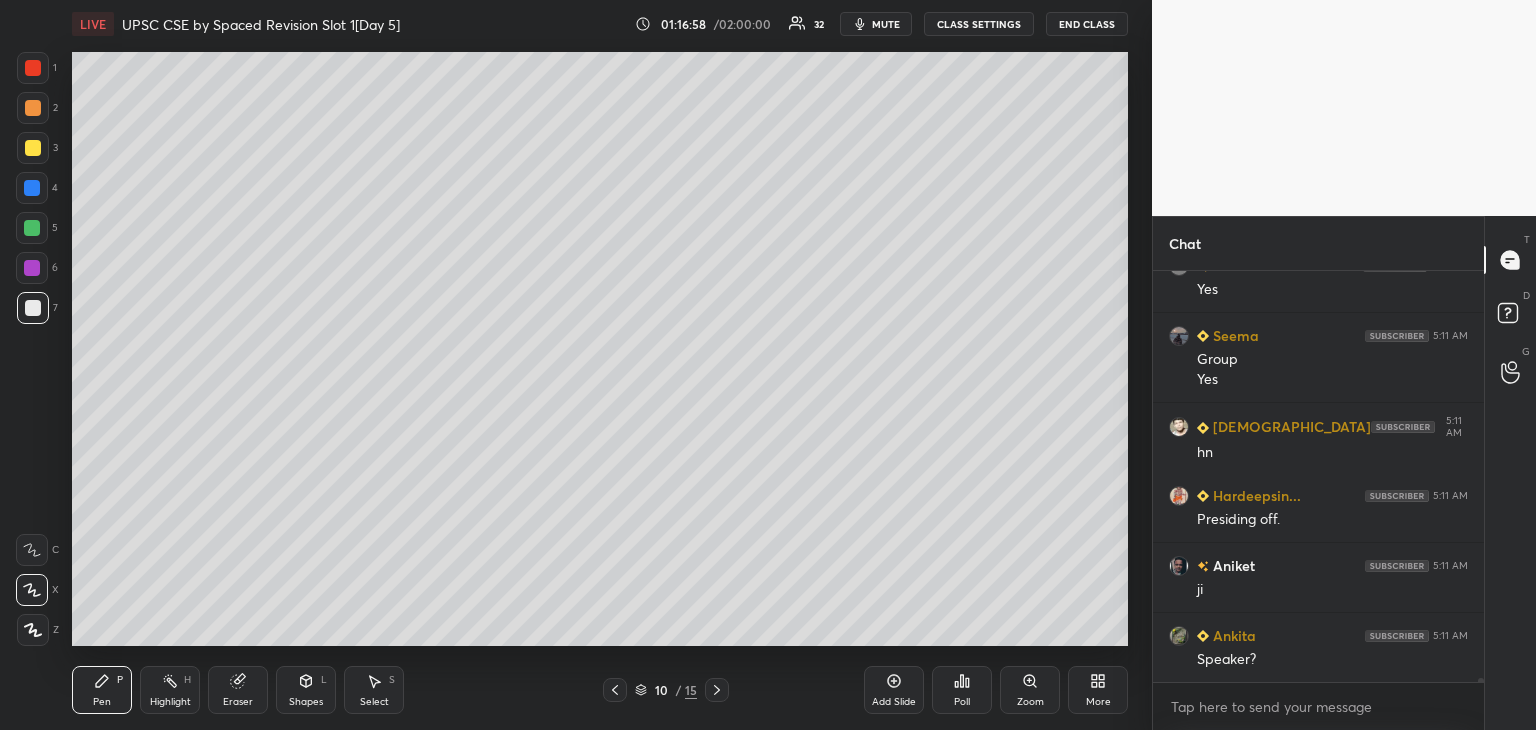 click at bounding box center [32, 188] 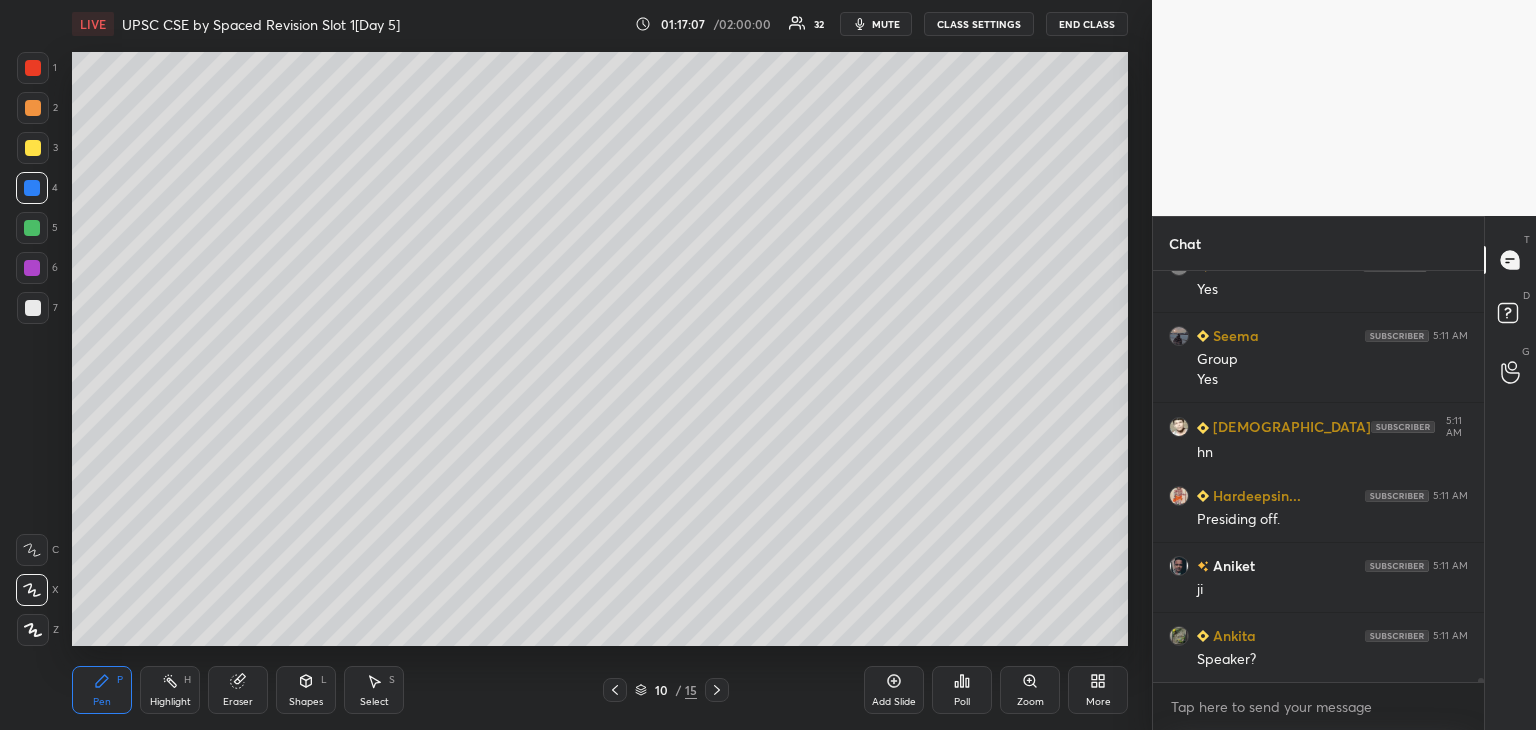 scroll, scrollTop: 43134, scrollLeft: 0, axis: vertical 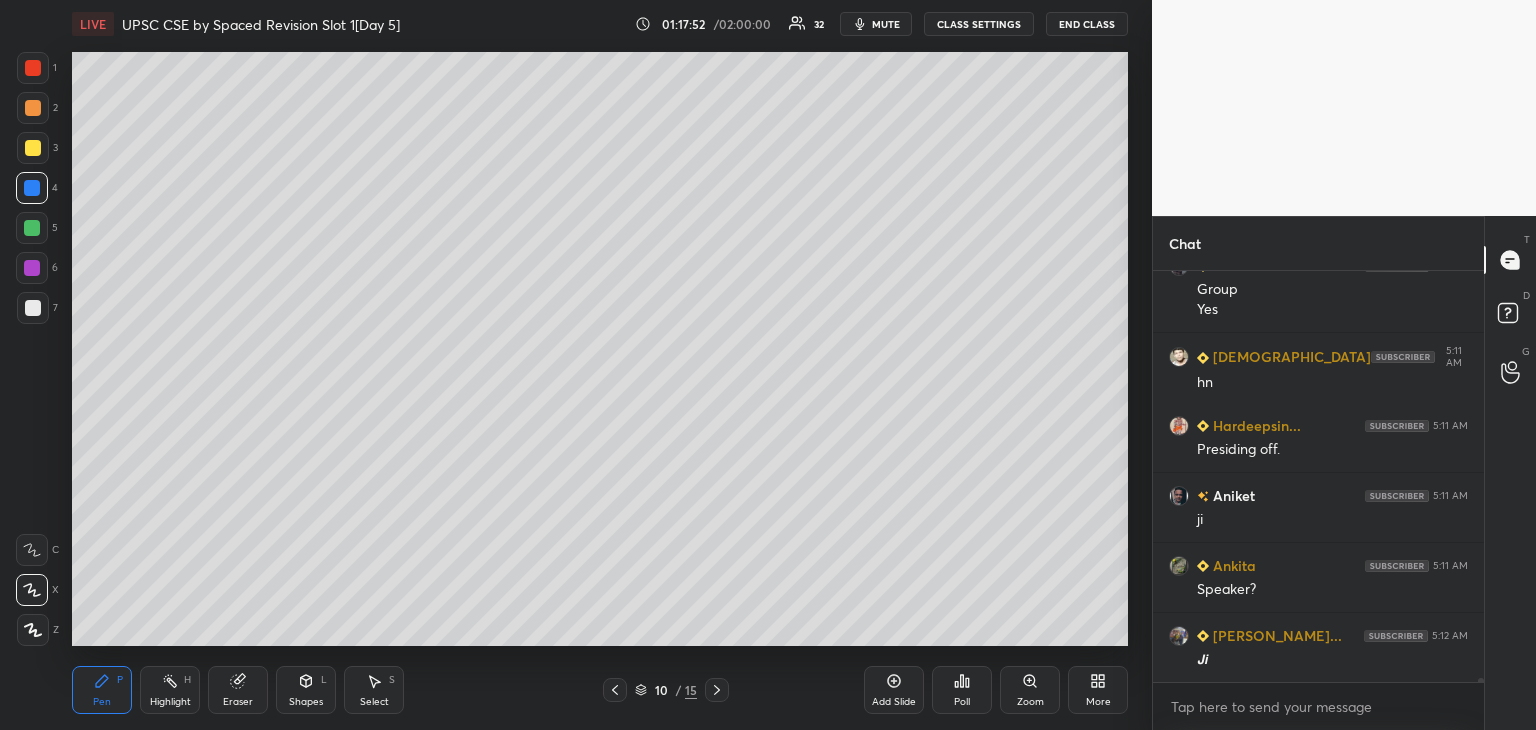 click at bounding box center [33, 148] 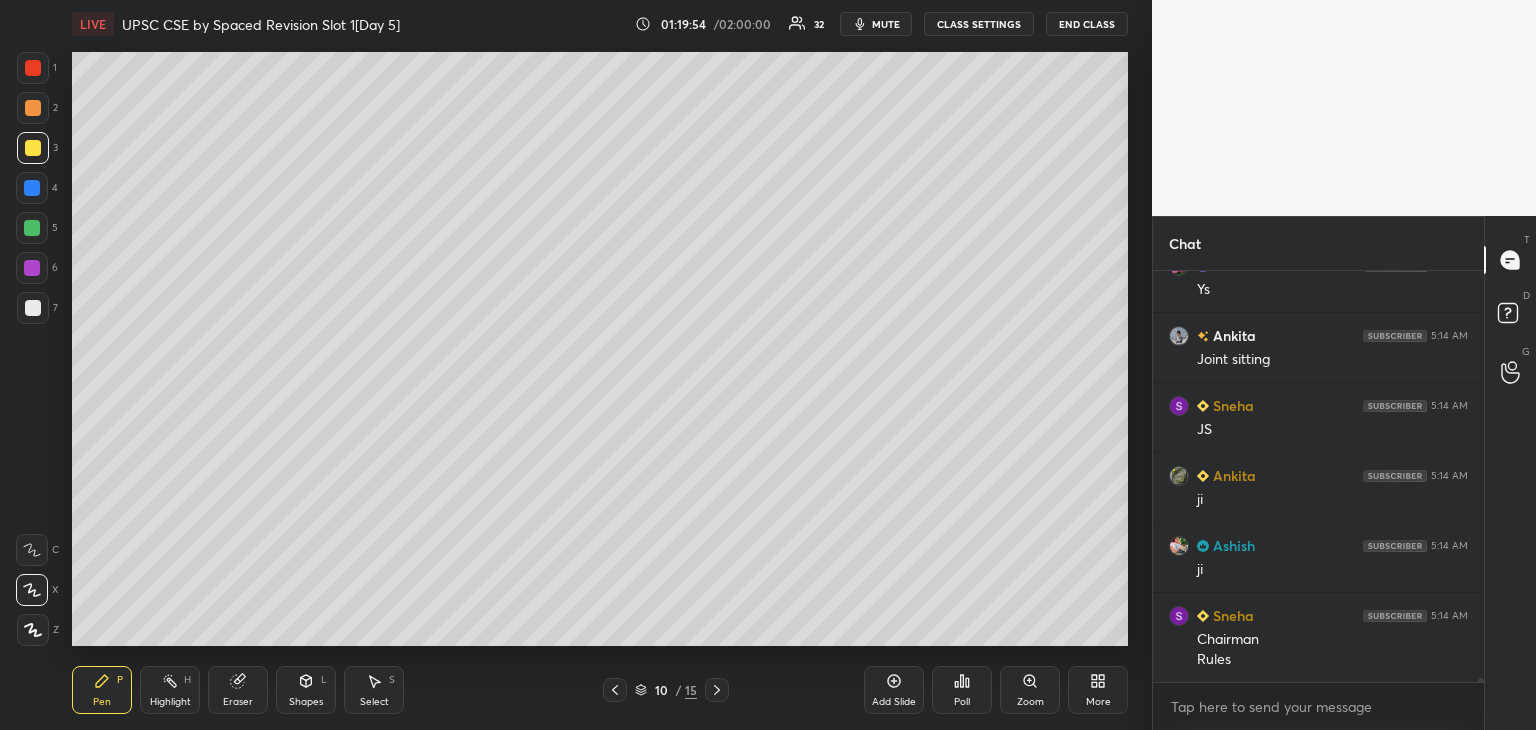 scroll, scrollTop: 44220, scrollLeft: 0, axis: vertical 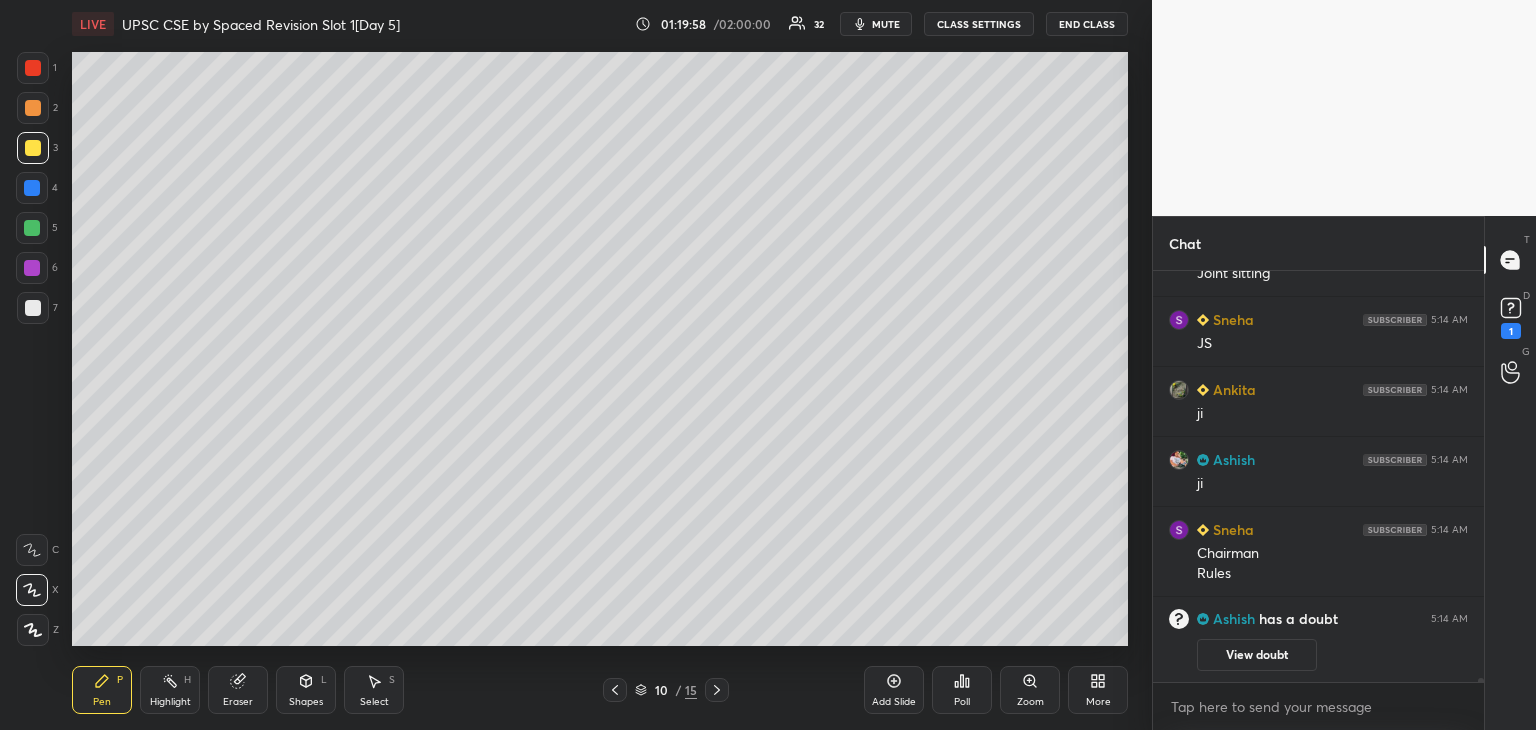 drag, startPoint x: 34, startPoint y: 181, endPoint x: 59, endPoint y: 173, distance: 26.24881 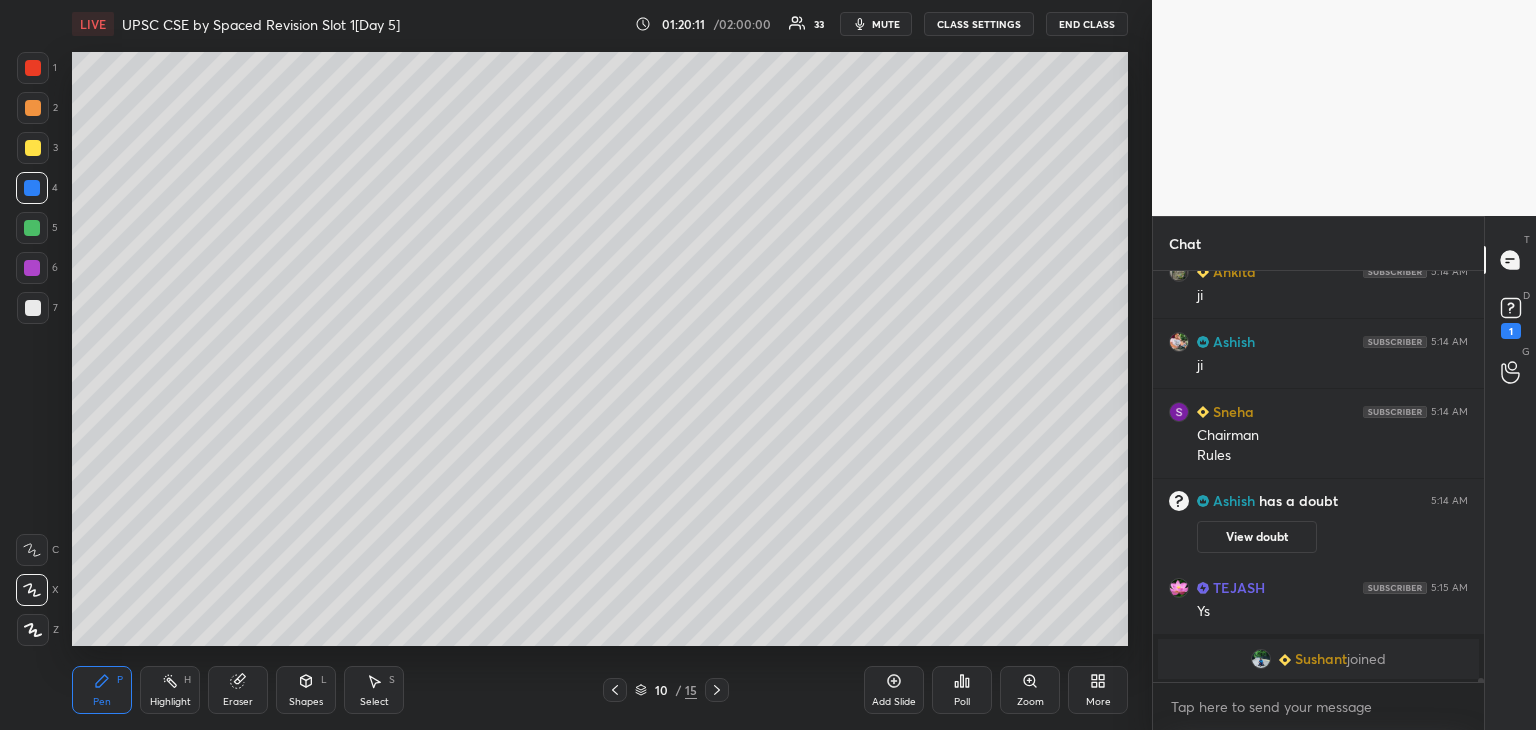 scroll, scrollTop: 43432, scrollLeft: 0, axis: vertical 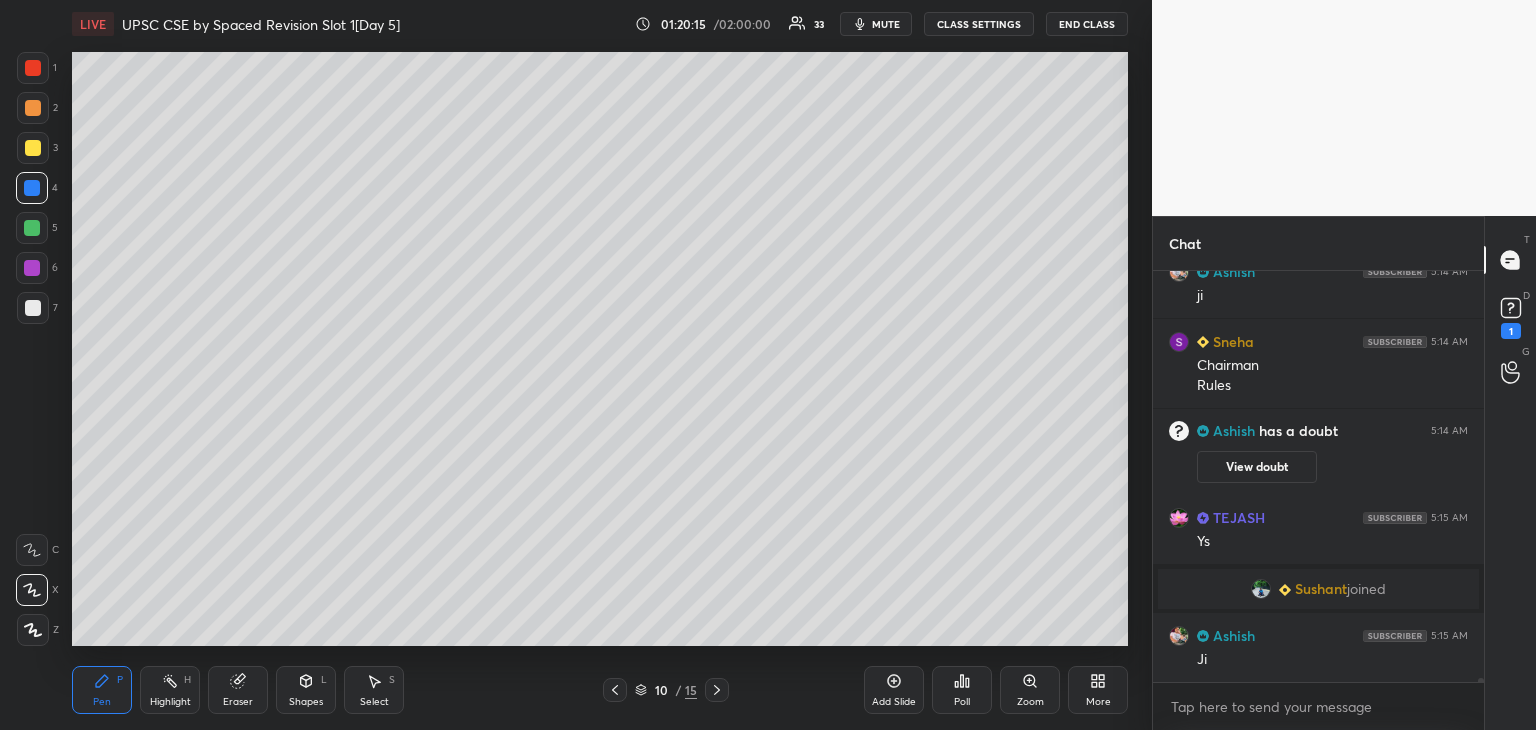 click at bounding box center [33, 308] 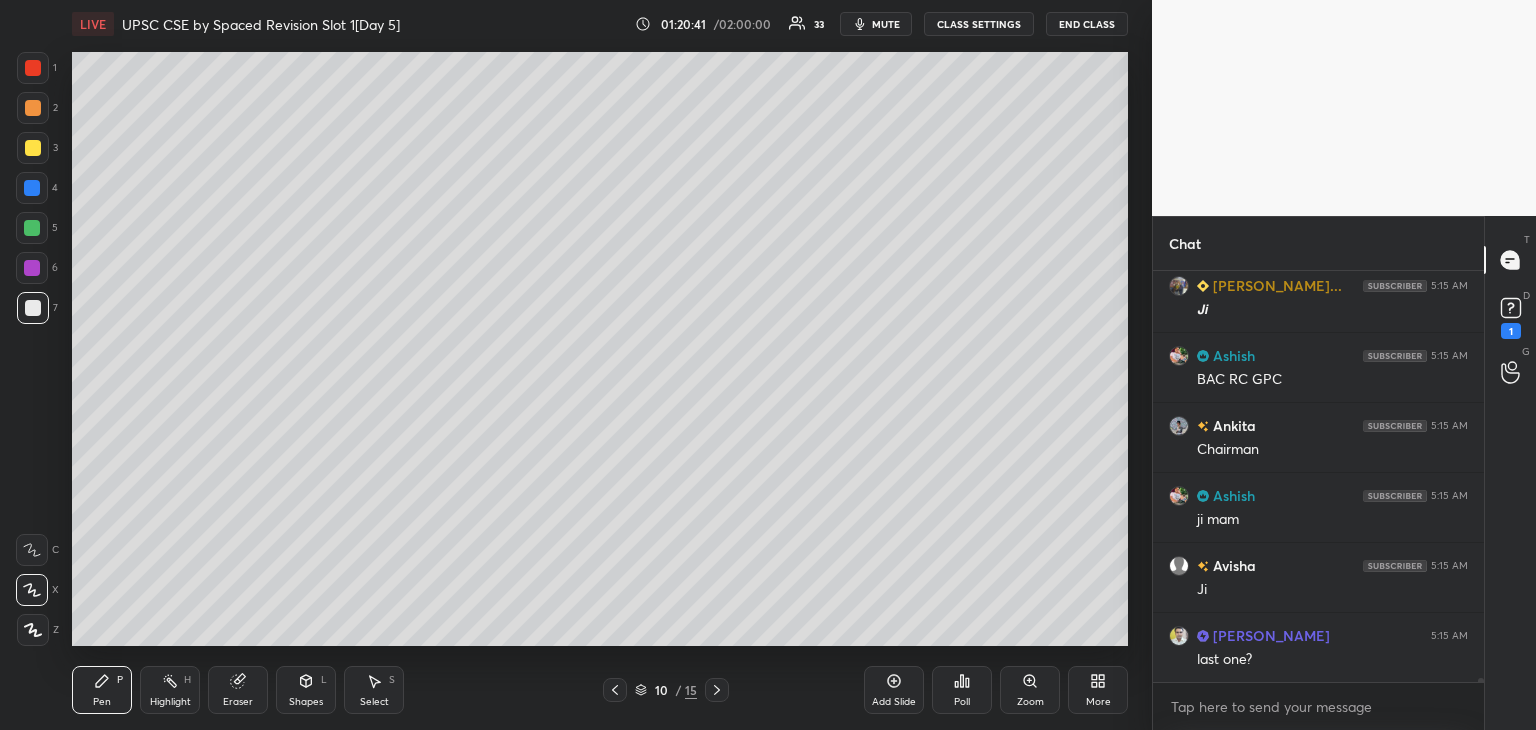 scroll, scrollTop: 43922, scrollLeft: 0, axis: vertical 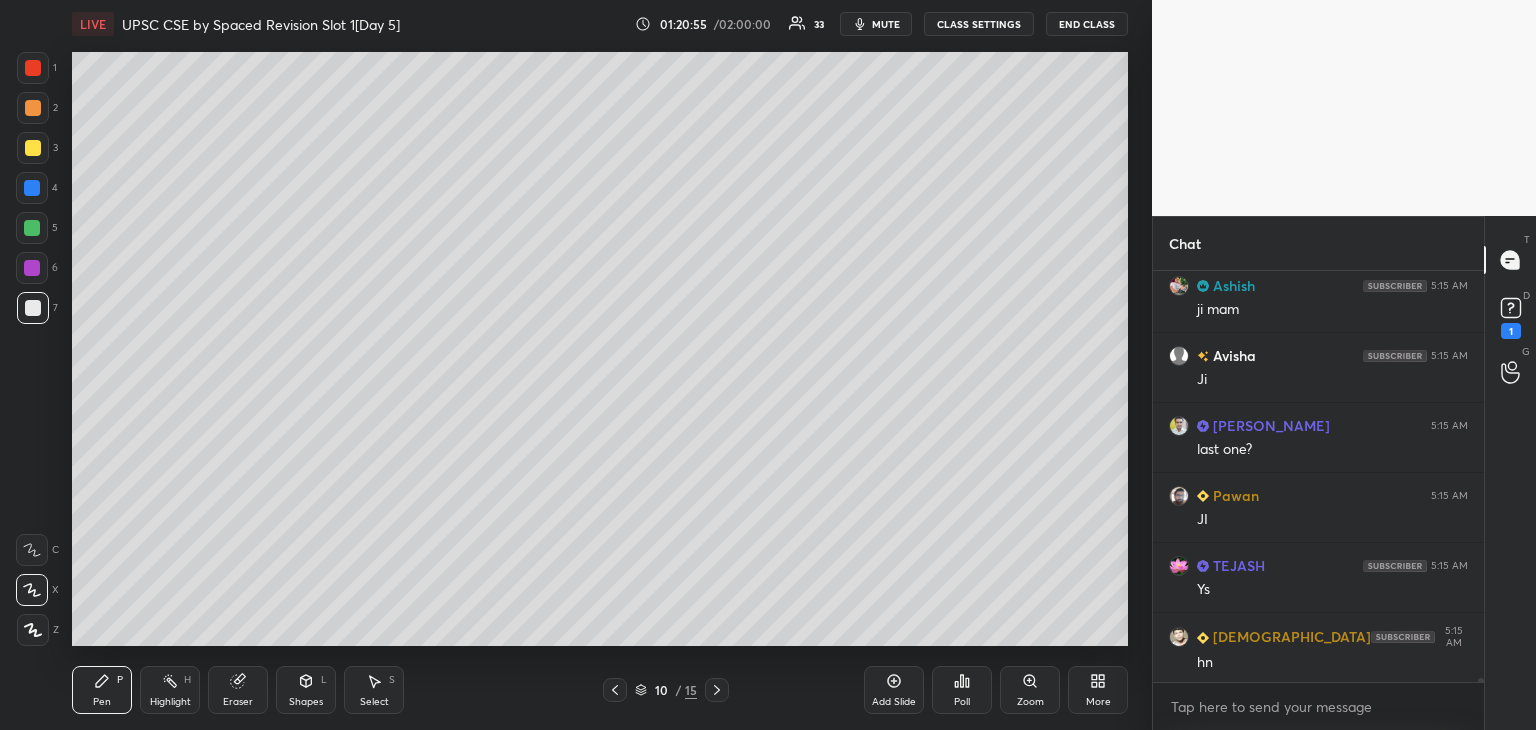 click at bounding box center (32, 268) 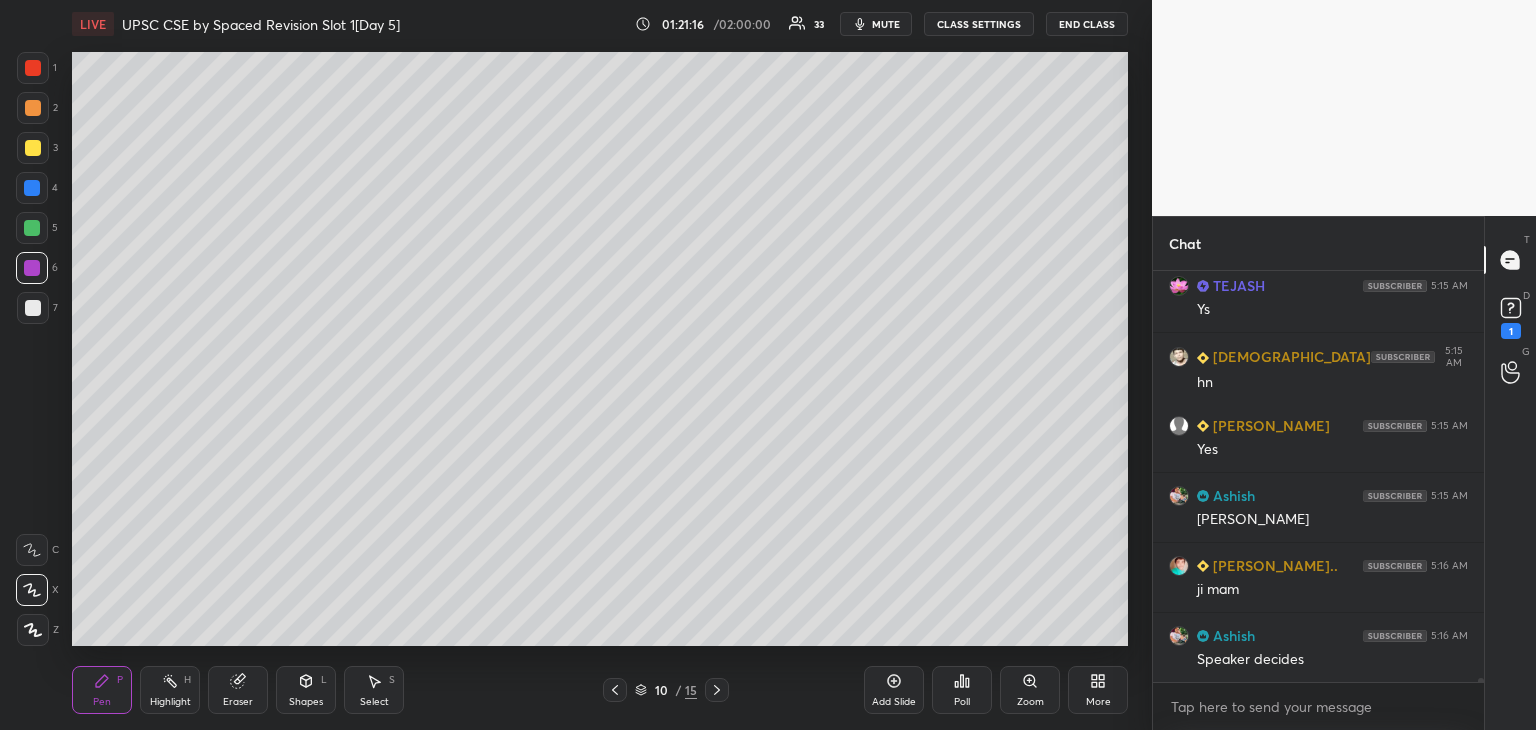 scroll, scrollTop: 44412, scrollLeft: 0, axis: vertical 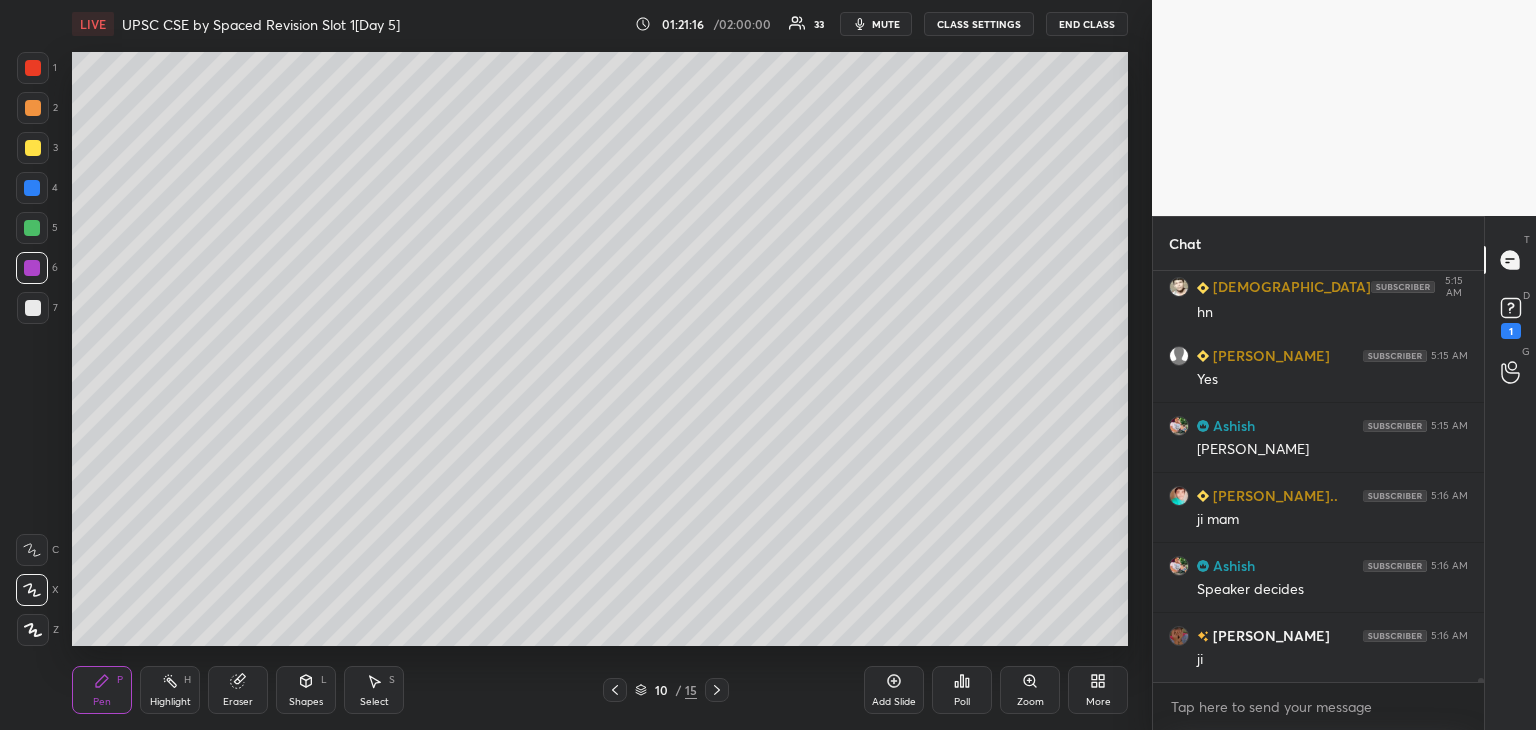 click 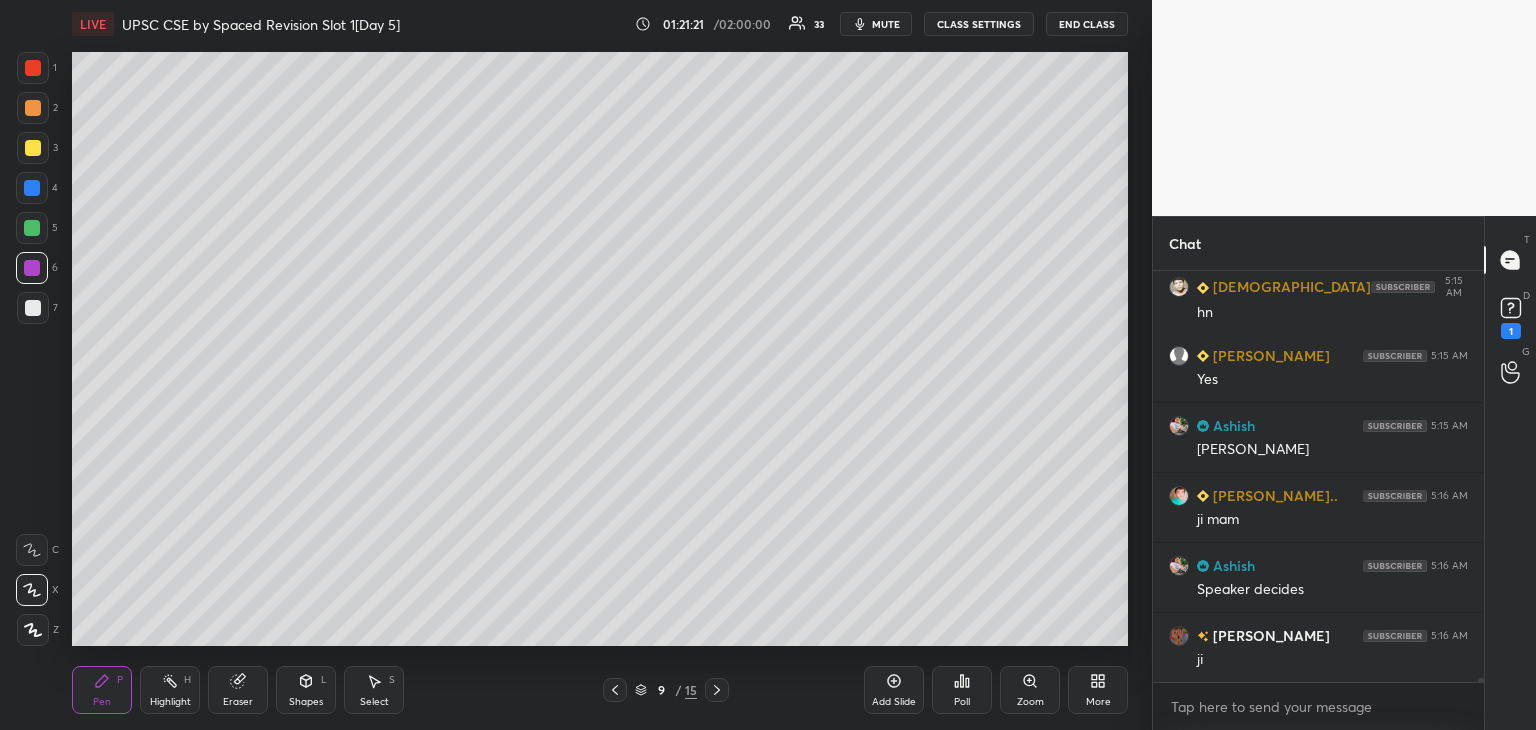 scroll, scrollTop: 44482, scrollLeft: 0, axis: vertical 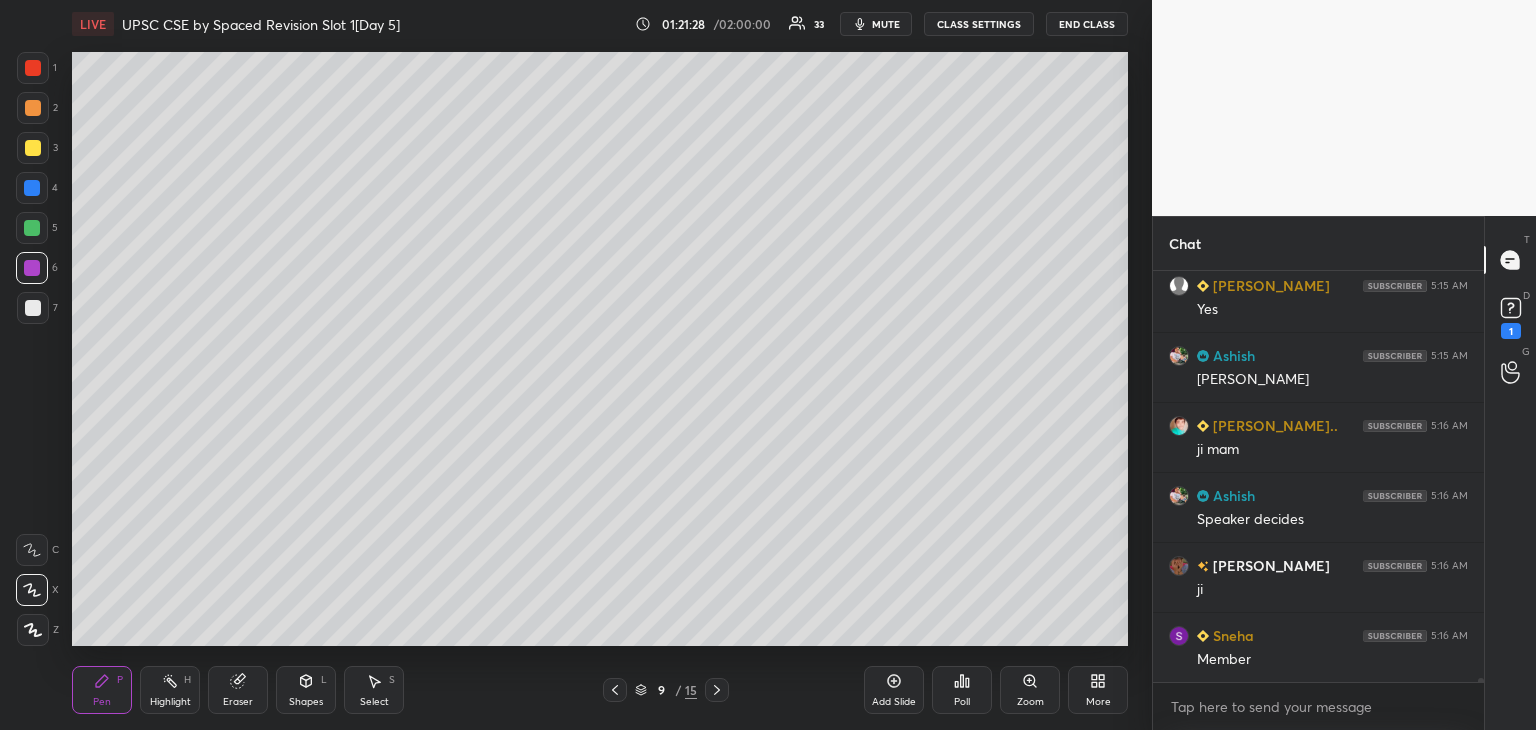 click 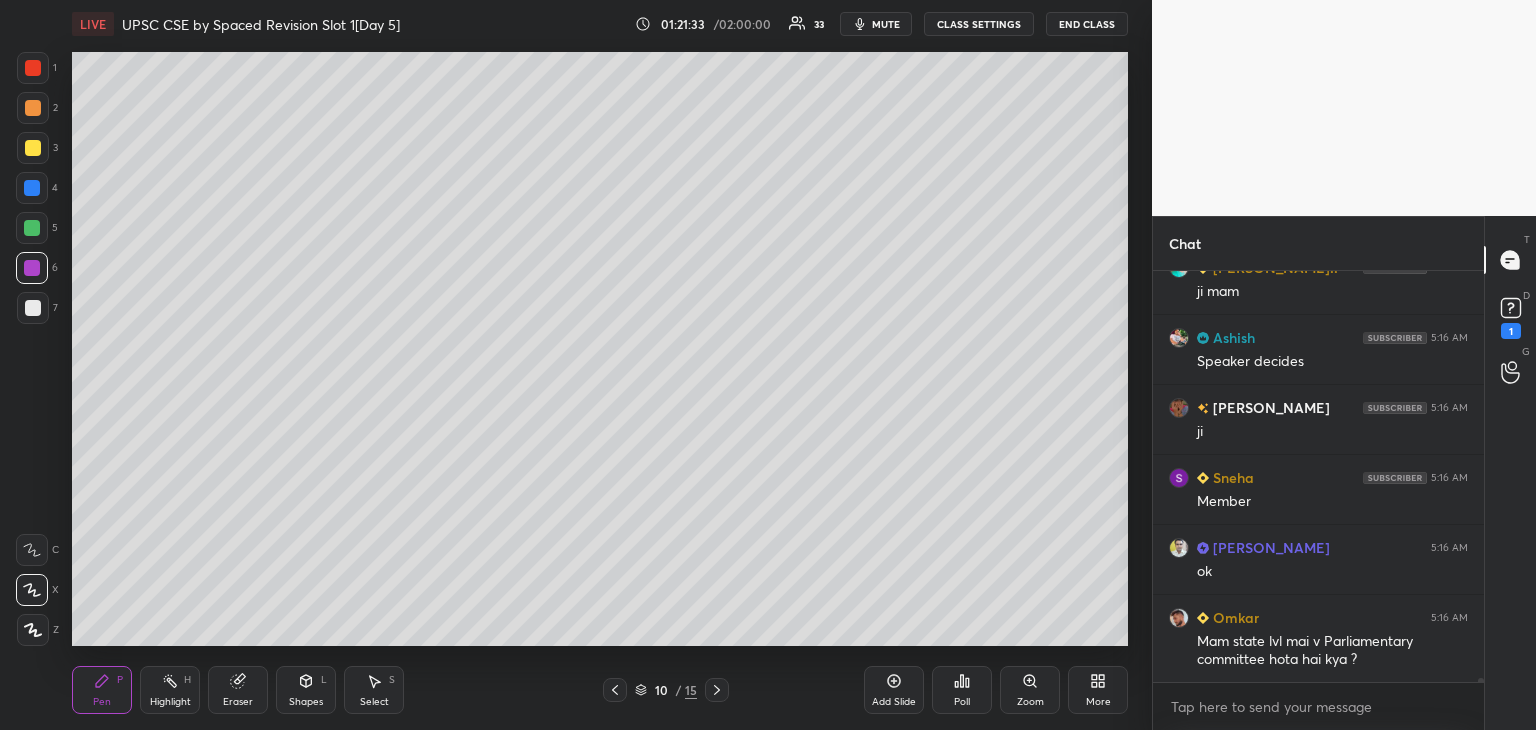 scroll, scrollTop: 44710, scrollLeft: 0, axis: vertical 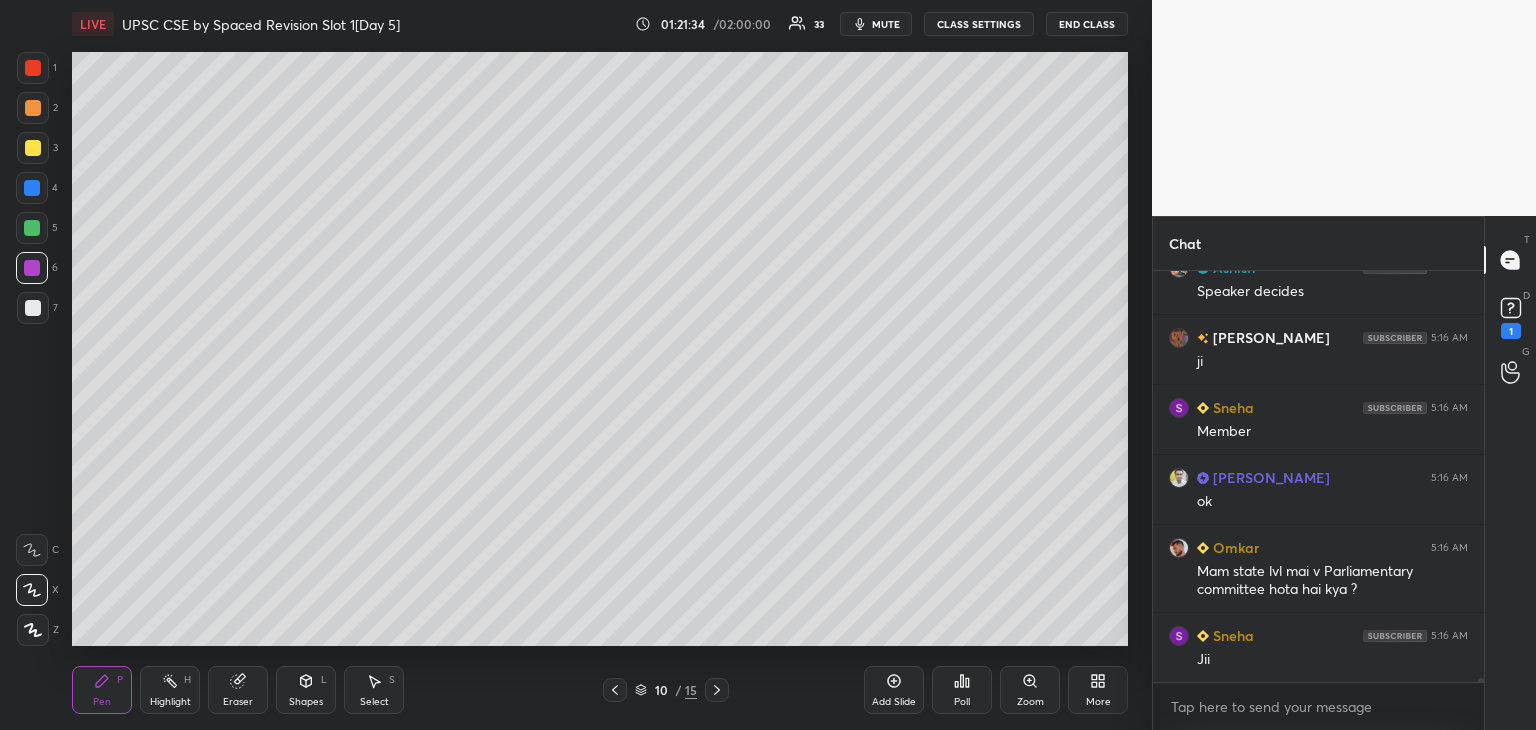 click at bounding box center [33, 308] 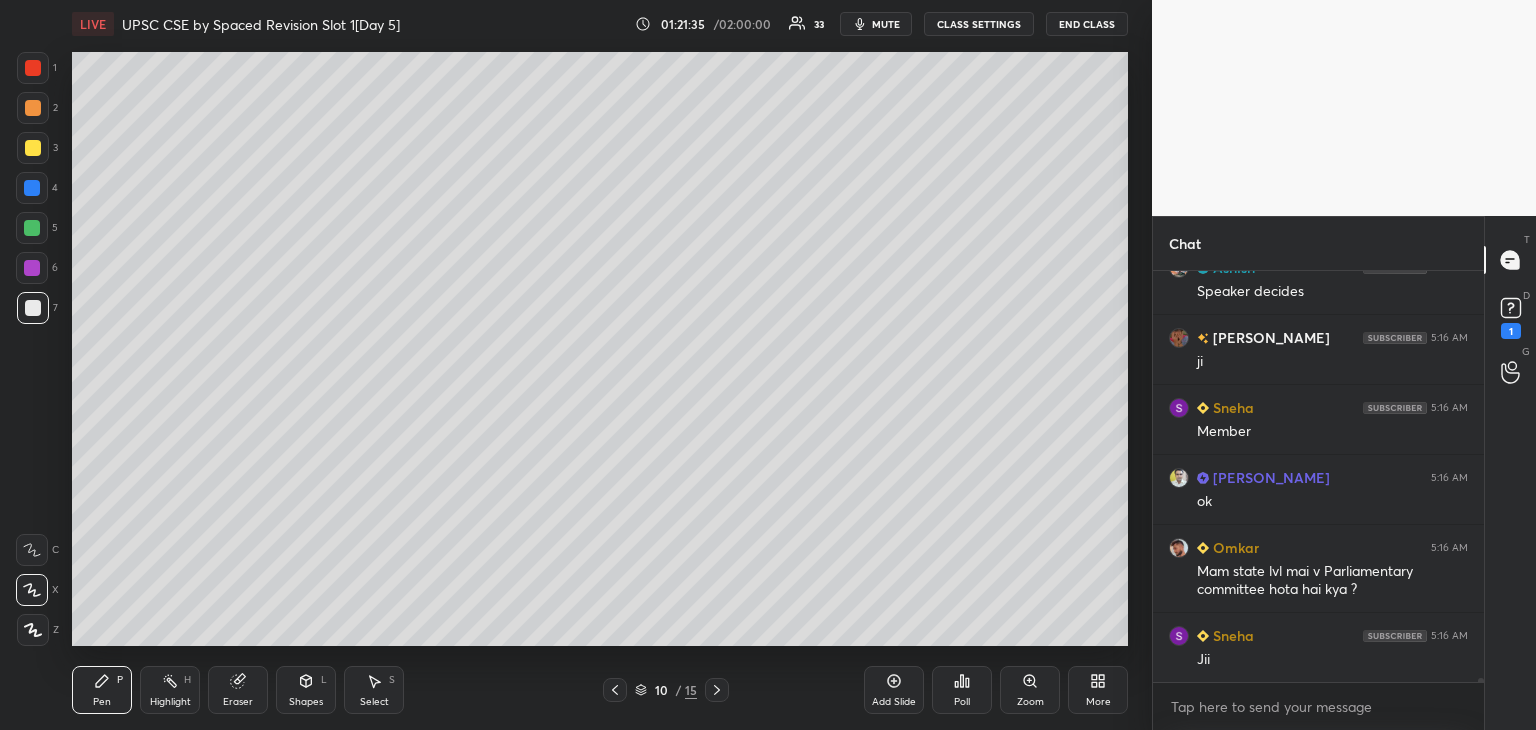 click on "Add Slide" at bounding box center [894, 690] 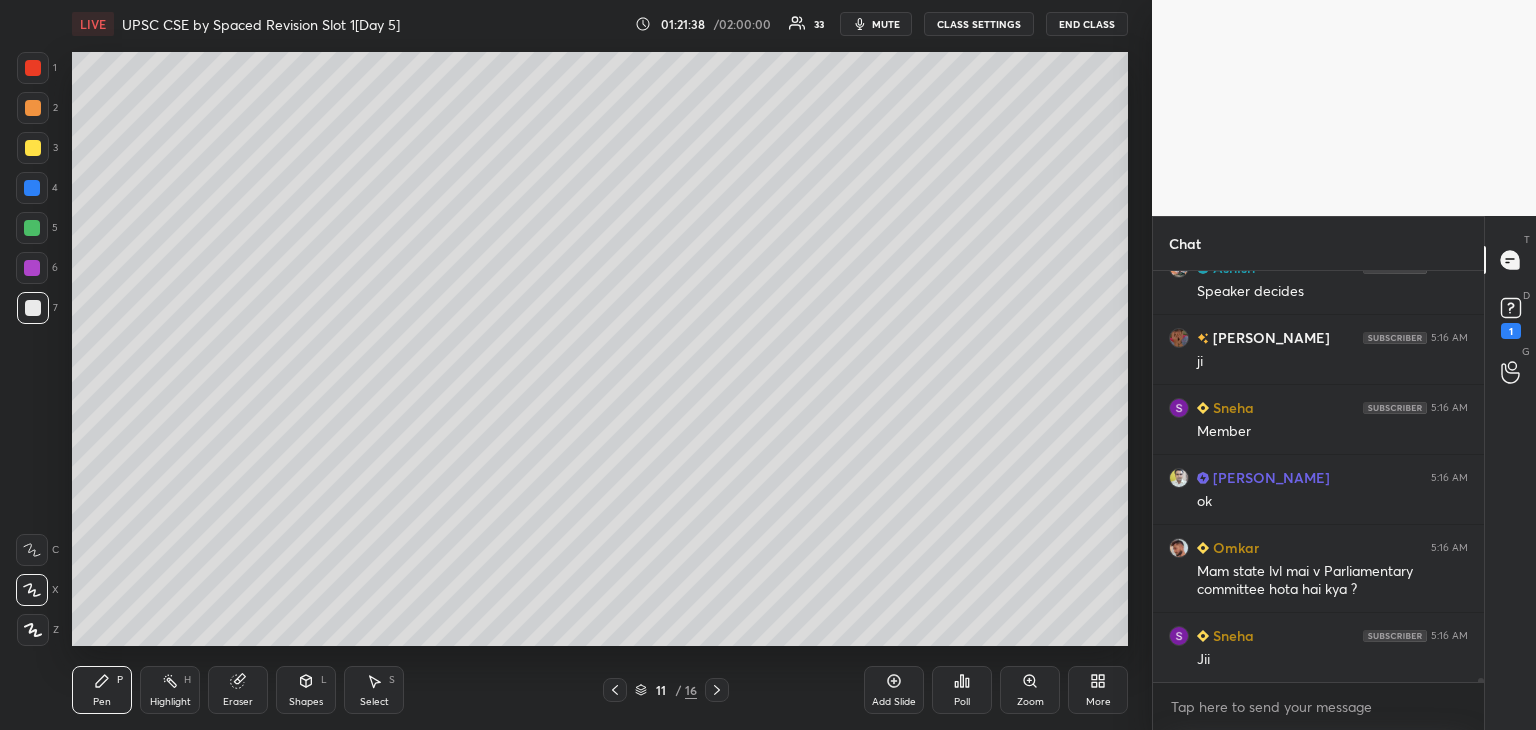 scroll, scrollTop: 44780, scrollLeft: 0, axis: vertical 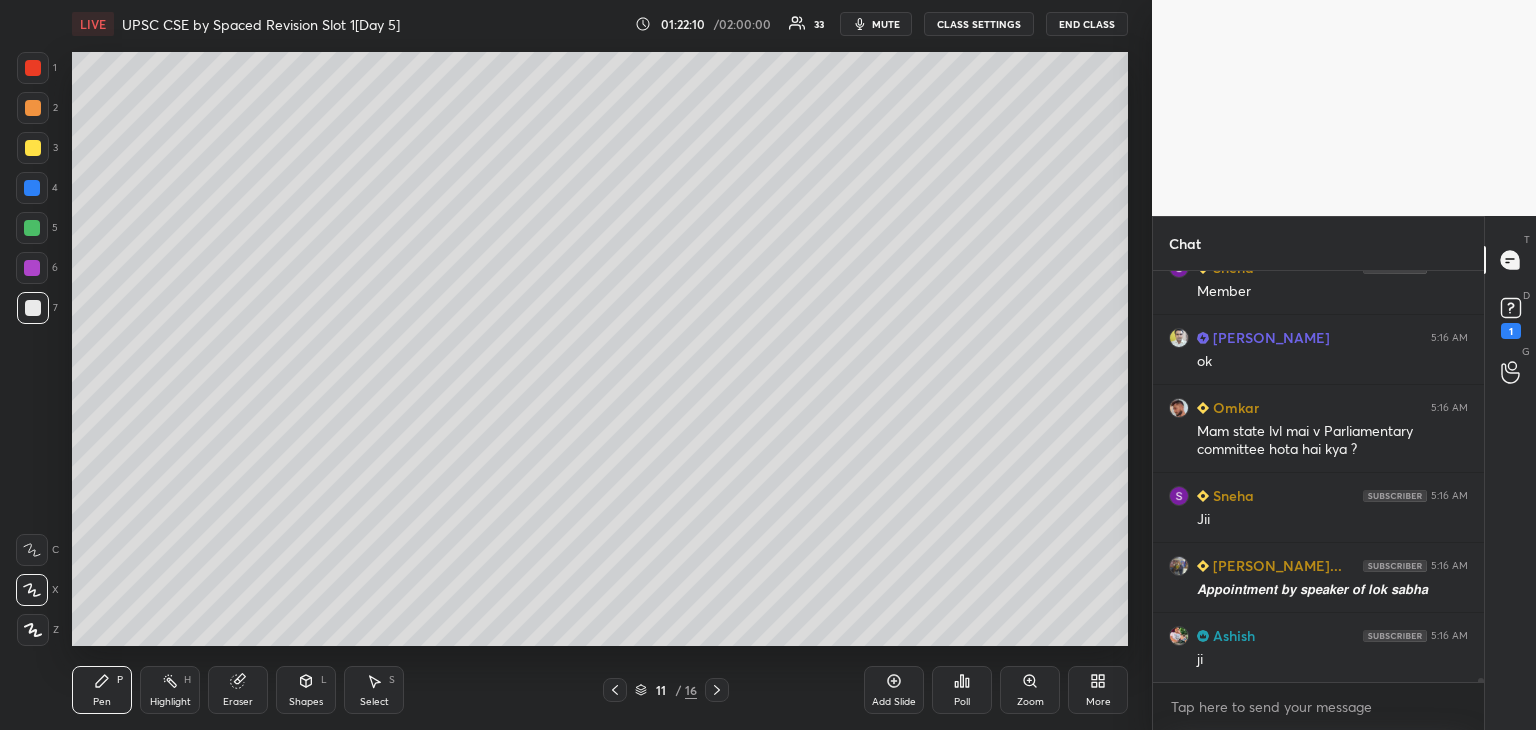 click at bounding box center [33, 148] 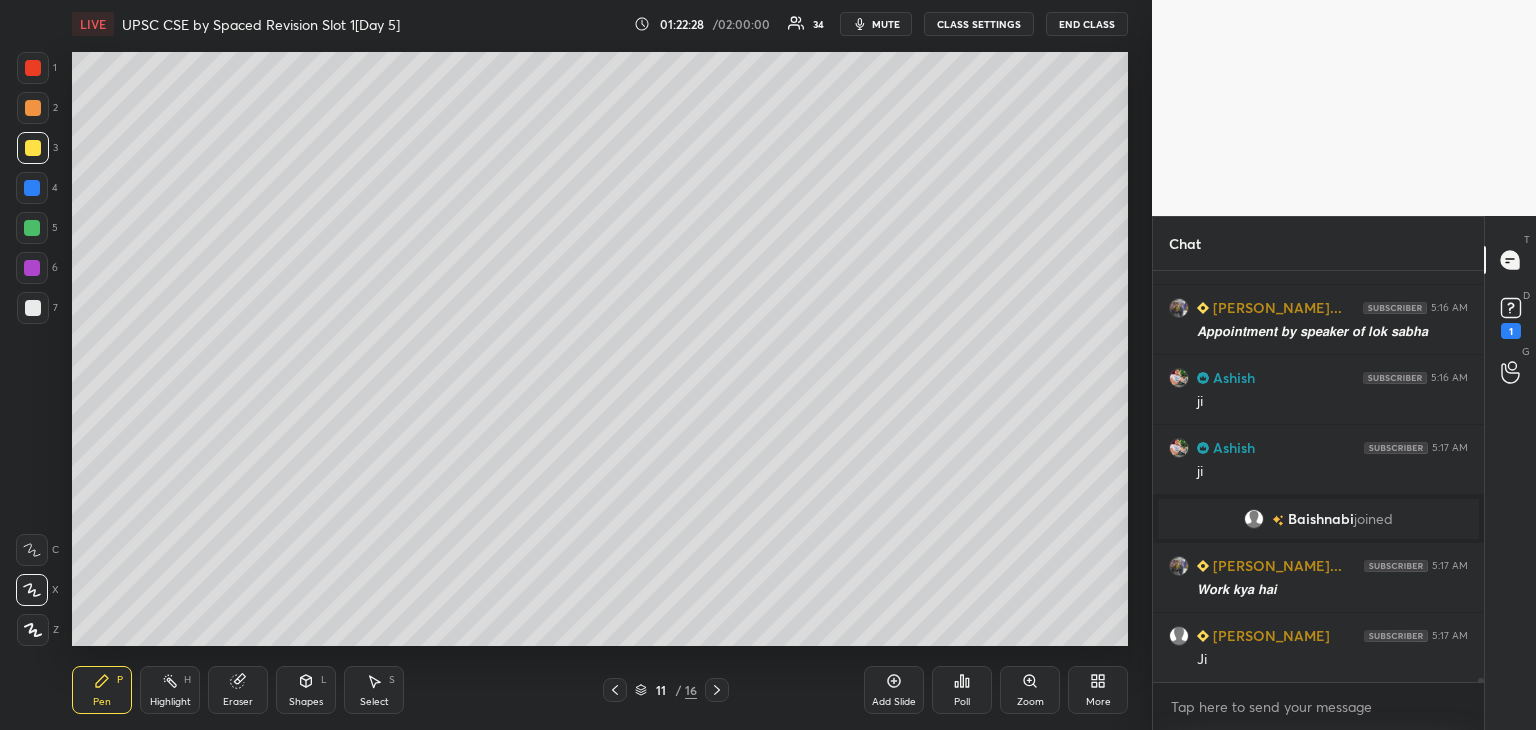 scroll, scrollTop: 44704, scrollLeft: 0, axis: vertical 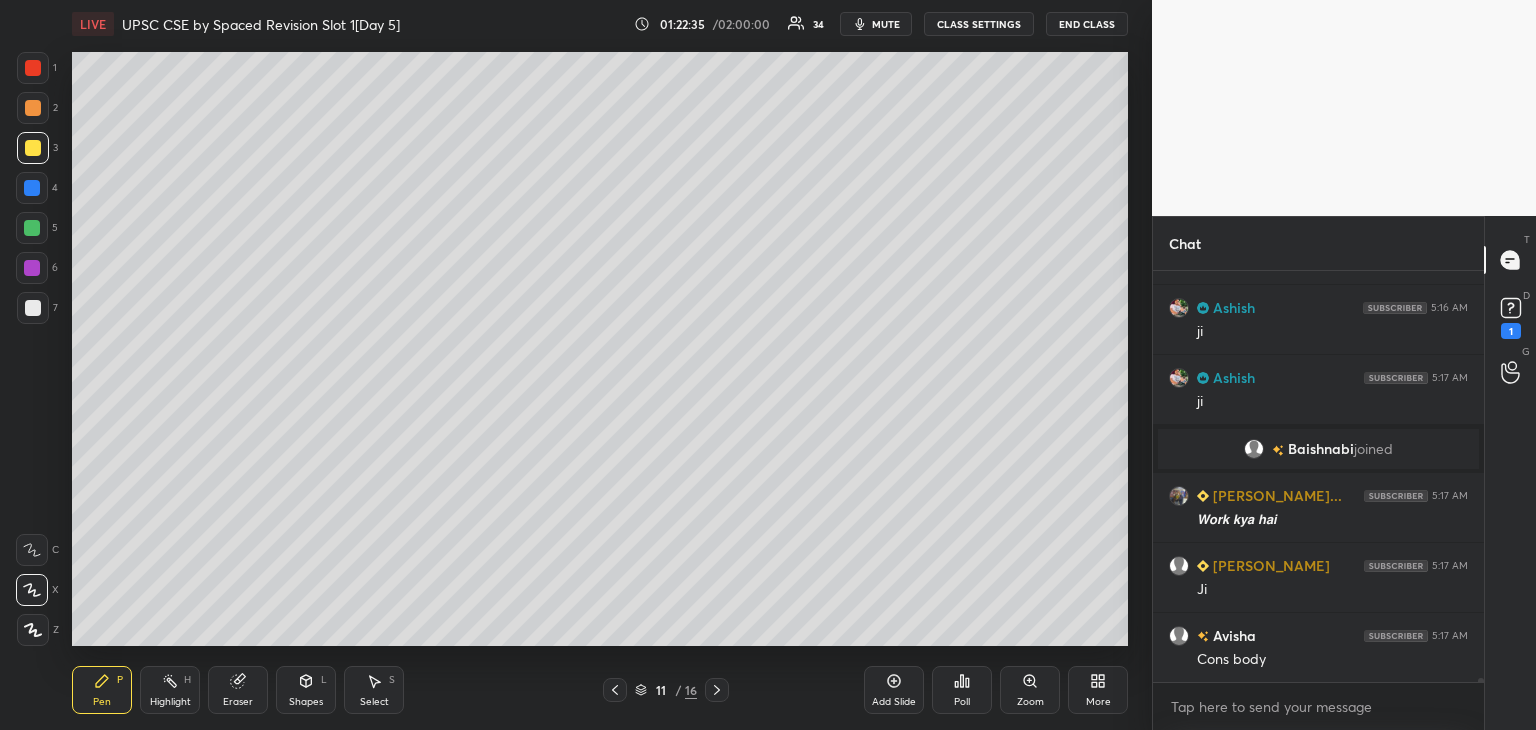 click at bounding box center [32, 188] 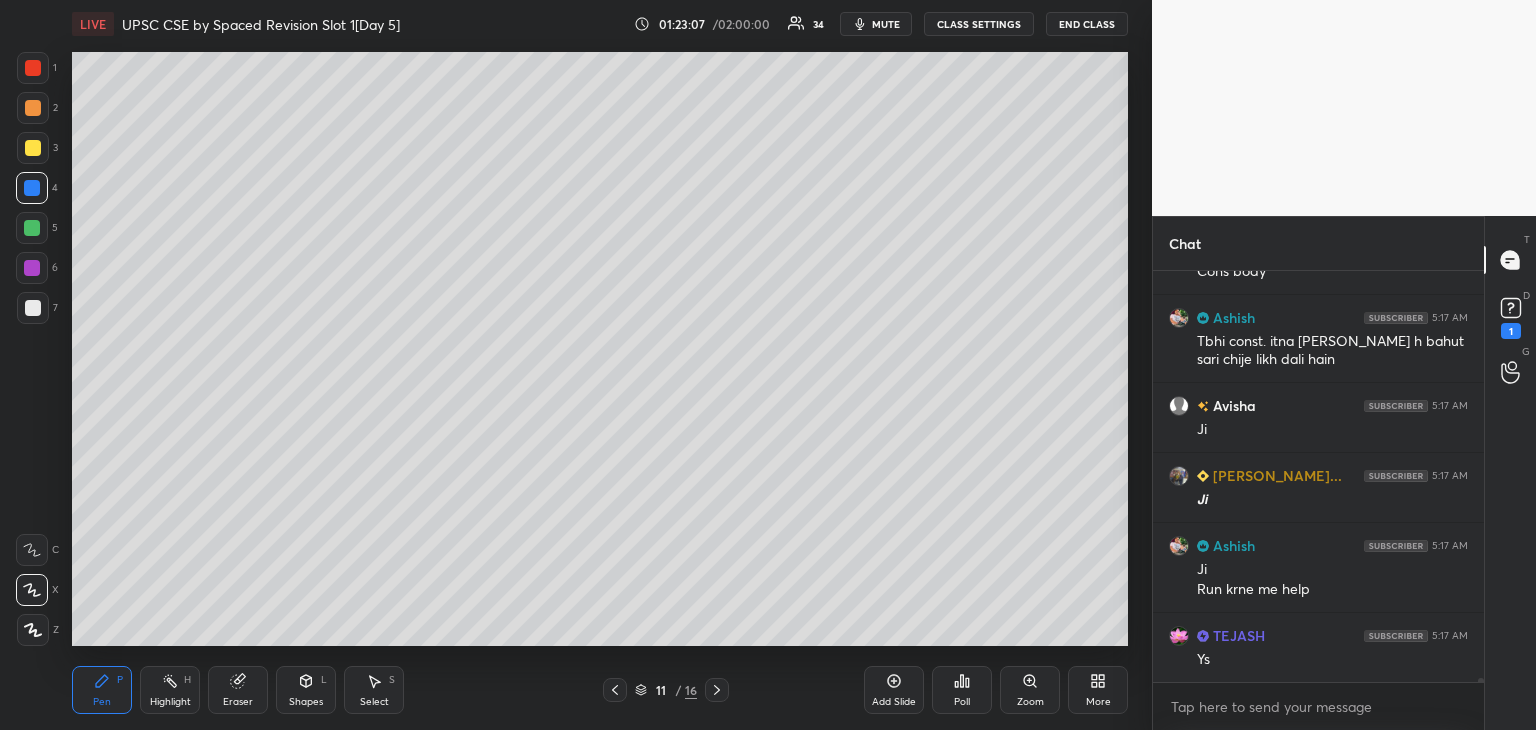 scroll, scrollTop: 45162, scrollLeft: 0, axis: vertical 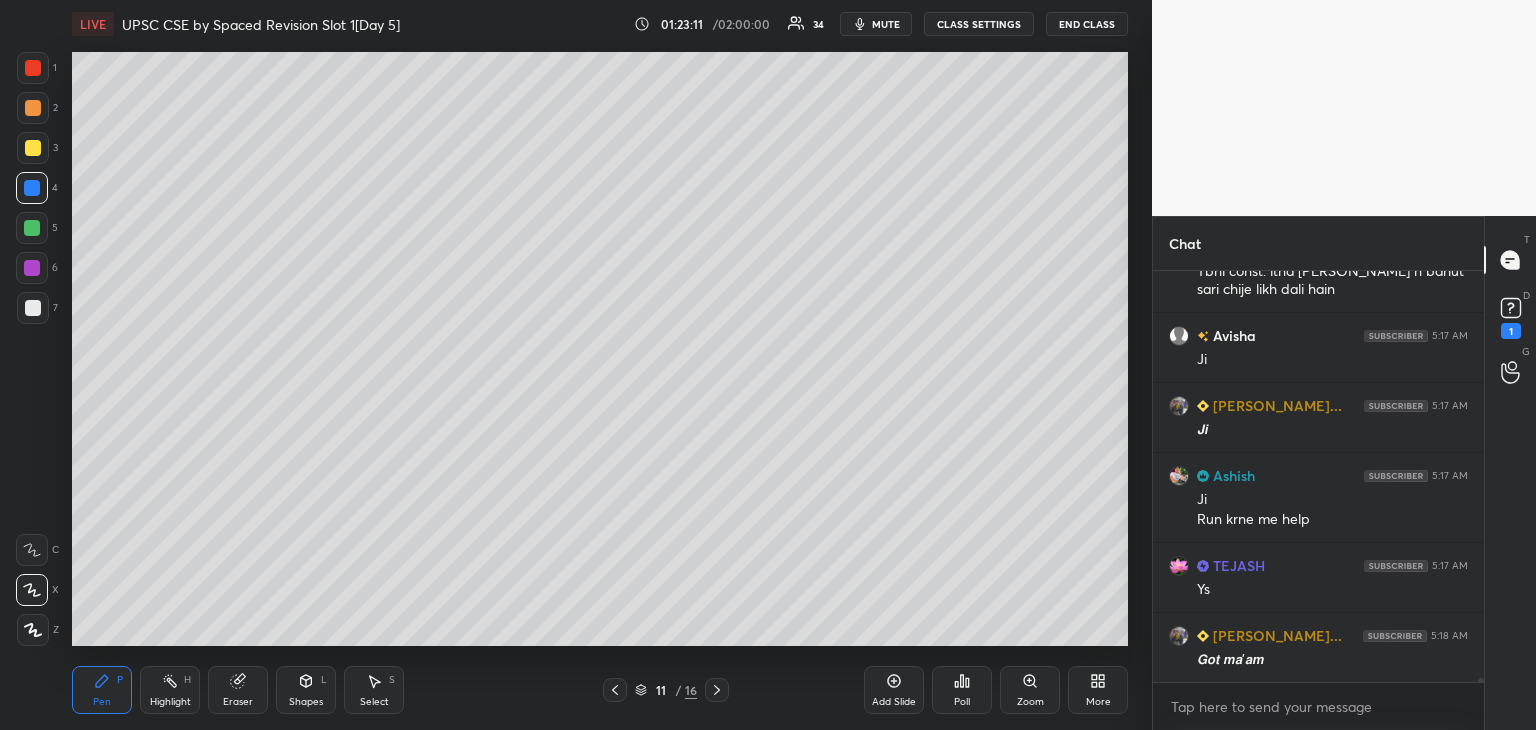 click at bounding box center (33, 148) 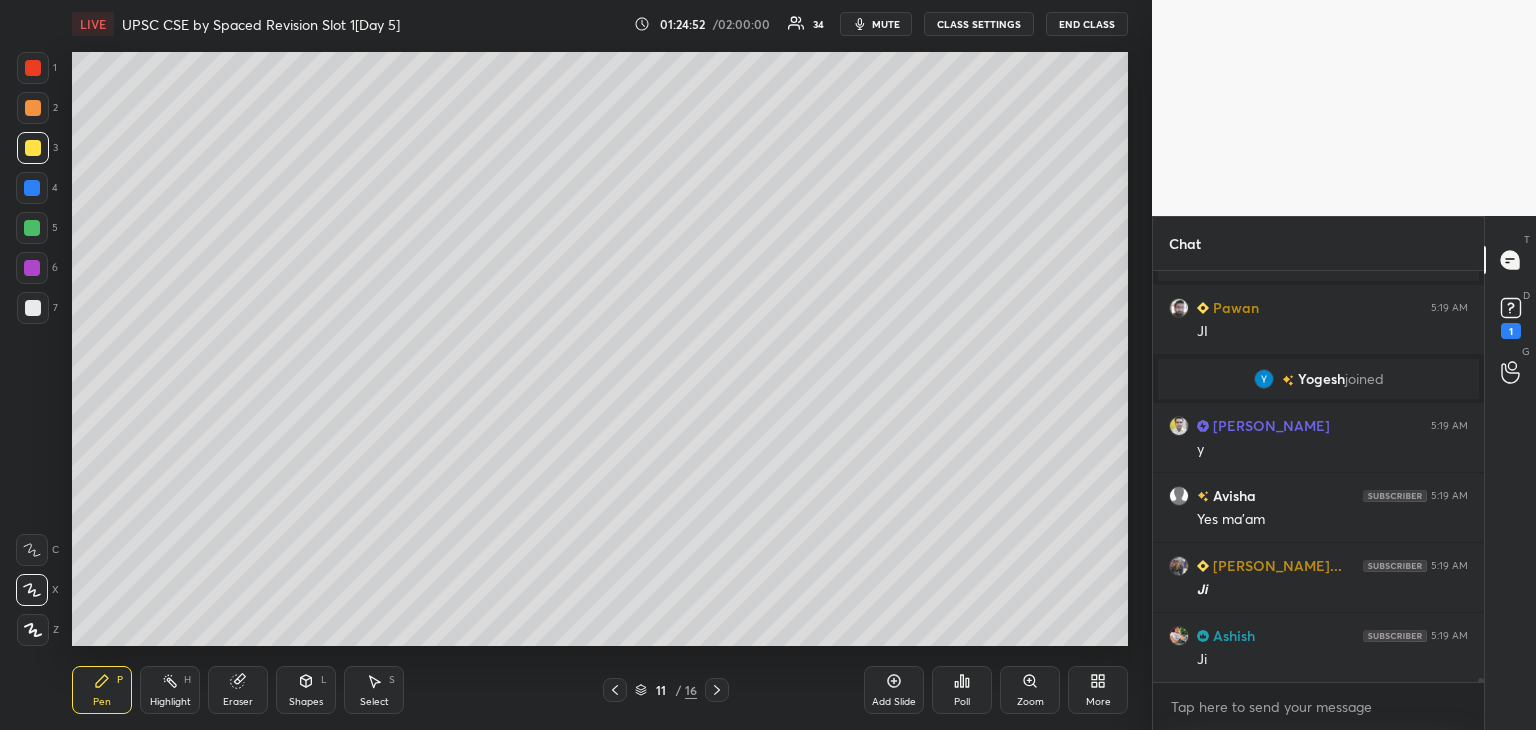 scroll, scrollTop: 46452, scrollLeft: 0, axis: vertical 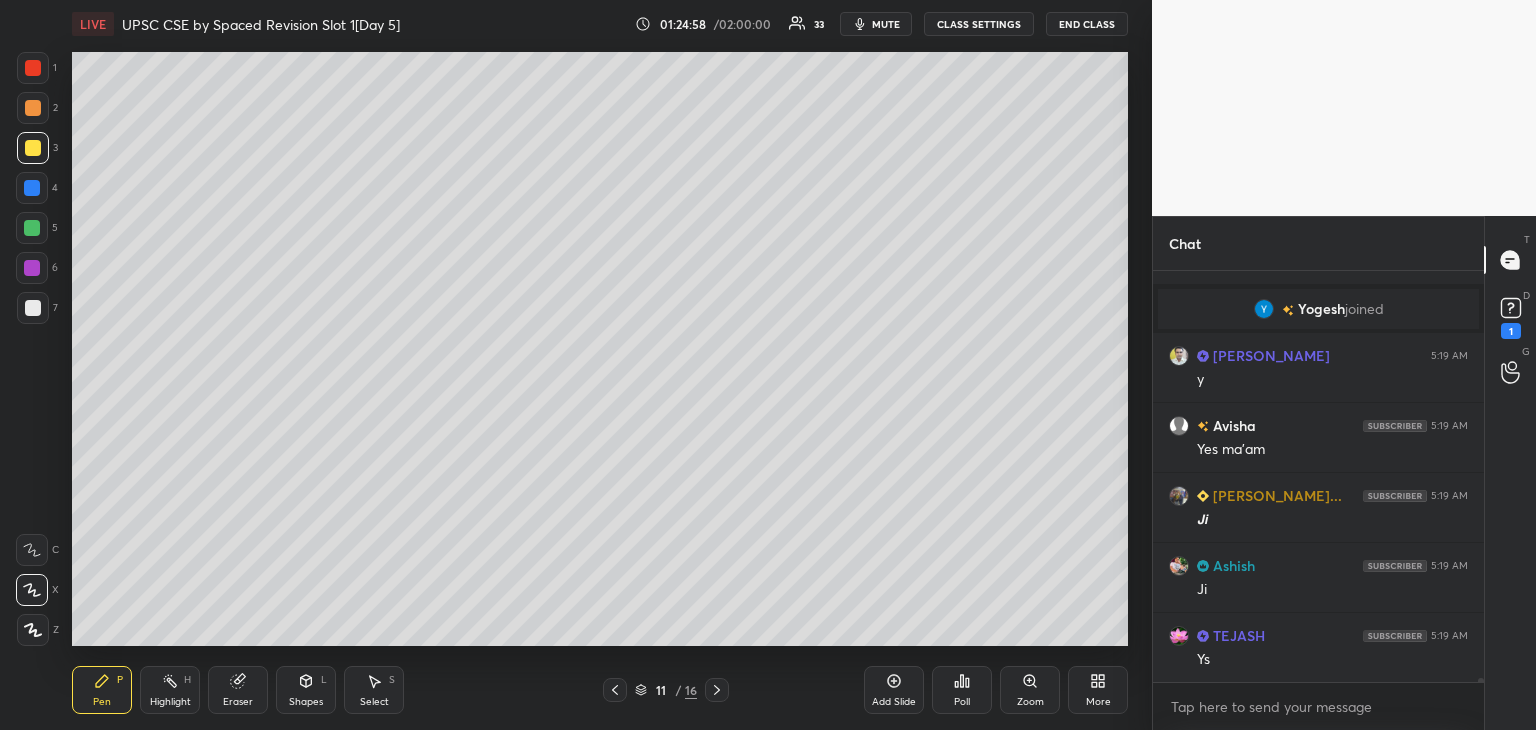 click 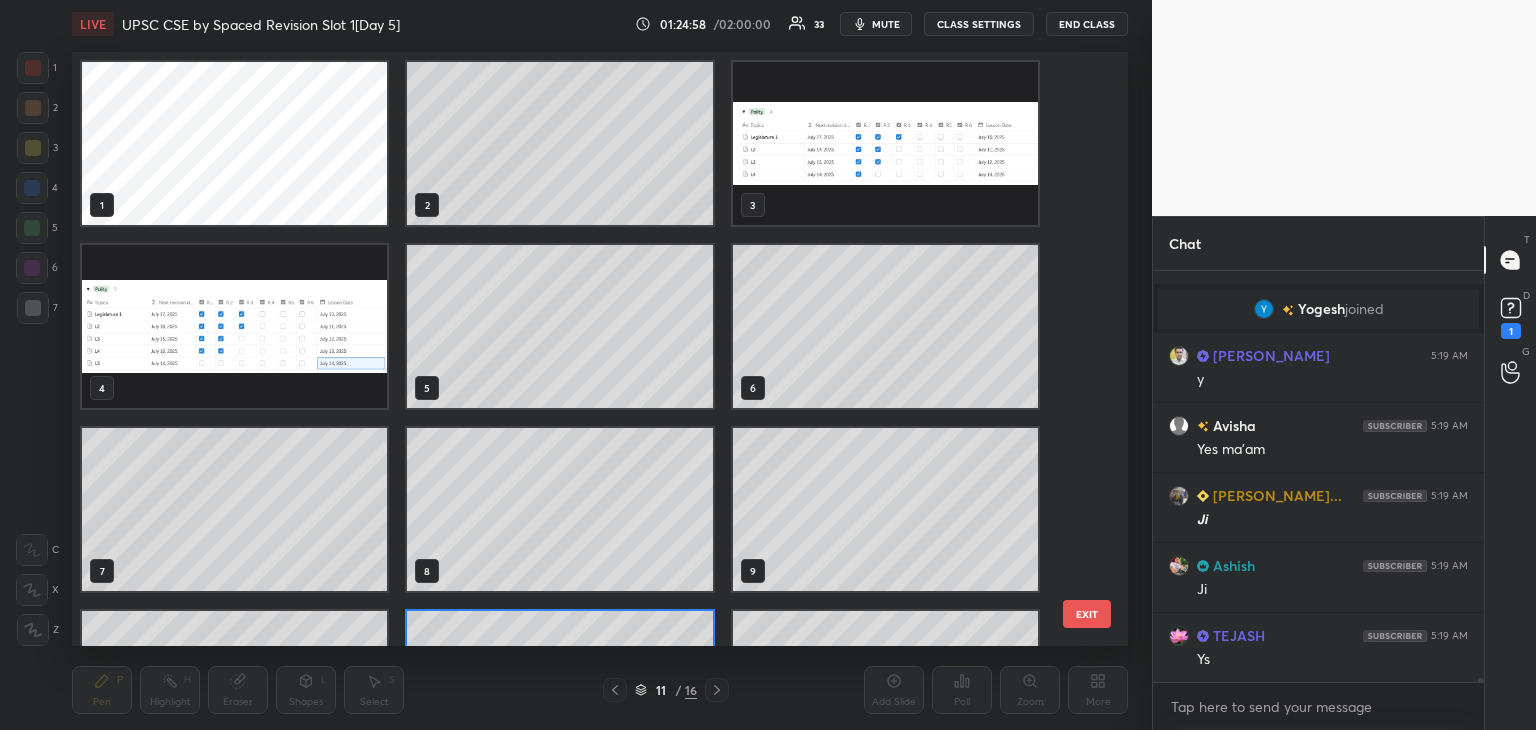 scroll, scrollTop: 138, scrollLeft: 0, axis: vertical 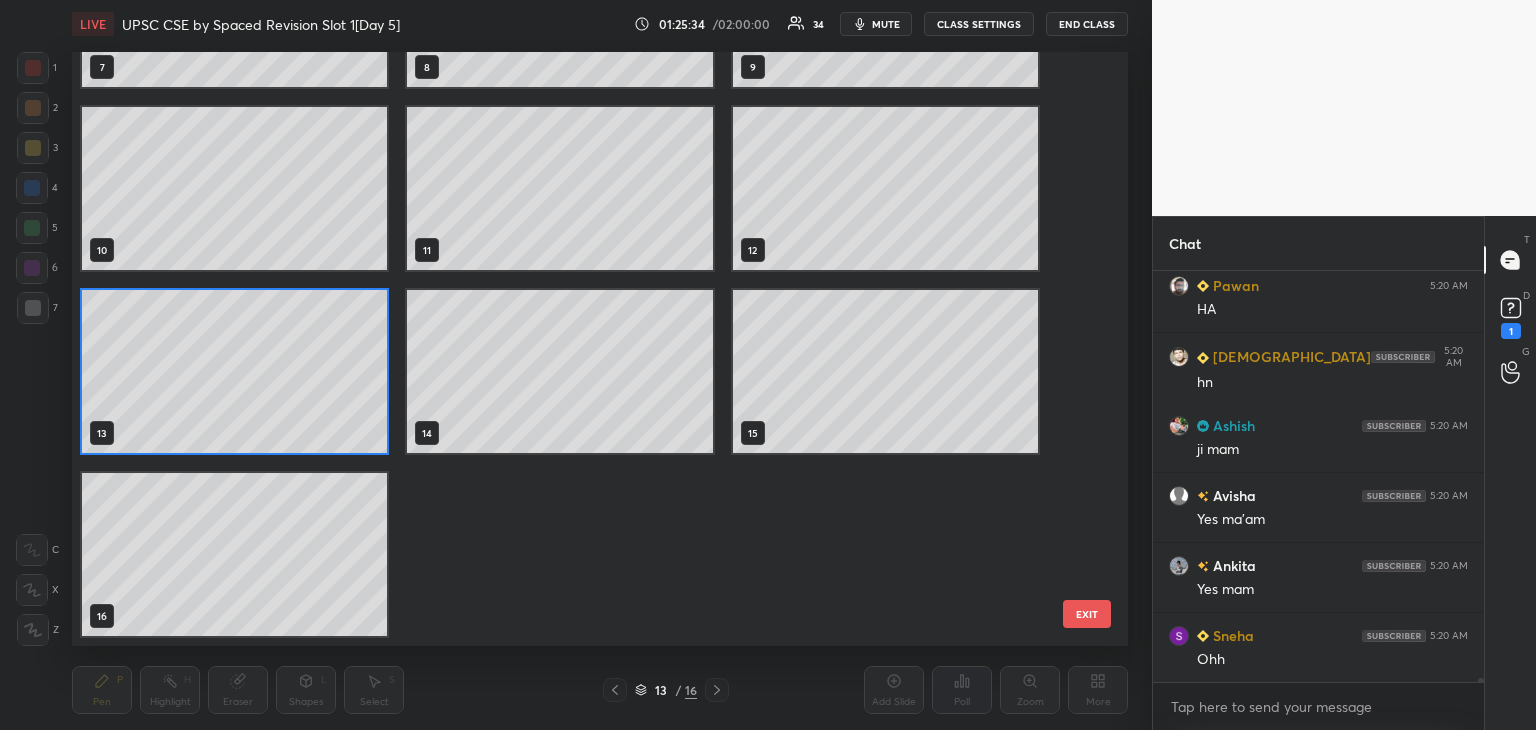 click on "EXIT" at bounding box center [1087, 614] 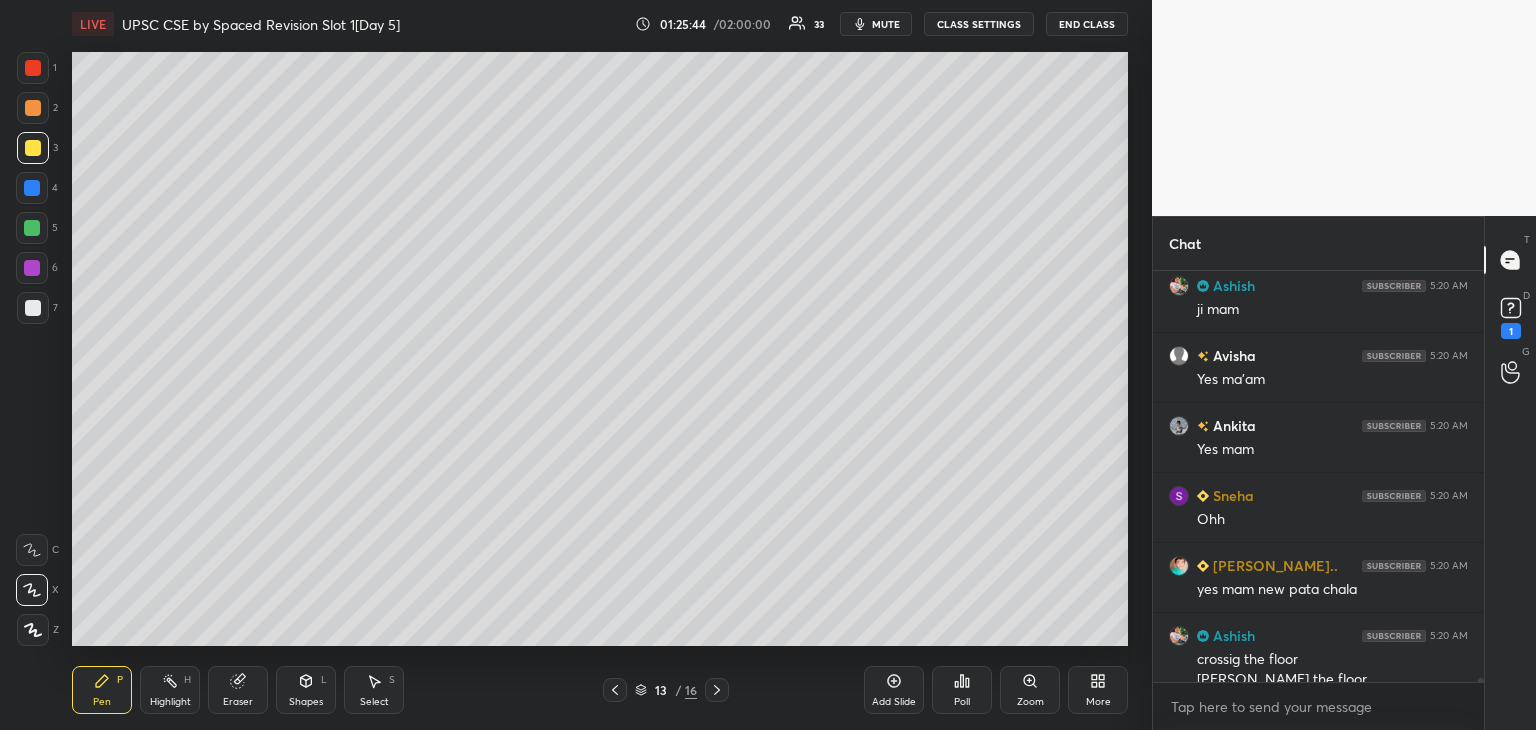 scroll, scrollTop: 47522, scrollLeft: 0, axis: vertical 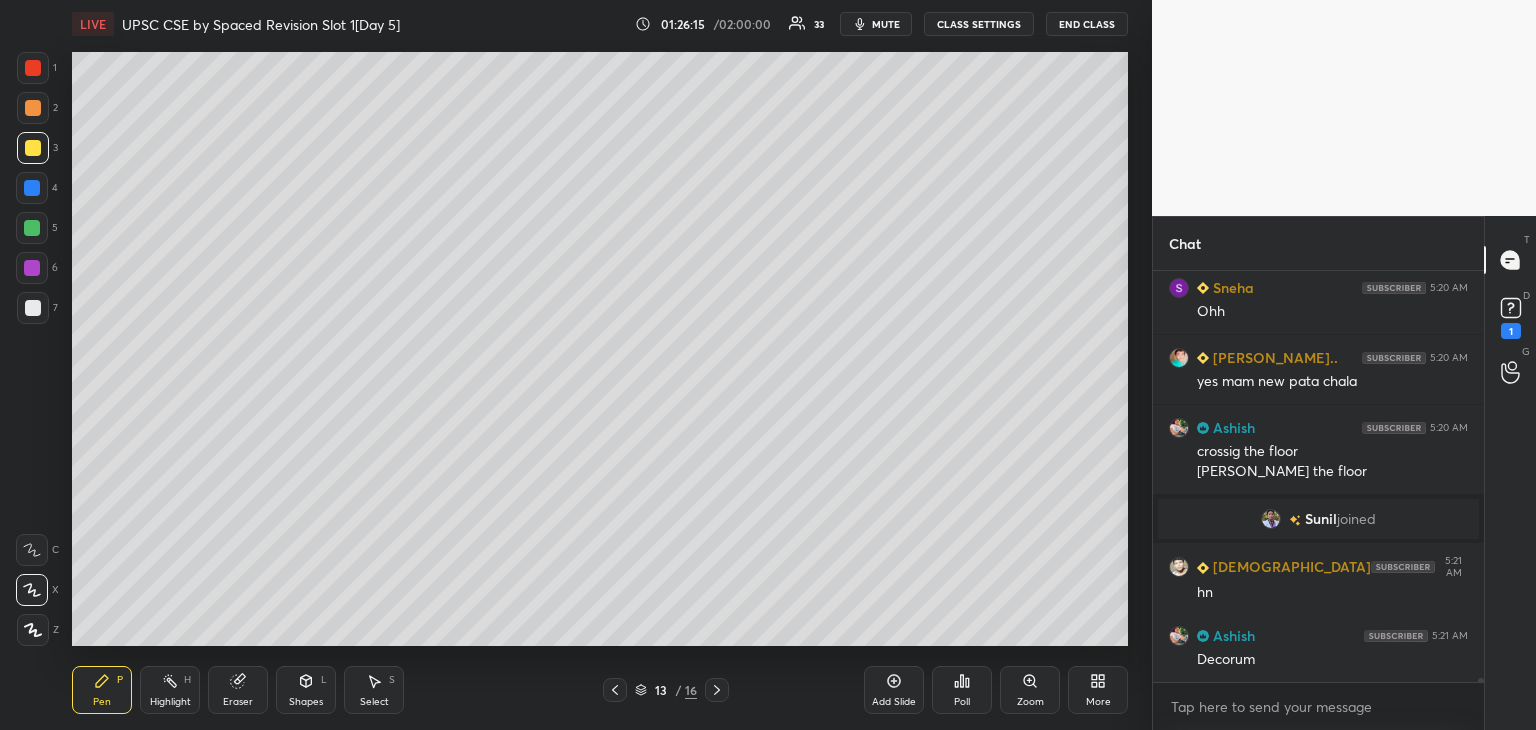 click at bounding box center (32, 188) 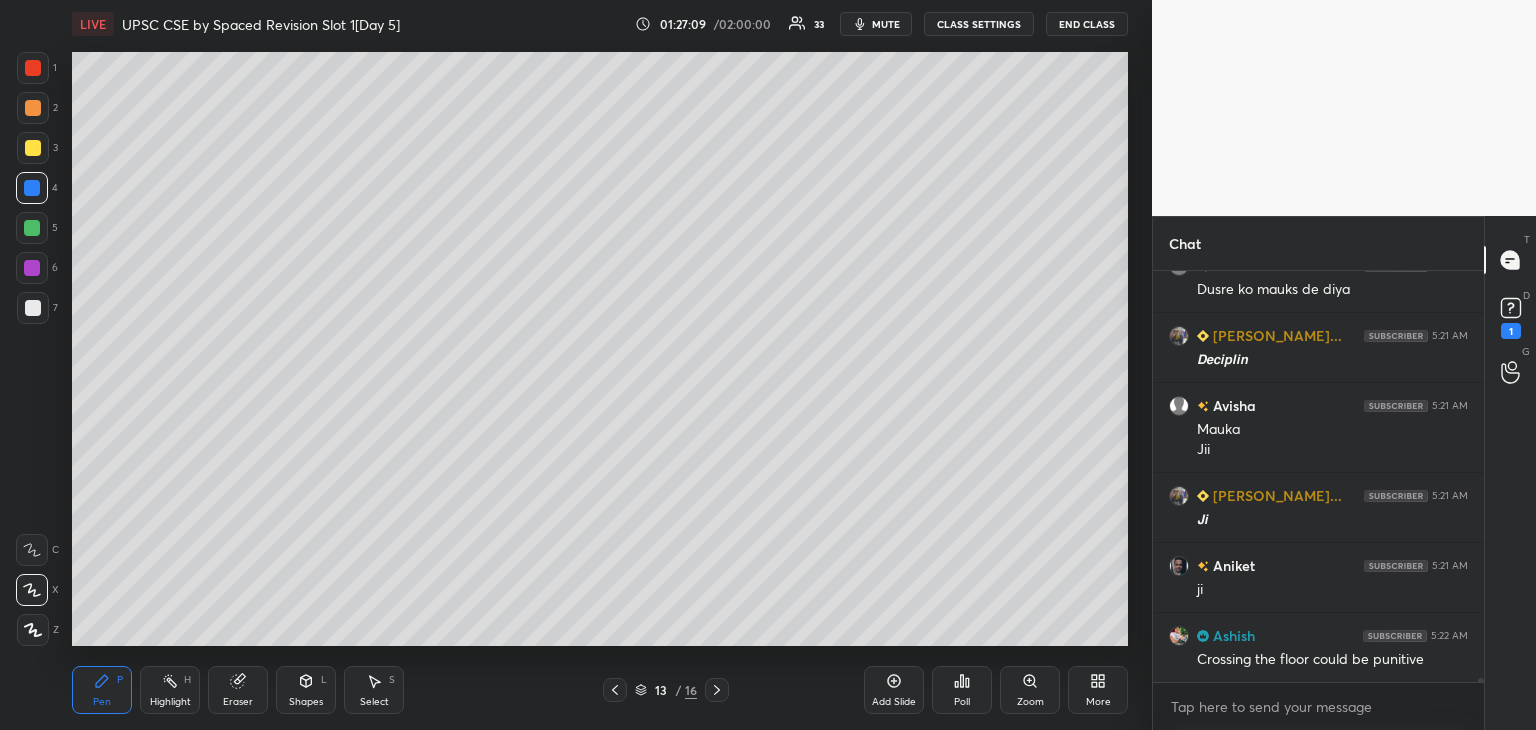 scroll, scrollTop: 47922, scrollLeft: 0, axis: vertical 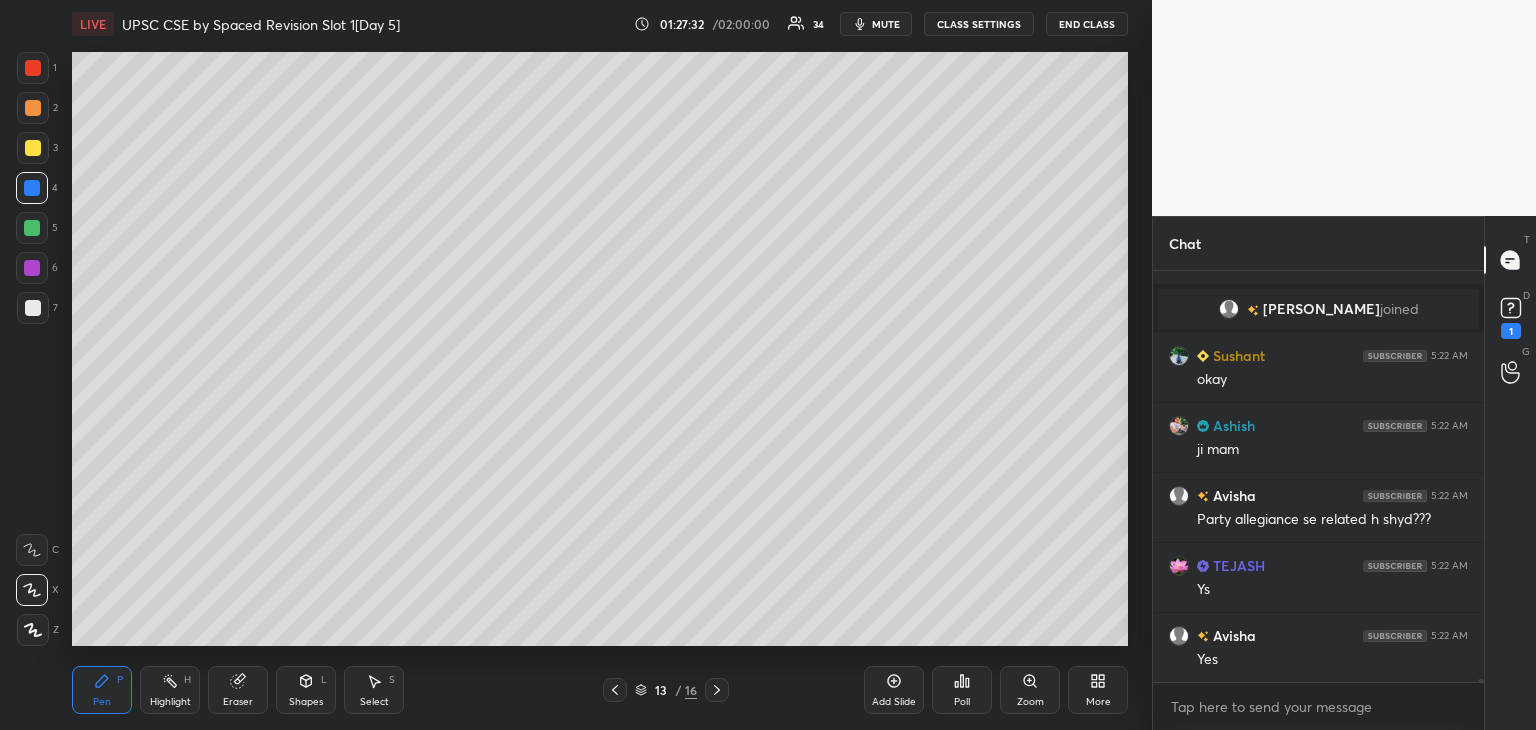 drag, startPoint x: 35, startPoint y: 231, endPoint x: 70, endPoint y: 241, distance: 36.40055 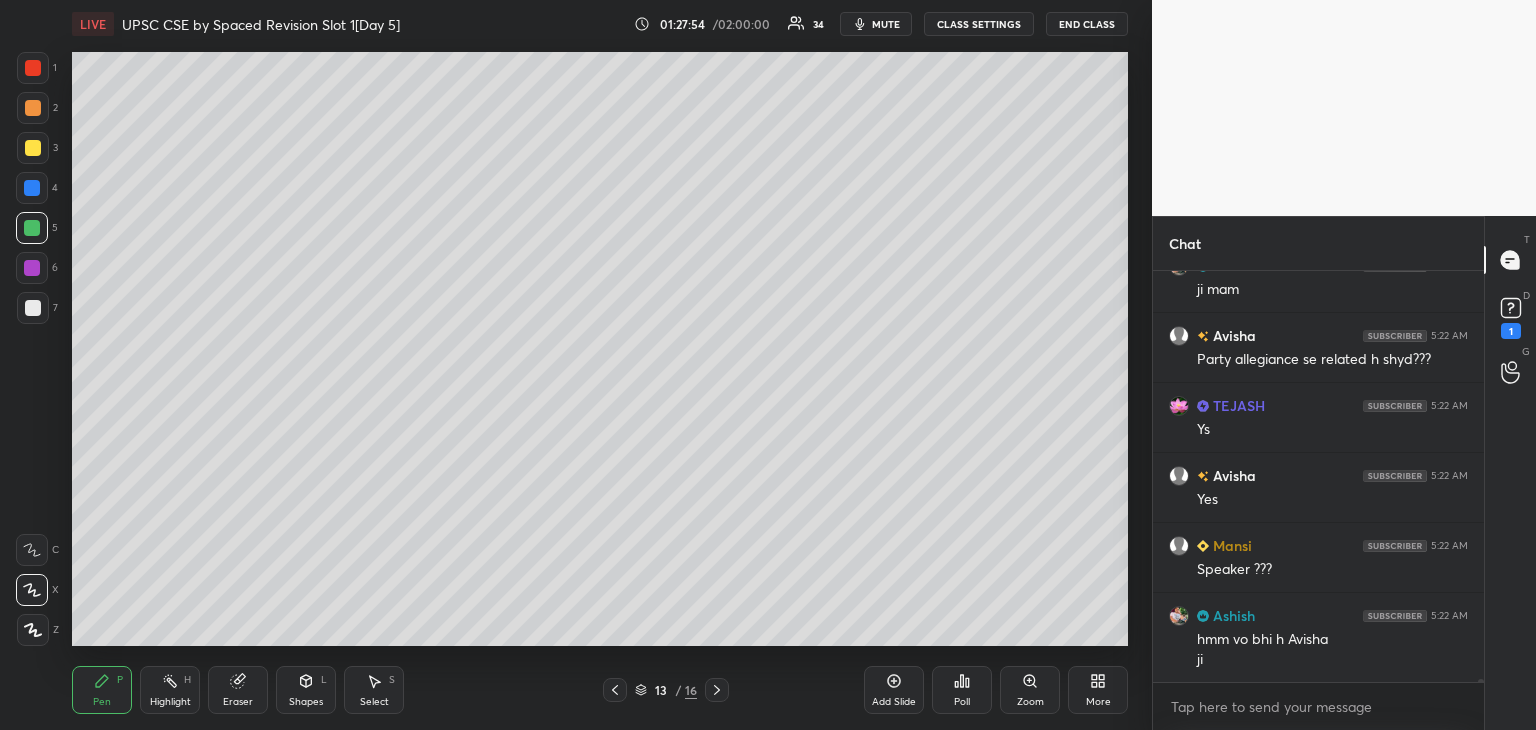 scroll, scrollTop: 48302, scrollLeft: 0, axis: vertical 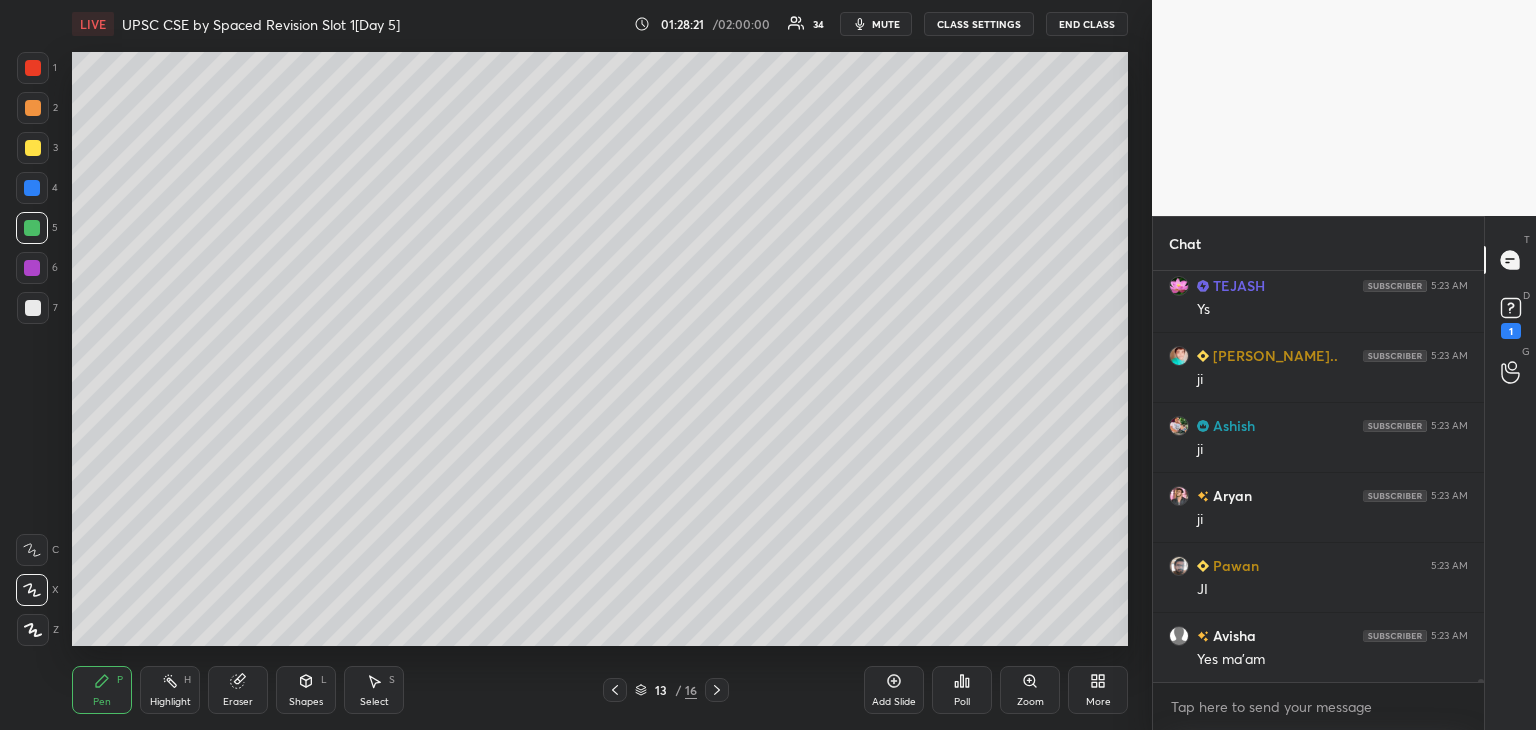 click at bounding box center (33, 308) 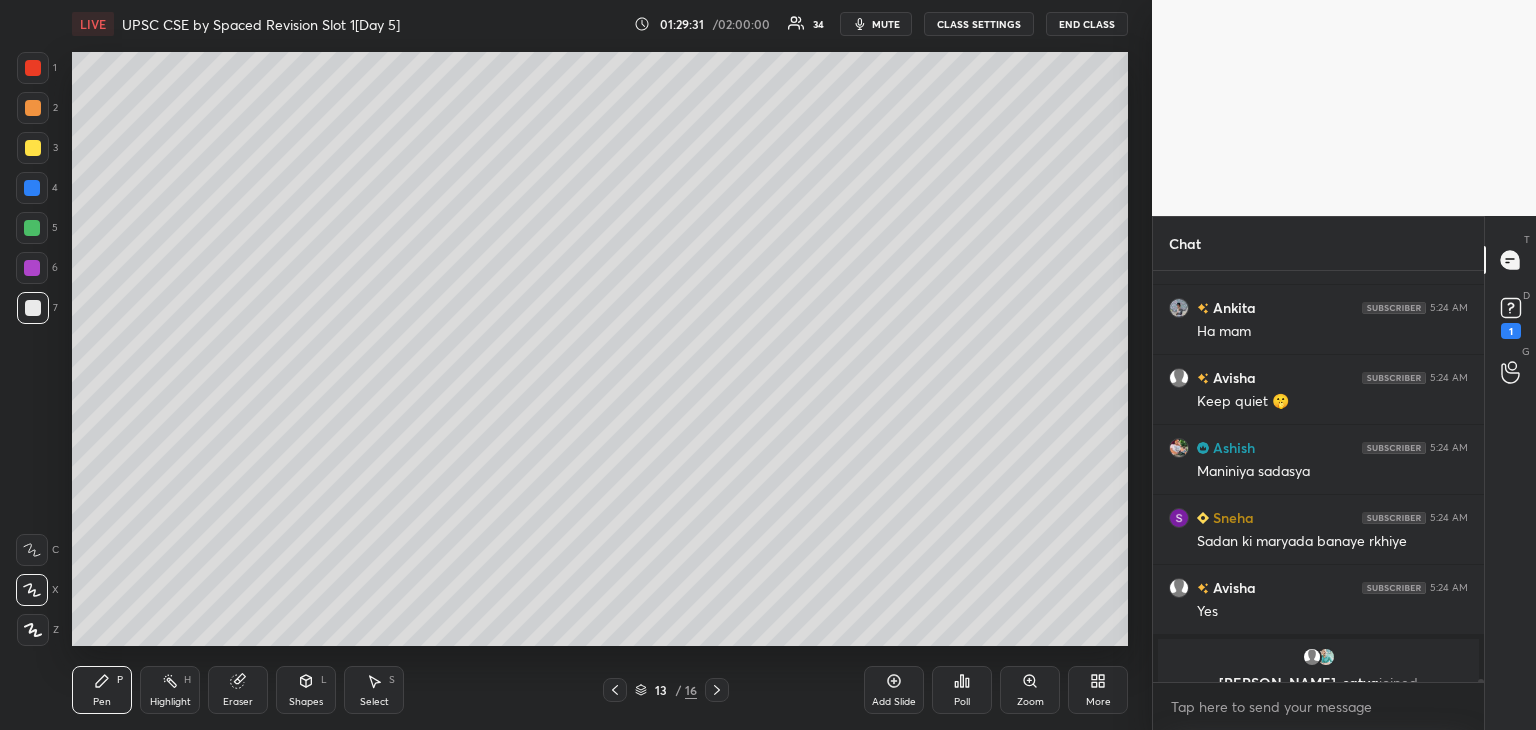 scroll, scrollTop: 49376, scrollLeft: 0, axis: vertical 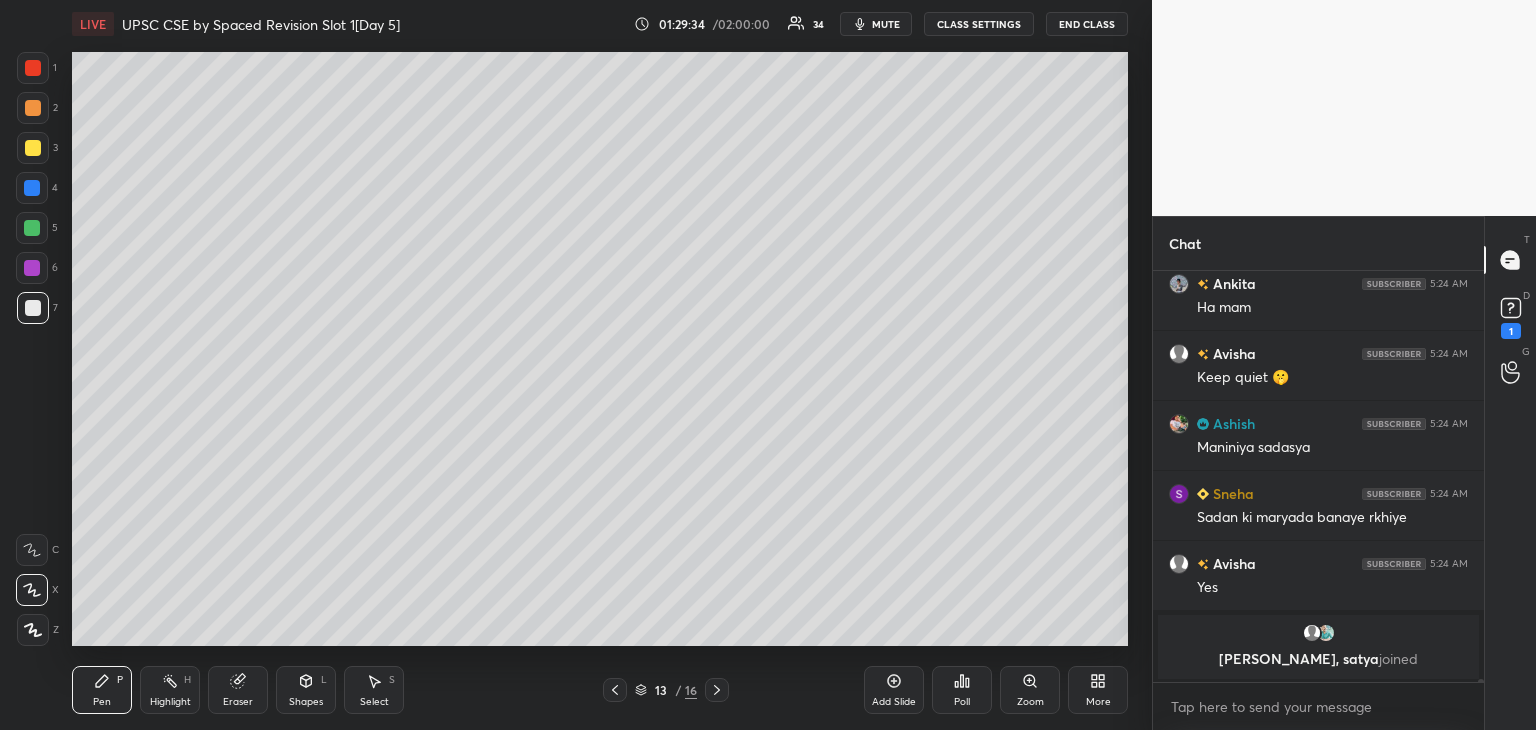 click at bounding box center (32, 228) 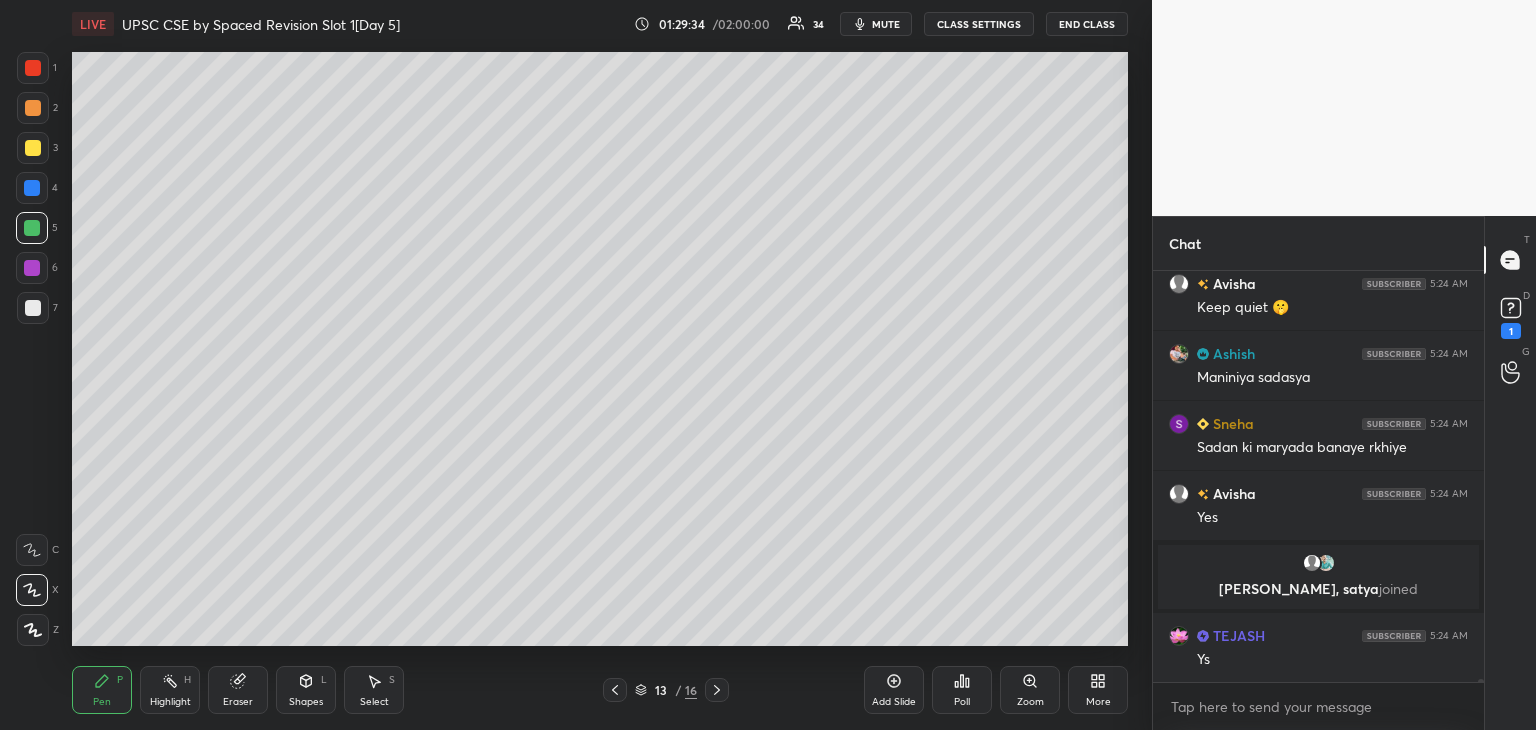 scroll, scrollTop: 49148, scrollLeft: 0, axis: vertical 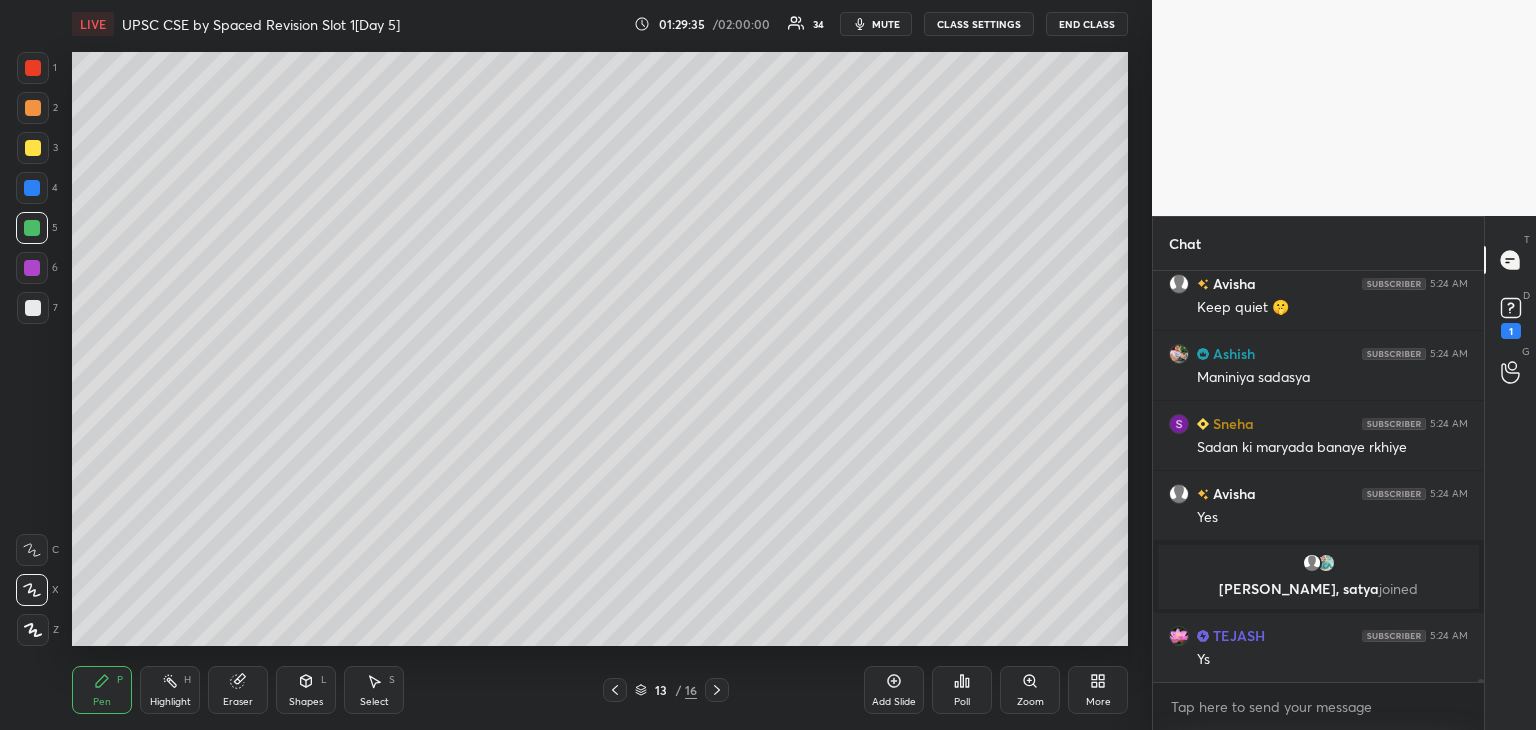 click 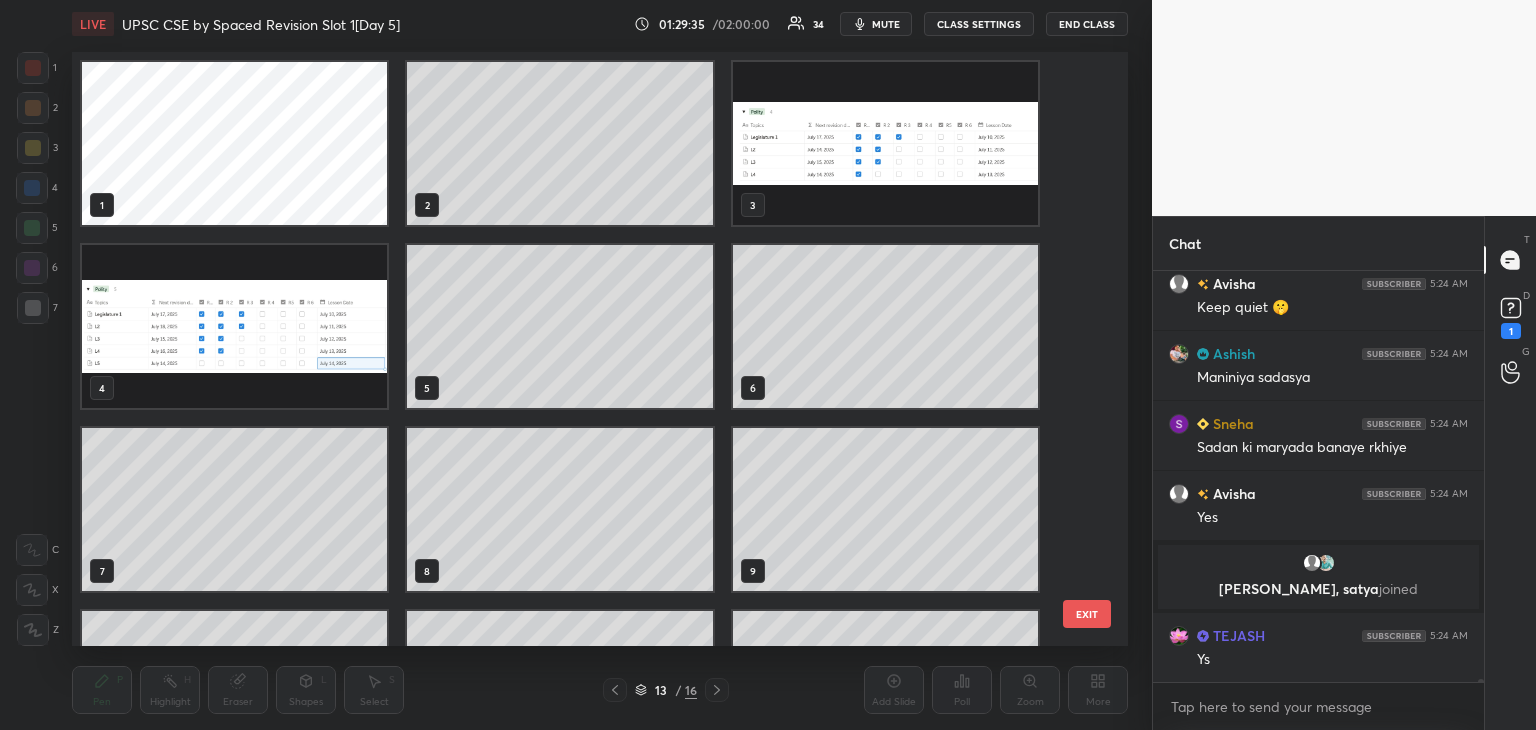 scroll, scrollTop: 320, scrollLeft: 0, axis: vertical 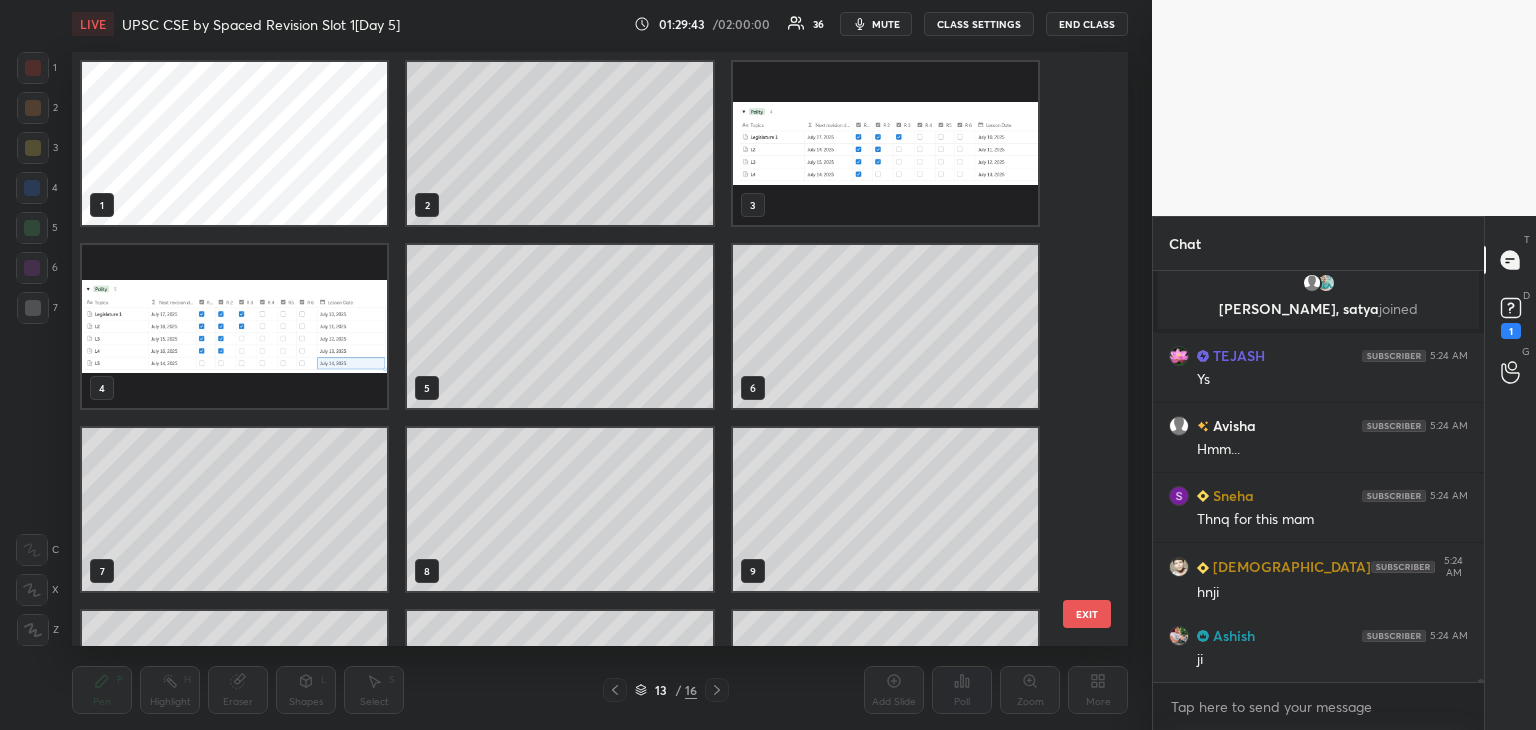 click at bounding box center (234, 326) 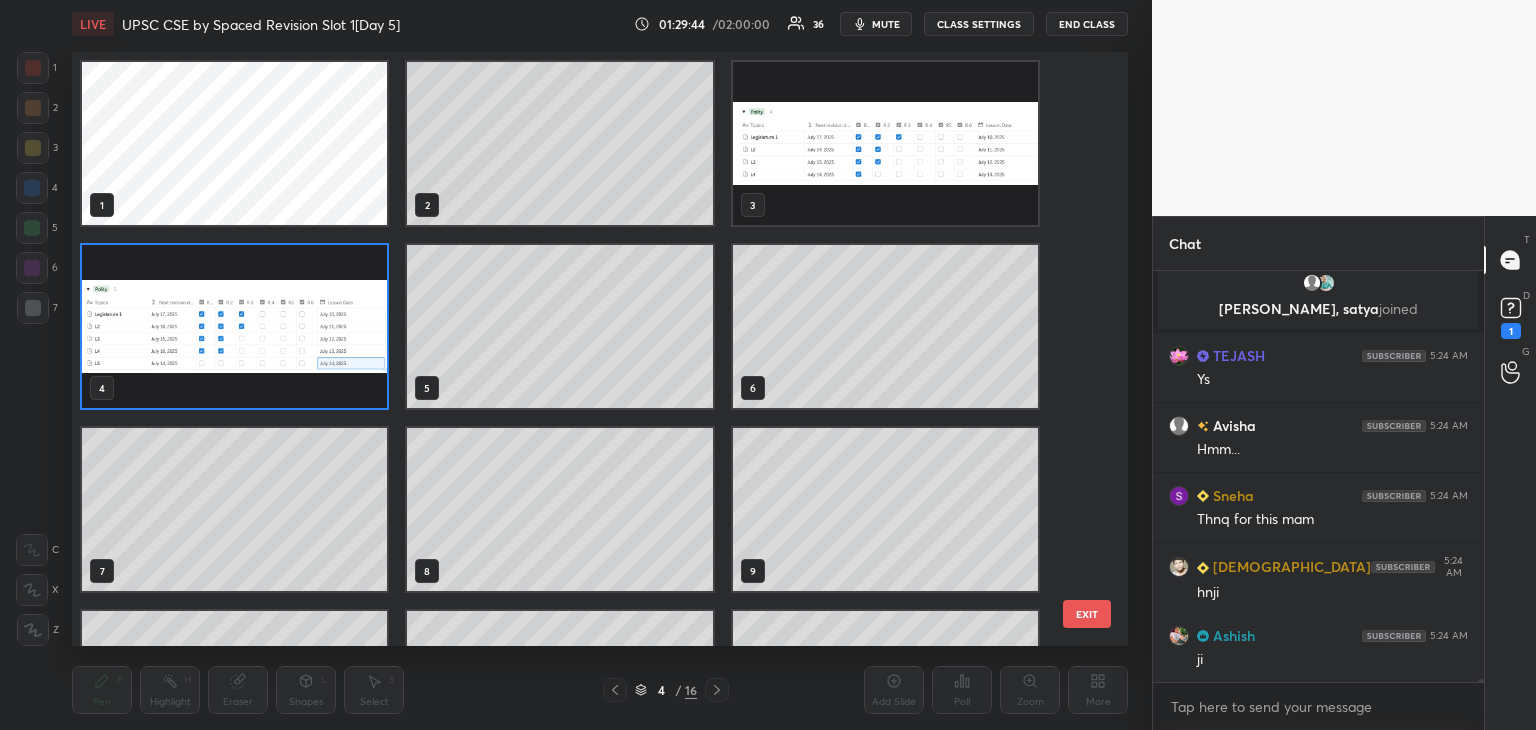 click 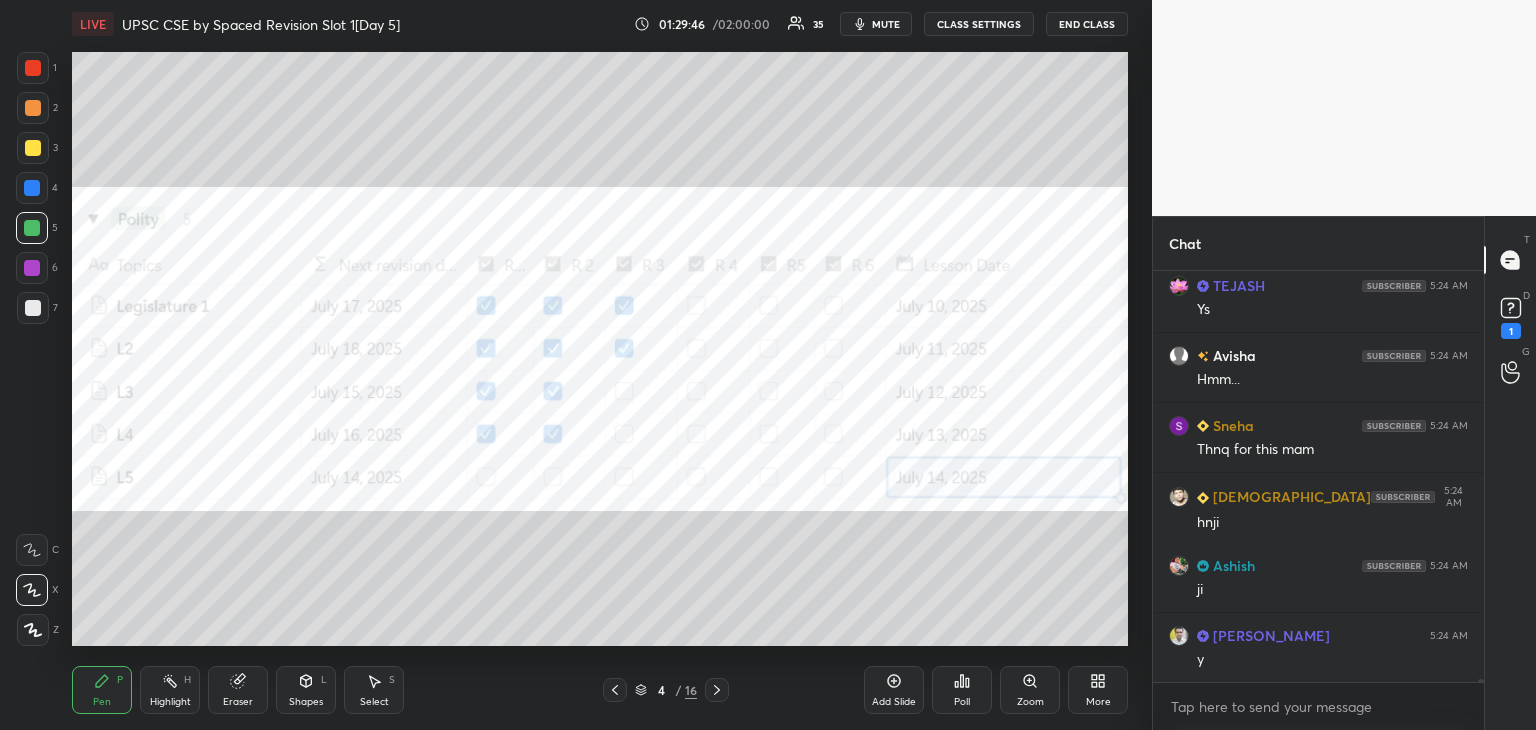 scroll, scrollTop: 49568, scrollLeft: 0, axis: vertical 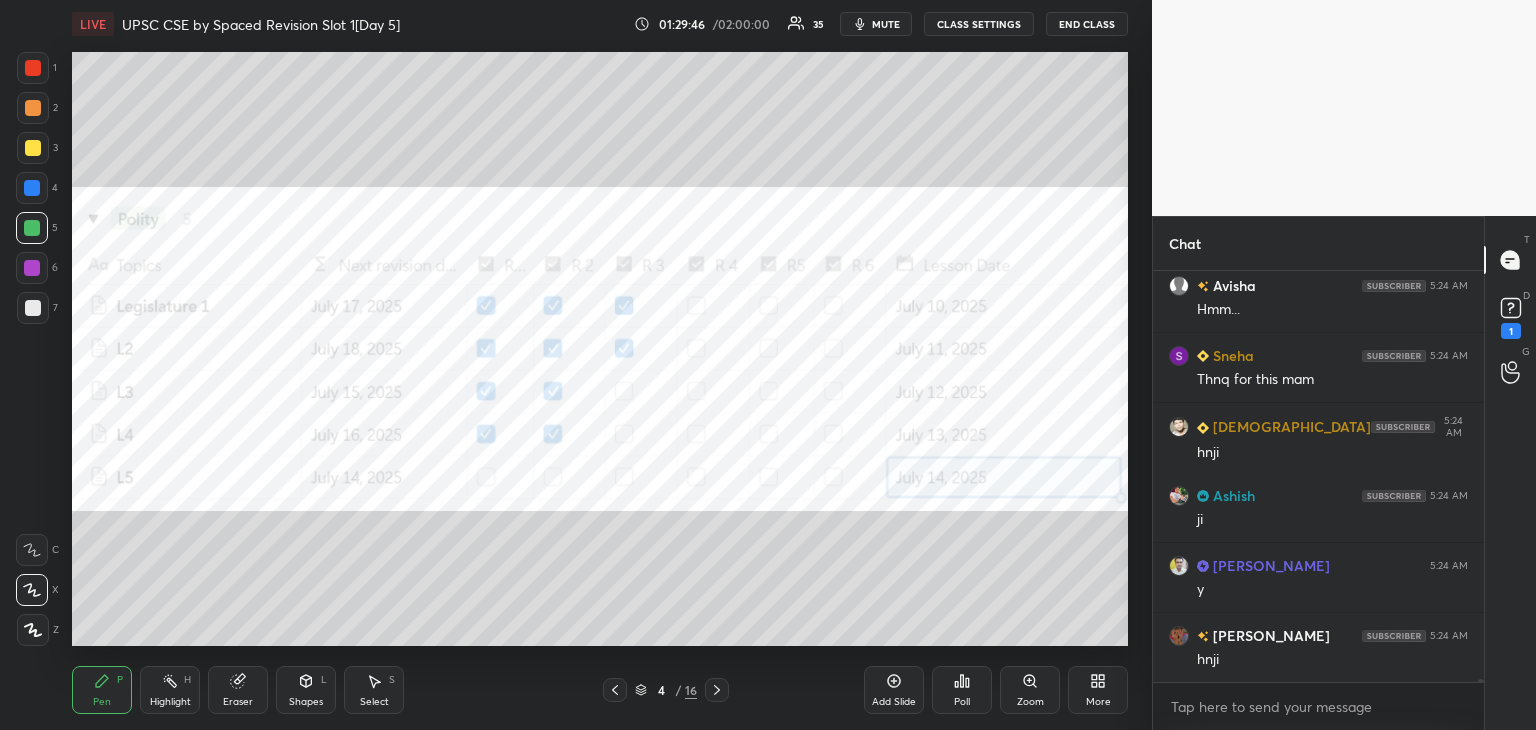 click at bounding box center (32, 188) 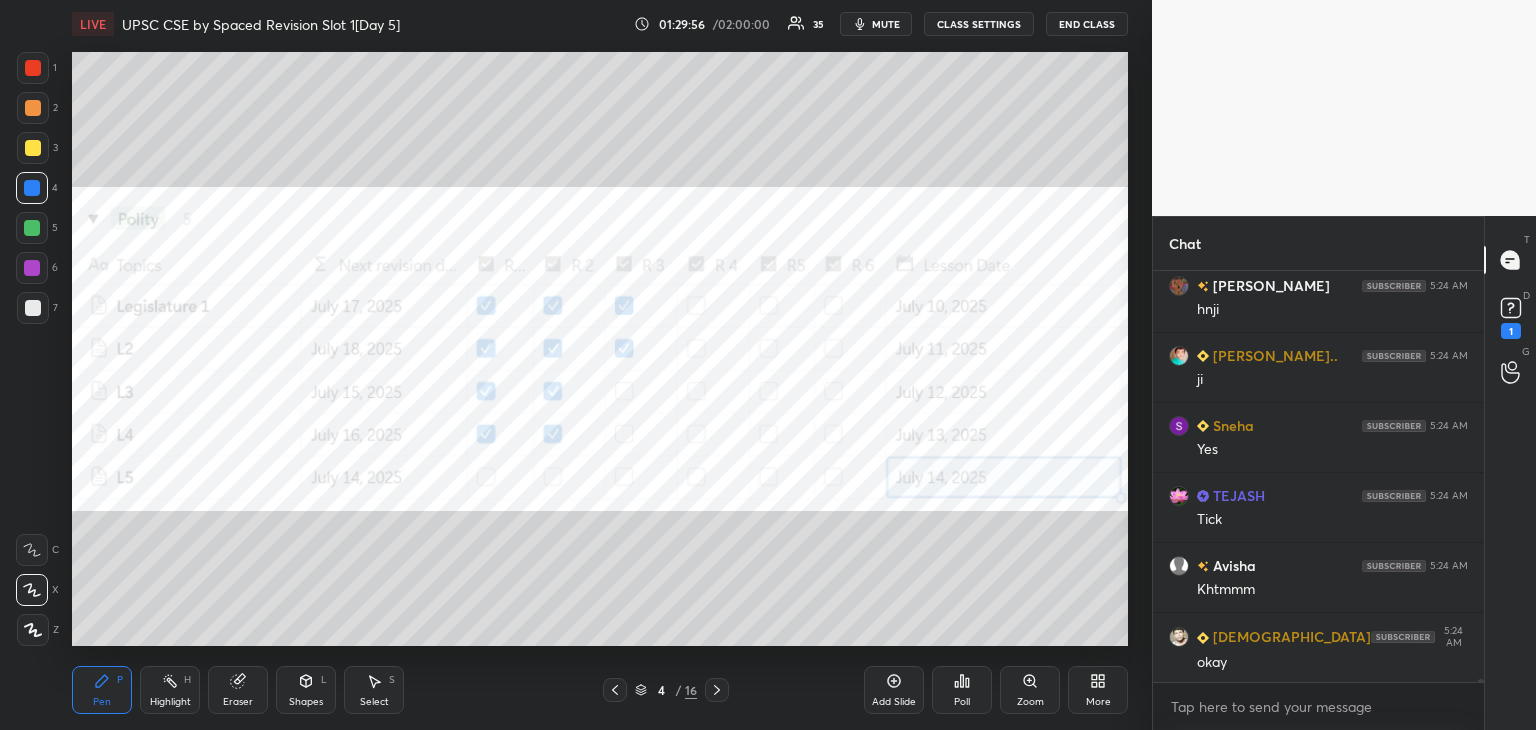 scroll, scrollTop: 50058, scrollLeft: 0, axis: vertical 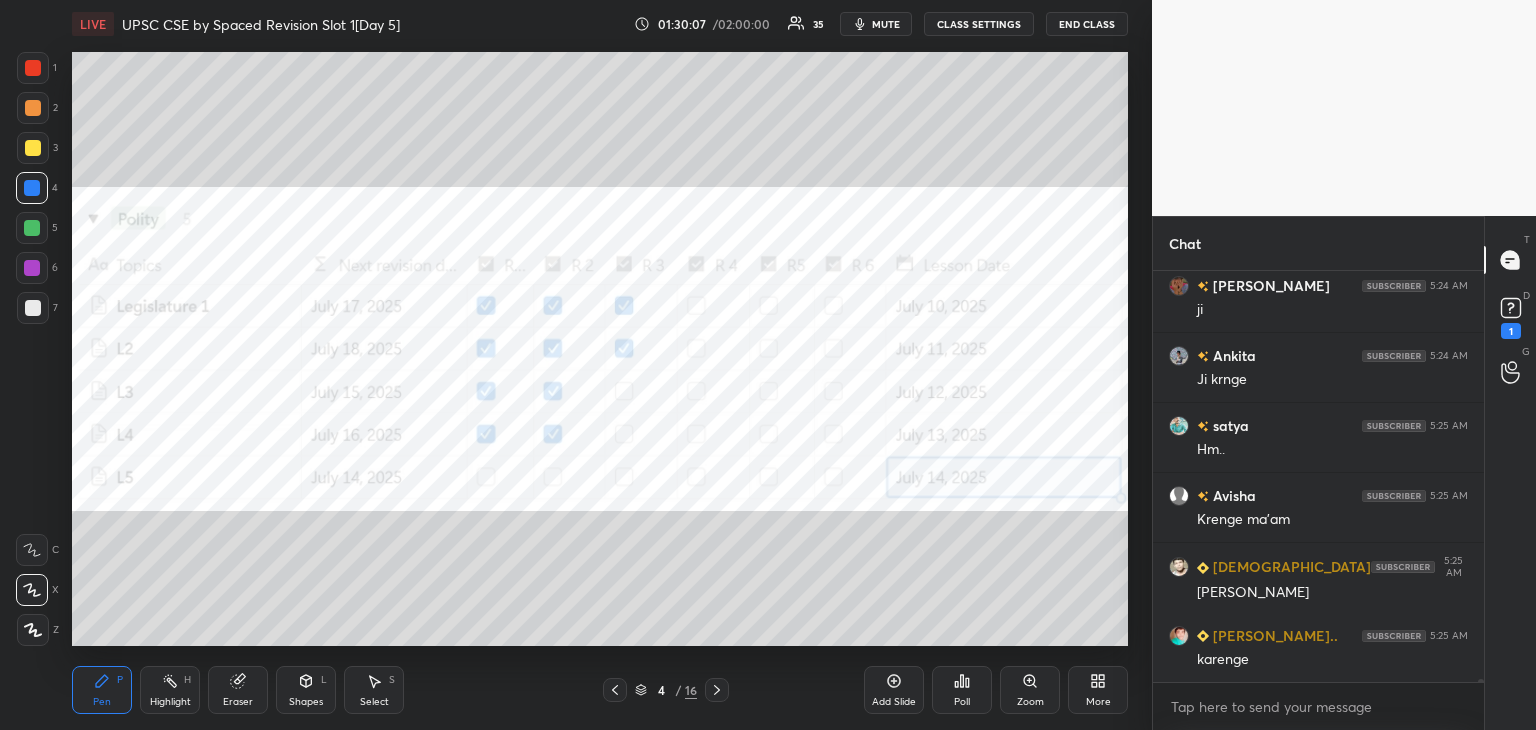click on "Add Slide" at bounding box center (894, 690) 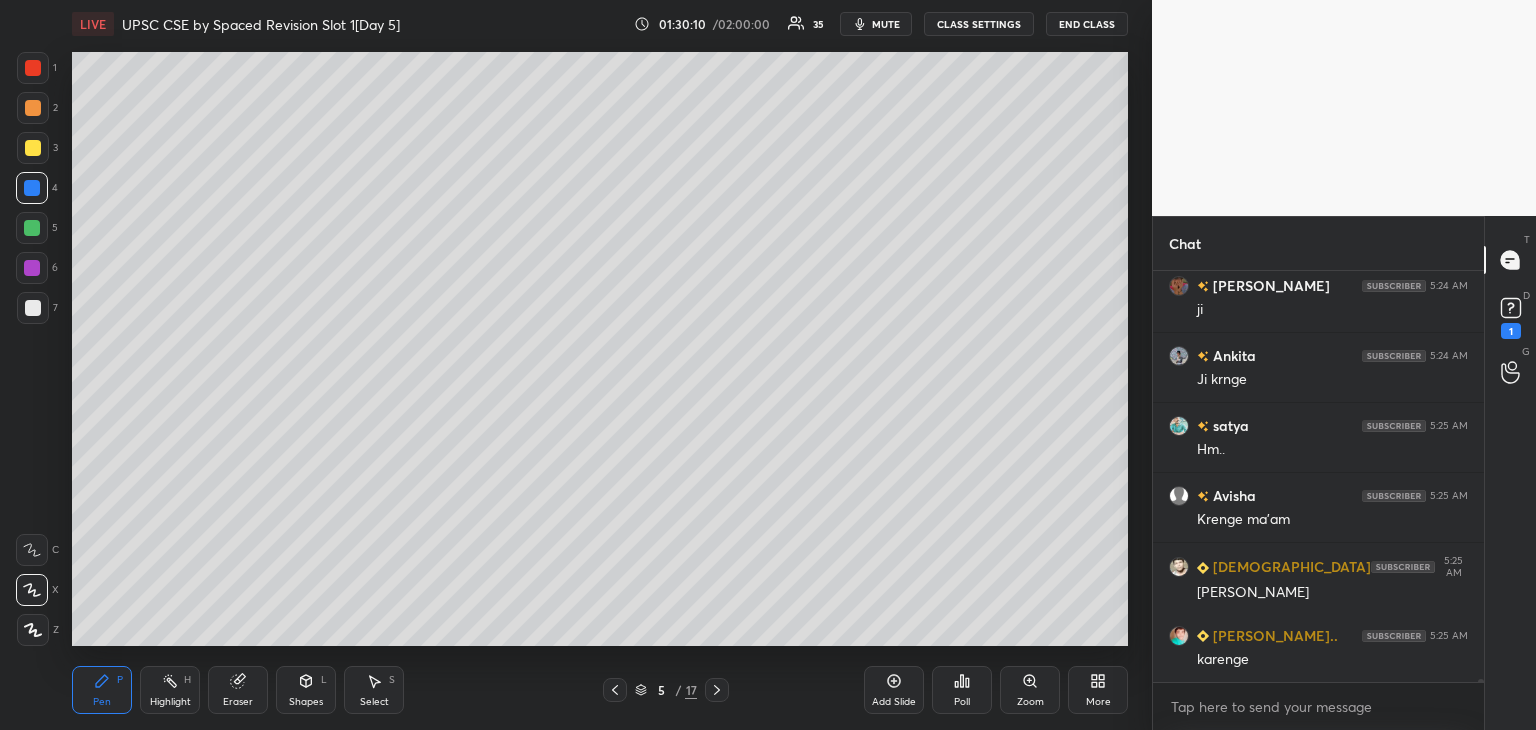 click at bounding box center (33, 148) 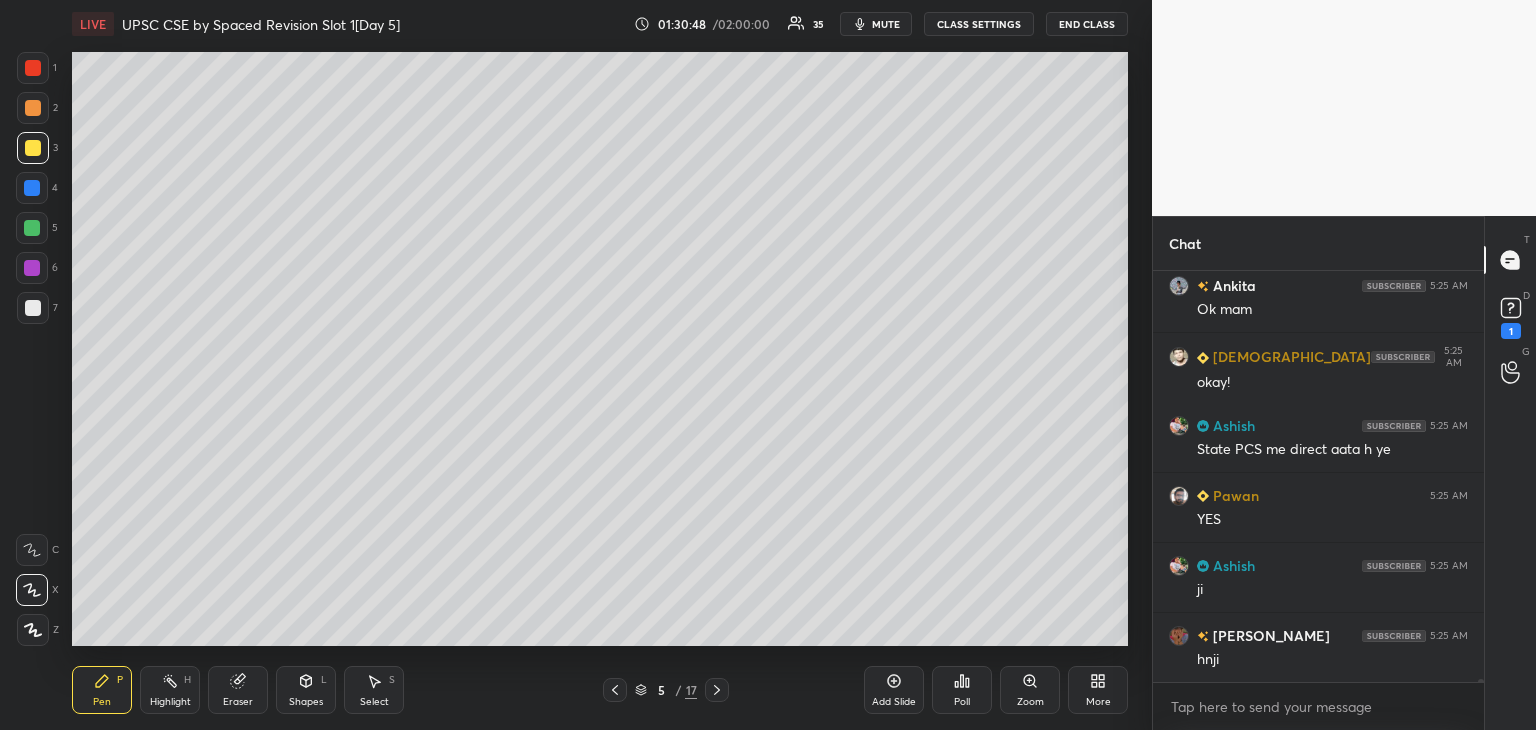 scroll, scrollTop: 50956, scrollLeft: 0, axis: vertical 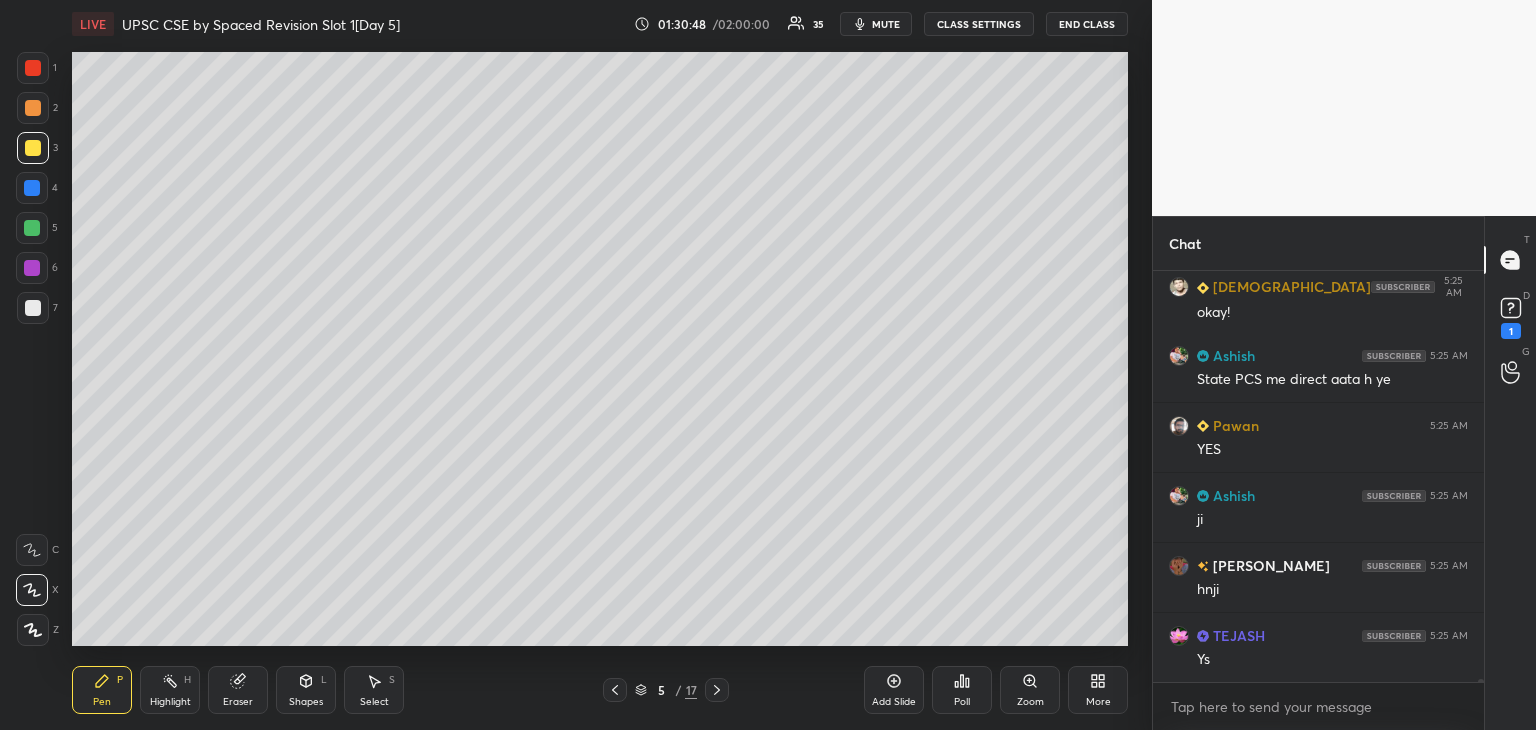 click at bounding box center (32, 268) 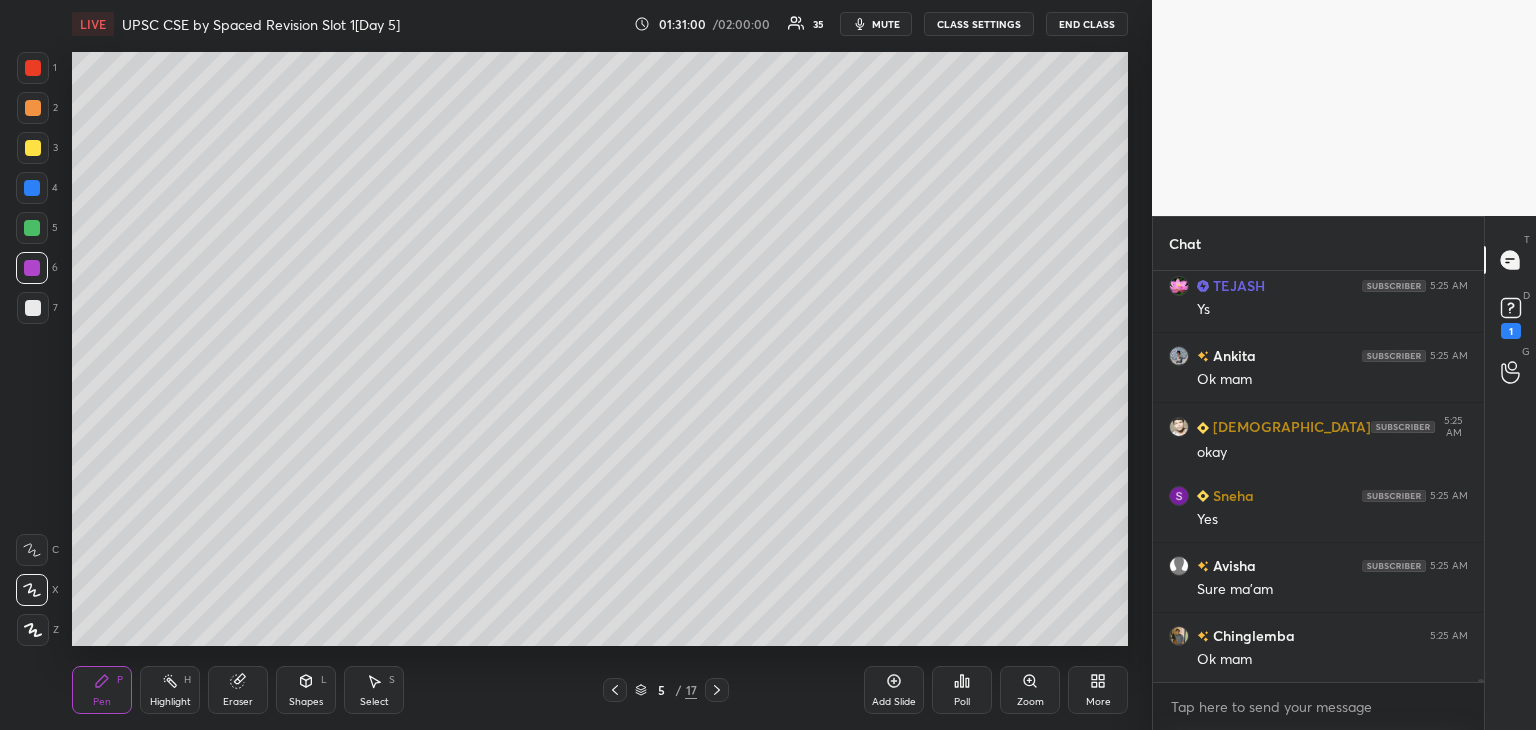 scroll, scrollTop: 51376, scrollLeft: 0, axis: vertical 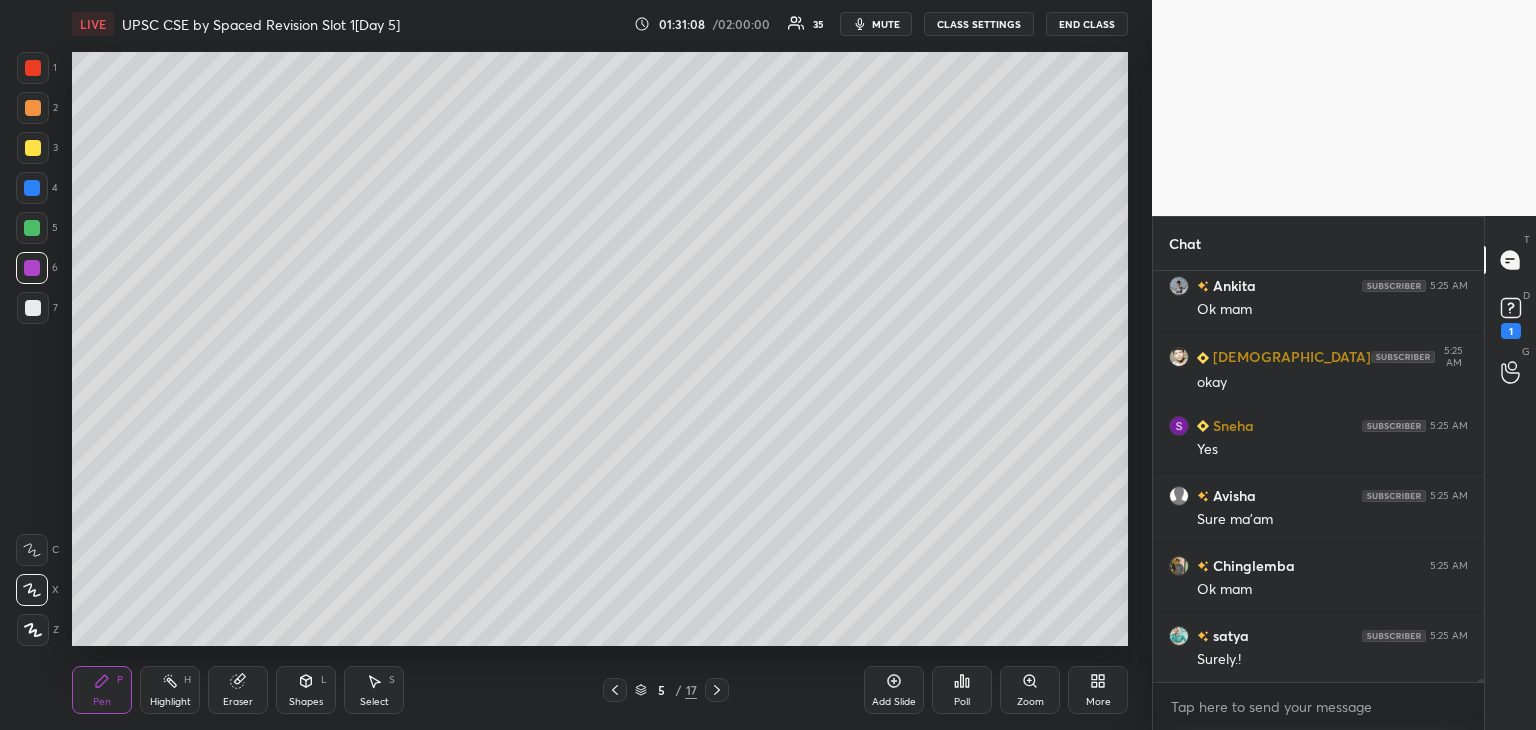 click on "More" at bounding box center (1098, 690) 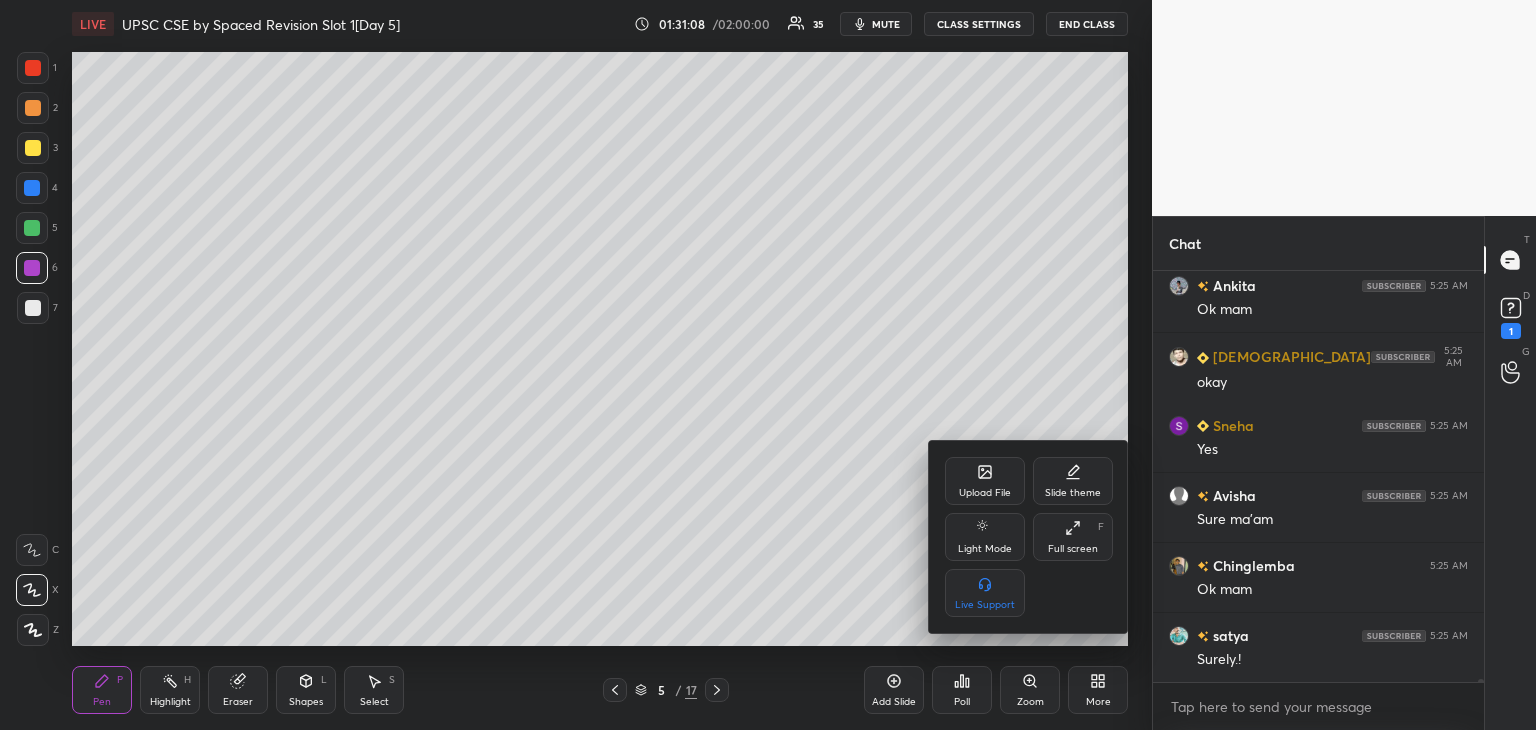 click on "Upload File" at bounding box center [985, 481] 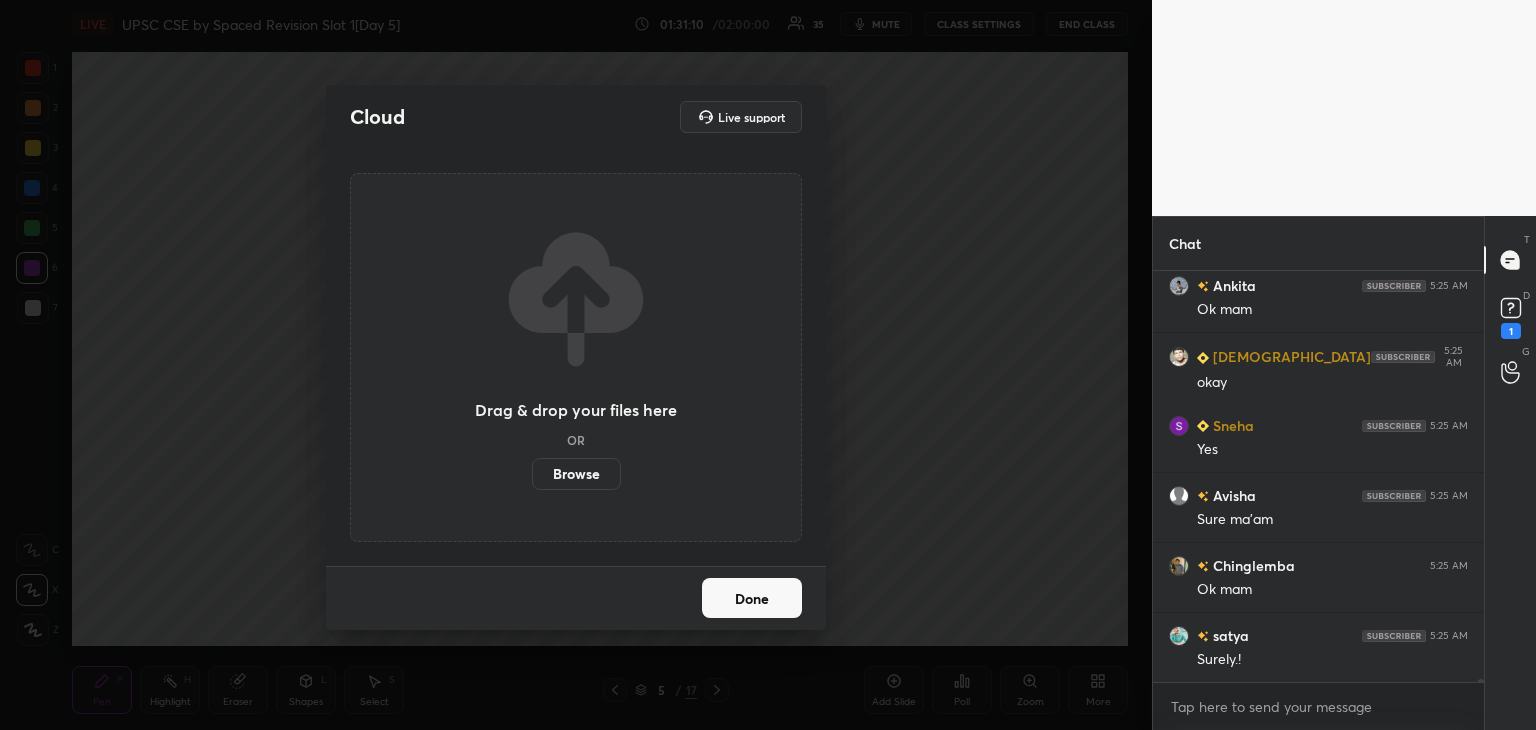 click on "Browse" at bounding box center [576, 474] 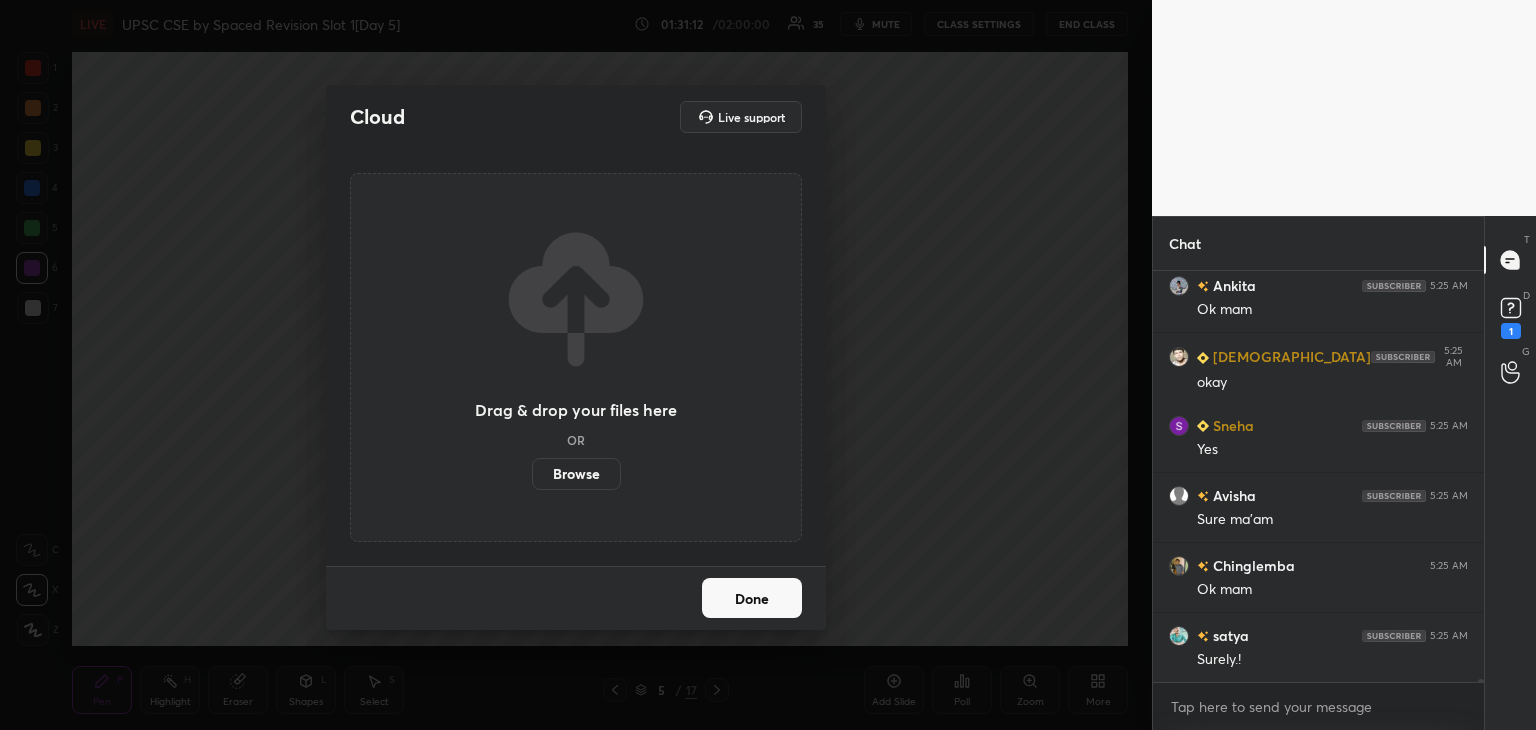 scroll, scrollTop: 51446, scrollLeft: 0, axis: vertical 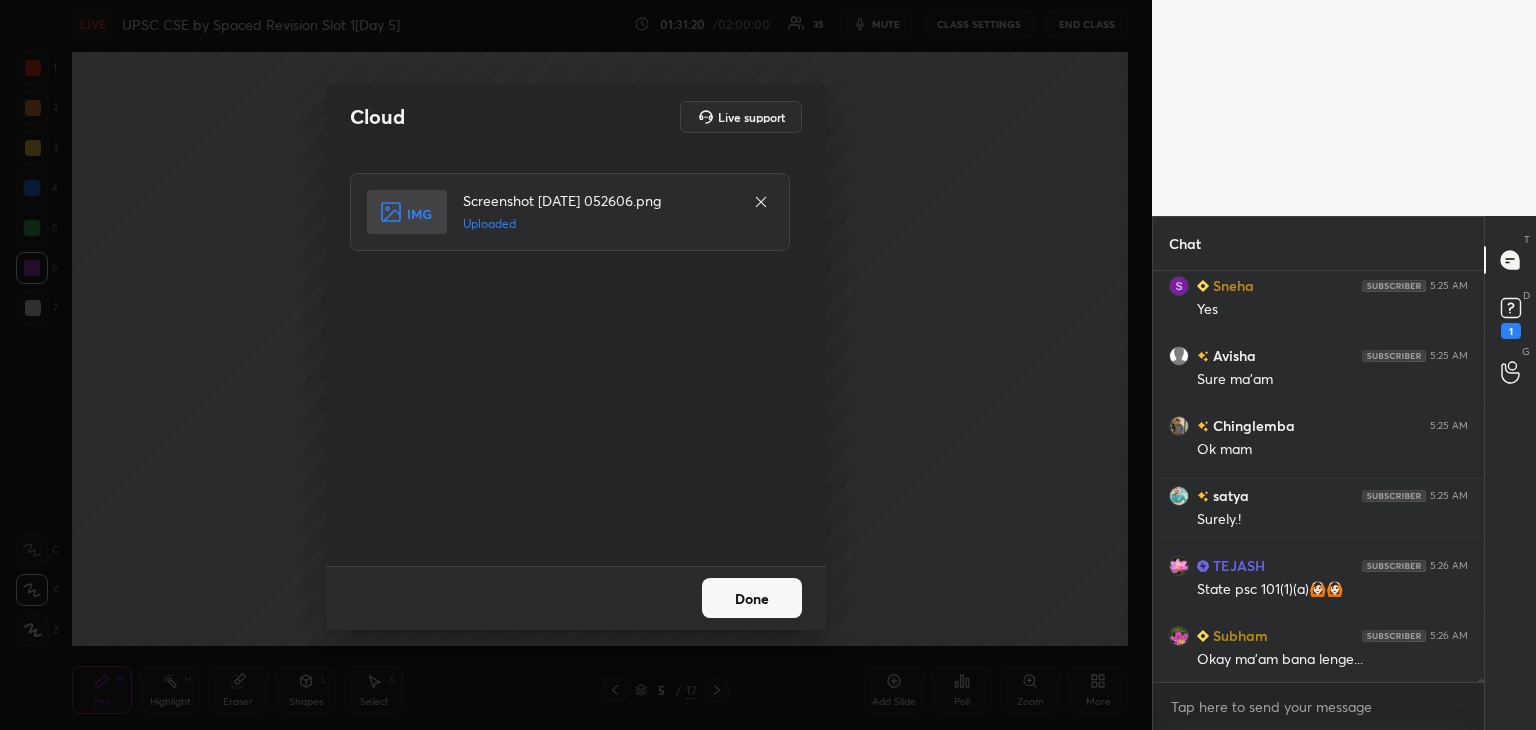 click on "Done" at bounding box center (752, 598) 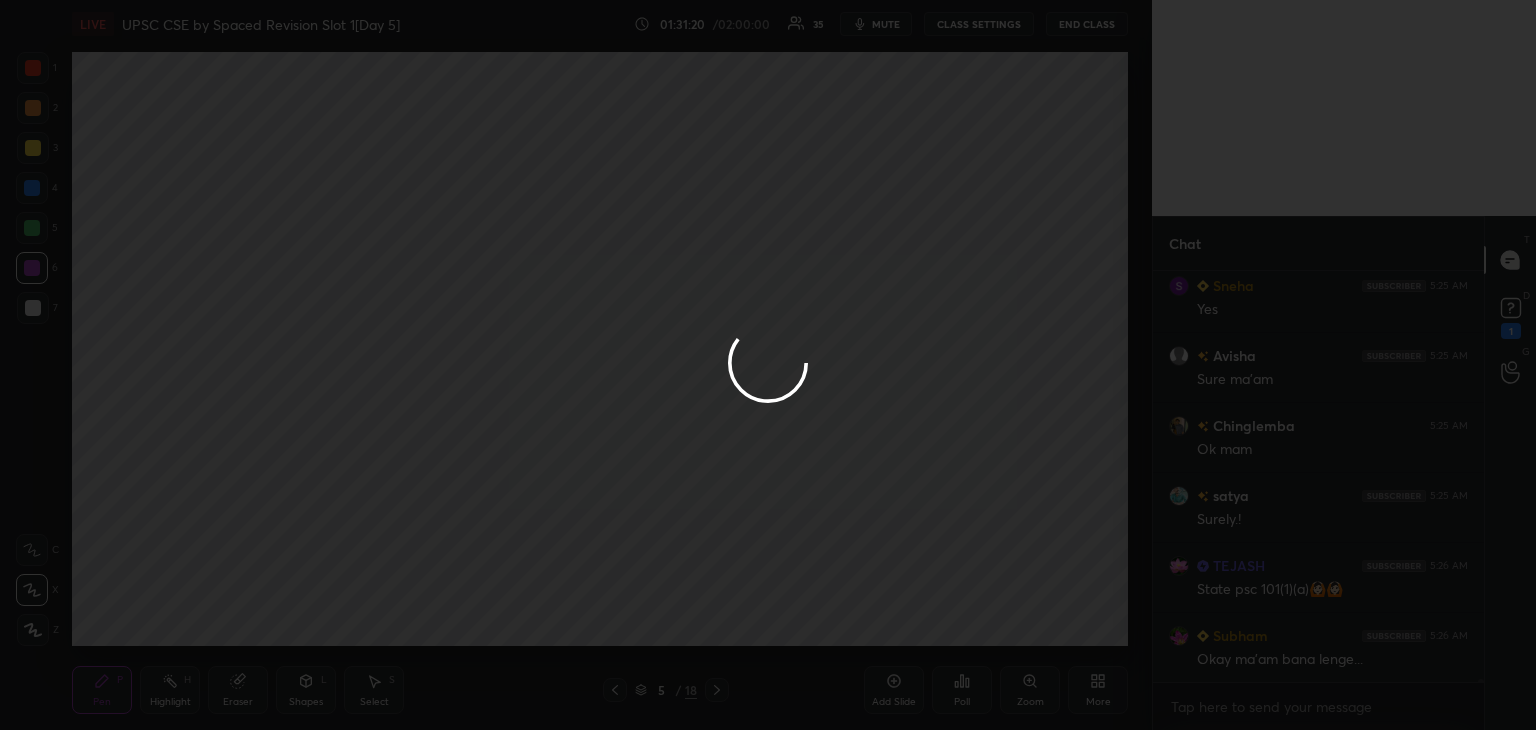 scroll, scrollTop: 51586, scrollLeft: 0, axis: vertical 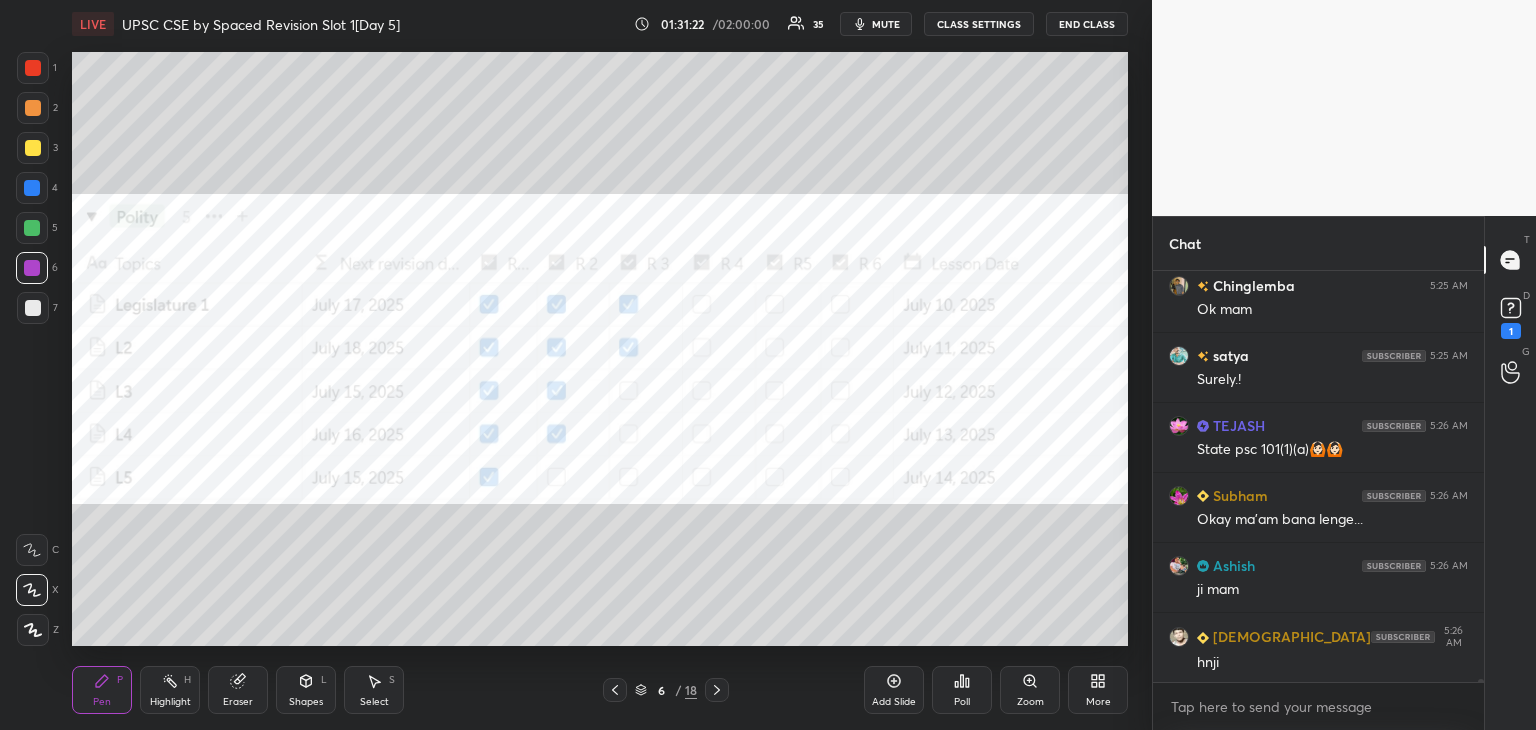 click at bounding box center (33, 68) 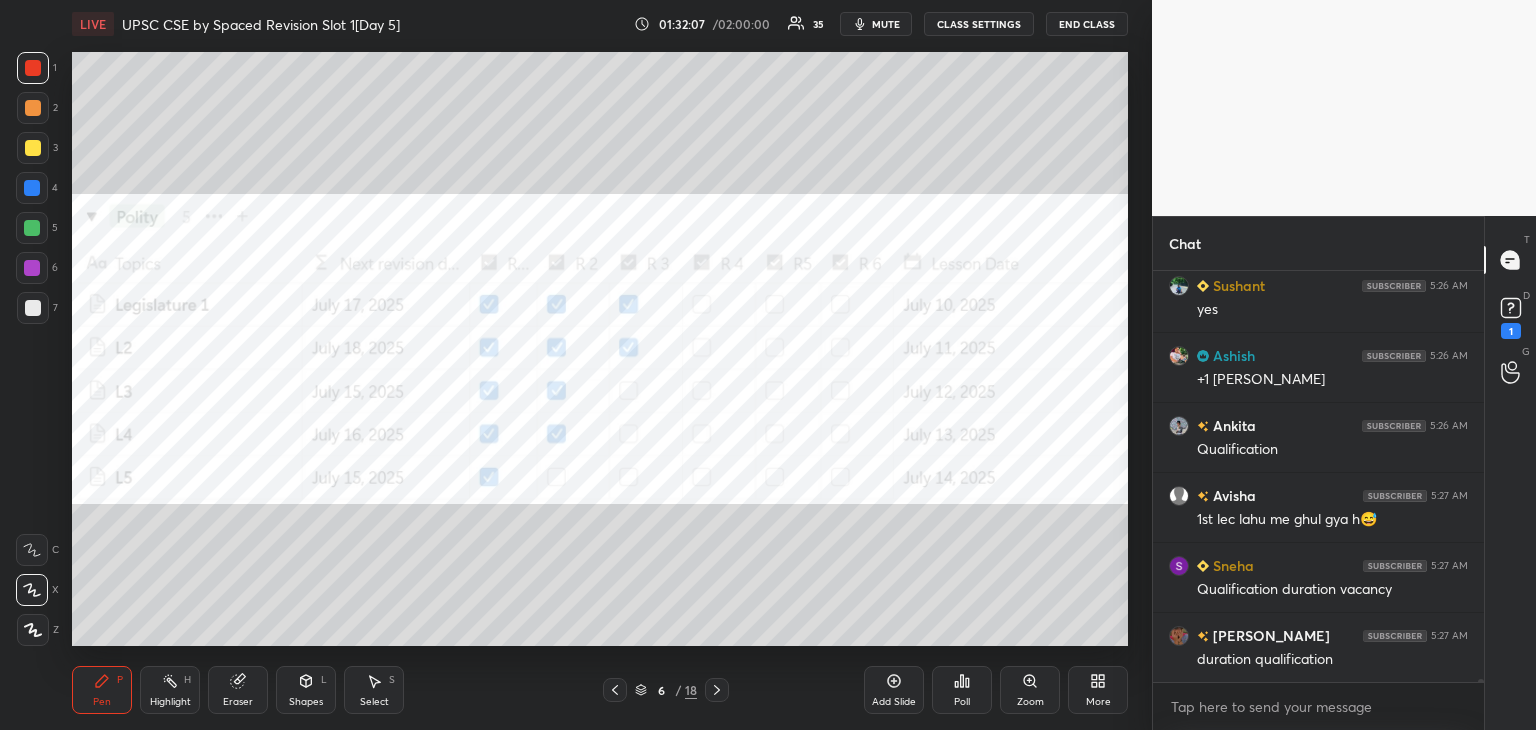 scroll, scrollTop: 53656, scrollLeft: 0, axis: vertical 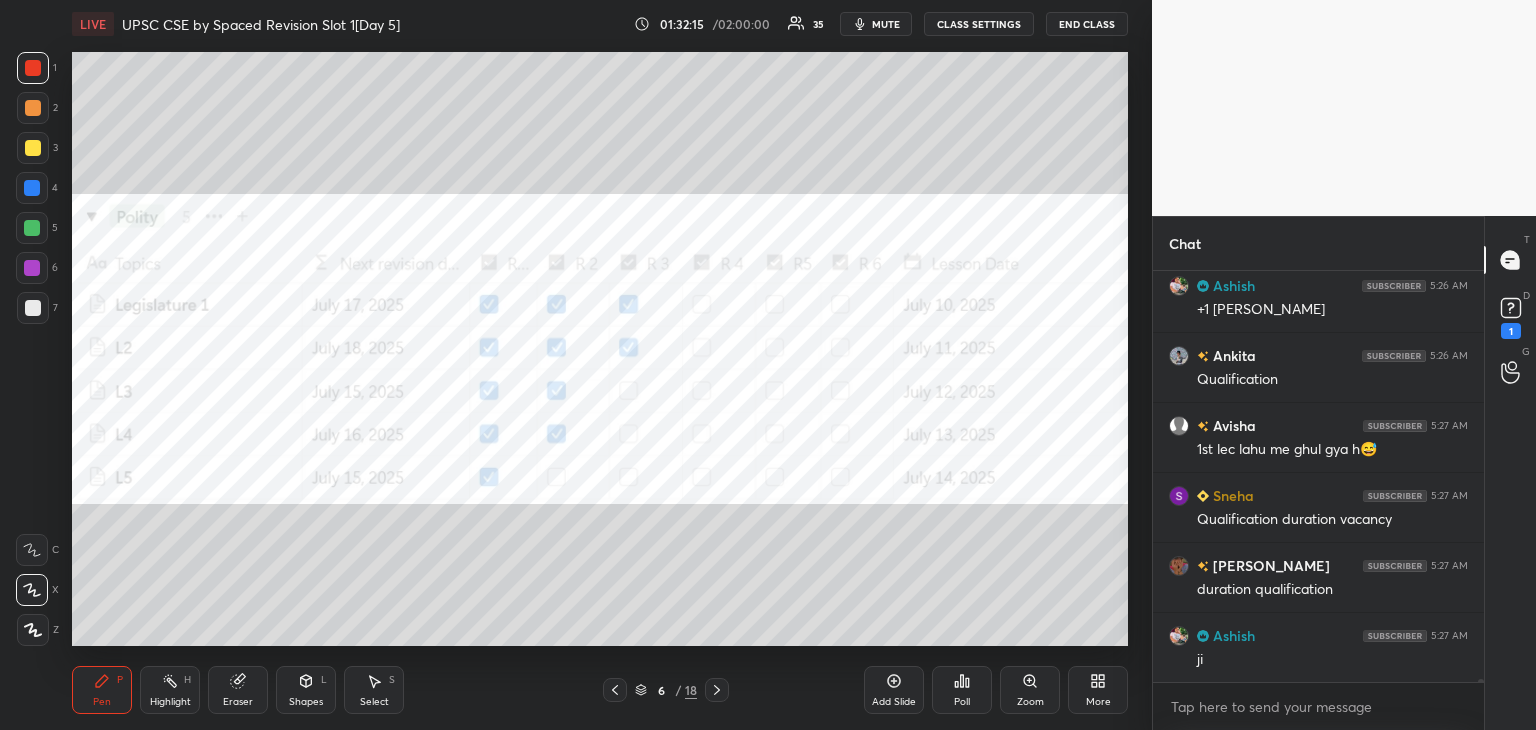 click 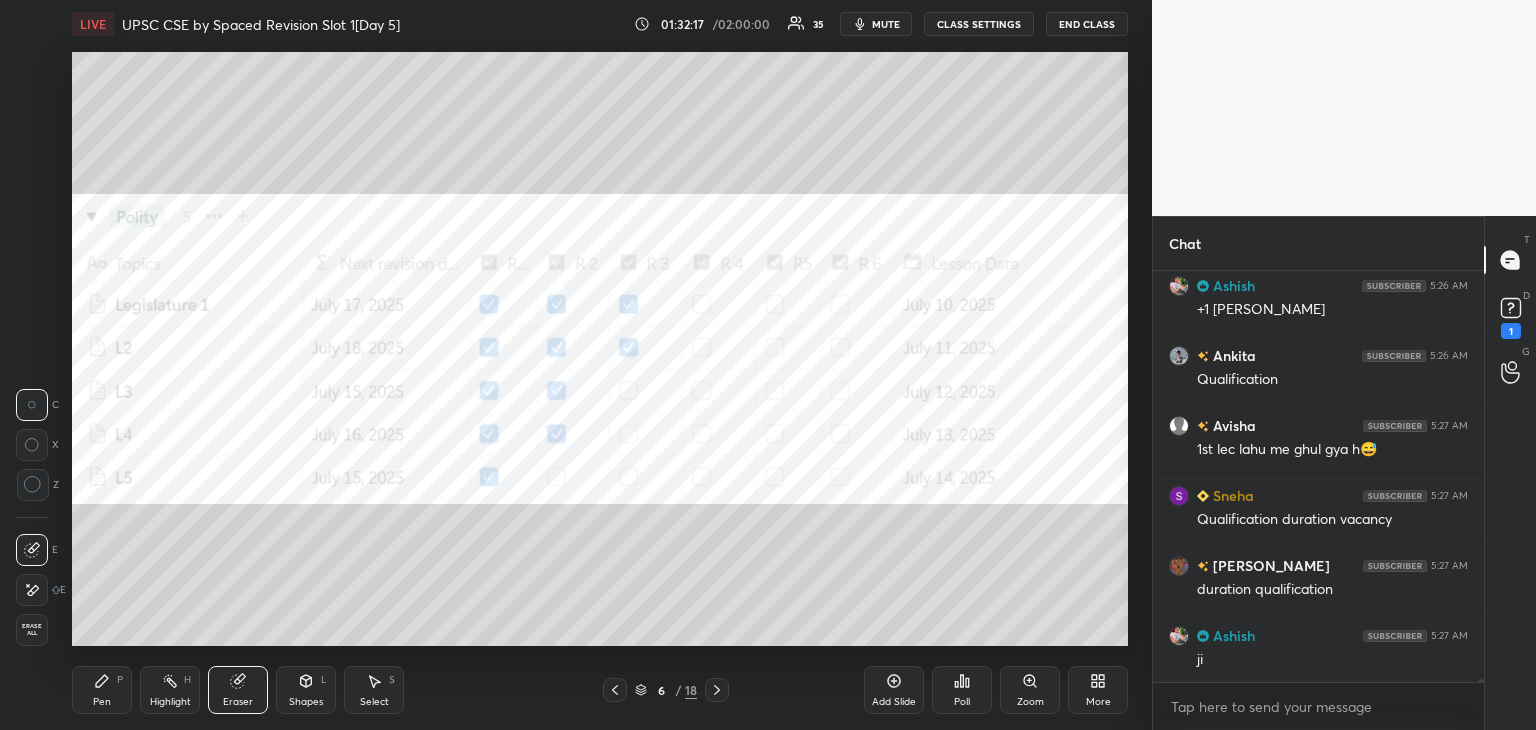 scroll, scrollTop: 53726, scrollLeft: 0, axis: vertical 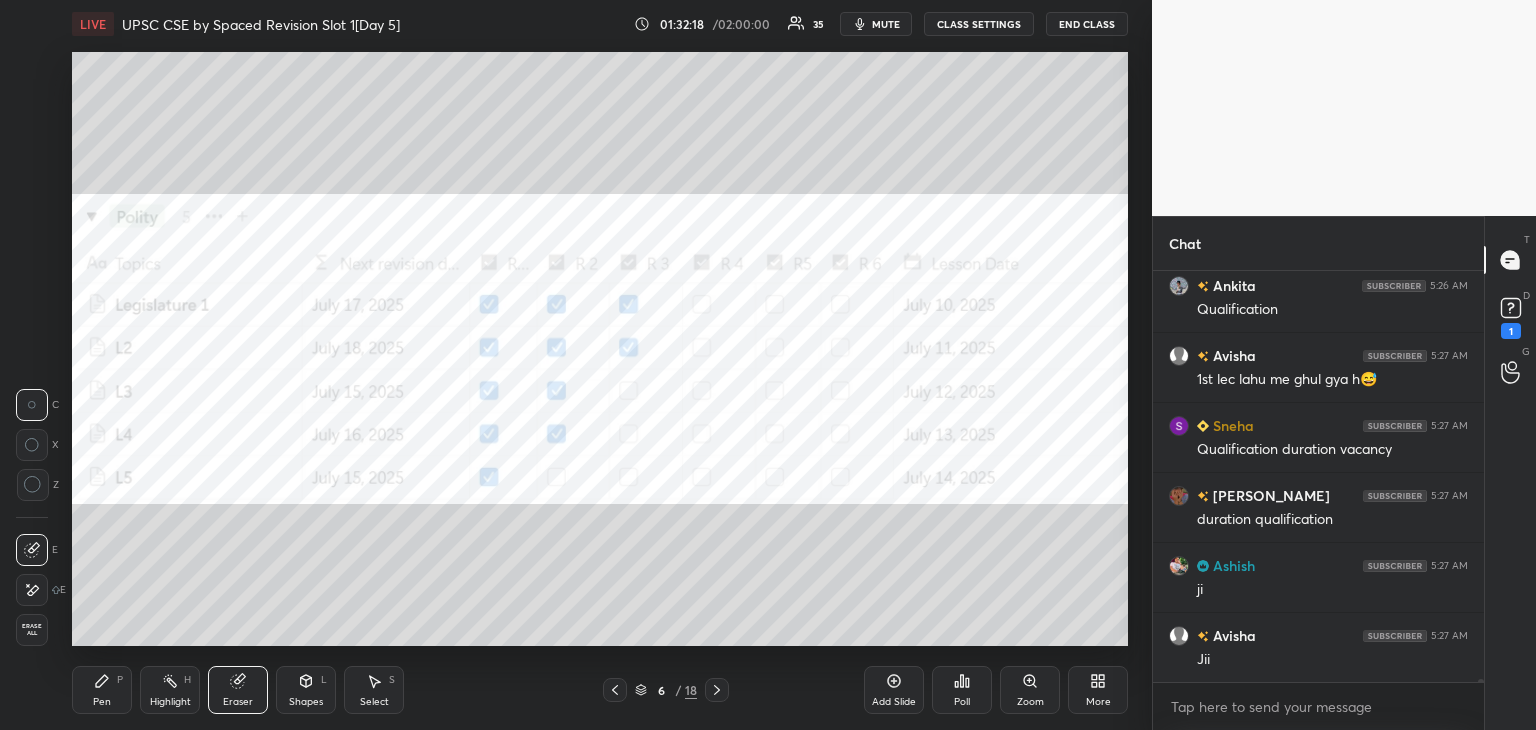 click on "Pen" at bounding box center [102, 702] 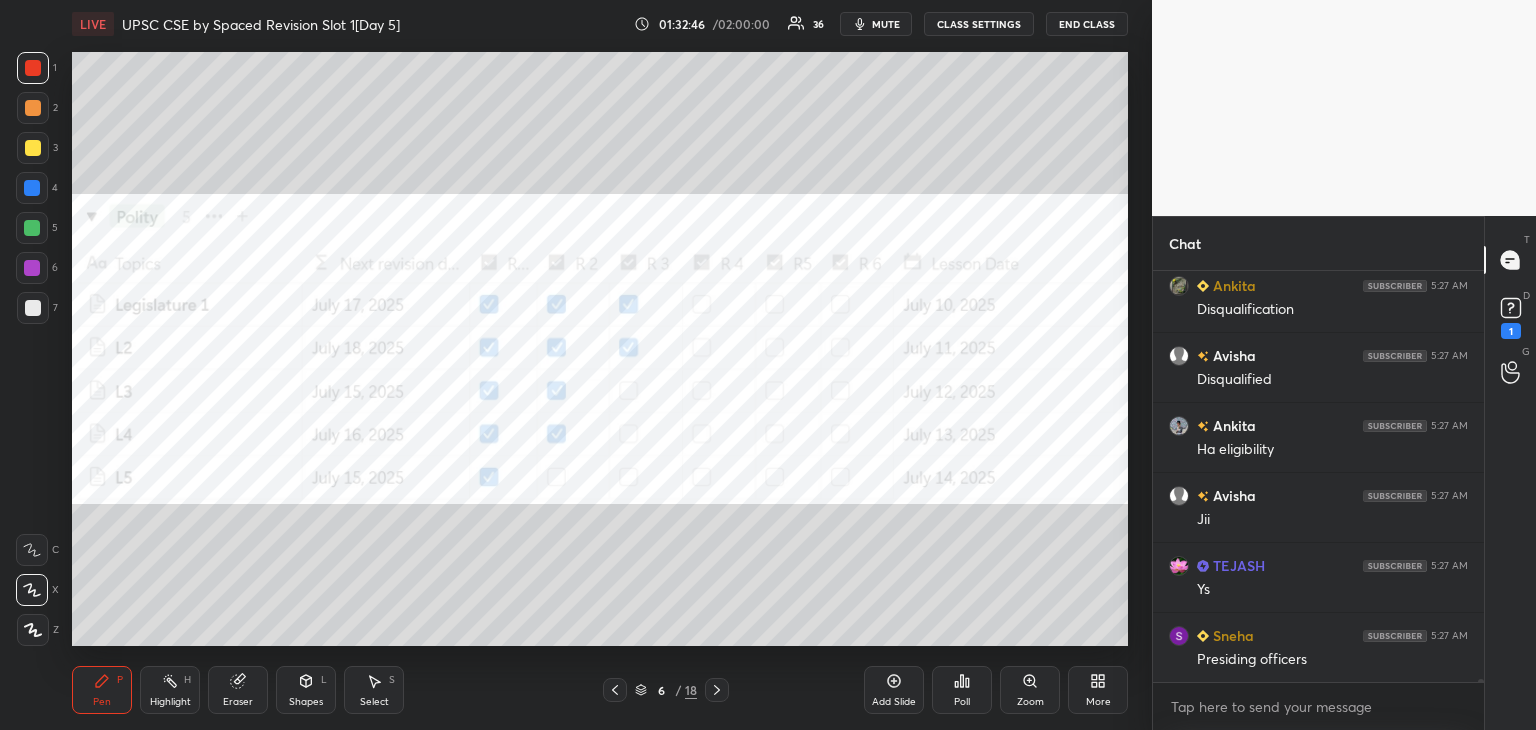 scroll, scrollTop: 53576, scrollLeft: 0, axis: vertical 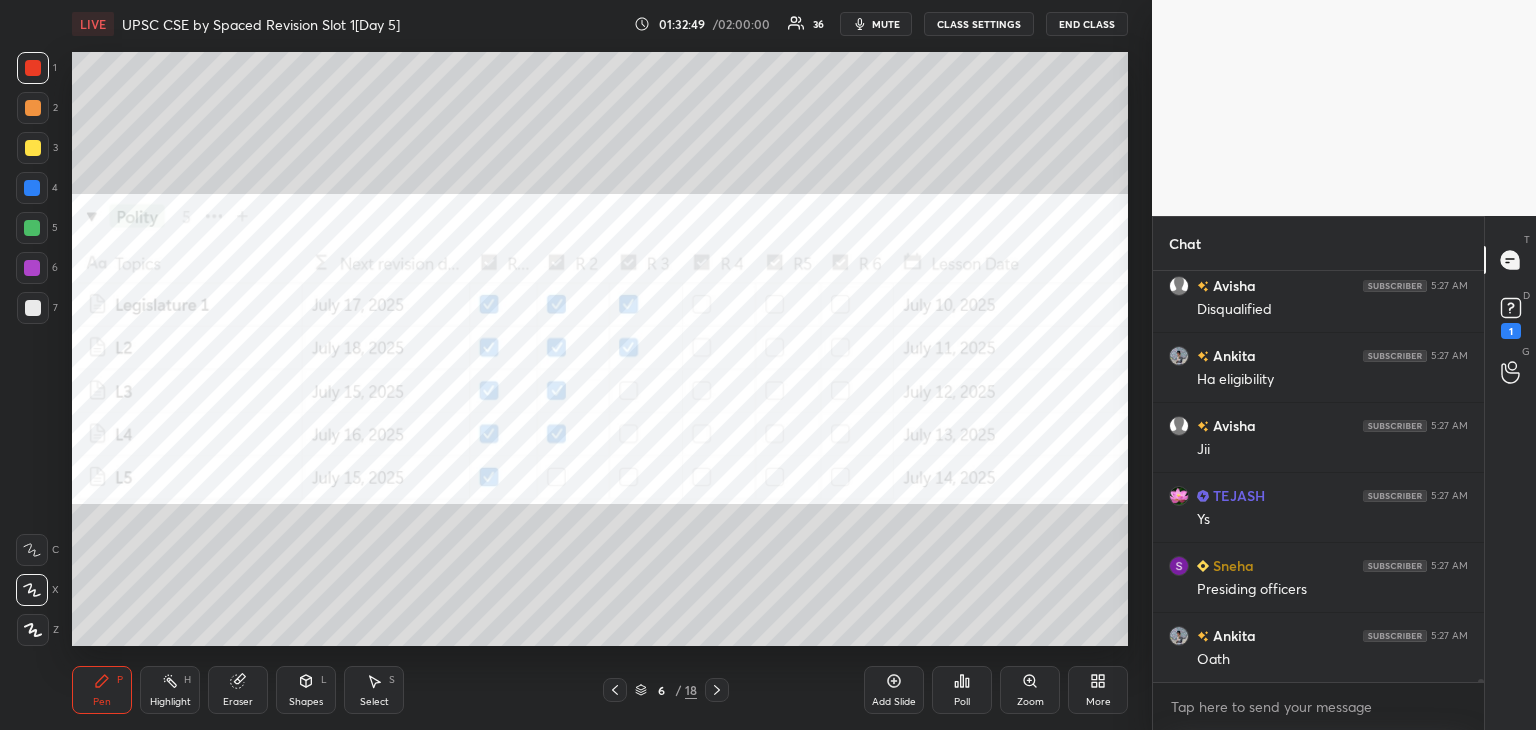 click at bounding box center (32, 188) 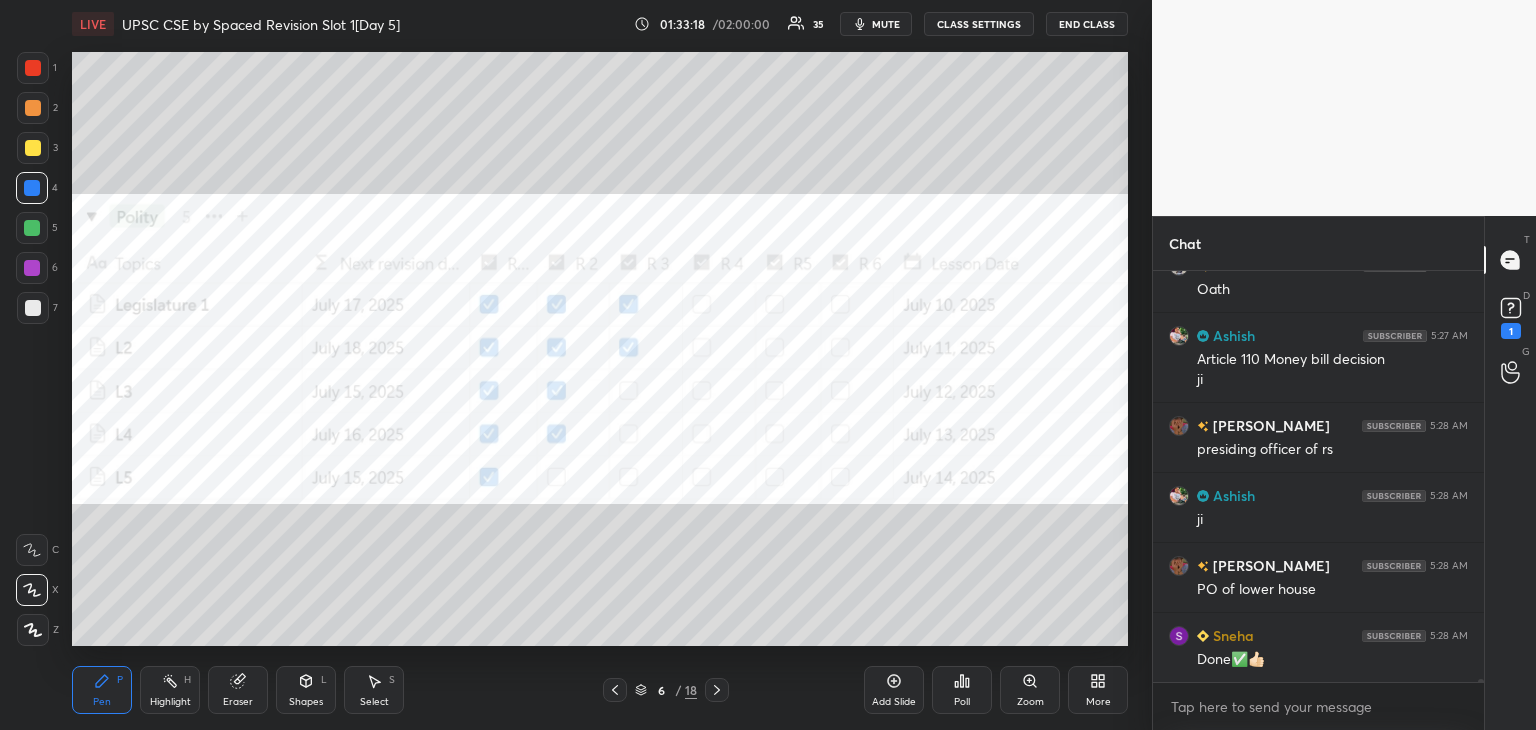 scroll, scrollTop: 54016, scrollLeft: 0, axis: vertical 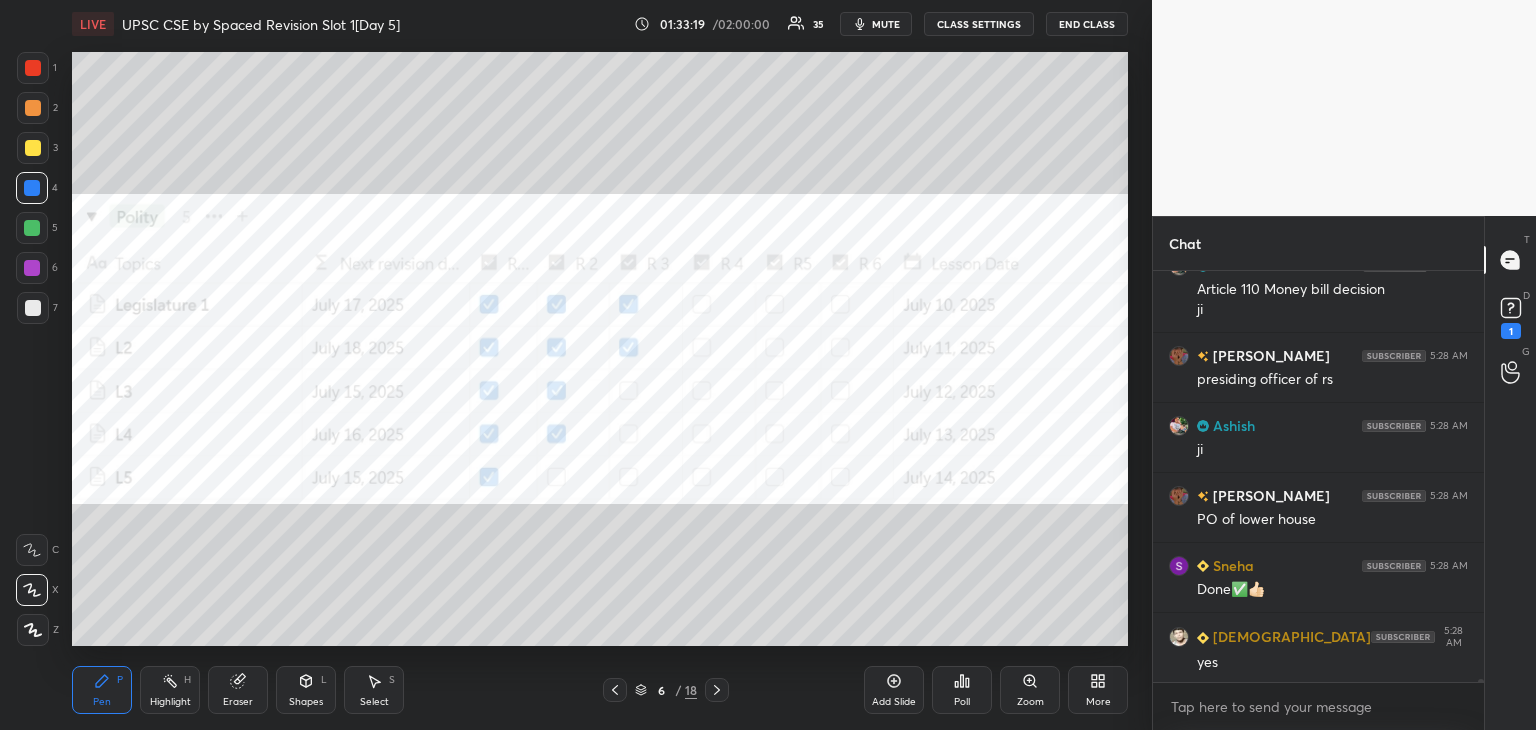 click at bounding box center [33, 68] 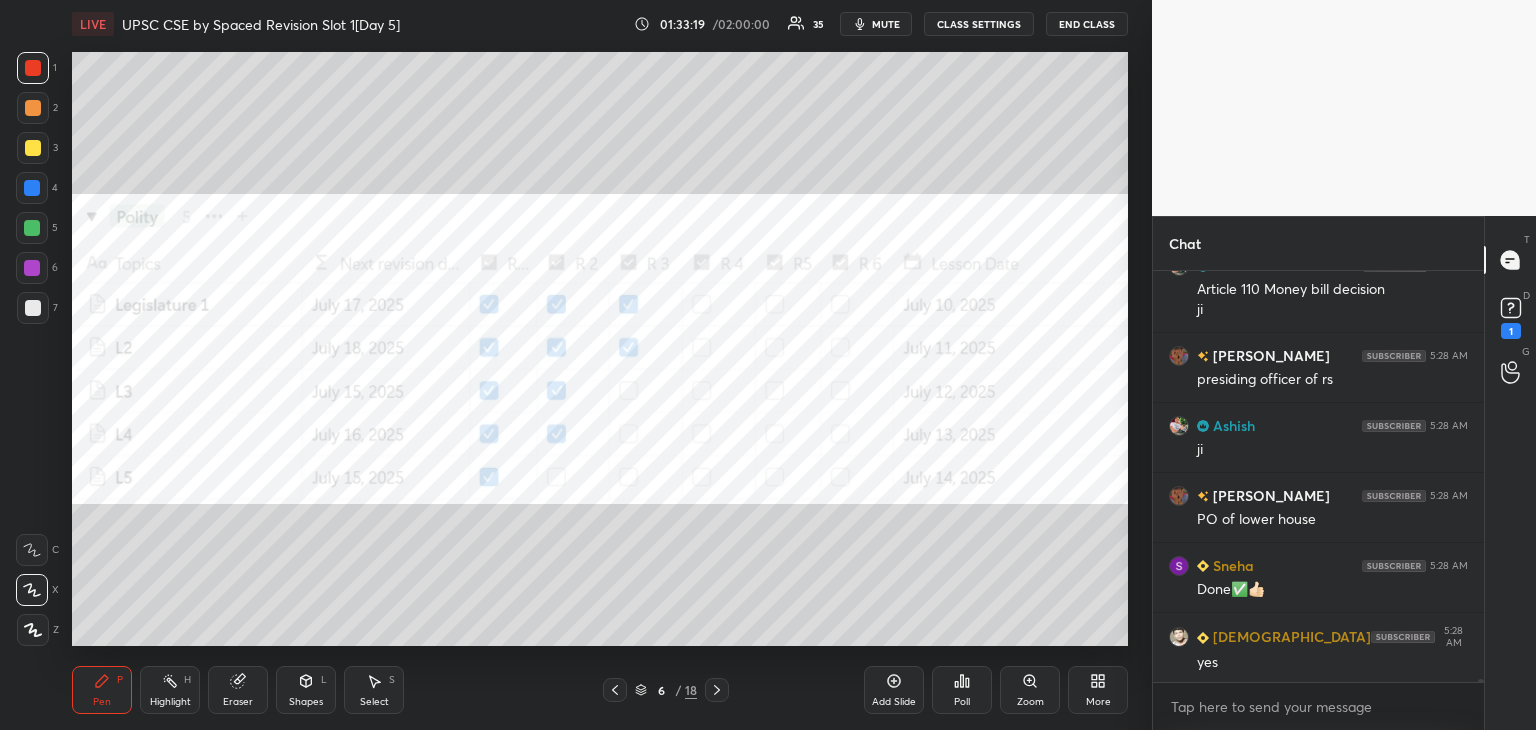 click at bounding box center [32, 188] 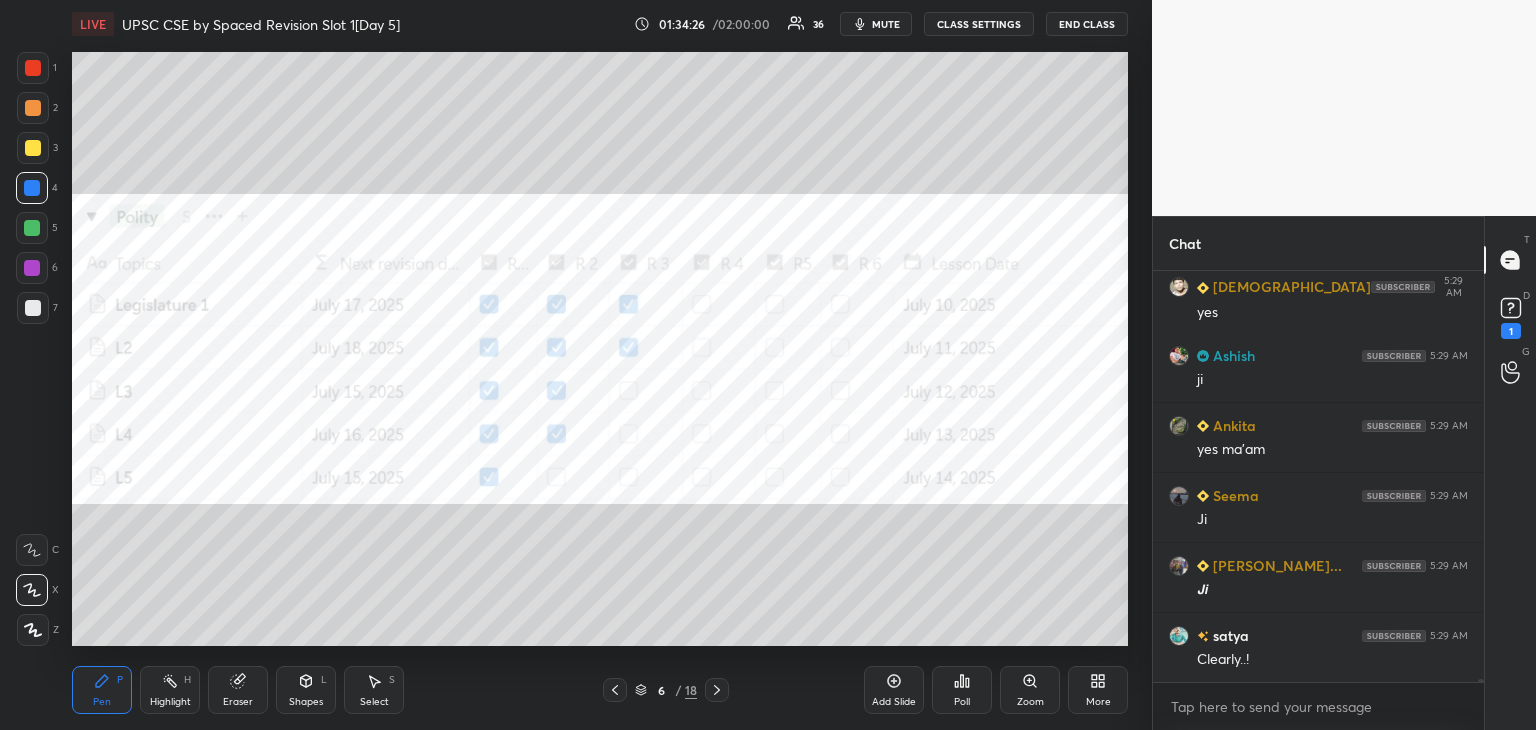 scroll, scrollTop: 55972, scrollLeft: 0, axis: vertical 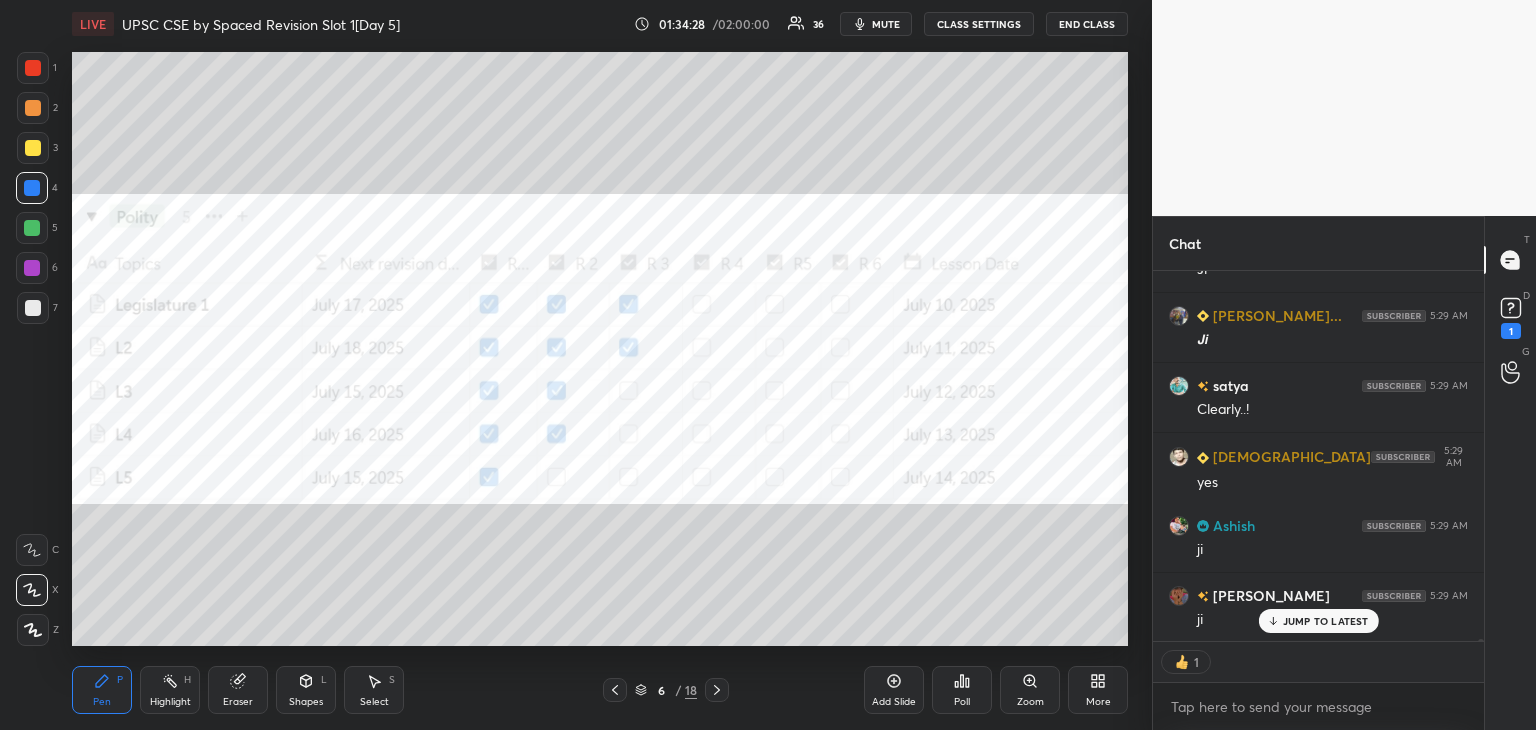 click at bounding box center [33, 68] 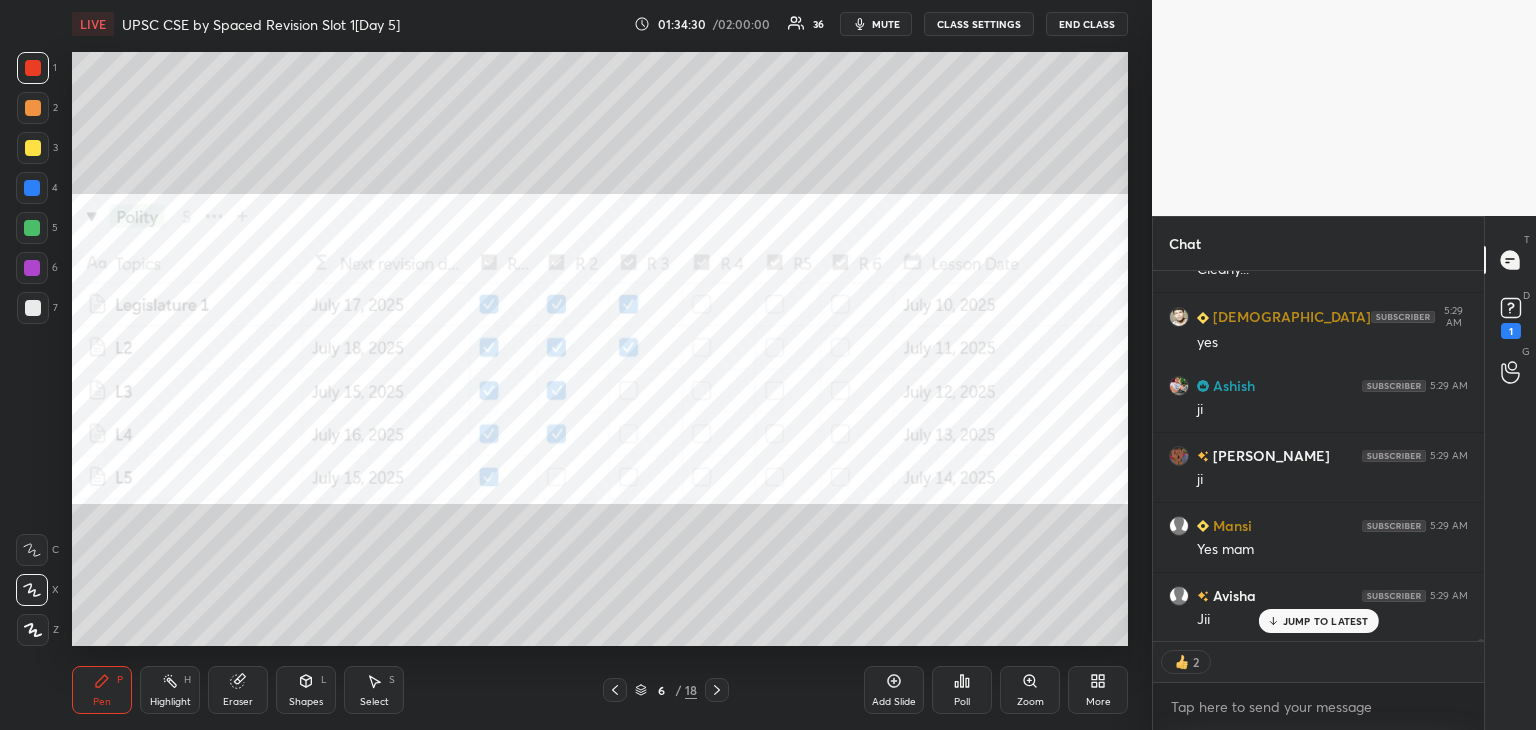 click 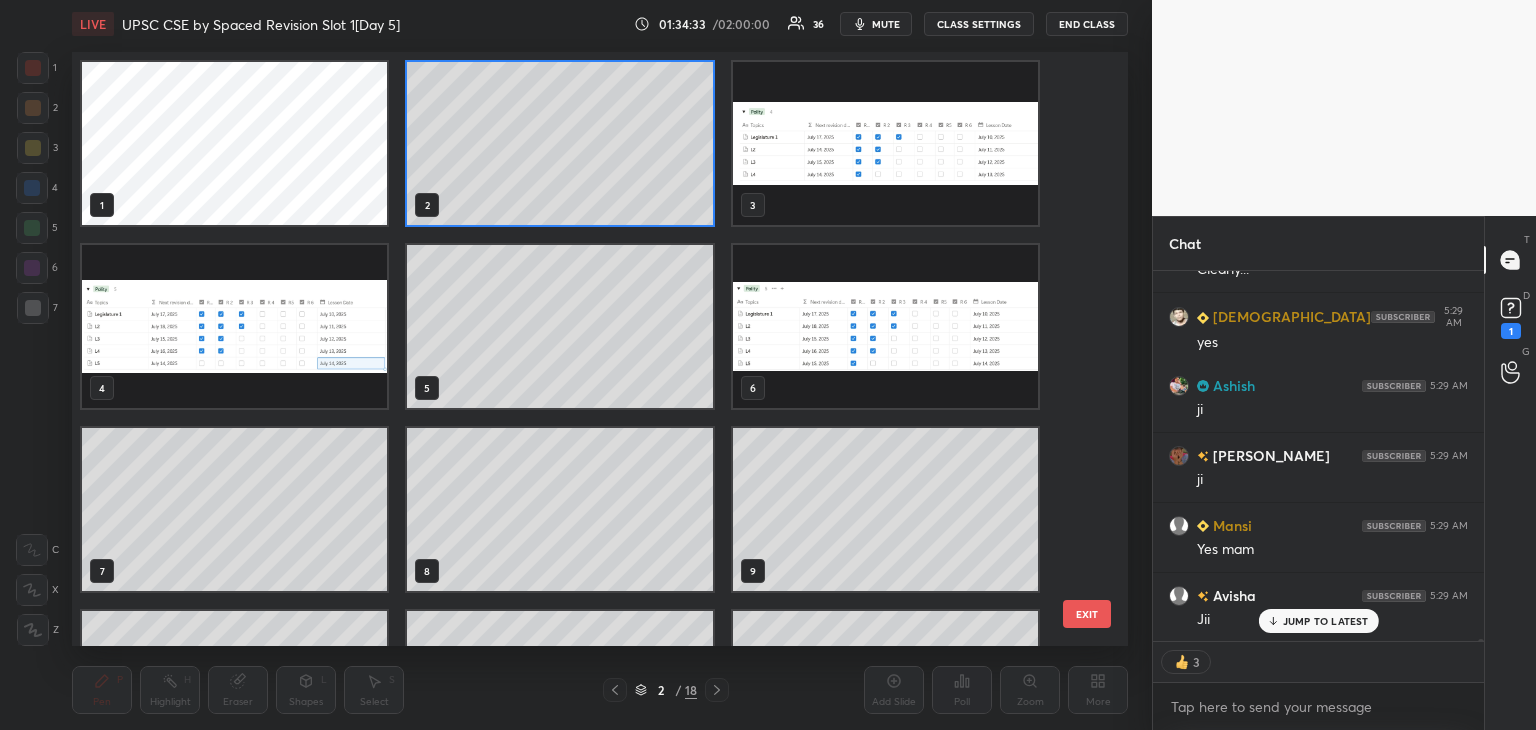 click 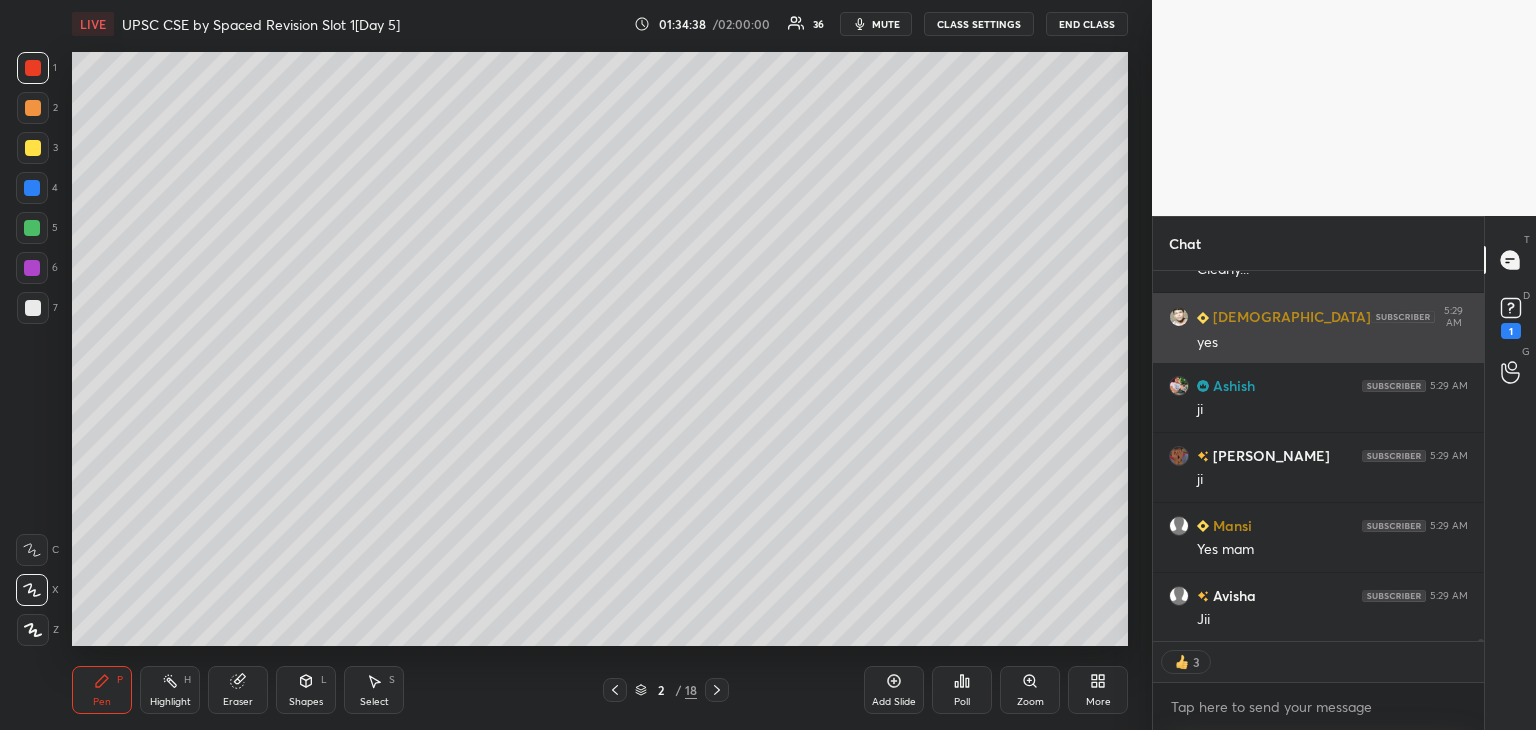 scroll, scrollTop: 56363, scrollLeft: 0, axis: vertical 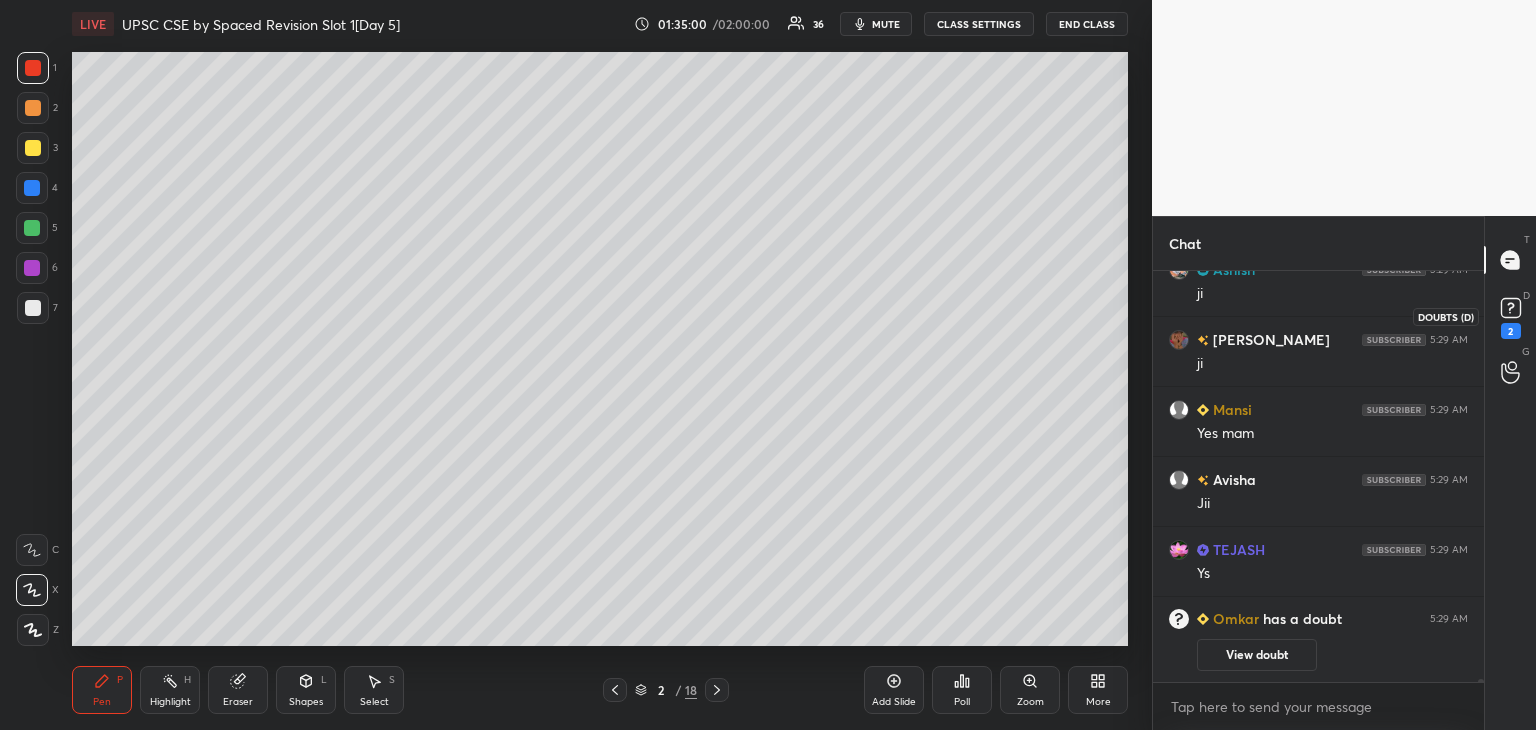 click 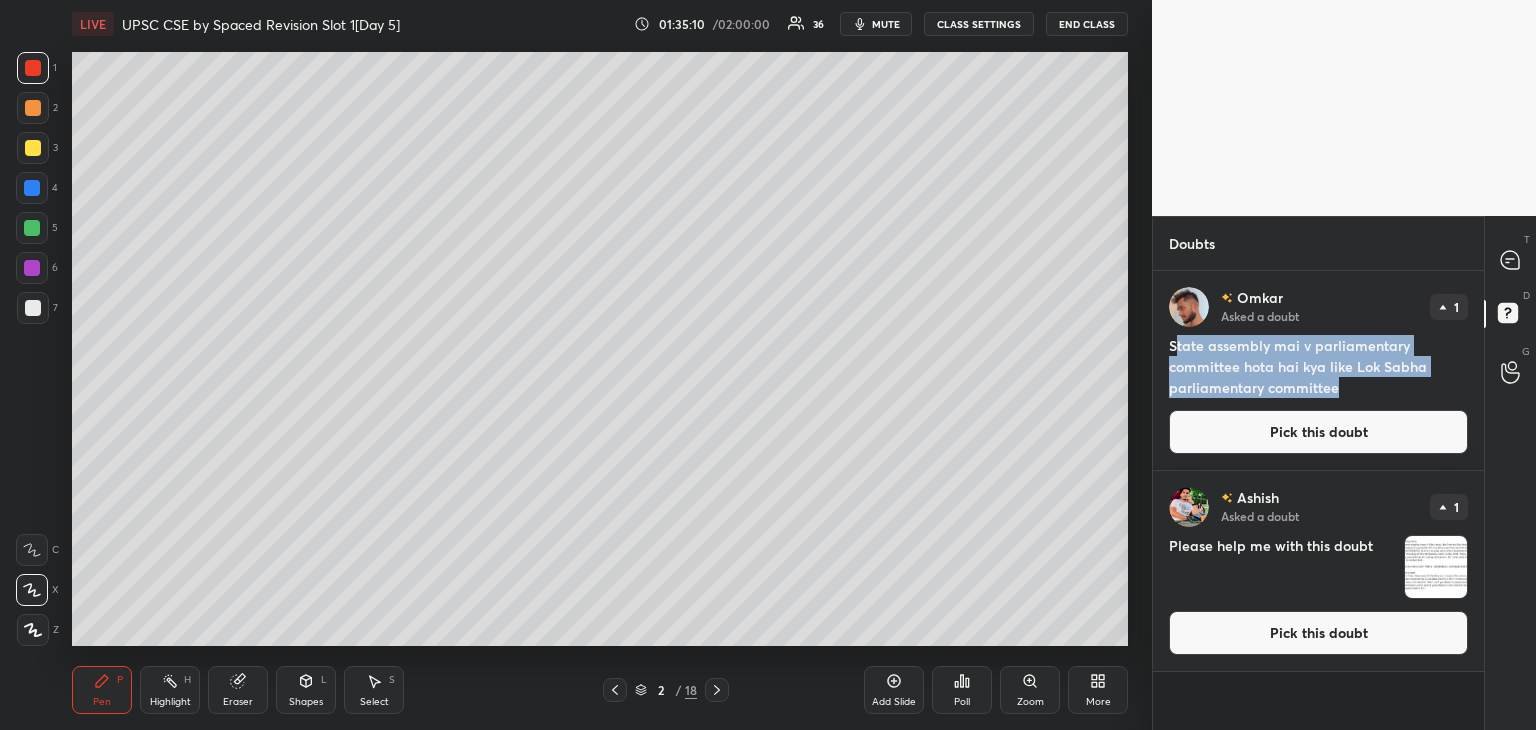 drag, startPoint x: 1176, startPoint y: 340, endPoint x: 1344, endPoint y: 391, distance: 175.5705 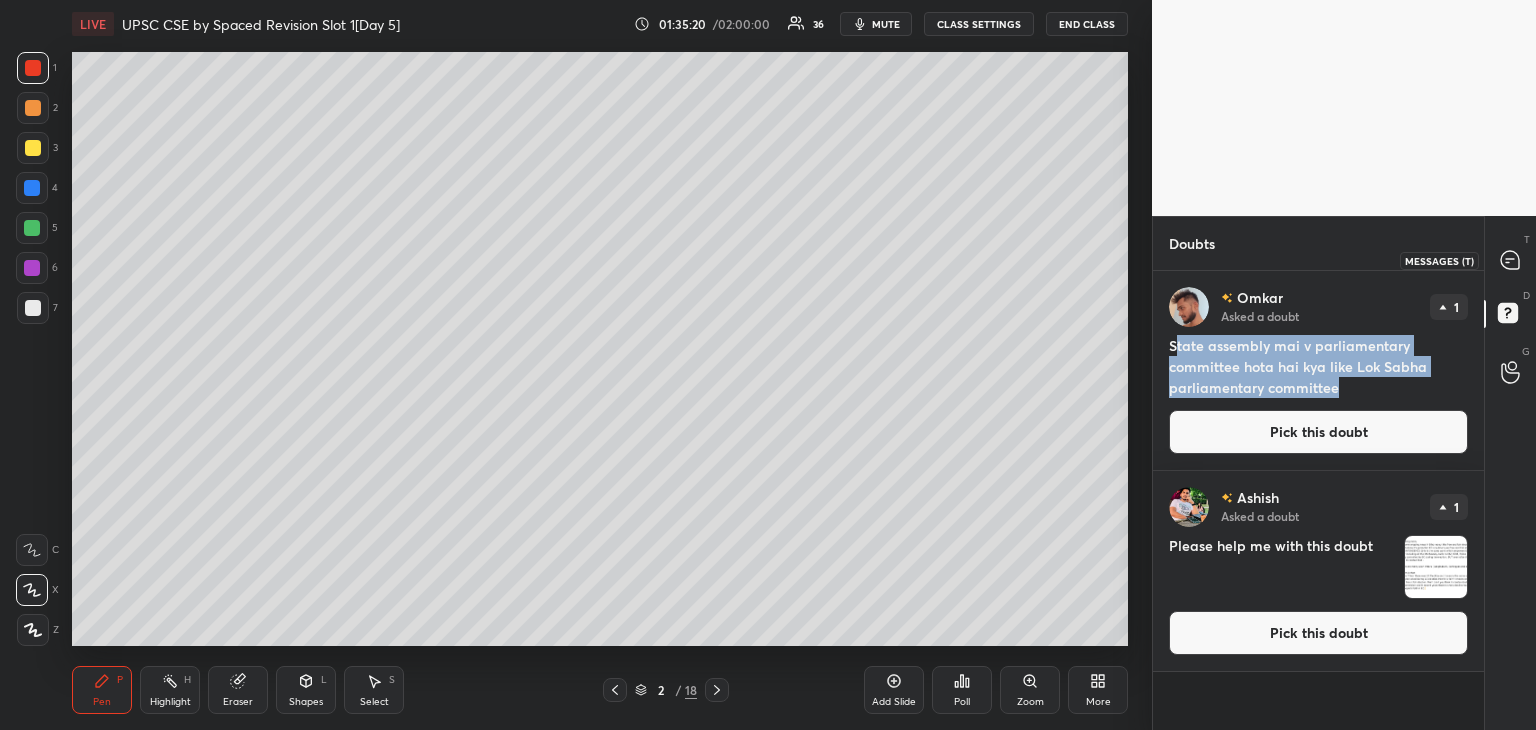 click 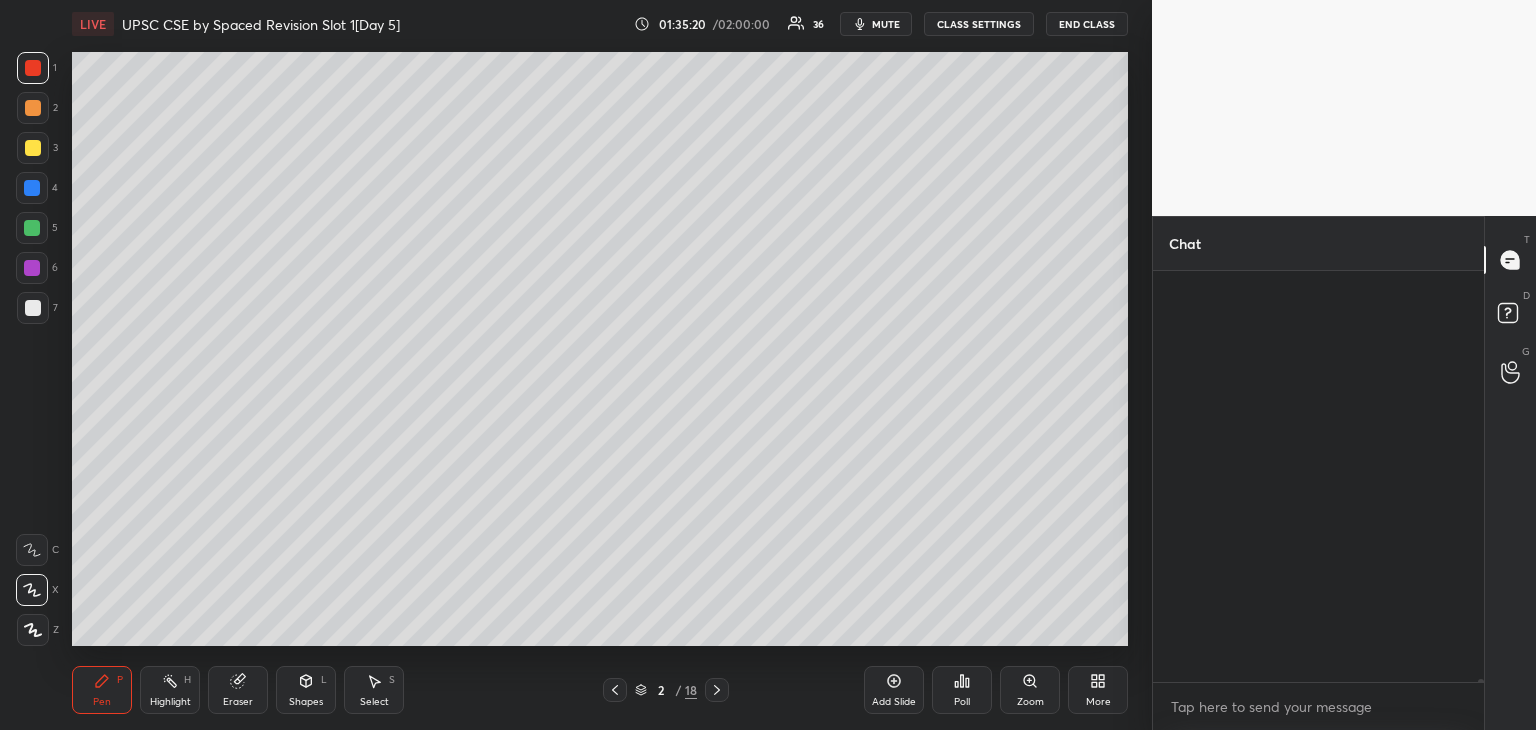 scroll, scrollTop: 56172, scrollLeft: 0, axis: vertical 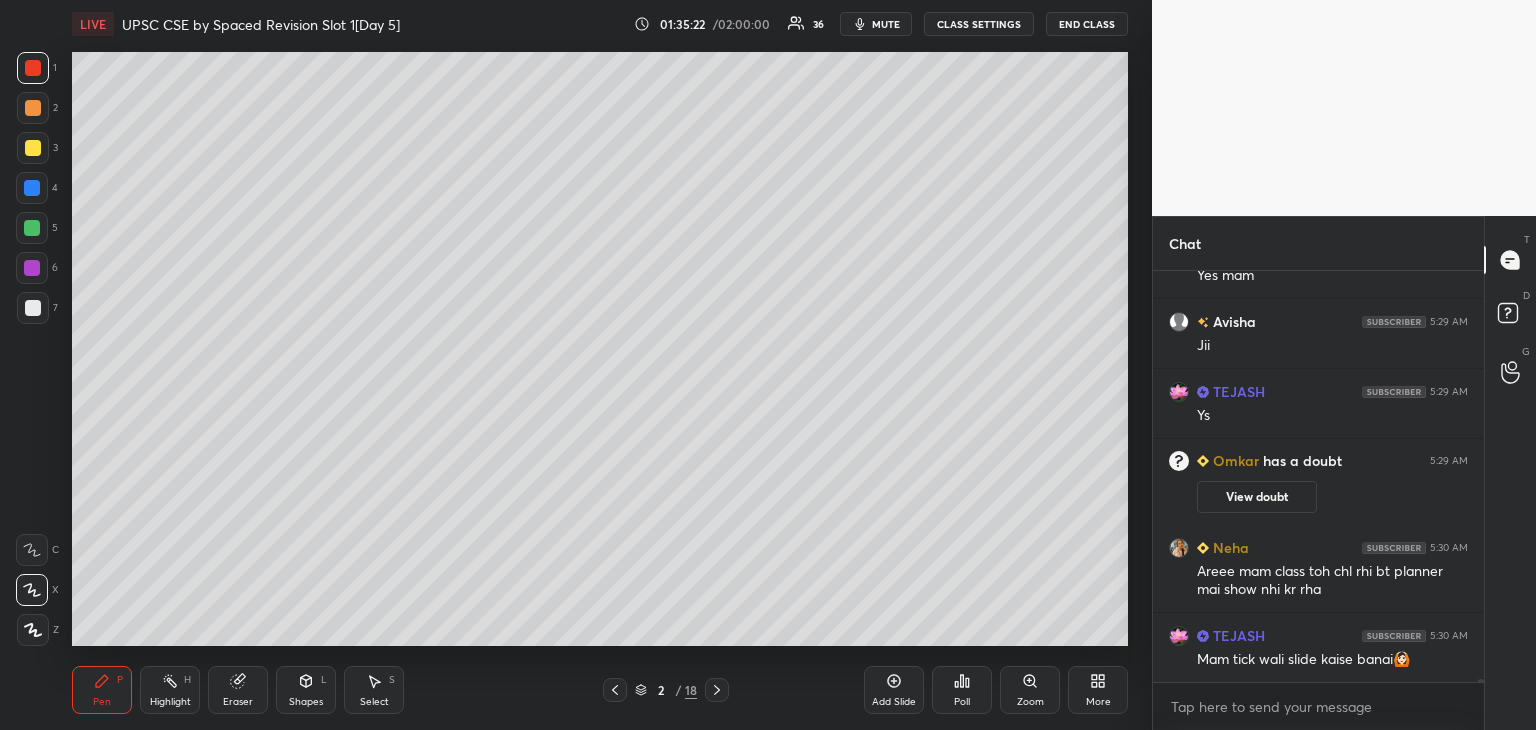 click on "More" at bounding box center [1098, 690] 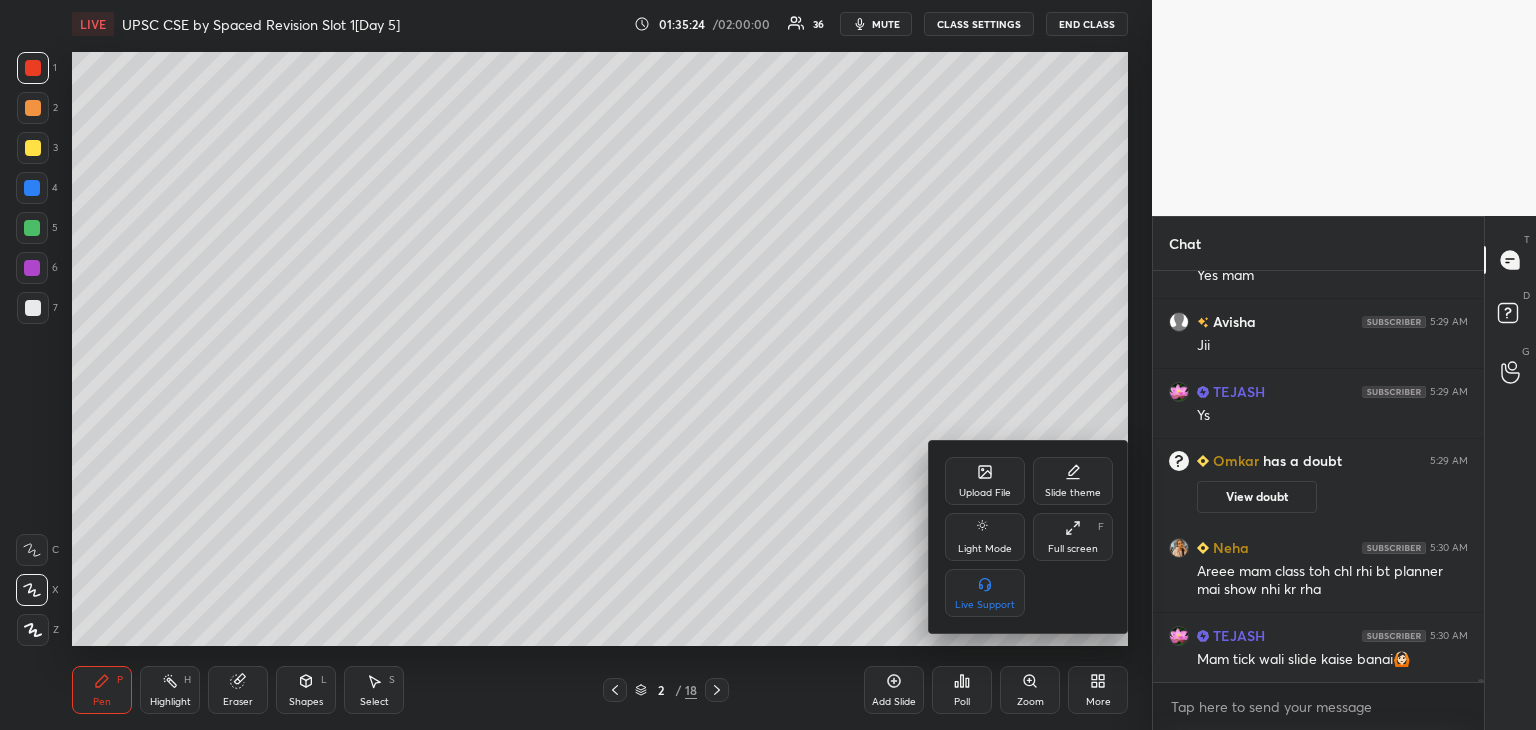 click 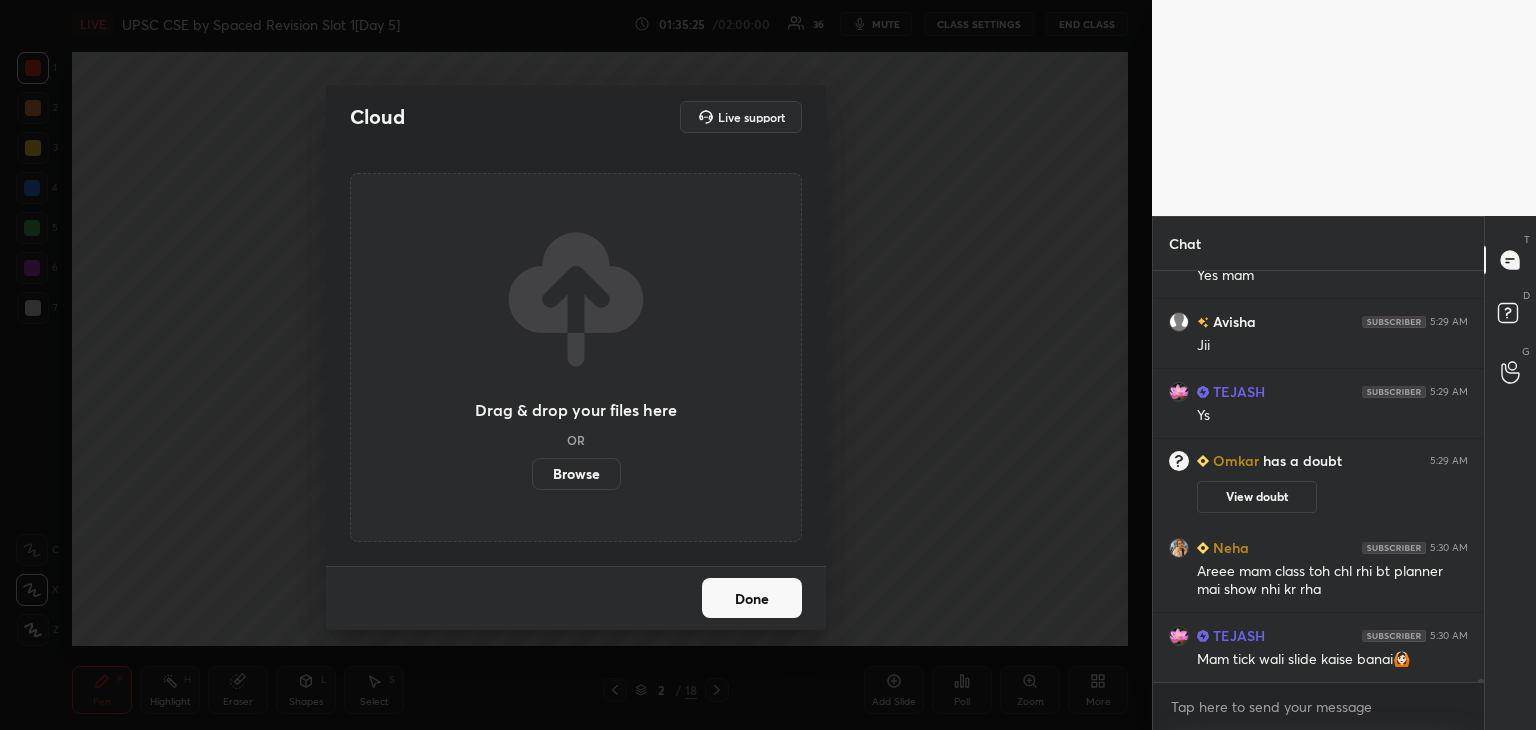 click on "Browse" at bounding box center [576, 474] 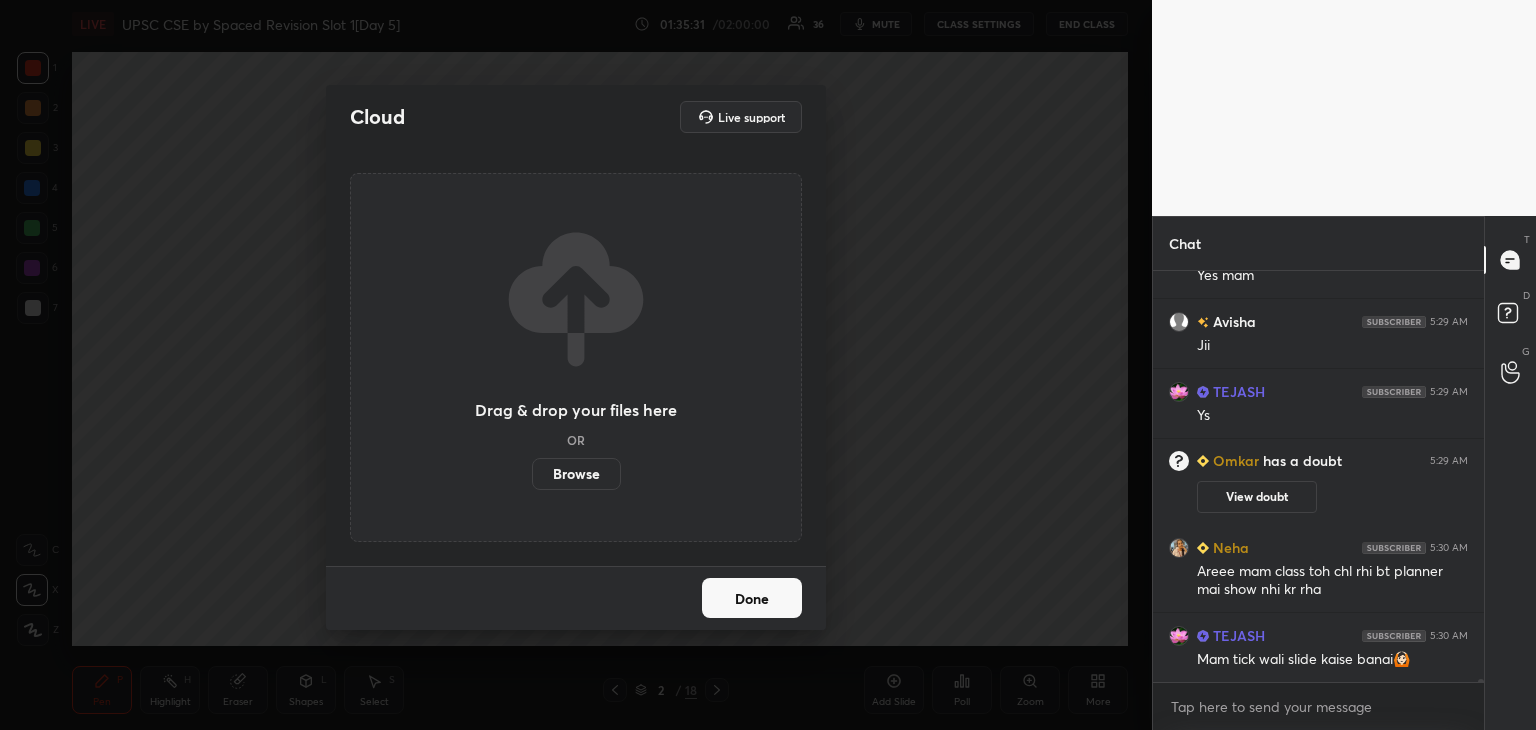 scroll, scrollTop: 56350, scrollLeft: 0, axis: vertical 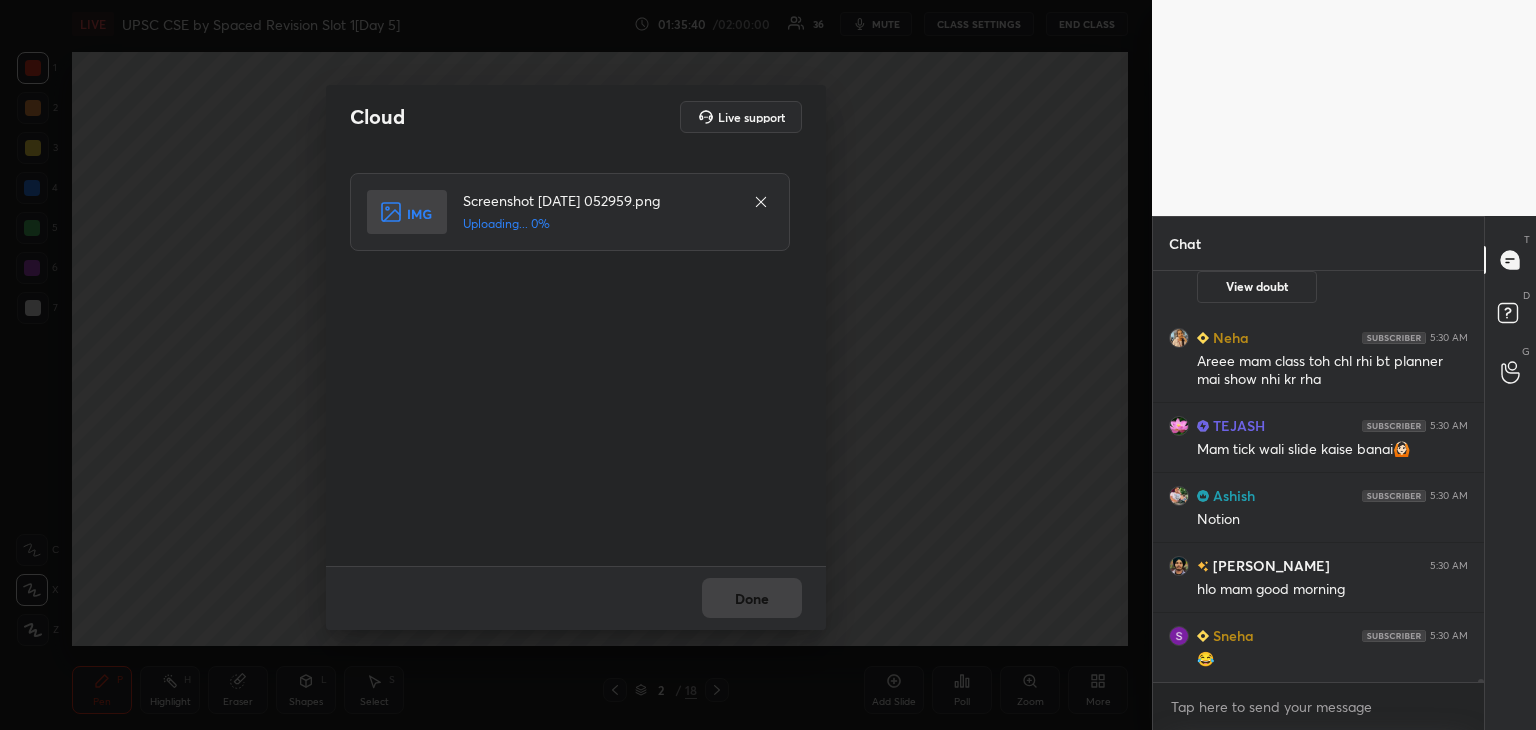click 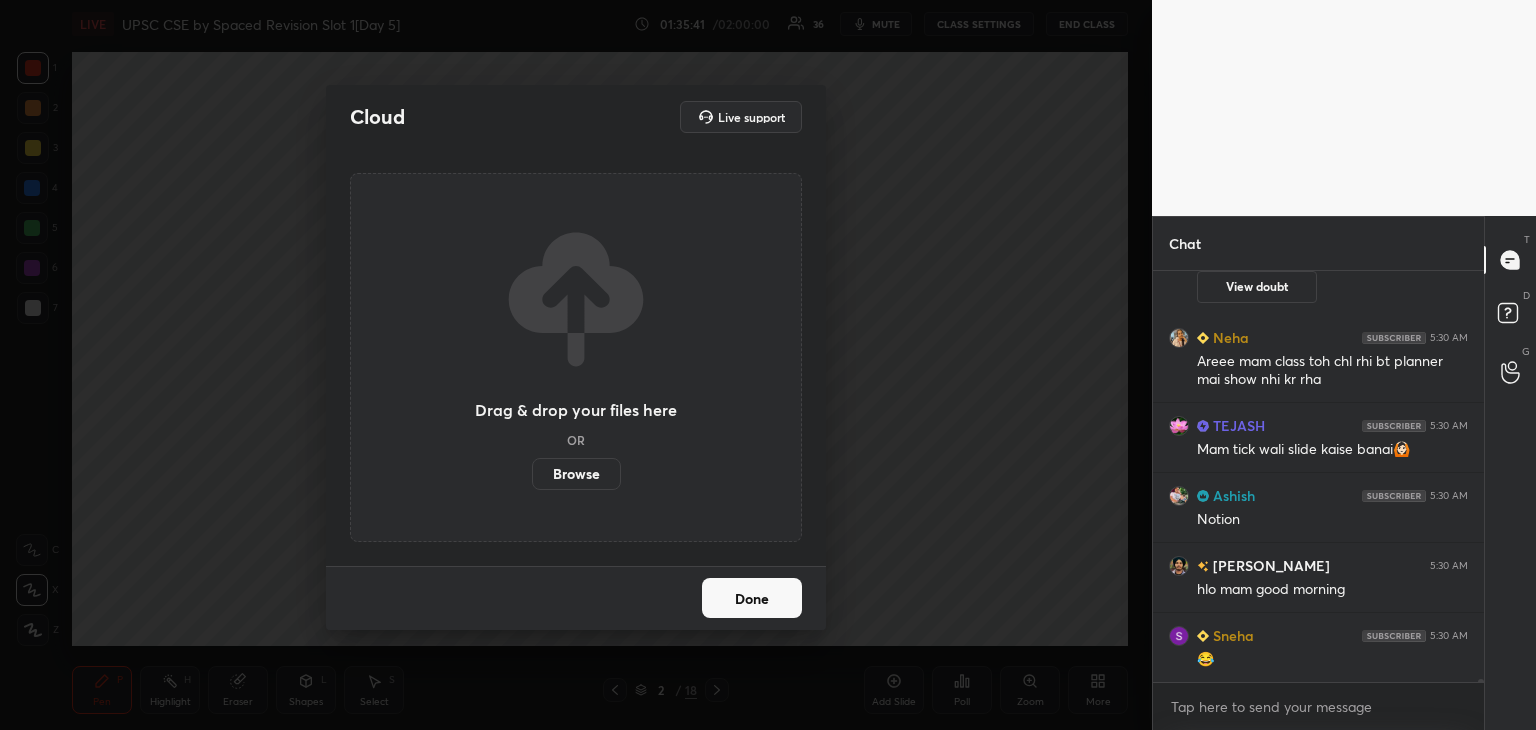 scroll, scrollTop: 56560, scrollLeft: 0, axis: vertical 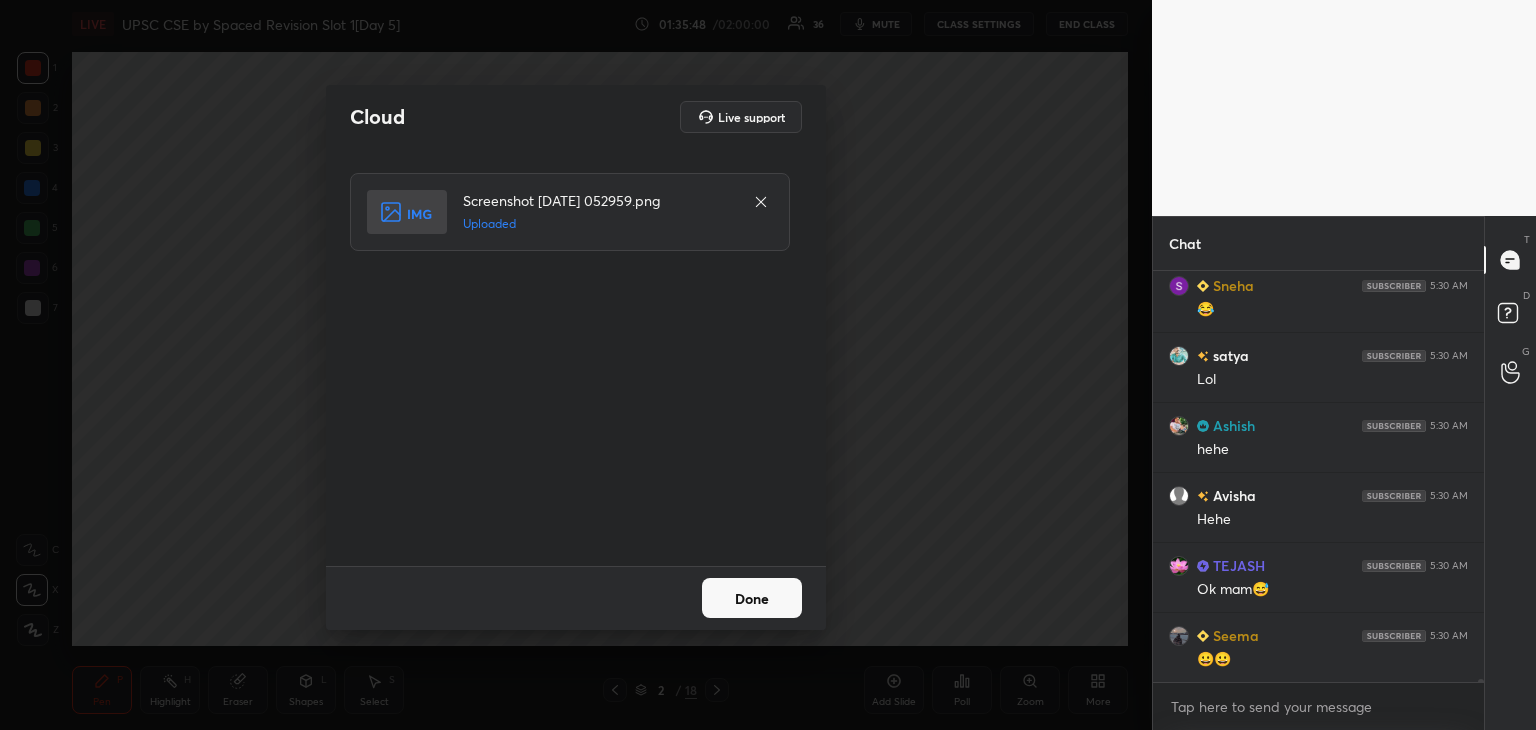 click on "Done" at bounding box center [752, 598] 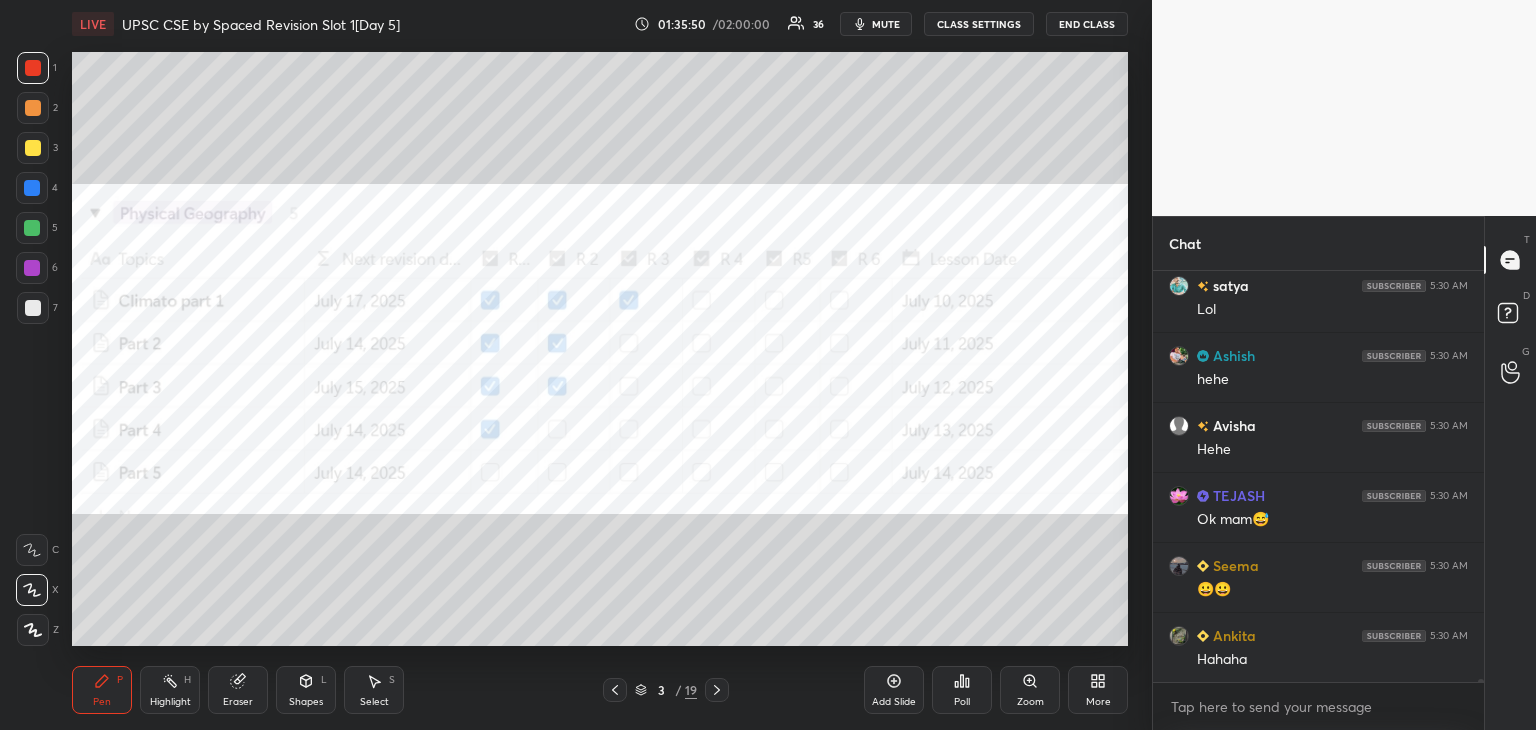 scroll, scrollTop: 57050, scrollLeft: 0, axis: vertical 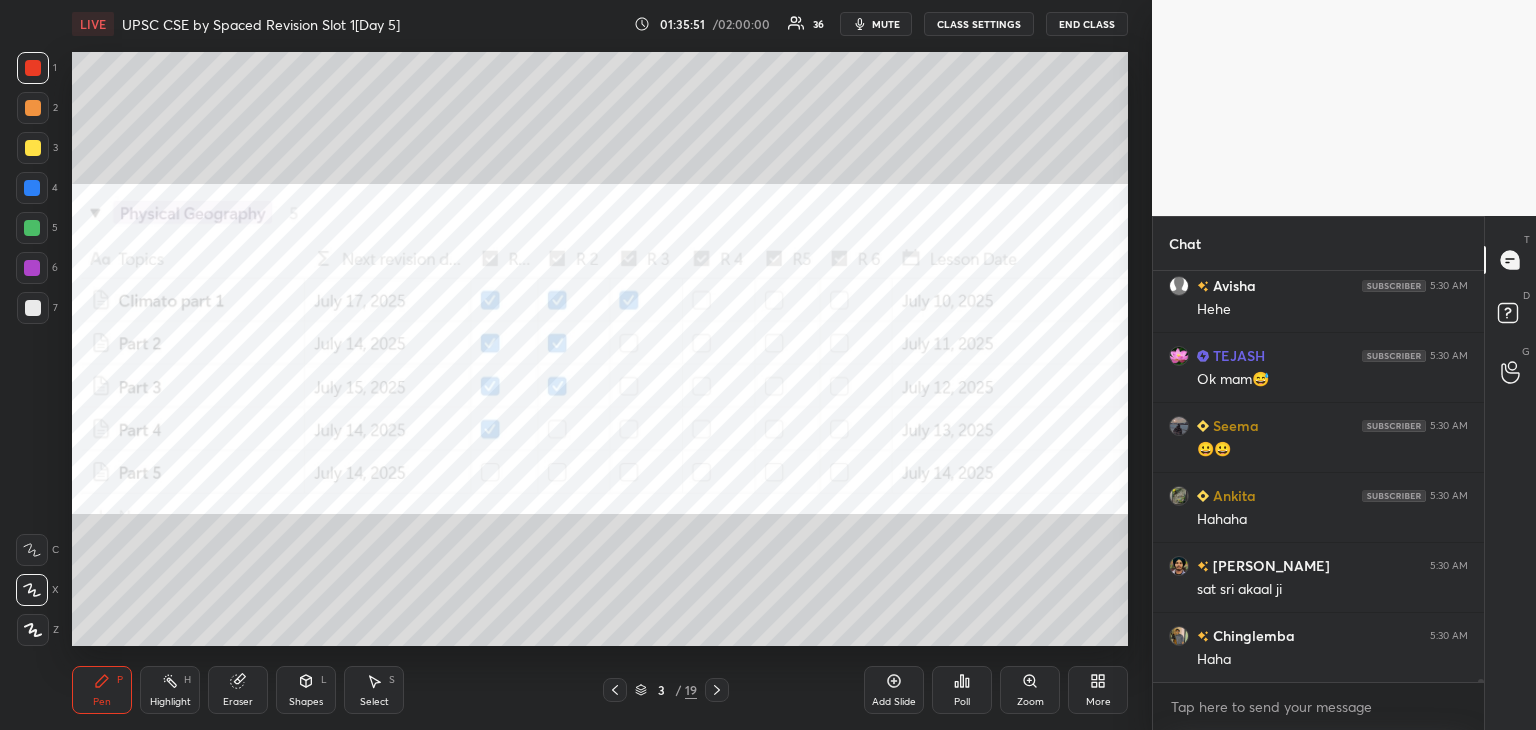 click at bounding box center (33, 68) 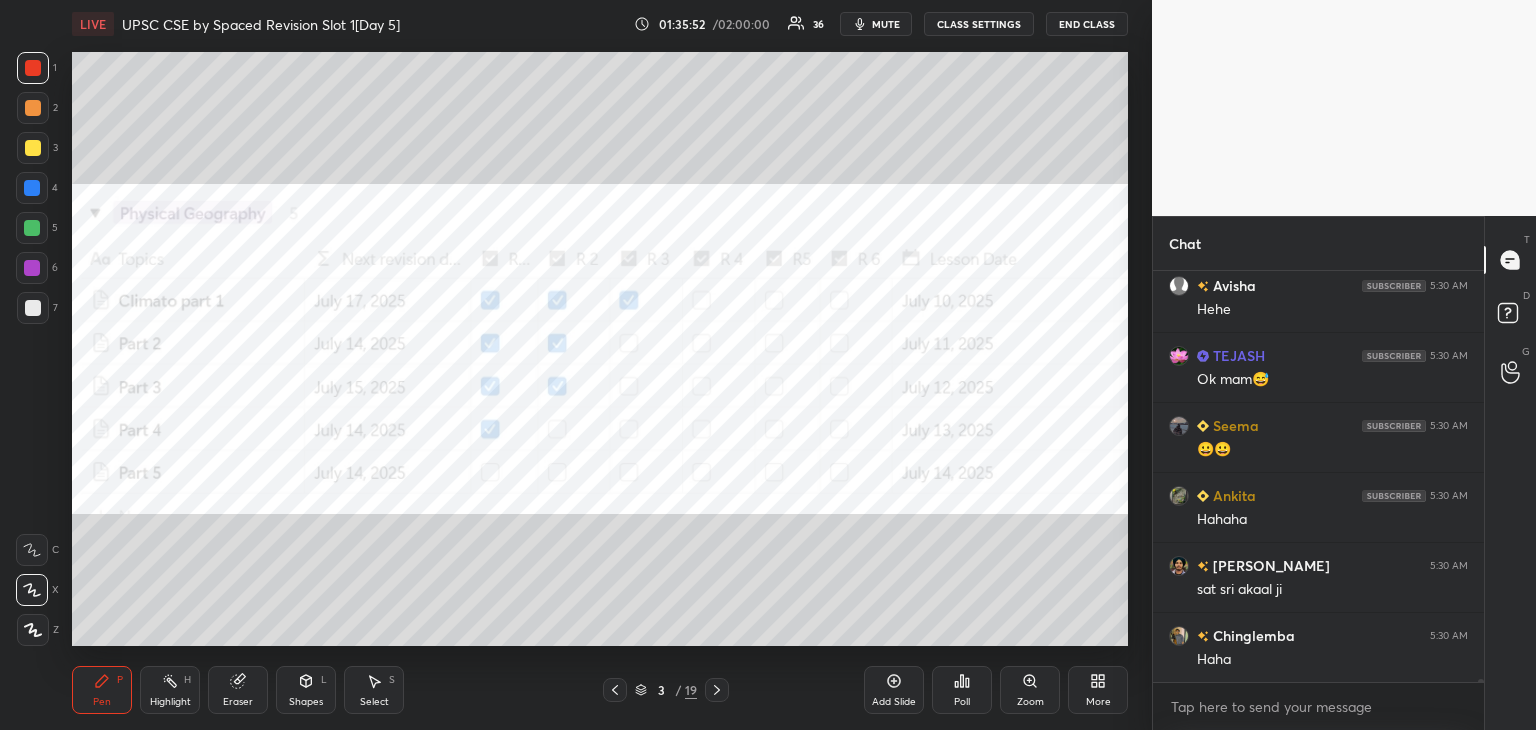 scroll, scrollTop: 57120, scrollLeft: 0, axis: vertical 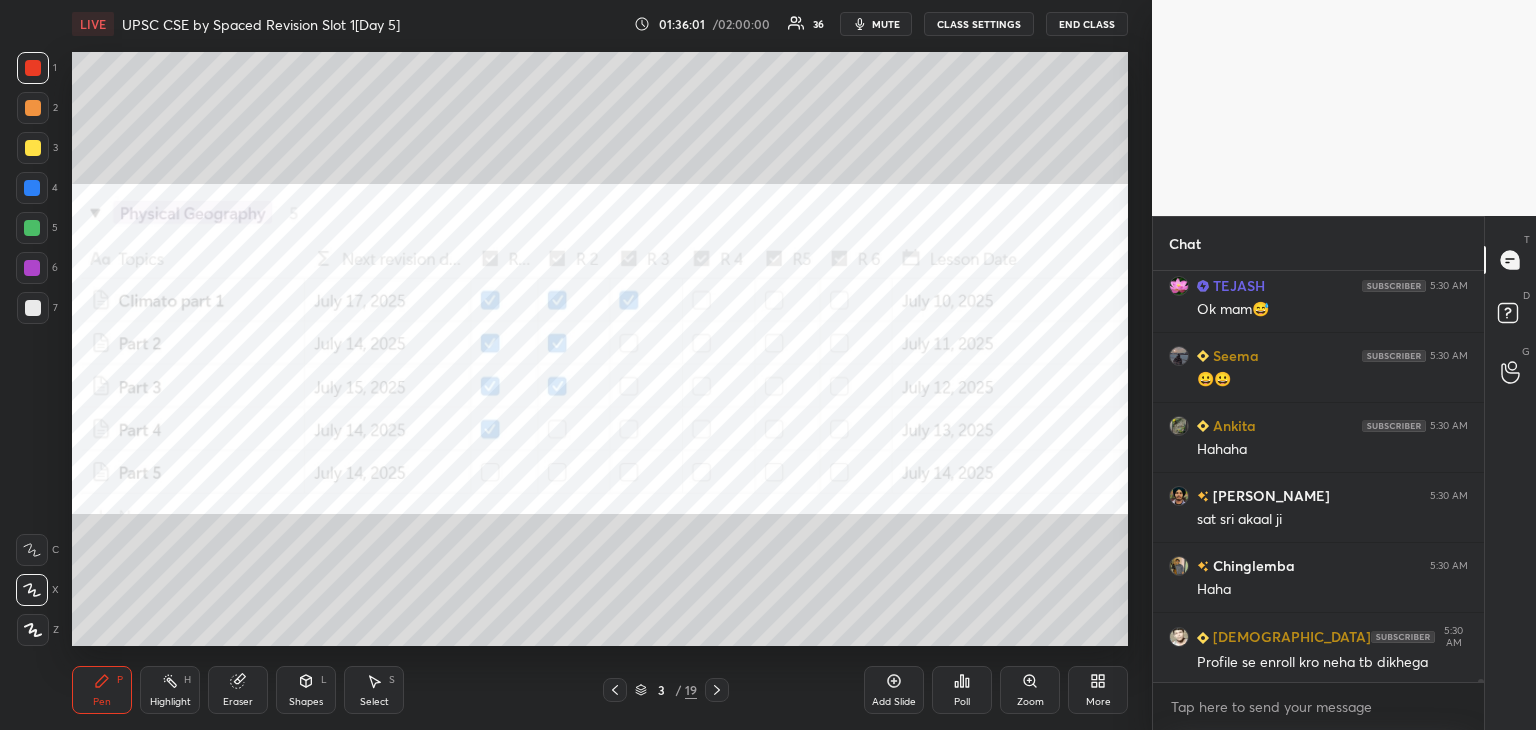click at bounding box center [32, 268] 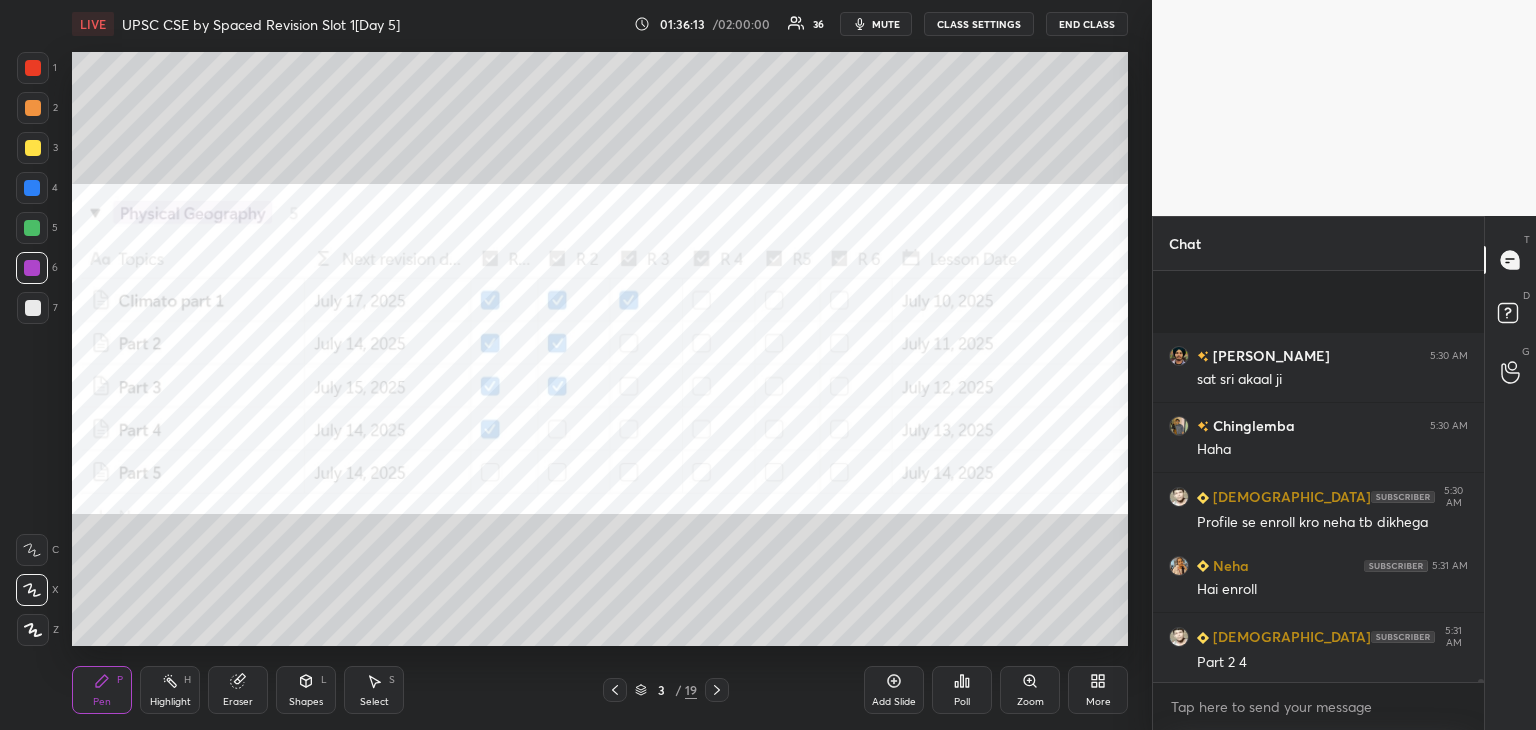 scroll, scrollTop: 57420, scrollLeft: 0, axis: vertical 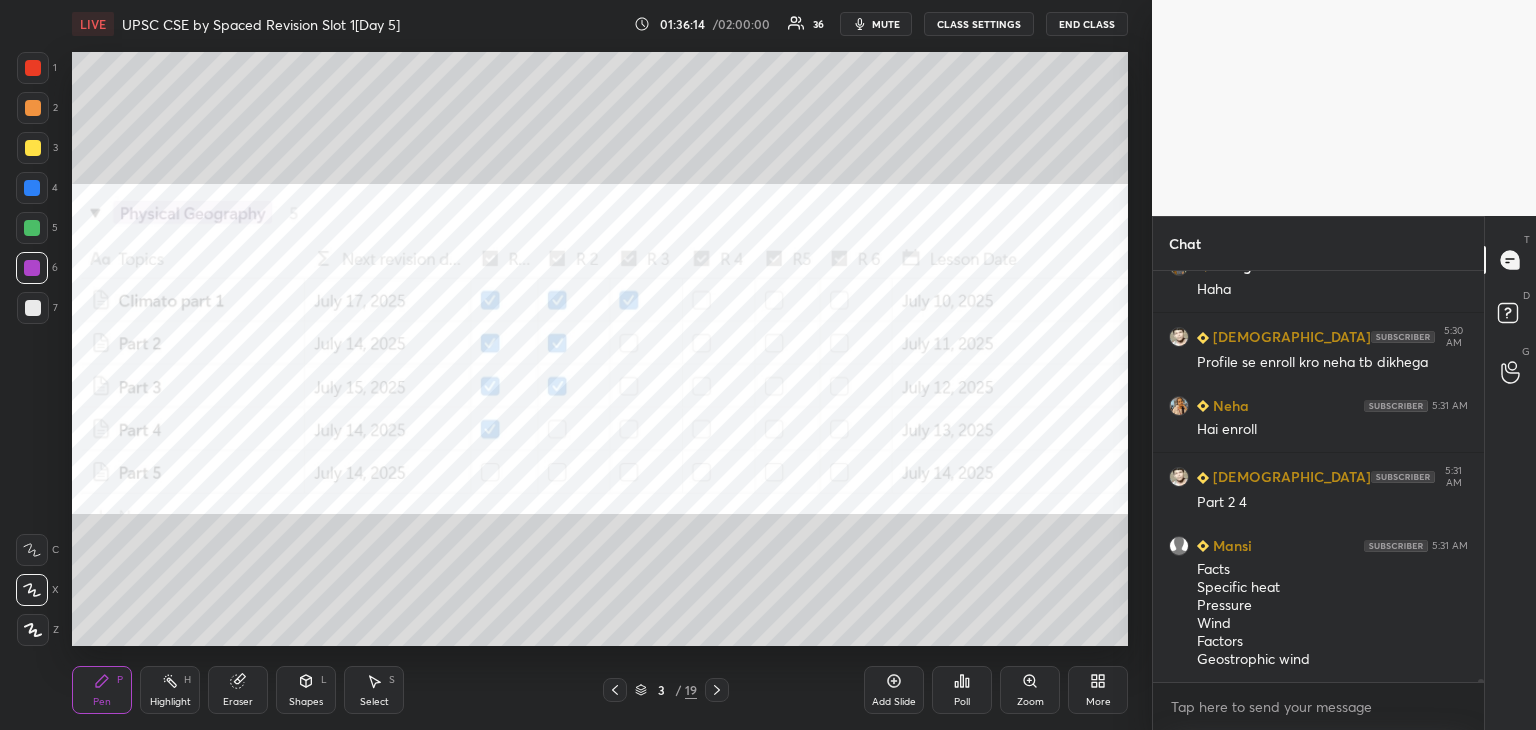 click at bounding box center (33, 68) 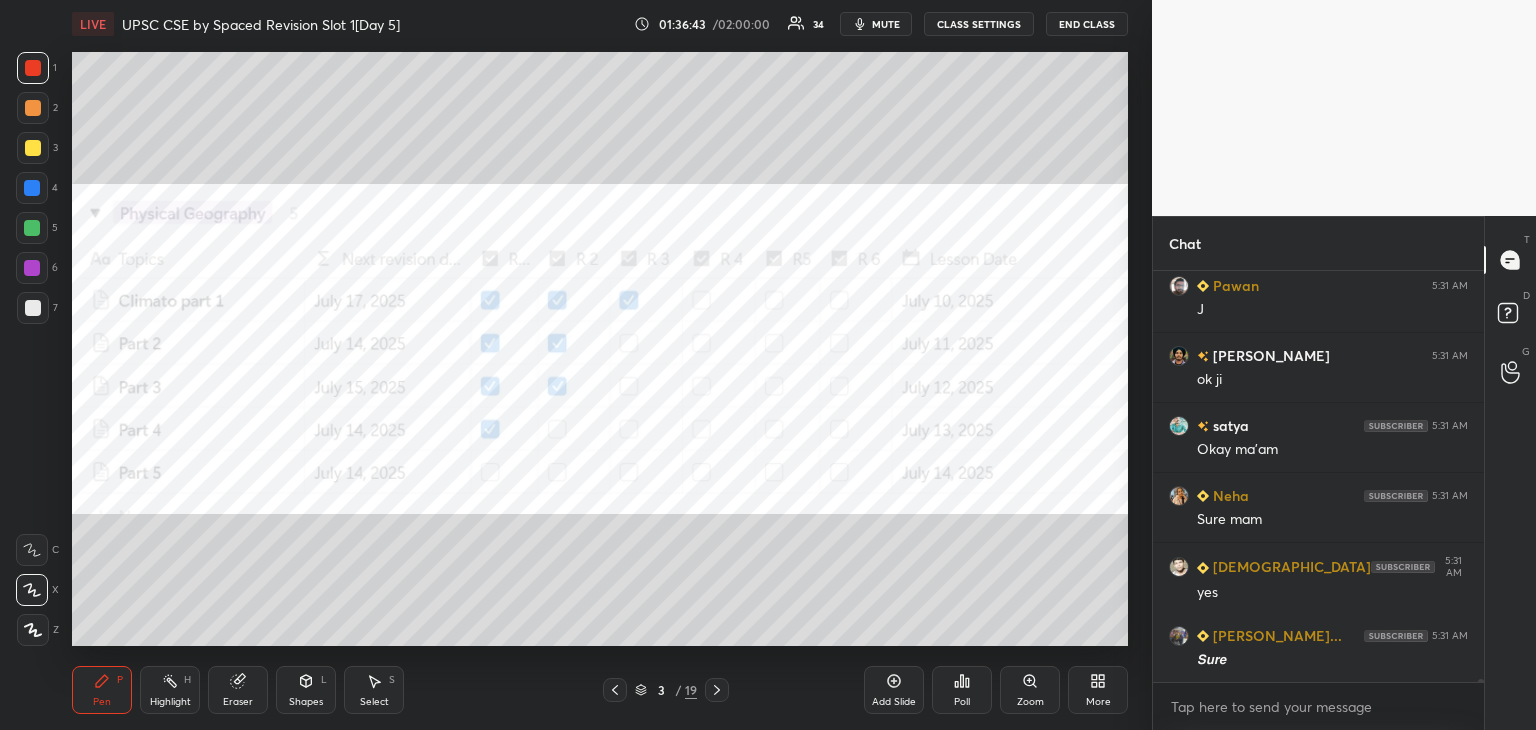 scroll, scrollTop: 58960, scrollLeft: 0, axis: vertical 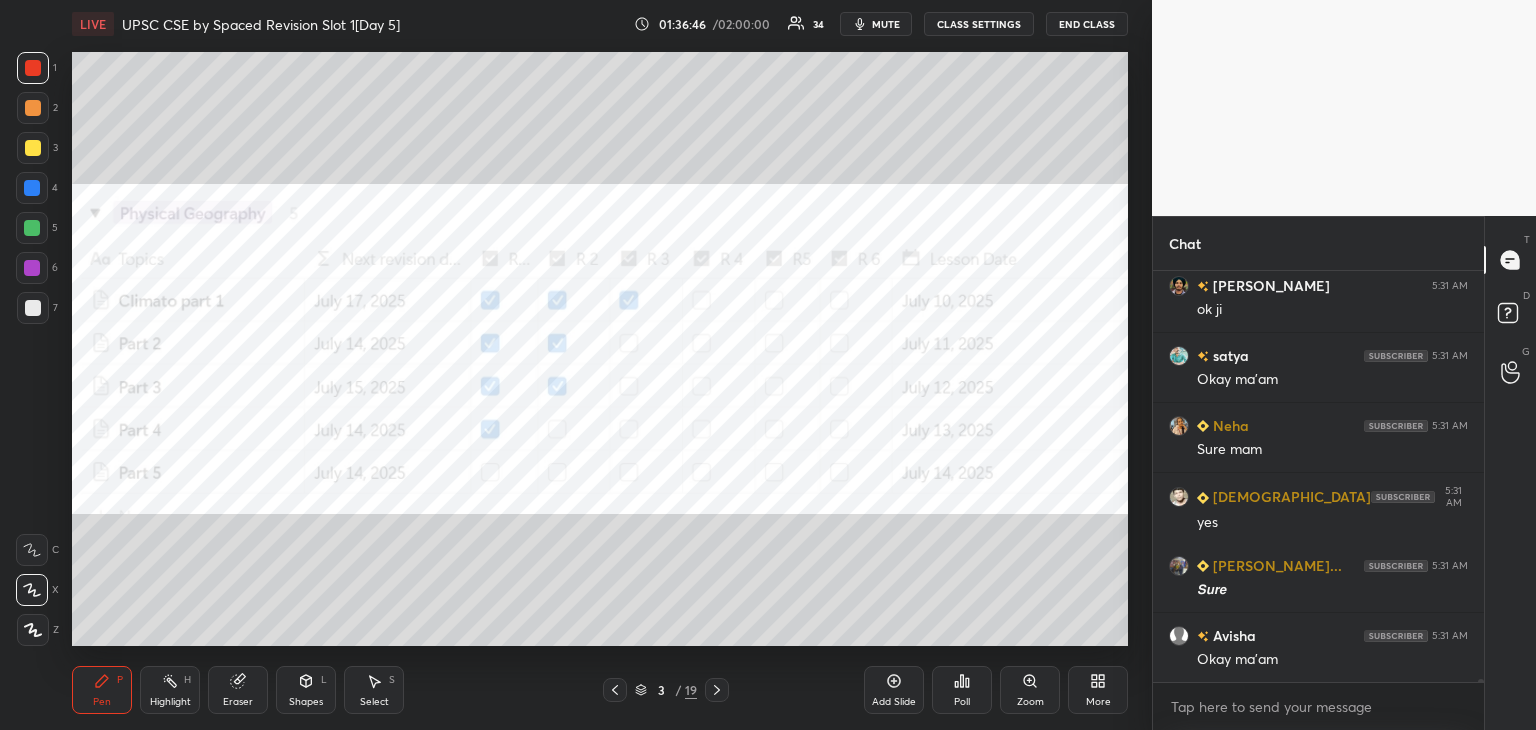 click at bounding box center (32, 188) 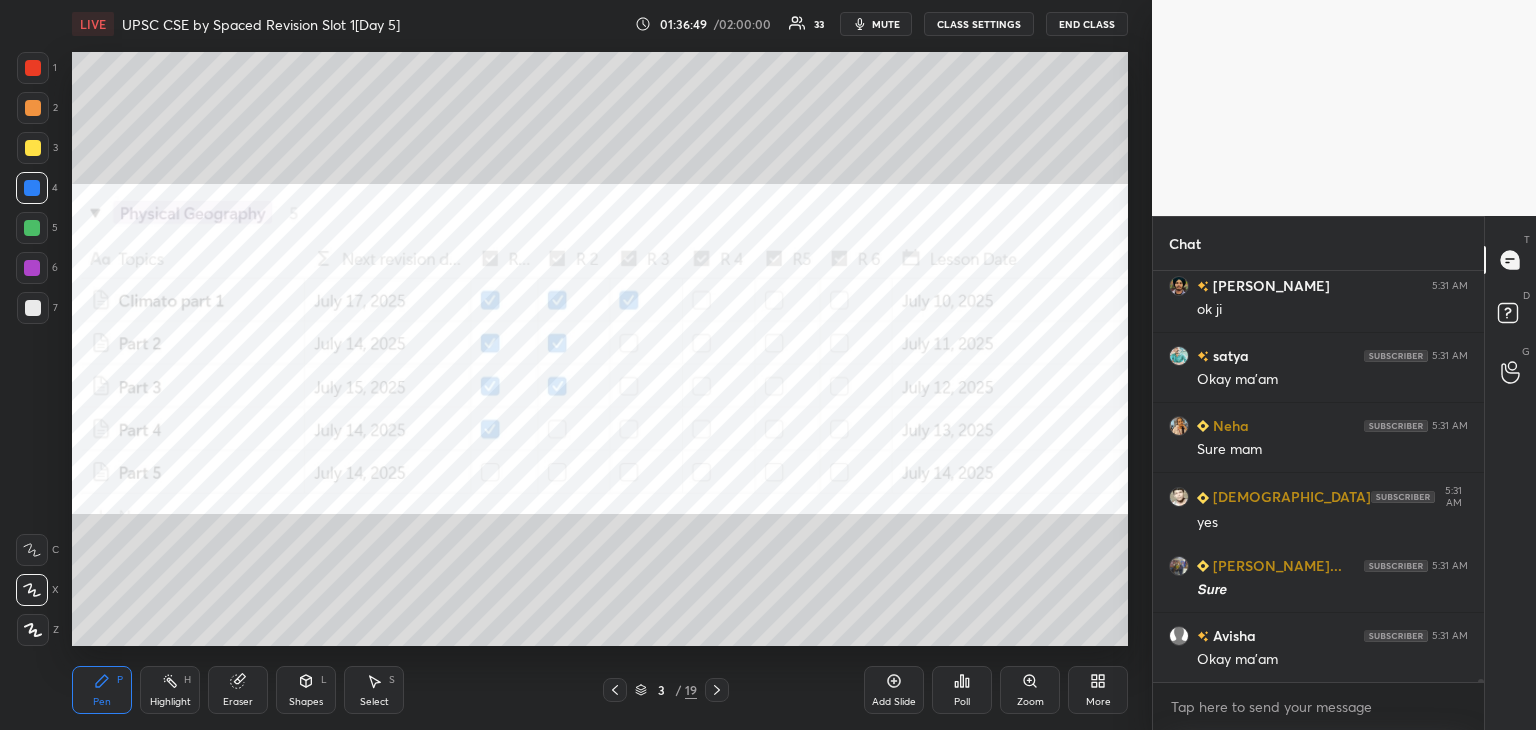 click on "3 / 19" at bounding box center (666, 690) 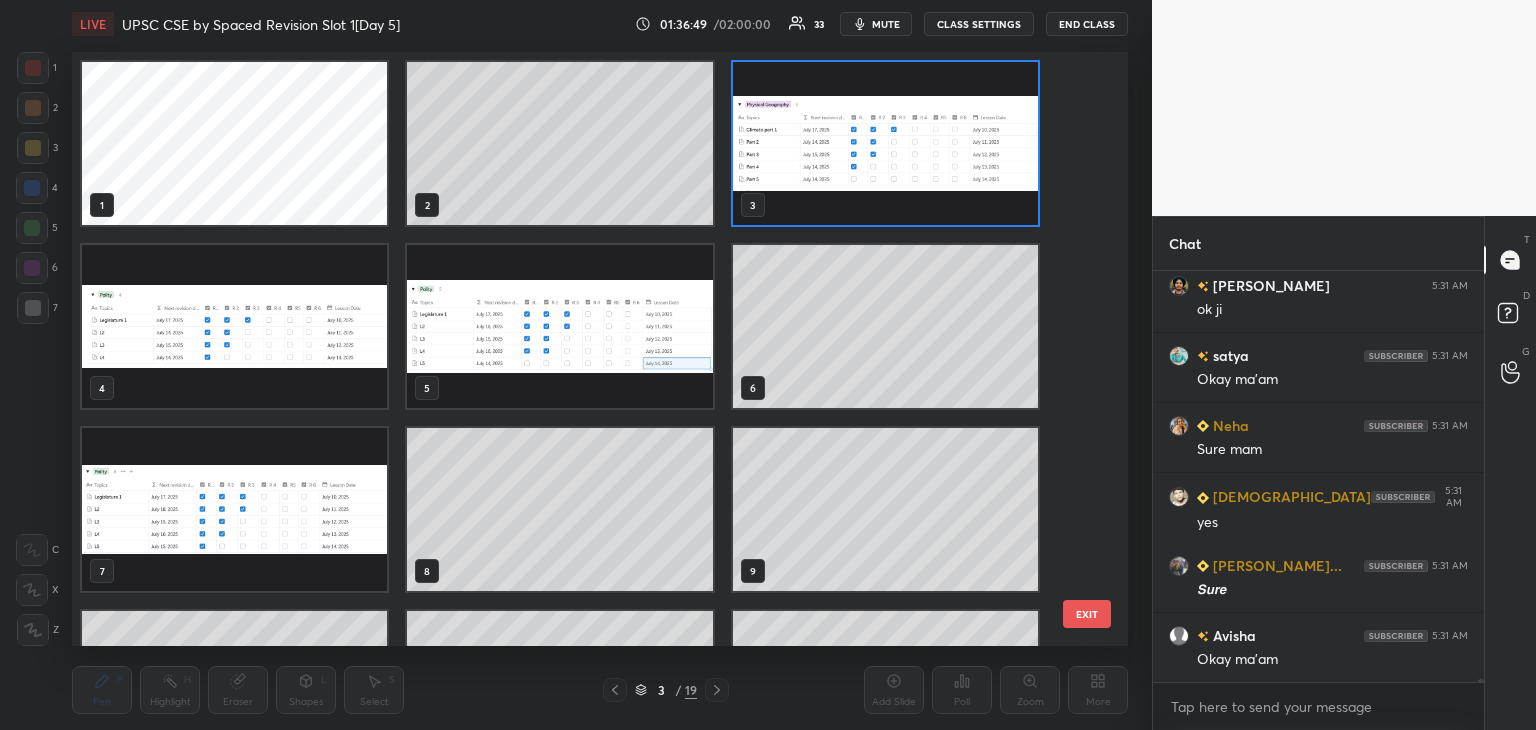 scroll, scrollTop: 6, scrollLeft: 10, axis: both 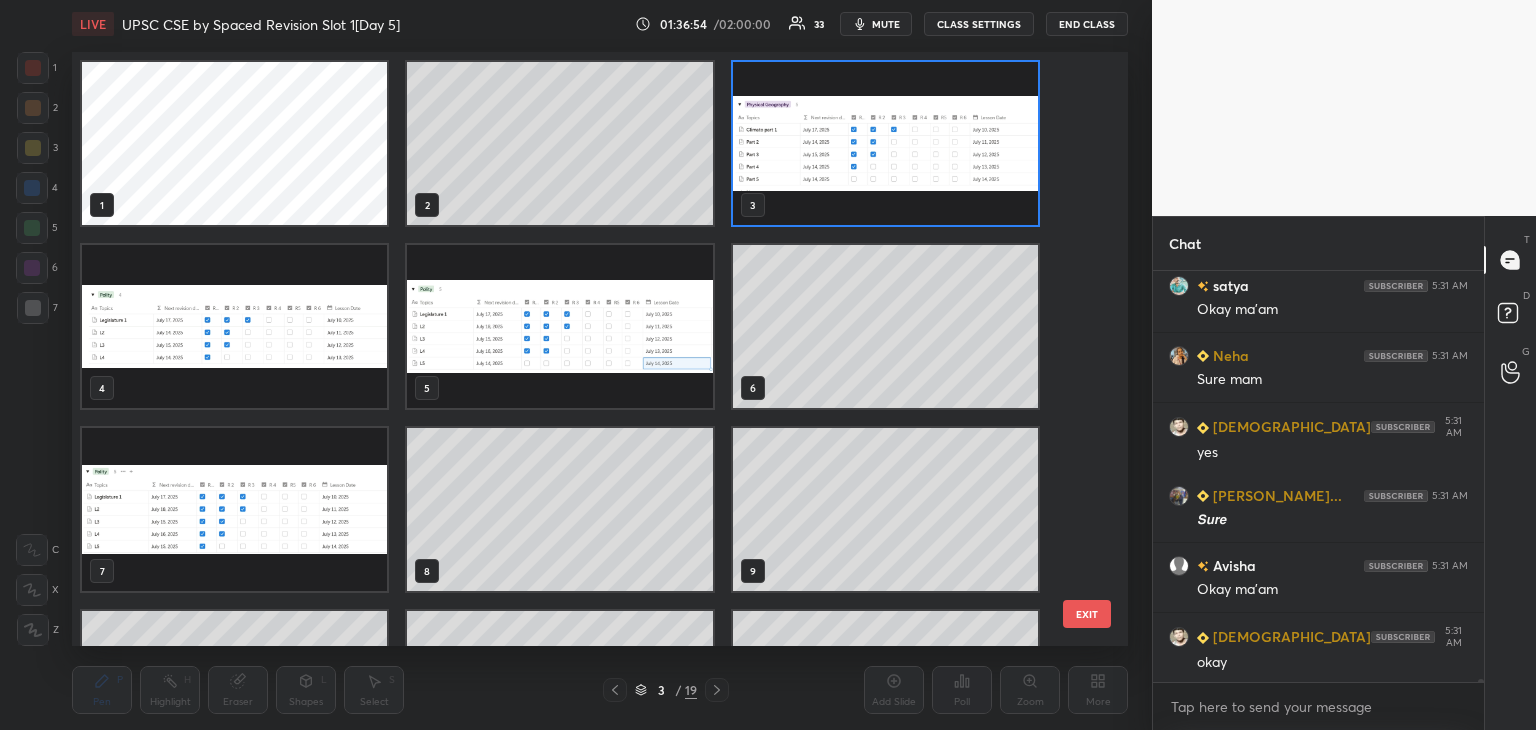 click at bounding box center (885, 143) 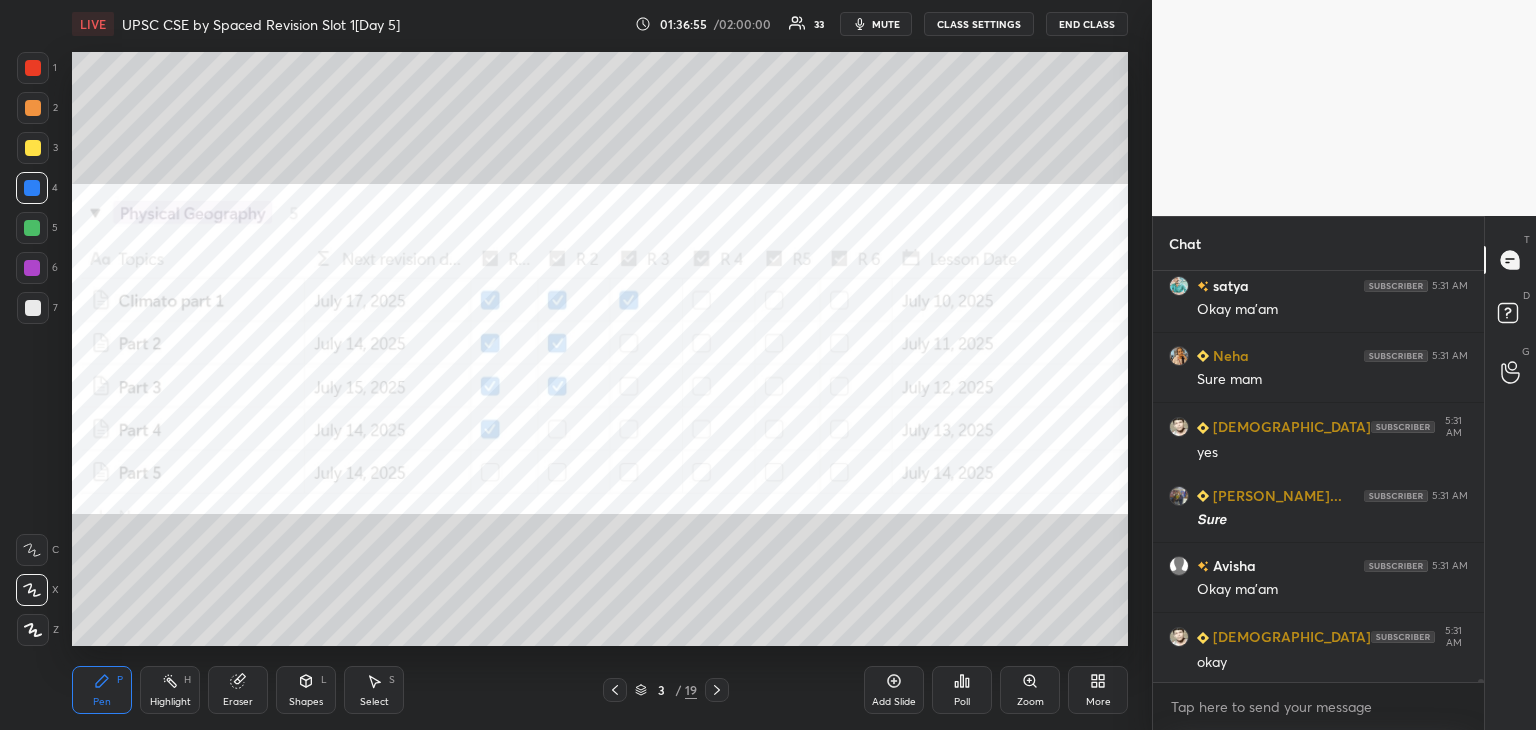 scroll, scrollTop: 0, scrollLeft: 0, axis: both 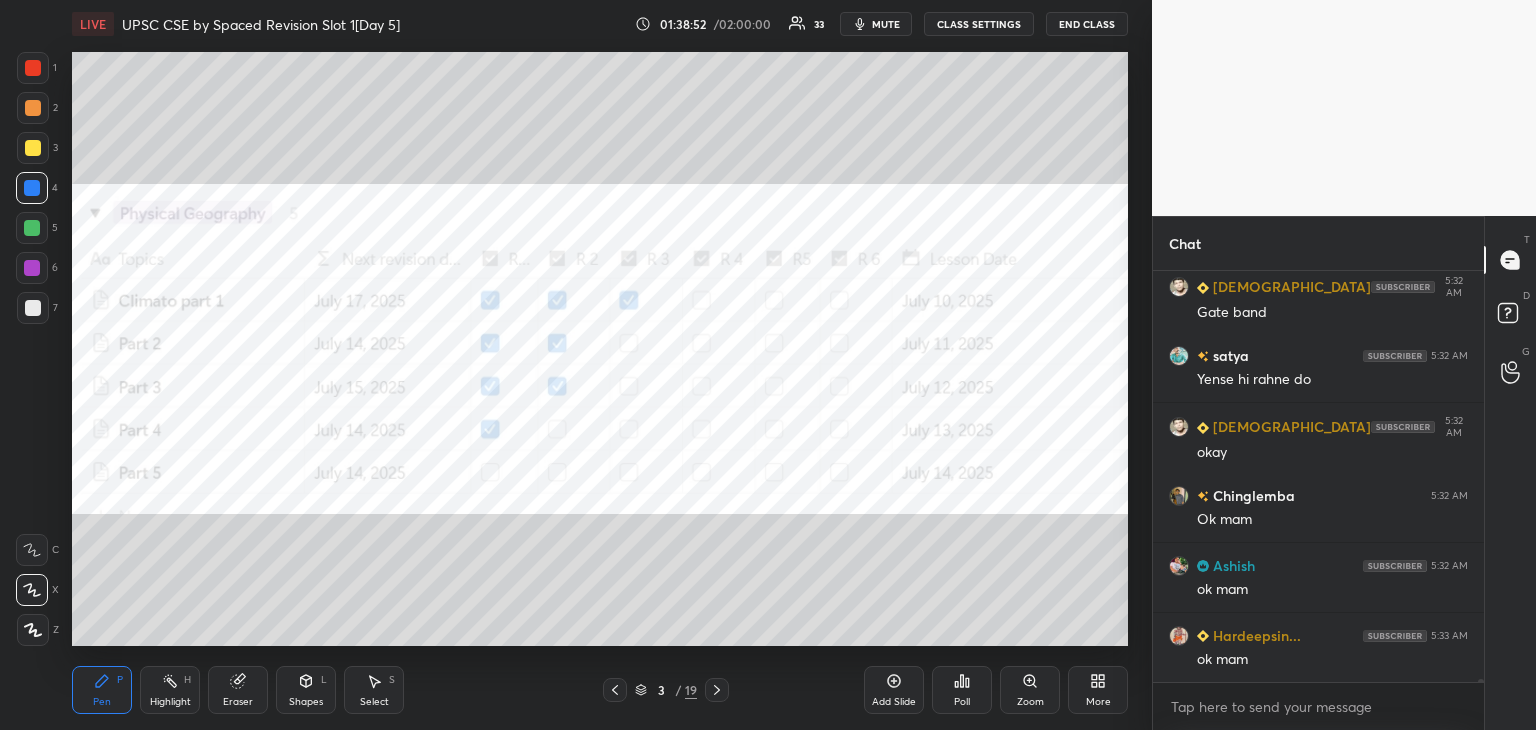click at bounding box center (33, 68) 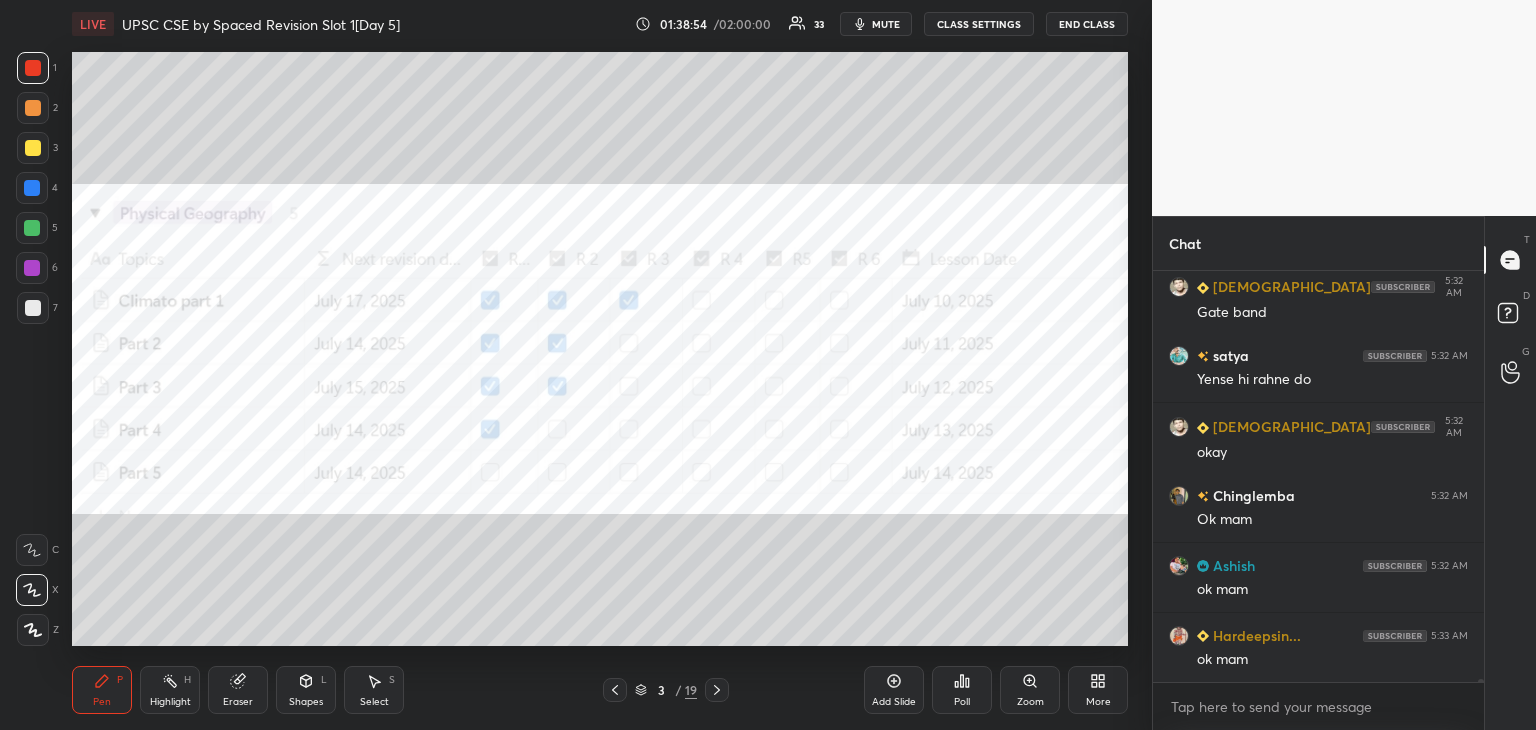 click 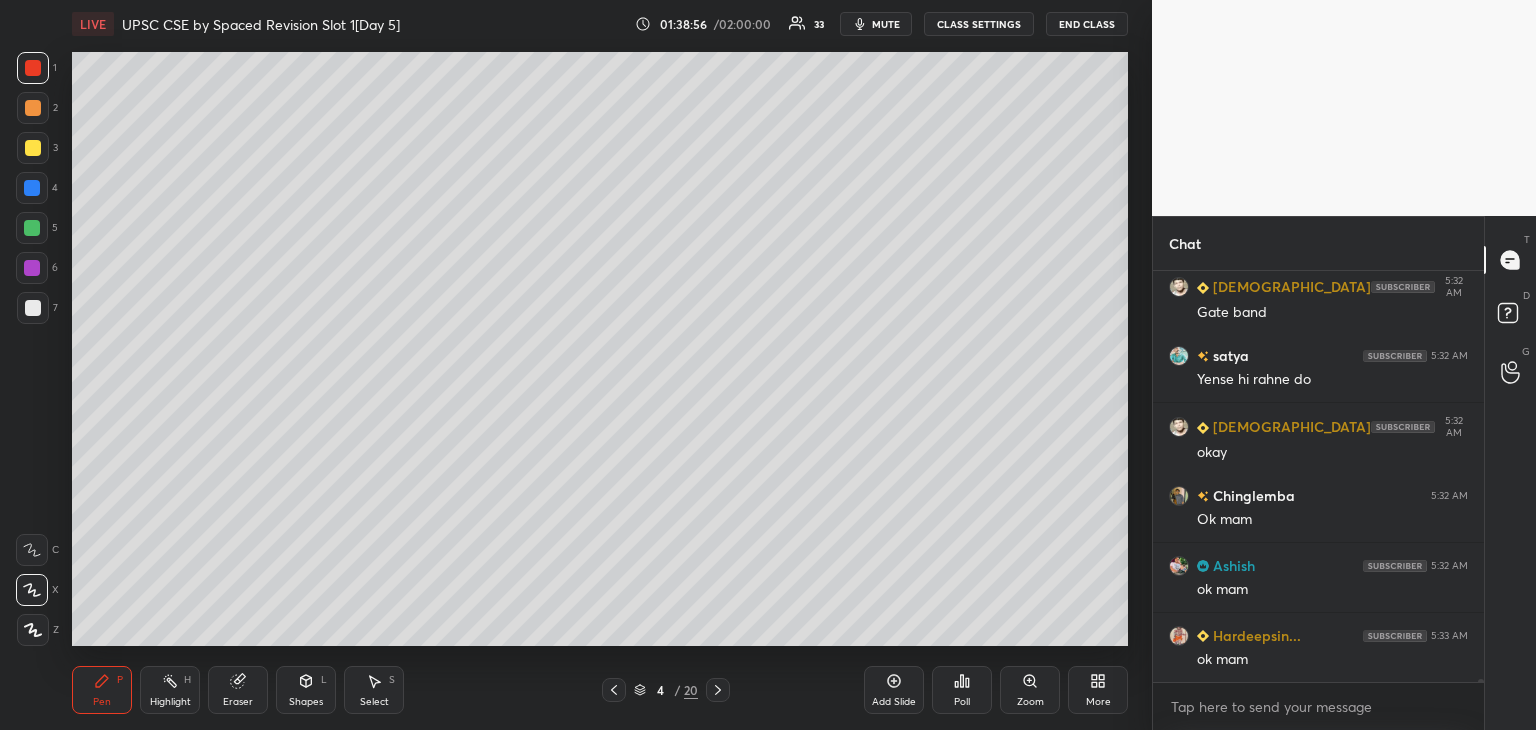 click at bounding box center [33, 308] 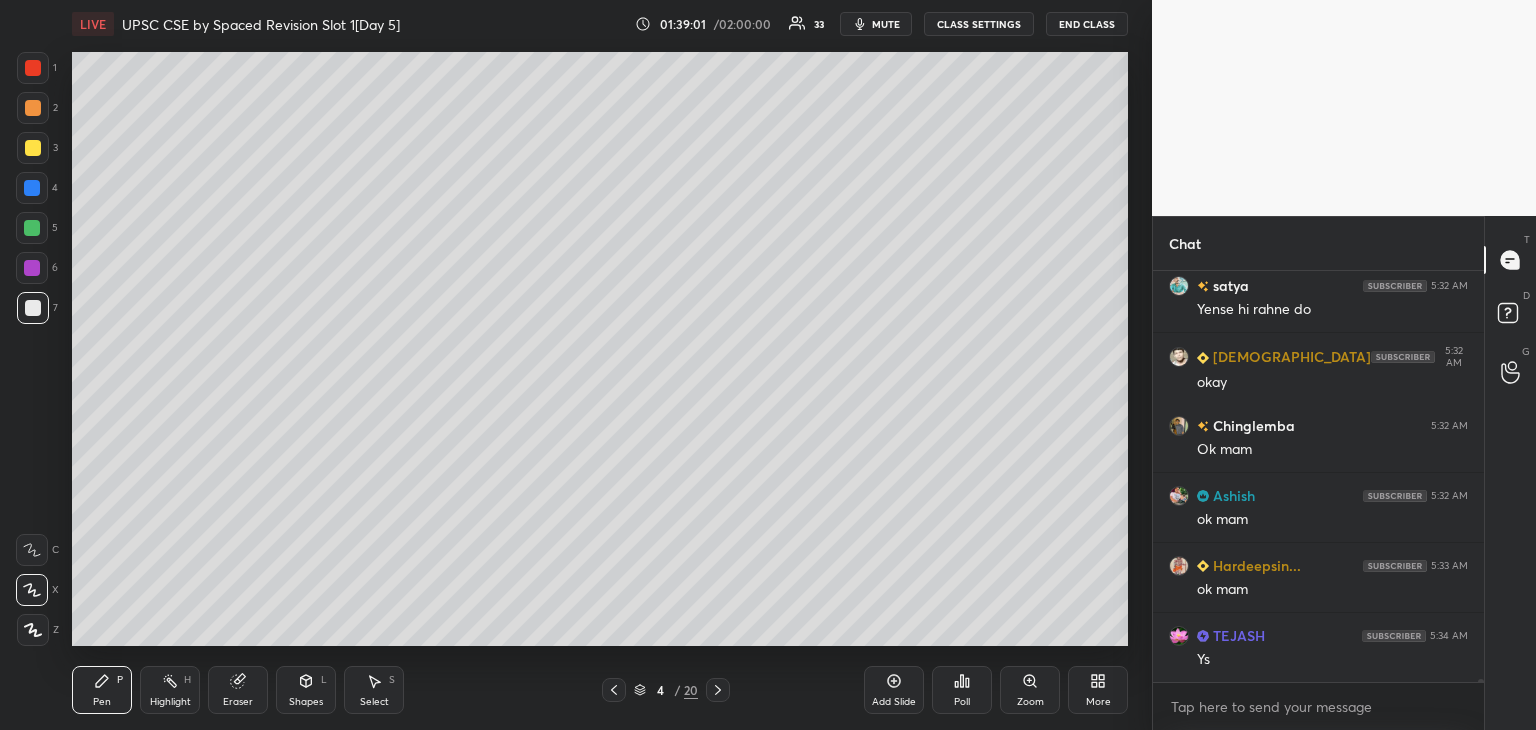 scroll, scrollTop: 60170, scrollLeft: 0, axis: vertical 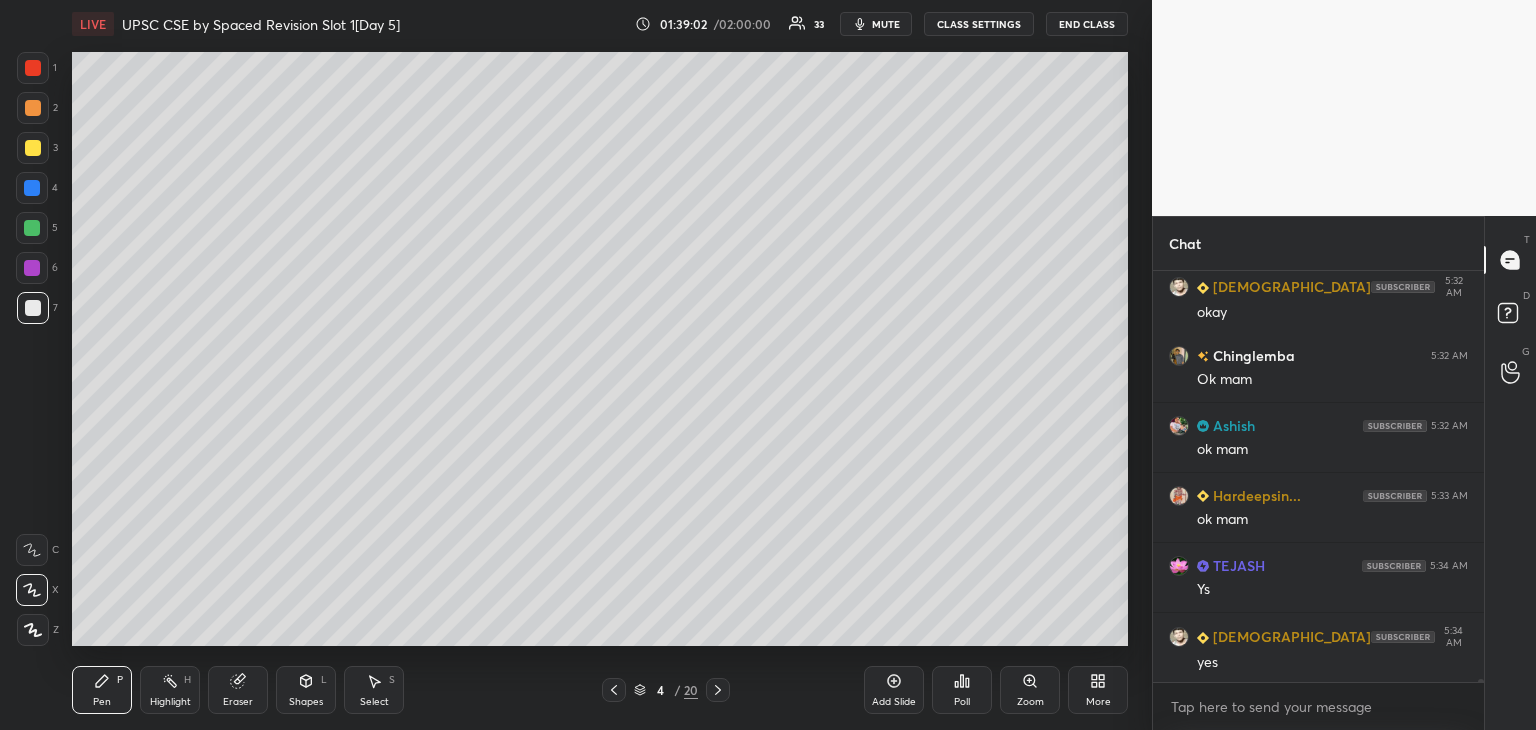 click at bounding box center [33, 308] 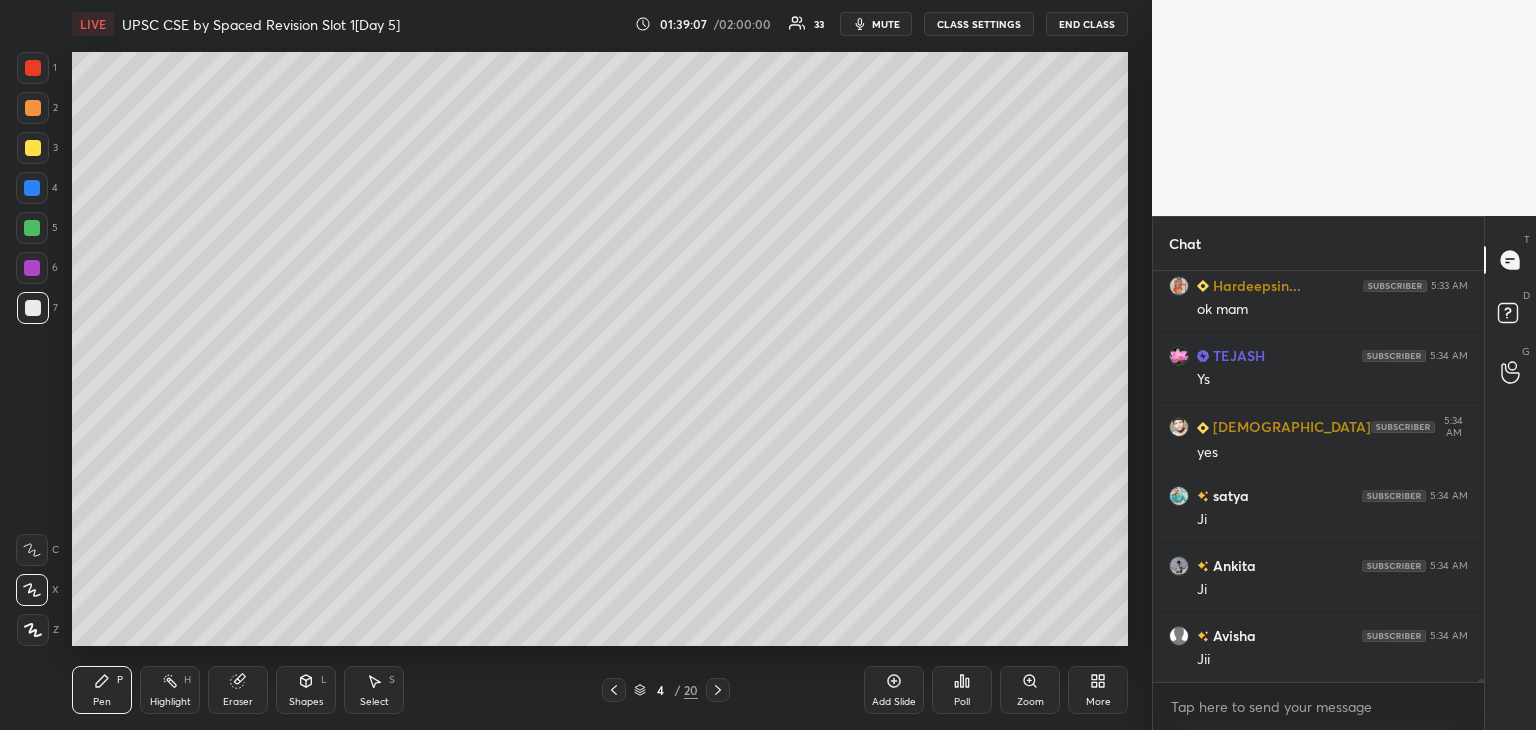 scroll, scrollTop: 60450, scrollLeft: 0, axis: vertical 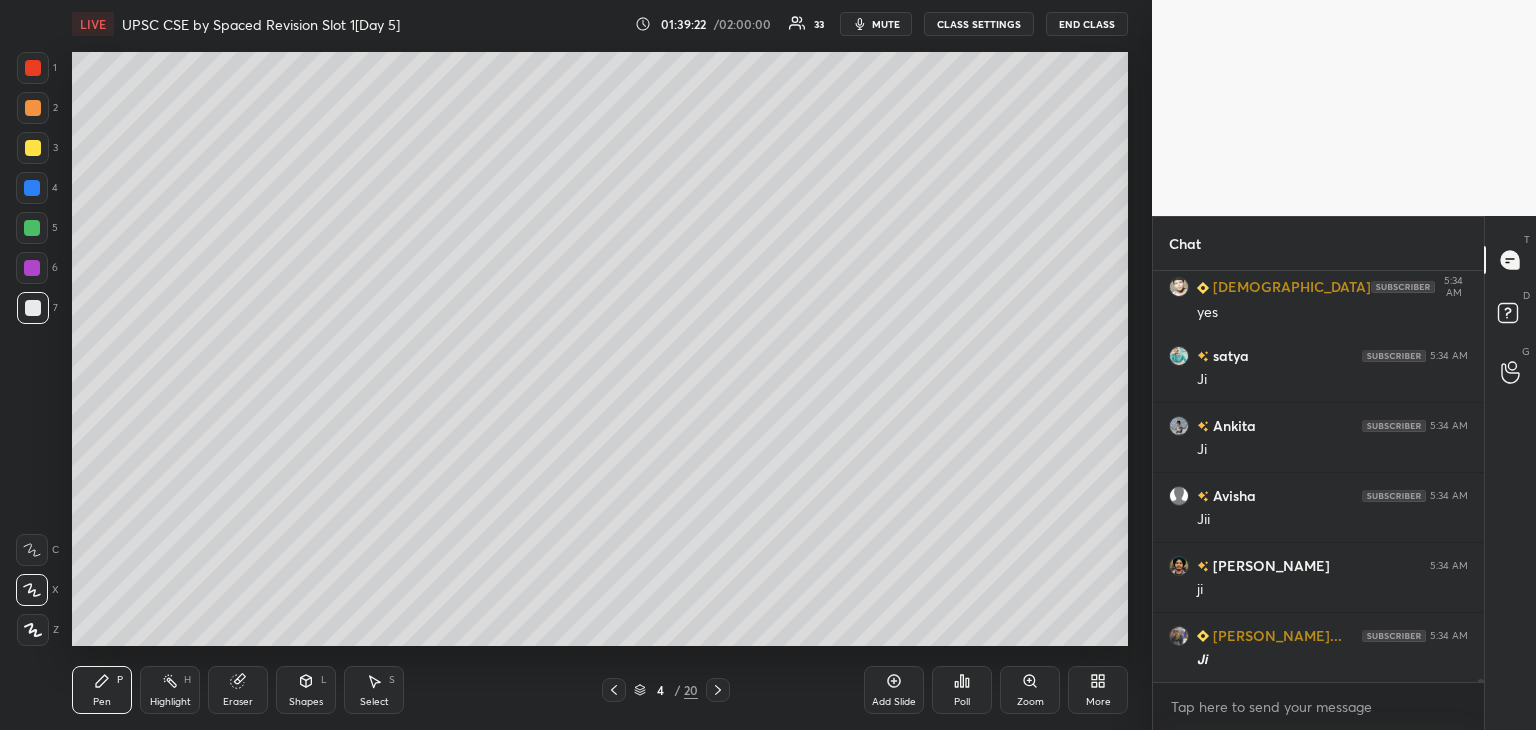 click at bounding box center [33, 148] 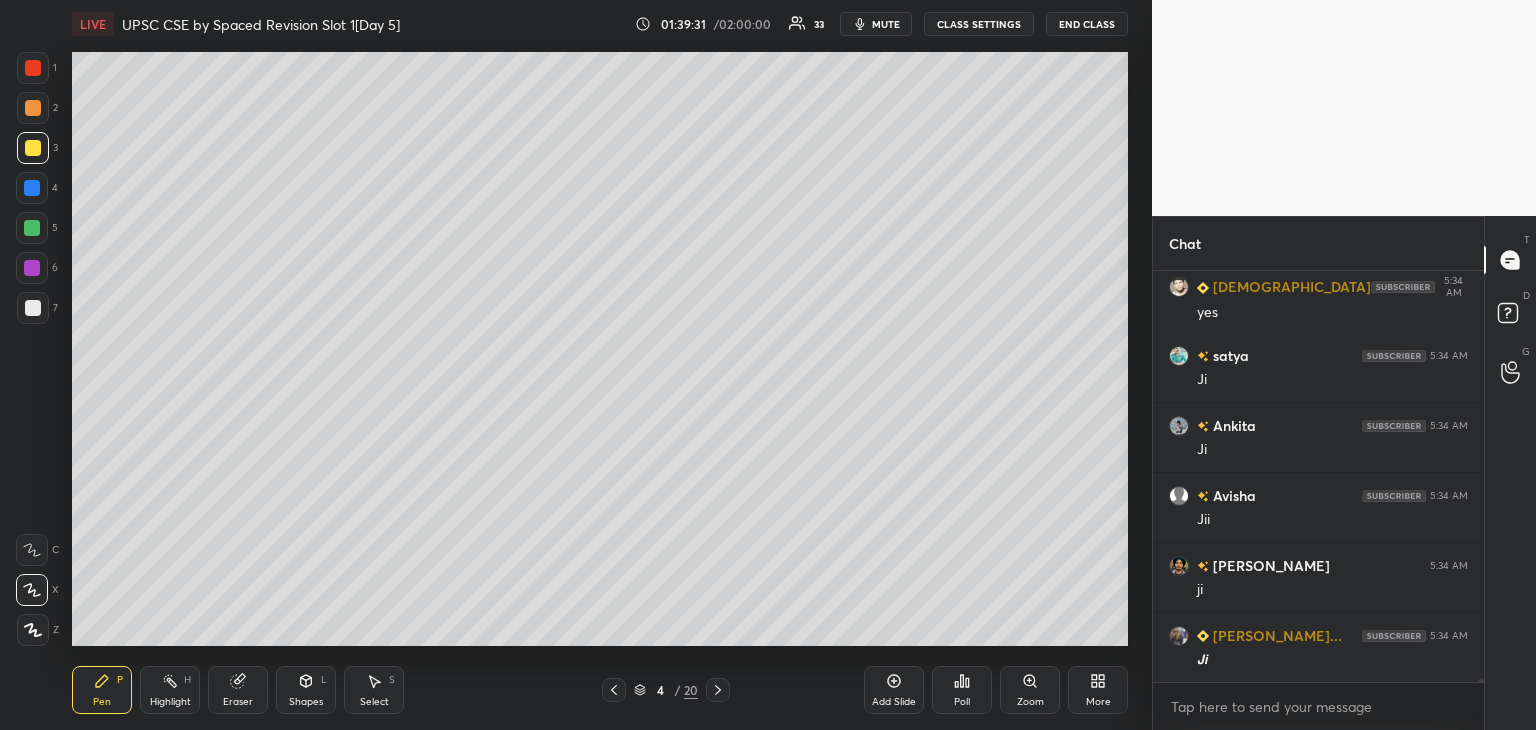 click at bounding box center [33, 308] 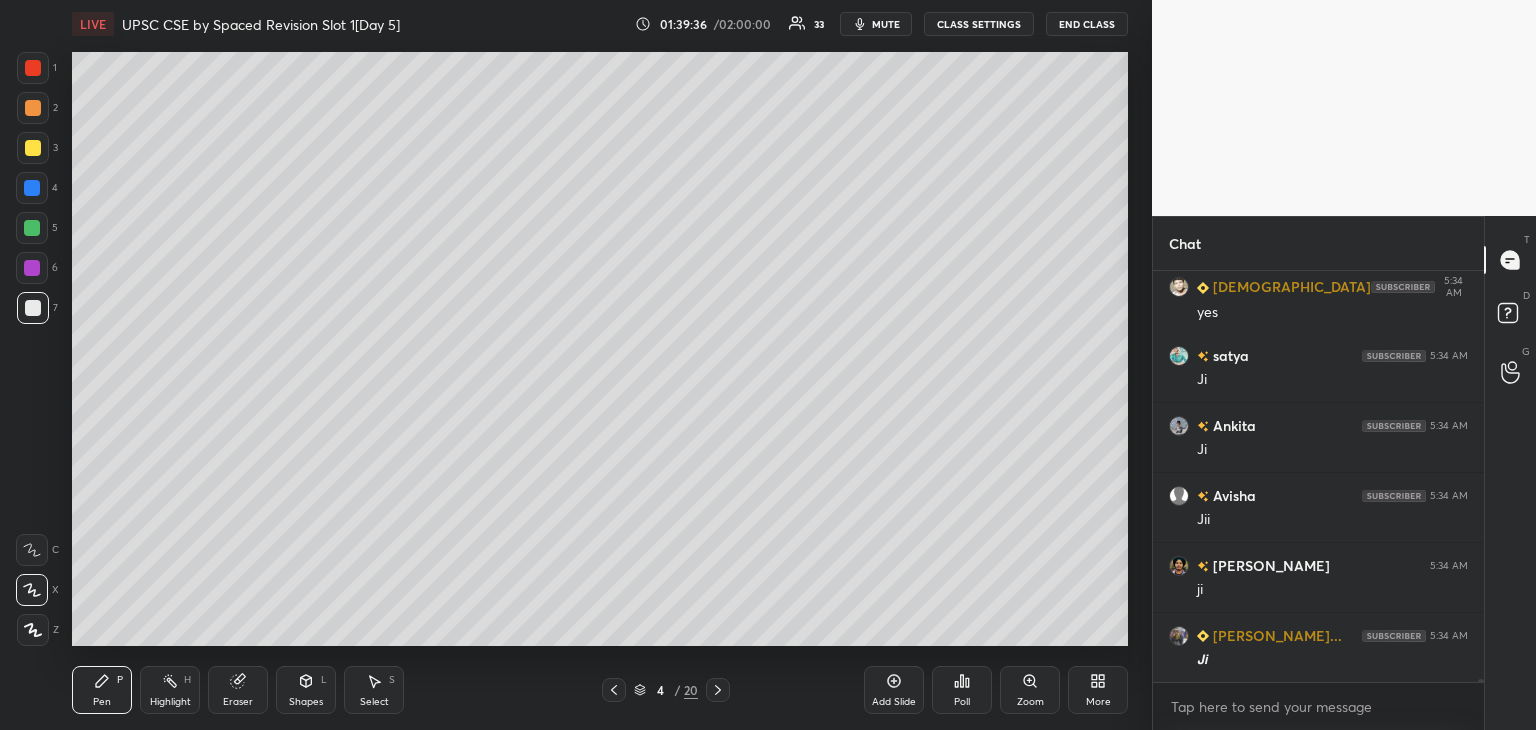 drag, startPoint x: 32, startPoint y: 145, endPoint x: 49, endPoint y: 141, distance: 17.464249 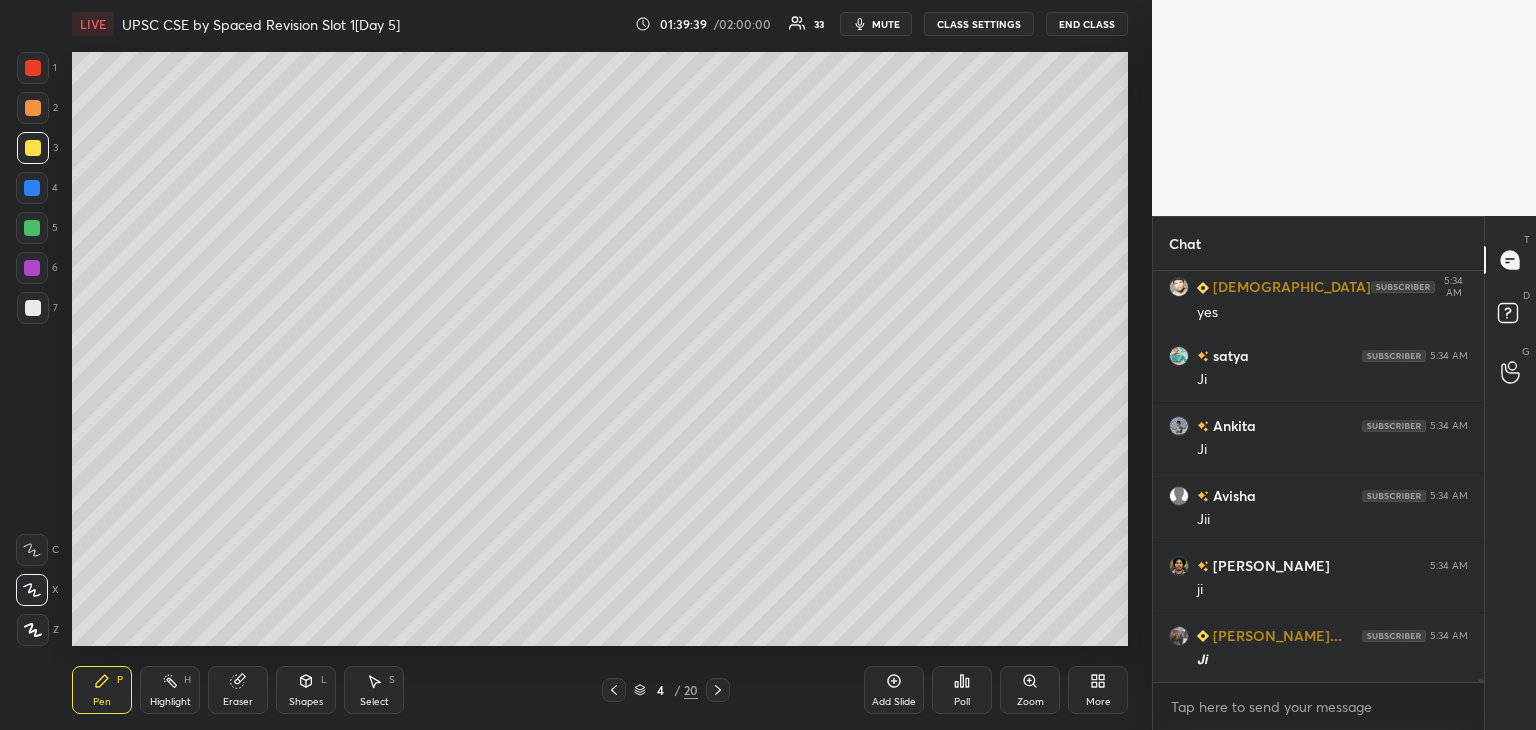 scroll, scrollTop: 60590, scrollLeft: 0, axis: vertical 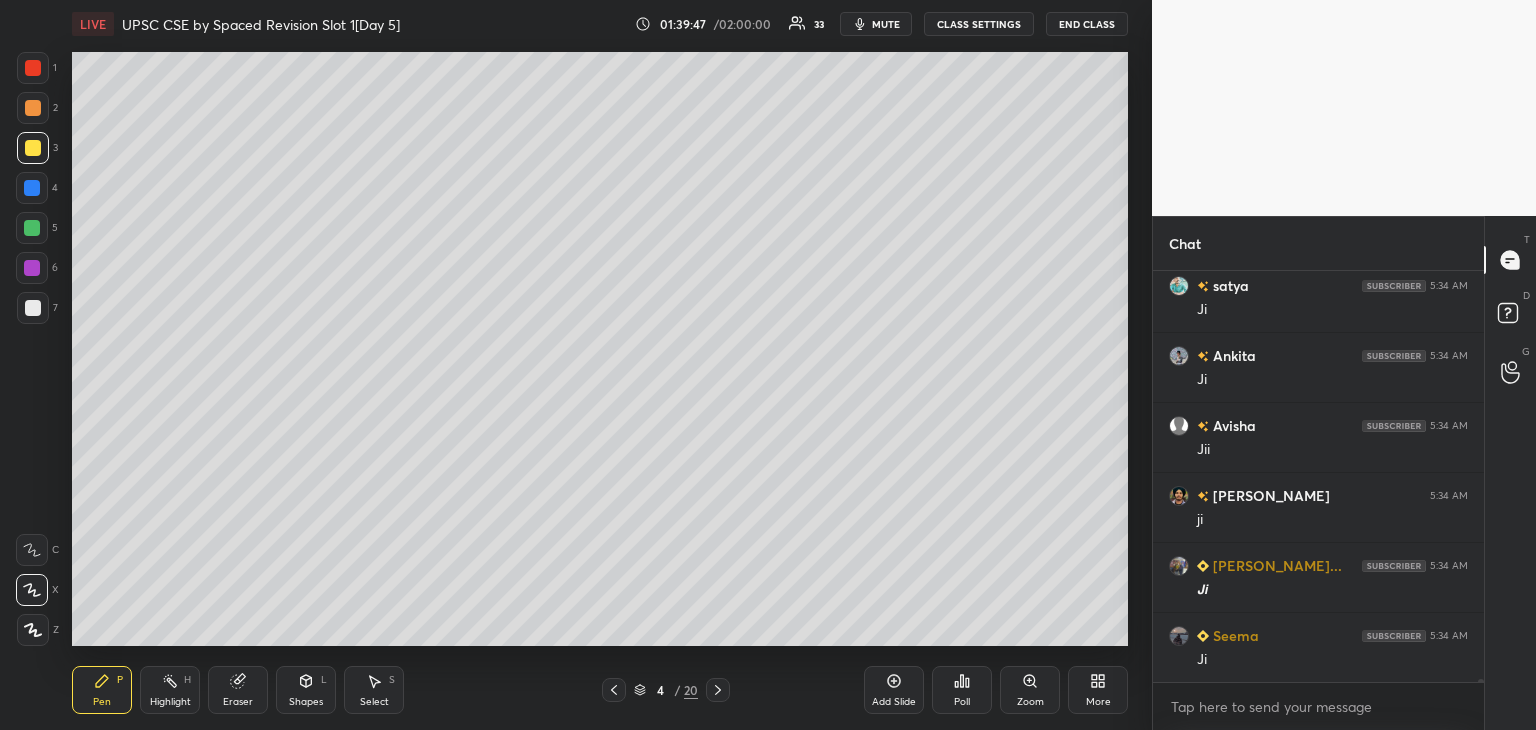 click at bounding box center (33, 308) 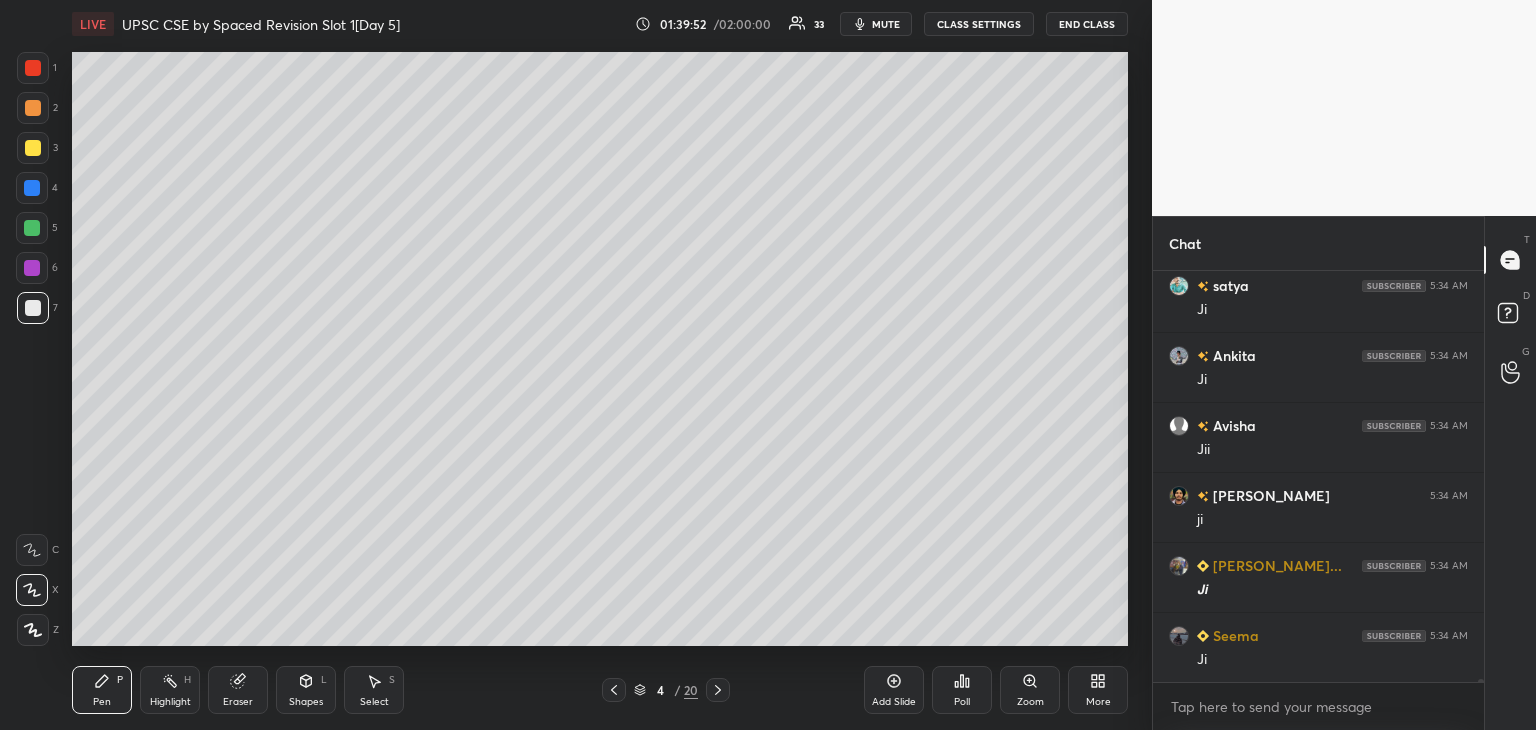 click at bounding box center (32, 188) 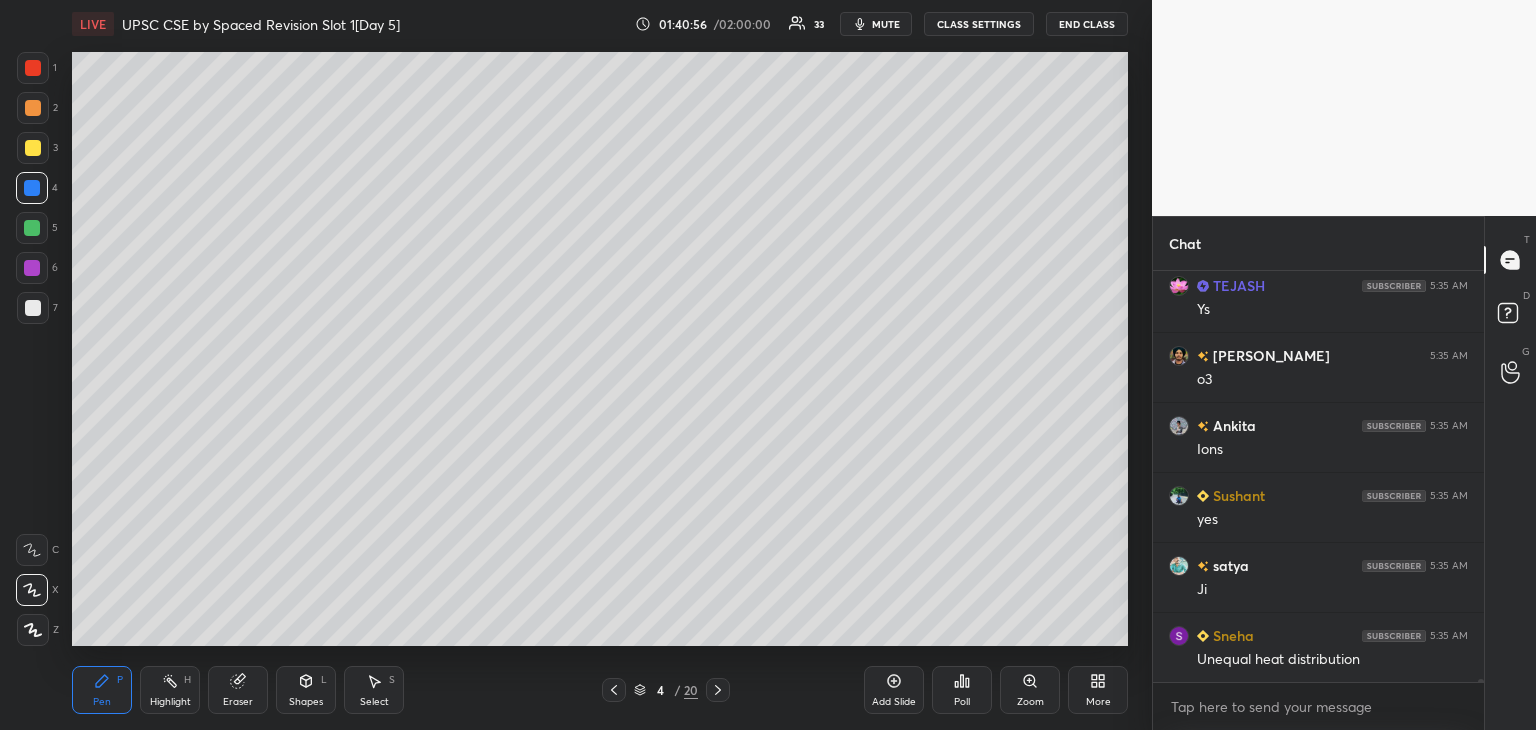 scroll, scrollTop: 61382, scrollLeft: 0, axis: vertical 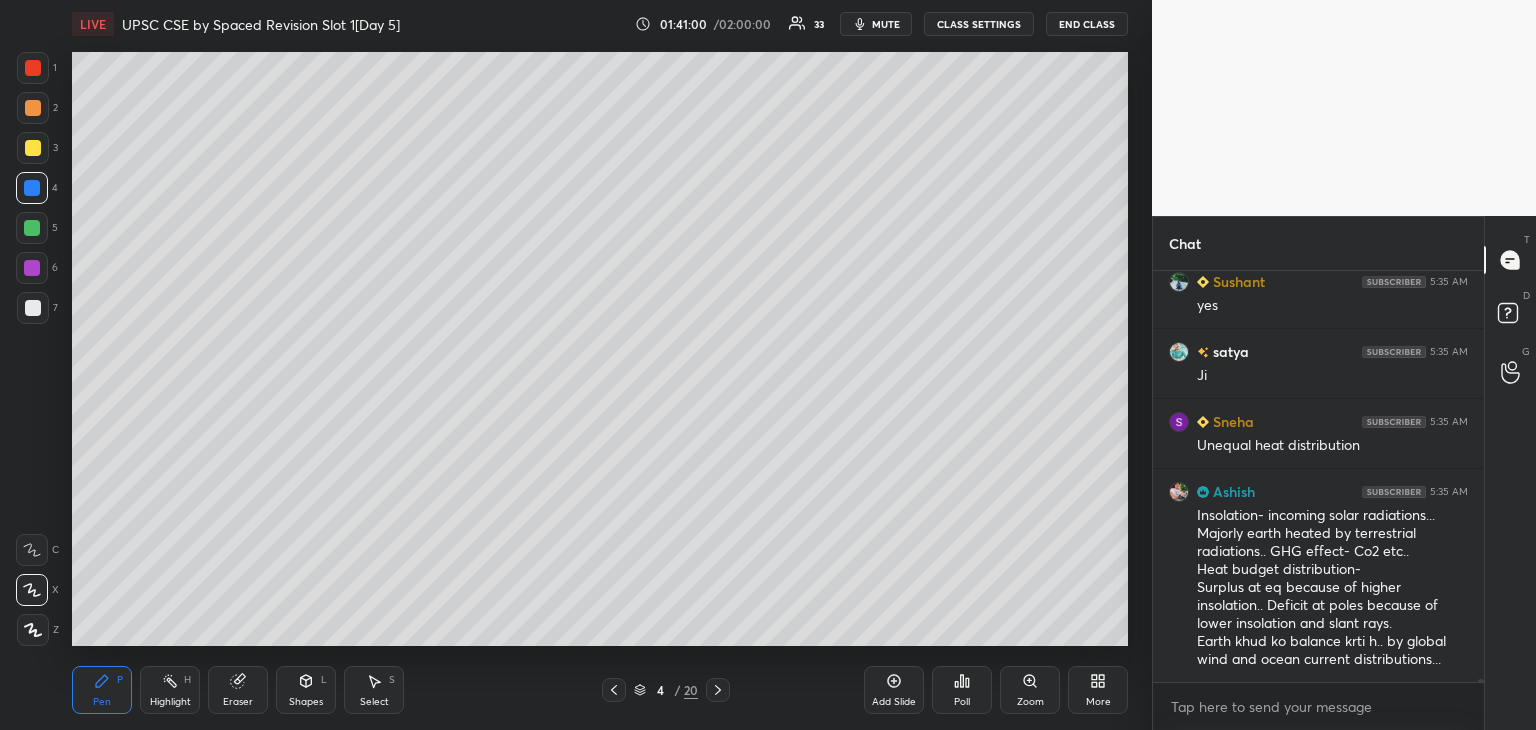 click at bounding box center (33, 148) 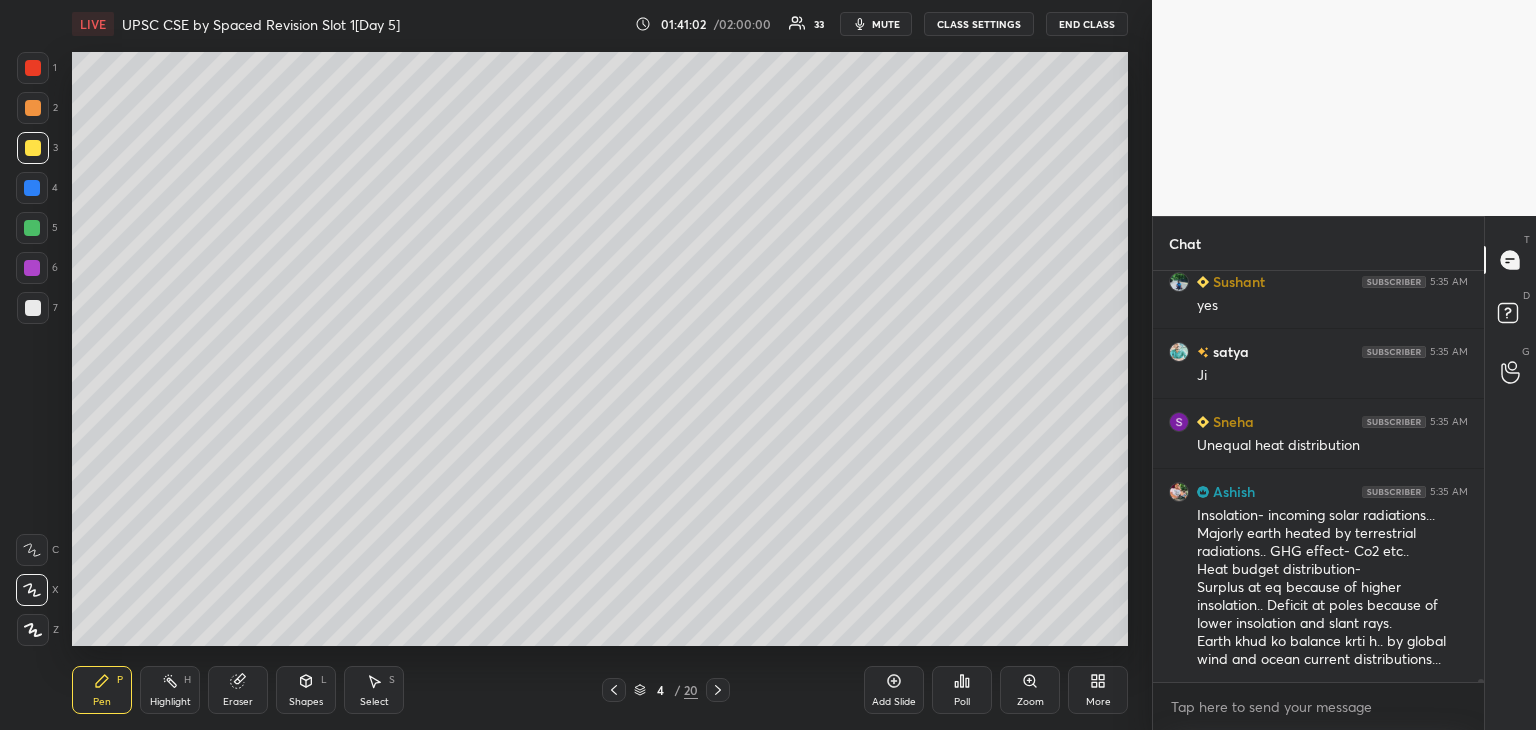 click 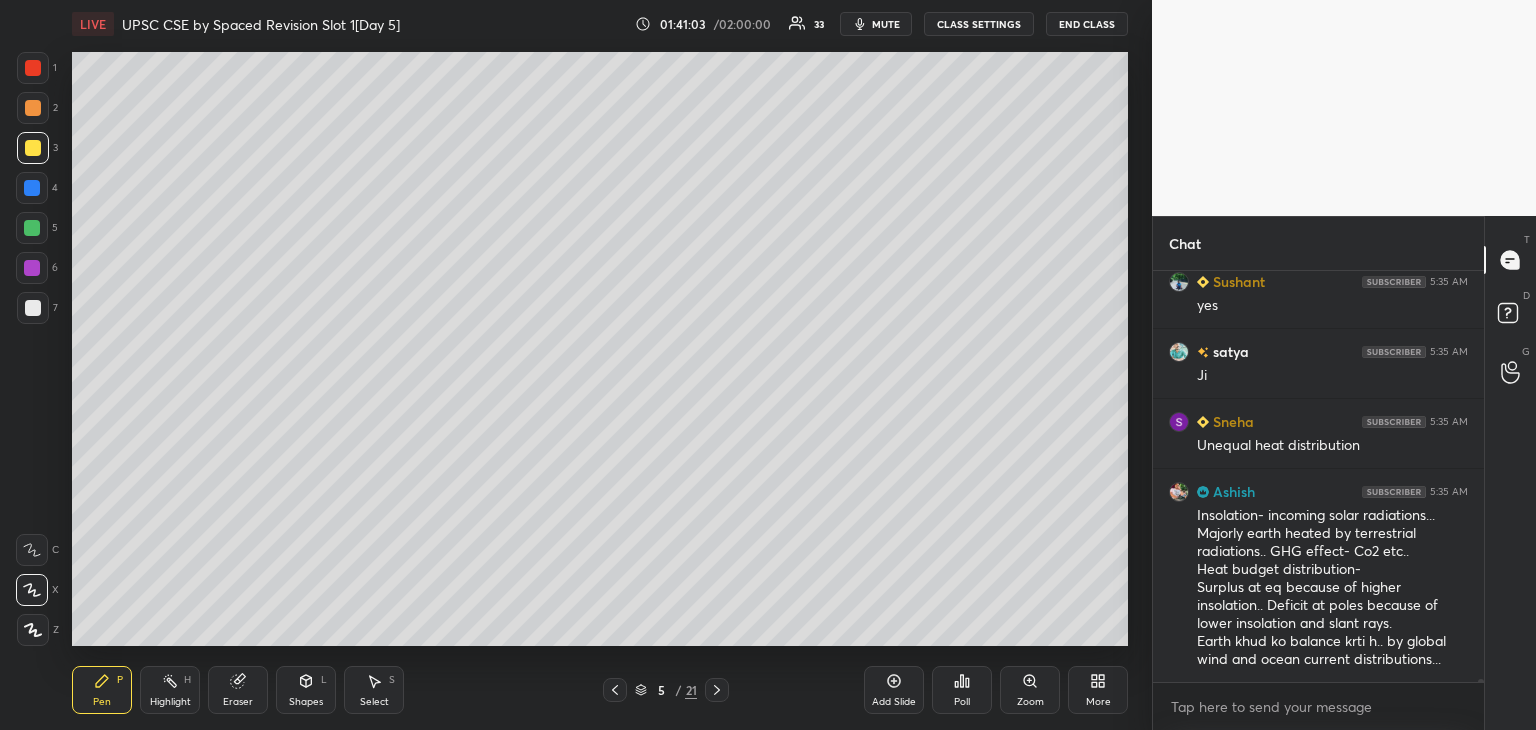 click at bounding box center (33, 148) 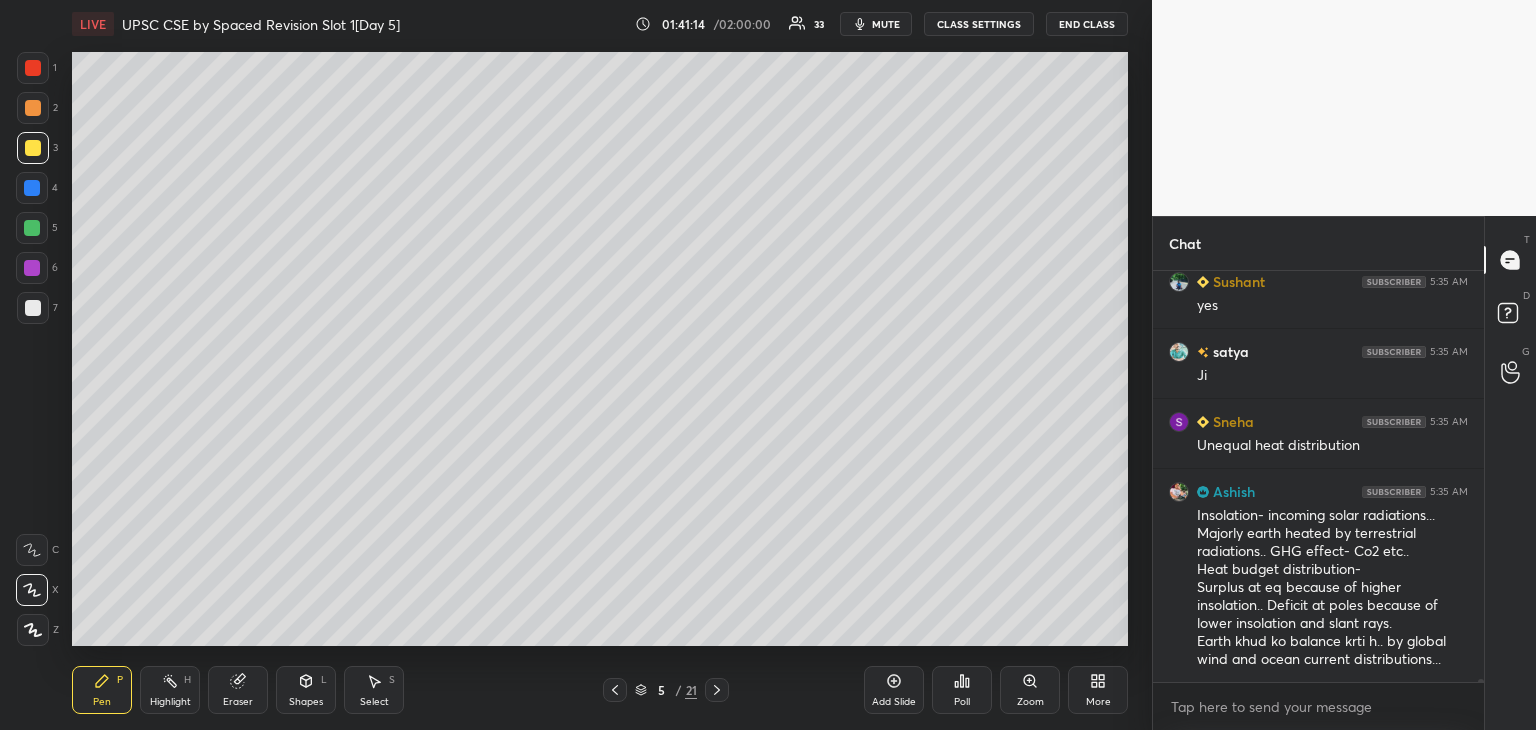 click at bounding box center [33, 148] 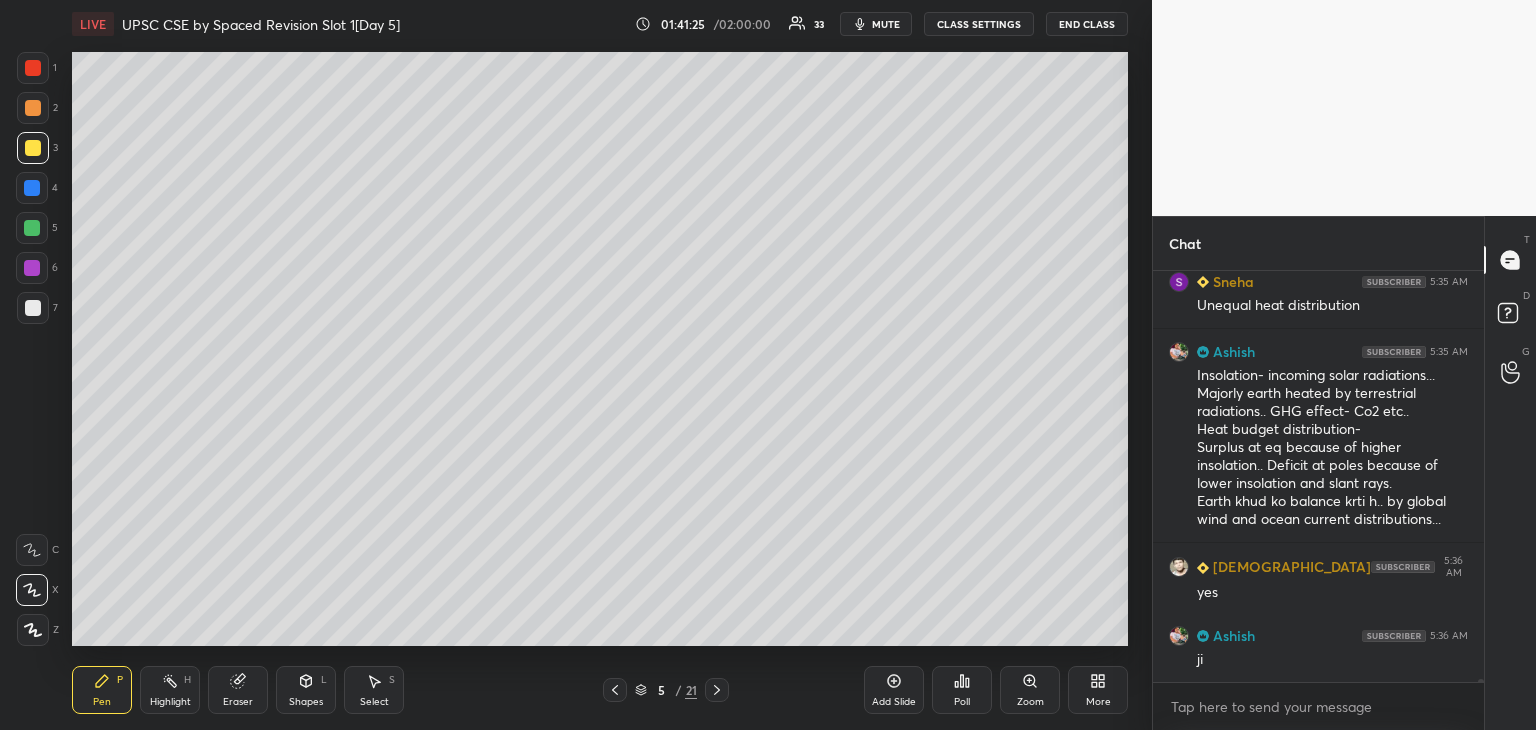scroll, scrollTop: 61542, scrollLeft: 0, axis: vertical 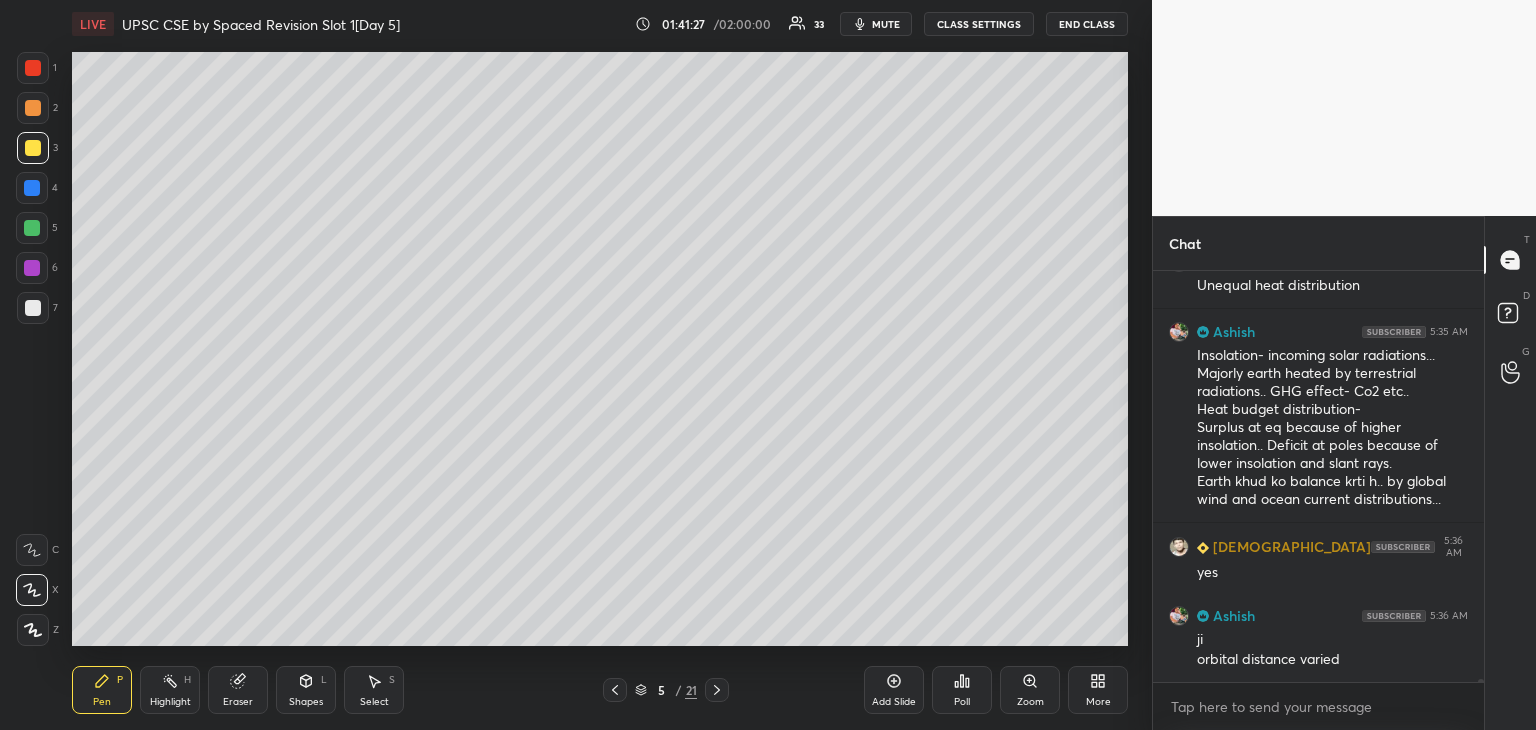 drag, startPoint x: 35, startPoint y: 185, endPoint x: 25, endPoint y: 177, distance: 12.806249 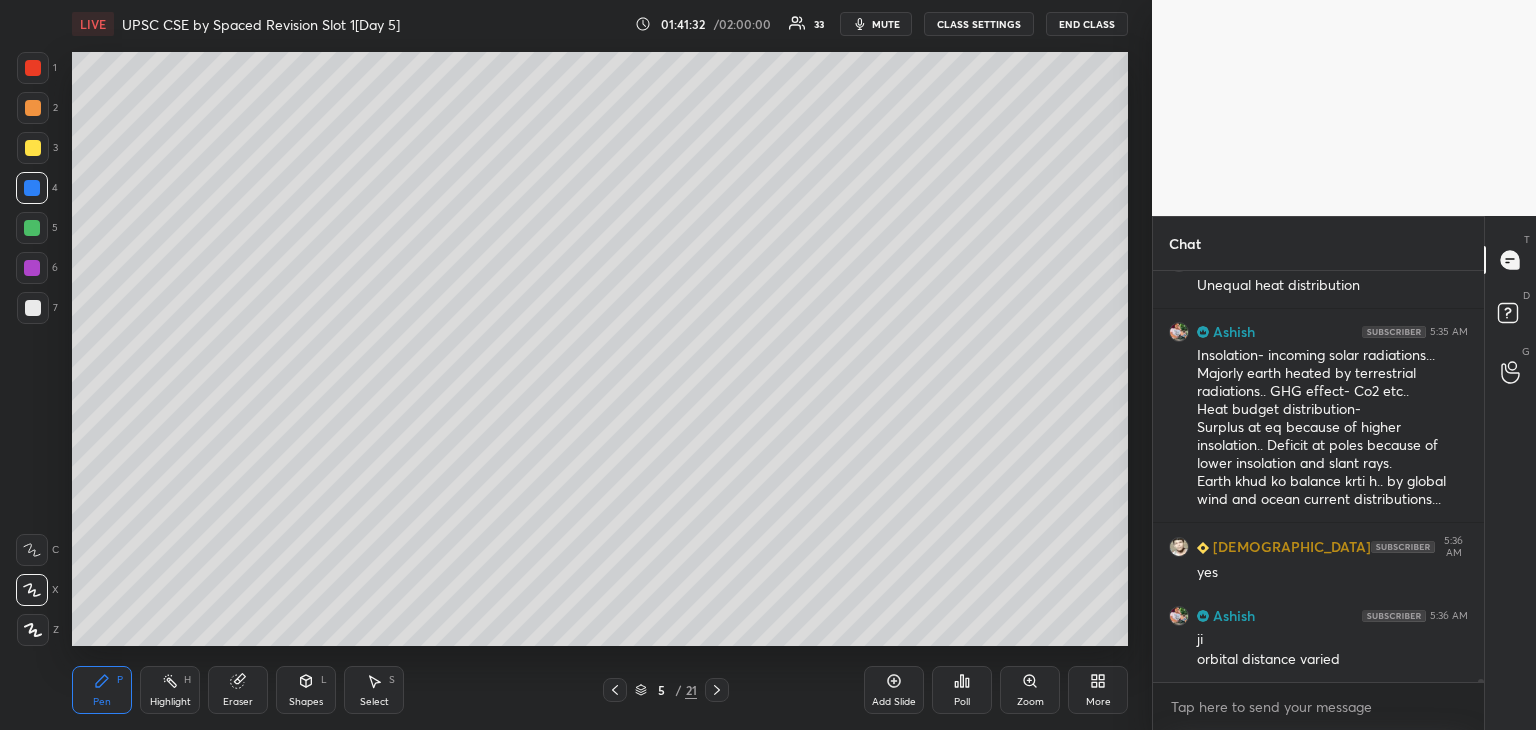 scroll, scrollTop: 61612, scrollLeft: 0, axis: vertical 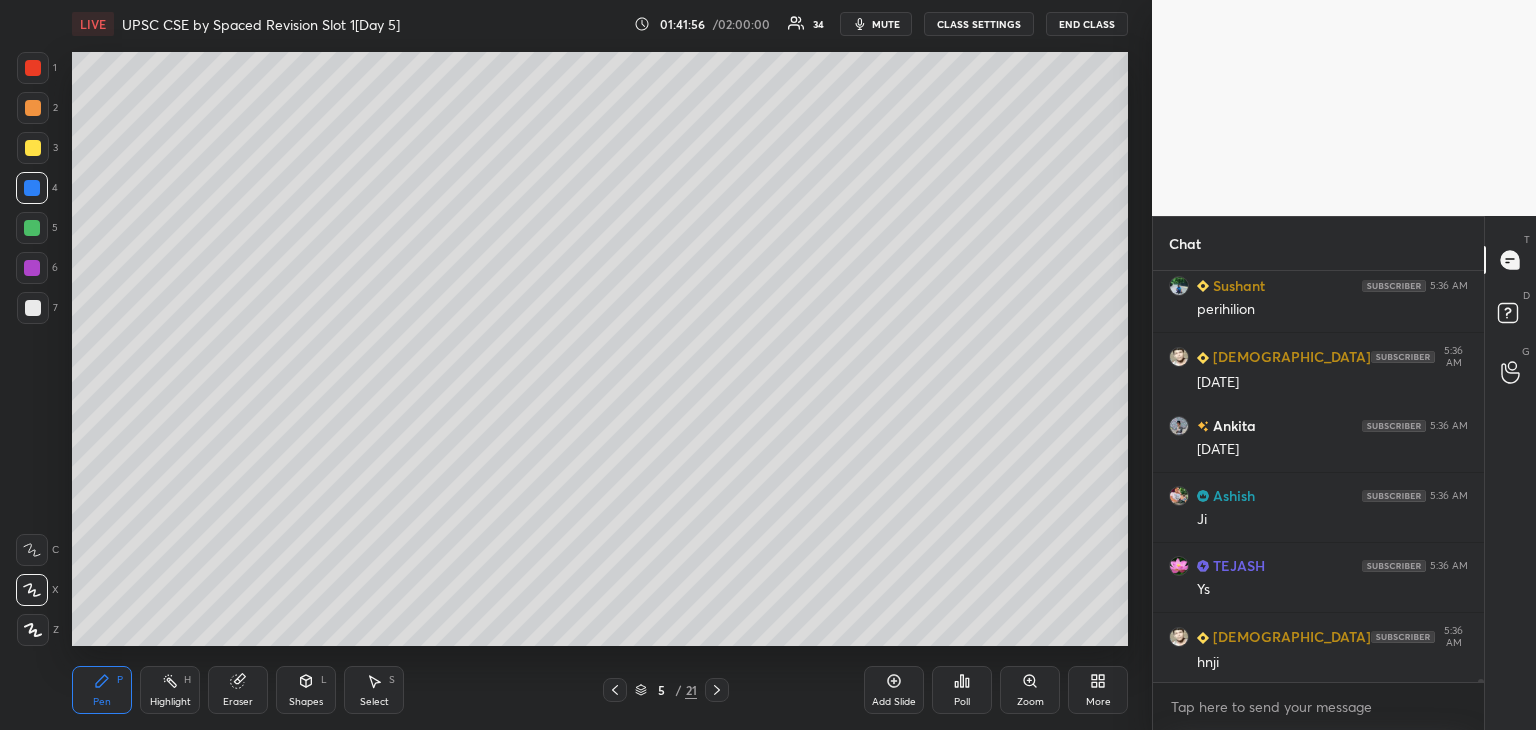 click at bounding box center [33, 148] 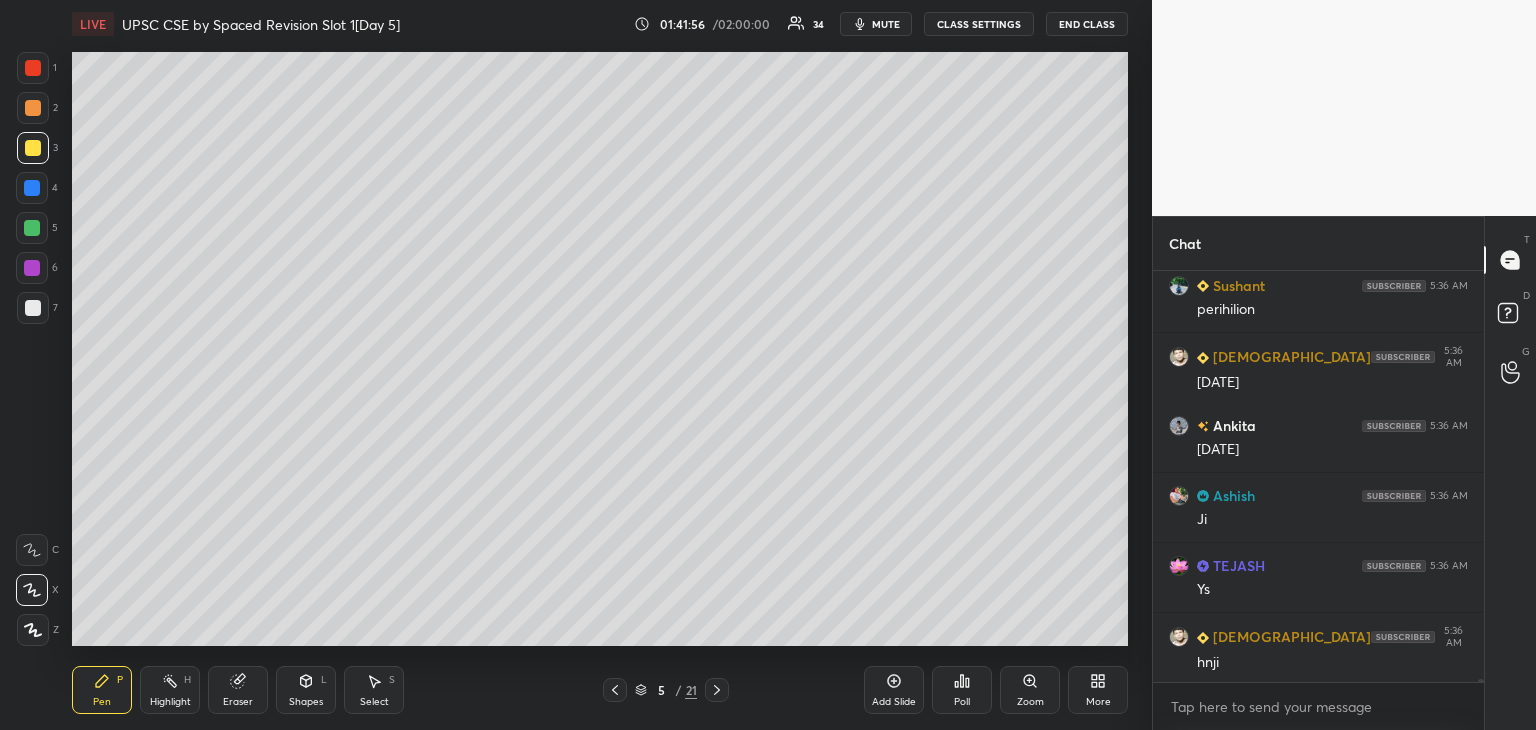 click at bounding box center (32, 228) 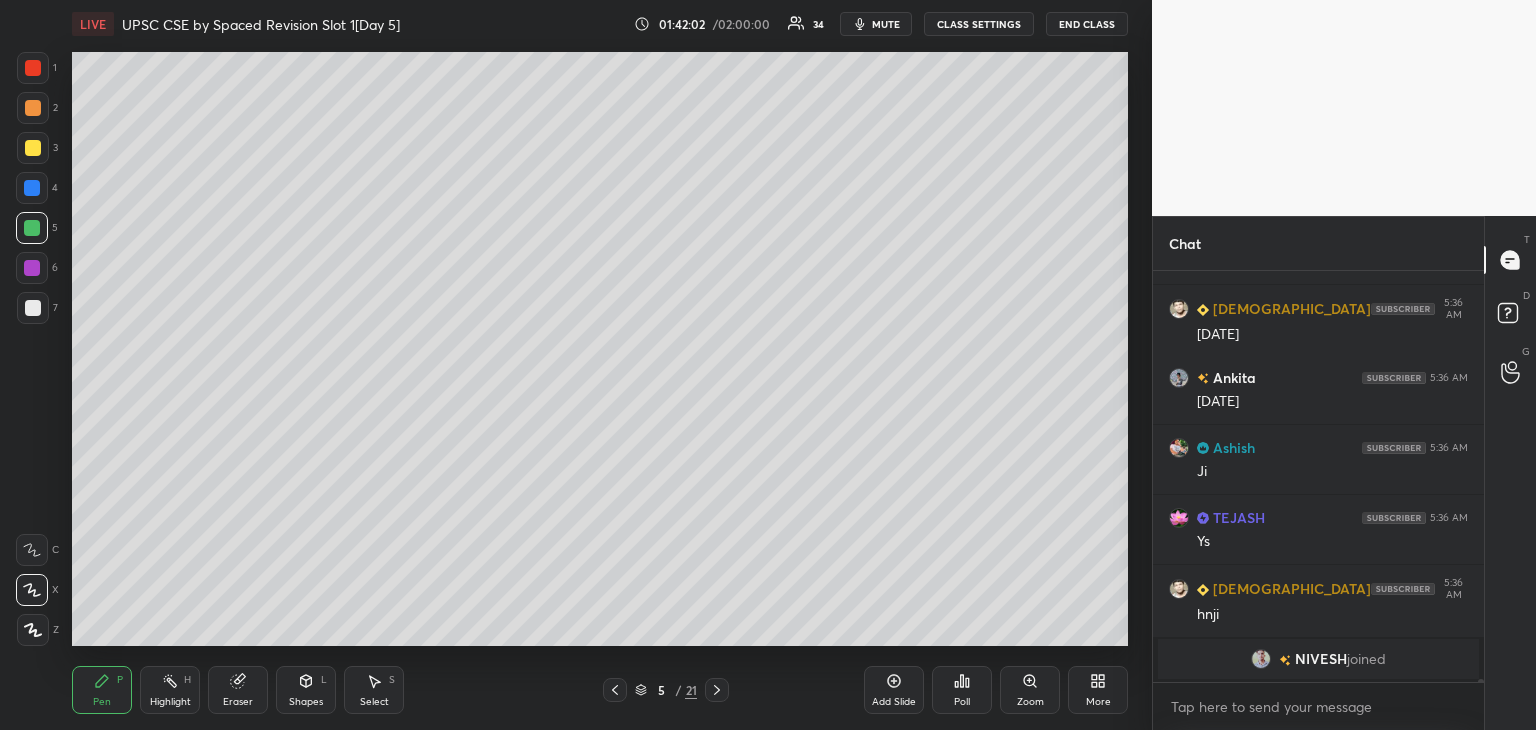 scroll, scrollTop: 60368, scrollLeft: 0, axis: vertical 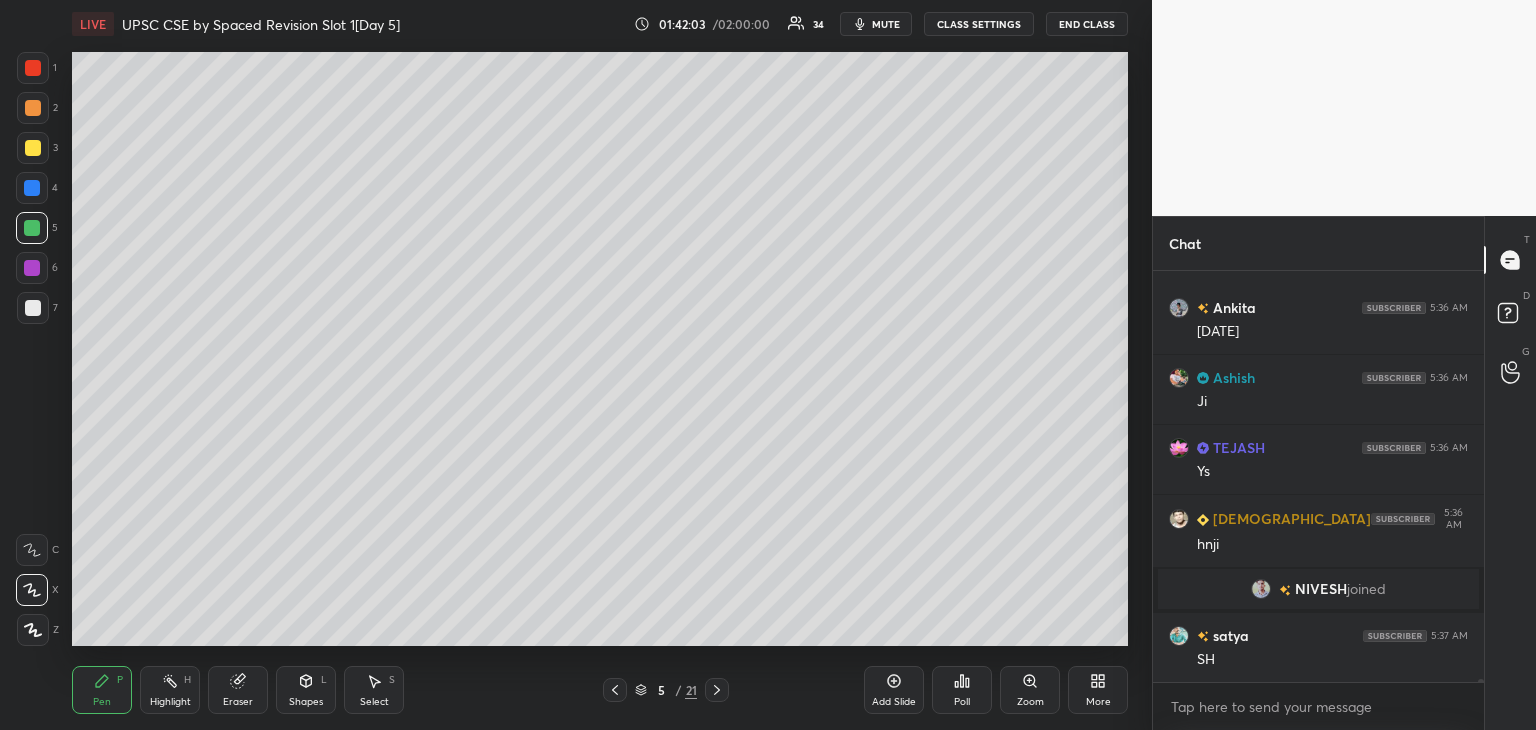 click at bounding box center (32, 268) 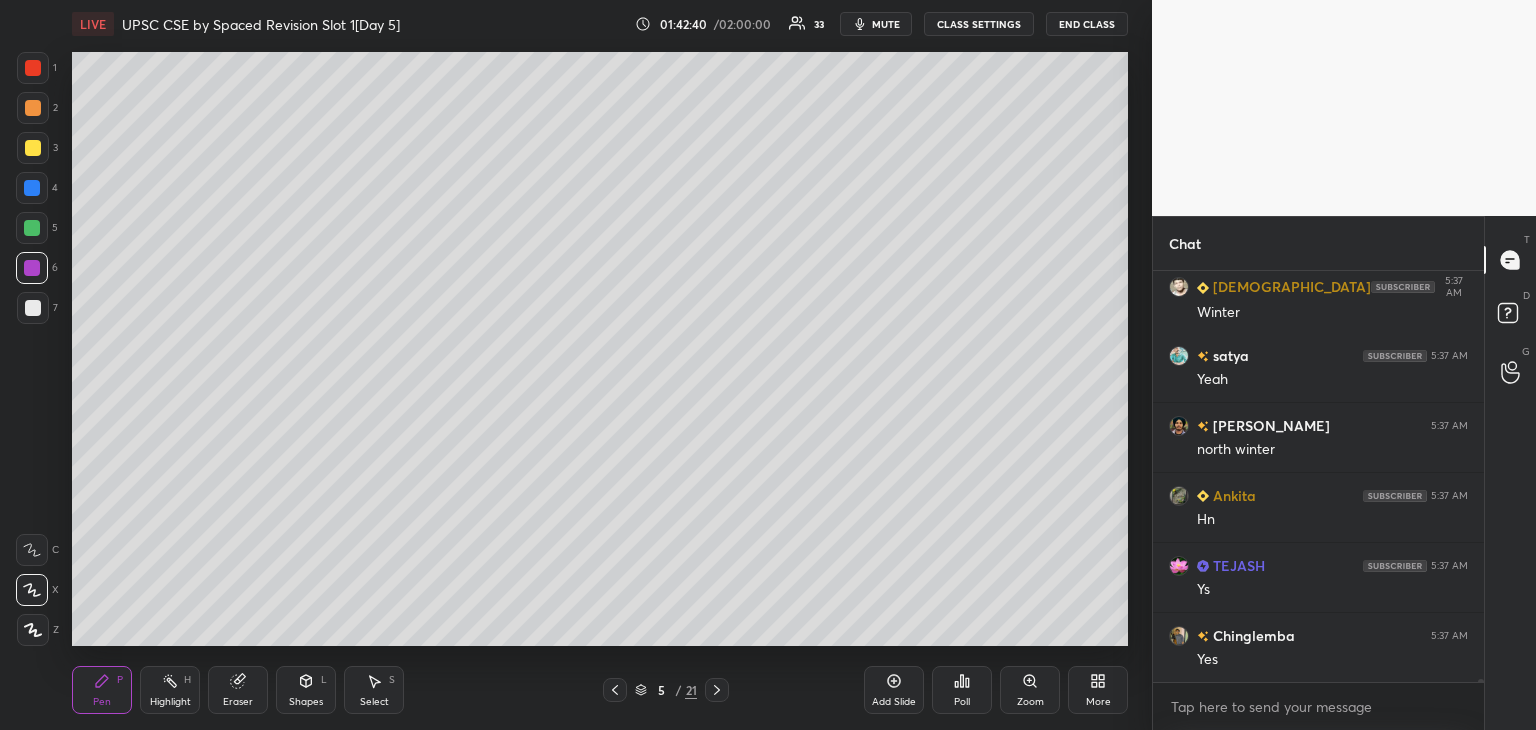 scroll, scrollTop: 62258, scrollLeft: 0, axis: vertical 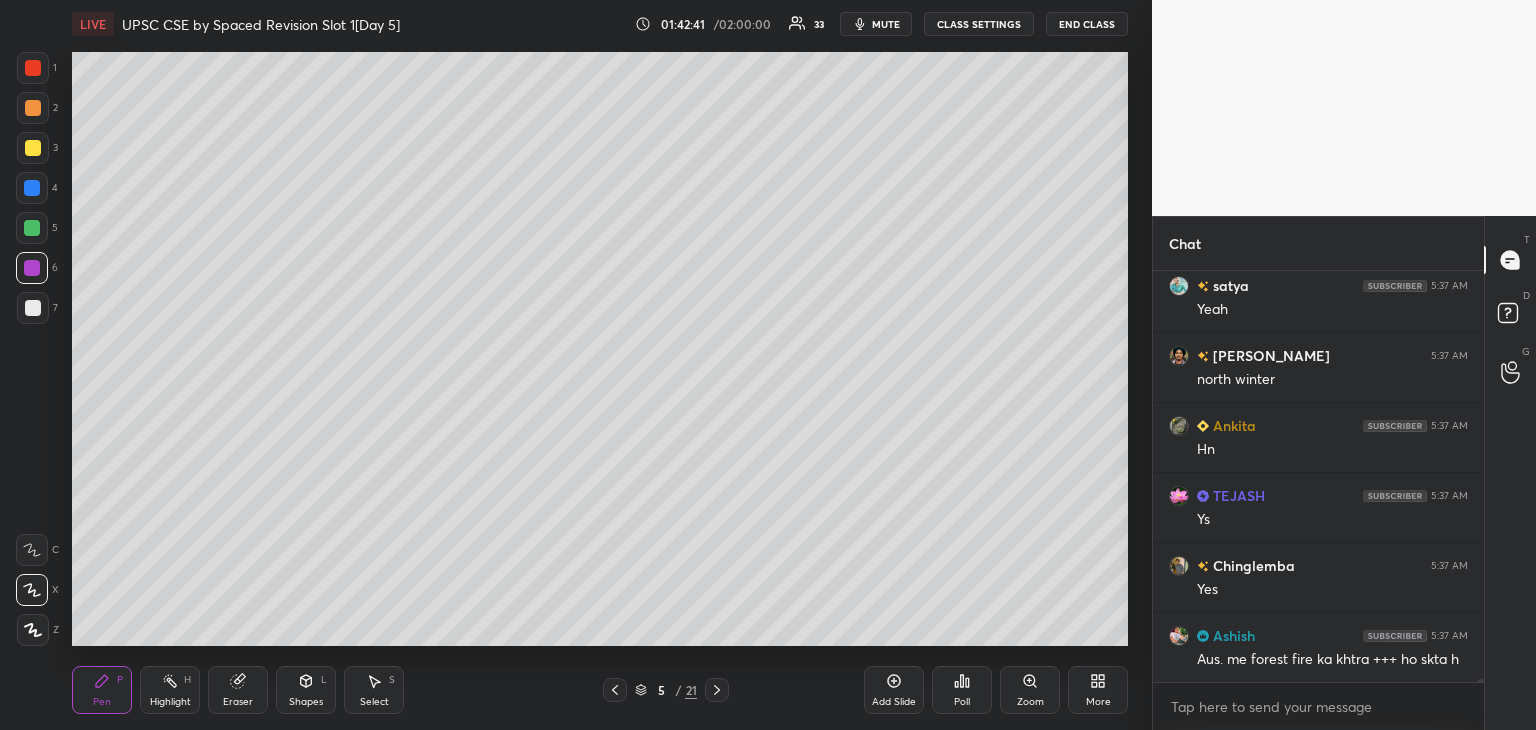 click at bounding box center [33, 308] 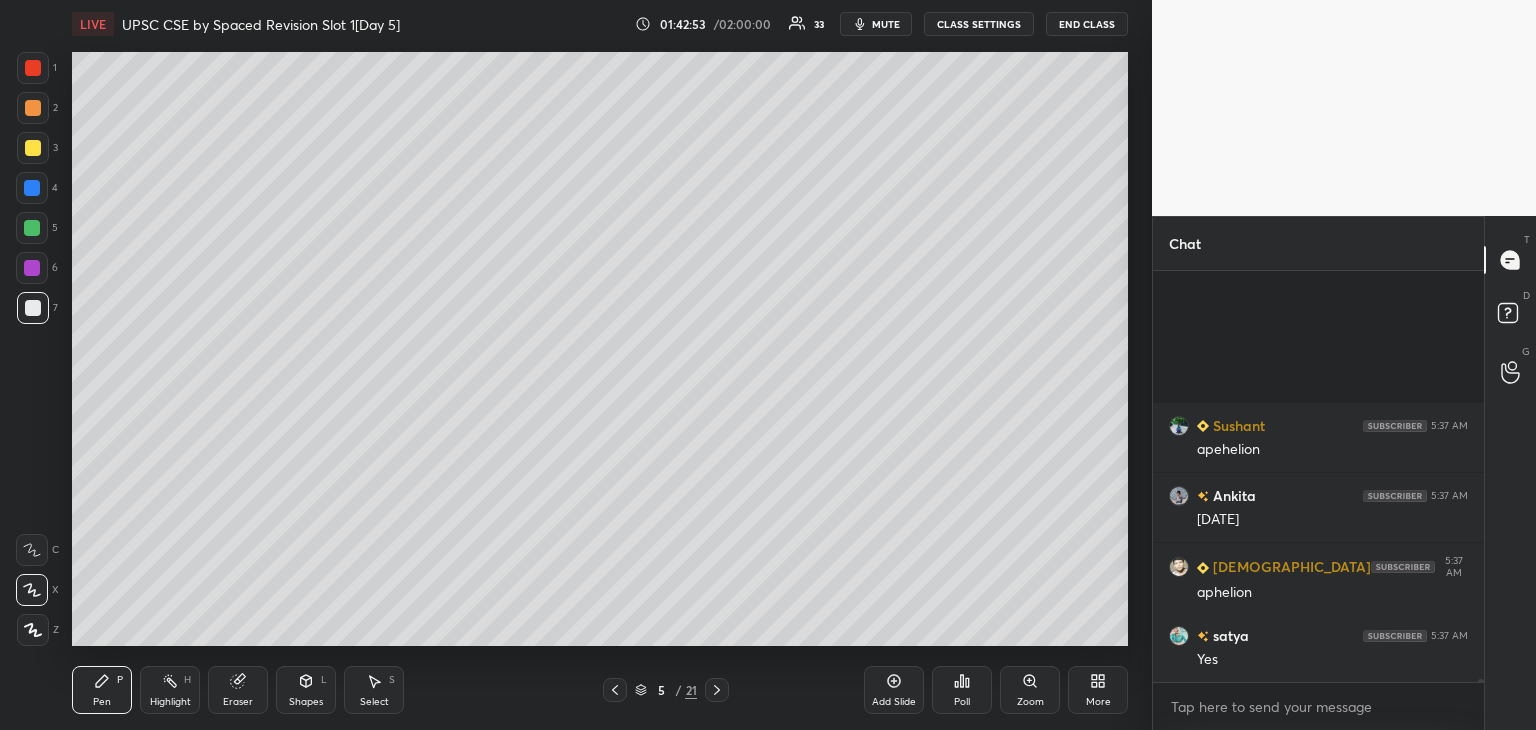 scroll, scrollTop: 62838, scrollLeft: 0, axis: vertical 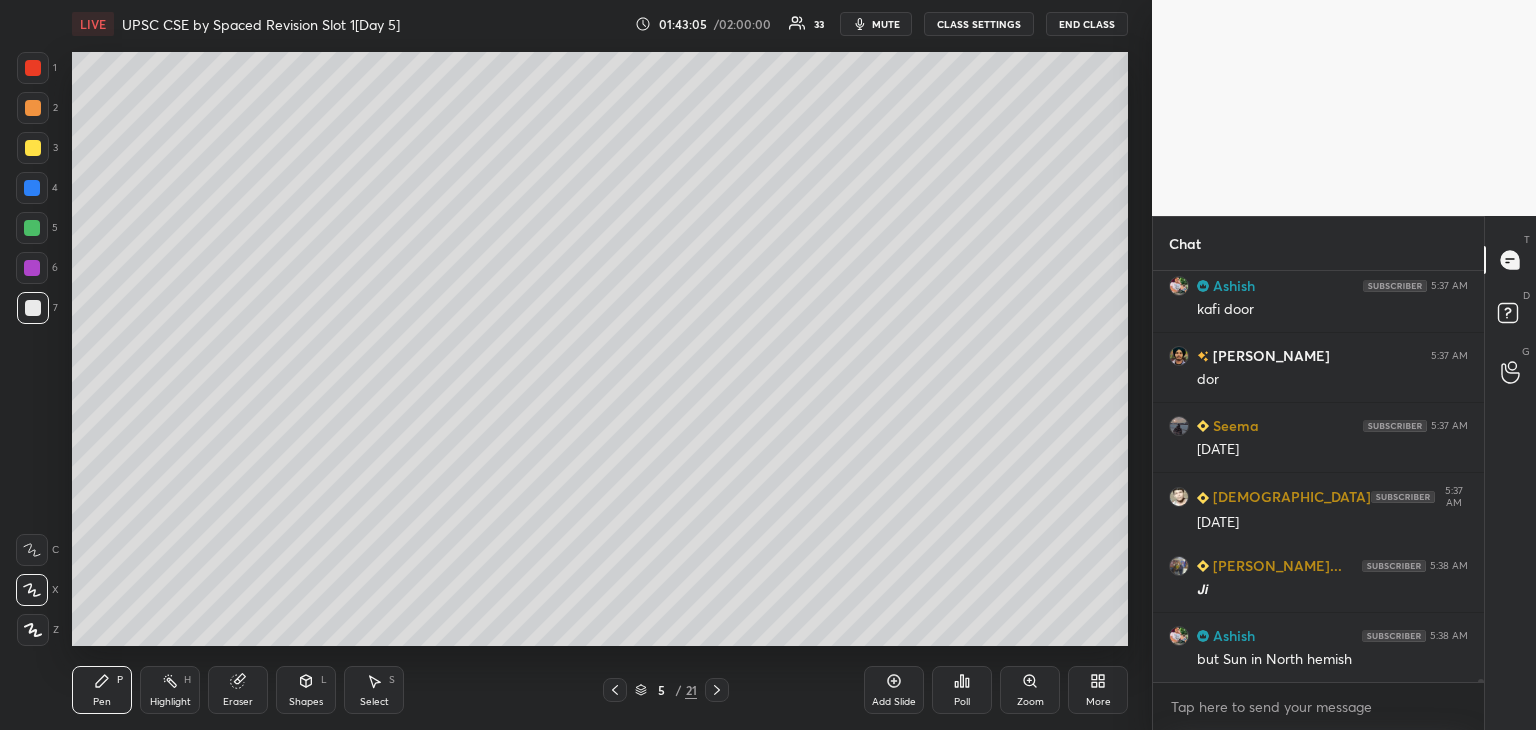 click at bounding box center [32, 188] 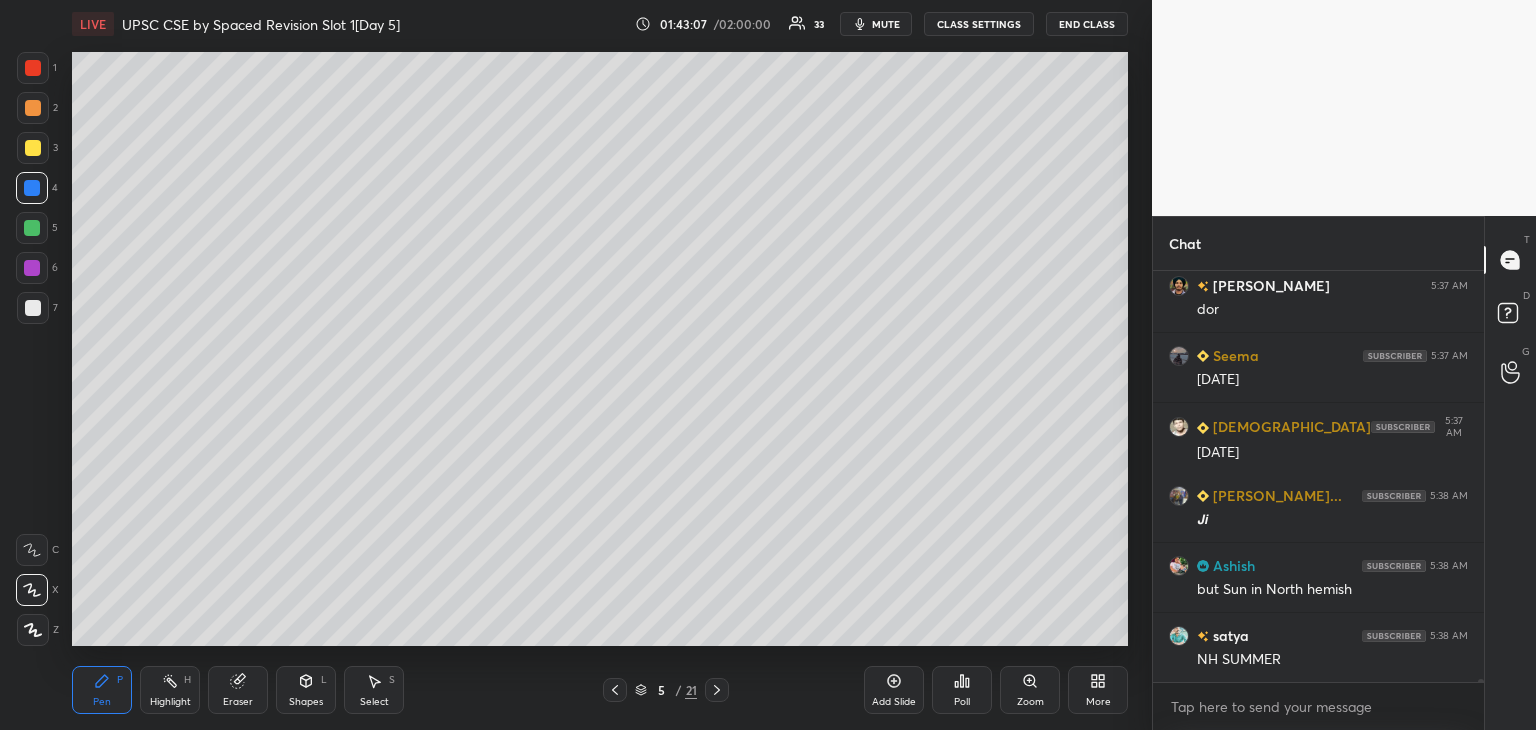 drag, startPoint x: 34, startPoint y: 221, endPoint x: 48, endPoint y: 213, distance: 16.124516 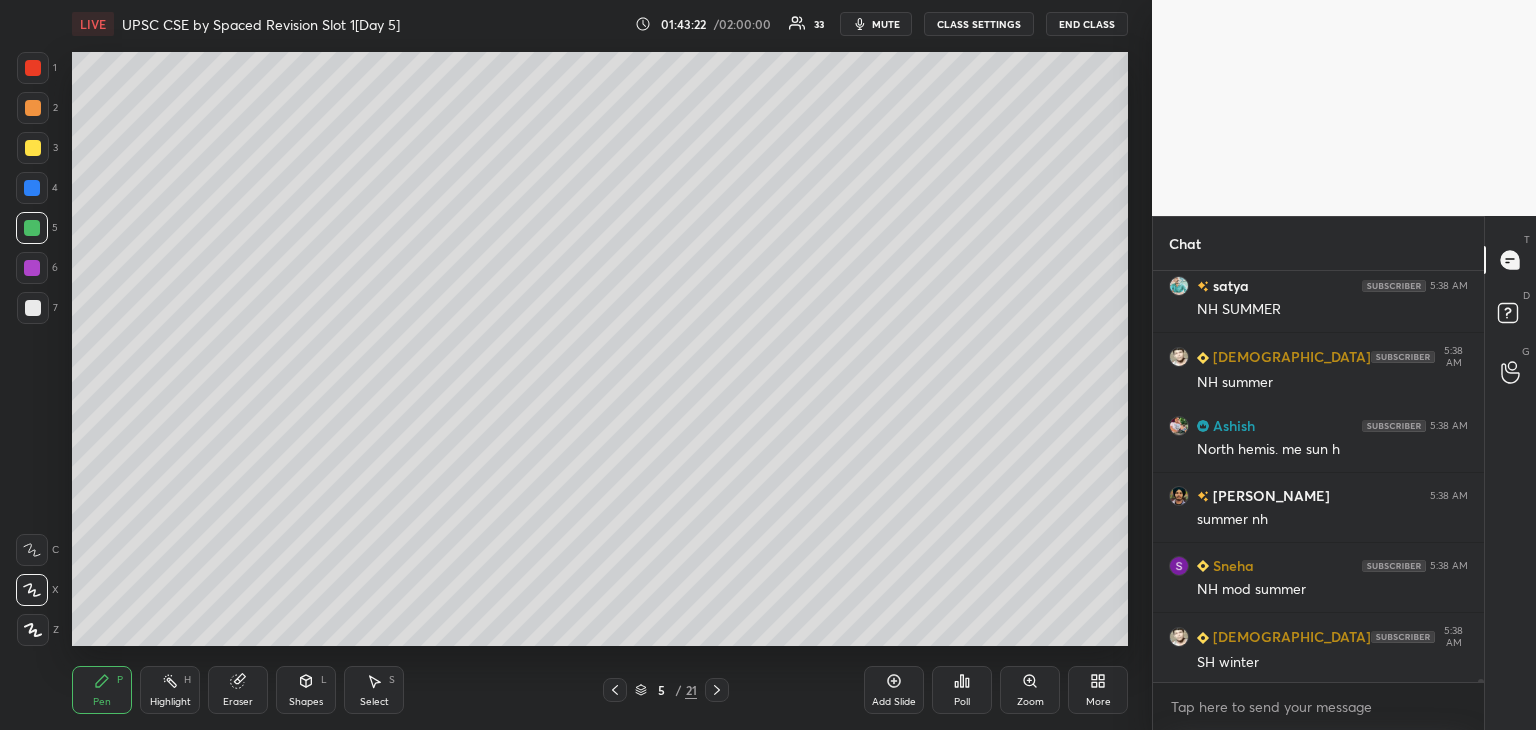 scroll, scrollTop: 63678, scrollLeft: 0, axis: vertical 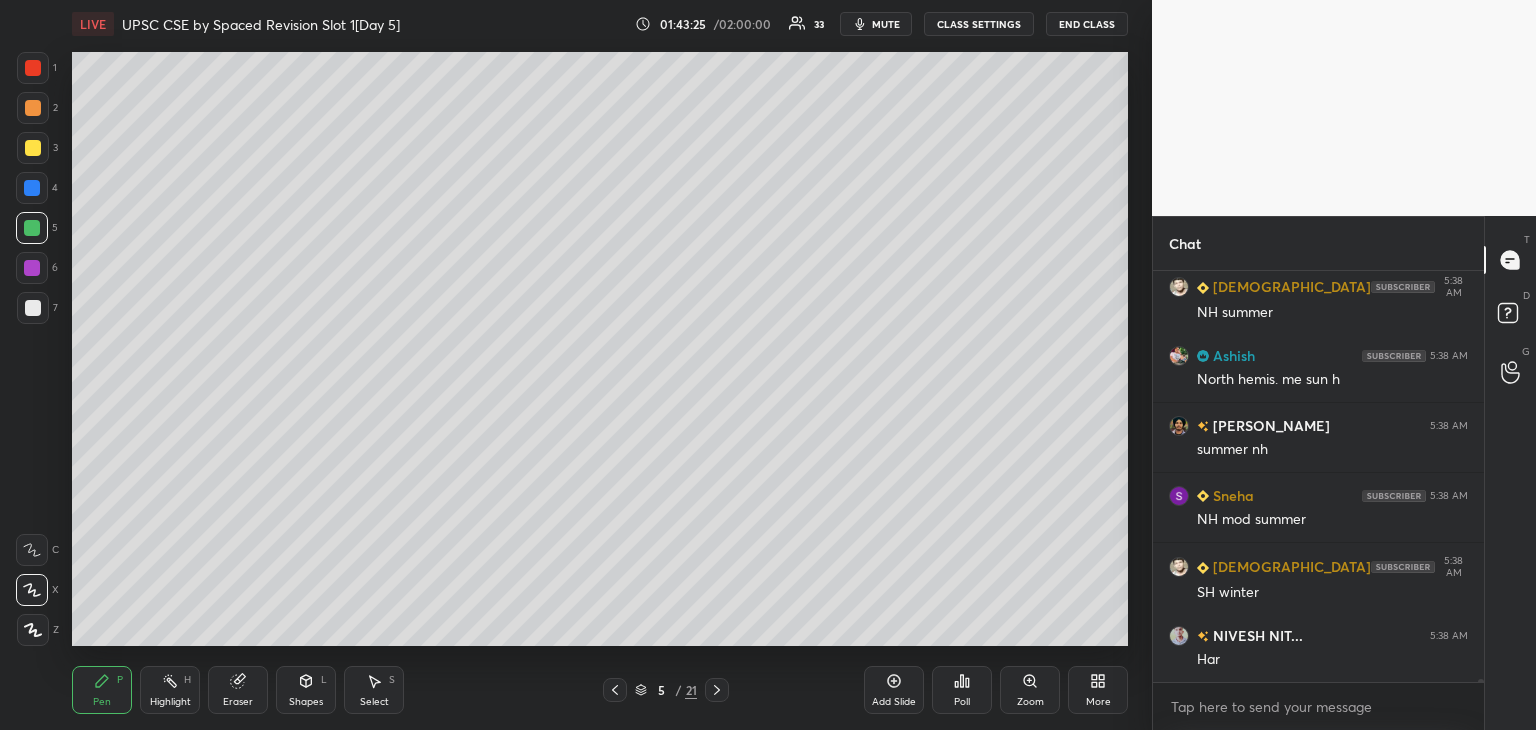 click at bounding box center (32, 188) 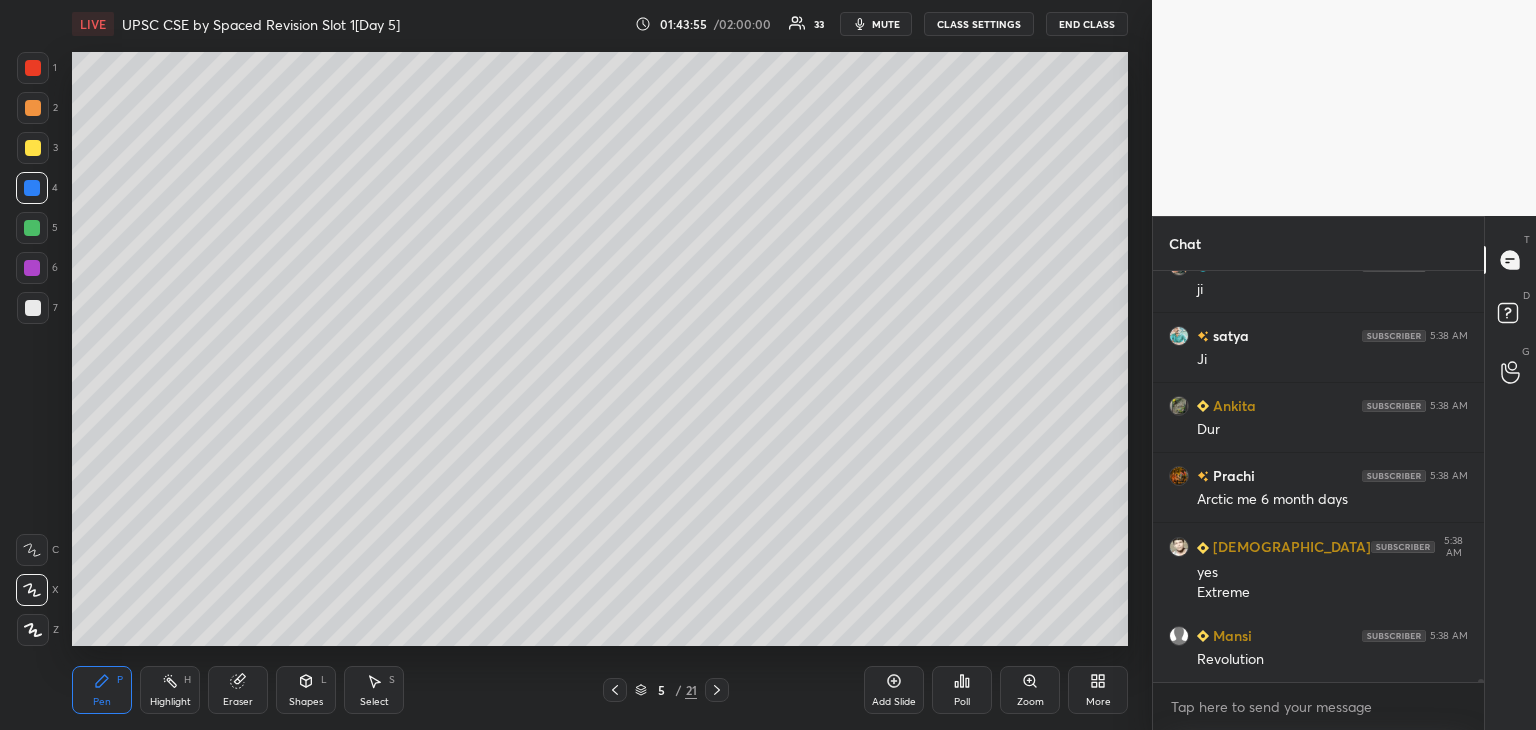 scroll, scrollTop: 64236, scrollLeft: 0, axis: vertical 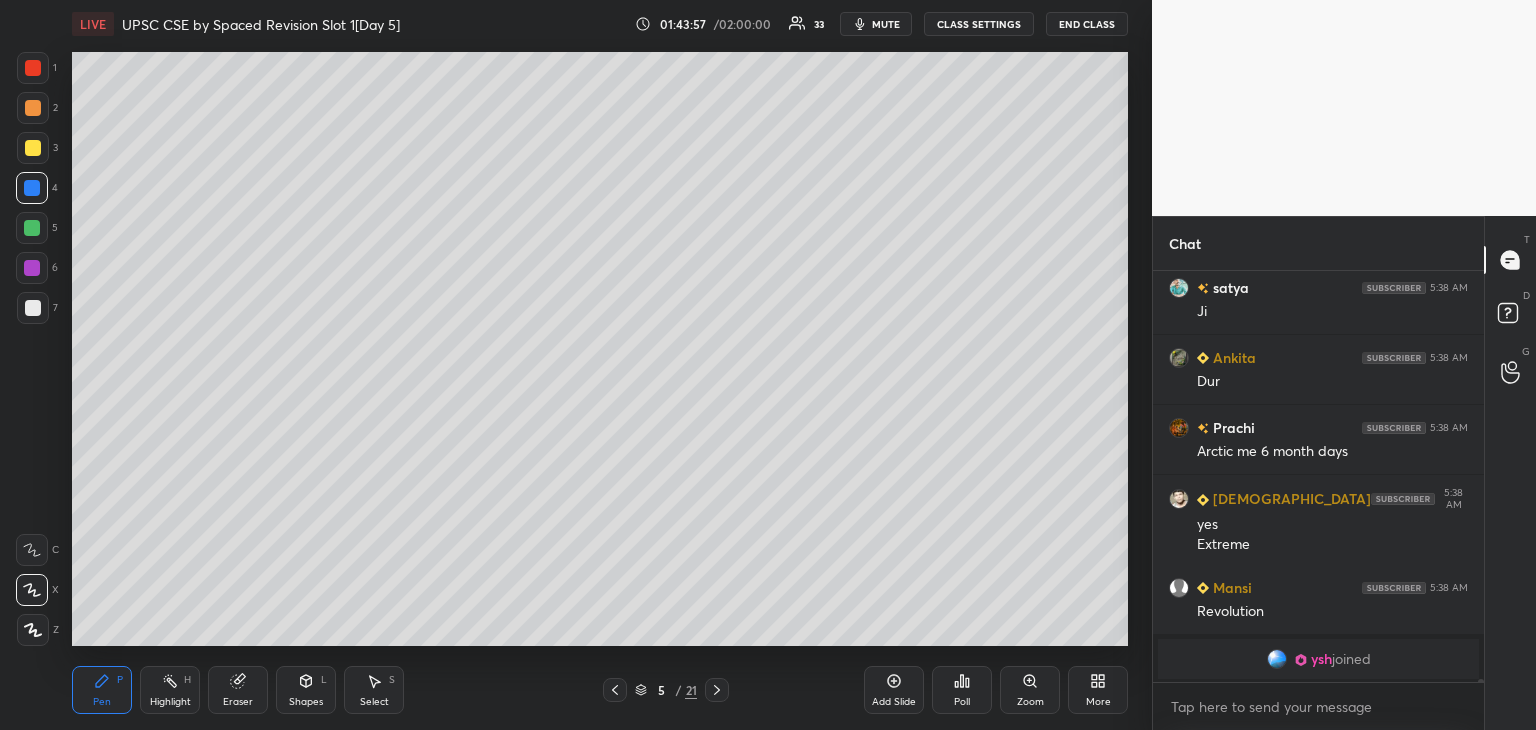 drag, startPoint x: 30, startPoint y: 187, endPoint x: 44, endPoint y: 183, distance: 14.56022 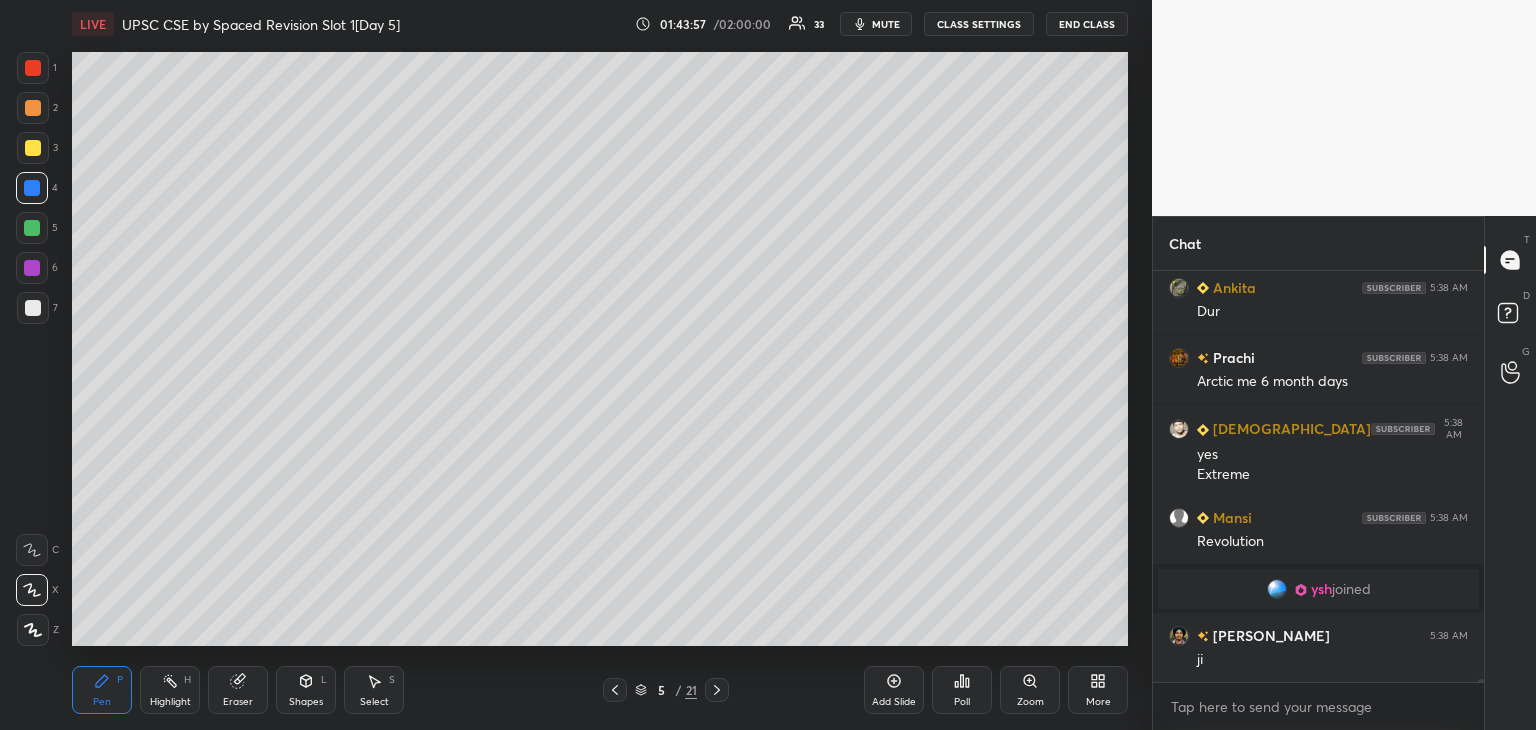 scroll, scrollTop: 62966, scrollLeft: 0, axis: vertical 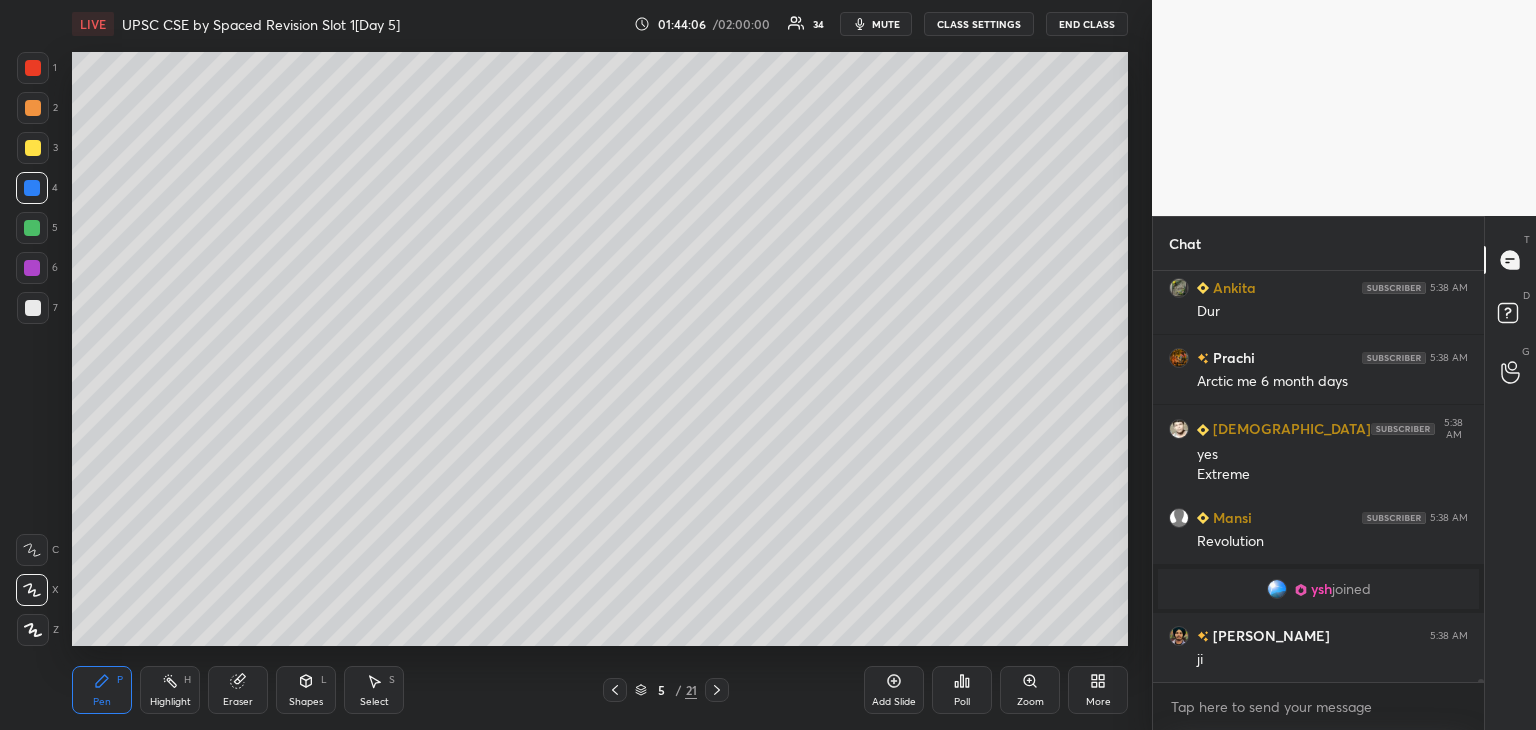 click at bounding box center [33, 308] 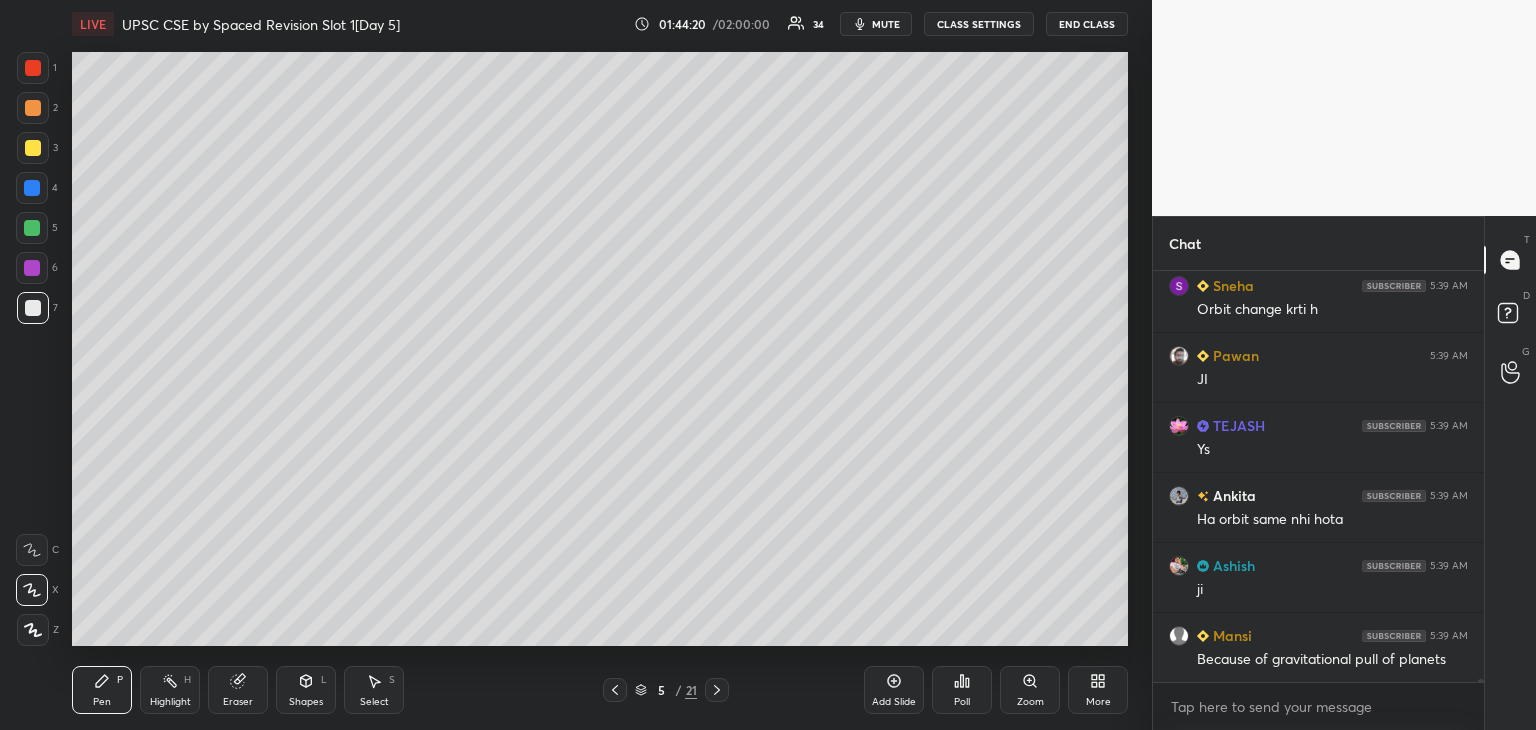 scroll, scrollTop: 63456, scrollLeft: 0, axis: vertical 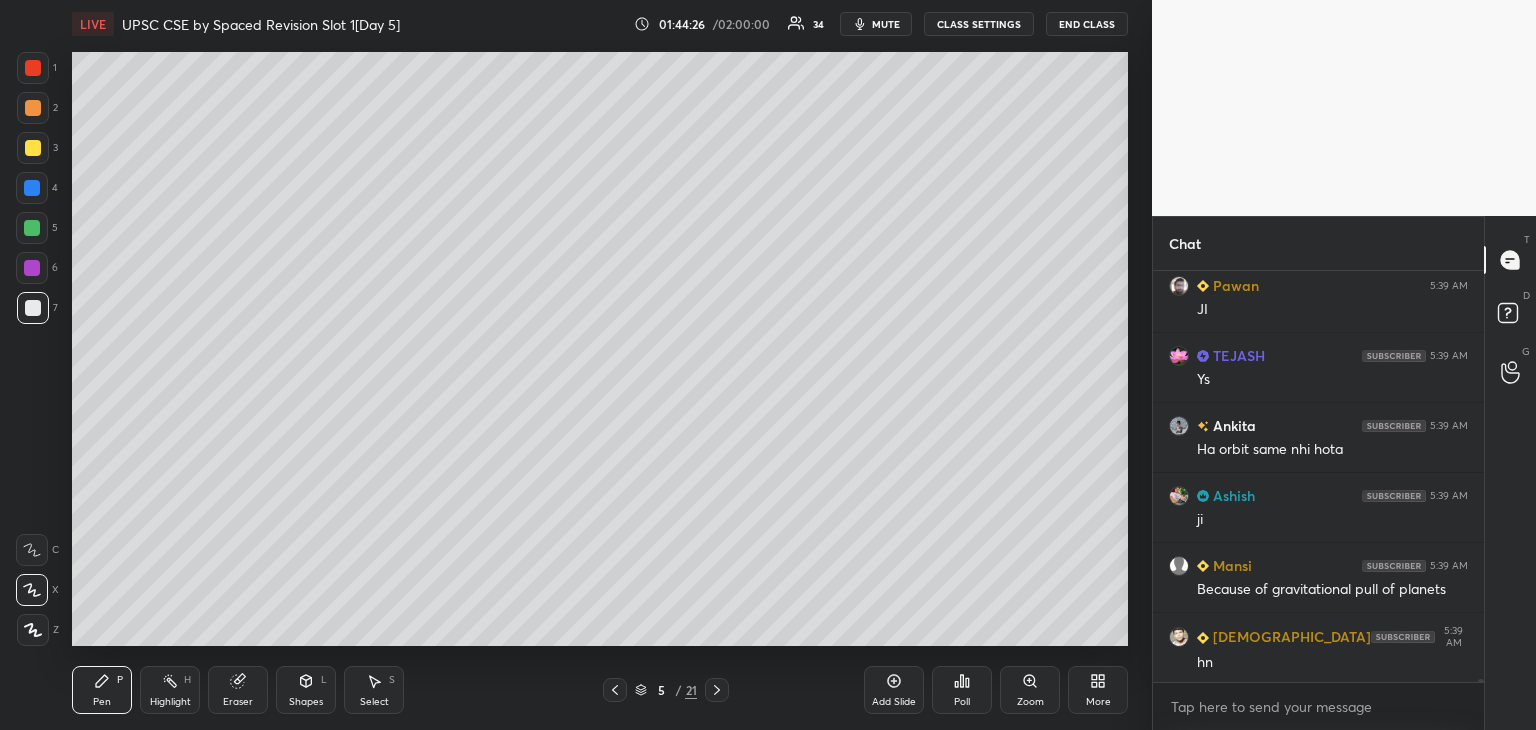 click at bounding box center [33, 148] 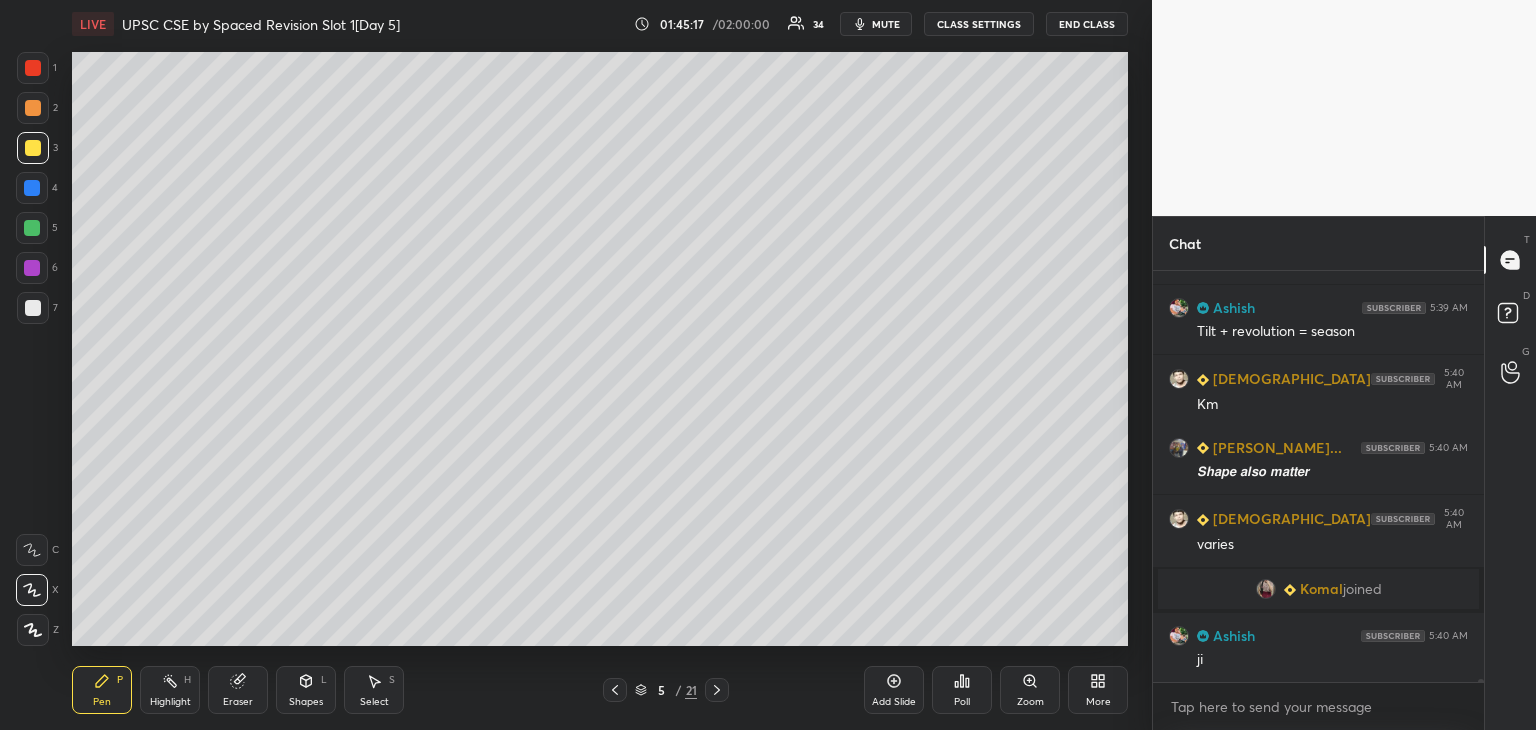 scroll, scrollTop: 63794, scrollLeft: 0, axis: vertical 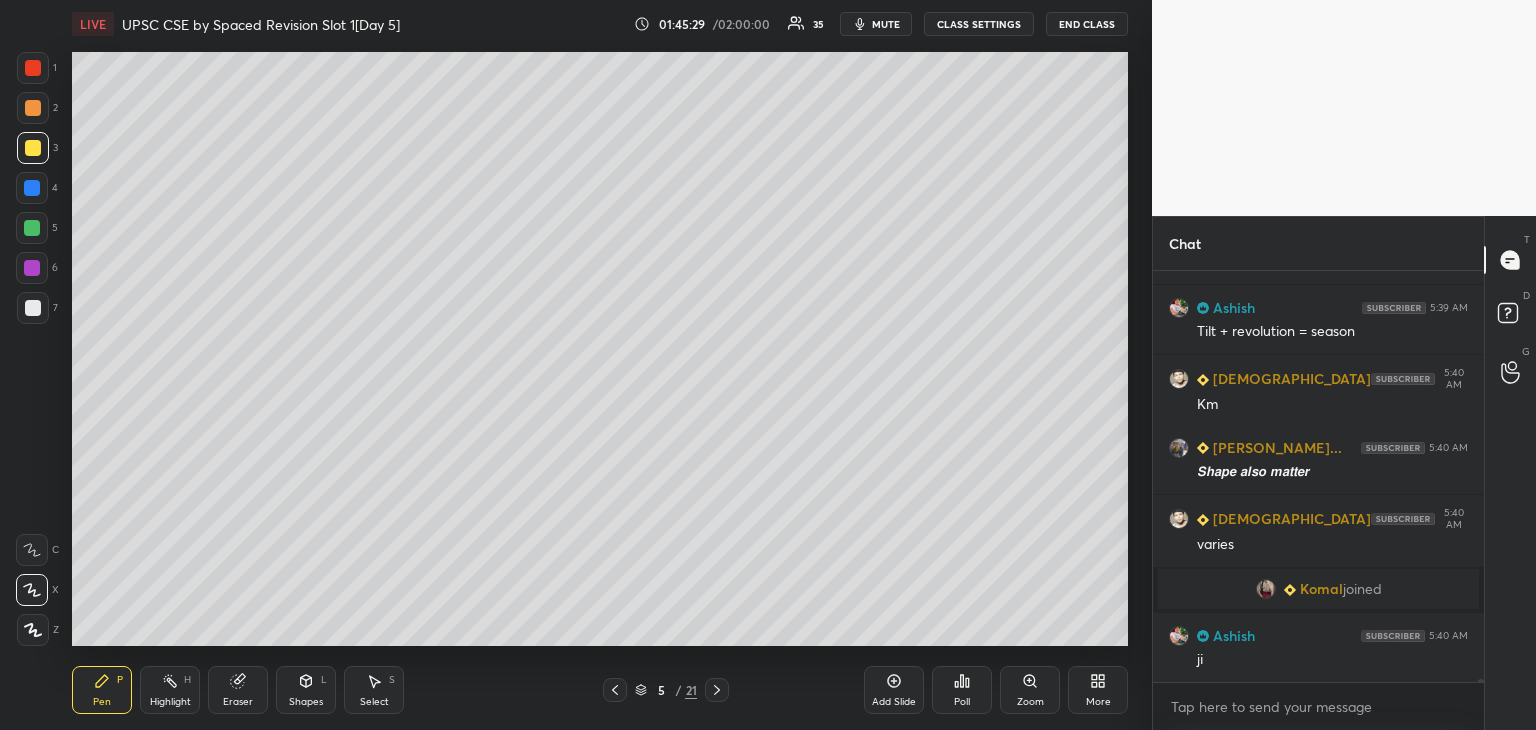 click on "Add Slide" at bounding box center [894, 690] 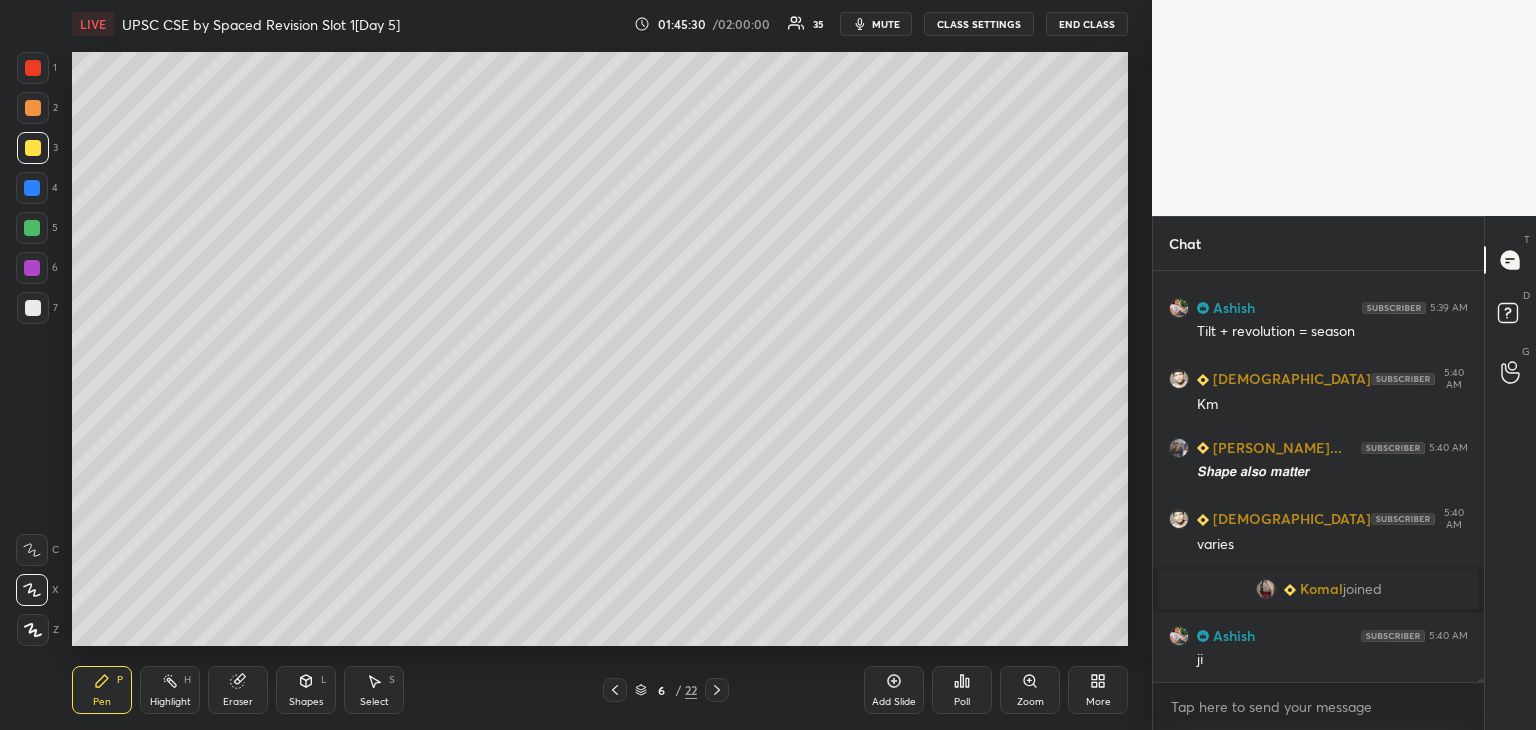 click at bounding box center (33, 308) 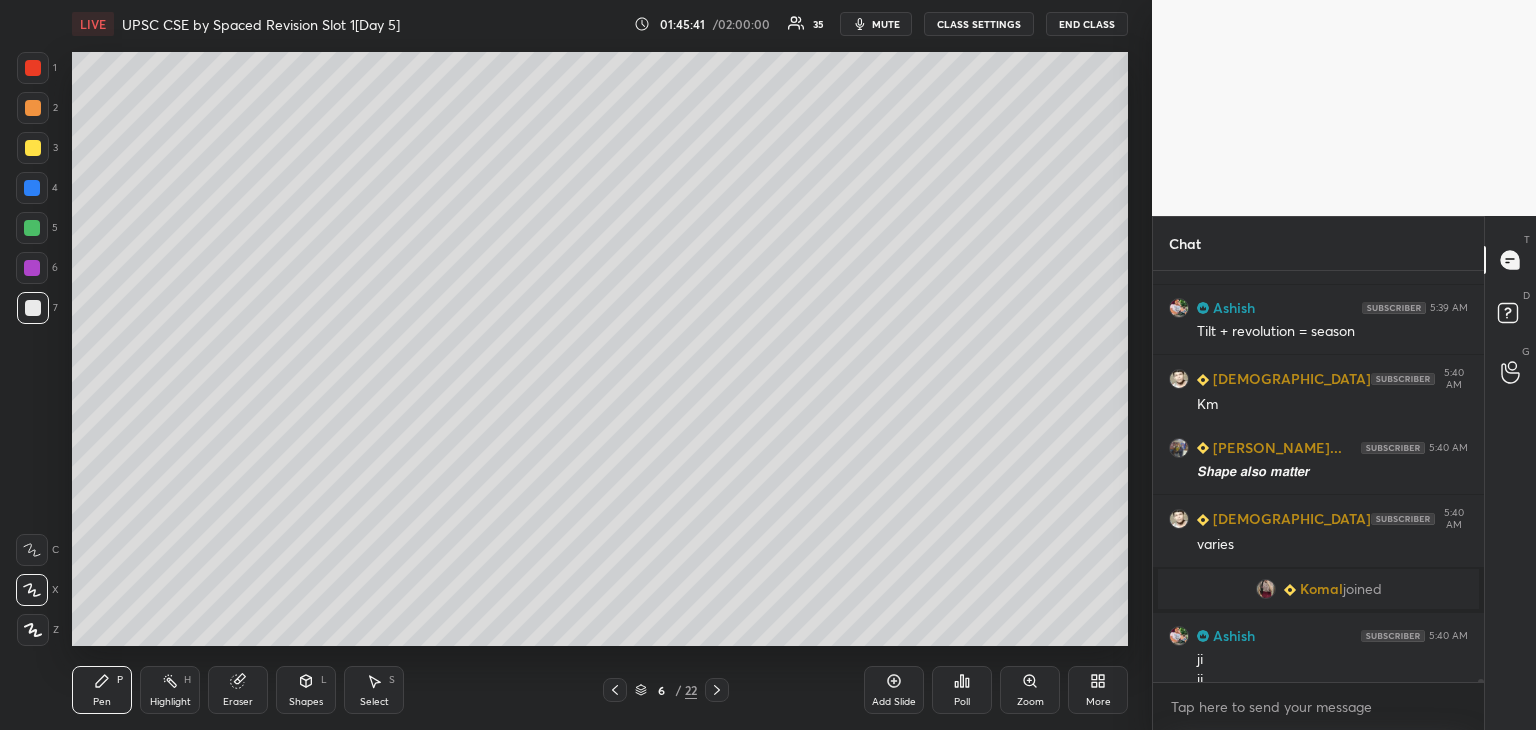 scroll, scrollTop: 63814, scrollLeft: 0, axis: vertical 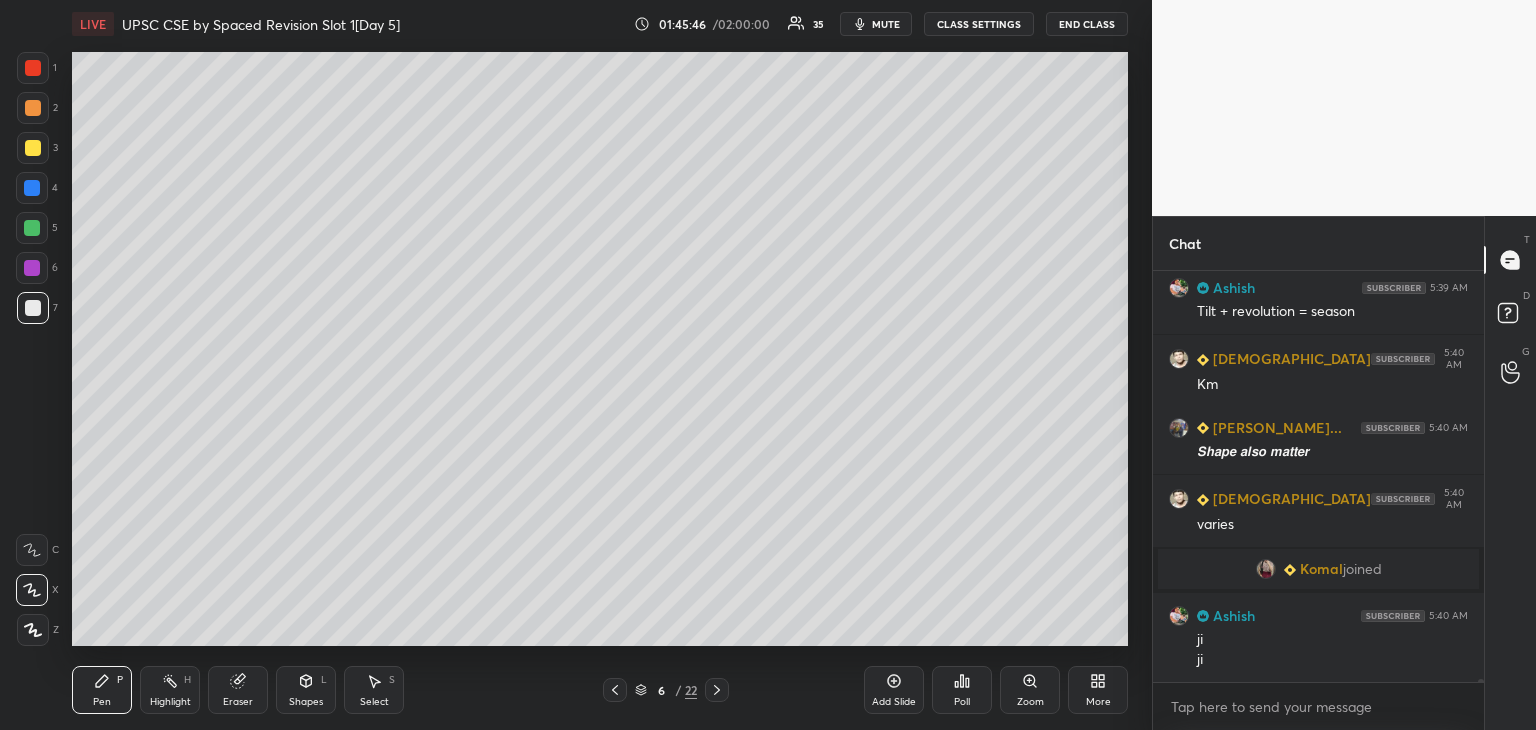 drag, startPoint x: 33, startPoint y: 182, endPoint x: 55, endPoint y: 183, distance: 22.022715 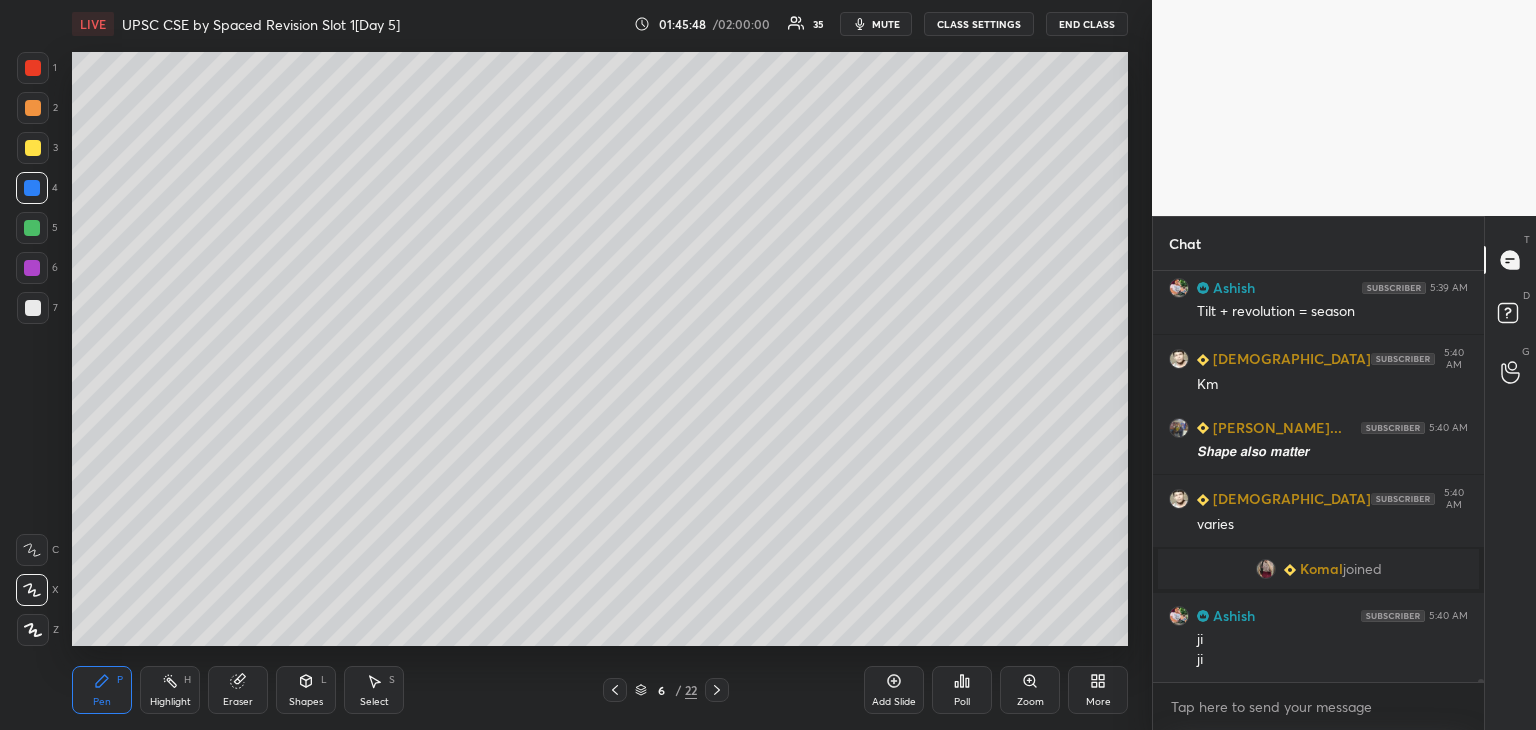 drag, startPoint x: 24, startPoint y: 227, endPoint x: 51, endPoint y: 229, distance: 27.073973 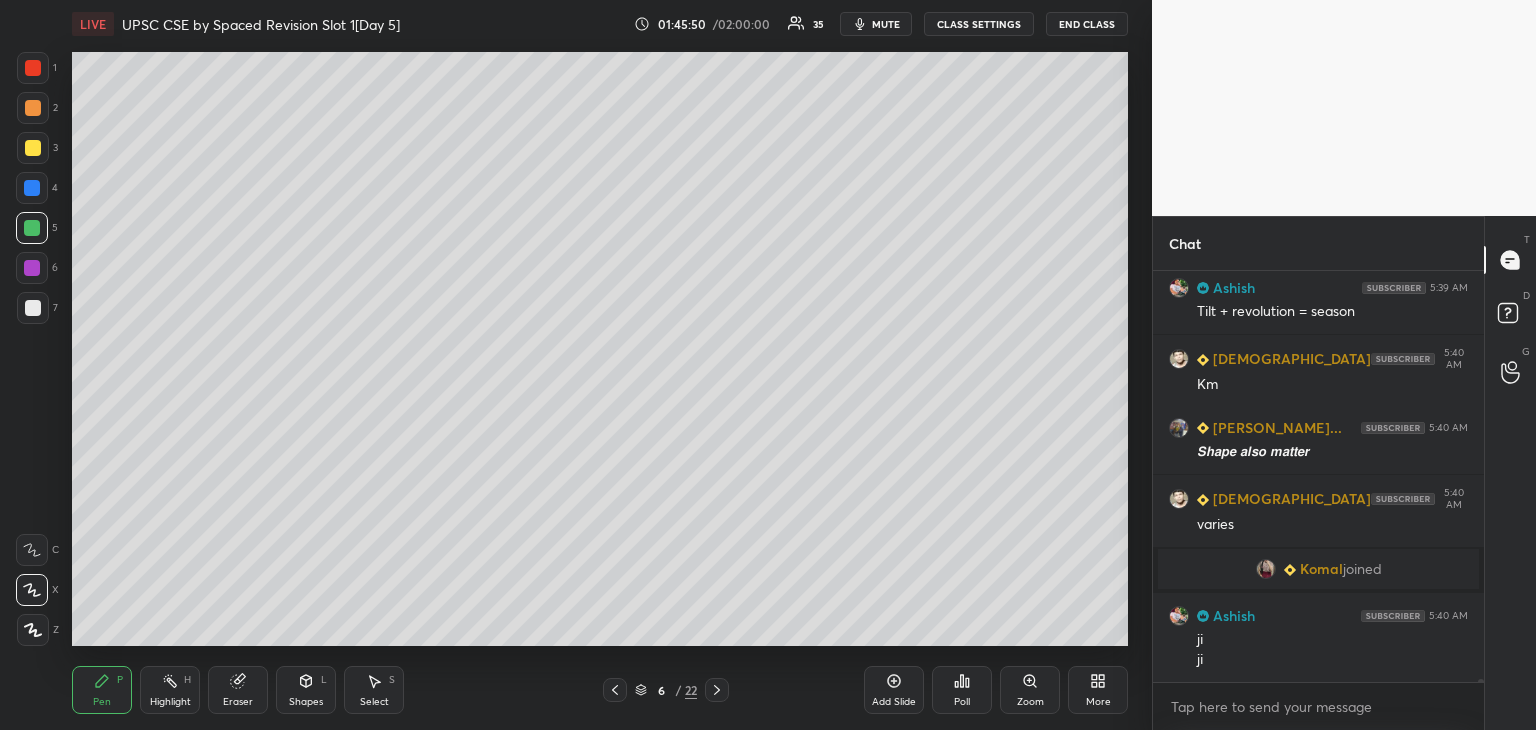 scroll, scrollTop: 63884, scrollLeft: 0, axis: vertical 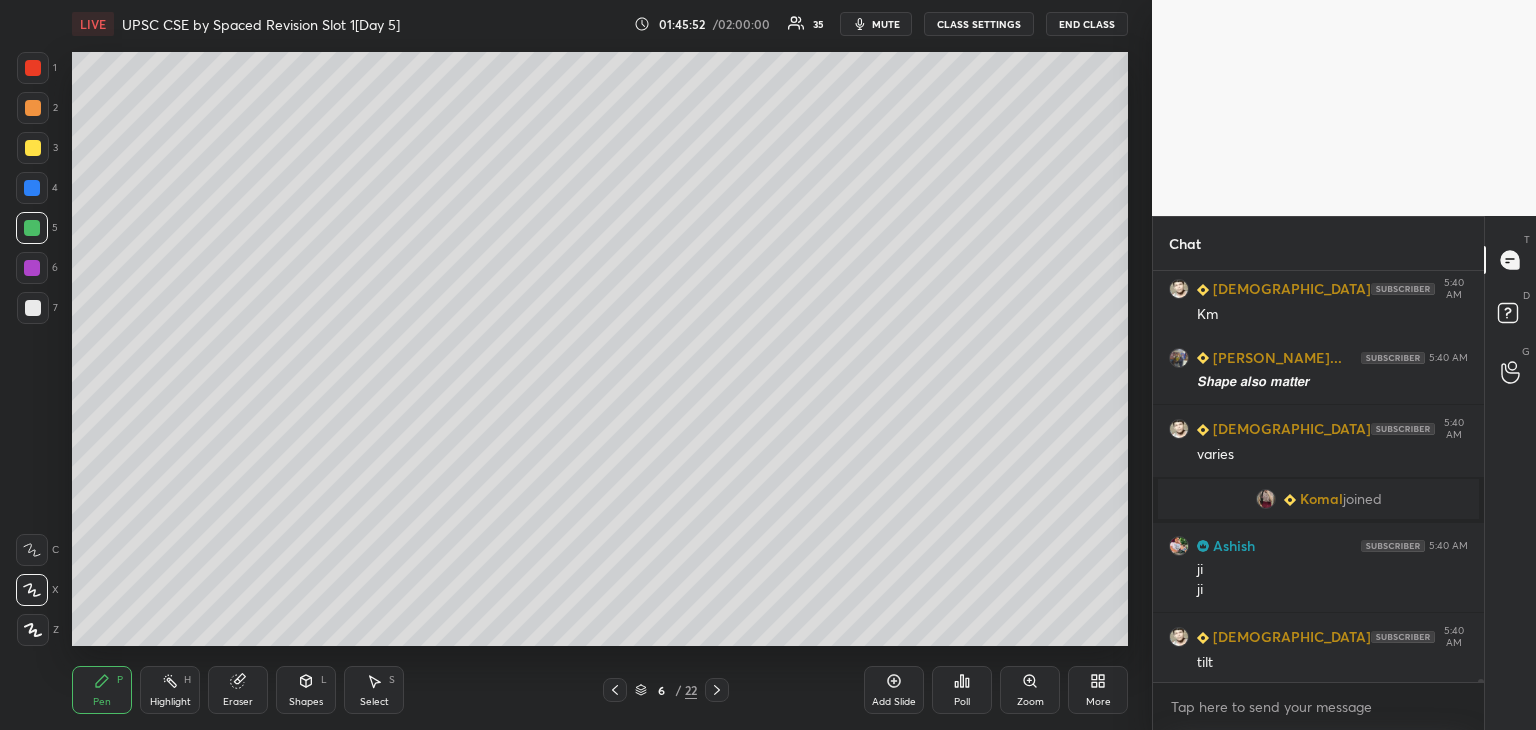 click at bounding box center (33, 148) 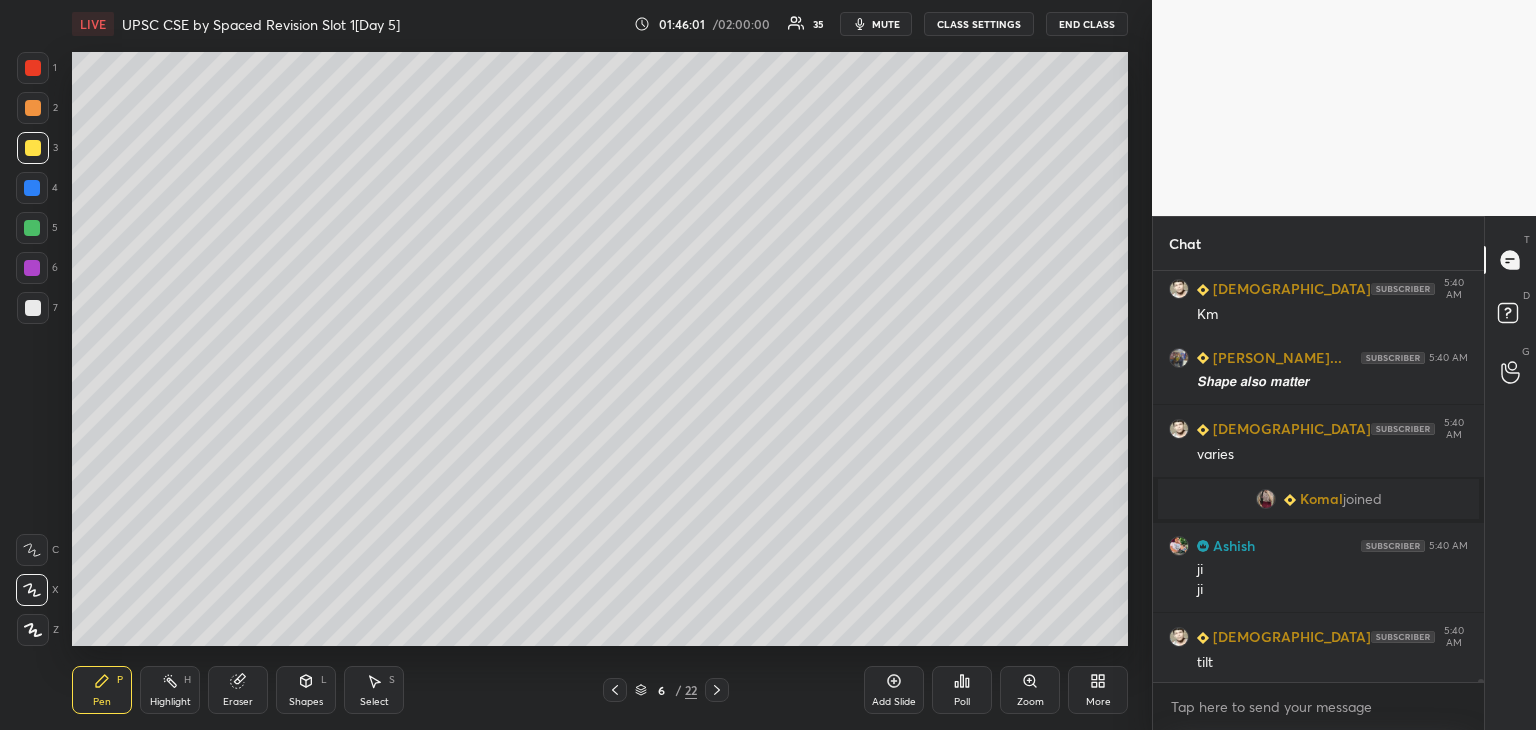 click at bounding box center [32, 268] 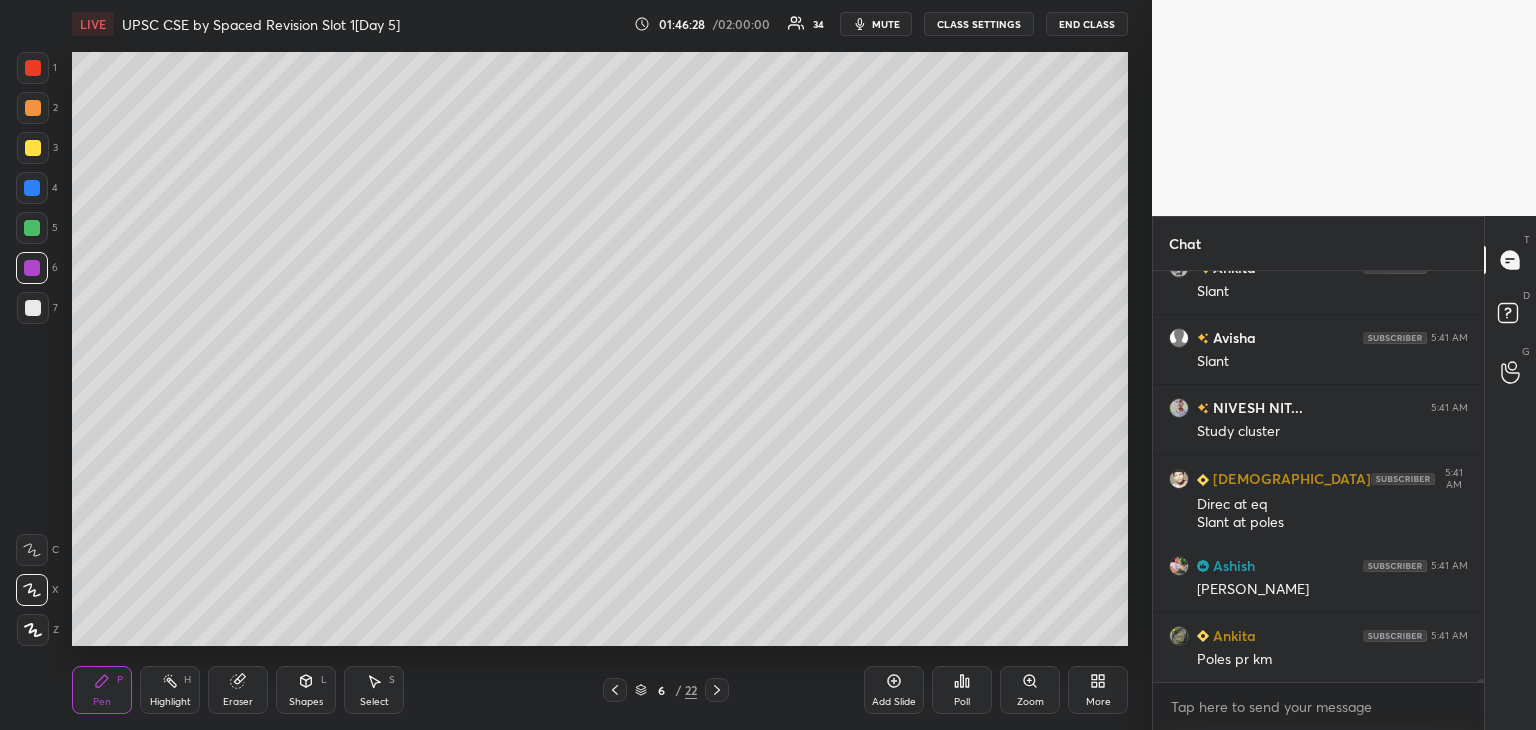 scroll, scrollTop: 64690, scrollLeft: 0, axis: vertical 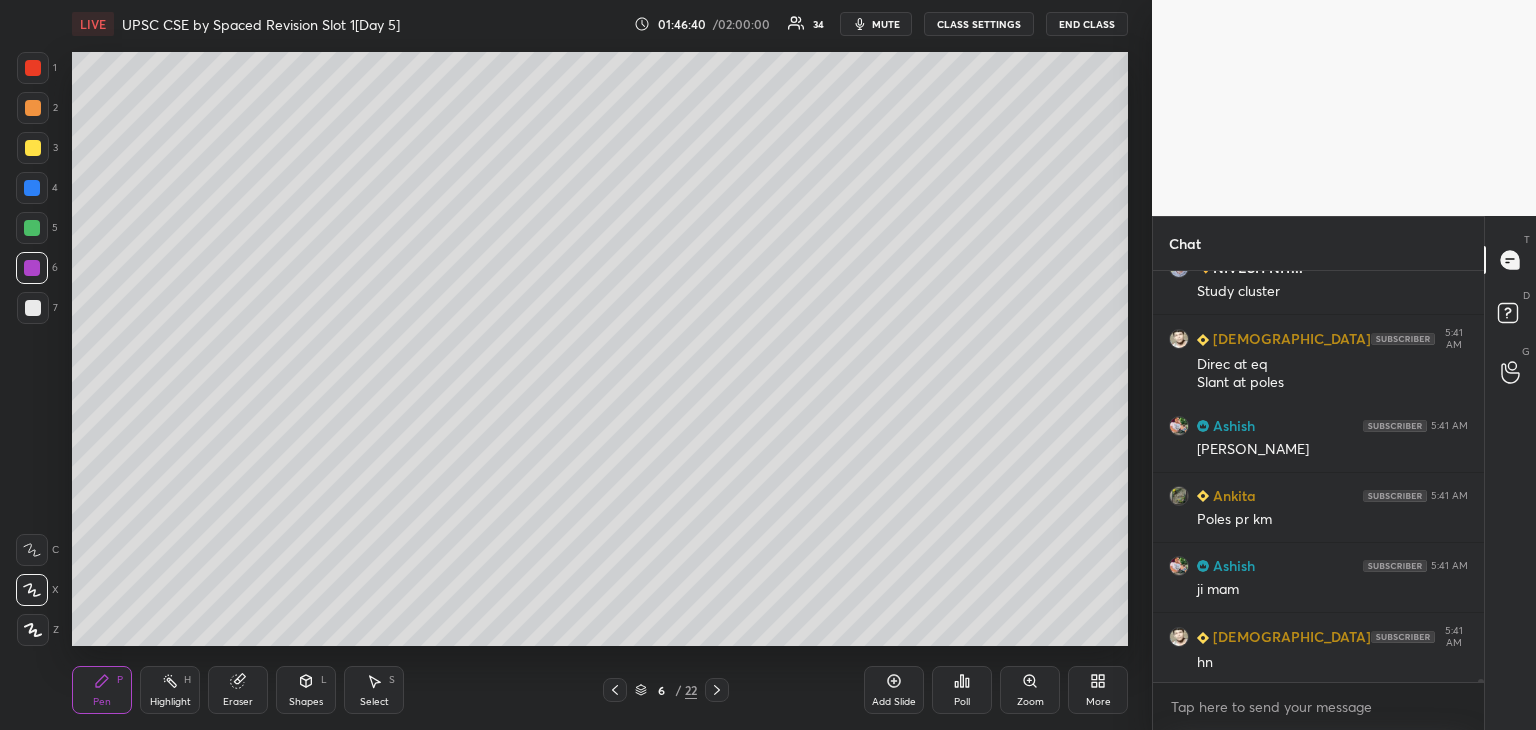 click at bounding box center (33, 308) 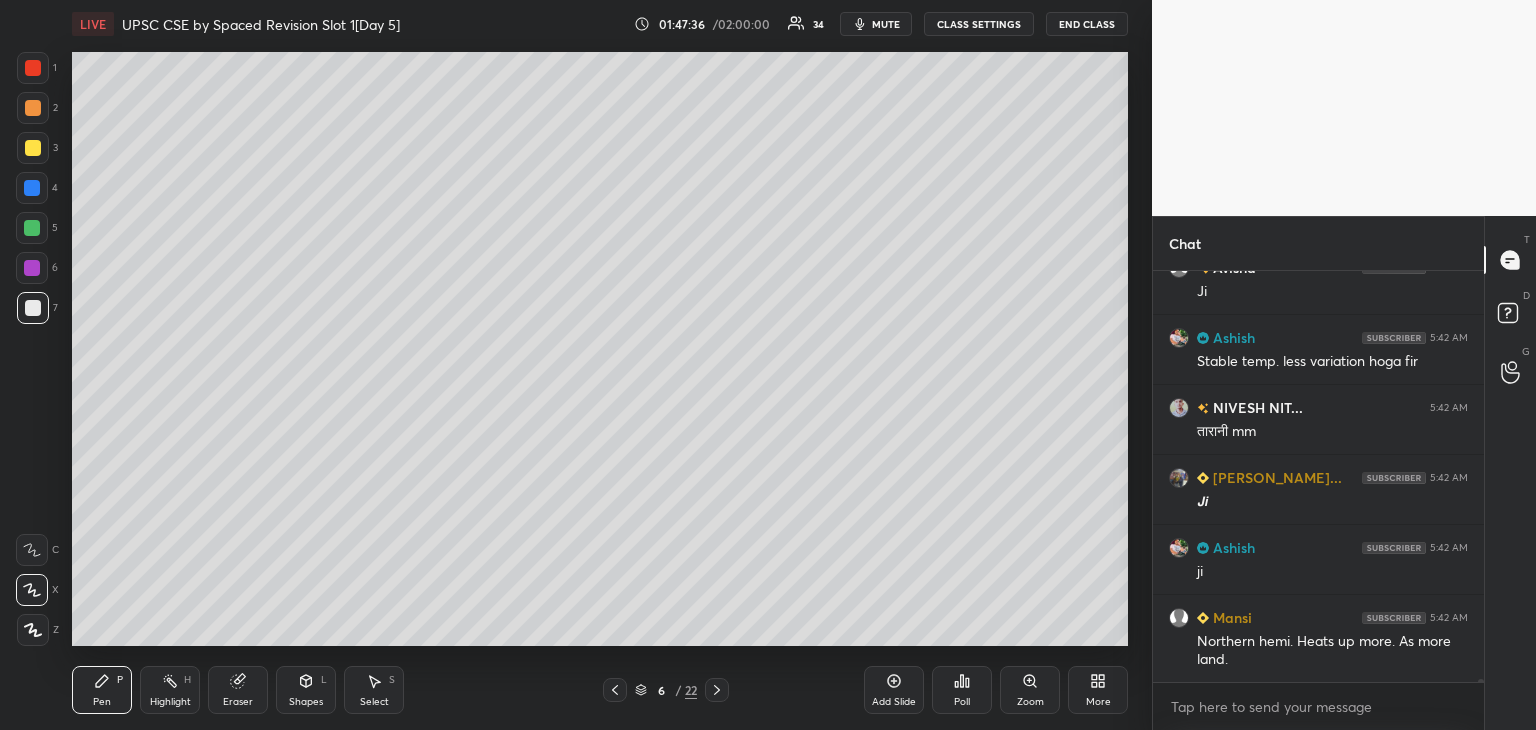 scroll, scrollTop: 66458, scrollLeft: 0, axis: vertical 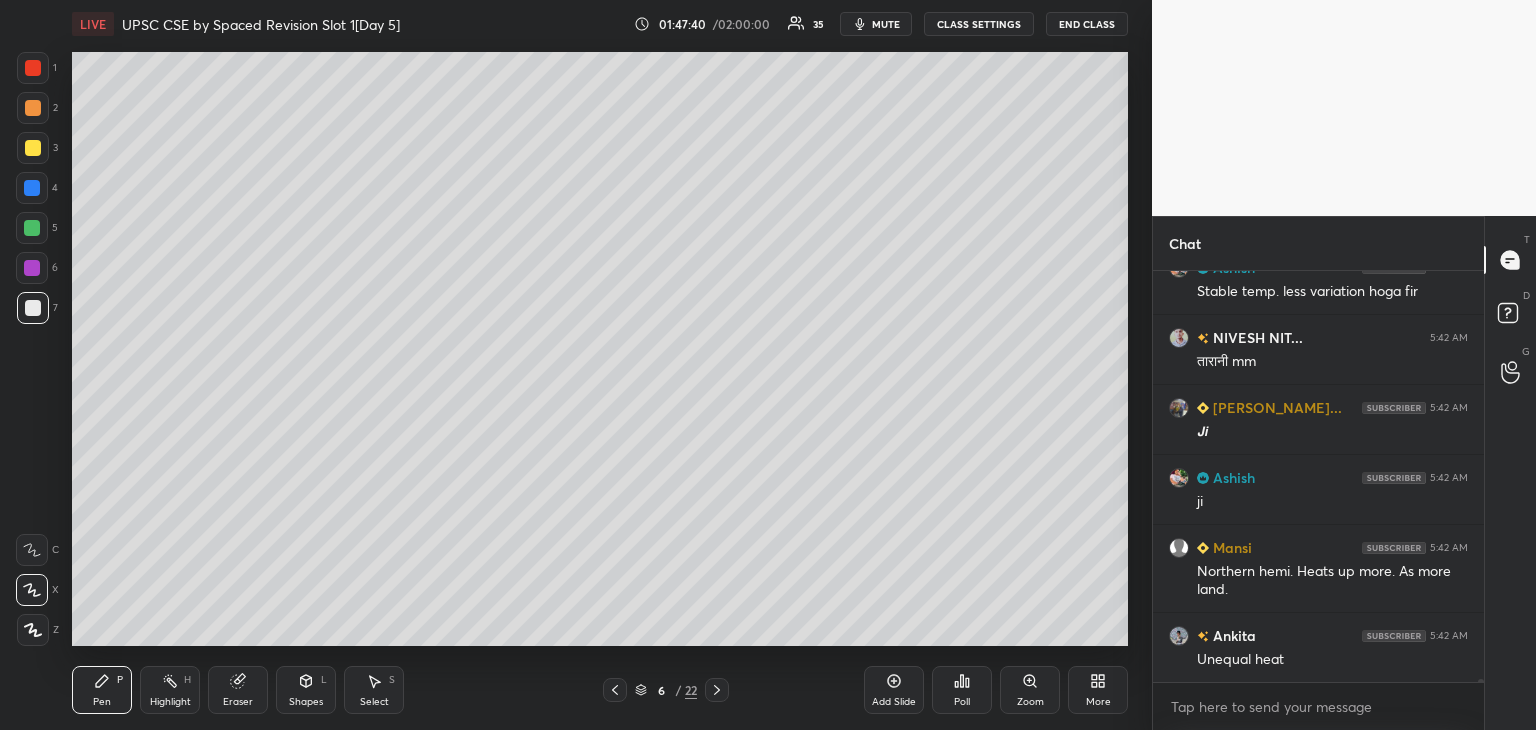 click at bounding box center [33, 308] 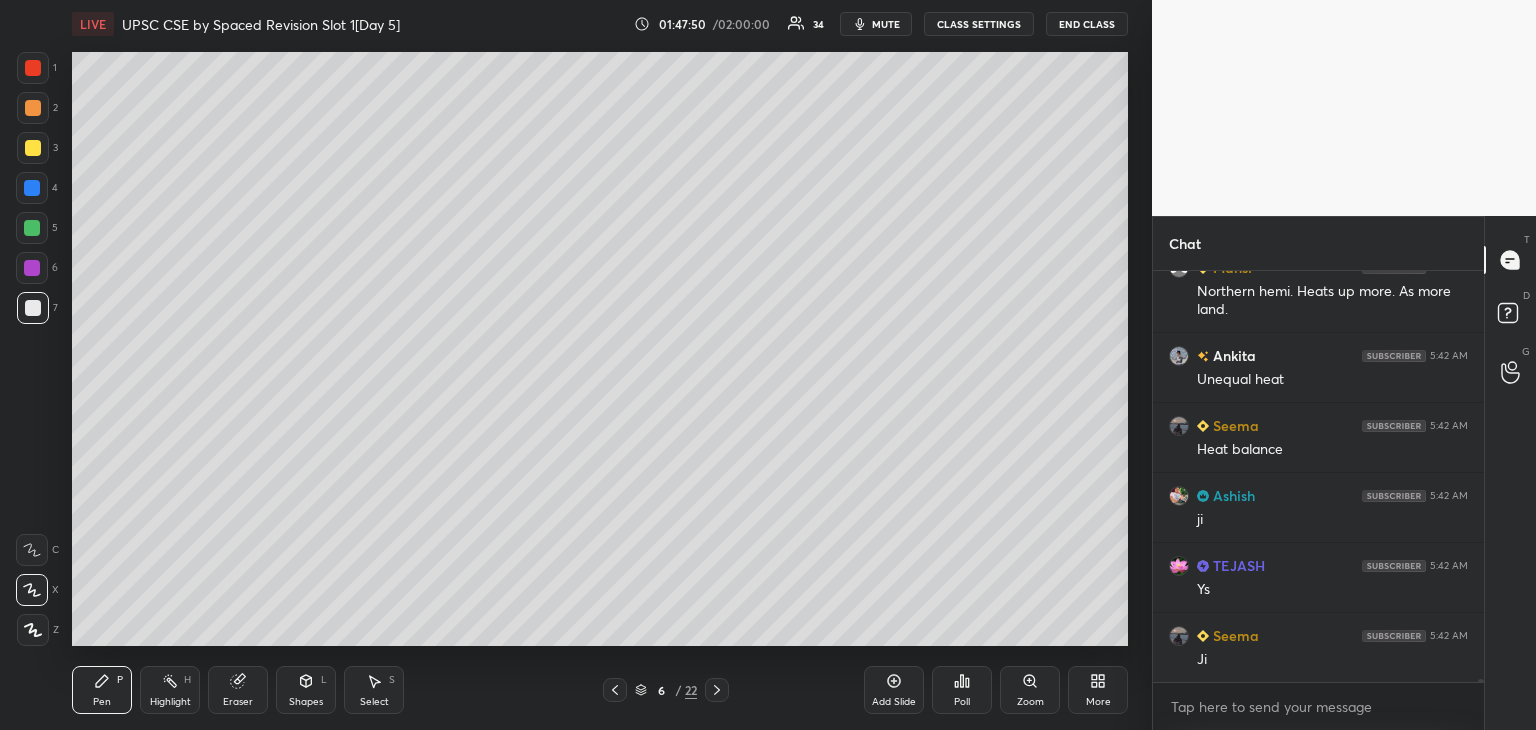 scroll, scrollTop: 66808, scrollLeft: 0, axis: vertical 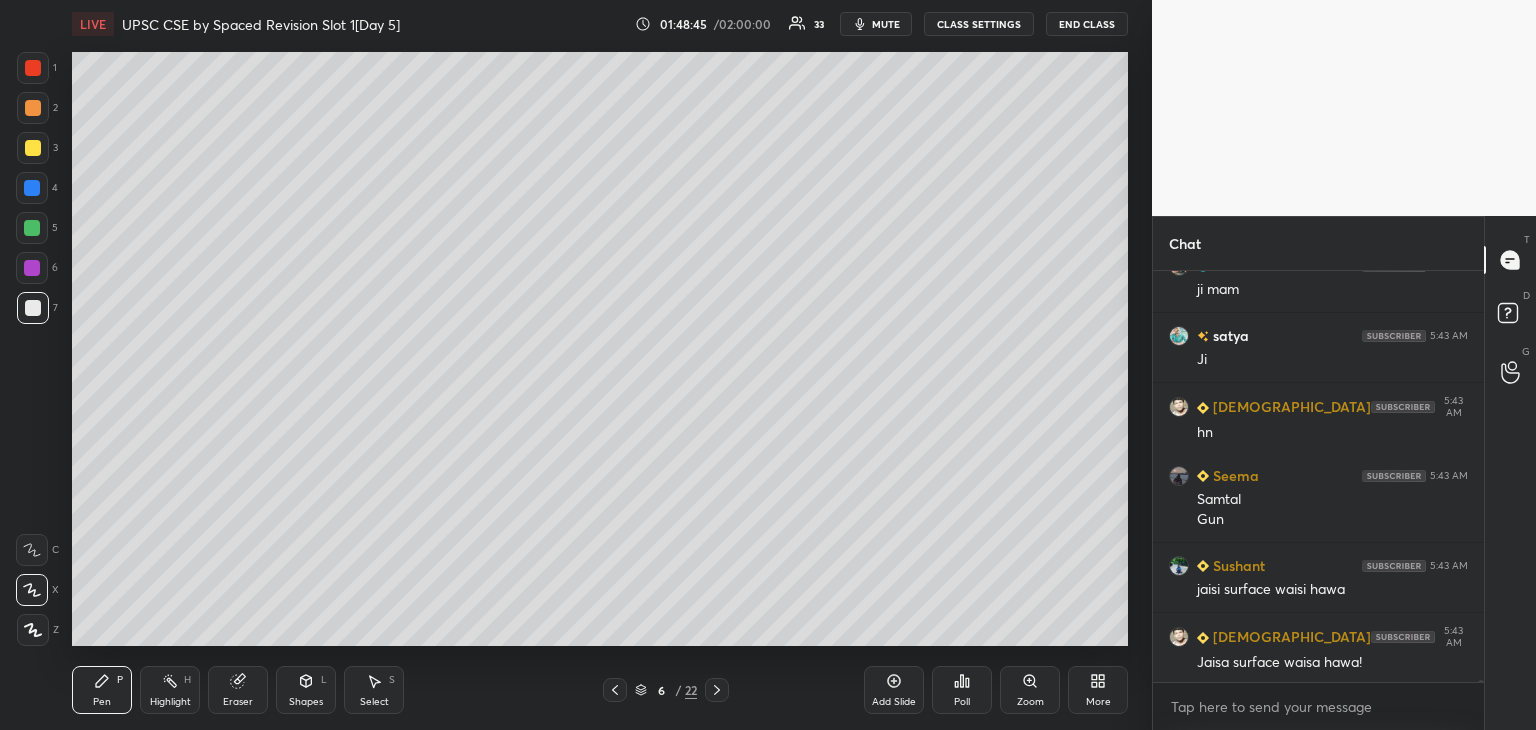 click at bounding box center (33, 148) 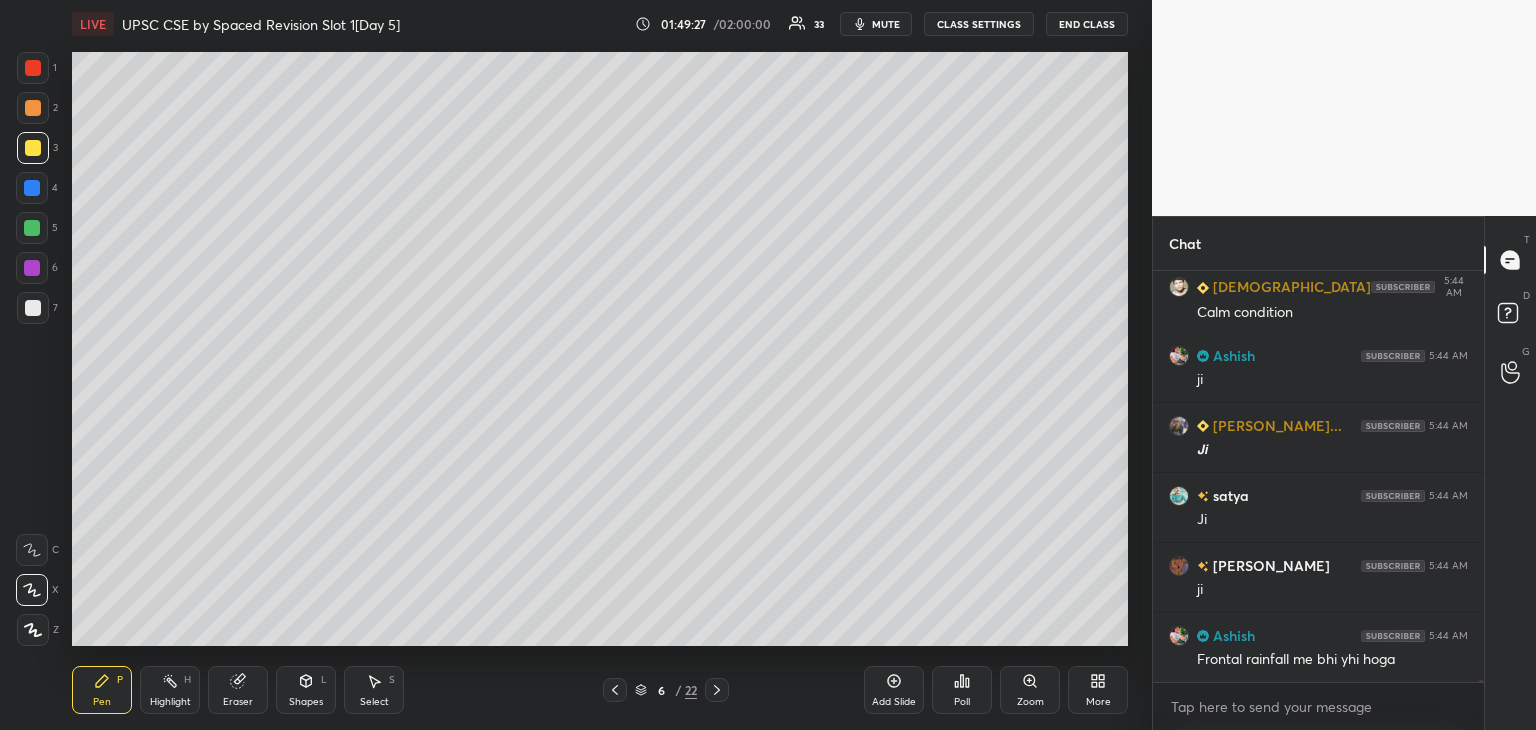 scroll, scrollTop: 68788, scrollLeft: 0, axis: vertical 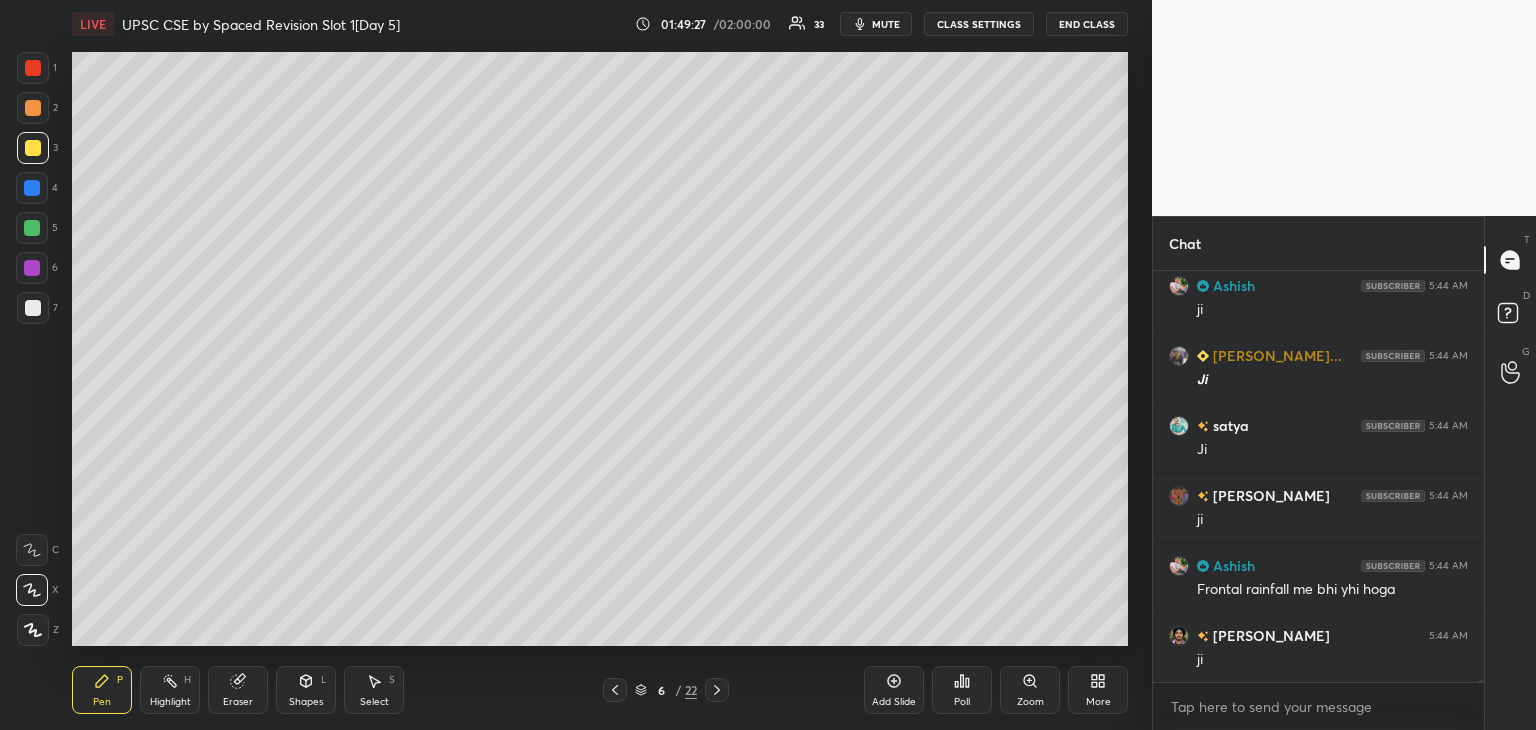 click at bounding box center (32, 188) 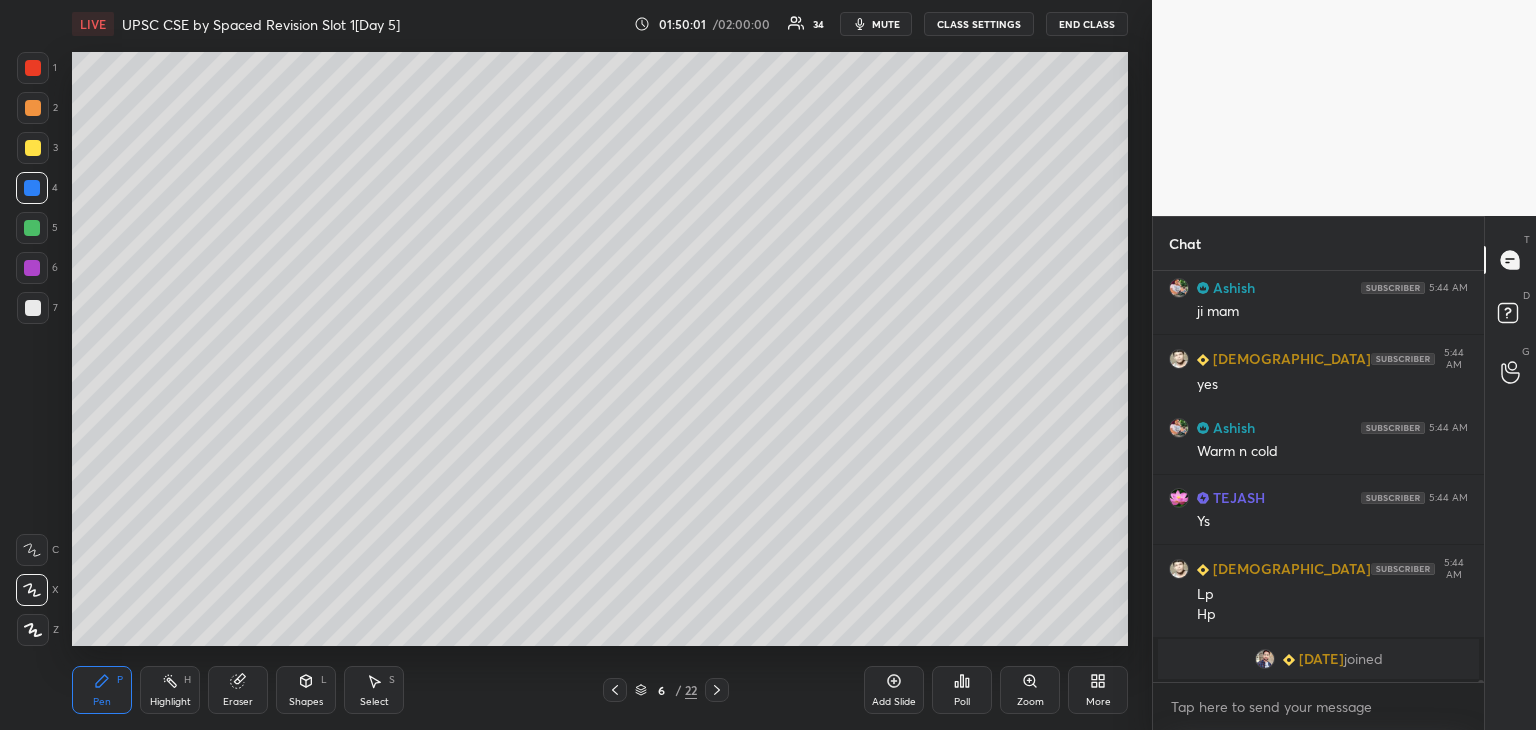 scroll, scrollTop: 67686, scrollLeft: 0, axis: vertical 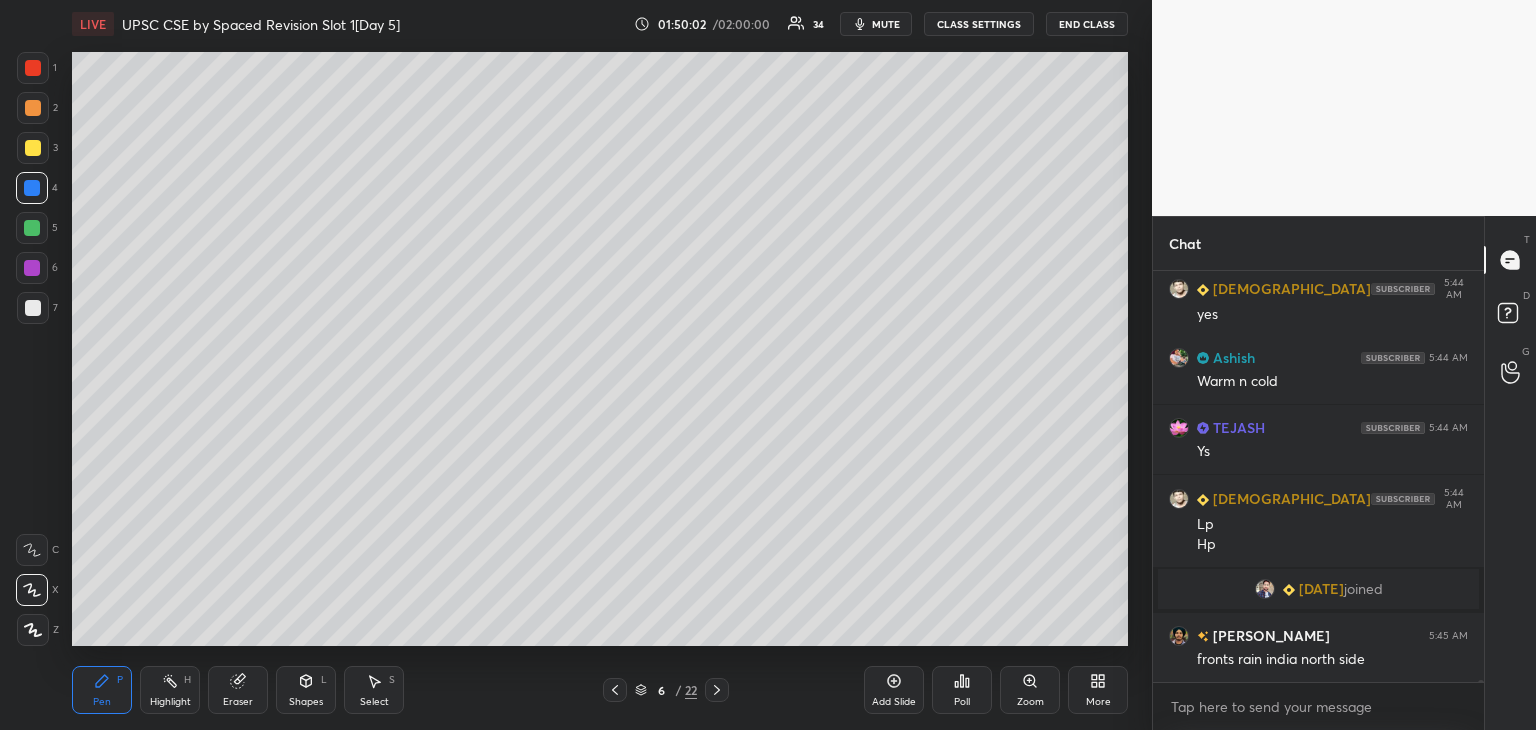 click 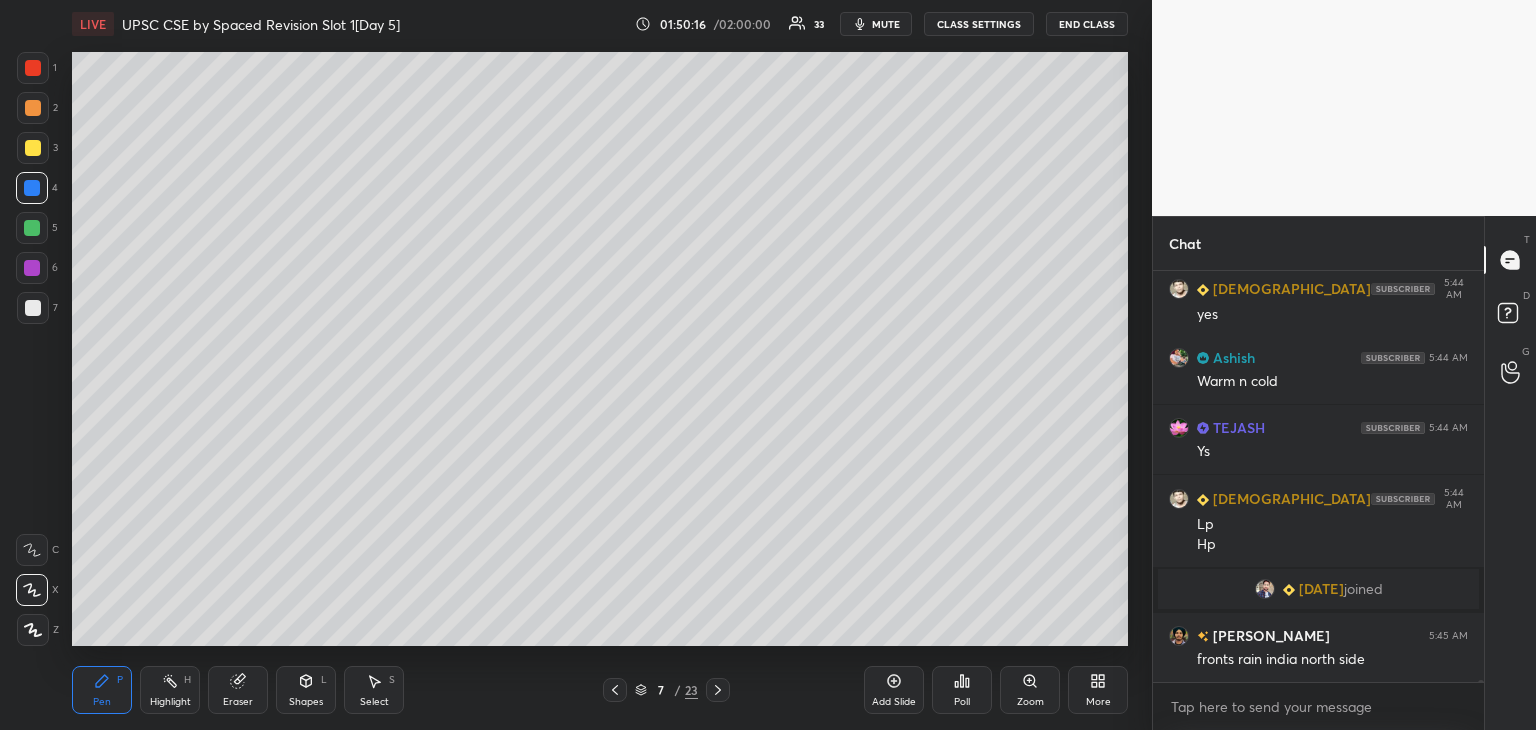 drag, startPoint x: 32, startPoint y: 265, endPoint x: 56, endPoint y: 246, distance: 30.610456 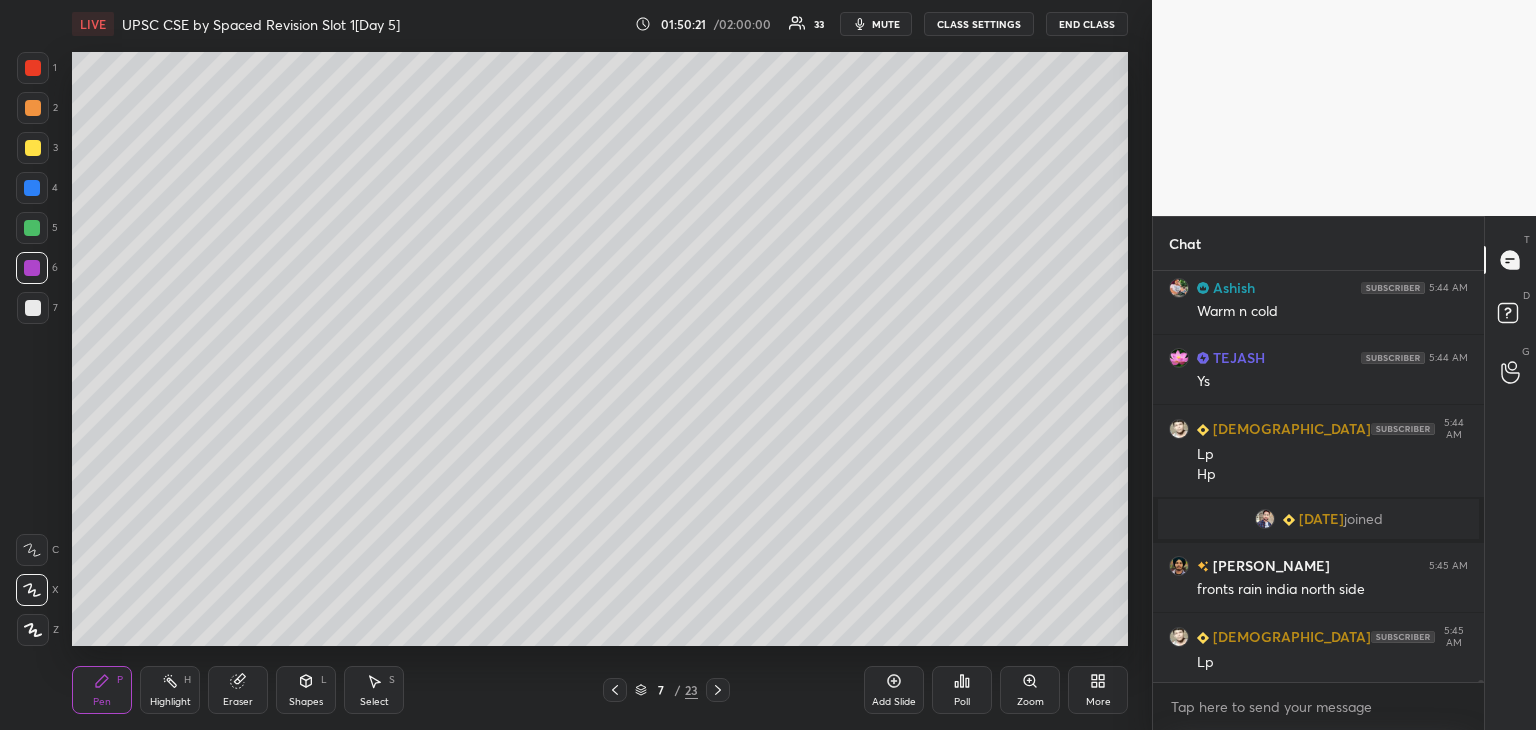 click on "Add Slide" at bounding box center [894, 690] 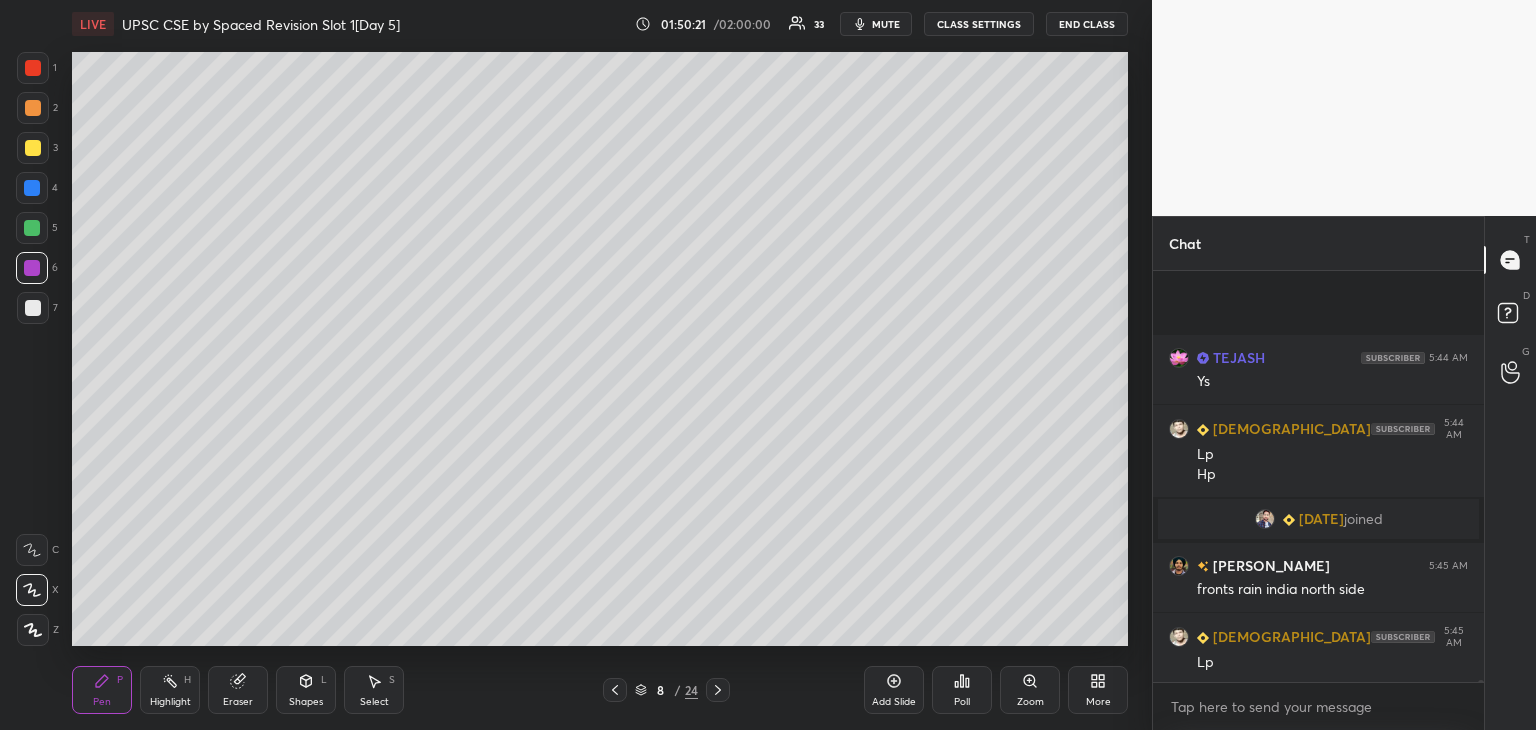 scroll, scrollTop: 67914, scrollLeft: 0, axis: vertical 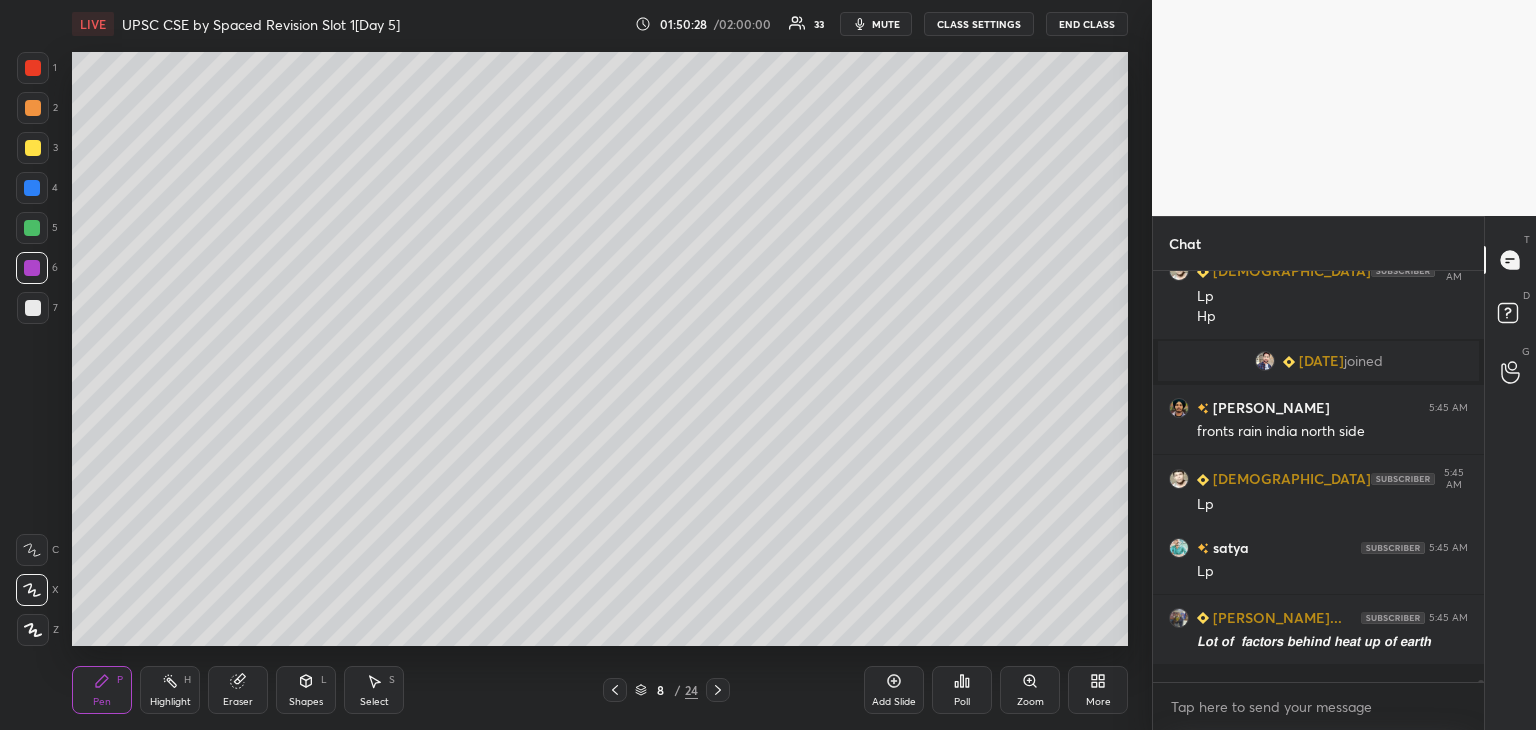 click at bounding box center (32, 188) 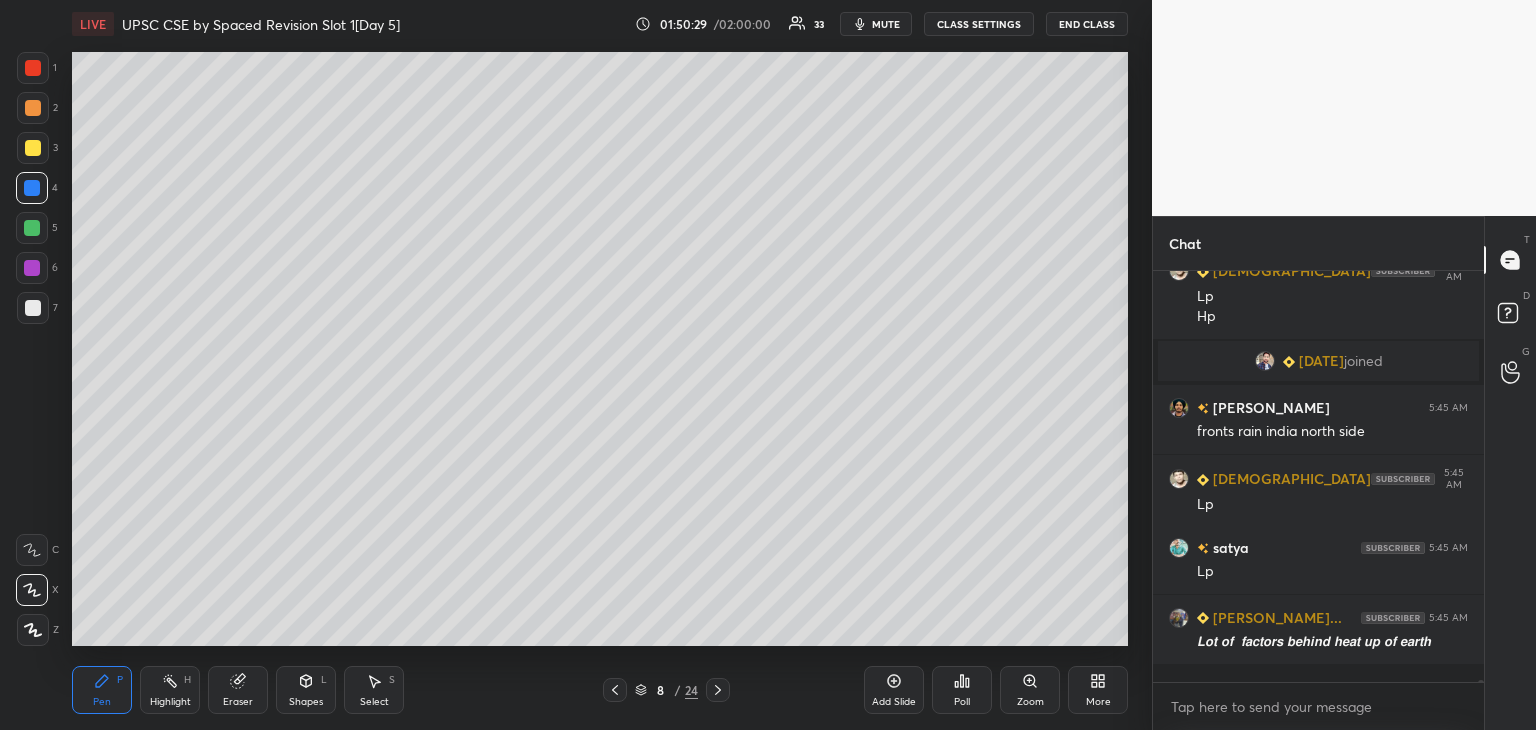 click on "2" at bounding box center (37, 112) 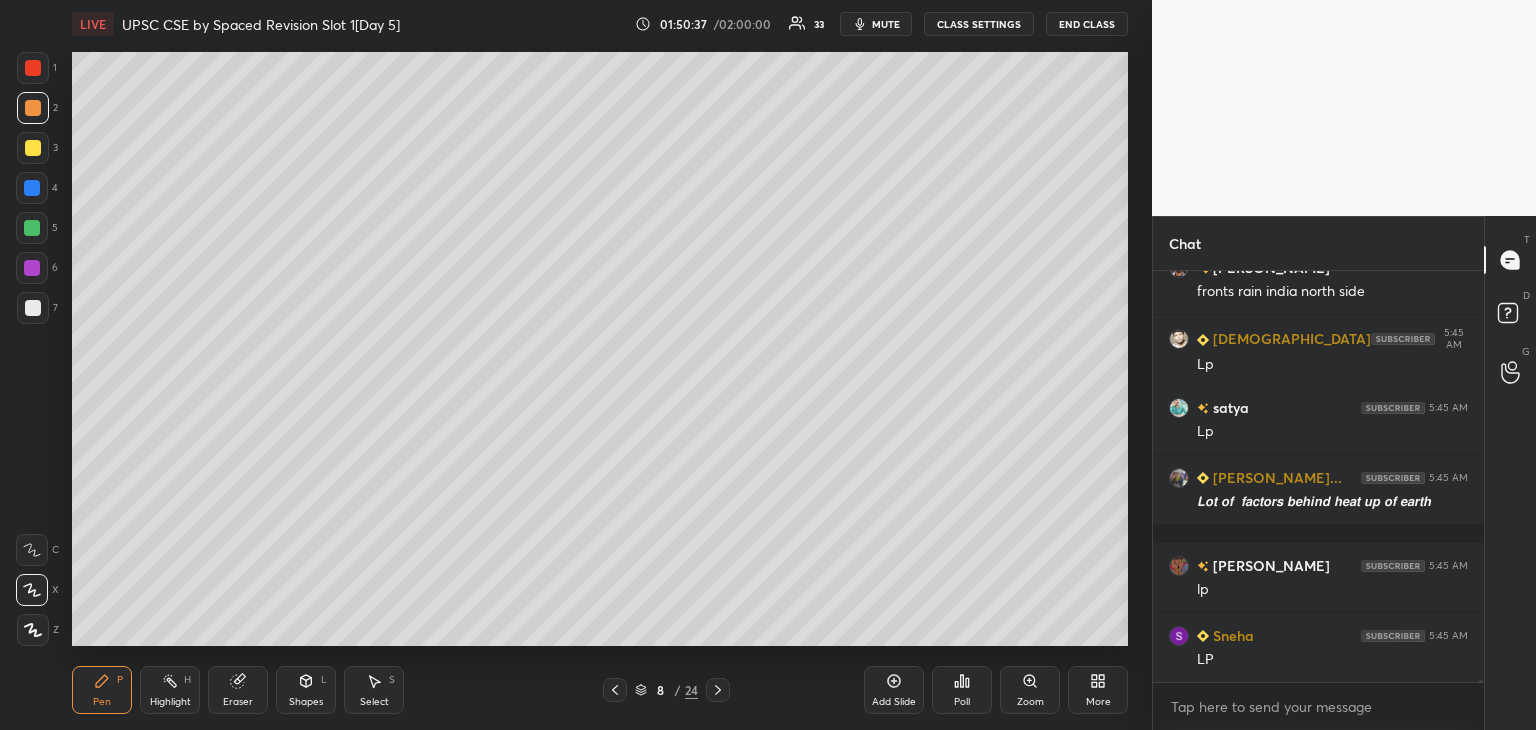scroll, scrollTop: 68124, scrollLeft: 0, axis: vertical 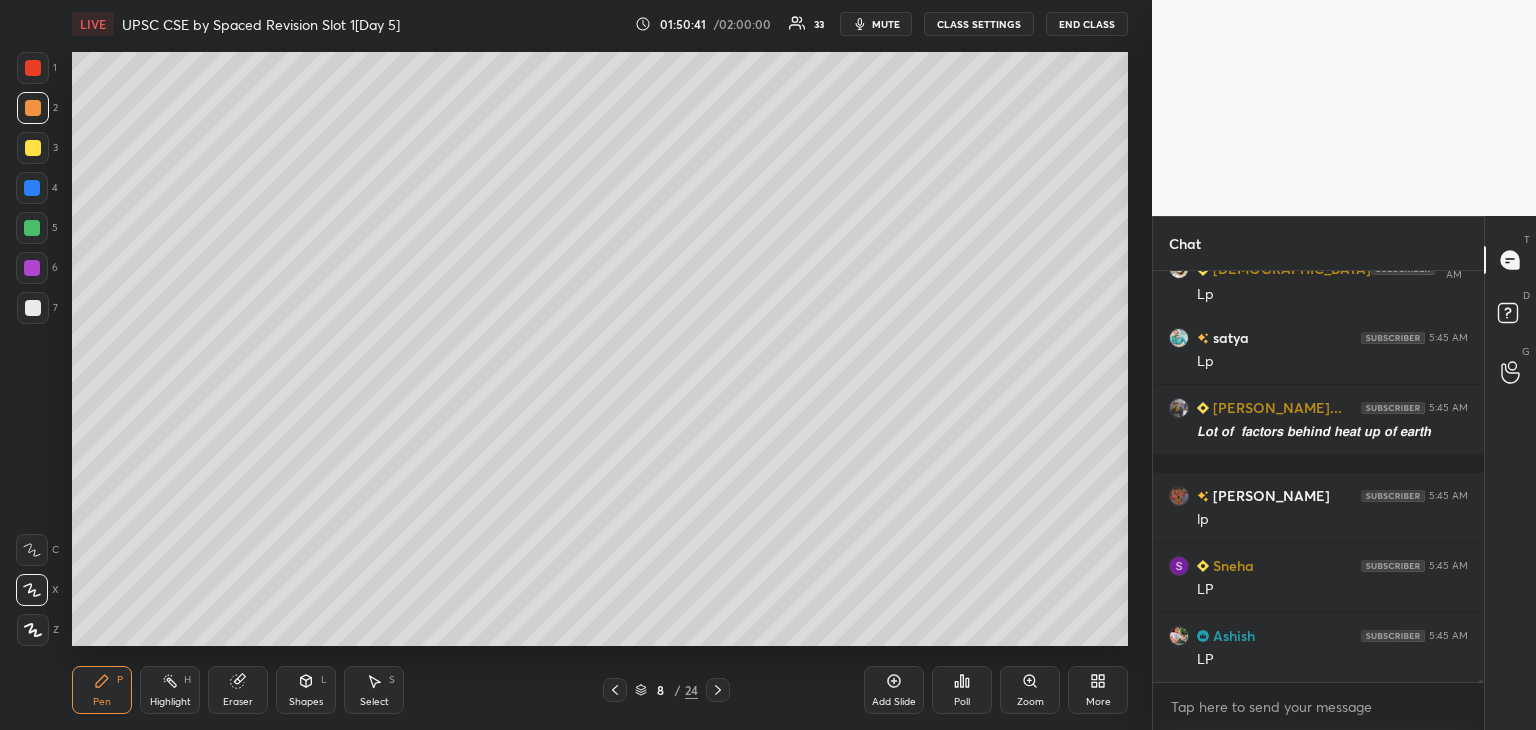 click at bounding box center [33, 308] 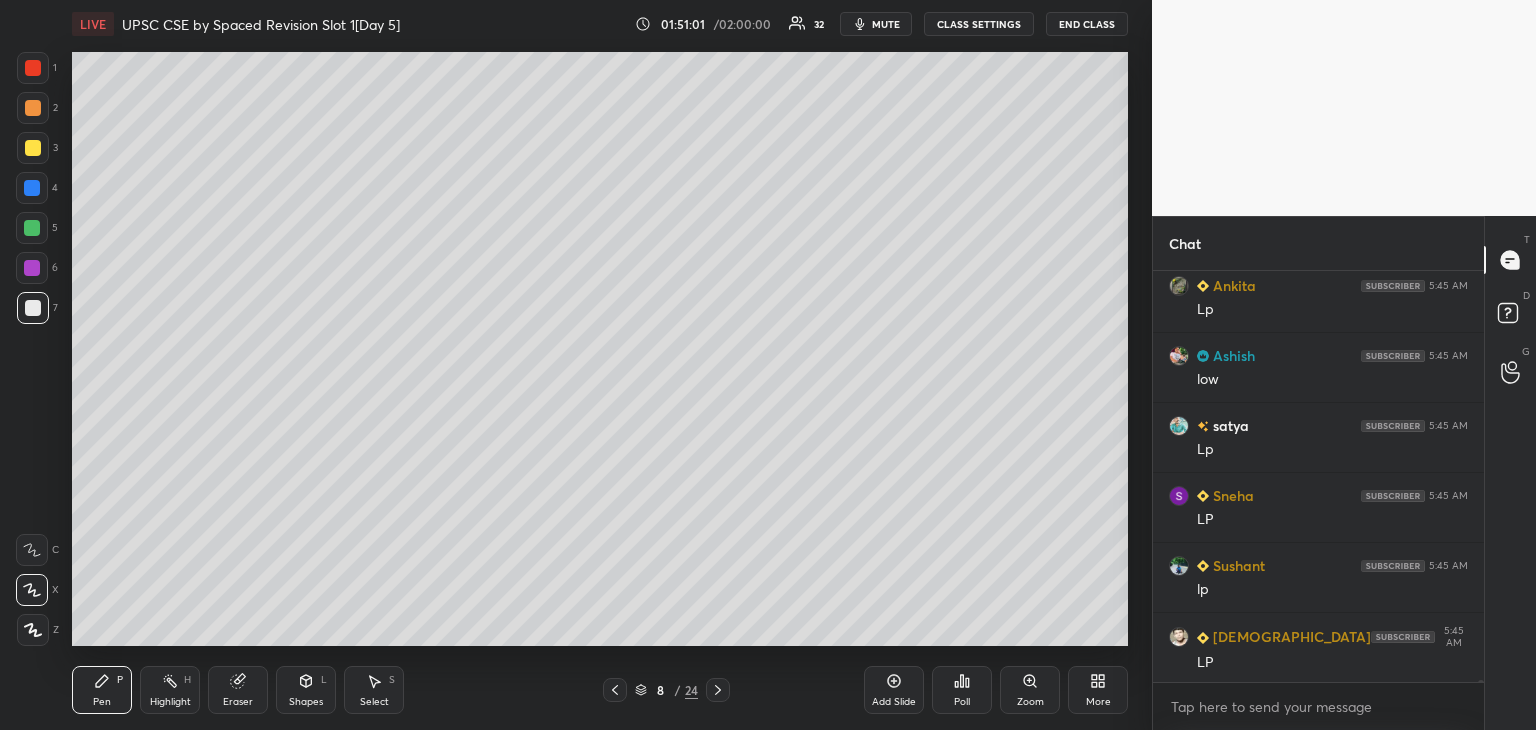 scroll, scrollTop: 69042, scrollLeft: 0, axis: vertical 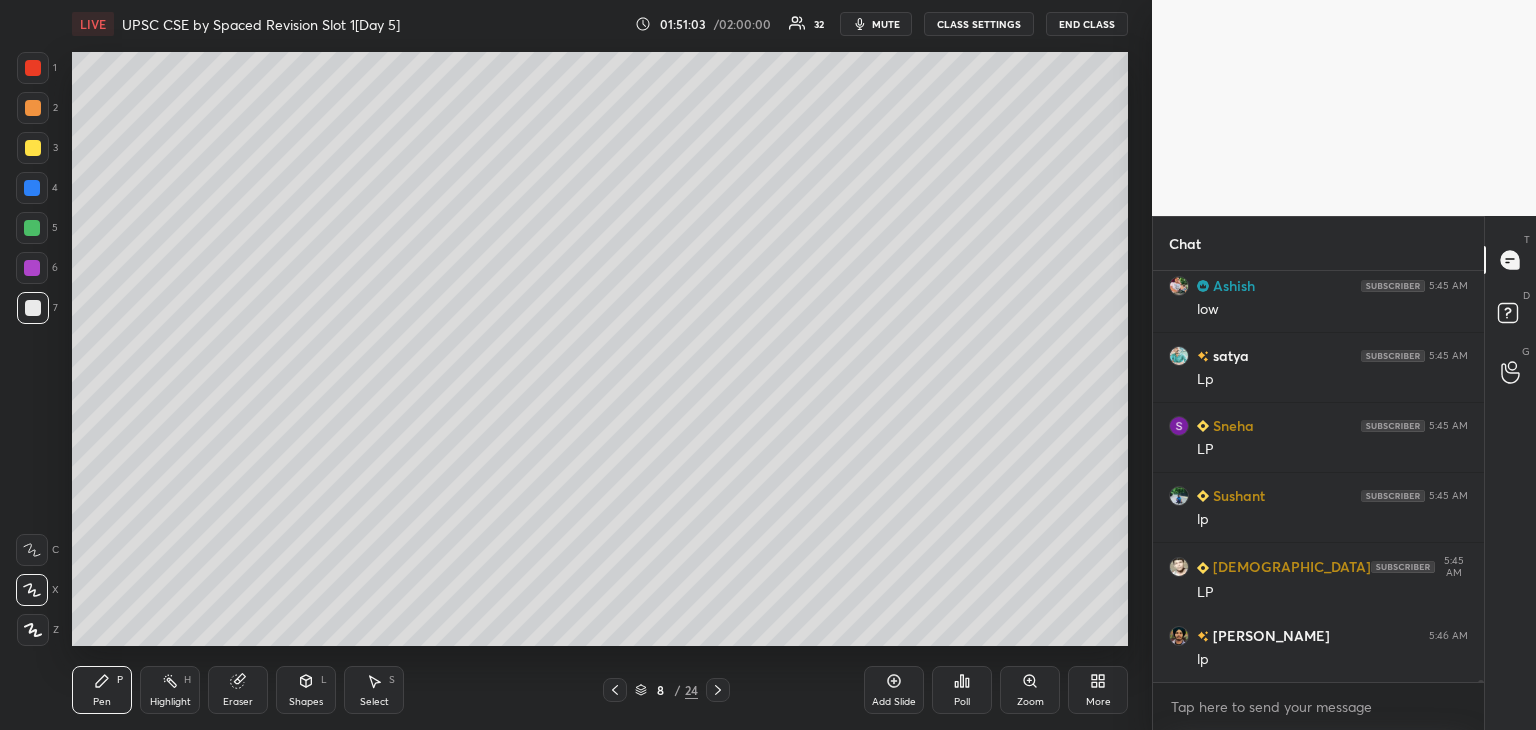 click at bounding box center [33, 148] 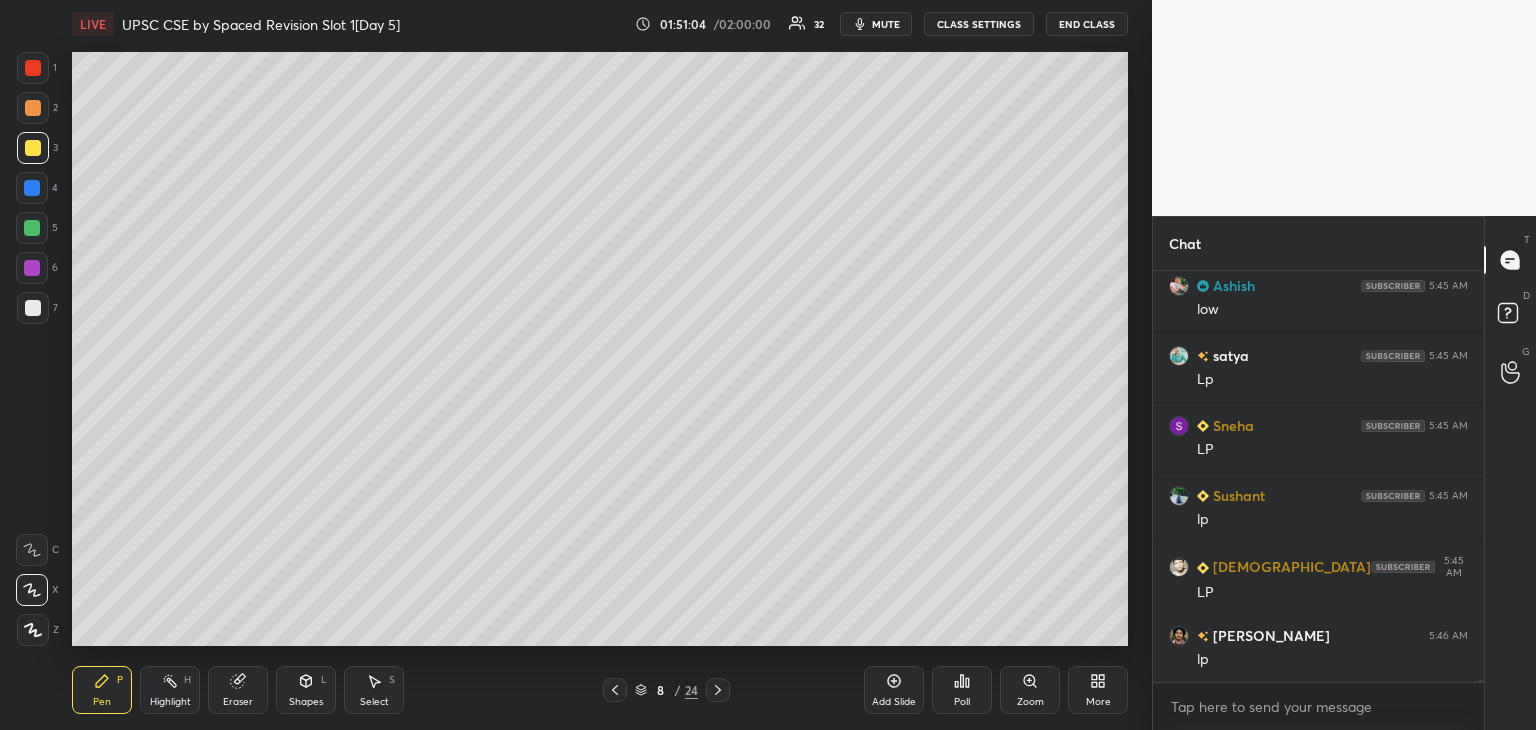 scroll, scrollTop: 69112, scrollLeft: 0, axis: vertical 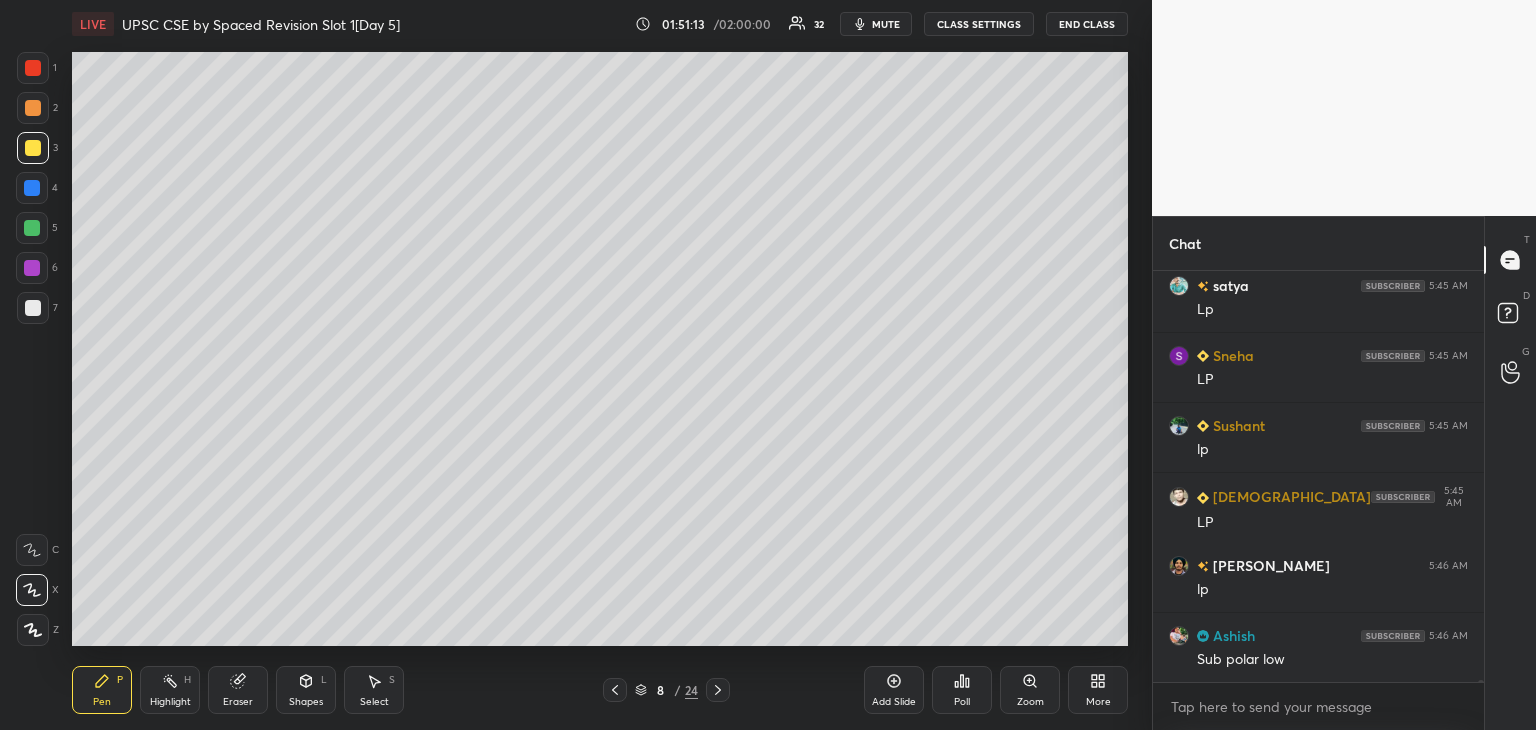 drag, startPoint x: 32, startPoint y: 304, endPoint x: 33, endPoint y: 291, distance: 13.038404 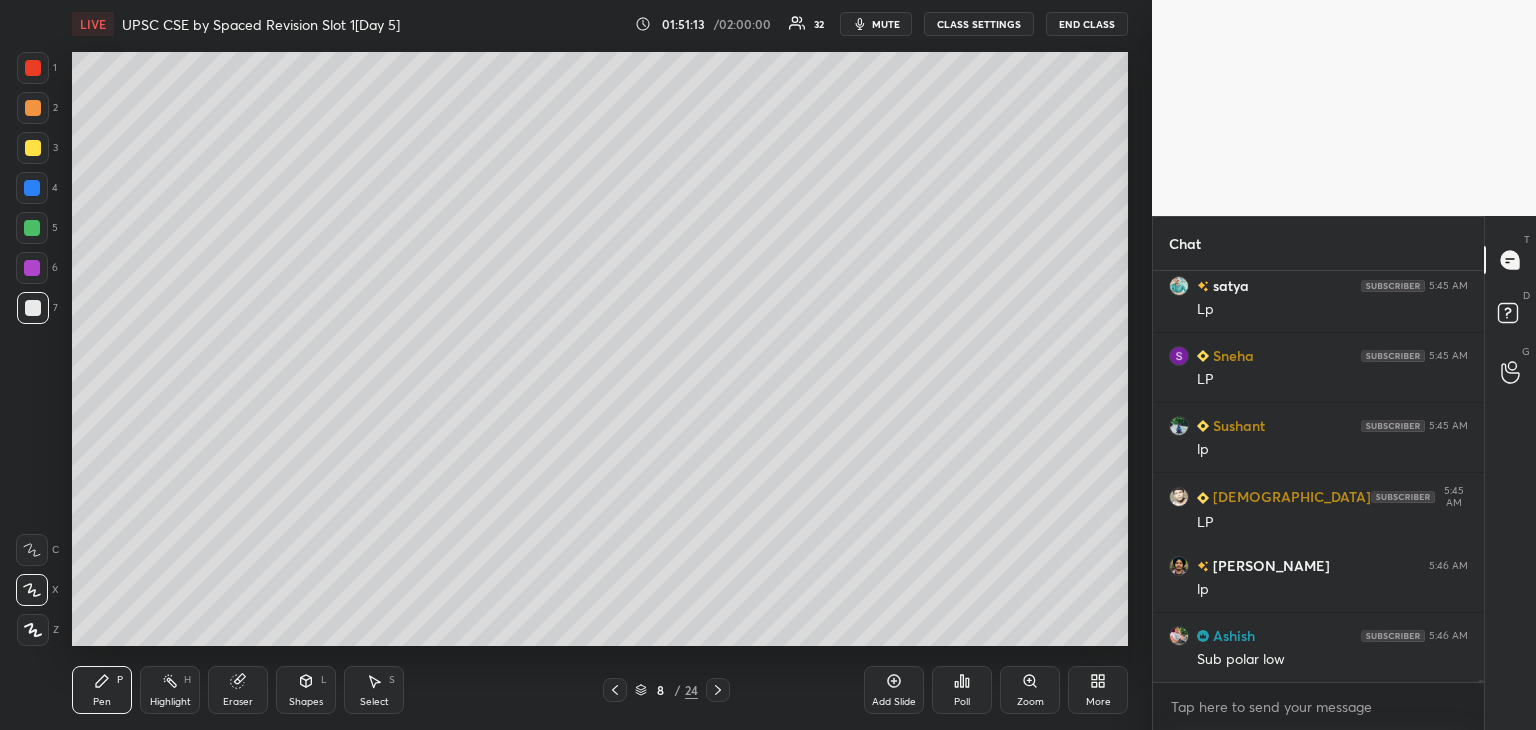 click at bounding box center [33, 68] 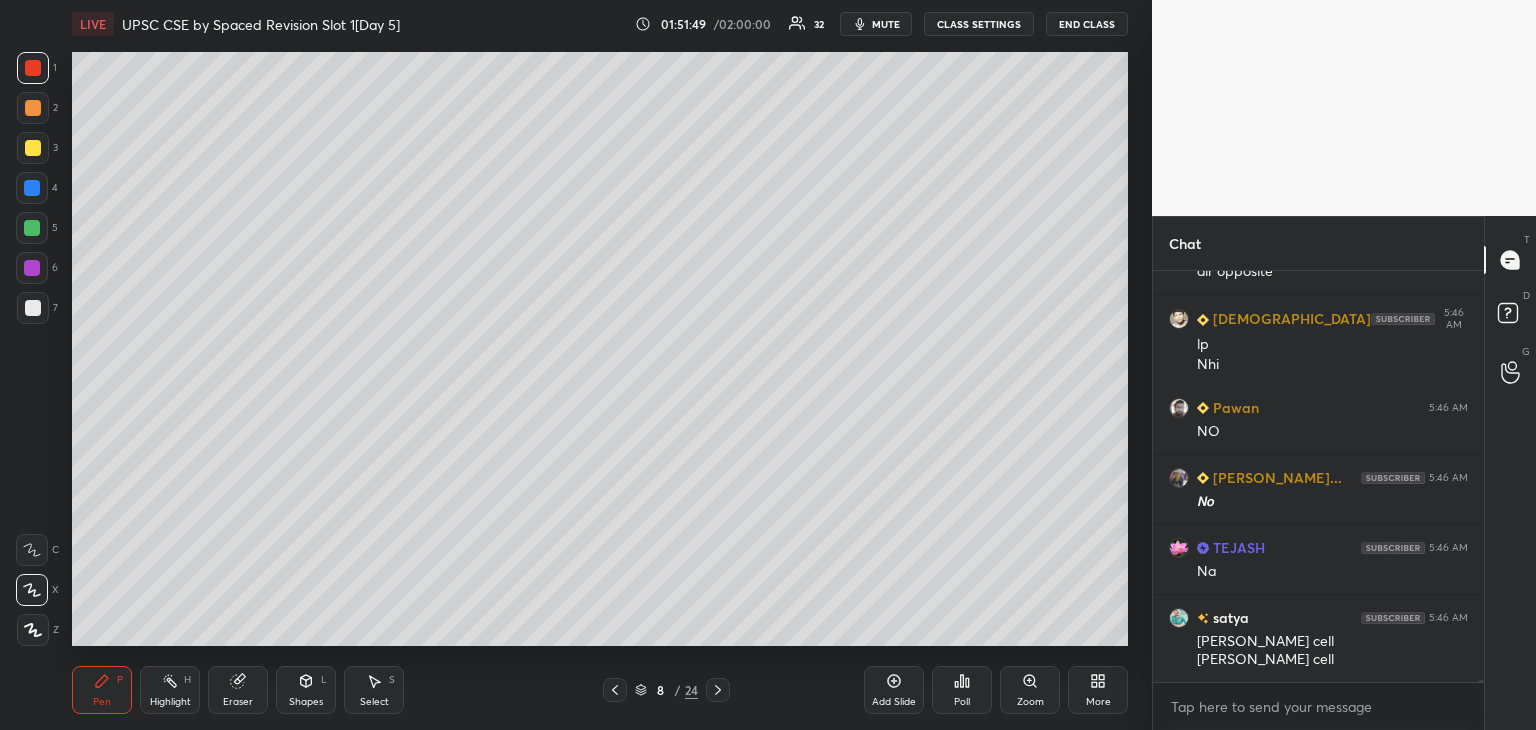 scroll, scrollTop: 69640, scrollLeft: 0, axis: vertical 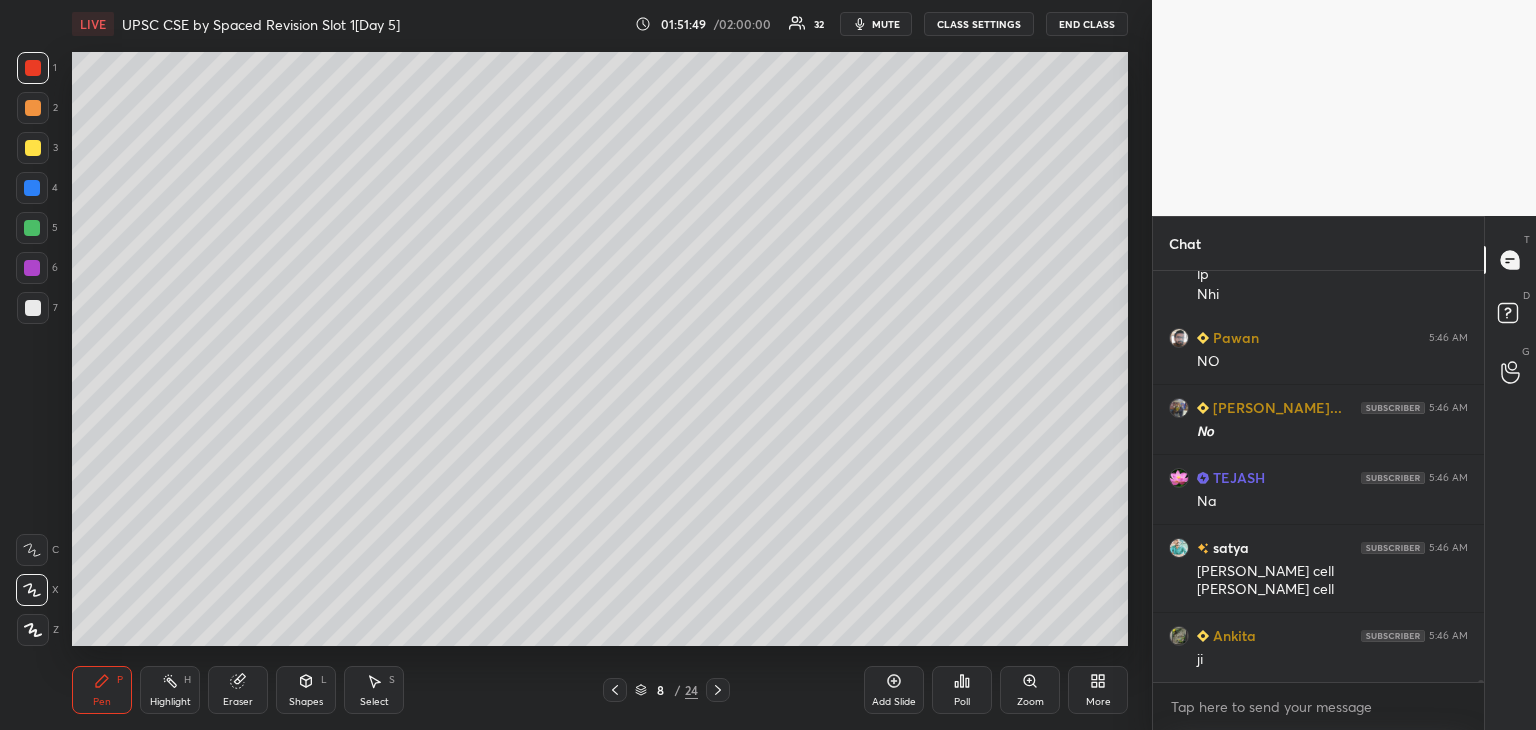 click at bounding box center (33, 68) 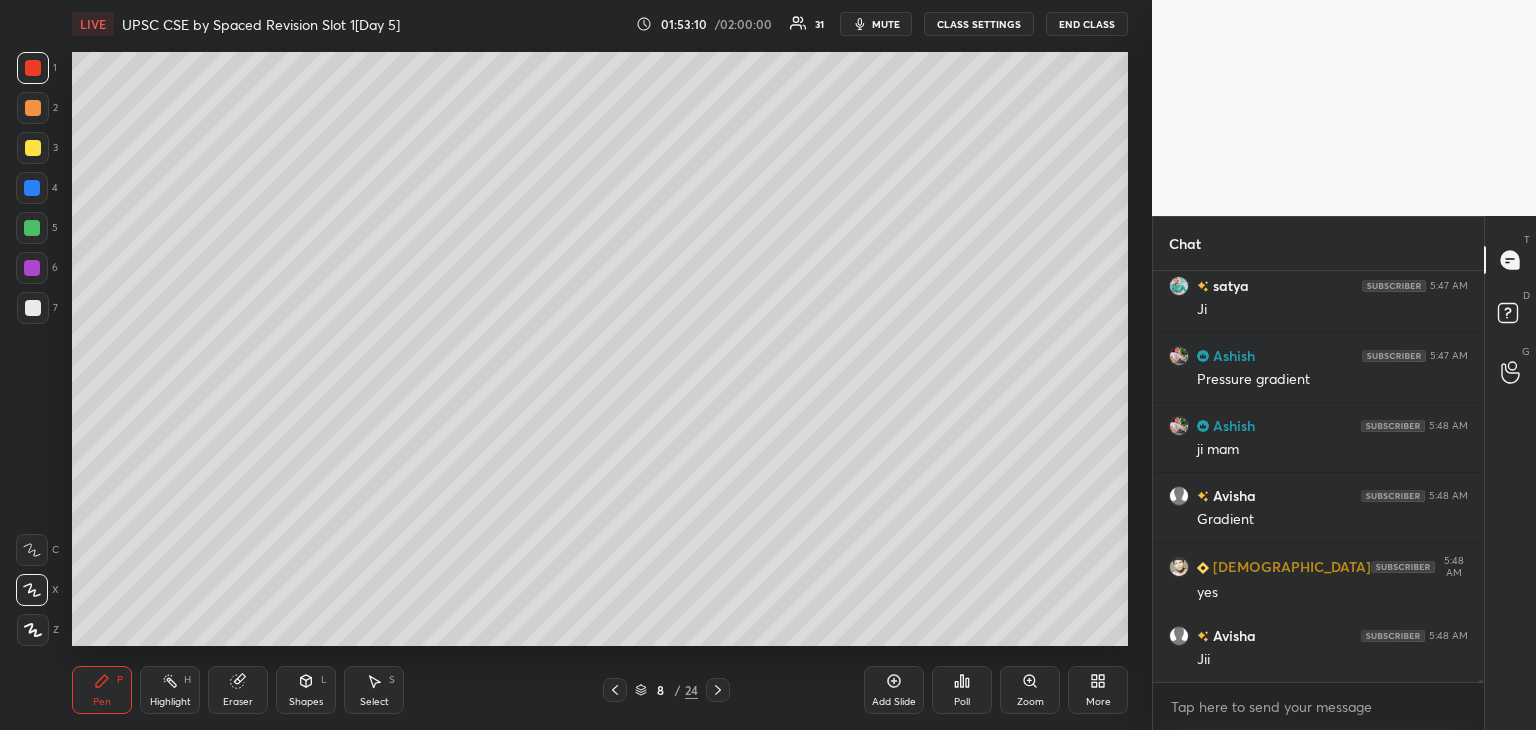 scroll, scrollTop: 70586, scrollLeft: 0, axis: vertical 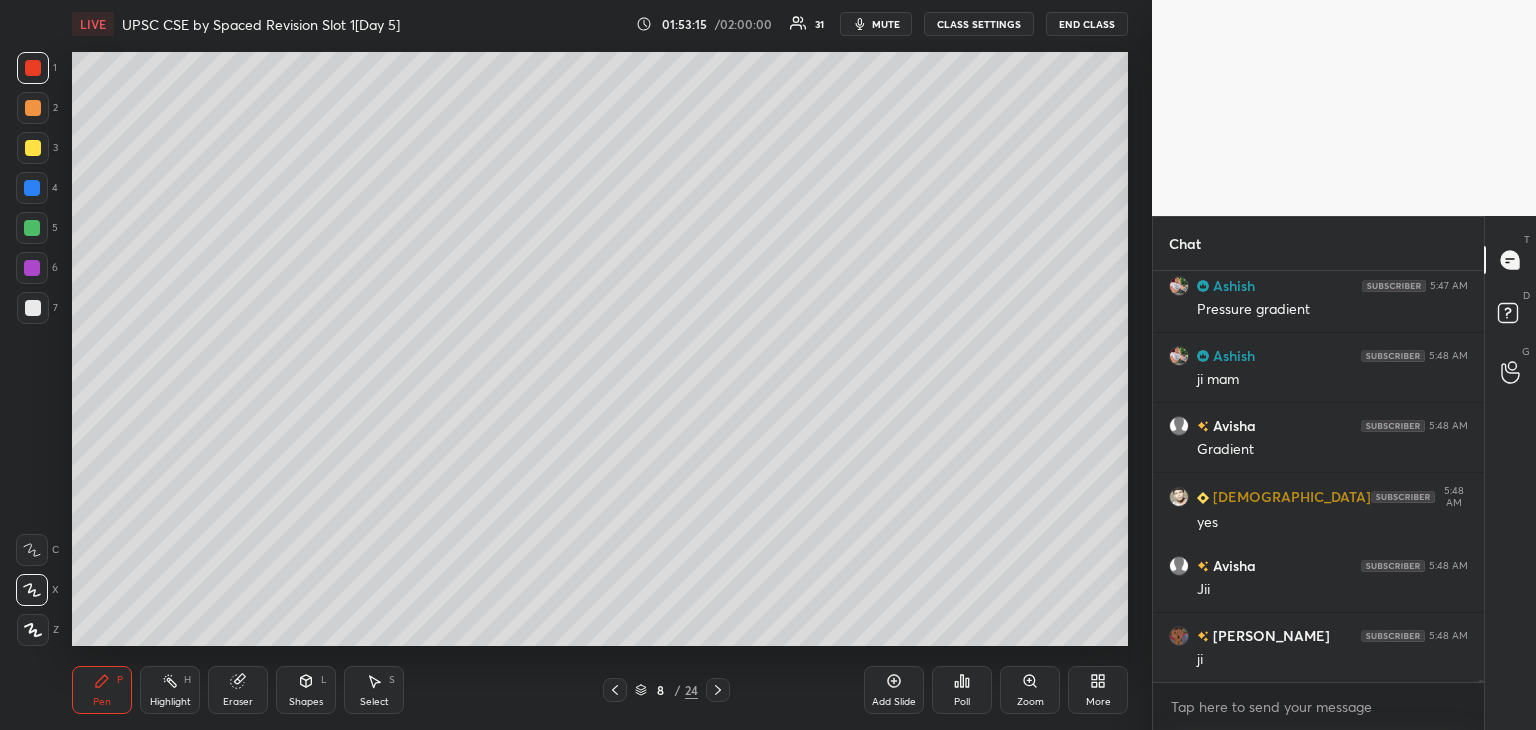 click at bounding box center (32, 268) 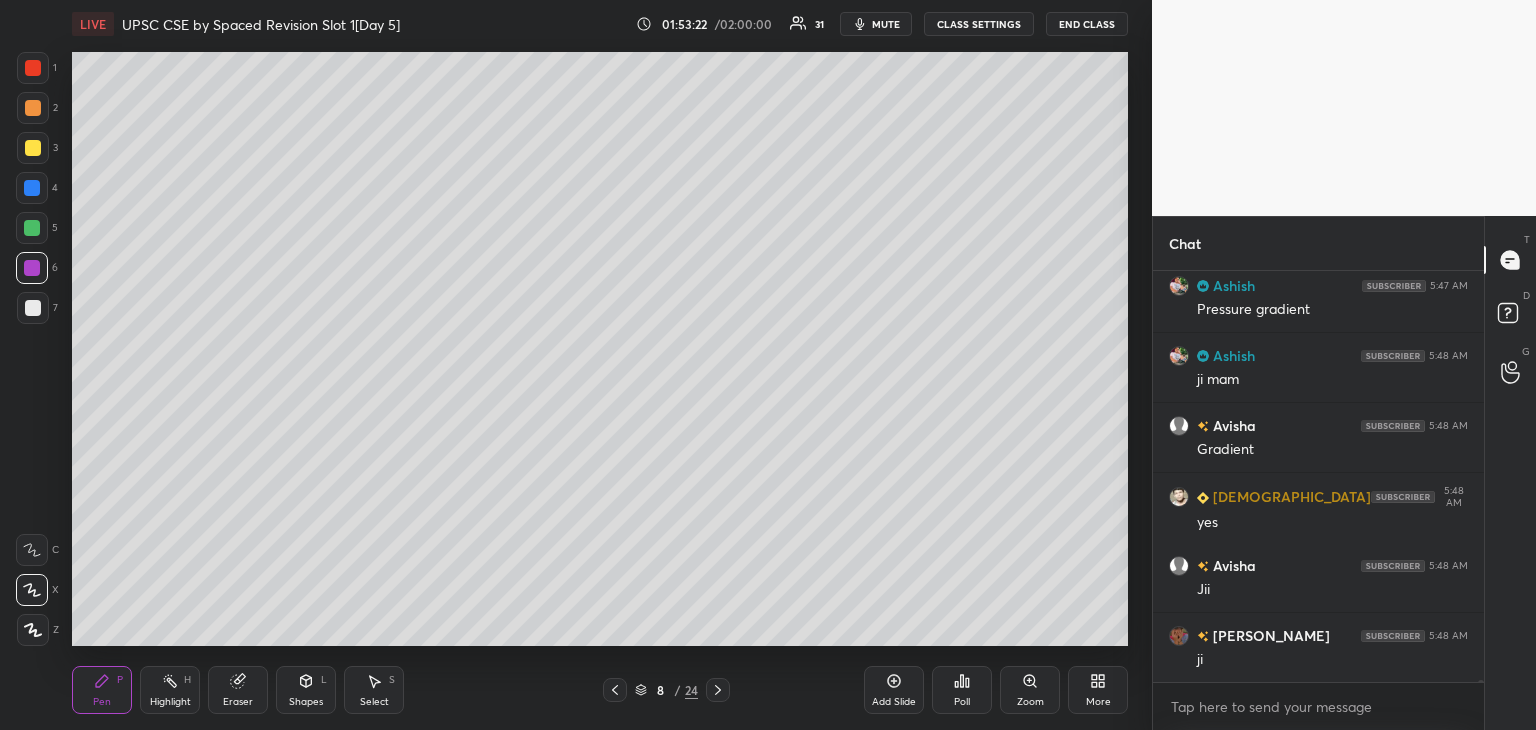 click at bounding box center [32, 268] 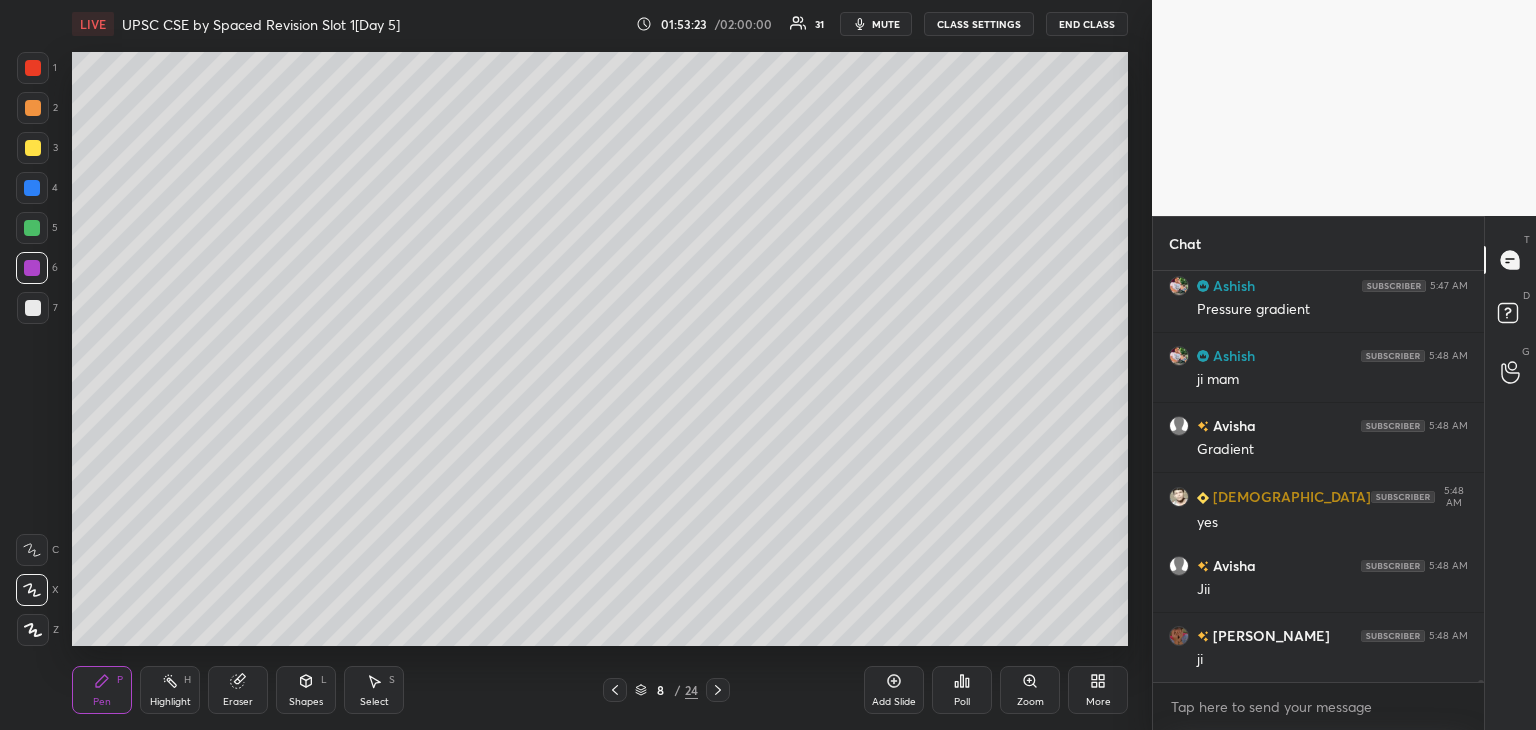 scroll, scrollTop: 70656, scrollLeft: 0, axis: vertical 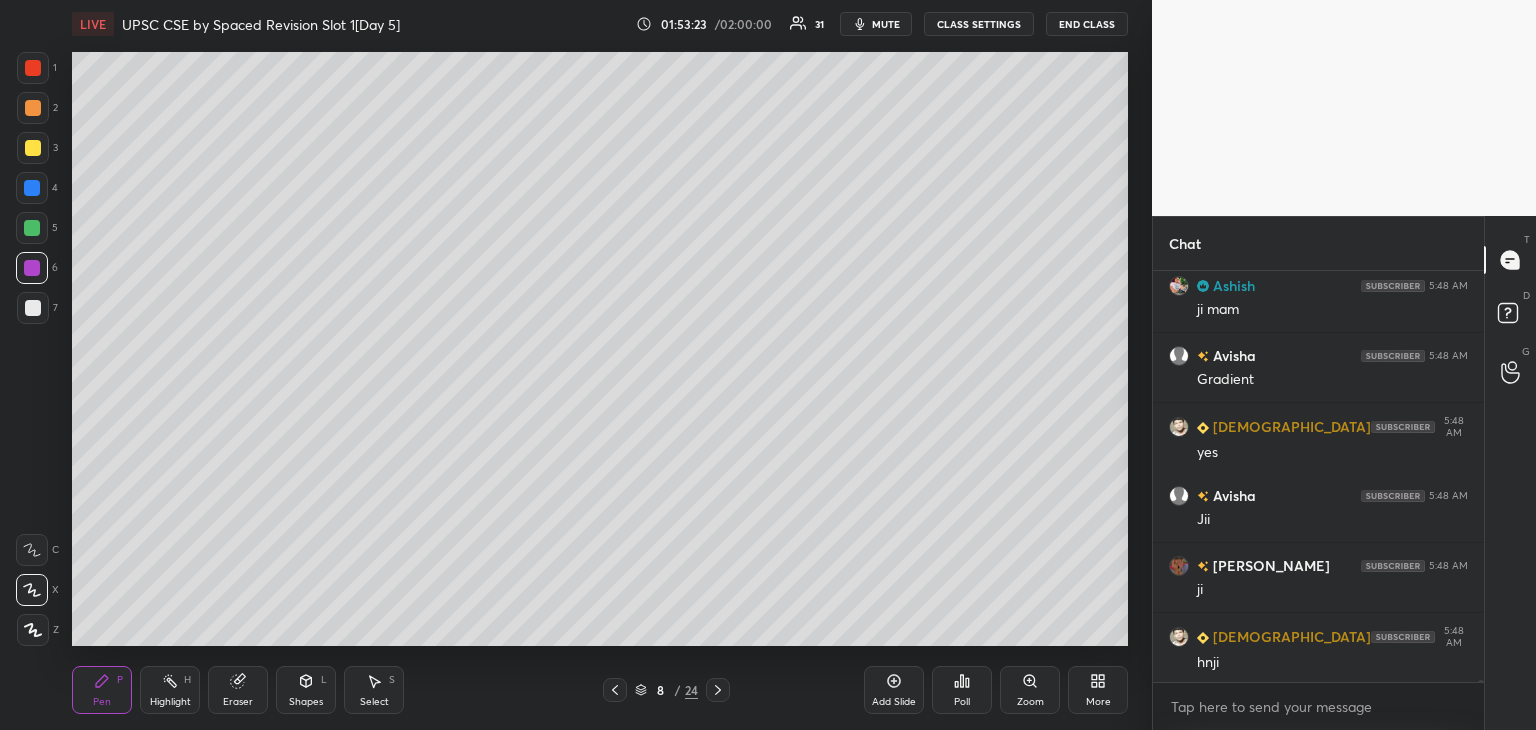 click at bounding box center (33, 308) 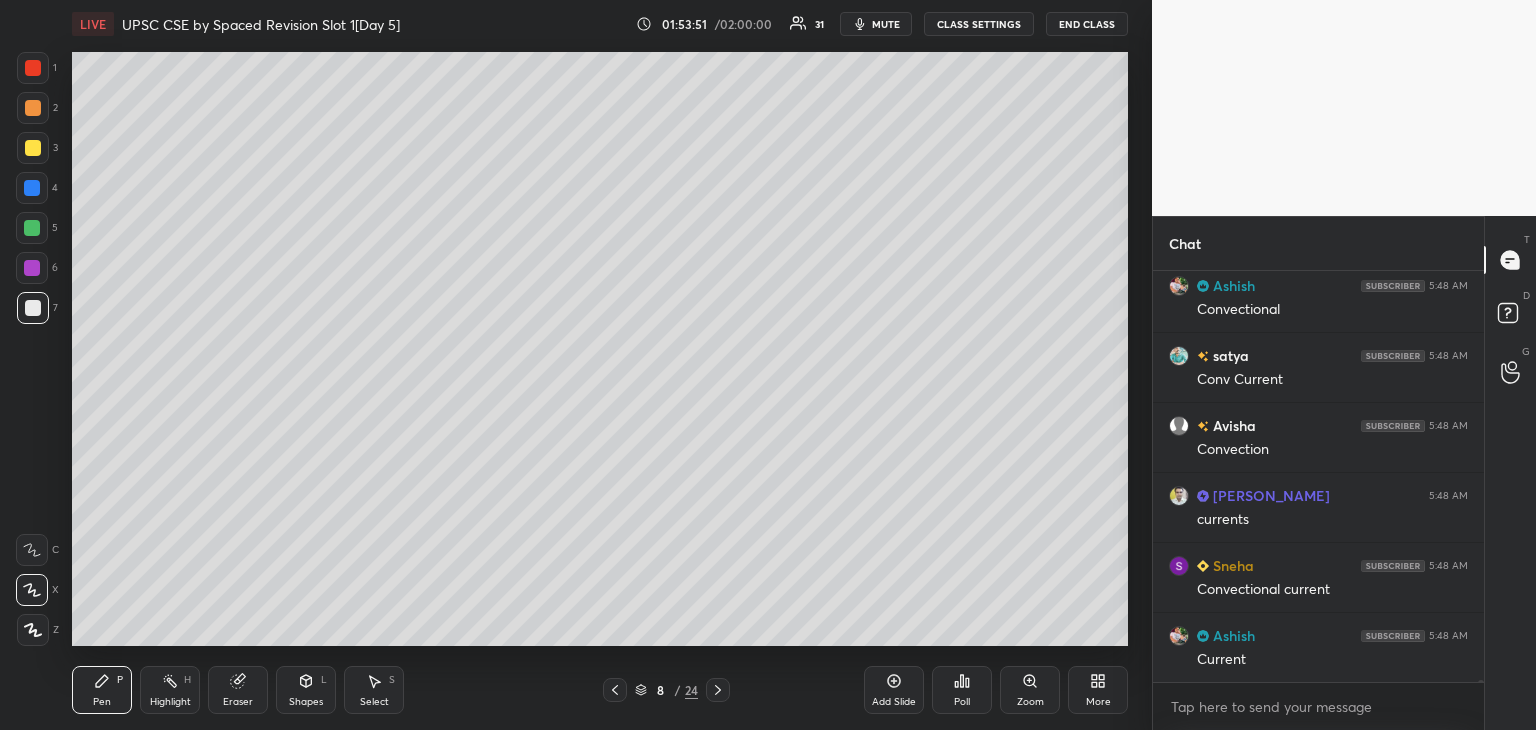 scroll, scrollTop: 71446, scrollLeft: 0, axis: vertical 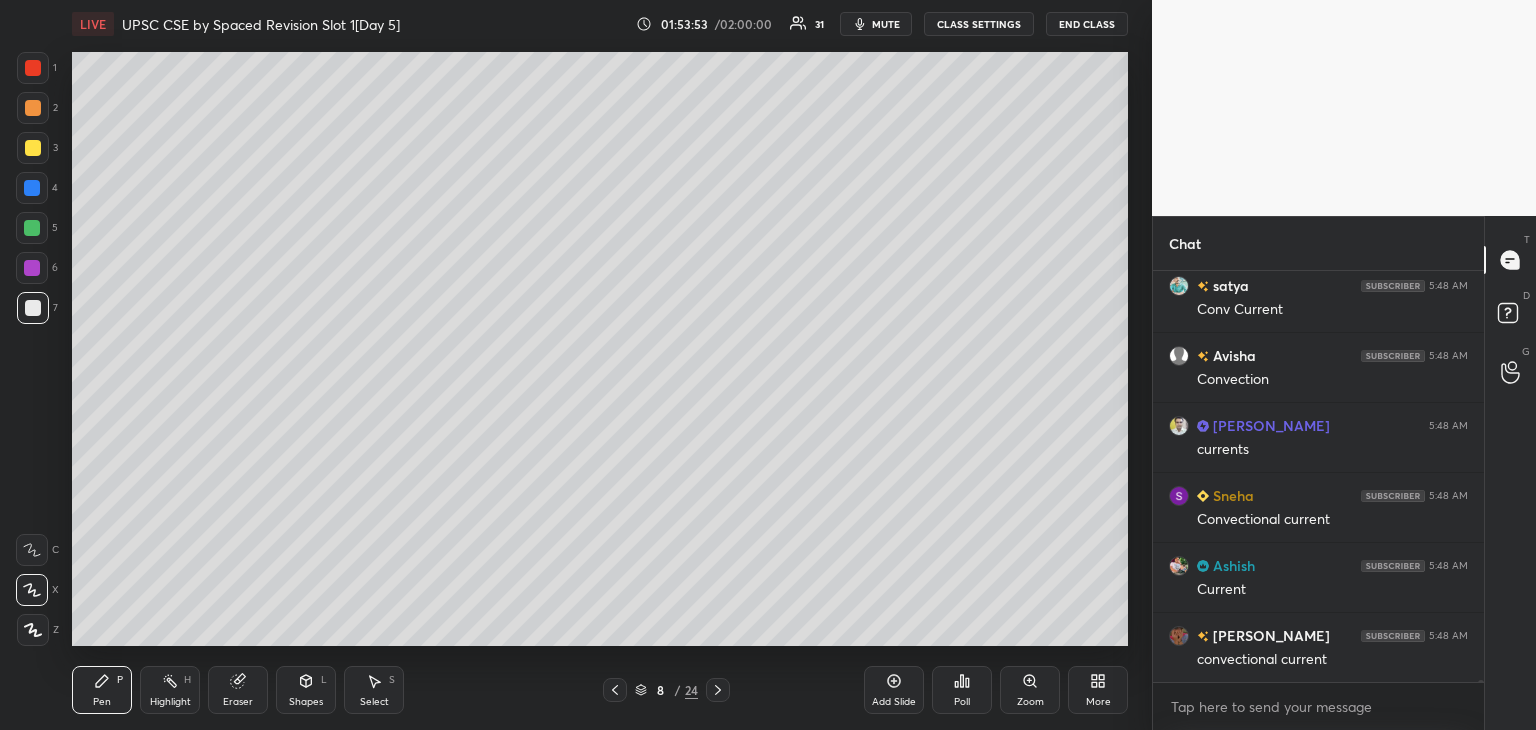 click at bounding box center [32, 268] 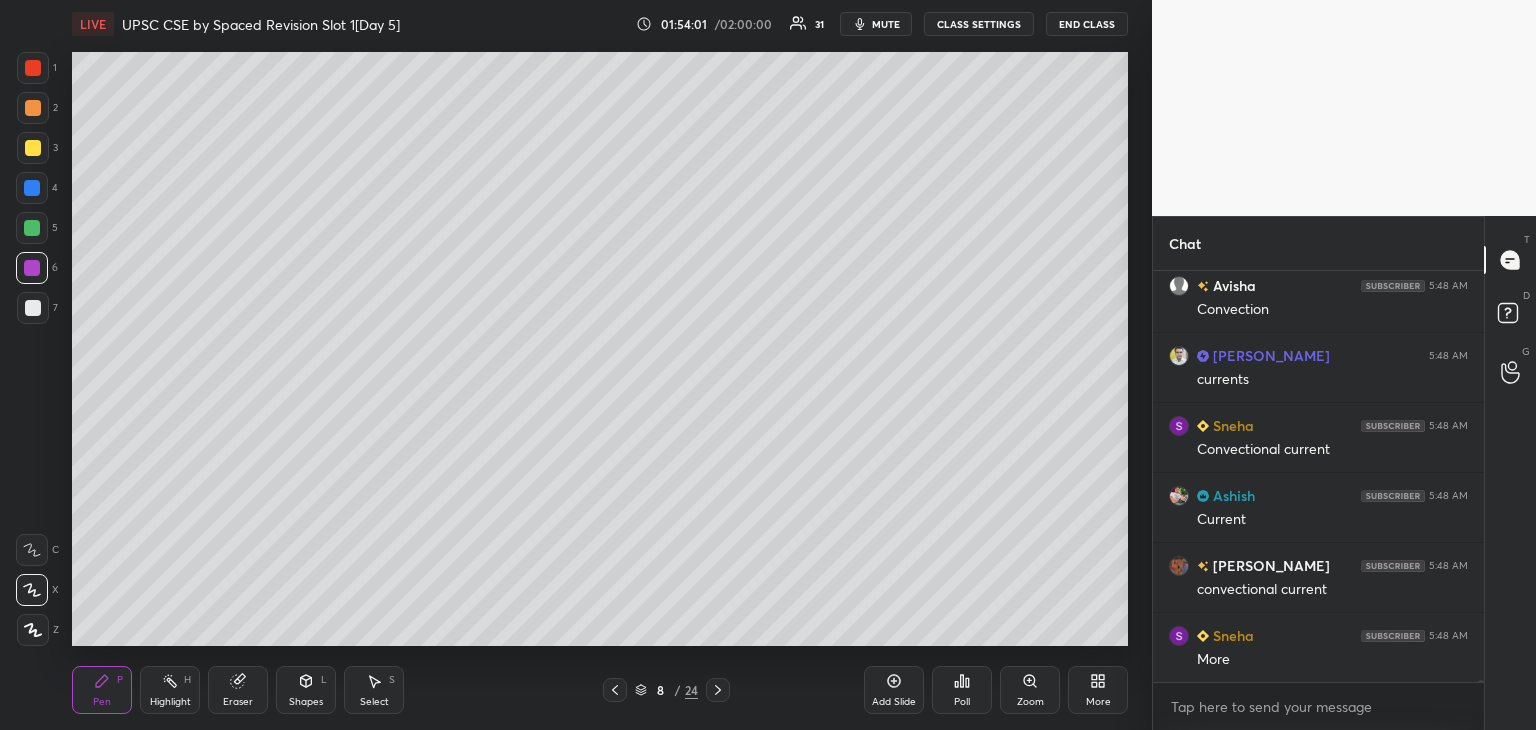 scroll, scrollTop: 71586, scrollLeft: 0, axis: vertical 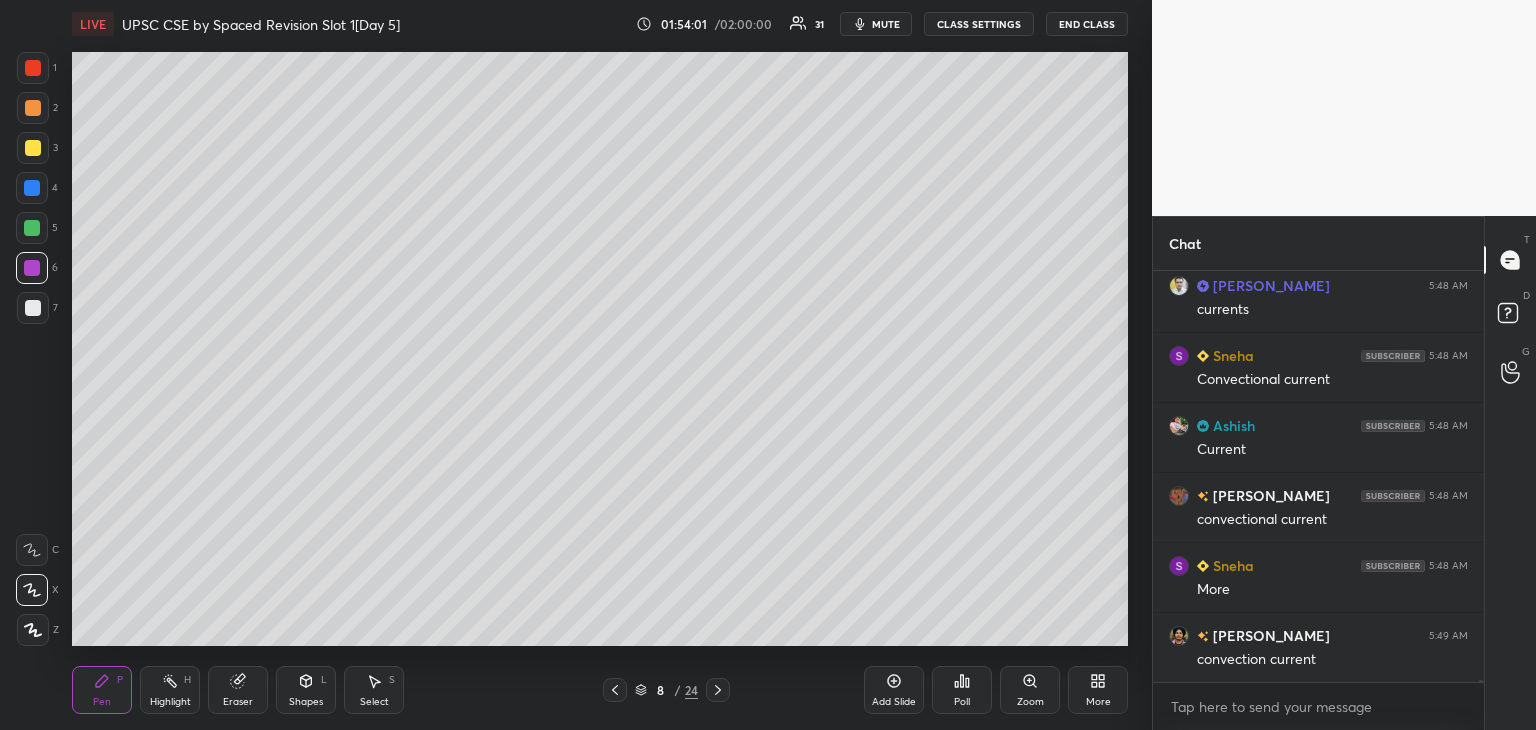 click at bounding box center [32, 188] 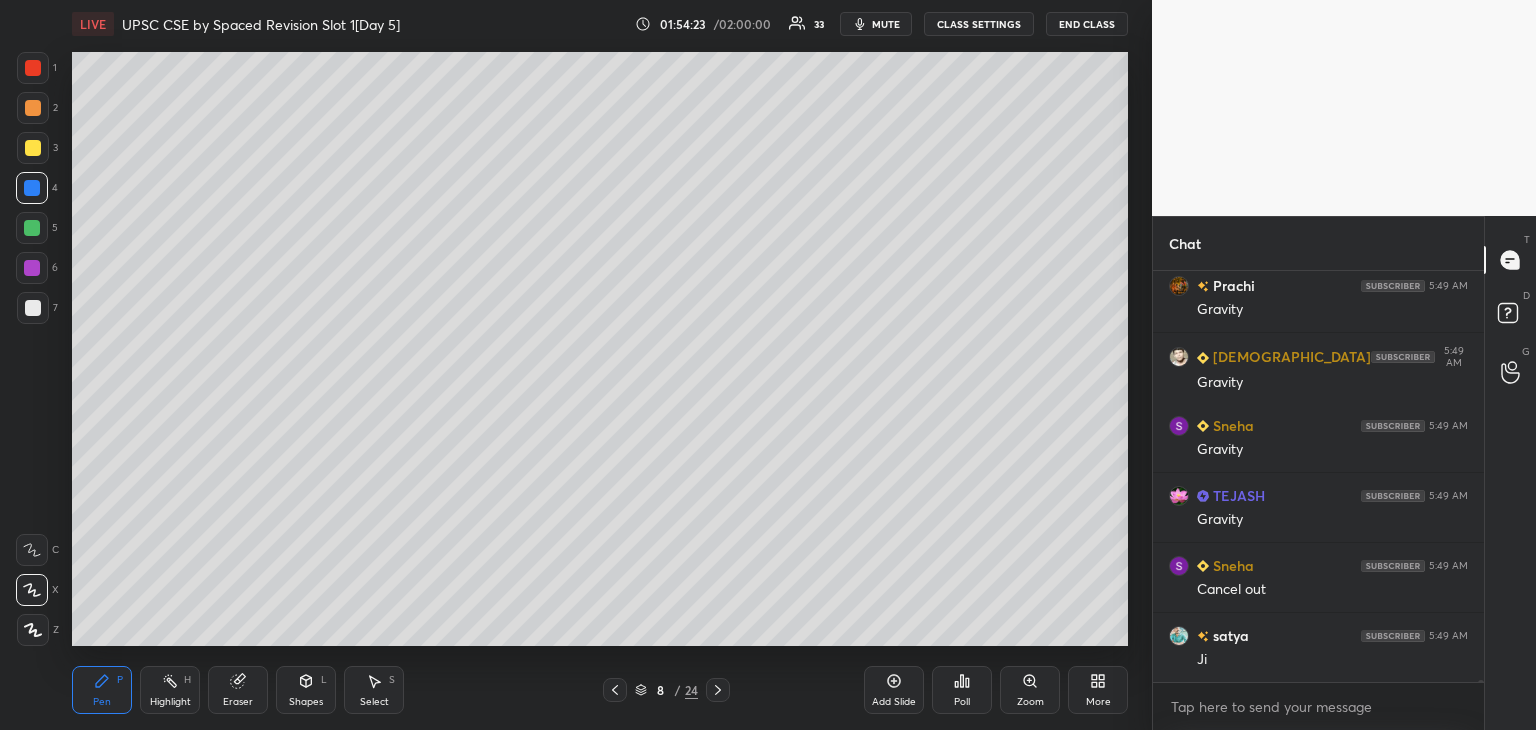 scroll, scrollTop: 71846, scrollLeft: 0, axis: vertical 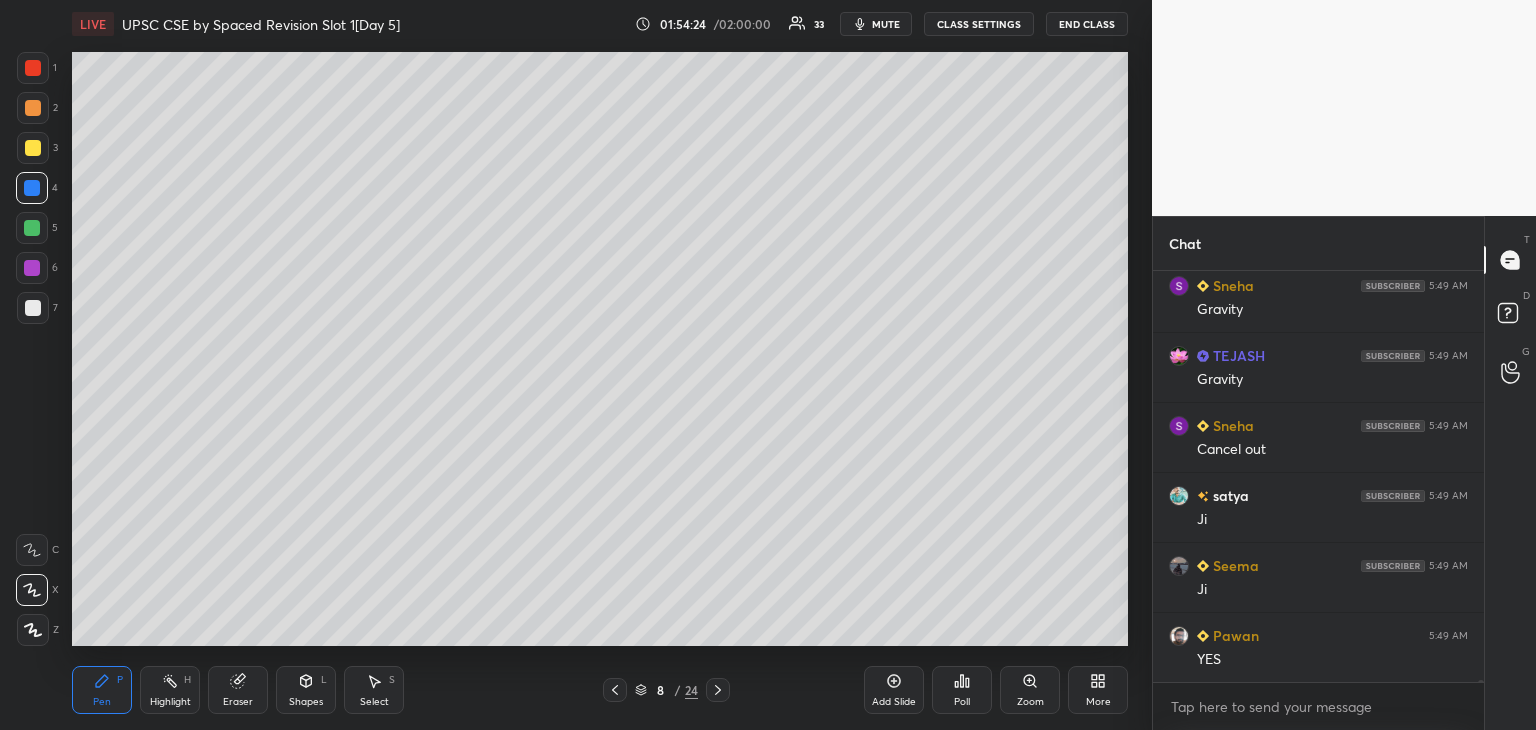 click 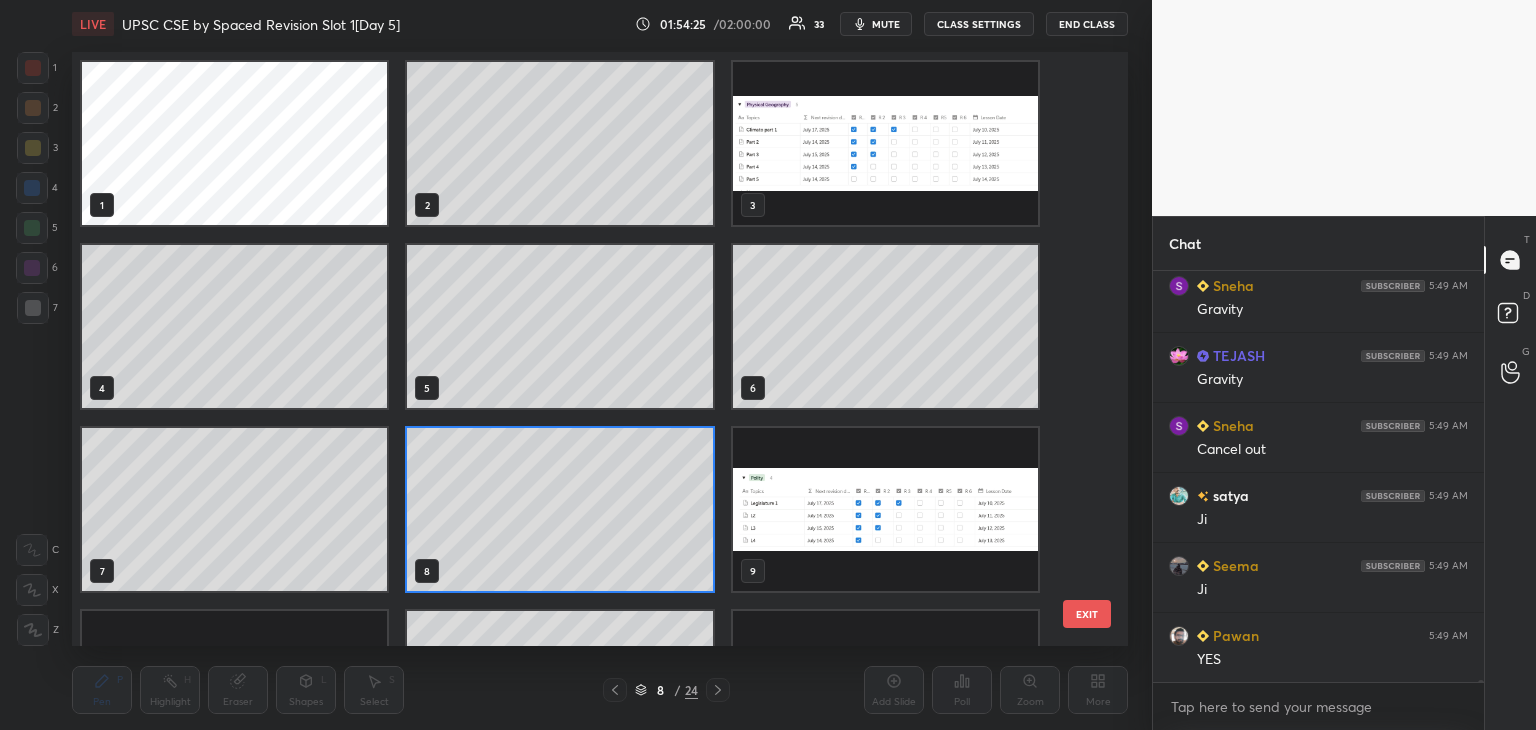 scroll, scrollTop: 6, scrollLeft: 10, axis: both 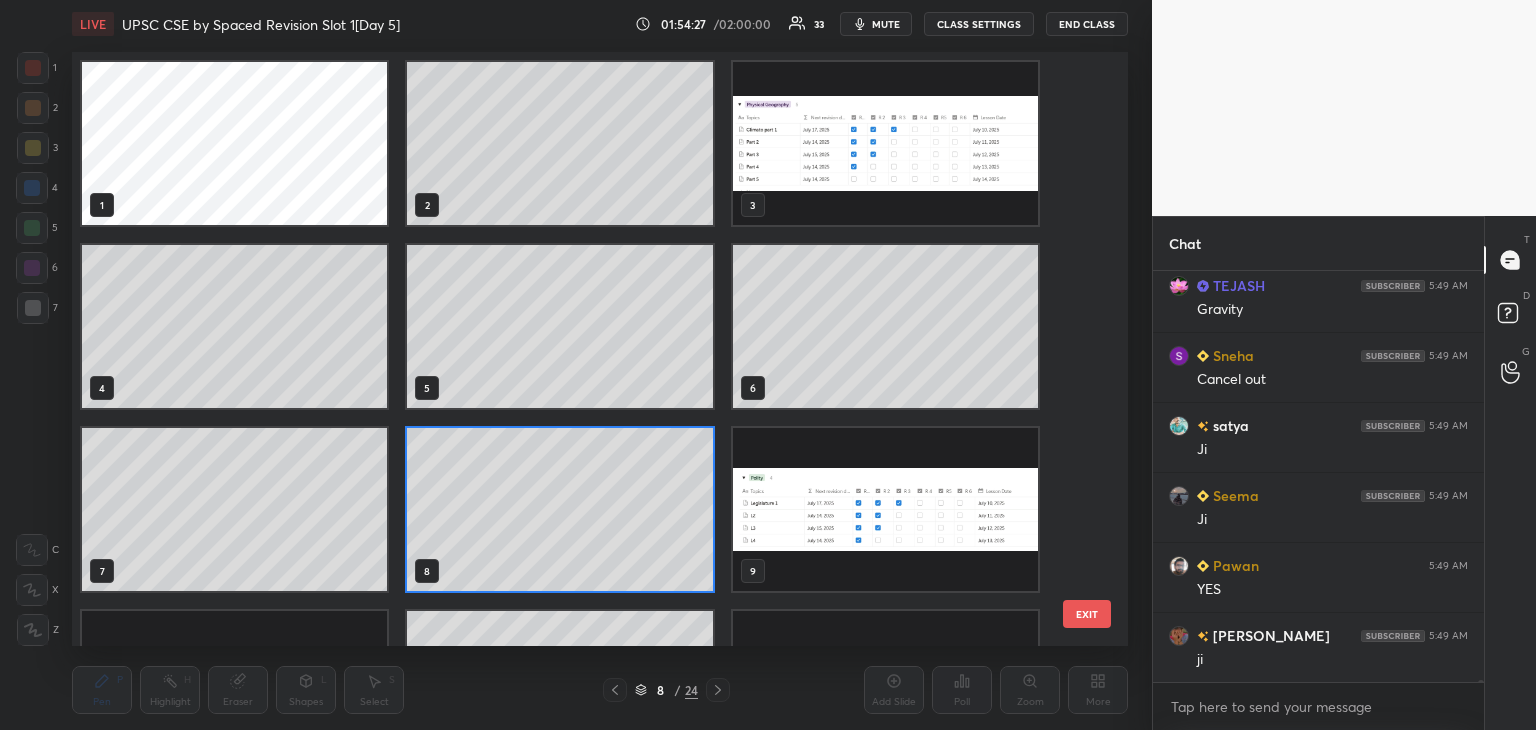 click at bounding box center (885, 143) 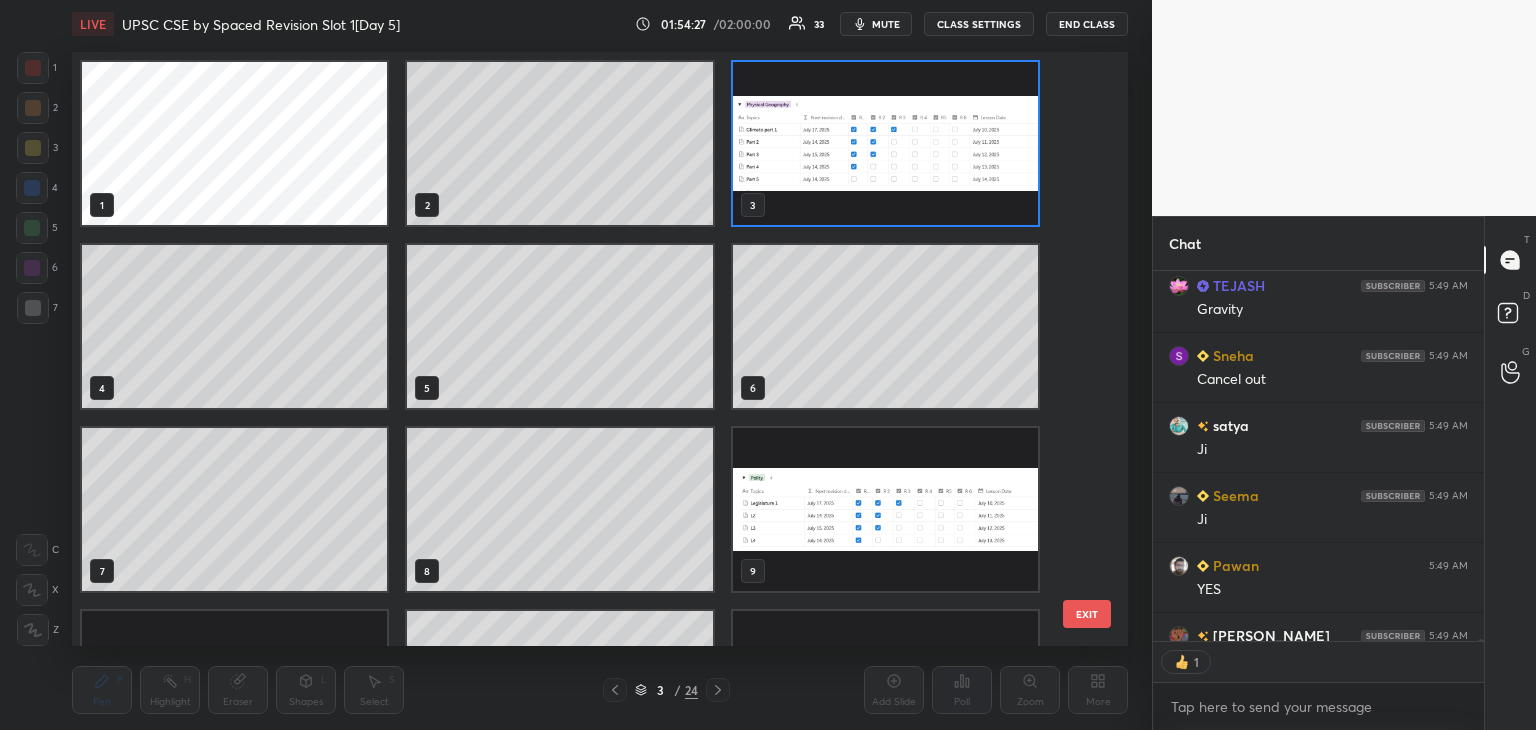 scroll, scrollTop: 72056, scrollLeft: 0, axis: vertical 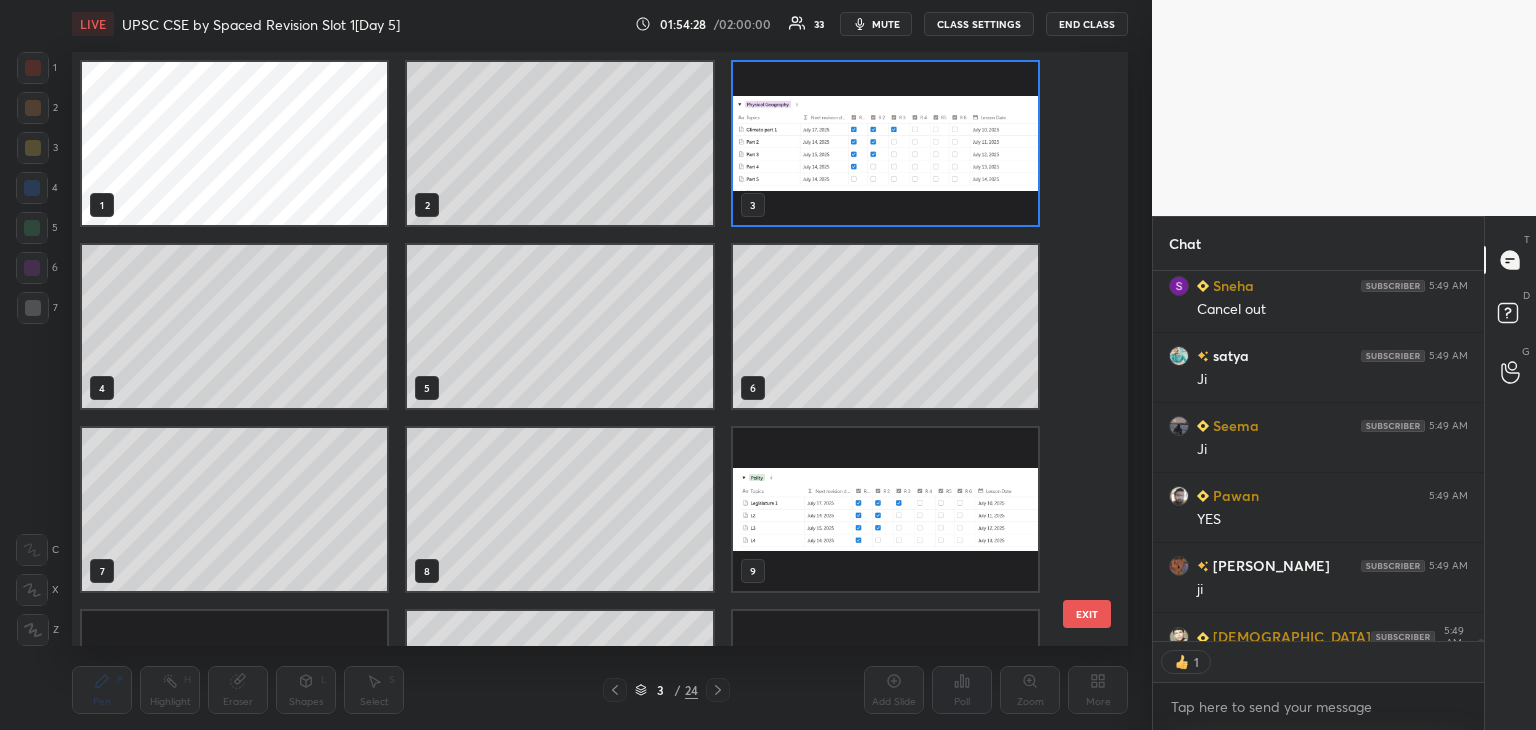 click 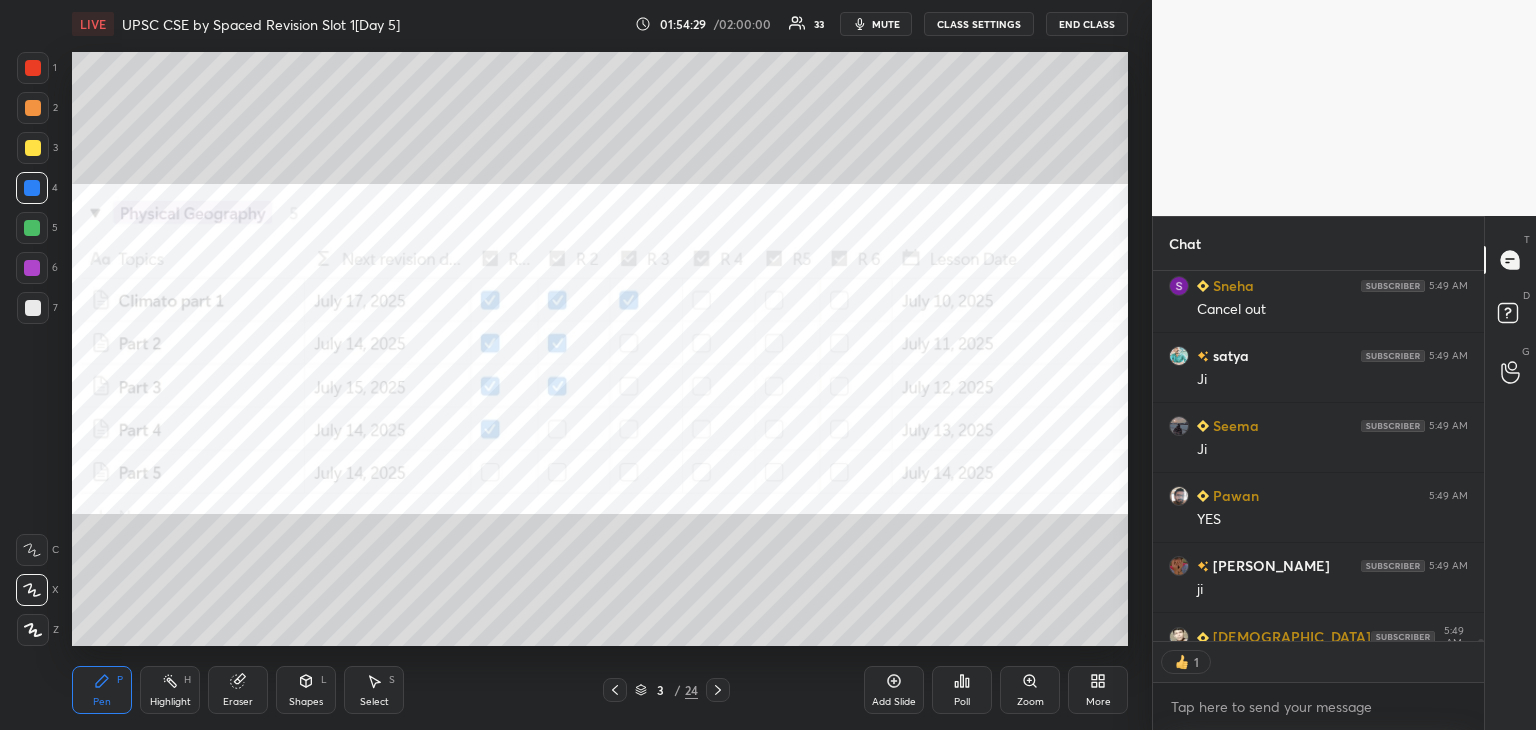 click at bounding box center (33, 68) 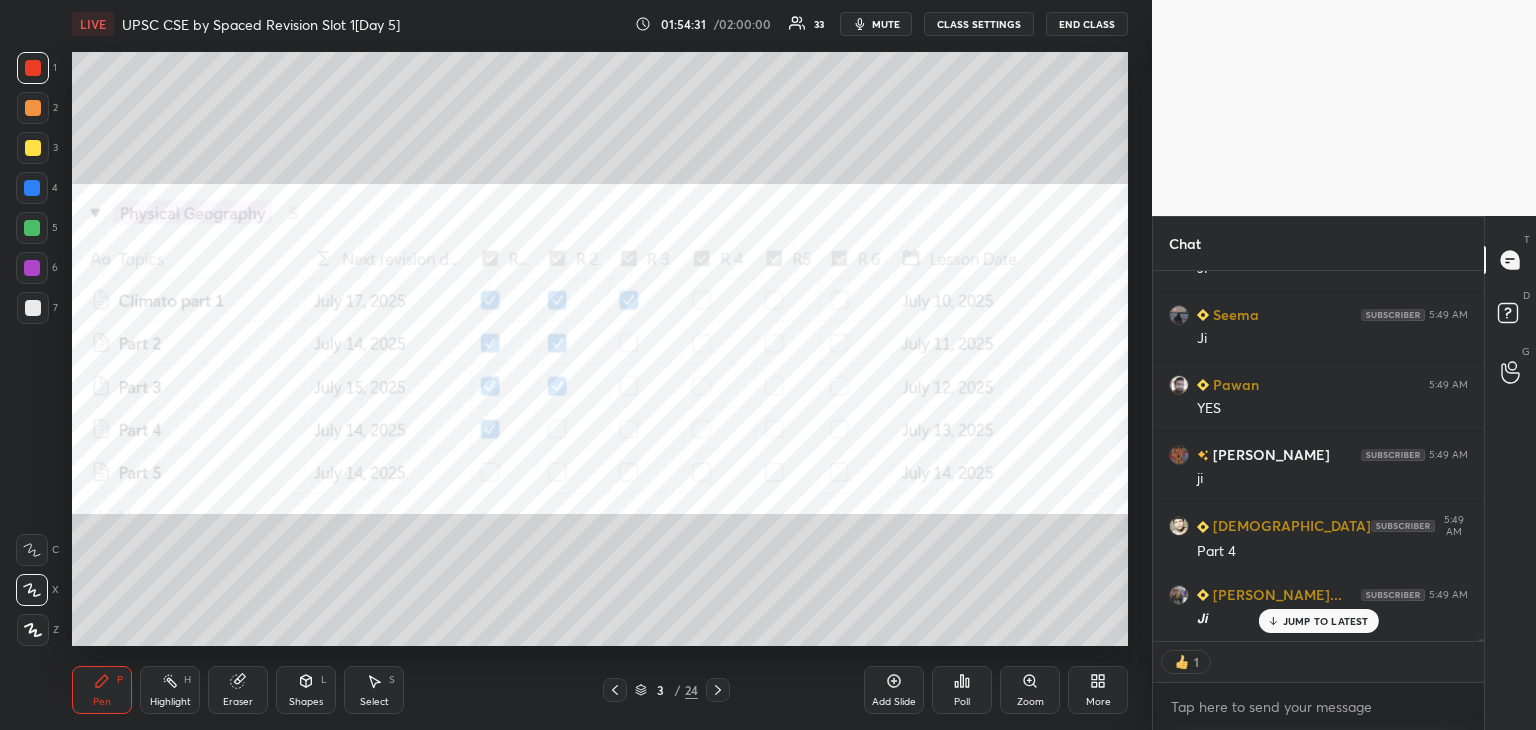 scroll, scrollTop: 72236, scrollLeft: 0, axis: vertical 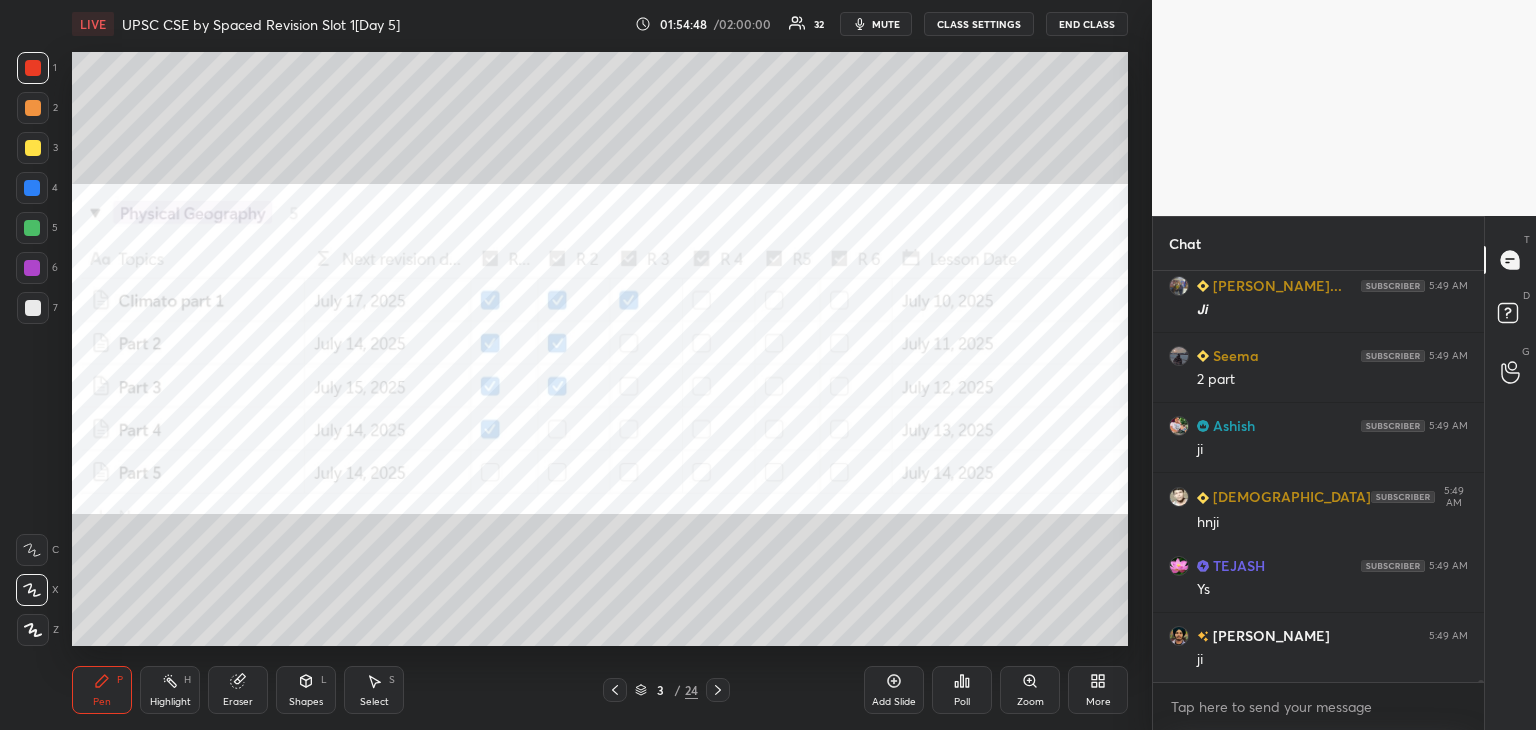 drag, startPoint x: 34, startPoint y: 229, endPoint x: 67, endPoint y: 285, distance: 65 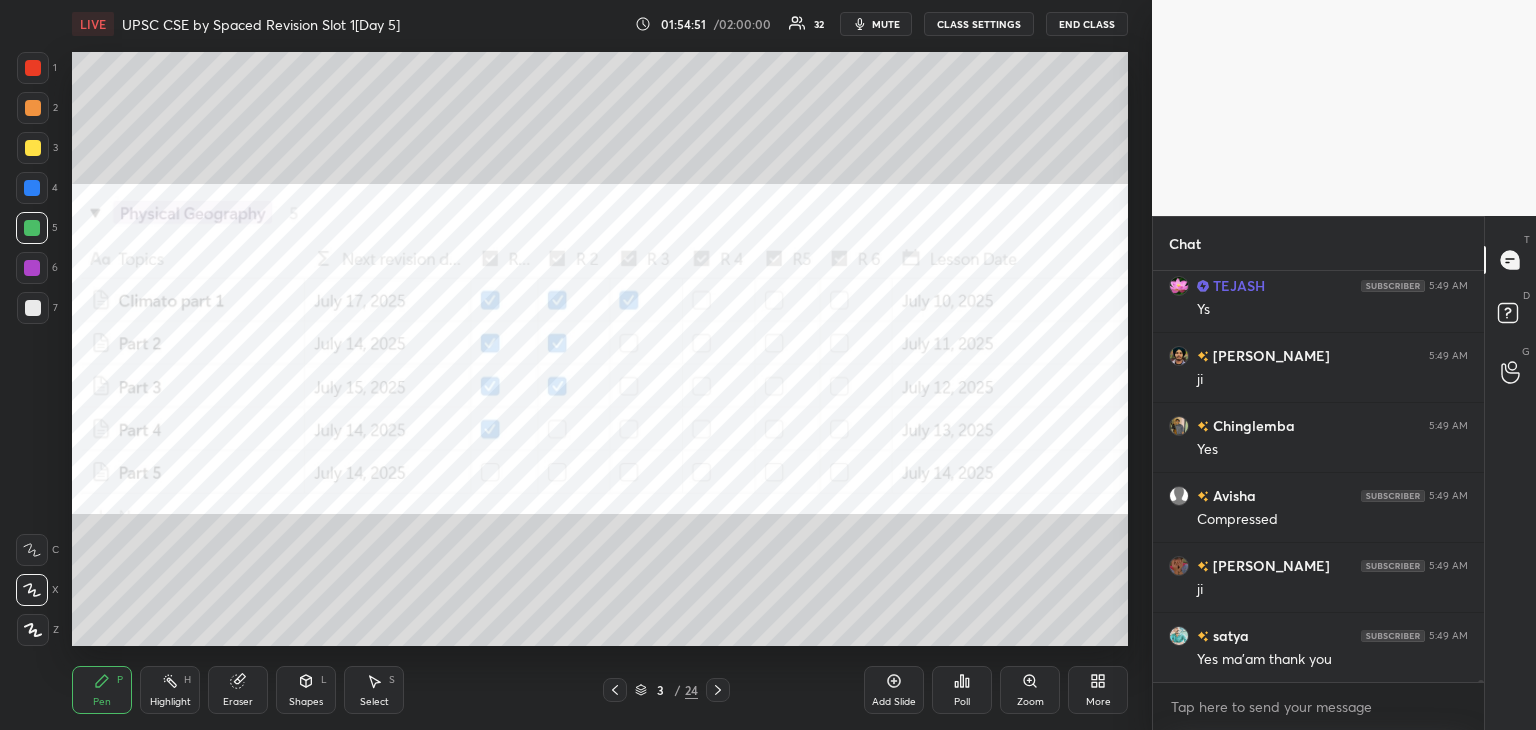 scroll, scrollTop: 72826, scrollLeft: 0, axis: vertical 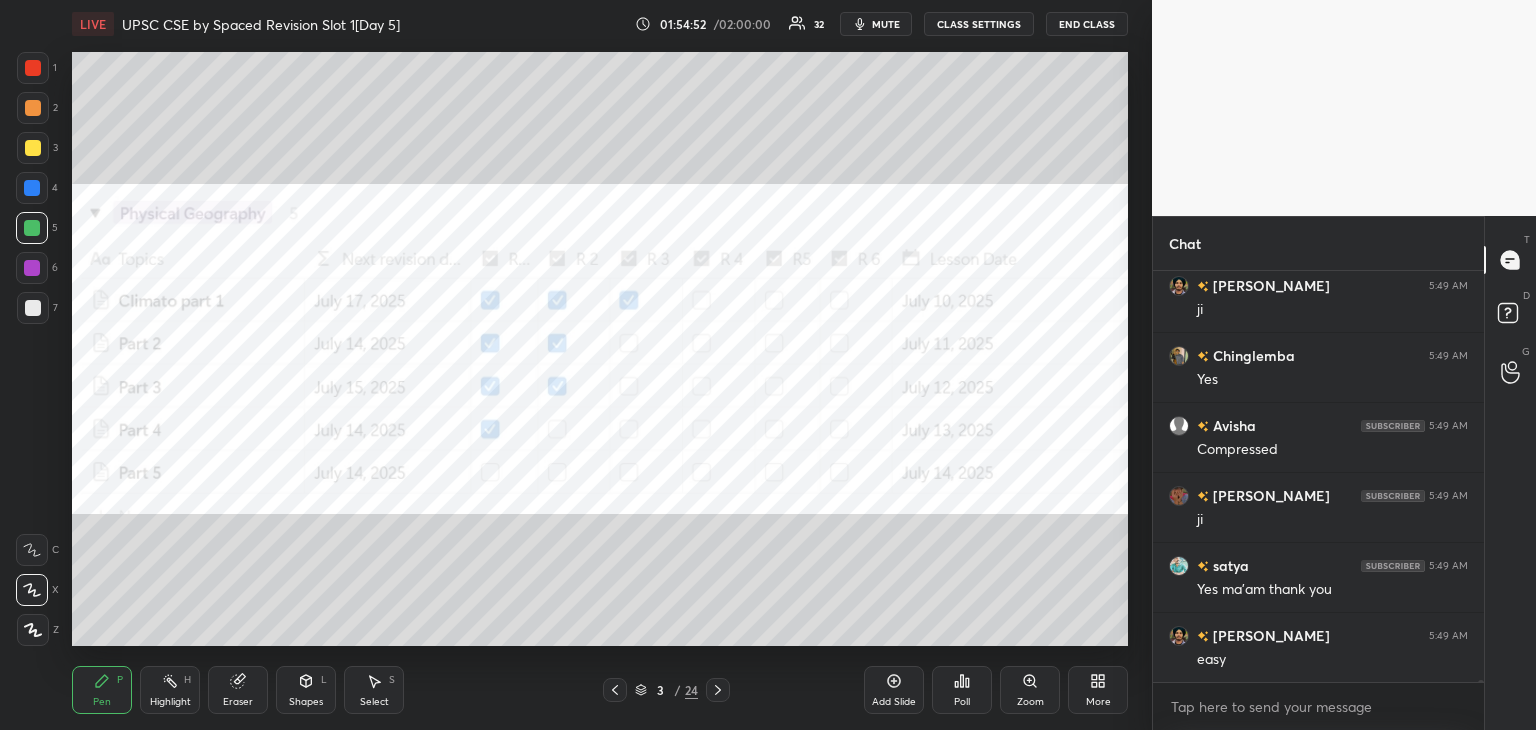 click 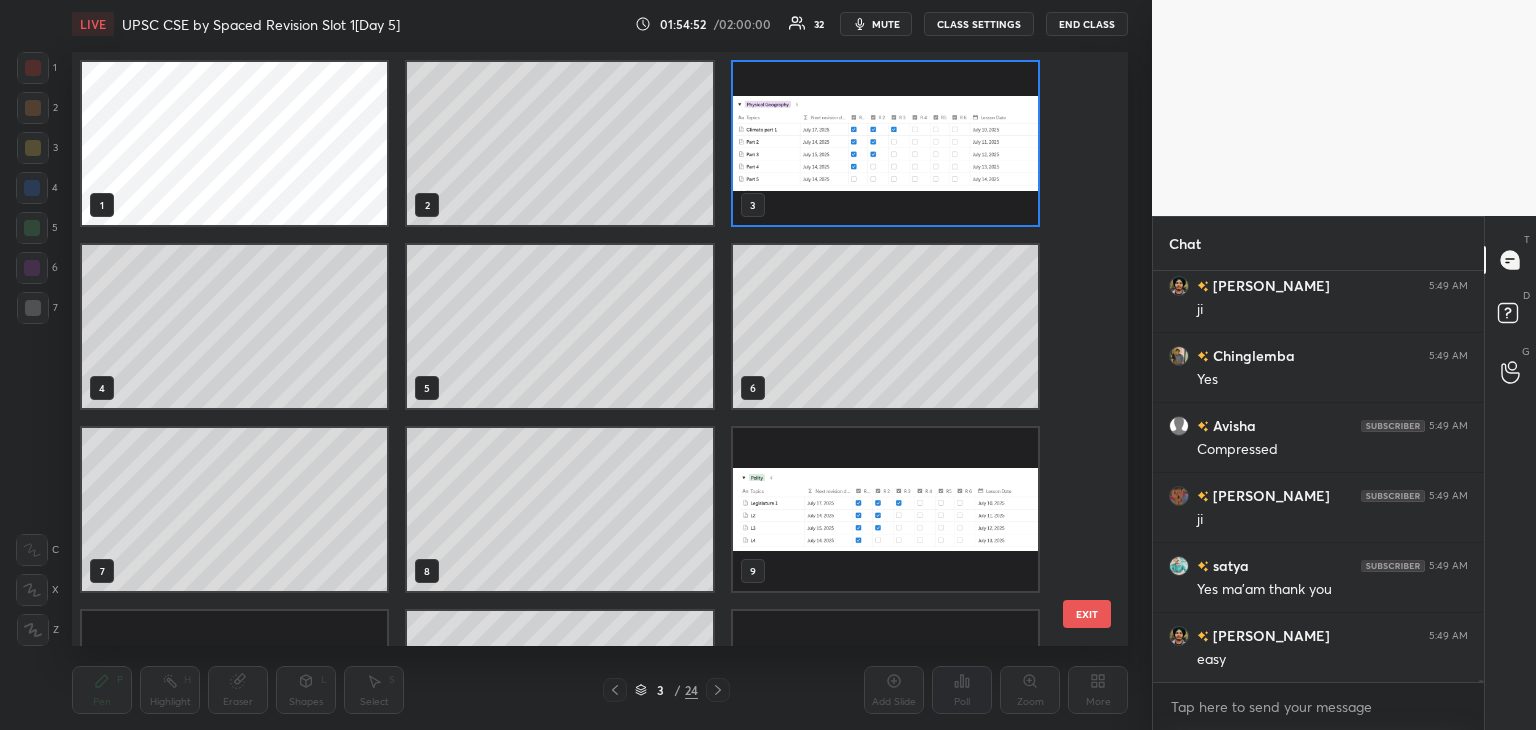scroll, scrollTop: 6, scrollLeft: 10, axis: both 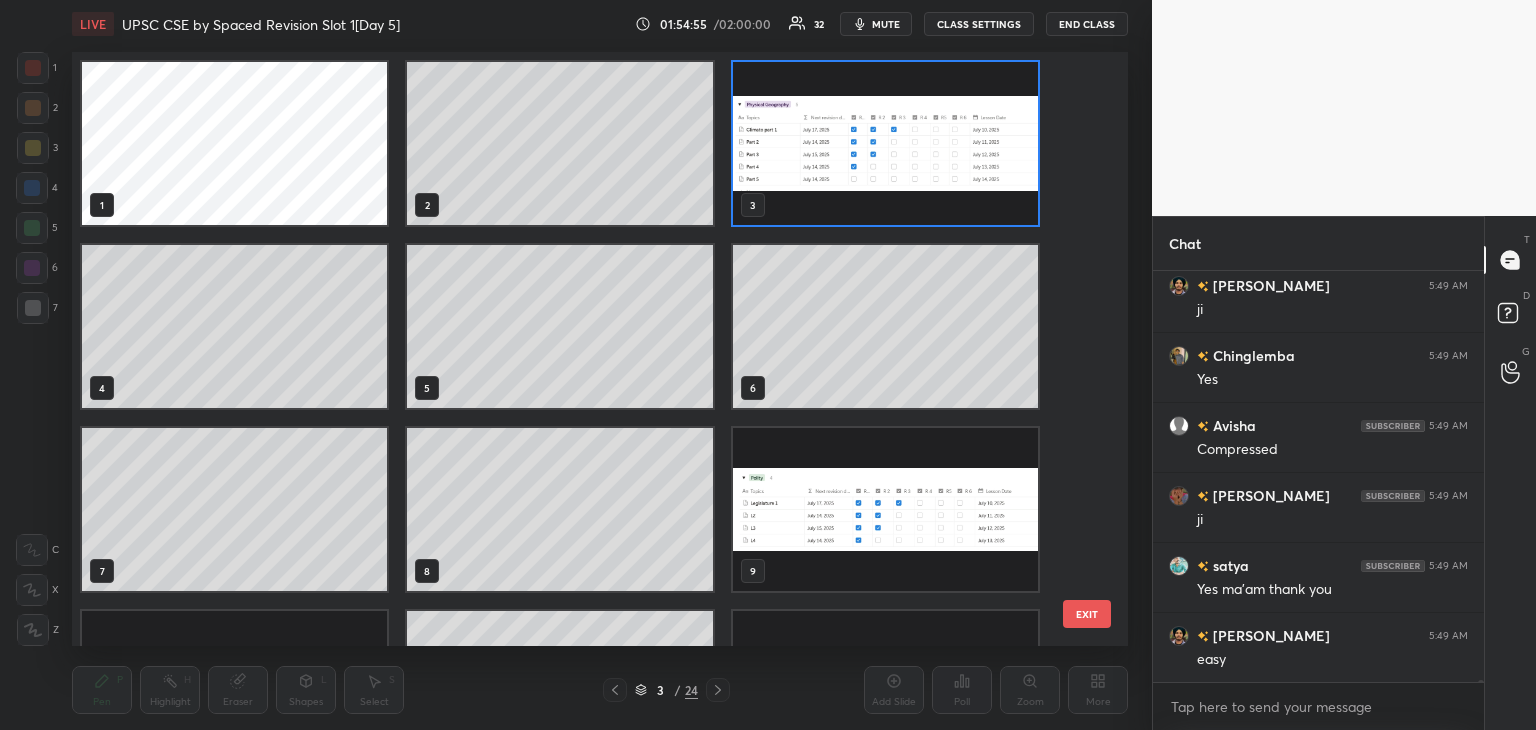 click at bounding box center (885, 143) 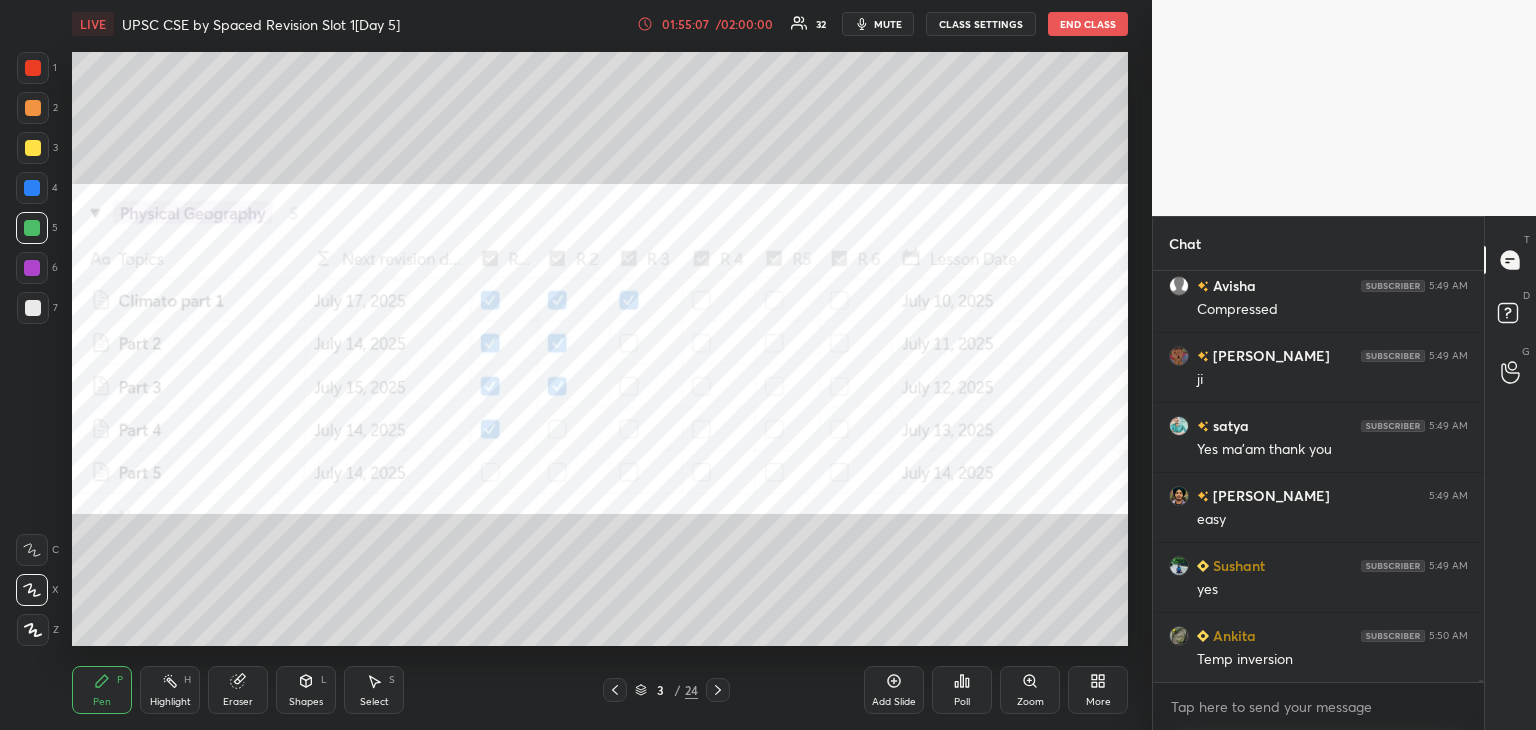 scroll, scrollTop: 73036, scrollLeft: 0, axis: vertical 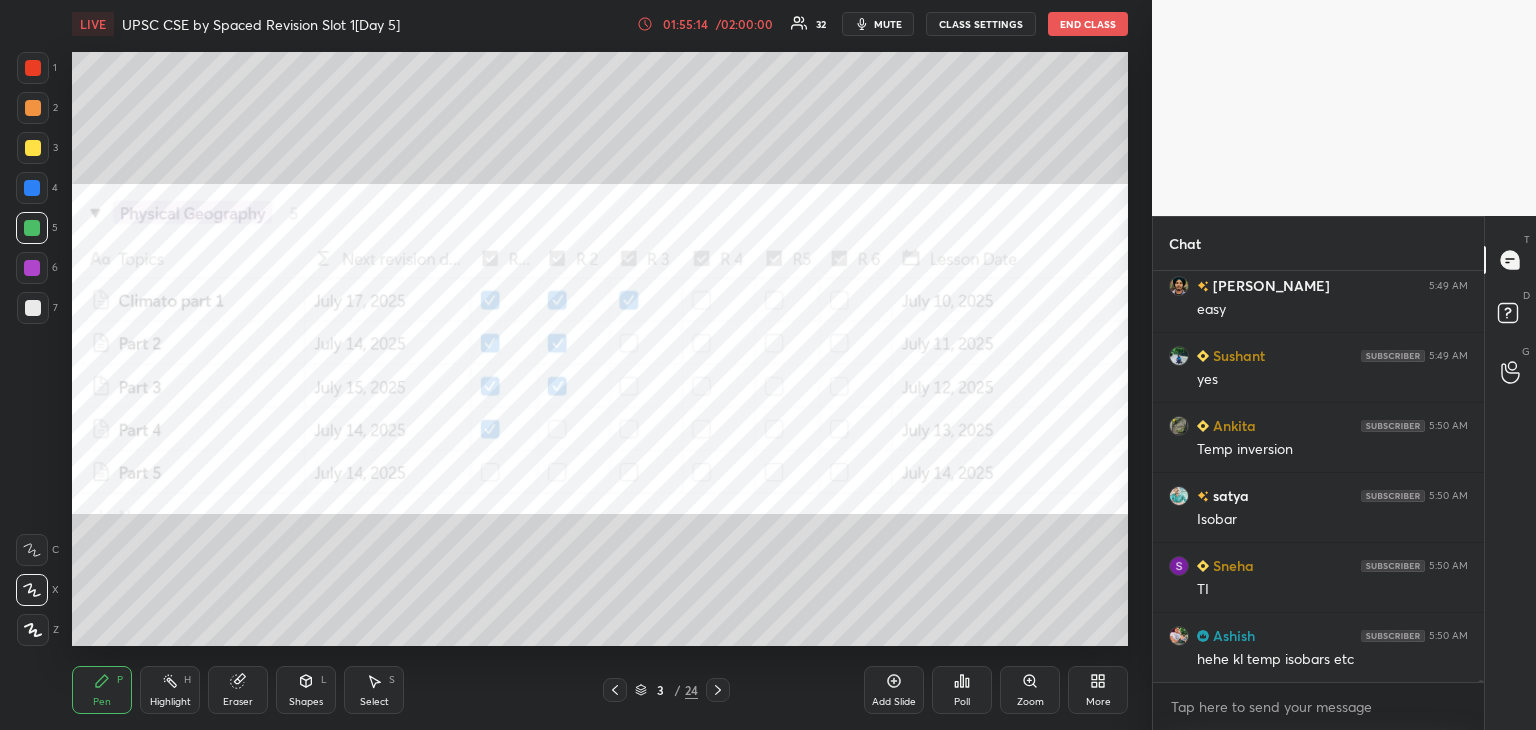 click 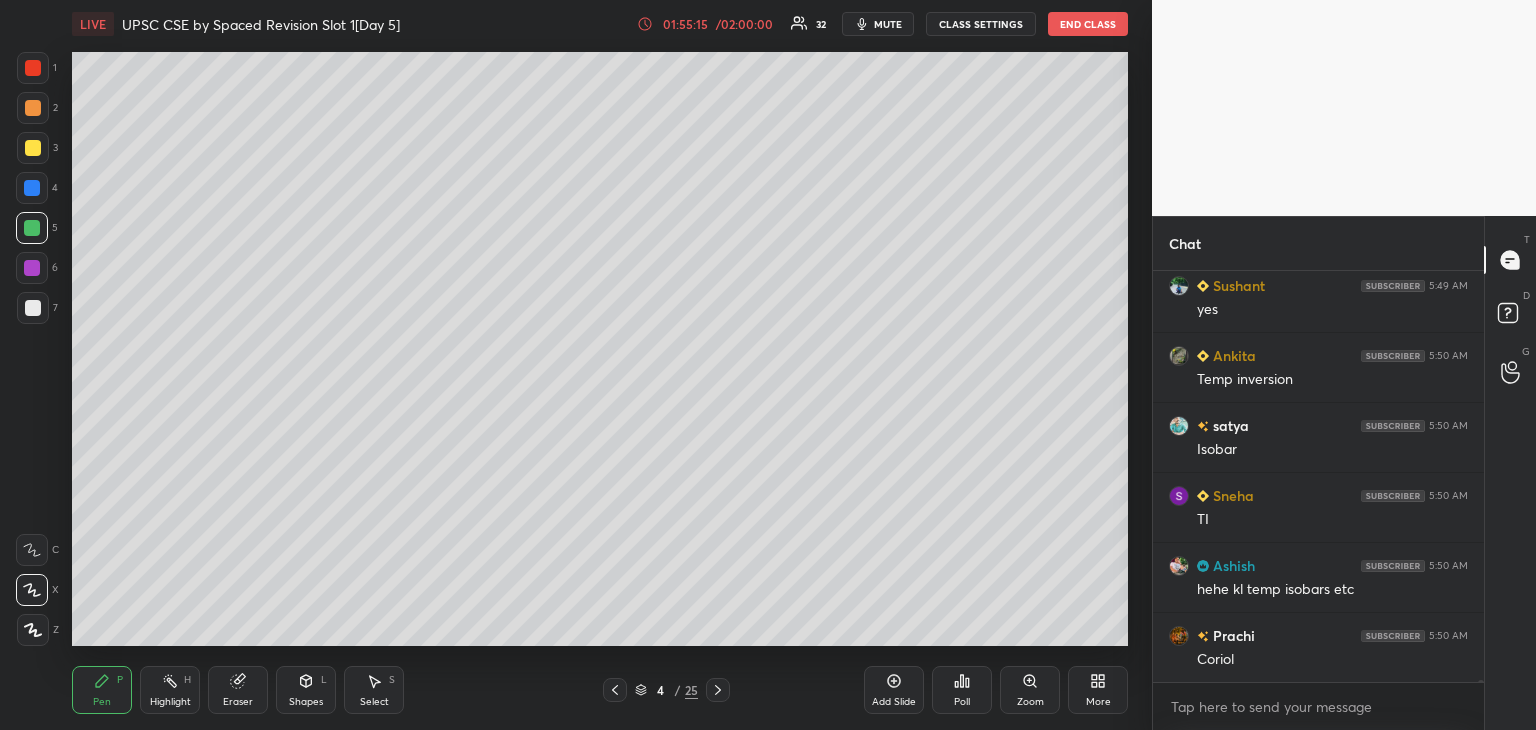 click at bounding box center (33, 308) 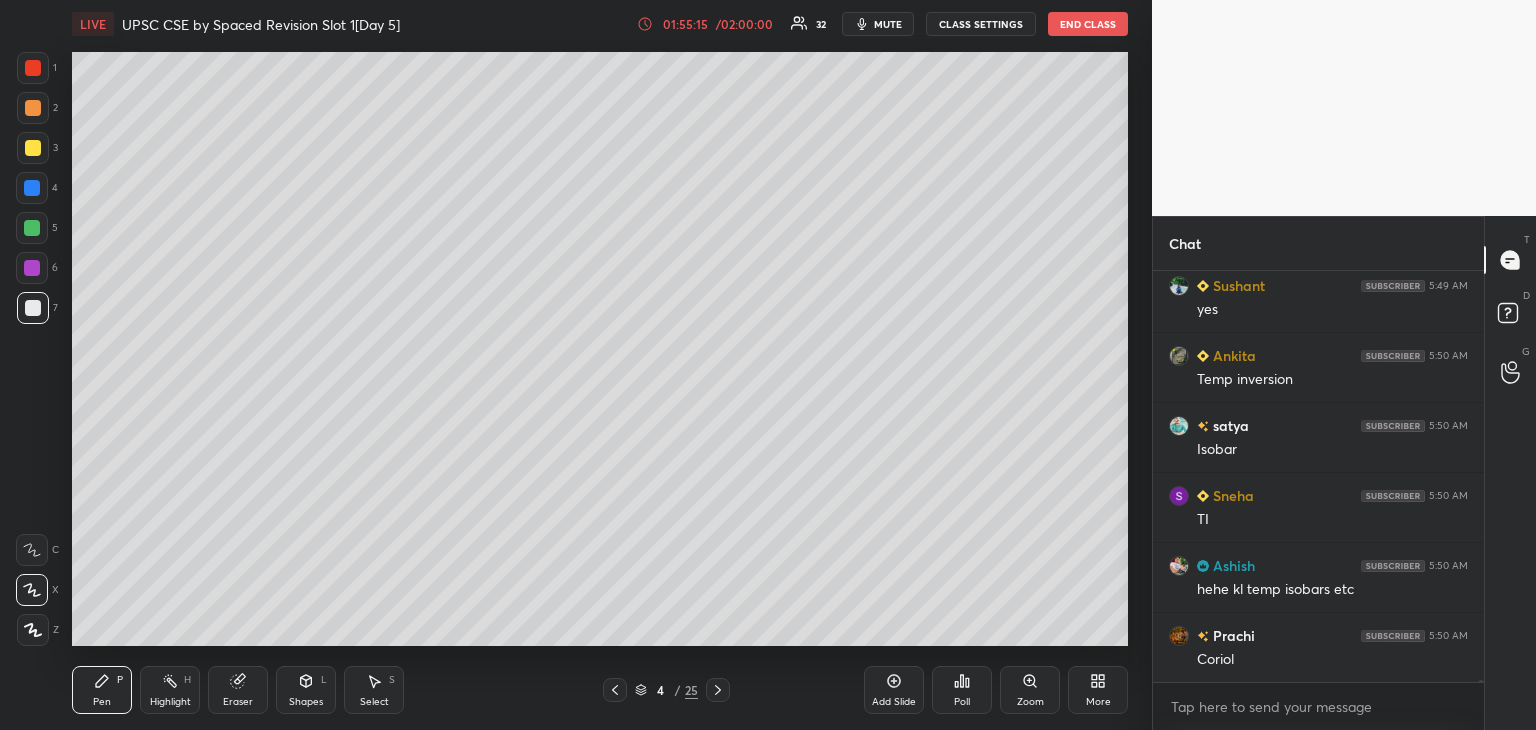 scroll, scrollTop: 73386, scrollLeft: 0, axis: vertical 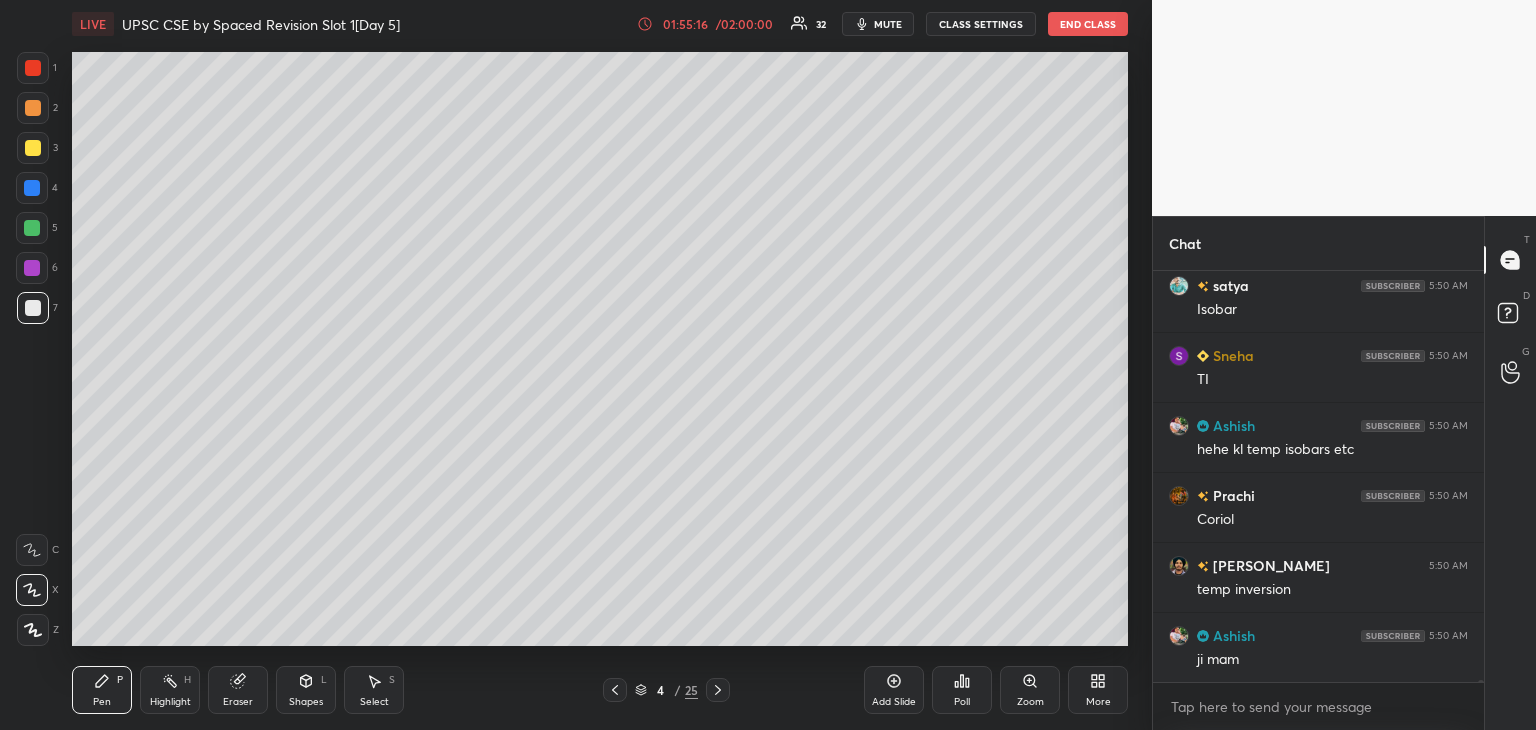 click at bounding box center [33, 148] 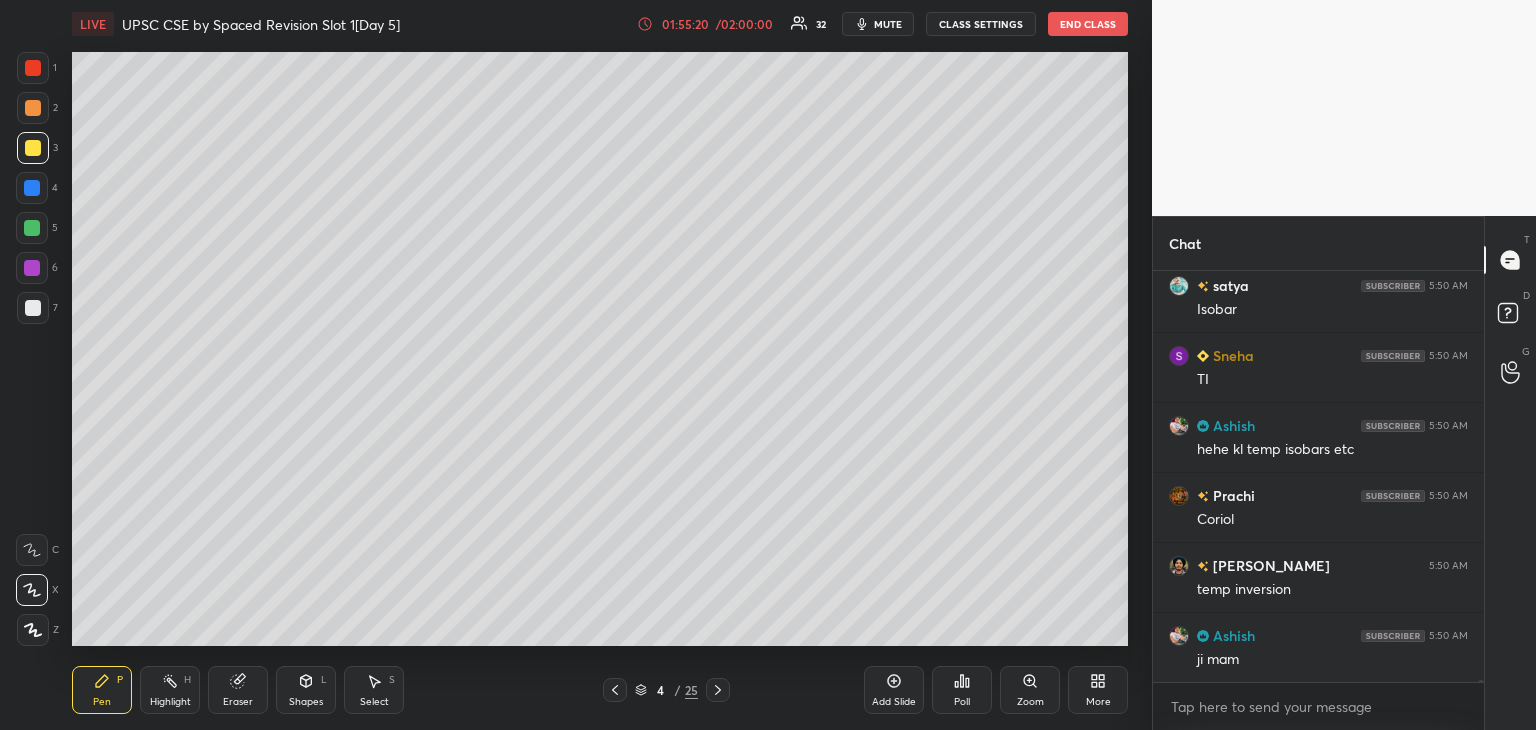 click at bounding box center (33, 68) 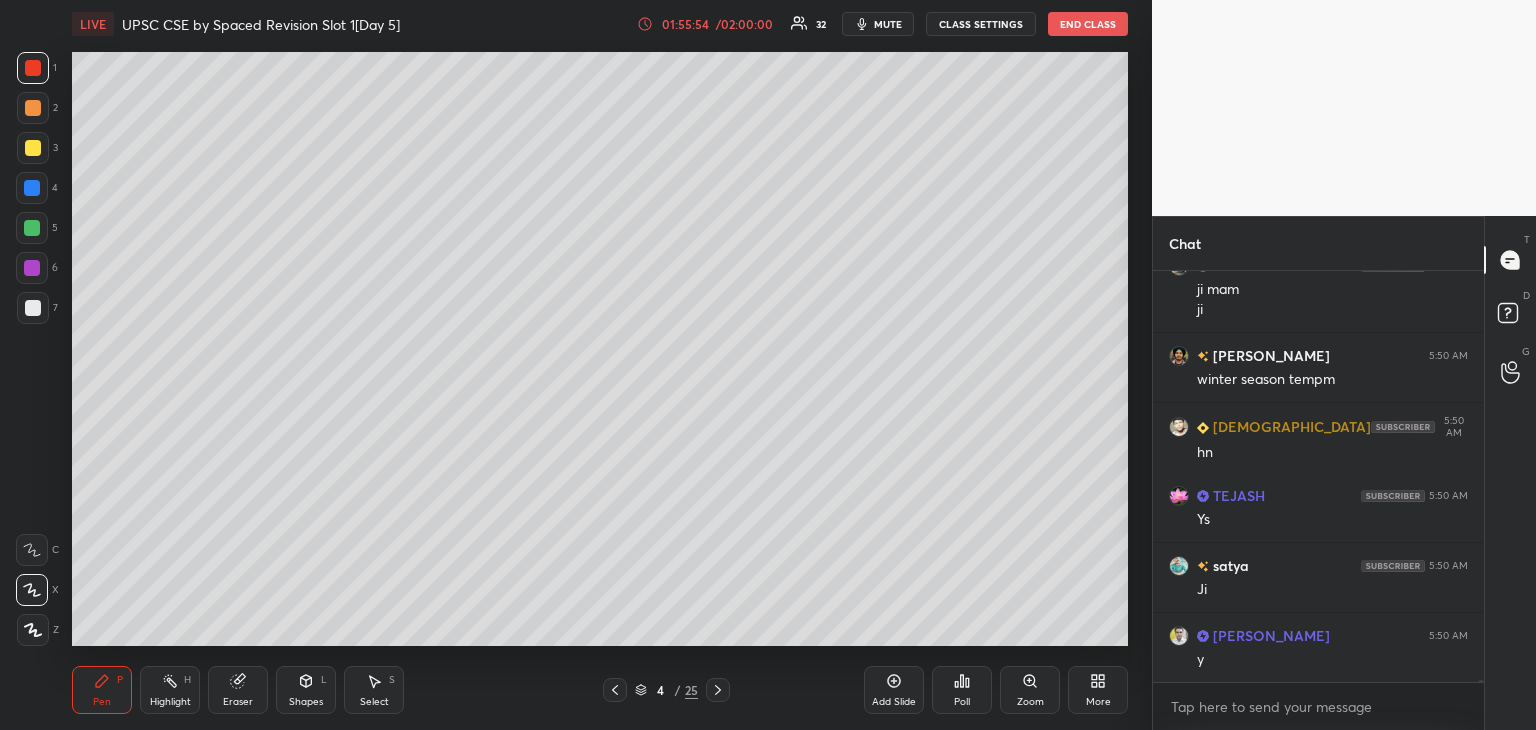 scroll, scrollTop: 73826, scrollLeft: 0, axis: vertical 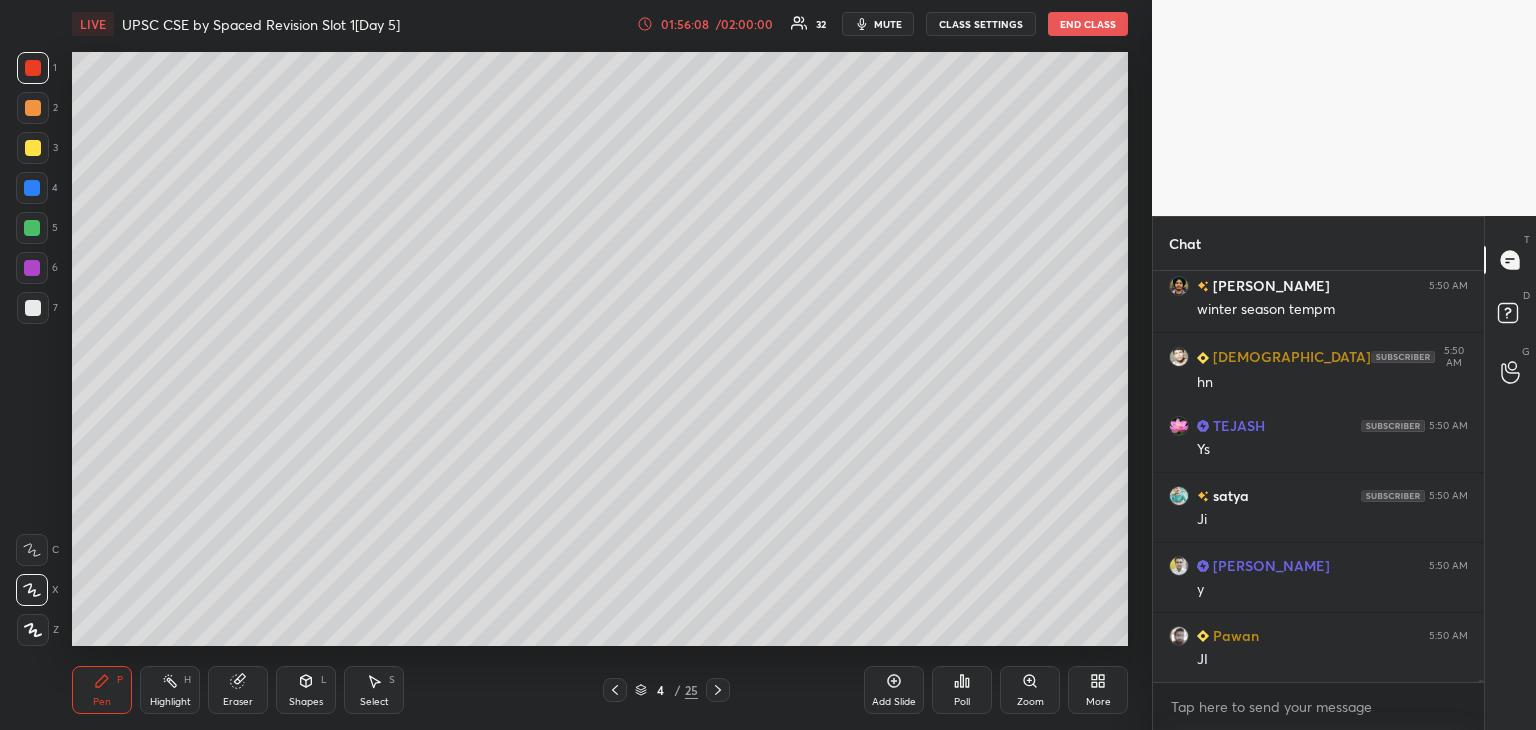 click at bounding box center [32, 188] 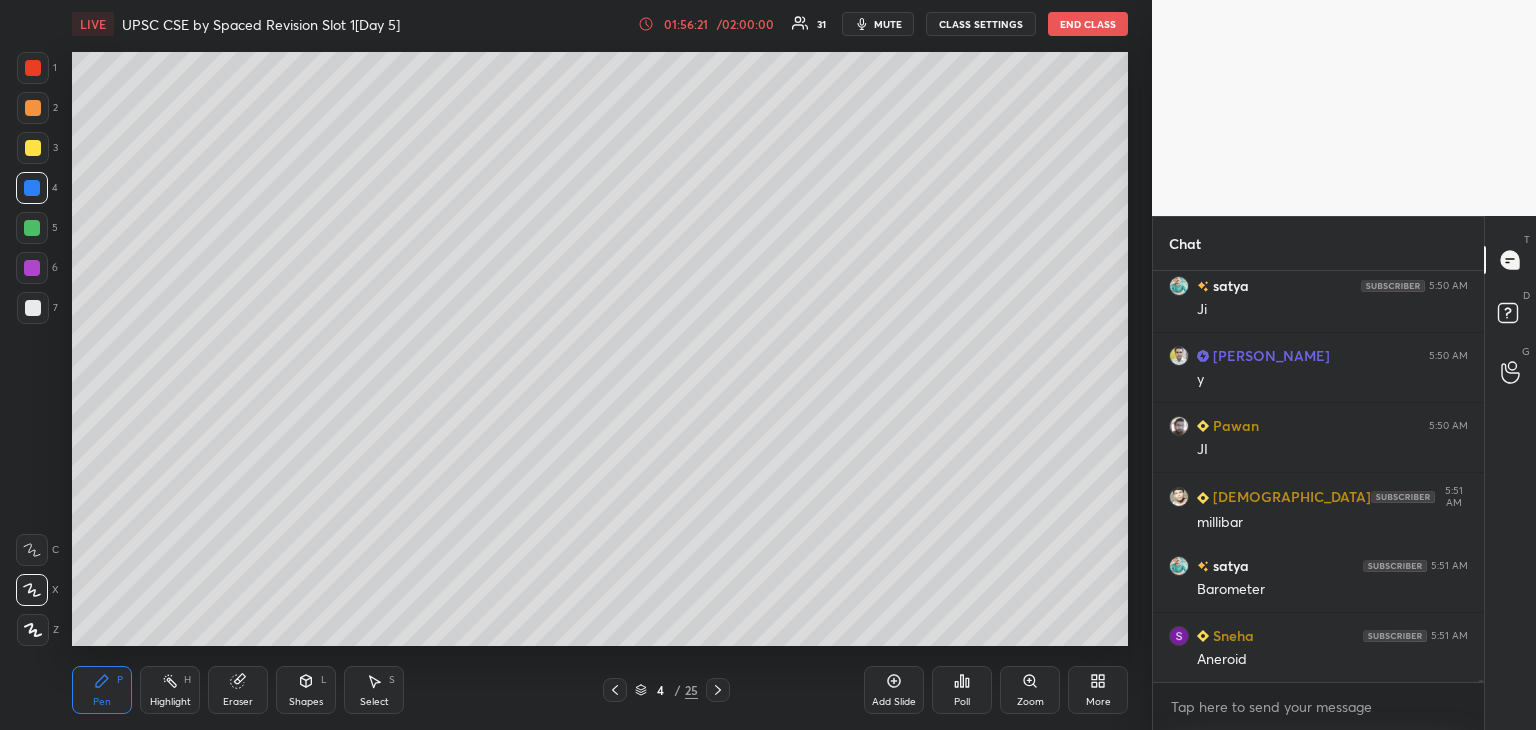 scroll, scrollTop: 74106, scrollLeft: 0, axis: vertical 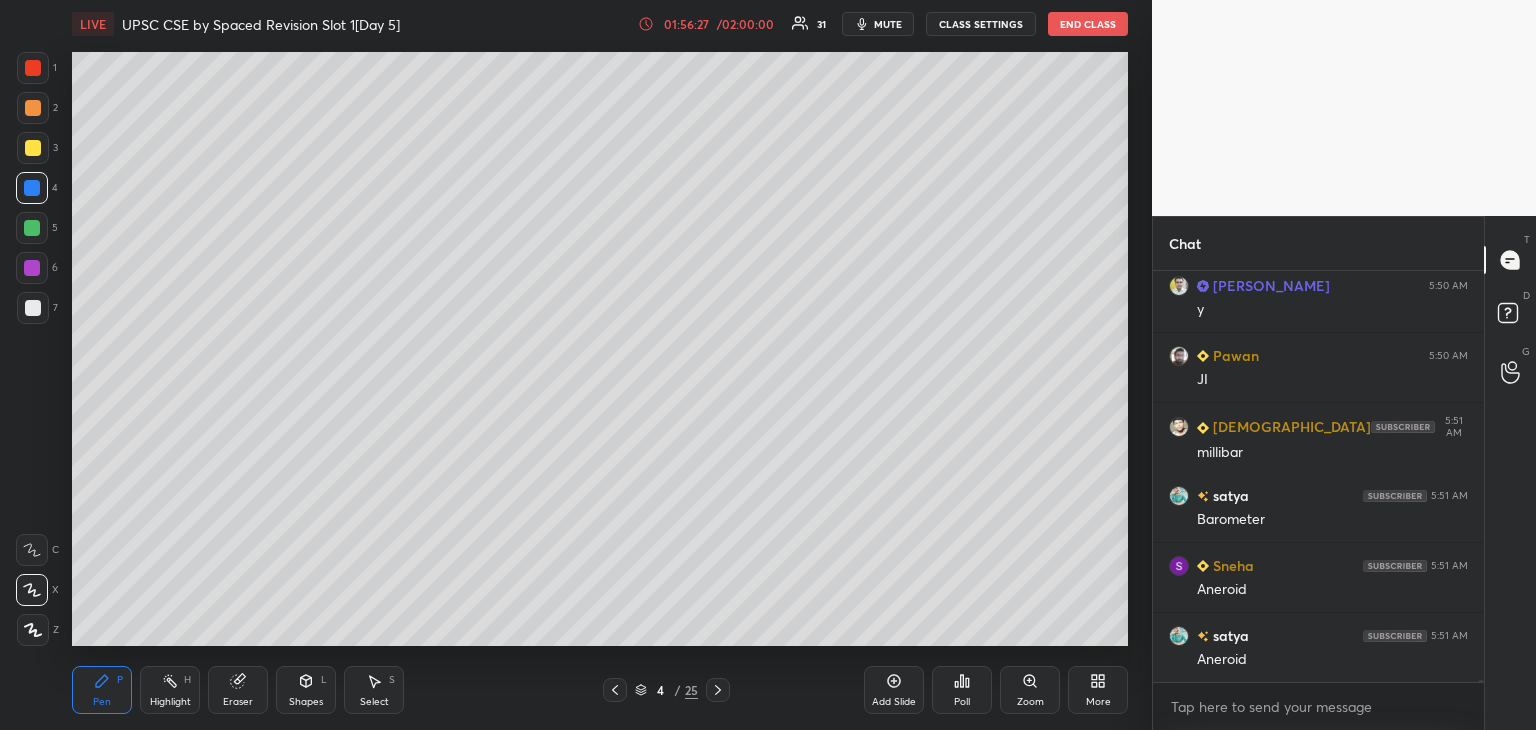 click at bounding box center [33, 308] 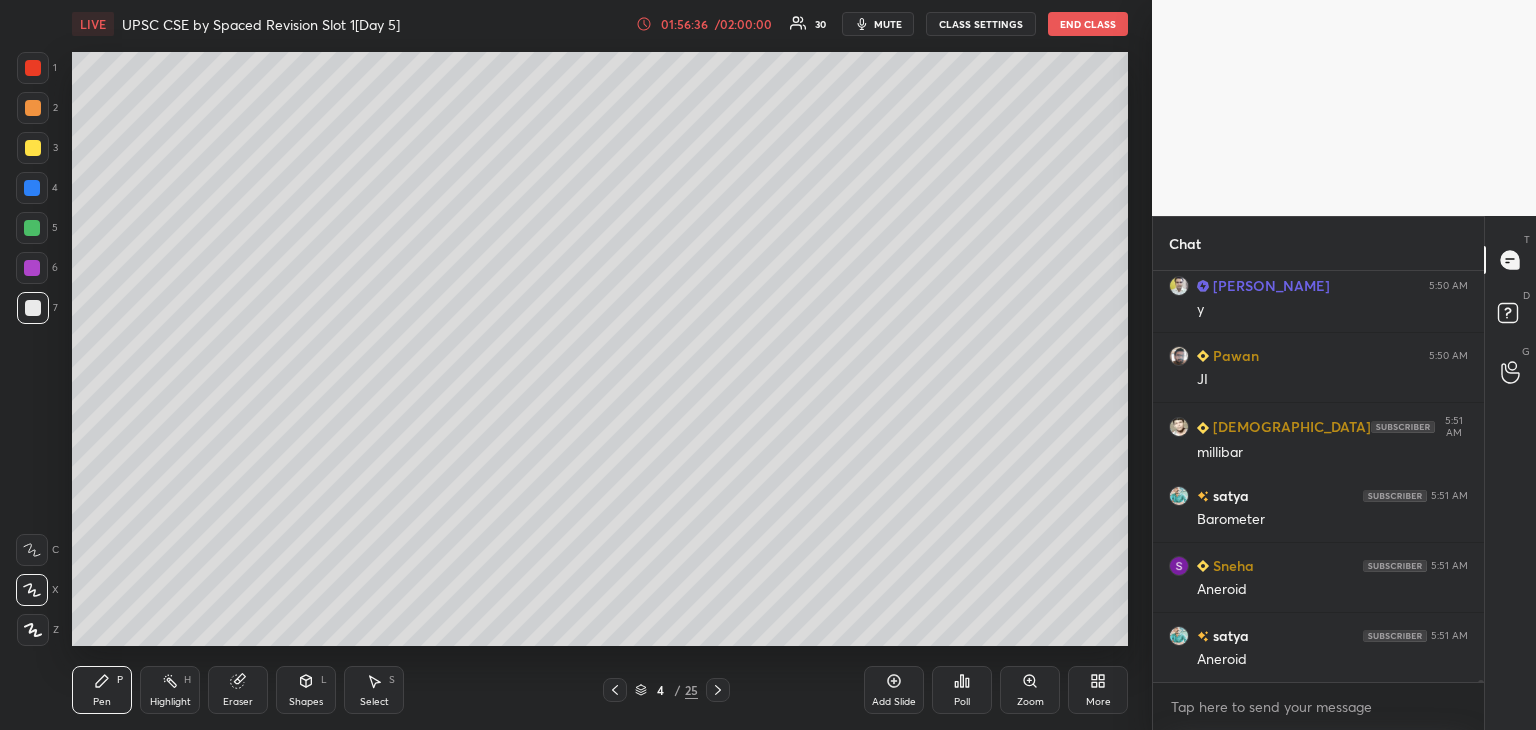 click at bounding box center (33, 148) 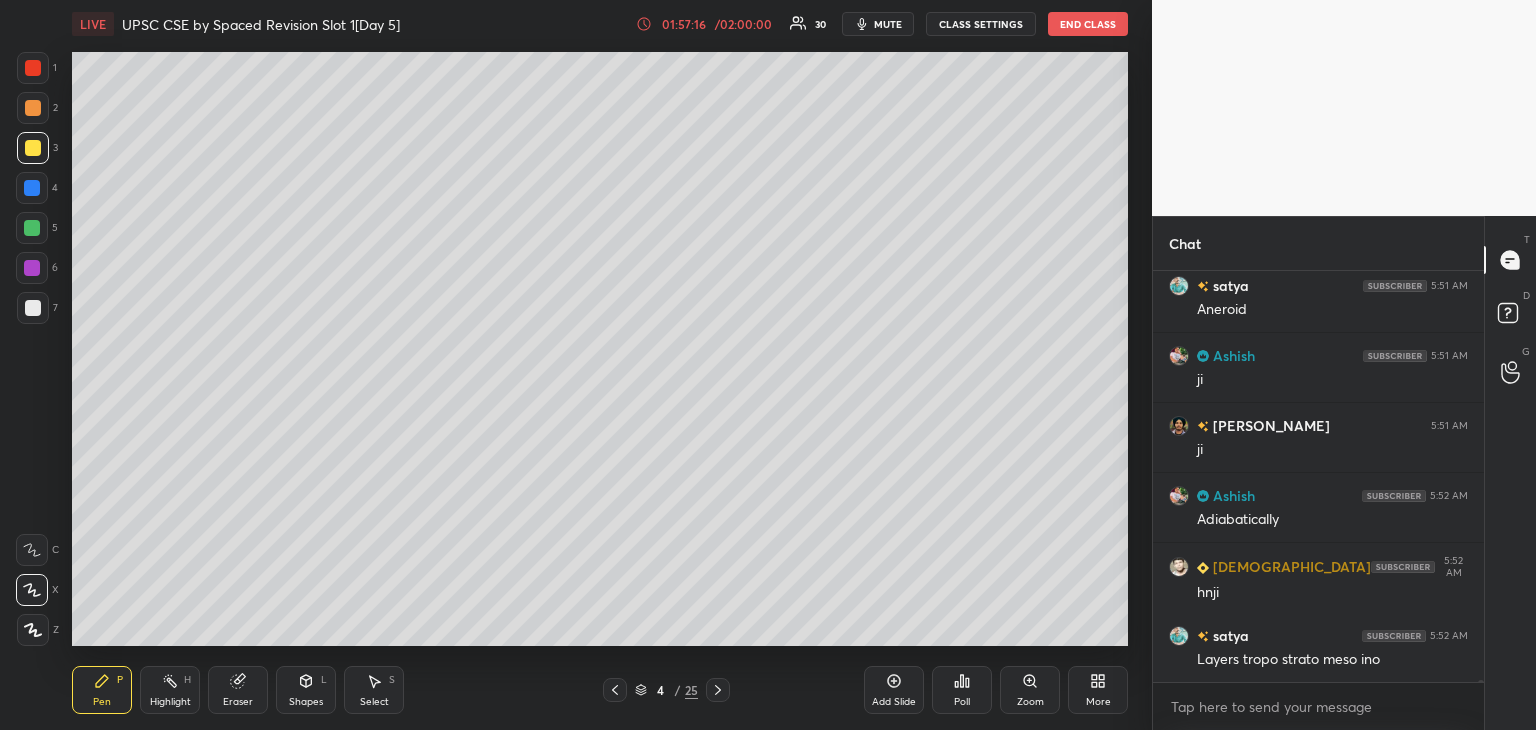 scroll, scrollTop: 74526, scrollLeft: 0, axis: vertical 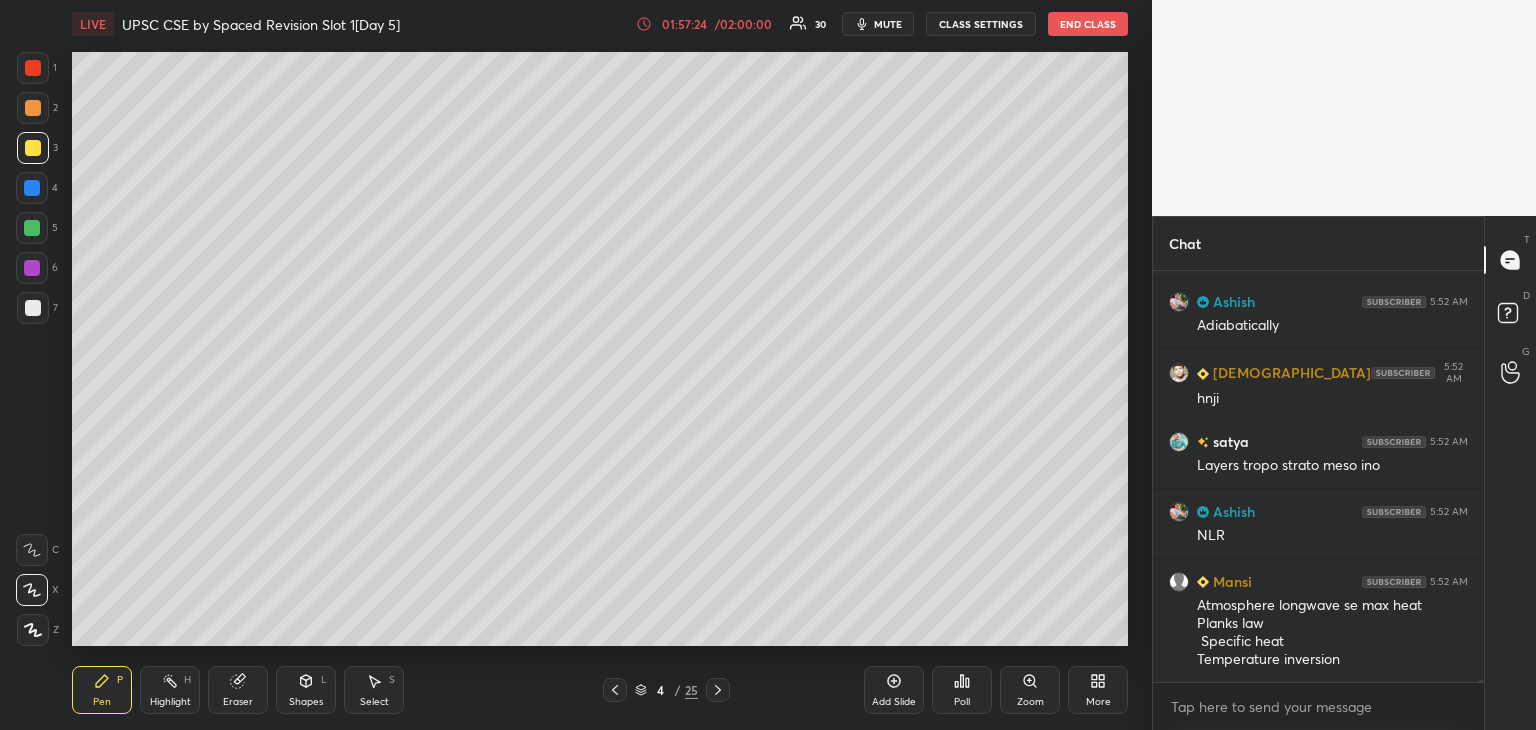click 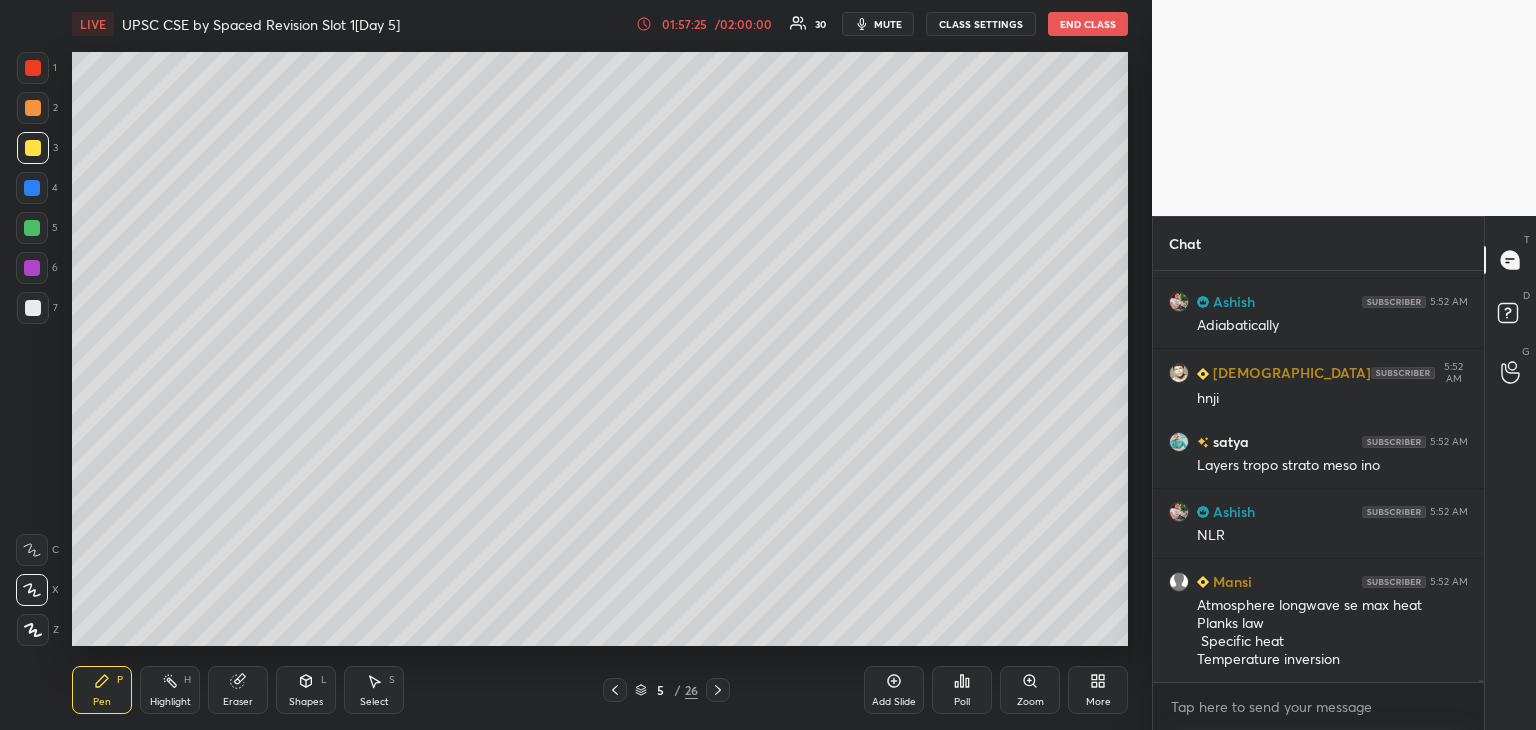 click at bounding box center (33, 308) 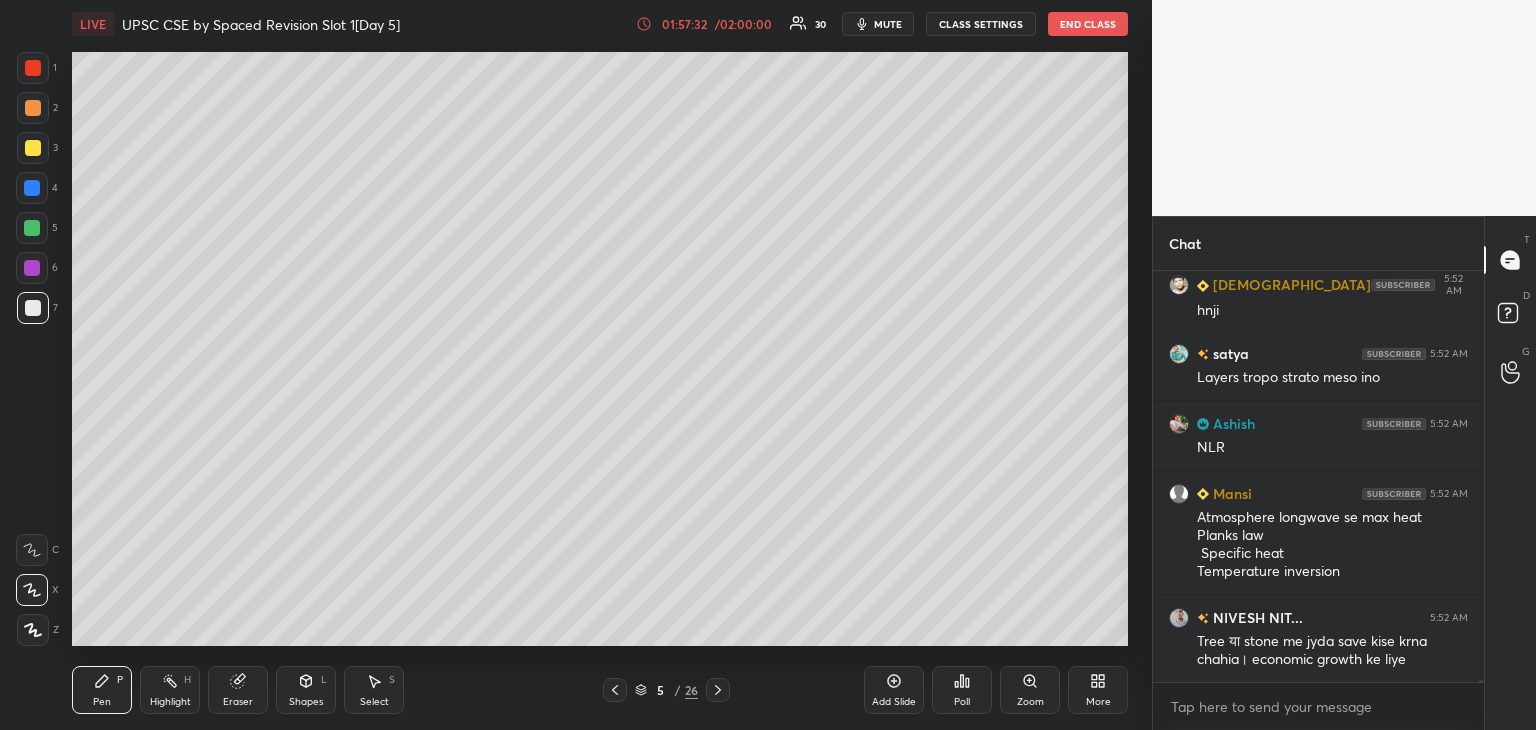 scroll, scrollTop: 74786, scrollLeft: 0, axis: vertical 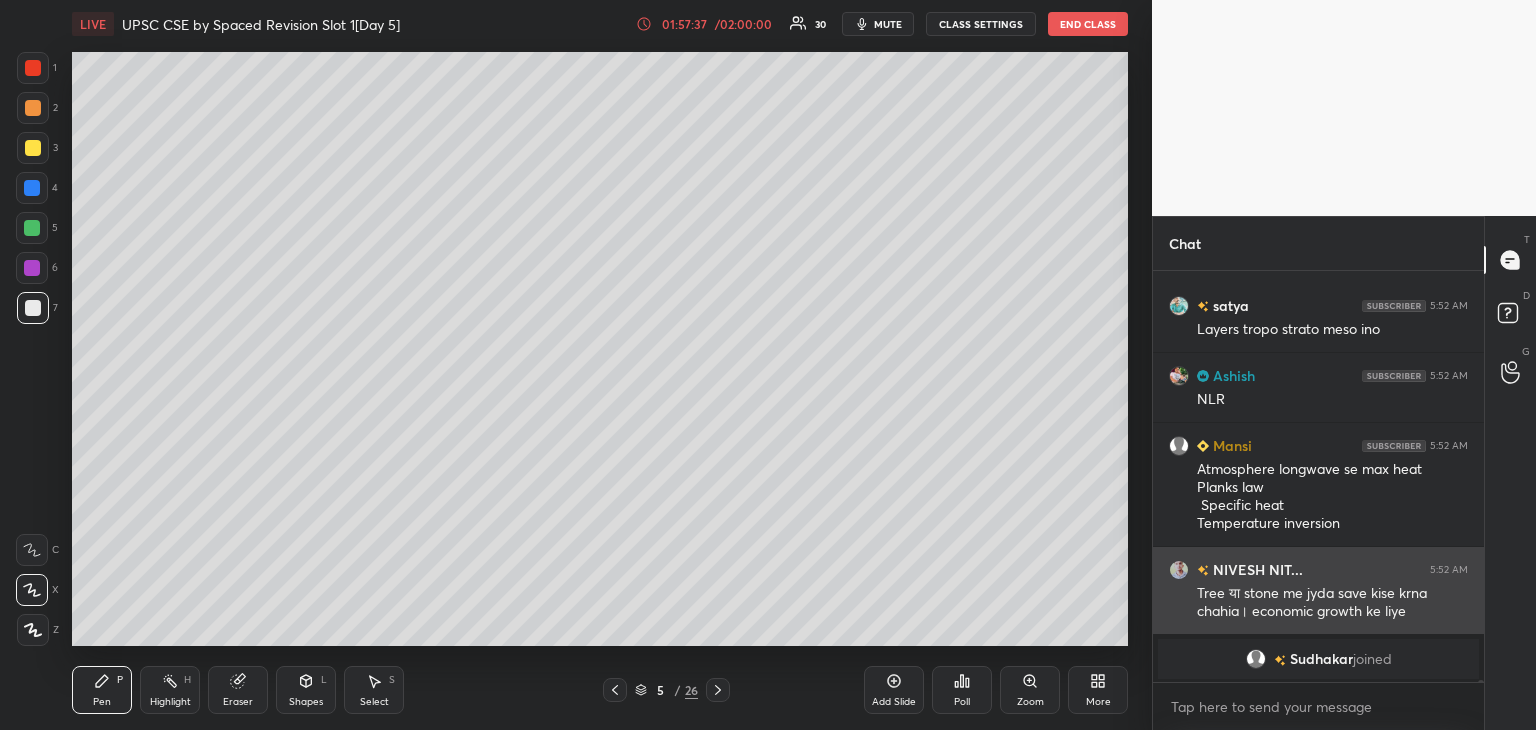 click on "NIVESH NIT..." at bounding box center (1256, 569) 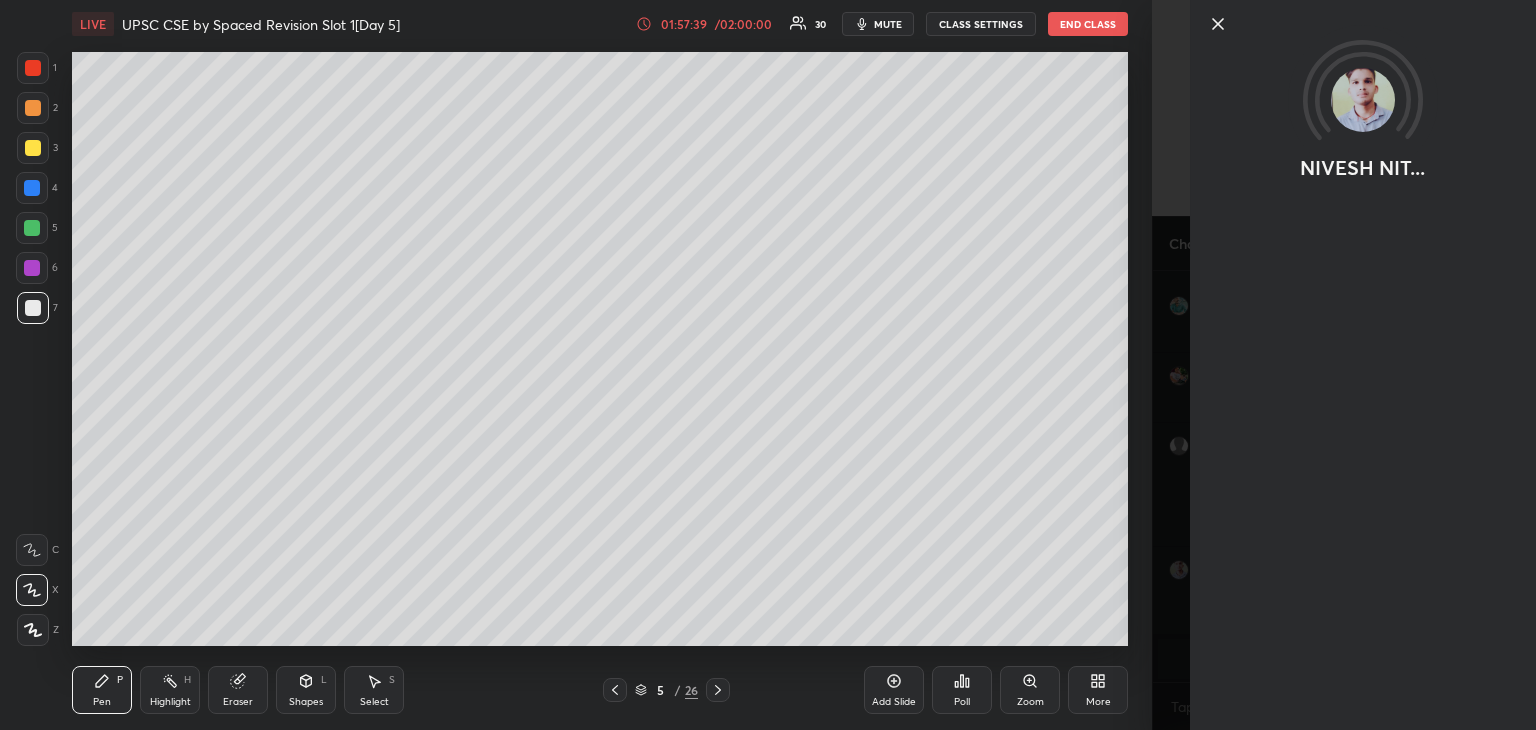 scroll, scrollTop: 73778, scrollLeft: 0, axis: vertical 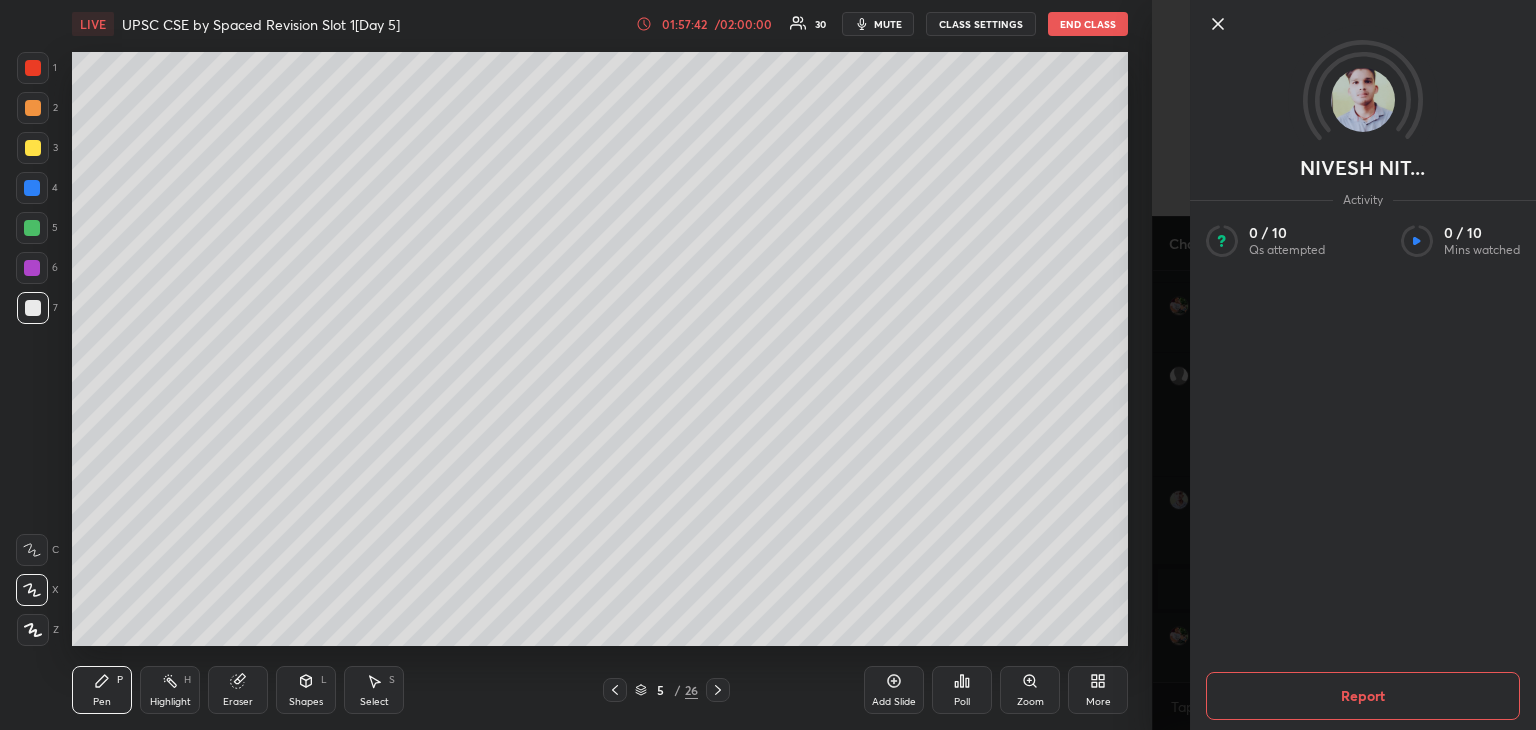 click on "Report" at bounding box center [1363, 696] 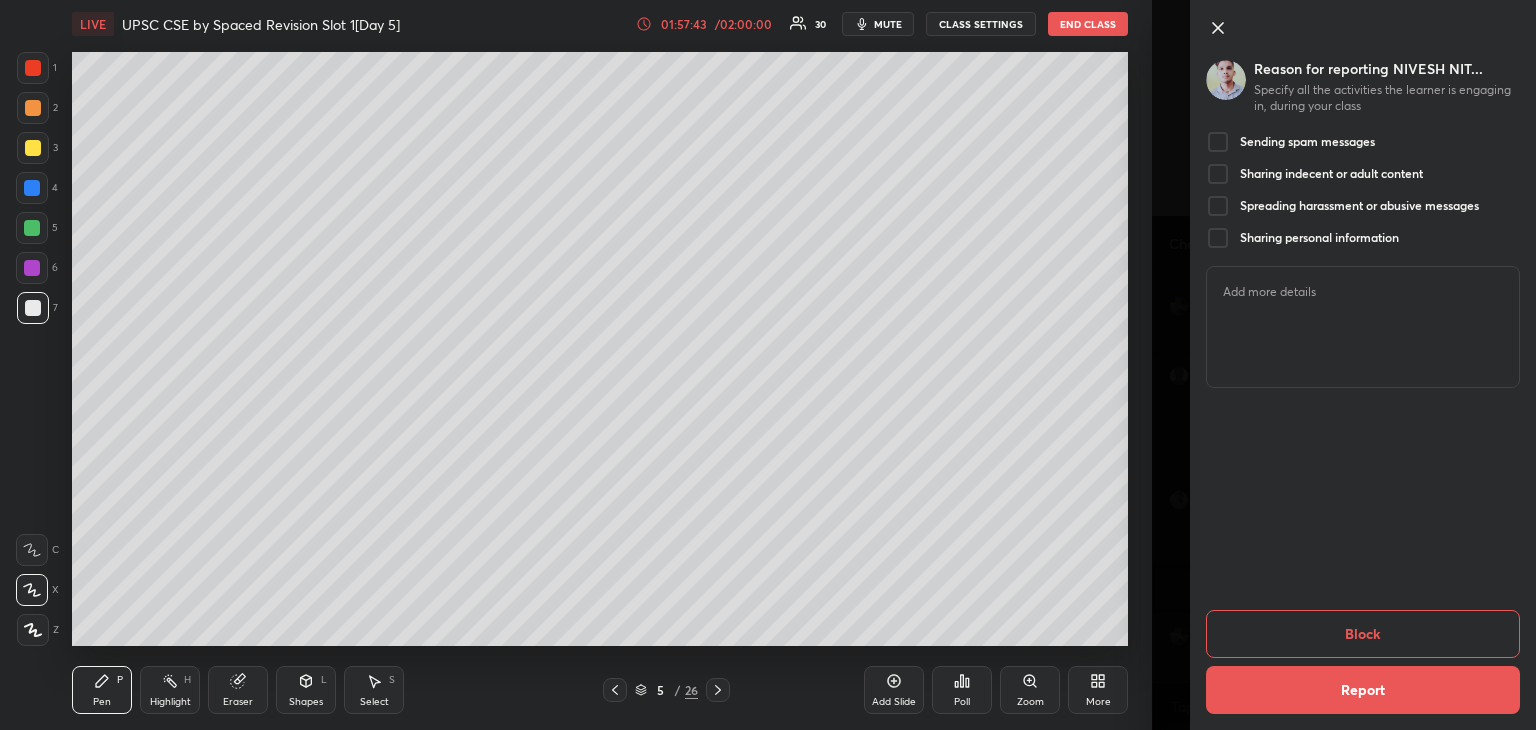 click at bounding box center [1218, 142] 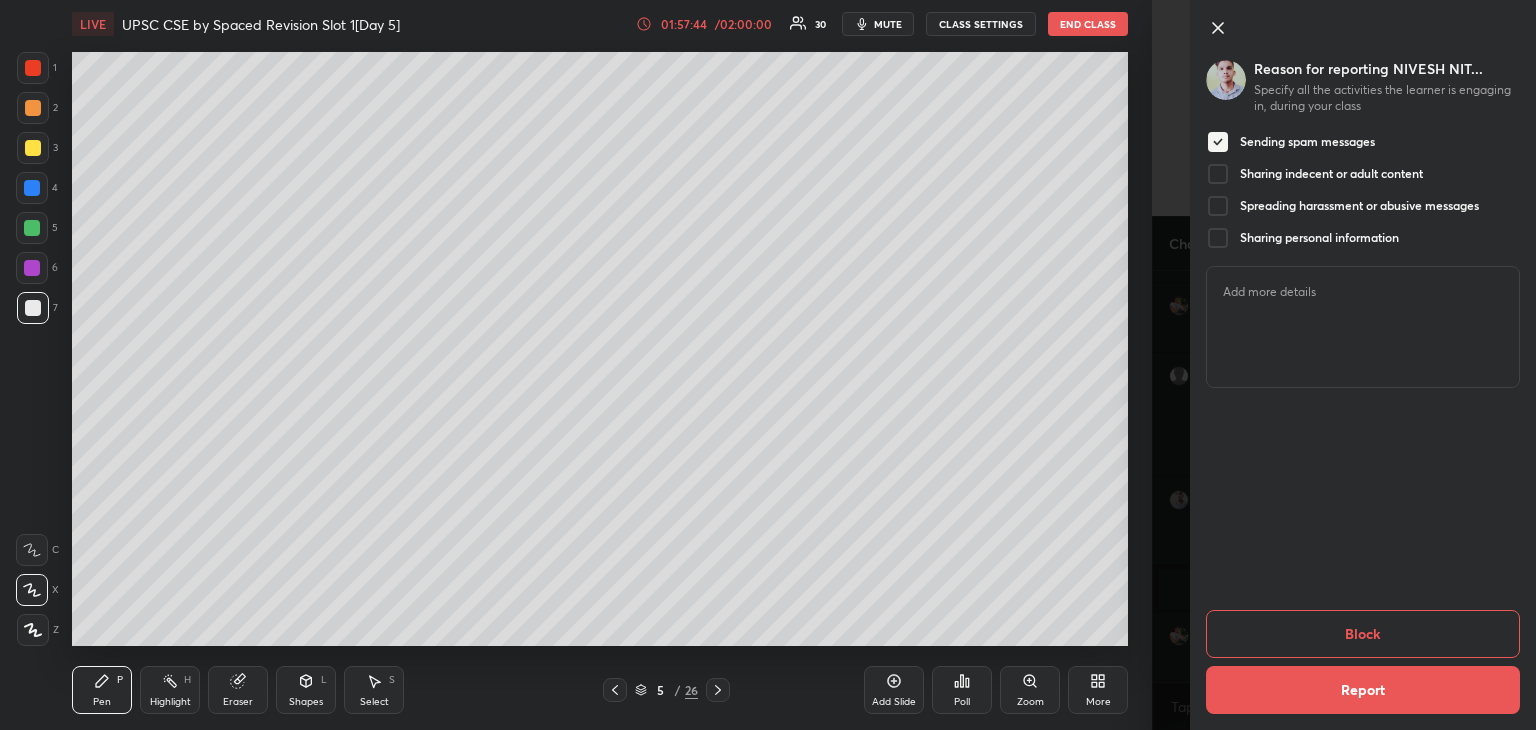 scroll, scrollTop: 73848, scrollLeft: 0, axis: vertical 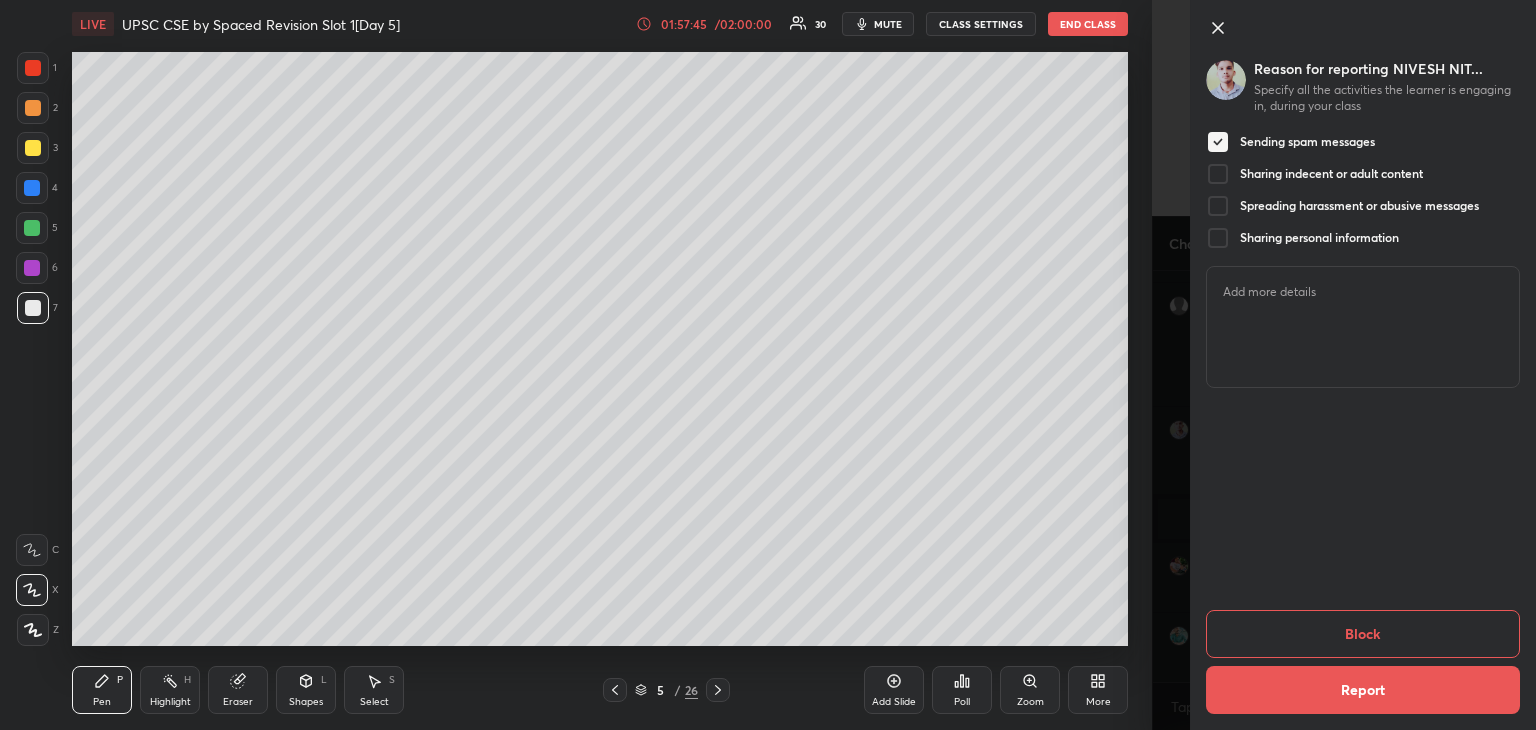 click at bounding box center [1218, 206] 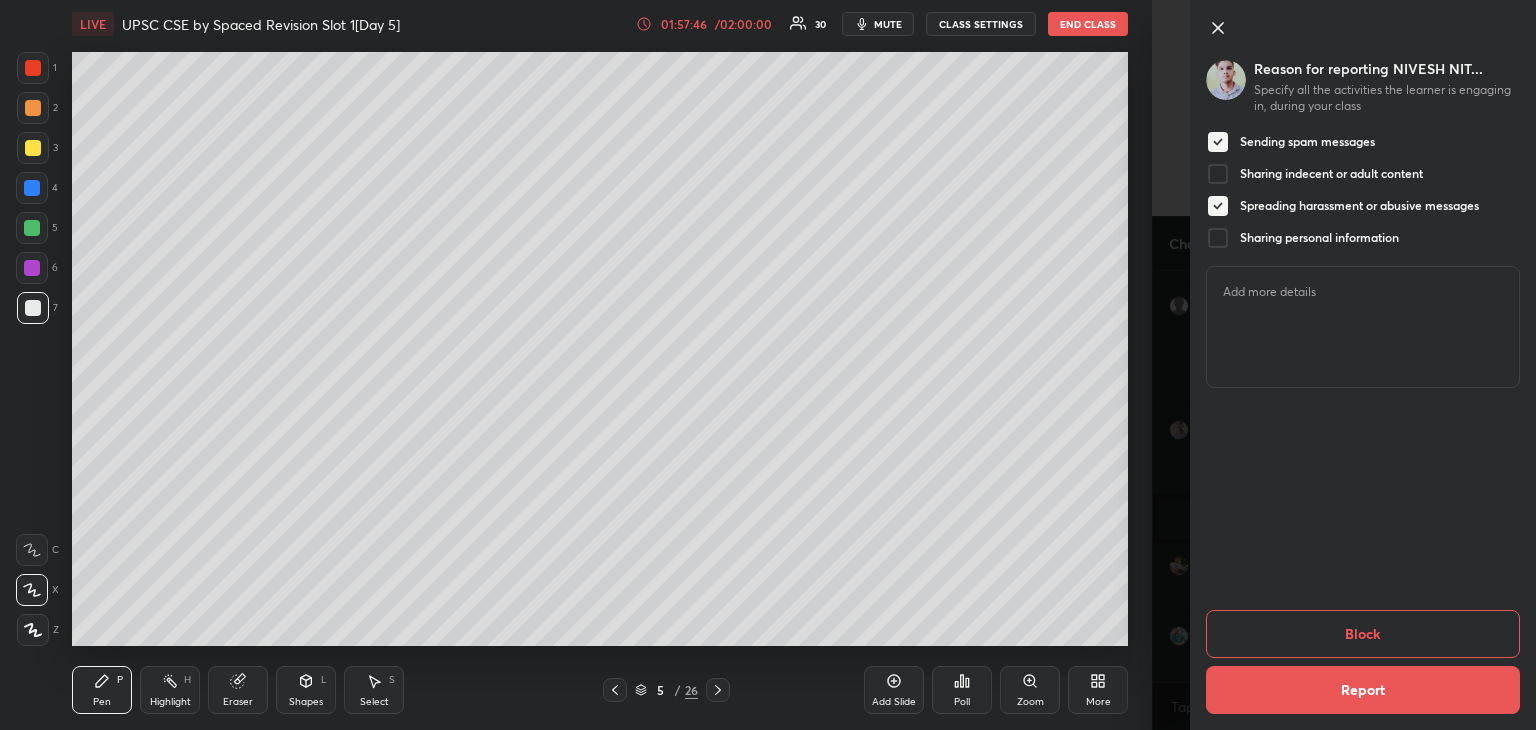 click at bounding box center [1218, 206] 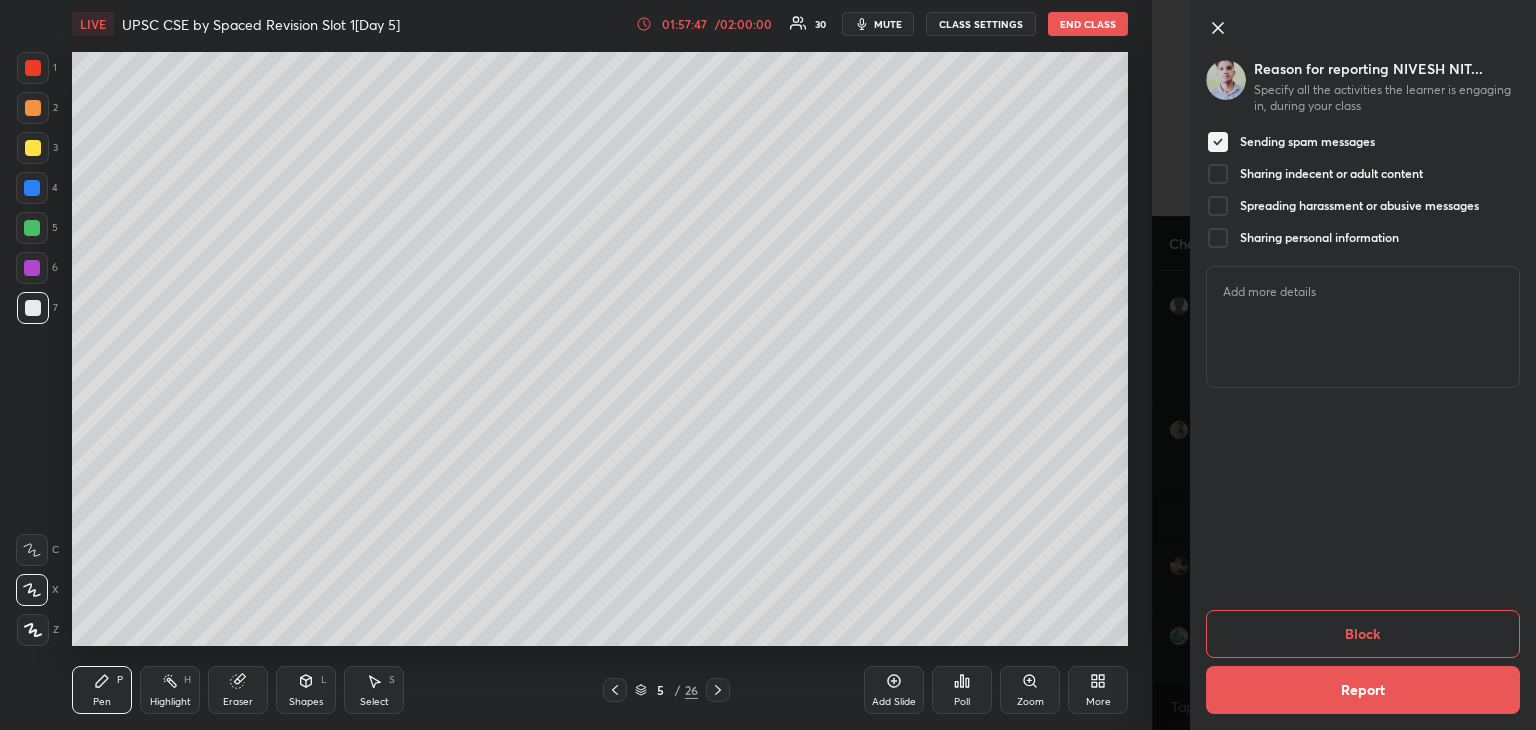 click on "Block" at bounding box center [1363, 634] 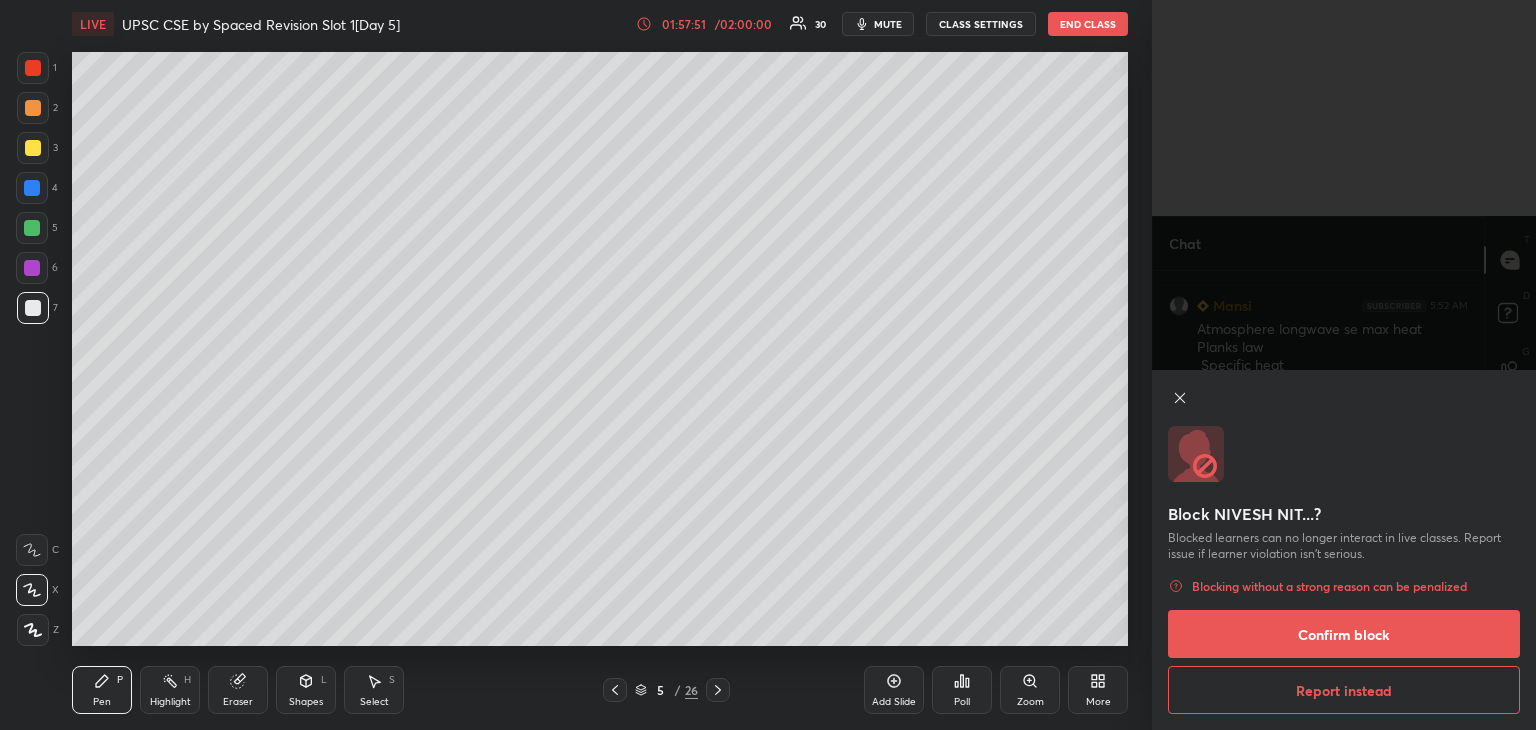 click on "Confirm block" at bounding box center (1344, 634) 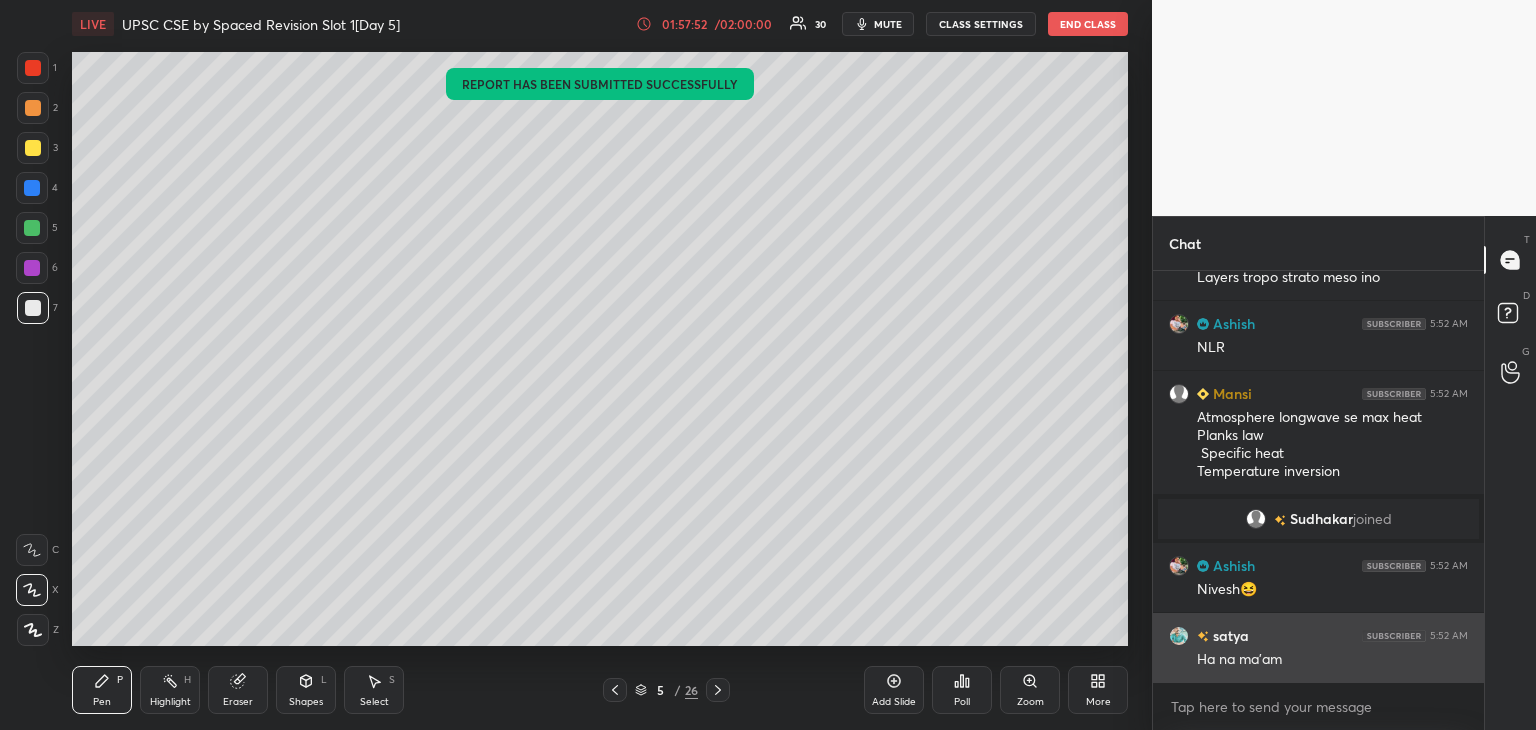 scroll, scrollTop: 73600, scrollLeft: 0, axis: vertical 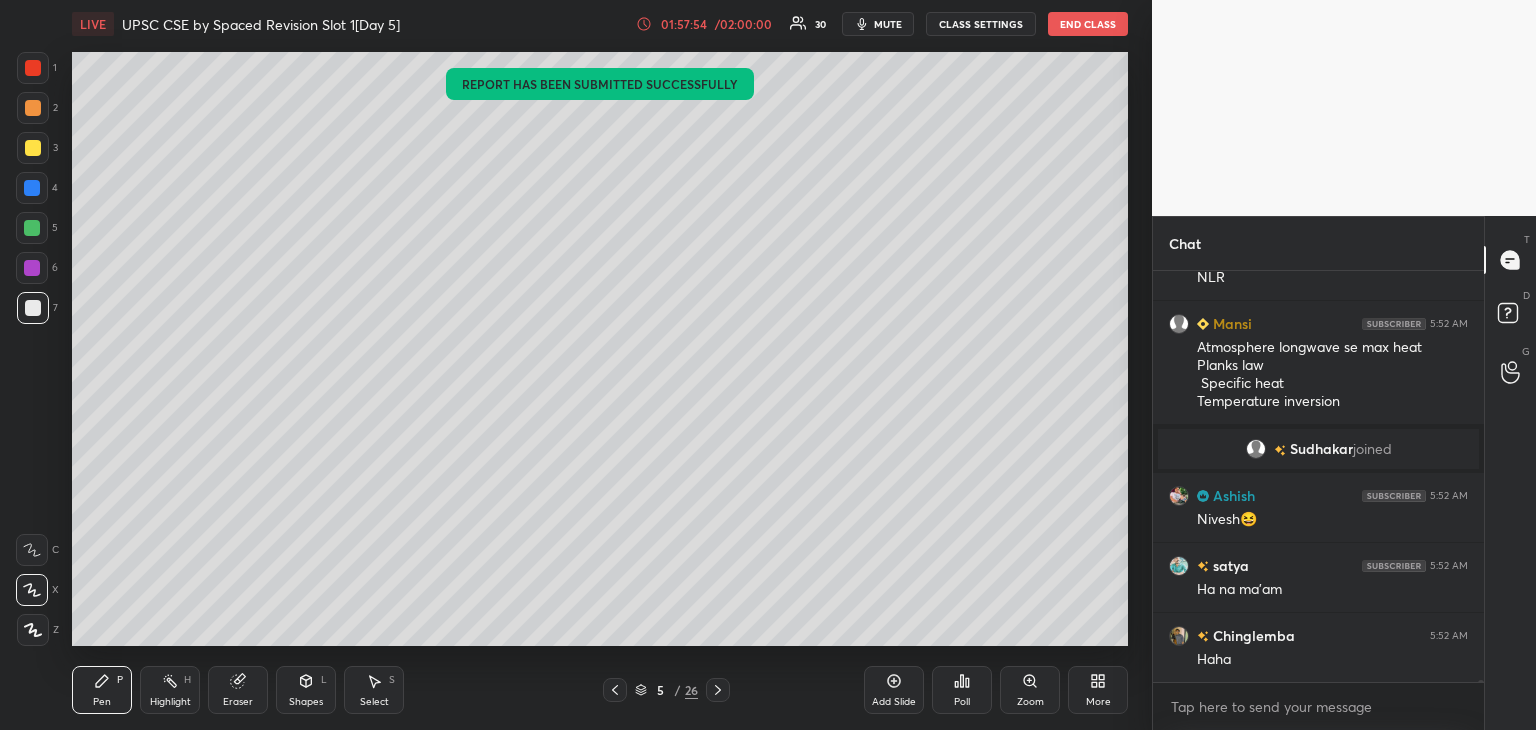 click at bounding box center [33, 148] 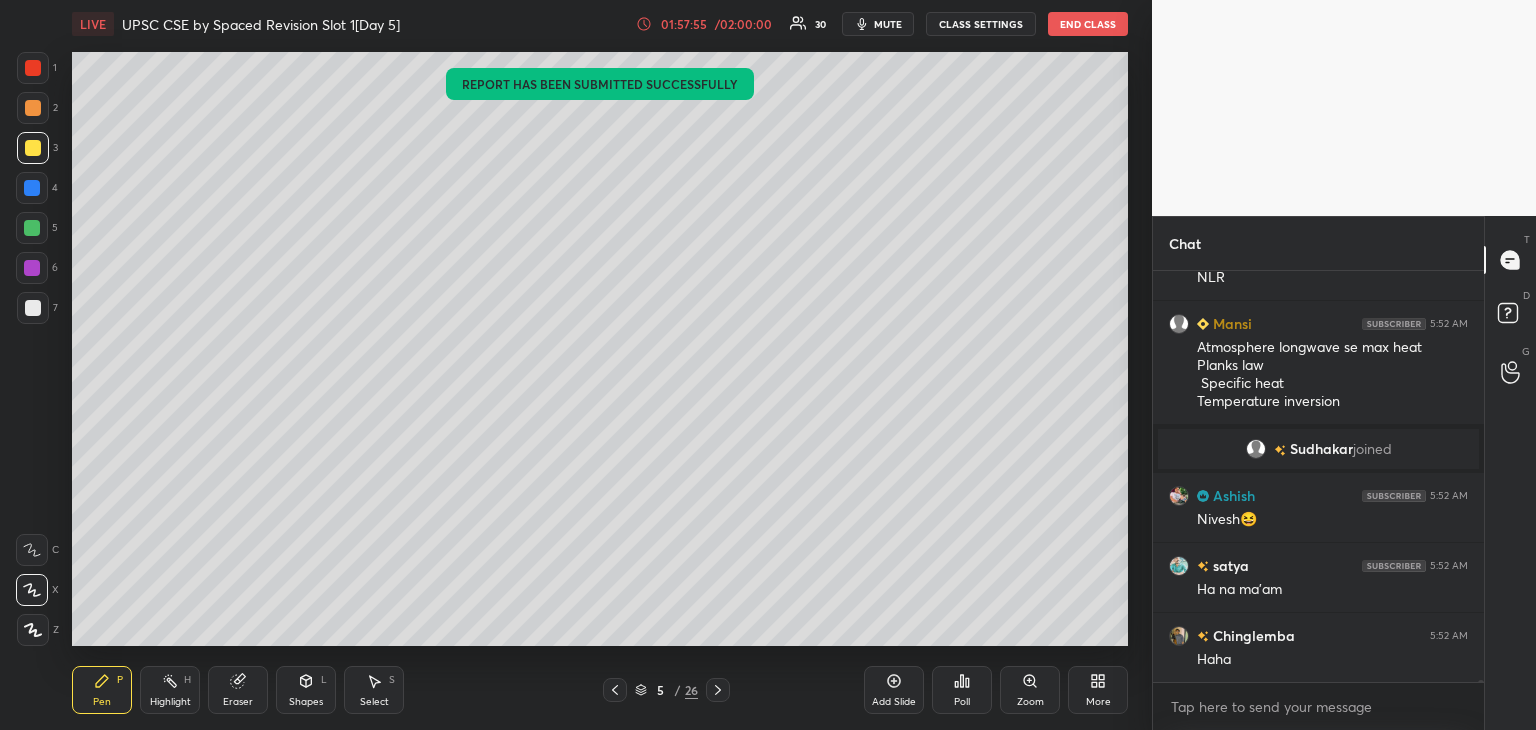 click at bounding box center [33, 108] 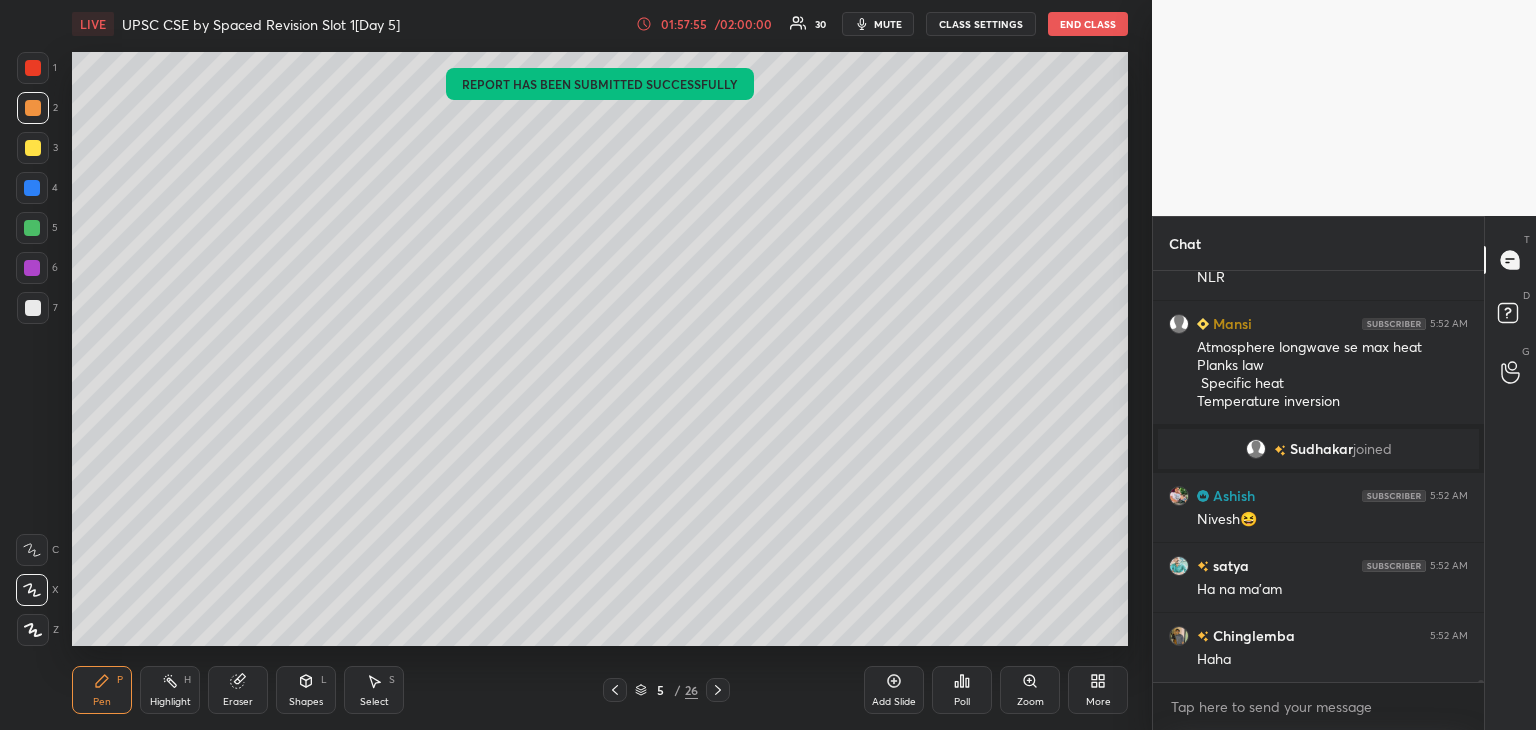 click at bounding box center [32, 188] 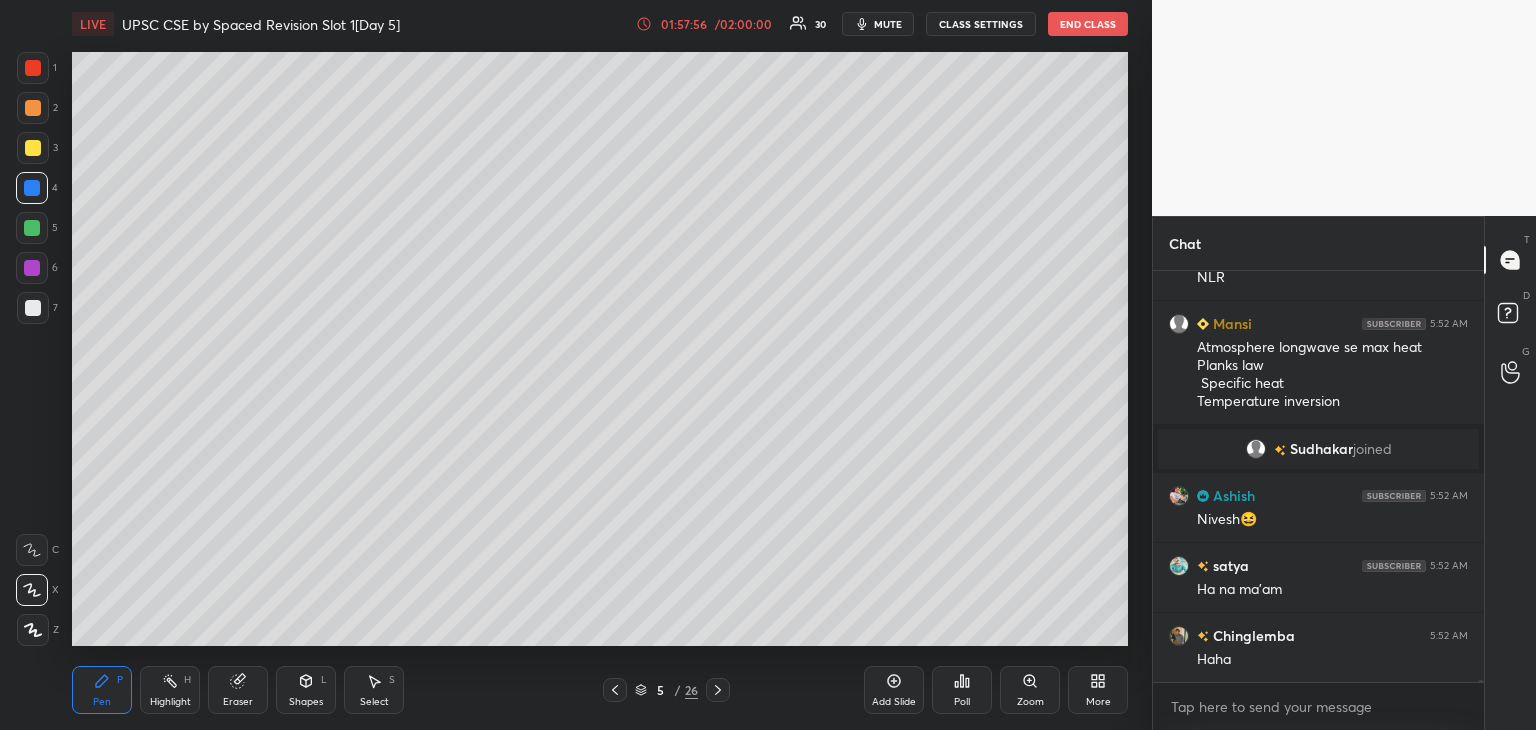 click at bounding box center [33, 148] 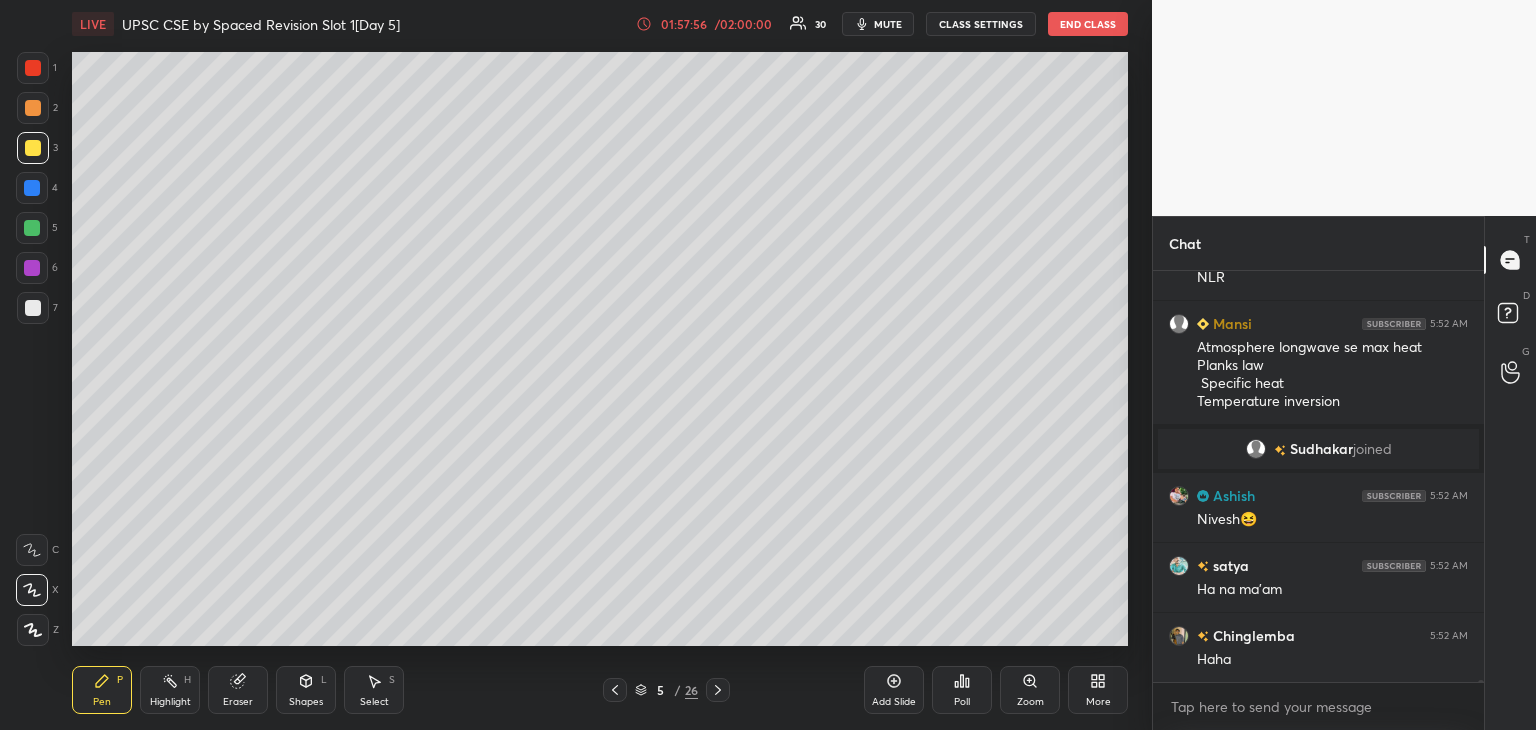 scroll, scrollTop: 73670, scrollLeft: 0, axis: vertical 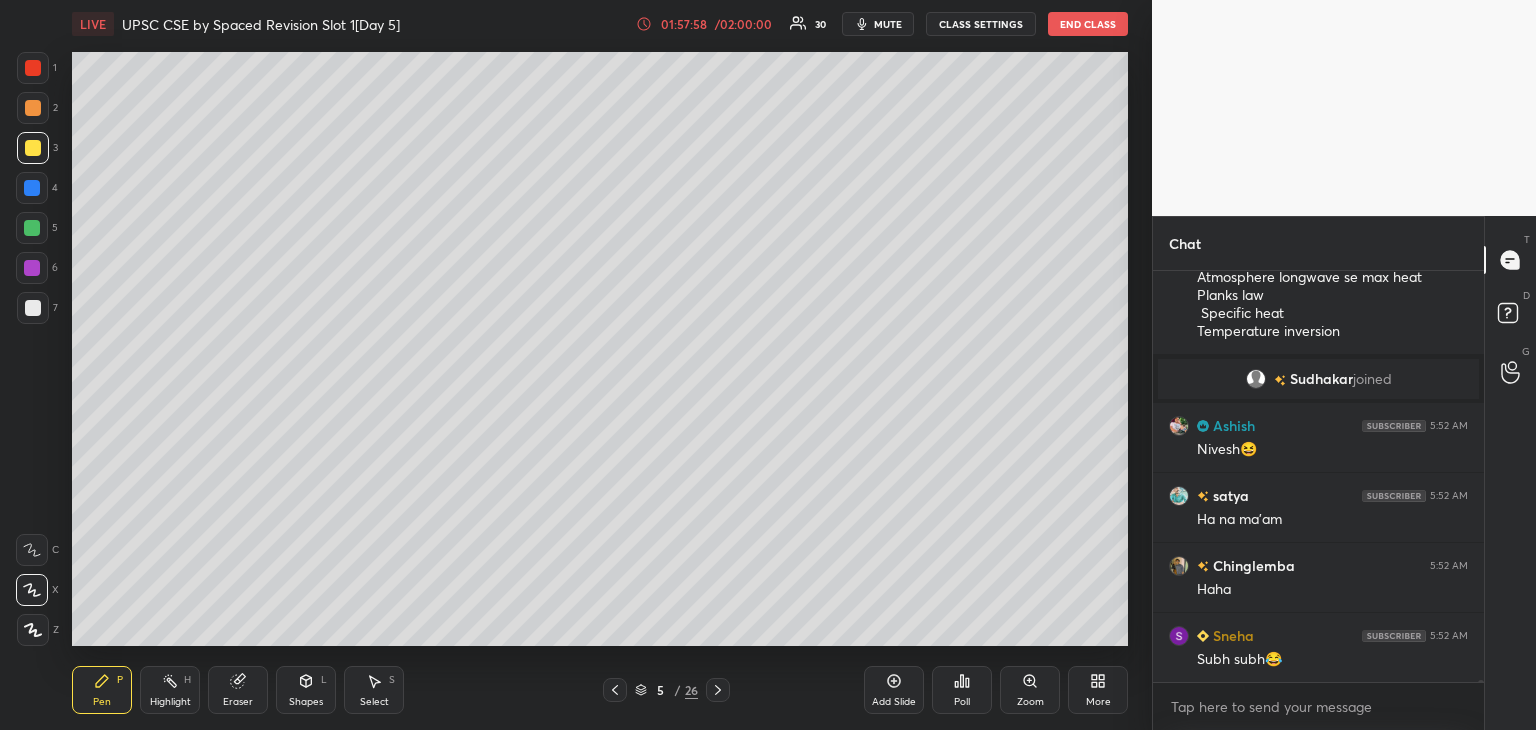 click at bounding box center (33, 108) 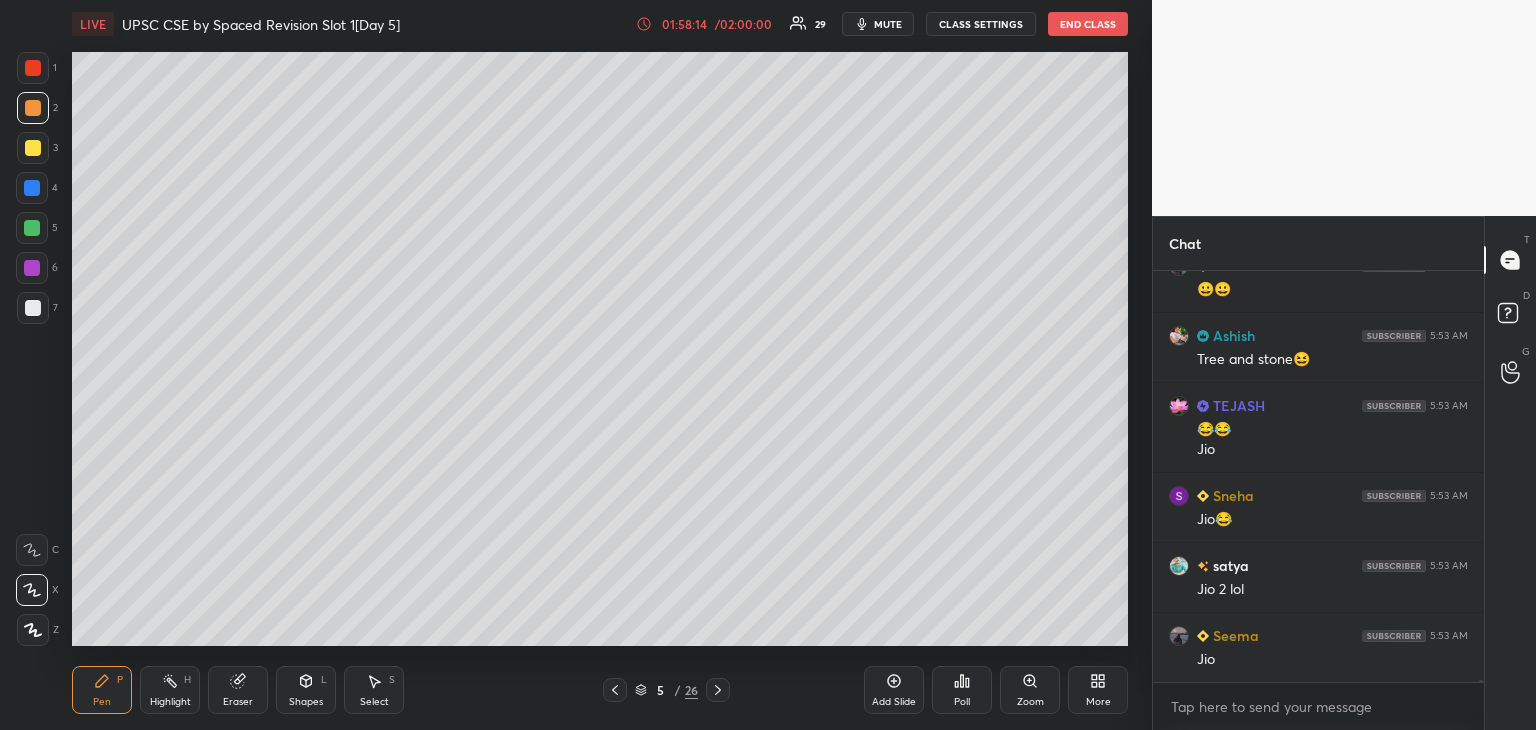 scroll, scrollTop: 74180, scrollLeft: 0, axis: vertical 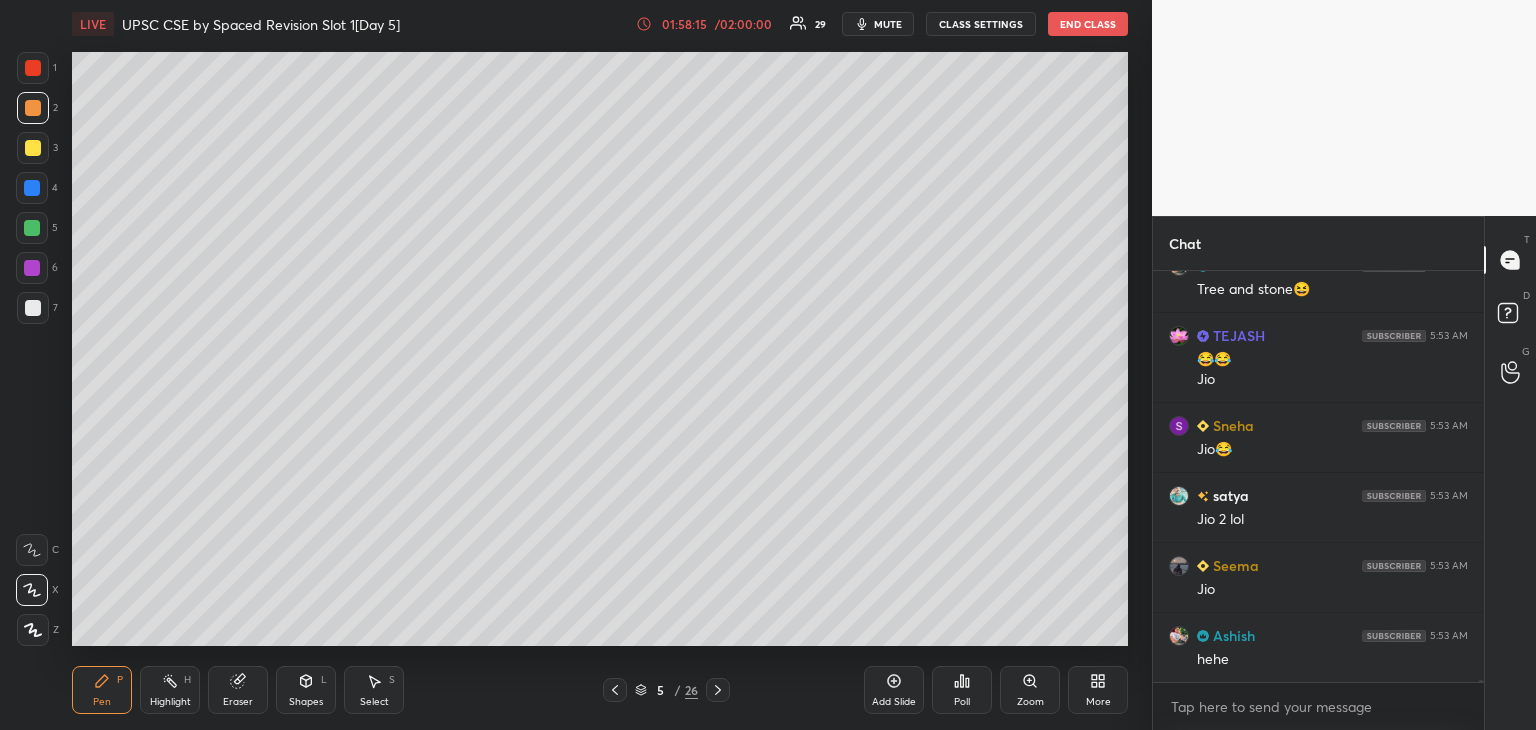 click at bounding box center (32, 188) 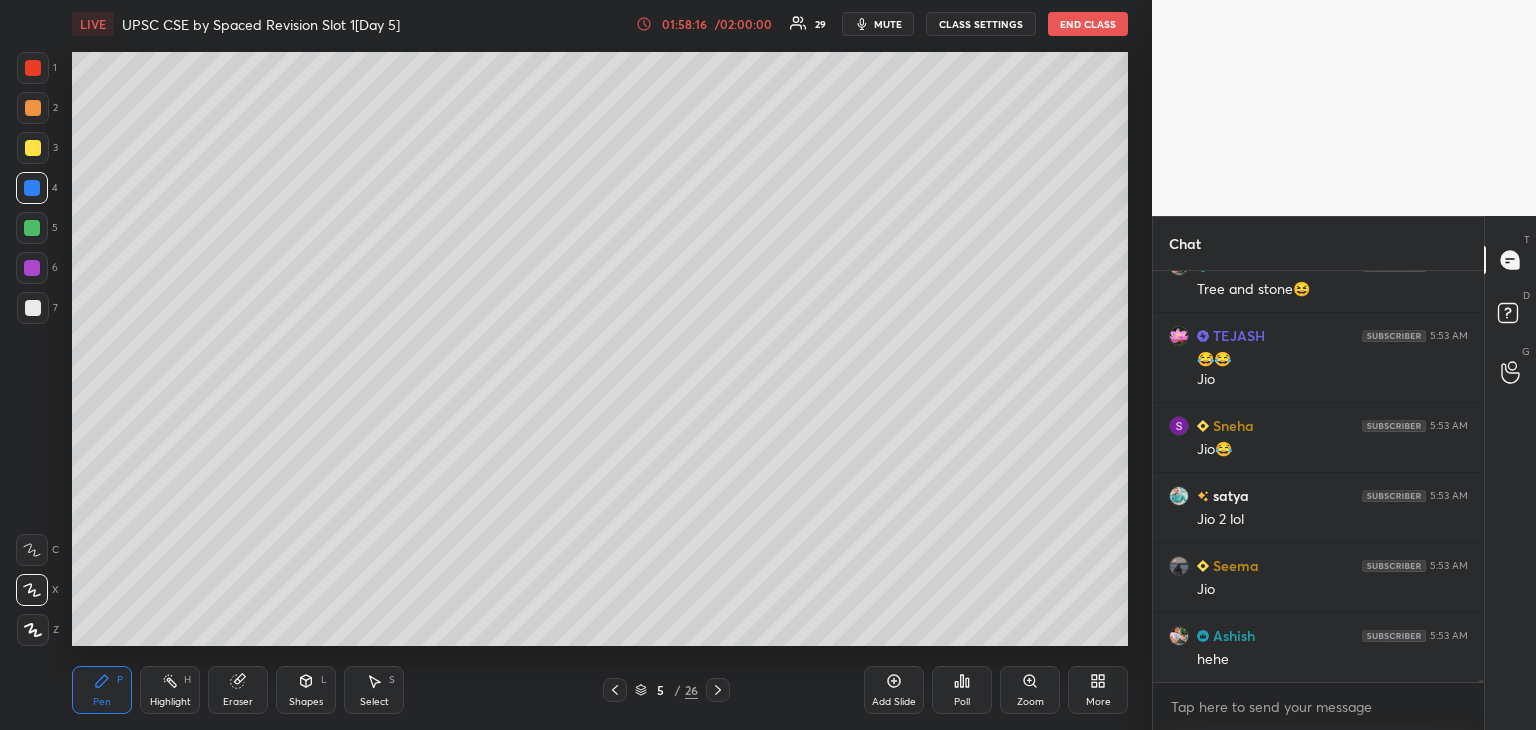 scroll, scrollTop: 74250, scrollLeft: 0, axis: vertical 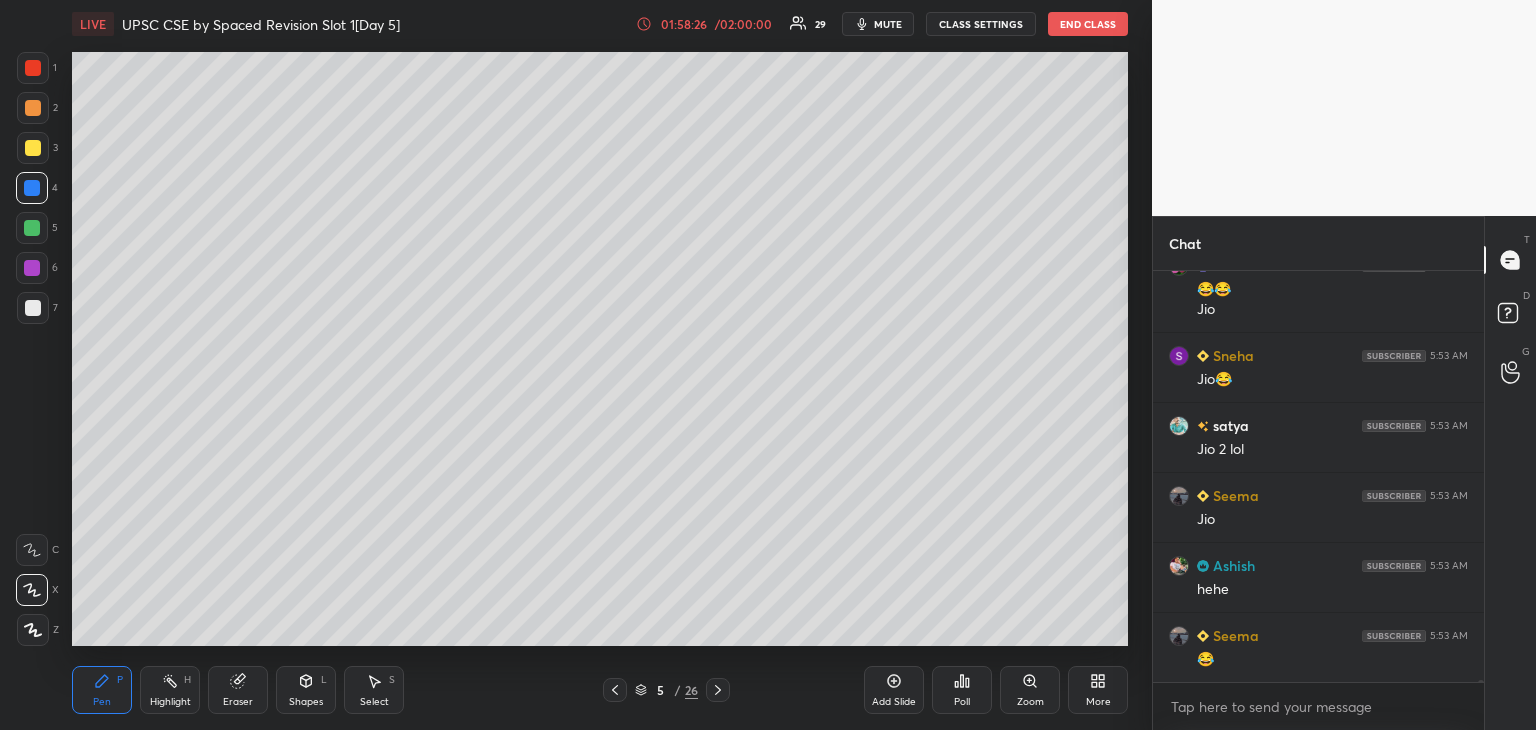 click at bounding box center (33, 308) 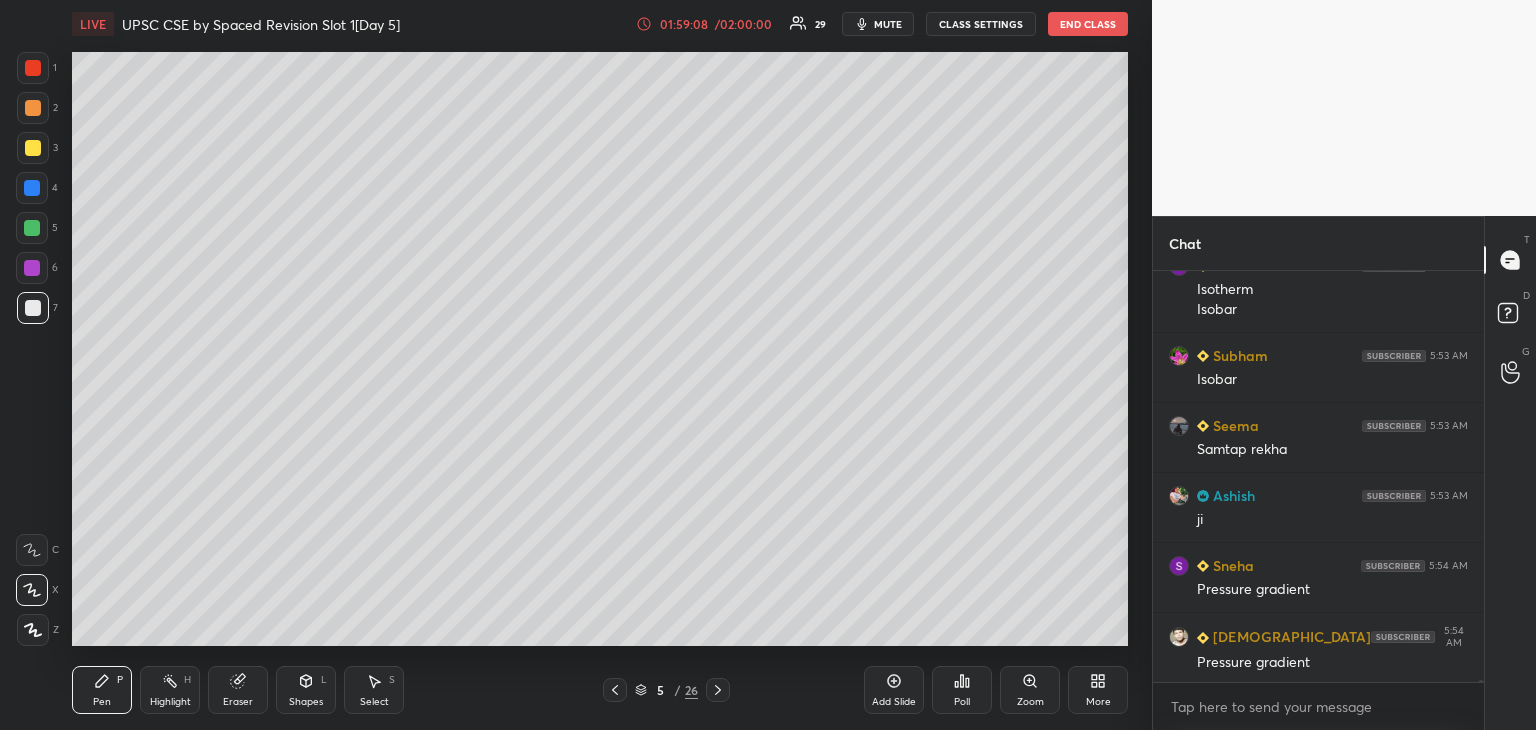 scroll, scrollTop: 74900, scrollLeft: 0, axis: vertical 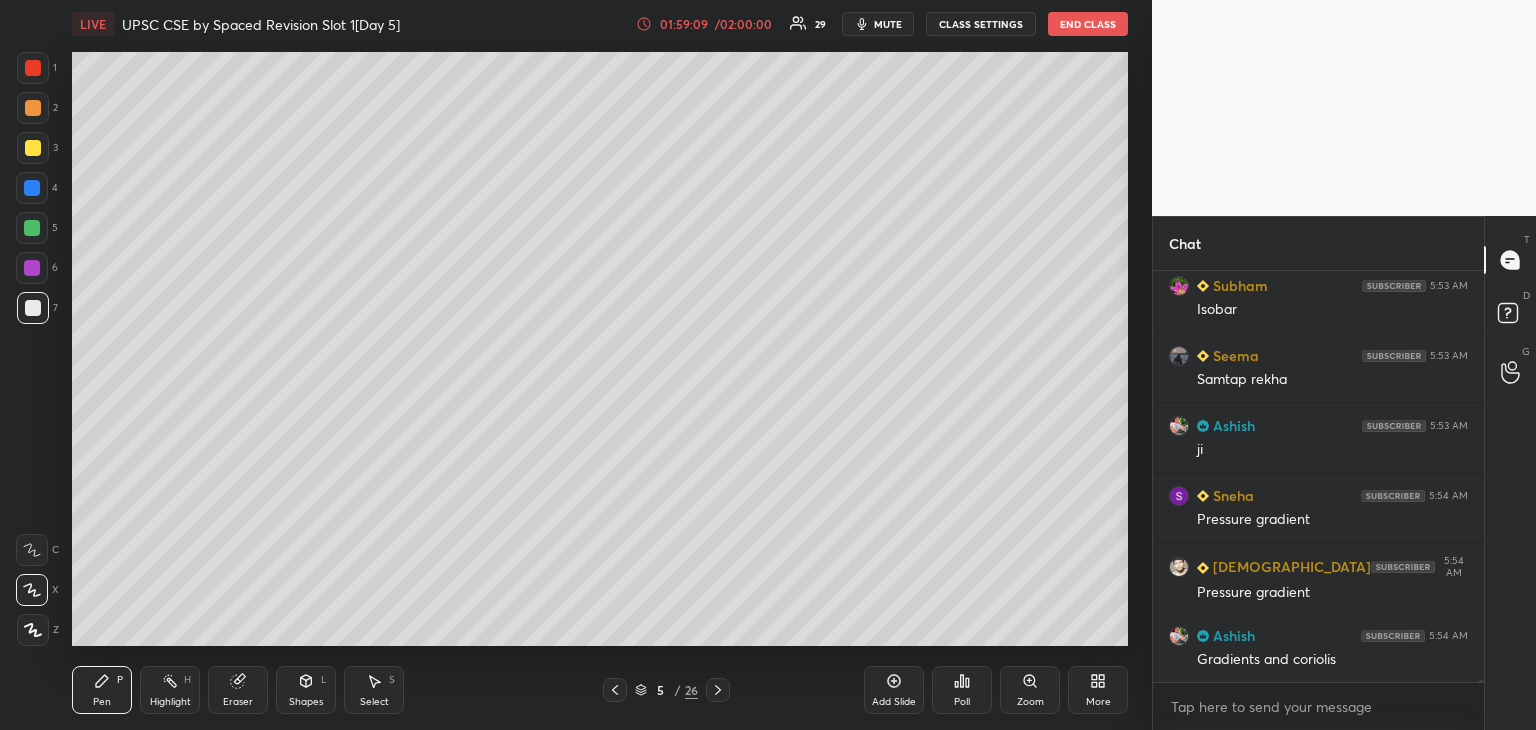 click 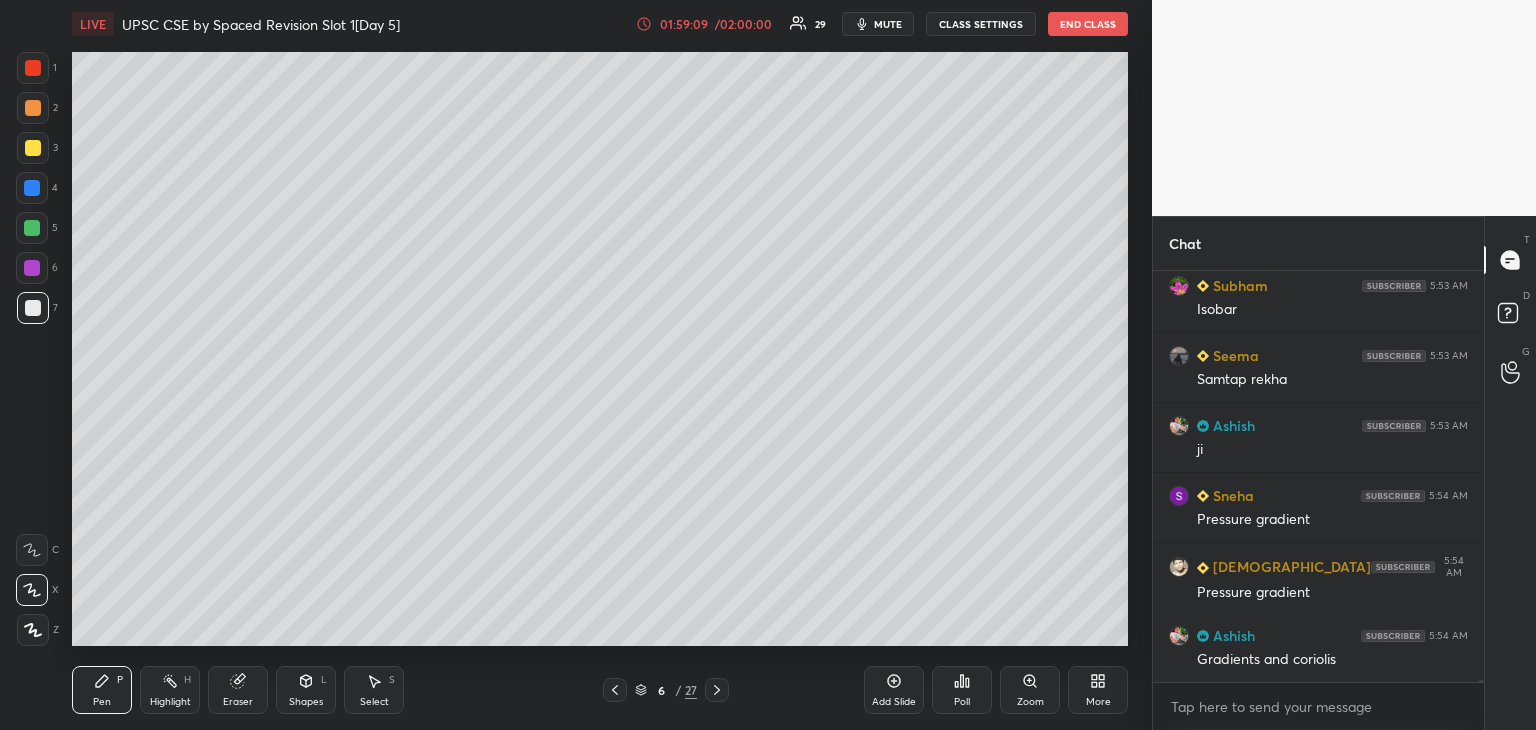 scroll, scrollTop: 74970, scrollLeft: 0, axis: vertical 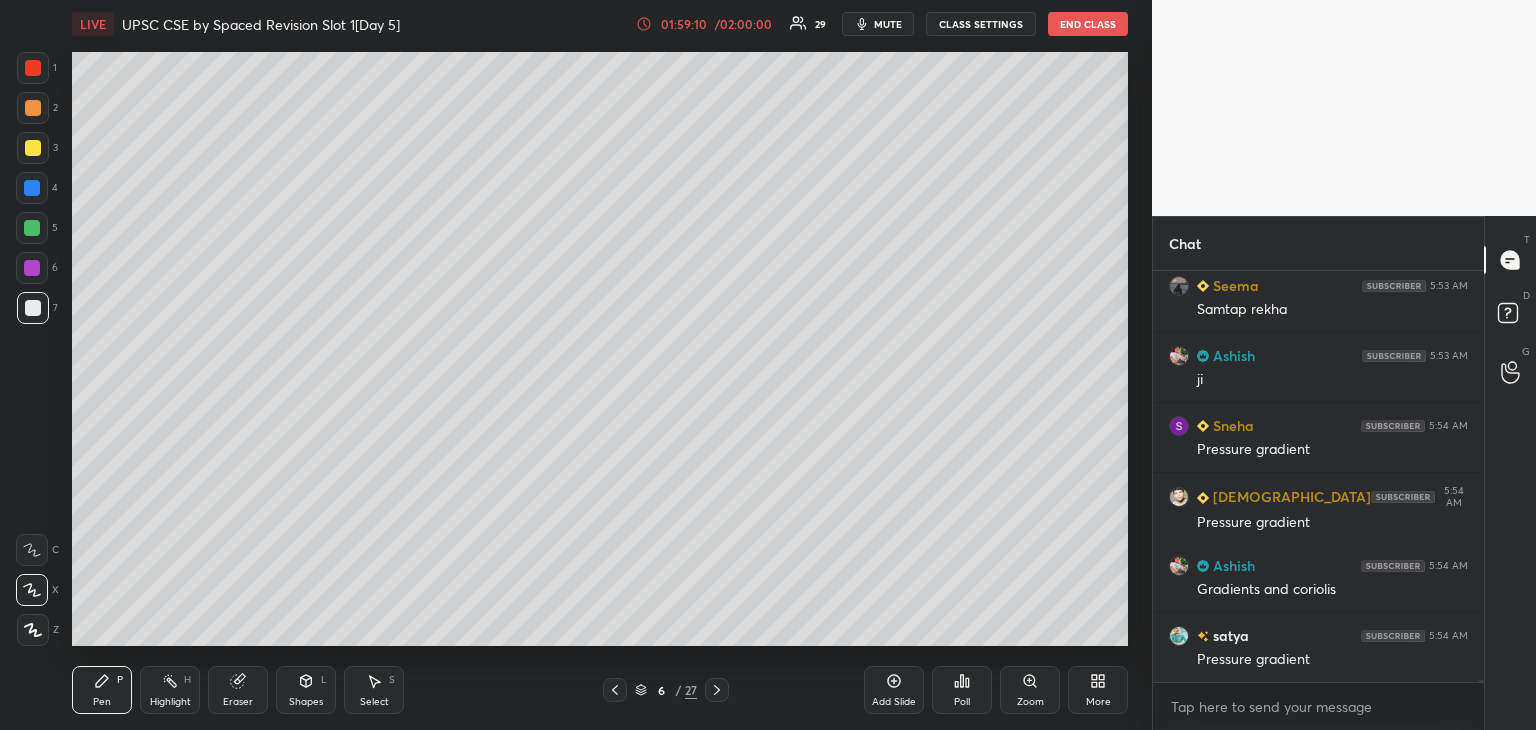 click at bounding box center (33, 308) 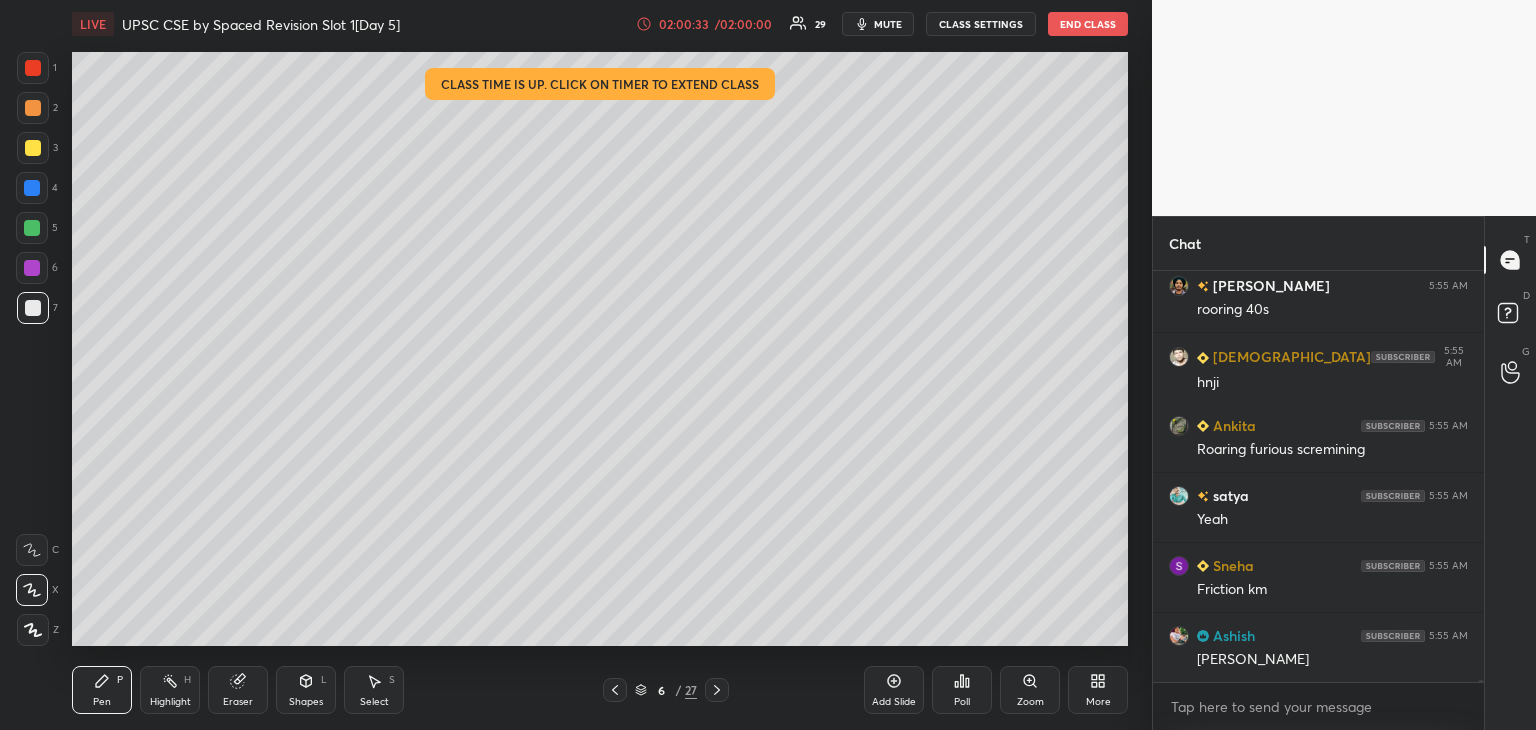 scroll, scrollTop: 76042, scrollLeft: 0, axis: vertical 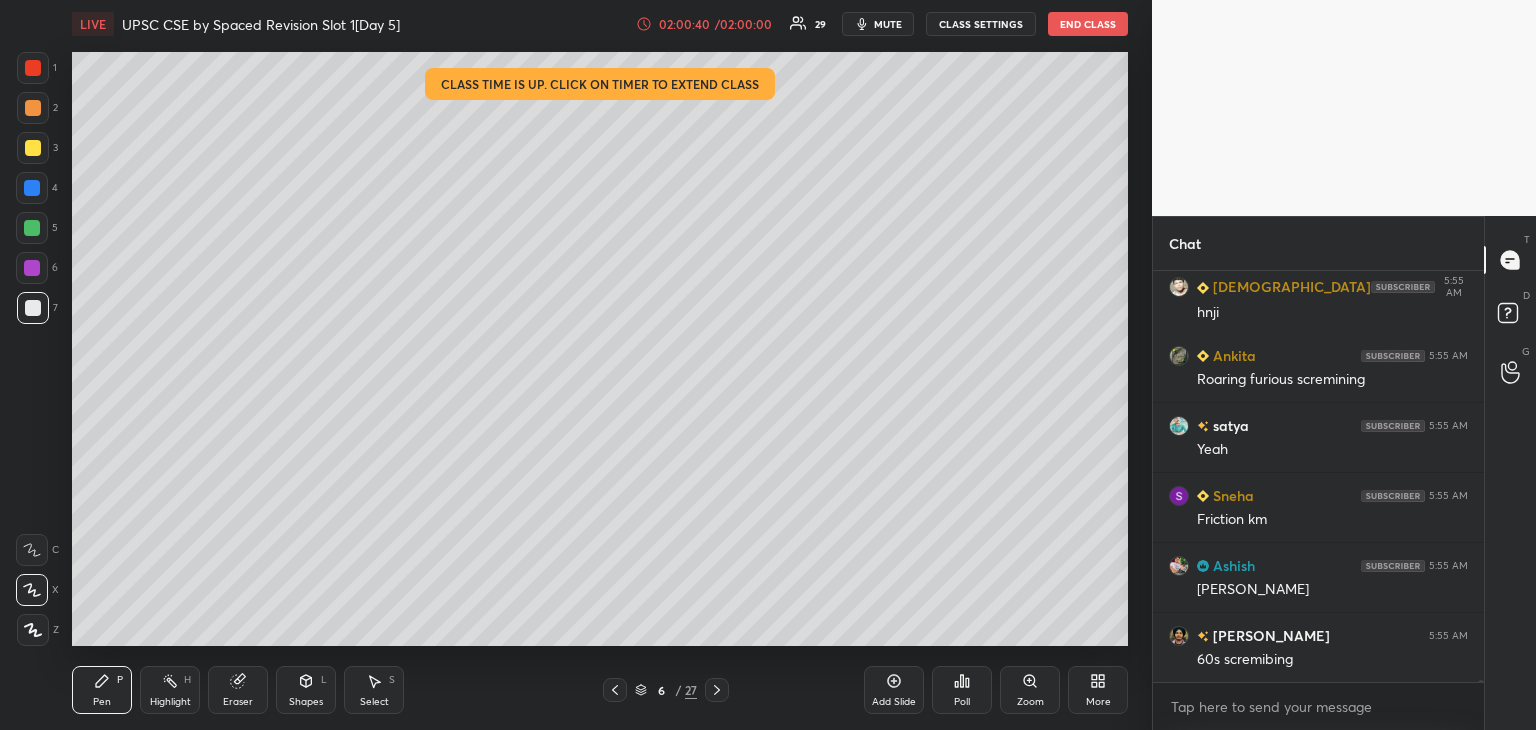 click at bounding box center [33, 148] 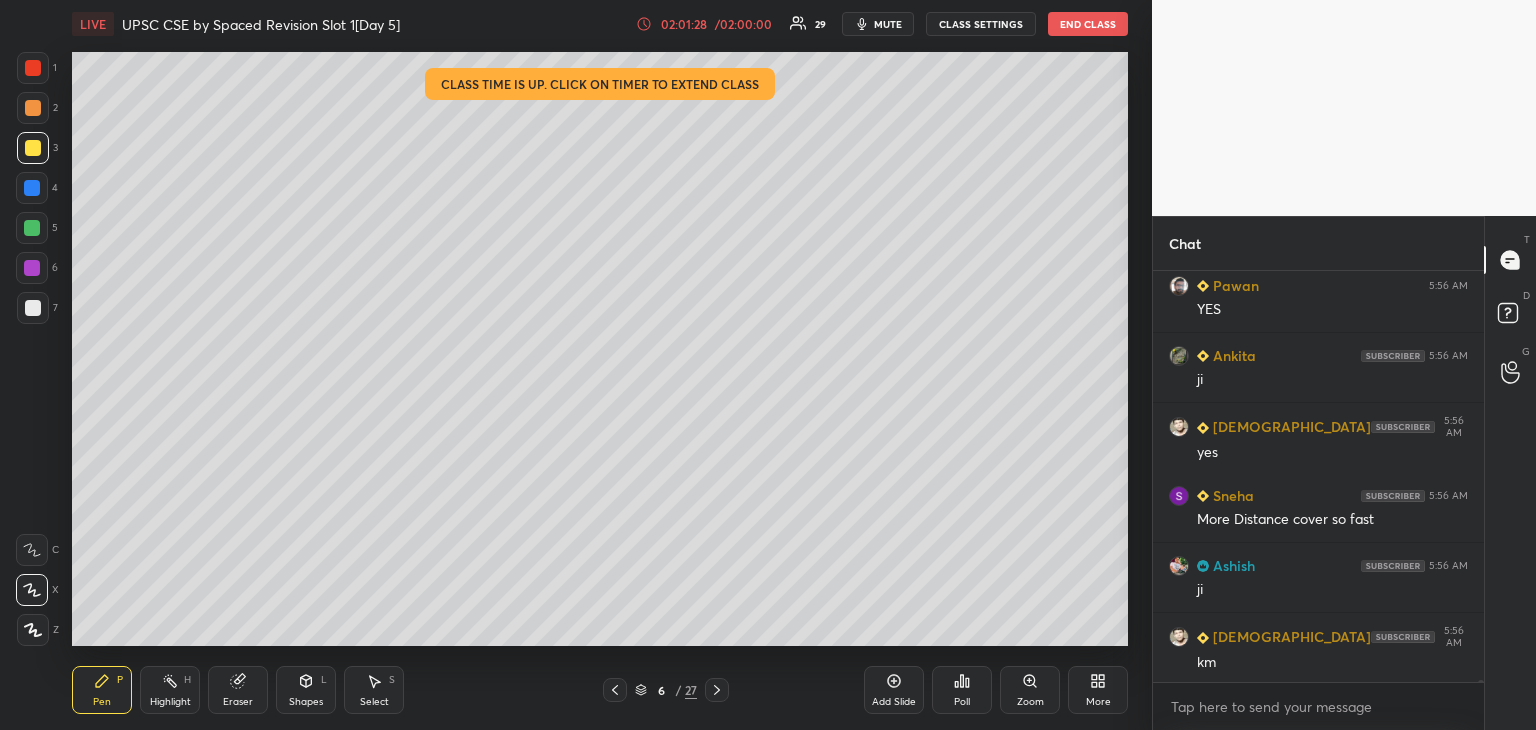 scroll, scrollTop: 76952, scrollLeft: 0, axis: vertical 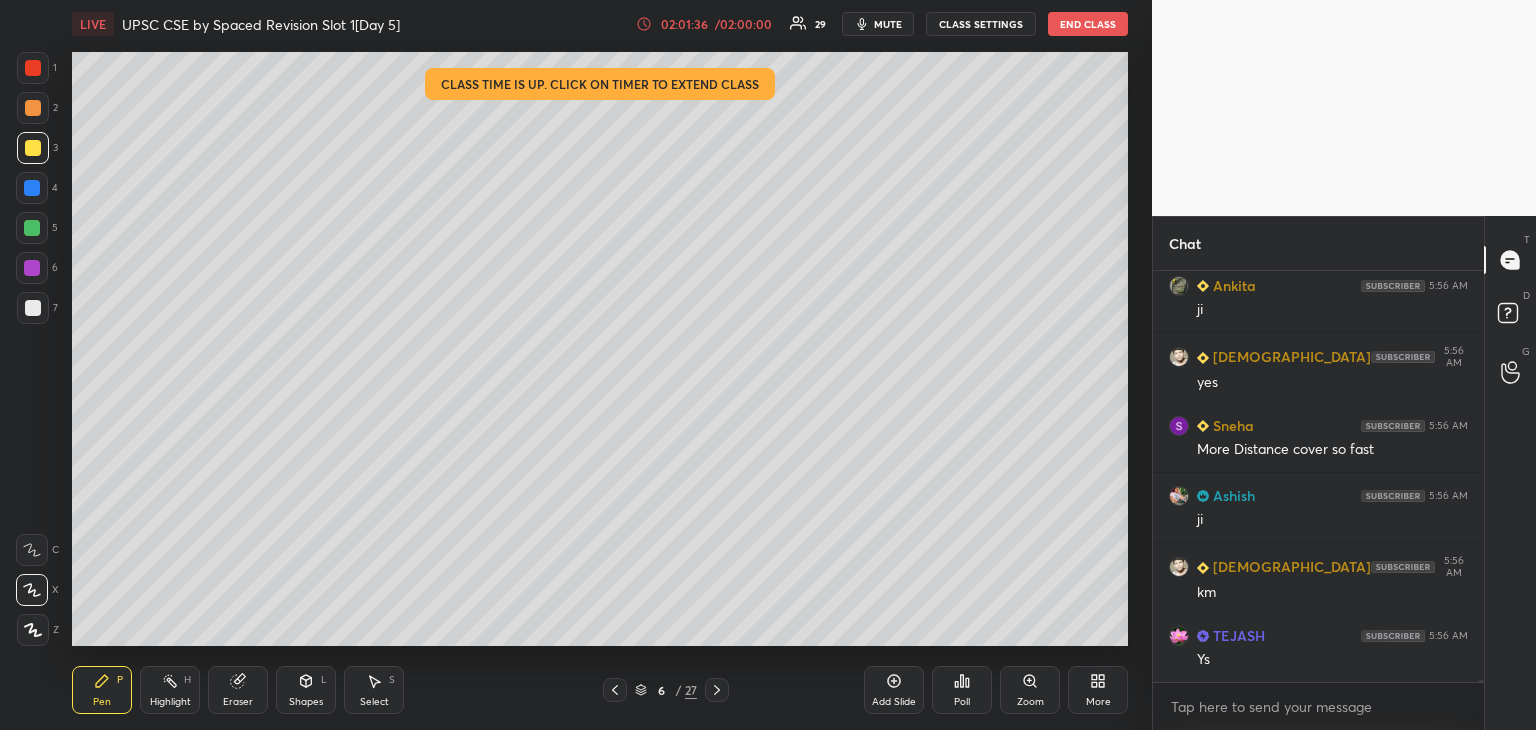 click on "Add Slide" at bounding box center [894, 690] 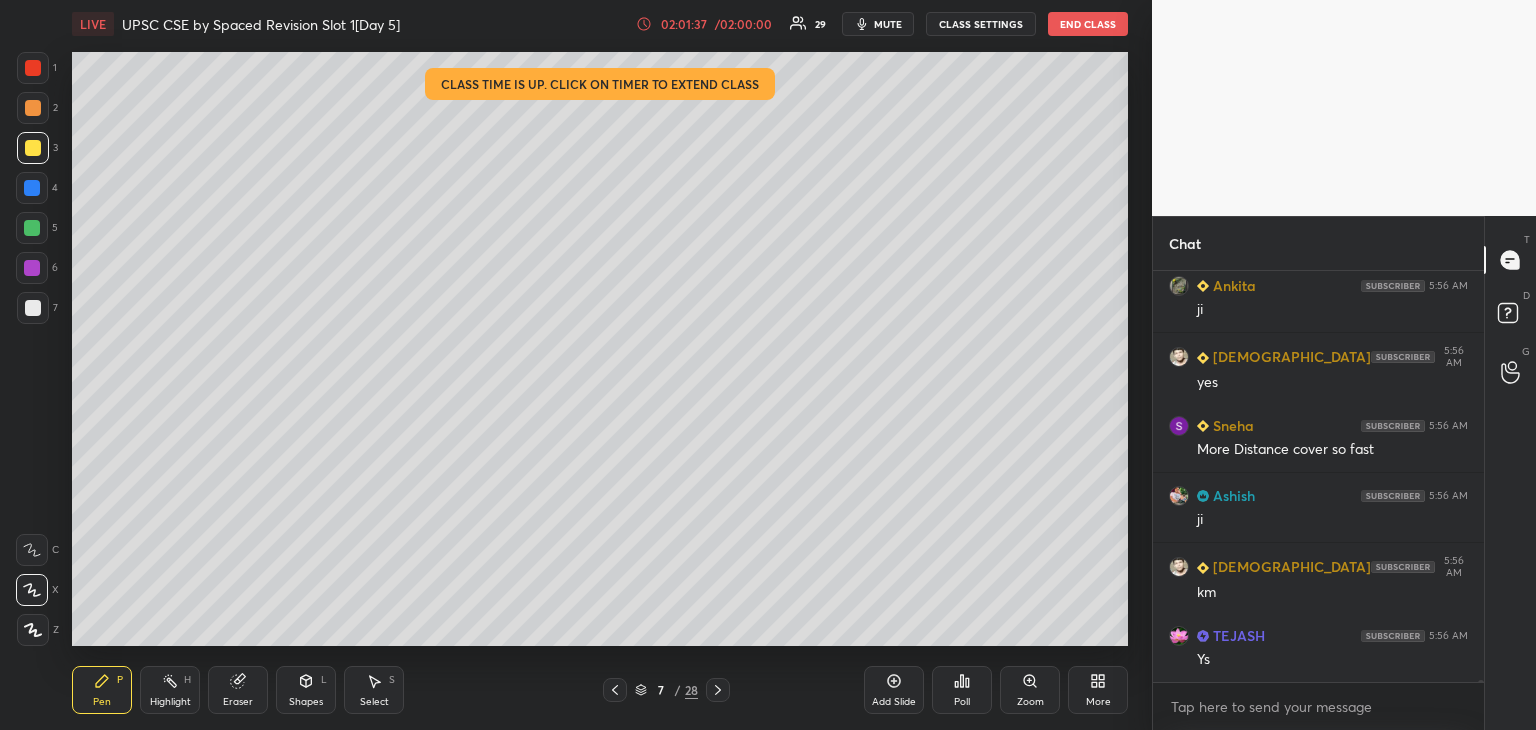 click at bounding box center [33, 308] 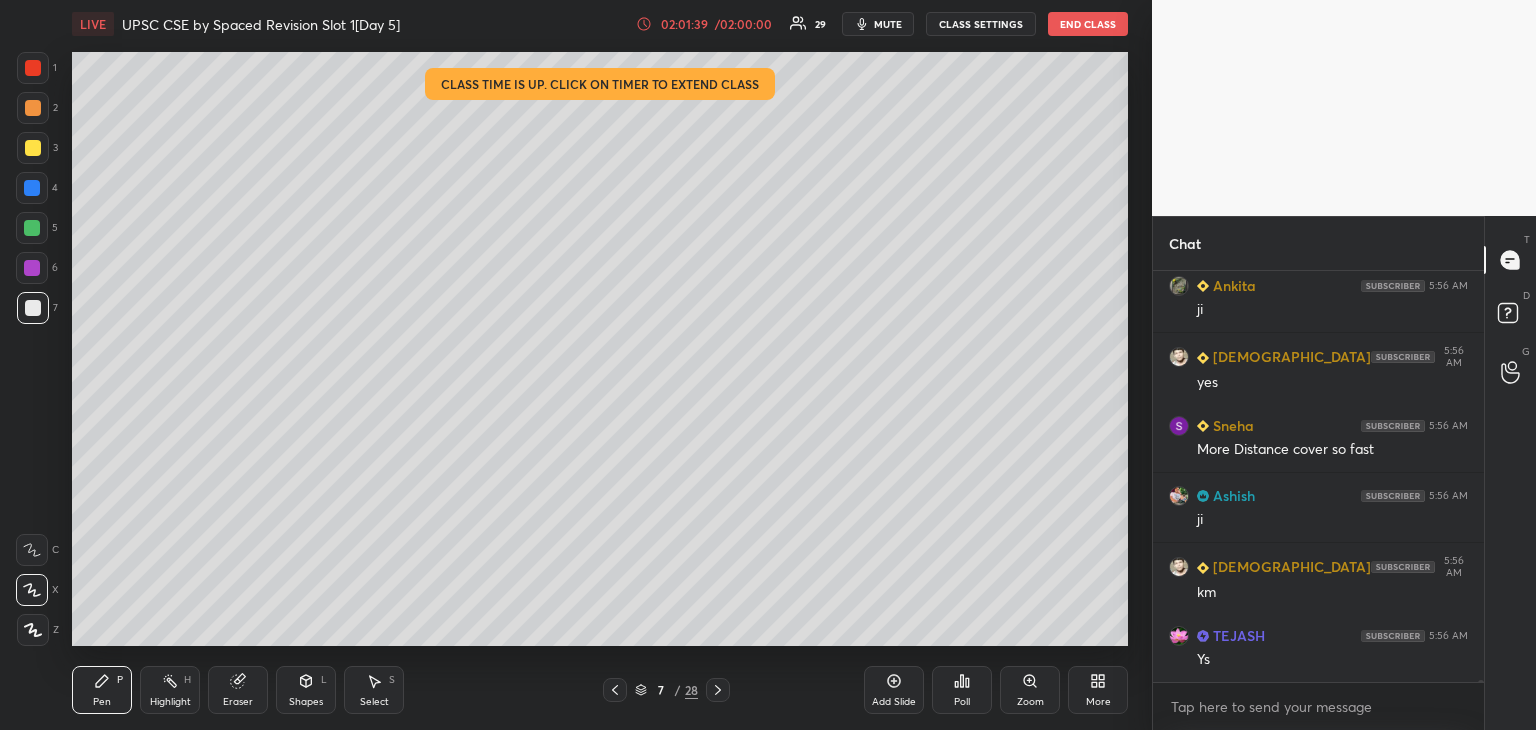 click at bounding box center [33, 308] 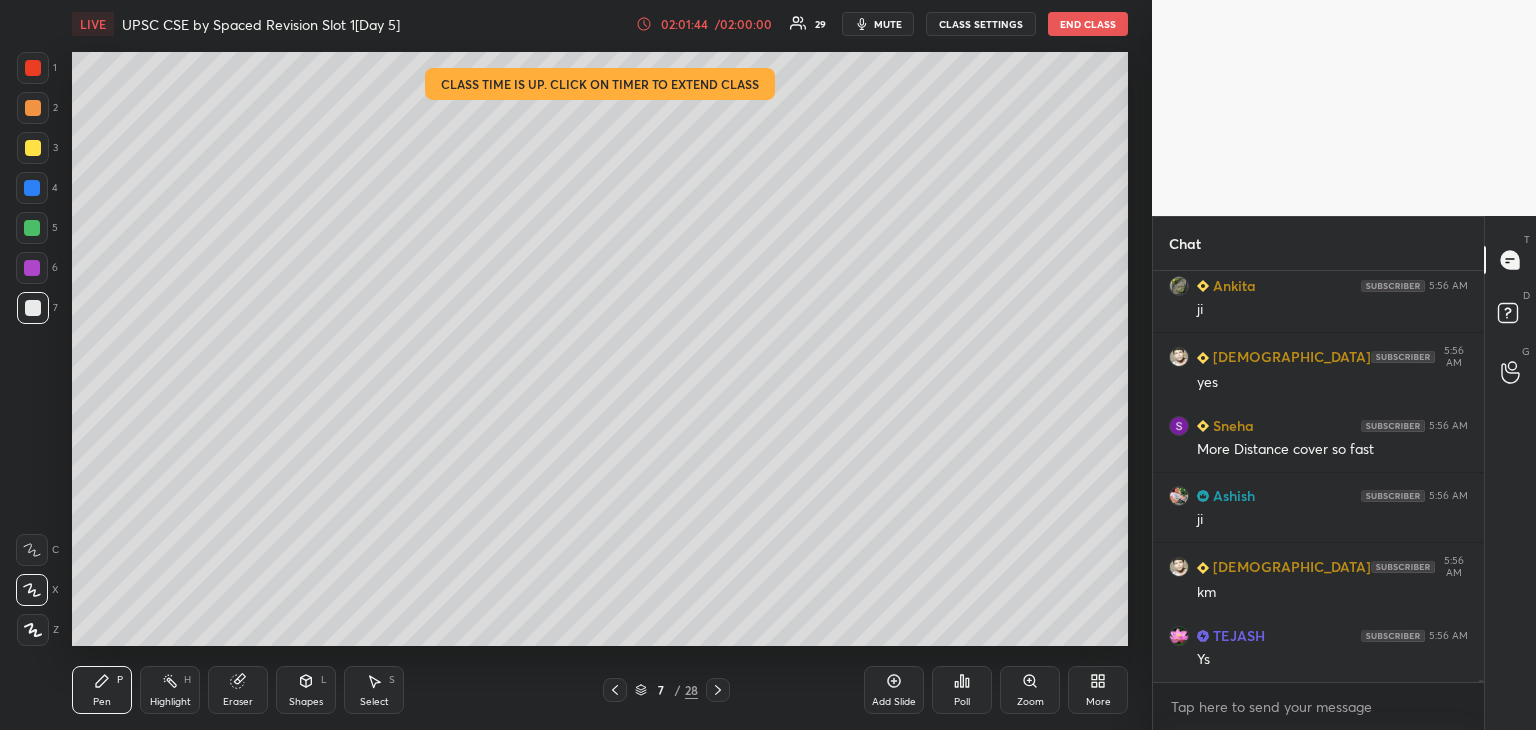 scroll, scrollTop: 77022, scrollLeft: 0, axis: vertical 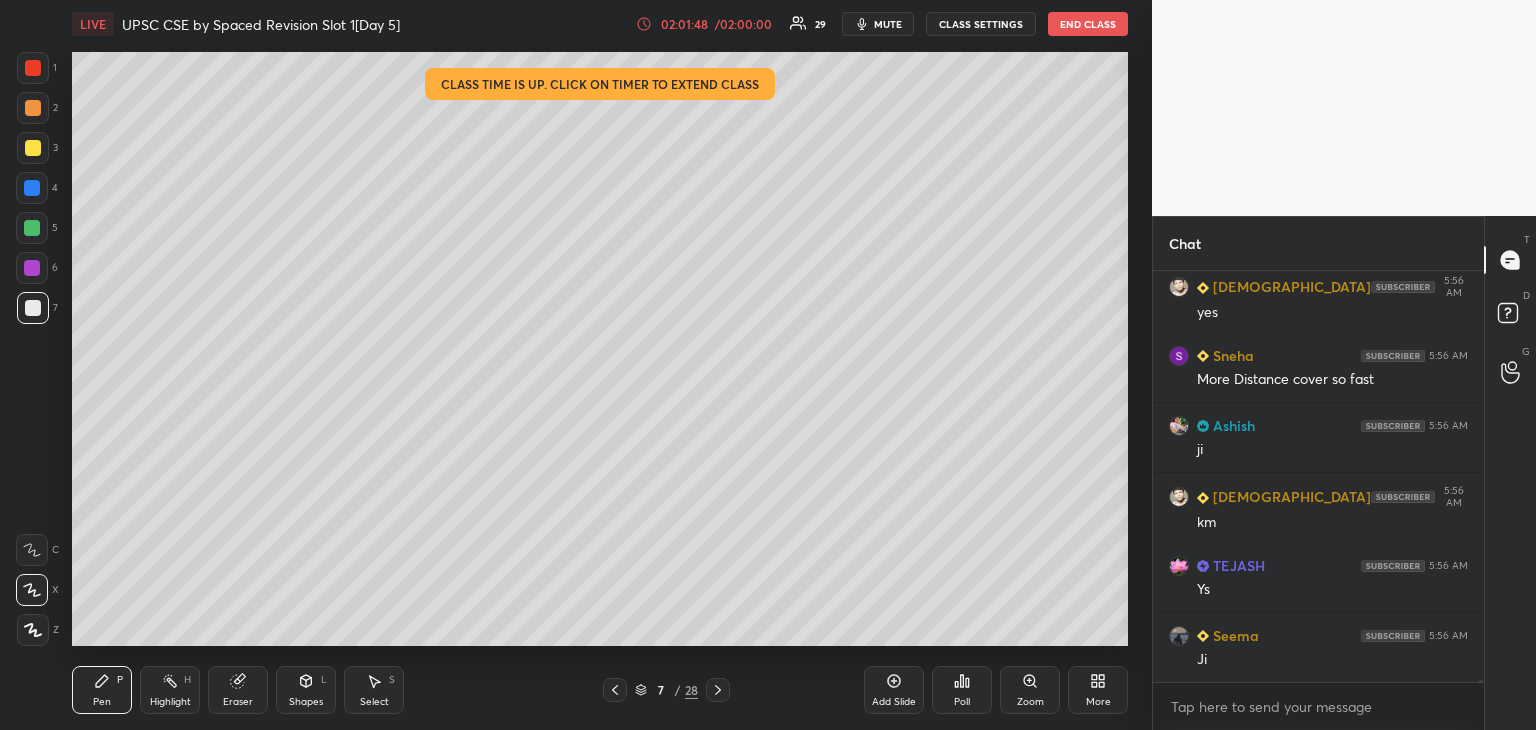 click at bounding box center (32, 188) 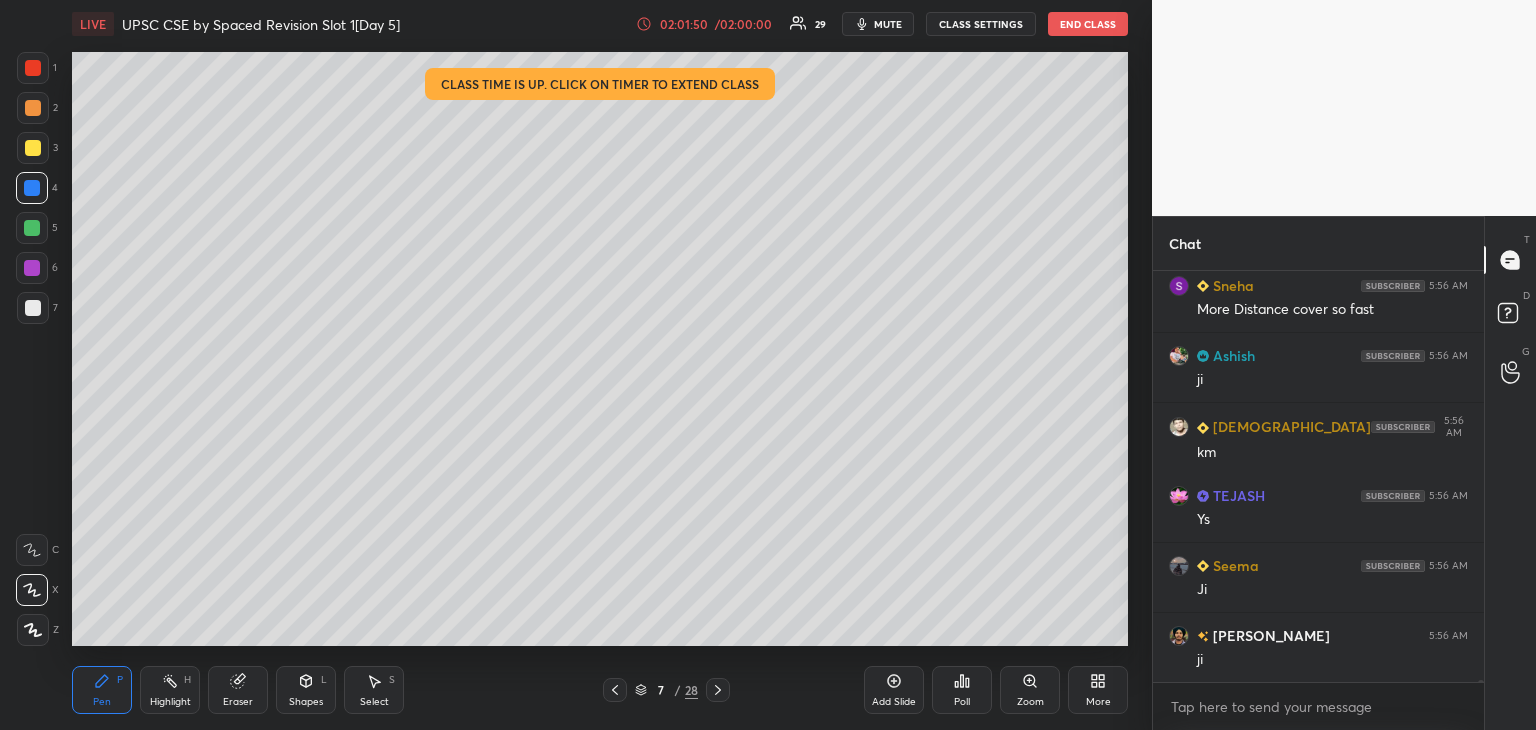 scroll, scrollTop: 77180, scrollLeft: 0, axis: vertical 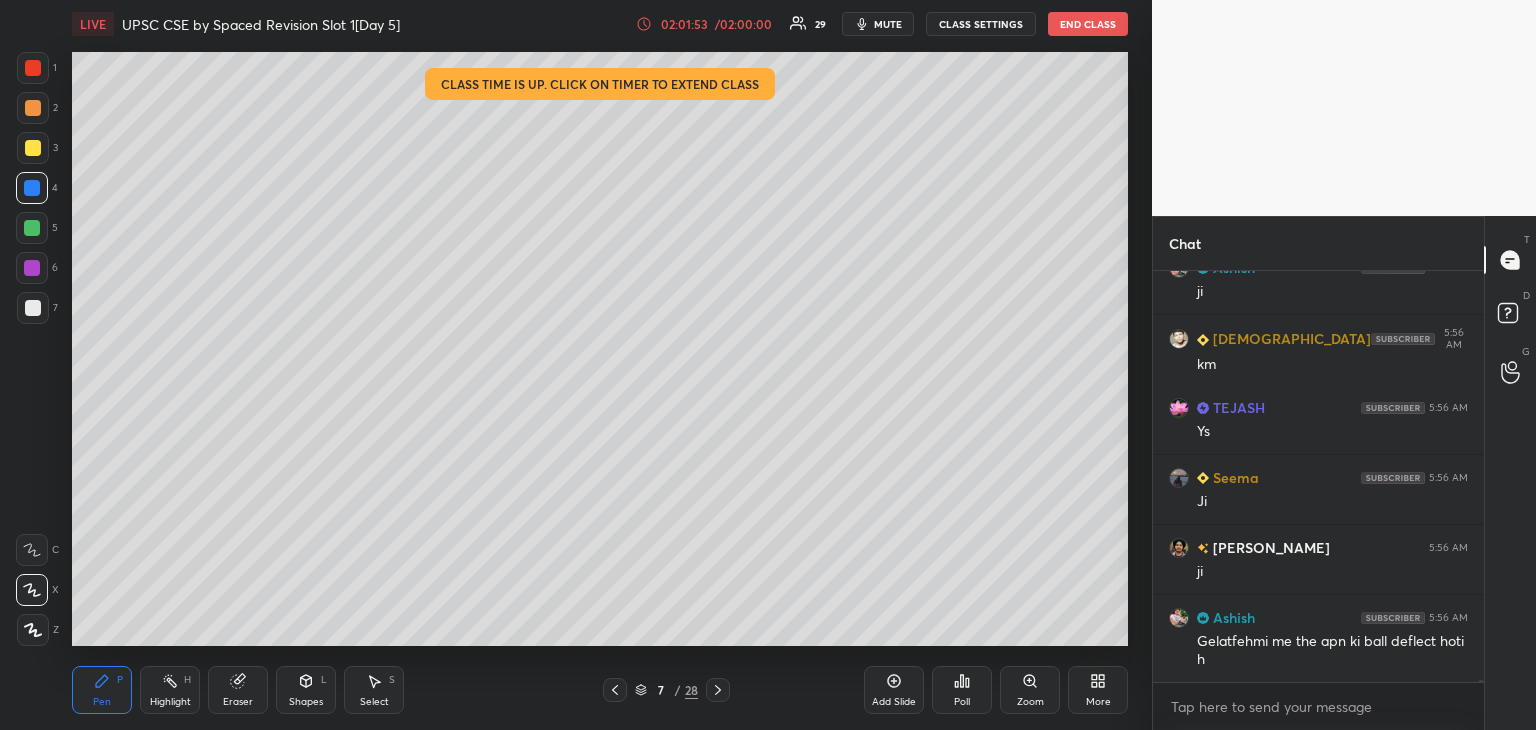 drag, startPoint x: 31, startPoint y: 306, endPoint x: 55, endPoint y: 306, distance: 24 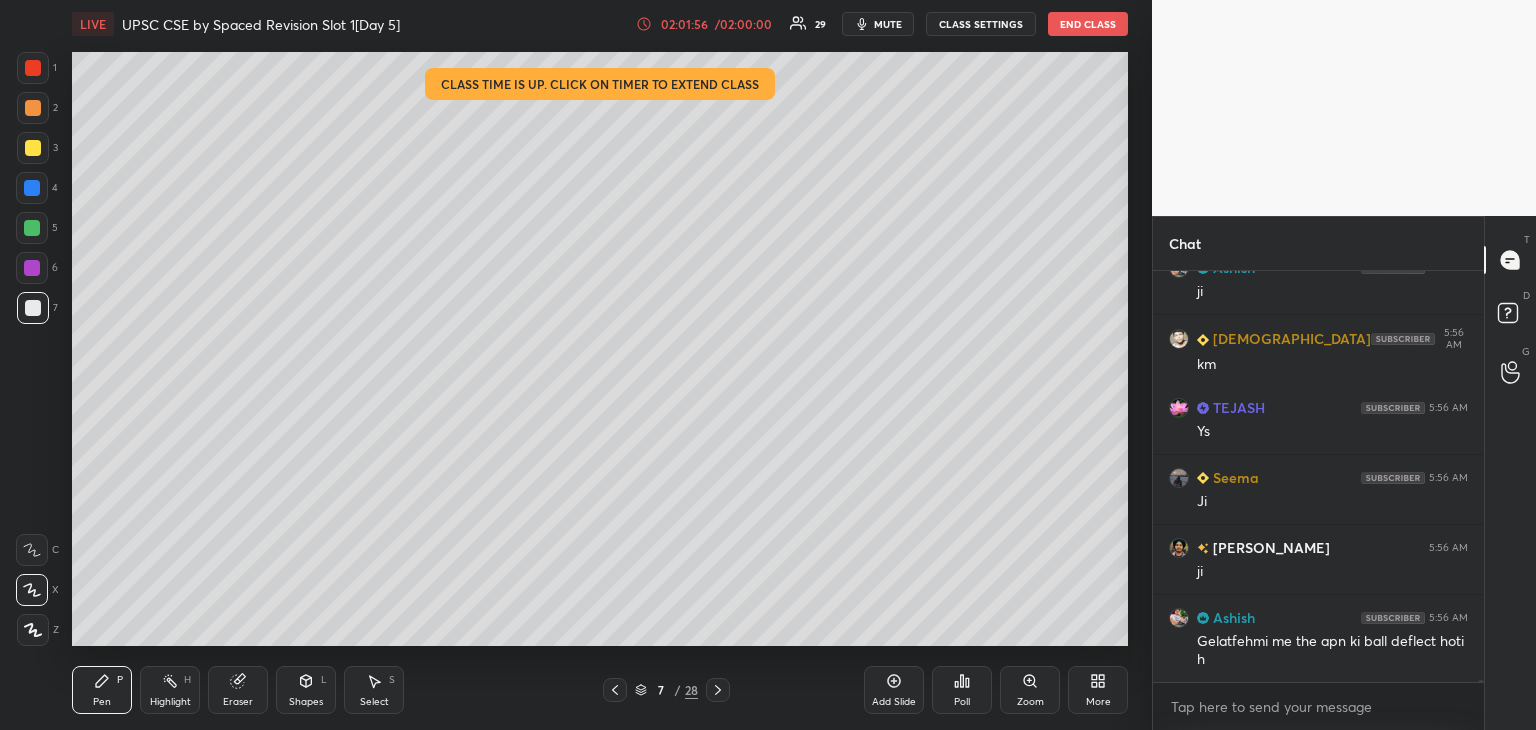 scroll, scrollTop: 77250, scrollLeft: 0, axis: vertical 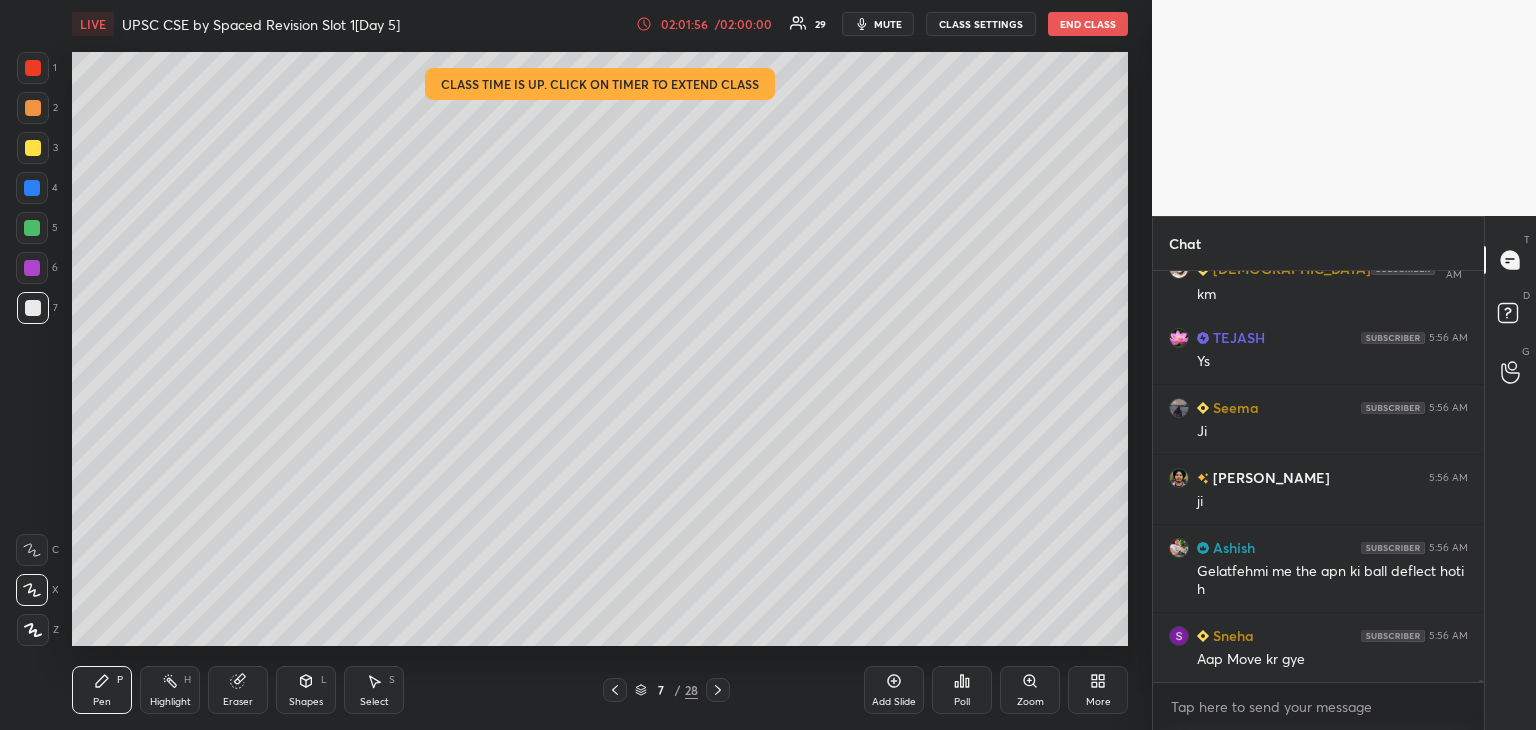 click at bounding box center (33, 148) 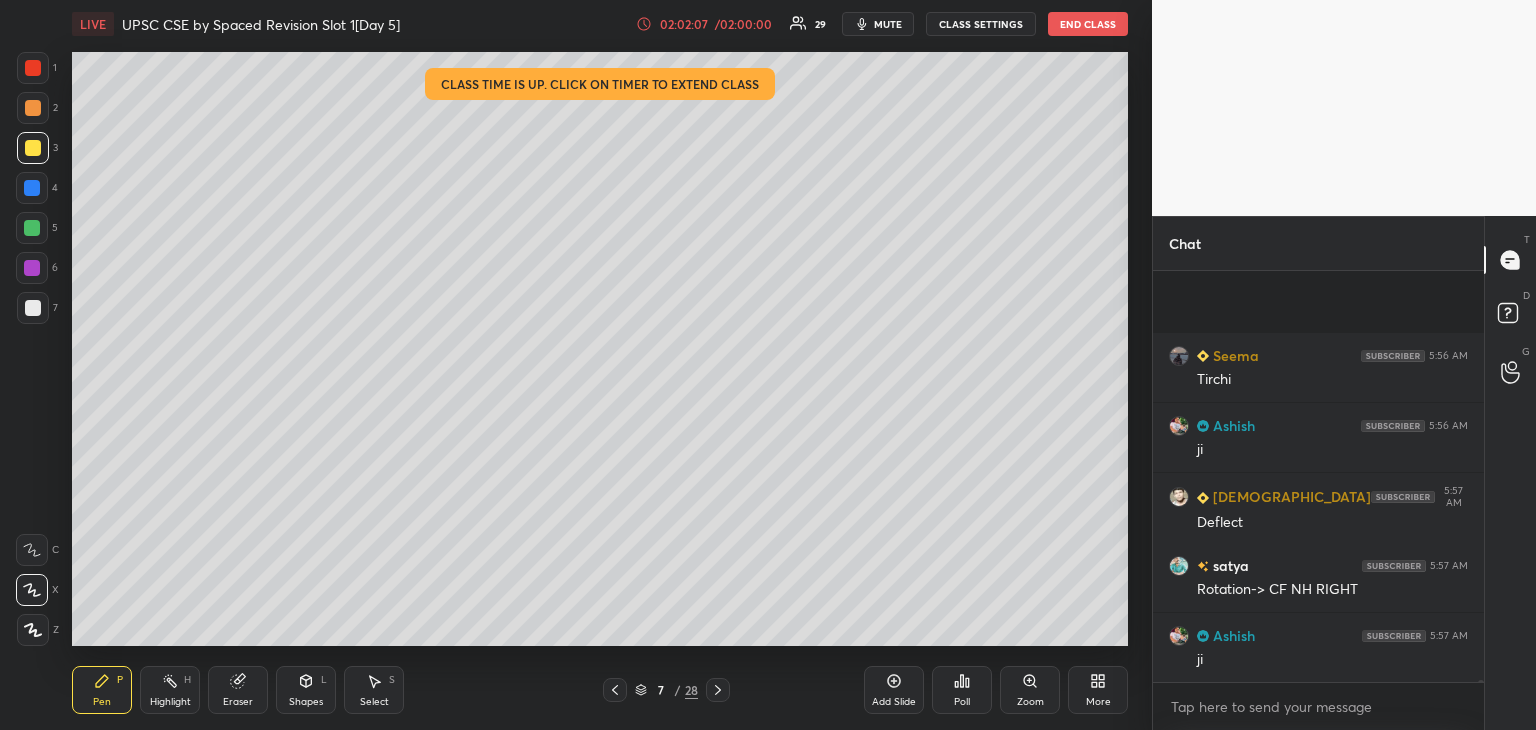 scroll, scrollTop: 77740, scrollLeft: 0, axis: vertical 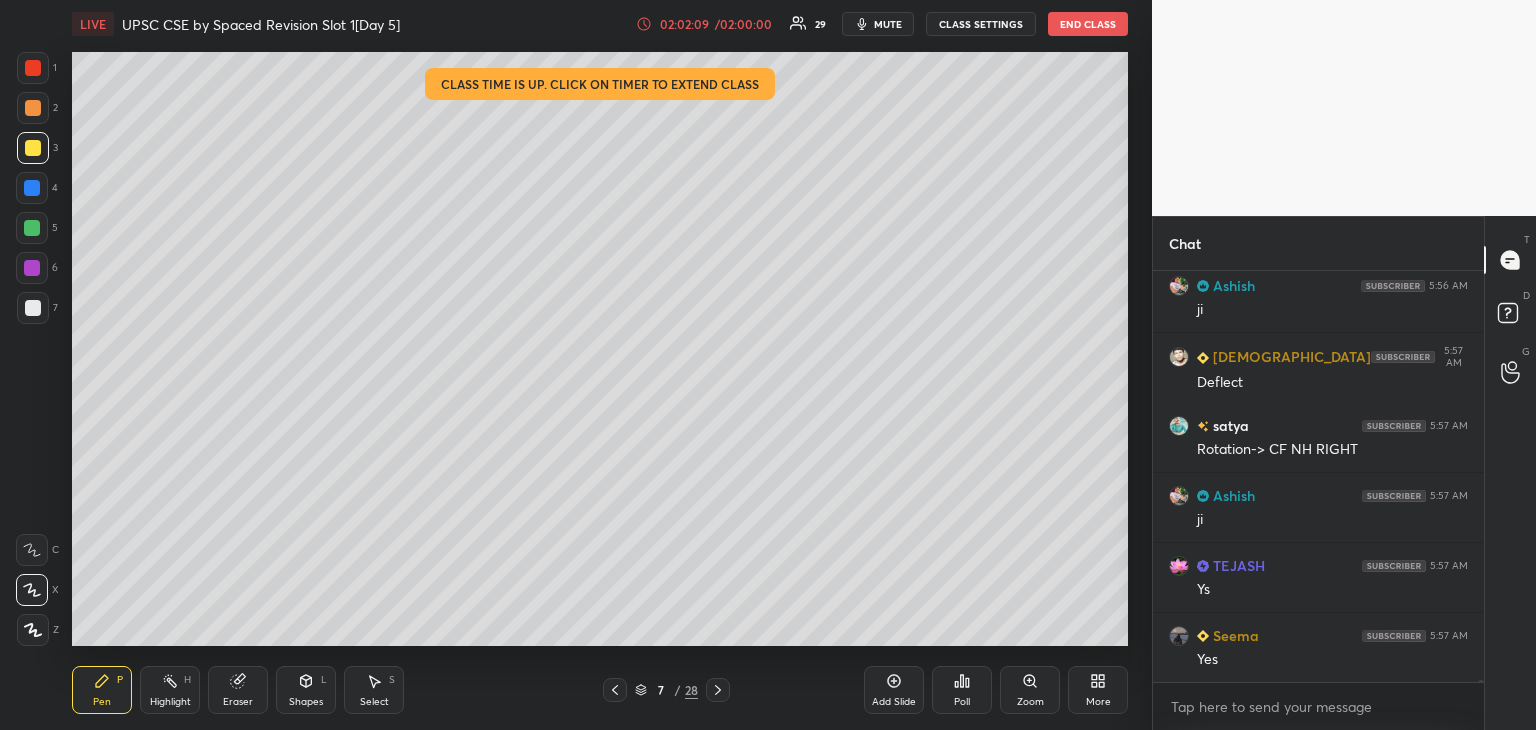click 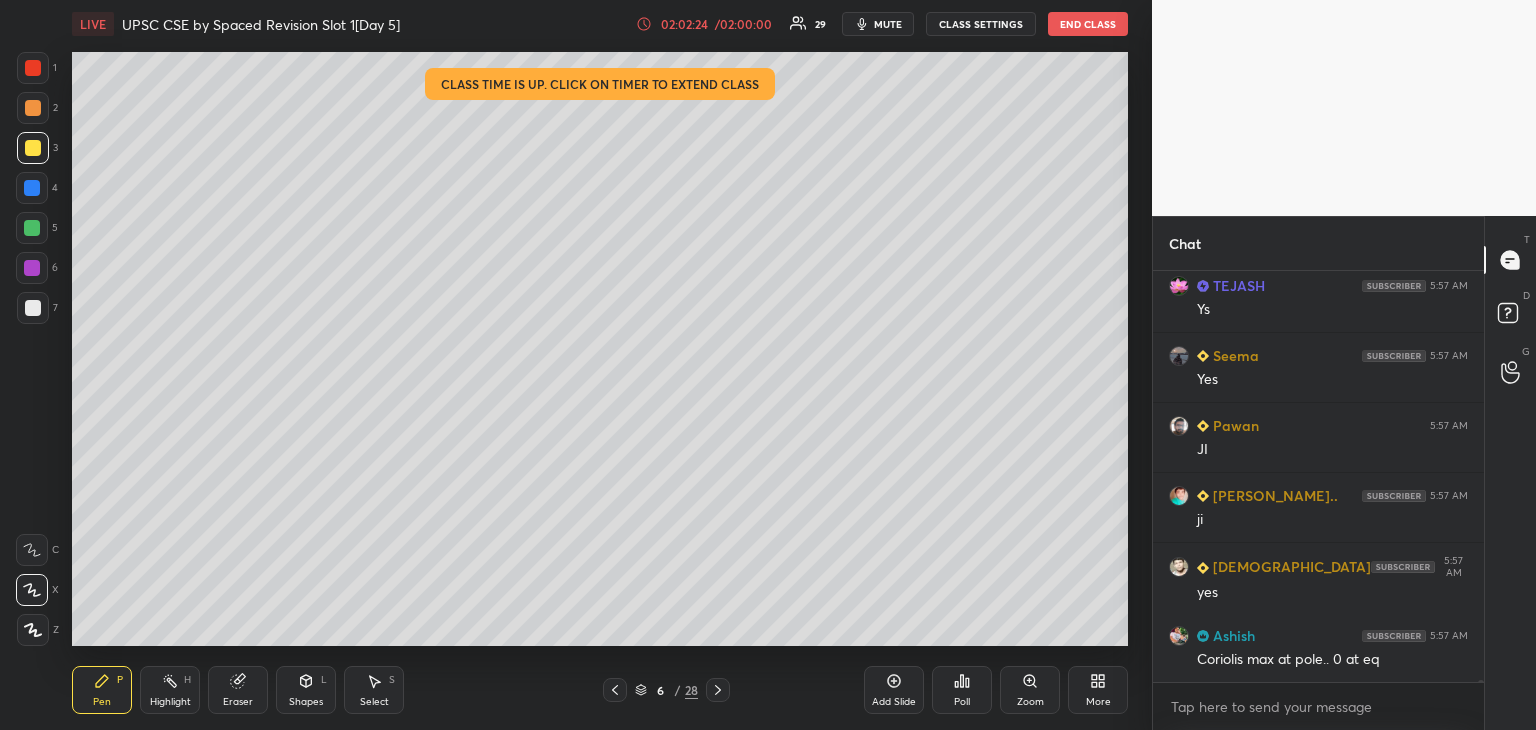 scroll, scrollTop: 78090, scrollLeft: 0, axis: vertical 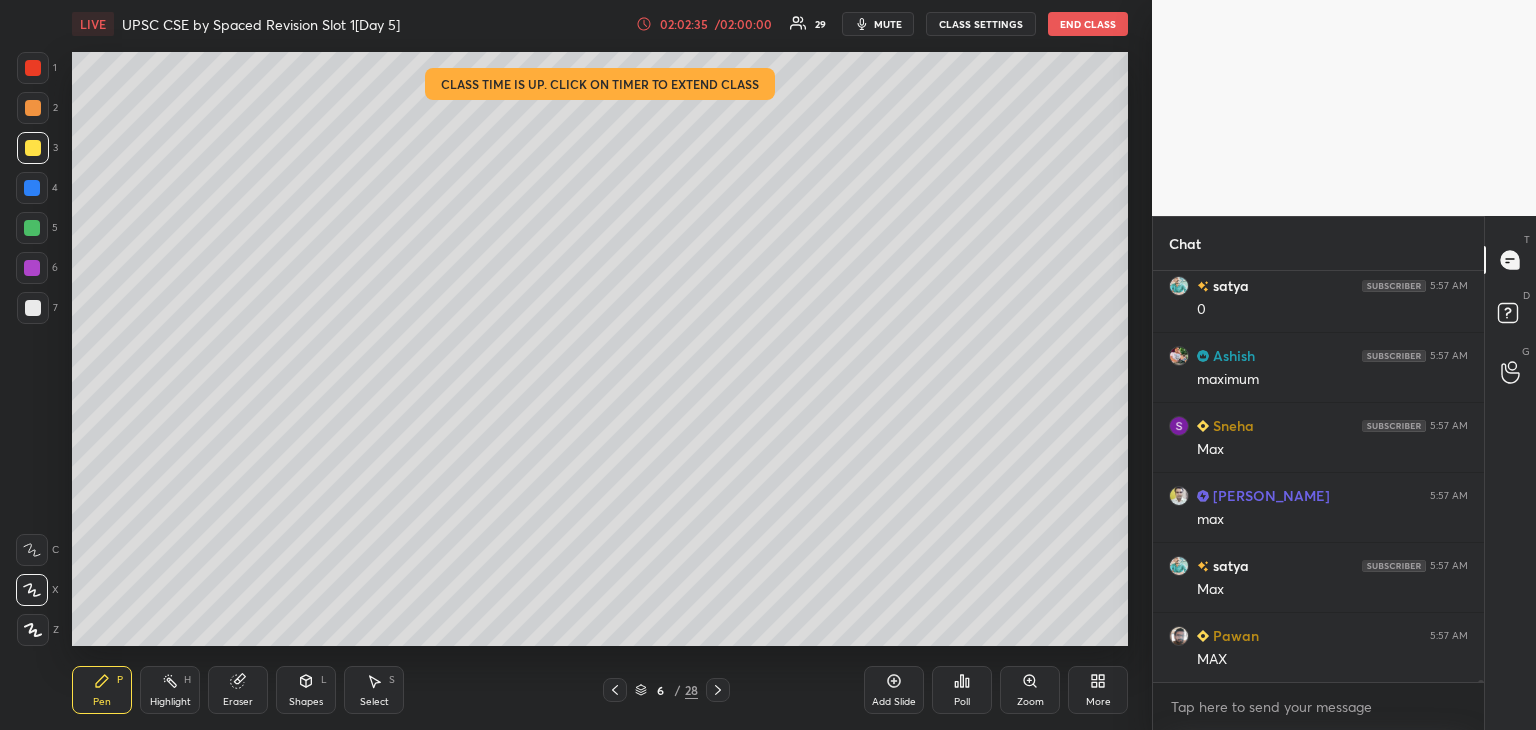 click 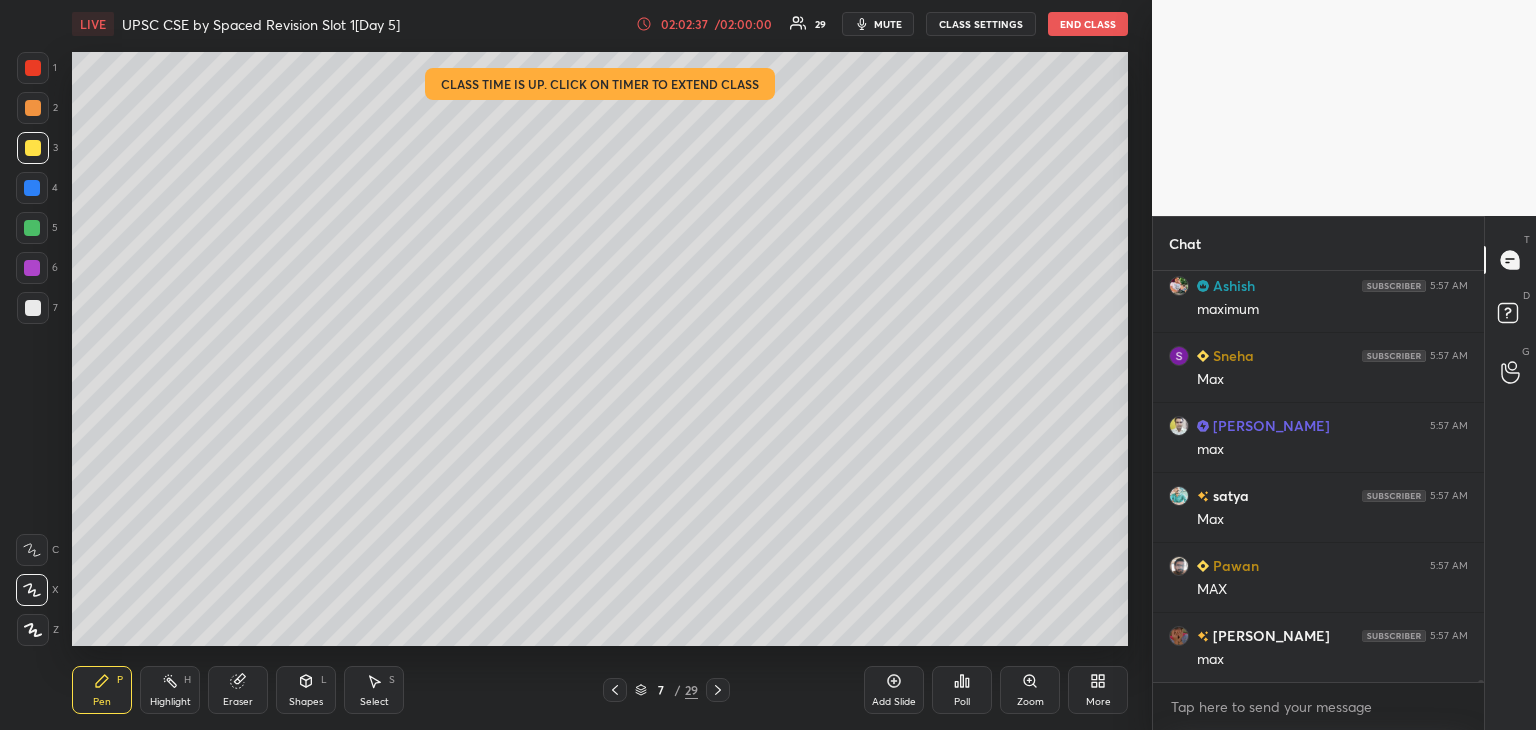 scroll, scrollTop: 78720, scrollLeft: 0, axis: vertical 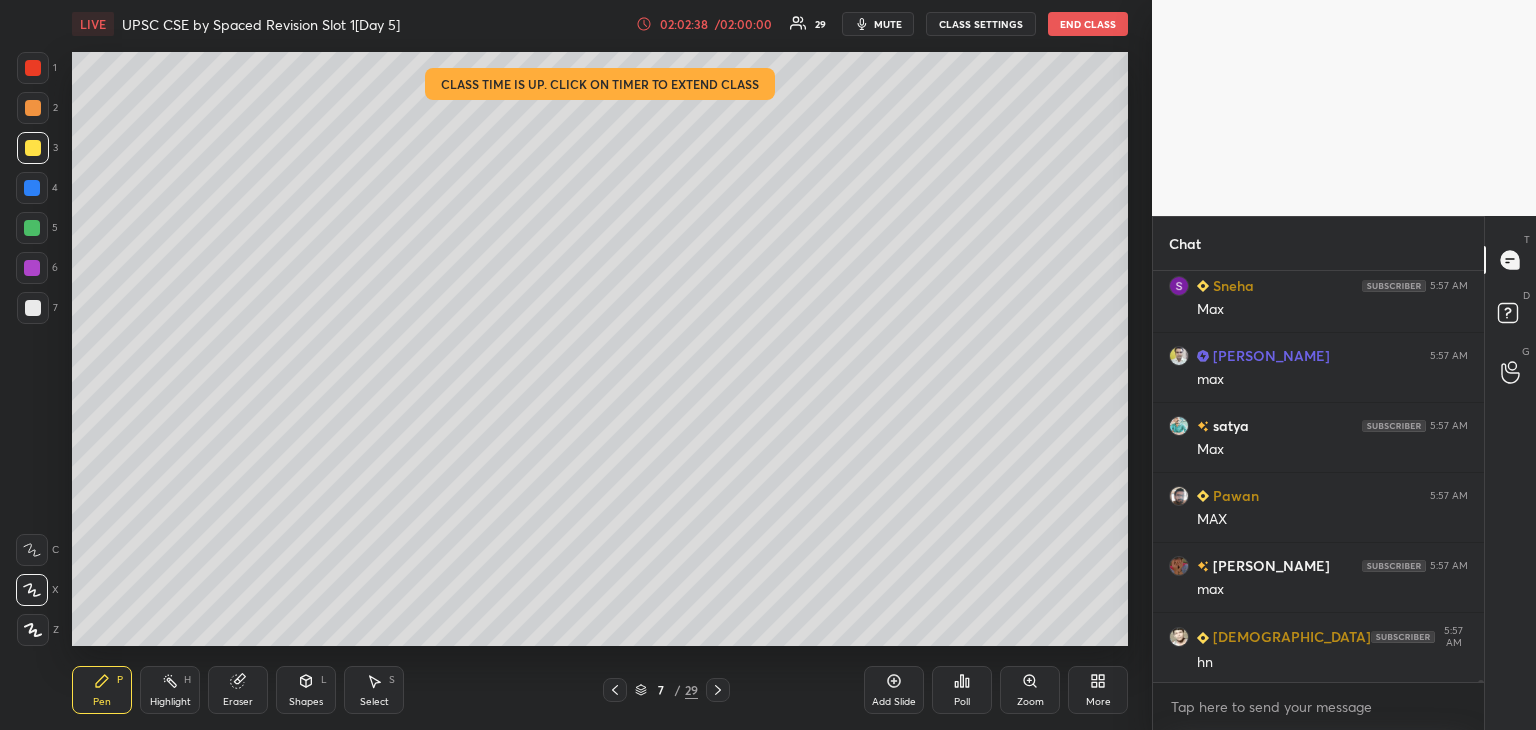 click at bounding box center (33, 308) 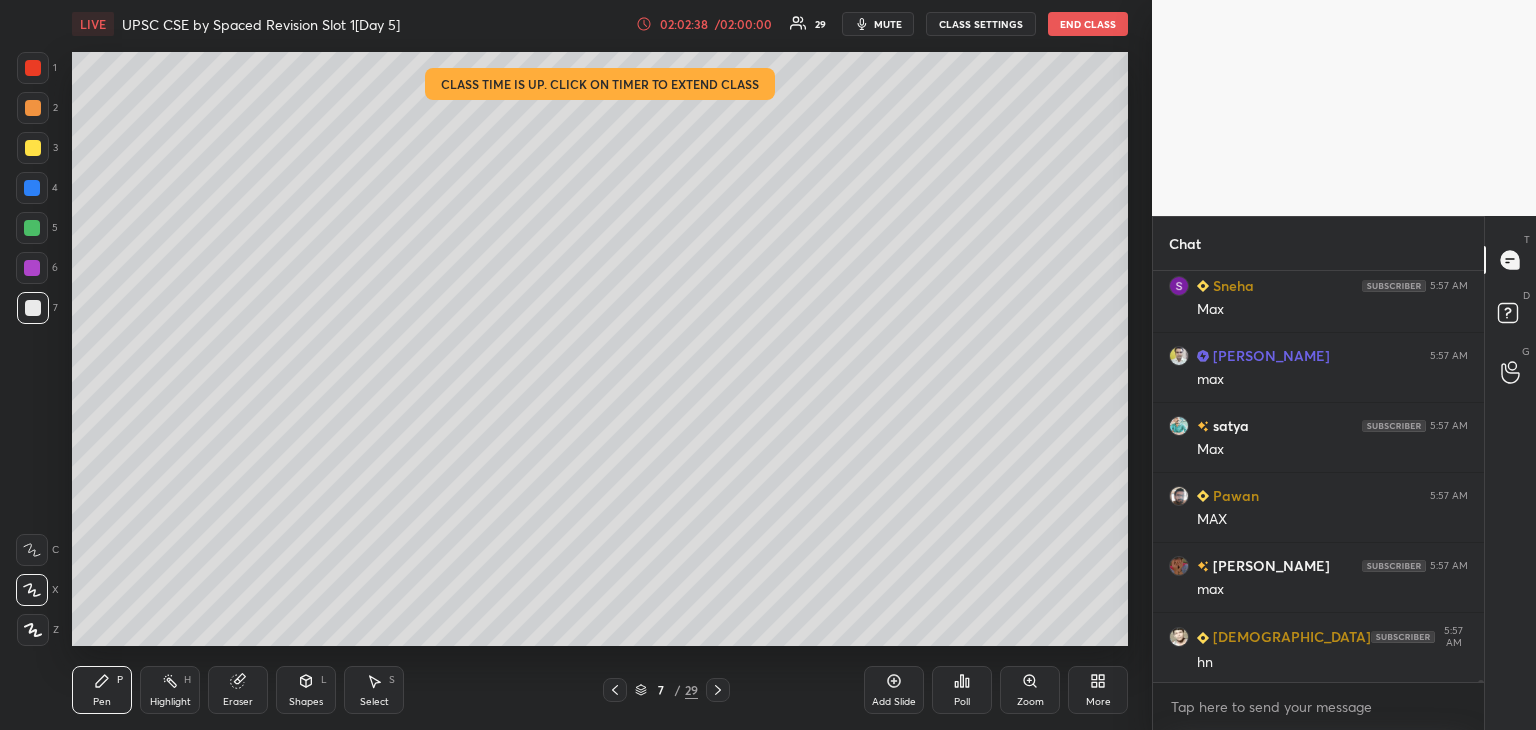 scroll, scrollTop: 78790, scrollLeft: 0, axis: vertical 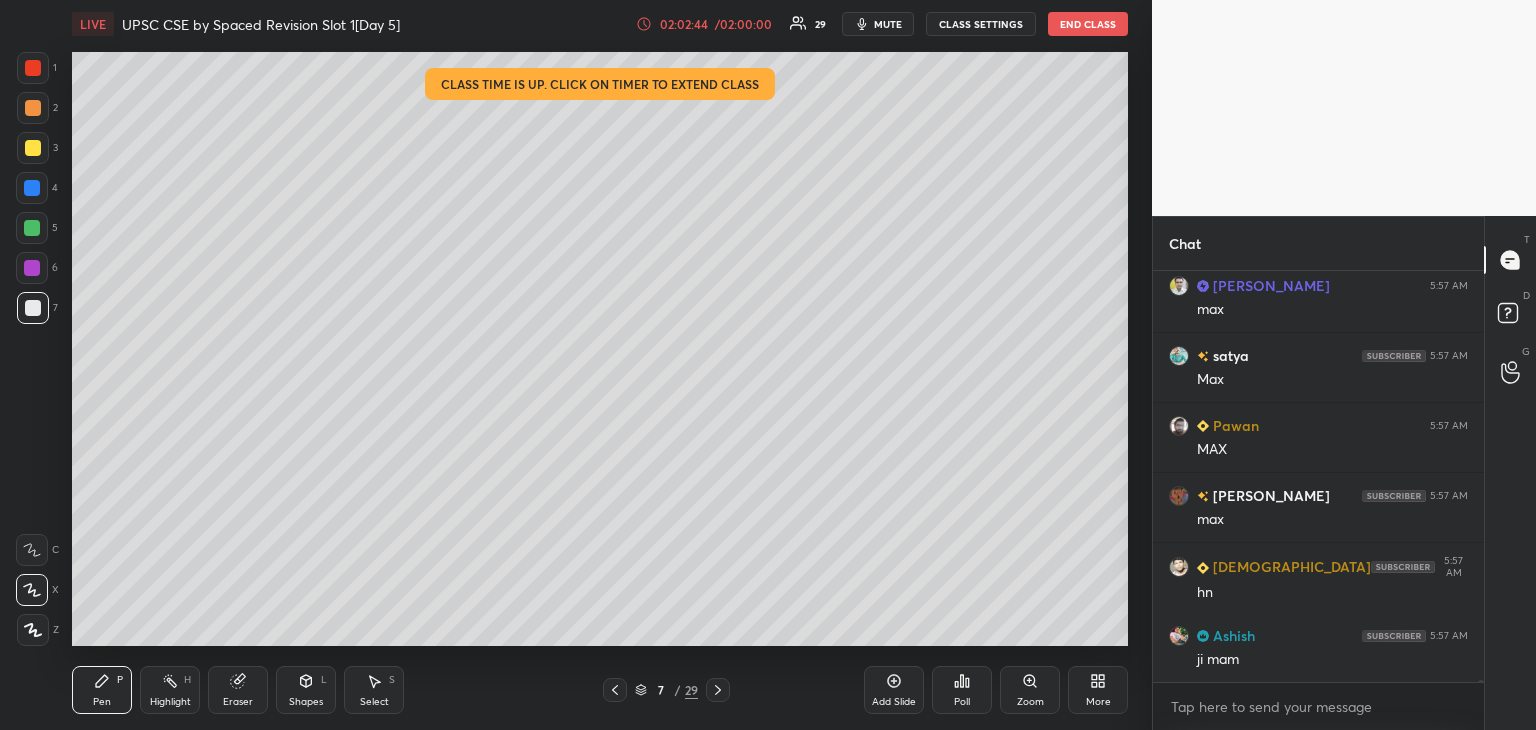 click at bounding box center [32, 188] 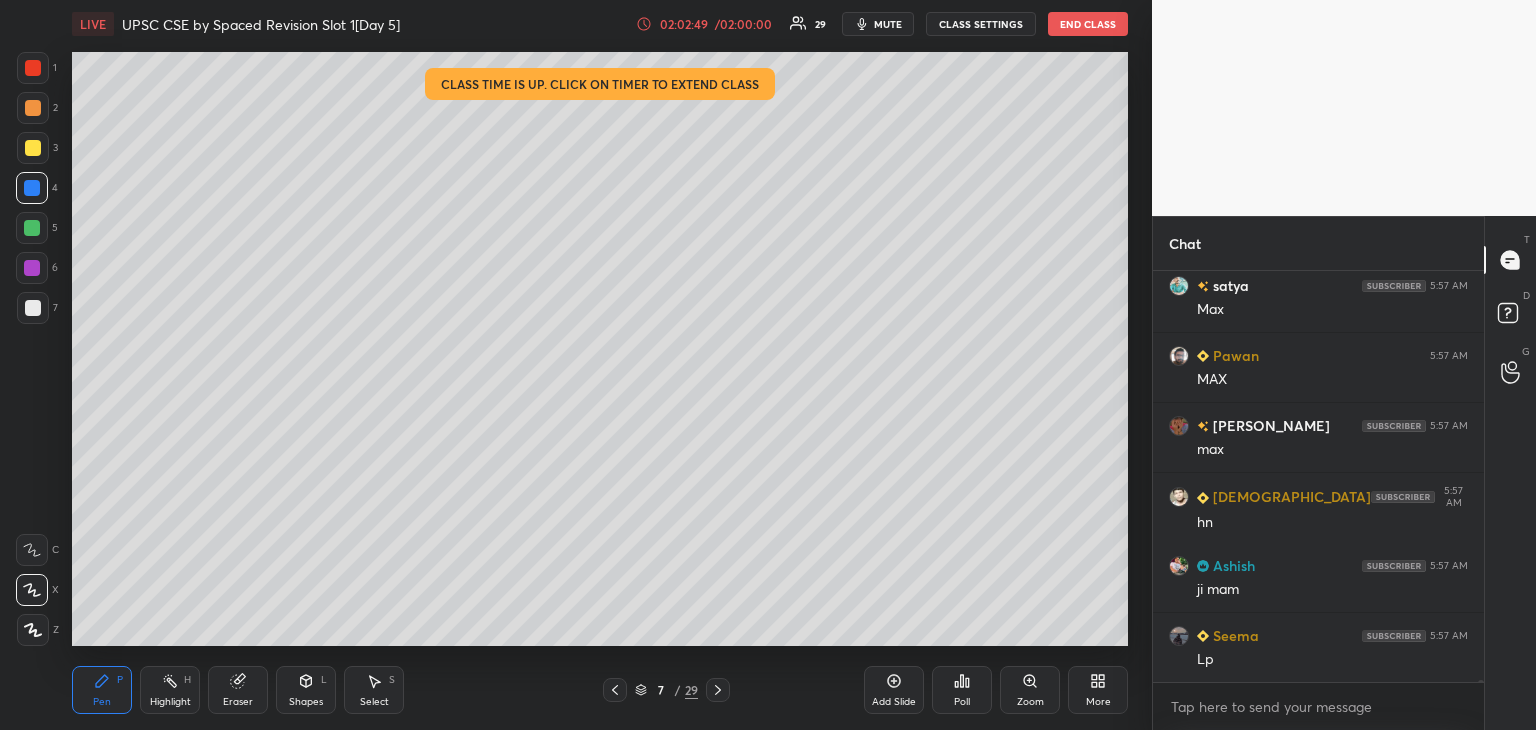 scroll, scrollTop: 78930, scrollLeft: 0, axis: vertical 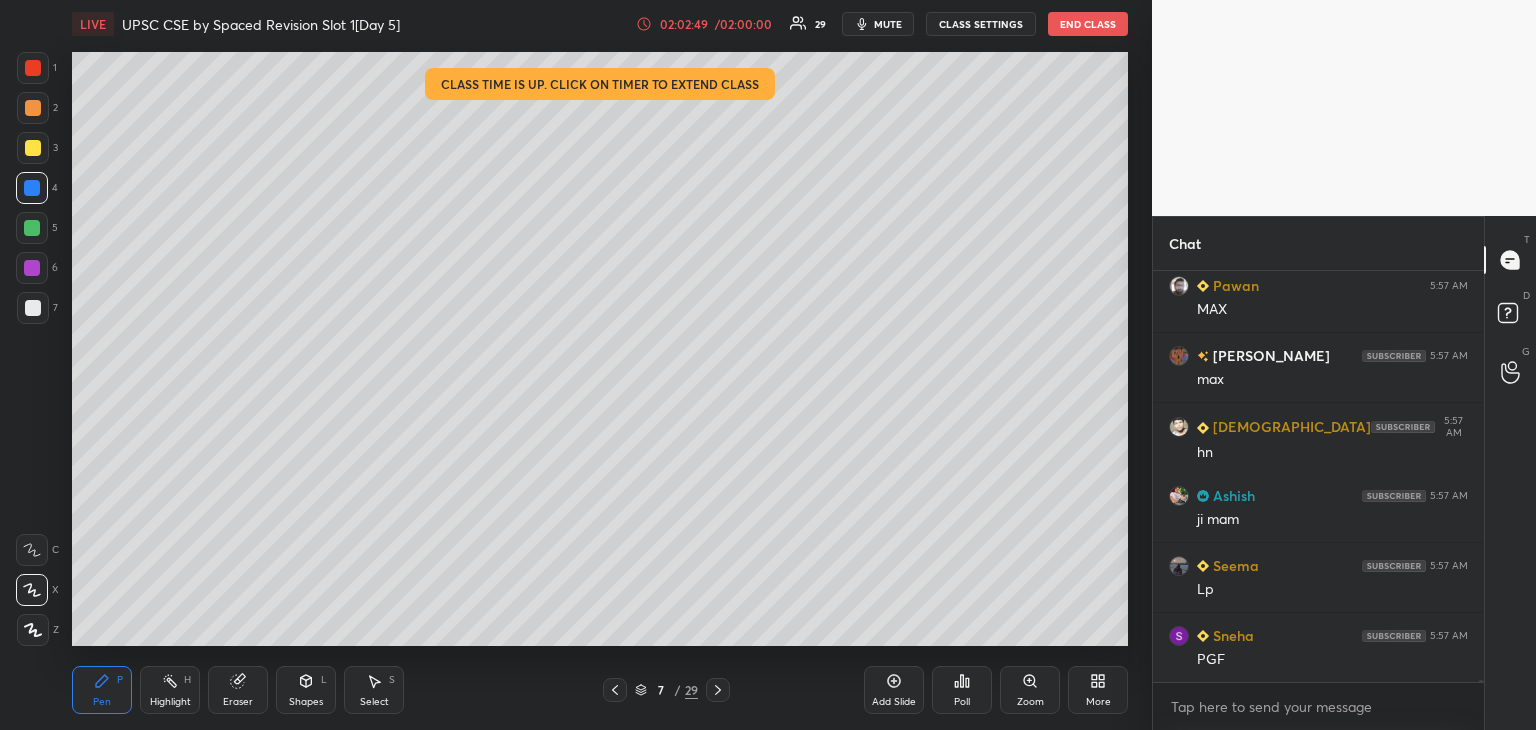 click at bounding box center (33, 148) 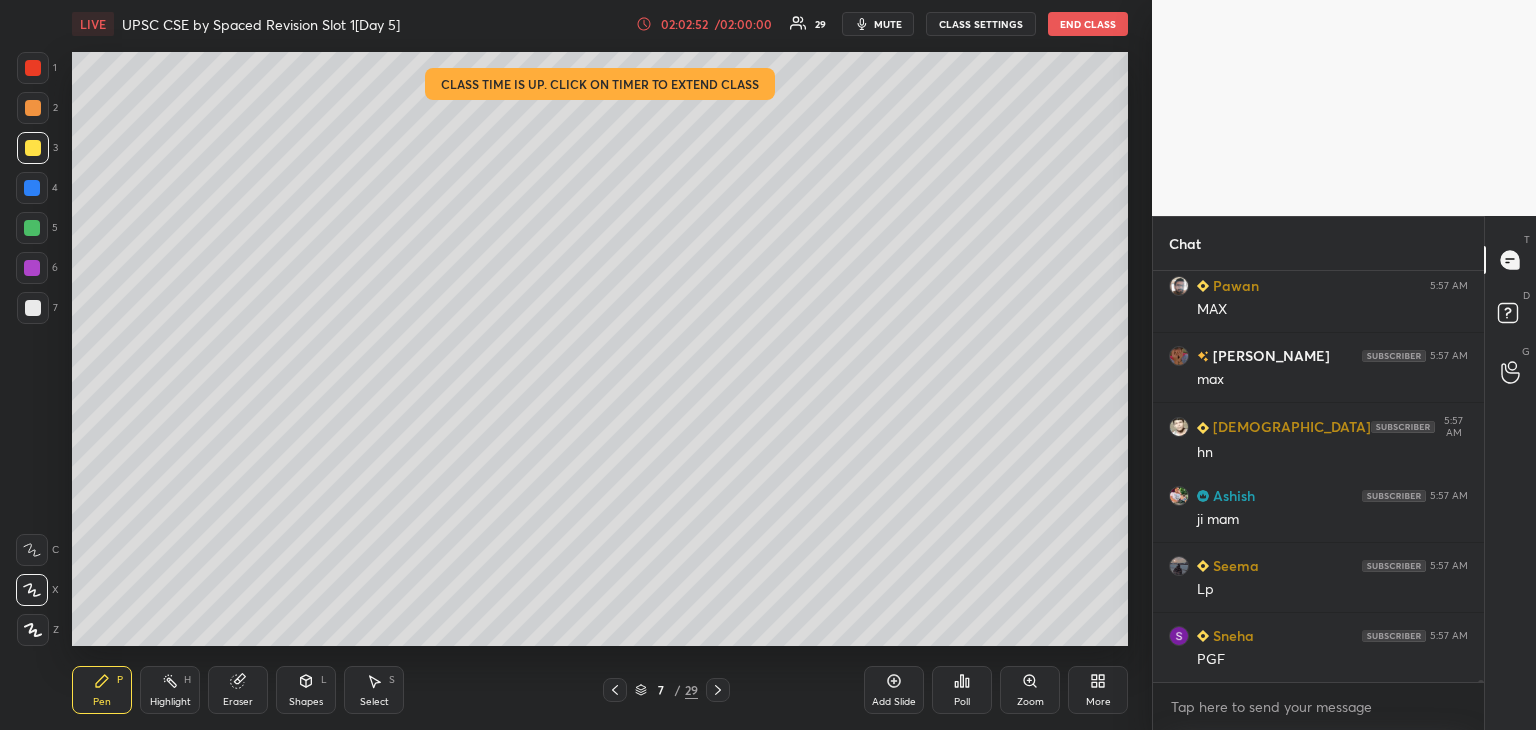 click on "Eraser" at bounding box center (238, 690) 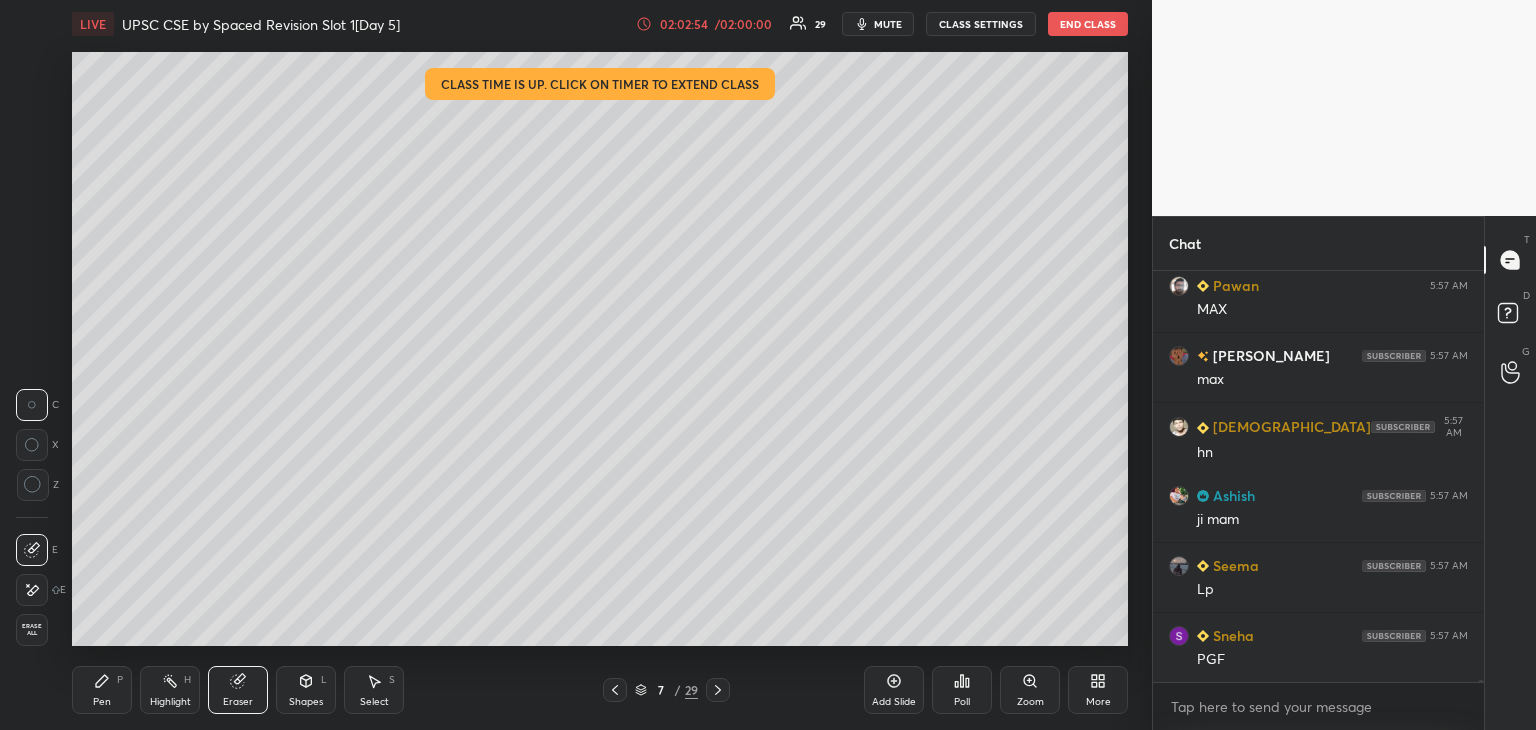 scroll, scrollTop: 79000, scrollLeft: 0, axis: vertical 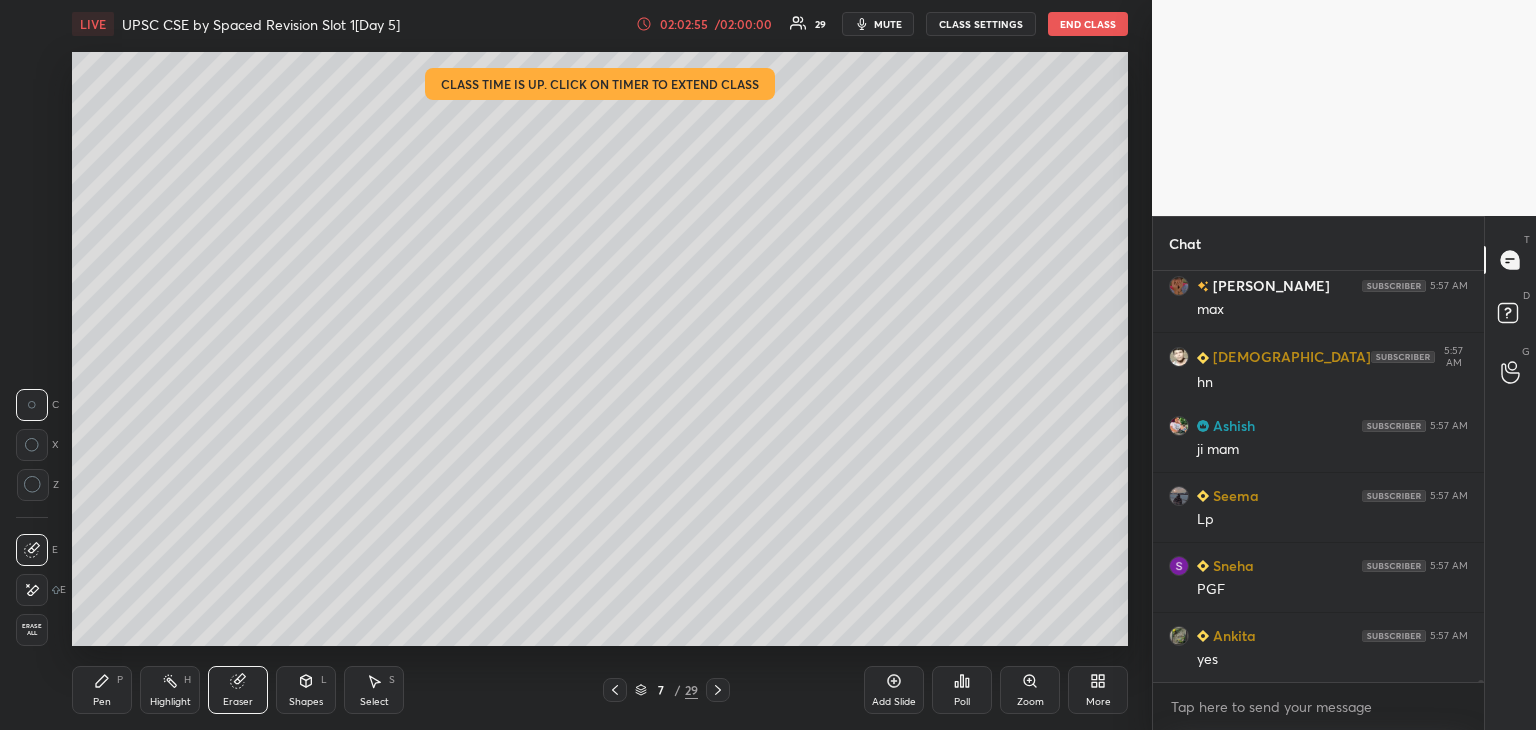 click on "Pen P" at bounding box center (102, 690) 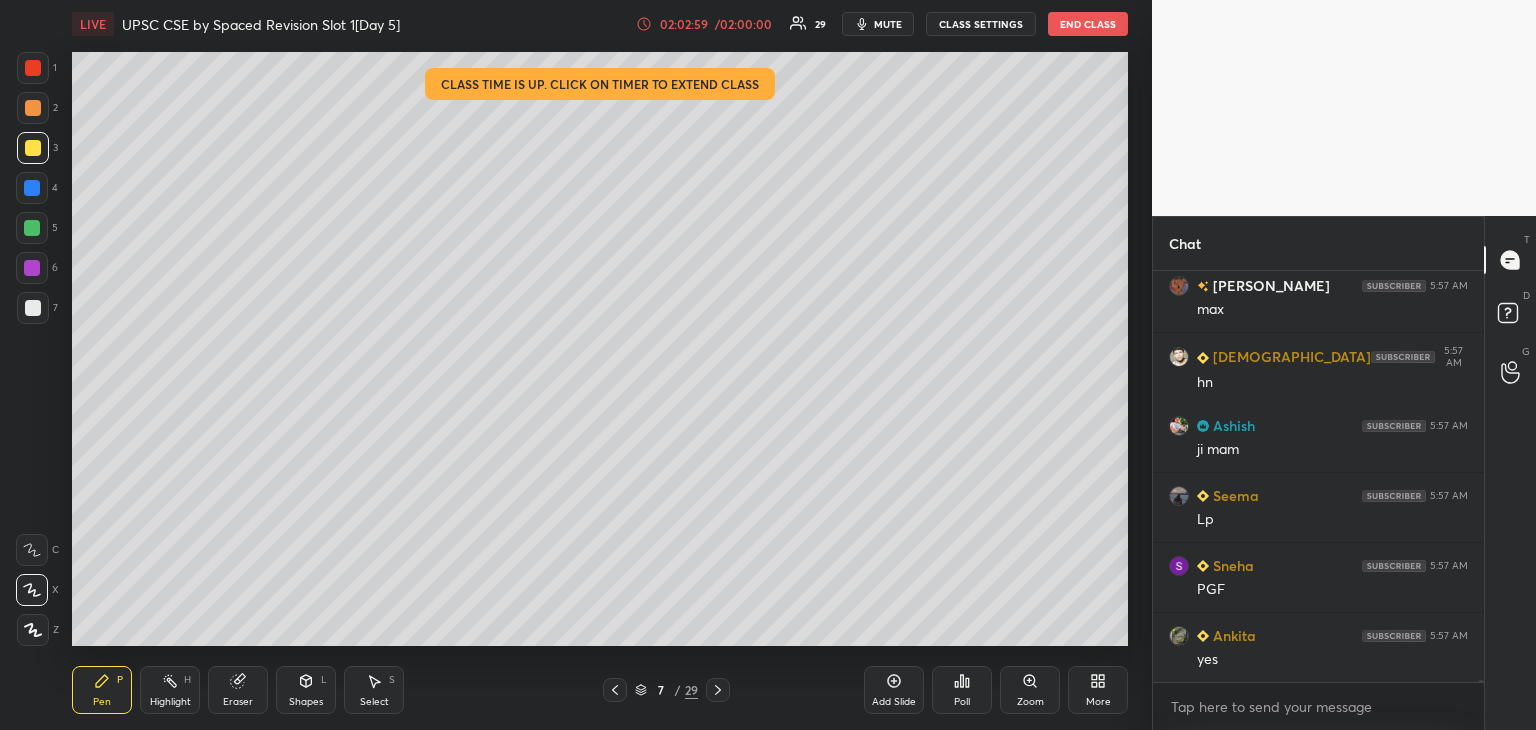 scroll, scrollTop: 79070, scrollLeft: 0, axis: vertical 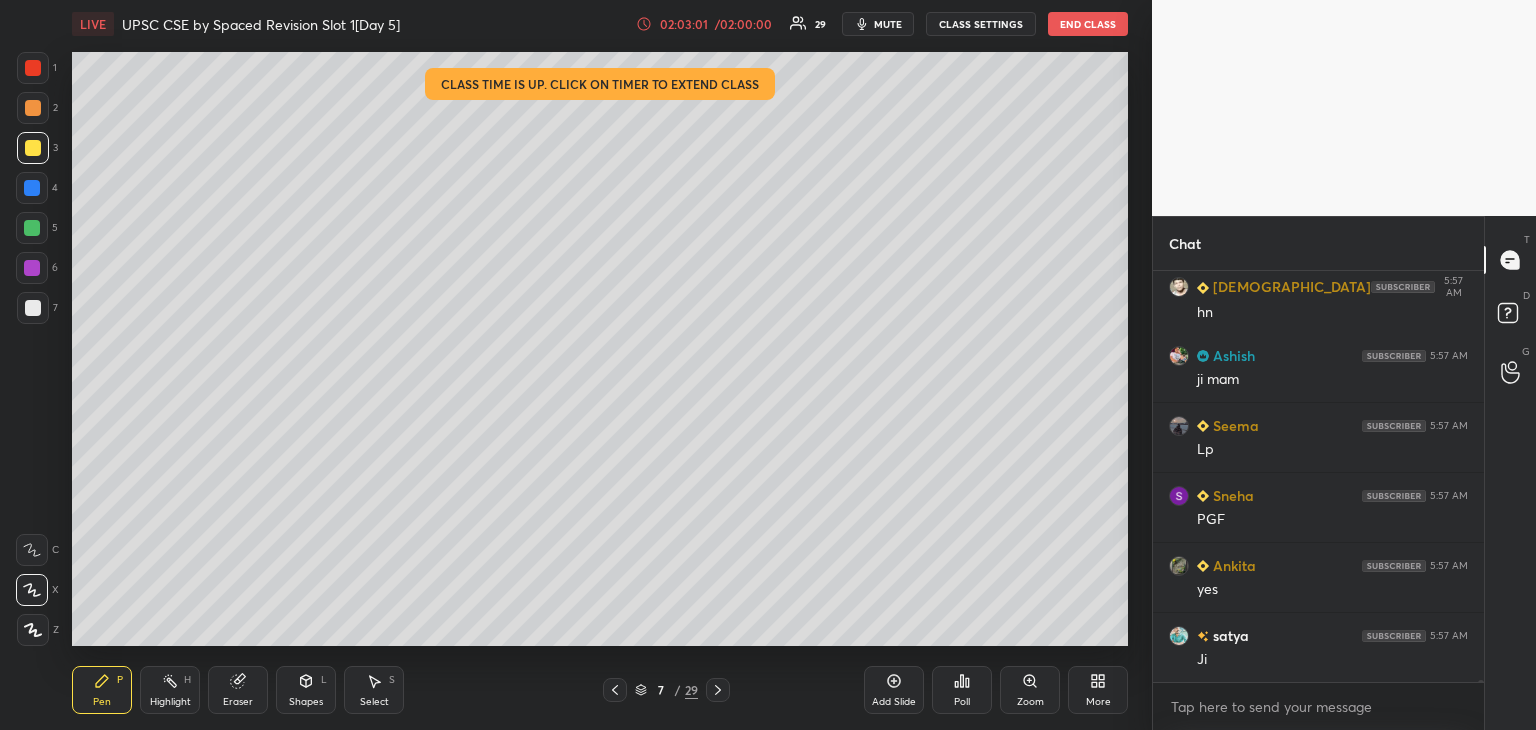 click at bounding box center [32, 268] 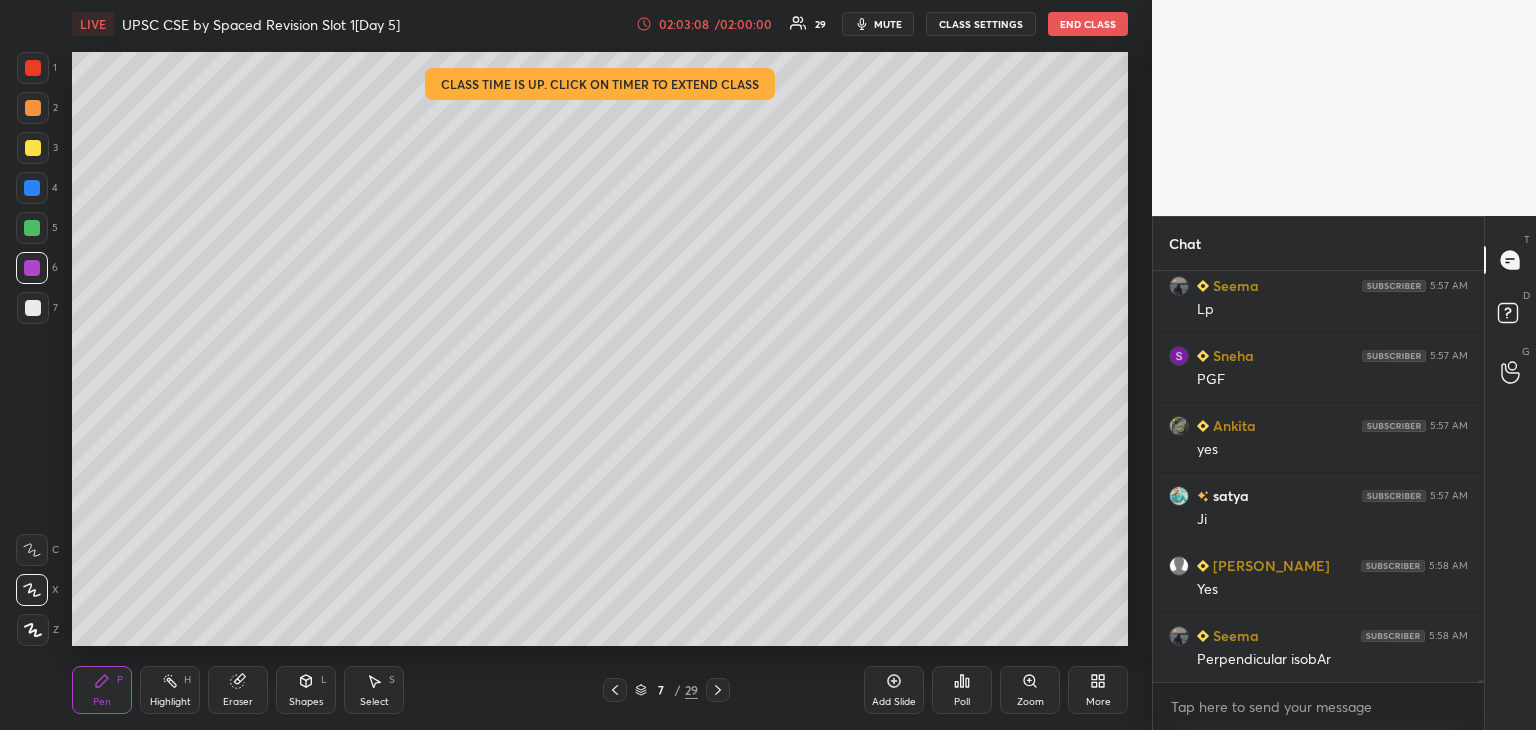 scroll, scrollTop: 79280, scrollLeft: 0, axis: vertical 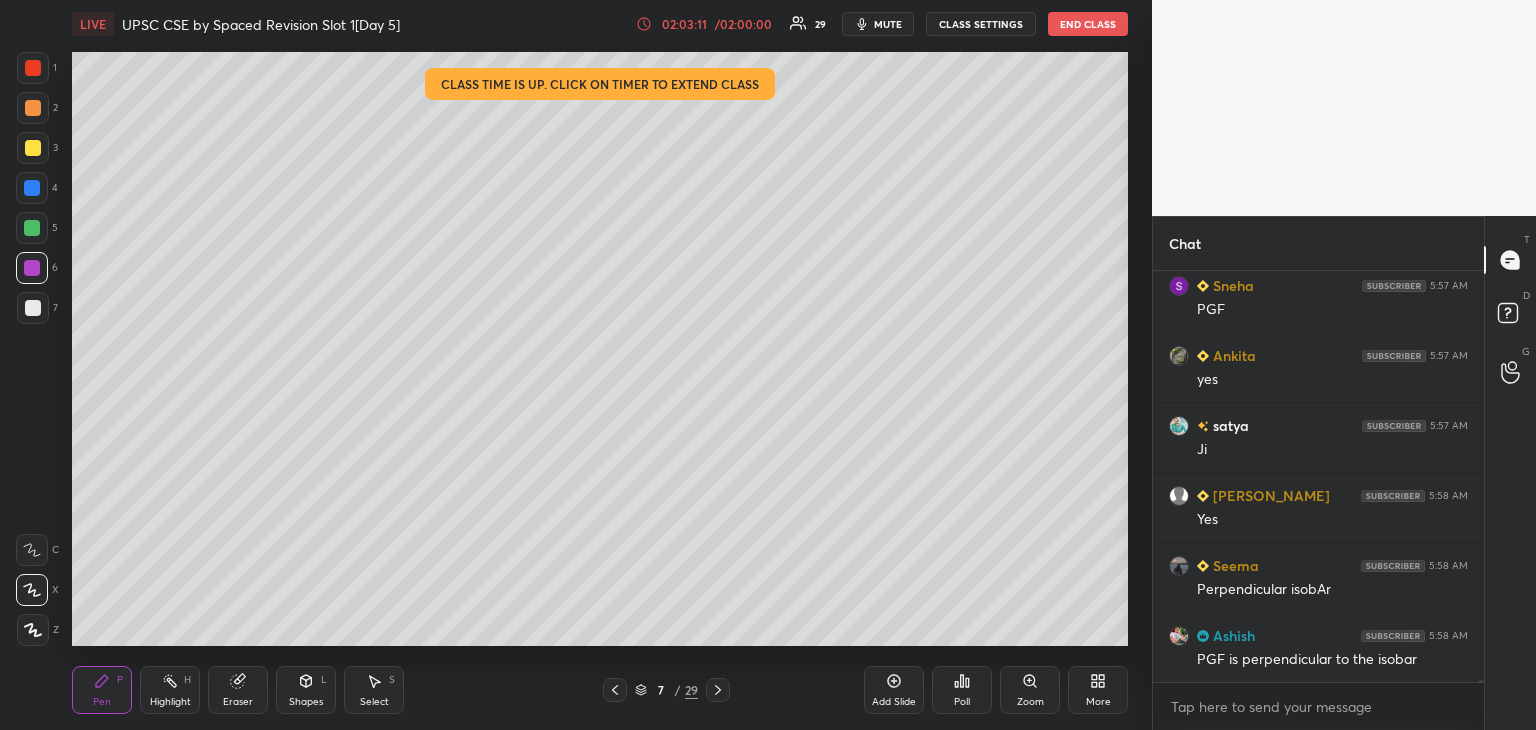 click at bounding box center [32, 188] 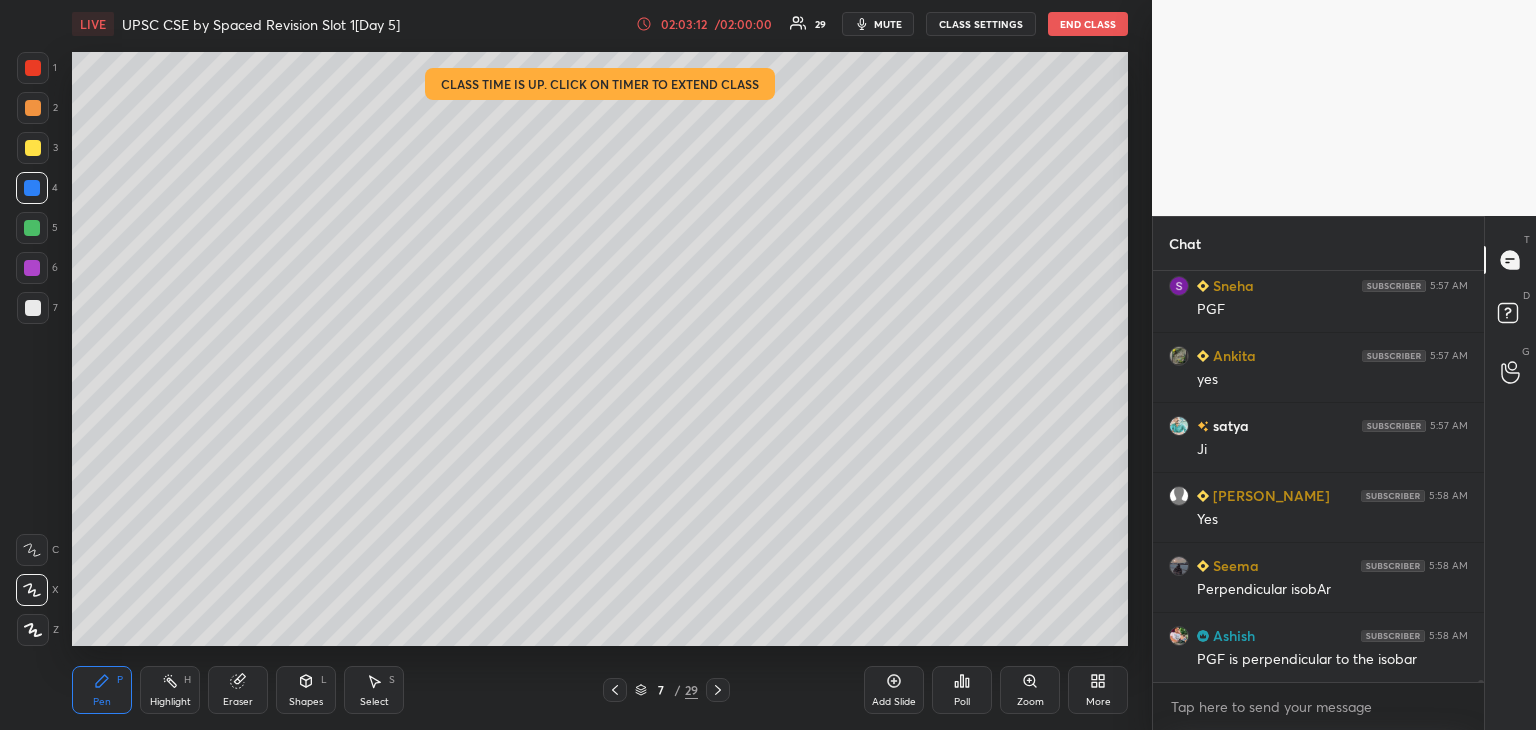 click at bounding box center [32, 228] 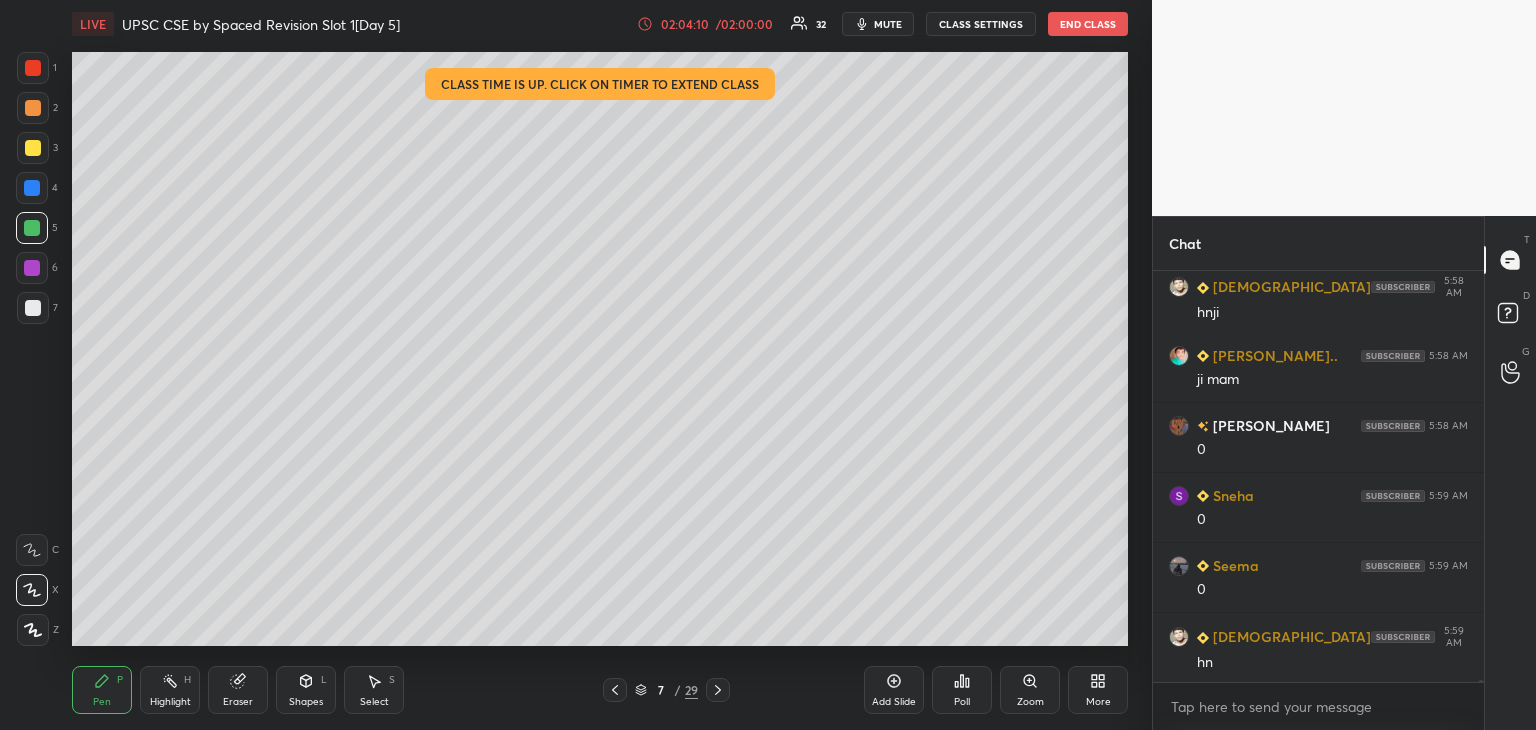 scroll, scrollTop: 79554, scrollLeft: 0, axis: vertical 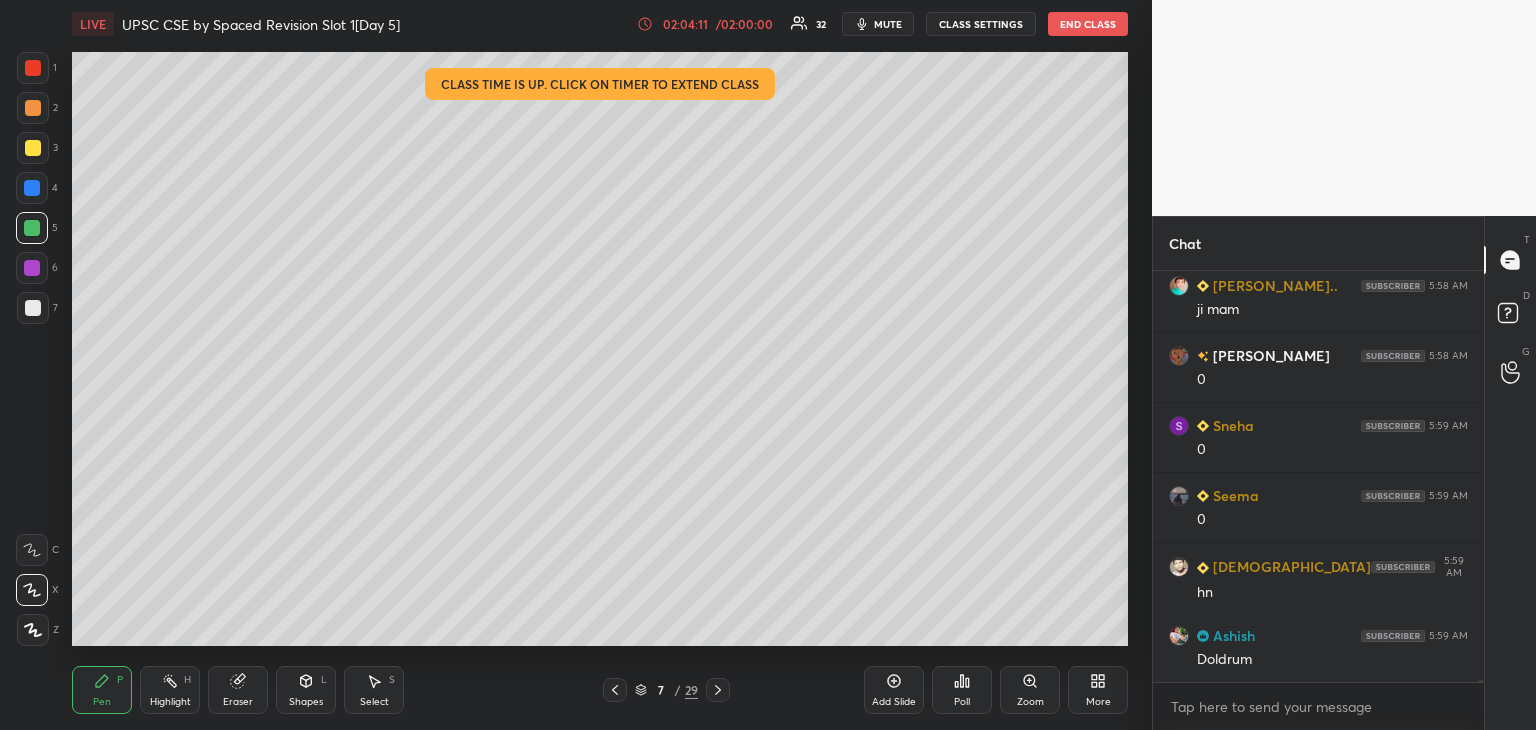 click at bounding box center (33, 308) 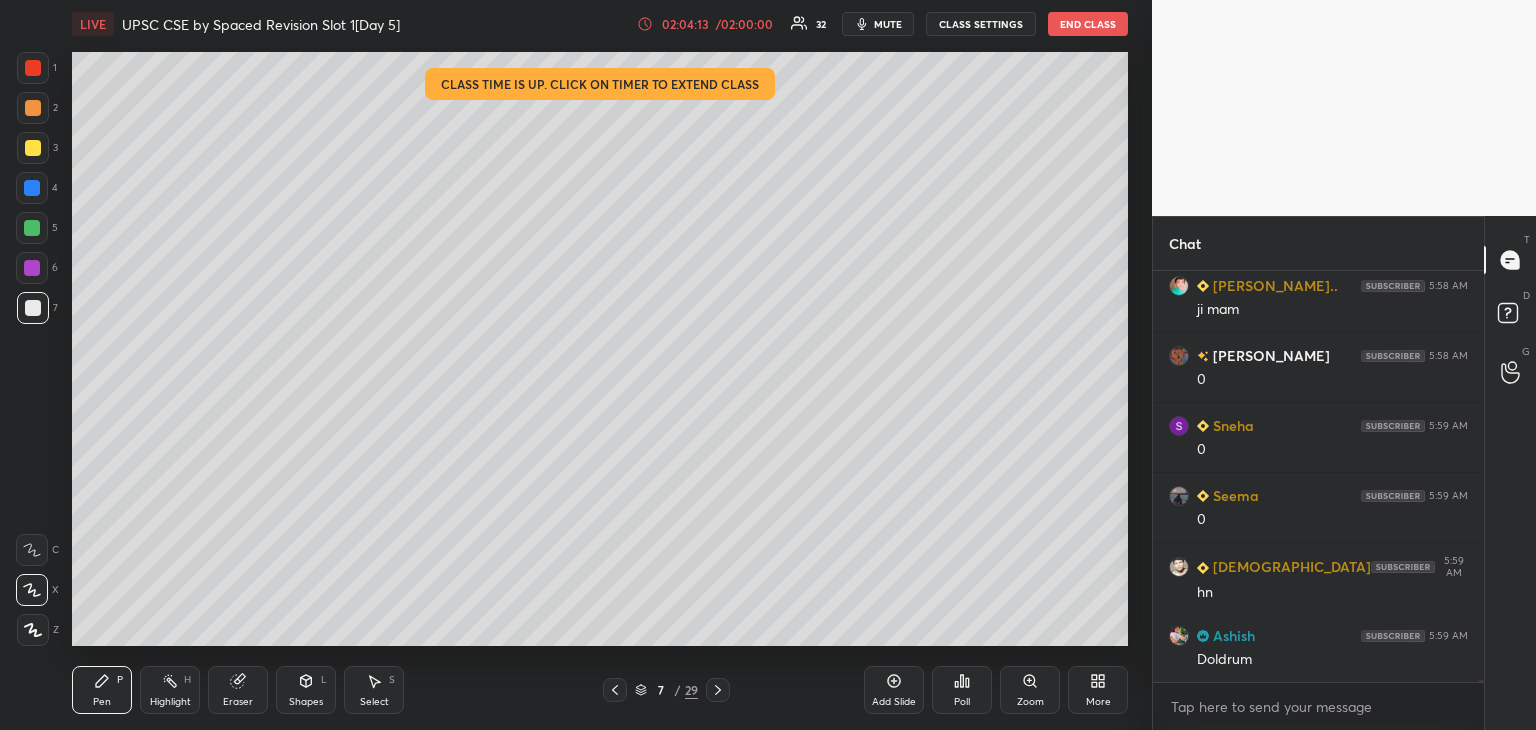 click on "Add Slide" at bounding box center (894, 690) 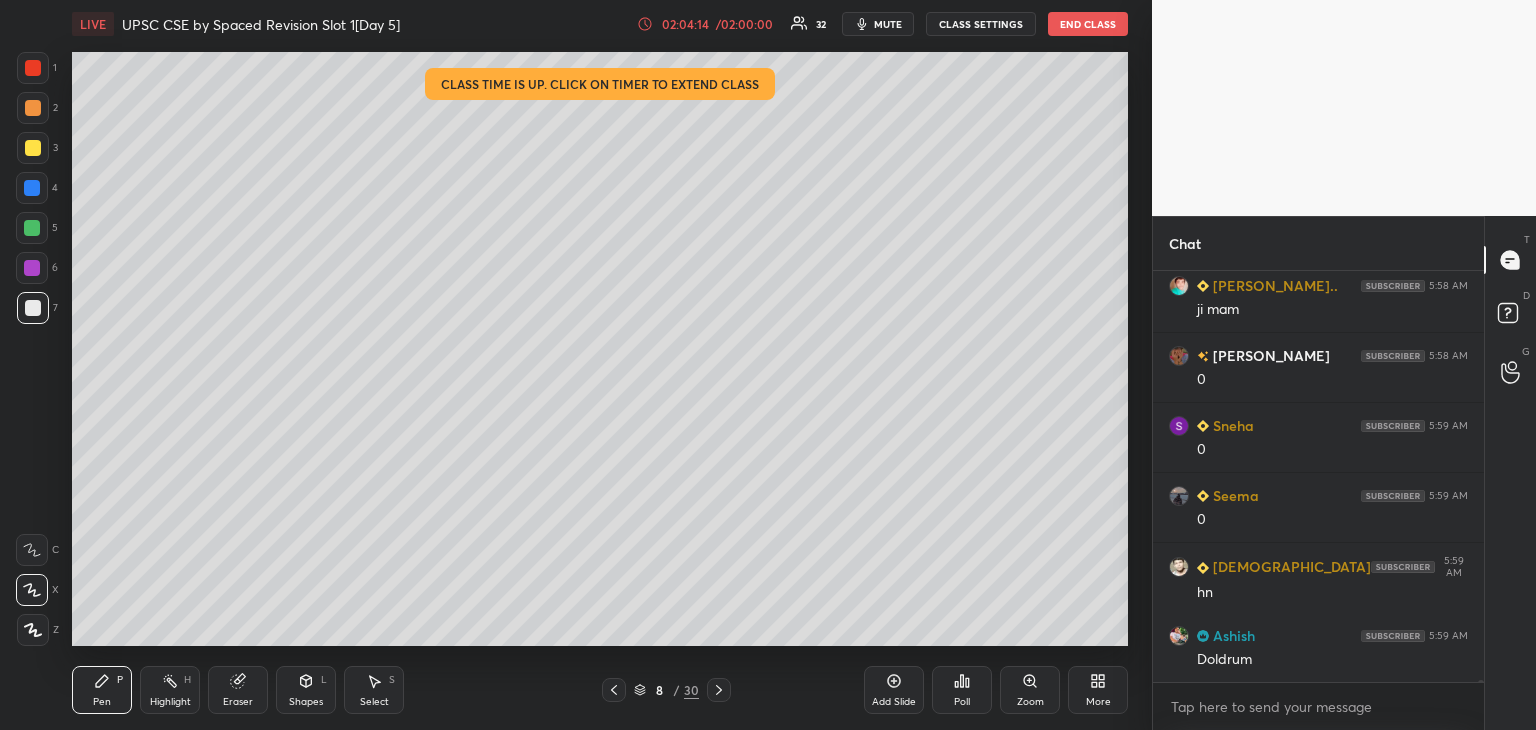 drag, startPoint x: 32, startPoint y: 309, endPoint x: 43, endPoint y: 294, distance: 18.601076 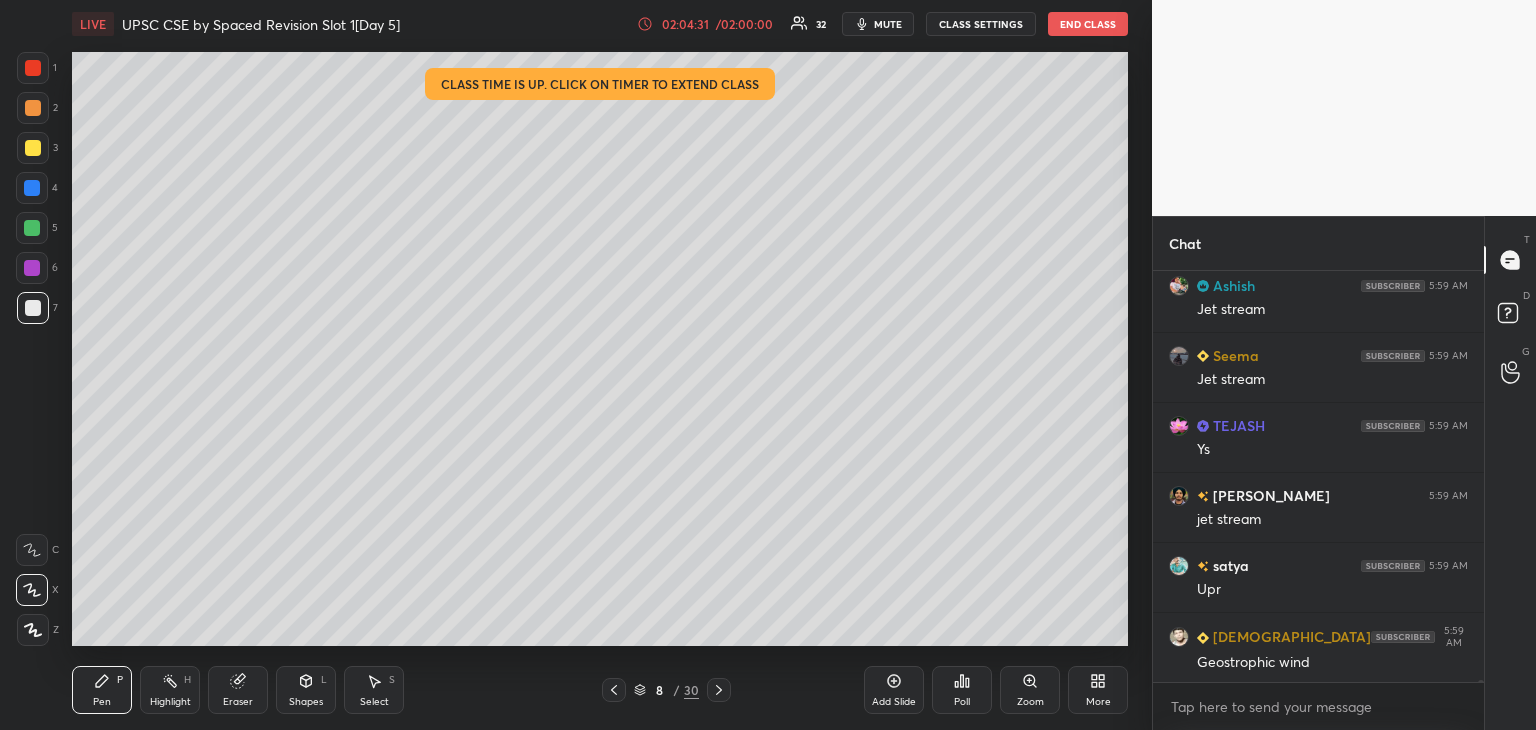 scroll, scrollTop: 80184, scrollLeft: 0, axis: vertical 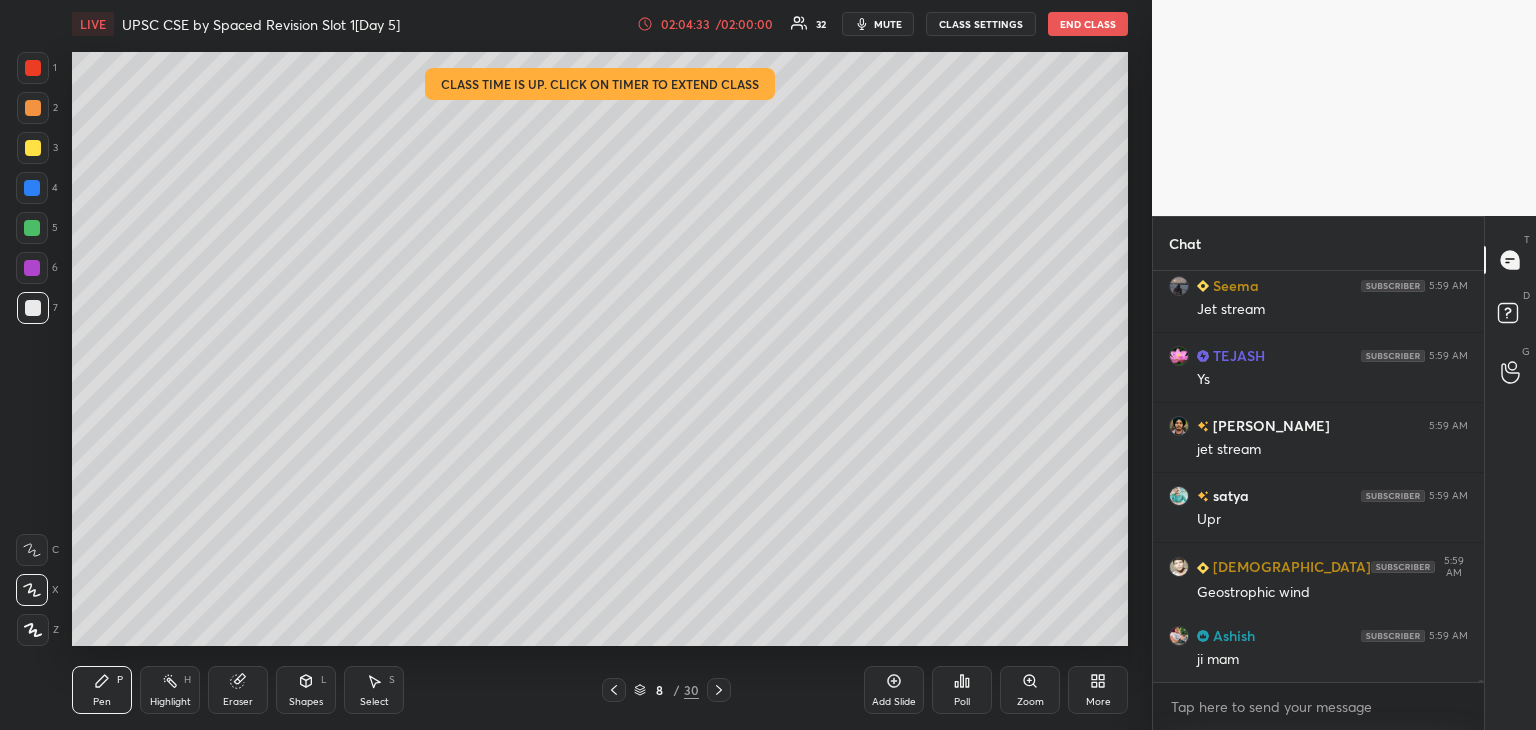 click at bounding box center [33, 148] 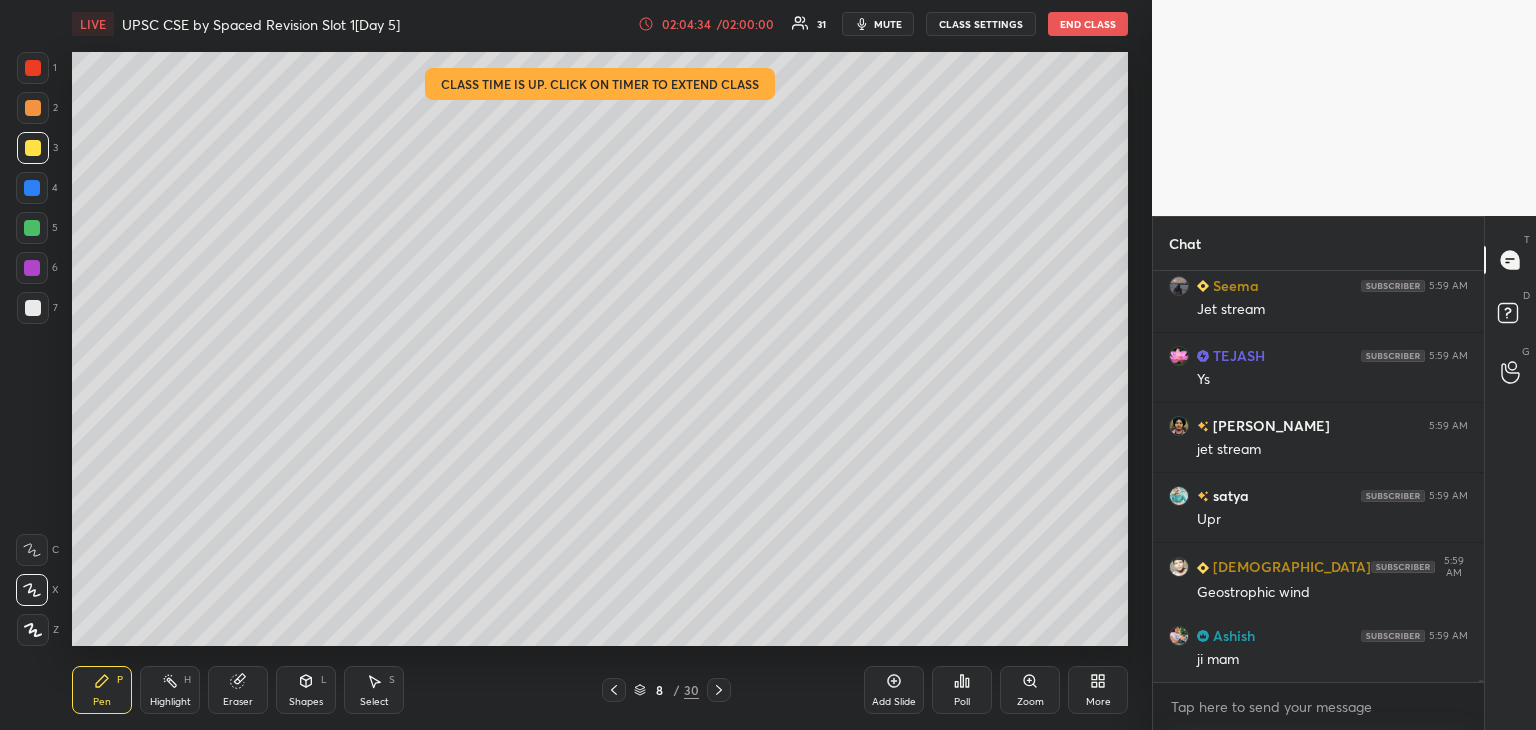 scroll, scrollTop: 80254, scrollLeft: 0, axis: vertical 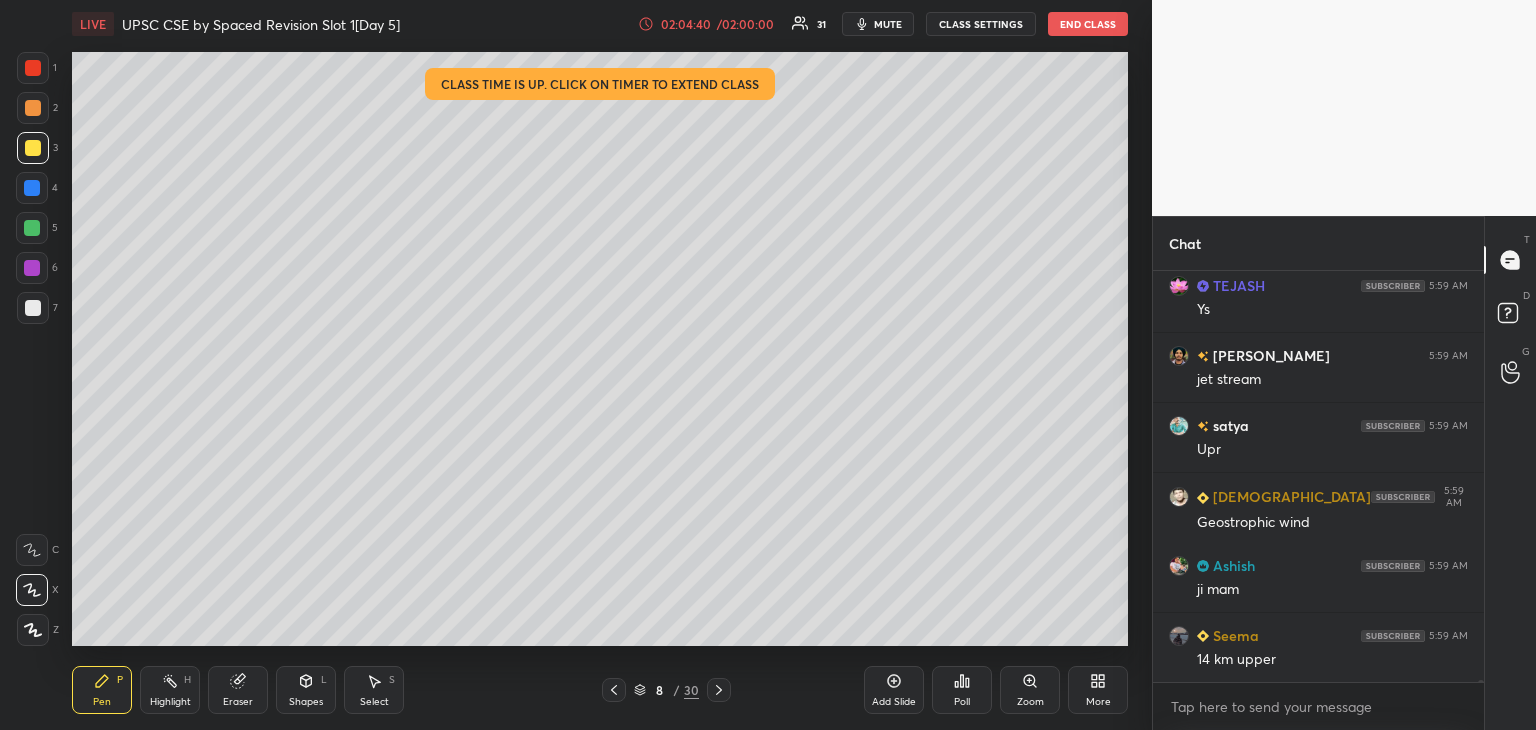 drag, startPoint x: 32, startPoint y: 264, endPoint x: 40, endPoint y: 248, distance: 17.888544 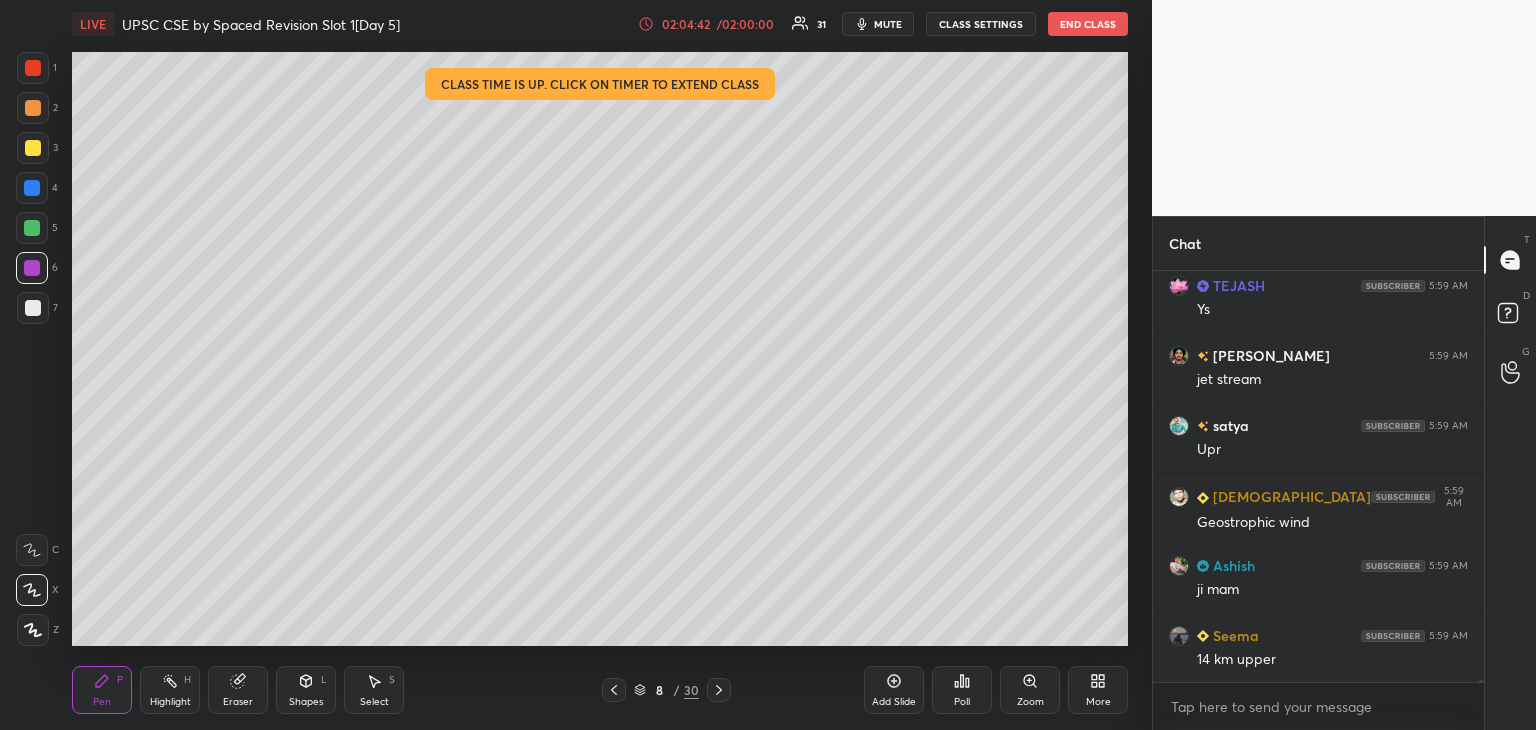 scroll, scrollTop: 80324, scrollLeft: 0, axis: vertical 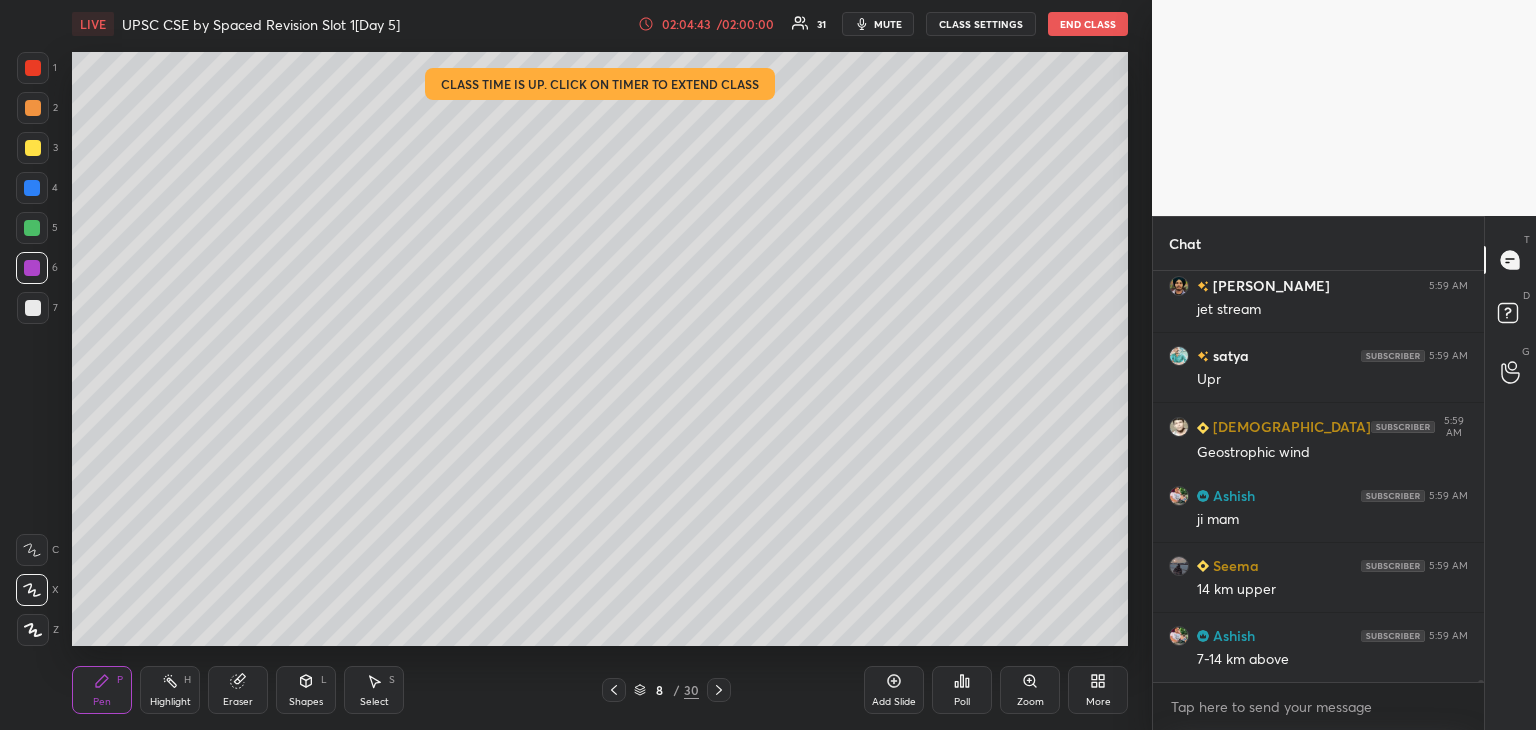 click at bounding box center [33, 308] 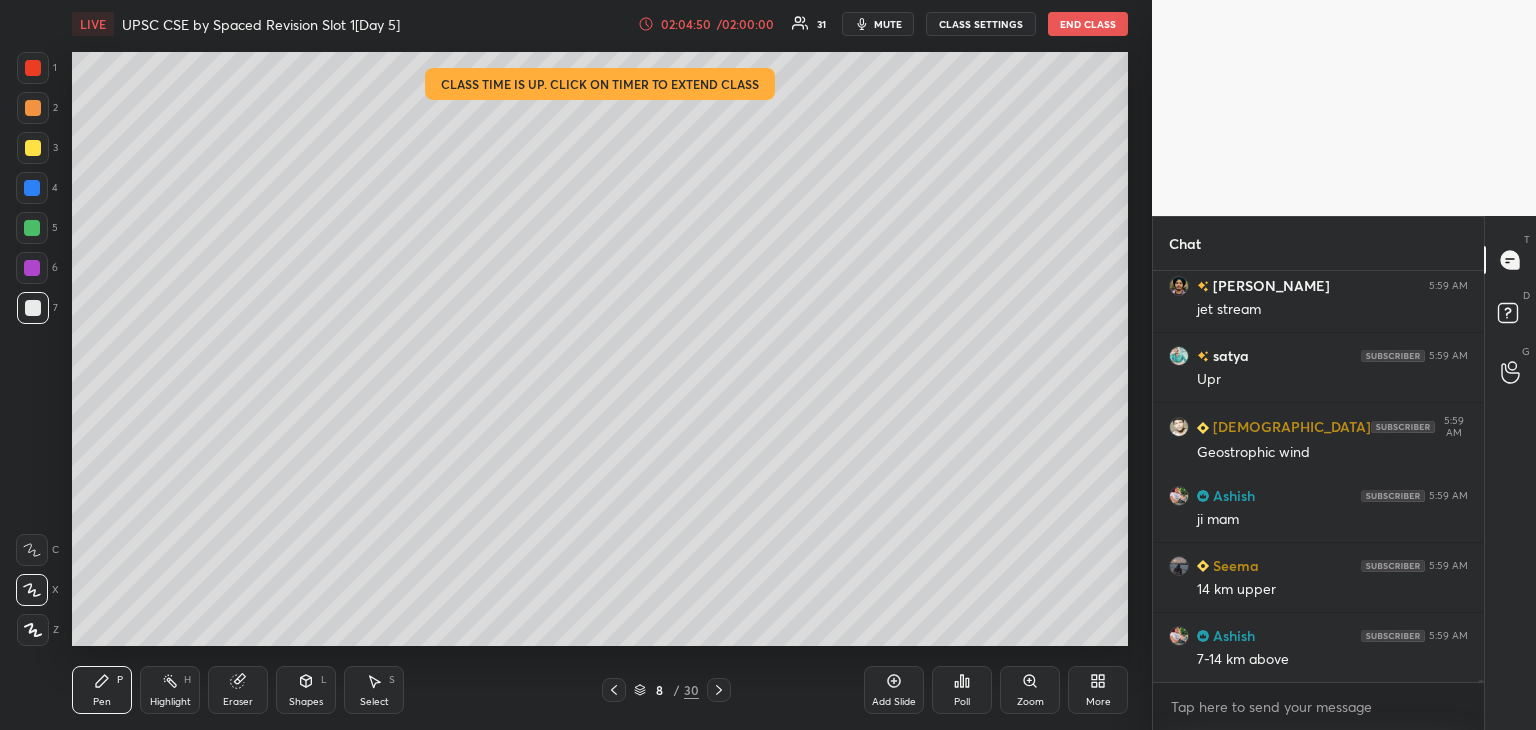 scroll, scrollTop: 80394, scrollLeft: 0, axis: vertical 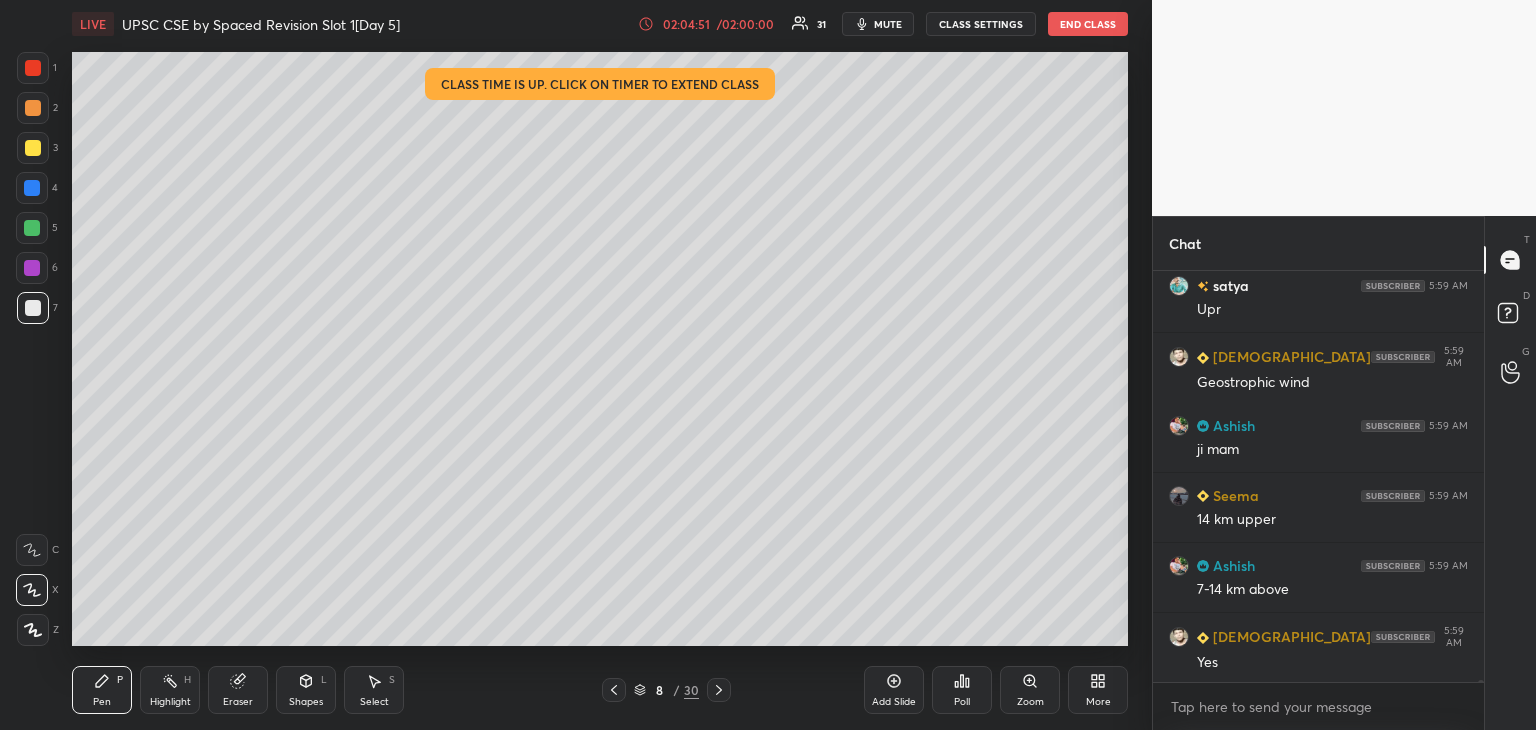 click at bounding box center [32, 268] 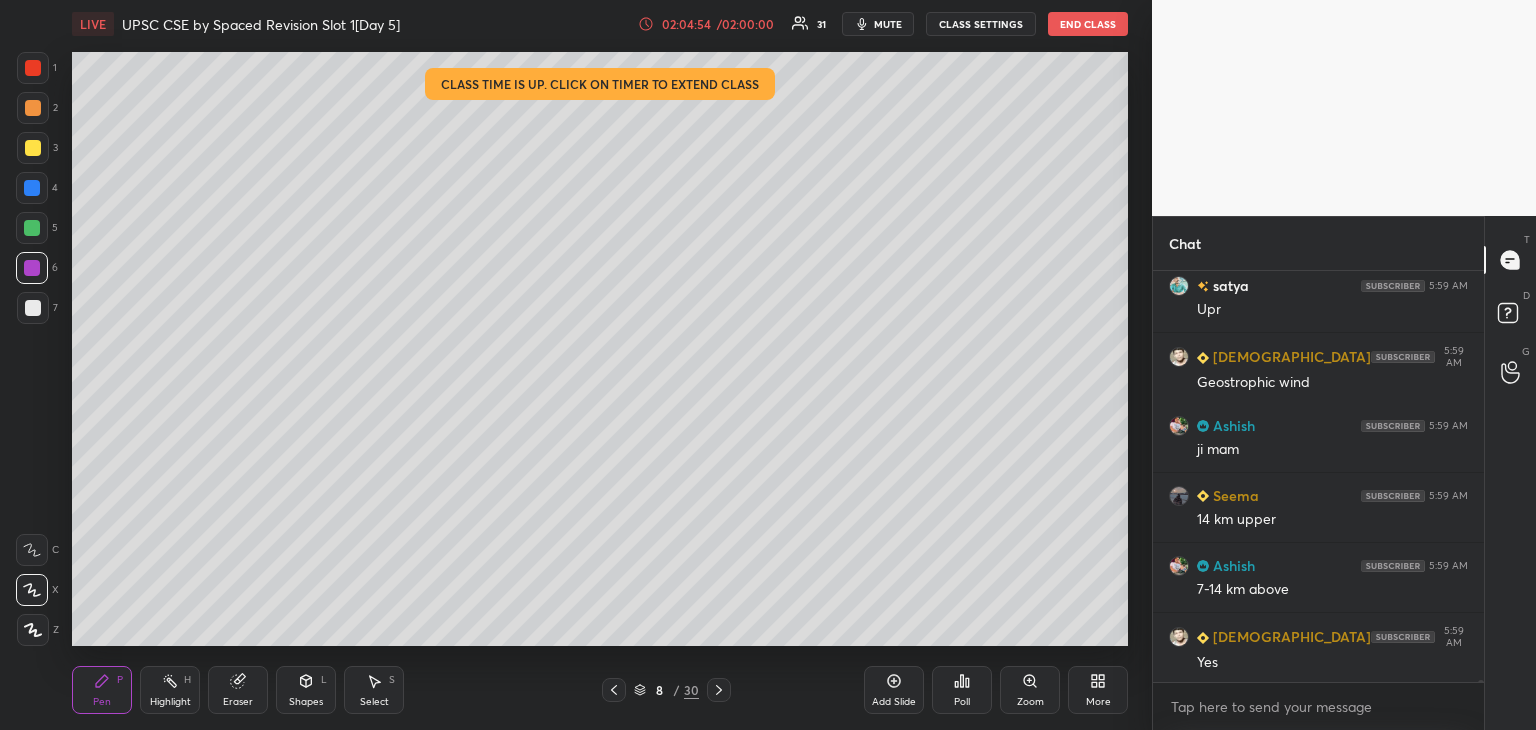 click at bounding box center (33, 308) 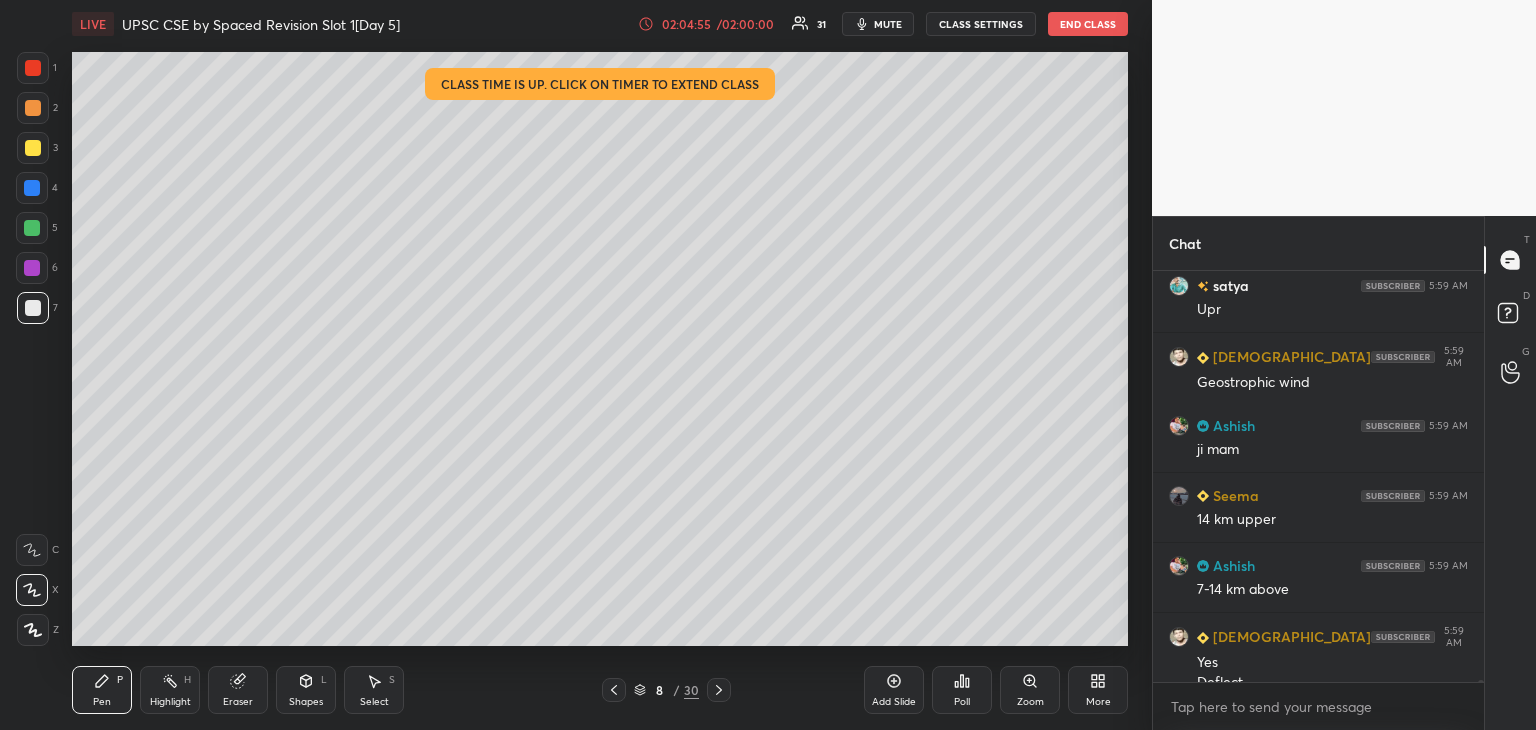 scroll, scrollTop: 80414, scrollLeft: 0, axis: vertical 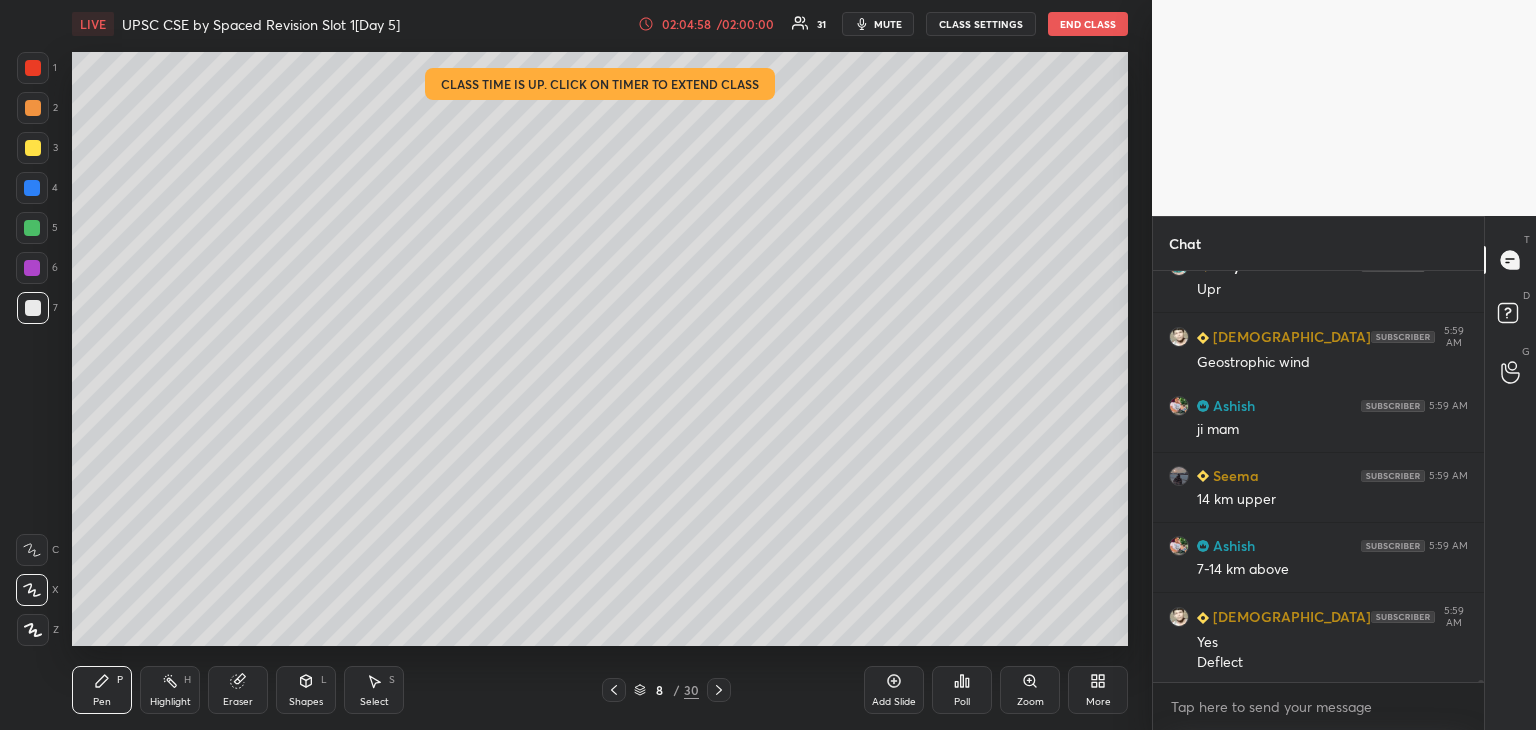 drag, startPoint x: 46, startPoint y: 263, endPoint x: 32, endPoint y: 245, distance: 22.803509 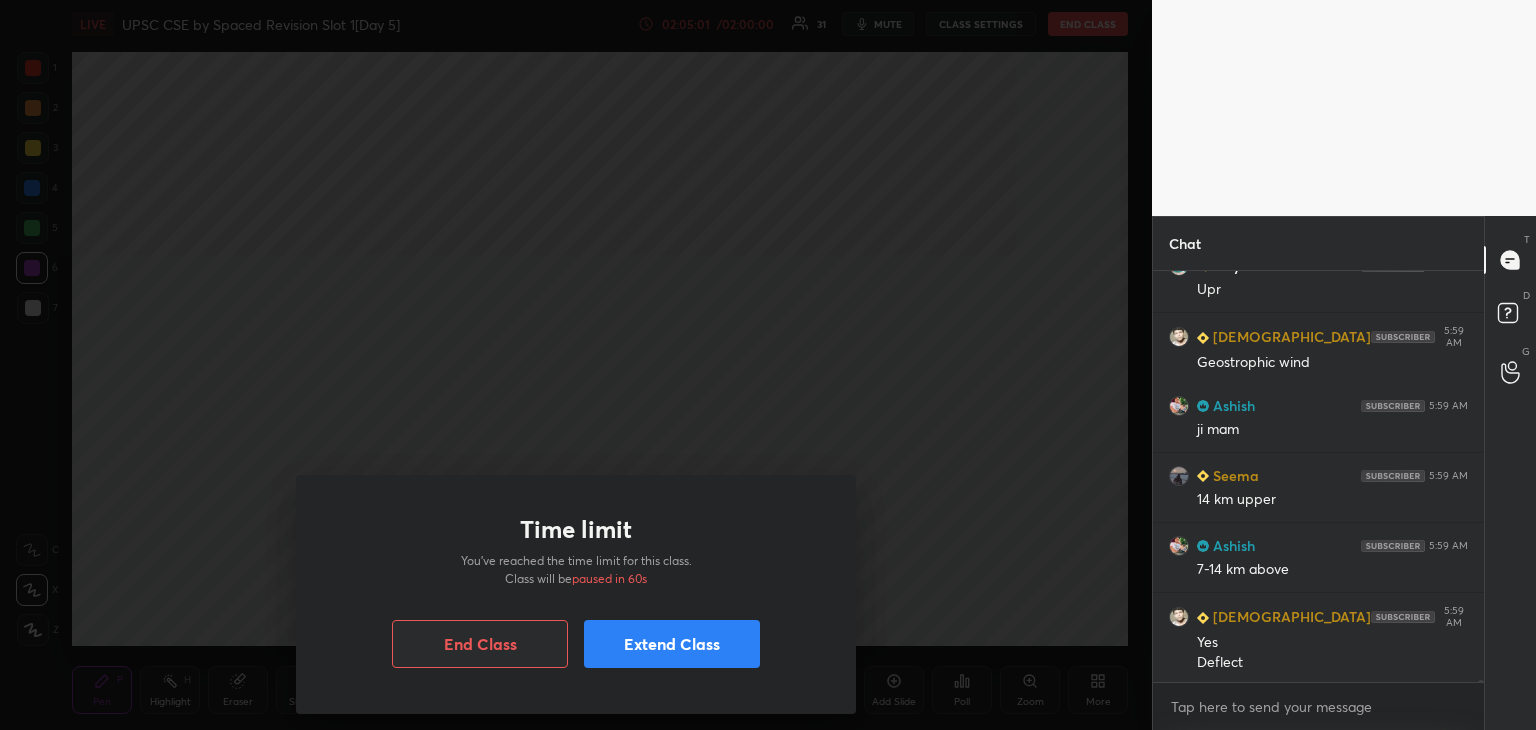 drag, startPoint x: 28, startPoint y: 306, endPoint x: 330, endPoint y: 407, distance: 318.44153 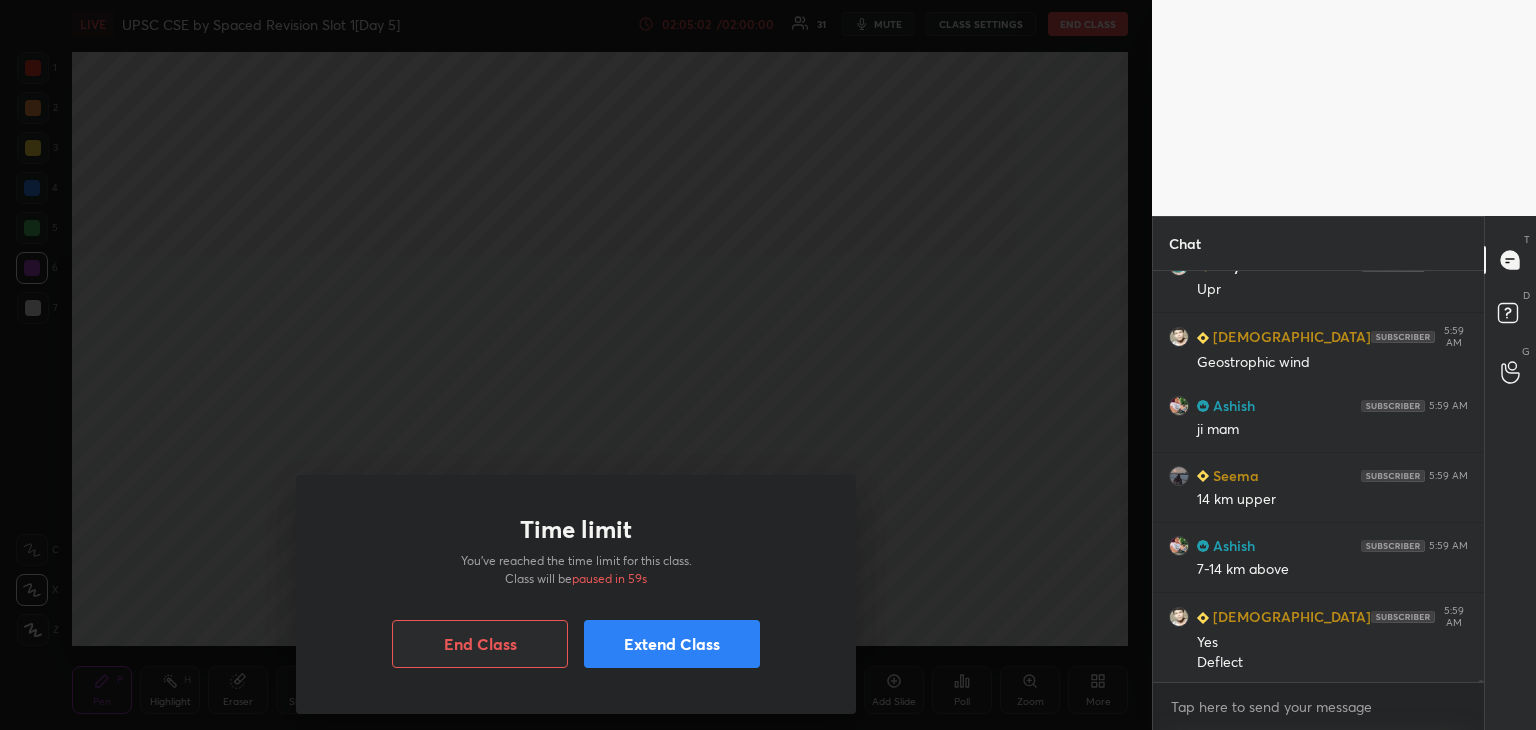 click on "Extend Class" at bounding box center [672, 644] 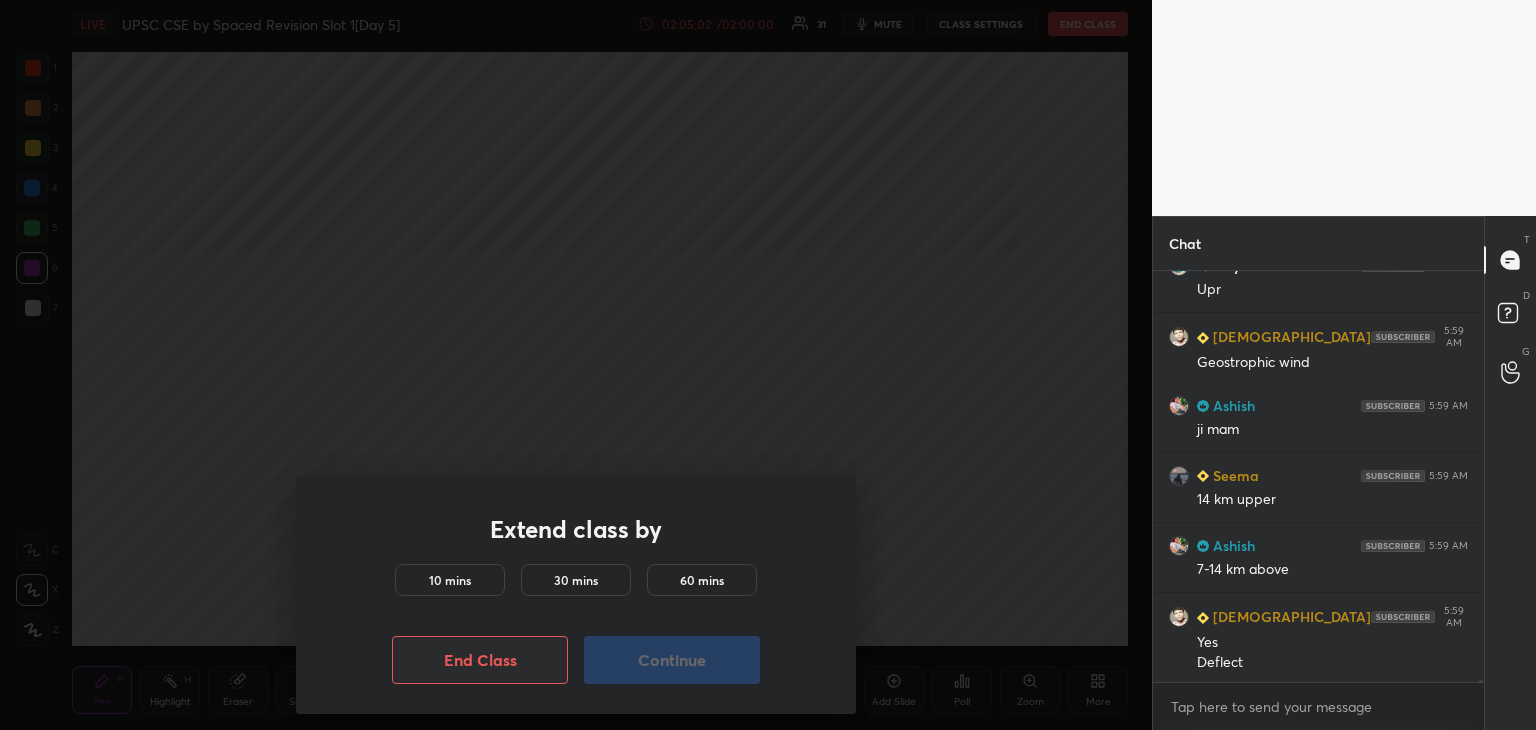 drag, startPoint x: 456, startPoint y: 579, endPoint x: 513, endPoint y: 601, distance: 61.09828 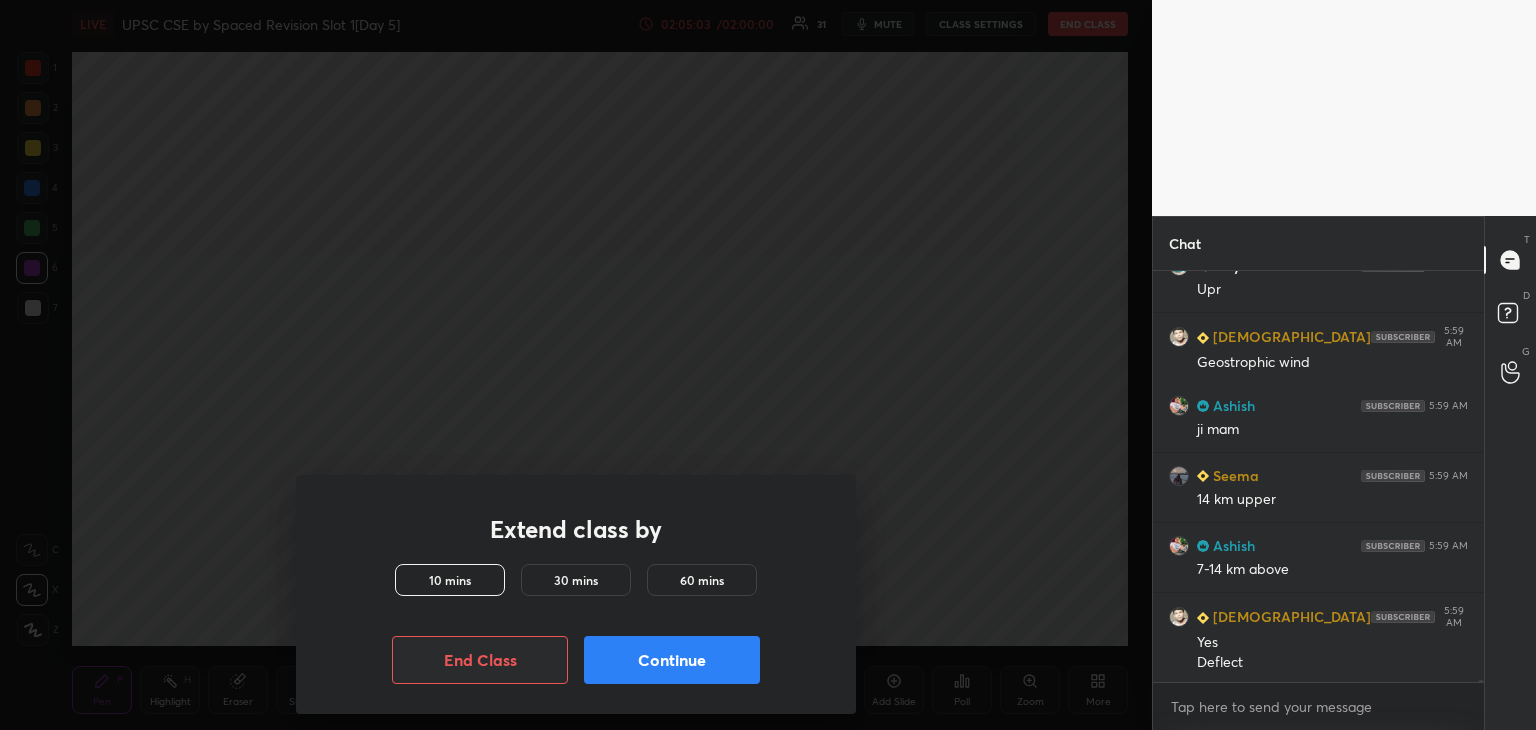 click on "Continue" at bounding box center [672, 660] 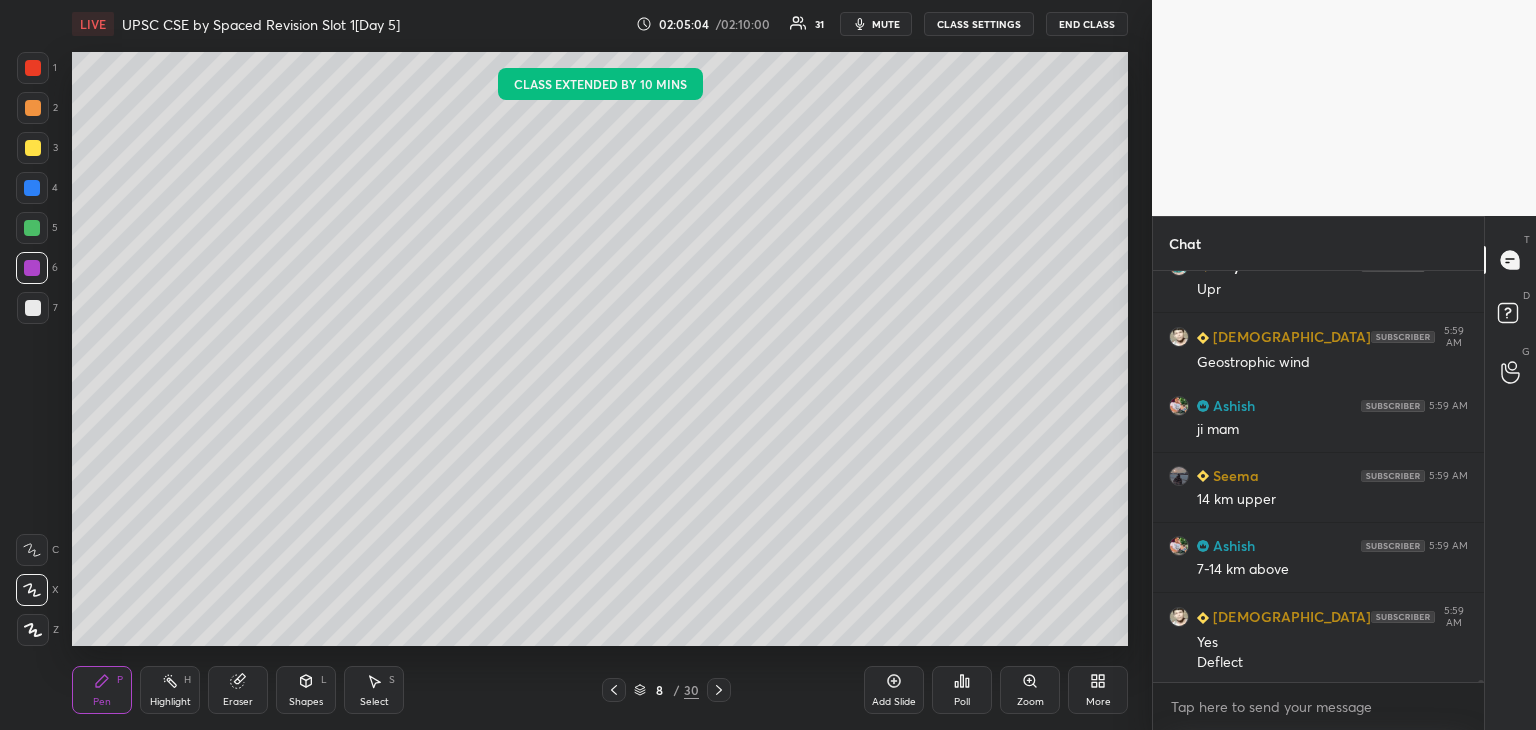 click on "Time limit You’ve reached the time limit for this class. Class will be   paused in 60s End Class Extend Class" at bounding box center (576, 365) 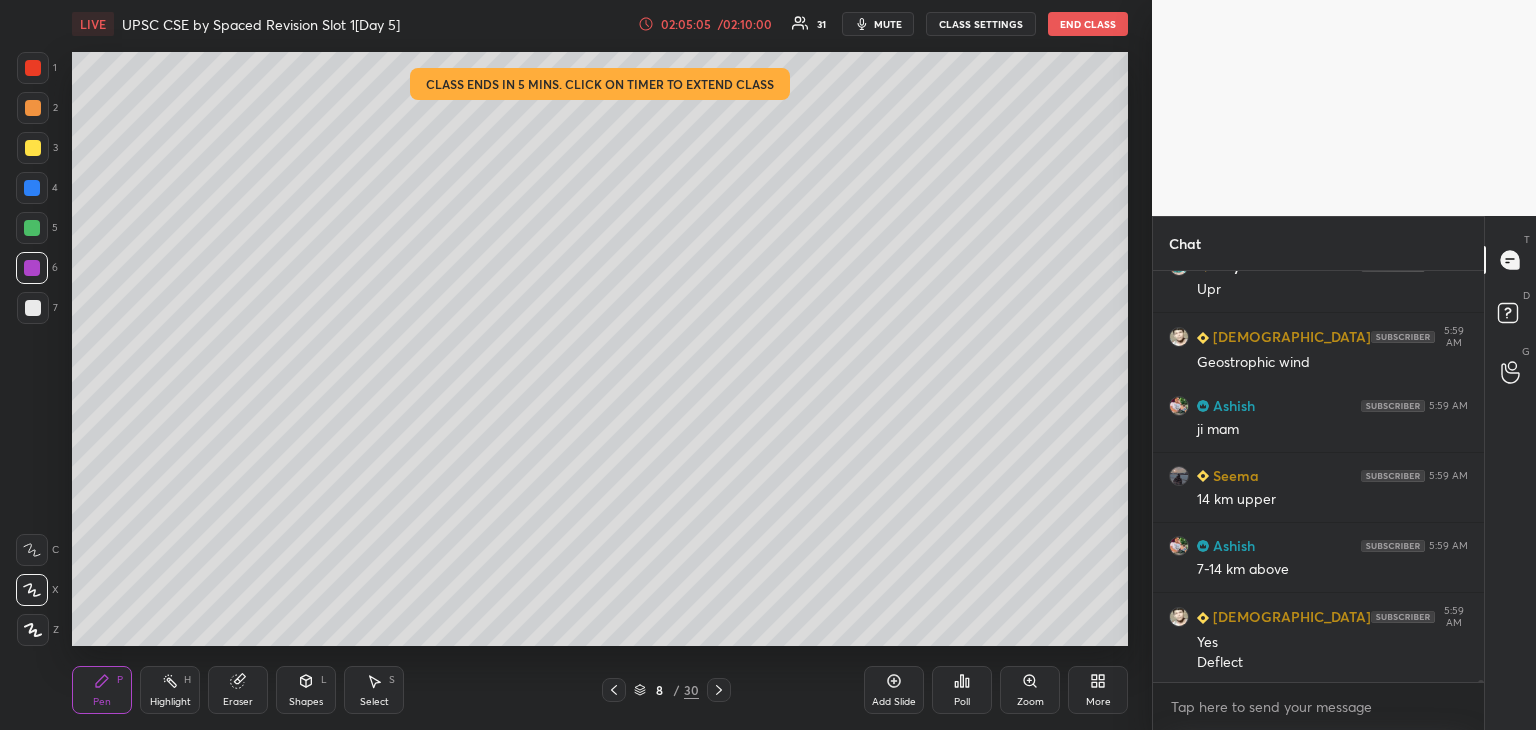 click at bounding box center [33, 308] 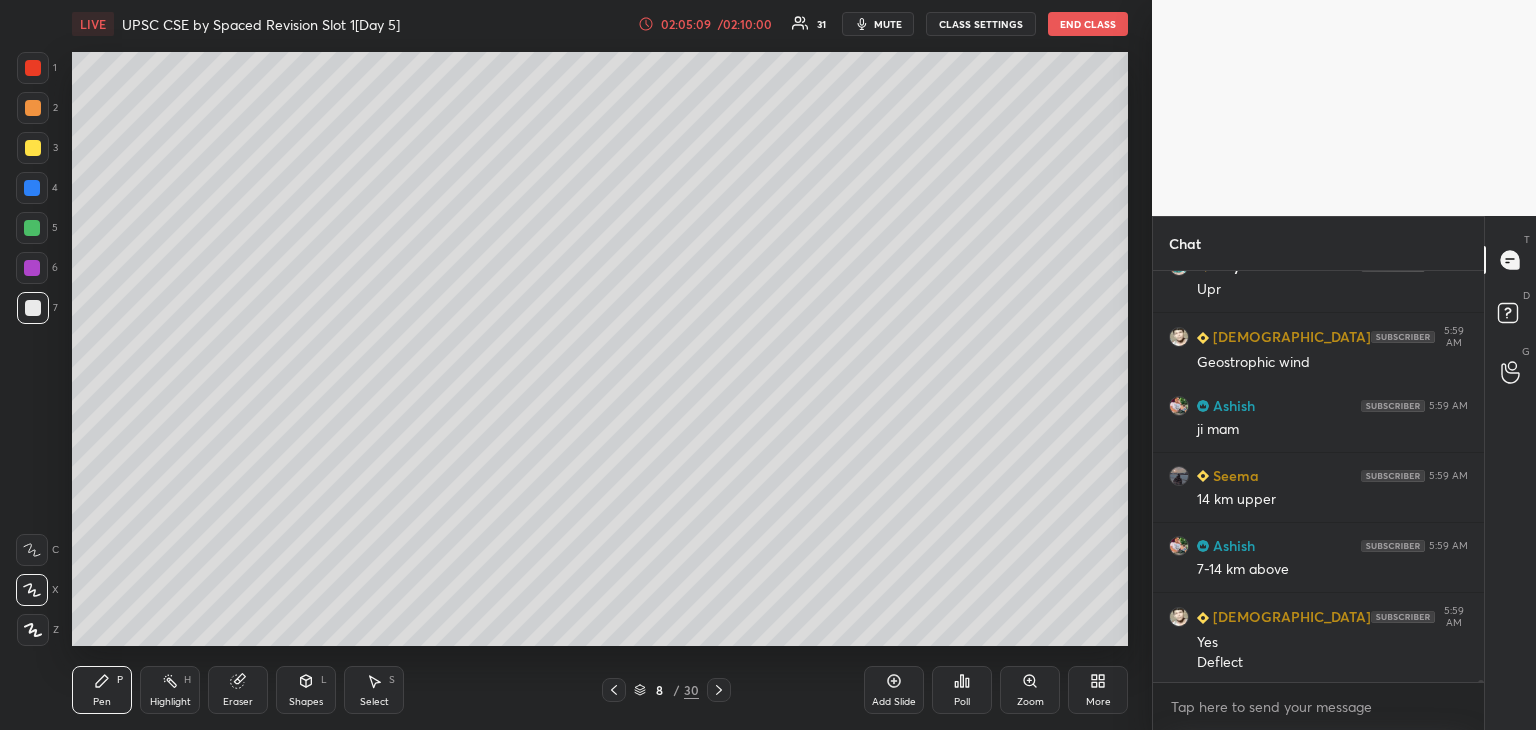 click at bounding box center [32, 188] 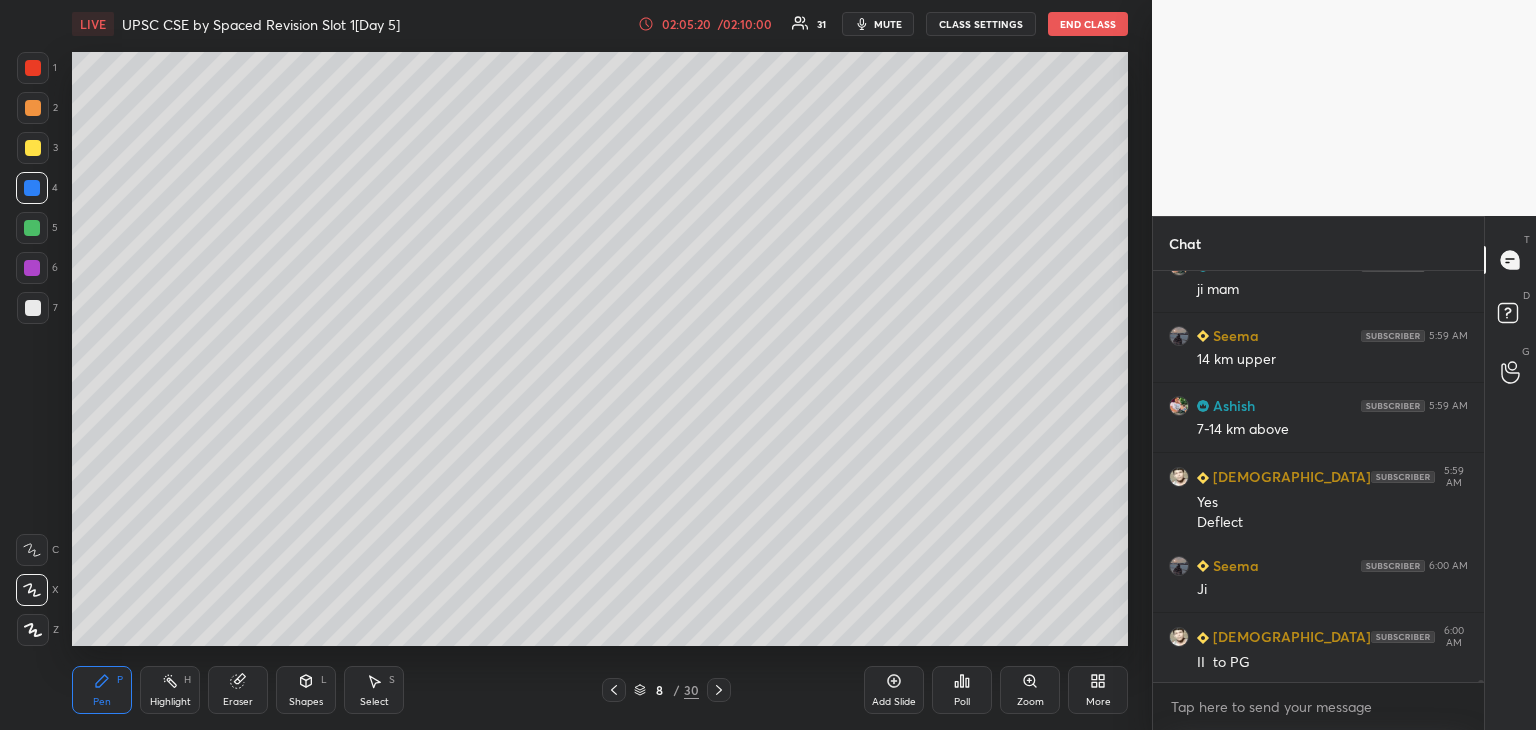 scroll, scrollTop: 80624, scrollLeft: 0, axis: vertical 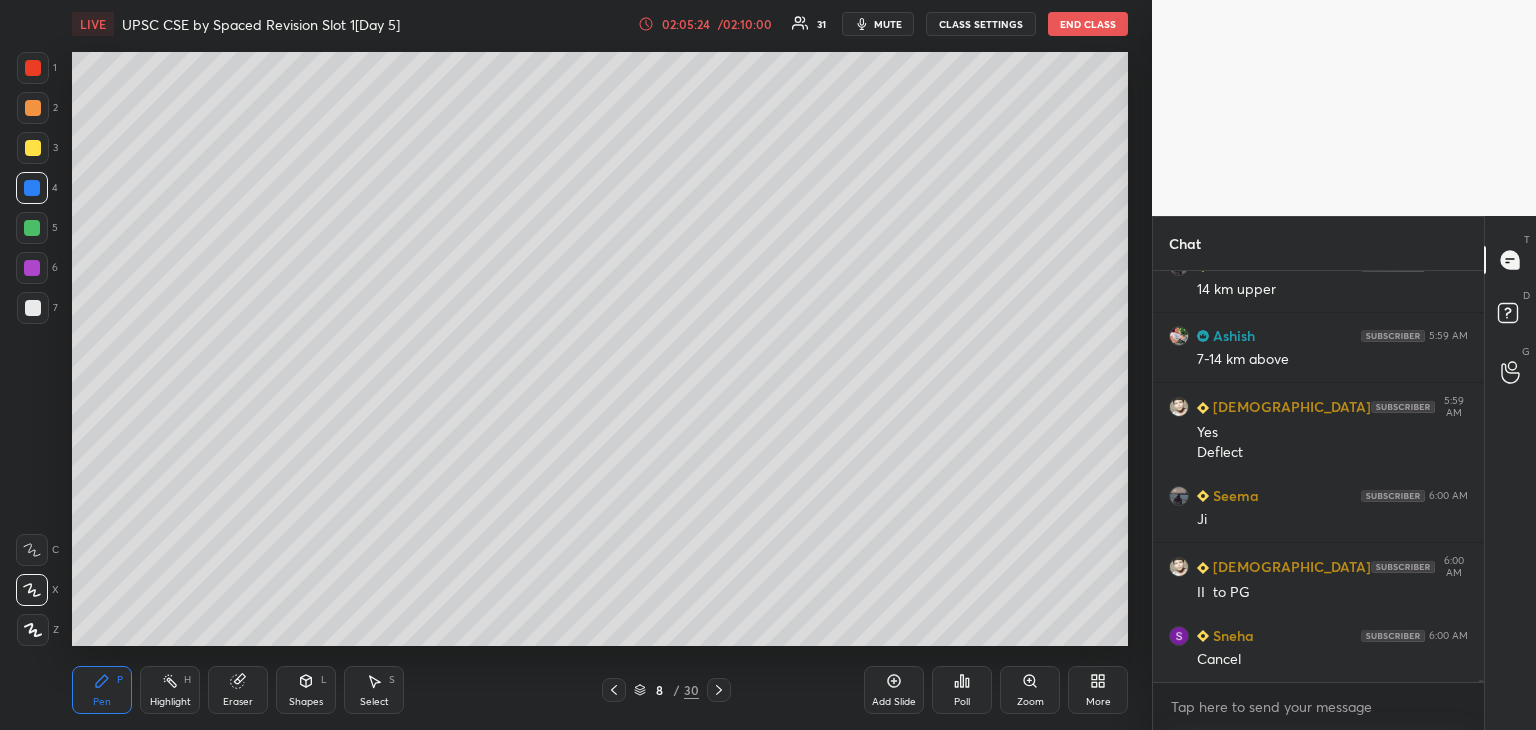 click at bounding box center [32, 268] 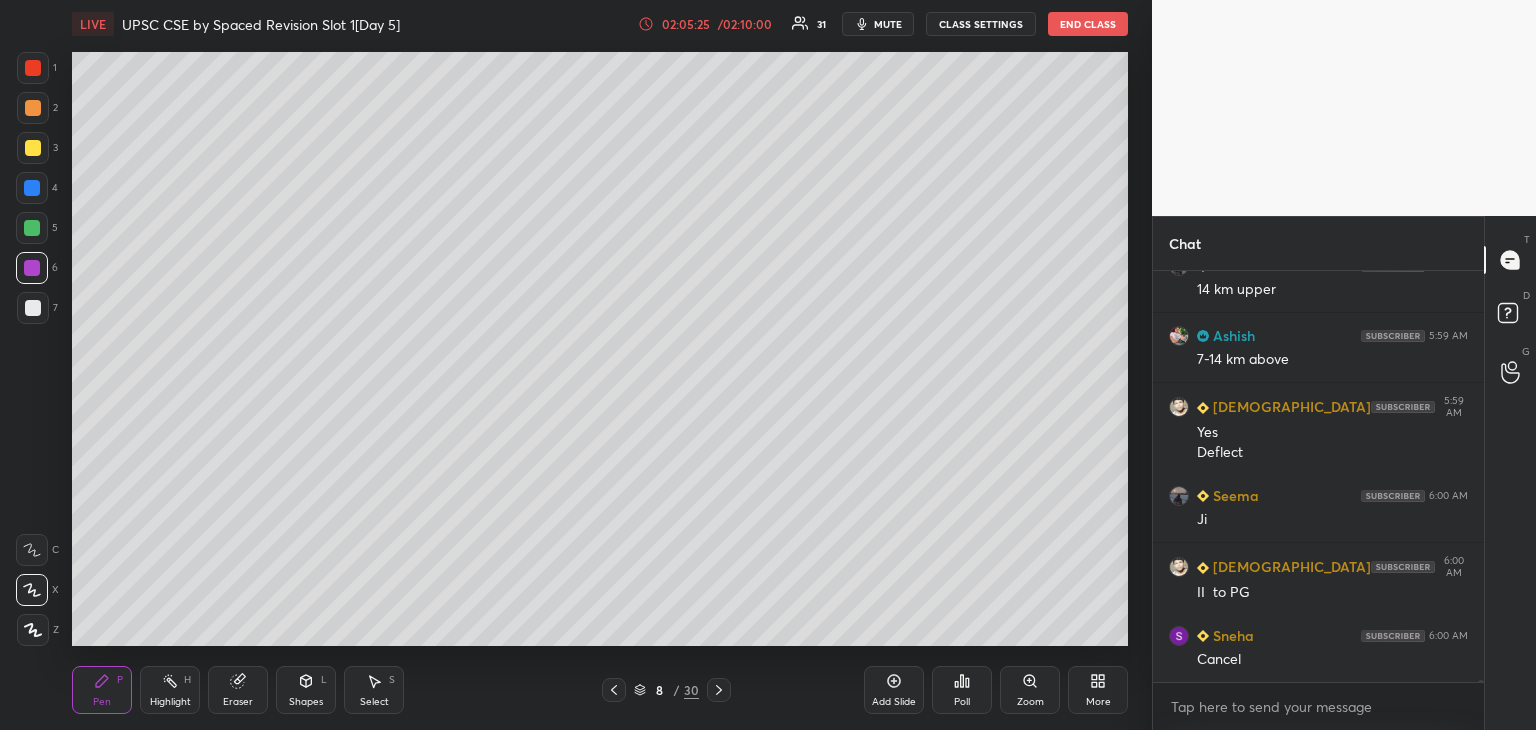 click at bounding box center (33, 308) 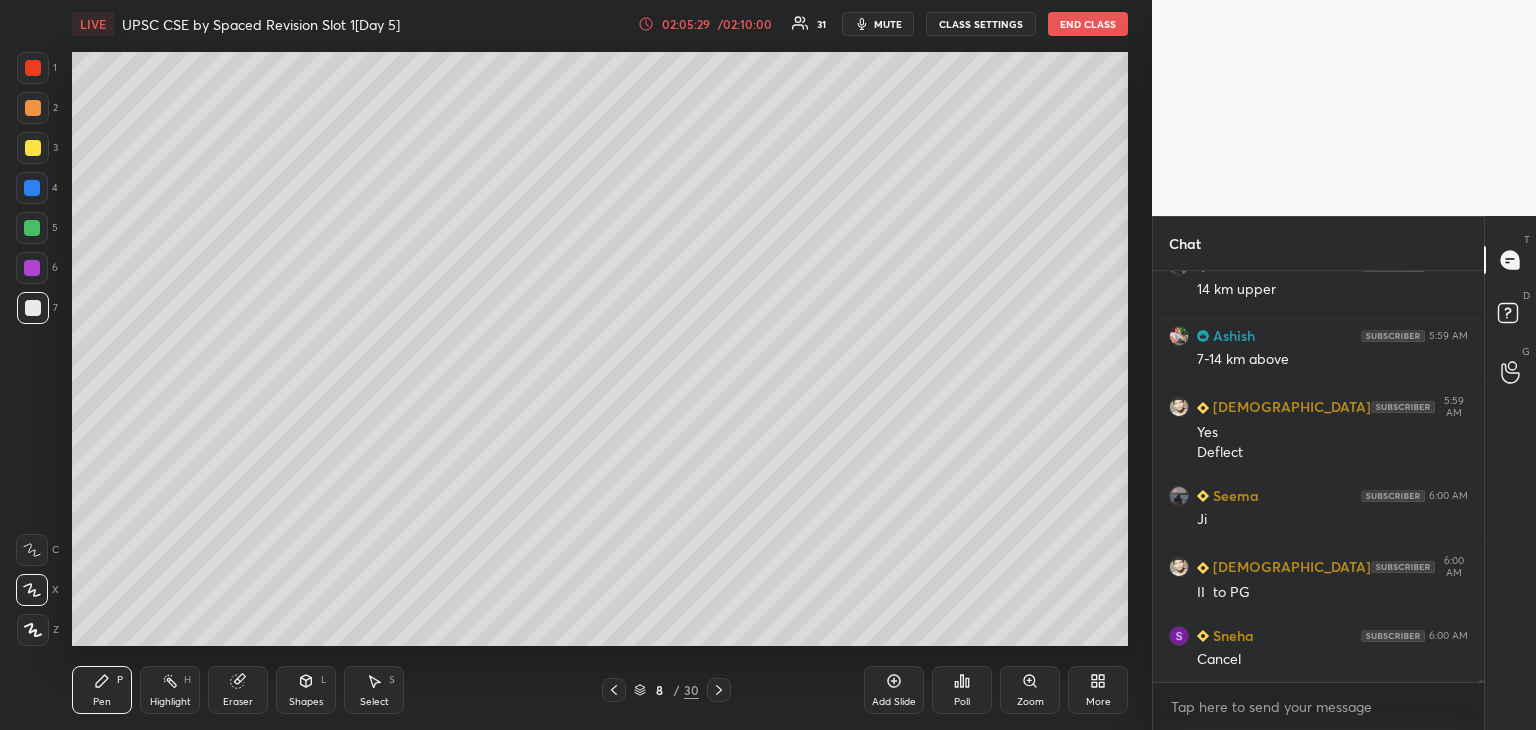 click 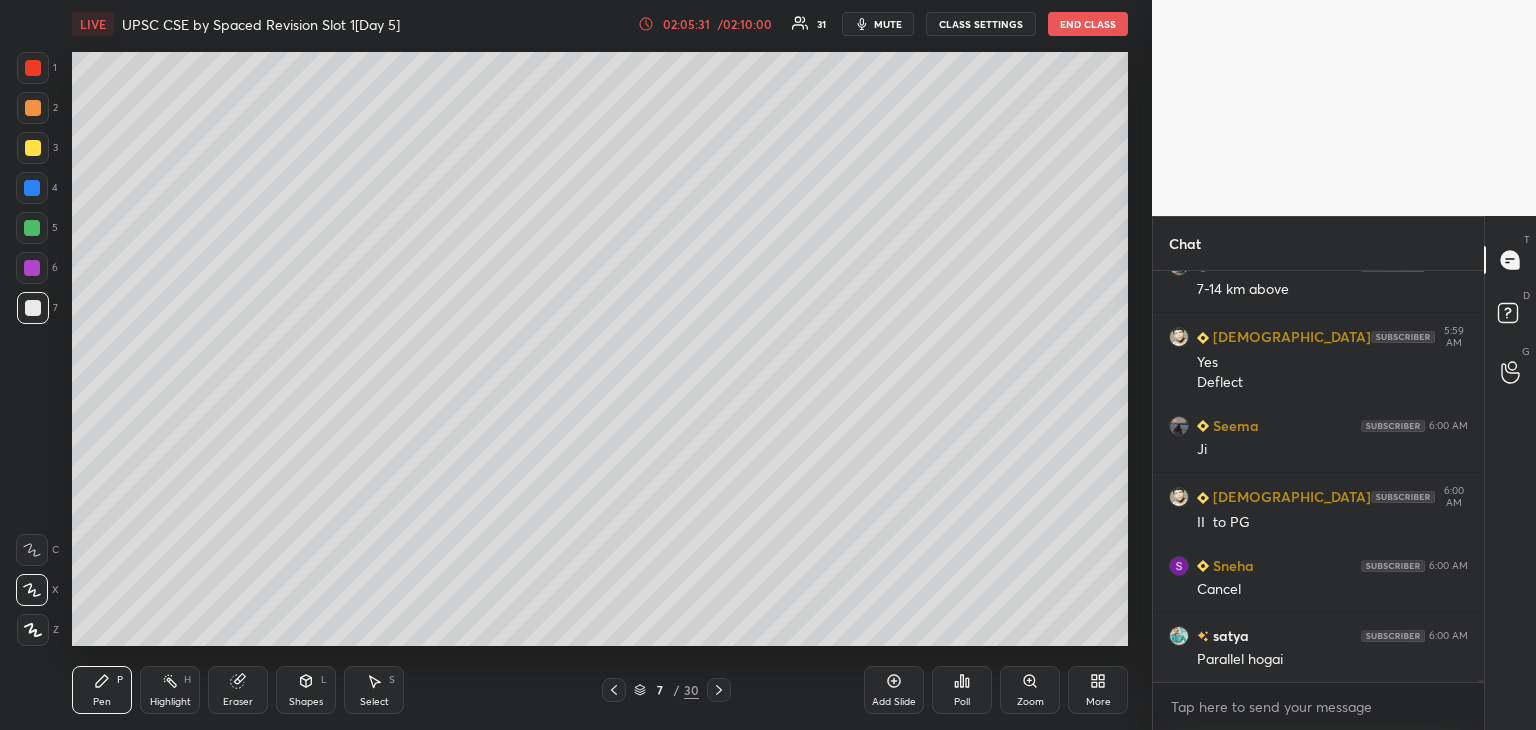 scroll, scrollTop: 80782, scrollLeft: 0, axis: vertical 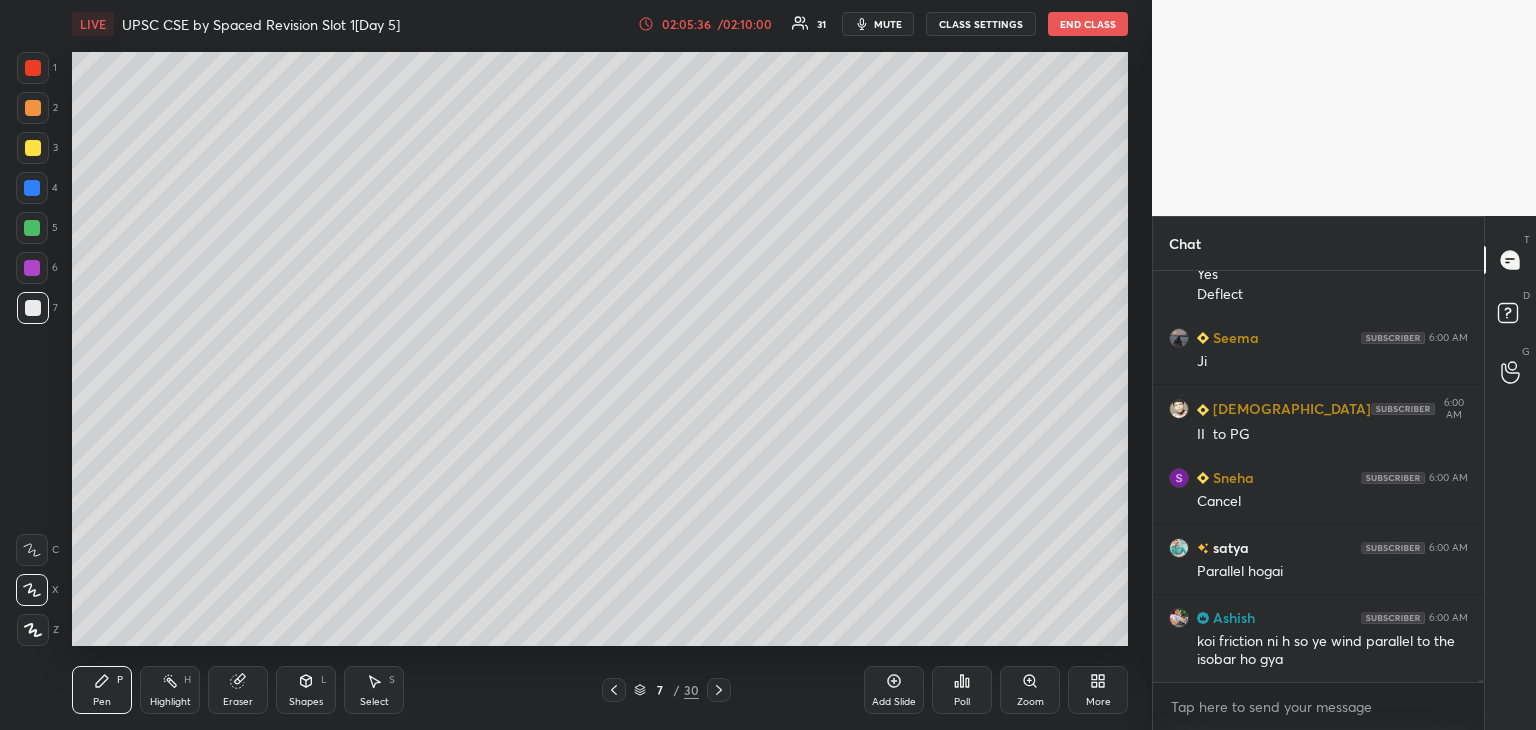 click at bounding box center (719, 690) 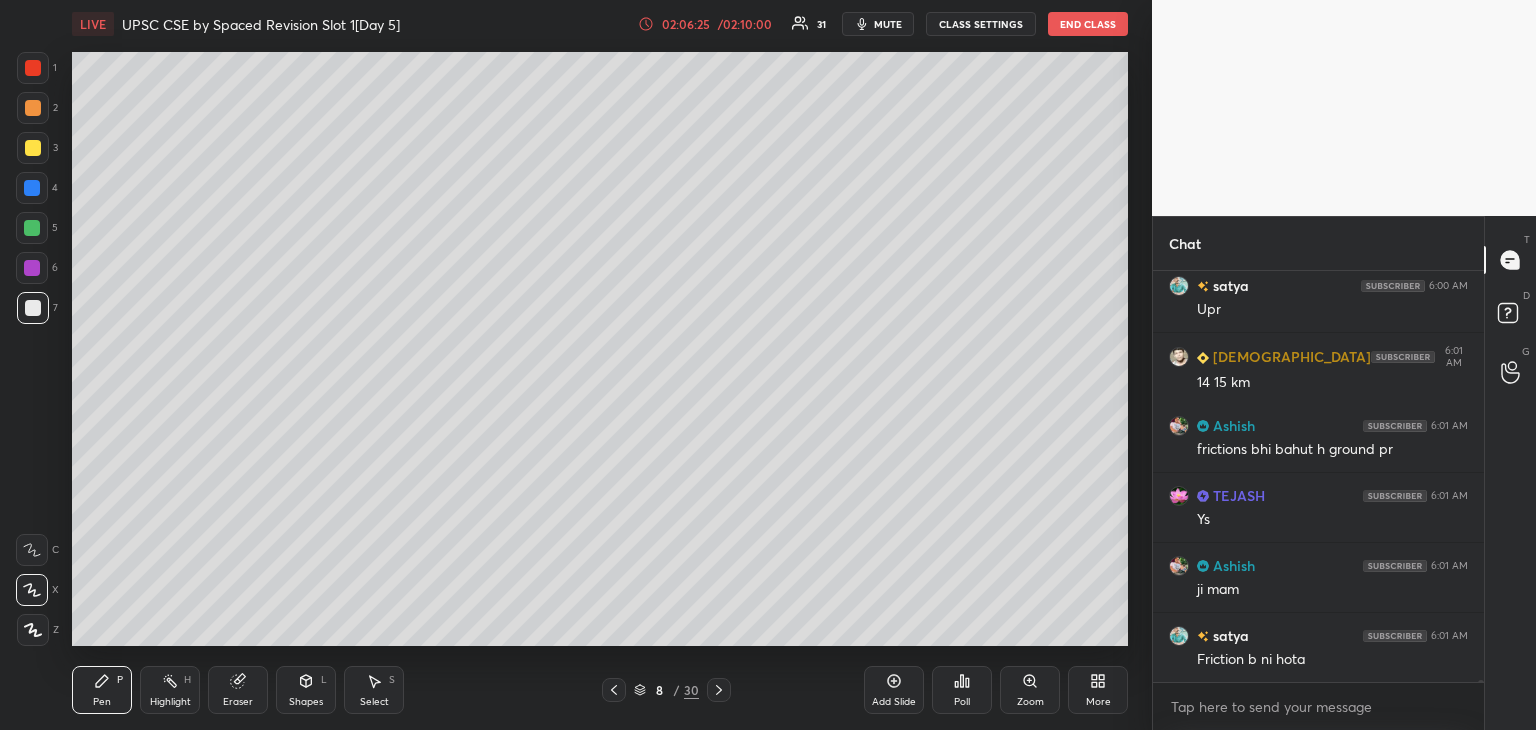 scroll, scrollTop: 81482, scrollLeft: 0, axis: vertical 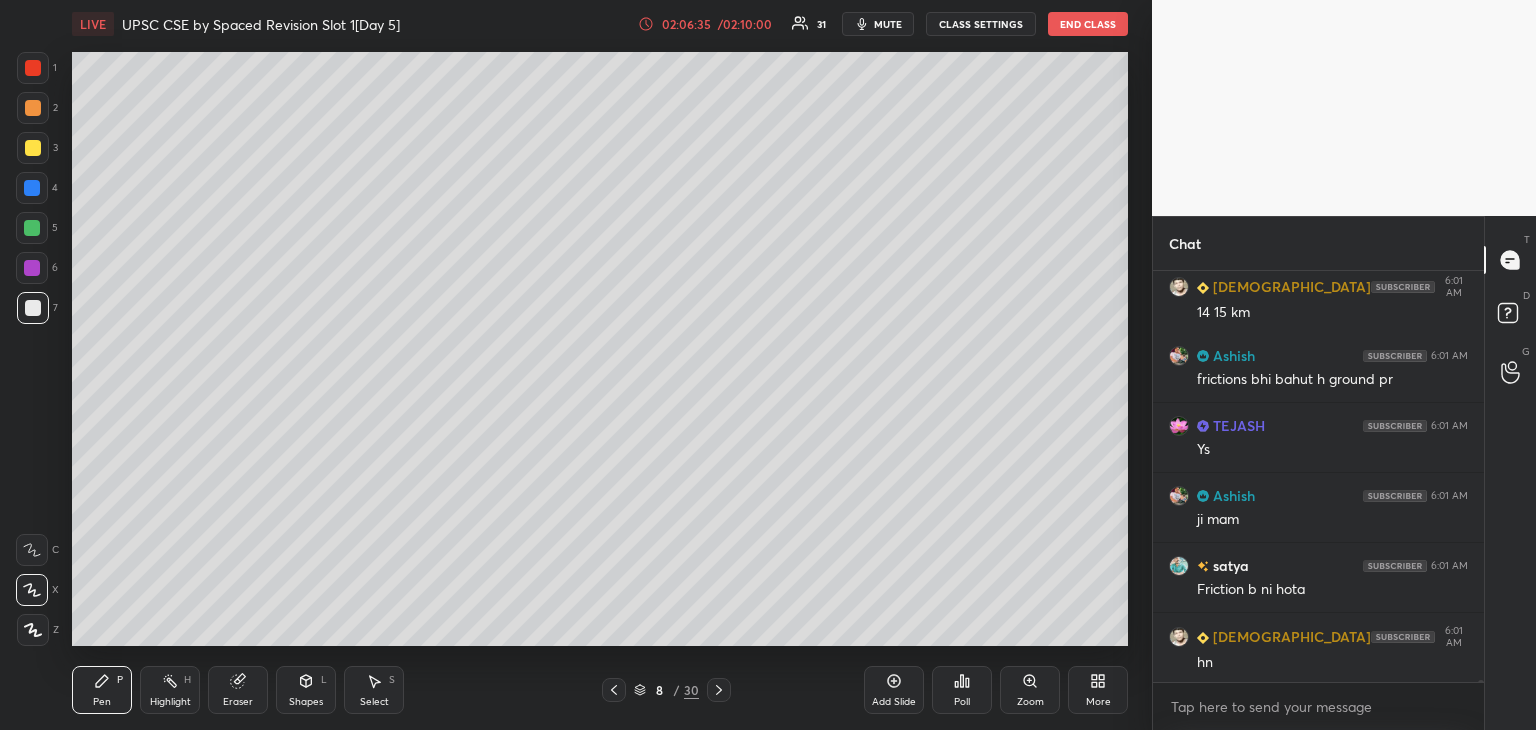 click at bounding box center [32, 268] 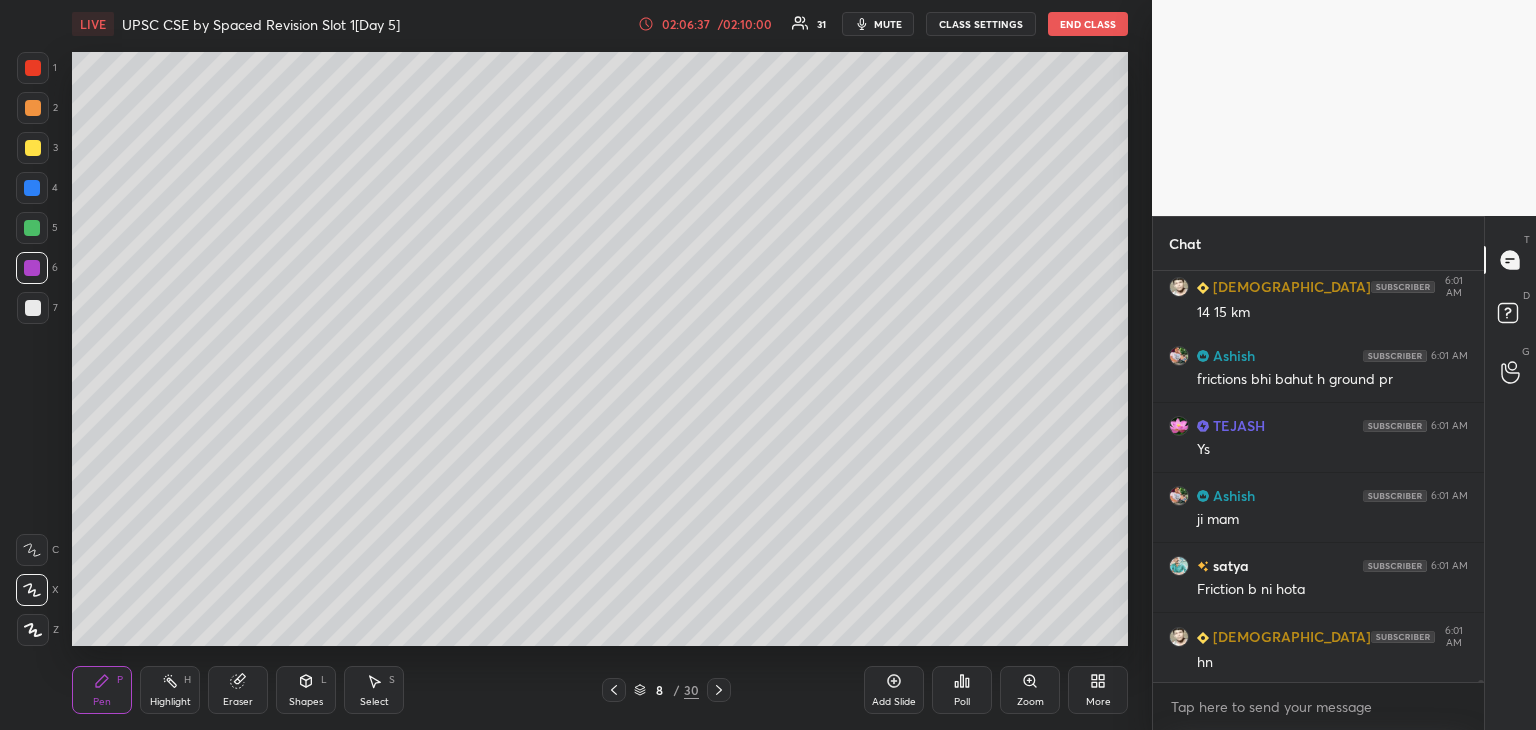 scroll, scrollTop: 81552, scrollLeft: 0, axis: vertical 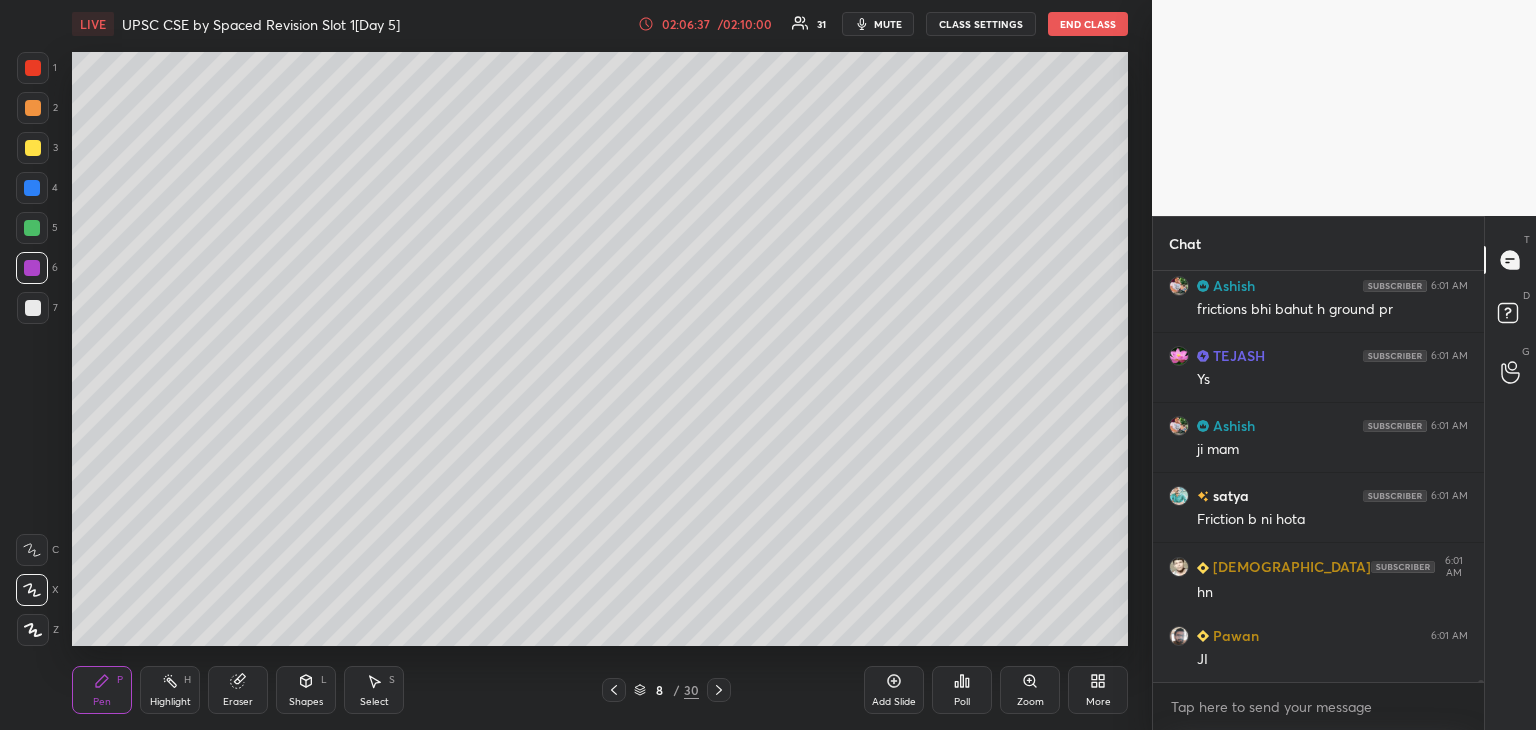 click at bounding box center (33, 308) 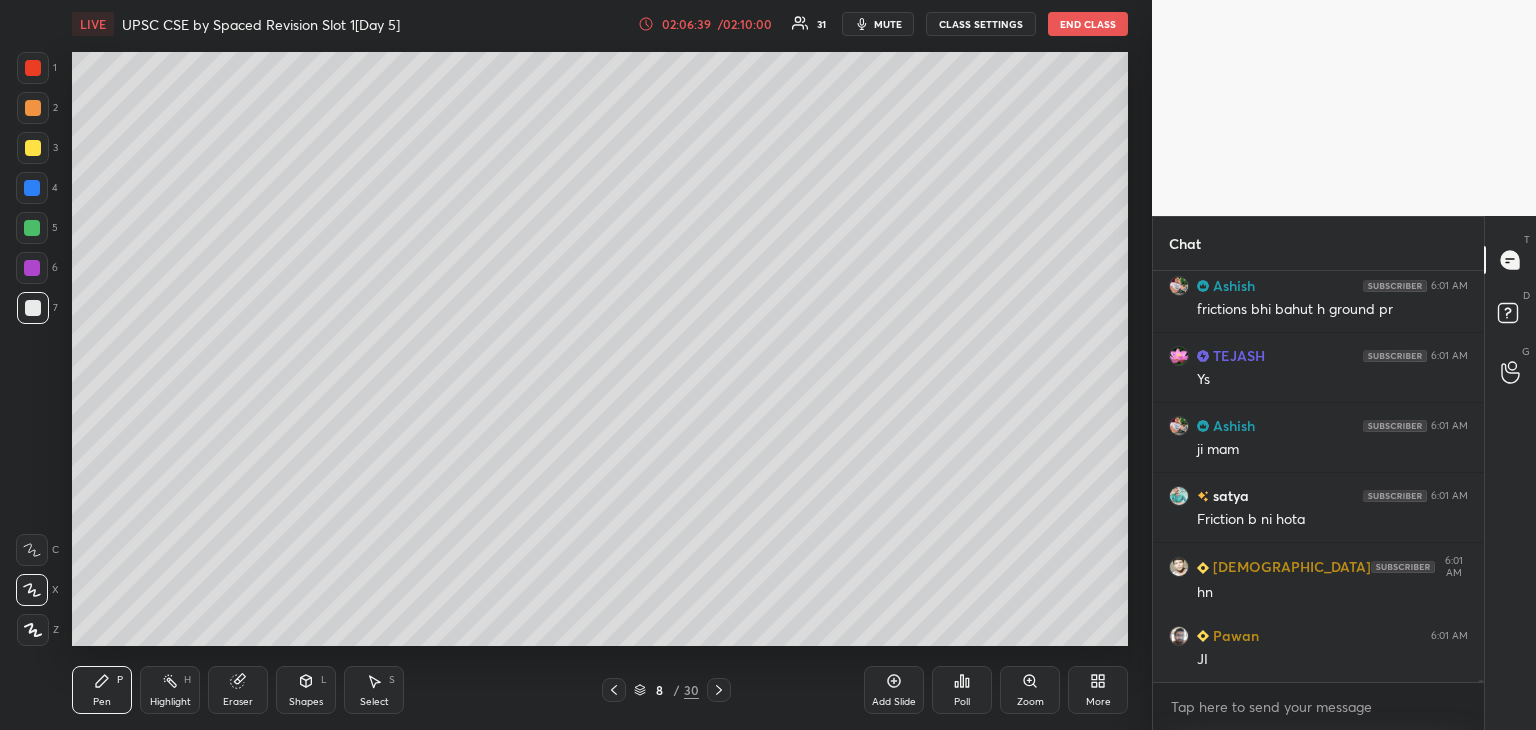 drag, startPoint x: 39, startPoint y: 312, endPoint x: 52, endPoint y: 312, distance: 13 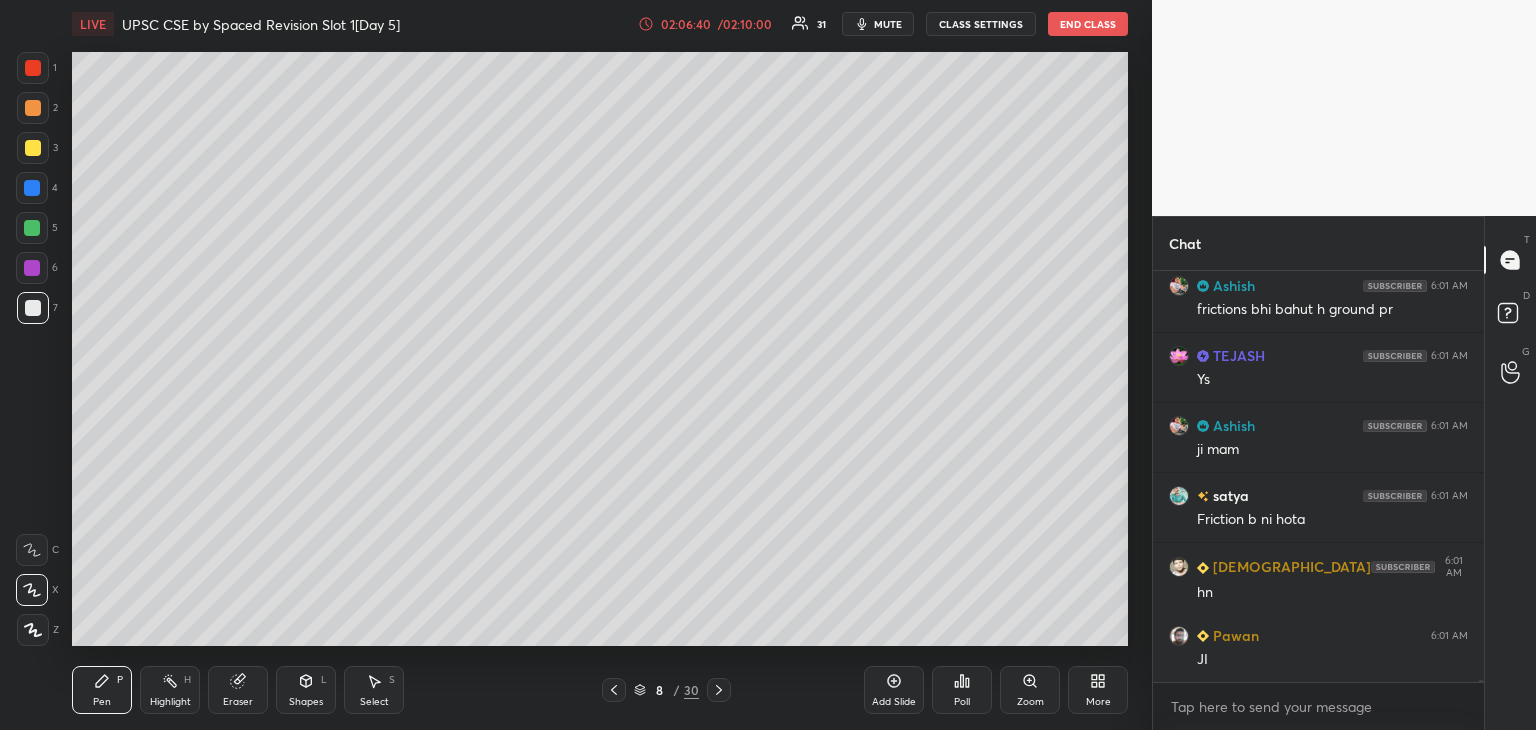drag, startPoint x: 40, startPoint y: 273, endPoint x: 68, endPoint y: 273, distance: 28 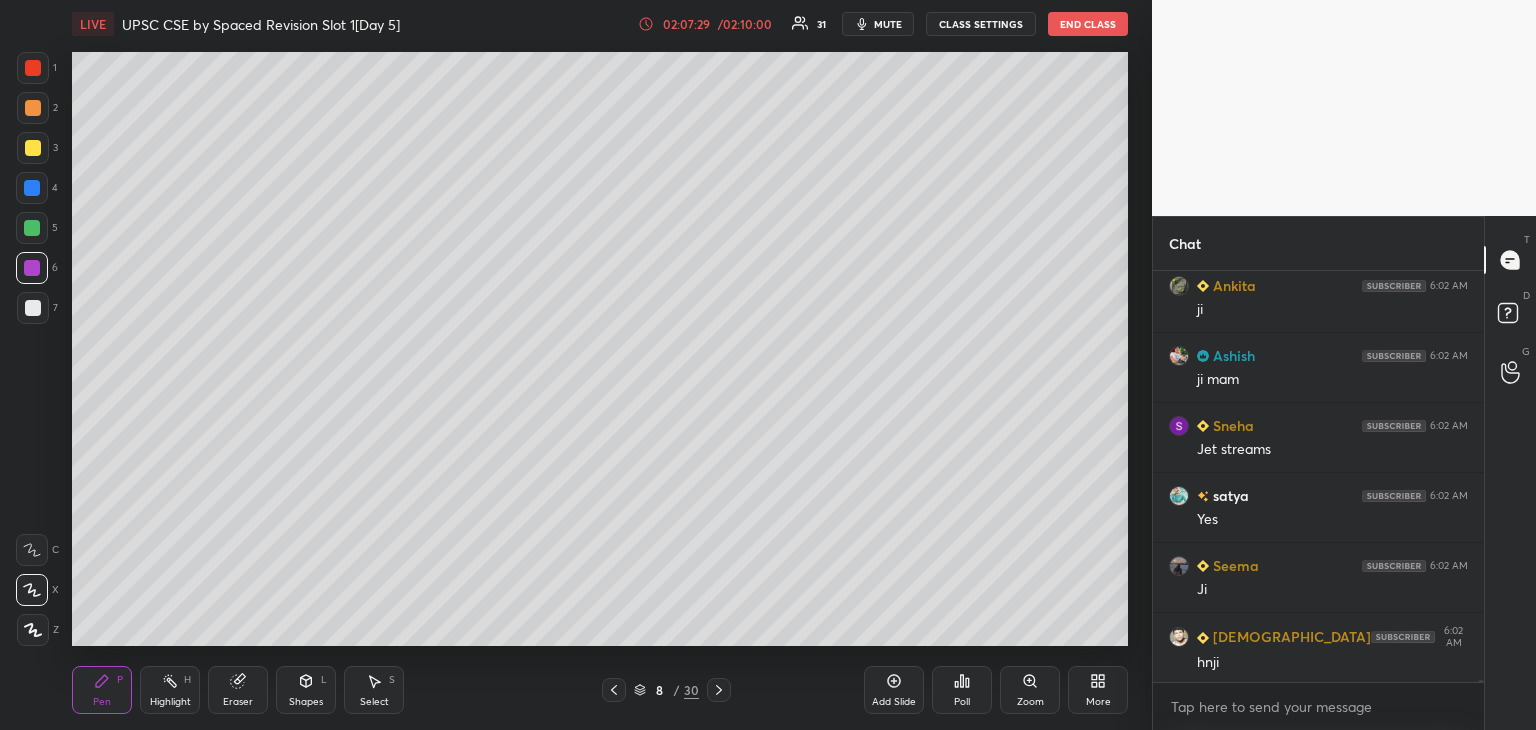 scroll, scrollTop: 82182, scrollLeft: 0, axis: vertical 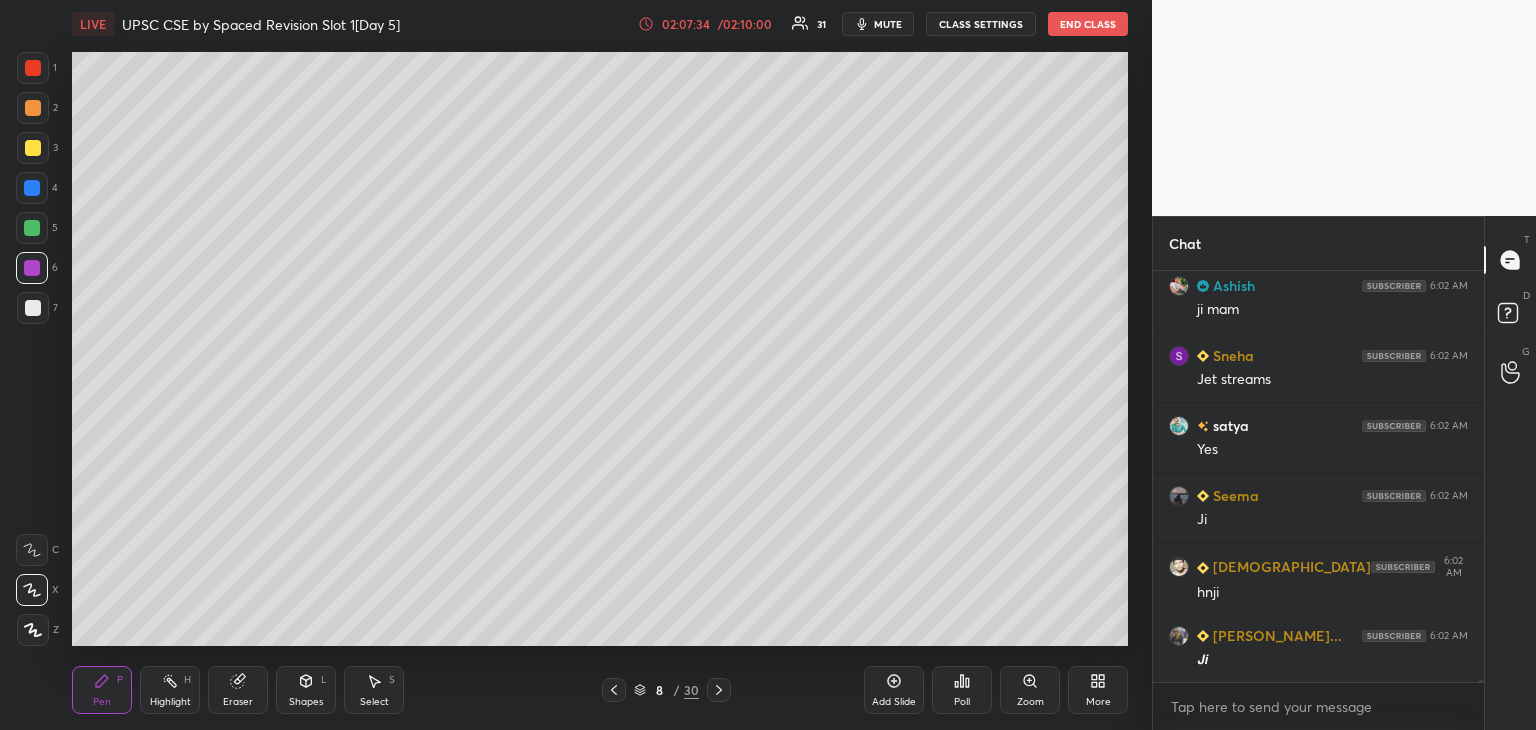 click on "Add Slide" at bounding box center (894, 690) 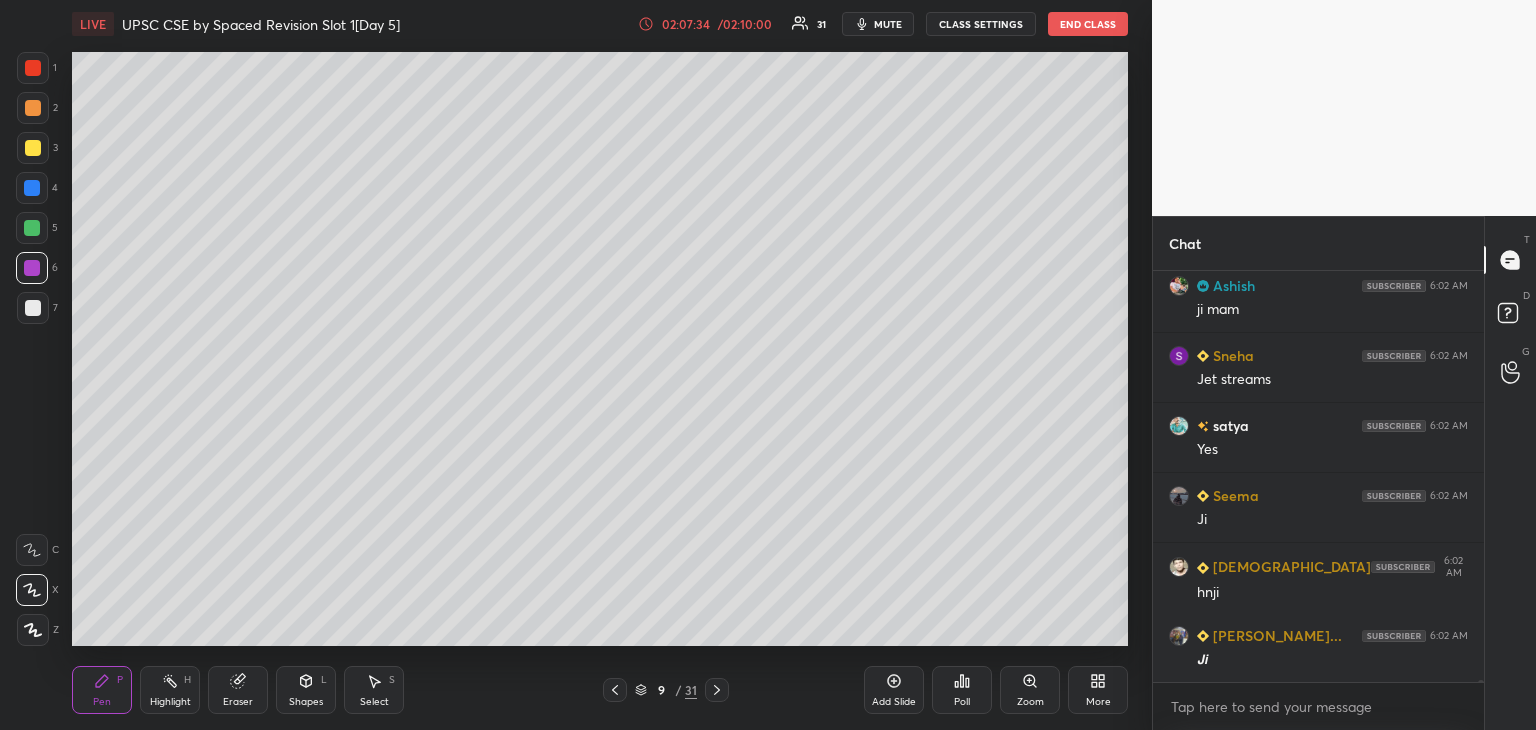 click at bounding box center (33, 308) 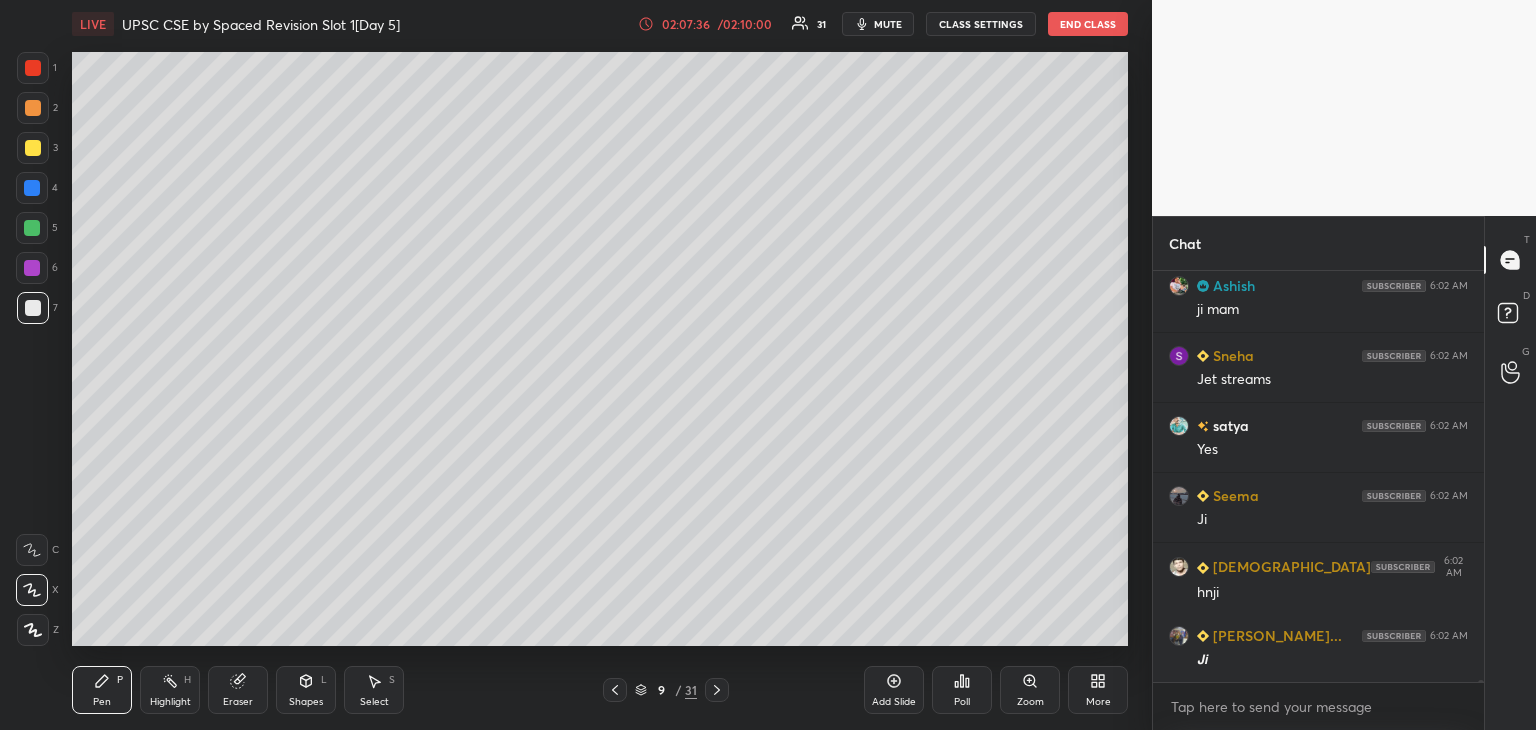 scroll, scrollTop: 82252, scrollLeft: 0, axis: vertical 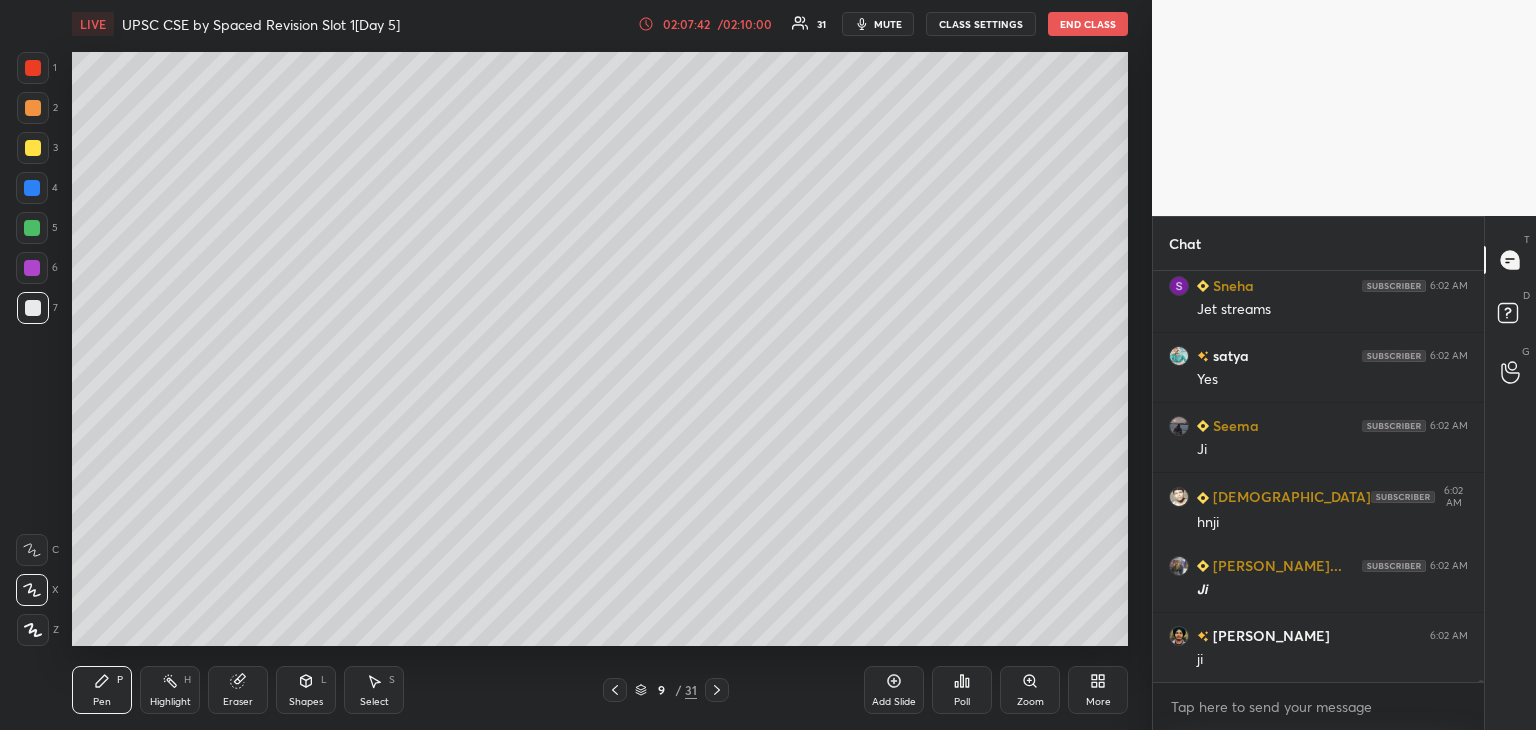 click at bounding box center (33, 148) 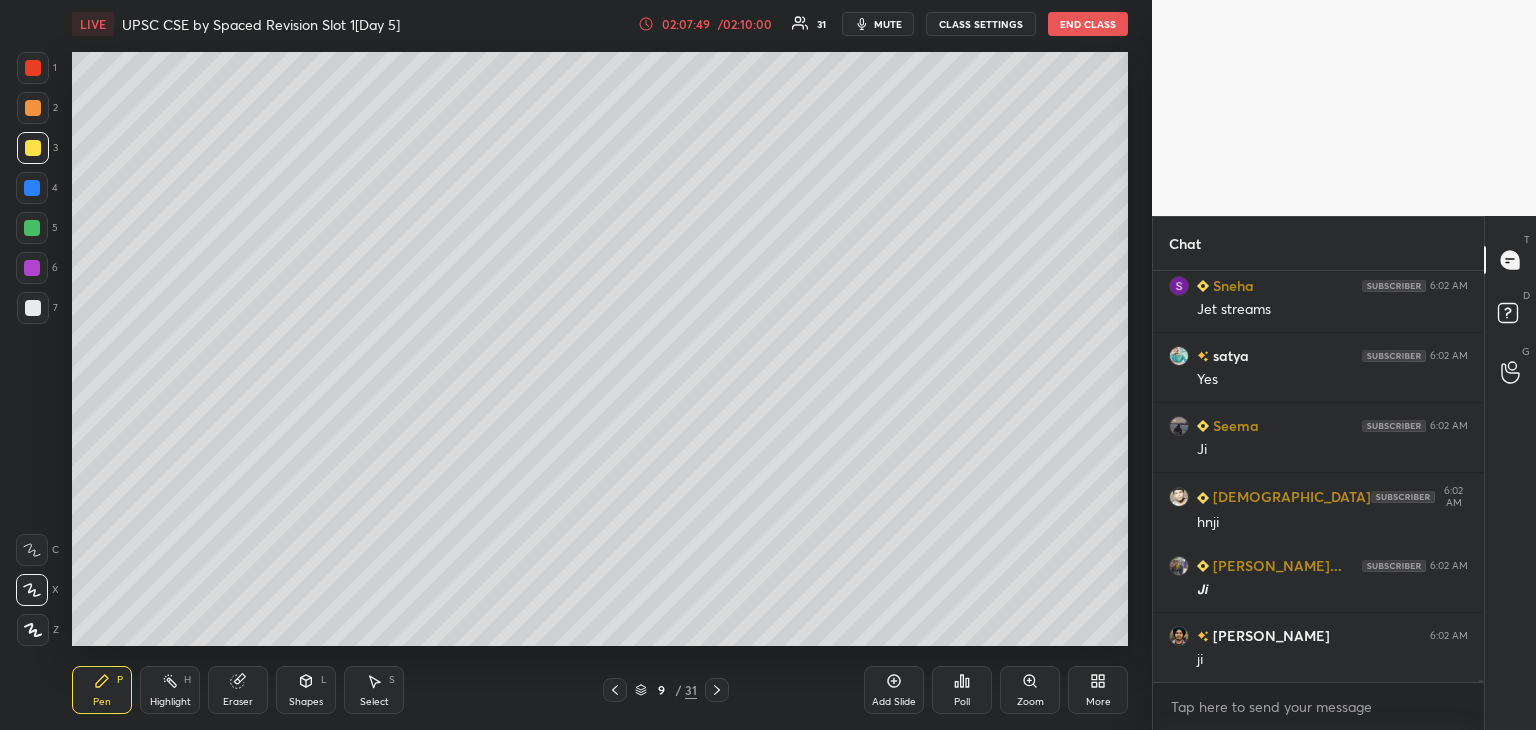 click at bounding box center [32, 188] 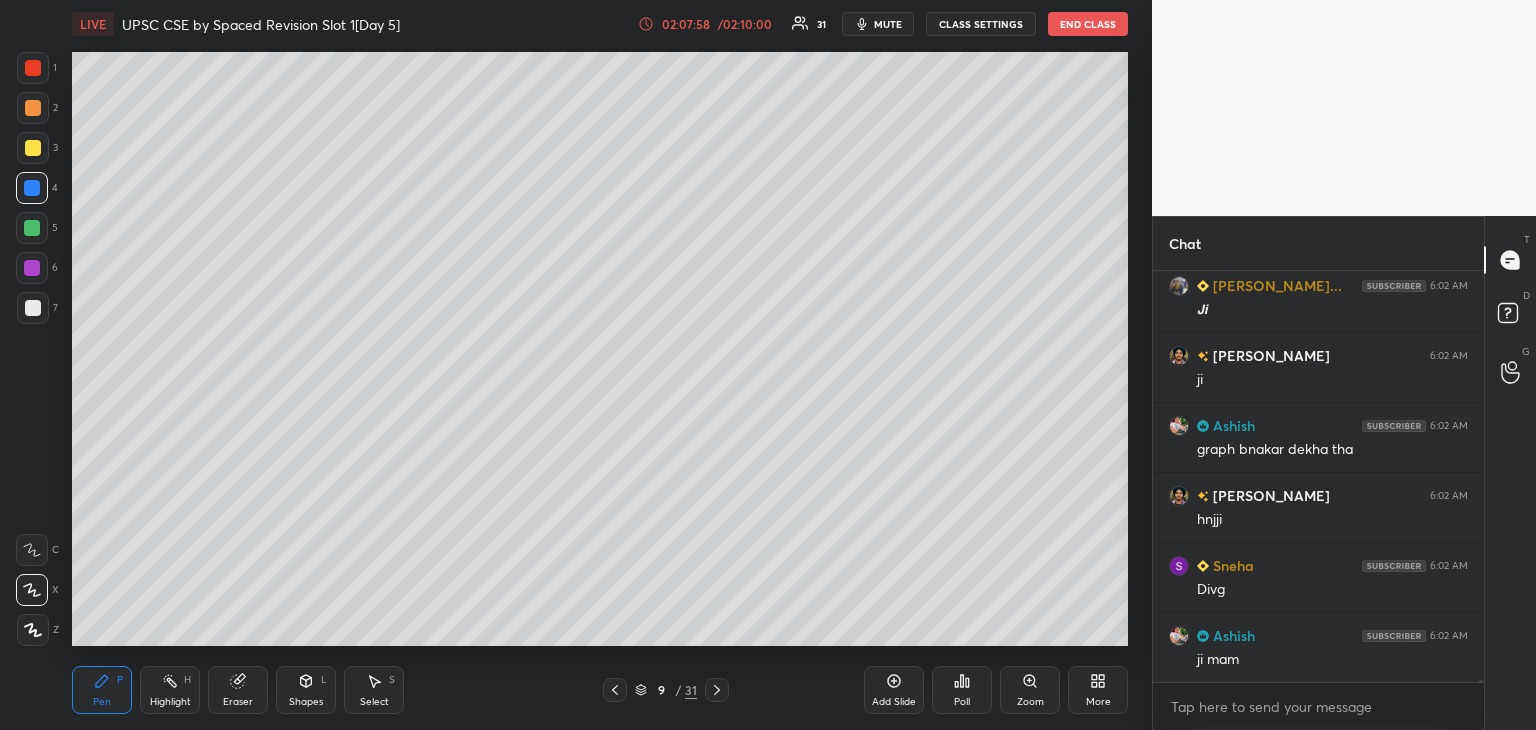 scroll, scrollTop: 82602, scrollLeft: 0, axis: vertical 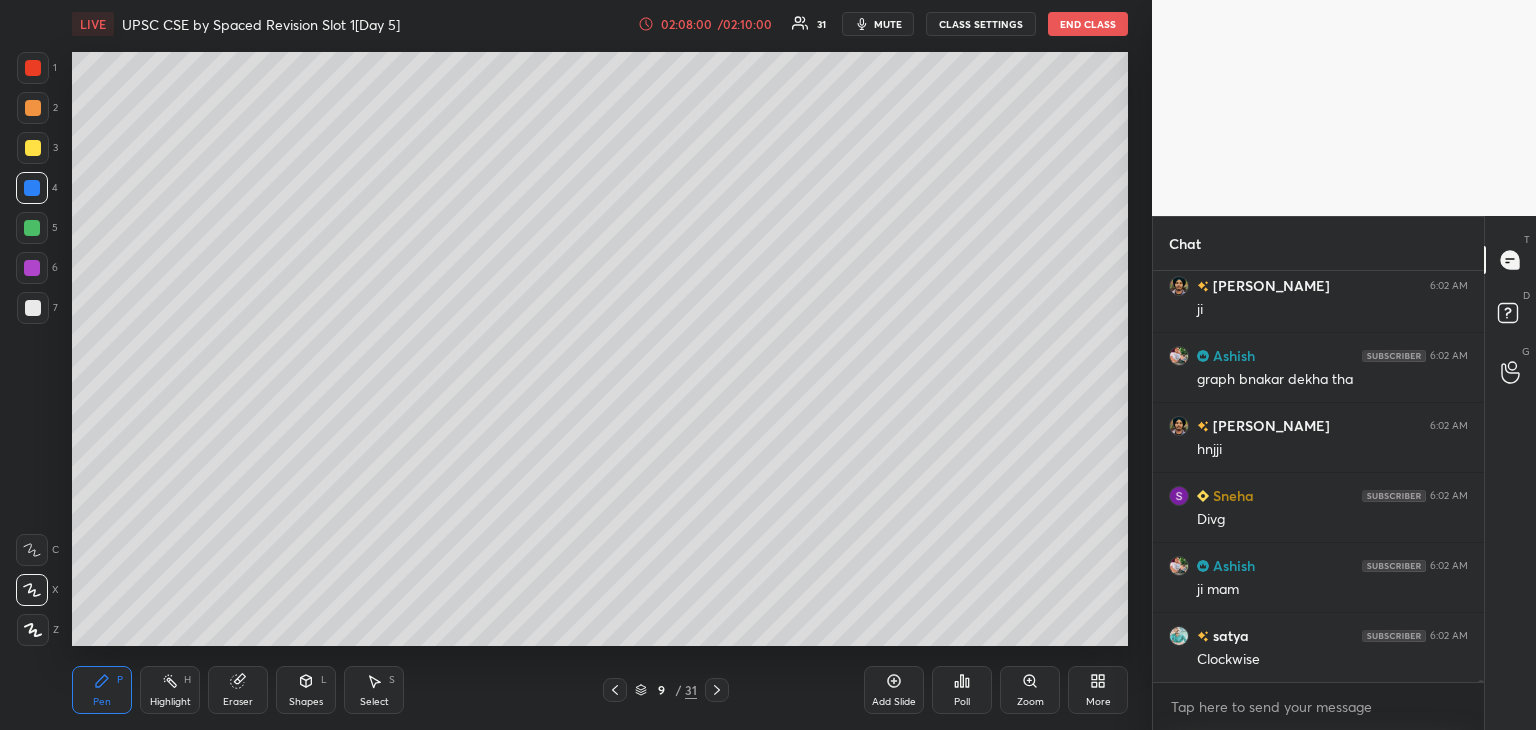 click at bounding box center [32, 268] 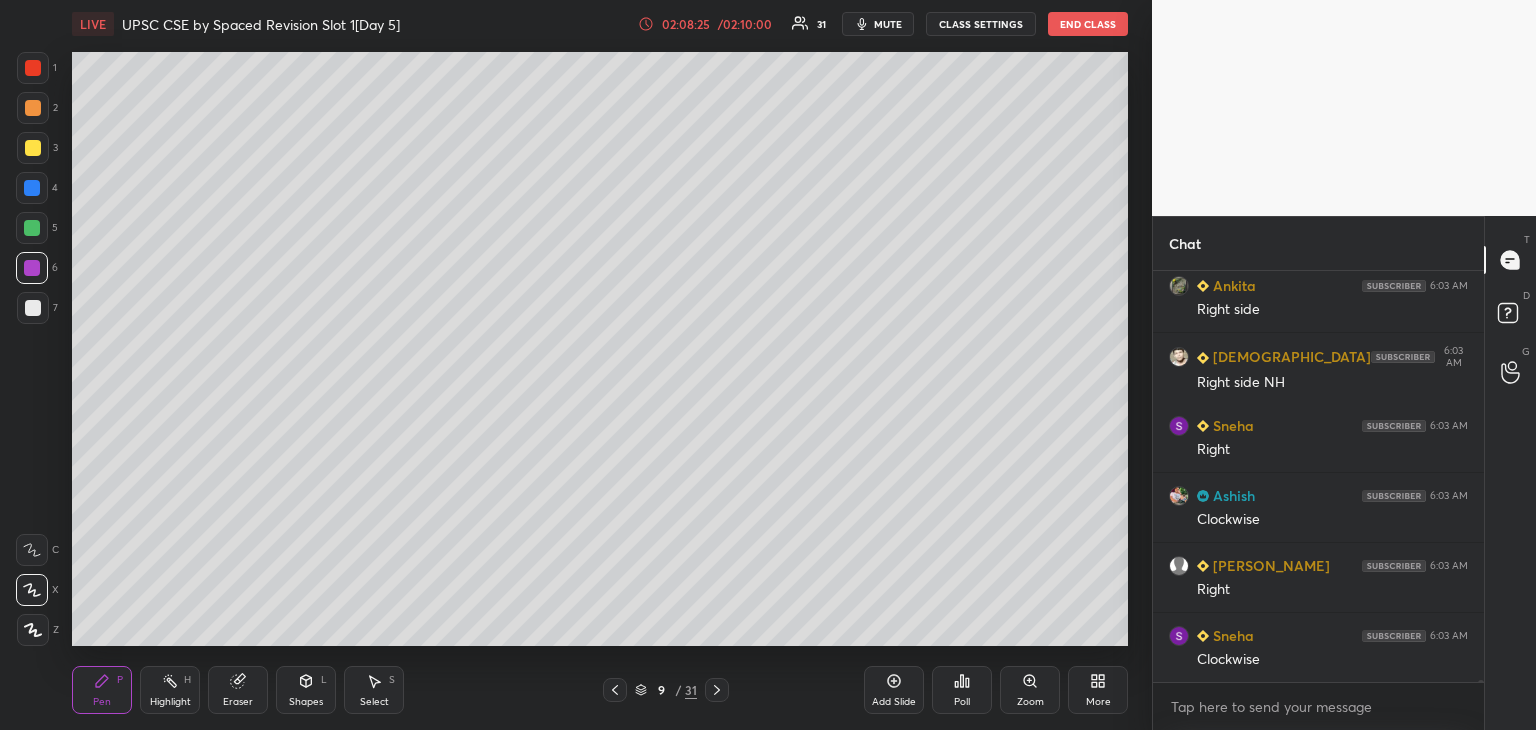 scroll, scrollTop: 83162, scrollLeft: 0, axis: vertical 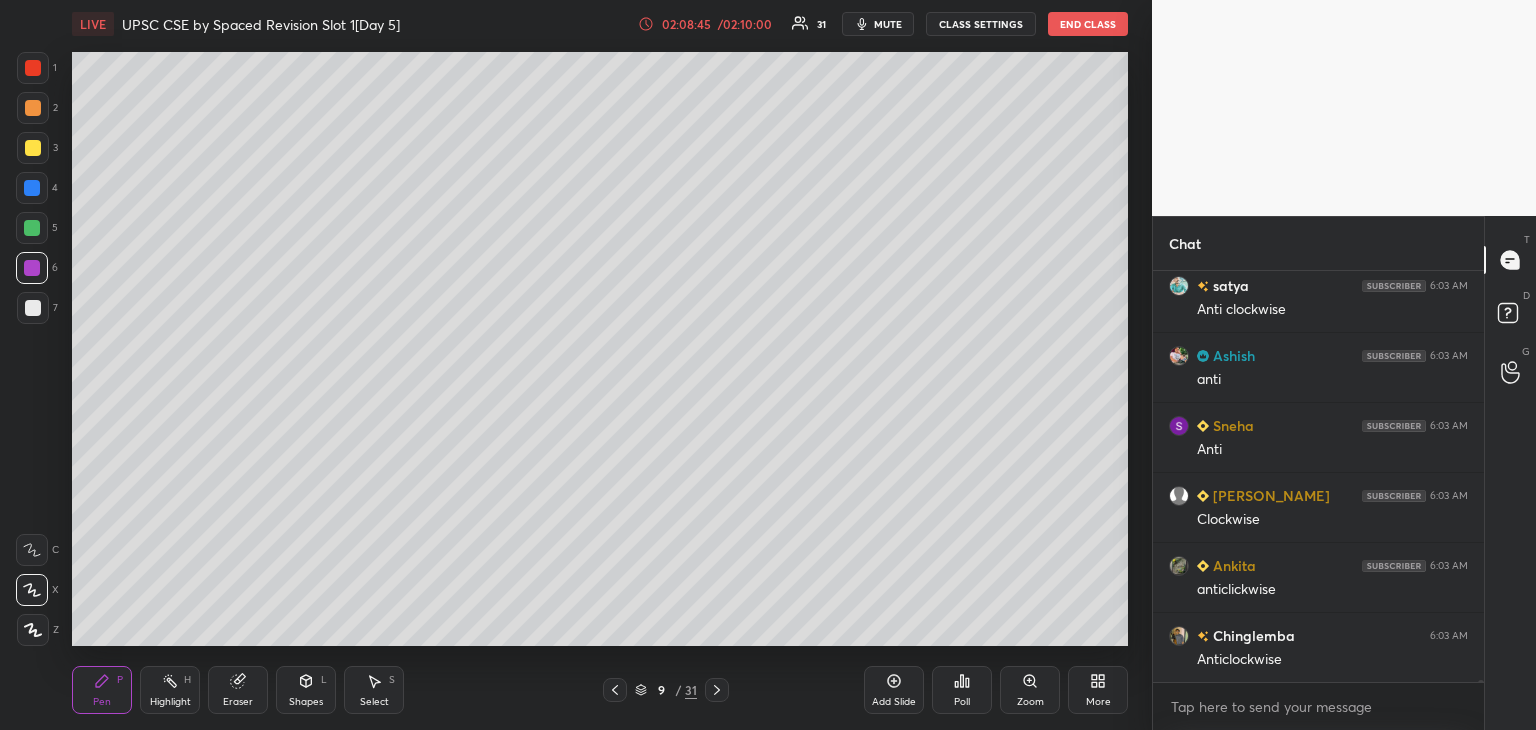 click at bounding box center (33, 308) 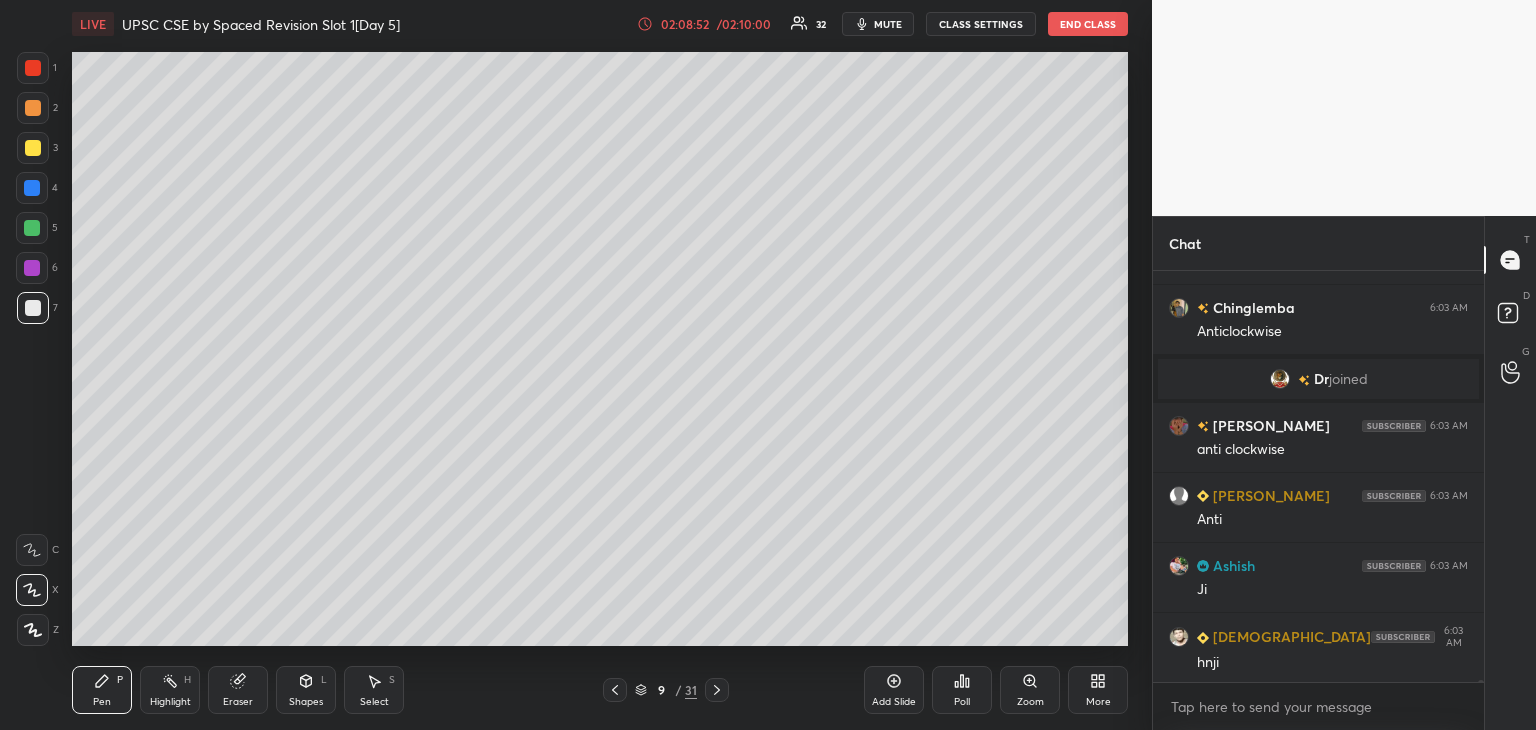 scroll, scrollTop: 82946, scrollLeft: 0, axis: vertical 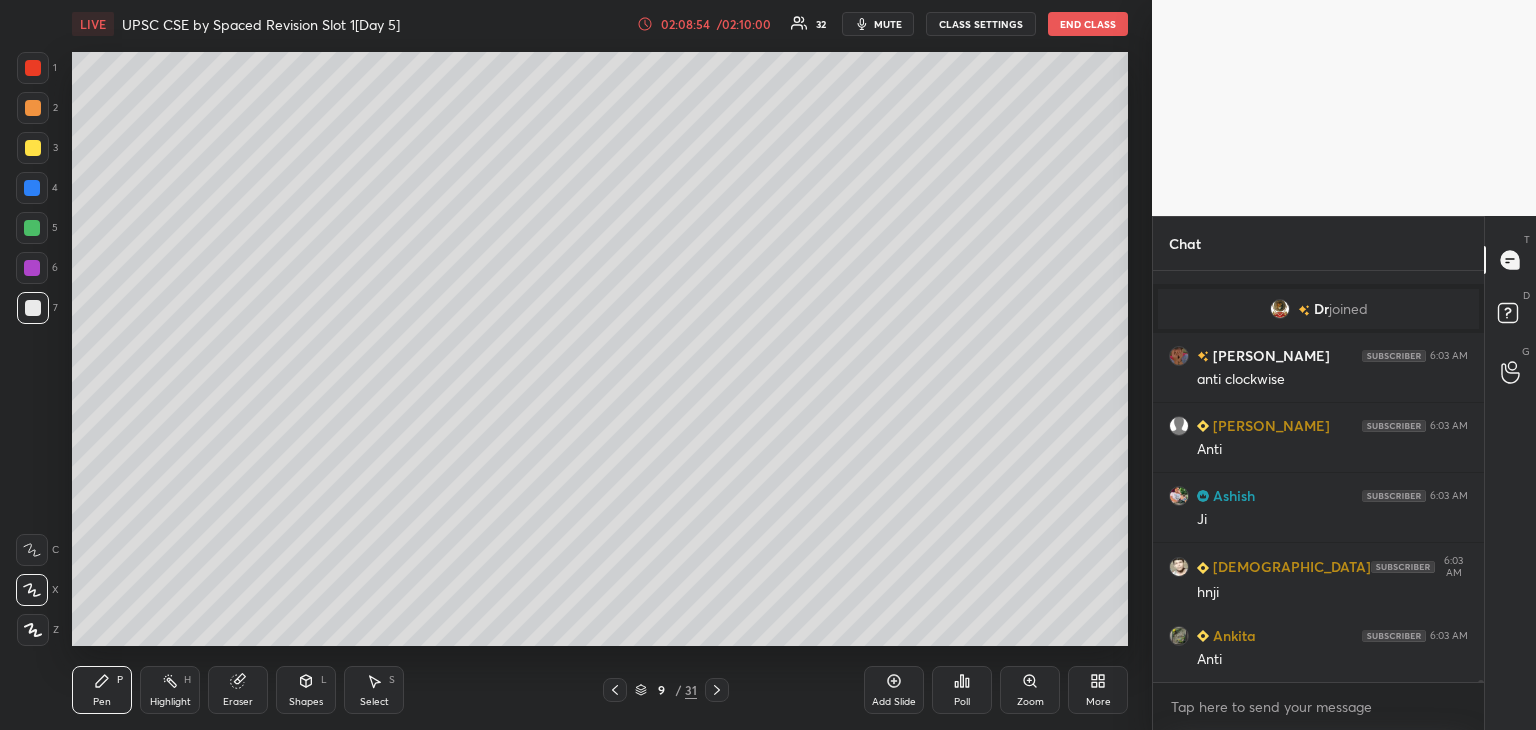 click at bounding box center [32, 228] 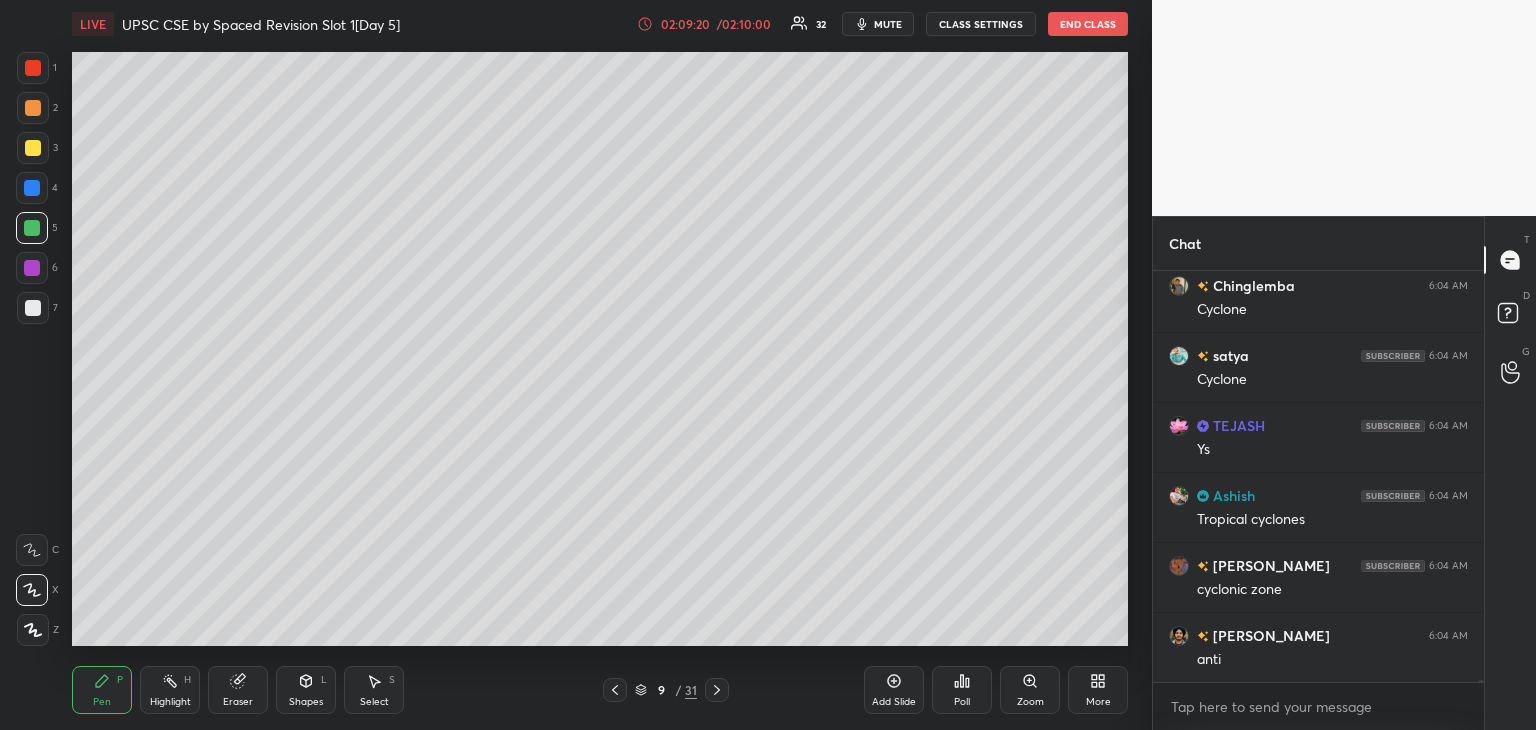 scroll, scrollTop: 83786, scrollLeft: 0, axis: vertical 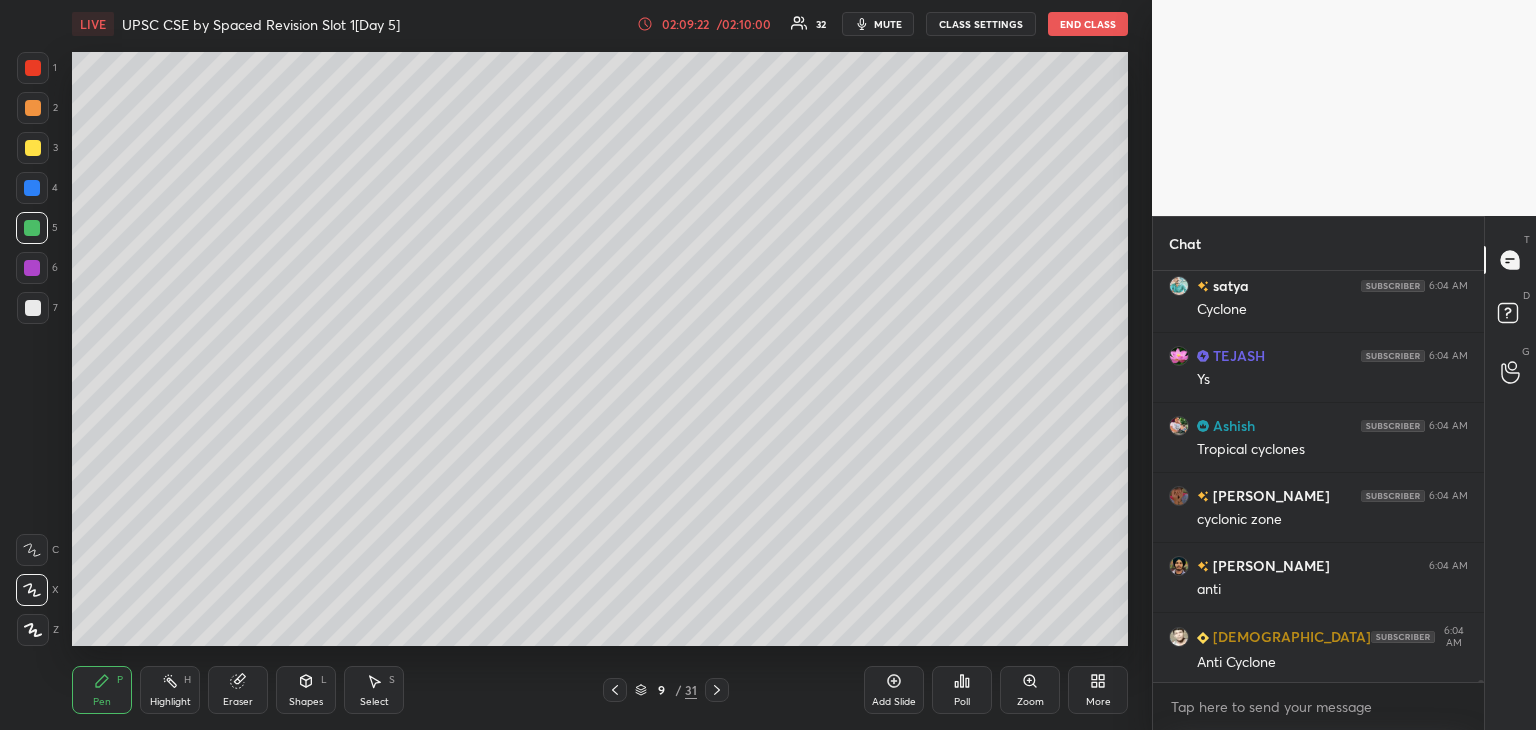 click 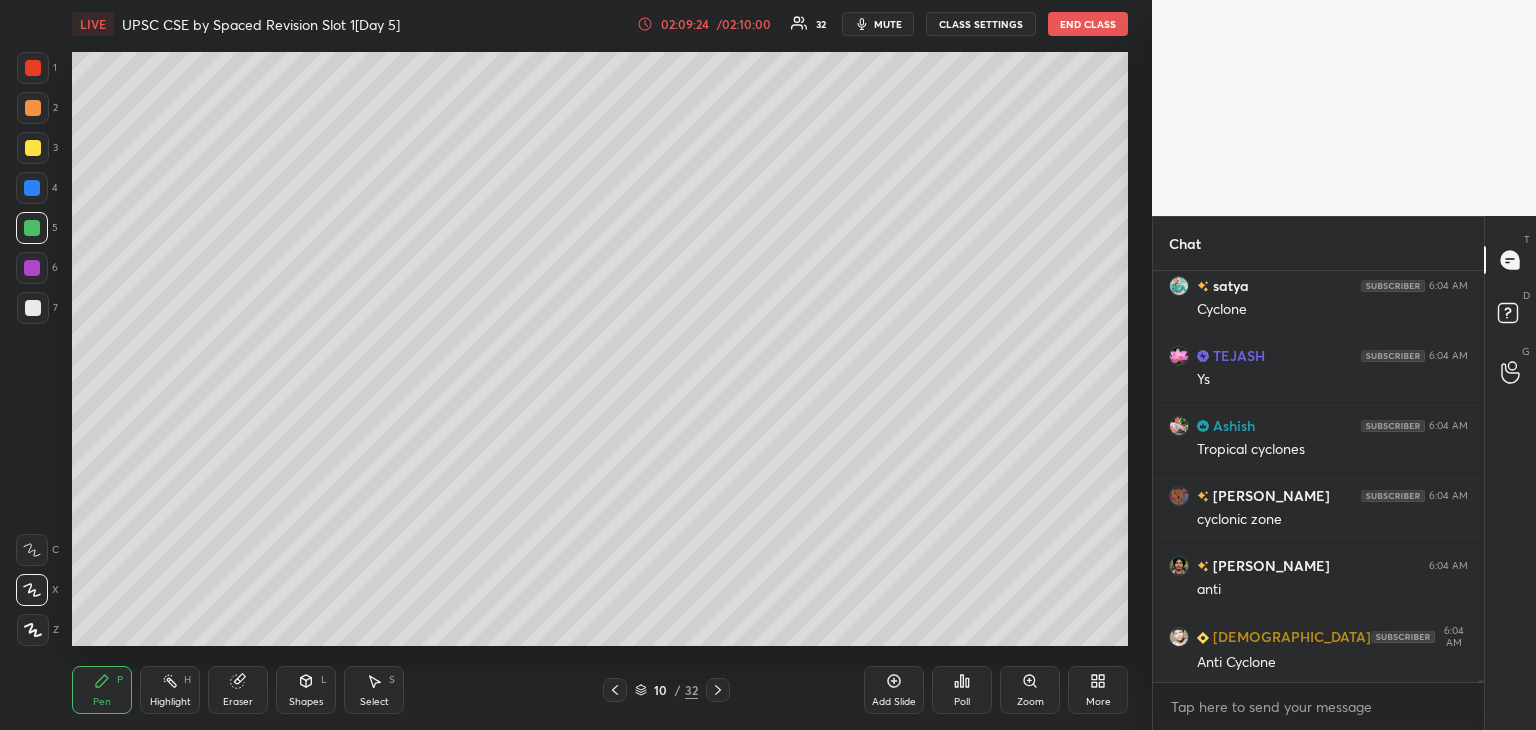 scroll, scrollTop: 83856, scrollLeft: 0, axis: vertical 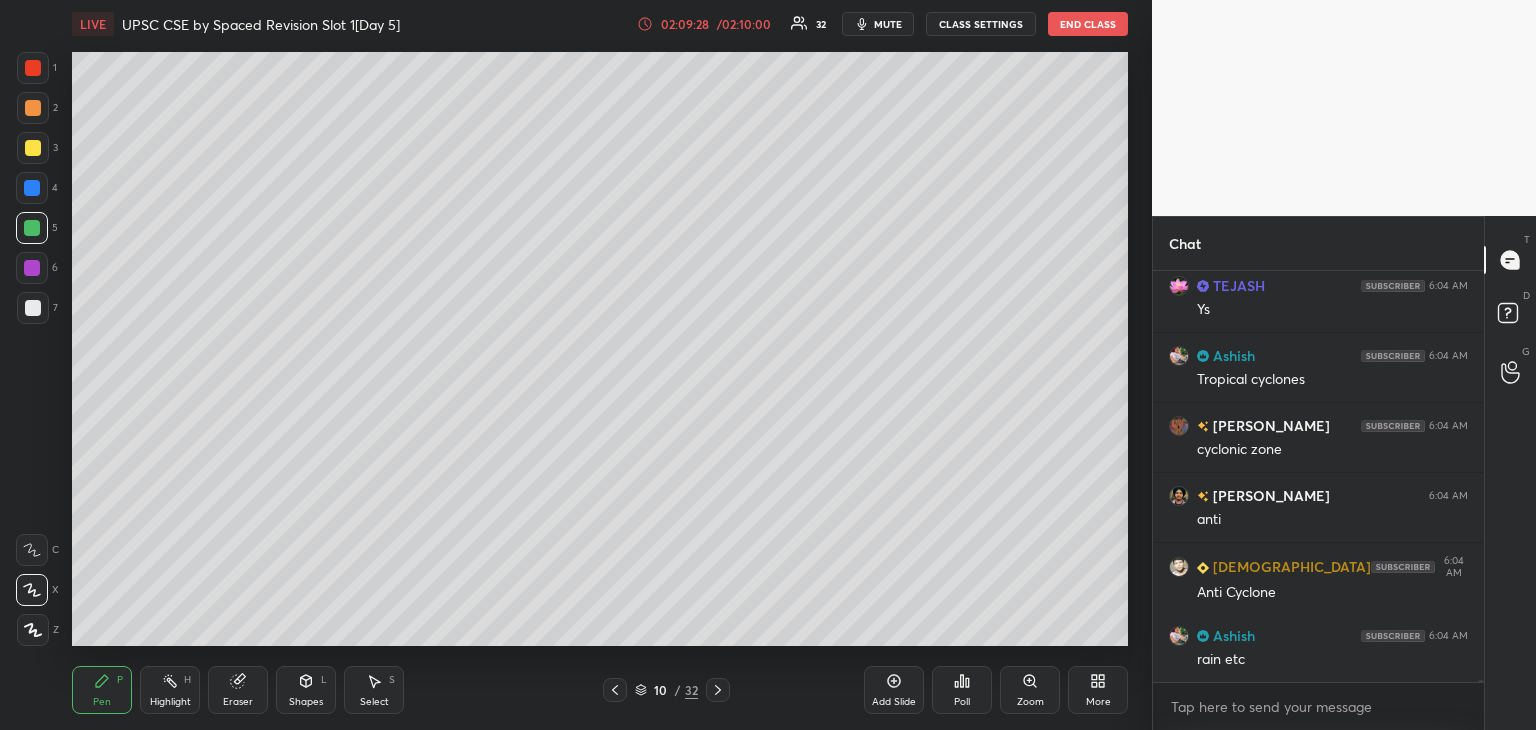 click at bounding box center [33, 308] 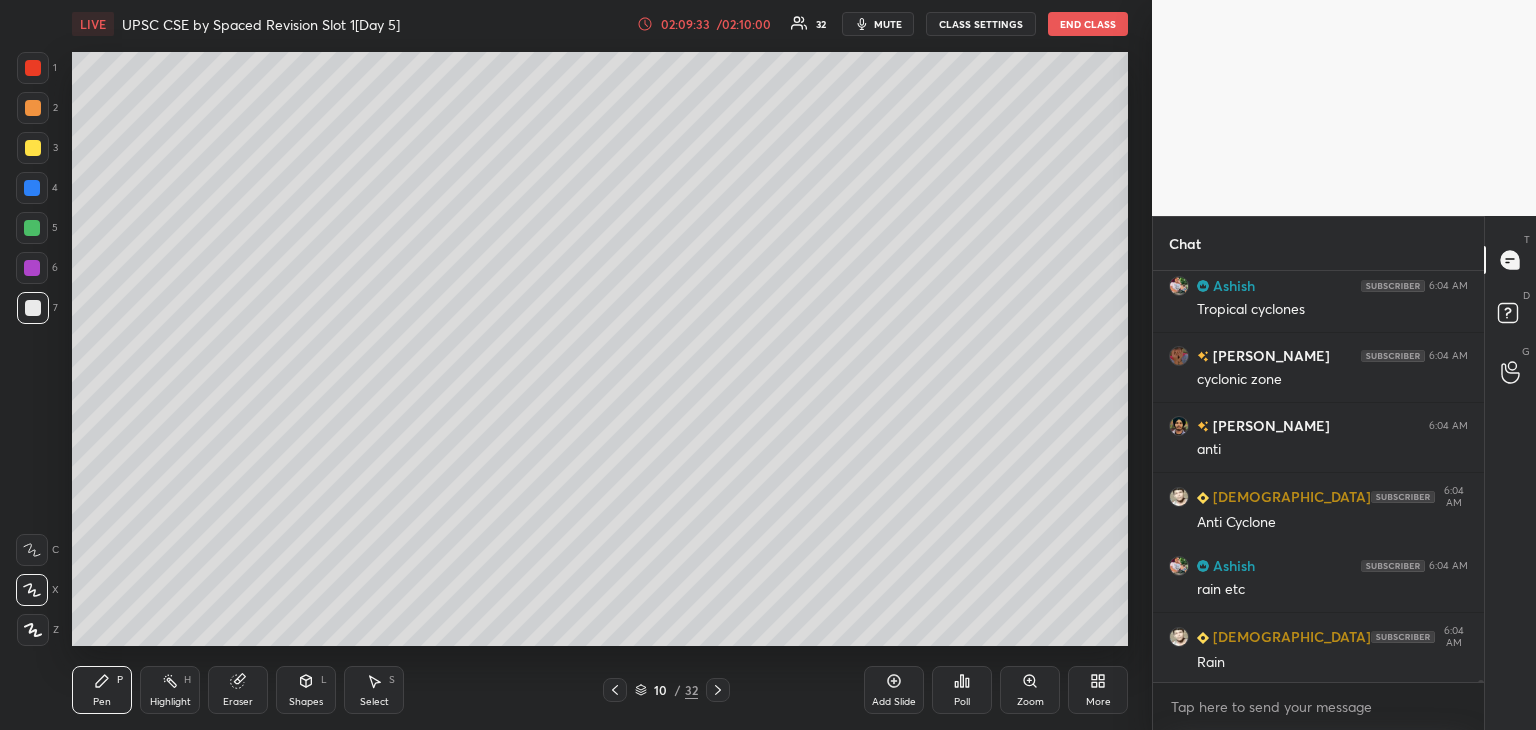 scroll, scrollTop: 83996, scrollLeft: 0, axis: vertical 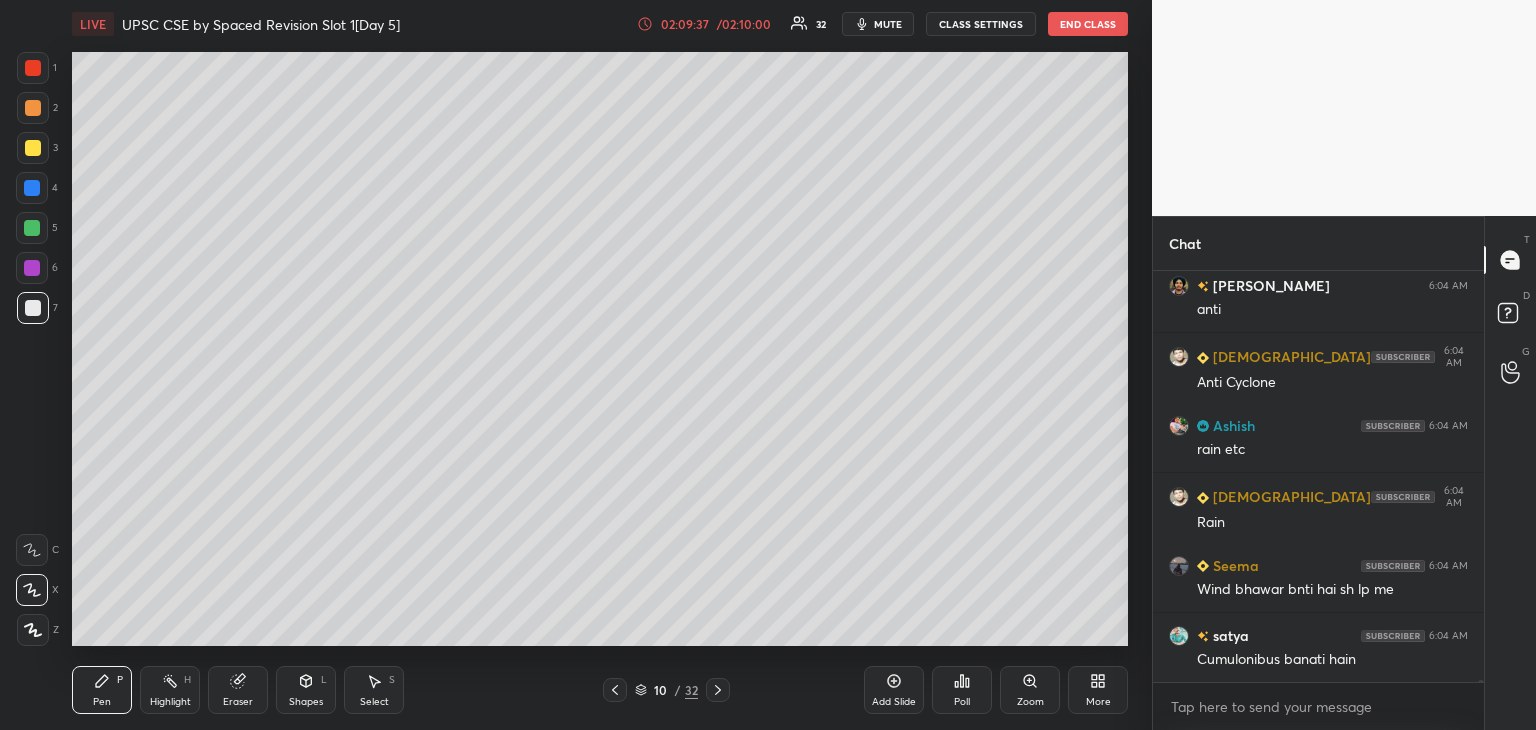 click 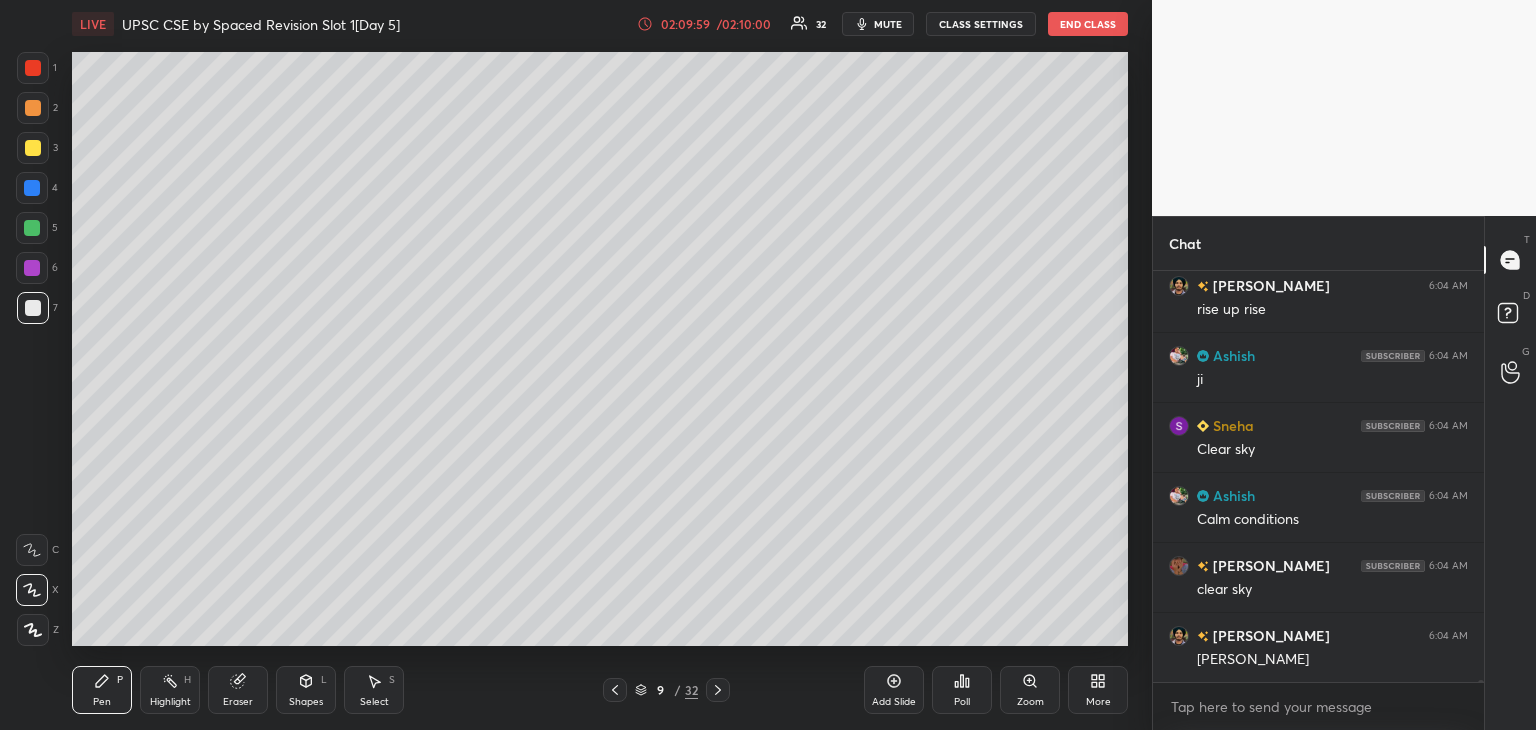 scroll, scrollTop: 84626, scrollLeft: 0, axis: vertical 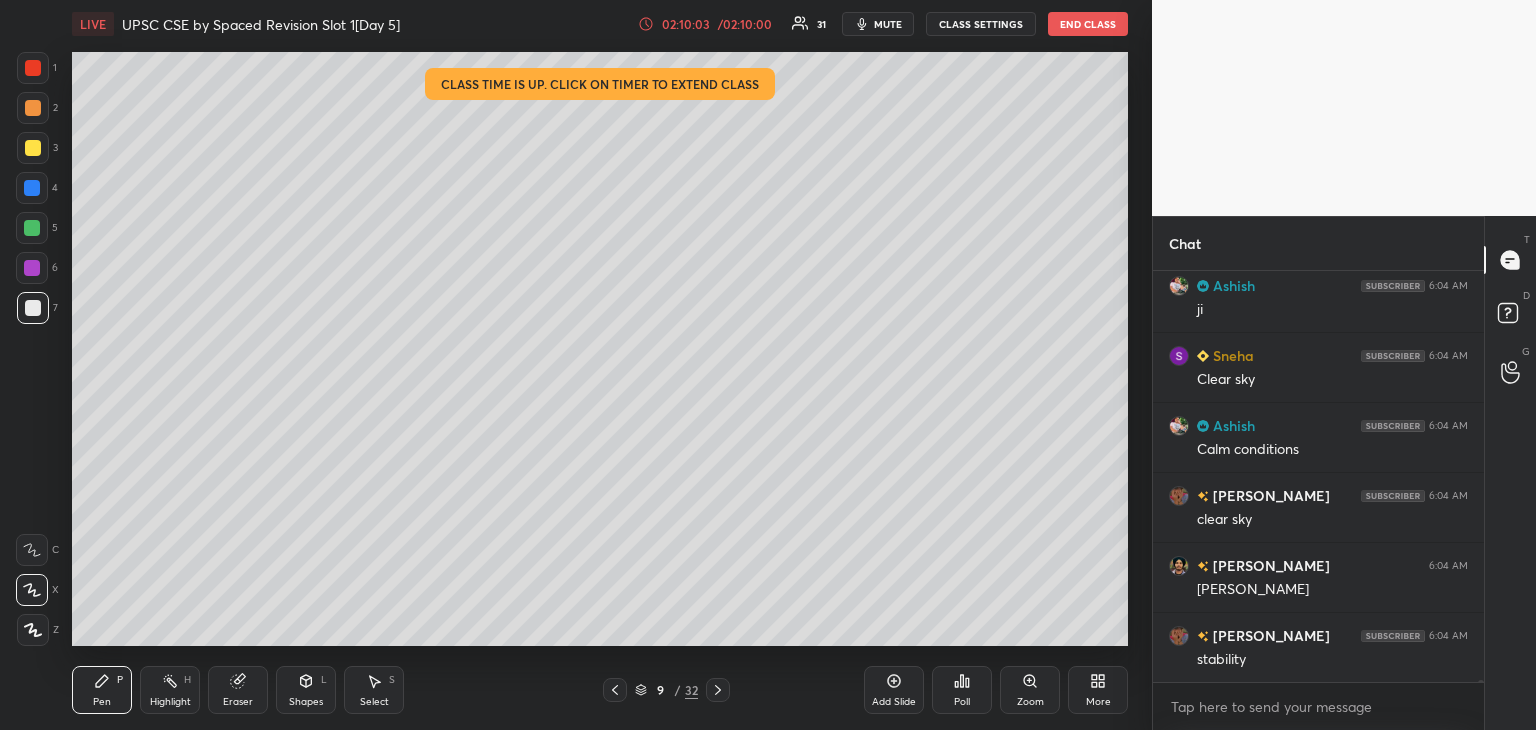 click 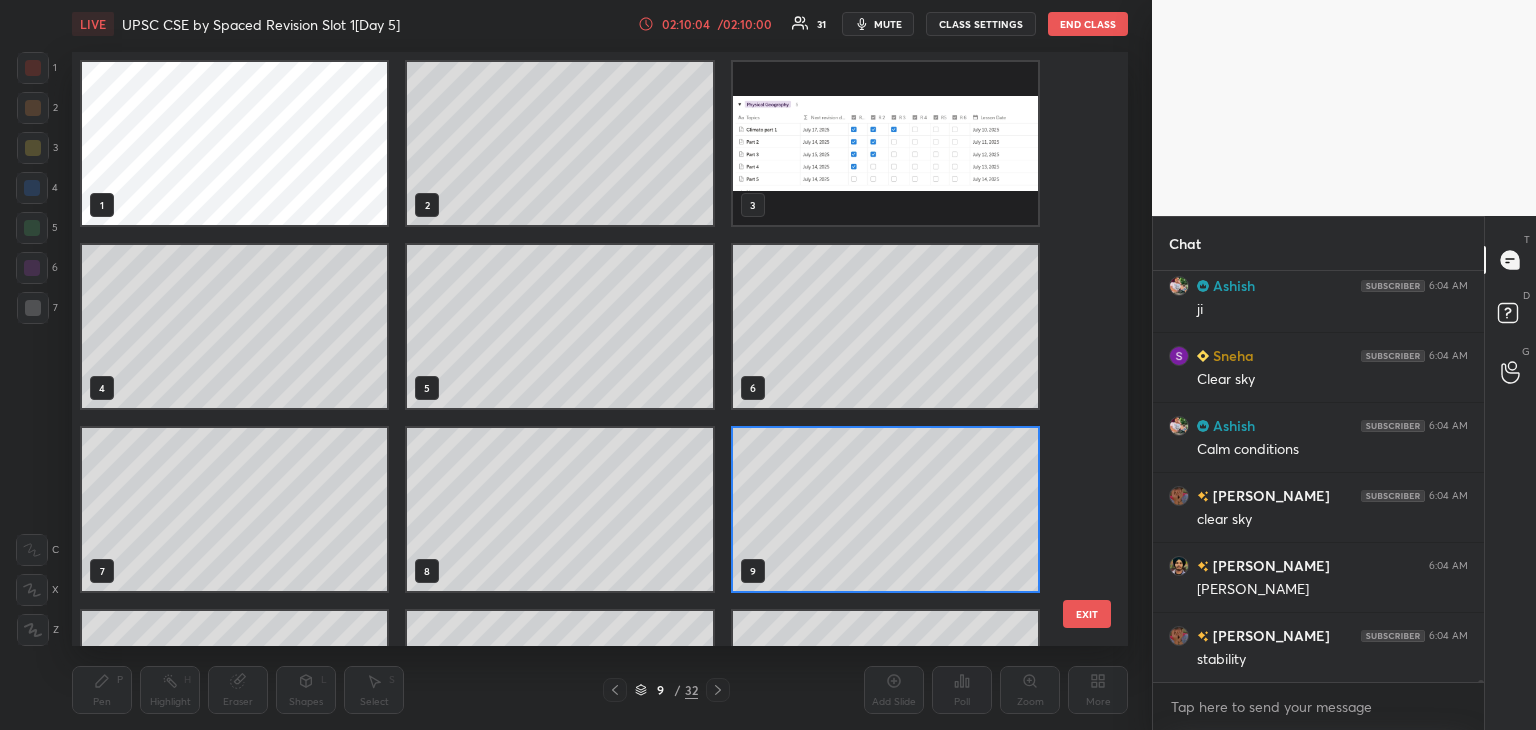 scroll, scrollTop: 84696, scrollLeft: 0, axis: vertical 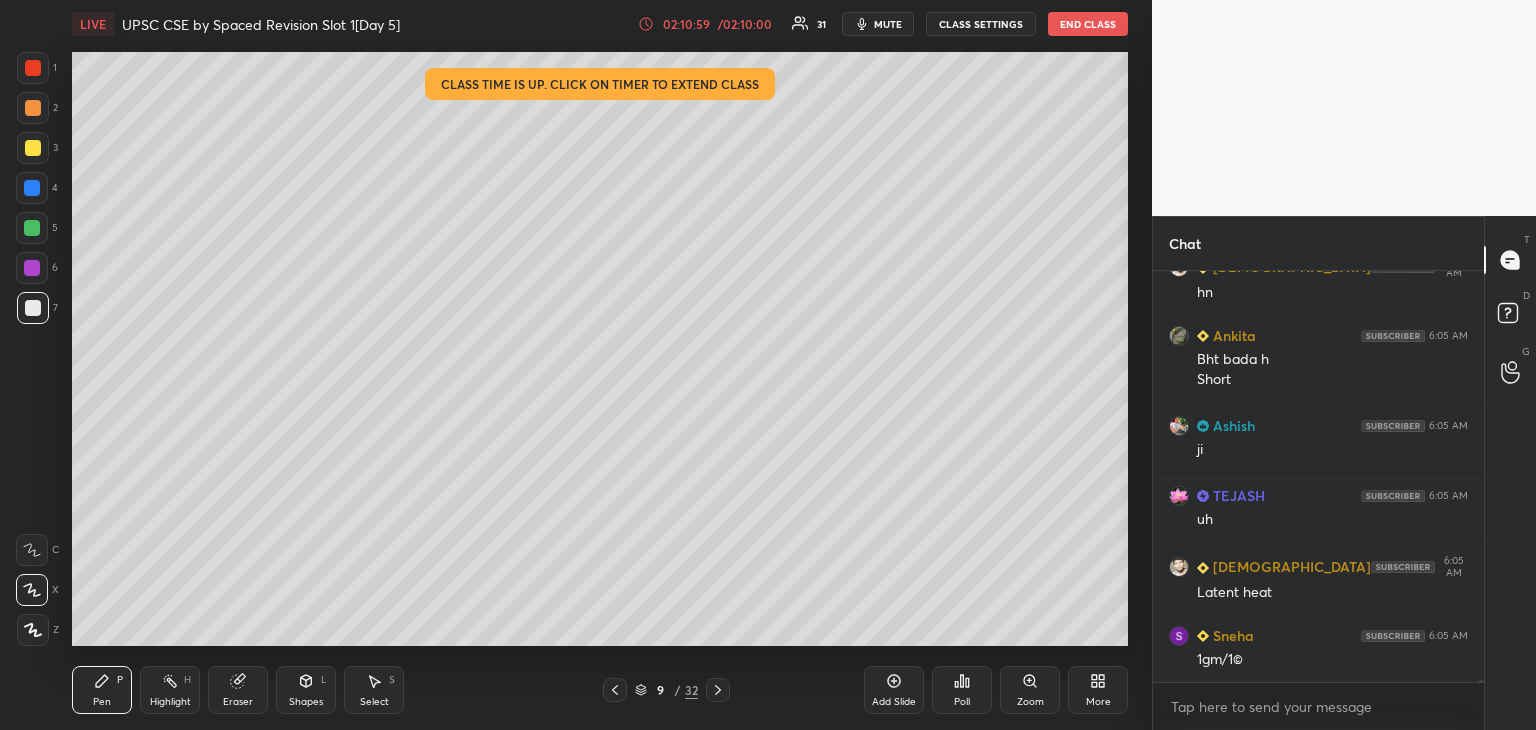 click at bounding box center [33, 148] 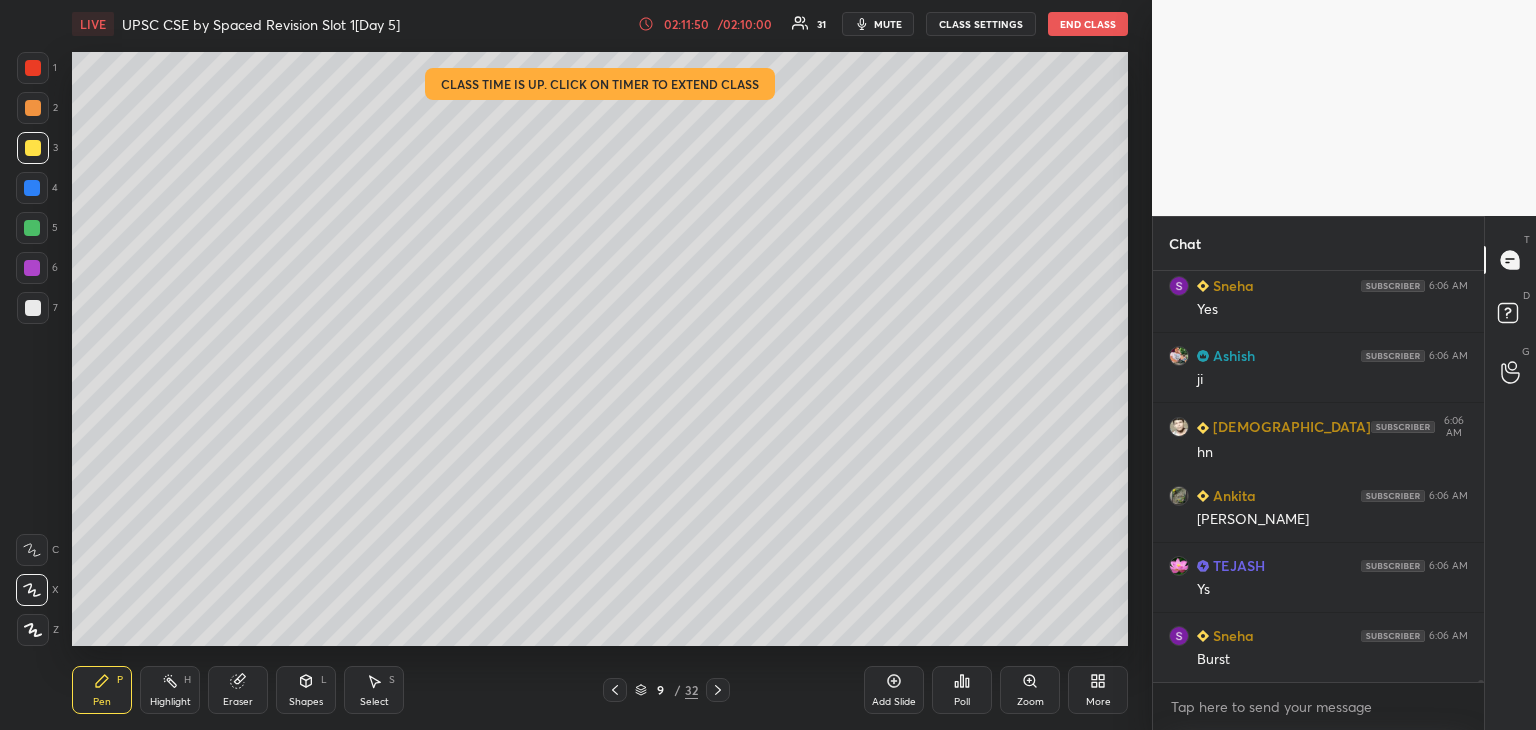 scroll, scrollTop: 87136, scrollLeft: 0, axis: vertical 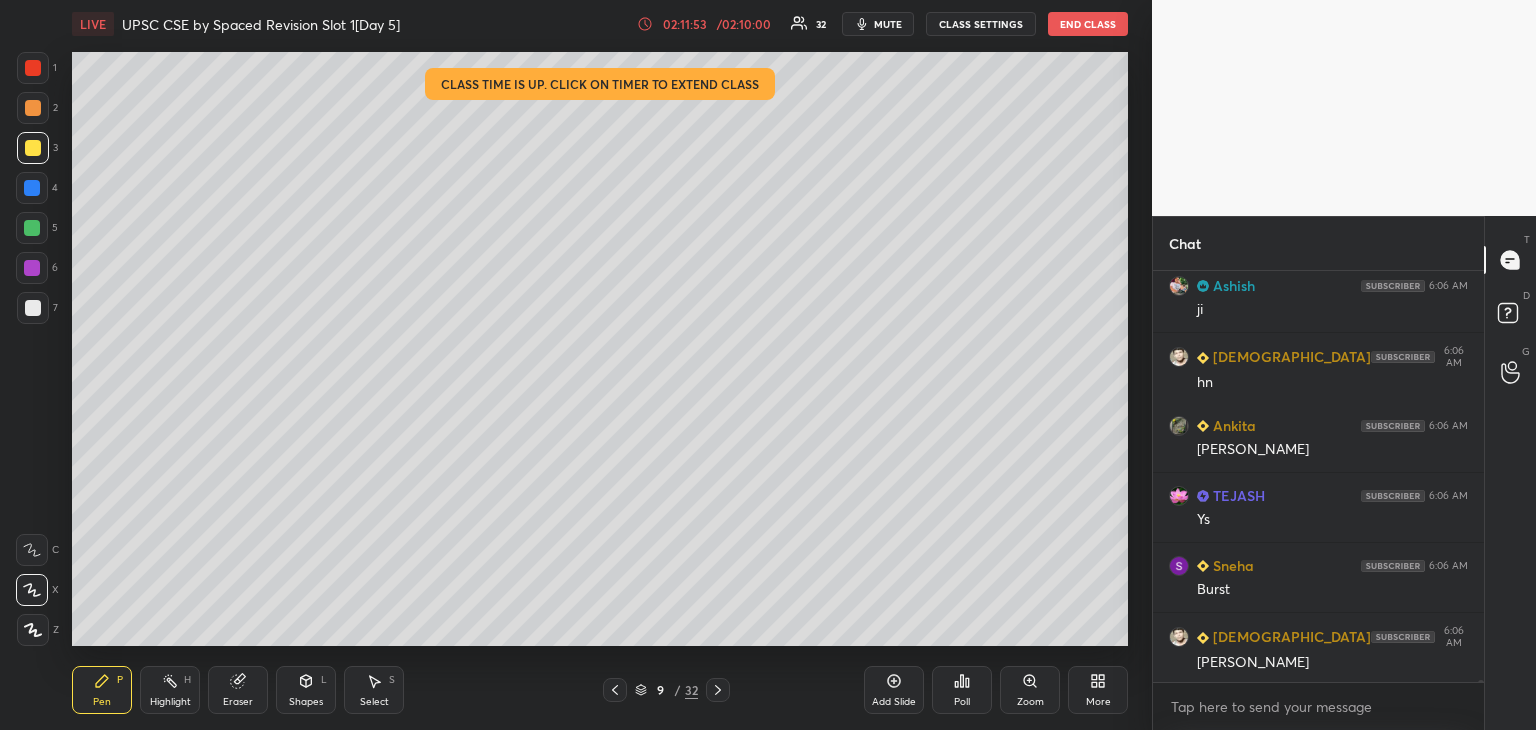 click 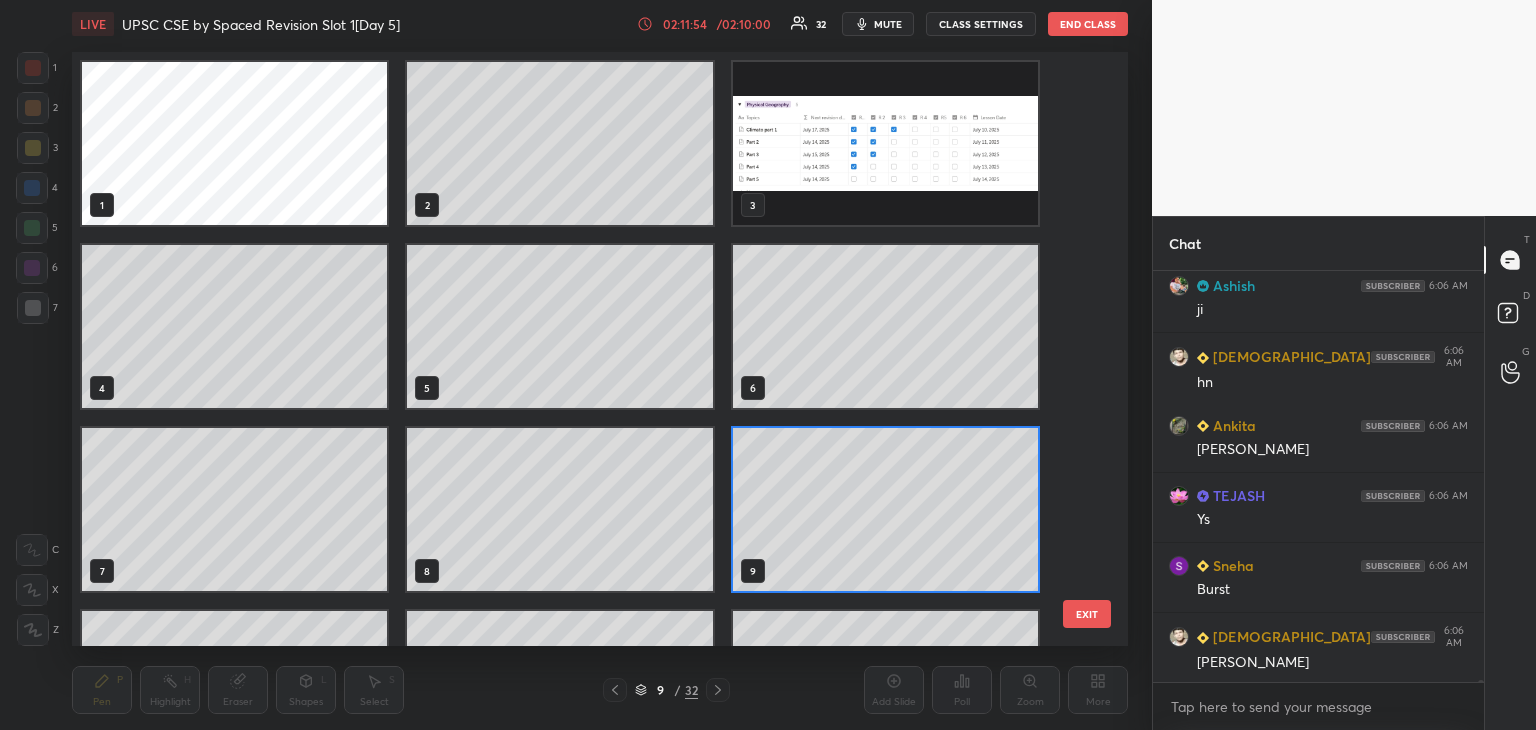 scroll, scrollTop: 6, scrollLeft: 10, axis: both 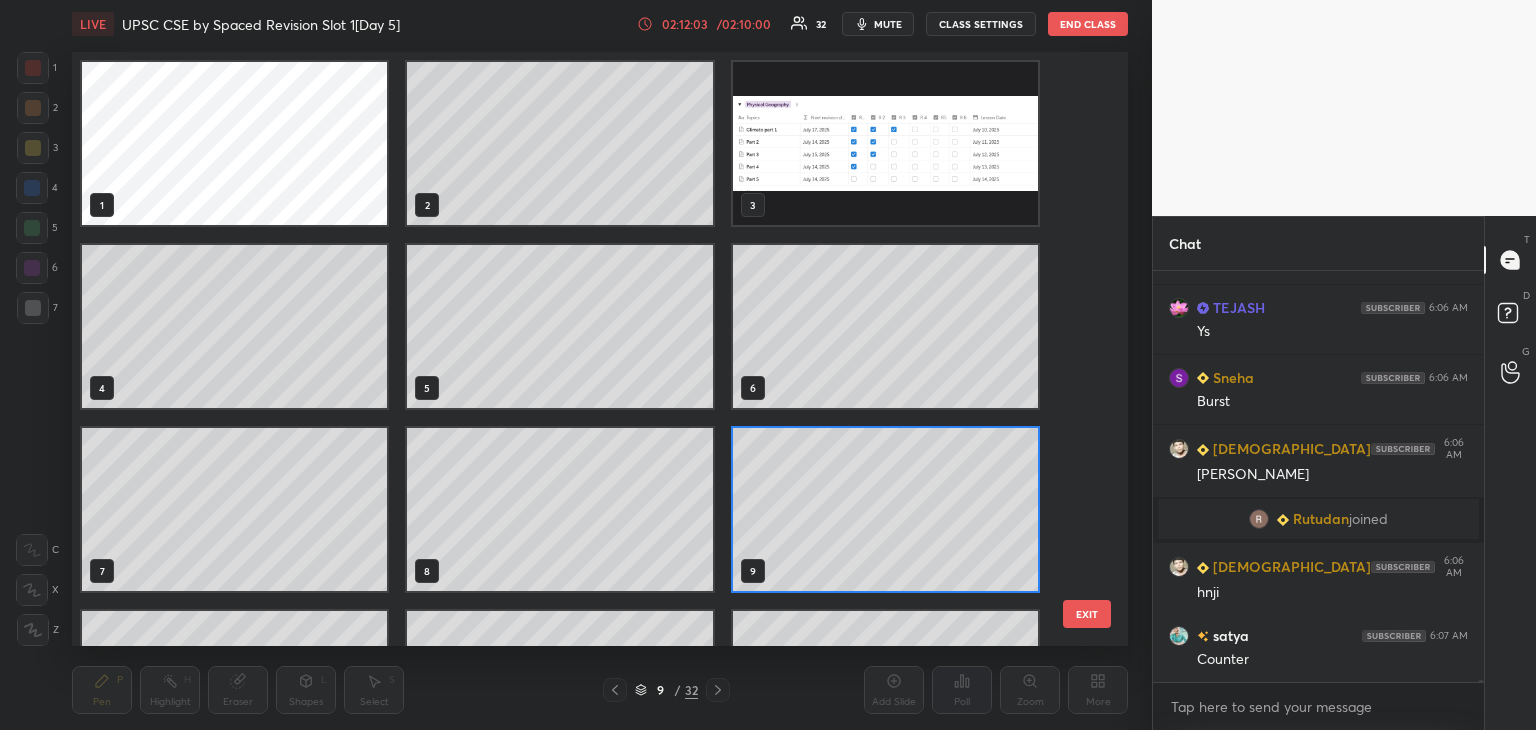 click on "EXIT" at bounding box center (1087, 614) 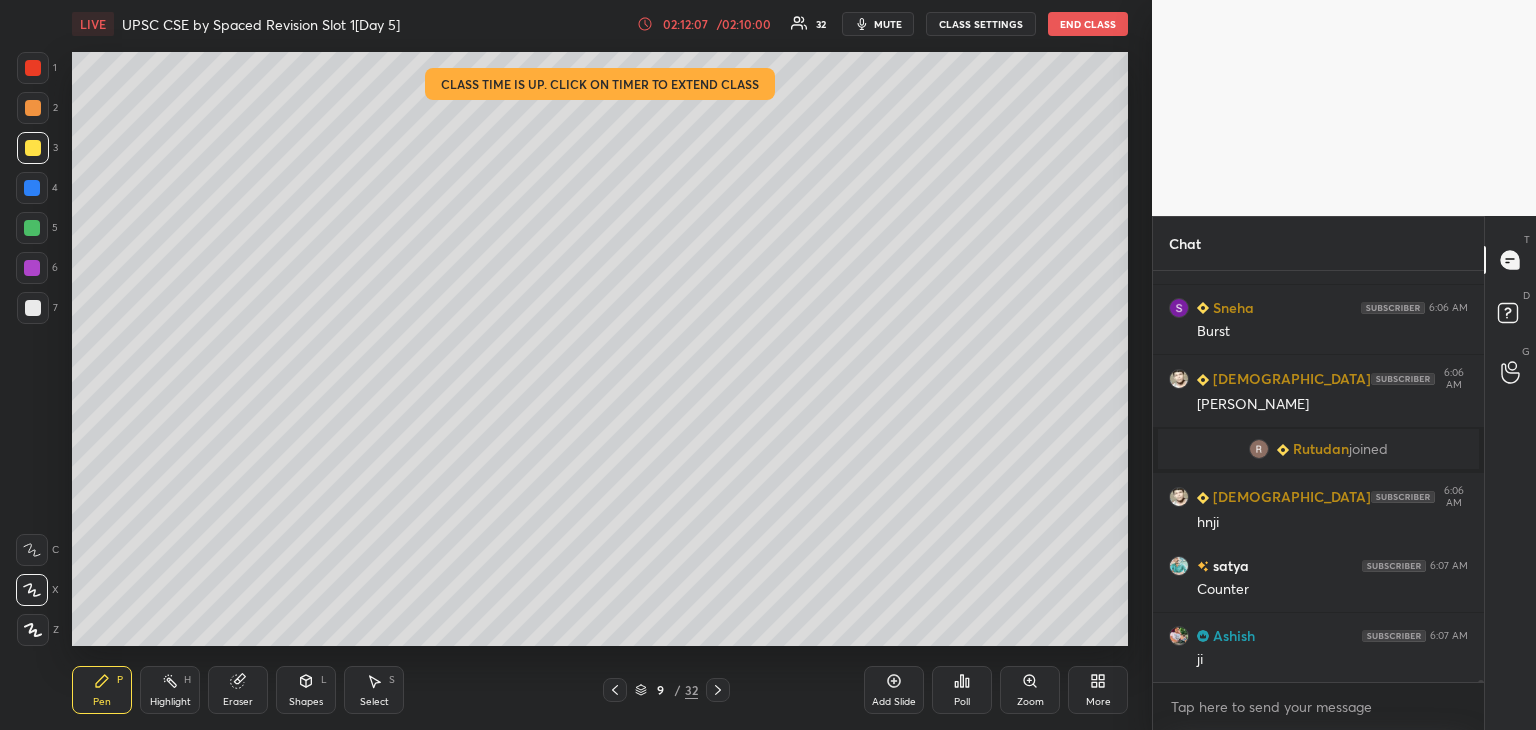 click 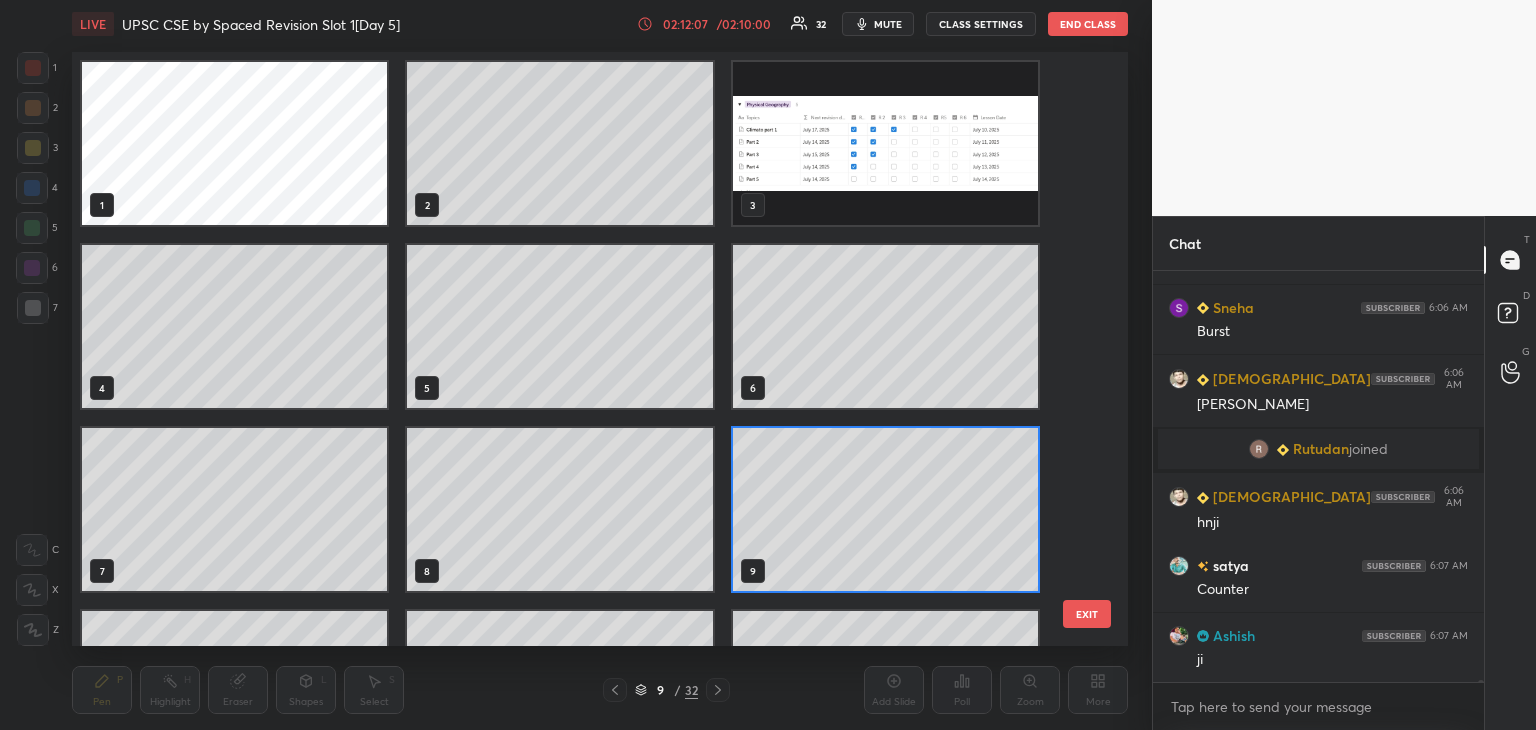 scroll, scrollTop: 6, scrollLeft: 10, axis: both 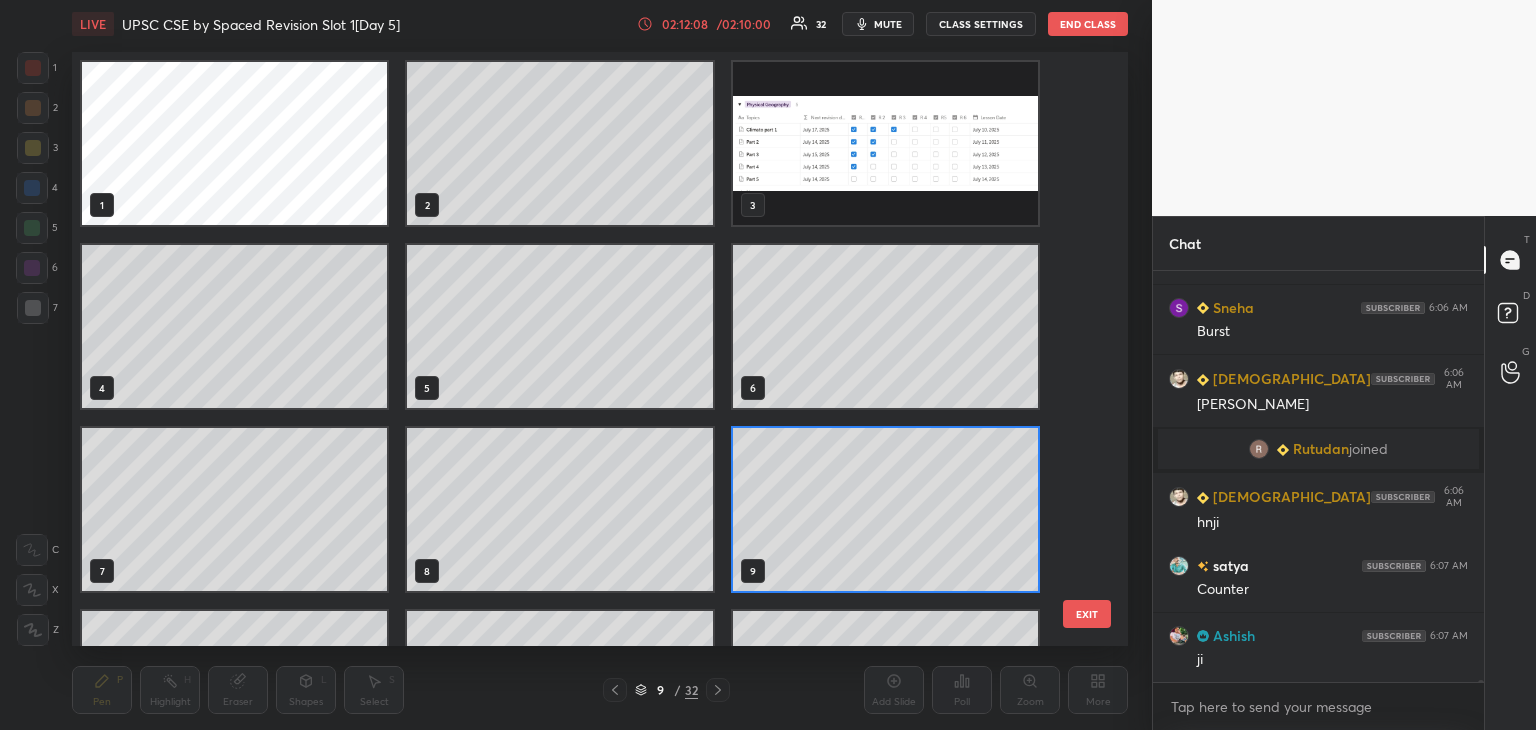 drag, startPoint x: 1093, startPoint y: 200, endPoint x: 1065, endPoint y: 195, distance: 28.442924 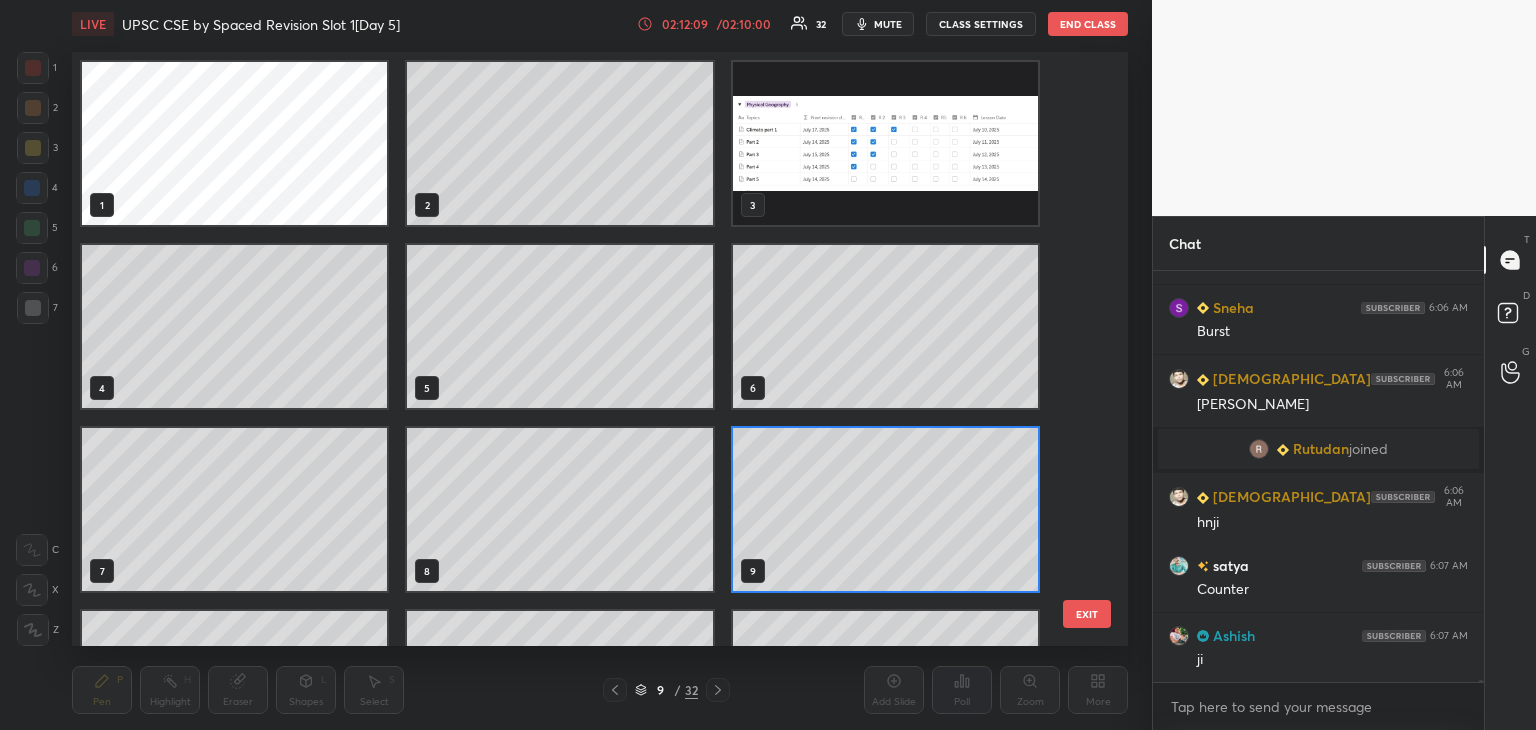 click at bounding box center (885, 143) 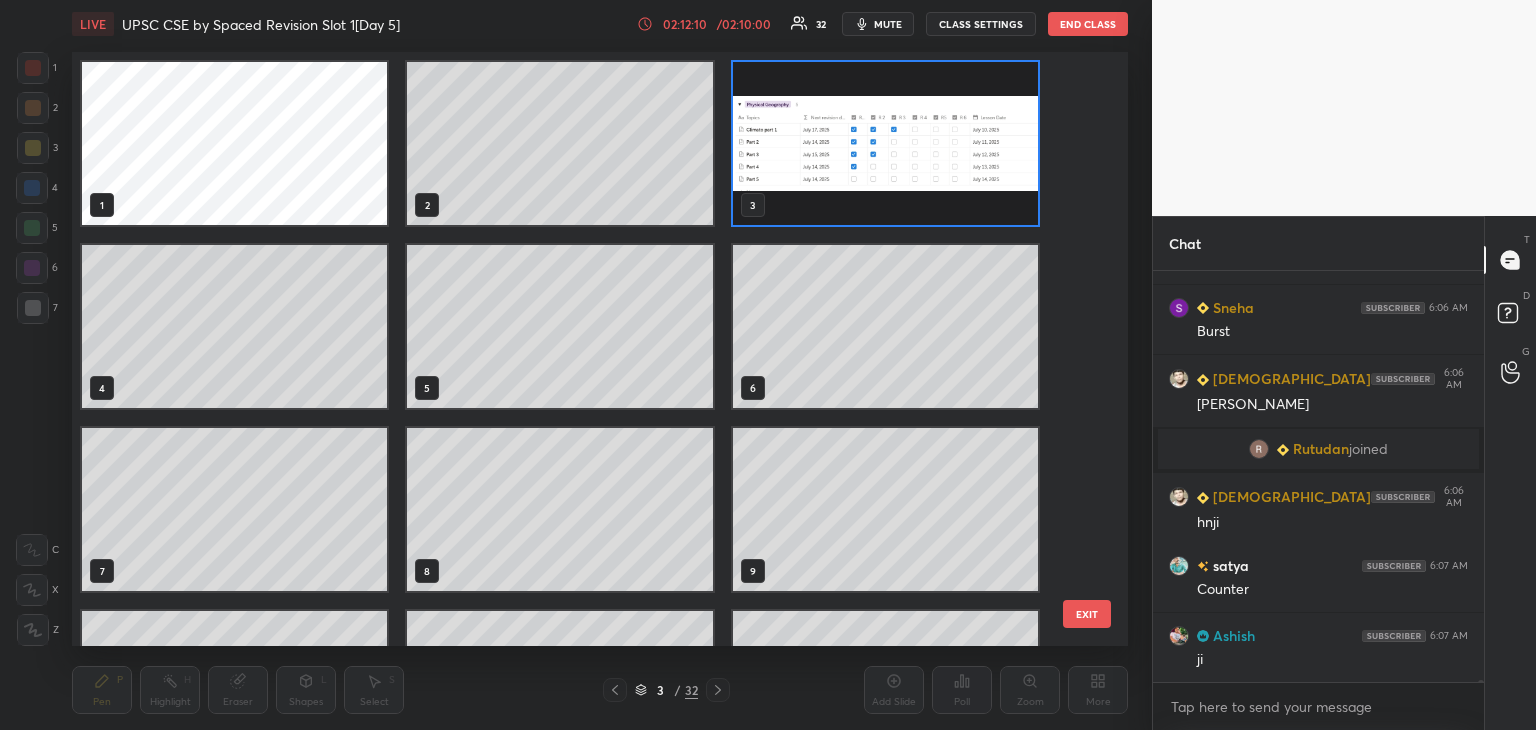 click on "3 / 32" at bounding box center (666, 690) 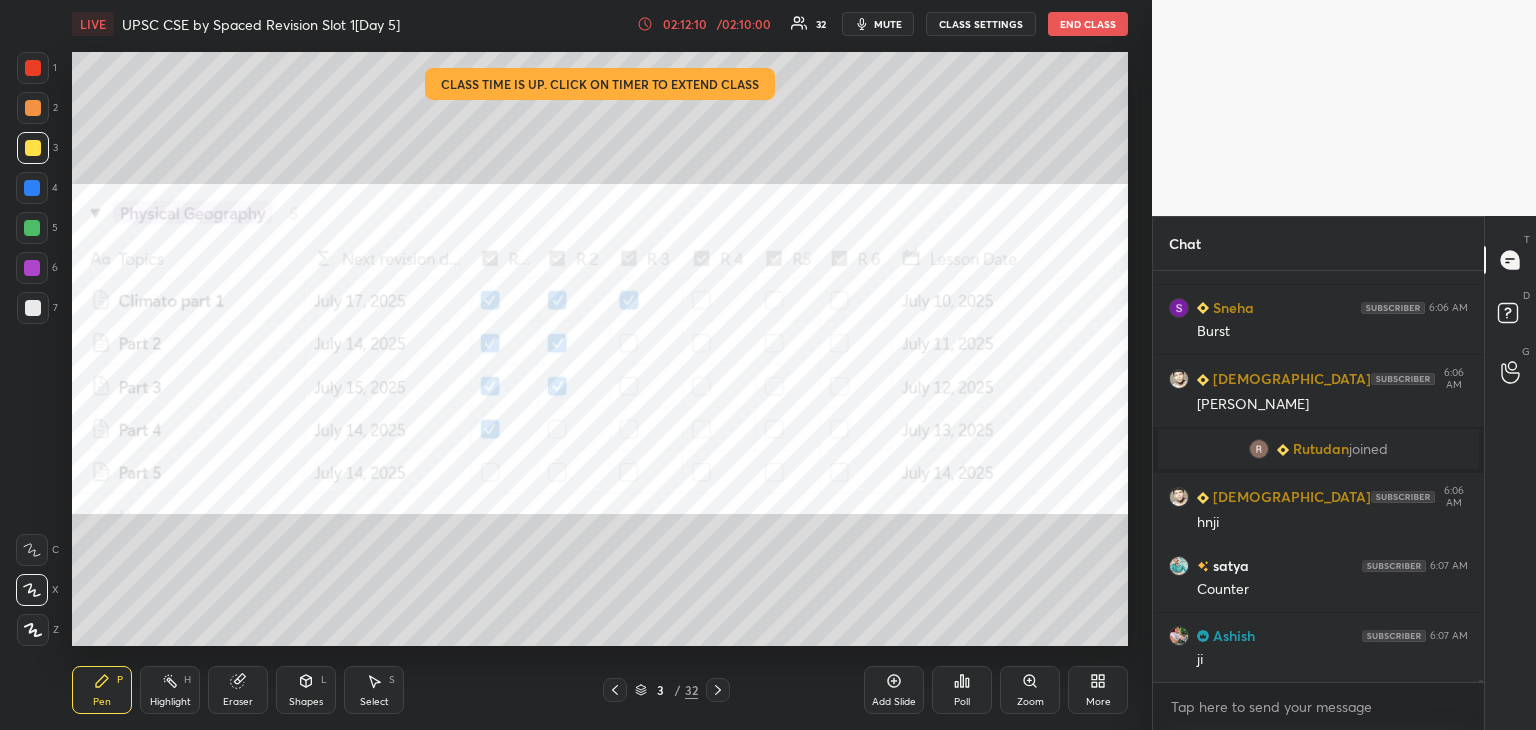 scroll, scrollTop: 86126, scrollLeft: 0, axis: vertical 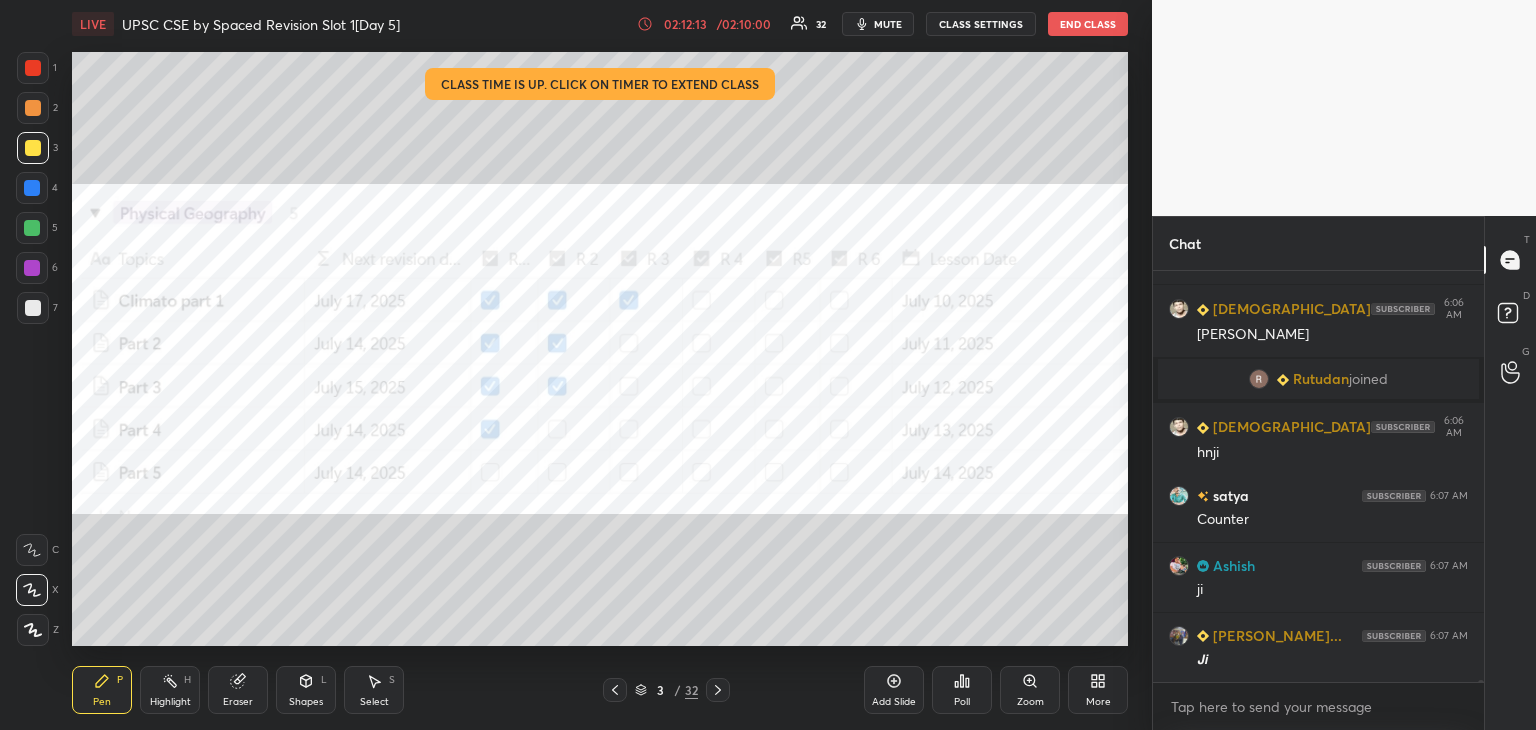 click at bounding box center (33, 68) 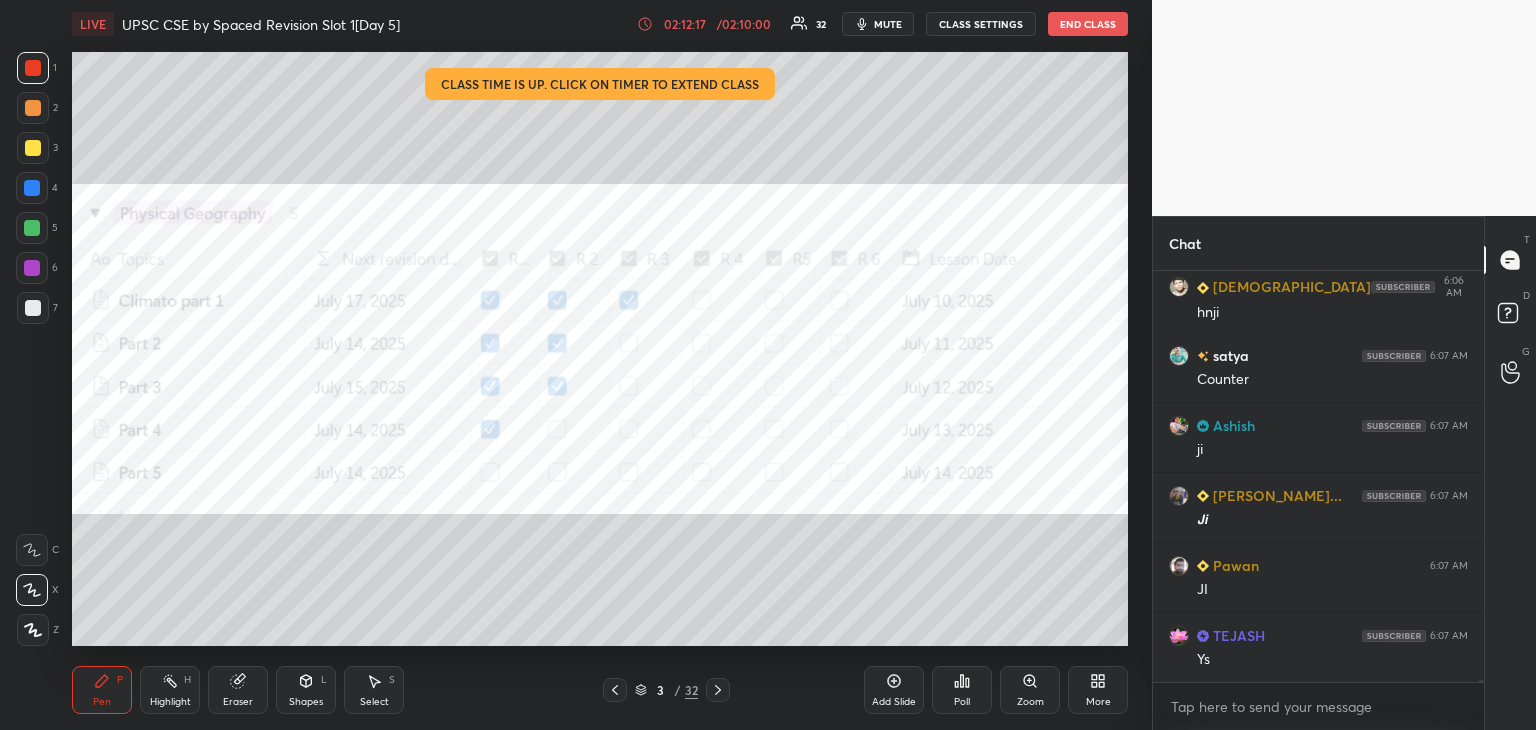 scroll, scrollTop: 86336, scrollLeft: 0, axis: vertical 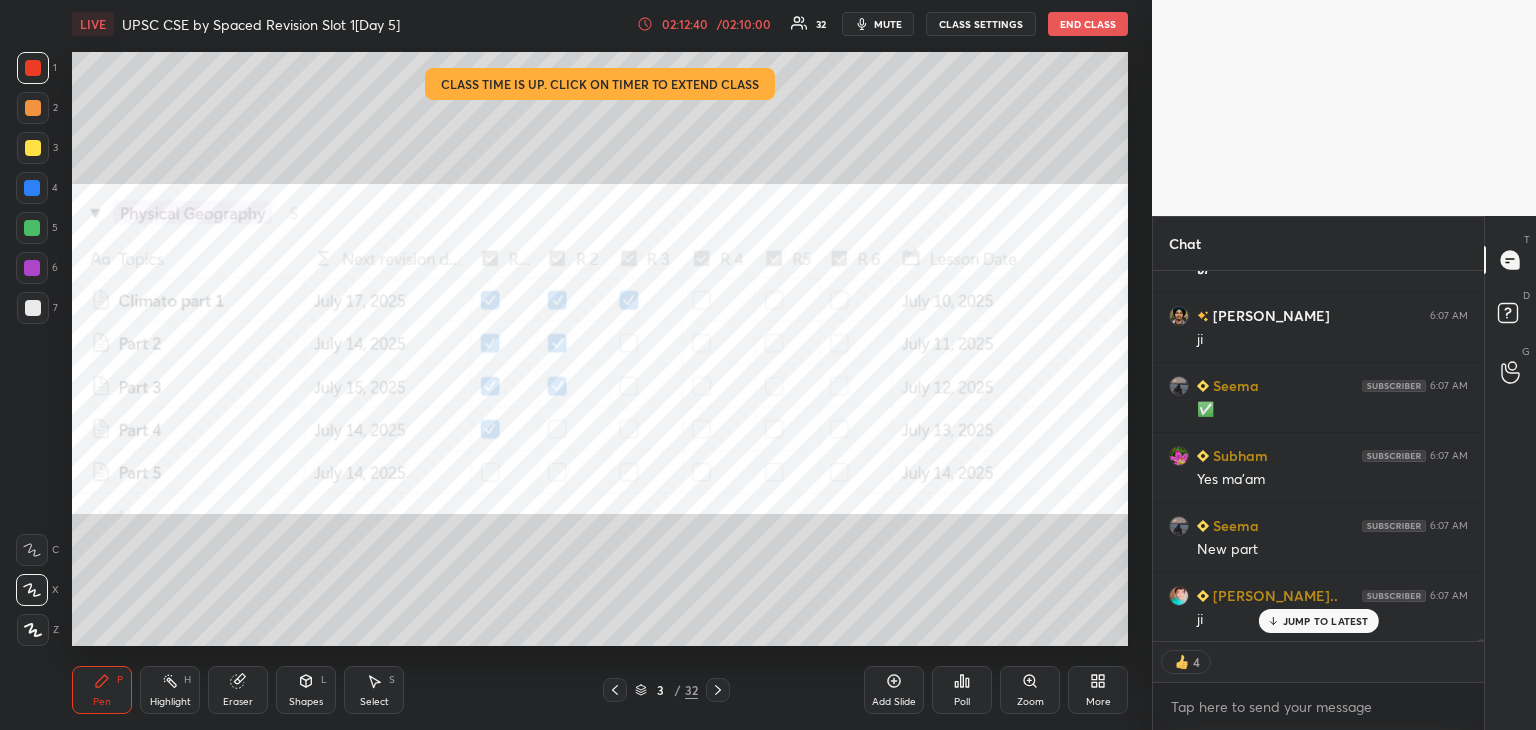 type on "x" 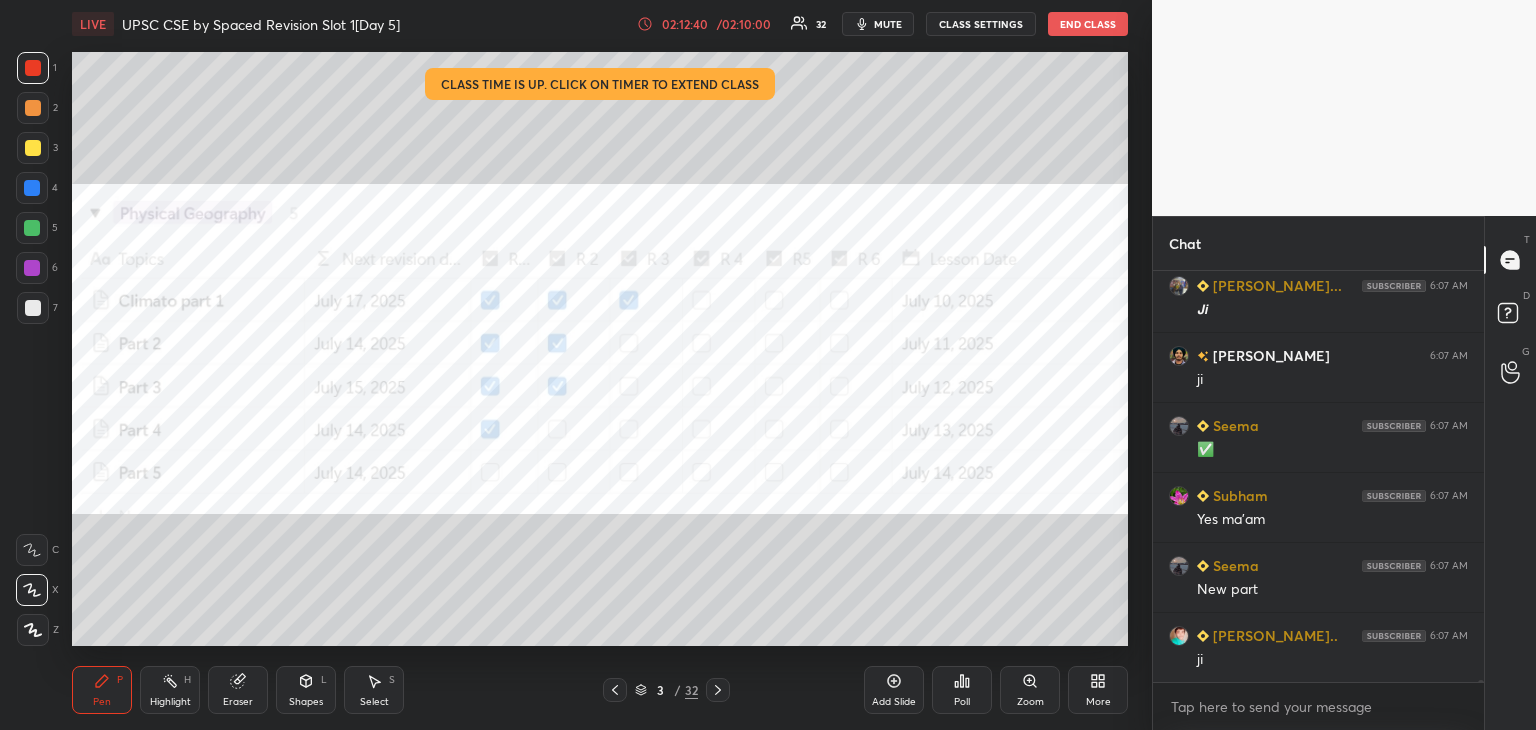 scroll, scrollTop: 405, scrollLeft: 325, axis: both 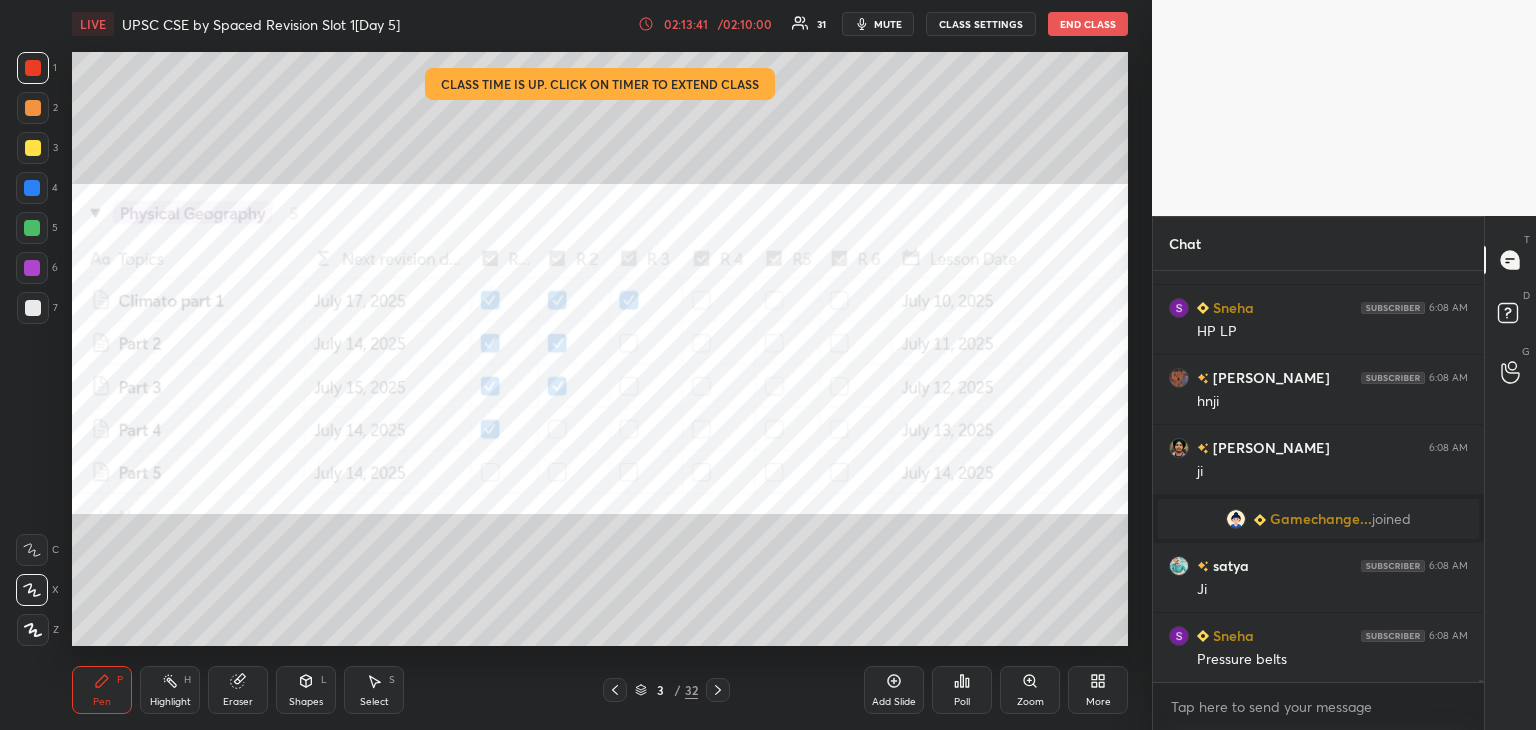 click 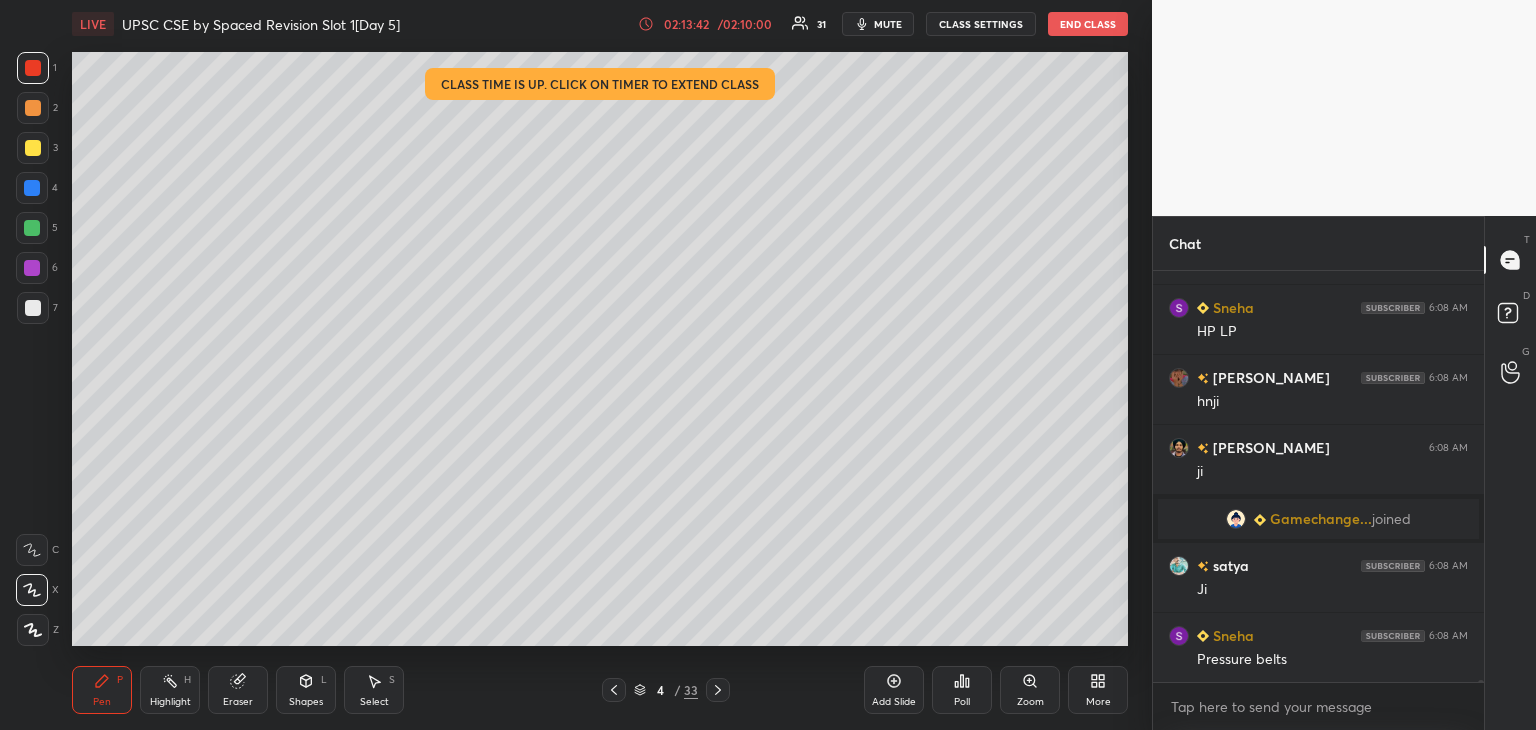 scroll, scrollTop: 87206, scrollLeft: 0, axis: vertical 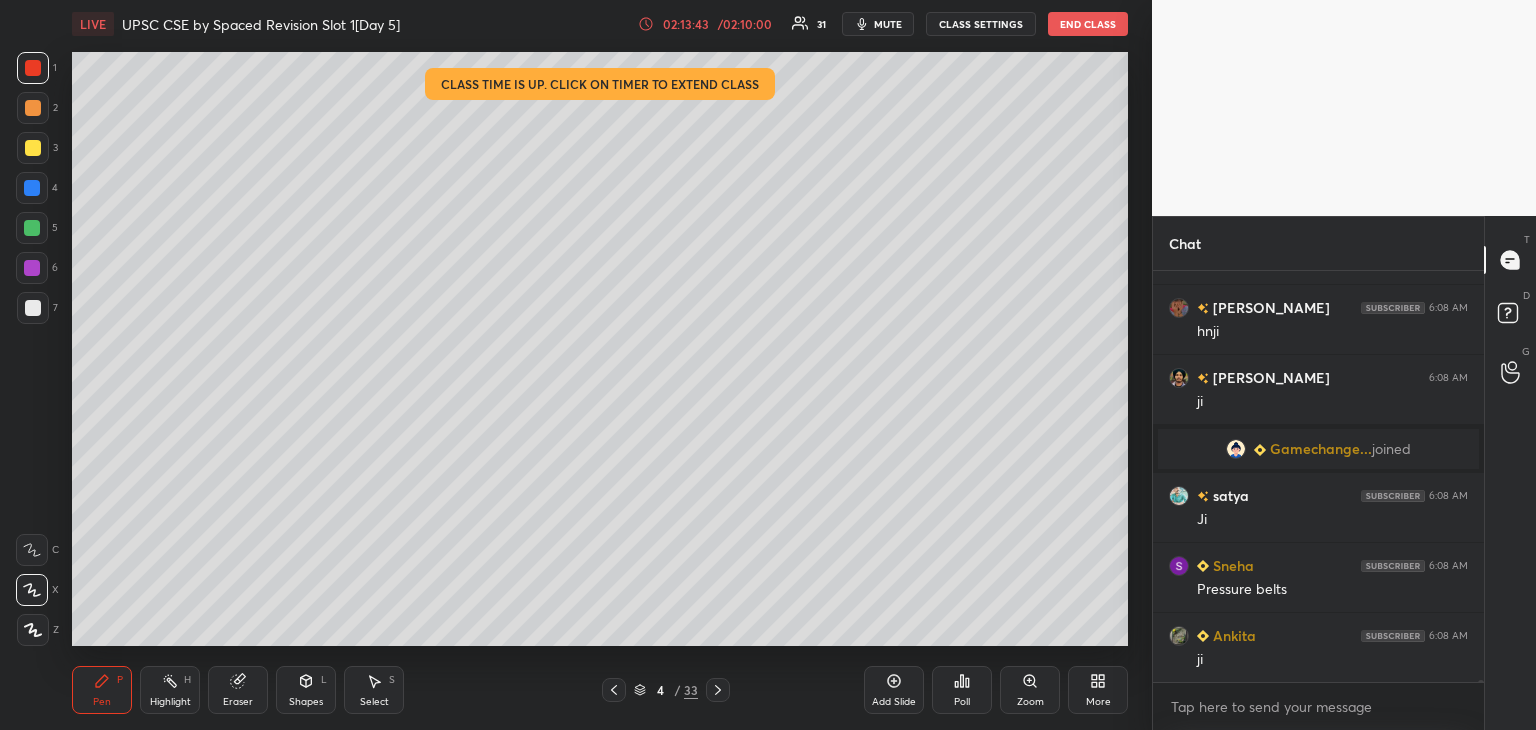 click at bounding box center [33, 308] 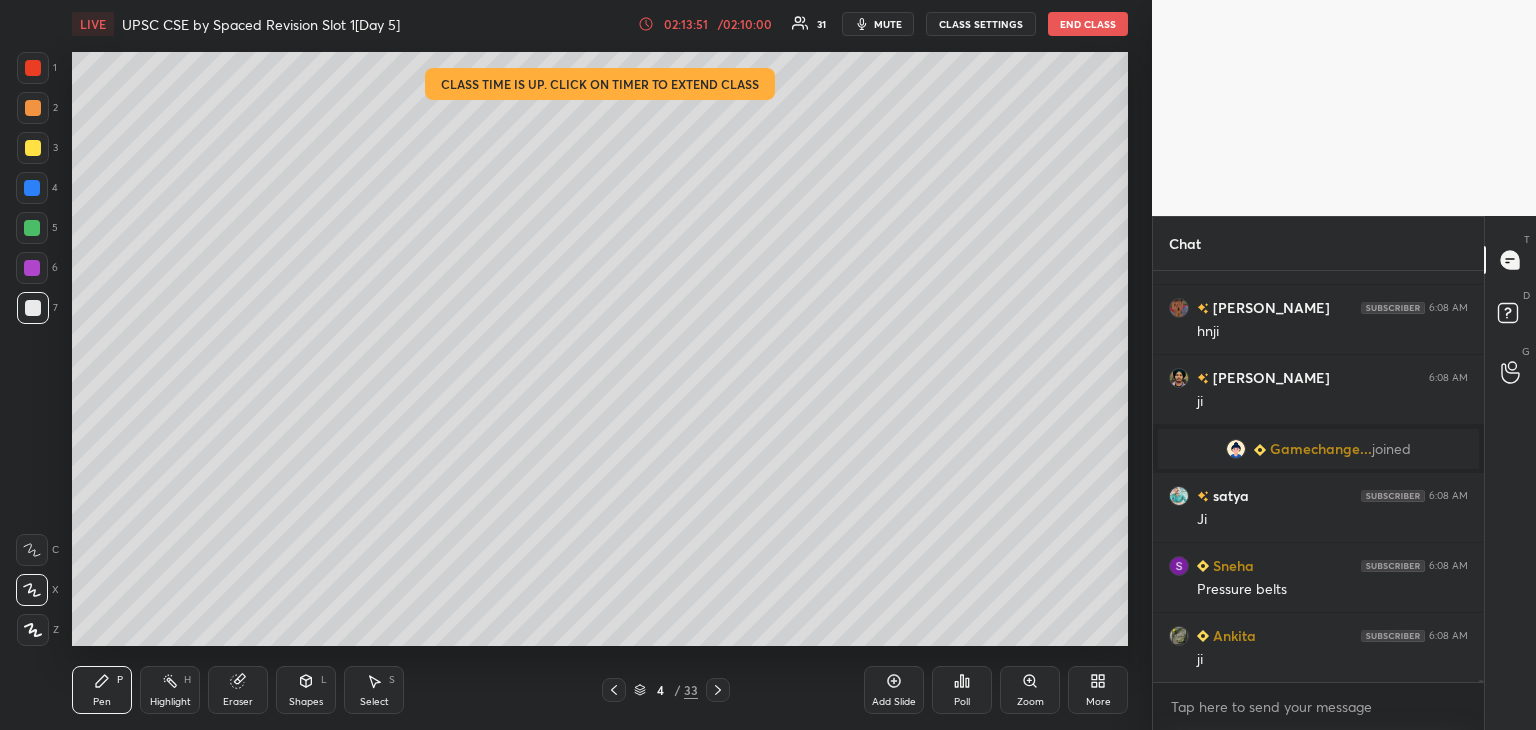 click on "Setting up your live class Class time is up.  Click on timer to extend class Poll for   secs No correct answer Start poll" at bounding box center (600, 349) 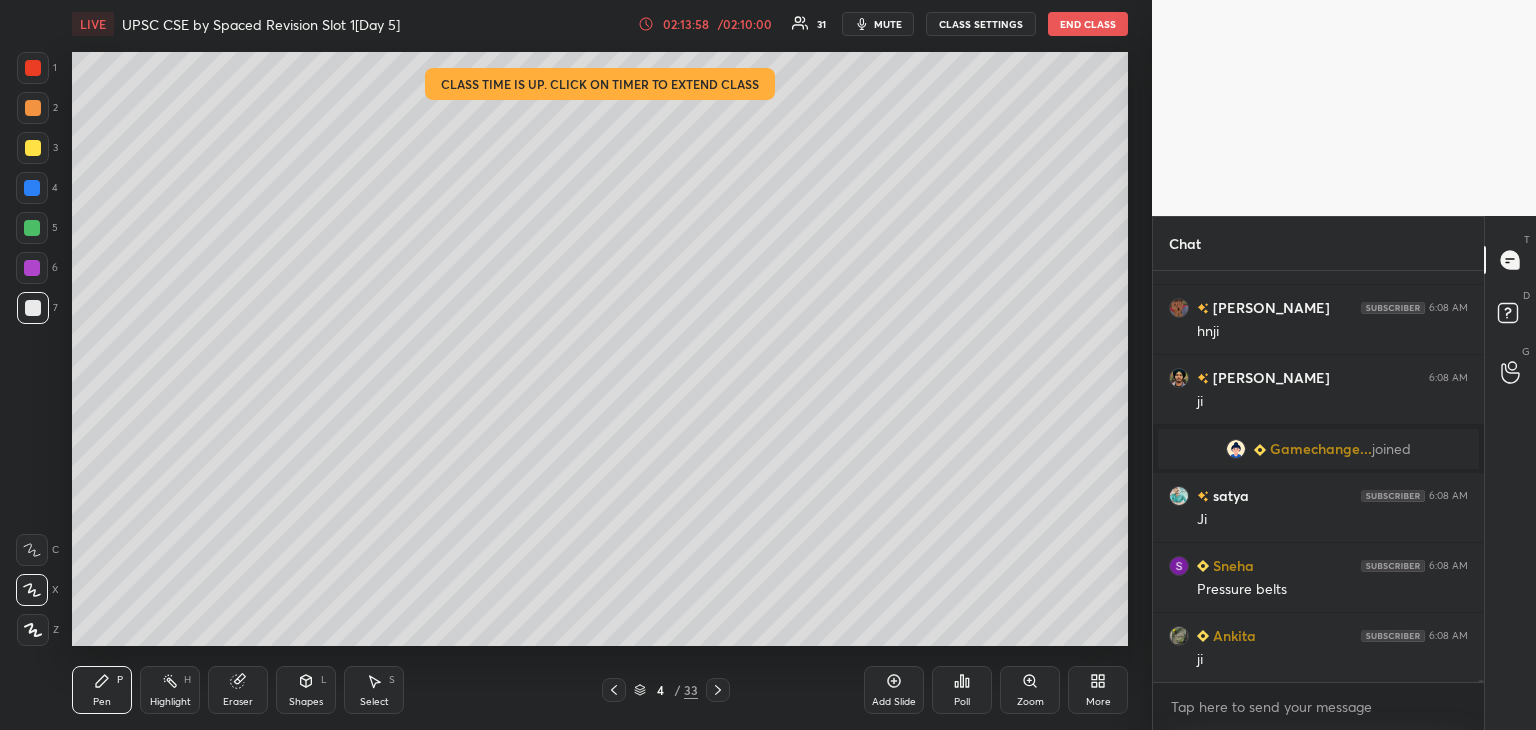 drag, startPoint x: 27, startPoint y: 268, endPoint x: 61, endPoint y: 266, distance: 34.058773 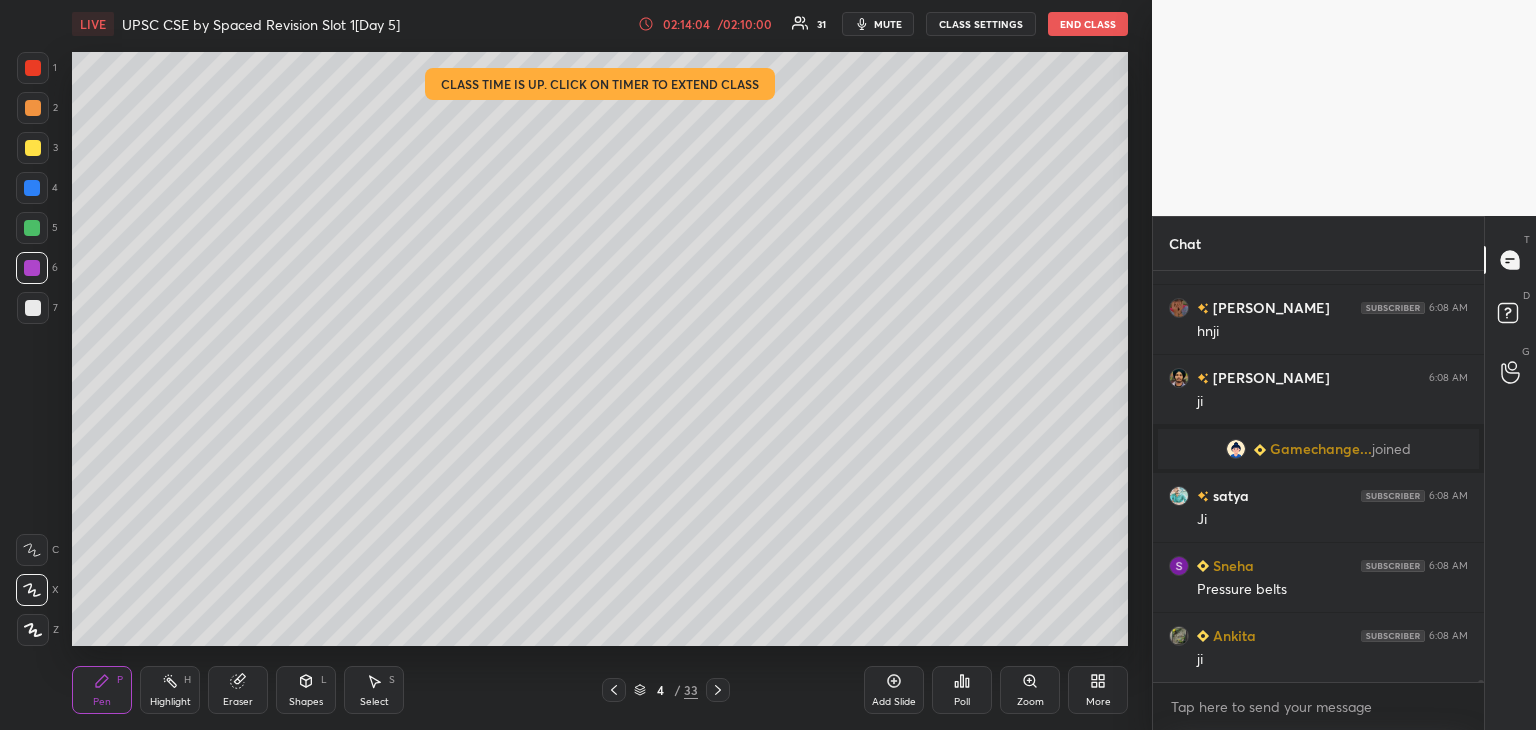 click on "Eraser" at bounding box center [238, 702] 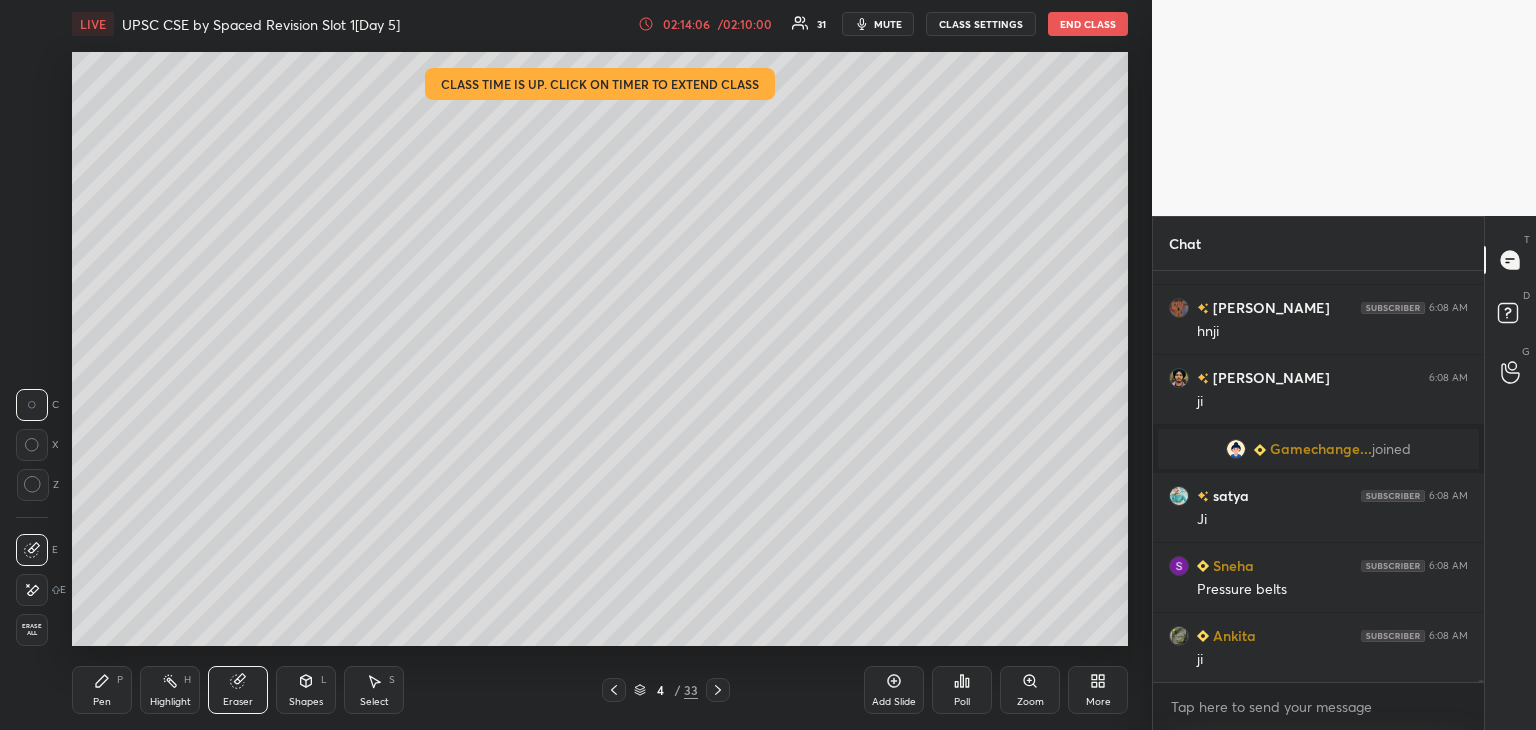 drag, startPoint x: 110, startPoint y: 692, endPoint x: 125, endPoint y: 657, distance: 38.078865 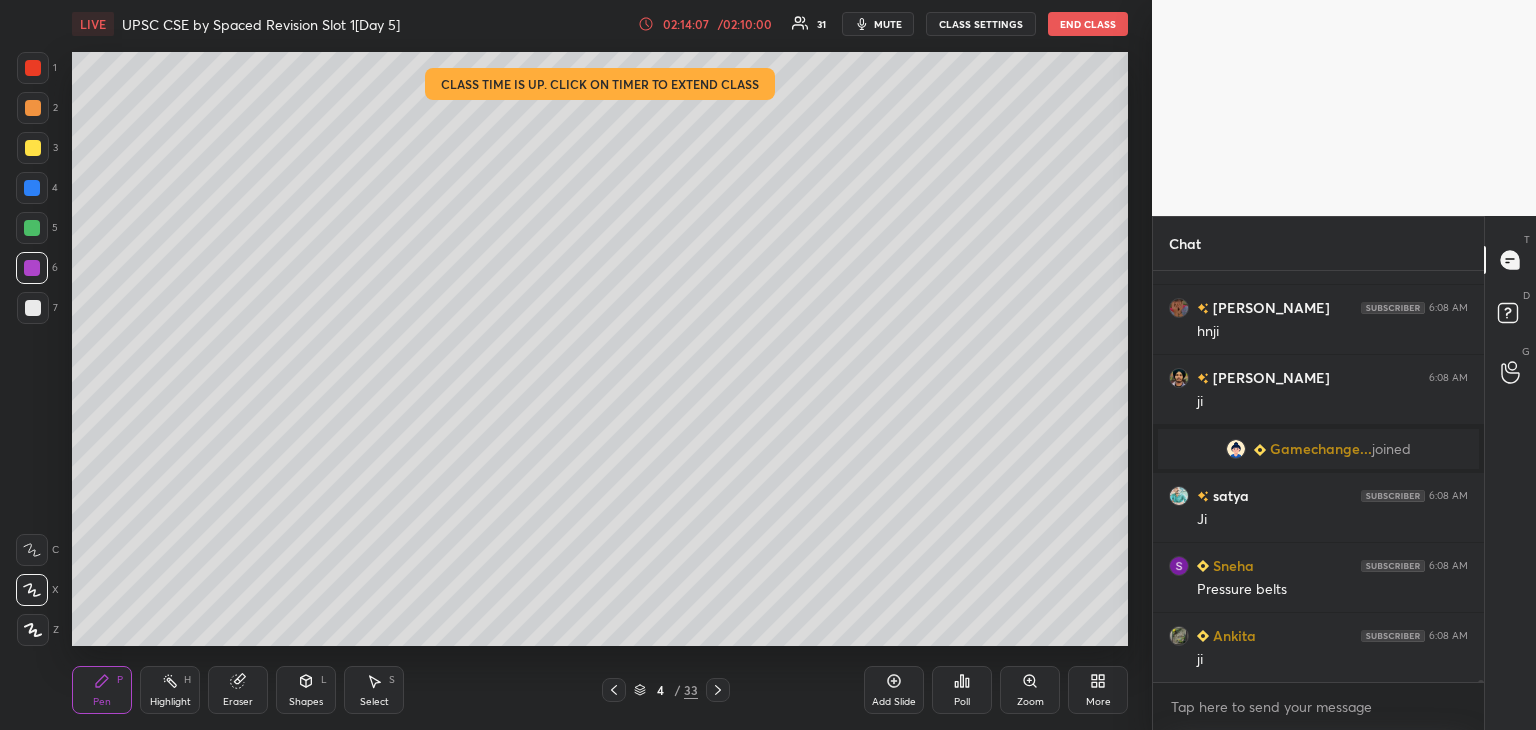 click at bounding box center [32, 268] 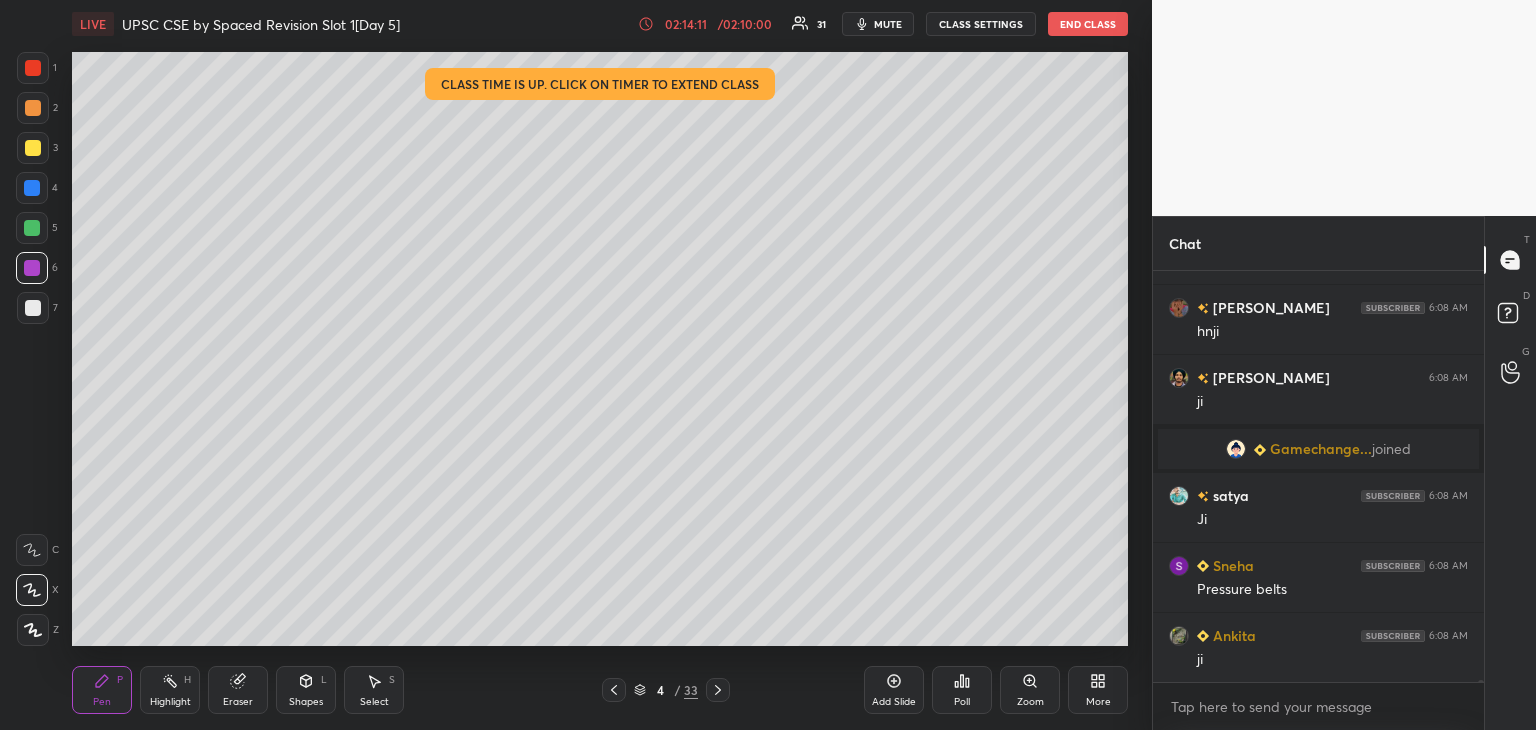 click at bounding box center [33, 148] 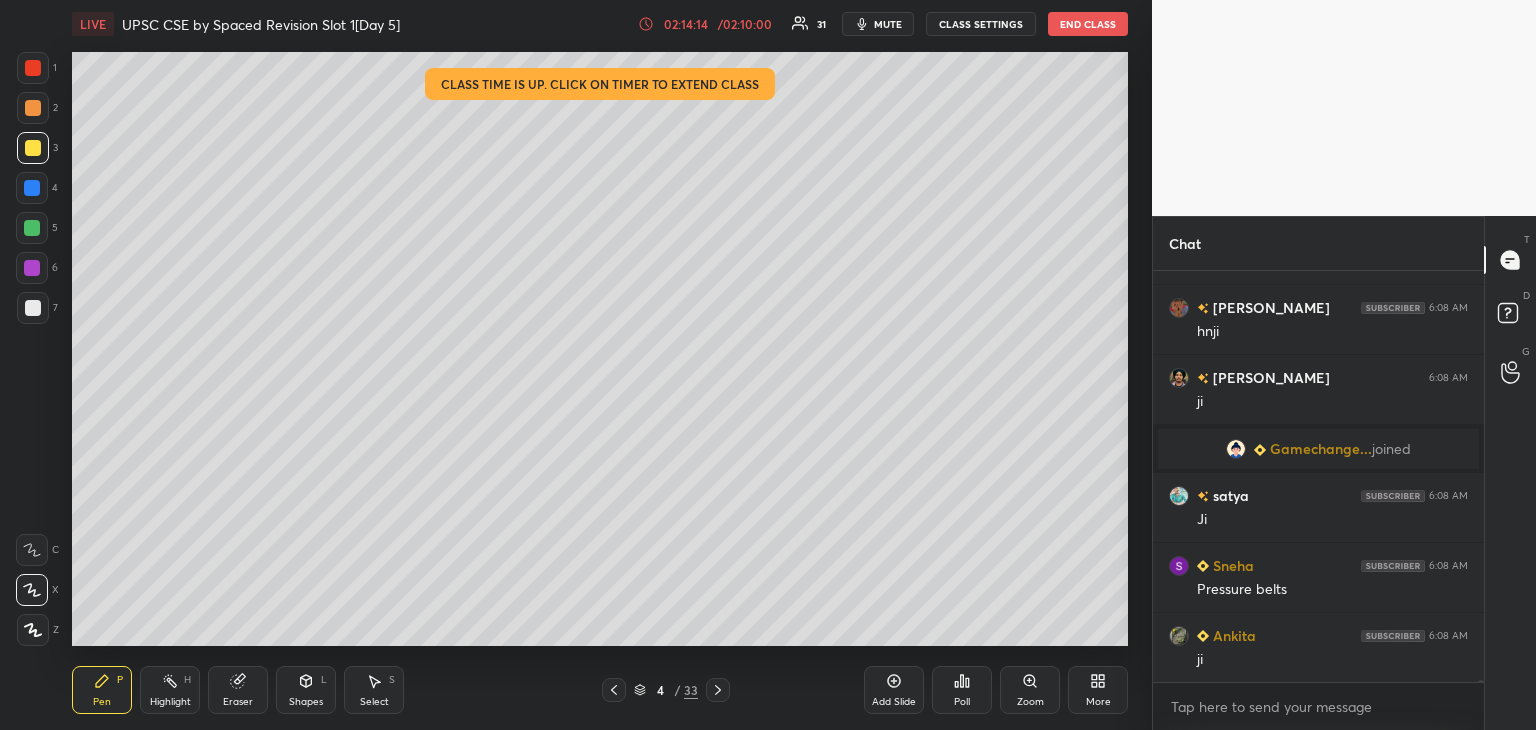 click on "Setting up your live class Class time is up.  Click on timer to extend class Poll for   secs No correct answer Start poll" at bounding box center (600, 349) 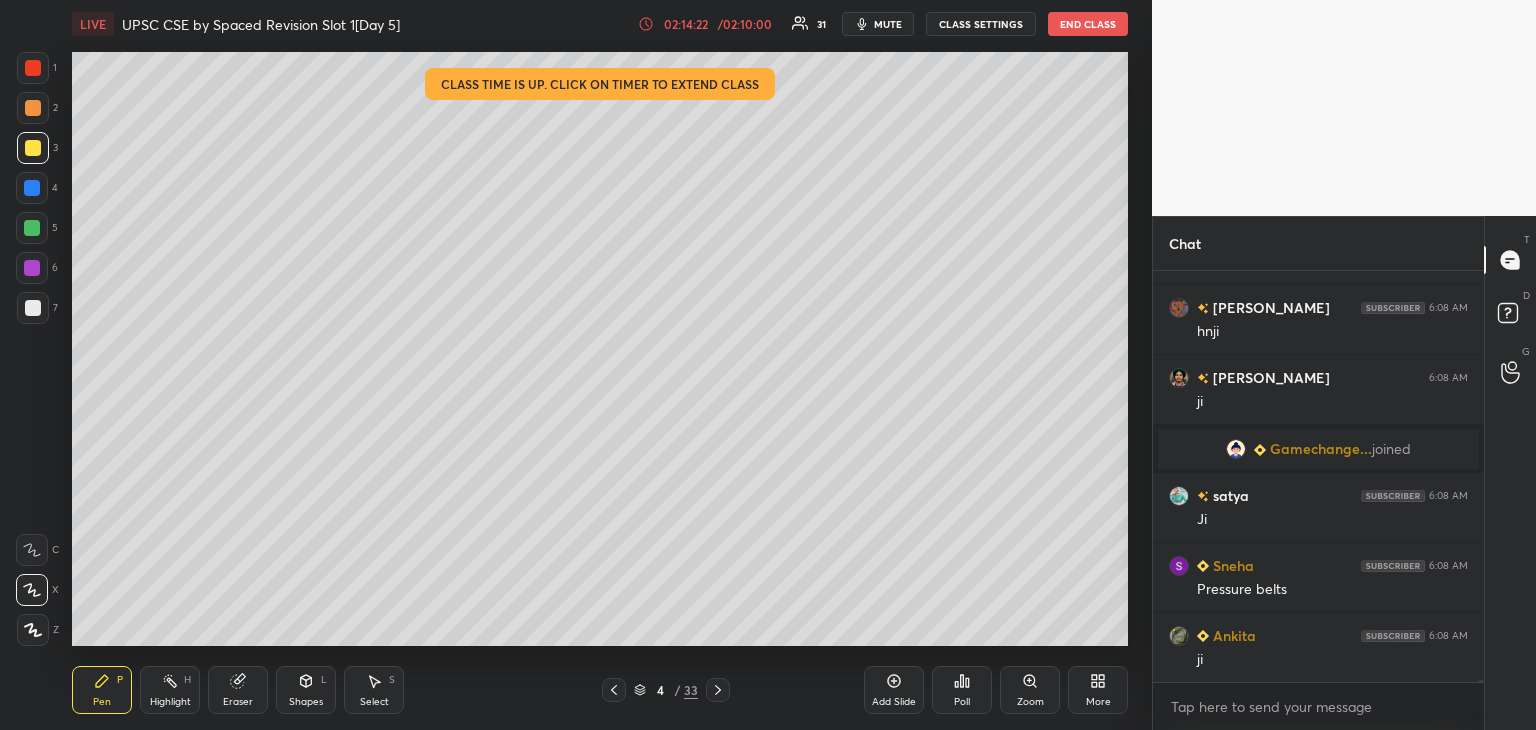 click at bounding box center [32, 188] 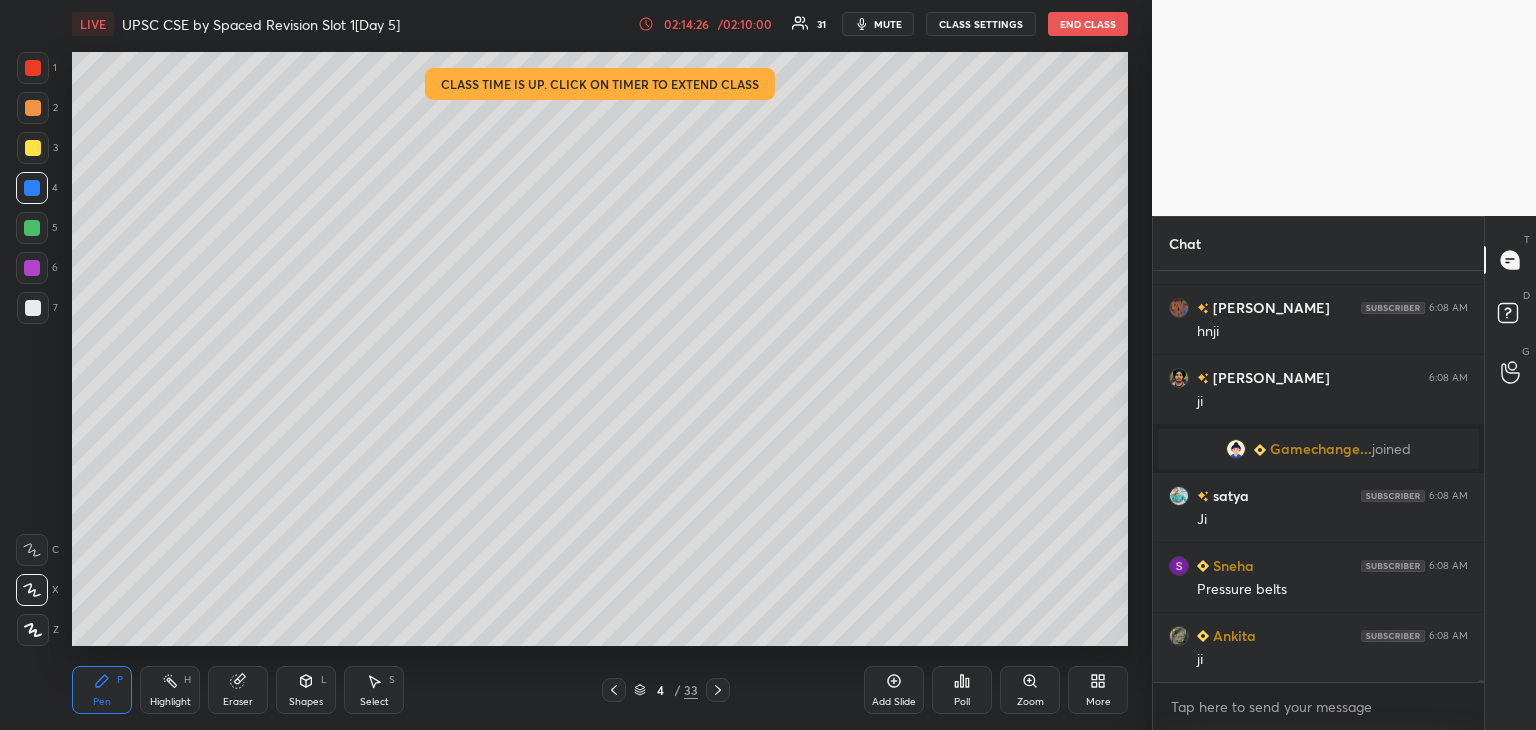 click at bounding box center [33, 308] 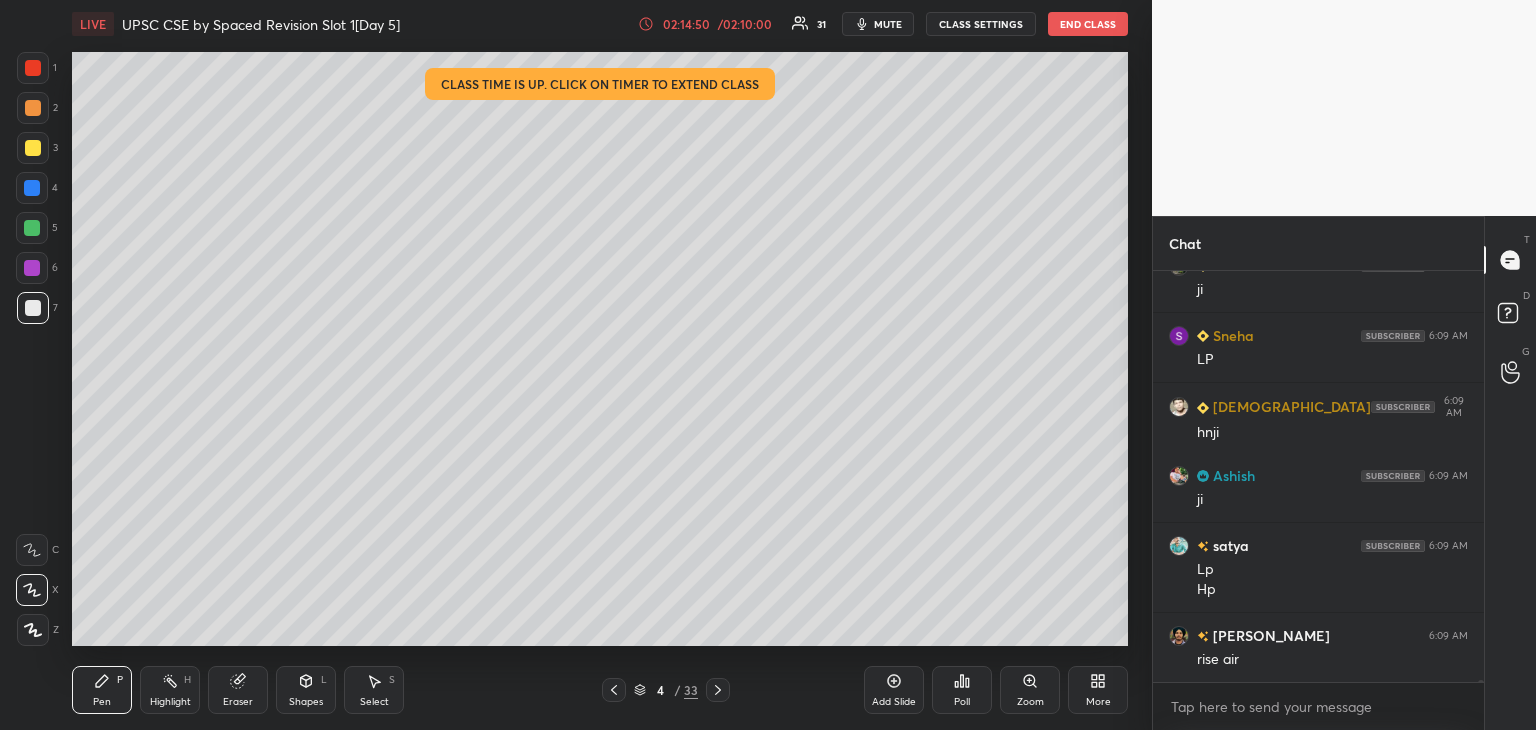 scroll, scrollTop: 87646, scrollLeft: 0, axis: vertical 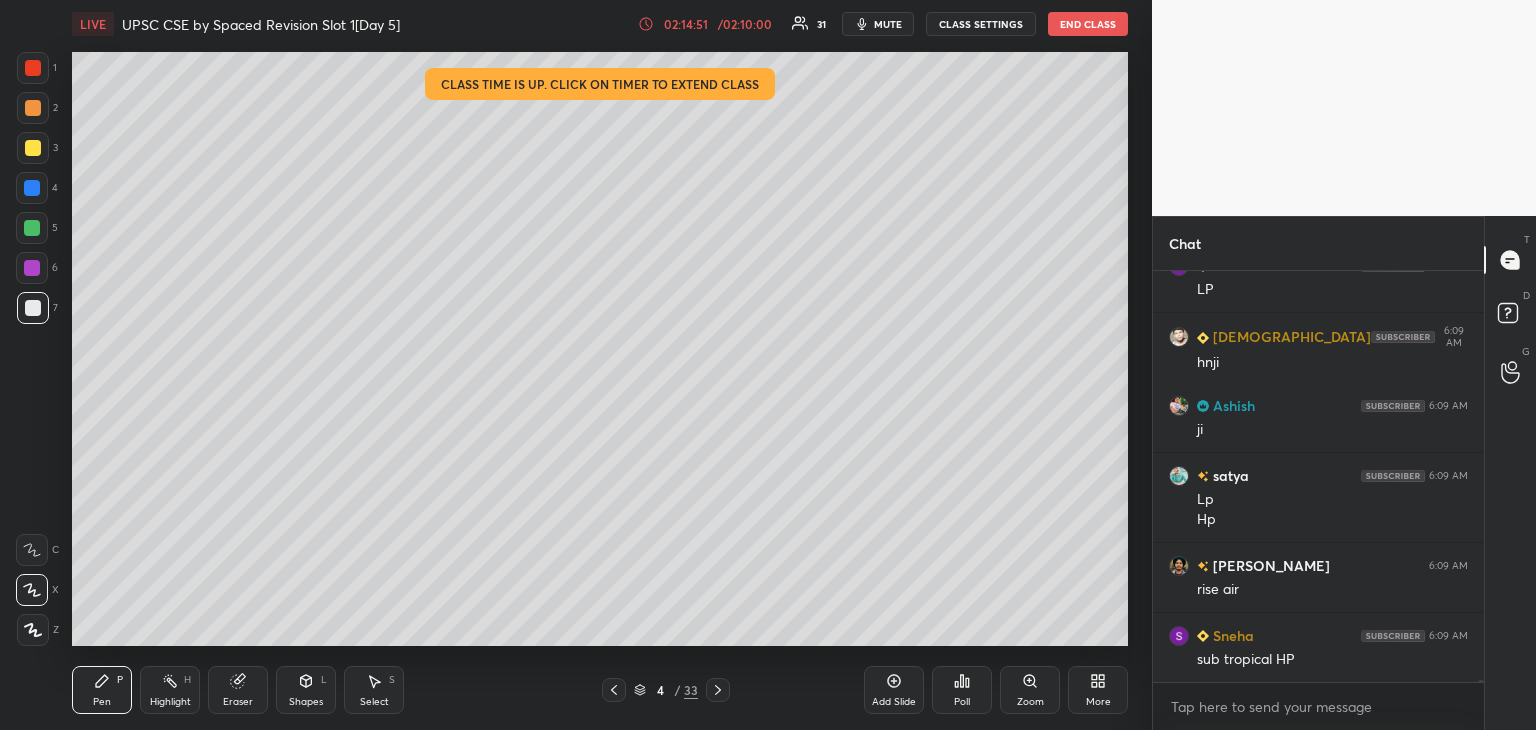 click at bounding box center [33, 148] 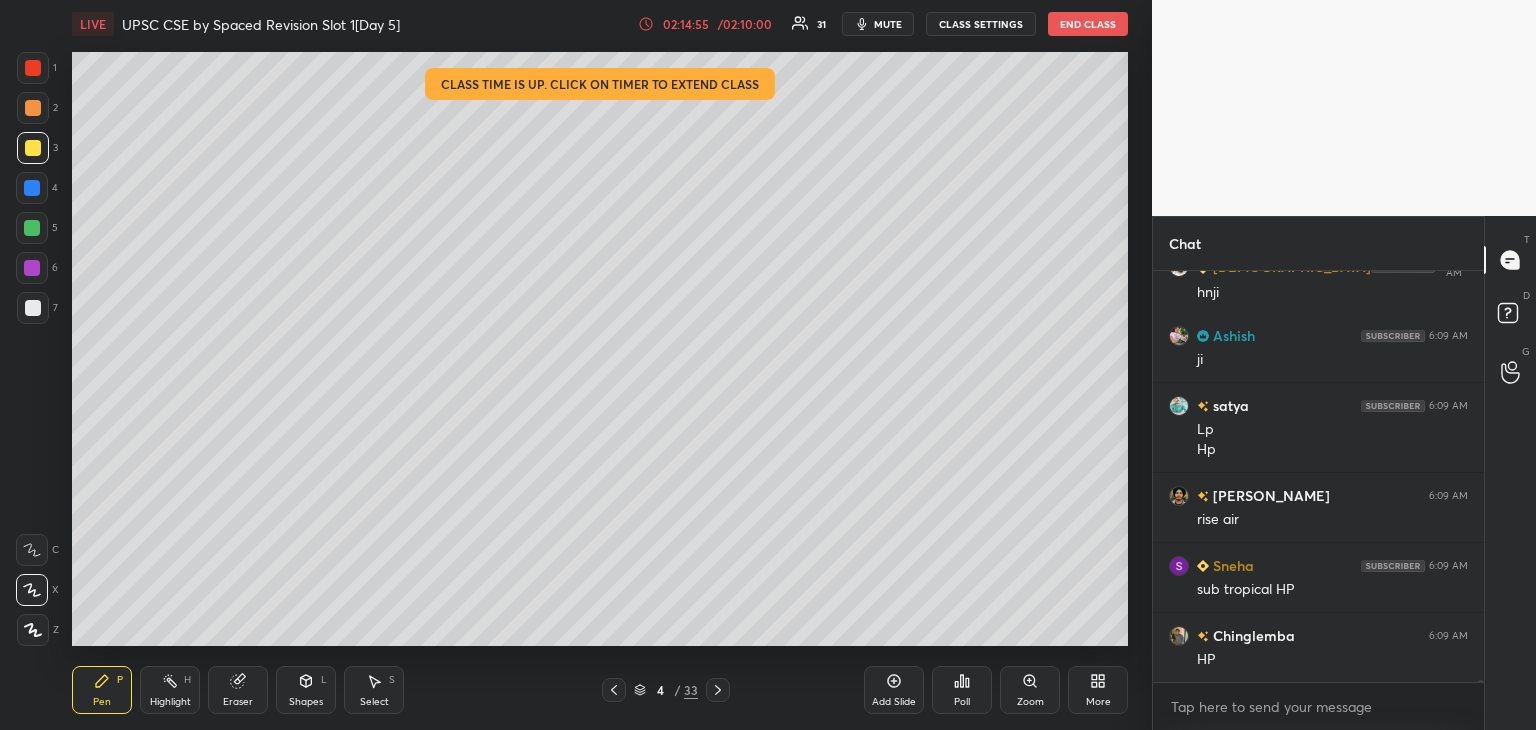 scroll, scrollTop: 87786, scrollLeft: 0, axis: vertical 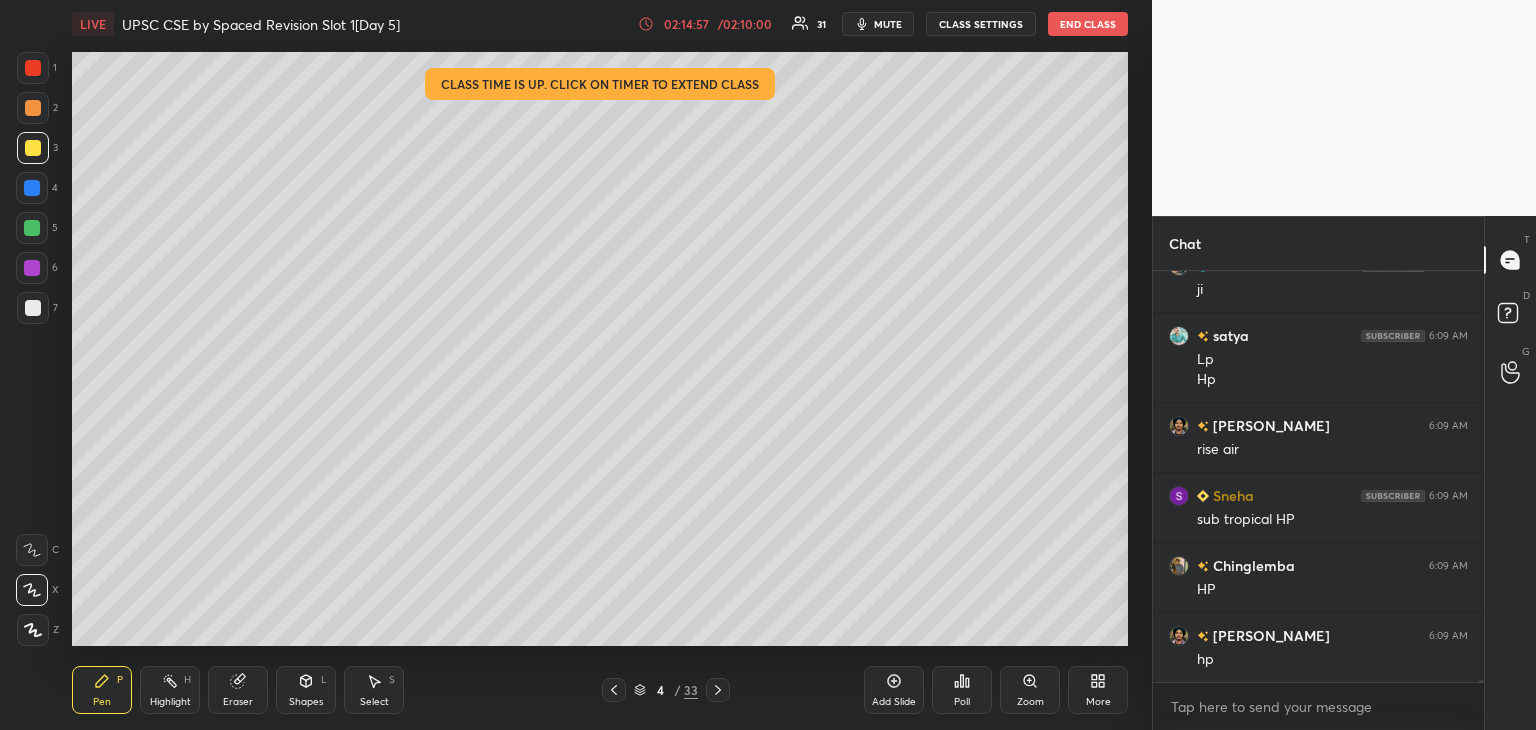 click at bounding box center [33, 308] 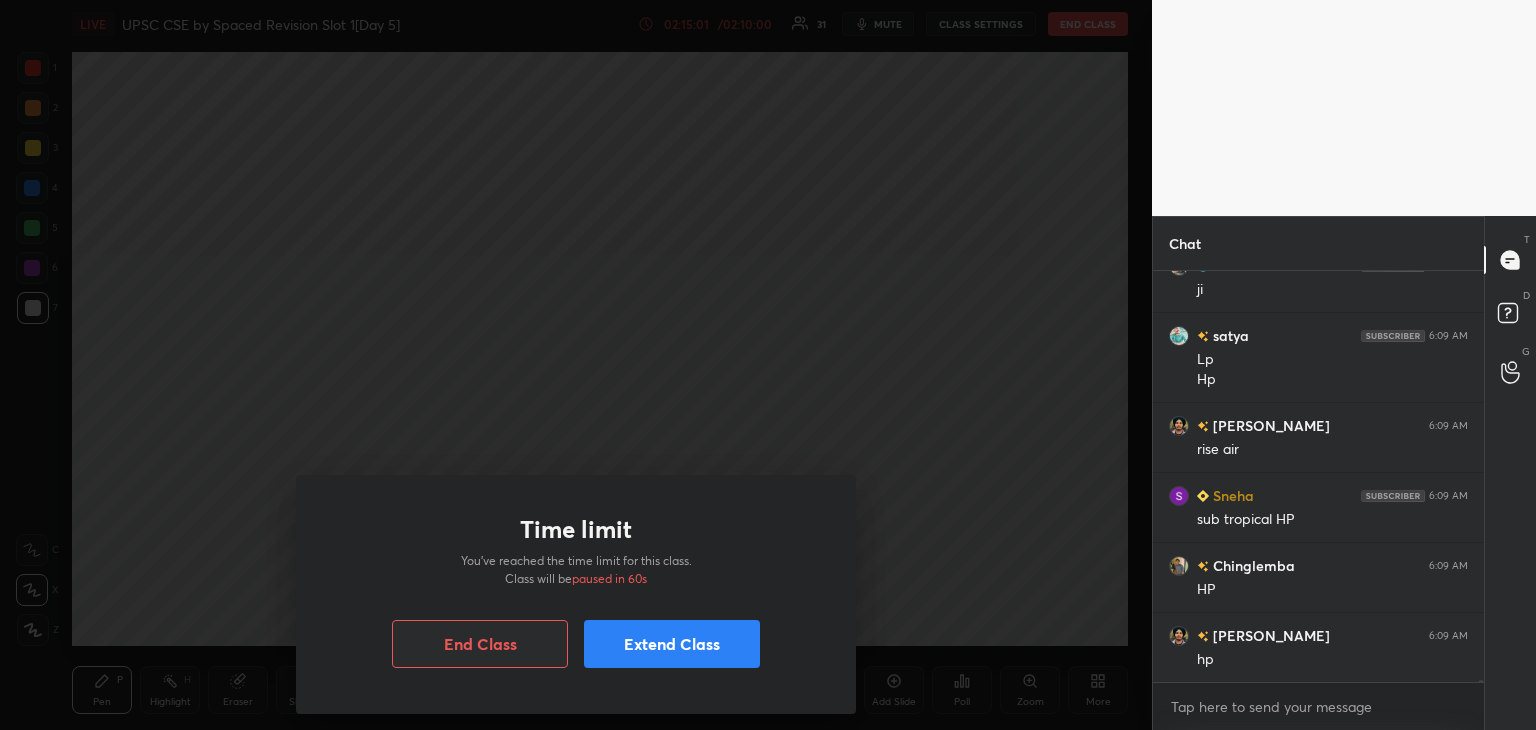 drag, startPoint x: 327, startPoint y: 653, endPoint x: 306, endPoint y: 103, distance: 550.40076 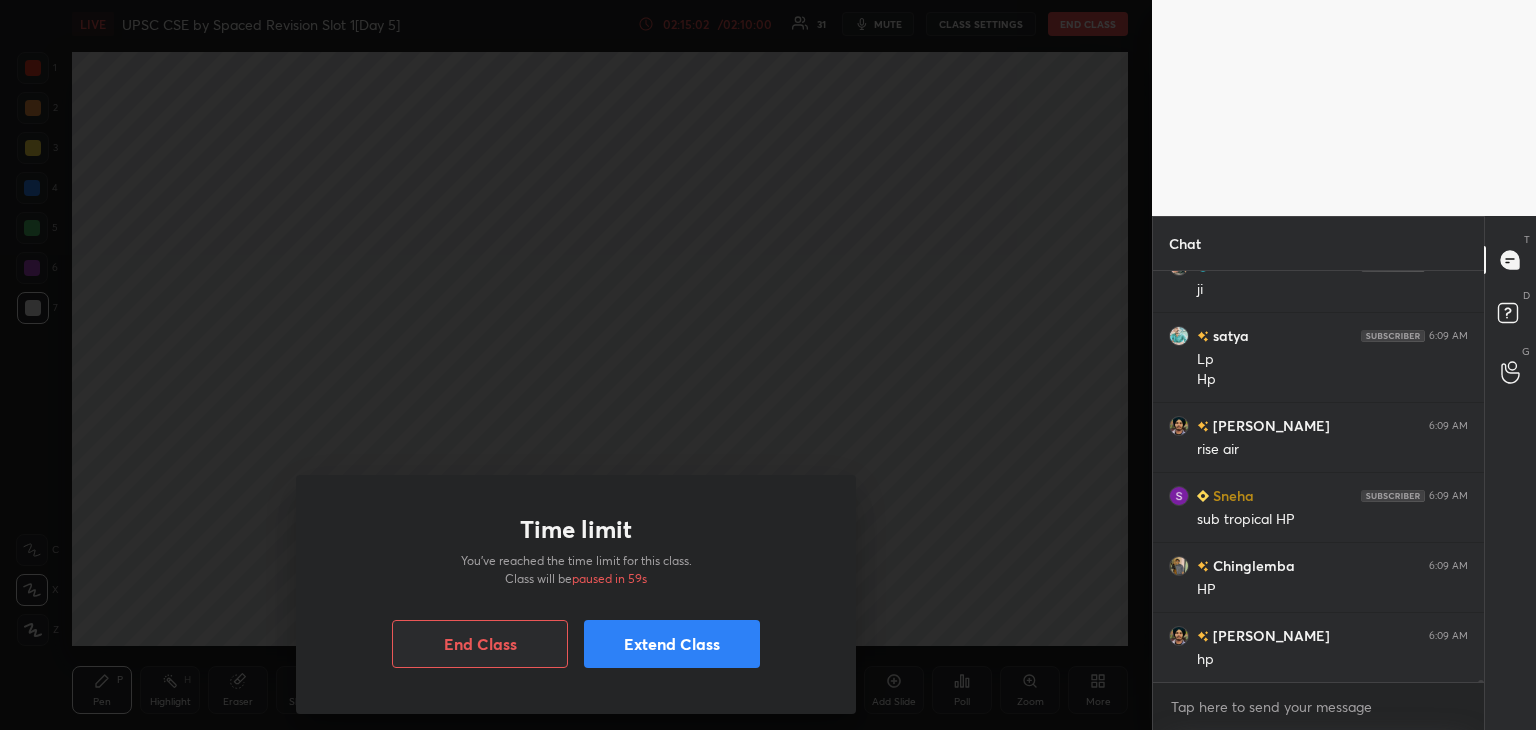 click on "Extend Class" at bounding box center (672, 644) 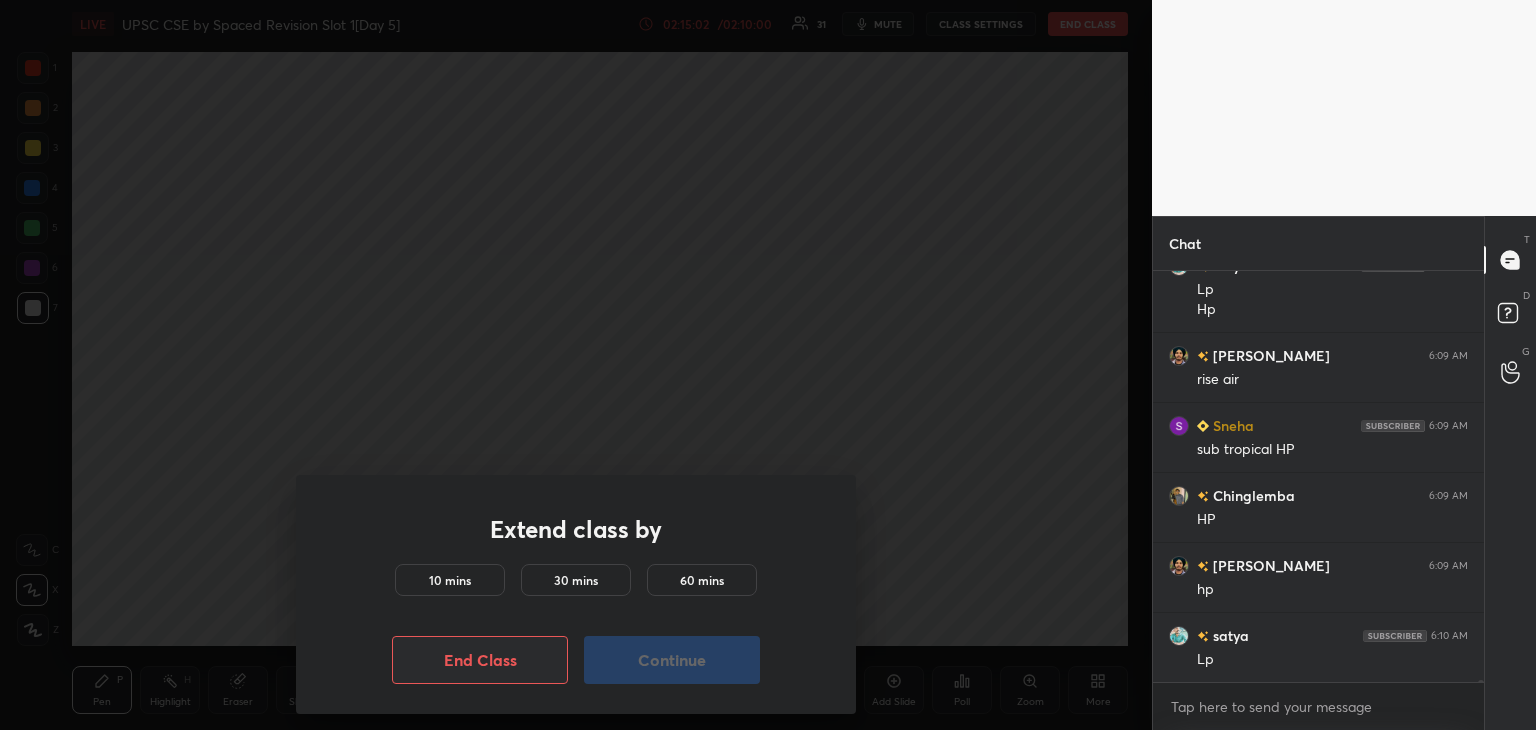 click on "30 mins" at bounding box center (576, 580) 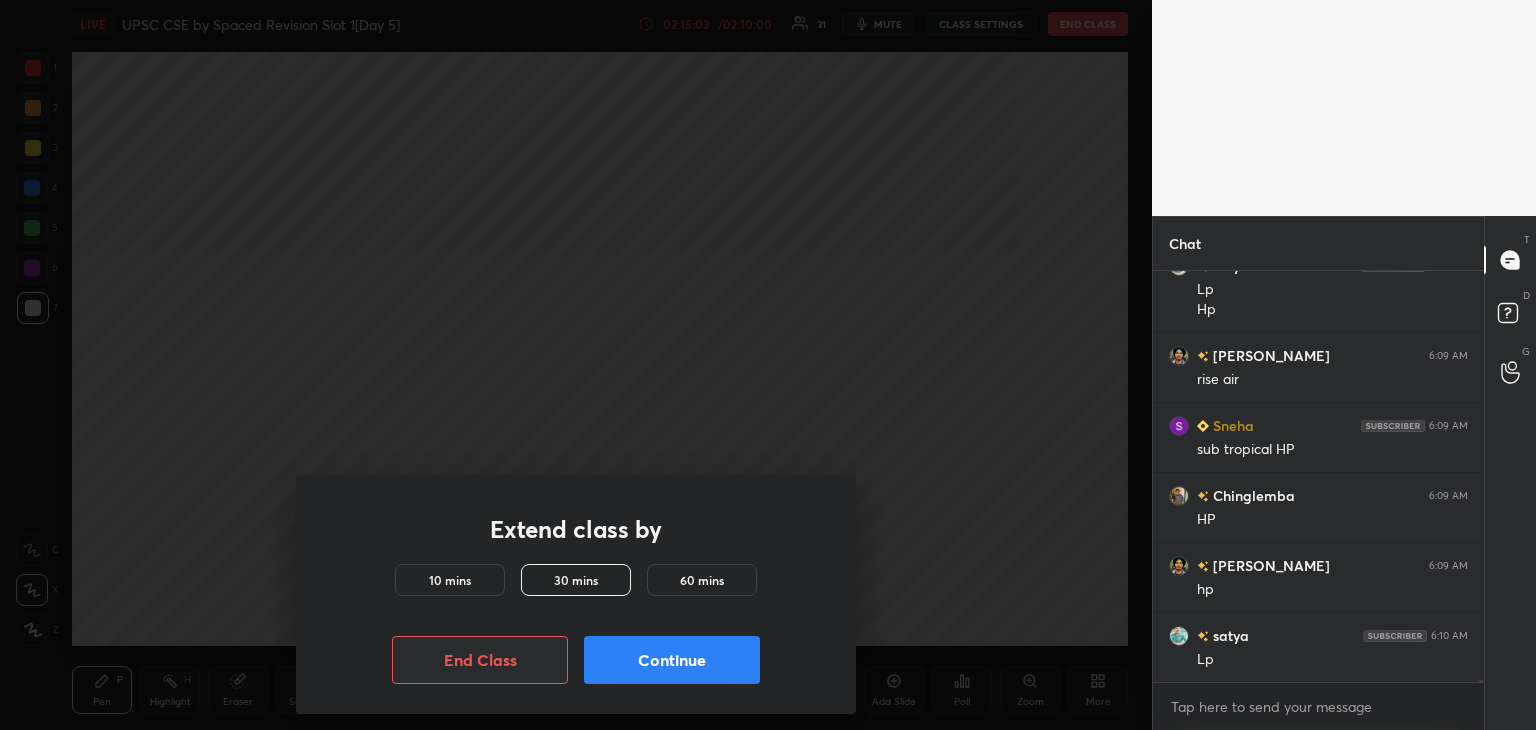 click on "Continue" at bounding box center [672, 660] 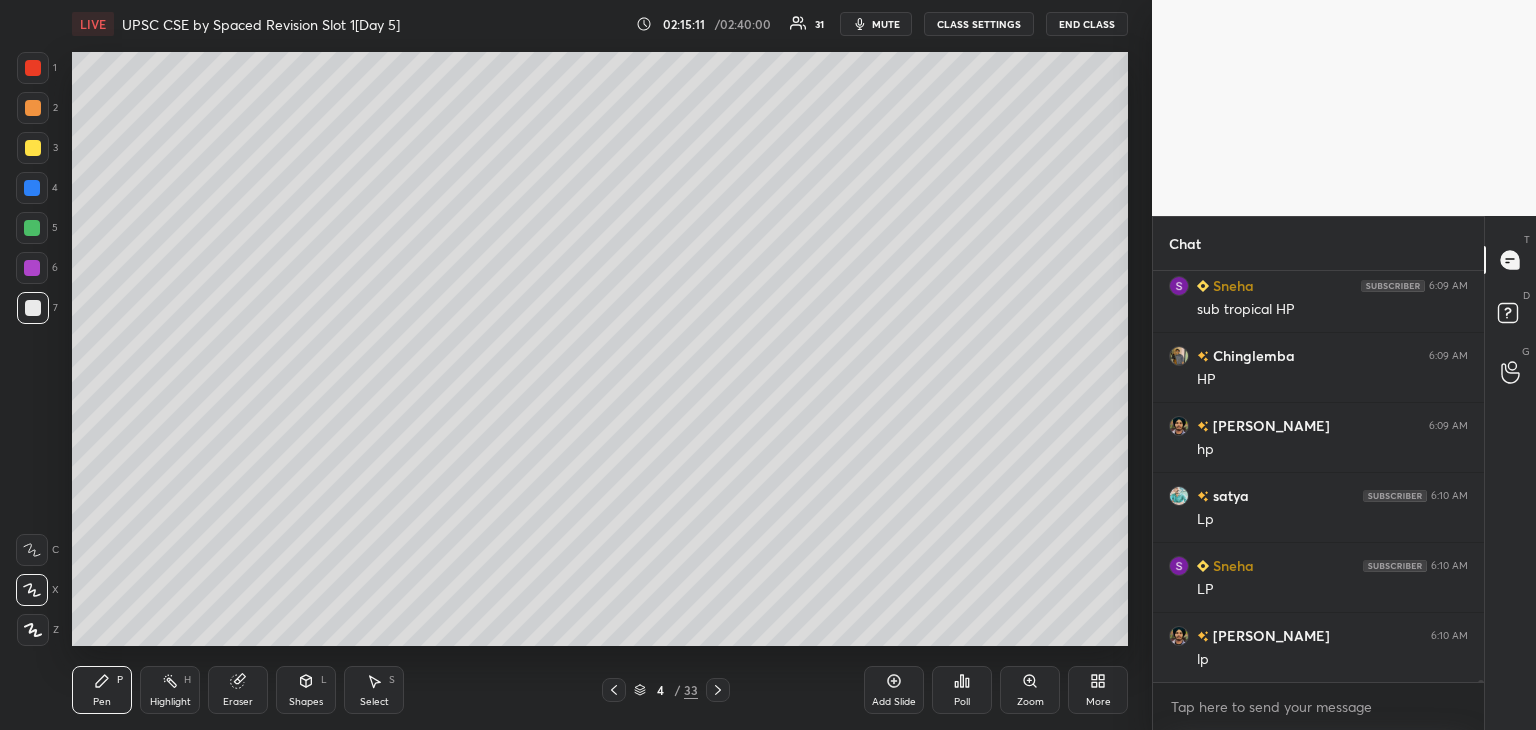 scroll, scrollTop: 88066, scrollLeft: 0, axis: vertical 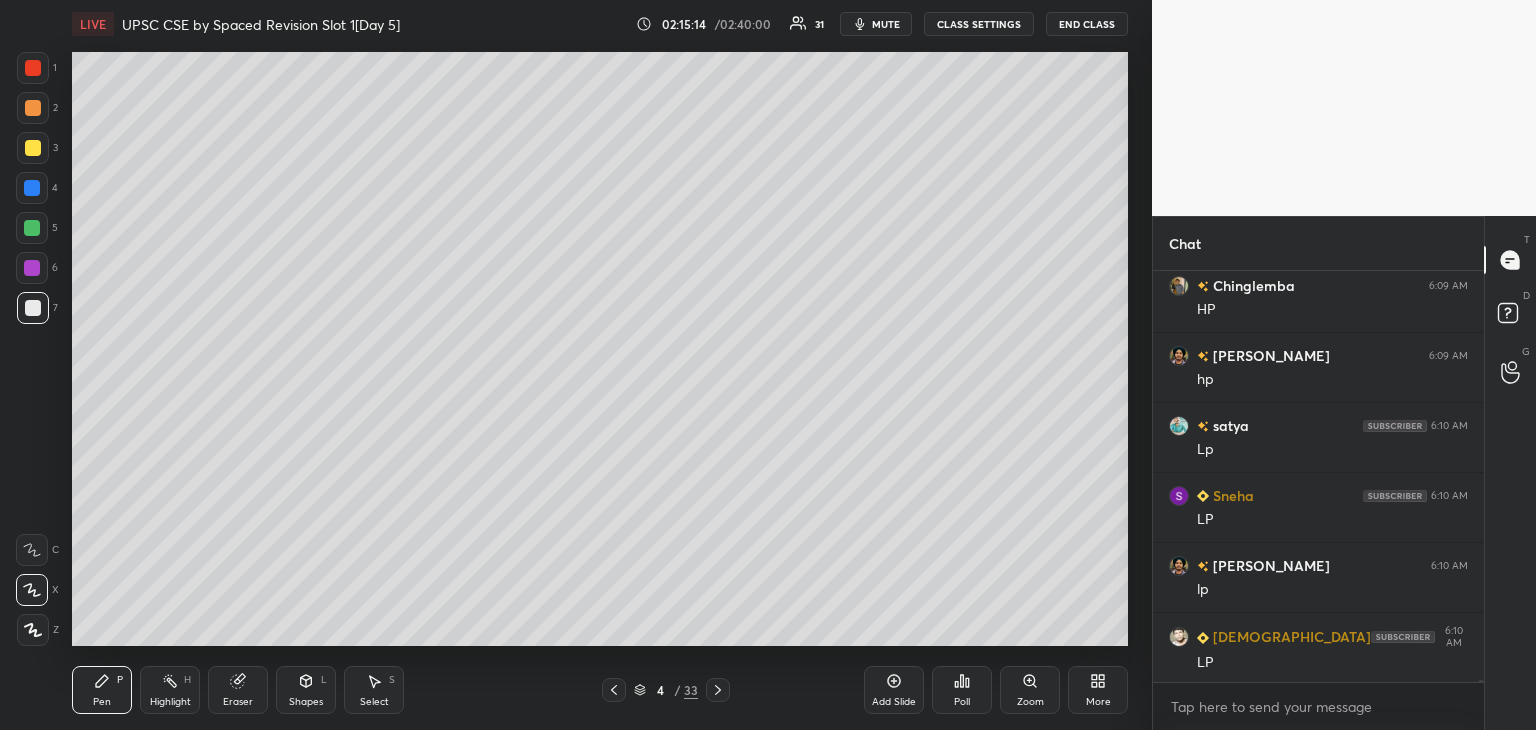 click at bounding box center [32, 268] 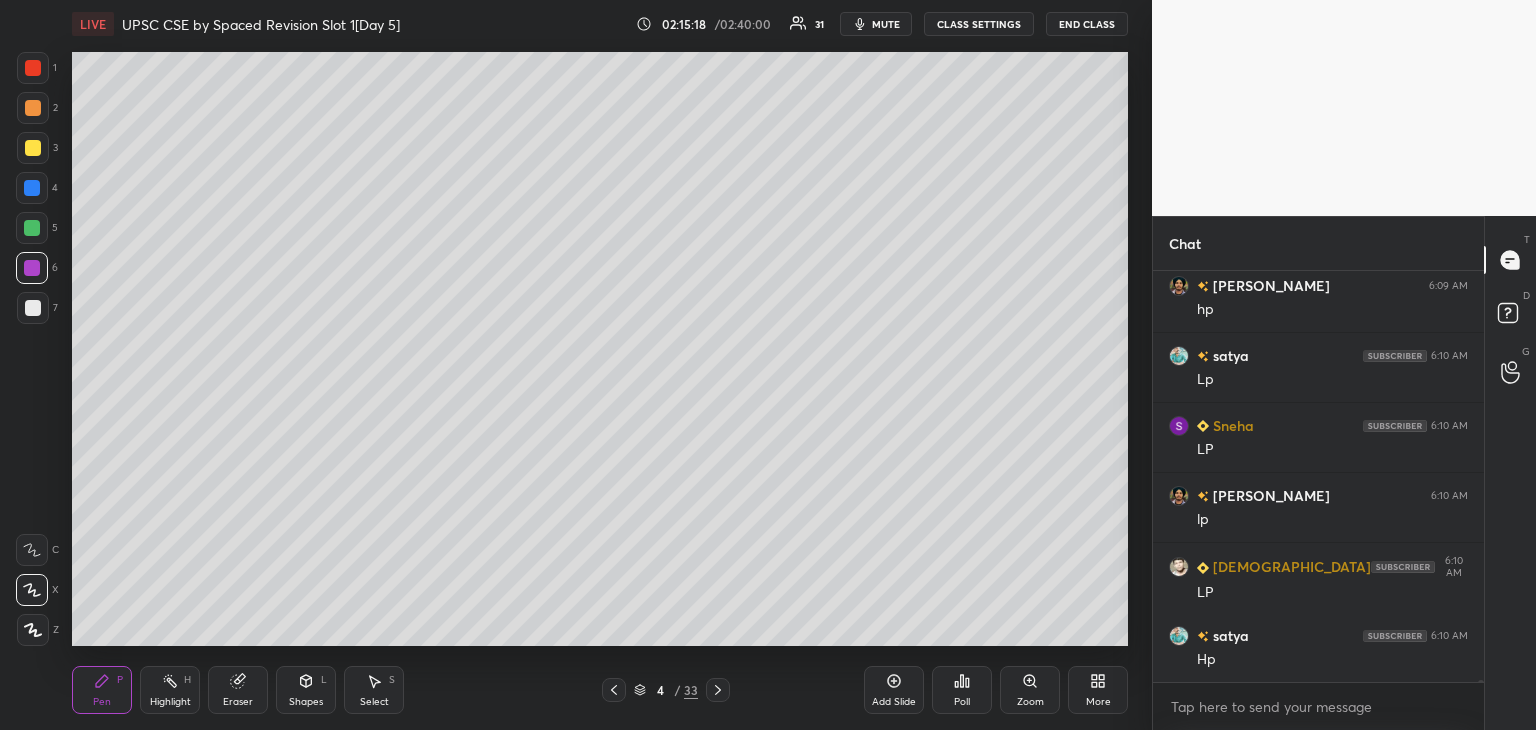 scroll, scrollTop: 88276, scrollLeft: 0, axis: vertical 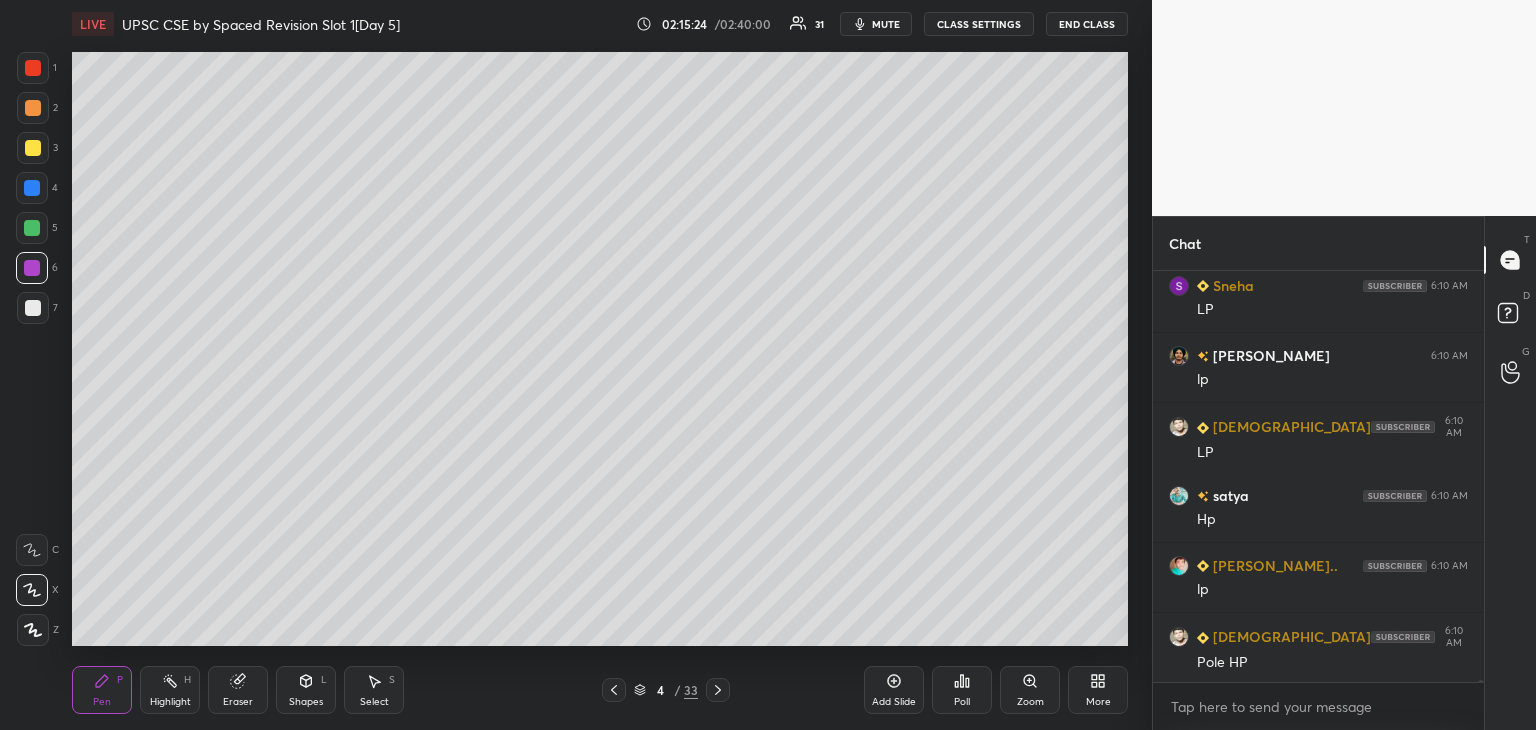 click at bounding box center [33, 108] 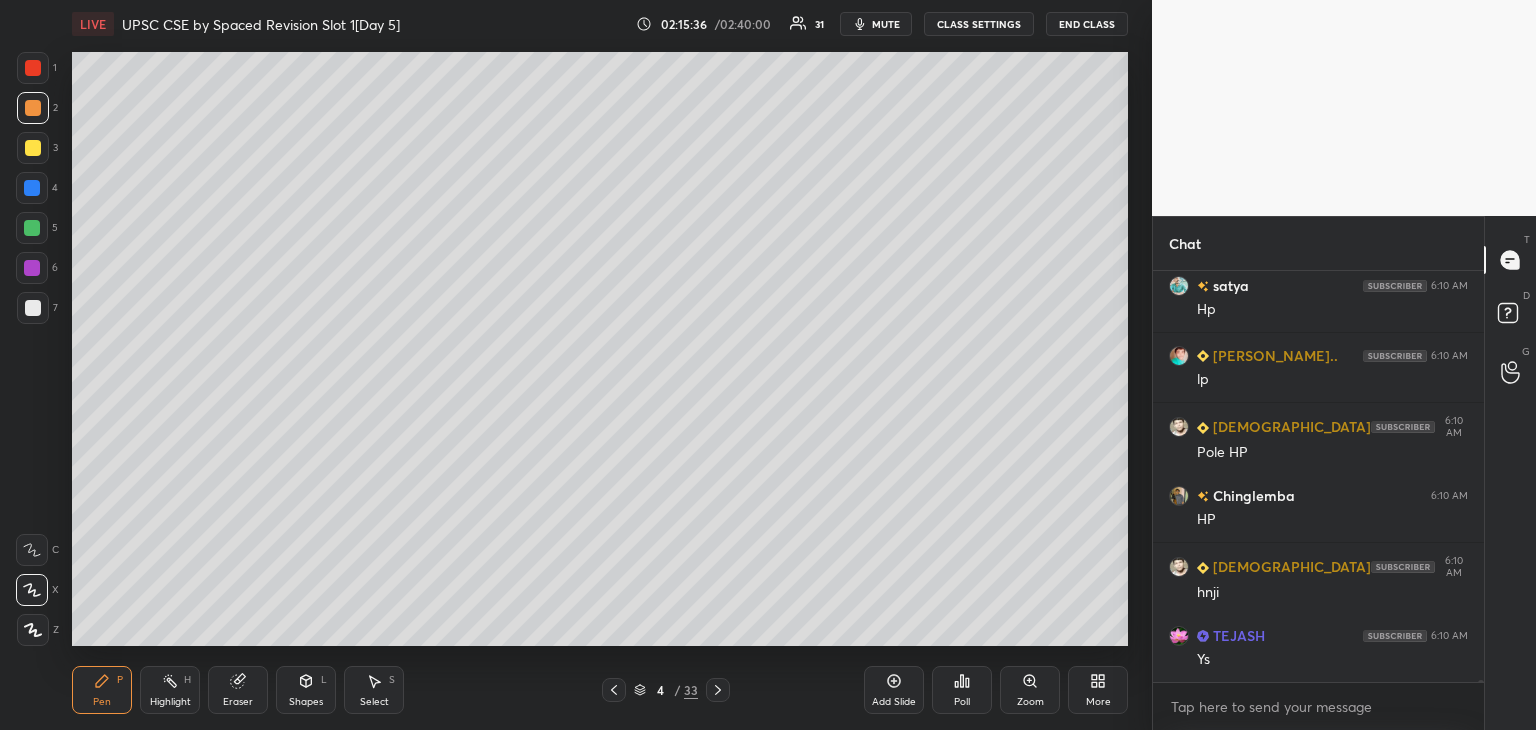 scroll, scrollTop: 88556, scrollLeft: 0, axis: vertical 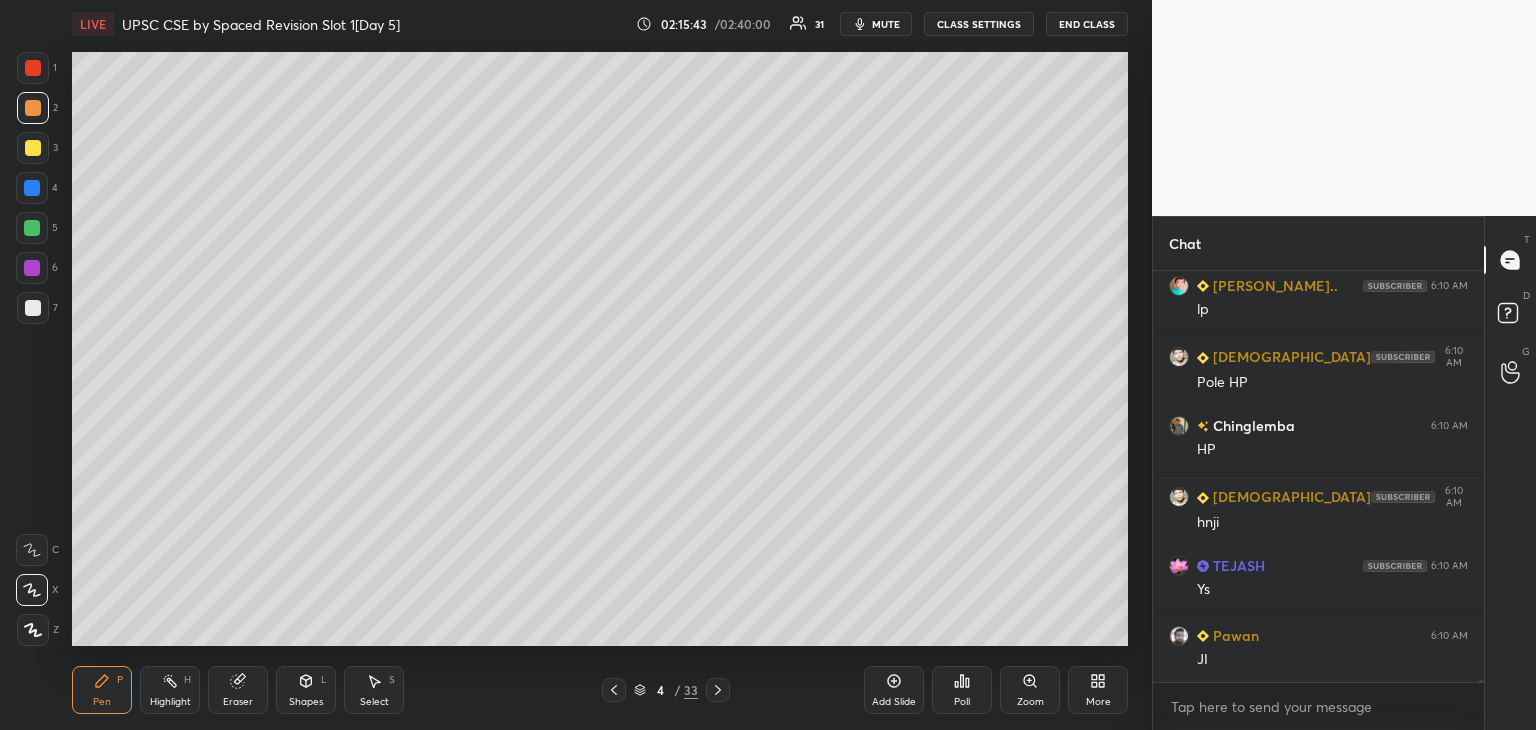 click at bounding box center (33, 68) 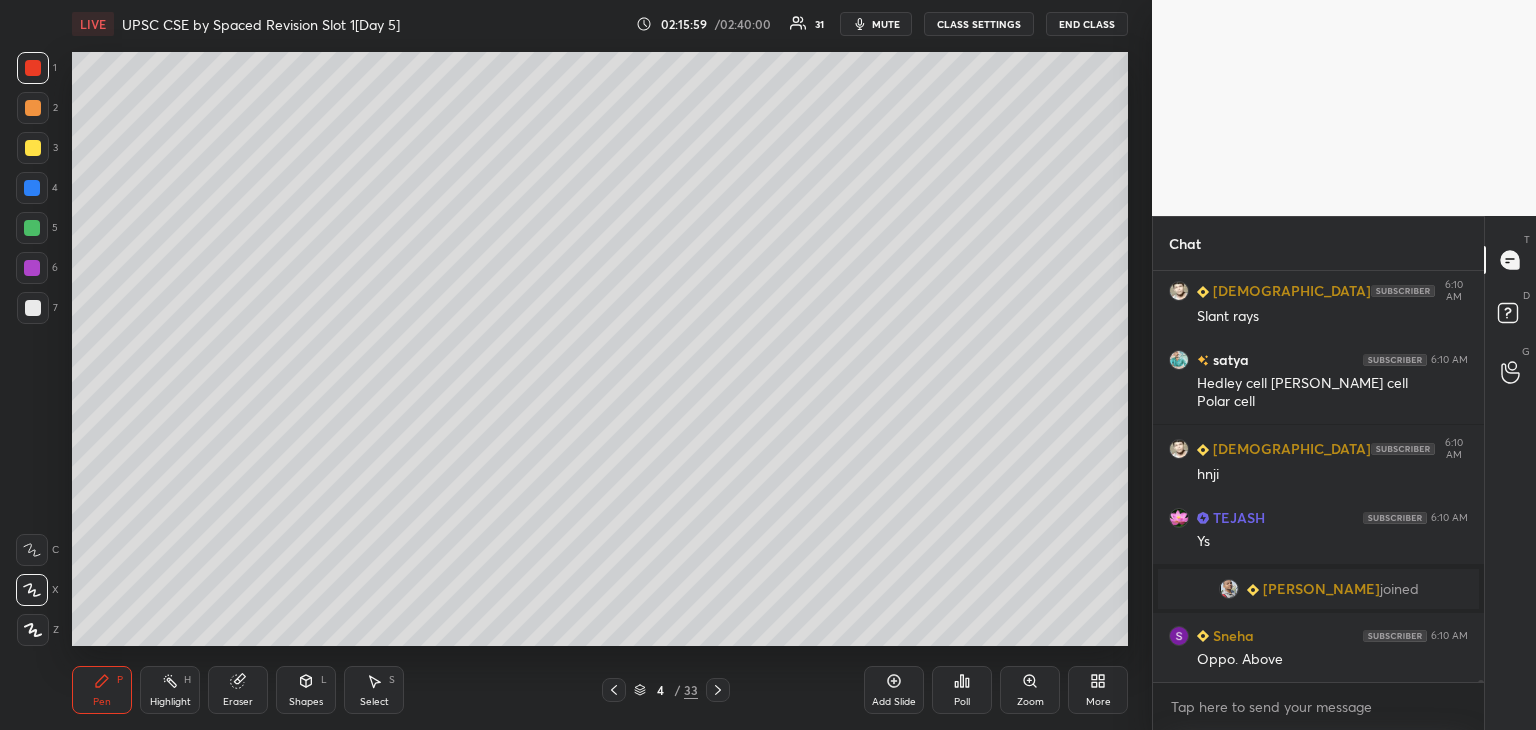 scroll, scrollTop: 88504, scrollLeft: 0, axis: vertical 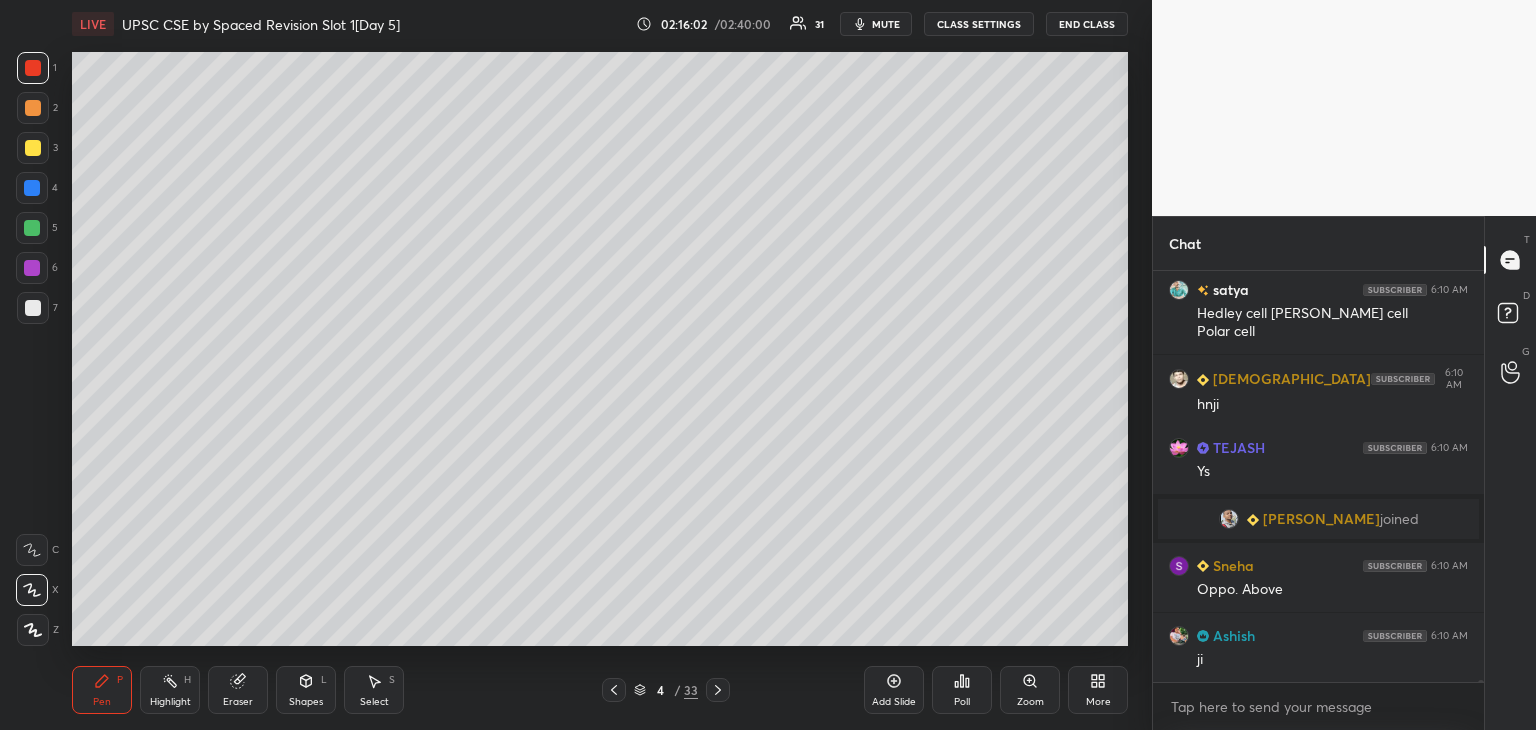 click at bounding box center [32, 228] 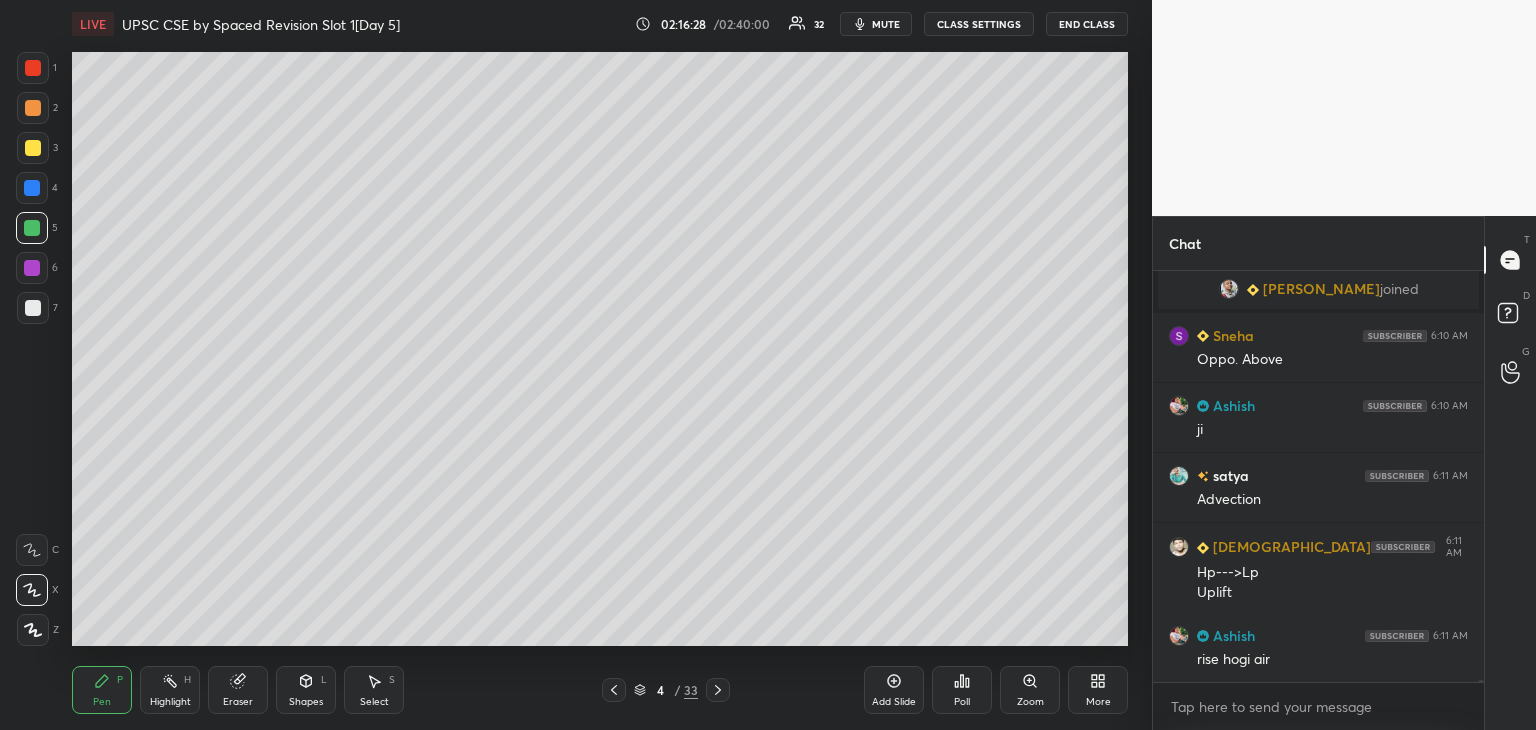 scroll, scrollTop: 88804, scrollLeft: 0, axis: vertical 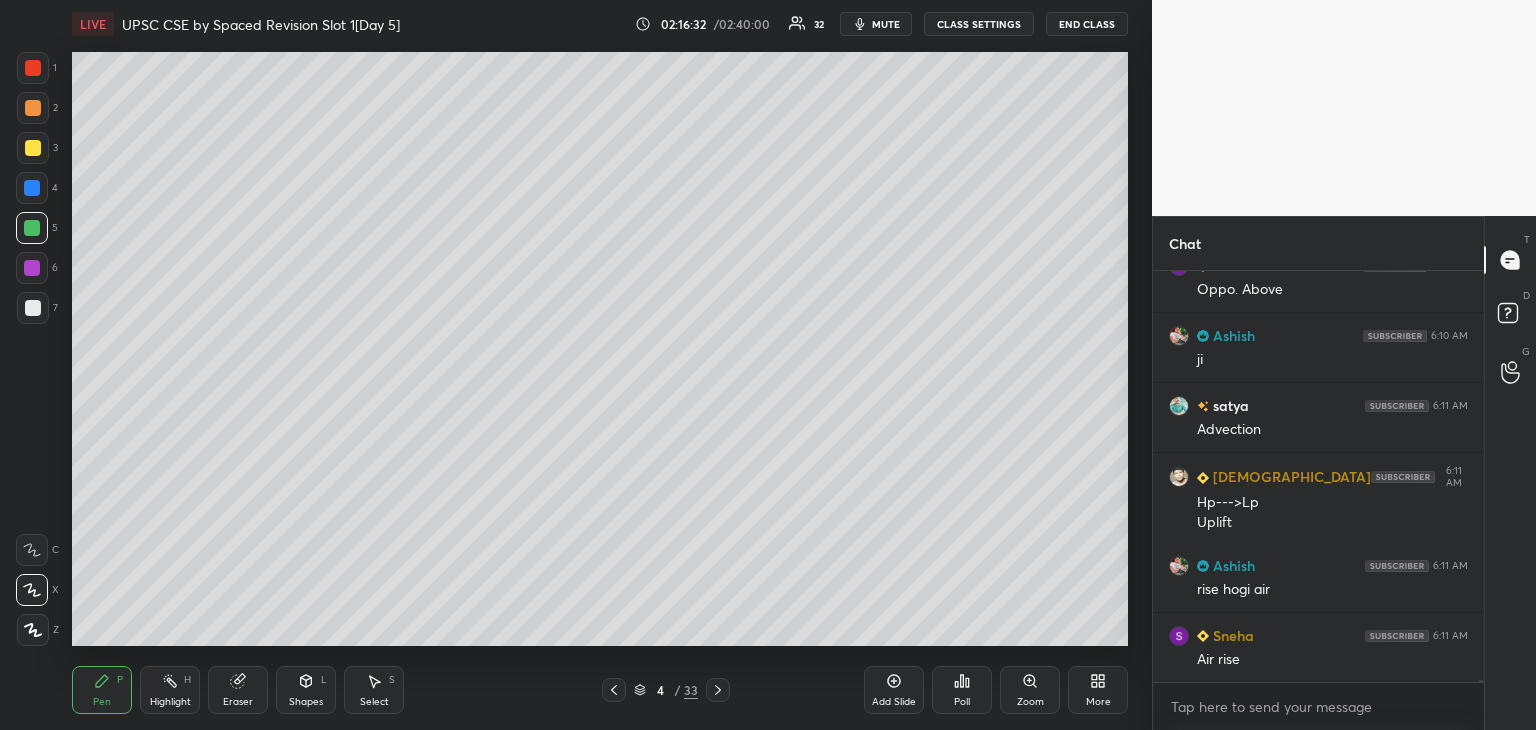click at bounding box center [33, 148] 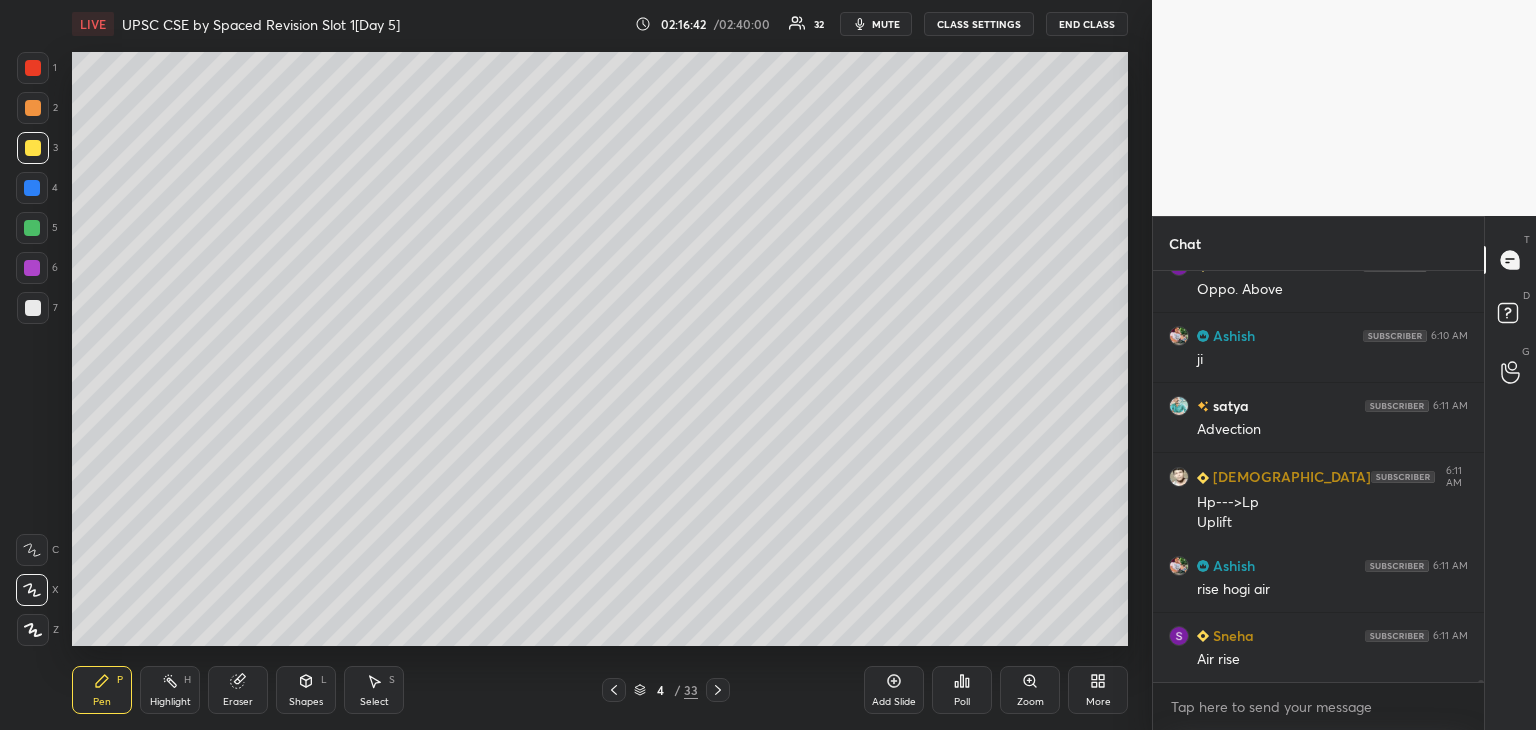 click at bounding box center (32, 188) 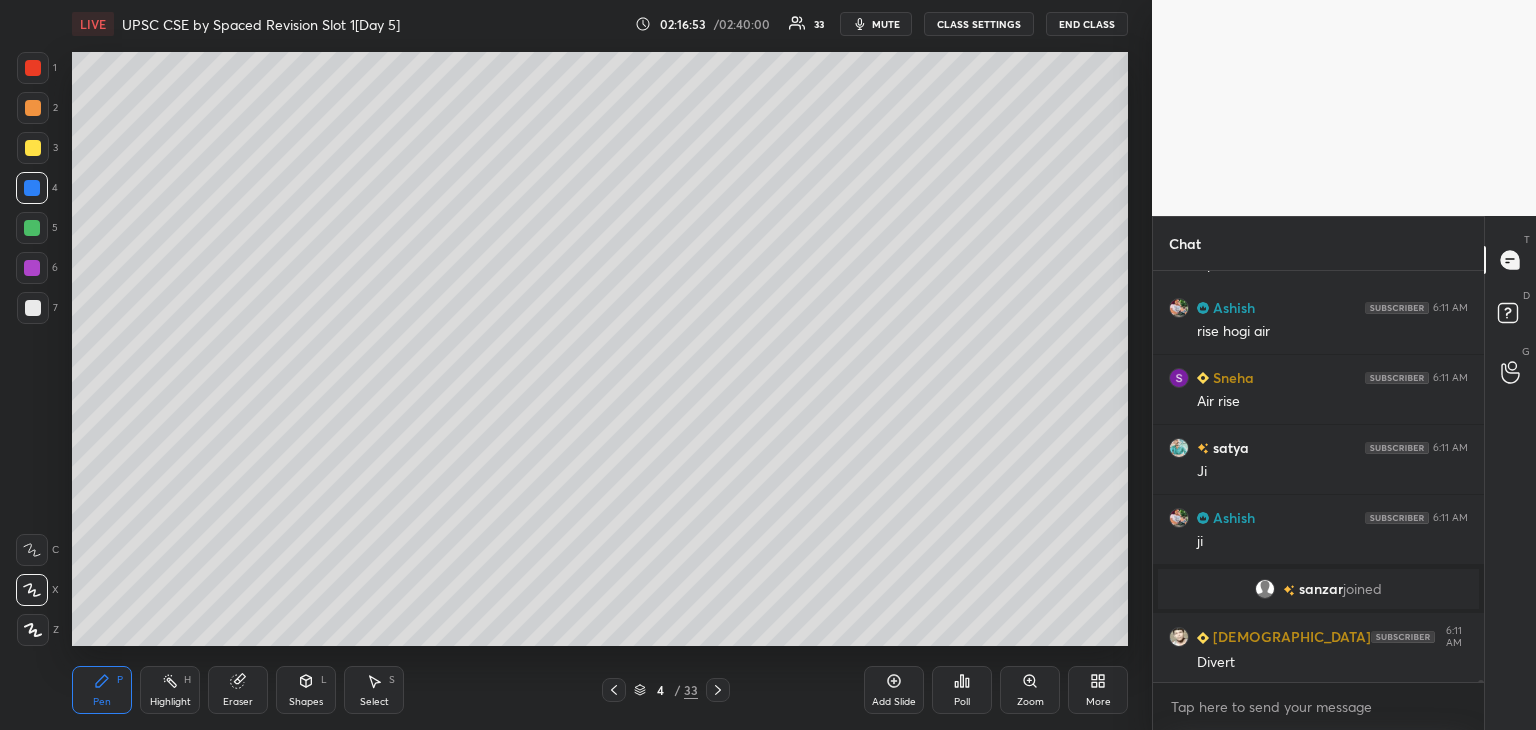 scroll, scrollTop: 88862, scrollLeft: 0, axis: vertical 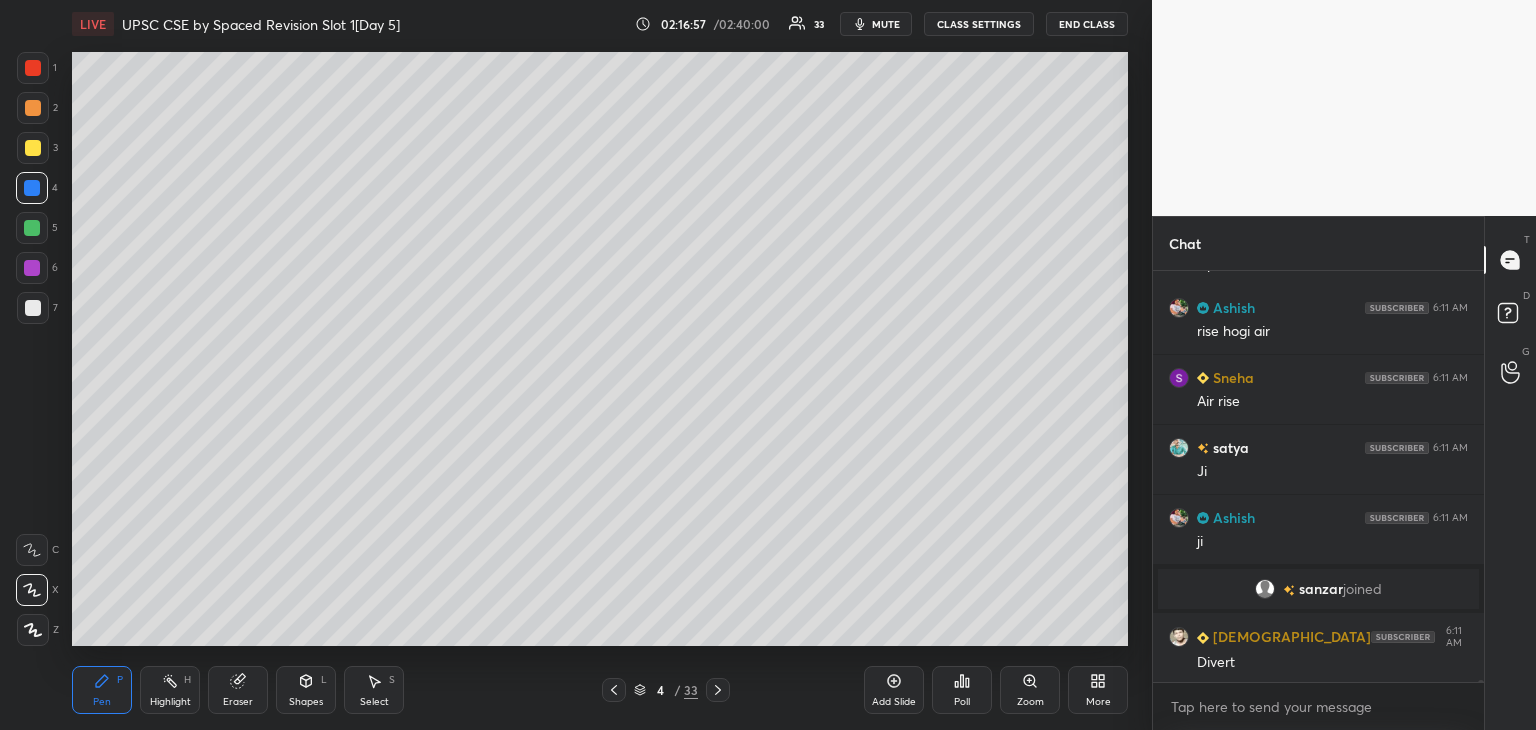 click at bounding box center [32, 228] 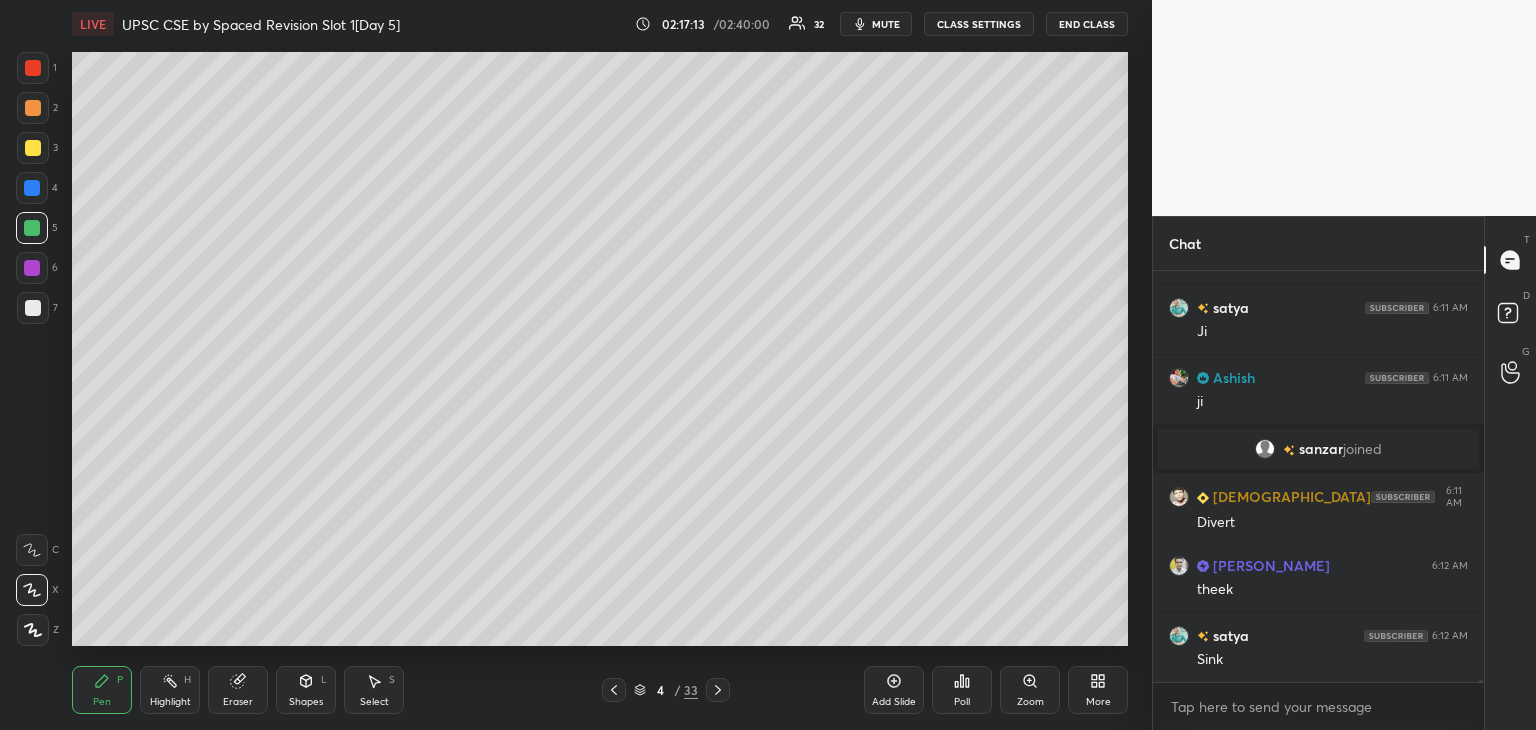 scroll, scrollTop: 89072, scrollLeft: 0, axis: vertical 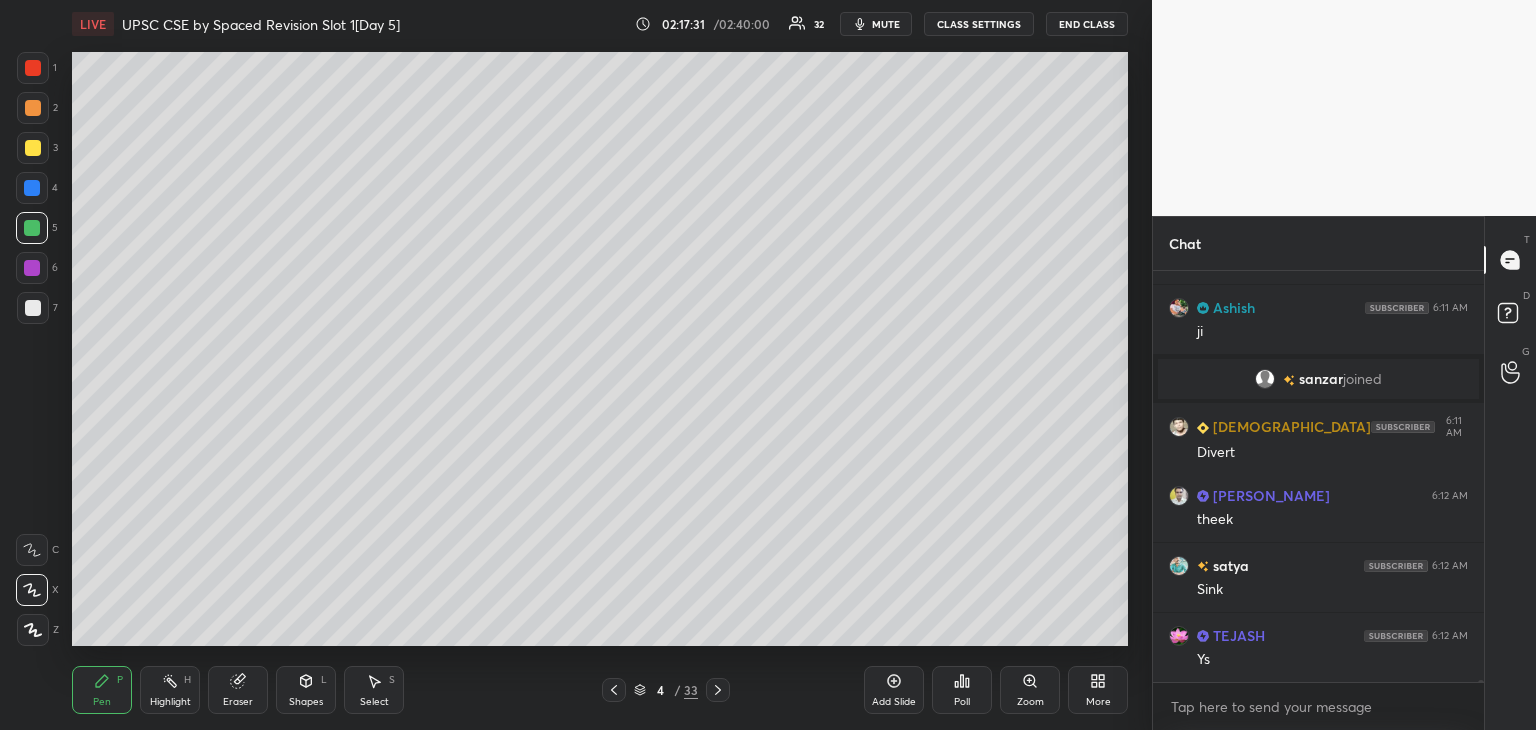 click at bounding box center [33, 148] 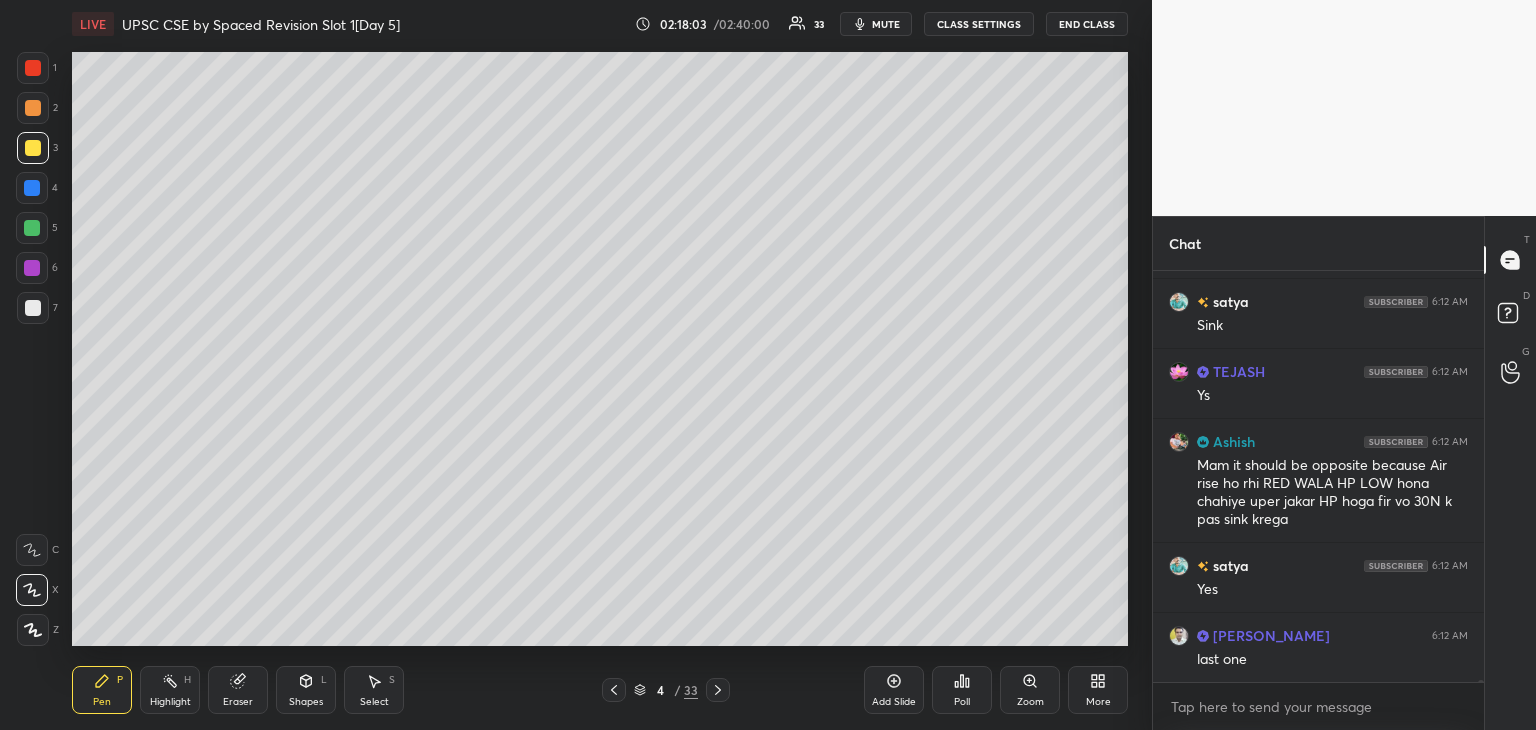 scroll, scrollTop: 89406, scrollLeft: 0, axis: vertical 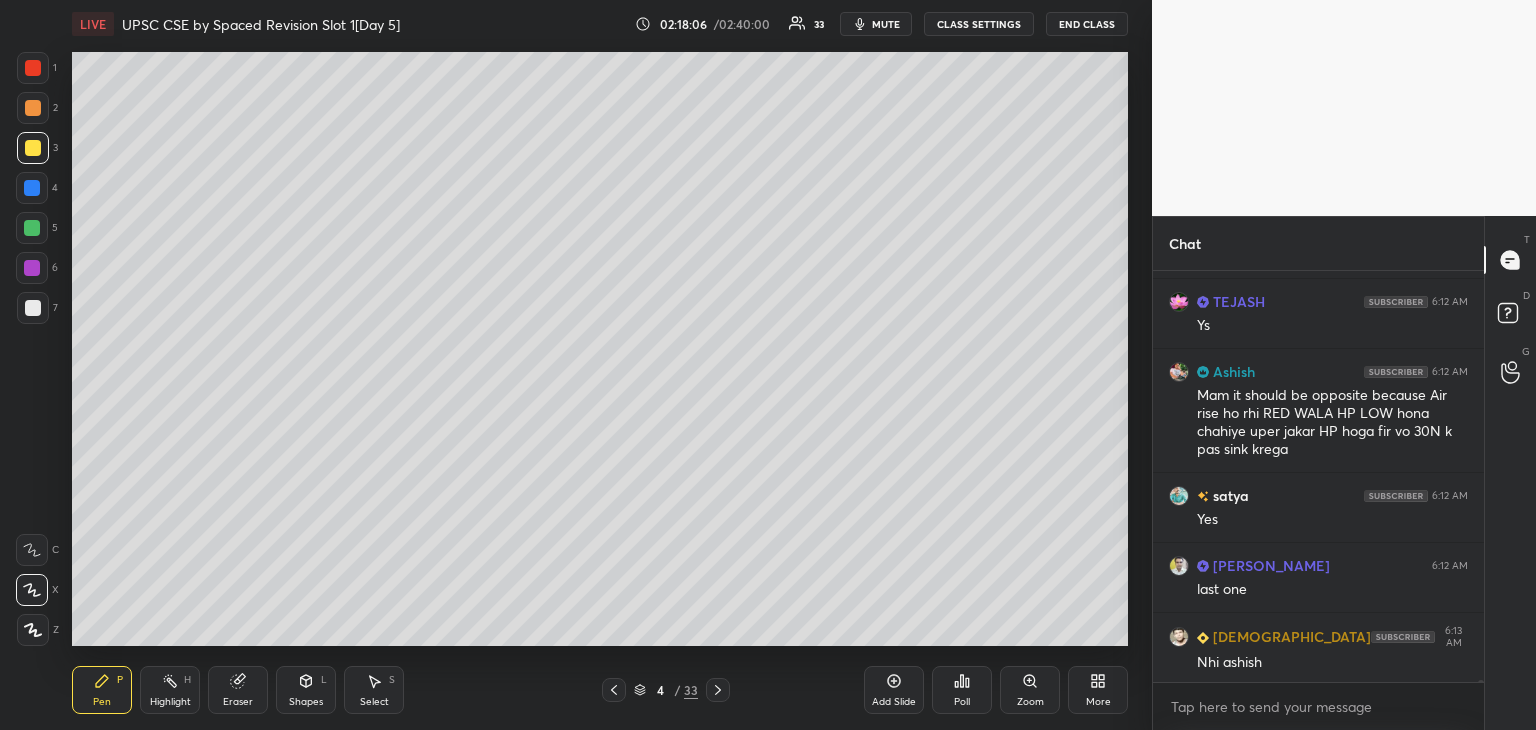 click at bounding box center (33, 308) 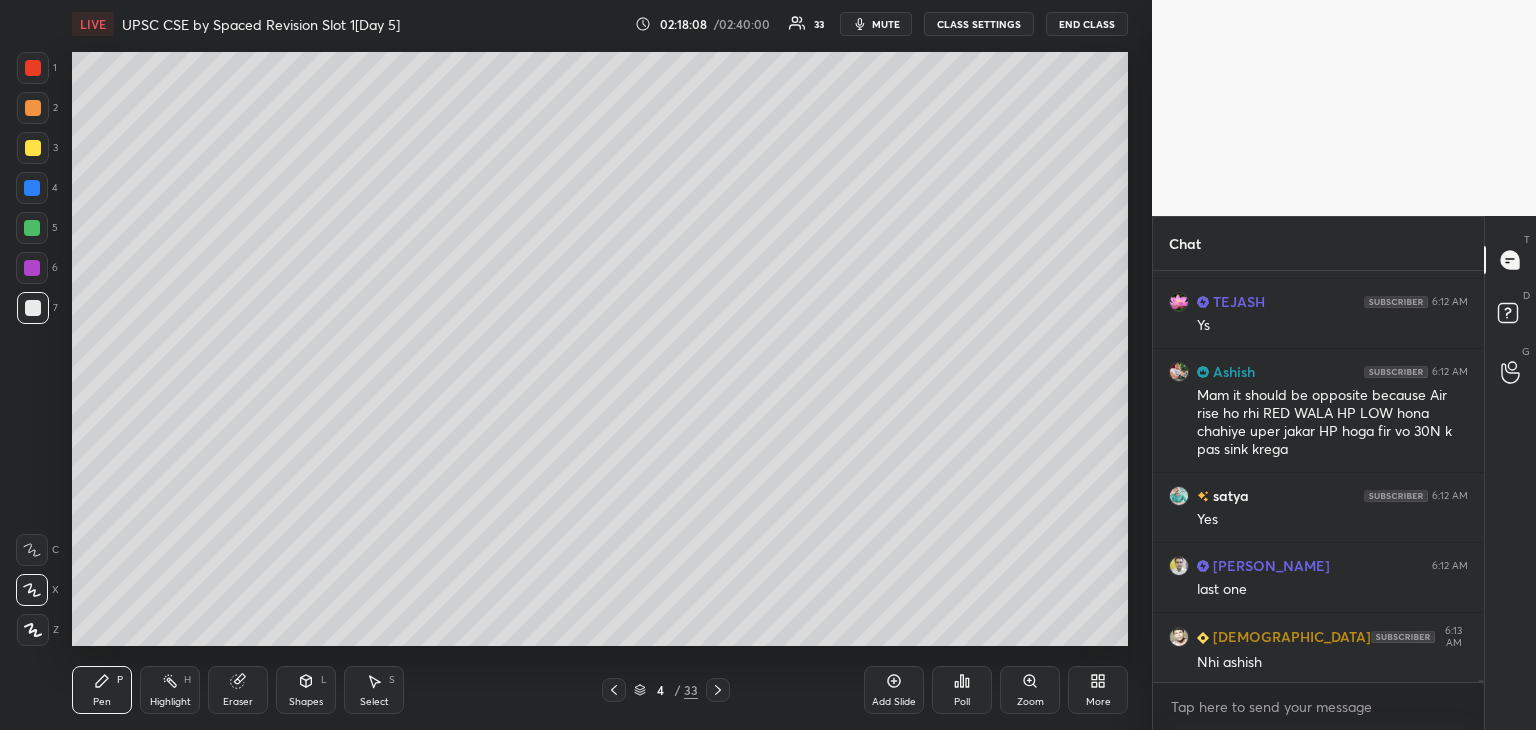 scroll, scrollTop: 89476, scrollLeft: 0, axis: vertical 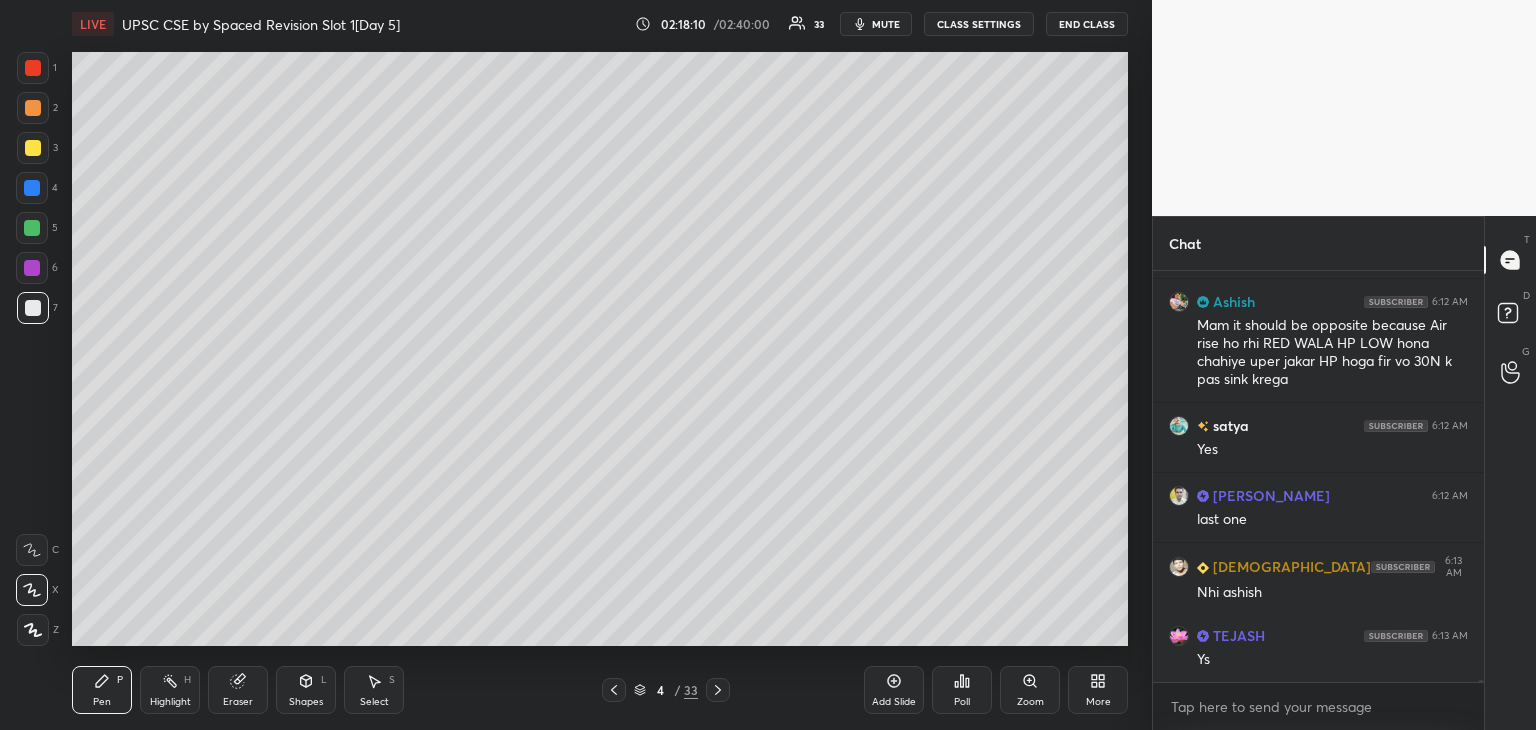 click at bounding box center [33, 68] 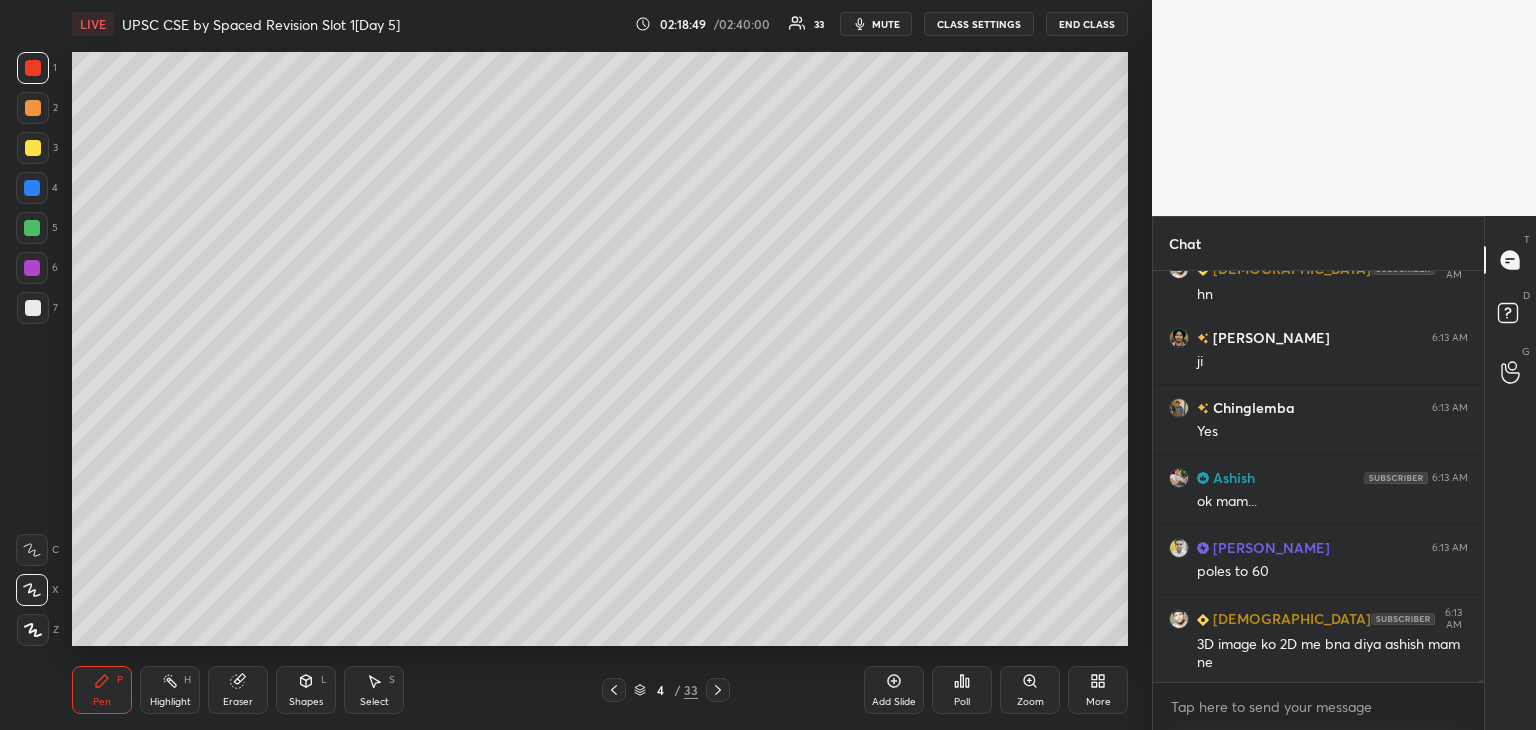 scroll, scrollTop: 89984, scrollLeft: 0, axis: vertical 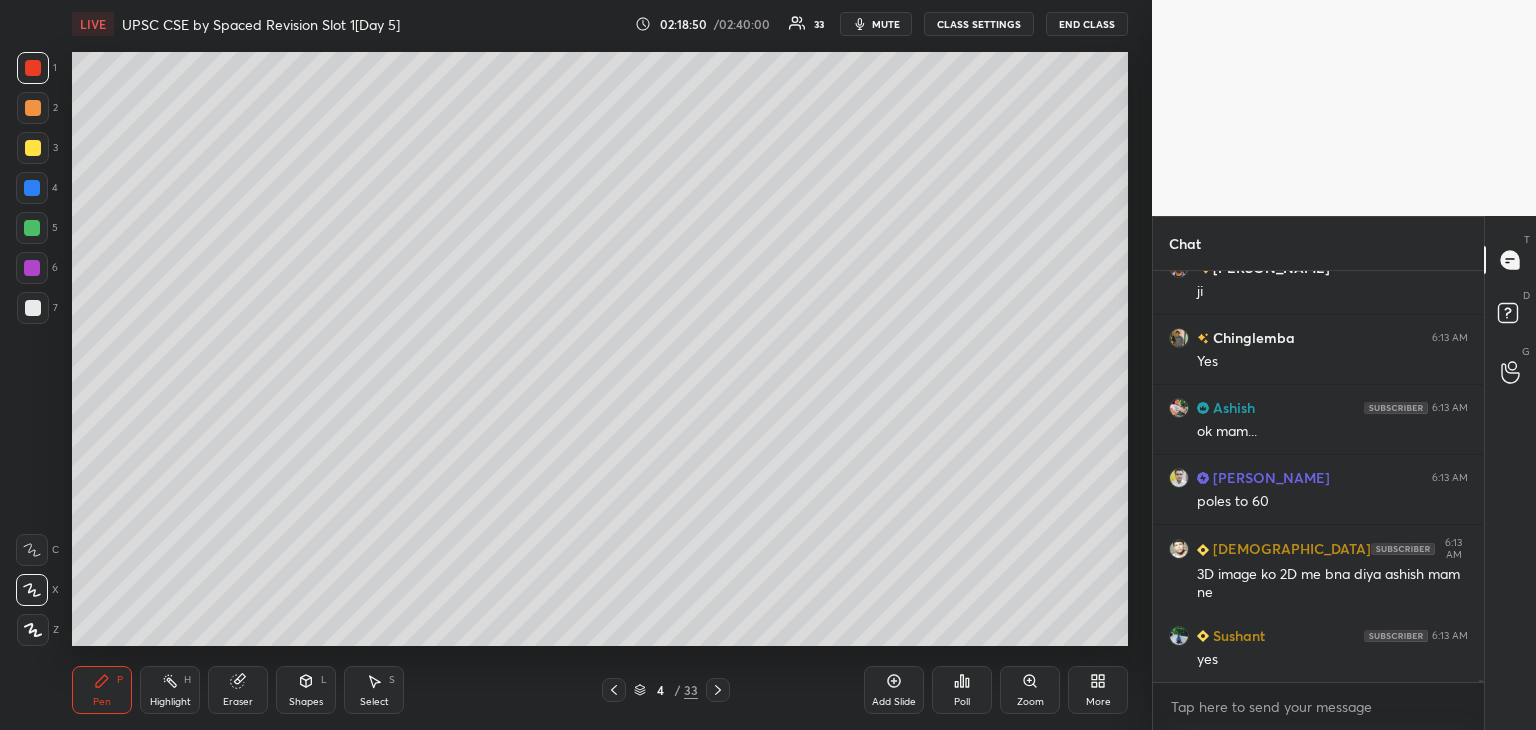 click on "2" at bounding box center (37, 112) 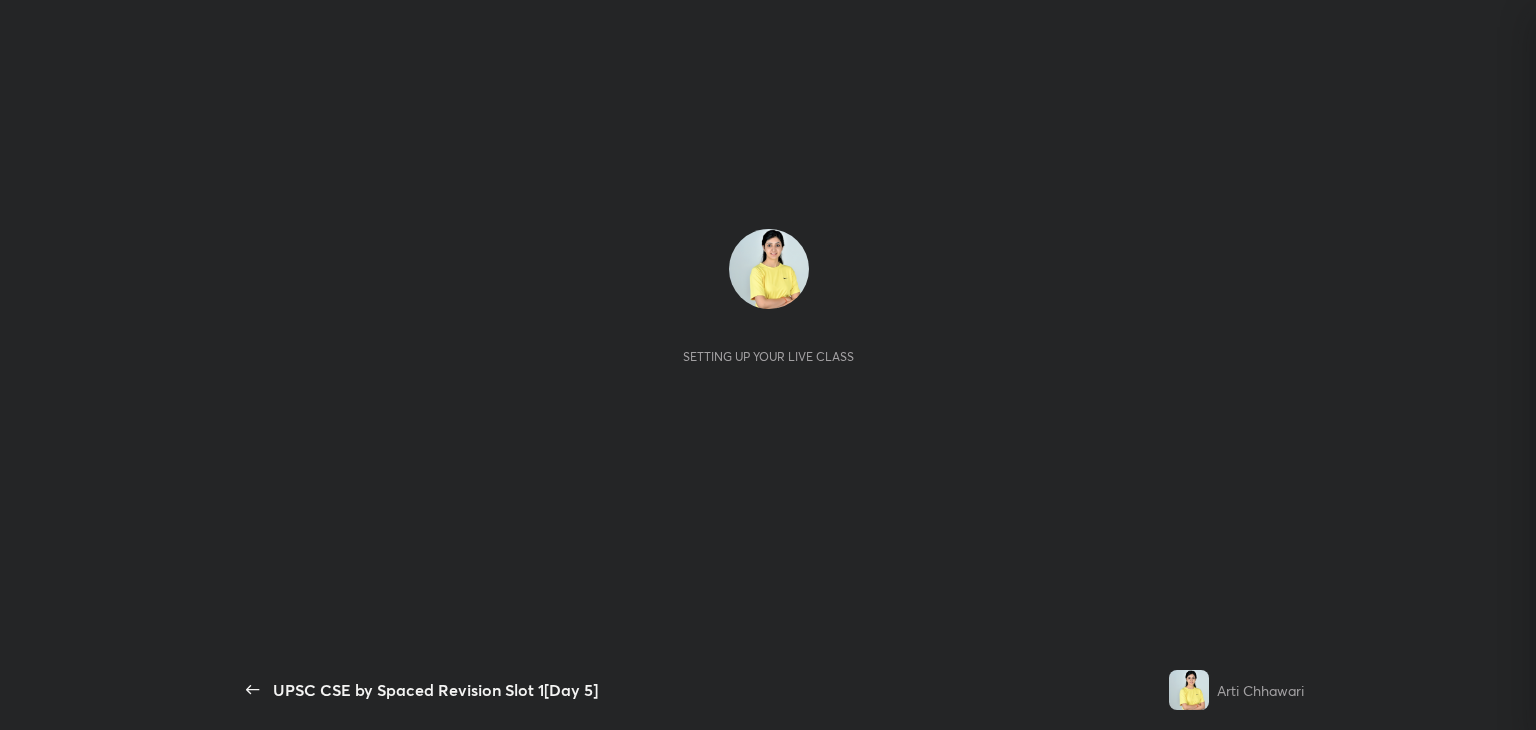 scroll, scrollTop: 0, scrollLeft: 0, axis: both 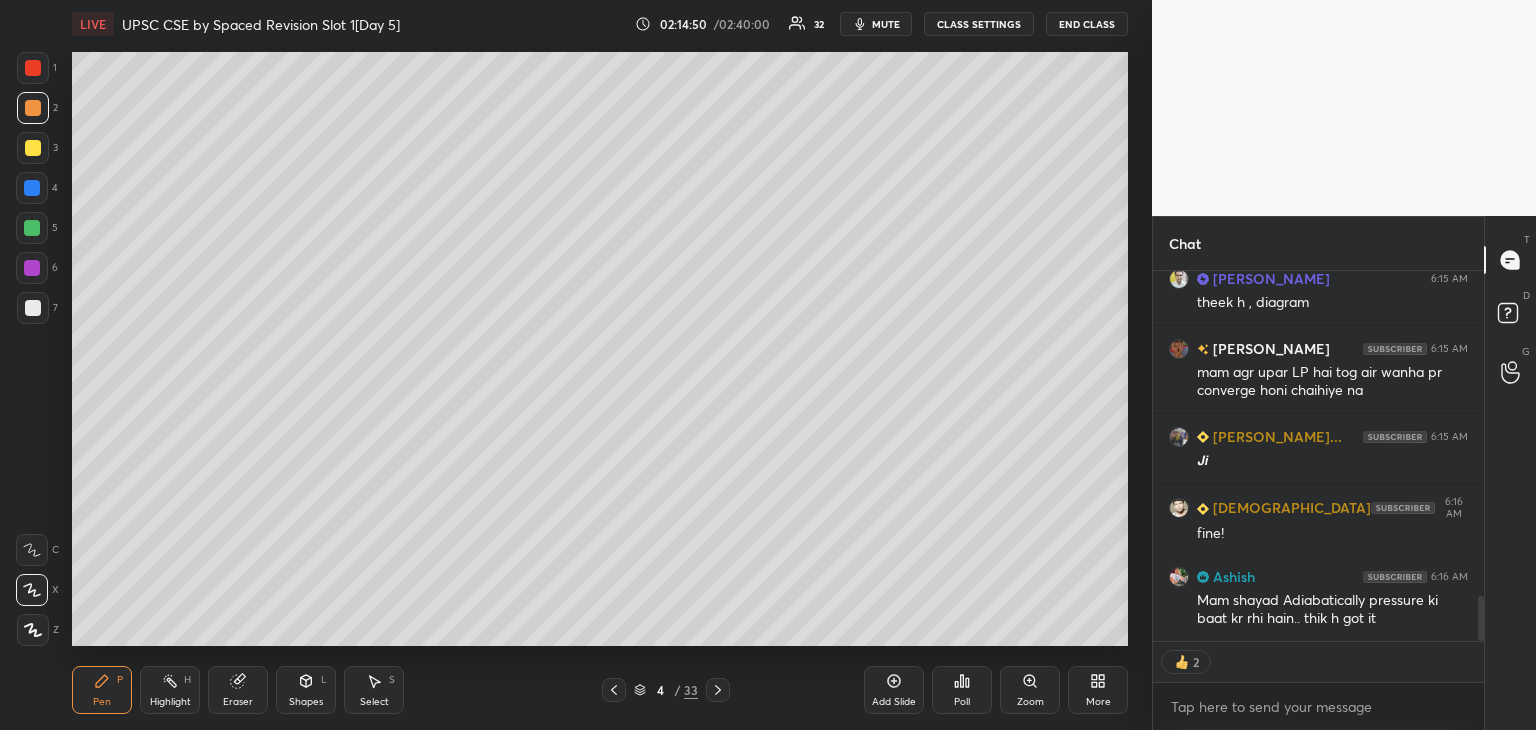 click at bounding box center (33, 68) 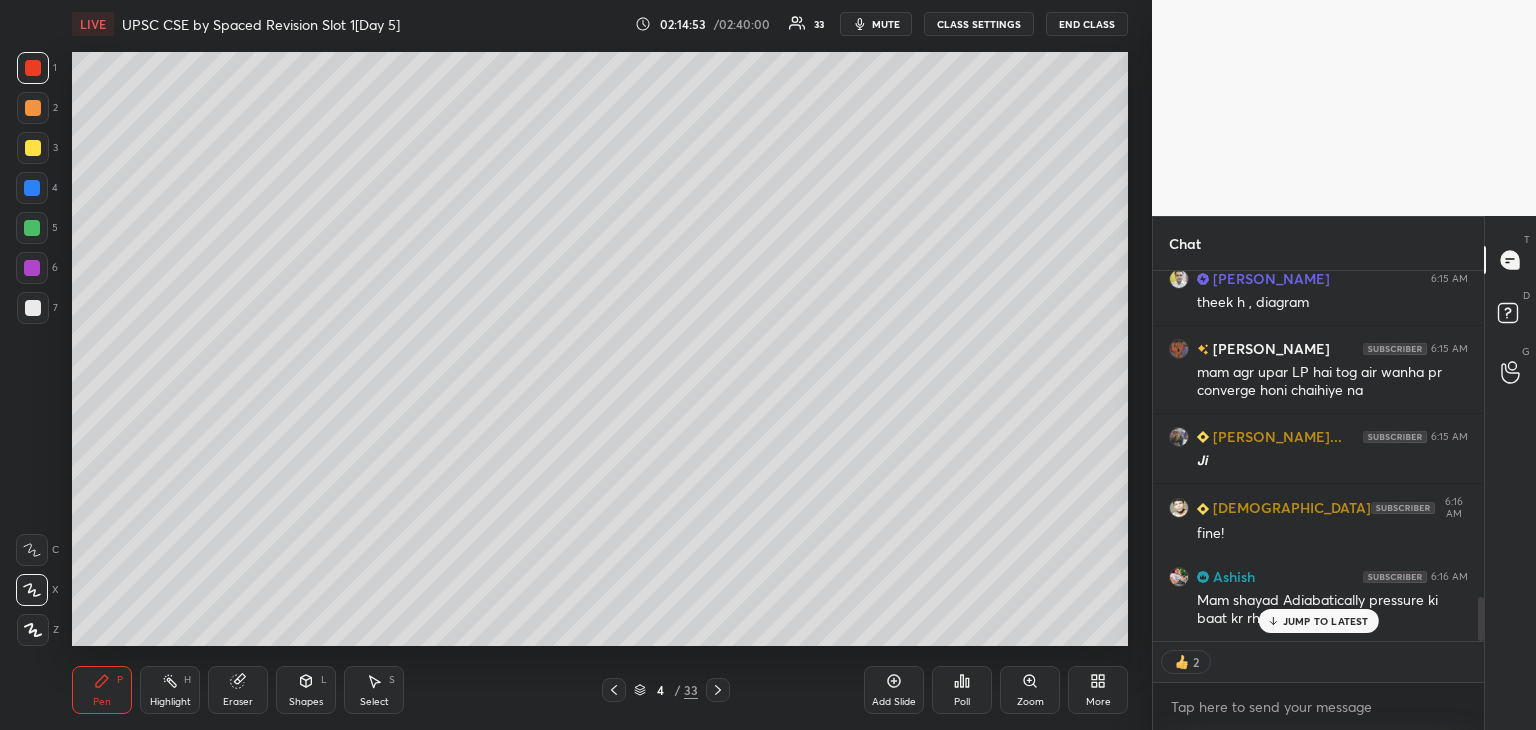 scroll, scrollTop: 2724, scrollLeft: 0, axis: vertical 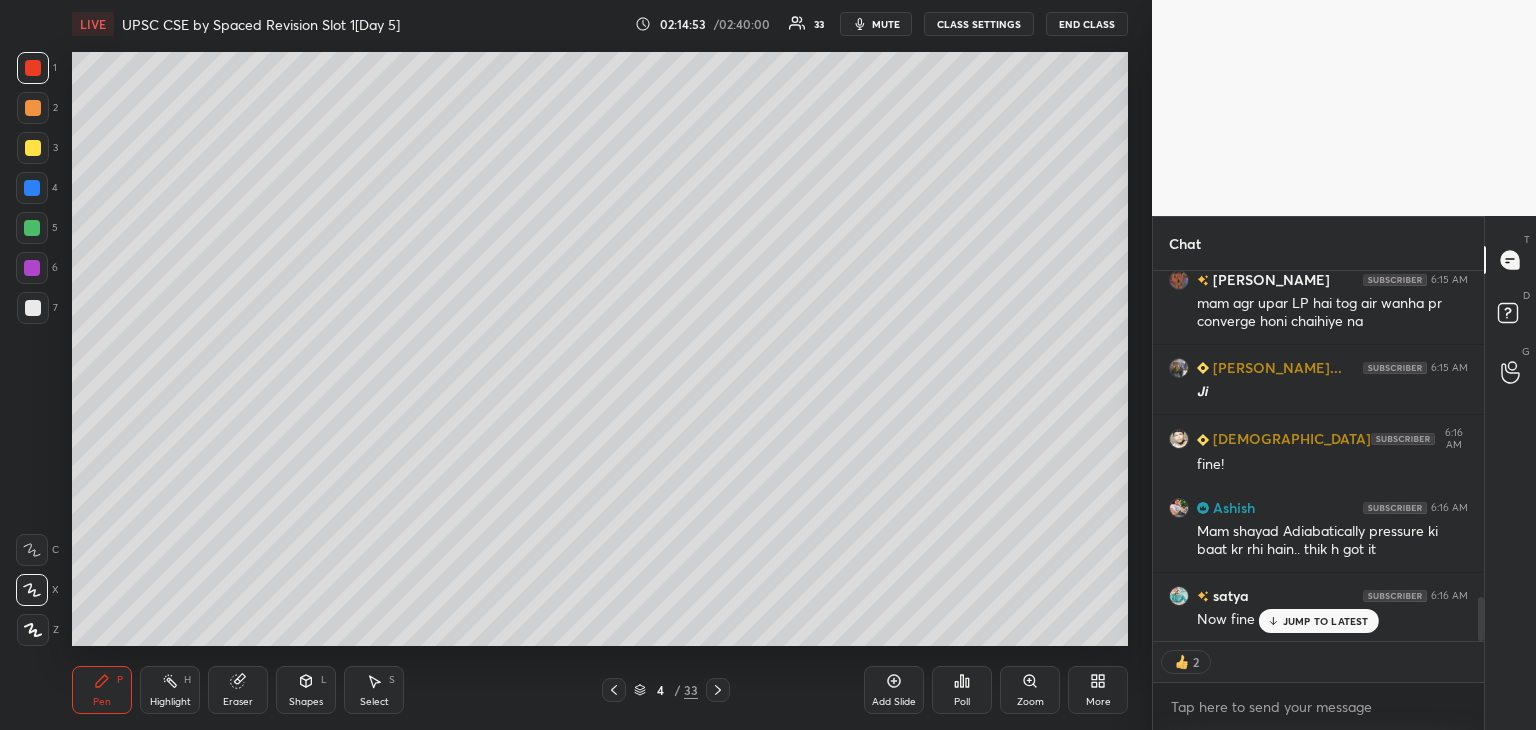 click on "JUMP TO LATEST" at bounding box center (1326, 621) 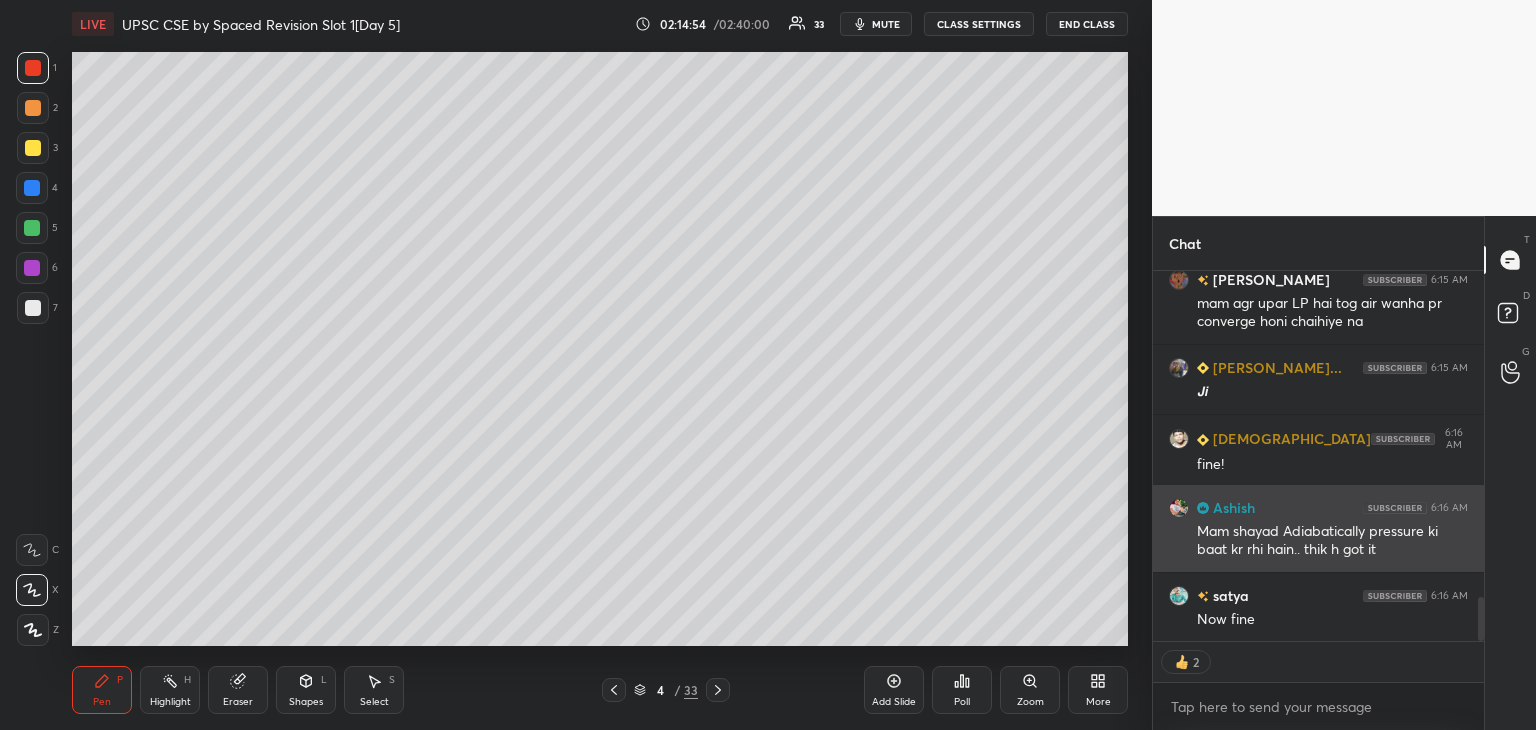 scroll, scrollTop: 6, scrollLeft: 6, axis: both 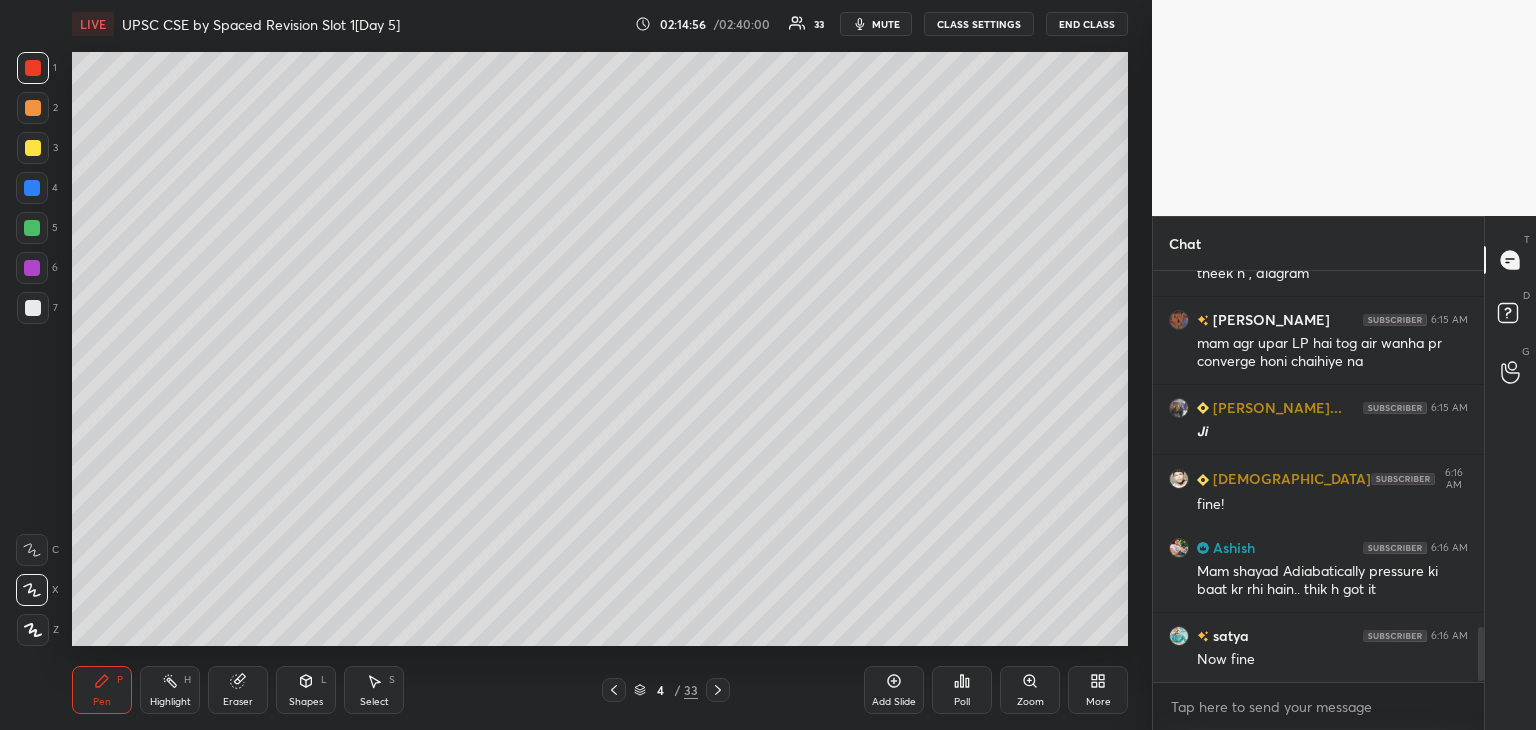 click at bounding box center [32, 188] 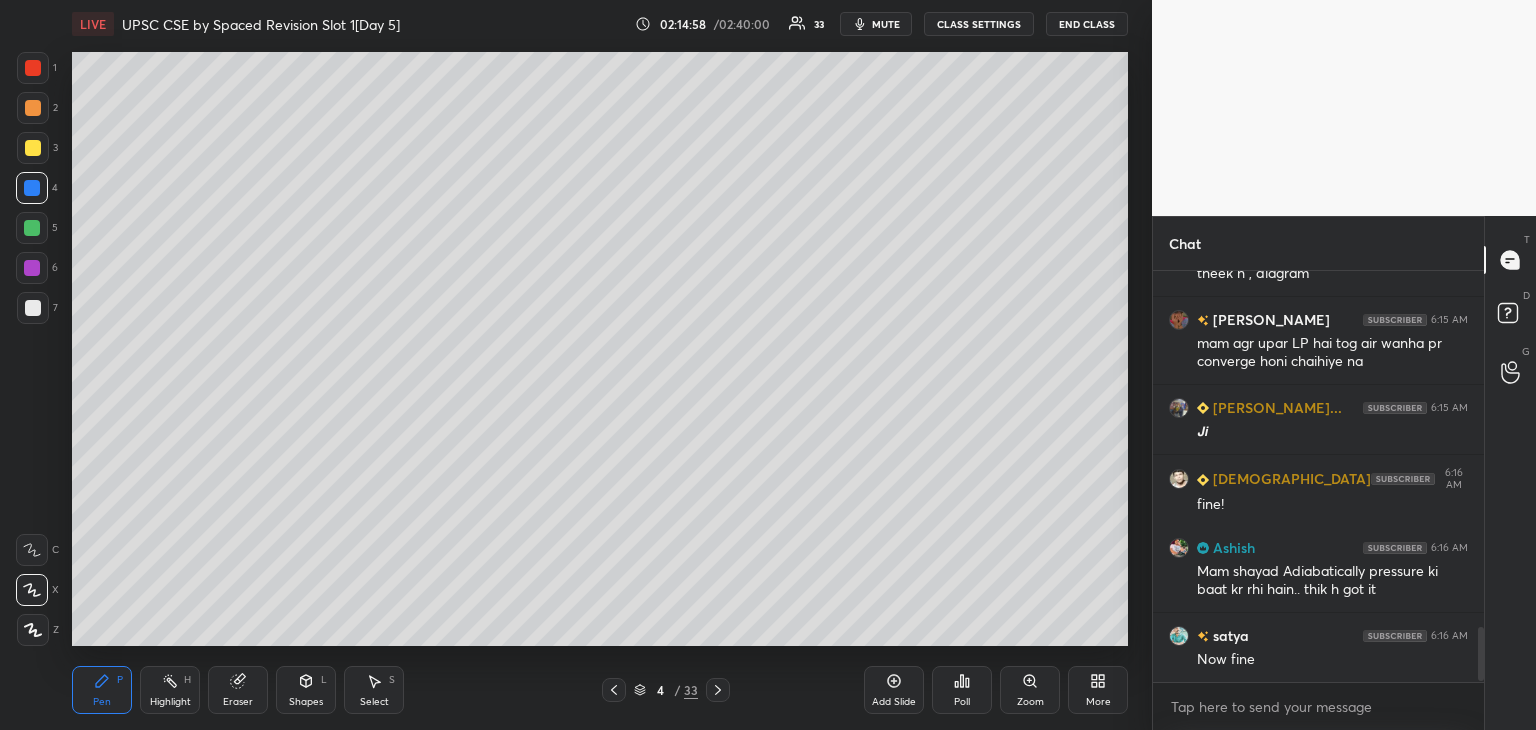 click at bounding box center [33, 68] 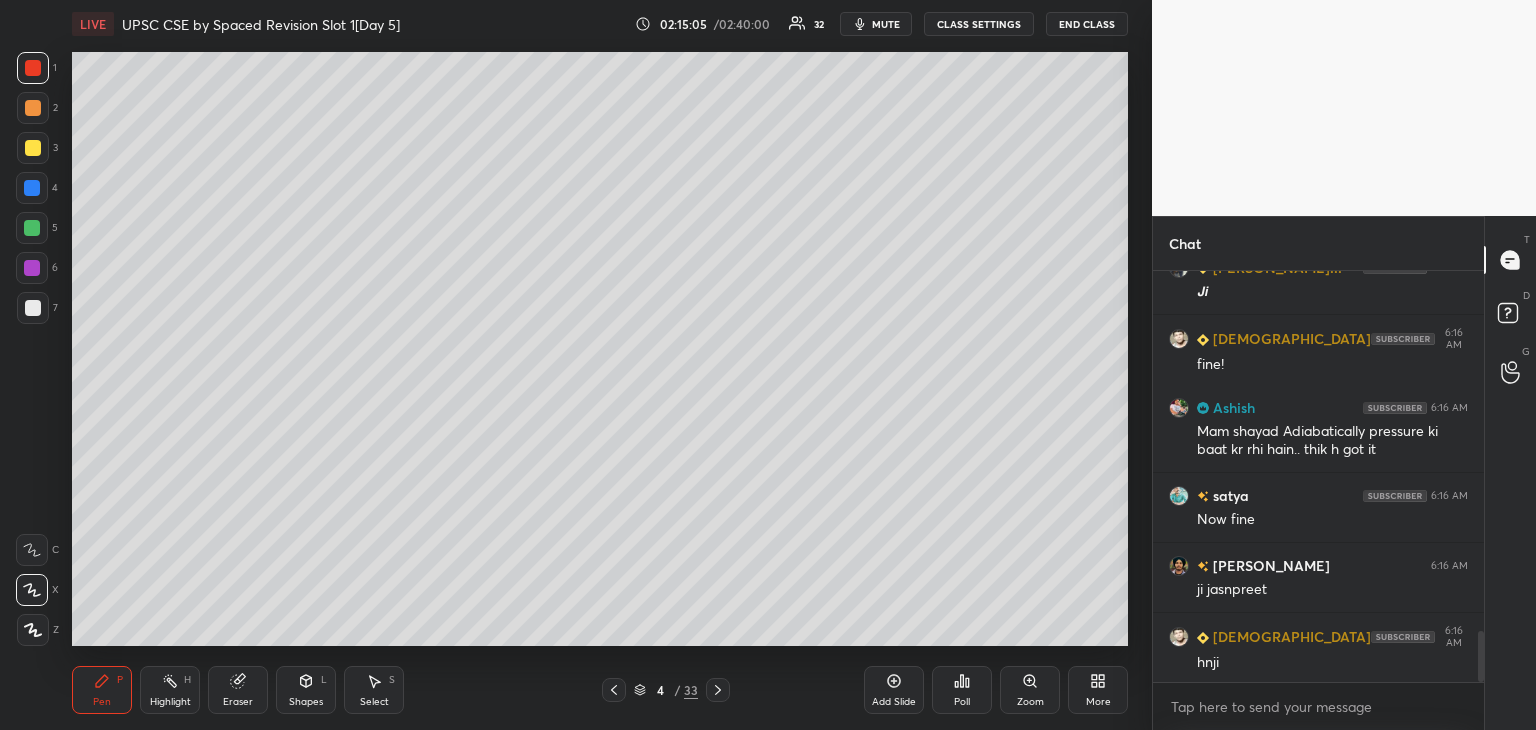 scroll, scrollTop: 2894, scrollLeft: 0, axis: vertical 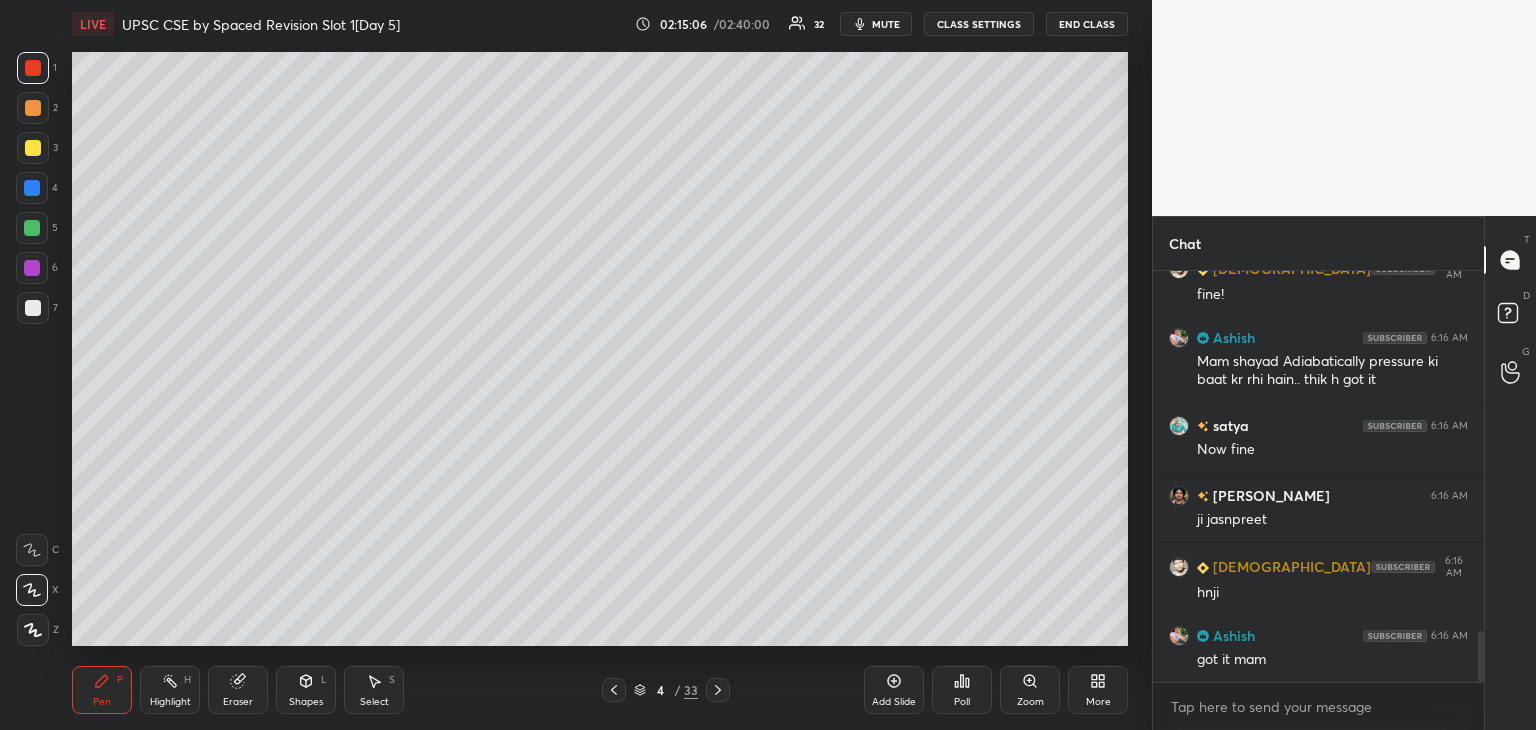 click on "Eraser" at bounding box center [238, 690] 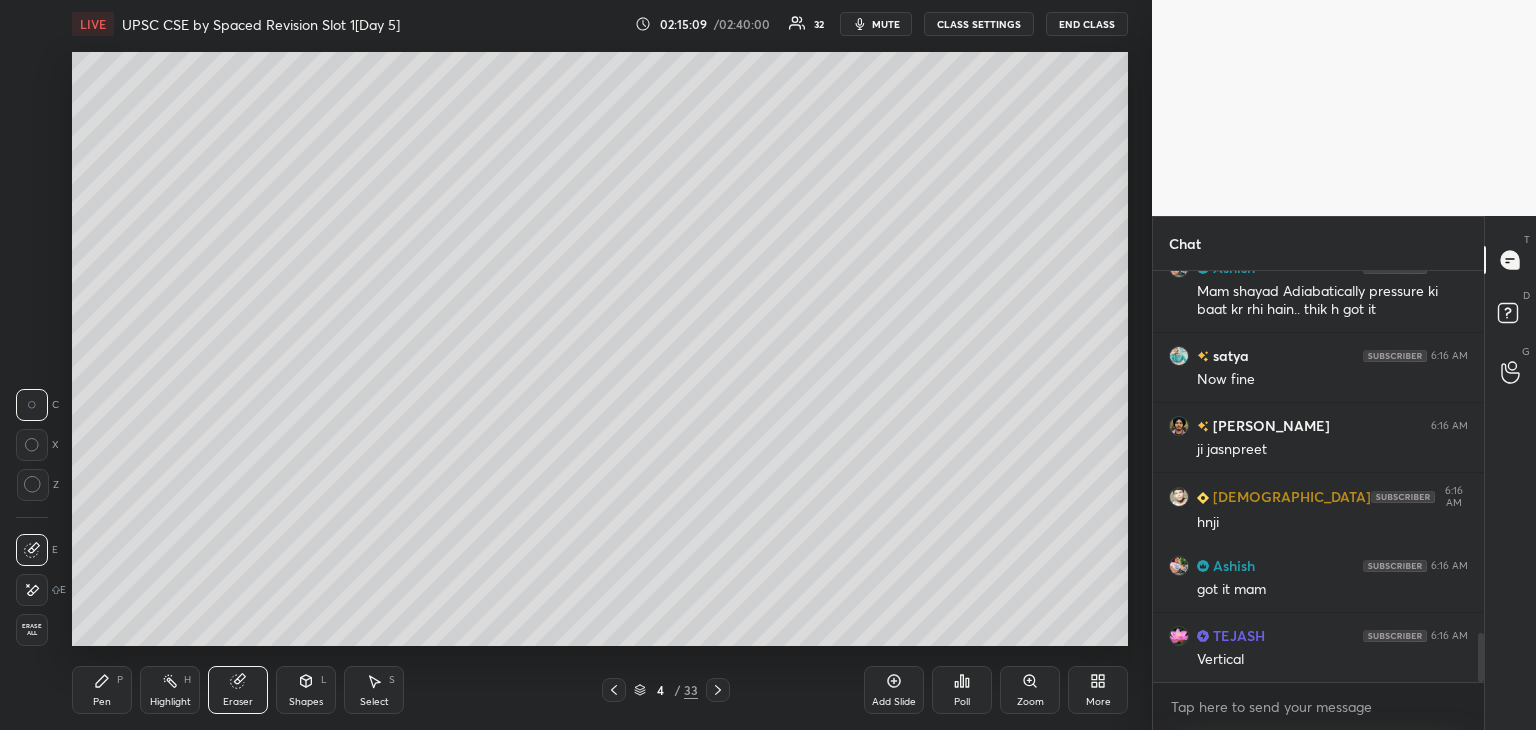 scroll, scrollTop: 3034, scrollLeft: 0, axis: vertical 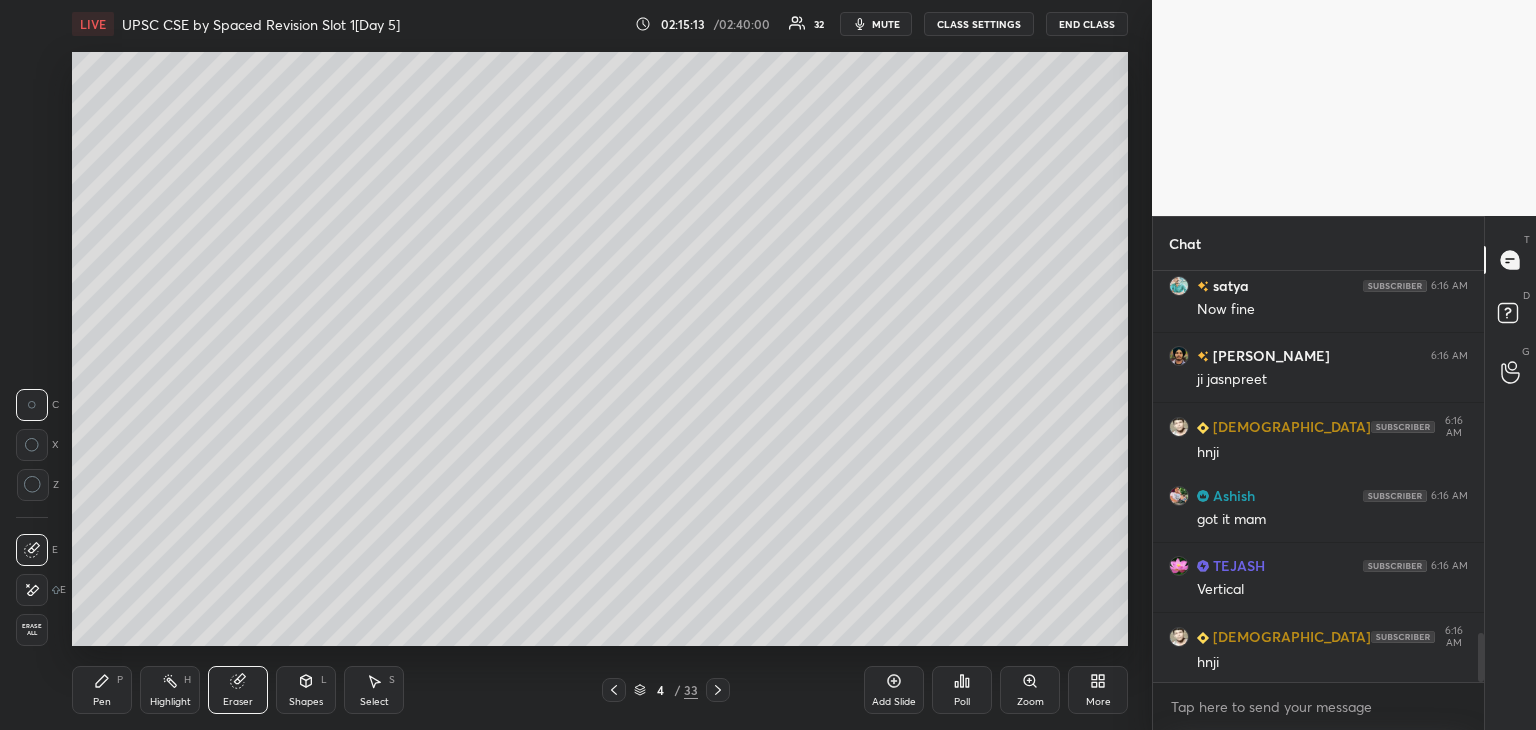 click on "Pen P" at bounding box center [102, 690] 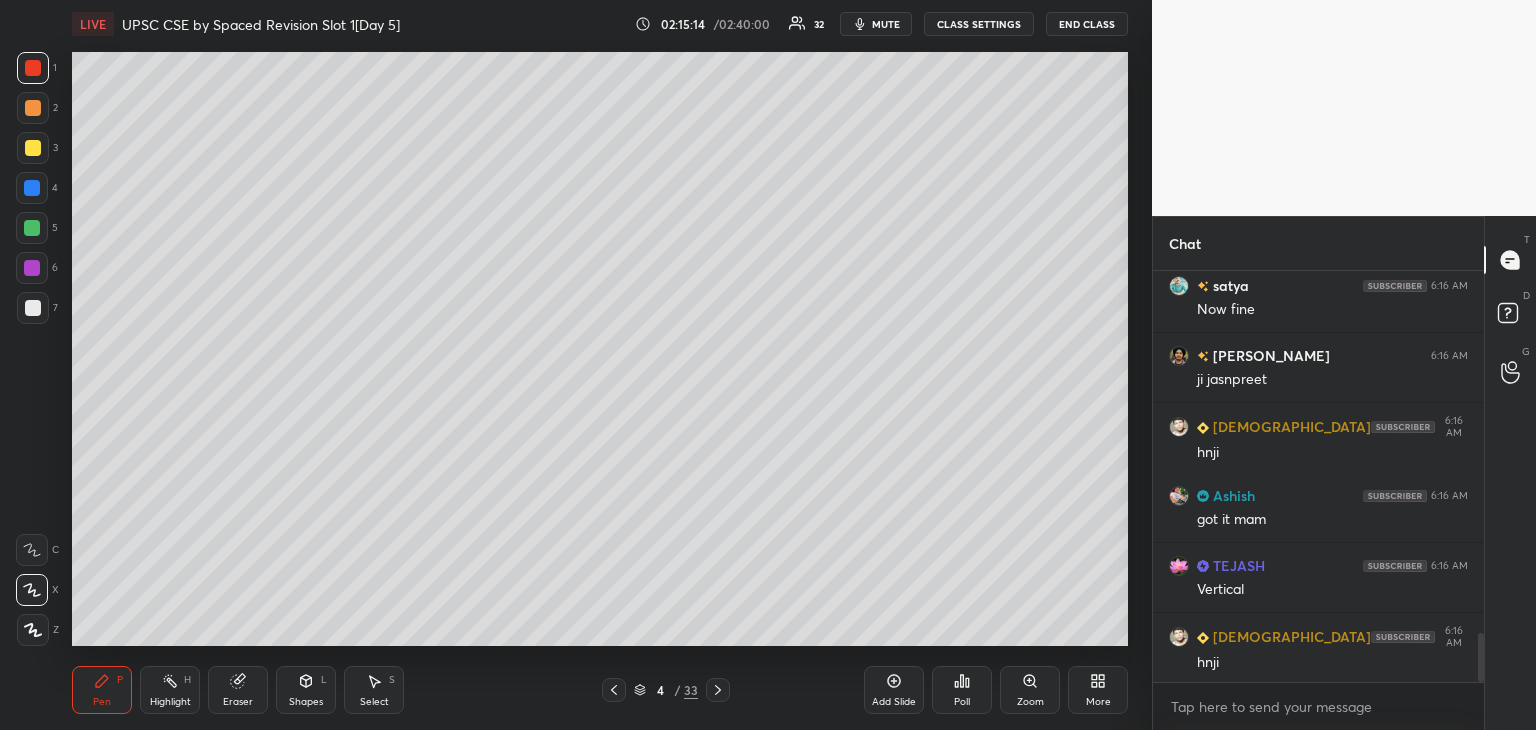 click at bounding box center [32, 228] 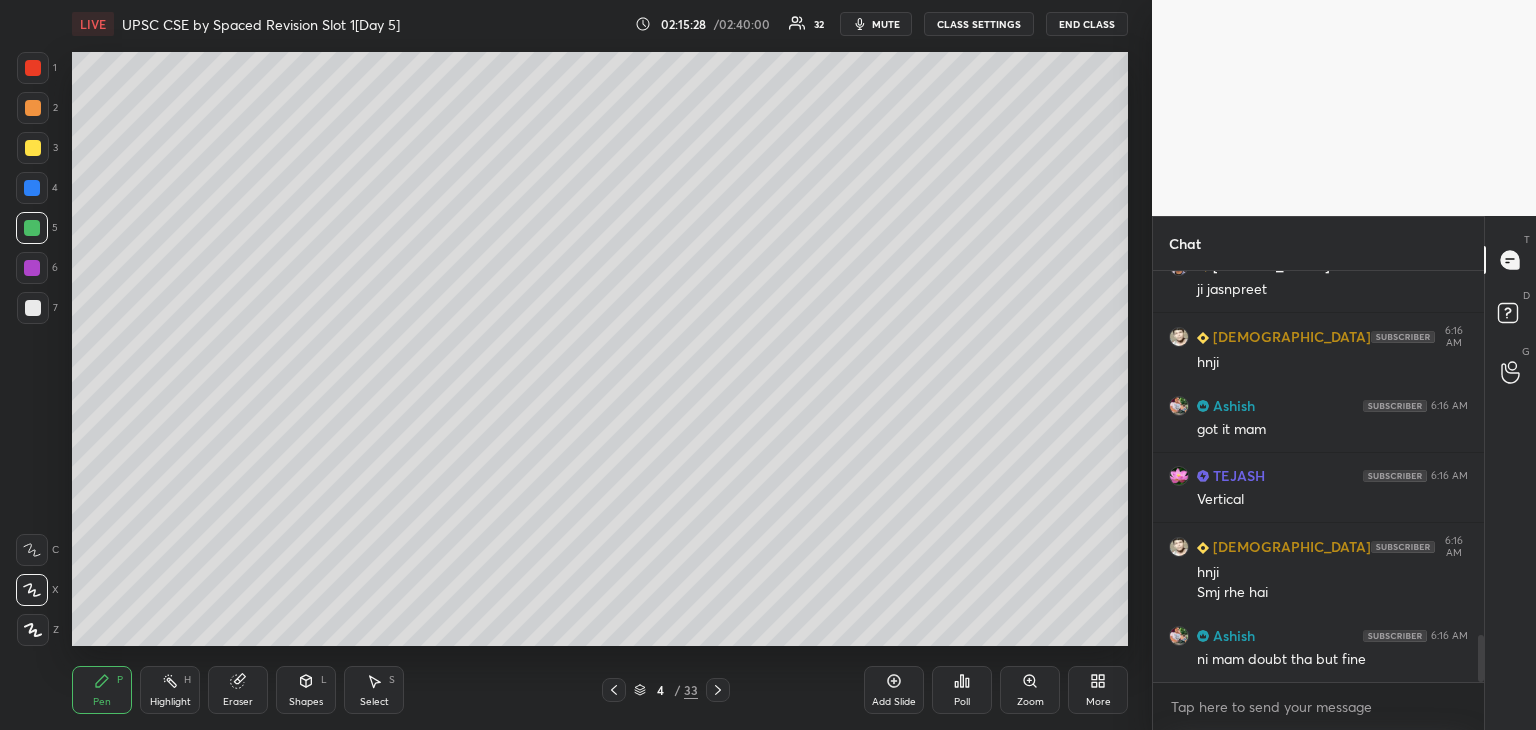scroll, scrollTop: 3194, scrollLeft: 0, axis: vertical 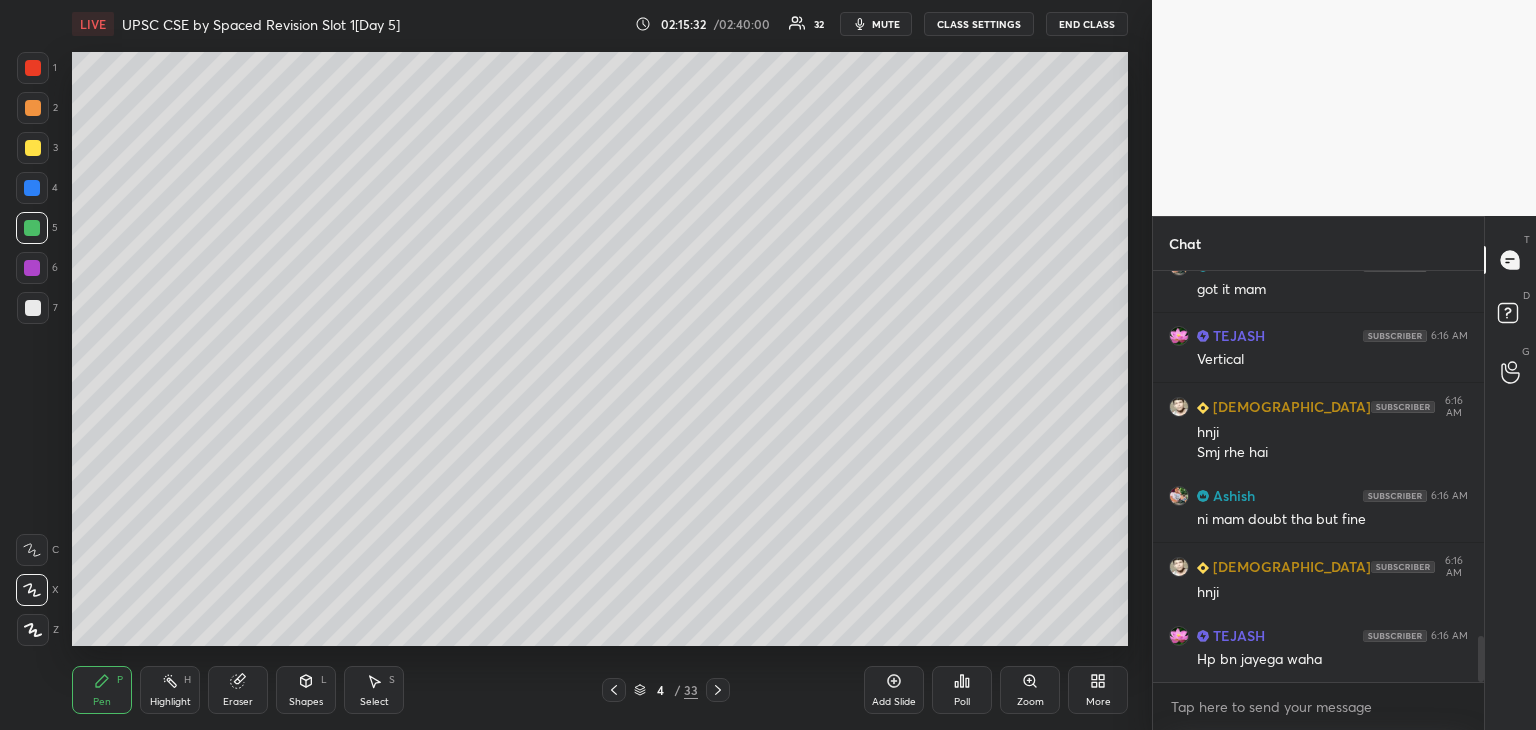 click at bounding box center (33, 68) 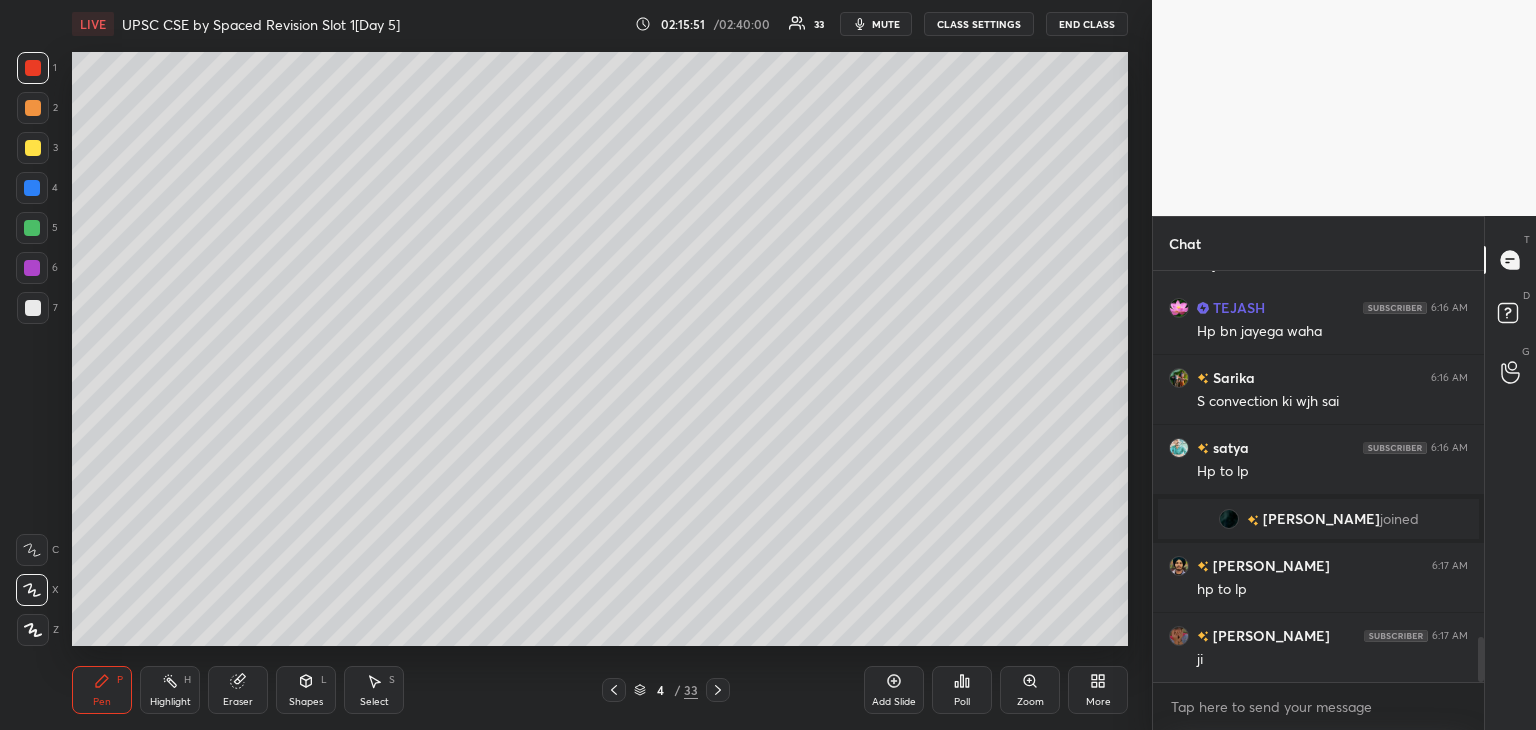 scroll, scrollTop: 3460, scrollLeft: 0, axis: vertical 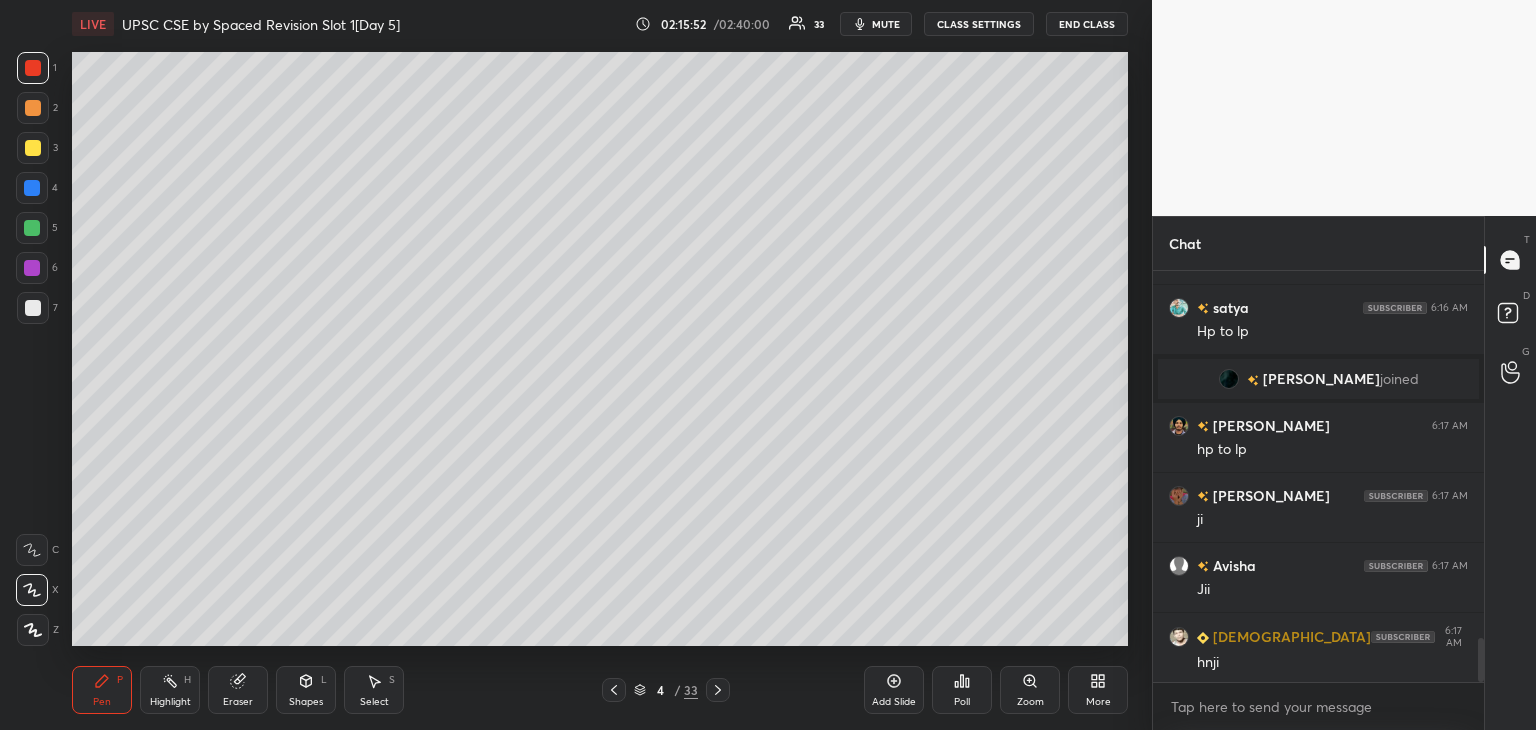 click at bounding box center [32, 188] 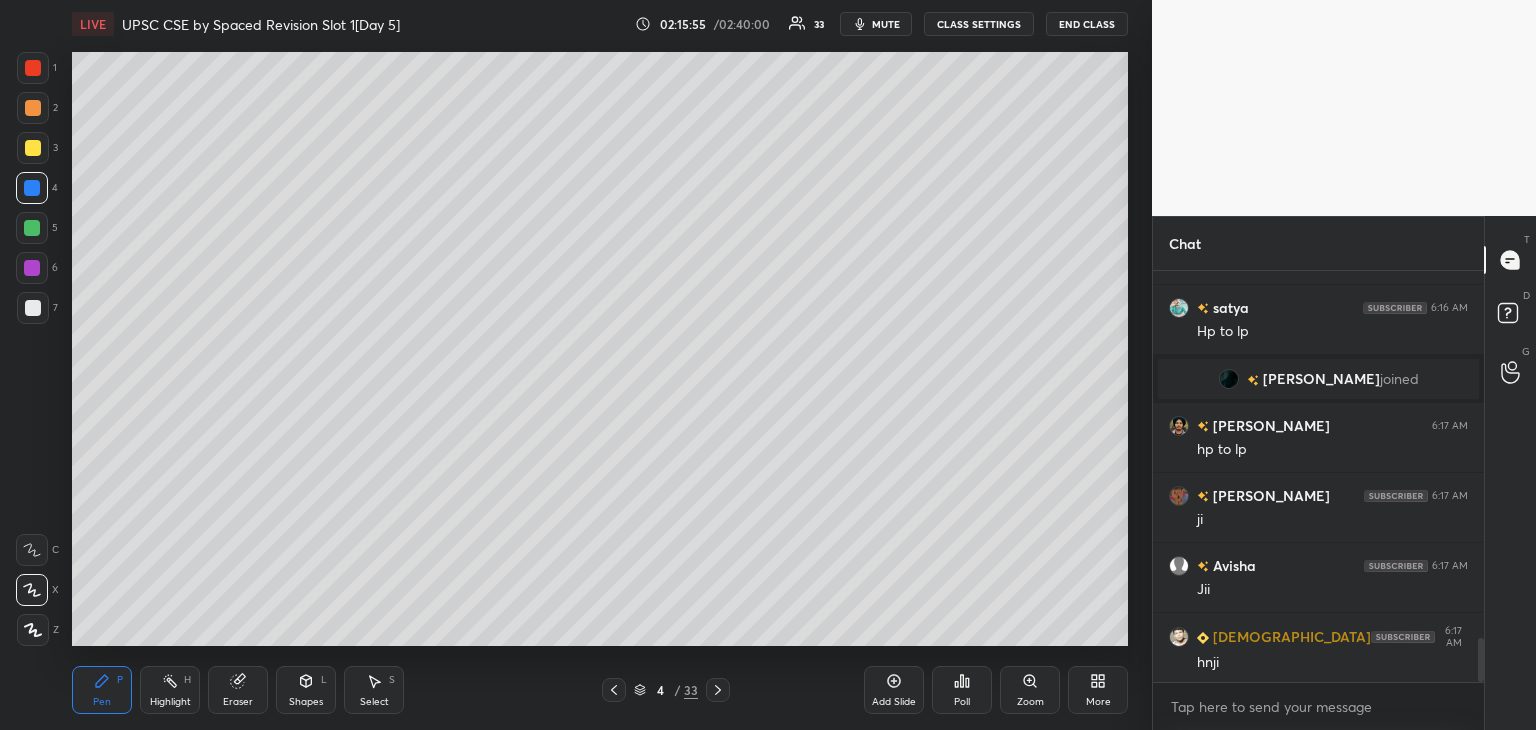 click on "Eraser" at bounding box center (238, 690) 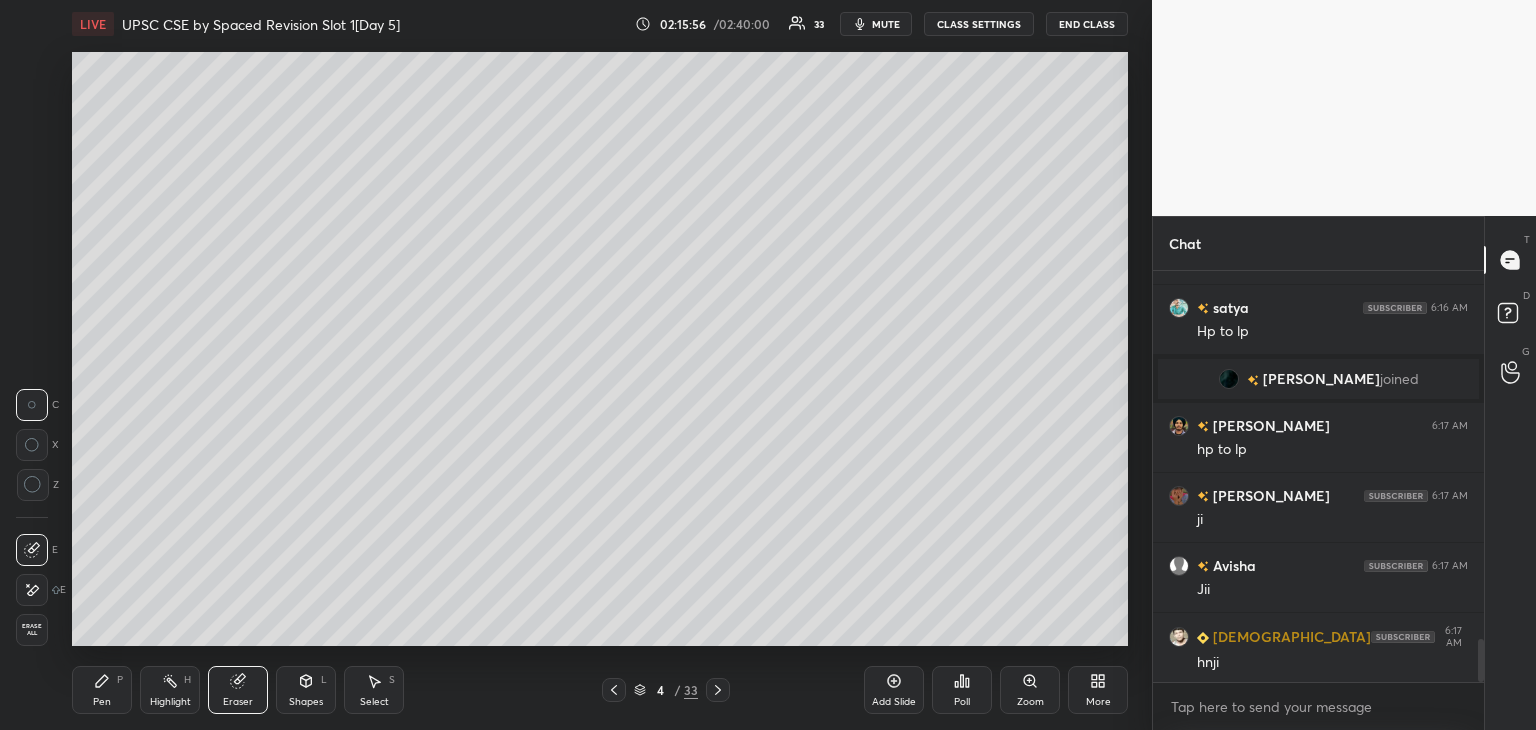 scroll, scrollTop: 3530, scrollLeft: 0, axis: vertical 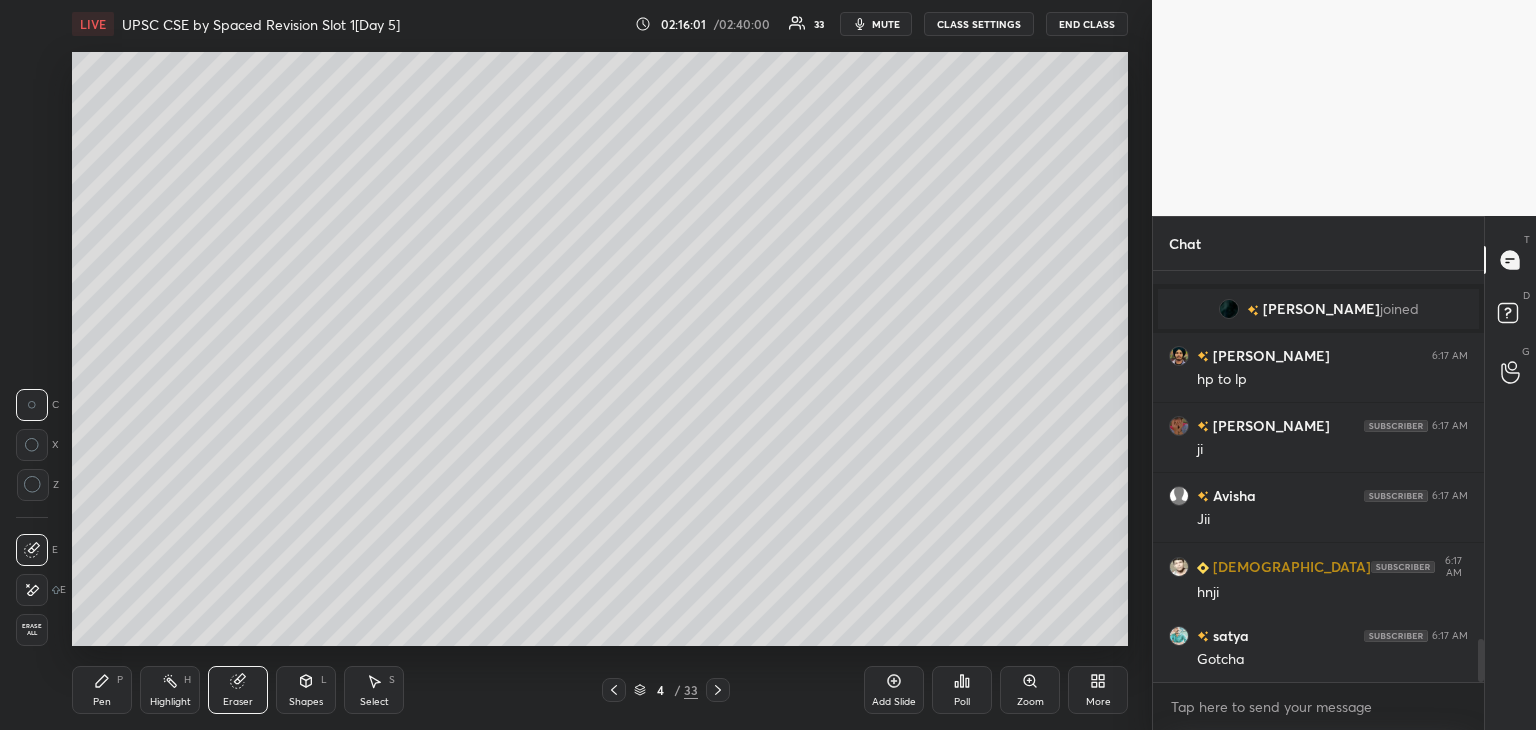 click on "Pen P" at bounding box center (102, 690) 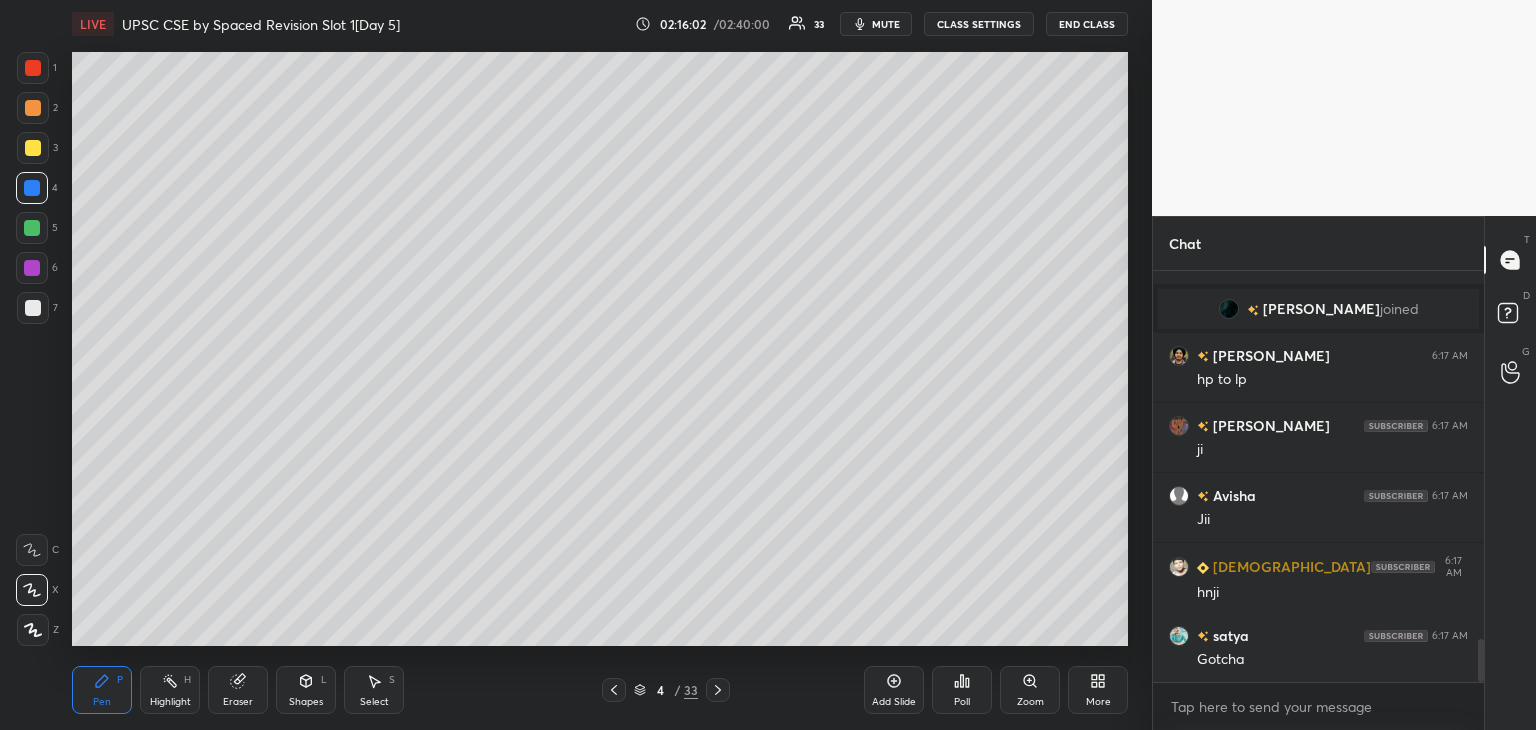 click at bounding box center [32, 228] 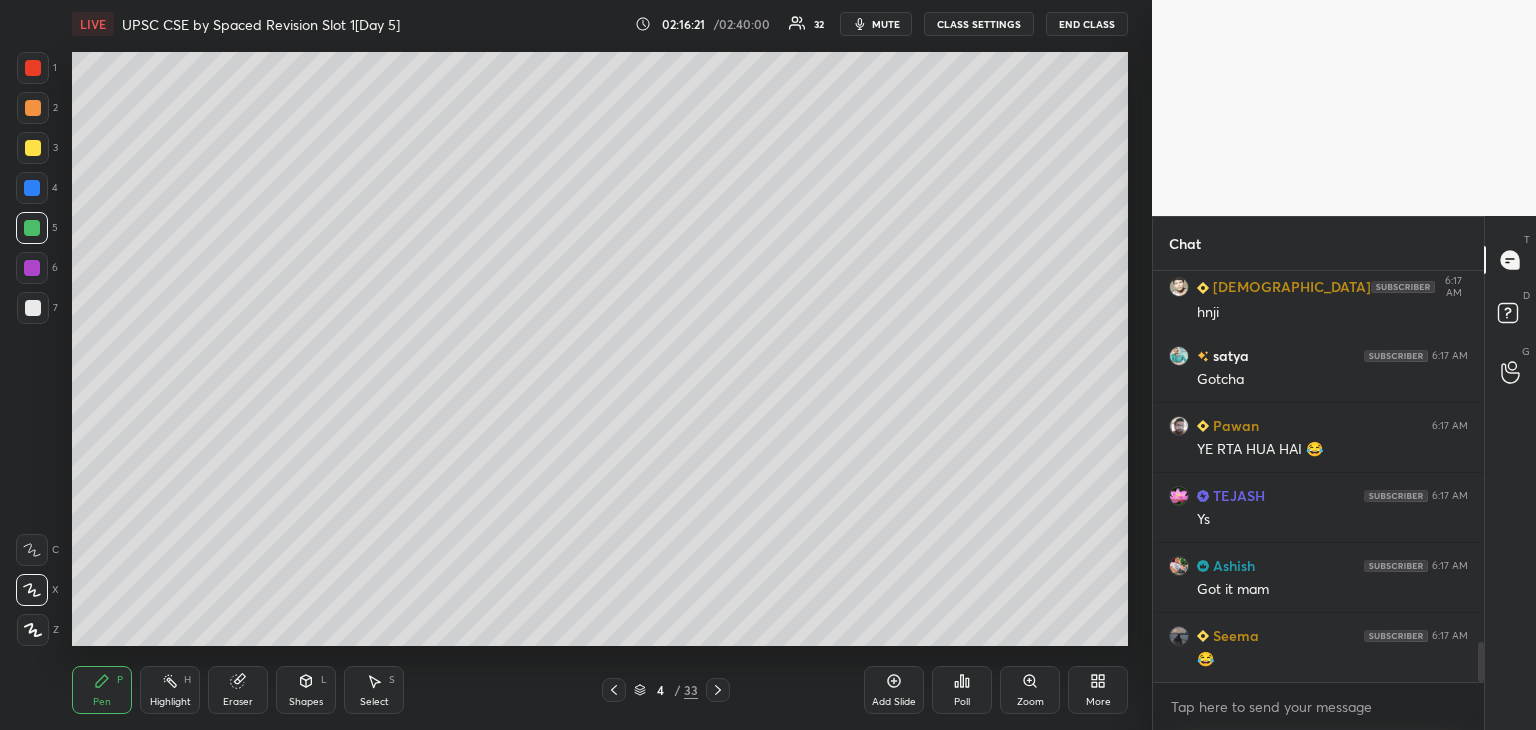 scroll, scrollTop: 3880, scrollLeft: 0, axis: vertical 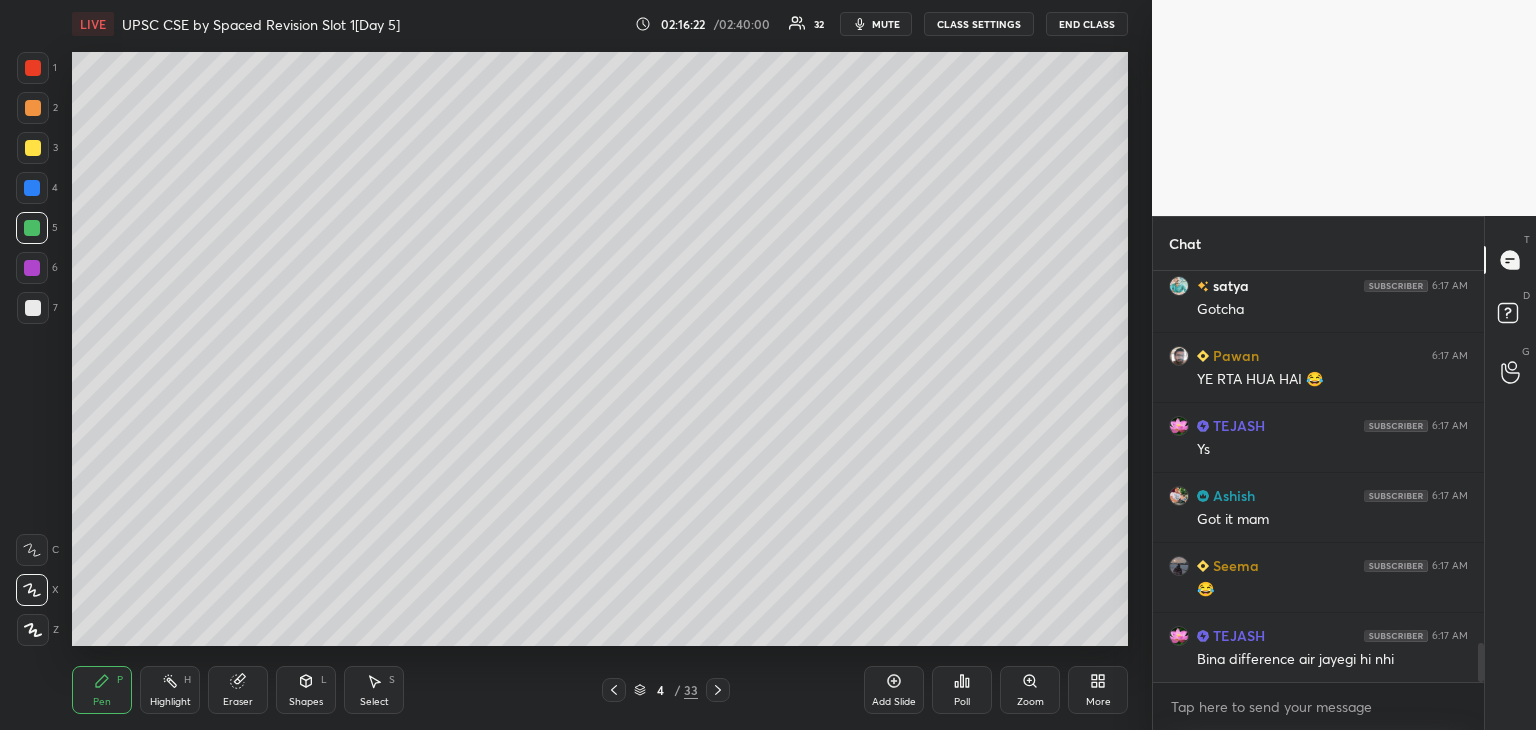 click at bounding box center (33, 68) 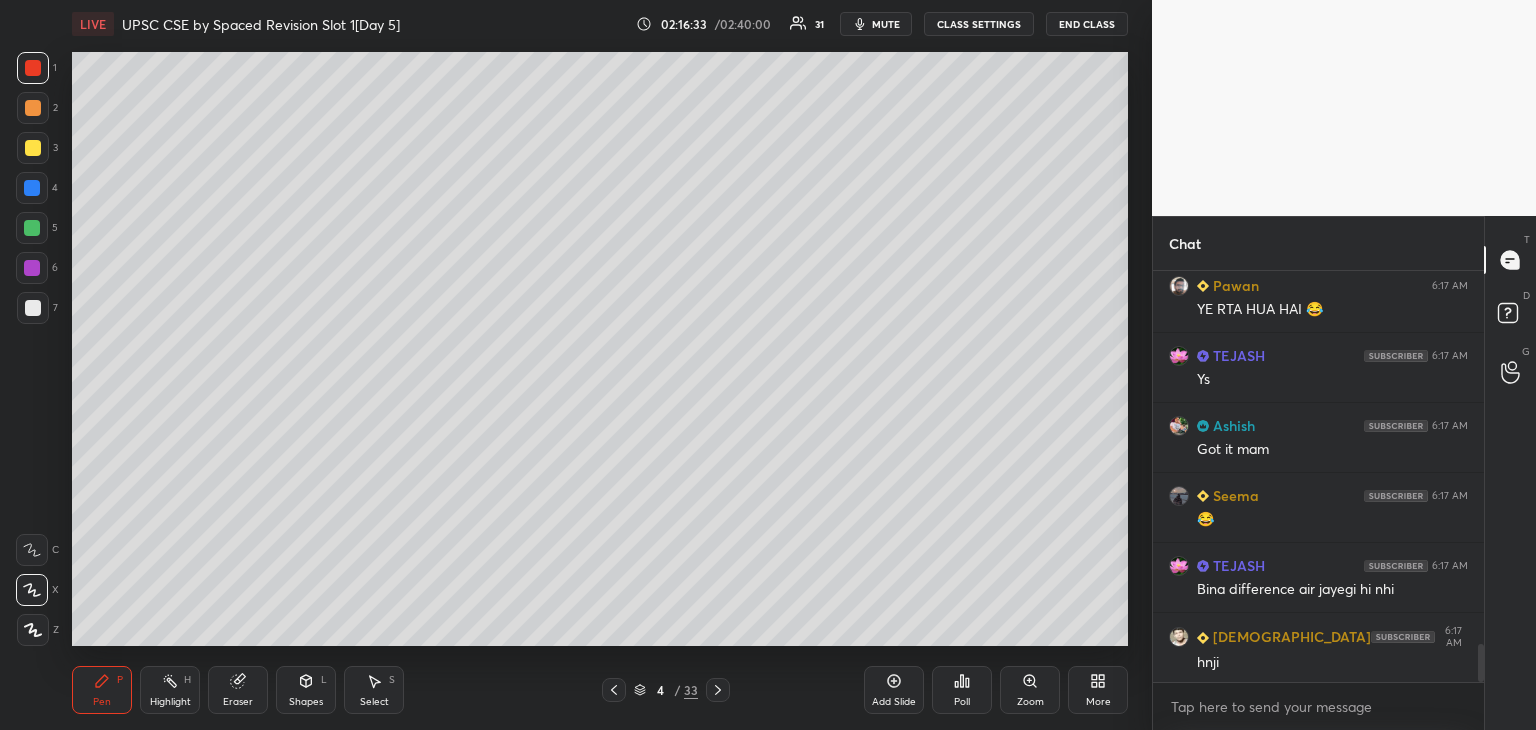 scroll, scrollTop: 4020, scrollLeft: 0, axis: vertical 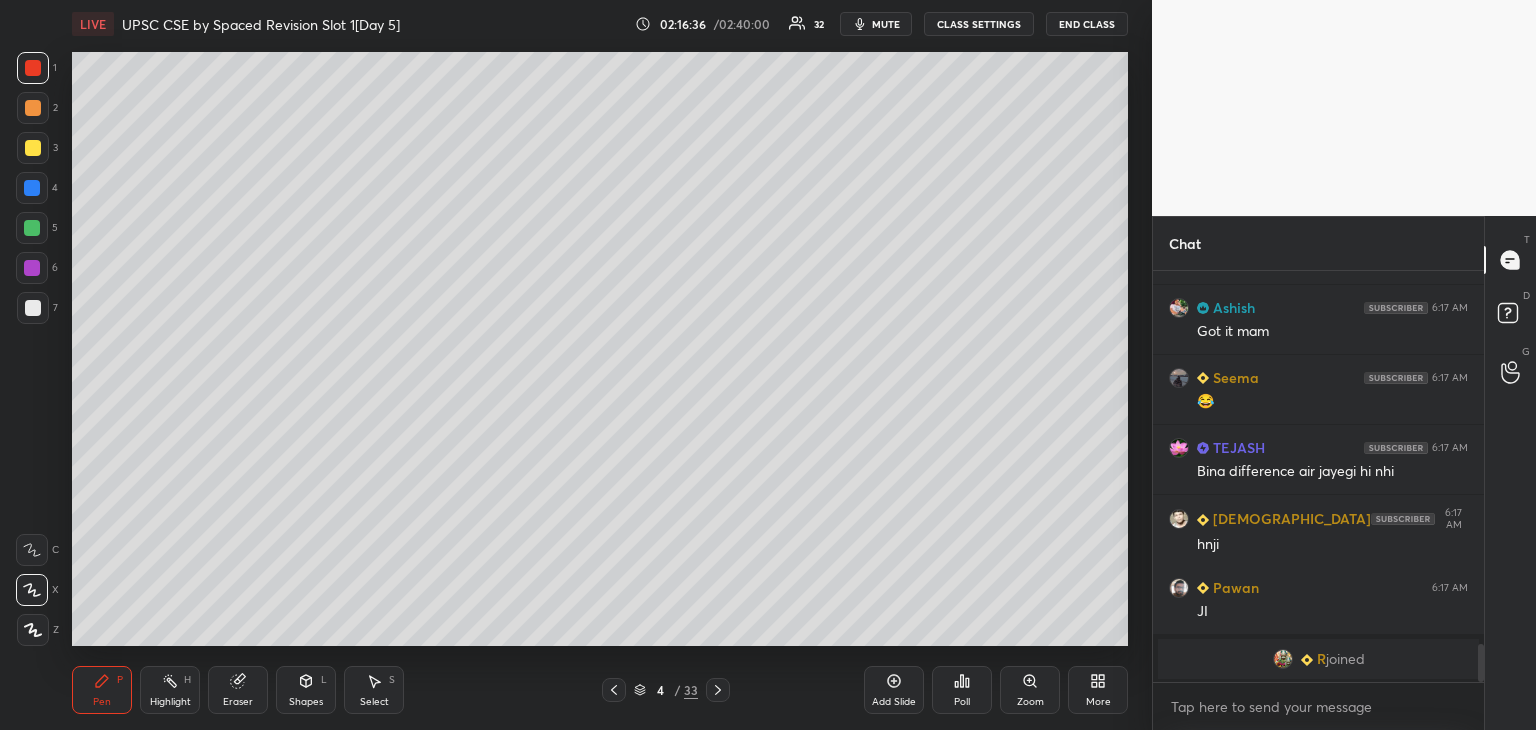 click on "Eraser" at bounding box center (238, 702) 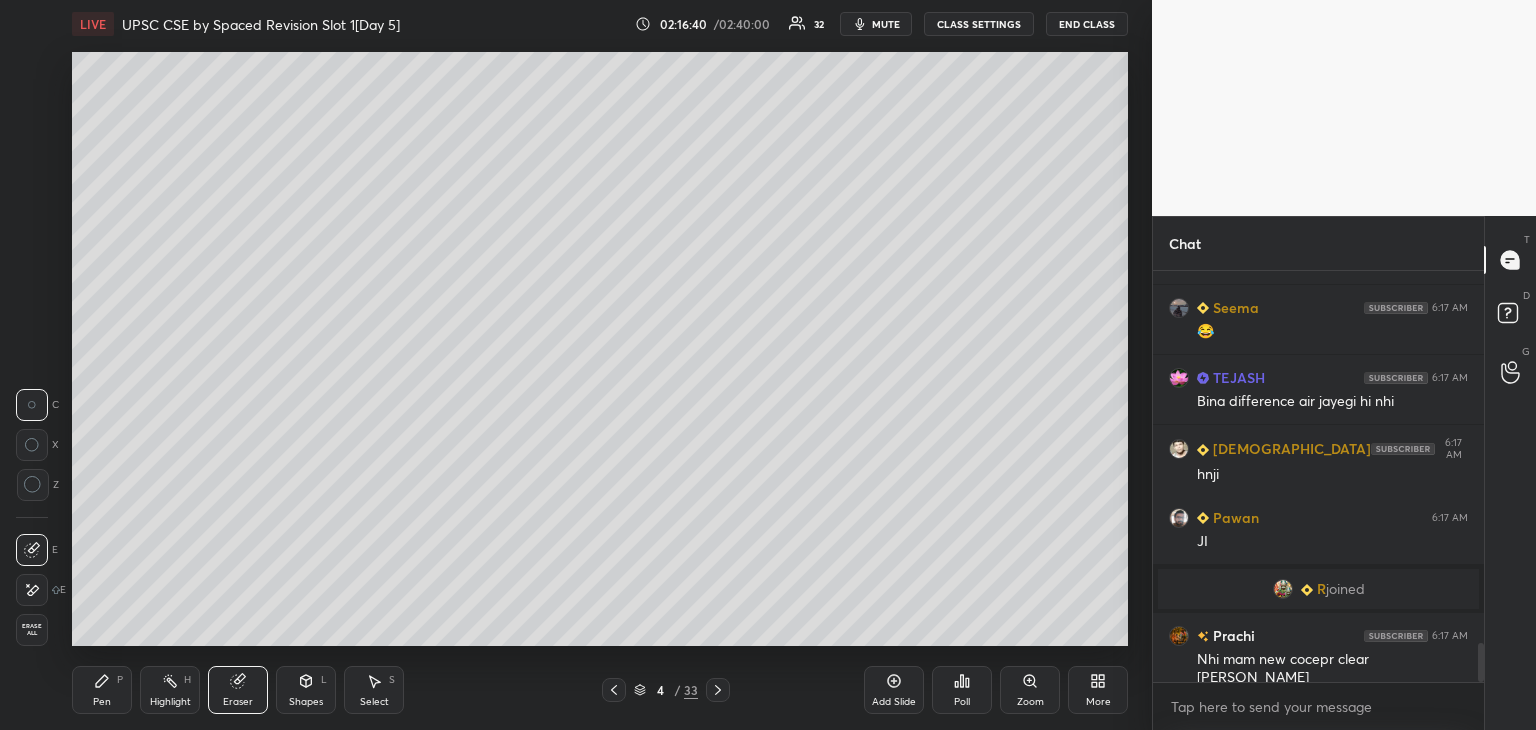 scroll, scrollTop: 3894, scrollLeft: 0, axis: vertical 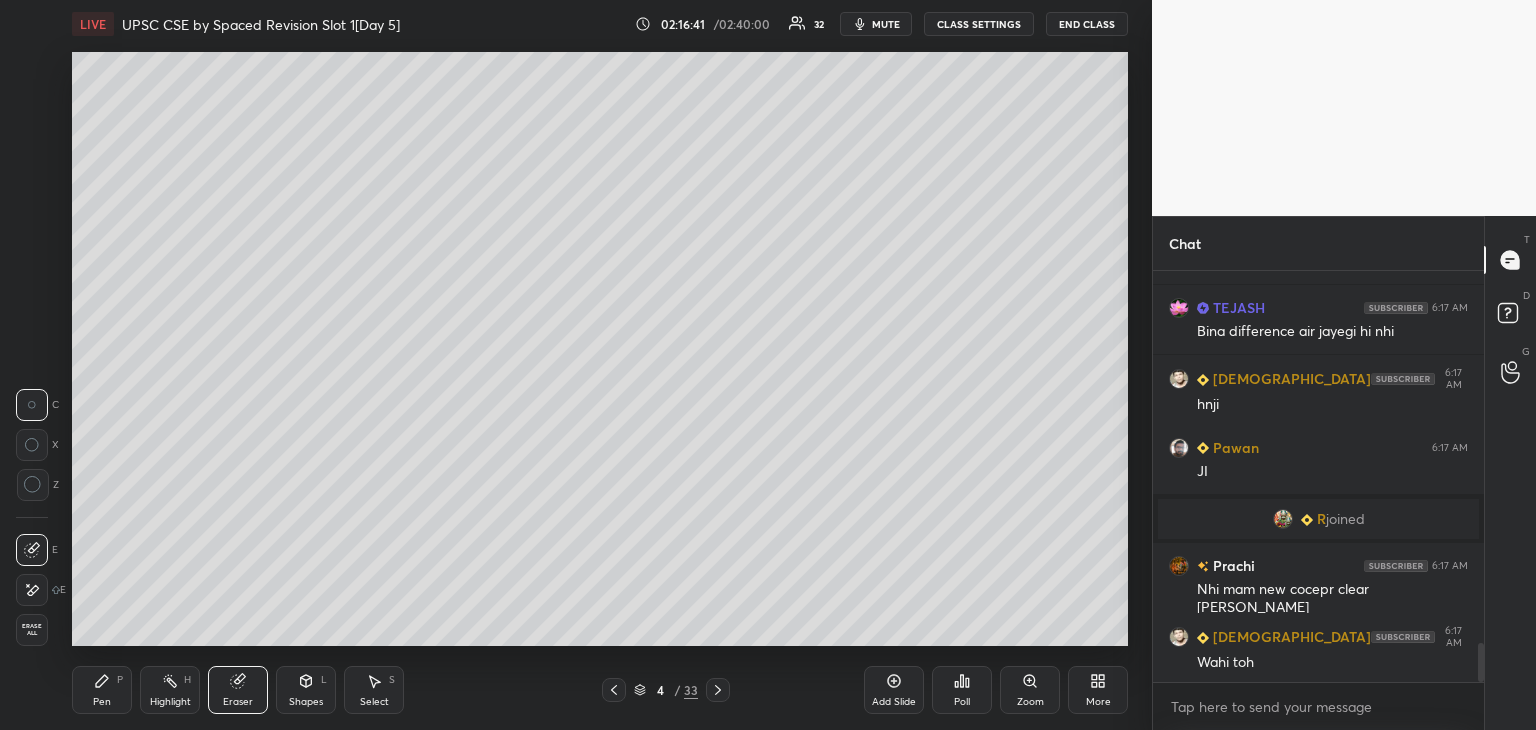 click 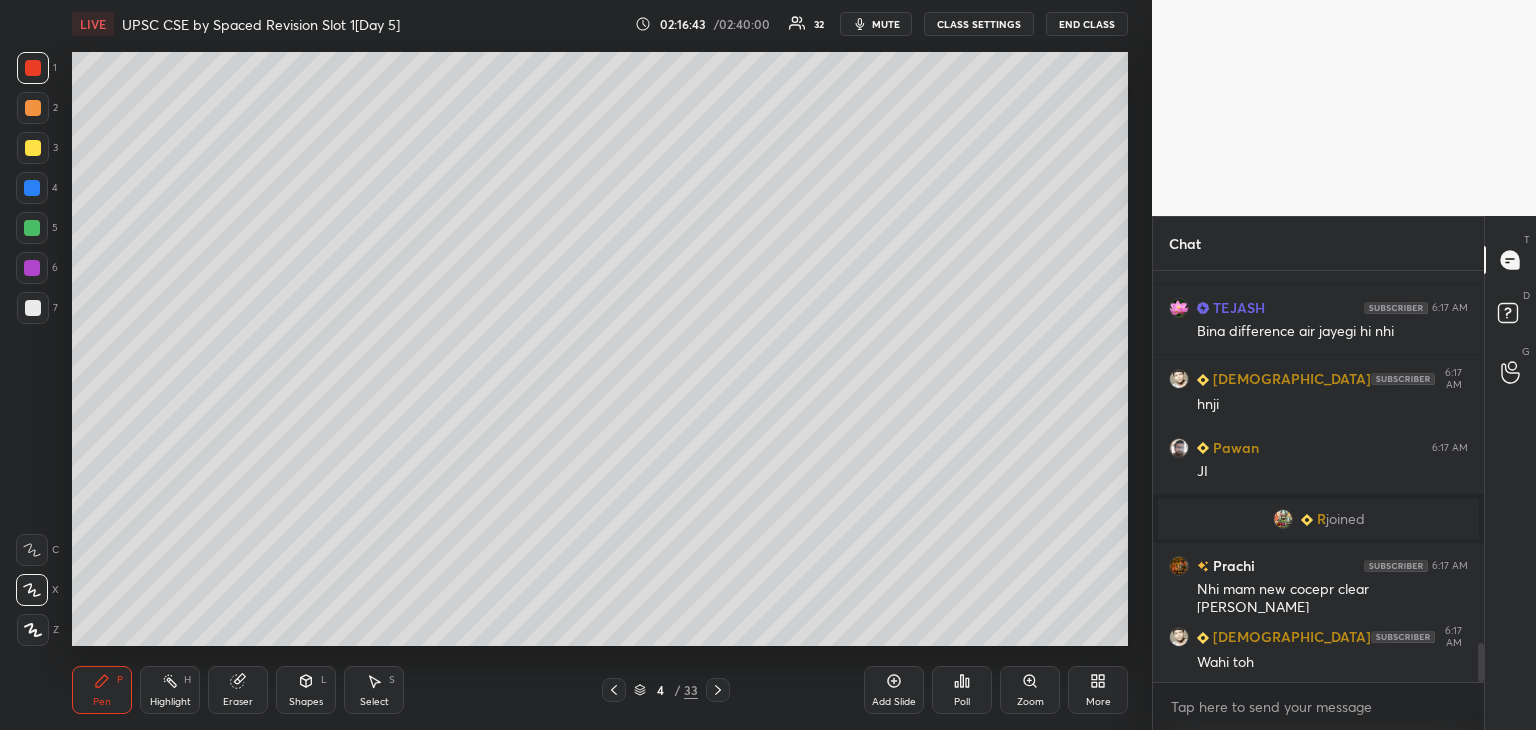 click at bounding box center [32, 228] 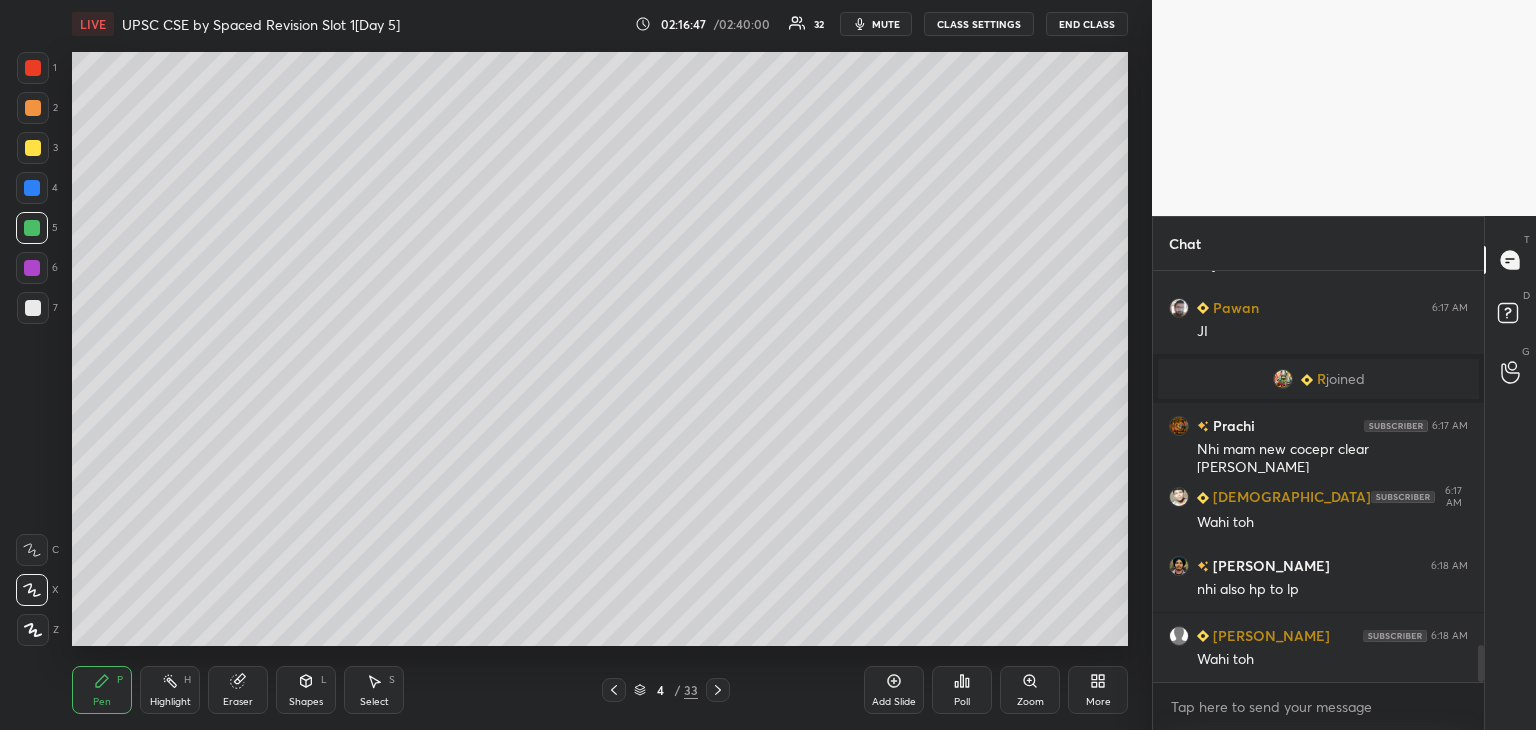 scroll, scrollTop: 4104, scrollLeft: 0, axis: vertical 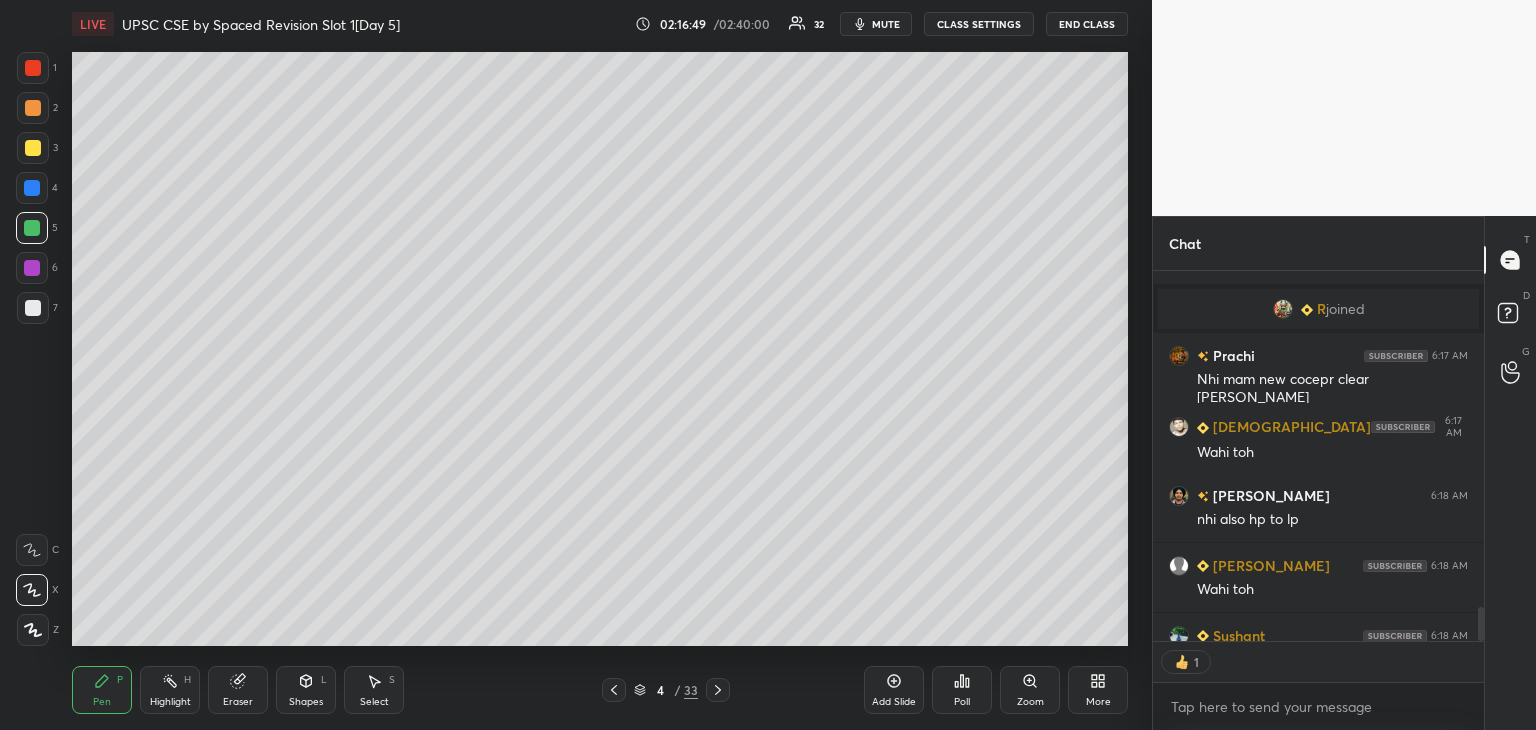 click 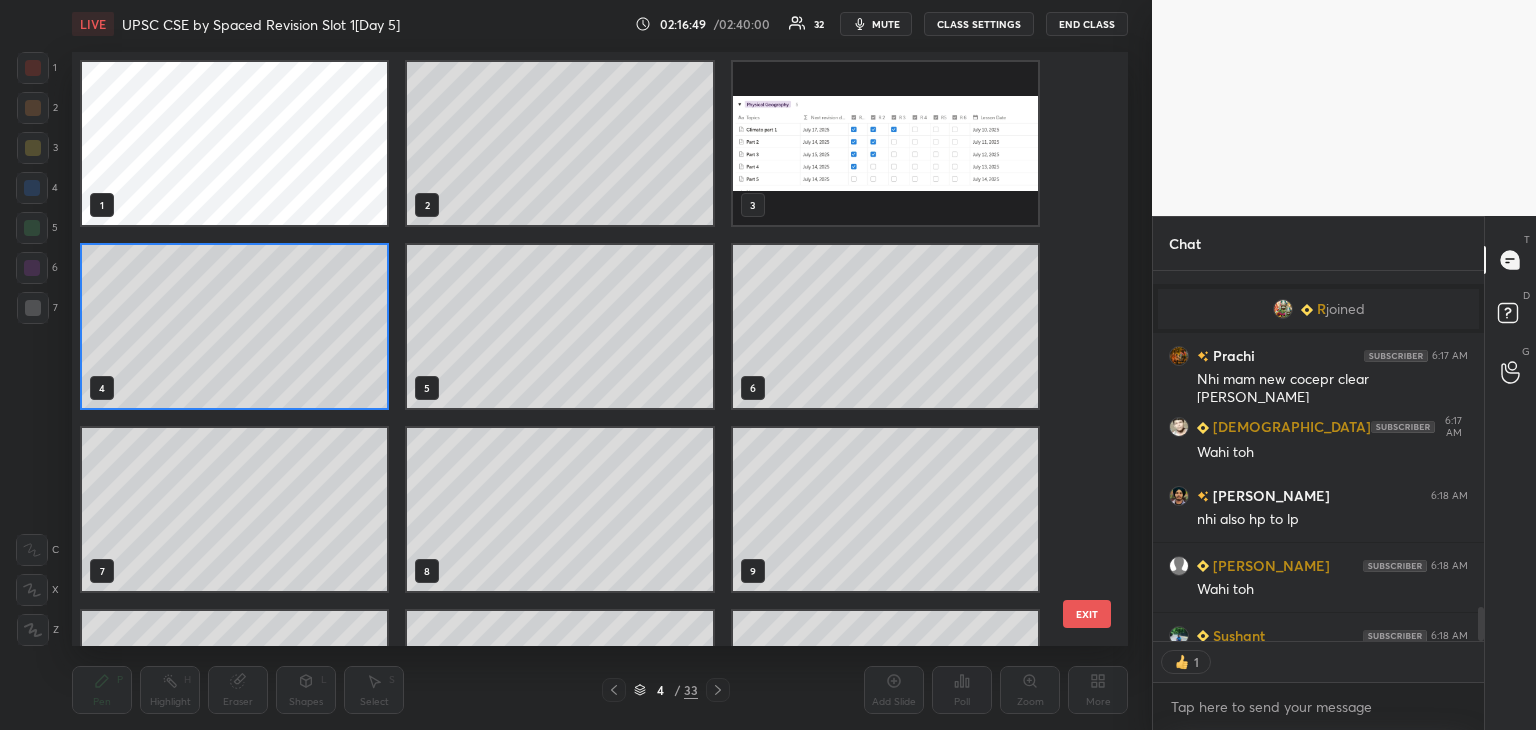scroll, scrollTop: 6, scrollLeft: 10, axis: both 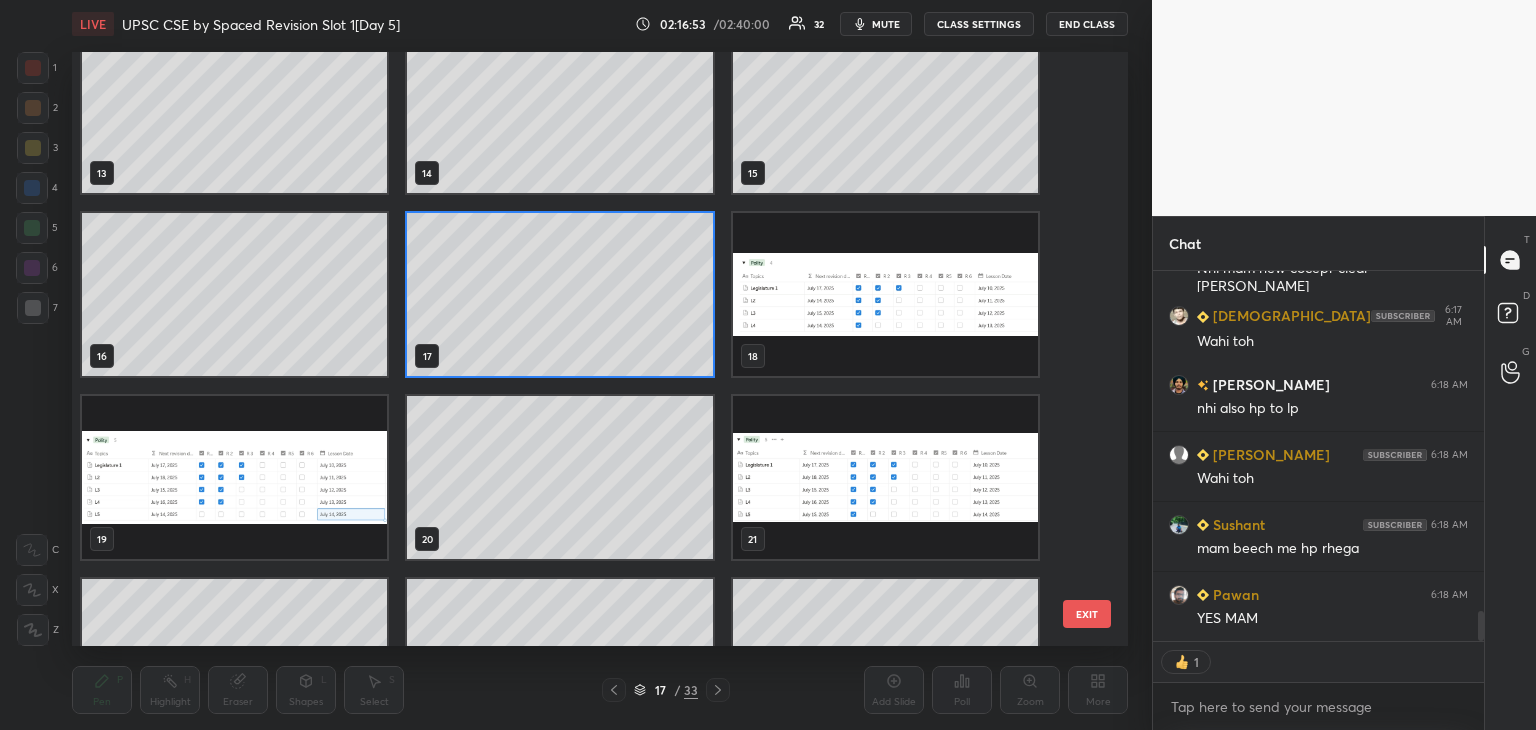 click 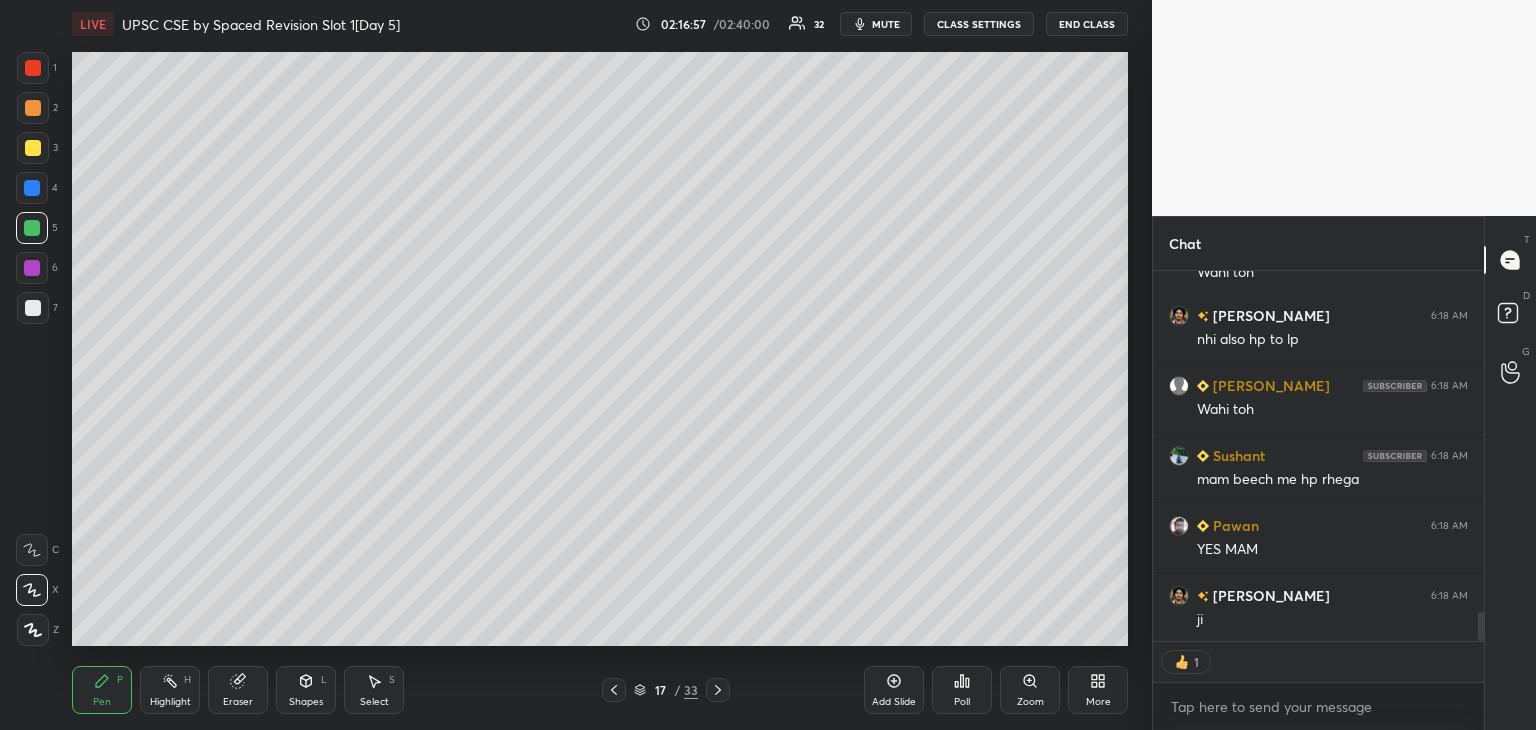 scroll, scrollTop: 4355, scrollLeft: 0, axis: vertical 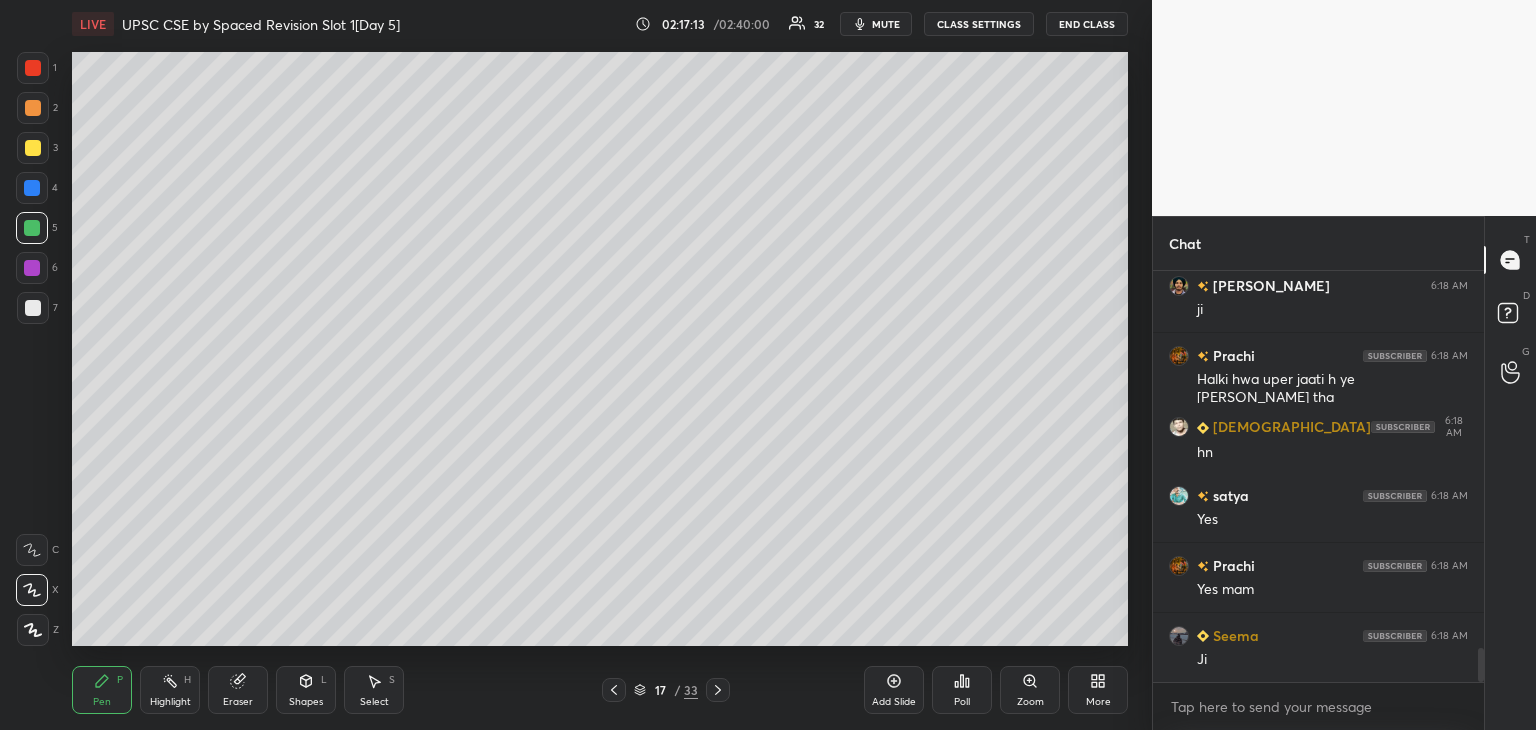 click 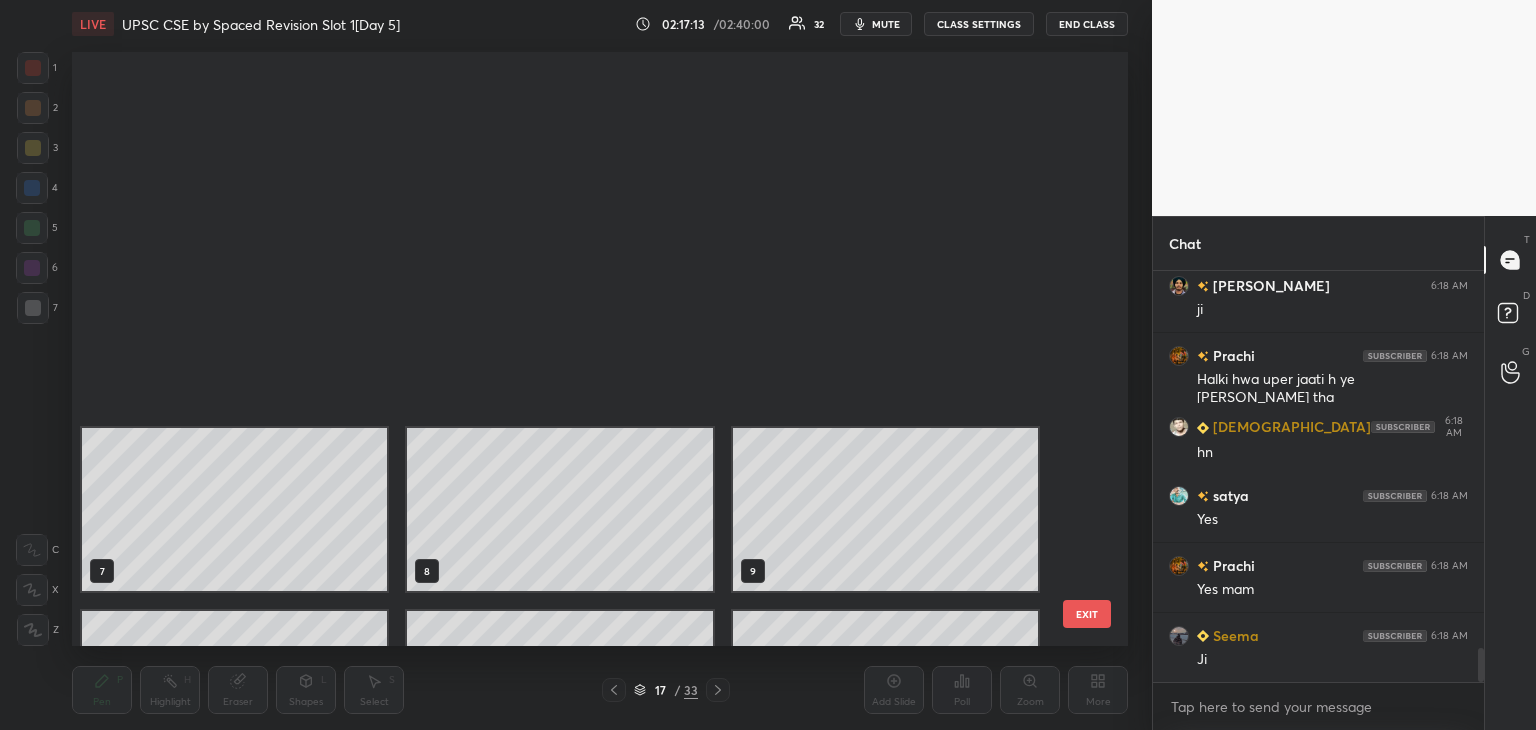 scroll, scrollTop: 504, scrollLeft: 0, axis: vertical 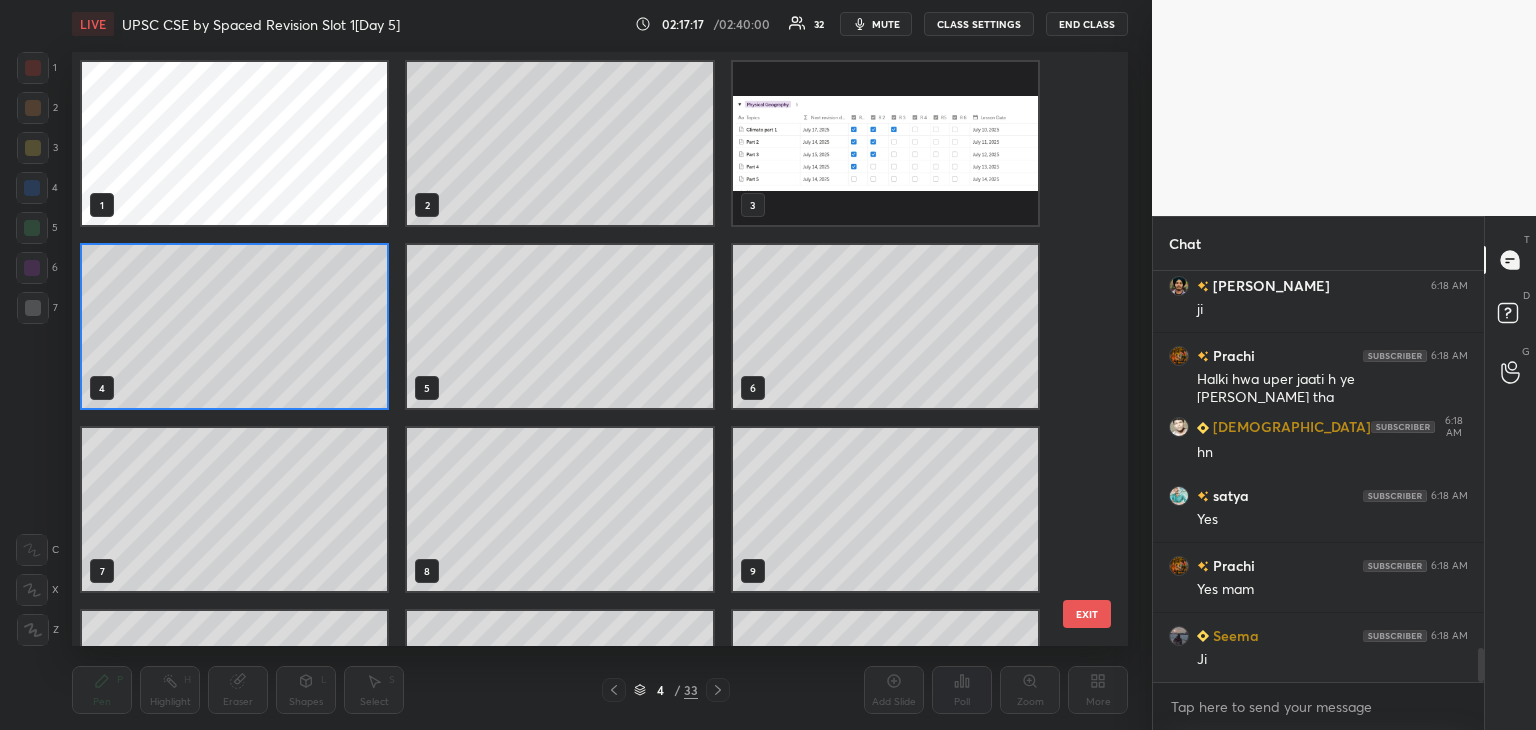 click 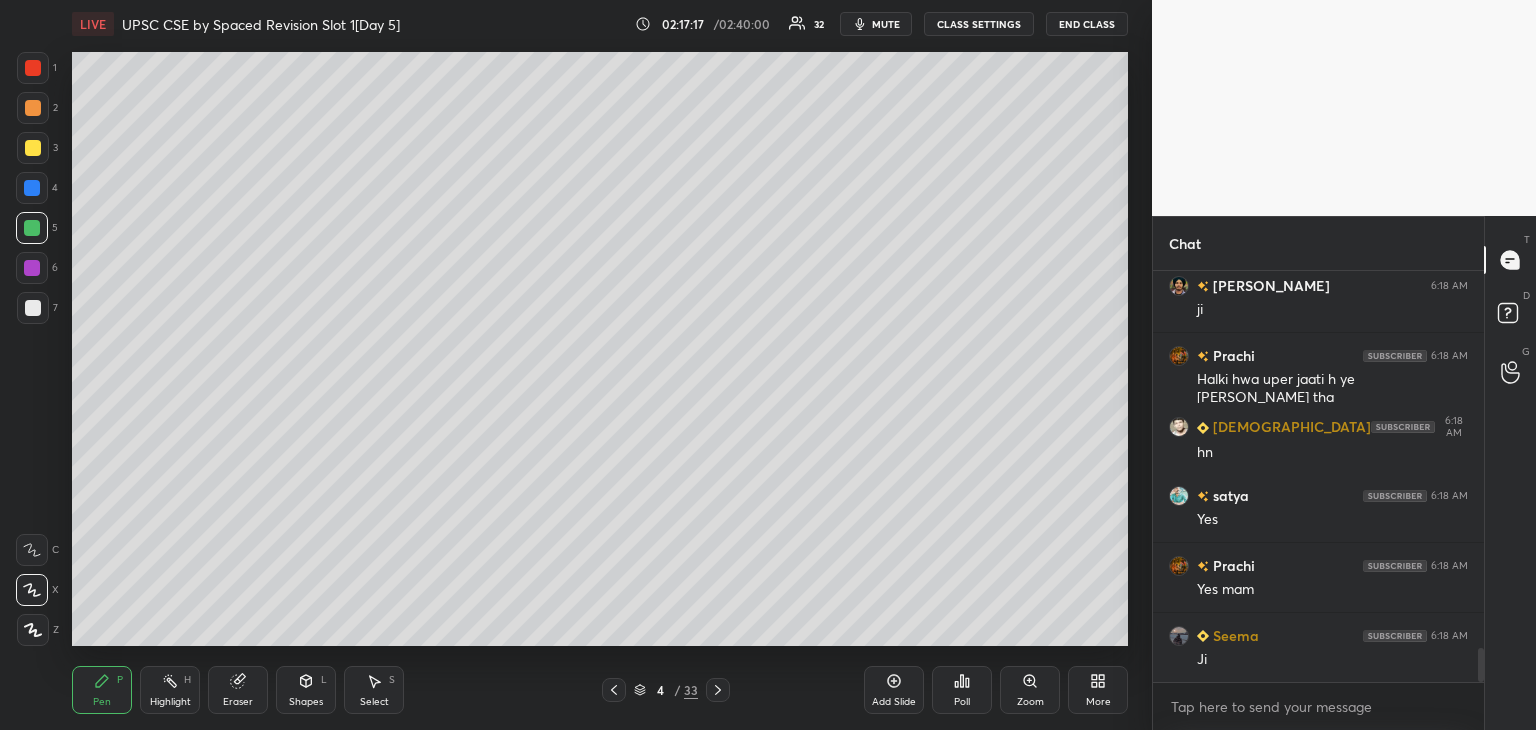 scroll, scrollTop: 0, scrollLeft: 0, axis: both 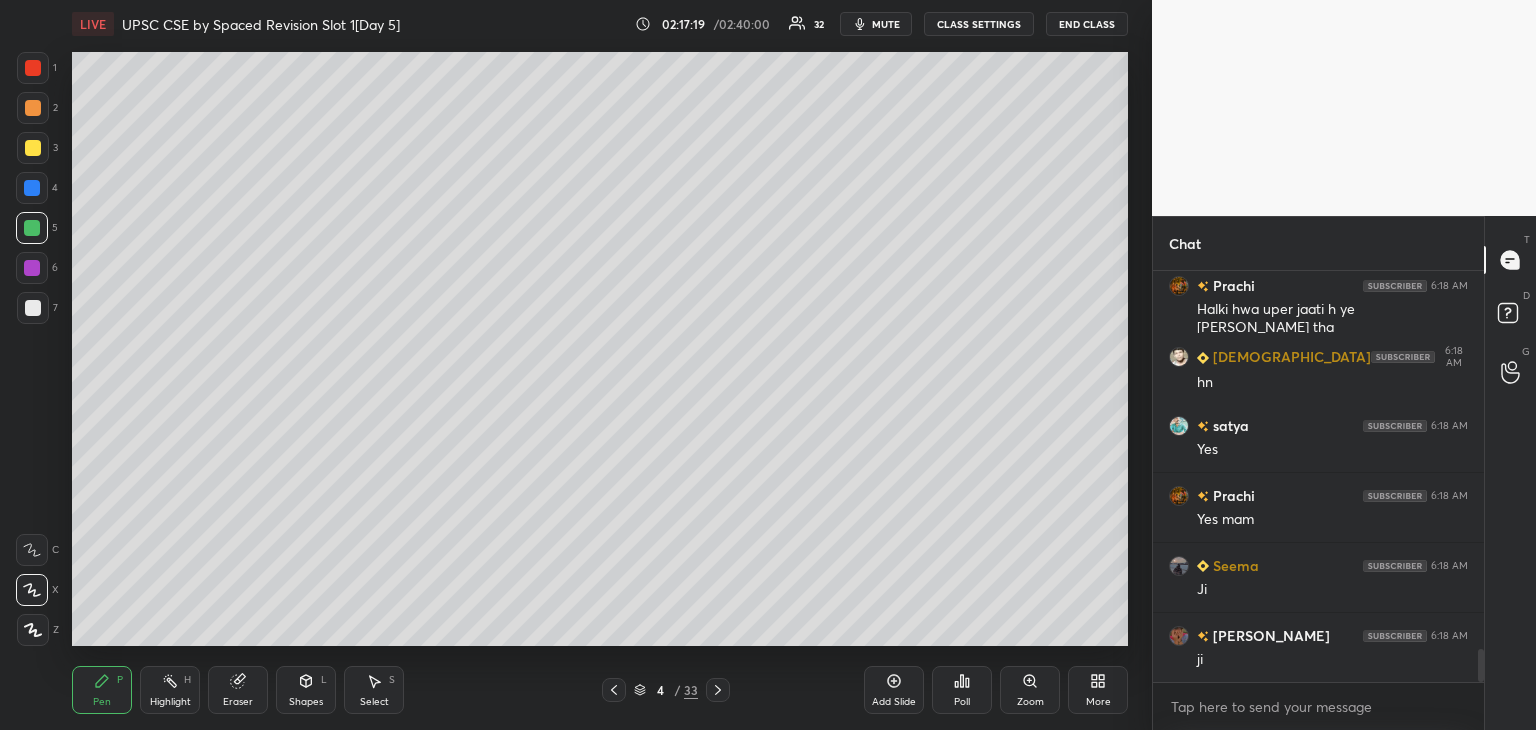 click at bounding box center [33, 68] 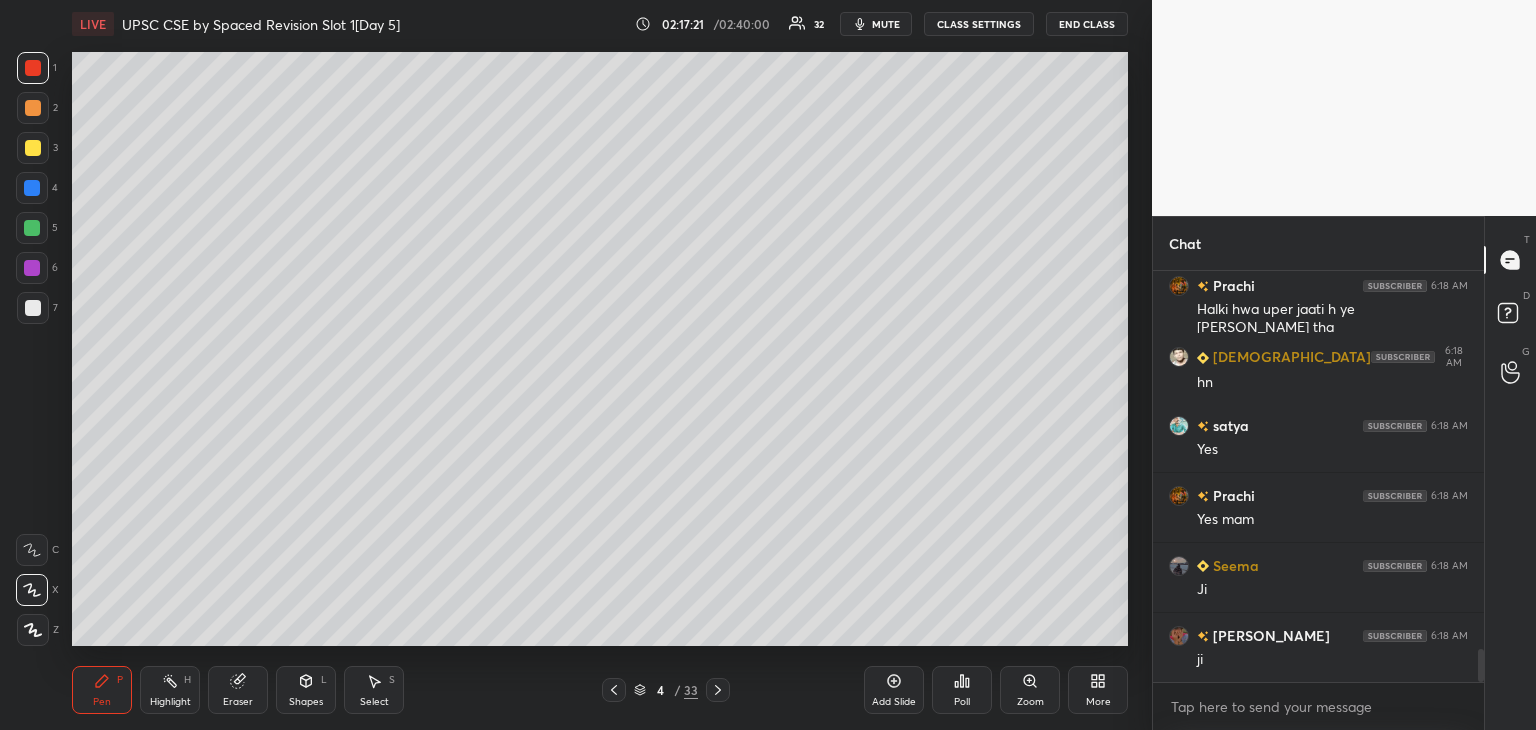 click at bounding box center (33, 68) 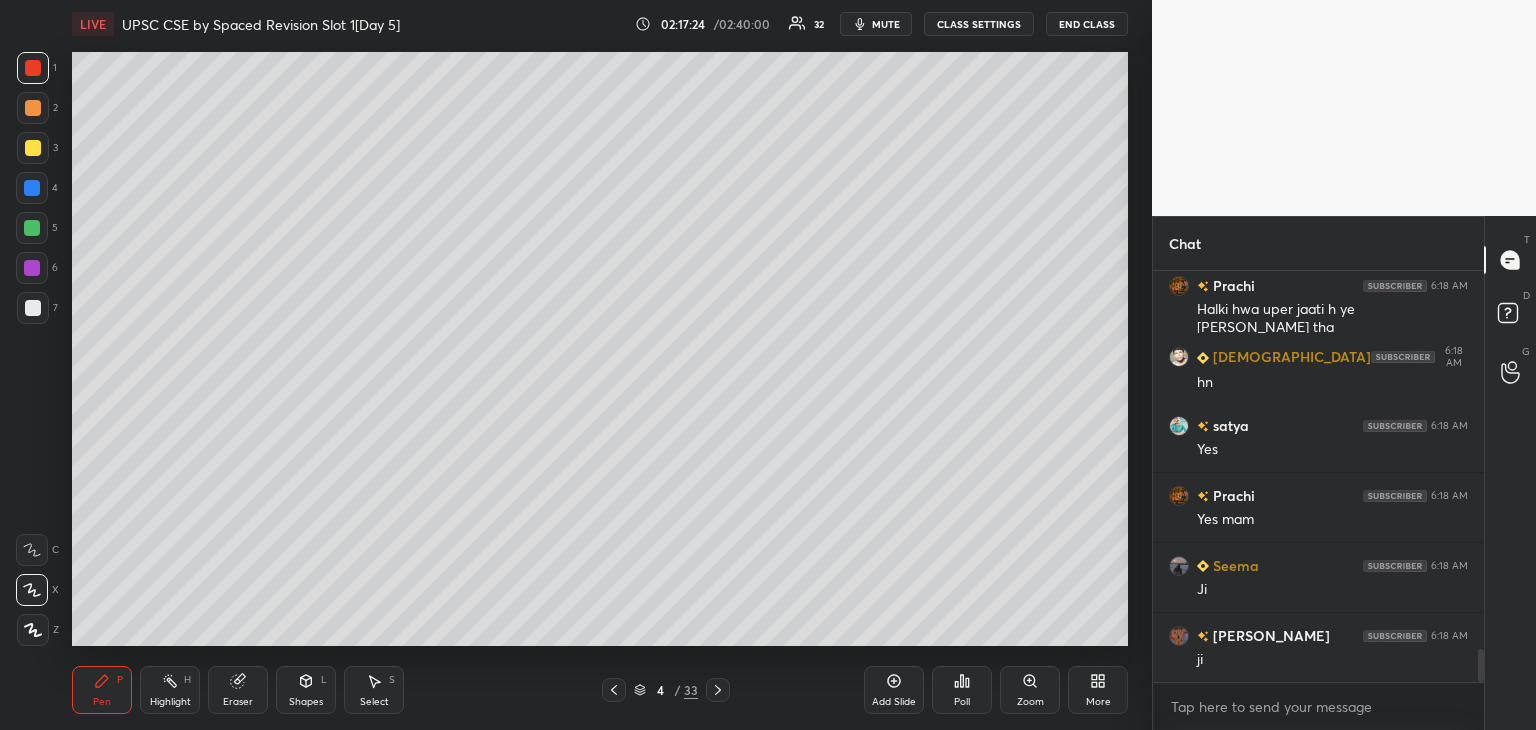 click at bounding box center (32, 188) 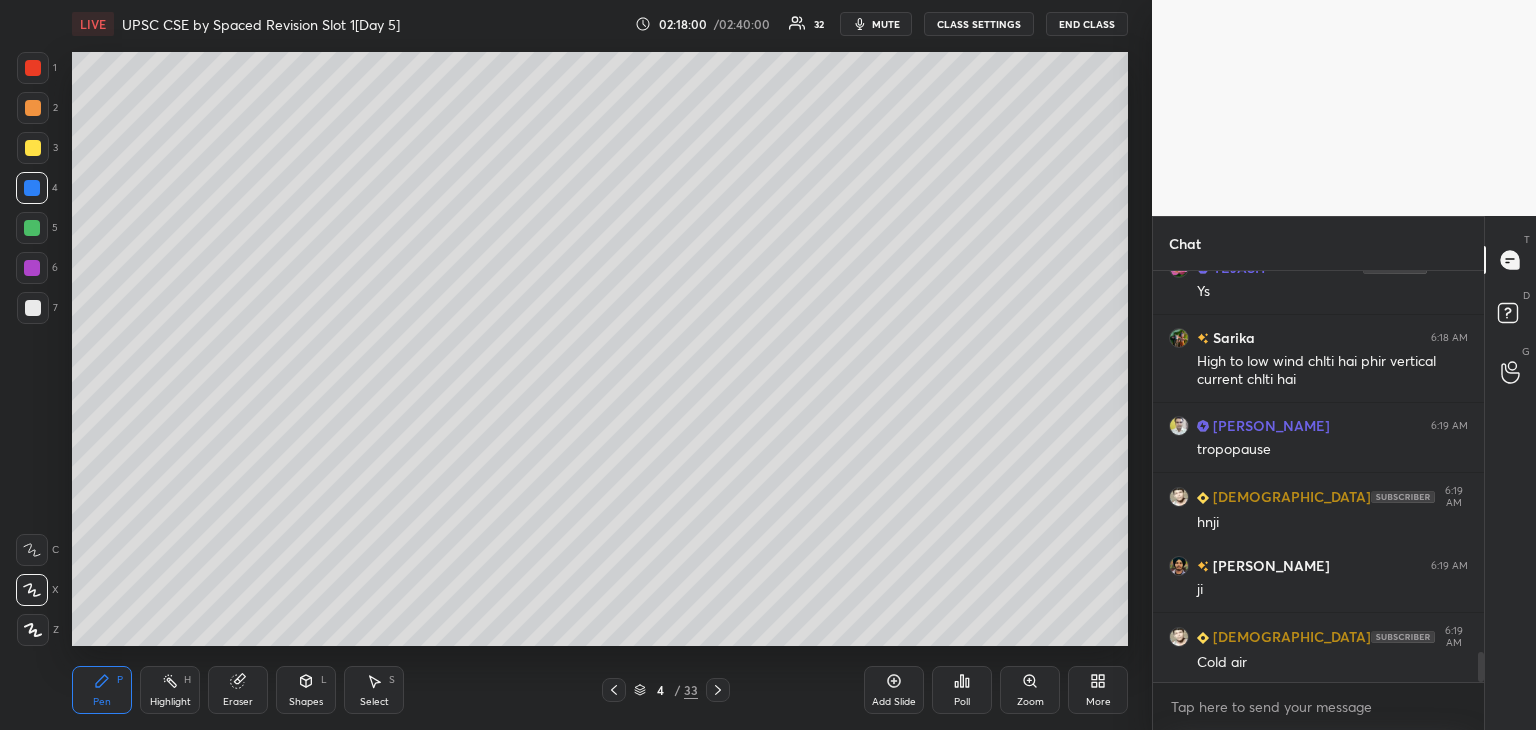 scroll, scrollTop: 5172, scrollLeft: 0, axis: vertical 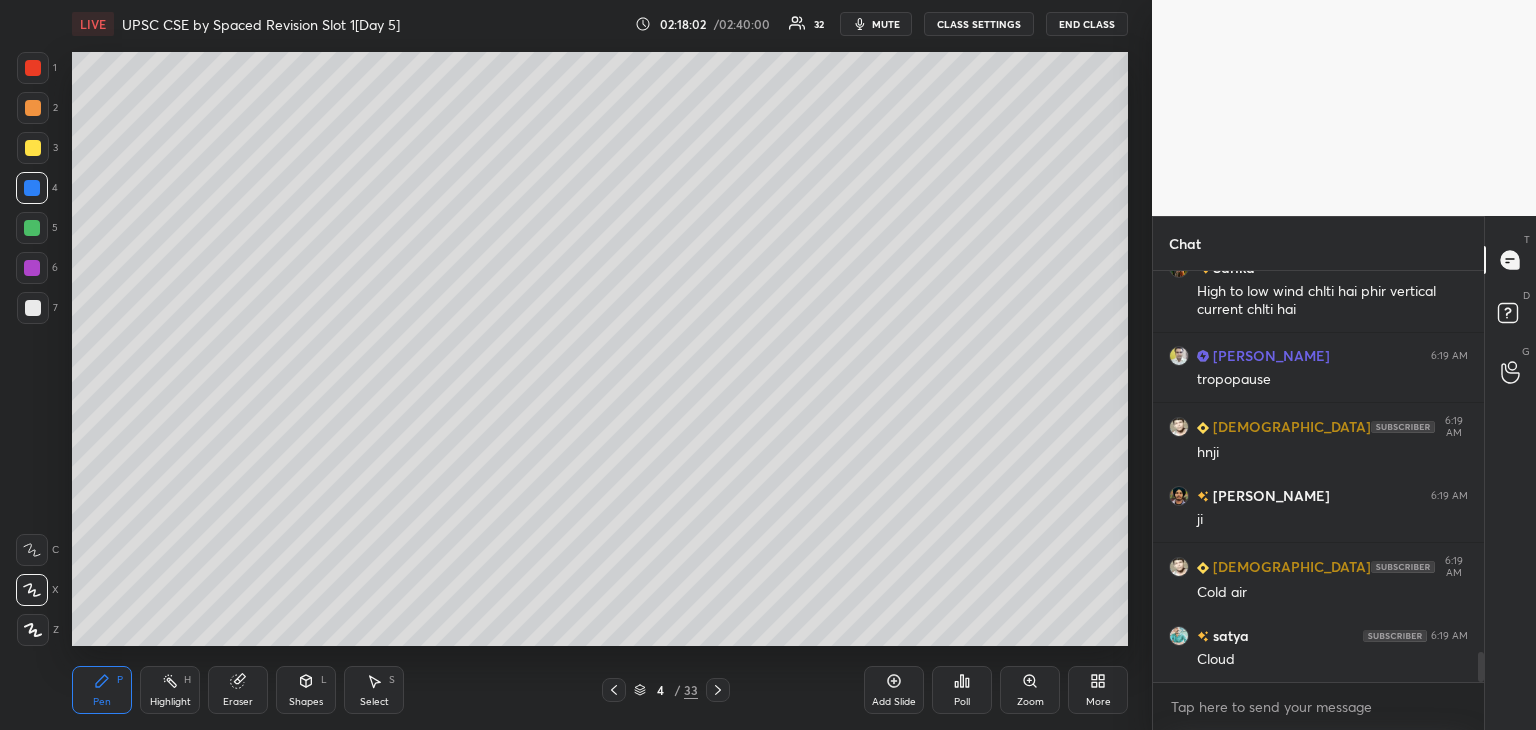 click at bounding box center (33, 68) 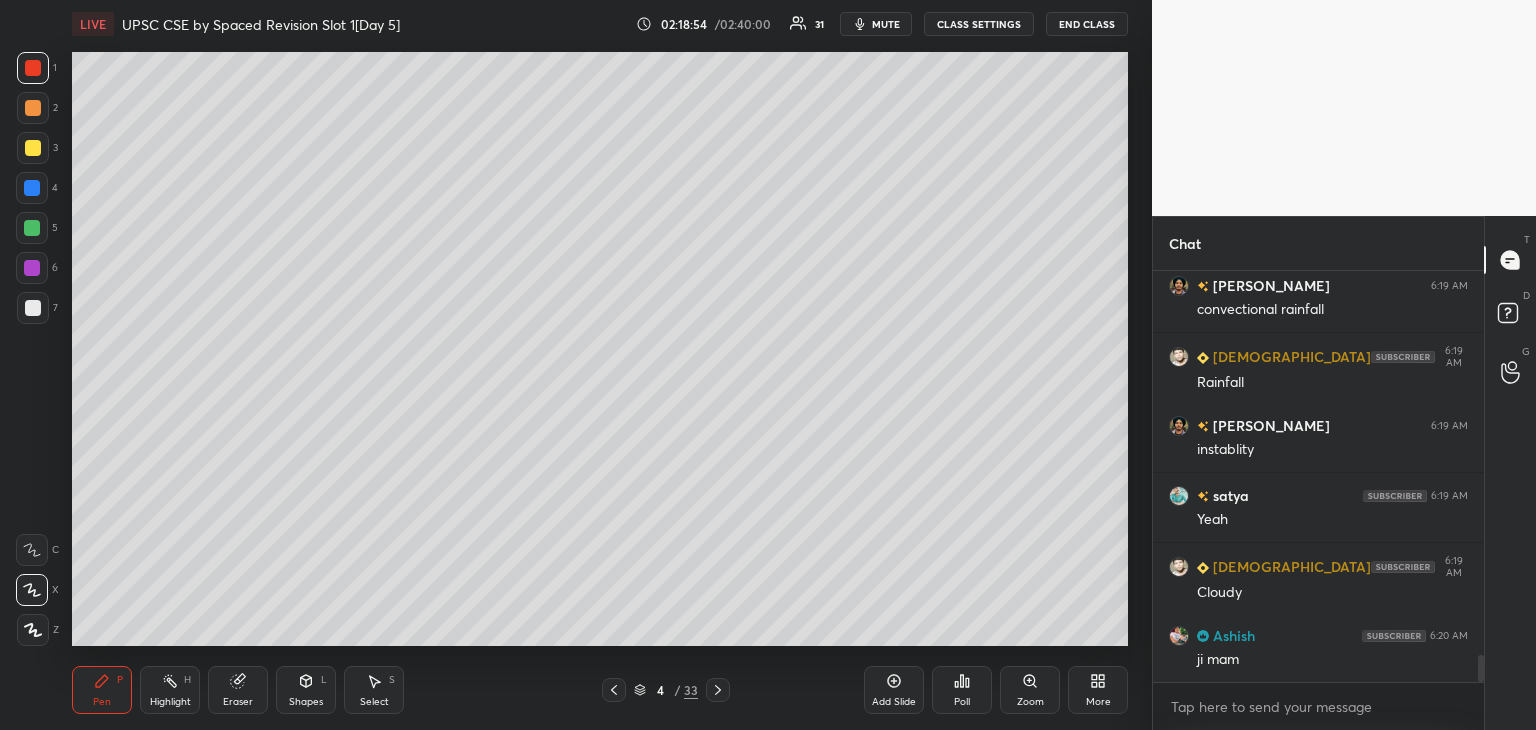 scroll, scrollTop: 5942, scrollLeft: 0, axis: vertical 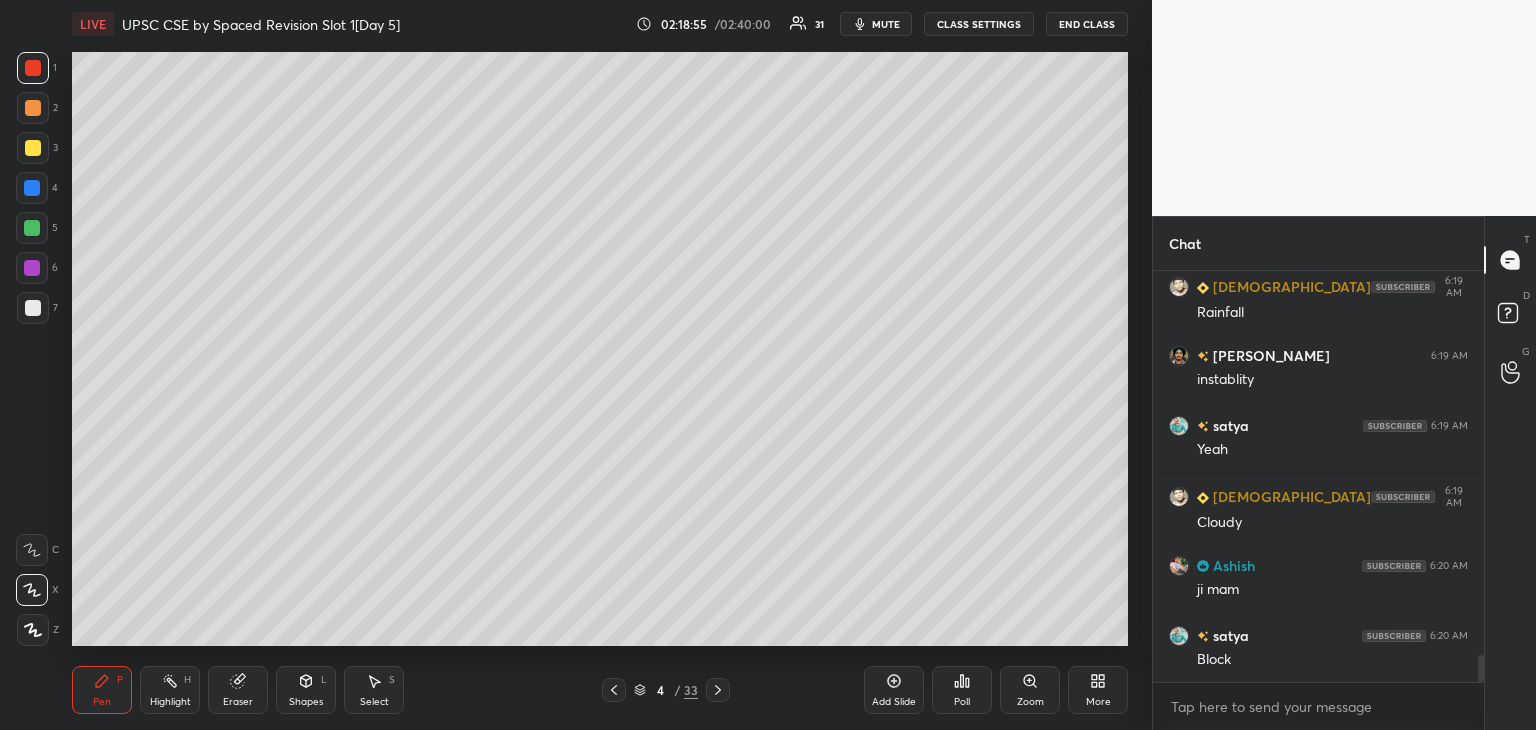 click at bounding box center [32, 268] 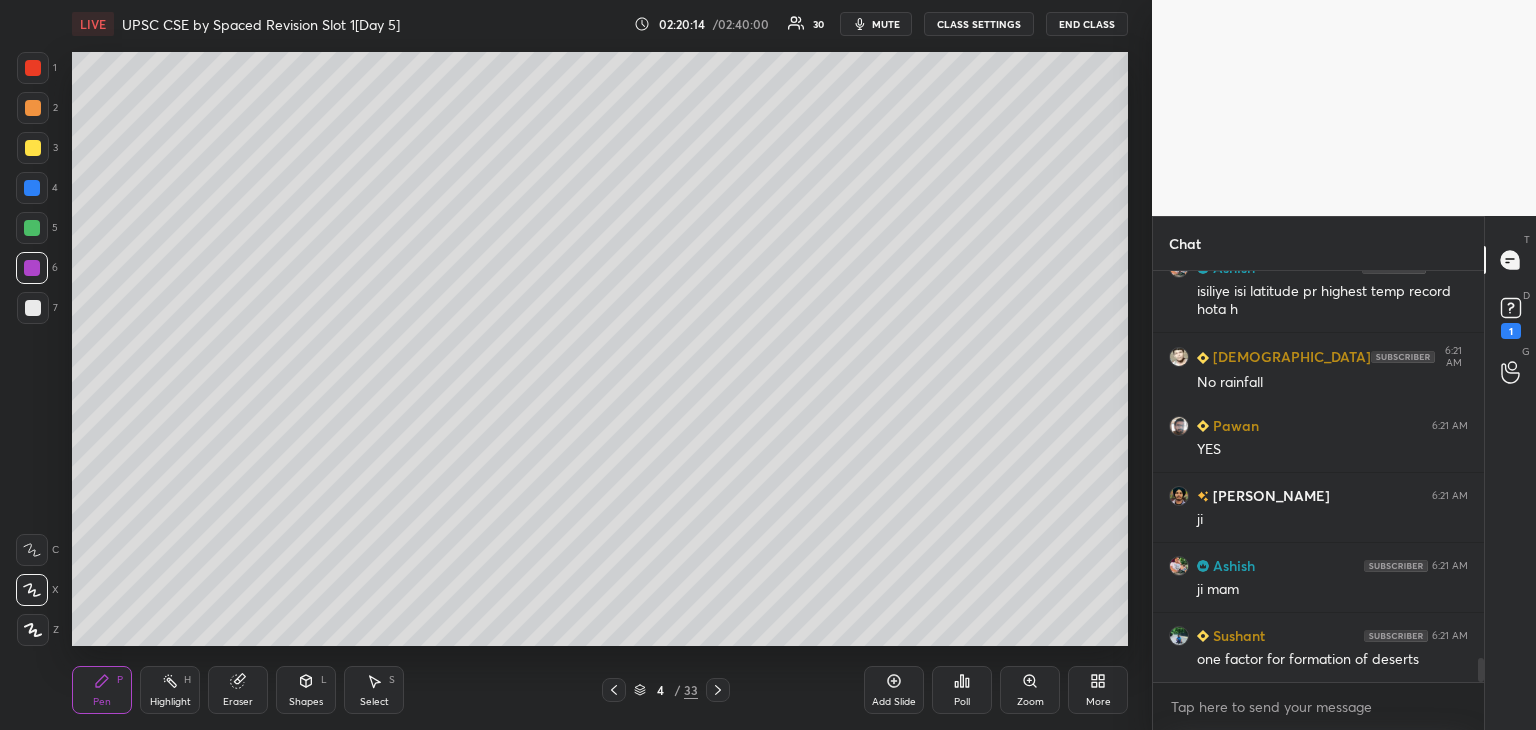 scroll, scrollTop: 6708, scrollLeft: 0, axis: vertical 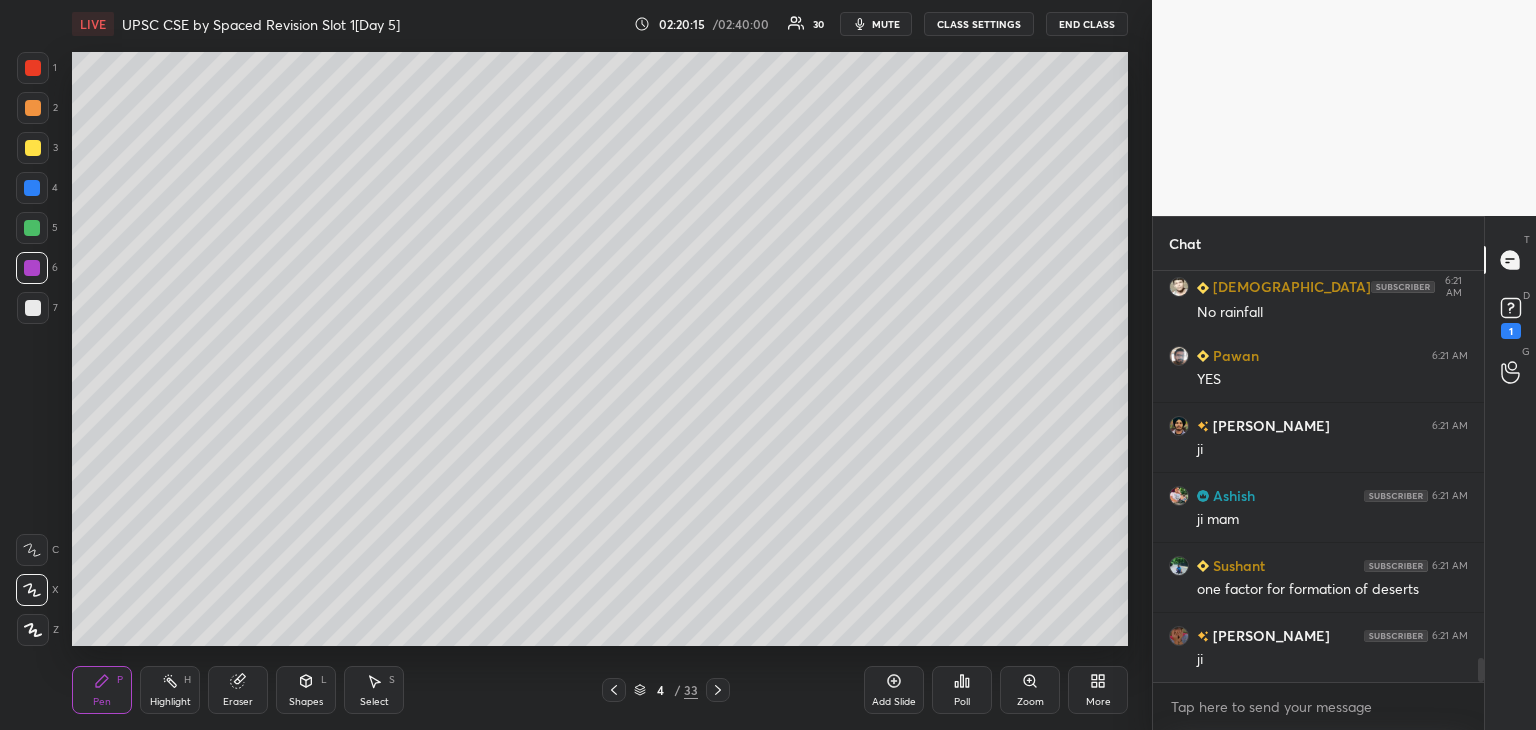 click at bounding box center (33, 68) 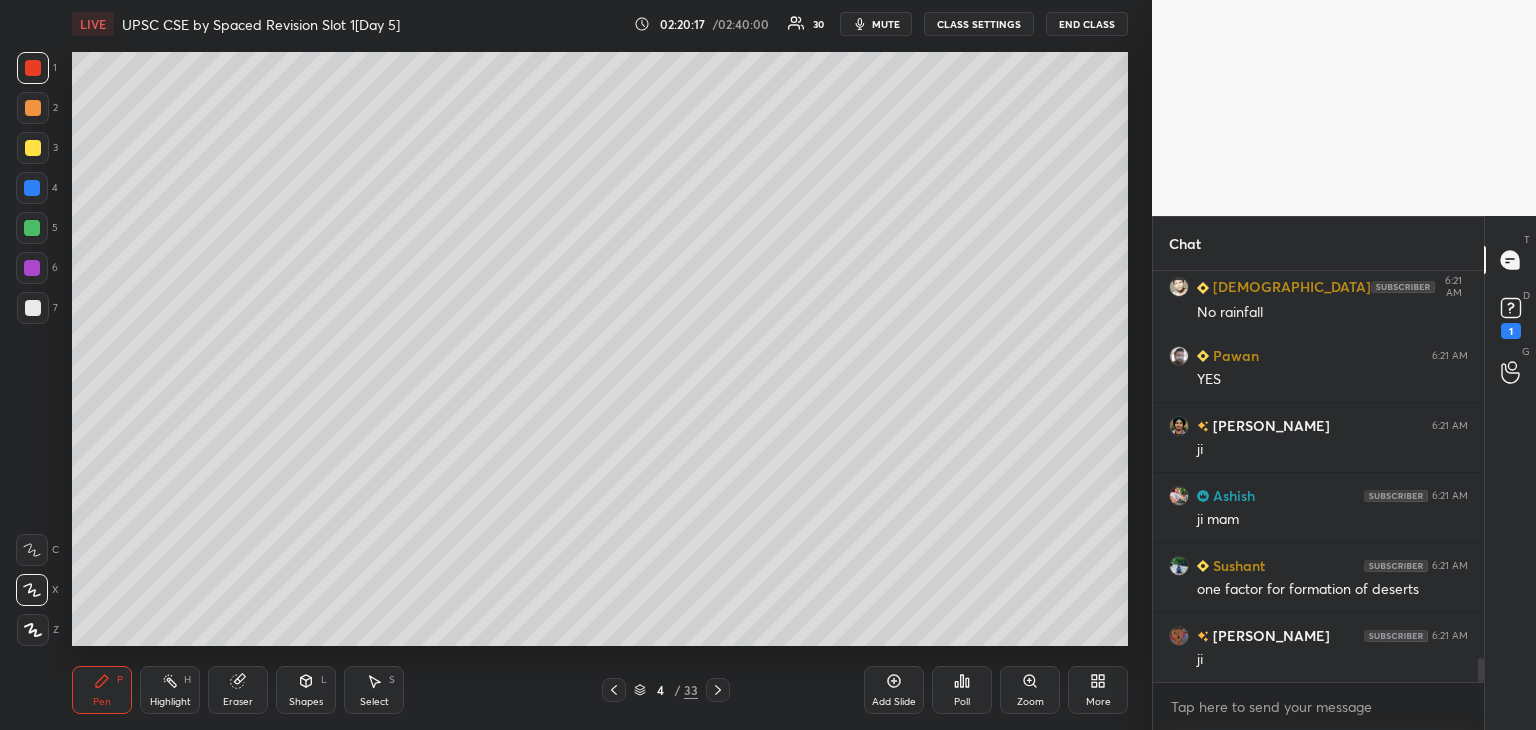 click at bounding box center [32, 268] 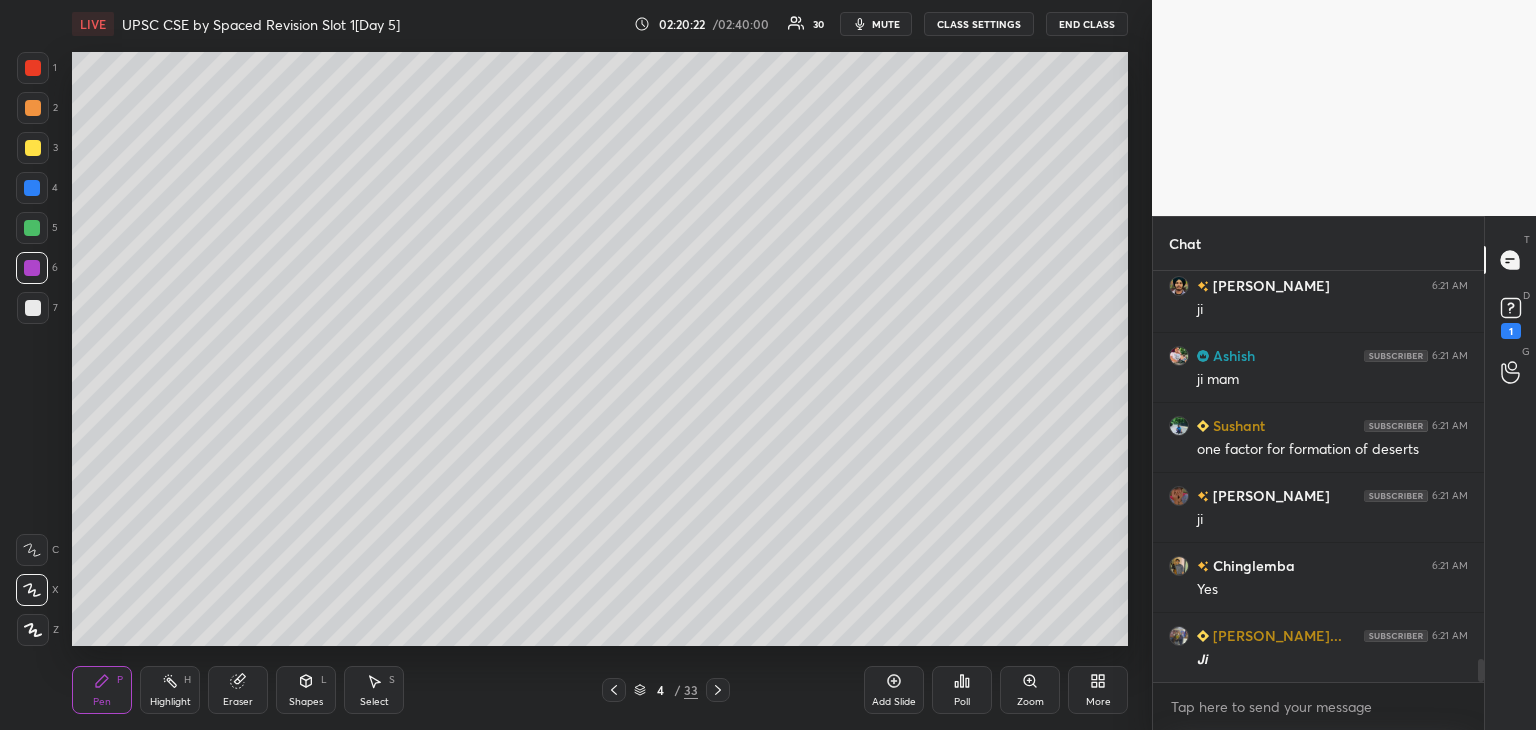 scroll, scrollTop: 6918, scrollLeft: 0, axis: vertical 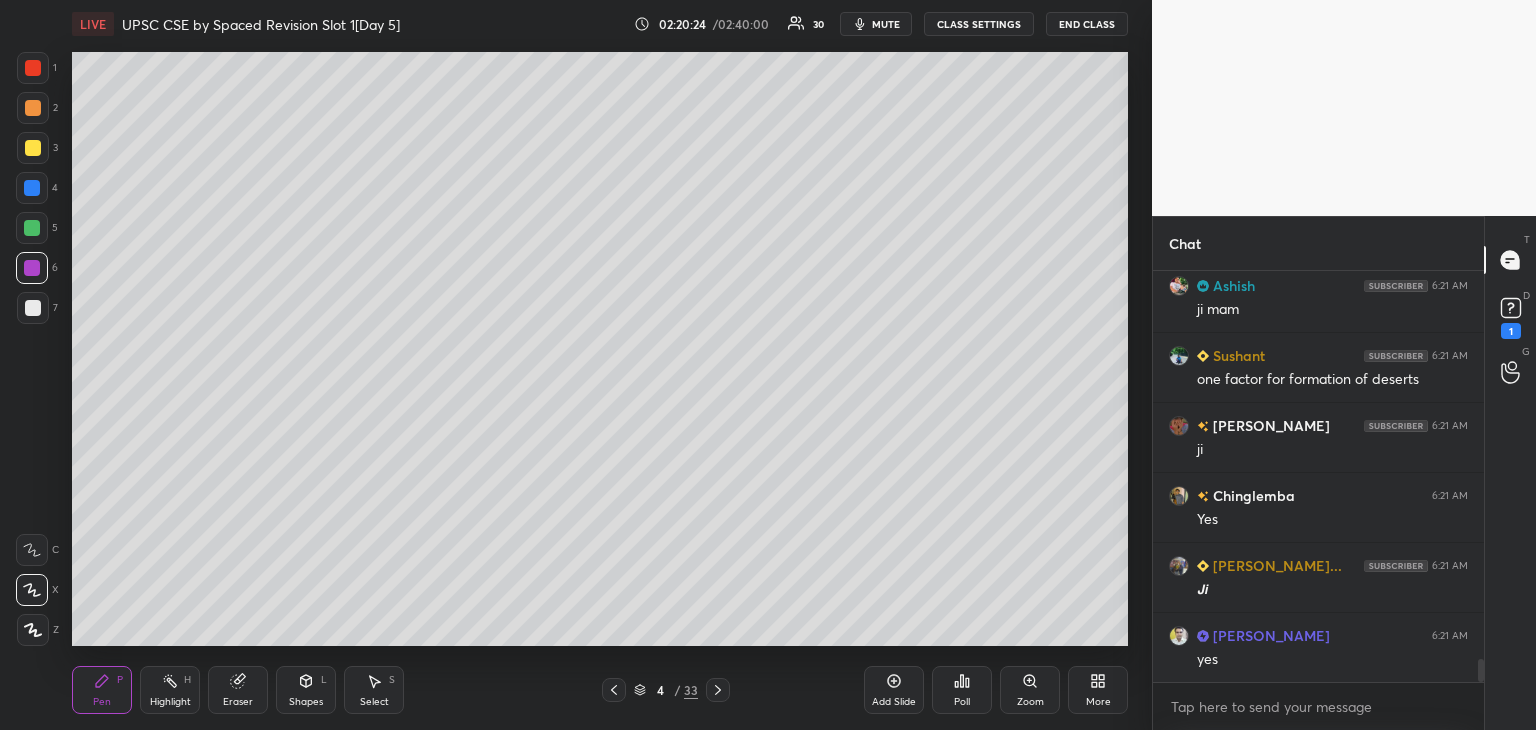 click at bounding box center [32, 188] 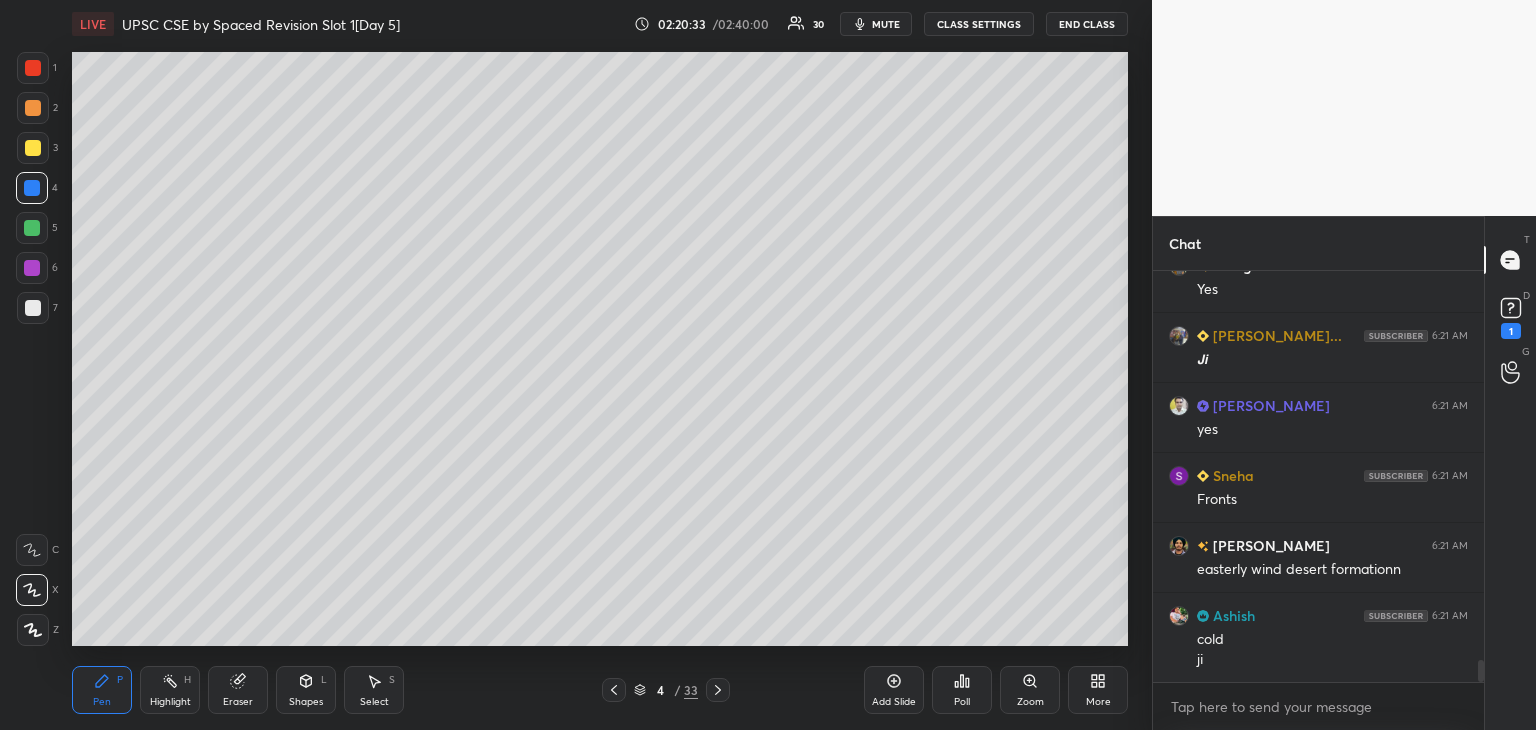 scroll, scrollTop: 7218, scrollLeft: 0, axis: vertical 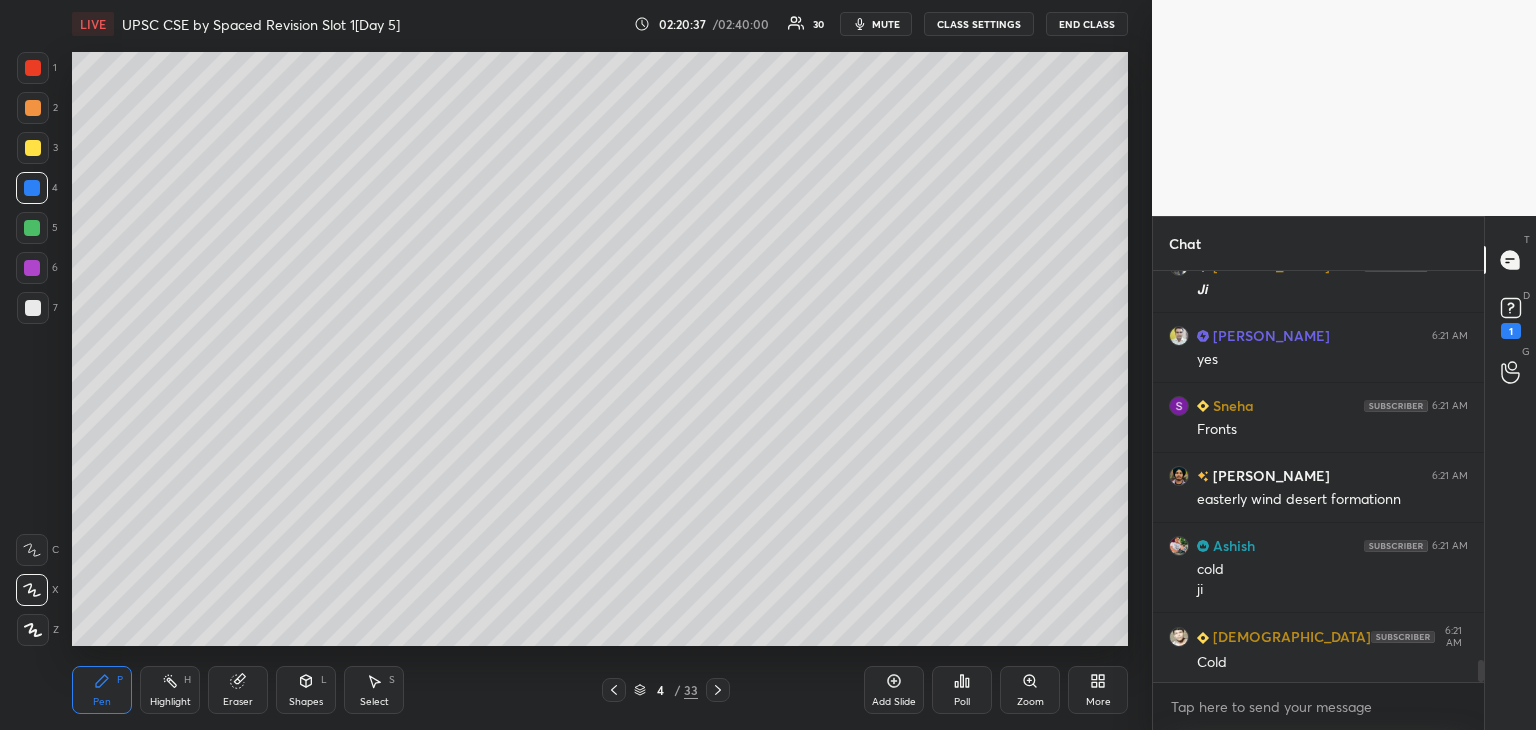 click on "Add Slide" at bounding box center (894, 690) 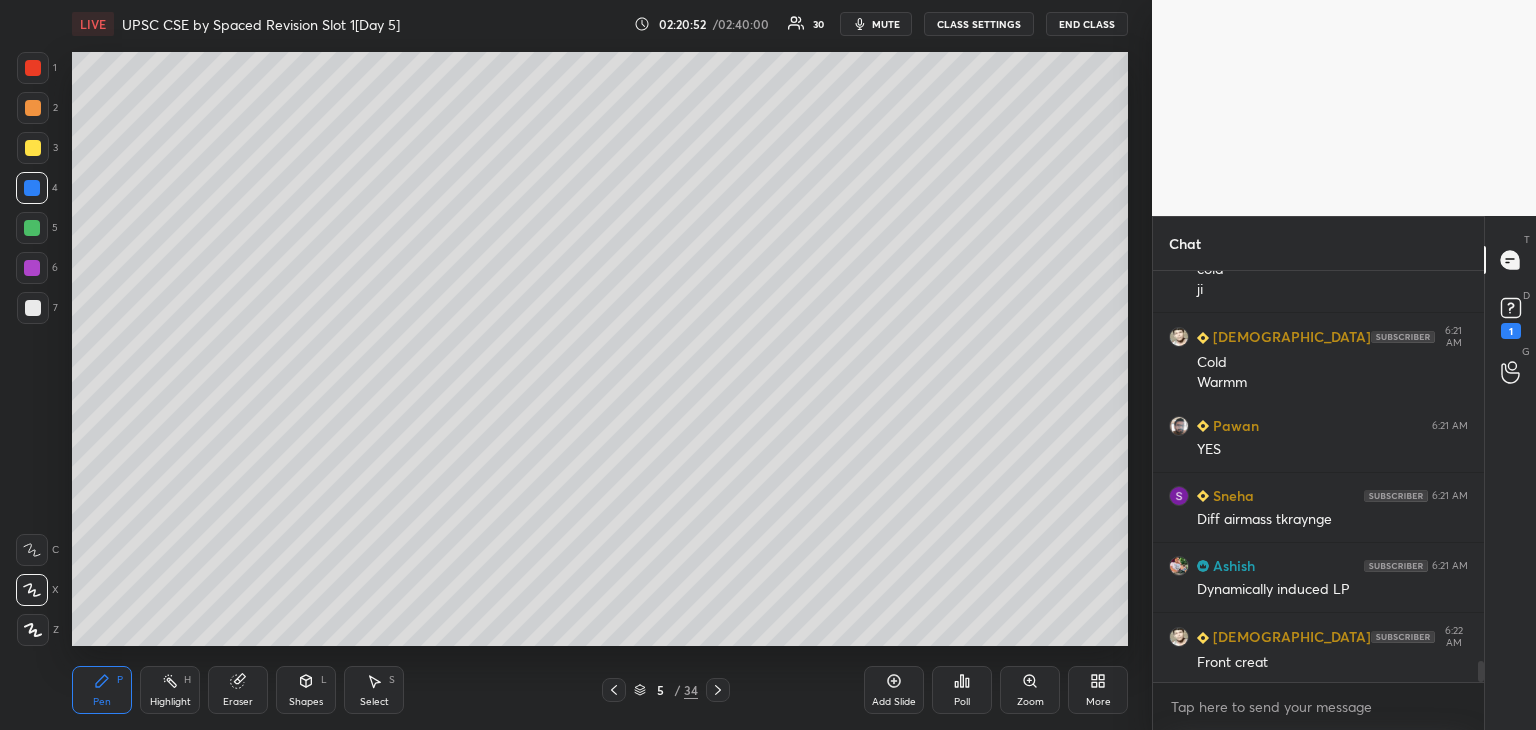 scroll, scrollTop: 7588, scrollLeft: 0, axis: vertical 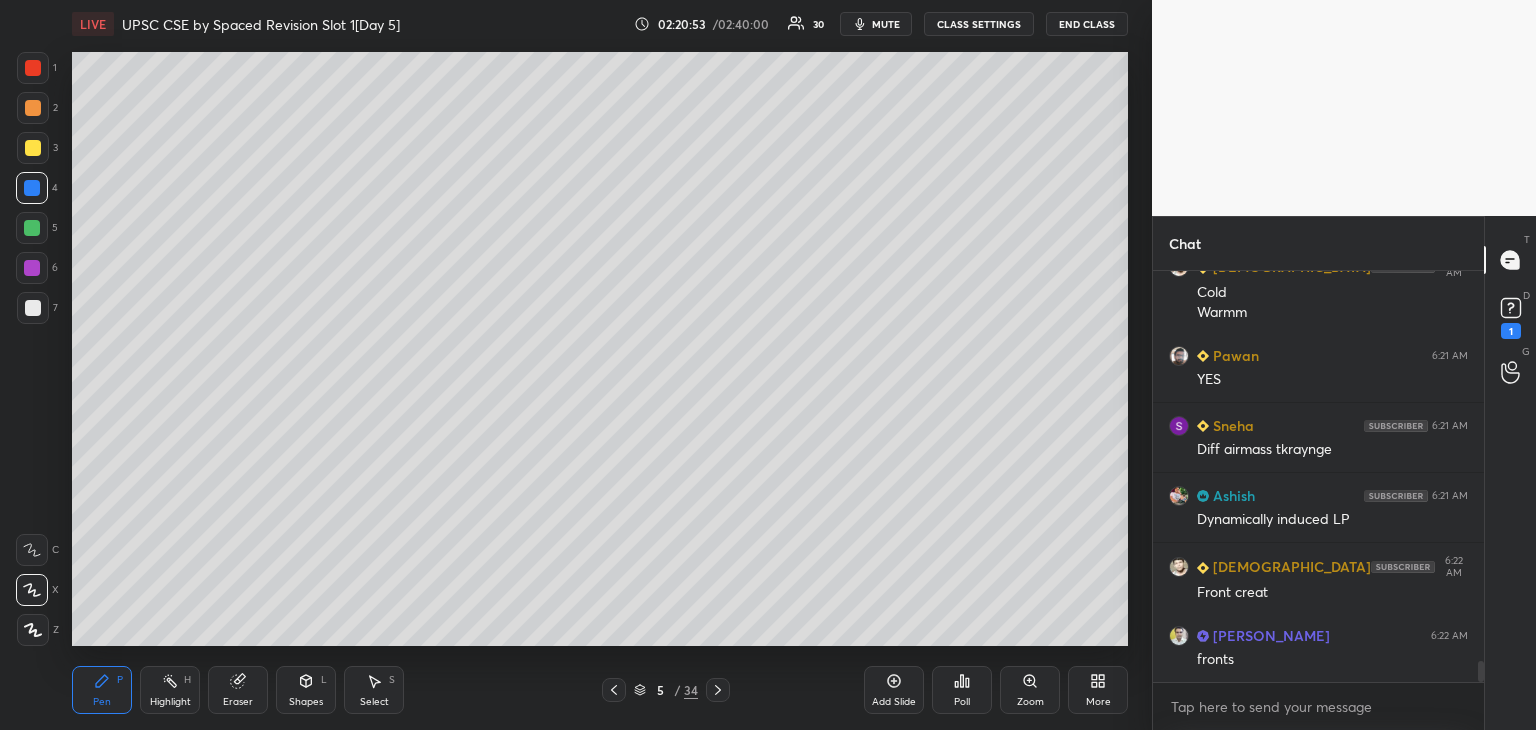 click on "Add Slide" at bounding box center (894, 690) 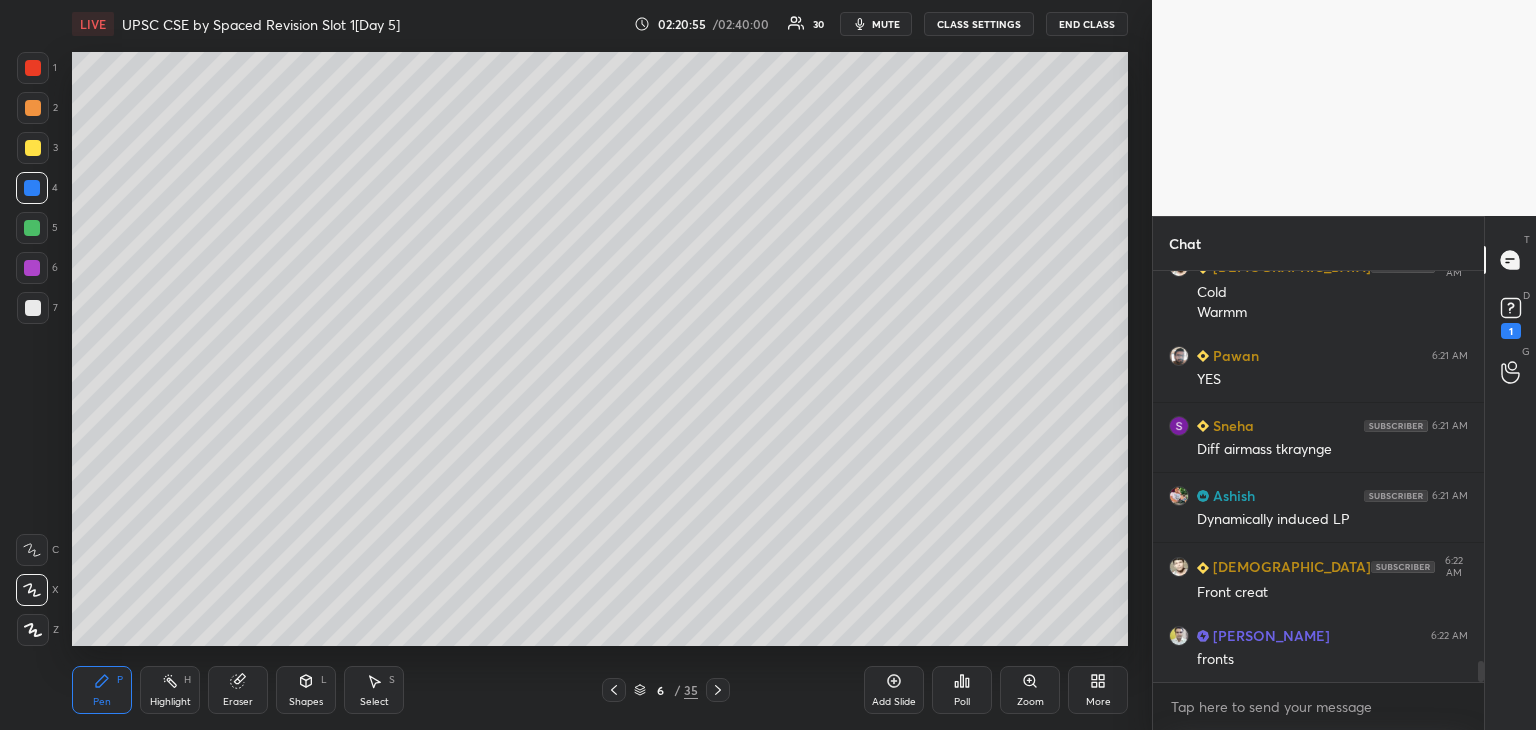 click at bounding box center [33, 68] 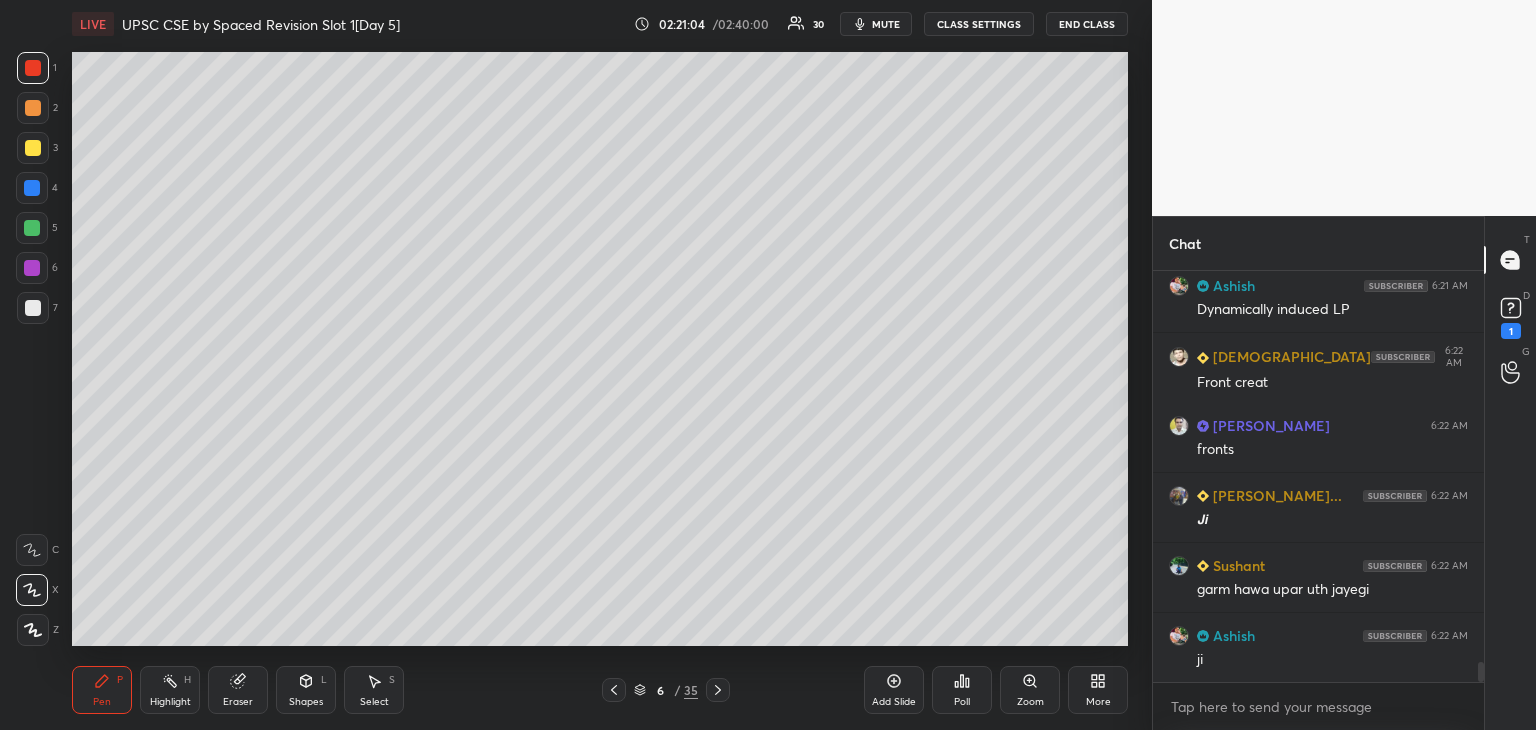 scroll, scrollTop: 7868, scrollLeft: 0, axis: vertical 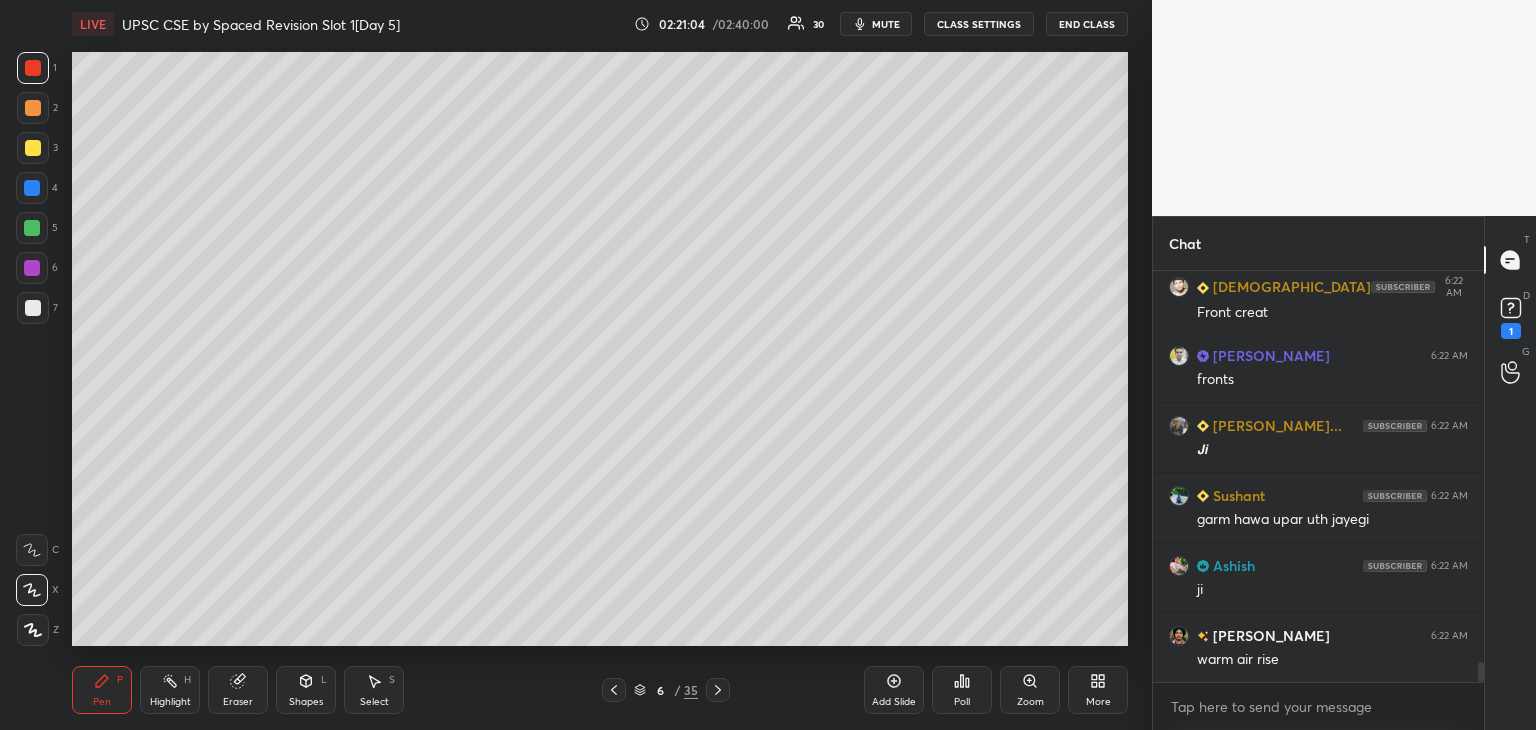 click at bounding box center (32, 188) 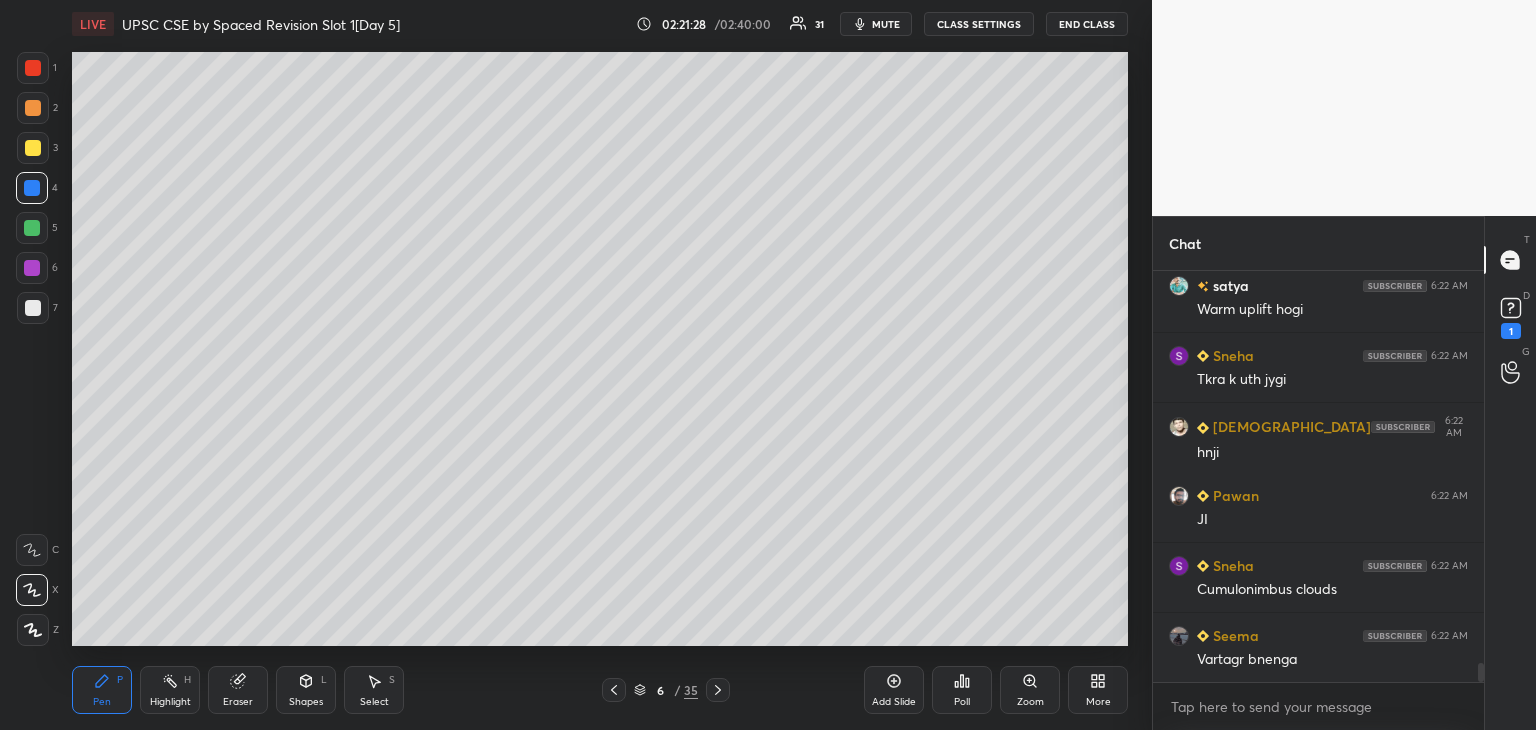 scroll, scrollTop: 8498, scrollLeft: 0, axis: vertical 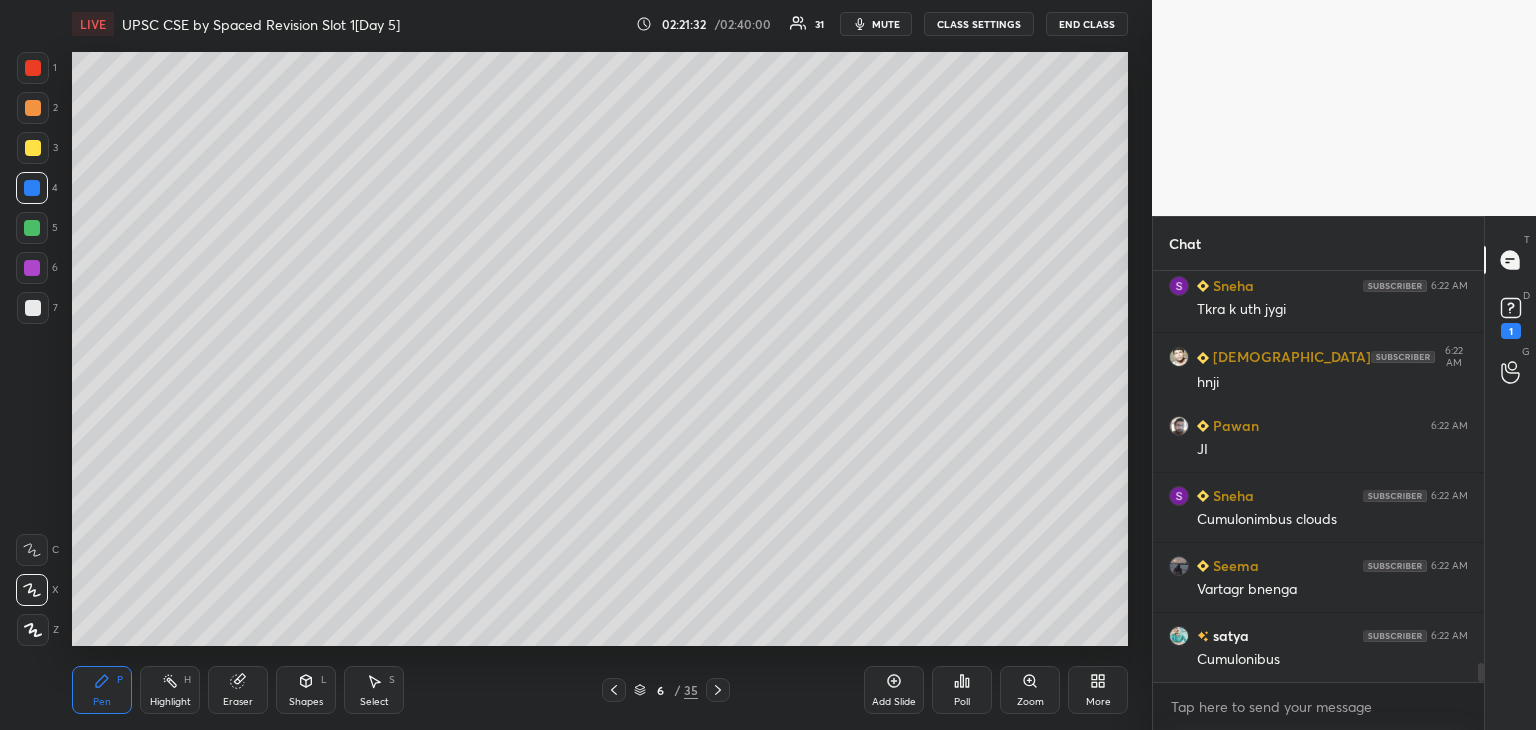click at bounding box center (33, 68) 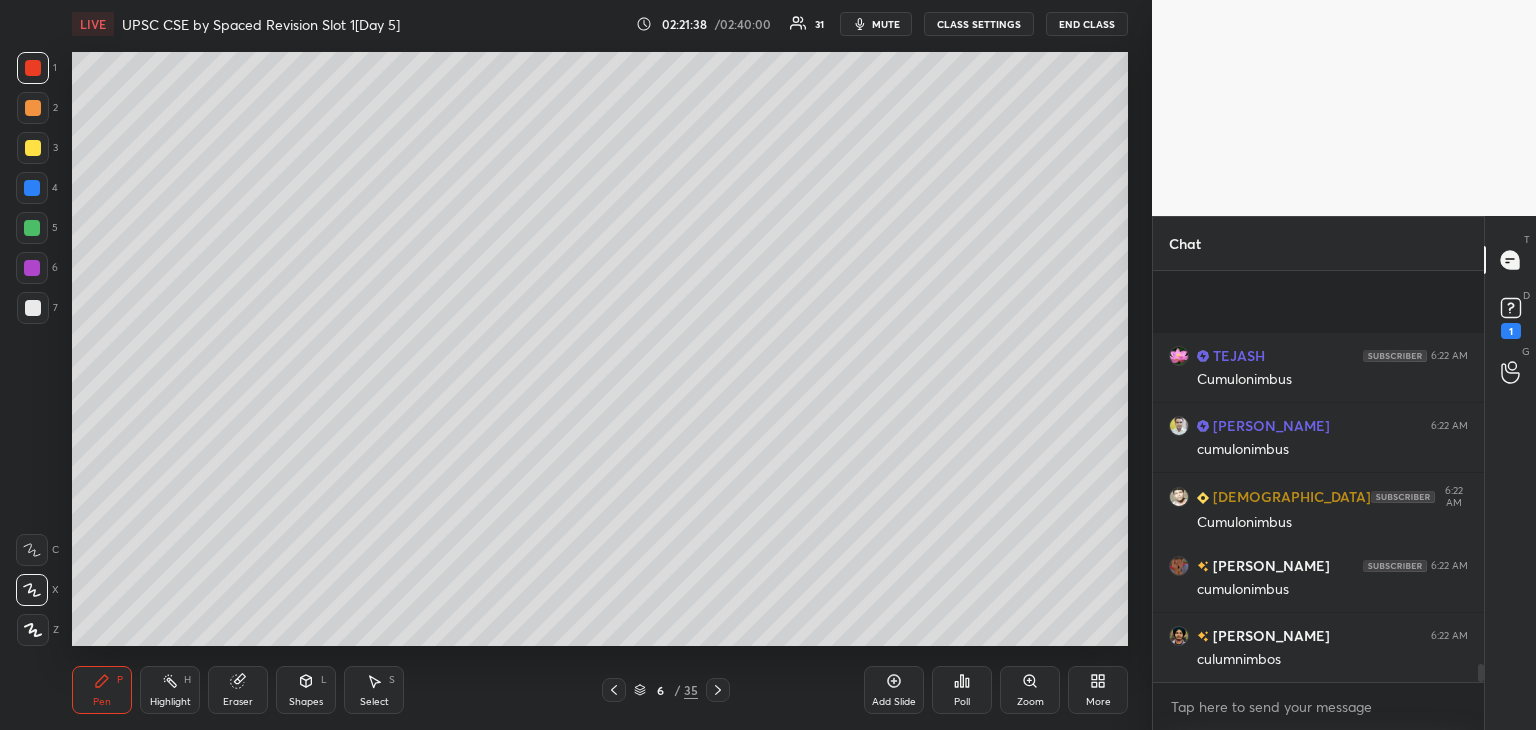 scroll, scrollTop: 8988, scrollLeft: 0, axis: vertical 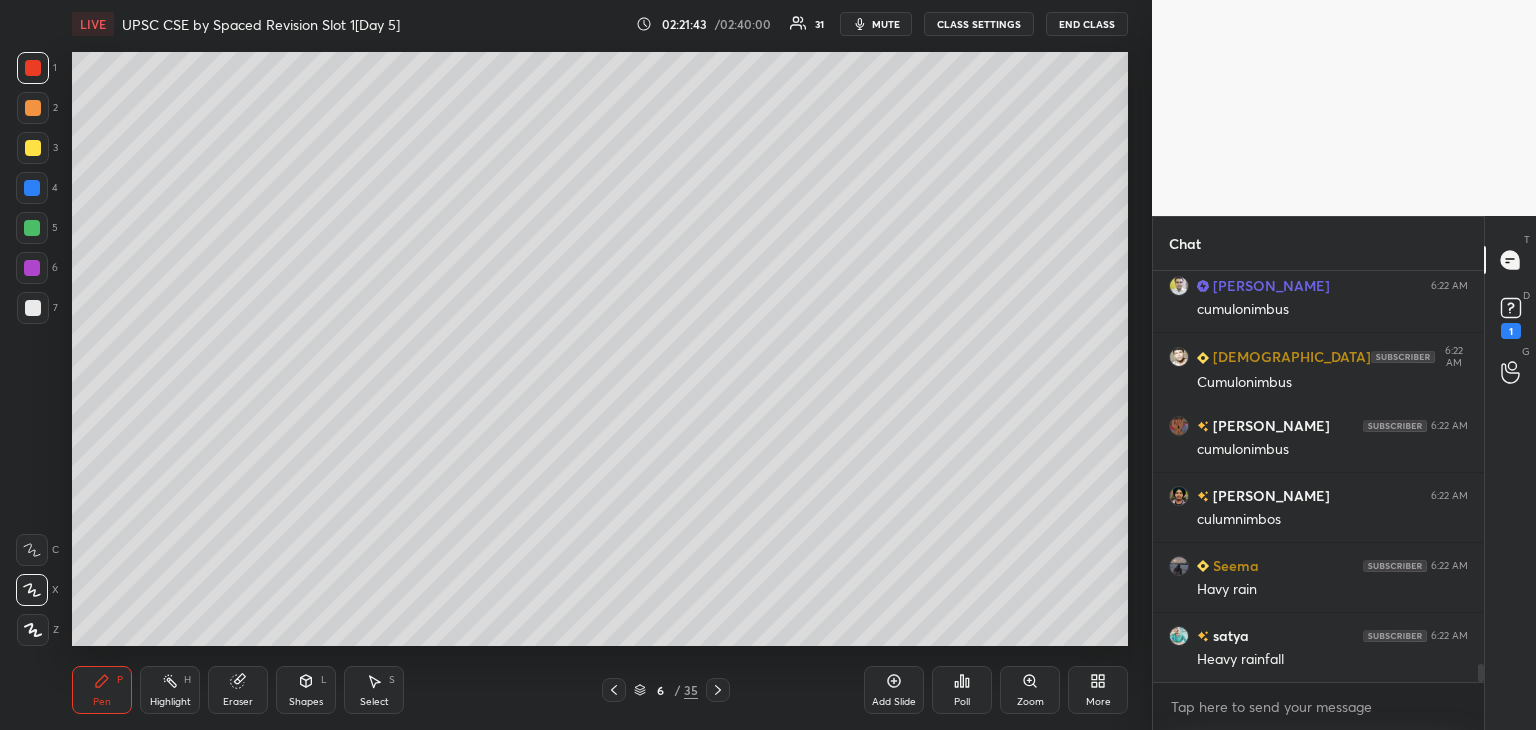 click on "3" at bounding box center (37, 152) 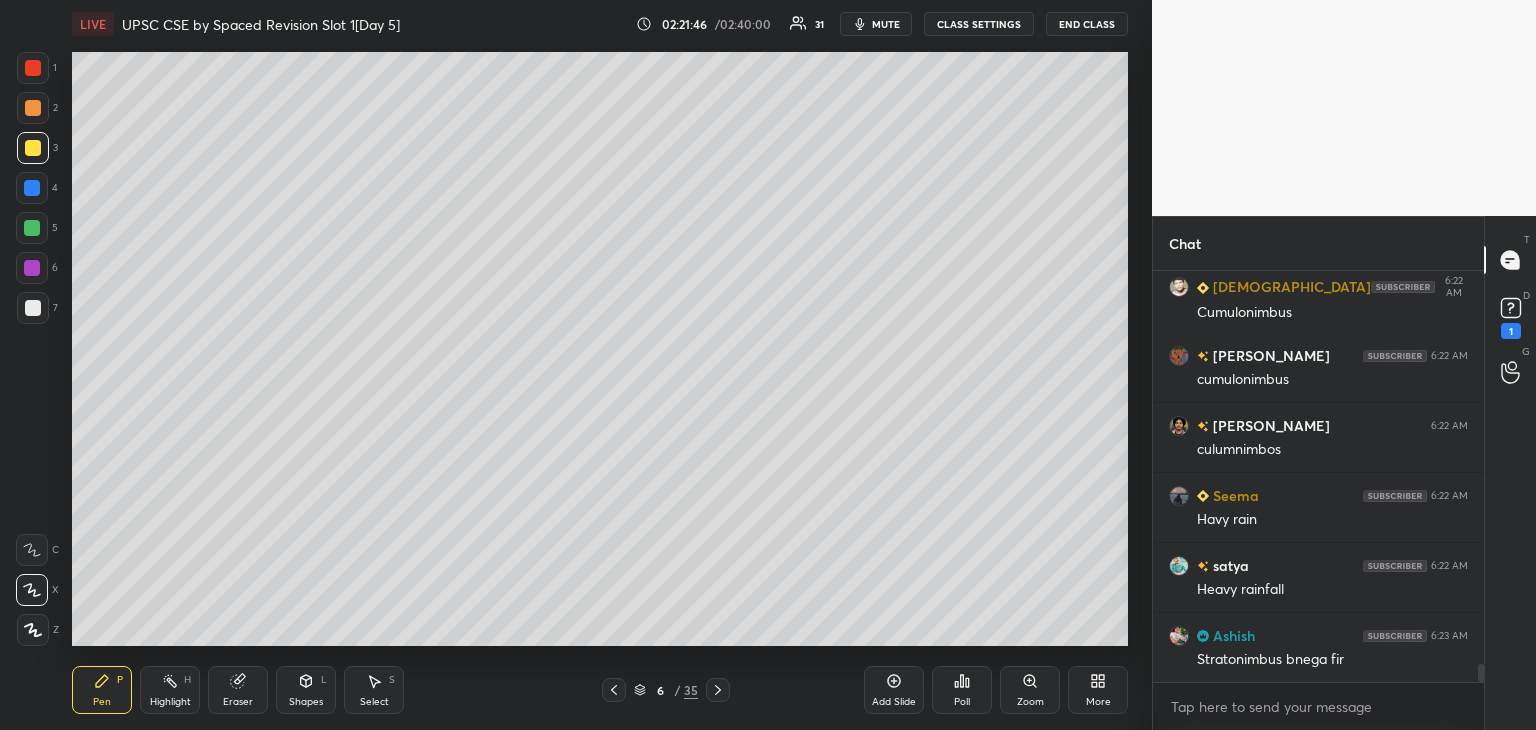 scroll, scrollTop: 9128, scrollLeft: 0, axis: vertical 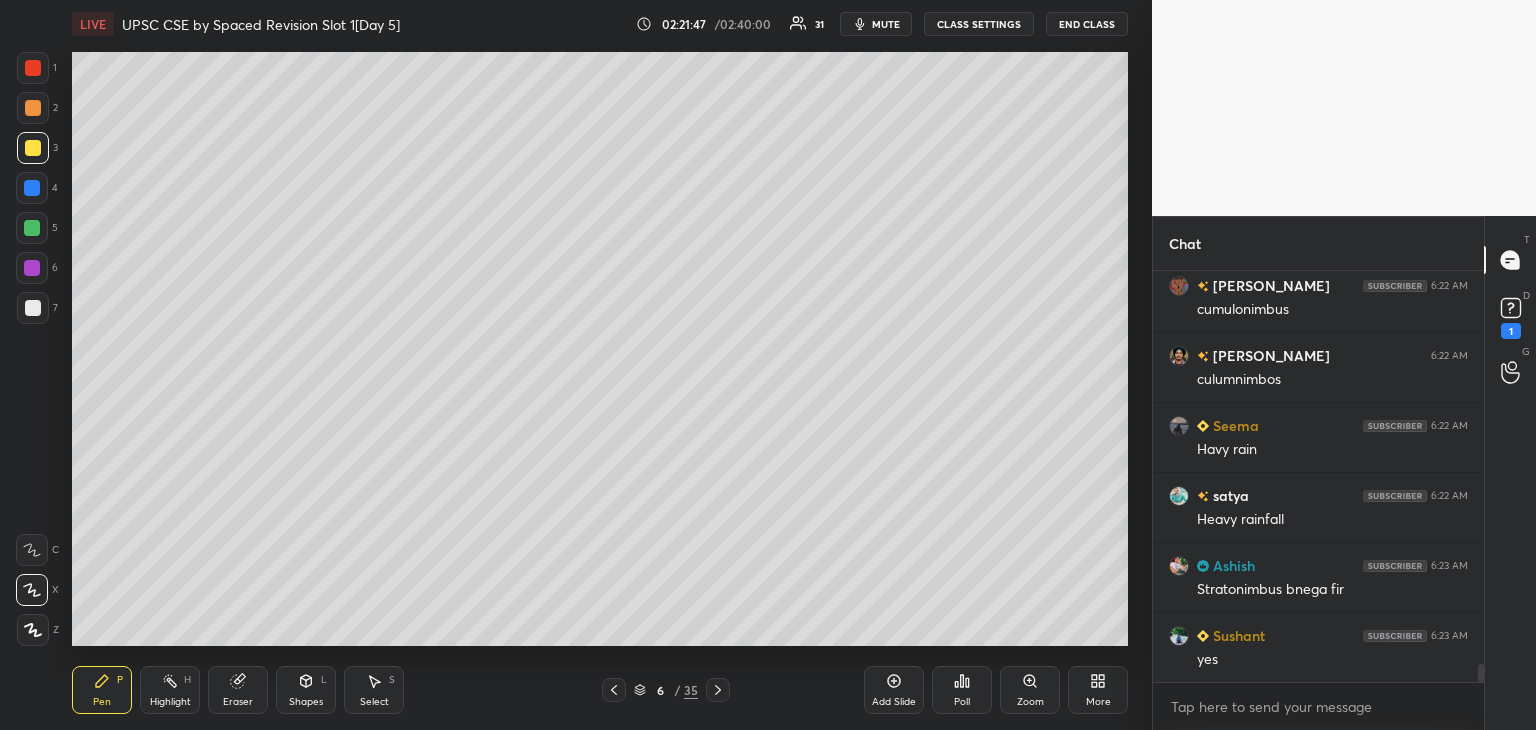 drag, startPoint x: 28, startPoint y: 193, endPoint x: 50, endPoint y: 172, distance: 30.413813 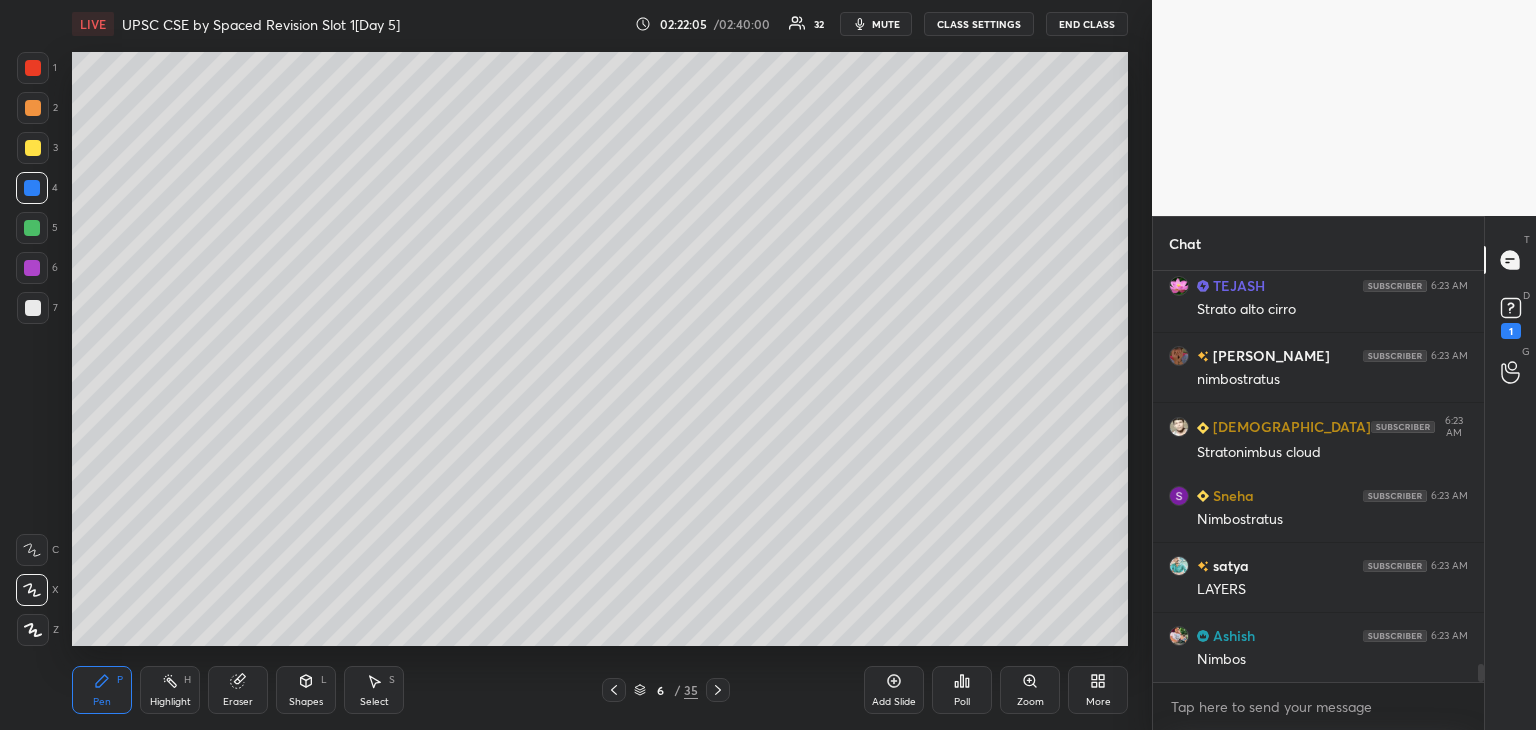 scroll, scrollTop: 8866, scrollLeft: 0, axis: vertical 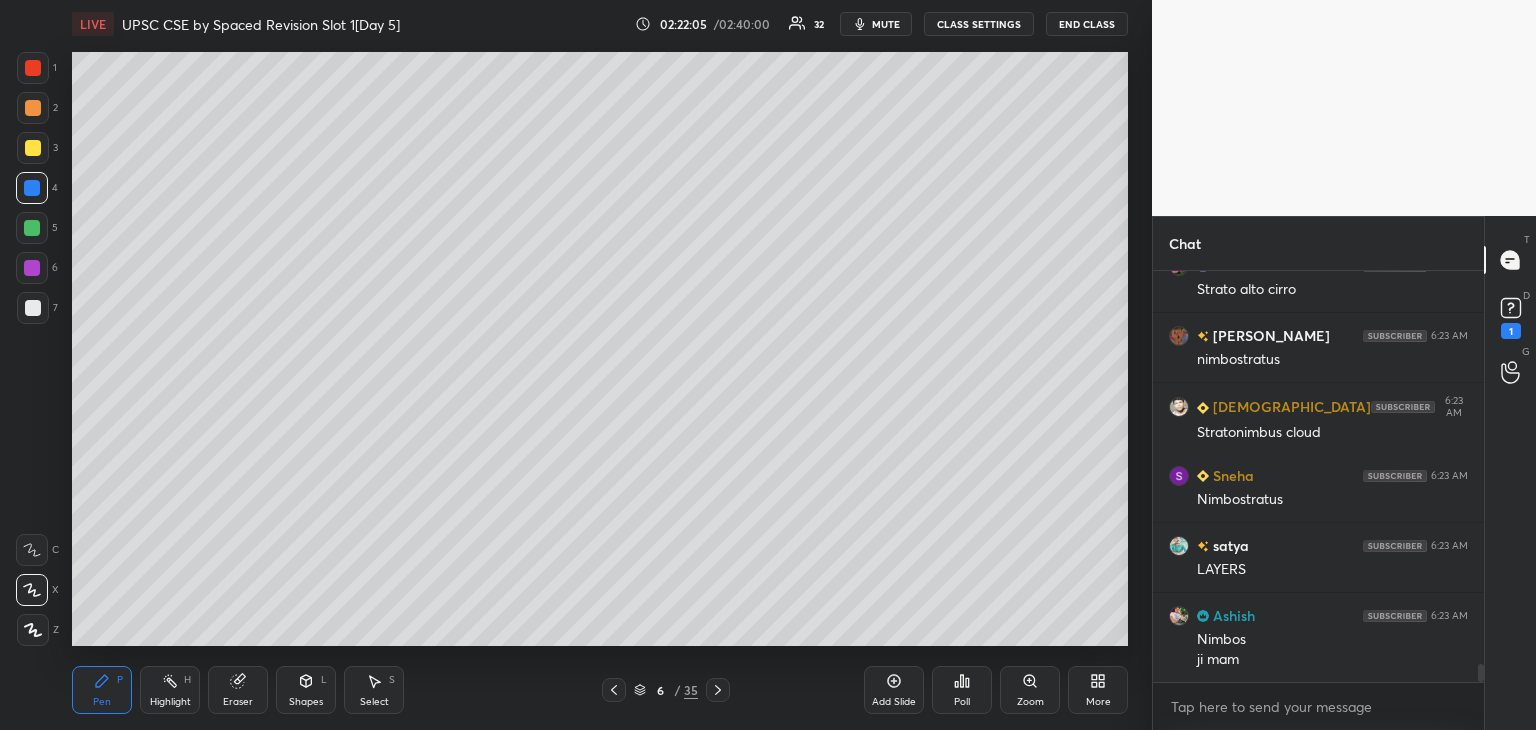 click at bounding box center [33, 68] 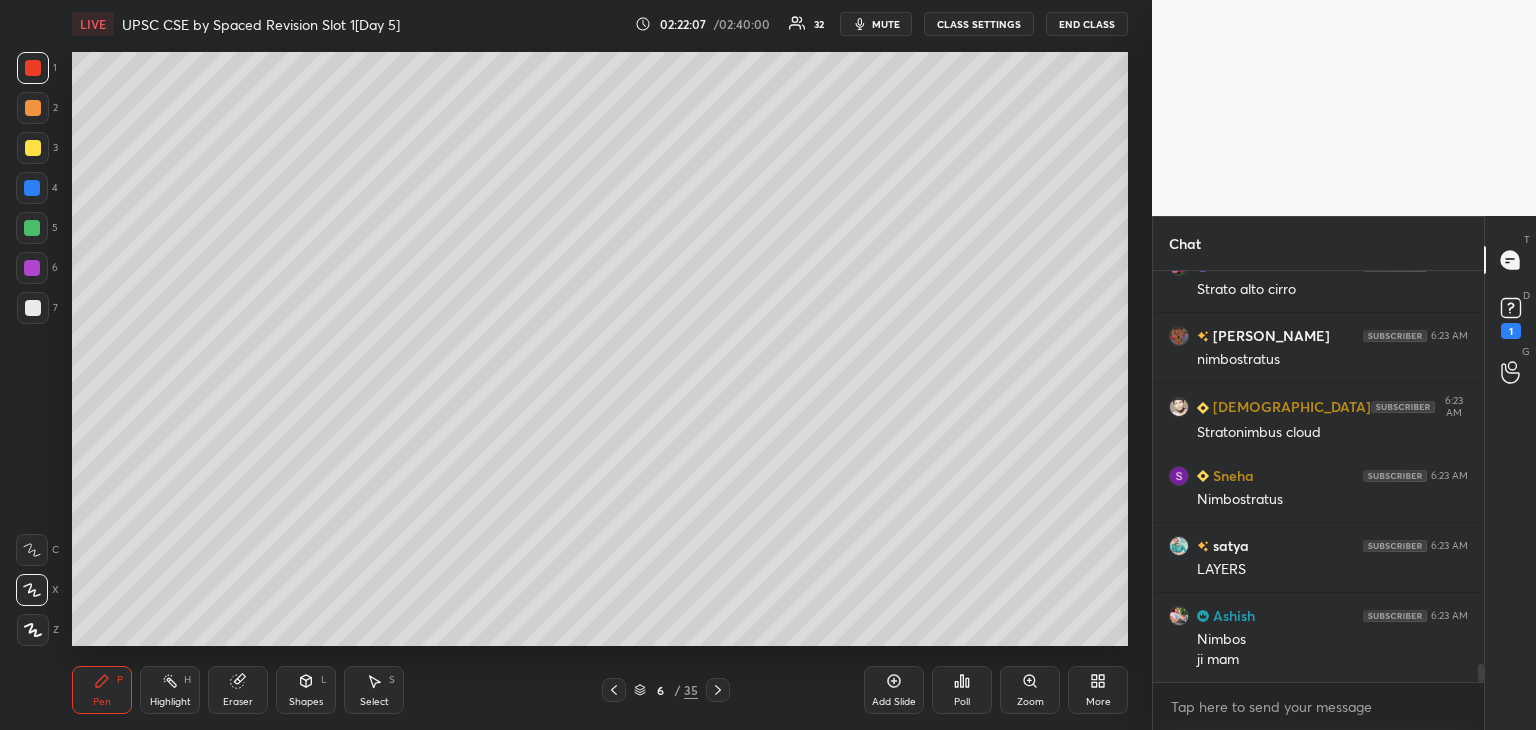 scroll, scrollTop: 8936, scrollLeft: 0, axis: vertical 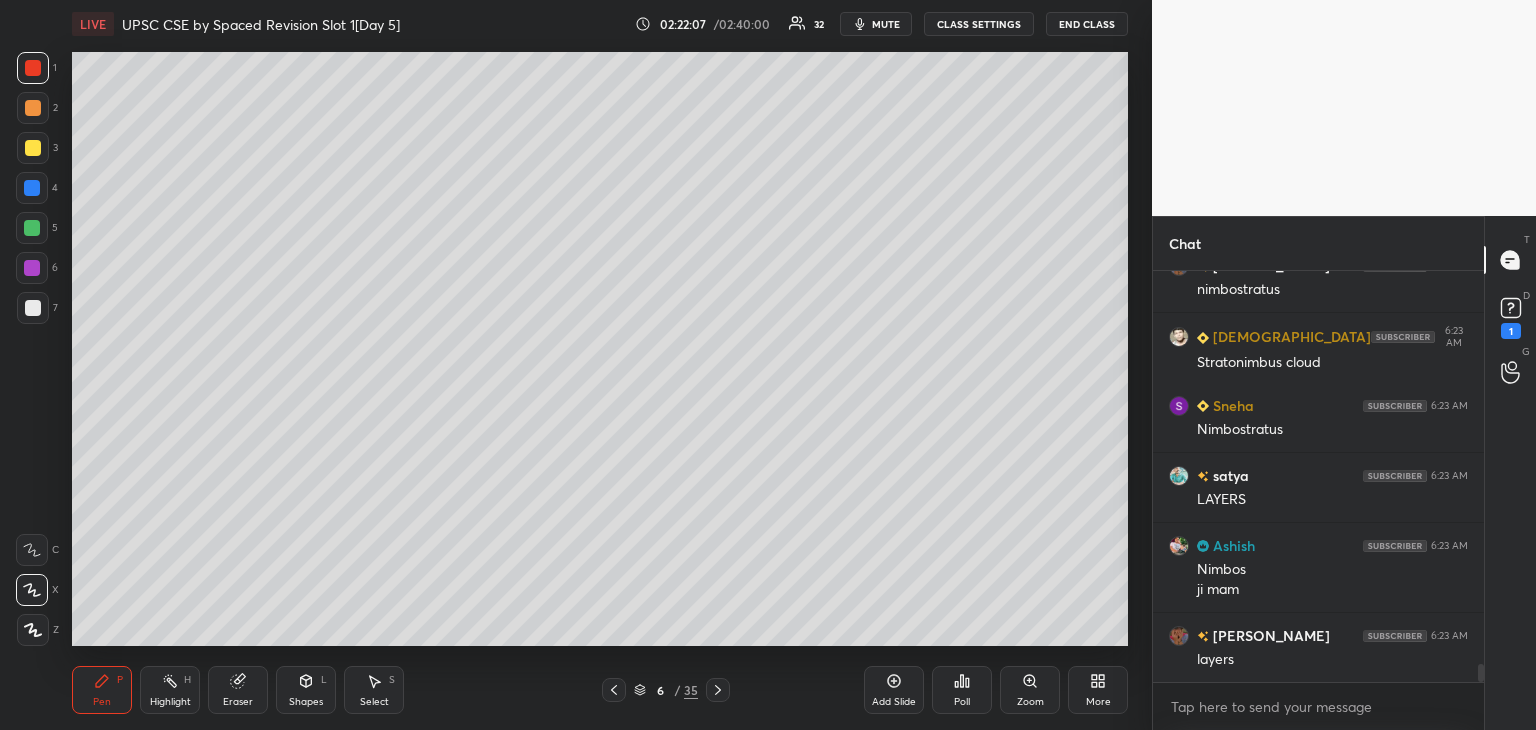 click 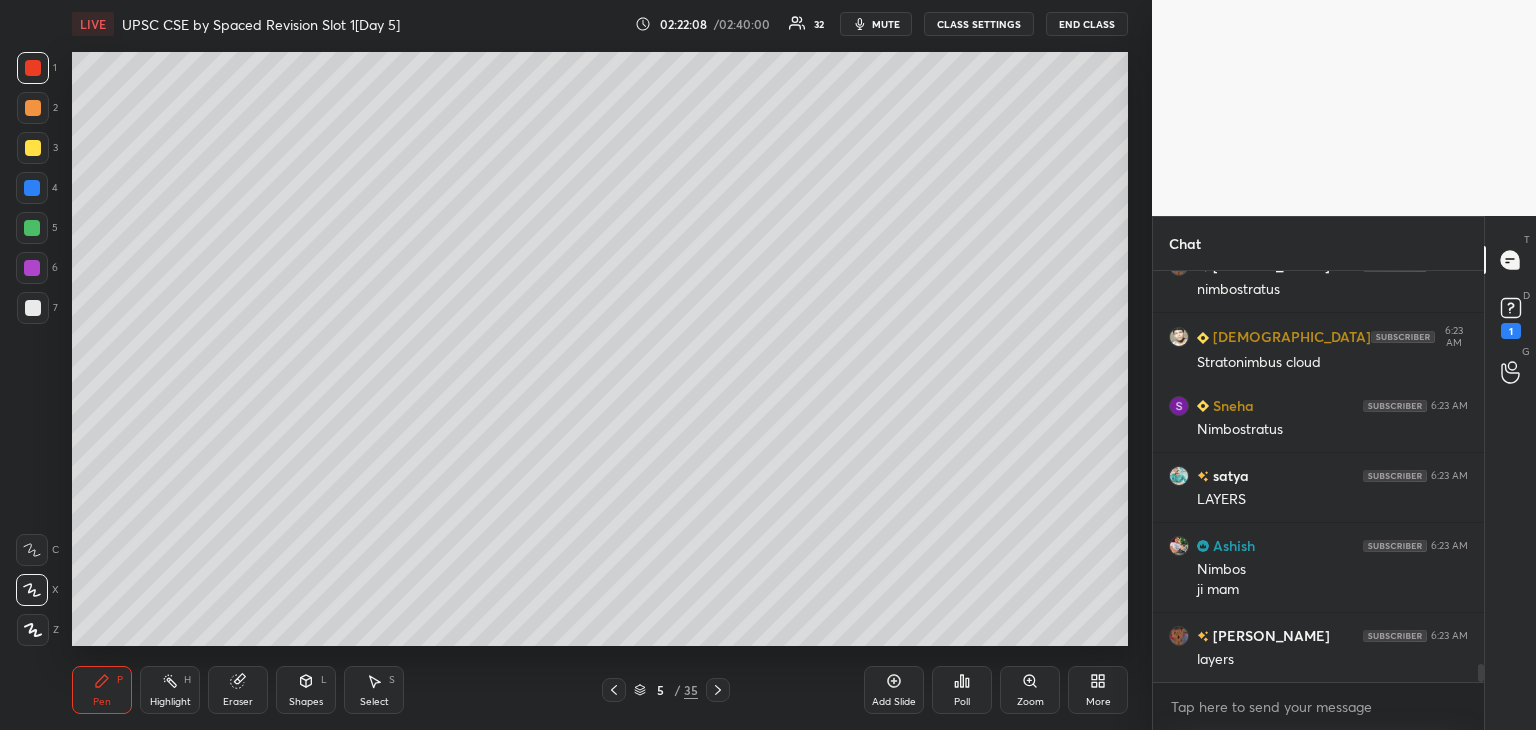 click 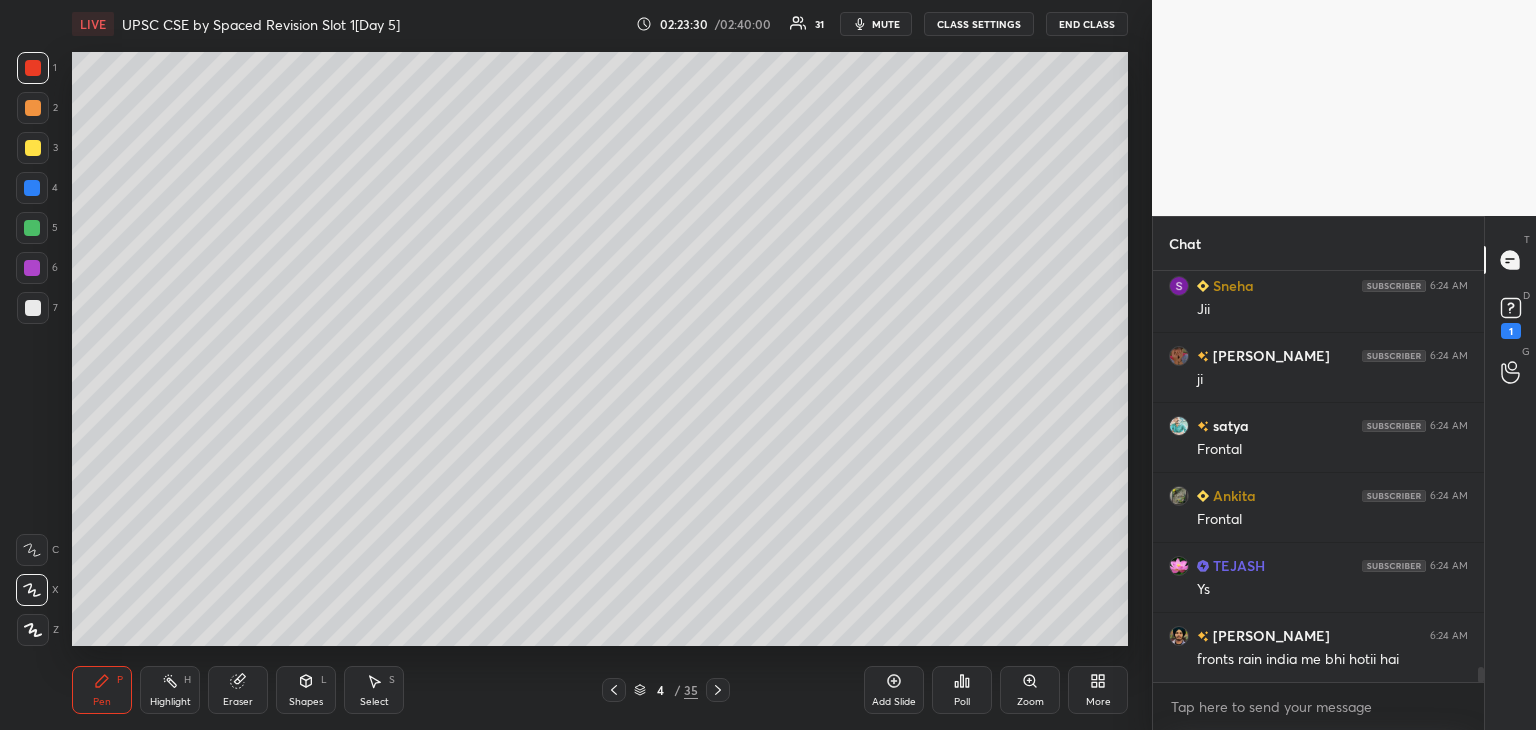 scroll, scrollTop: 10686, scrollLeft: 0, axis: vertical 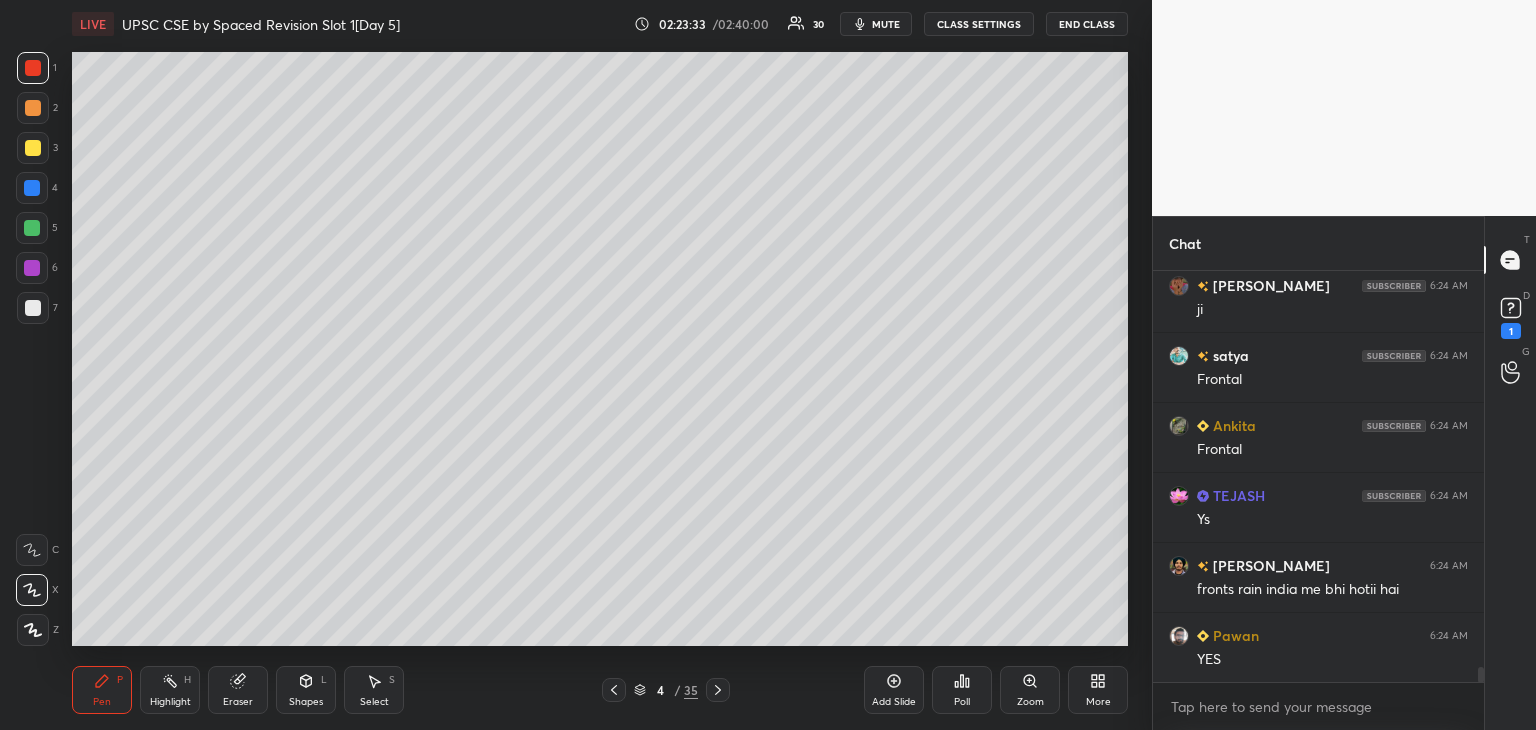 drag, startPoint x: 27, startPoint y: 145, endPoint x: 30, endPoint y: 133, distance: 12.369317 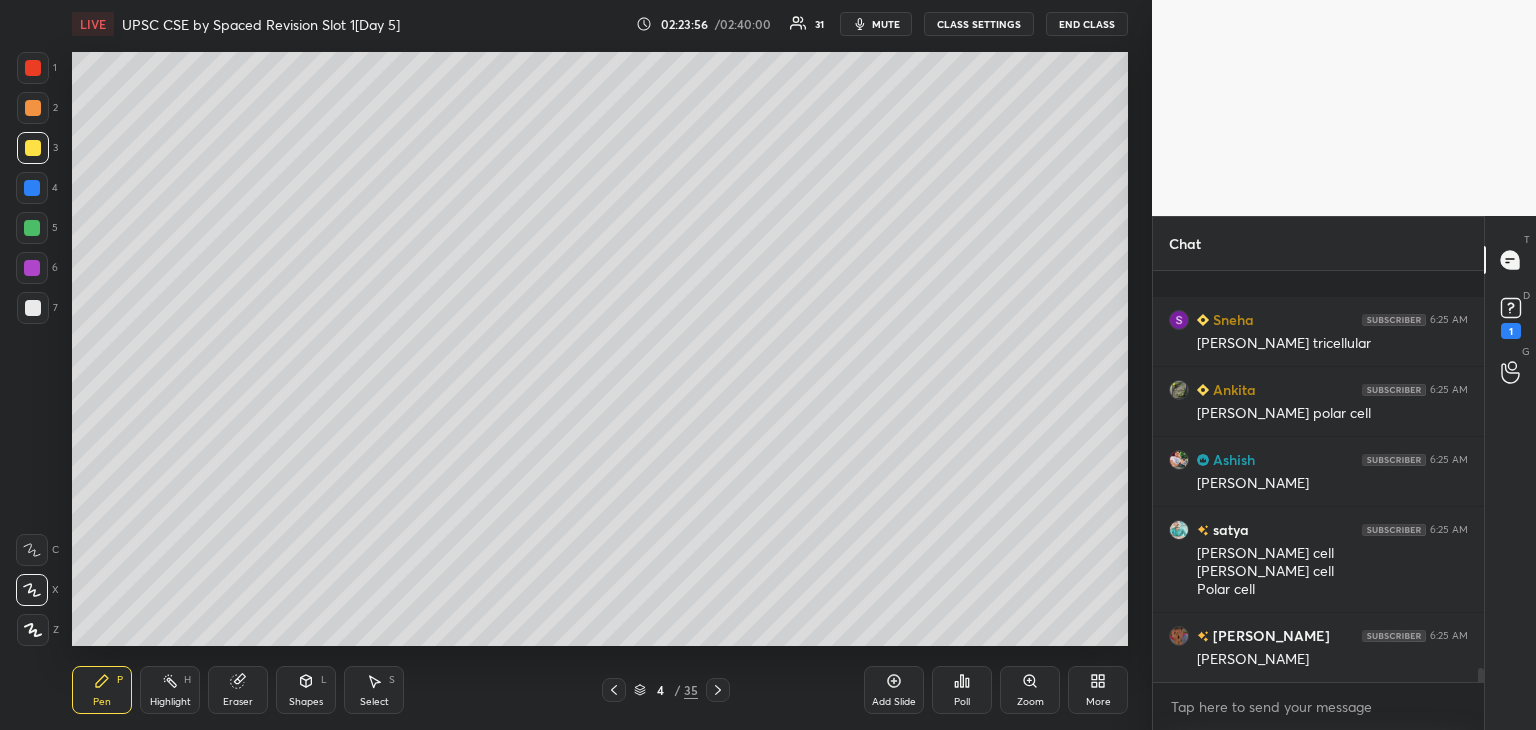 scroll, scrollTop: 11750, scrollLeft: 0, axis: vertical 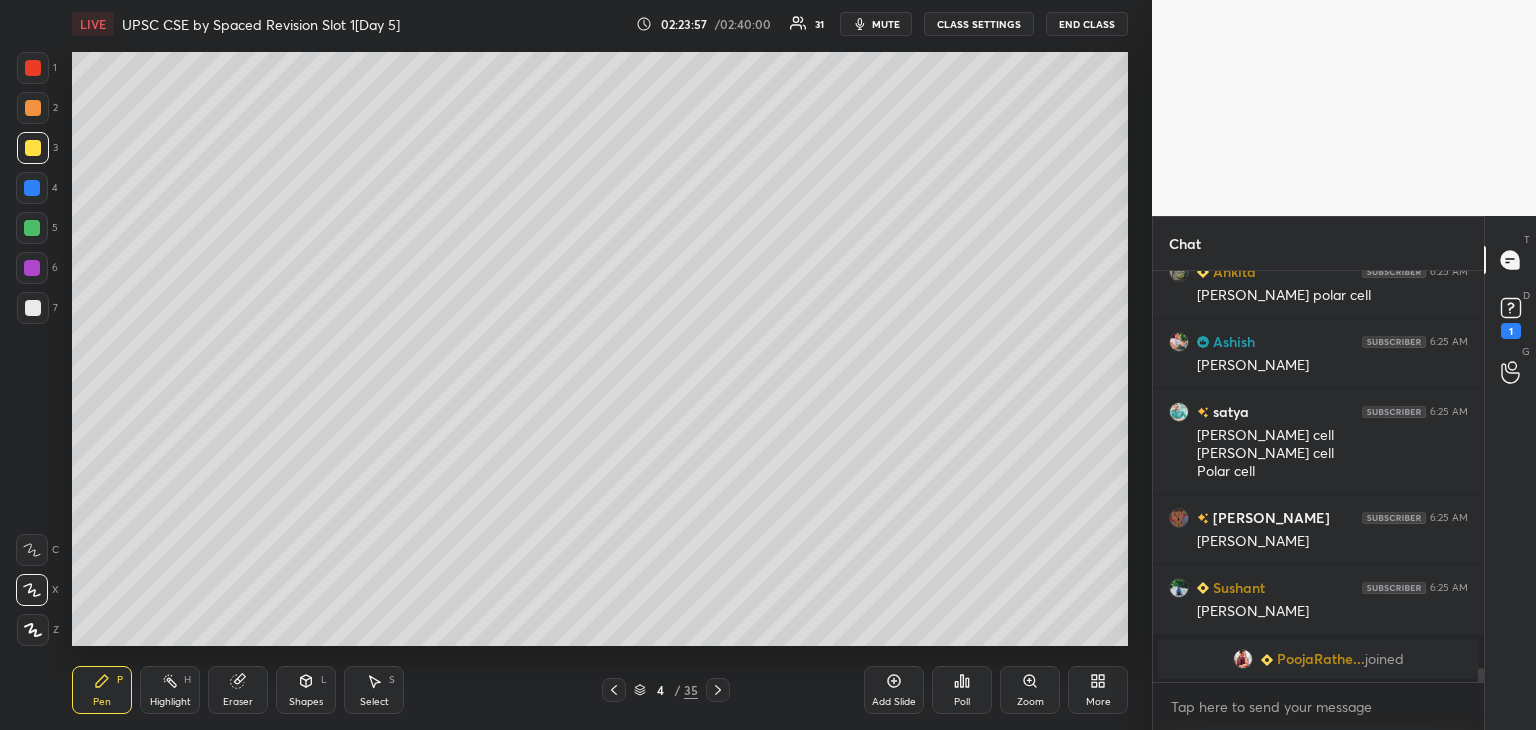 drag, startPoint x: 240, startPoint y: 692, endPoint x: 268, endPoint y: 654, distance: 47.201694 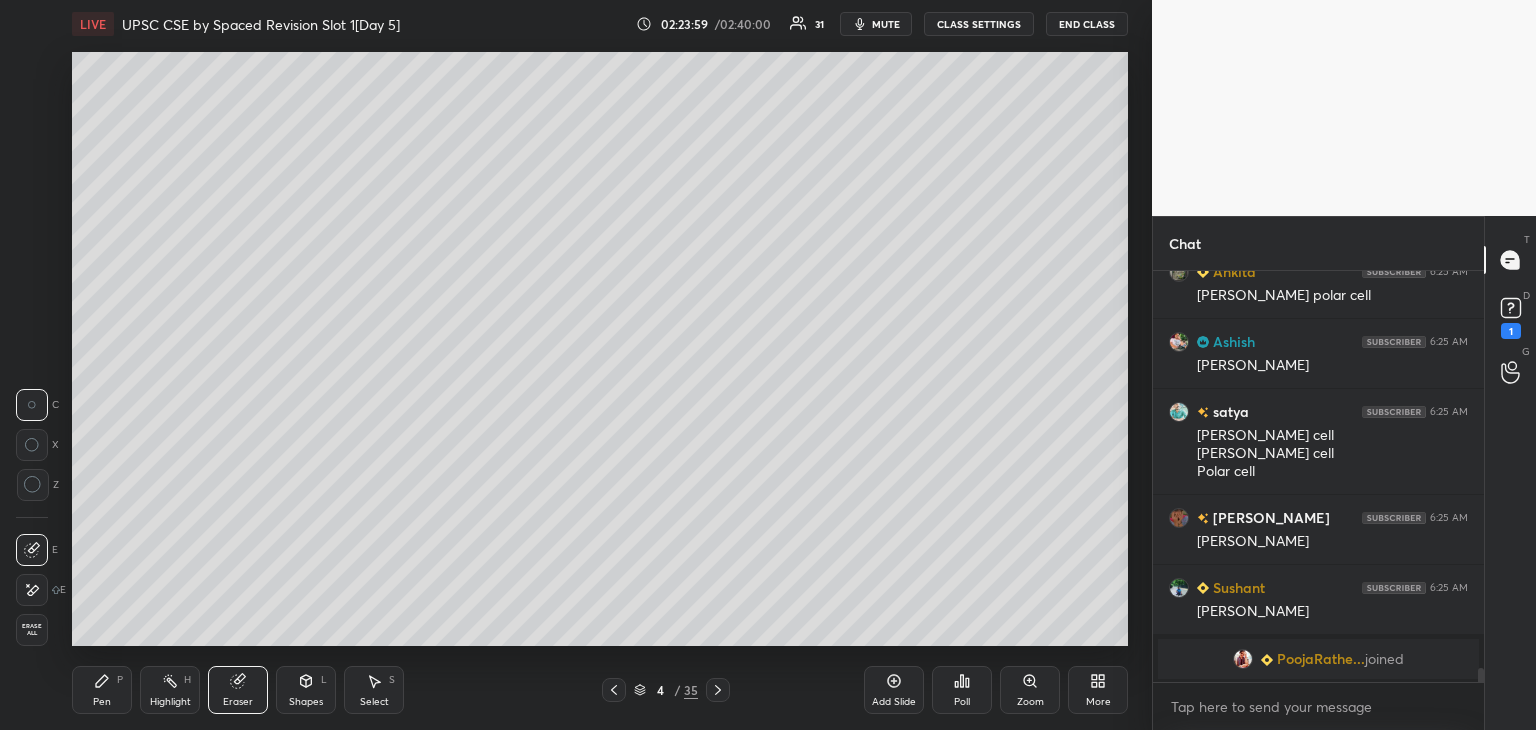 click on "Pen" at bounding box center [102, 702] 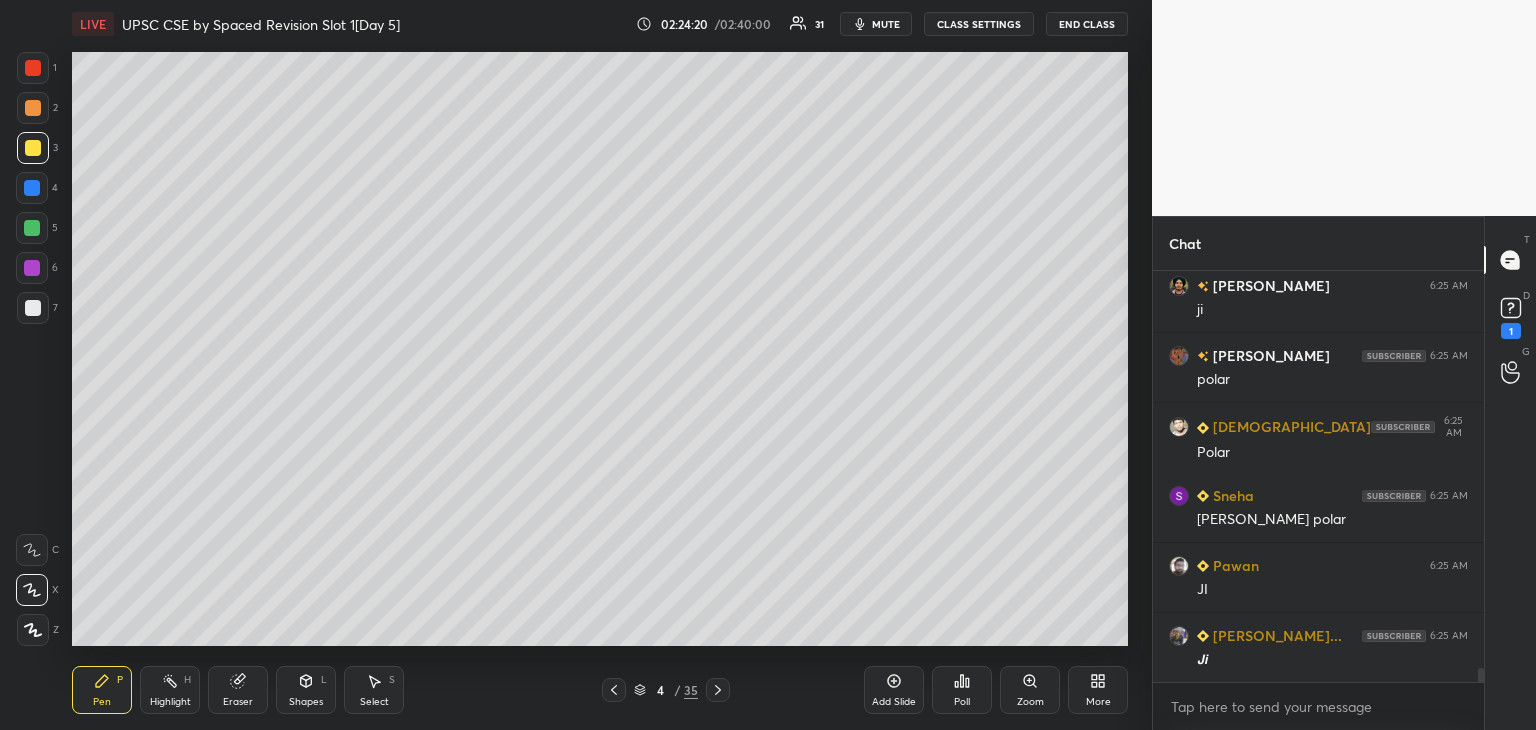 scroll, scrollTop: 11412, scrollLeft: 0, axis: vertical 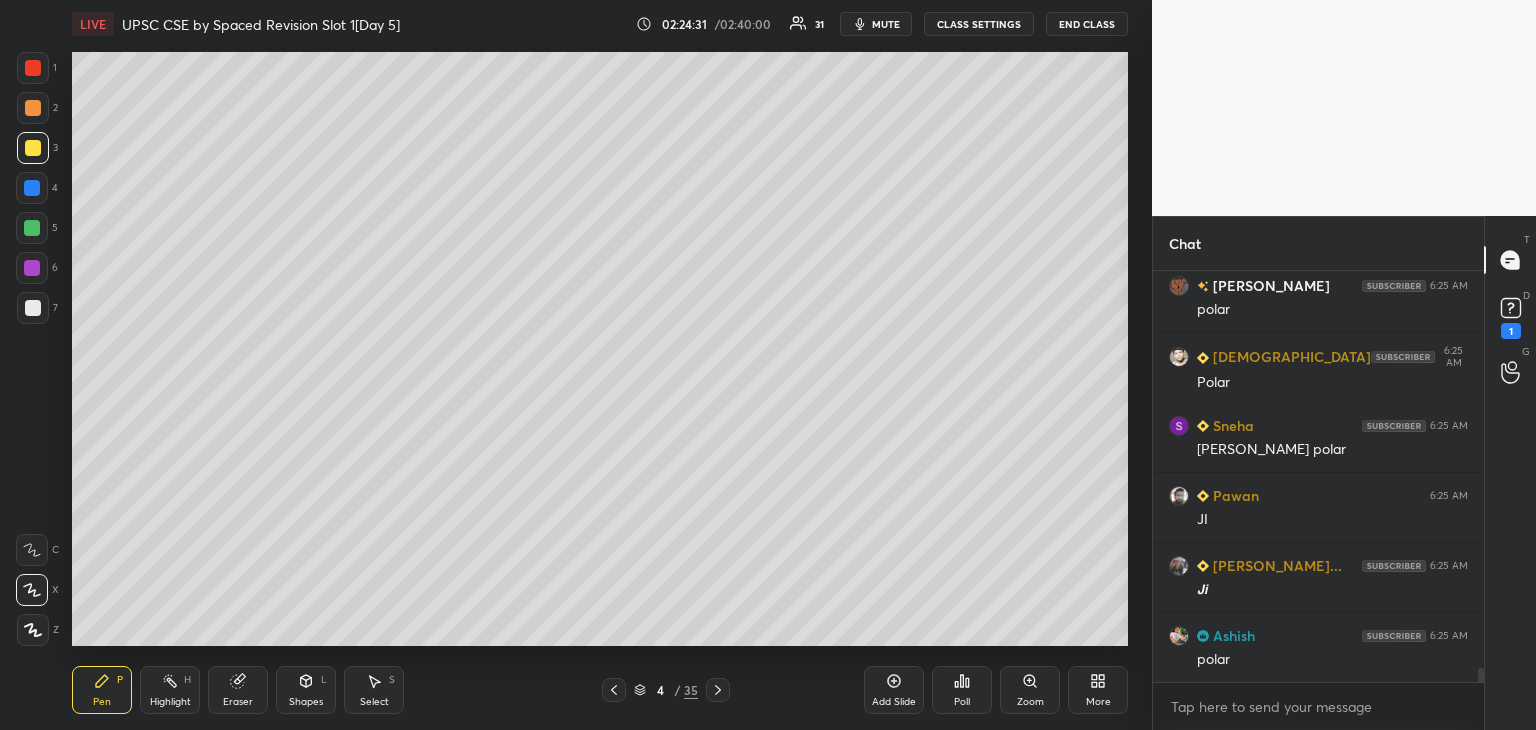 click at bounding box center [33, 68] 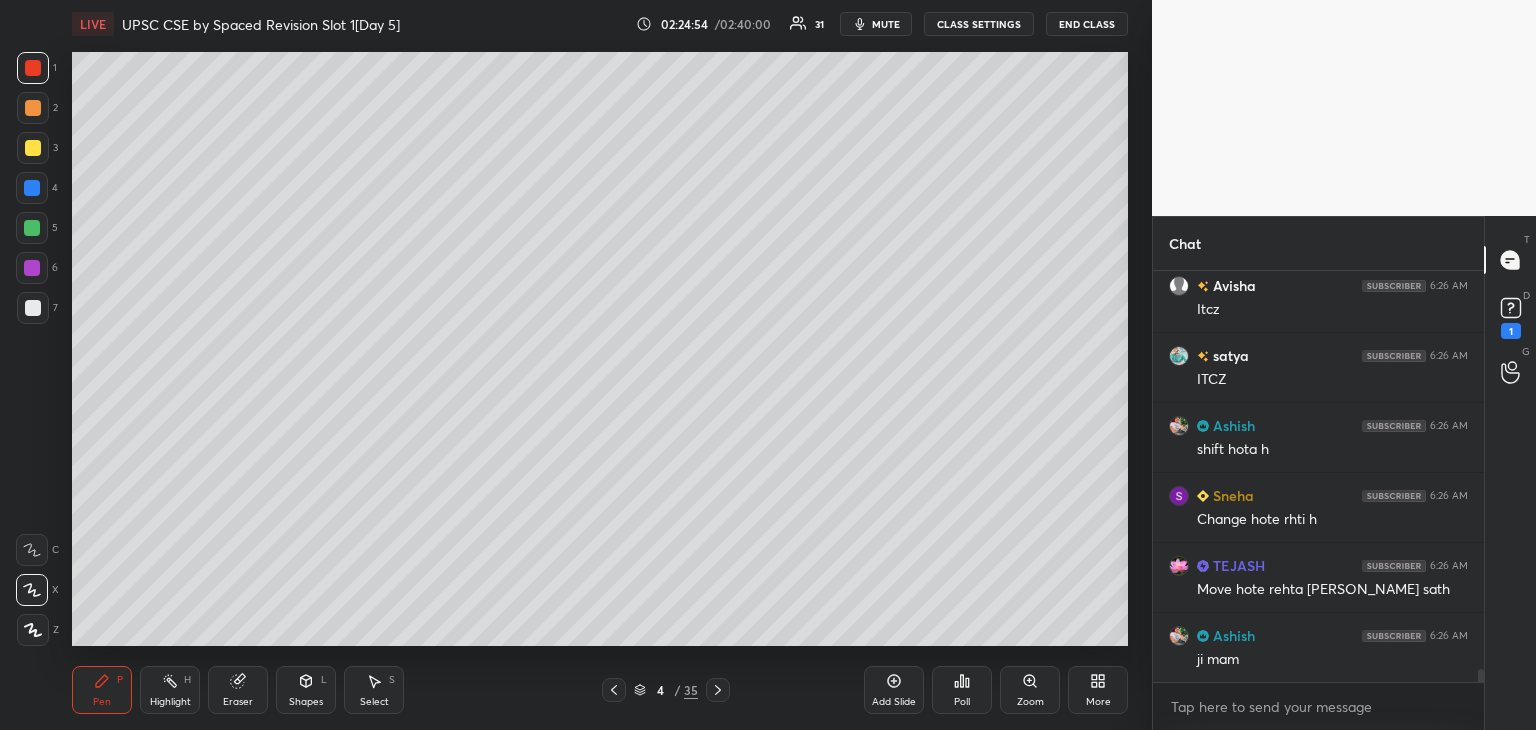 scroll, scrollTop: 12202, scrollLeft: 0, axis: vertical 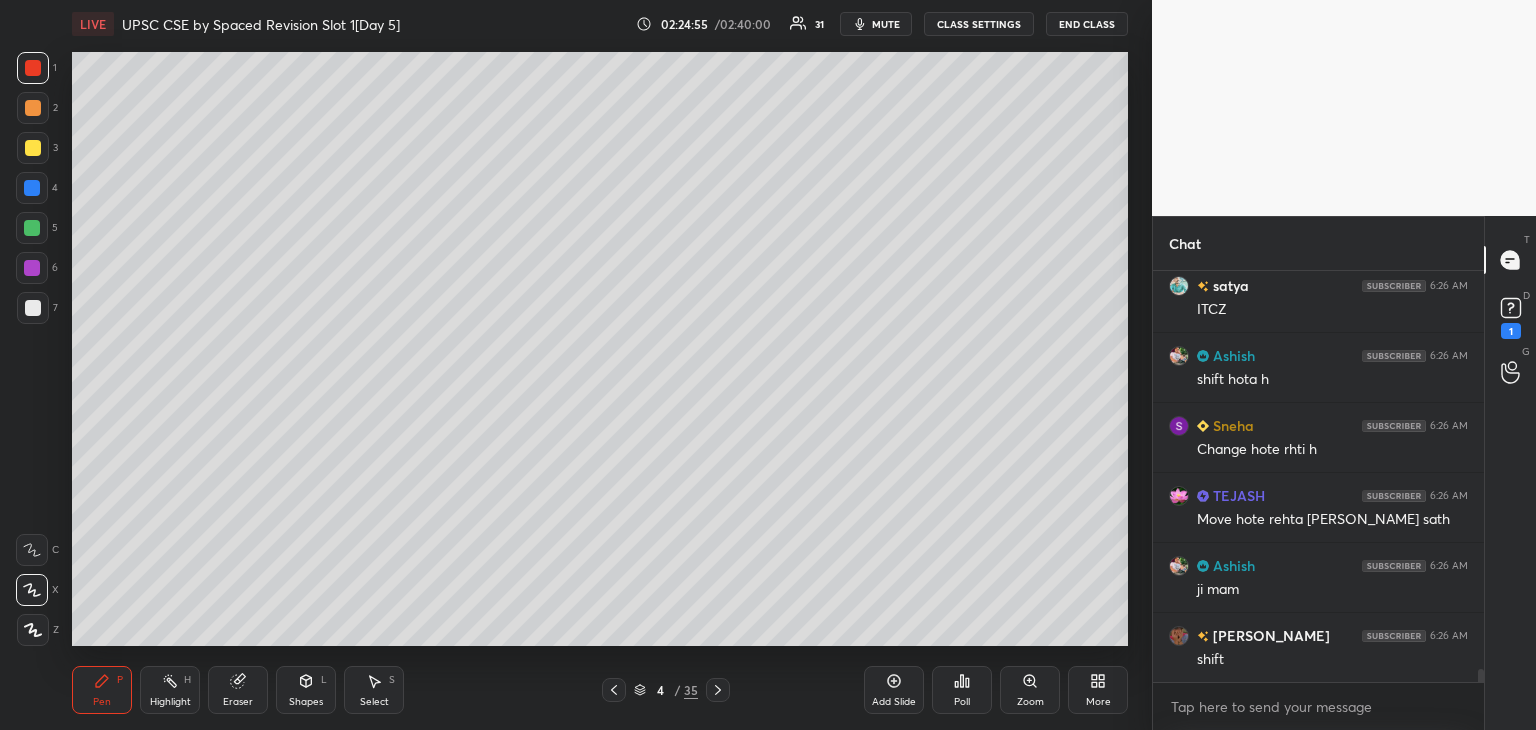 click 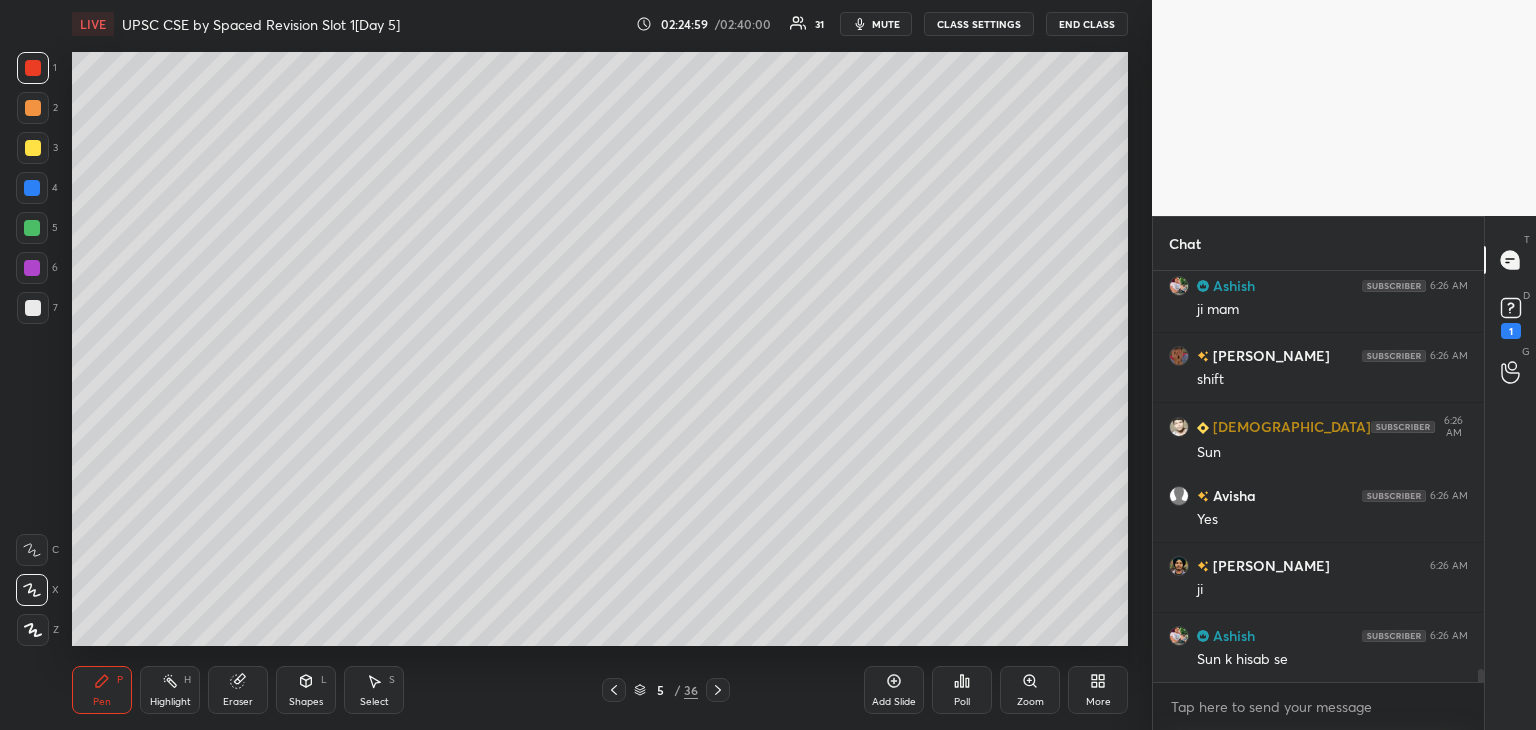 scroll, scrollTop: 12552, scrollLeft: 0, axis: vertical 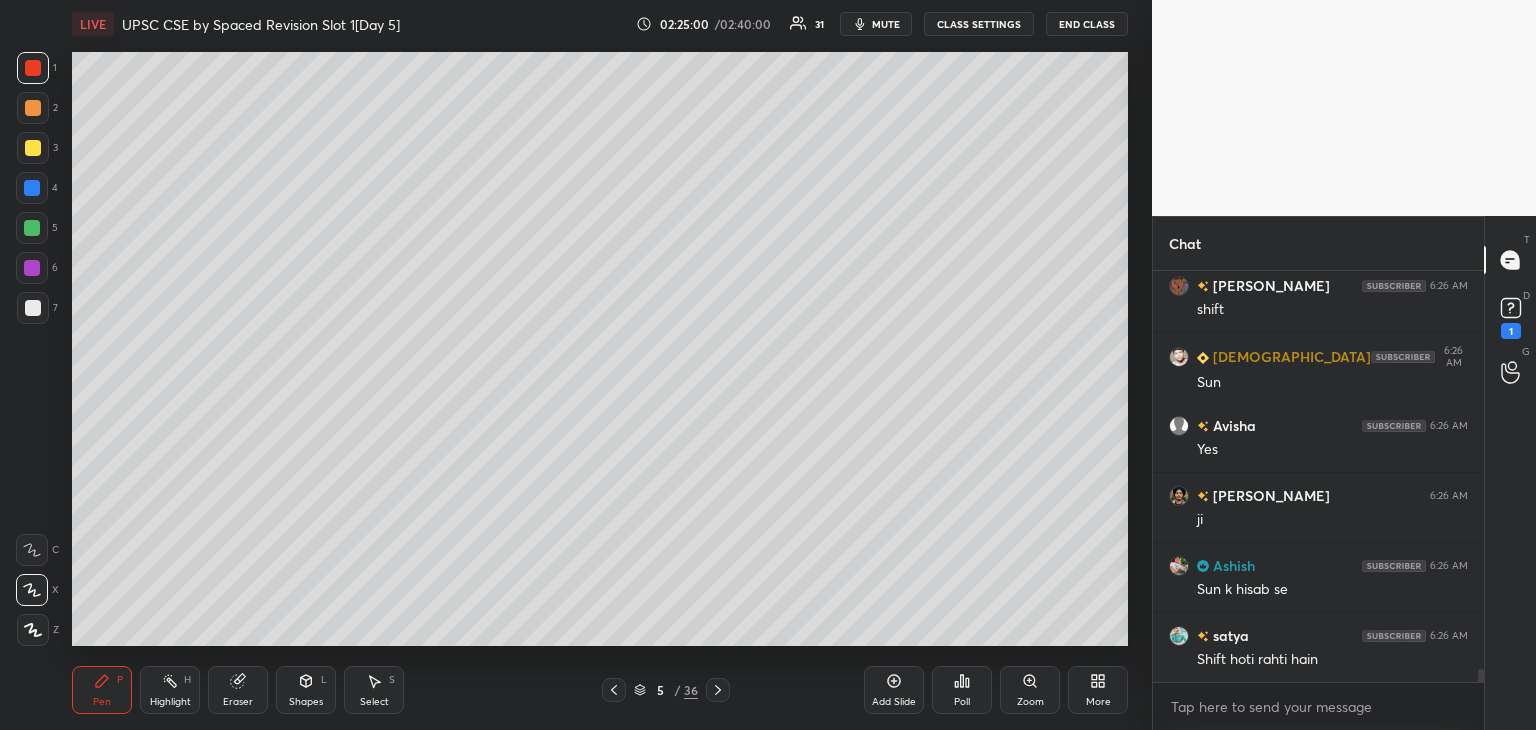 click at bounding box center [33, 148] 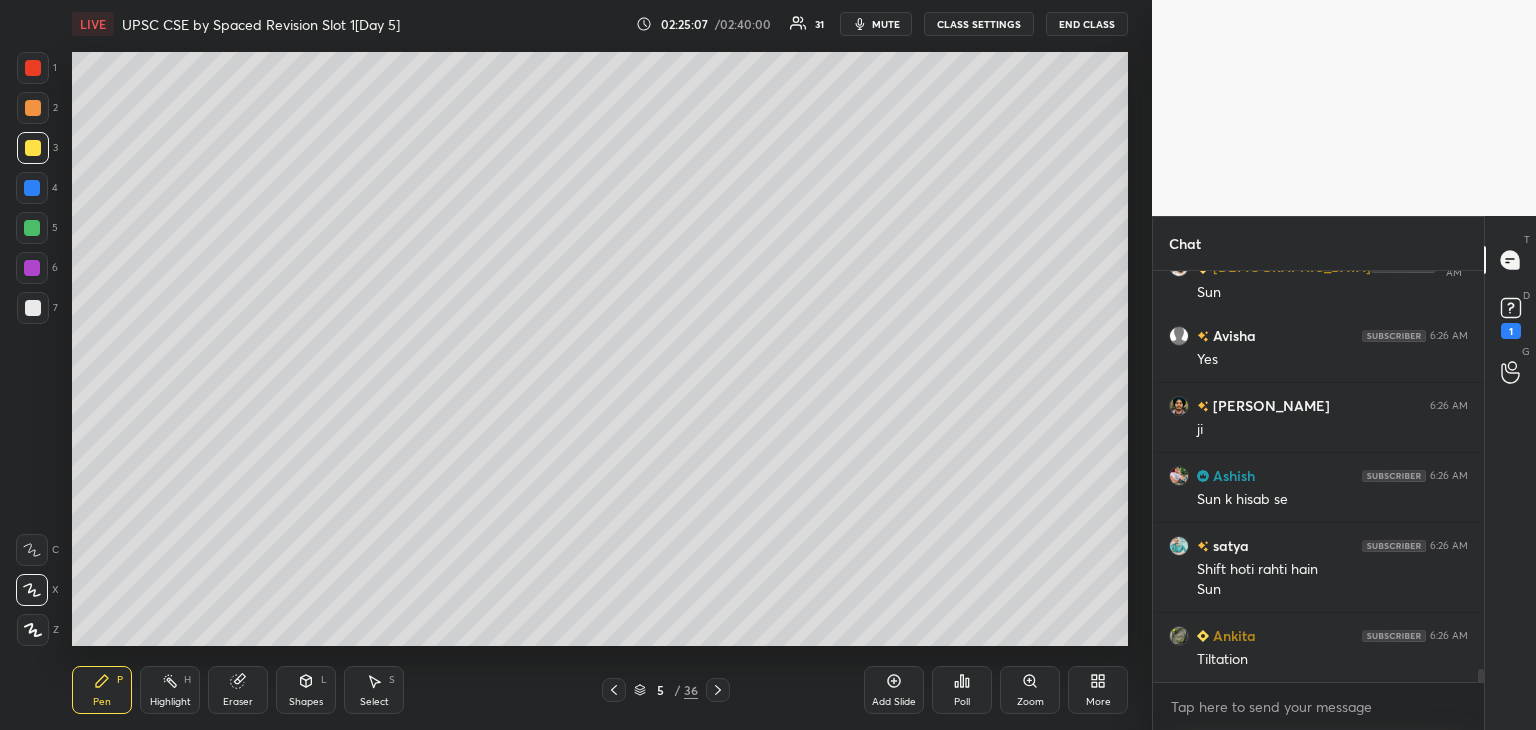 scroll, scrollTop: 12730, scrollLeft: 0, axis: vertical 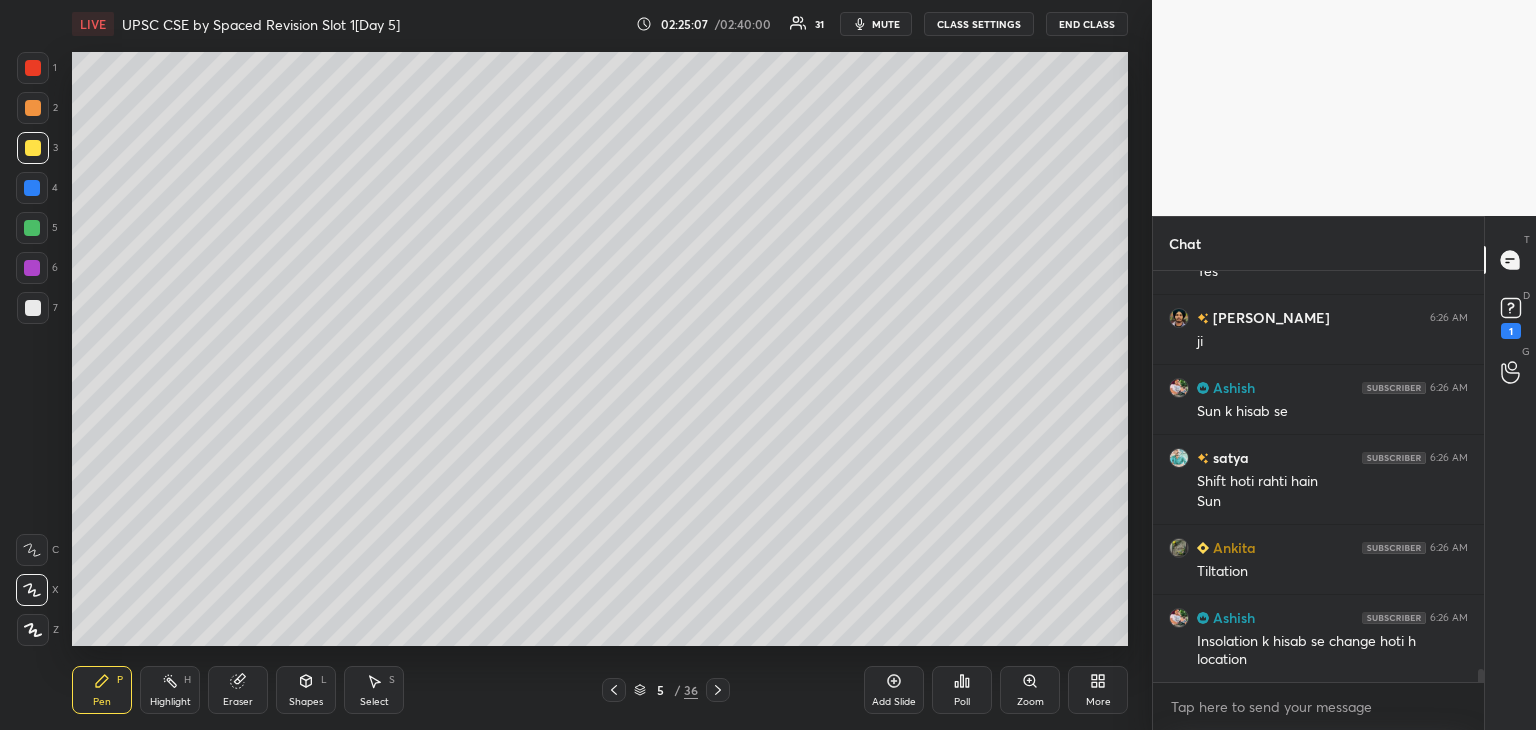 click at bounding box center (33, 148) 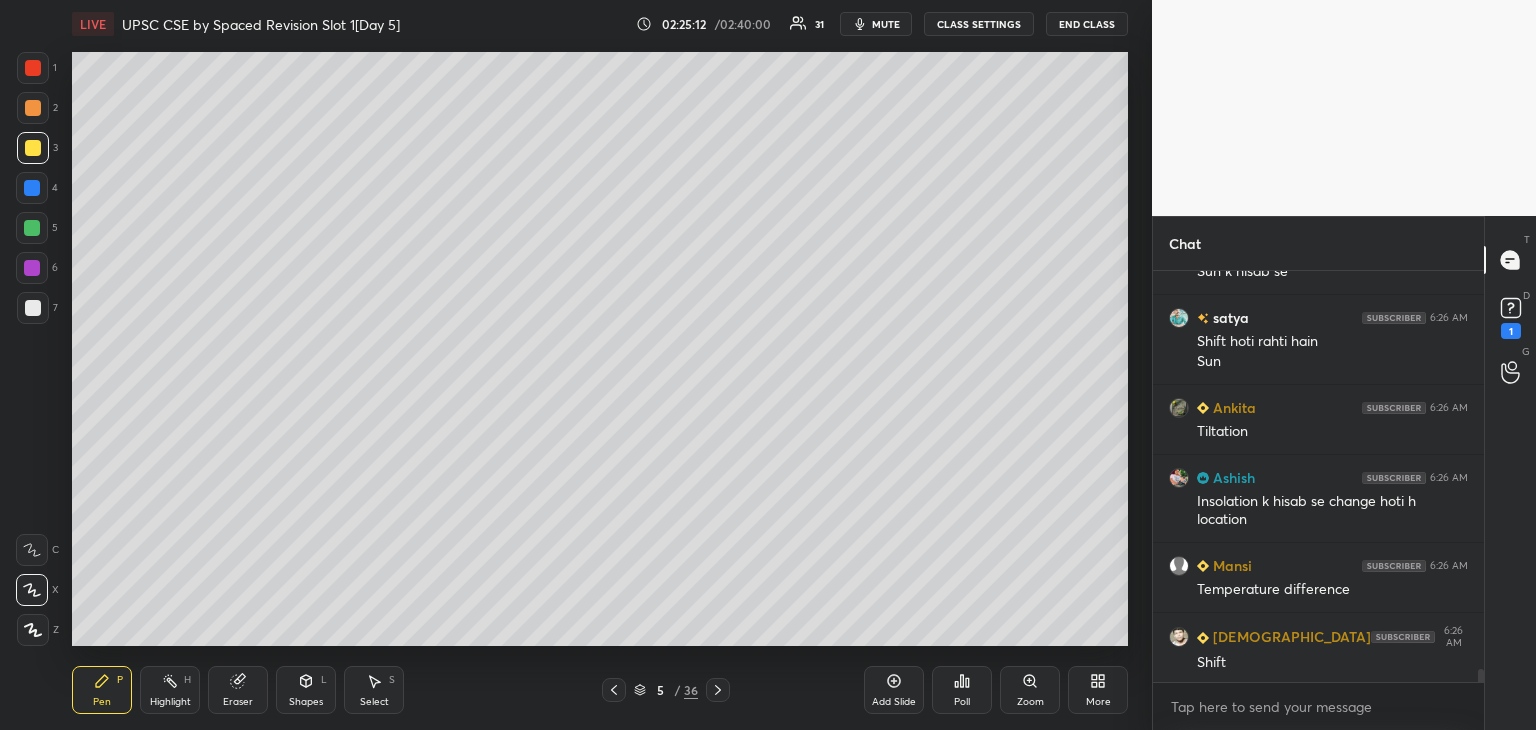 scroll, scrollTop: 12940, scrollLeft: 0, axis: vertical 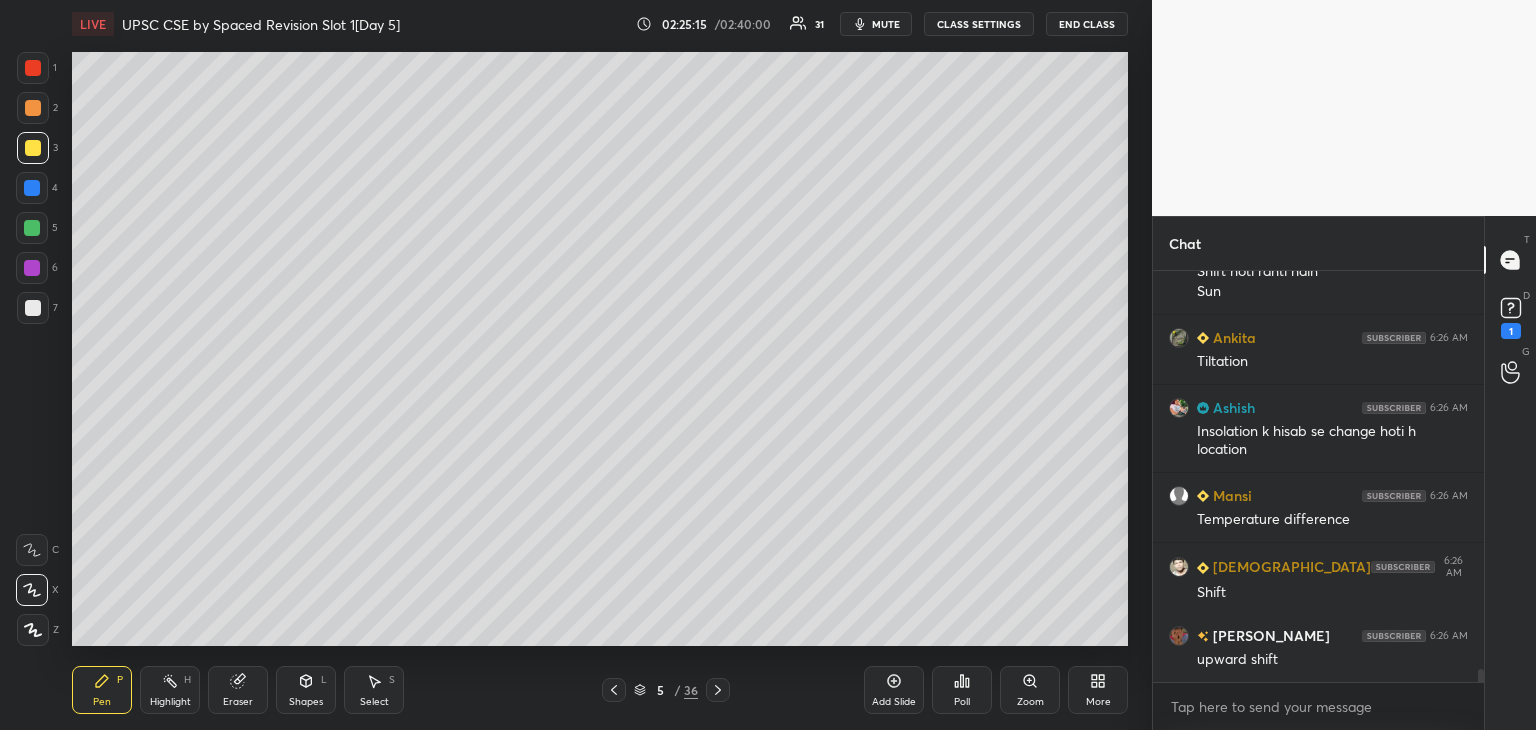 click at bounding box center (32, 188) 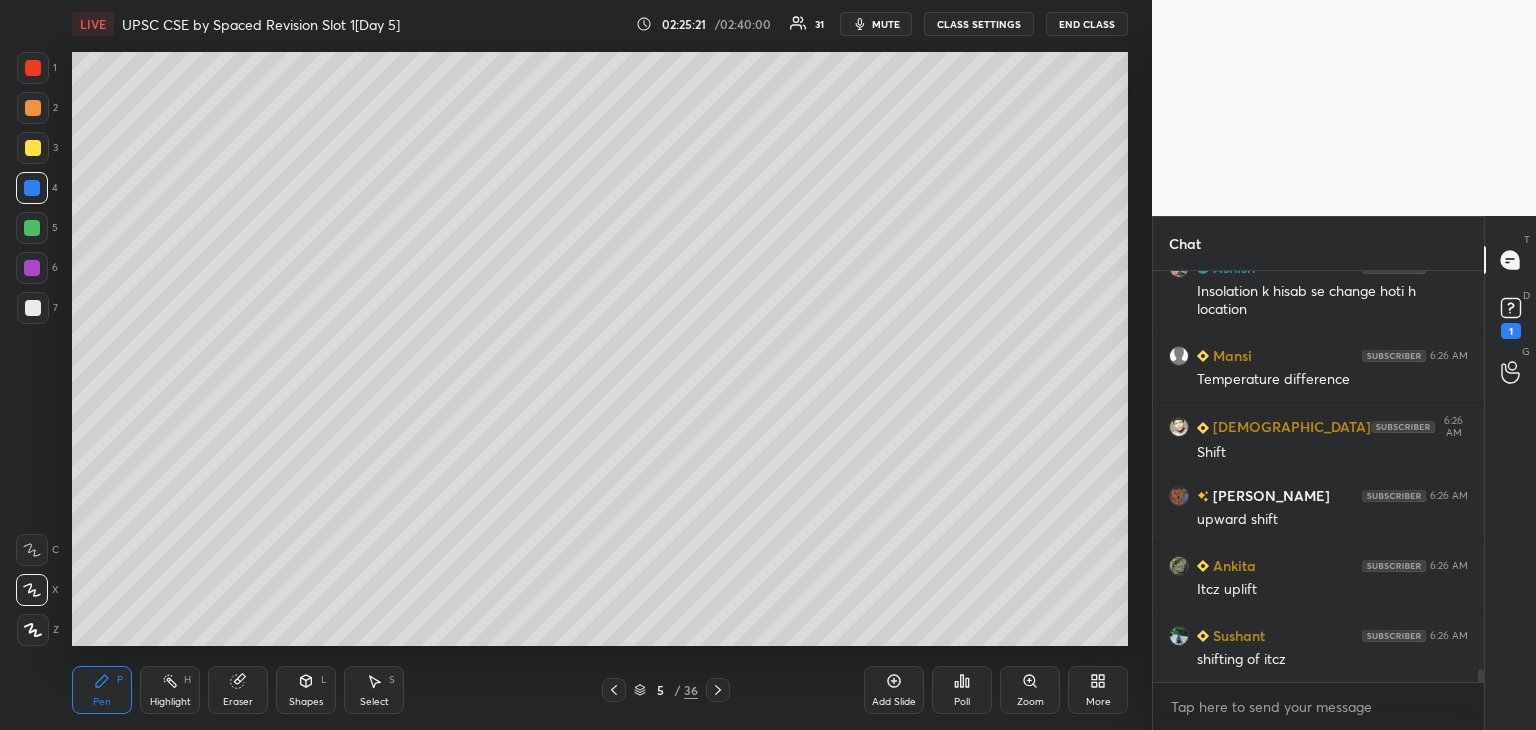scroll, scrollTop: 13150, scrollLeft: 0, axis: vertical 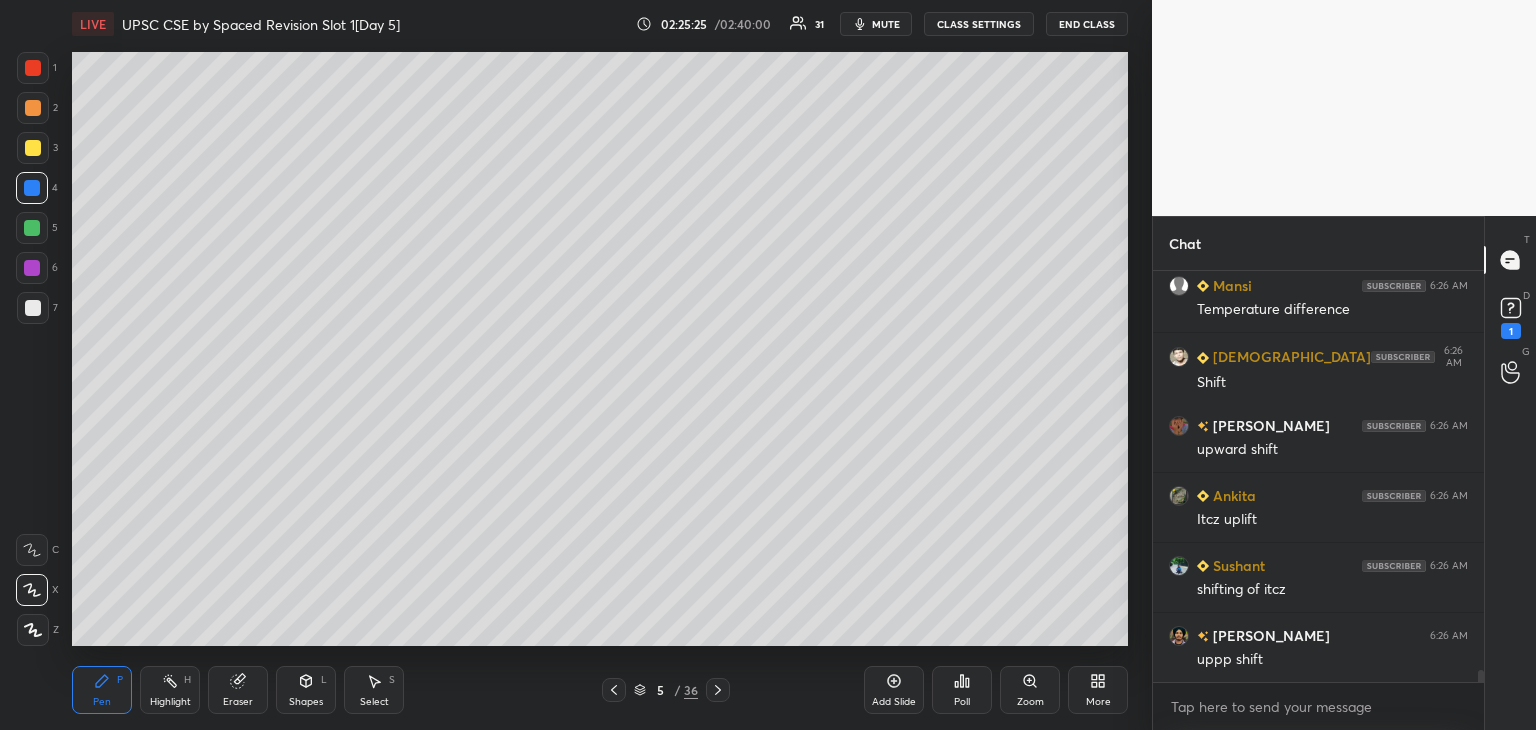 click 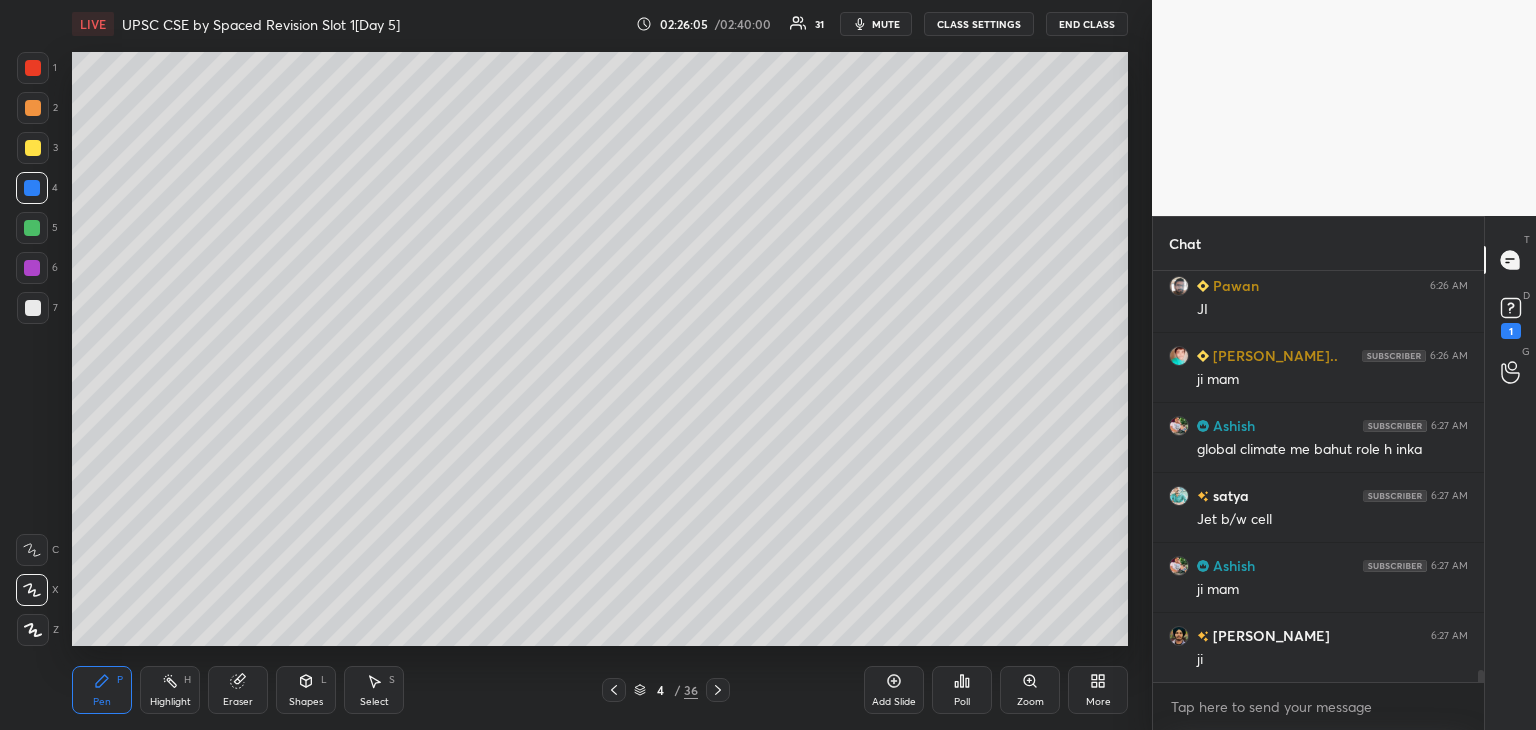 scroll, scrollTop: 13920, scrollLeft: 0, axis: vertical 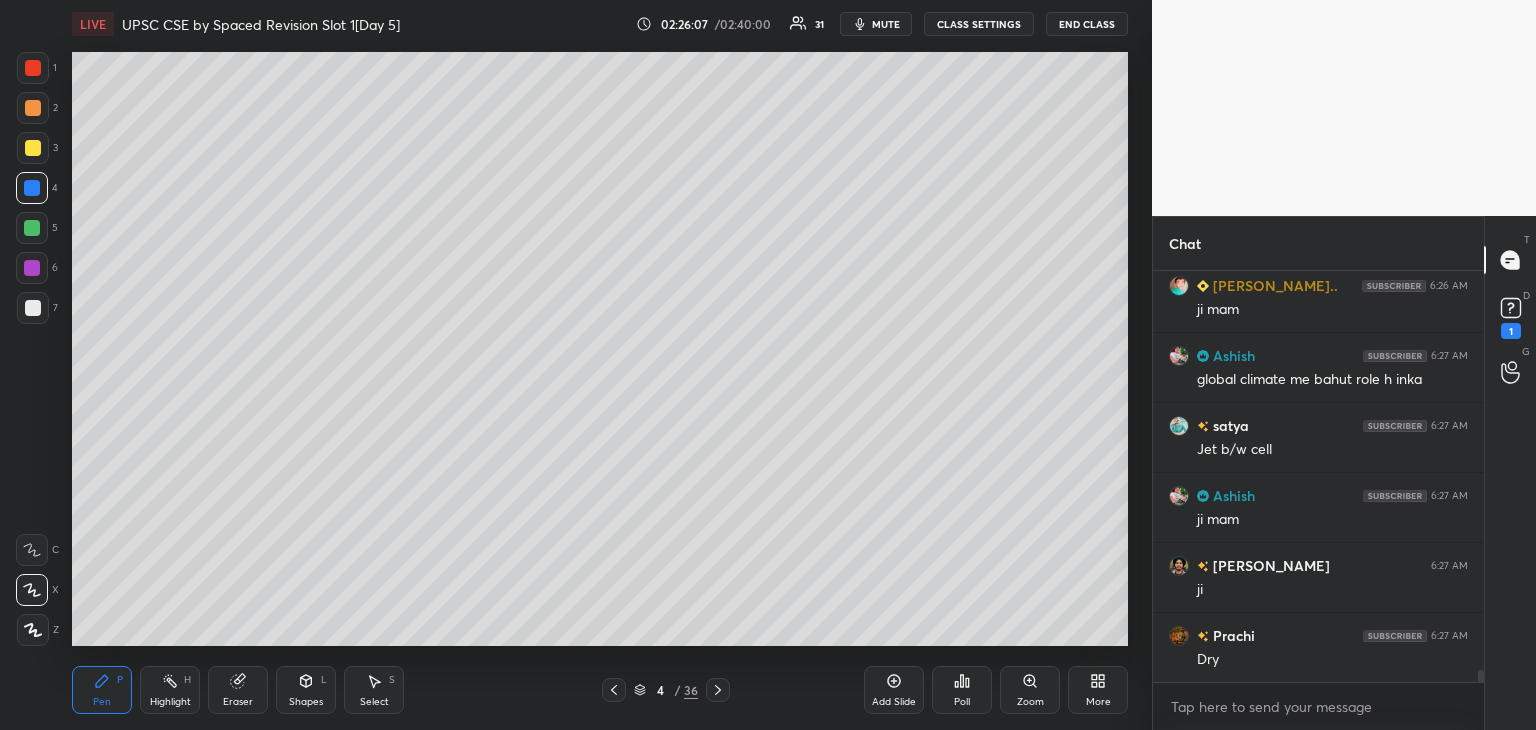 click at bounding box center [33, 68] 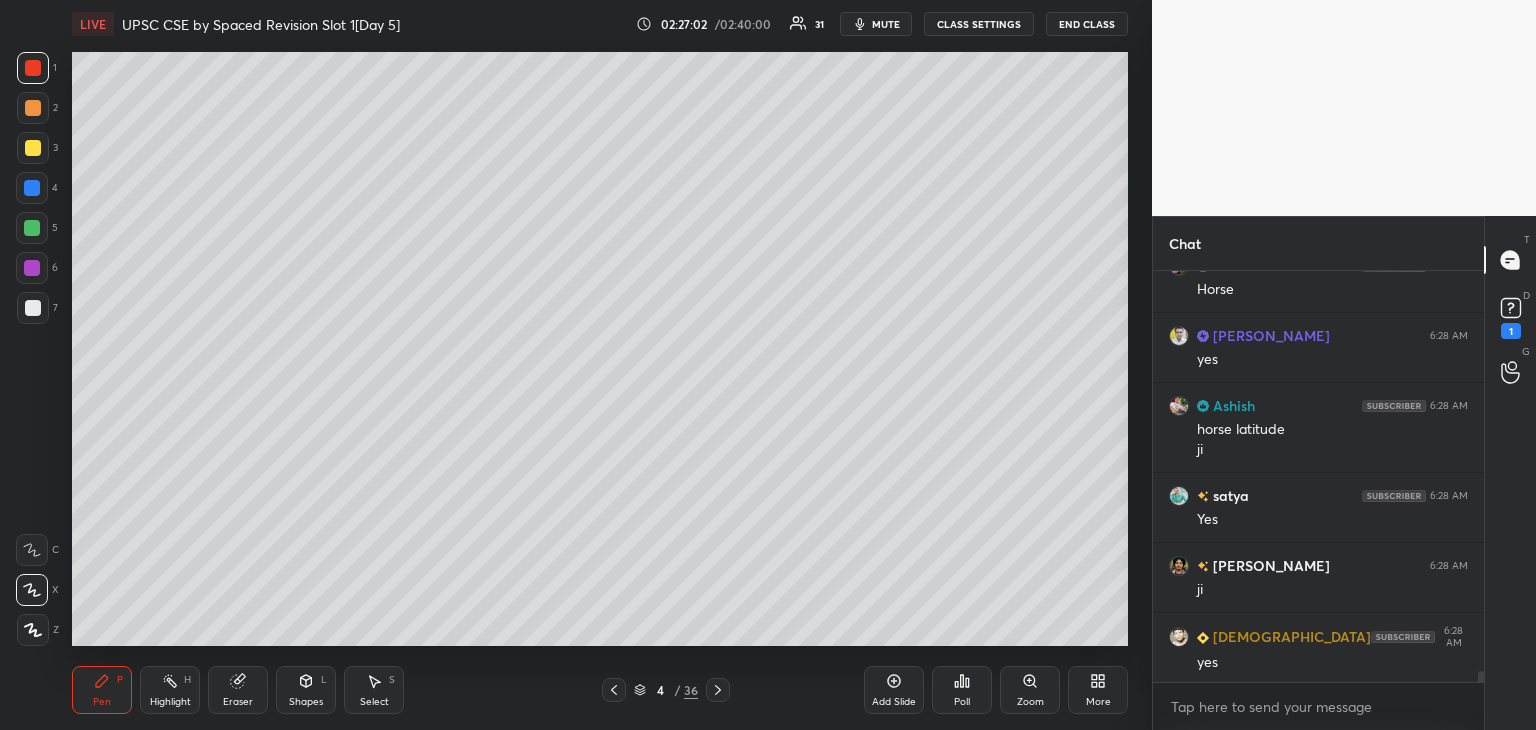 scroll, scrollTop: 15410, scrollLeft: 0, axis: vertical 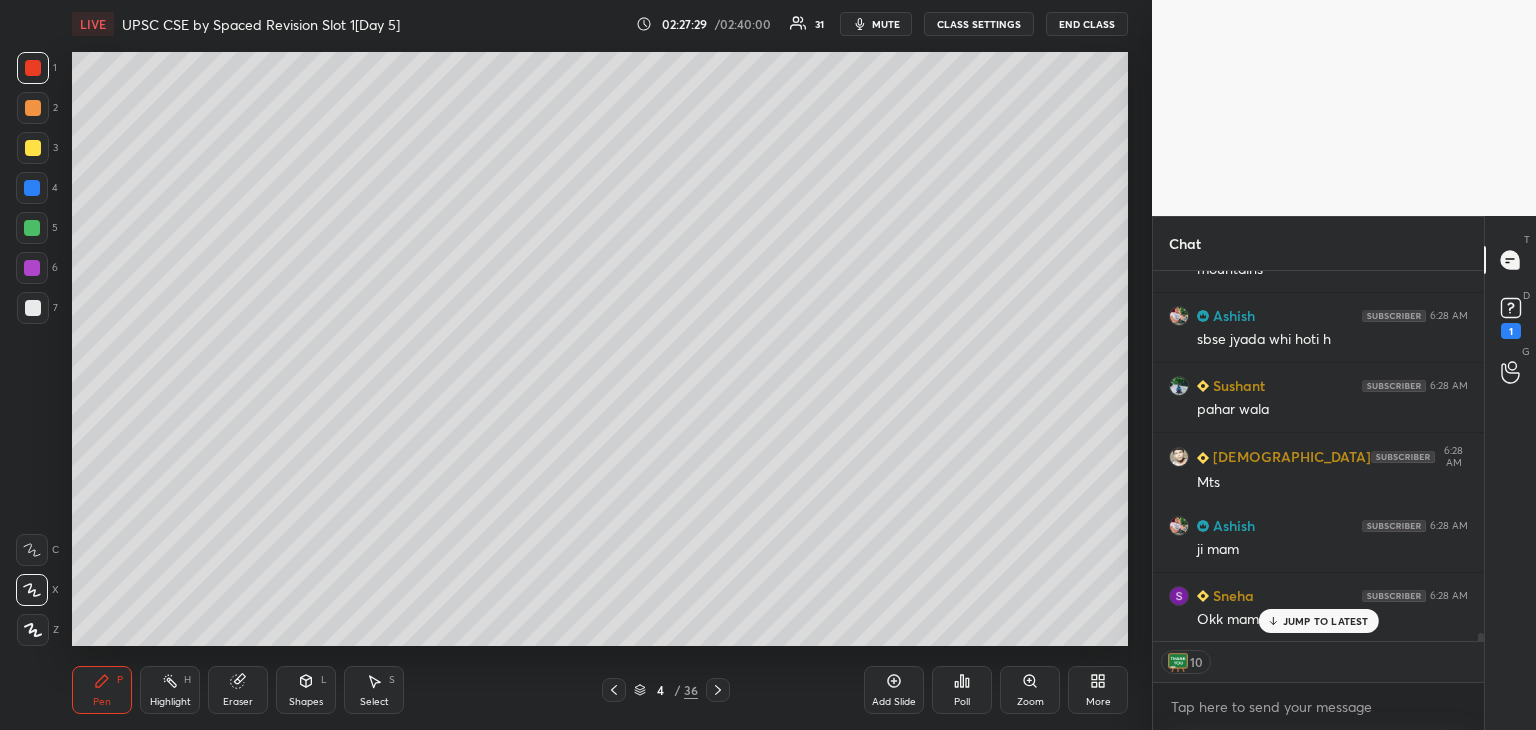 click on "Add Slide" at bounding box center [894, 690] 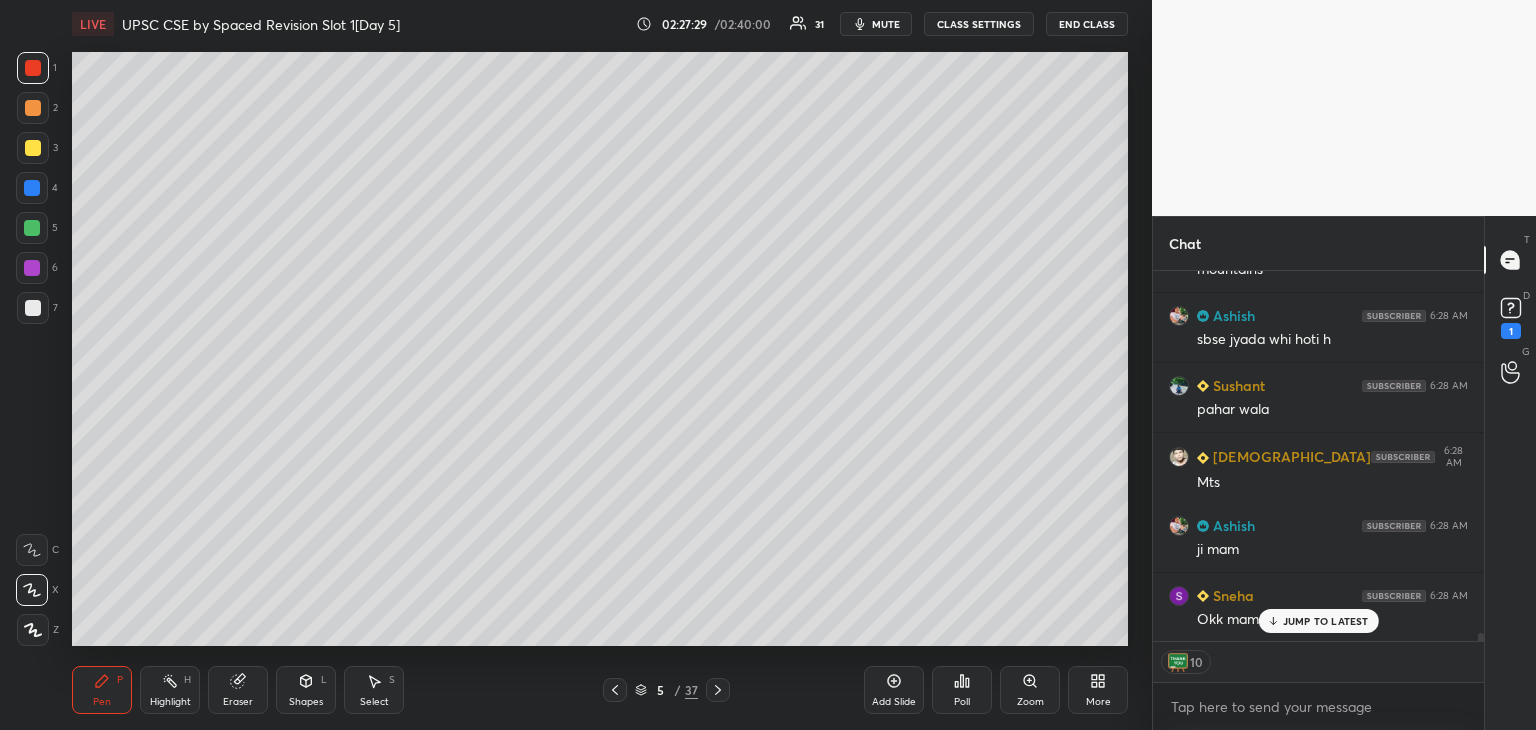 scroll, scrollTop: 6, scrollLeft: 6, axis: both 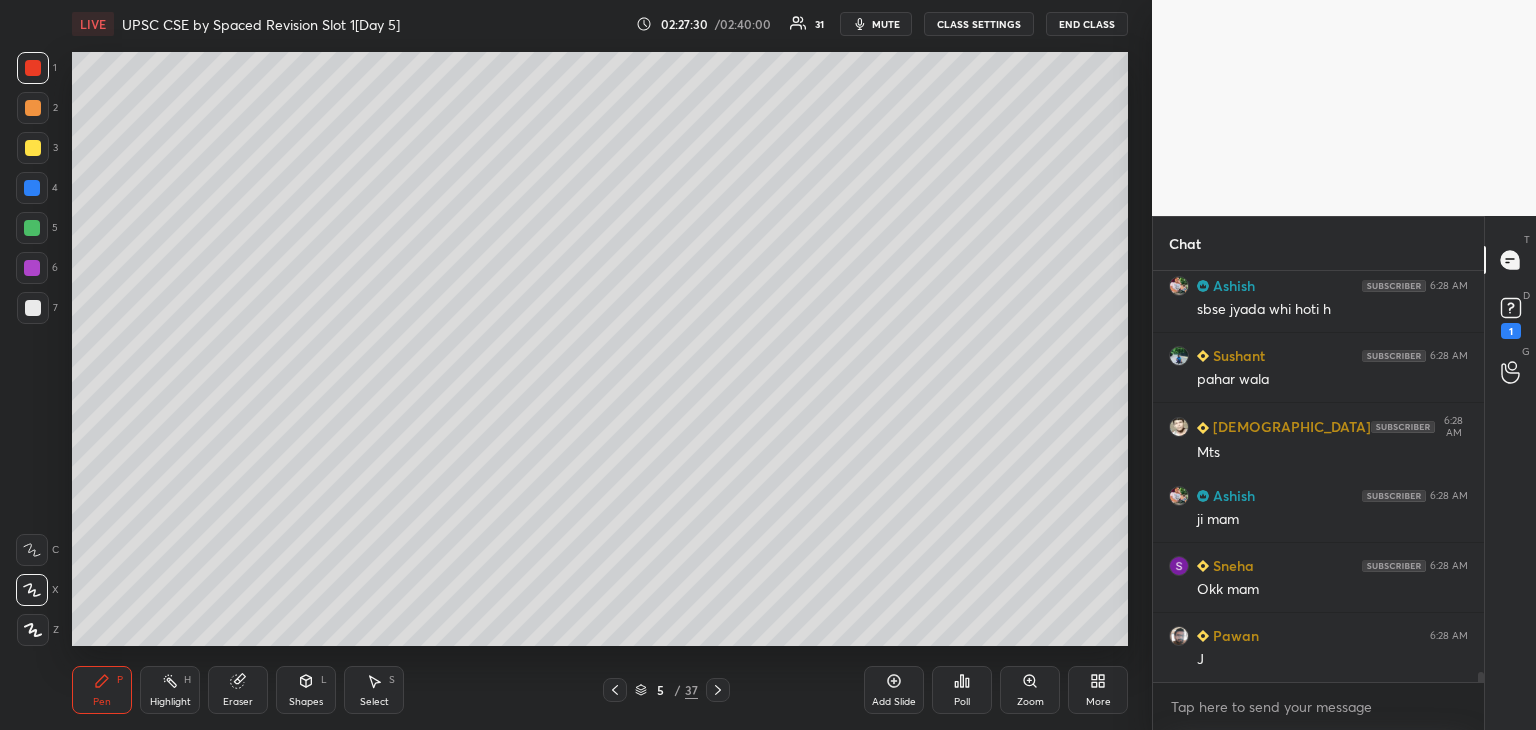 click 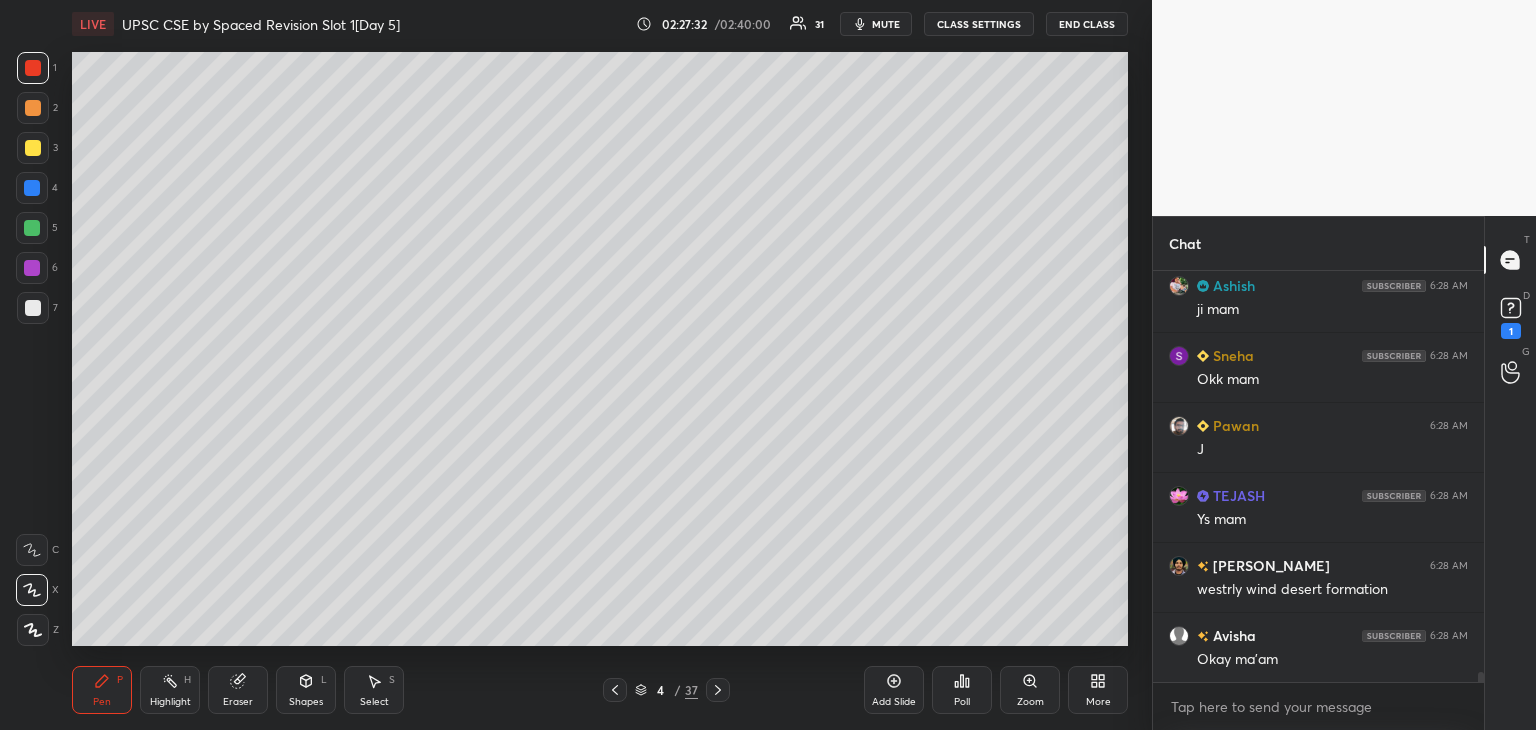click on "Add Slide" at bounding box center (894, 690) 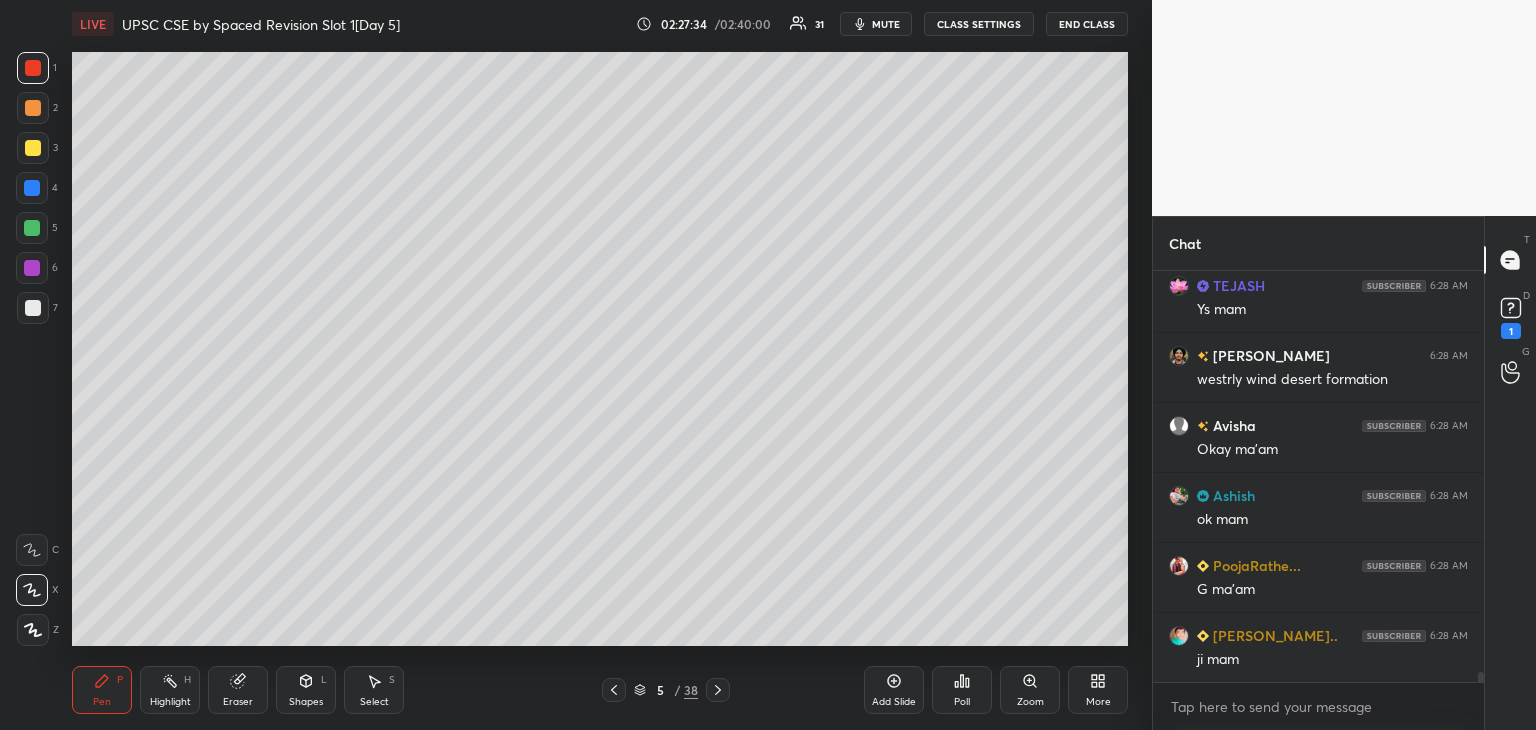 scroll, scrollTop: 16670, scrollLeft: 0, axis: vertical 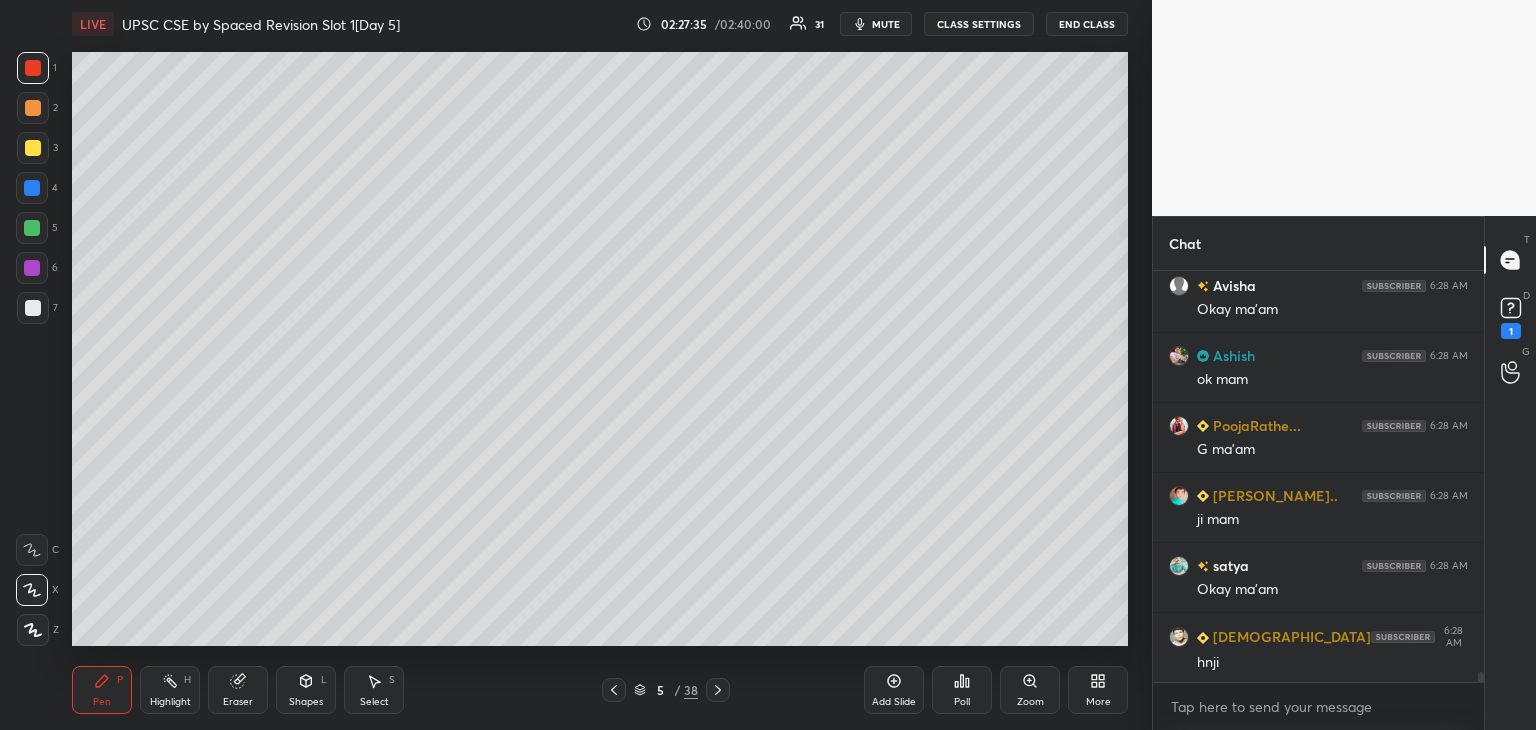 click at bounding box center [32, 188] 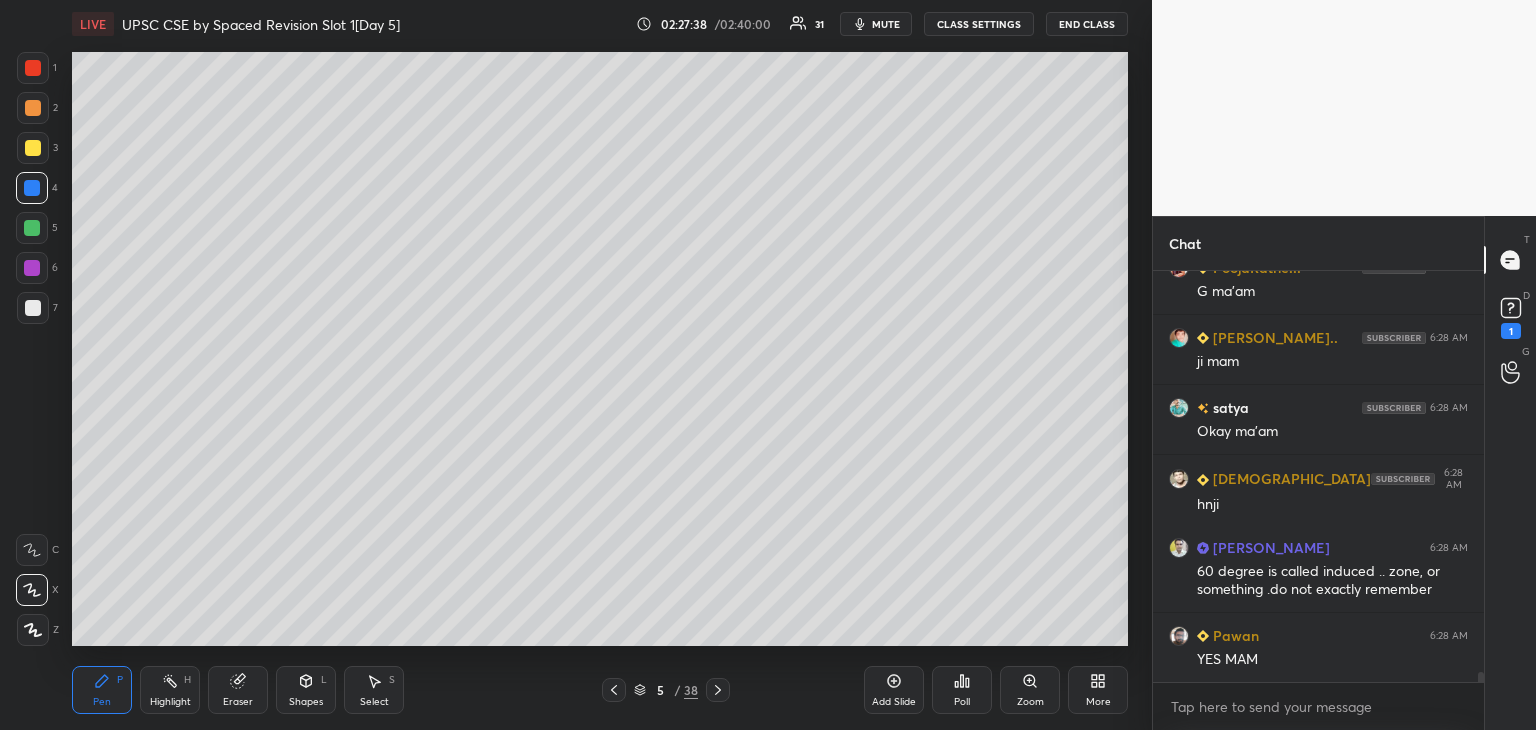 scroll, scrollTop: 16898, scrollLeft: 0, axis: vertical 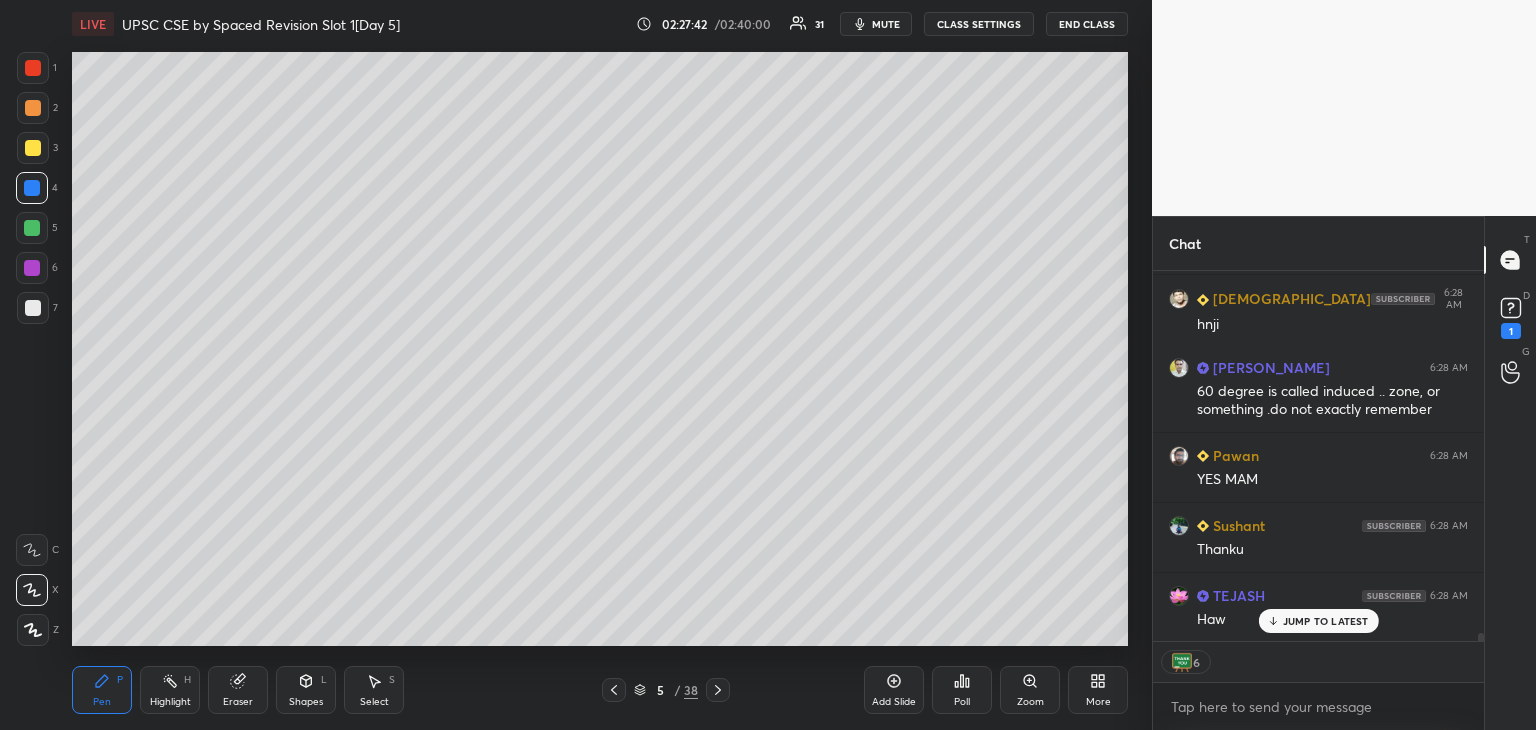click 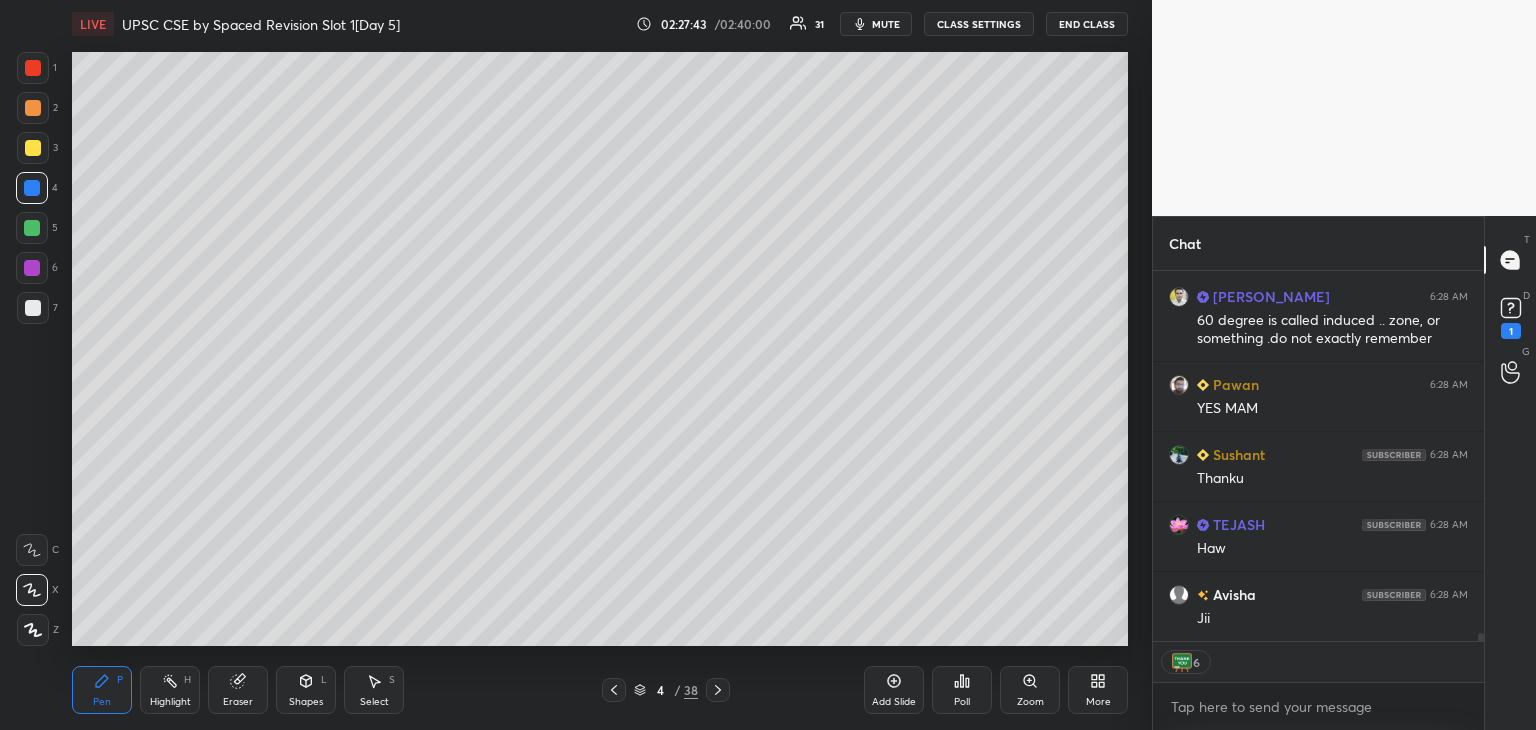 click 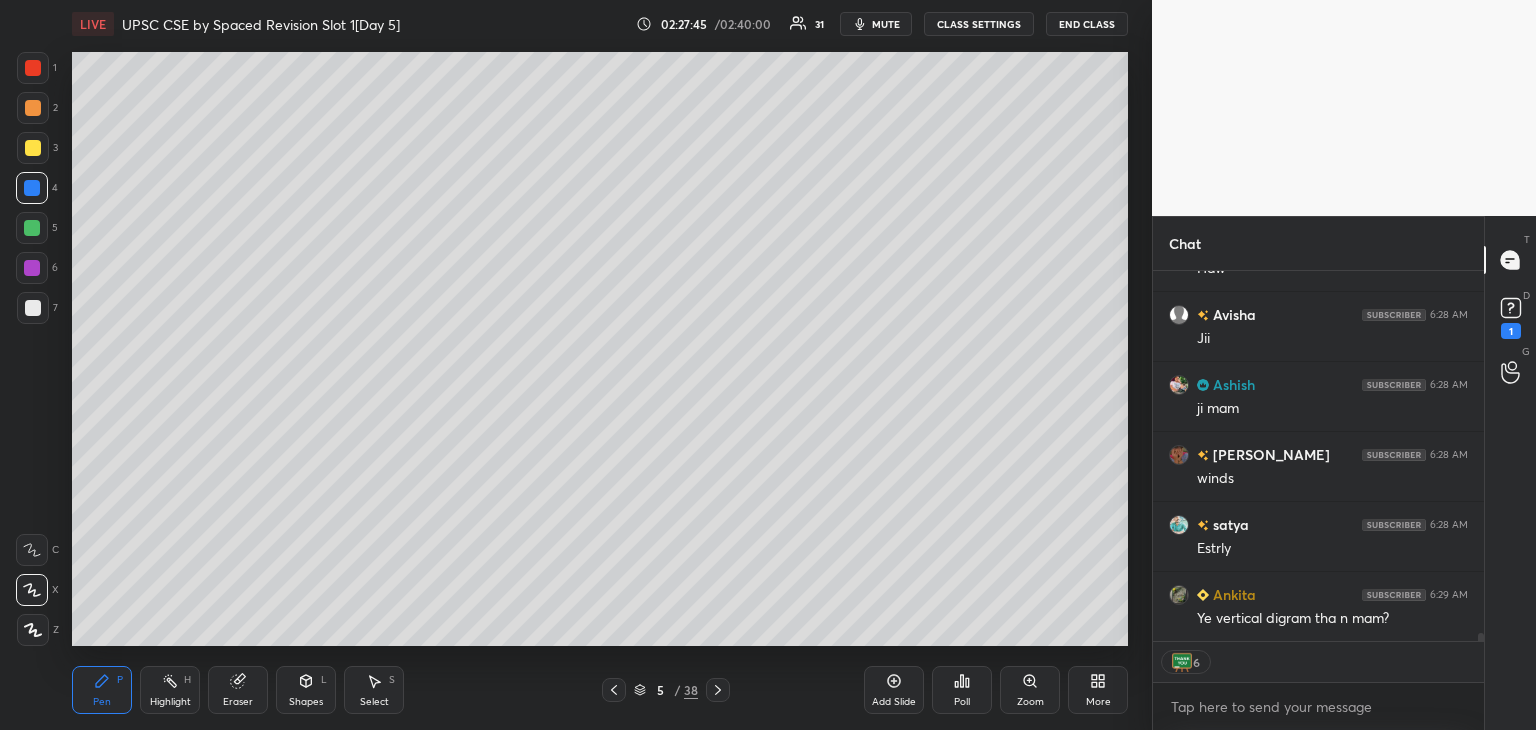 click 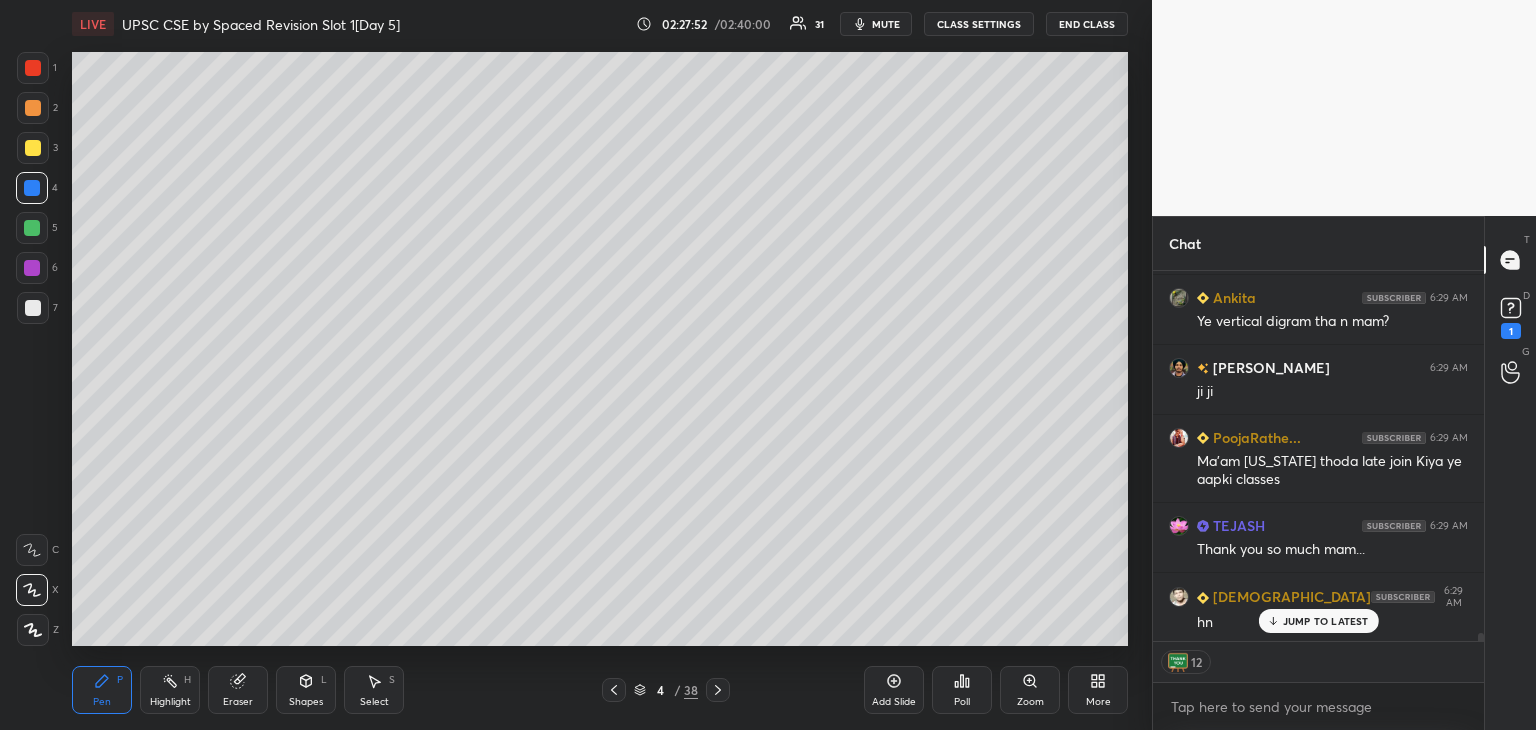 click 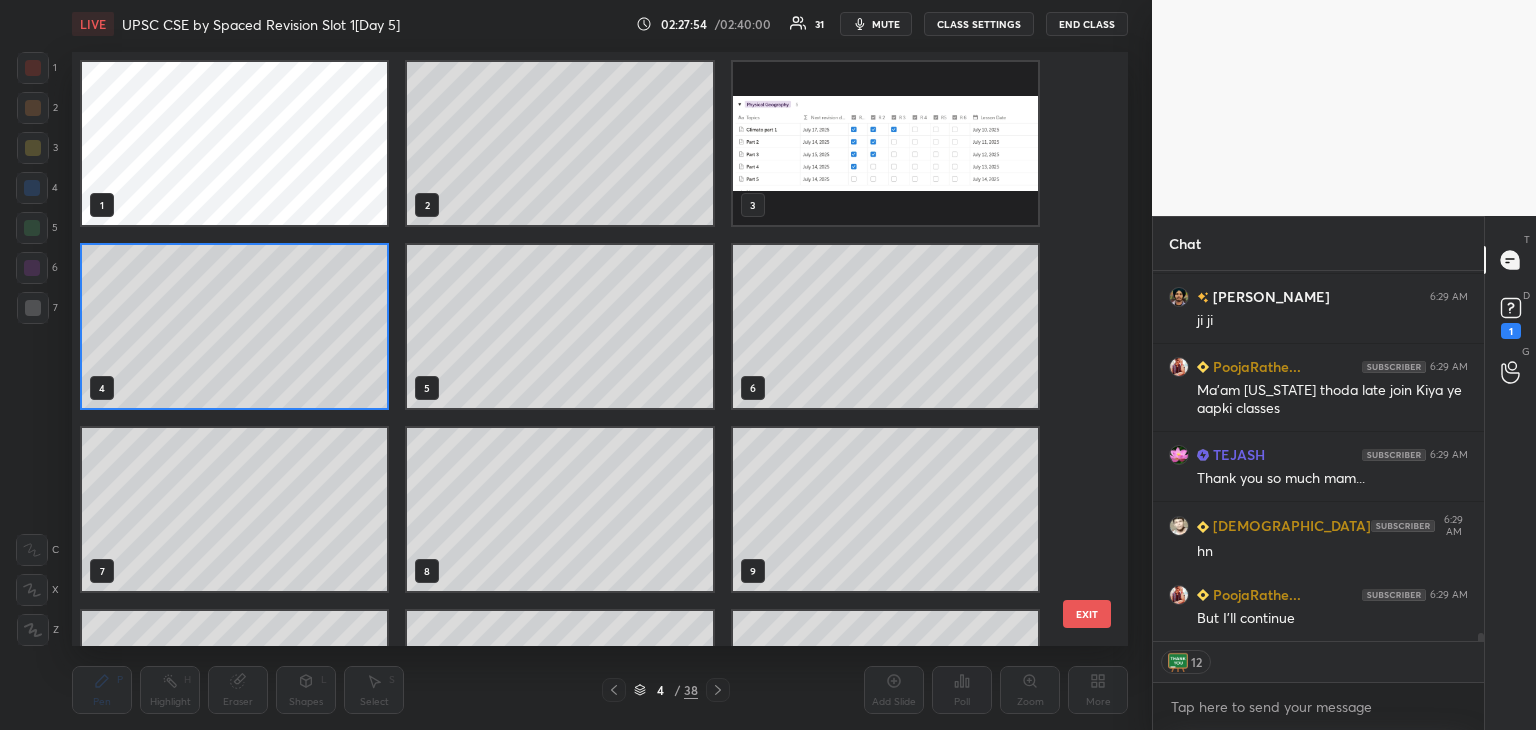 click at bounding box center [885, 143] 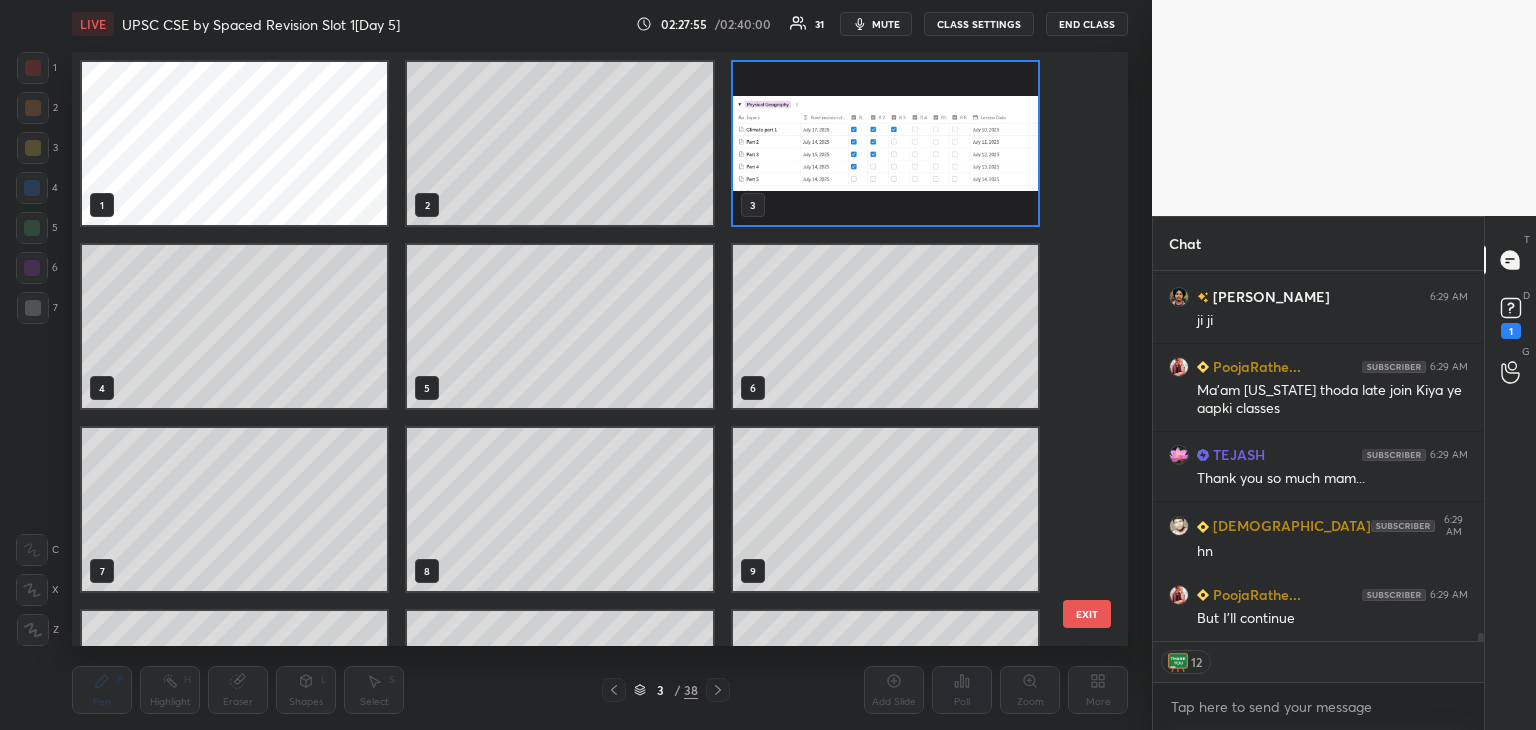 click 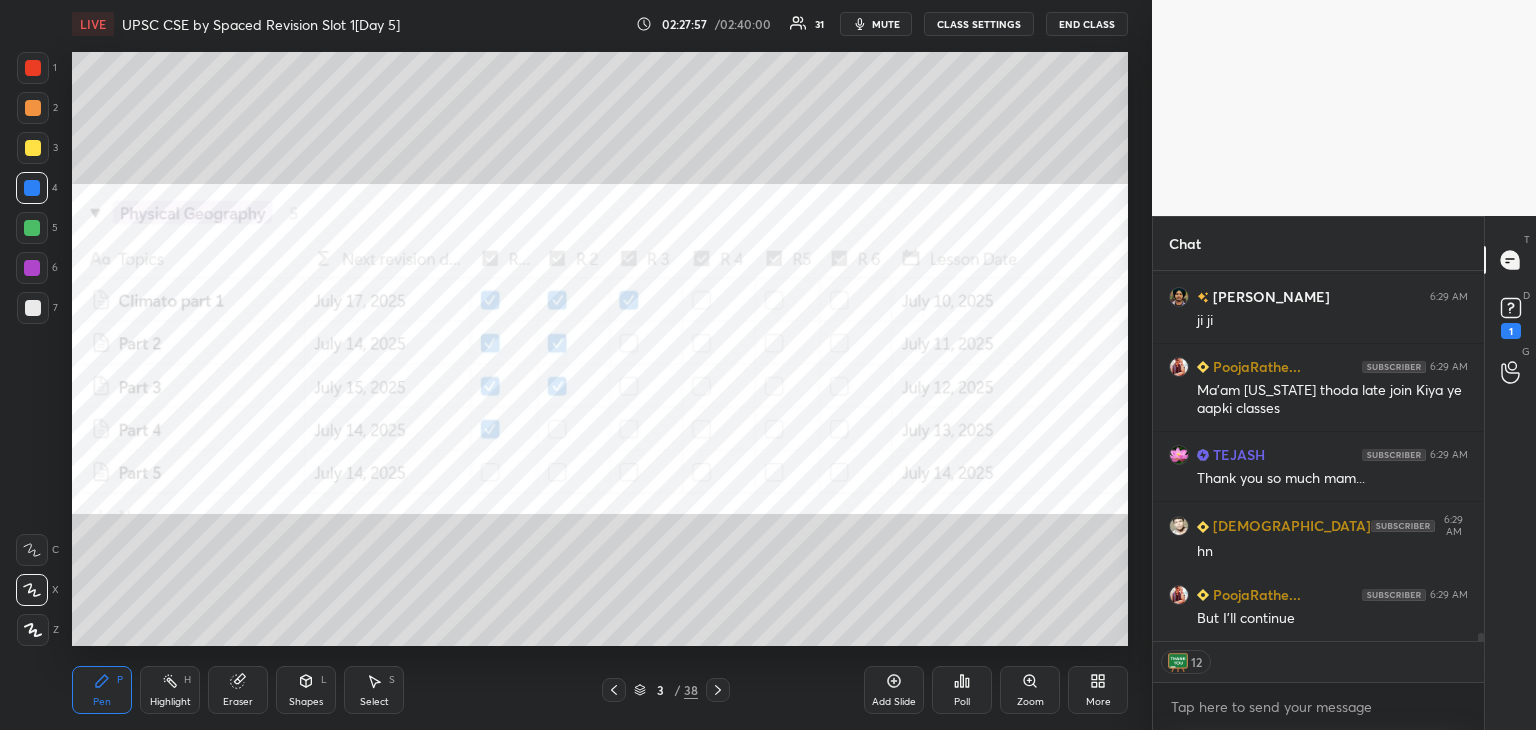 click at bounding box center [32, 188] 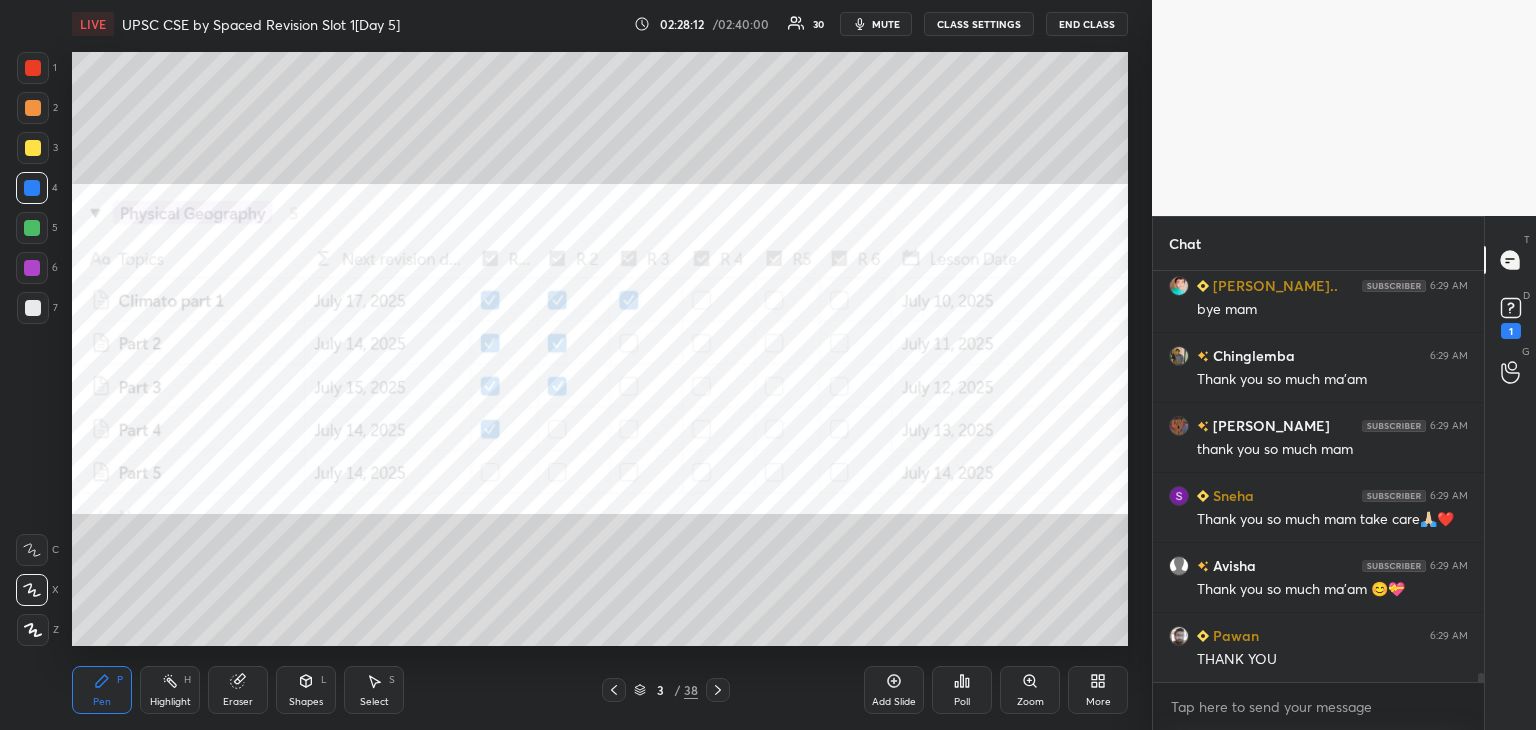 click on "More" at bounding box center (1098, 690) 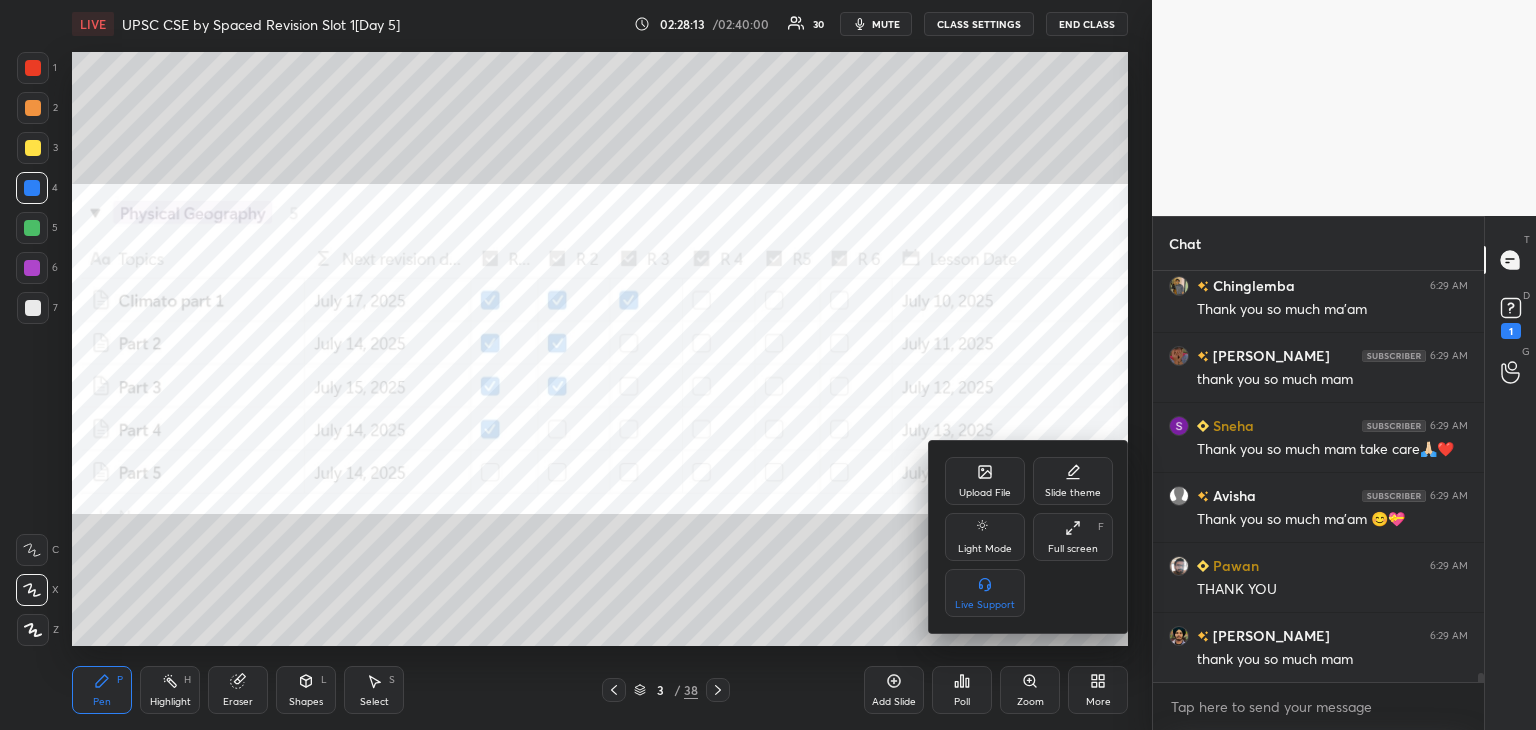 click on "Upload File" at bounding box center (985, 481) 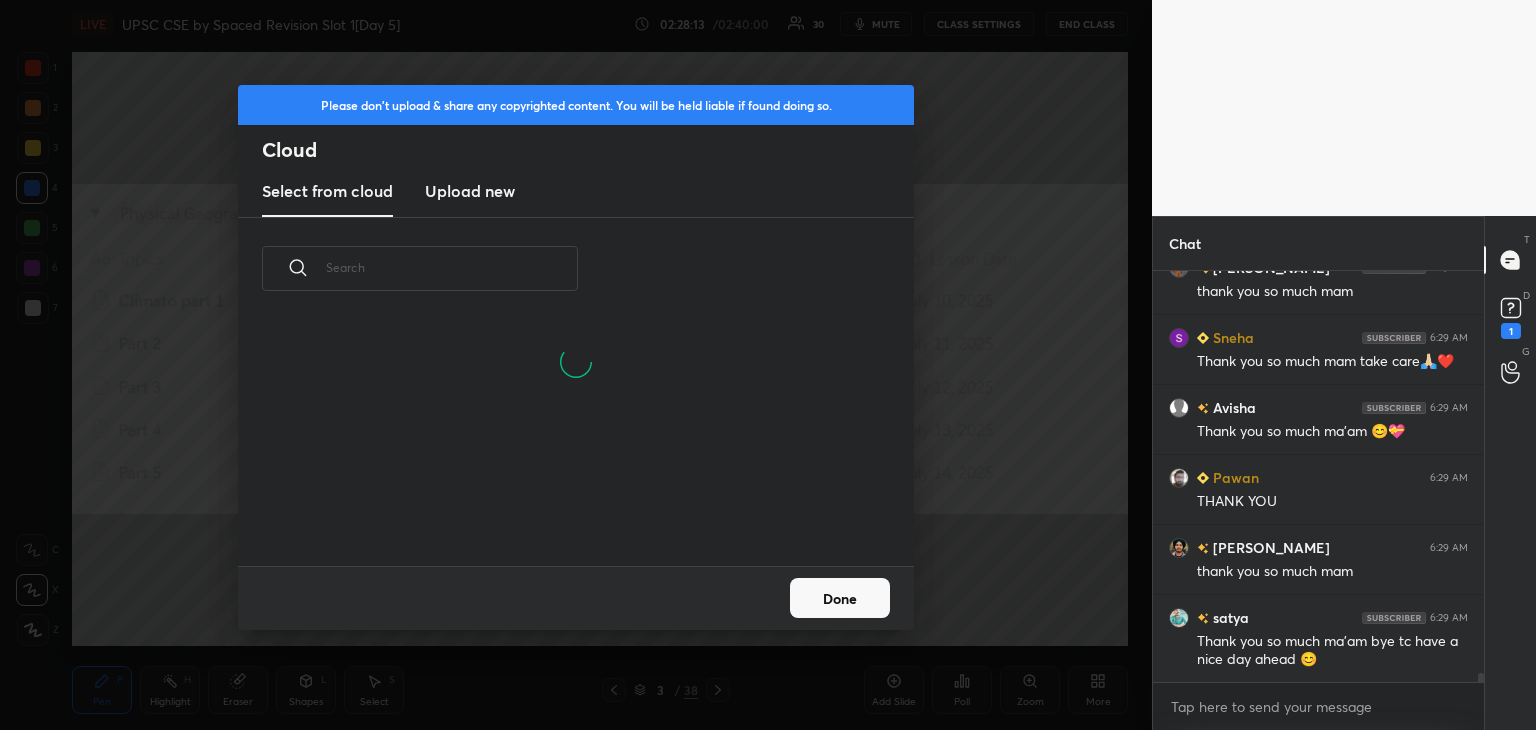 click on "Upload new" at bounding box center [470, 191] 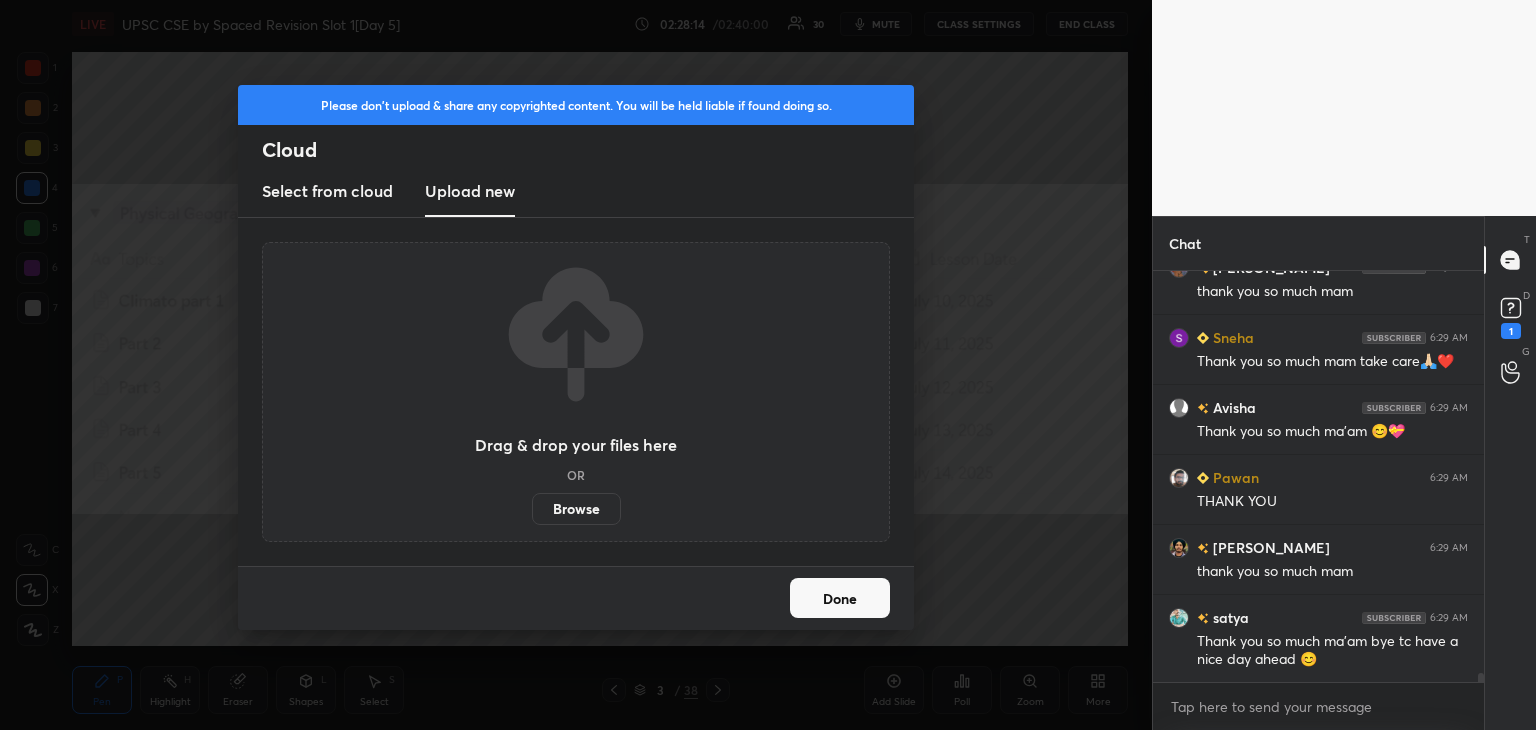 click on "Browse" at bounding box center (576, 509) 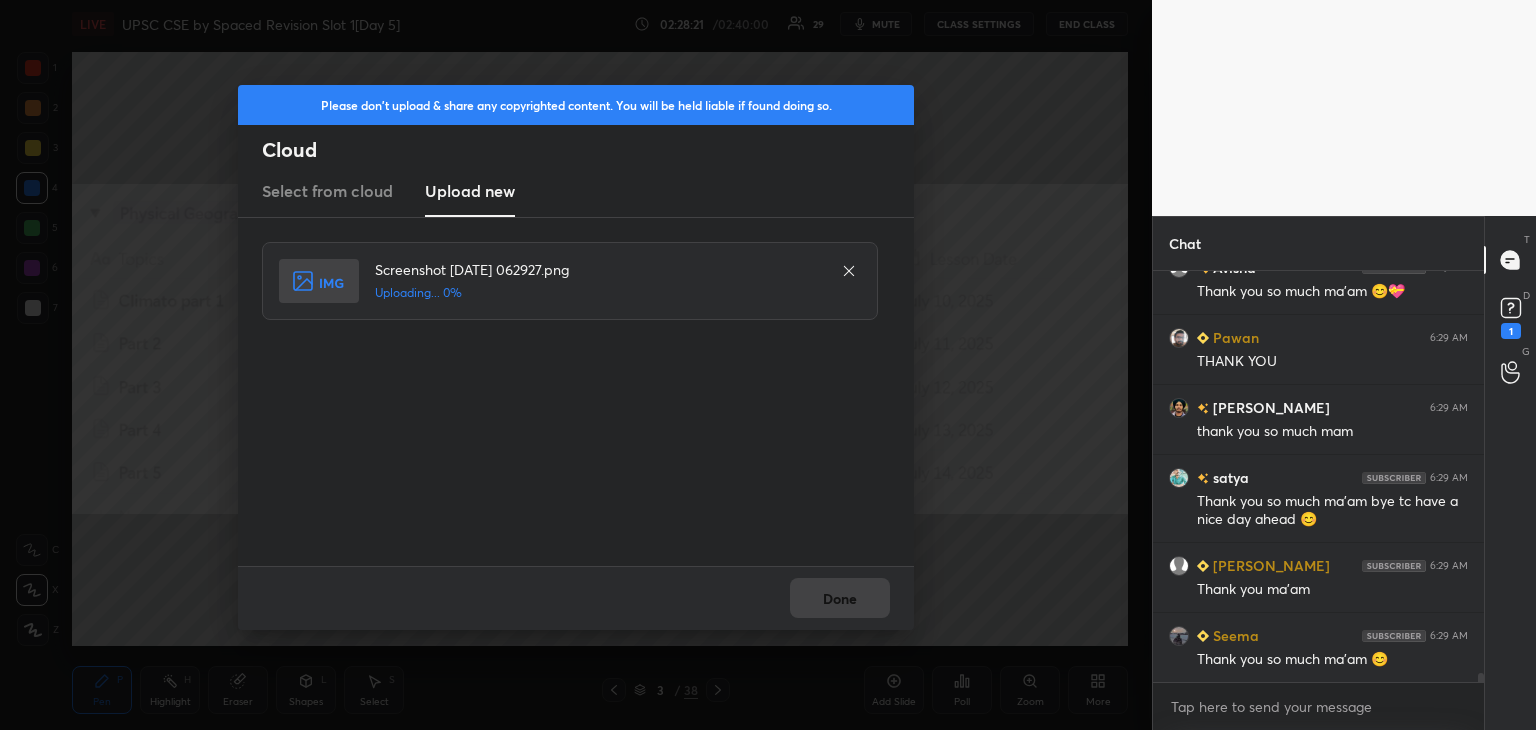 click on "Done" at bounding box center [576, 598] 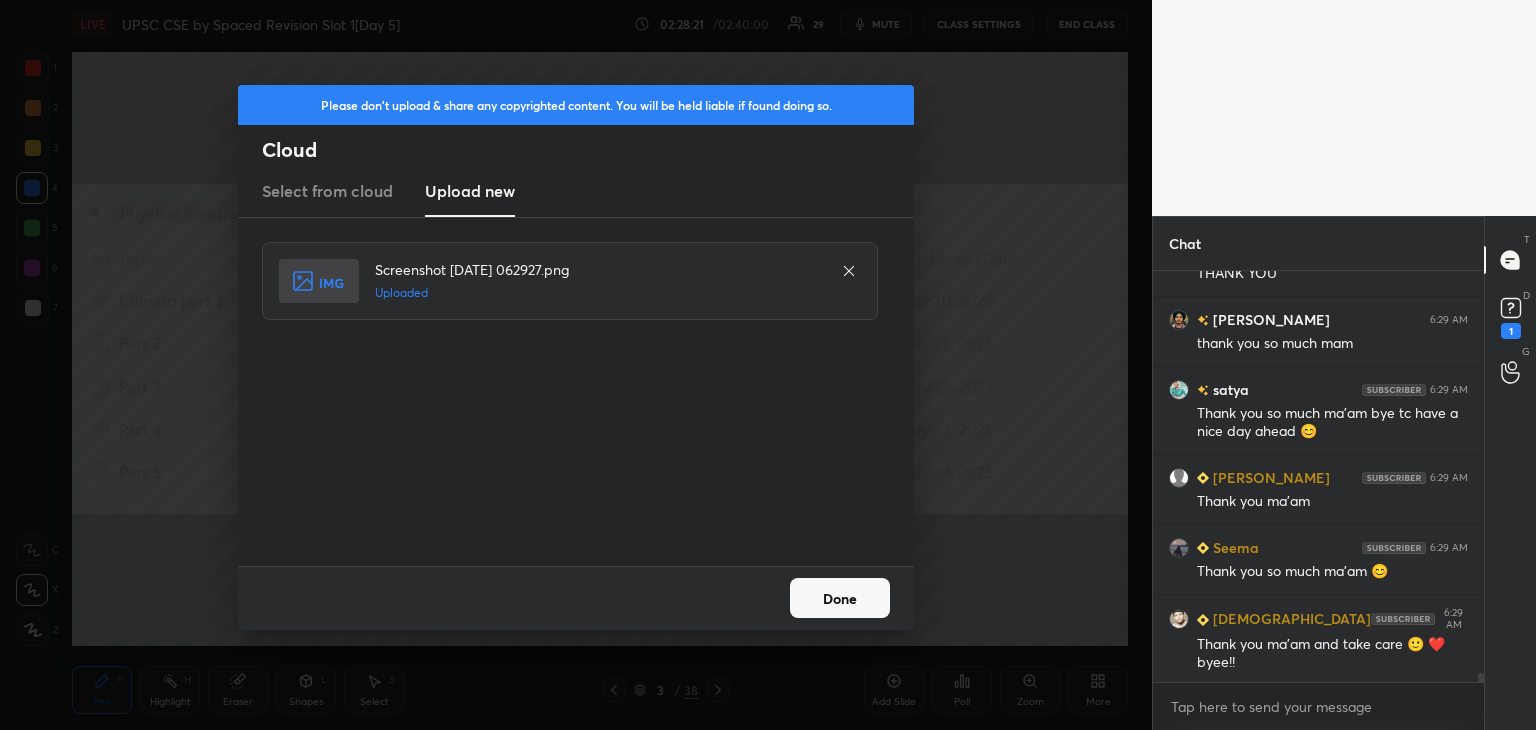 click on "Done" at bounding box center (840, 598) 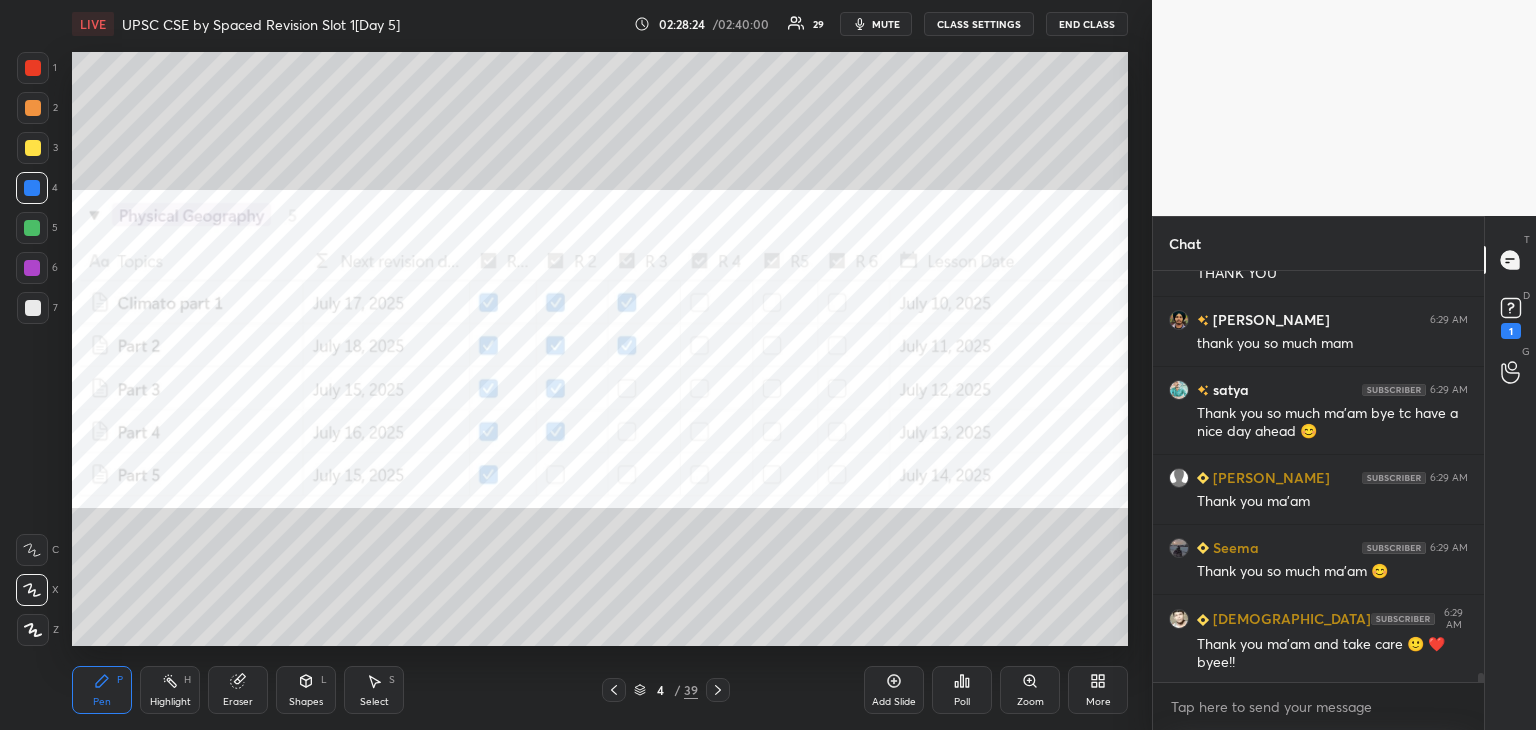 click at bounding box center (33, 68) 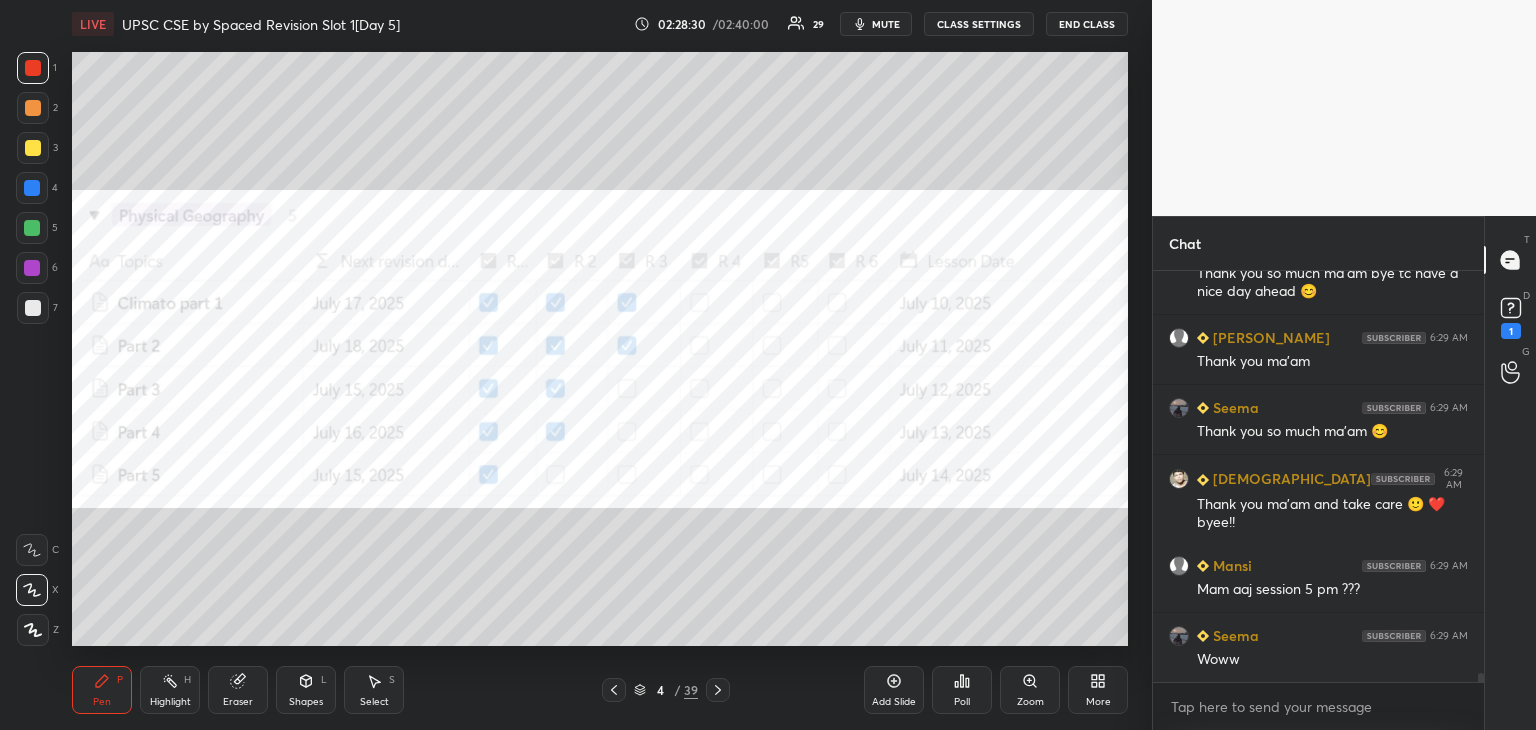 click on "4 / 39" at bounding box center [666, 690] 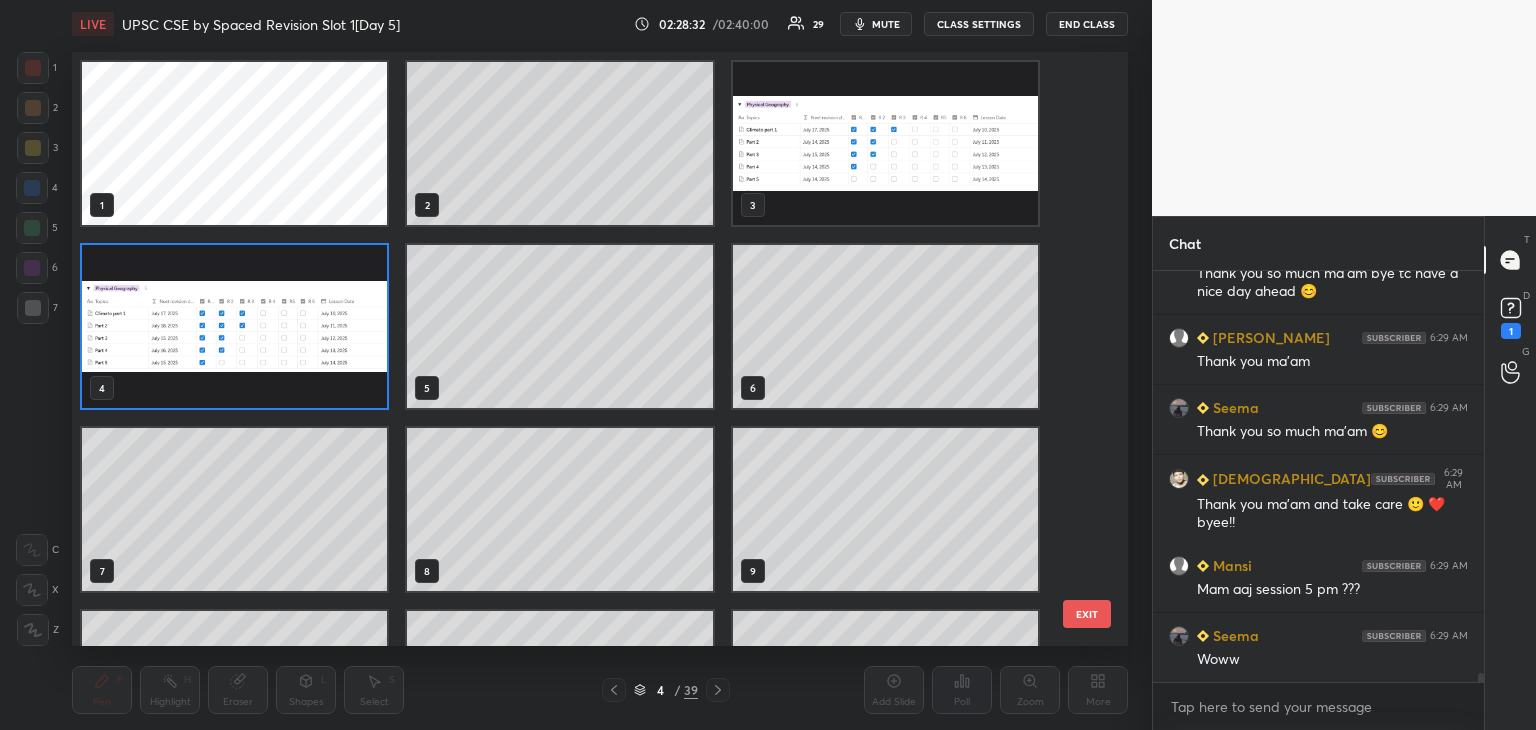 click at bounding box center (234, 326) 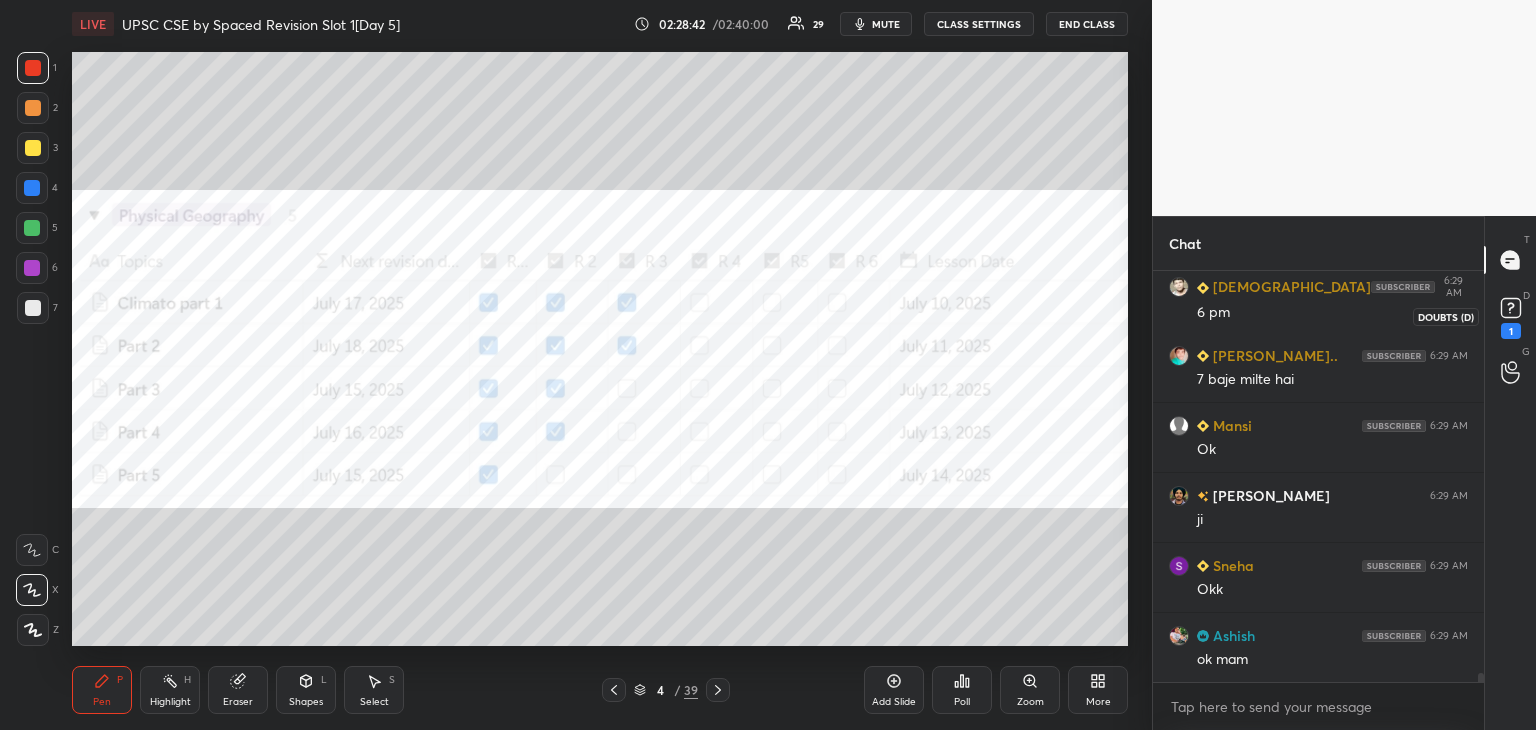 click on "1" at bounding box center [1511, 331] 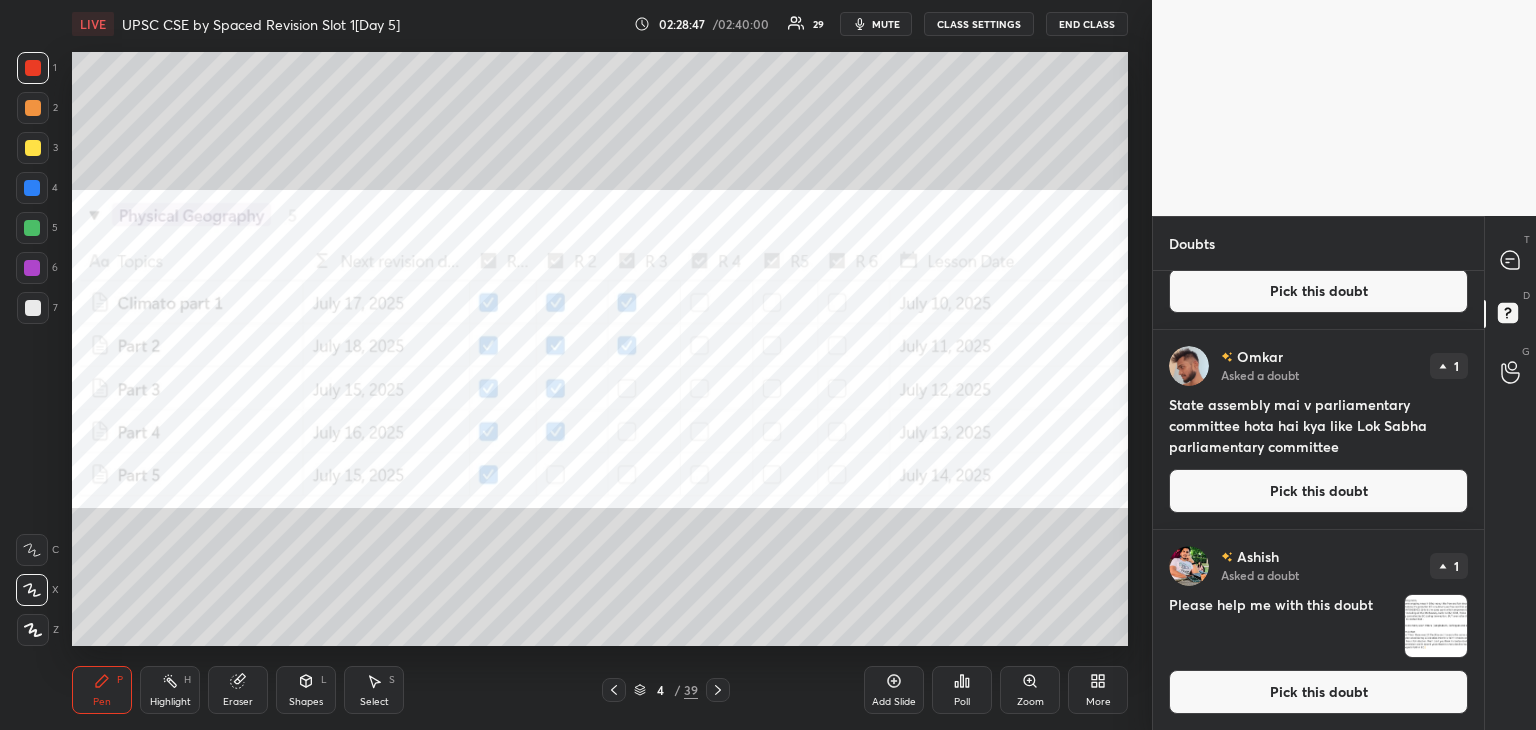 click on "Pick this doubt" at bounding box center [1318, 692] 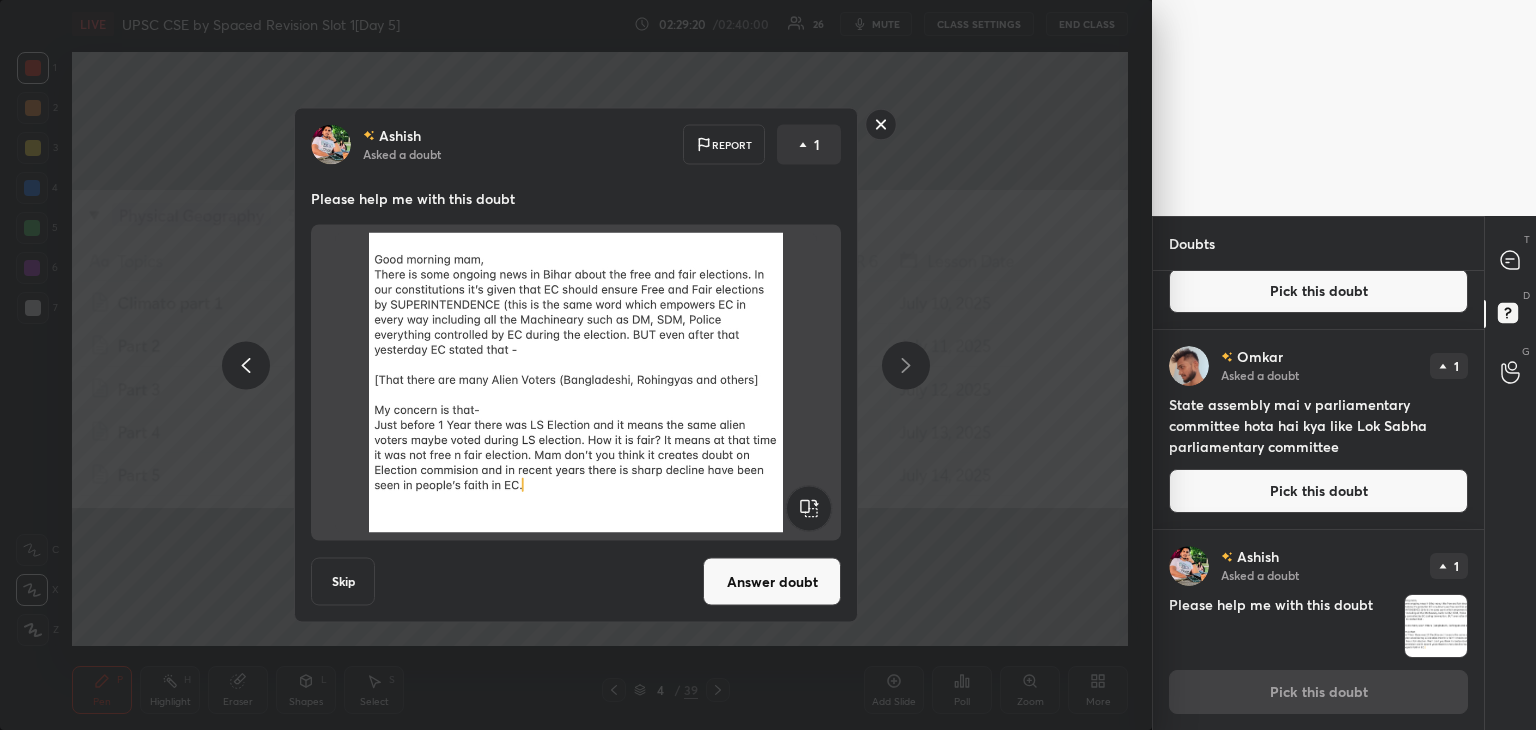 click on "Answer doubt" at bounding box center [772, 582] 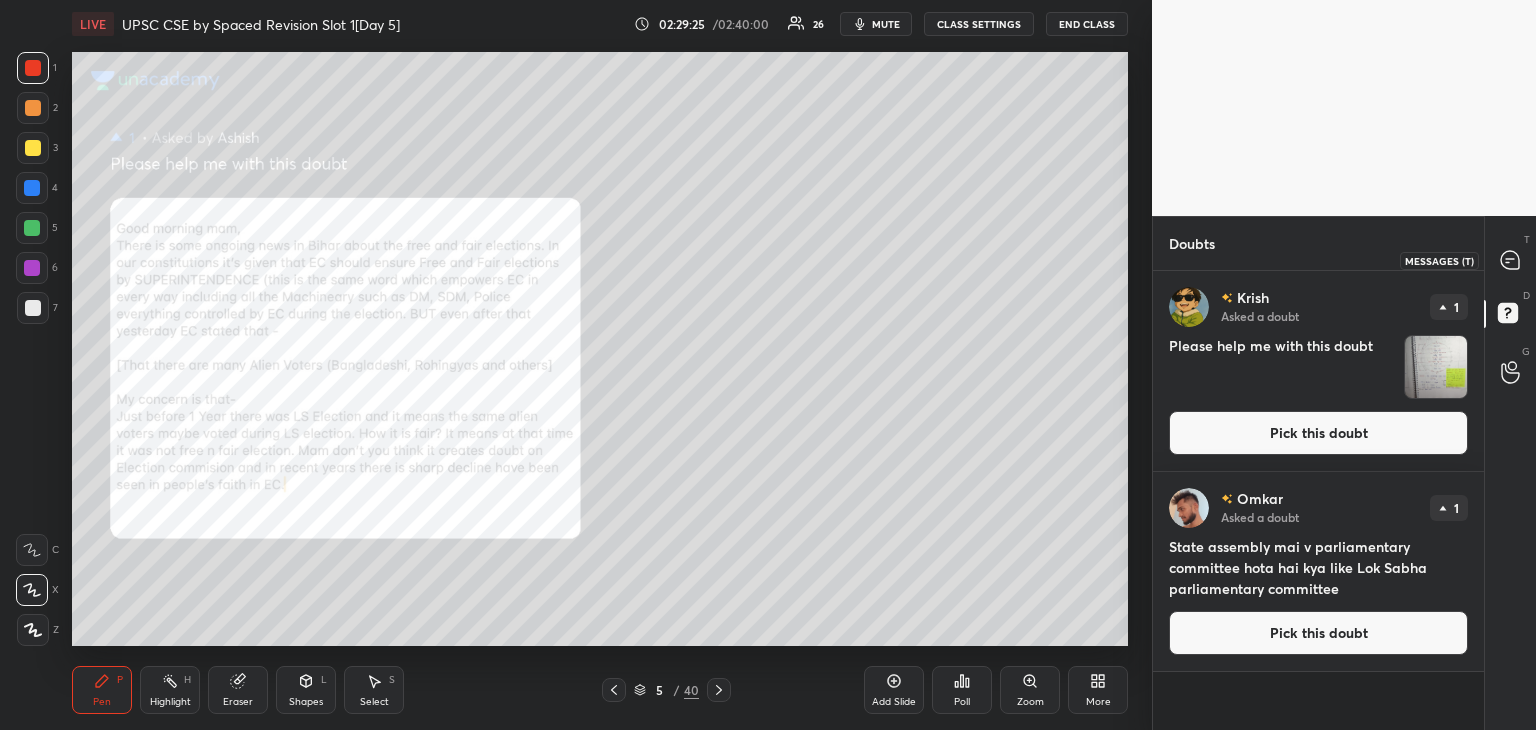 click 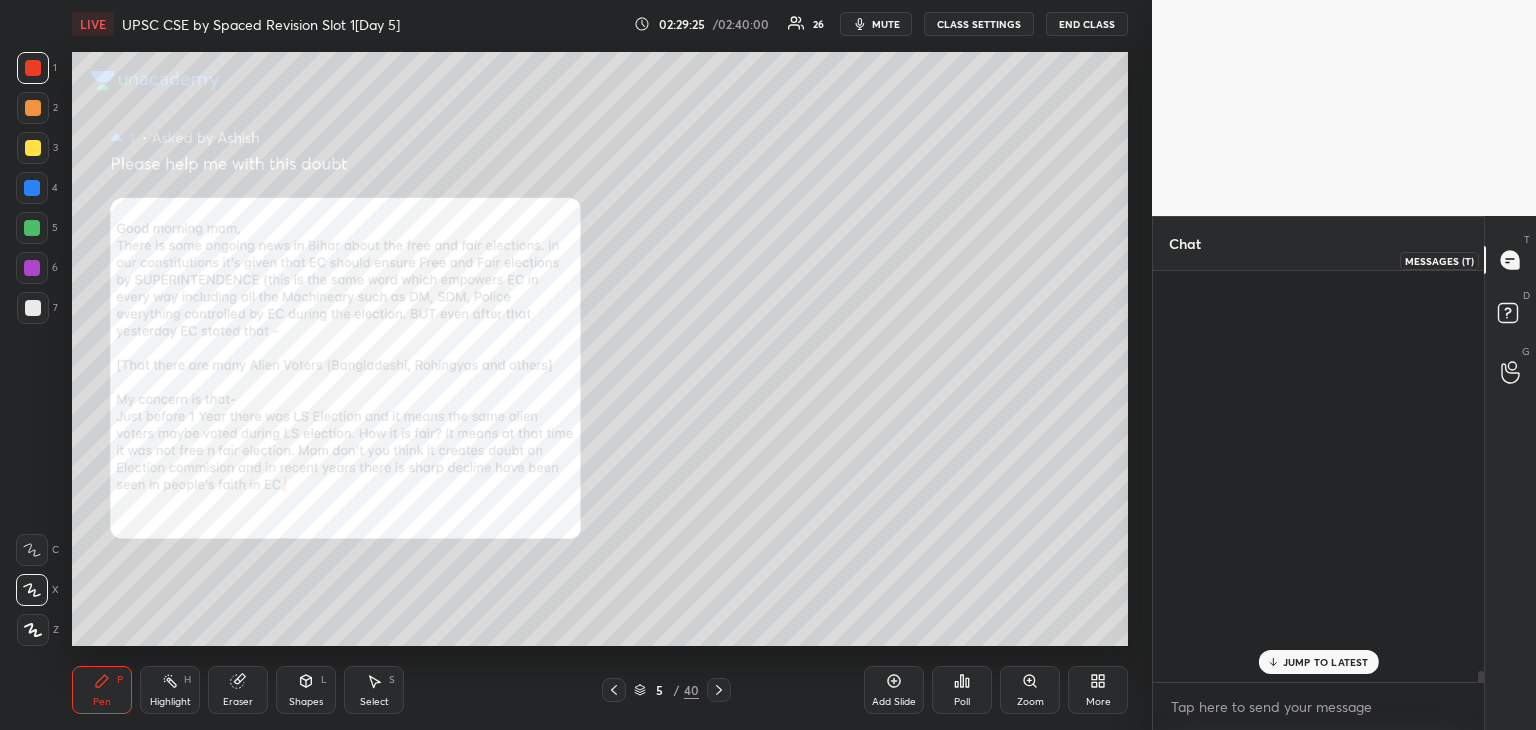 scroll, scrollTop: 20166, scrollLeft: 0, axis: vertical 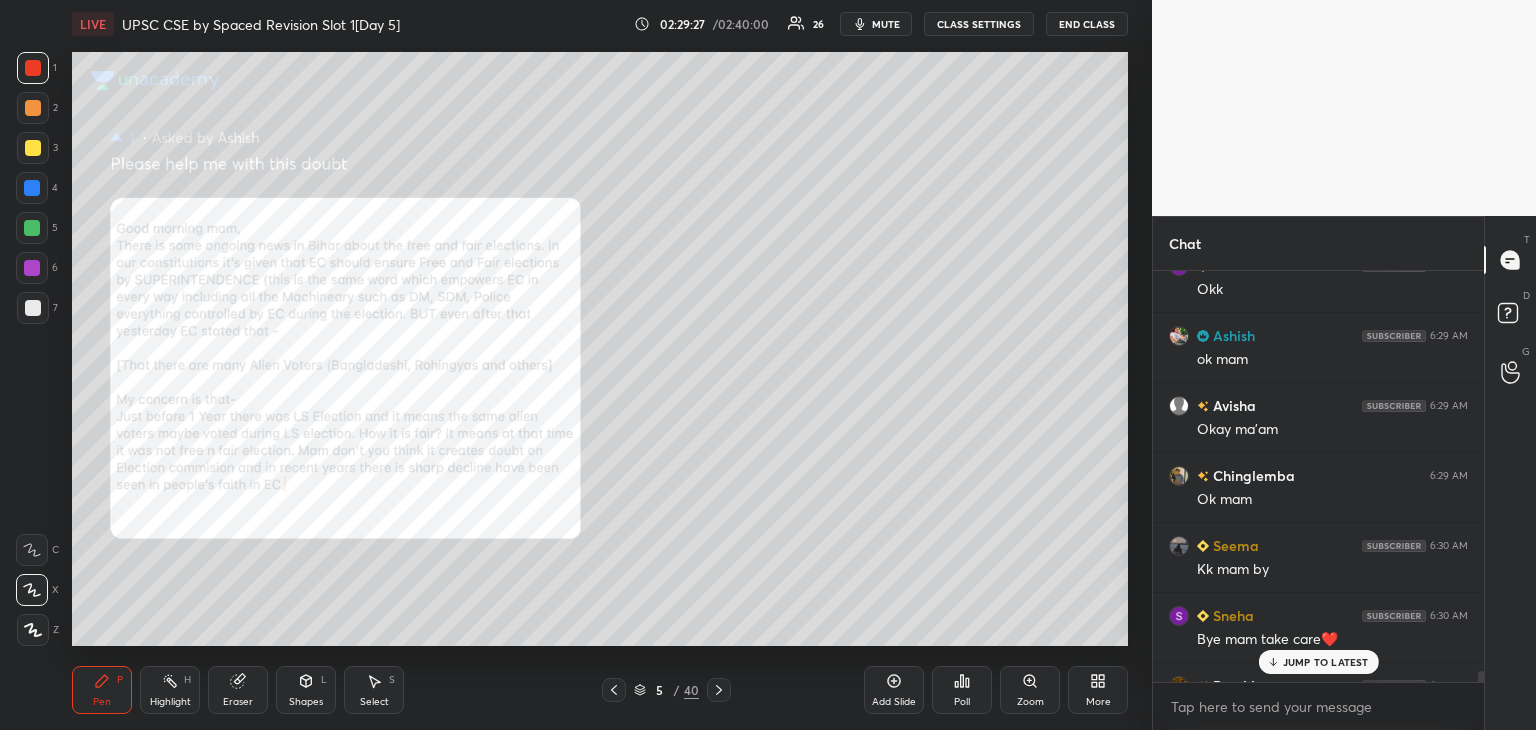 click on "JUMP TO LATEST" at bounding box center (1326, 662) 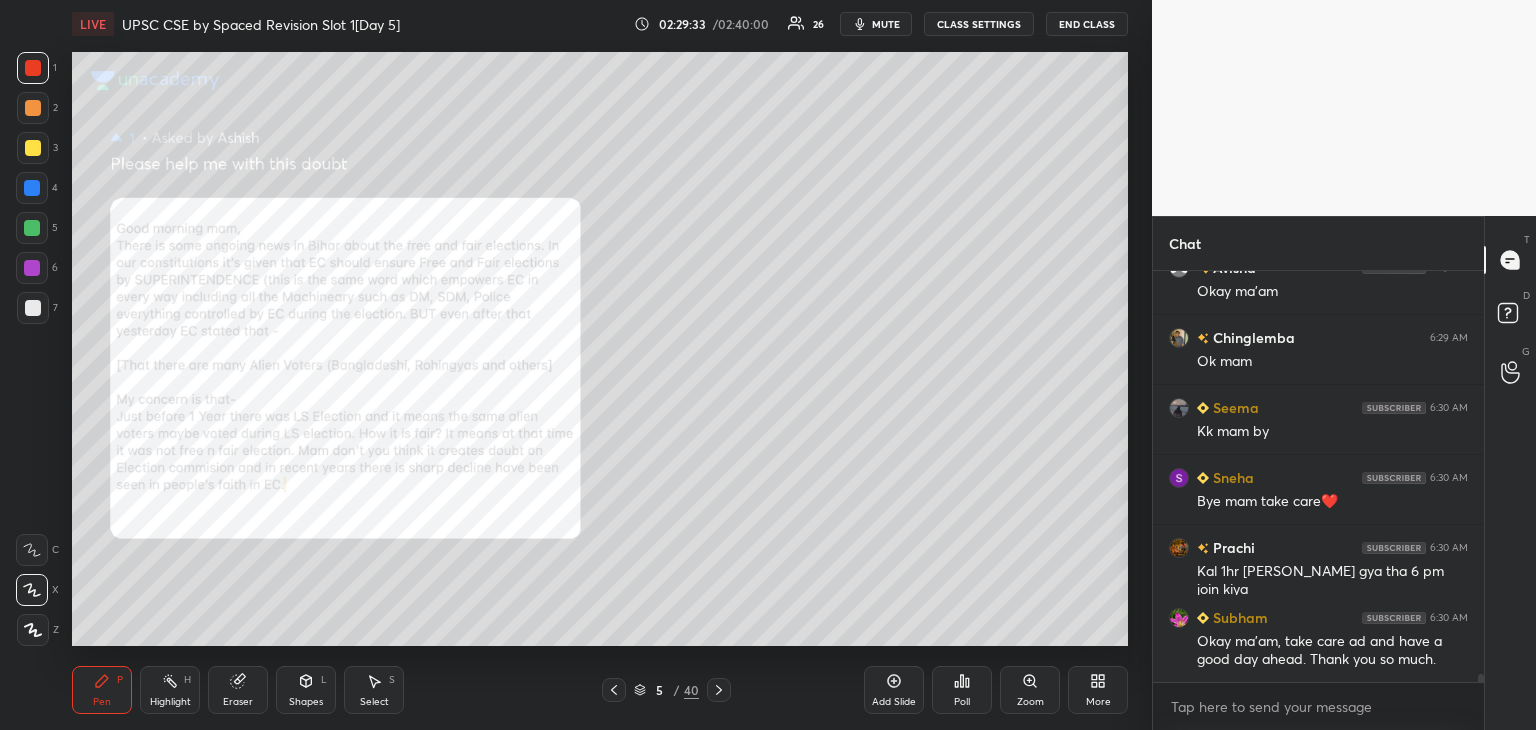 click at bounding box center [32, 268] 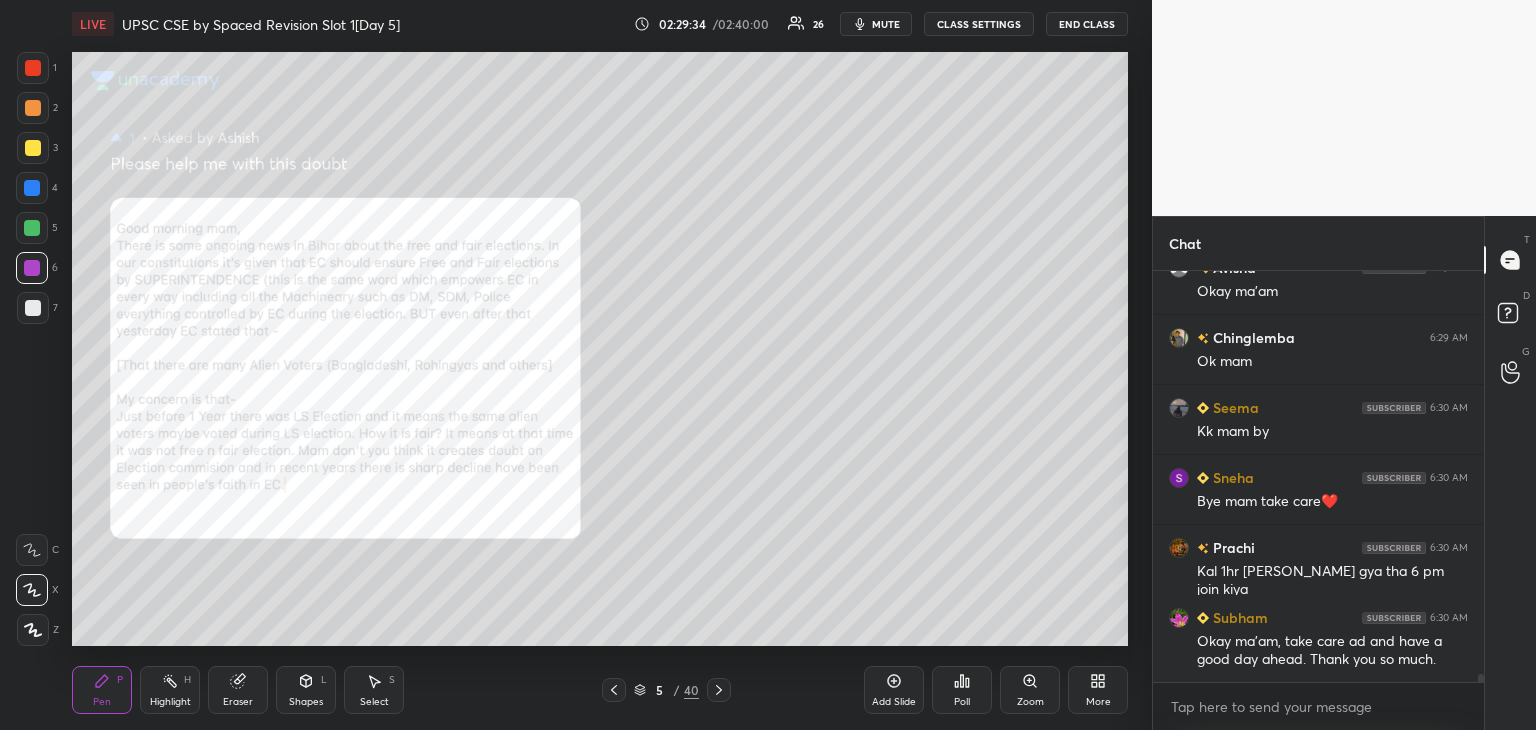 click at bounding box center (33, 308) 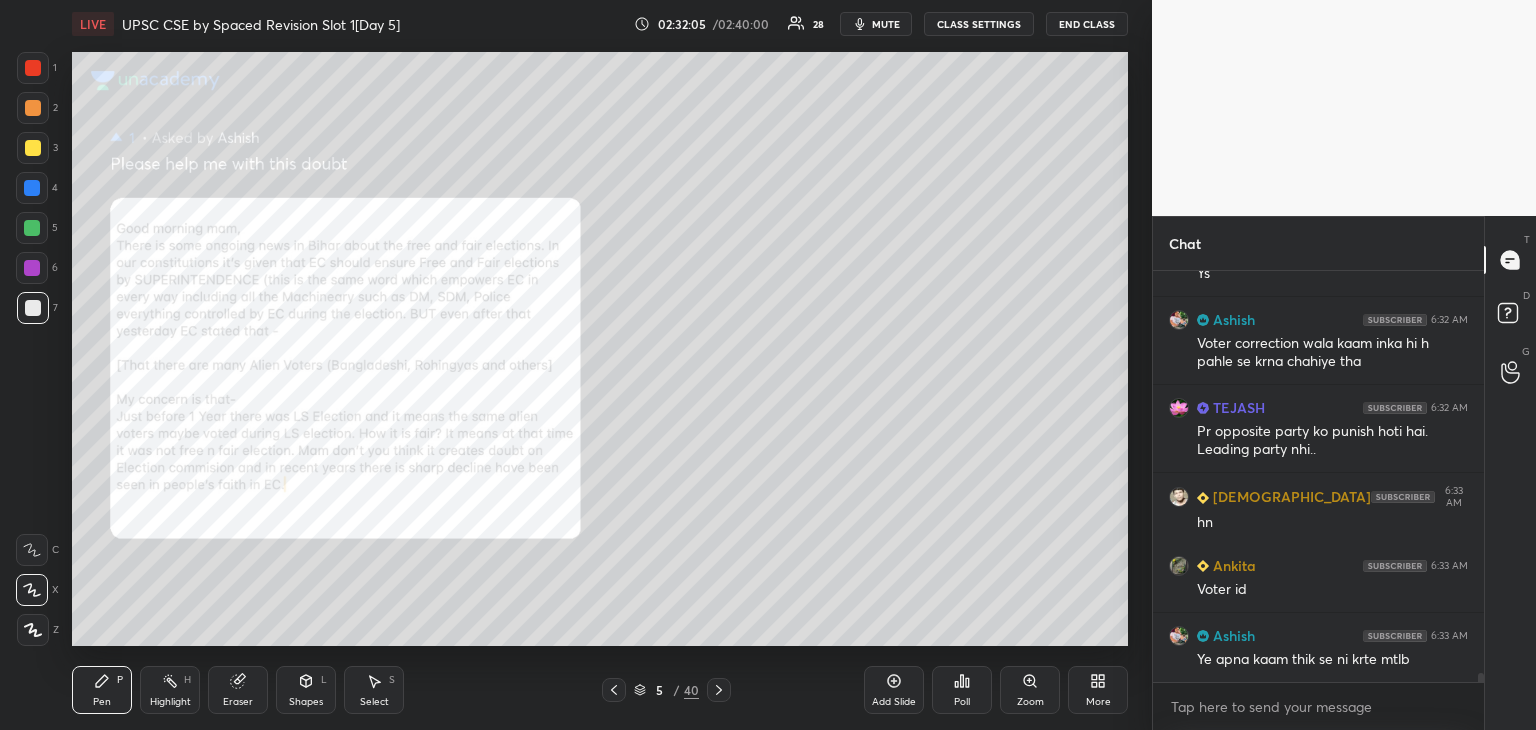 scroll, scrollTop: 18462, scrollLeft: 0, axis: vertical 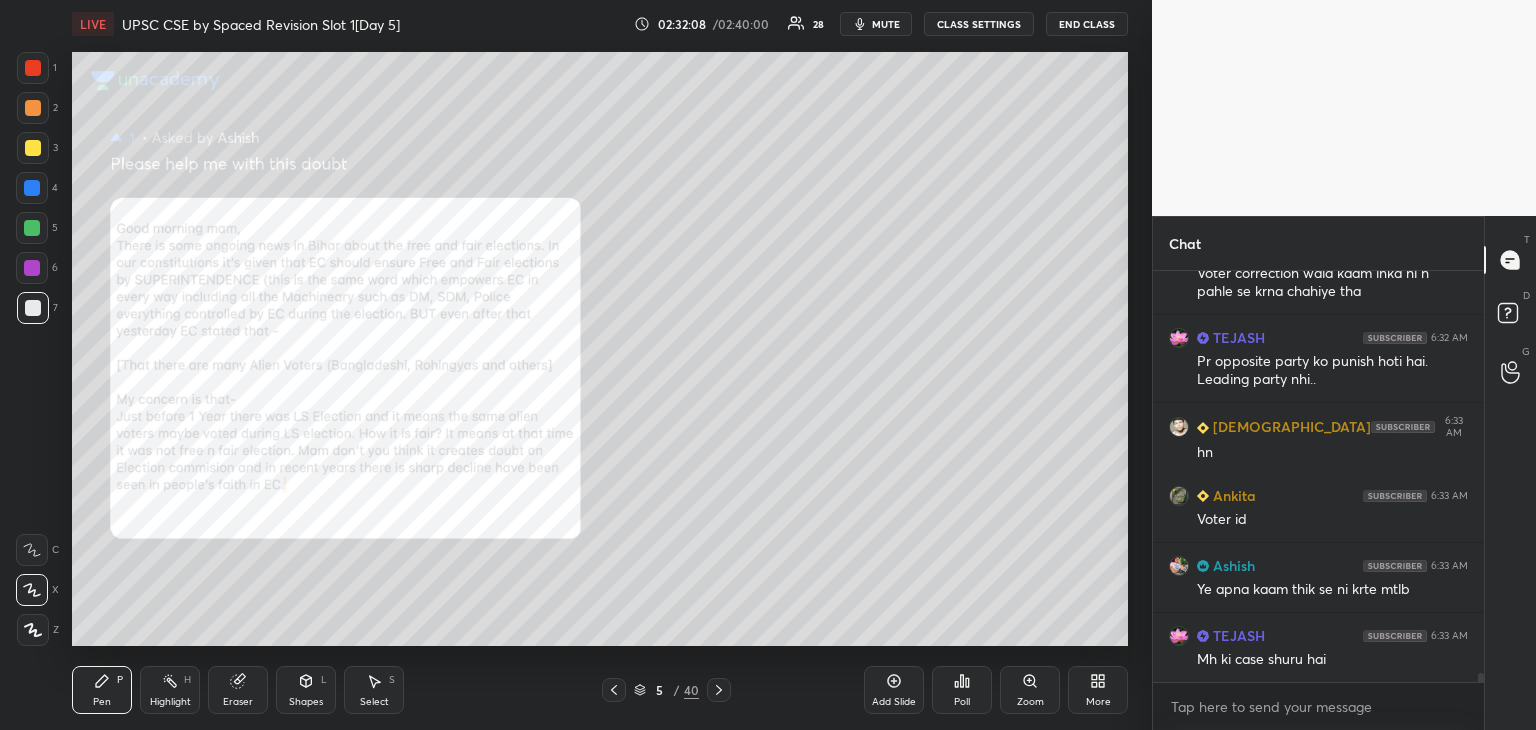 click at bounding box center [32, 228] 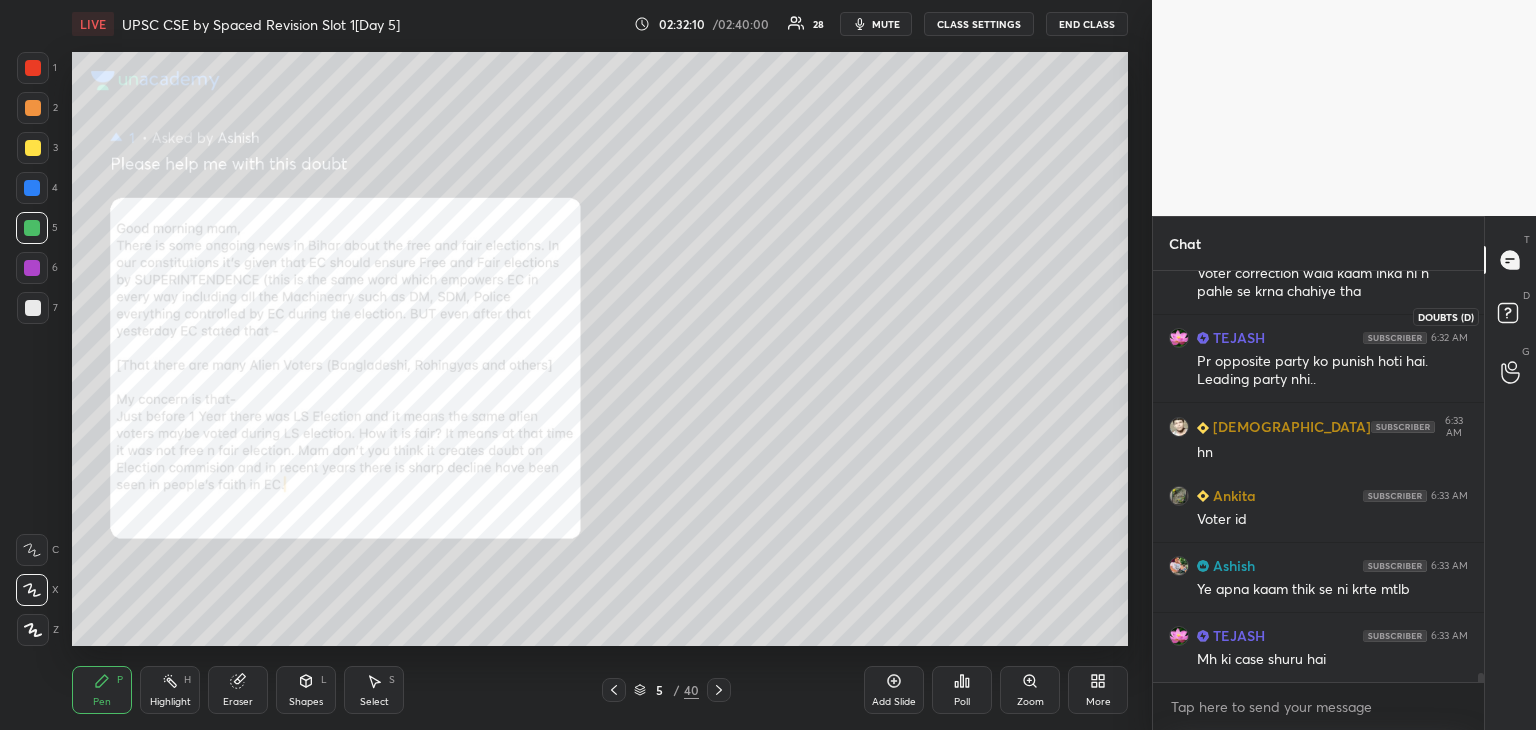 click 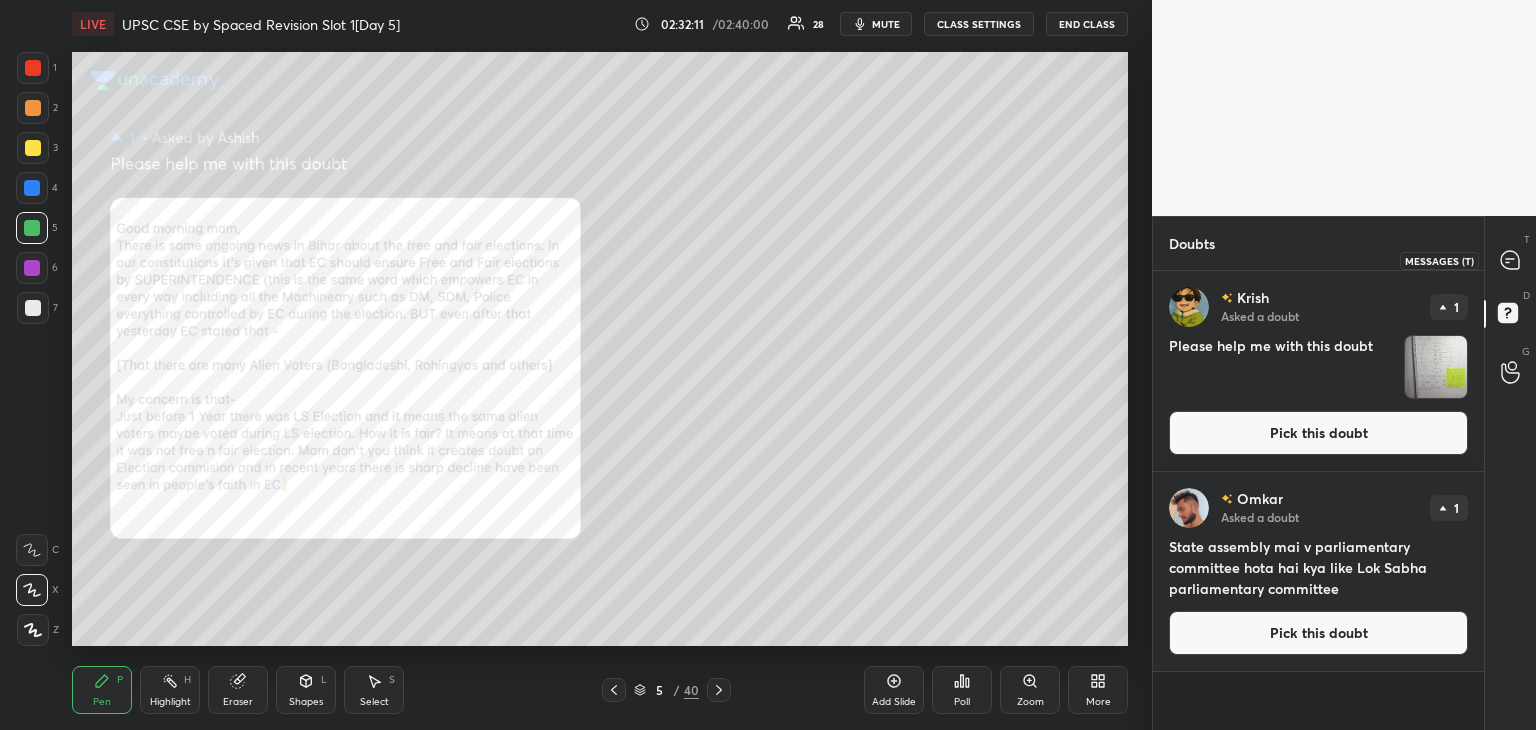 click 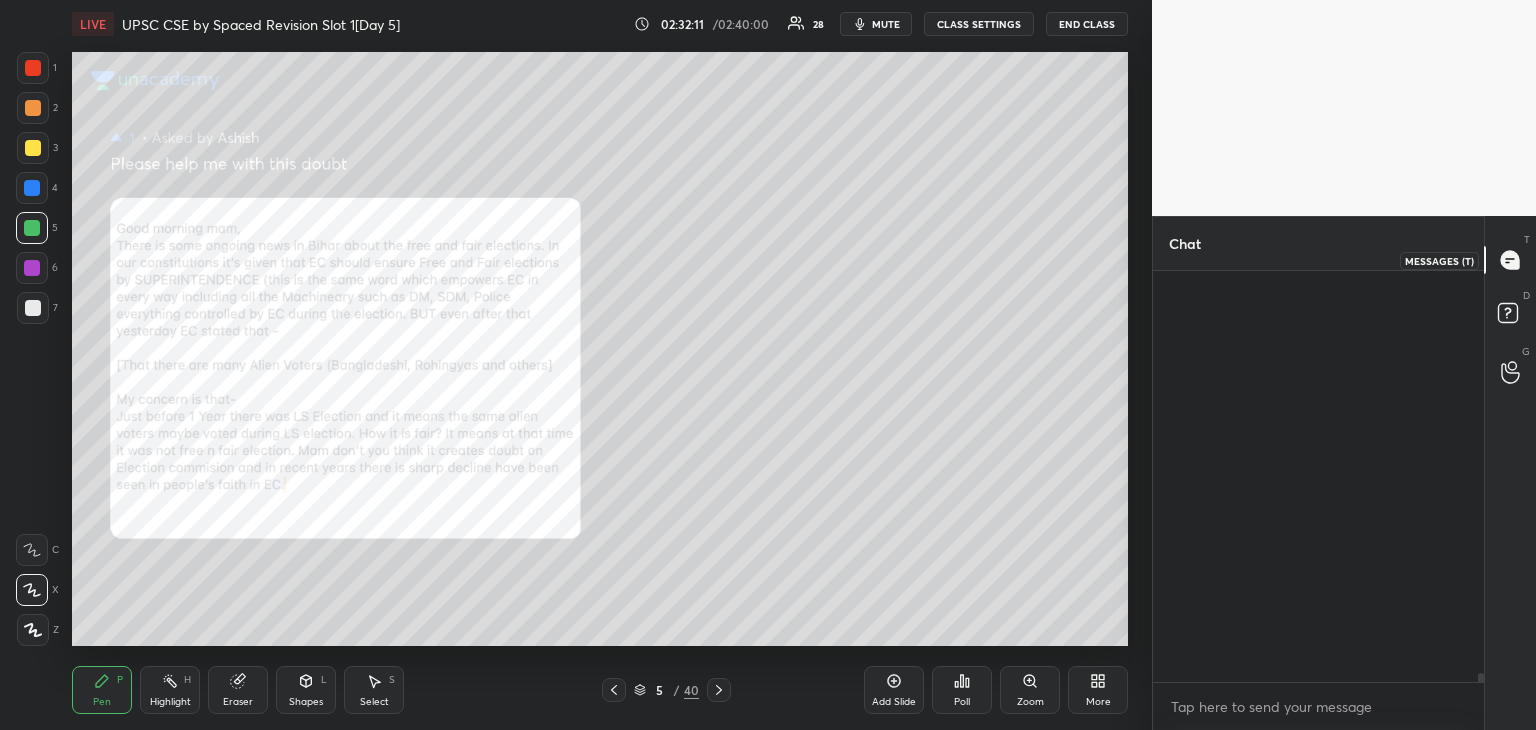 scroll, scrollTop: 18836, scrollLeft: 0, axis: vertical 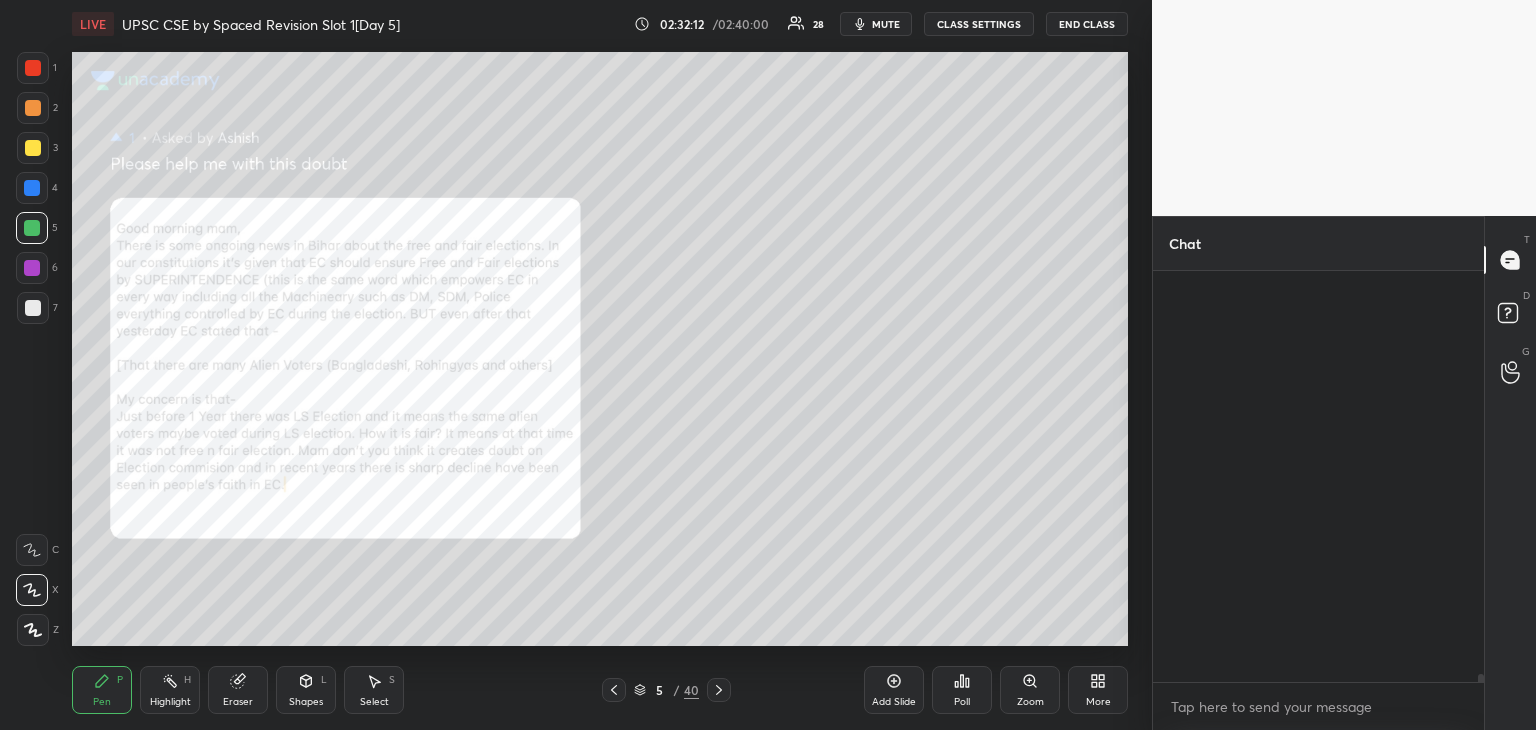 click on "TEJASH 6:32 AM Ys Ashish 6:32 AM Voter correction wala kaam inka hi h pahle se krna chahiye tha TEJASH 6:32 AM Pr opposite party ko punish hoti hai. Leading party nhi.. Shivam 6:33 AM hn Ankita 6:33 AM Voter id Ashish 6:33 AM Ye apna kaam thik se ni krte mtlb TEJASH 6:33 AM Mh ki case shuru hai JUMP TO LATEST Enable hand raising Enable raise hand to speak to learners. Once enabled, chat will be turned off temporarily. Enable x" at bounding box center [1318, 500] 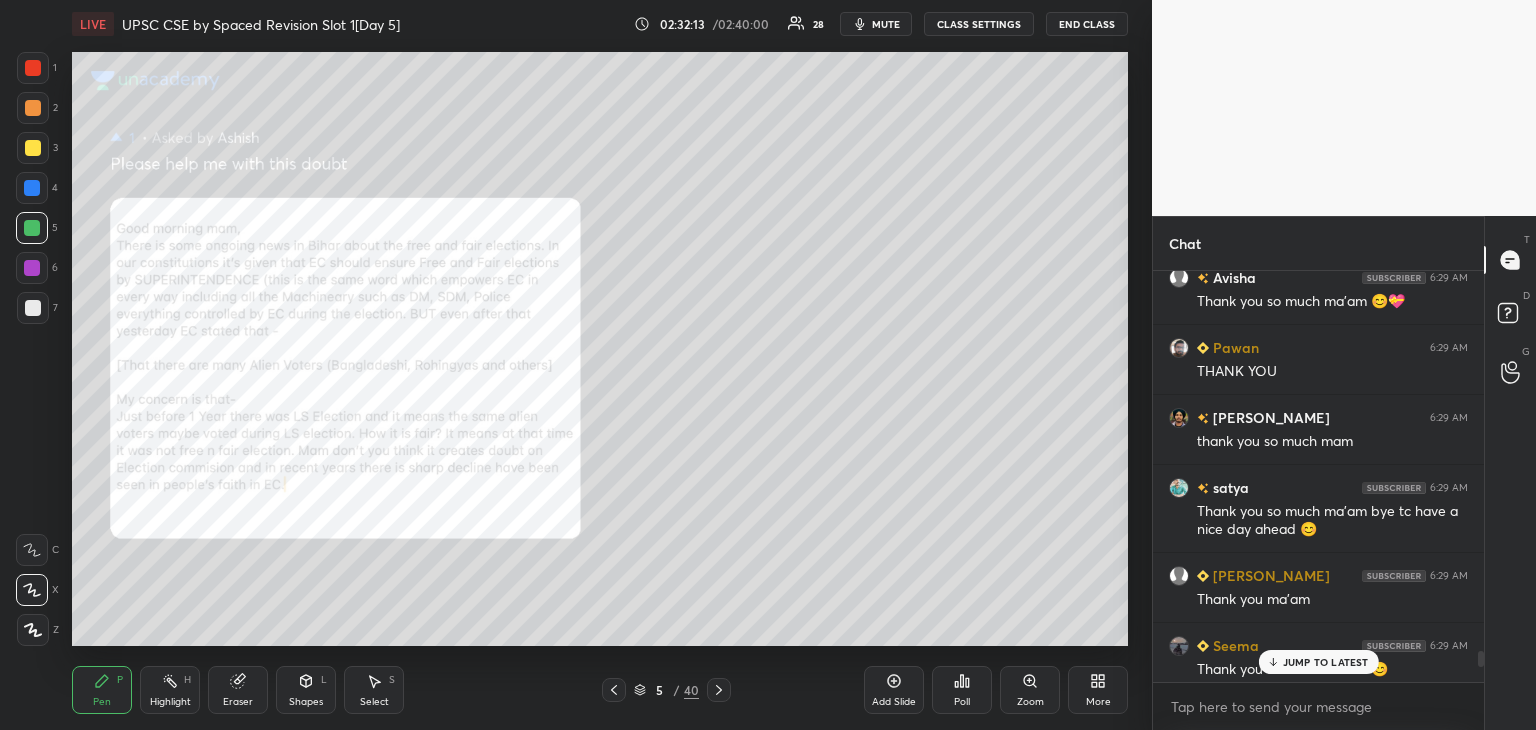 click on "JUMP TO LATEST" at bounding box center (1326, 662) 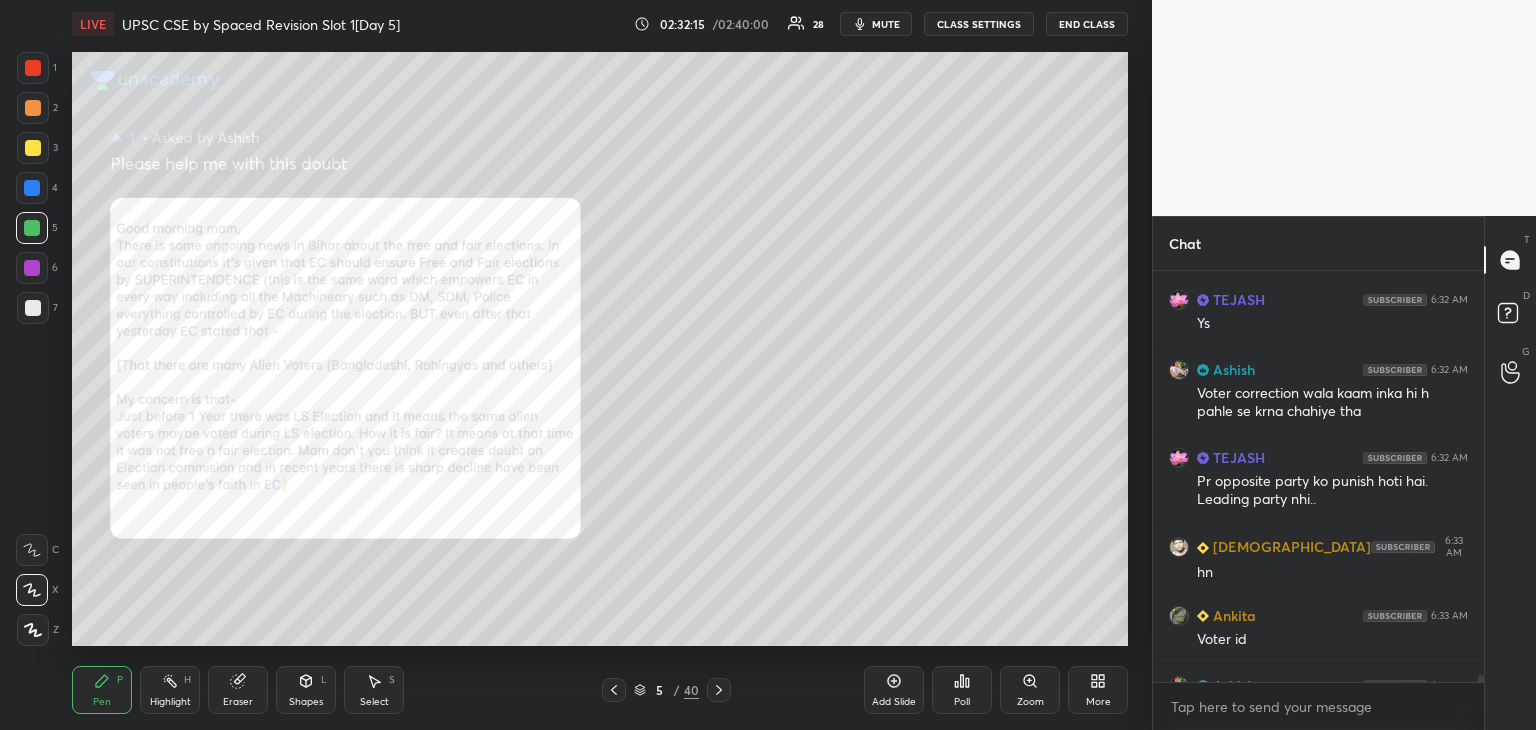 scroll, scrollTop: 22278, scrollLeft: 0, axis: vertical 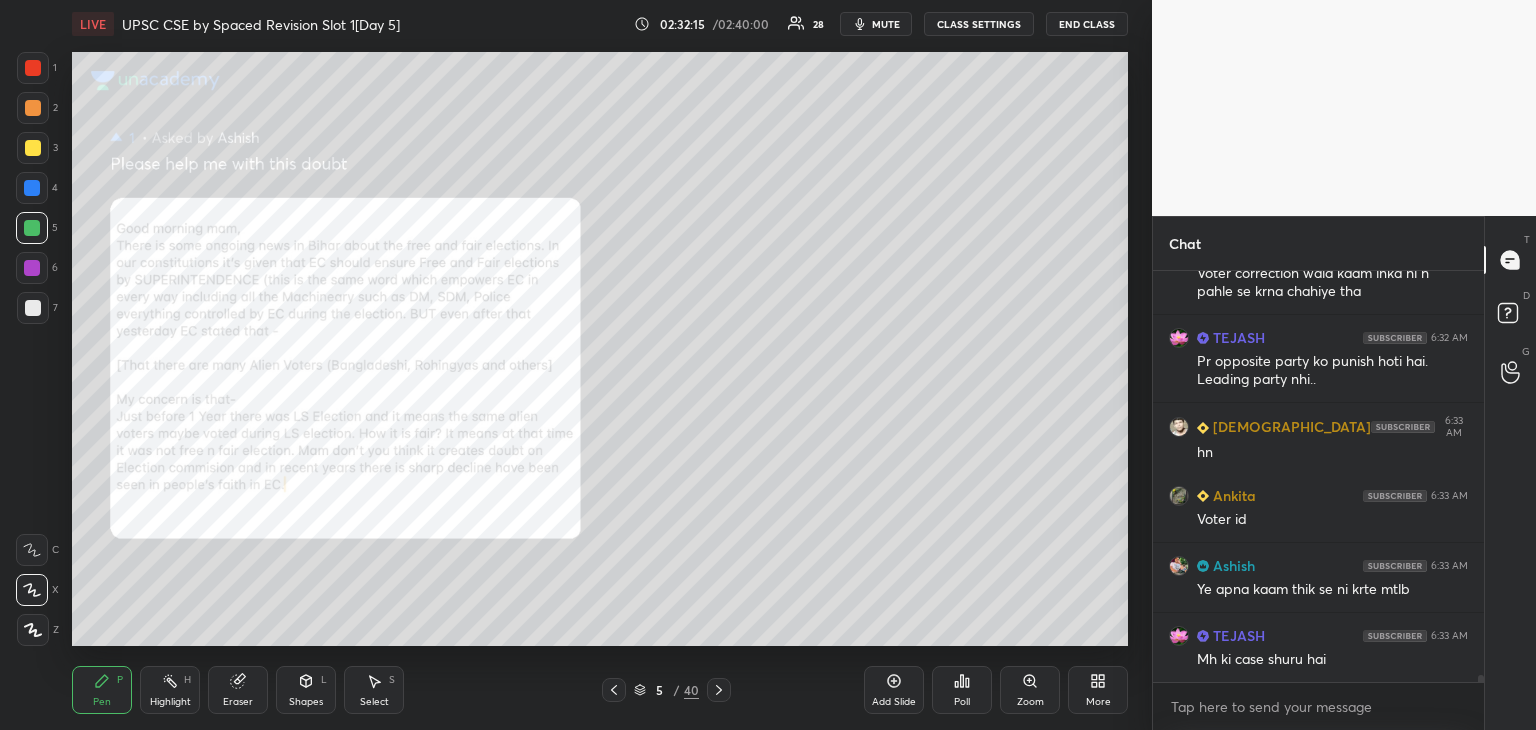 drag, startPoint x: 1480, startPoint y: 674, endPoint x: 1486, endPoint y: 689, distance: 16.155495 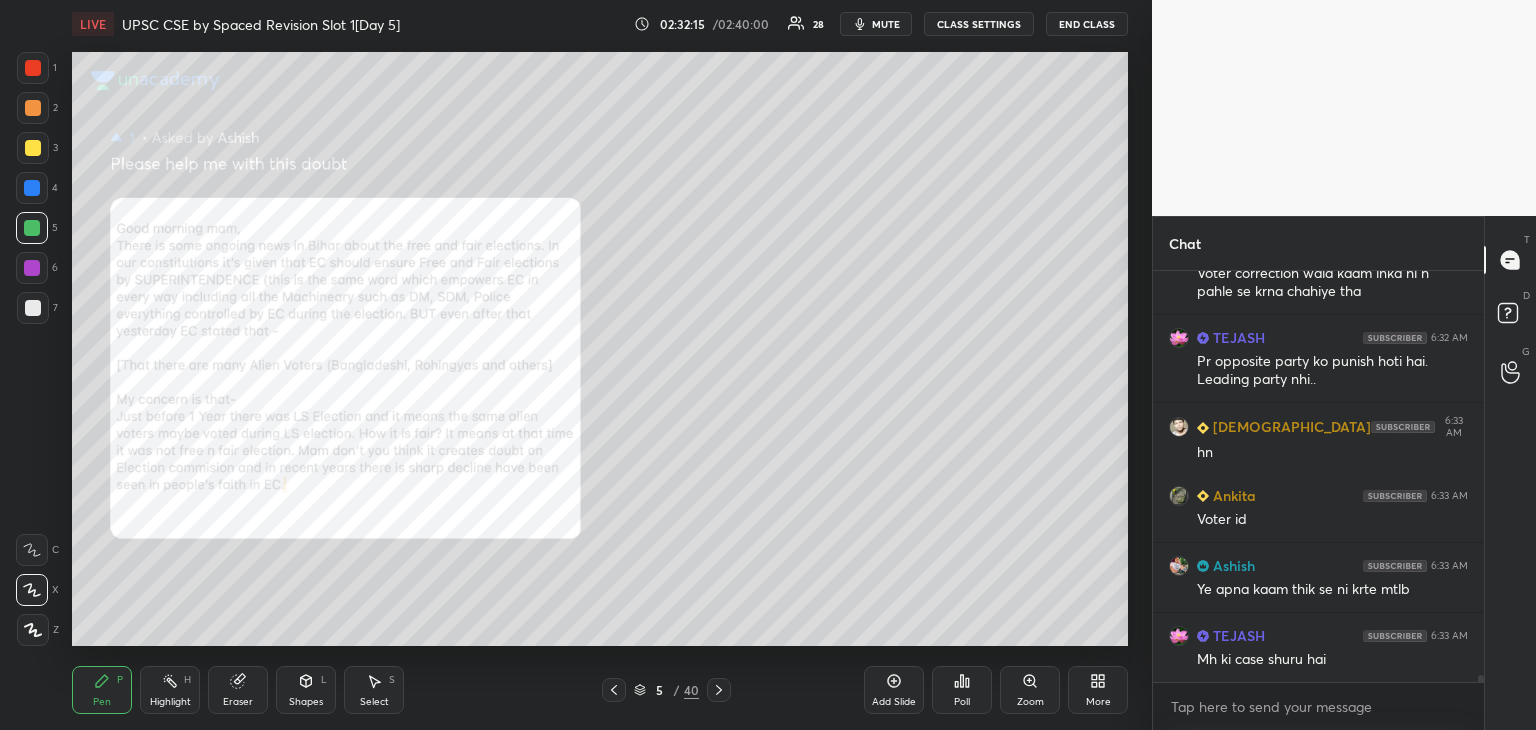click on "Chat TEJASH 6:32 AM Ys Ashish 6:32 AM Voter correction wala kaam inka hi h pahle se krna chahiye tha TEJASH 6:32 AM Pr opposite party ko punish hoti hai. Leading party nhi.. Shivam 6:33 AM hn Ankita 6:33 AM Voter id Ashish 6:33 AM Ye apna kaam thik se ni krte mtlb TEJASH 6:33 AM Mh ki case shuru hai JUMP TO LATEST Enable hand raising Enable raise hand to speak to learners. Once enabled, chat will be turned off temporarily. Enable x   Krish Asked a doubt 1 Please help me with this doubt Pick this doubt Omkar Asked a doubt 1 State assembly mai v parliamentary committee hota hai kya like Lok Sabha parliamentary committee Pick this doubt NEW DOUBTS ASKED Raise hand disabled You have disabled Raise hand currently. Enable it to invite learners to speak Enable Can't raise hand Looks like educator just invited you to speak. Please wait before you can raise your hand again. Got it T Messages (T) D Doubts (D) G Raise Hand (G)" at bounding box center (1344, 473) 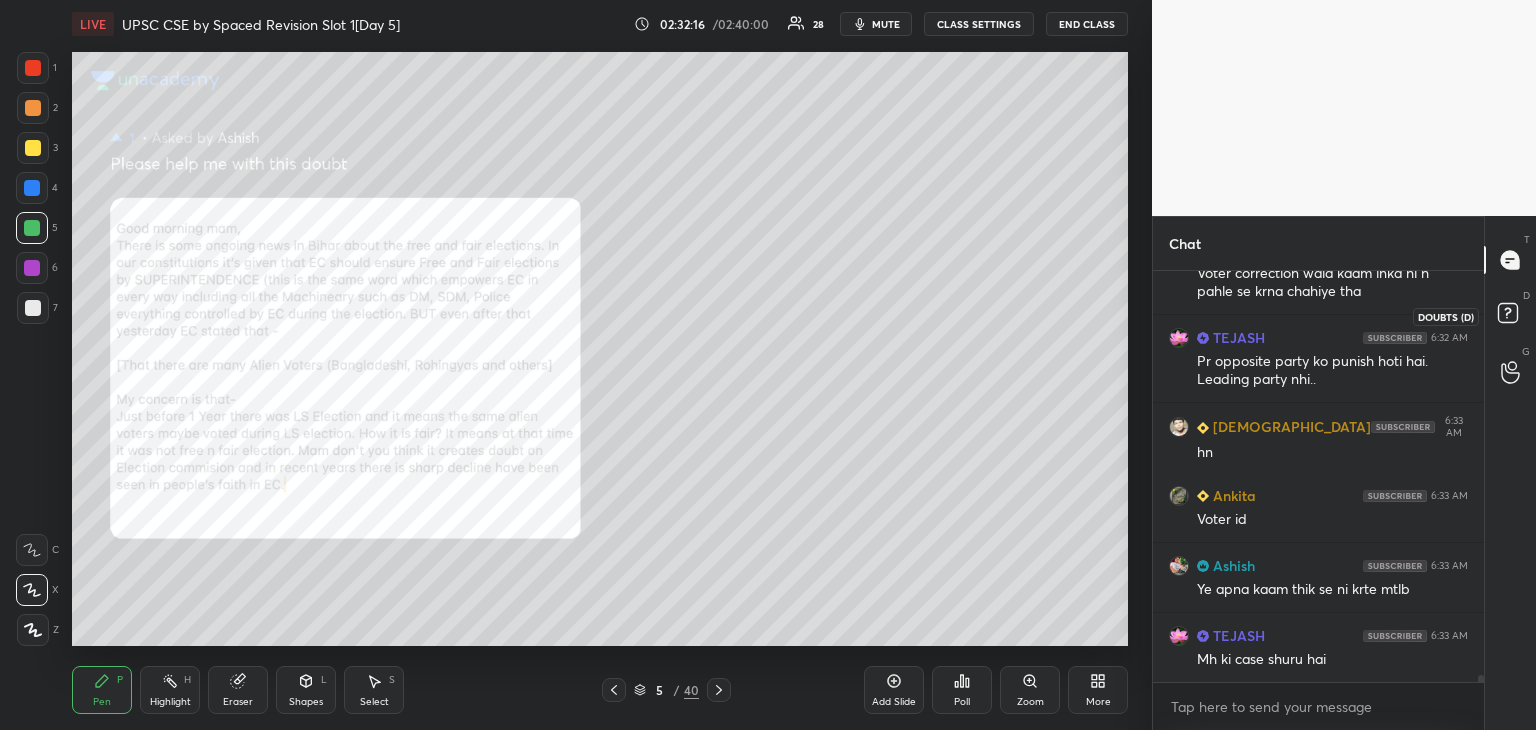 click 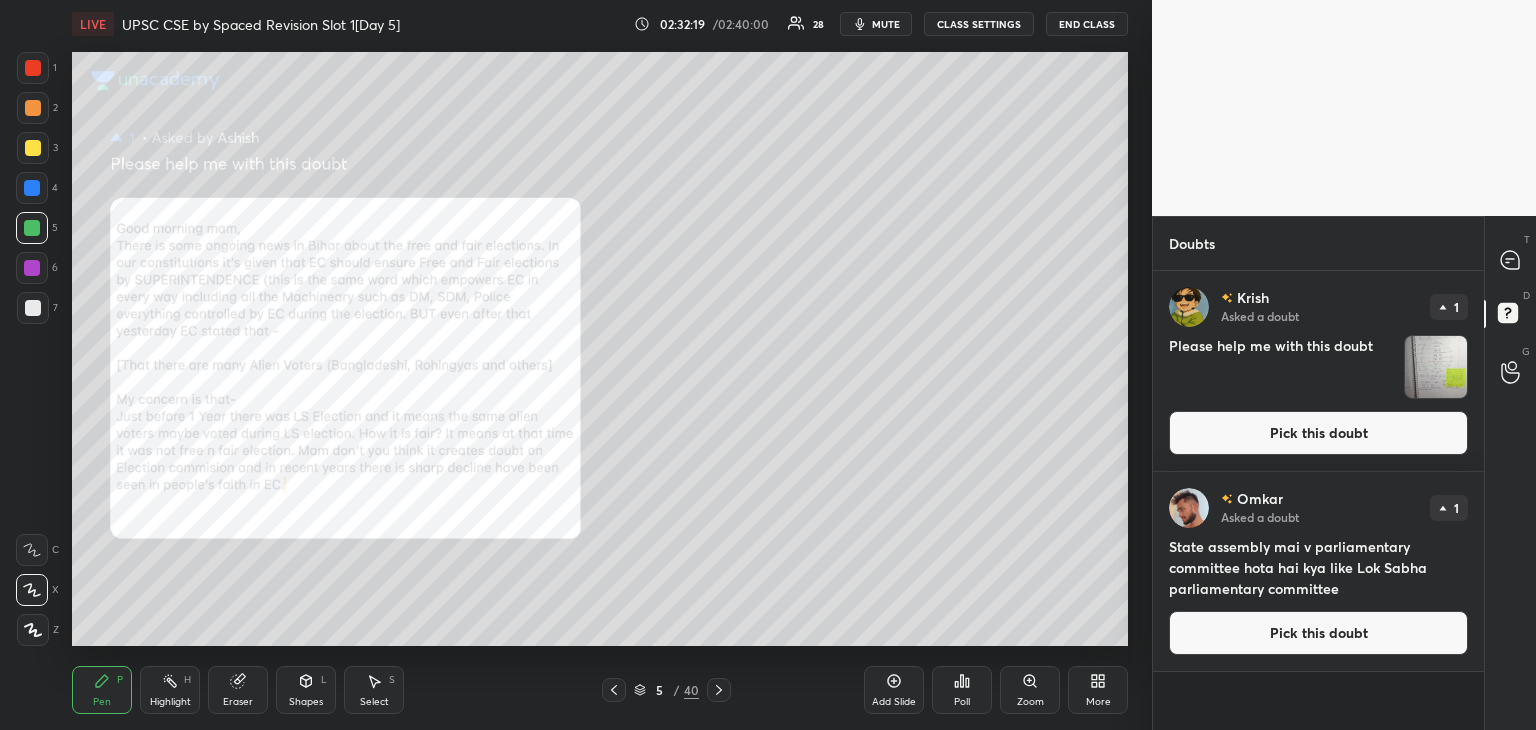click on "Pick this doubt" at bounding box center [1318, 433] 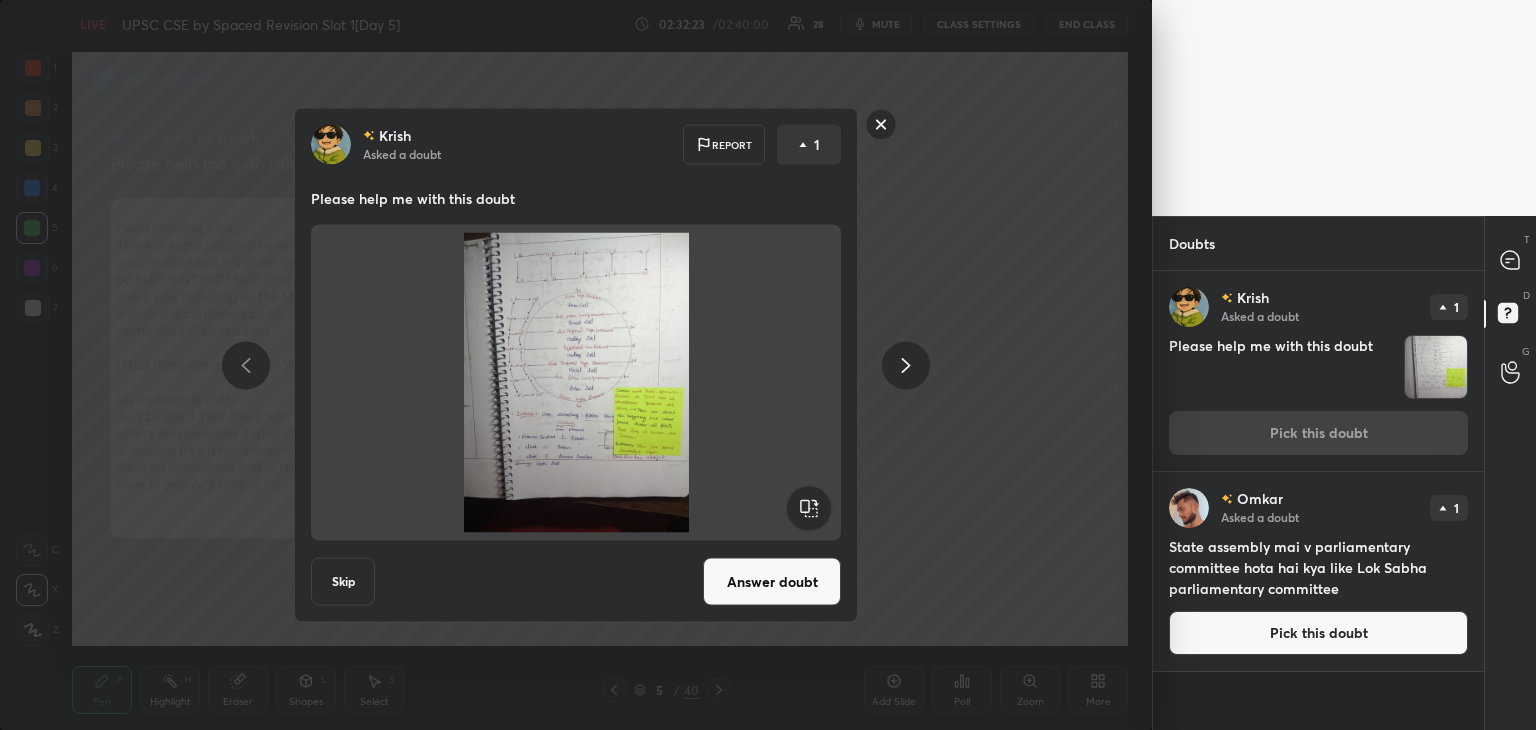 click 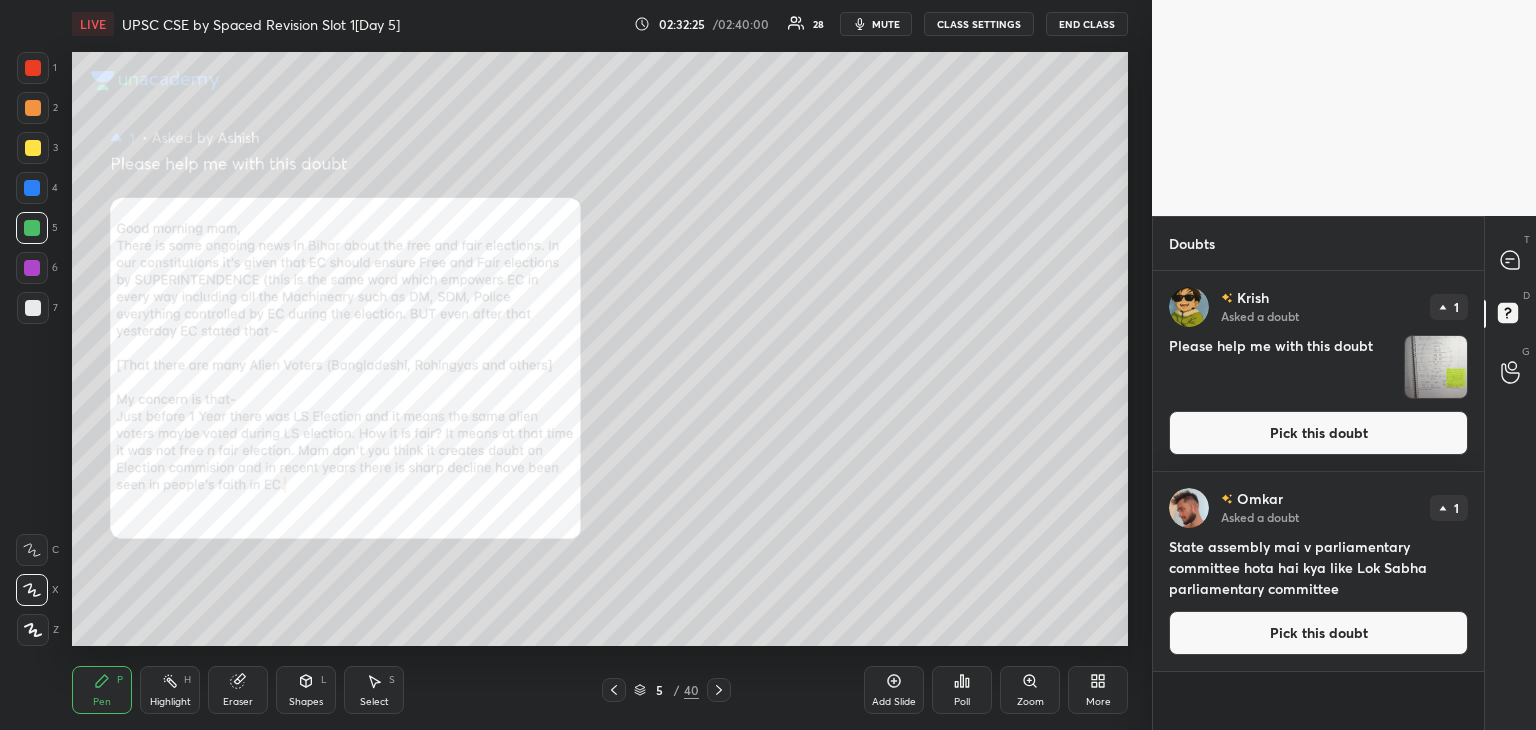 drag, startPoint x: 1360, startPoint y: 422, endPoint x: 1367, endPoint y: 413, distance: 11.401754 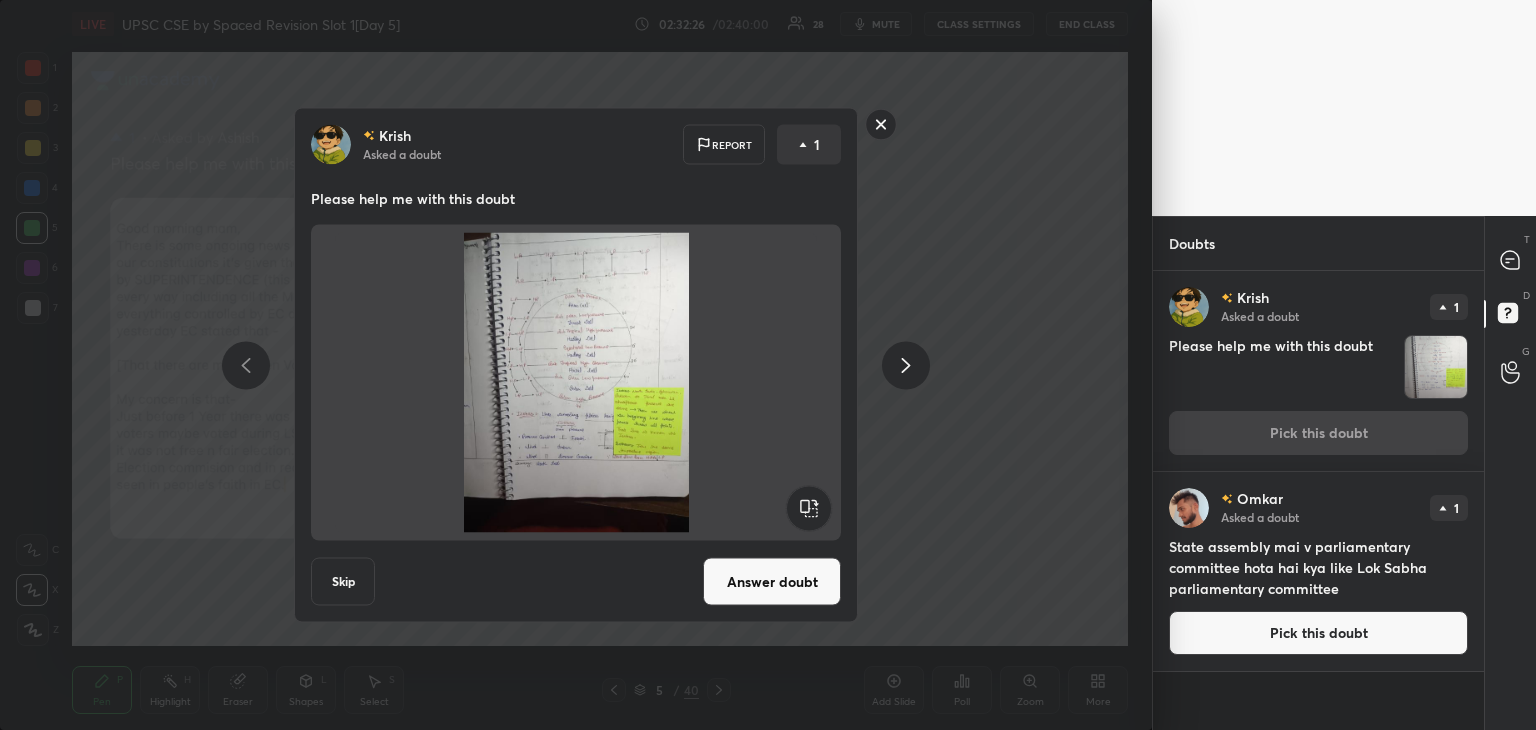 click 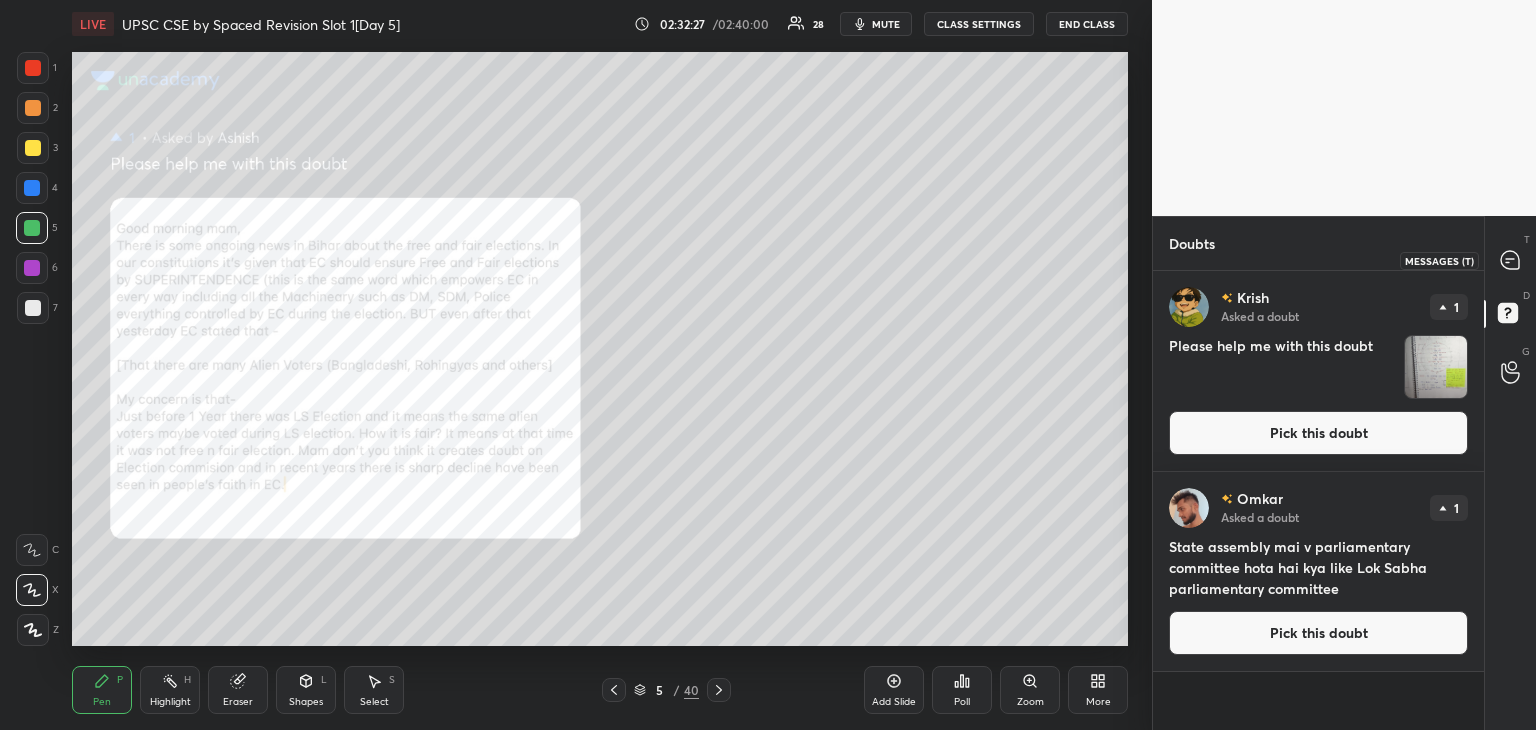 click 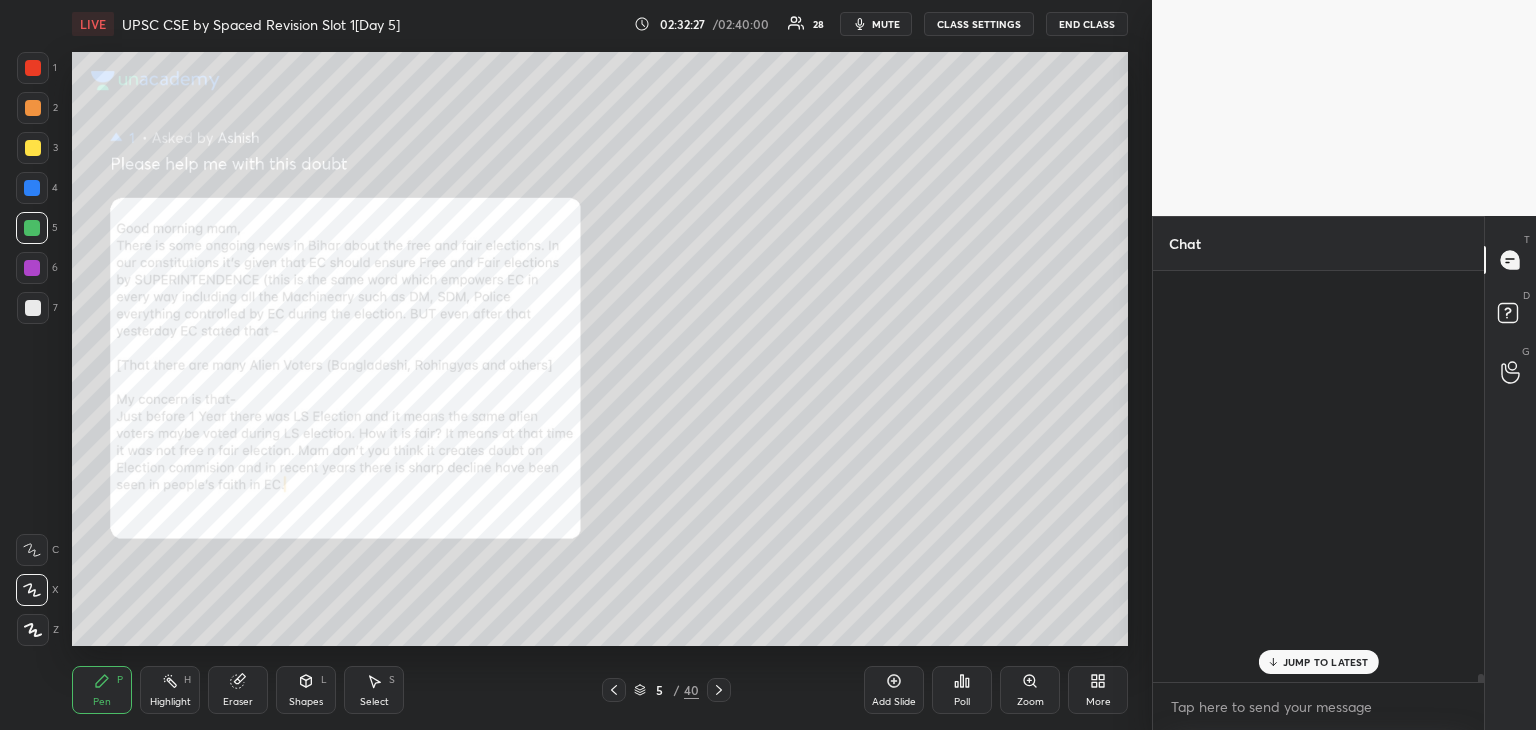scroll, scrollTop: 22786, scrollLeft: 0, axis: vertical 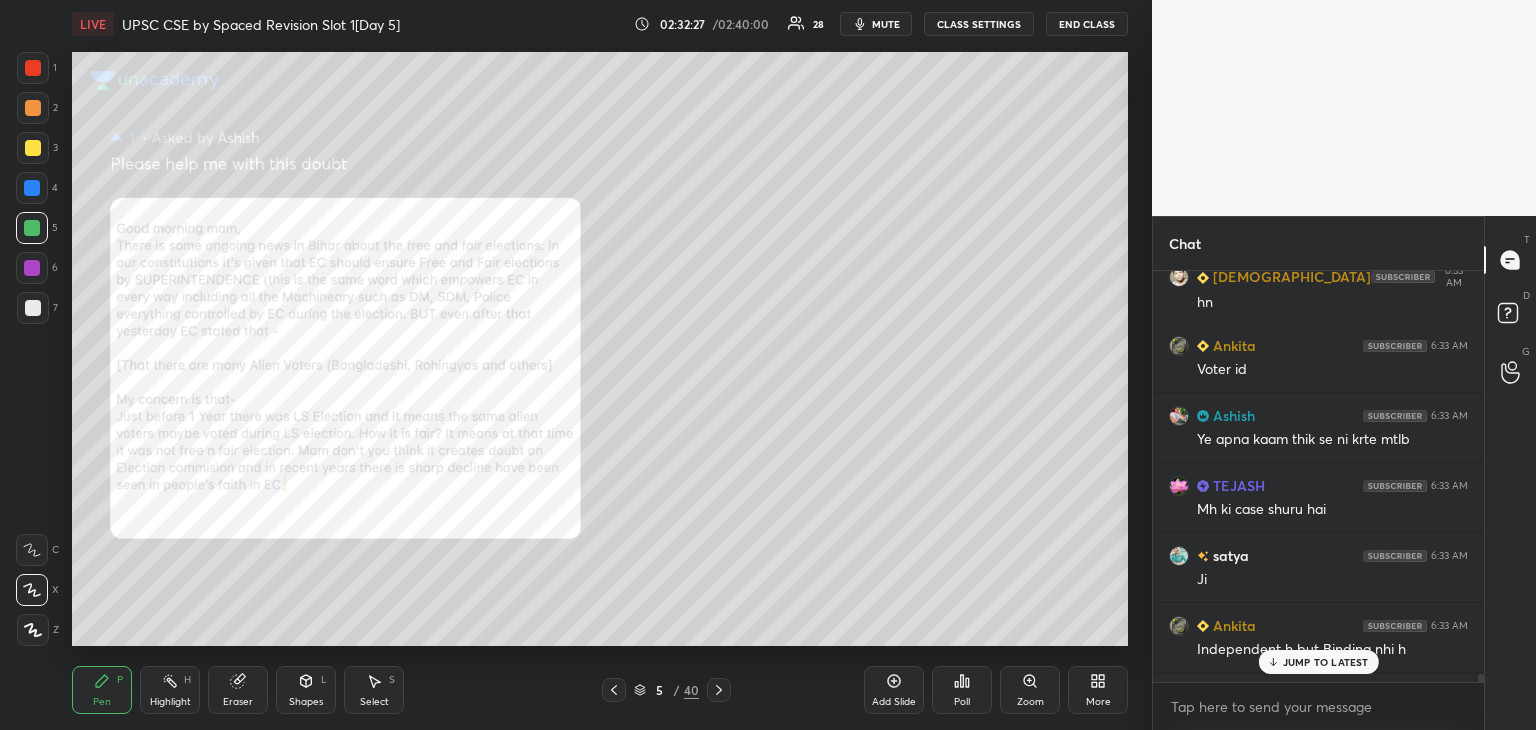 click on "JUMP TO LATEST" at bounding box center [1326, 662] 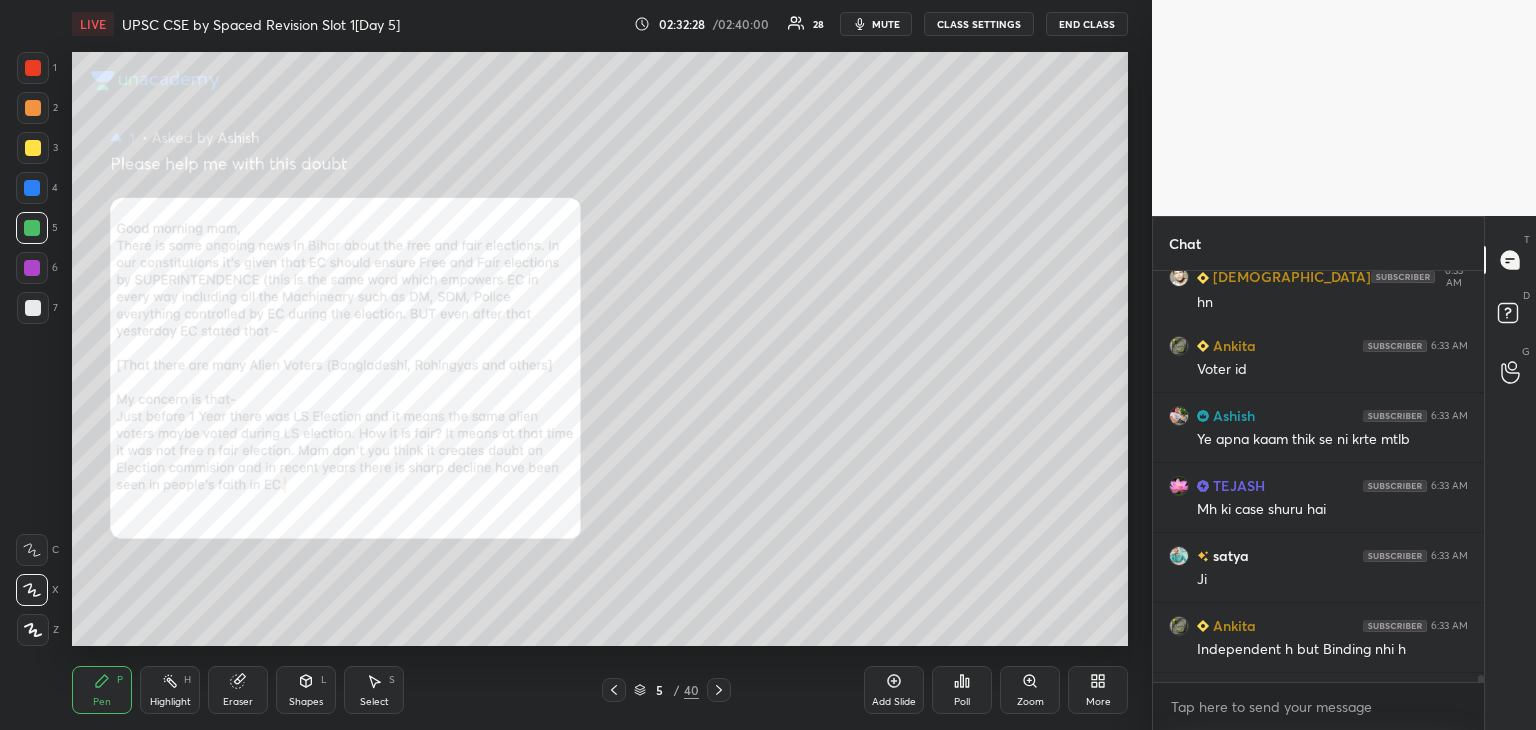 scroll, scrollTop: 22846, scrollLeft: 0, axis: vertical 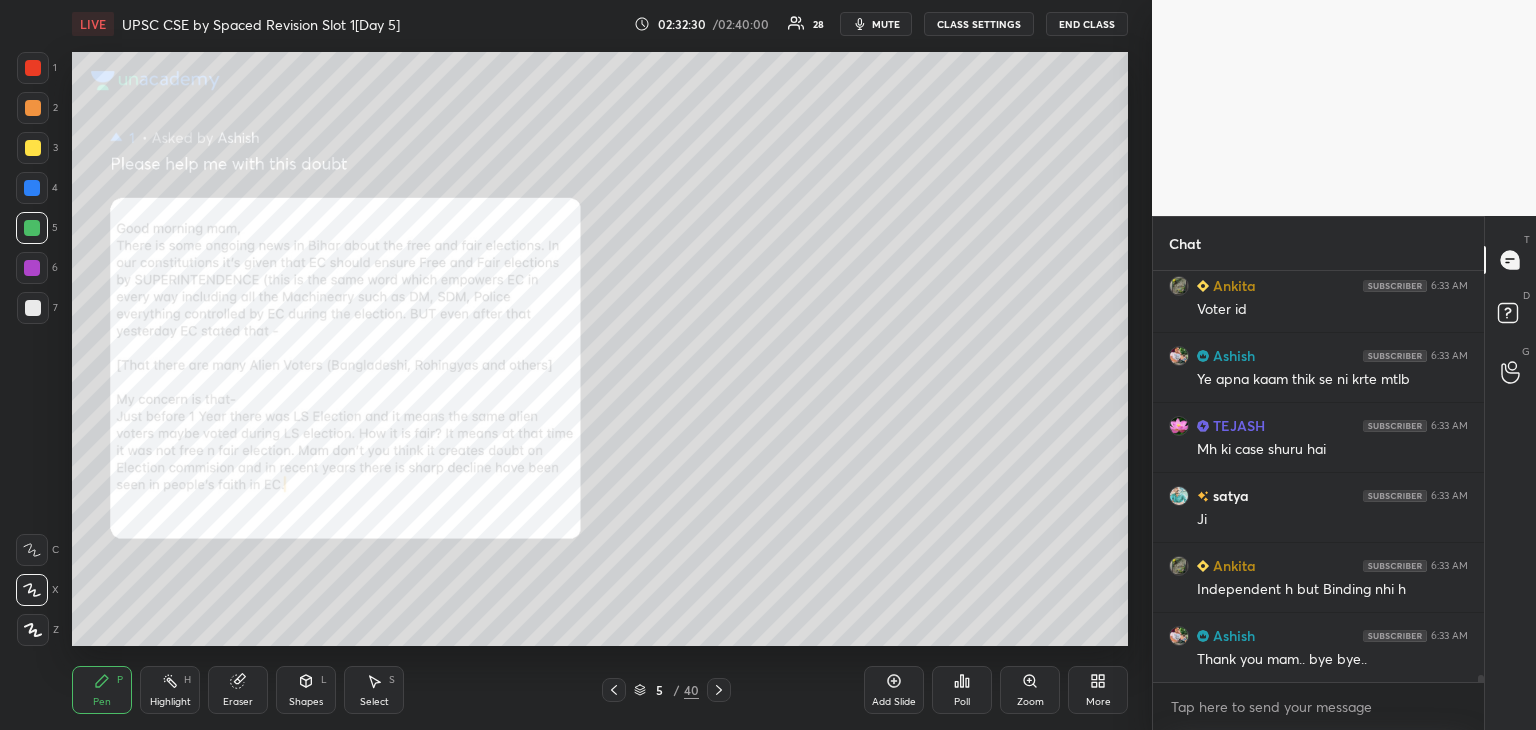 click 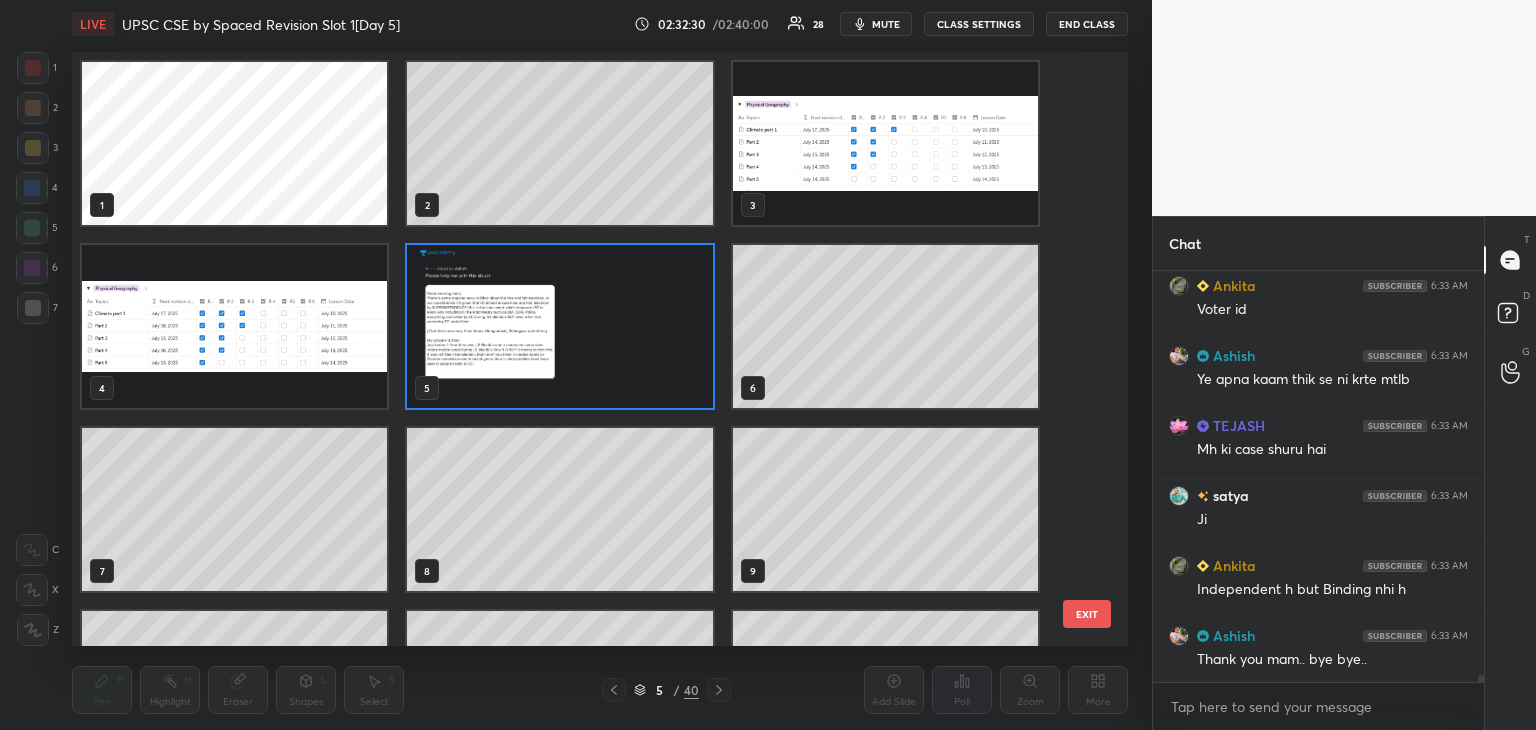 scroll, scrollTop: 6, scrollLeft: 10, axis: both 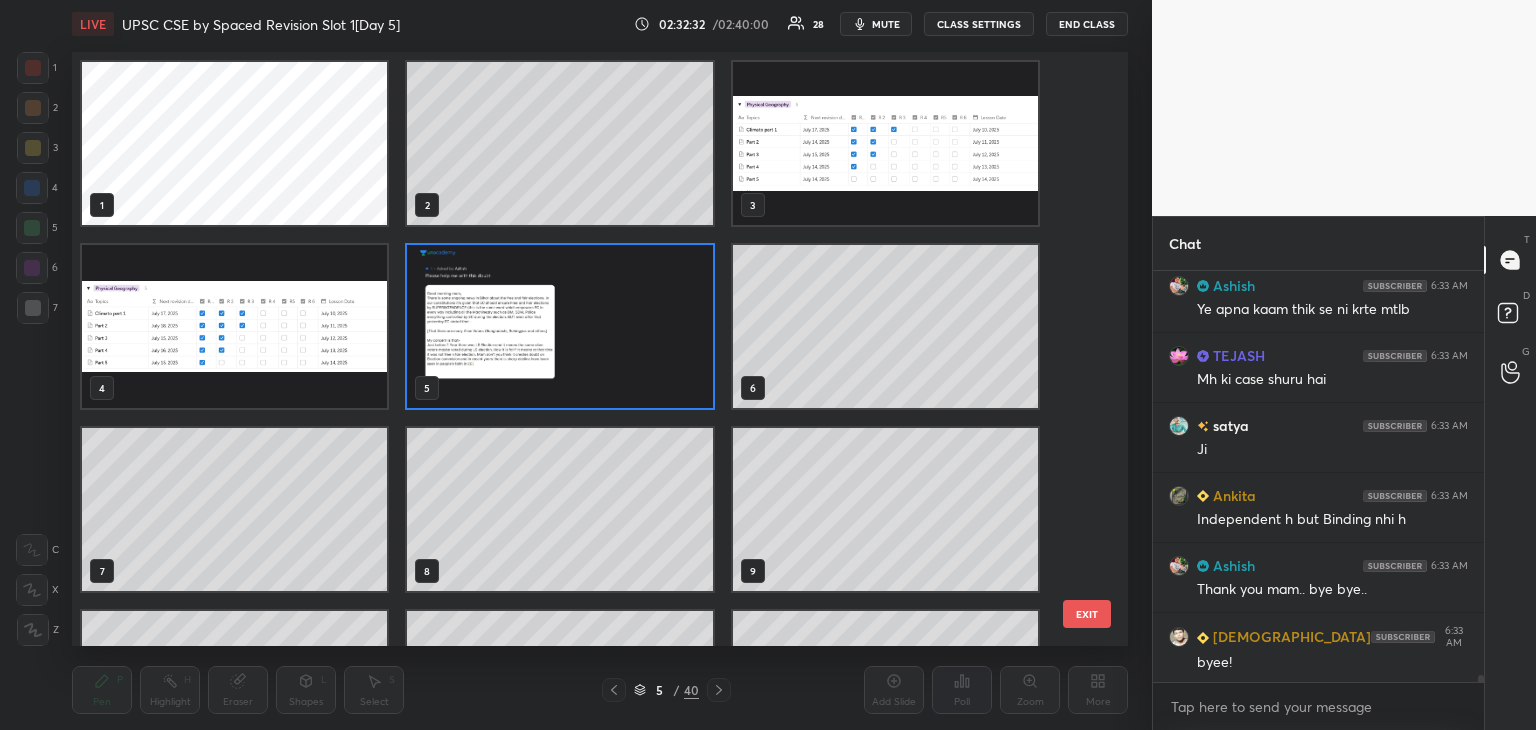 click on "End Class" at bounding box center (1087, 24) 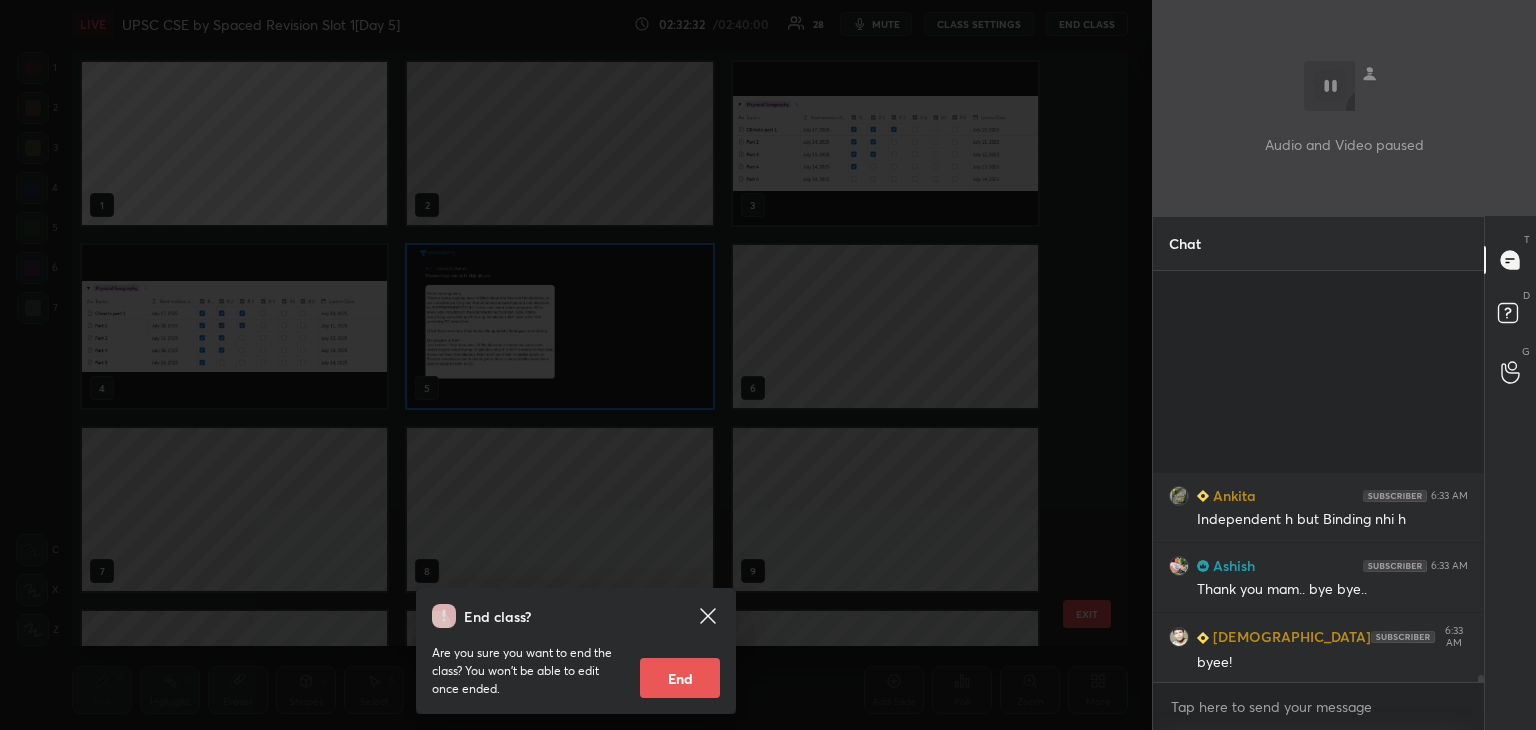 scroll, scrollTop: 23196, scrollLeft: 0, axis: vertical 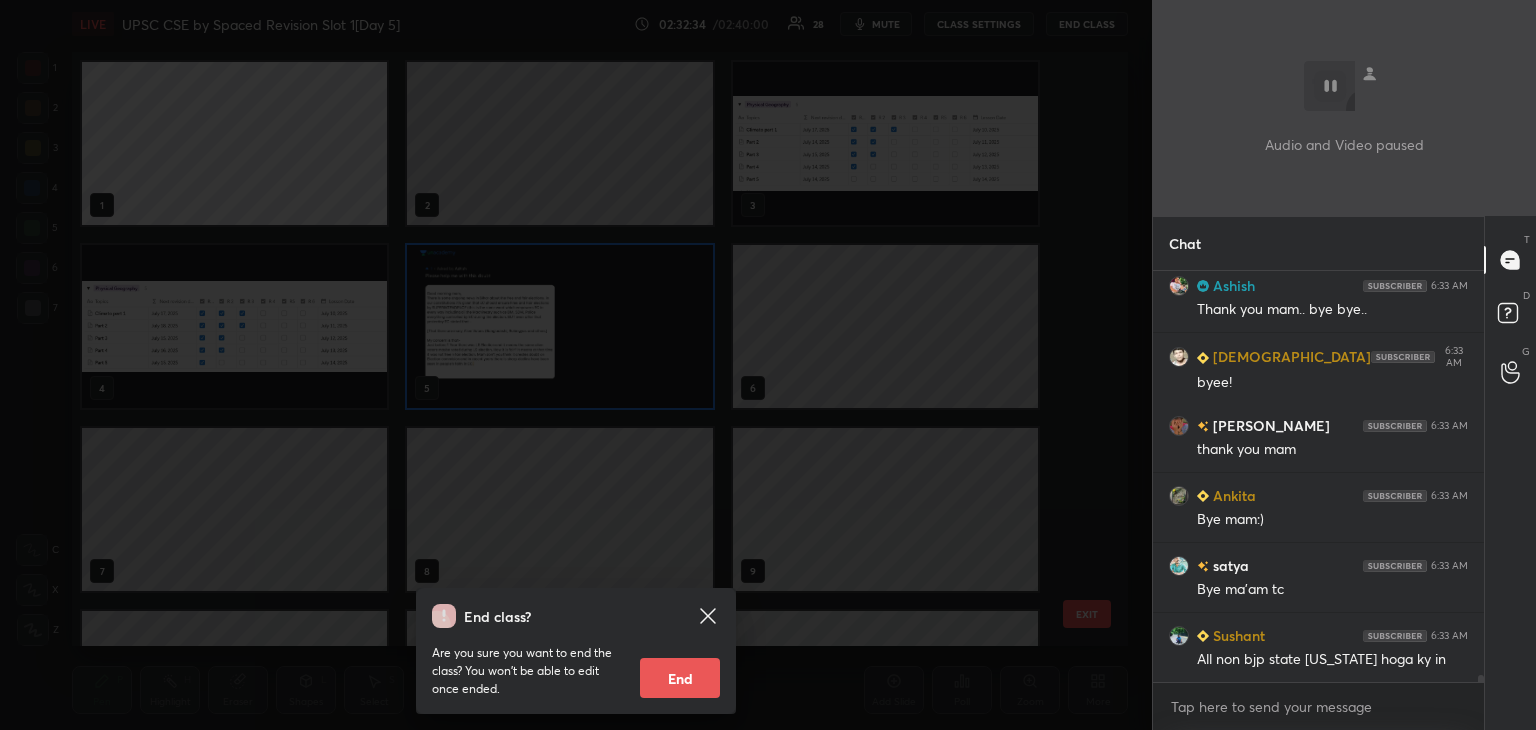 click on "End" at bounding box center [680, 678] 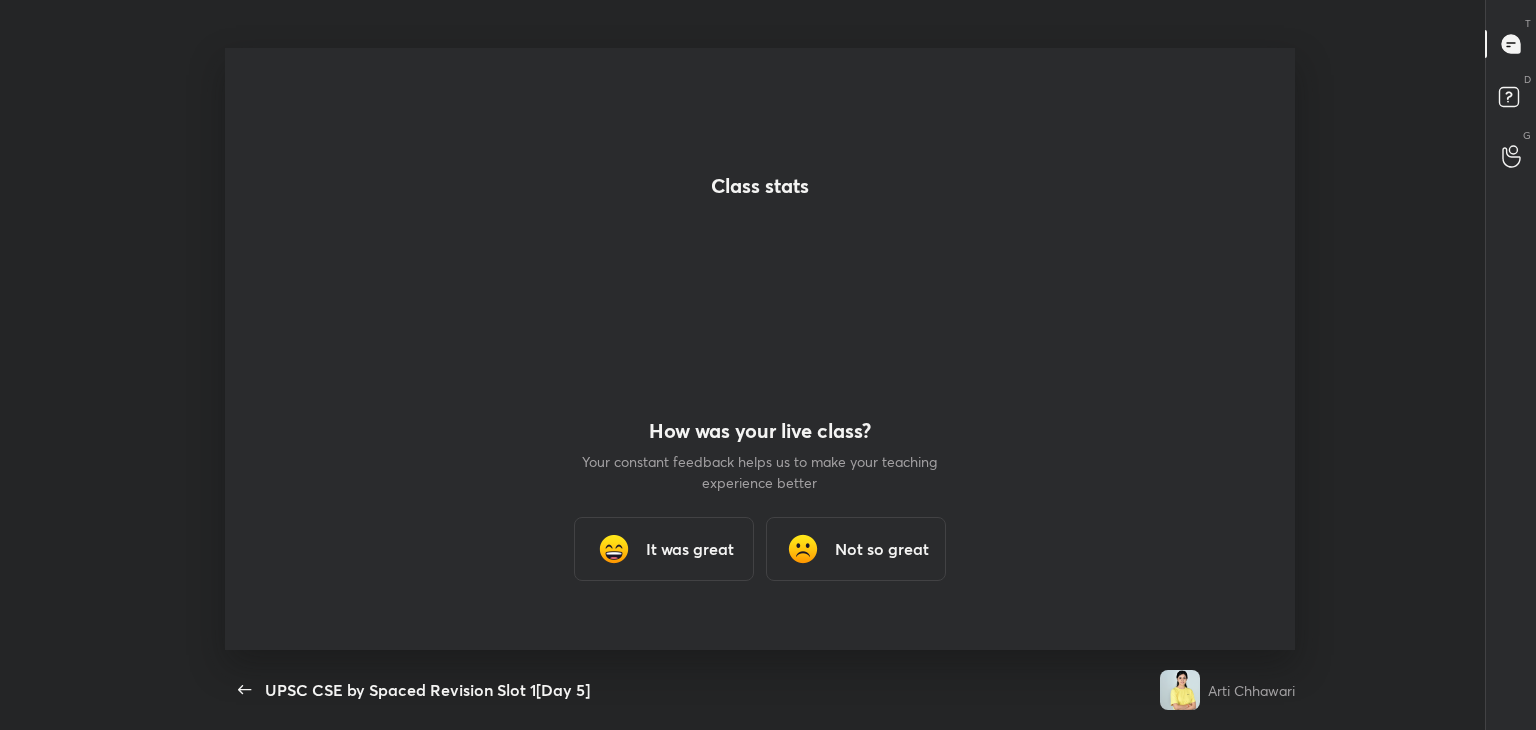 scroll, scrollTop: 99397, scrollLeft: 98756, axis: both 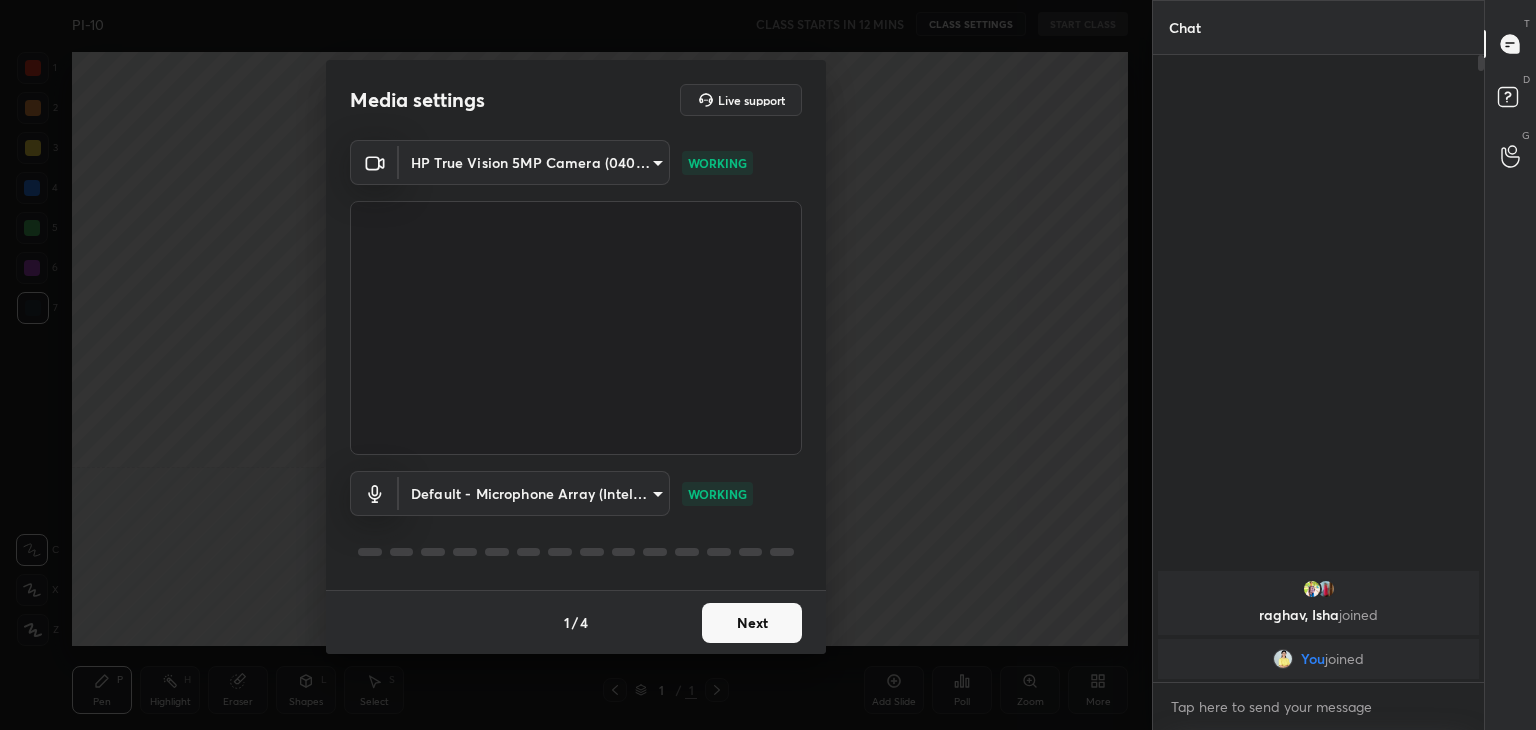 click on "Next" at bounding box center (752, 623) 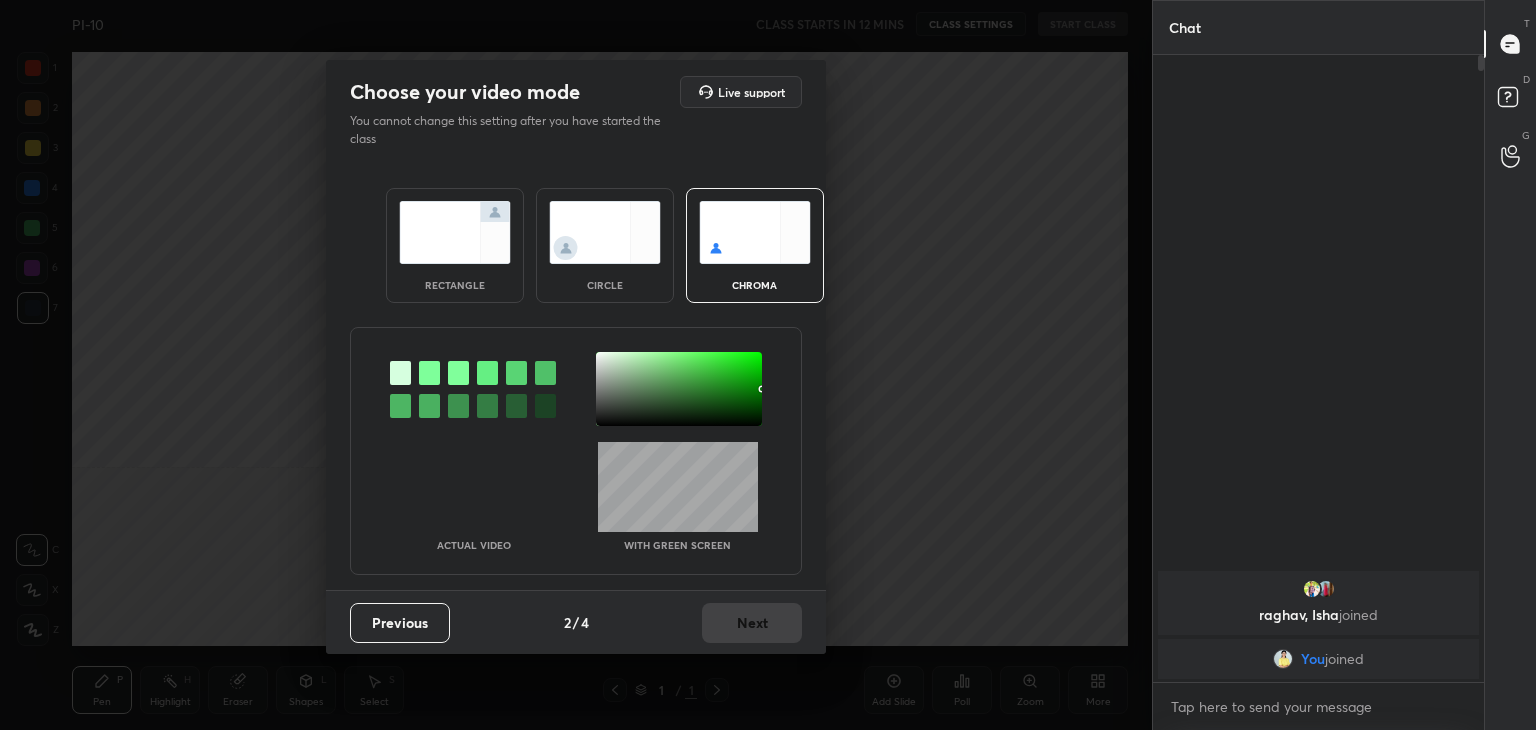 click on "rectangle" at bounding box center (455, 245) 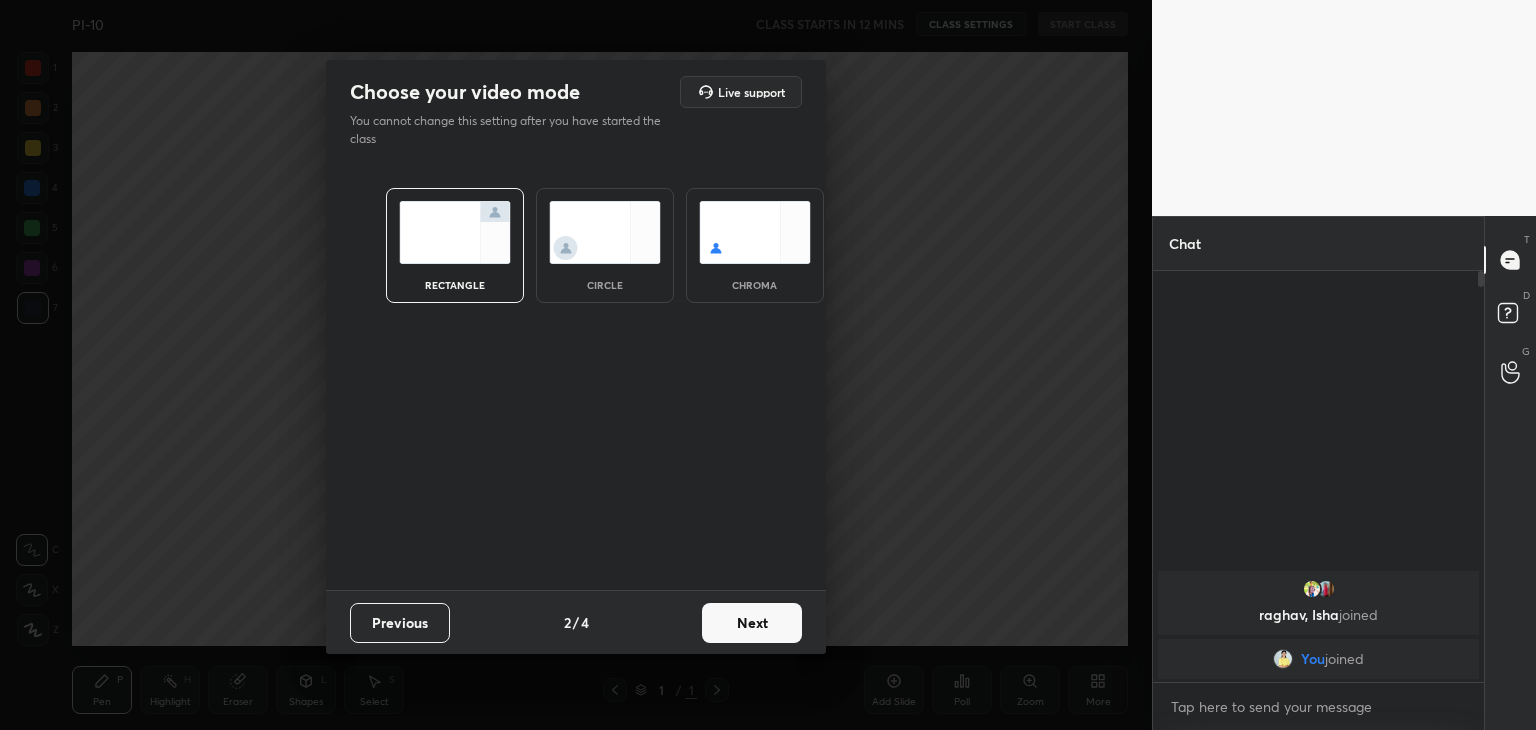 scroll, scrollTop: 405, scrollLeft: 325, axis: both 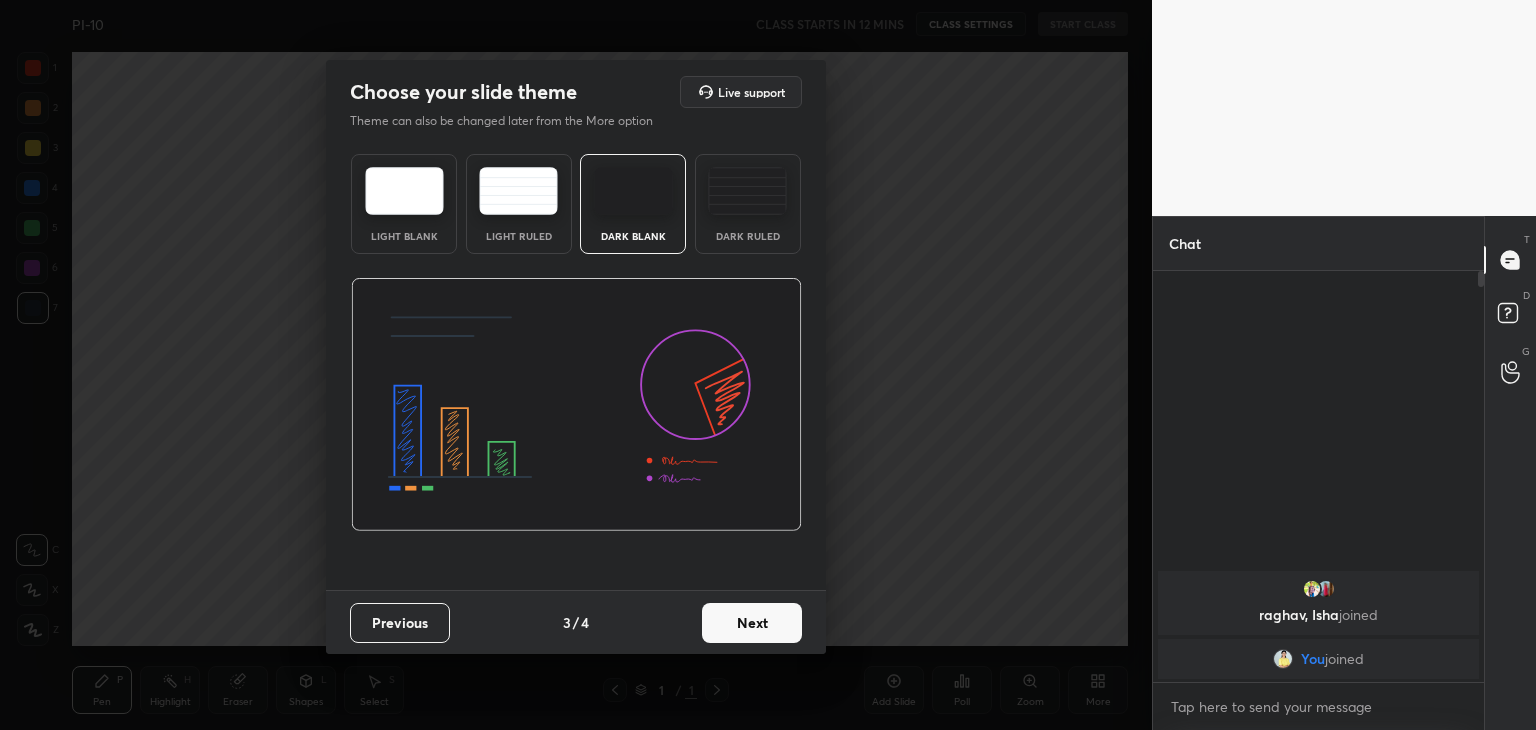 click on "Next" at bounding box center [752, 623] 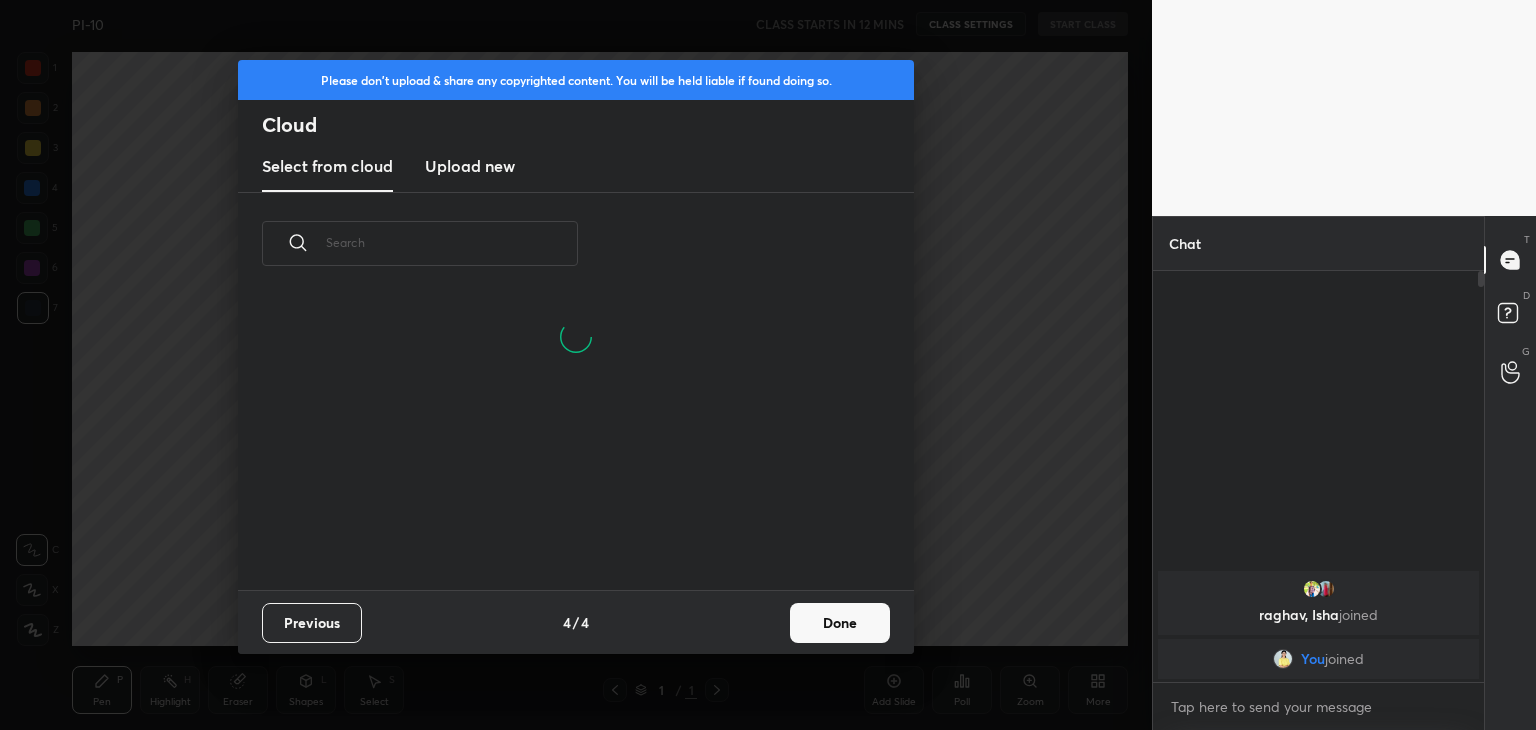 click on "Done" at bounding box center [840, 623] 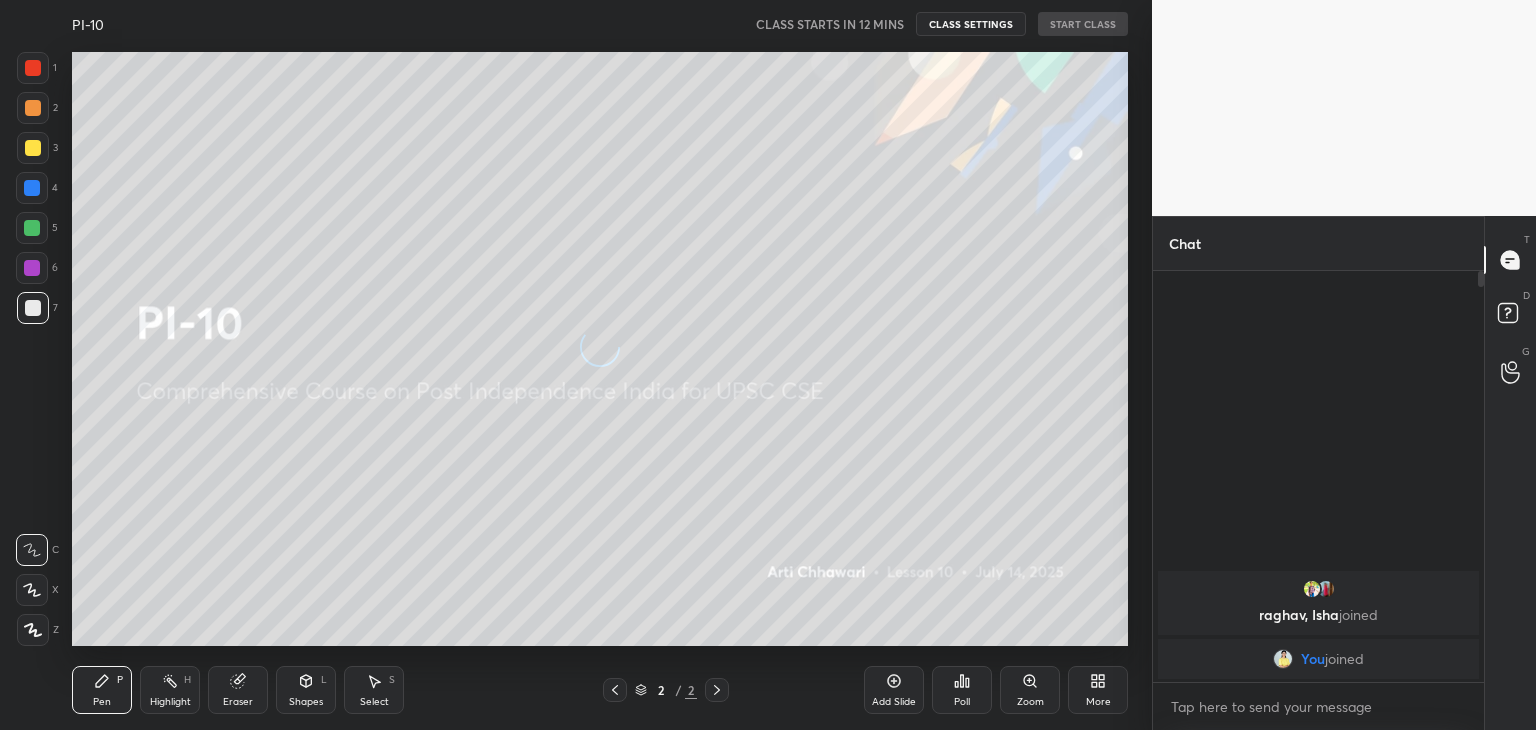 scroll, scrollTop: 6, scrollLeft: 10, axis: both 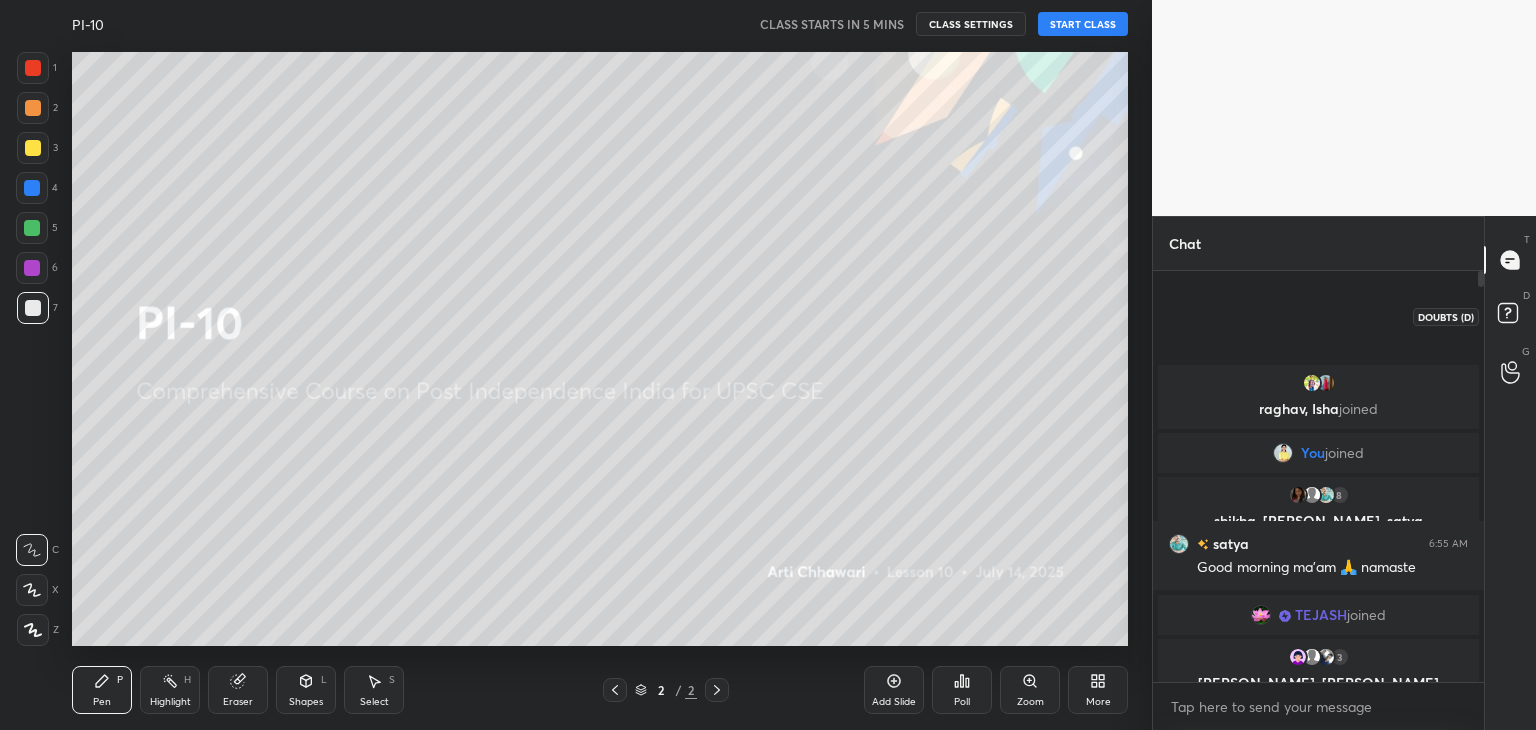 click 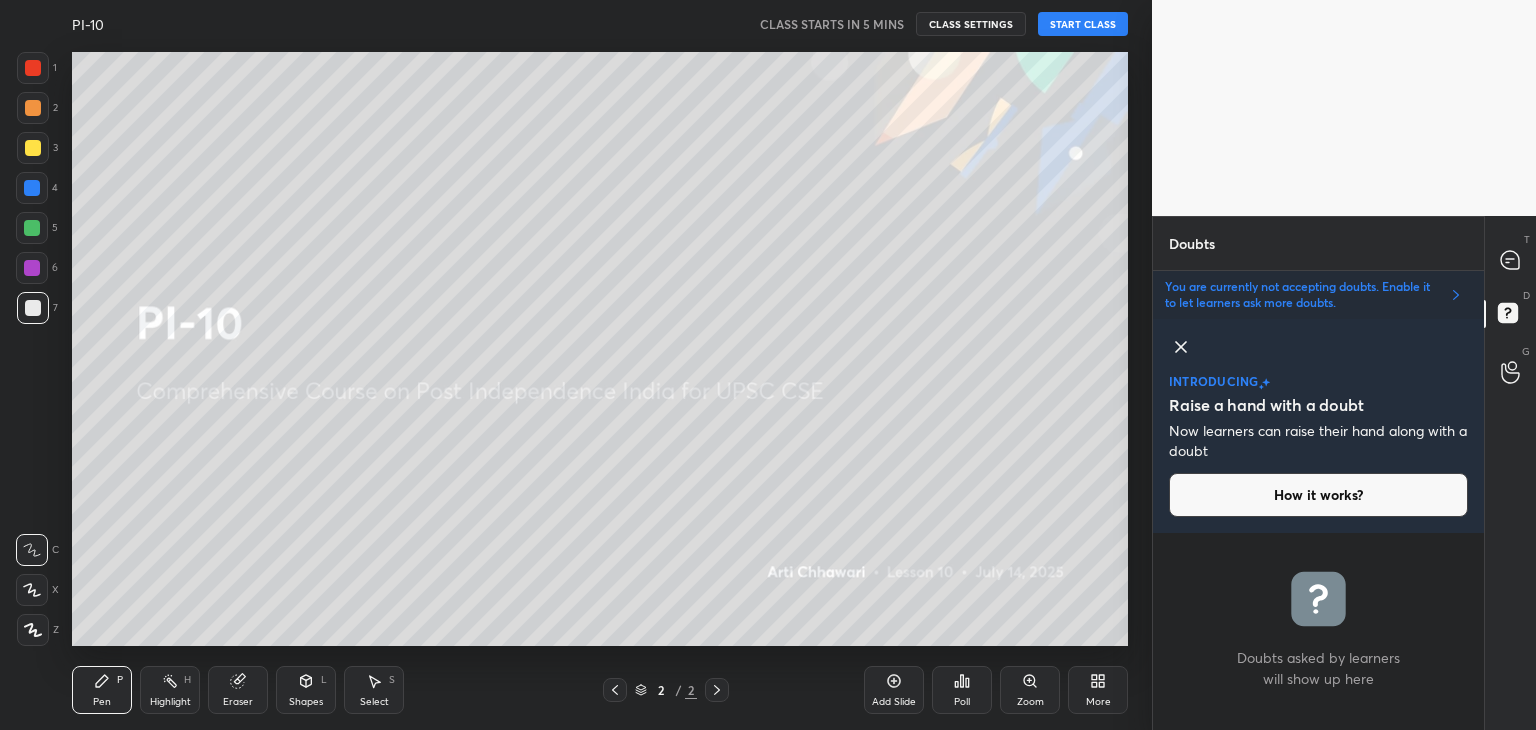 scroll, scrollTop: 192, scrollLeft: 325, axis: both 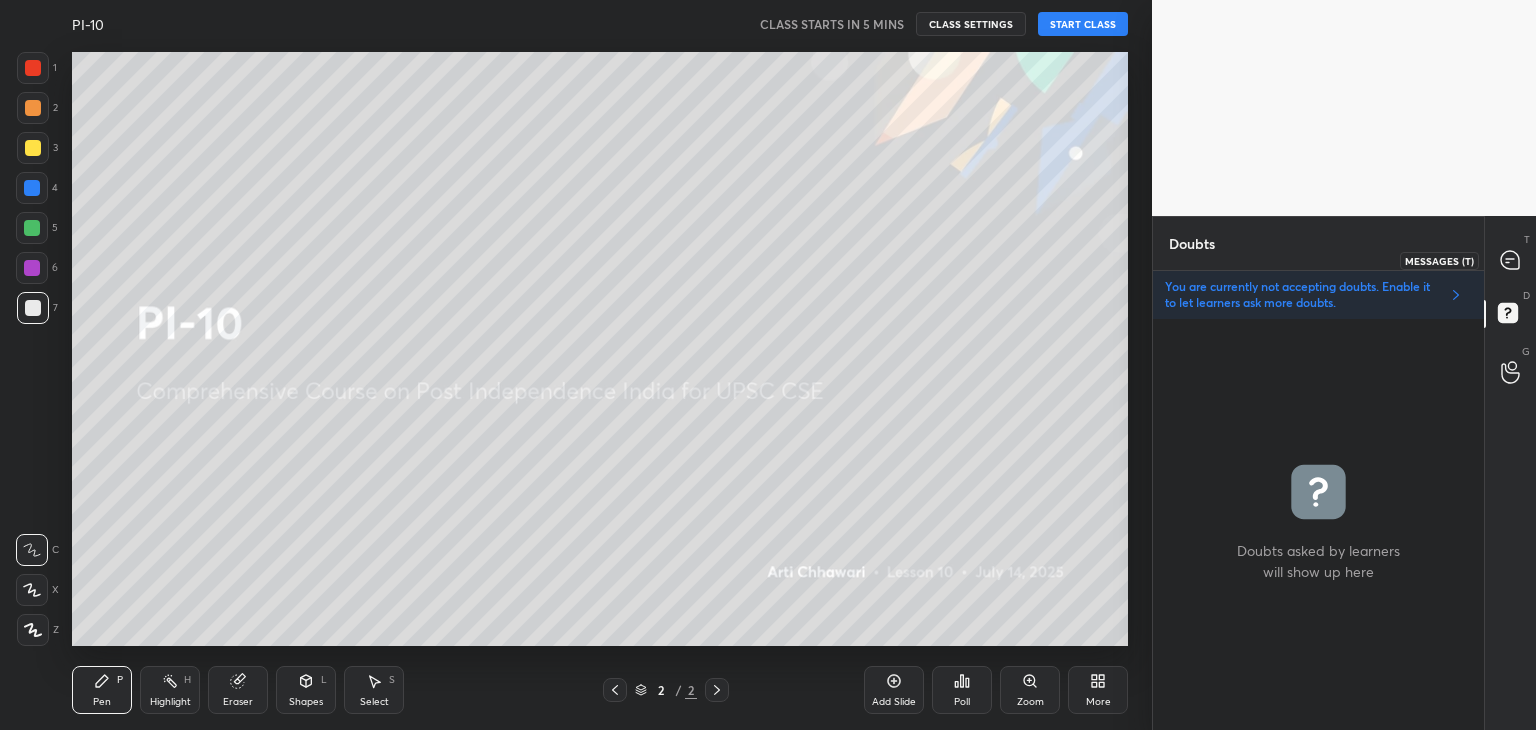 click 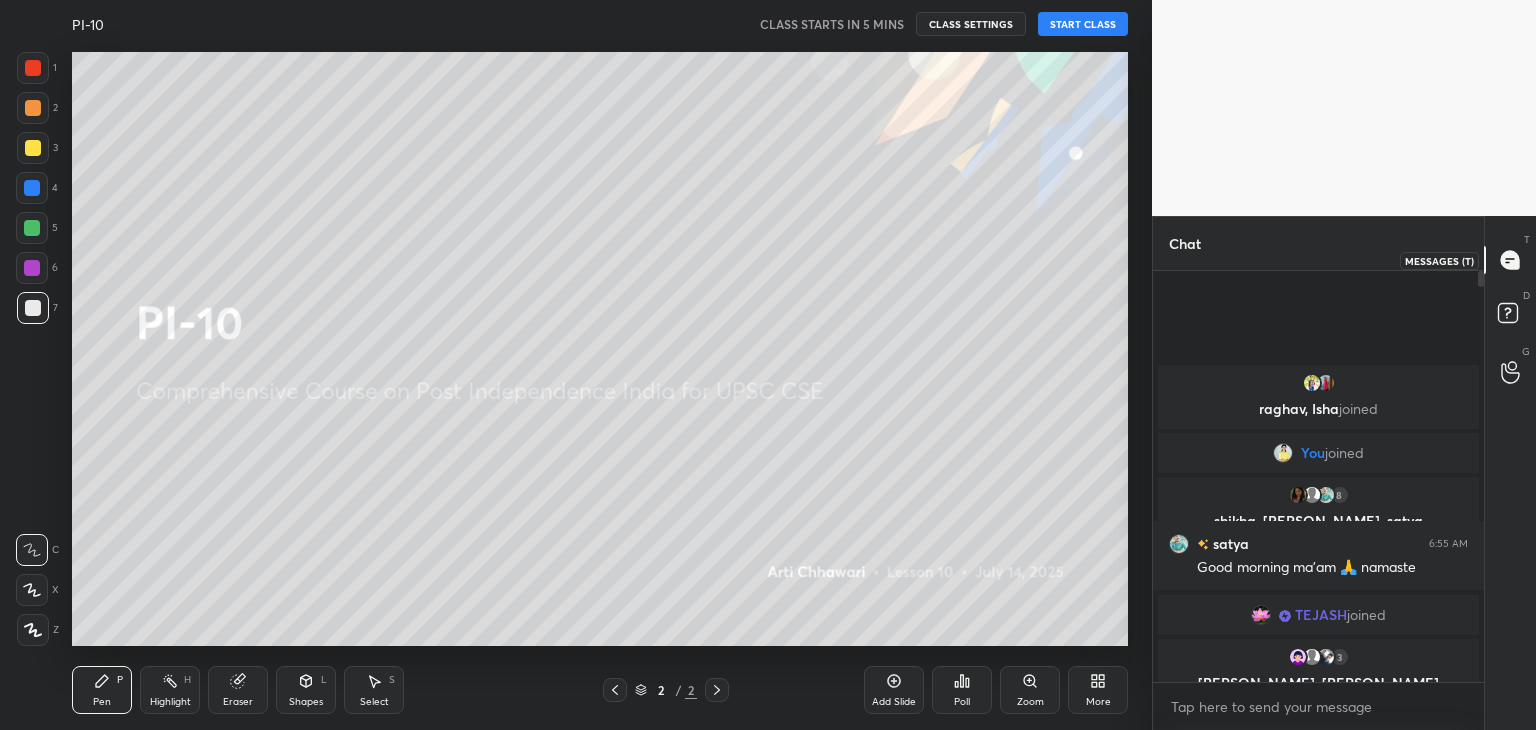 scroll, scrollTop: 6, scrollLeft: 6, axis: both 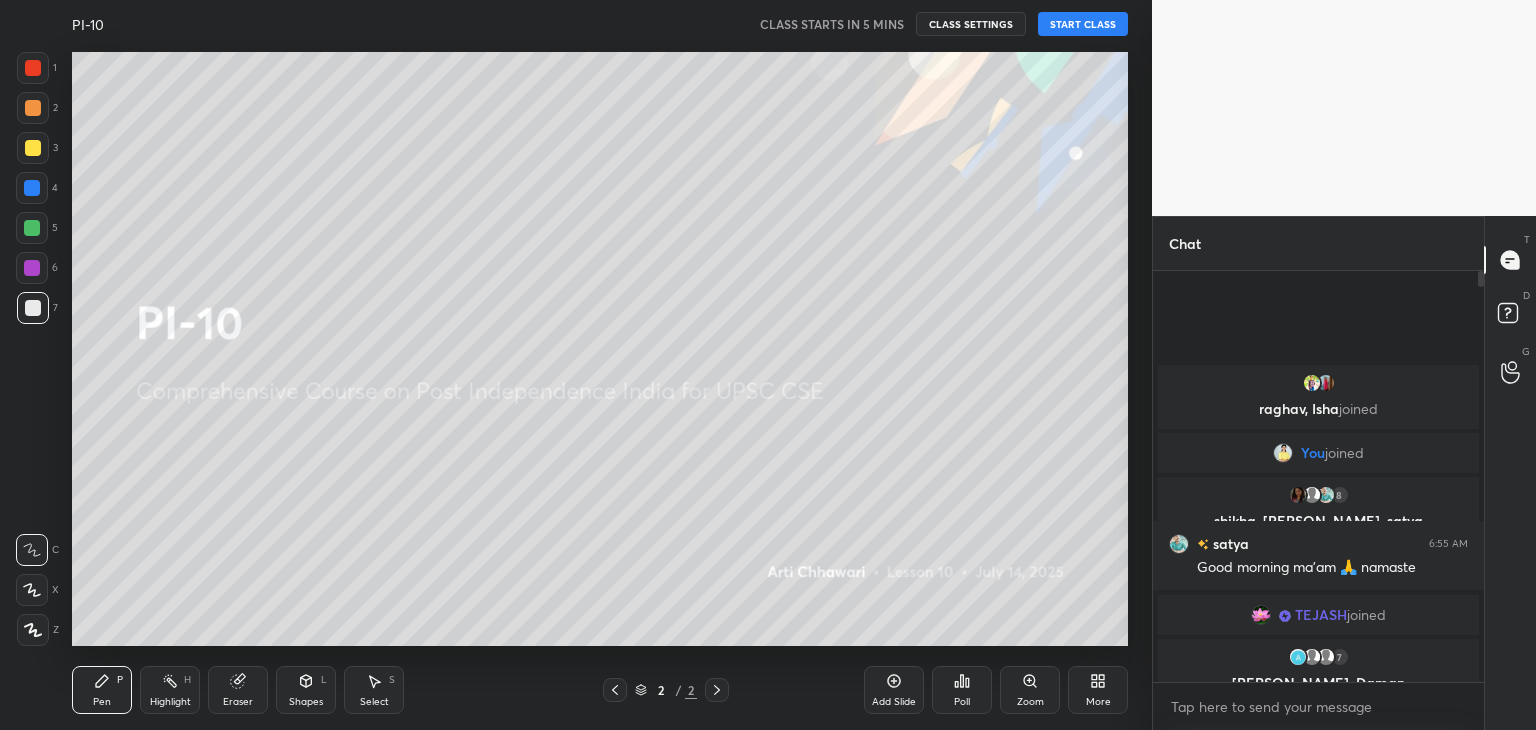 drag, startPoint x: 1479, startPoint y: 278, endPoint x: 1487, endPoint y: 445, distance: 167.19151 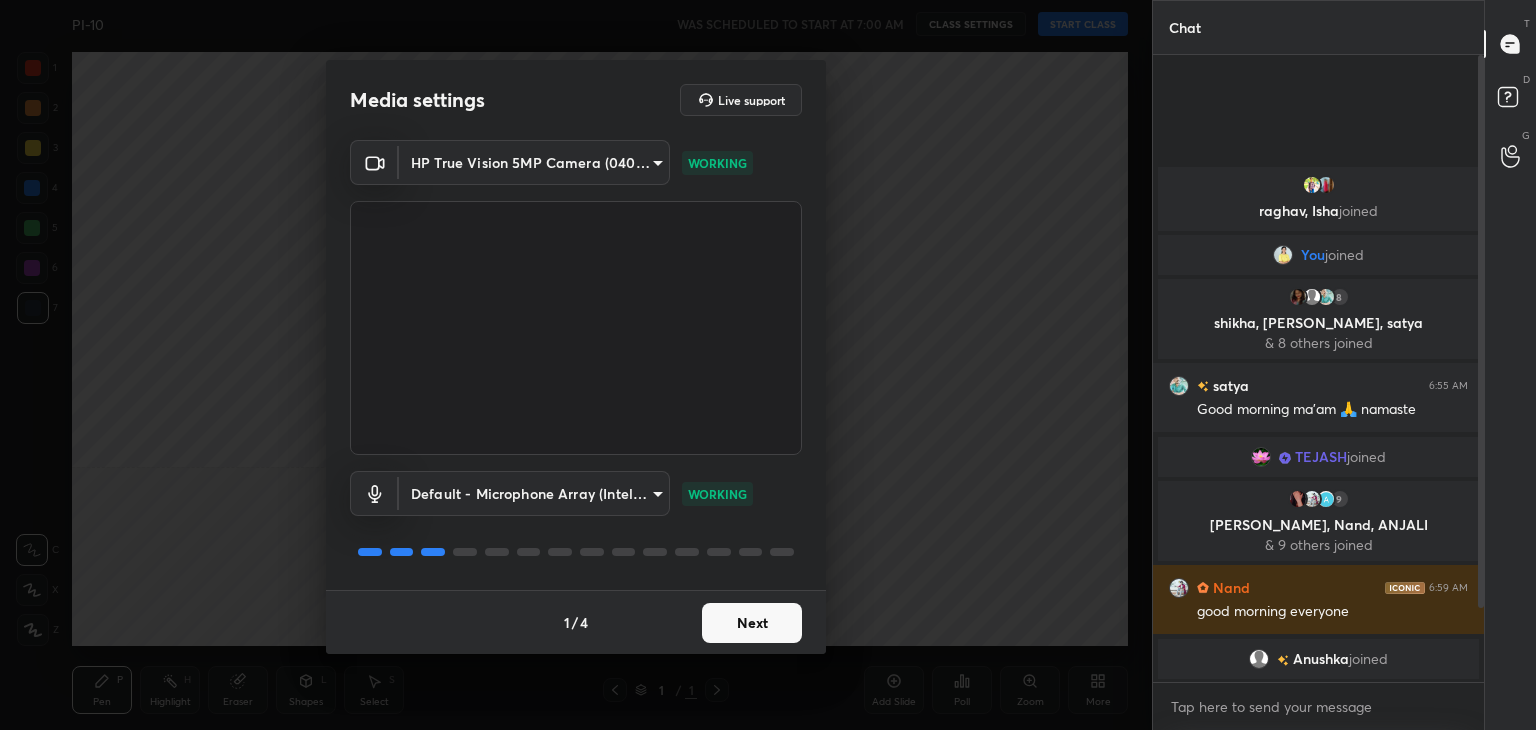 scroll, scrollTop: 0, scrollLeft: 0, axis: both 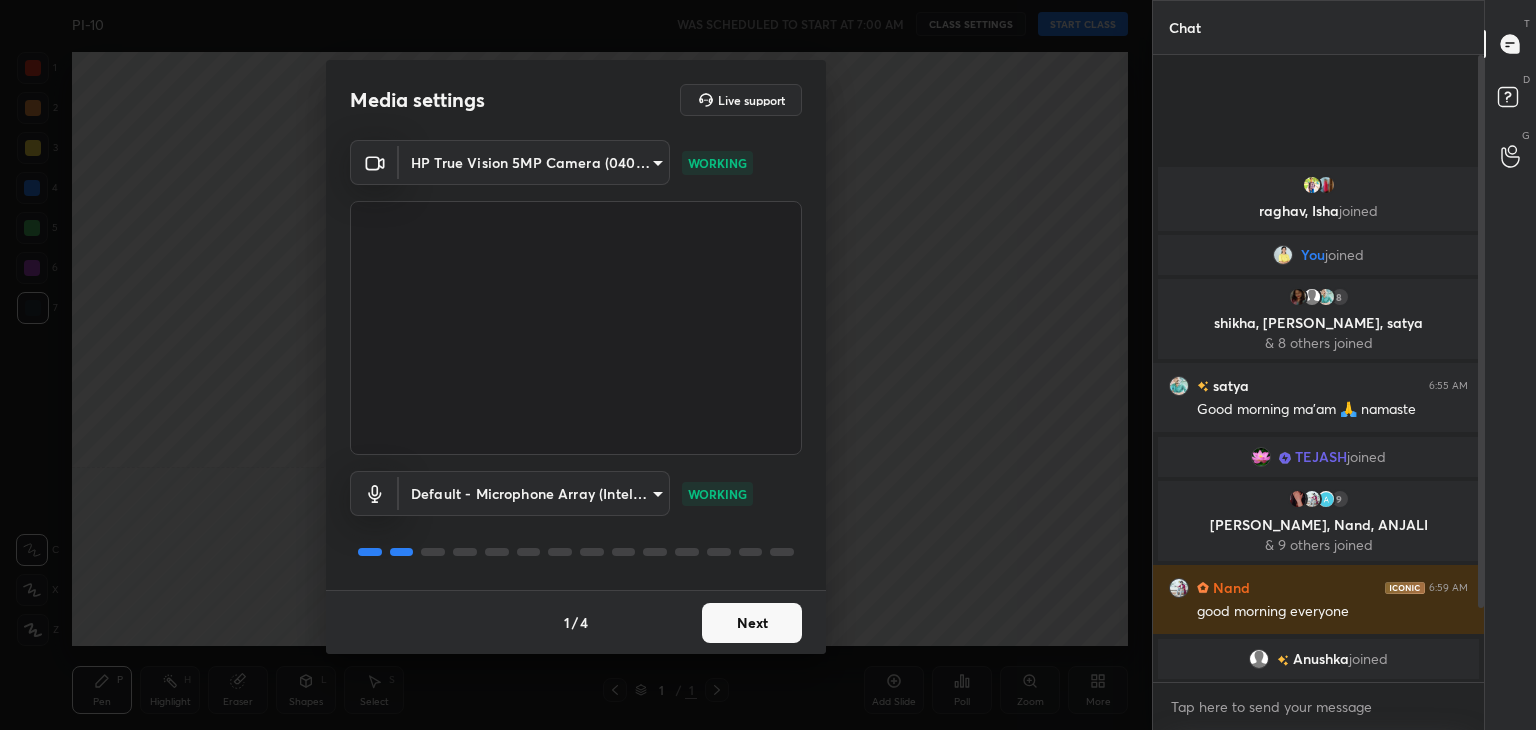 click on "Next" at bounding box center (752, 623) 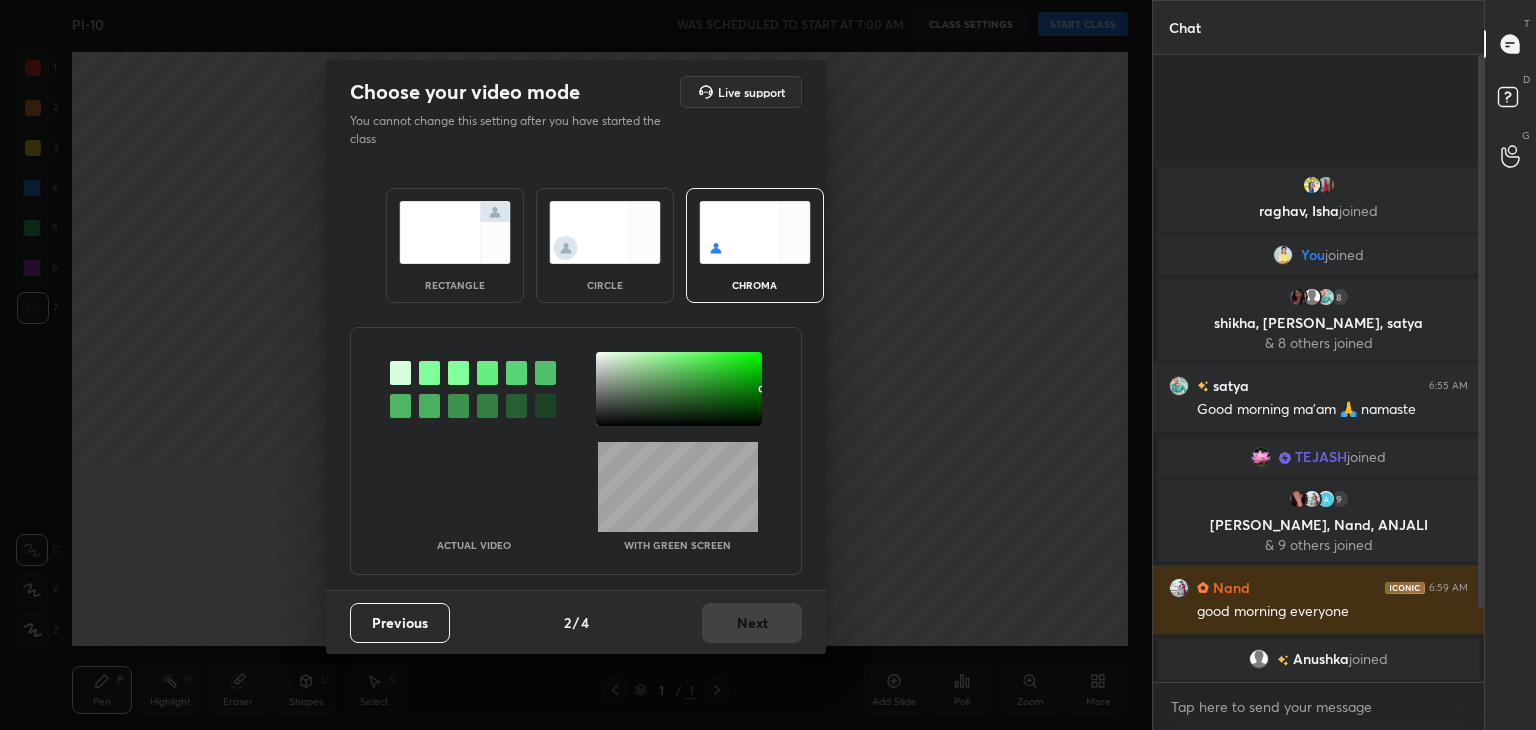 click on "rectangle" at bounding box center [455, 245] 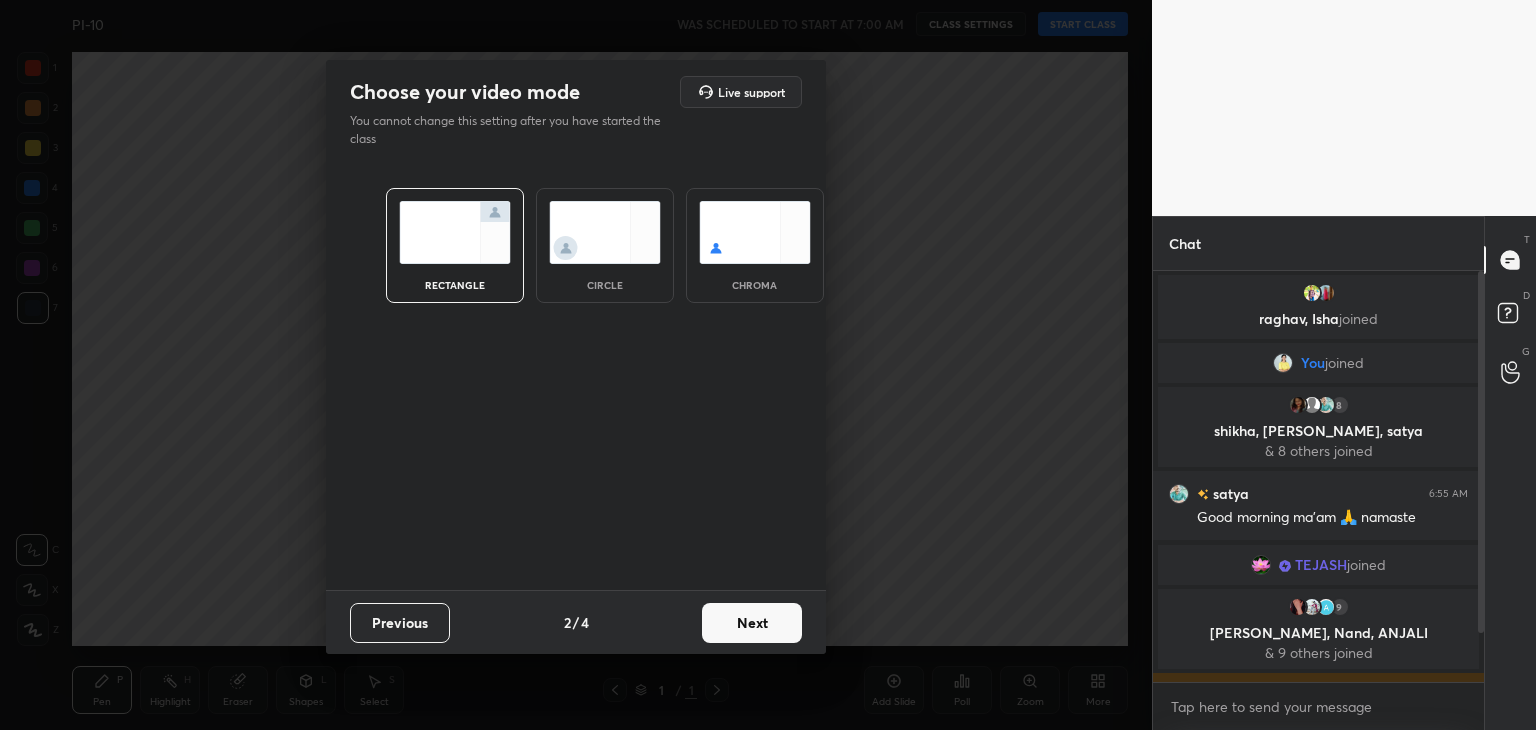 scroll, scrollTop: 405, scrollLeft: 325, axis: both 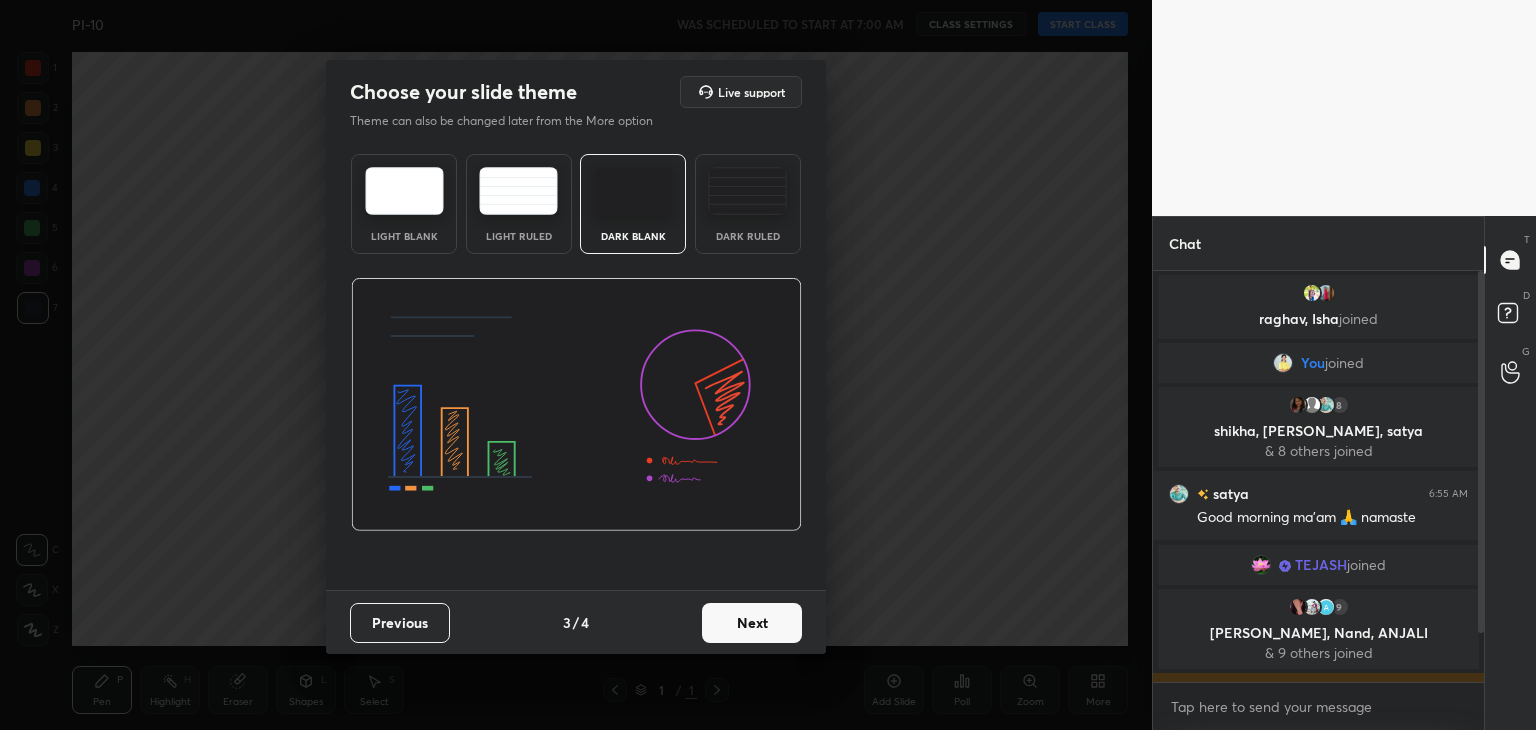 click on "Next" at bounding box center [752, 623] 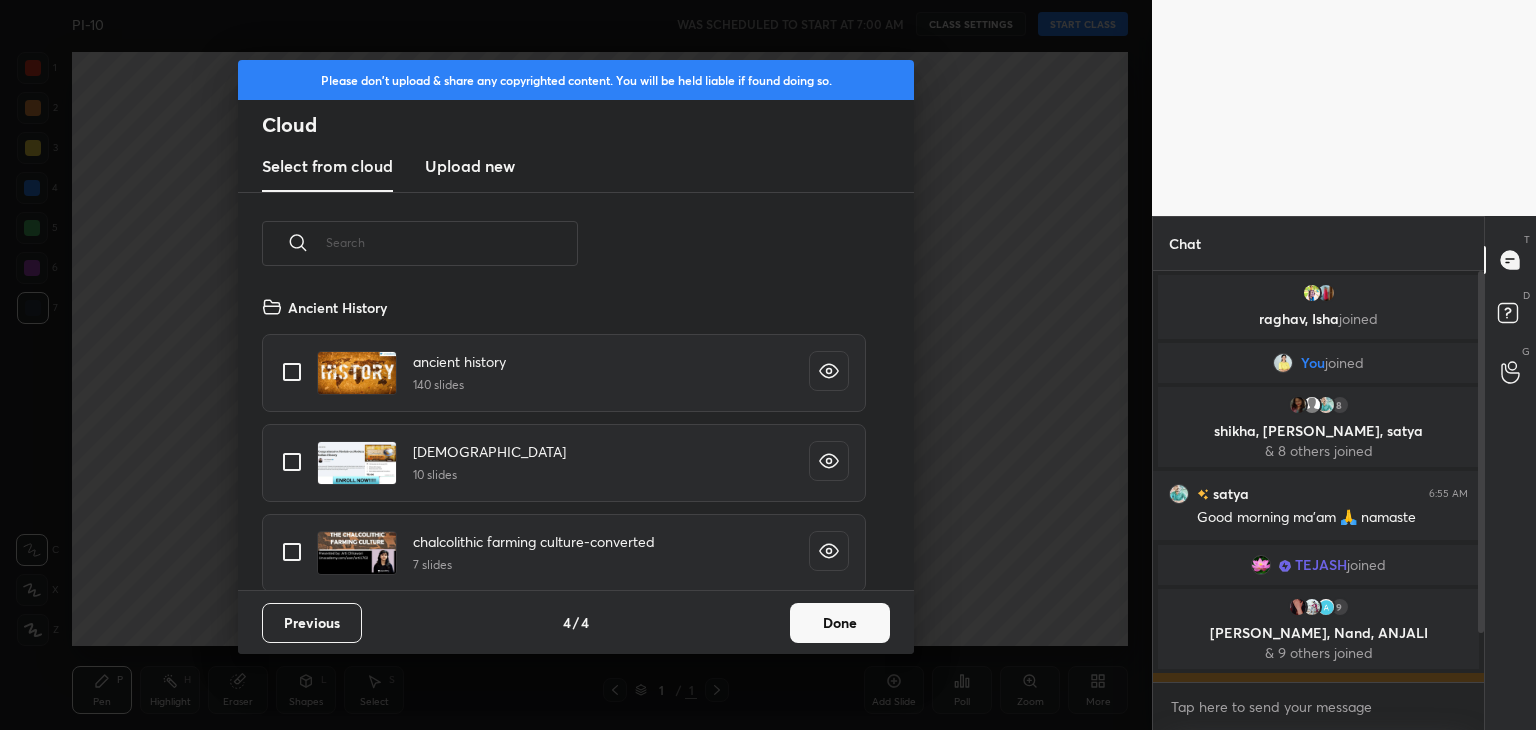 scroll, scrollTop: 6, scrollLeft: 10, axis: both 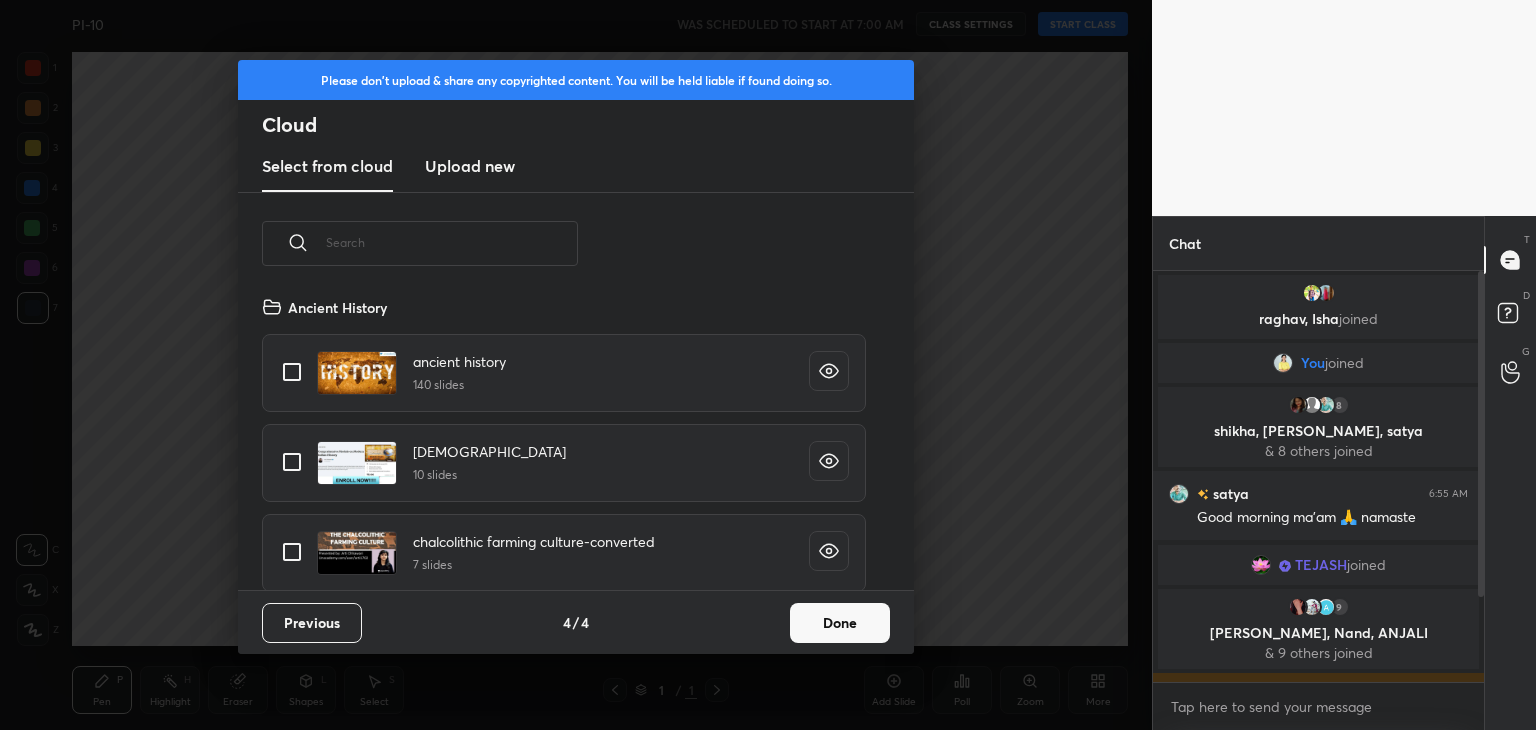 click on "Done" at bounding box center (840, 623) 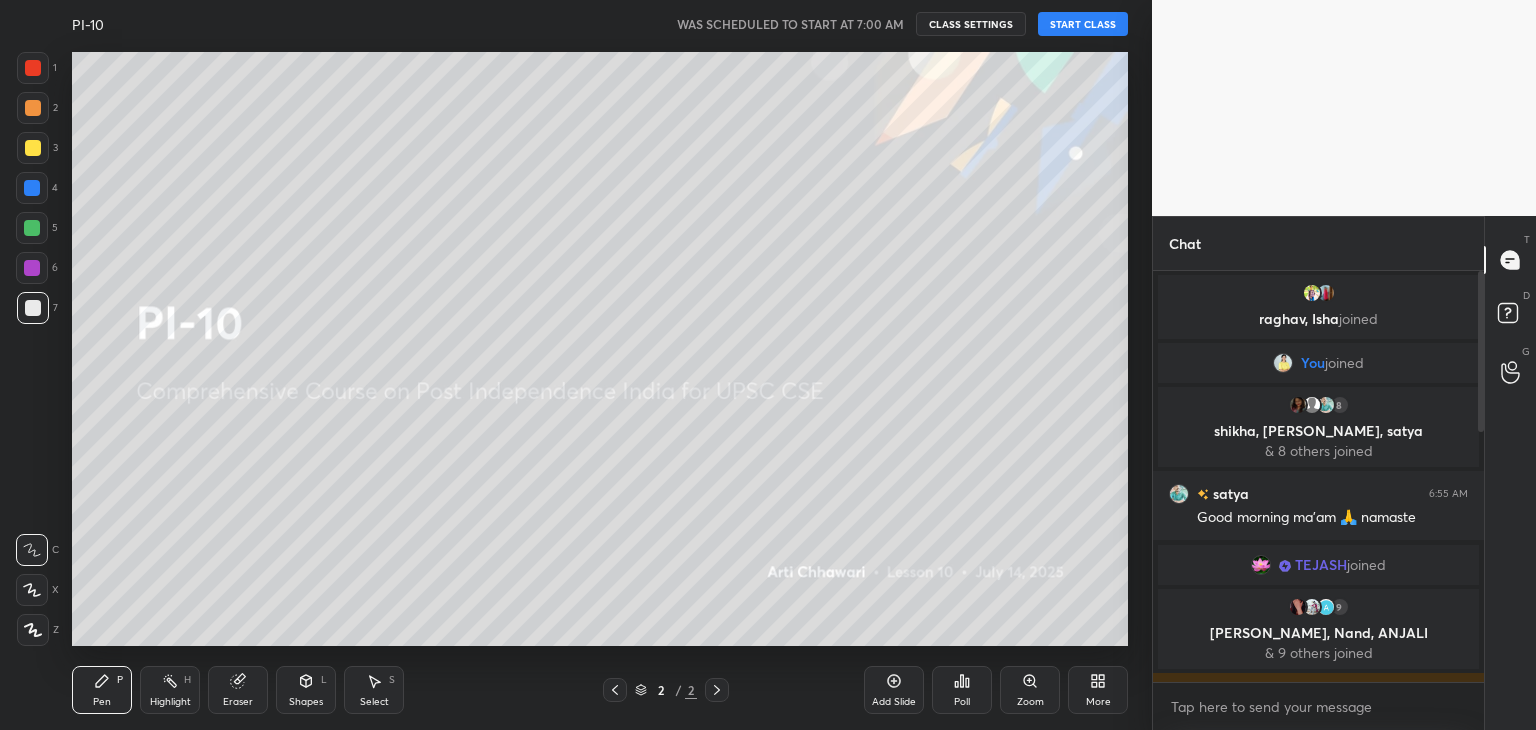 click on "START CLASS" at bounding box center (1083, 24) 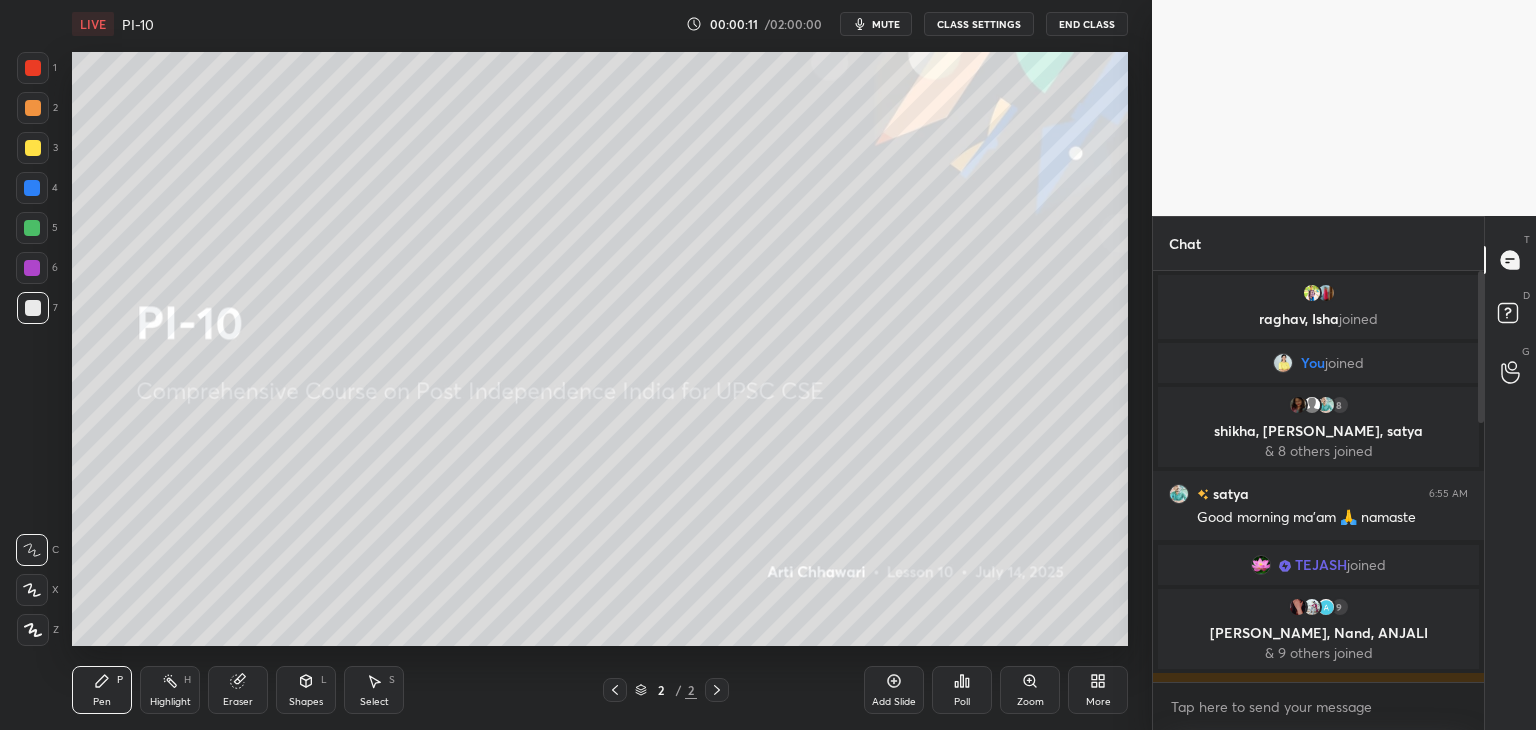 scroll, scrollTop: 782, scrollLeft: 0, axis: vertical 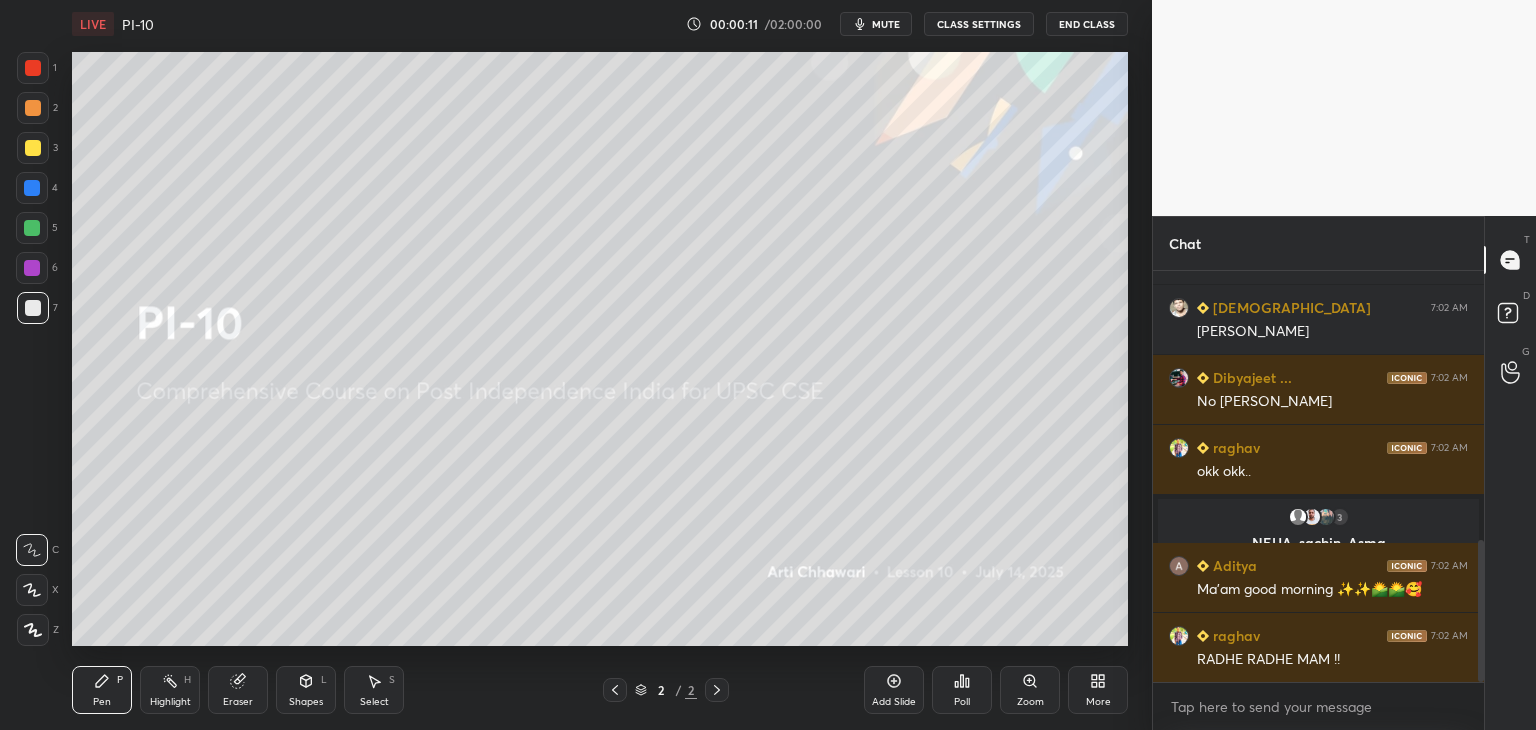 drag, startPoint x: 1482, startPoint y: 324, endPoint x: 1485, endPoint y: 559, distance: 235.01915 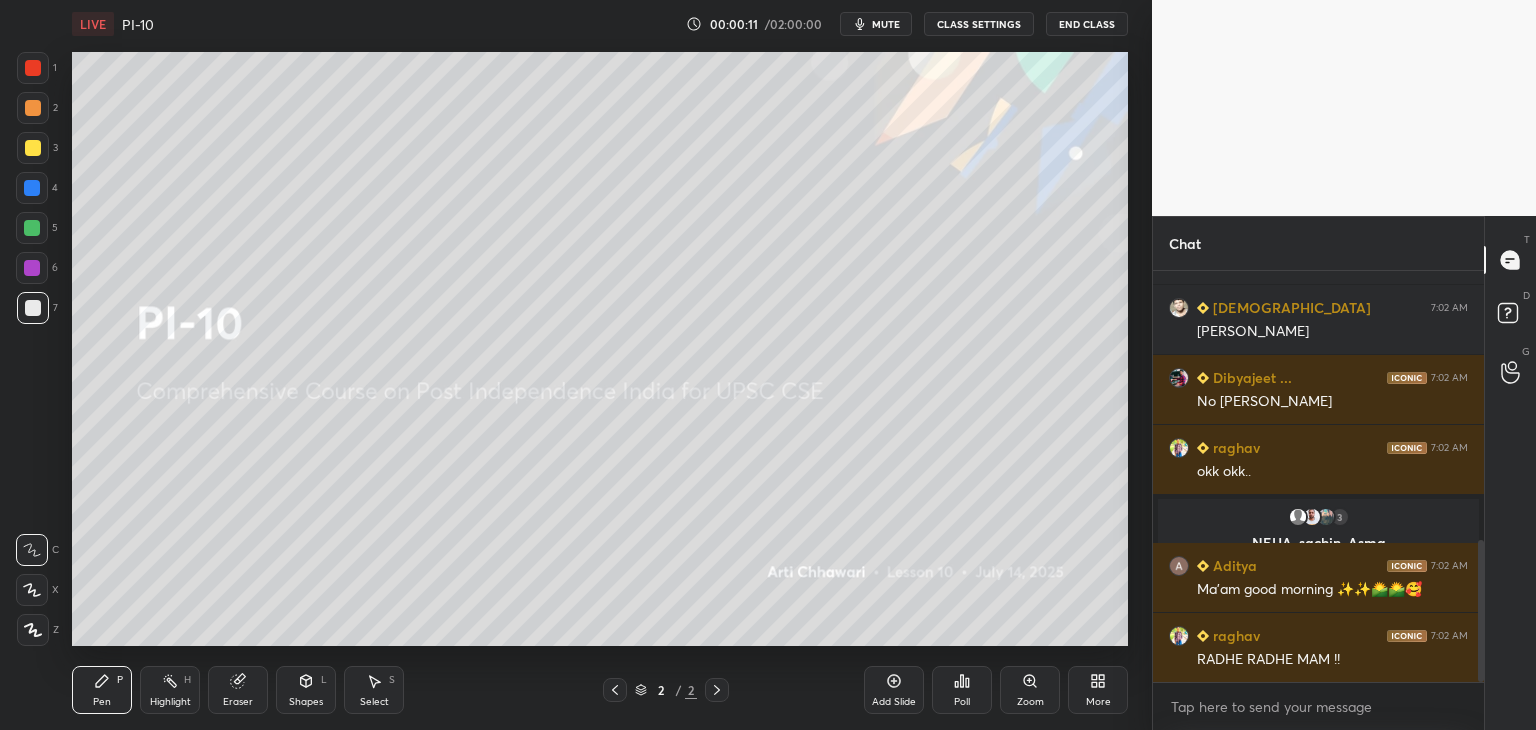 click on "Chat Purnima  joined satya 7:02 AM No Shivam 7:02 AM nhi raghav Dibyajeet ... 7:02 AM No raghav raghav 7:02 AM okk okk.. 3 NEHA, sachin, Asma &  3 others  joined Aditya 7:02 AM Ma'am good morning ✨️✨️🌄🌄🥰 raghav 7:02 AM RADHE RADHE MAM !! JUMP TO LATEST Enable hand raising Enable raise hand to speak to learners. Once enabled, chat will be turned off temporarily. Enable x   Doubts asked by learners will show up here NEW DOUBTS ASKED No one has raised a hand yet Can't raise hand Looks like educator just invited you to speak. Please wait before you can raise your hand again. Got it T Messages (T) D Doubts (D) G Raise Hand (G)" at bounding box center (1344, 473) 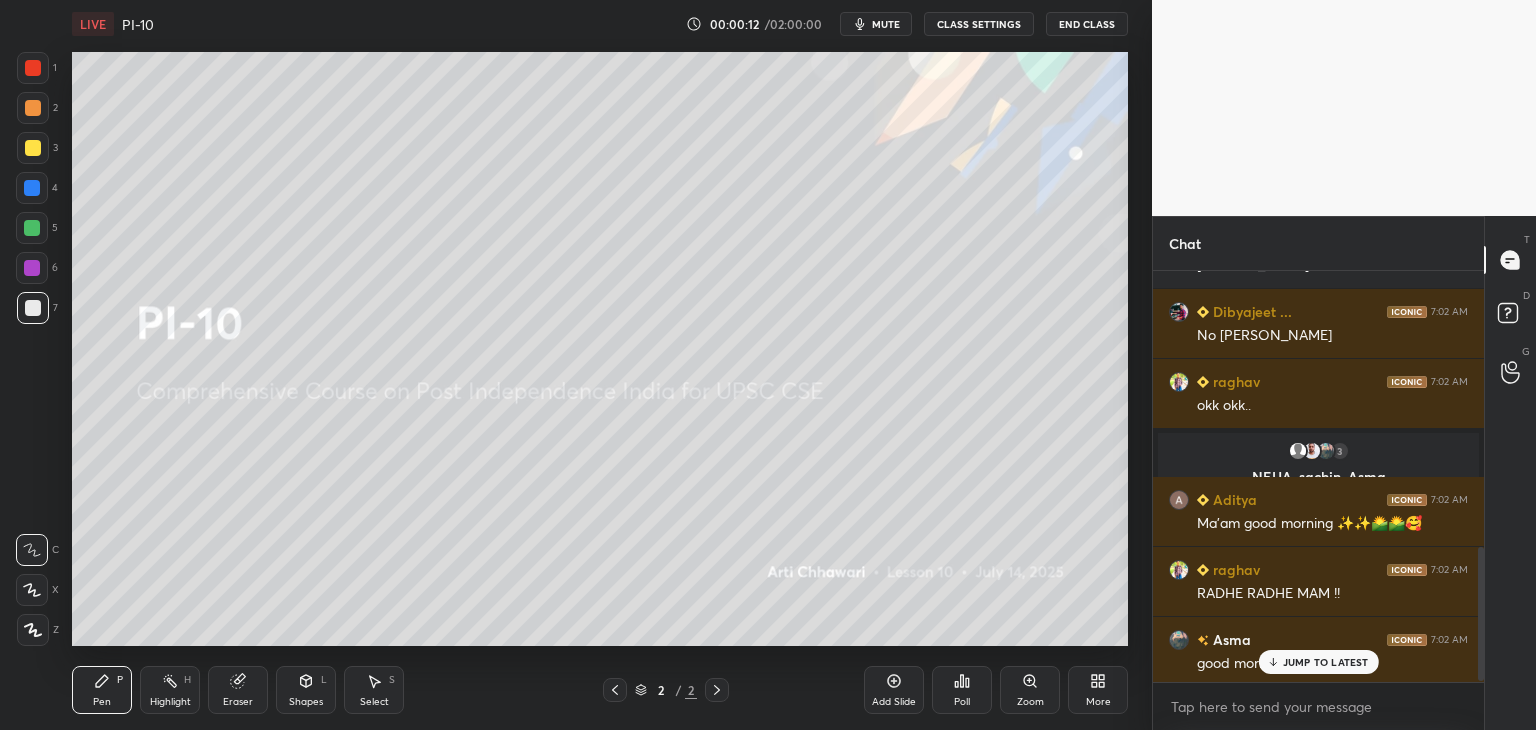 scroll, scrollTop: 852, scrollLeft: 0, axis: vertical 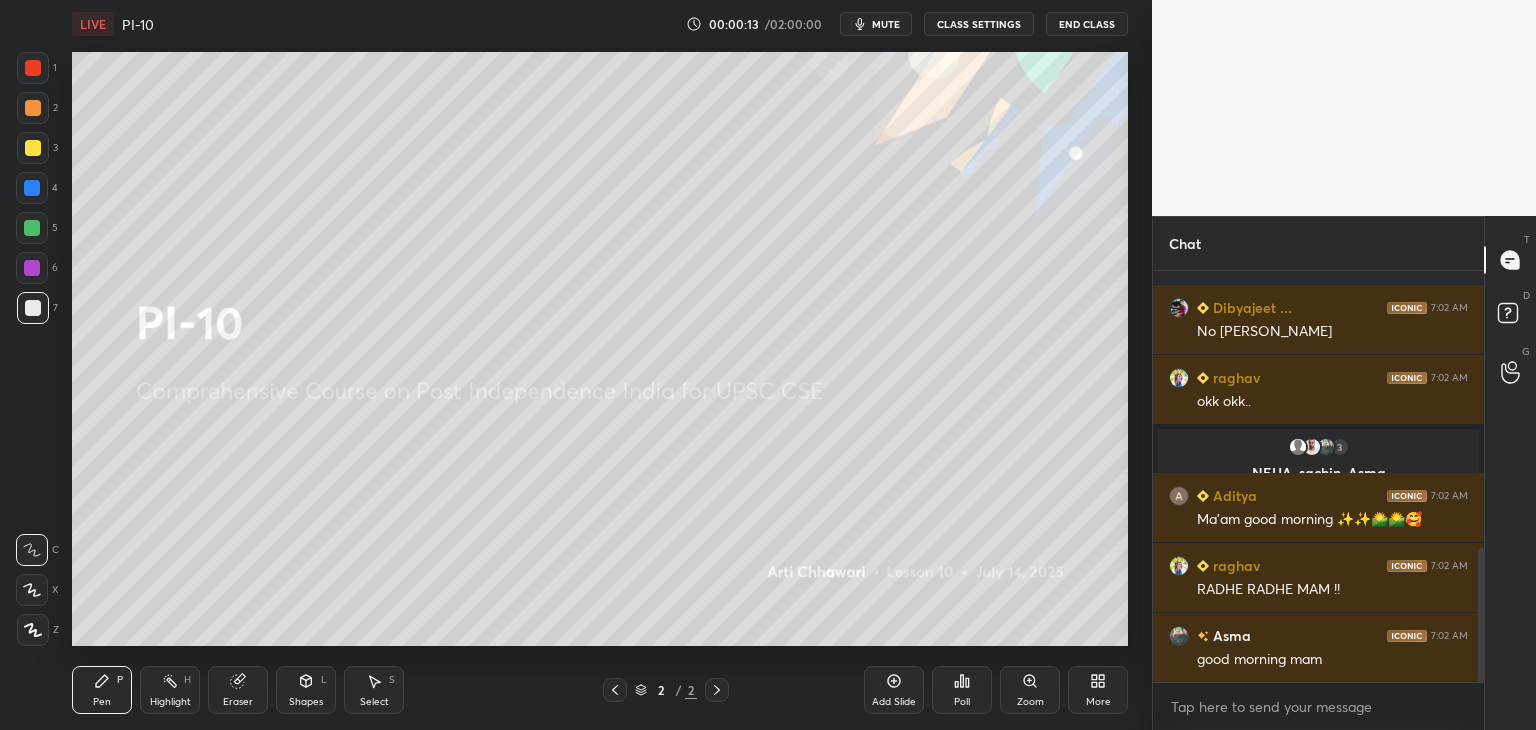 drag, startPoint x: 1479, startPoint y: 584, endPoint x: 1480, endPoint y: 625, distance: 41.01219 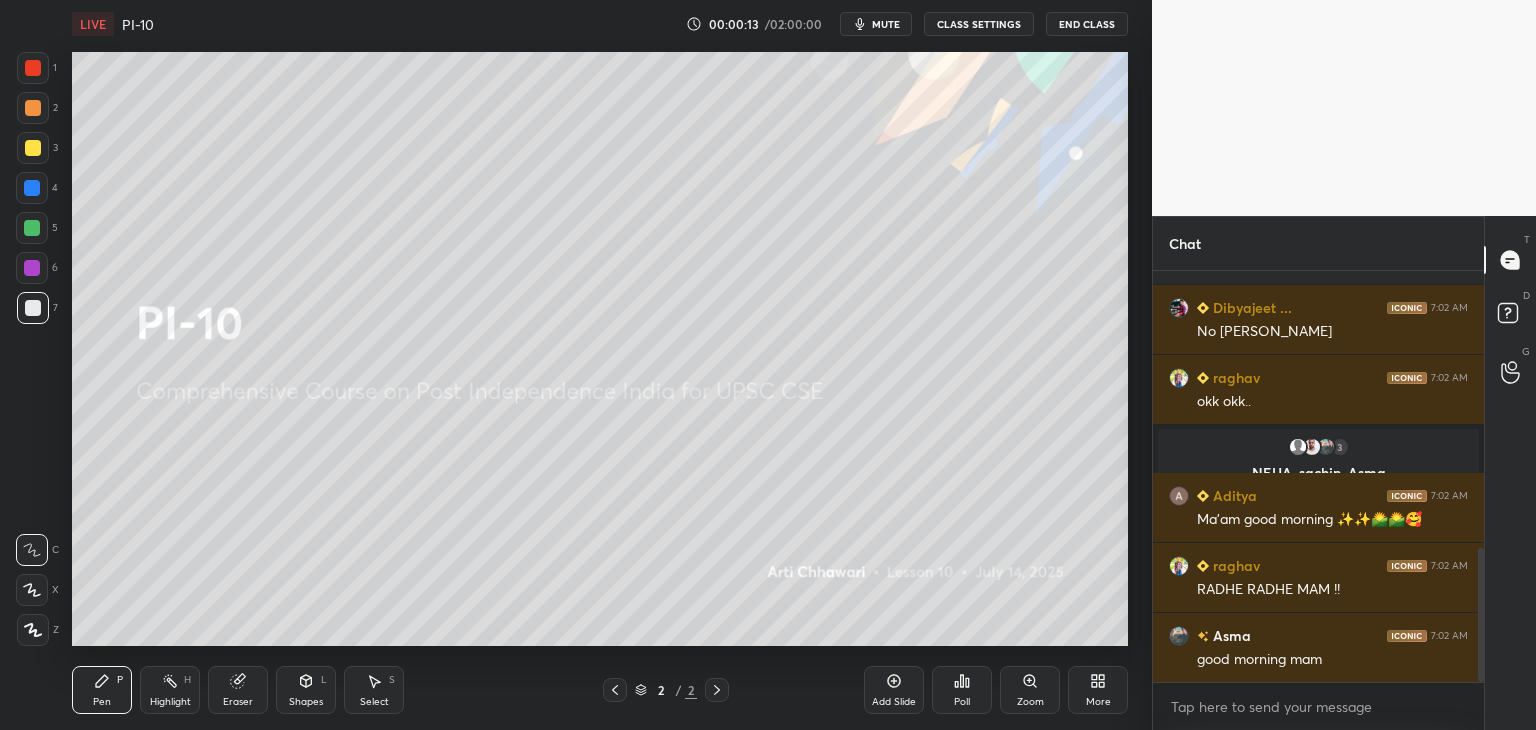 click at bounding box center [1481, 615] 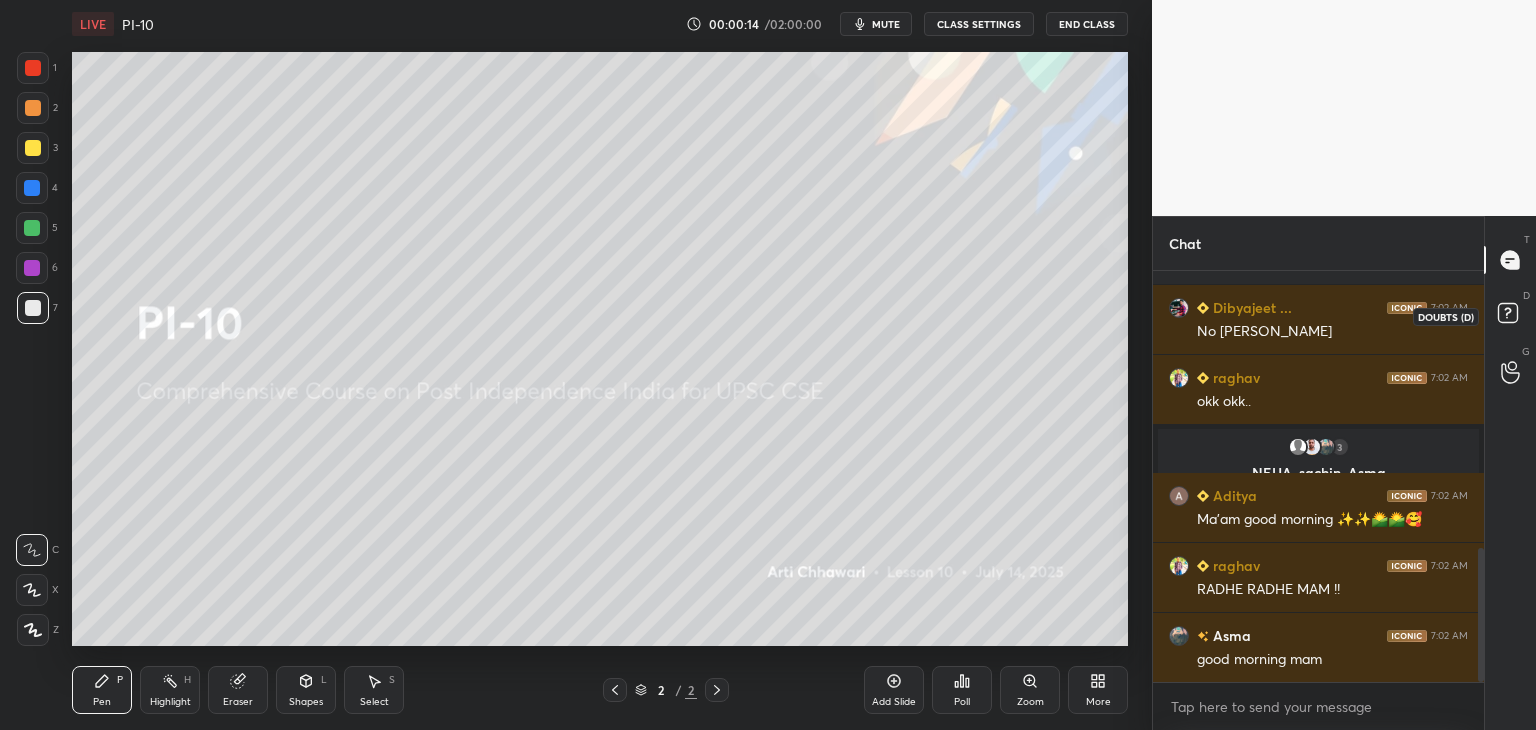 scroll, scrollTop: 922, scrollLeft: 0, axis: vertical 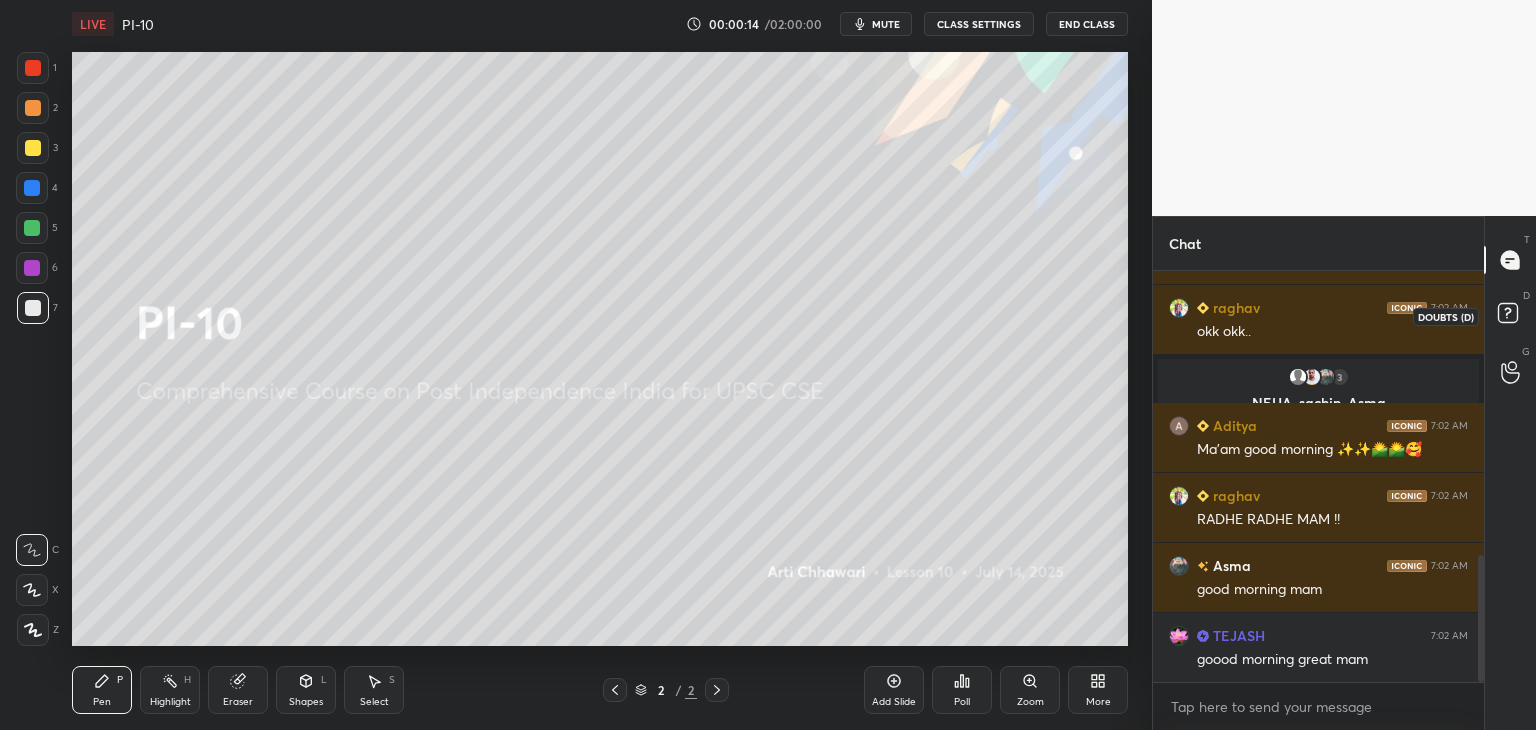click 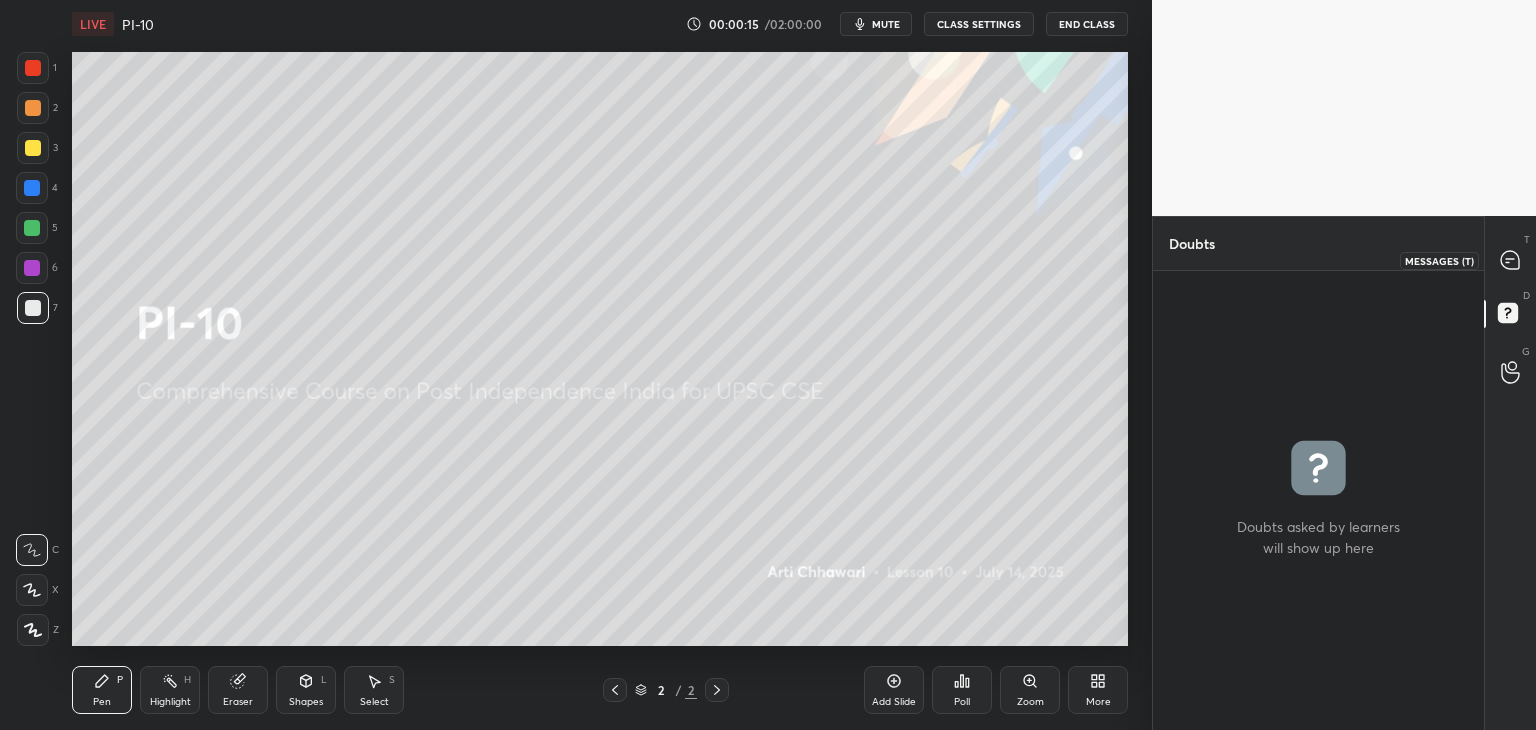 click at bounding box center (1511, 260) 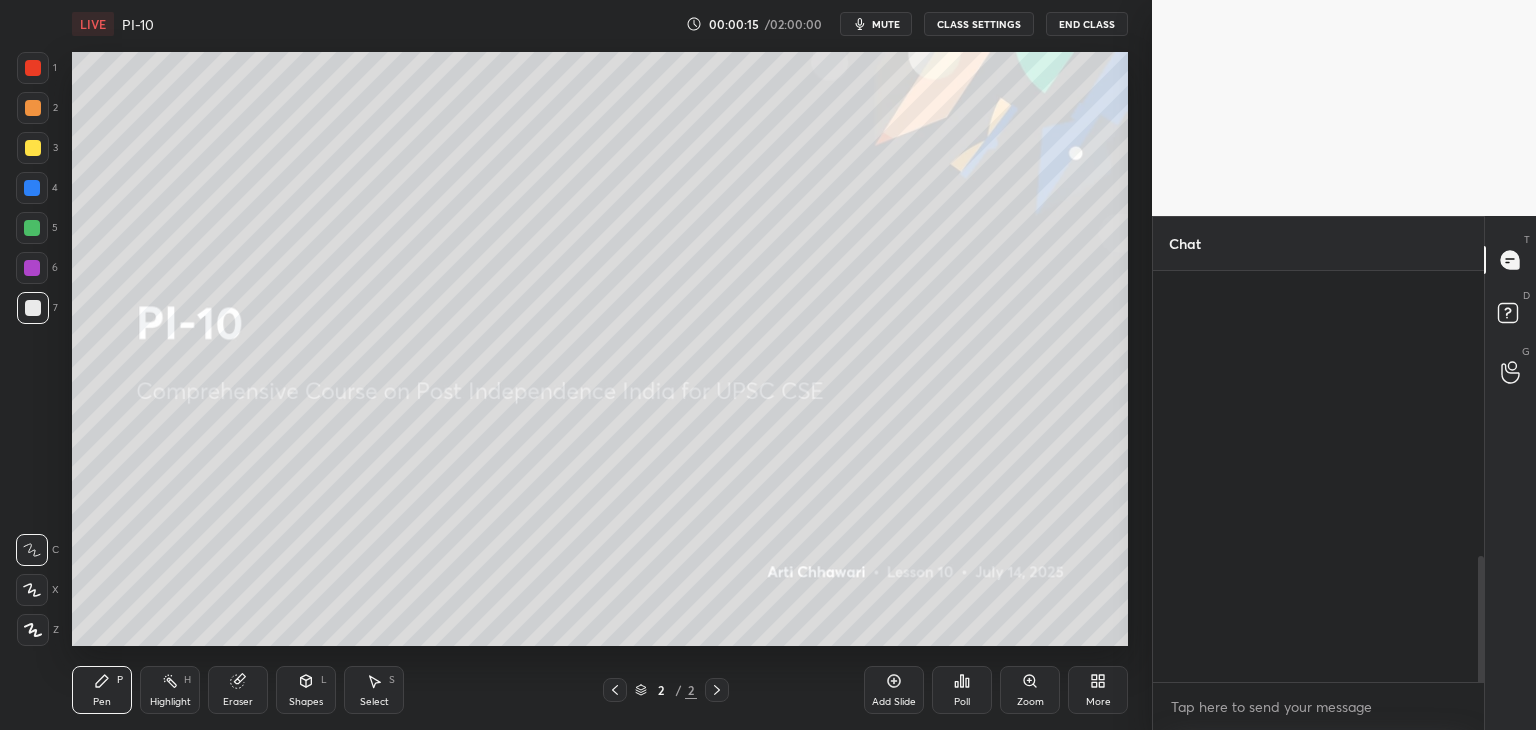 scroll, scrollTop: 972, scrollLeft: 0, axis: vertical 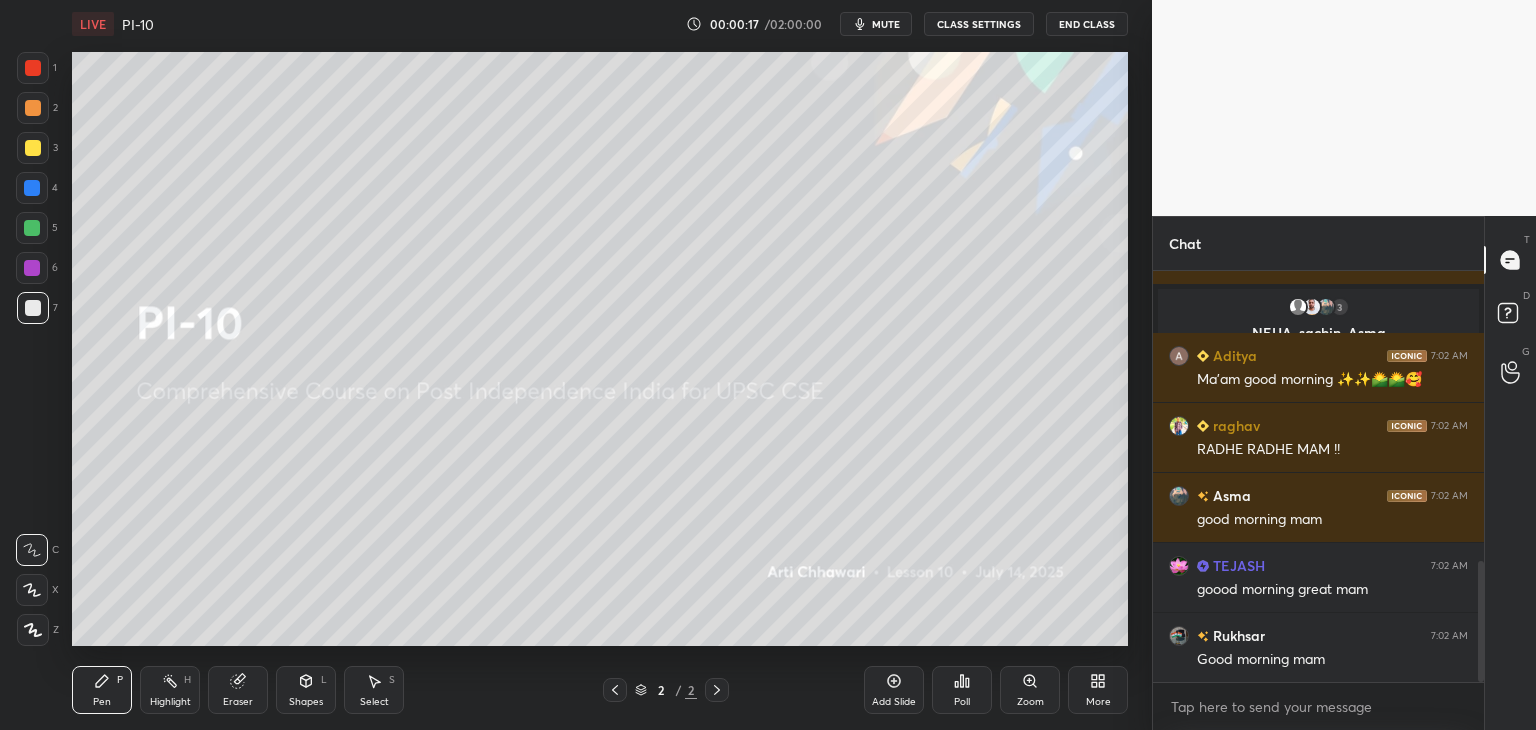 drag, startPoint x: 1480, startPoint y: 585, endPoint x: 1480, endPoint y: 637, distance: 52 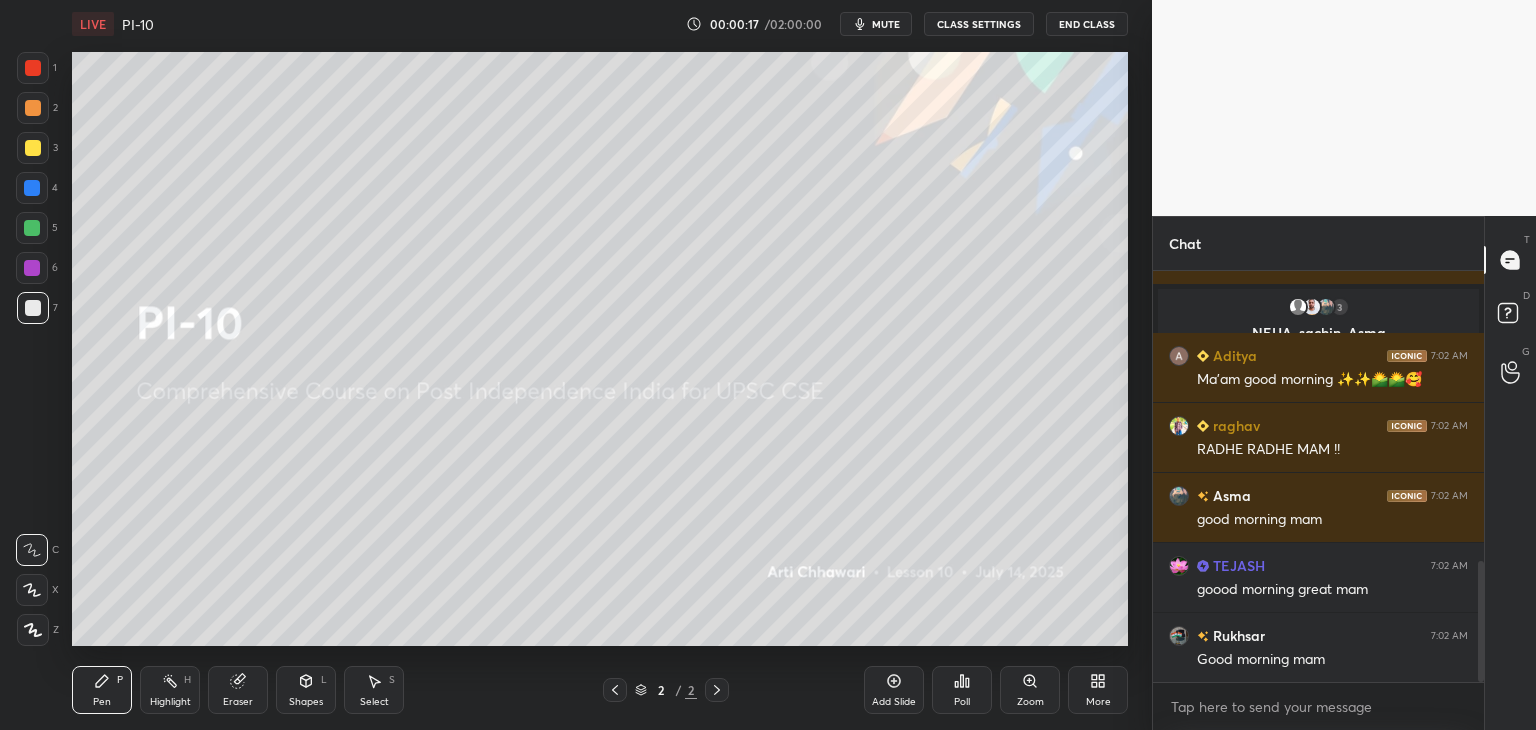 click at bounding box center [1481, 621] 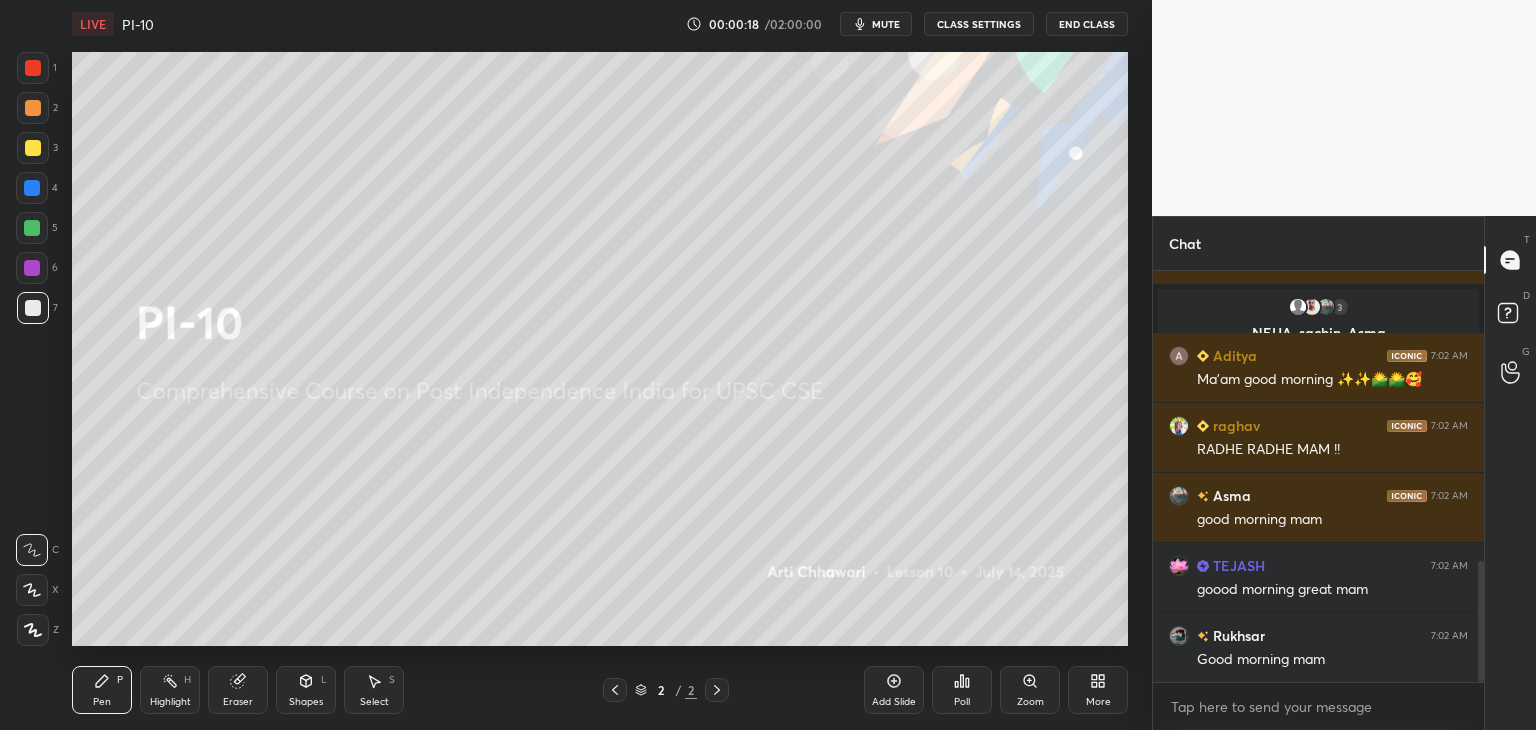 click at bounding box center (33, 68) 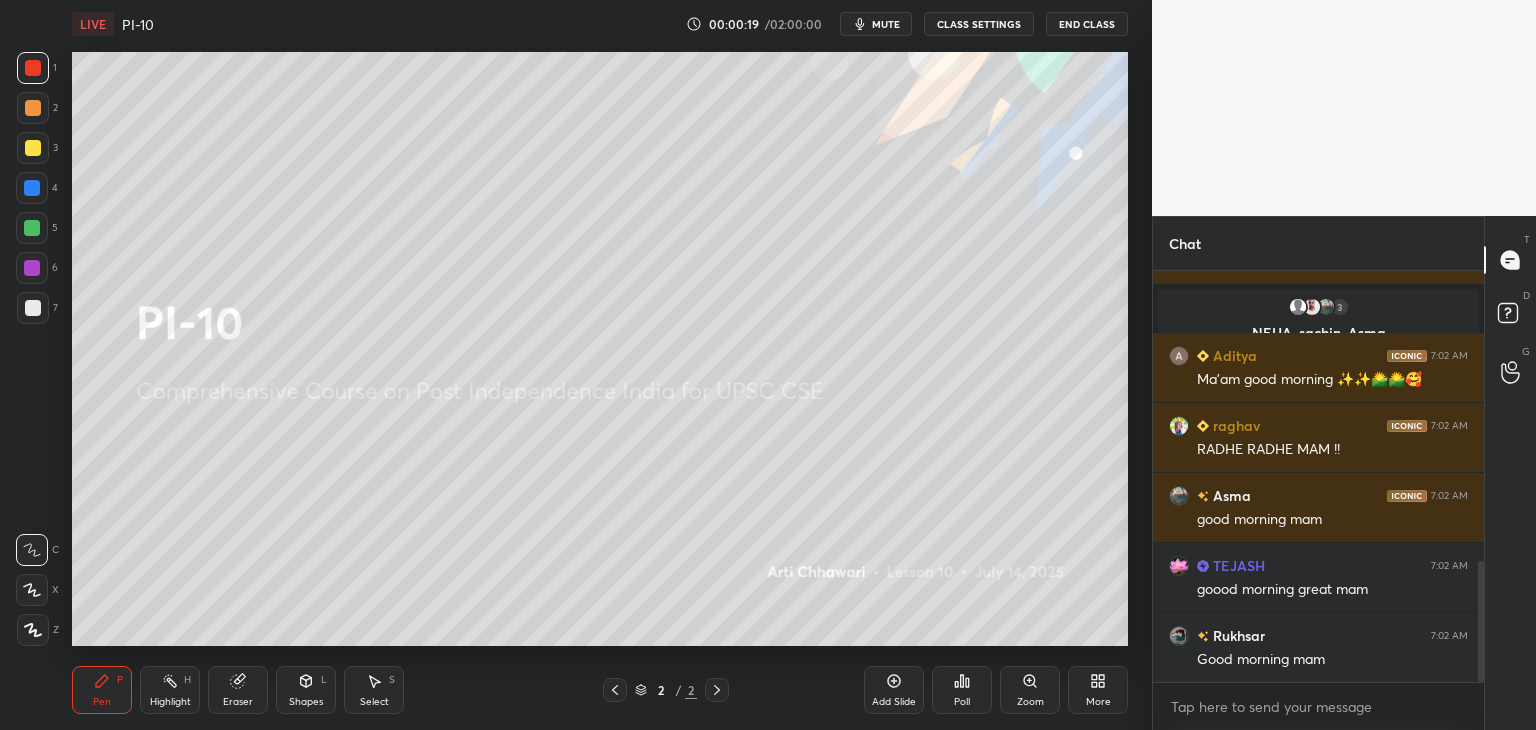 click at bounding box center [33, 148] 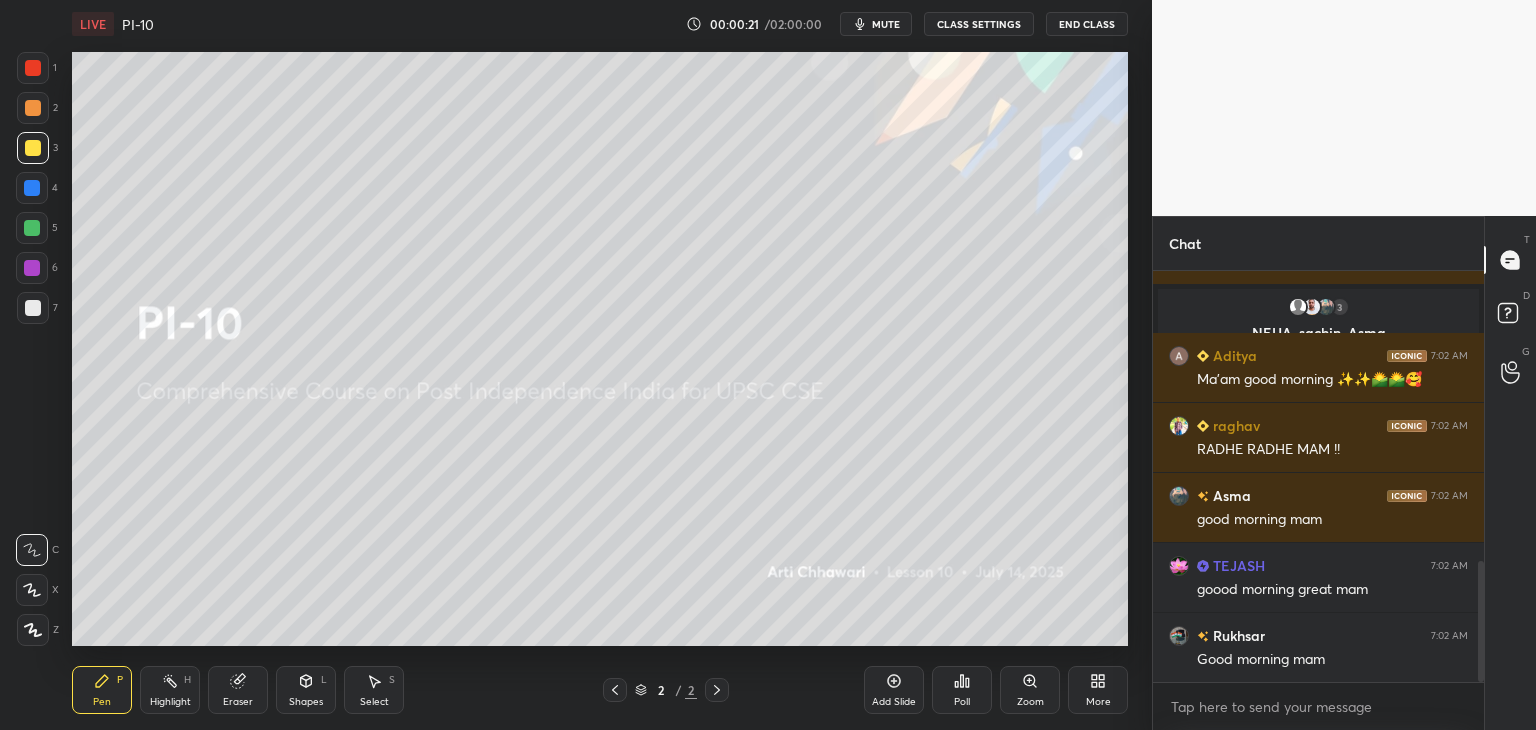 drag, startPoint x: 1478, startPoint y: 581, endPoint x: 1476, endPoint y: 618, distance: 37.054016 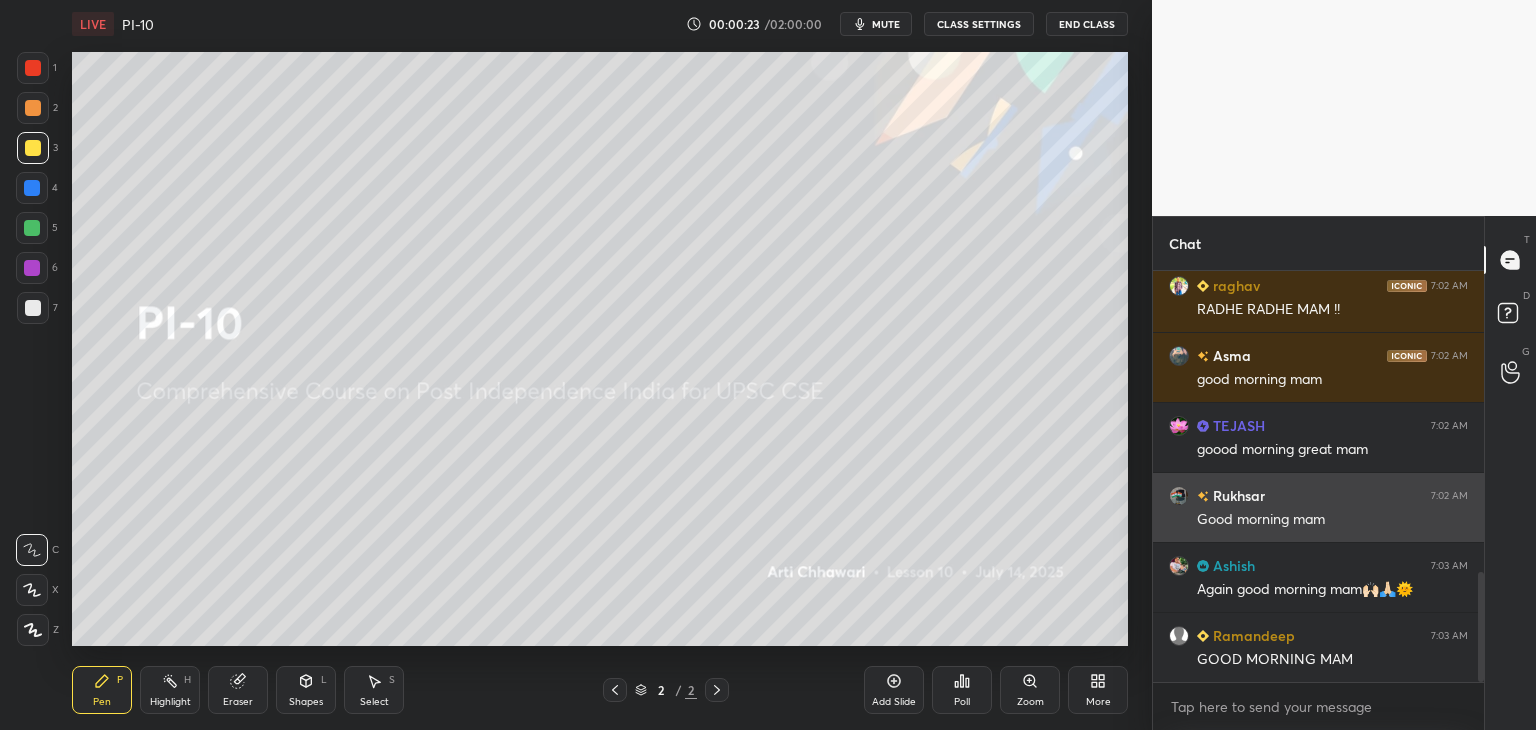 scroll, scrollTop: 1202, scrollLeft: 0, axis: vertical 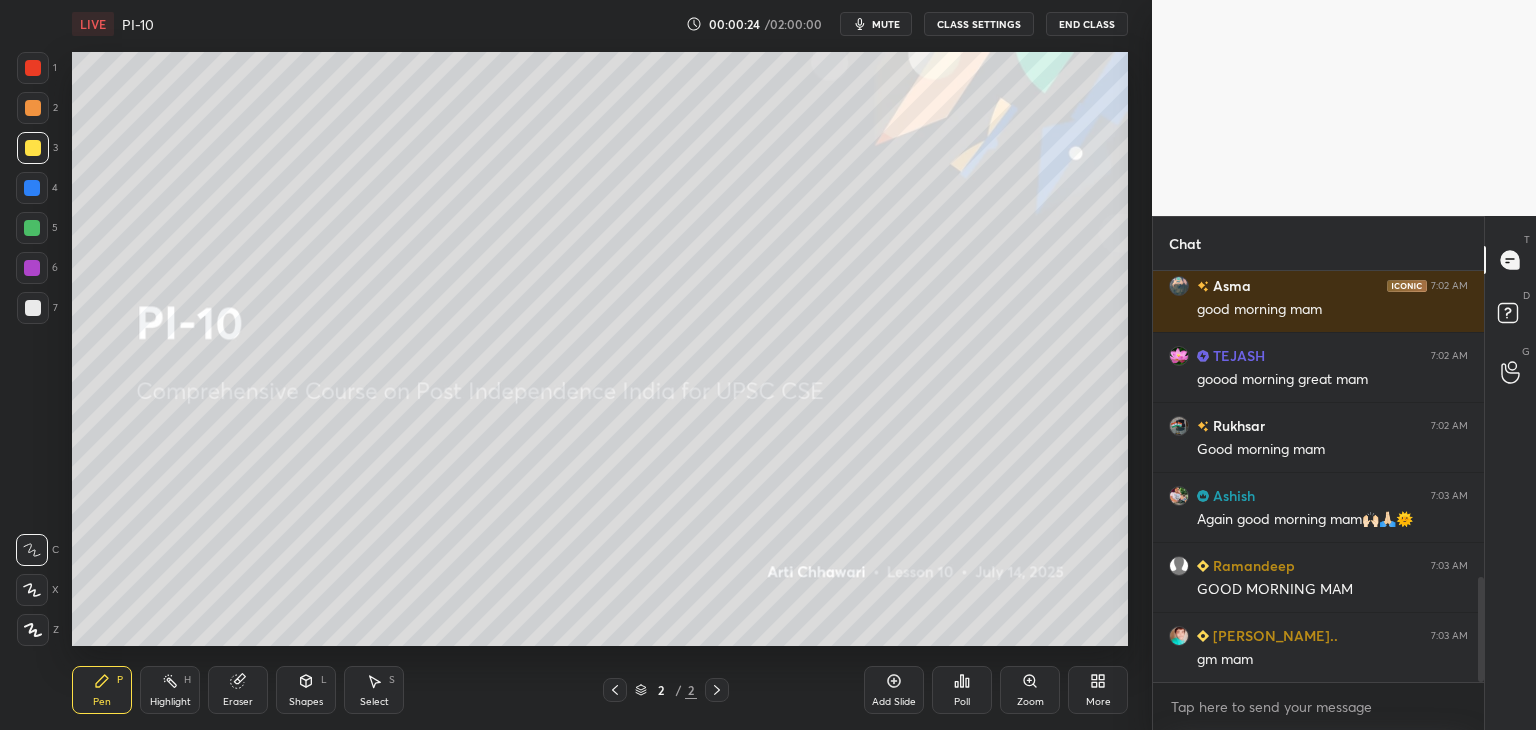 click 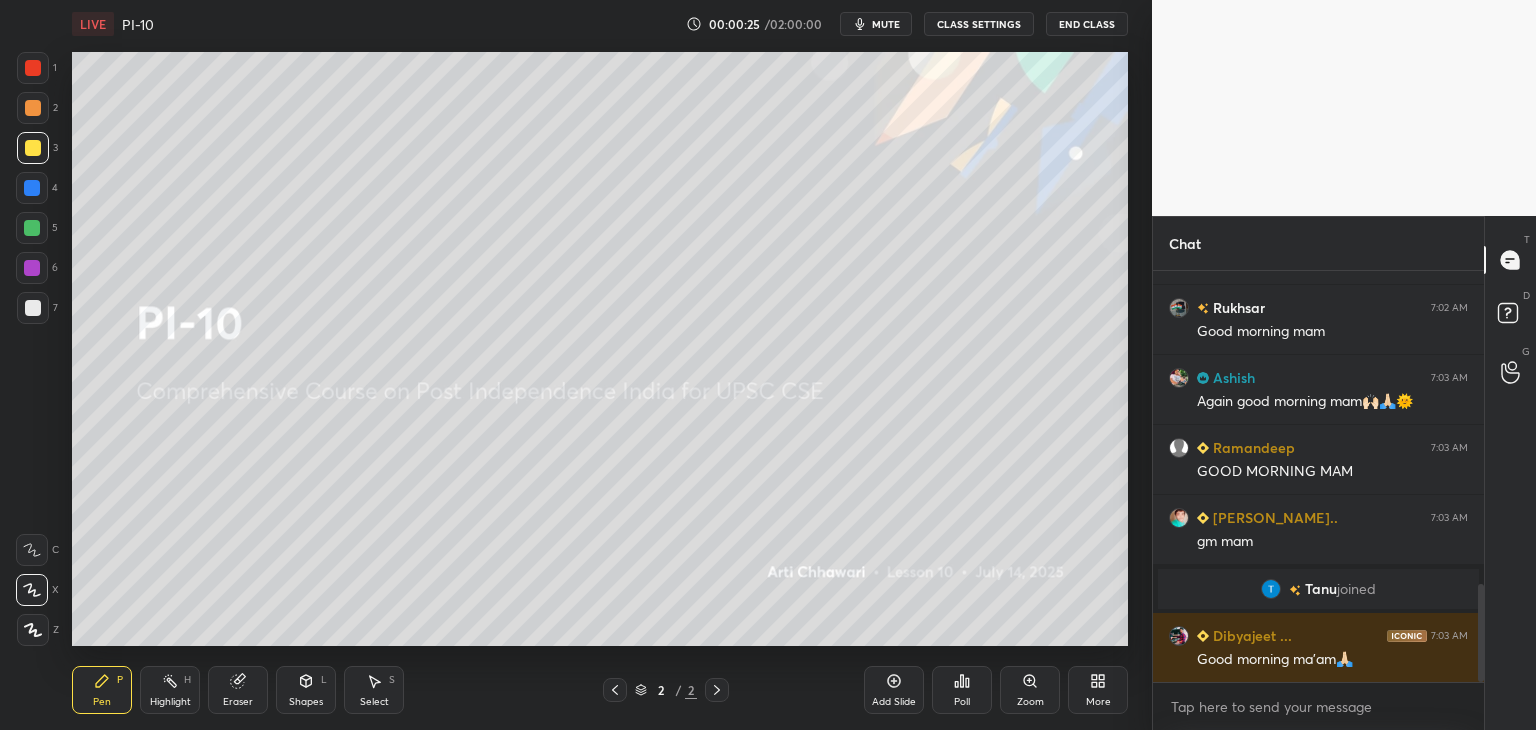 scroll, scrollTop: 1316, scrollLeft: 0, axis: vertical 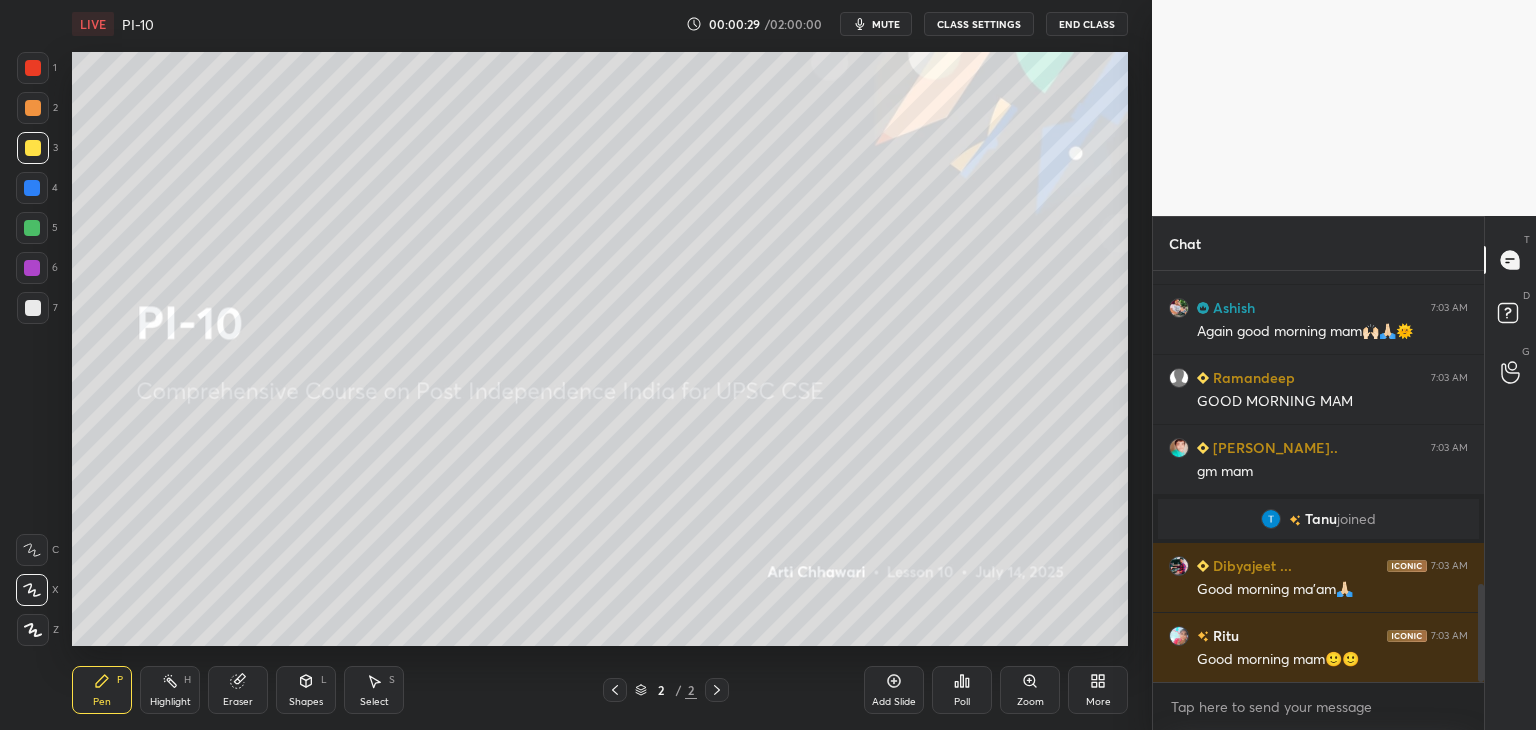 drag, startPoint x: 30, startPoint y: 306, endPoint x: 20, endPoint y: 302, distance: 10.770329 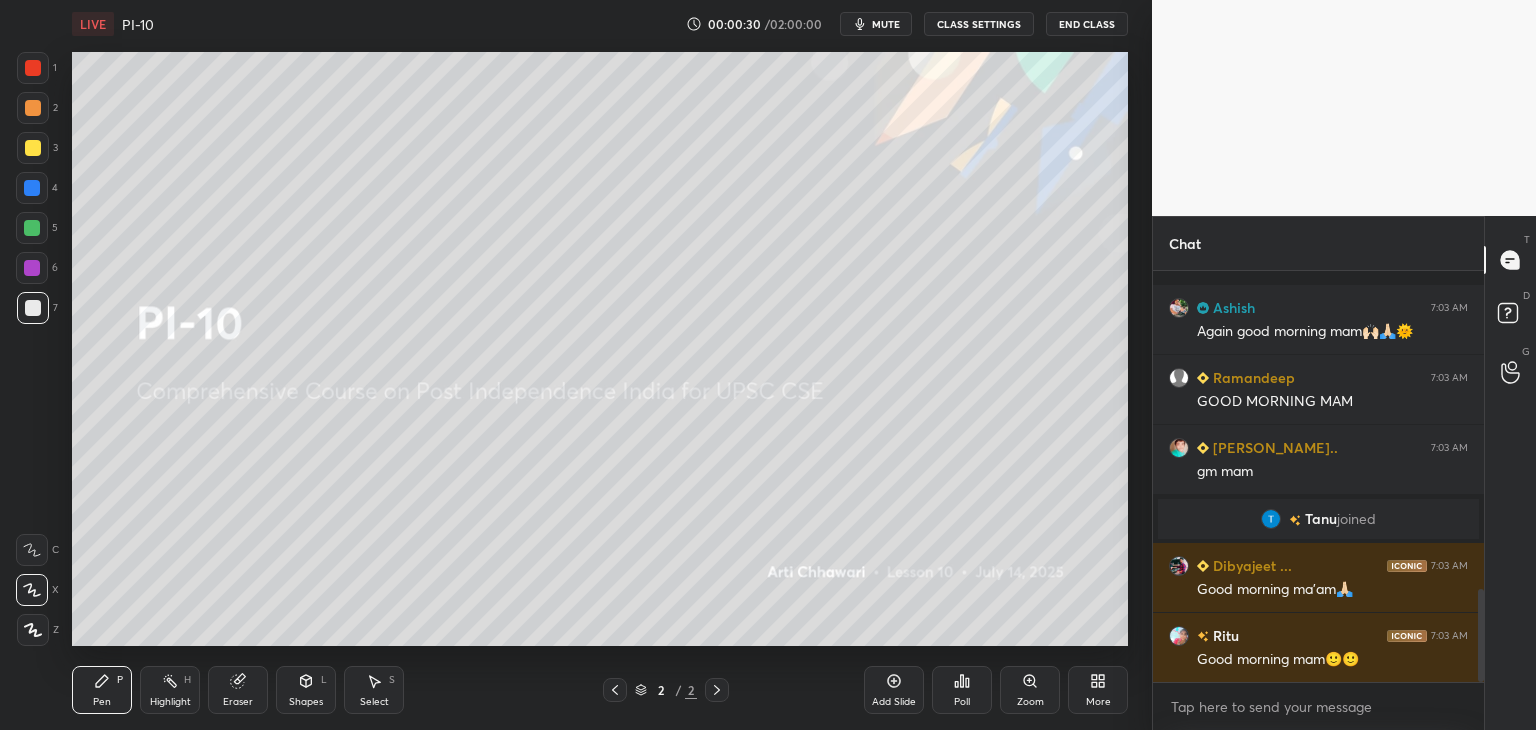 scroll, scrollTop: 1404, scrollLeft: 0, axis: vertical 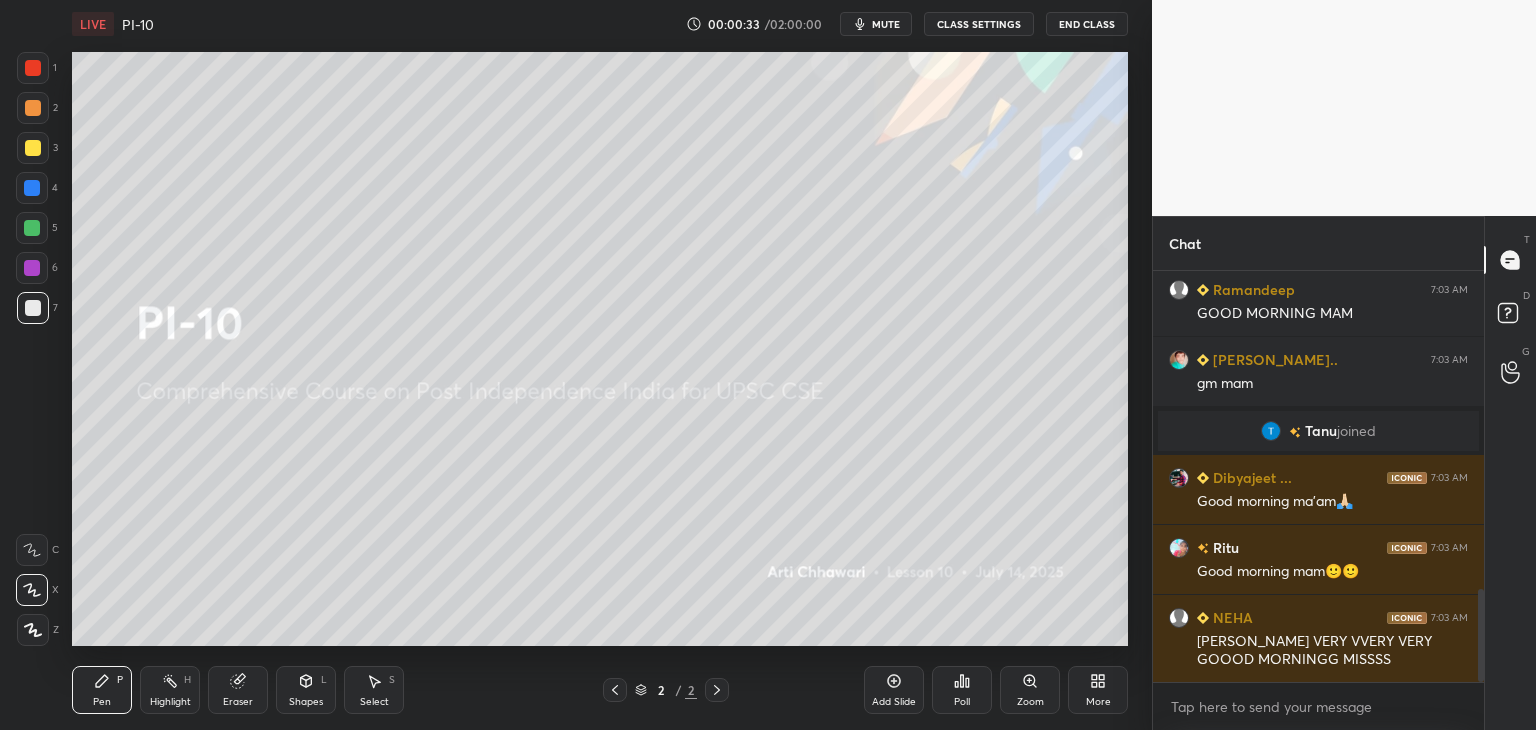click at bounding box center (33, 308) 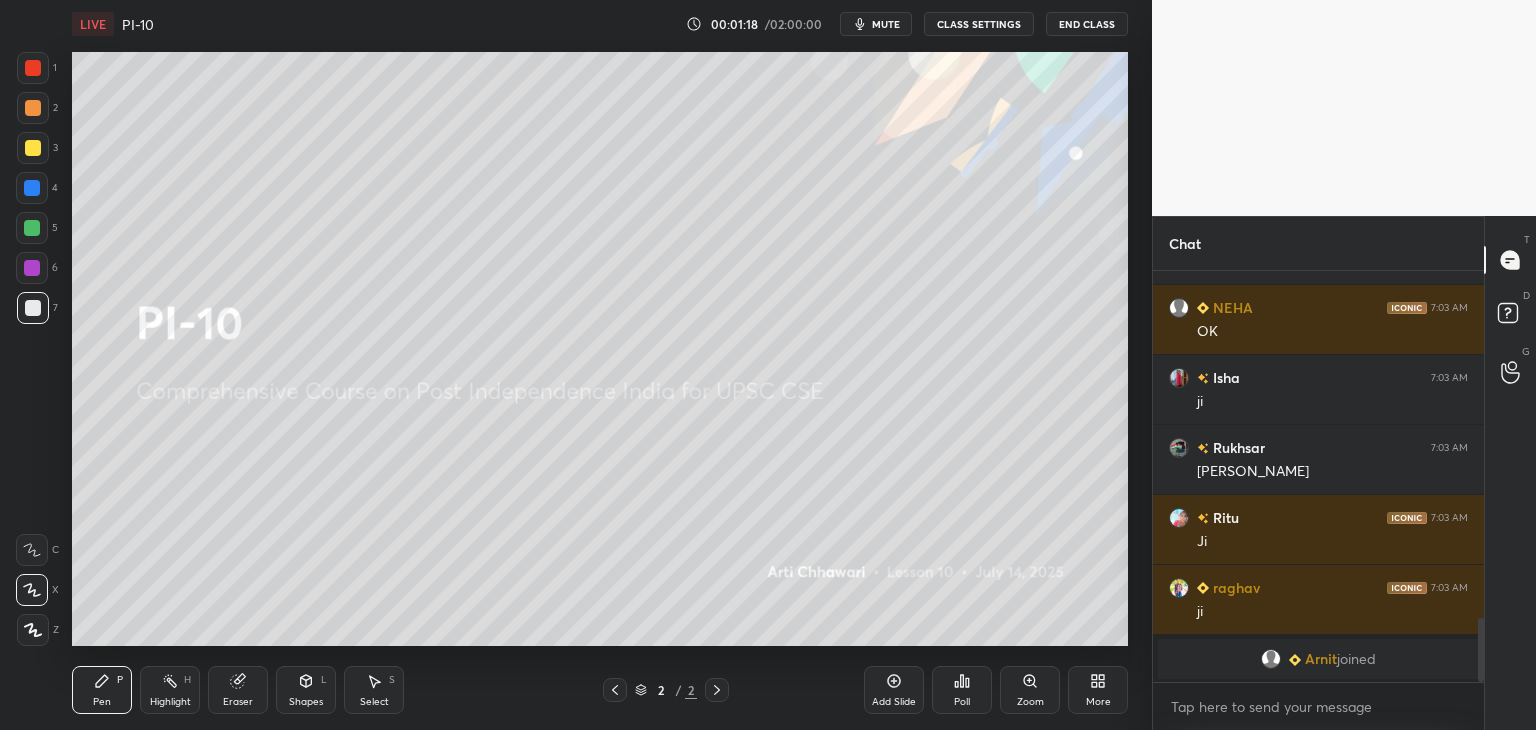 scroll, scrollTop: 2242, scrollLeft: 0, axis: vertical 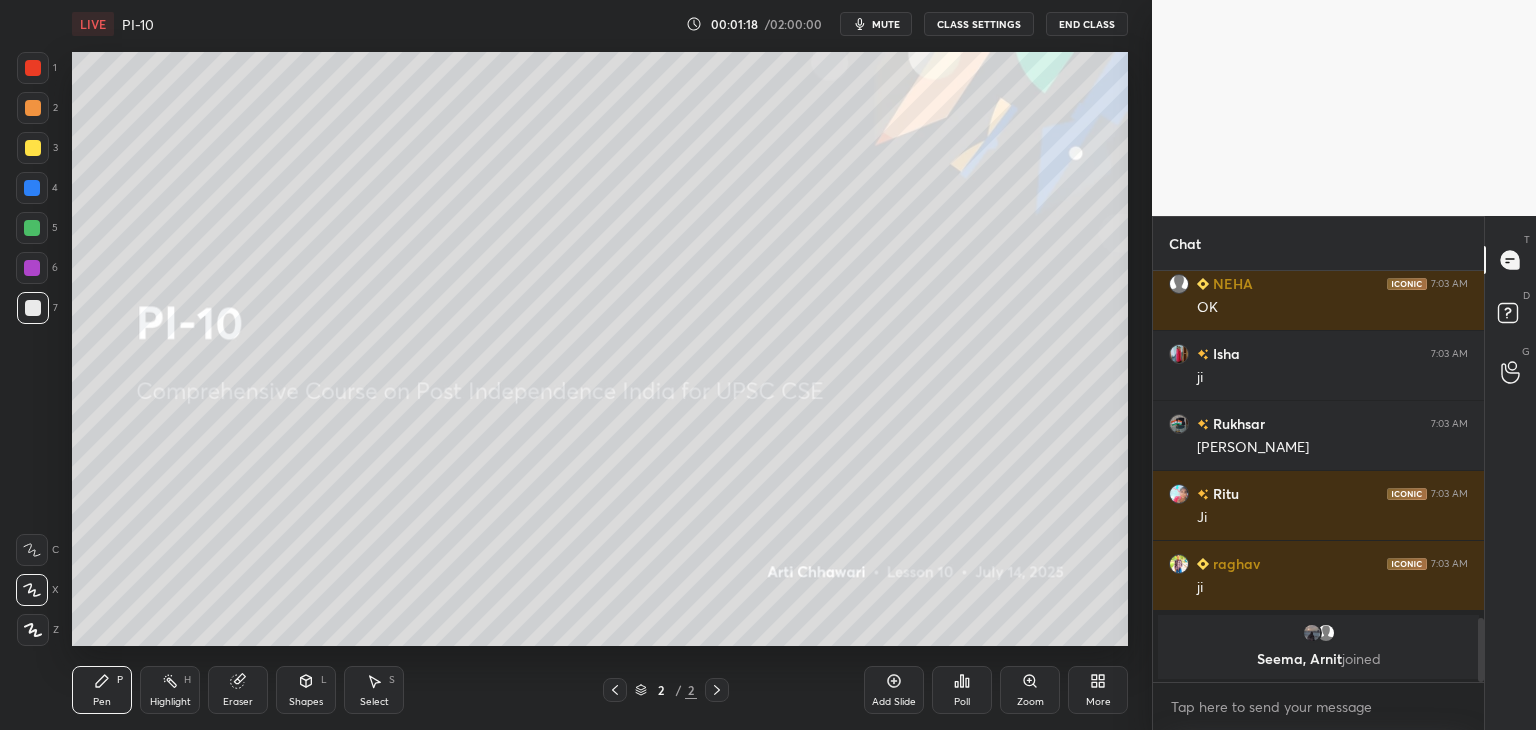 click on "Chat Ashish 7:03 AM Ok mam NEHA 7:03 AM OK Isha 7:03 AM ji Rukhsar 7:03 AM Ji mam Ritu 7:03 AM Ji raghav 7:03 AM ji Seema, Arnit  joined JUMP TO LATEST Enable hand raising Enable raise hand to speak to learners. Once enabled, chat will be turned off temporarily. Enable x   Doubts asked by learners will show up here NEW DOUBTS ASKED No one has raised a hand yet Can't raise hand Looks like educator just invited you to speak. Please wait before you can raise your hand again. Got it T Messages (T) D Doubts (D) G Raise Hand (G)" at bounding box center (1344, 473) 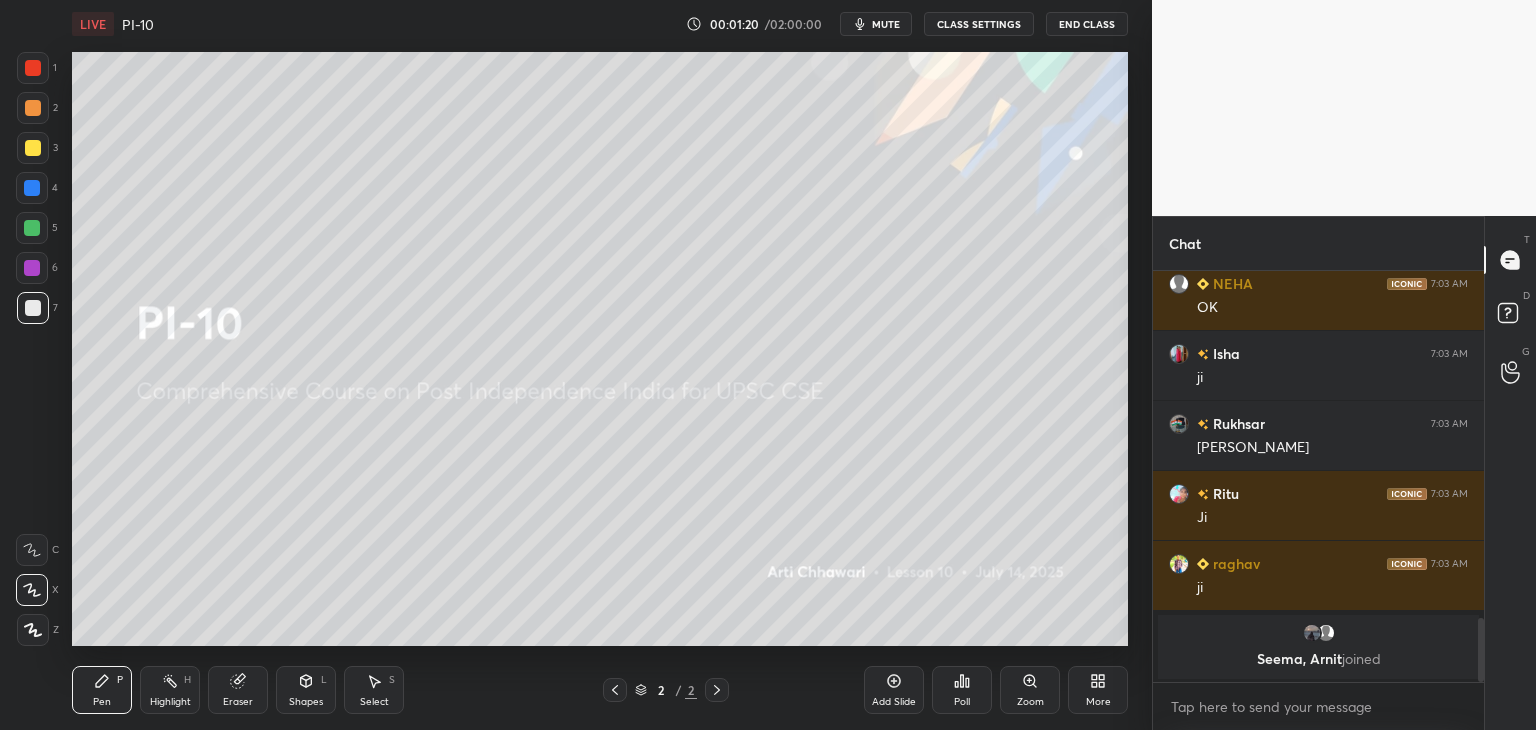 click at bounding box center (33, 108) 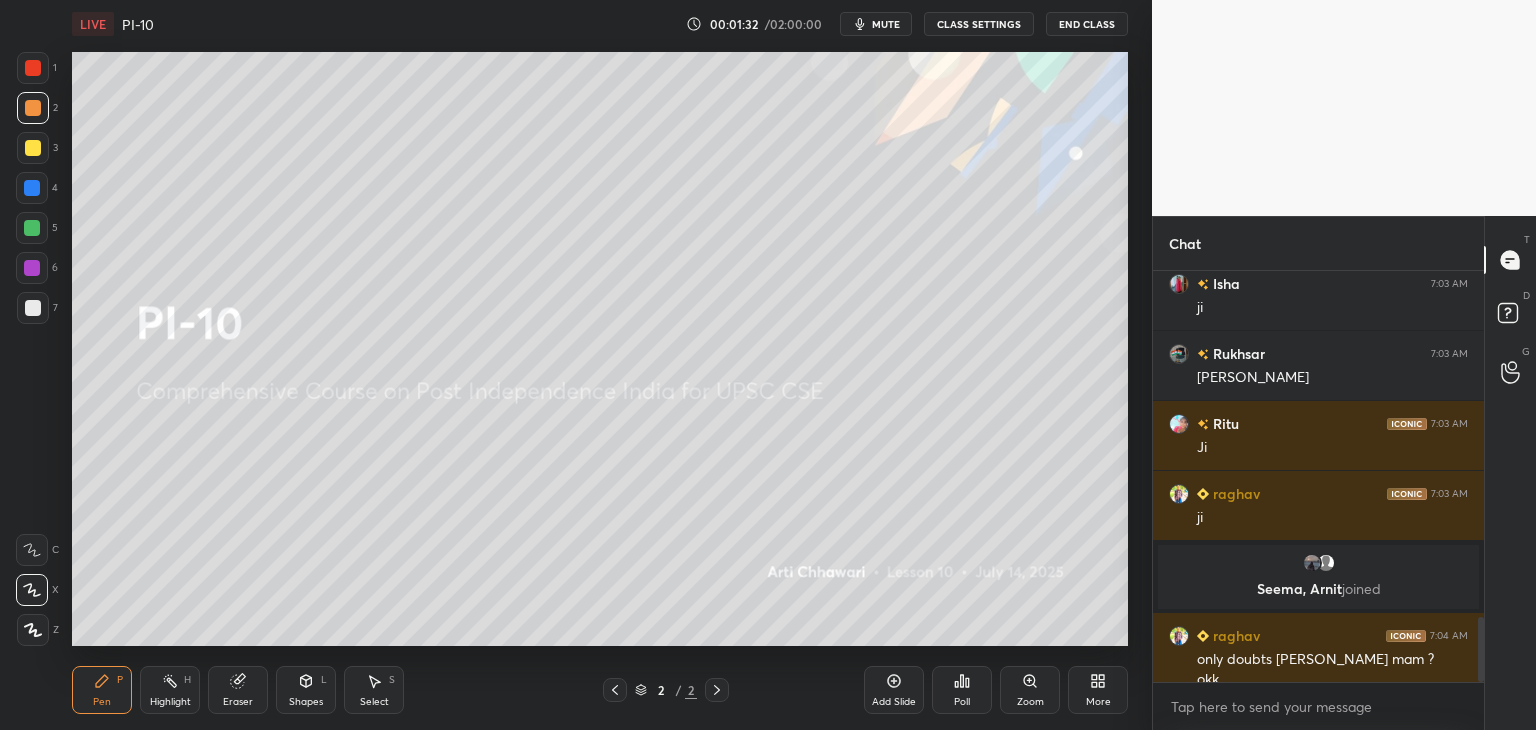 scroll, scrollTop: 2212, scrollLeft: 0, axis: vertical 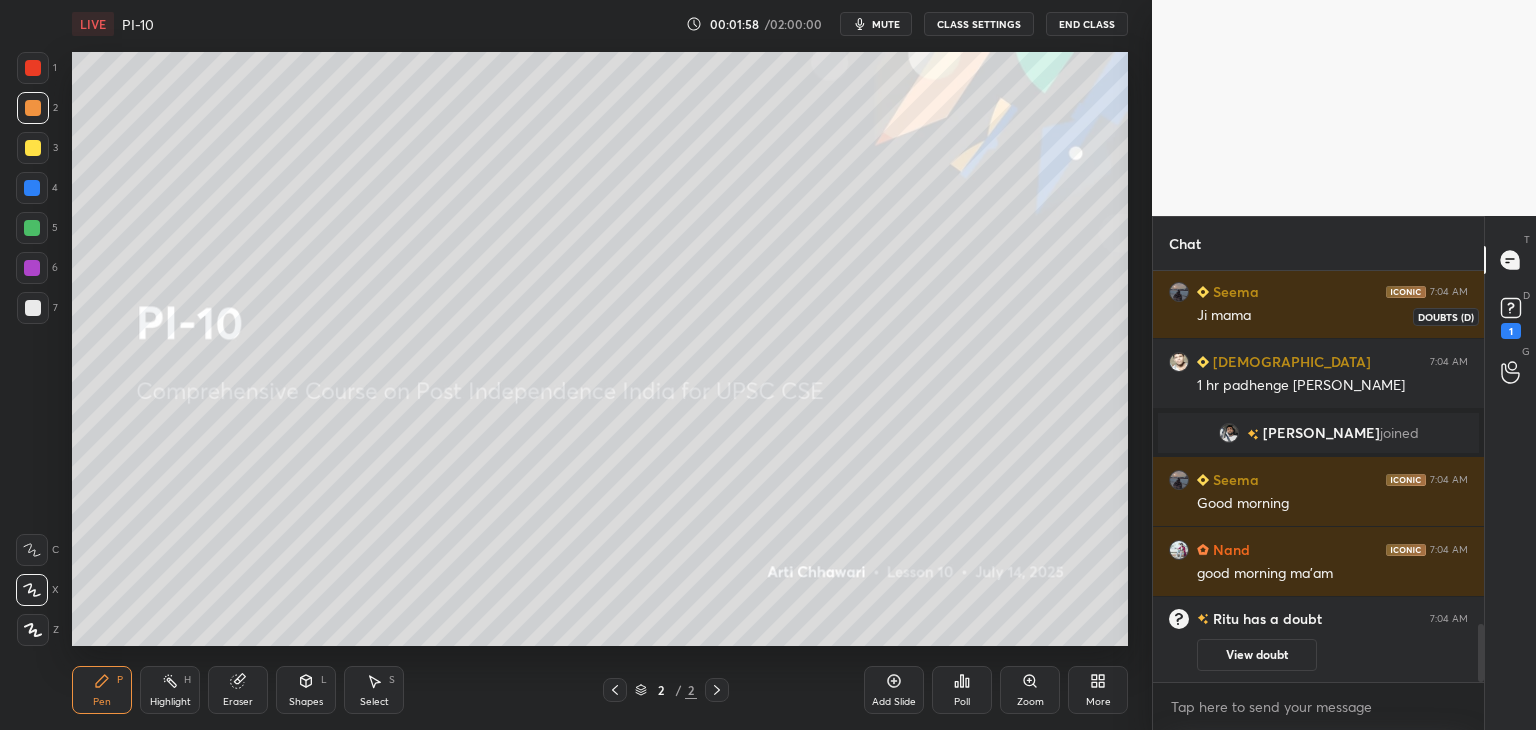 click 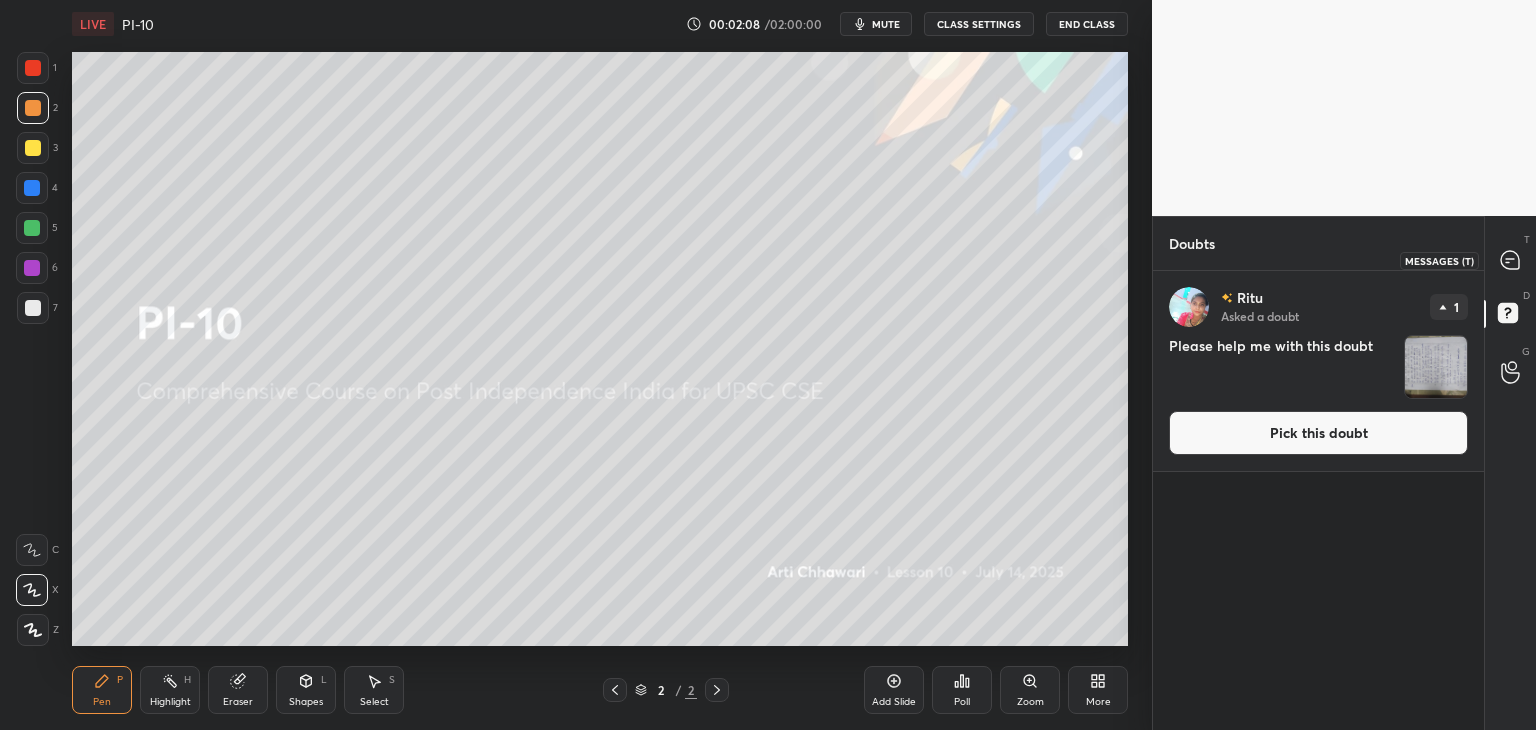 click 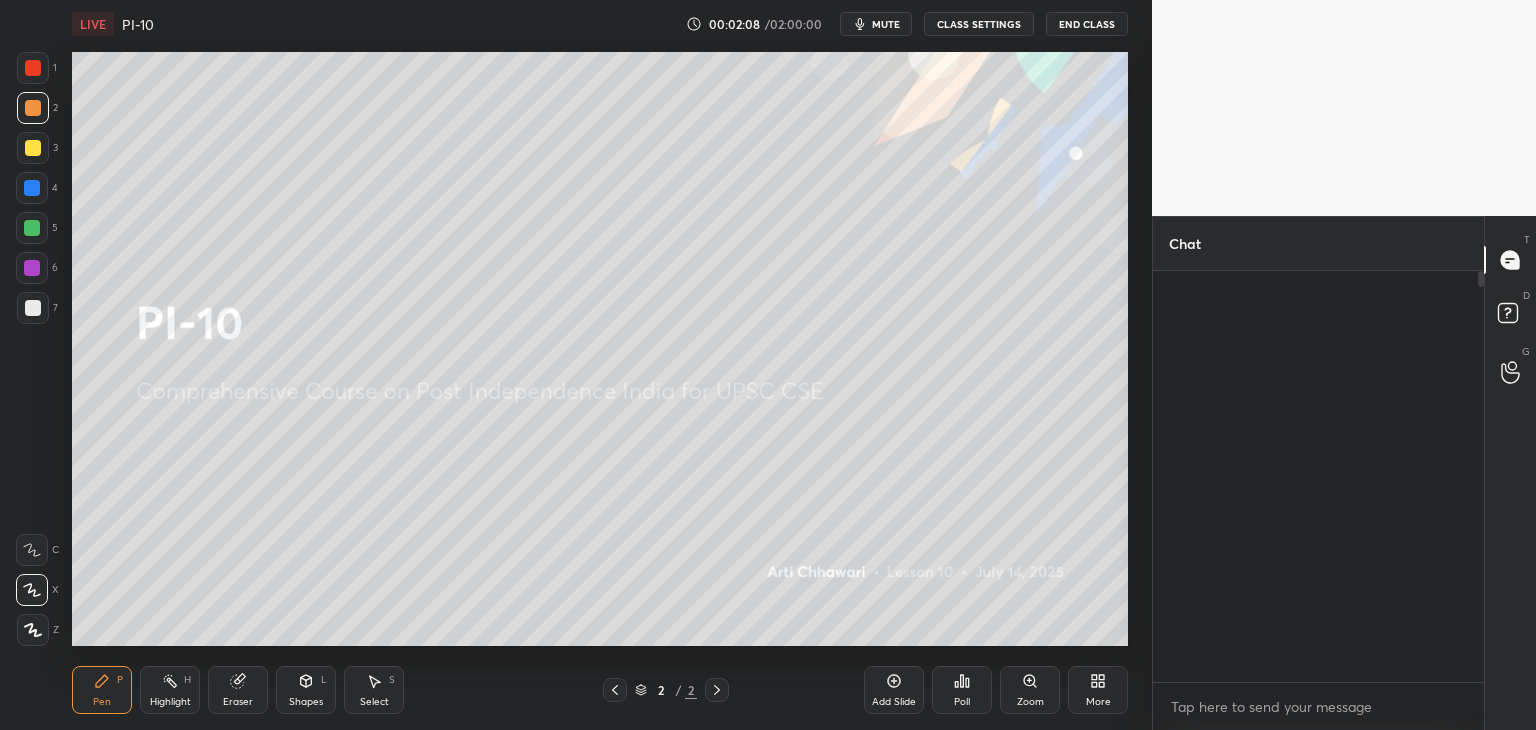 scroll, scrollTop: 2658, scrollLeft: 0, axis: vertical 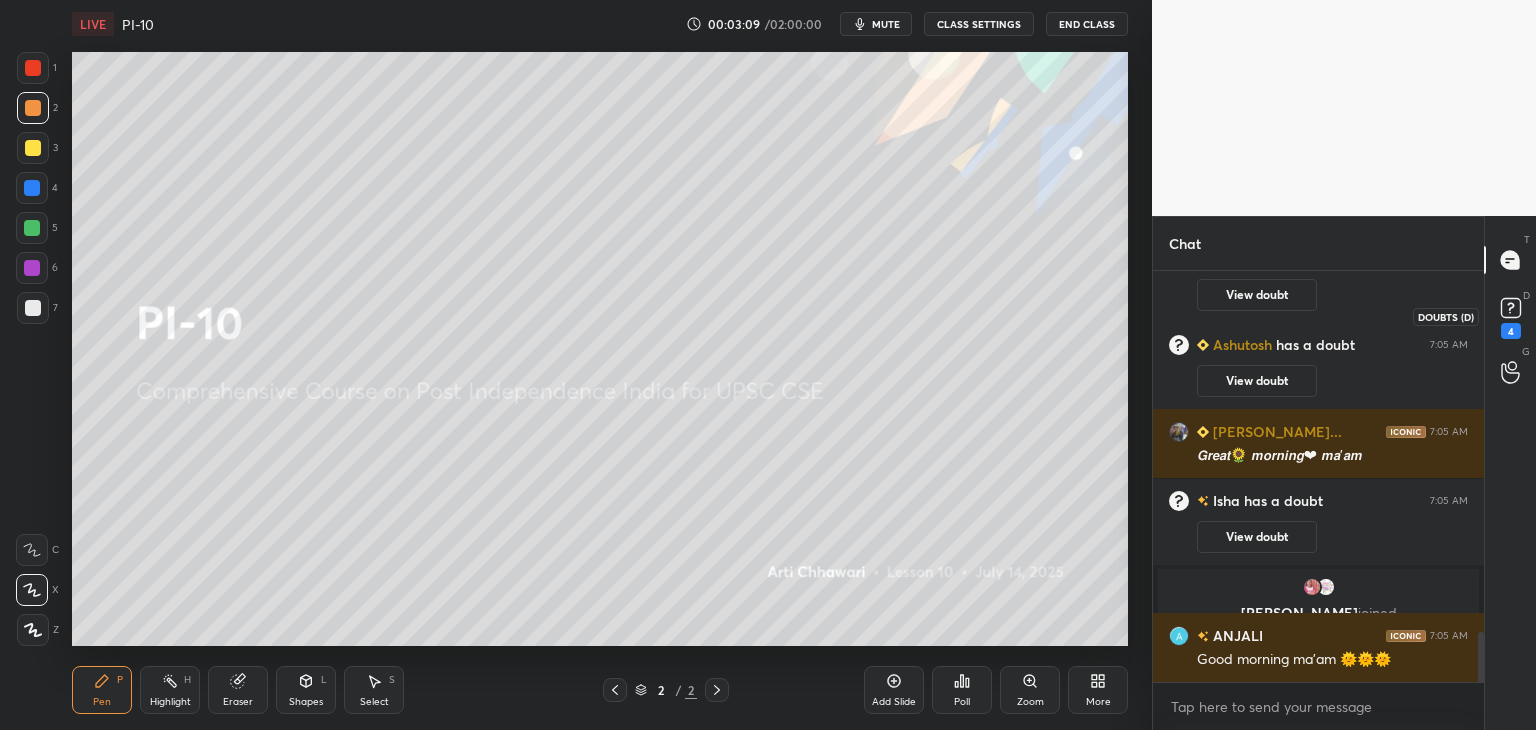 click 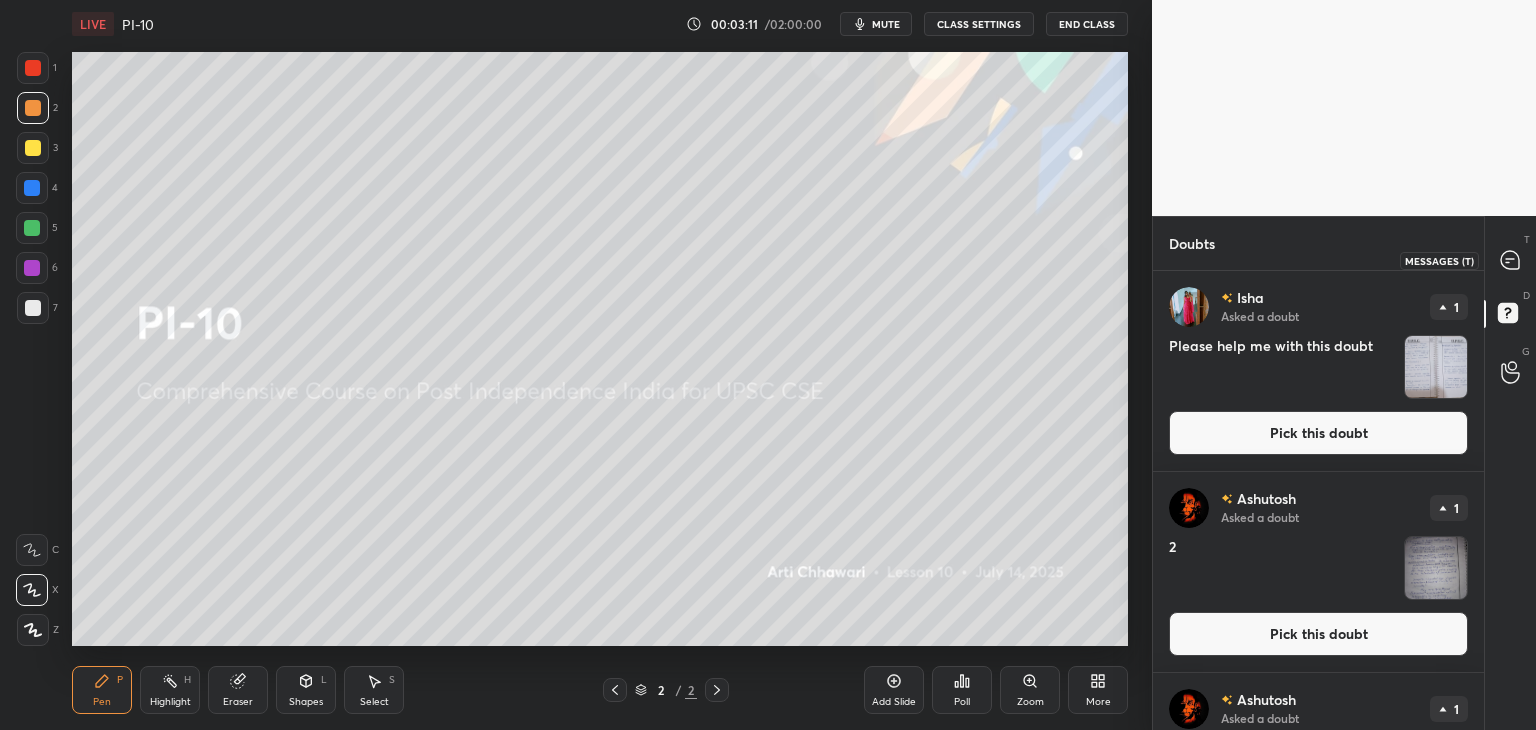 click 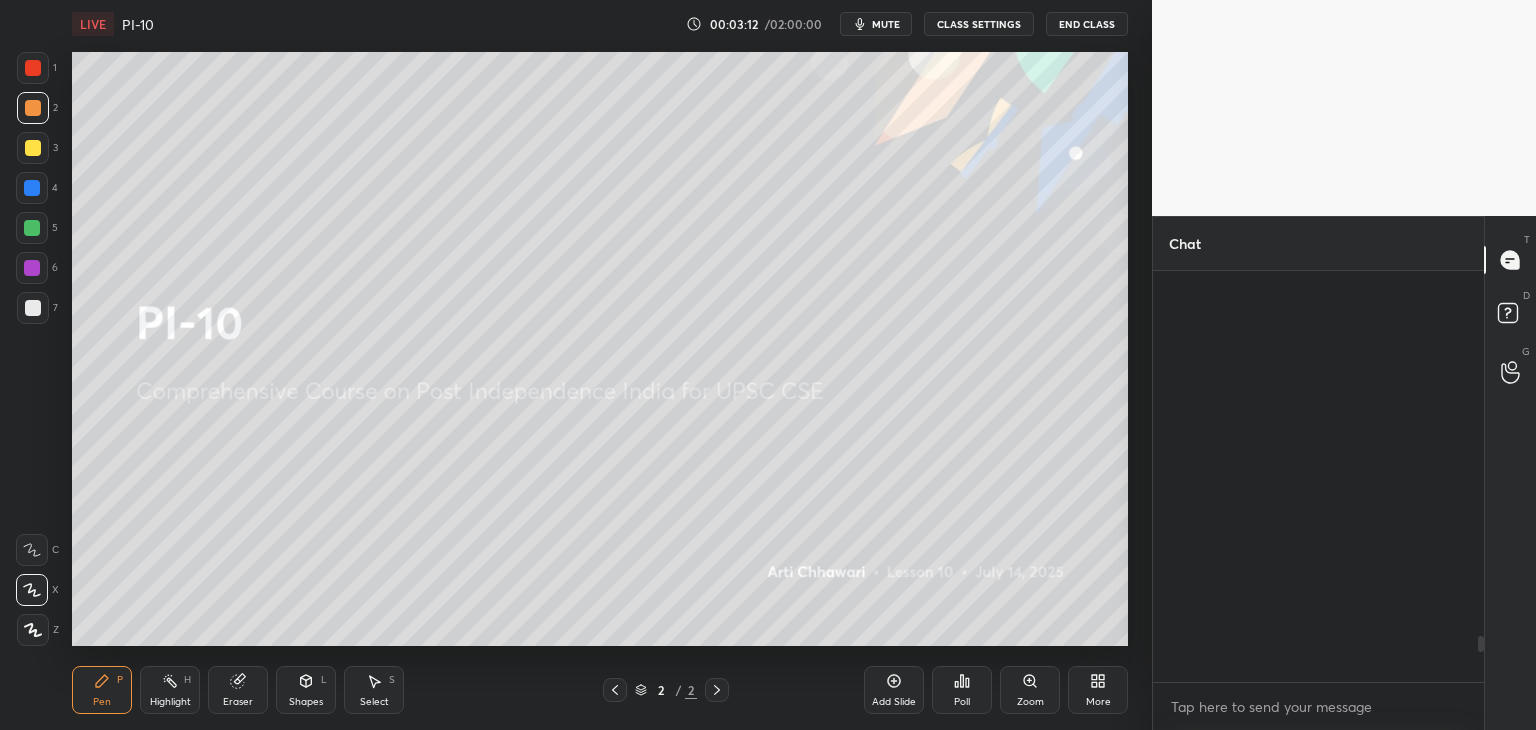 scroll, scrollTop: 3278, scrollLeft: 0, axis: vertical 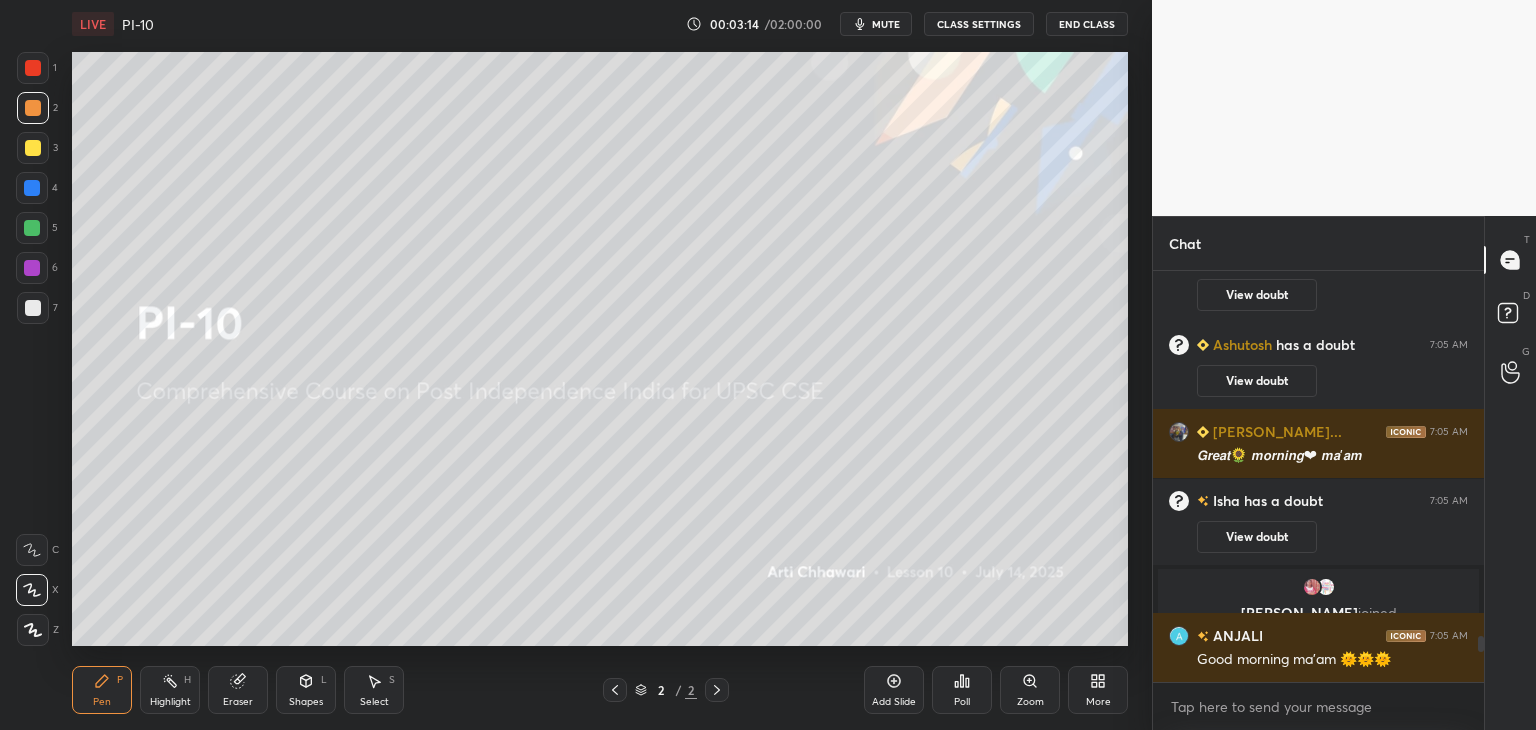 click 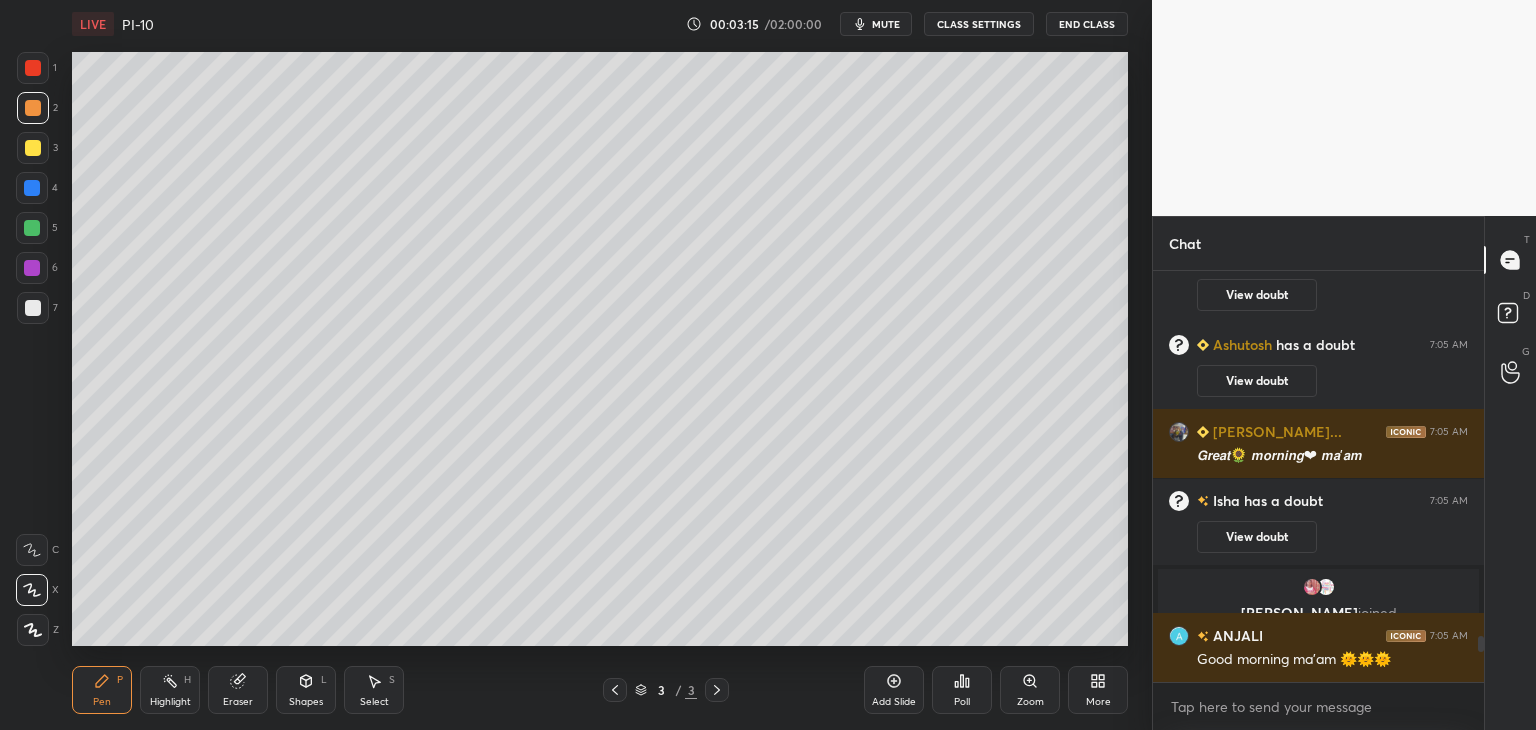 scroll, scrollTop: 3388, scrollLeft: 0, axis: vertical 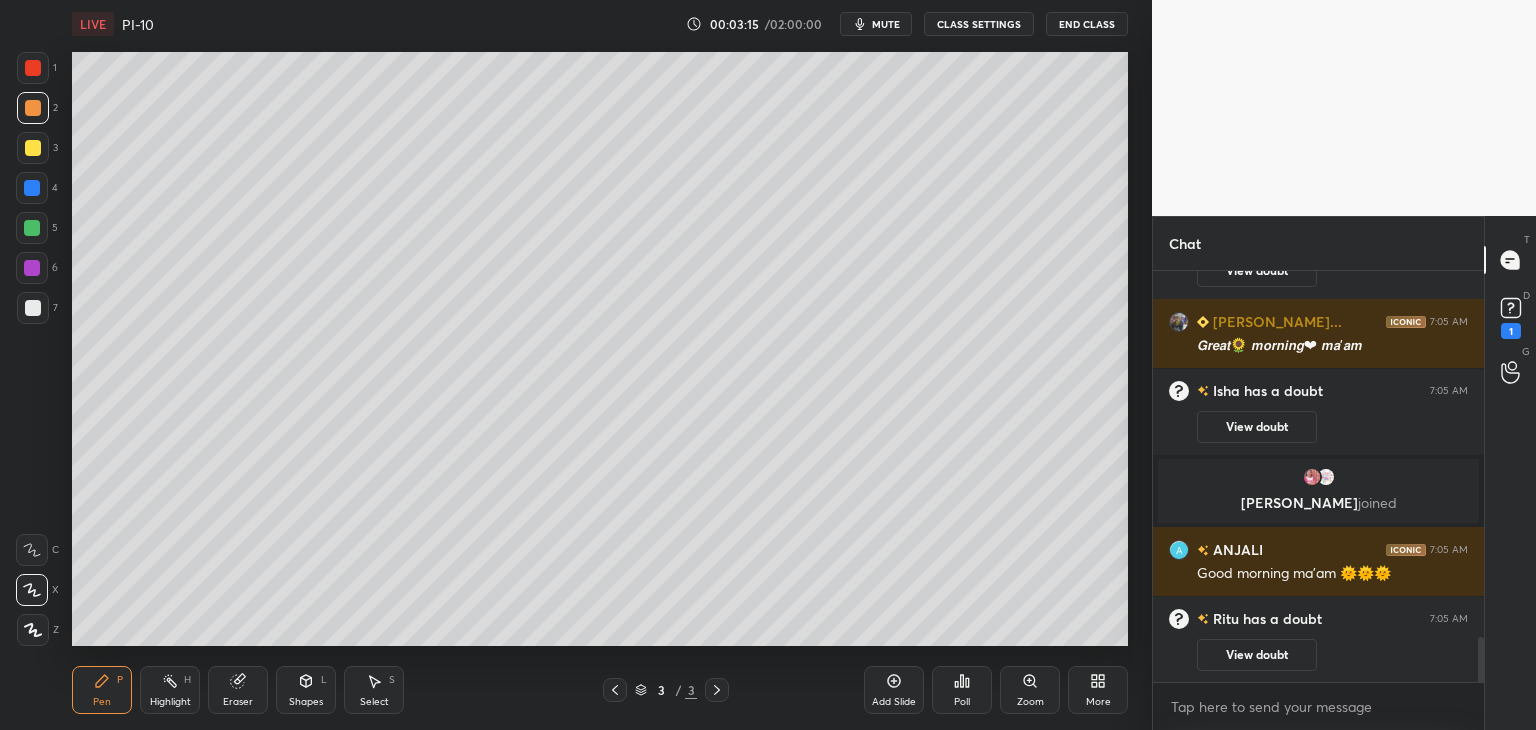 click at bounding box center (33, 308) 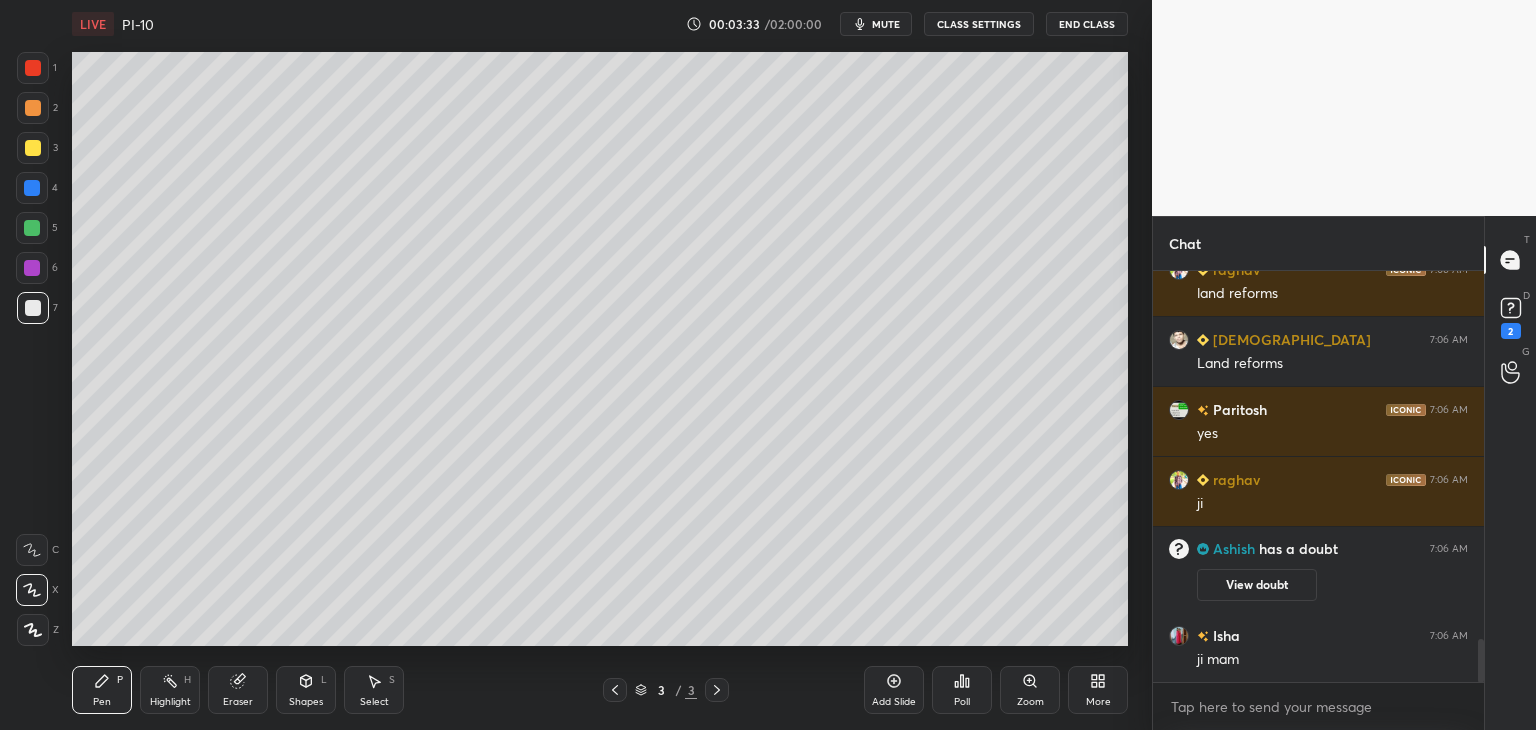 scroll, scrollTop: 3548, scrollLeft: 0, axis: vertical 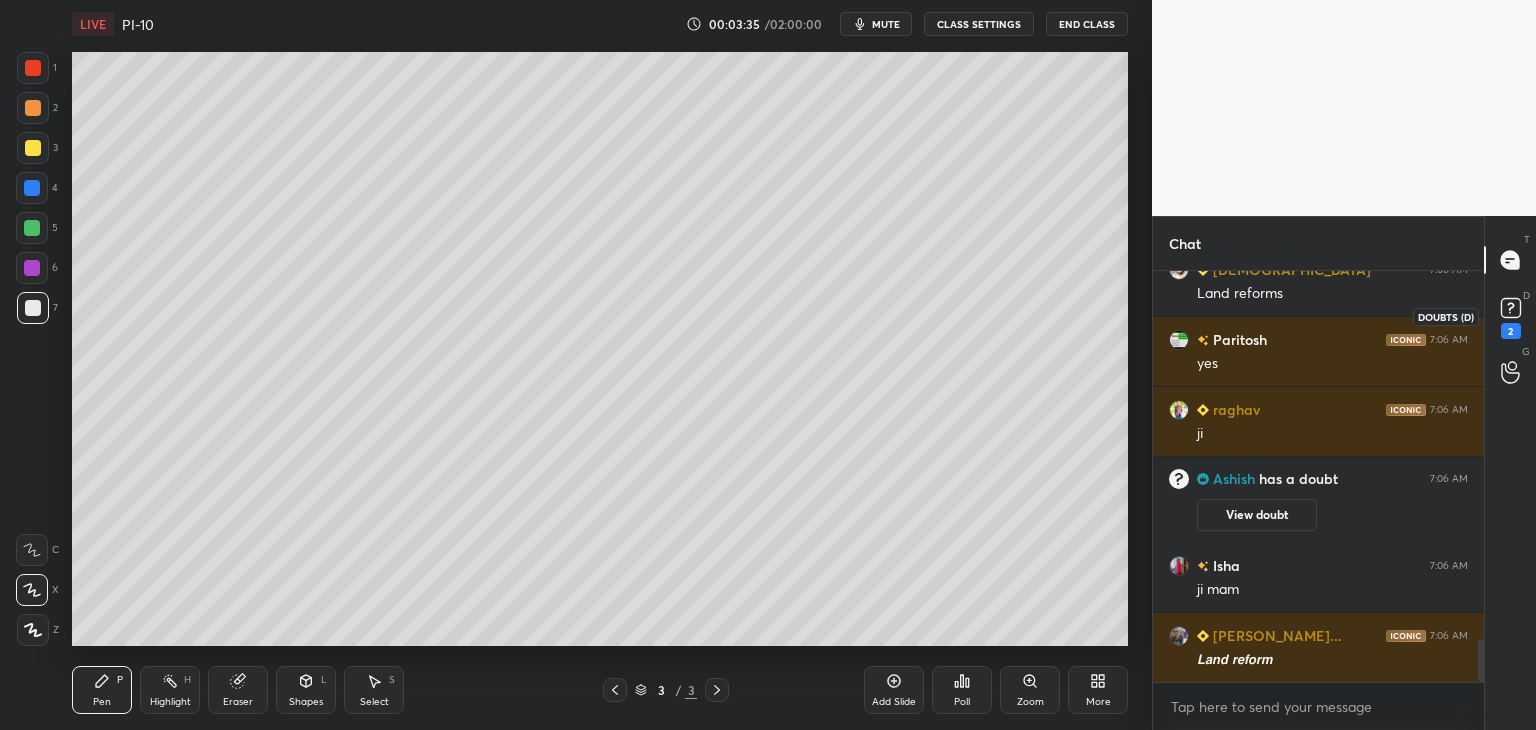 click 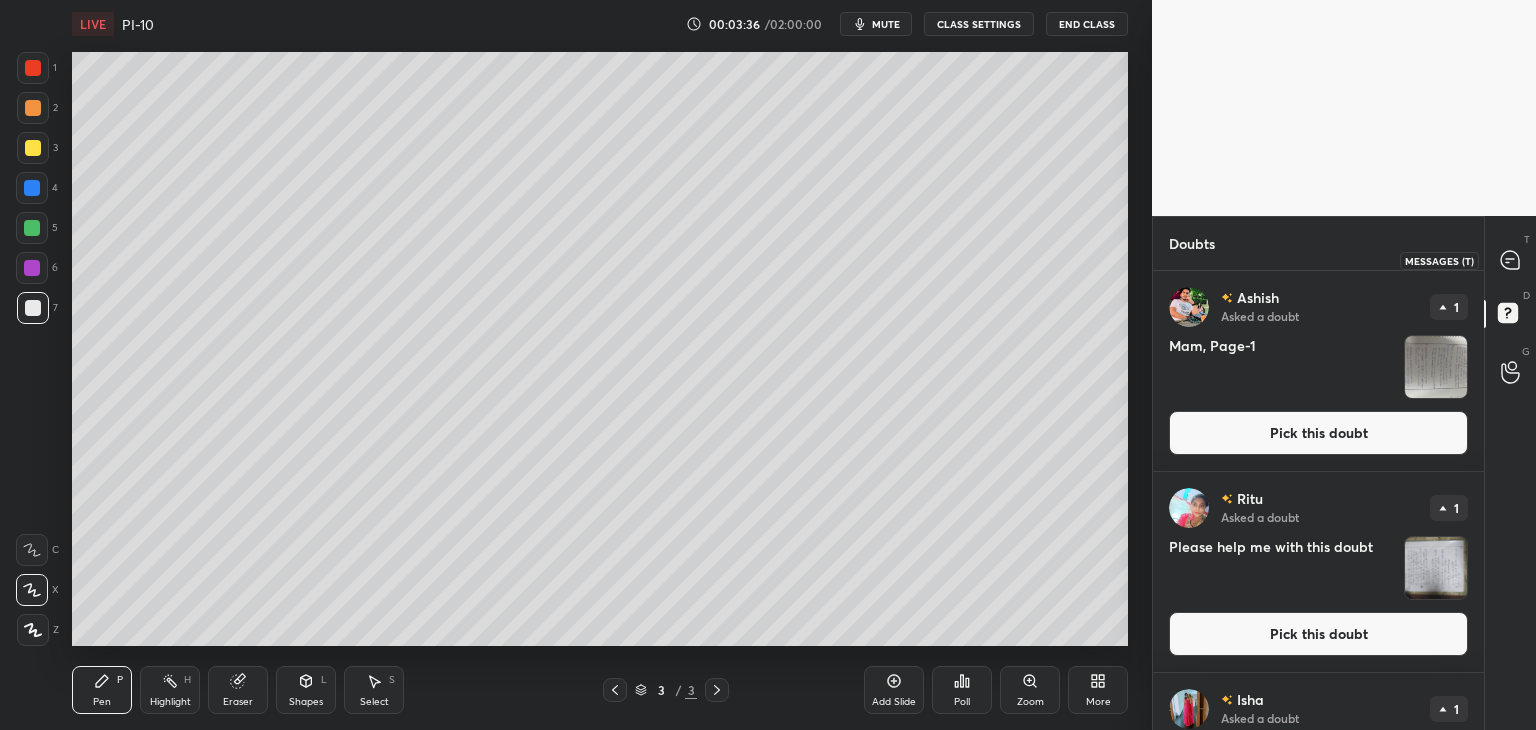 click 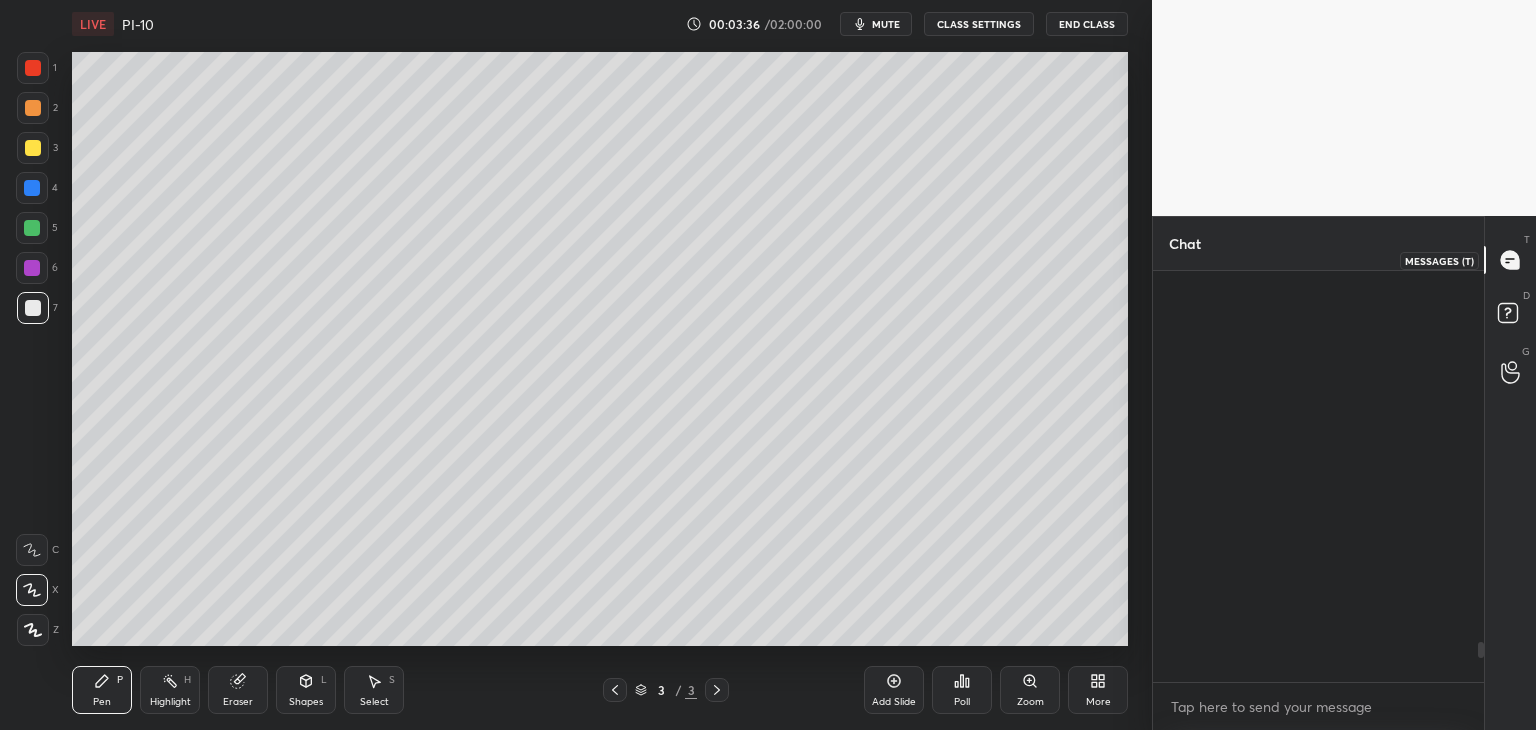 scroll, scrollTop: 3872, scrollLeft: 0, axis: vertical 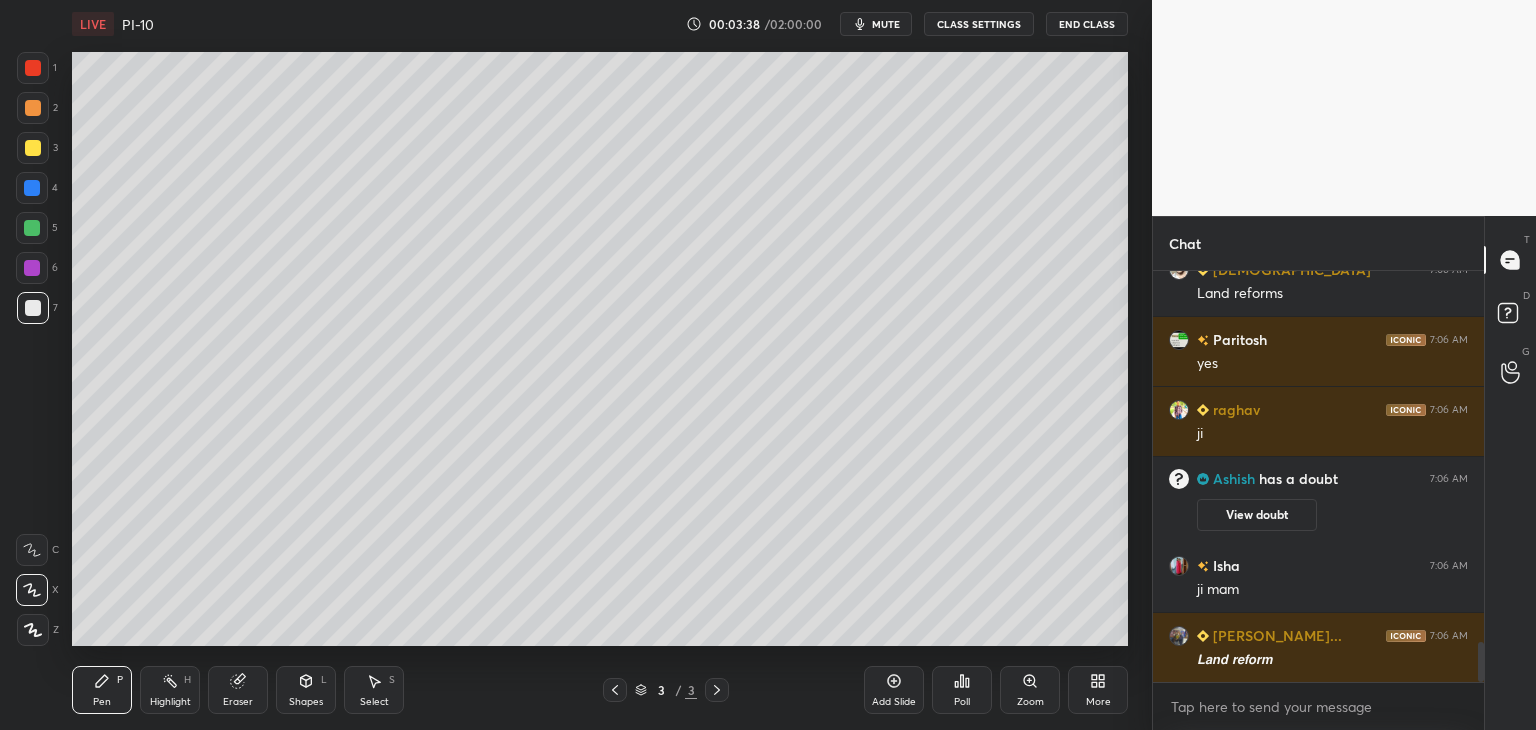drag, startPoint x: 1482, startPoint y: 653, endPoint x: 1480, endPoint y: 691, distance: 38.052597 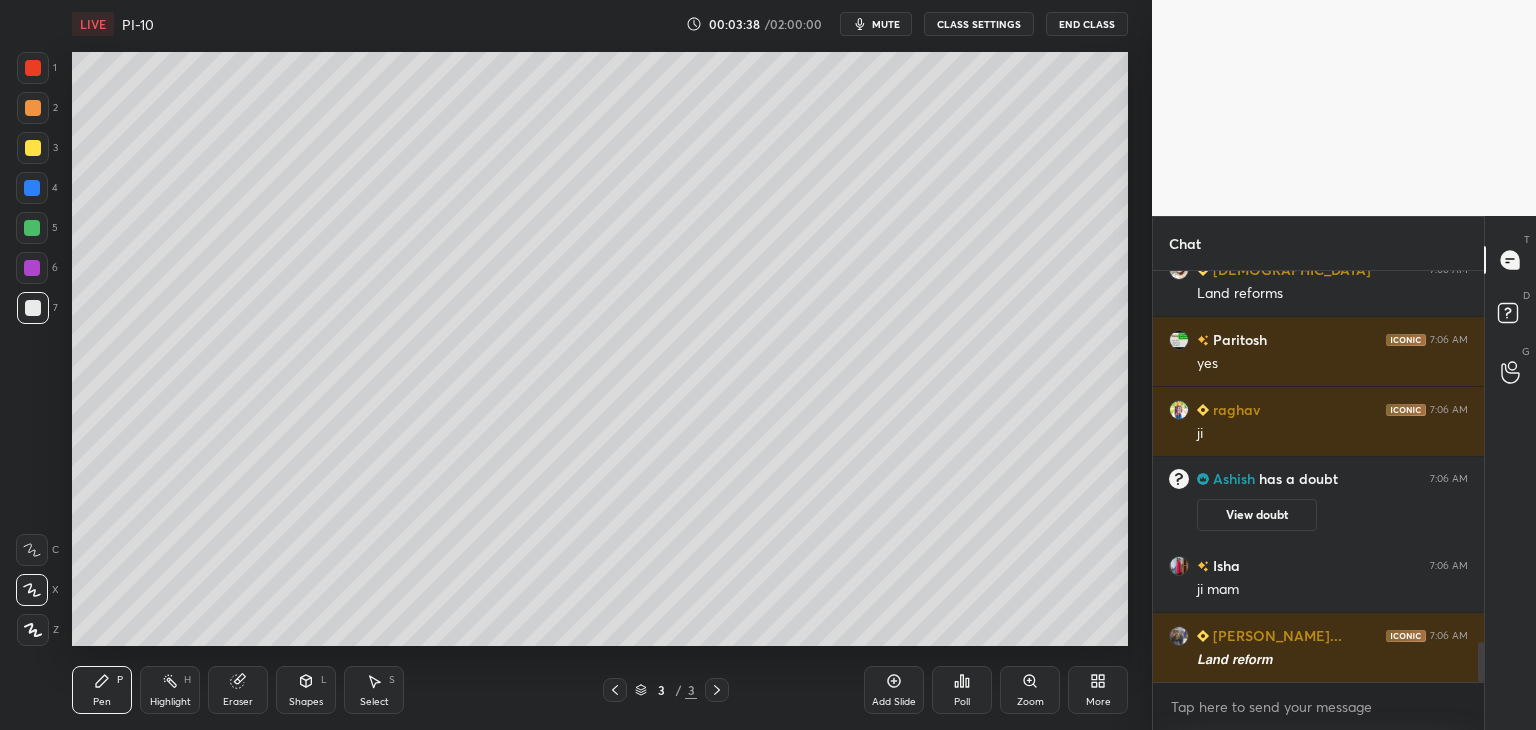 click on "raghav 7:06 AM land reforms Shivam 7:06 AM Land reforms Paritosh 7:06 AM yes raghav 7:06 AM ji Ashish   has a doubt 7:06 AM View doubt Isha 7:06 AM ji mam Rudra Prat... 7:06 AM 𝙇𝙖𝙣𝙙 𝙧𝙚𝙛𝙤𝙧𝙢 JUMP TO LATEST Enable hand raising Enable raise hand to speak to learners. Once enabled, chat will be turned off temporarily. Enable x" at bounding box center (1318, 500) 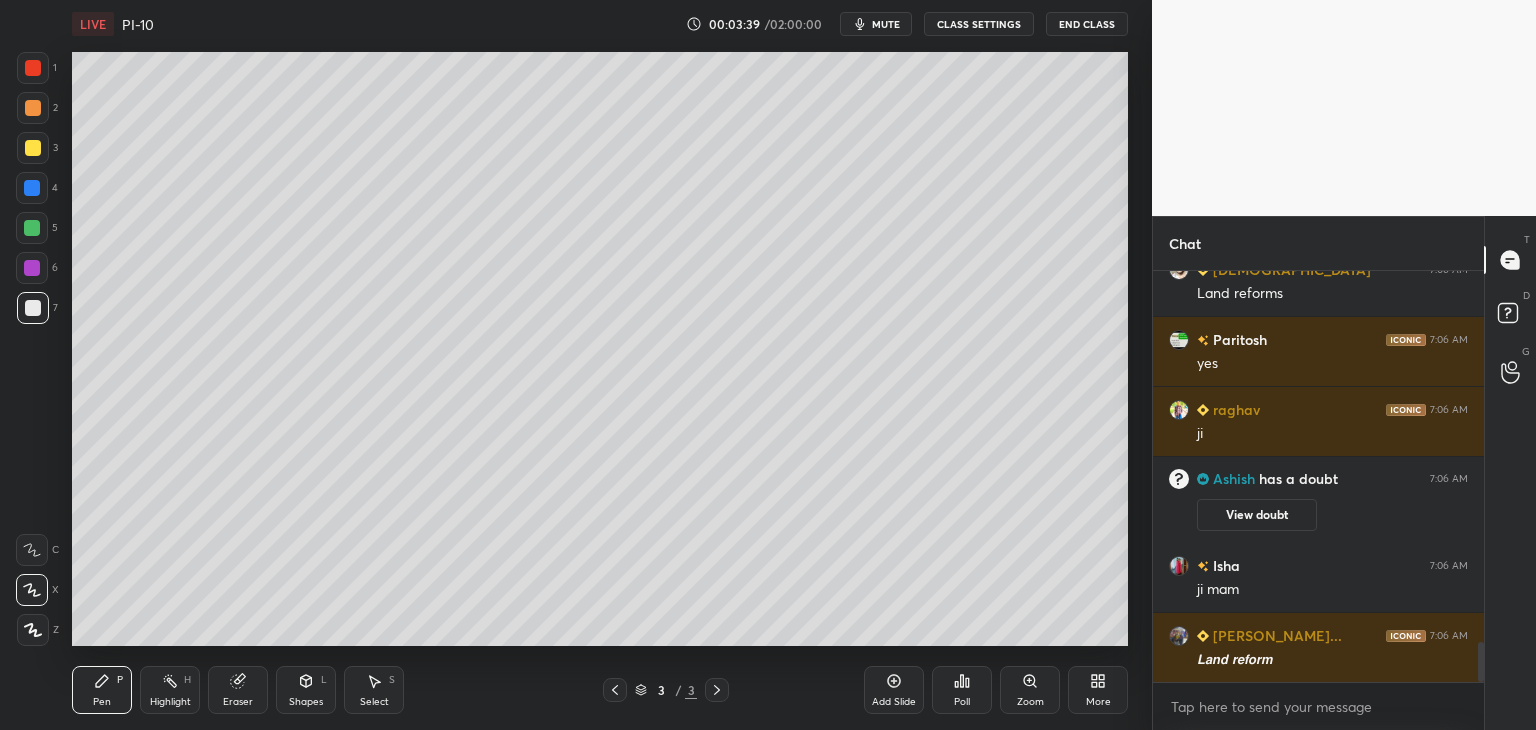 drag, startPoint x: 1483, startPoint y: 661, endPoint x: 1480, endPoint y: 684, distance: 23.194826 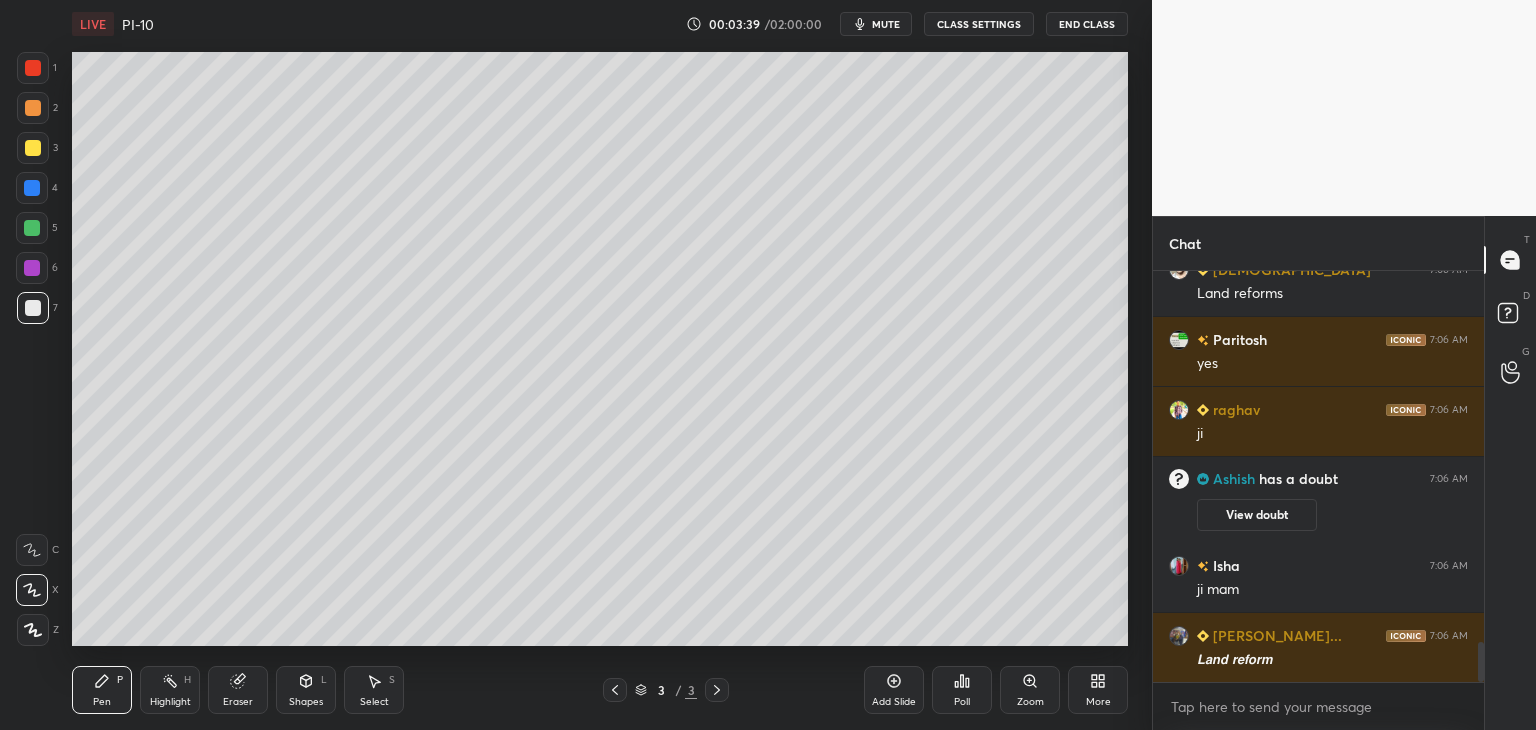 click on "raghav 7:06 AM land reforms Shivam 7:06 AM Land reforms Paritosh 7:06 AM yes raghav 7:06 AM ji Ashish   has a doubt 7:06 AM View doubt Isha 7:06 AM ji mam Rudra Prat... 7:06 AM 𝙇𝙖𝙣𝙙 𝙧𝙚𝙛𝙤𝙧𝙢 JUMP TO LATEST Enable hand raising Enable raise hand to speak to learners. Once enabled, chat will be turned off temporarily. Enable x" at bounding box center (1318, 500) 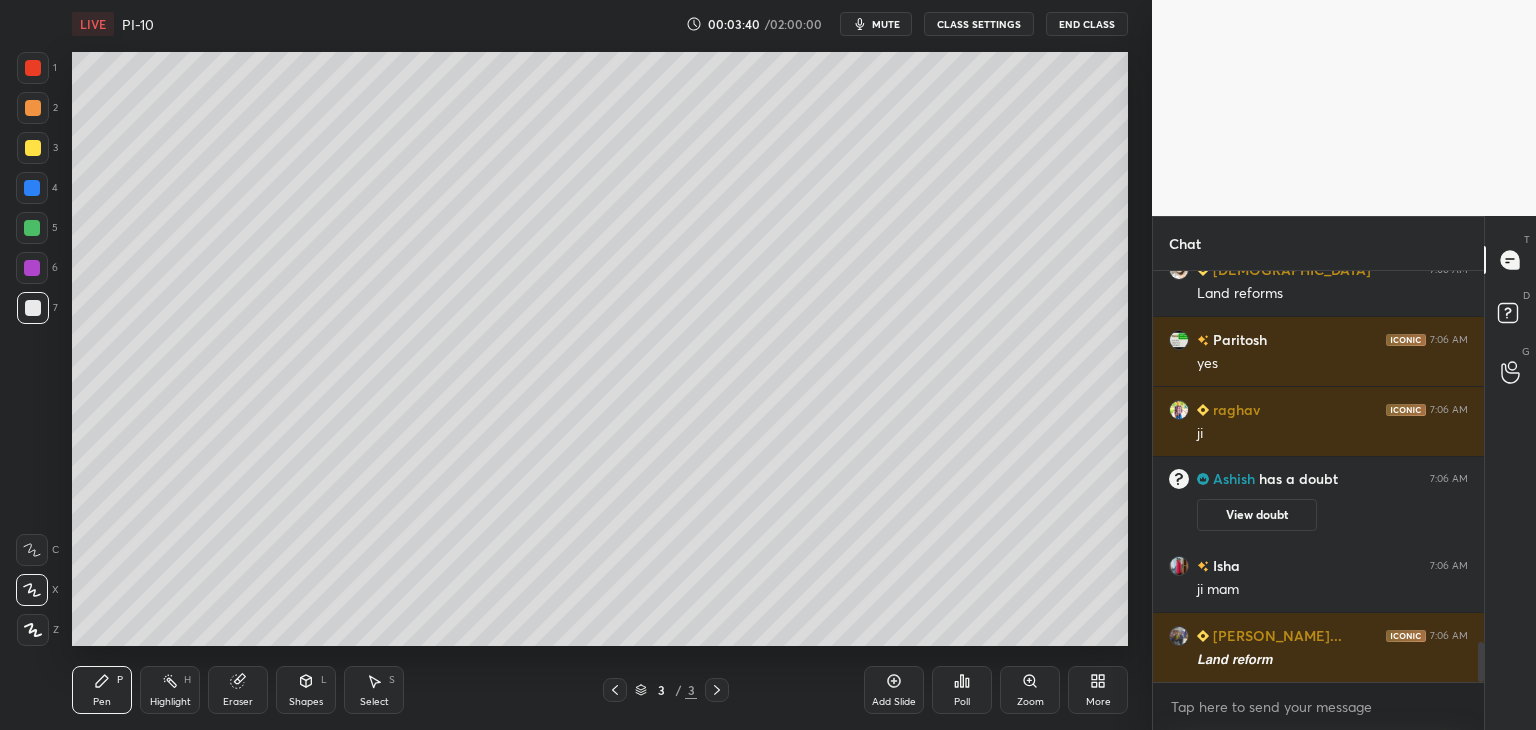click at bounding box center [33, 148] 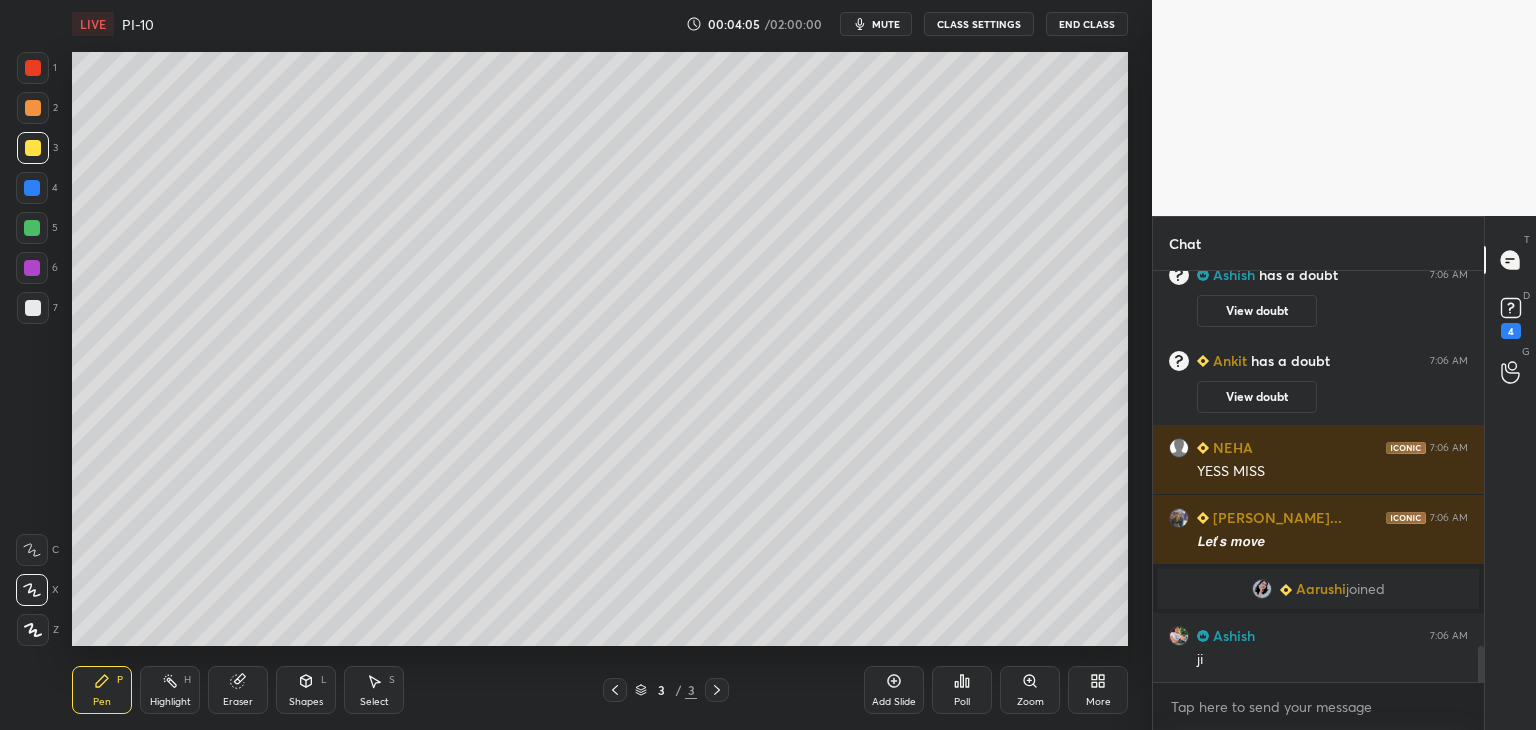scroll, scrollTop: 4262, scrollLeft: 0, axis: vertical 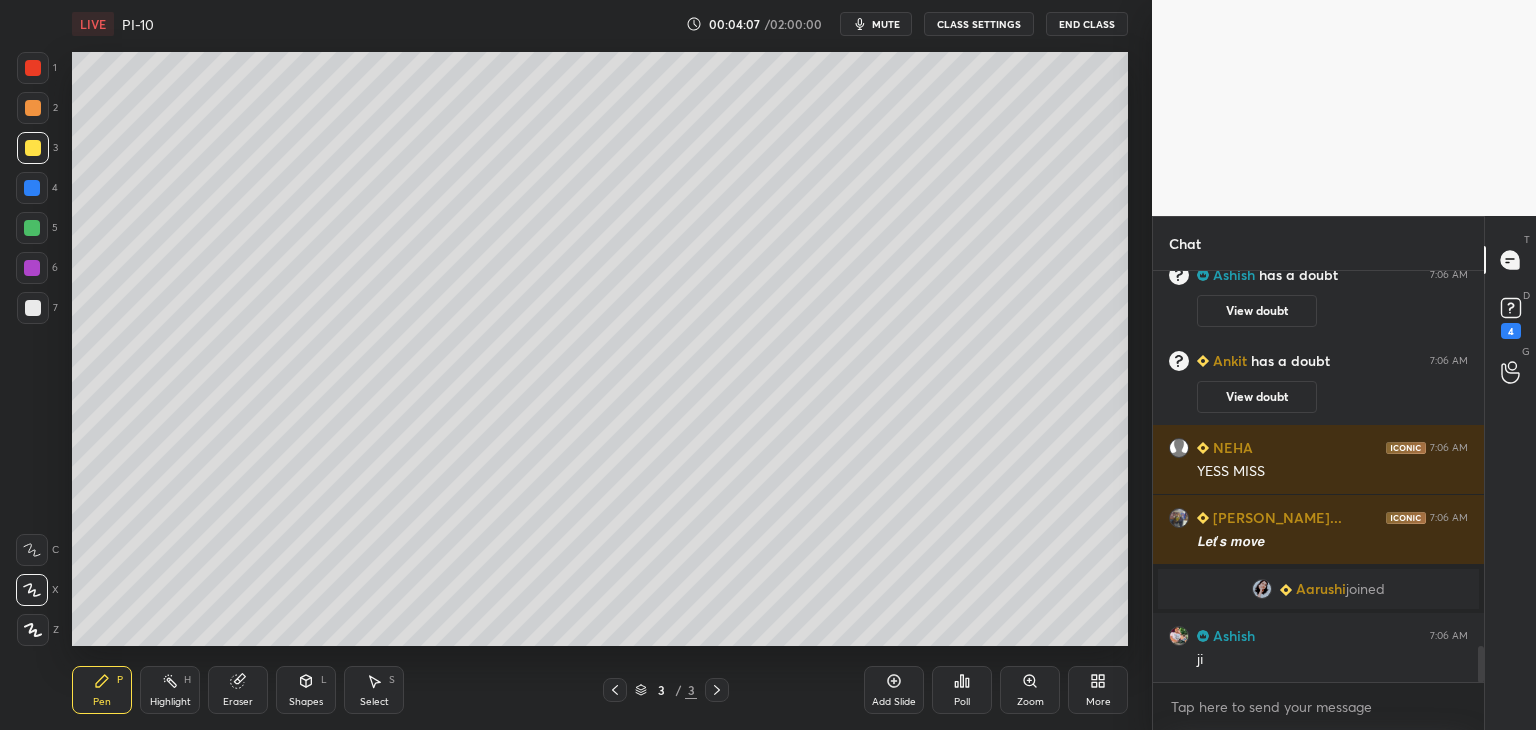 click at bounding box center (32, 188) 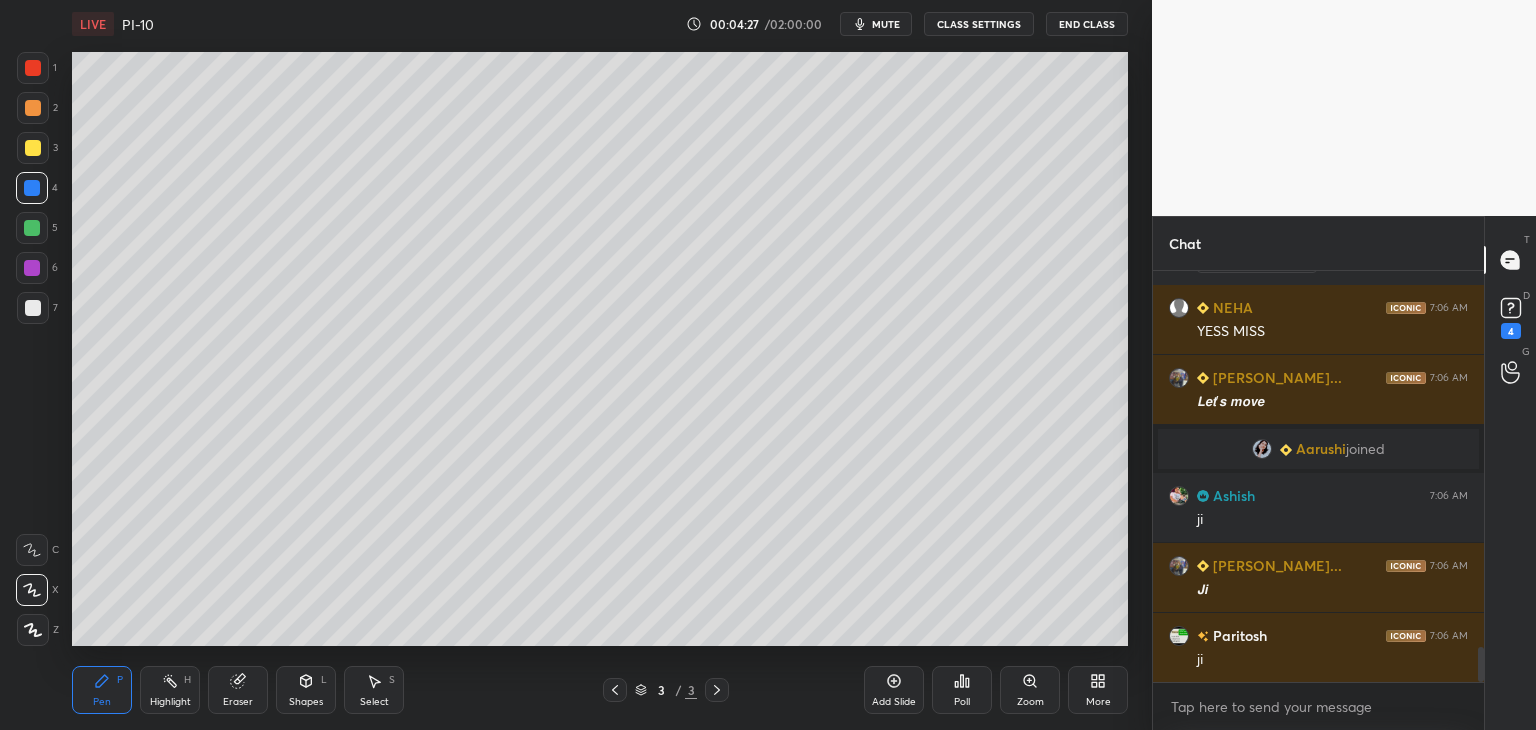 scroll, scrollTop: 4472, scrollLeft: 0, axis: vertical 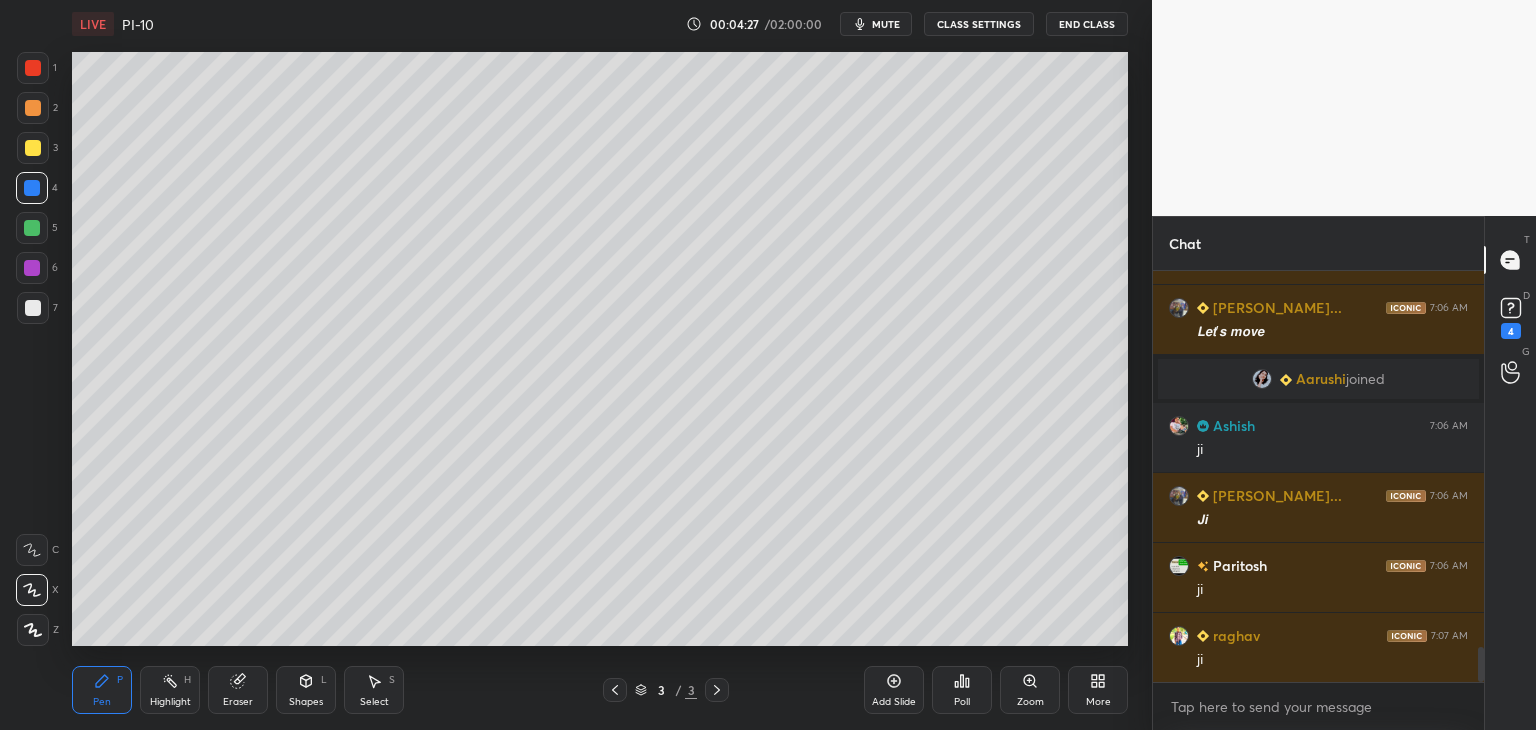 click at bounding box center (33, 148) 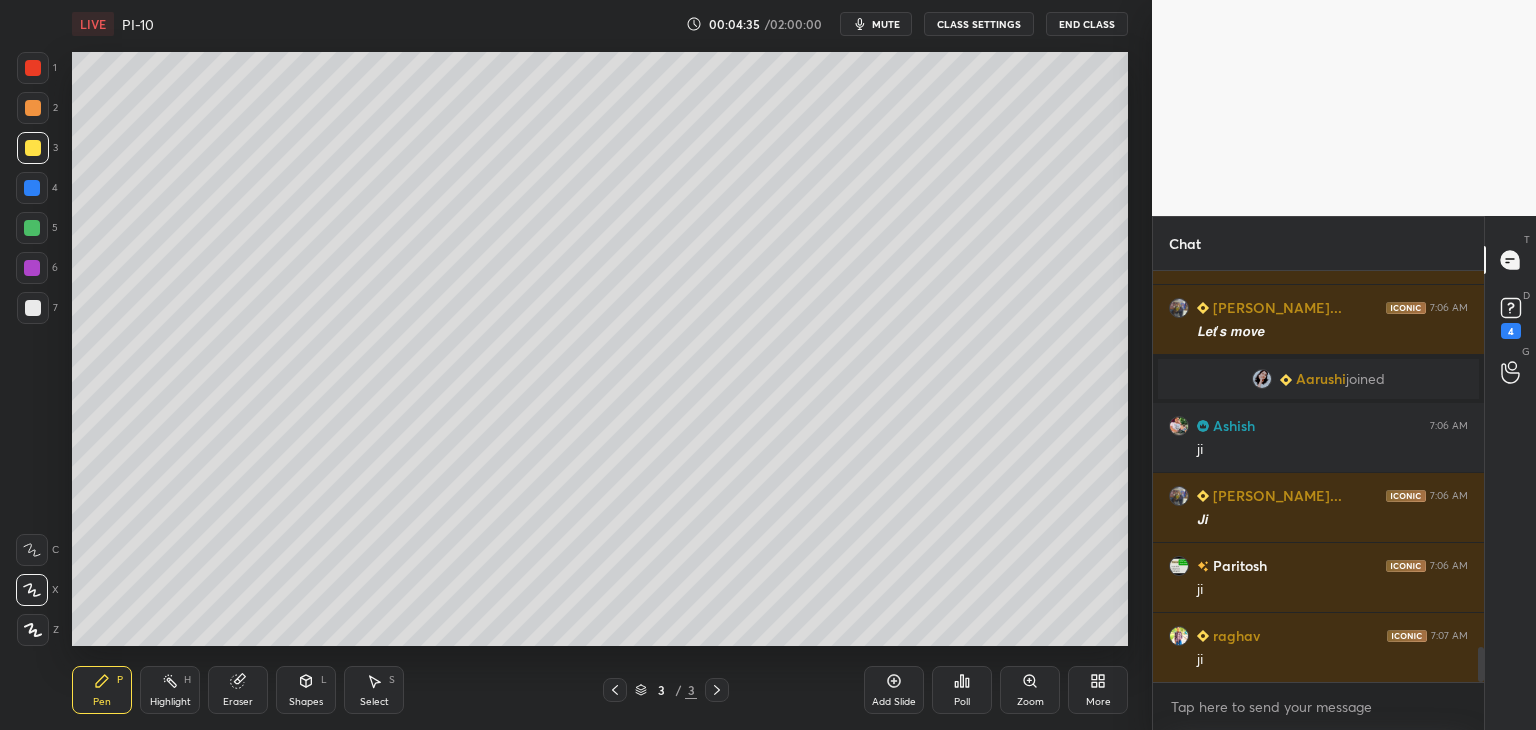 click at bounding box center (33, 148) 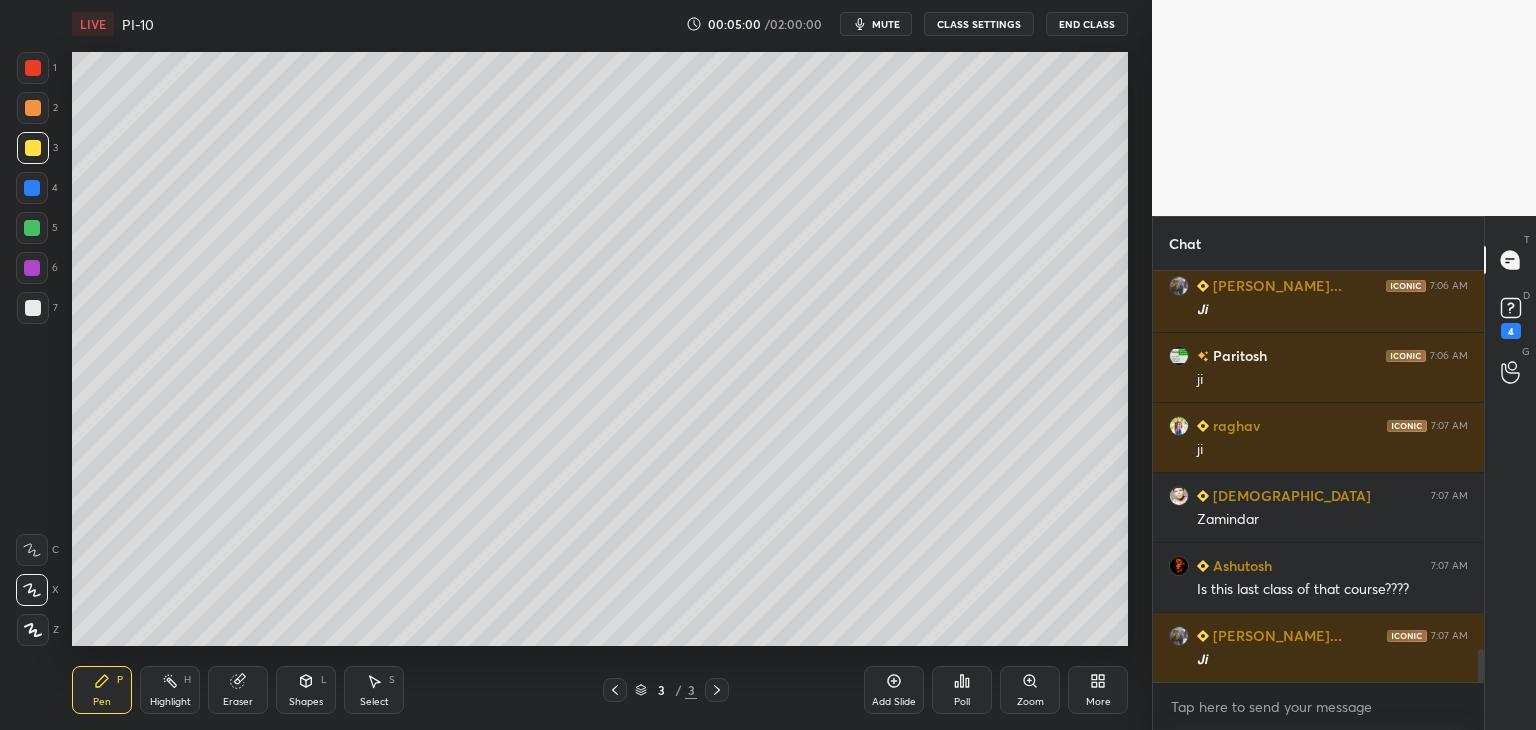 scroll, scrollTop: 4752, scrollLeft: 0, axis: vertical 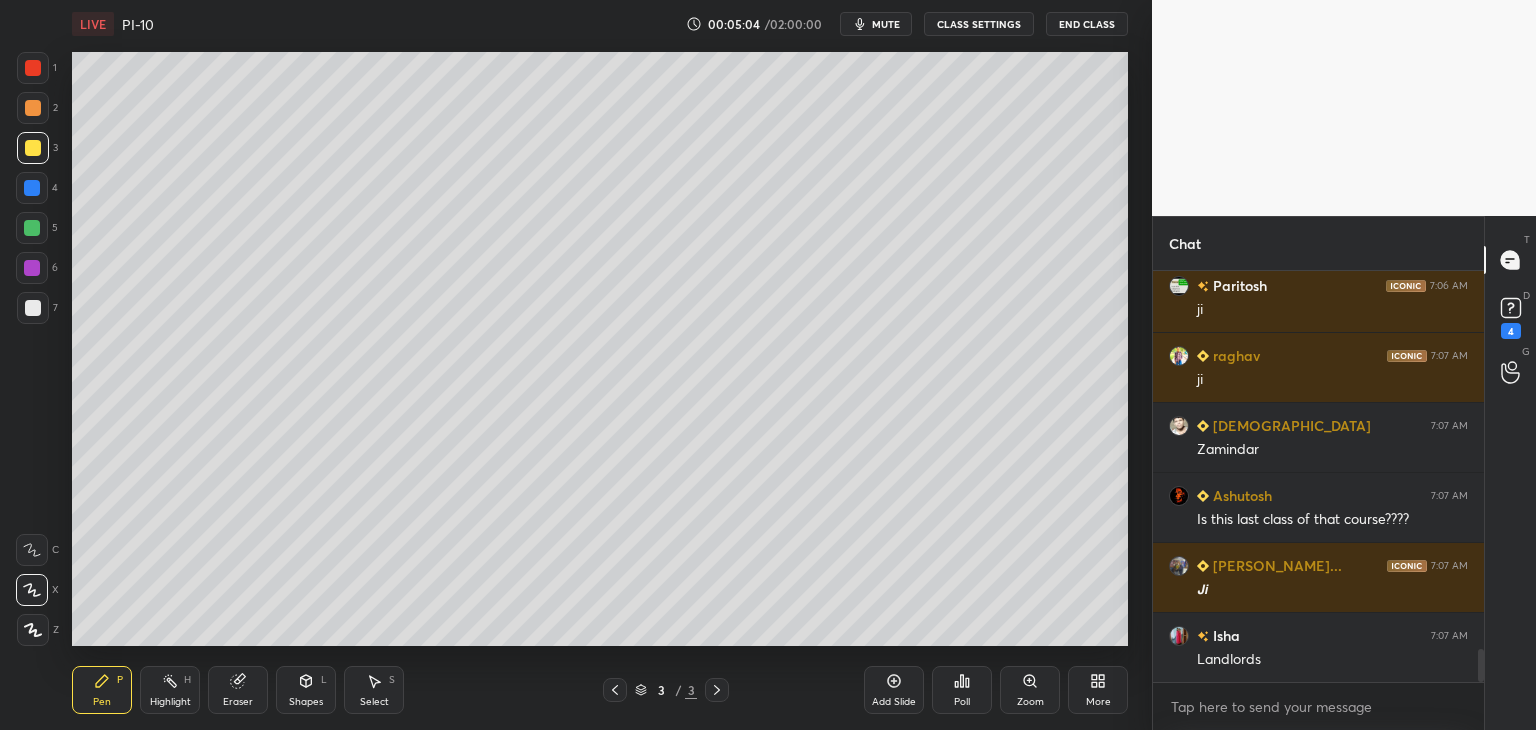 click at bounding box center [32, 228] 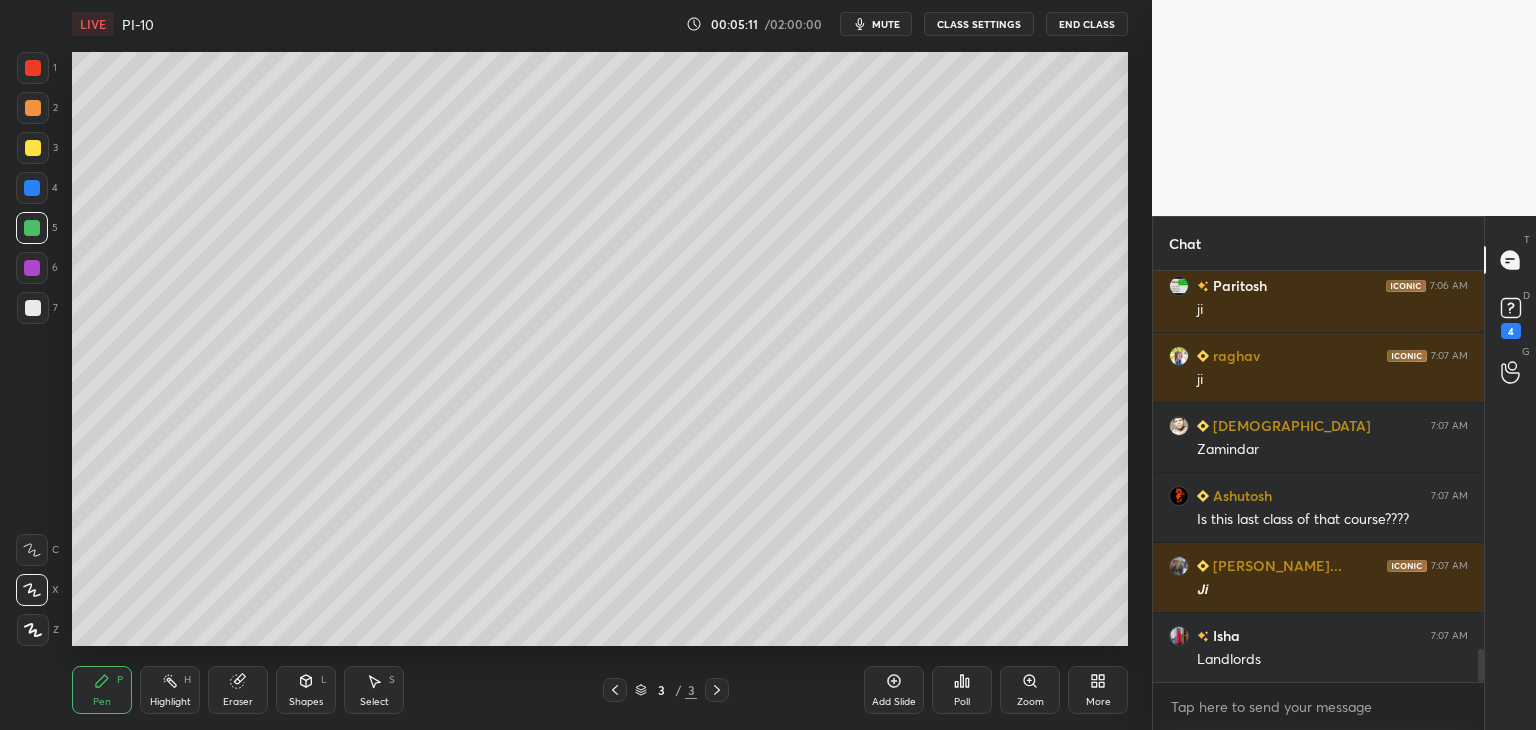 scroll, scrollTop: 4822, scrollLeft: 0, axis: vertical 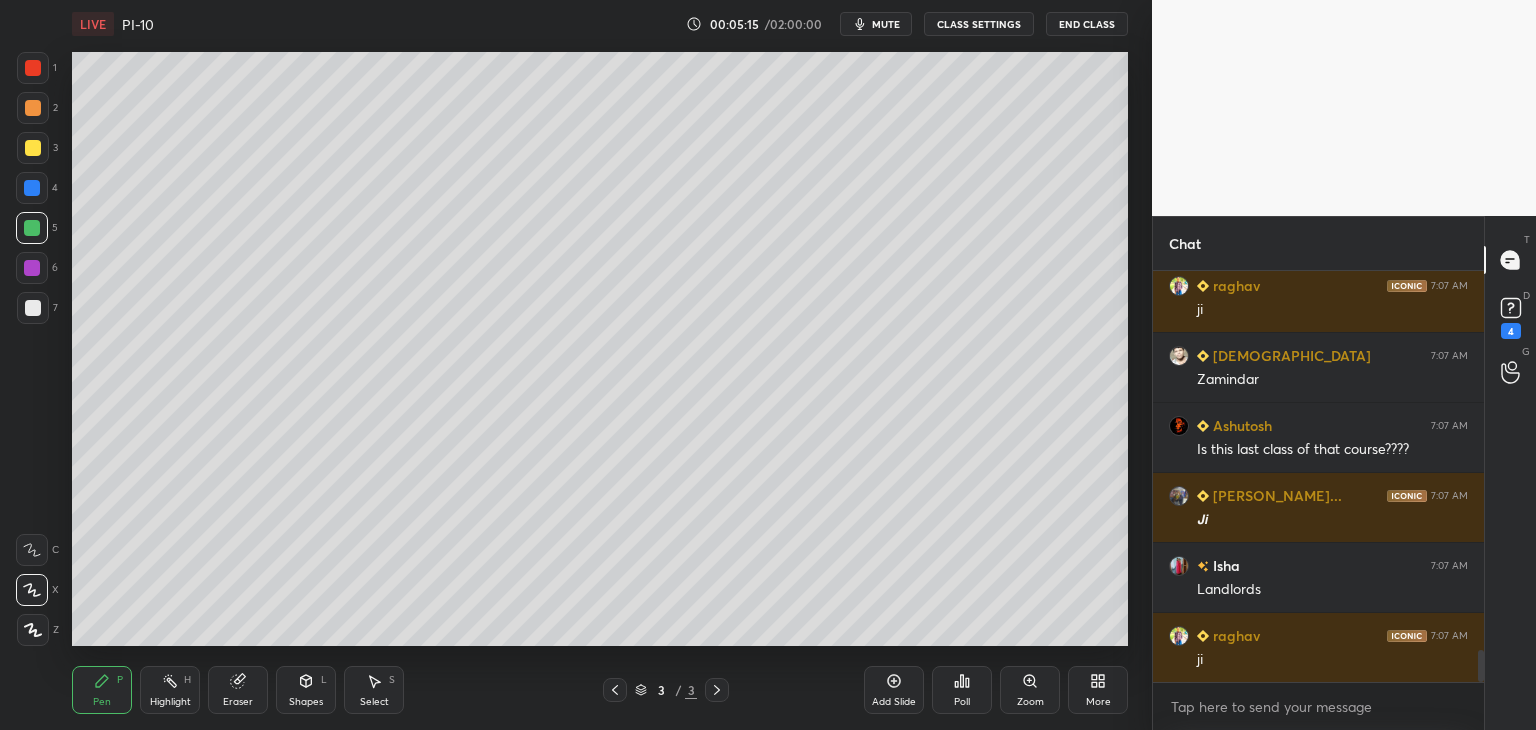 click at bounding box center [33, 308] 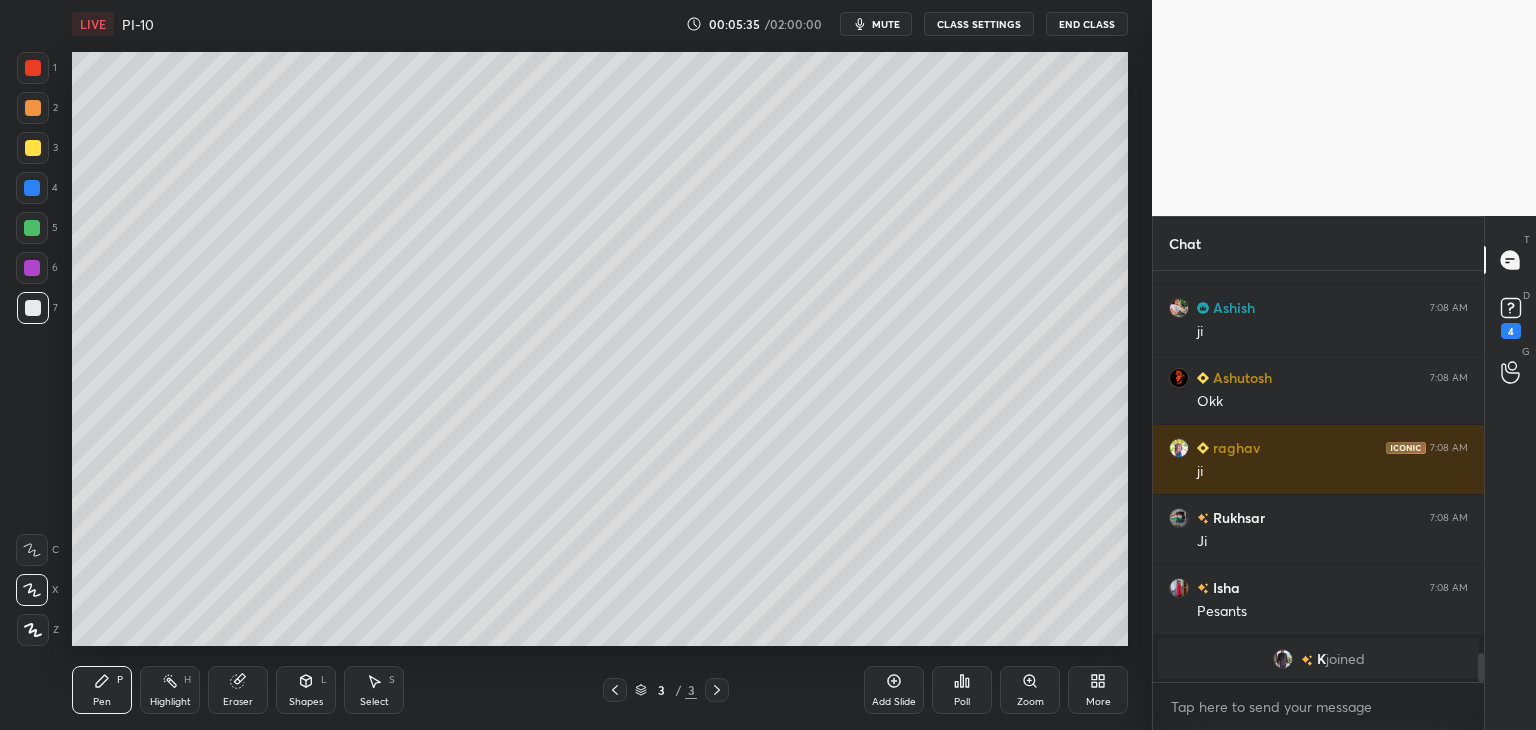 scroll, scrollTop: 5144, scrollLeft: 0, axis: vertical 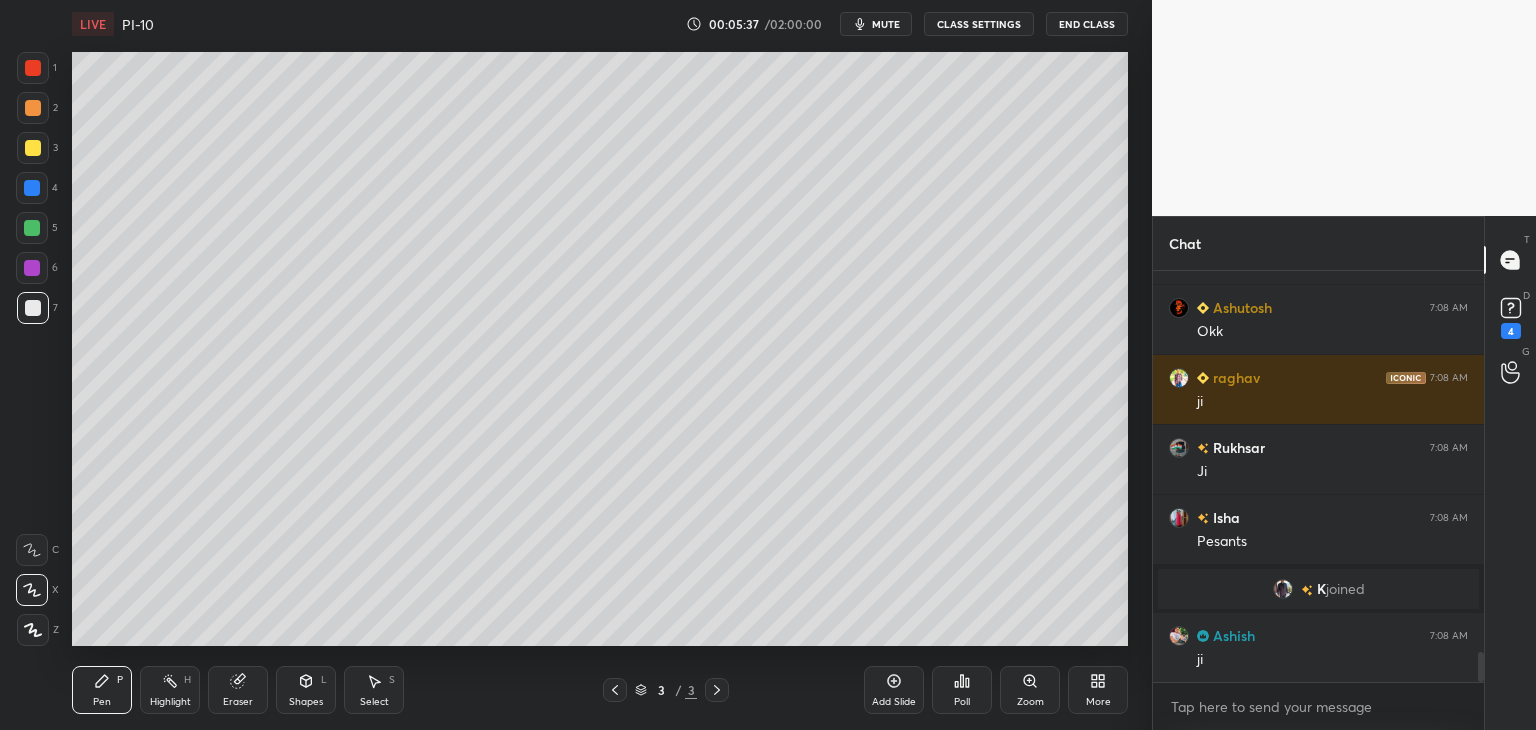 click at bounding box center [33, 68] 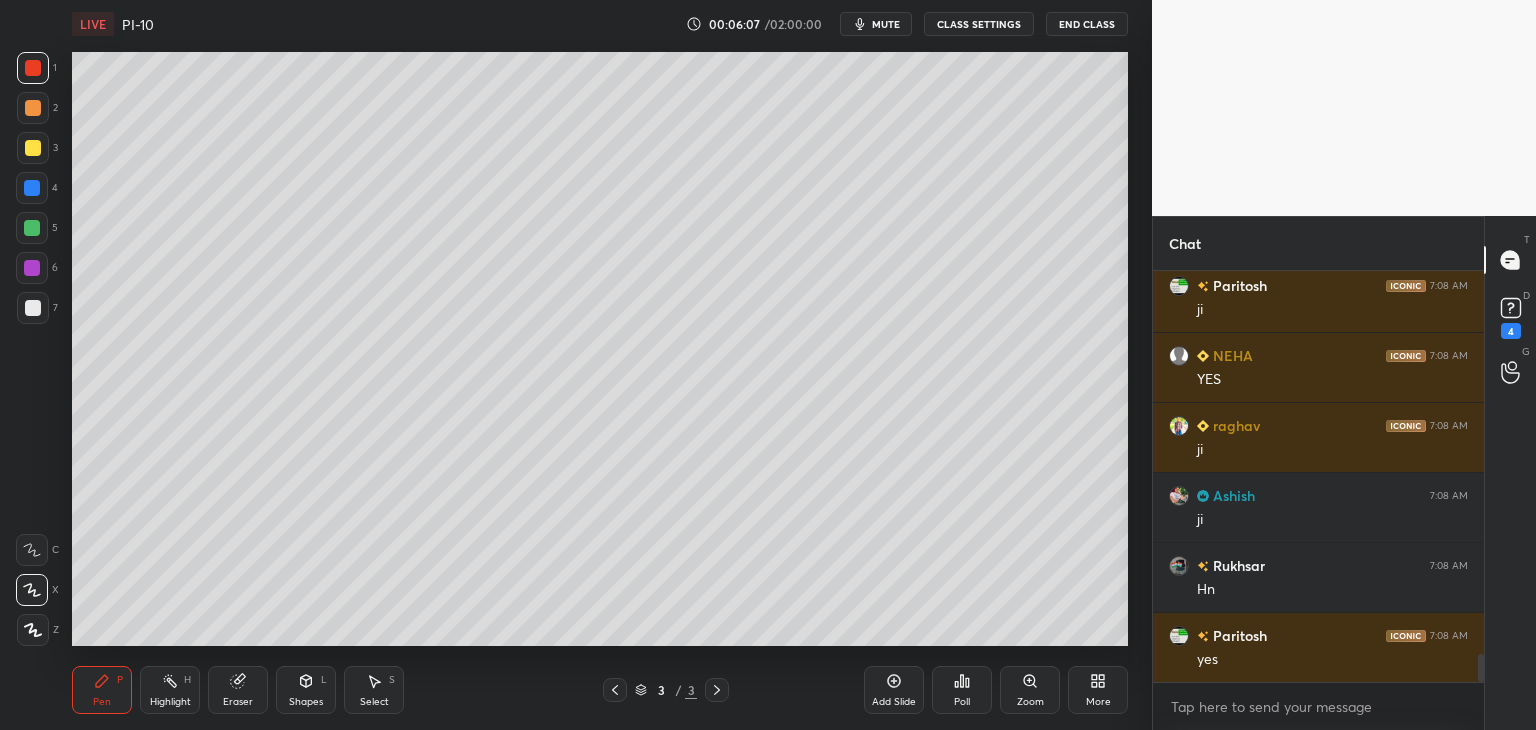 scroll, scrollTop: 5634, scrollLeft: 0, axis: vertical 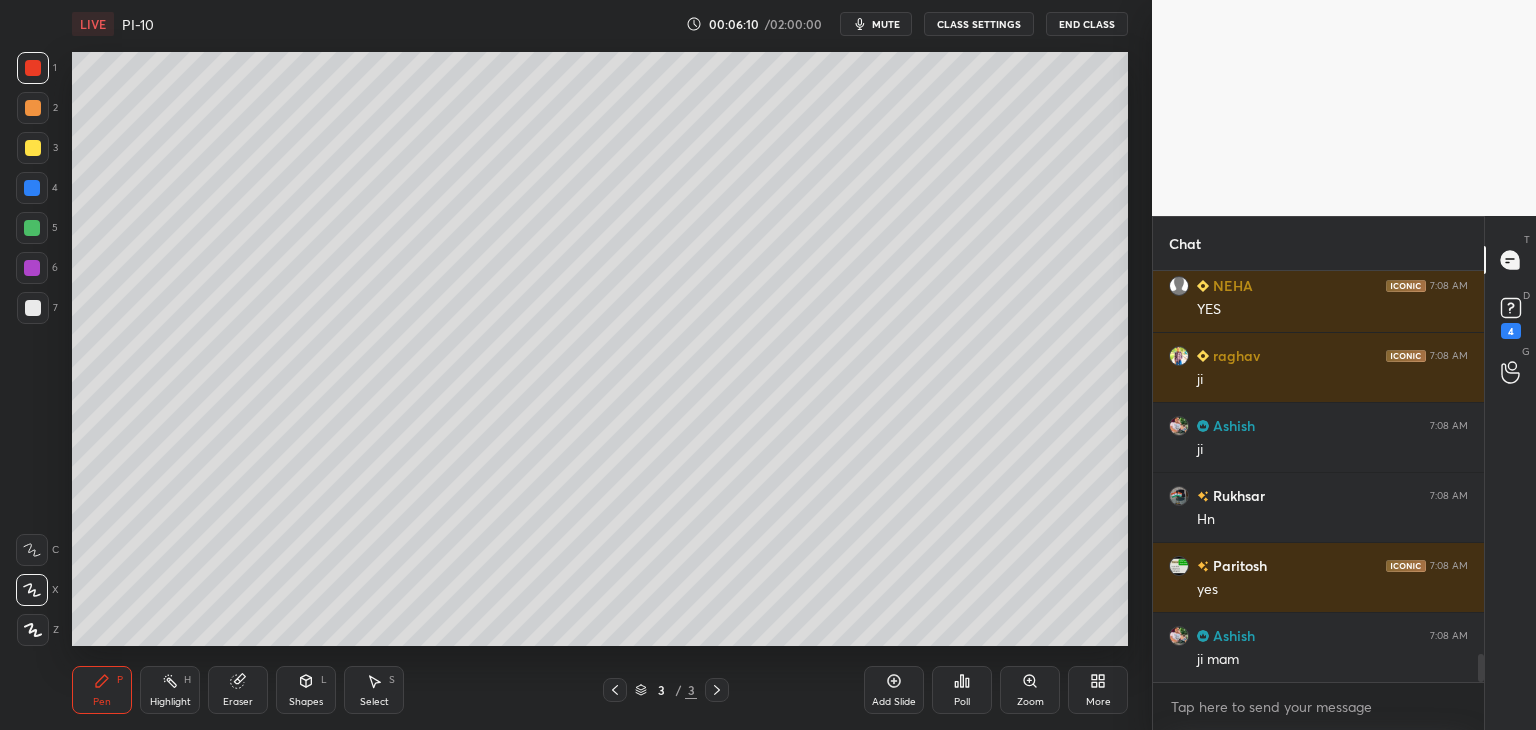 click at bounding box center (32, 188) 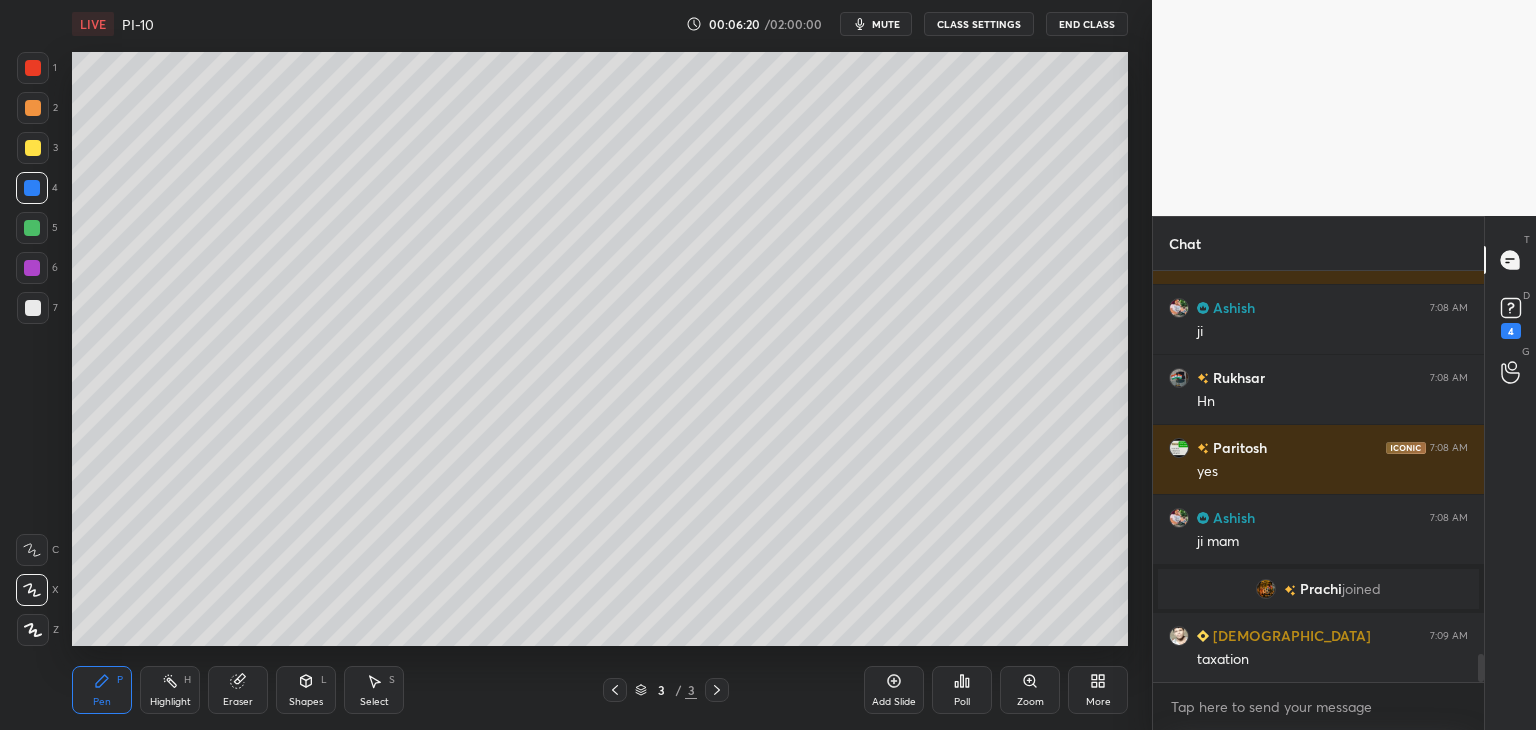 scroll, scrollTop: 5594, scrollLeft: 0, axis: vertical 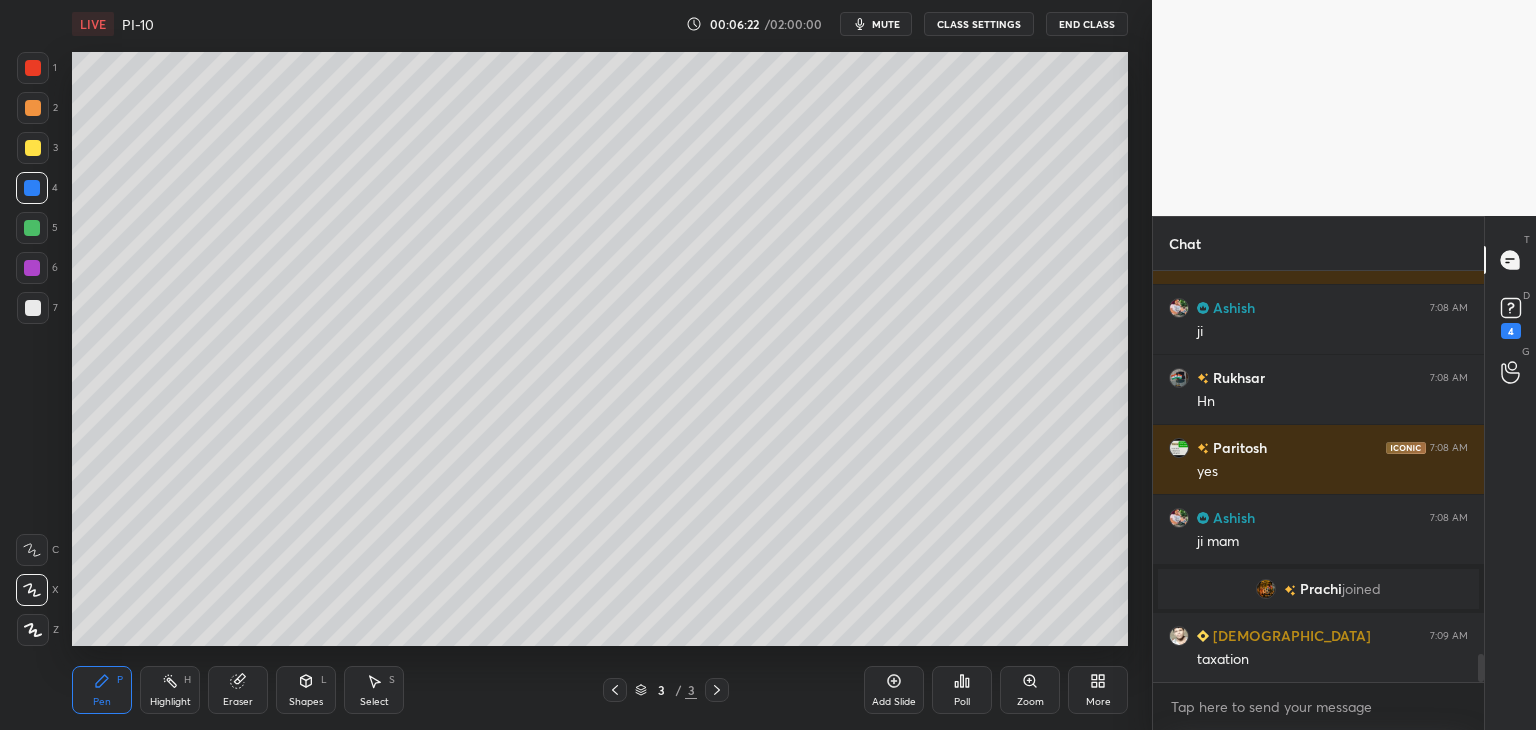 click at bounding box center (33, 68) 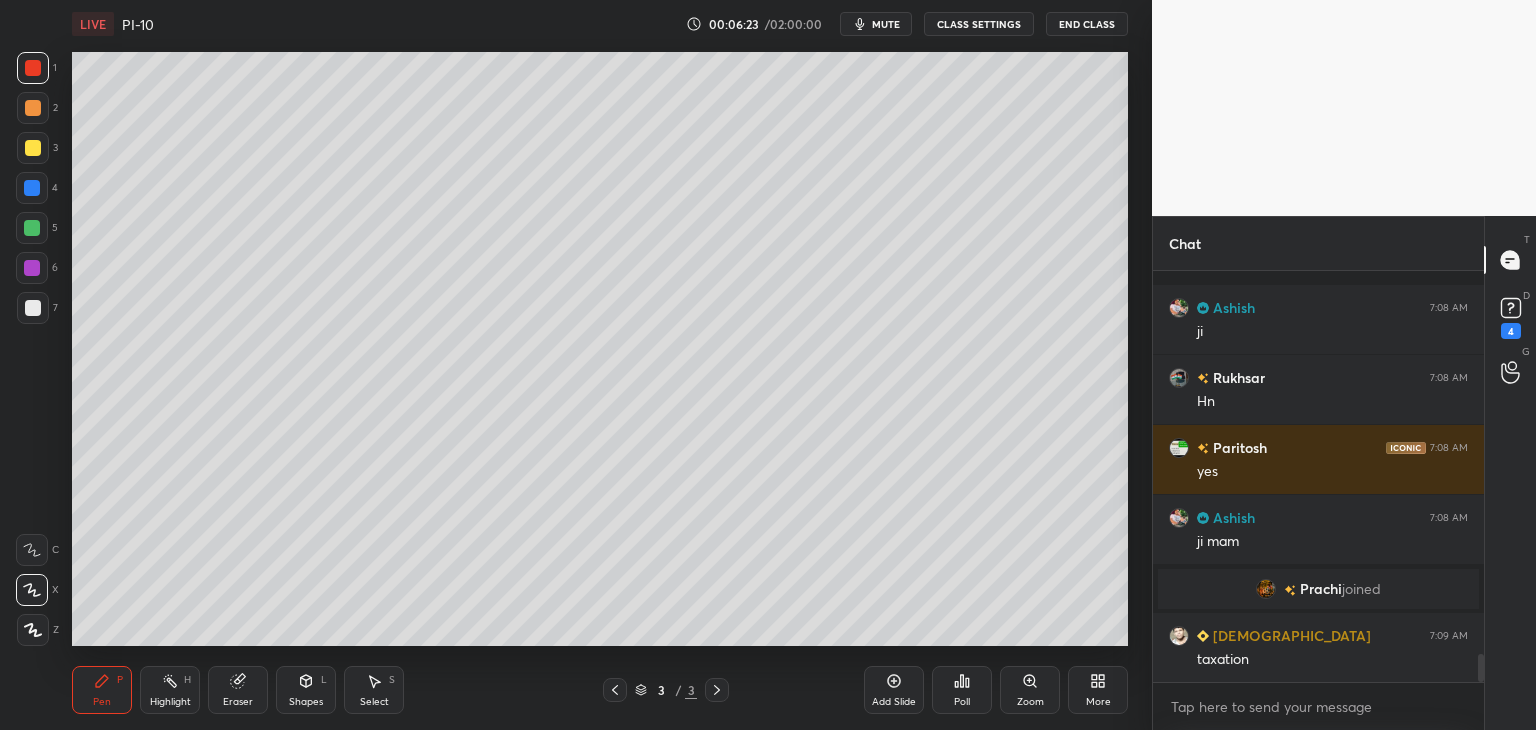scroll, scrollTop: 5682, scrollLeft: 0, axis: vertical 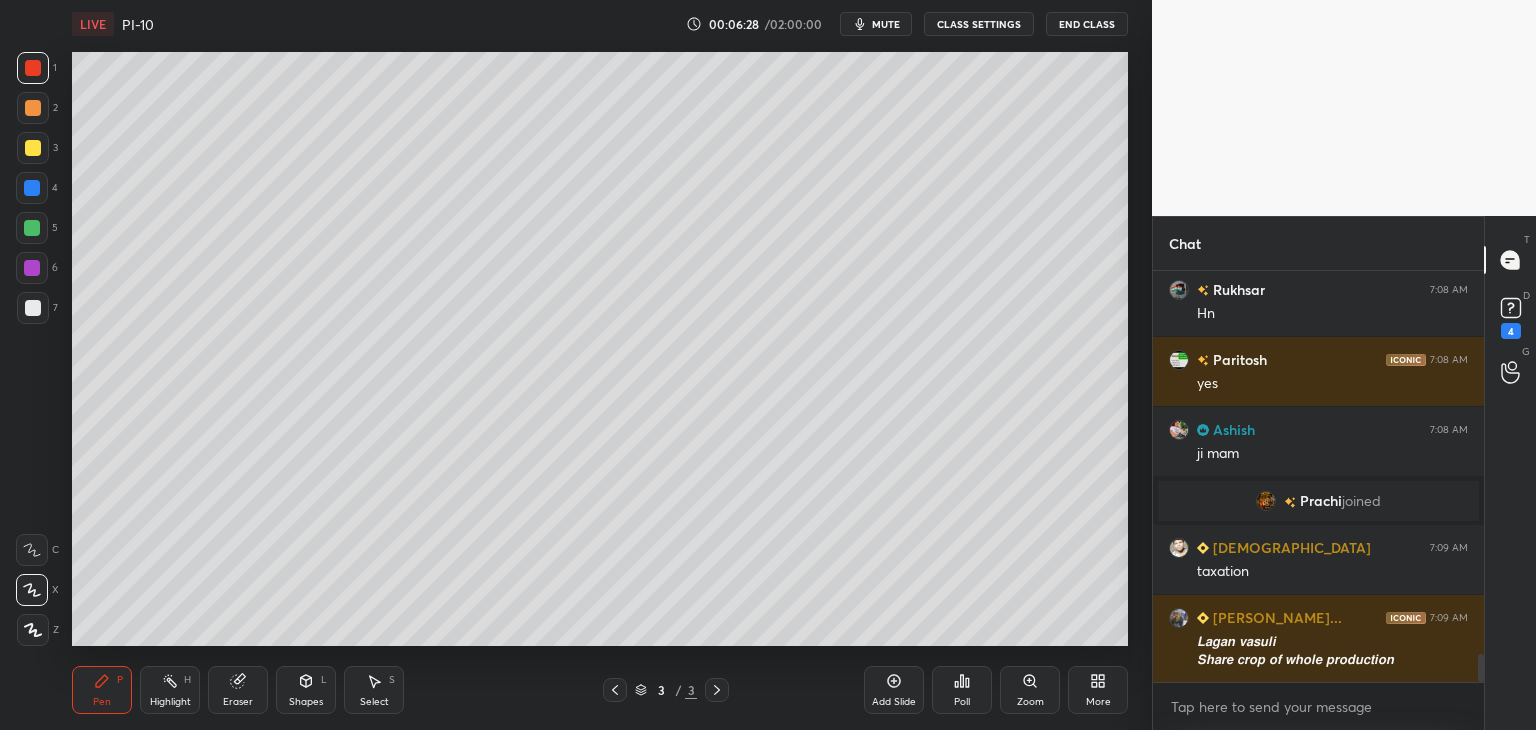 click at bounding box center [33, 108] 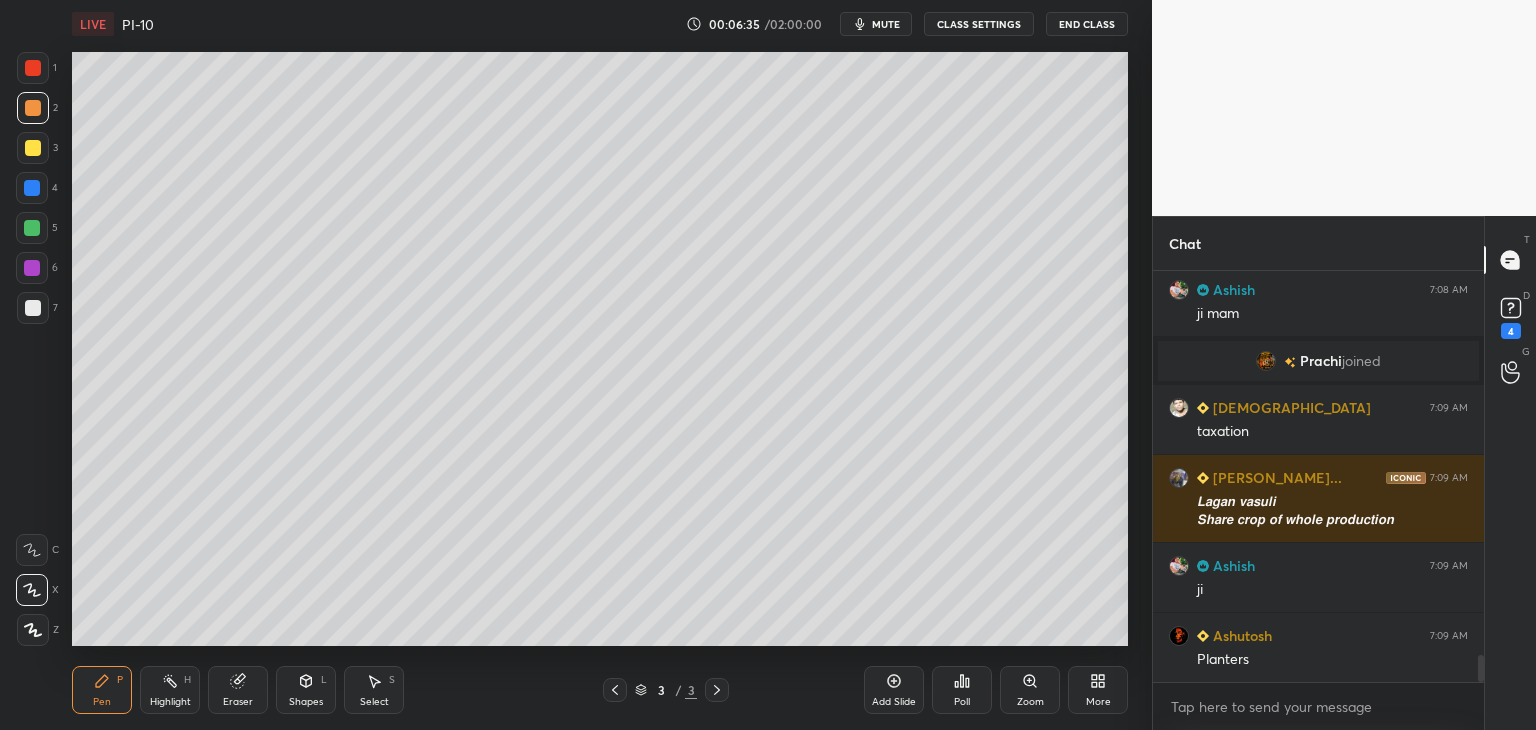 scroll, scrollTop: 5892, scrollLeft: 0, axis: vertical 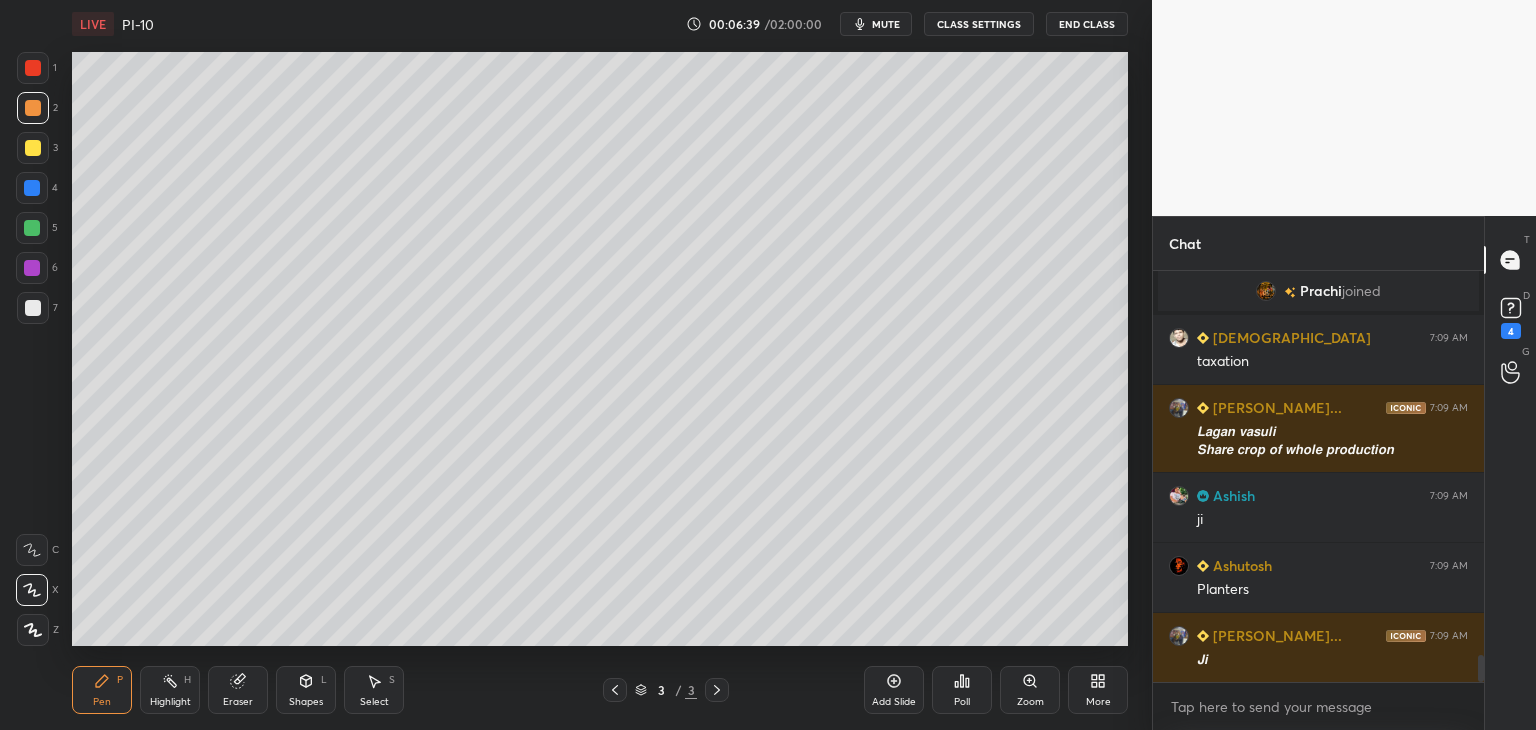 click at bounding box center (32, 228) 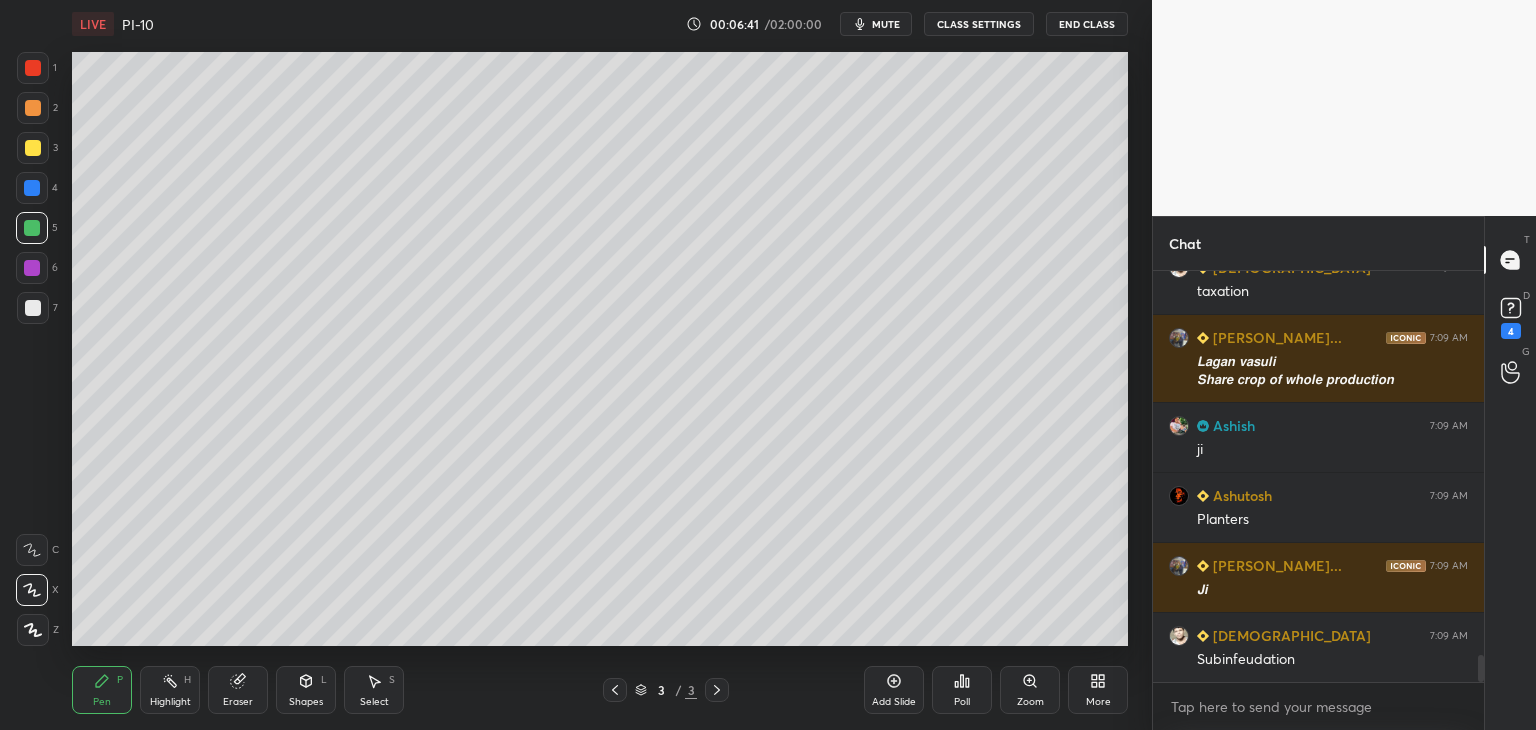 scroll, scrollTop: 6032, scrollLeft: 0, axis: vertical 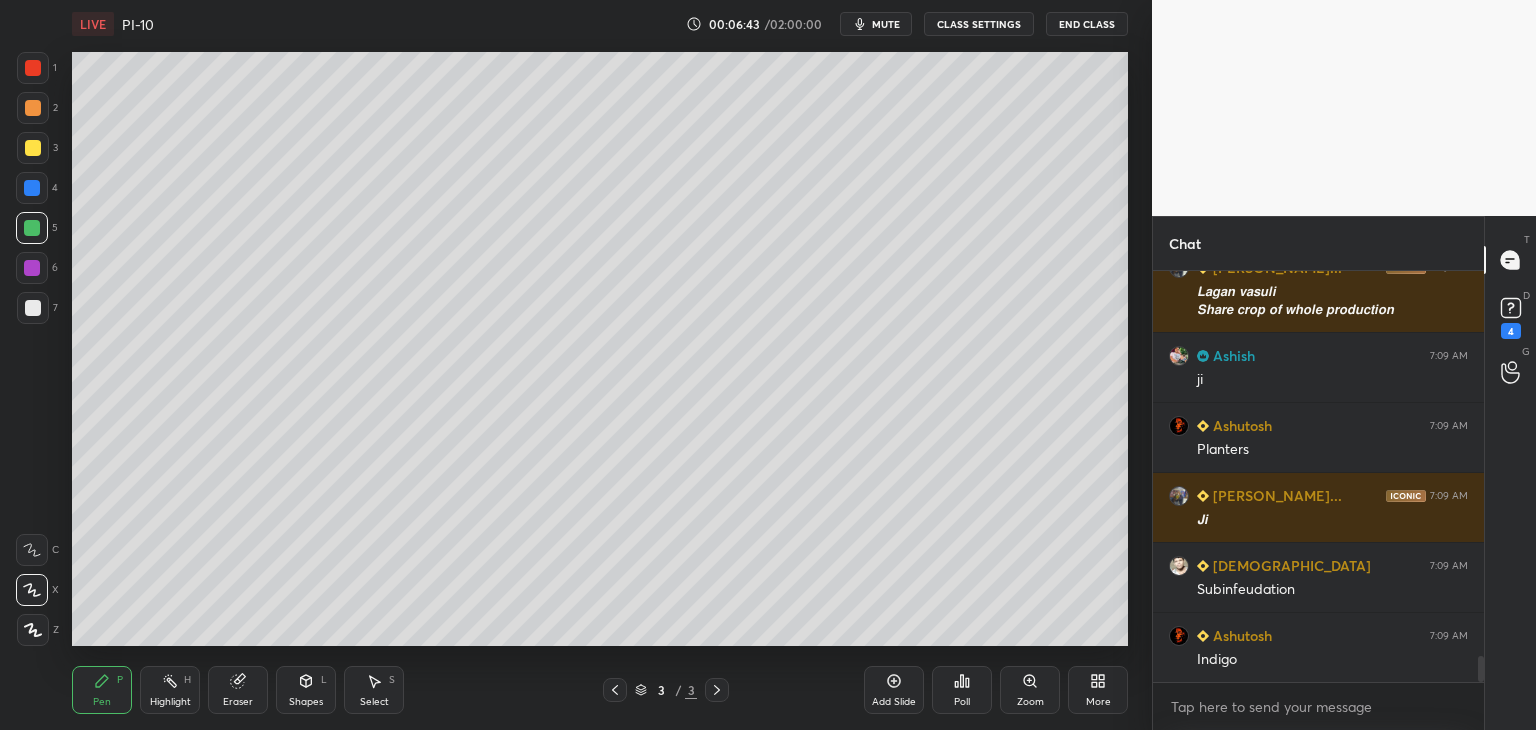 click at bounding box center (32, 268) 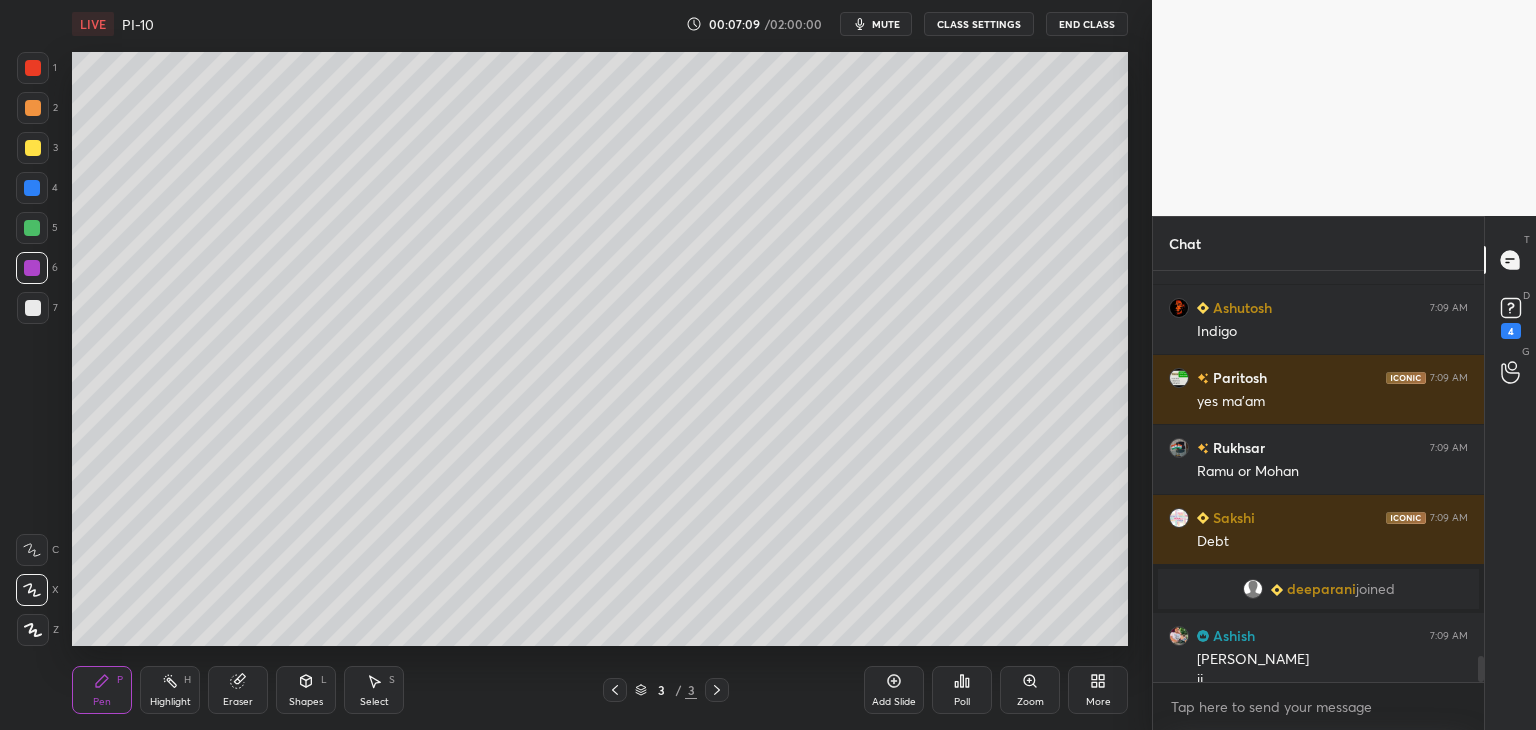 scroll, scrollTop: 6182, scrollLeft: 0, axis: vertical 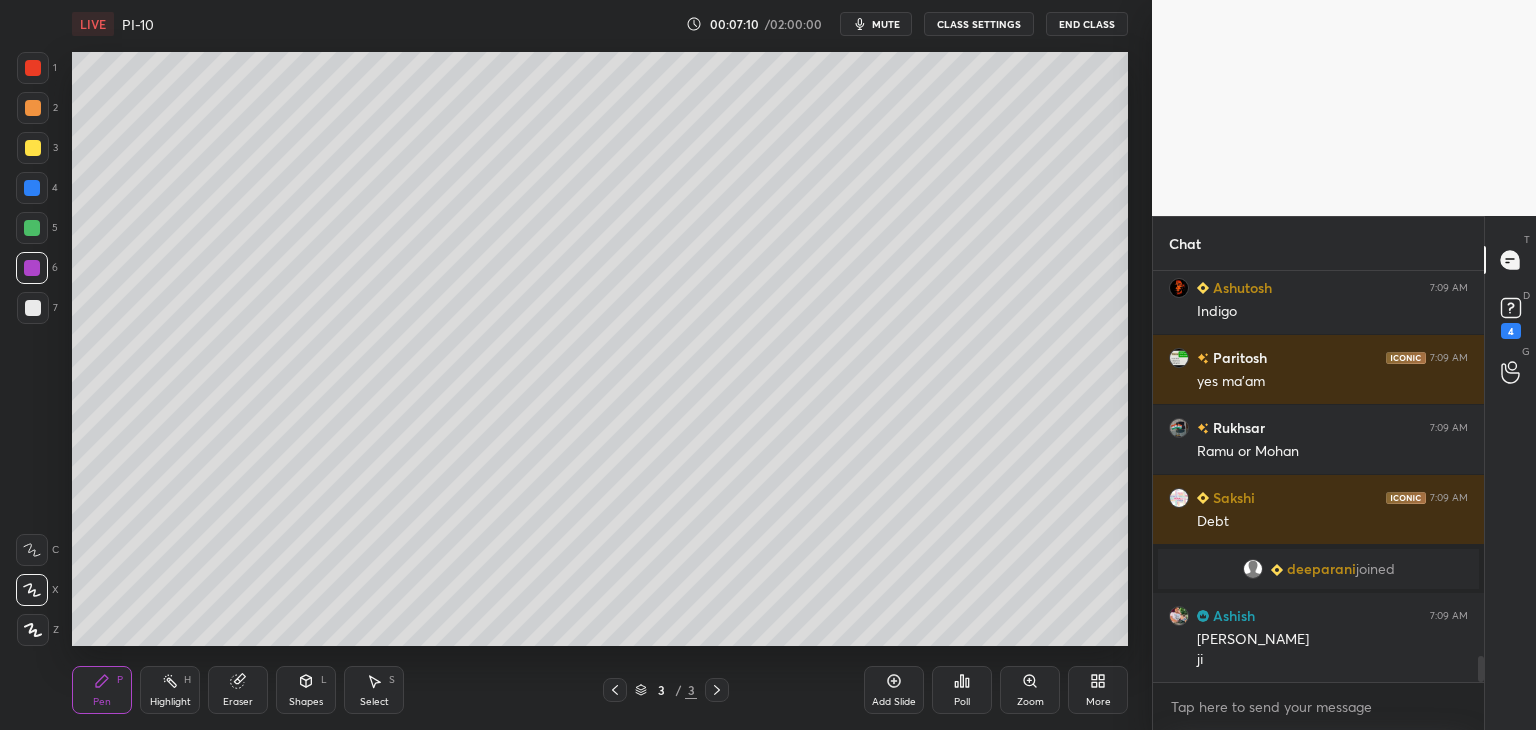 click at bounding box center [33, 308] 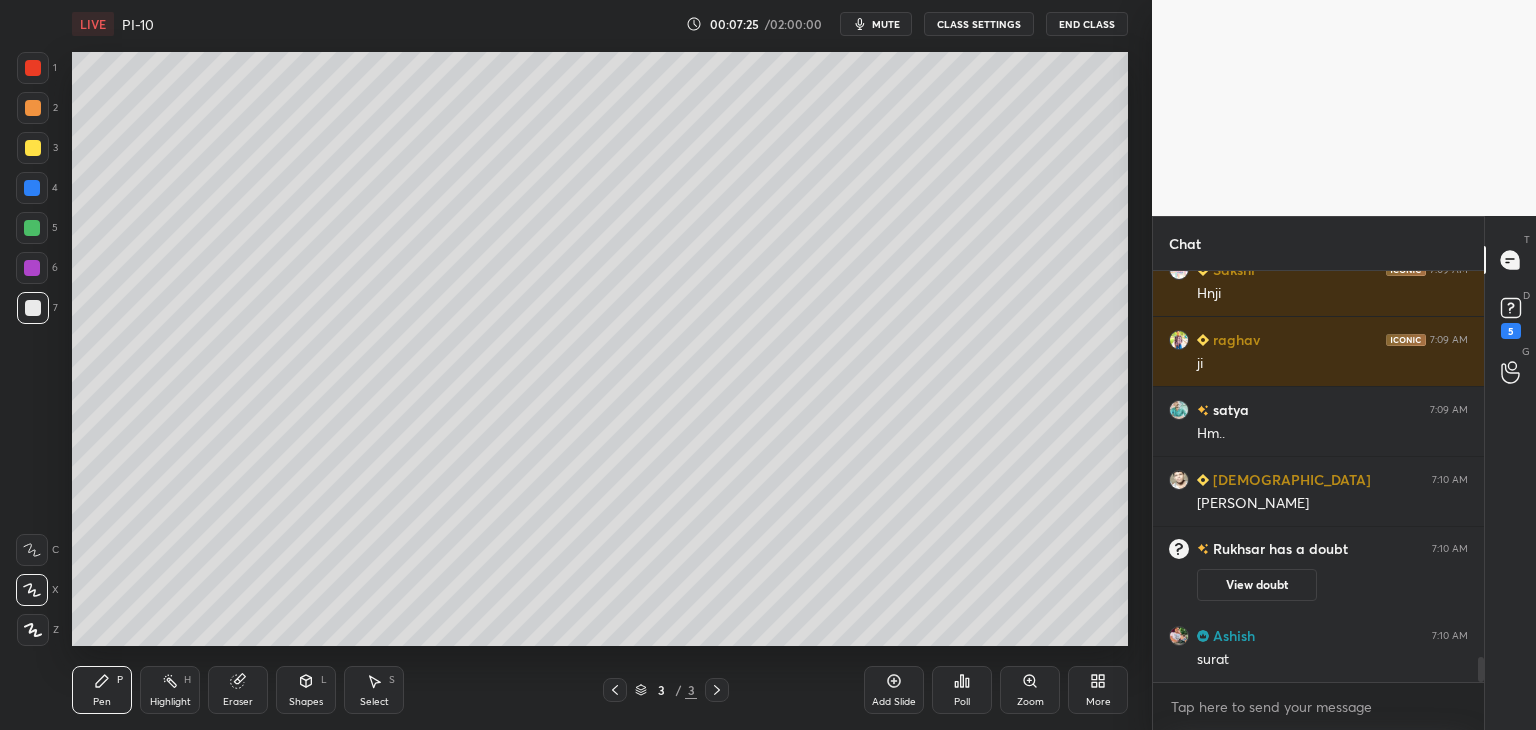 scroll, scrollTop: 6478, scrollLeft: 0, axis: vertical 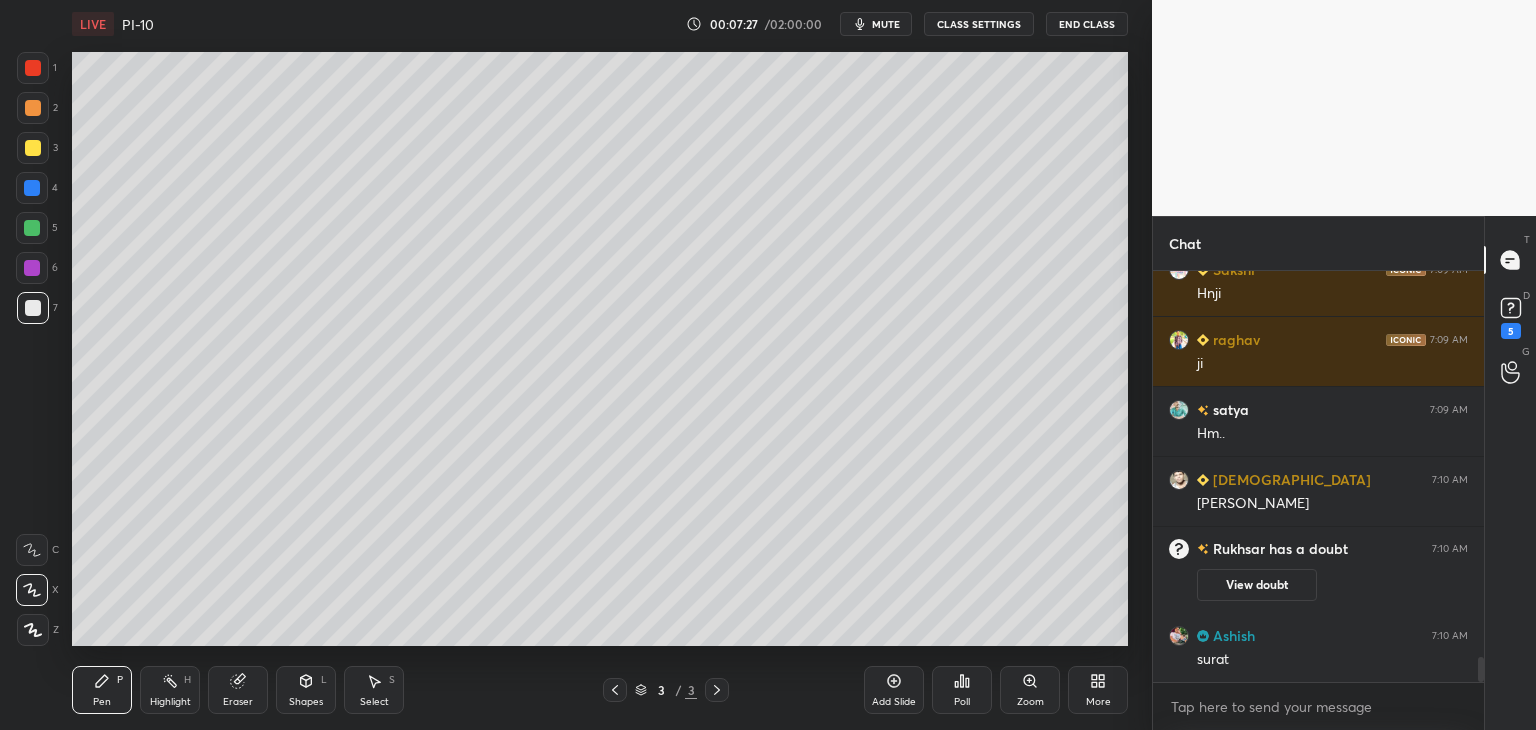 click at bounding box center (33, 68) 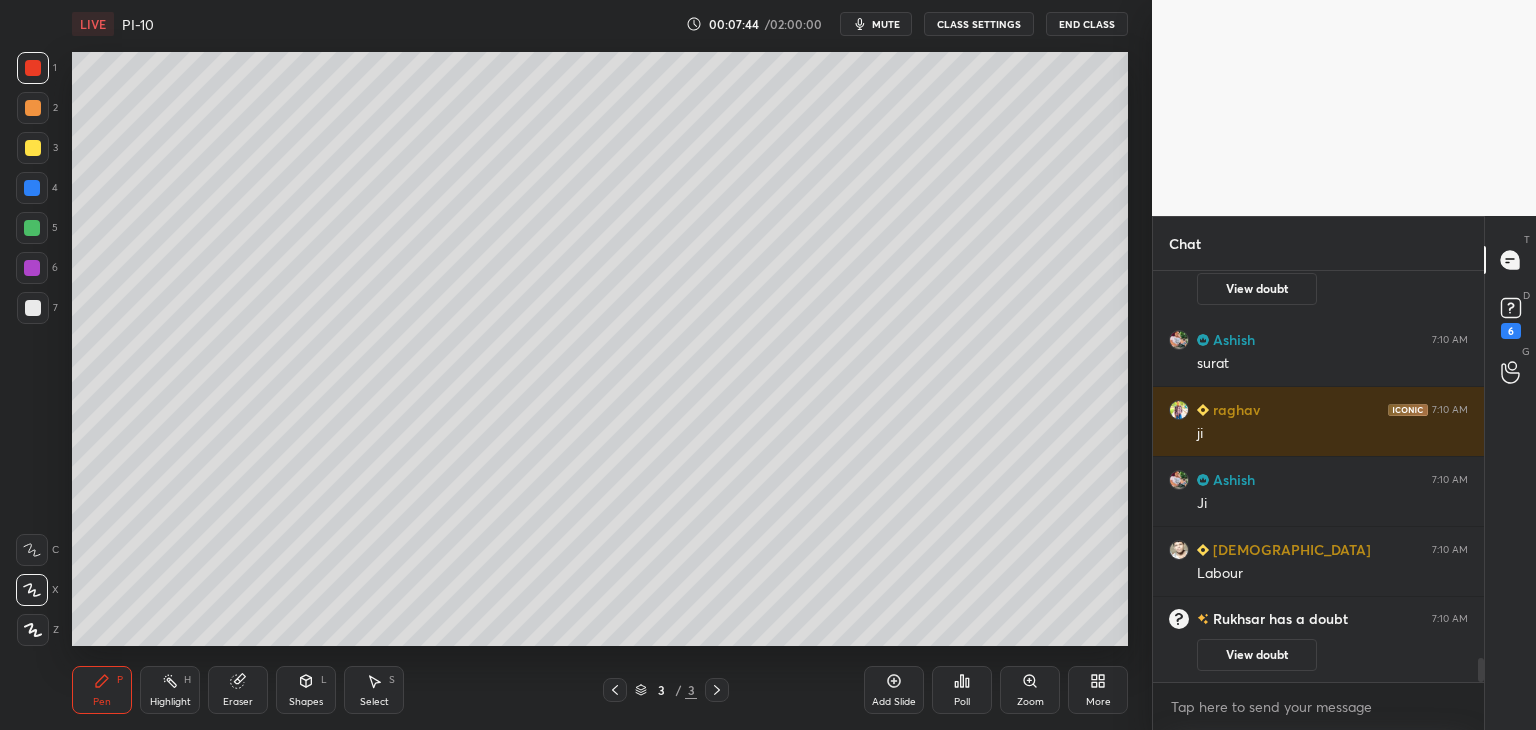 scroll, scrollTop: 6748, scrollLeft: 0, axis: vertical 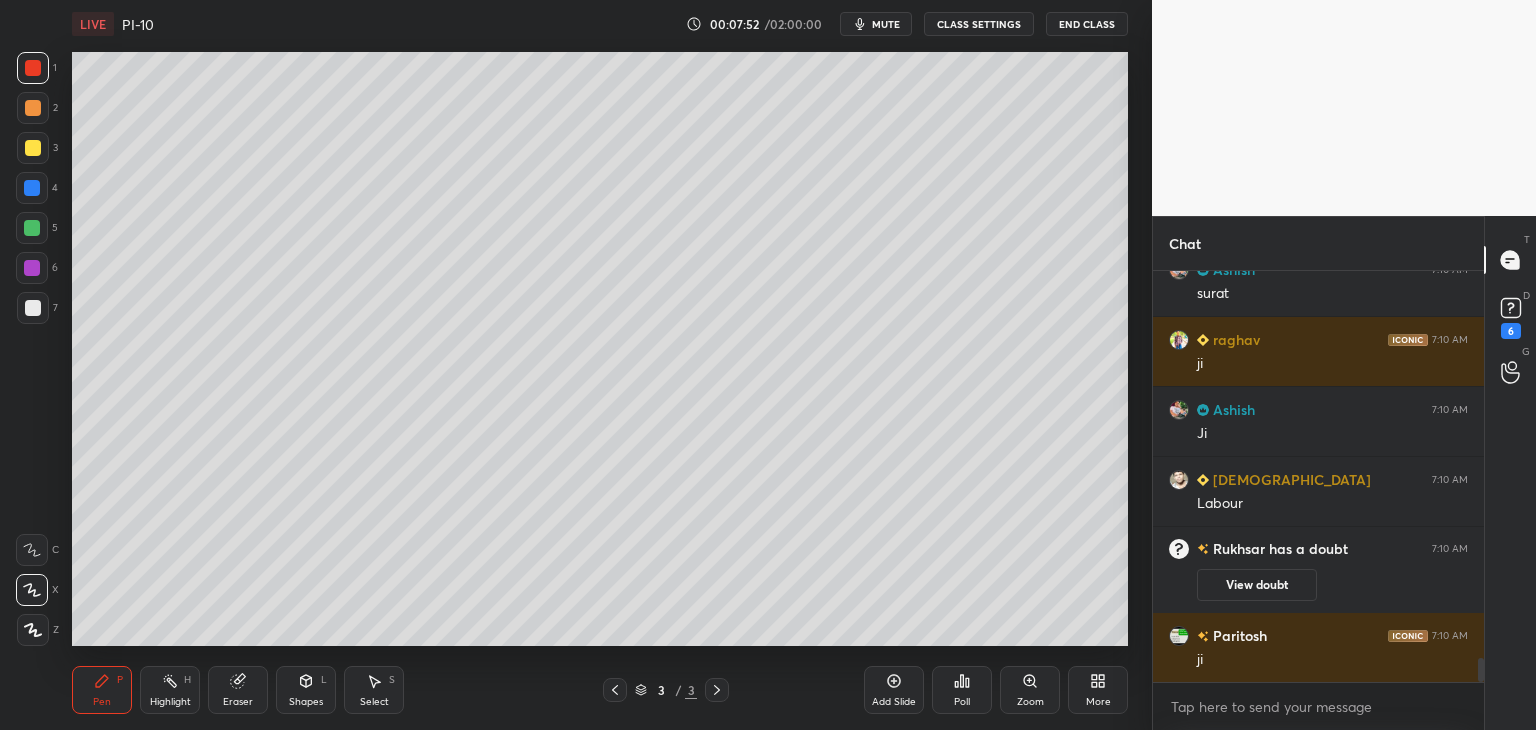 click at bounding box center [32, 268] 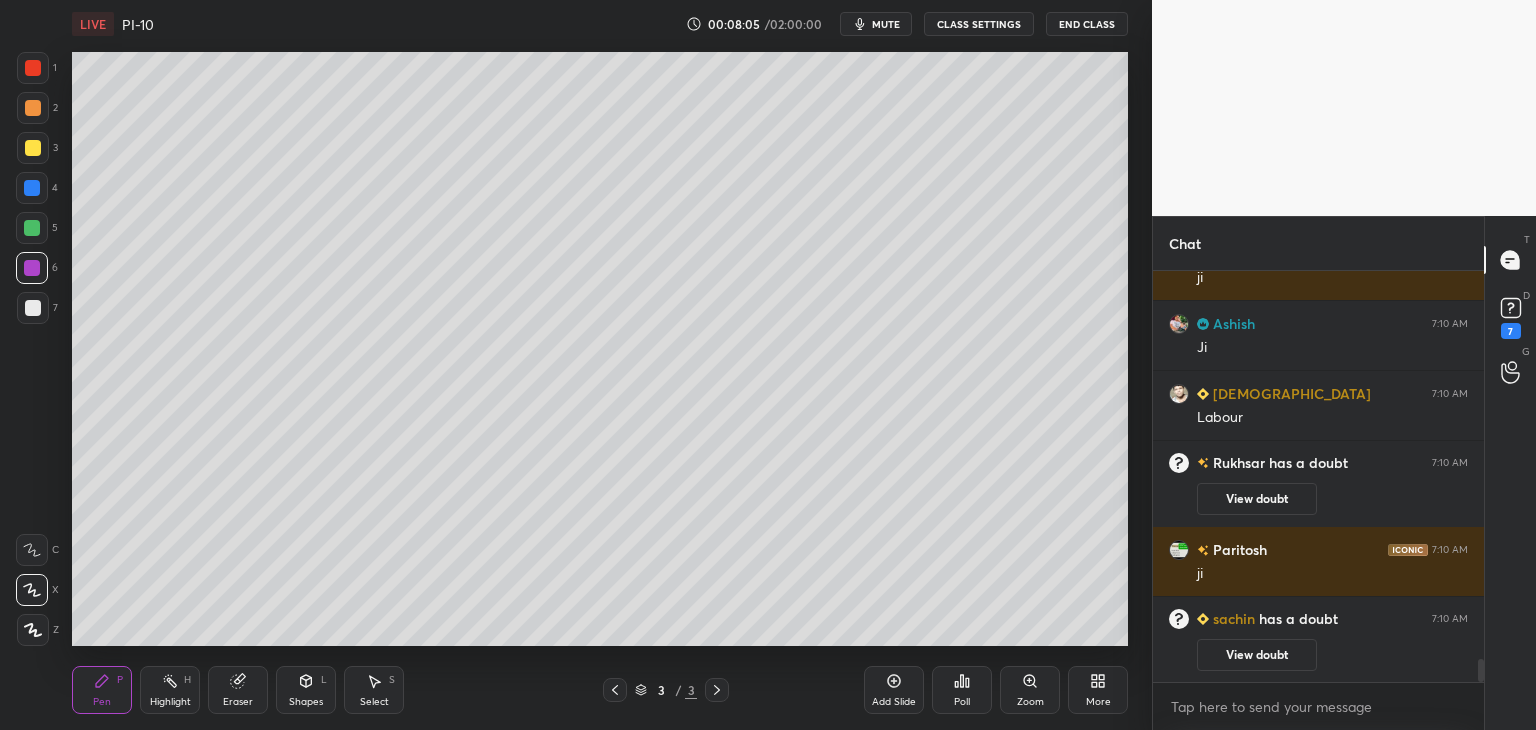 scroll, scrollTop: 6900, scrollLeft: 0, axis: vertical 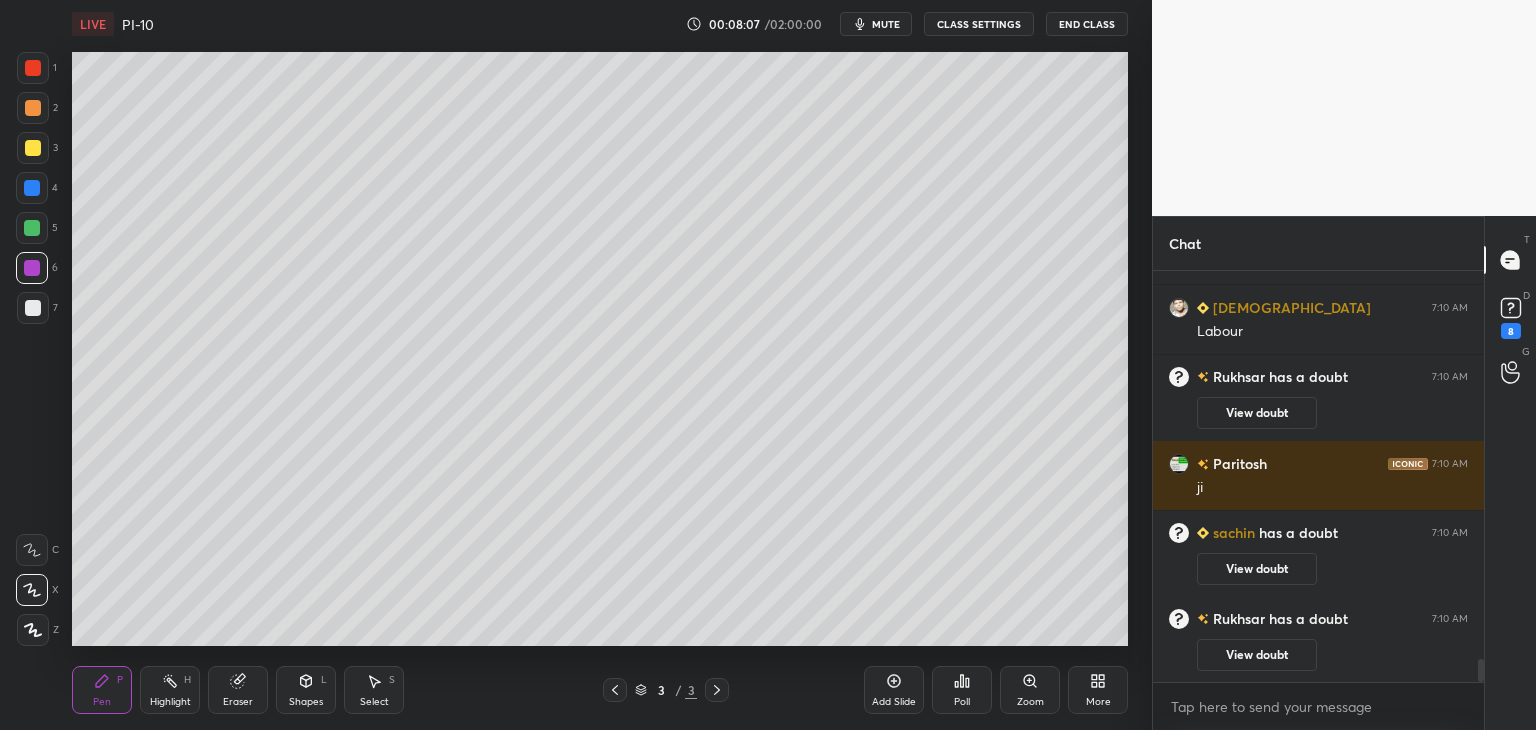 click at bounding box center [33, 68] 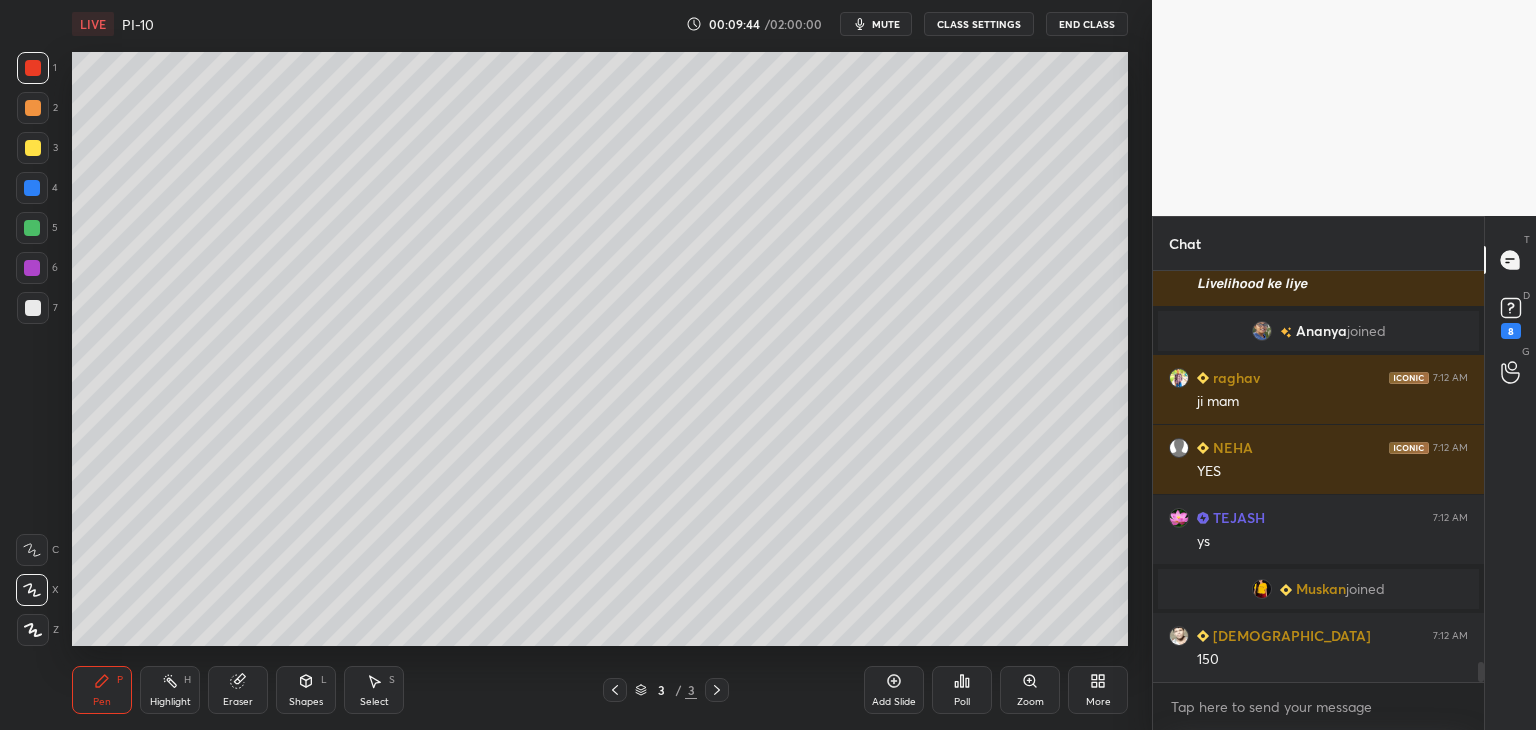 scroll, scrollTop: 8172, scrollLeft: 0, axis: vertical 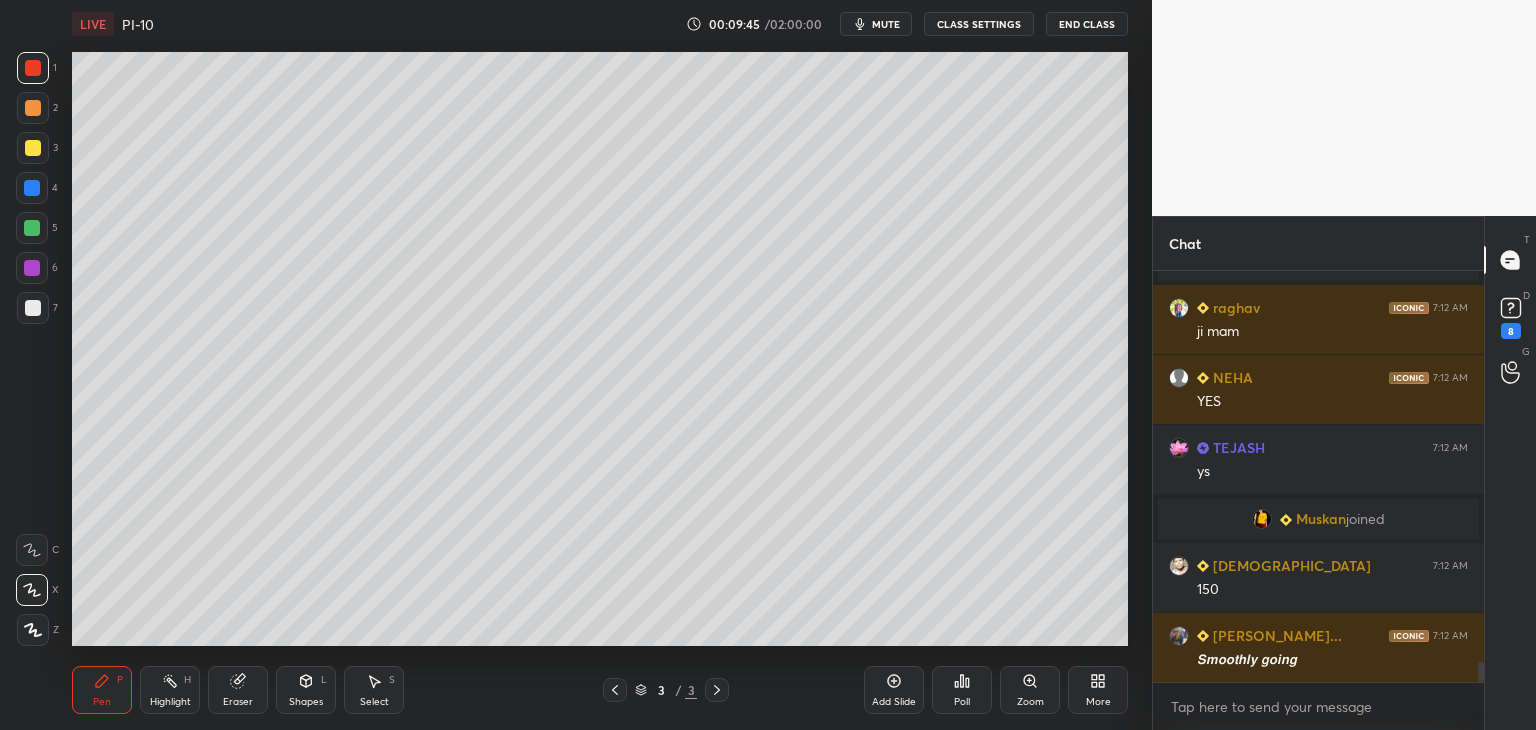 click at bounding box center (33, 308) 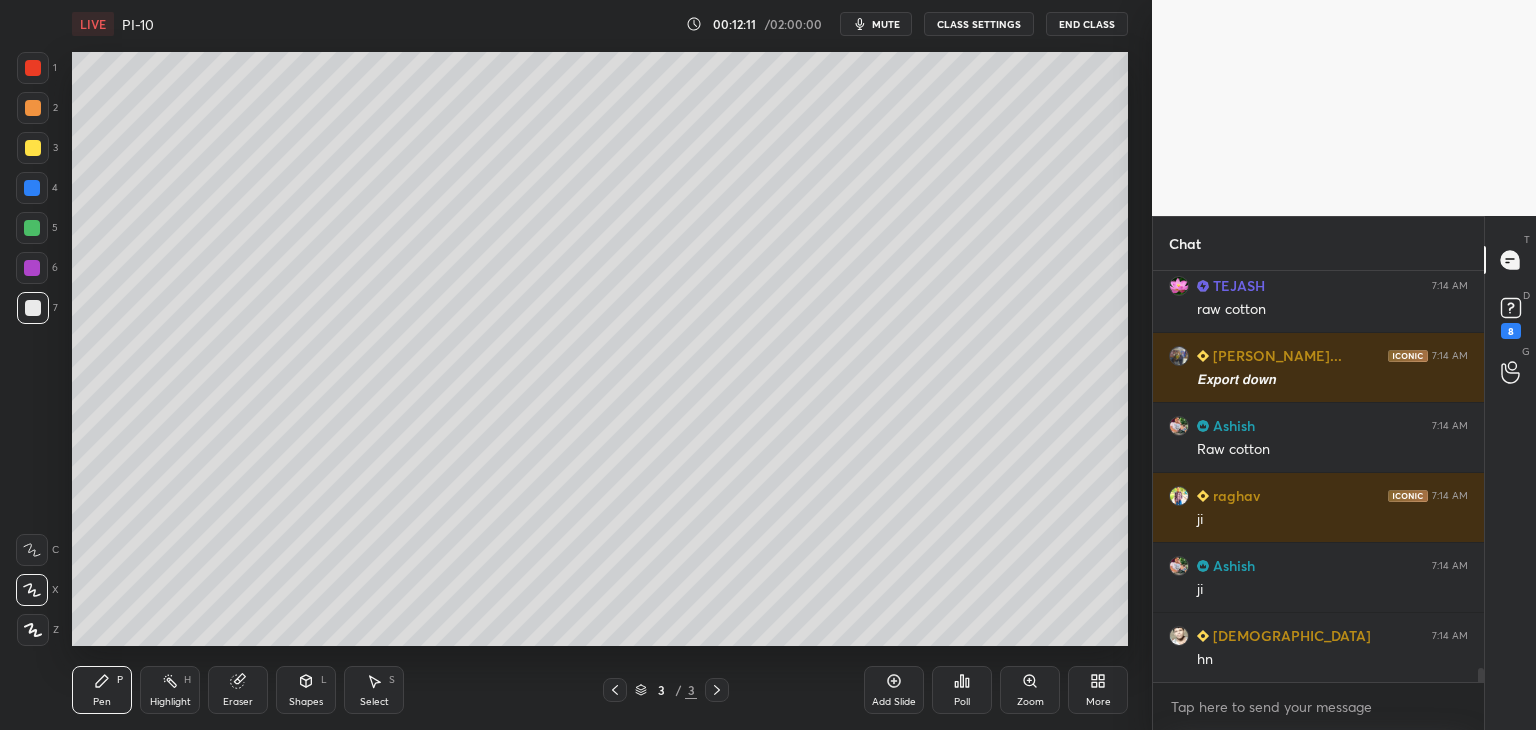 scroll, scrollTop: 11532, scrollLeft: 0, axis: vertical 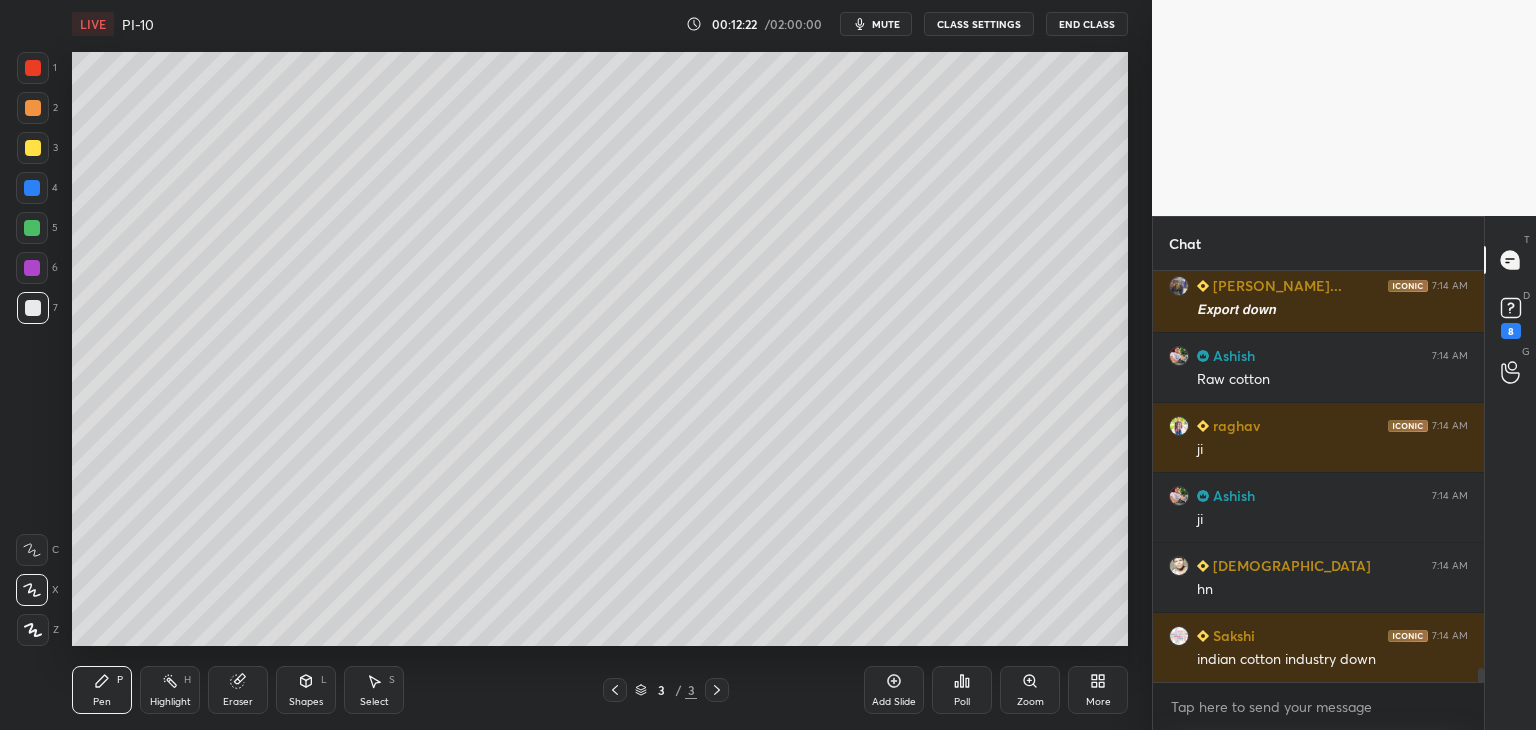 click at bounding box center (33, 308) 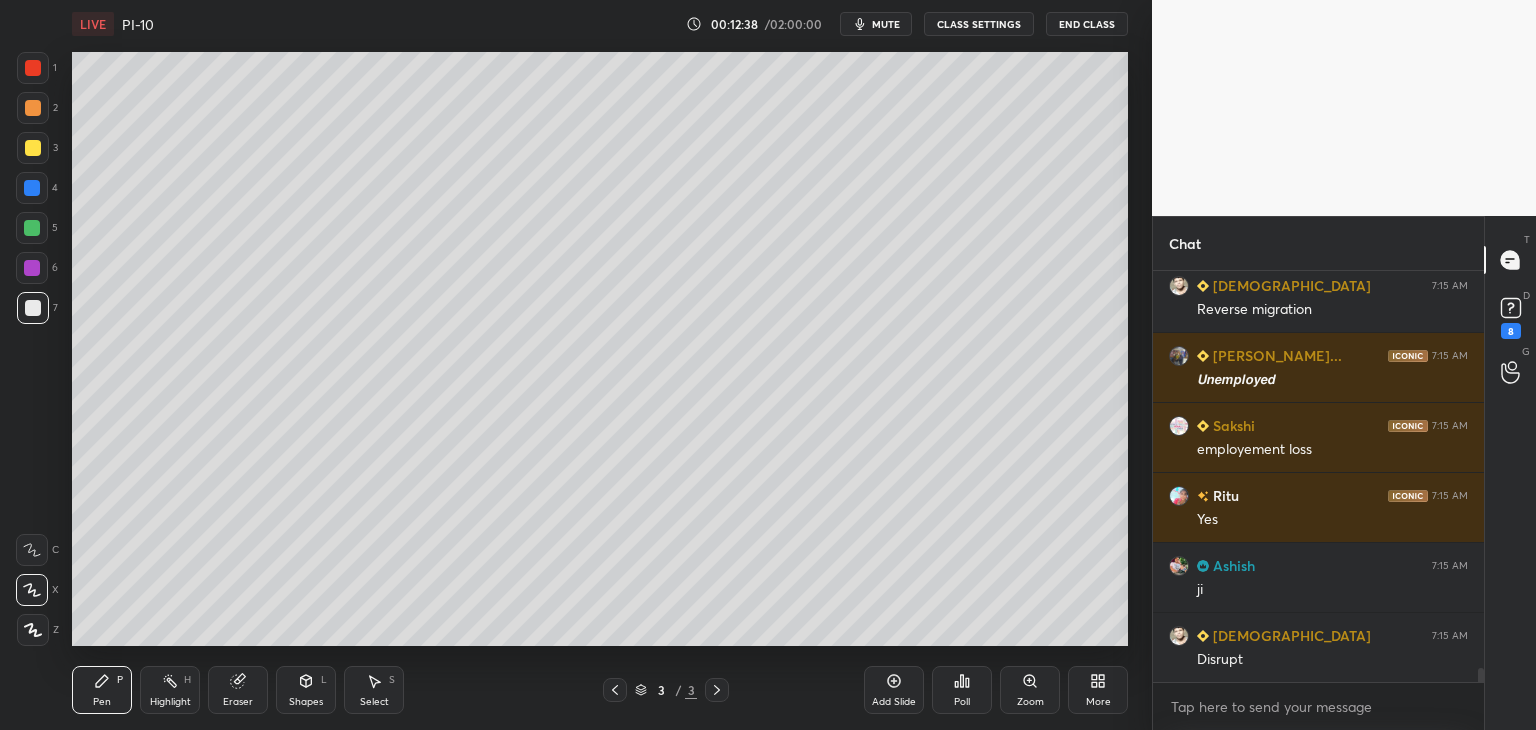 scroll, scrollTop: 12022, scrollLeft: 0, axis: vertical 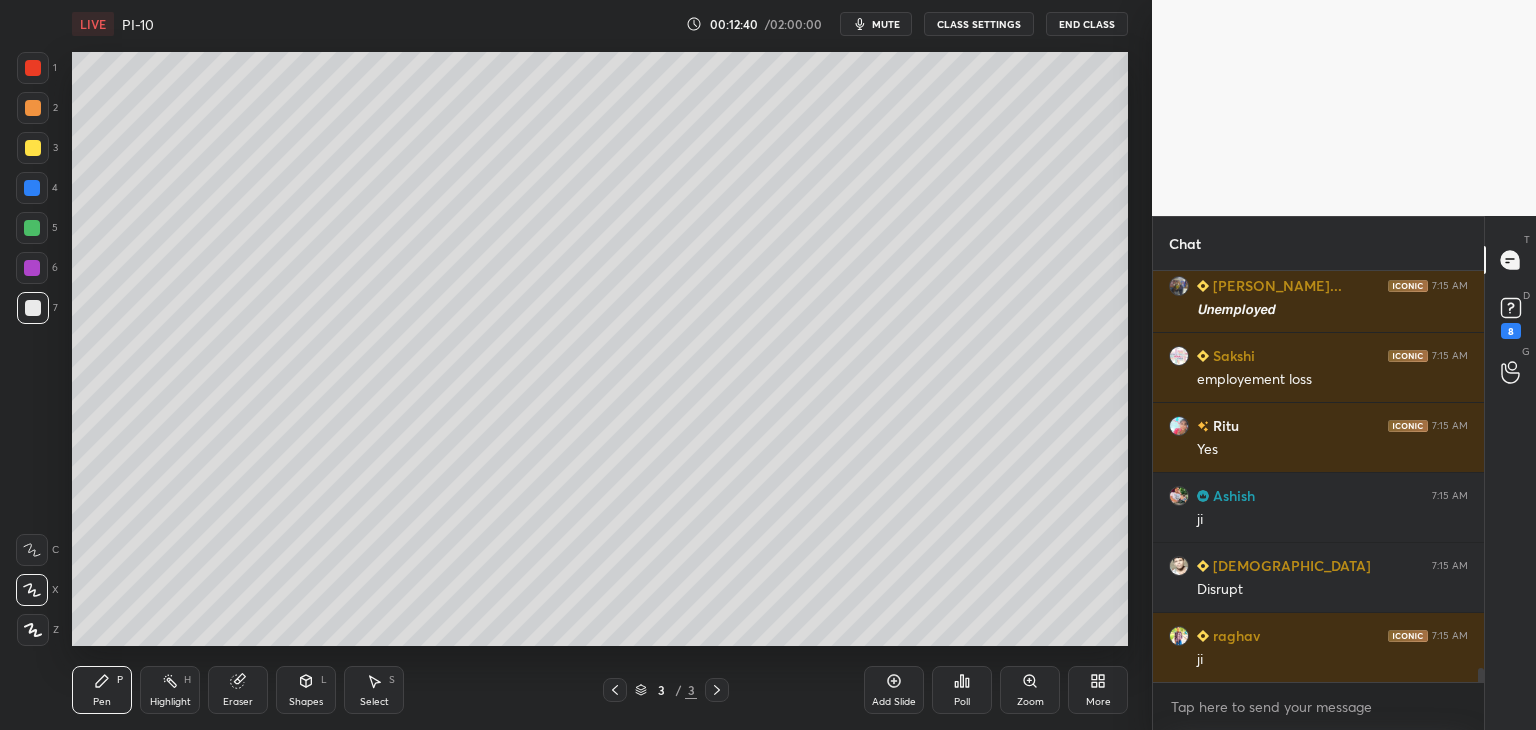 click at bounding box center [33, 308] 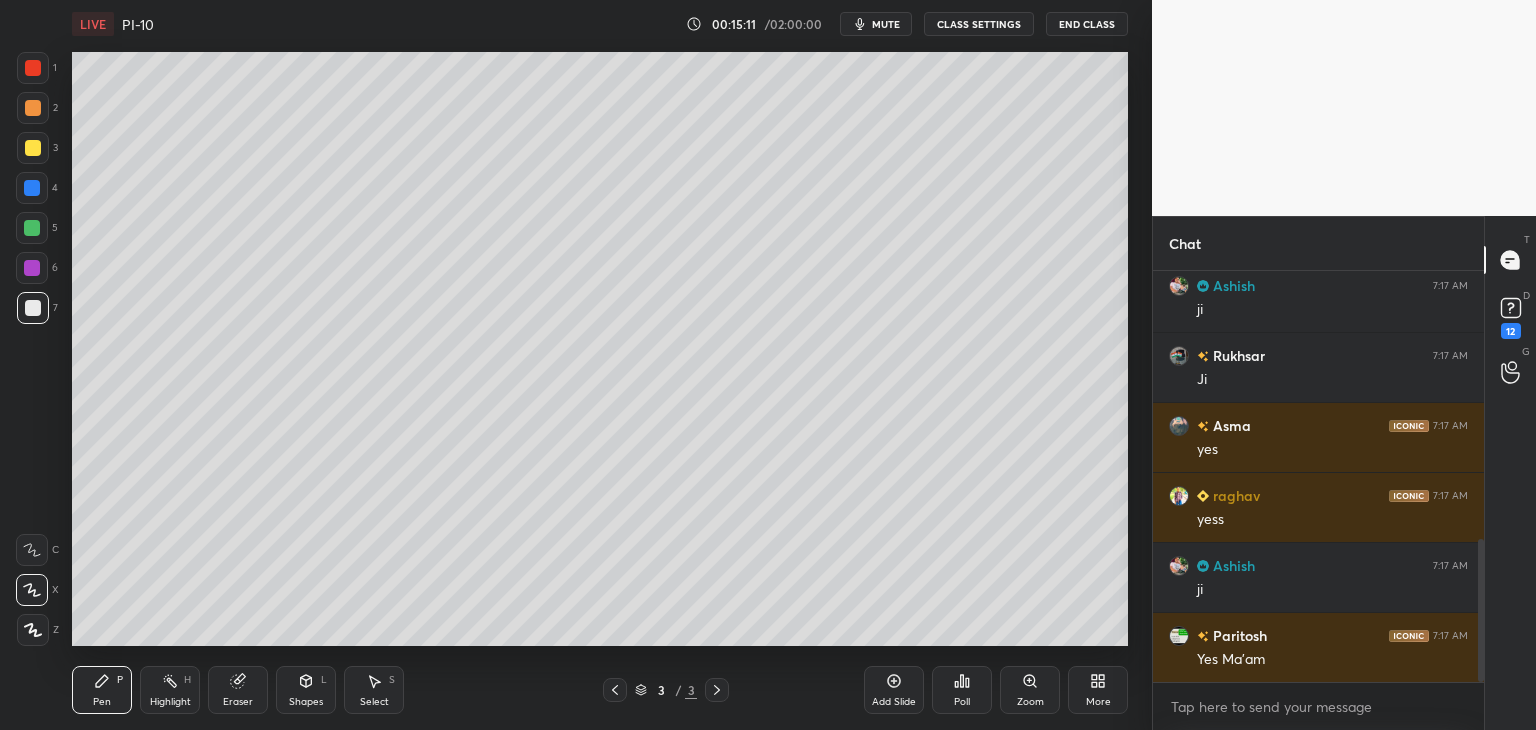 scroll, scrollTop: 776, scrollLeft: 0, axis: vertical 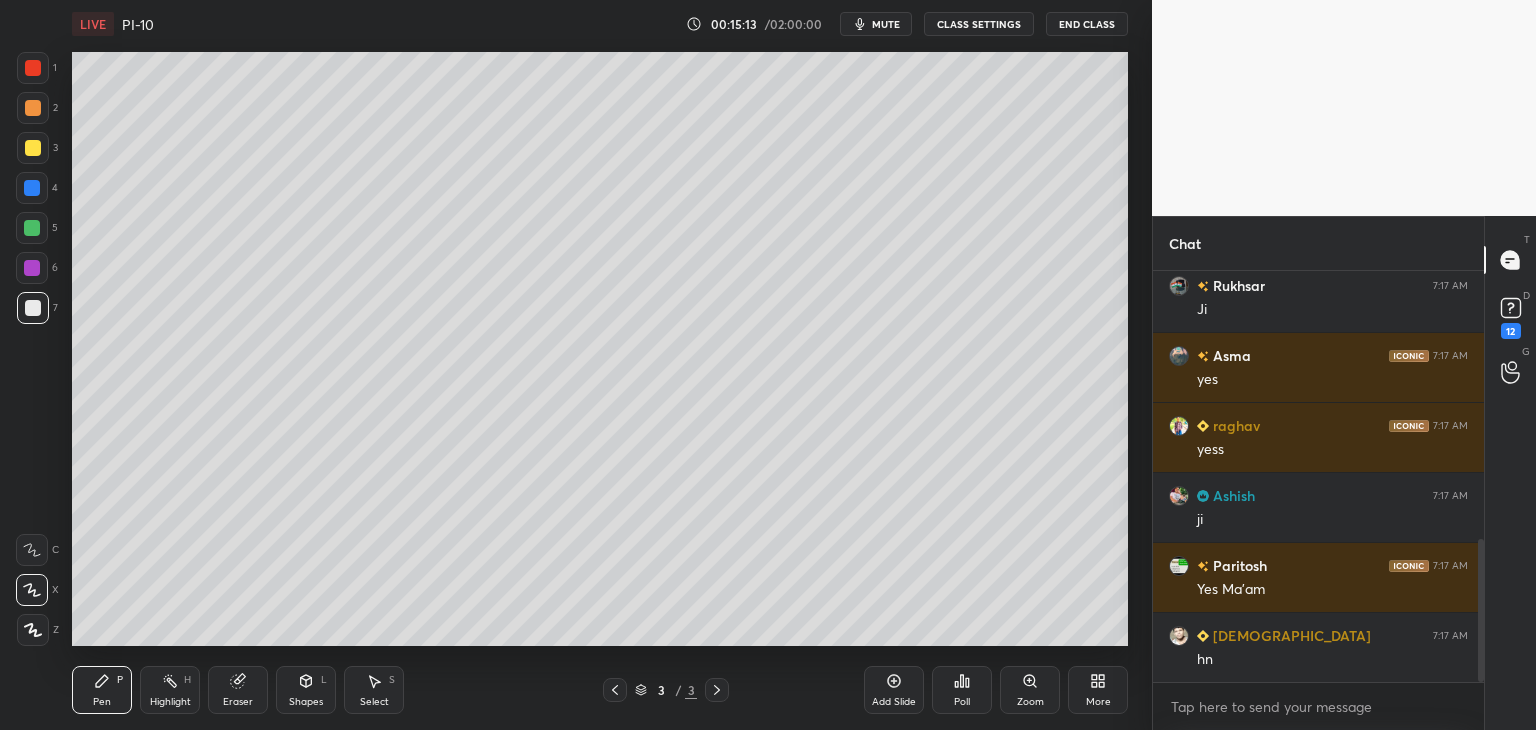 click at bounding box center [32, 188] 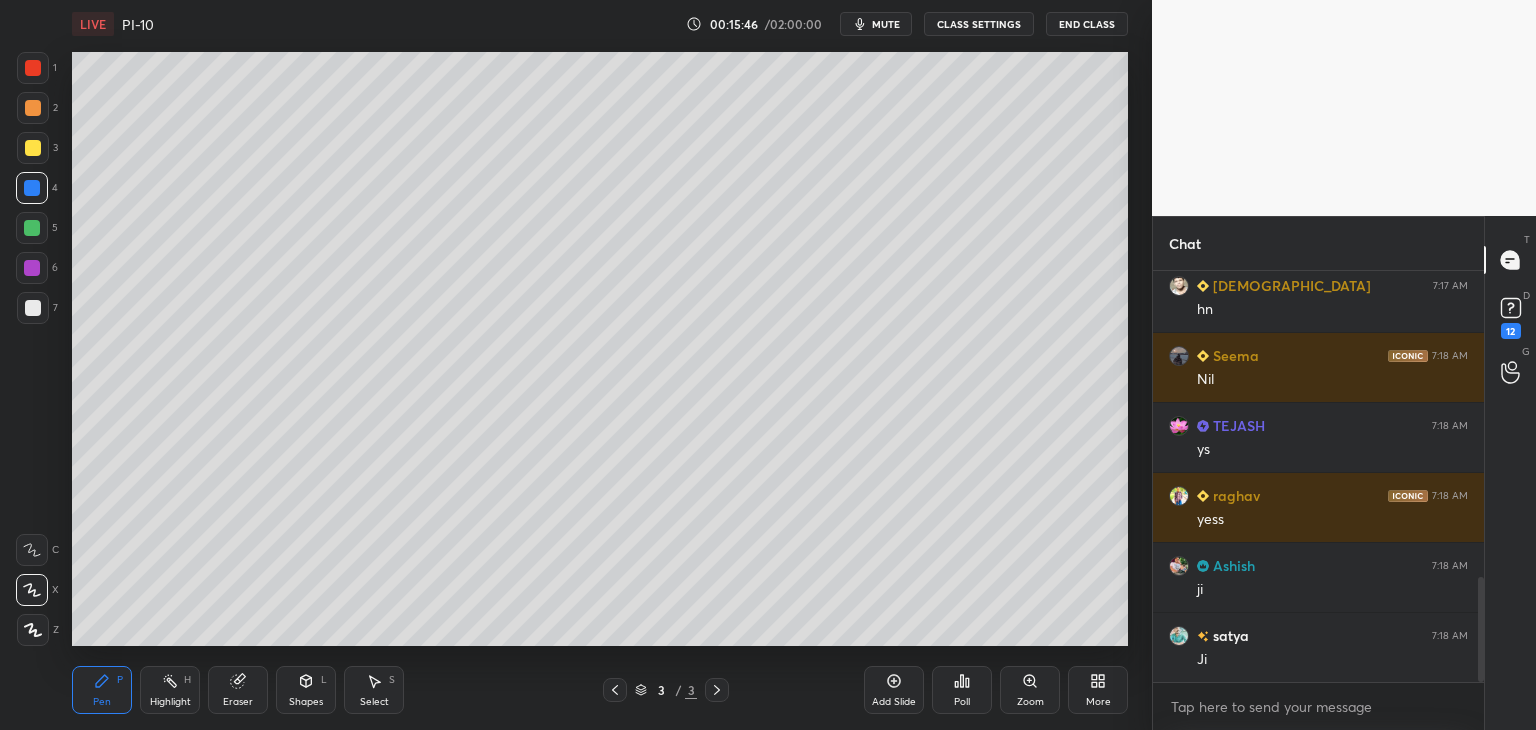 scroll, scrollTop: 1196, scrollLeft: 0, axis: vertical 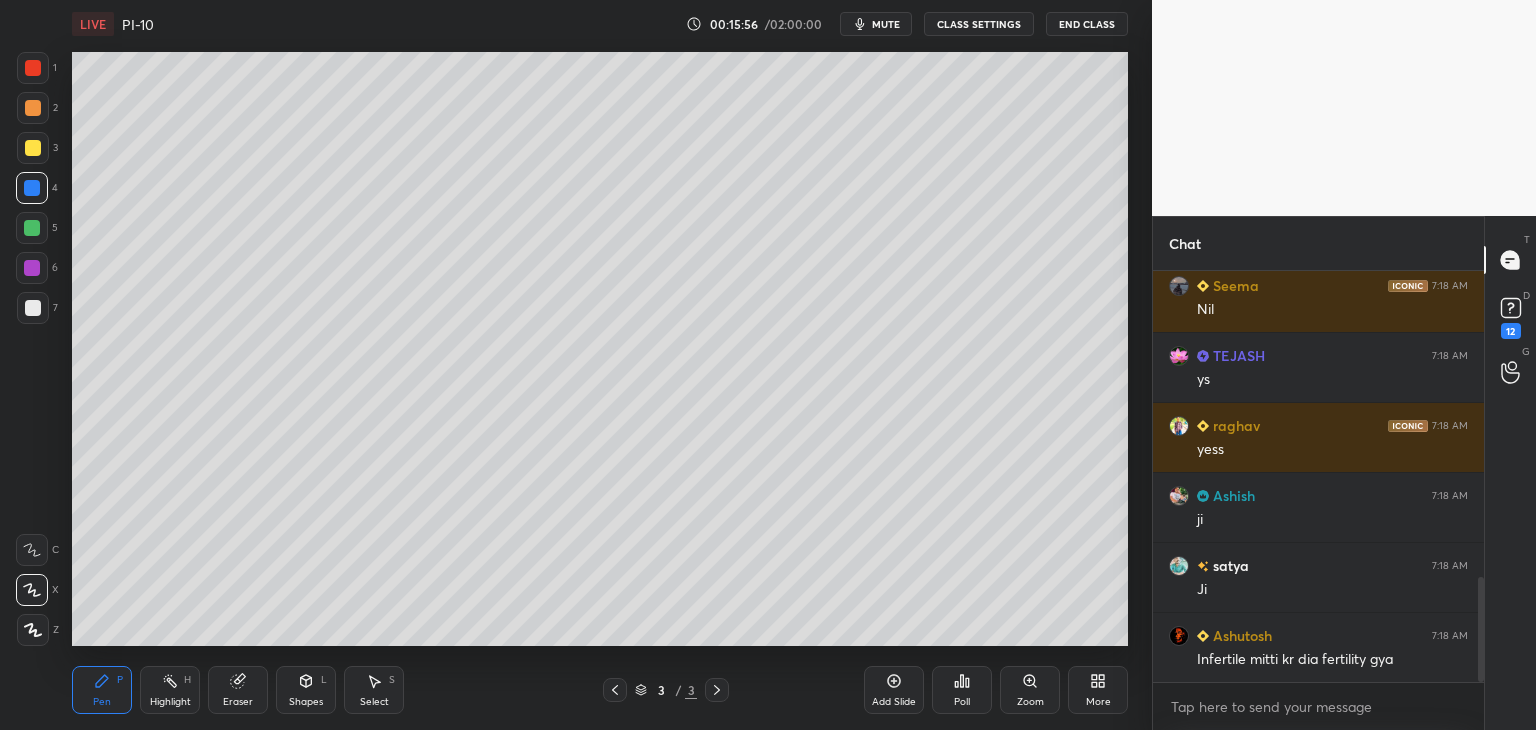 click at bounding box center (33, 308) 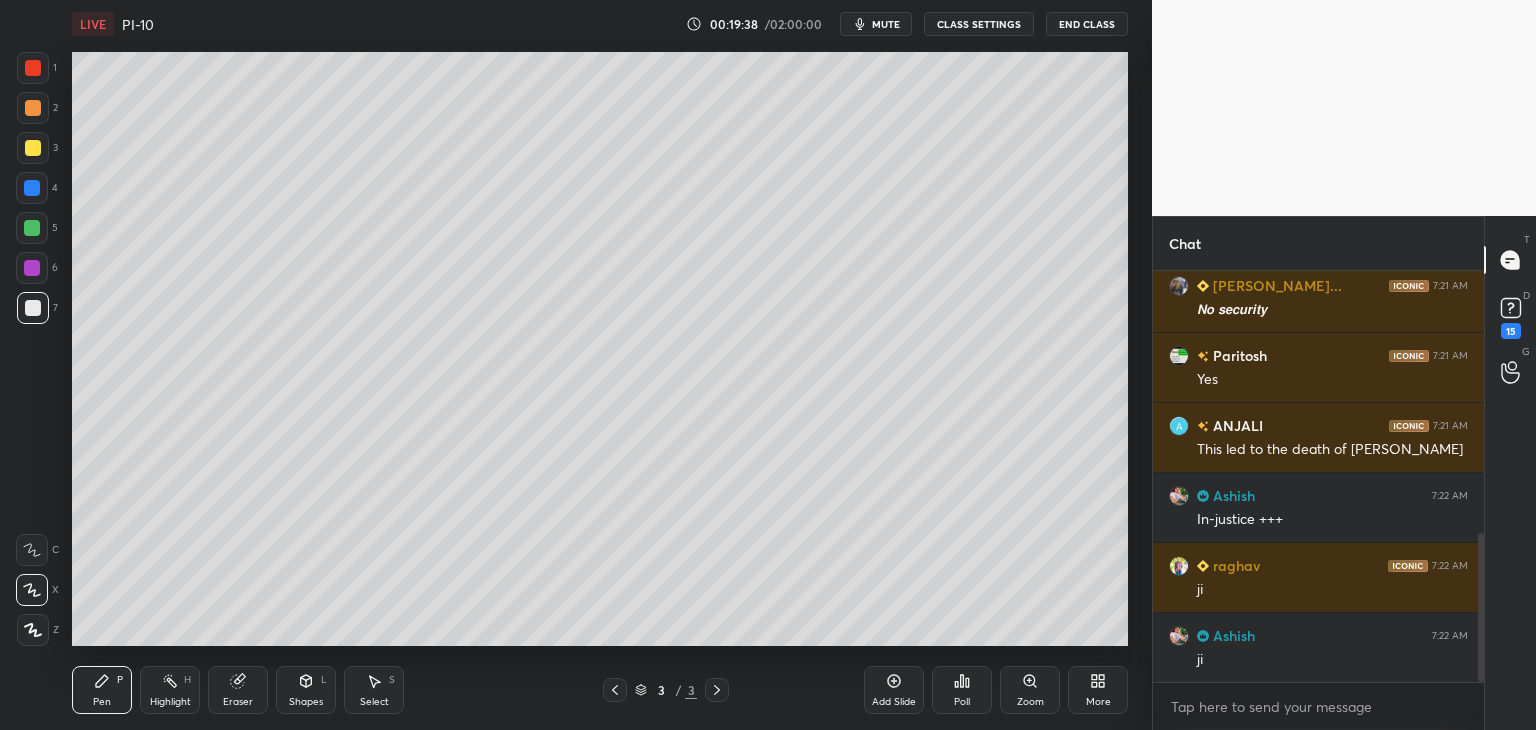 scroll, scrollTop: 744, scrollLeft: 0, axis: vertical 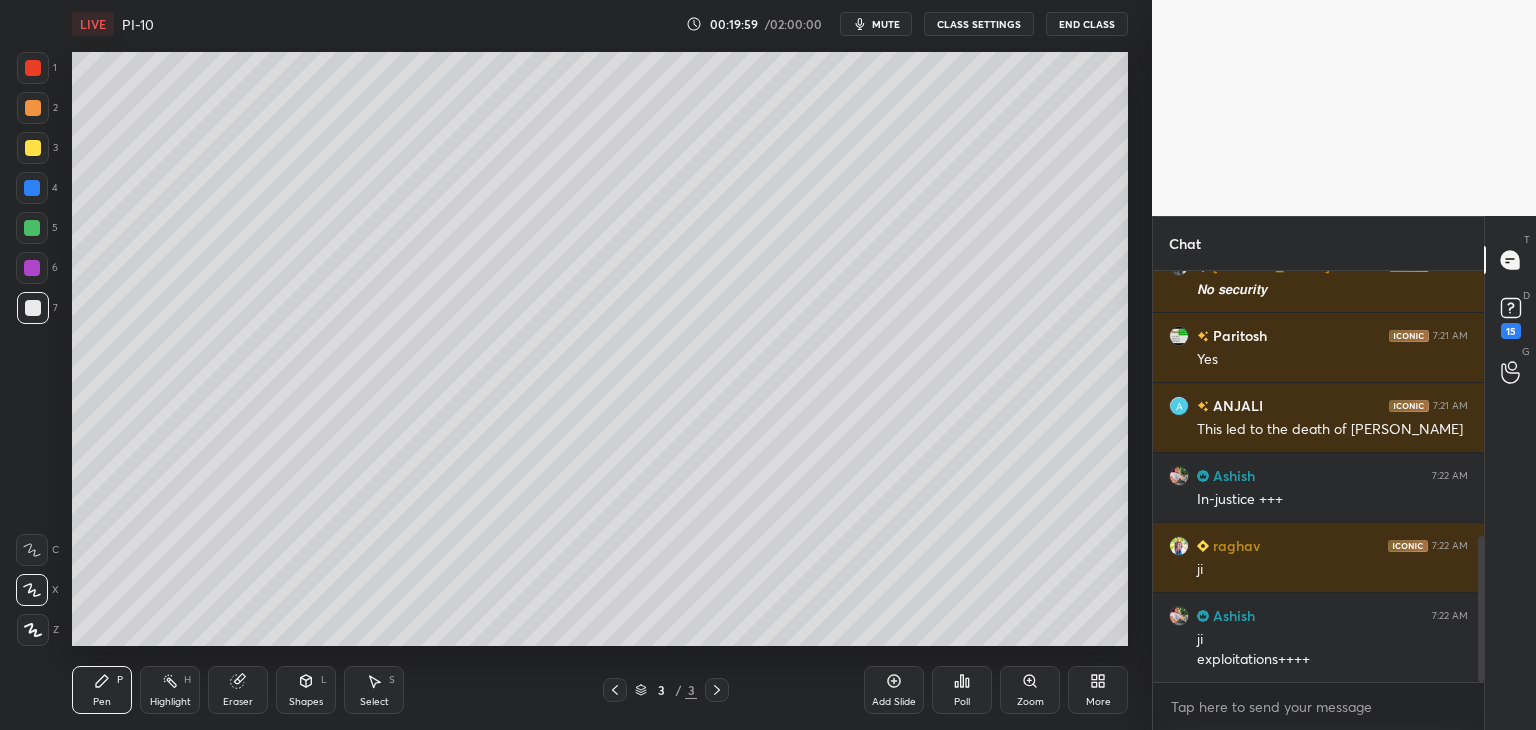 drag, startPoint x: 888, startPoint y: 678, endPoint x: 879, endPoint y: 646, distance: 33.24154 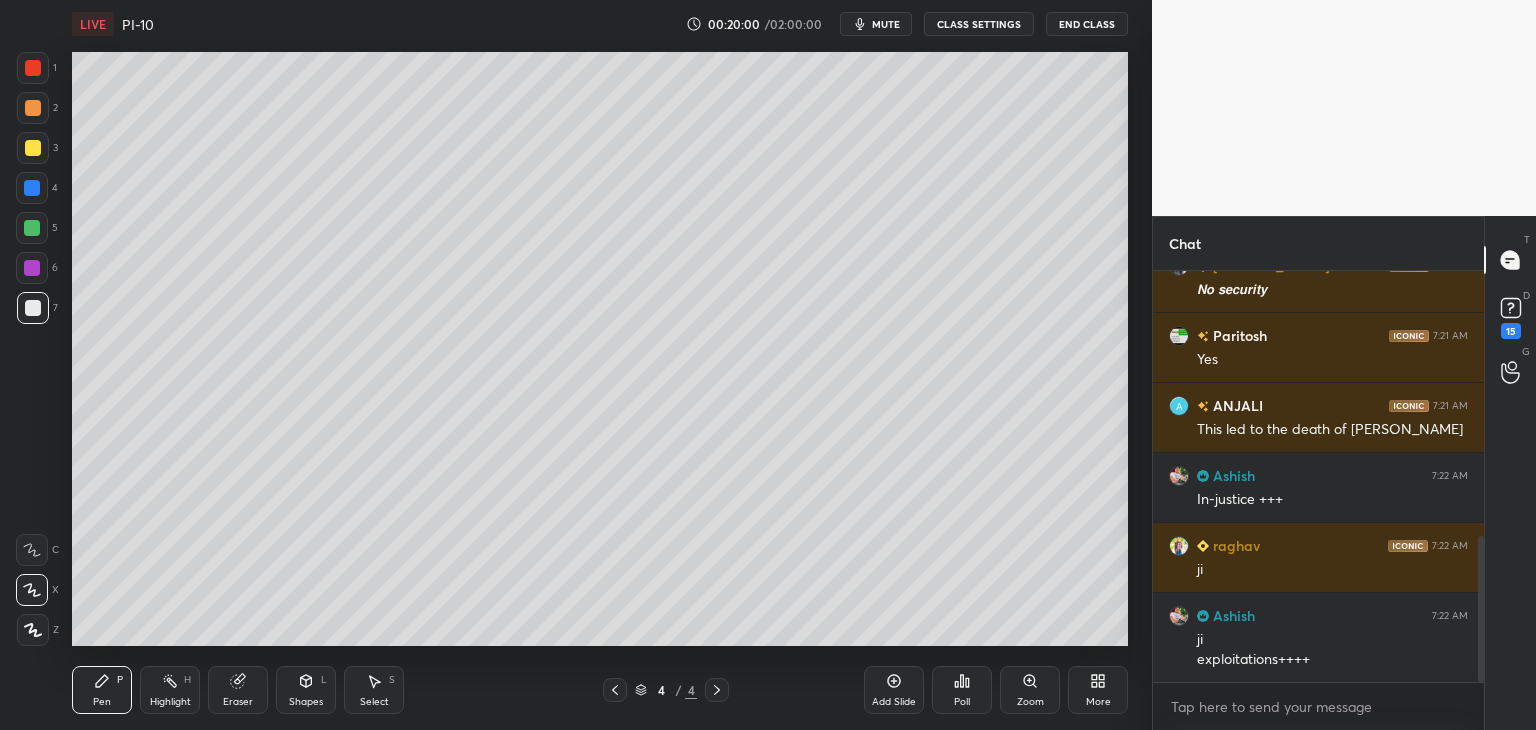 scroll, scrollTop: 814, scrollLeft: 0, axis: vertical 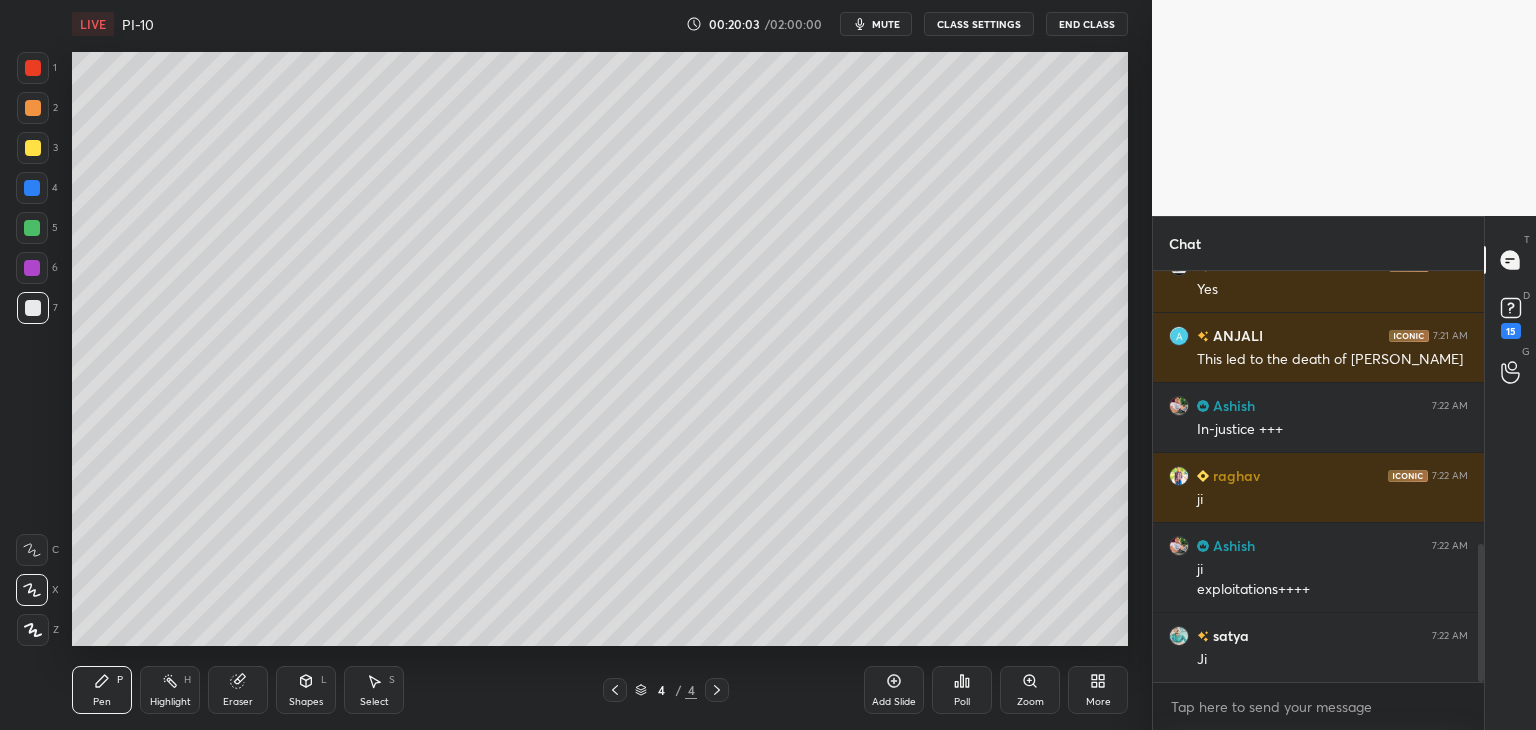 click at bounding box center (33, 148) 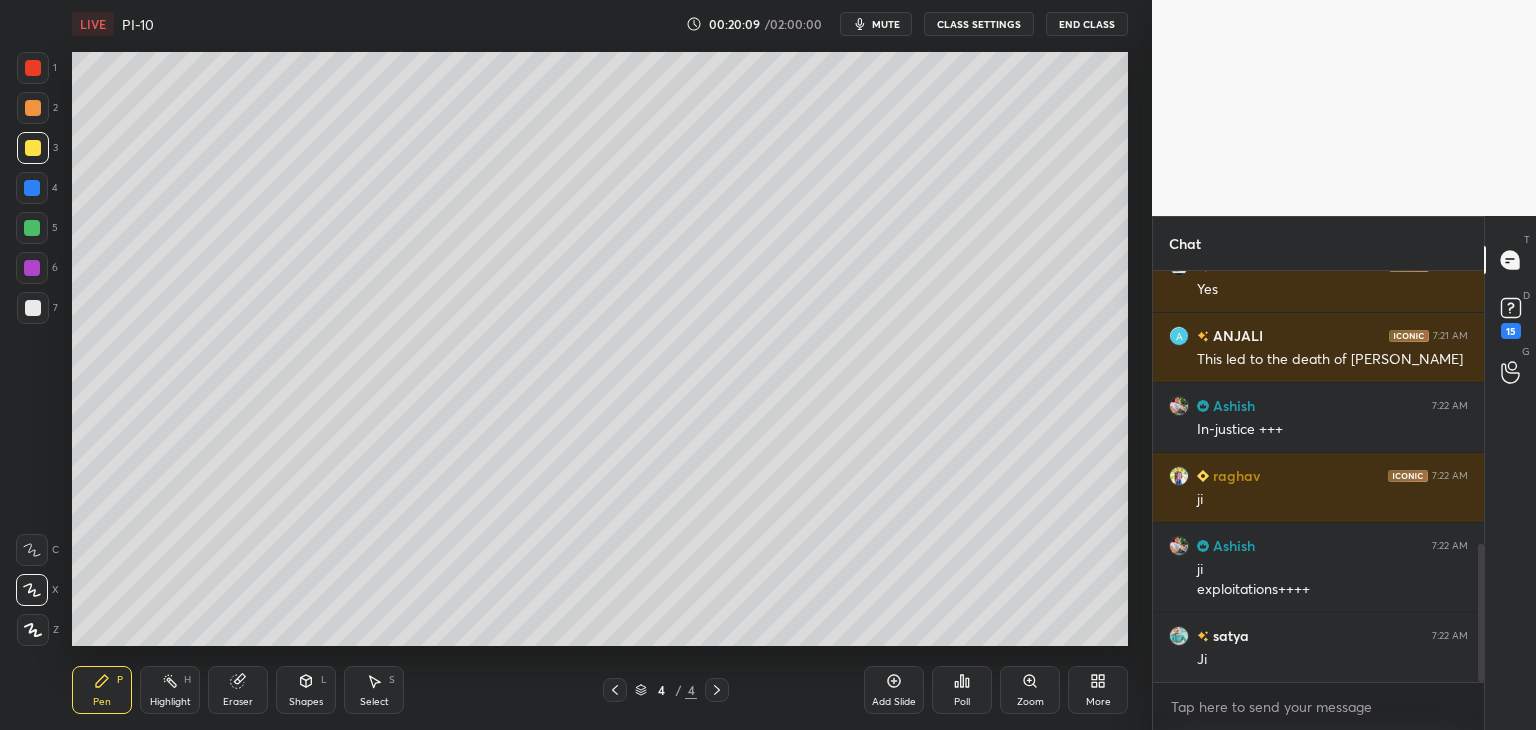 click at bounding box center [32, 188] 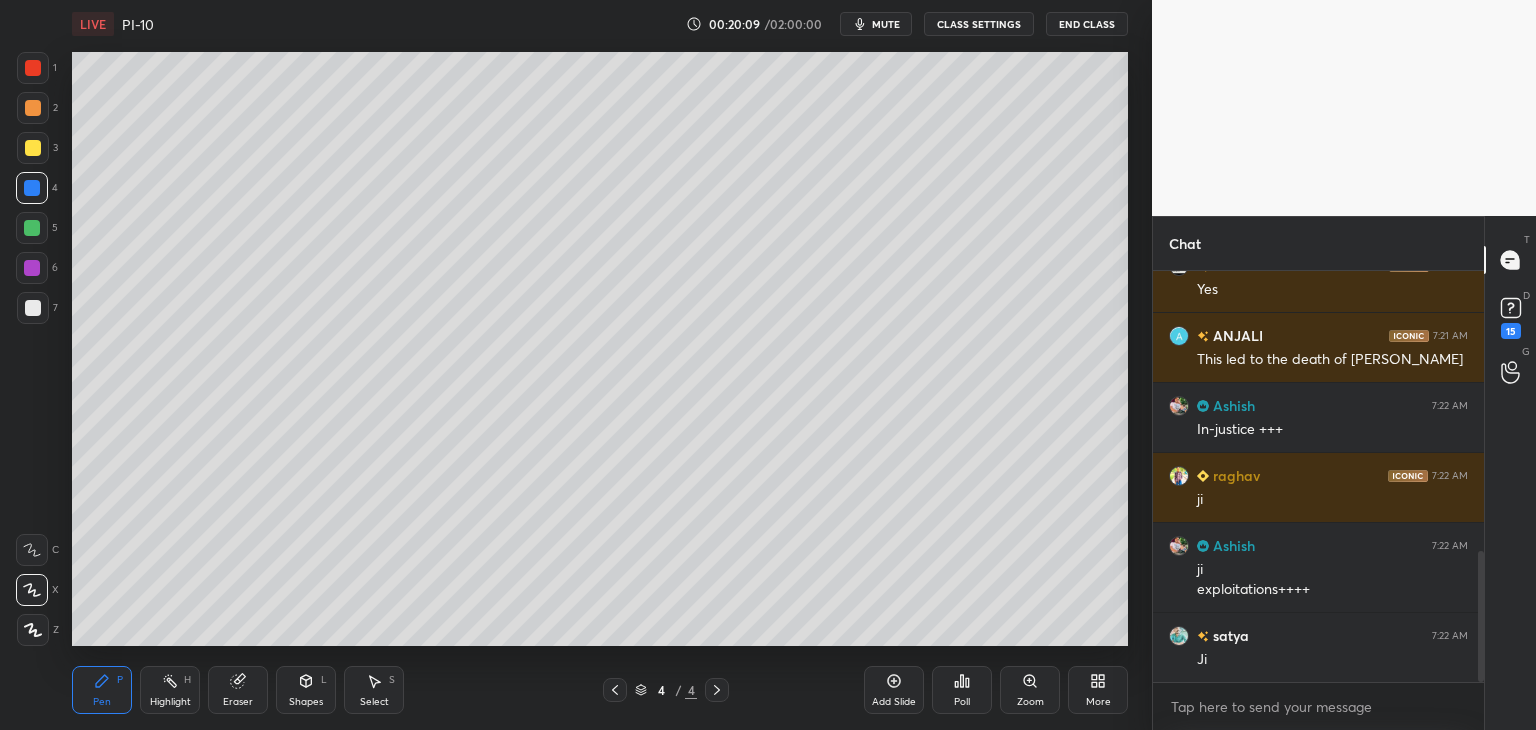 scroll, scrollTop: 884, scrollLeft: 0, axis: vertical 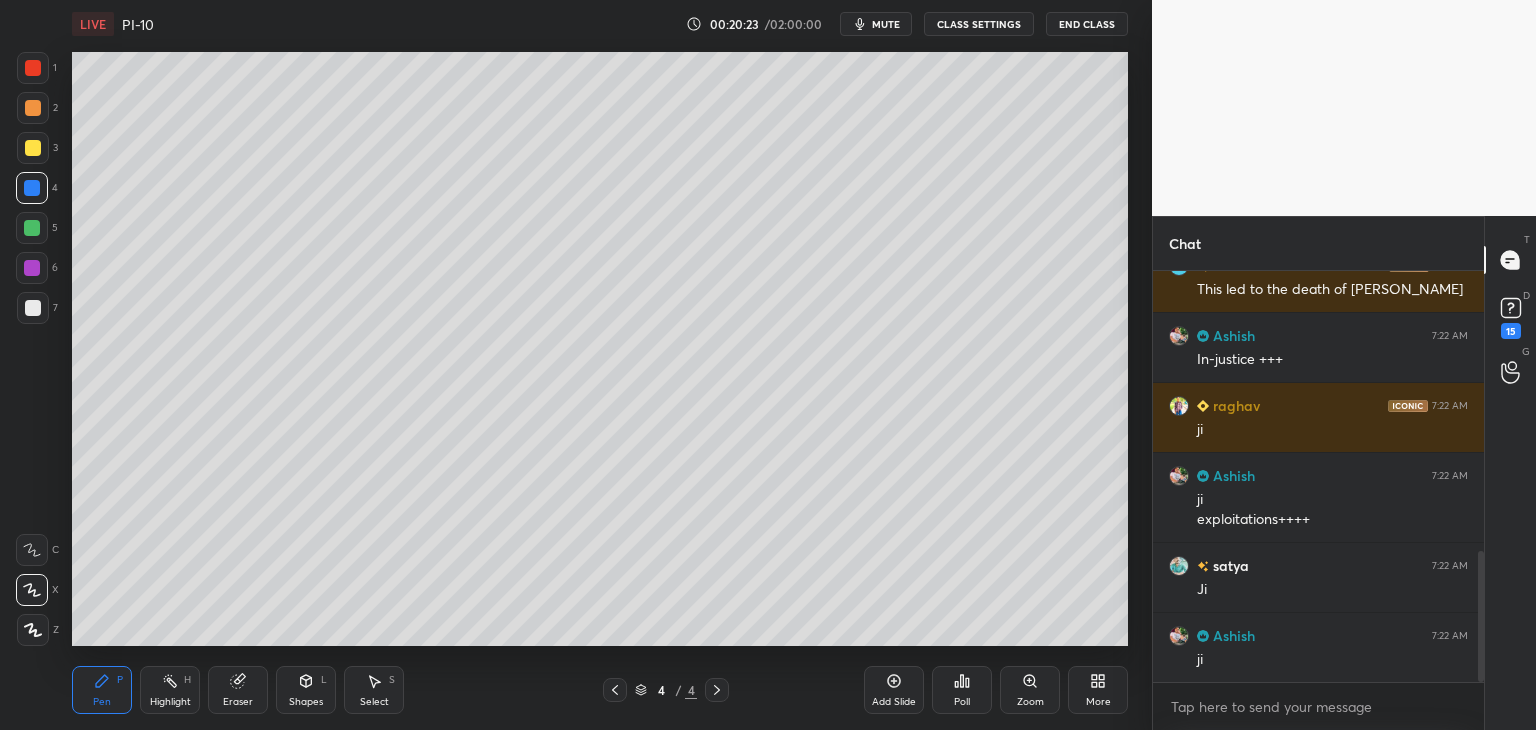 click at bounding box center [33, 148] 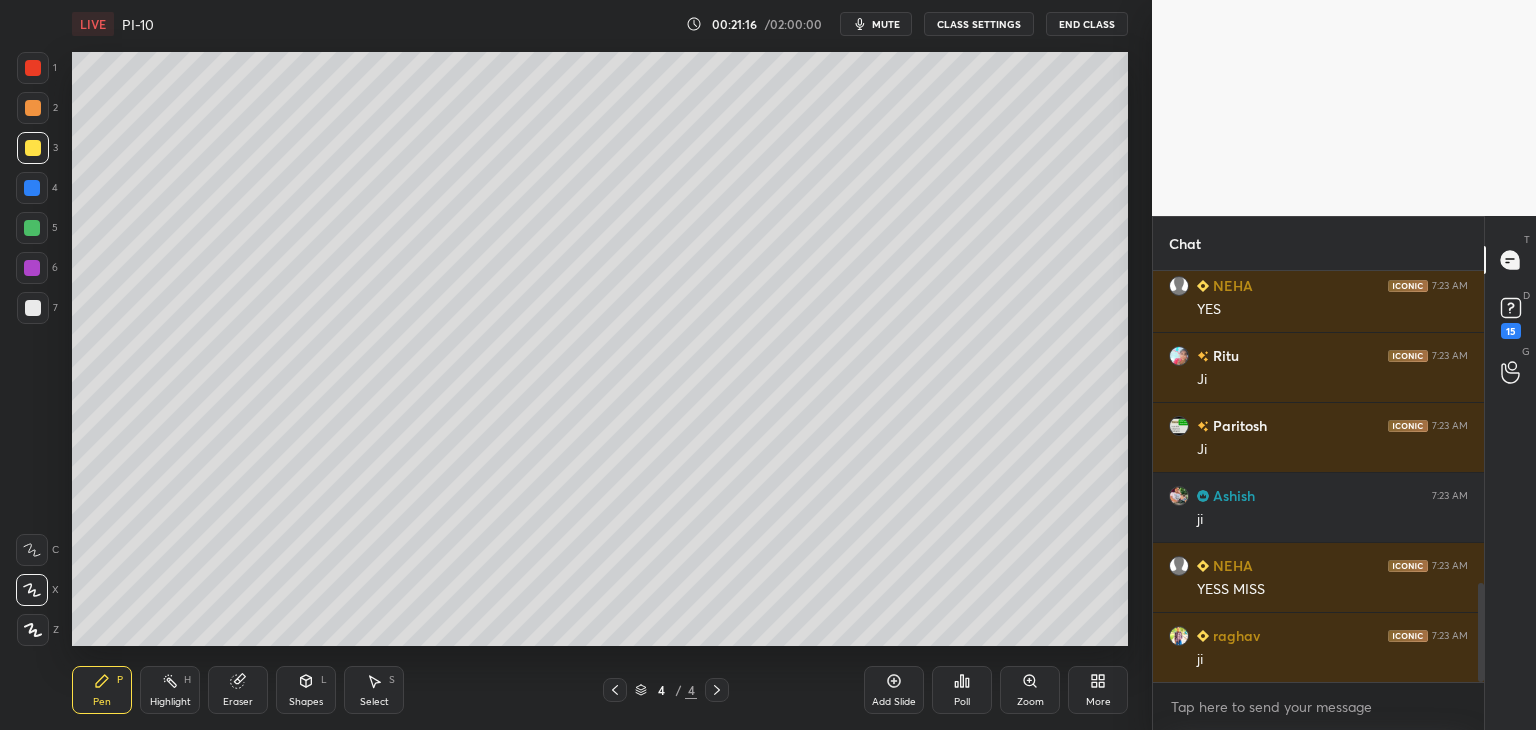scroll, scrollTop: 1374, scrollLeft: 0, axis: vertical 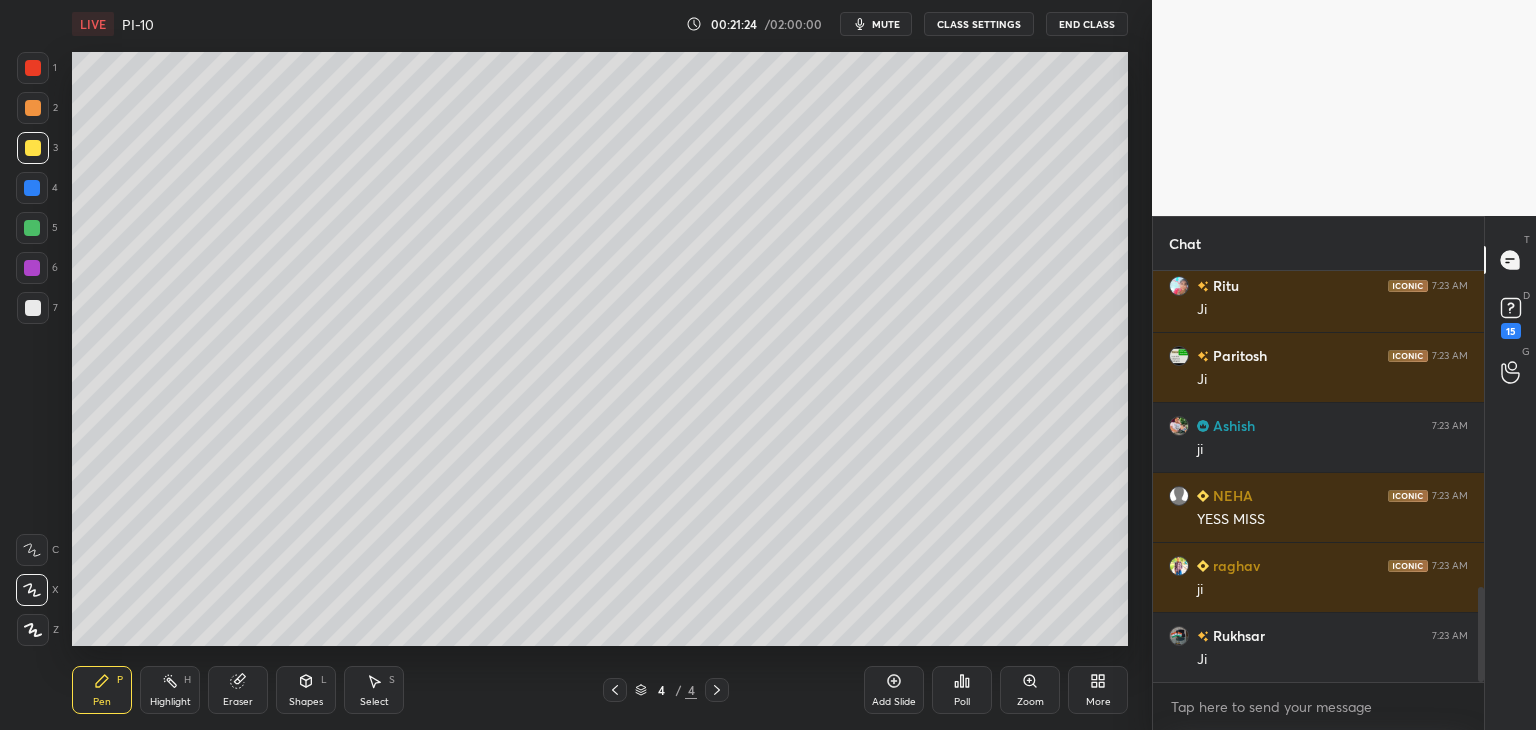 click at bounding box center [32, 188] 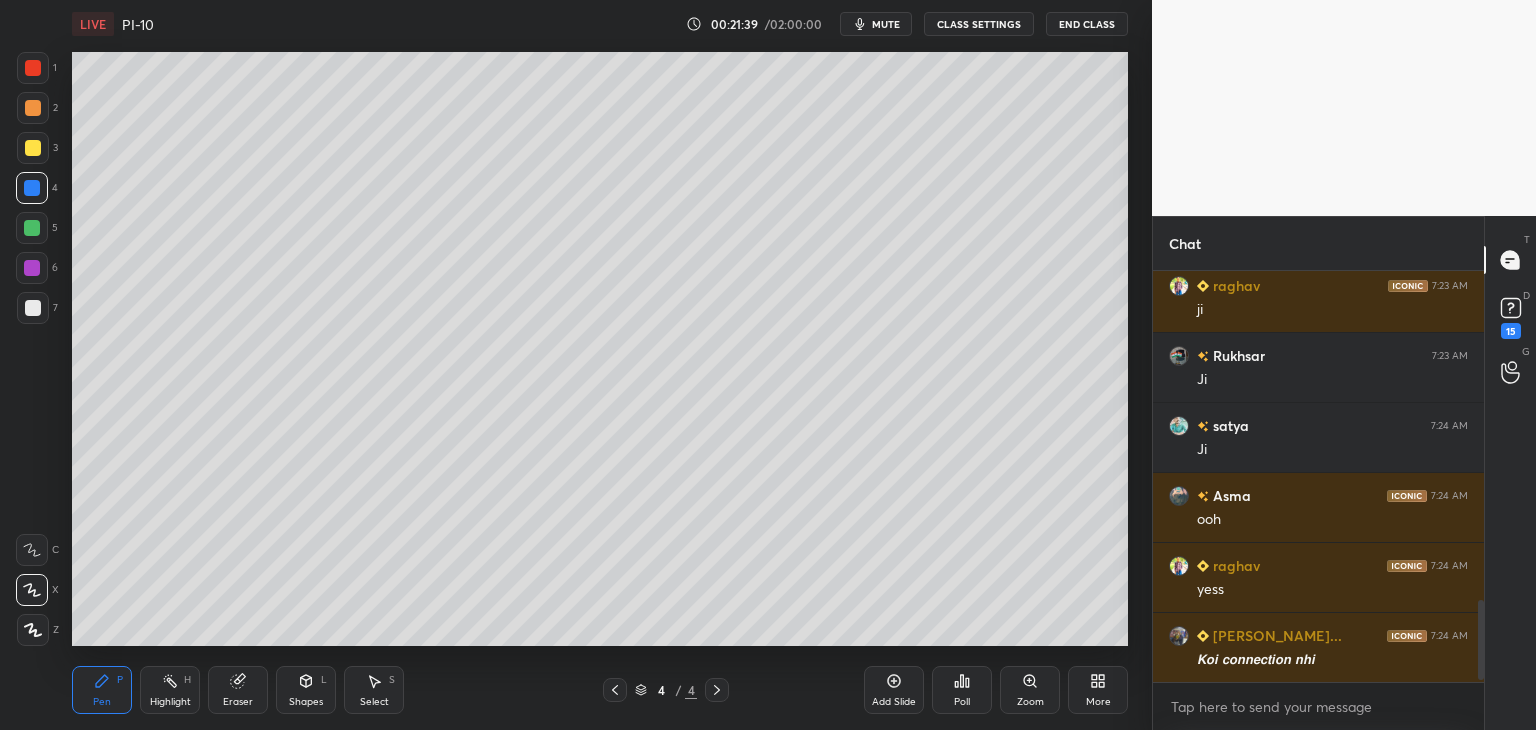 scroll, scrollTop: 1724, scrollLeft: 0, axis: vertical 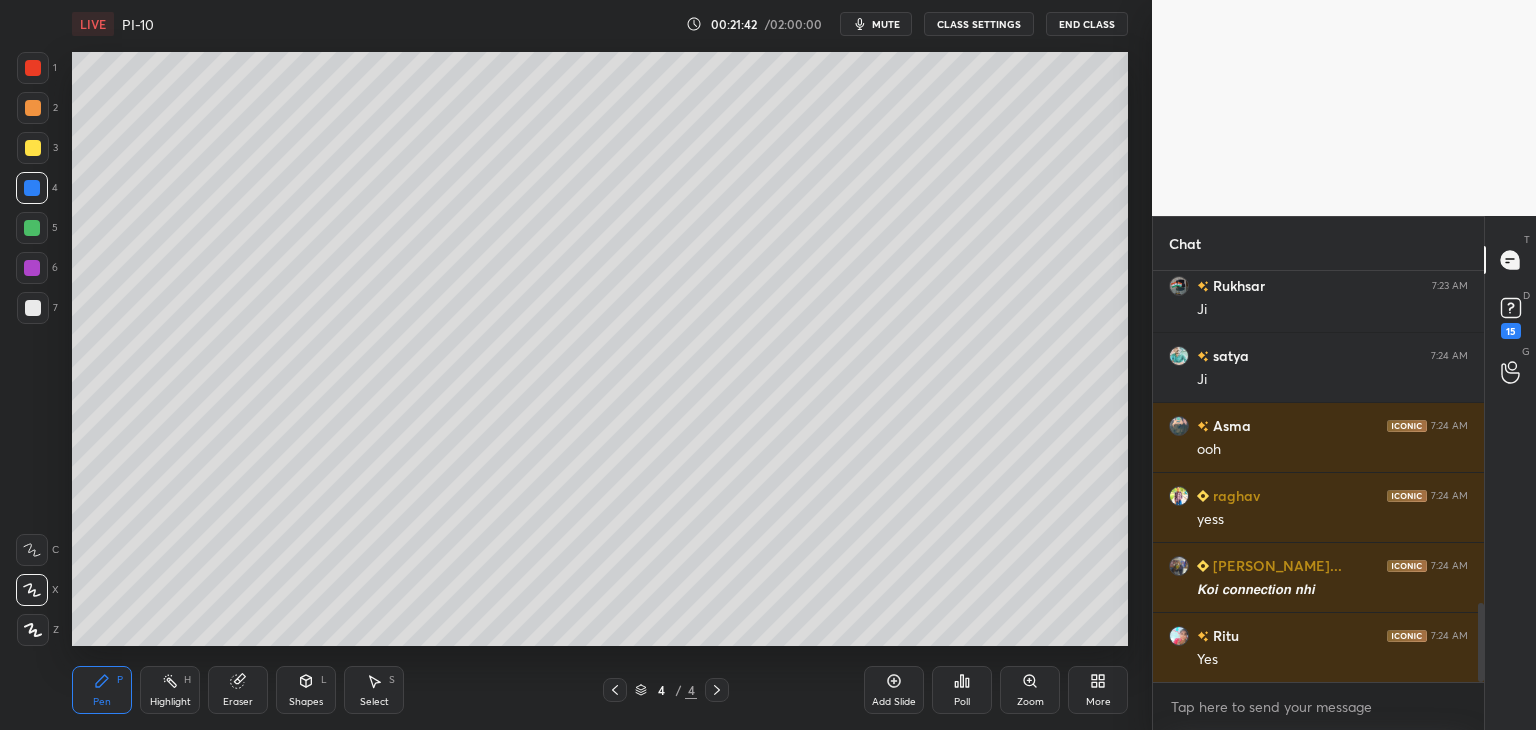 click at bounding box center [33, 308] 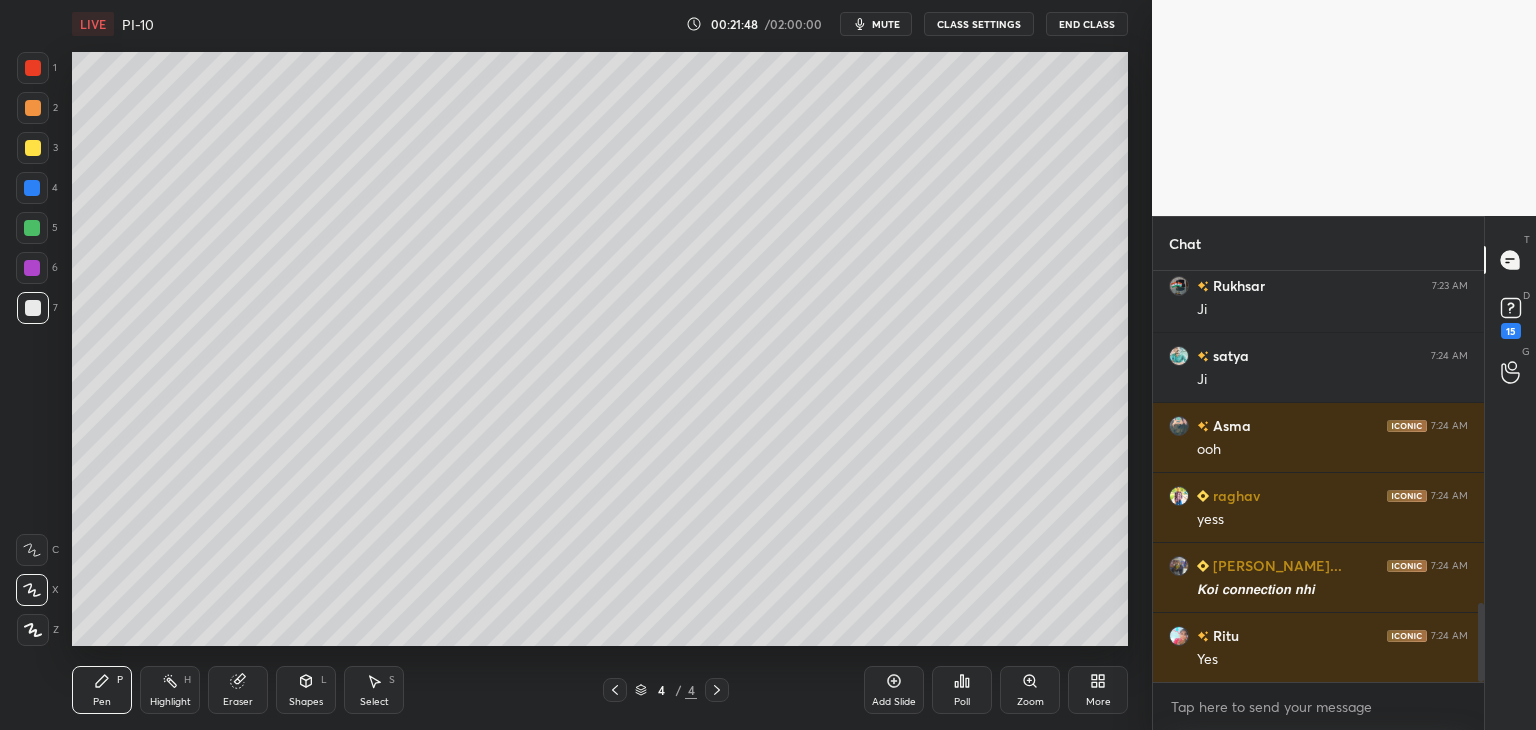 click at bounding box center (33, 68) 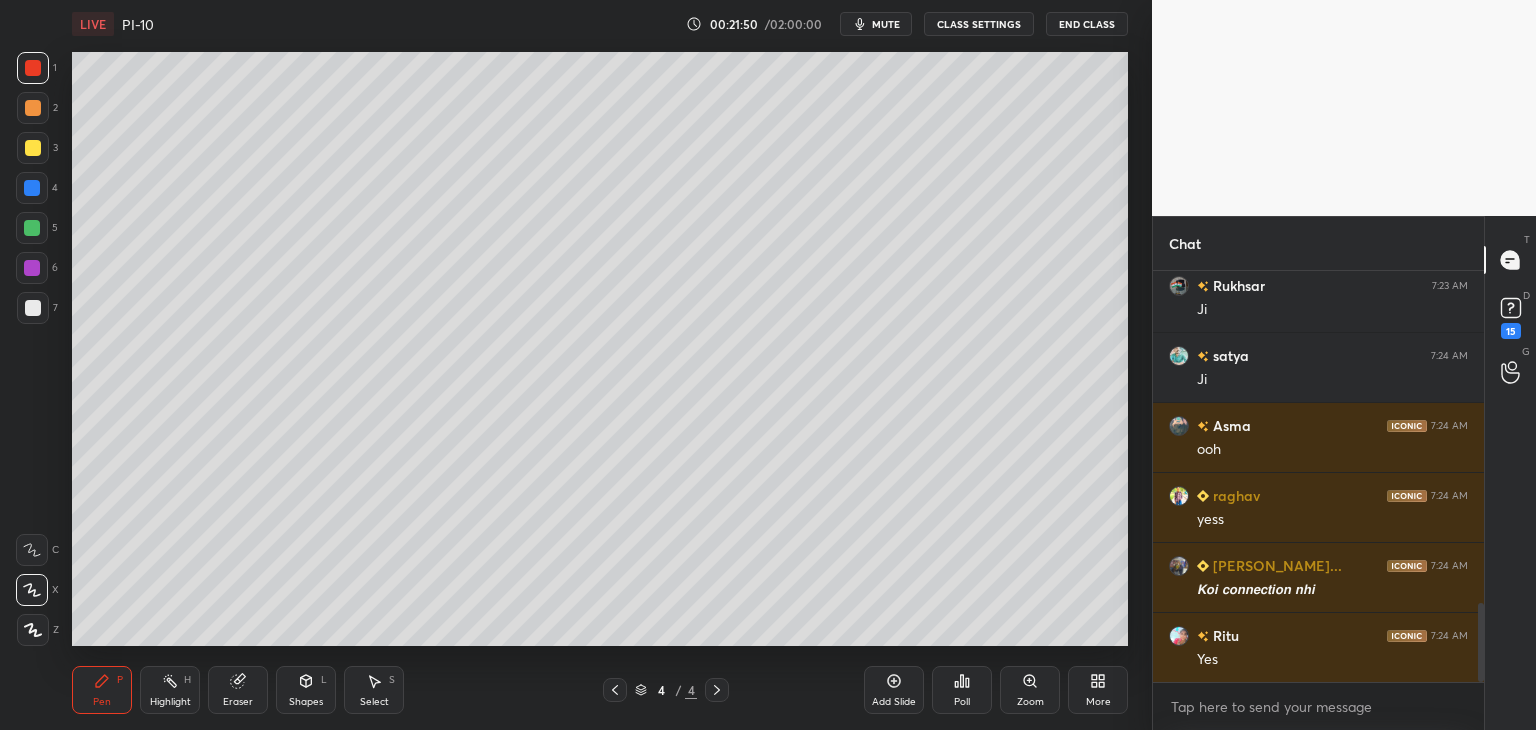 scroll, scrollTop: 1794, scrollLeft: 0, axis: vertical 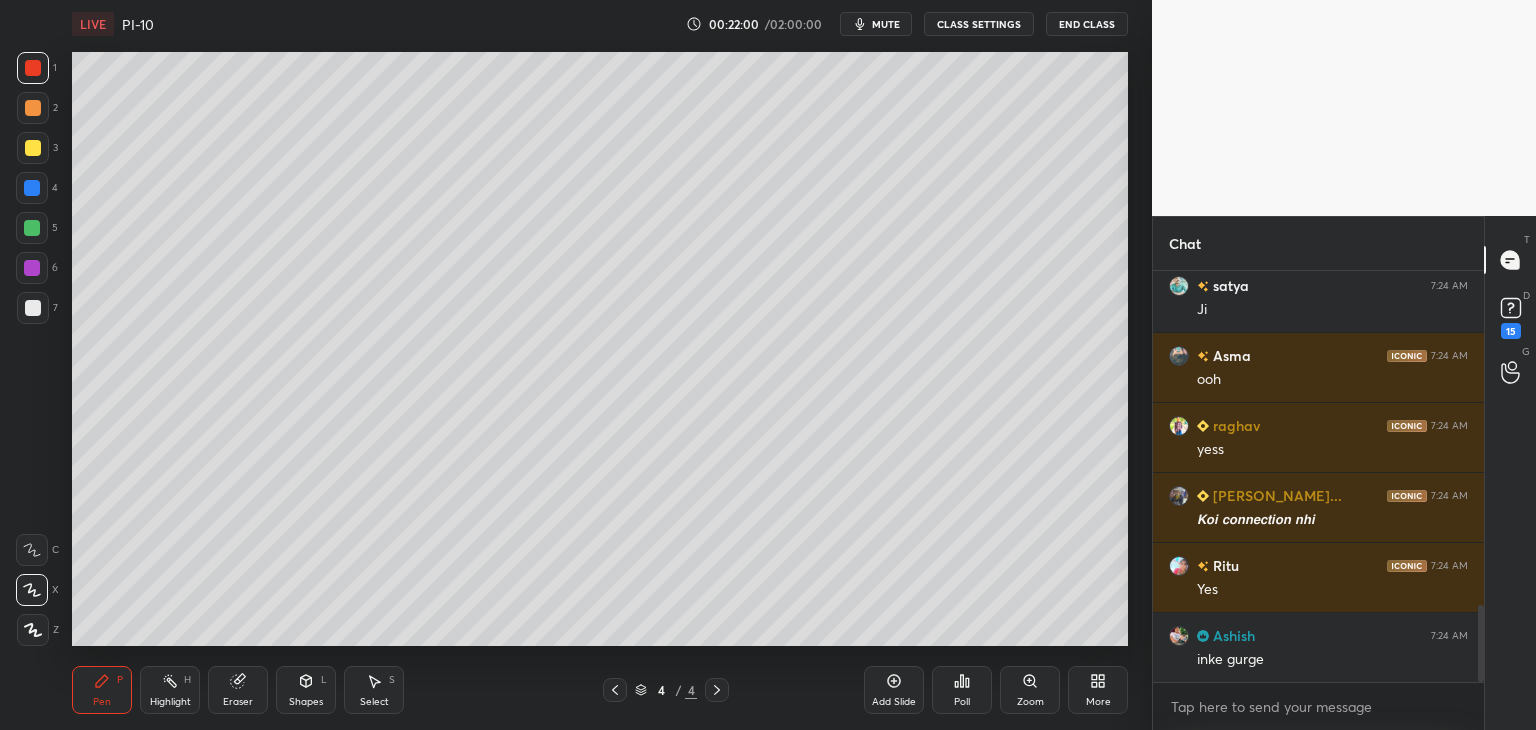 click at bounding box center (32, 228) 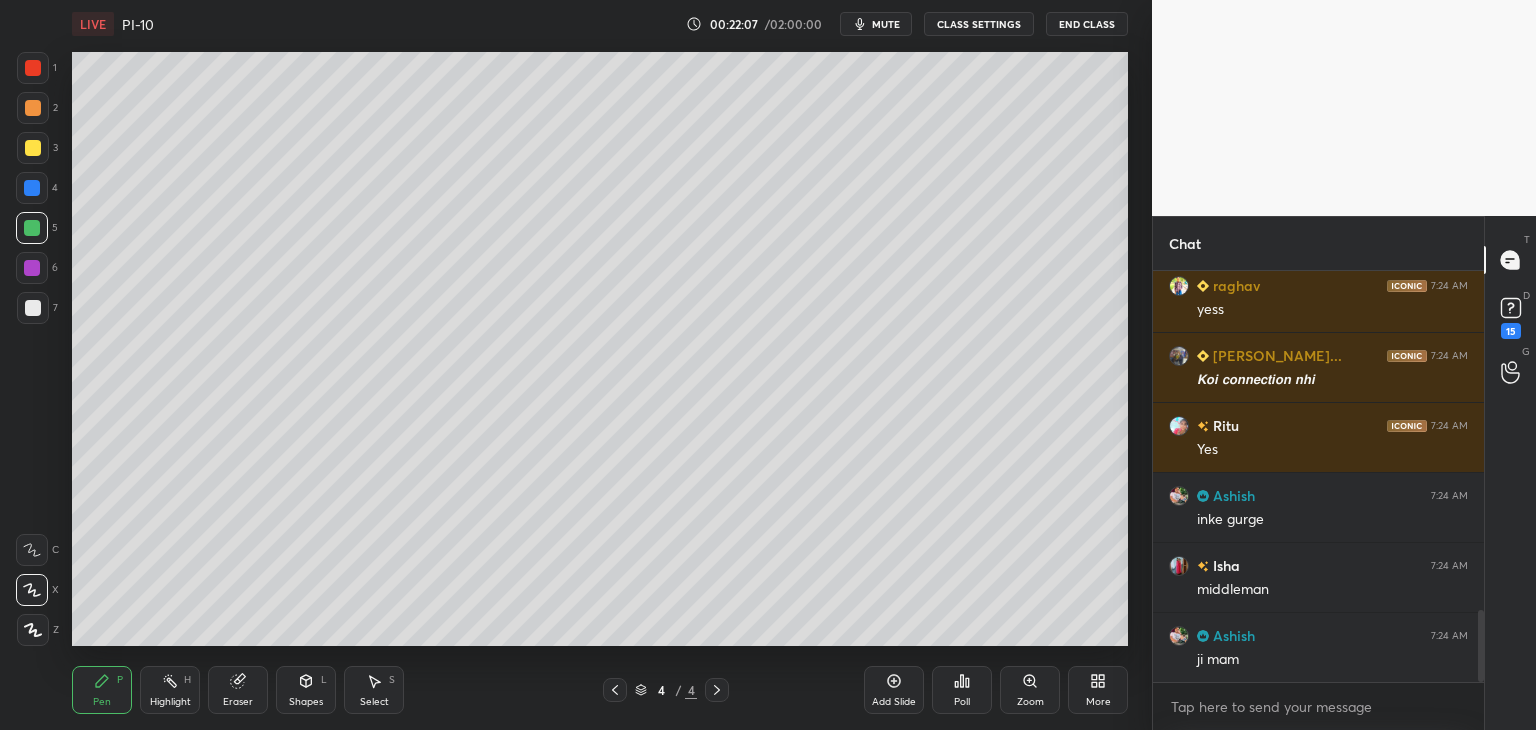 scroll, scrollTop: 2004, scrollLeft: 0, axis: vertical 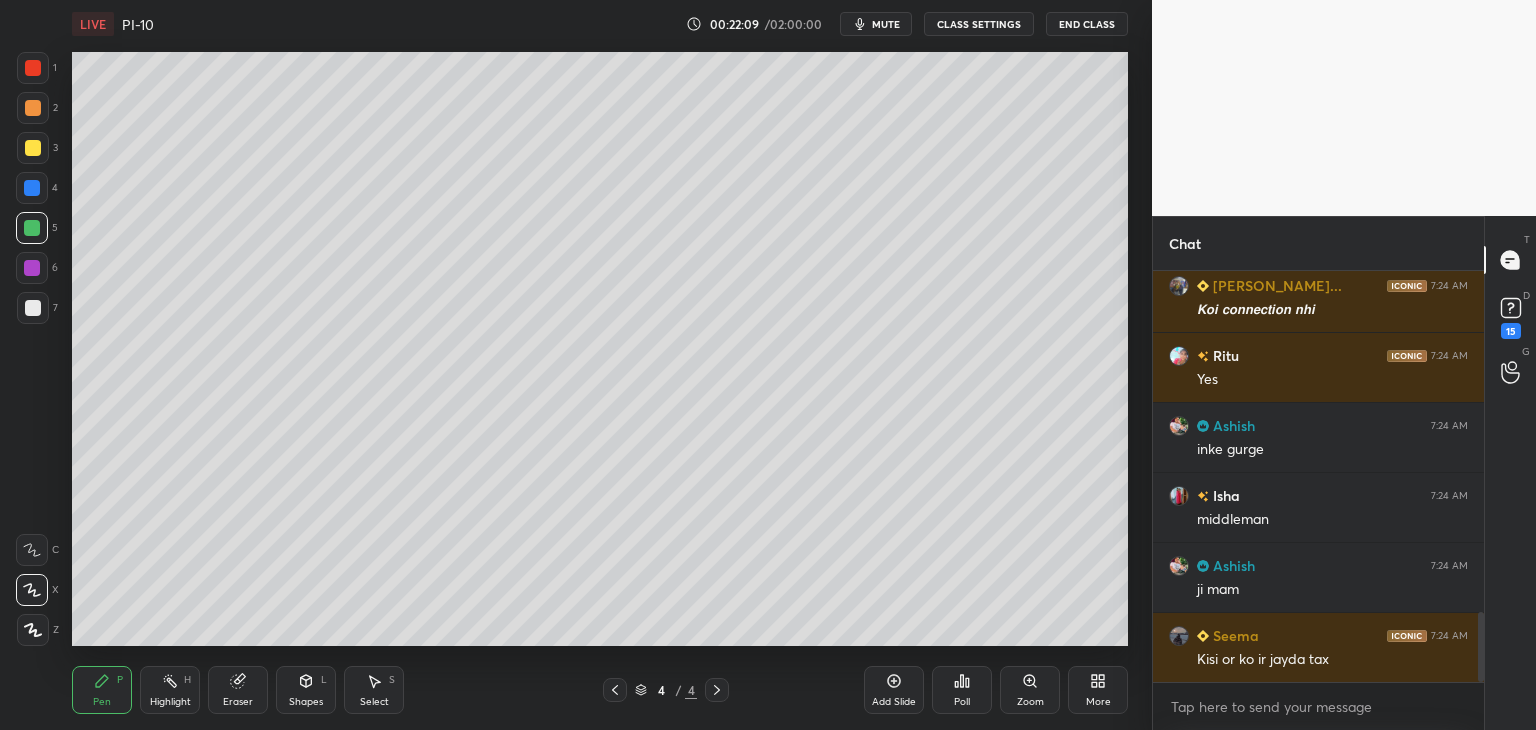 click at bounding box center (33, 68) 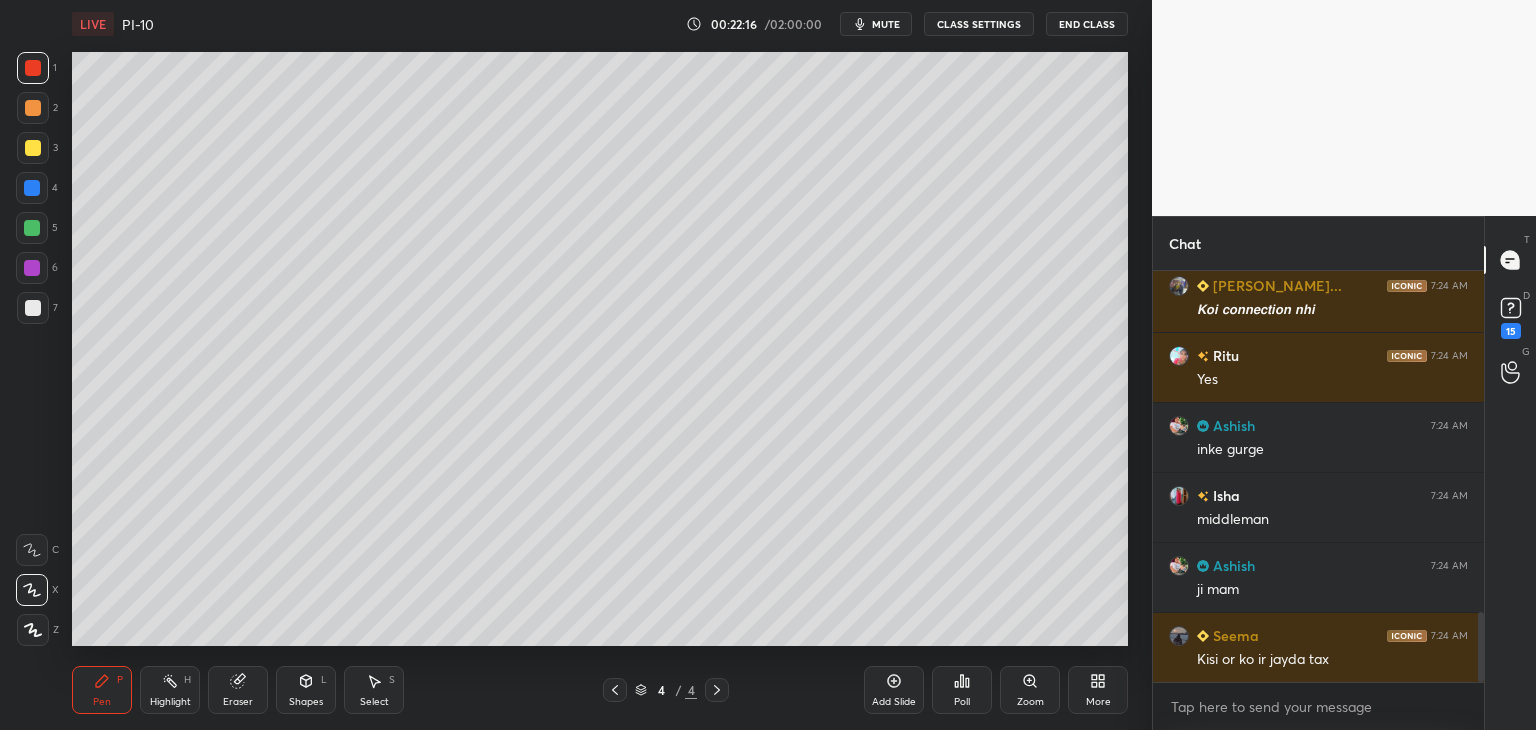 scroll, scrollTop: 2074, scrollLeft: 0, axis: vertical 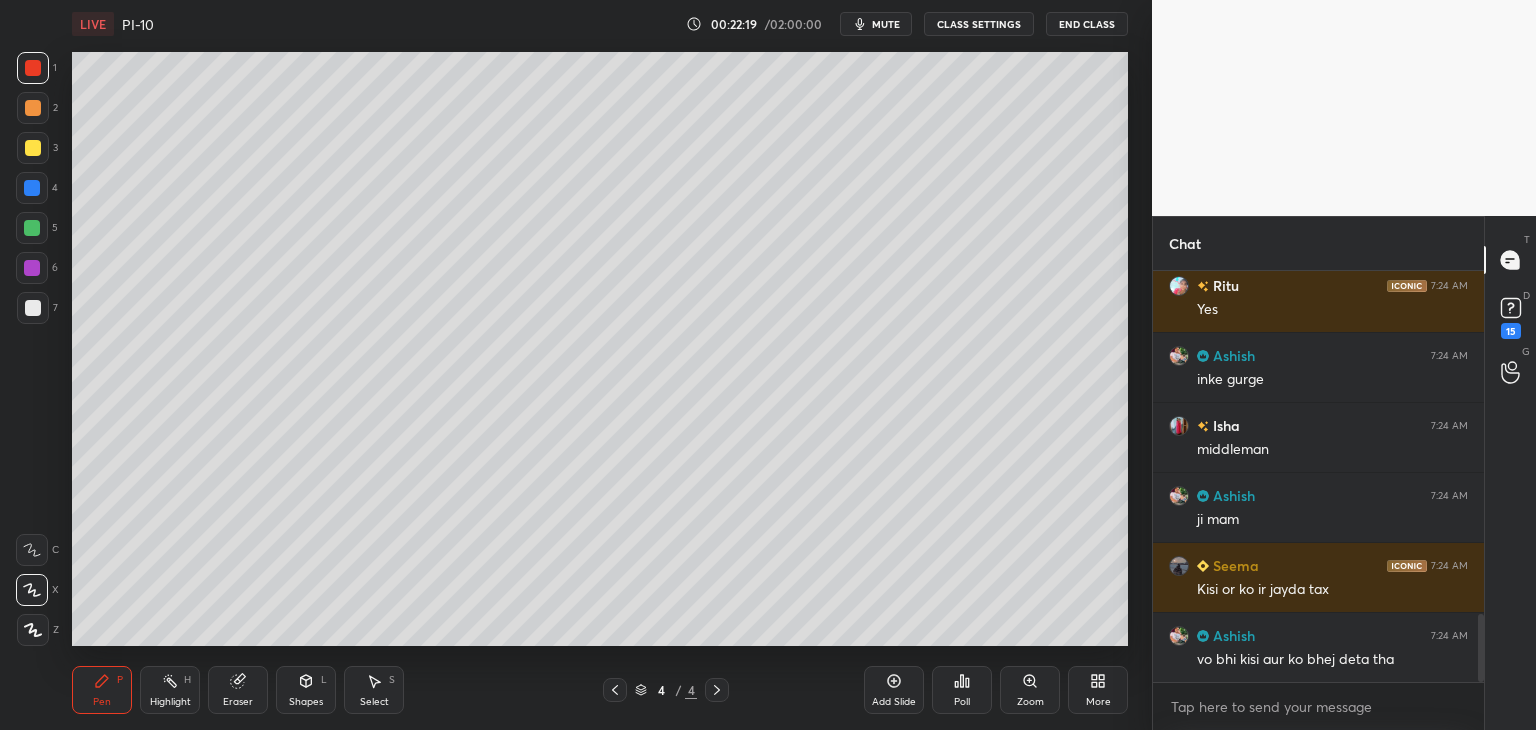 drag, startPoint x: 24, startPoint y: 268, endPoint x: 37, endPoint y: 264, distance: 13.601471 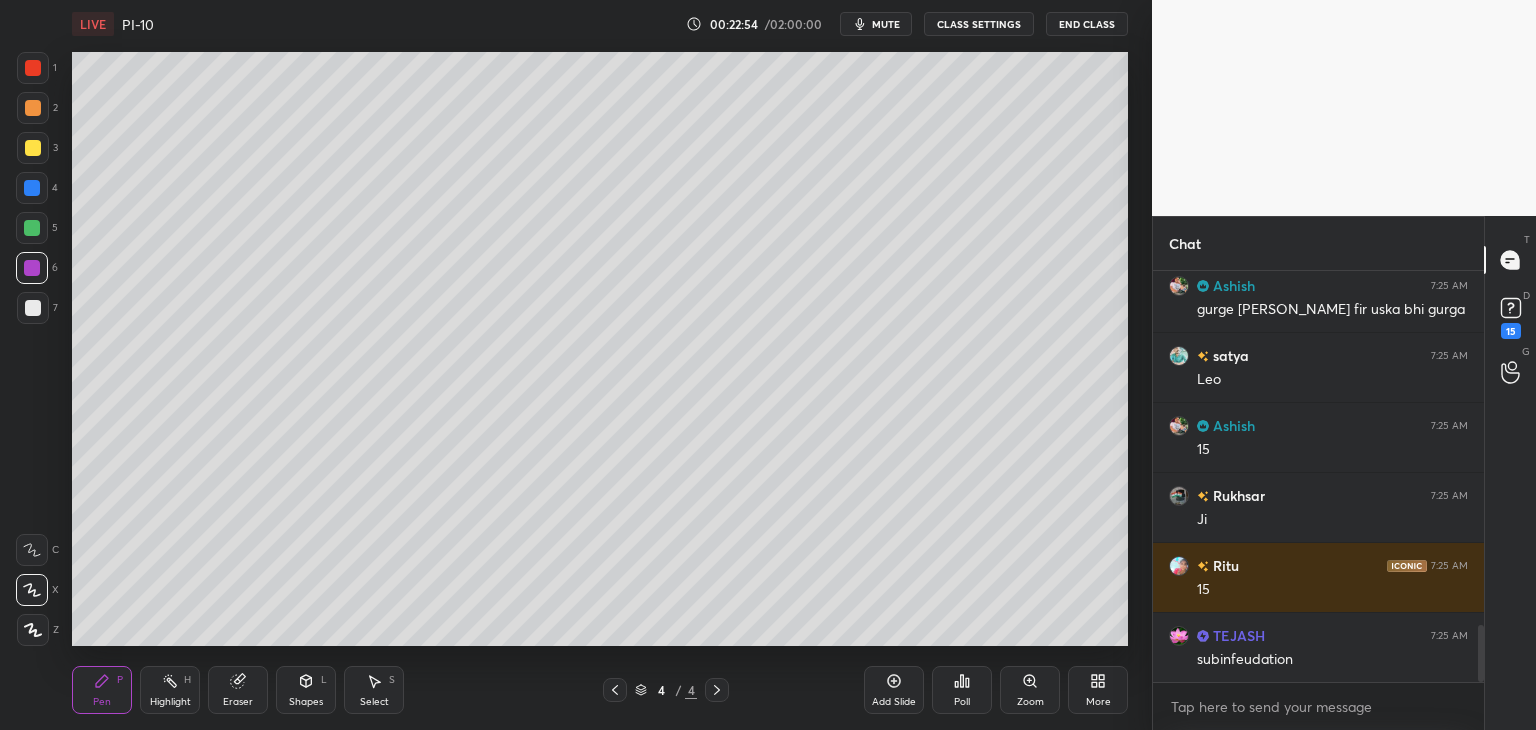 scroll, scrollTop: 2634, scrollLeft: 0, axis: vertical 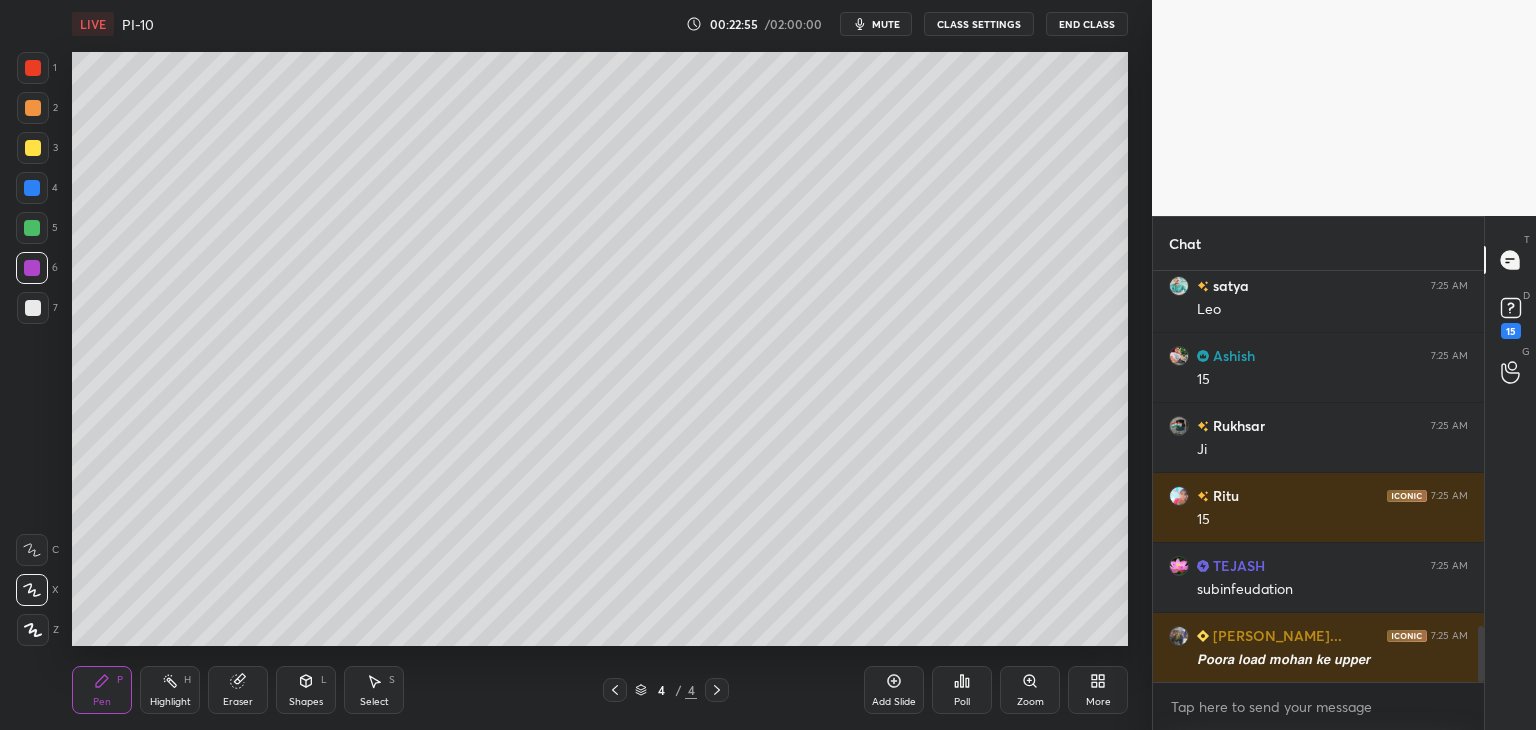 click at bounding box center (33, 68) 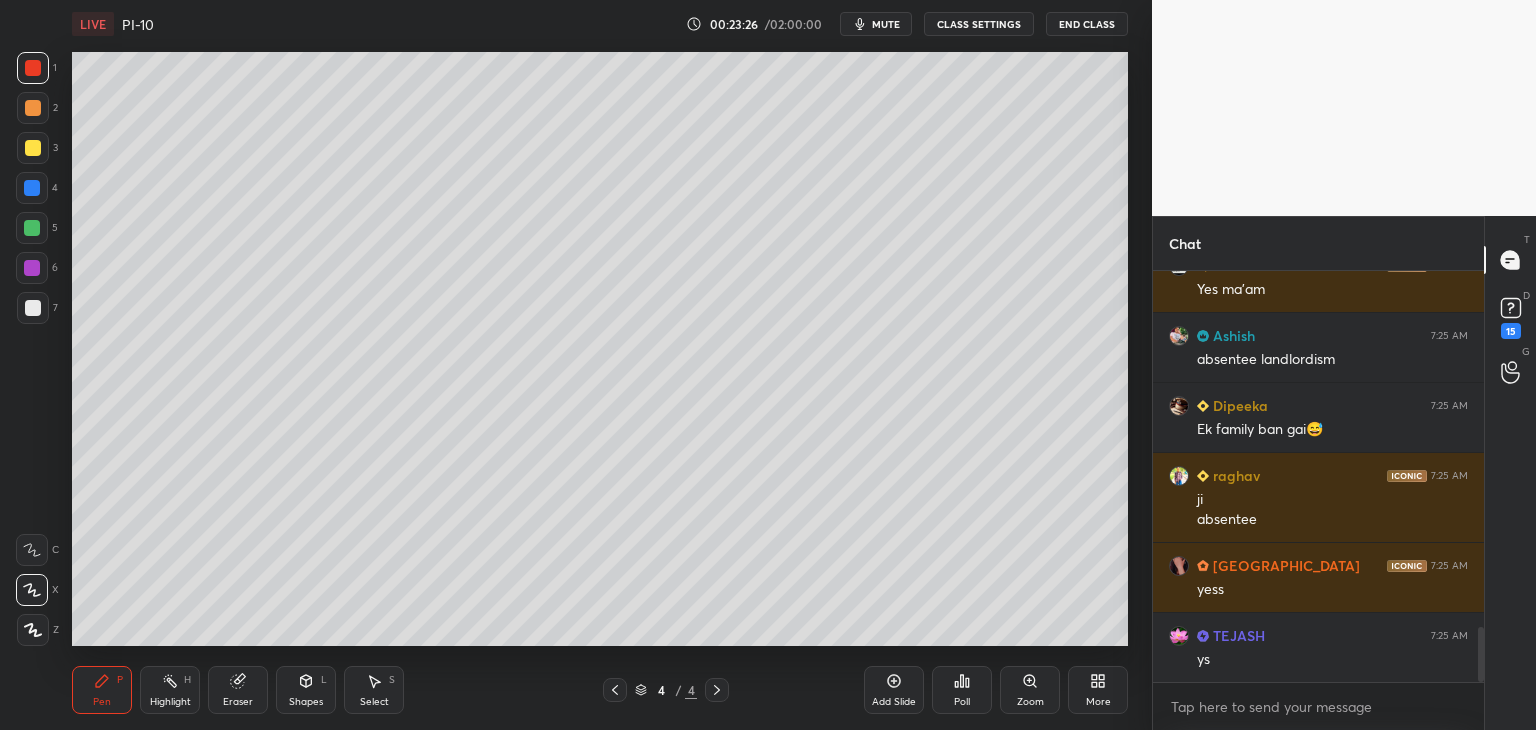 scroll, scrollTop: 2656, scrollLeft: 0, axis: vertical 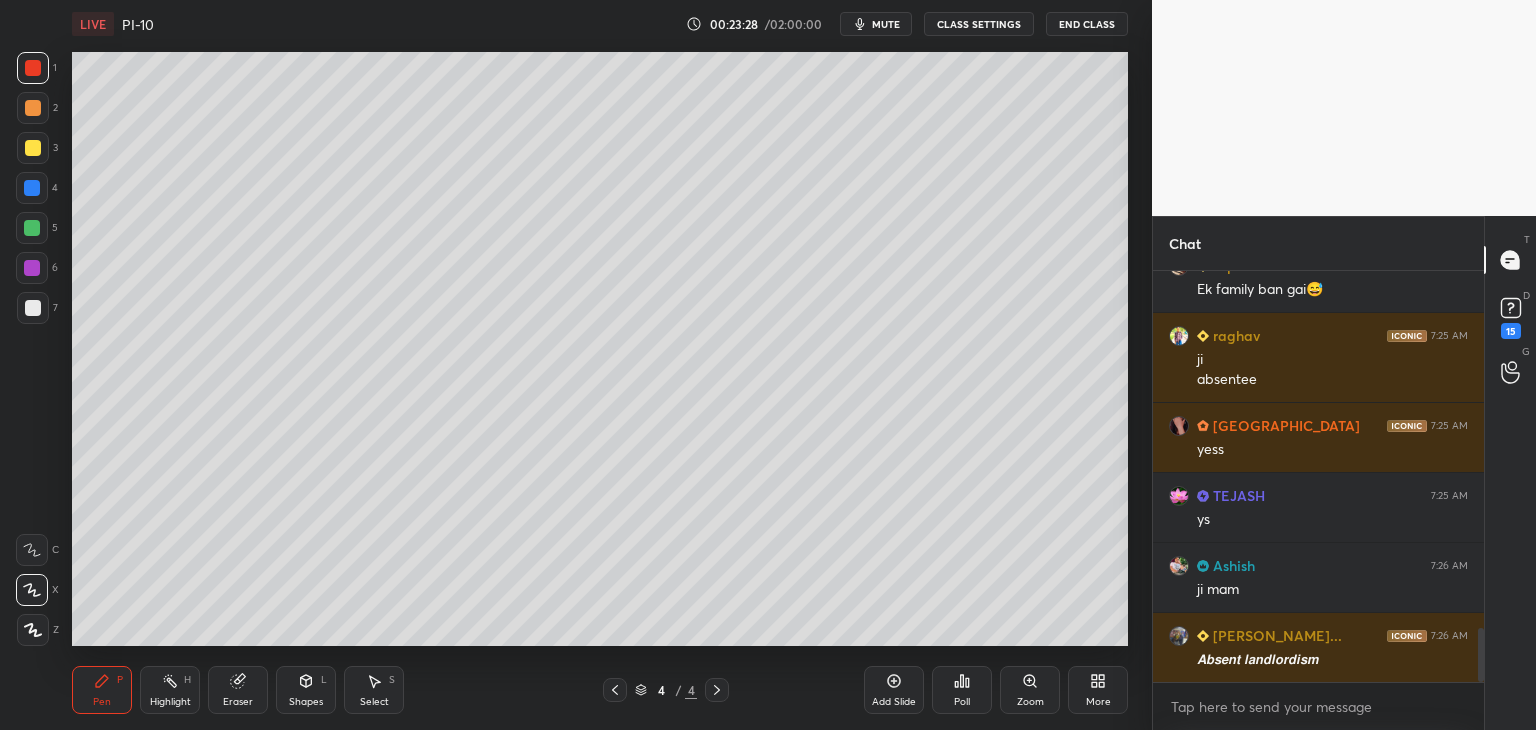 click 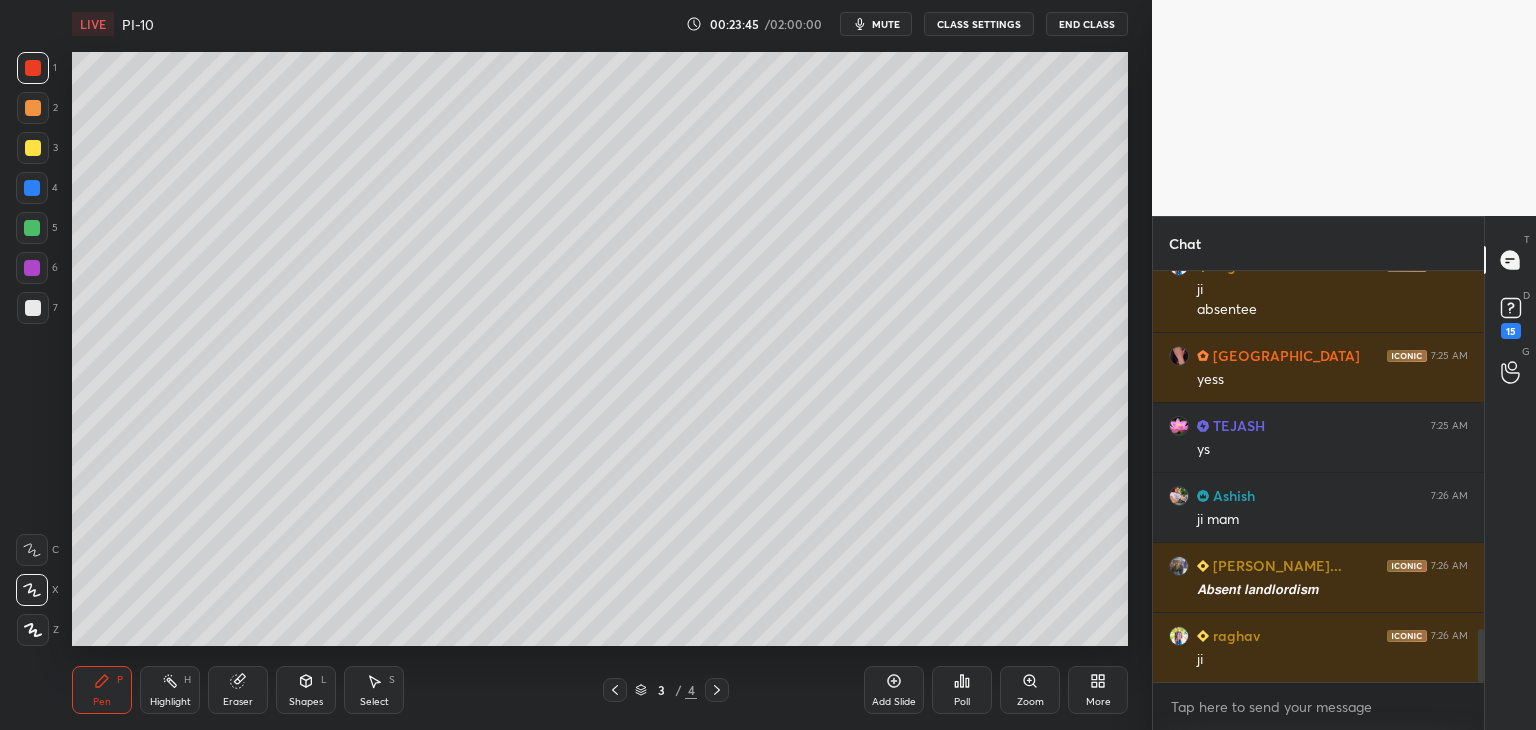 click on "Add Slide" at bounding box center [894, 690] 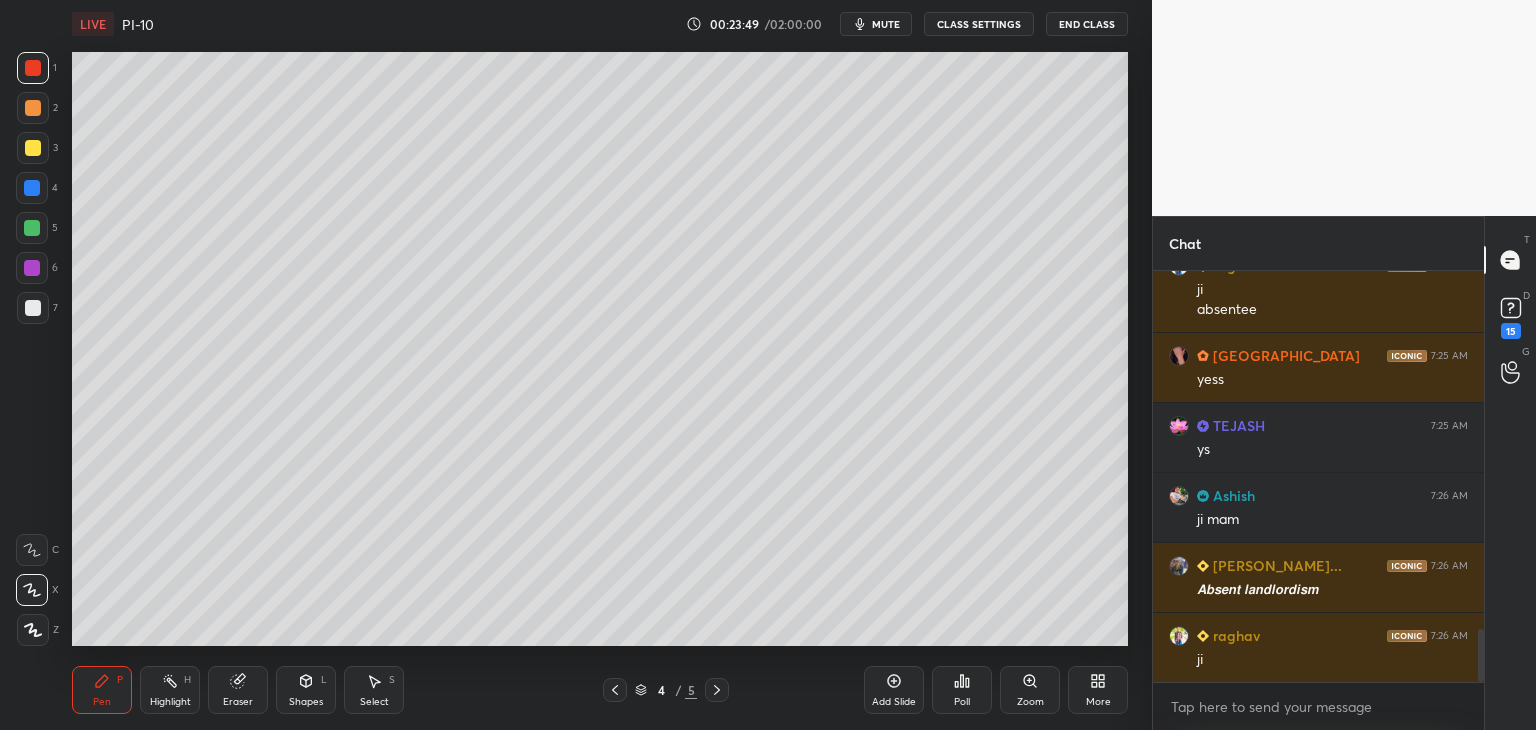click at bounding box center (32, 188) 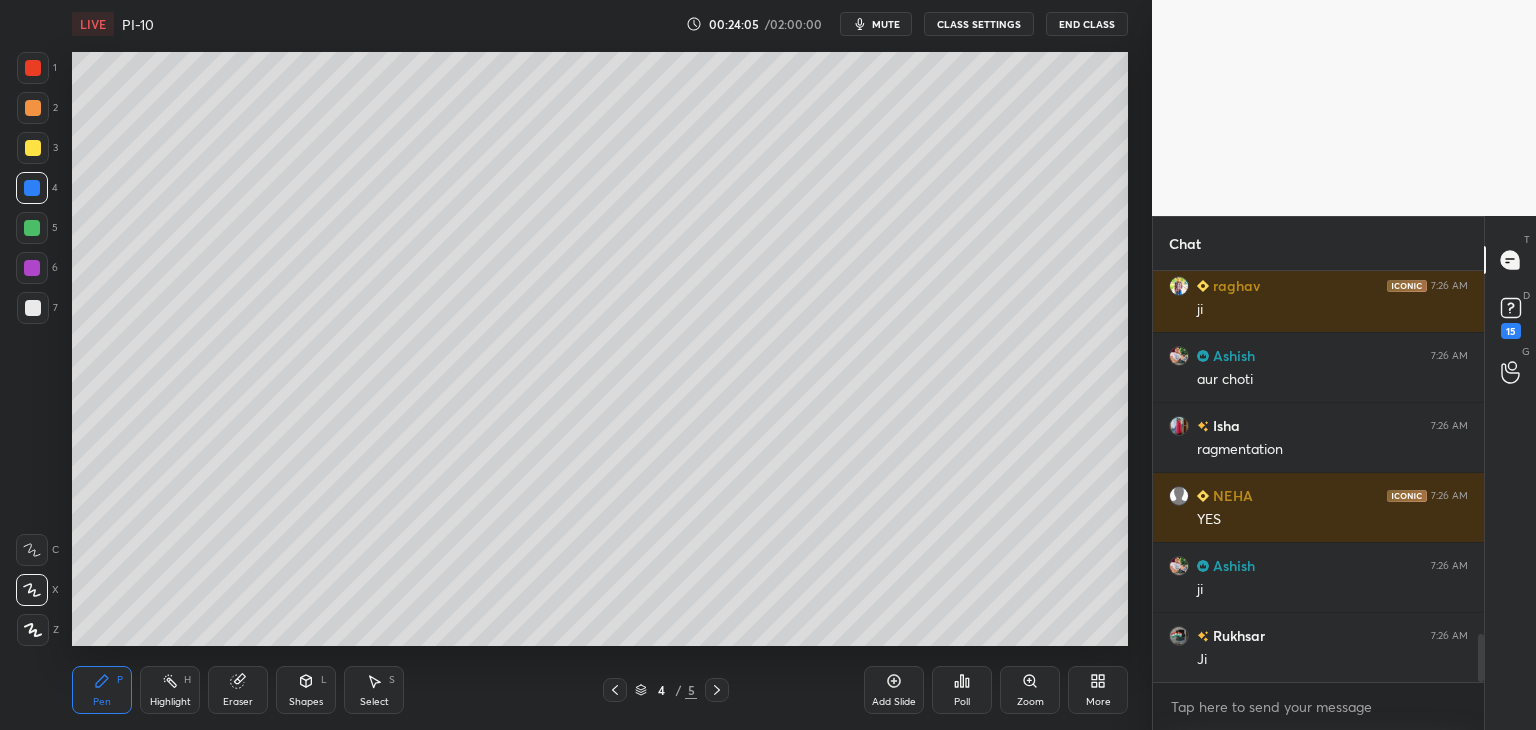 scroll, scrollTop: 3216, scrollLeft: 0, axis: vertical 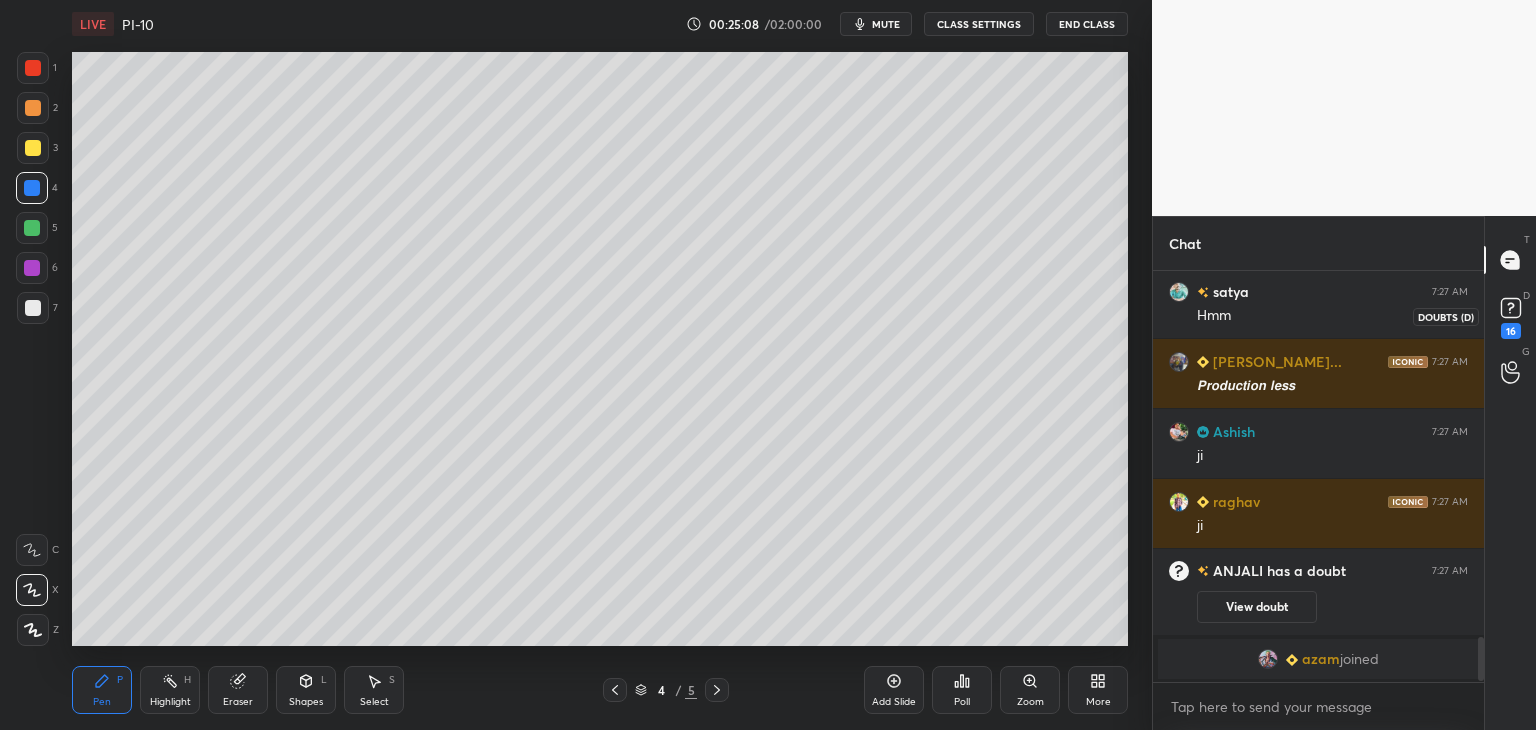 click 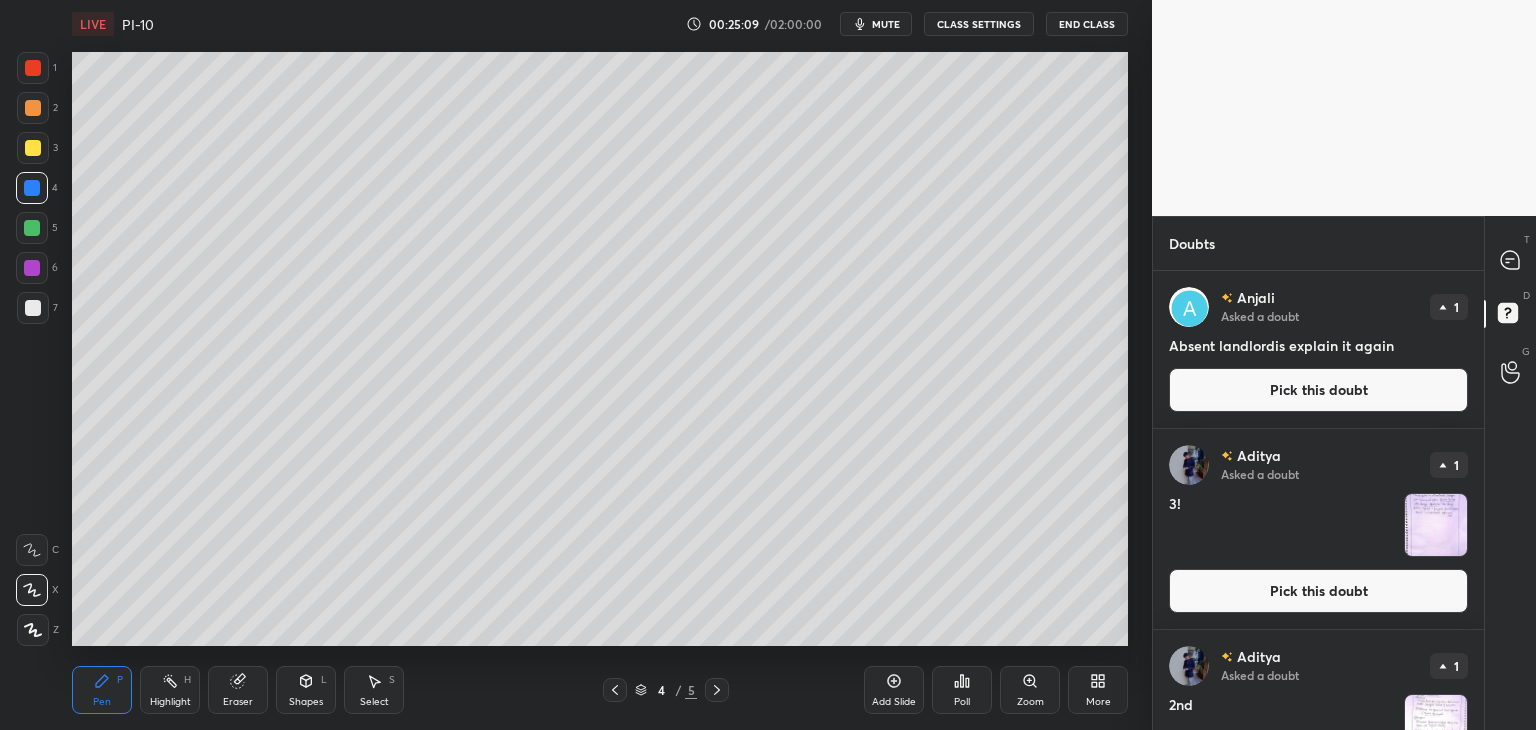 drag, startPoint x: 1484, startPoint y: 329, endPoint x: 1481, endPoint y: 449, distance: 120.03749 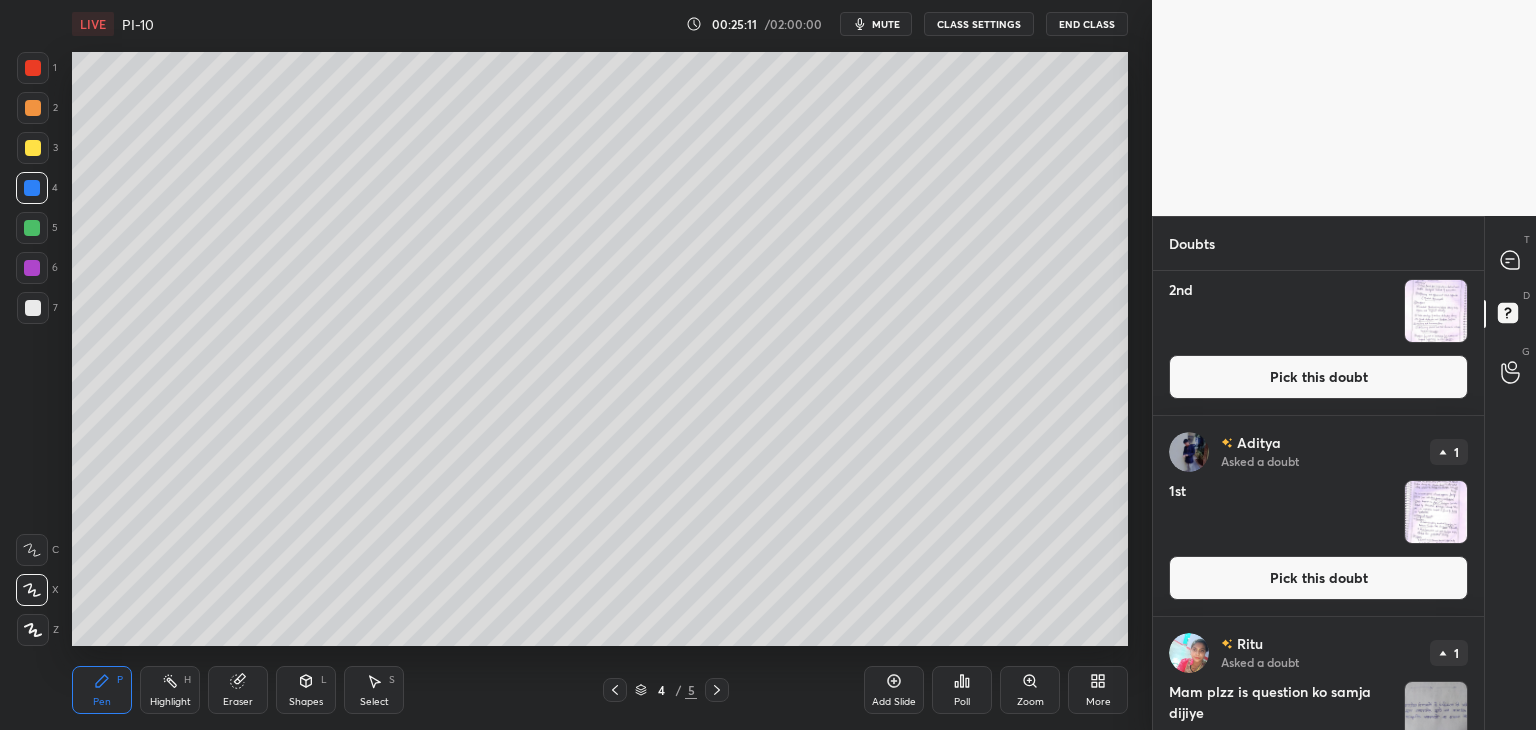 scroll, scrollTop: 0, scrollLeft: 0, axis: both 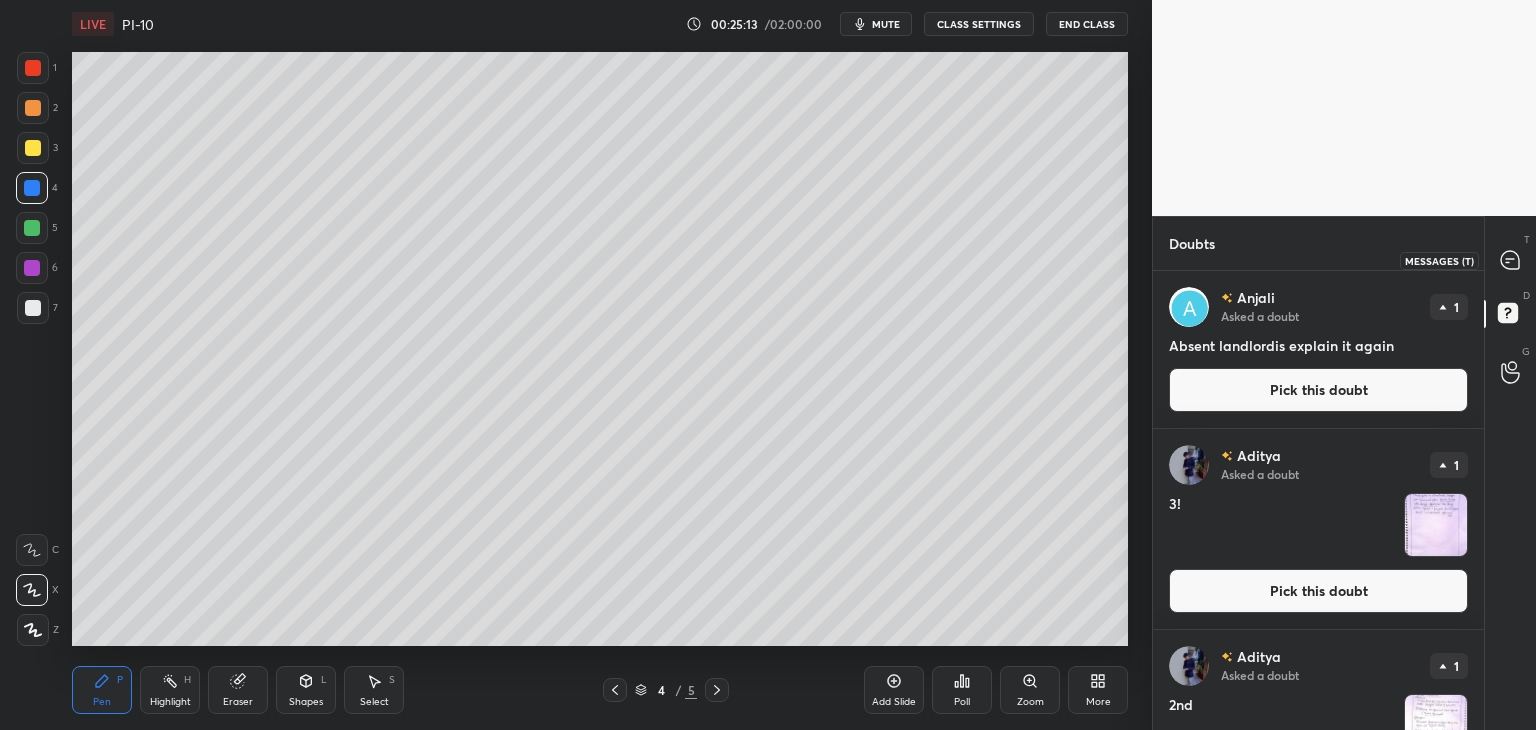 click 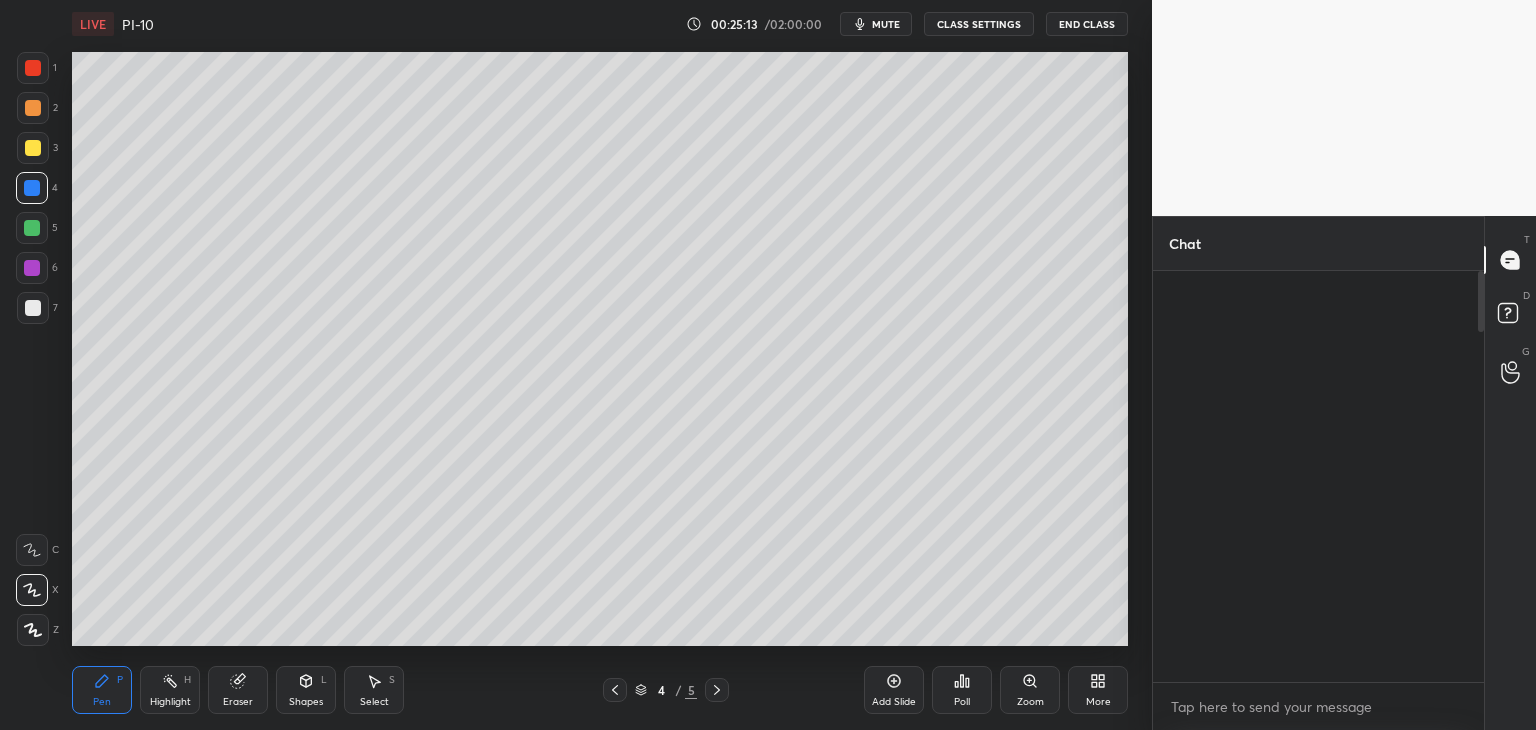 scroll, scrollTop: 3898, scrollLeft: 0, axis: vertical 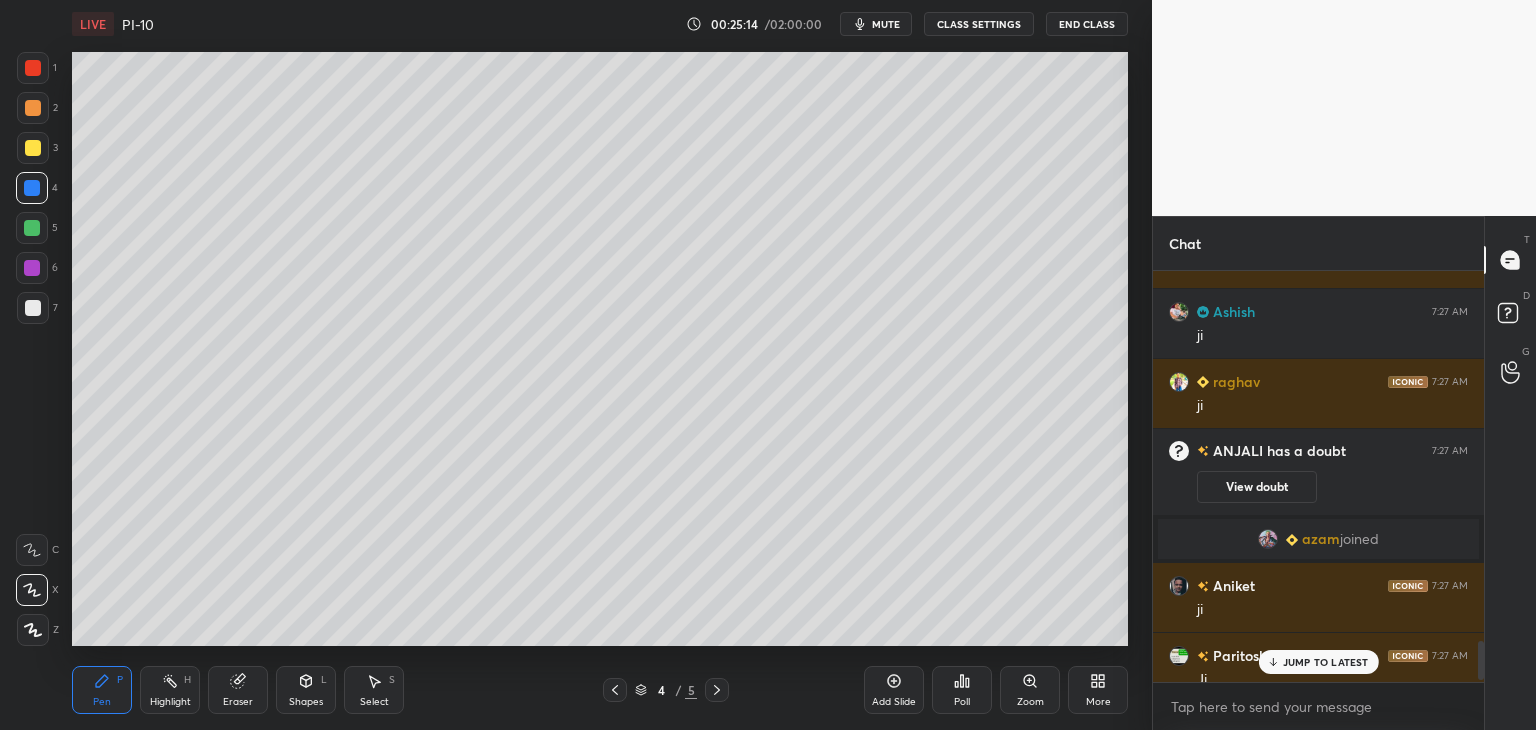 click at bounding box center [32, 268] 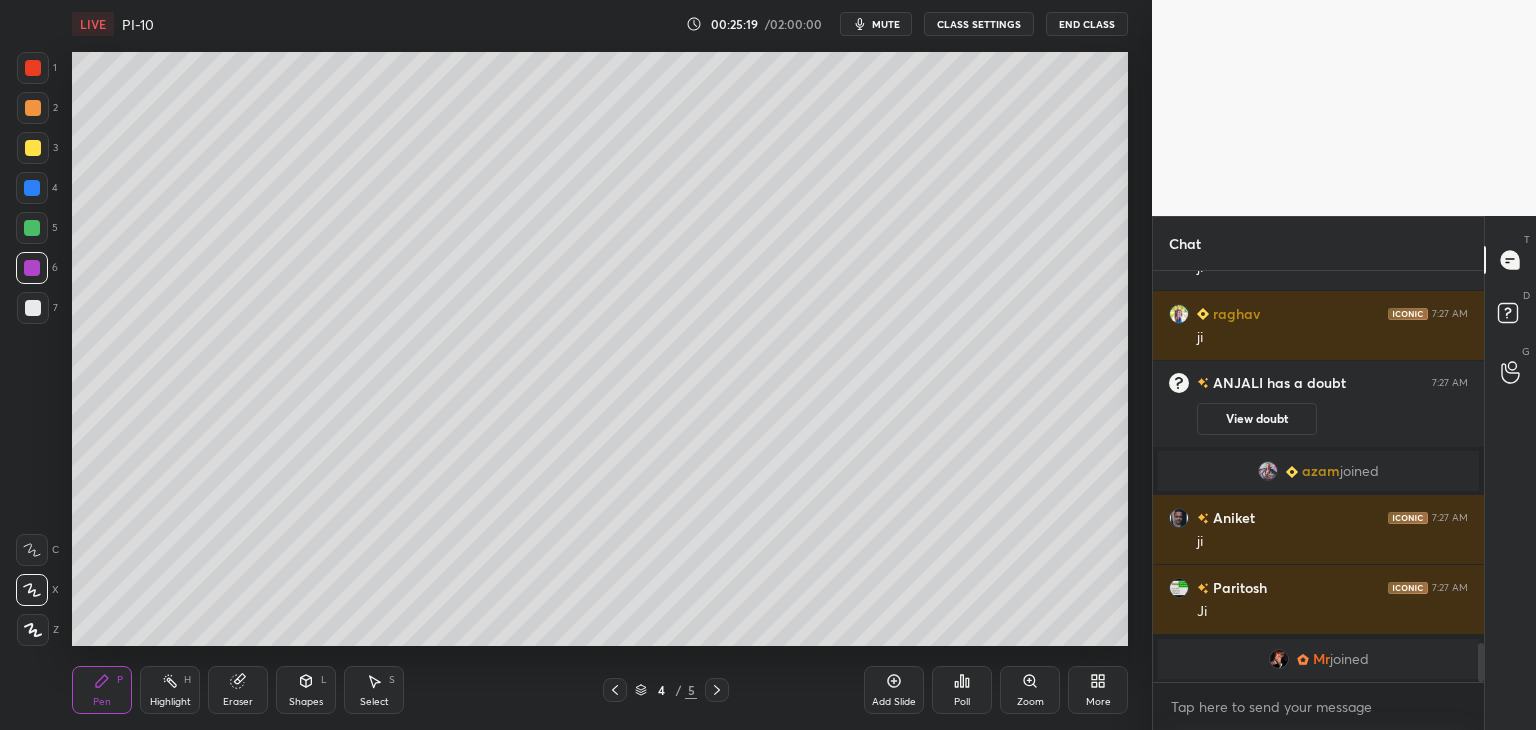 scroll, scrollTop: 3990, scrollLeft: 0, axis: vertical 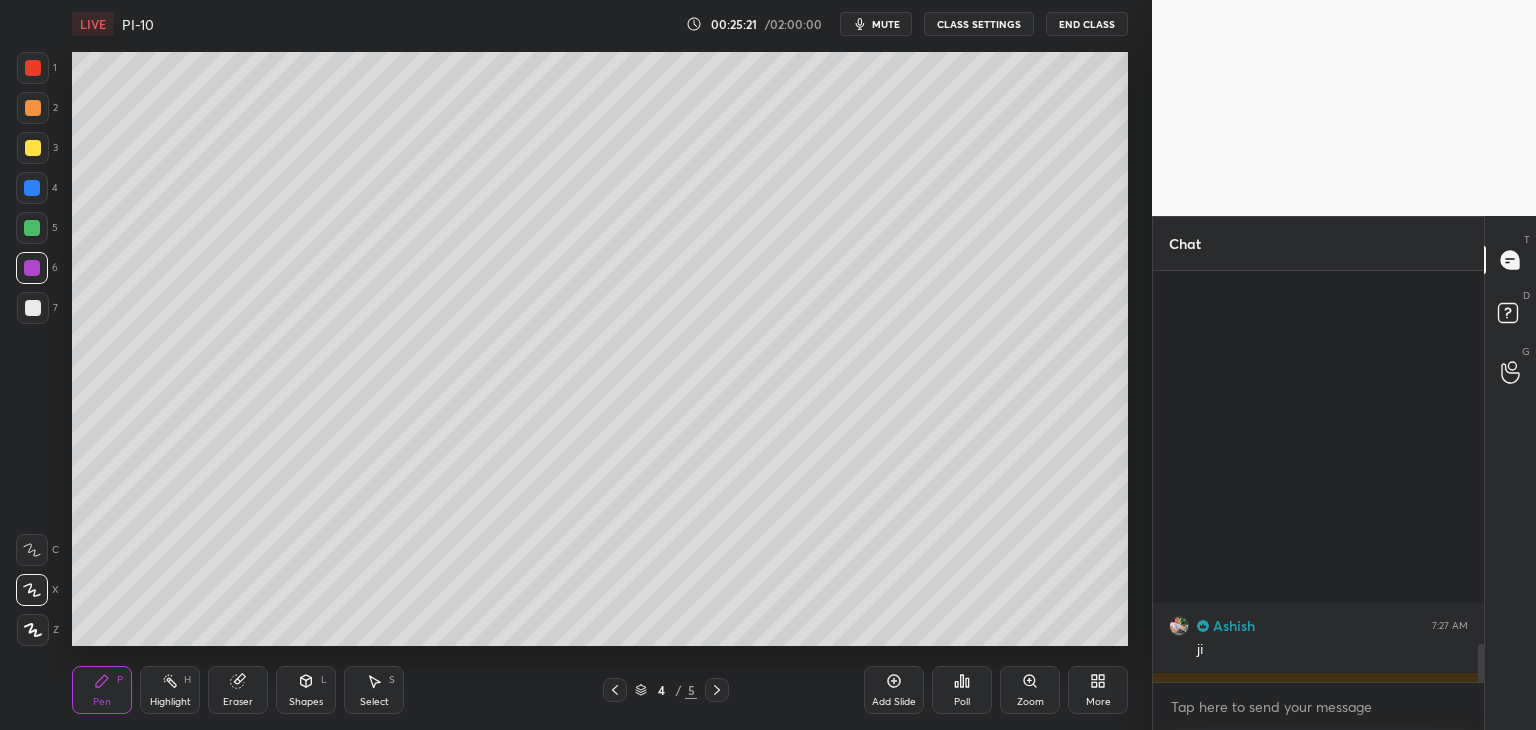 click at bounding box center [33, 308] 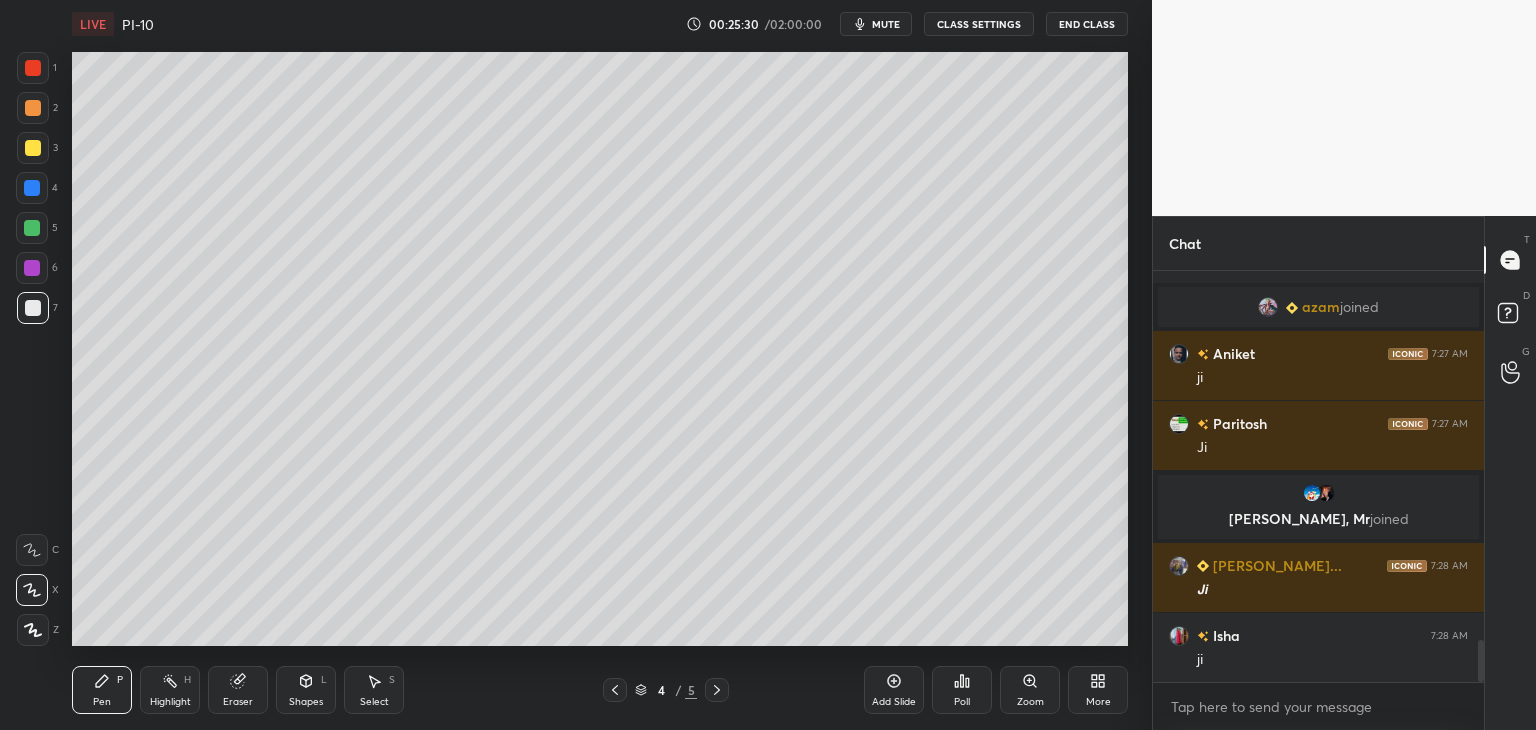 scroll, scrollTop: 3702, scrollLeft: 0, axis: vertical 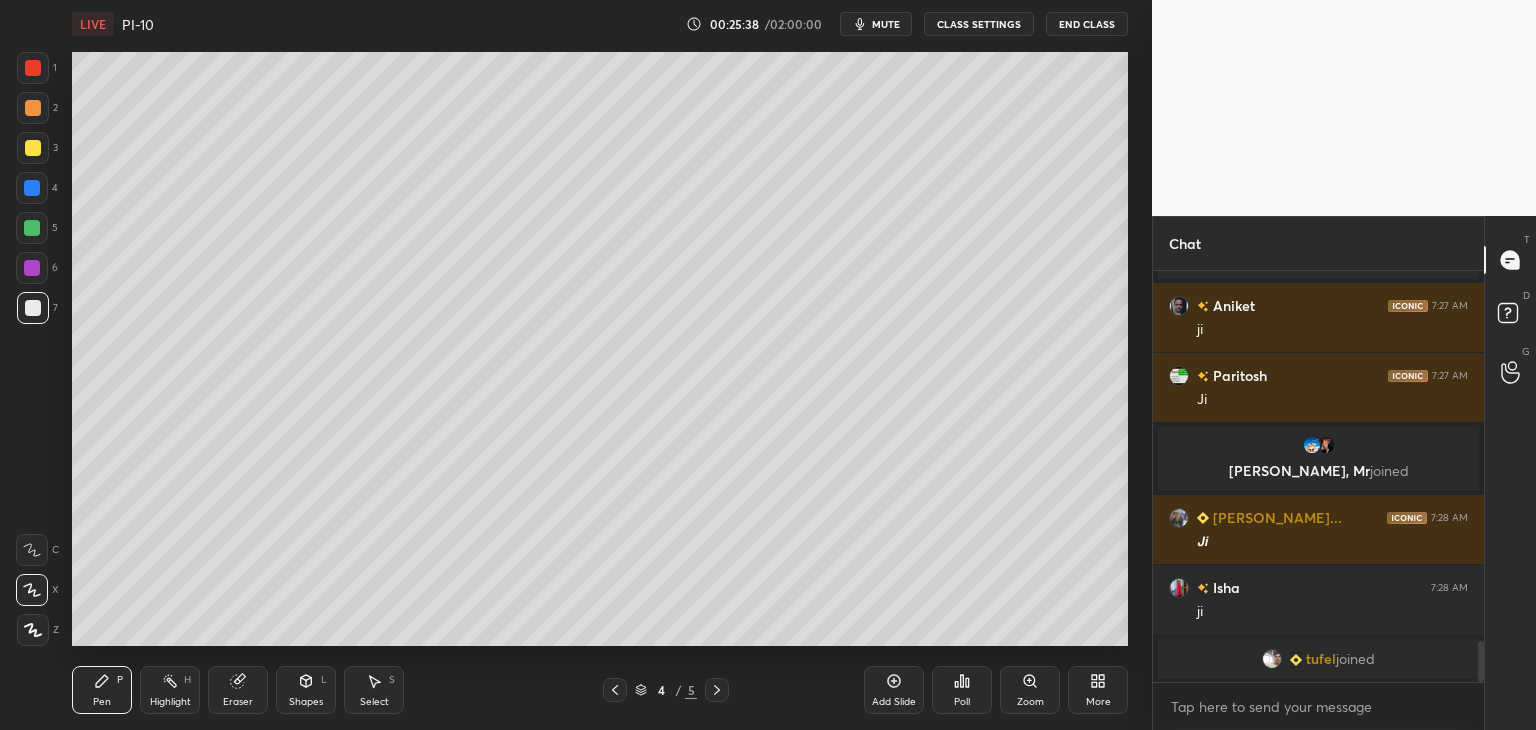 click at bounding box center (33, 148) 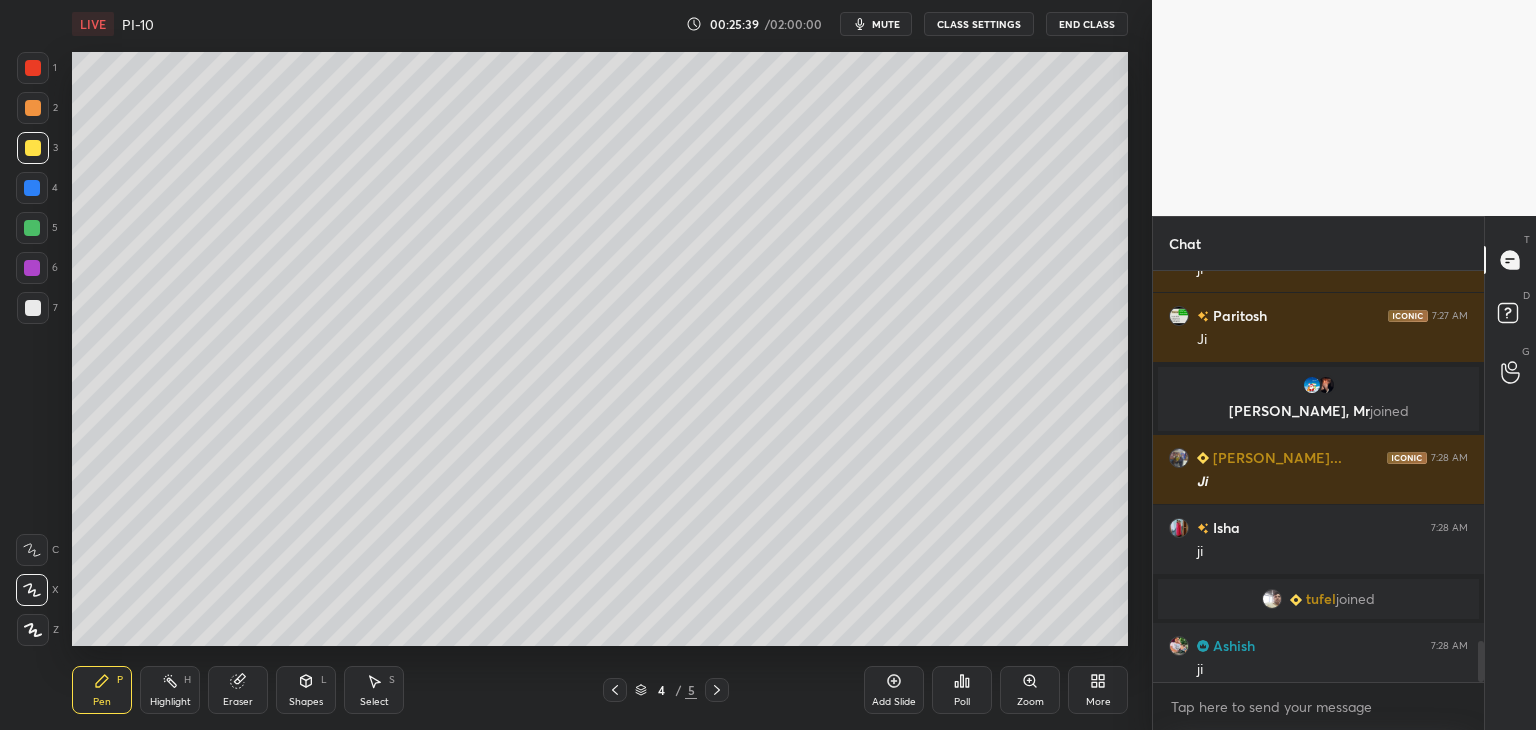 scroll, scrollTop: 3712, scrollLeft: 0, axis: vertical 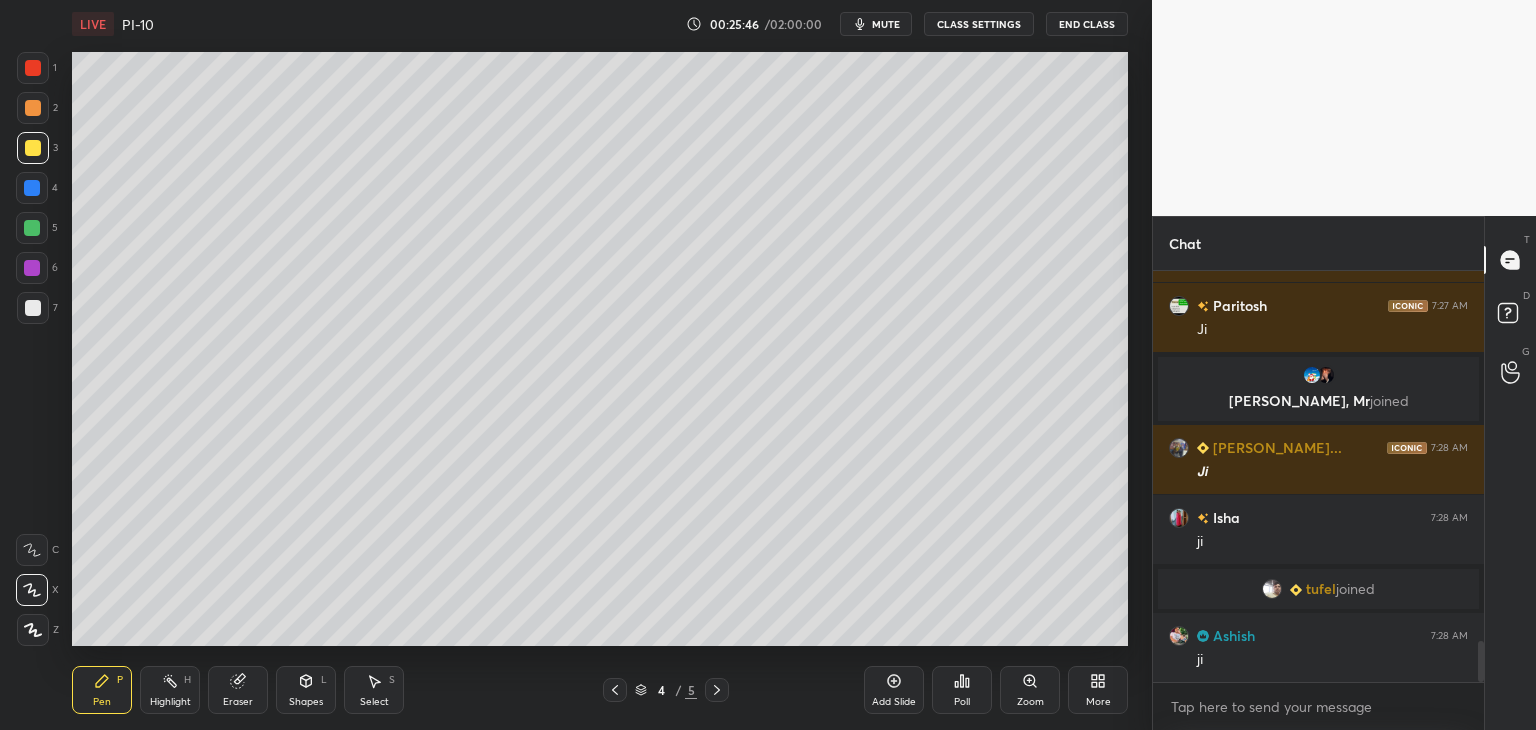 click at bounding box center (33, 68) 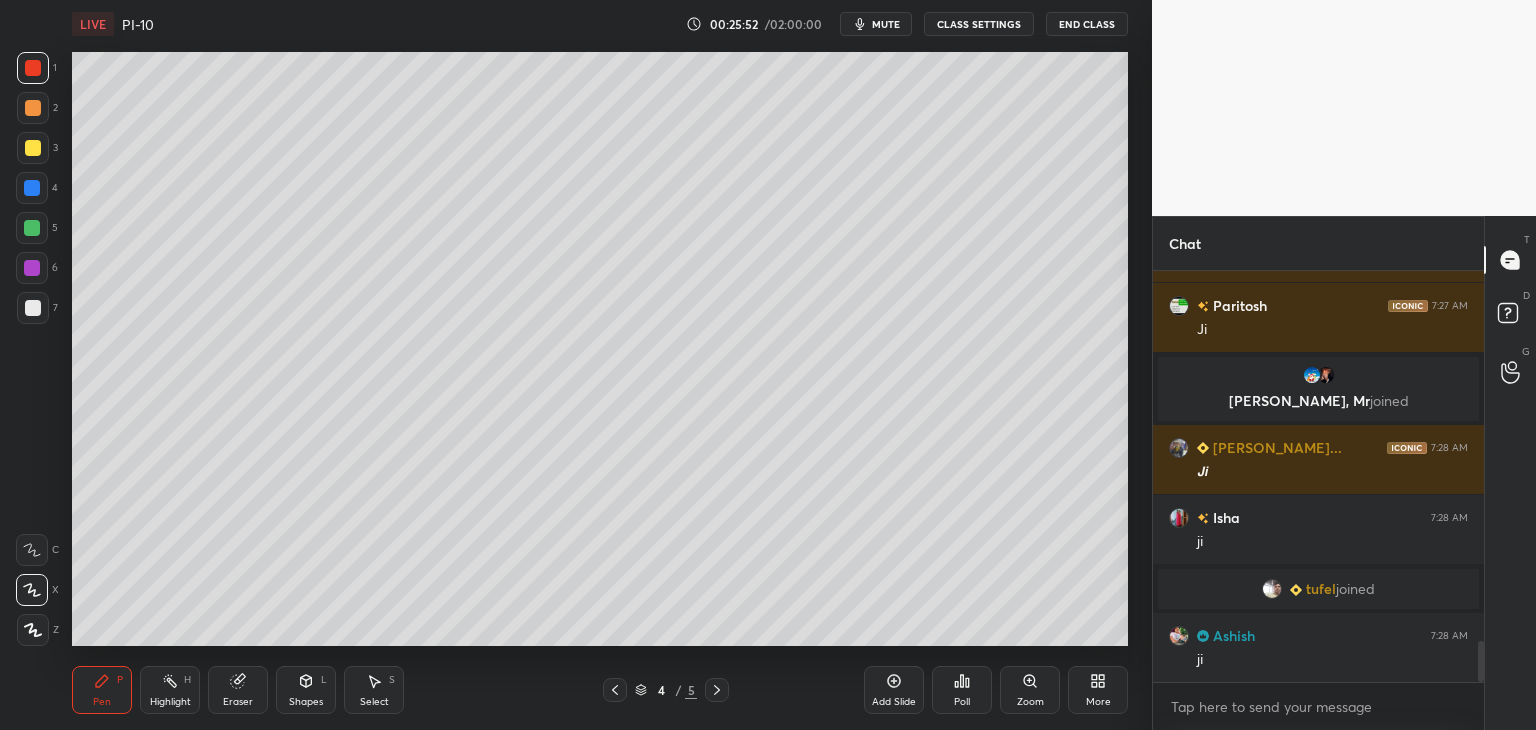 click at bounding box center (33, 308) 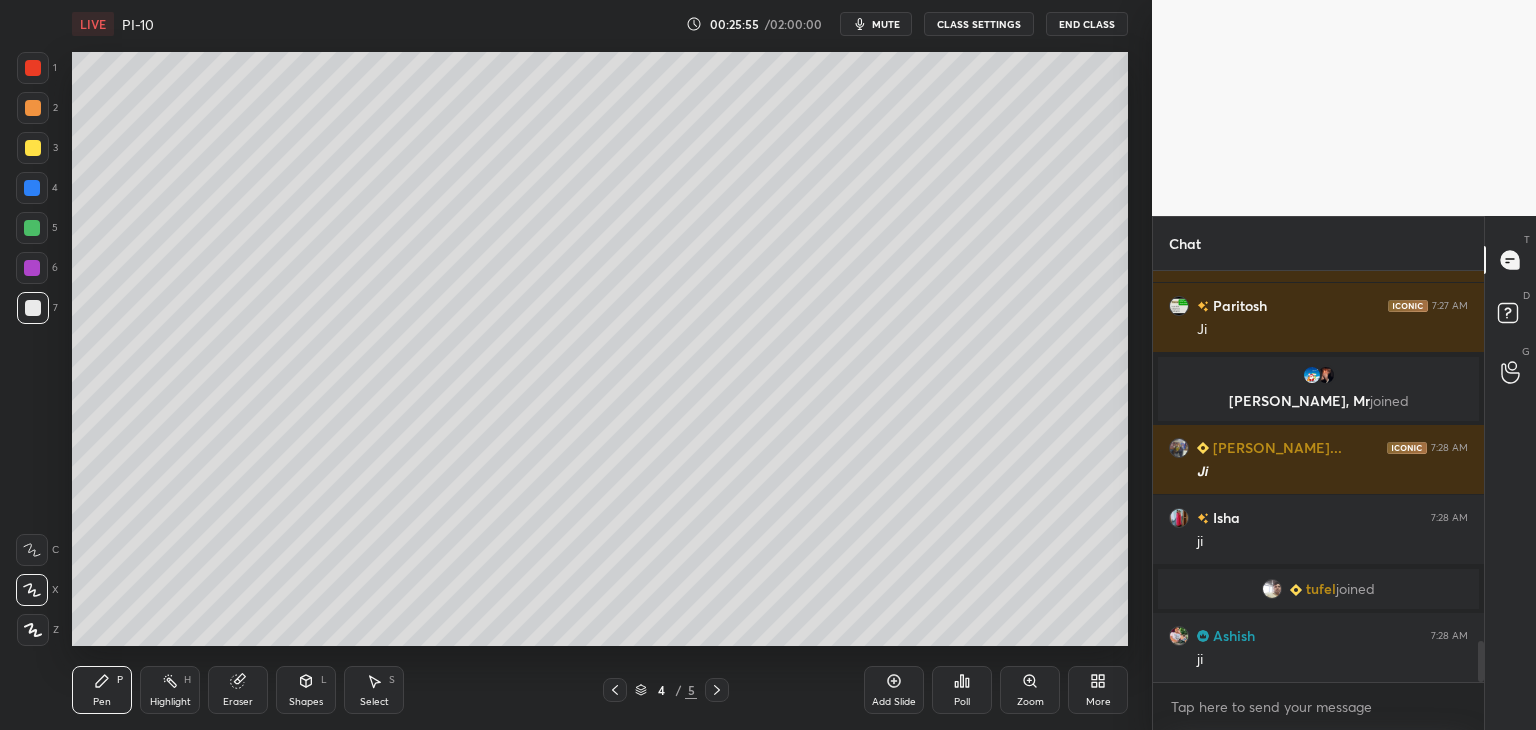 drag, startPoint x: 36, startPoint y: 273, endPoint x: 70, endPoint y: 266, distance: 34.713108 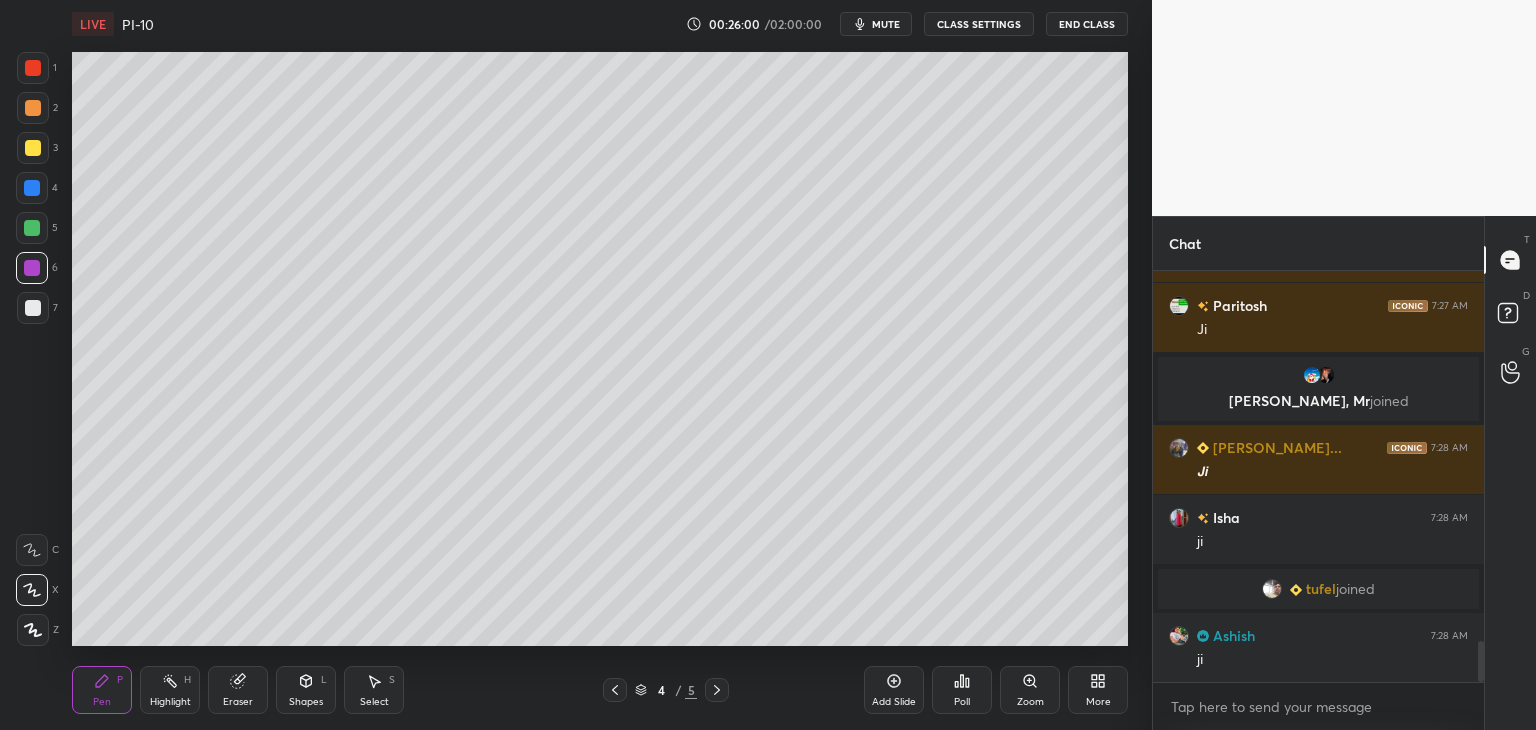 click on "Eraser" at bounding box center [238, 690] 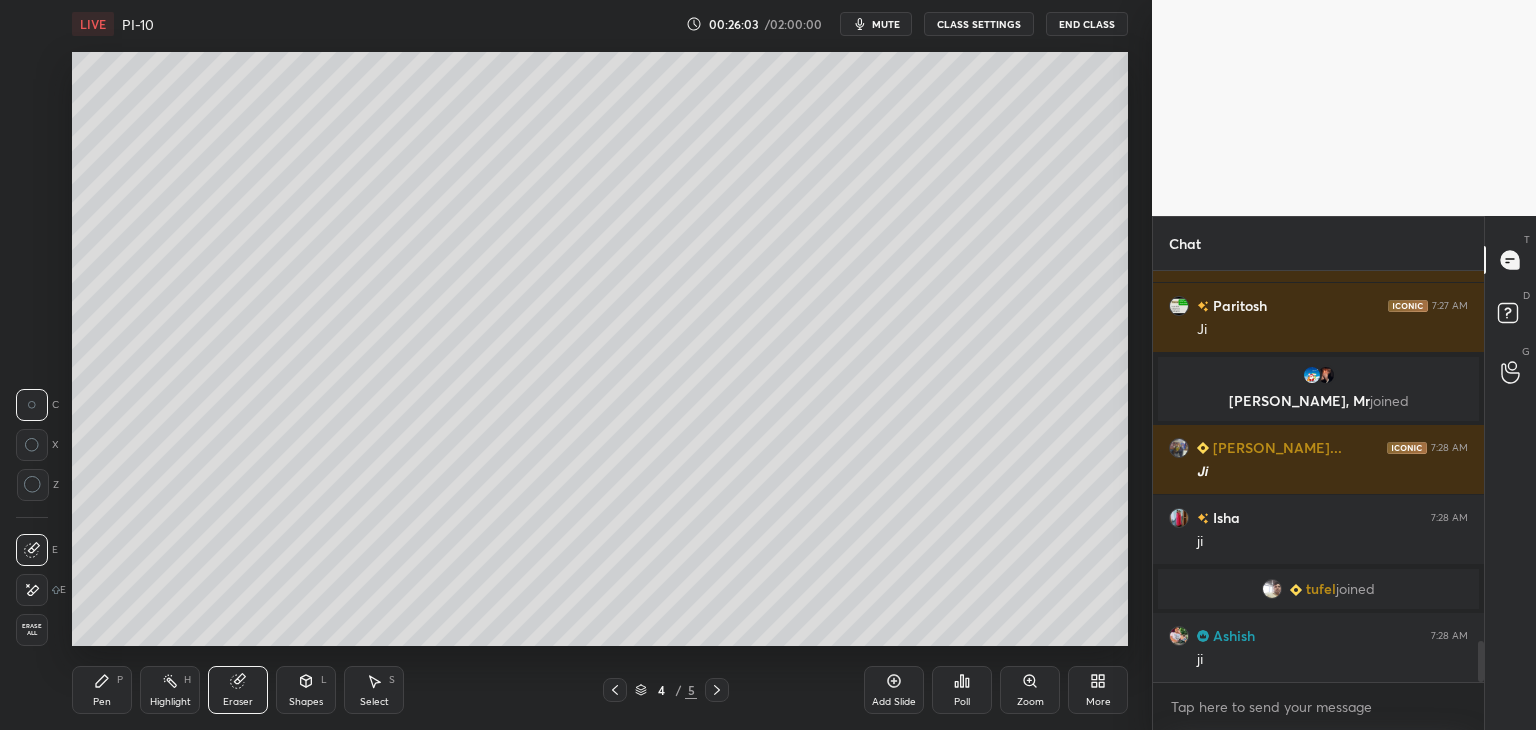 click on "Pen P" at bounding box center [102, 690] 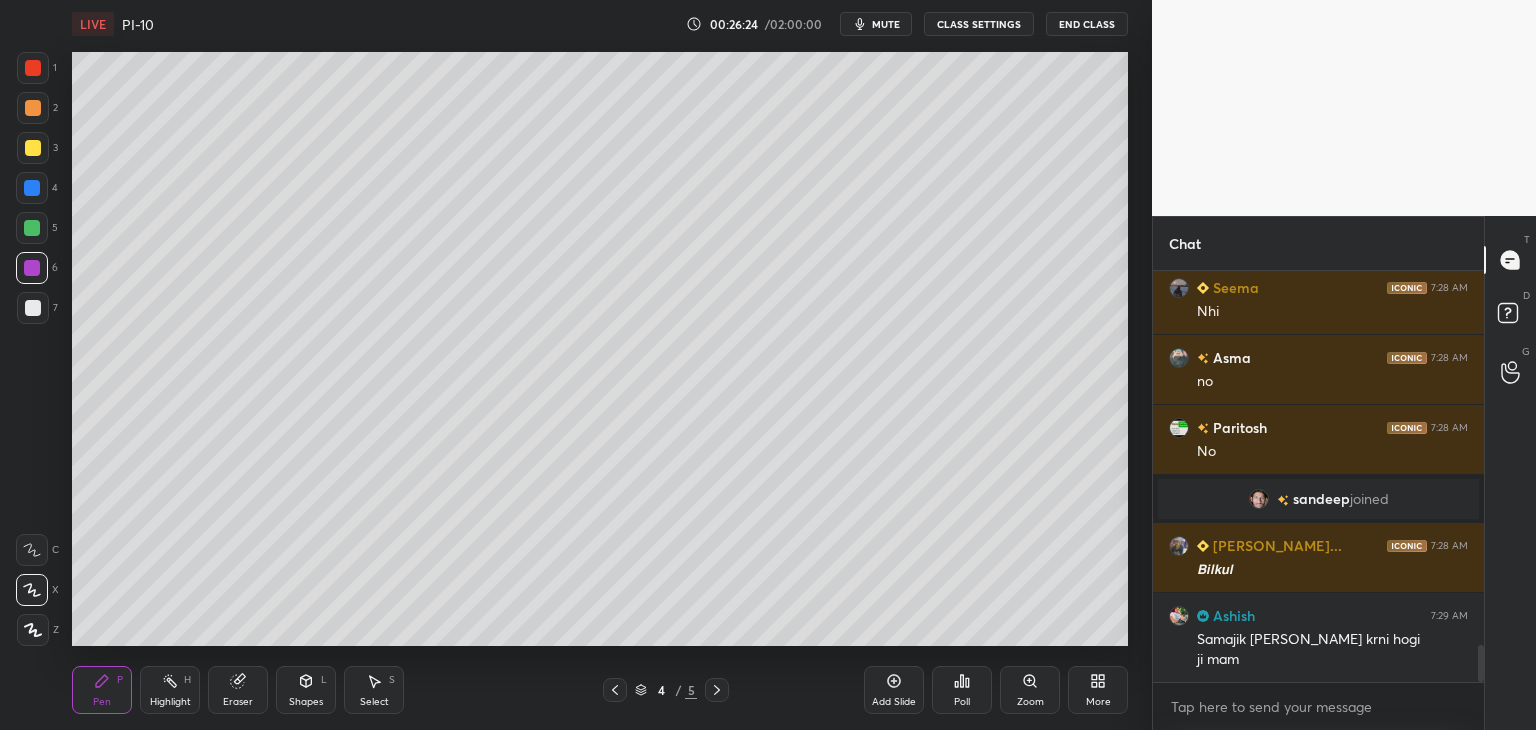scroll, scrollTop: 4200, scrollLeft: 0, axis: vertical 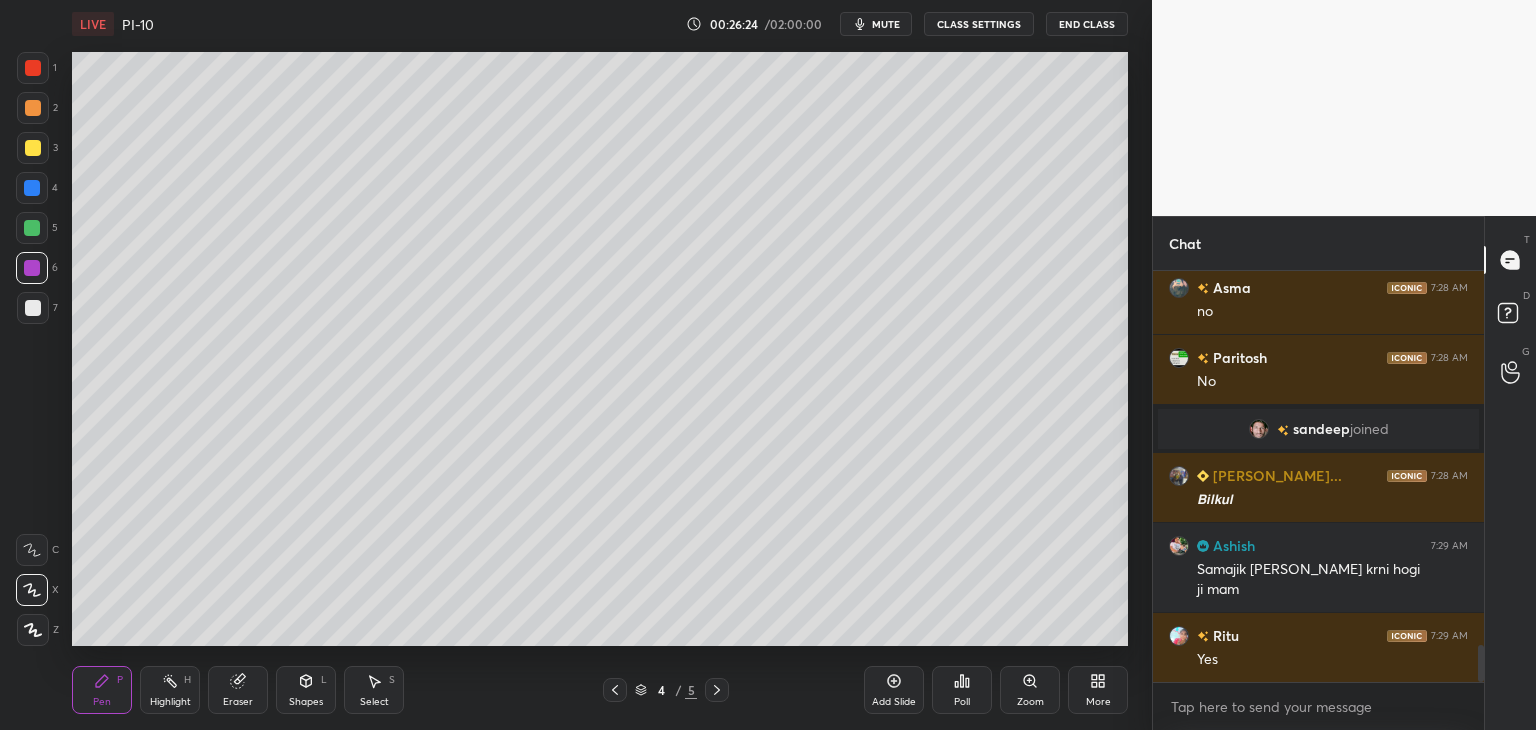 click 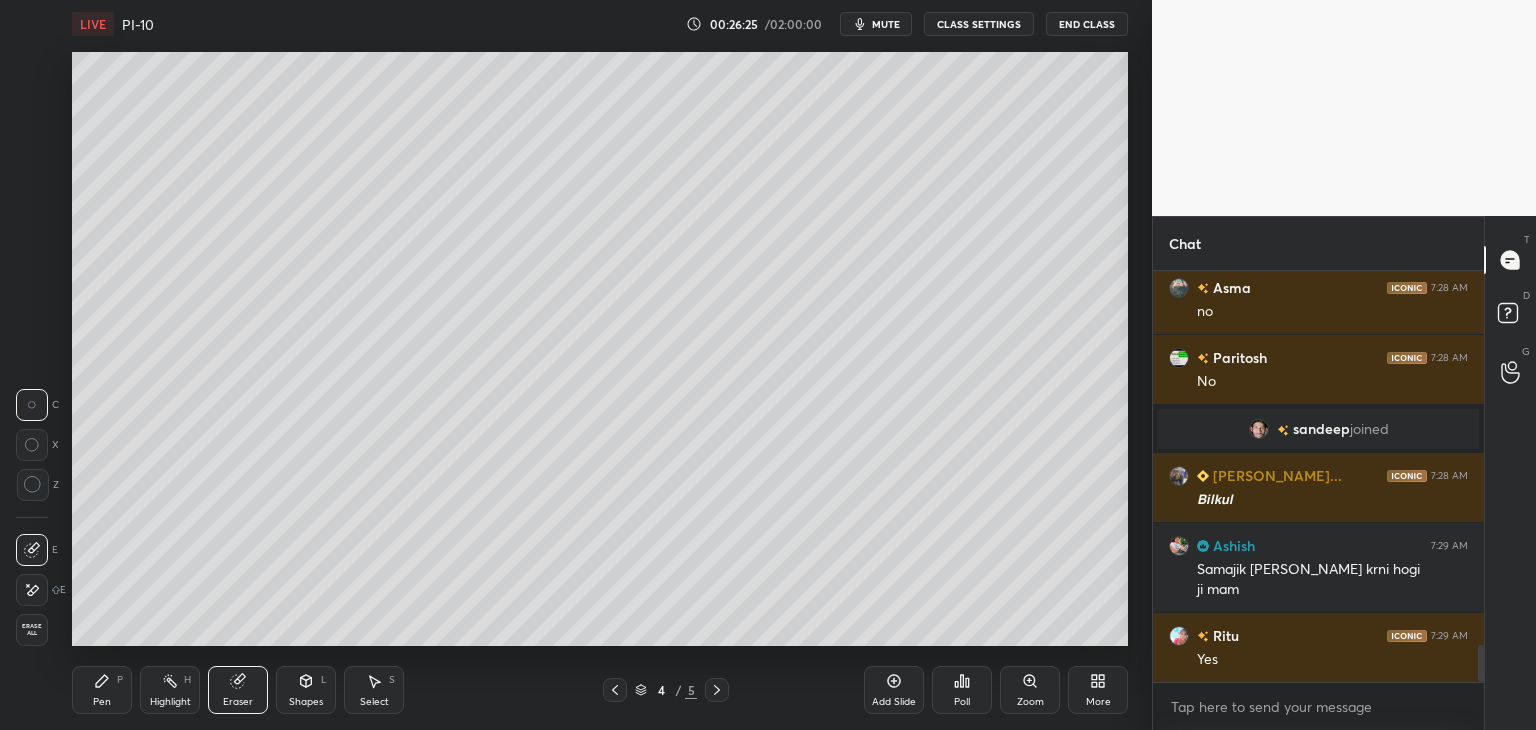 scroll, scrollTop: 4270, scrollLeft: 0, axis: vertical 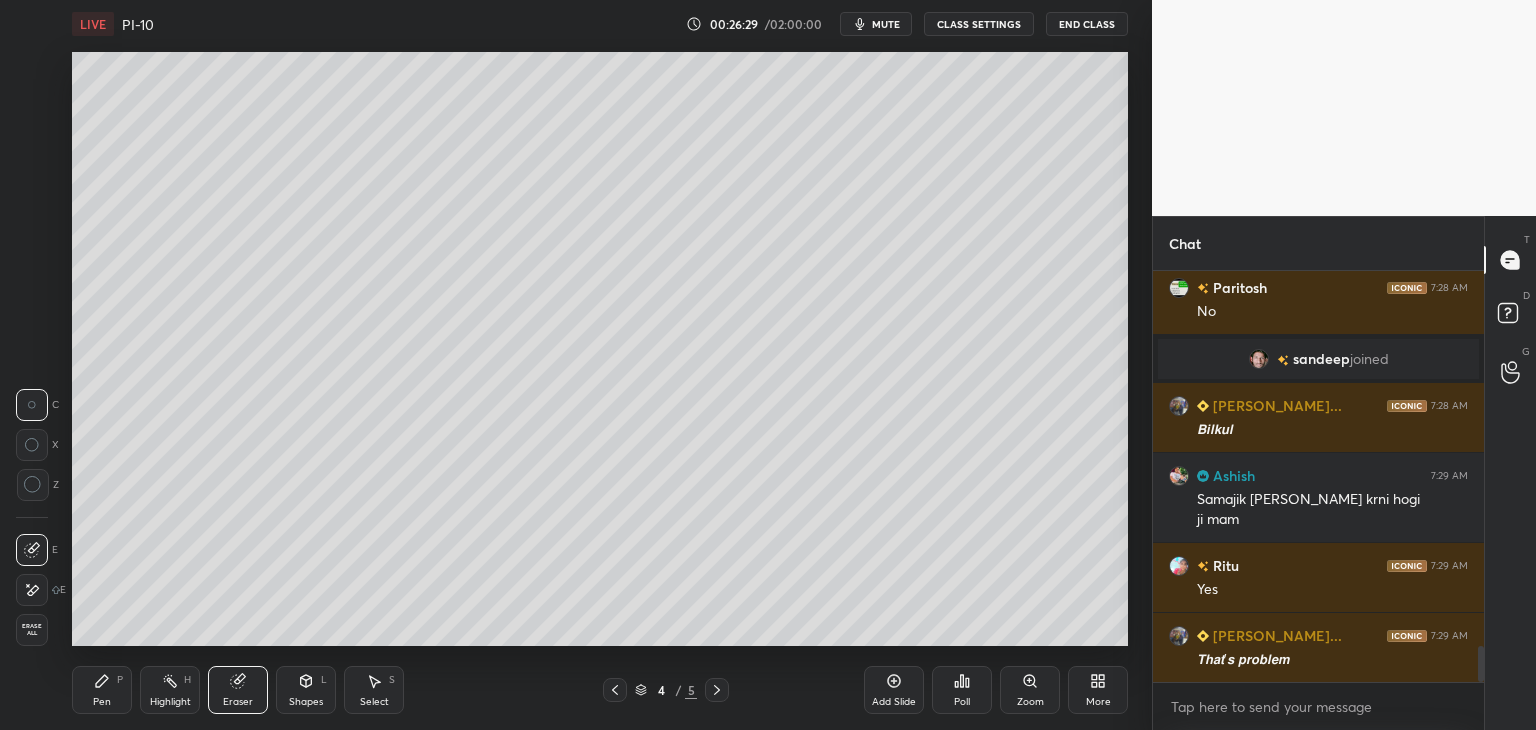 click on "Pen P" at bounding box center [102, 690] 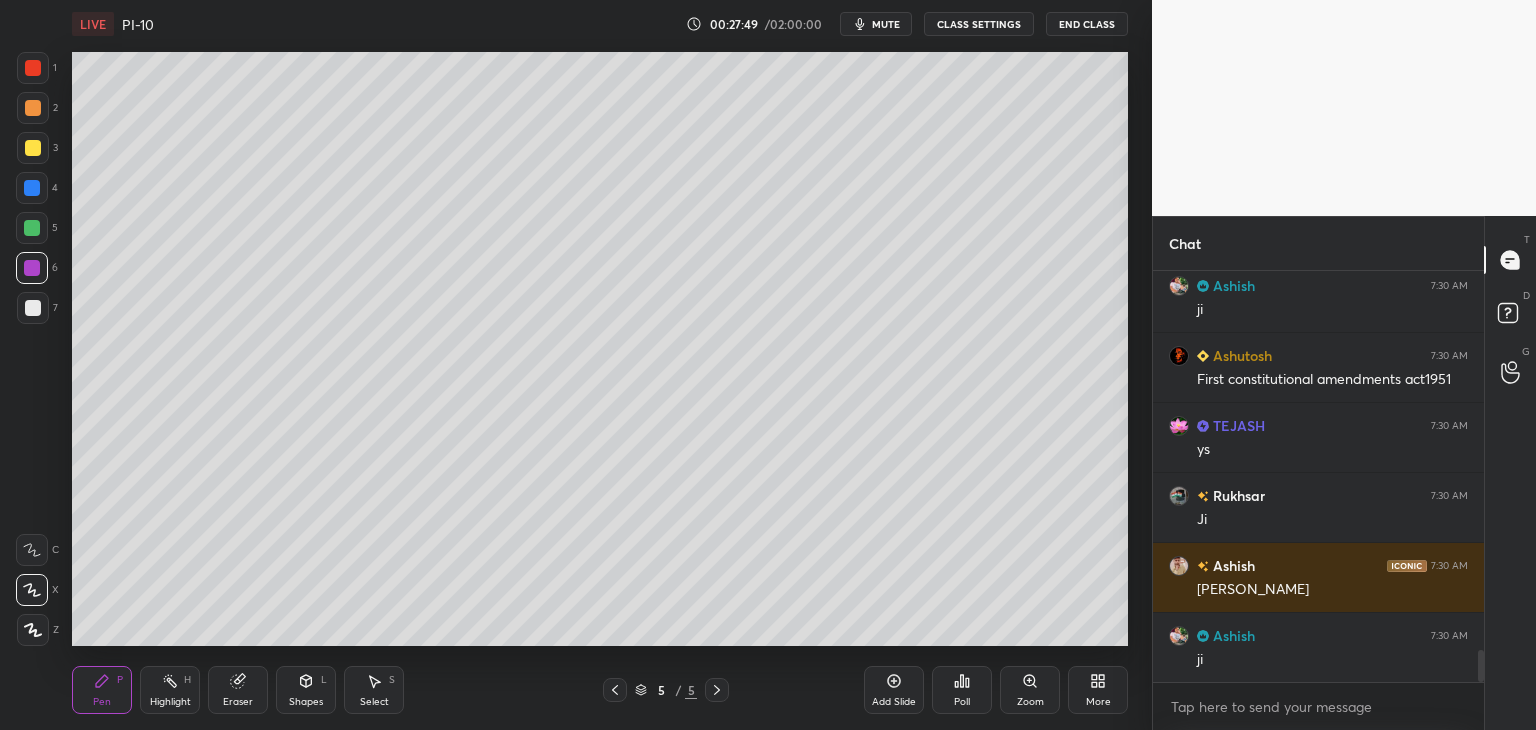 scroll, scrollTop: 4870, scrollLeft: 0, axis: vertical 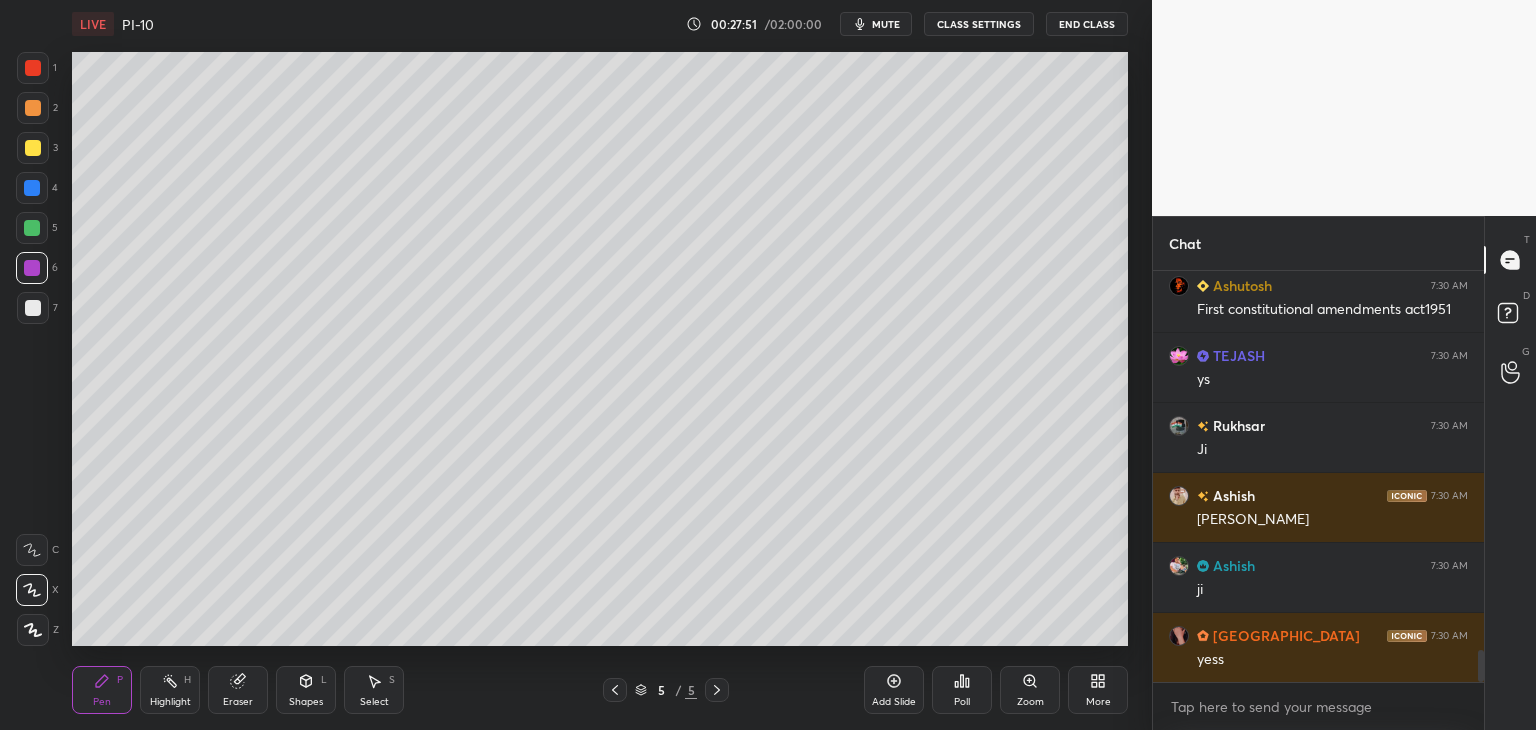 click 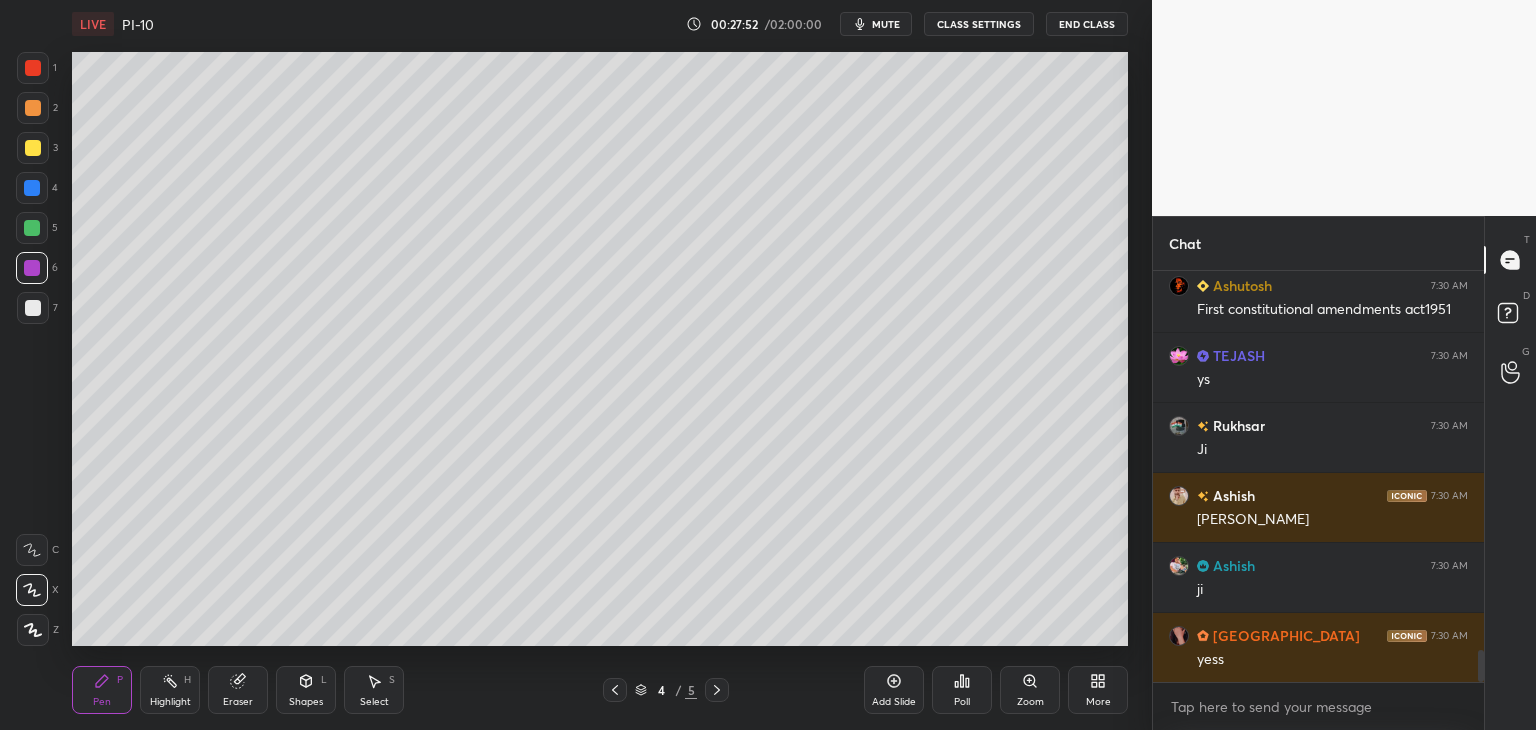 click 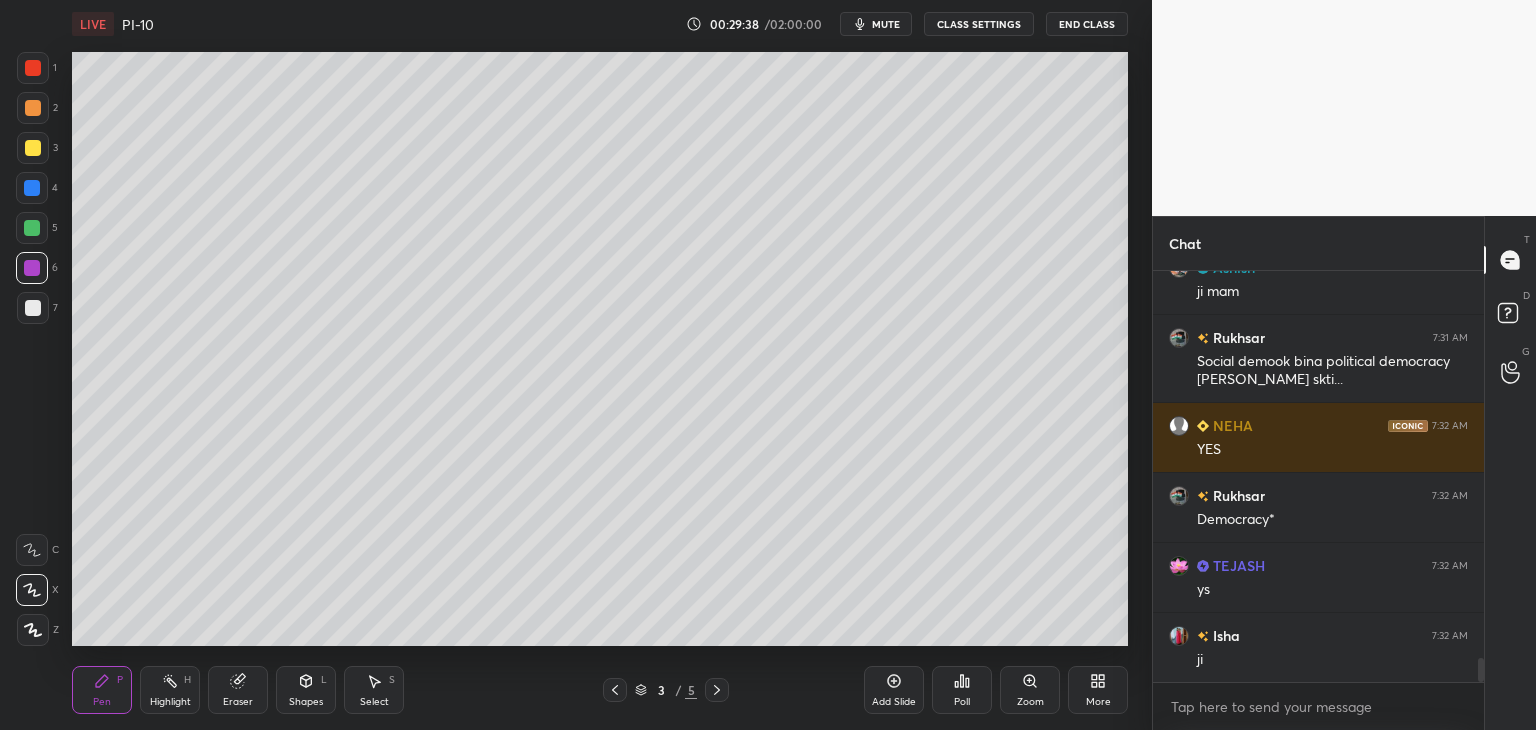 scroll, scrollTop: 6694, scrollLeft: 0, axis: vertical 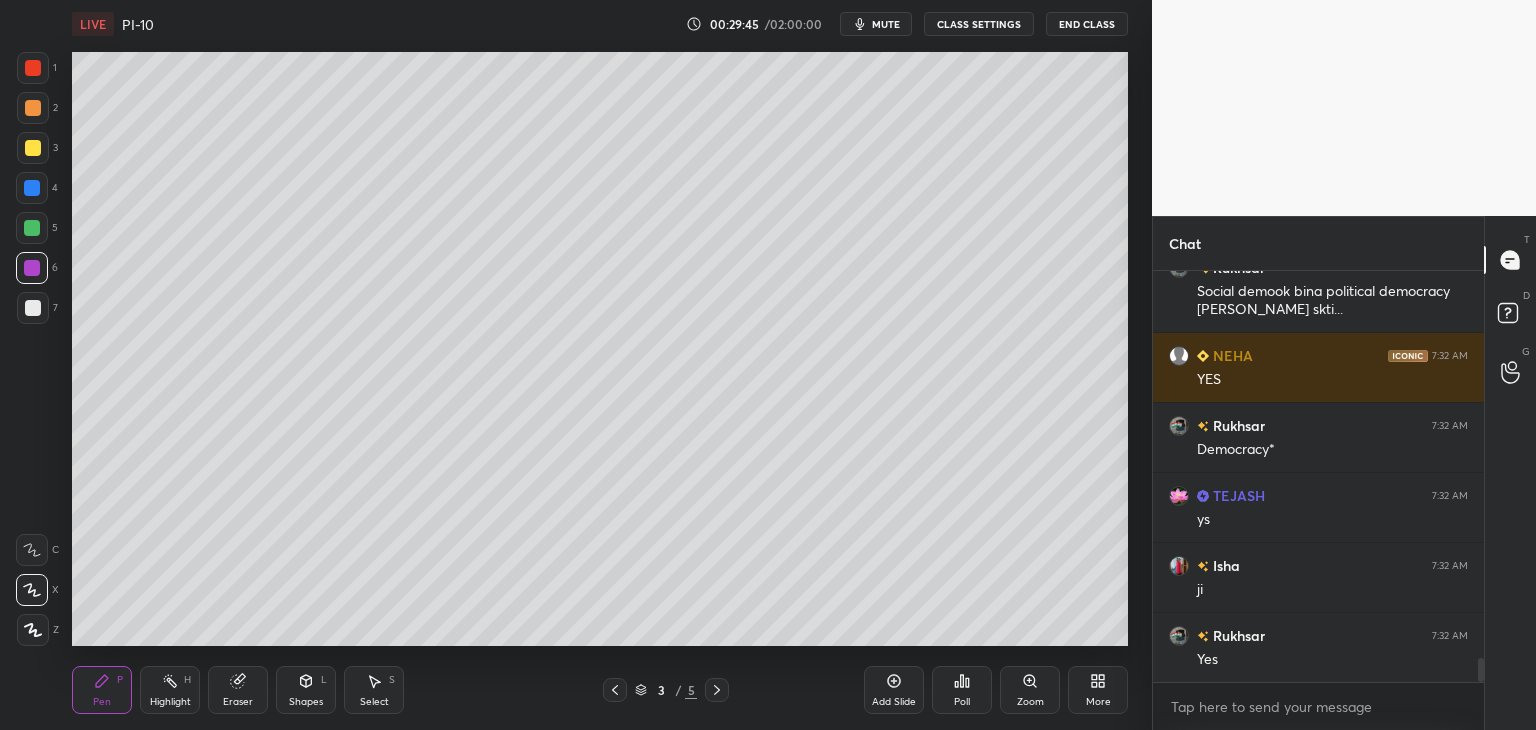 click at bounding box center [32, 188] 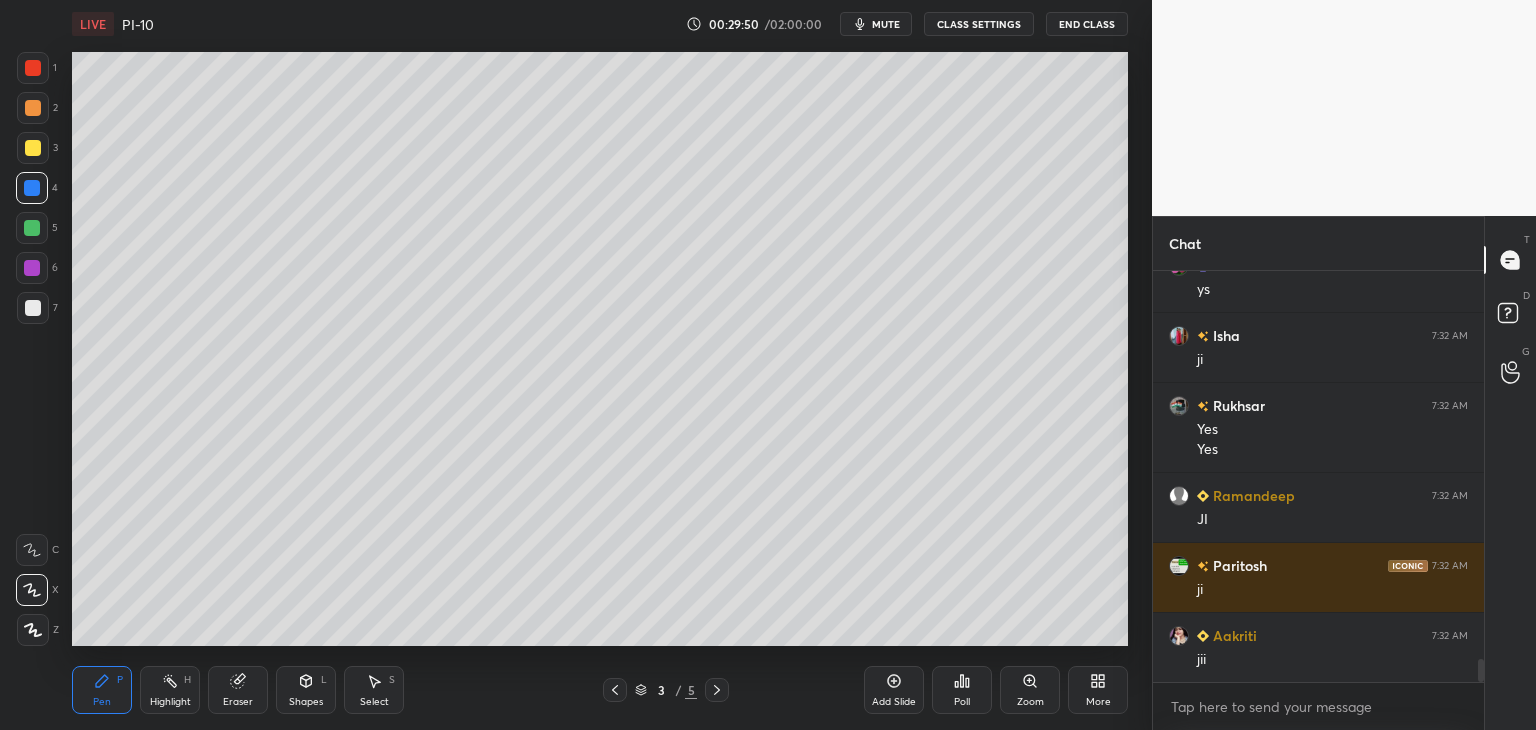 scroll, scrollTop: 6994, scrollLeft: 0, axis: vertical 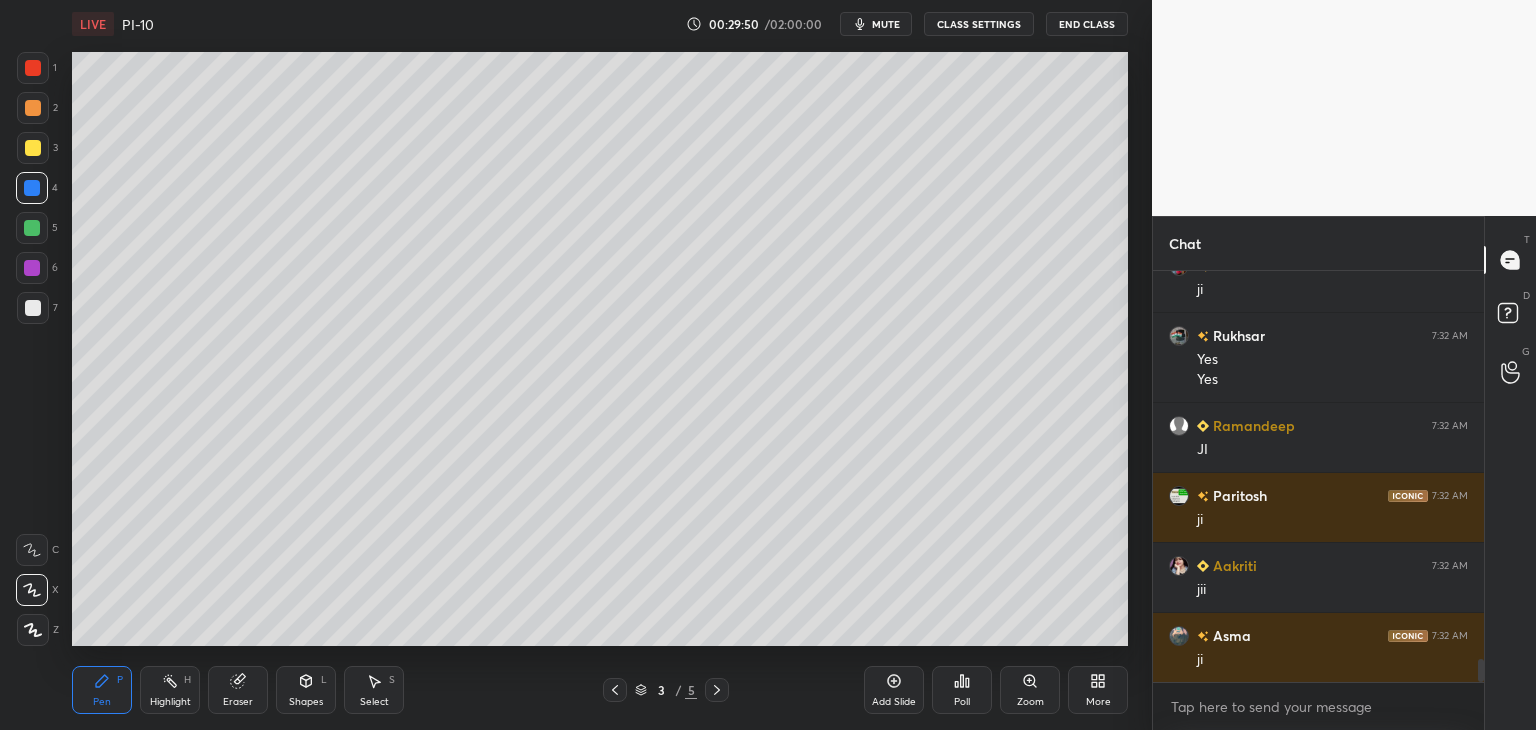 click at bounding box center (33, 148) 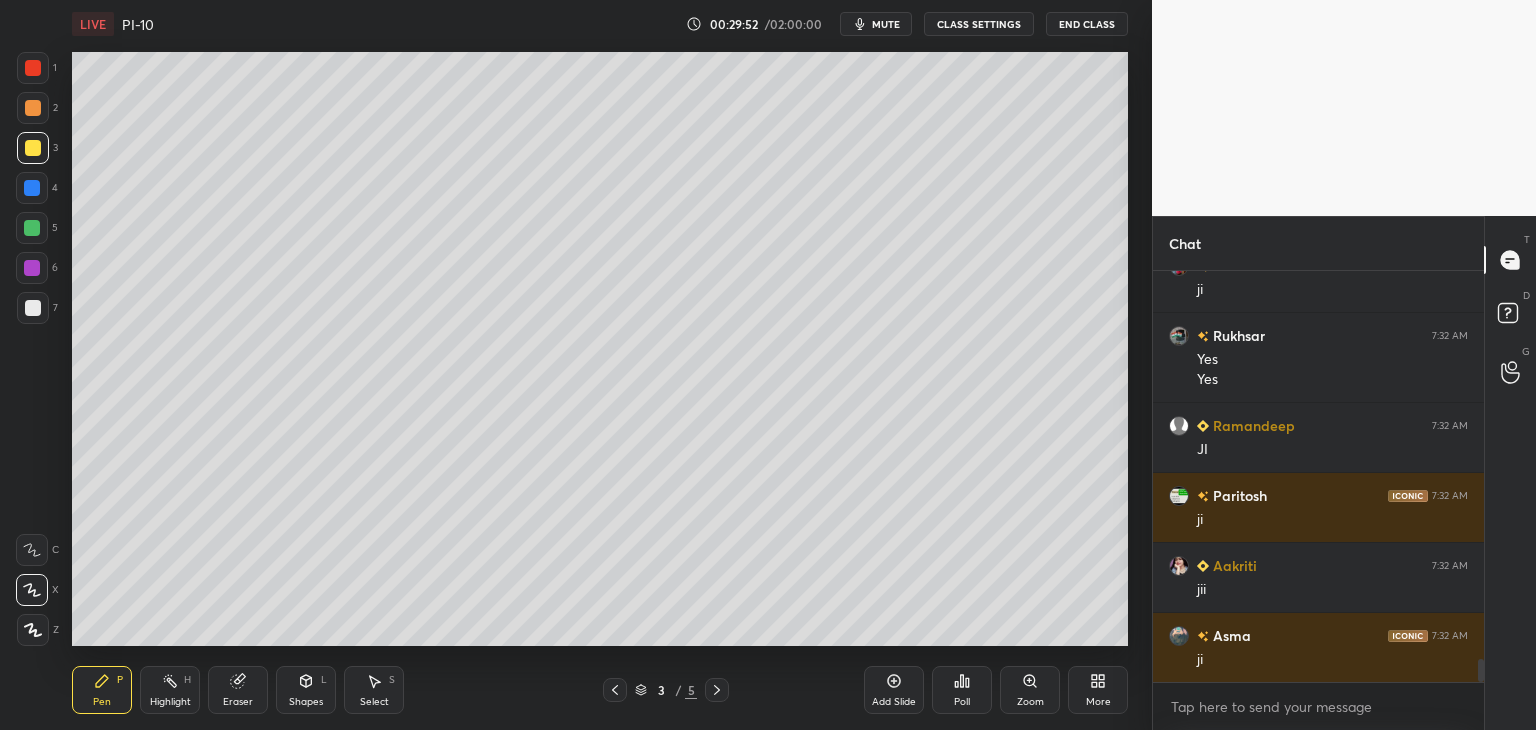 scroll, scrollTop: 7064, scrollLeft: 0, axis: vertical 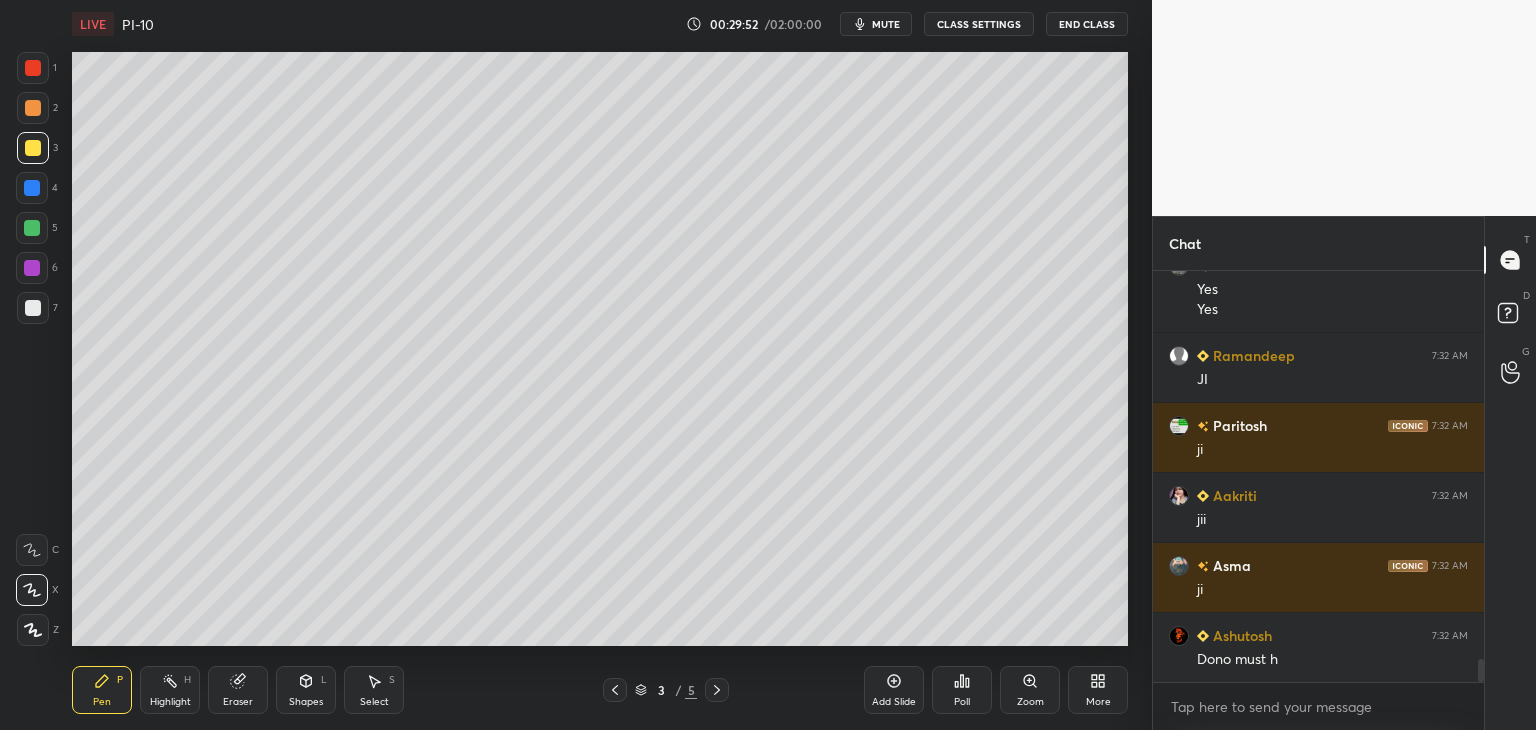 click at bounding box center (33, 108) 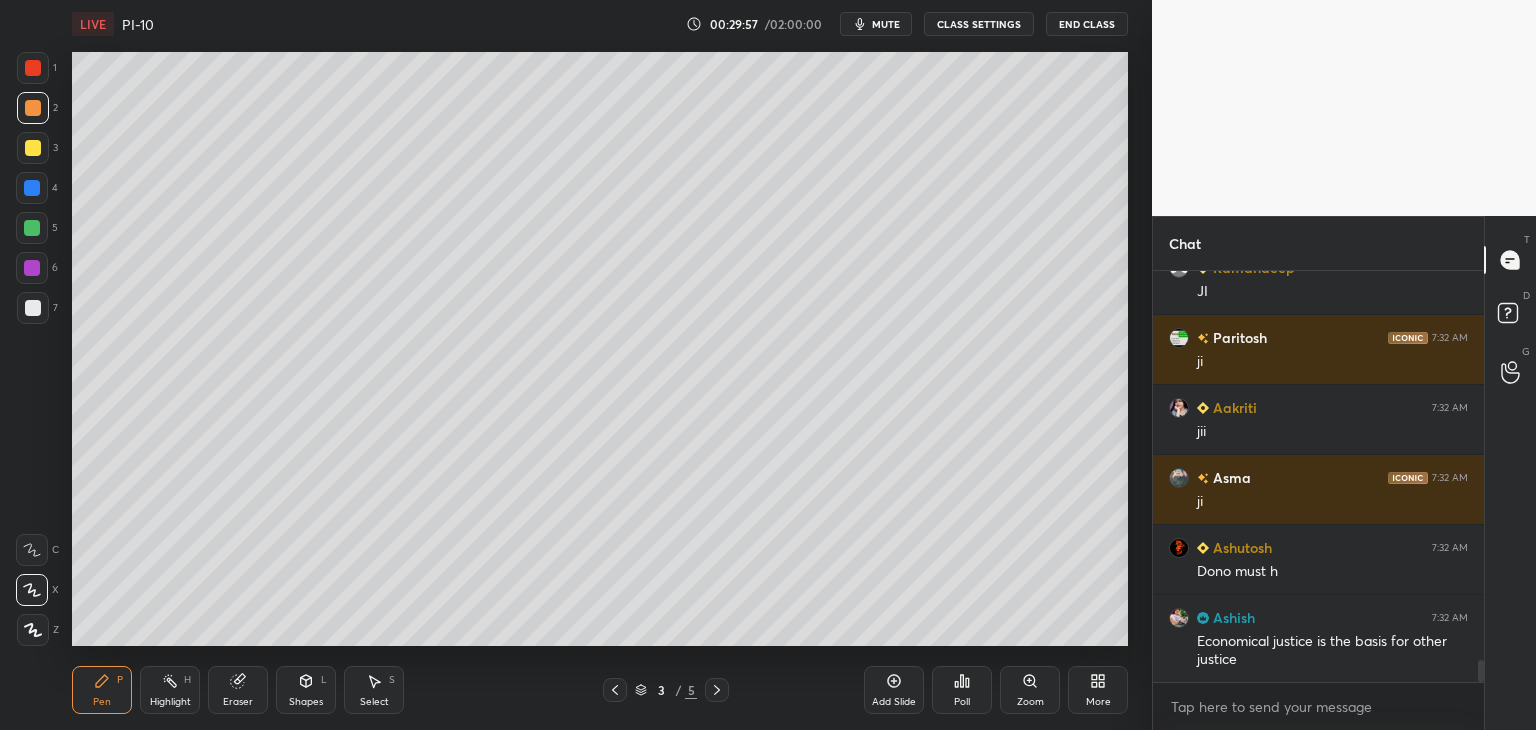 scroll, scrollTop: 7222, scrollLeft: 0, axis: vertical 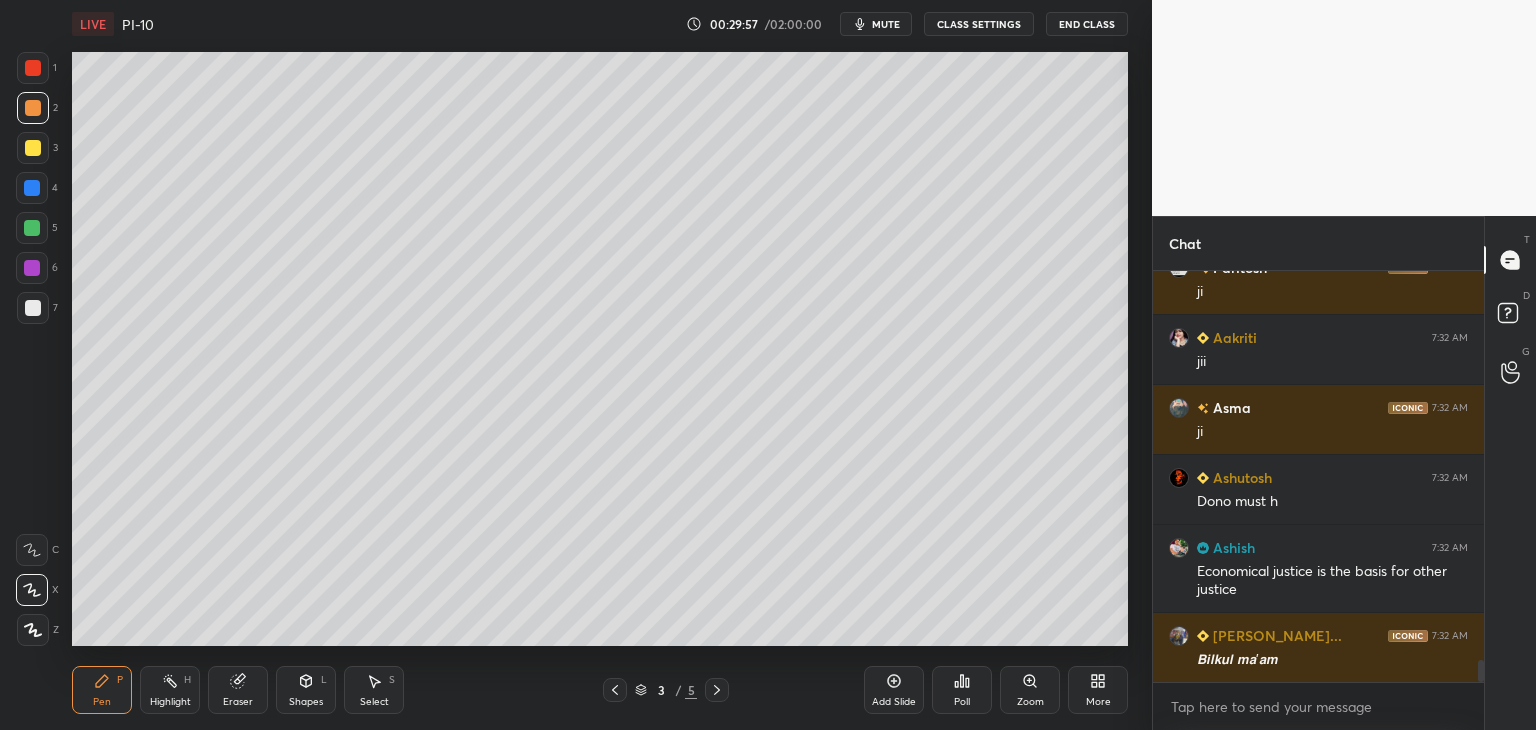 click at bounding box center [32, 188] 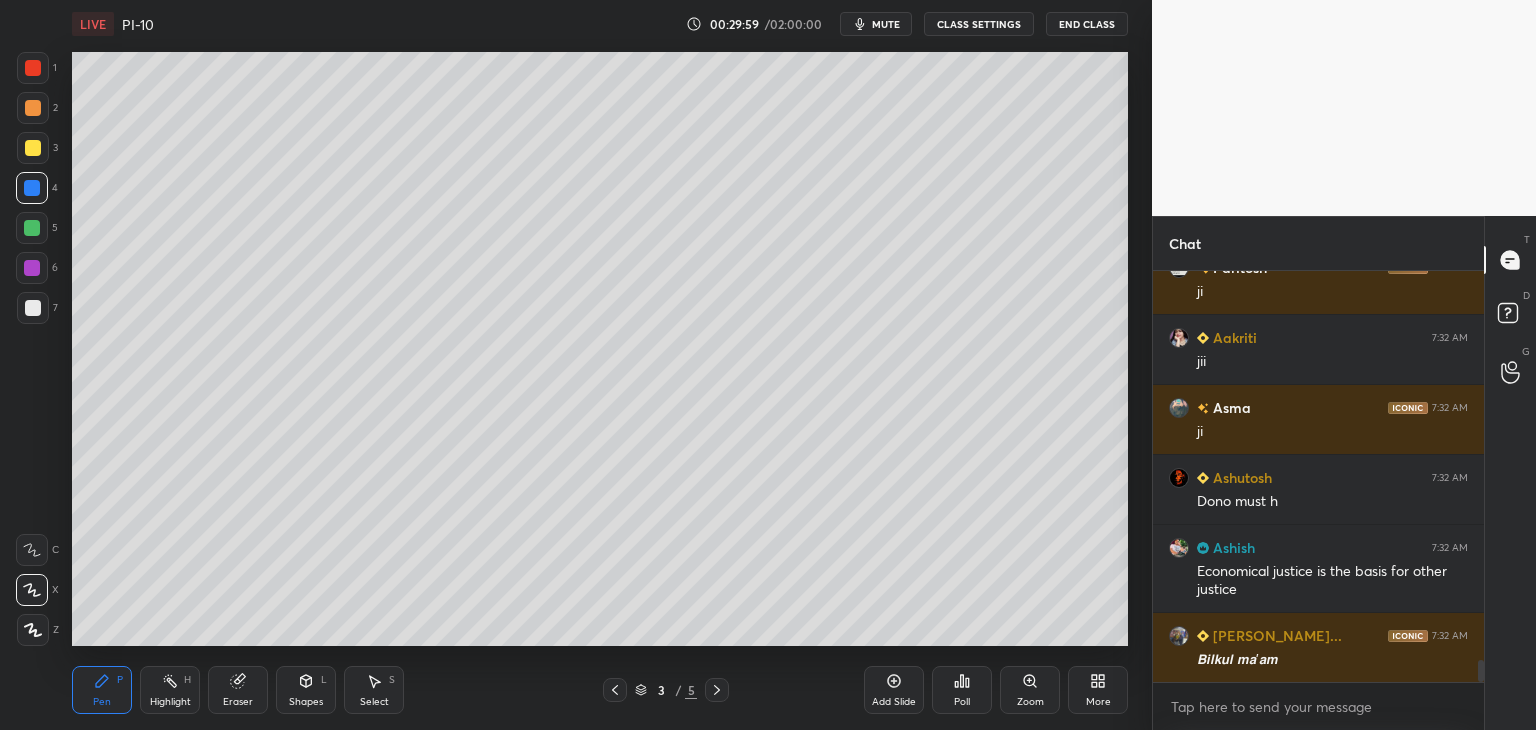 click at bounding box center (32, 228) 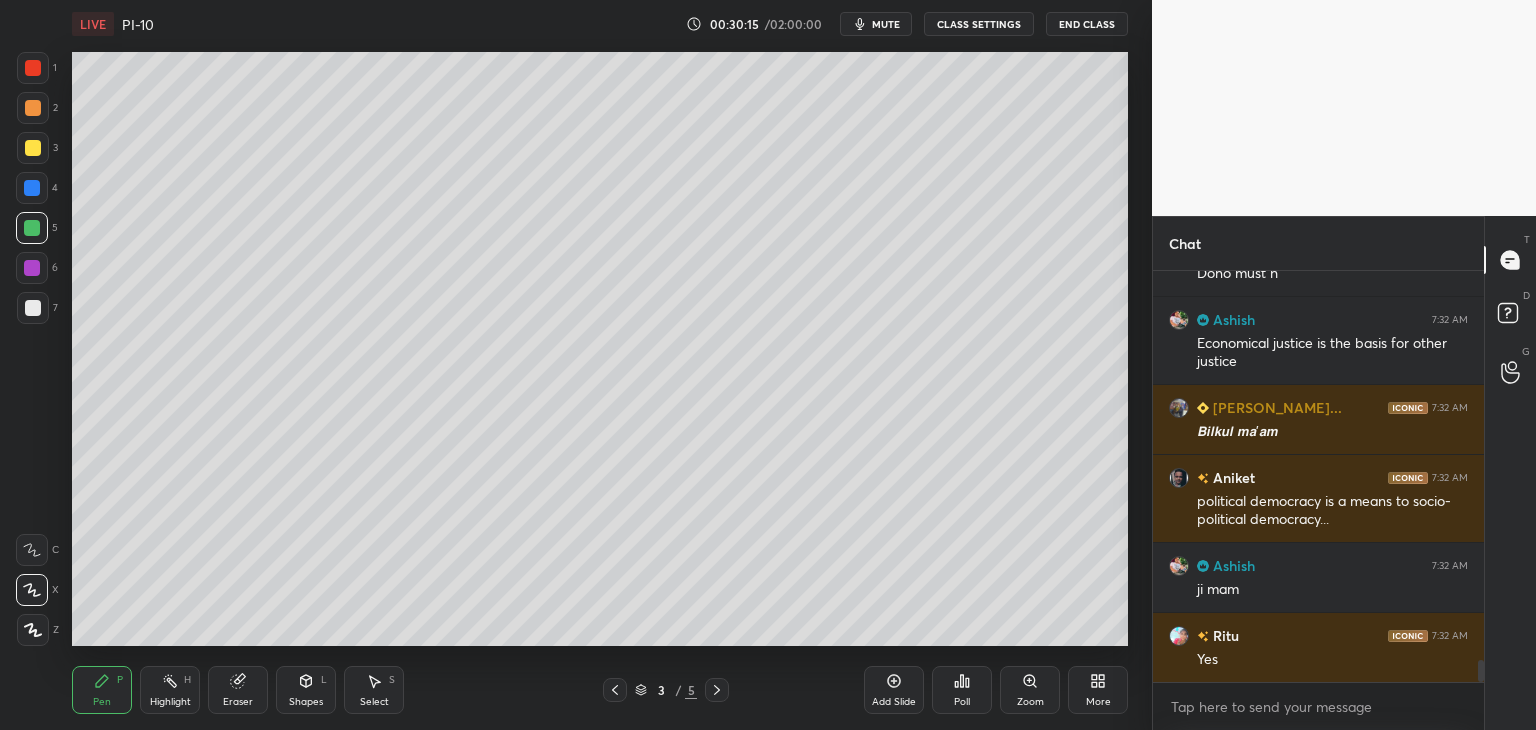 scroll, scrollTop: 7520, scrollLeft: 0, axis: vertical 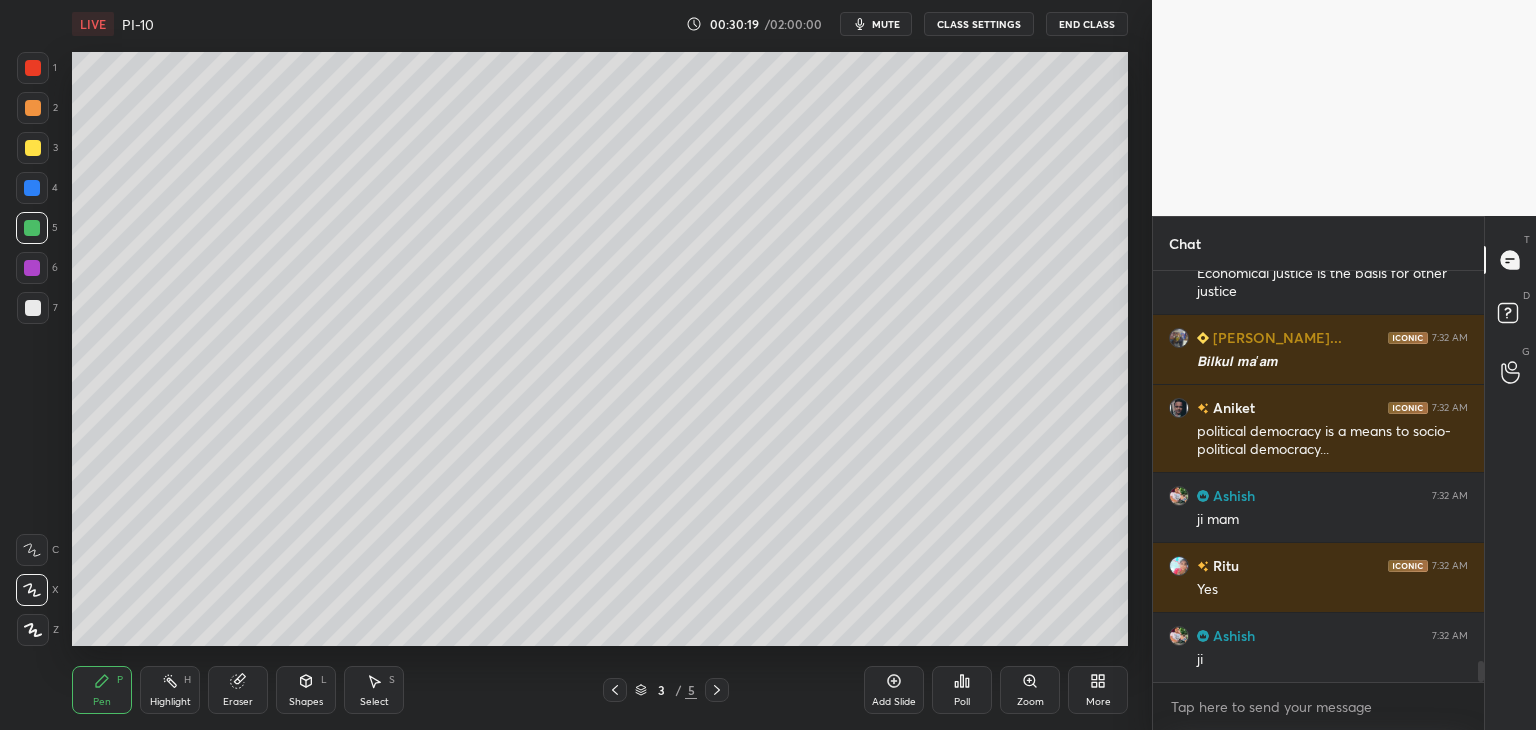 click at bounding box center (33, 148) 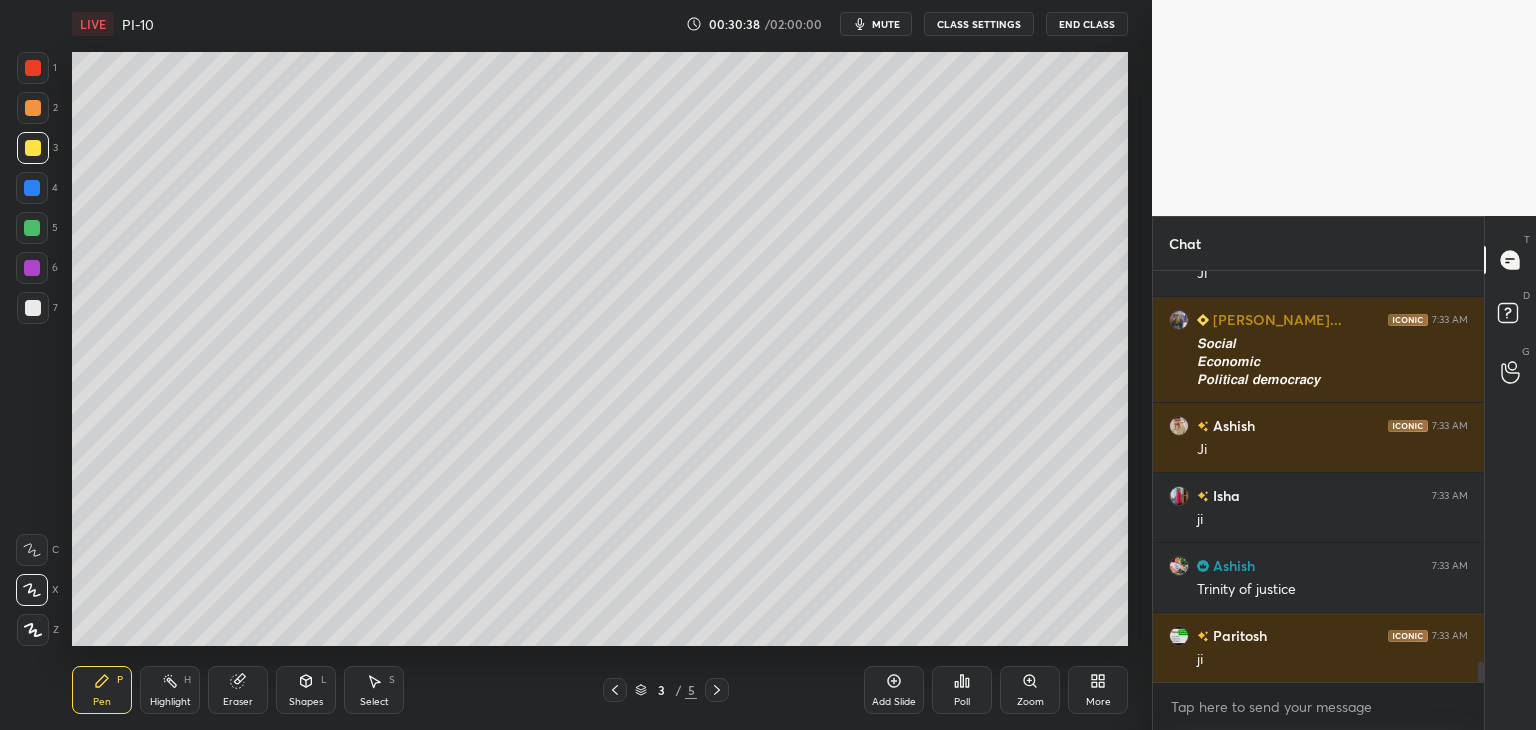 scroll, scrollTop: 8102, scrollLeft: 0, axis: vertical 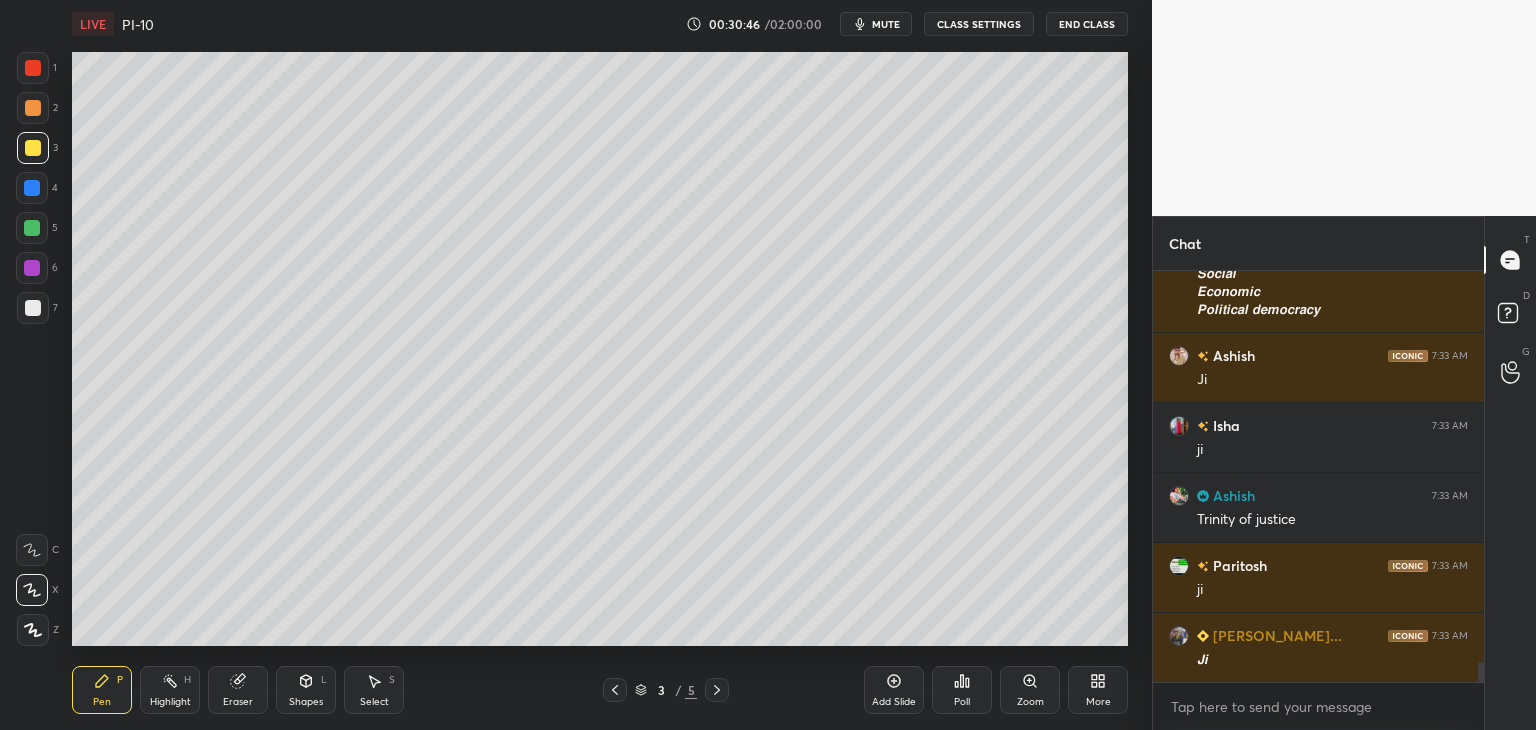 drag, startPoint x: 881, startPoint y: 682, endPoint x: 891, endPoint y: 686, distance: 10.770329 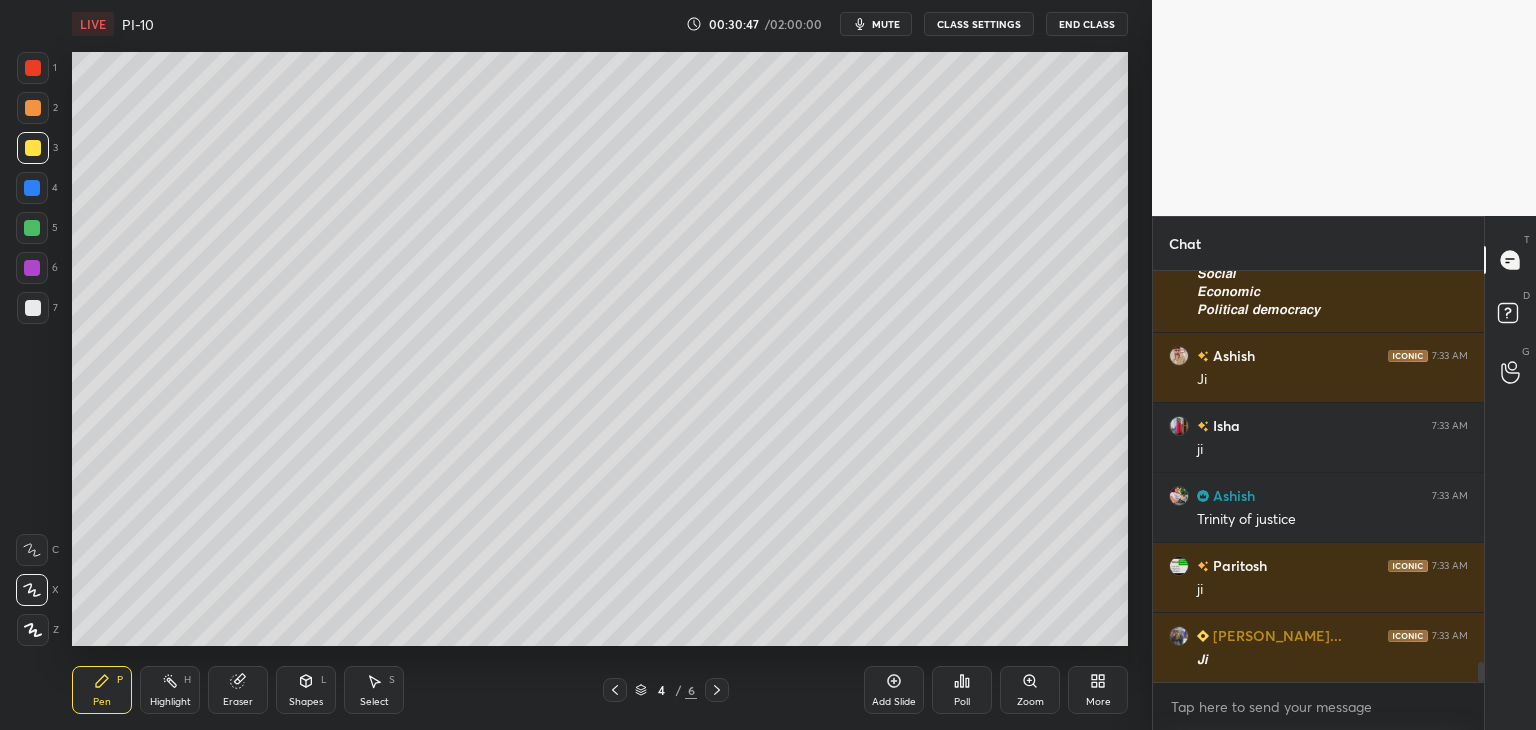 click at bounding box center (33, 308) 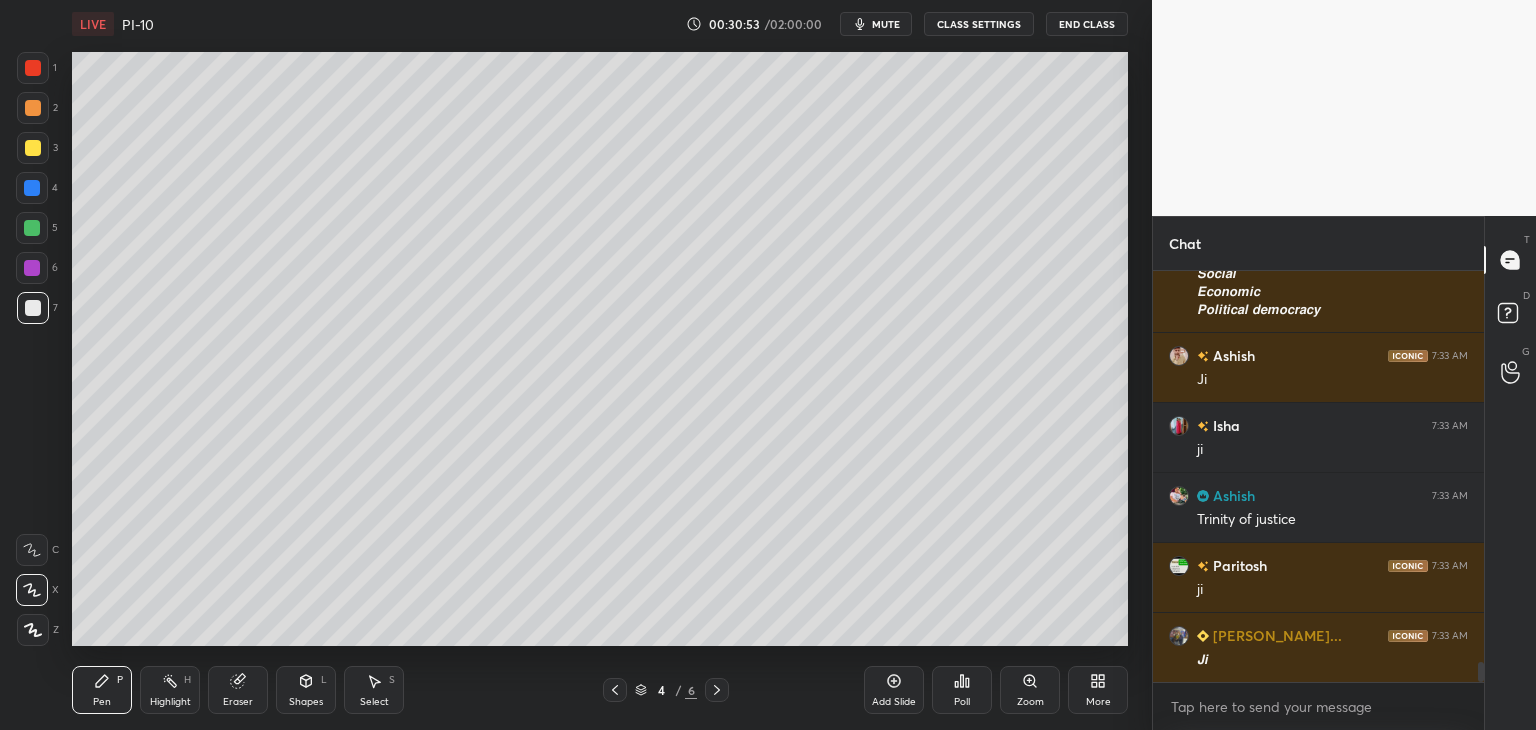 scroll, scrollTop: 8122, scrollLeft: 0, axis: vertical 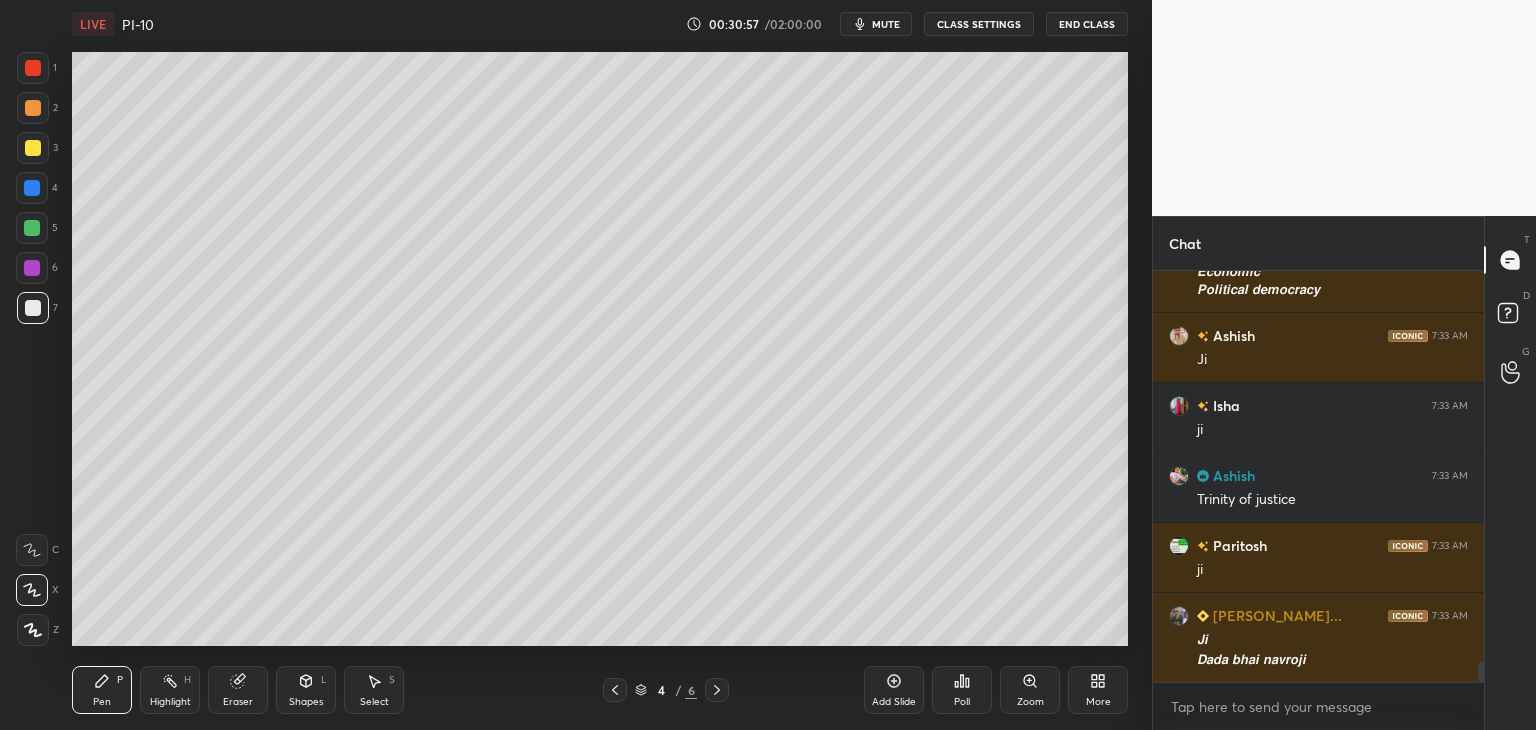 click at bounding box center [33, 148] 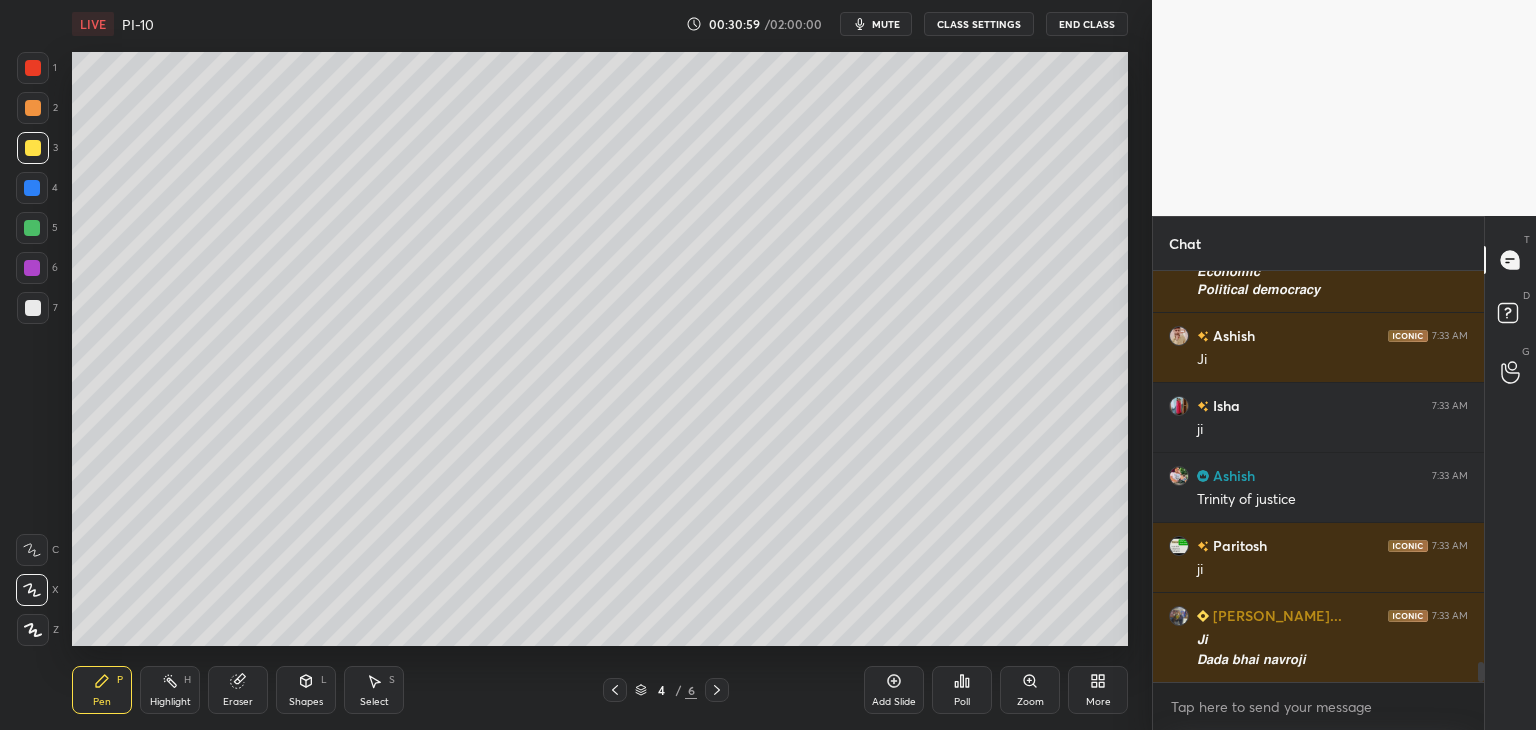 scroll, scrollTop: 8192, scrollLeft: 0, axis: vertical 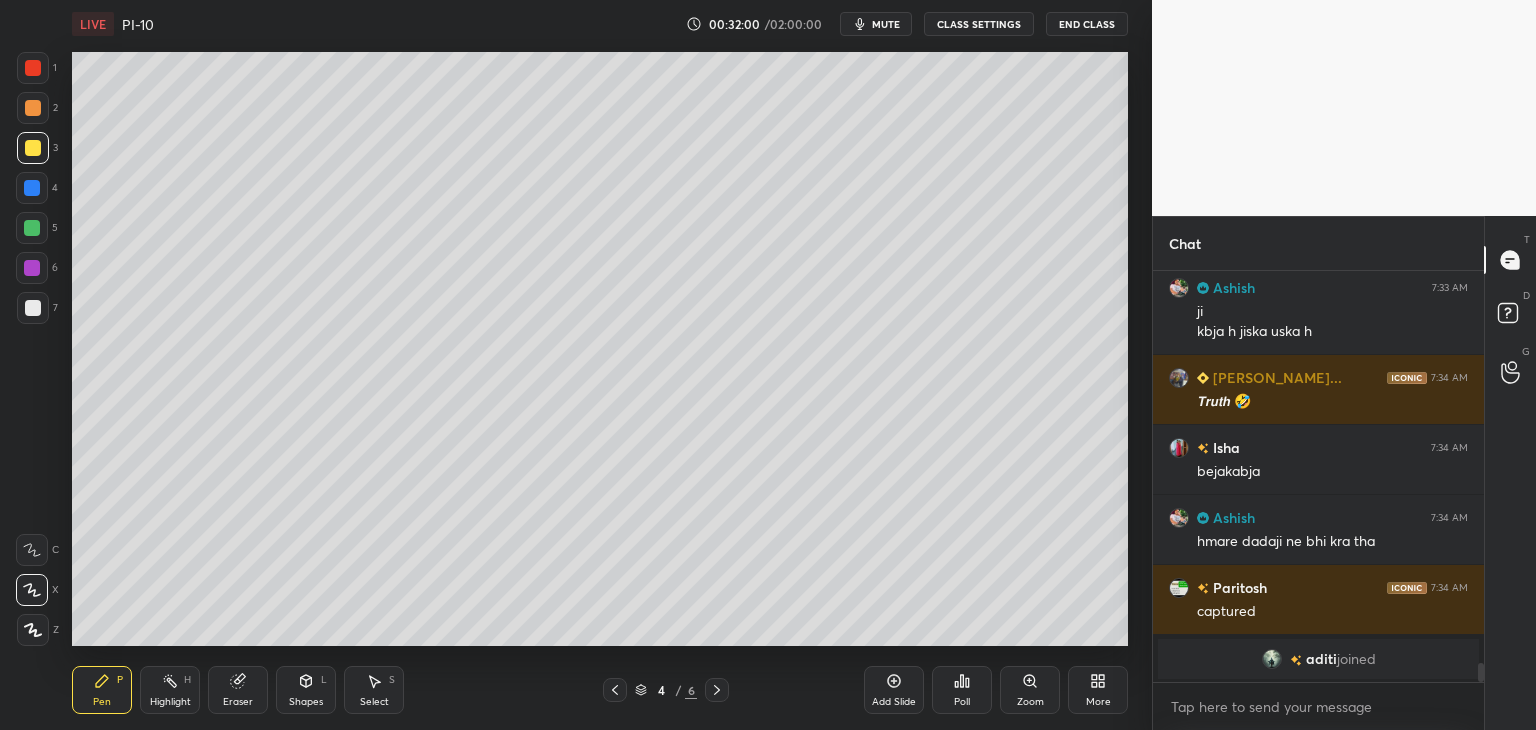 click at bounding box center [32, 188] 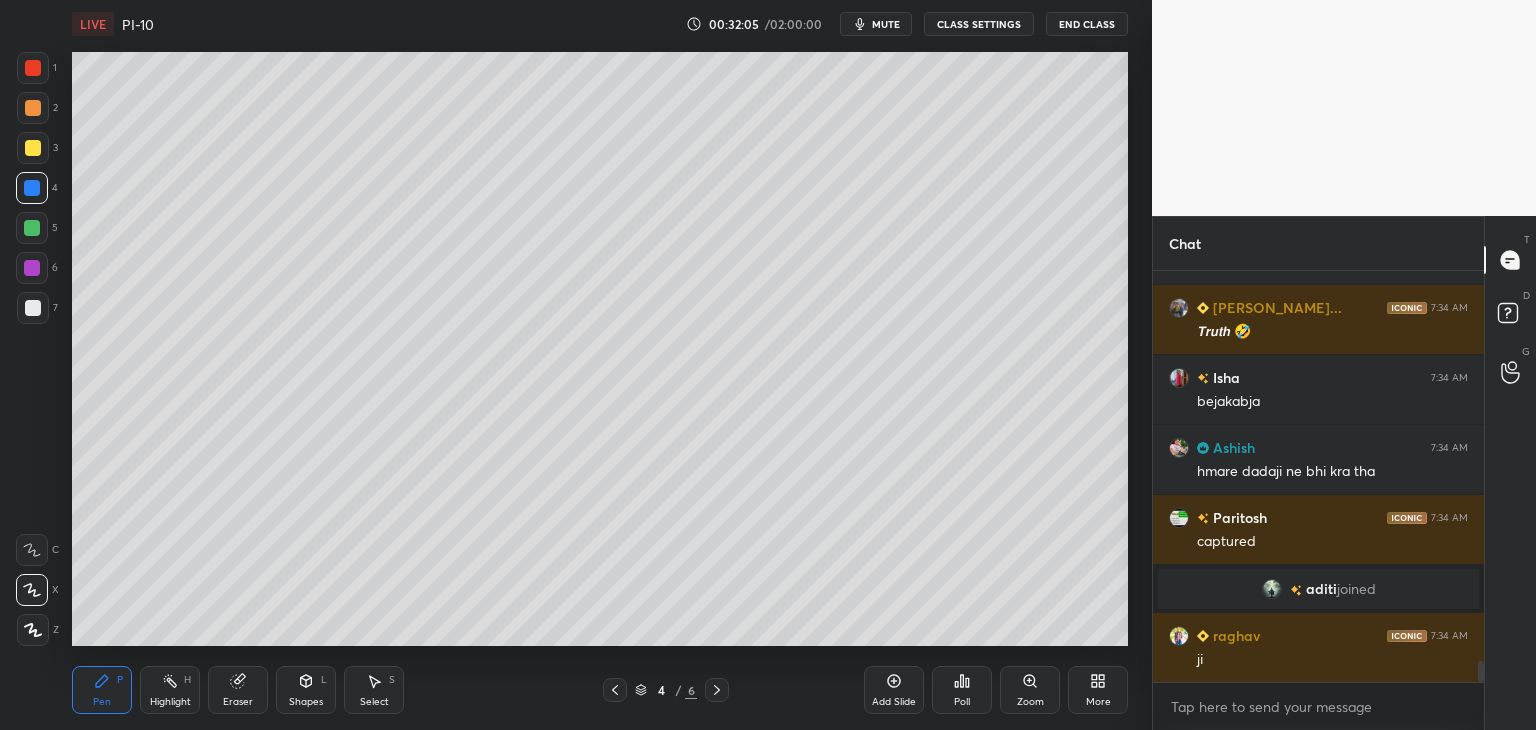 scroll, scrollTop: 7504, scrollLeft: 0, axis: vertical 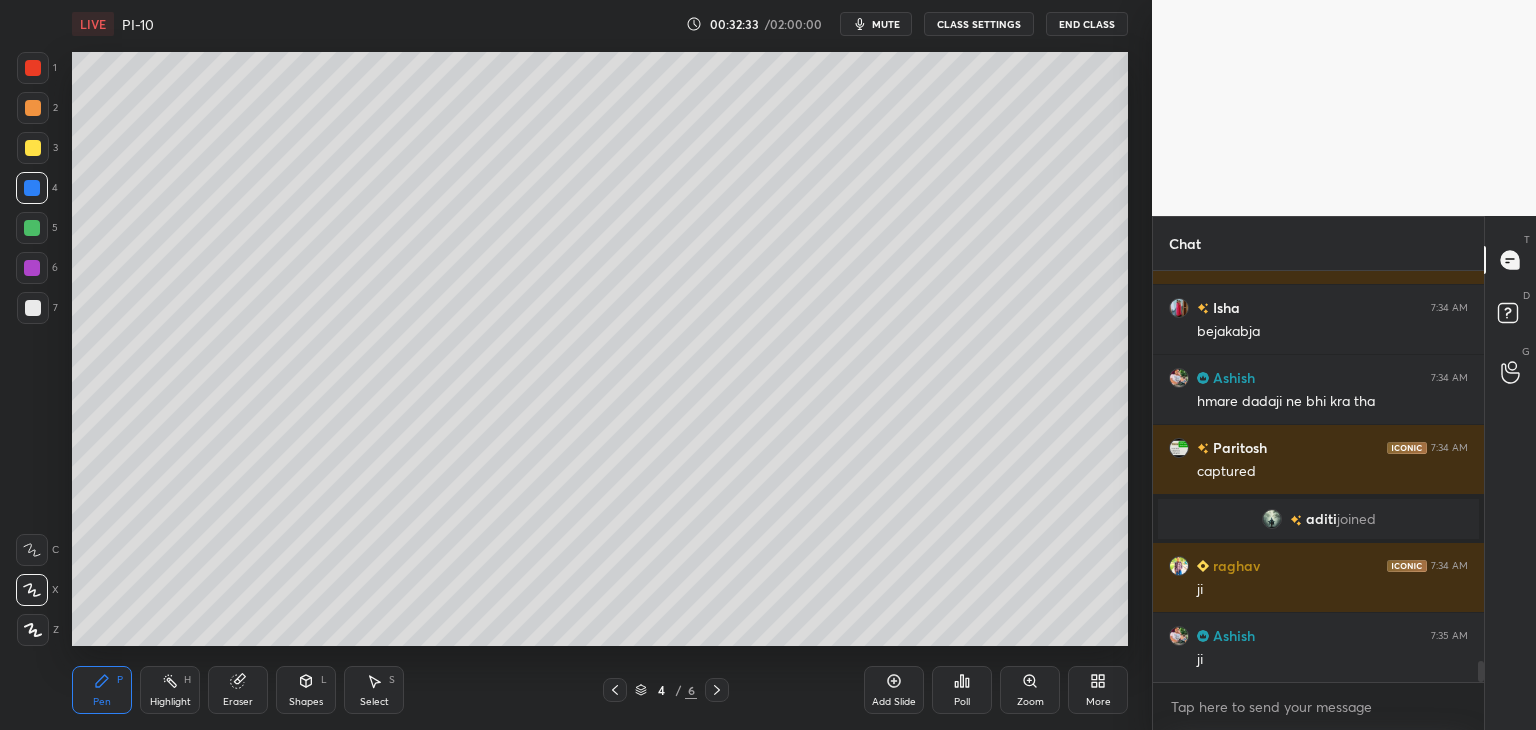 click 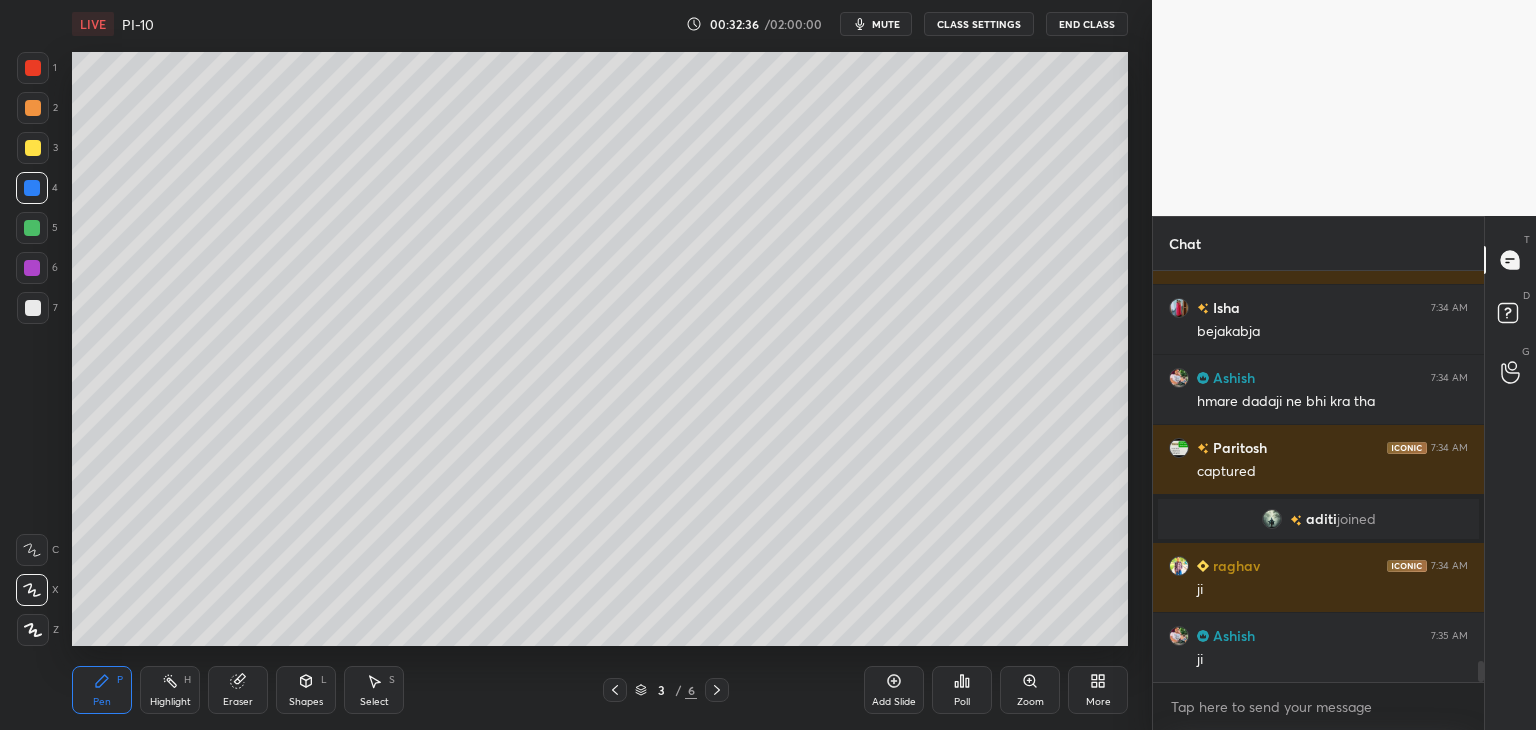 scroll, scrollTop: 7644, scrollLeft: 0, axis: vertical 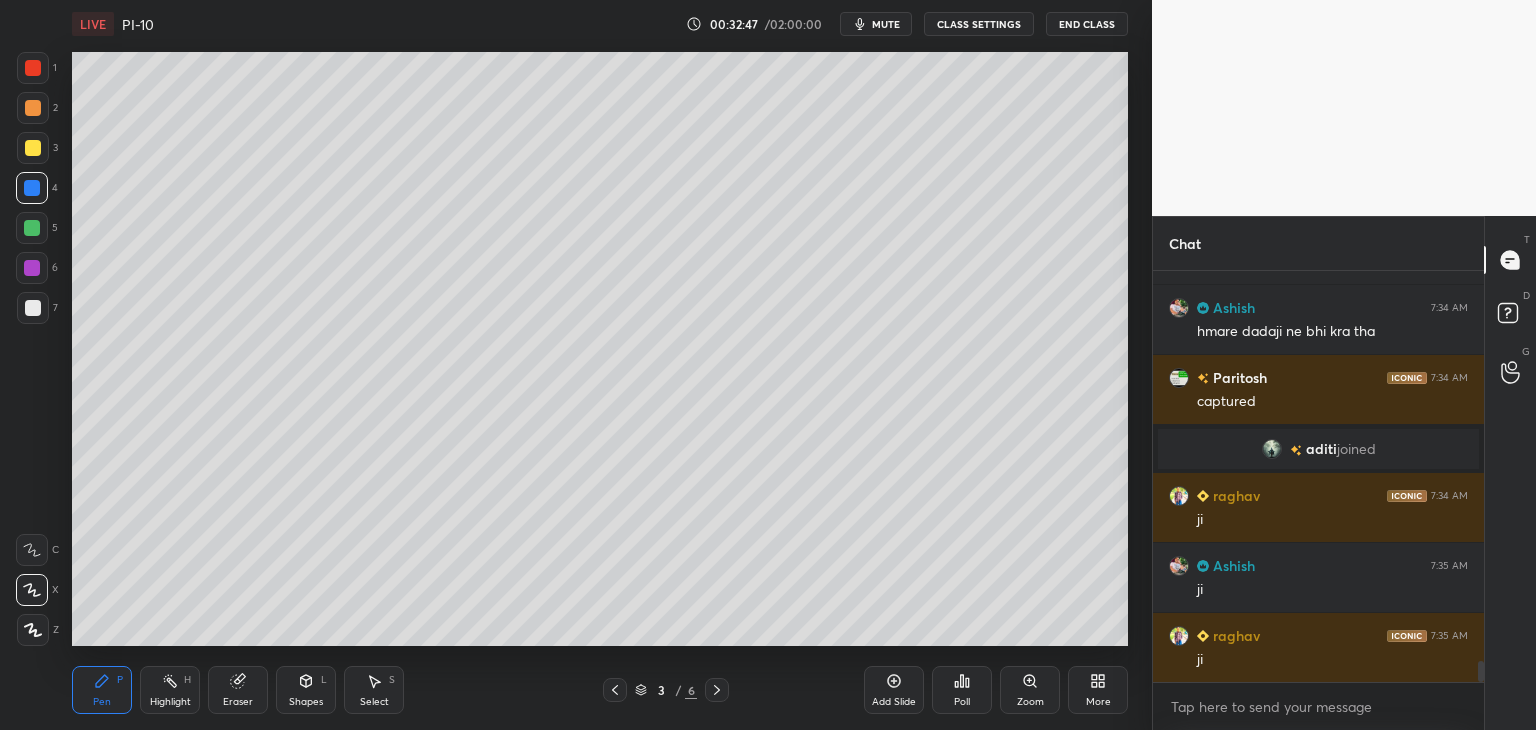click 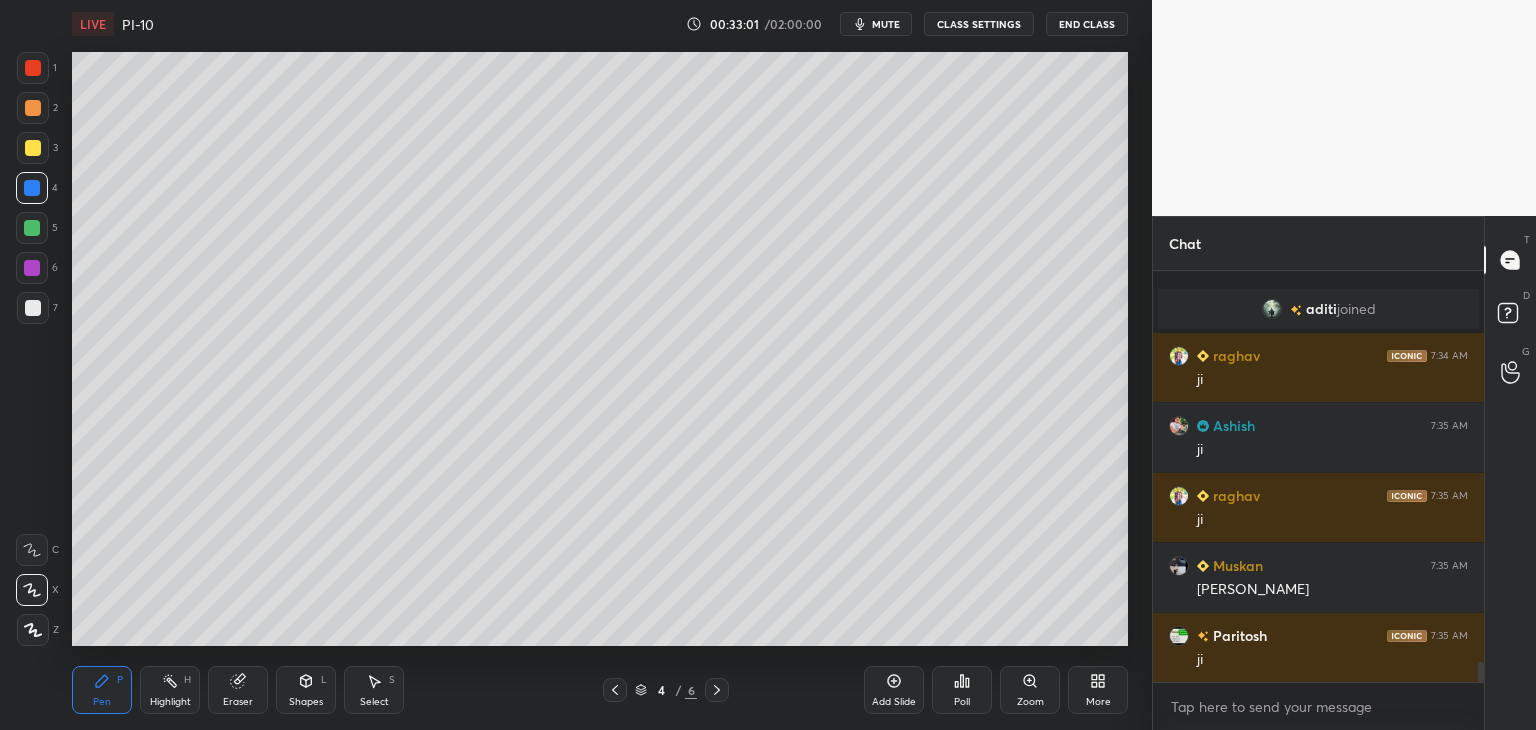 scroll, scrollTop: 7854, scrollLeft: 0, axis: vertical 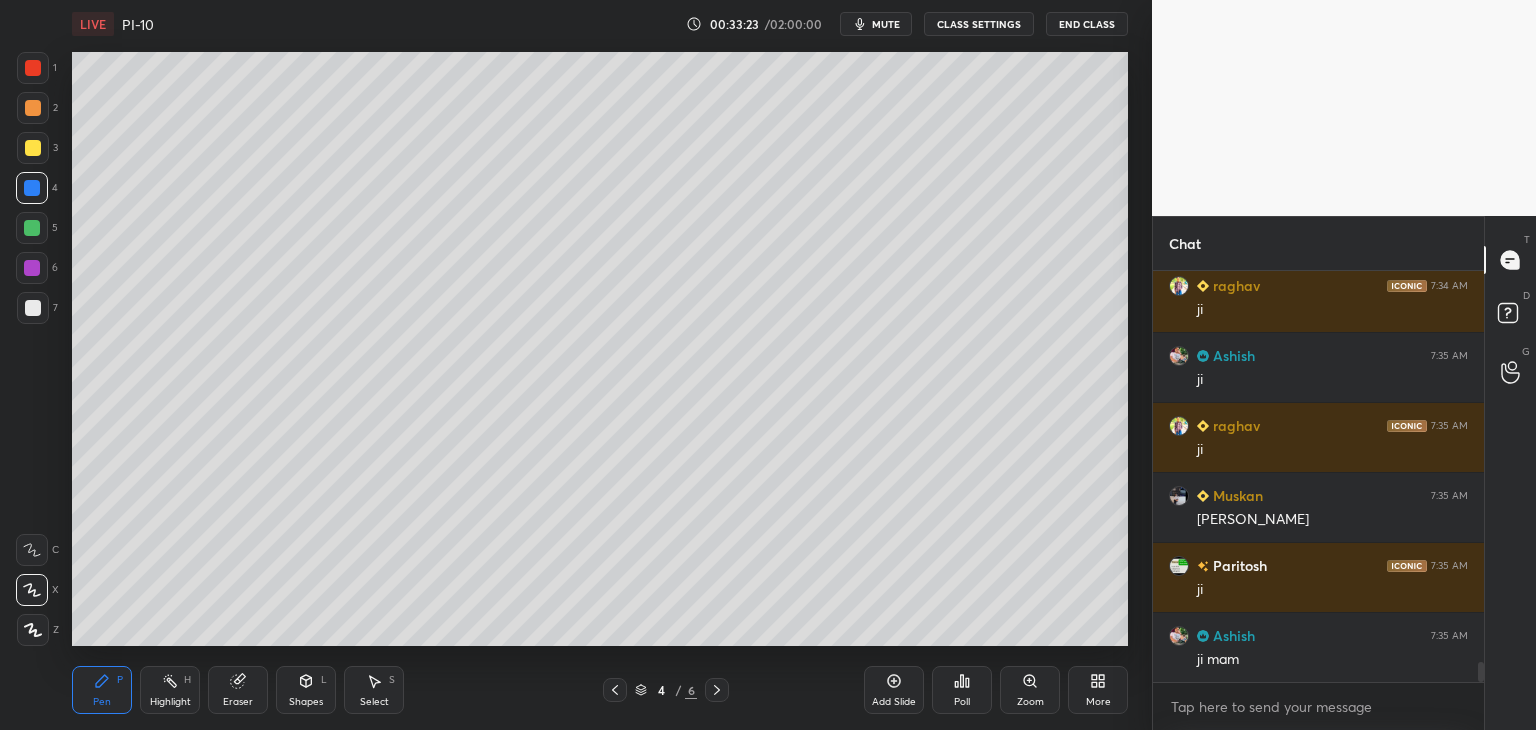 click at bounding box center (32, 268) 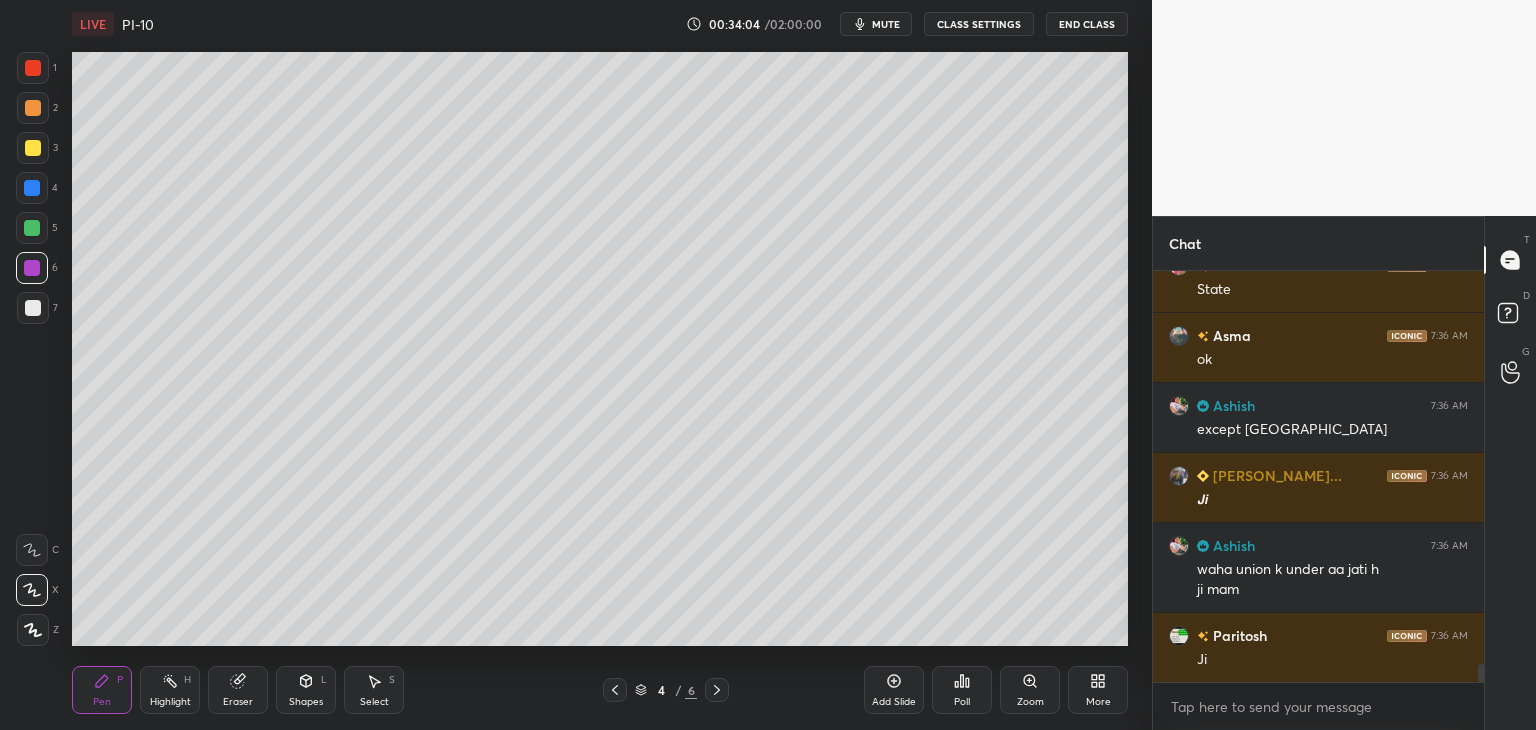 scroll, scrollTop: 9112, scrollLeft: 0, axis: vertical 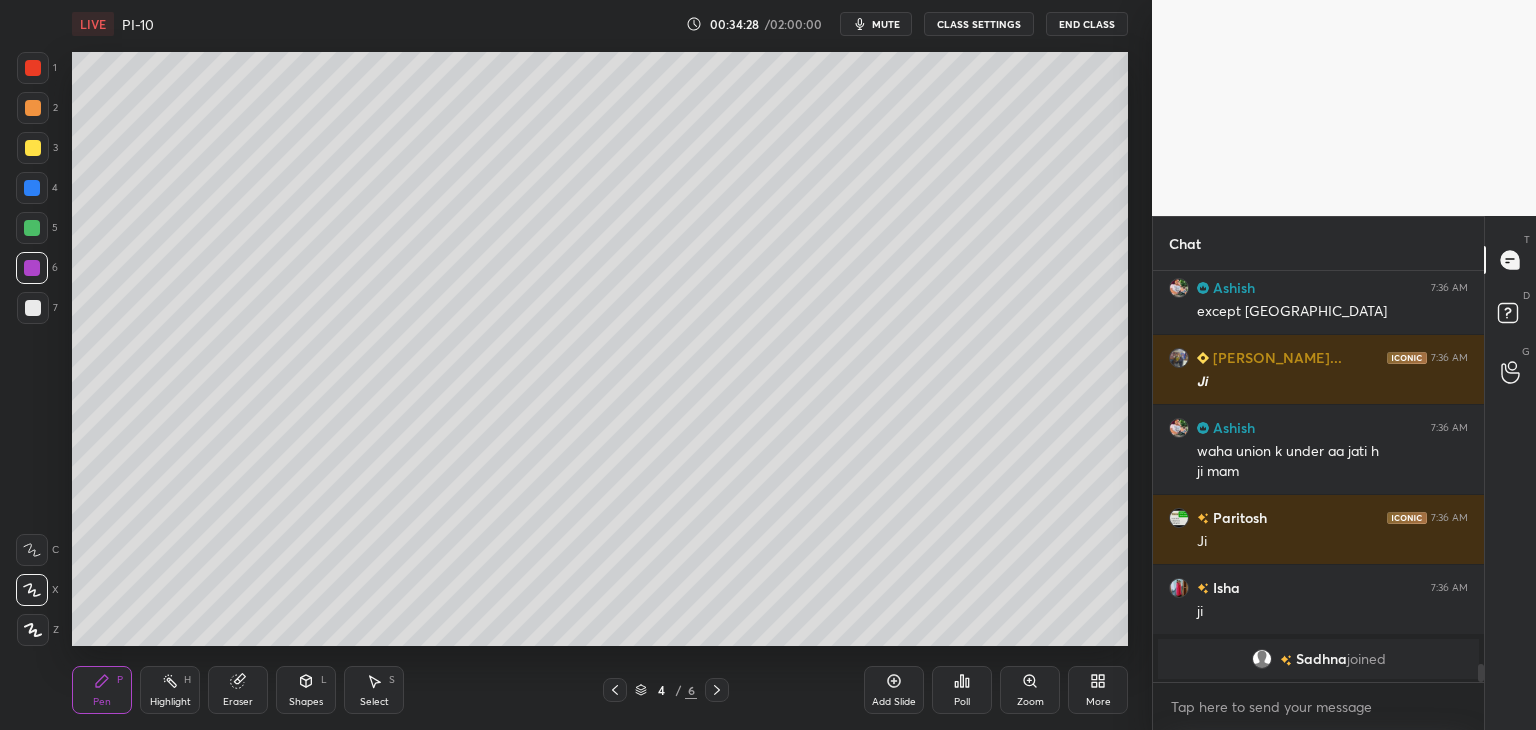 click at bounding box center [33, 308] 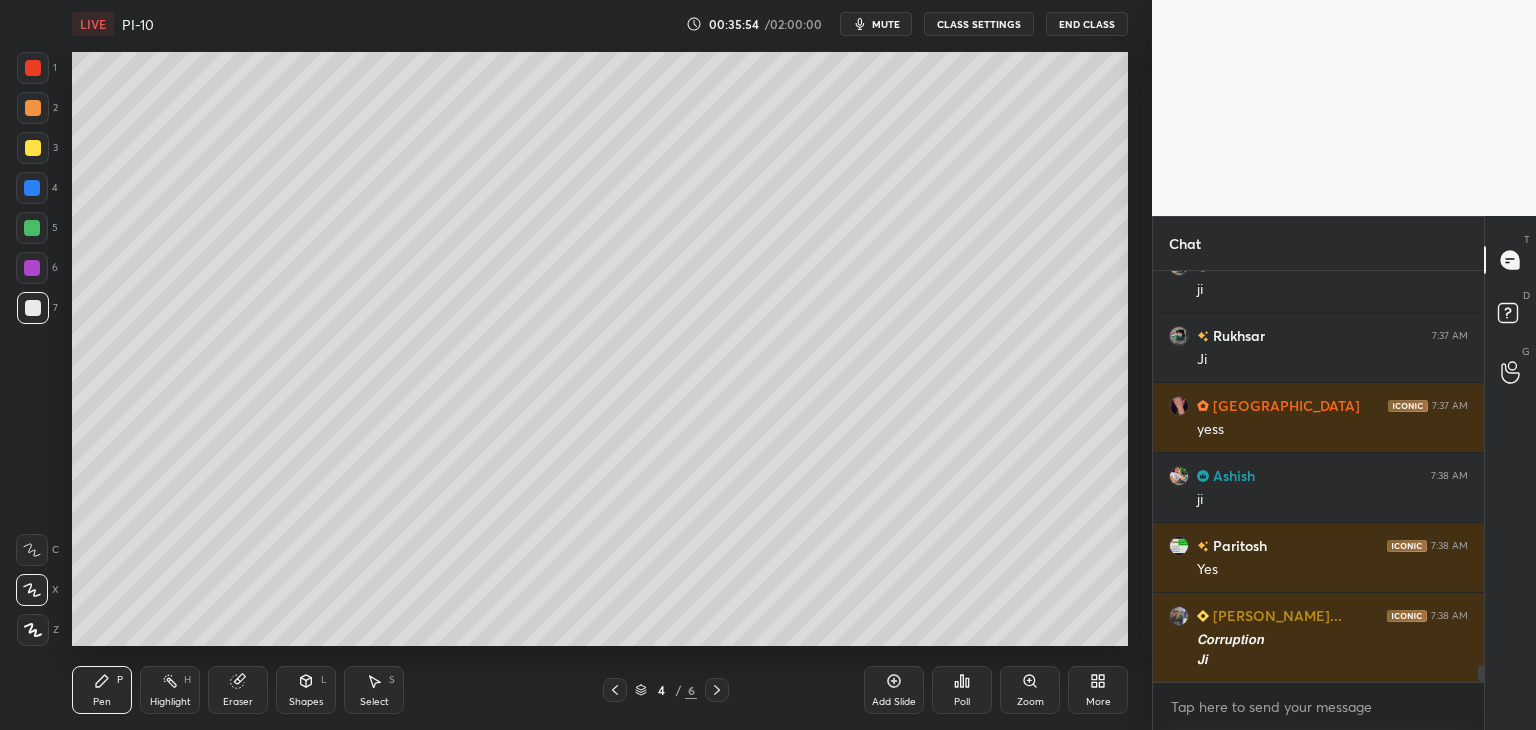 scroll, scrollTop: 9446, scrollLeft: 0, axis: vertical 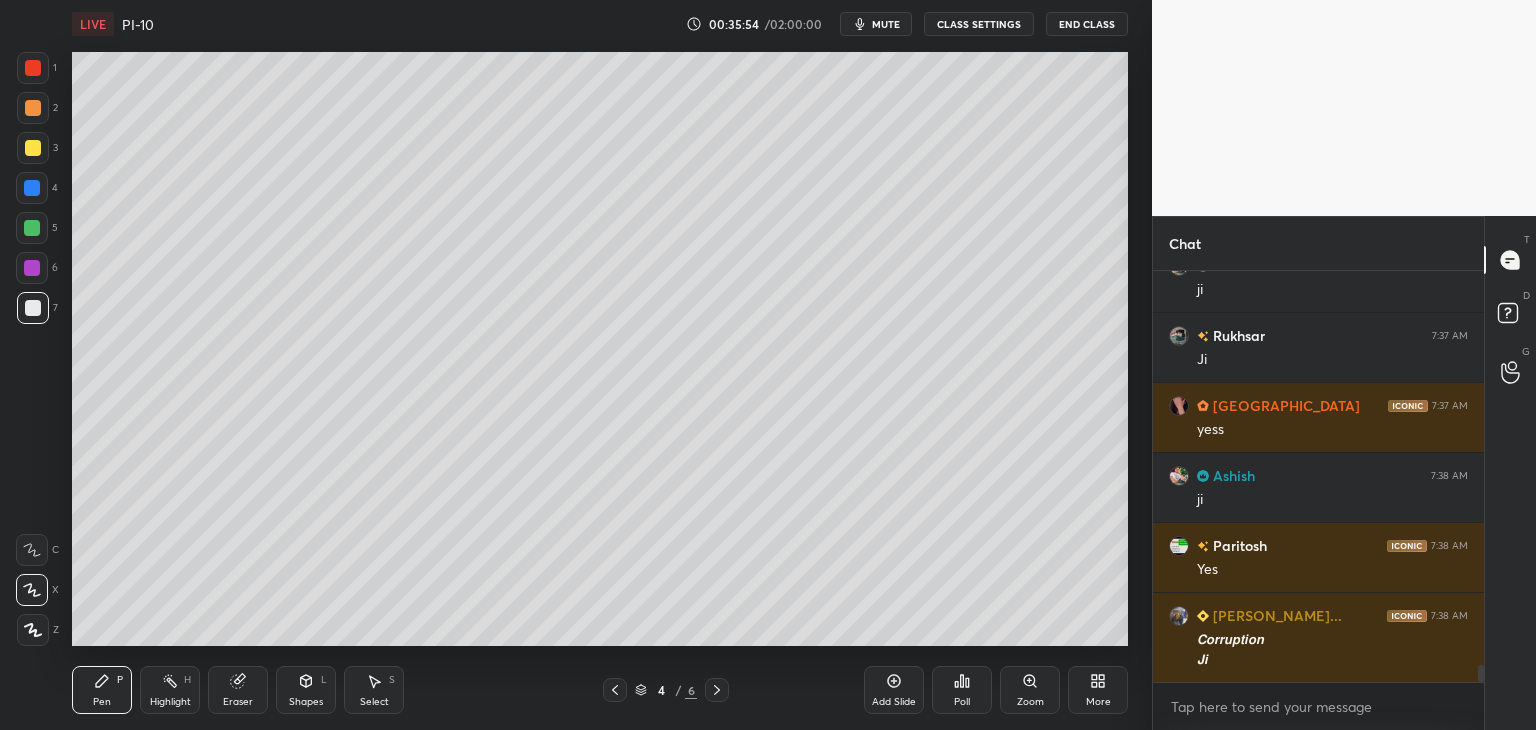 click at bounding box center (33, 308) 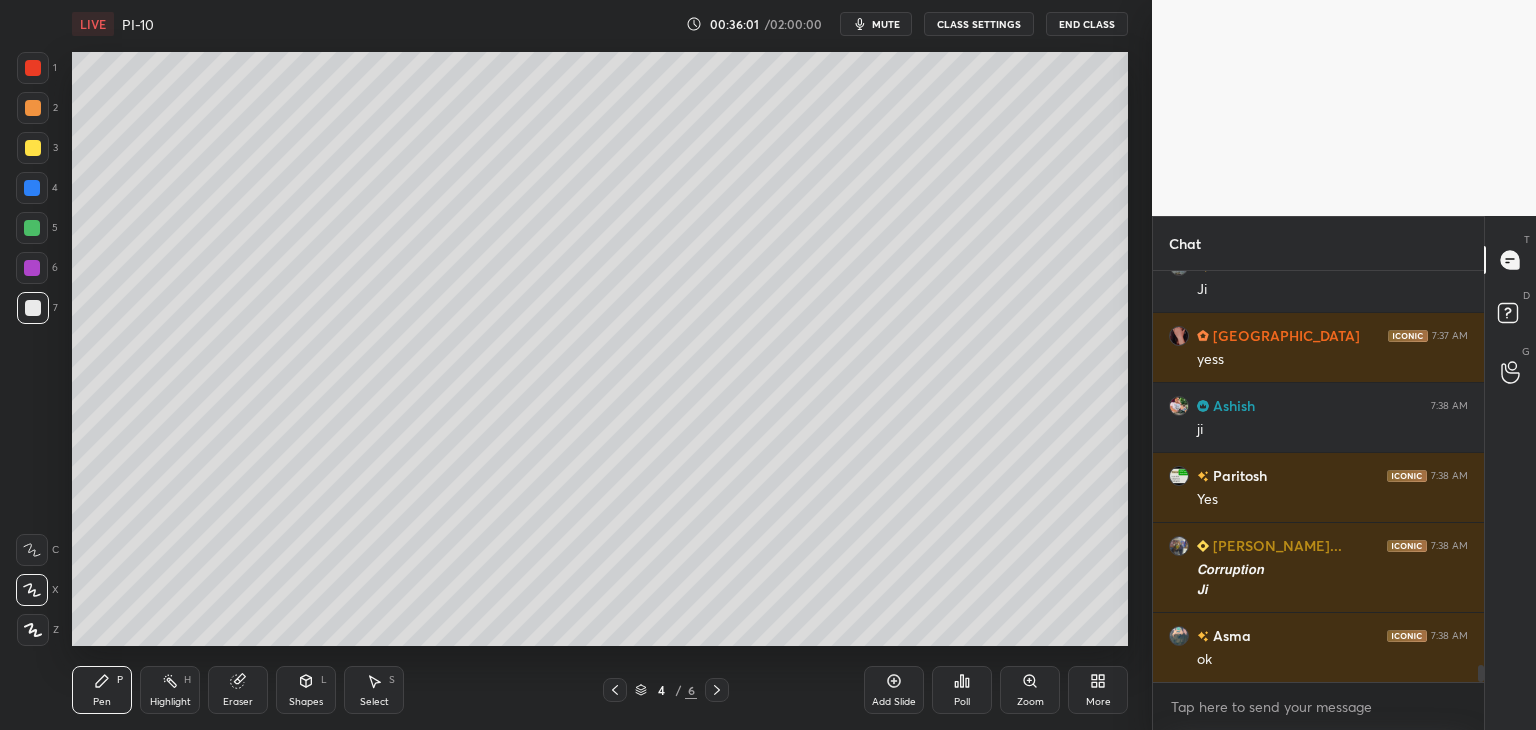 scroll, scrollTop: 9516, scrollLeft: 0, axis: vertical 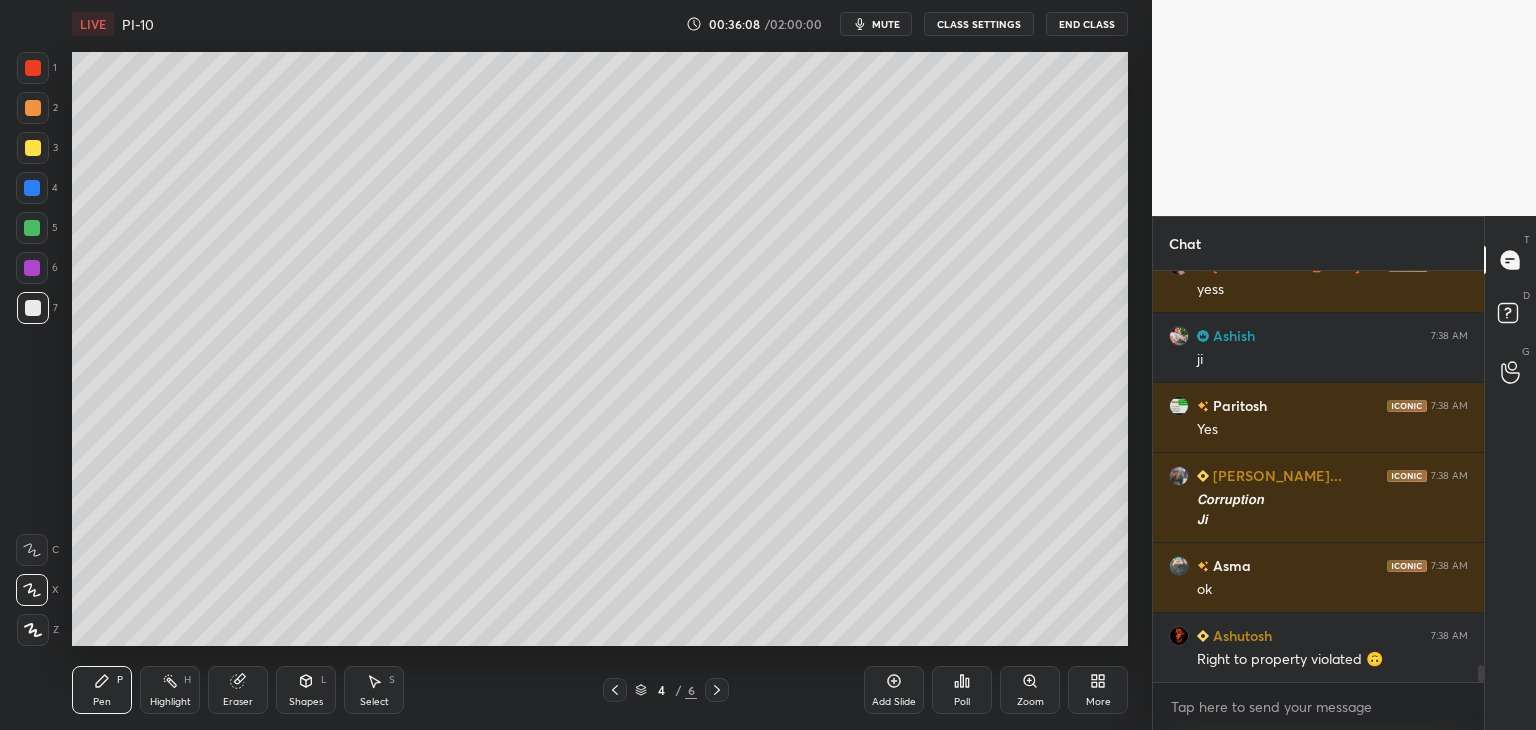 drag, startPoint x: 16, startPoint y: 149, endPoint x: 28, endPoint y: 144, distance: 13 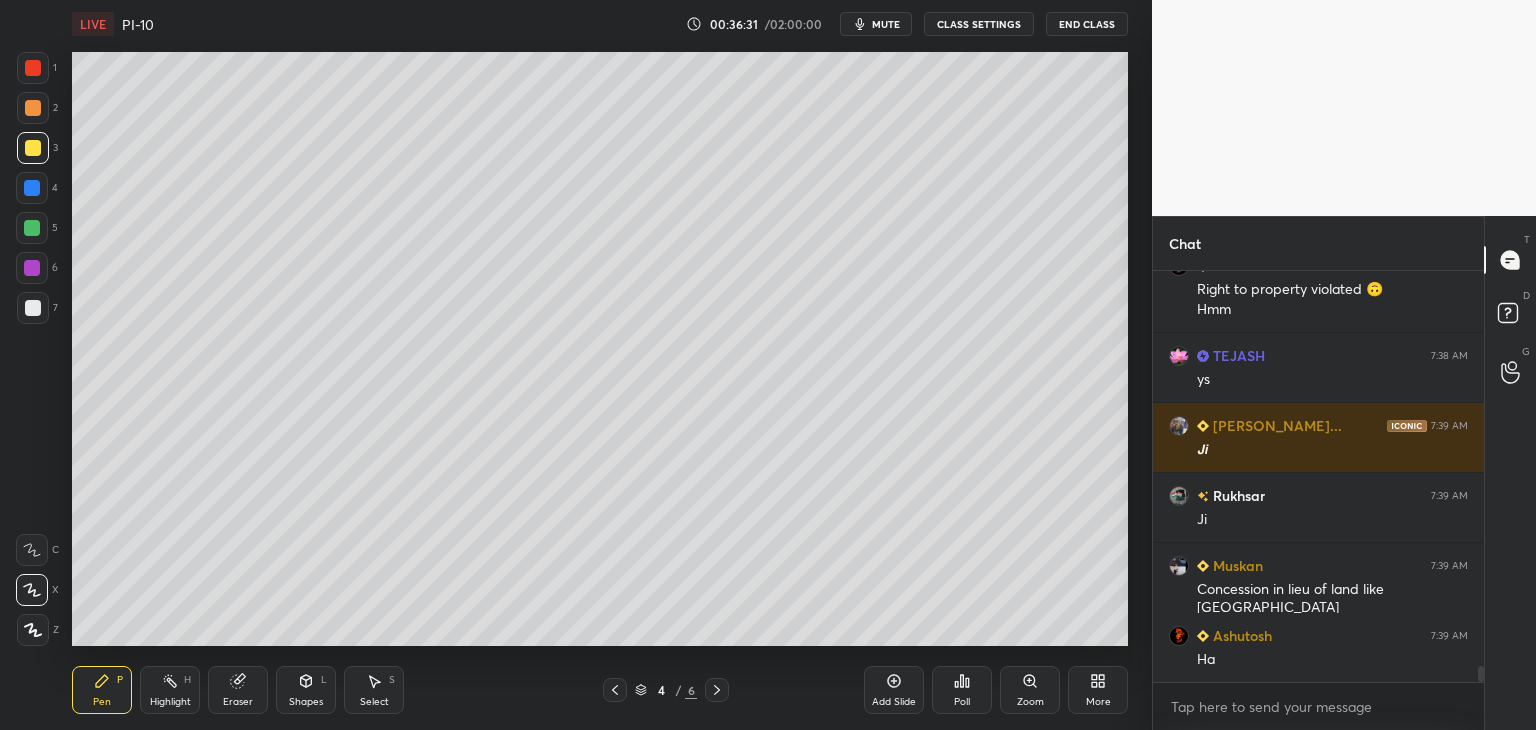 scroll, scrollTop: 9956, scrollLeft: 0, axis: vertical 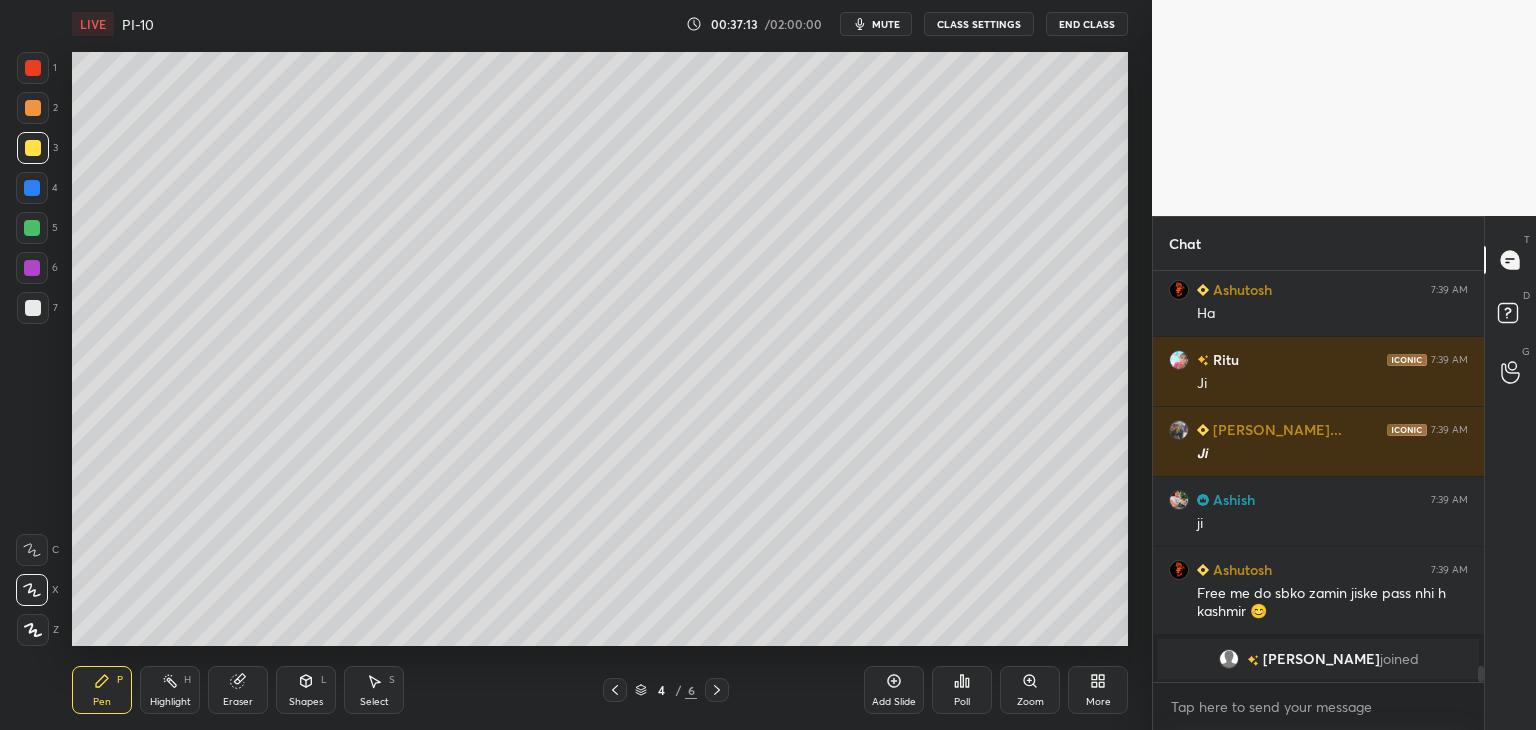 click at bounding box center (33, 308) 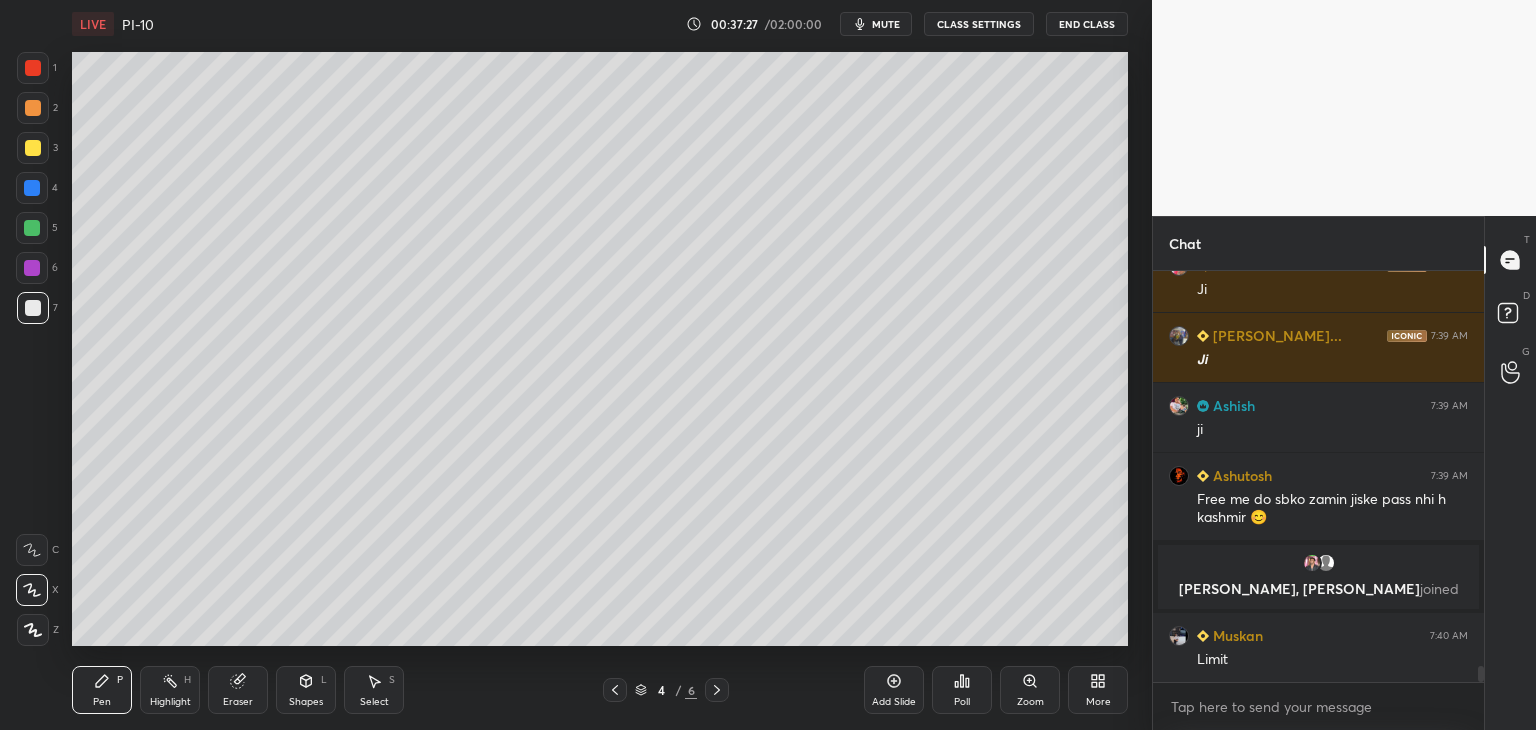 scroll, scrollTop: 9918, scrollLeft: 0, axis: vertical 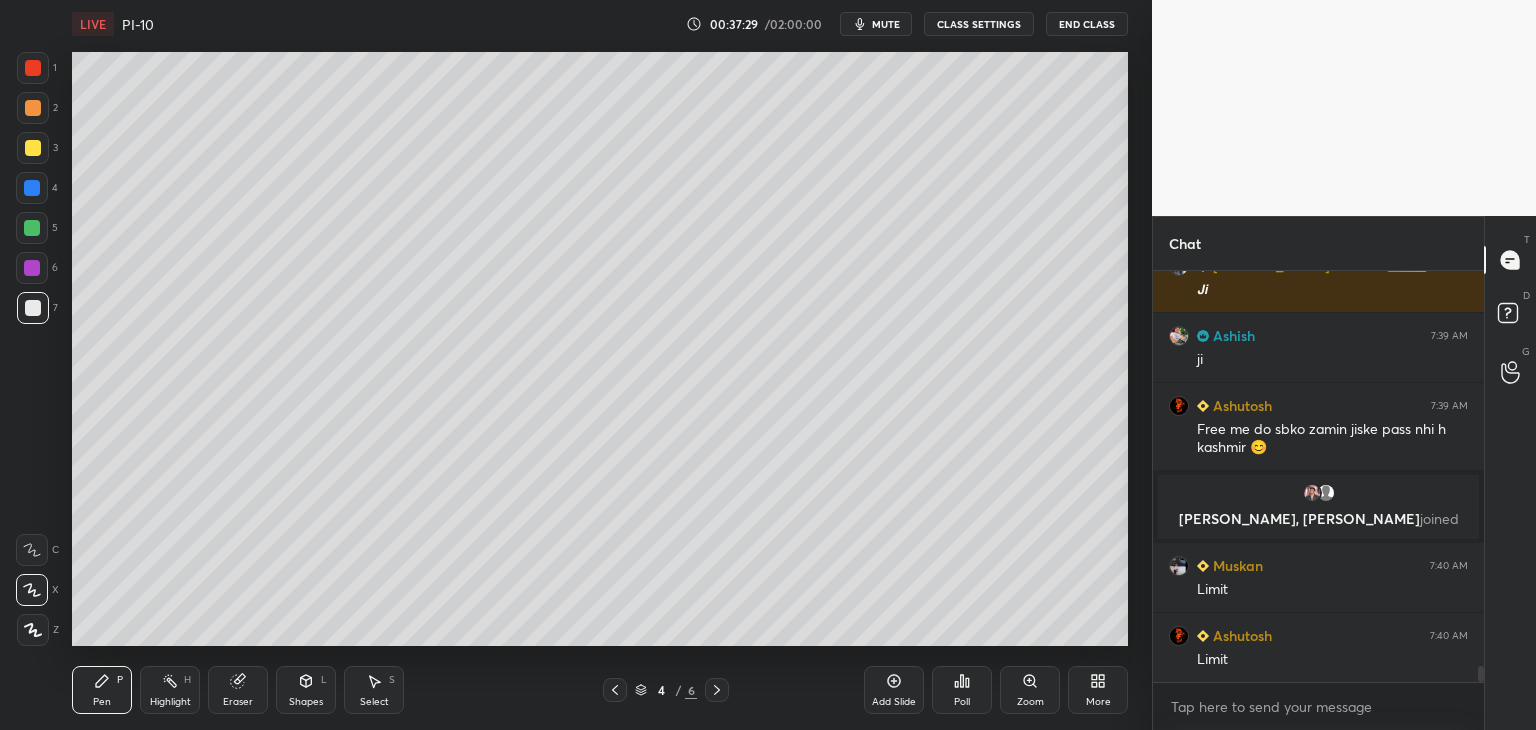 click at bounding box center (32, 188) 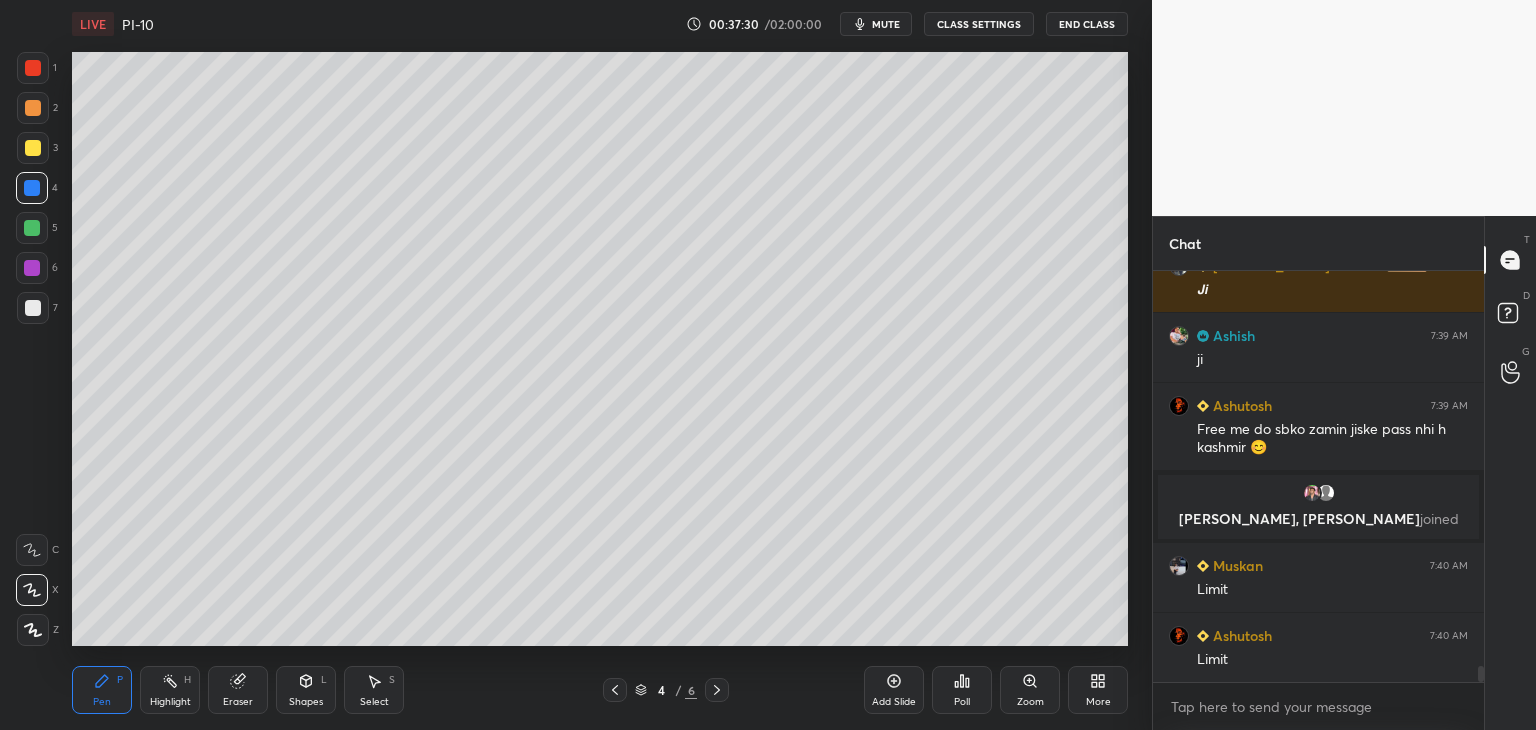 click at bounding box center (33, 148) 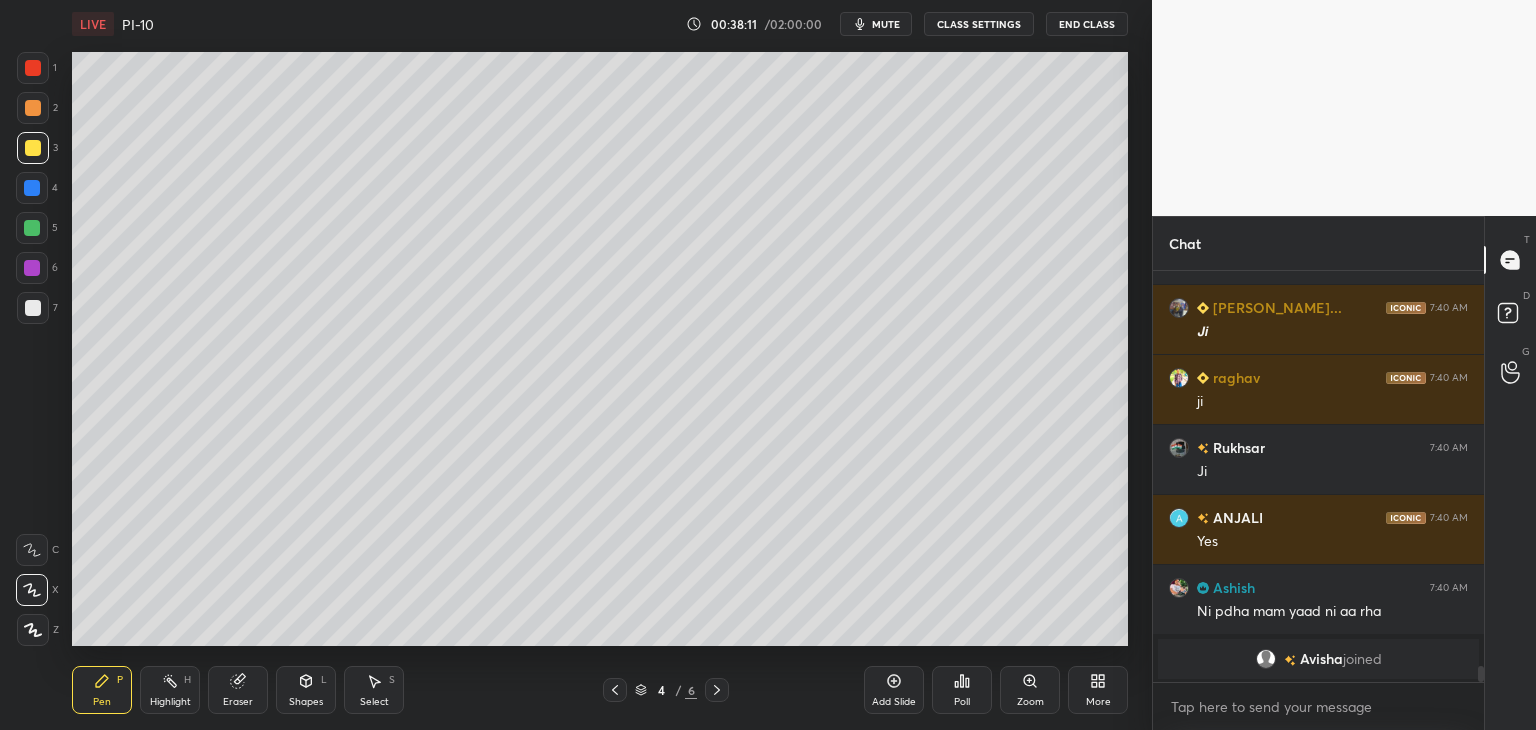 scroll, scrollTop: 10206, scrollLeft: 0, axis: vertical 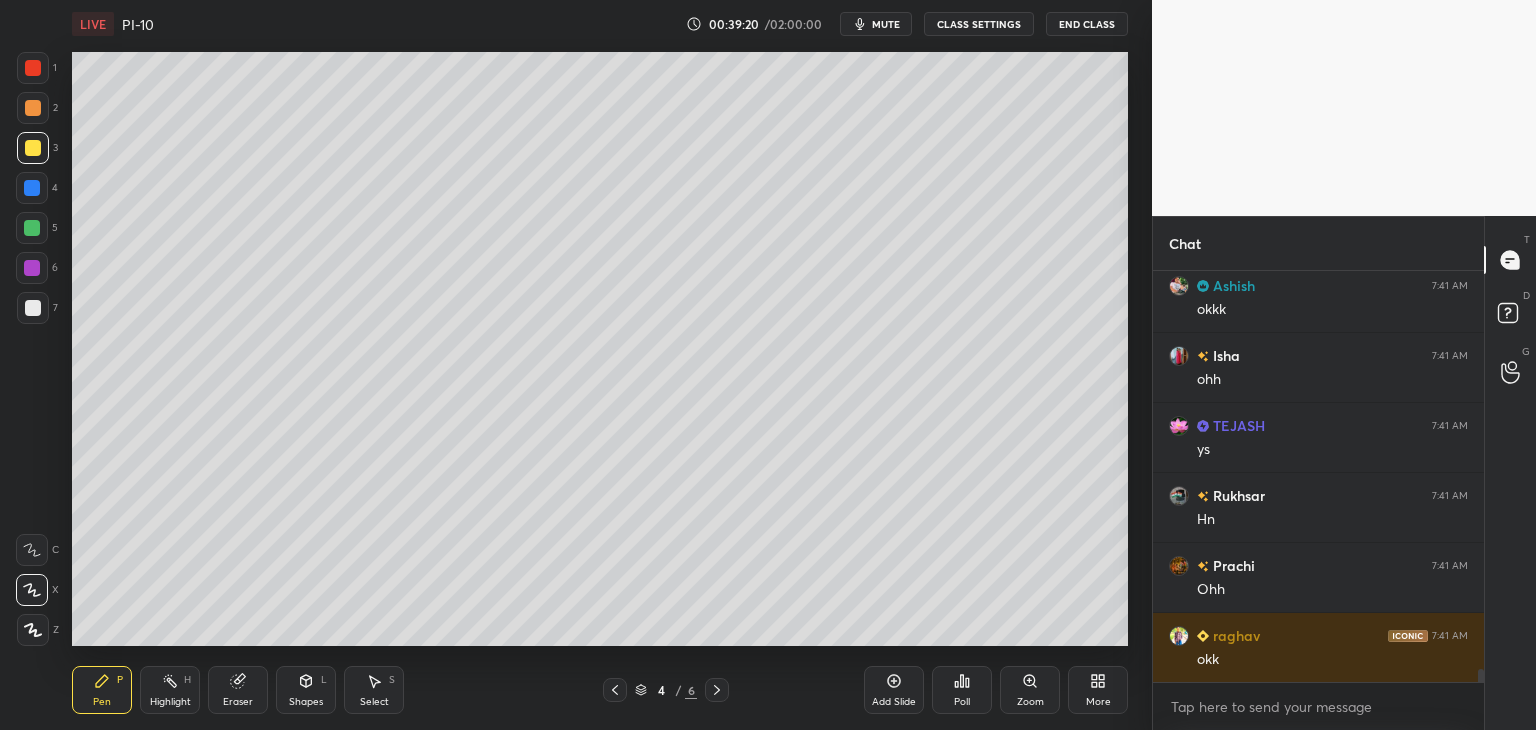 click at bounding box center (32, 228) 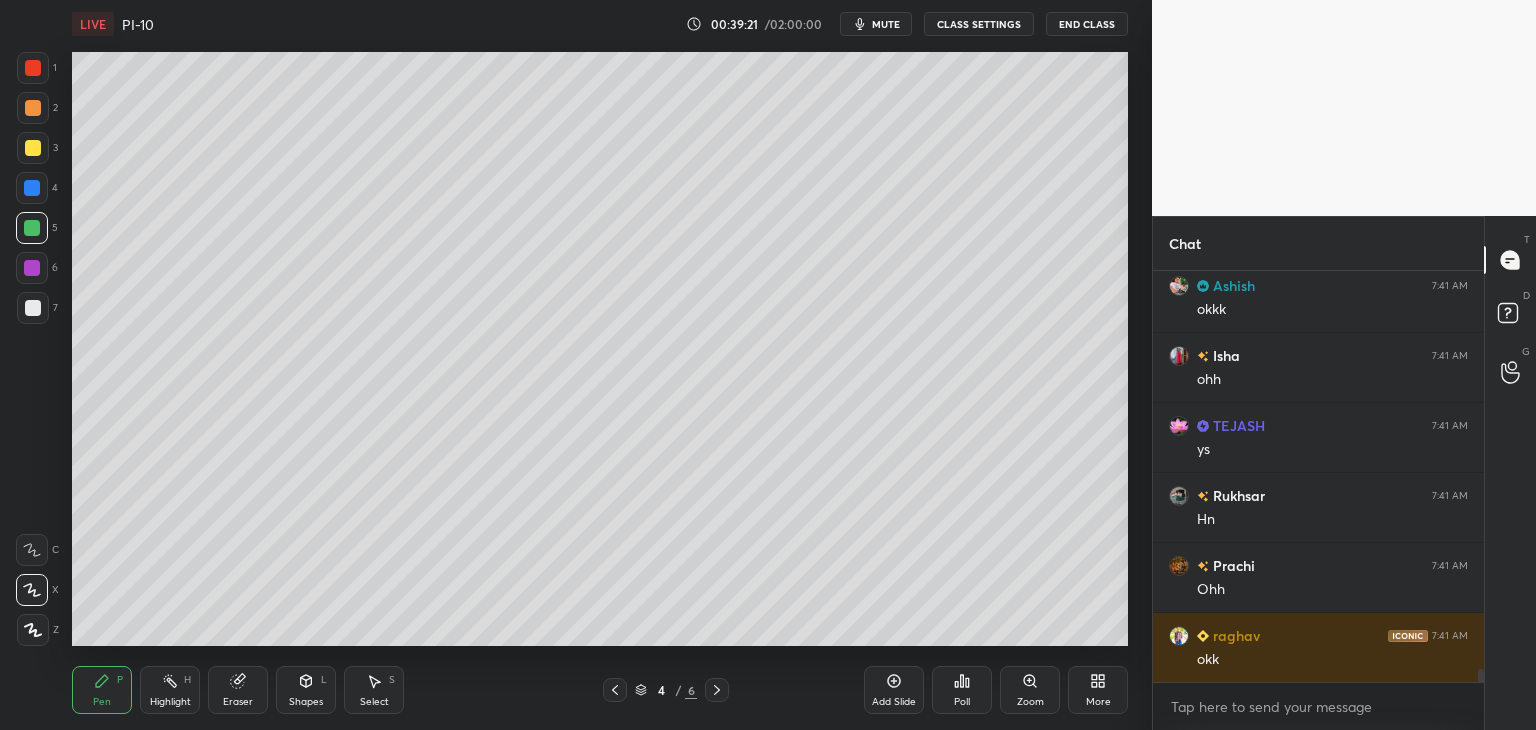 scroll, scrollTop: 12276, scrollLeft: 0, axis: vertical 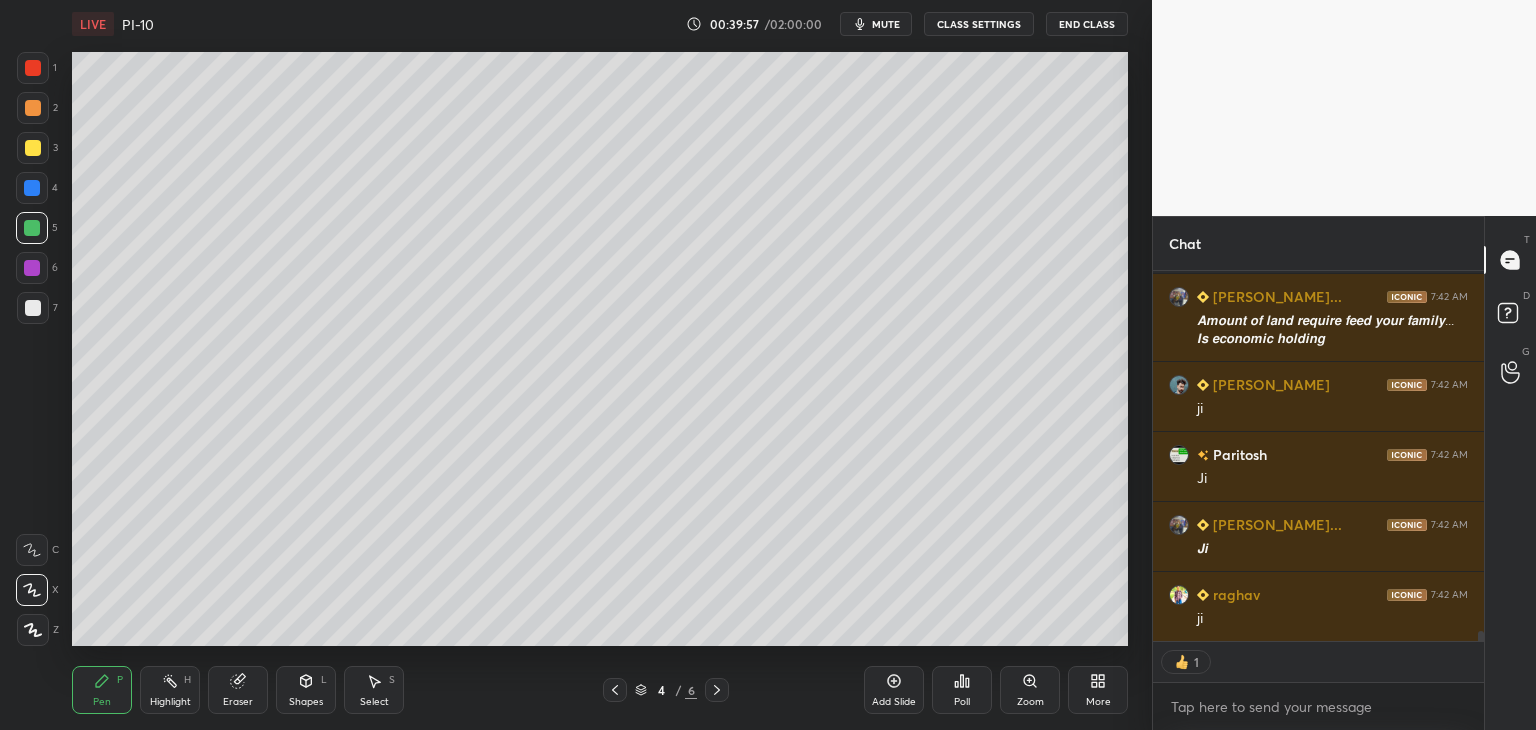 click on "Chat Pragya 7:42 AM yess TEJASH 7:42 AM ys Rudra Prat... 7:42 AM 𝘼𝙢𝙤𝙪𝙣𝙩 𝙤𝙛 𝙡𝙖𝙣𝙙 𝙧𝙚𝙦𝙪𝙞𝙧𝙚 𝙛𝙚𝙚𝙙 𝙮𝙤𝙪𝙧 𝙛𝙖𝙢𝙞𝙡𝙮... 𝙄𝙨 𝙚𝙘𝙤𝙣𝙤𝙢𝙞𝙘 𝙝𝙤𝙡𝙙𝙞𝙣𝙜 Mr Tajamul 7:42 AM ji Paritosh 7:42 AM Ji Rudra Prat... 7:42 AM 𝙅𝙞 raghav 7:42 AM ji JUMP TO LATEST 1 Enable hand raising Enable raise hand to speak to learners. Once enabled, chat will be turned off temporarily. Enable x   Anjali Asked a doubt 1 Absent landlordis explain it again Pick this doubt Aditya Asked a doubt 1 3! Pick this doubt Aditya Asked a doubt 1 2nd Pick this doubt Aditya Asked a doubt 1 1st Pick this doubt NEW DOUBTS ASKED No one has raised a hand yet Can't raise hand Looks like educator just invited you to speak. Please wait before you can raise your hand again. Got it T Messages (T) D Doubts (D) G Raise Hand (G)" at bounding box center [1344, 473] 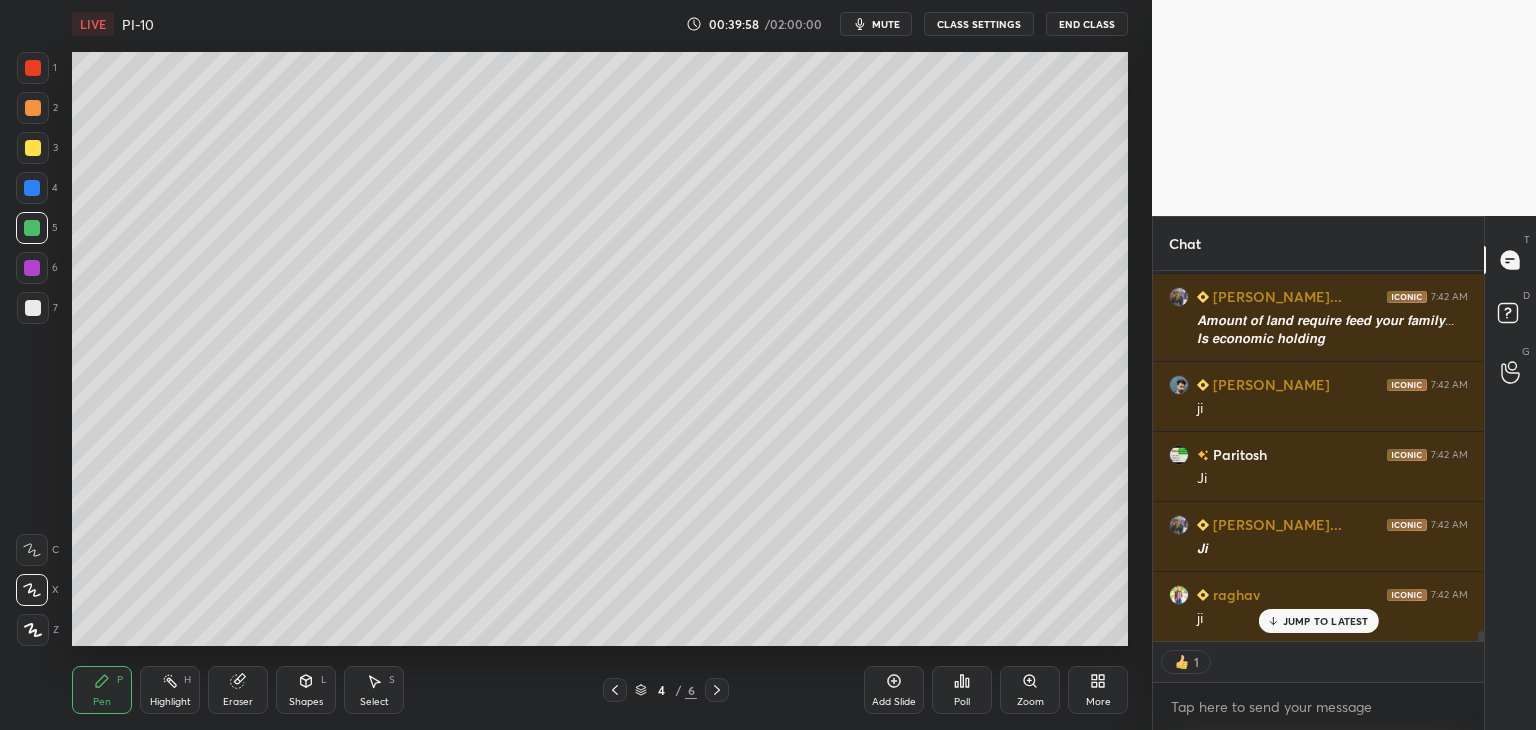 scroll, scrollTop: 12824, scrollLeft: 0, axis: vertical 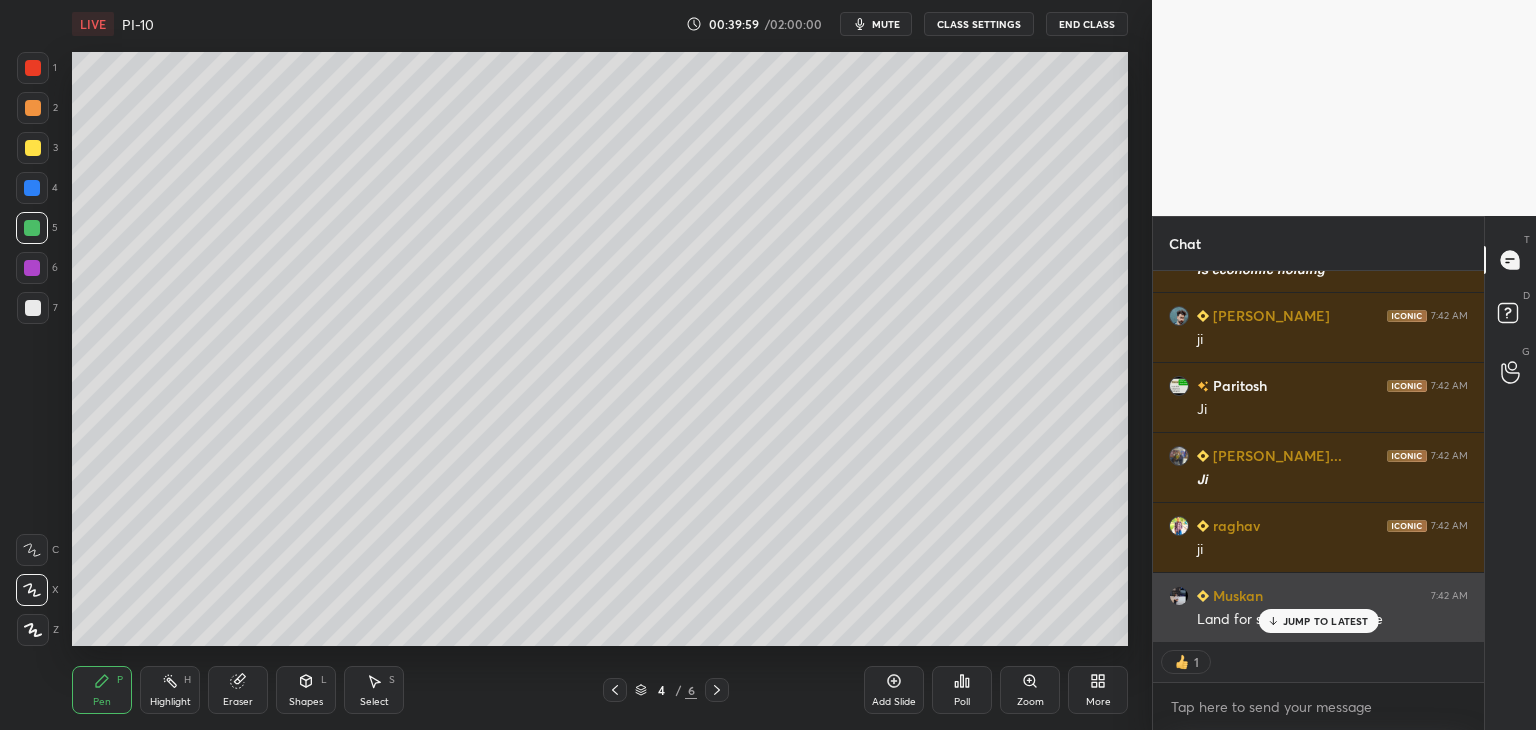 click 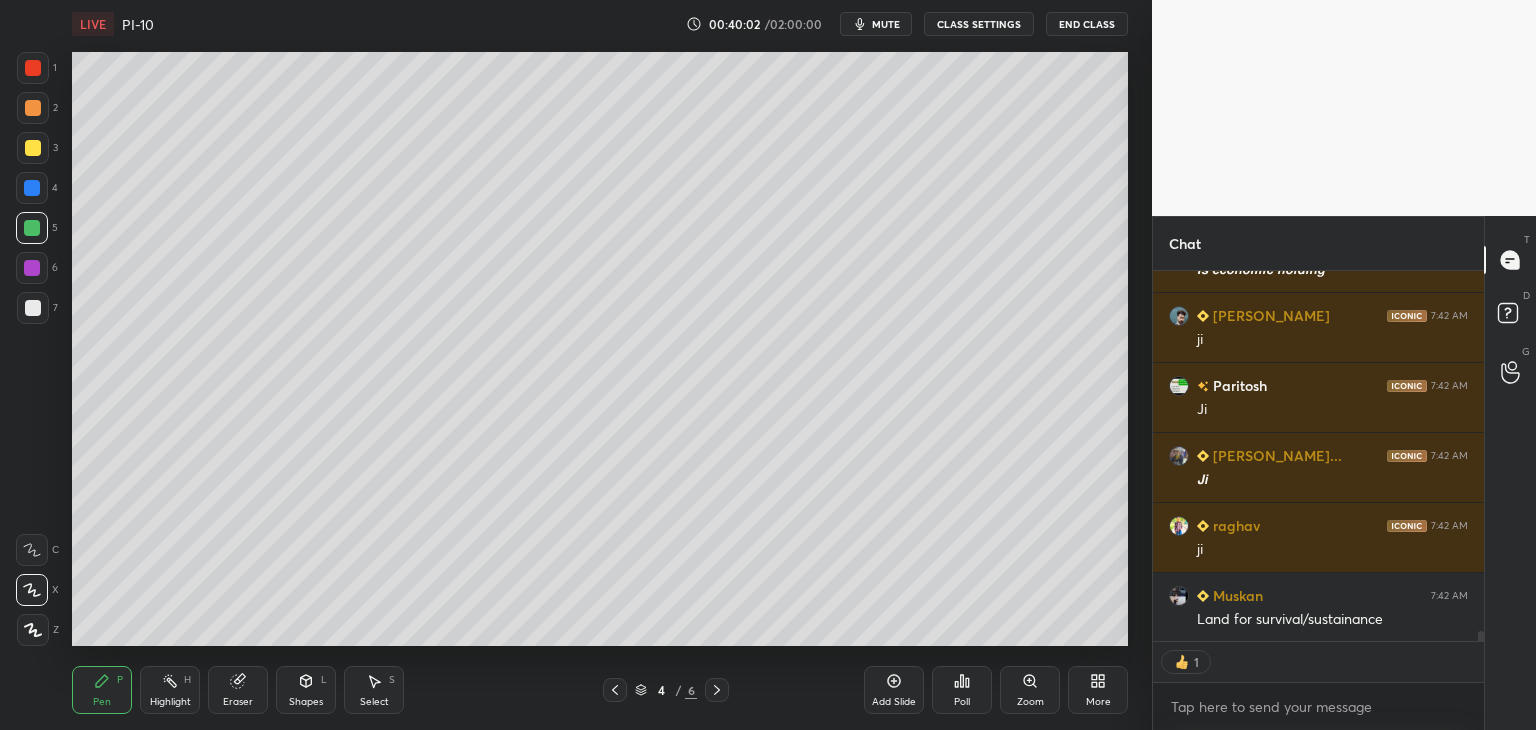 scroll, scrollTop: 6, scrollLeft: 6, axis: both 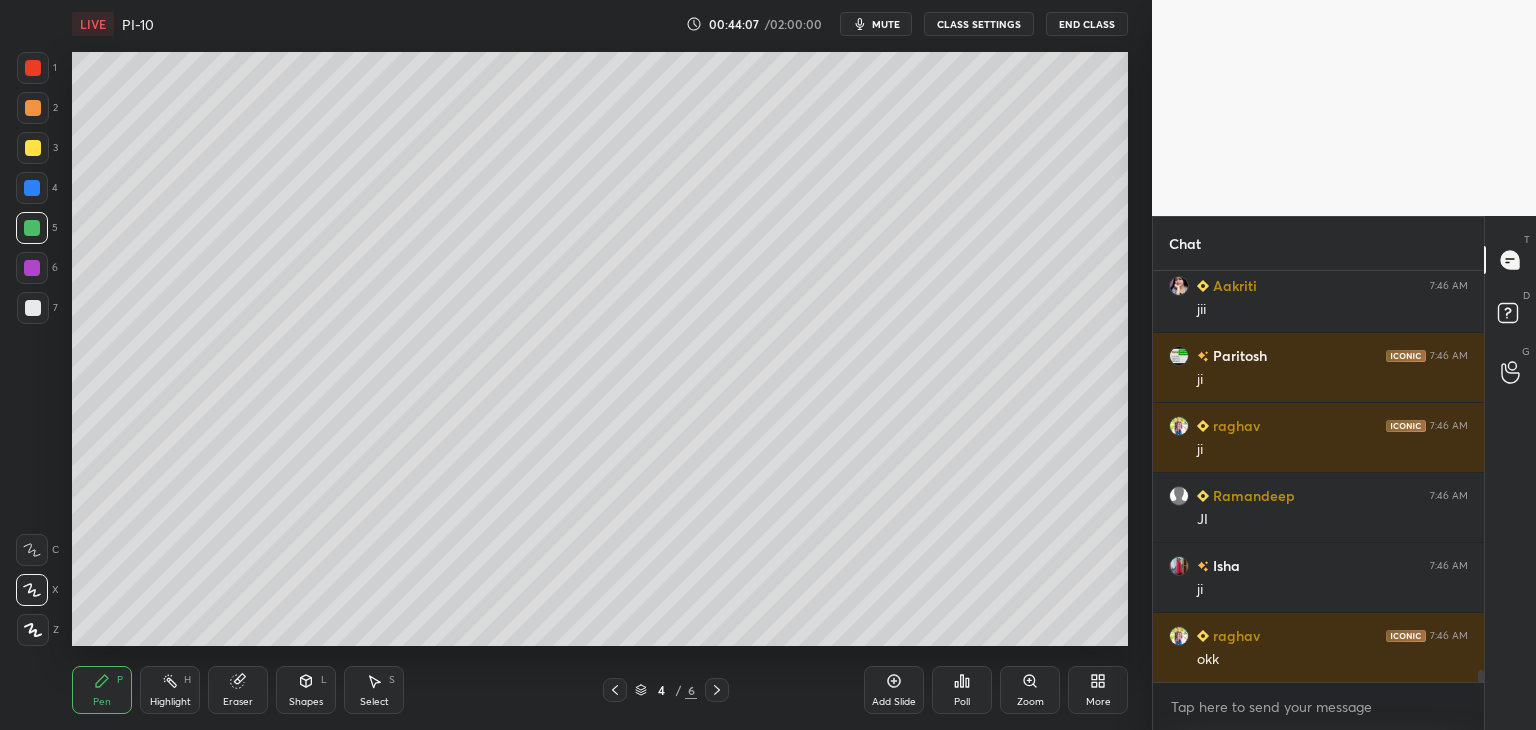 click at bounding box center [33, 308] 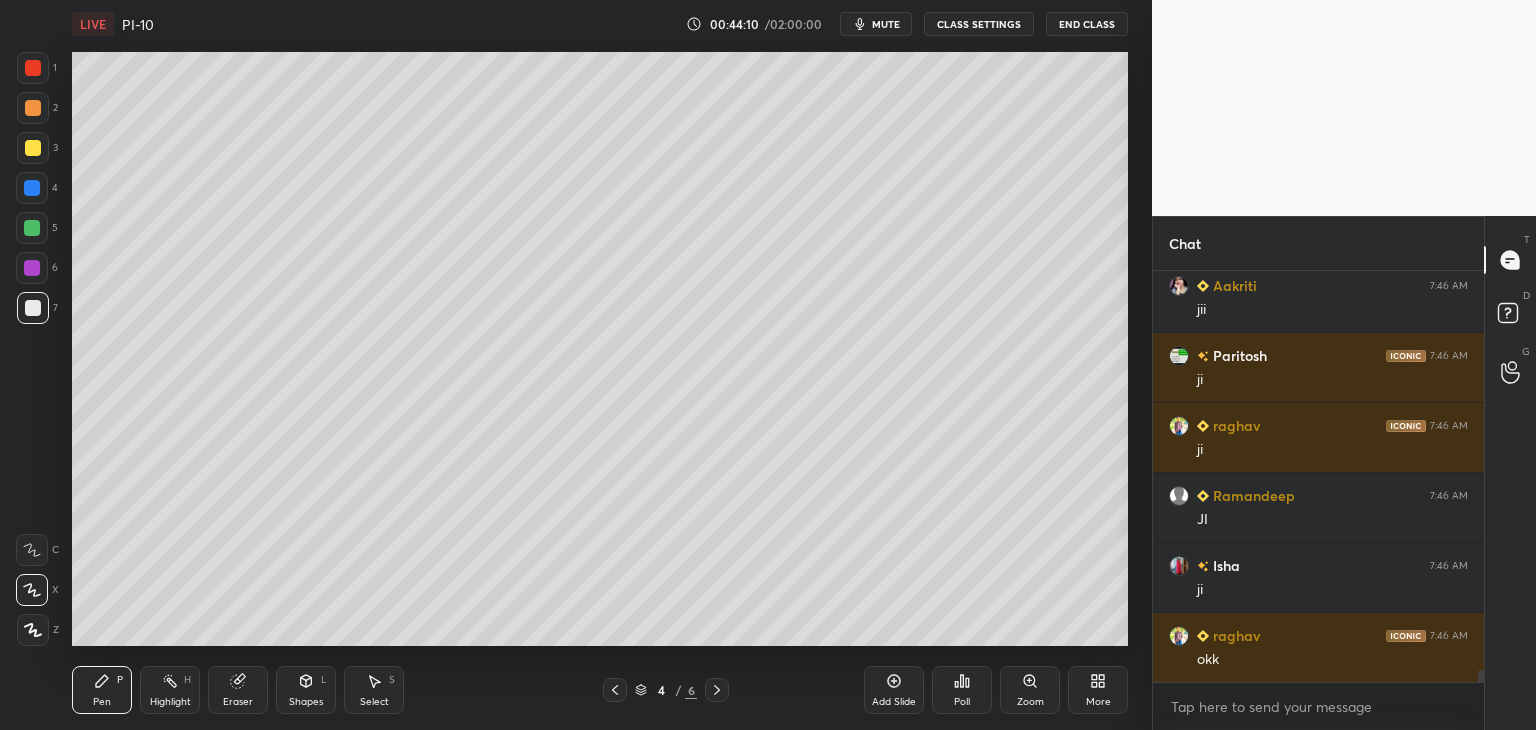 scroll, scrollTop: 14254, scrollLeft: 0, axis: vertical 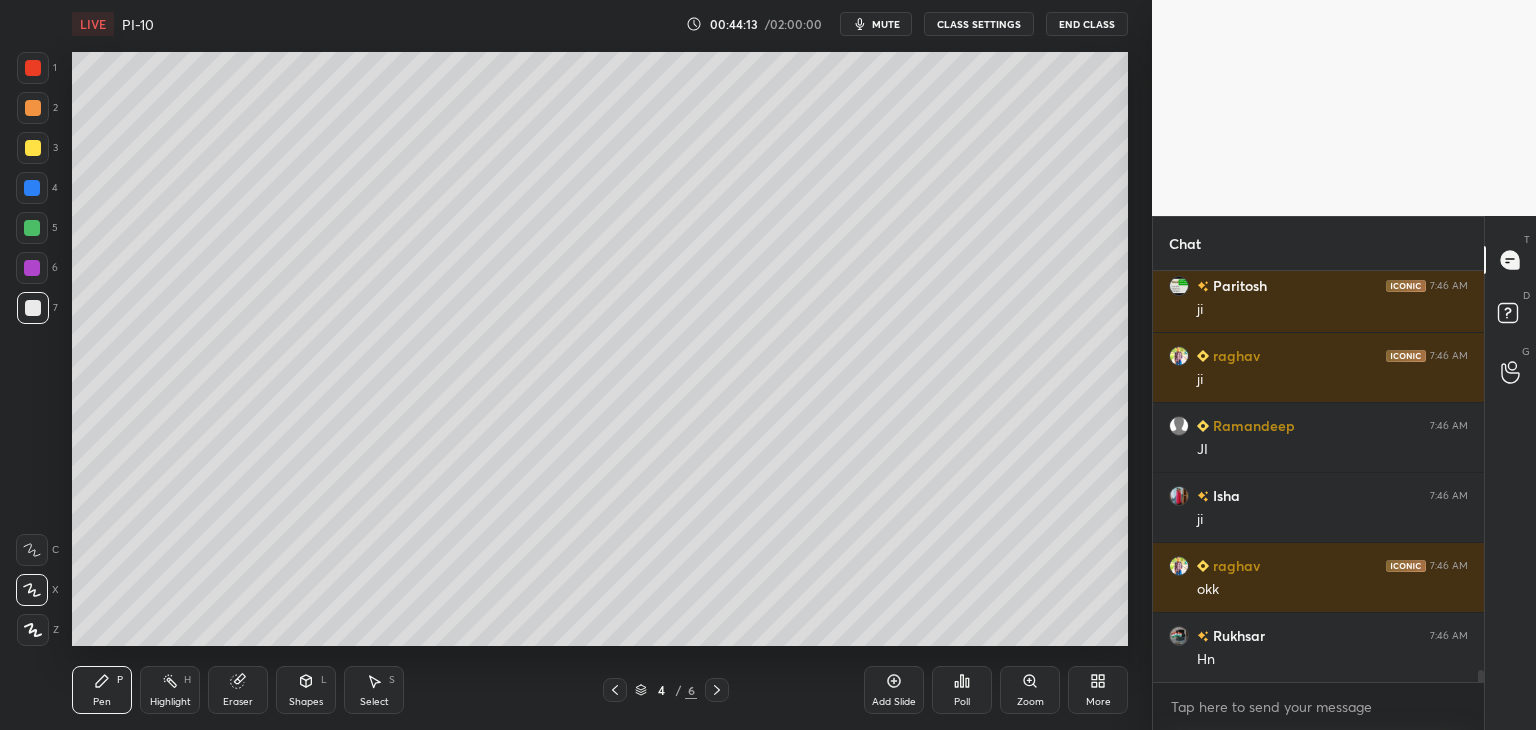 click on "Add Slide" at bounding box center (894, 690) 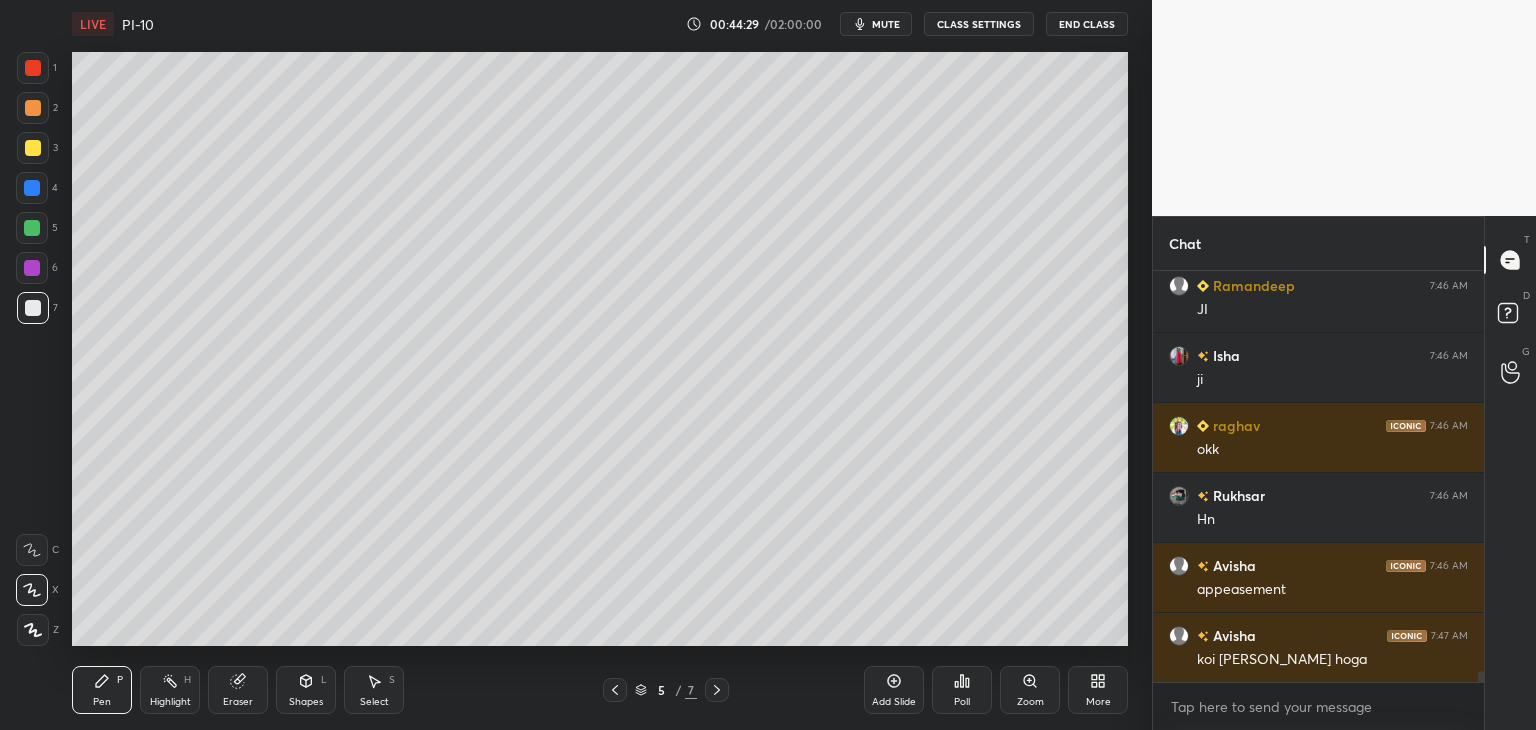 scroll, scrollTop: 14464, scrollLeft: 0, axis: vertical 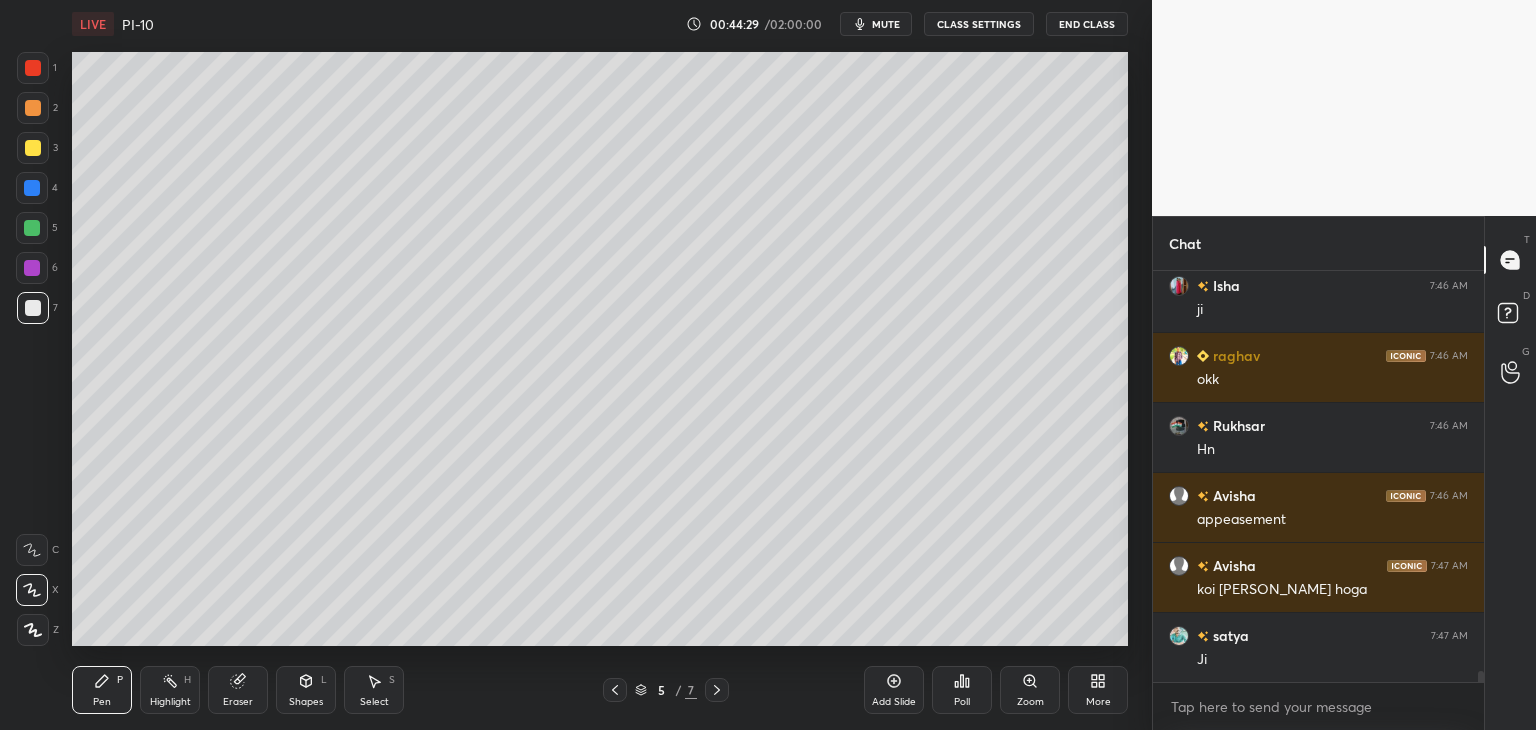 click at bounding box center [33, 148] 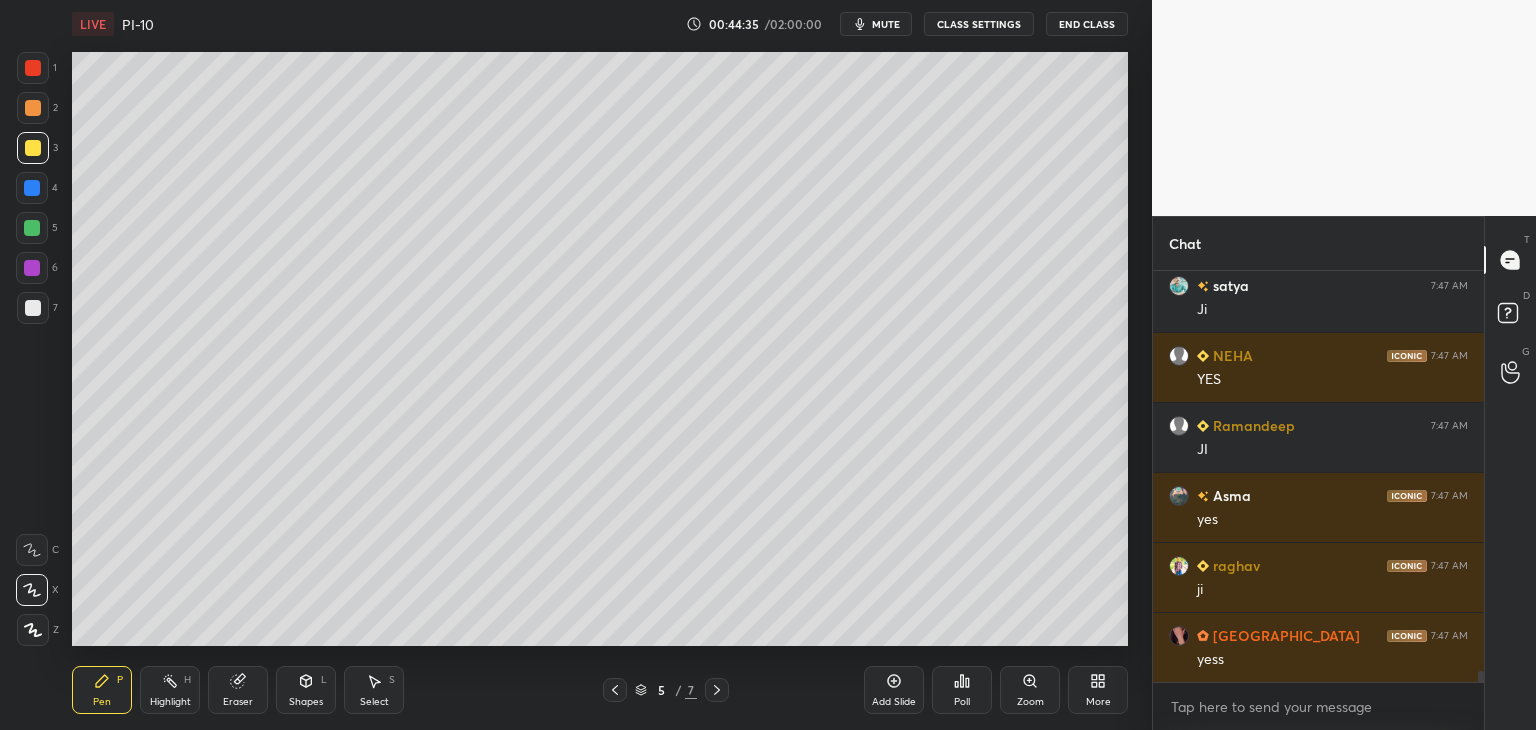 scroll, scrollTop: 14954, scrollLeft: 0, axis: vertical 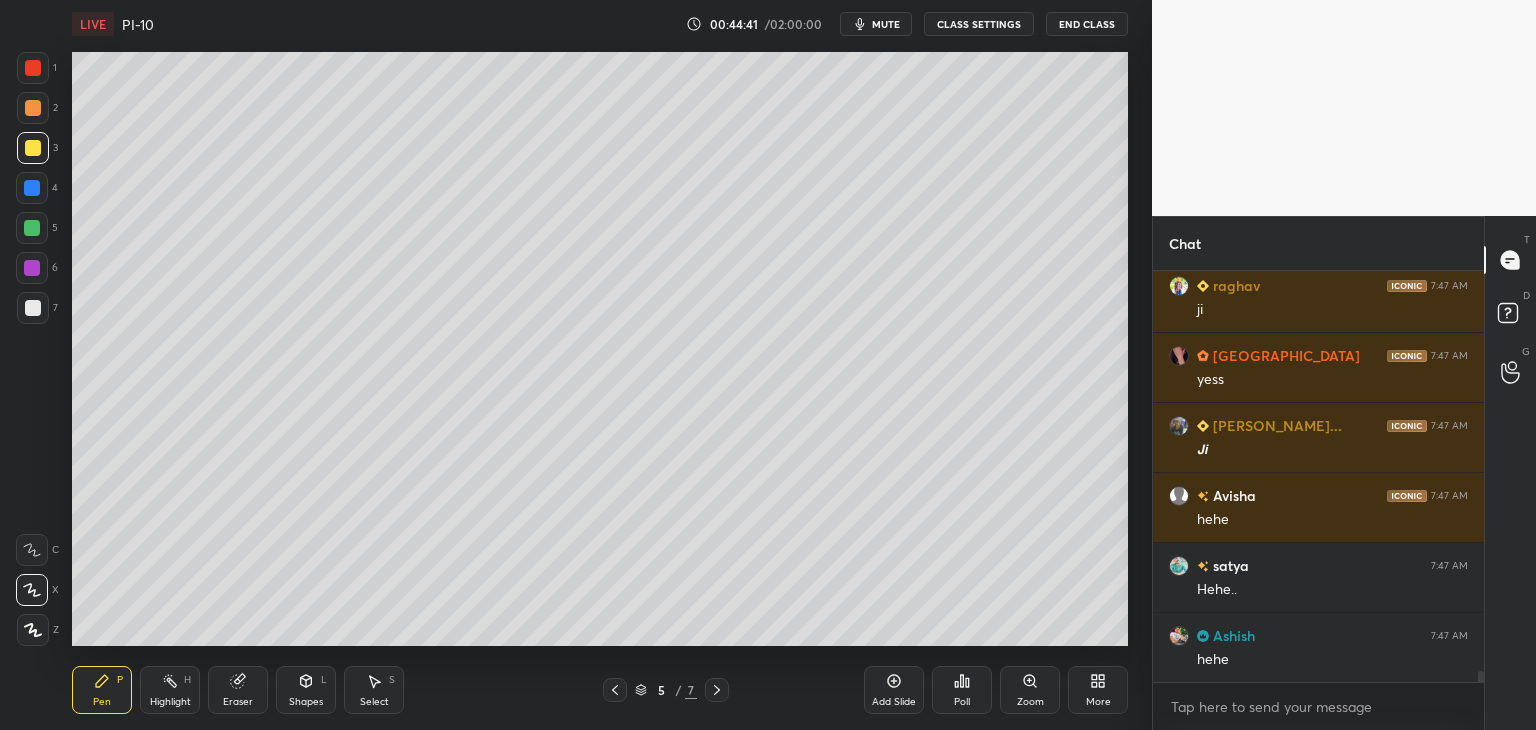 click at bounding box center [32, 268] 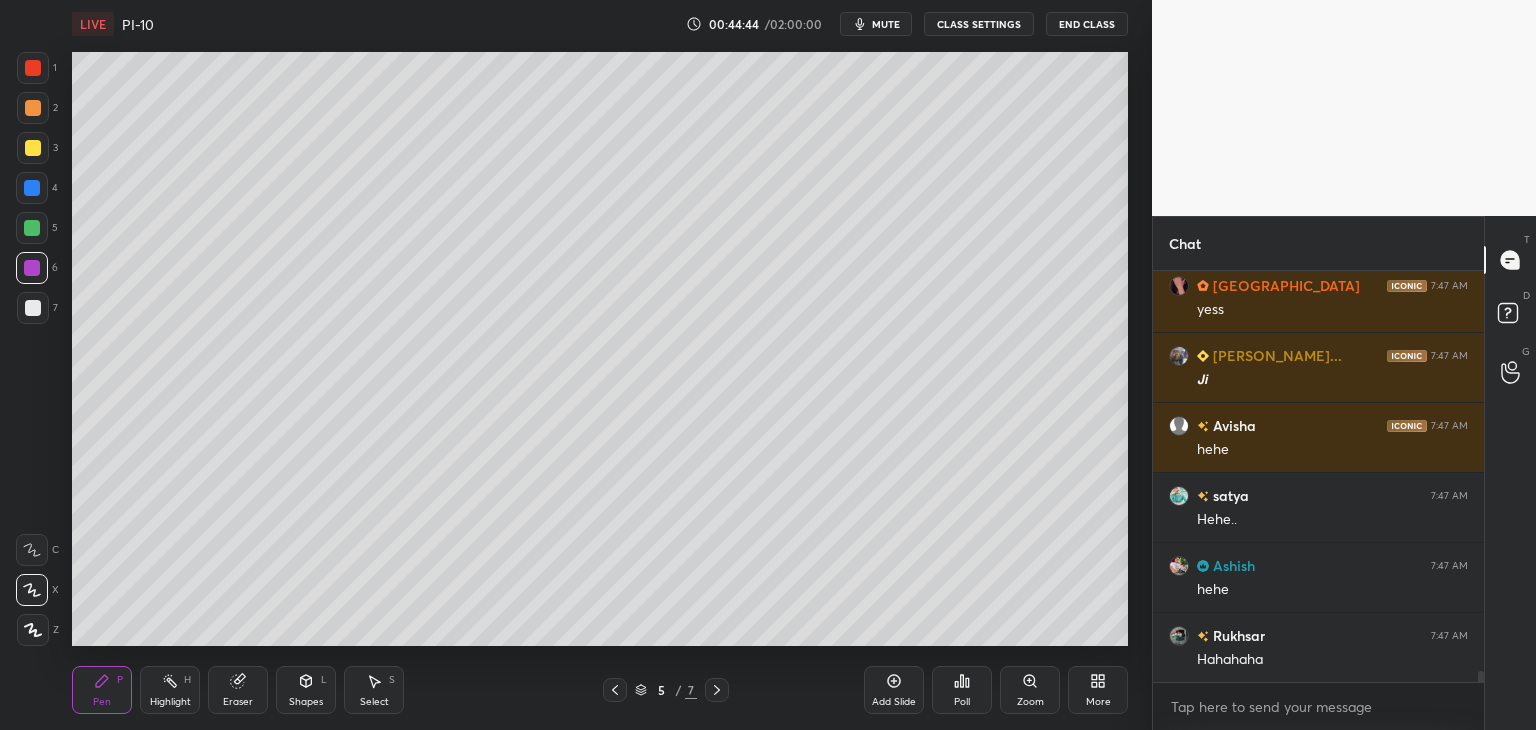 scroll, scrollTop: 15234, scrollLeft: 0, axis: vertical 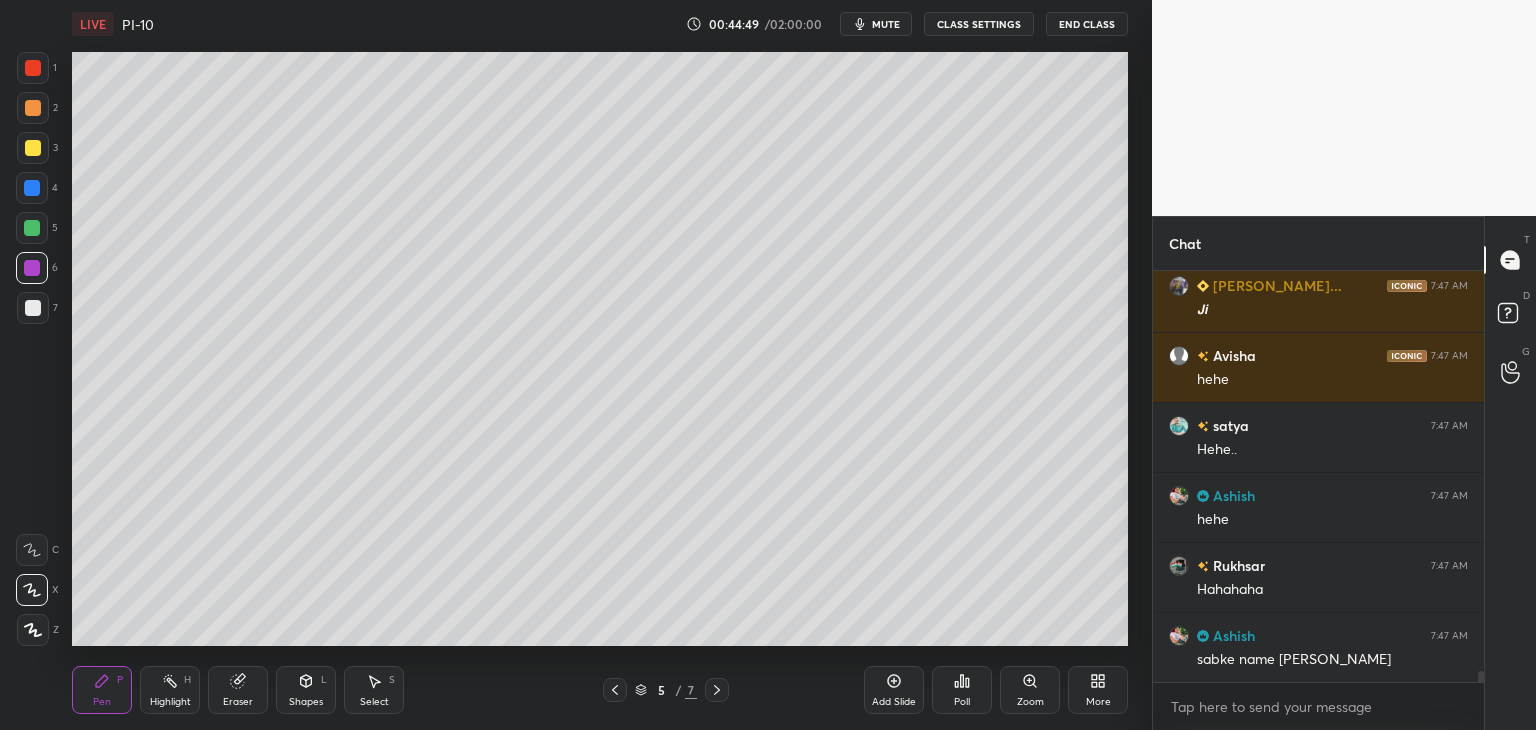 click at bounding box center [33, 148] 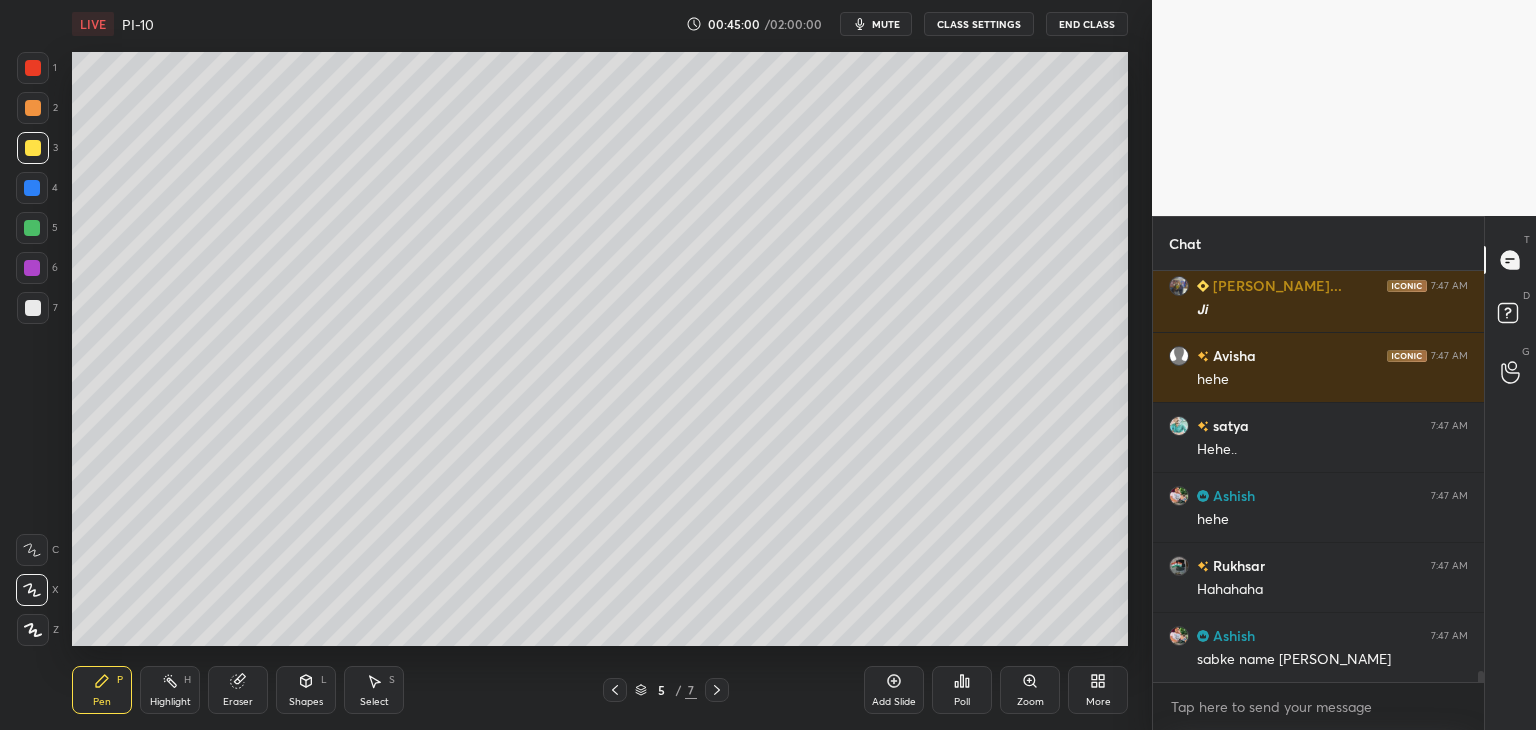 click at bounding box center (32, 268) 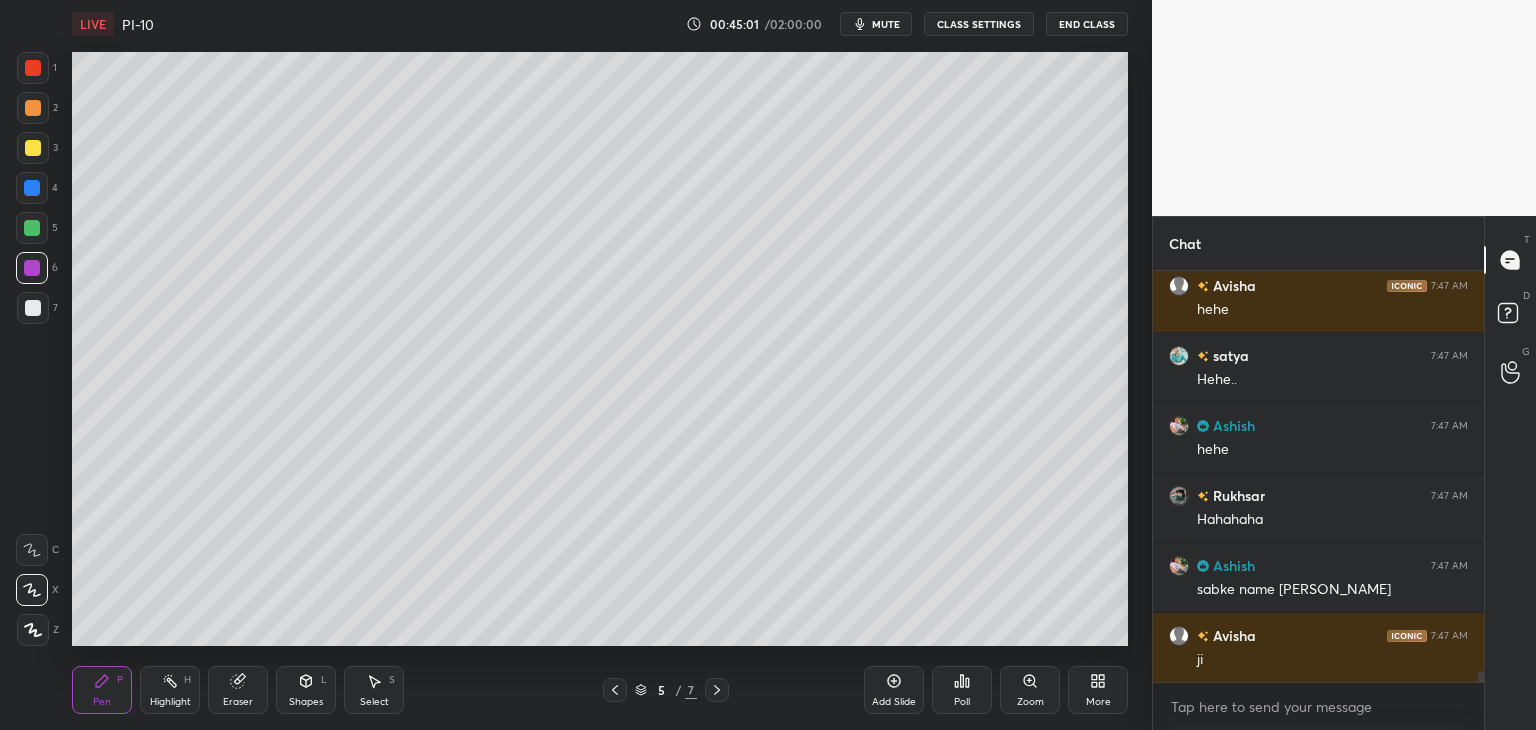 scroll, scrollTop: 15374, scrollLeft: 0, axis: vertical 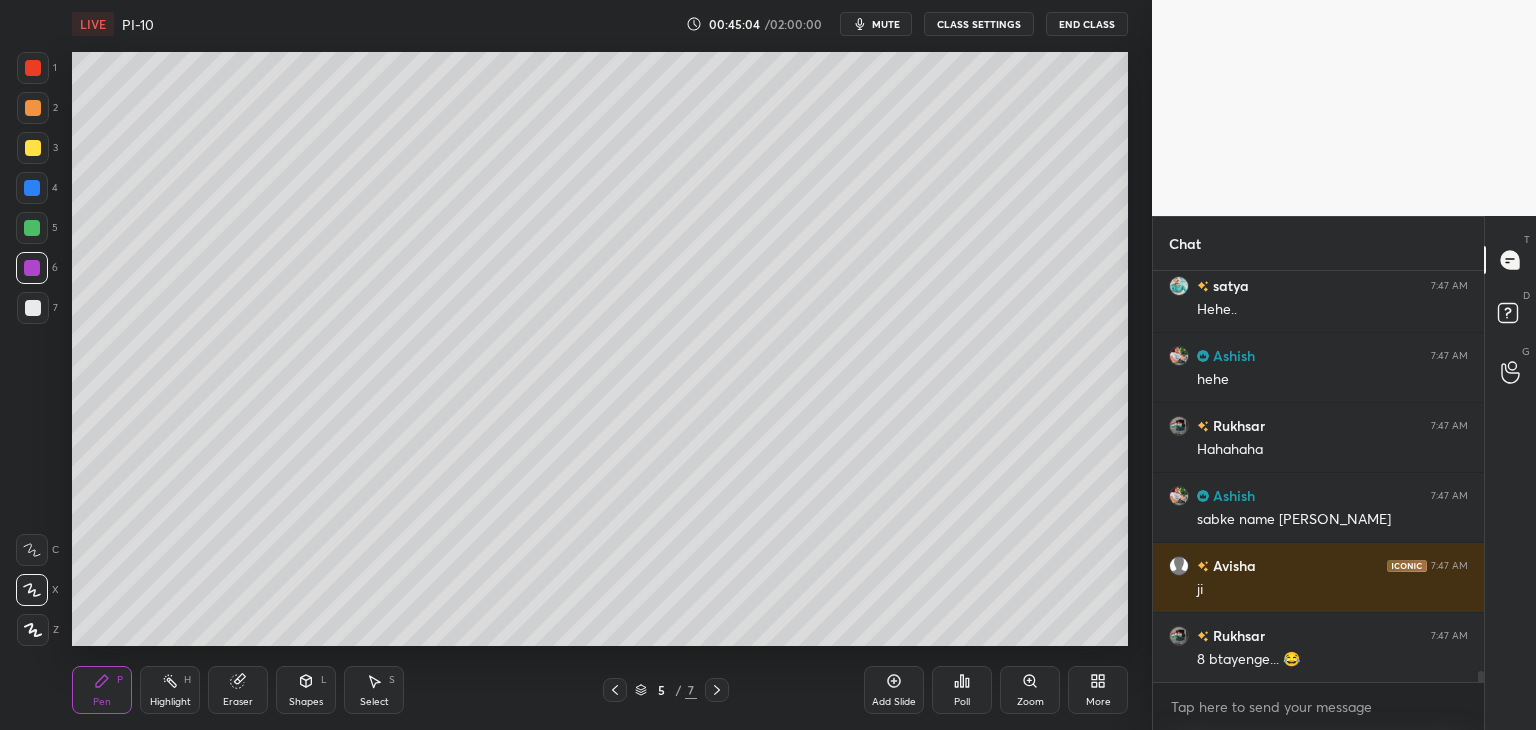 click at bounding box center [33, 148] 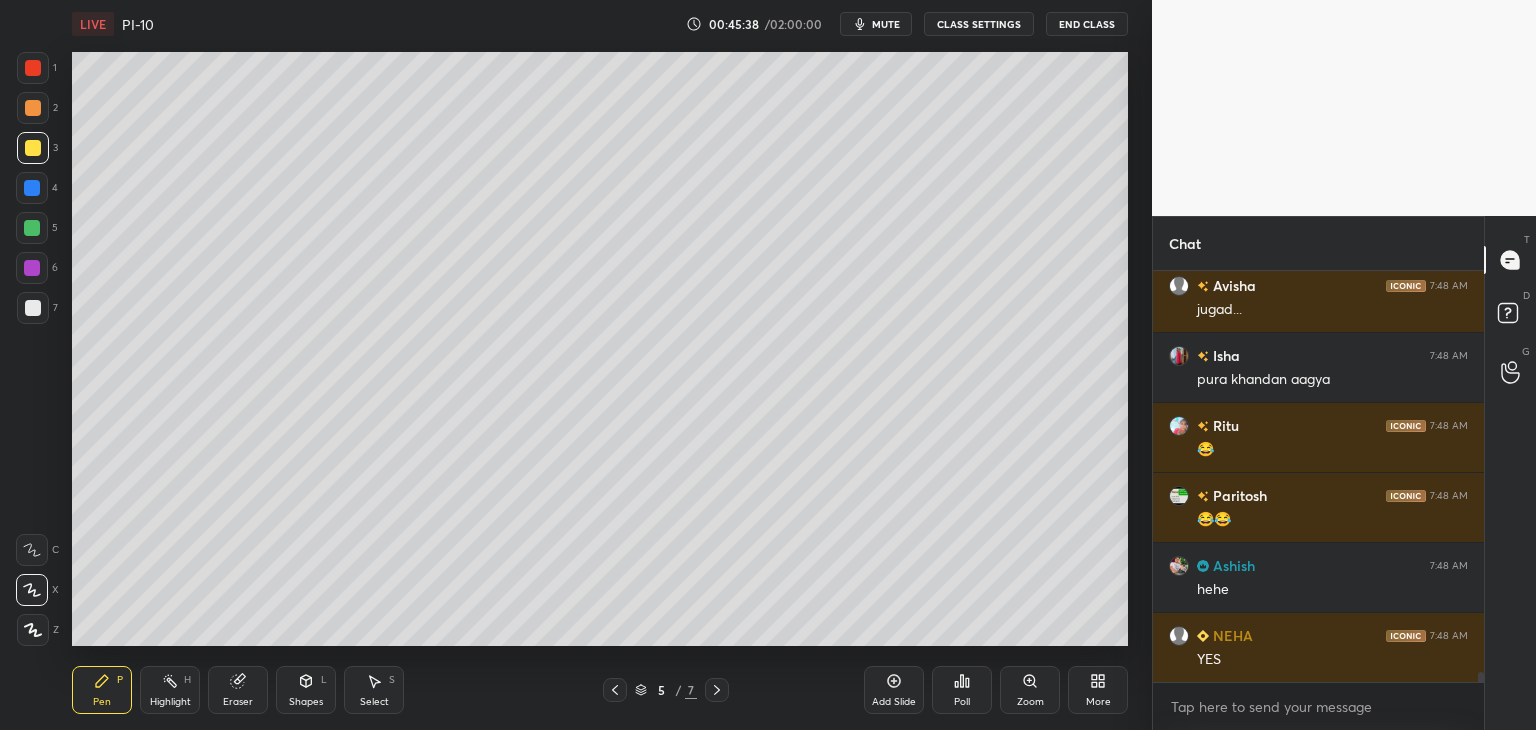 scroll, scrollTop: 16564, scrollLeft: 0, axis: vertical 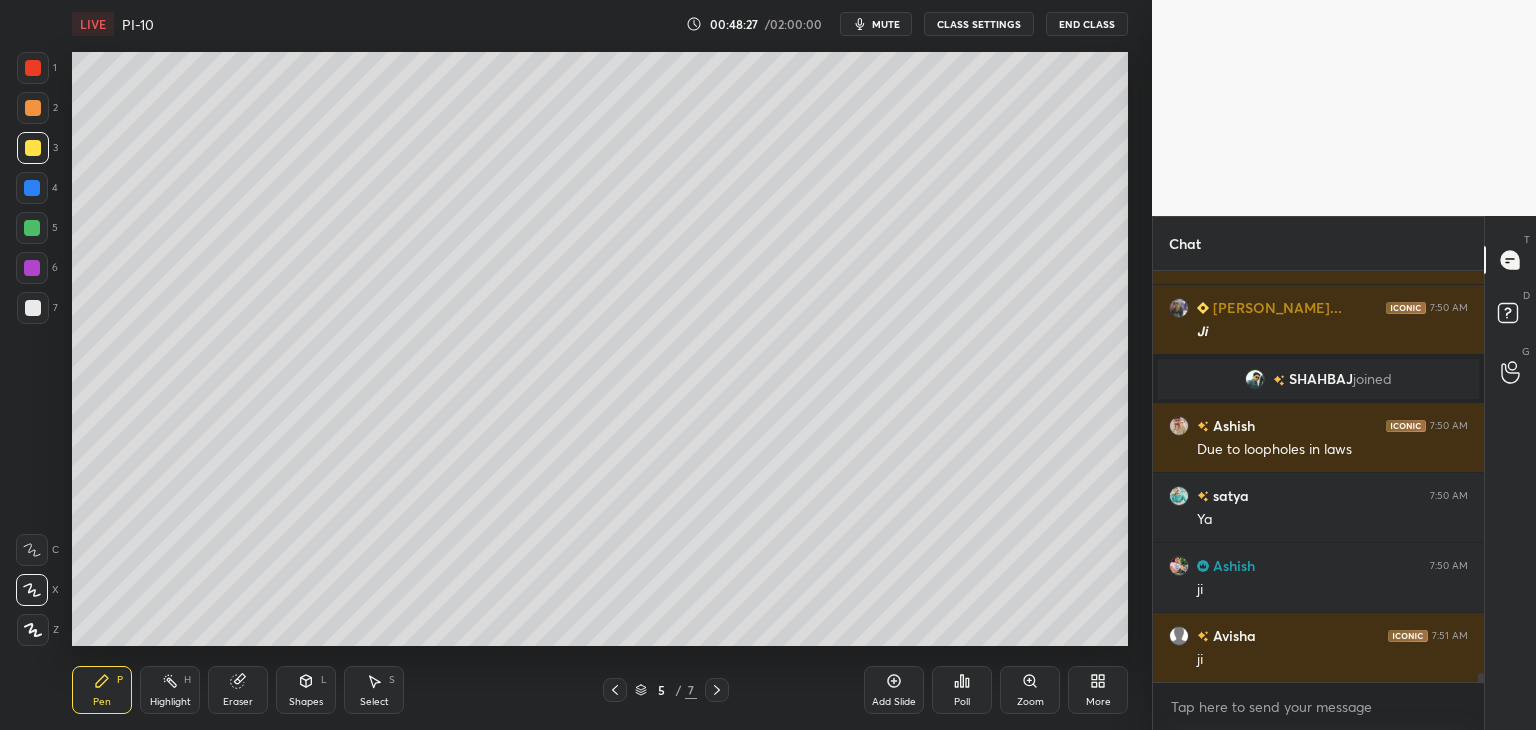 click 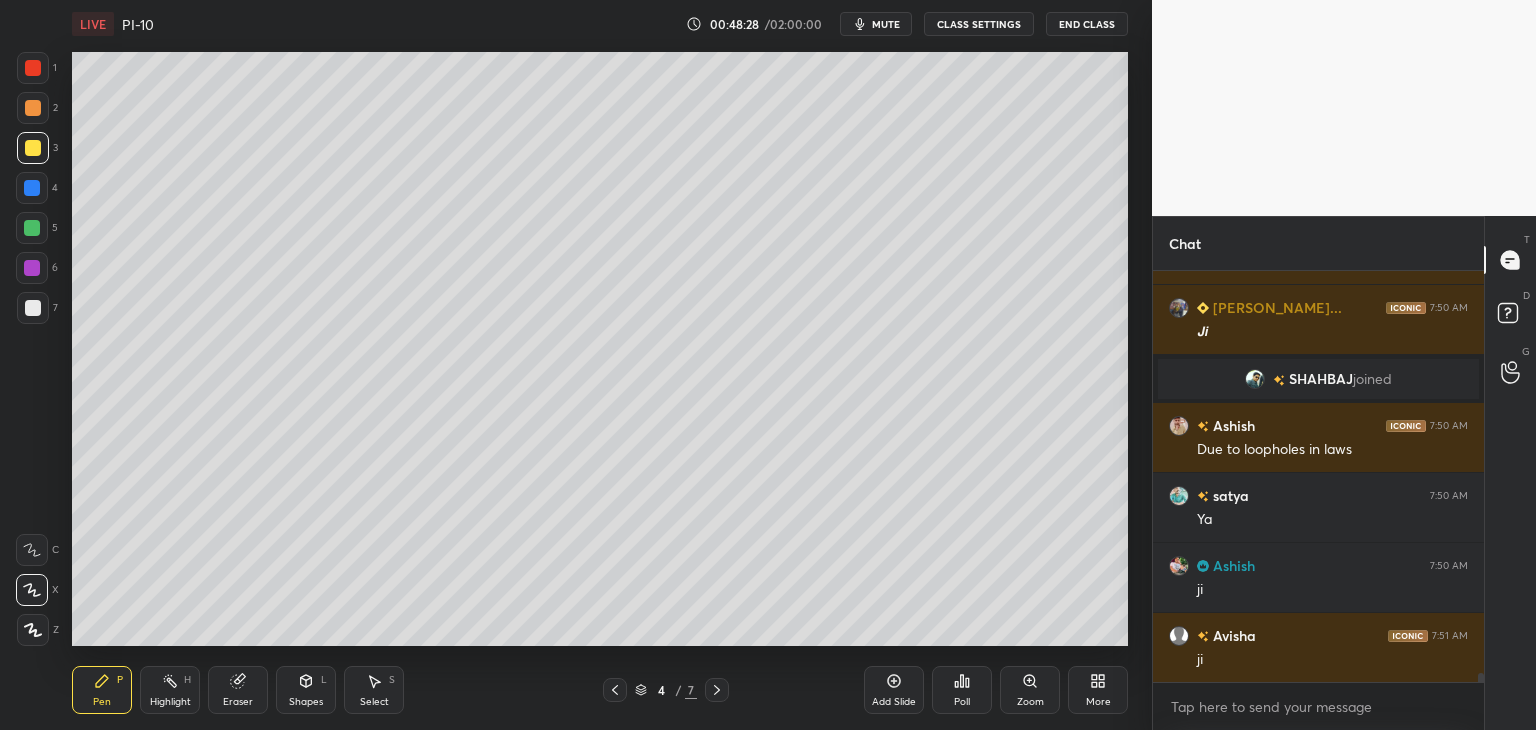 click 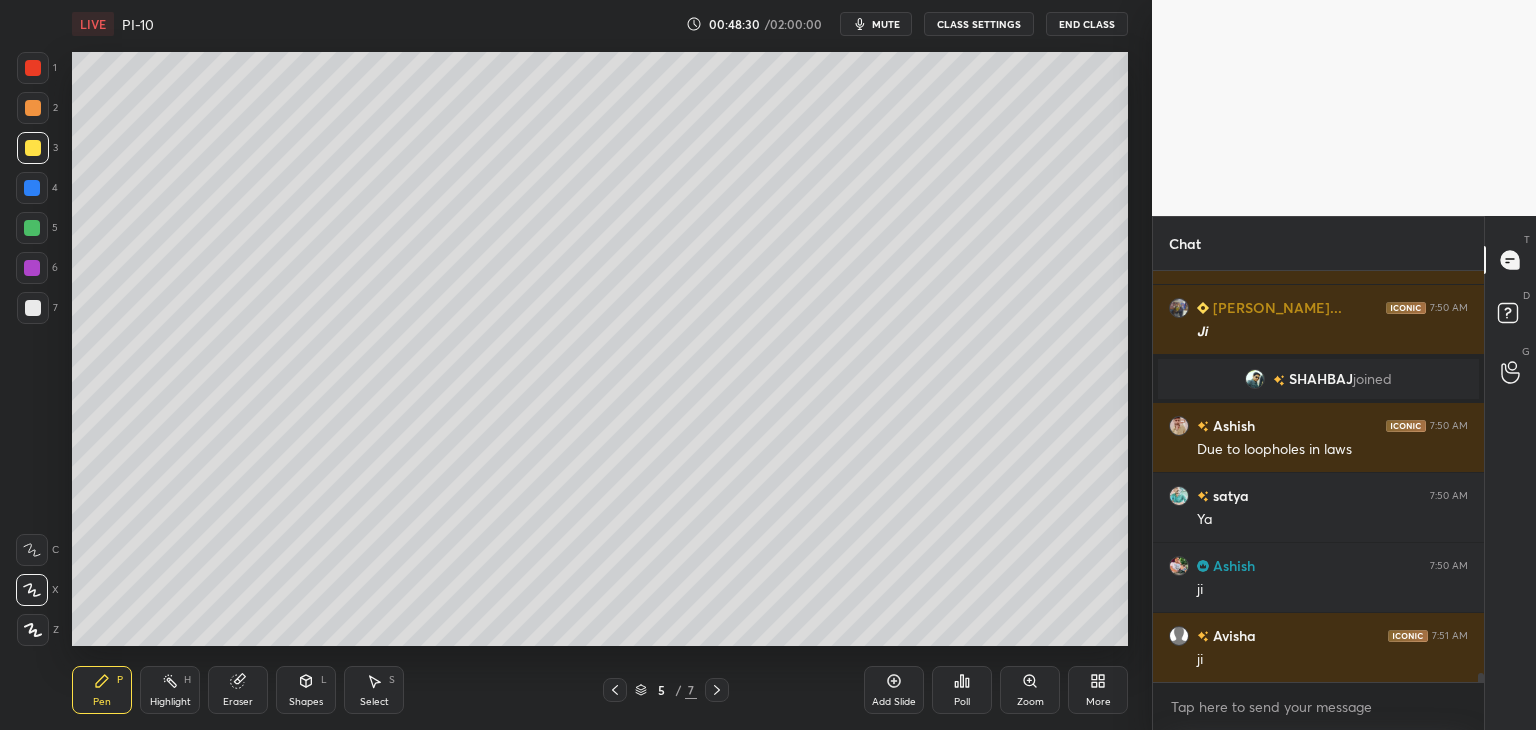 click 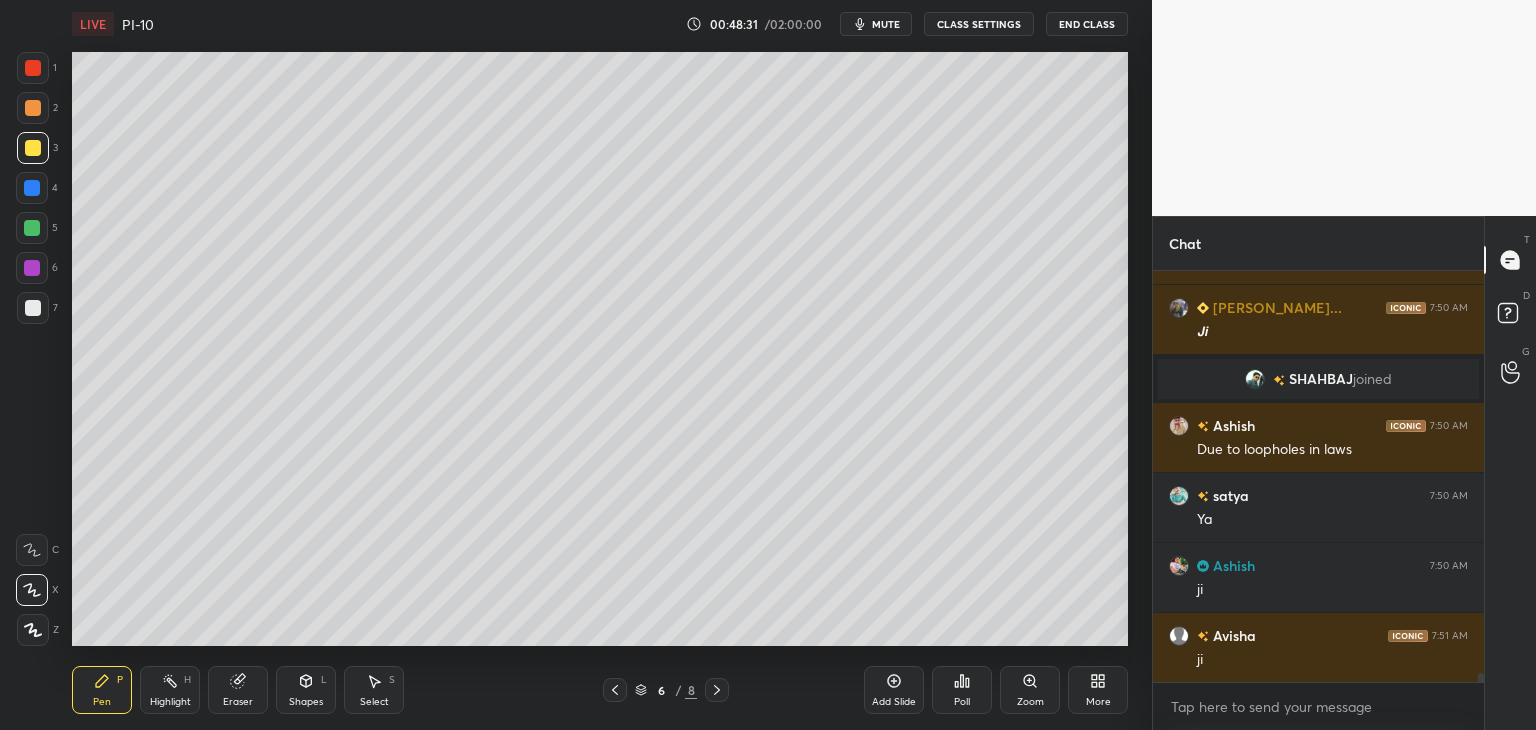 click at bounding box center (33, 308) 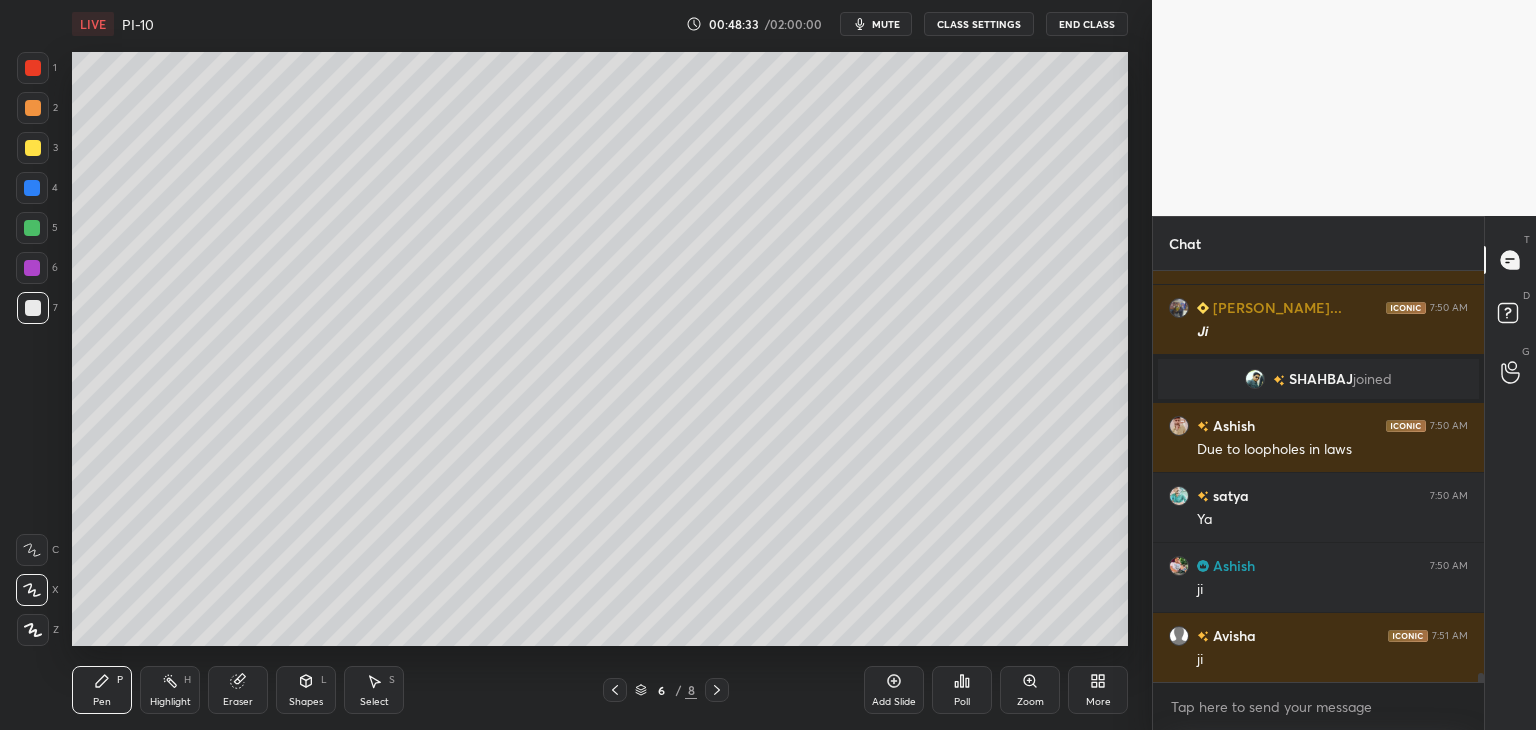 scroll, scrollTop: 18274, scrollLeft: 0, axis: vertical 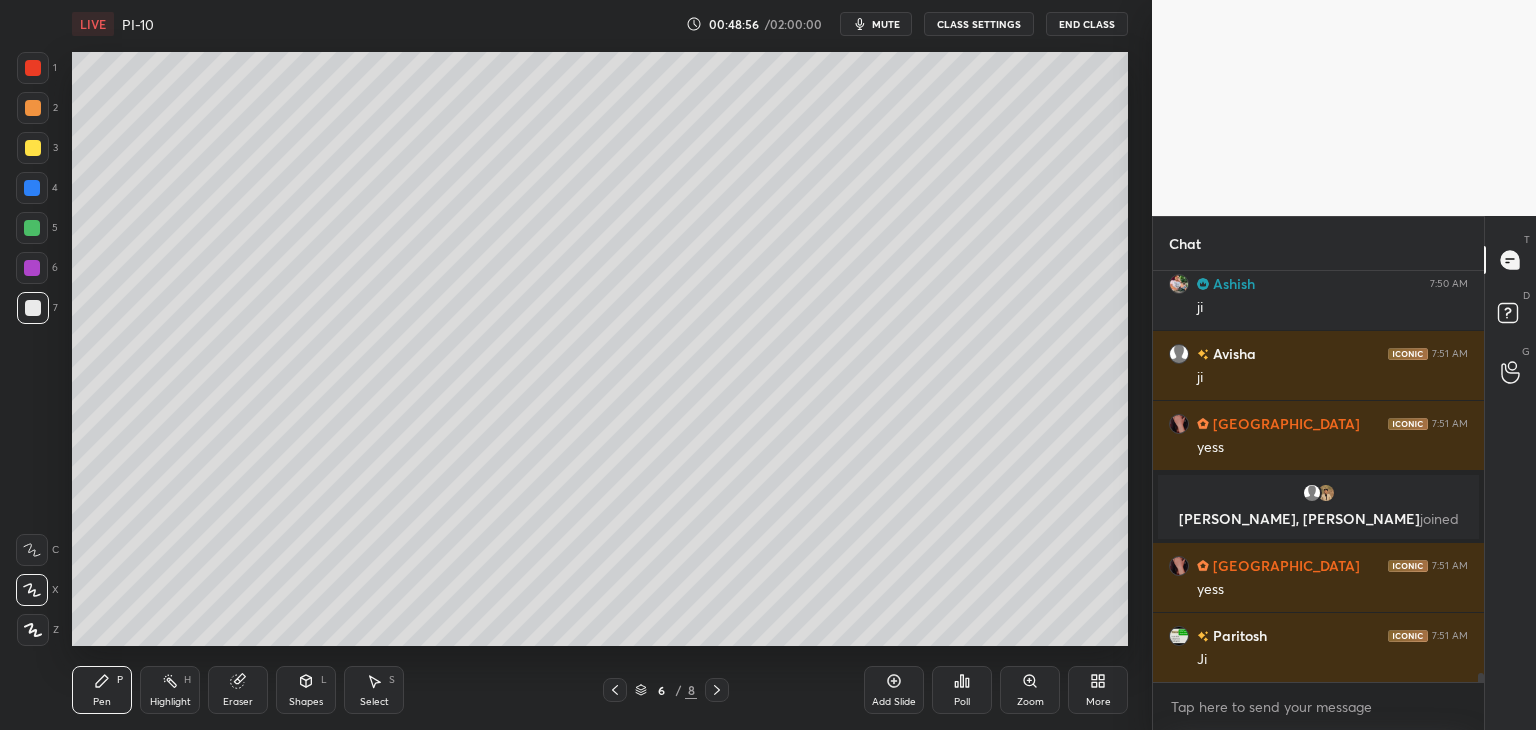 click at bounding box center (33, 148) 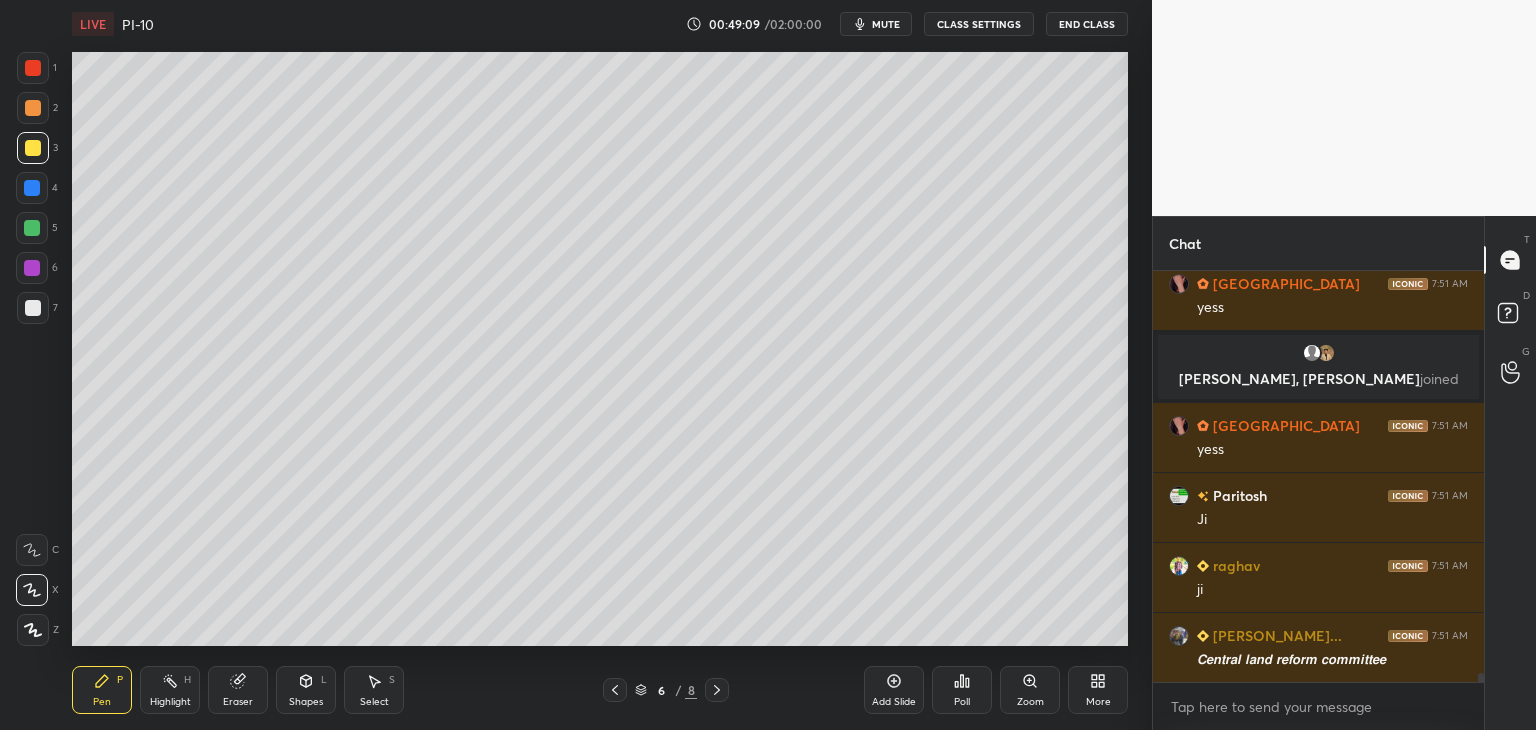 scroll, scrollTop: 18578, scrollLeft: 0, axis: vertical 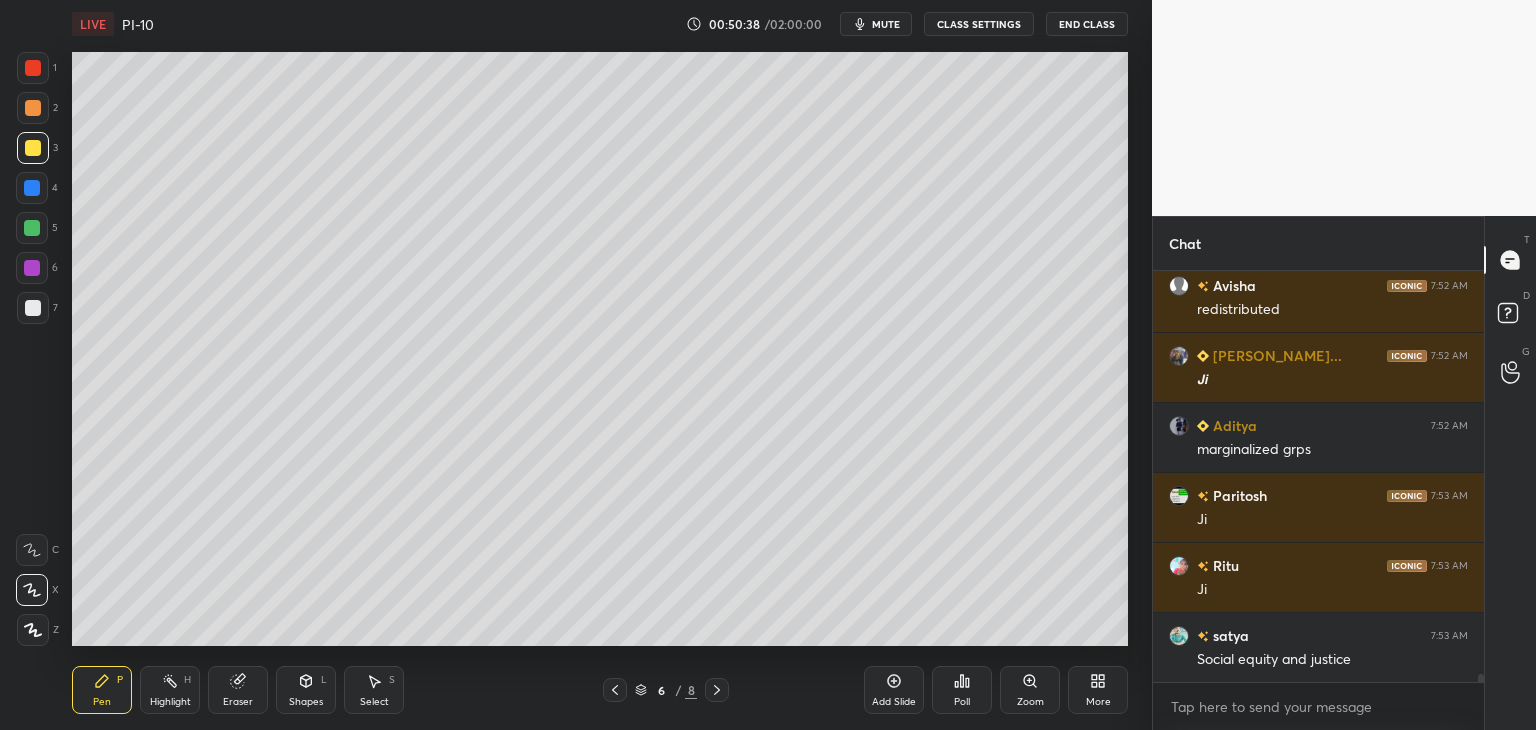 click at bounding box center [33, 308] 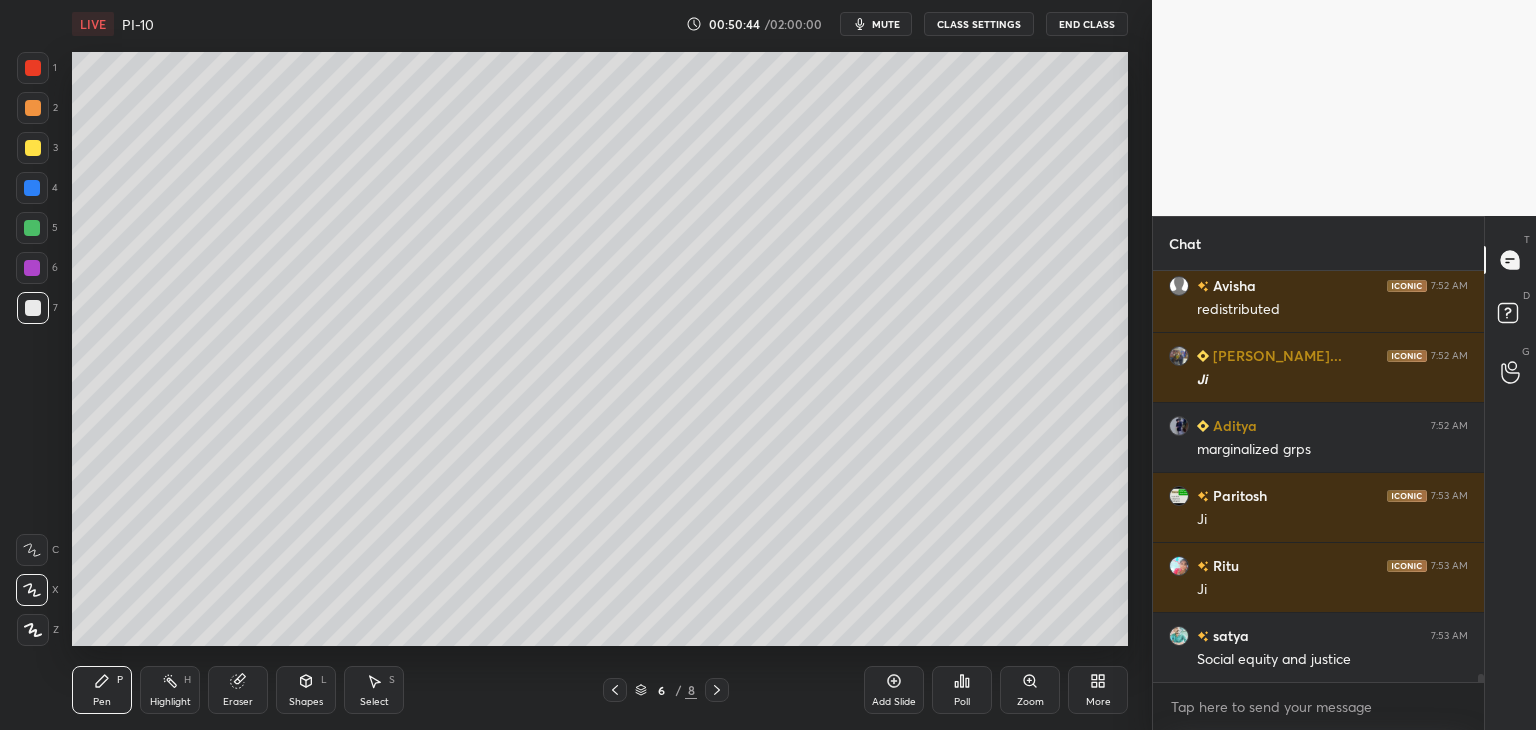 click at bounding box center (32, 268) 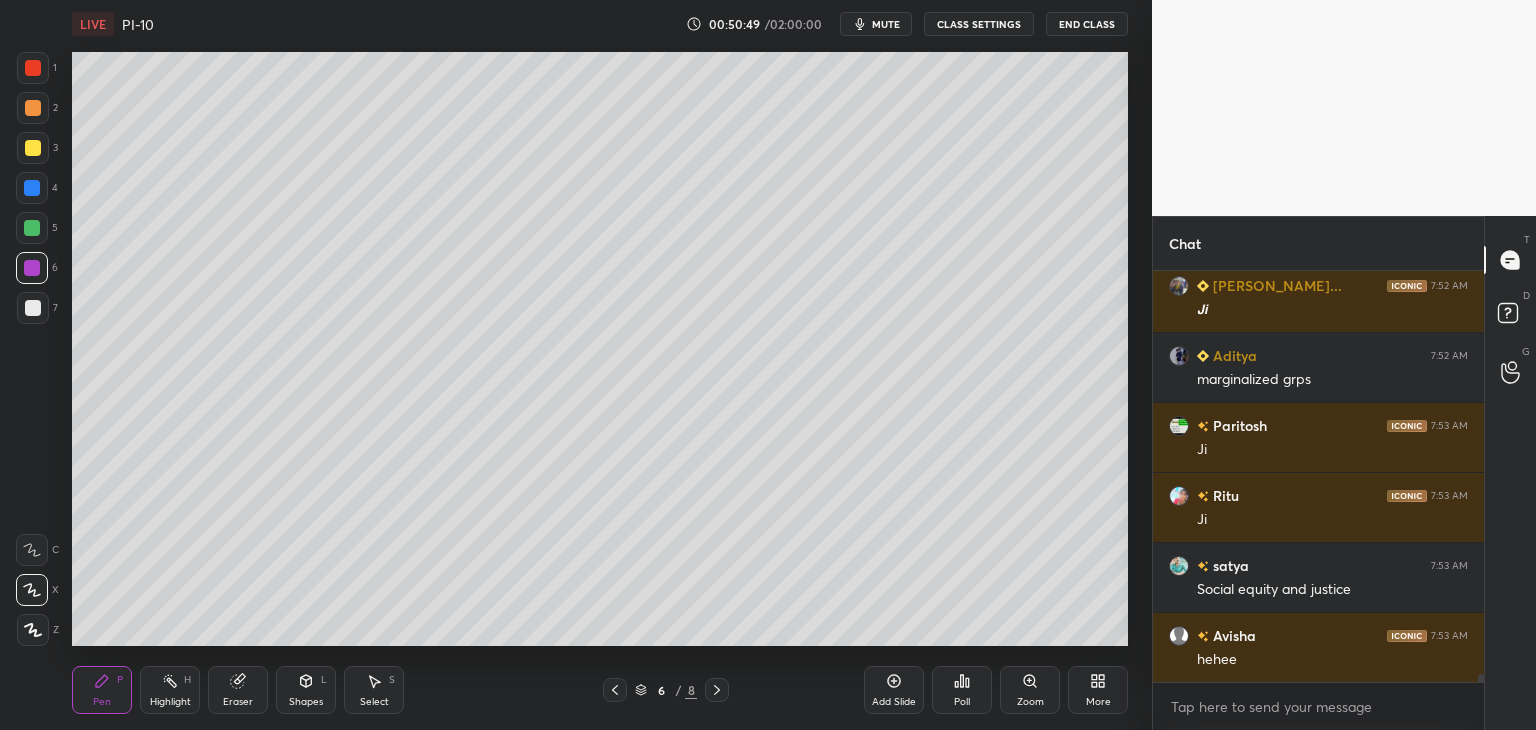 scroll, scrollTop: 19698, scrollLeft: 0, axis: vertical 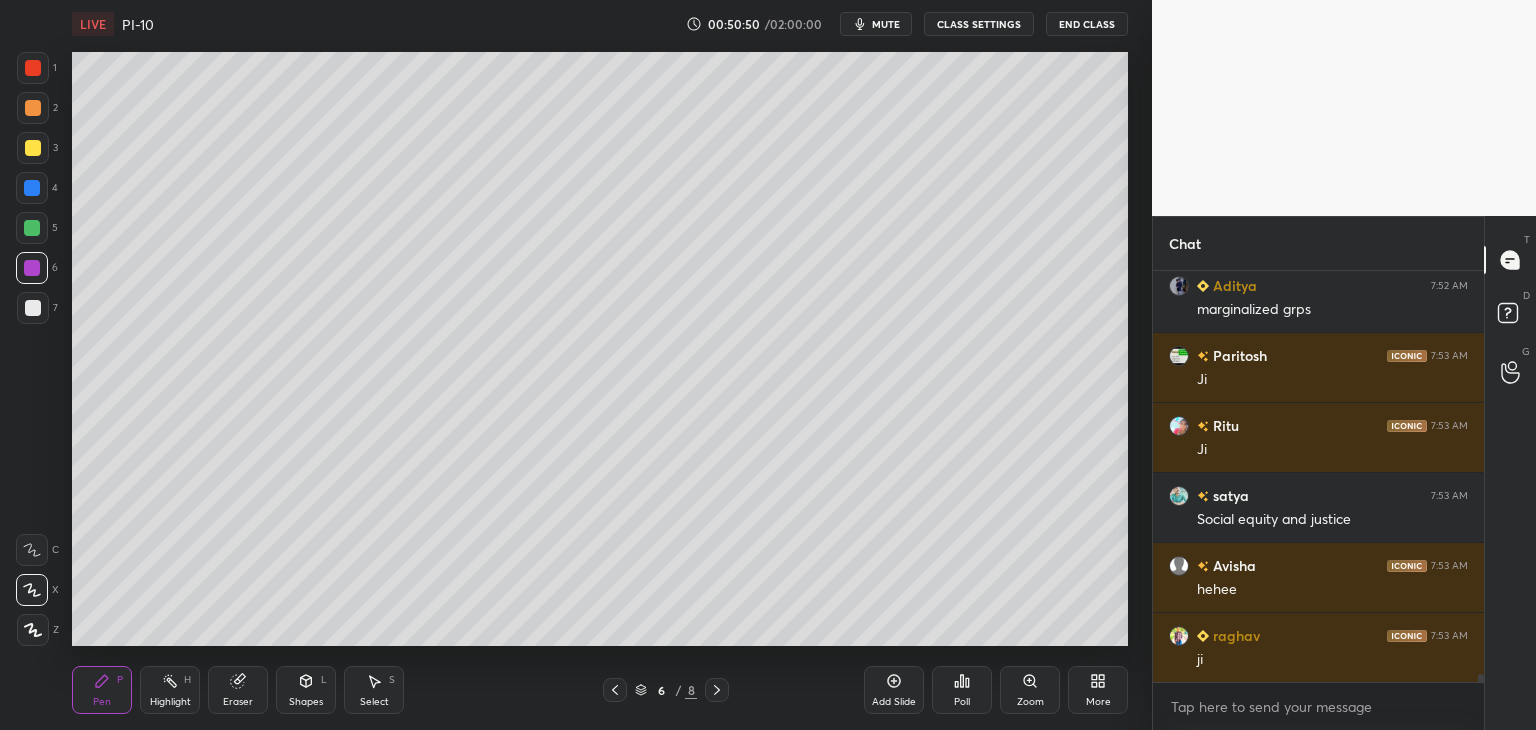 click at bounding box center [33, 148] 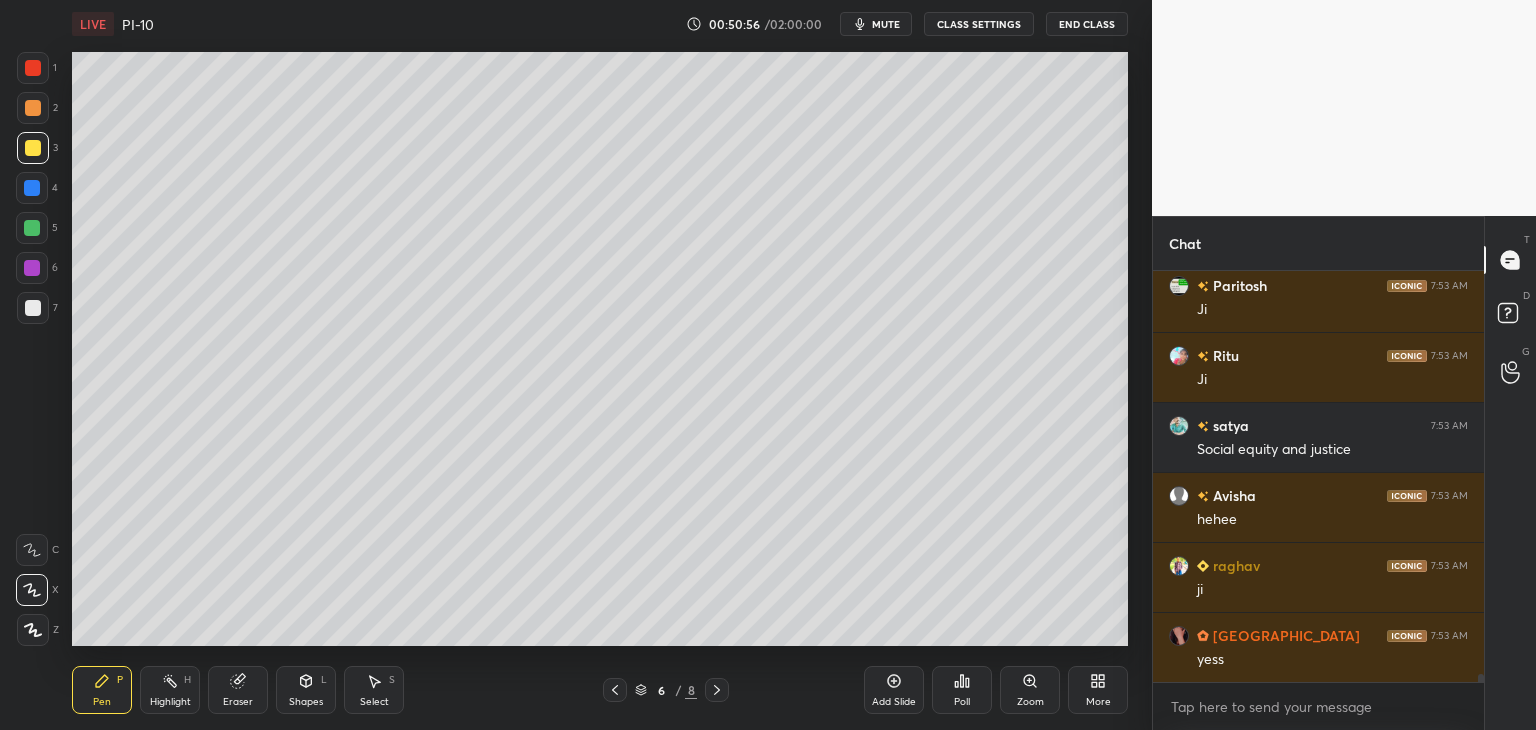 scroll, scrollTop: 19838, scrollLeft: 0, axis: vertical 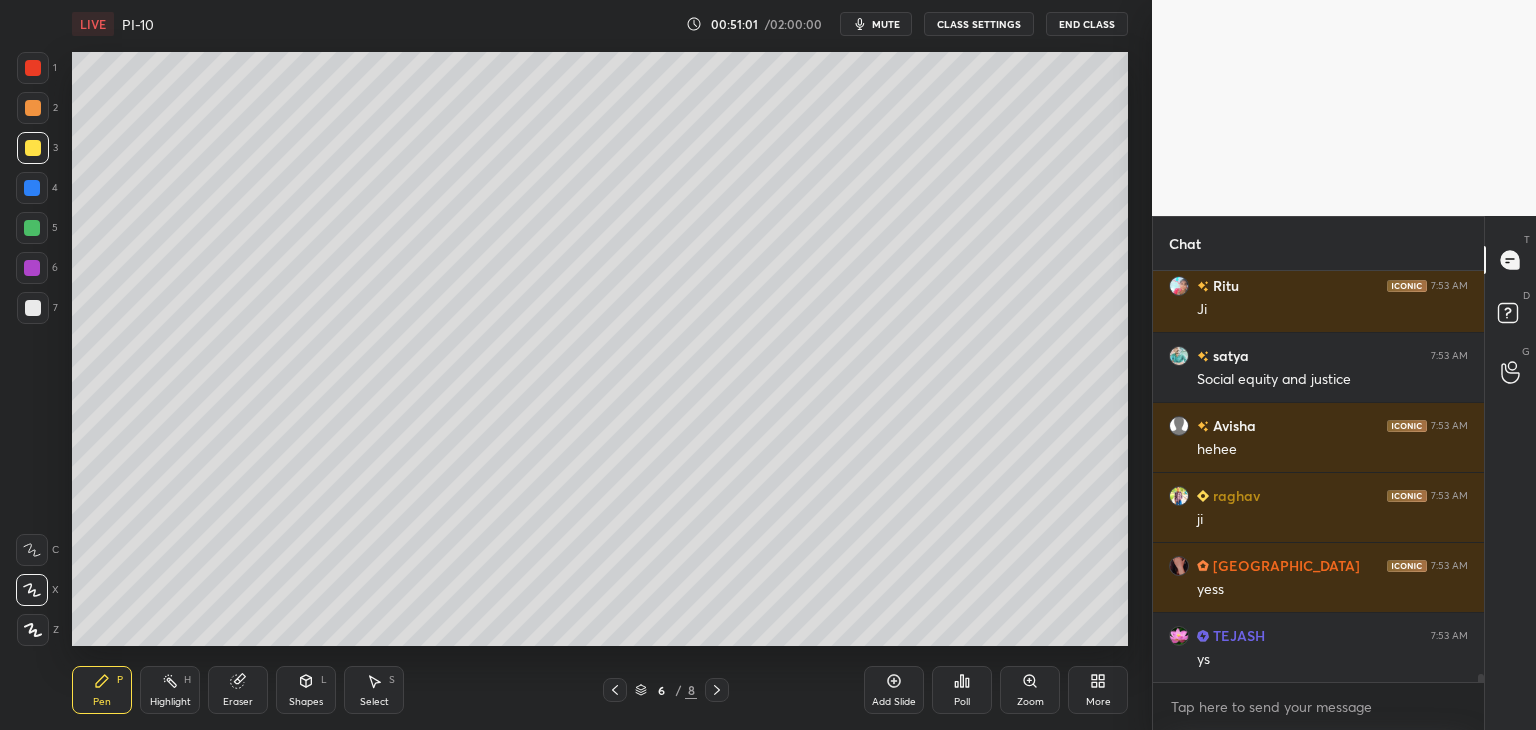 click at bounding box center [32, 188] 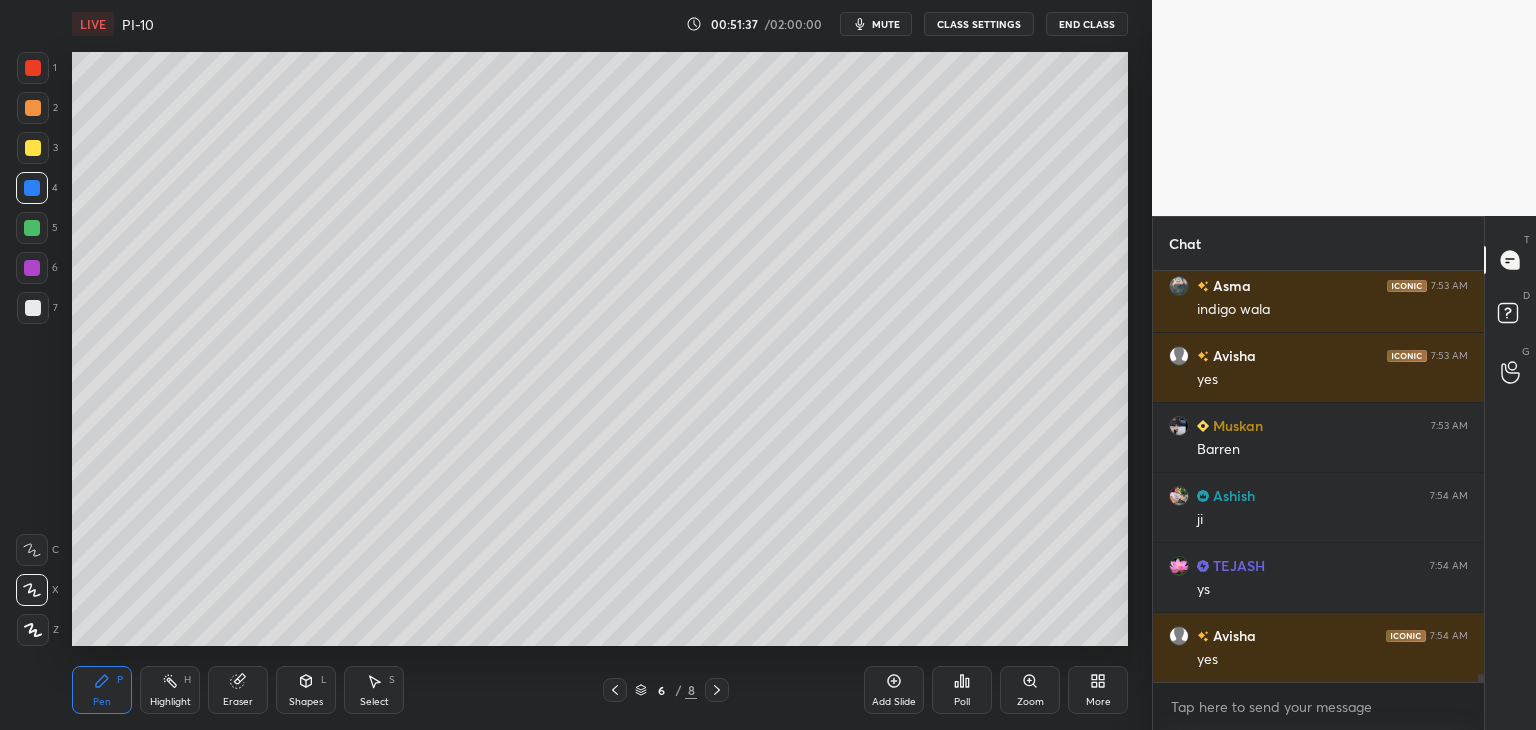 scroll, scrollTop: 20678, scrollLeft: 0, axis: vertical 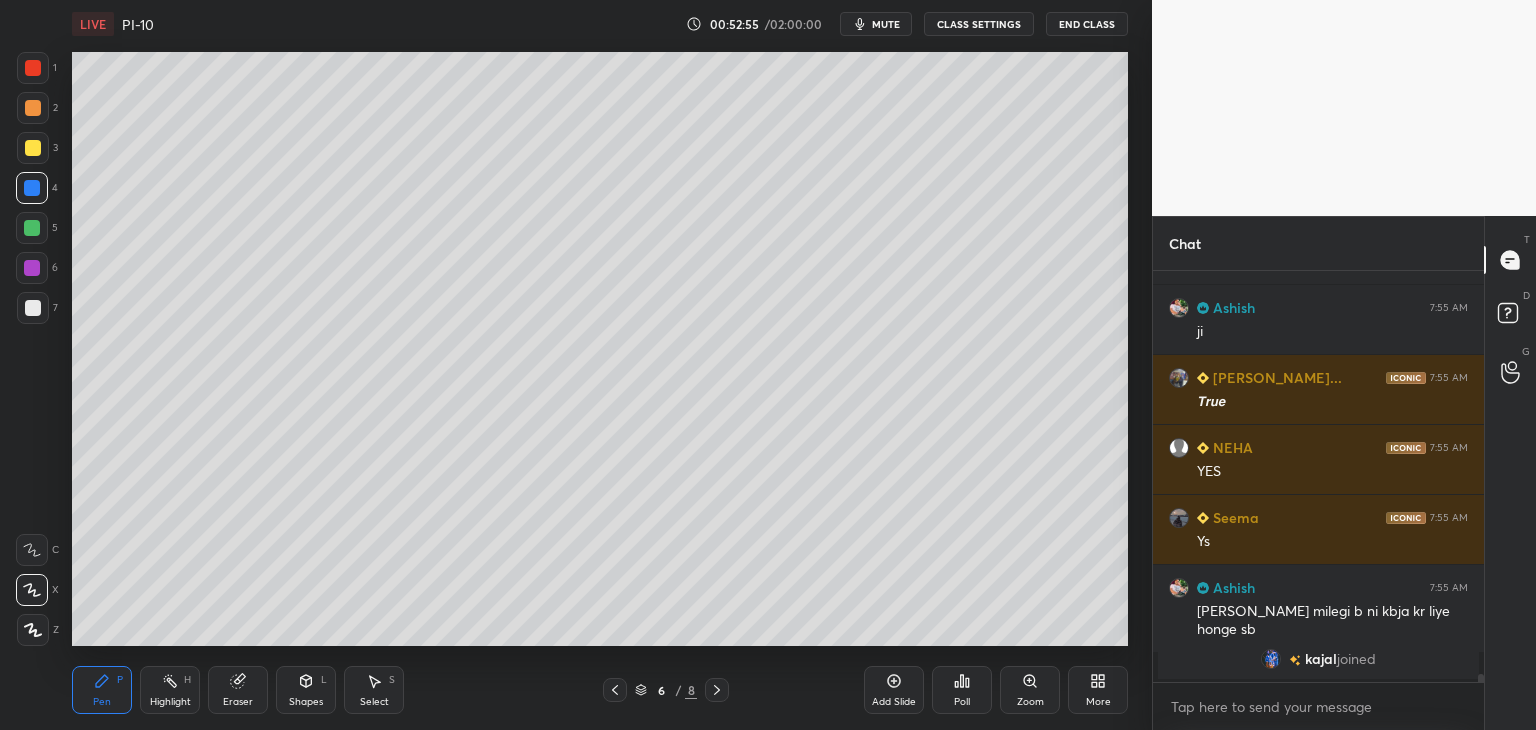 click at bounding box center [33, 148] 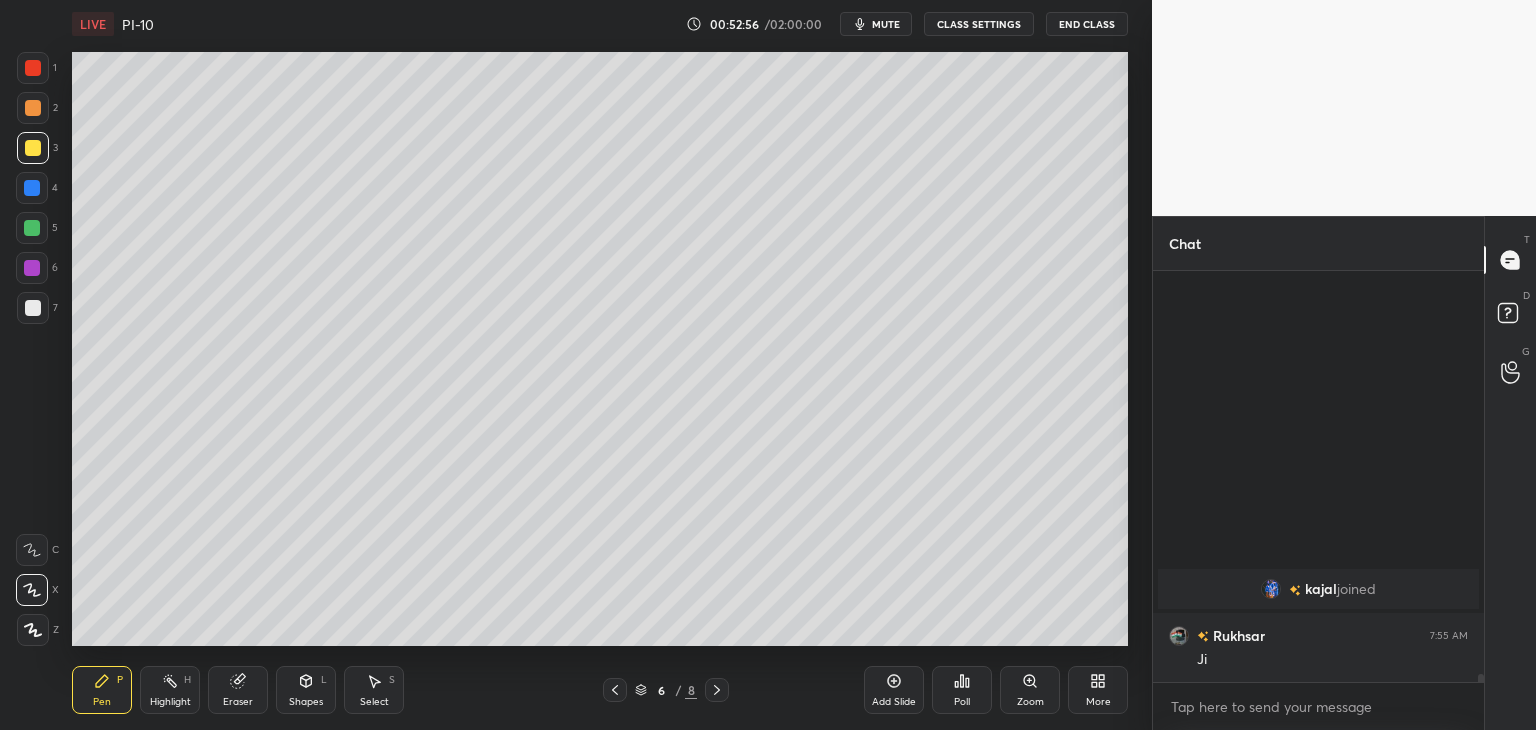 scroll, scrollTop: 20666, scrollLeft: 0, axis: vertical 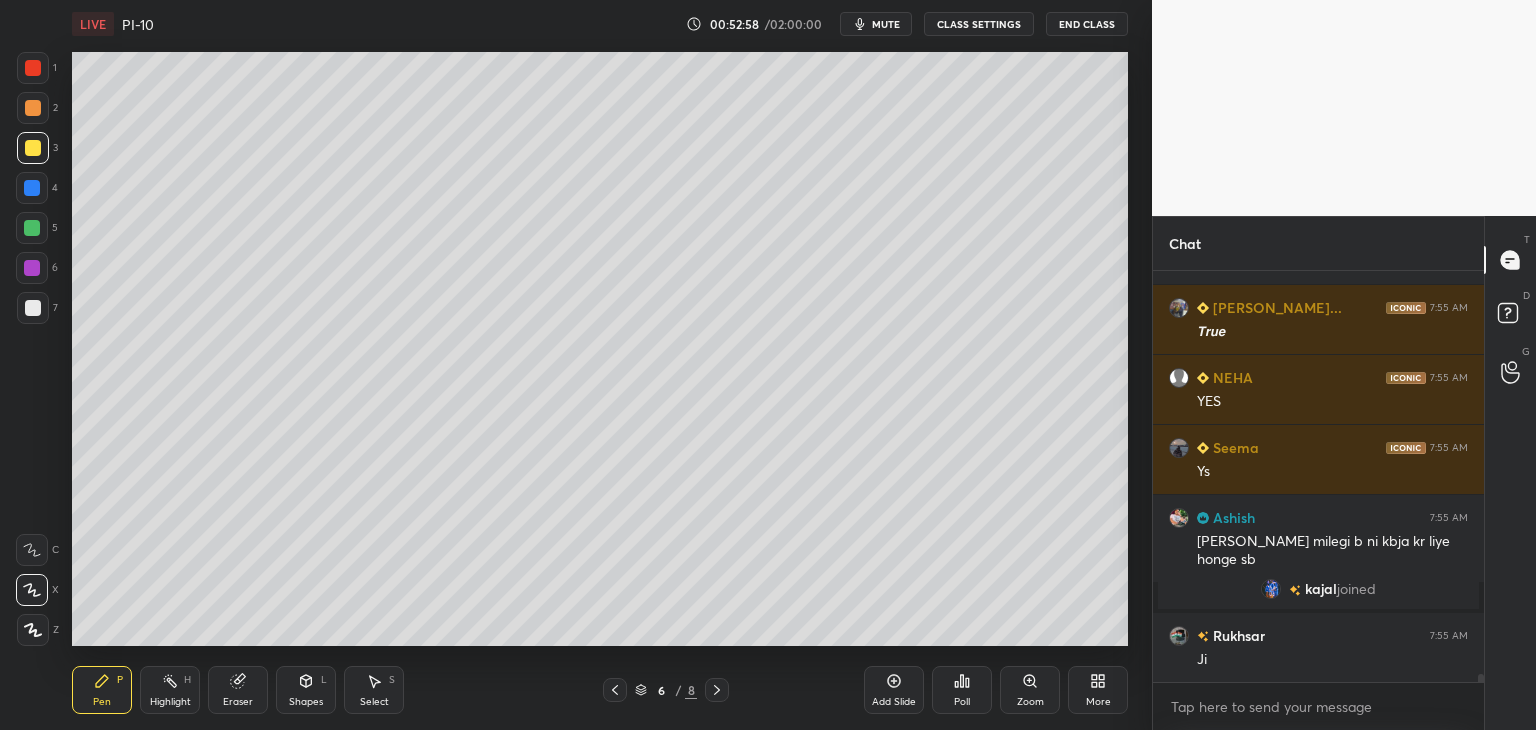 click 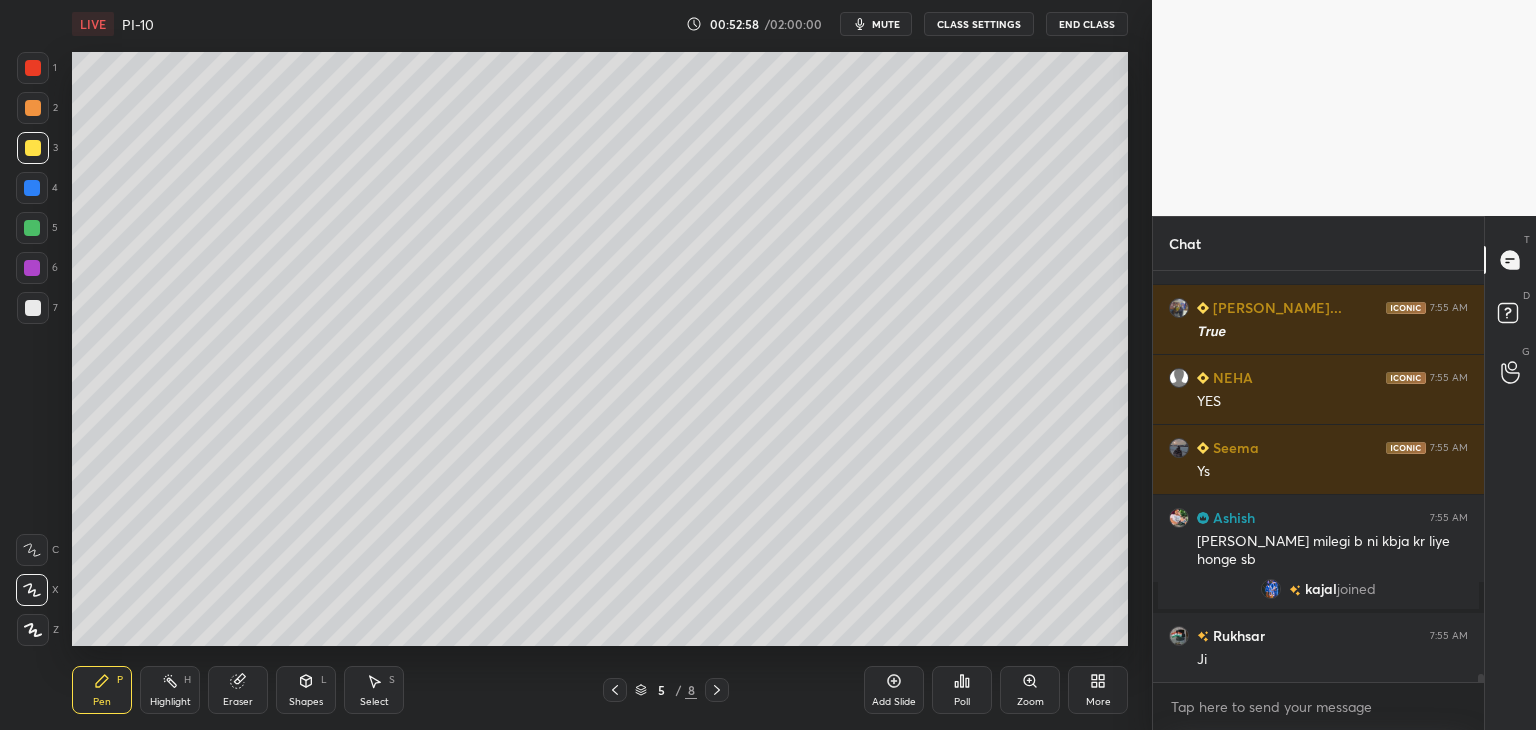 click 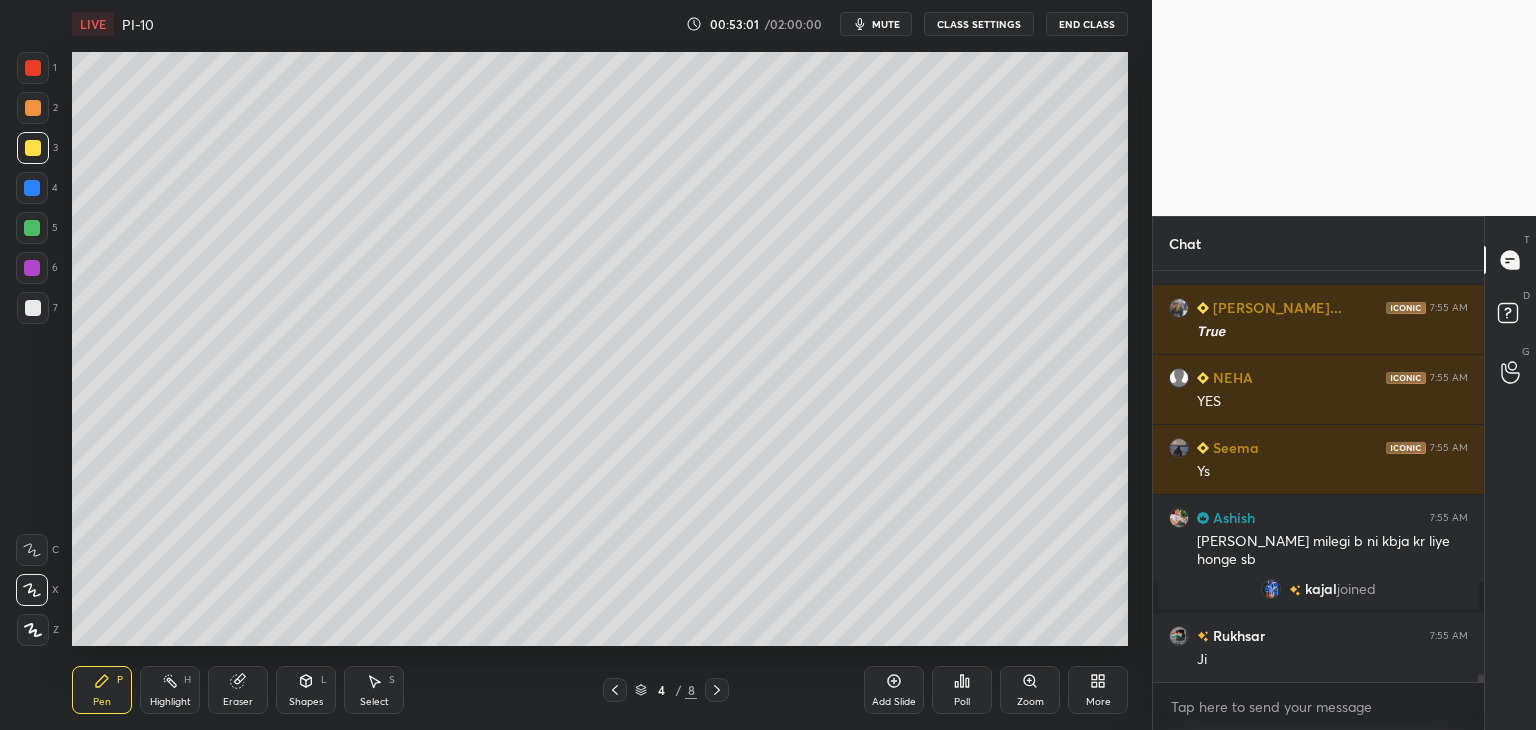 click 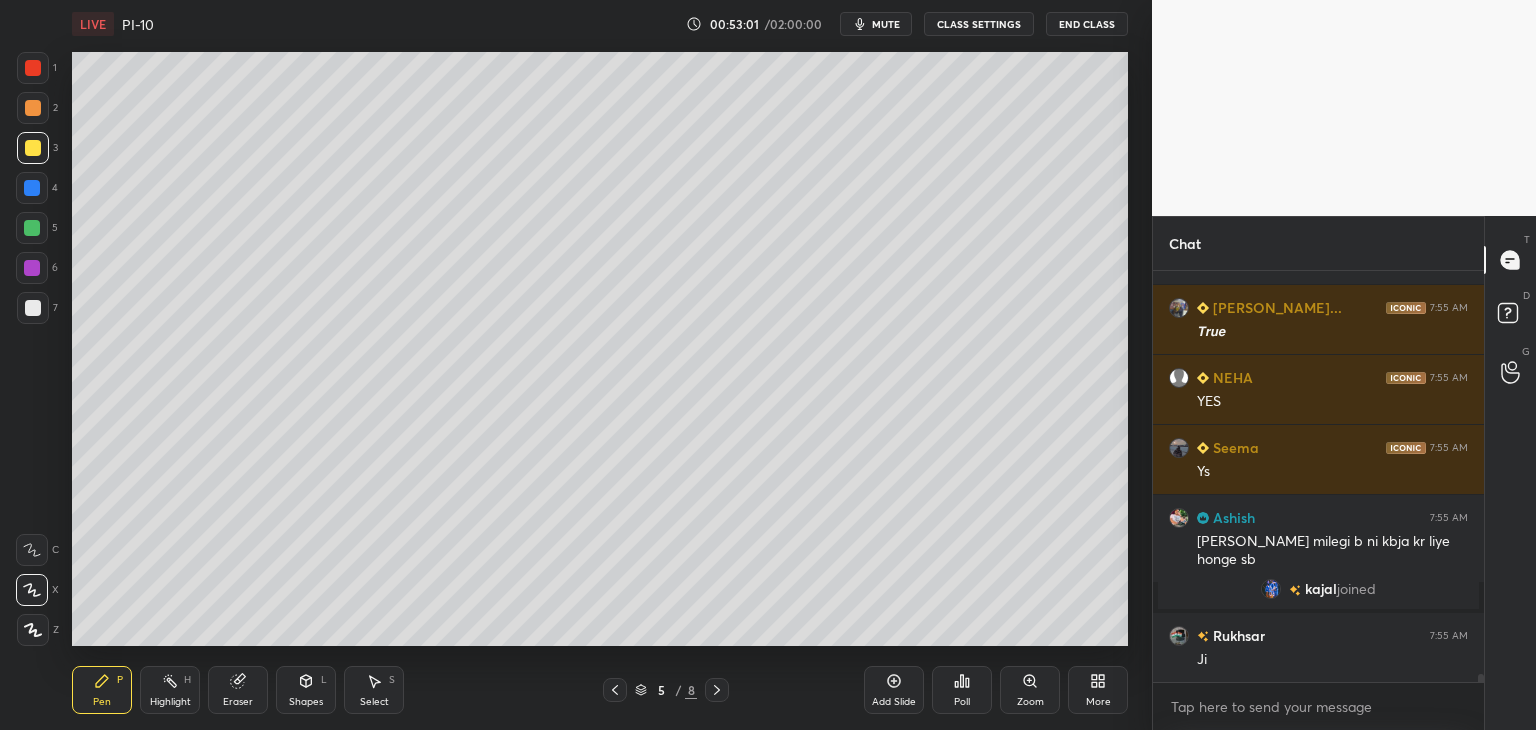 click 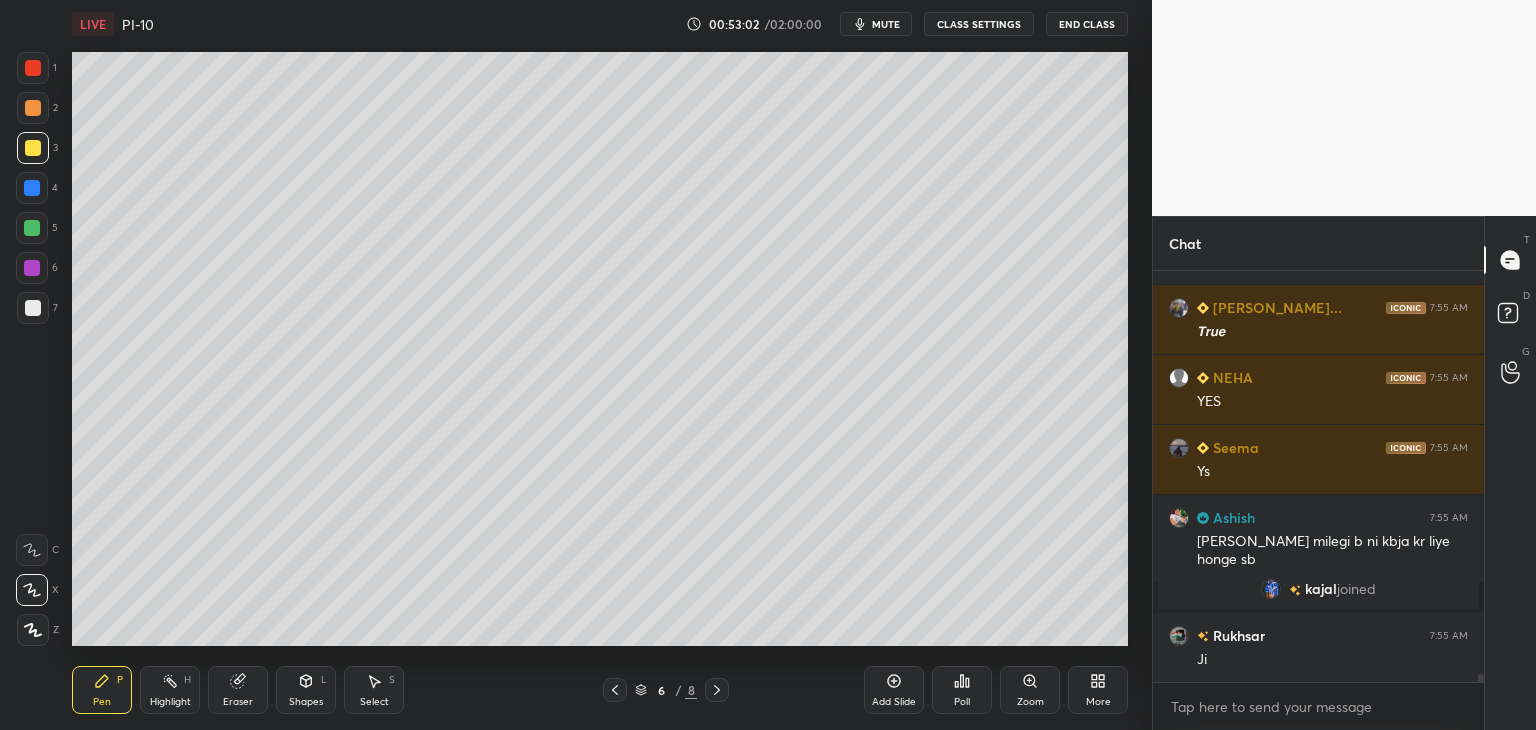 click 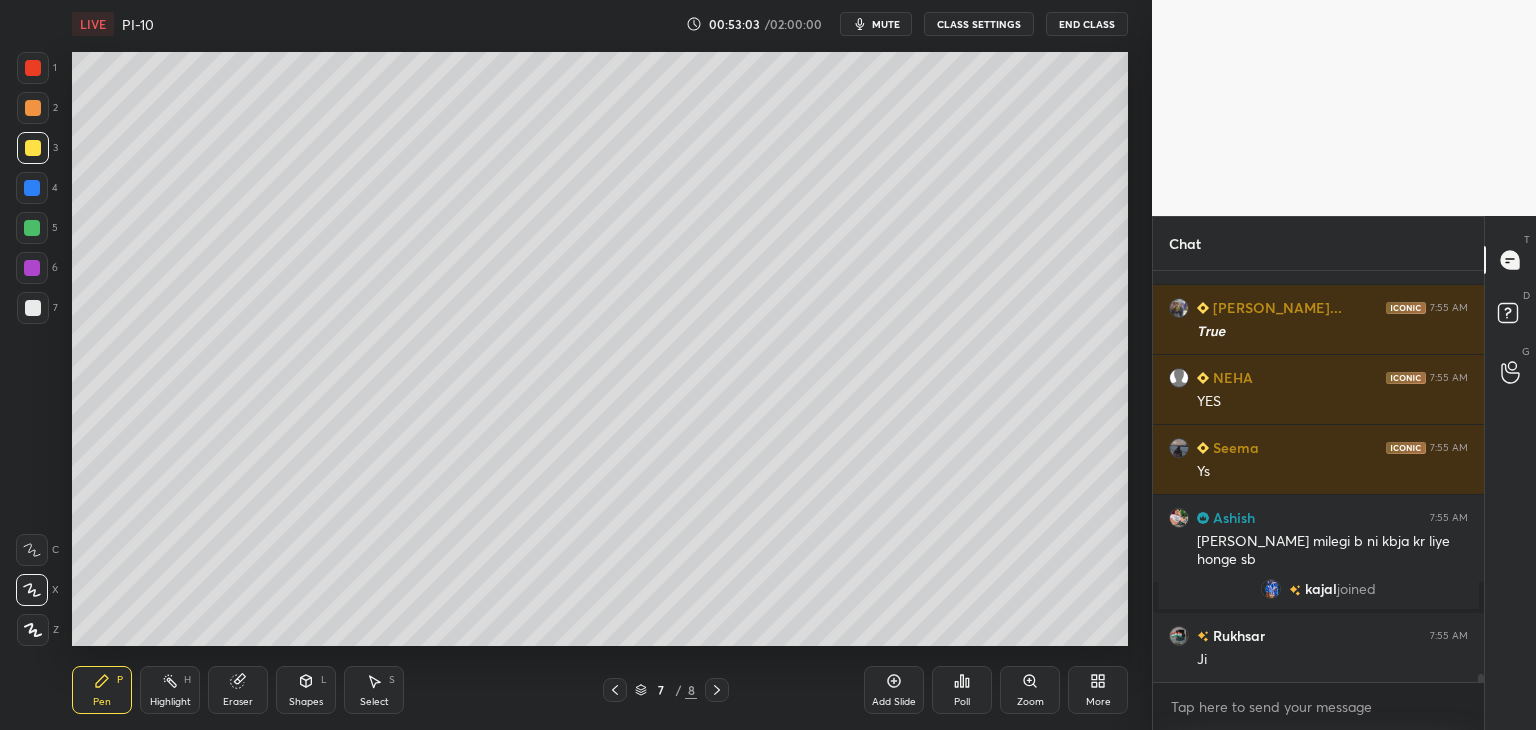 click 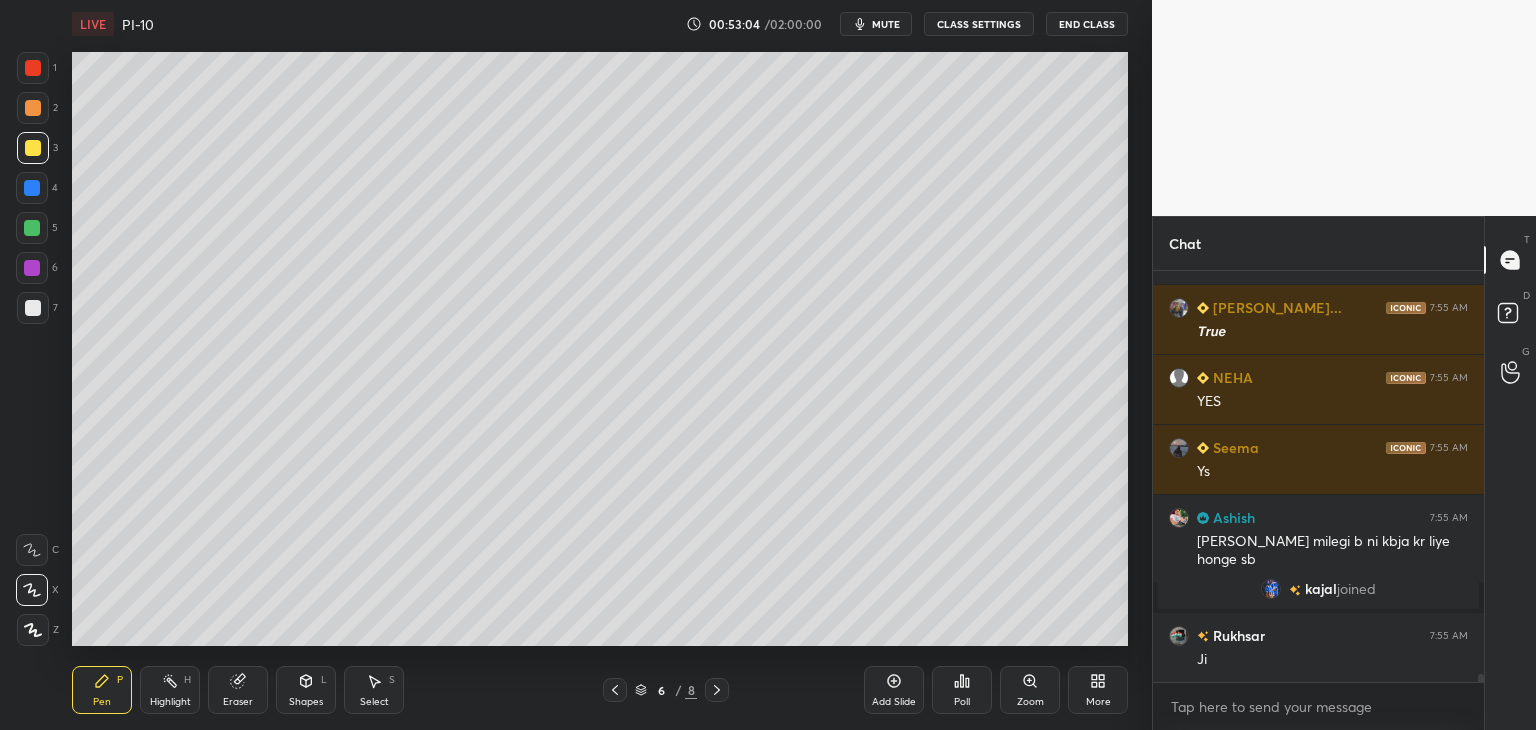 click 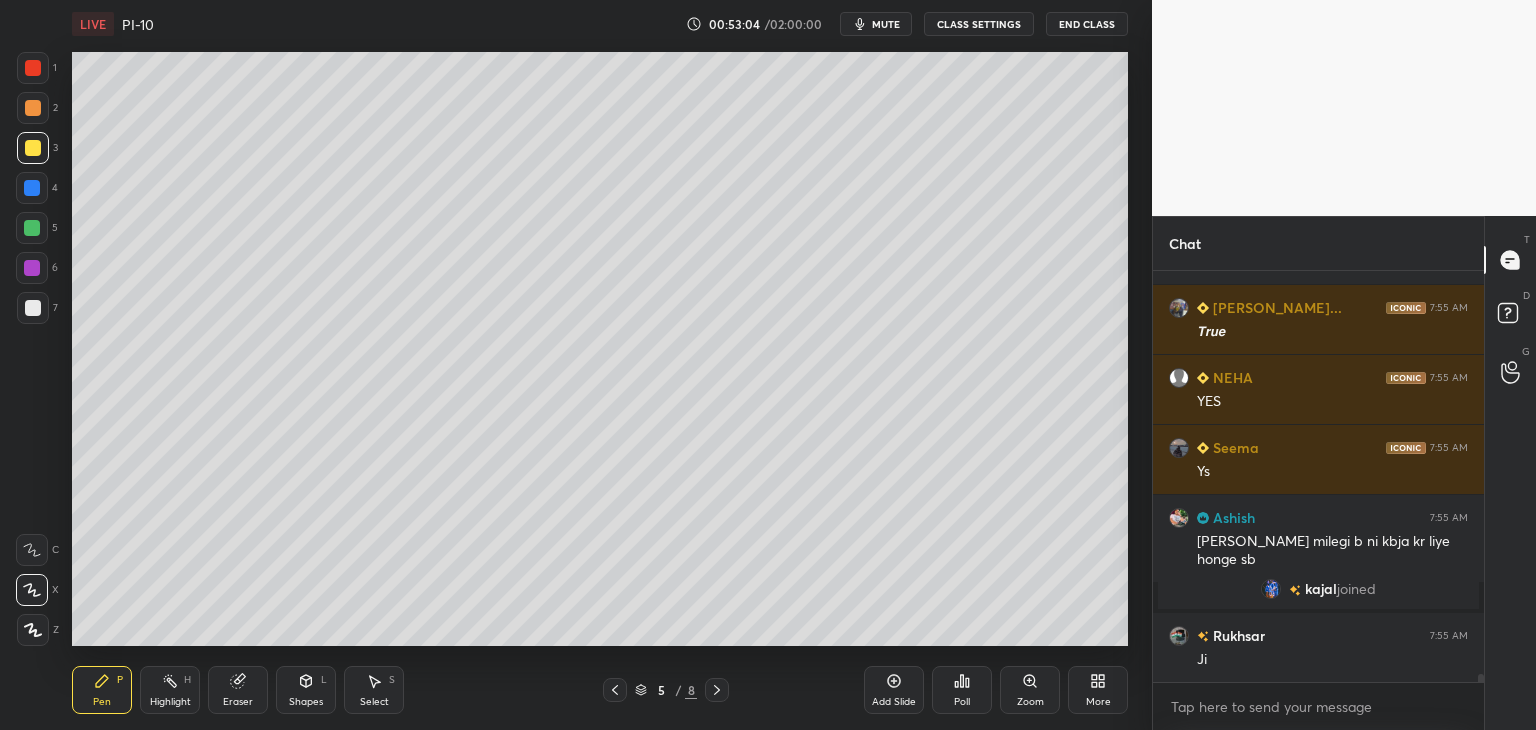 click 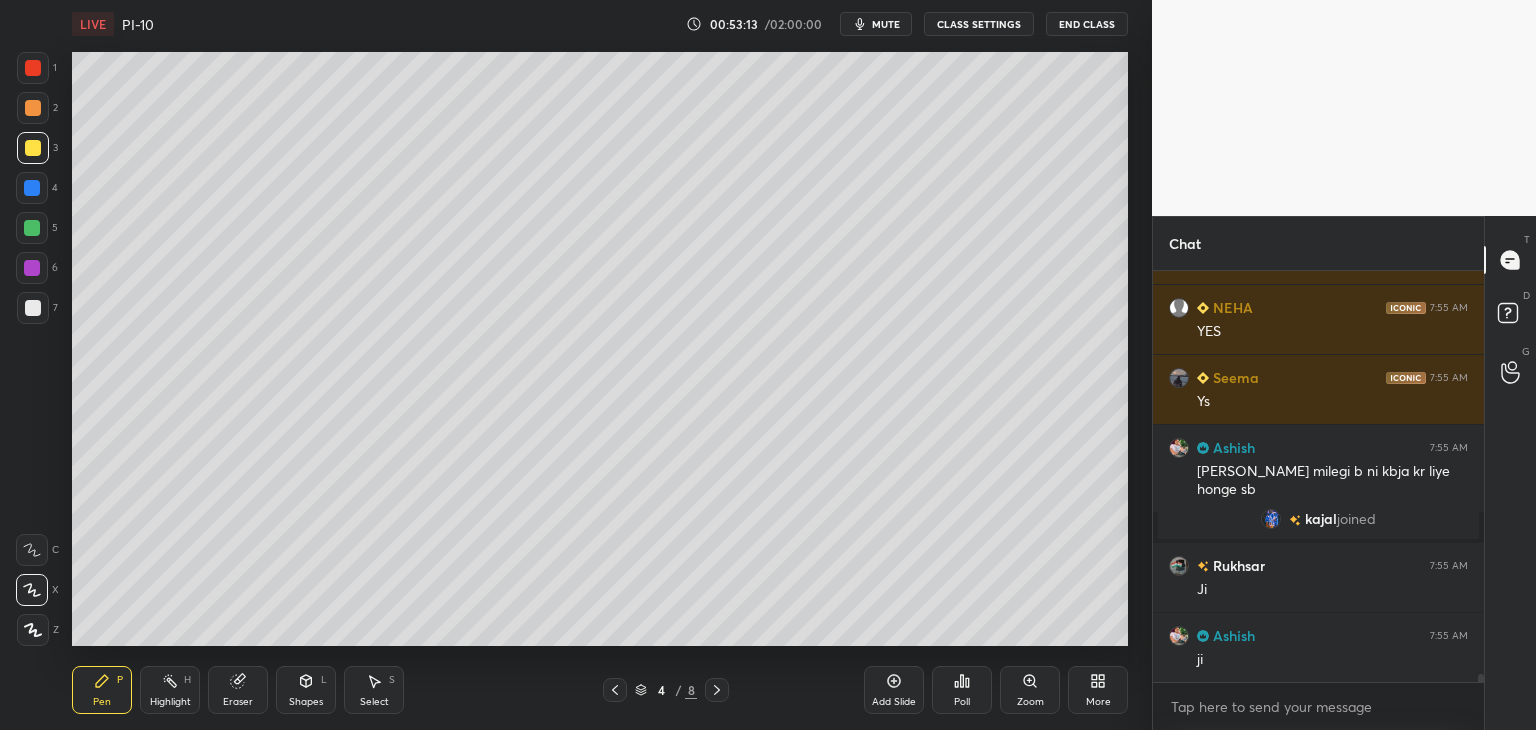scroll, scrollTop: 20806, scrollLeft: 0, axis: vertical 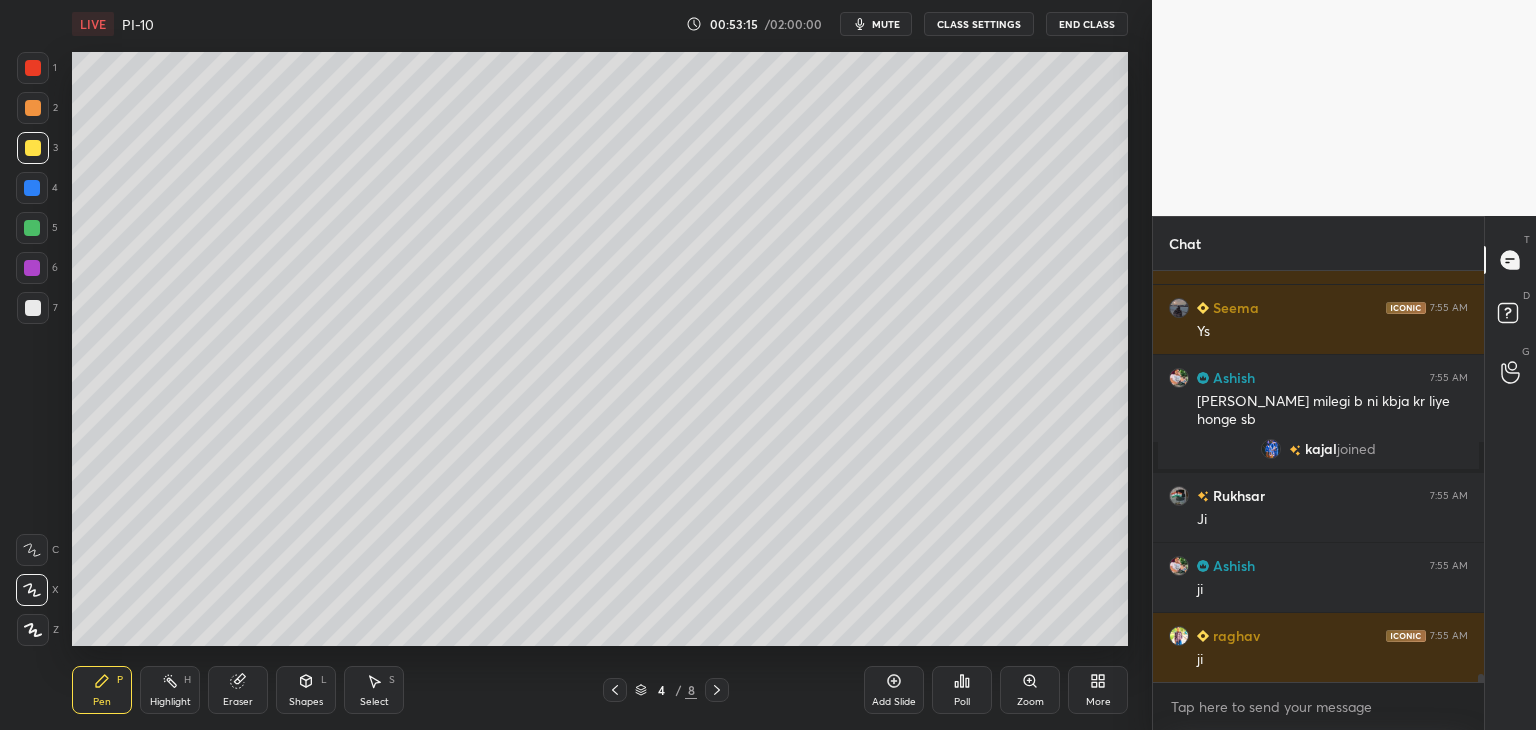 click 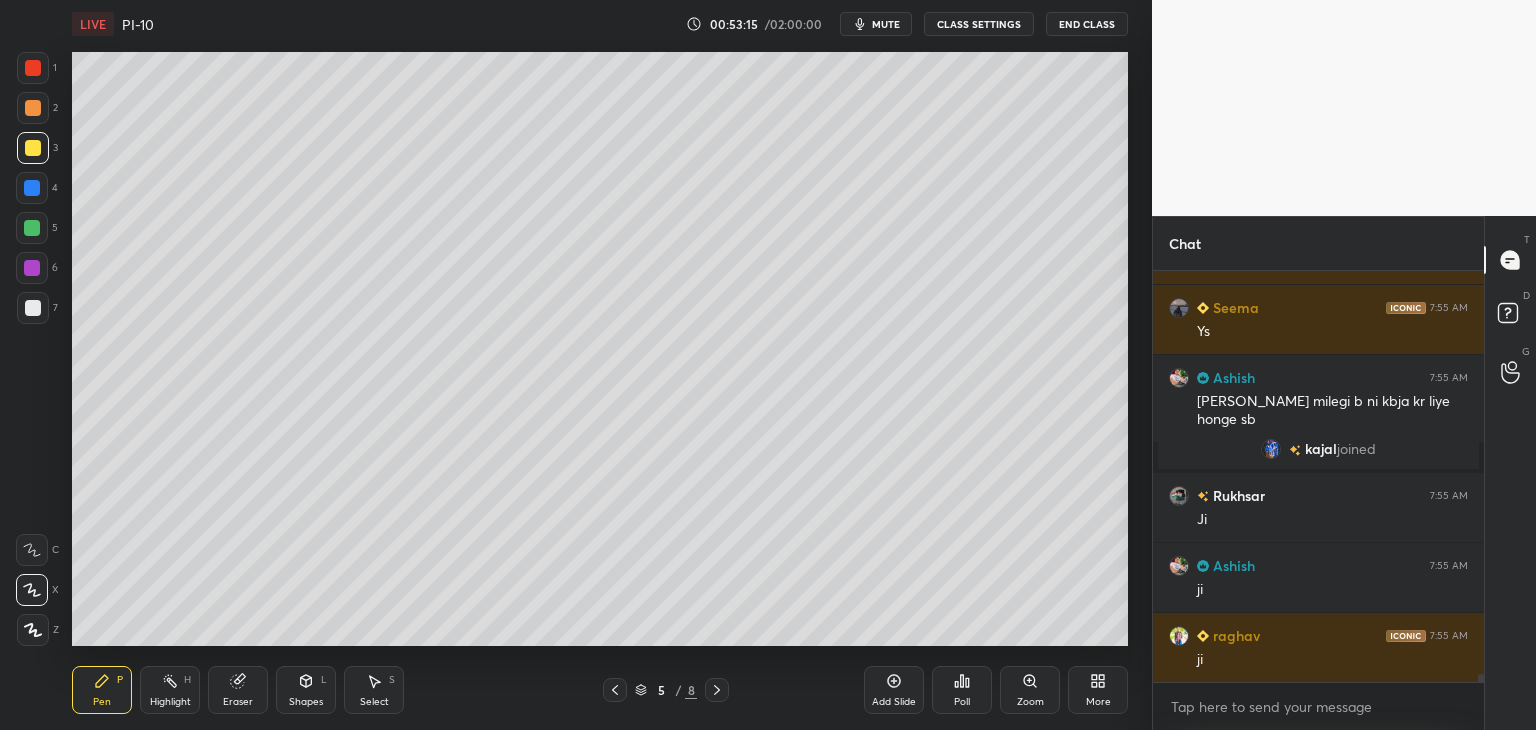 click 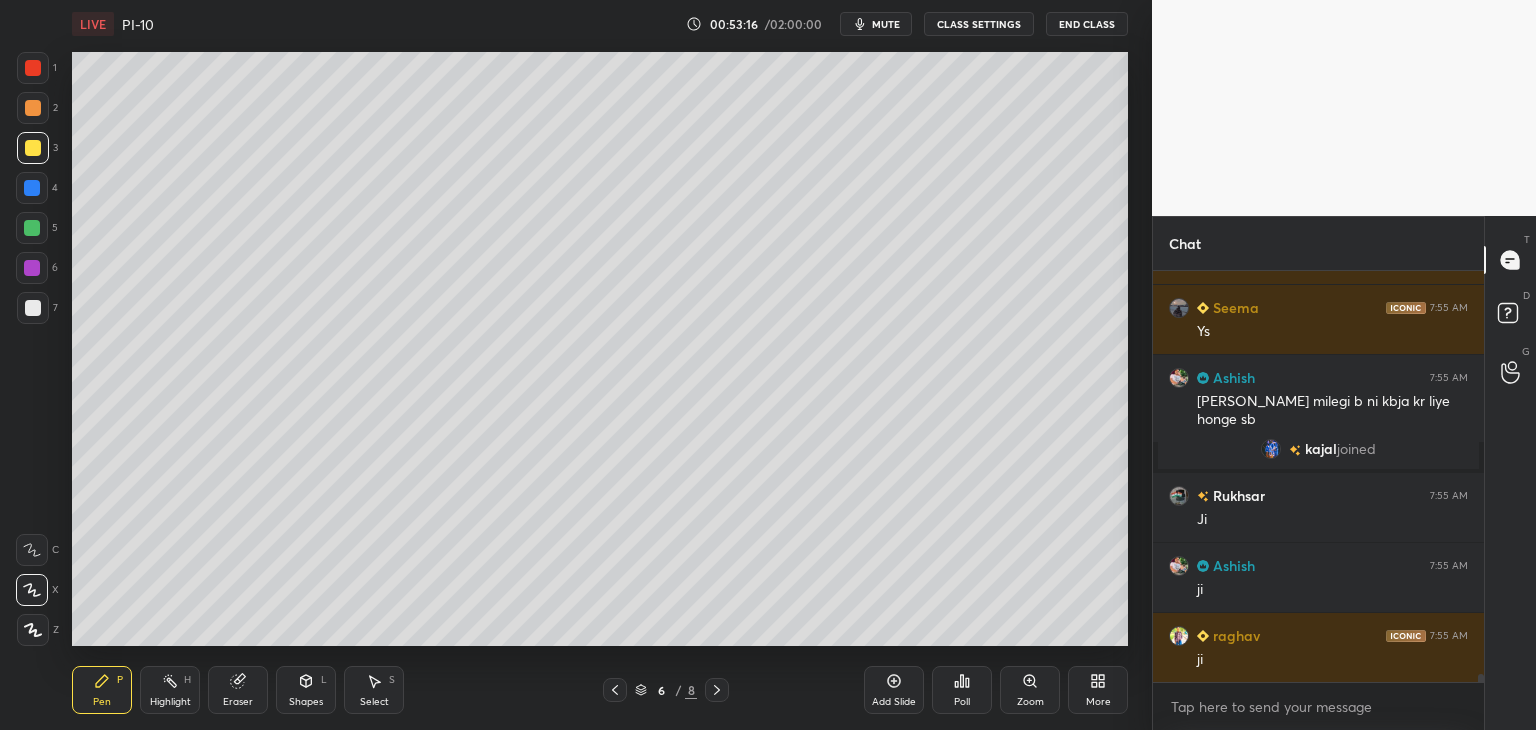 click 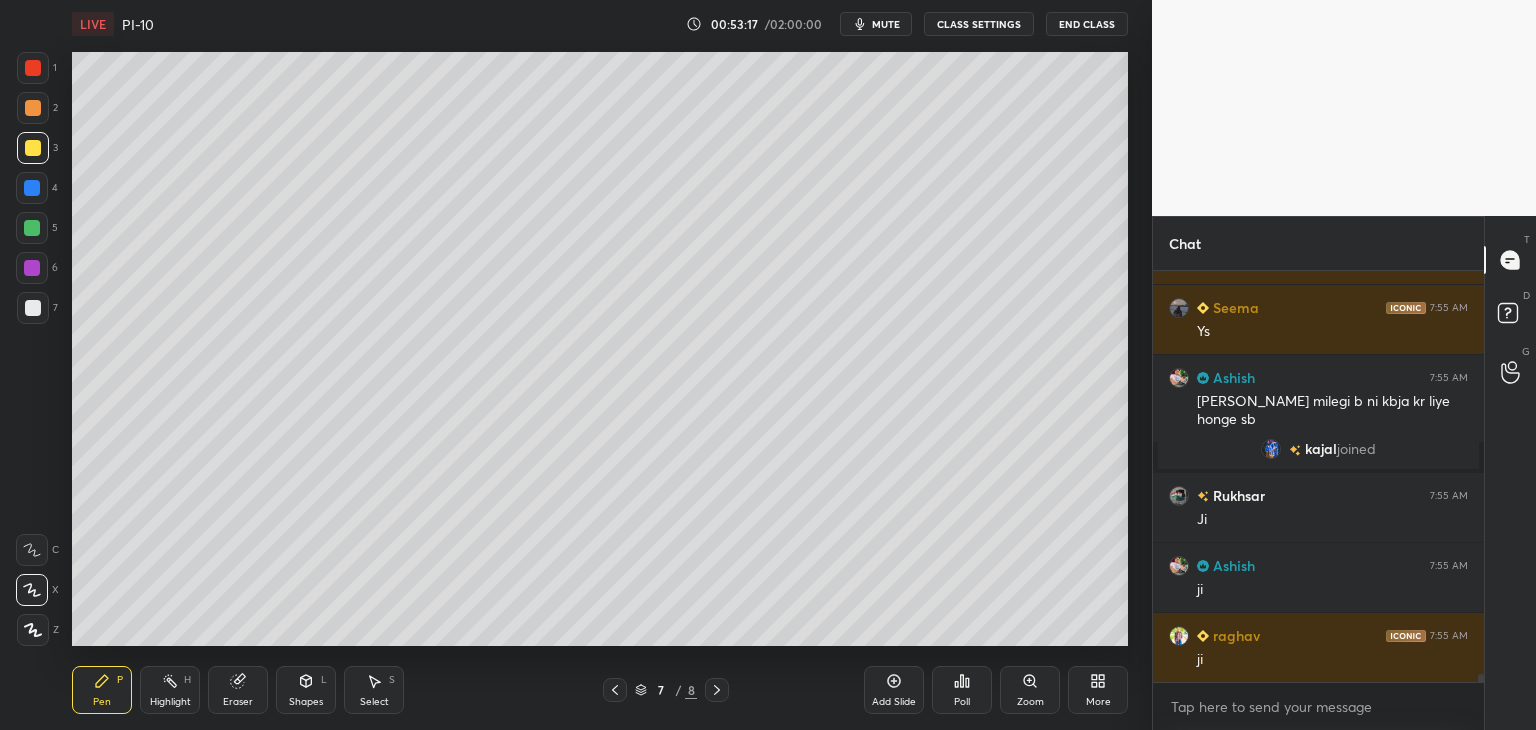 click 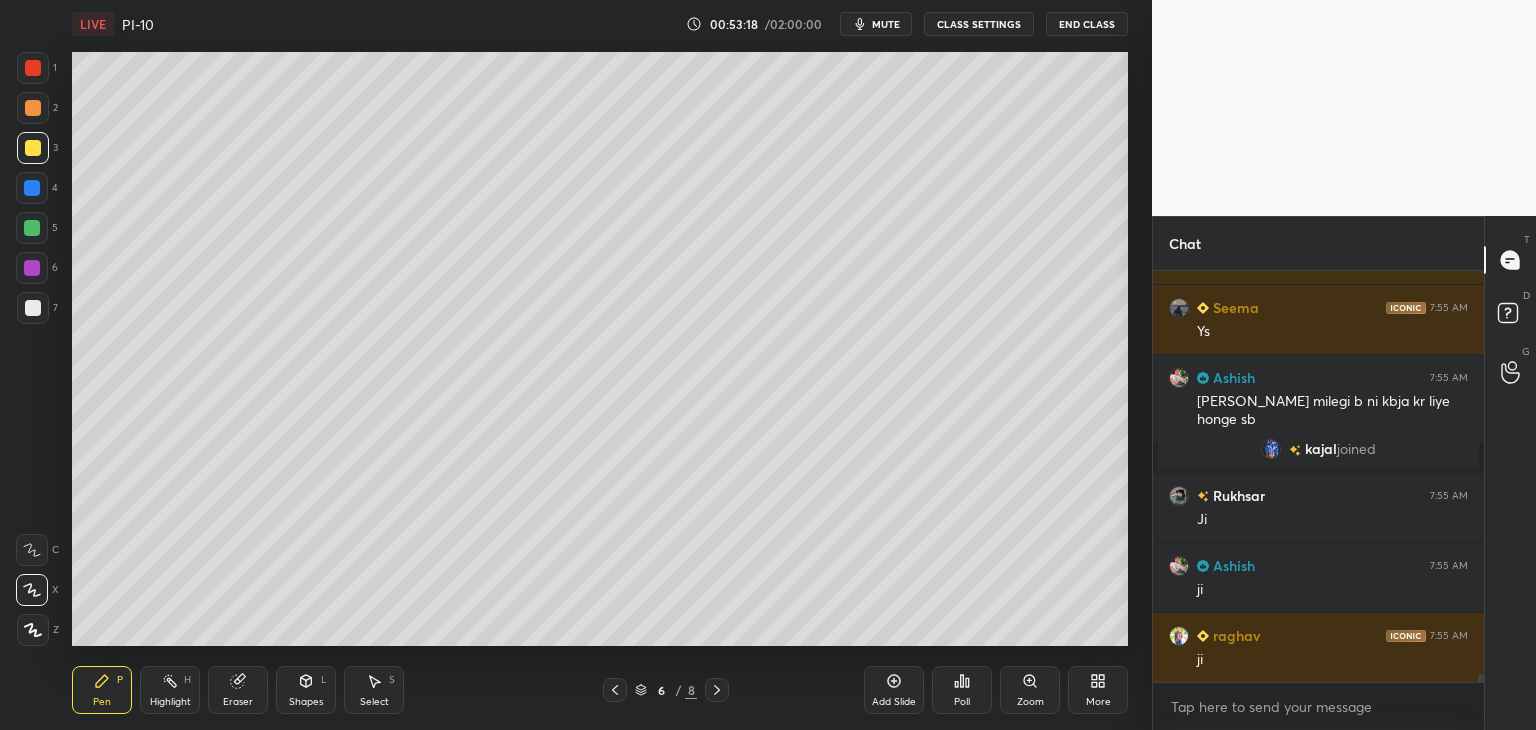 click 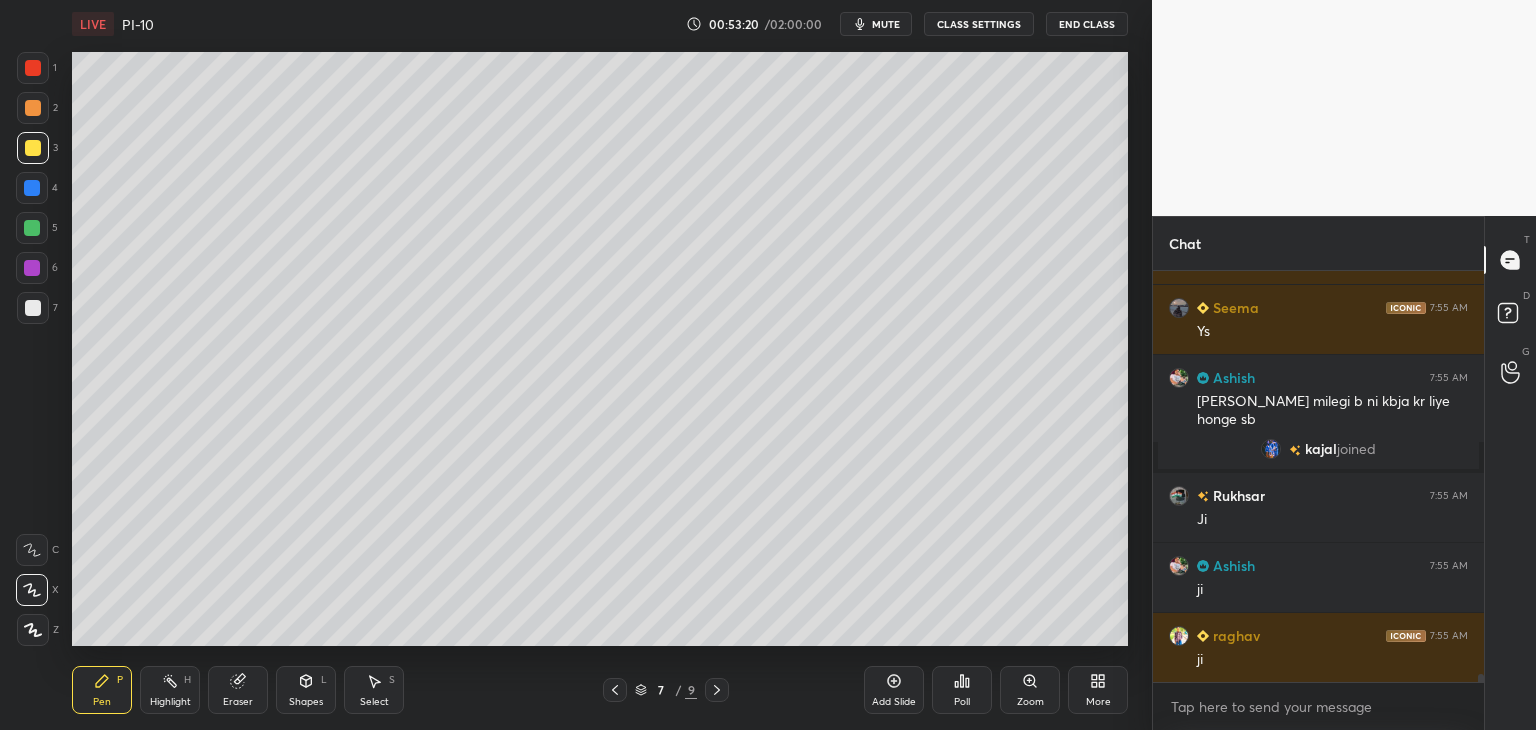 scroll, scrollTop: 20876, scrollLeft: 0, axis: vertical 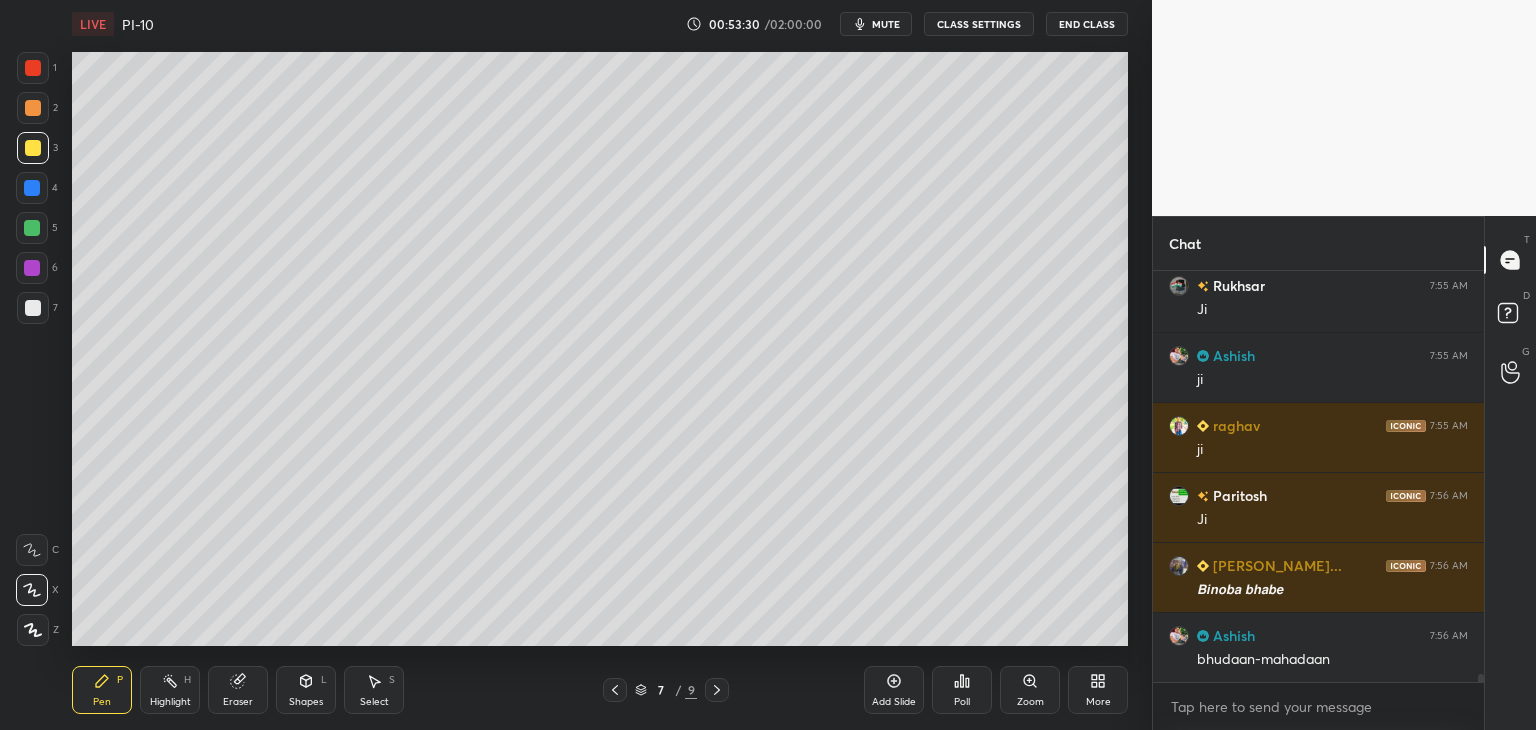 click at bounding box center (33, 108) 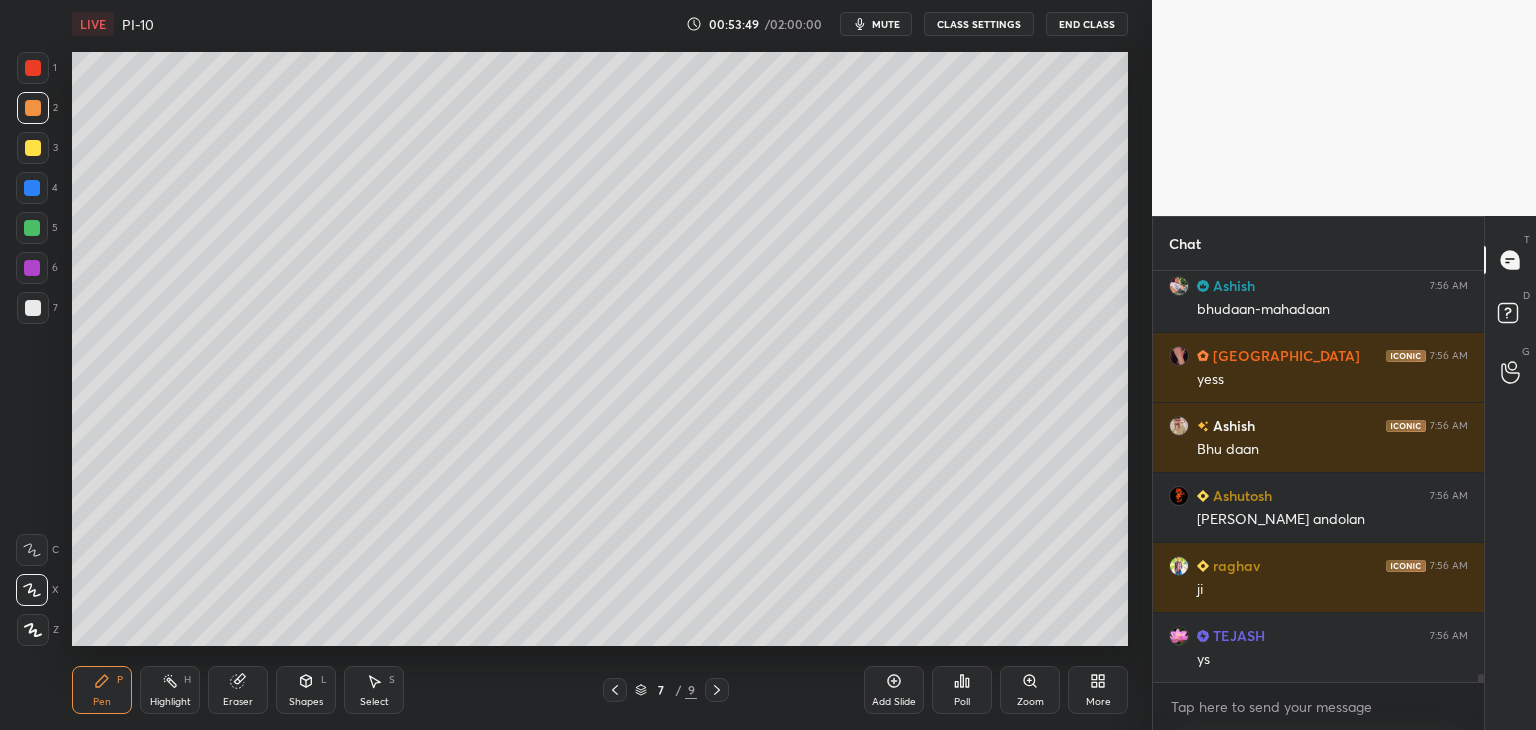 scroll, scrollTop: 21436, scrollLeft: 0, axis: vertical 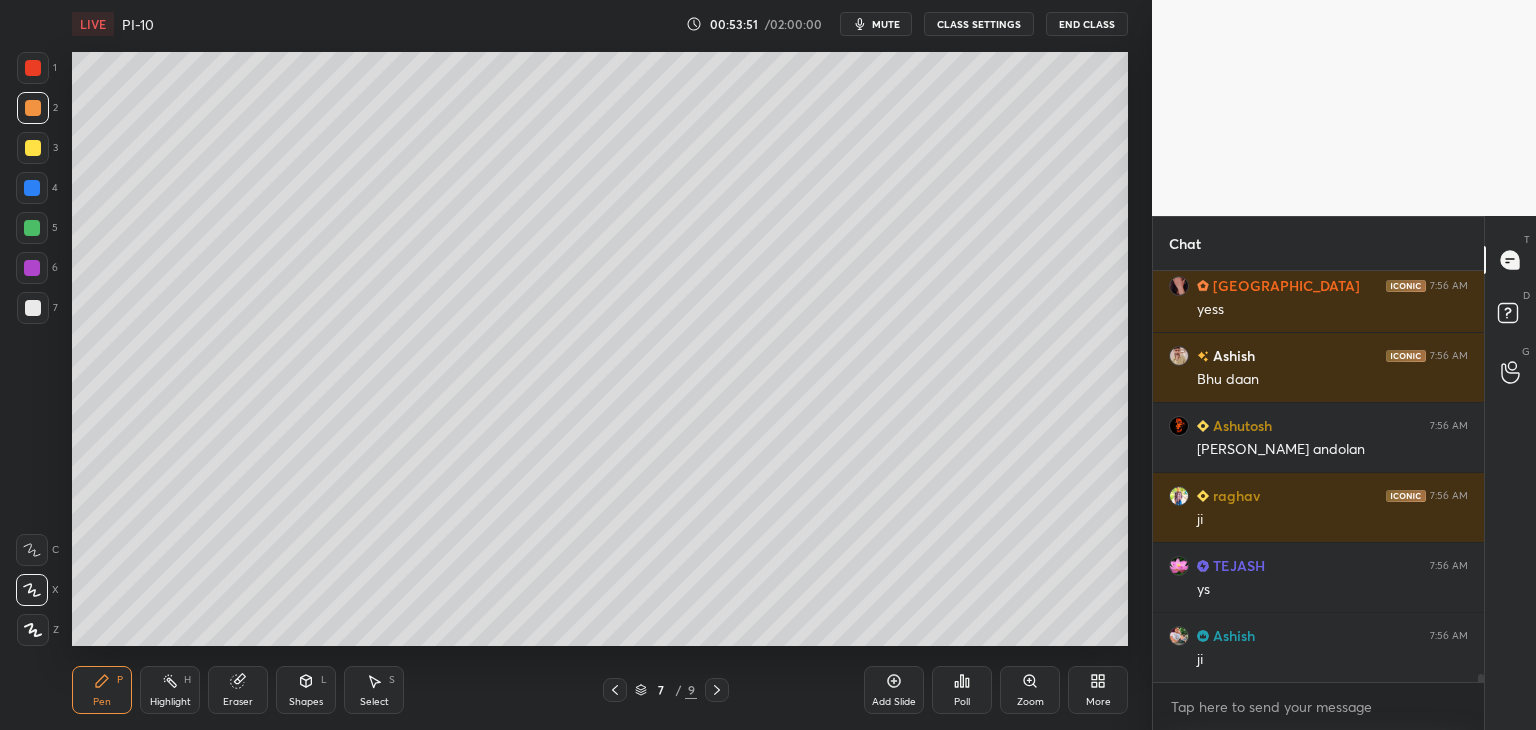 drag, startPoint x: 34, startPoint y: 187, endPoint x: 71, endPoint y: 179, distance: 37.85499 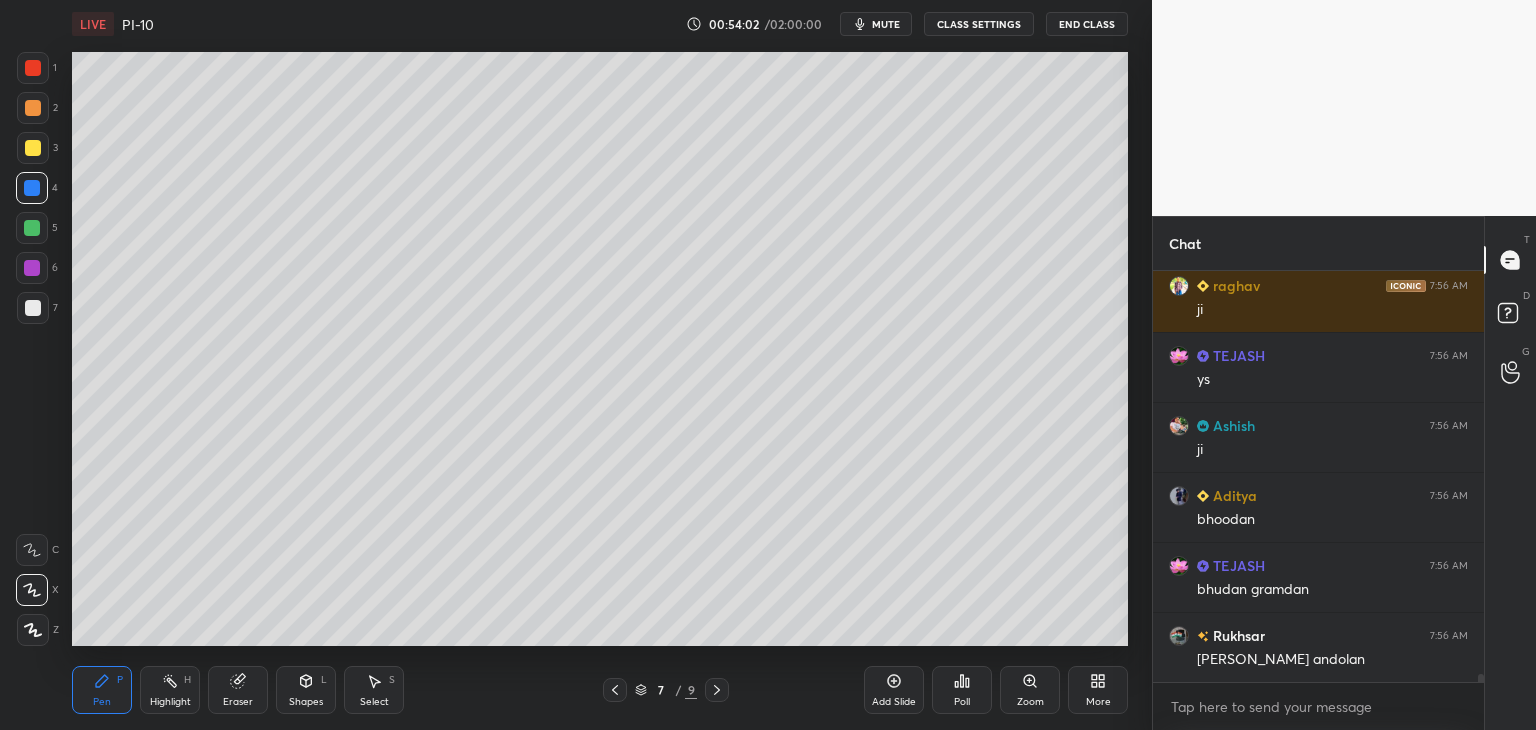 scroll, scrollTop: 21694, scrollLeft: 0, axis: vertical 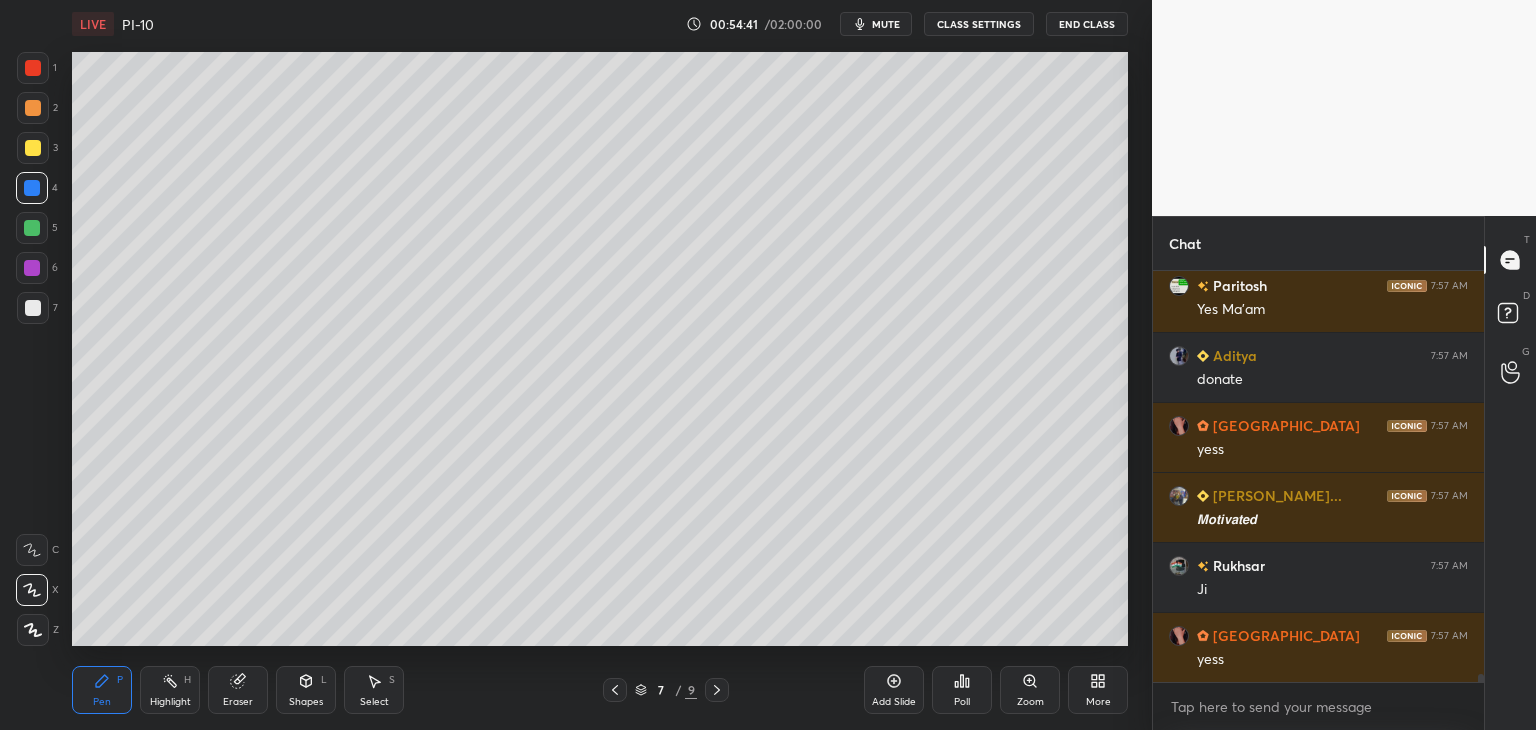 click at bounding box center [32, 228] 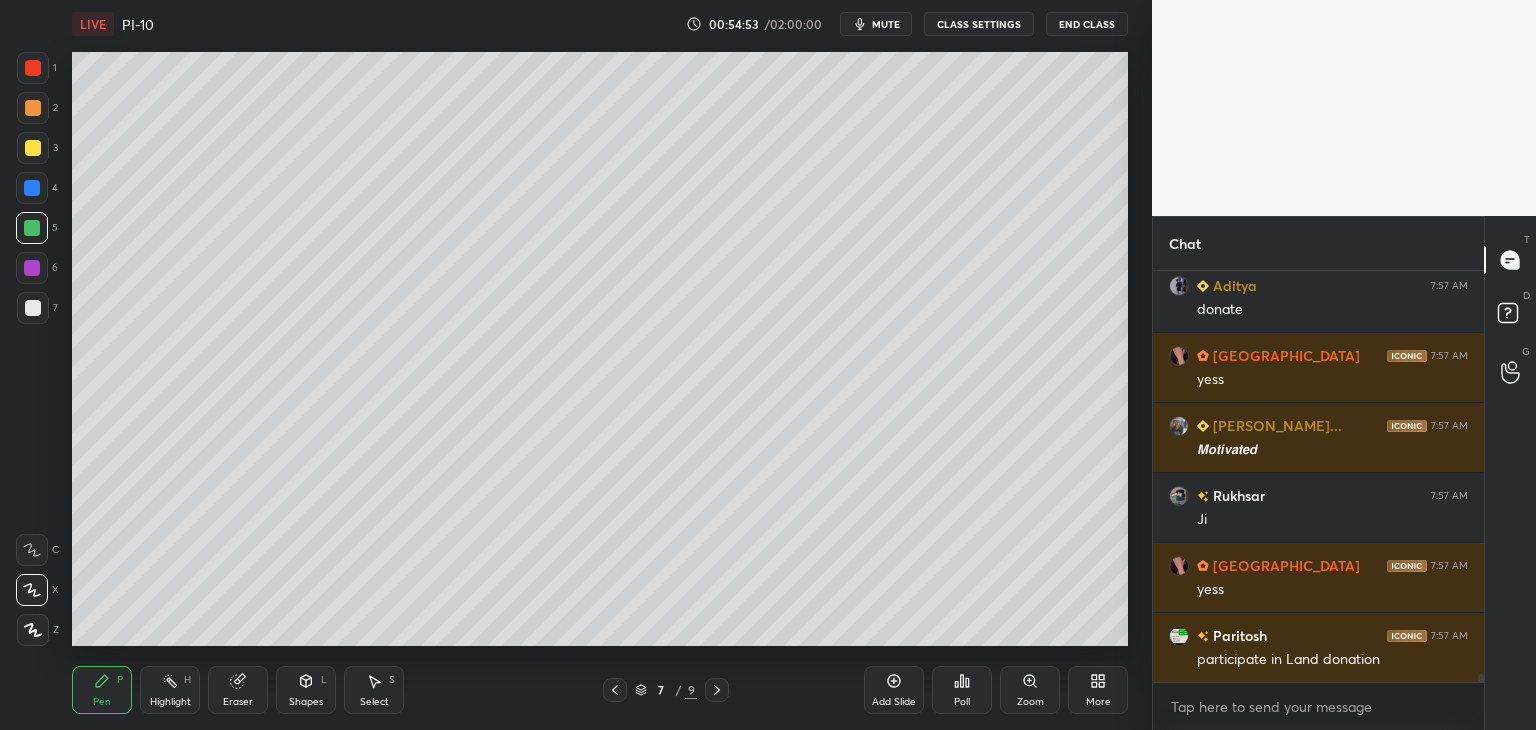 scroll, scrollTop: 21984, scrollLeft: 0, axis: vertical 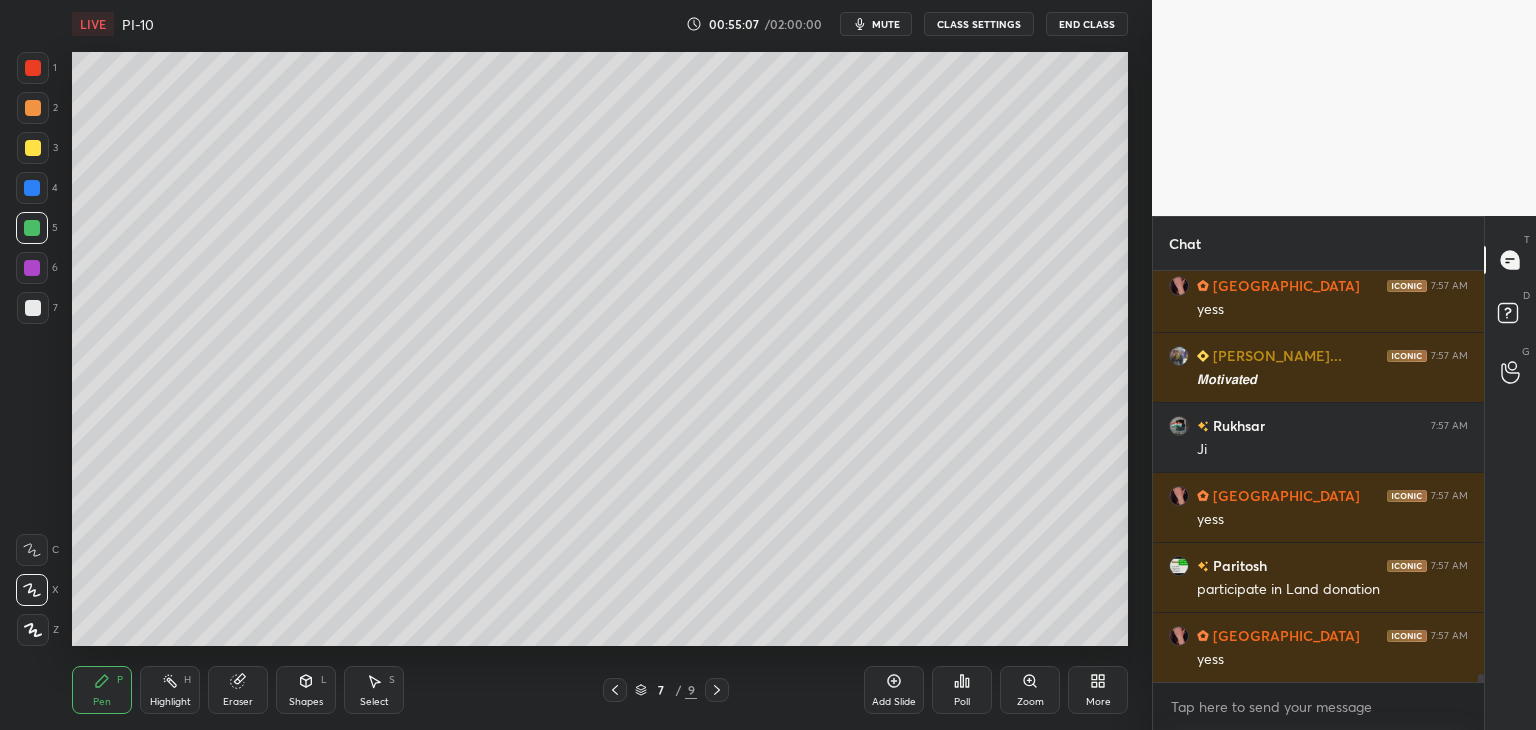 drag, startPoint x: 26, startPoint y: 309, endPoint x: 59, endPoint y: 303, distance: 33.54102 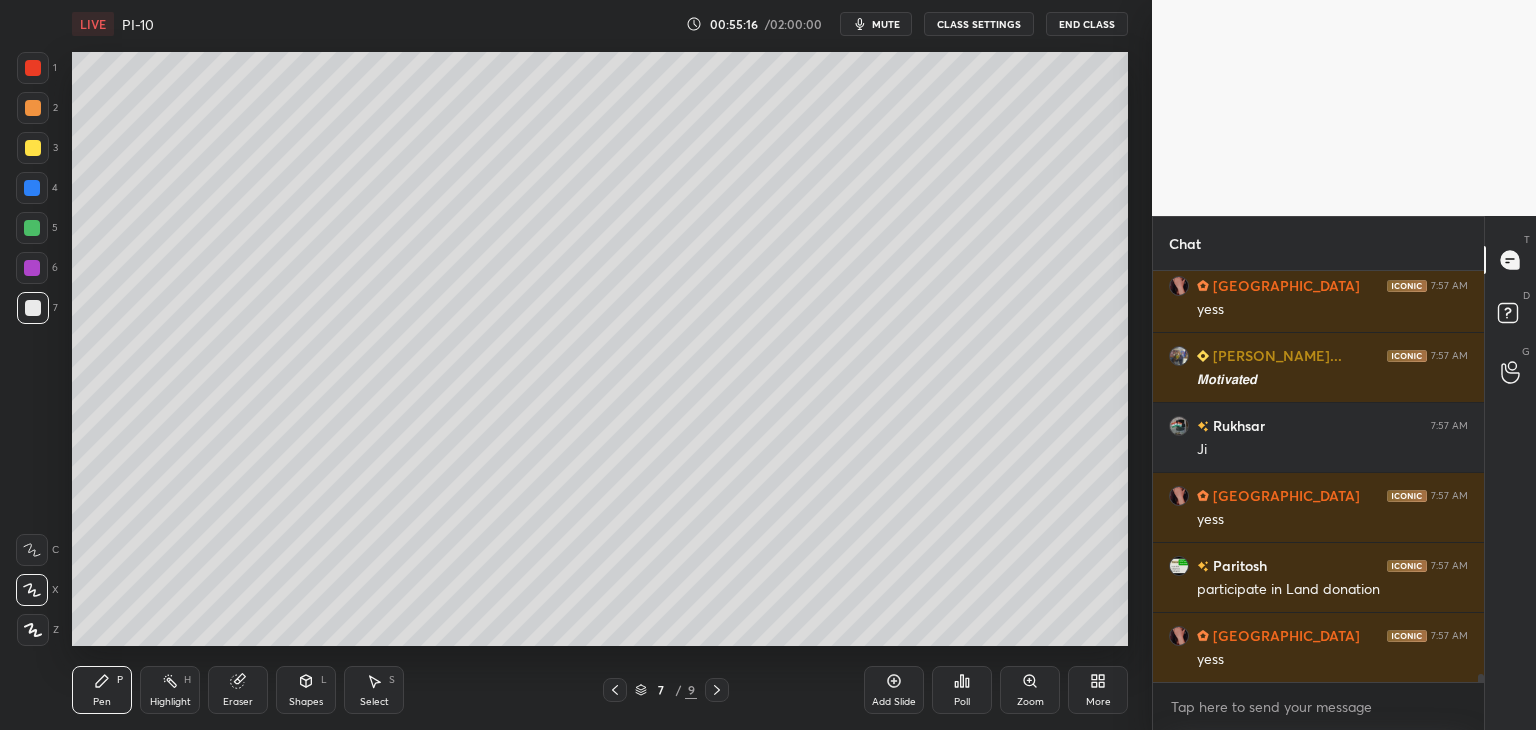 click 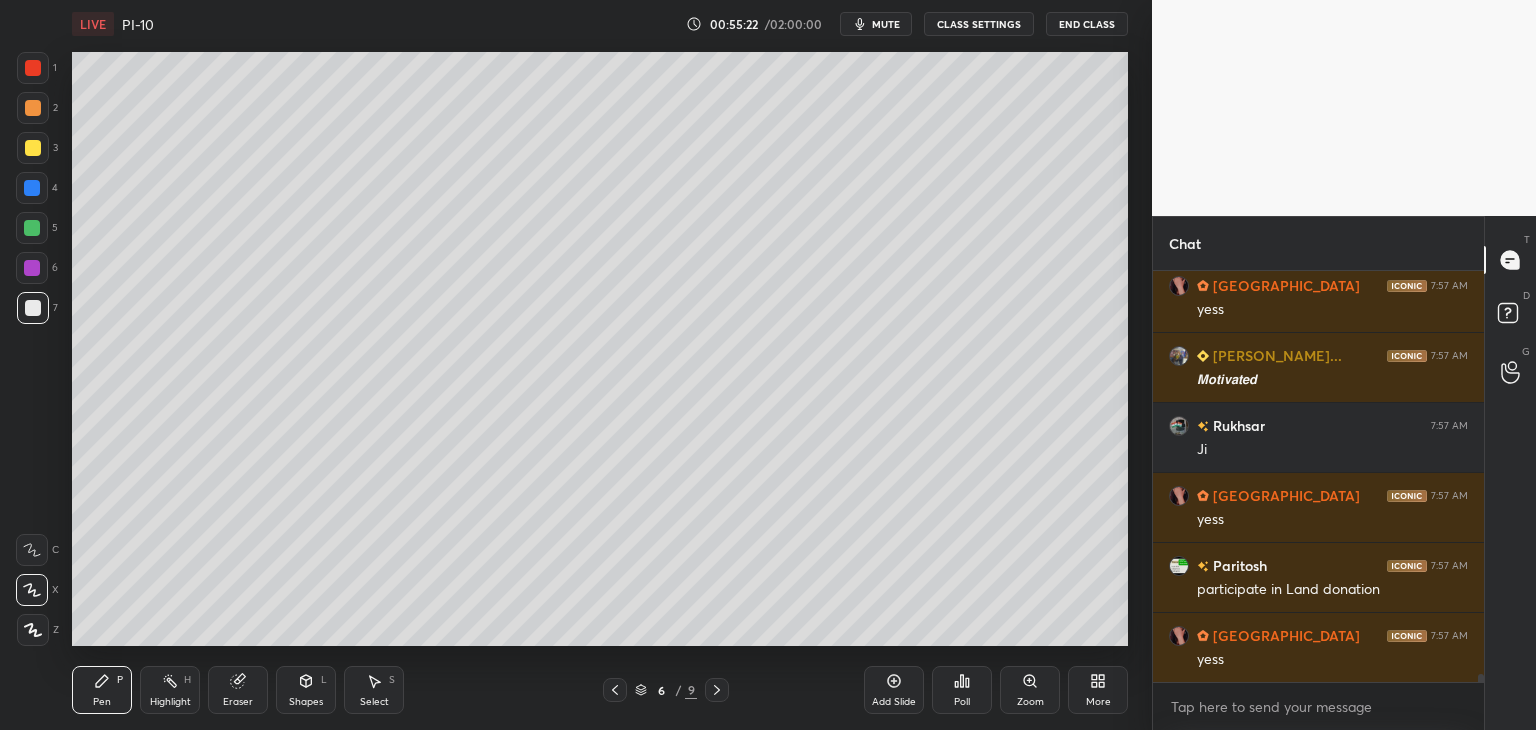 scroll, scrollTop: 22054, scrollLeft: 0, axis: vertical 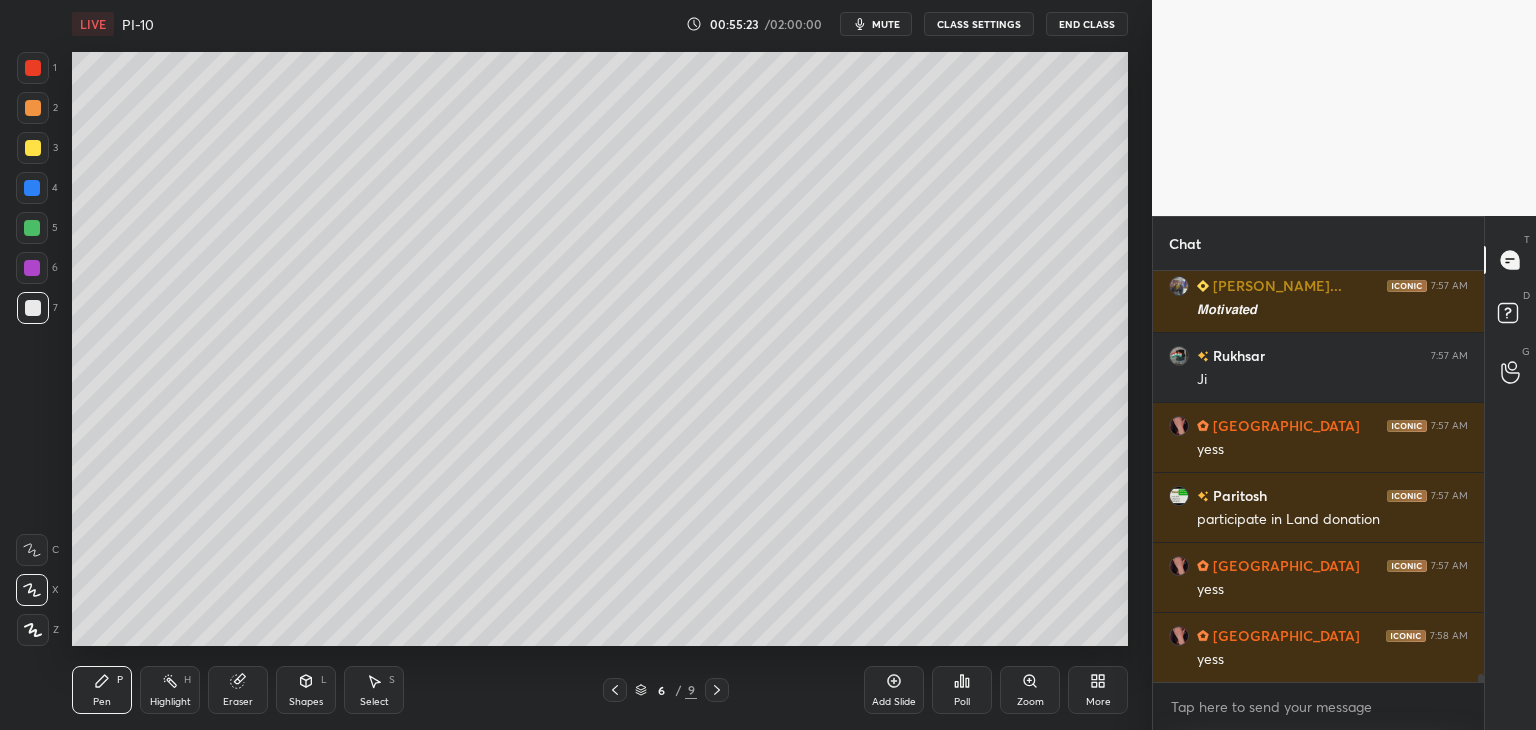 click 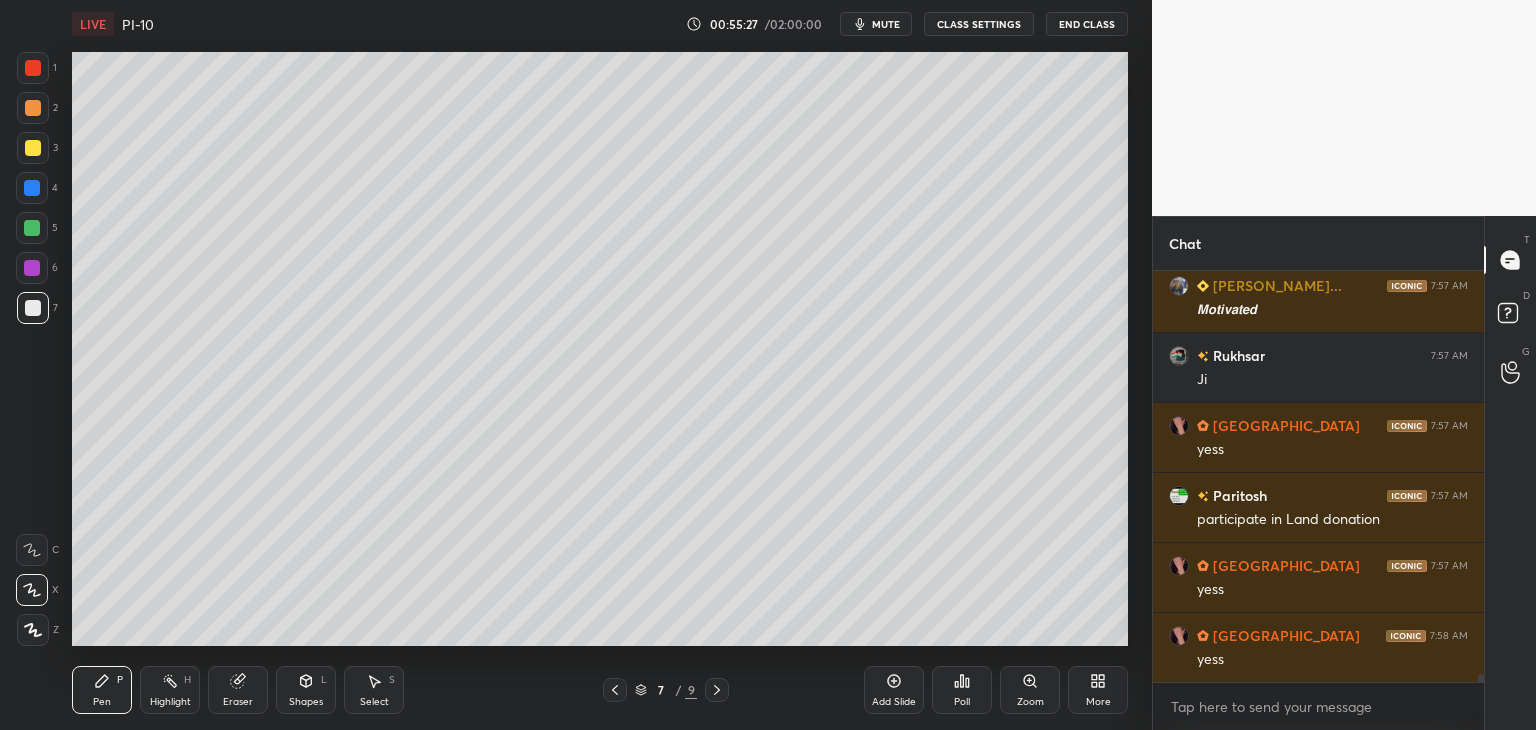 click 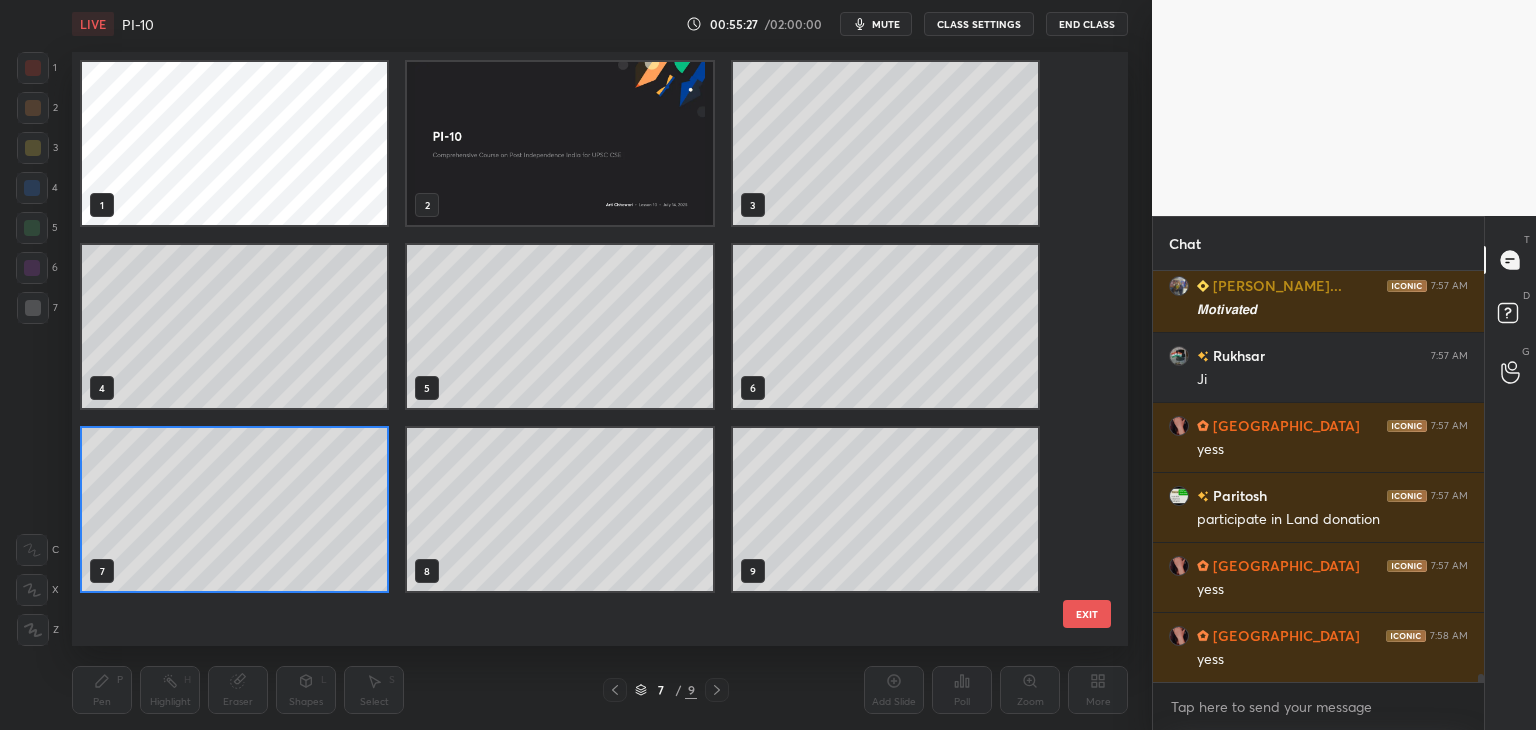 scroll, scrollTop: 22124, scrollLeft: 0, axis: vertical 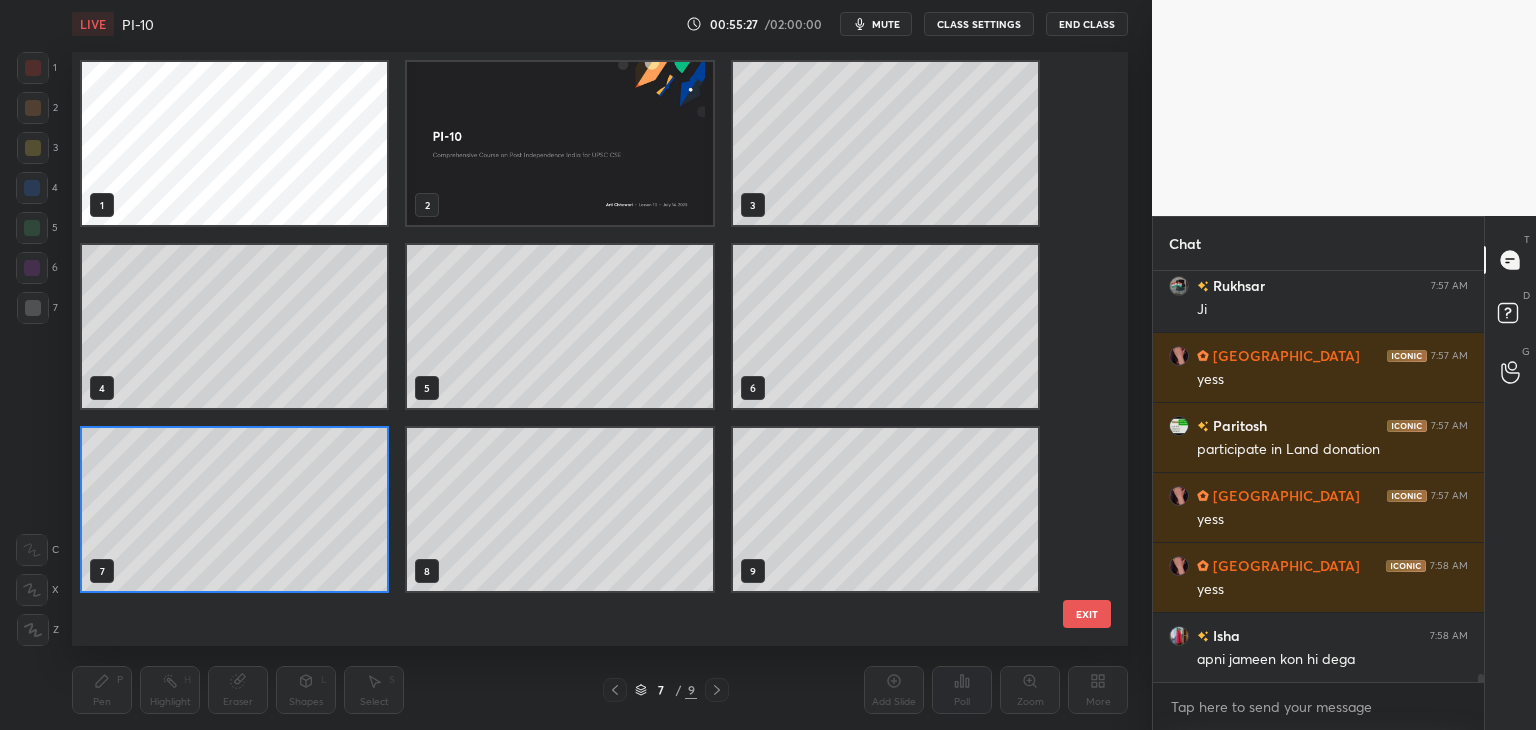 click at bounding box center [615, 690] 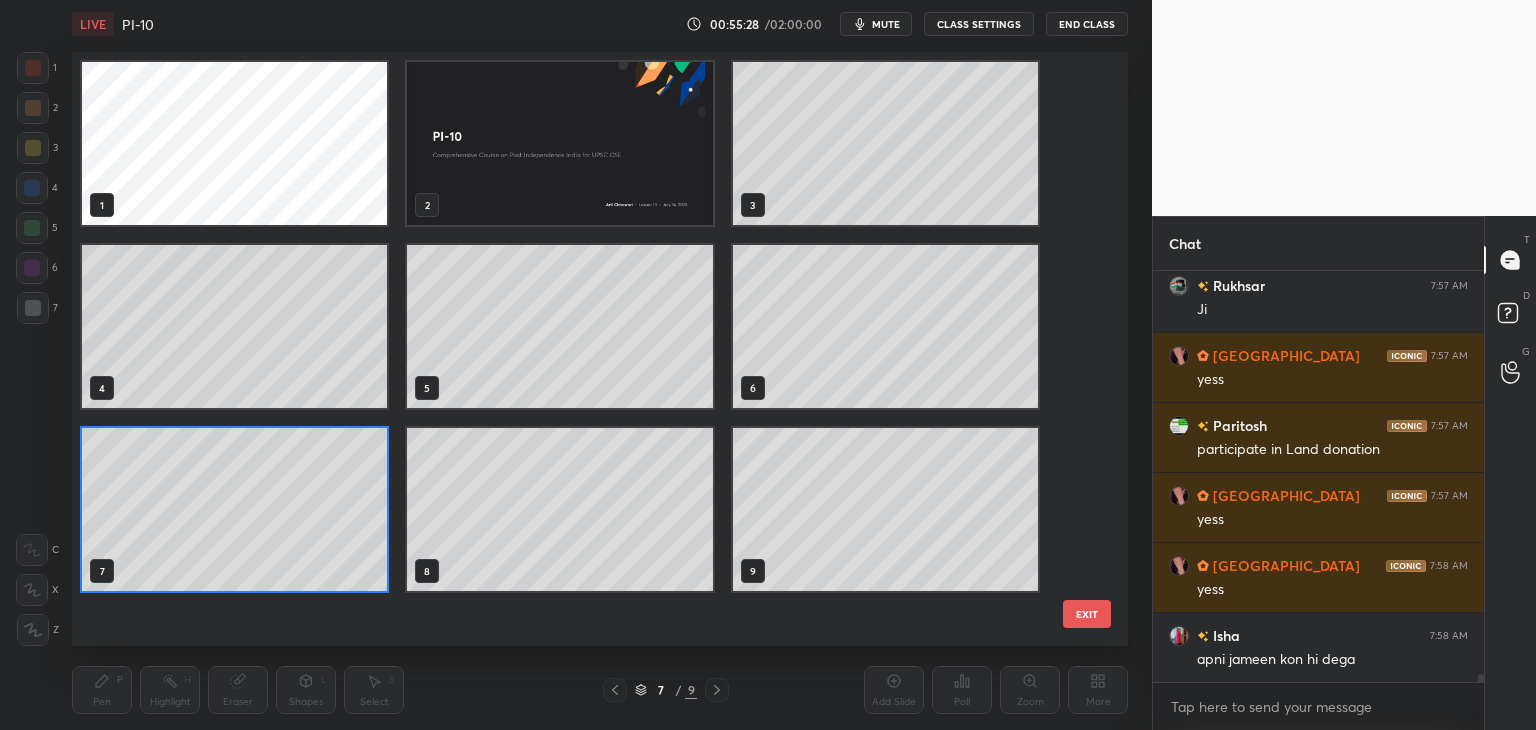 scroll, scrollTop: 22194, scrollLeft: 0, axis: vertical 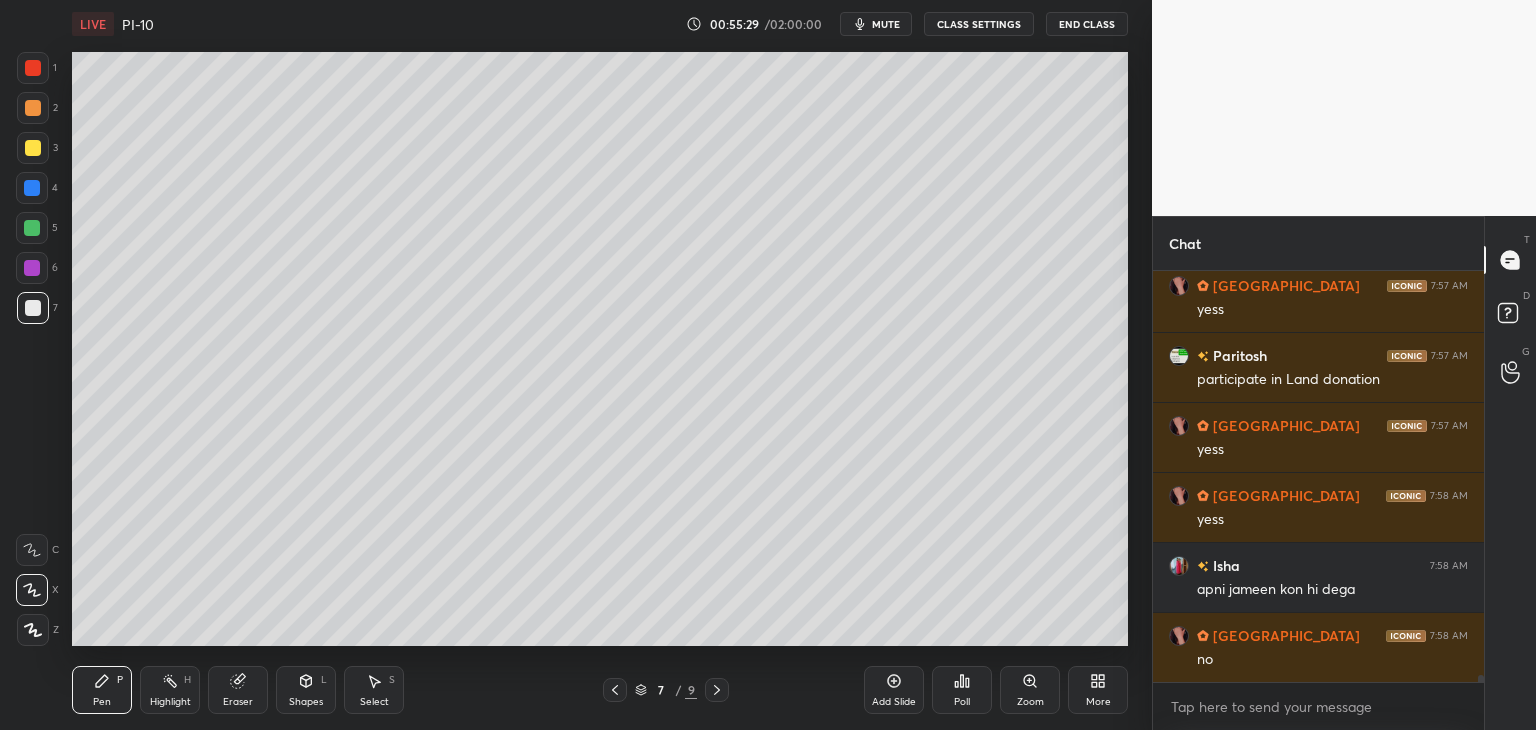 click 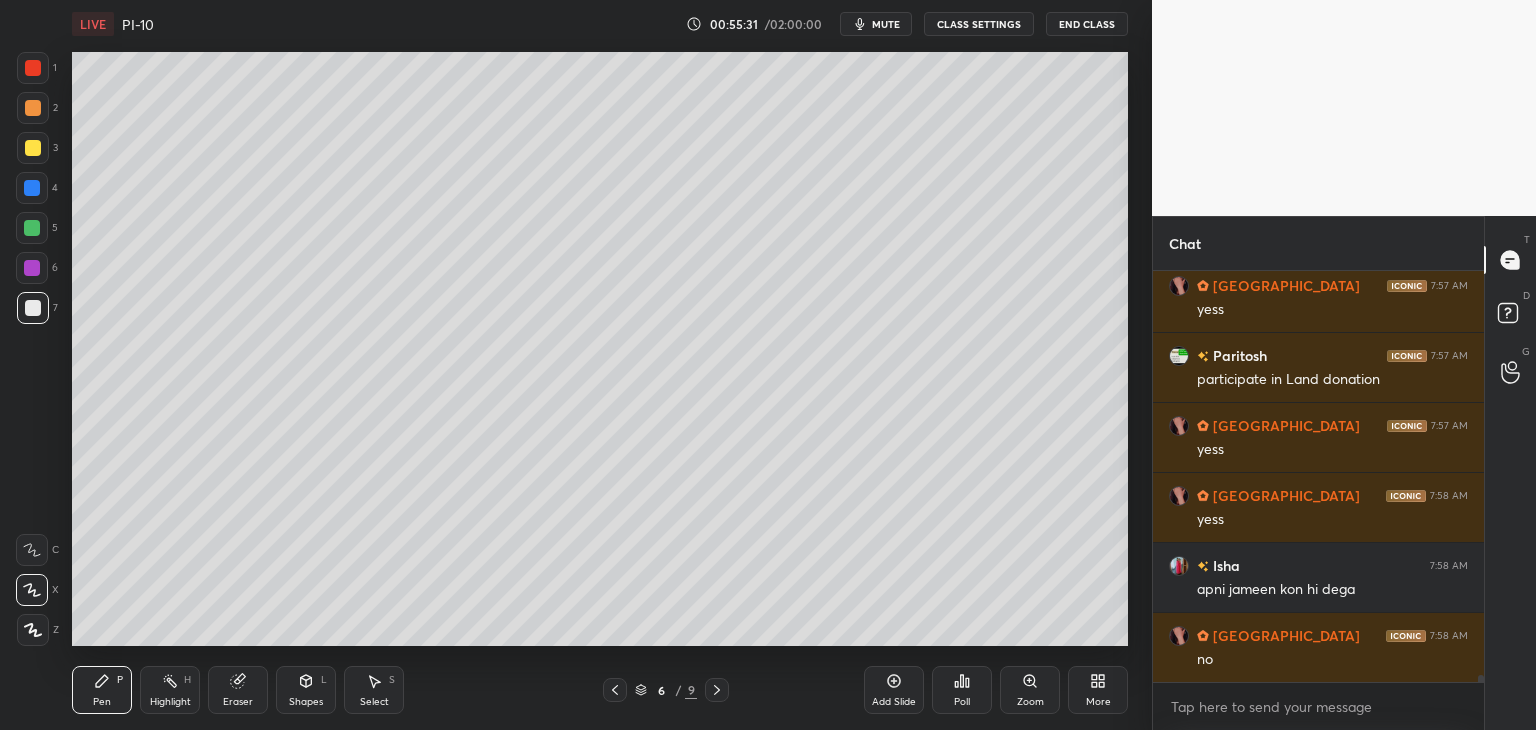 click 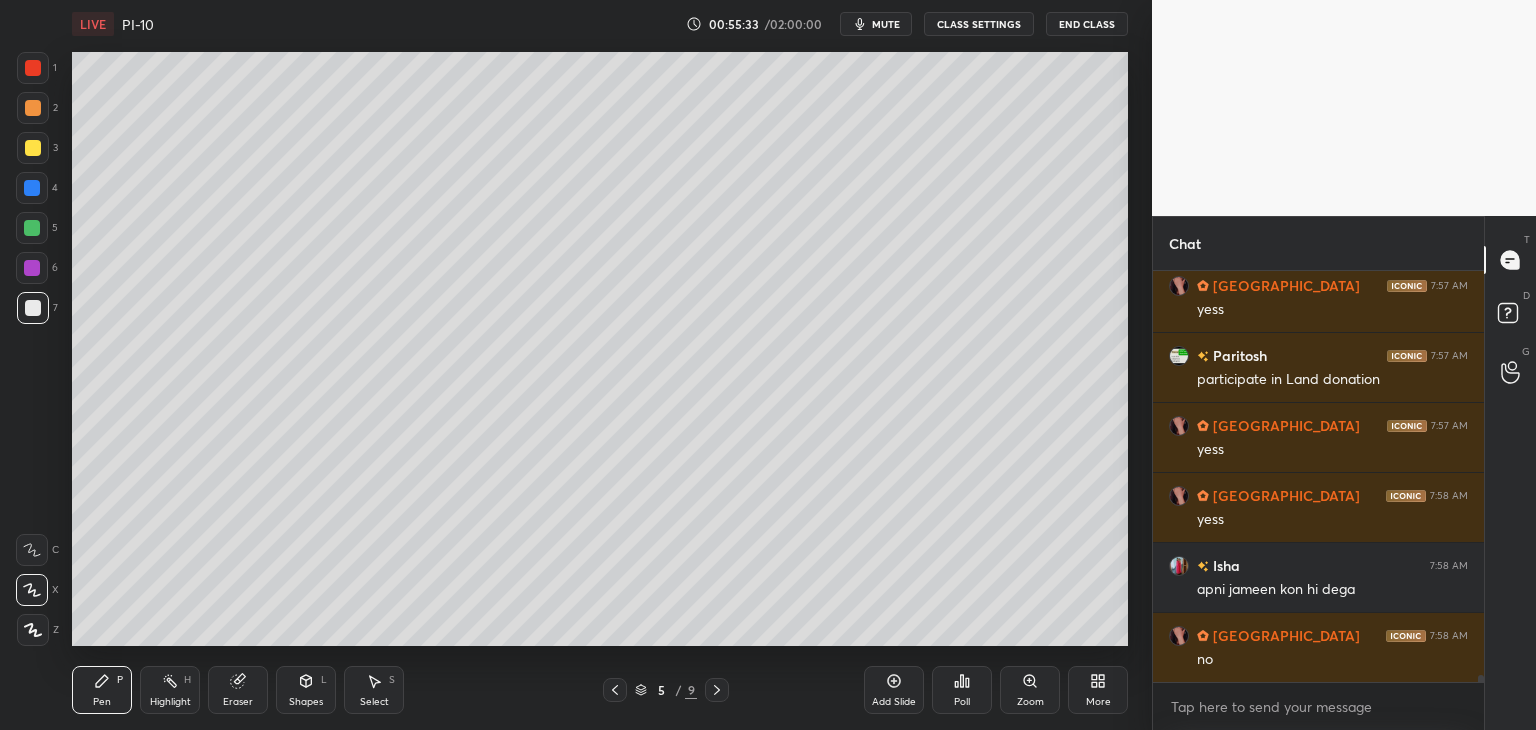 click 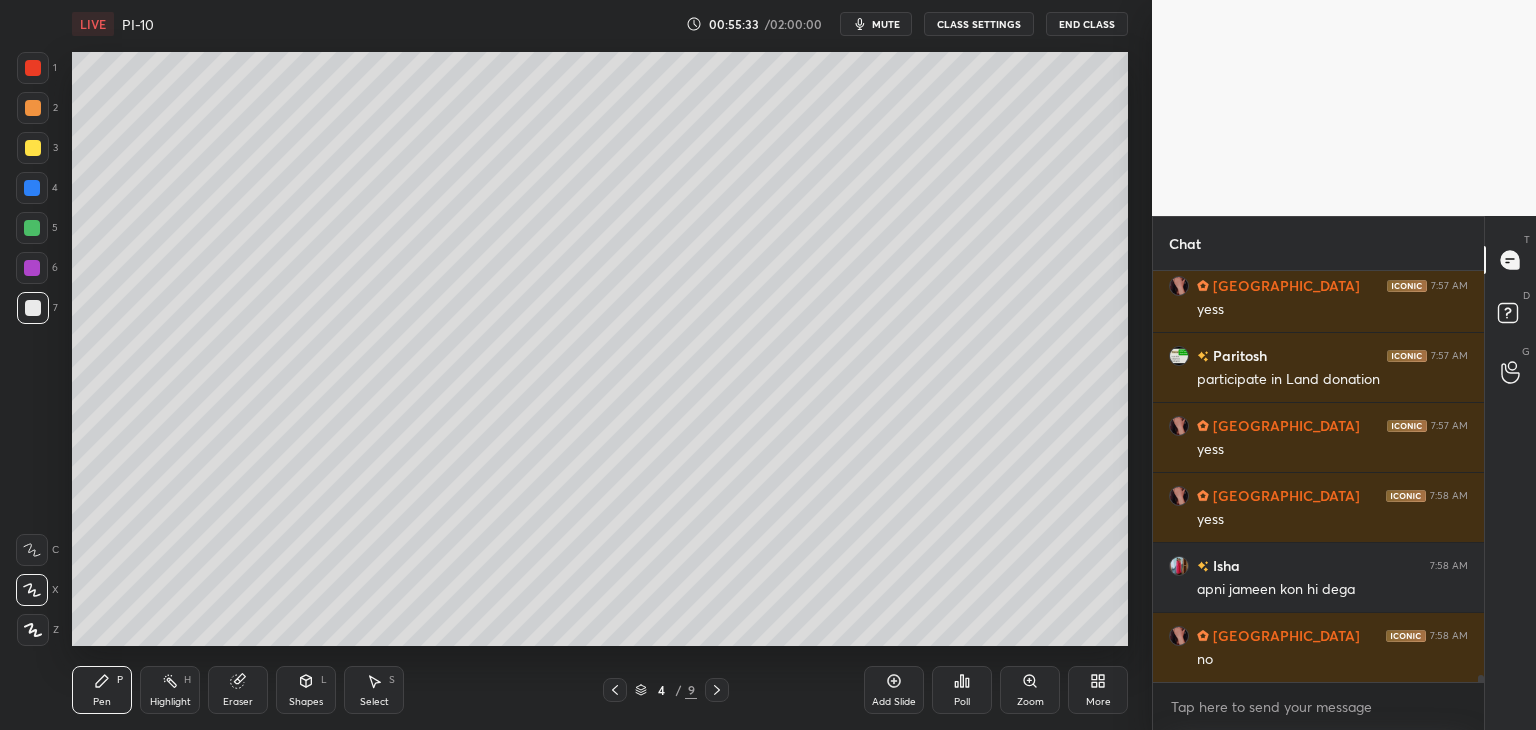 scroll, scrollTop: 22264, scrollLeft: 0, axis: vertical 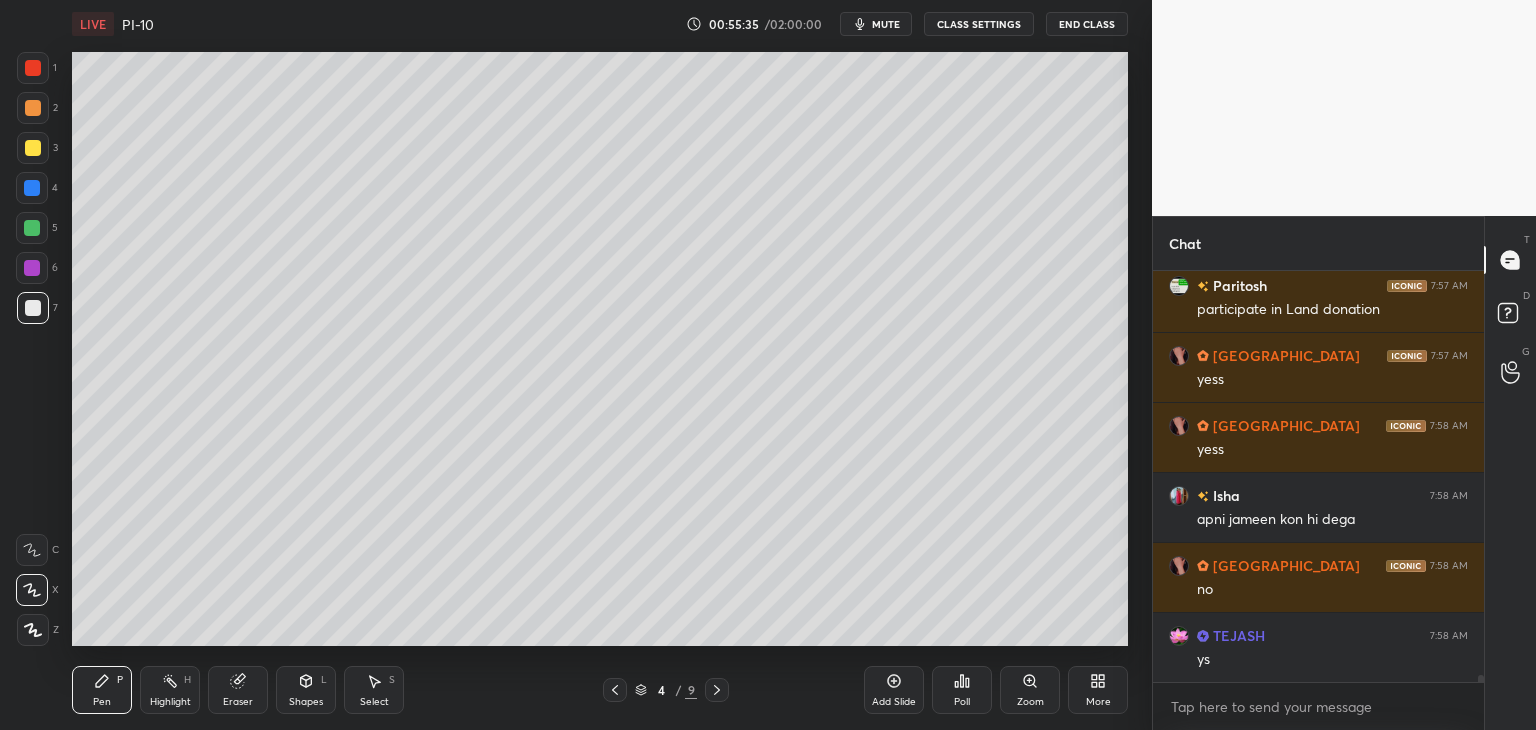 click 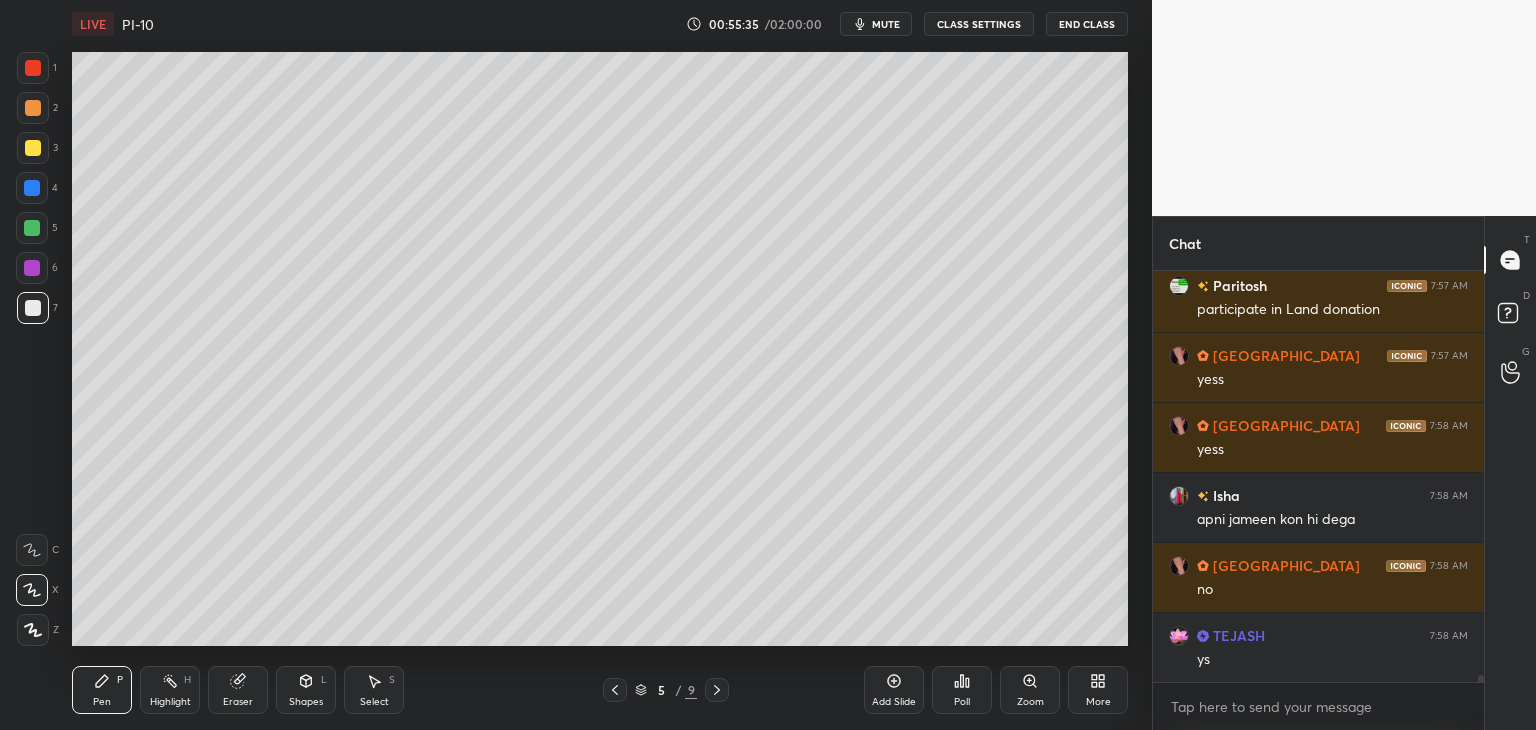 click 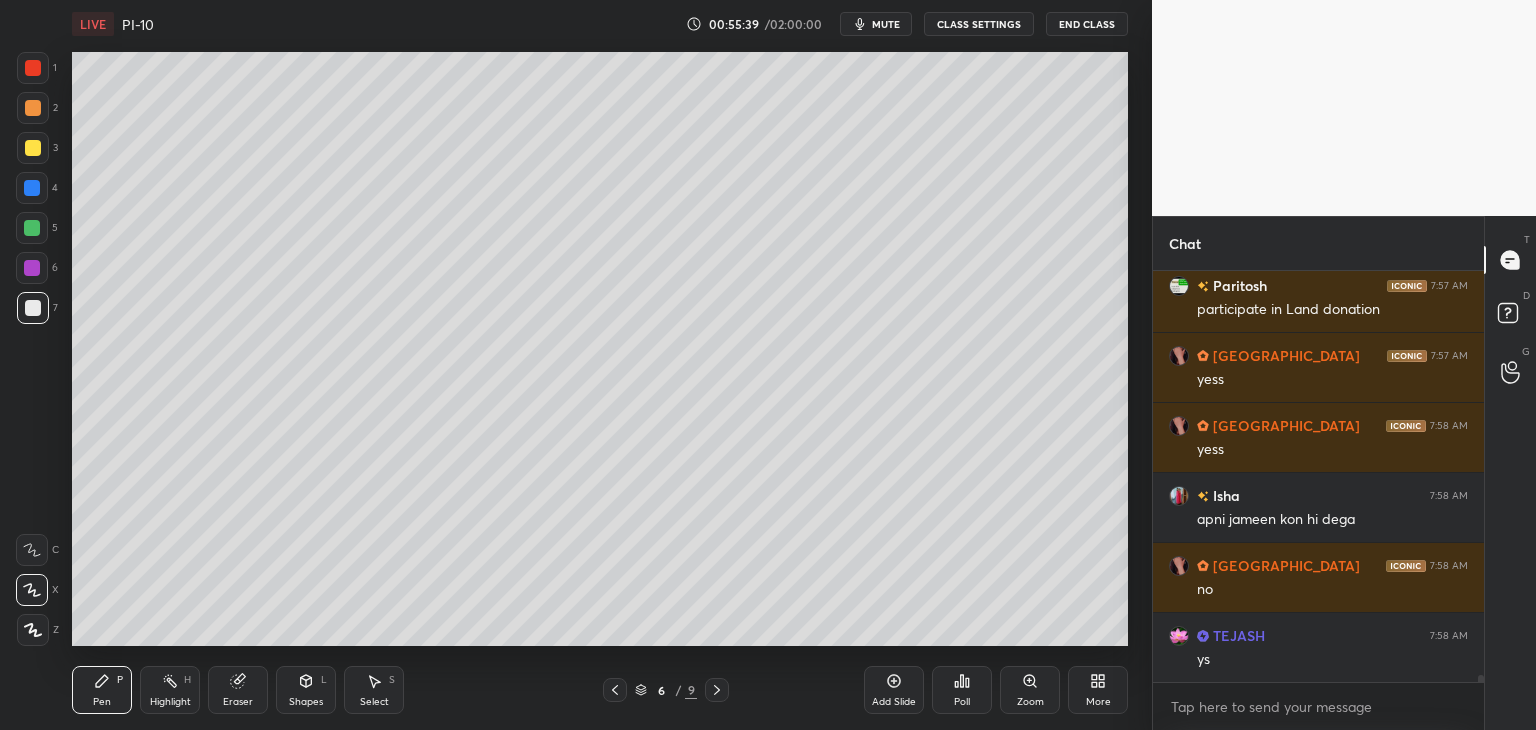 scroll, scrollTop: 22334, scrollLeft: 0, axis: vertical 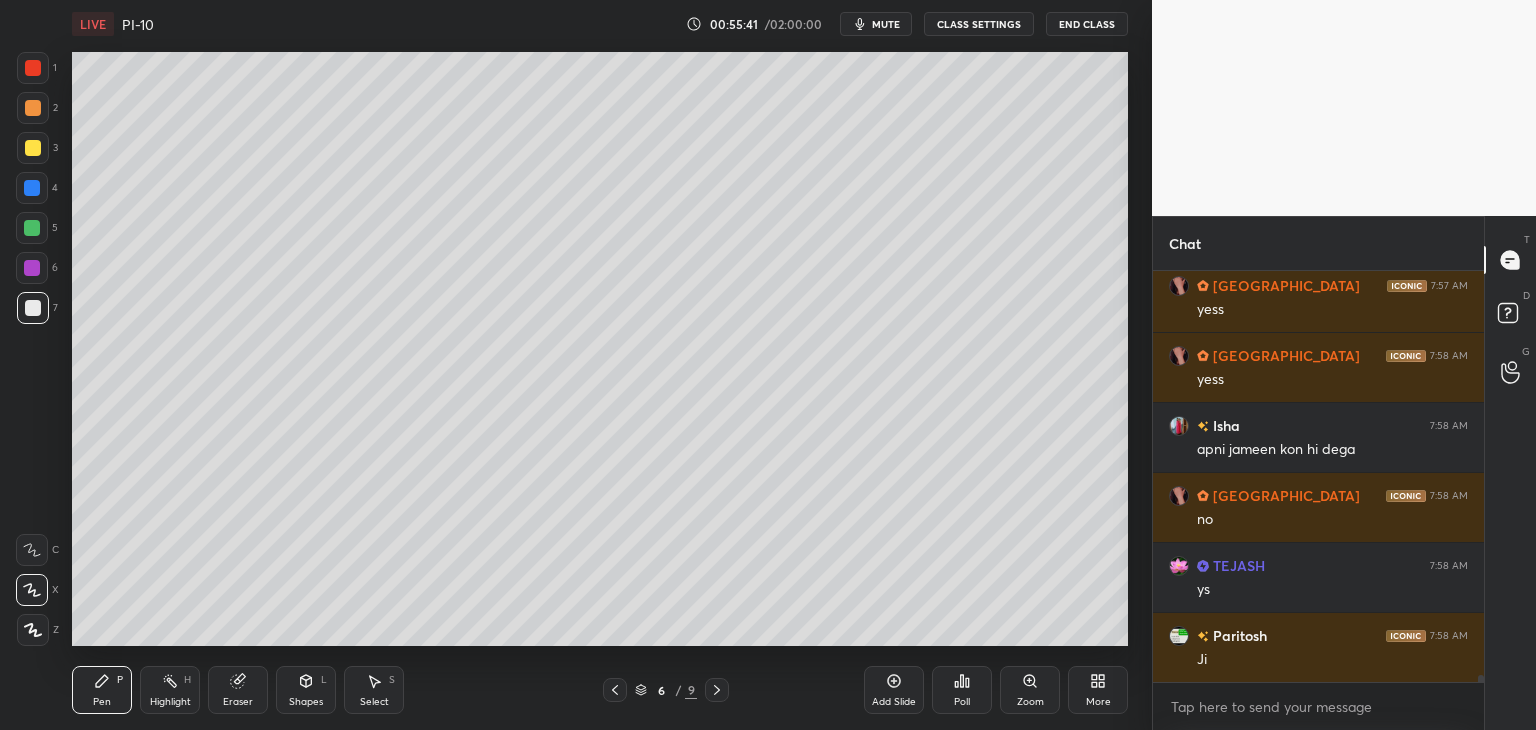 click 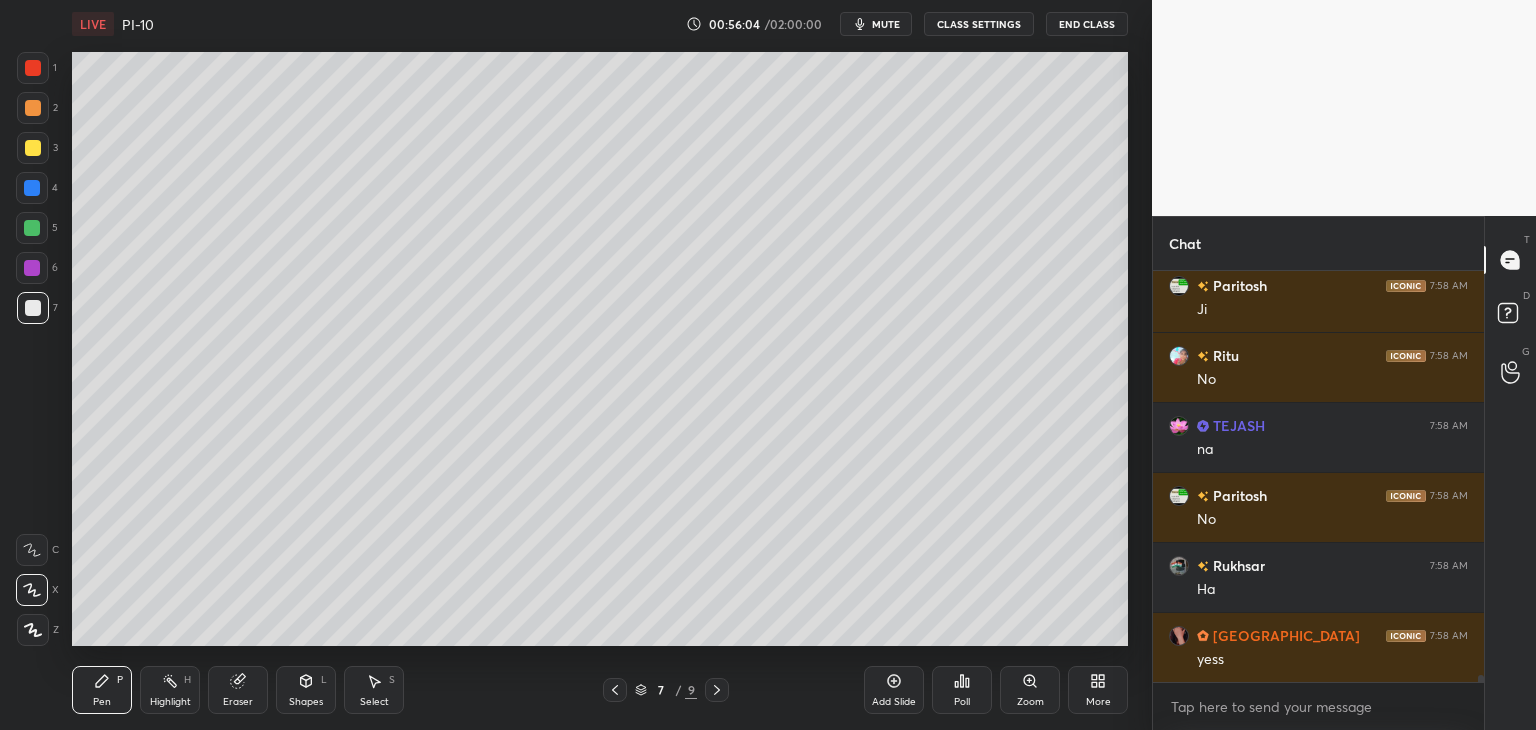 scroll, scrollTop: 22754, scrollLeft: 0, axis: vertical 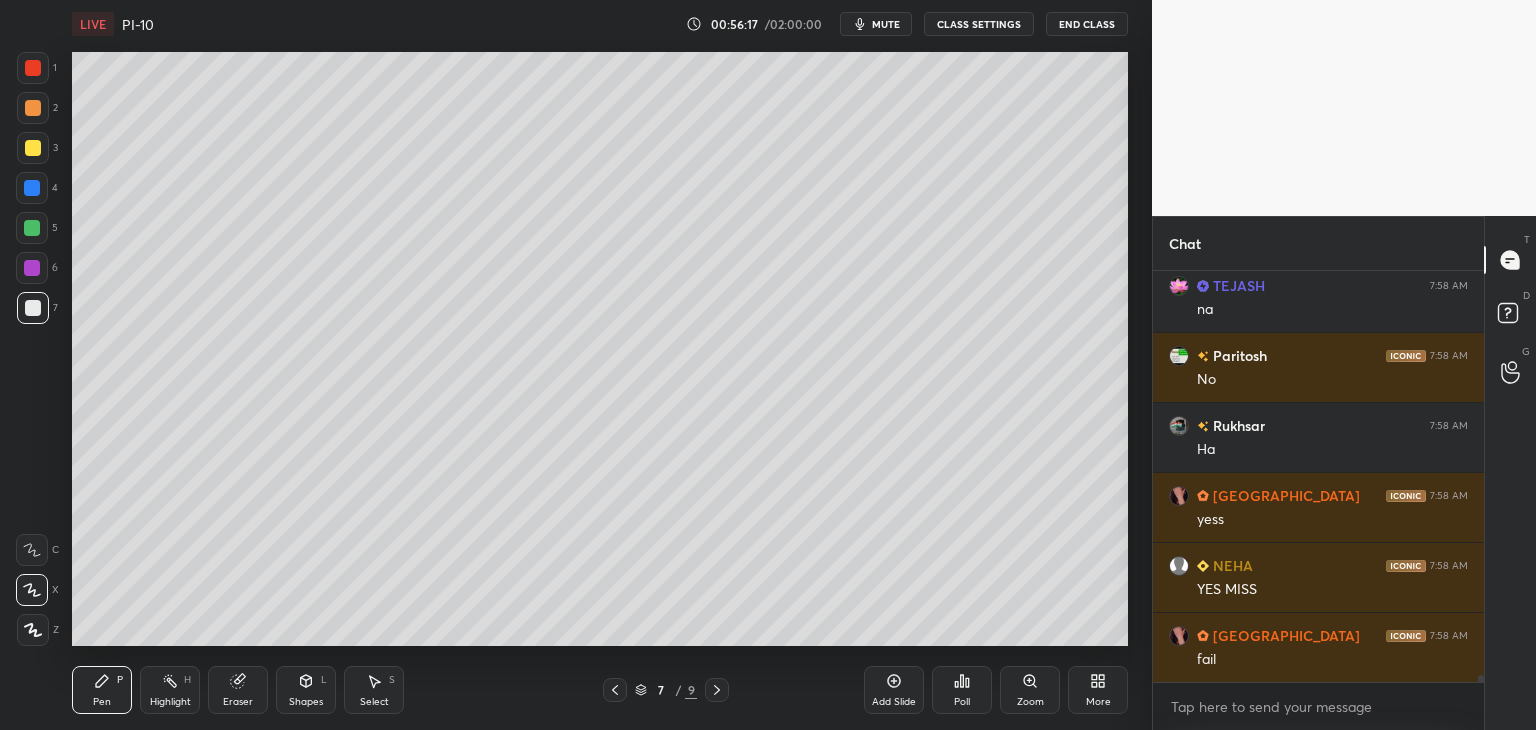 click at bounding box center [32, 188] 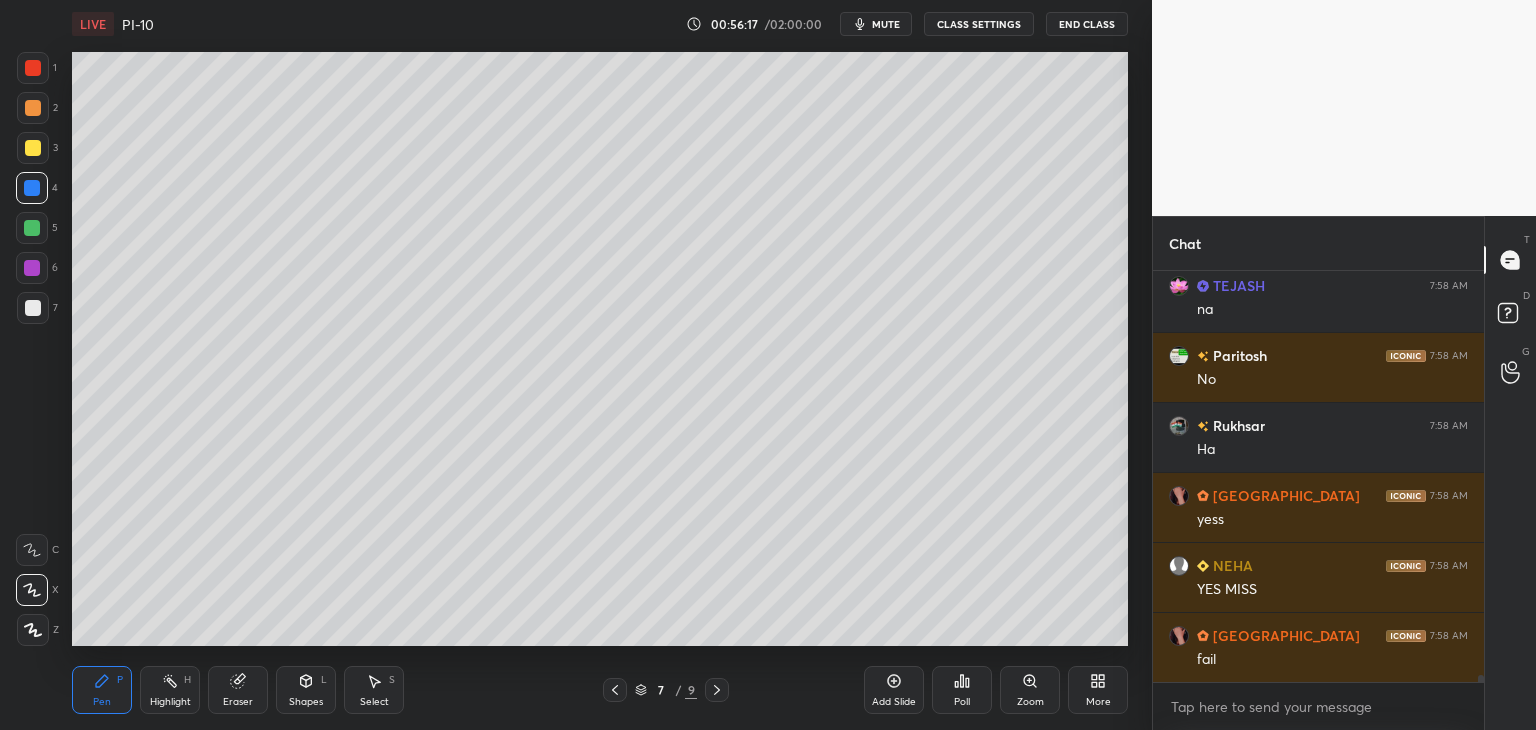 scroll, scrollTop: 22894, scrollLeft: 0, axis: vertical 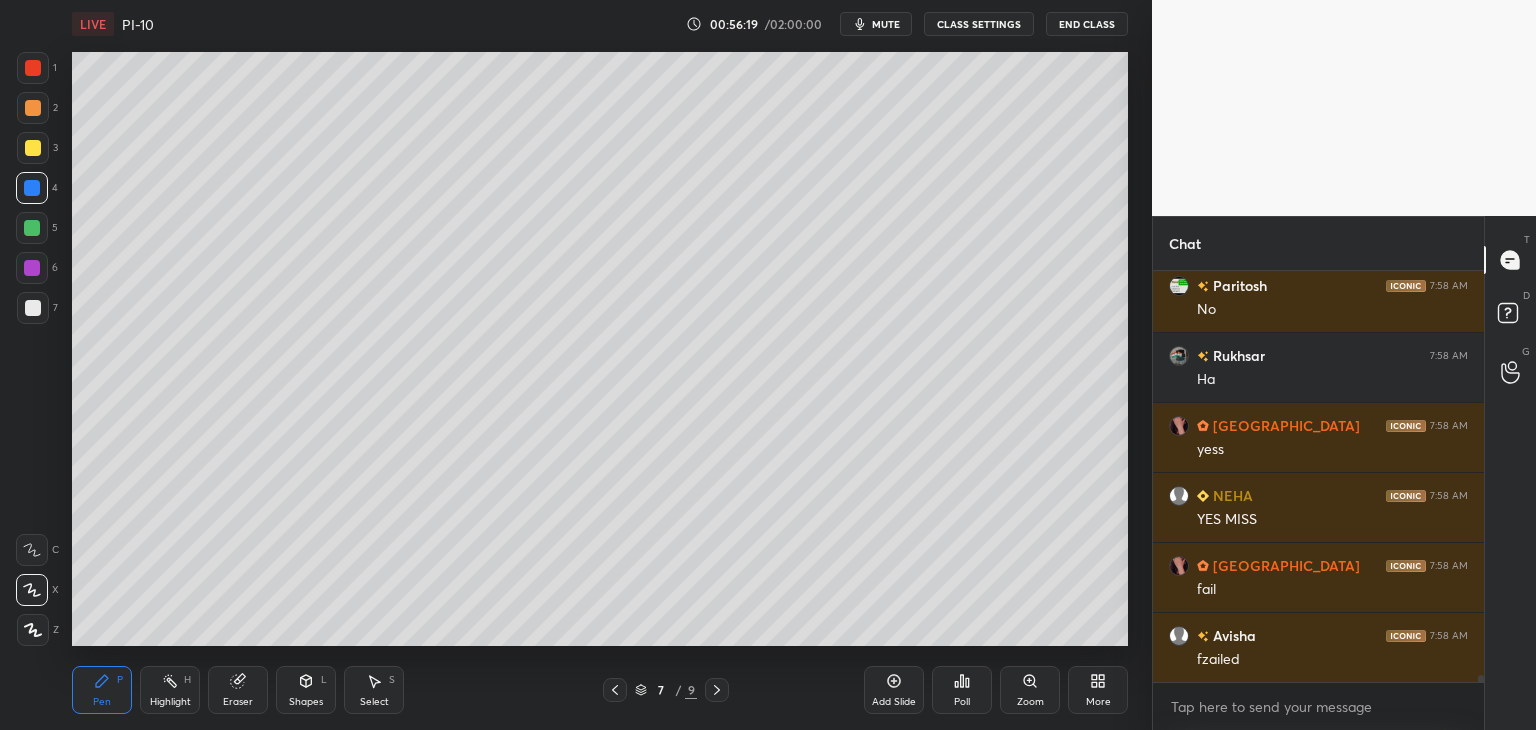 click at bounding box center (33, 308) 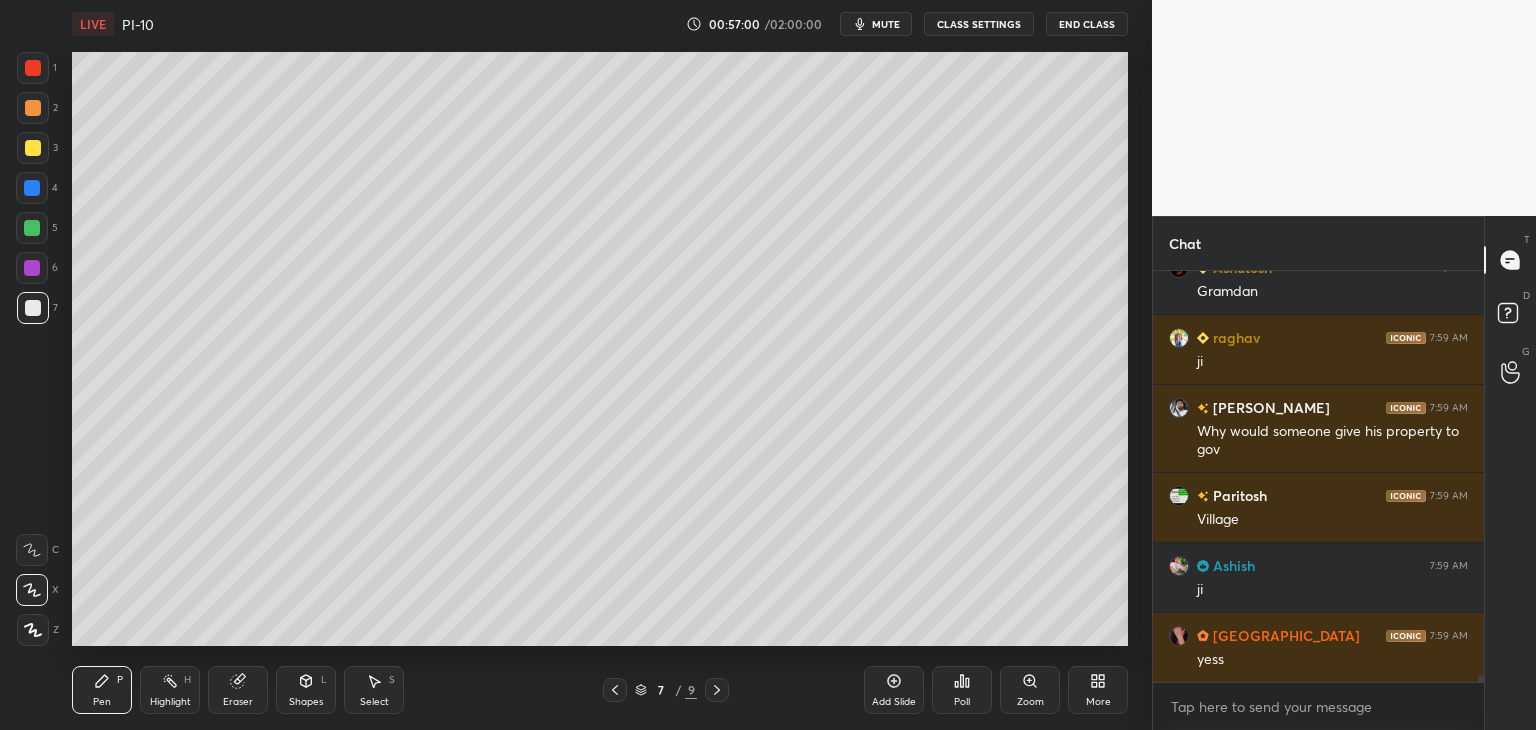 scroll, scrollTop: 23492, scrollLeft: 0, axis: vertical 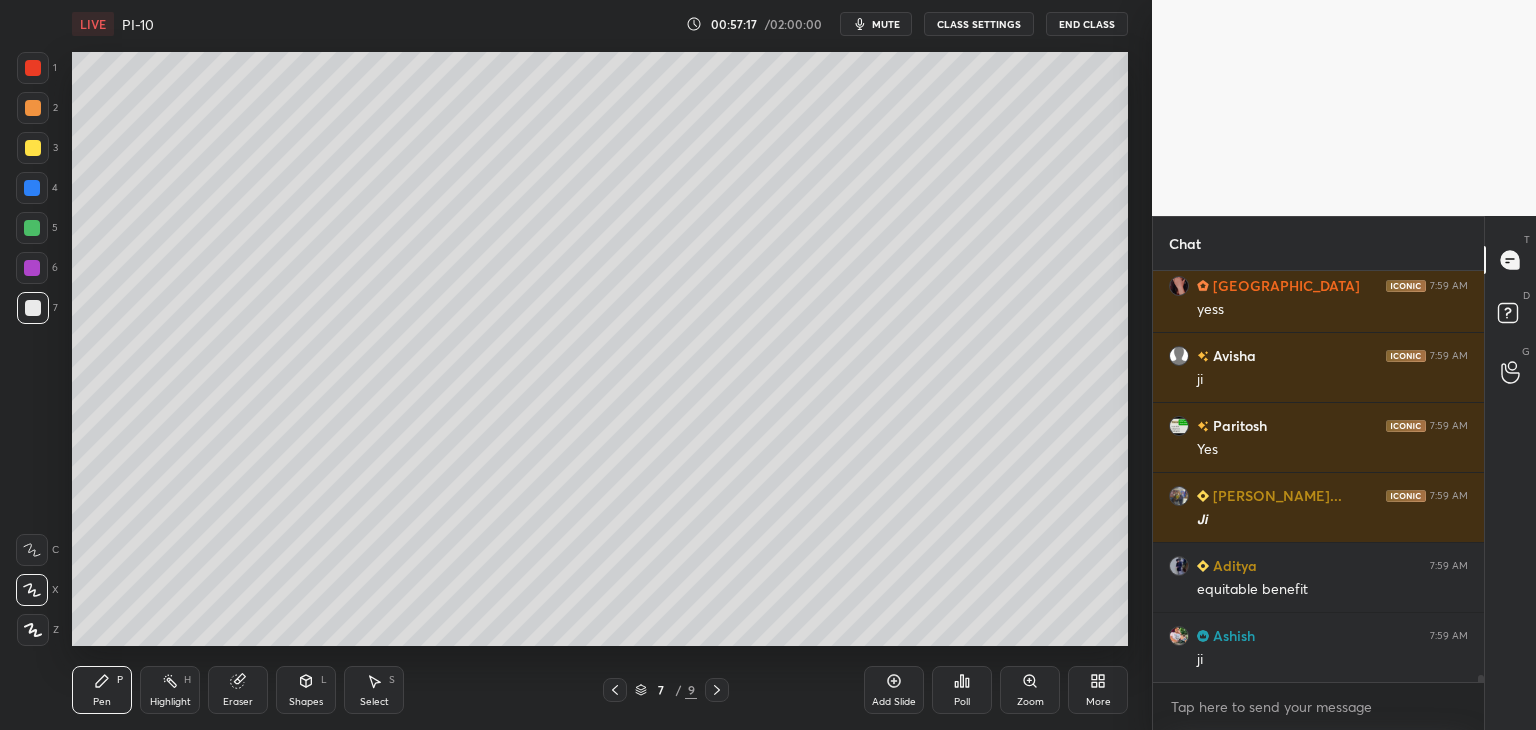click at bounding box center [32, 268] 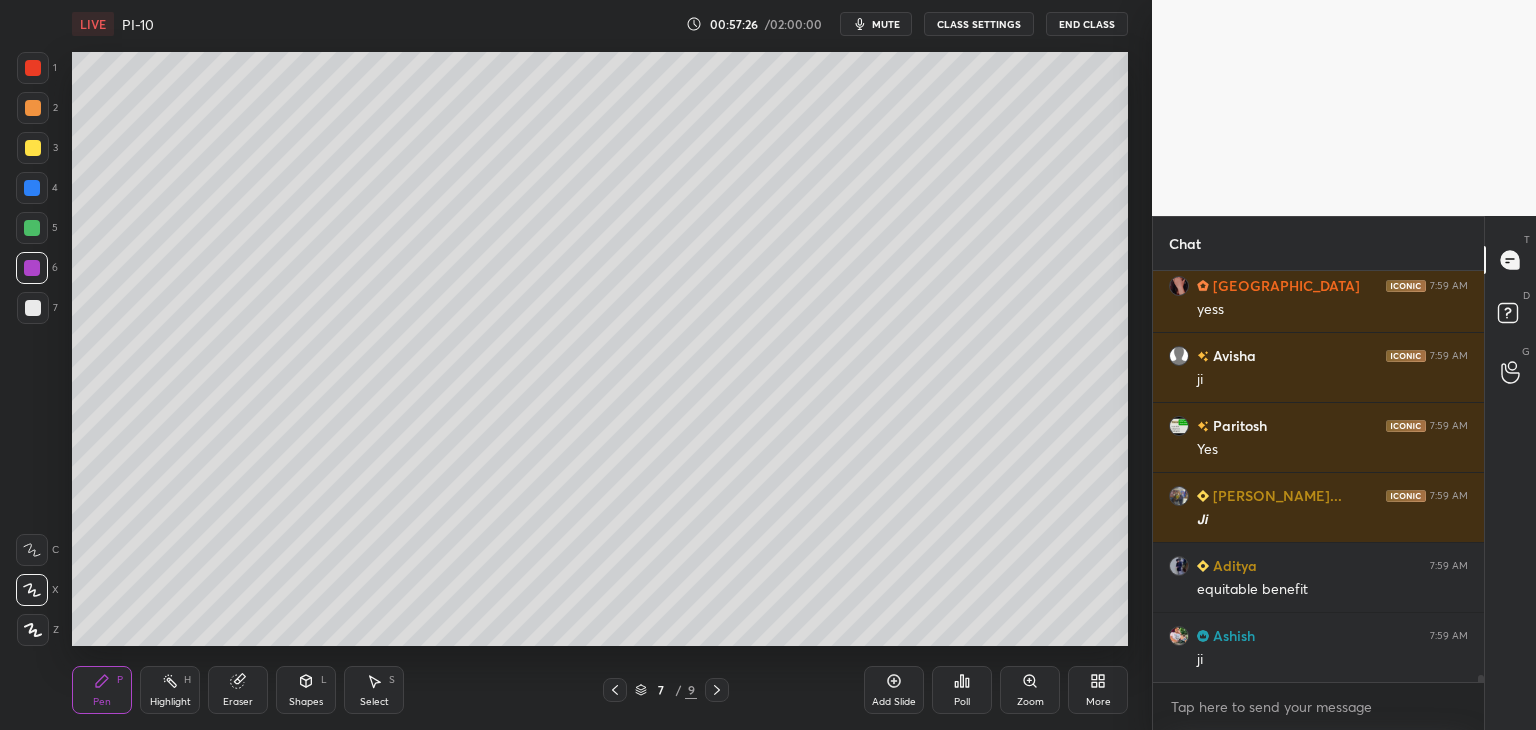click at bounding box center [32, 228] 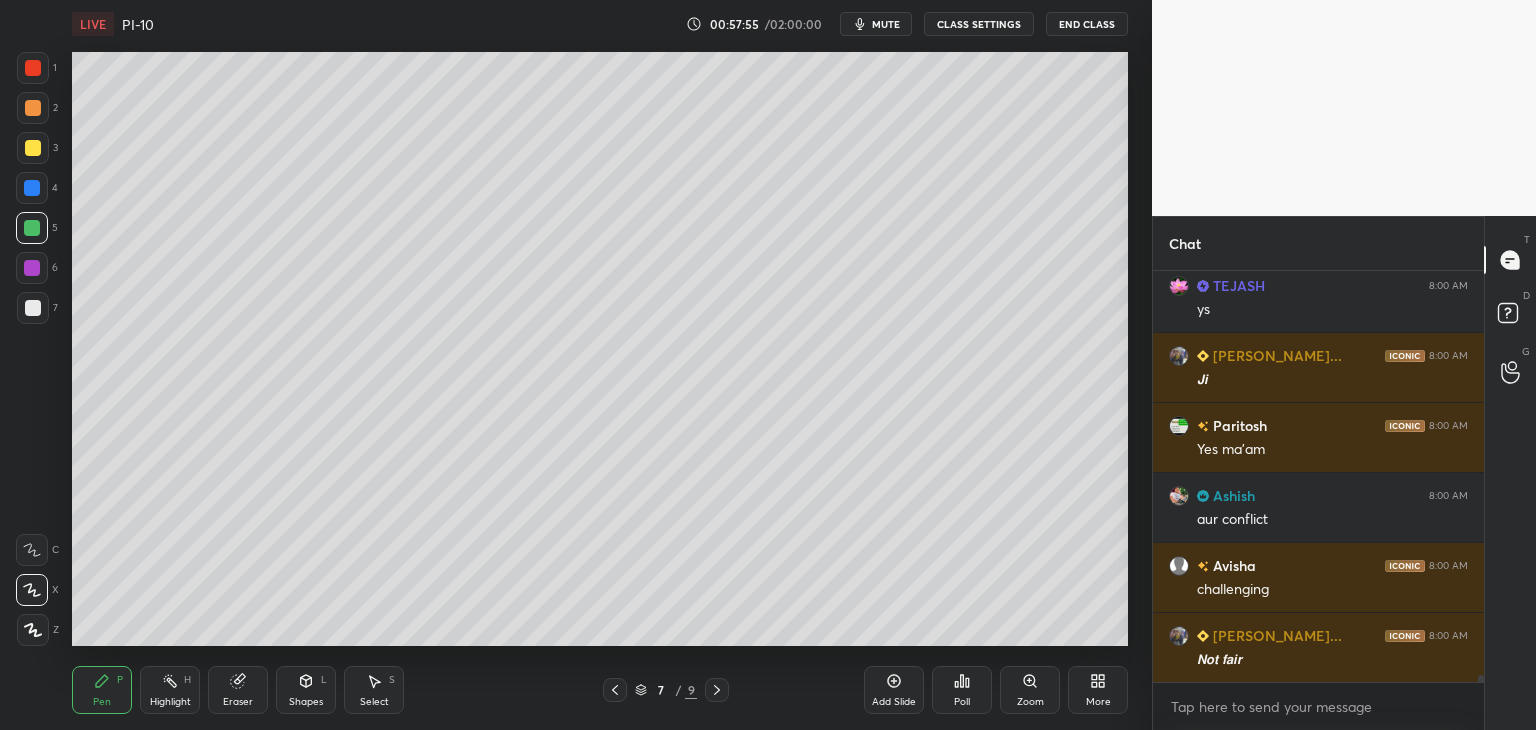 scroll, scrollTop: 24472, scrollLeft: 0, axis: vertical 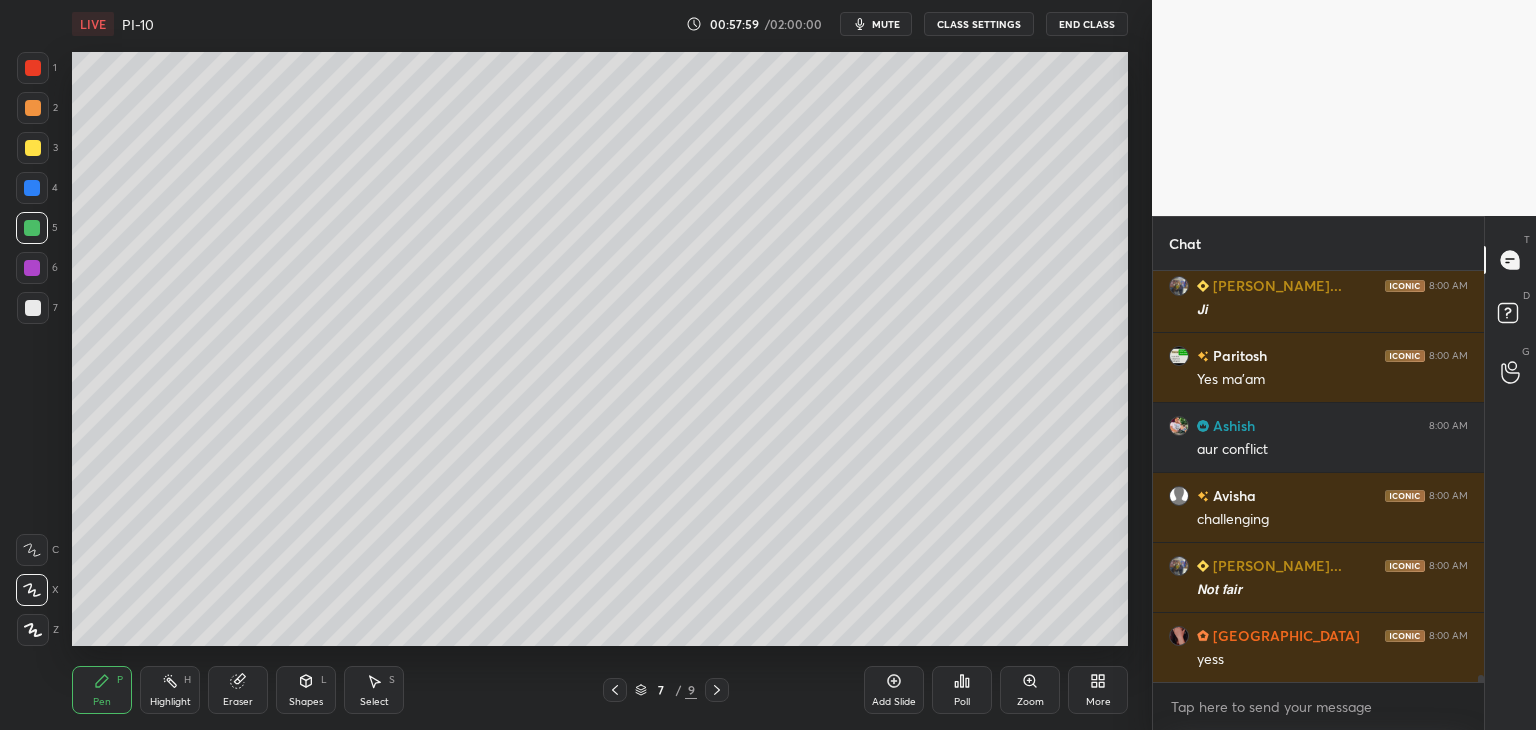 click at bounding box center (33, 148) 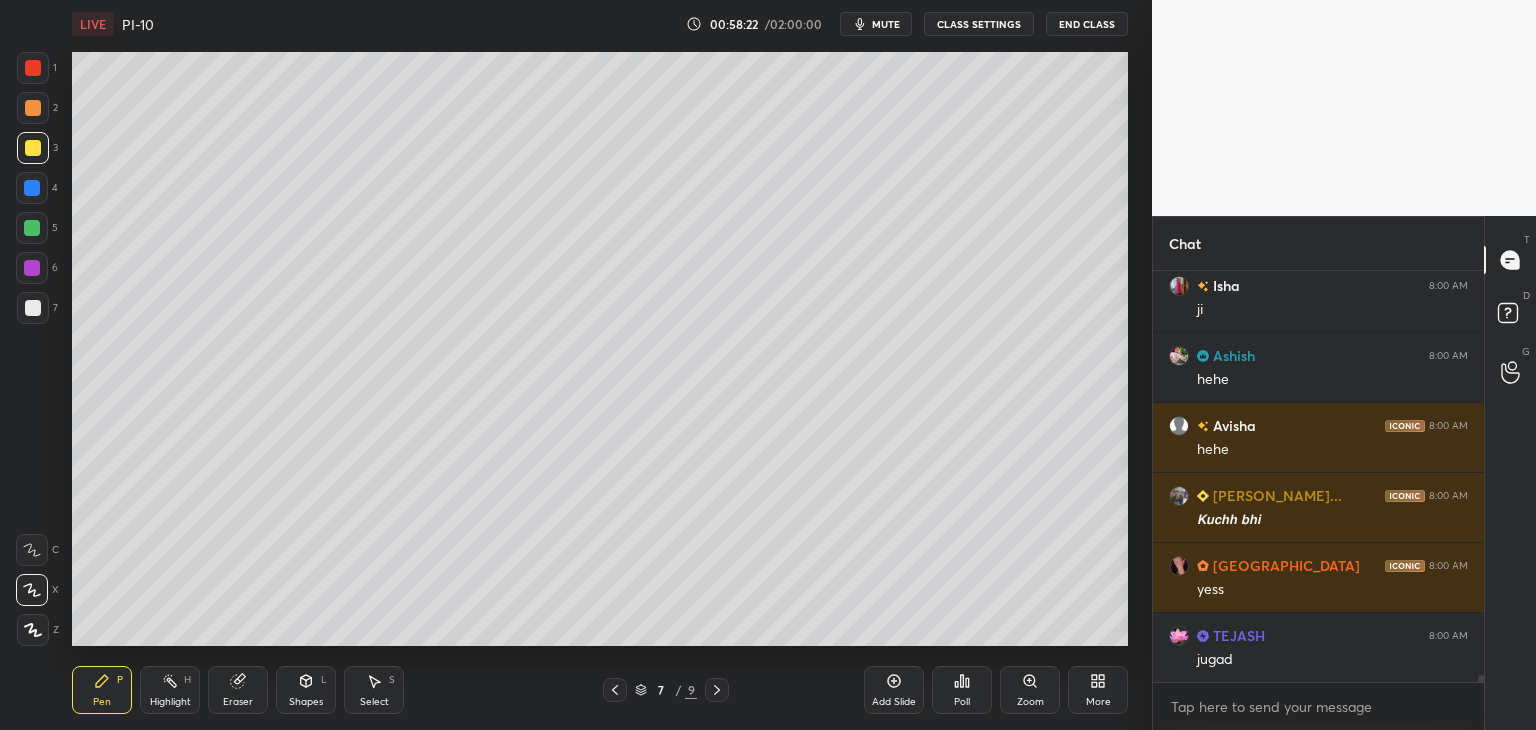 scroll, scrollTop: 24962, scrollLeft: 0, axis: vertical 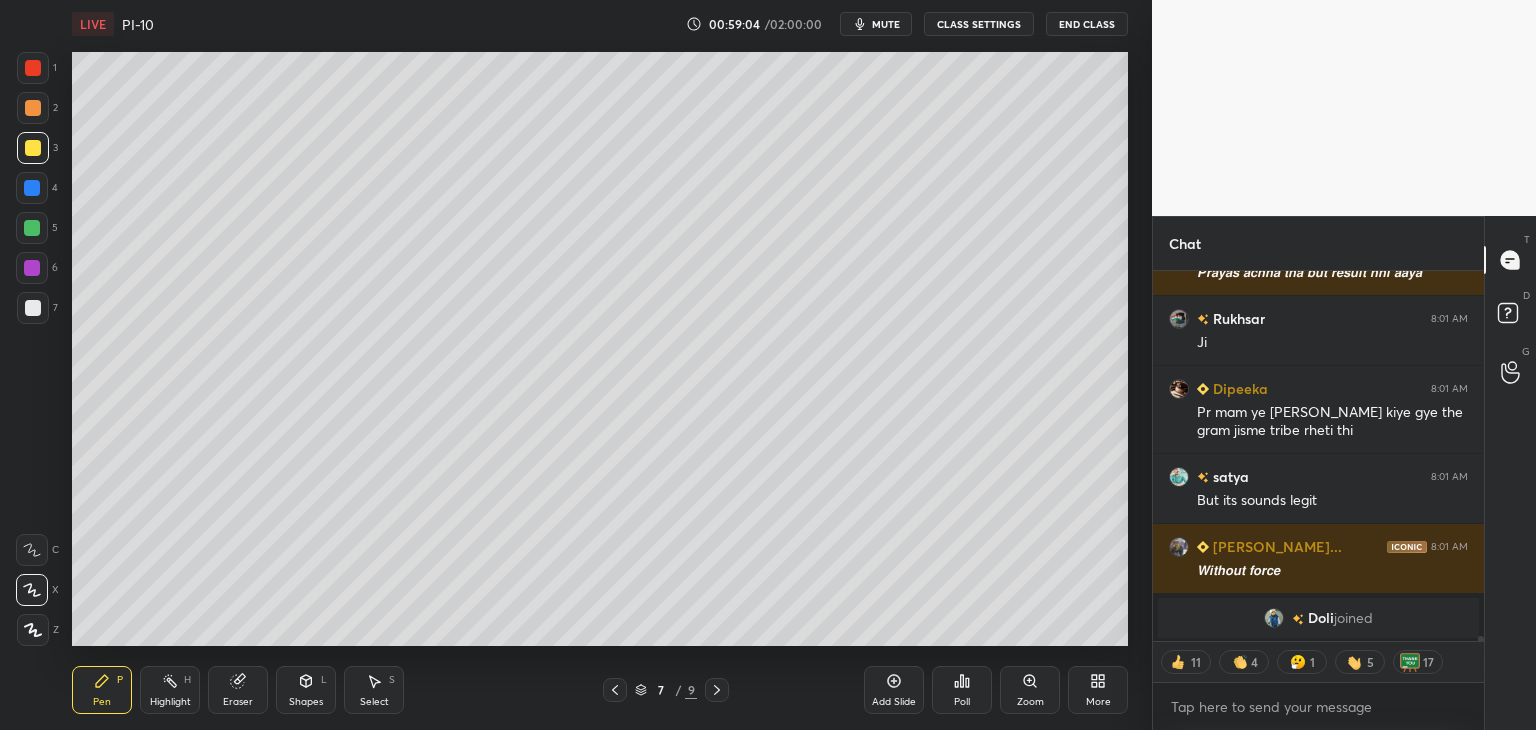 click 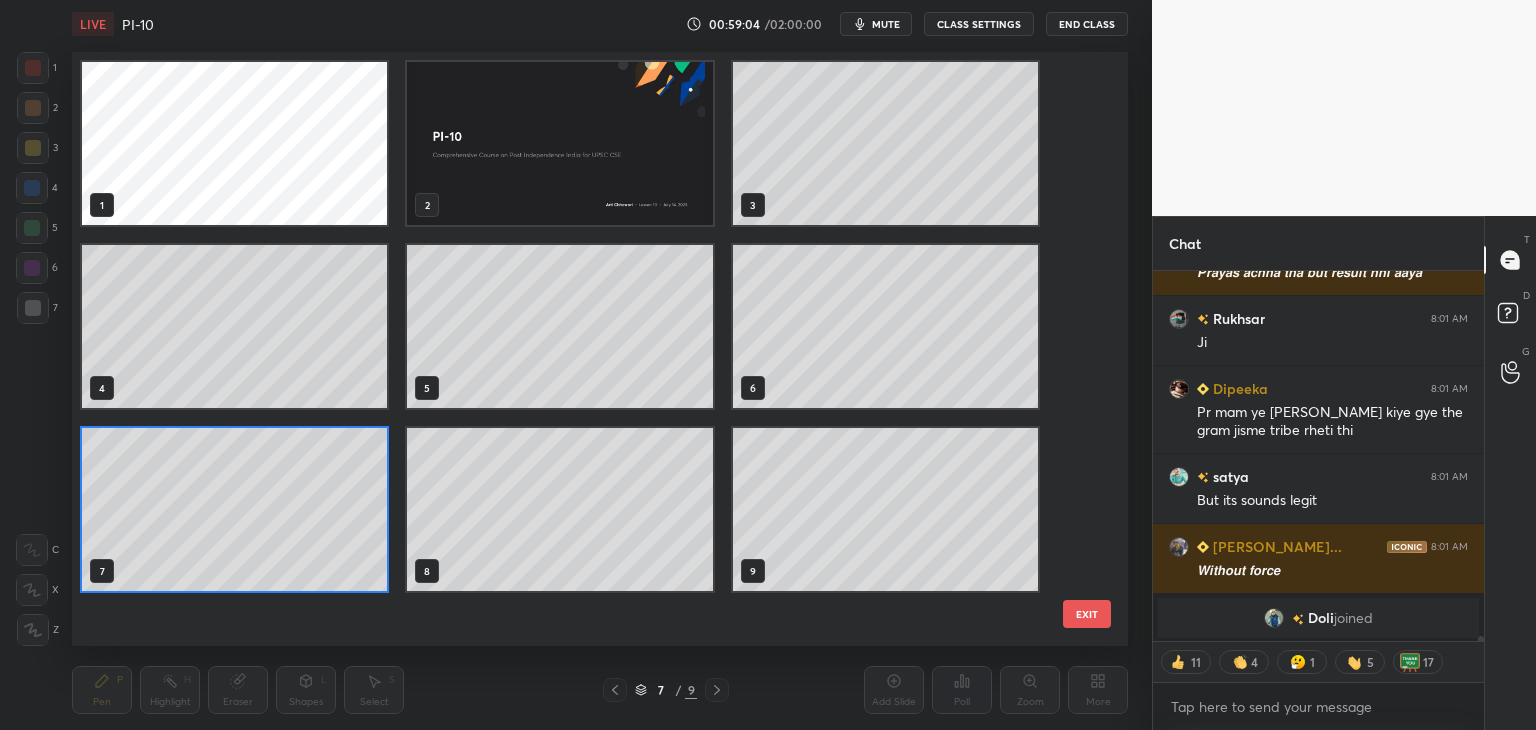 scroll, scrollTop: 6, scrollLeft: 10, axis: both 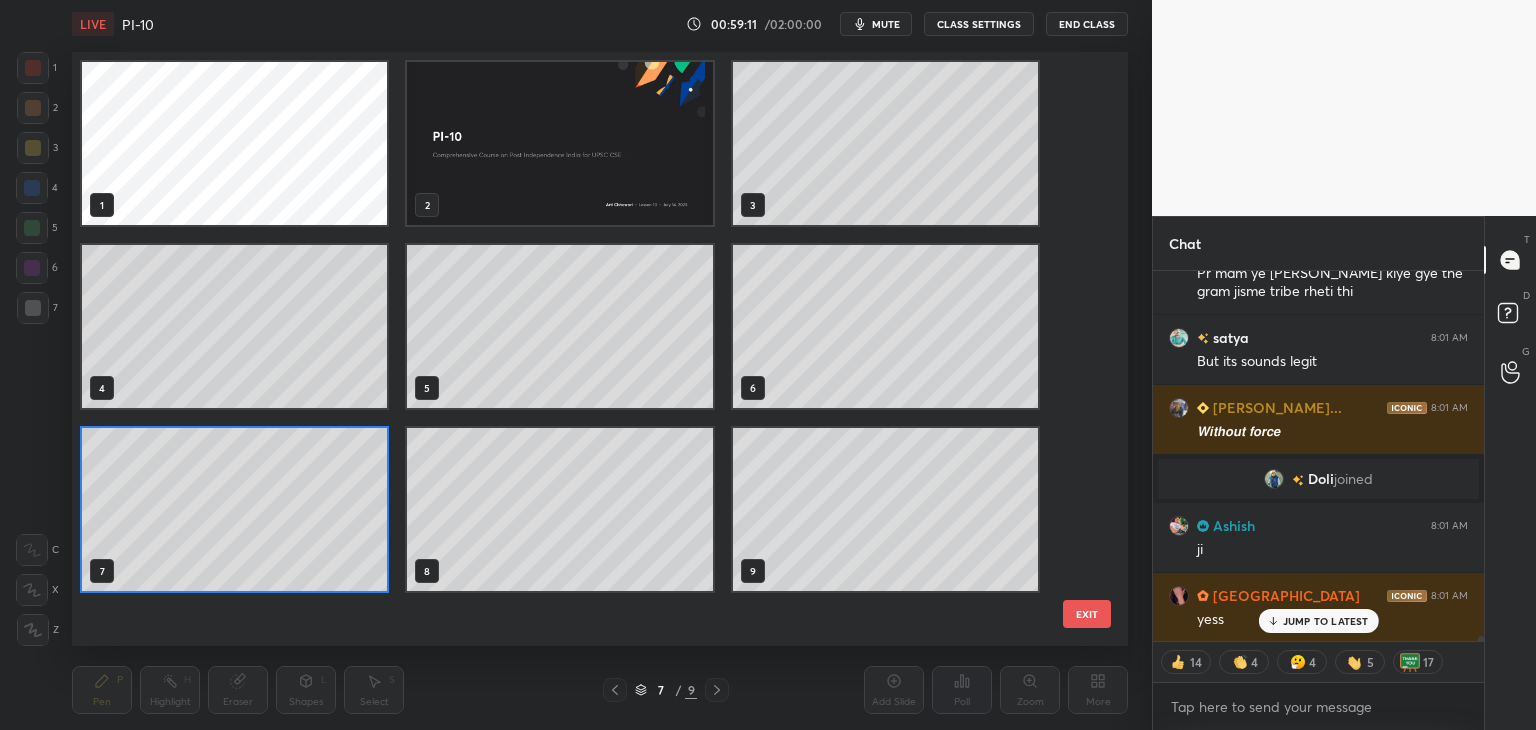 click on "JUMP TO LATEST" at bounding box center (1326, 621) 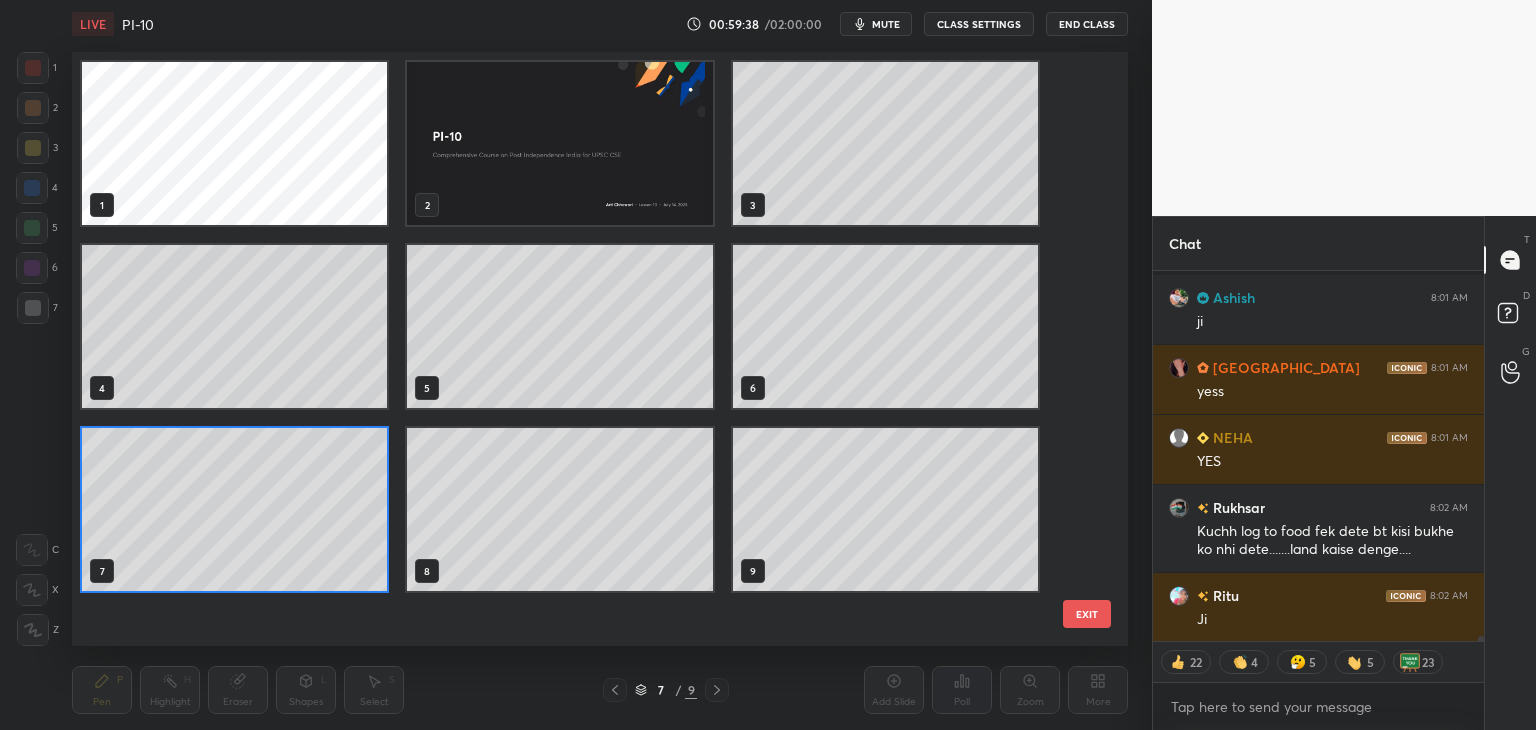 scroll, scrollTop: 25023, scrollLeft: 0, axis: vertical 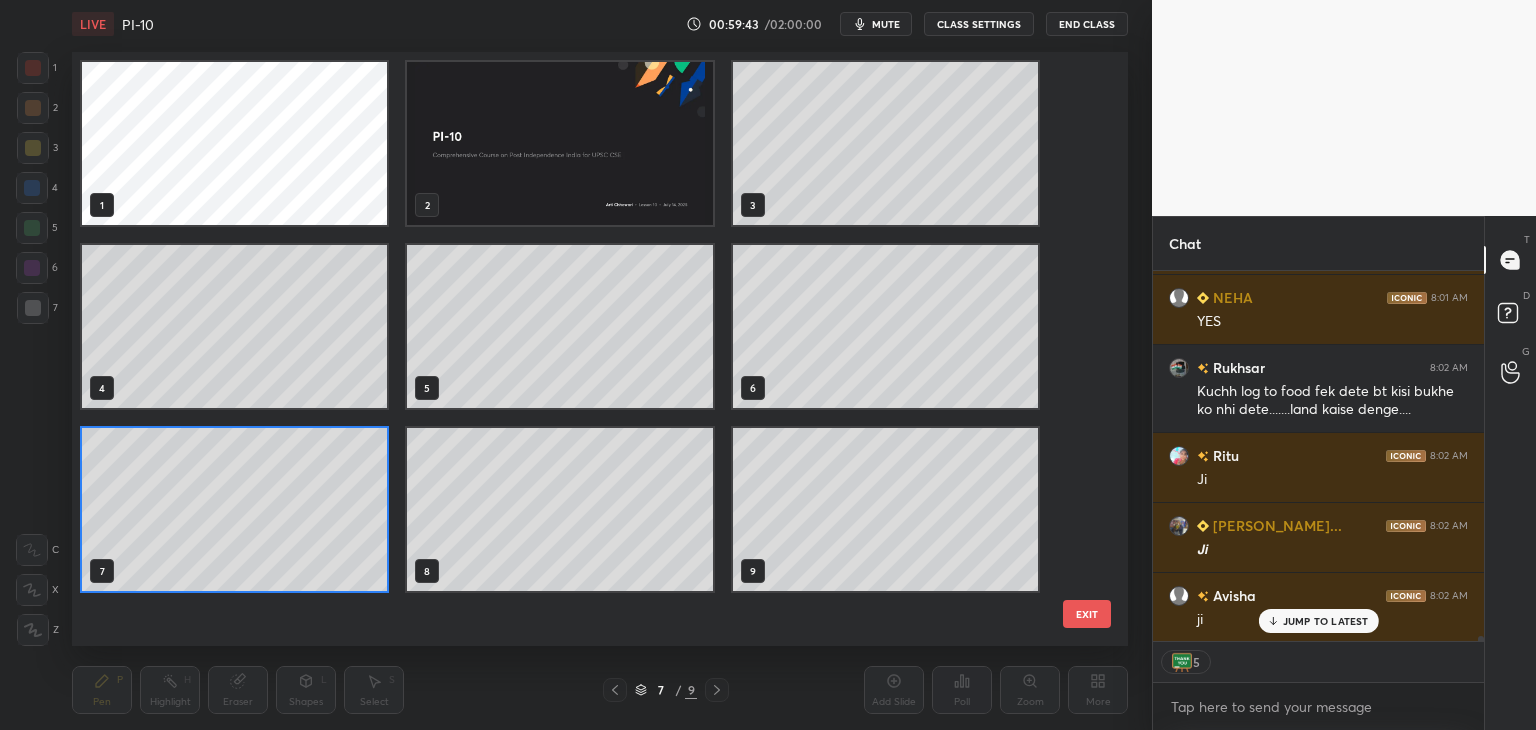 click on "EXIT" at bounding box center [1087, 614] 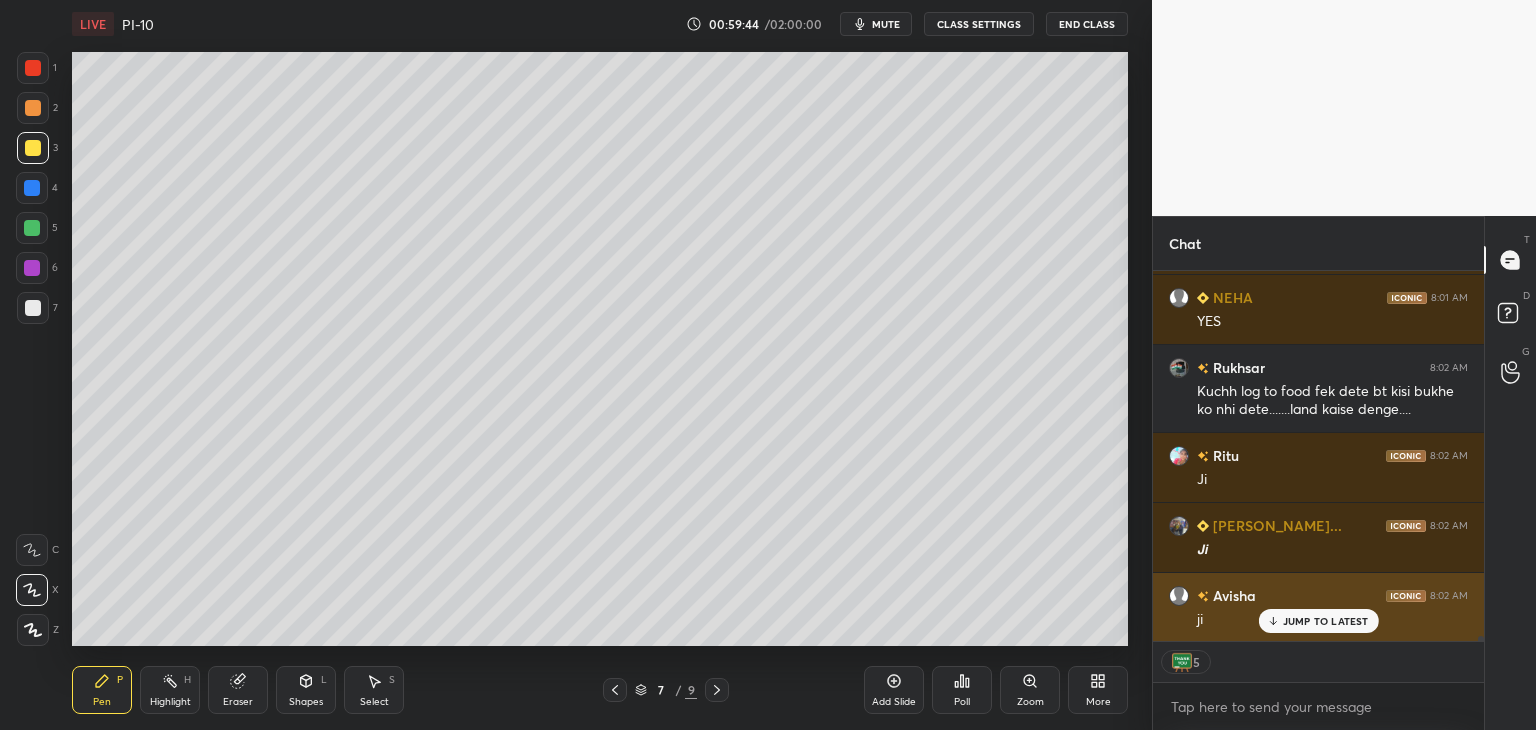 click on "JUMP TO LATEST" at bounding box center [1326, 621] 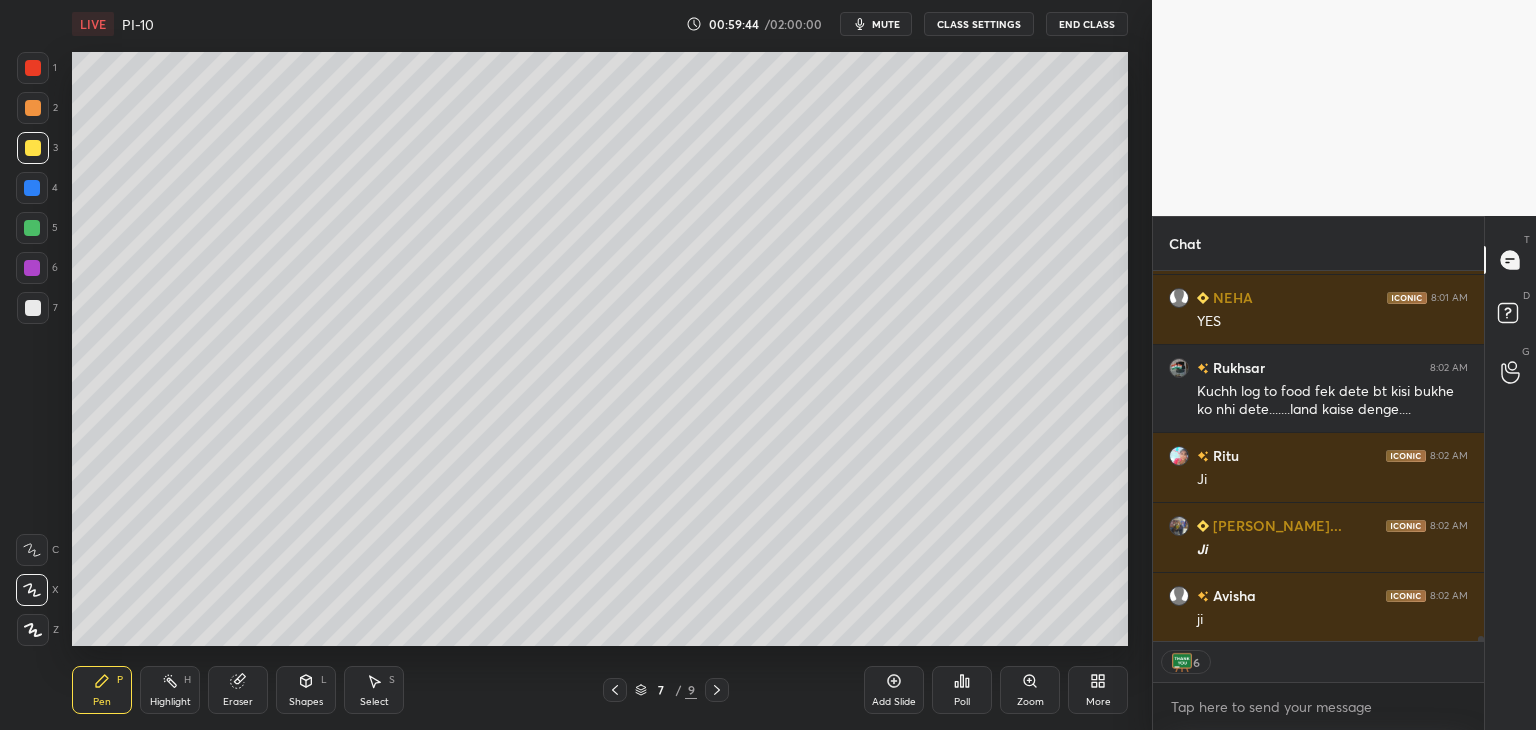 scroll, scrollTop: 25163, scrollLeft: 0, axis: vertical 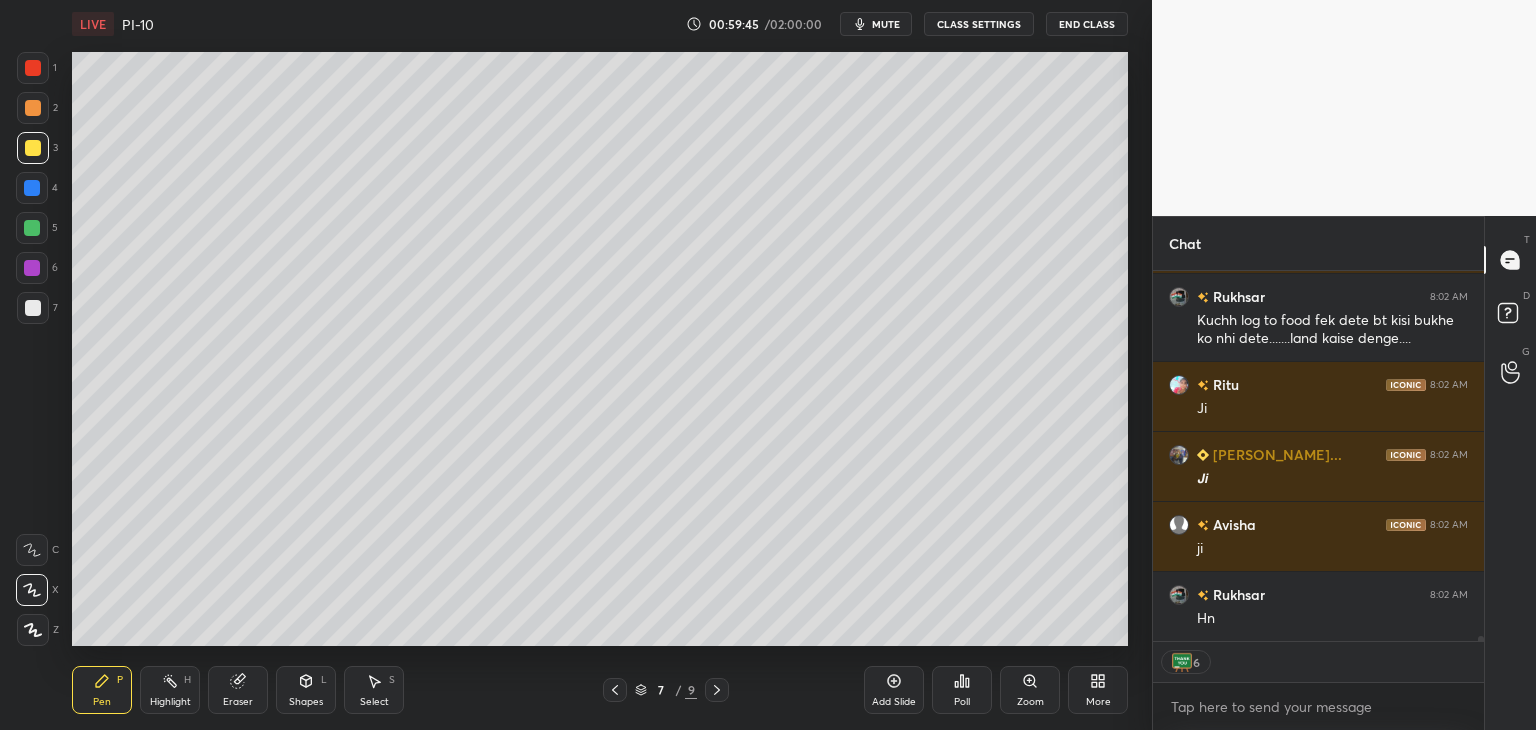 click 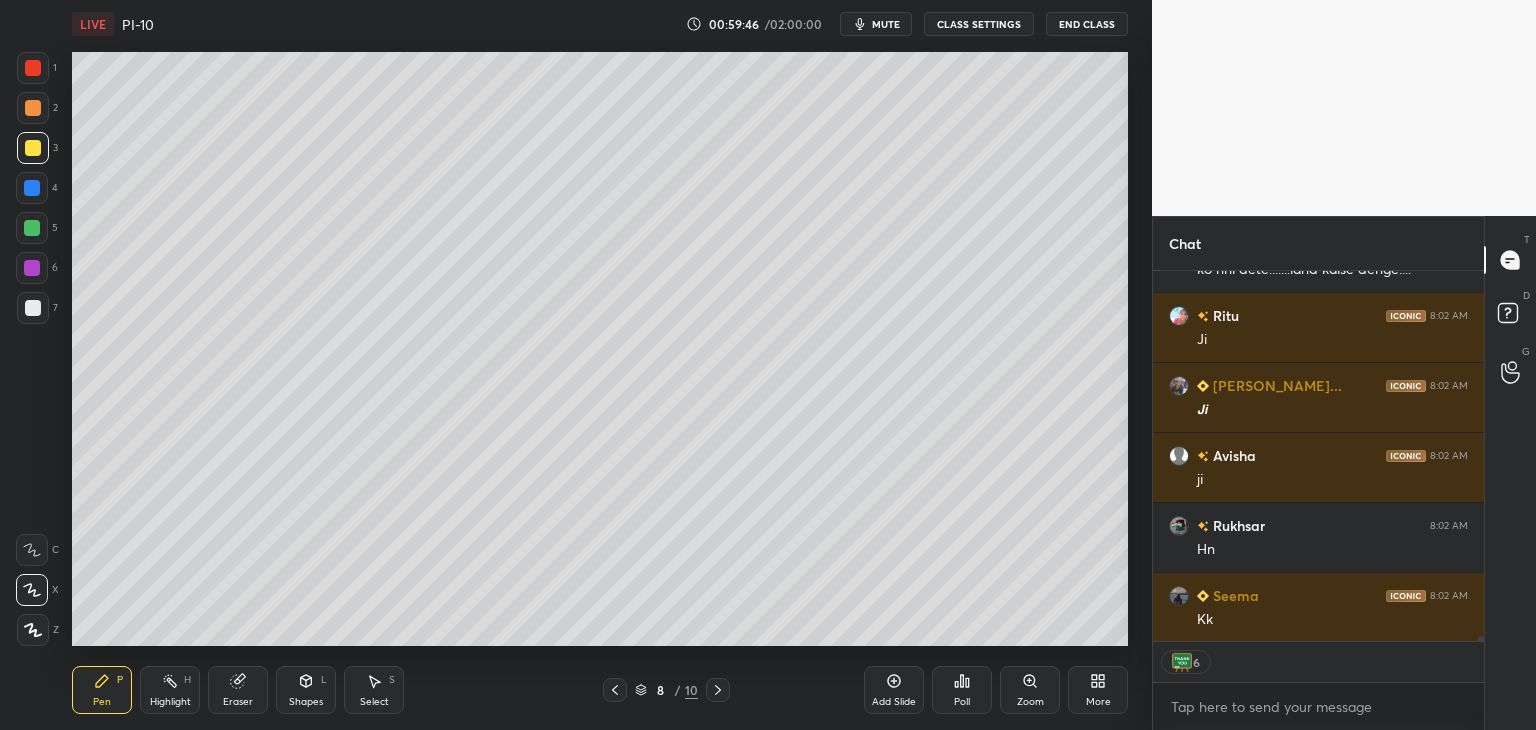 scroll, scrollTop: 25303, scrollLeft: 0, axis: vertical 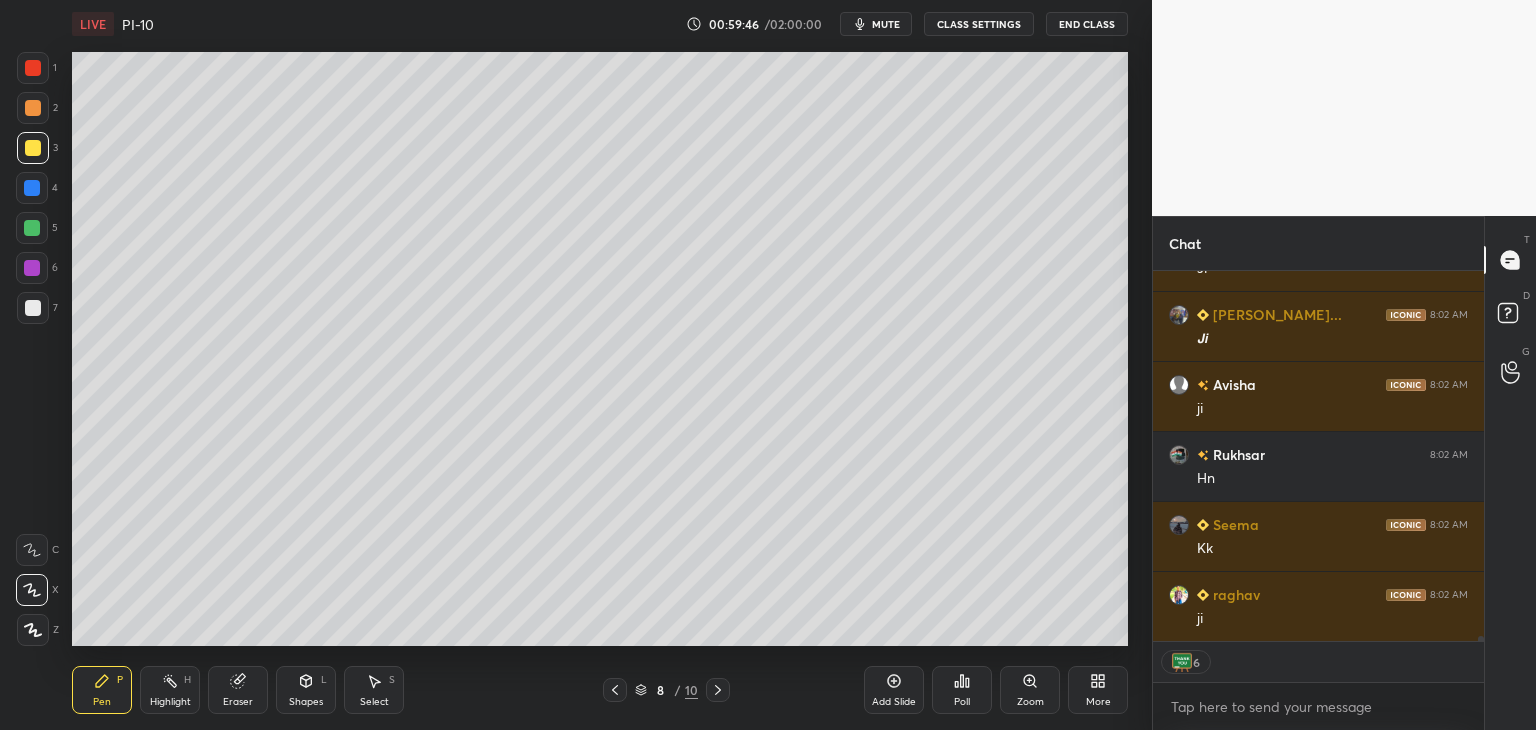 click at bounding box center (33, 308) 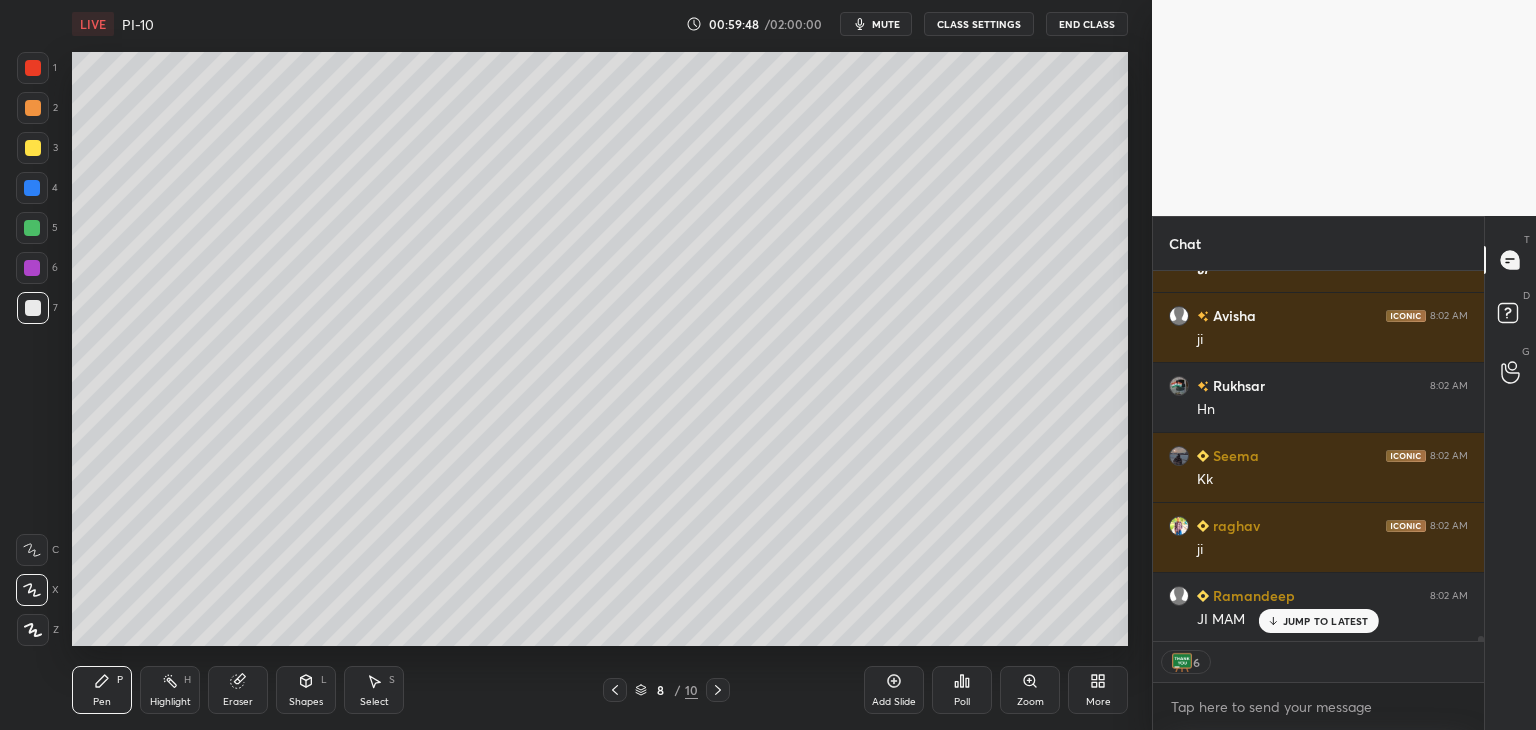 scroll, scrollTop: 25443, scrollLeft: 0, axis: vertical 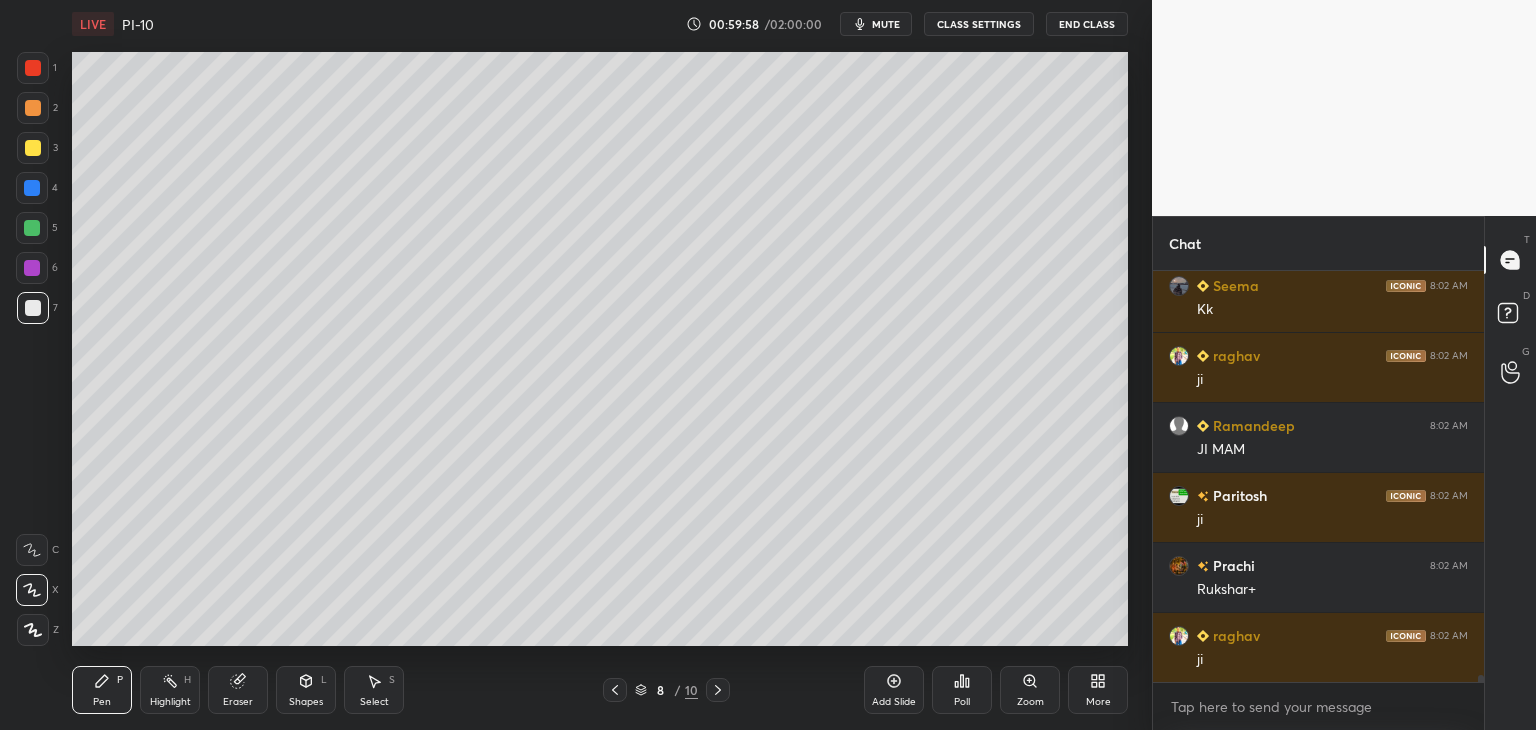 click at bounding box center [33, 308] 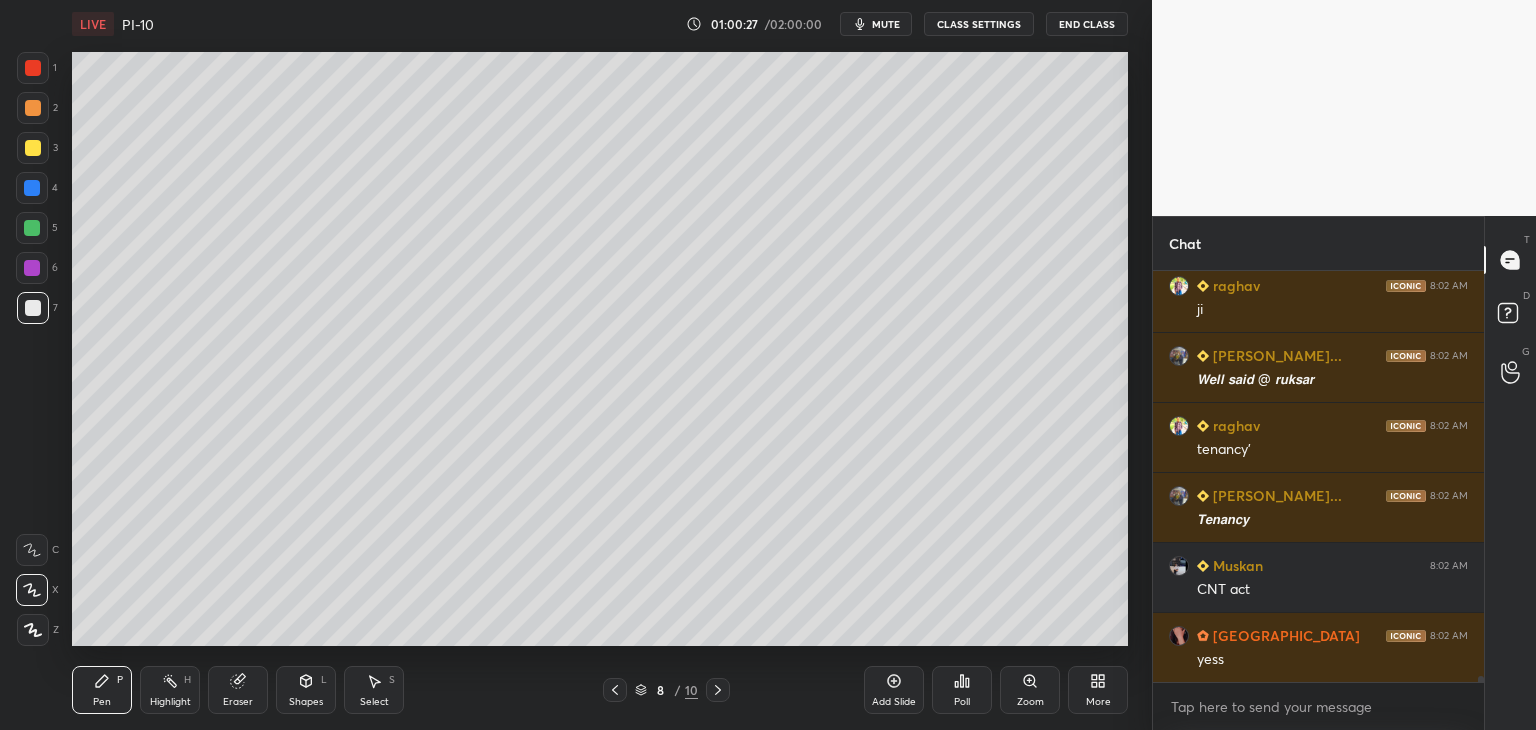 scroll, scrollTop: 25962, scrollLeft: 0, axis: vertical 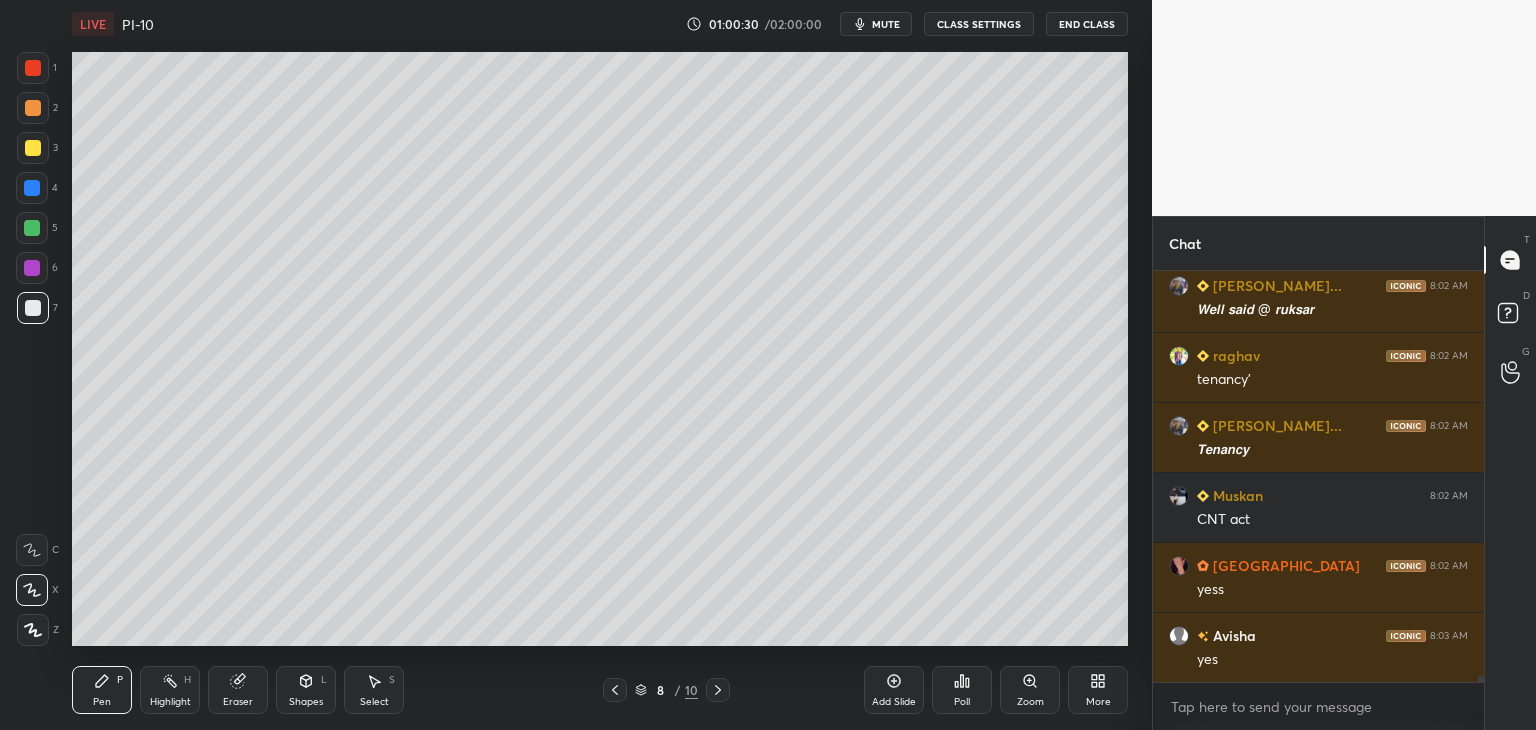 click at bounding box center (33, 308) 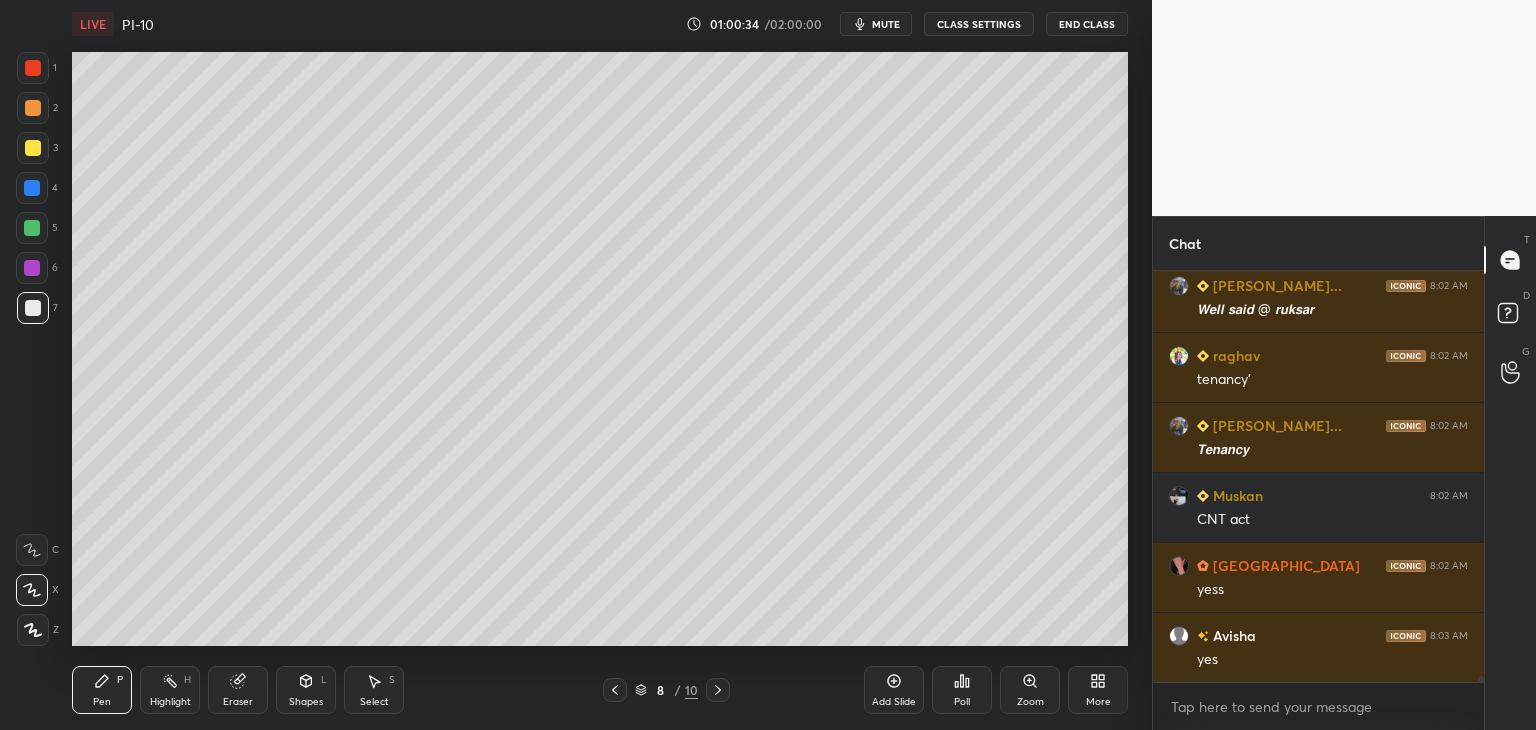 click at bounding box center [33, 308] 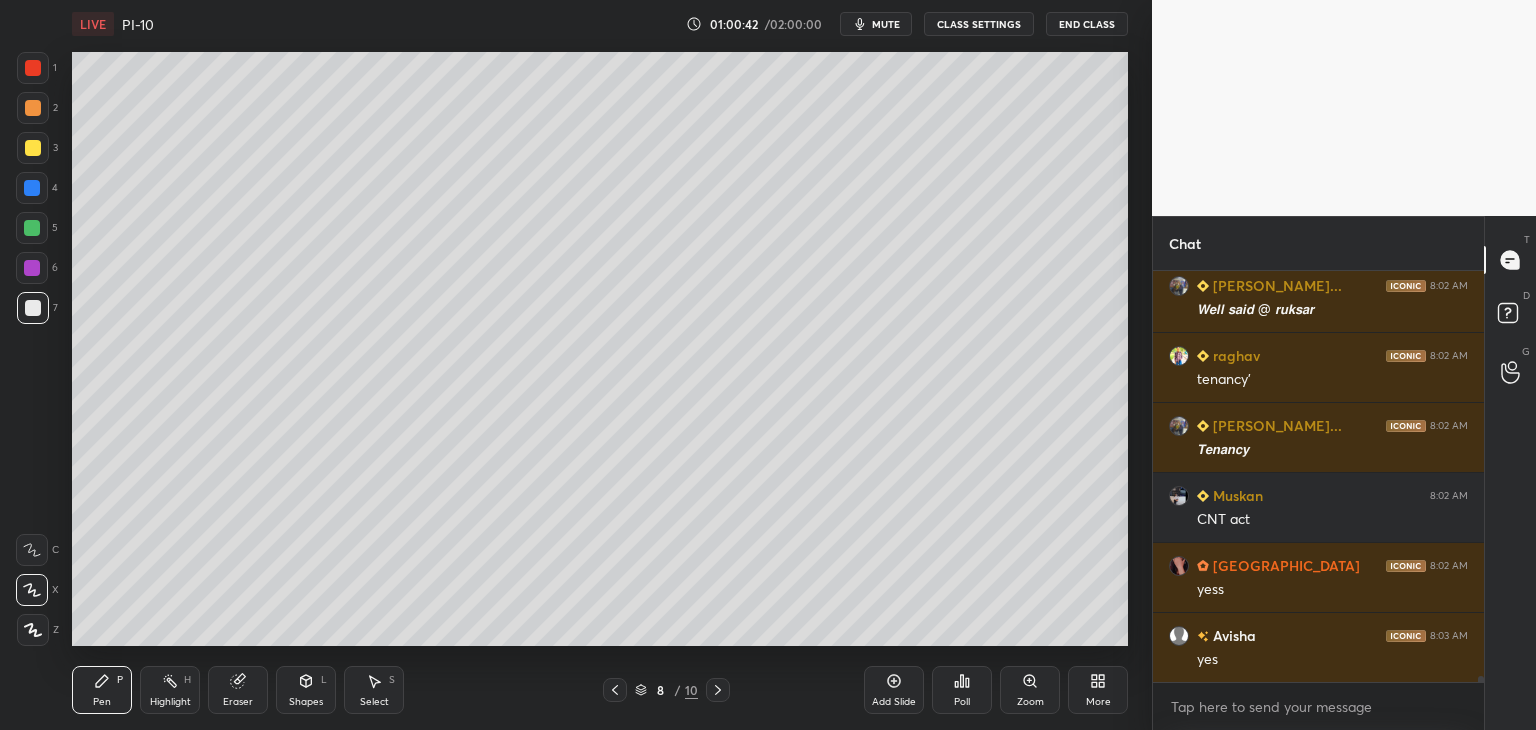 click at bounding box center [33, 148] 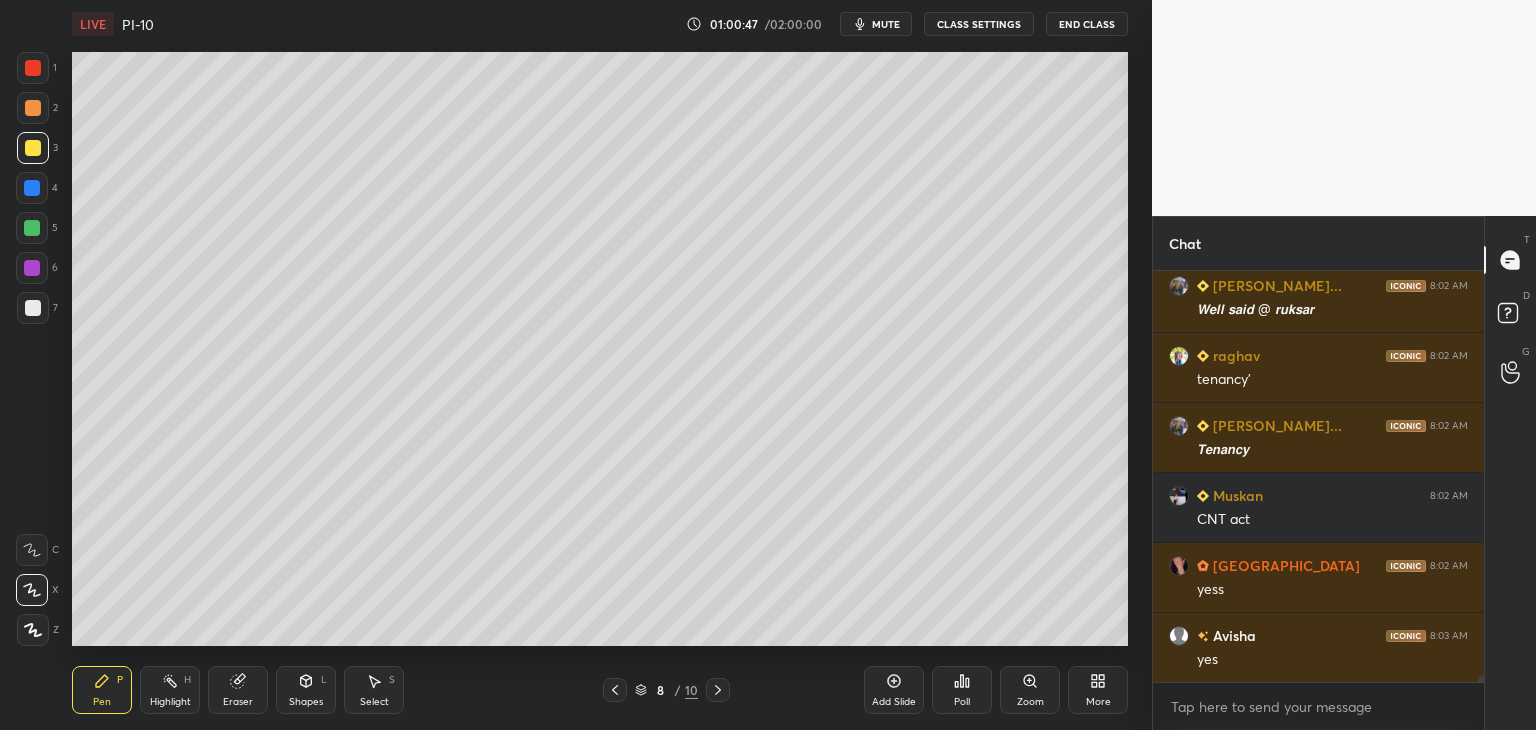 click at bounding box center [32, 188] 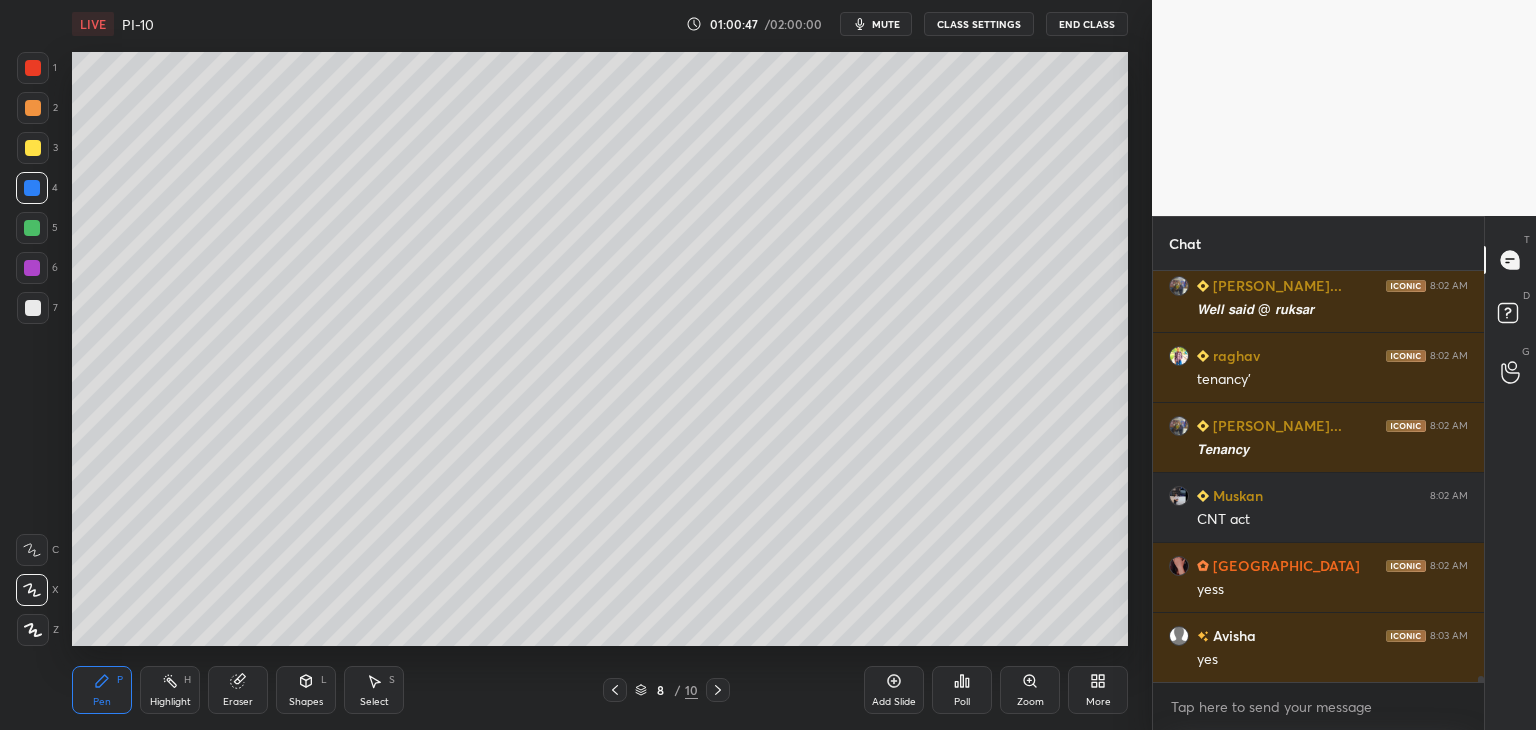 scroll, scrollTop: 26032, scrollLeft: 0, axis: vertical 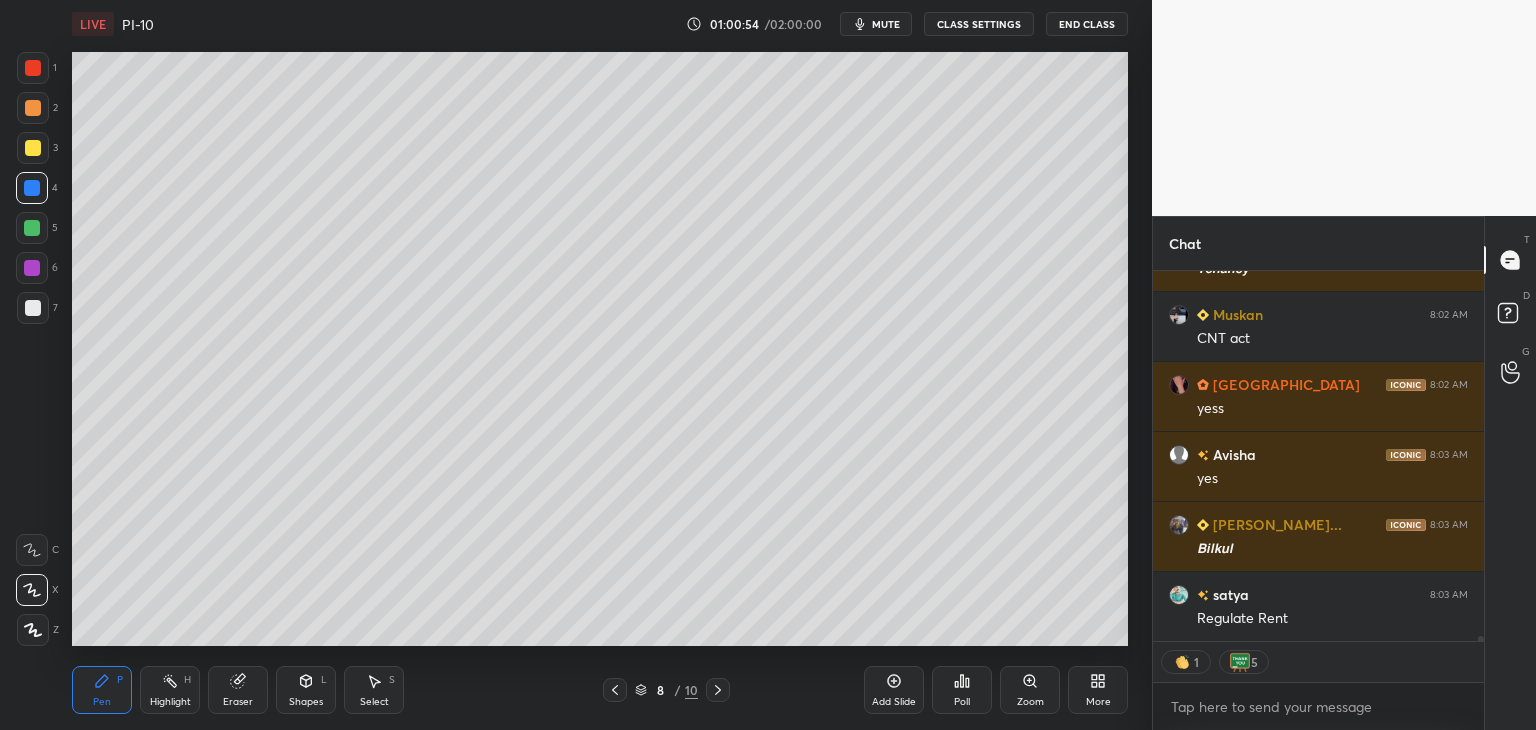 click at bounding box center (33, 148) 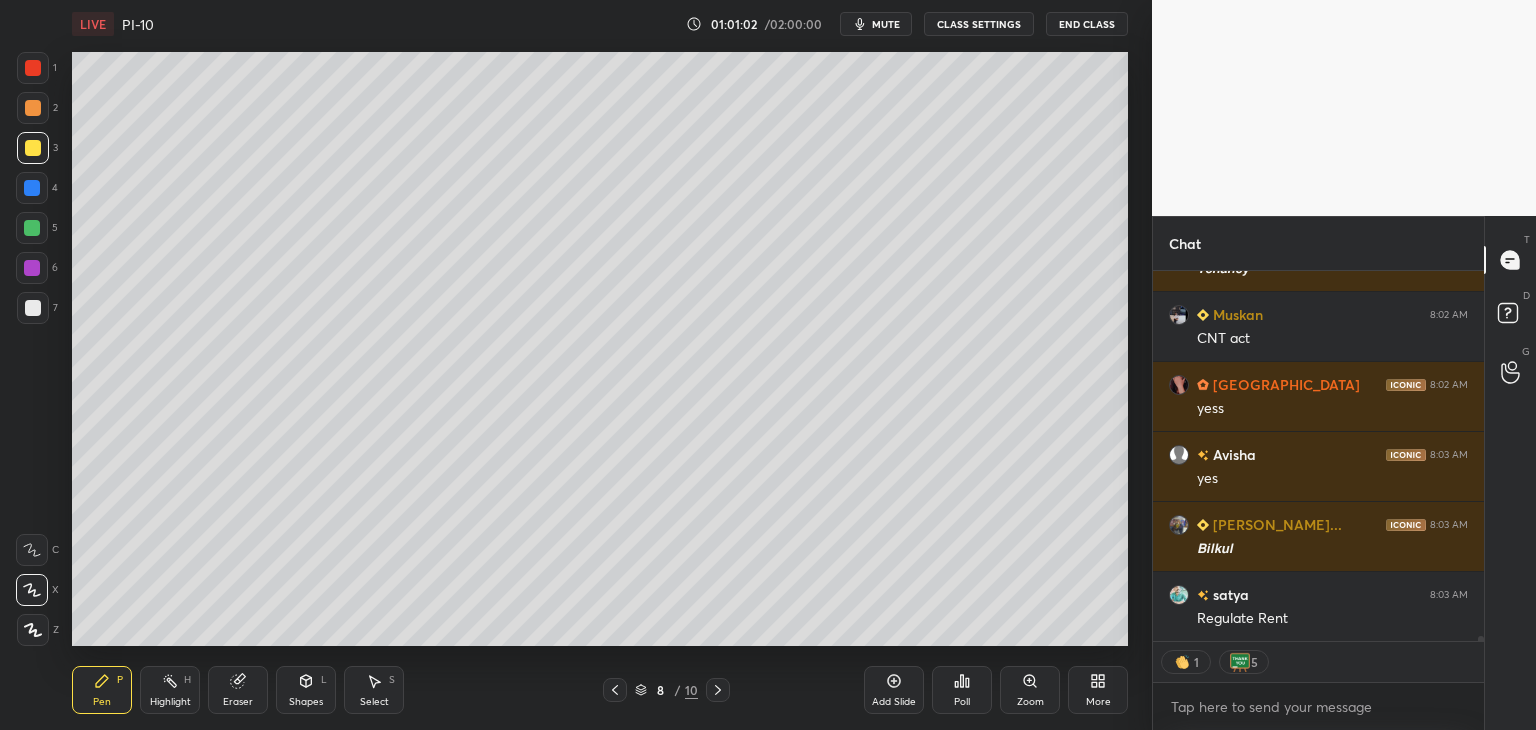 scroll, scrollTop: 6, scrollLeft: 6, axis: both 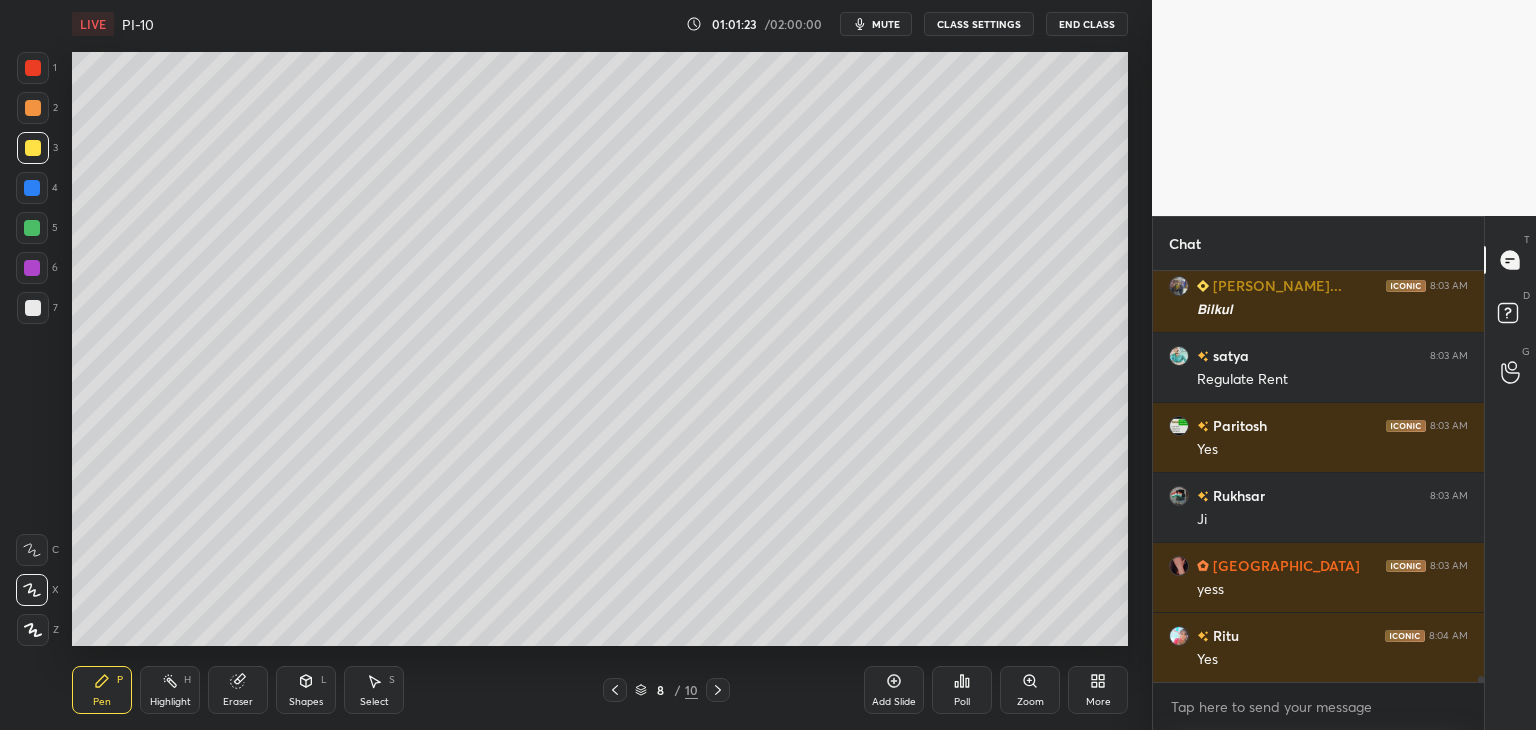 click at bounding box center (32, 228) 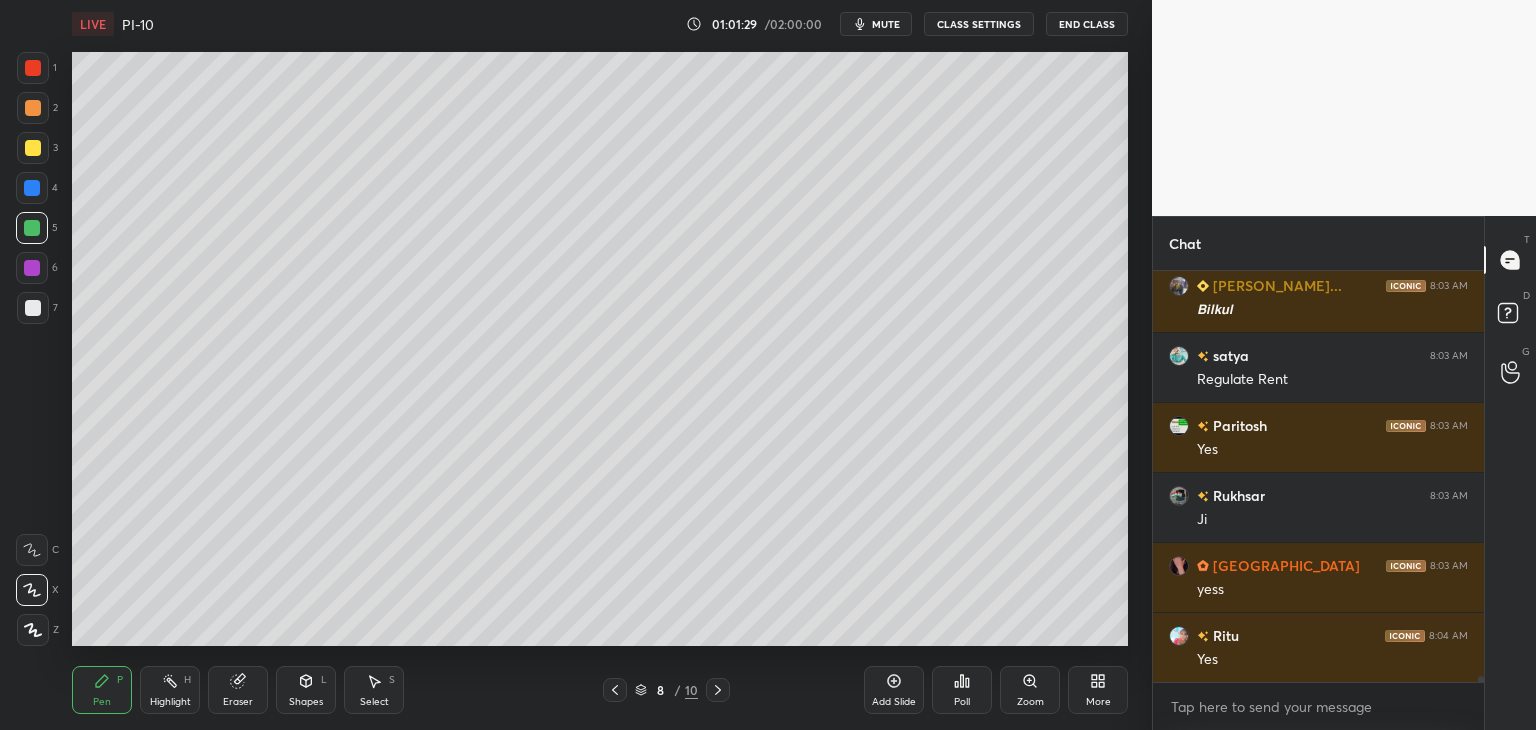 scroll, scrollTop: 26452, scrollLeft: 0, axis: vertical 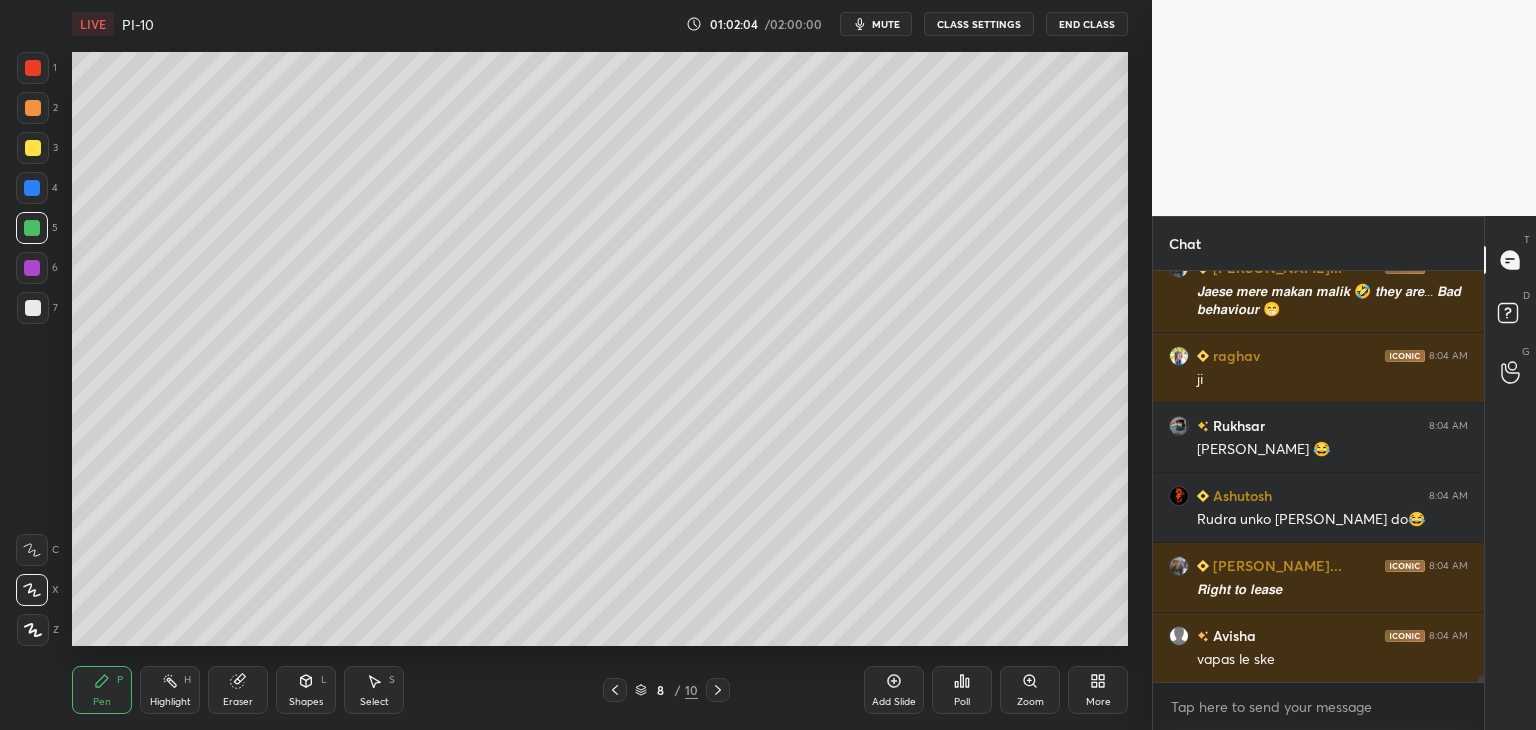 drag, startPoint x: 33, startPoint y: 270, endPoint x: 52, endPoint y: 271, distance: 19.026299 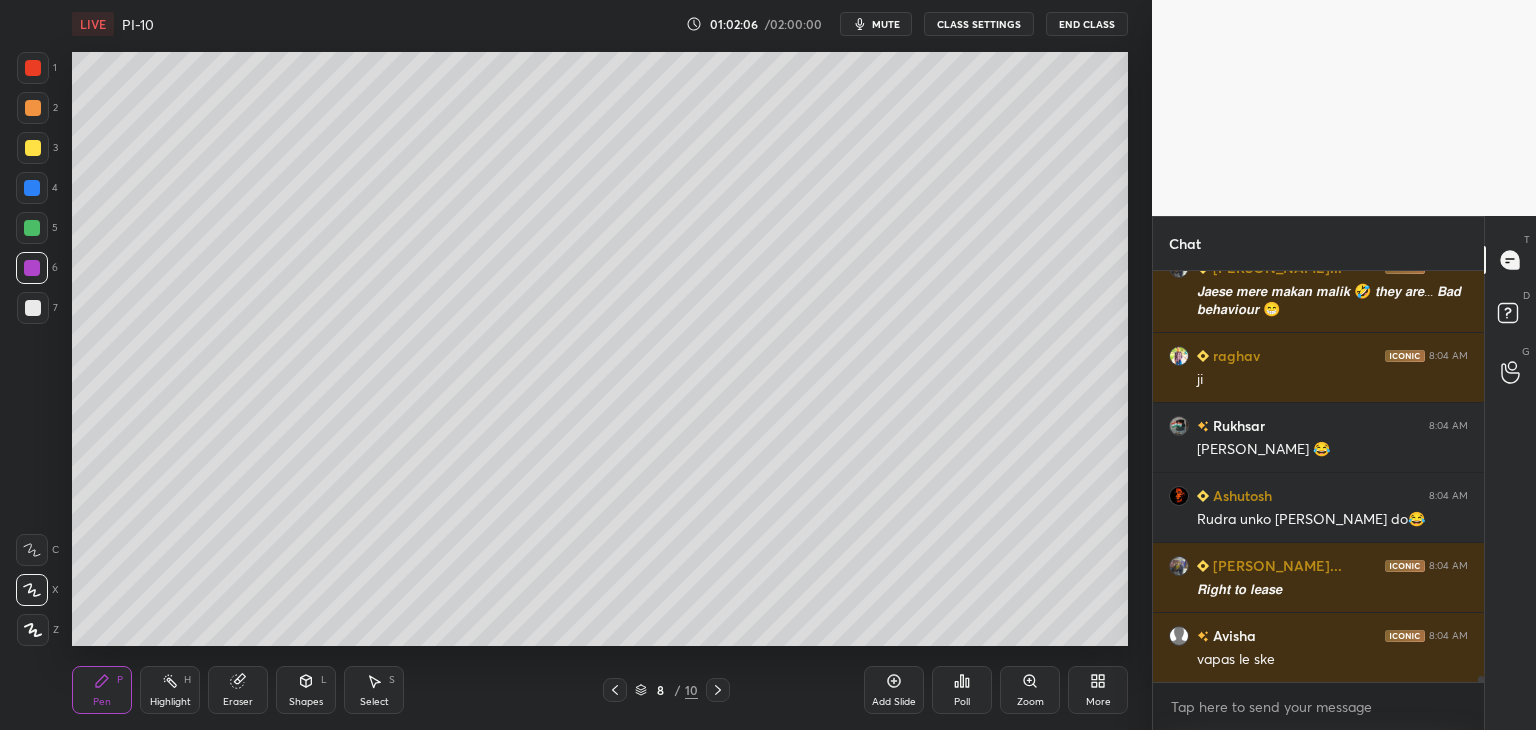 scroll, scrollTop: 26960, scrollLeft: 0, axis: vertical 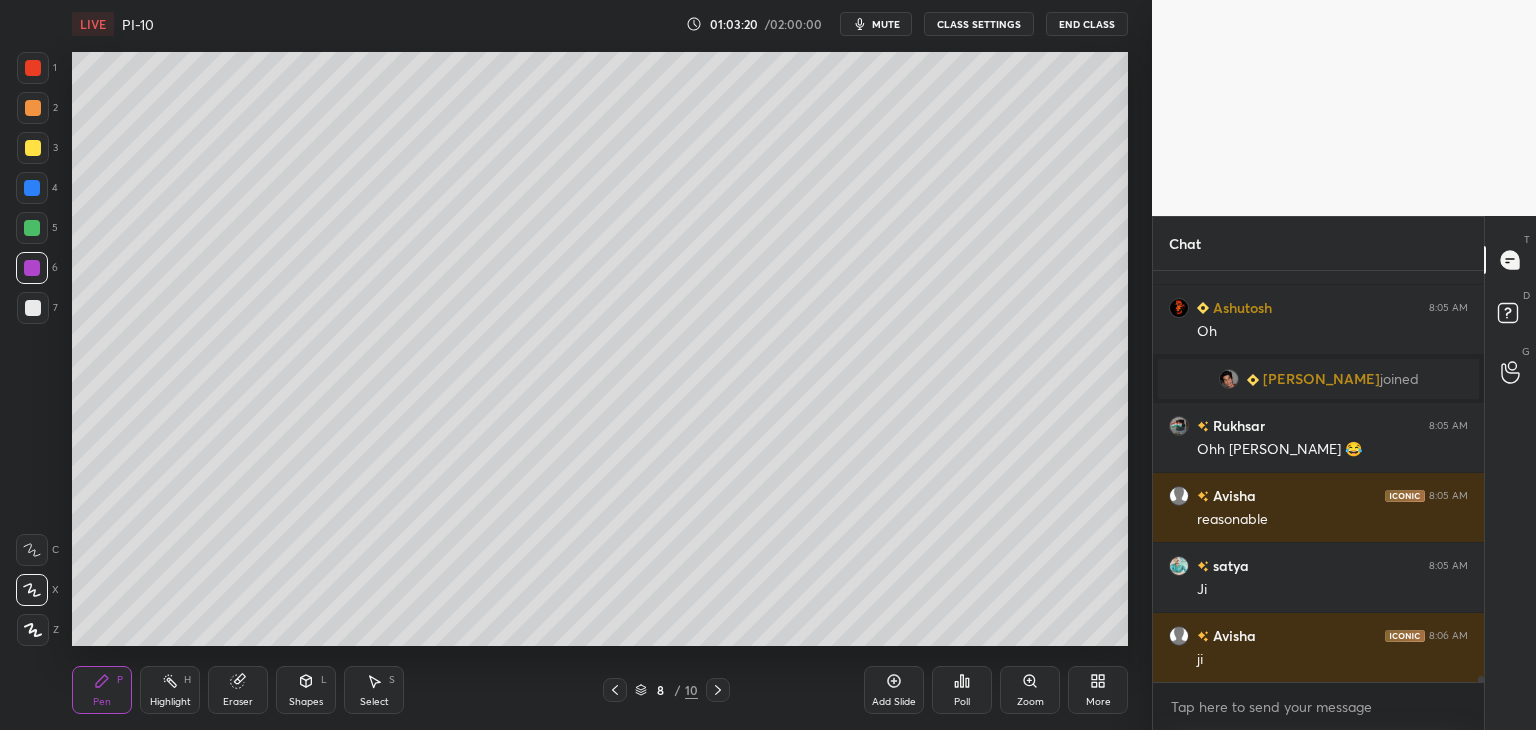 click at bounding box center [33, 308] 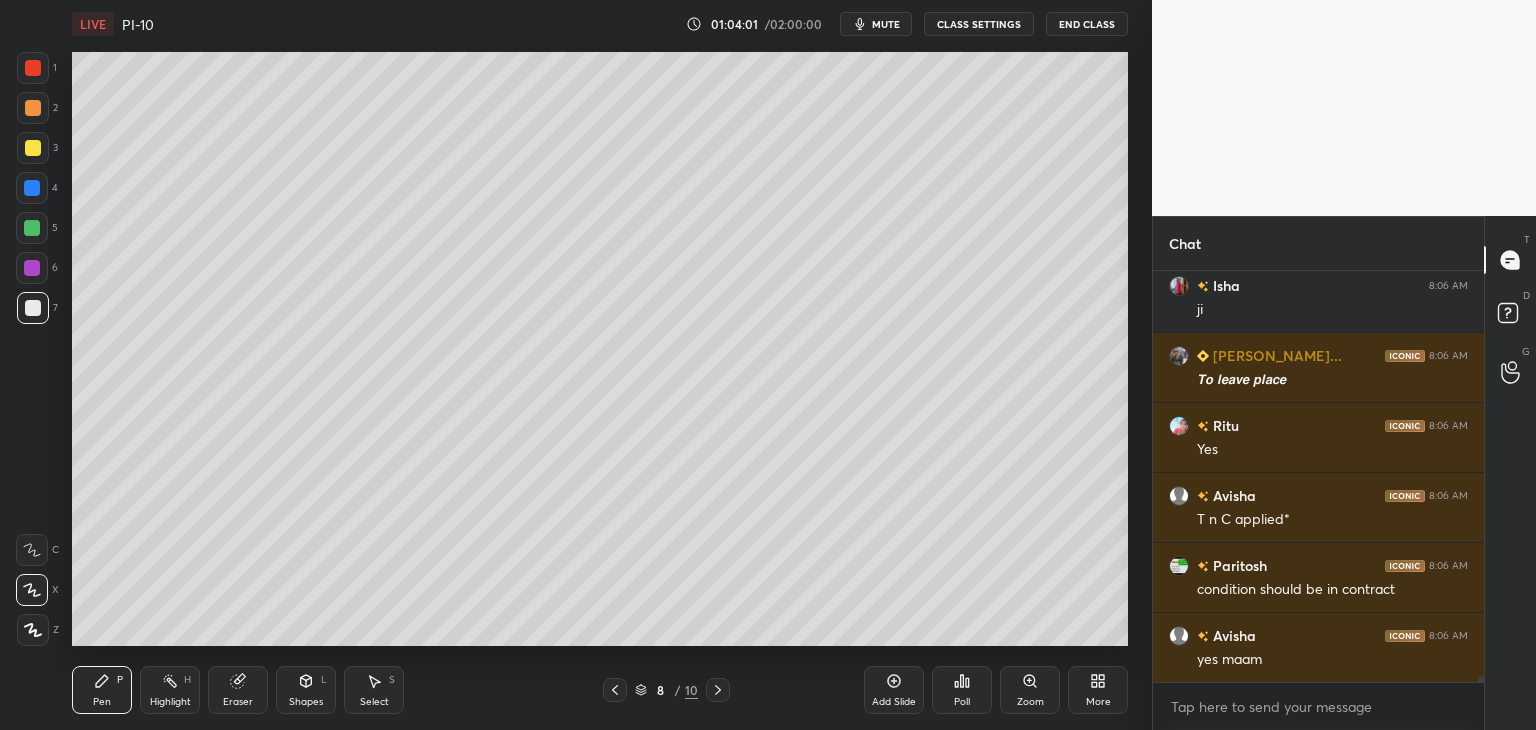 scroll, scrollTop: 28112, scrollLeft: 0, axis: vertical 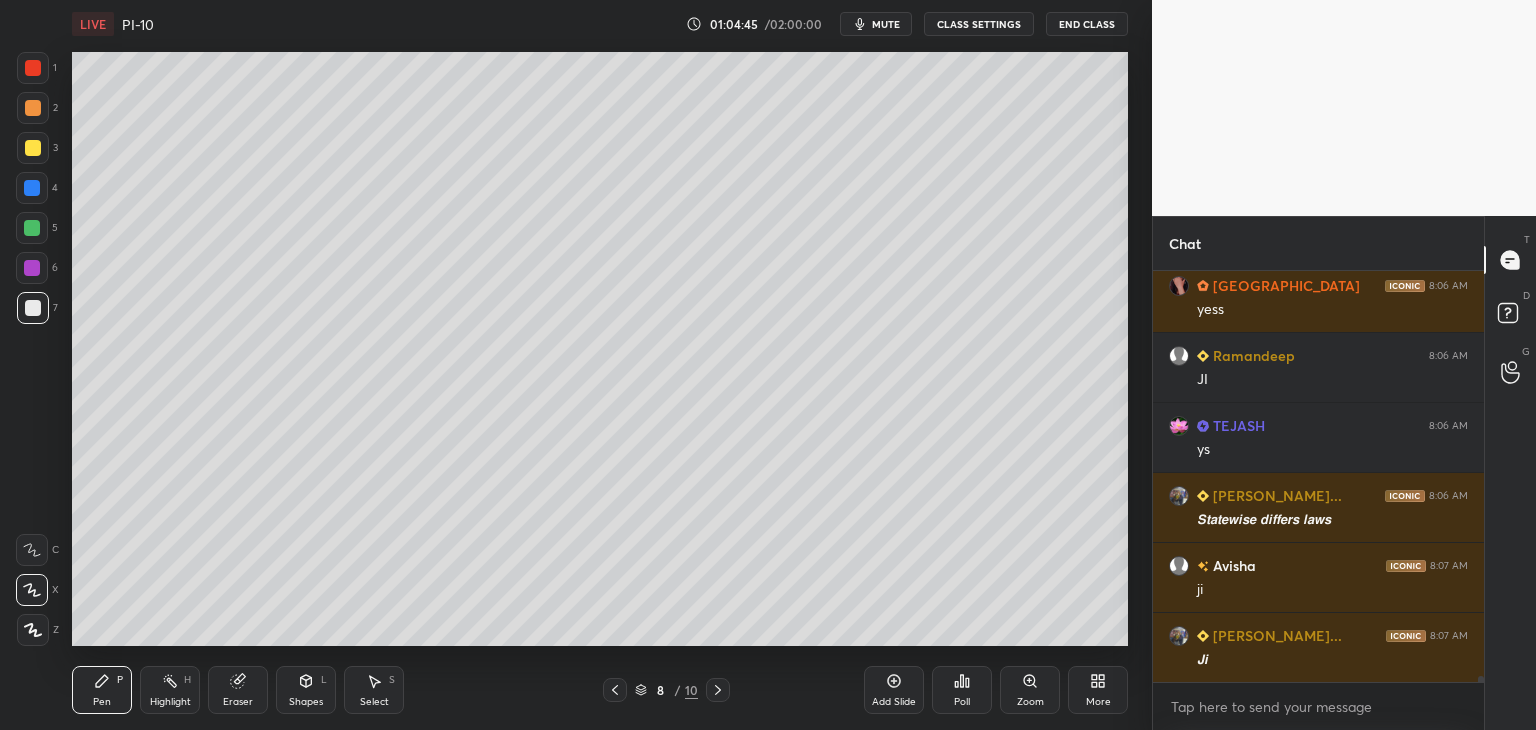 click at bounding box center (33, 148) 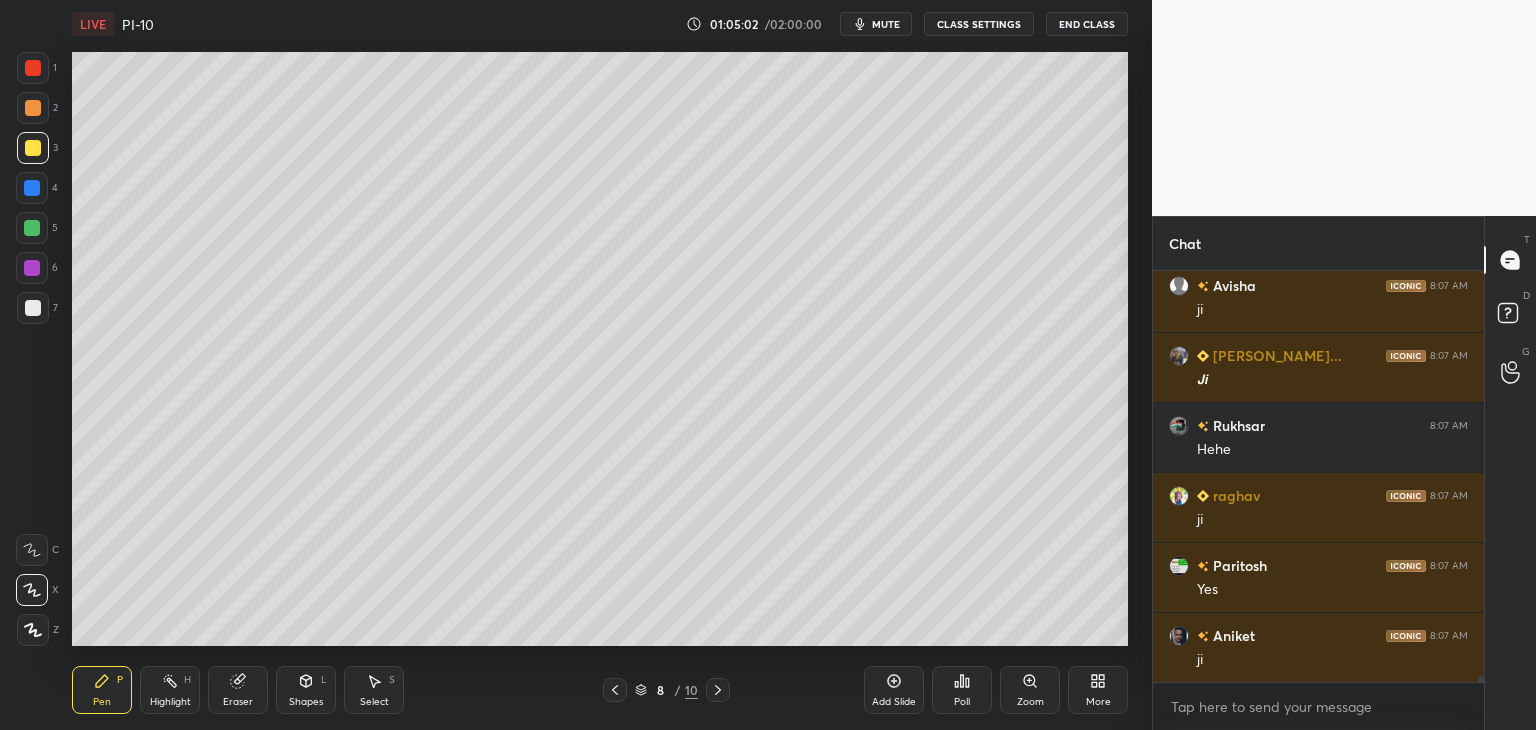 scroll, scrollTop: 28952, scrollLeft: 0, axis: vertical 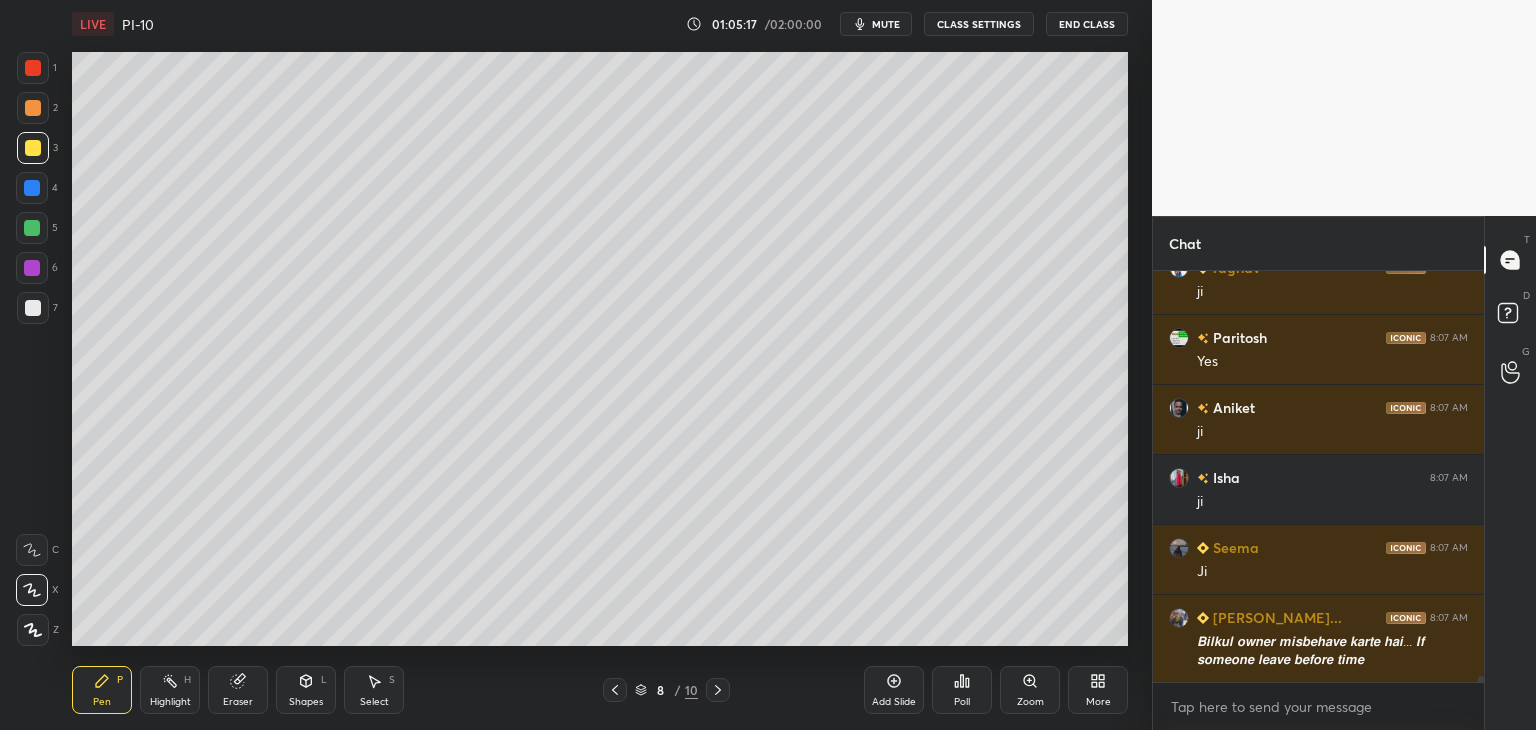 click at bounding box center [32, 188] 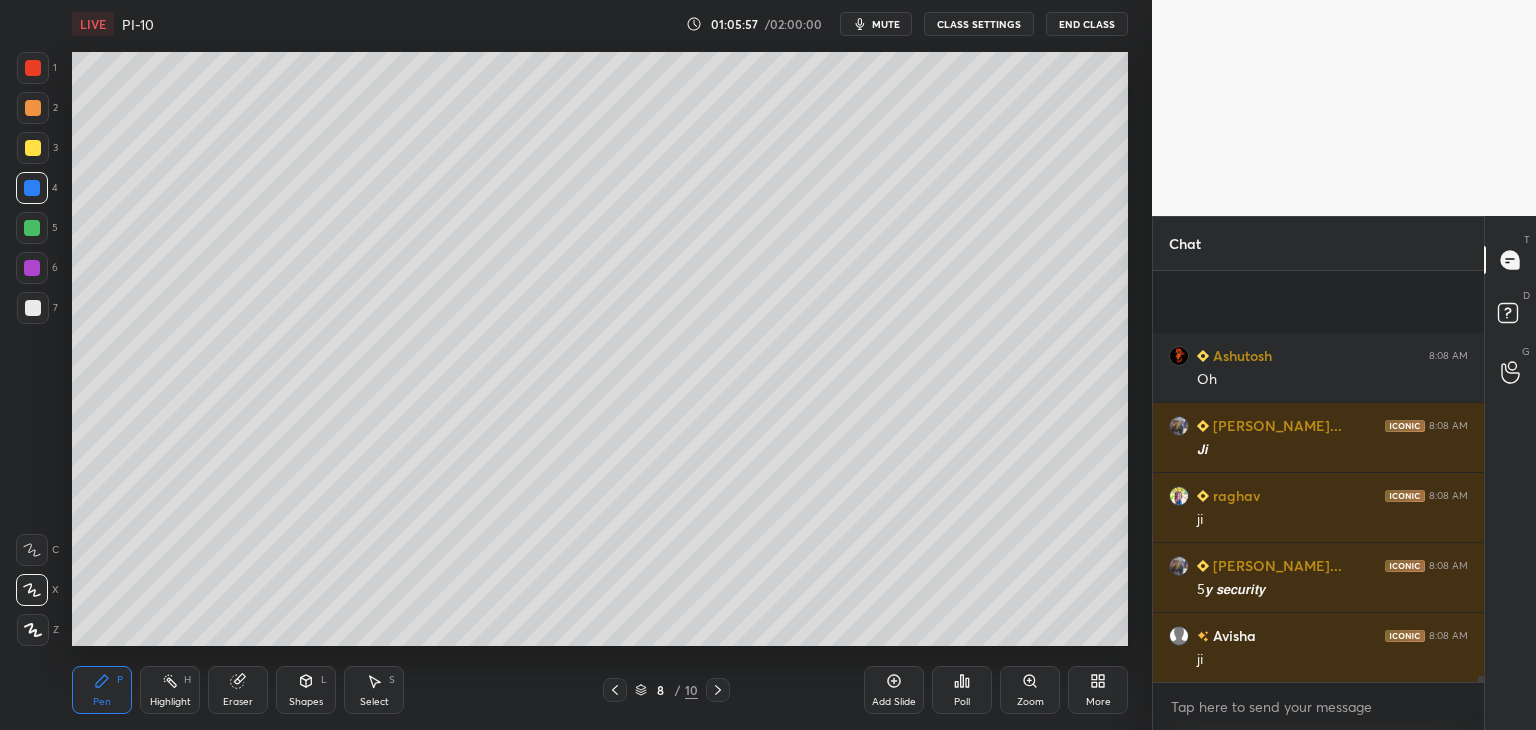 scroll, scrollTop: 29760, scrollLeft: 0, axis: vertical 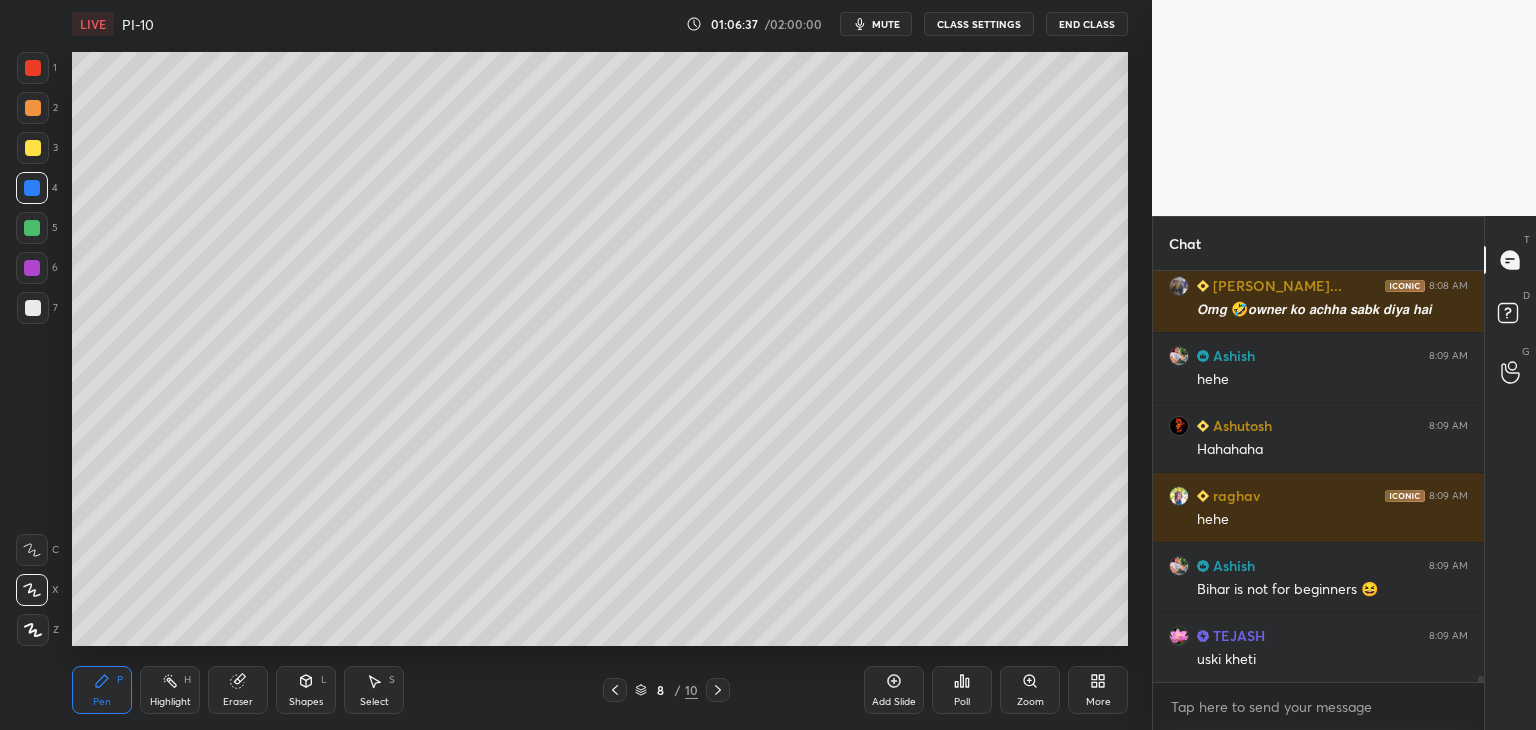 click at bounding box center (33, 308) 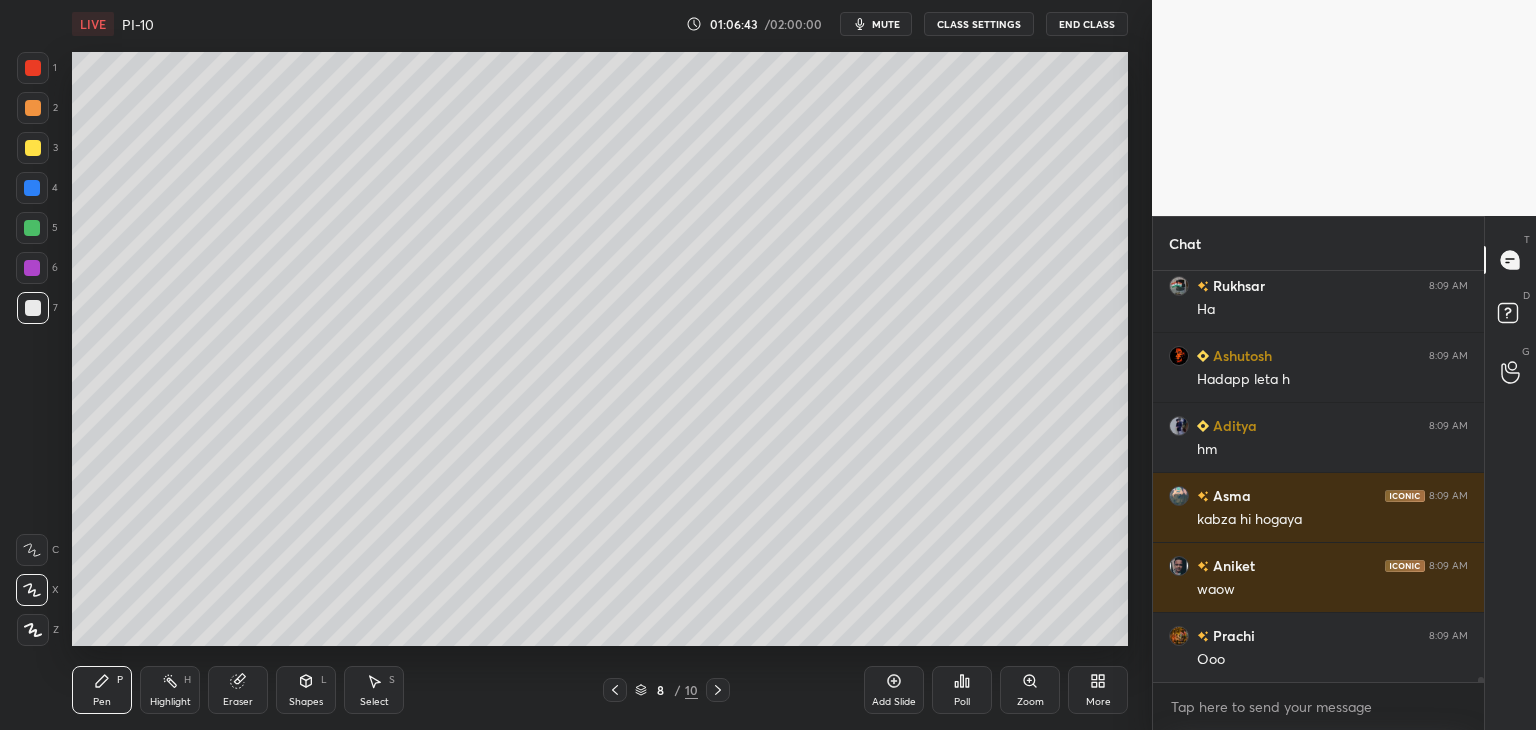 scroll, scrollTop: 30950, scrollLeft: 0, axis: vertical 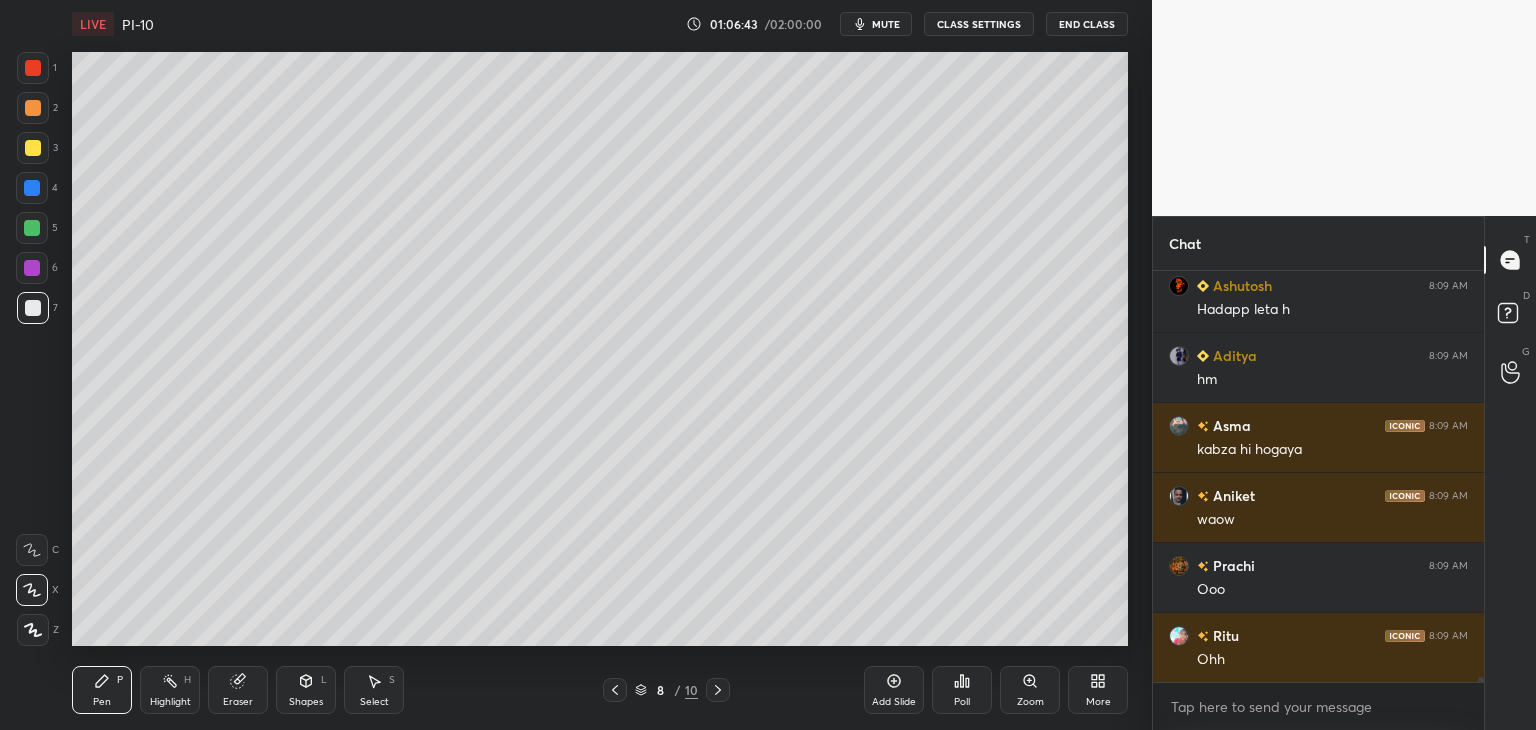 click at bounding box center [32, 228] 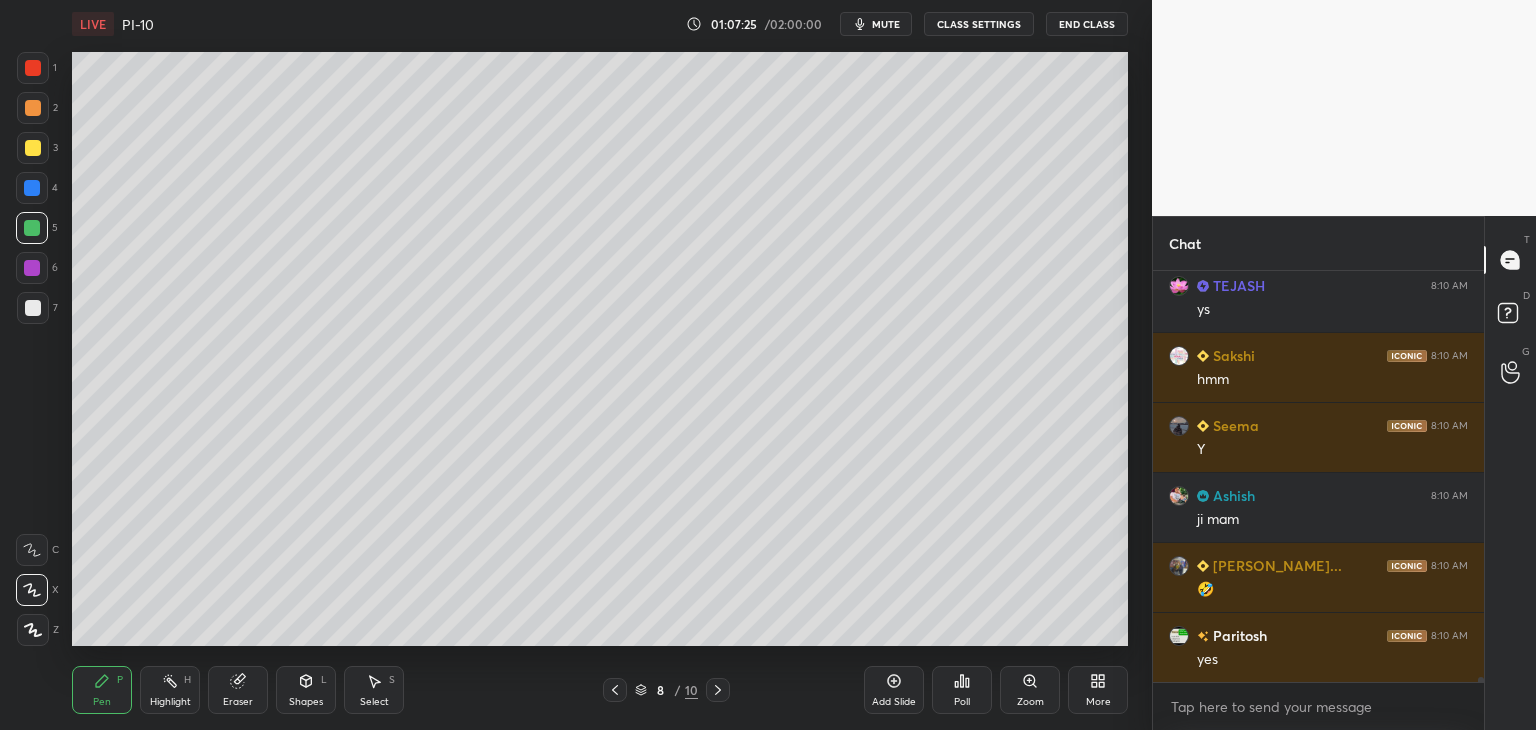 scroll, scrollTop: 31374, scrollLeft: 0, axis: vertical 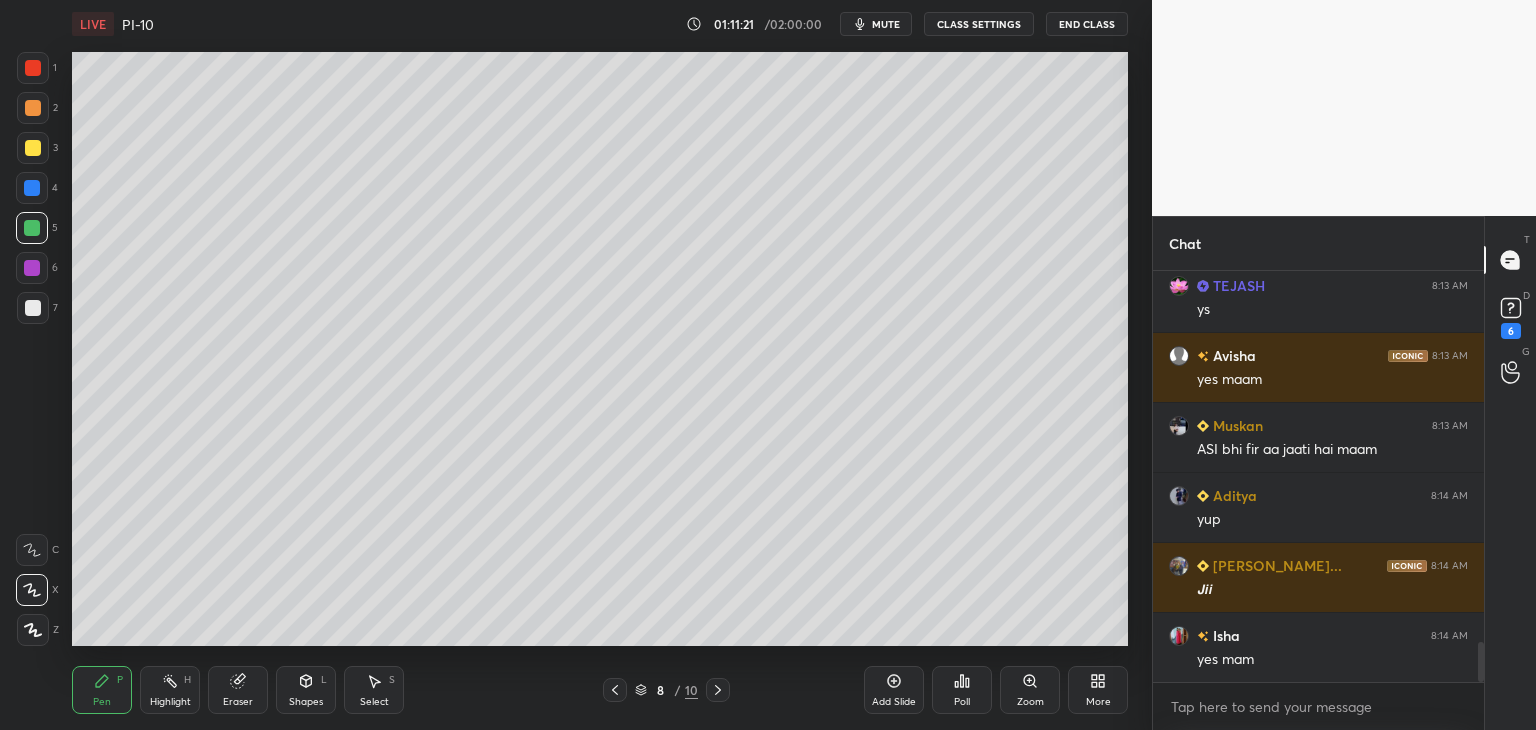 click 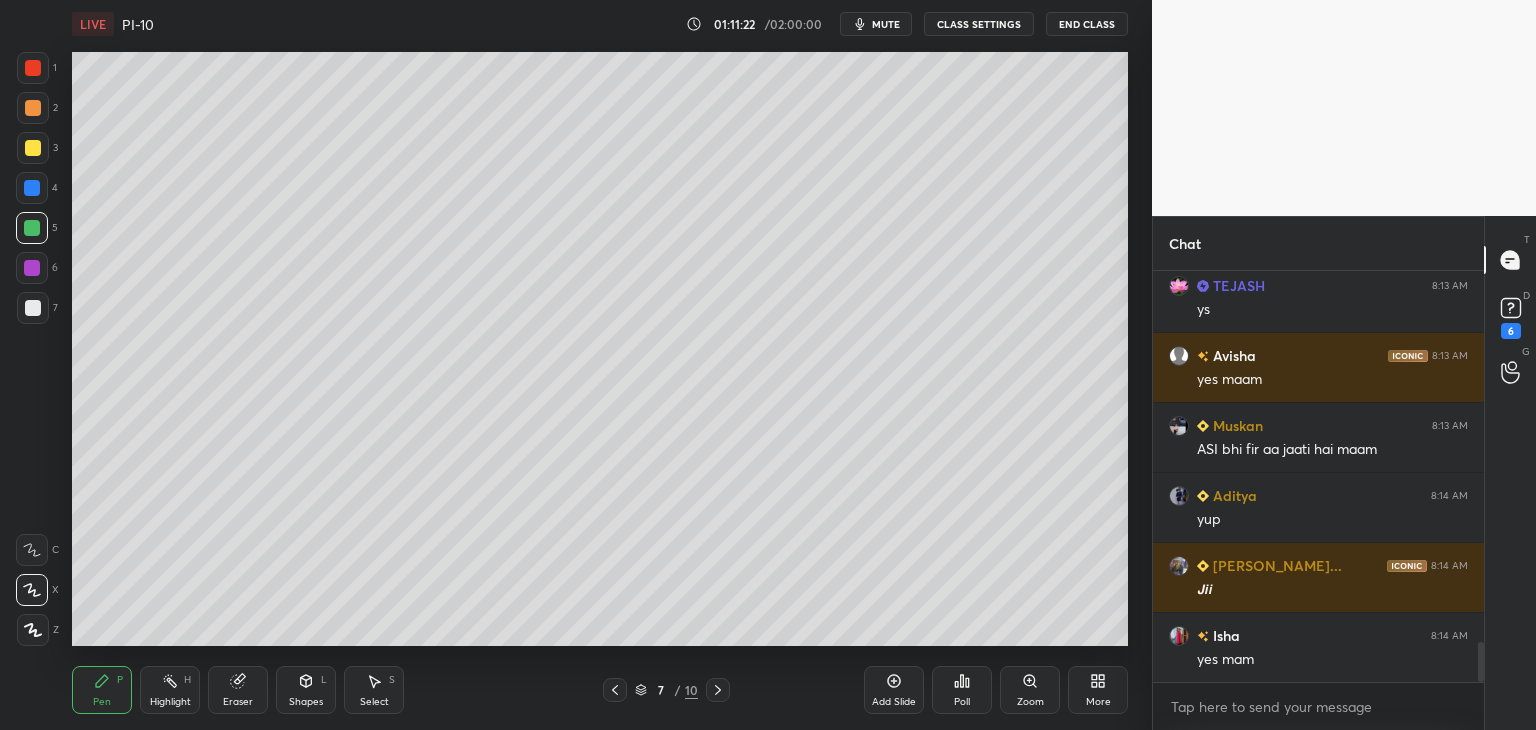 scroll, scrollTop: 3892, scrollLeft: 0, axis: vertical 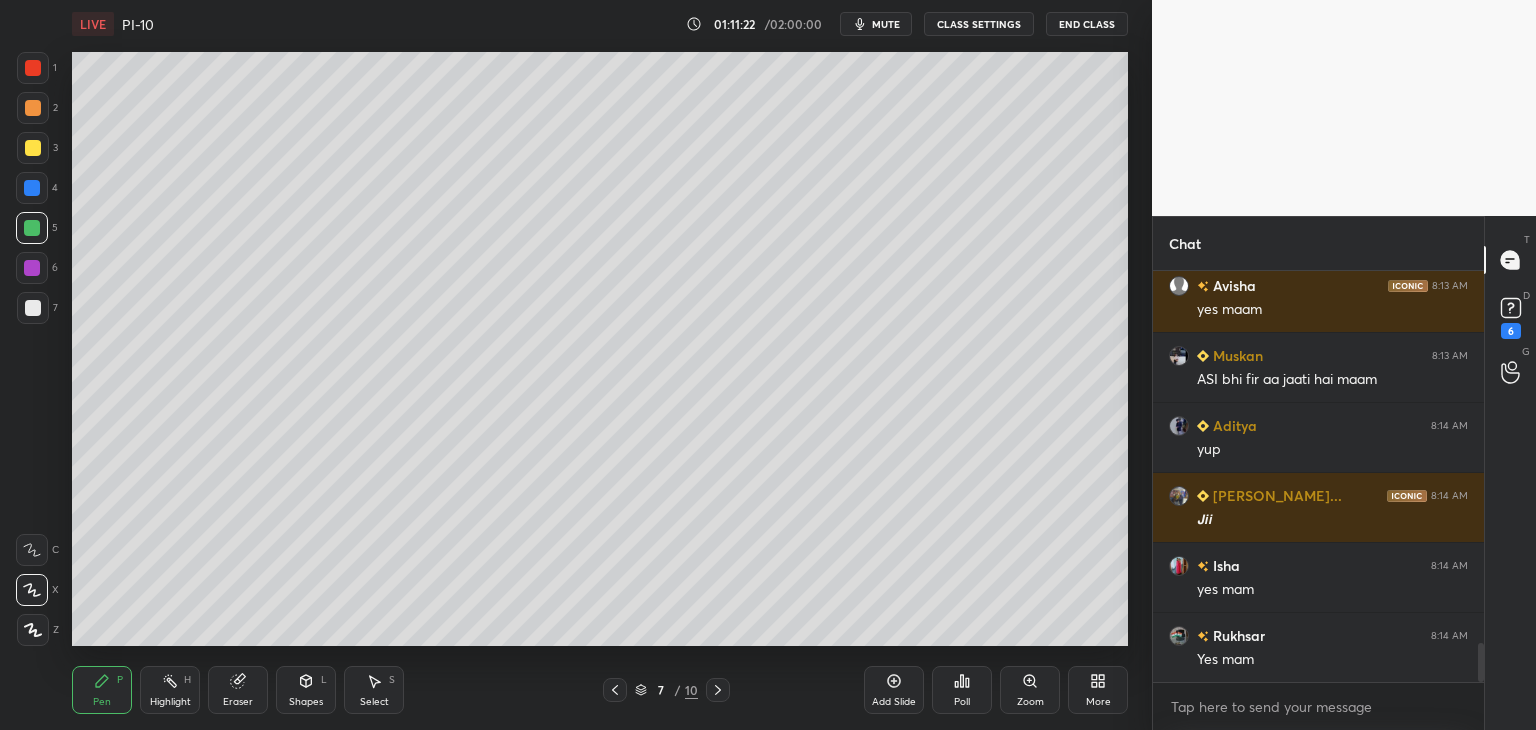 click 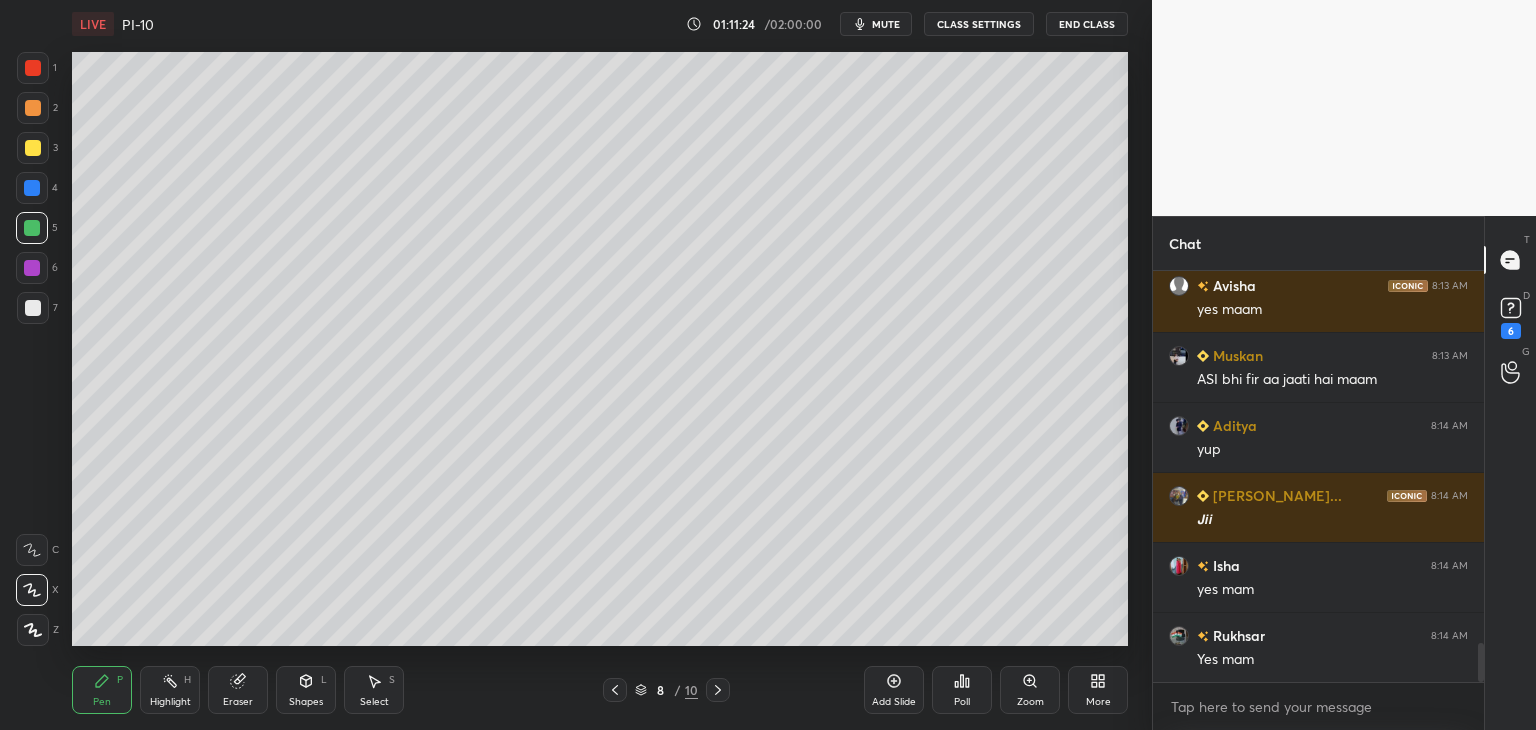 click 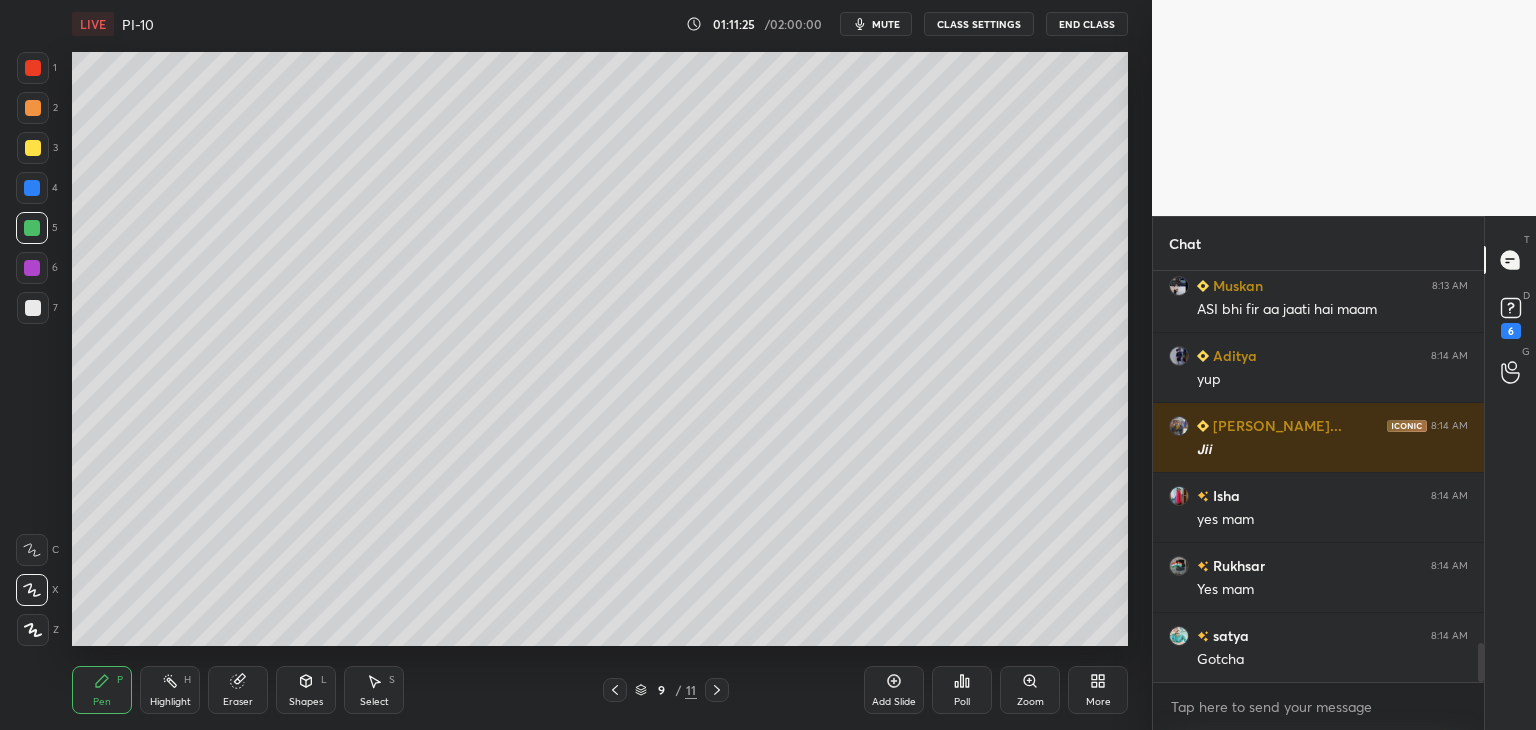 scroll, scrollTop: 4032, scrollLeft: 0, axis: vertical 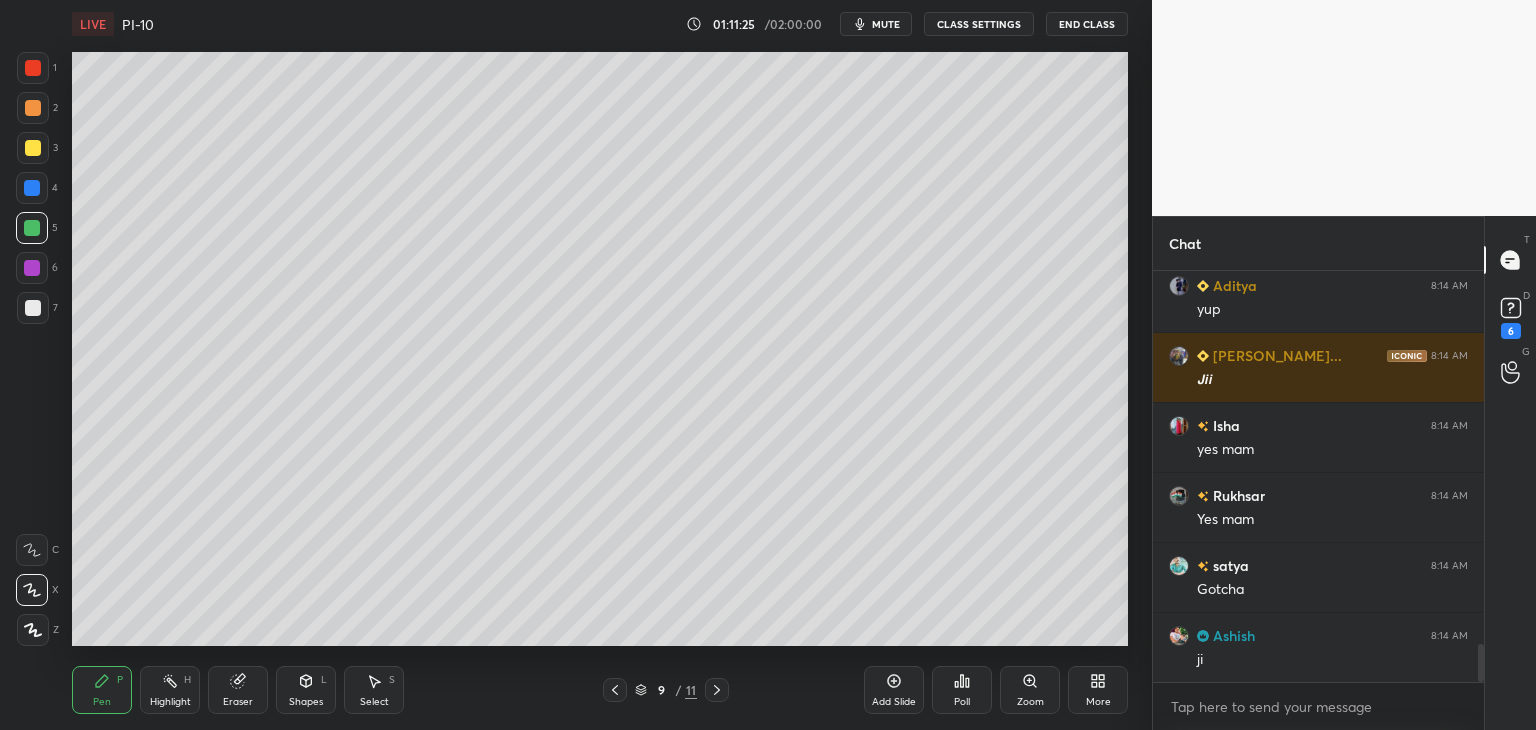 click at bounding box center (33, 308) 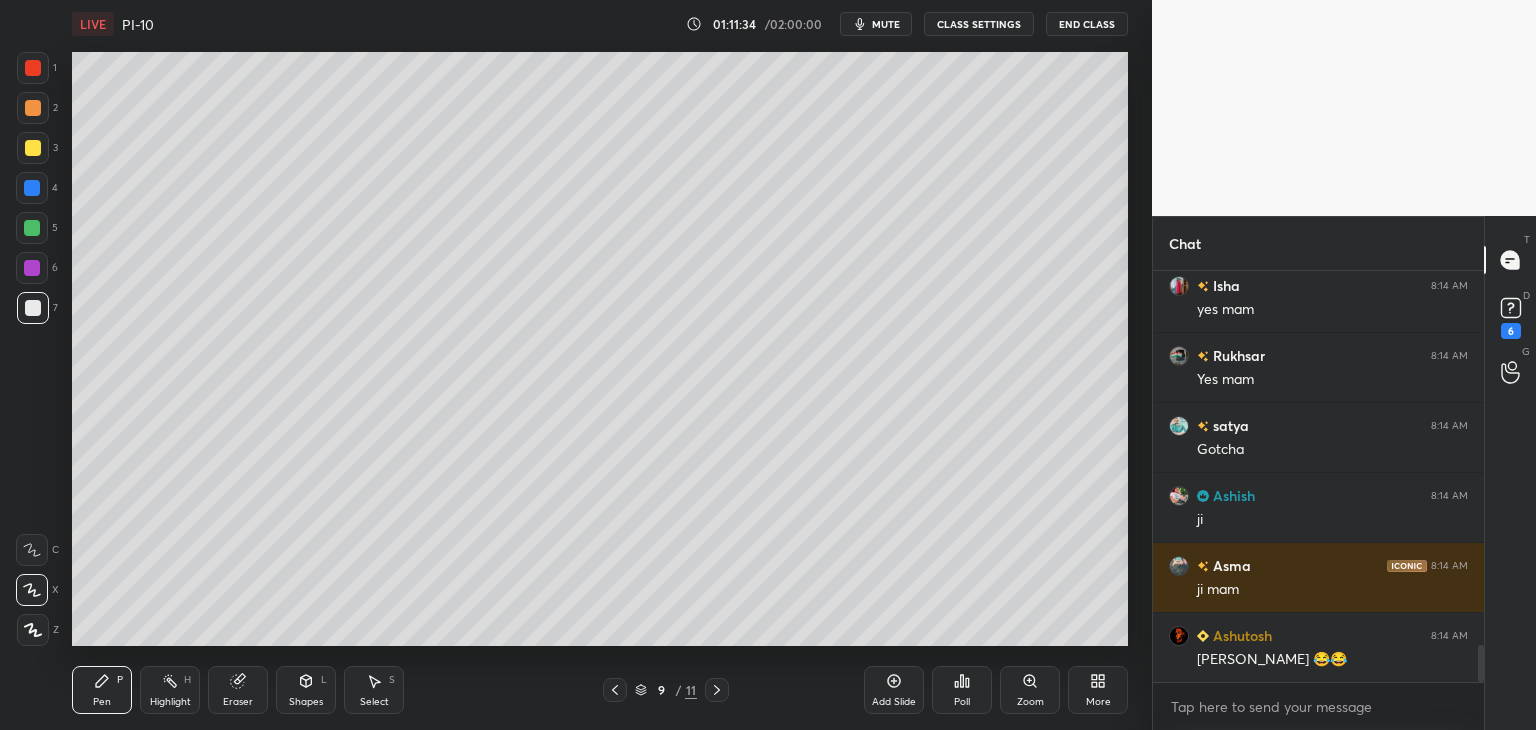 scroll, scrollTop: 4242, scrollLeft: 0, axis: vertical 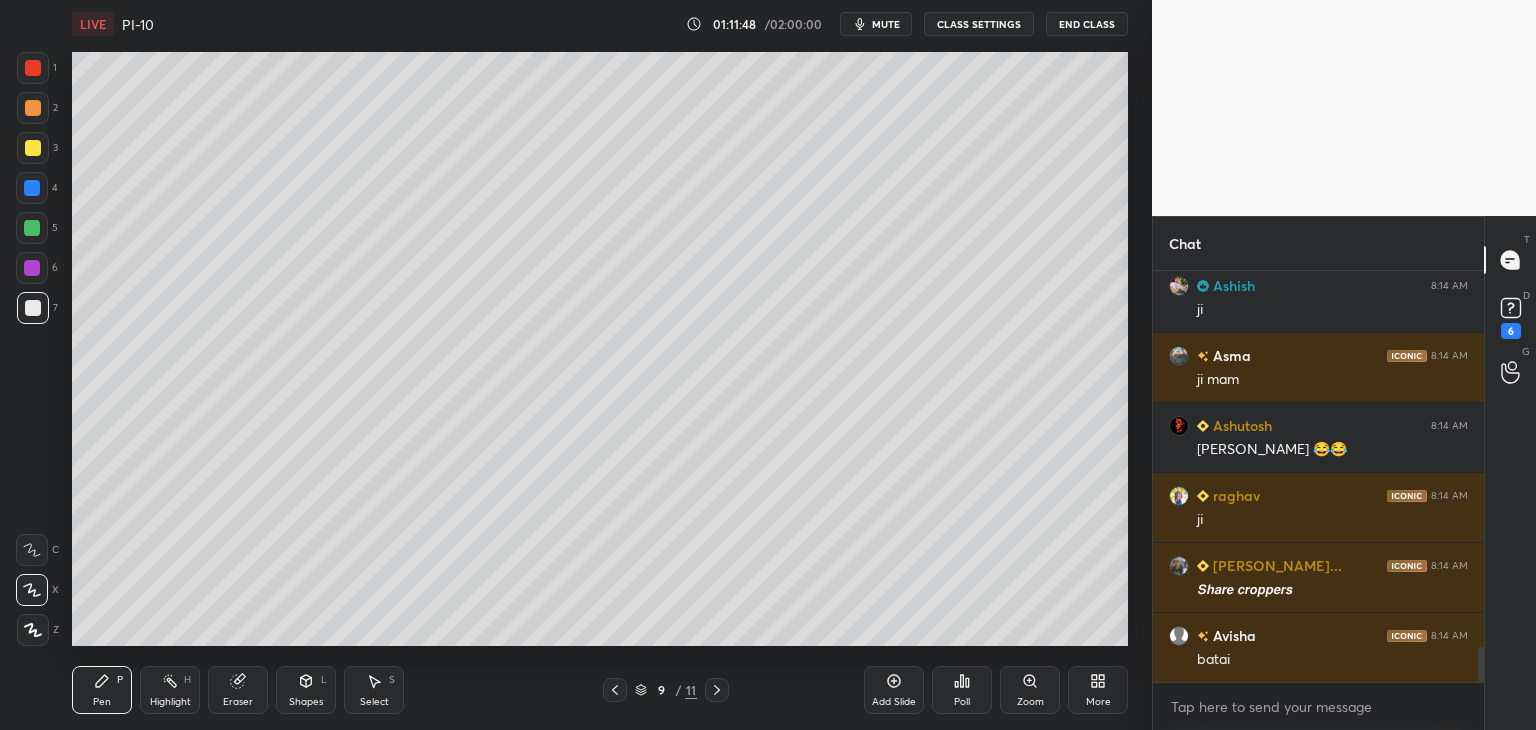click at bounding box center (33, 148) 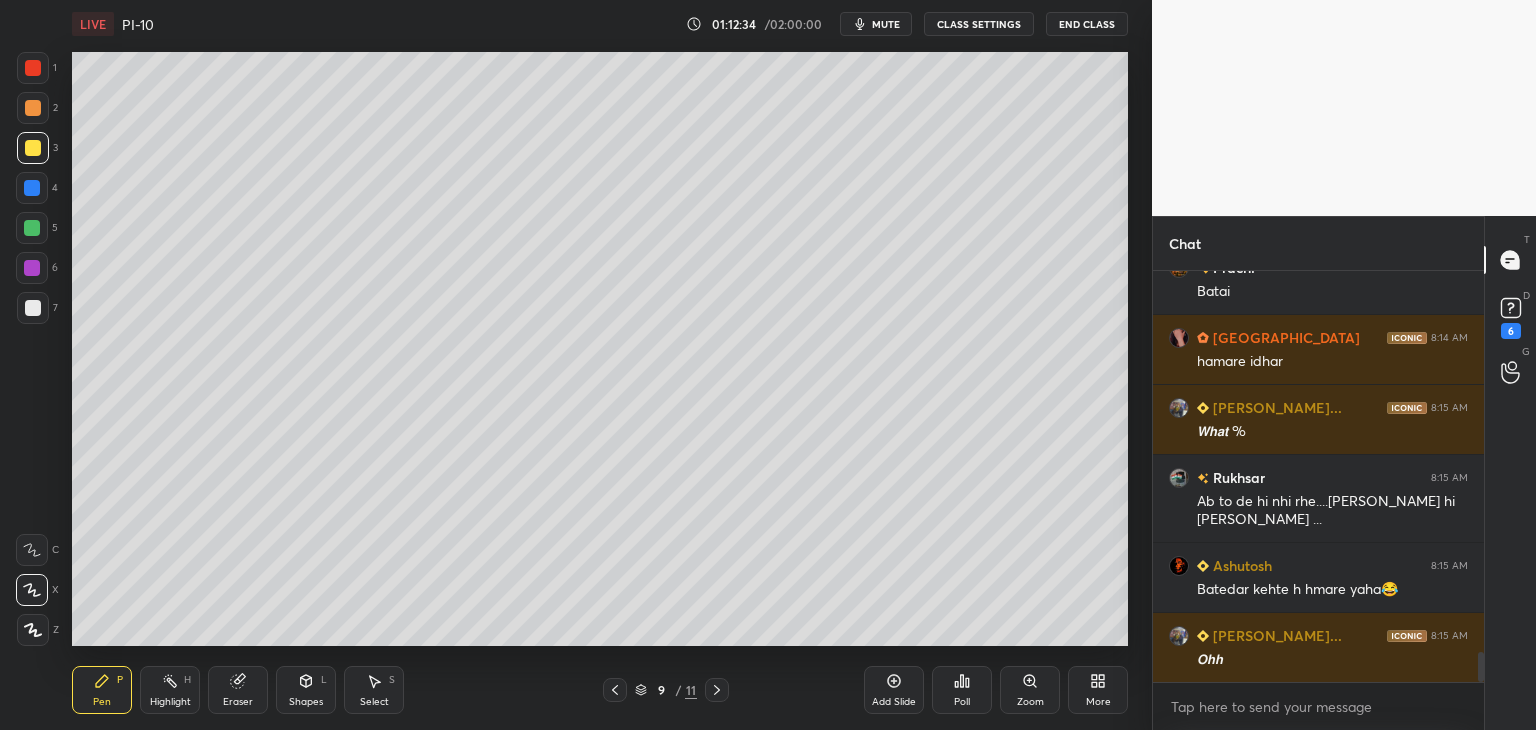 scroll, scrollTop: 5398, scrollLeft: 0, axis: vertical 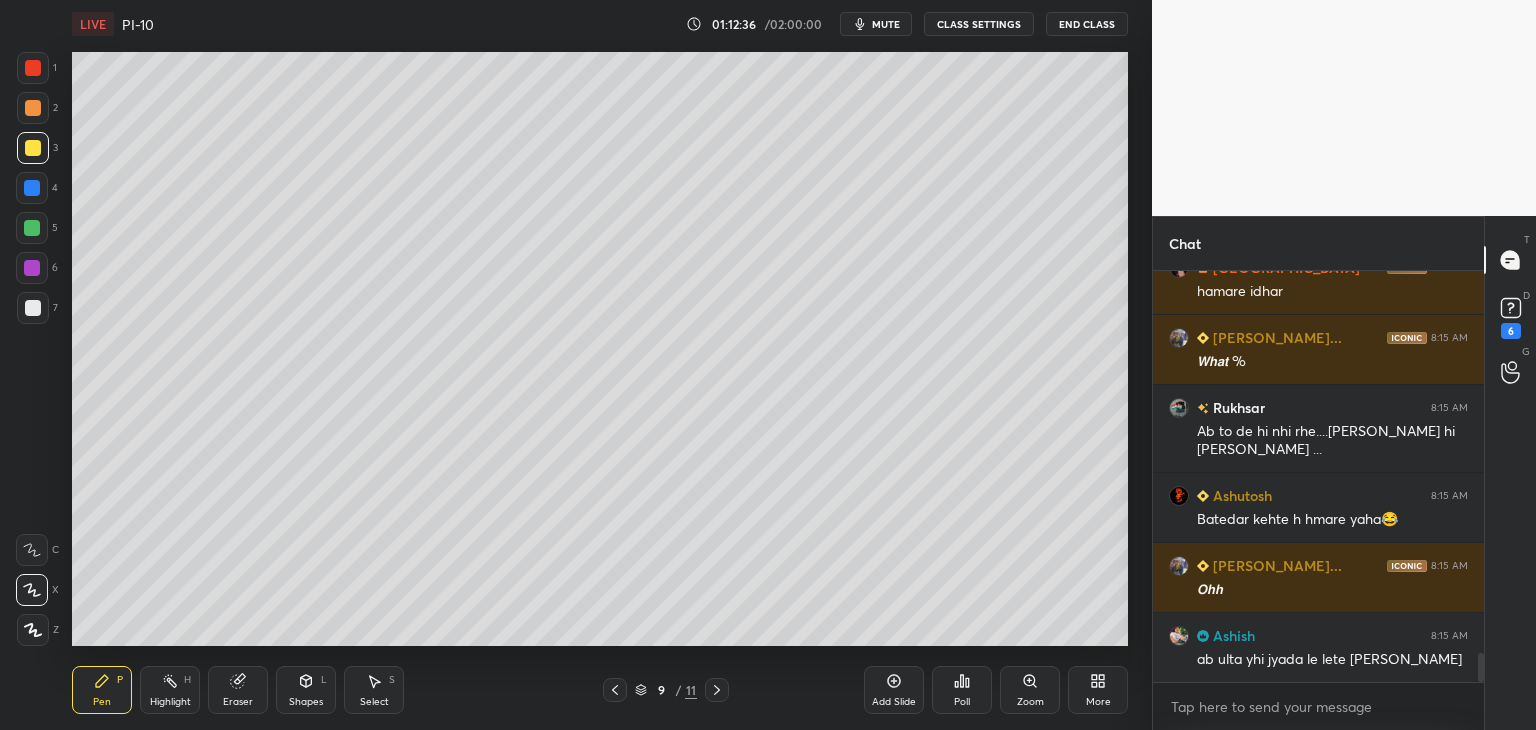 click at bounding box center [32, 188] 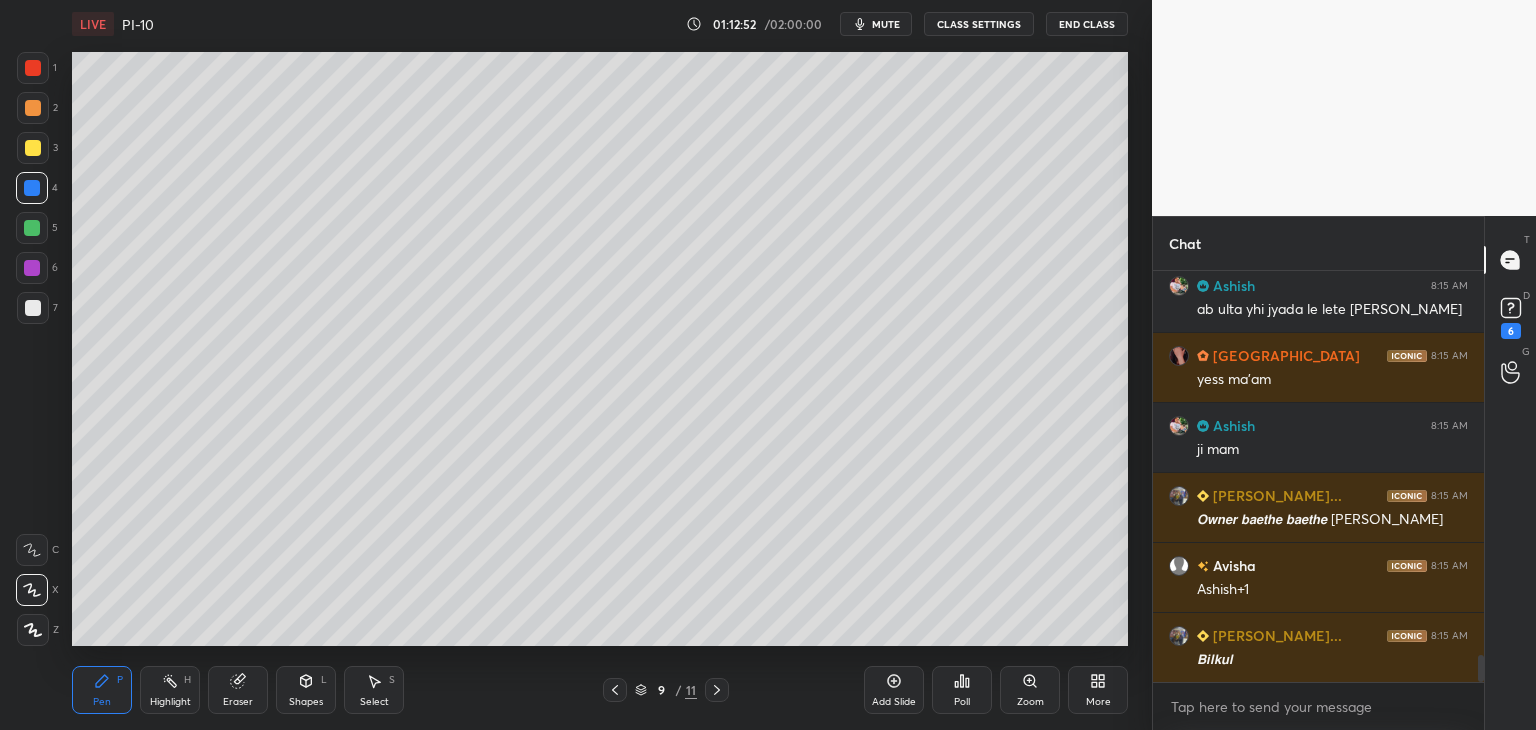 scroll, scrollTop: 5818, scrollLeft: 0, axis: vertical 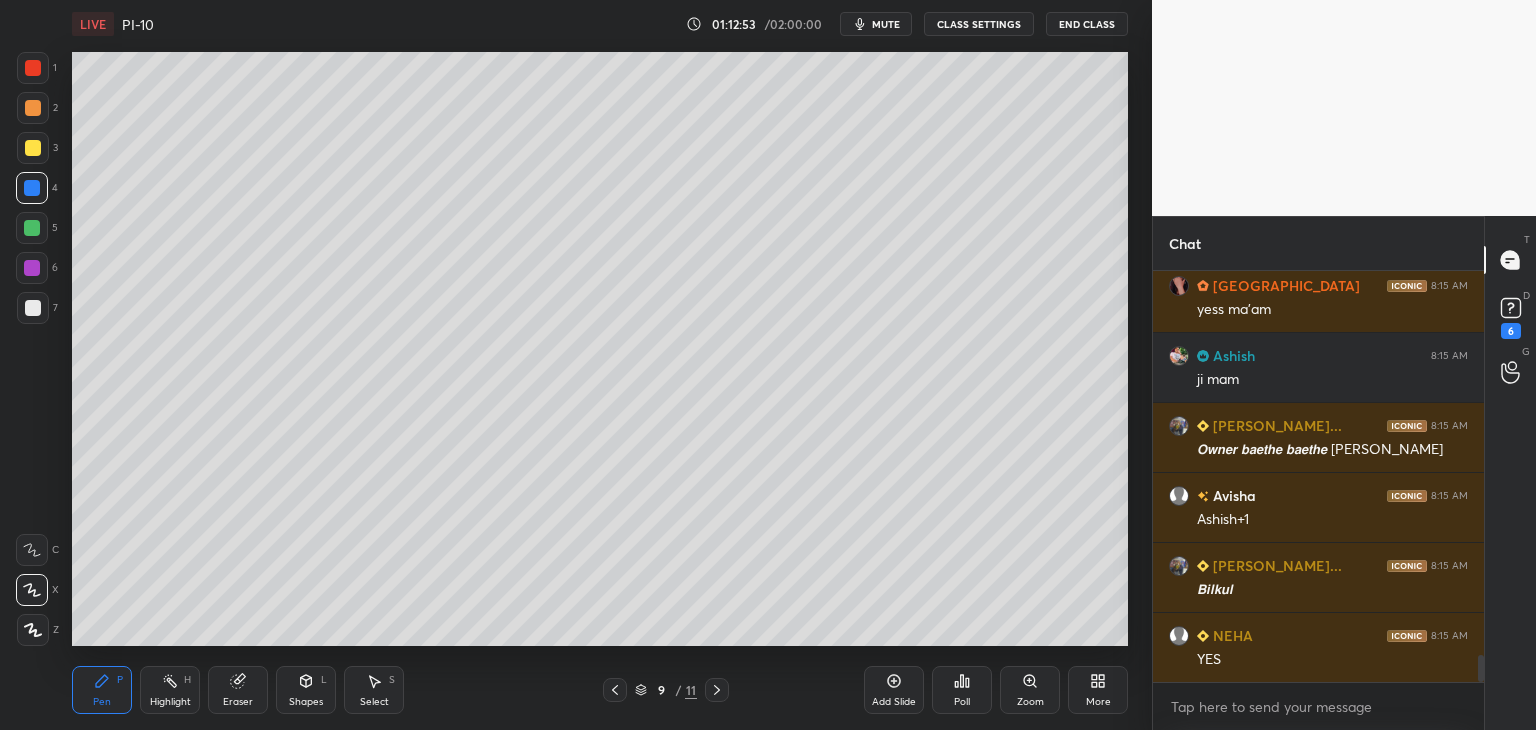 click at bounding box center [32, 188] 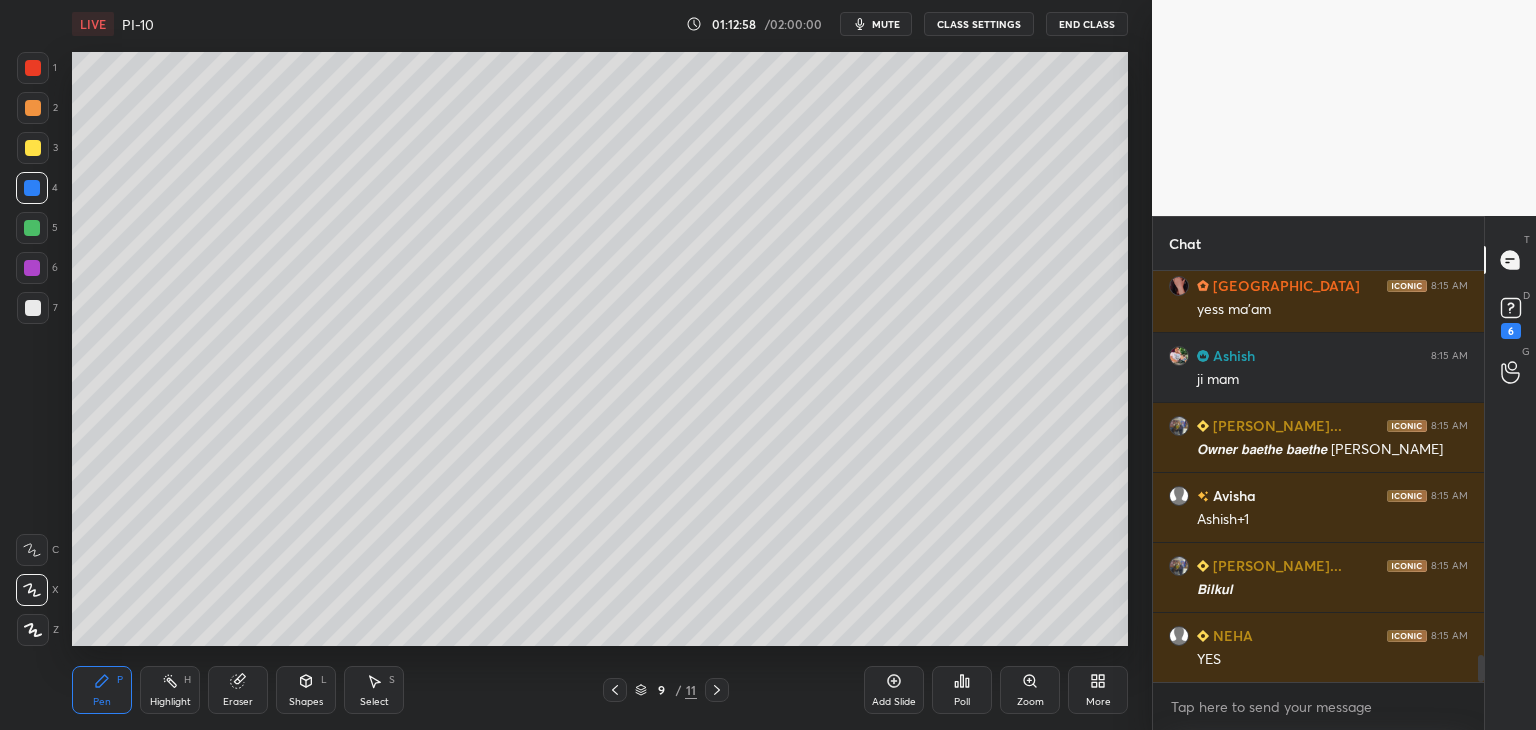 scroll, scrollTop: 5888, scrollLeft: 0, axis: vertical 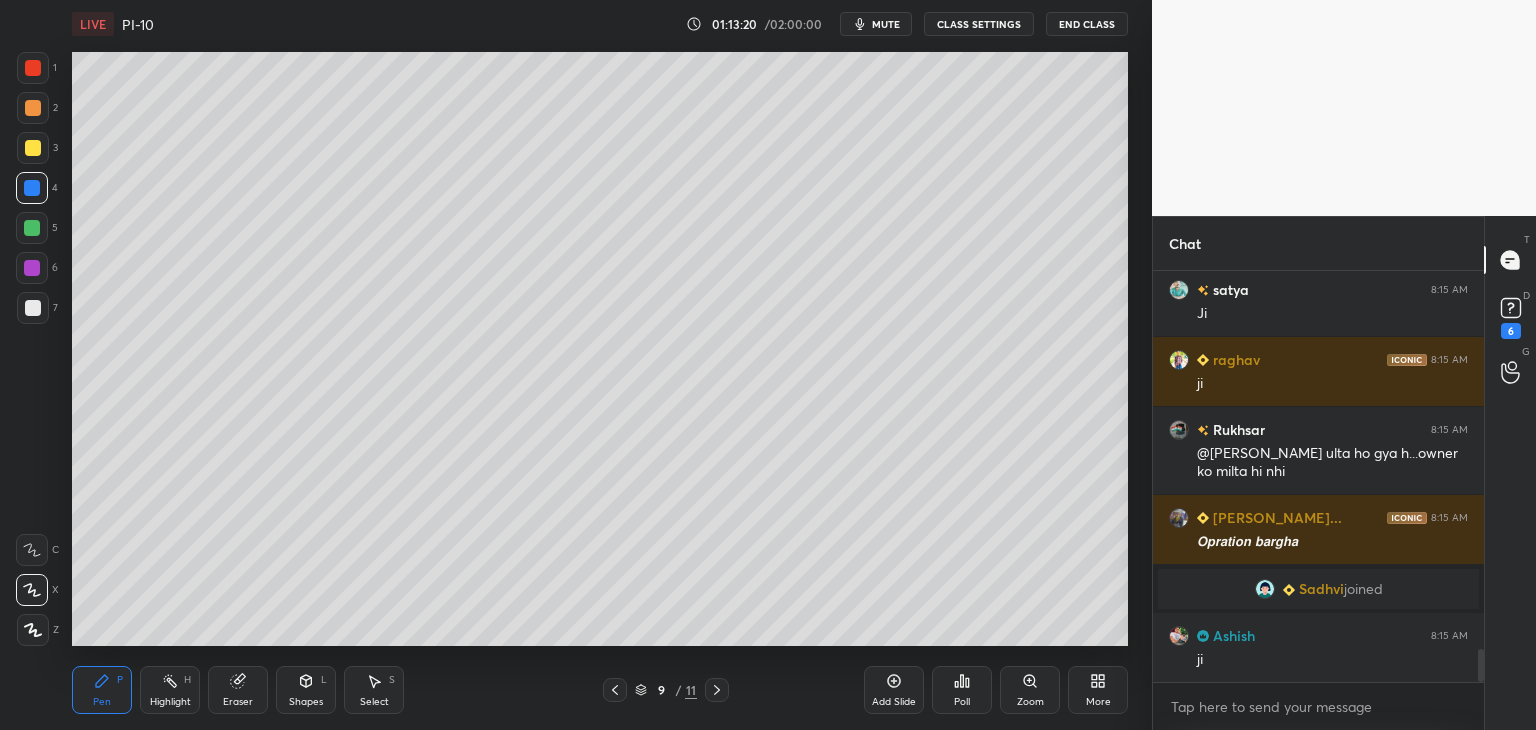 click on "1" at bounding box center (37, 72) 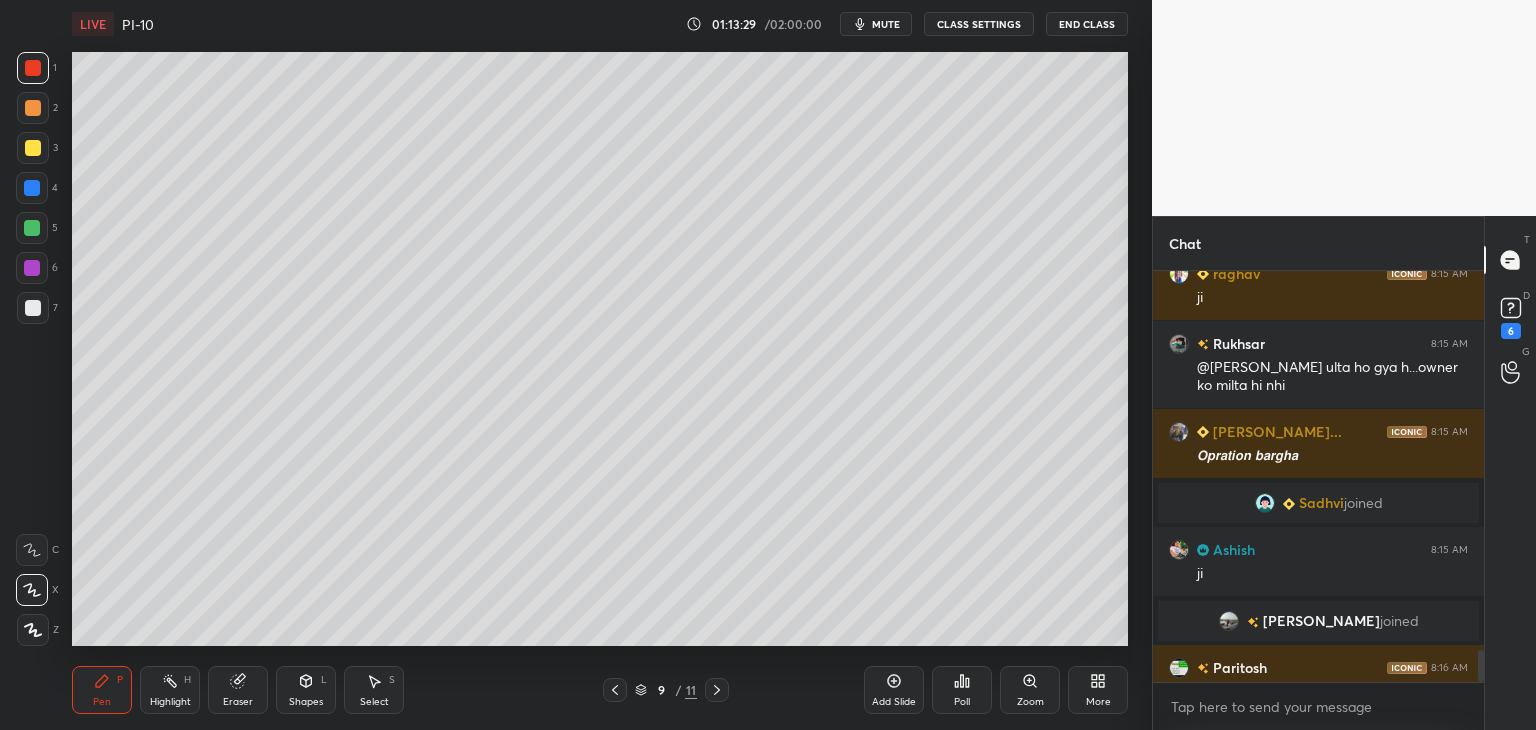 scroll, scrollTop: 4842, scrollLeft: 0, axis: vertical 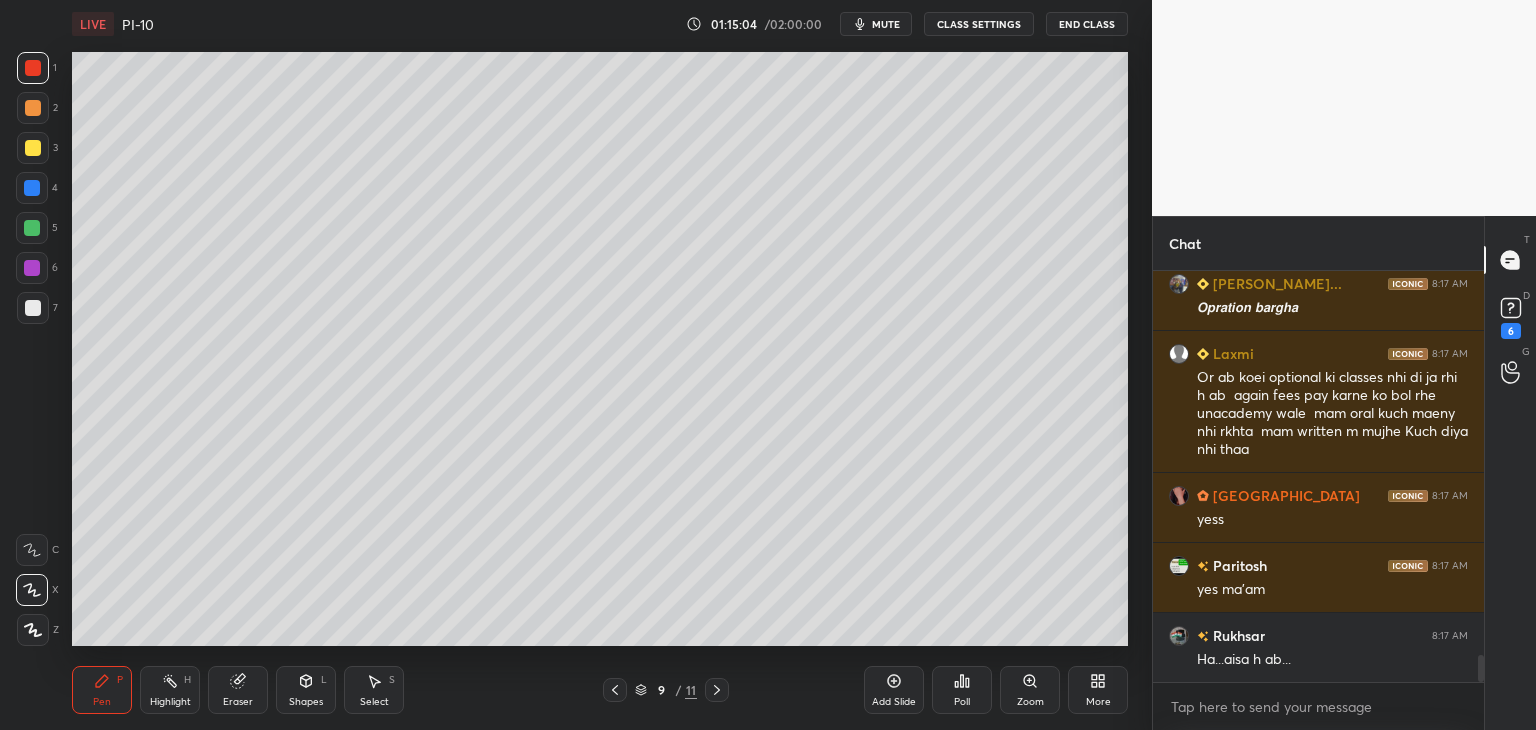 click at bounding box center [33, 308] 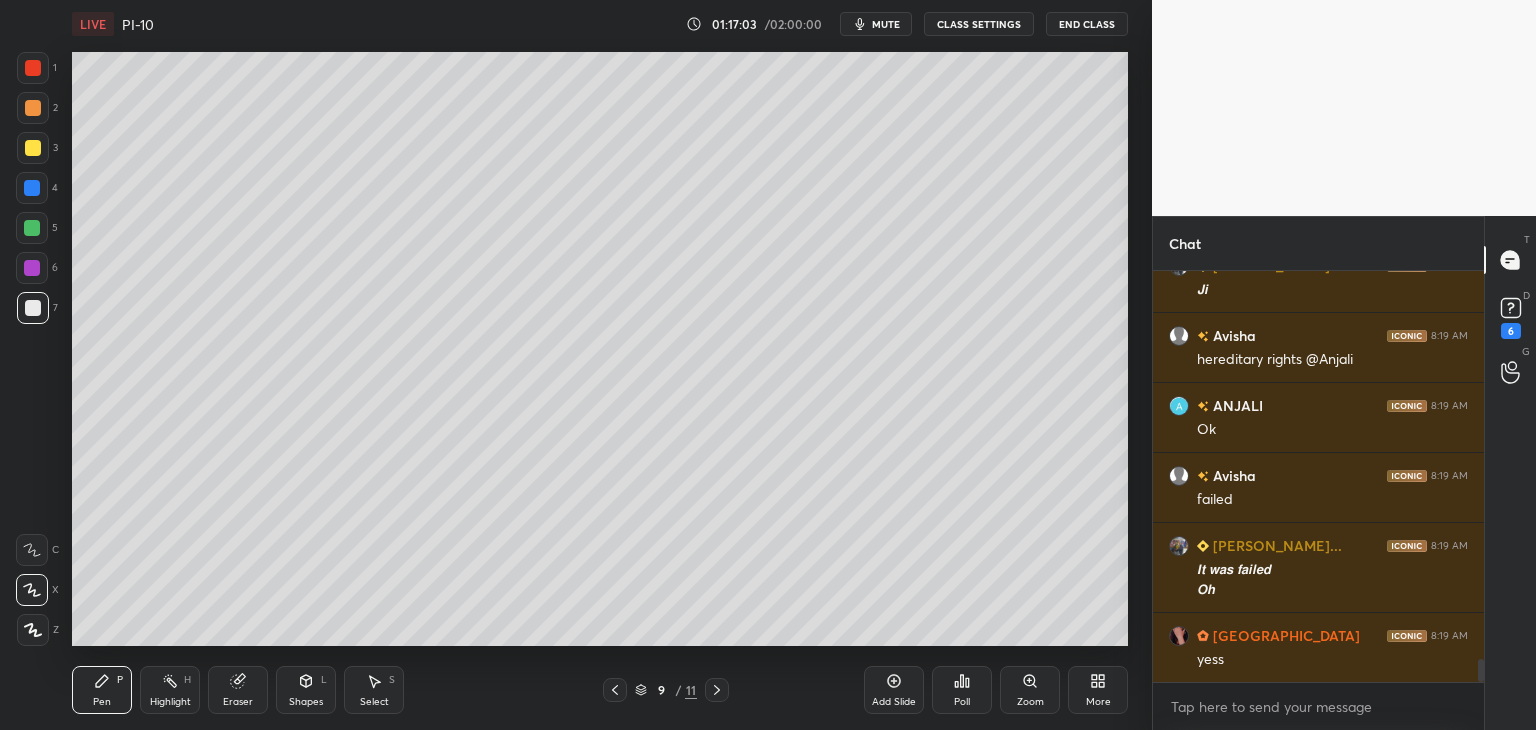 scroll, scrollTop: 7158, scrollLeft: 0, axis: vertical 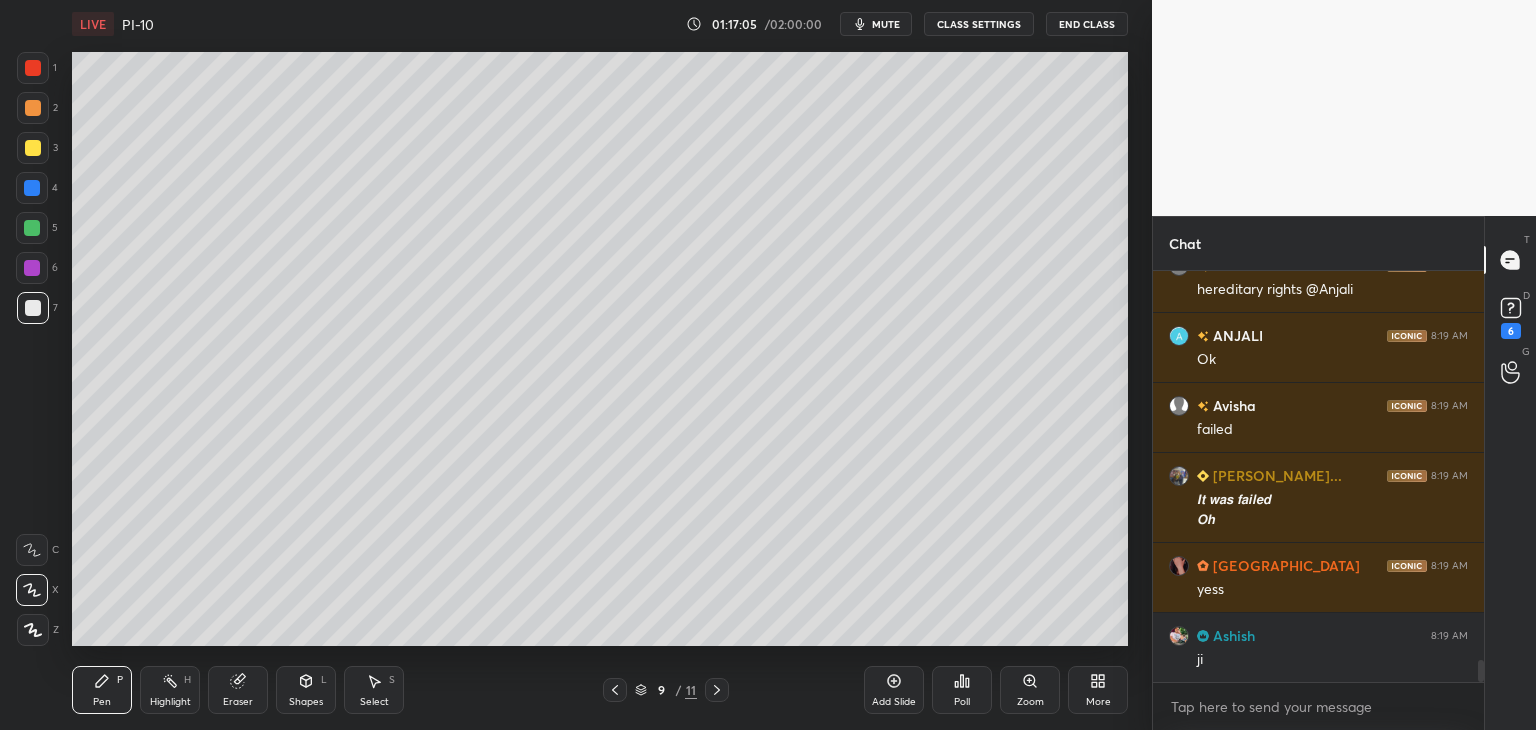 click at bounding box center [32, 268] 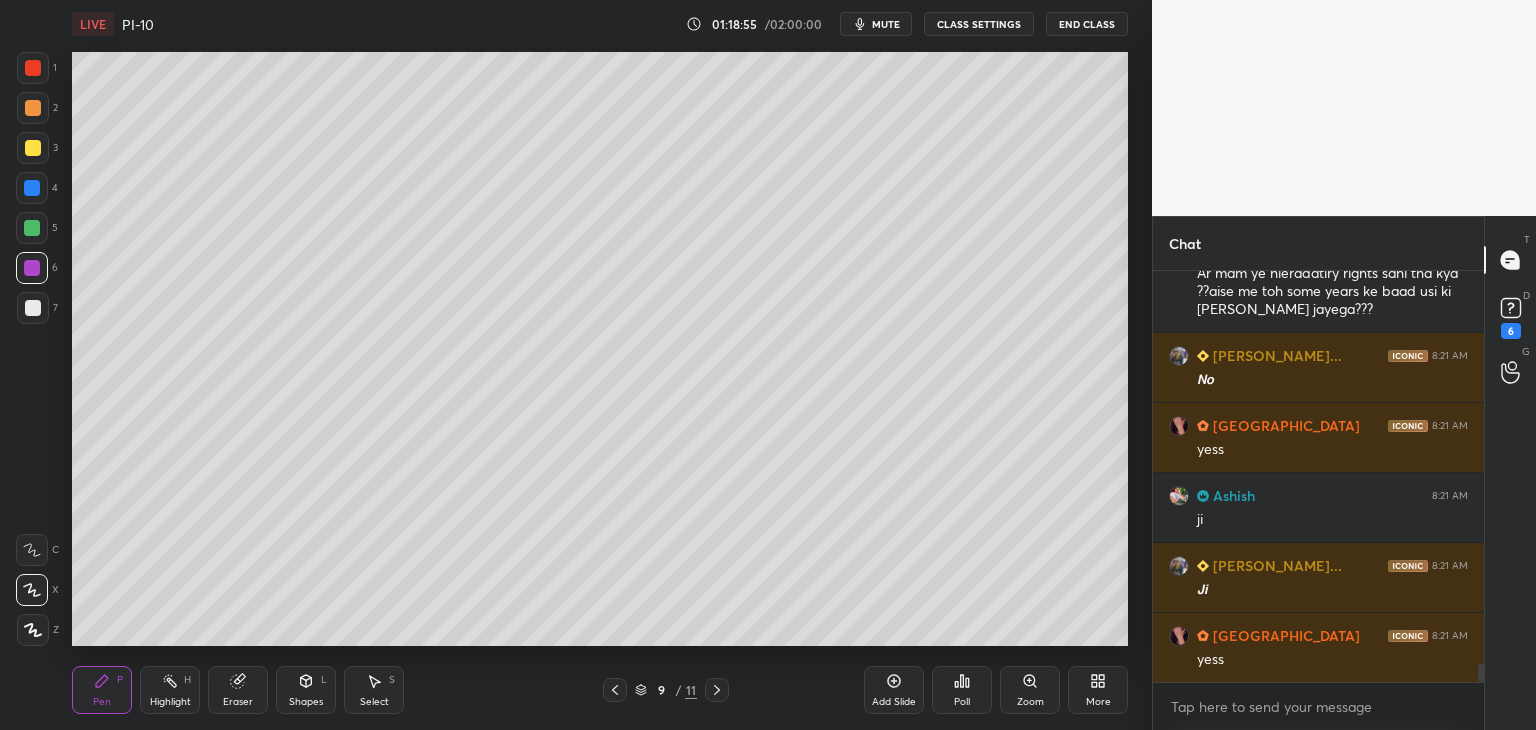 scroll, scrollTop: 9104, scrollLeft: 0, axis: vertical 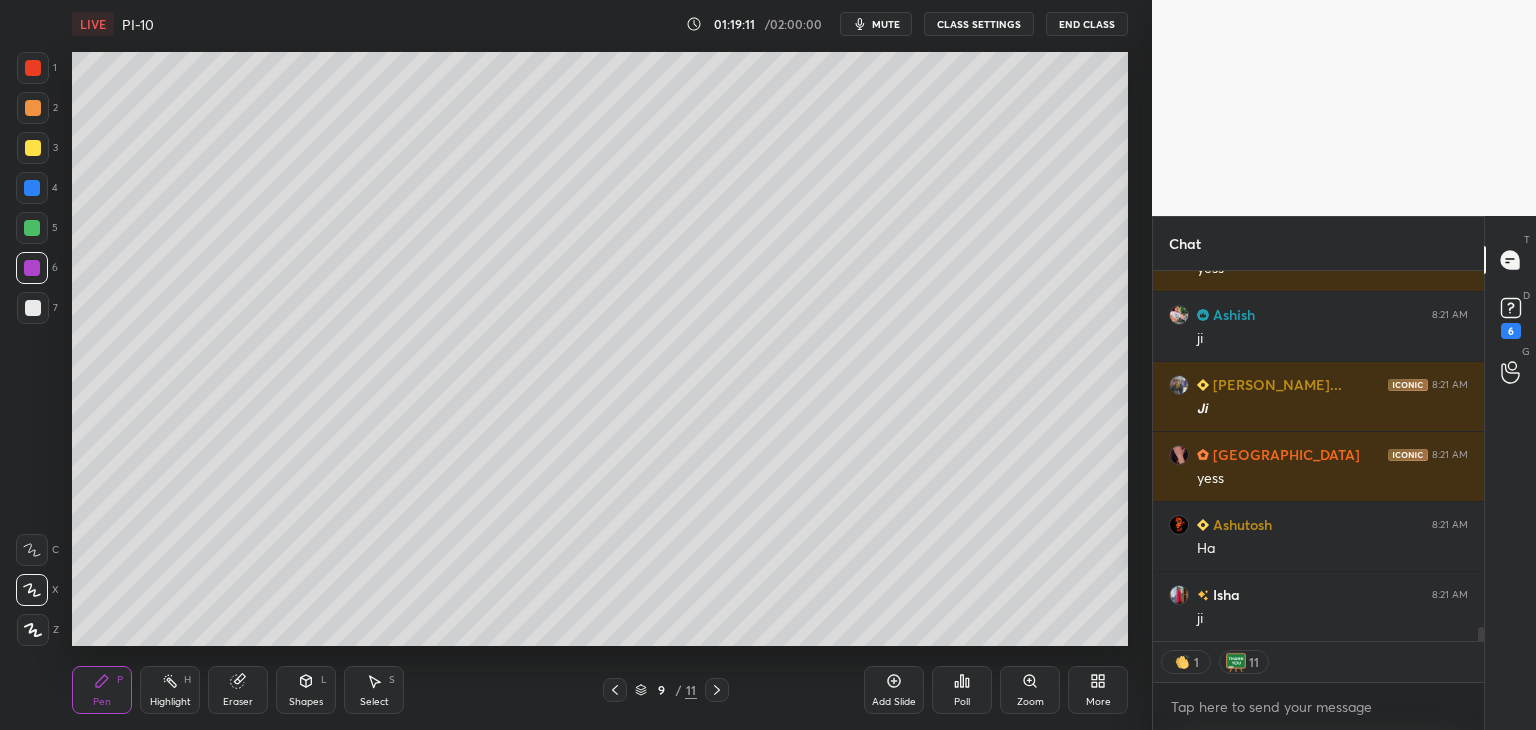 click on "T Messages (T) D Doubts (D) 6 G Raise Hand (G)" at bounding box center (1510, 473) 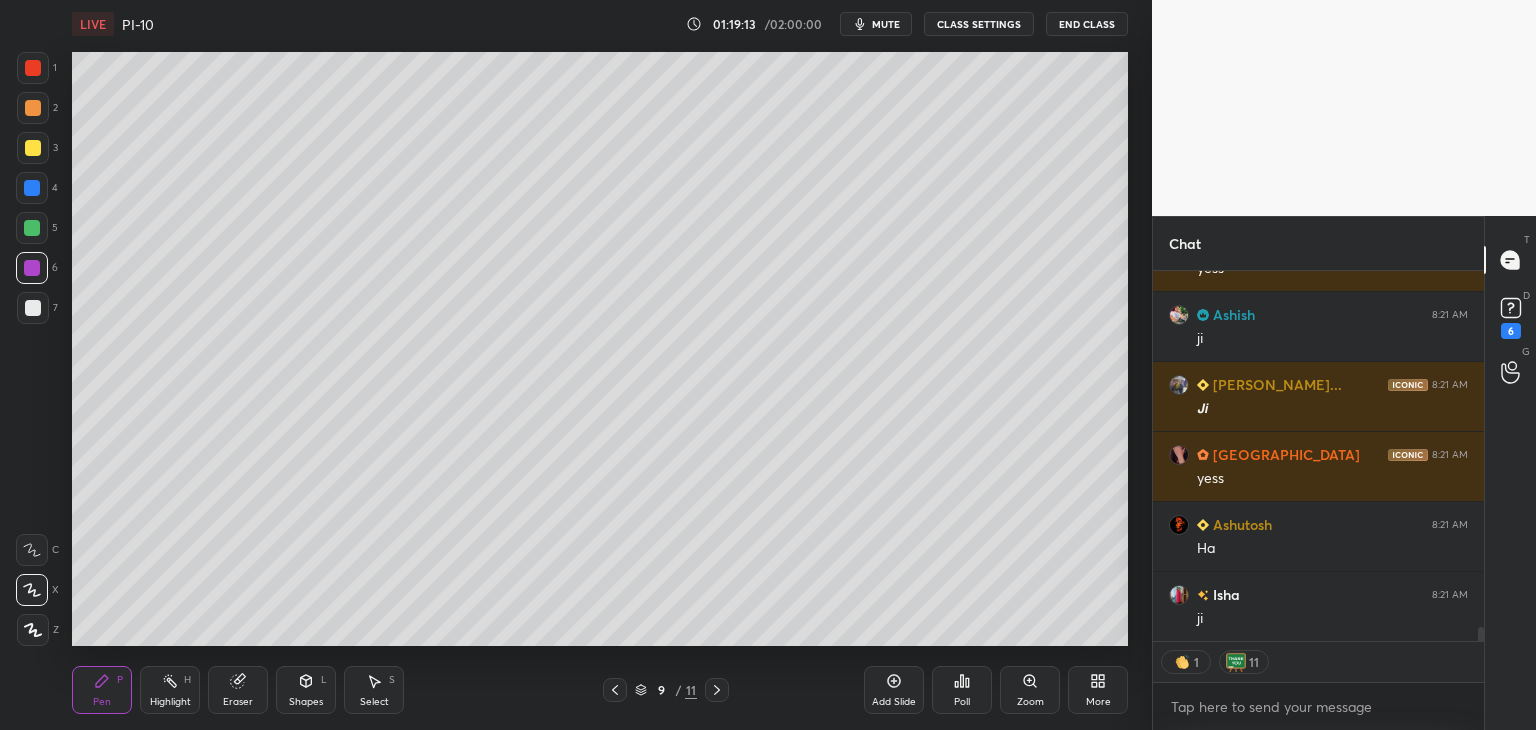 click on "Ashish 8:20 AM ji Avisha 8:20 AM yes Seema 8:20 AM Ji raghav 8:20 AM ji Rukhsar 8:21 AM Ji Paritosh 8:21 AM yes Pragya 8:21 AM yess TEJASH 8:21 AM ys Ashutosh 8:21 AM Ar mam ye hieradatiry rights sahi tha kya ??aise me toh some years ke baad usi ki jamin ho jayega??? Rudra Prat... 8:21 AM 𝙉𝙤 Pragya 8:21 AM yess Ashish 8:21 AM ji Rudra Prat... 8:21 AM 𝙅𝙞 Pragya 8:21 AM yess Ashutosh 8:21 AM Ha Isha 8:21 AM ji JUMP TO LATEST 1 11 Enable hand raising Enable raise hand to speak to learners. Once enabled, chat will be turned off temporarily. Enable x" at bounding box center [1318, 500] 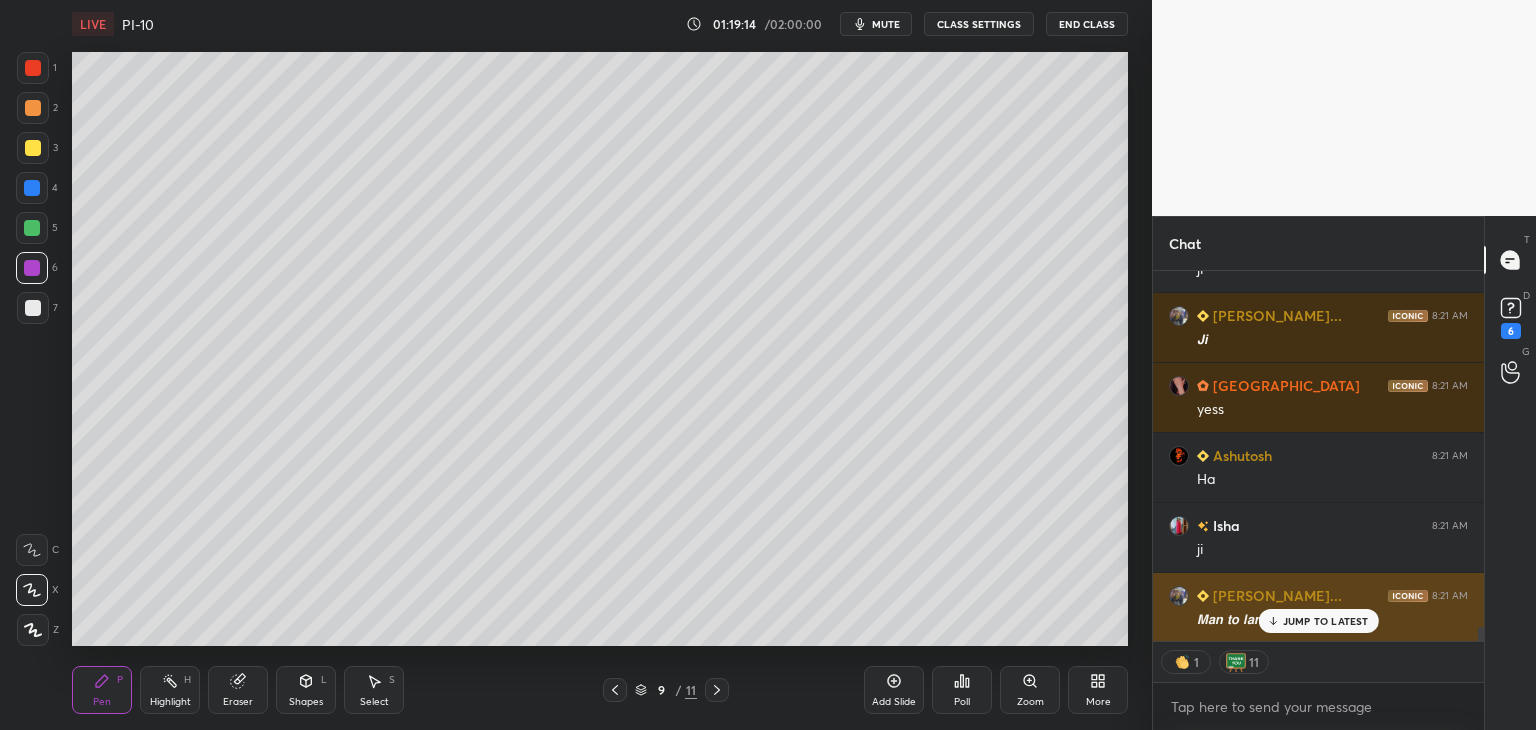 click on "JUMP TO LATEST" at bounding box center [1326, 621] 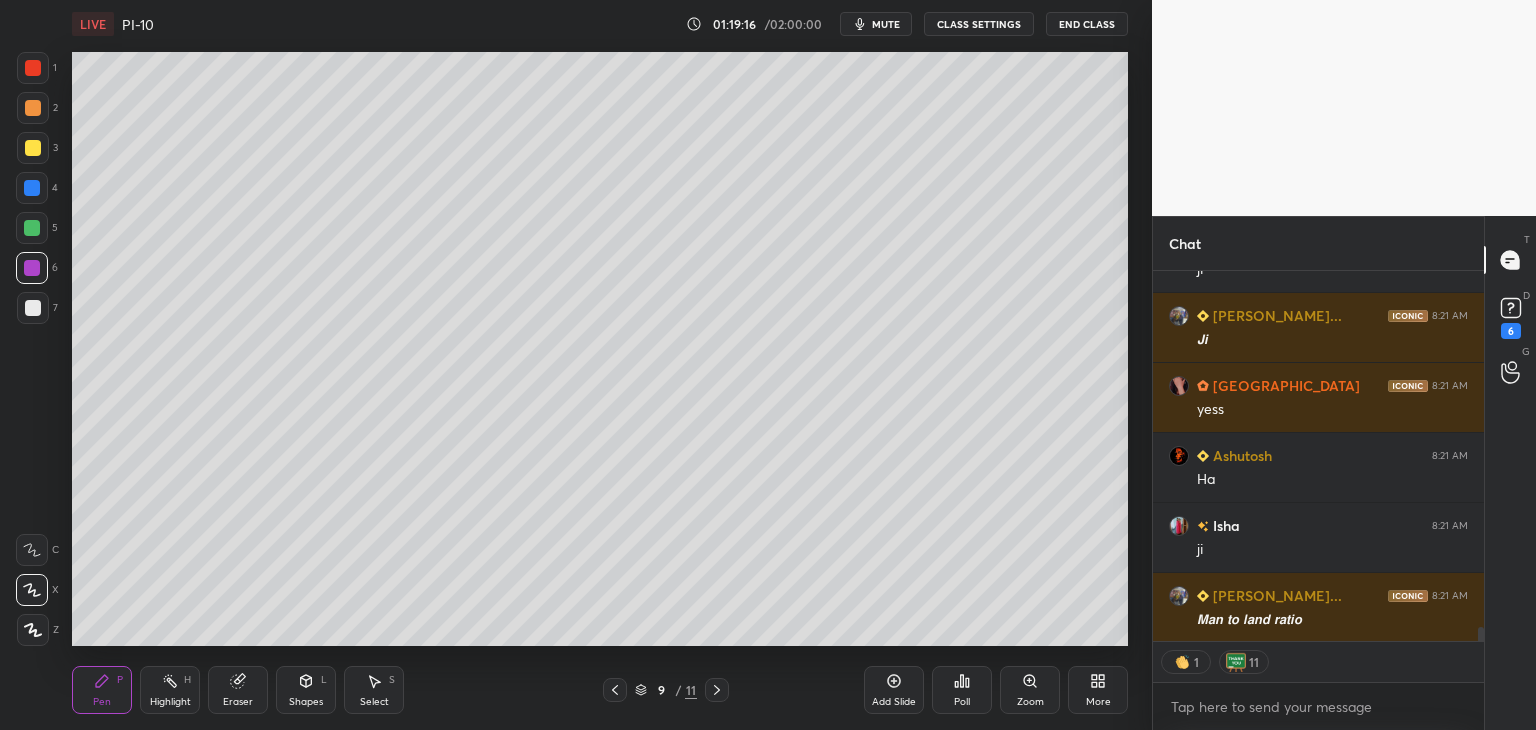 scroll, scrollTop: 9355, scrollLeft: 0, axis: vertical 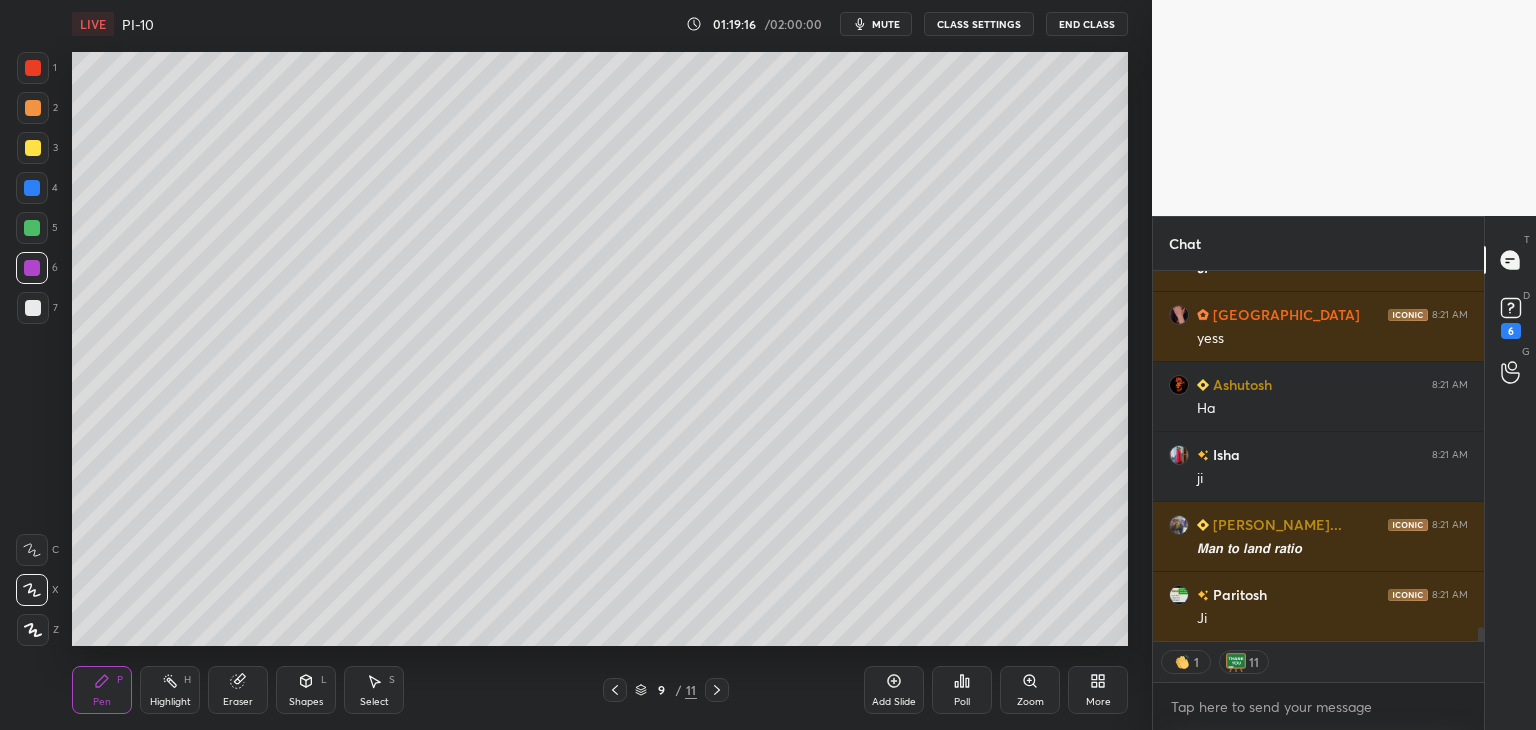 click at bounding box center [33, 148] 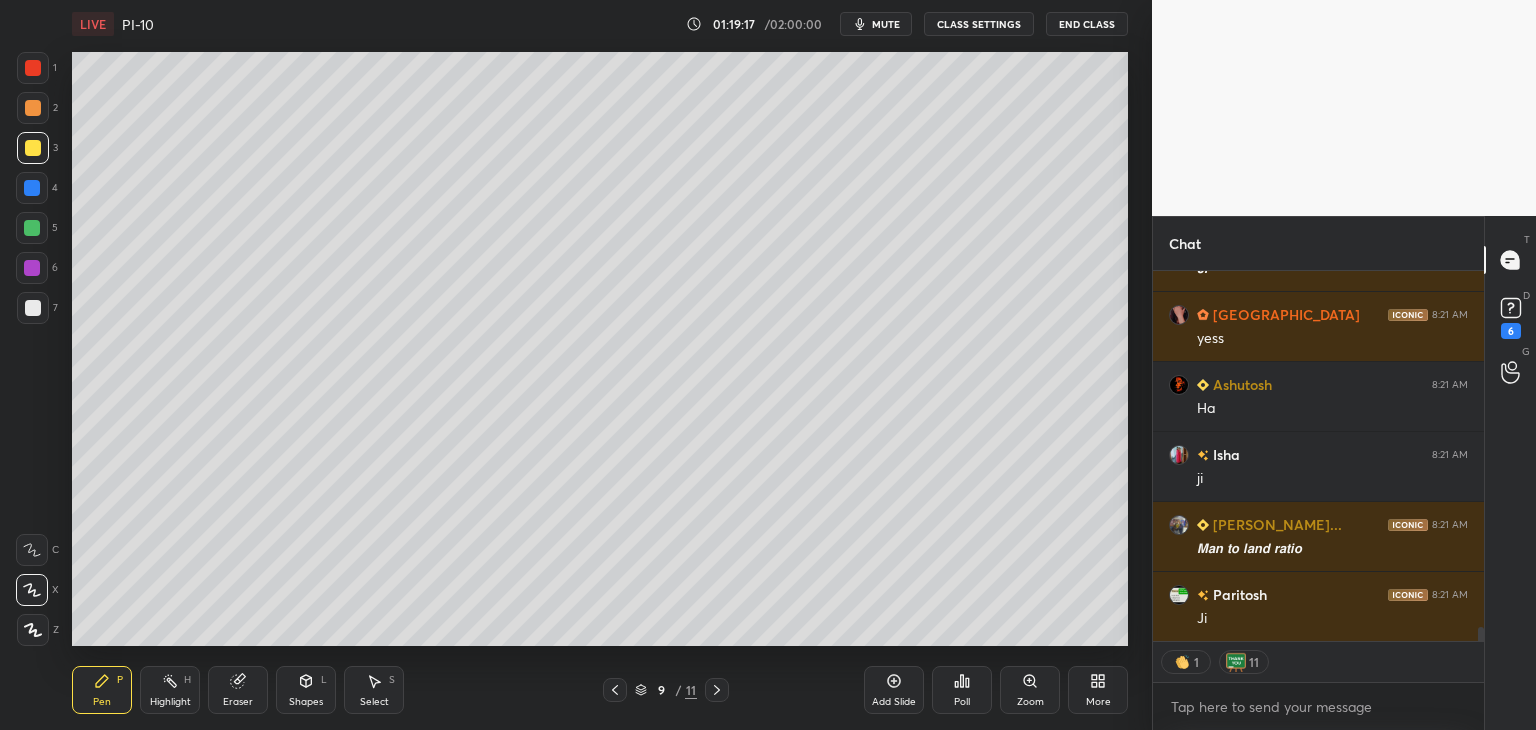 scroll, scrollTop: 6, scrollLeft: 6, axis: both 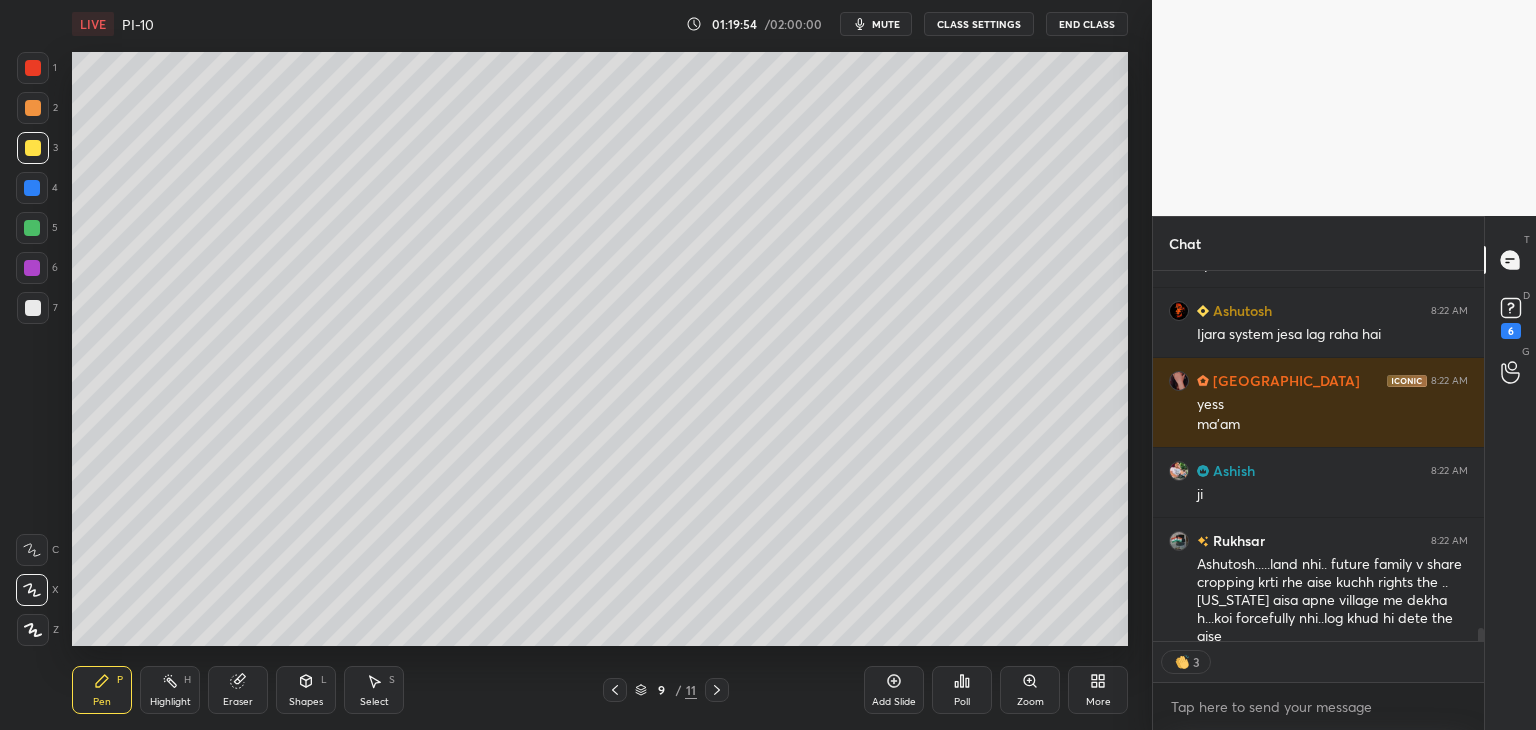click 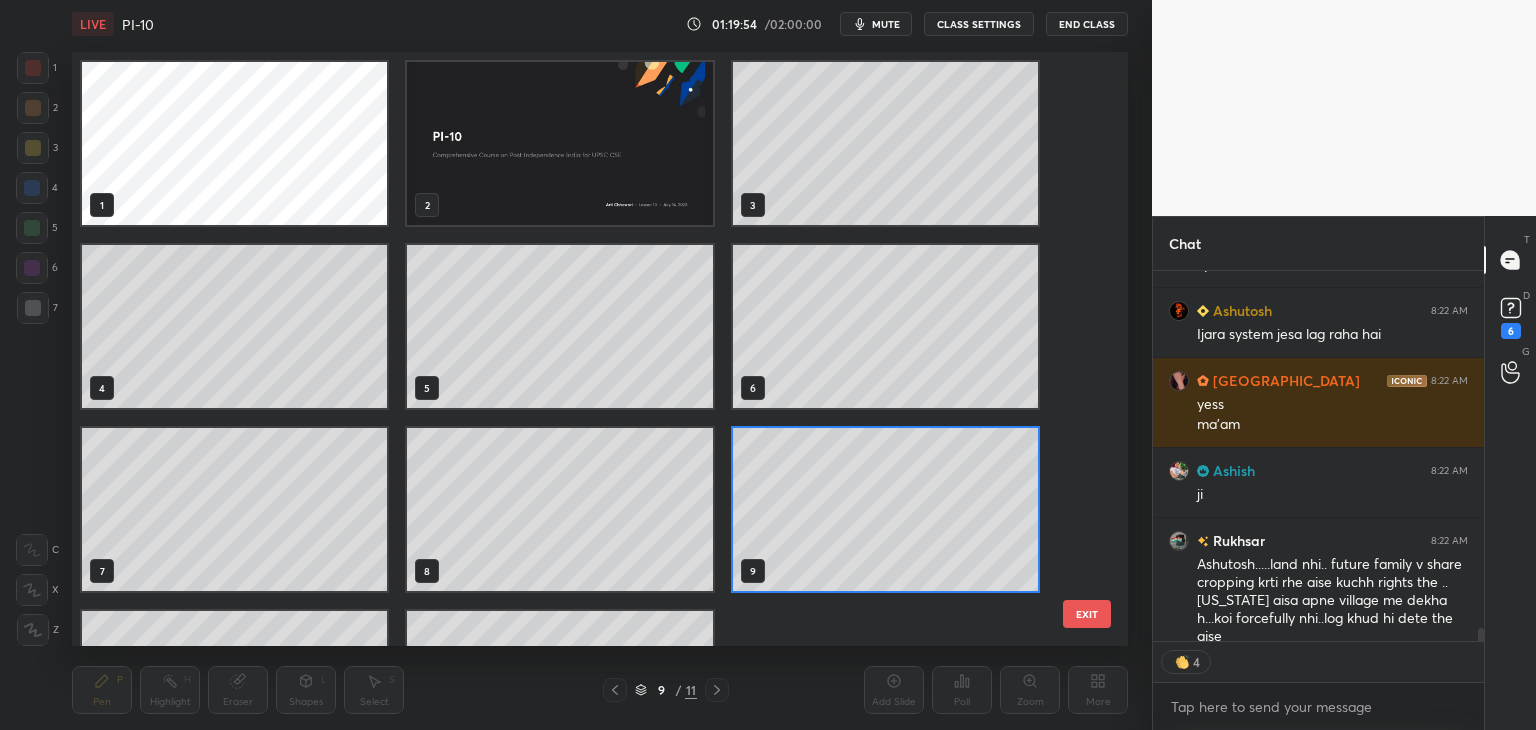scroll, scrollTop: 6, scrollLeft: 10, axis: both 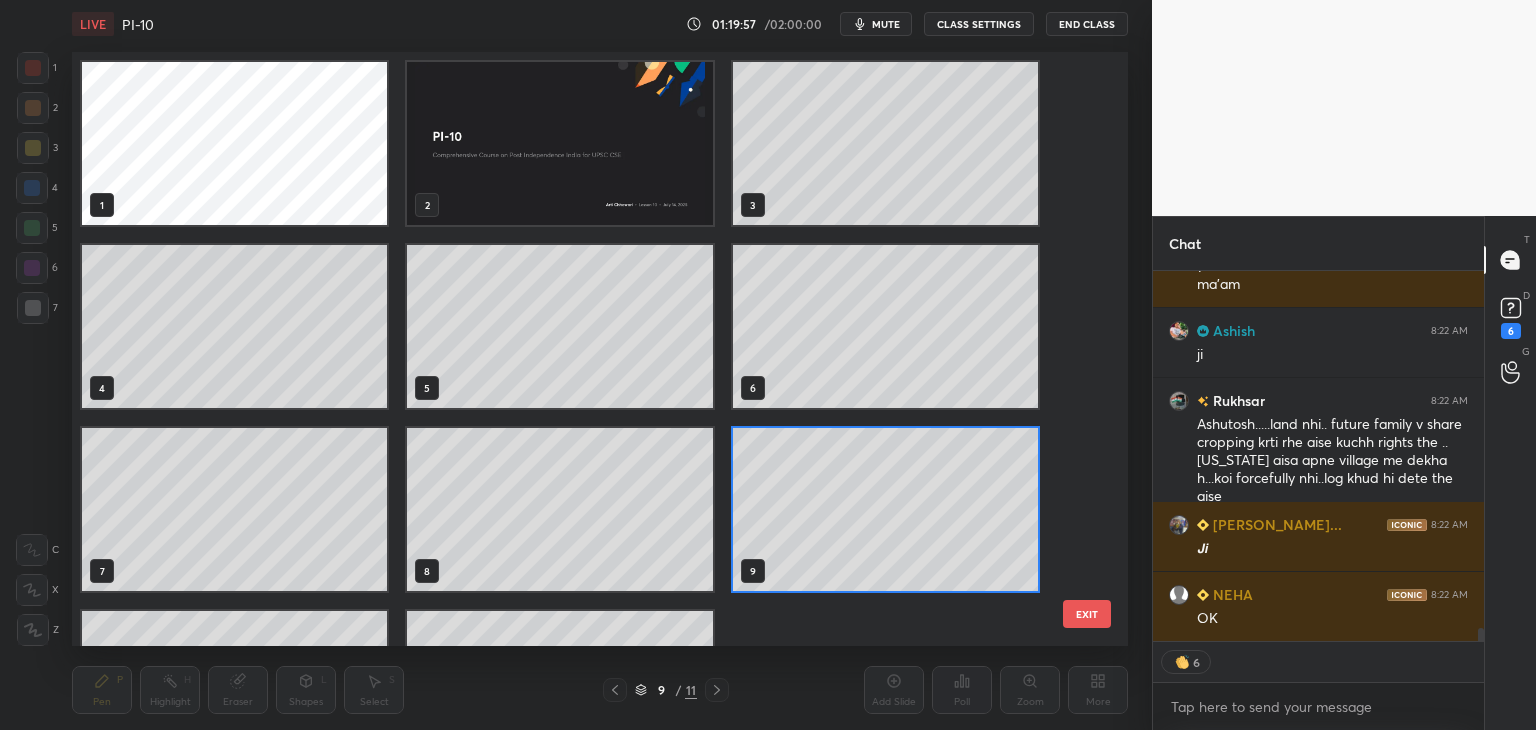 click at bounding box center [559, 143] 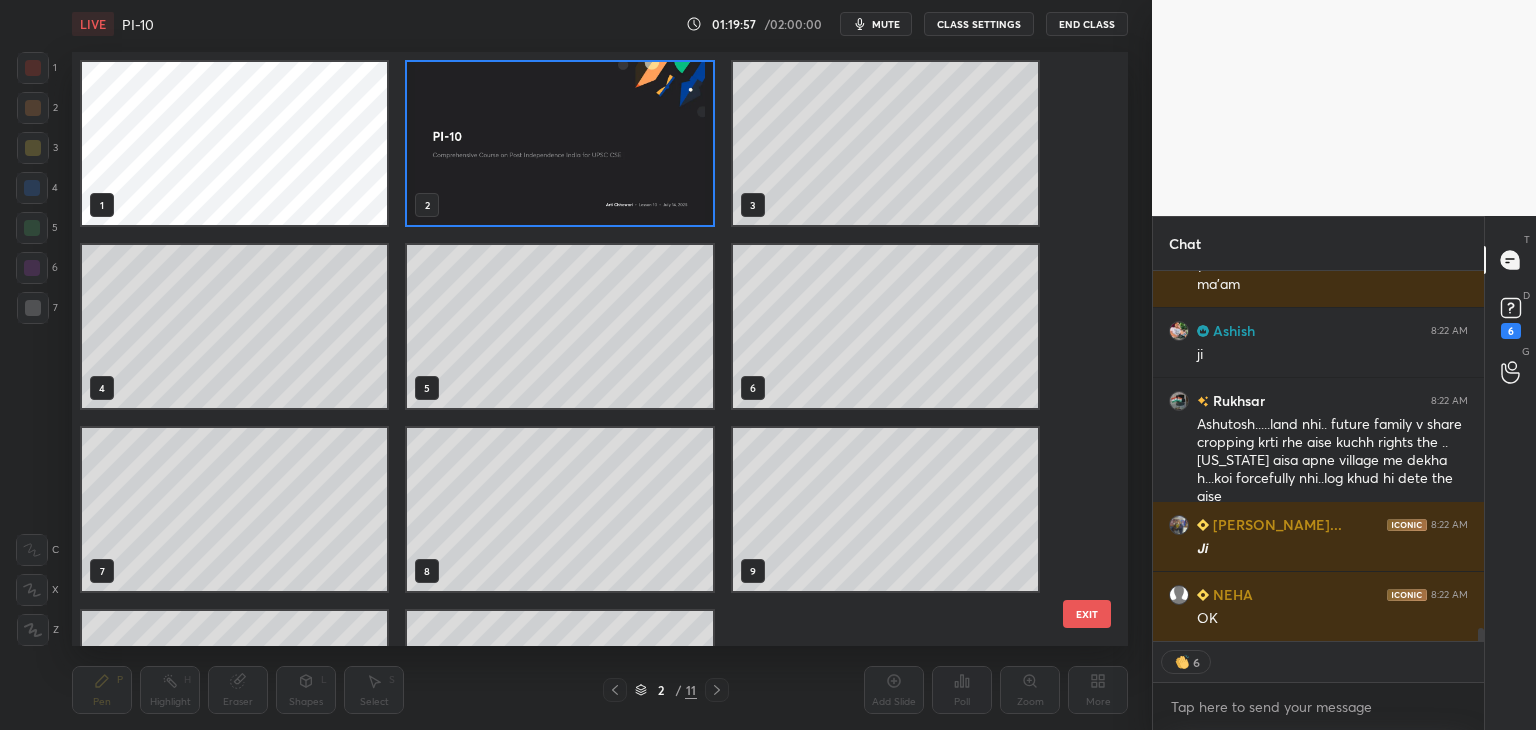 scroll, scrollTop: 10288, scrollLeft: 0, axis: vertical 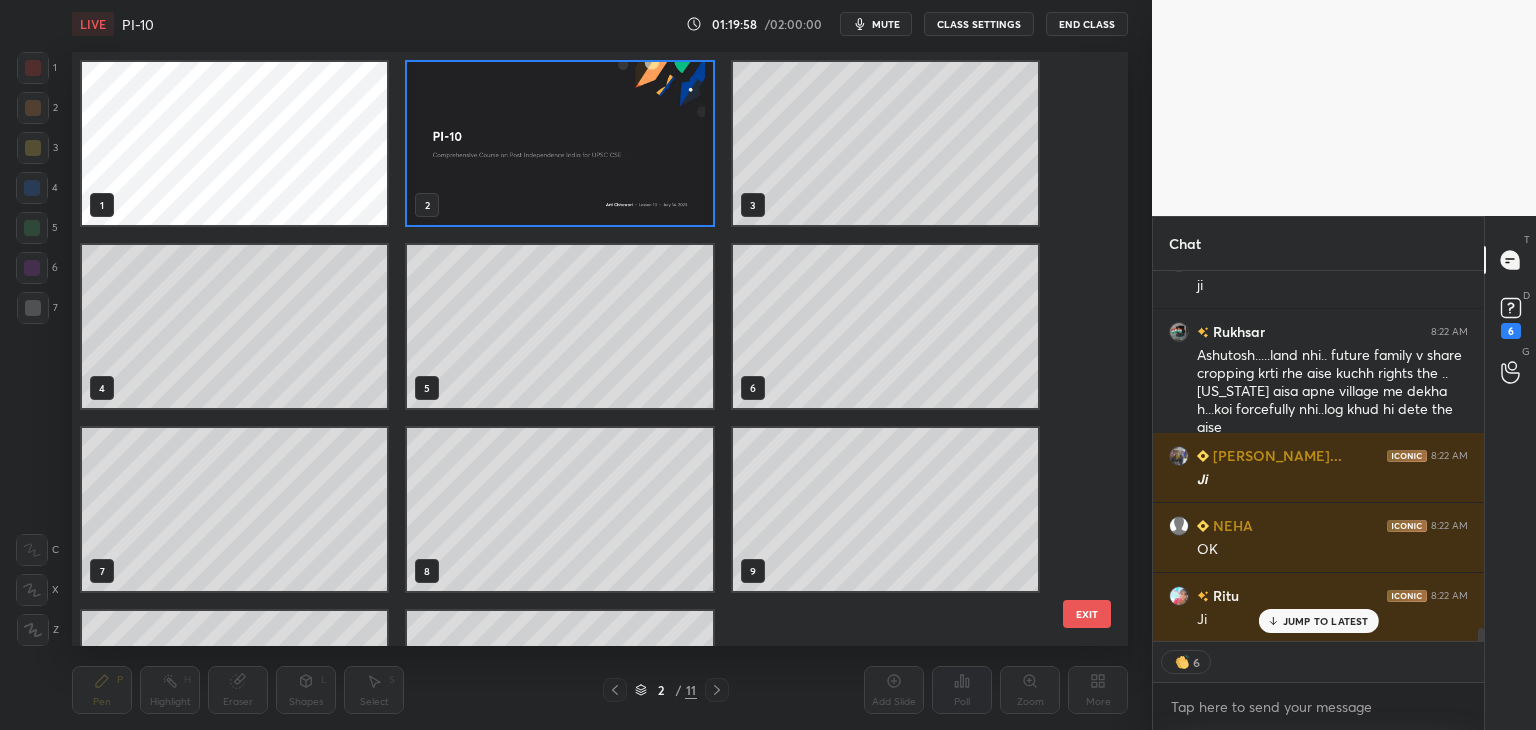click on "2 / 11" at bounding box center [666, 690] 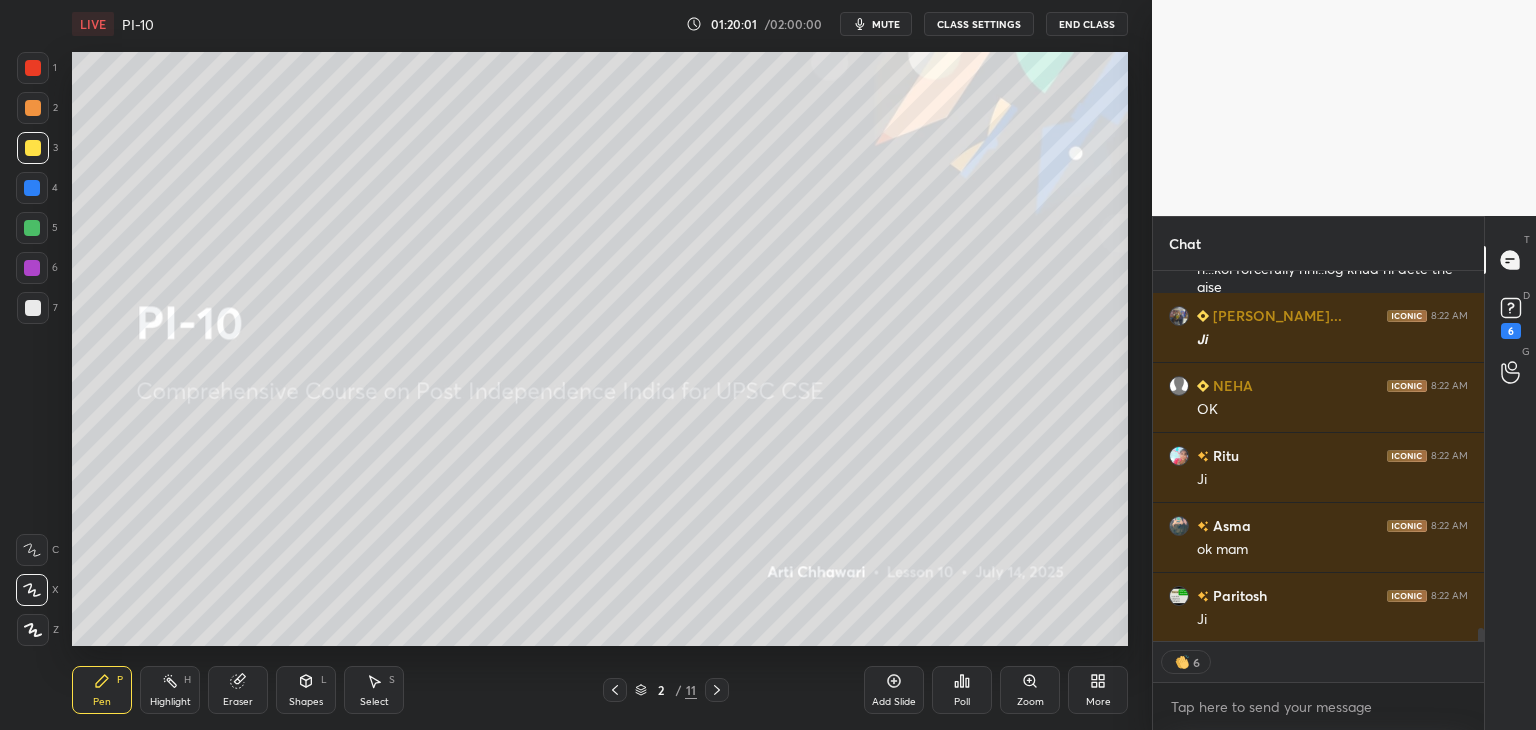 scroll, scrollTop: 10499, scrollLeft: 0, axis: vertical 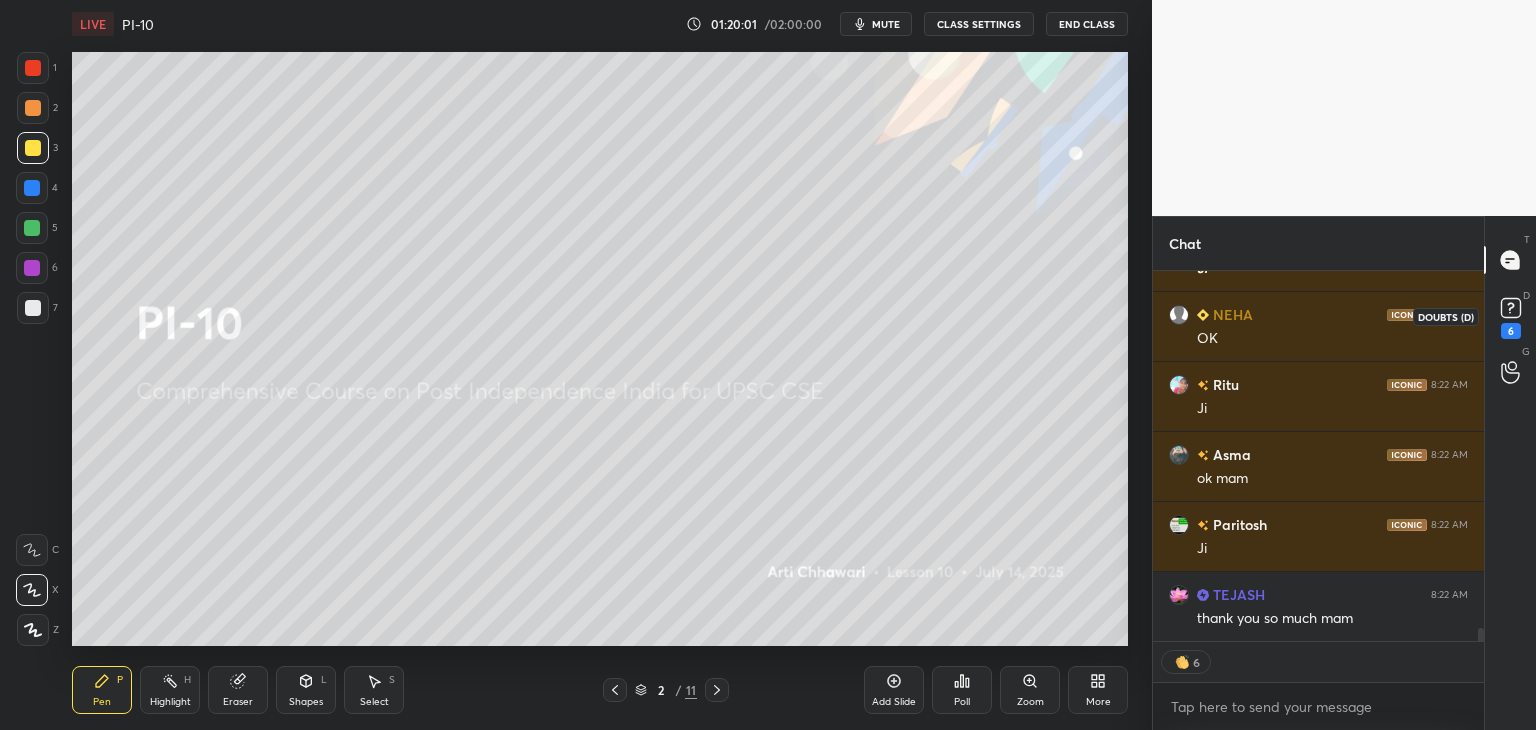 click 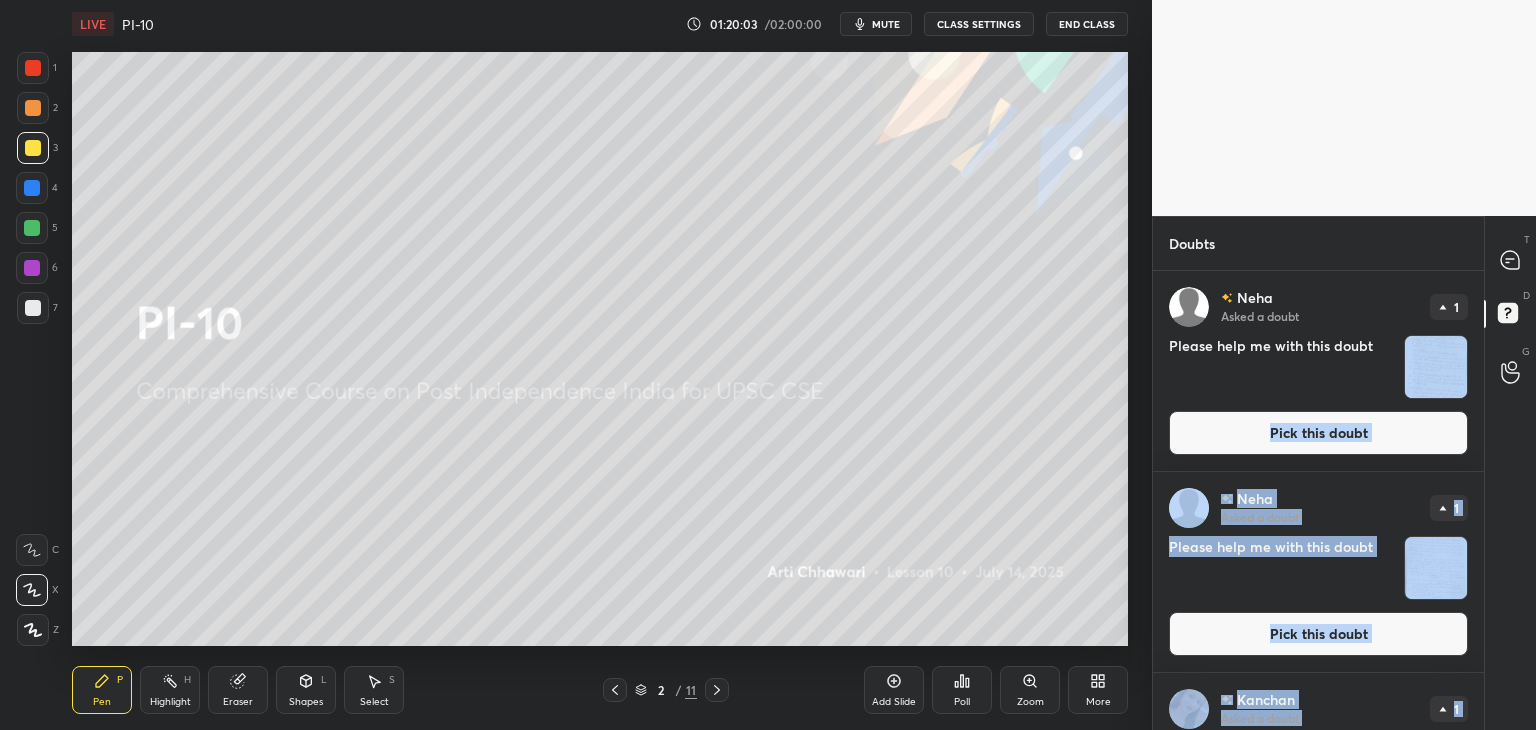 drag, startPoint x: 1478, startPoint y: 339, endPoint x: 1488, endPoint y: 417, distance: 78.63841 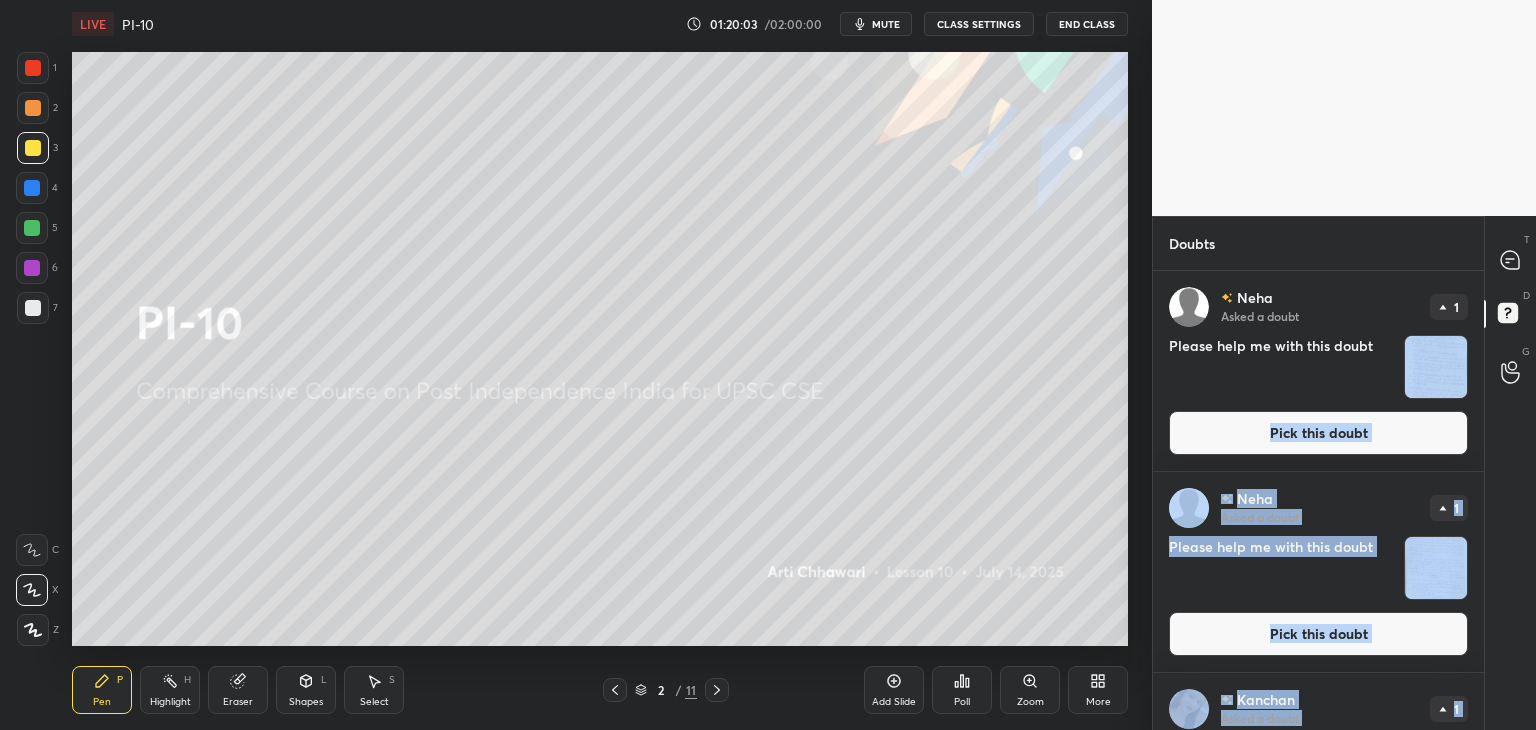 click on "Doubts 6 Enable hand raising Enable raise hand to speak to learners. Once enabled, chat will be turned off temporarily. Enable x   Neha Asked a doubt 1 Please help me with this doubt Pick this doubt Neha Asked a doubt 1 Please help me with this doubt Pick this doubt Kanchan Asked a doubt 1 2 Pick this doubt Kanchan Asked a doubt 1 Format 2 page 1 Pick this doubt NEW DOUBTS ASKED No one has raised a hand yet Can't raise hand Looks like educator just invited you to speak. Please wait before you can raise your hand again. Got it T Messages (T) D Doubts (D) G Raise Hand (G)" at bounding box center (1344, 473) 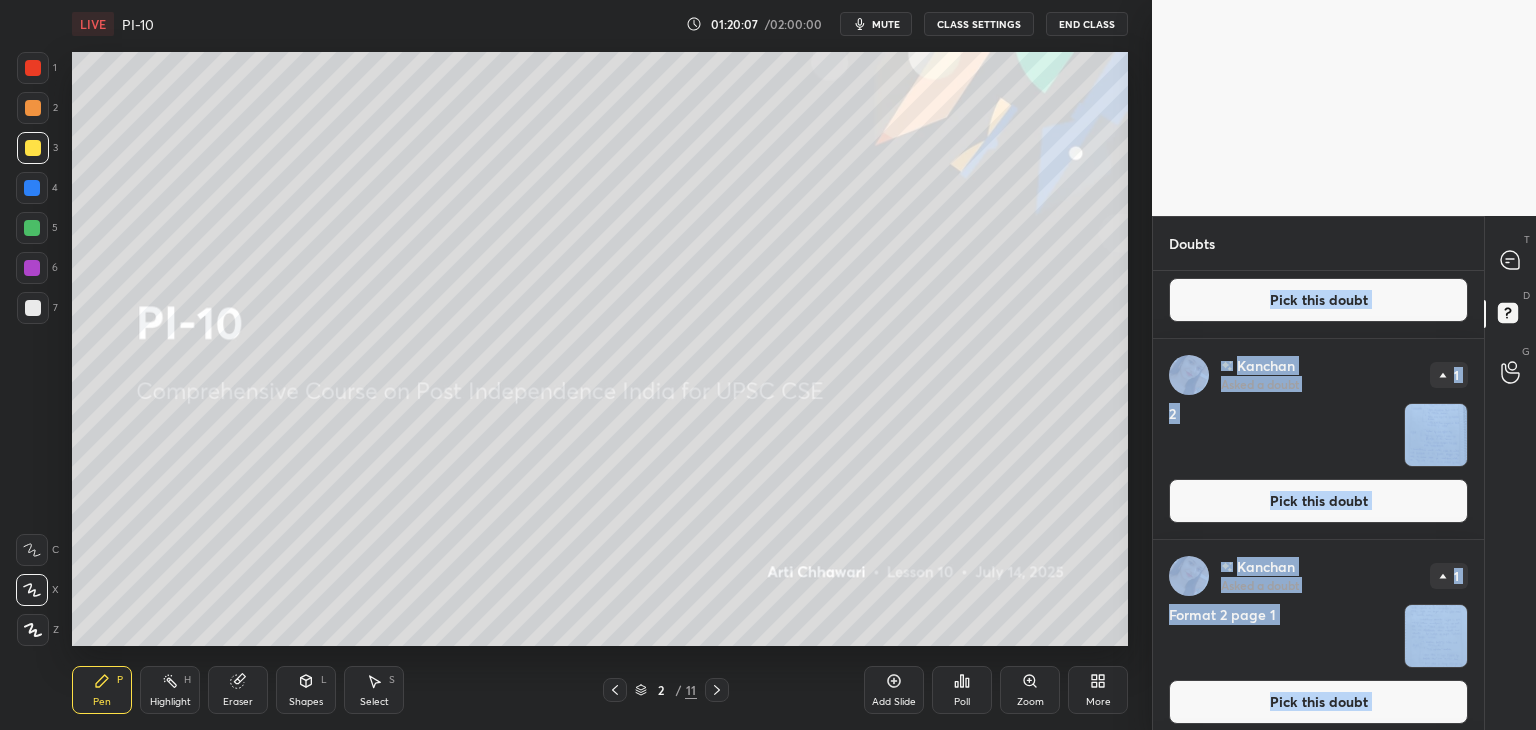 scroll, scrollTop: 0, scrollLeft: 0, axis: both 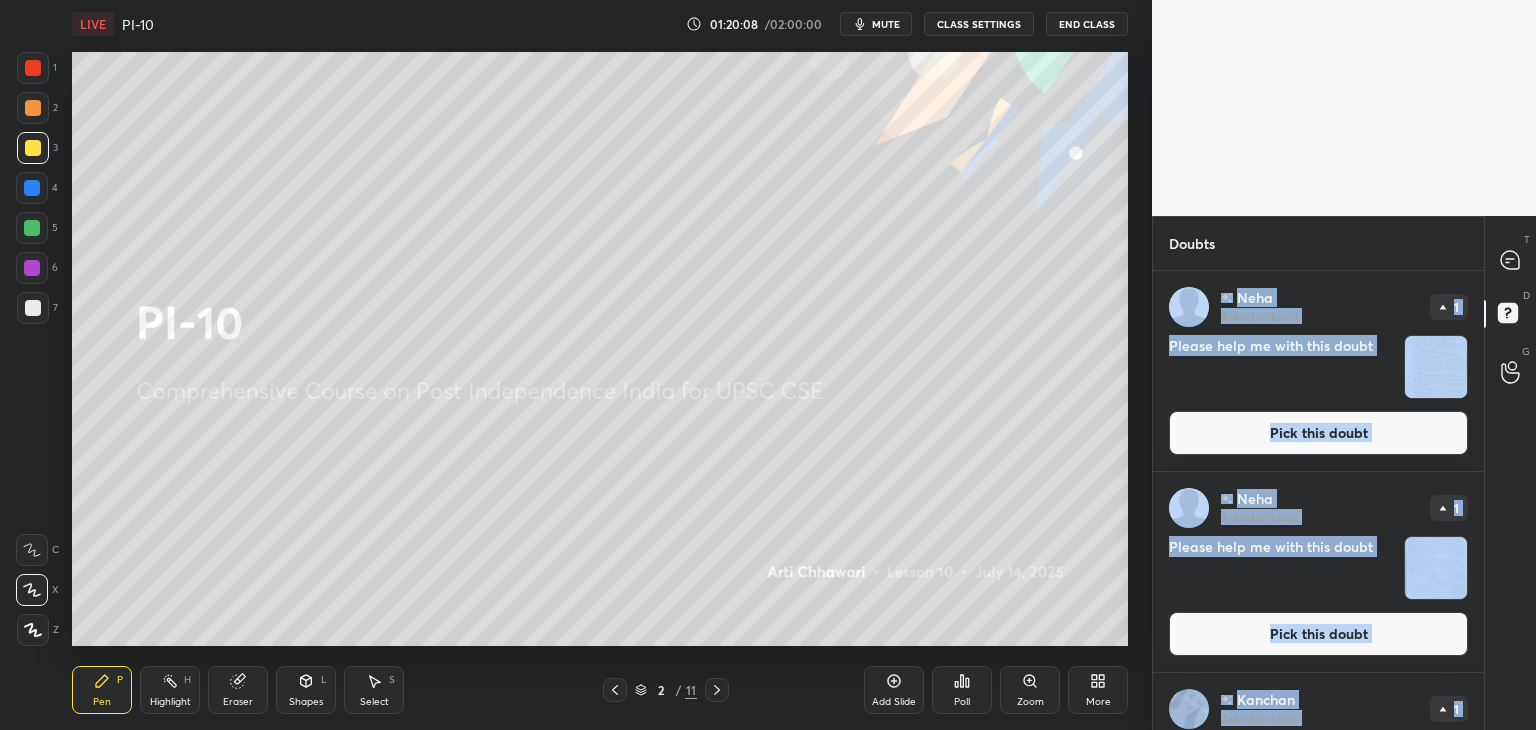 click on "Neha Asked a doubt 1 Please help me with this doubt Pick this doubt" at bounding box center (1318, 371) 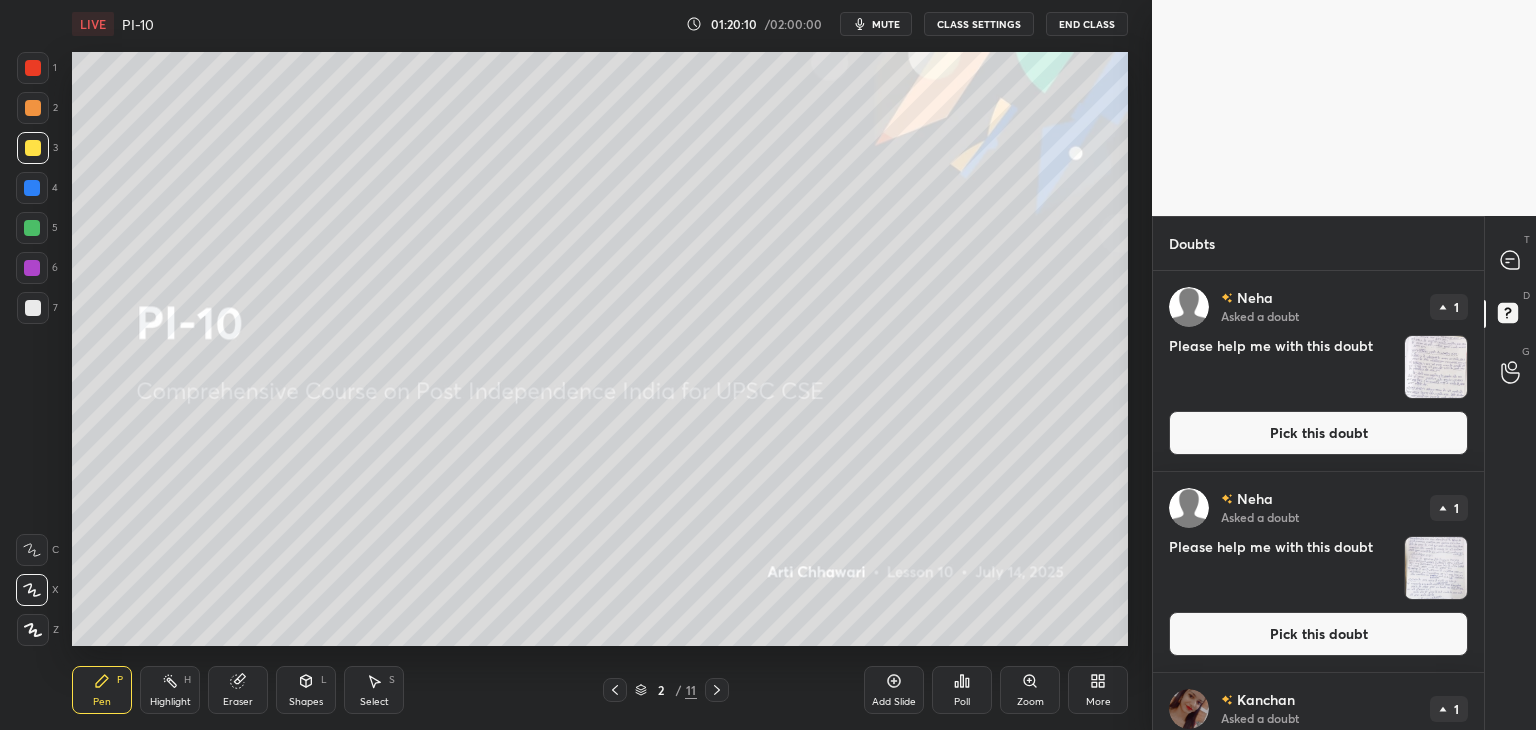click on "Pick this doubt" at bounding box center (1318, 634) 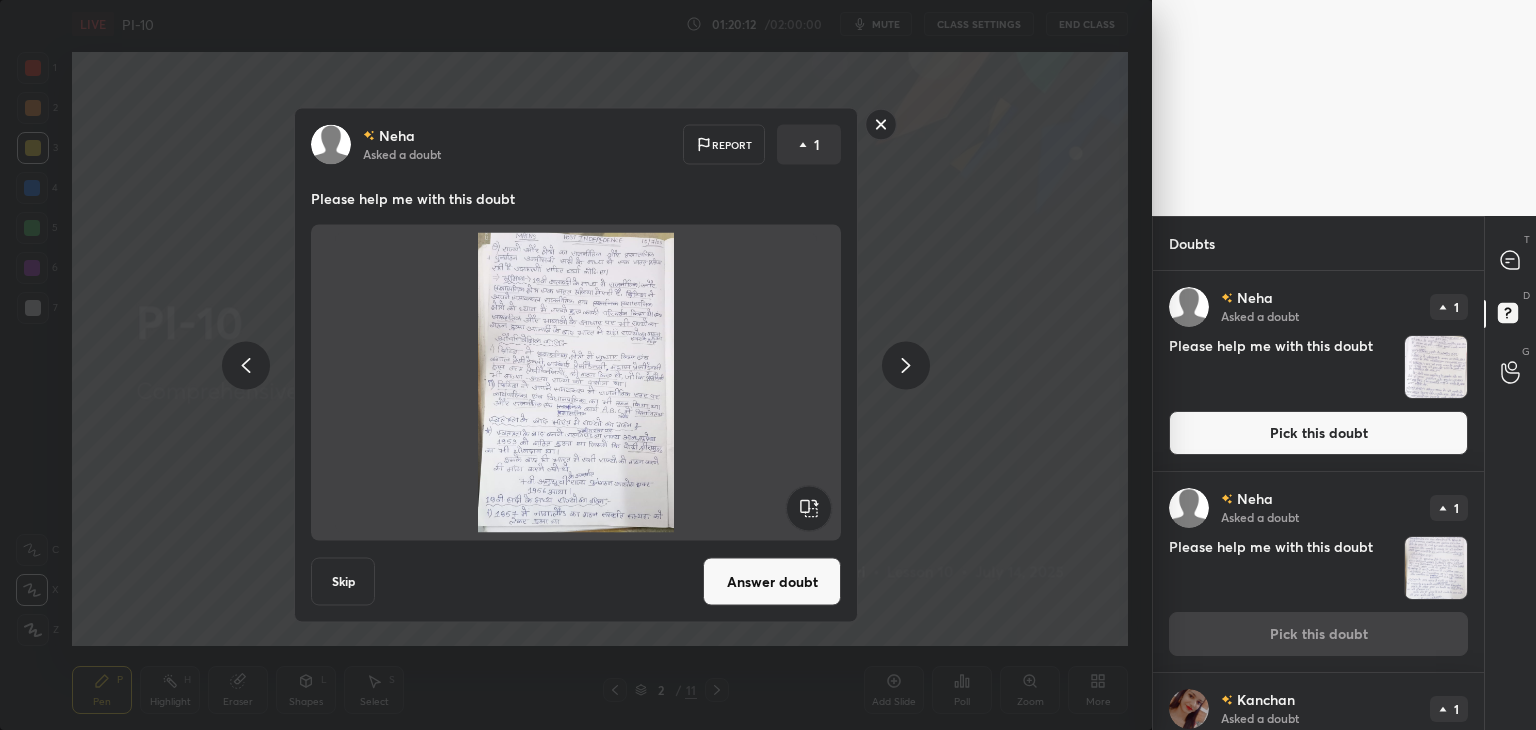 click 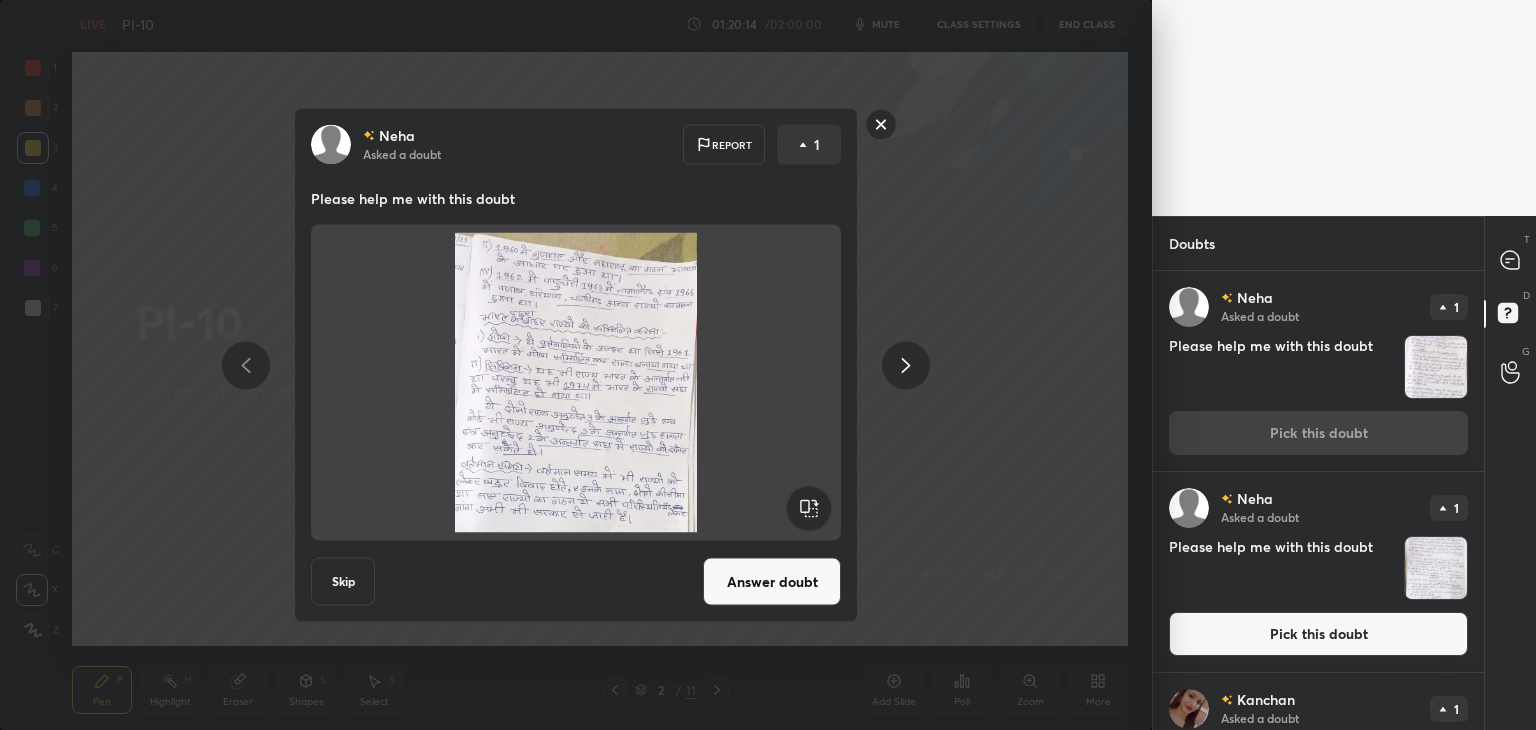 click 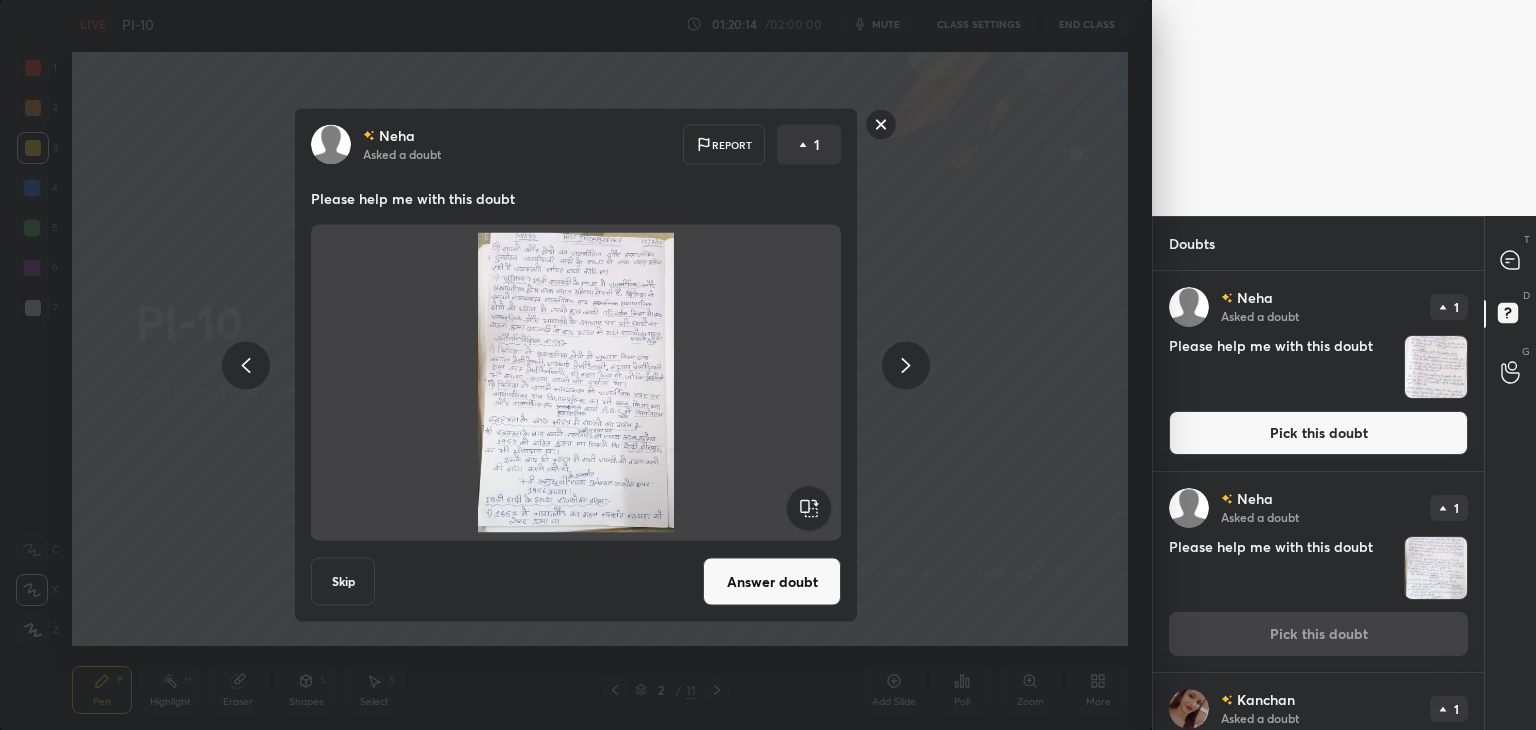 click on "Answer doubt" at bounding box center (772, 582) 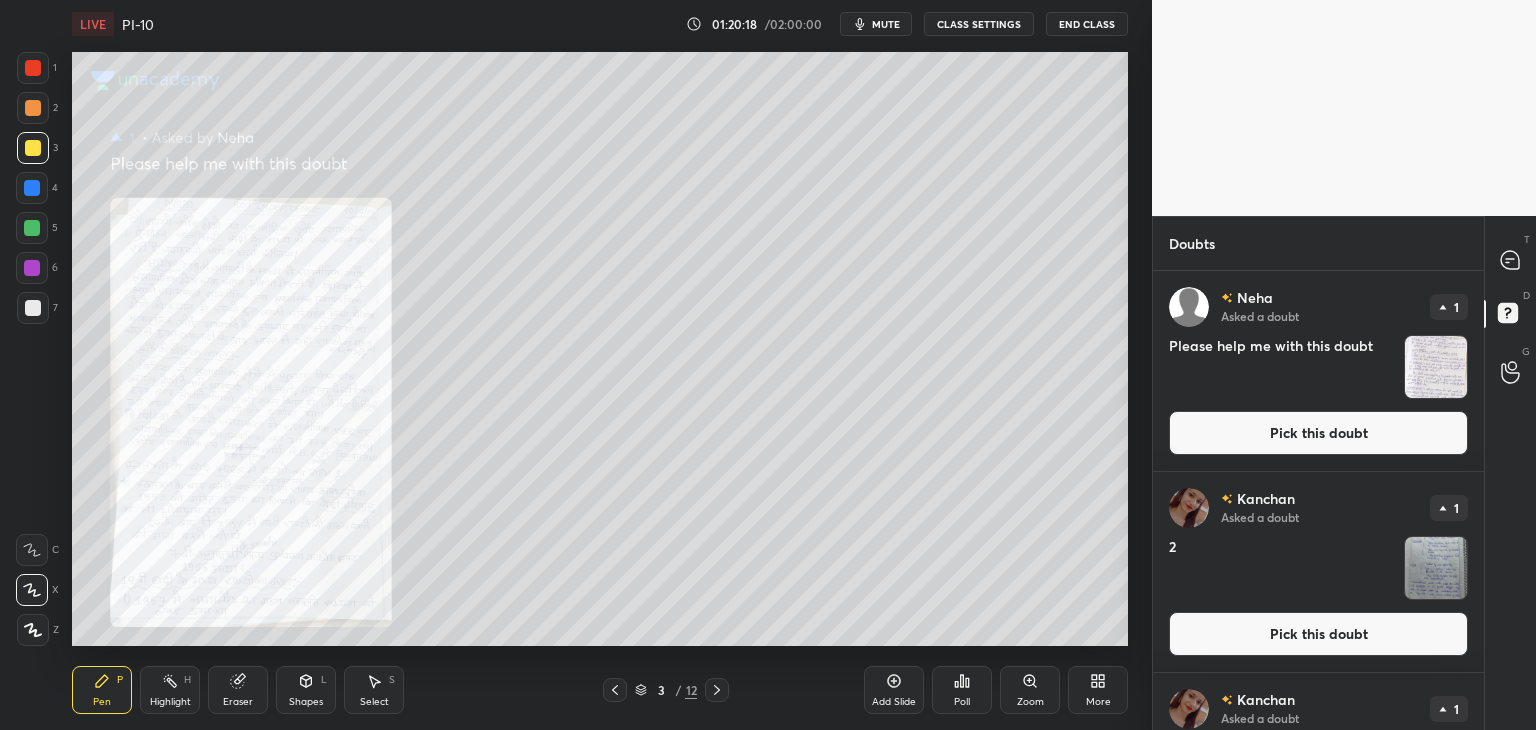 click on "Pick this doubt" at bounding box center [1318, 433] 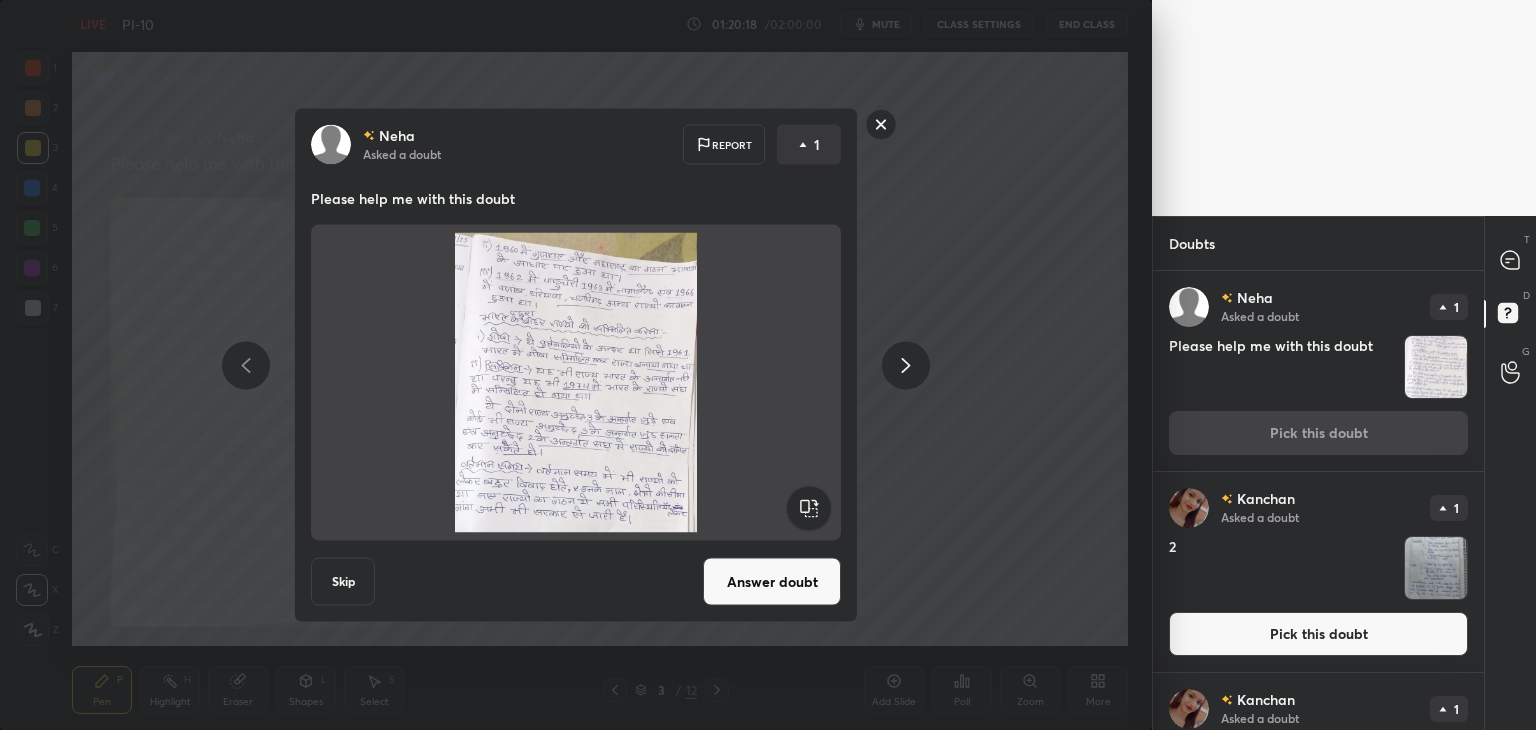click on "Answer doubt" at bounding box center [772, 582] 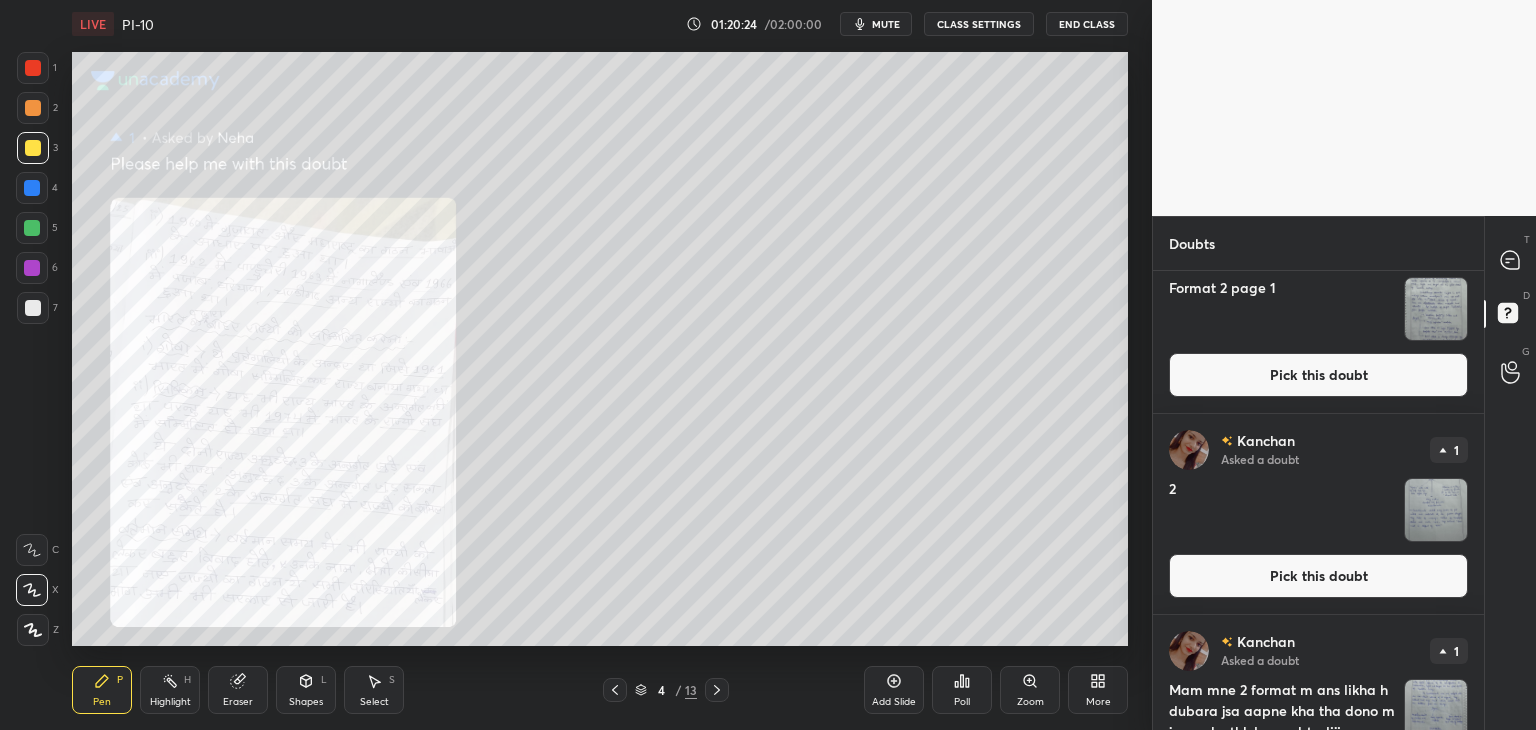 scroll, scrollTop: 0, scrollLeft: 0, axis: both 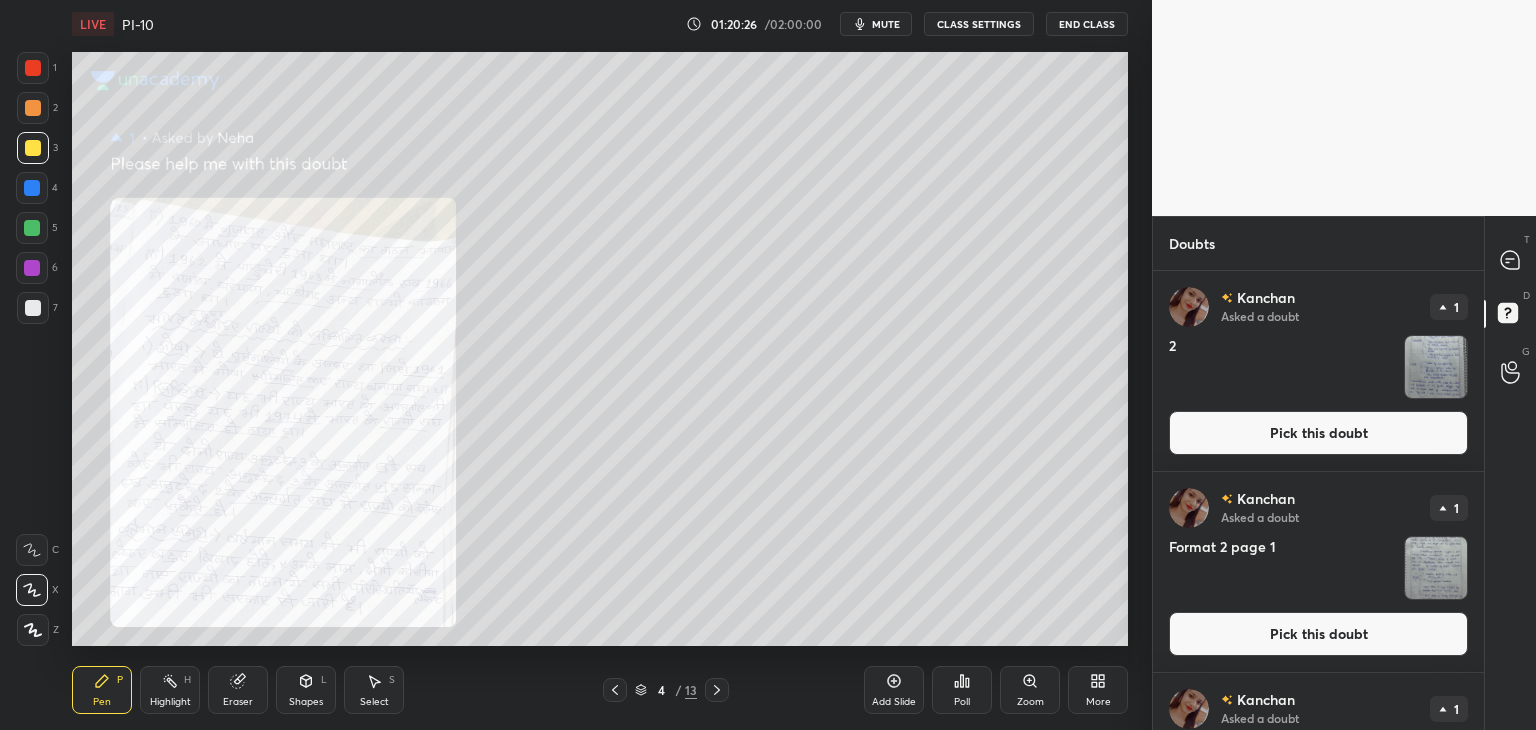 click on "Pick this doubt" at bounding box center (1318, 634) 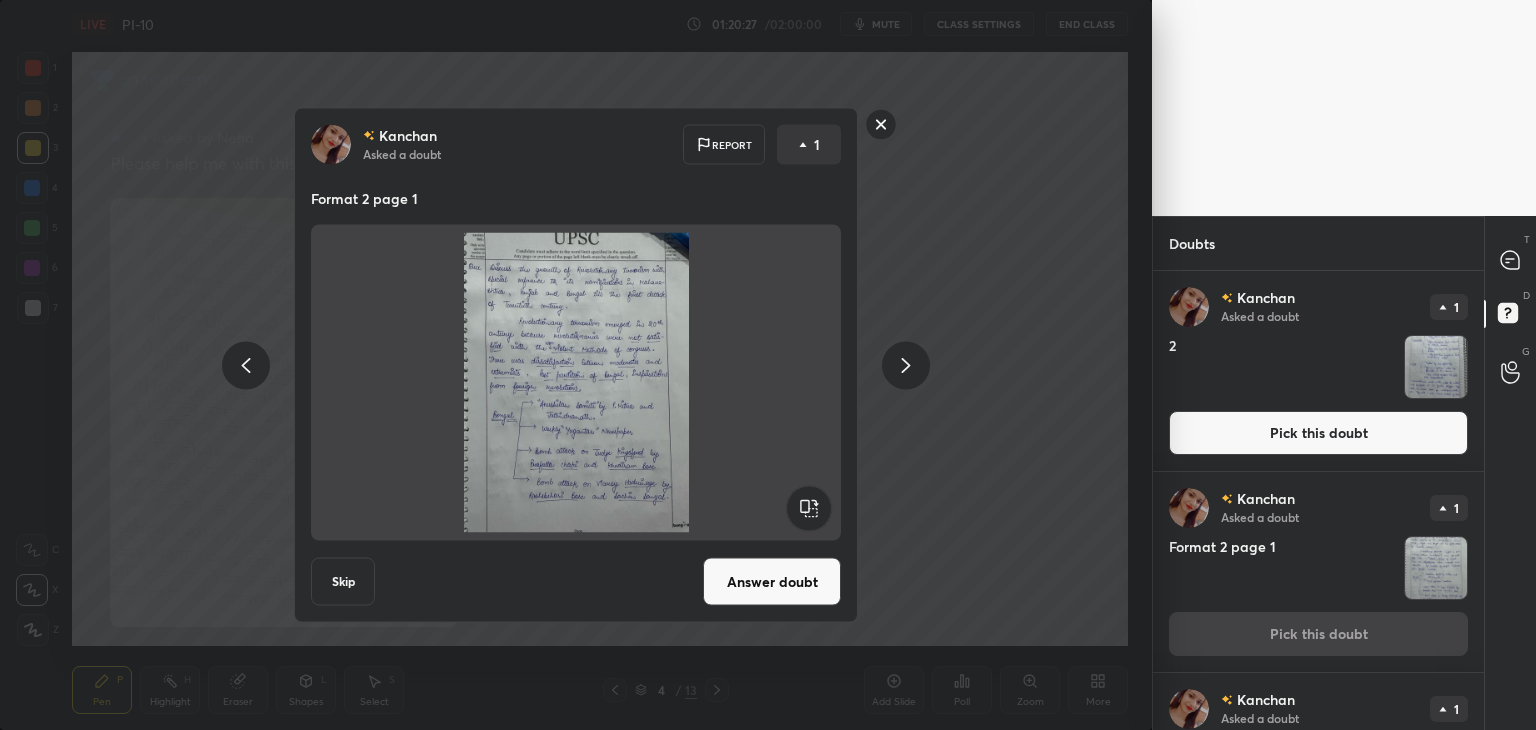 click on "Answer doubt" at bounding box center [772, 582] 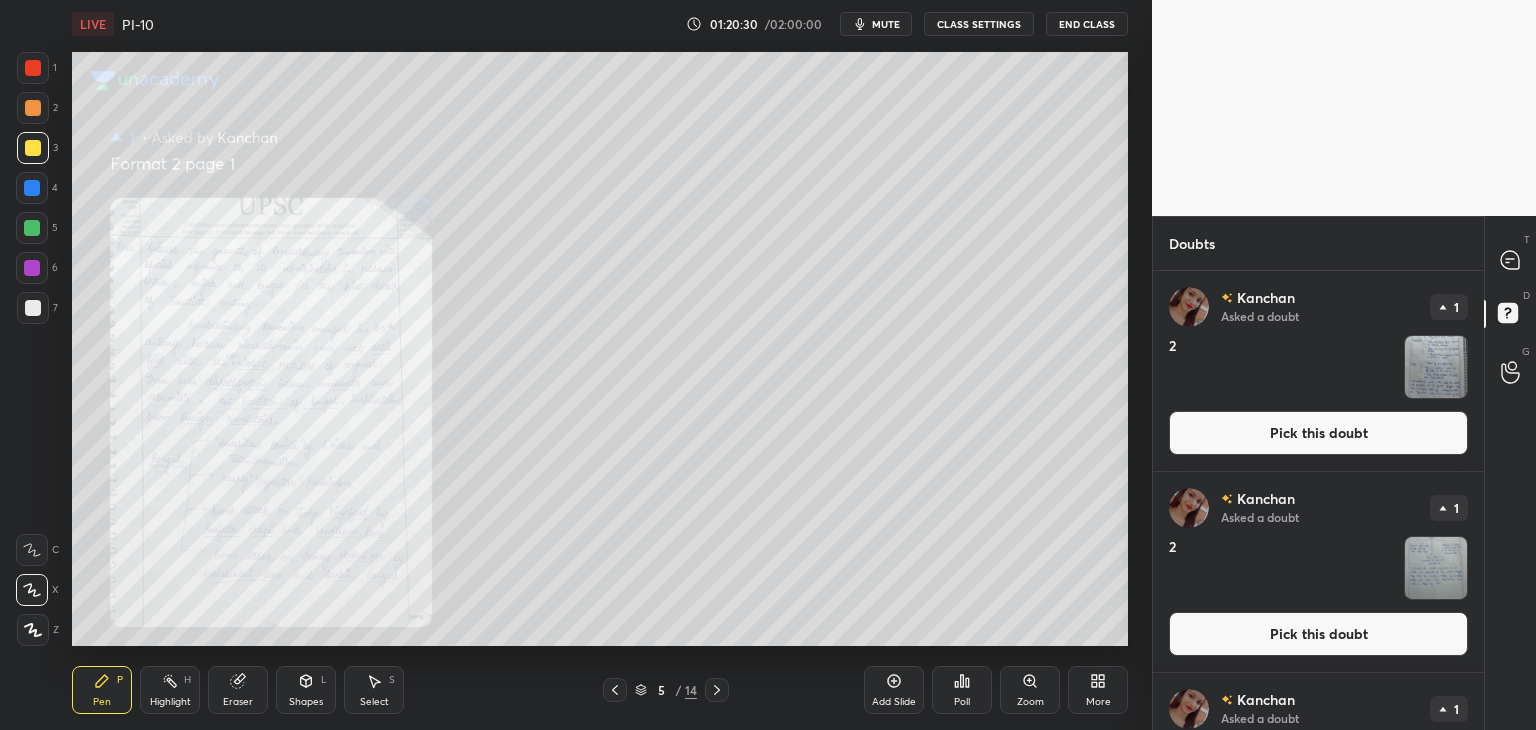 click on "Pick this doubt" at bounding box center [1318, 433] 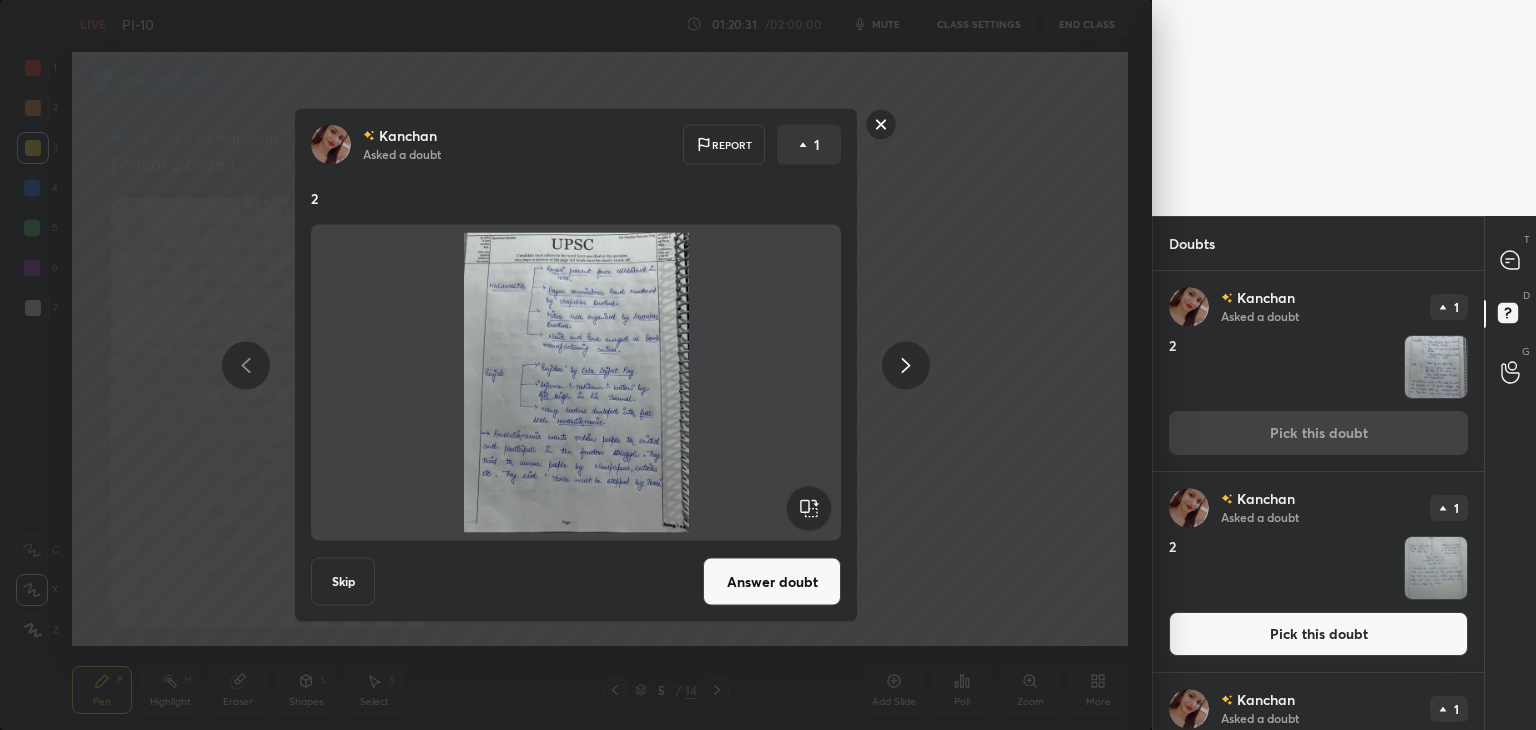 click on "Answer doubt" at bounding box center (772, 582) 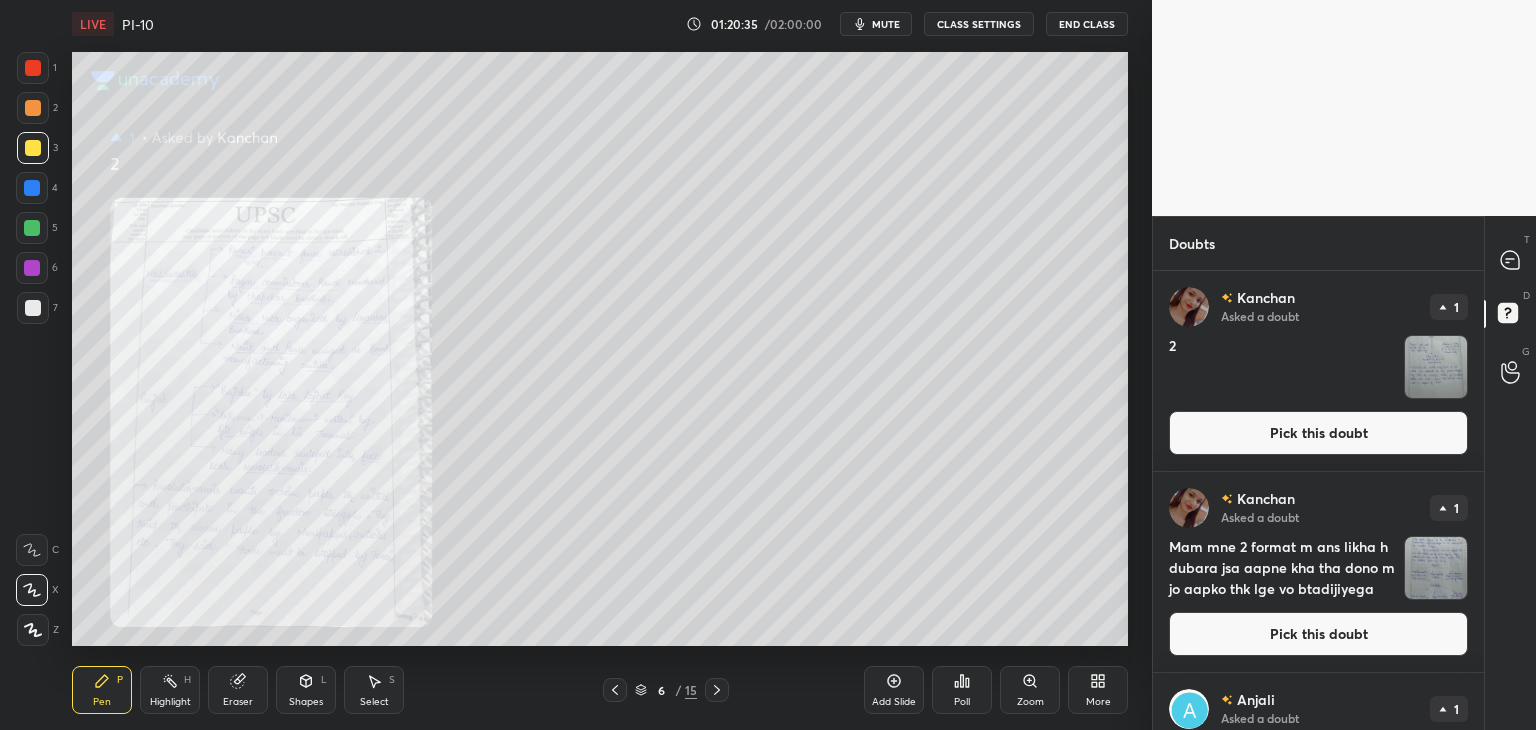 click on "Pick this doubt" at bounding box center (1318, 634) 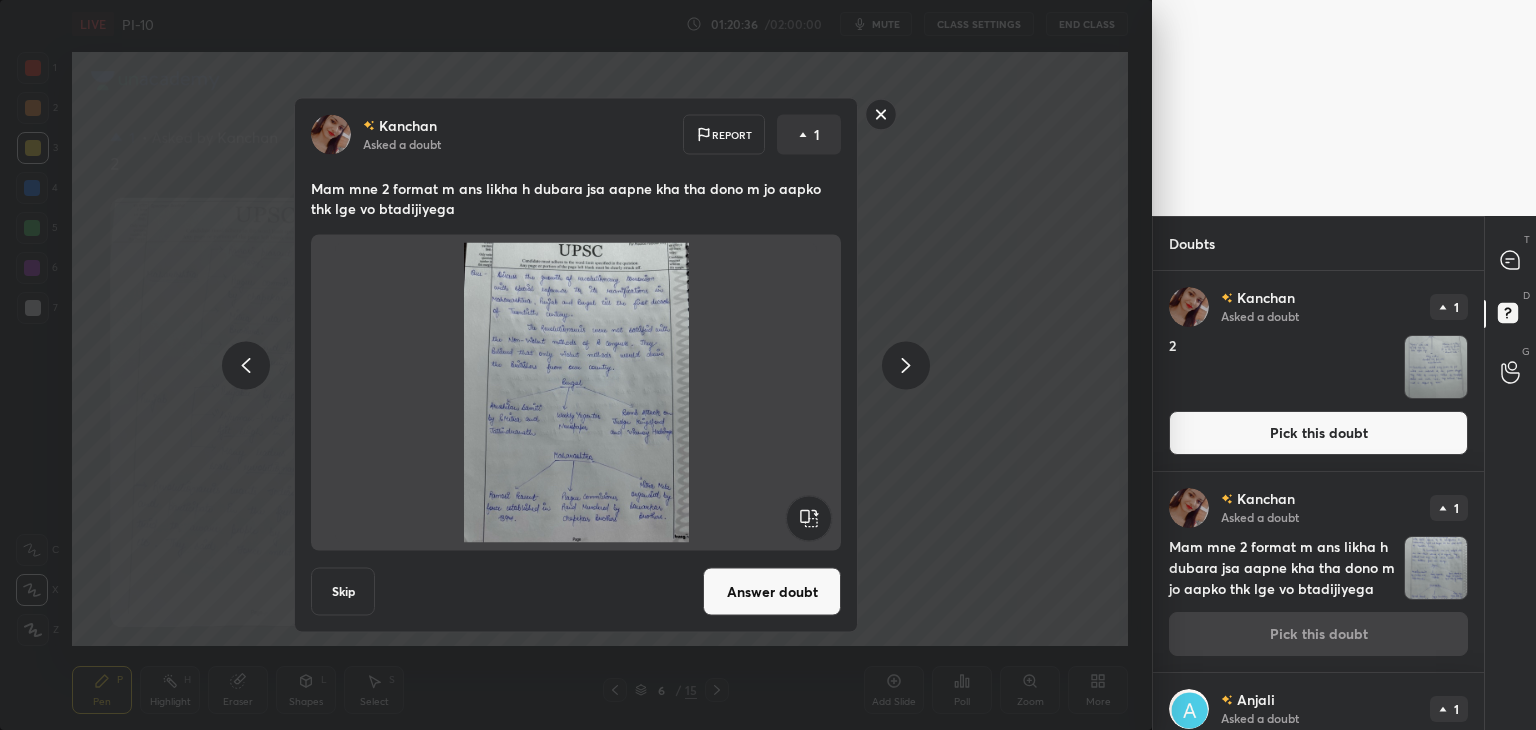 click on "Answer doubt" at bounding box center (772, 592) 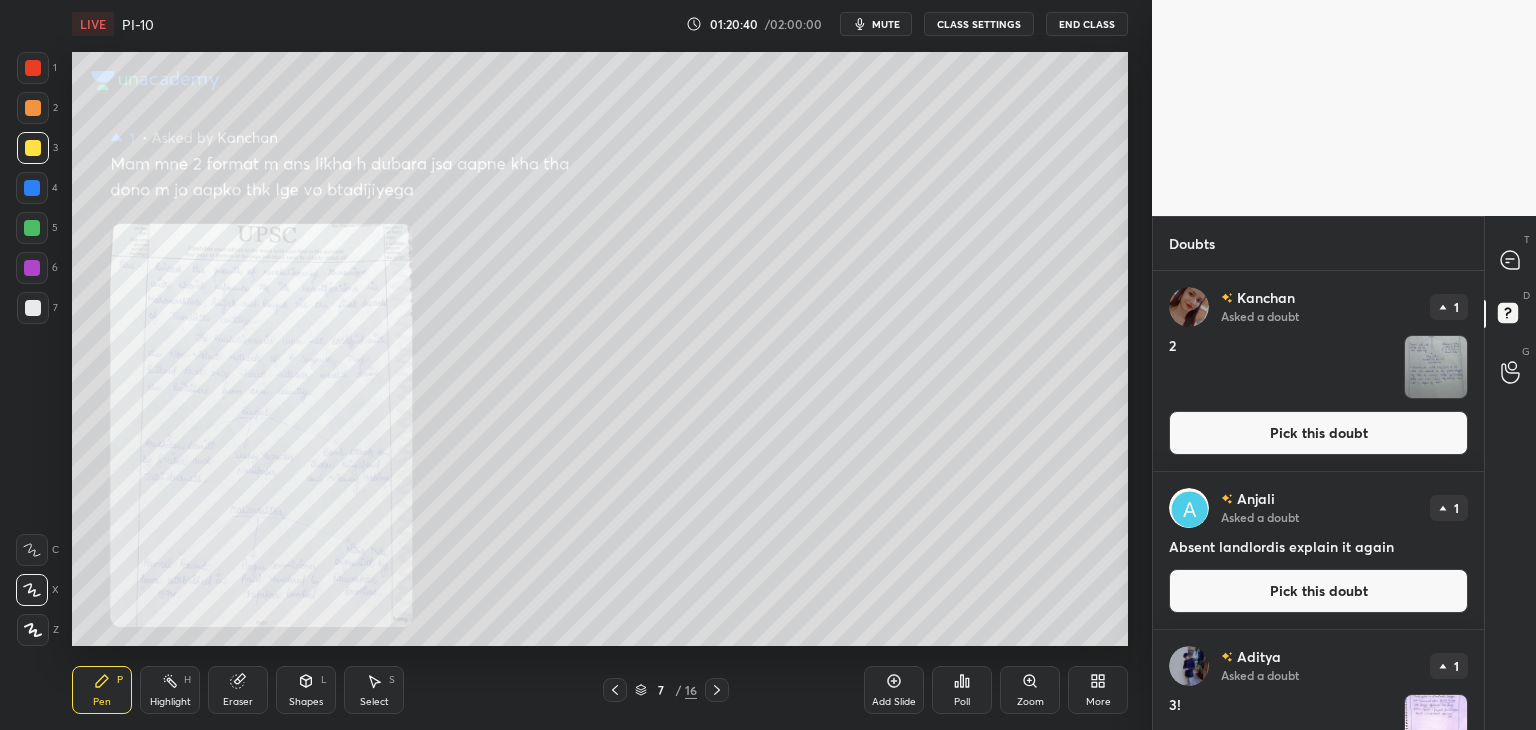 click on "Pick this doubt" at bounding box center (1318, 433) 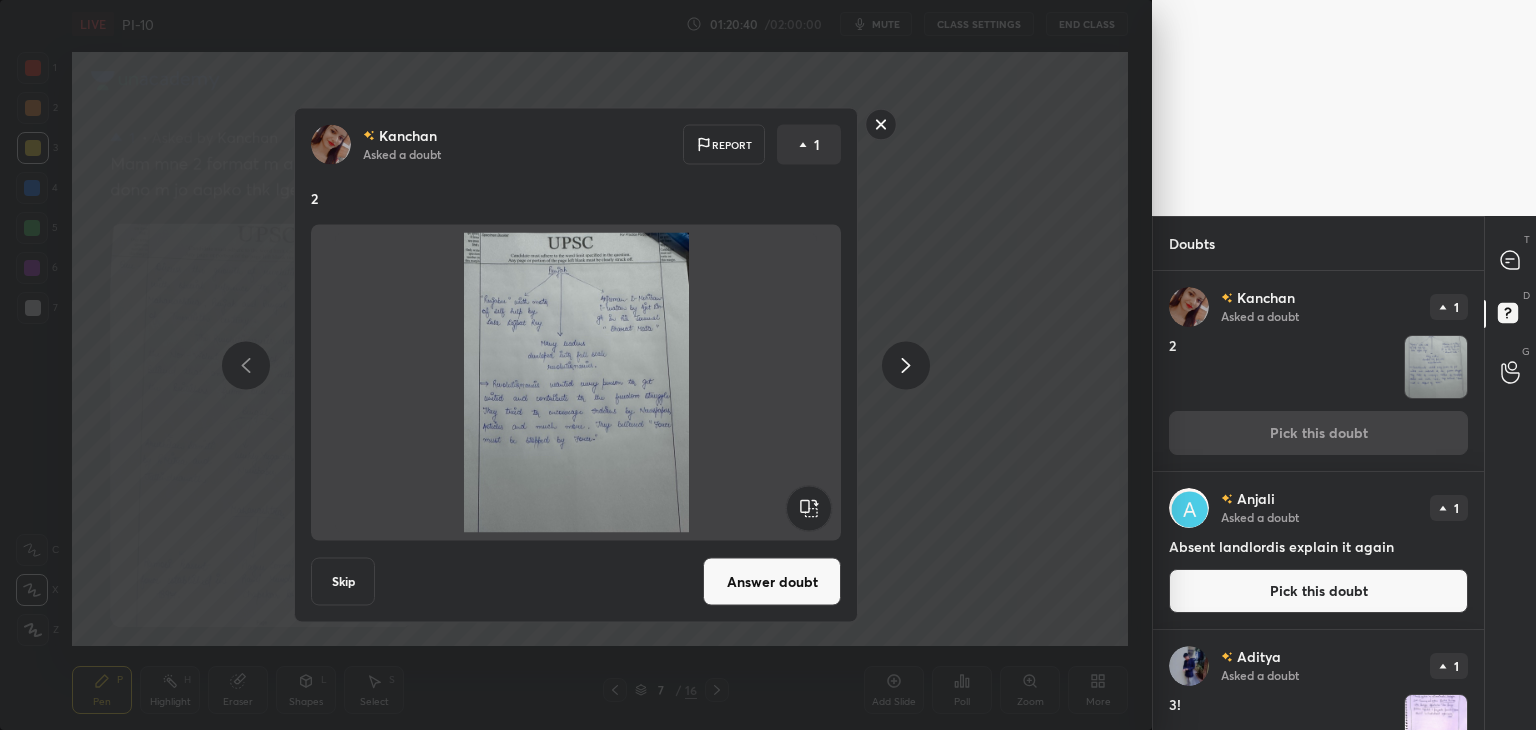click on "Answer doubt" at bounding box center (772, 582) 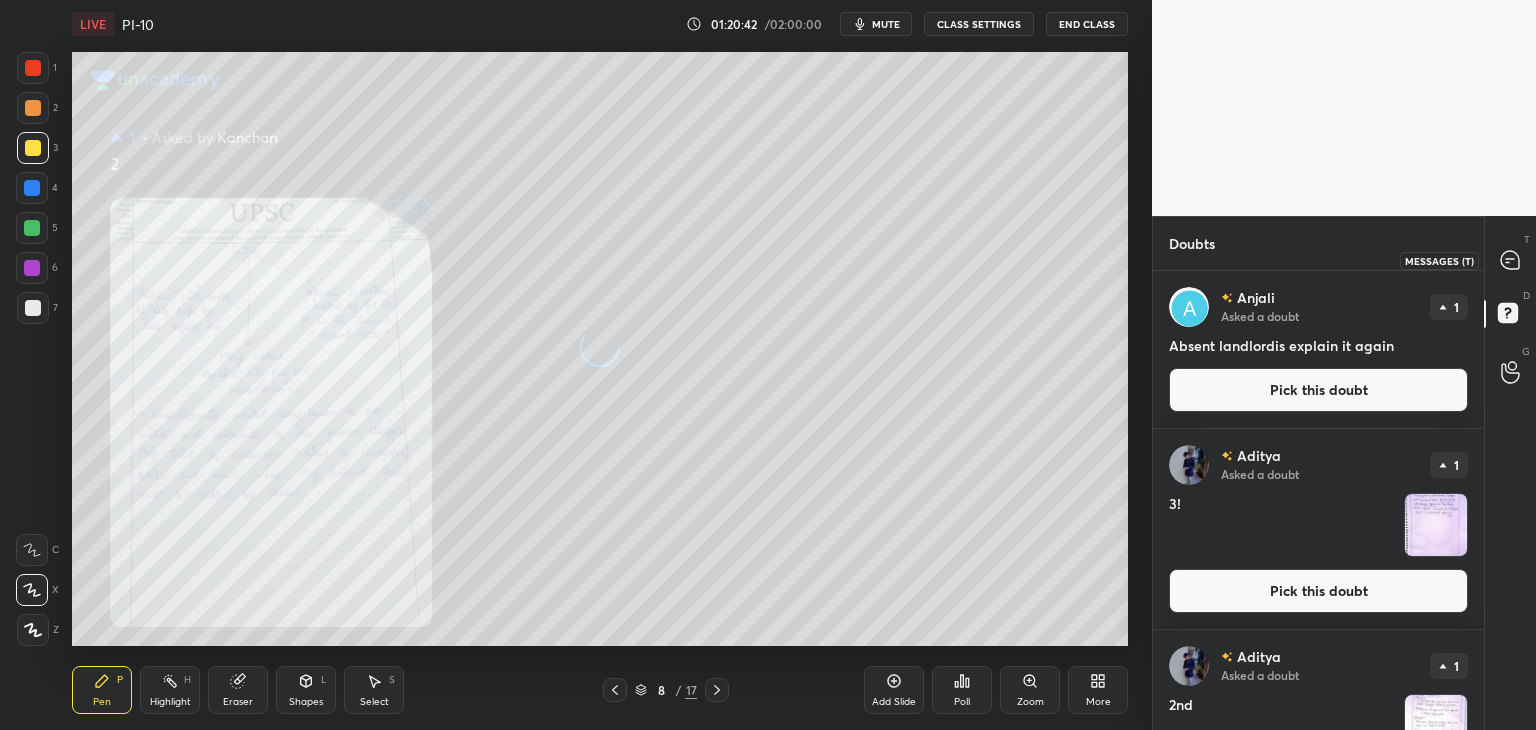click 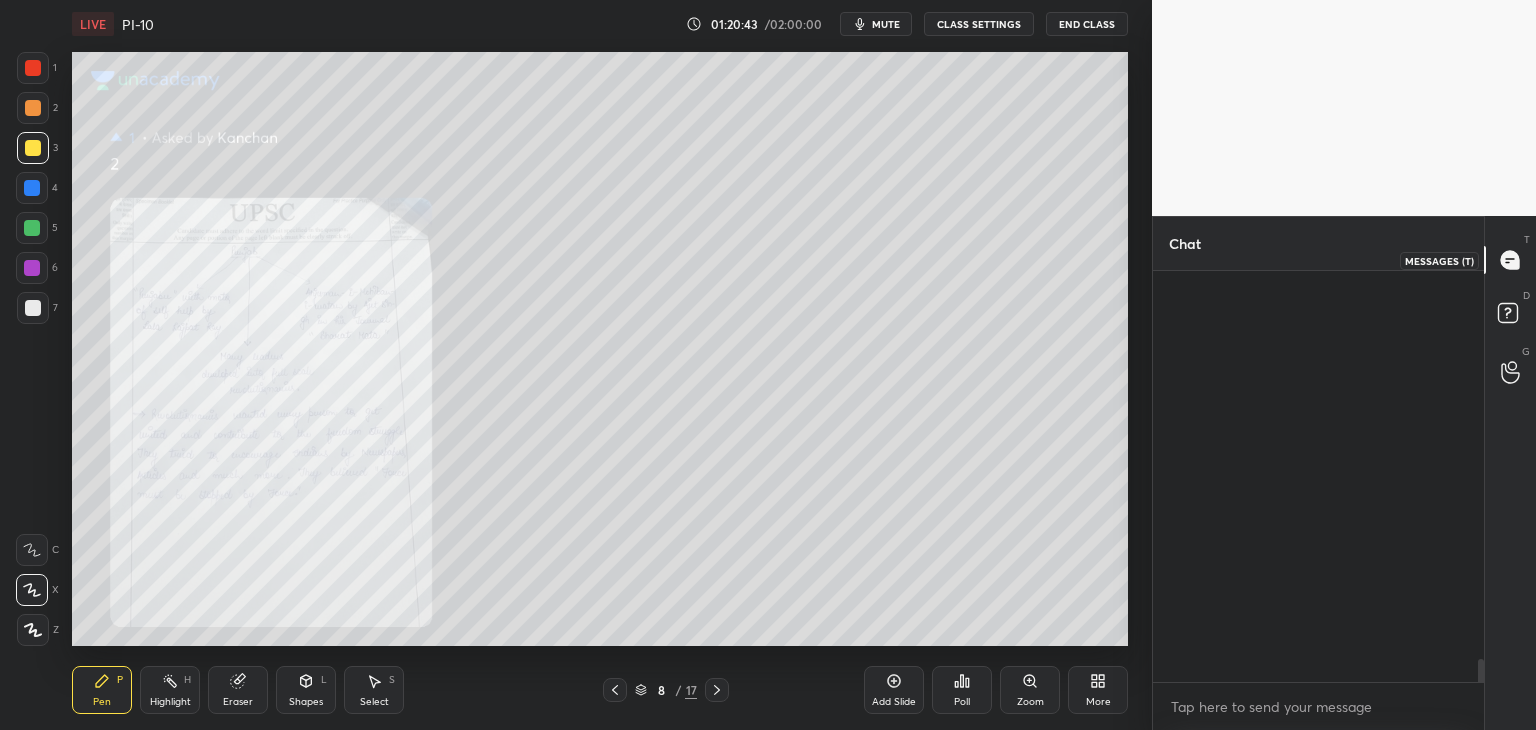 scroll, scrollTop: 11620, scrollLeft: 0, axis: vertical 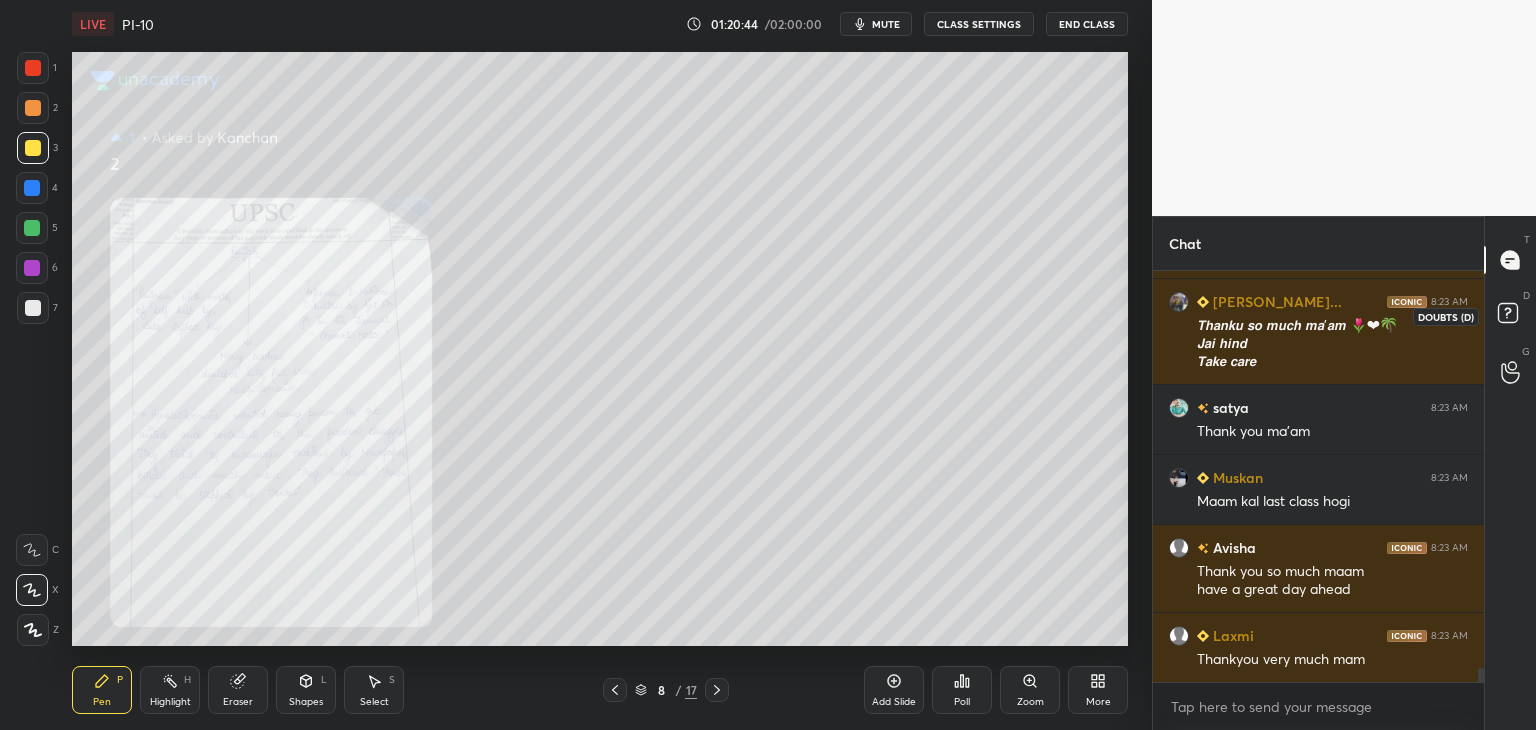 click 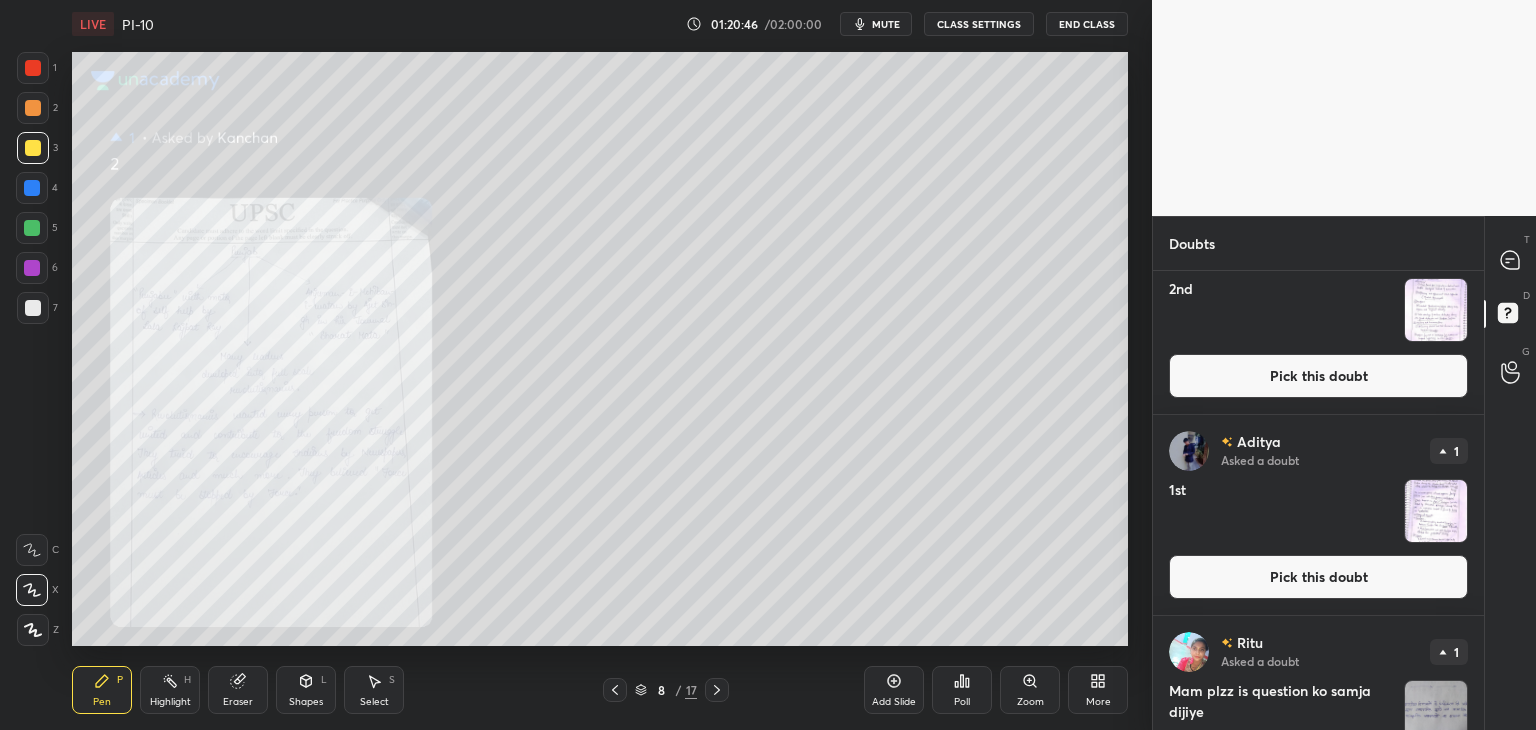 scroll, scrollTop: 472, scrollLeft: 0, axis: vertical 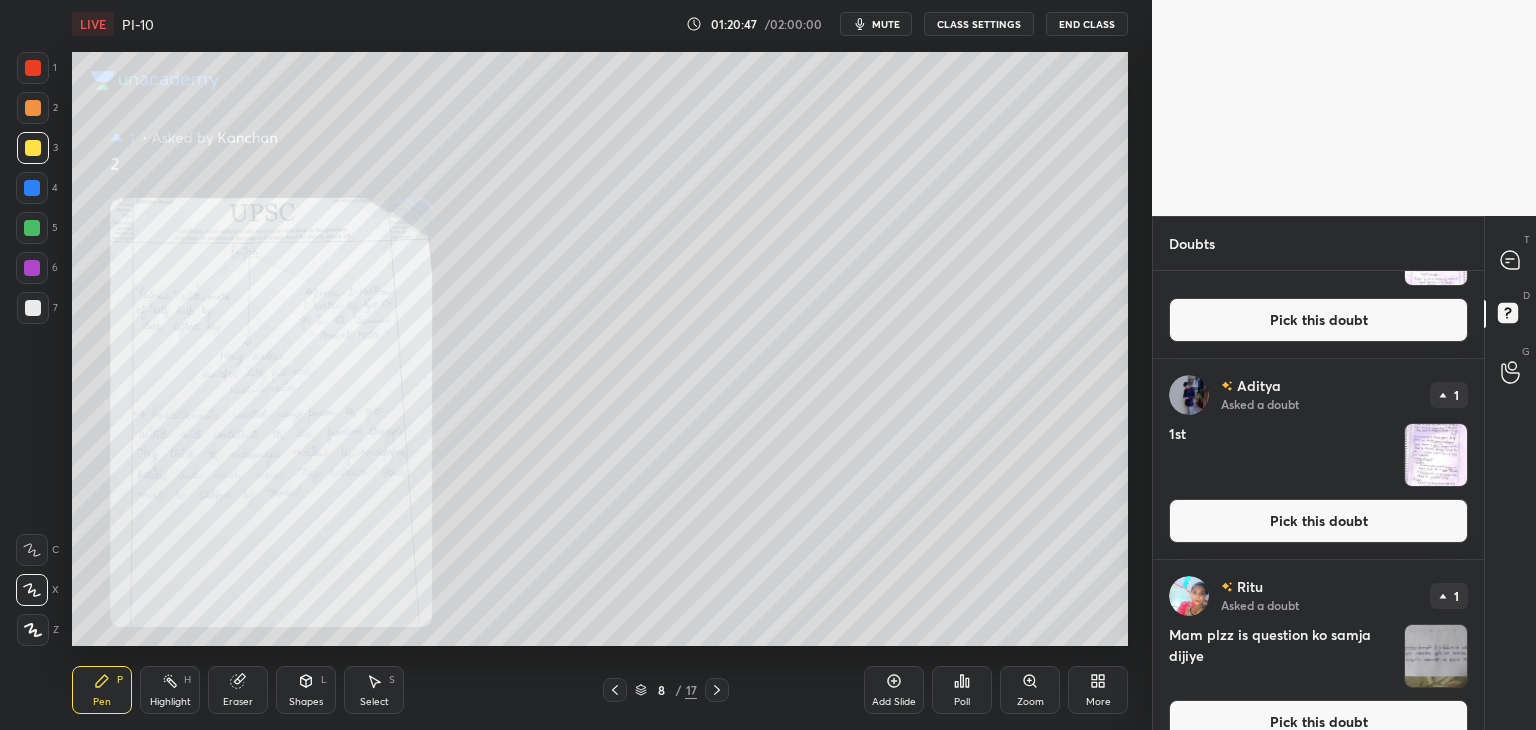 click on "Pick this doubt" at bounding box center (1318, 521) 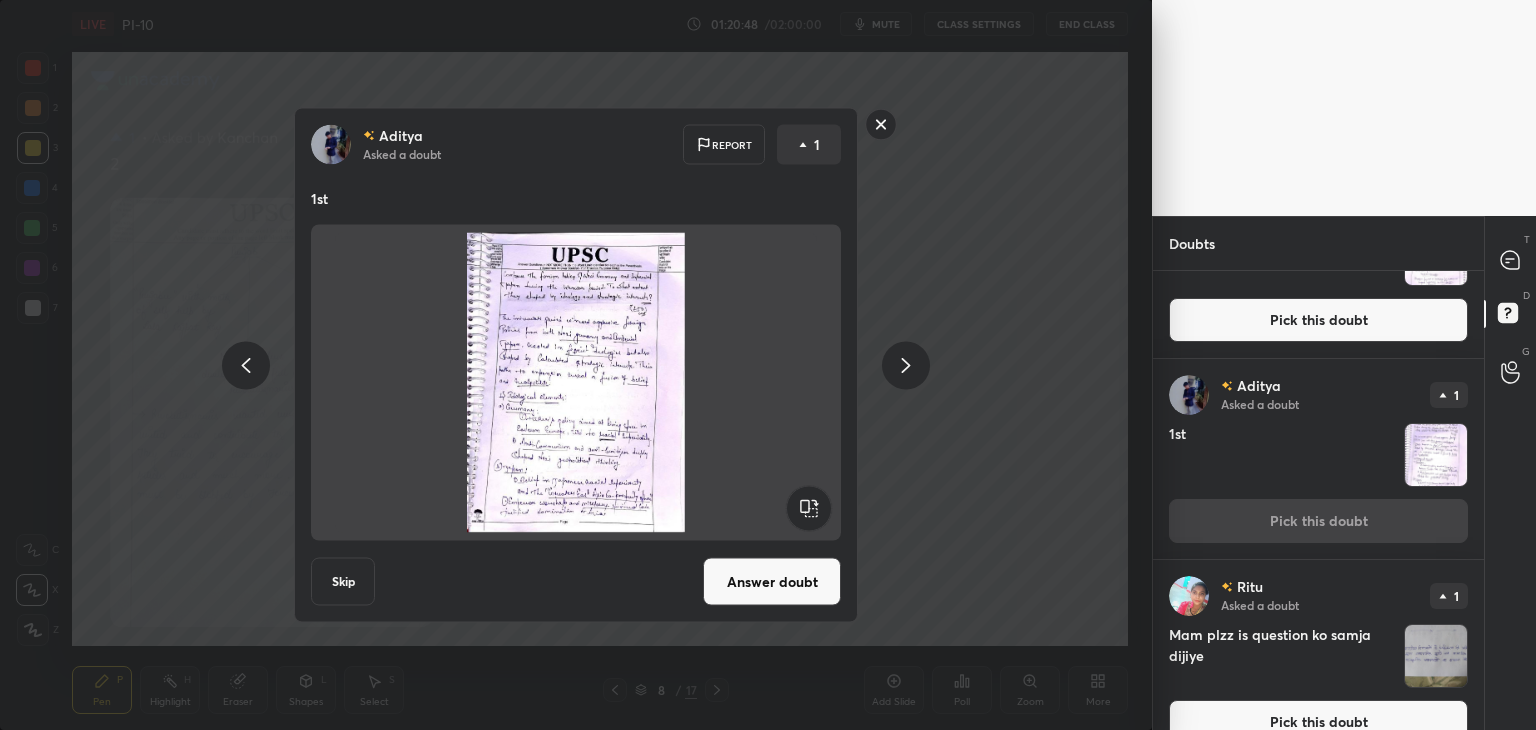 click on "Answer doubt" at bounding box center (772, 582) 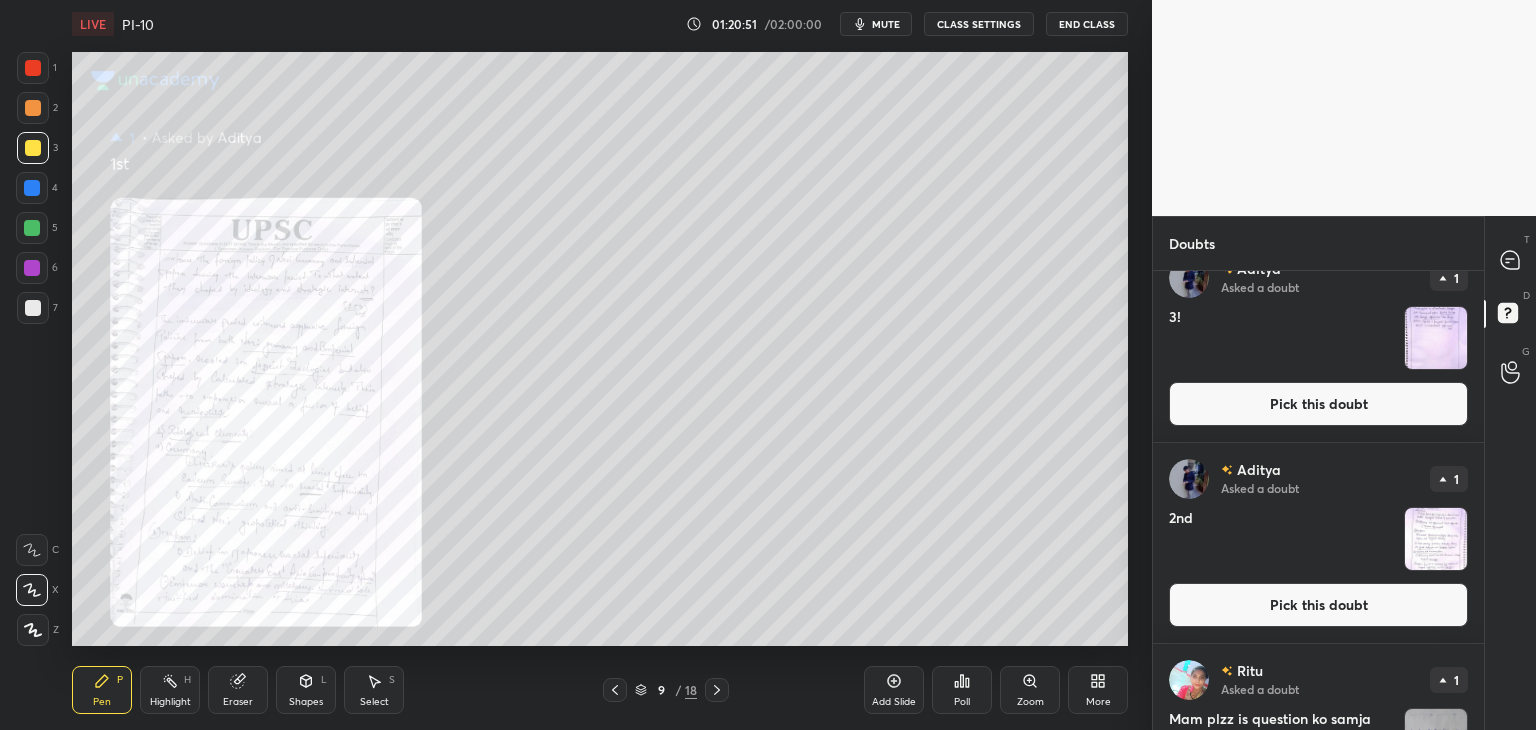 scroll, scrollTop: 224, scrollLeft: 0, axis: vertical 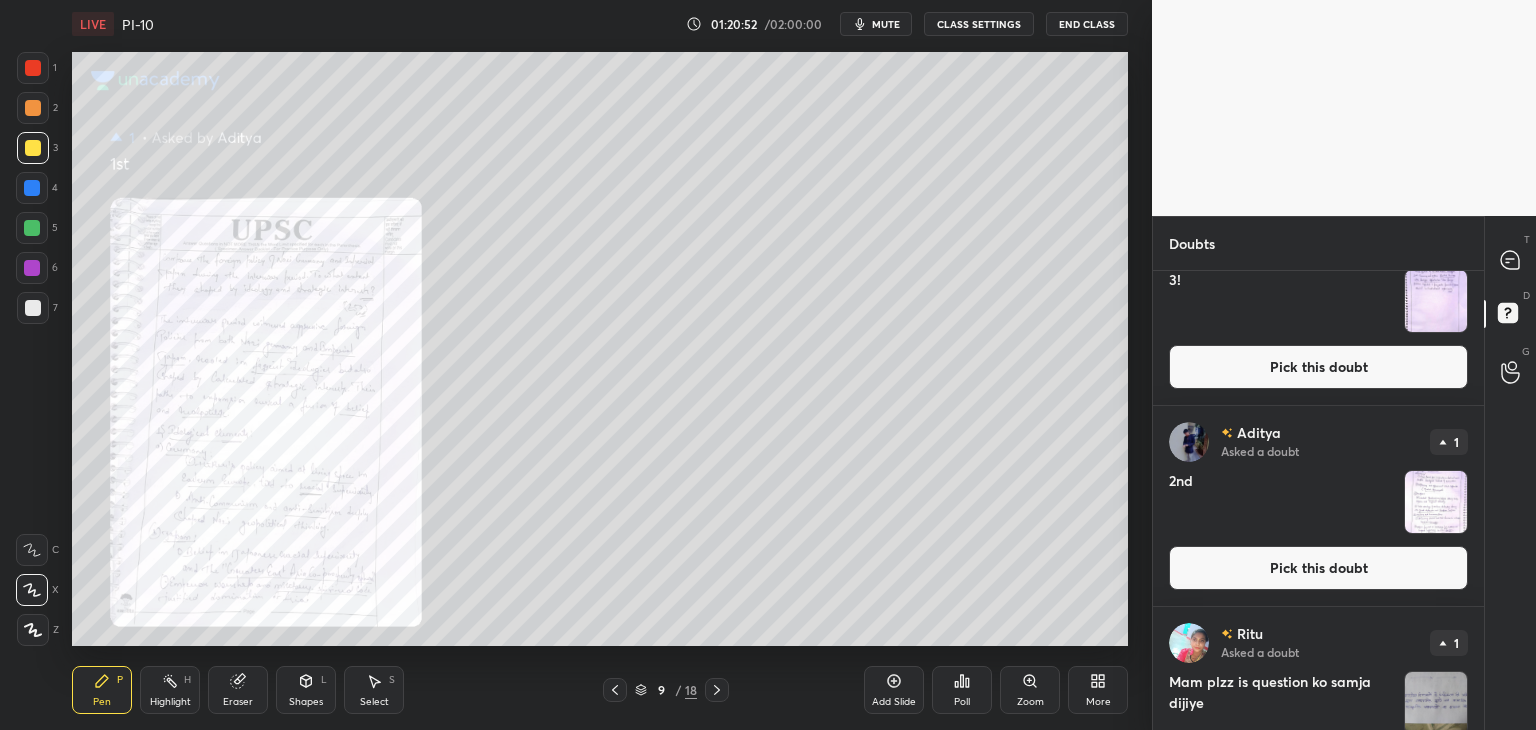 click on "Pick this doubt" at bounding box center [1318, 568] 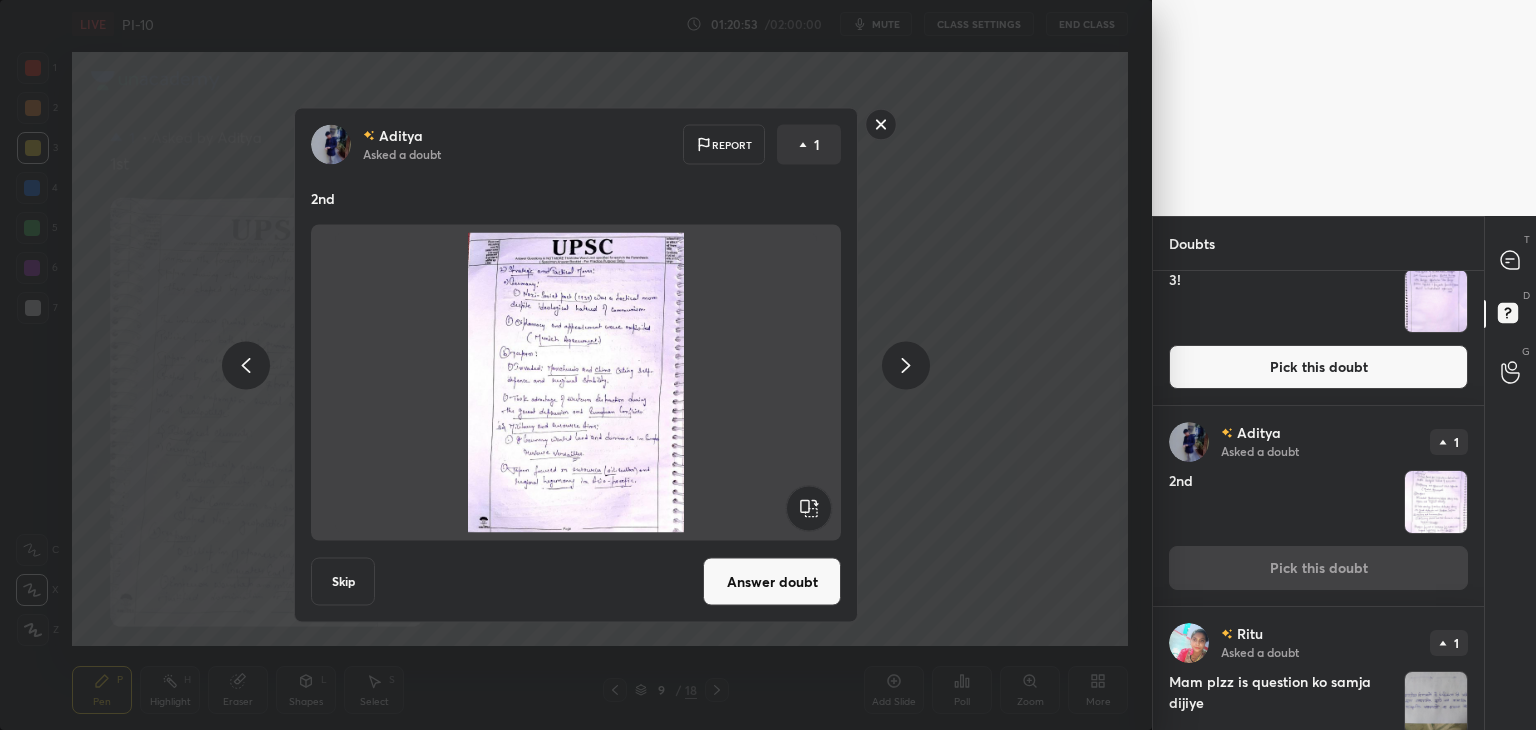 click on "Answer doubt" at bounding box center (772, 582) 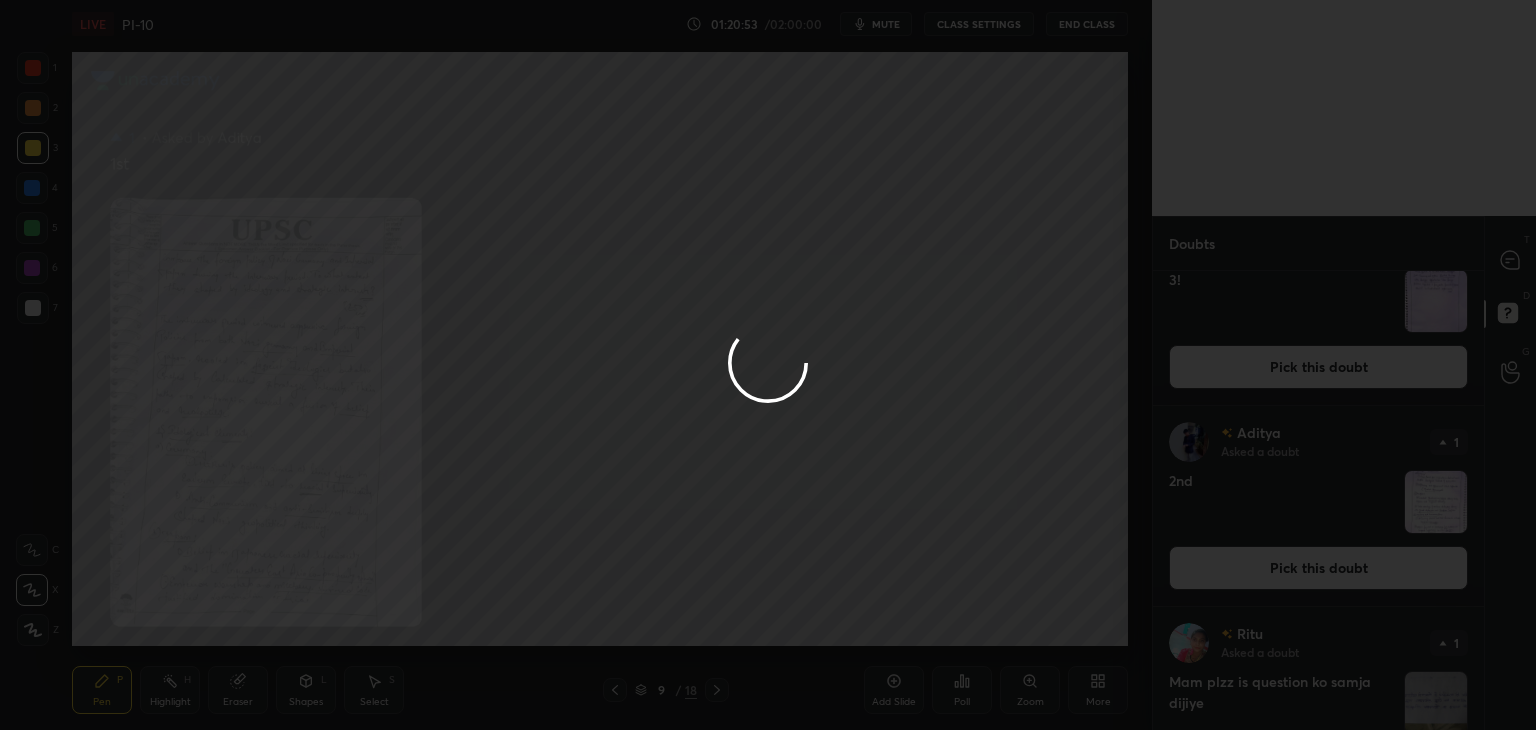 scroll, scrollTop: 0, scrollLeft: 0, axis: both 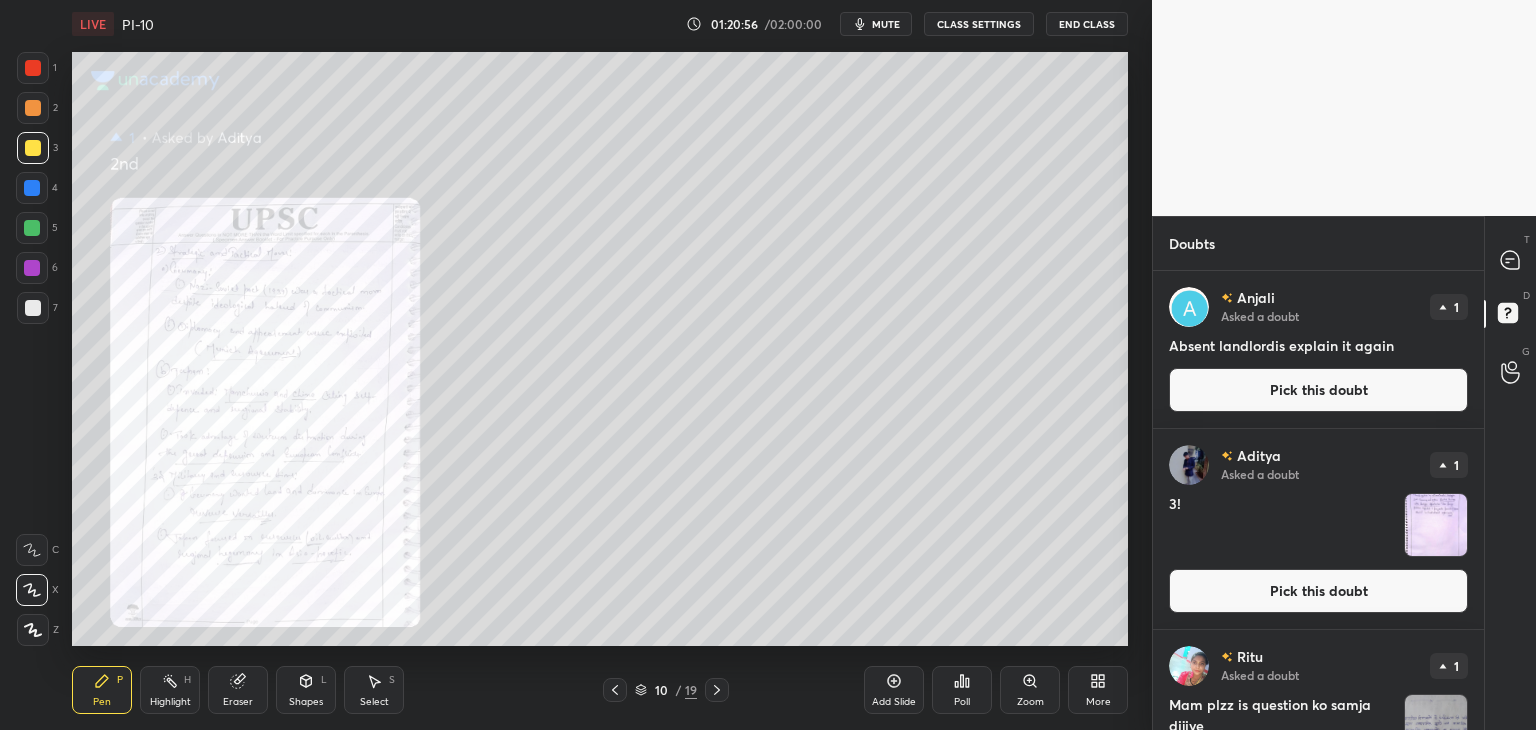 click on "Pick this doubt" at bounding box center (1318, 591) 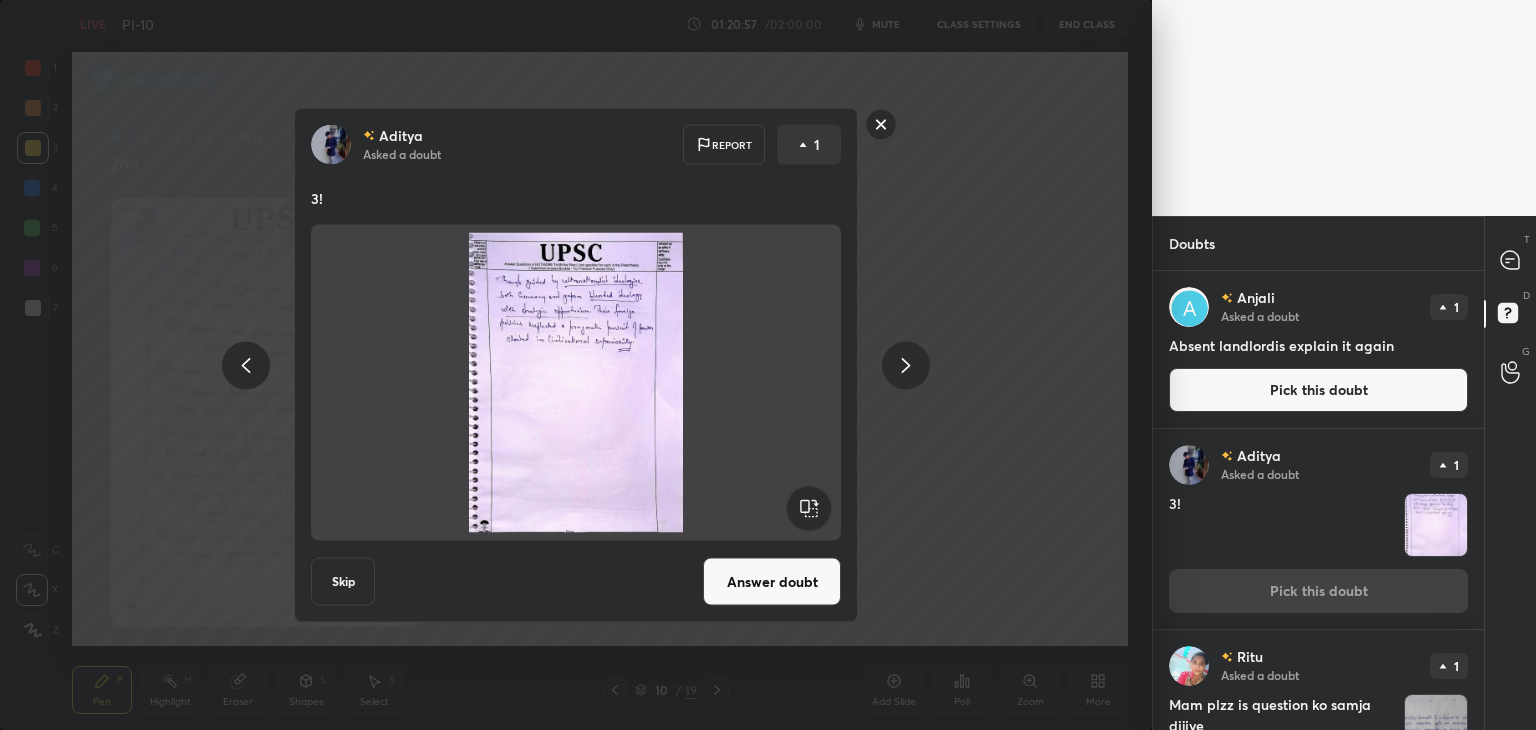 click on "Answer doubt" at bounding box center (772, 582) 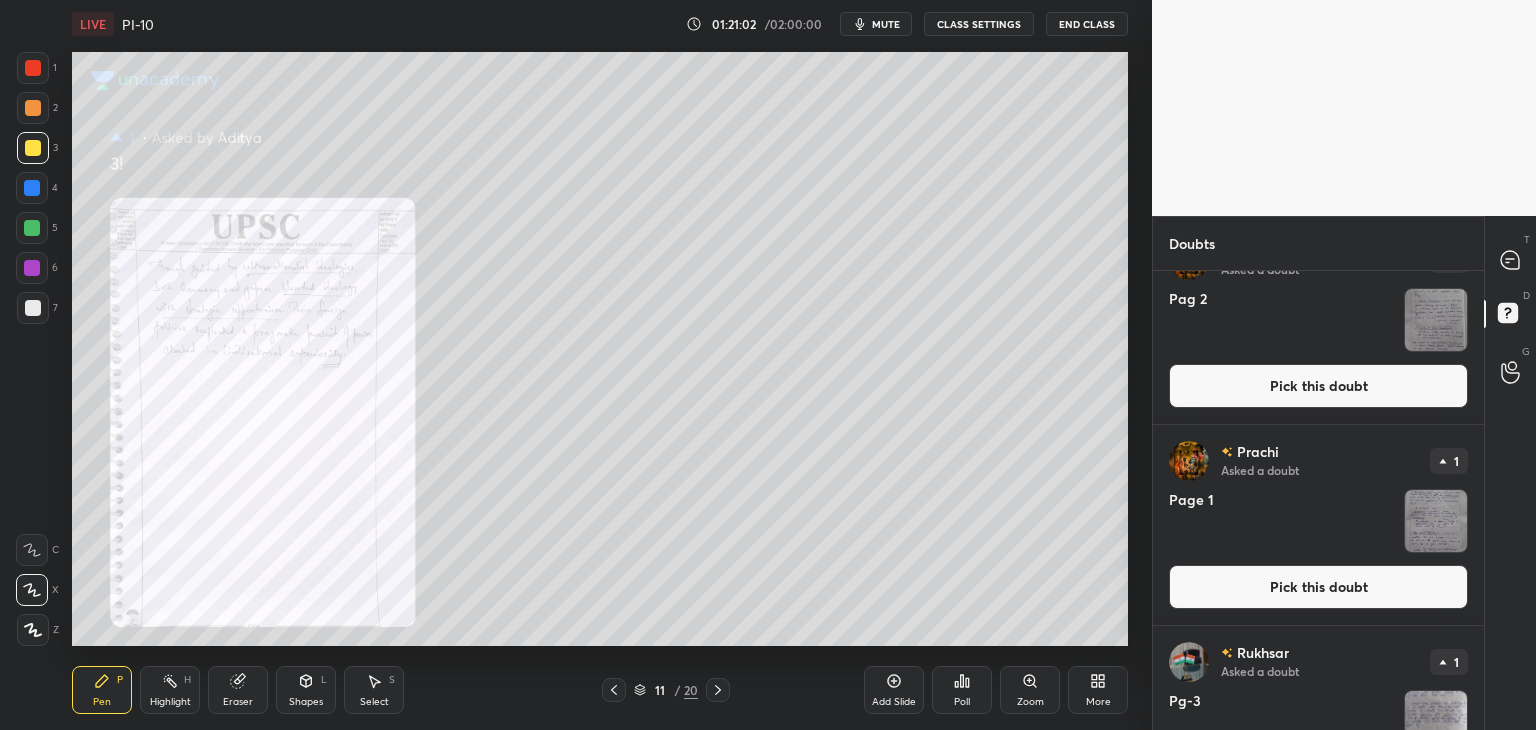 scroll, scrollTop: 636, scrollLeft: 0, axis: vertical 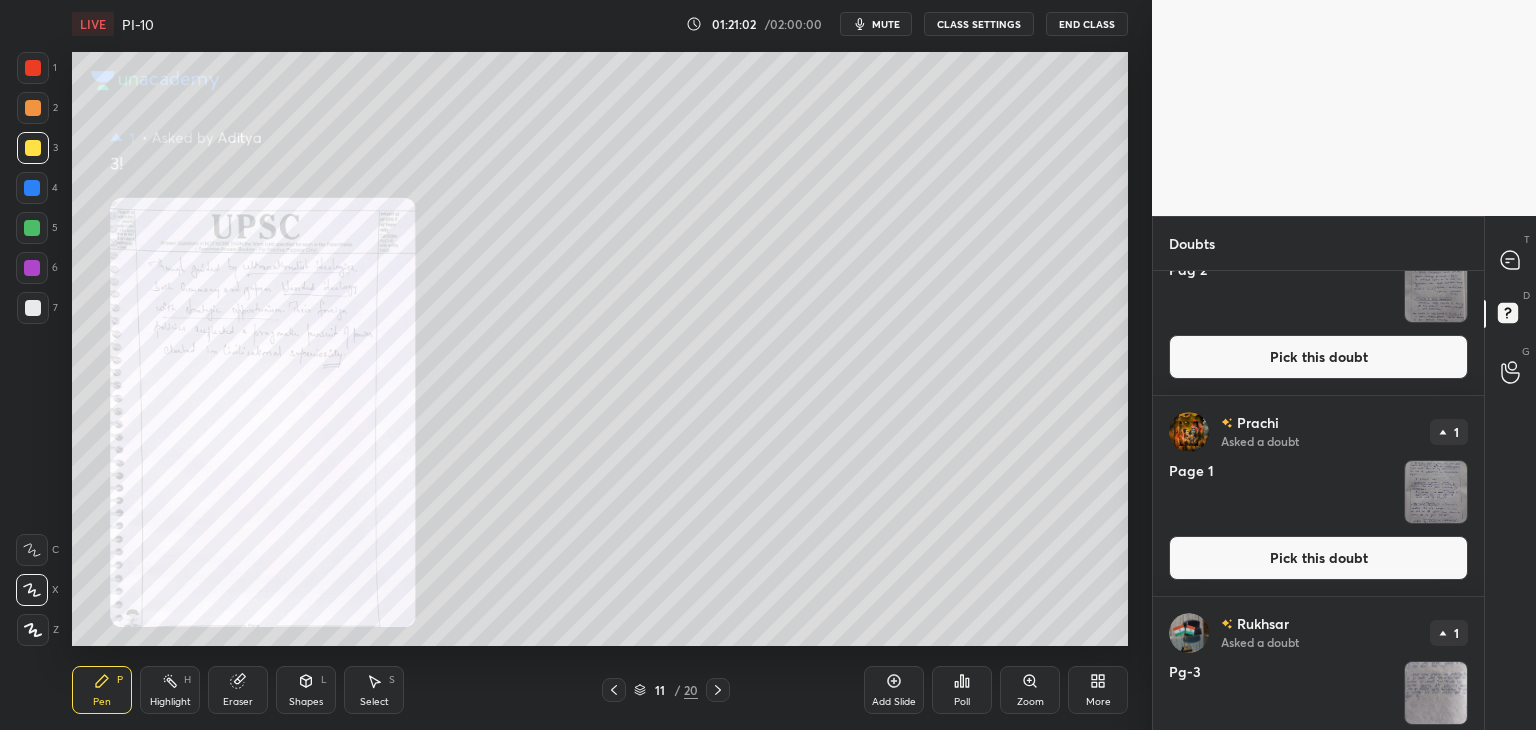 click on "Pick this doubt" at bounding box center (1318, 558) 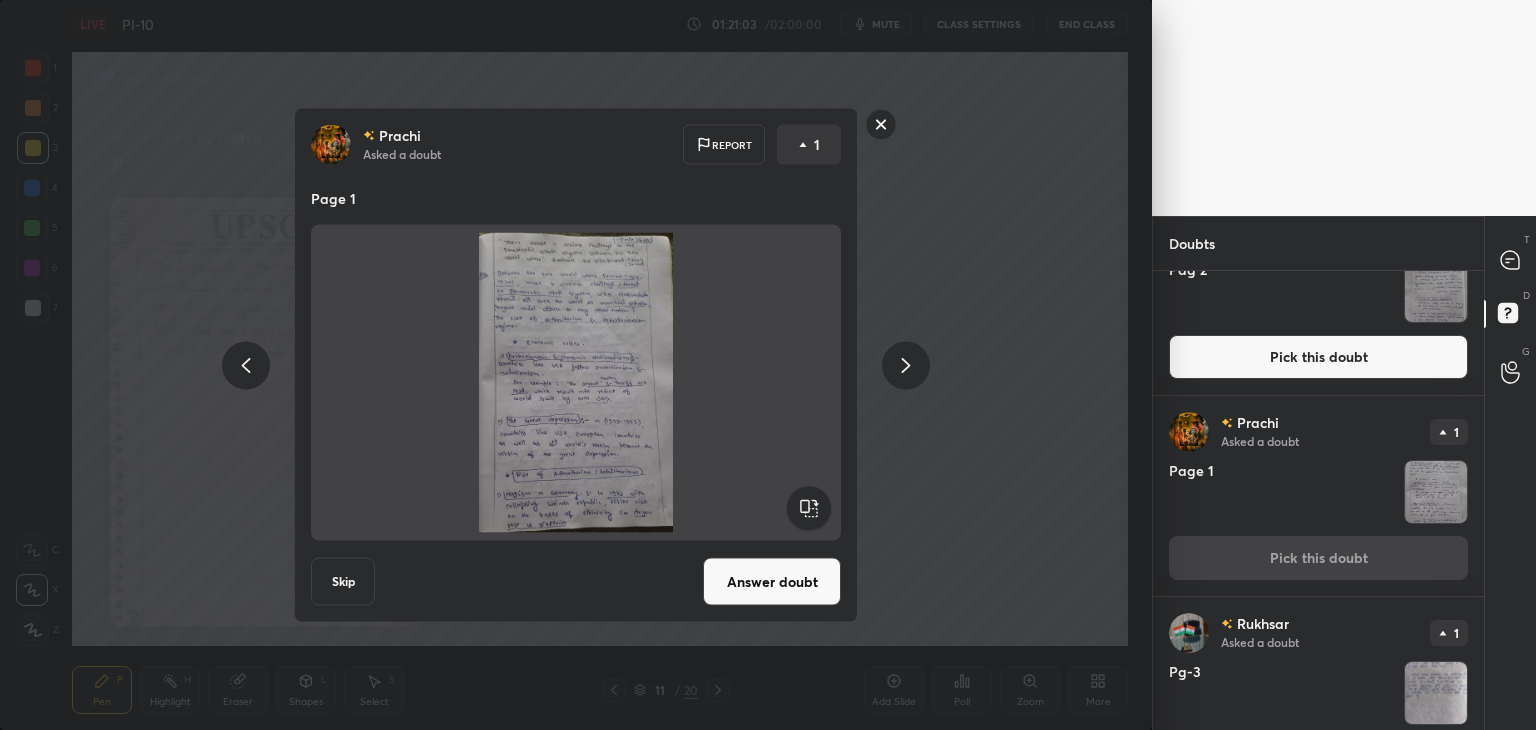 click on "Answer doubt" at bounding box center (772, 582) 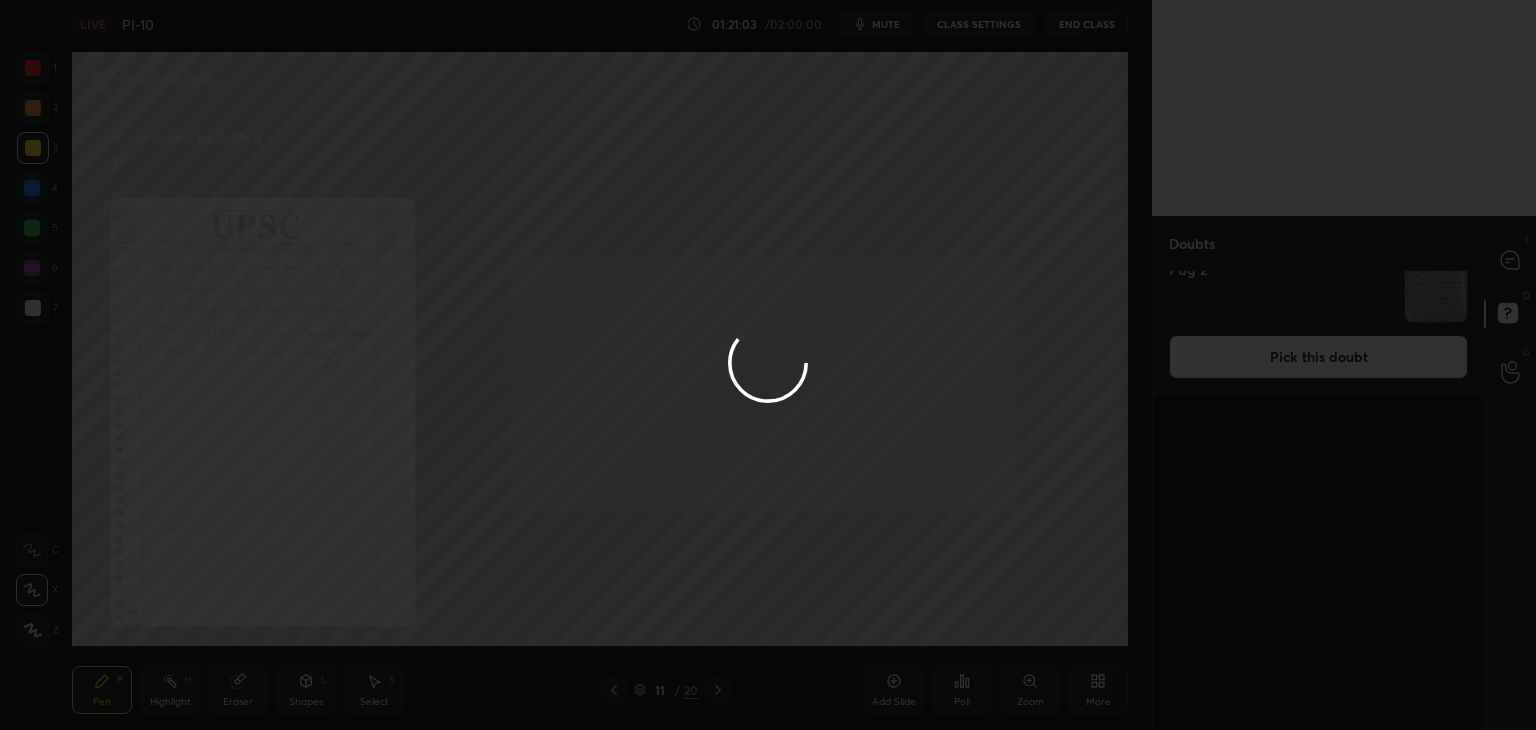scroll, scrollTop: 0, scrollLeft: 0, axis: both 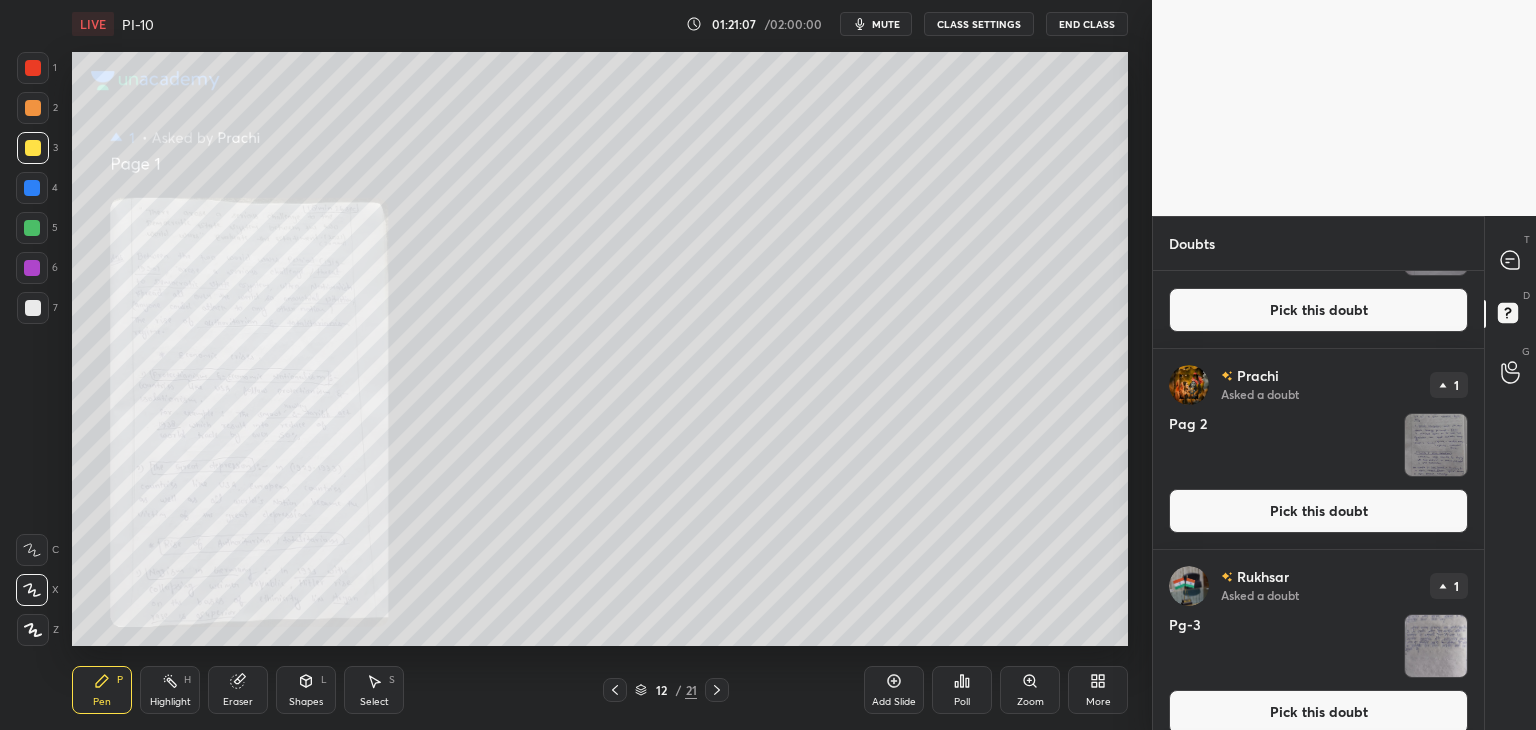 click on "Pick this doubt" at bounding box center [1318, 511] 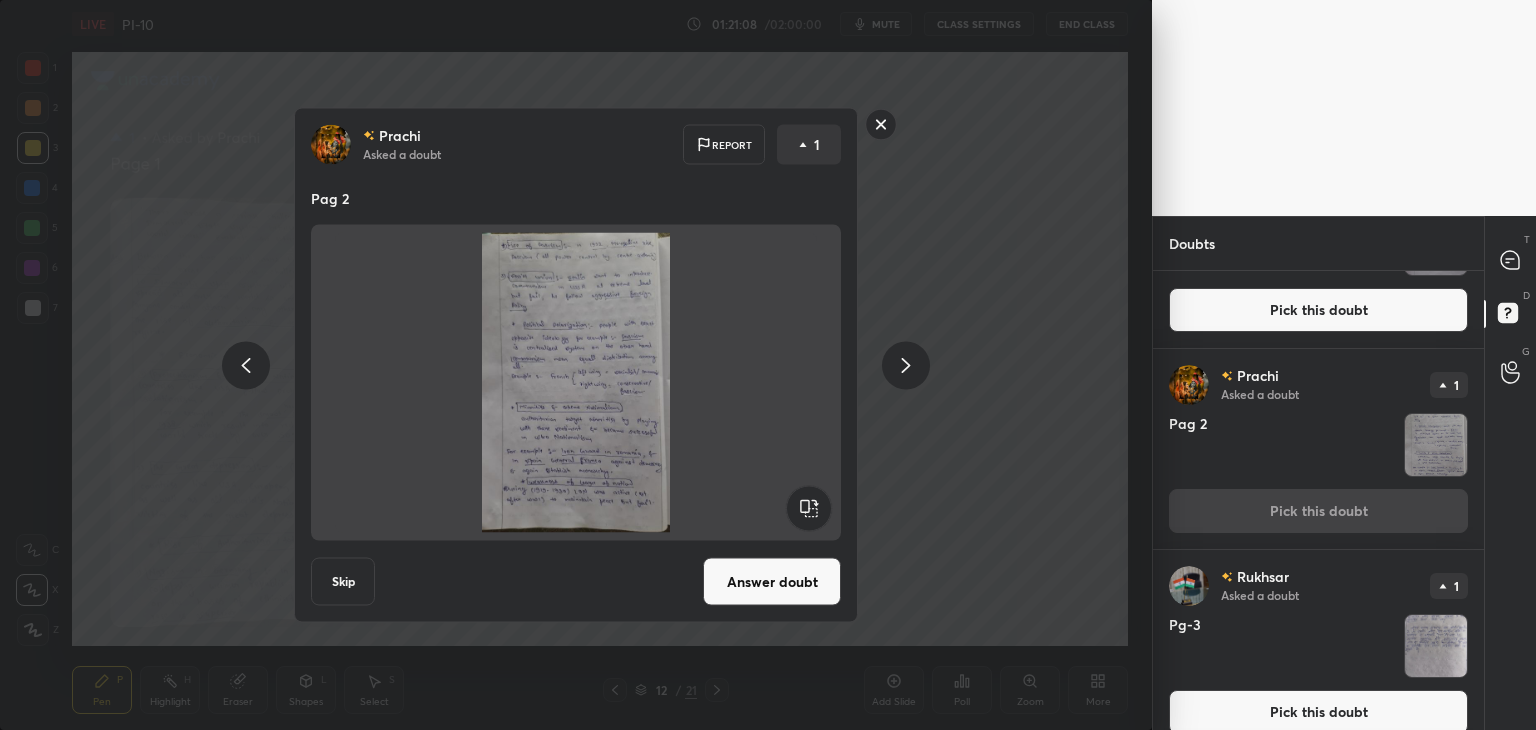 click on "Answer doubt" at bounding box center (772, 582) 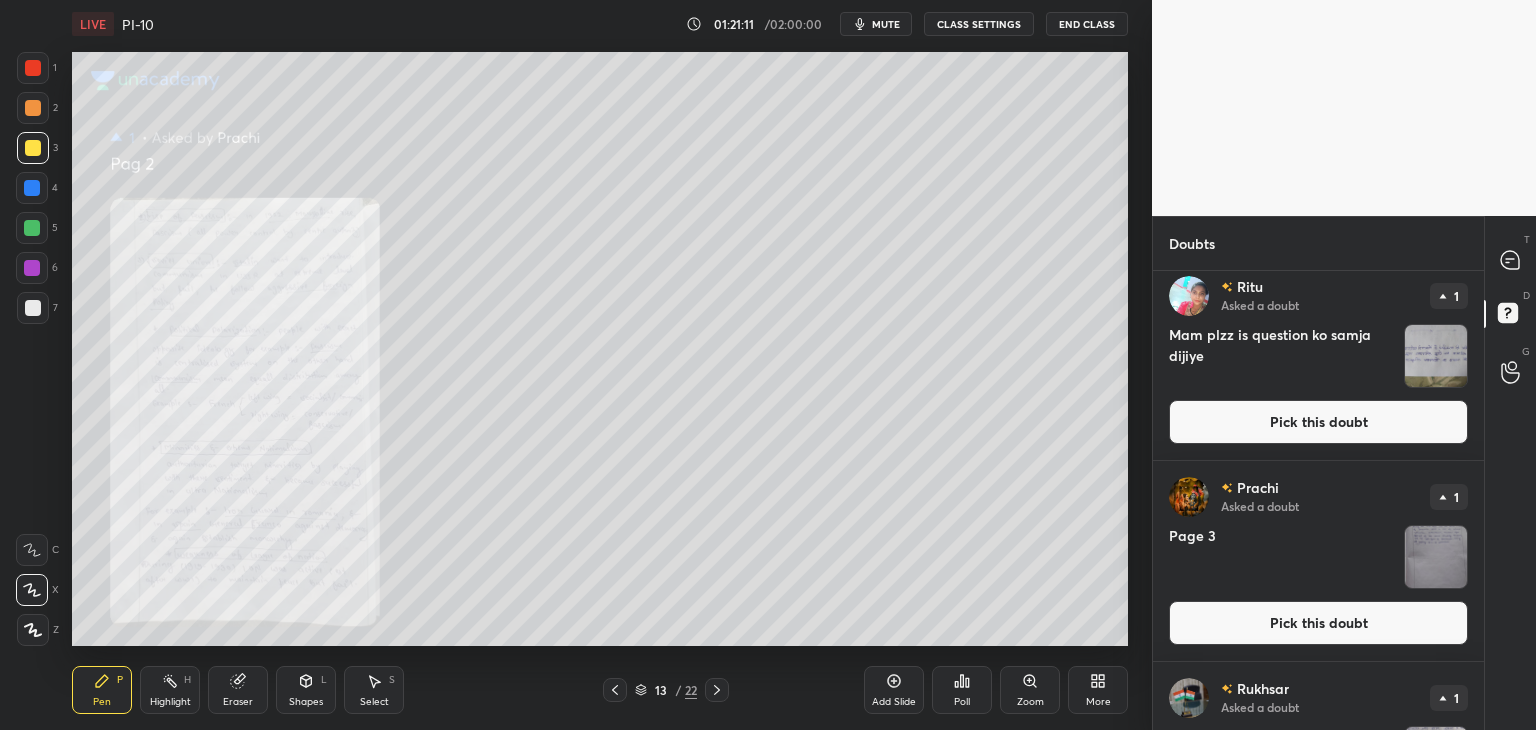 scroll, scrollTop: 353, scrollLeft: 0, axis: vertical 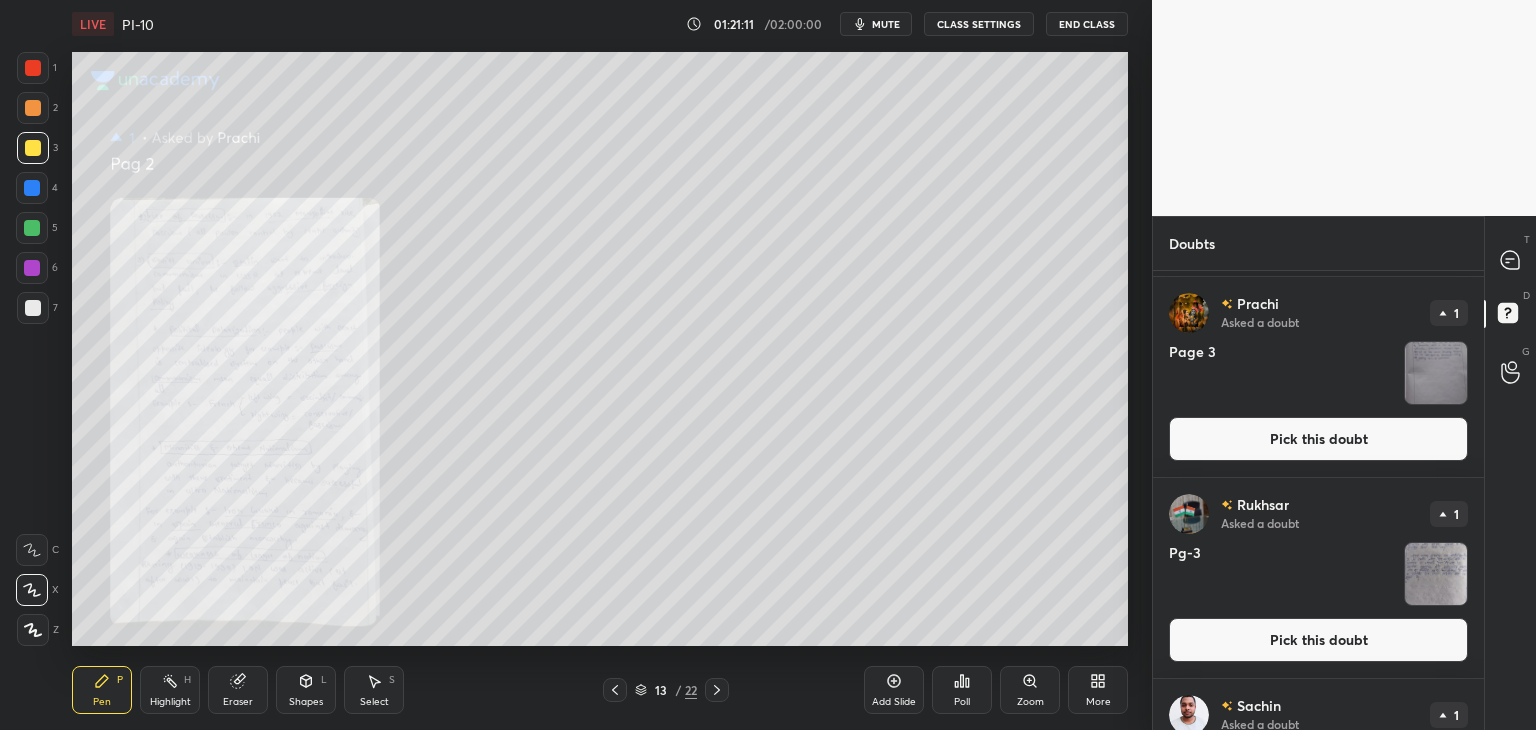 click on "Pick this doubt" at bounding box center [1318, 439] 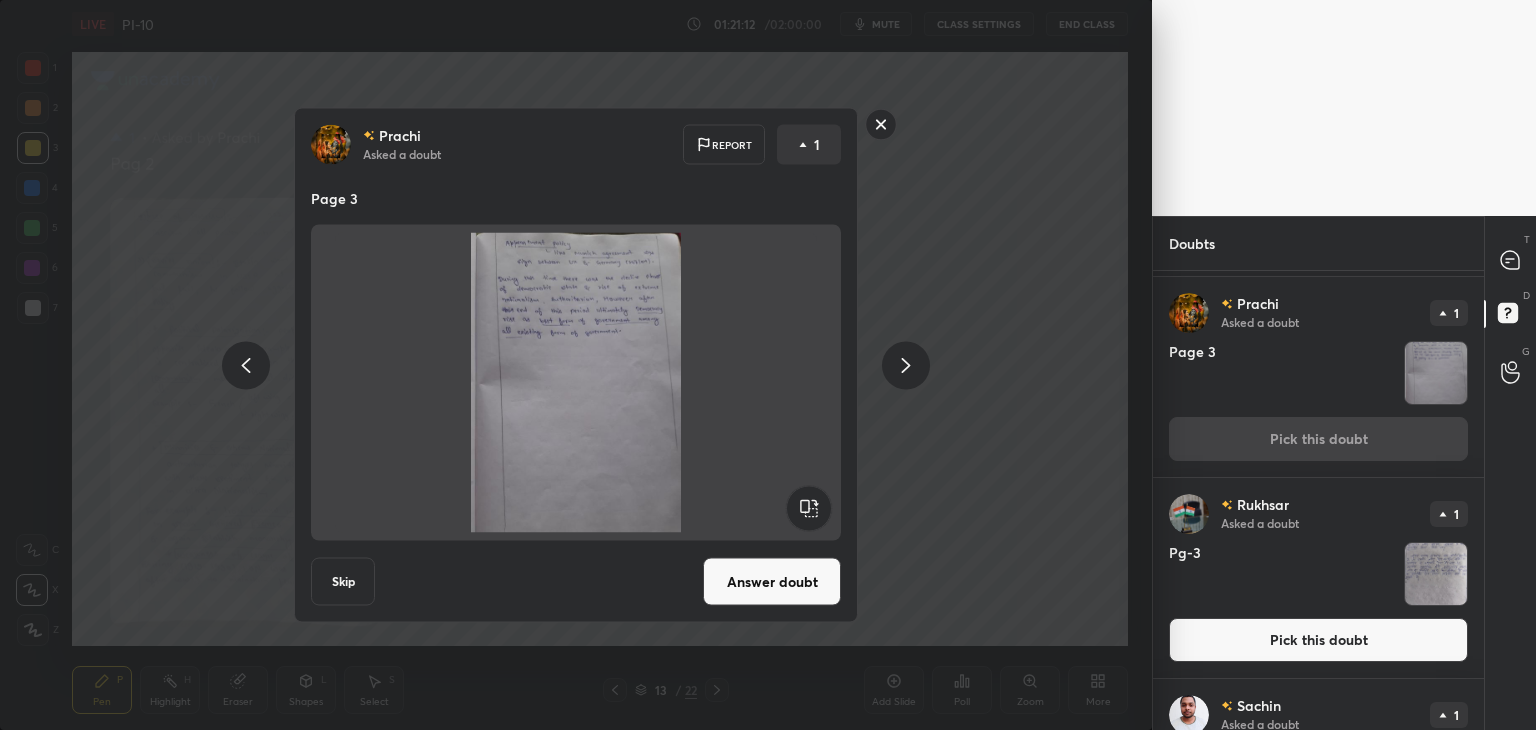 click on "Answer doubt" at bounding box center [772, 582] 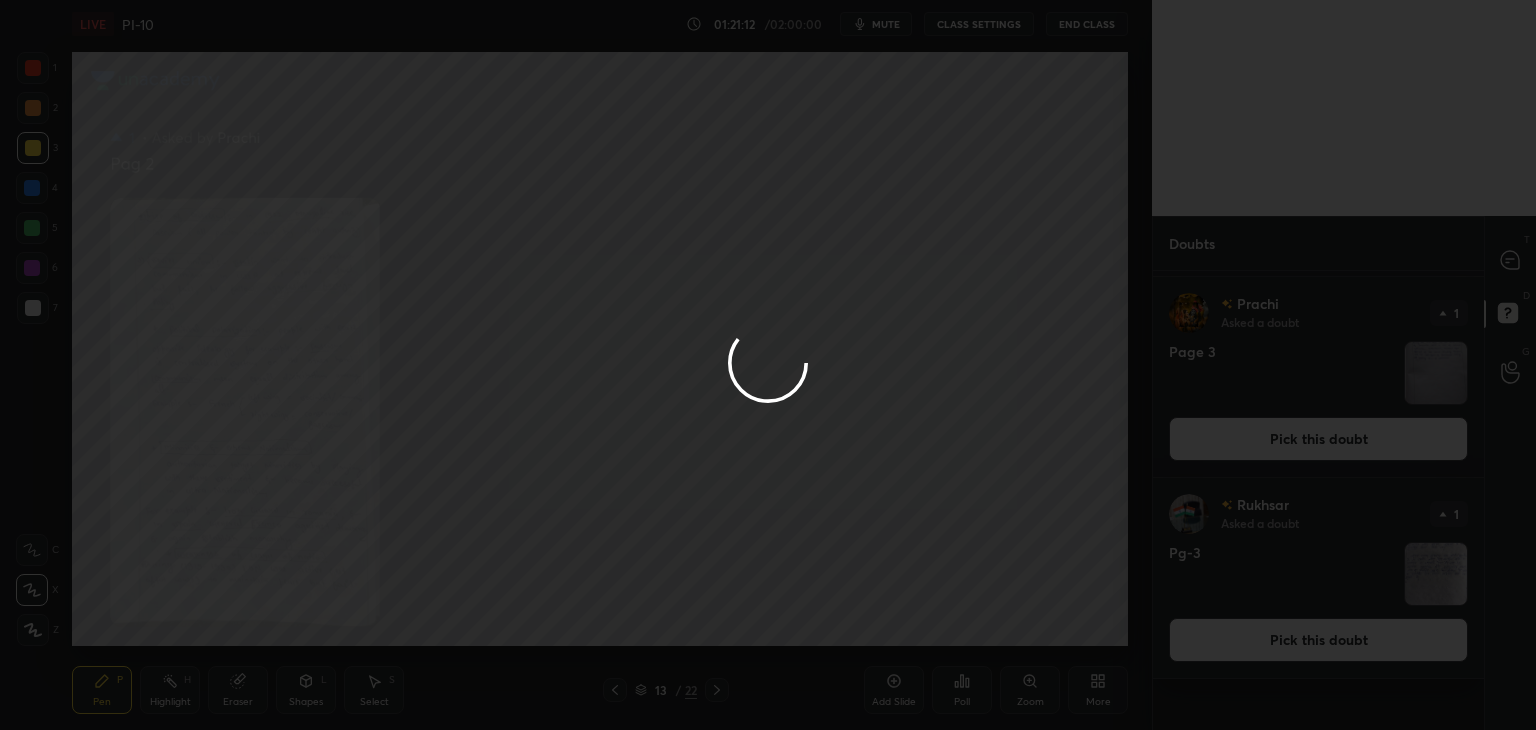 scroll, scrollTop: 0, scrollLeft: 0, axis: both 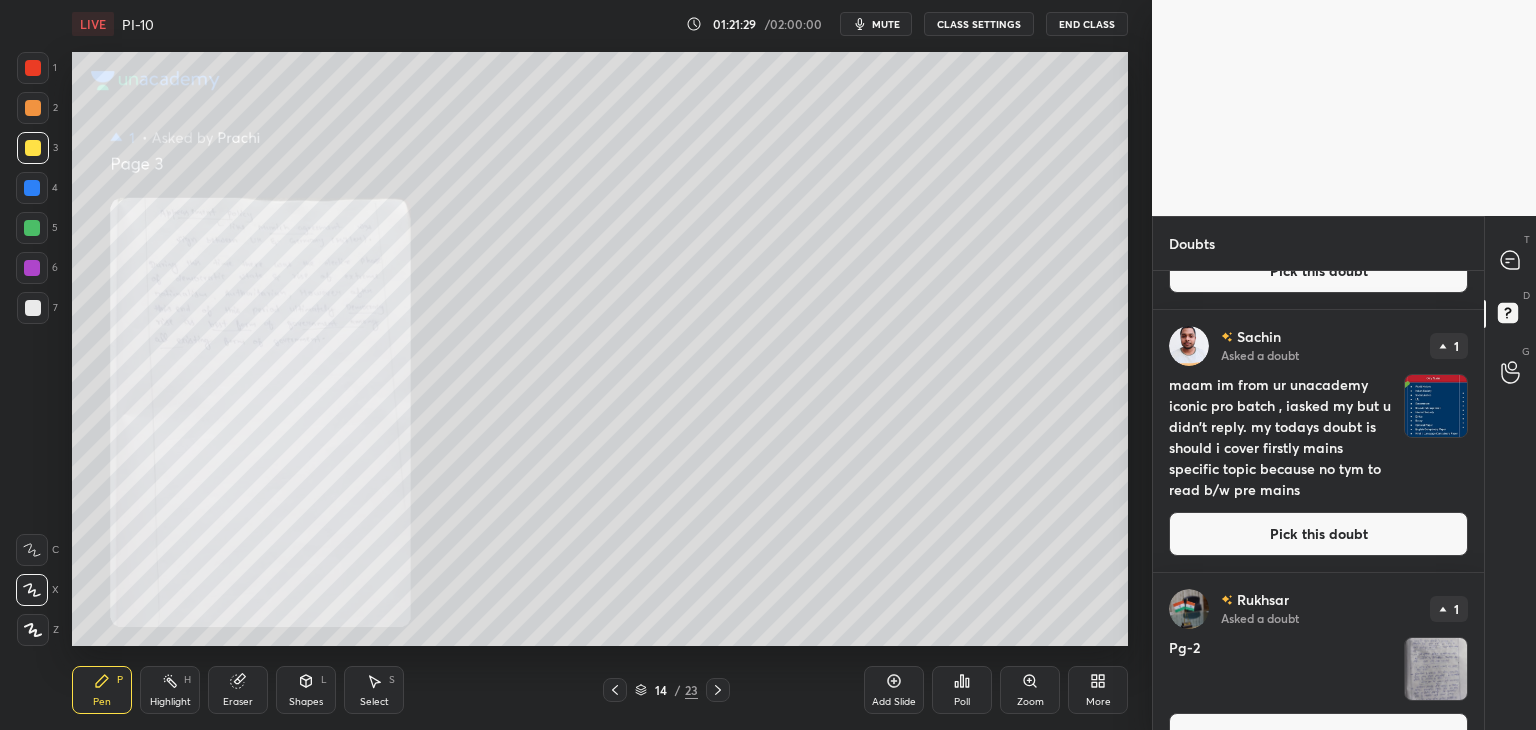 click on "Pick this doubt" at bounding box center (1318, 534) 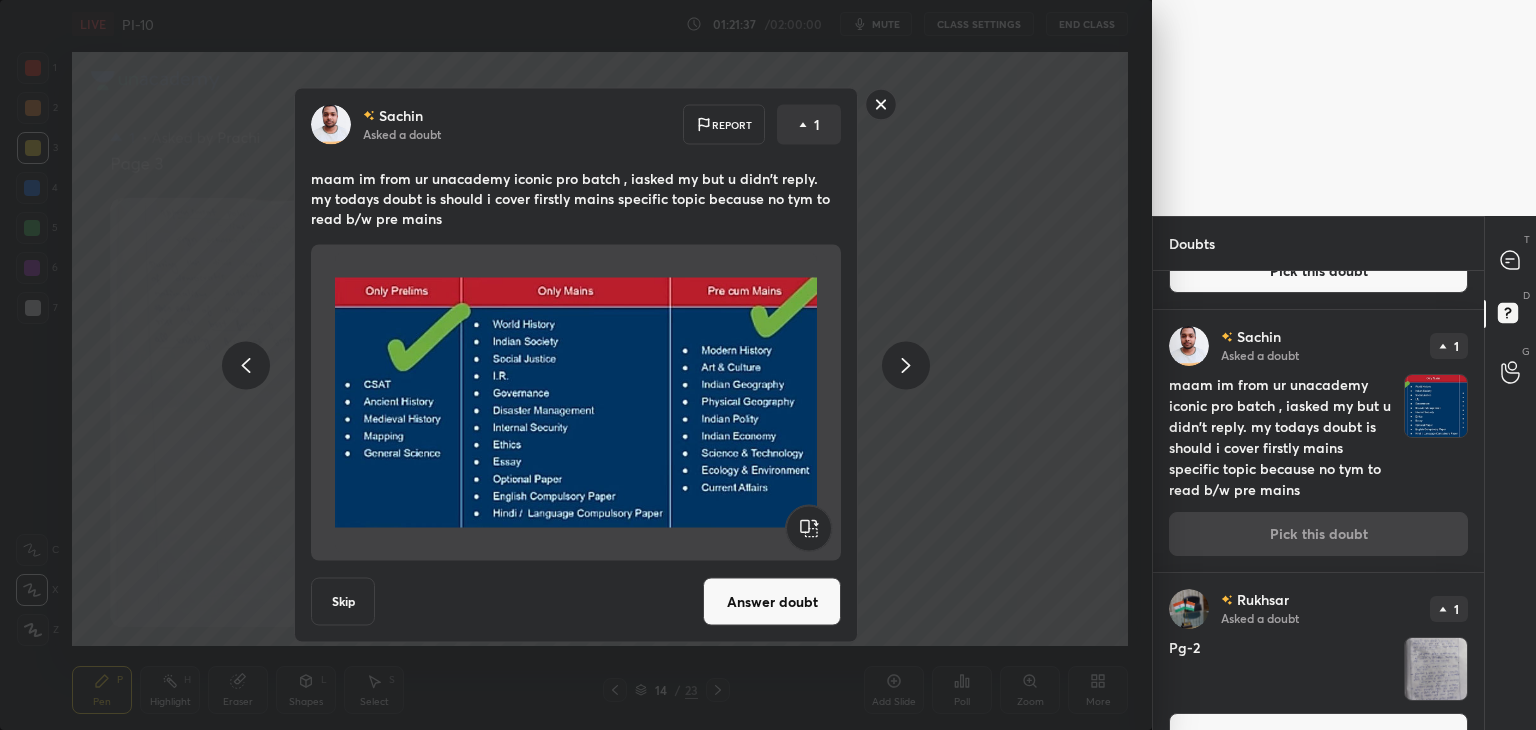 click on "Answer doubt" at bounding box center (772, 602) 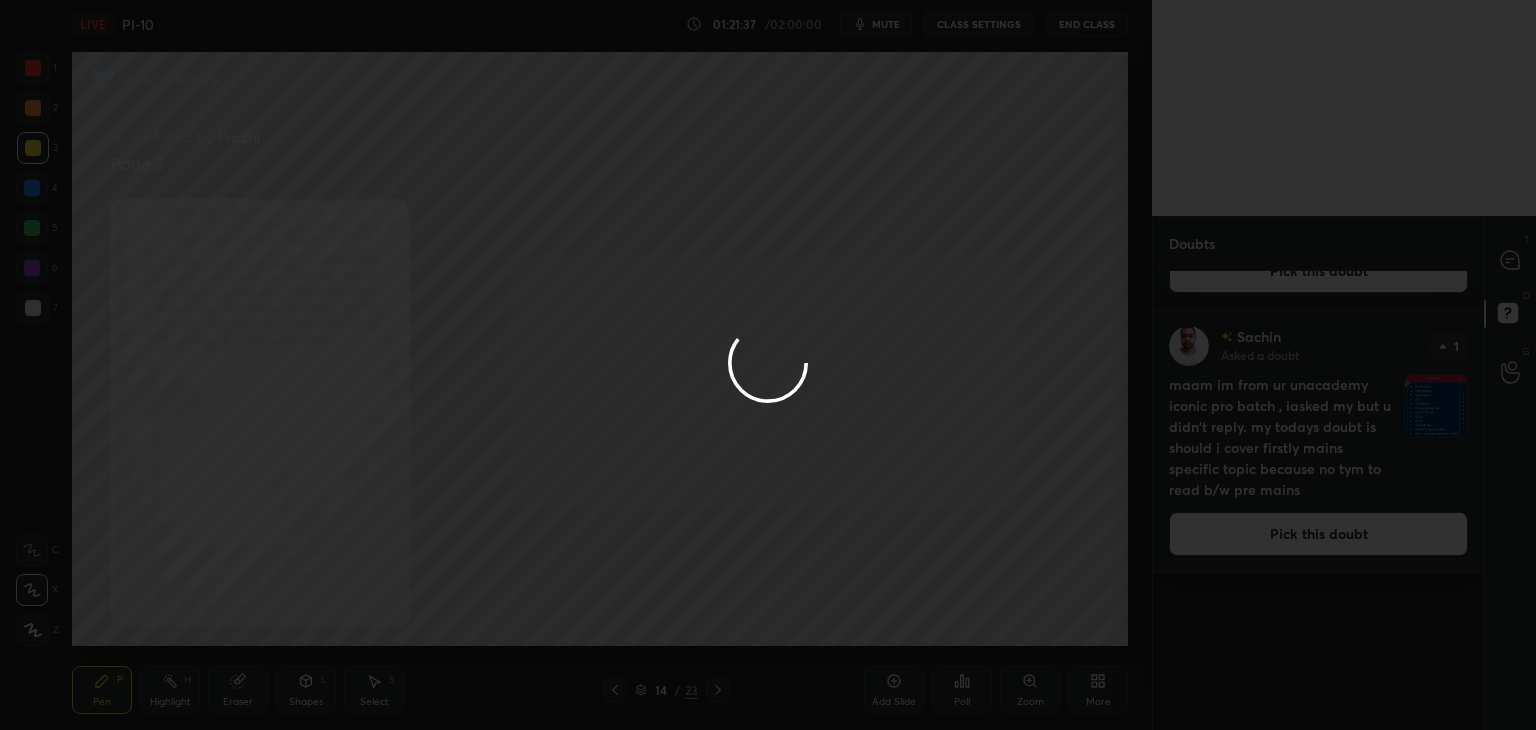 scroll, scrollTop: 0, scrollLeft: 0, axis: both 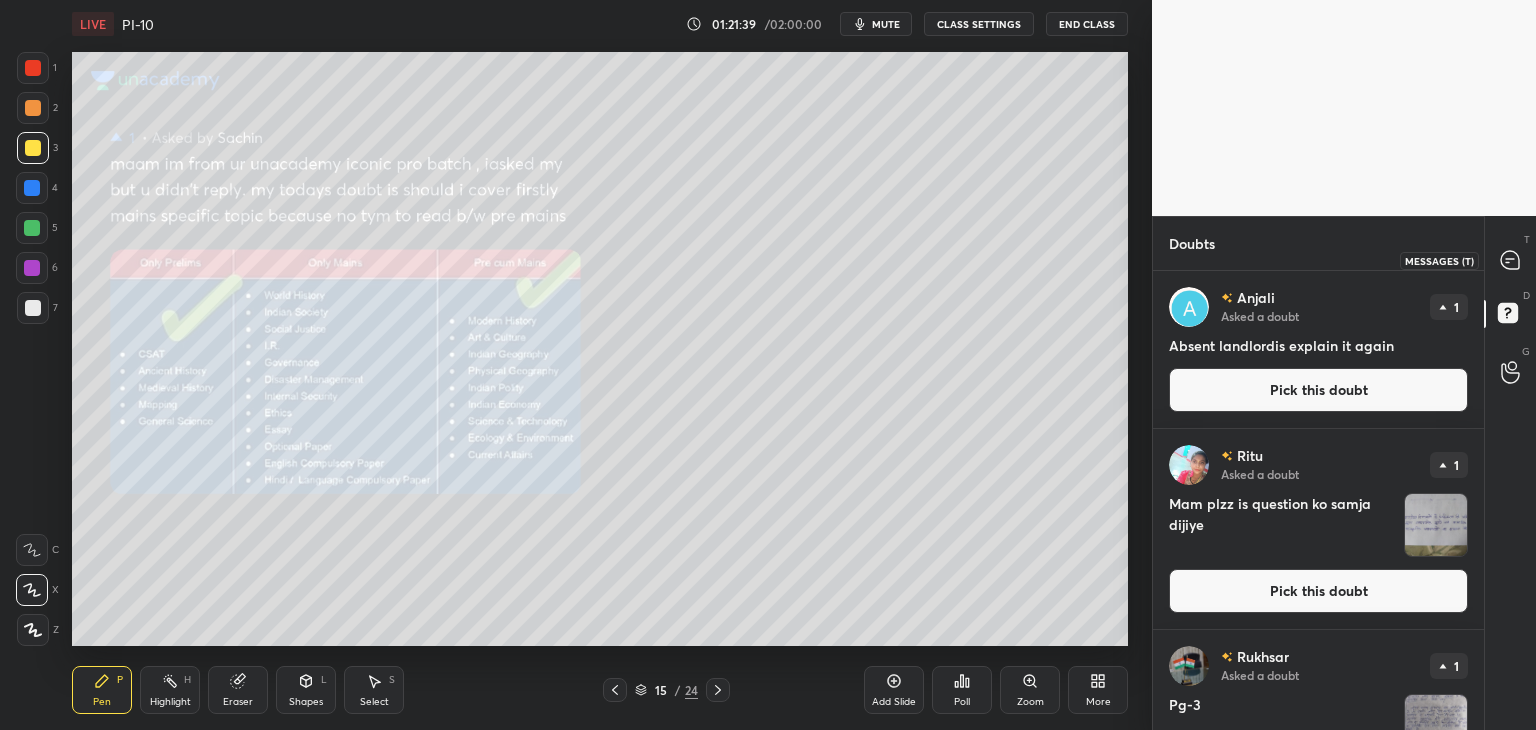click 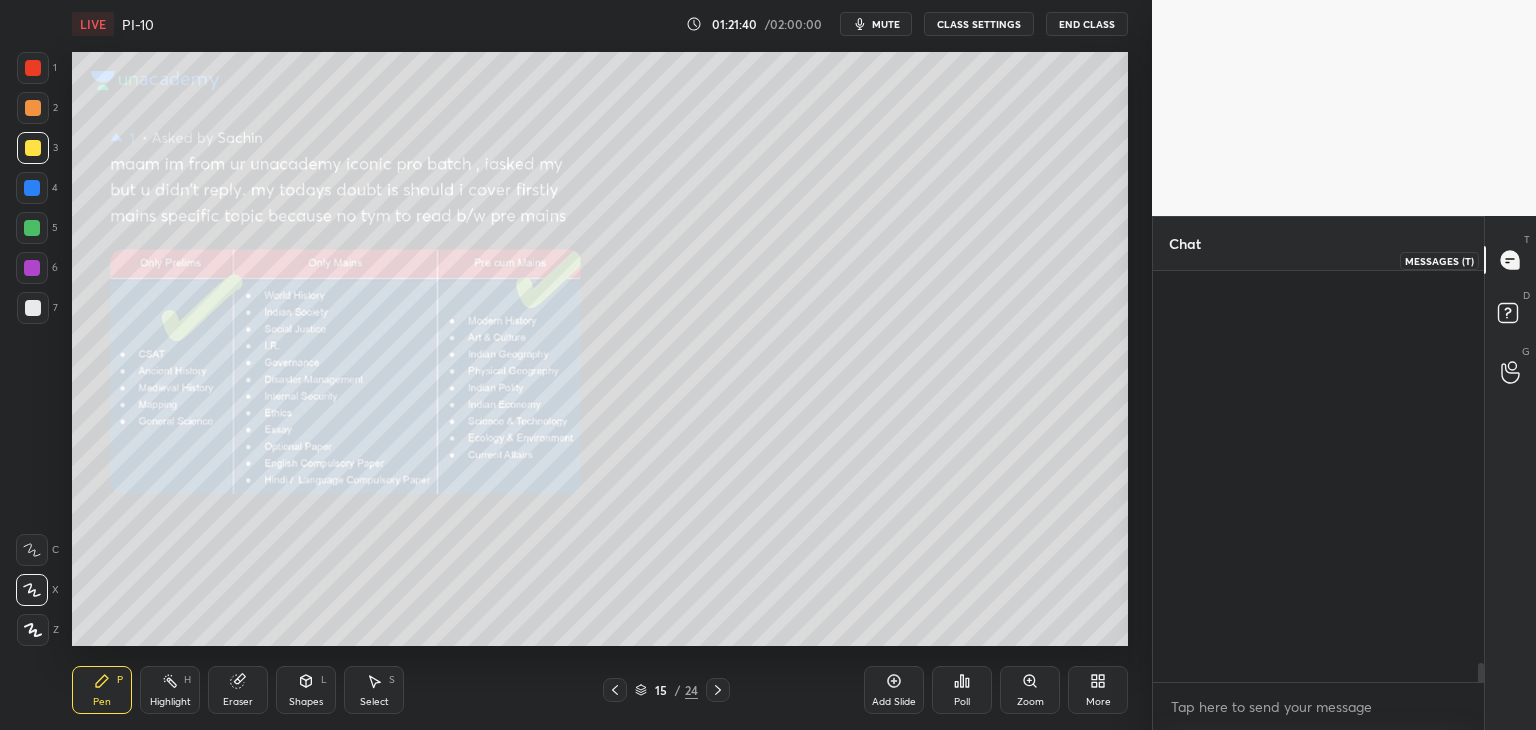 scroll, scrollTop: 12312, scrollLeft: 0, axis: vertical 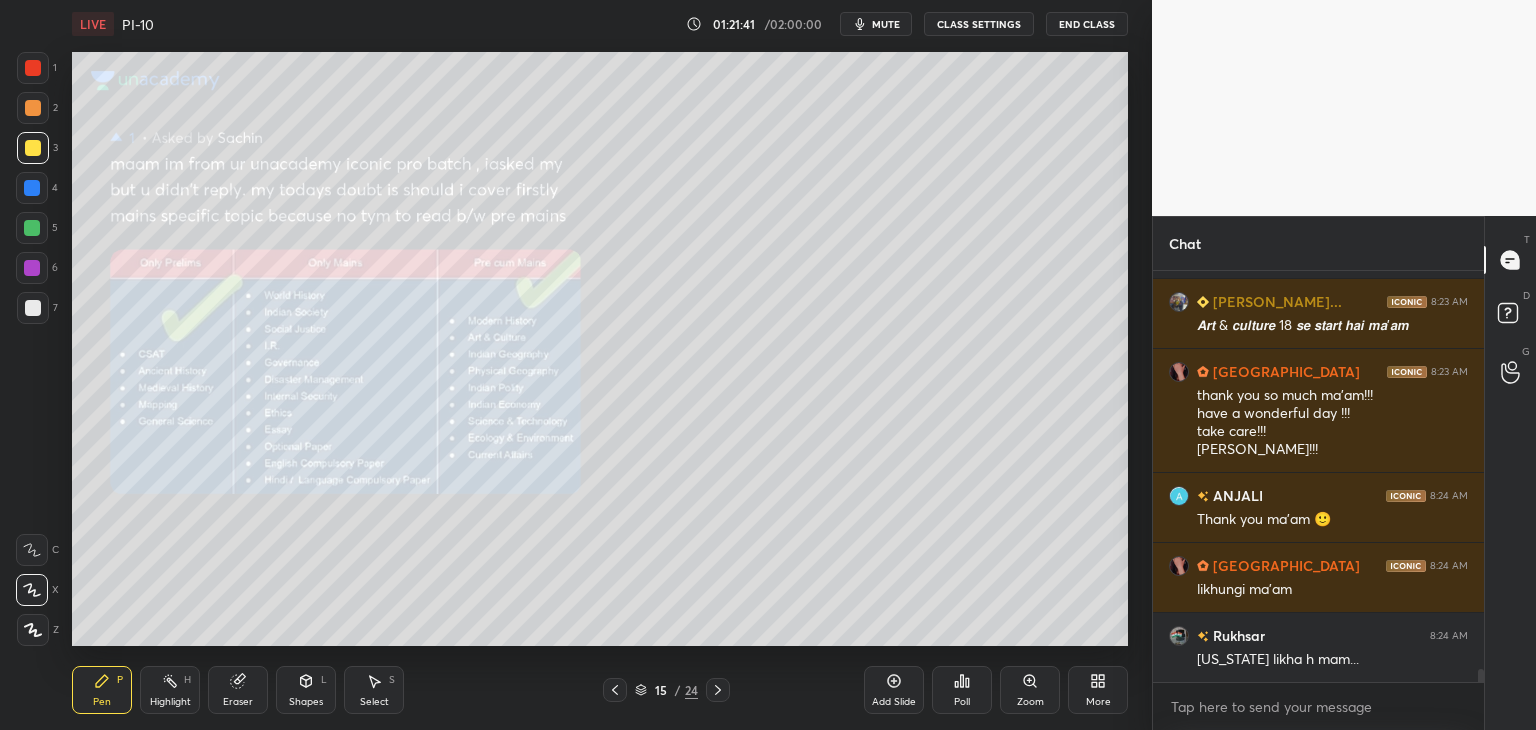 drag, startPoint x: 1479, startPoint y: 671, endPoint x: 1480, endPoint y: 696, distance: 25.019993 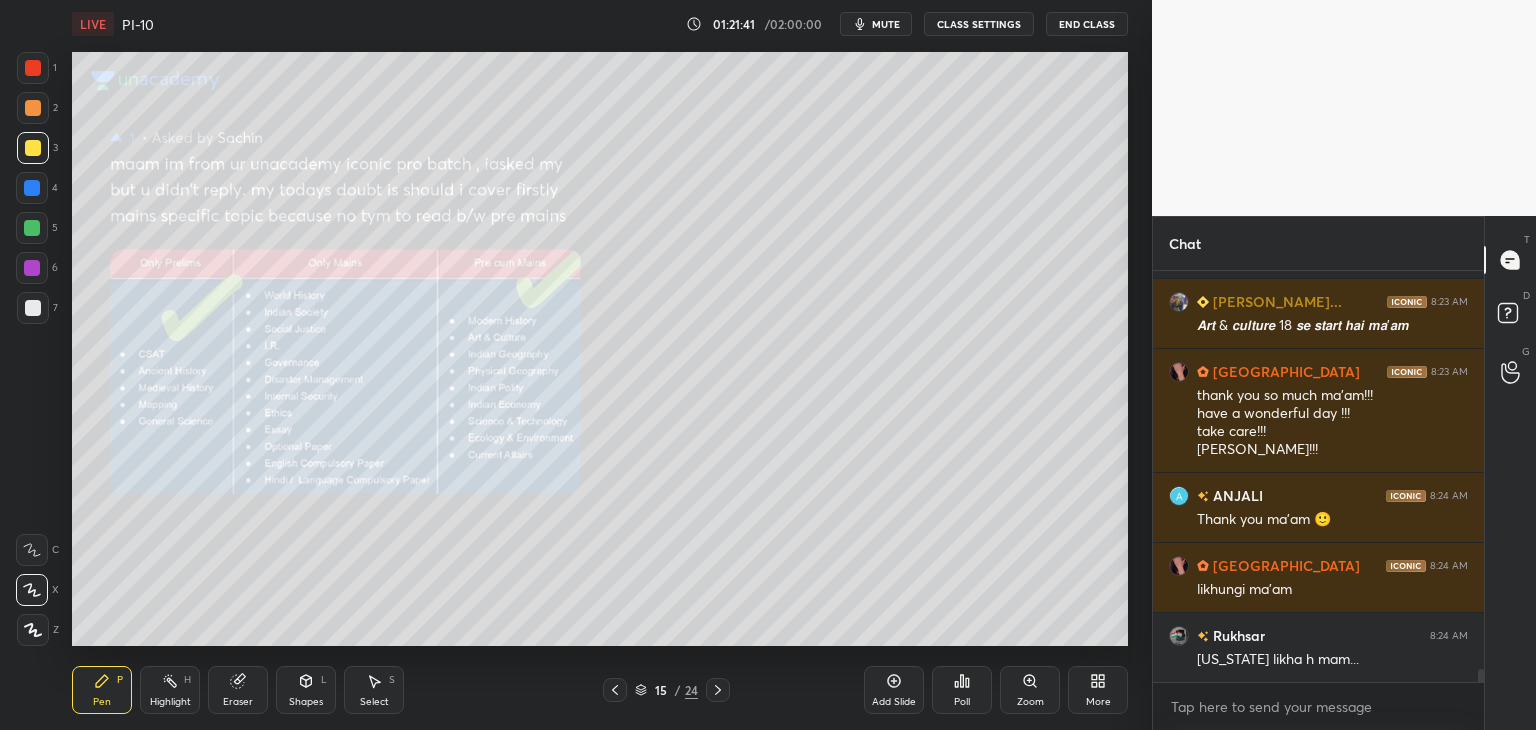 click on "sandeep 8:23 AM Class khatm Muskan 8:23 AM Ok thank u maam Rudra Prat... 8:23 AM 𝘼𝙧𝙩 & 𝙘𝙪𝙡𝙩𝙪𝙧𝙚 18 𝙨𝙚 𝙨𝙩𝙖𝙧𝙩 𝙝𝙖𝙞 𝙢𝙖'𝙖𝙢 Pragya 8:23 AM thank you so much ma'am!!!
have a wonderful day !!!
take care!!!
jay hind!!! ANJALI 8:24 AM Thank you ma'am 🙂 Pragya 8:24 AM likhungi ma'am Rukhsar 8:24 AM Maine likha h mam... JUMP TO LATEST Enable hand raising Enable raise hand to speak to learners. Once enabled, chat will be turned off temporarily. Enable x" at bounding box center [1318, 500] 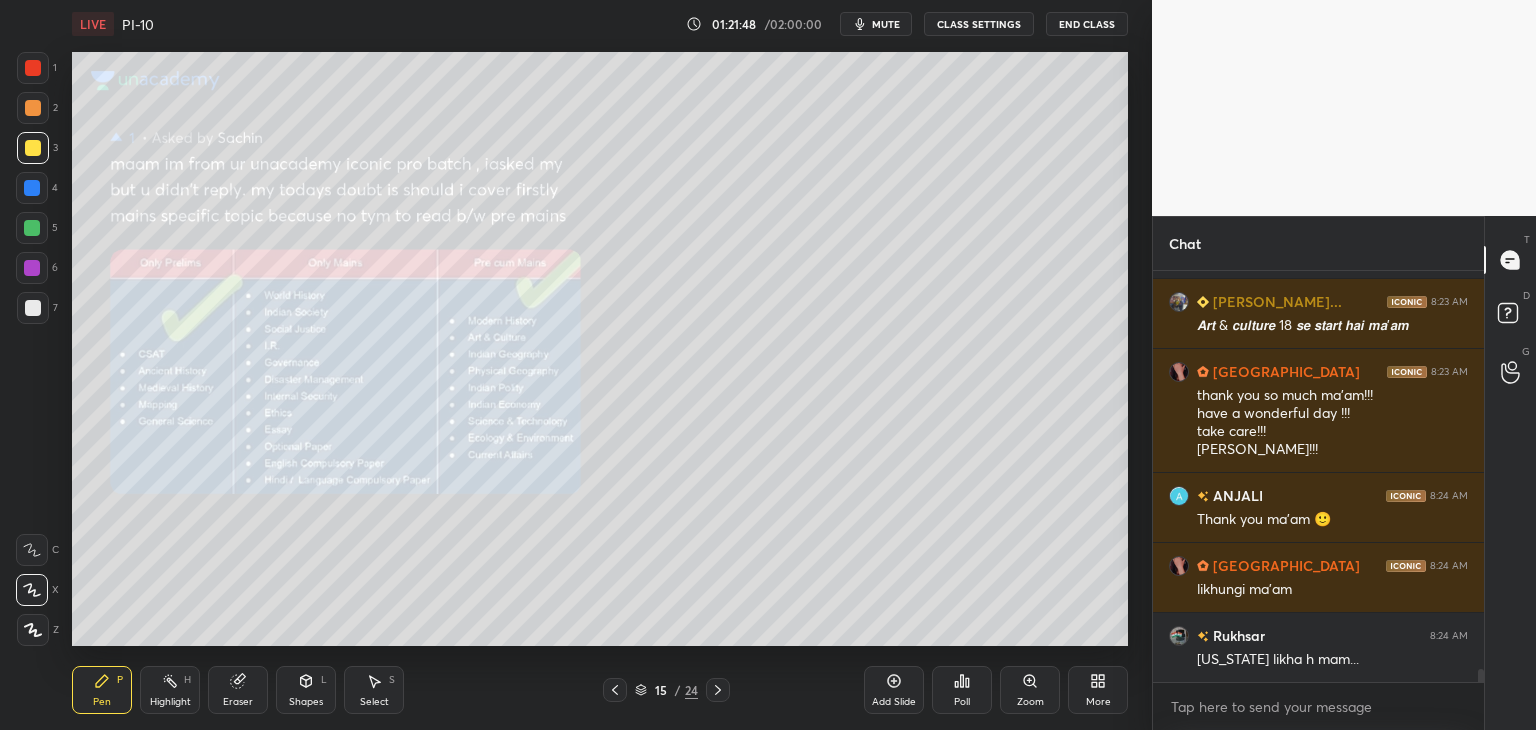 click at bounding box center [33, 108] 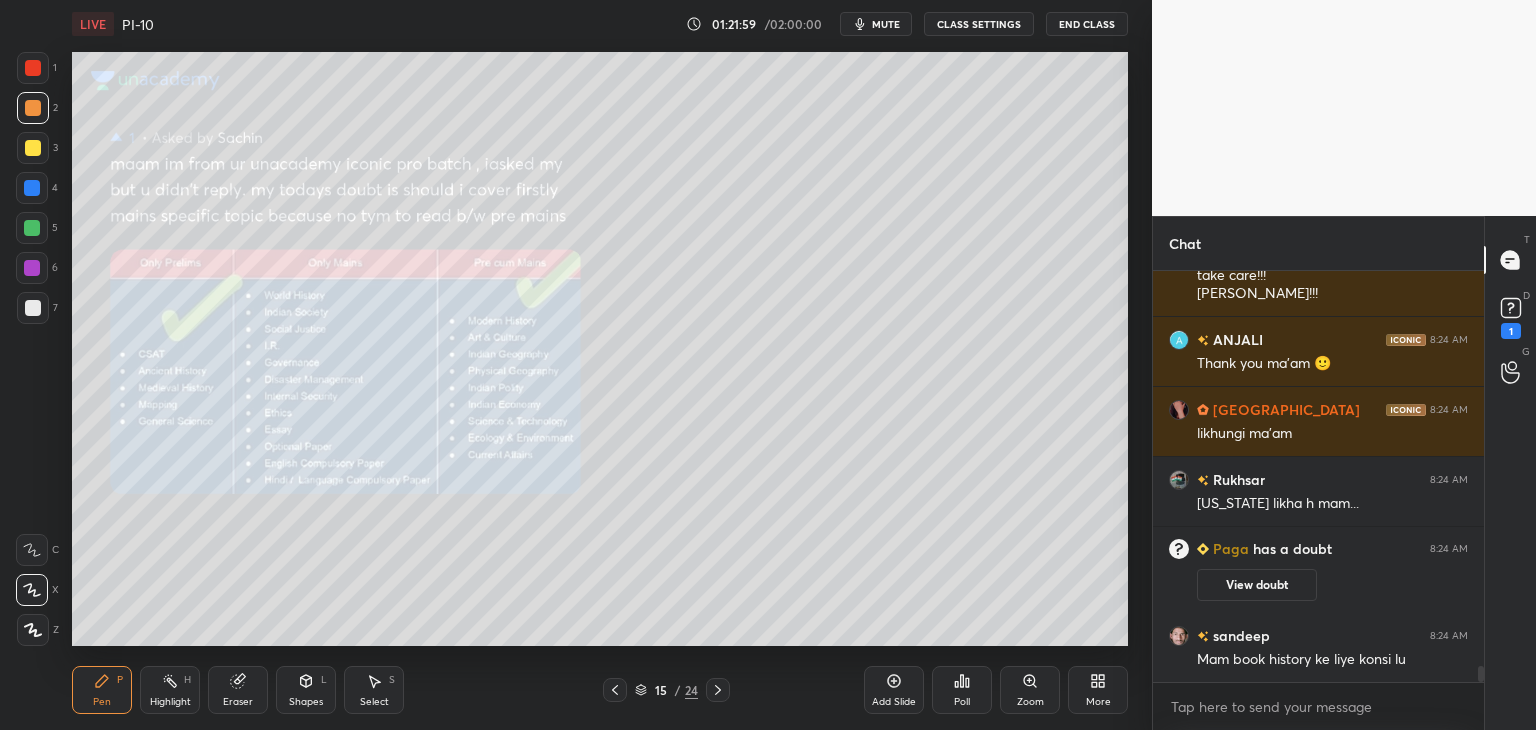 scroll, scrollTop: 10110, scrollLeft: 0, axis: vertical 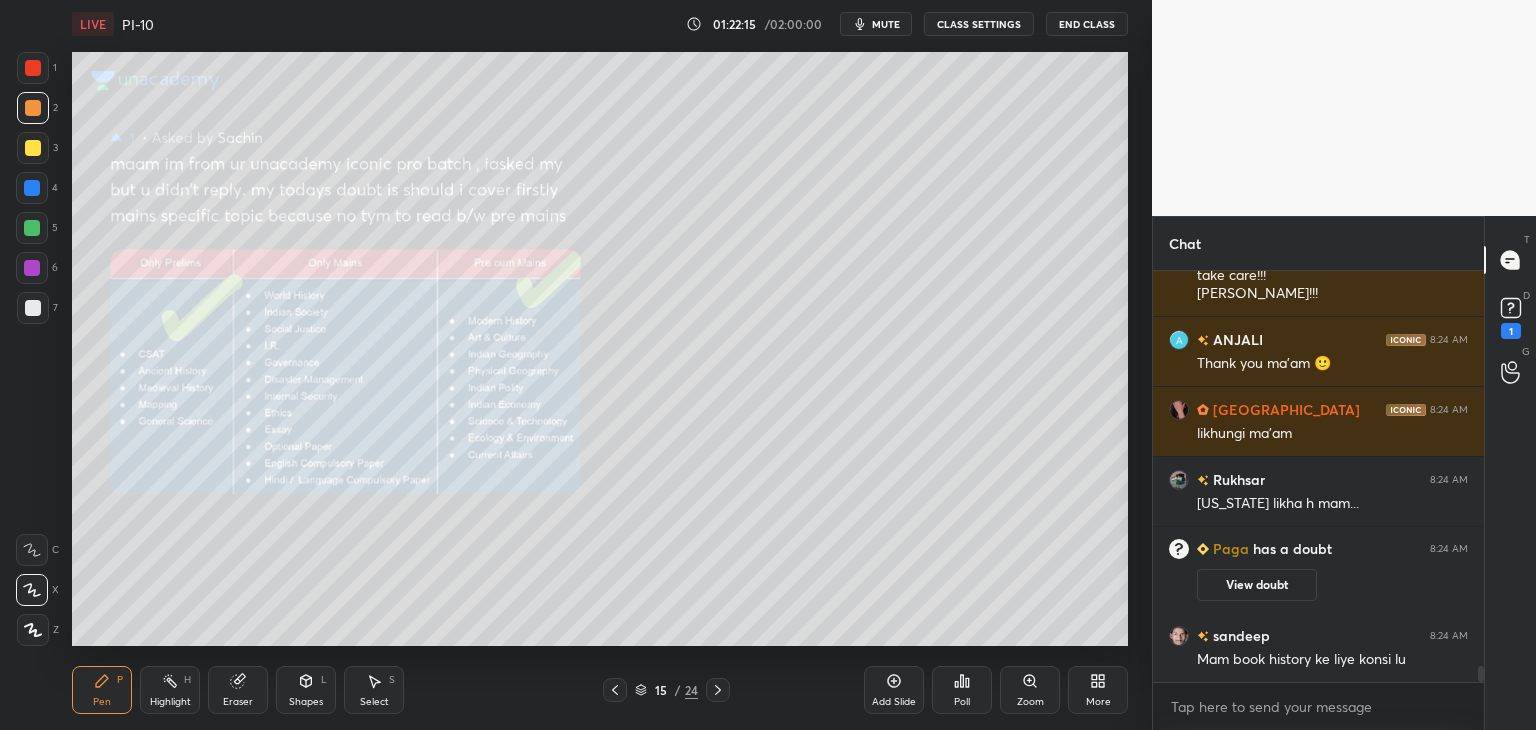 click at bounding box center (32, 188) 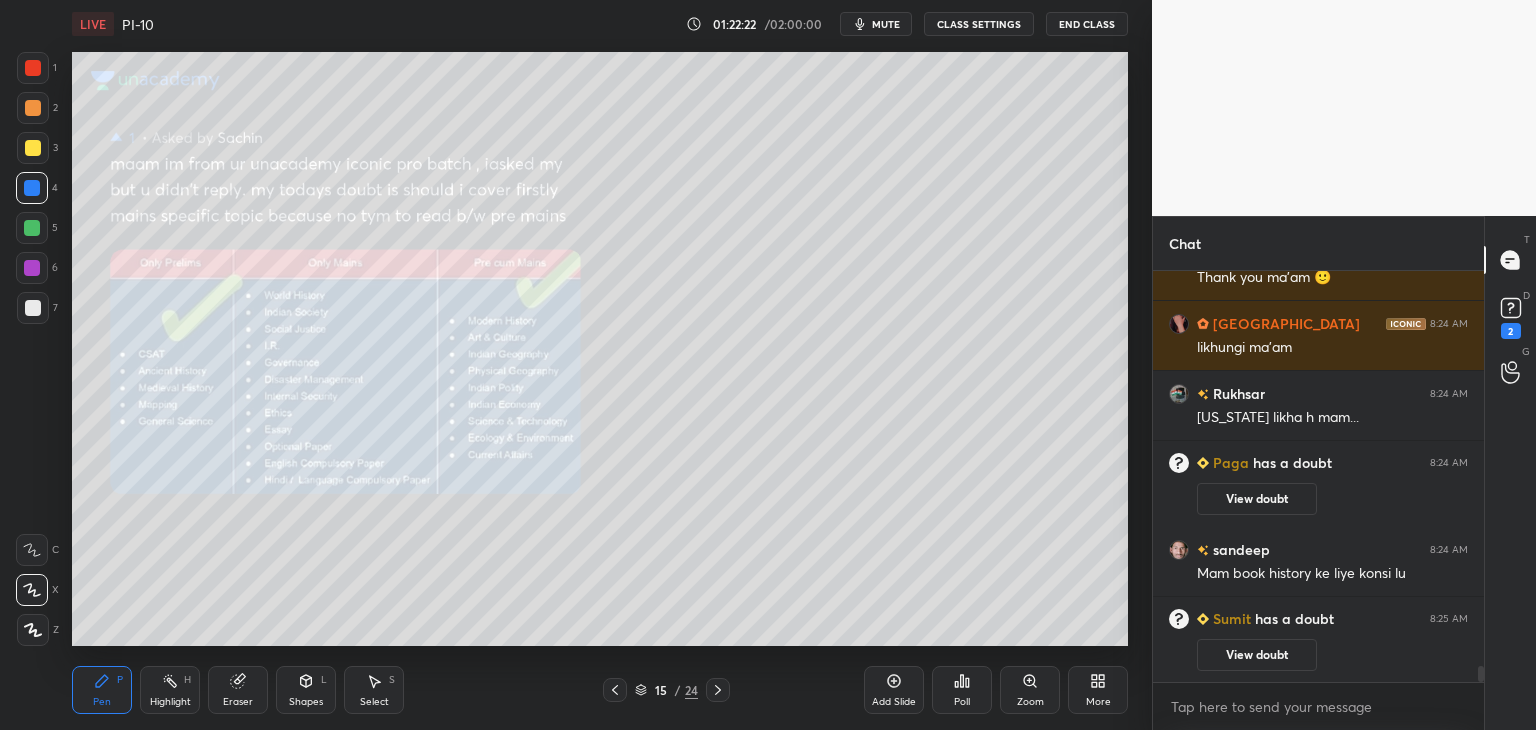 scroll, scrollTop: 10278, scrollLeft: 0, axis: vertical 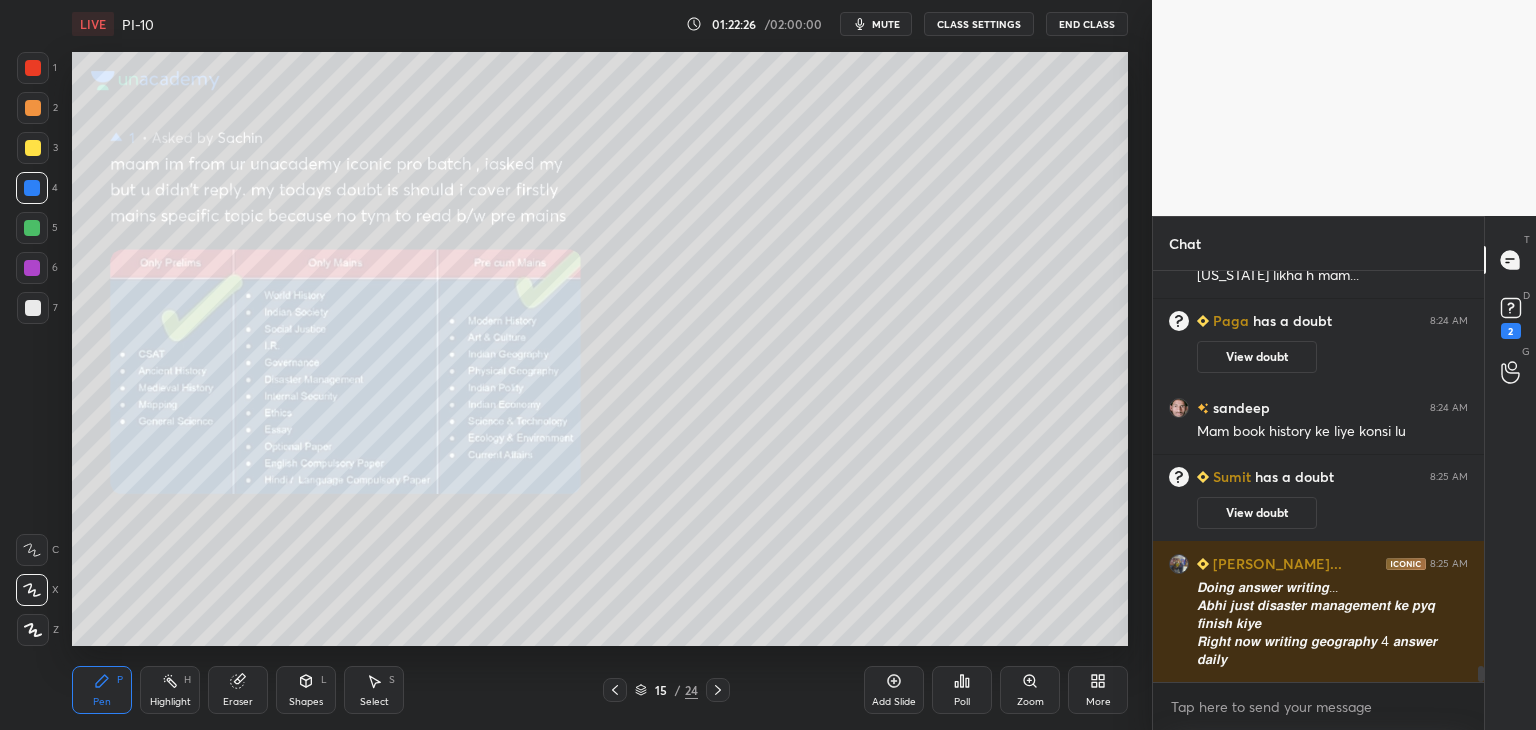 click at bounding box center [32, 228] 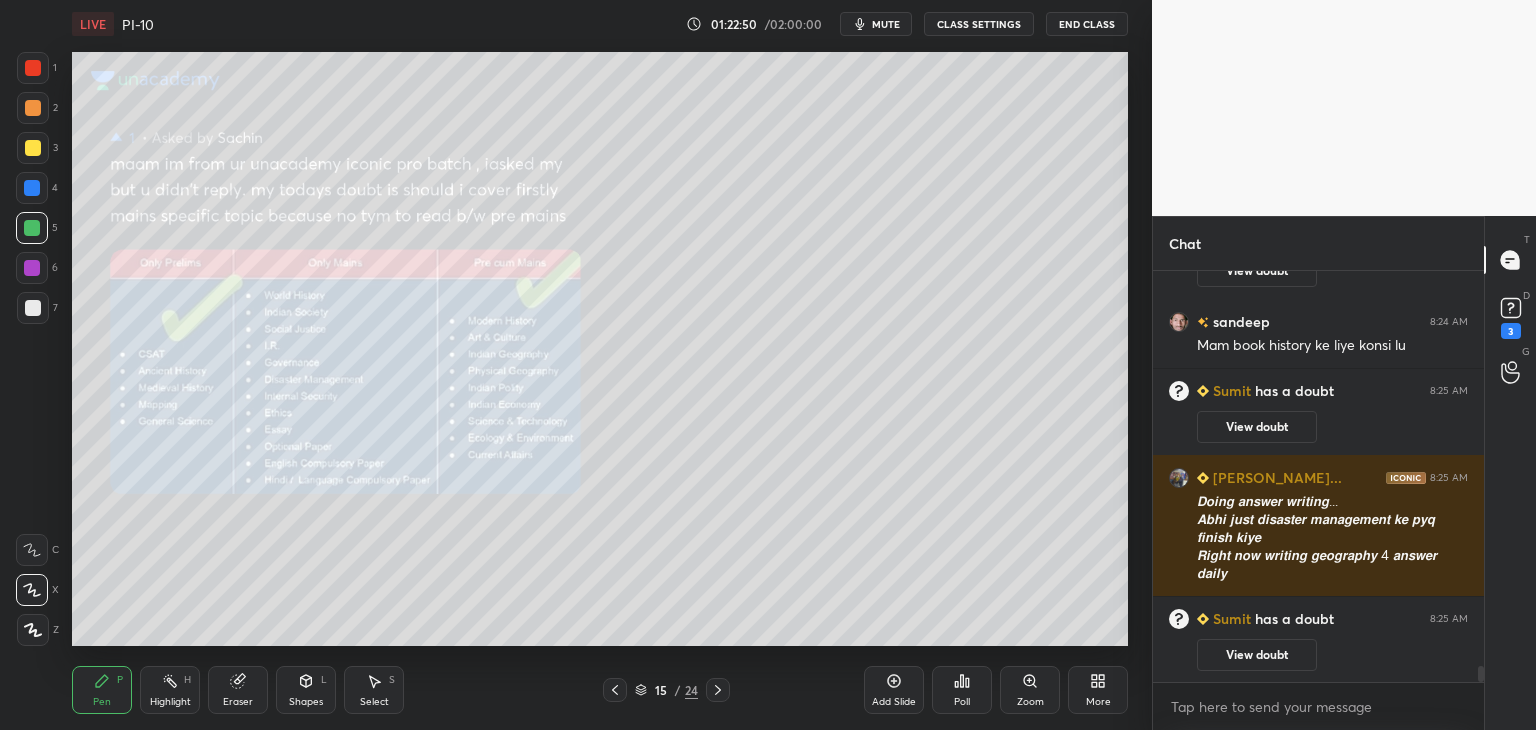 scroll, scrollTop: 10430, scrollLeft: 0, axis: vertical 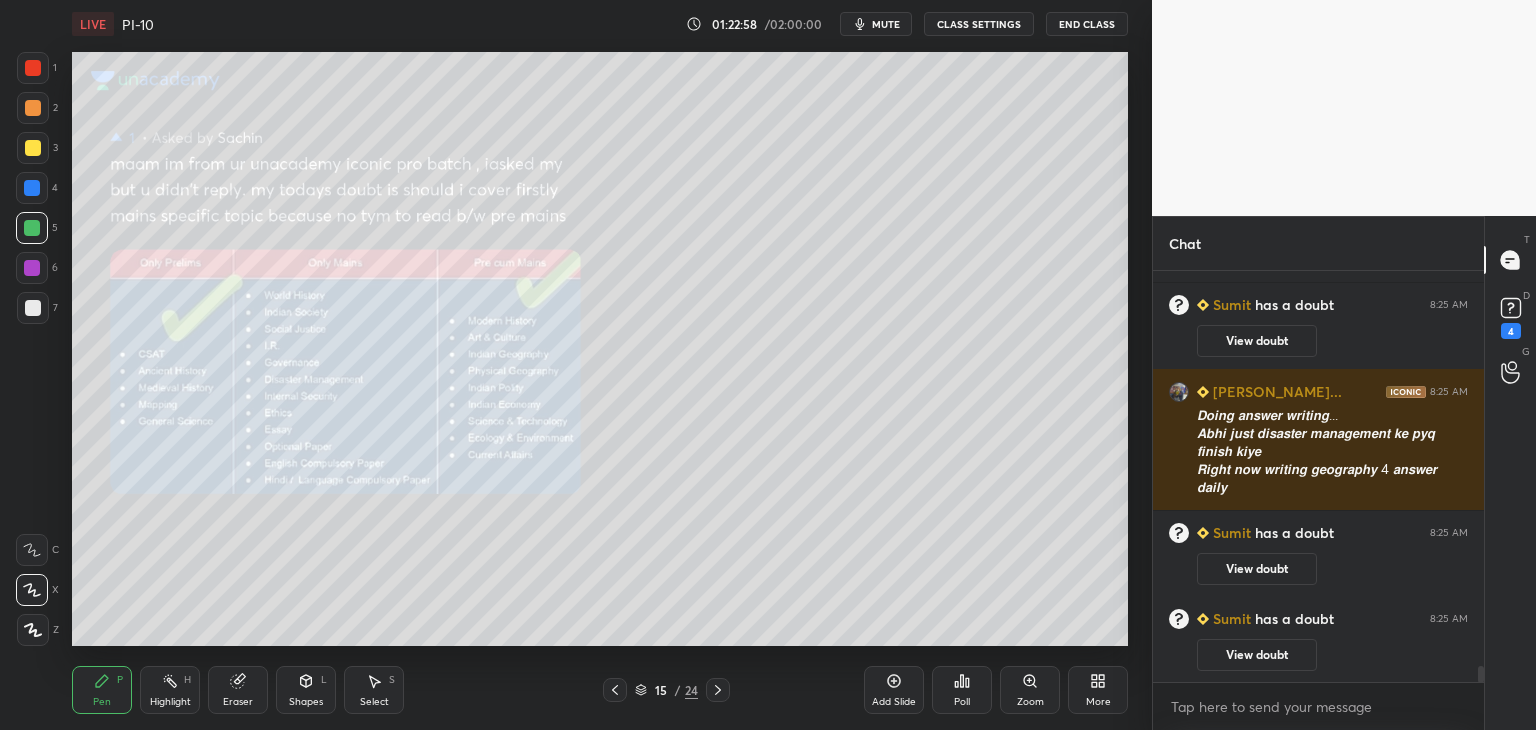 click 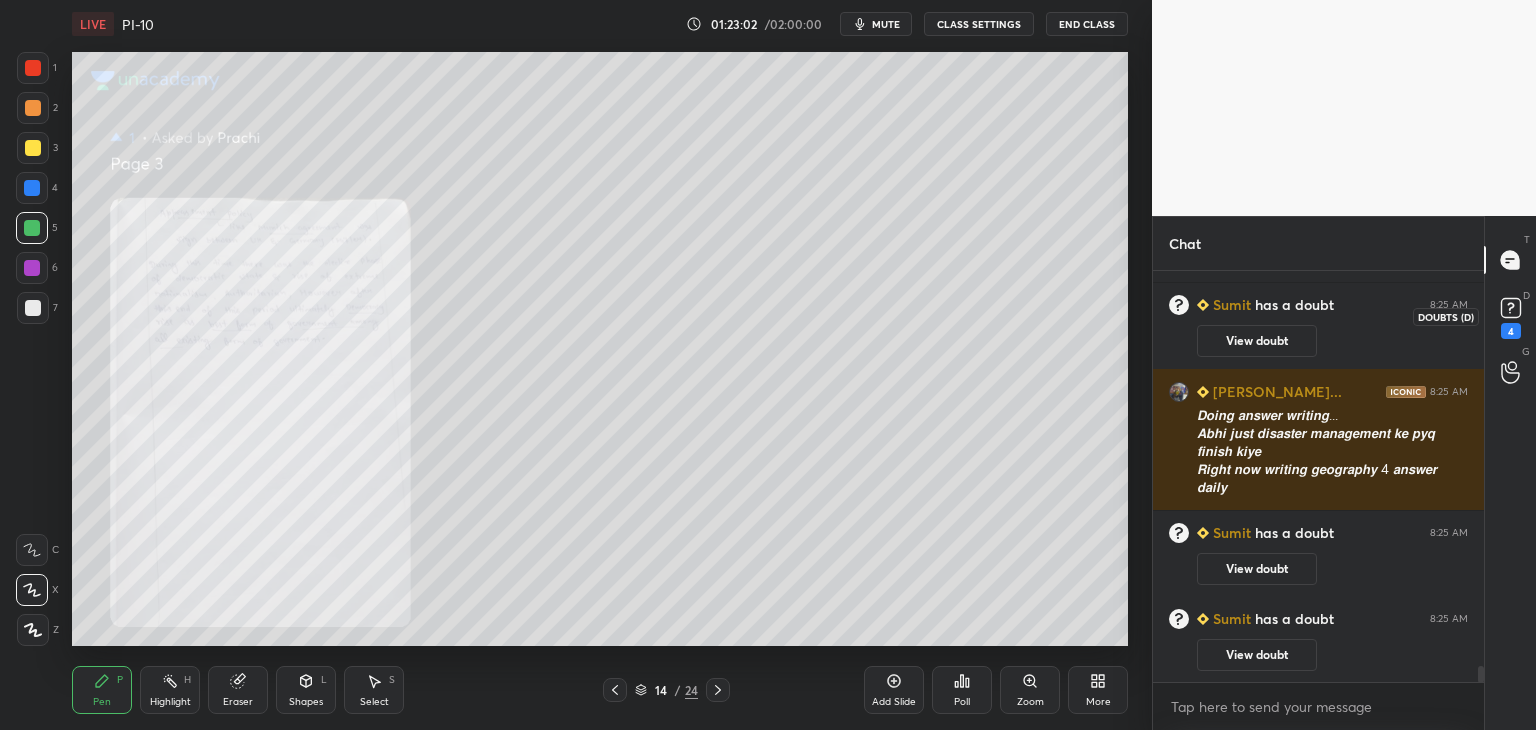 click 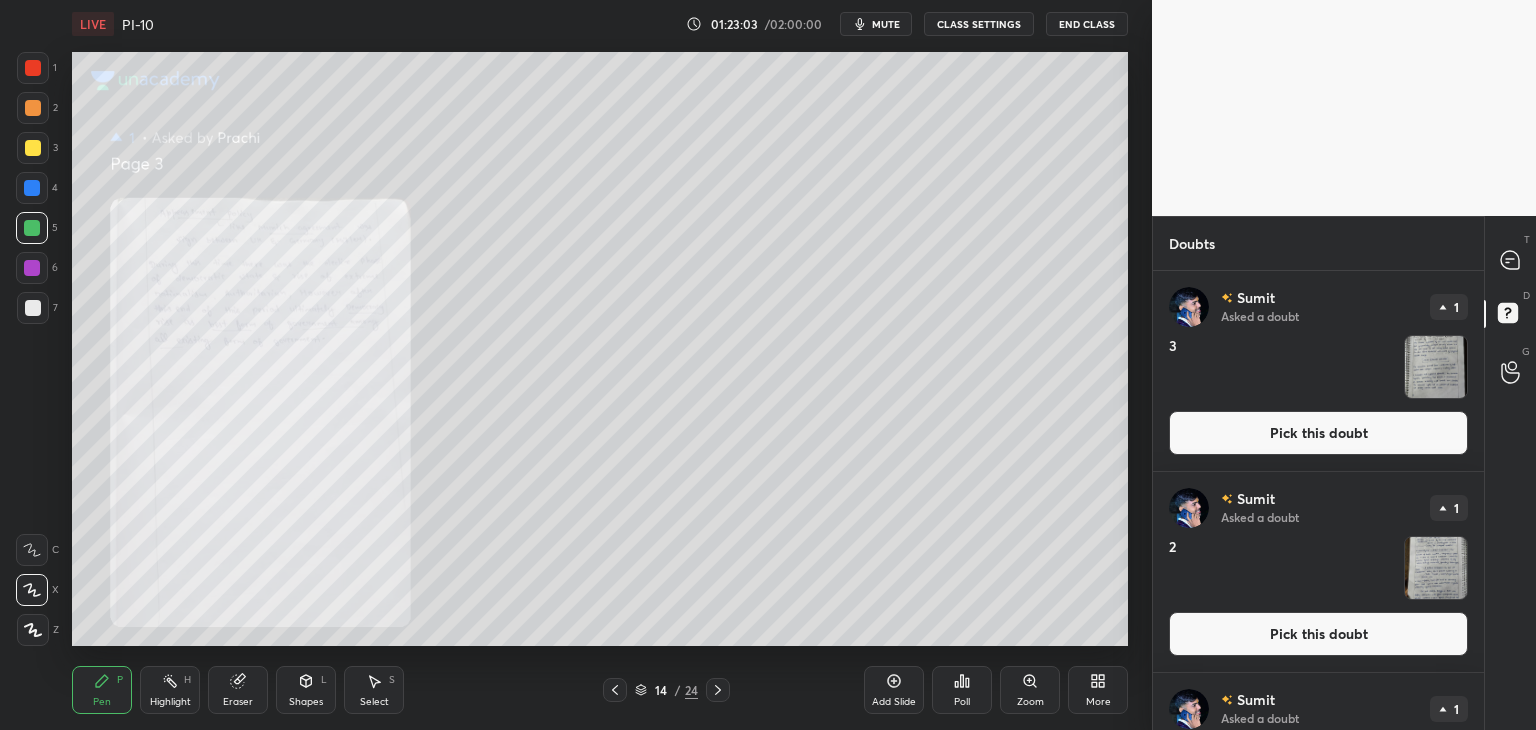drag, startPoint x: 1484, startPoint y: 353, endPoint x: 1484, endPoint y: 364, distance: 11 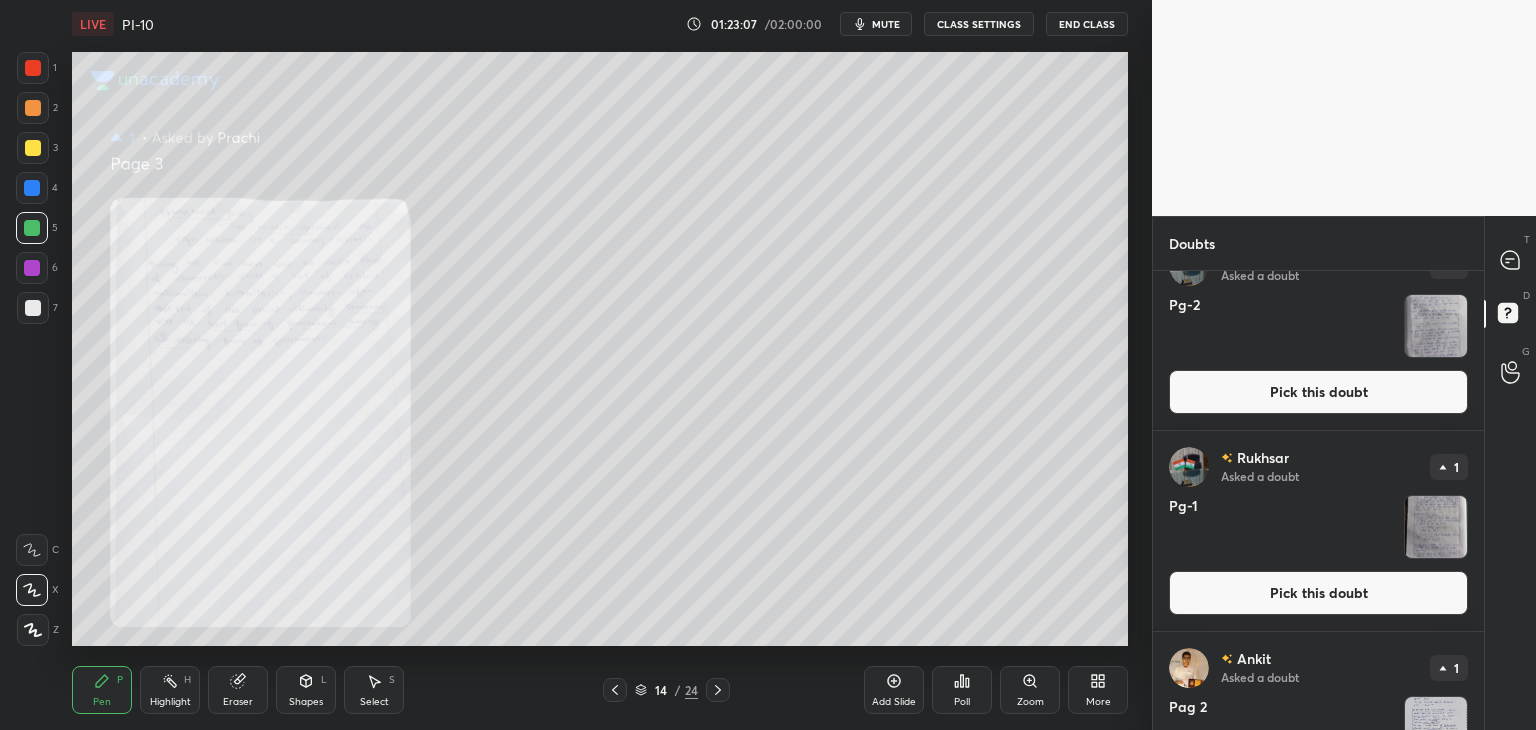 scroll, scrollTop: 1396, scrollLeft: 0, axis: vertical 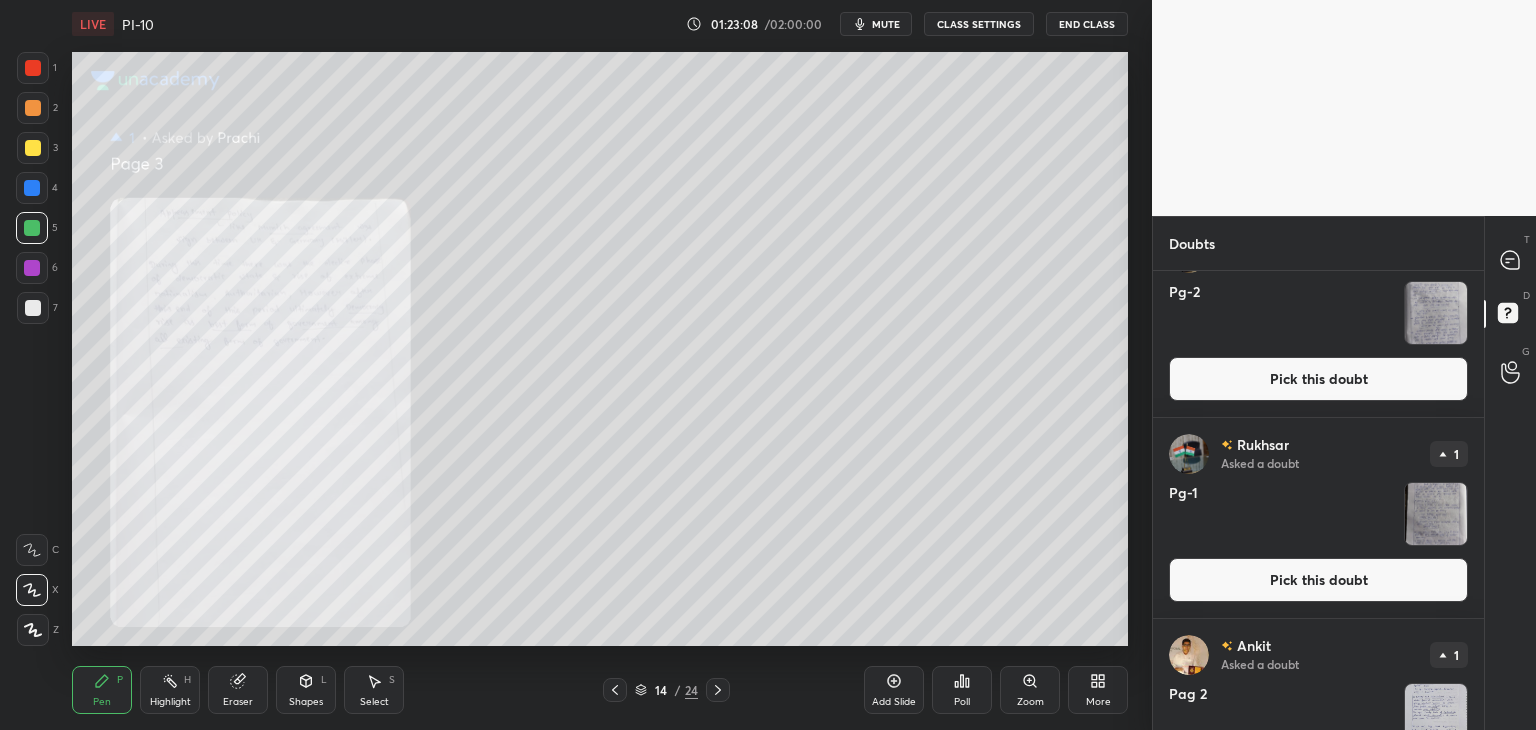 click on "Pick this doubt" at bounding box center (1318, 580) 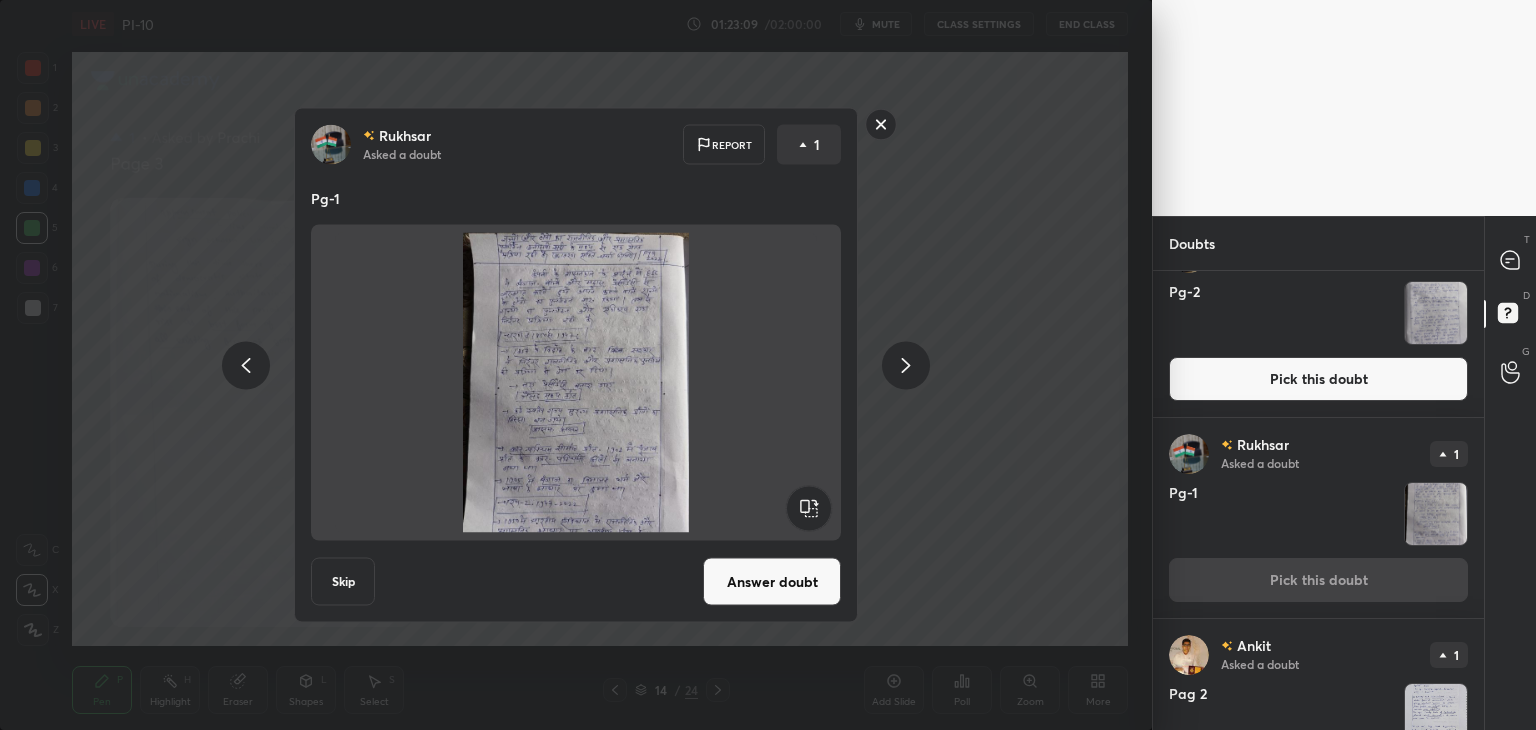 click on "Answer doubt" at bounding box center (772, 582) 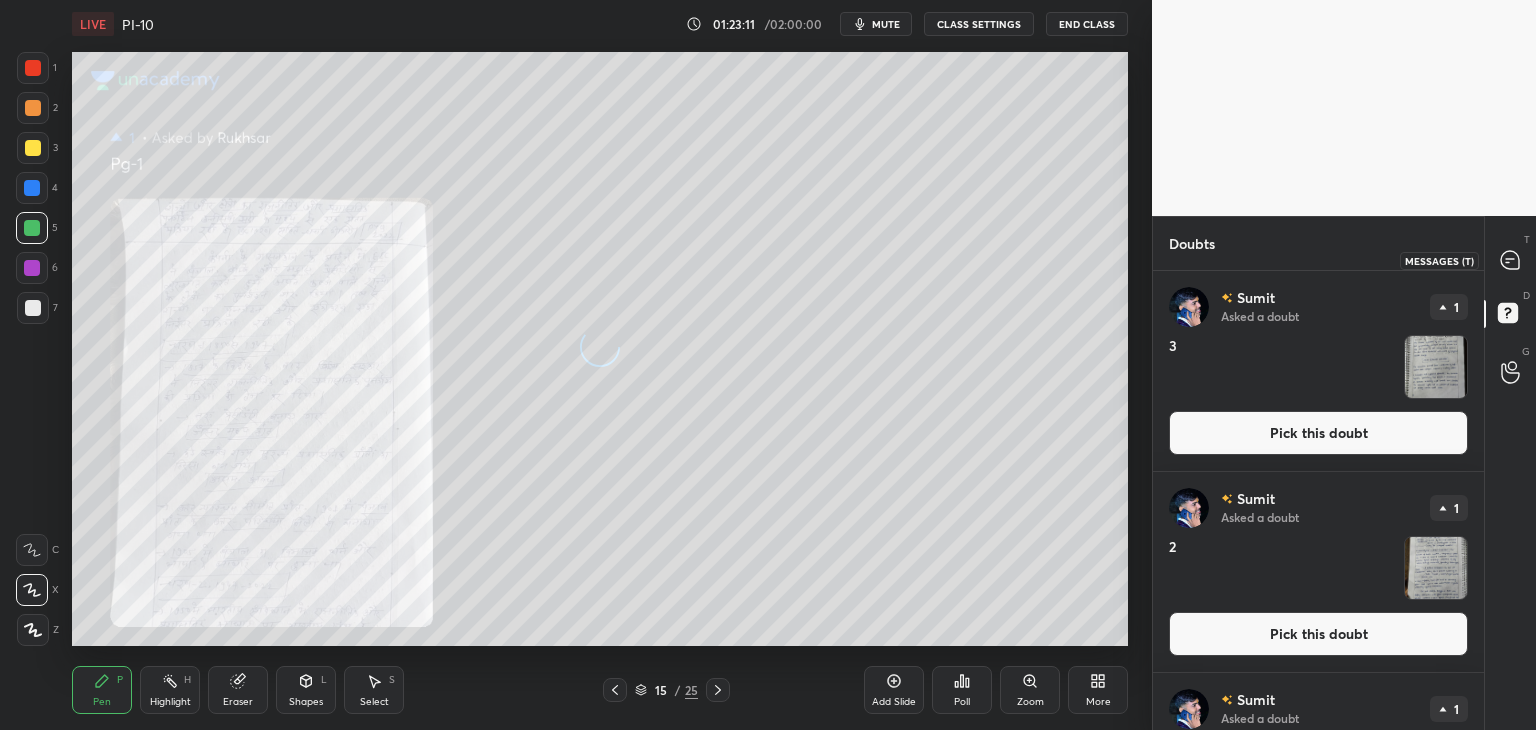 click 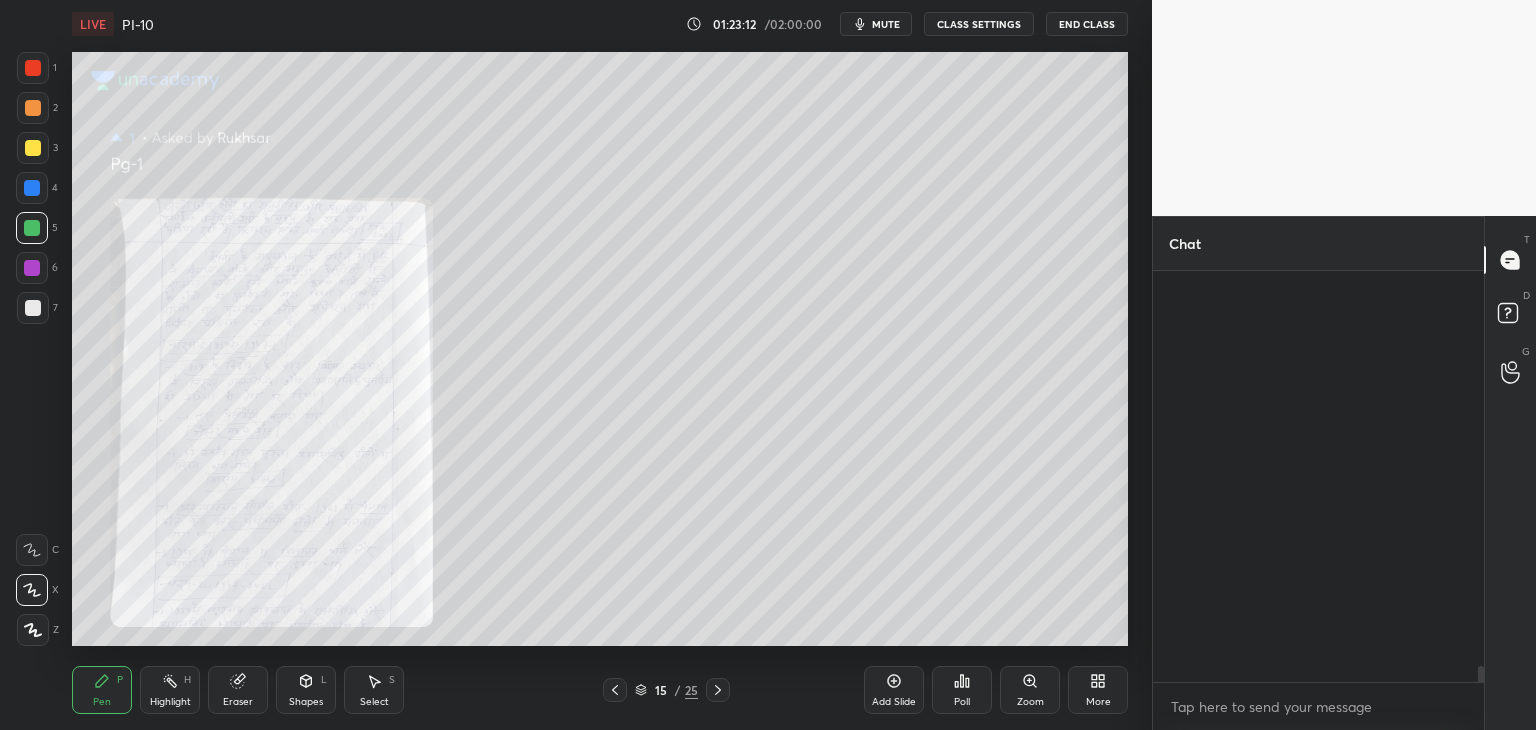 scroll, scrollTop: 10860, scrollLeft: 0, axis: vertical 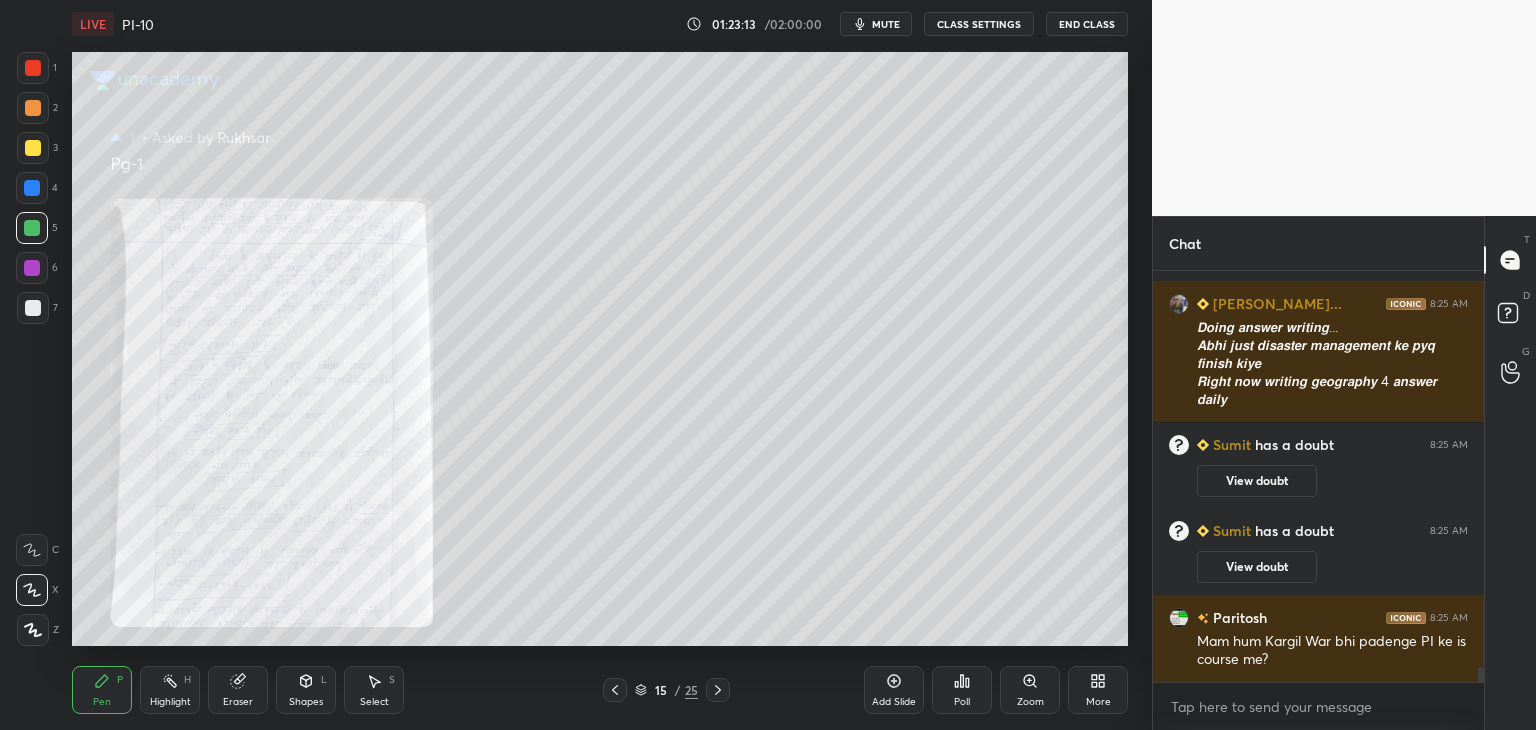 click on "Chat sandeep 8:24 AM Mam book history ke liye konsi lu Sumit   has a doubt 8:25 AM View doubt Rudra Prat... 8:25 AM 𝘿𝙤𝙞𝙣𝙜 𝙖𝙣𝙨𝙬𝙚𝙧 𝙬𝙧𝙞𝙩𝙞𝙣𝙜...
𝘼𝙗𝙝𝙞 𝙟𝙪𝙨𝙩 𝙙𝙞𝙨𝙖𝙨𝙩𝙚𝙧 𝙢𝙖𝙣𝙖𝙜𝙚𝙢𝙚𝙣𝙩 𝙠𝙚 𝙥𝙮𝙦 𝙛𝙞𝙣𝙞𝙨𝙝 𝙠𝙞𝙮𝙚
𝙍𝙞𝙜𝙝𝙩 𝙣𝙤𝙬 𝙬𝙧𝙞𝙩𝙞𝙣𝙜 𝙜𝙚𝙤𝙜𝙧𝙖𝙥𝙝𝙮 4 𝙖𝙣𝙨𝙬𝙚𝙧 𝙙𝙖𝙞𝙡𝙮 Sumit   has a doubt 8:25 AM View doubt Sumit   has a doubt 8:25 AM View doubt Paritosh 8:25 AM Mam hum Kargil War bhi padenge PI ke is course me? JUMP TO LATEST Enable hand raising Enable raise hand to speak to learners. Once enabled, chat will be turned off temporarily. Enable x   Sumit Asked a doubt 1 3 Pick this doubt Sumit Asked a doubt 1 2 Pick this doubt Sumit Asked a doubt 1 1 Pick this doubt Paga Asked a doubt 1 Pick this doubt NEW DOUBTS ASKED No one has raised a hand yet Can't raise hand T" at bounding box center [1344, 473] 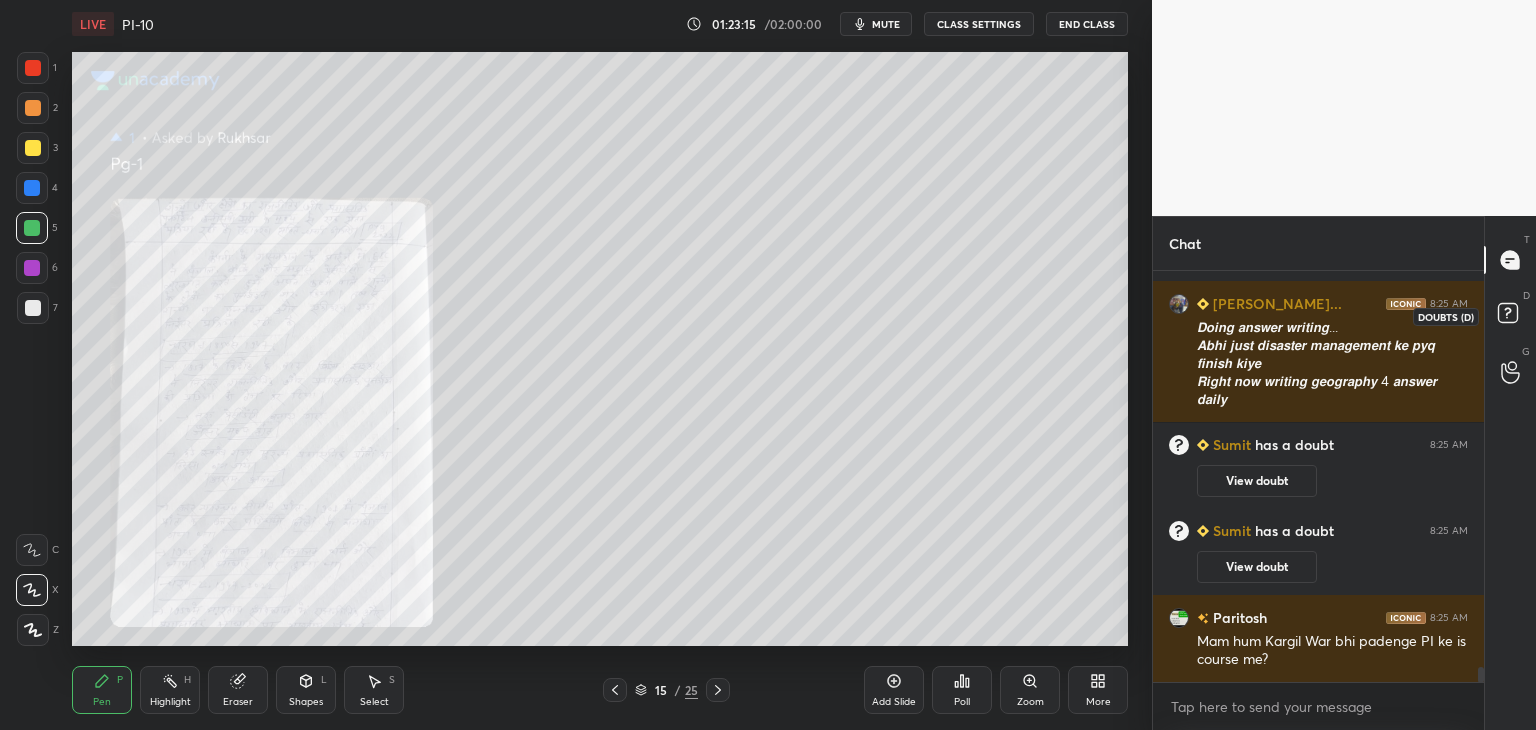 click 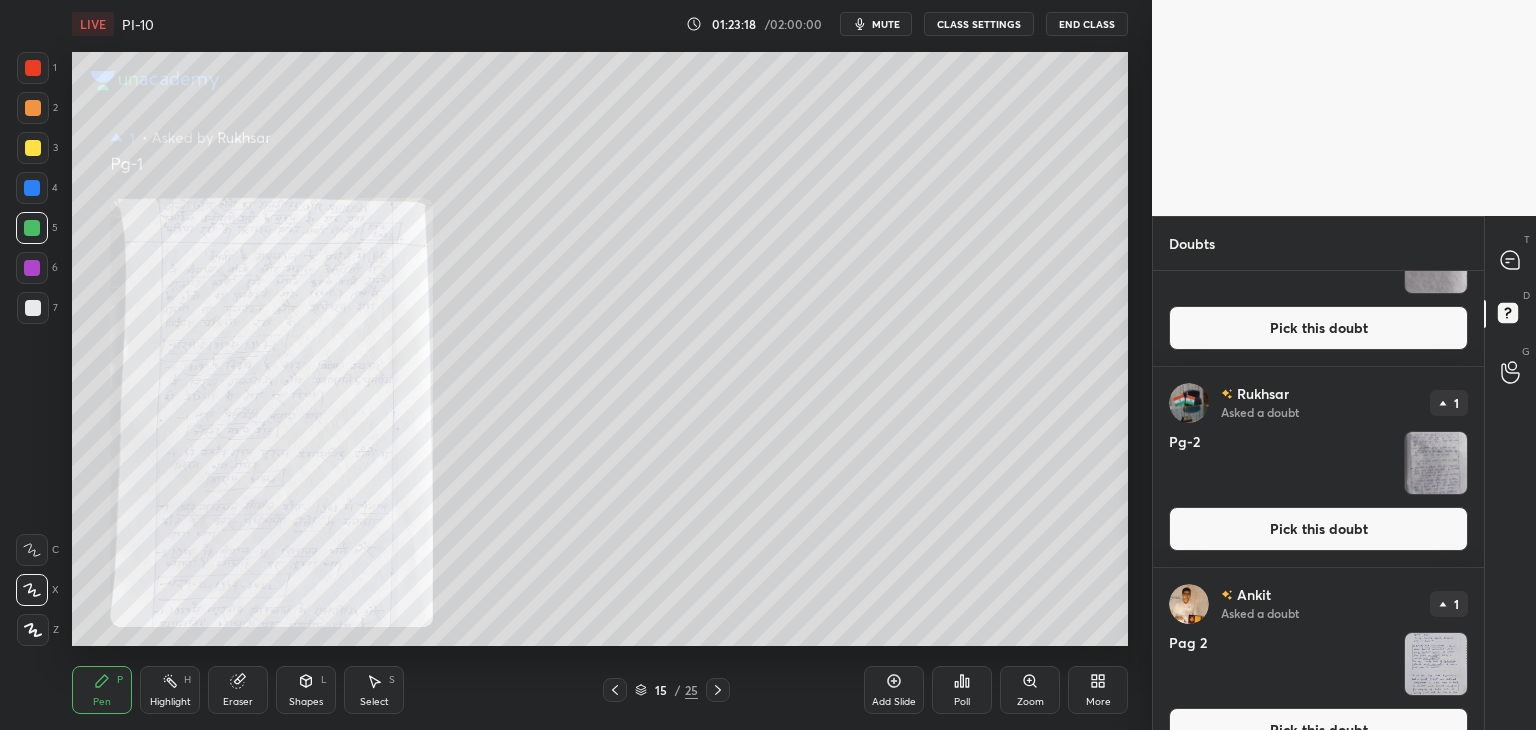 scroll, scrollTop: 1239, scrollLeft: 0, axis: vertical 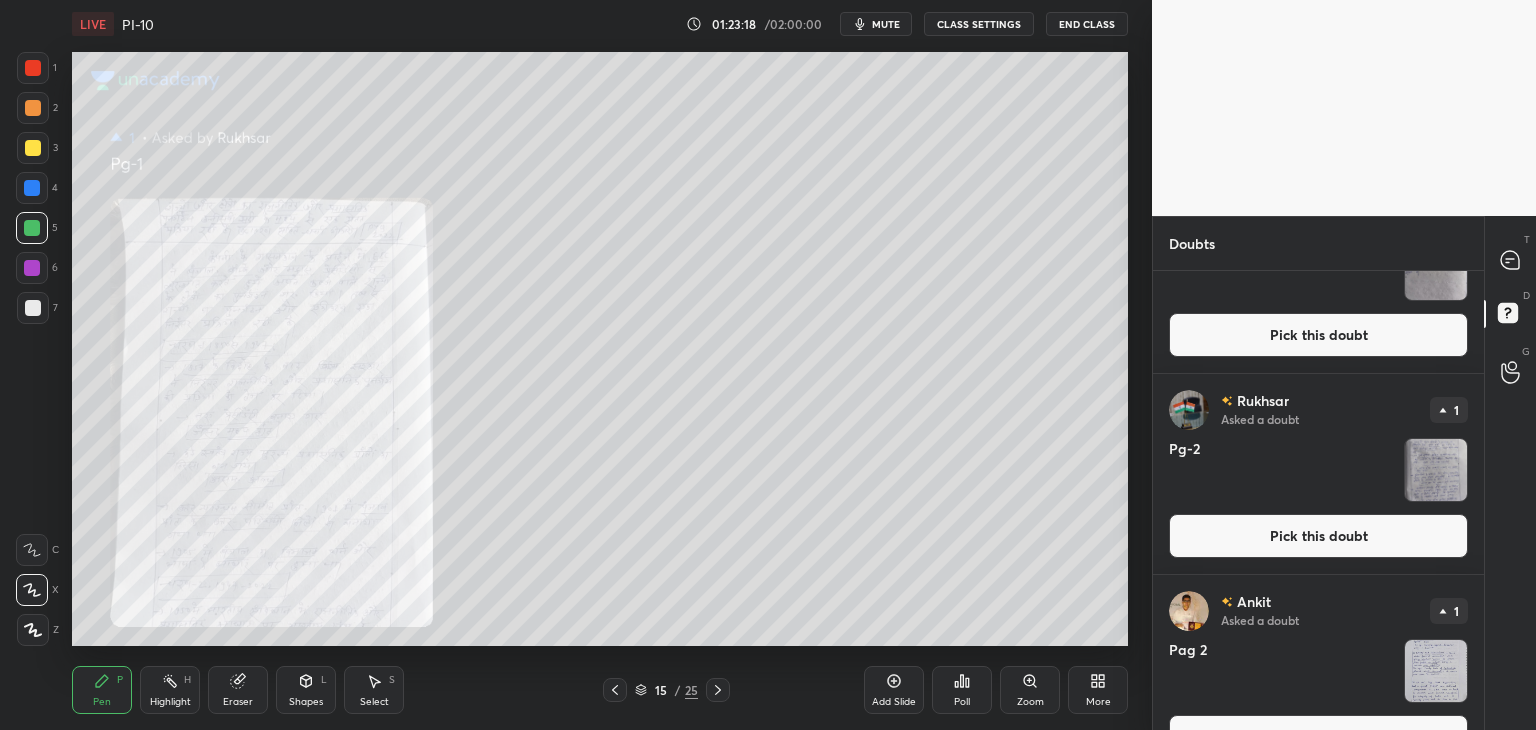 click on "Pick this doubt" at bounding box center (1318, 536) 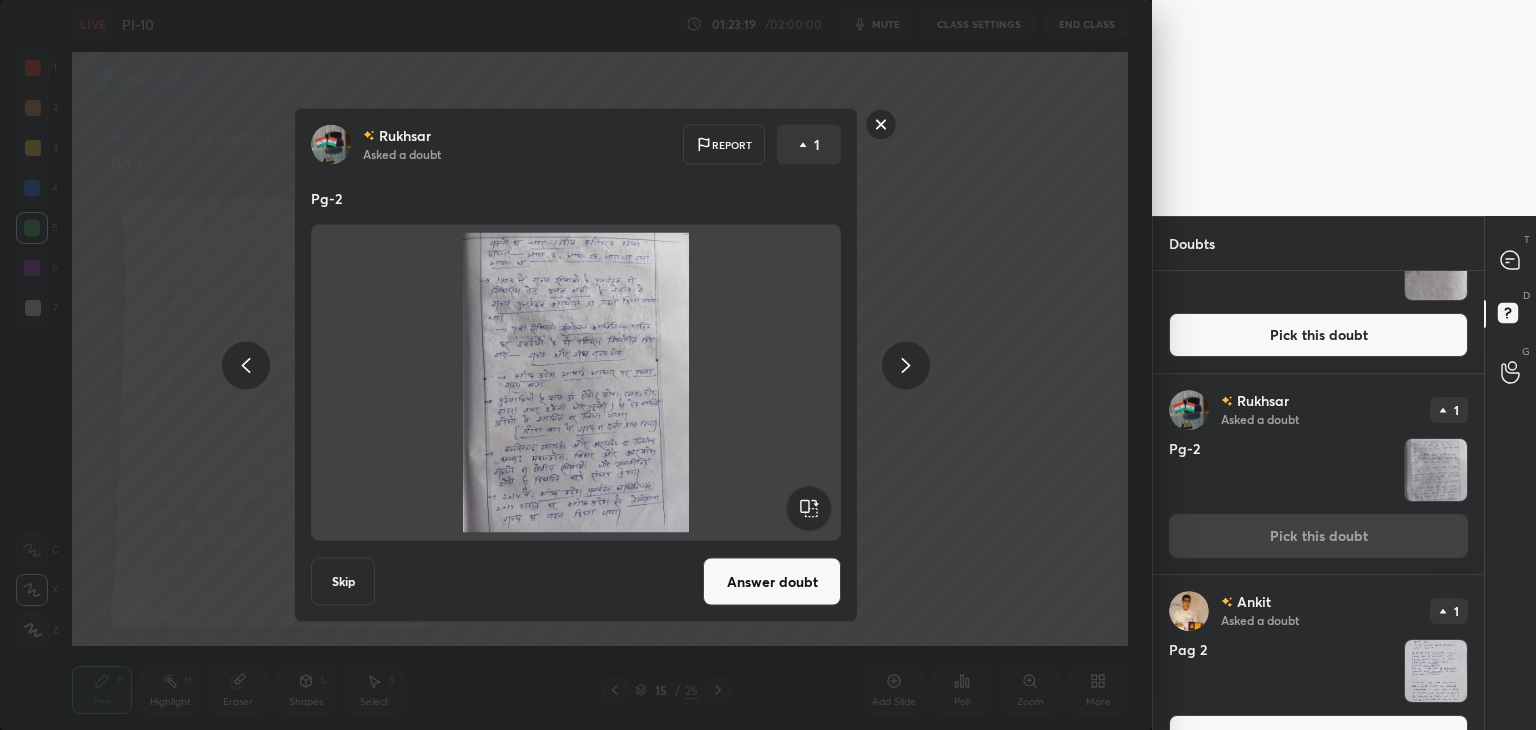 click on "Answer doubt" at bounding box center [772, 582] 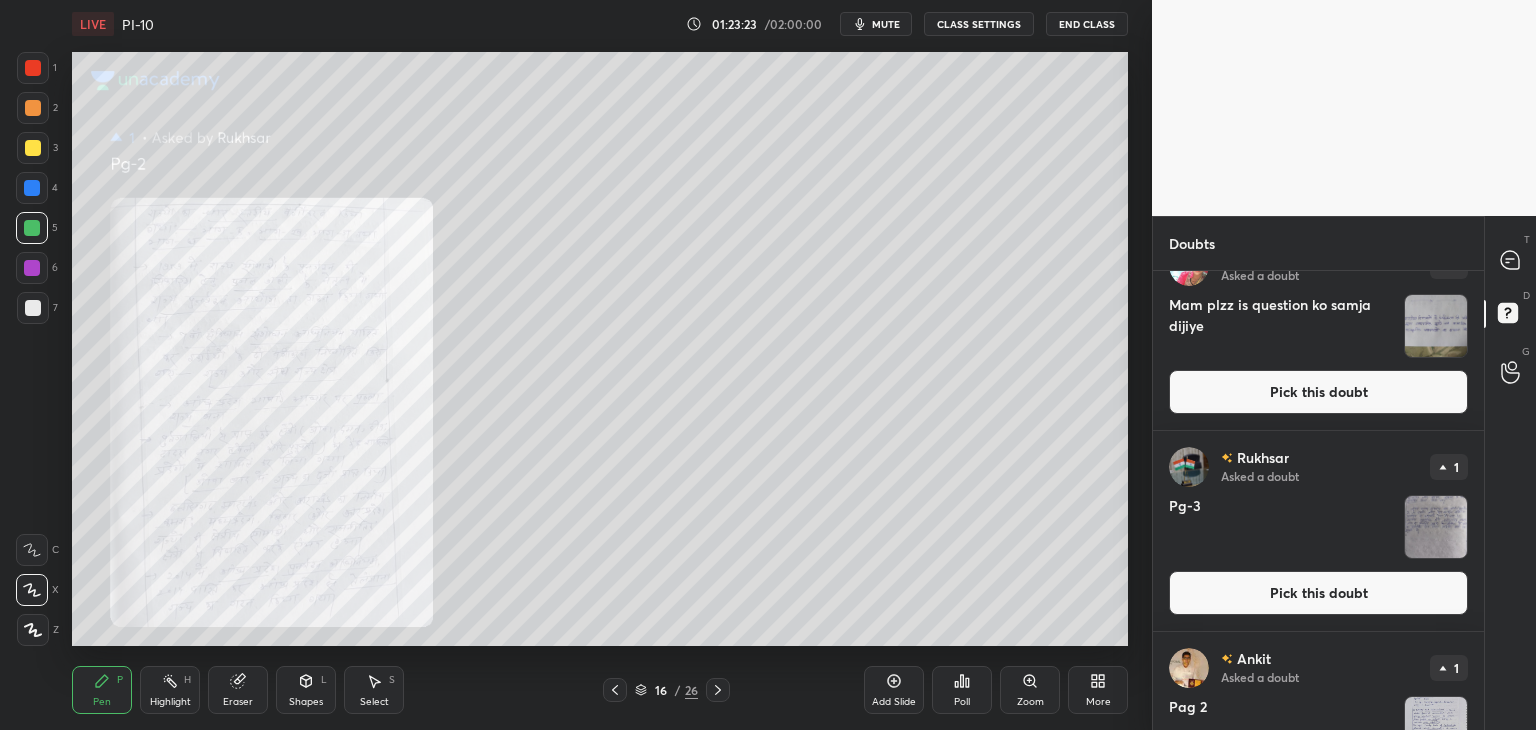 scroll, scrollTop: 1061, scrollLeft: 0, axis: vertical 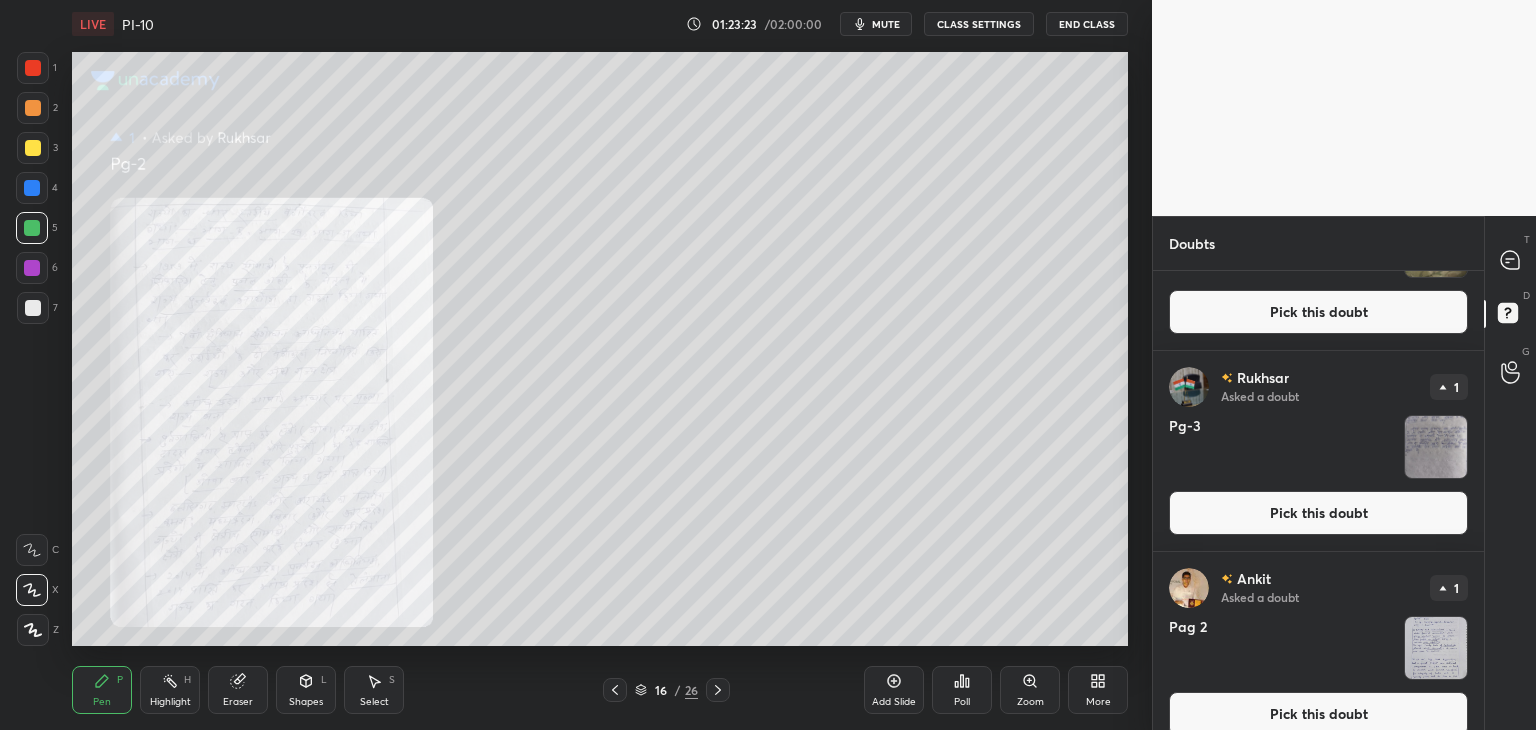click on "Pick this doubt" at bounding box center (1318, 513) 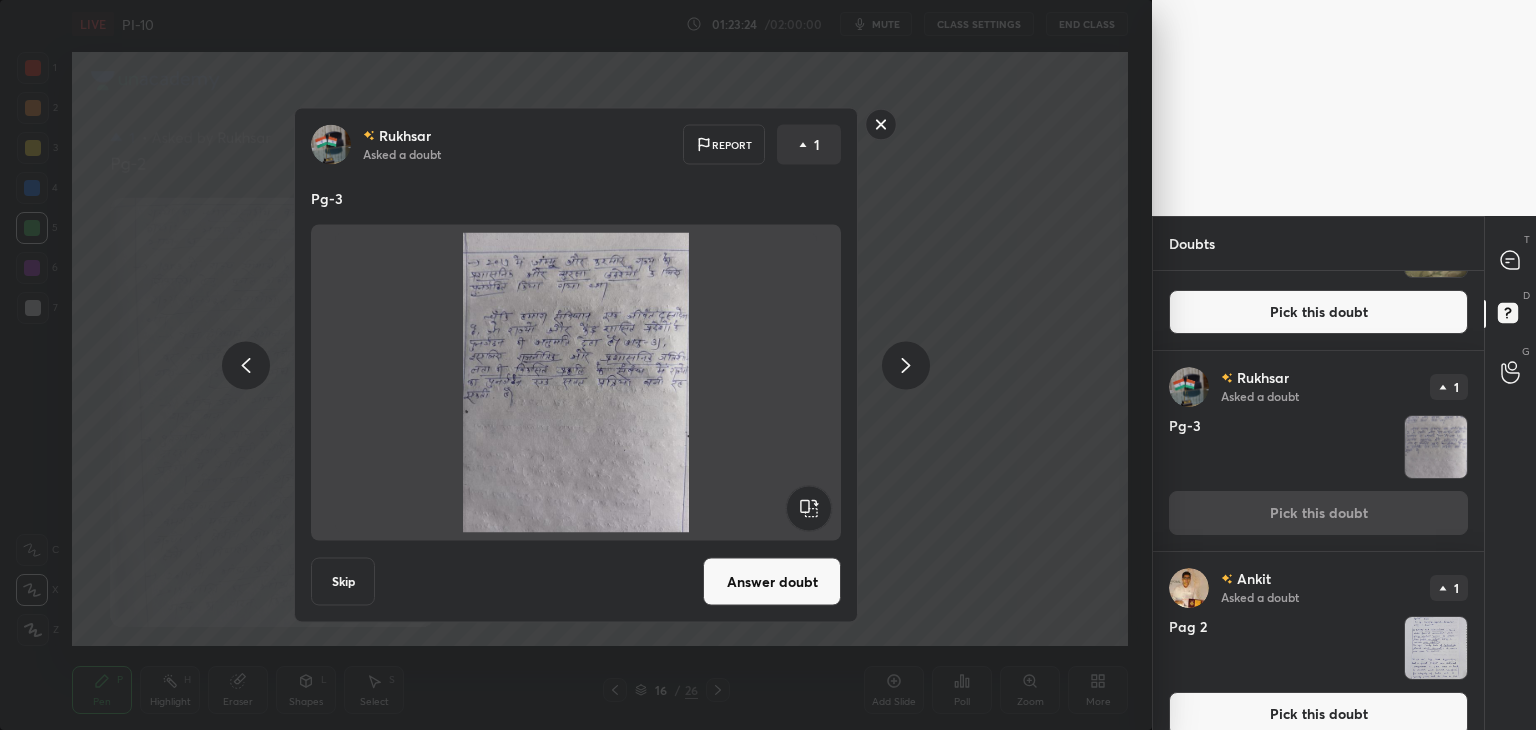 click on "Answer doubt" at bounding box center (772, 582) 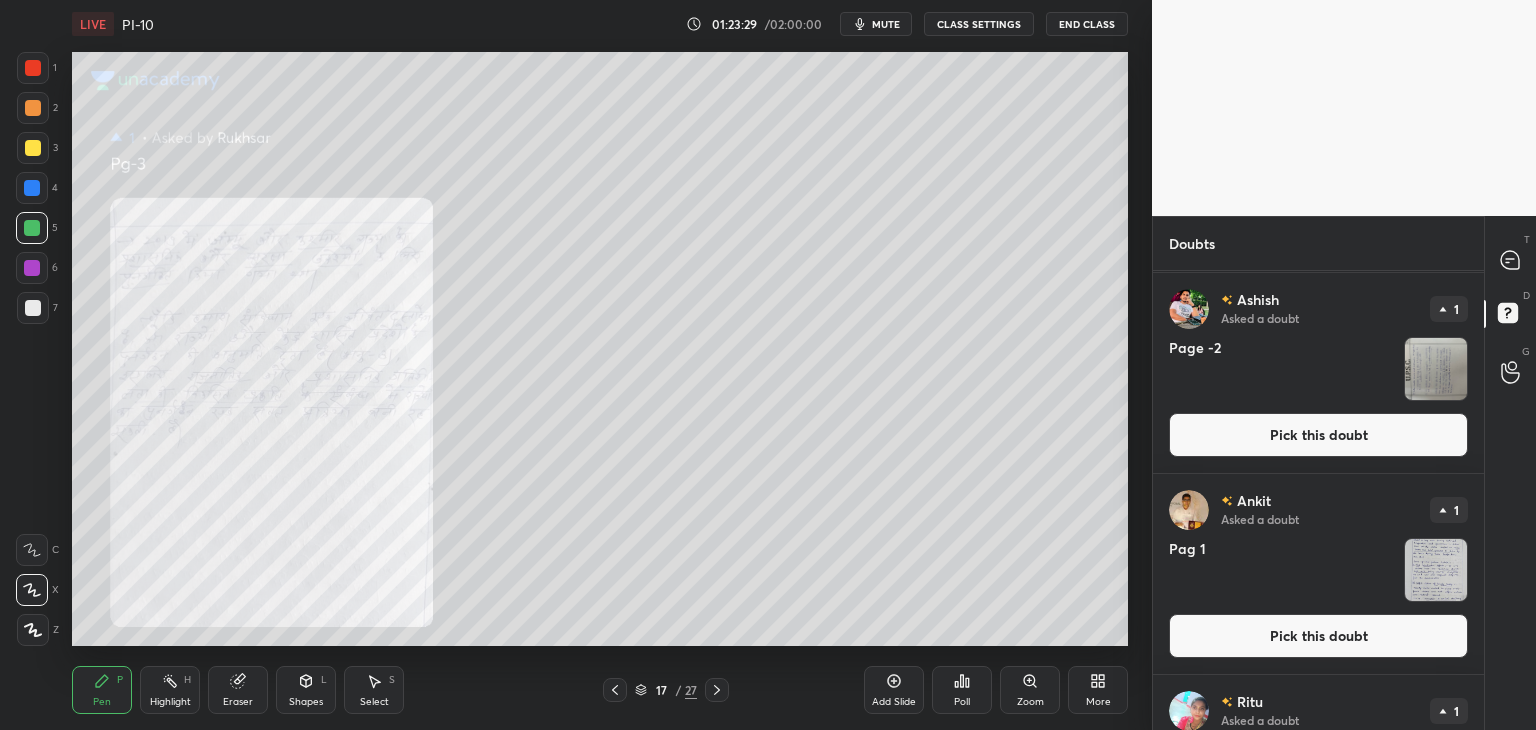 scroll, scrollTop: 1405, scrollLeft: 0, axis: vertical 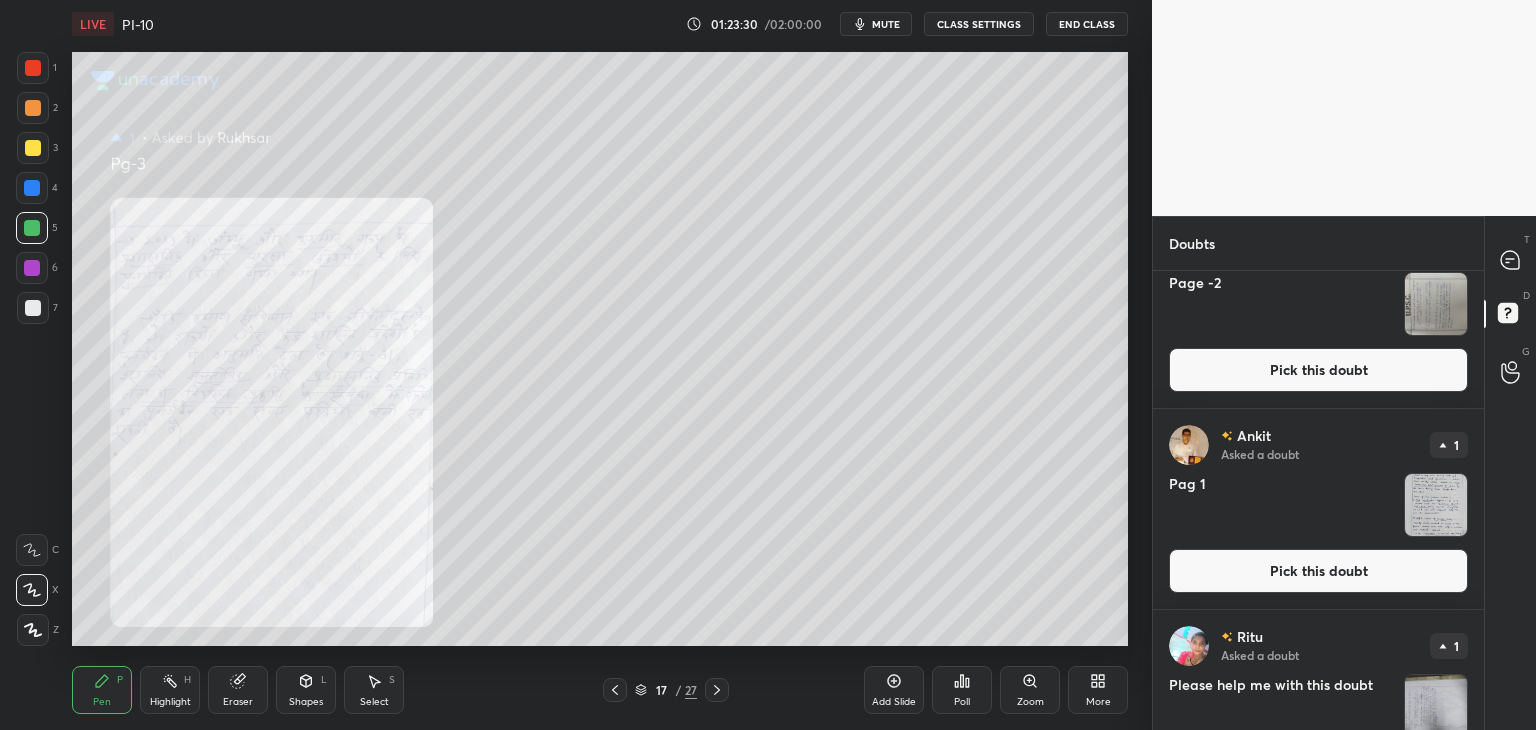 click on "Pick this doubt" at bounding box center [1318, 571] 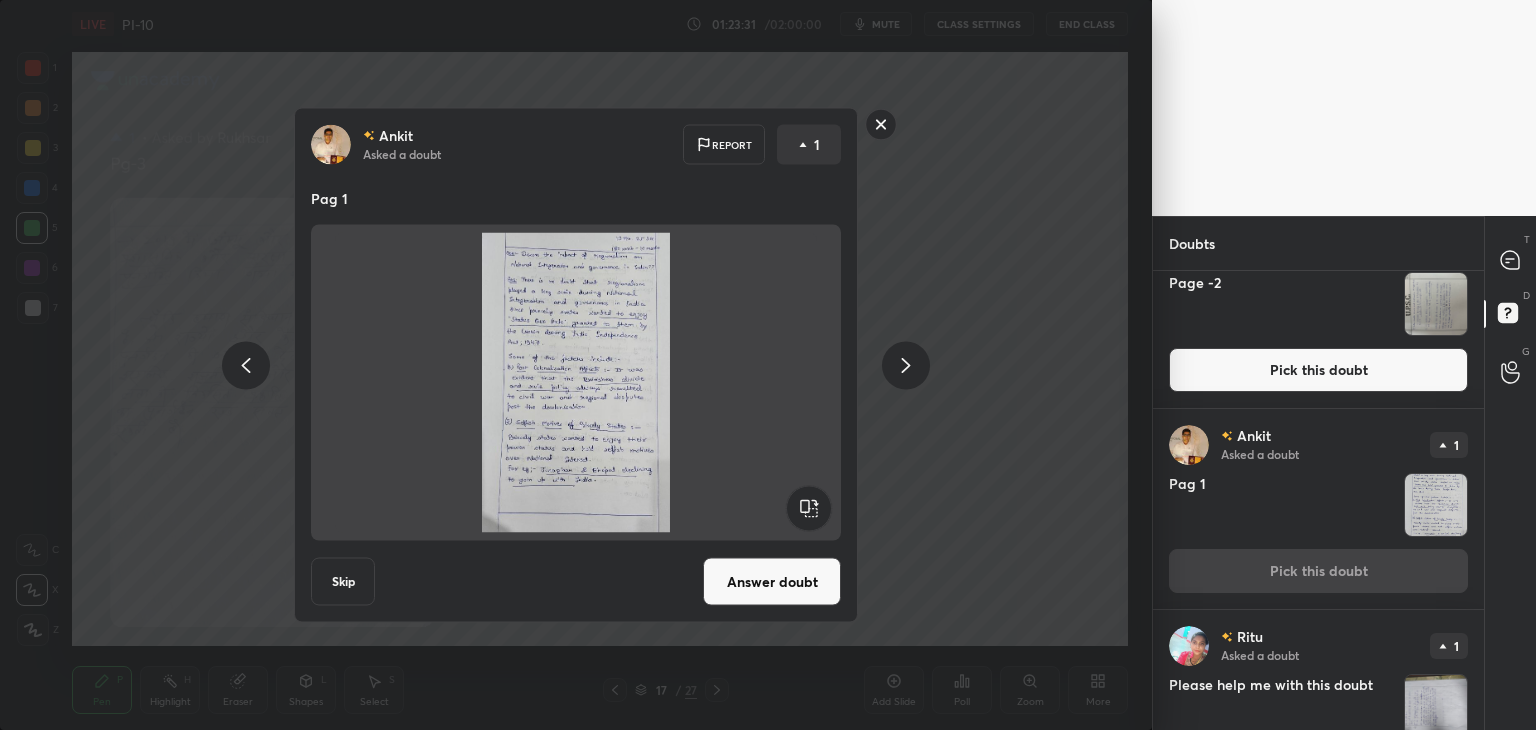 click on "Answer doubt" at bounding box center [772, 582] 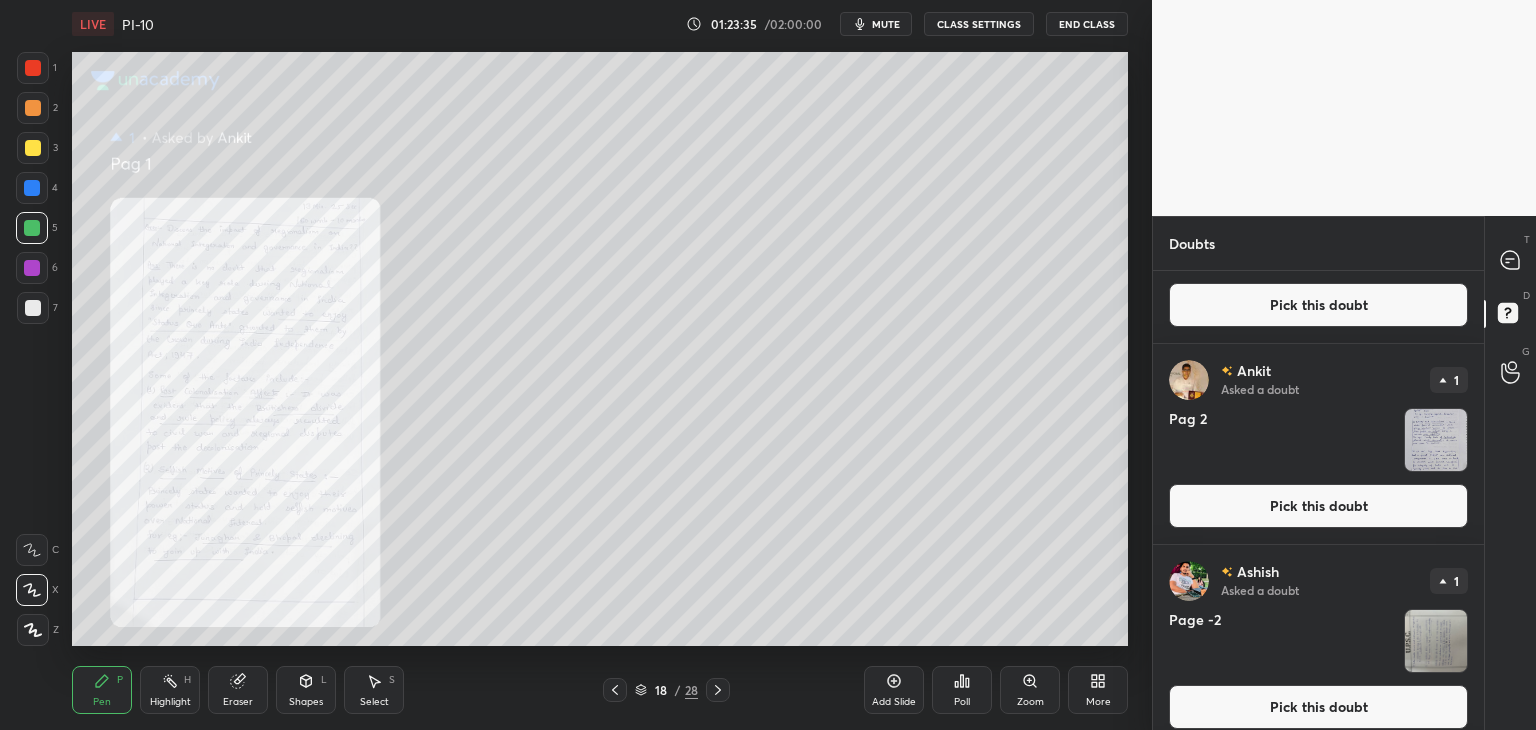 scroll, scrollTop: 1080, scrollLeft: 0, axis: vertical 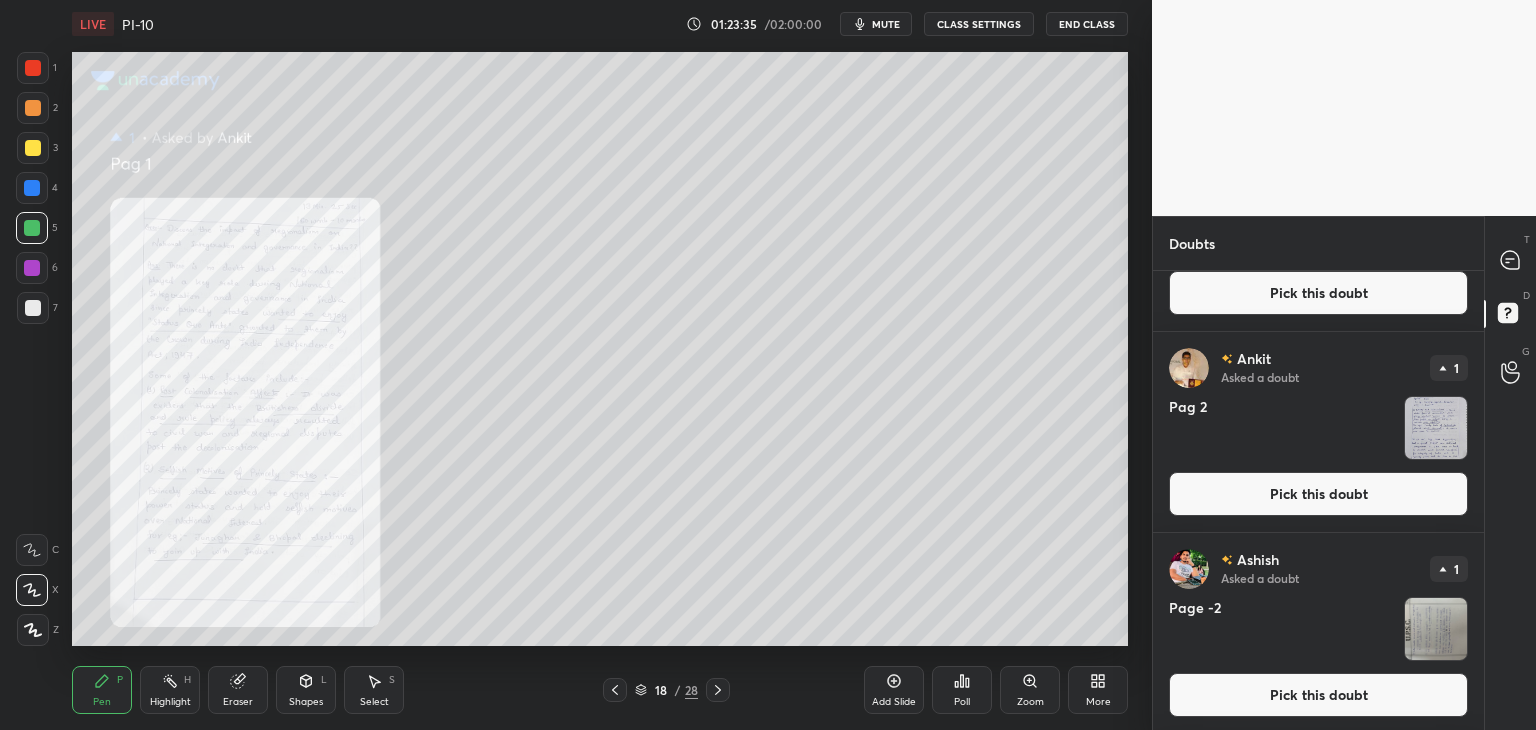 click on "Pick this doubt" at bounding box center [1318, 494] 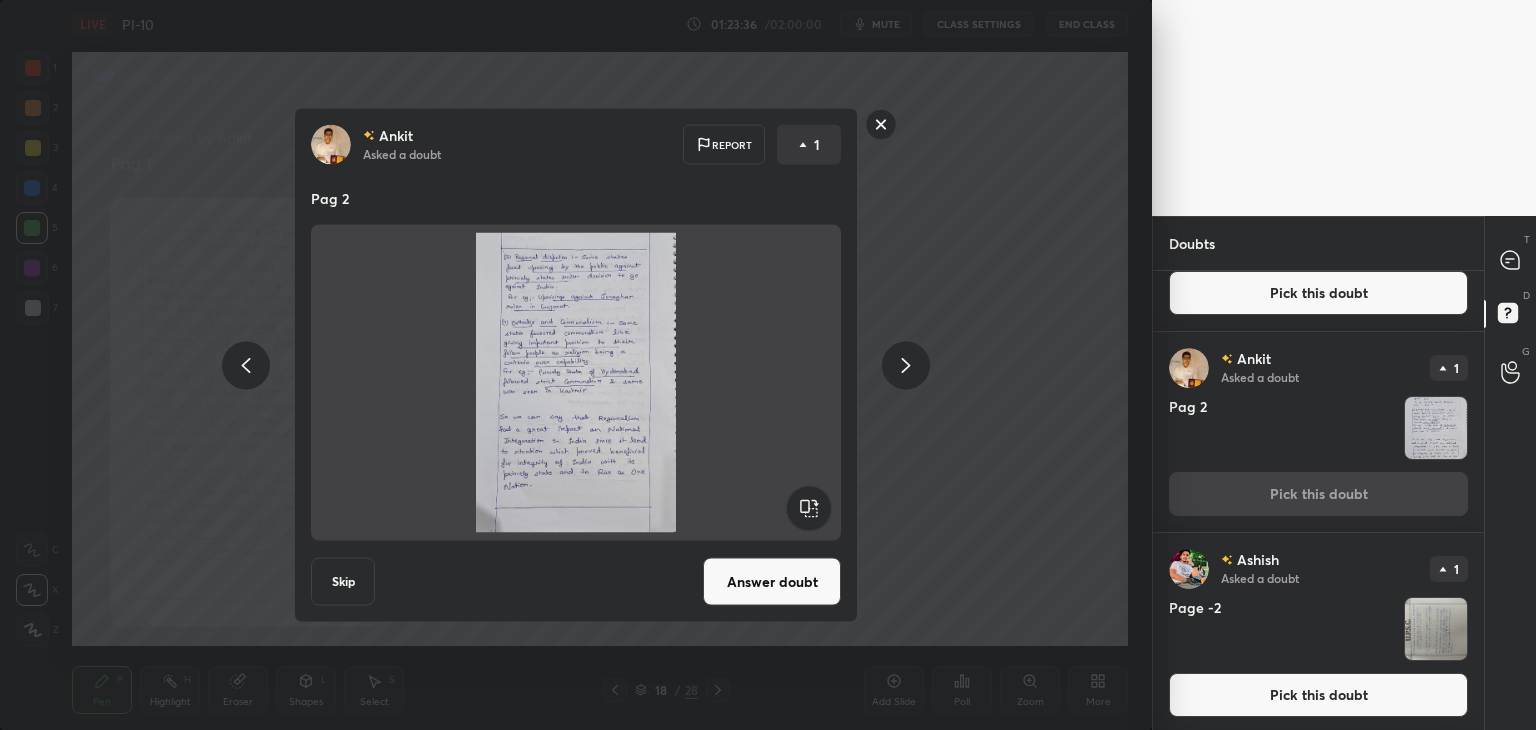 click on "Answer doubt" at bounding box center (772, 582) 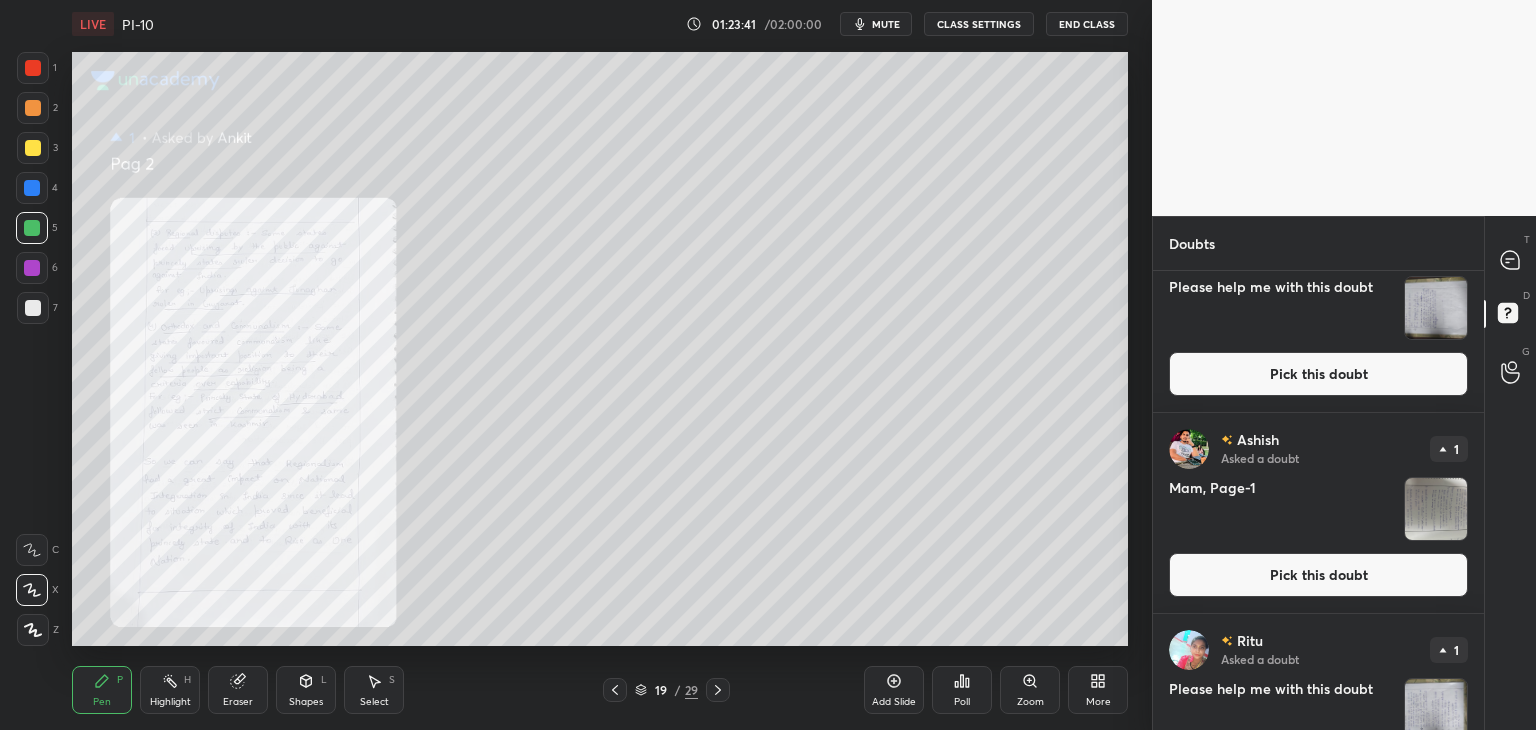scroll, scrollTop: 1412, scrollLeft: 0, axis: vertical 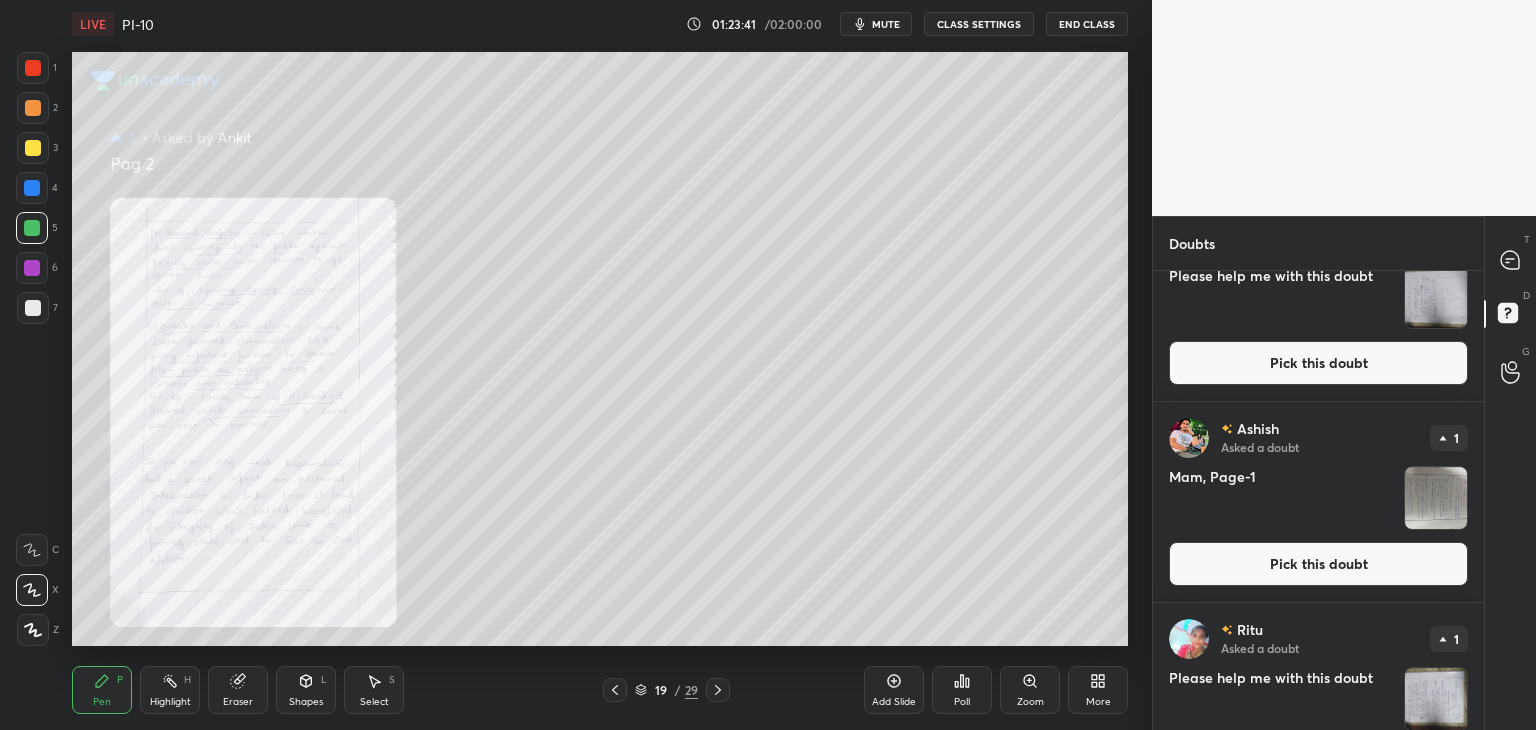 click on "Pick this doubt" at bounding box center [1318, 564] 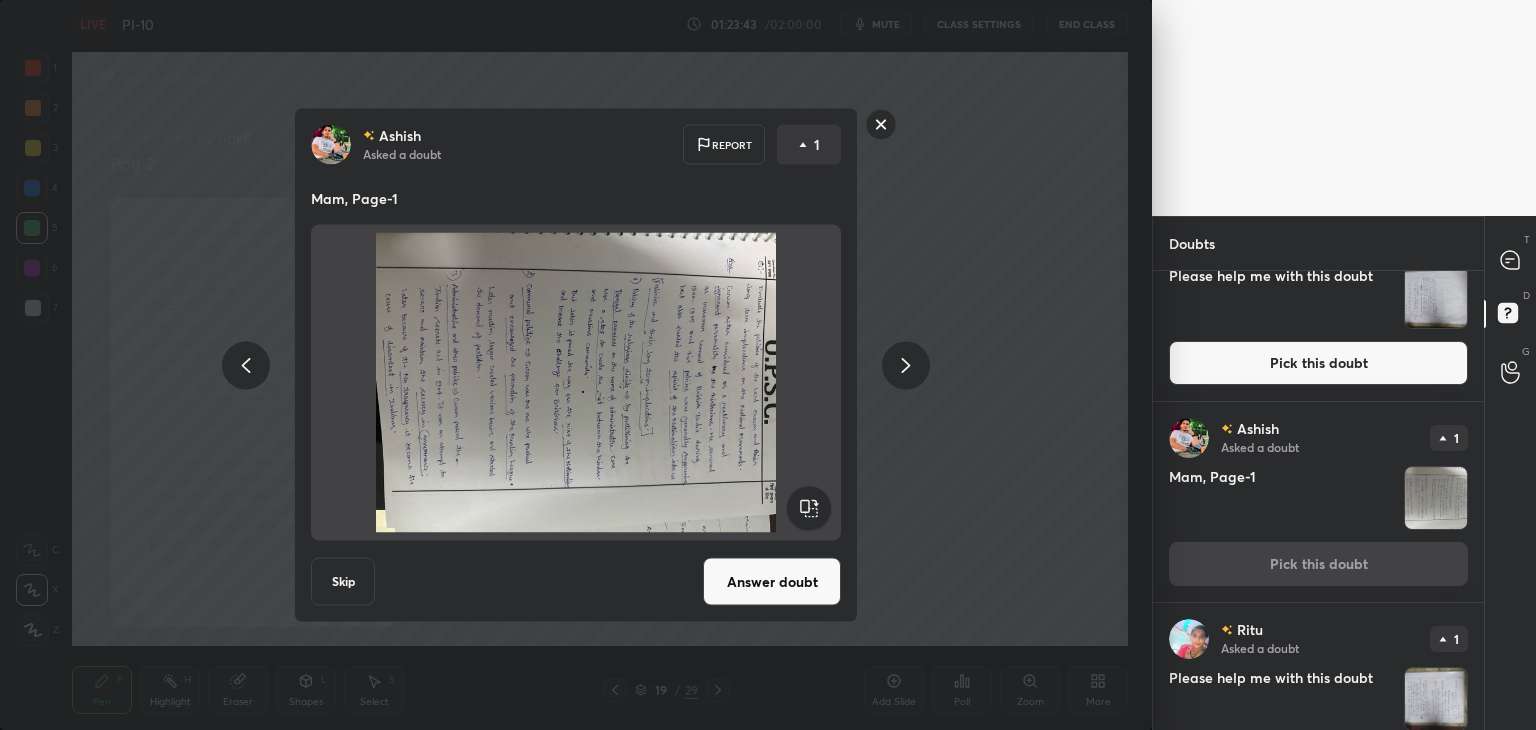 click 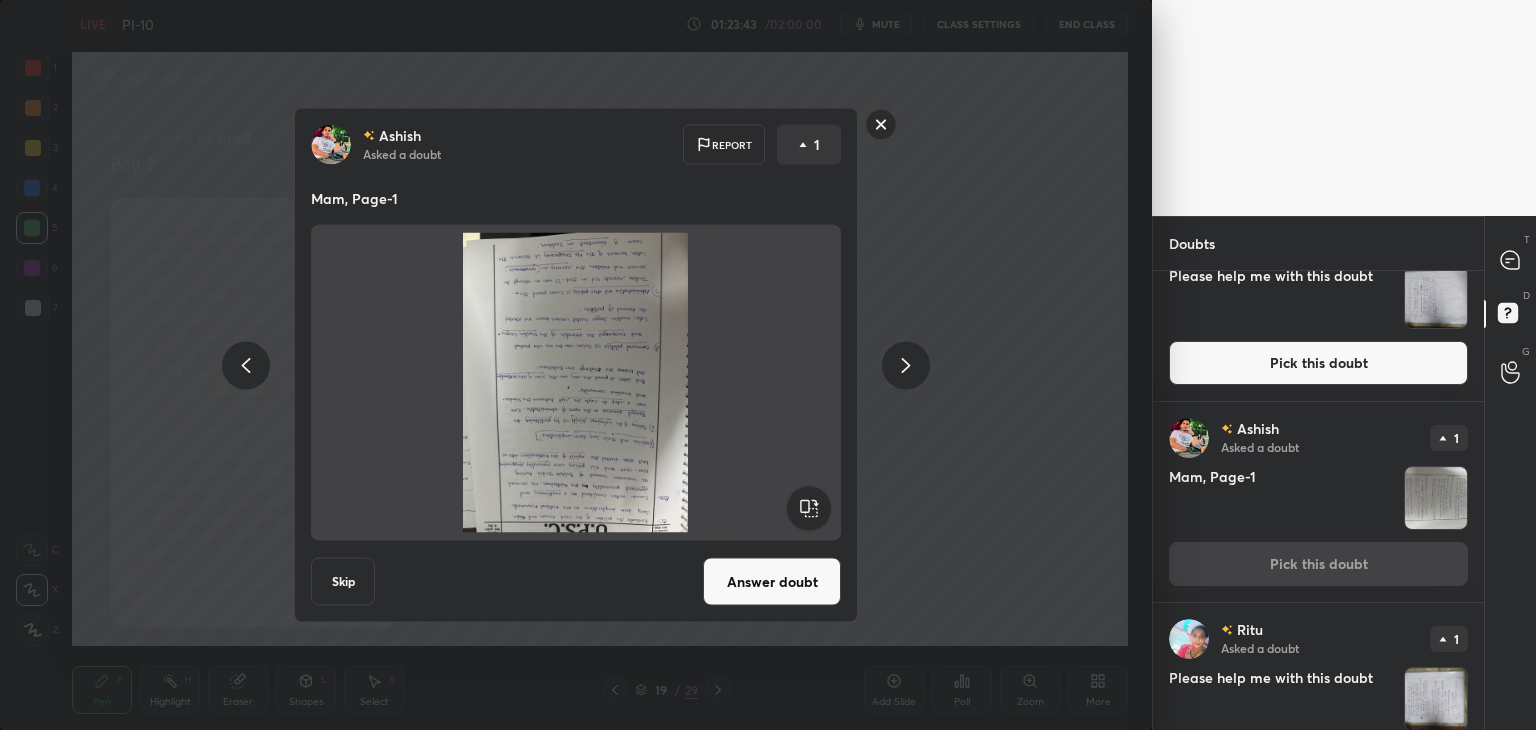 click 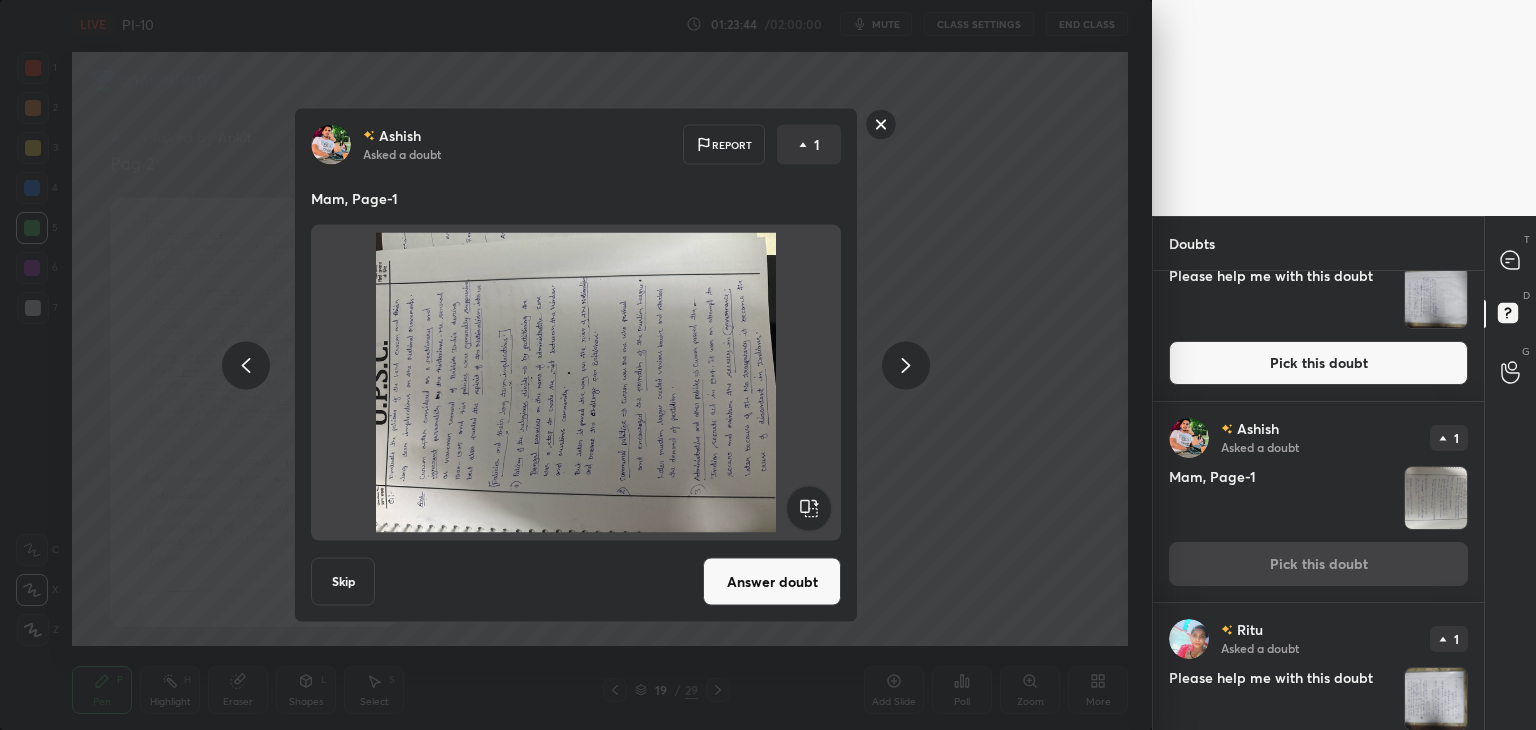 click 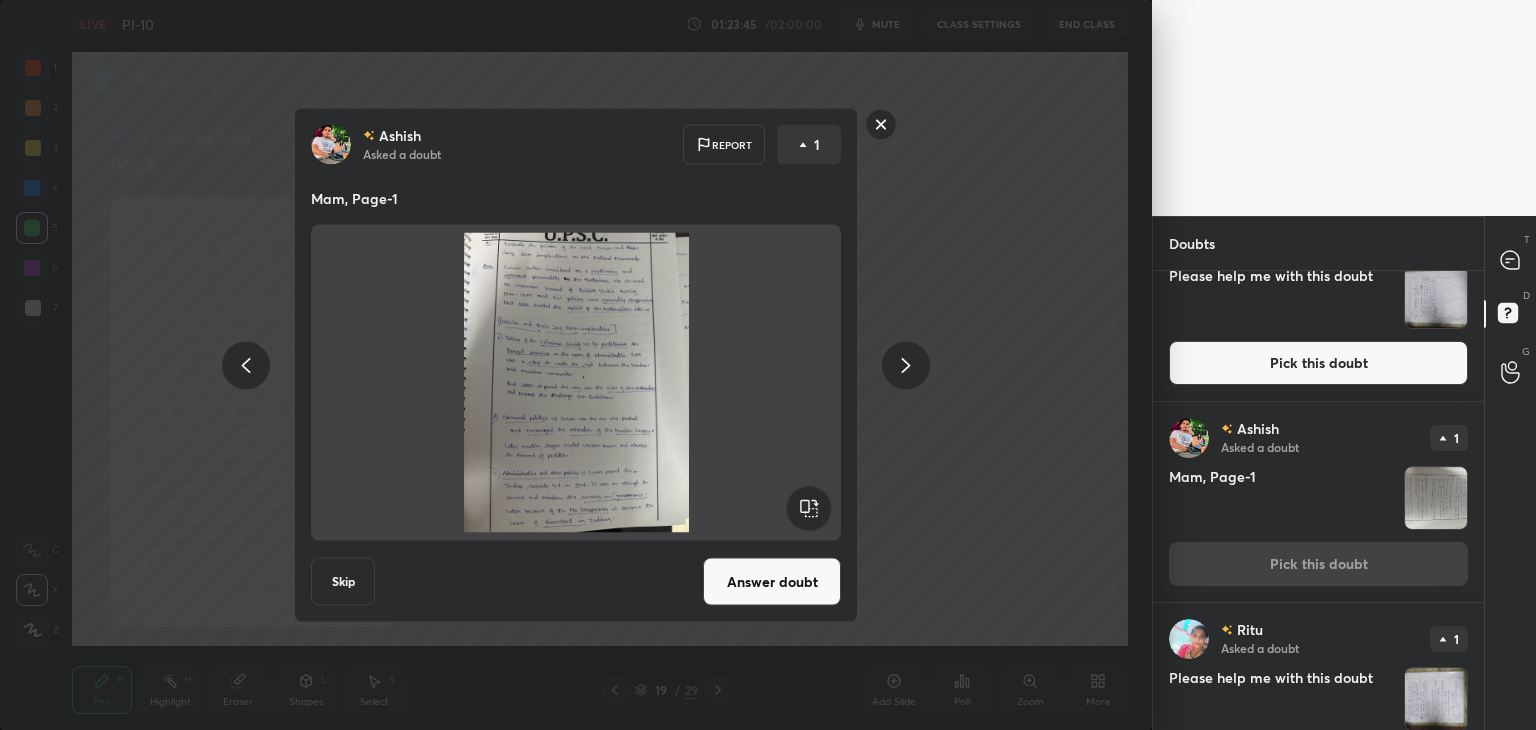 click on "Answer doubt" at bounding box center (772, 582) 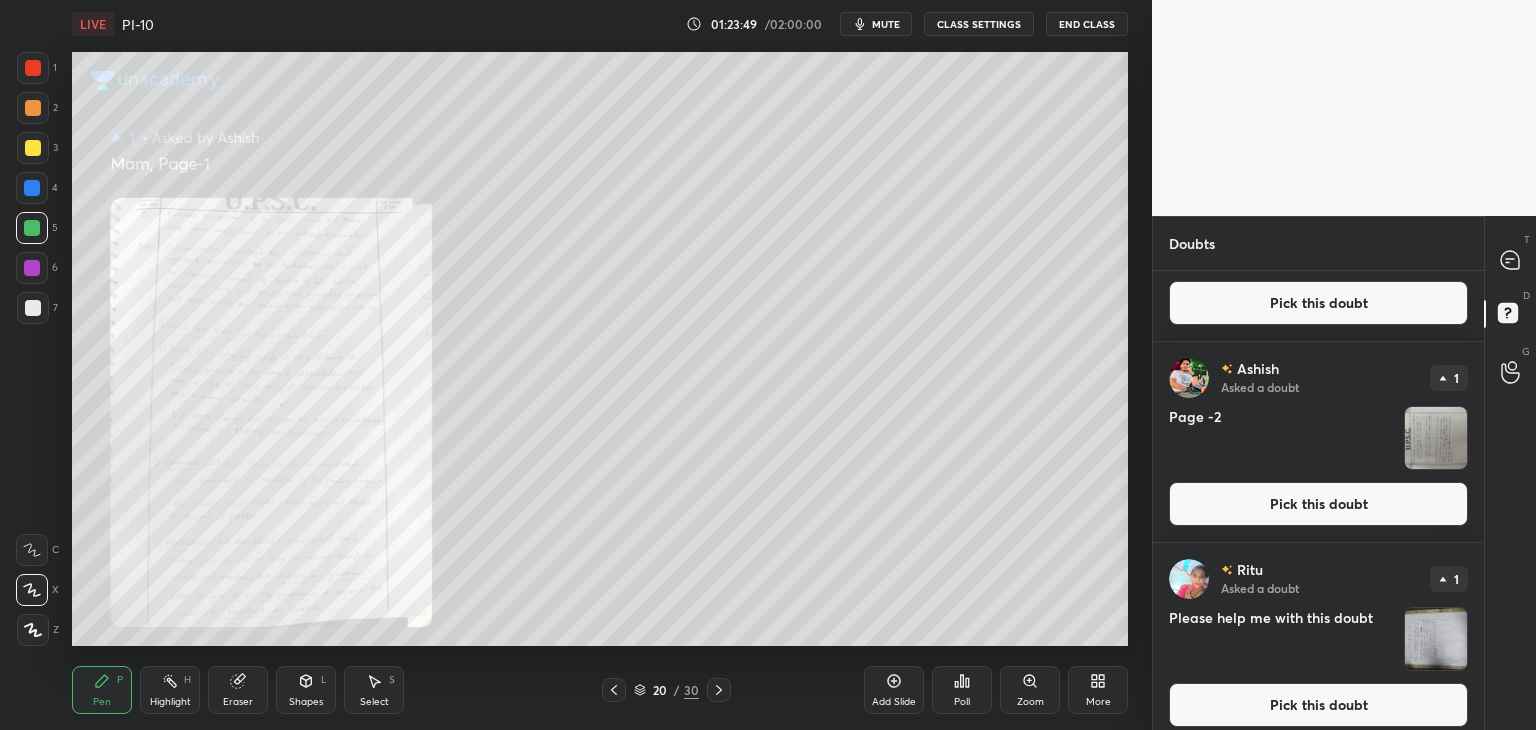 scroll, scrollTop: 1089, scrollLeft: 0, axis: vertical 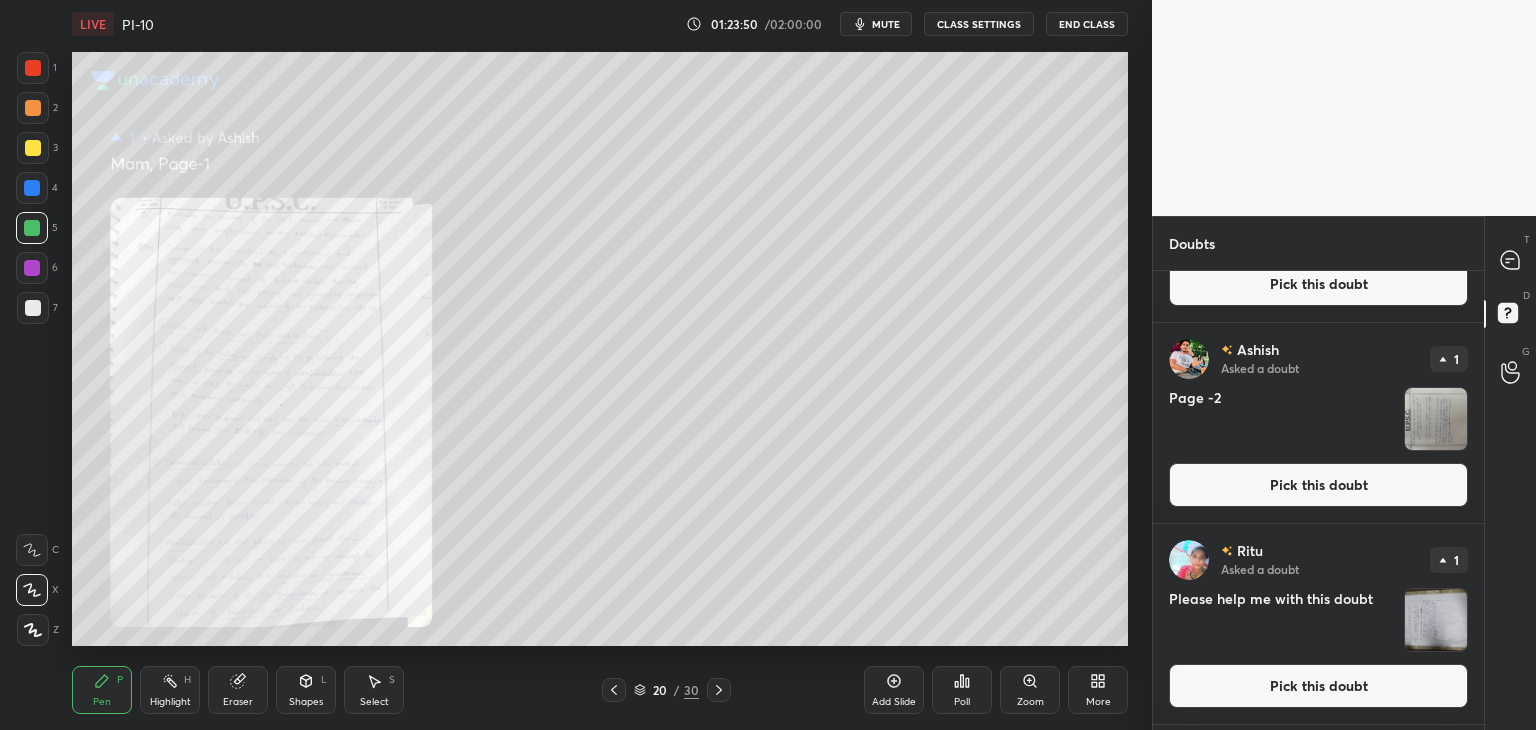 click on "Pick this doubt" at bounding box center [1318, 485] 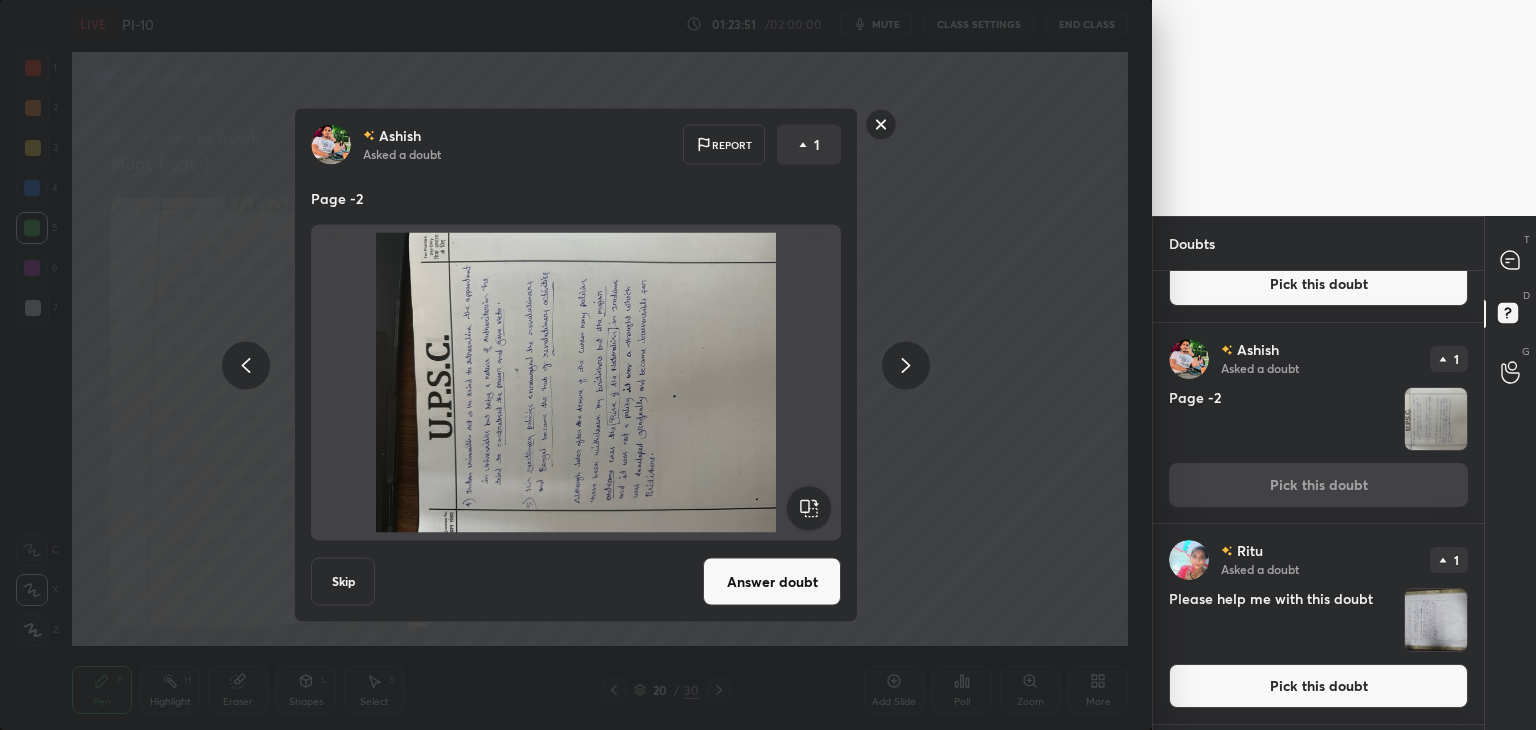 click 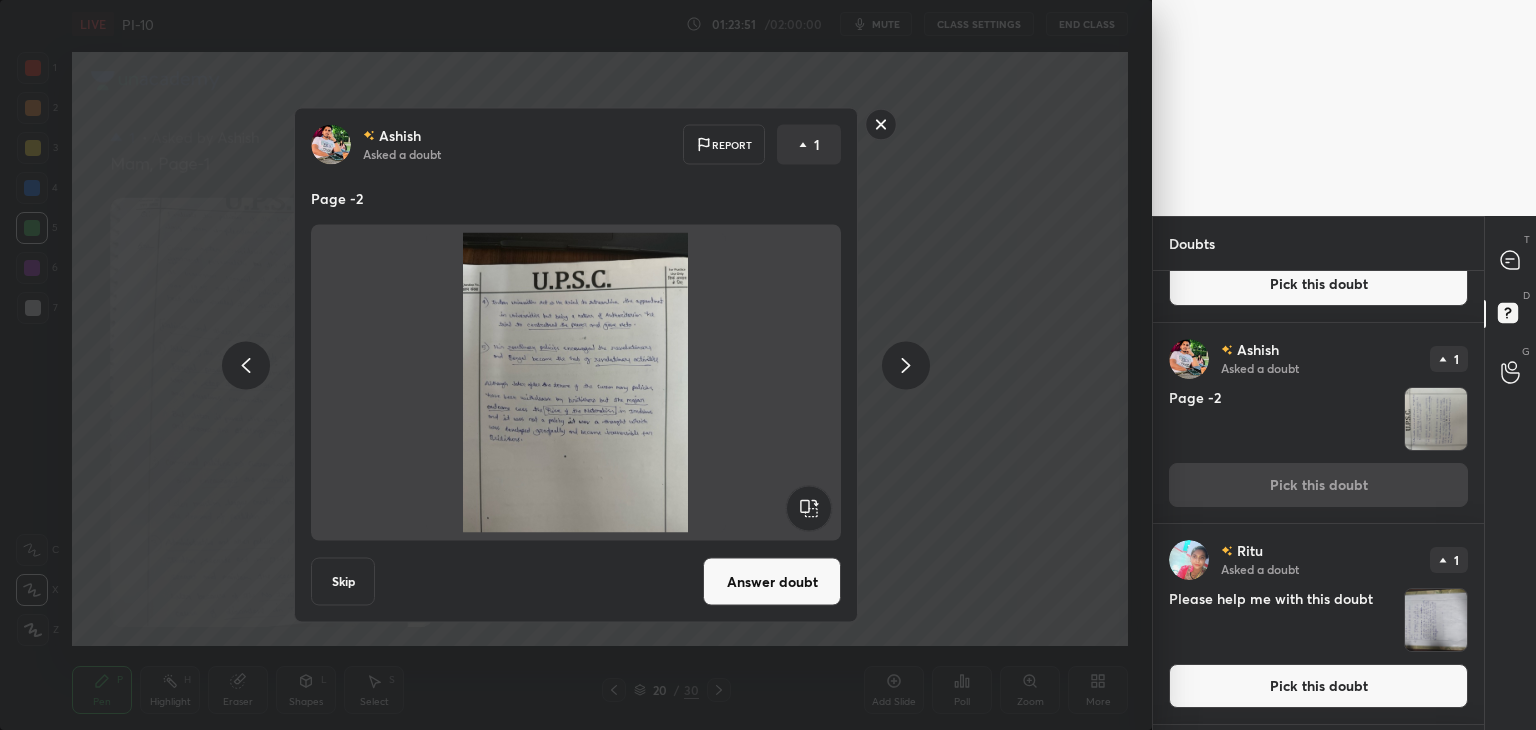 click 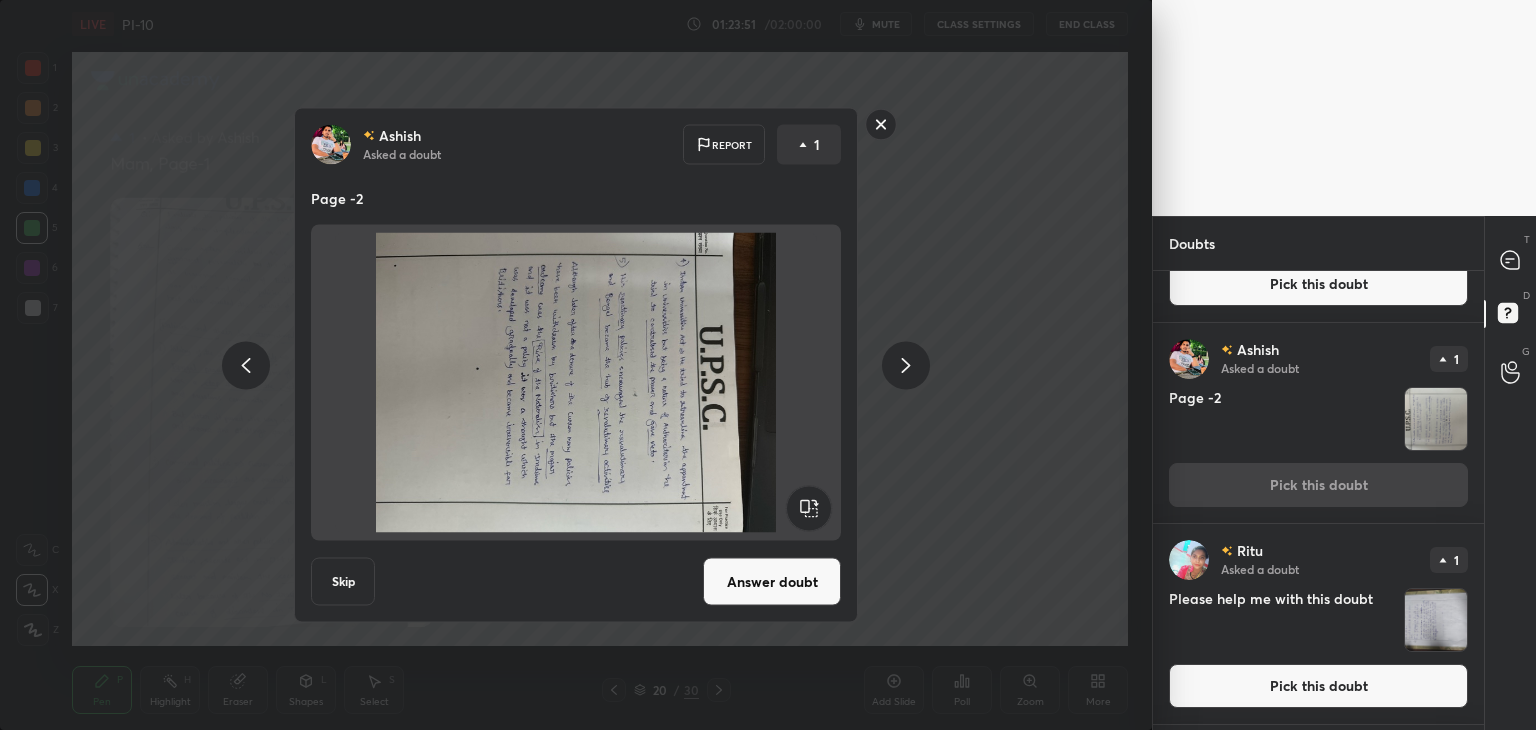 click 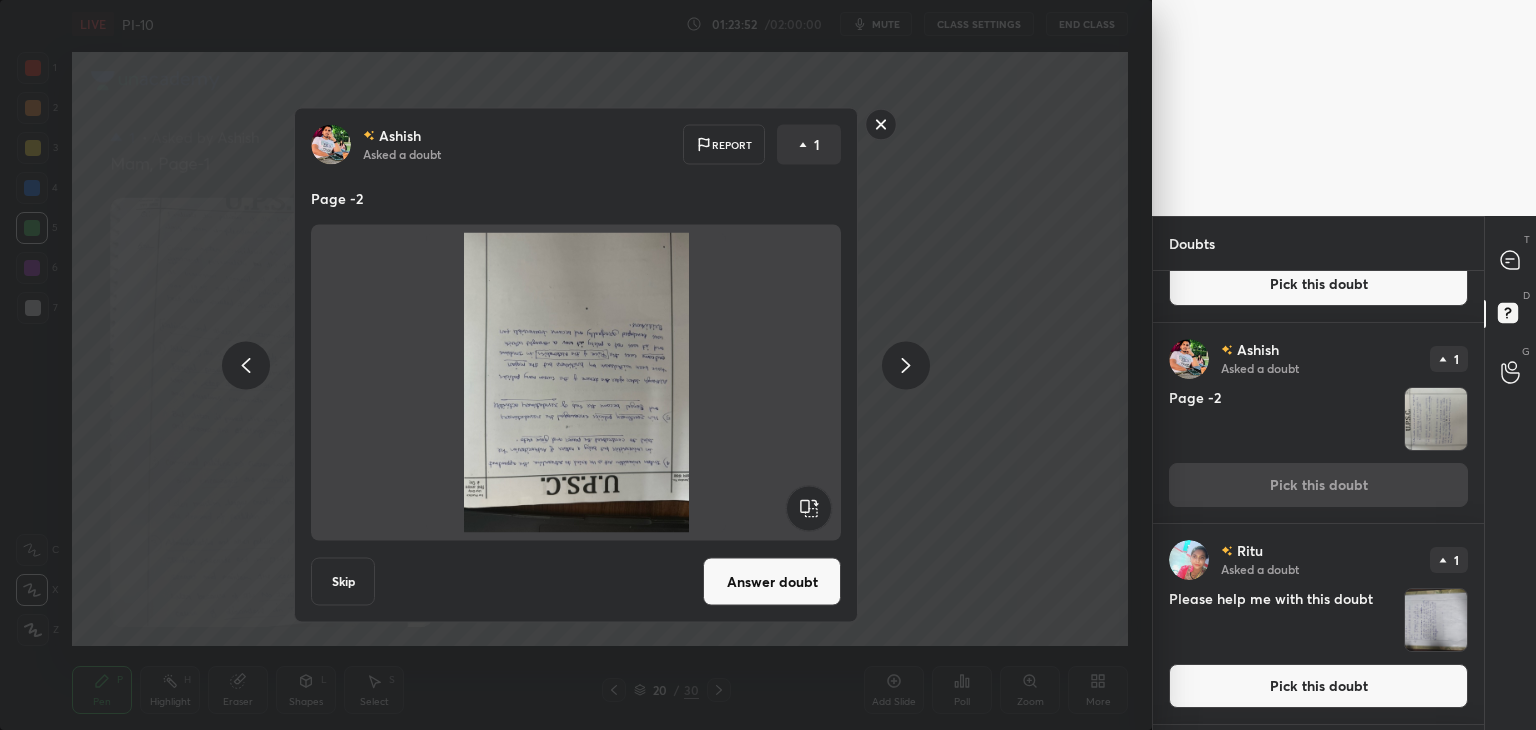 click 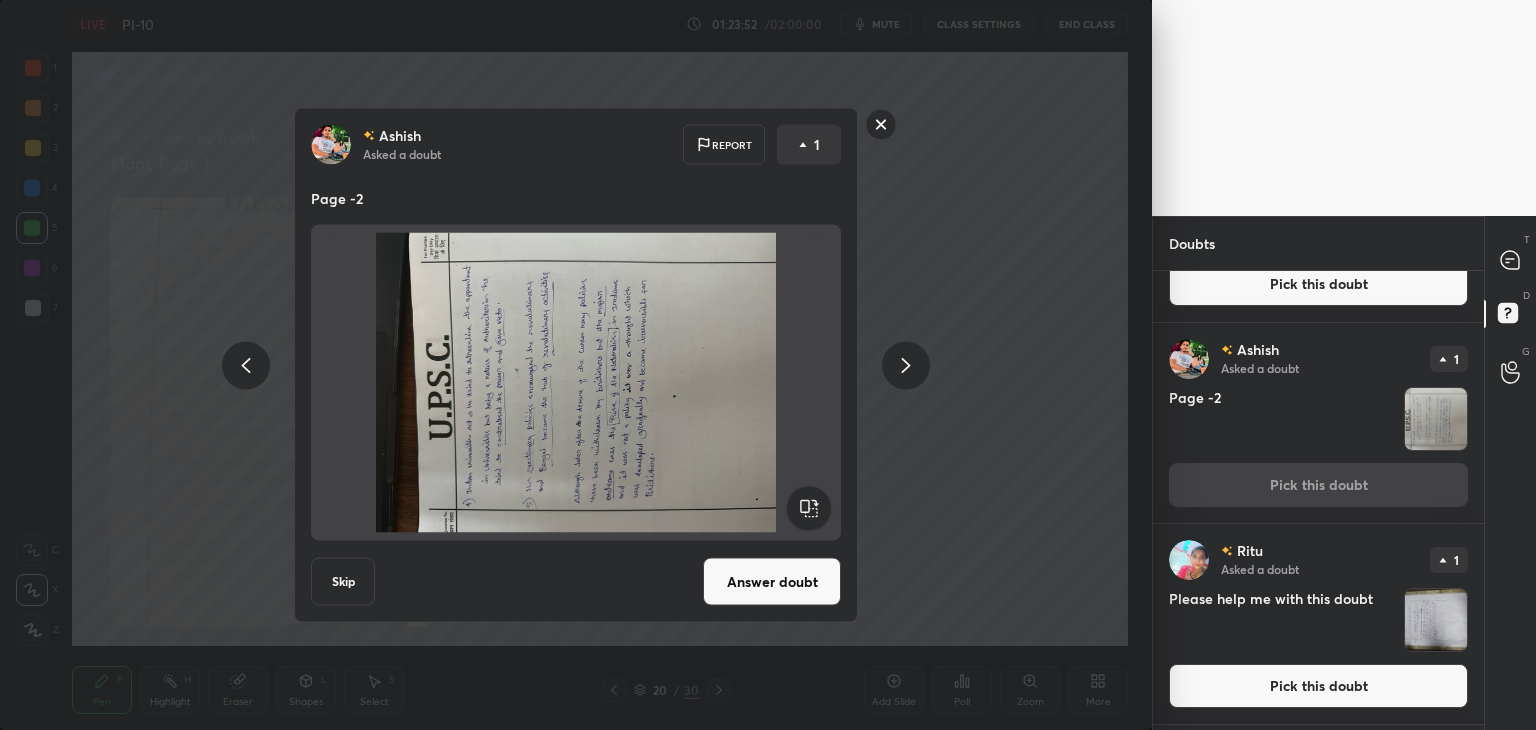 click 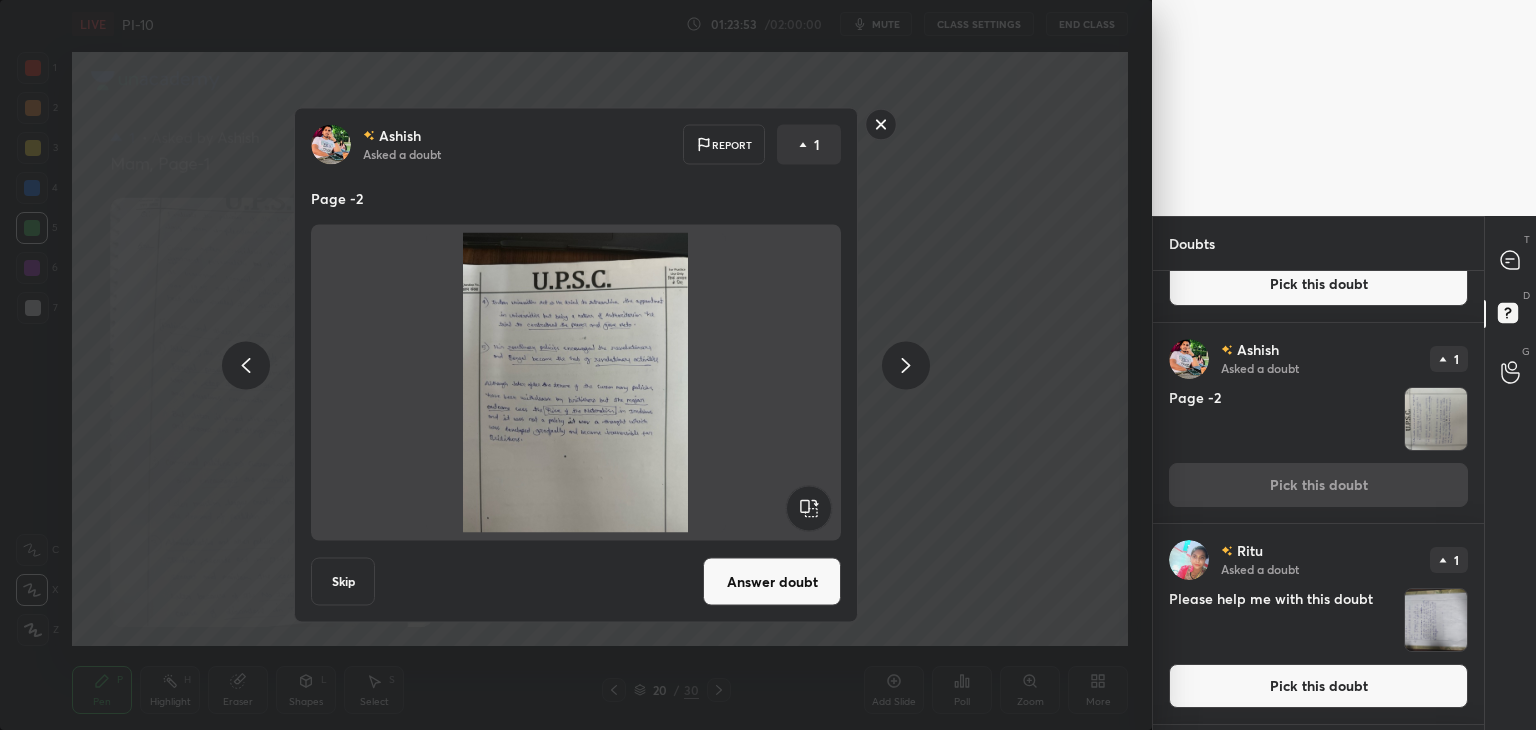 click on "Answer doubt" at bounding box center (772, 582) 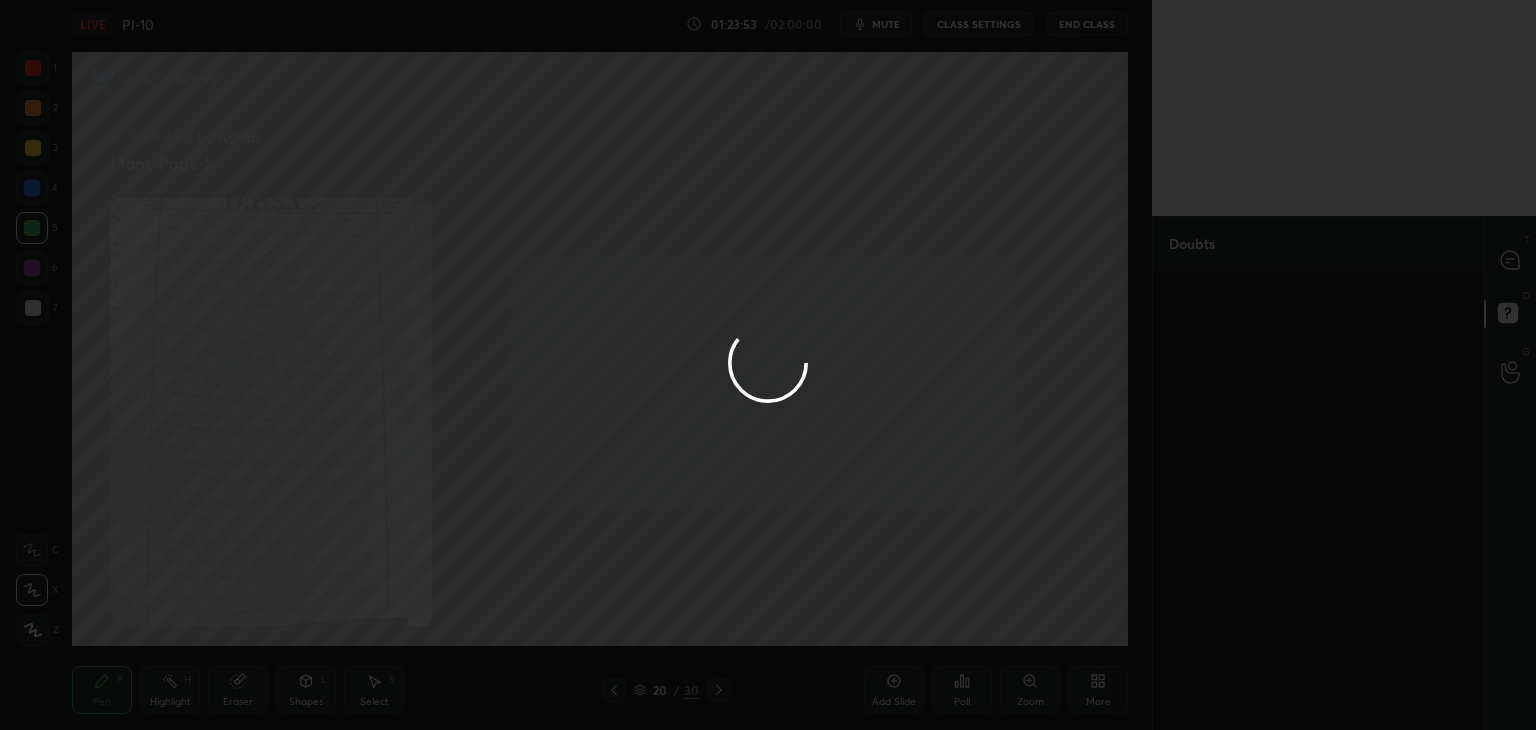 scroll, scrollTop: 0, scrollLeft: 0, axis: both 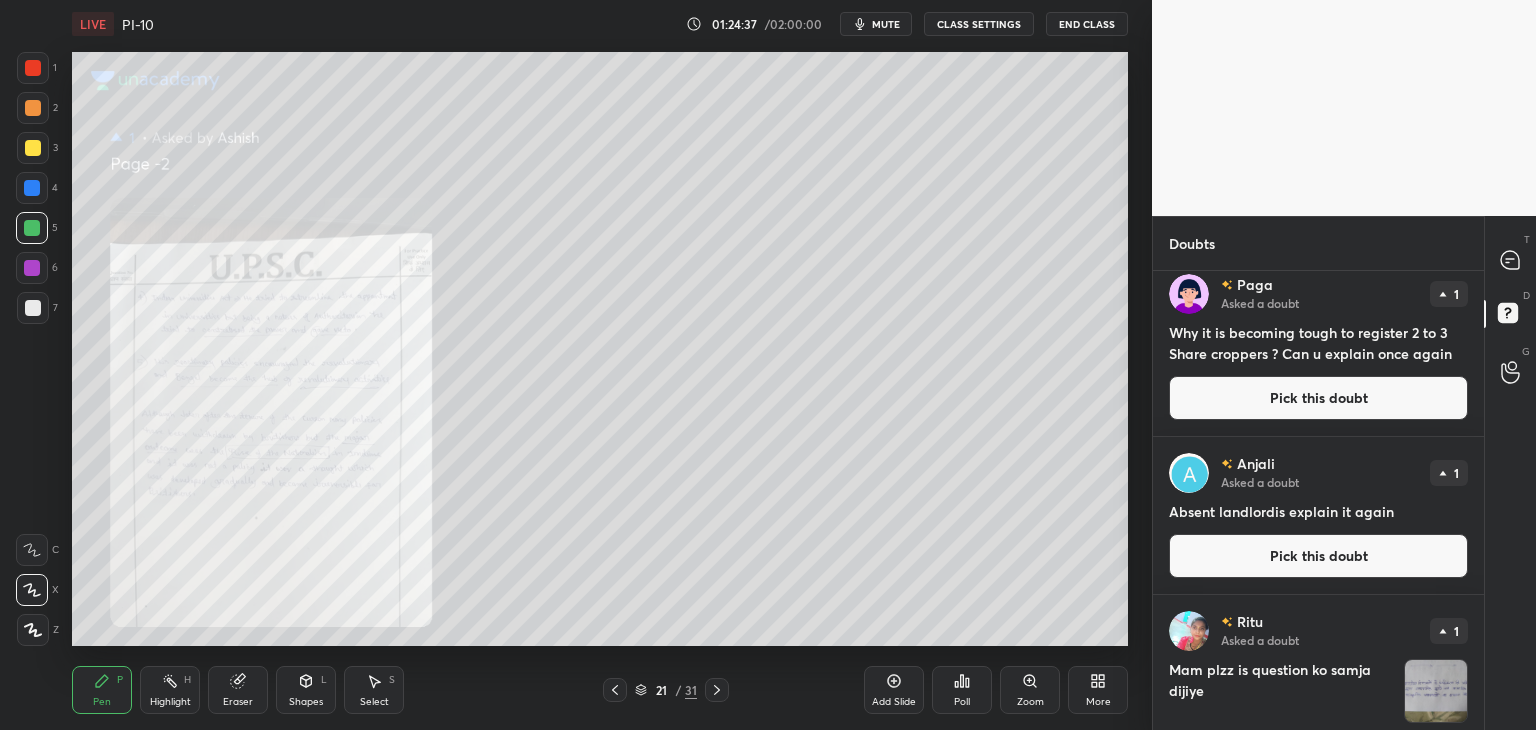drag, startPoint x: 1486, startPoint y: 429, endPoint x: 1480, endPoint y: 396, distance: 33.54102 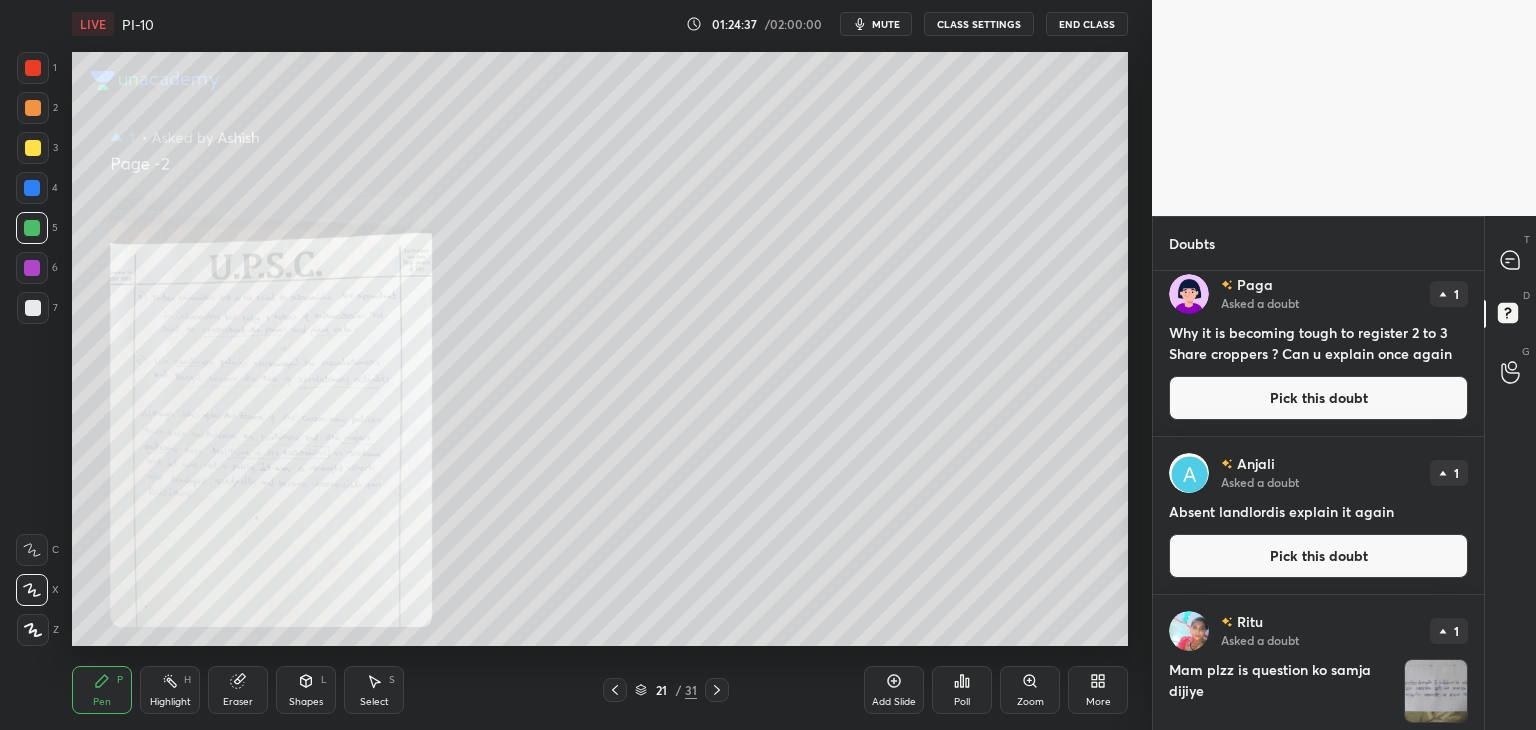 click on "Doubts Enable hand raising Enable raise hand to speak to learners. Once enabled, chat will be turned off temporarily. Enable x   Sumit Asked a doubt 1 3 Pick this doubt Sumit Asked a doubt 1 2 Pick this doubt Sumit Asked a doubt 1 1 Pick this doubt Paga Asked a doubt 1 Why it is becoming tough to register 2 to 3 Share croppers ? Can u explain once again Pick this doubt Anjali Asked a doubt 1 Absent landlordis explain it again Pick this doubt Ritu Asked a doubt 1 Mam plzz is question ko samja dijiye Pick this doubt Ritu Asked a doubt 1 Please help me with this doubt Pick this doubt NEW DOUBTS ASKED No one has raised a hand yet Can't raise hand Looks like educator just invited you to speak. Please wait before you can raise your hand again. Got it T Messages (T) D Doubts (D) G Raise Hand (G)" at bounding box center [1344, 473] 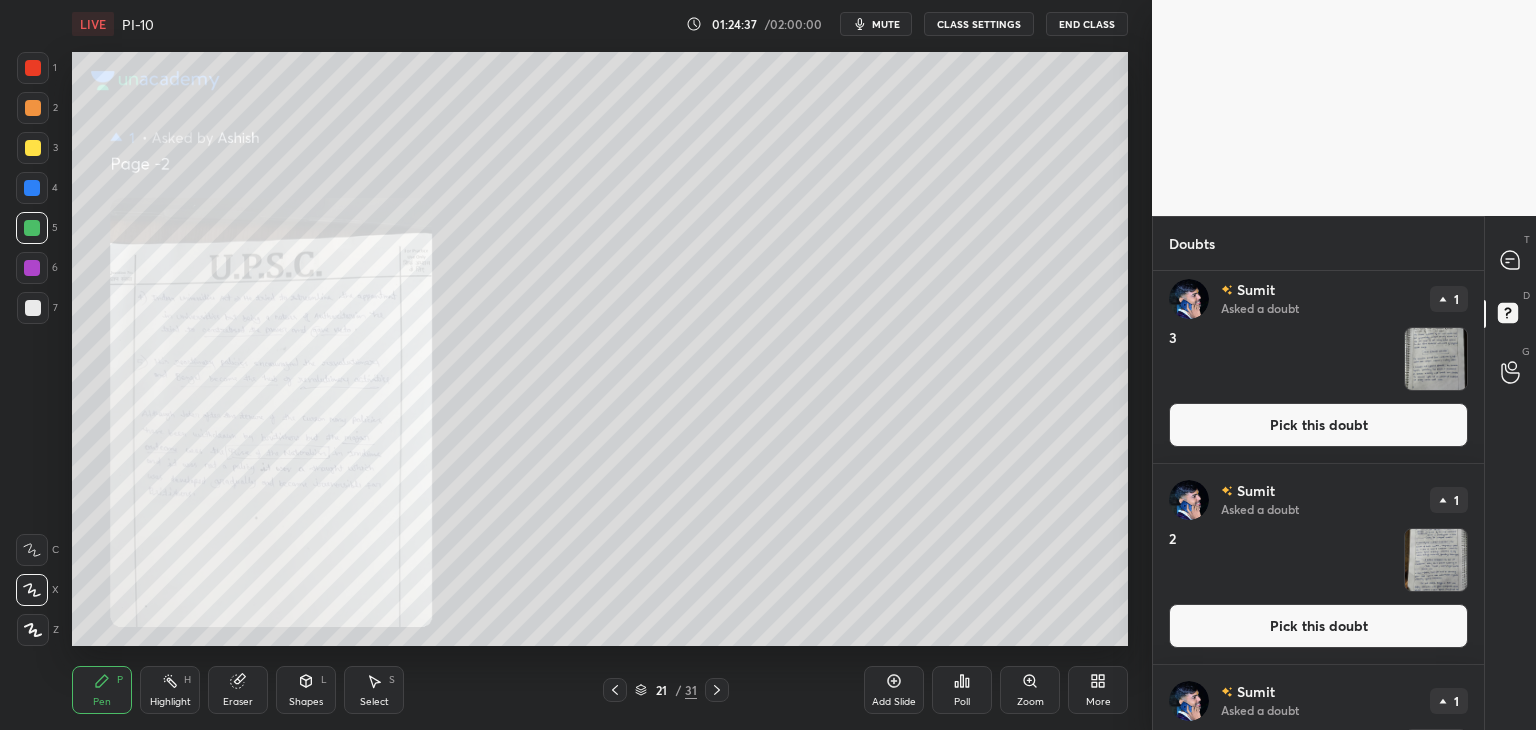scroll, scrollTop: 0, scrollLeft: 0, axis: both 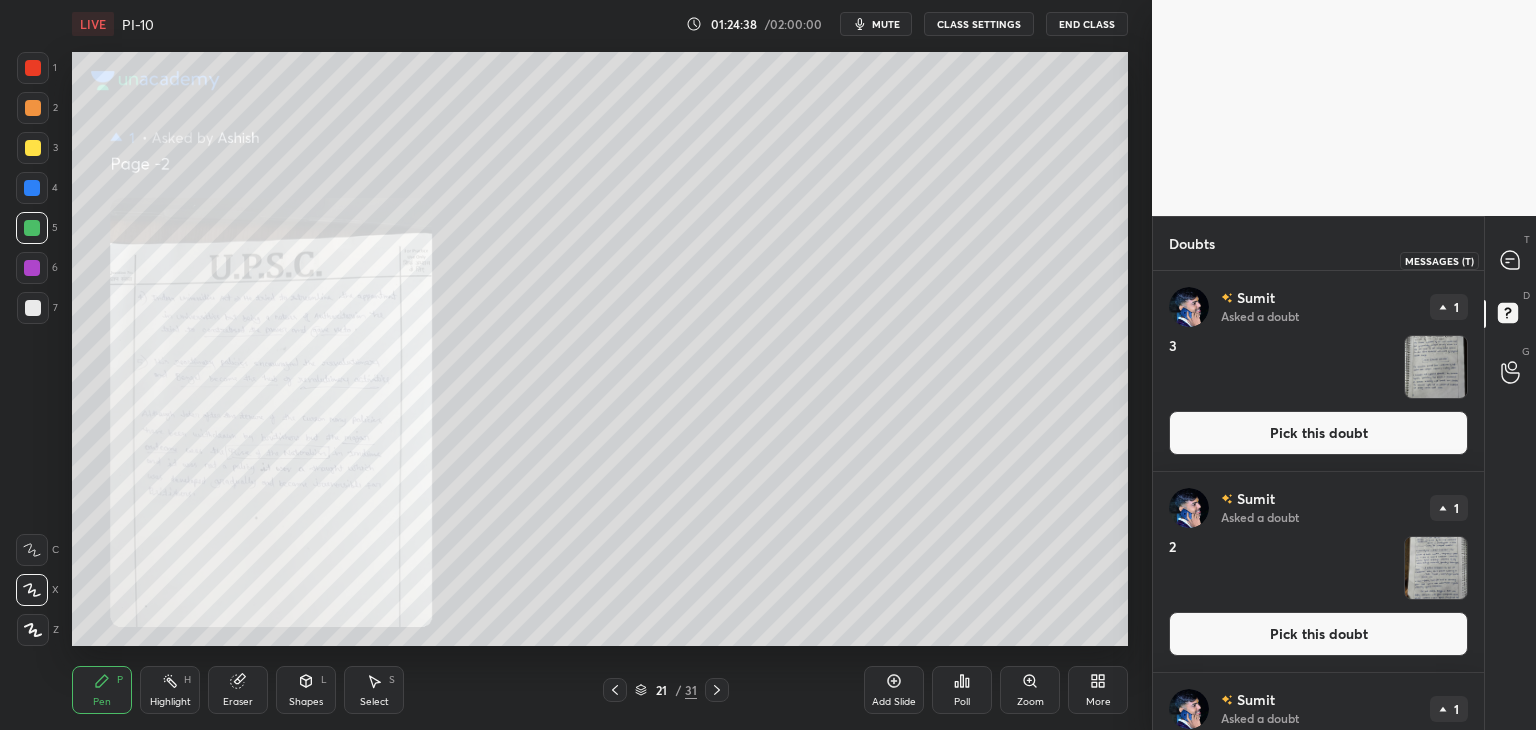 click 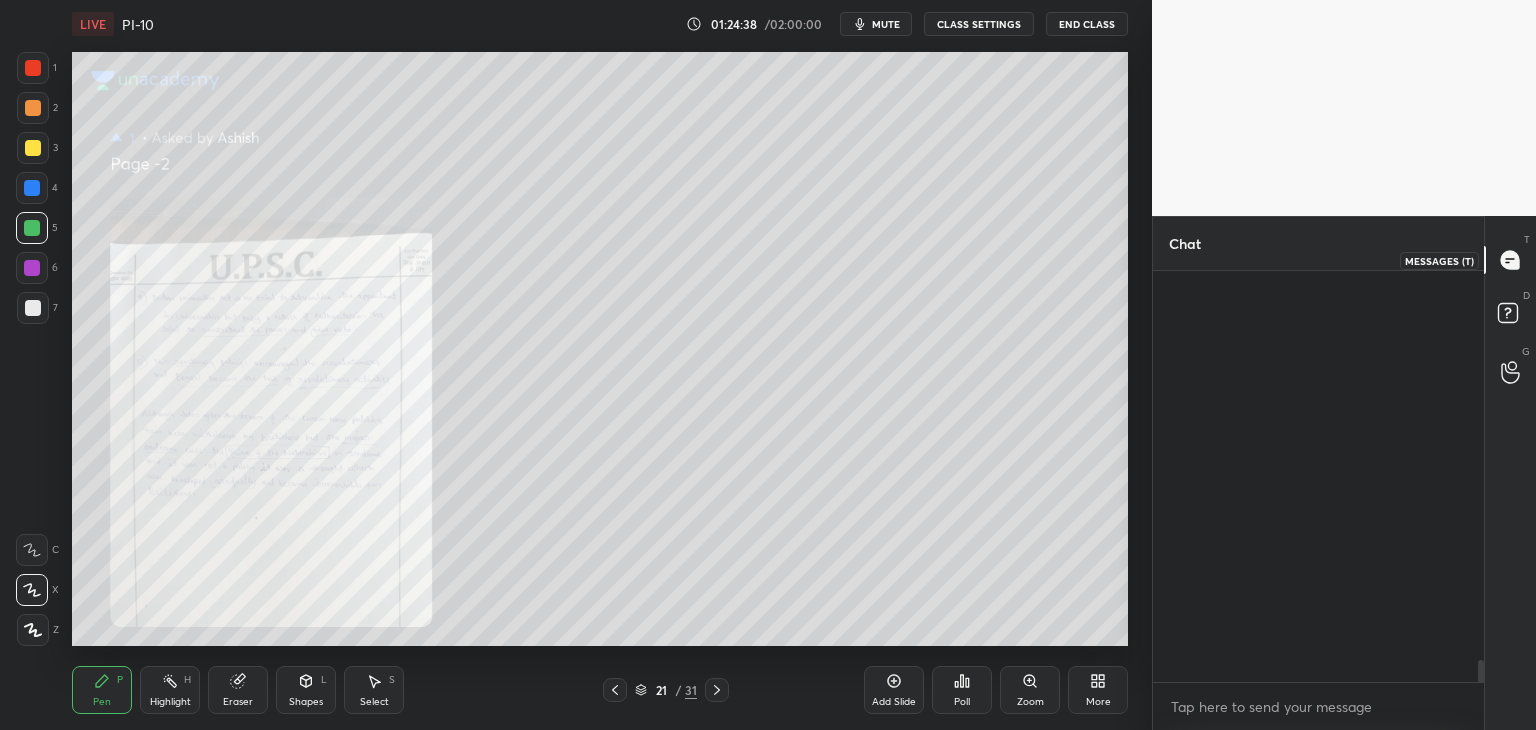 scroll, scrollTop: 11348, scrollLeft: 0, axis: vertical 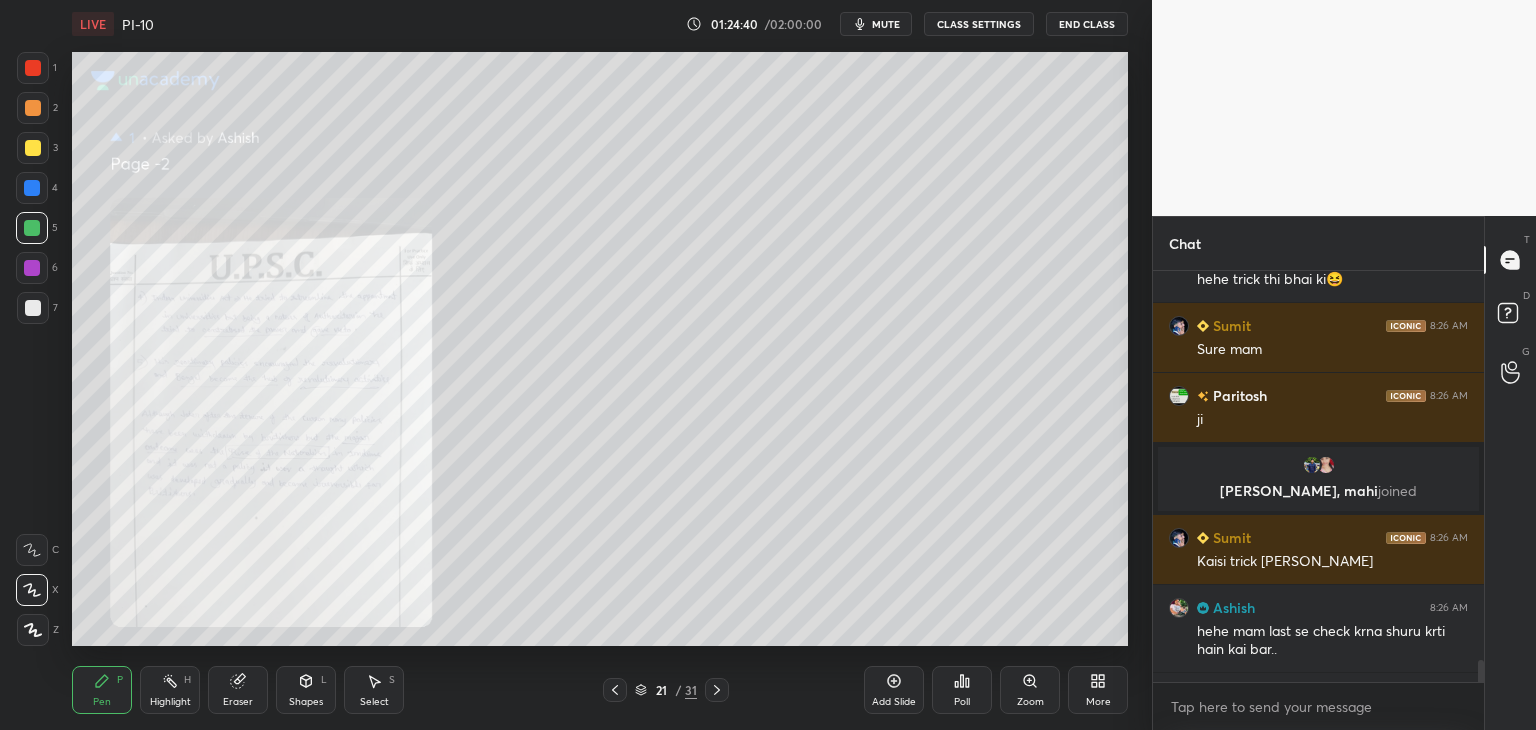 drag, startPoint x: 1482, startPoint y: 682, endPoint x: 1480, endPoint y: 694, distance: 12.165525 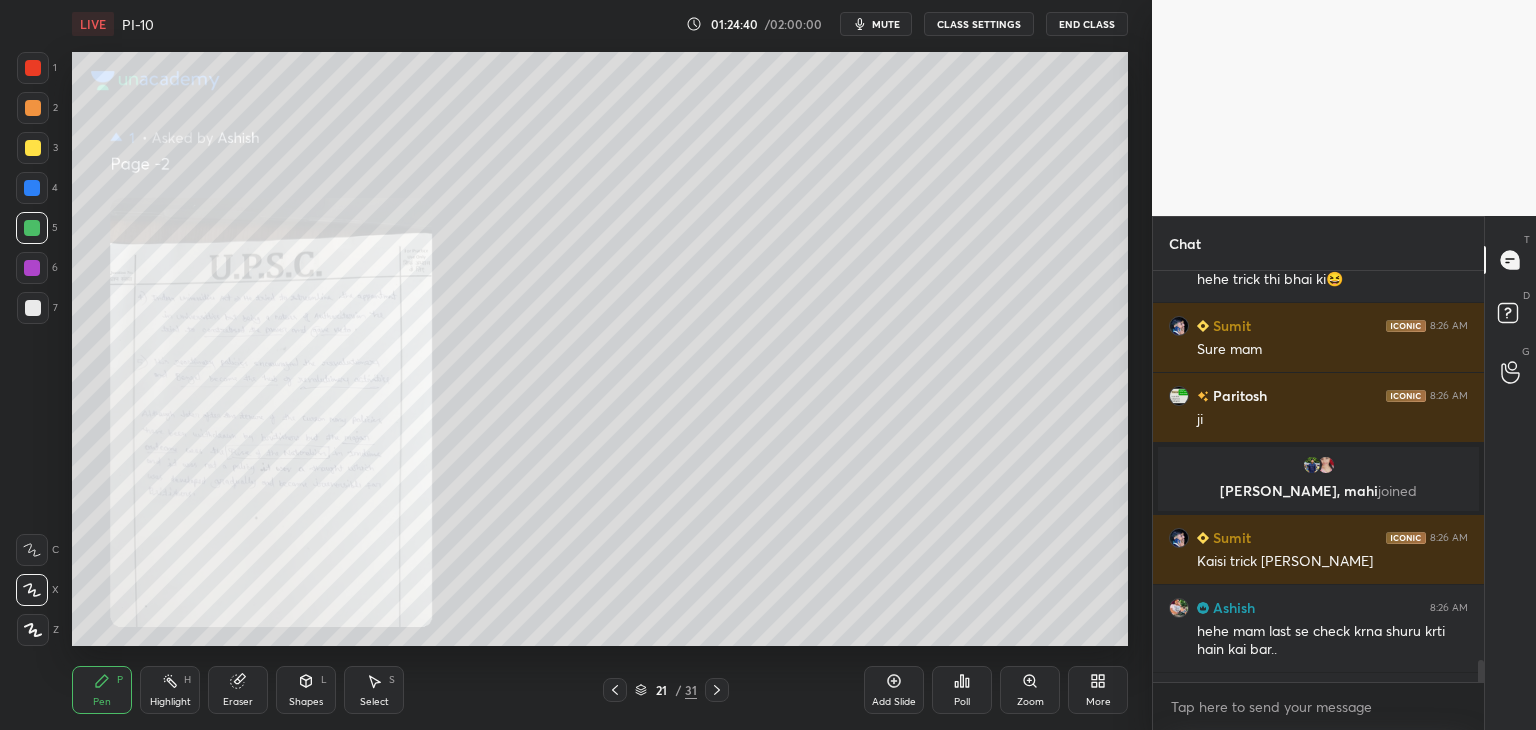 click on "Chat Paritosh 8:25 AM Mam hum Kargil War bhi padenge PI ke is course me? Ashish 8:25 AM hehe trick thi bhai ki😆 Sumit 8:26 AM Sure mam Paritosh 8:26 AM ji Rishabh, mahi  joined Sumit 8:26 AM Kaisi trick Ashish Ashish 8:26 AM hehe mam last se check krna shuru krti hain kai bar.. Rukhsar 8:26 AM First check krane ki..@ Sumit 😂 Sumit 8:27 AM Ohhh....but i don't have any intention pertaining to this Rudra Prat... 8:27 AM 𝙎𝙪𝙢𝙞𝙩 😁𝙖𝙣𝙨𝙬𝙚𝙧 𝙡𝙖𝙨𝙩 𝙢𝙚 𝙘𝙝𝙚𝙘𝙠 𝙝𝙤𝙣𝙜𝙚 😅 JUMP TO LATEST Enable hand raising Enable raise hand to speak to learners. Once enabled, chat will be turned off temporarily. Enable x   Sumit Asked a doubt 1 3 Pick this doubt Sumit Asked a doubt 1 2 Pick this doubt Sumit Asked a doubt 1 1 Pick this doubt Paga Asked a doubt 1 Why it is becoming tough to register 2 to 3 Share croppers ? Can u explain once again Pick this doubt NEW DOUBTS ASKED No one has raised a hand yet Can't raise hand Got it T Messages (T) D G" at bounding box center (1344, 473) 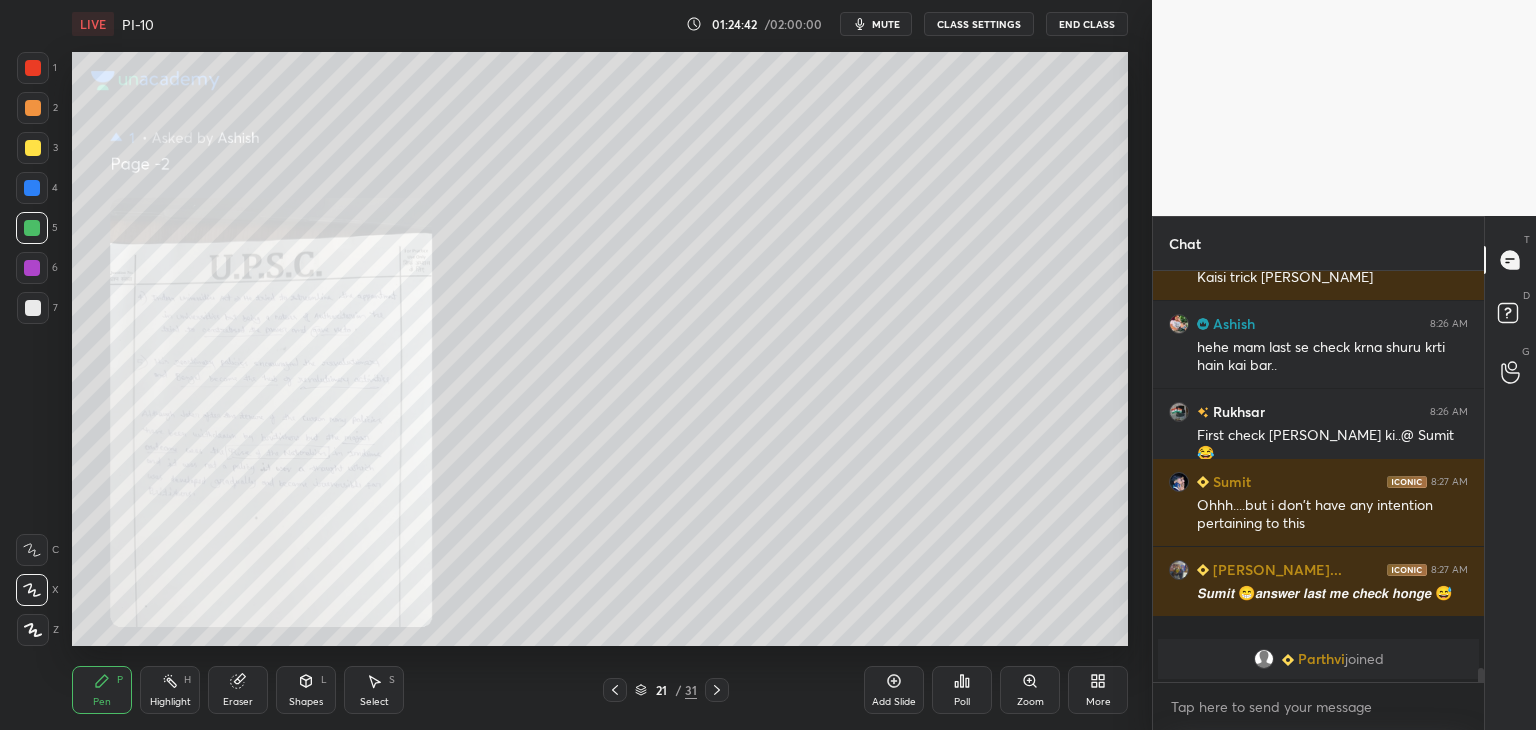 click 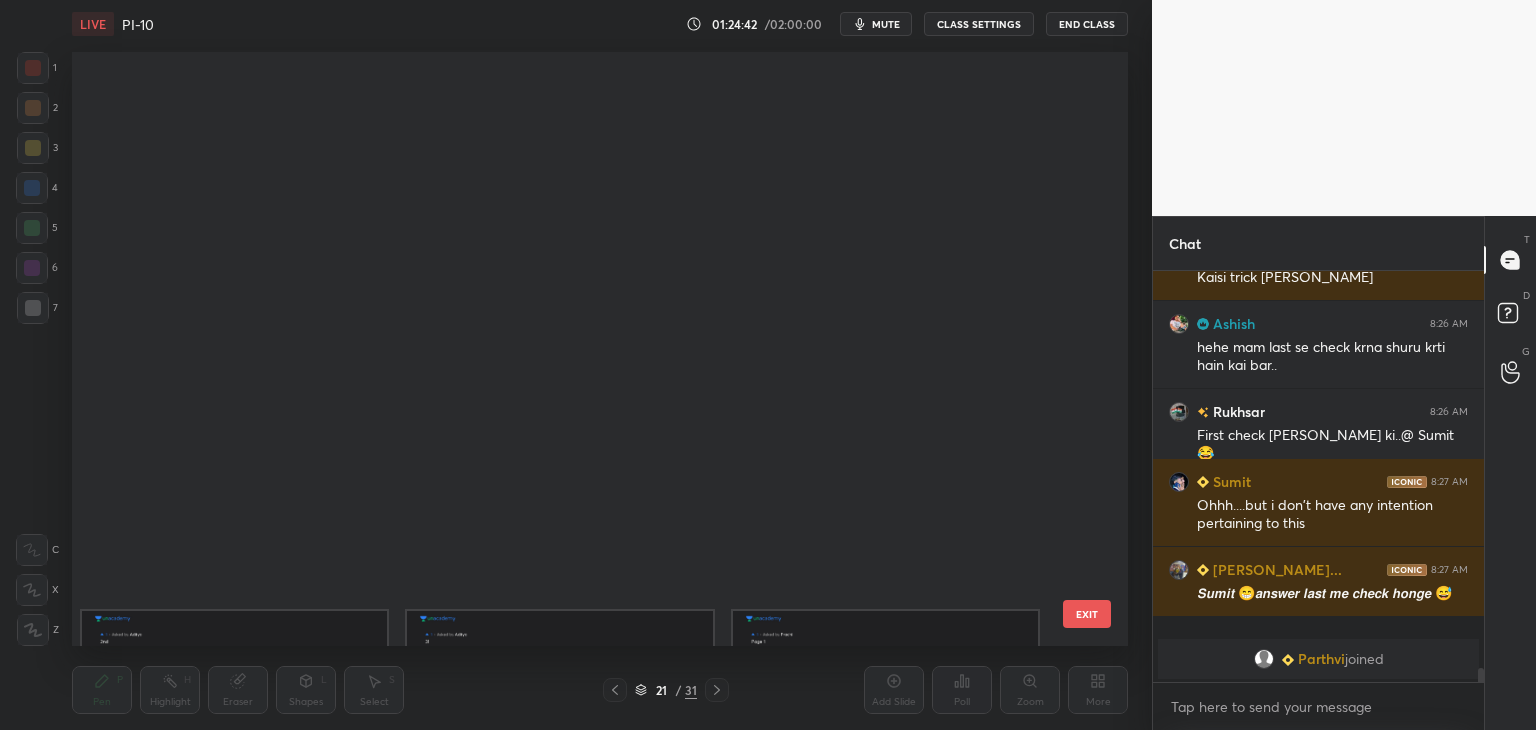 scroll, scrollTop: 687, scrollLeft: 0, axis: vertical 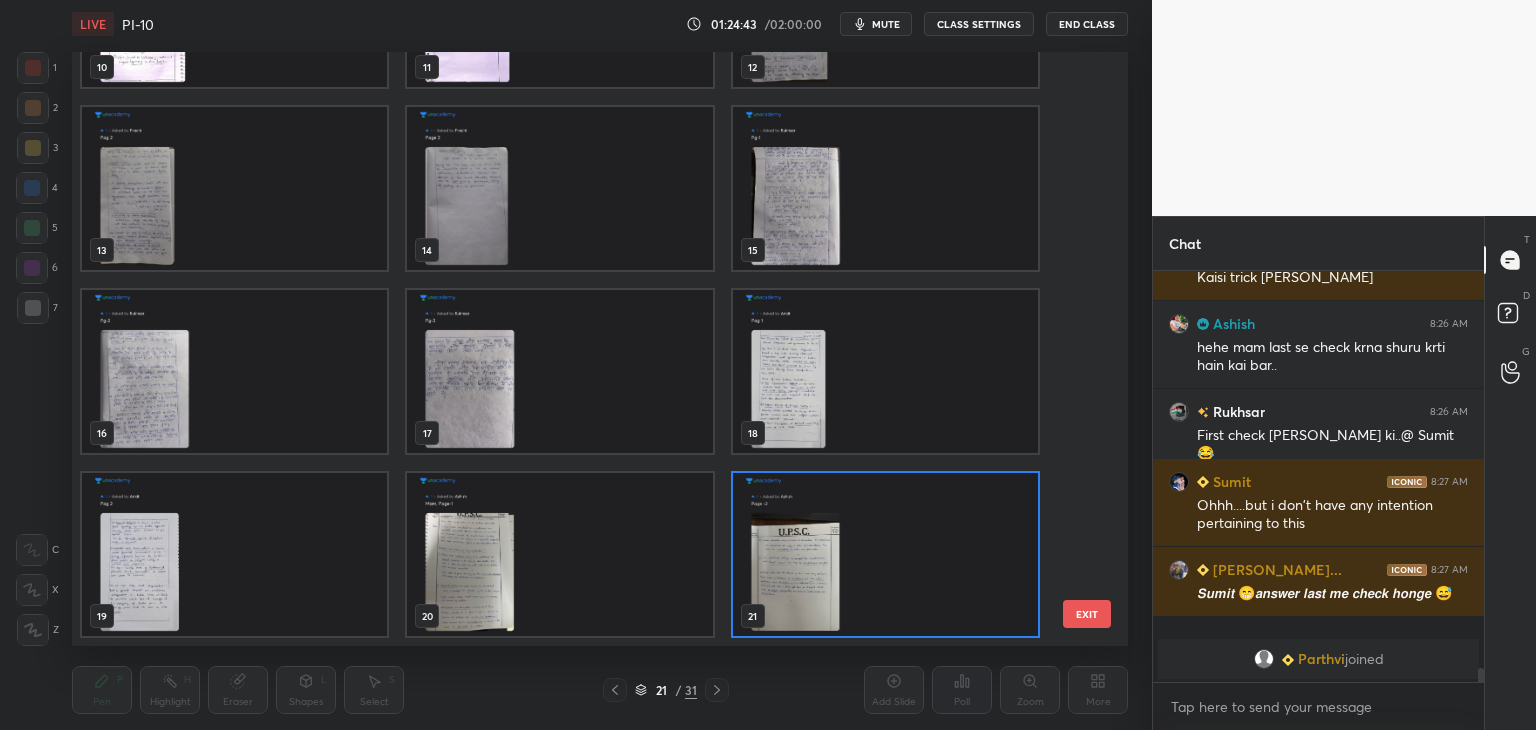 drag, startPoint x: 1096, startPoint y: 303, endPoint x: 1085, endPoint y: 289, distance: 17.804493 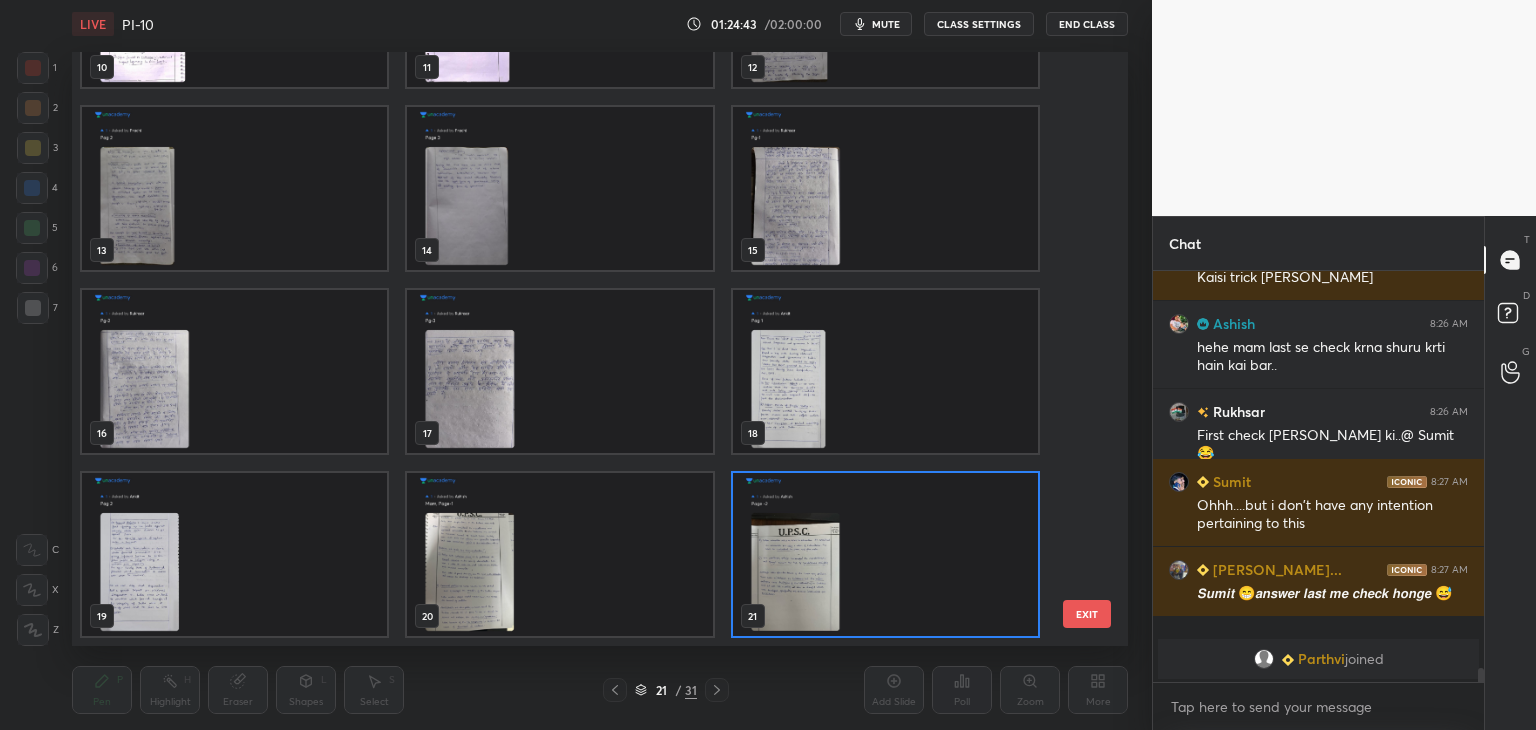 click on "10 11 12 13 14 15 16 17 18 19 20 21 22 23 24 25 26 27 EXIT" at bounding box center [600, 349] 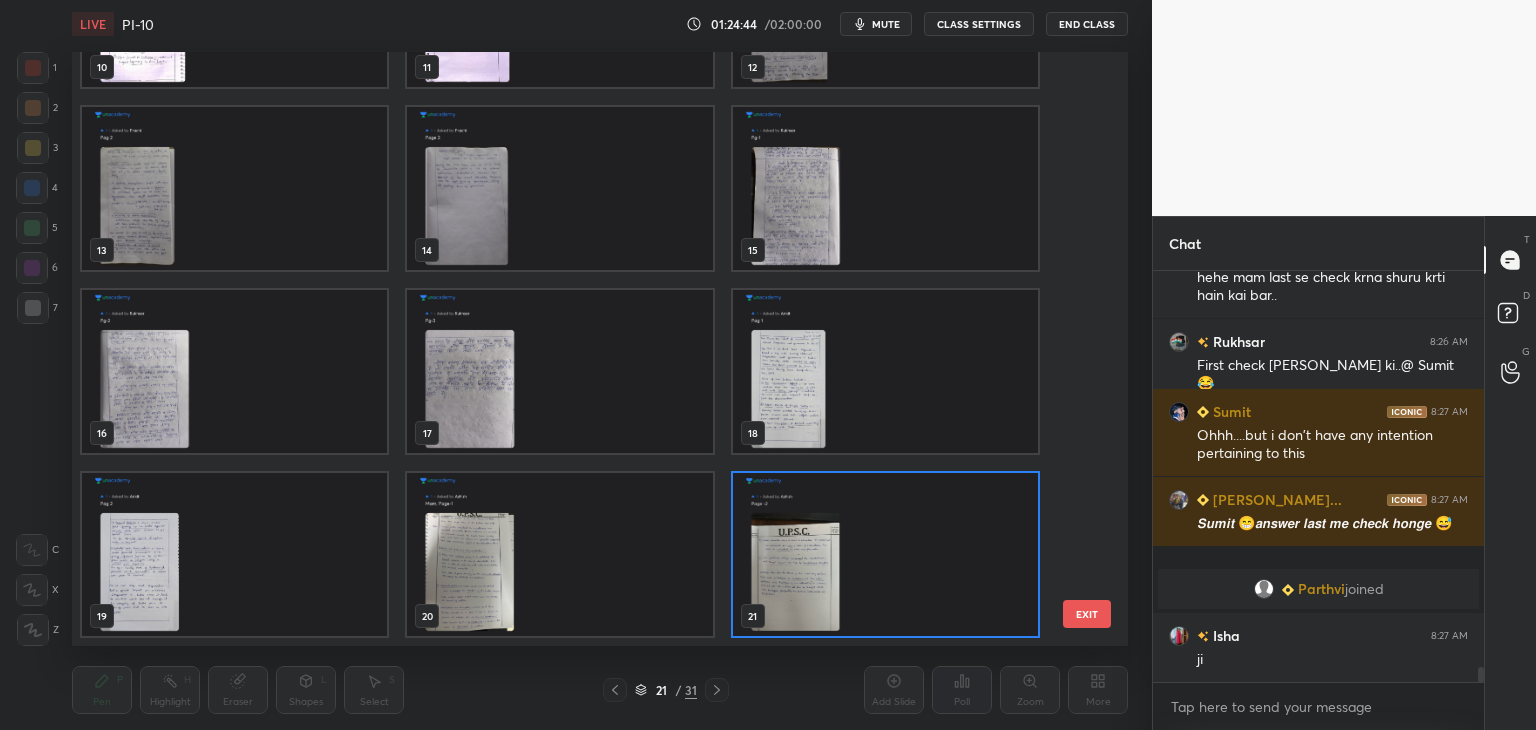 scroll, scrollTop: 10976, scrollLeft: 0, axis: vertical 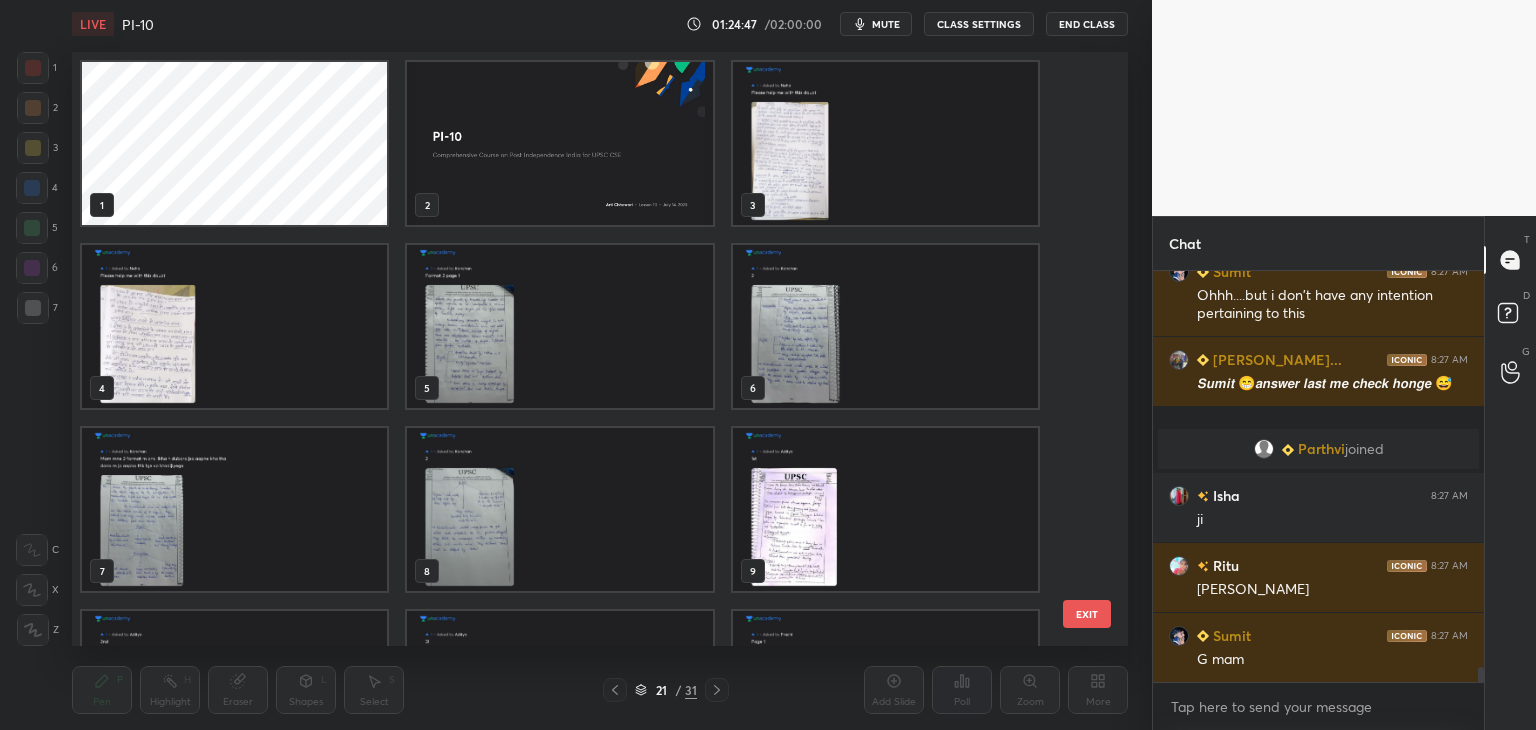 click at bounding box center [885, 143] 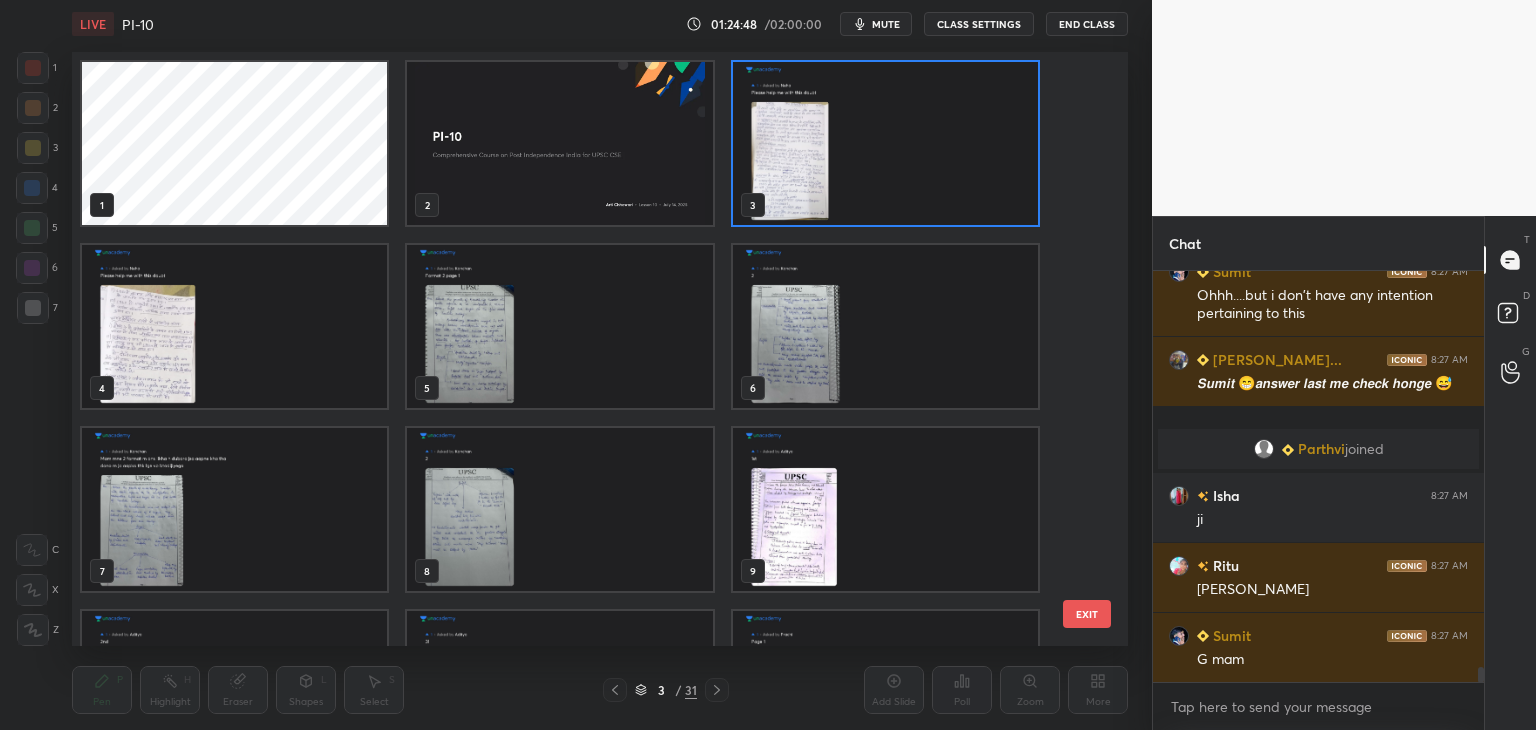 click 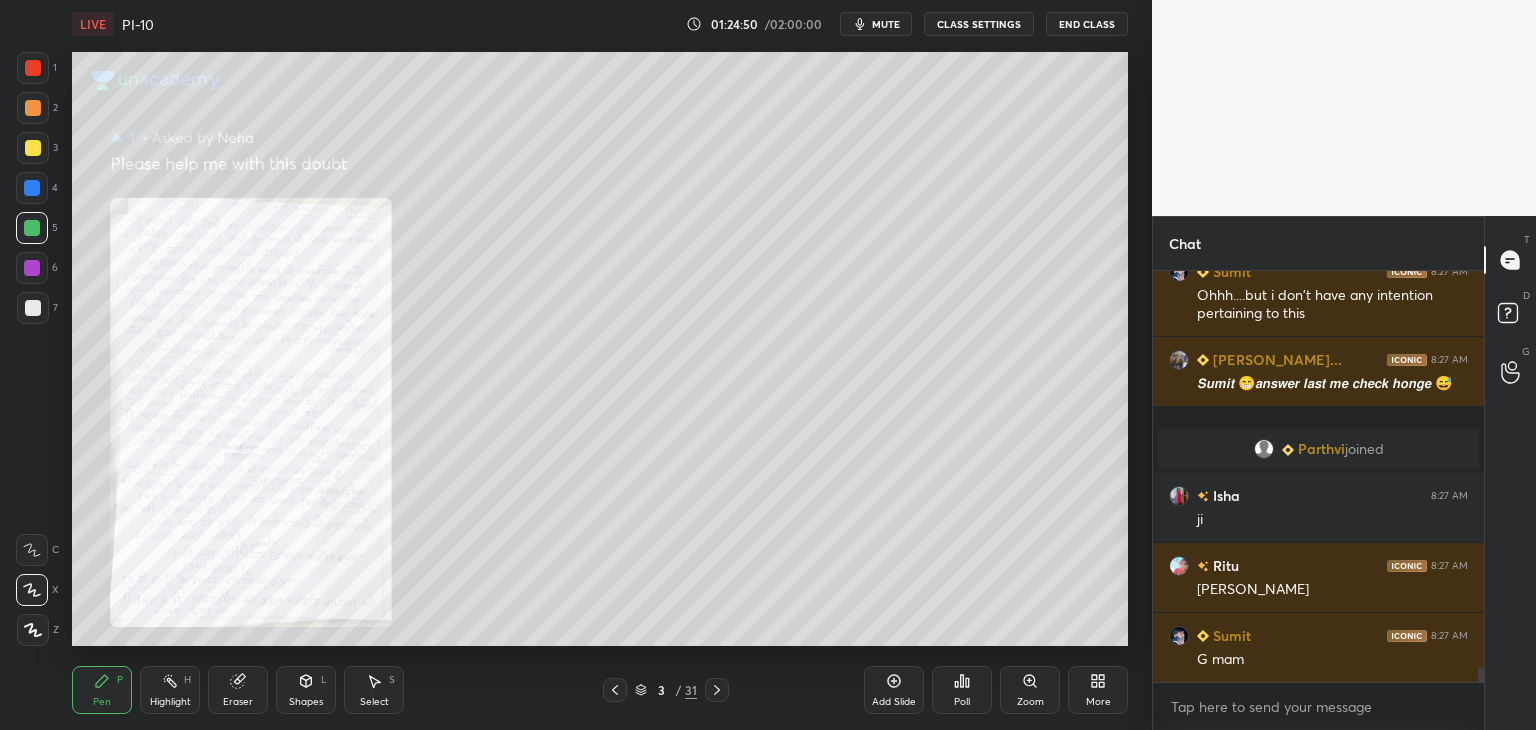 click on "Zoom" at bounding box center (1030, 690) 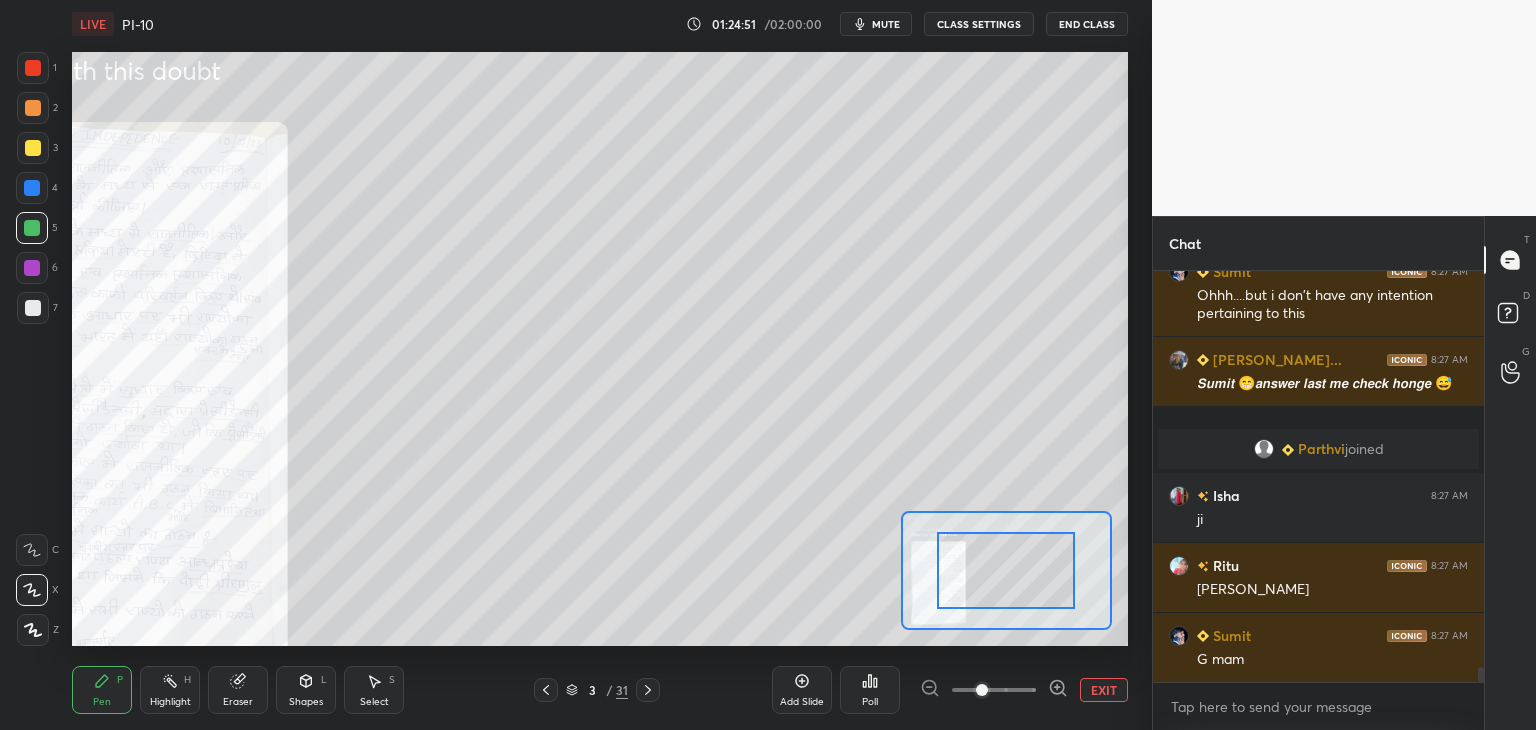 click at bounding box center [994, 690] 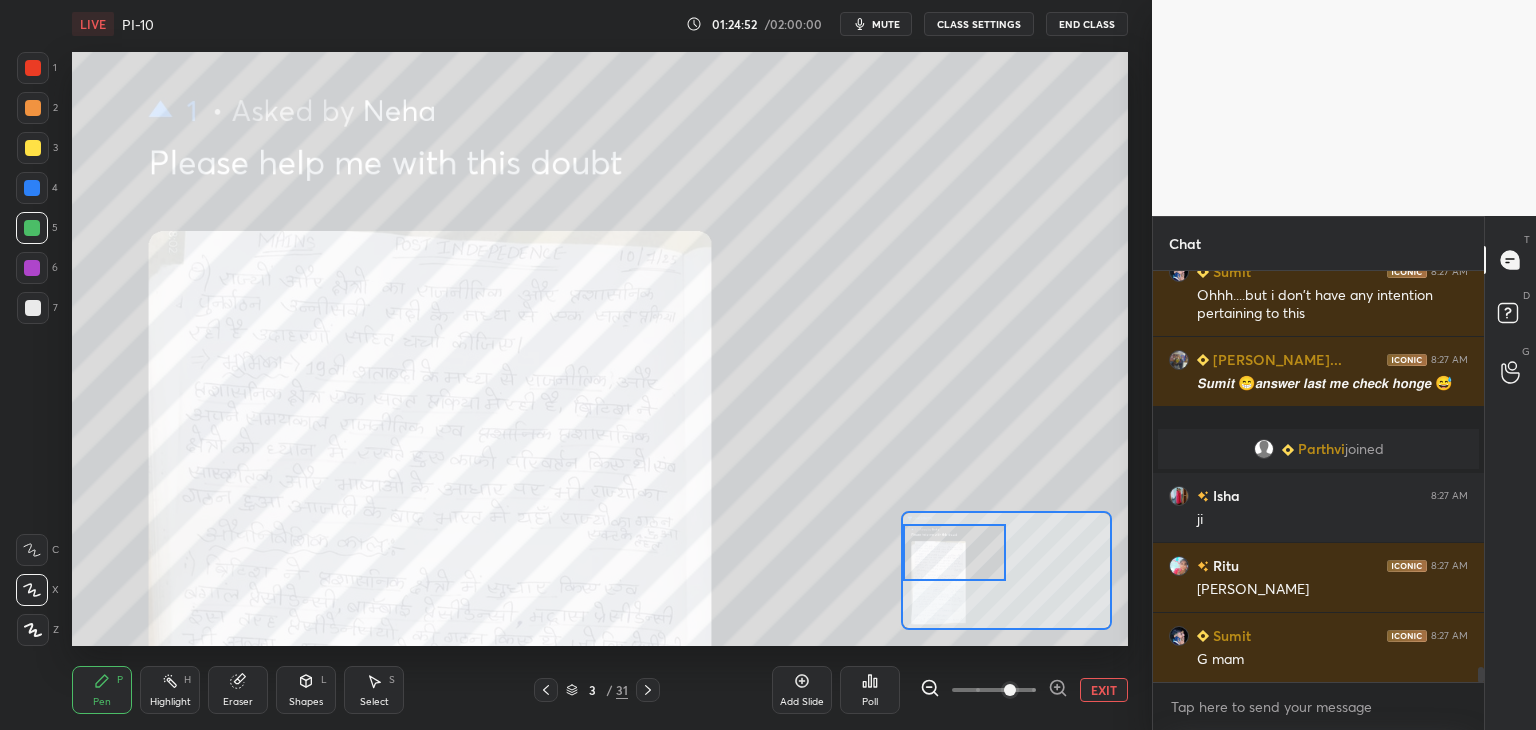 drag, startPoint x: 1027, startPoint y: 571, endPoint x: 963, endPoint y: 553, distance: 66.48308 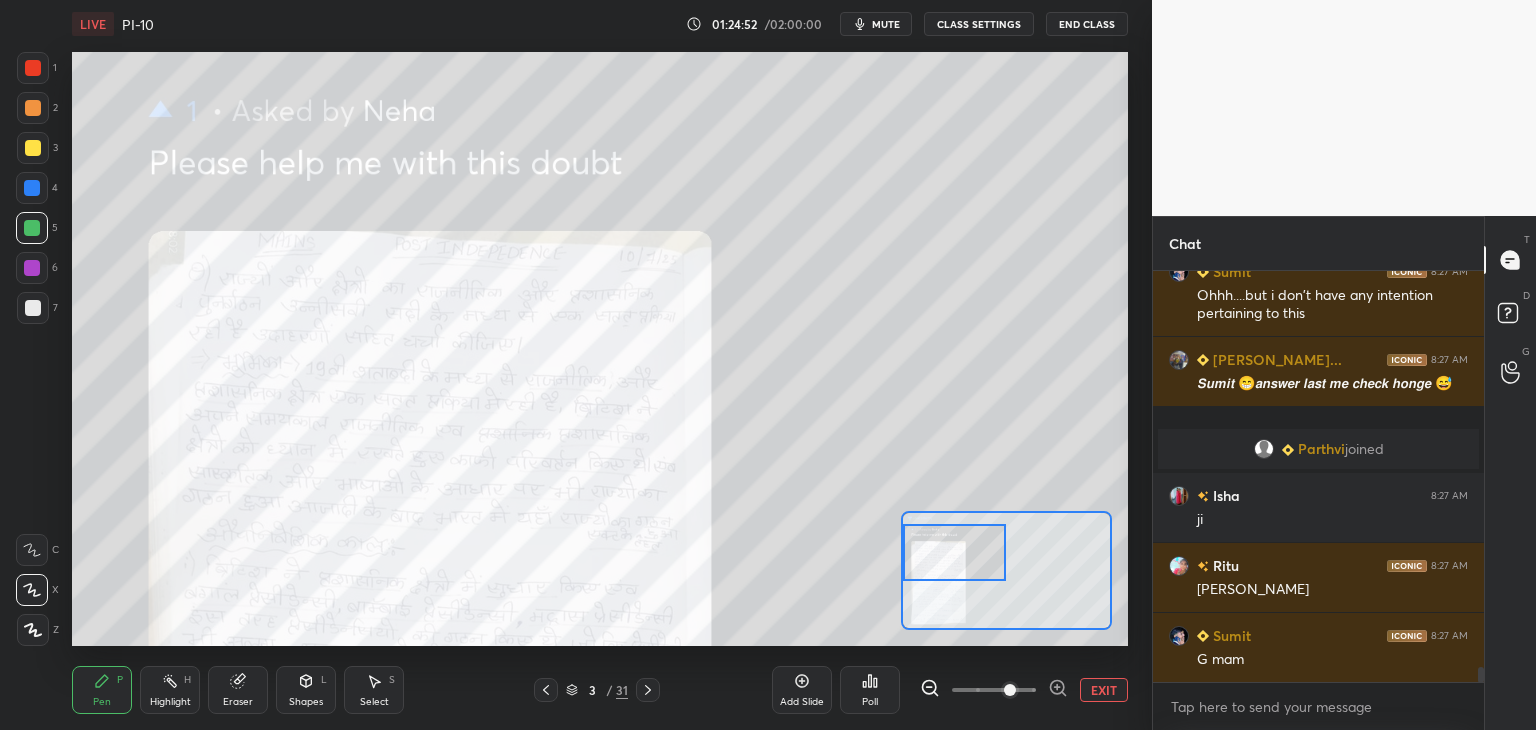 click at bounding box center [955, 552] 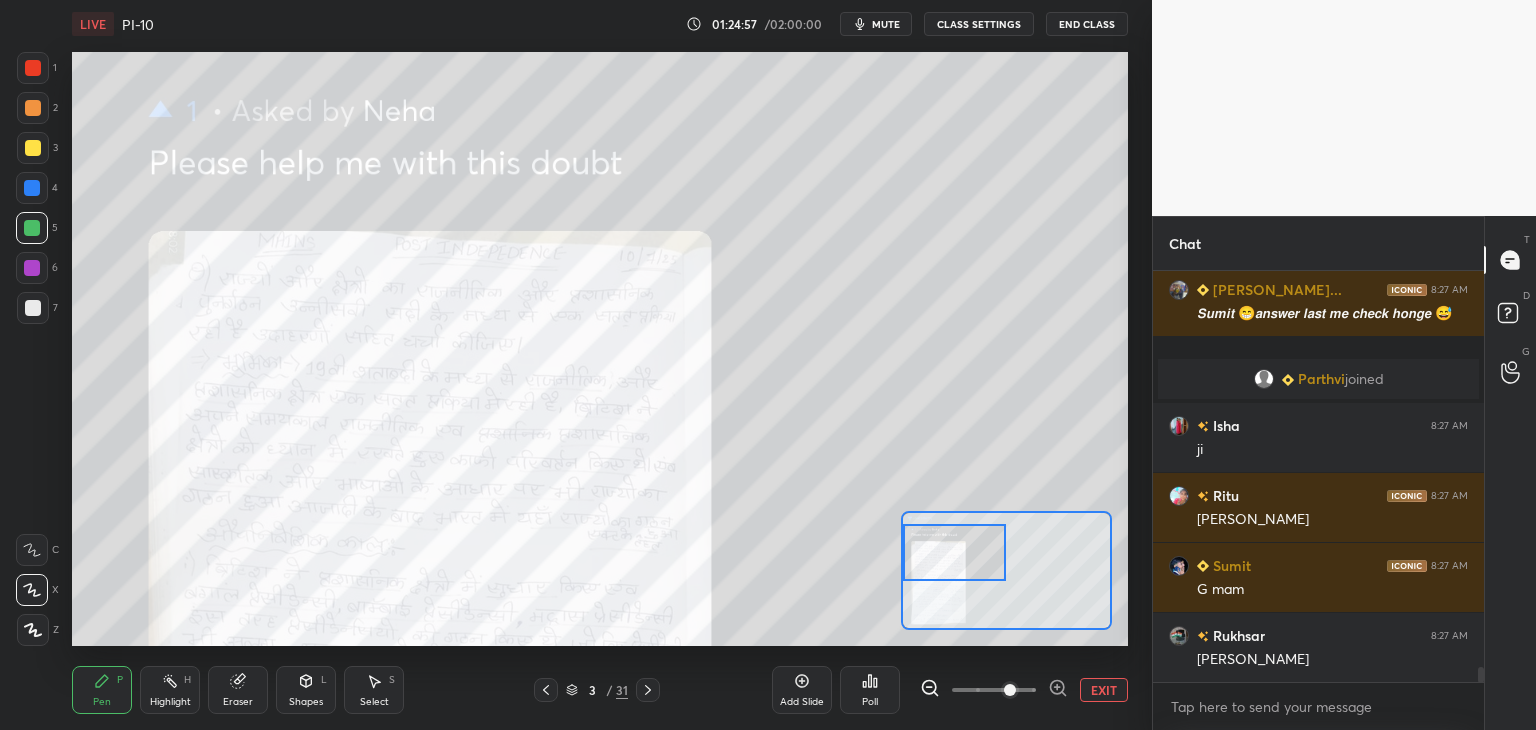 scroll, scrollTop: 11256, scrollLeft: 0, axis: vertical 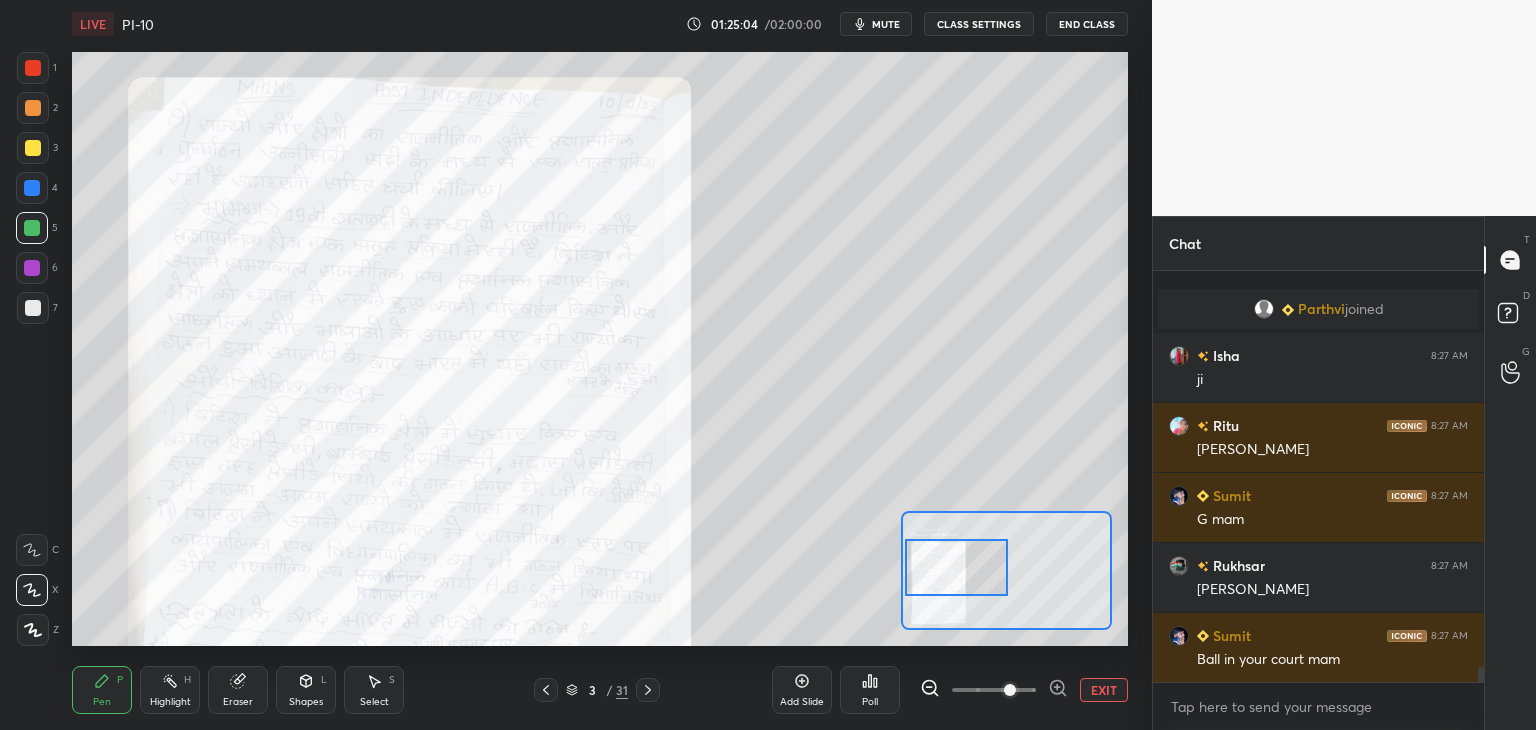 drag, startPoint x: 984, startPoint y: 557, endPoint x: 986, endPoint y: 573, distance: 16.124516 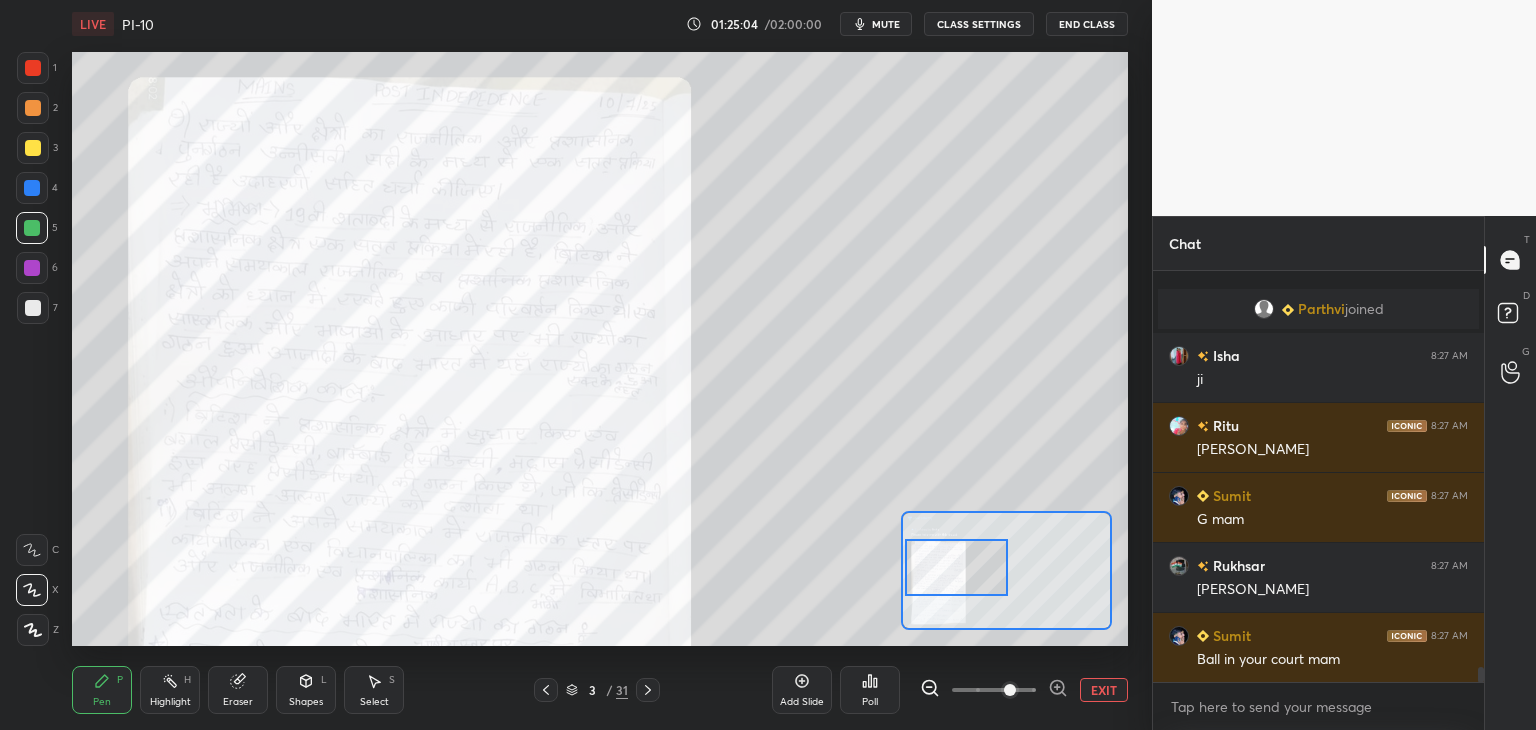 click at bounding box center (957, 567) 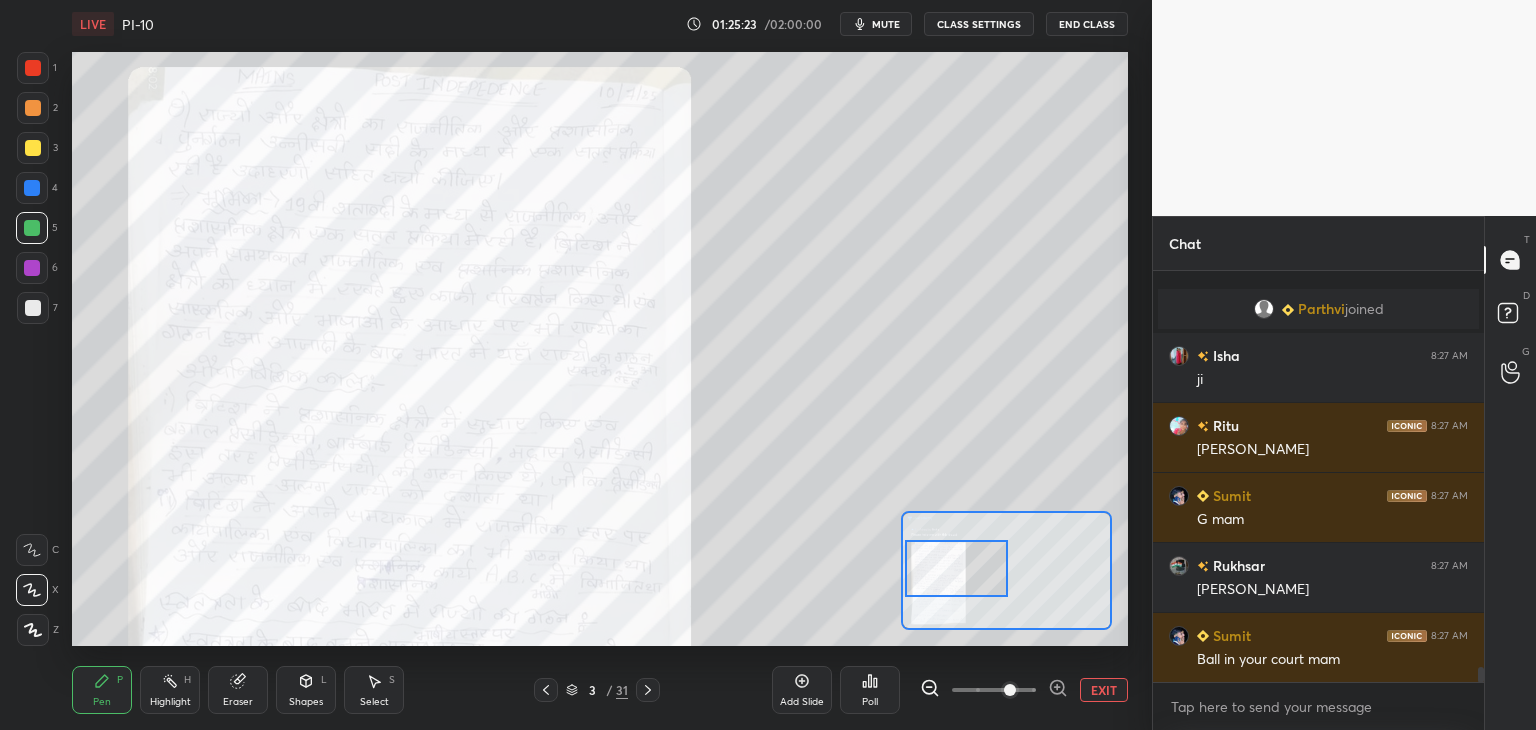 scroll, scrollTop: 11304, scrollLeft: 0, axis: vertical 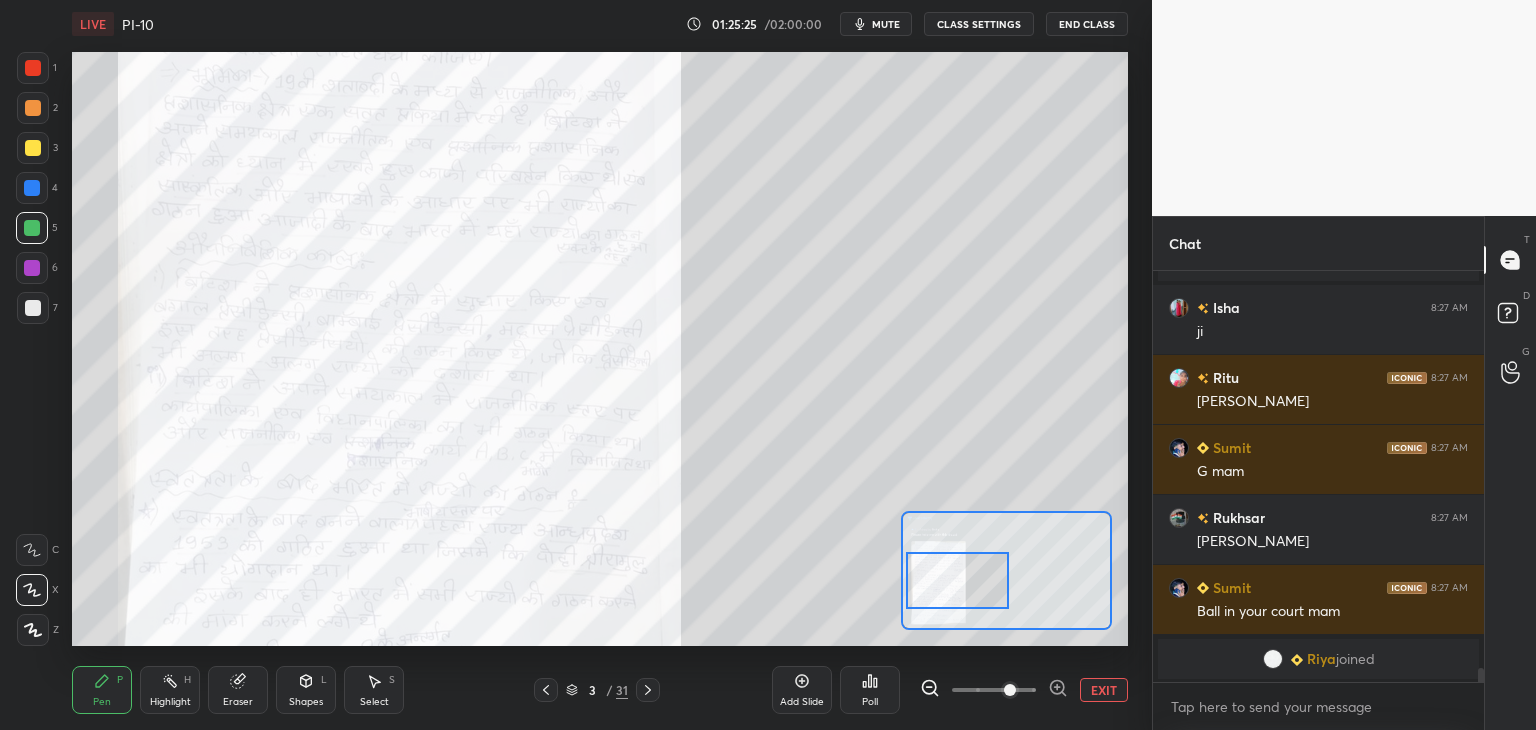drag, startPoint x: 973, startPoint y: 569, endPoint x: 974, endPoint y: 581, distance: 12.0415945 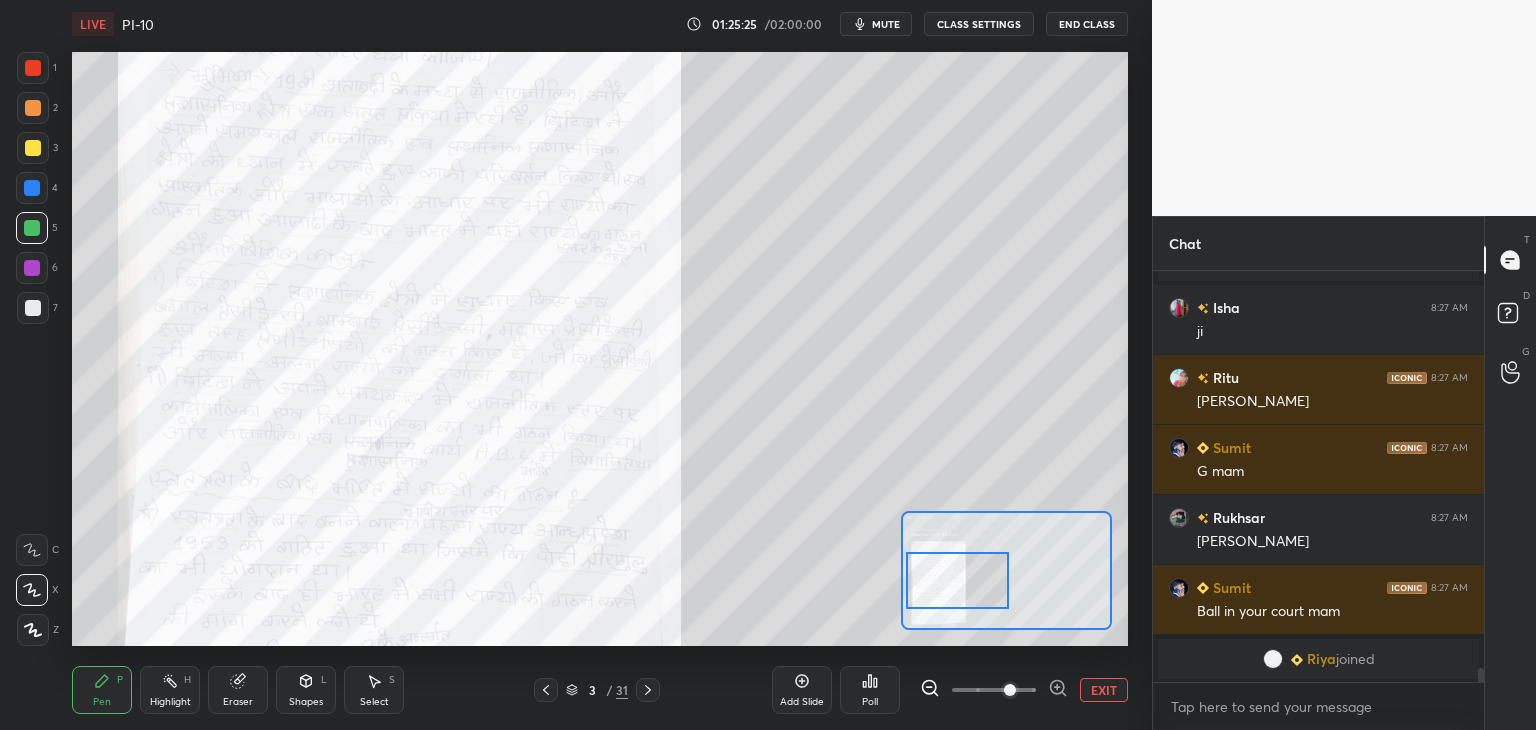 click at bounding box center [958, 580] 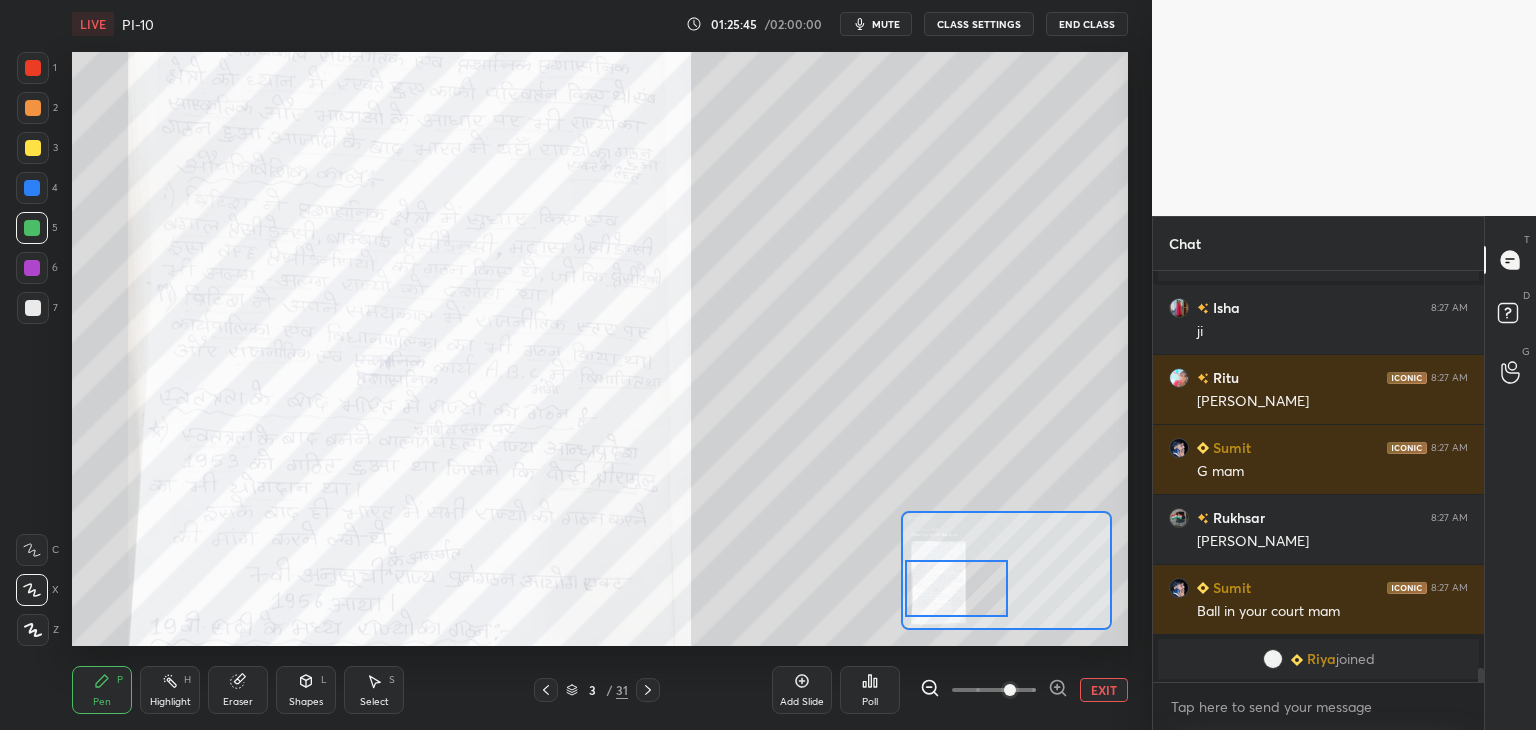 scroll, scrollTop: 11150, scrollLeft: 0, axis: vertical 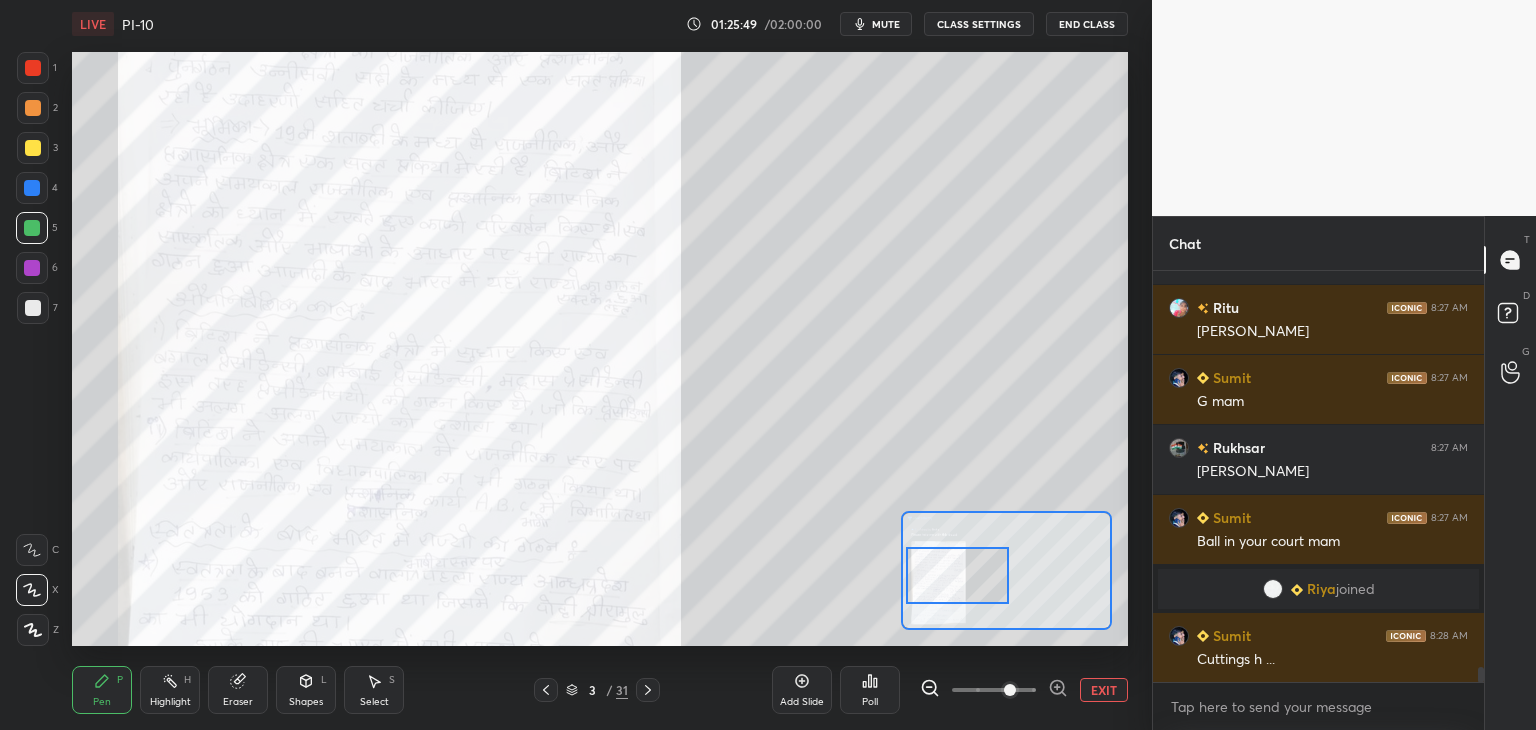 click at bounding box center (958, 575) 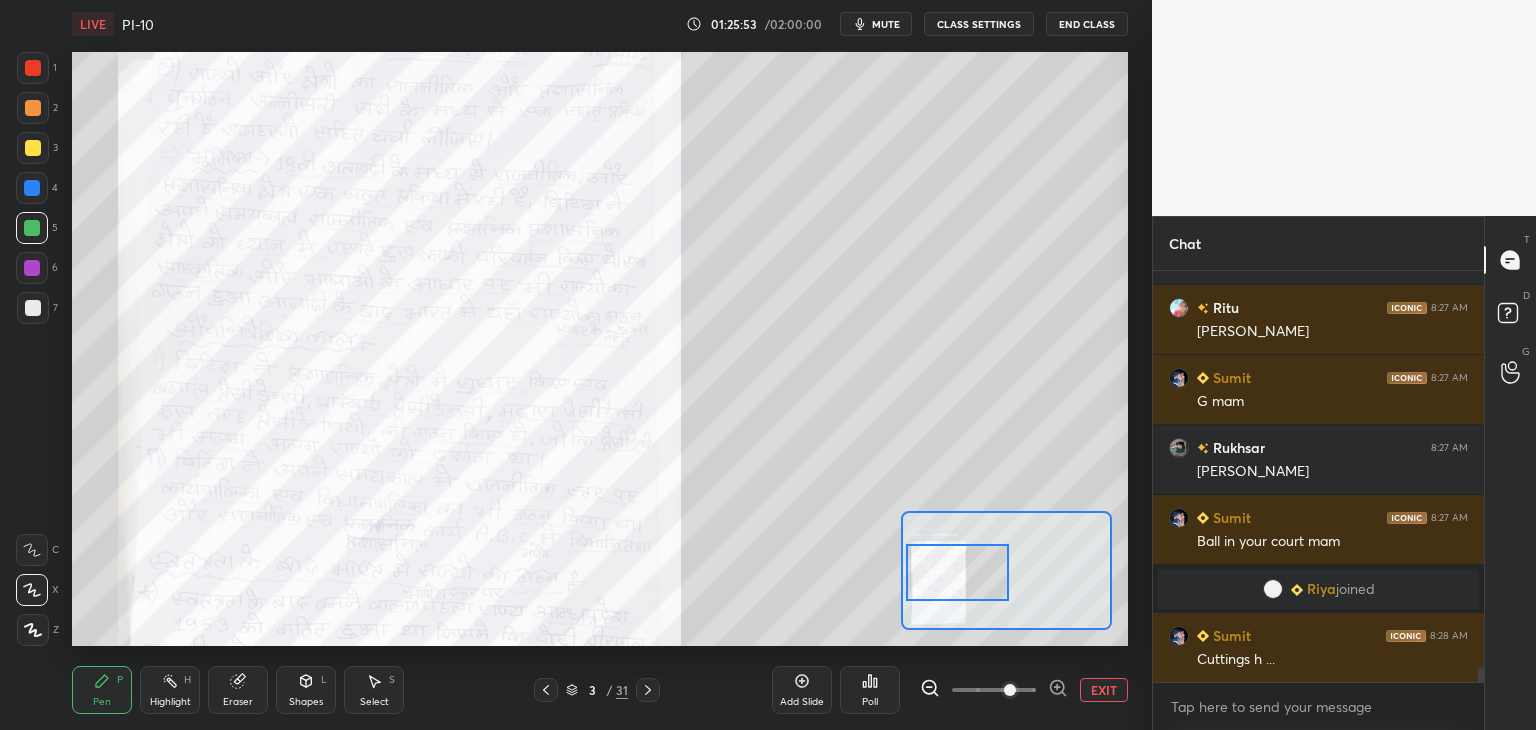click at bounding box center (958, 572) 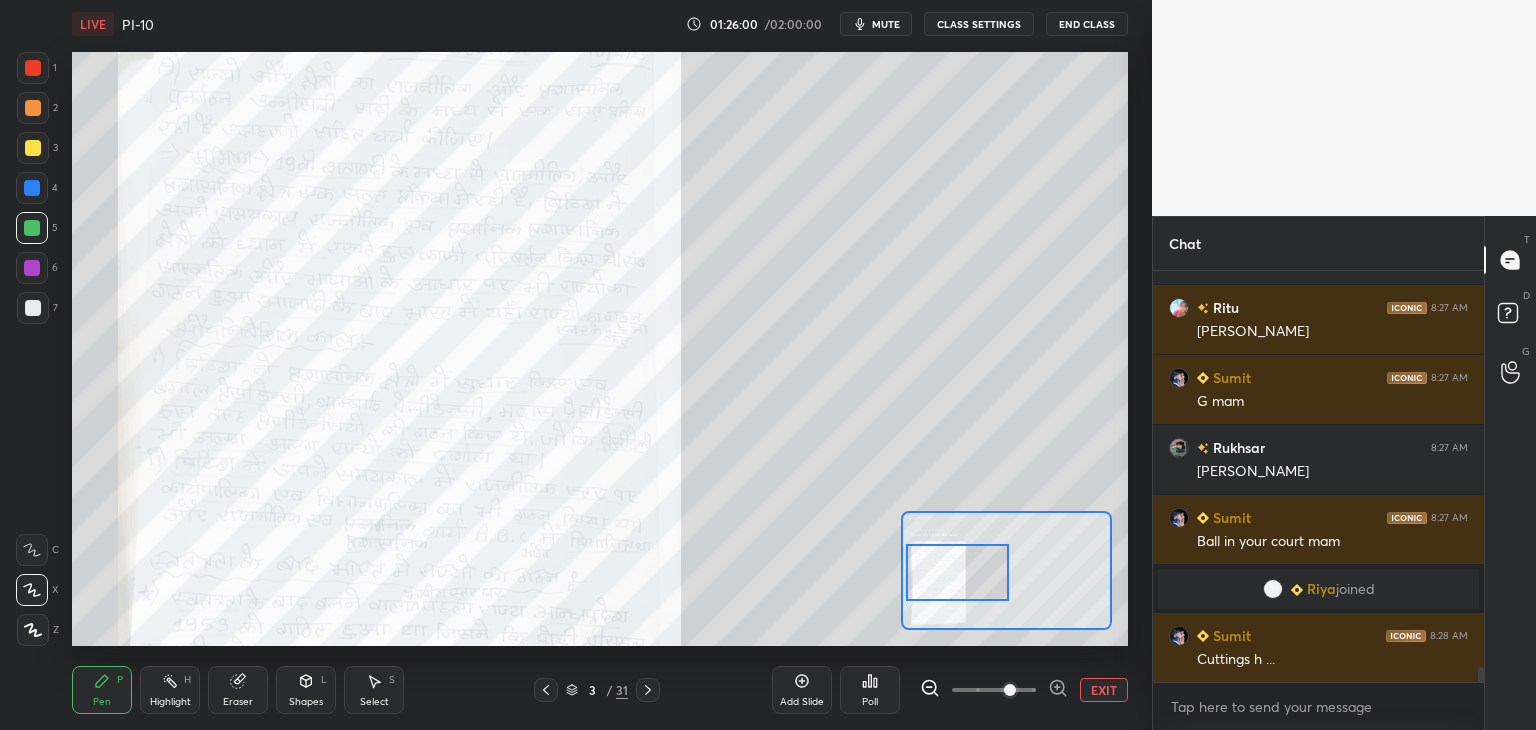 scroll, scrollTop: 11220, scrollLeft: 0, axis: vertical 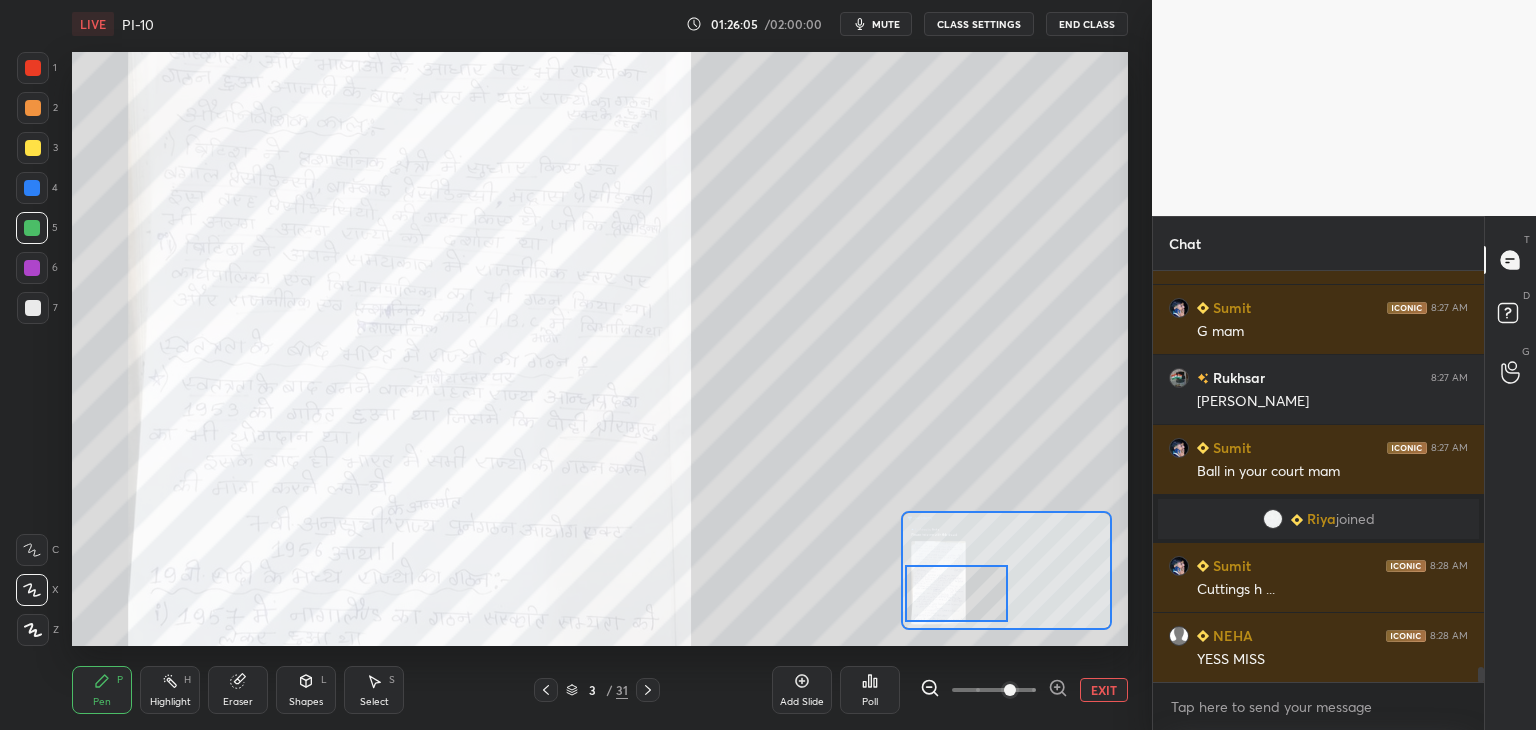 drag, startPoint x: 952, startPoint y: 561, endPoint x: 951, endPoint y: 582, distance: 21.023796 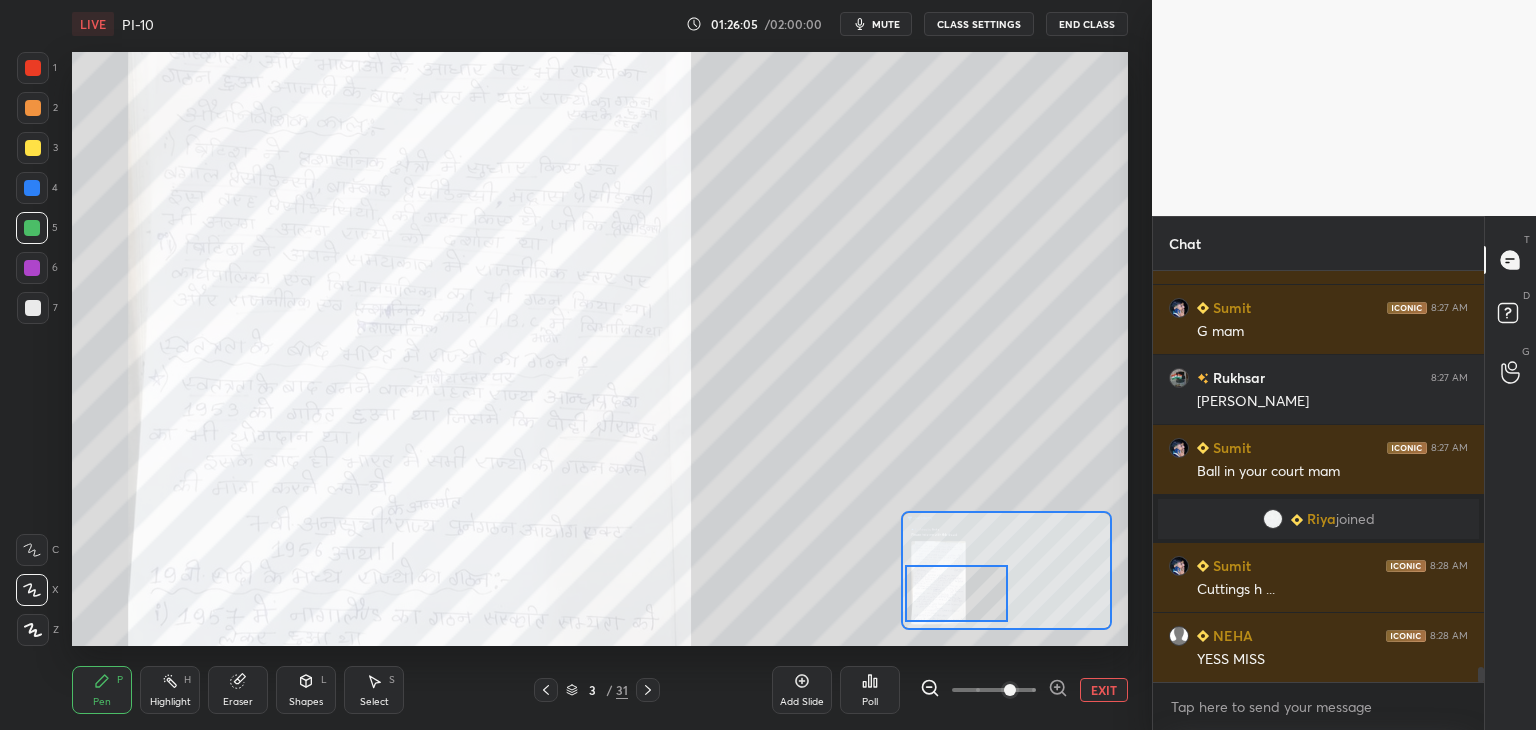 click at bounding box center (957, 593) 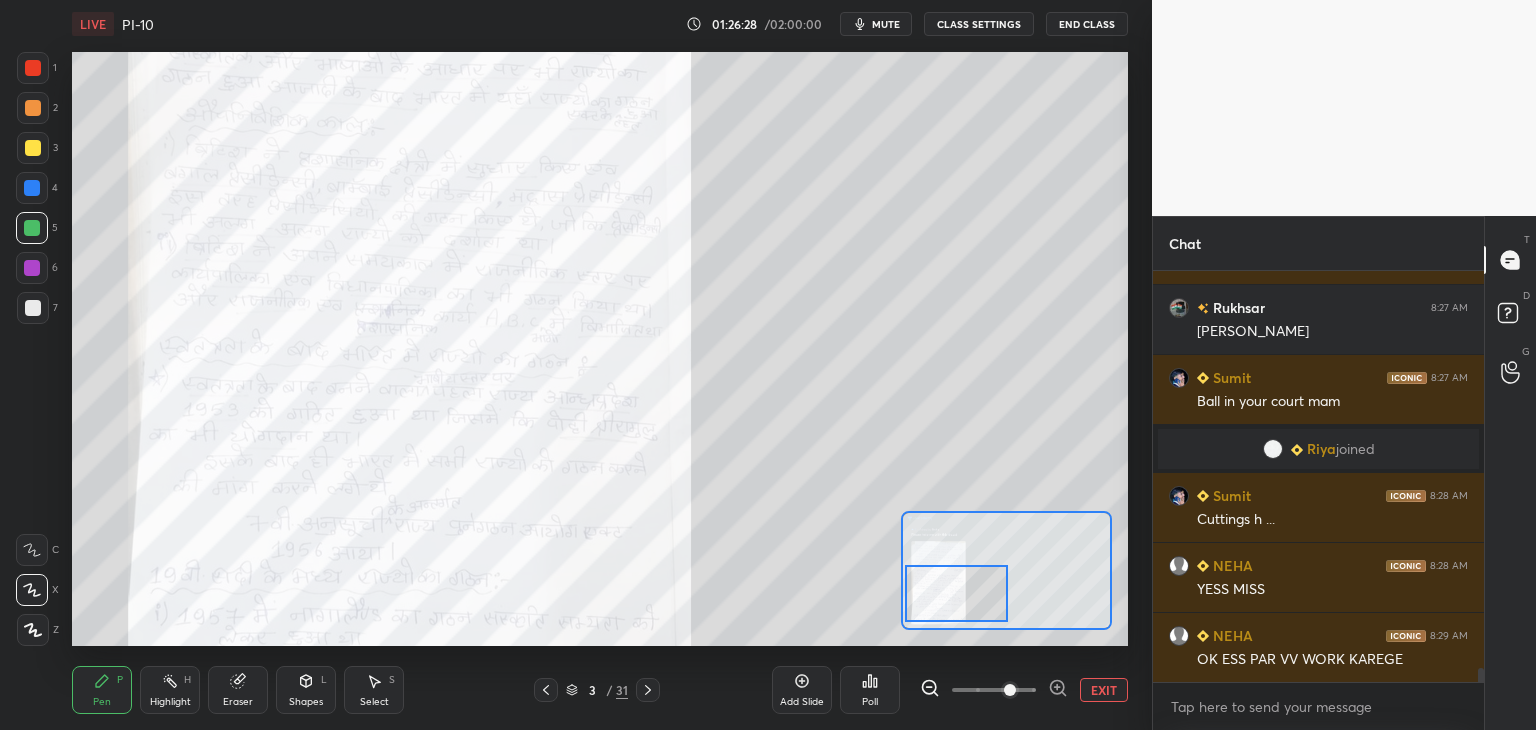 scroll, scrollTop: 11360, scrollLeft: 0, axis: vertical 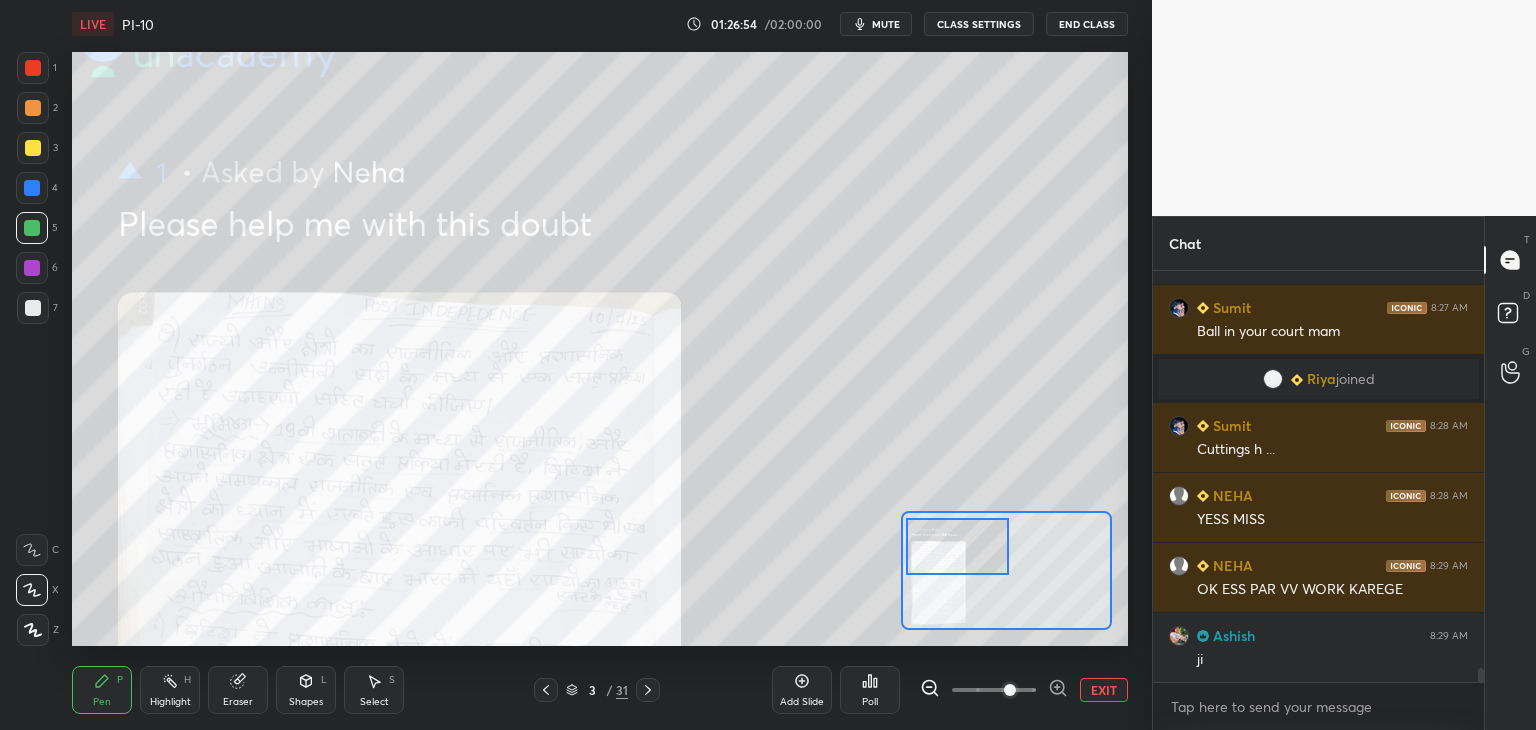 drag, startPoint x: 970, startPoint y: 588, endPoint x: 971, endPoint y: 535, distance: 53.009434 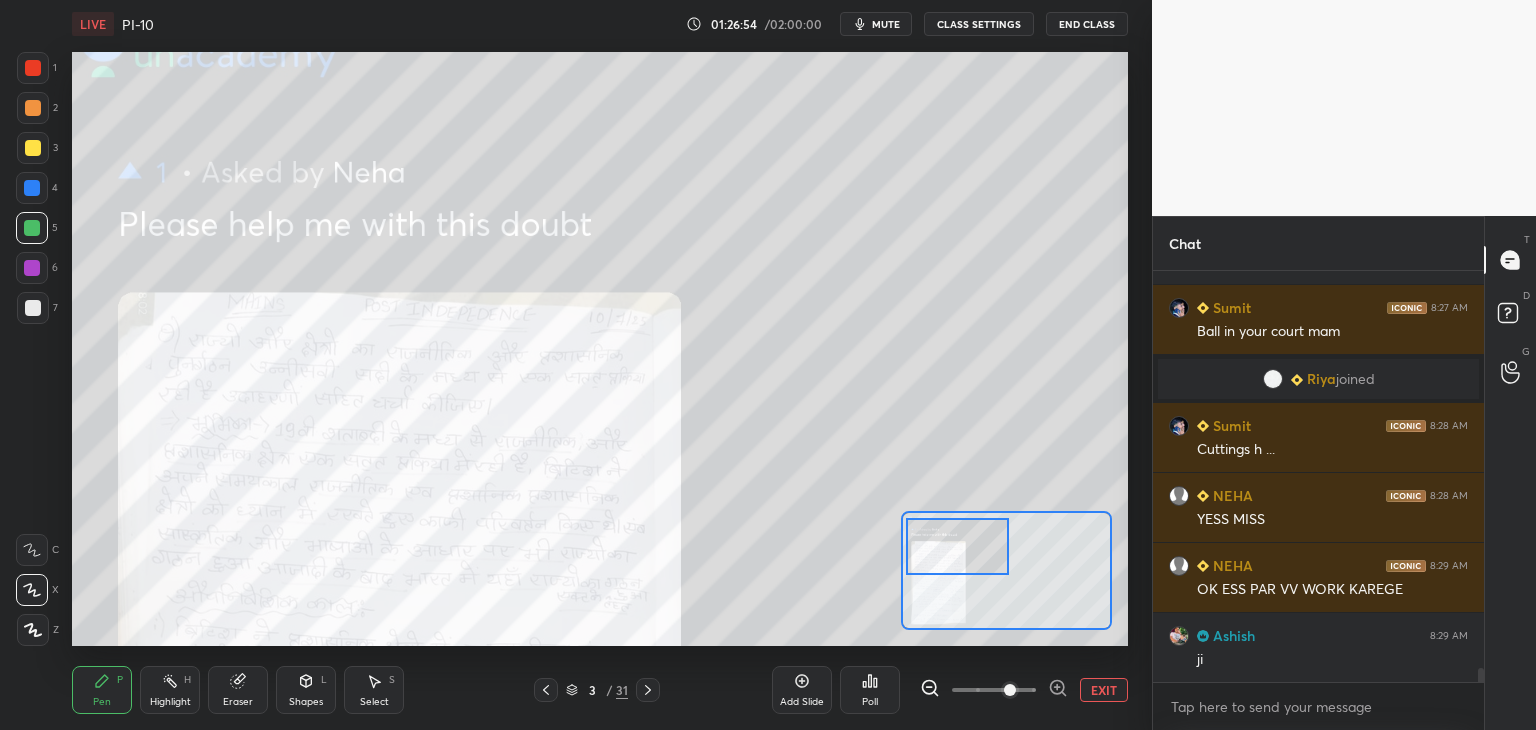 click at bounding box center (958, 546) 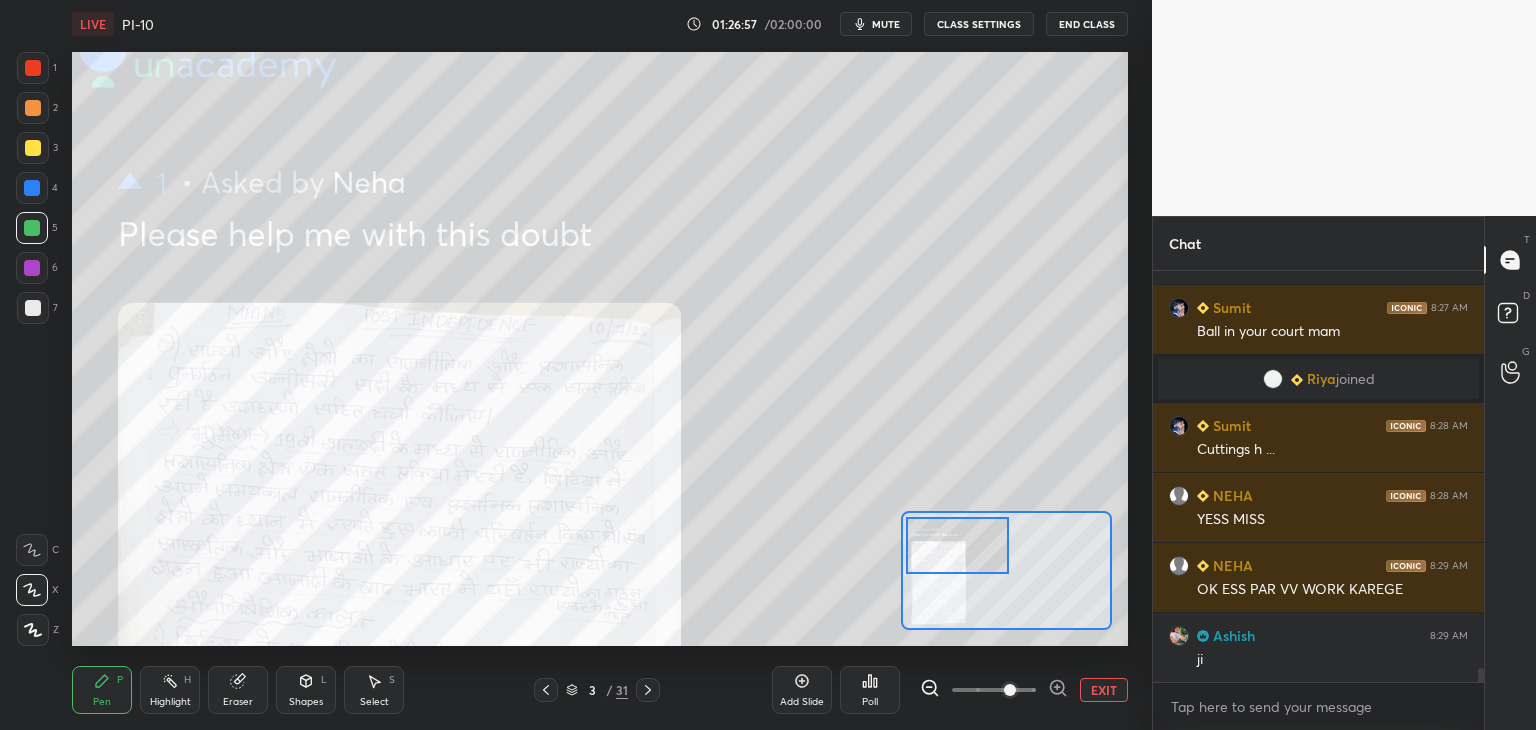 click at bounding box center [33, 68] 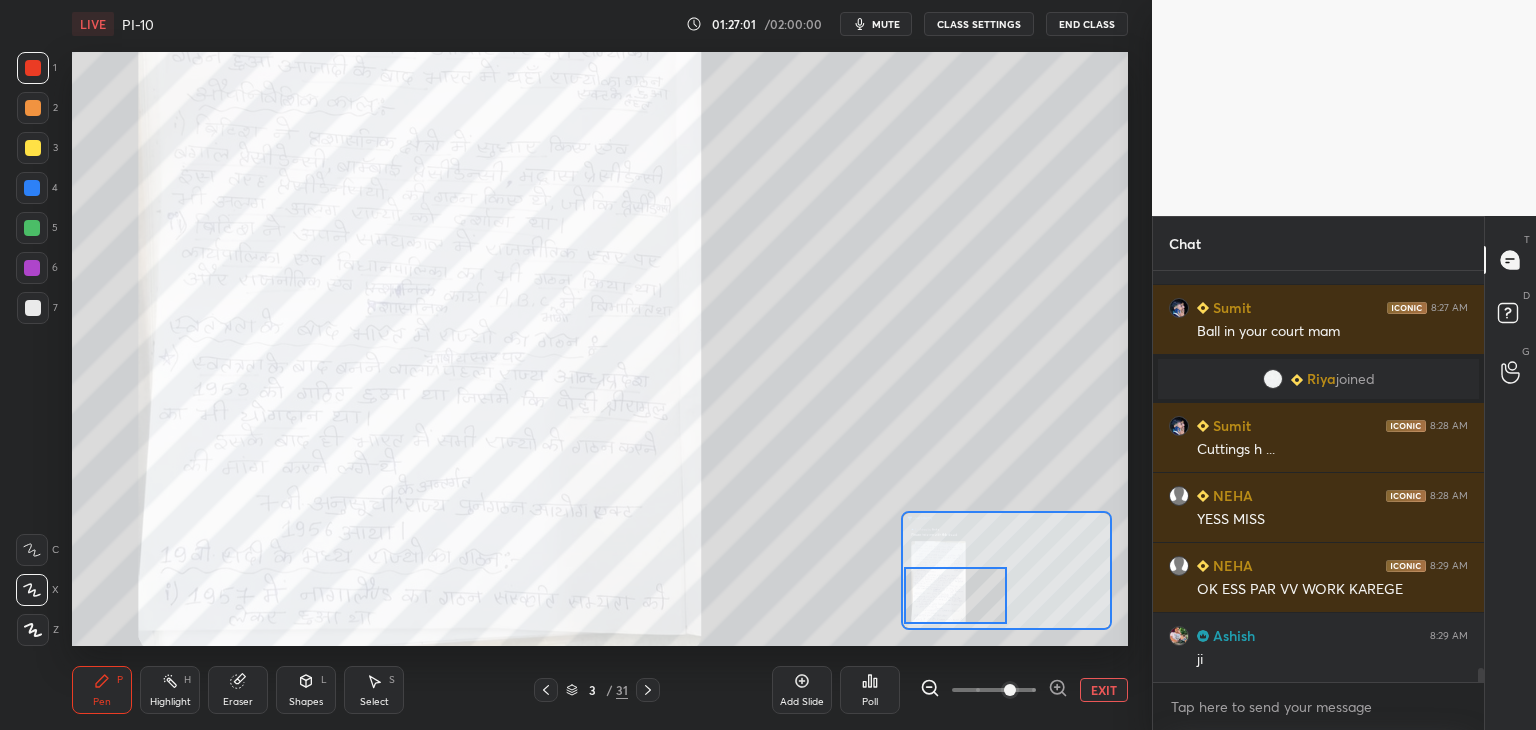 scroll, scrollTop: 11430, scrollLeft: 0, axis: vertical 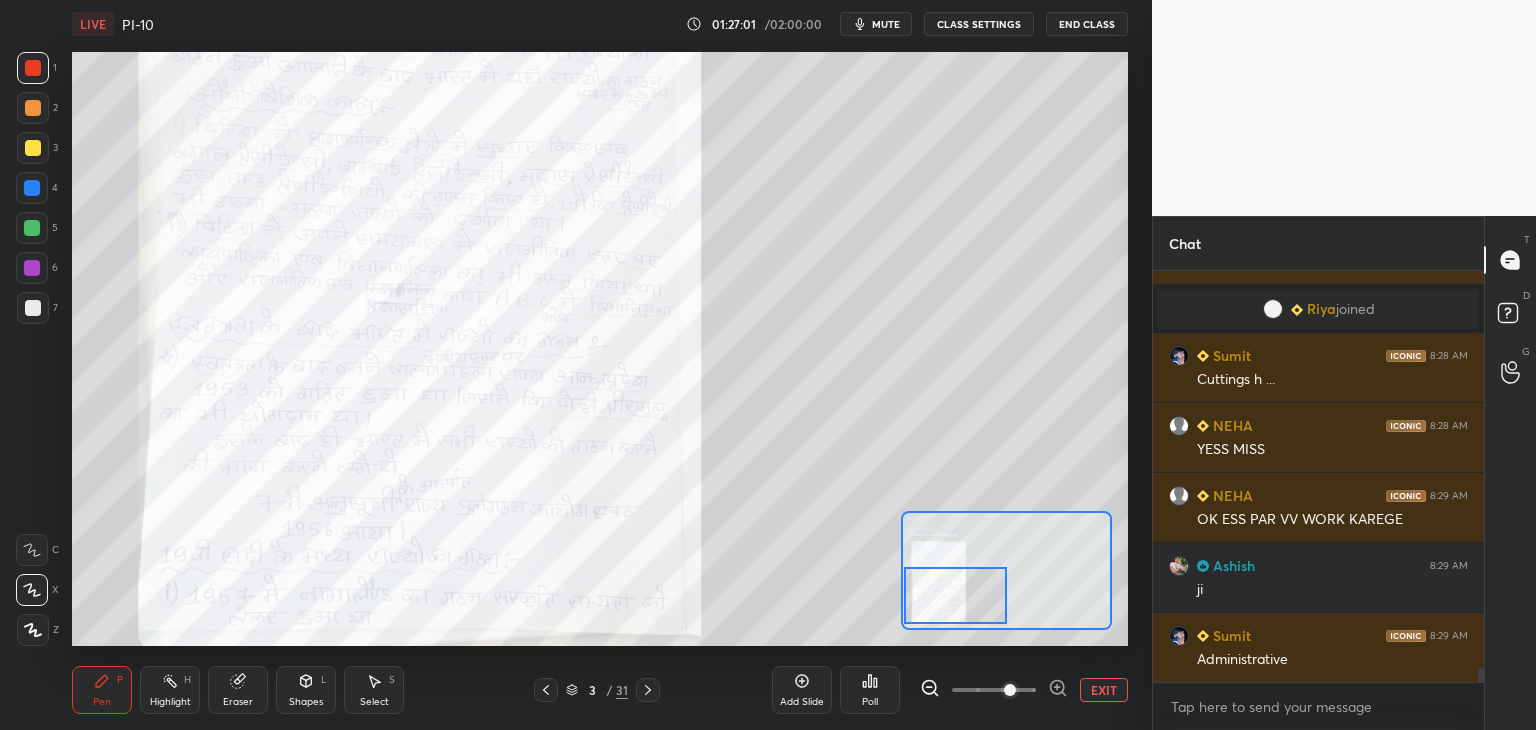 drag, startPoint x: 976, startPoint y: 548, endPoint x: 974, endPoint y: 595, distance: 47.042534 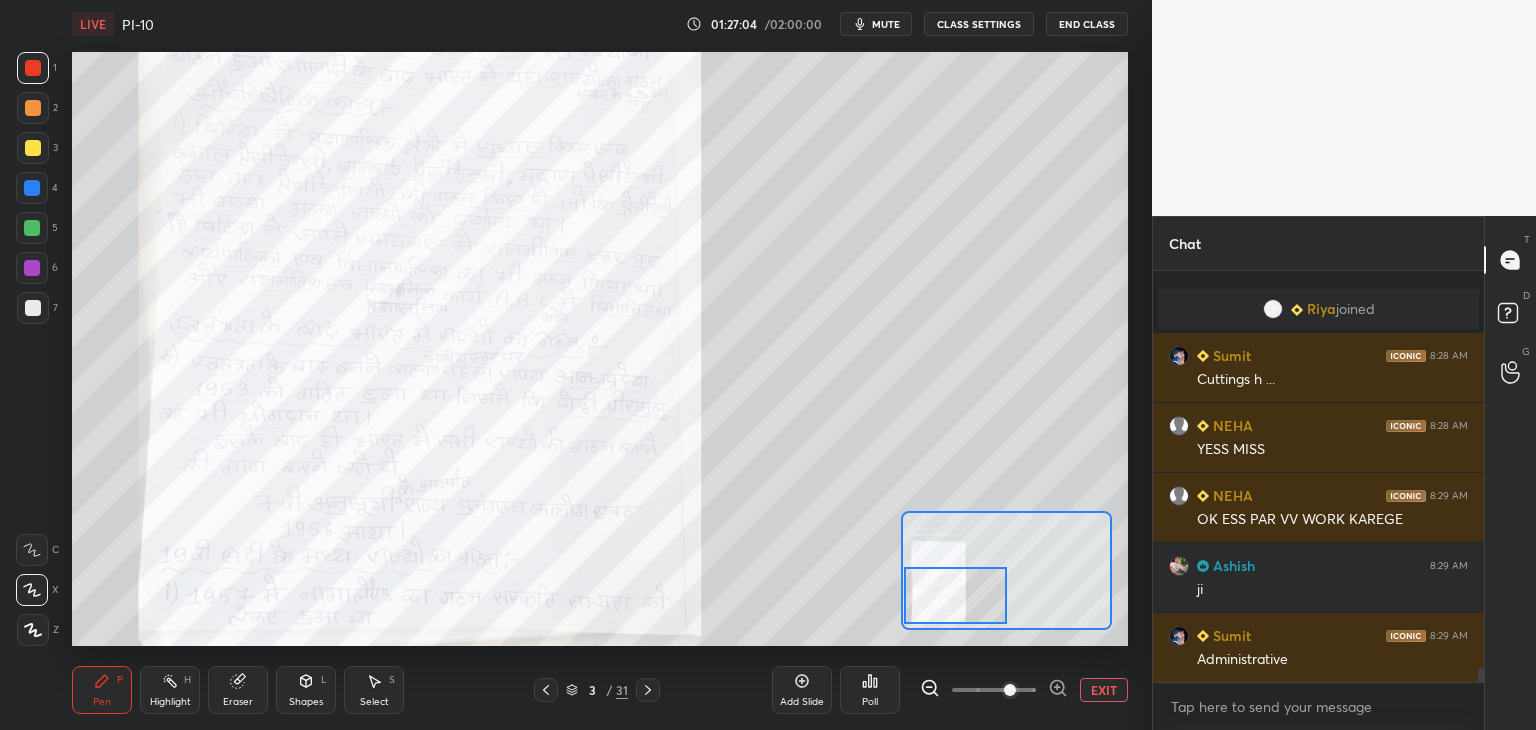 scroll, scrollTop: 11500, scrollLeft: 0, axis: vertical 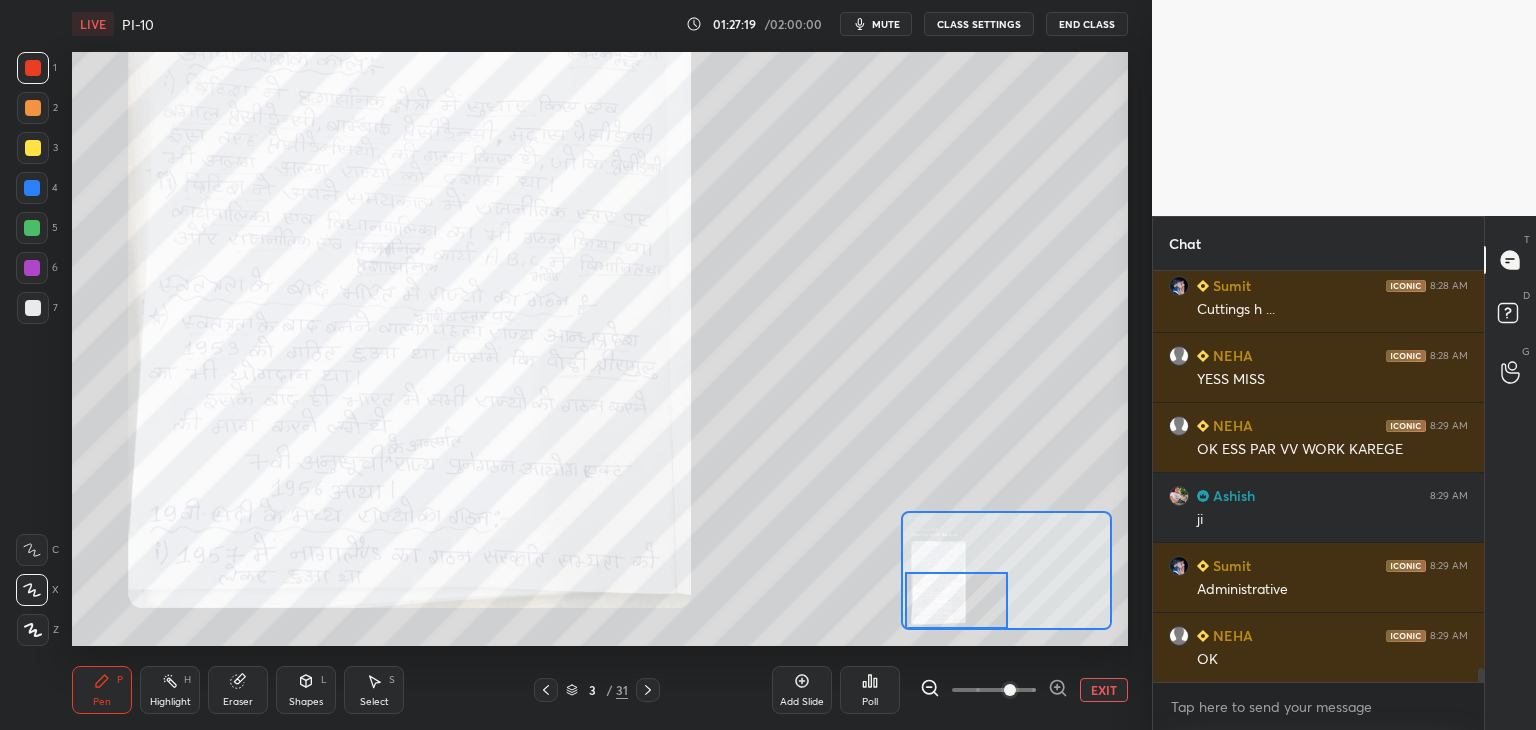 click at bounding box center [957, 600] 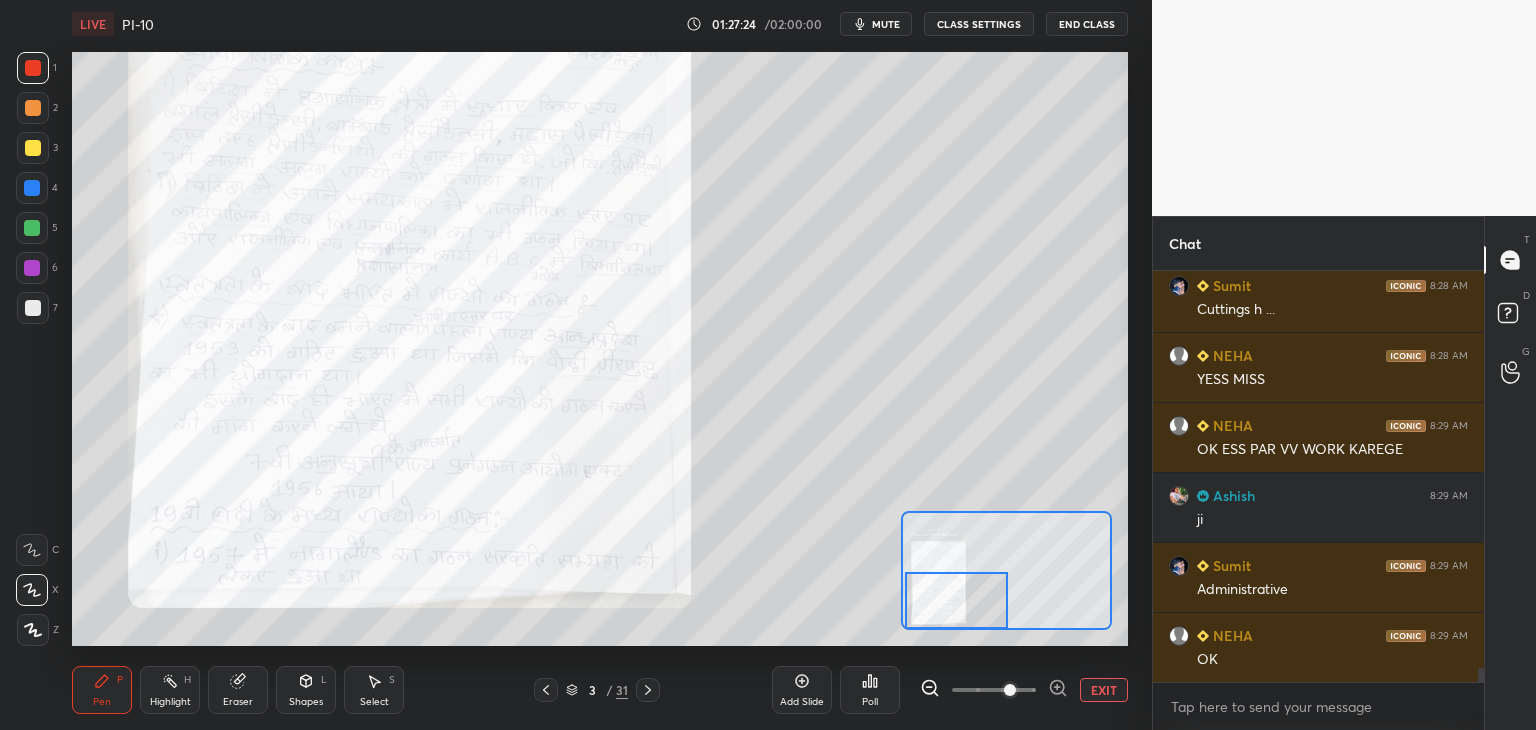 click at bounding box center [32, 188] 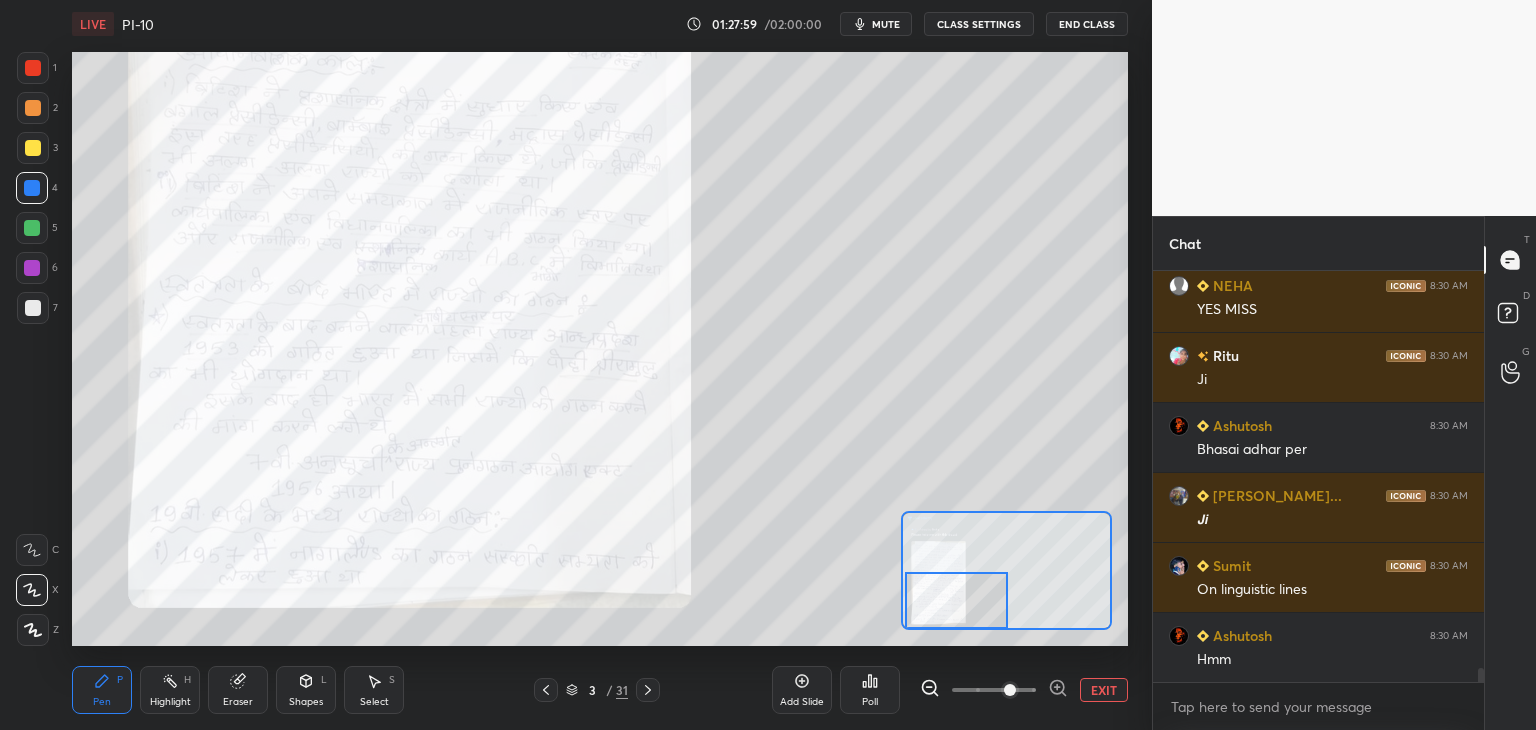 scroll, scrollTop: 11990, scrollLeft: 0, axis: vertical 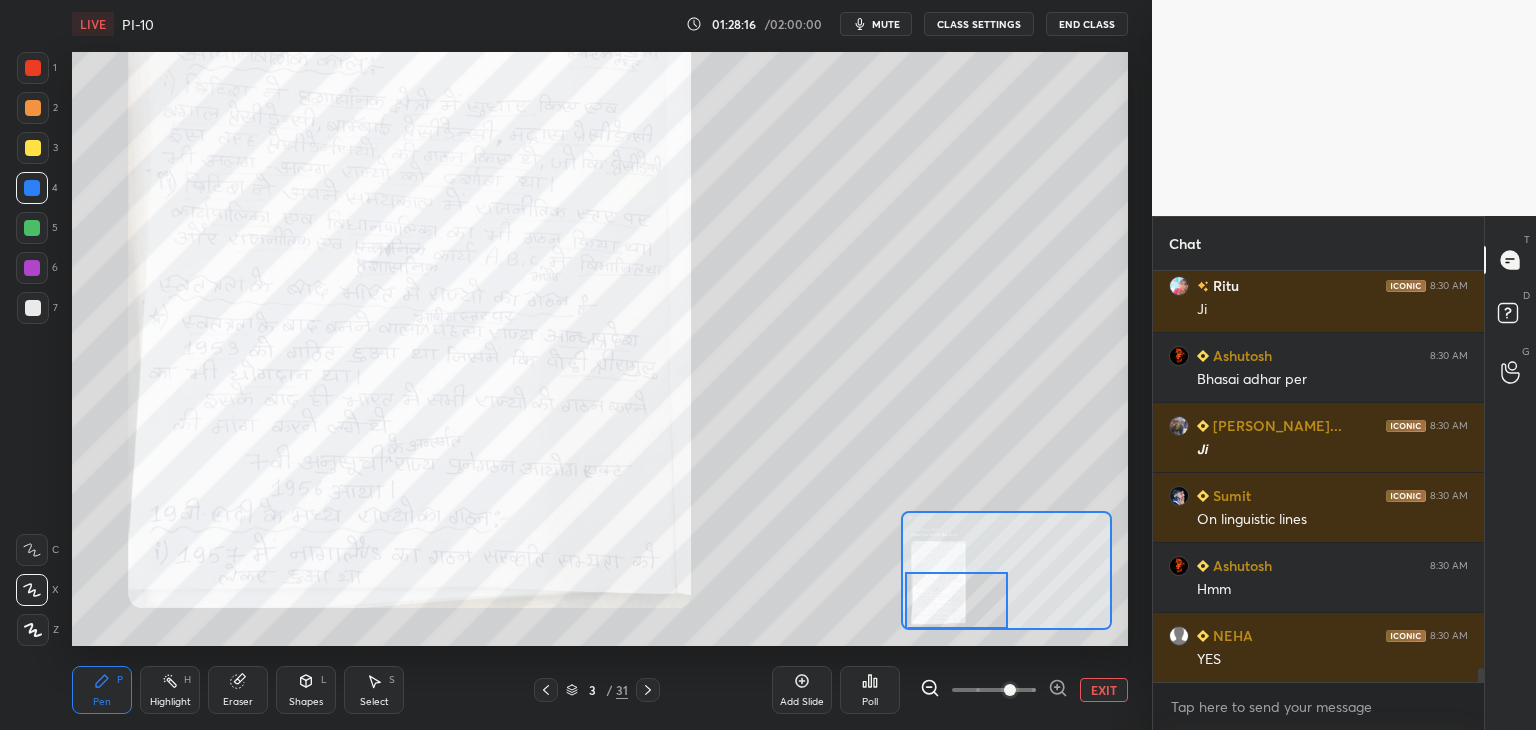 click 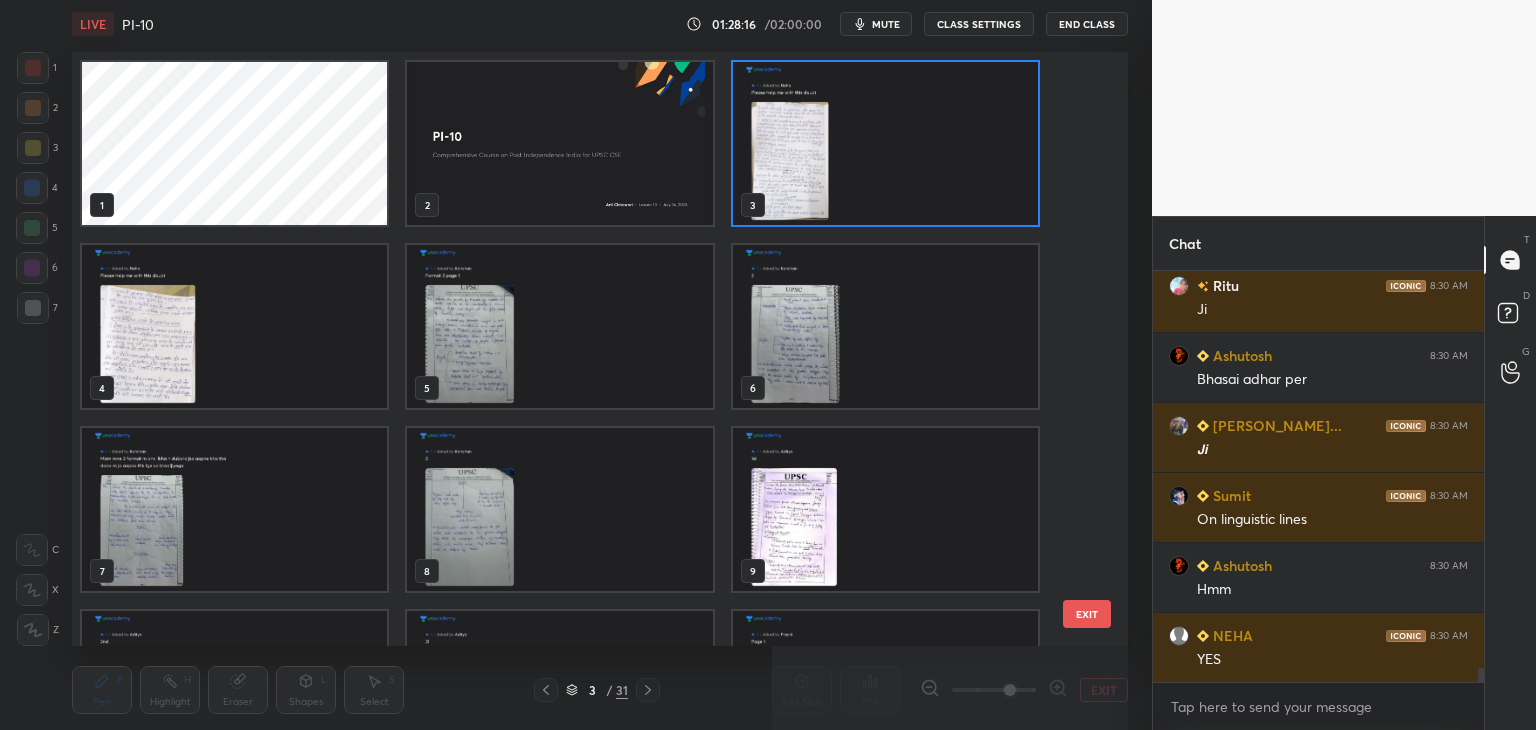 scroll, scrollTop: 6, scrollLeft: 10, axis: both 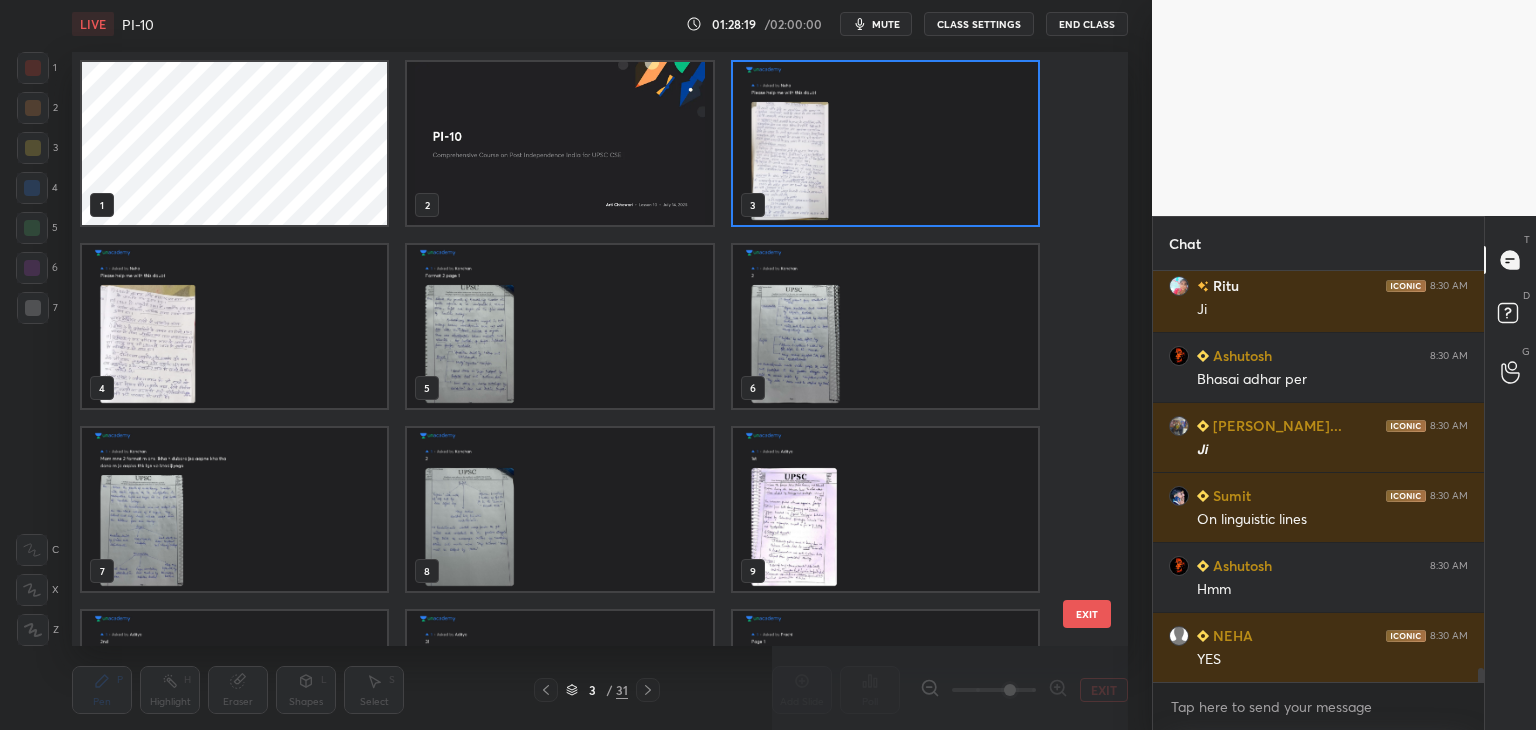 click at bounding box center (885, 143) 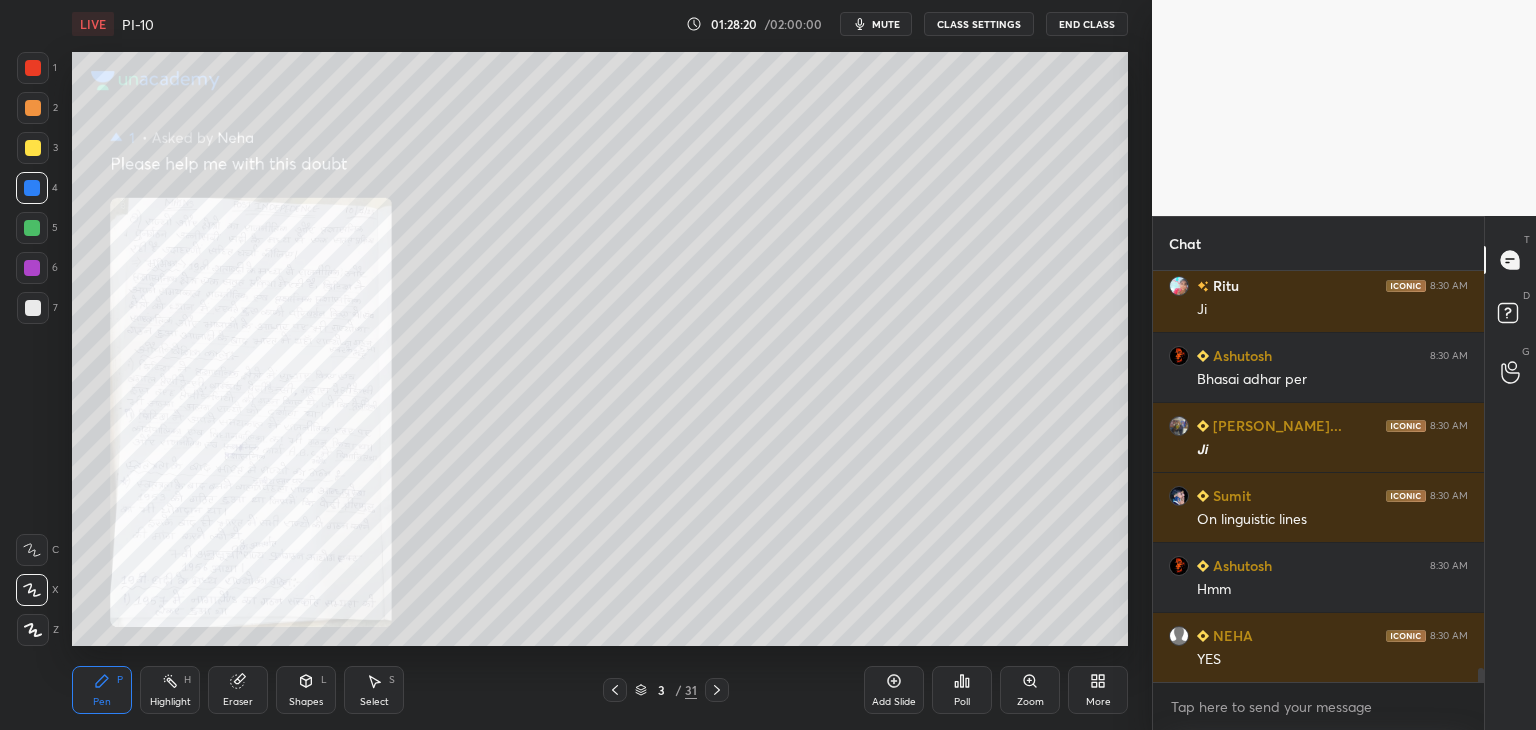 click 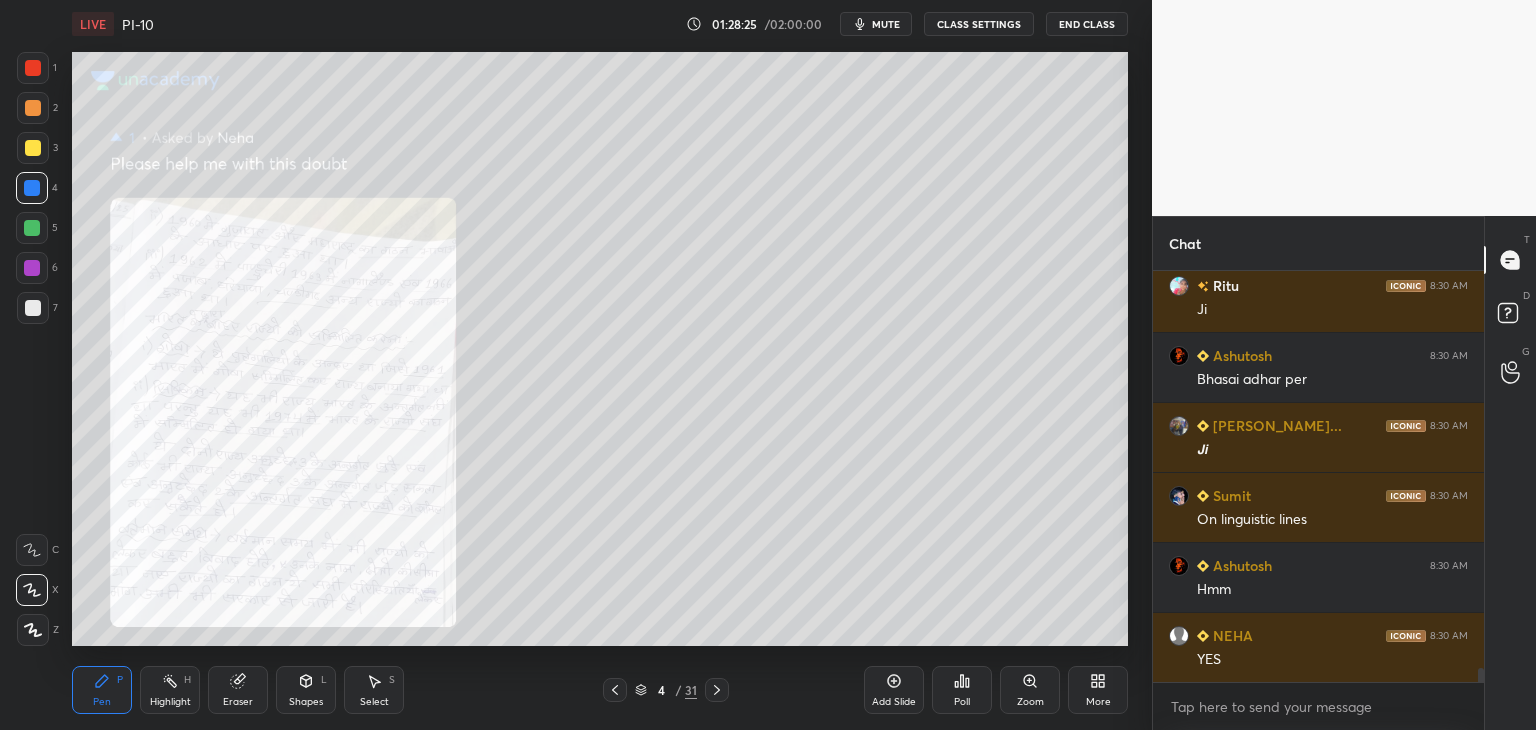 click 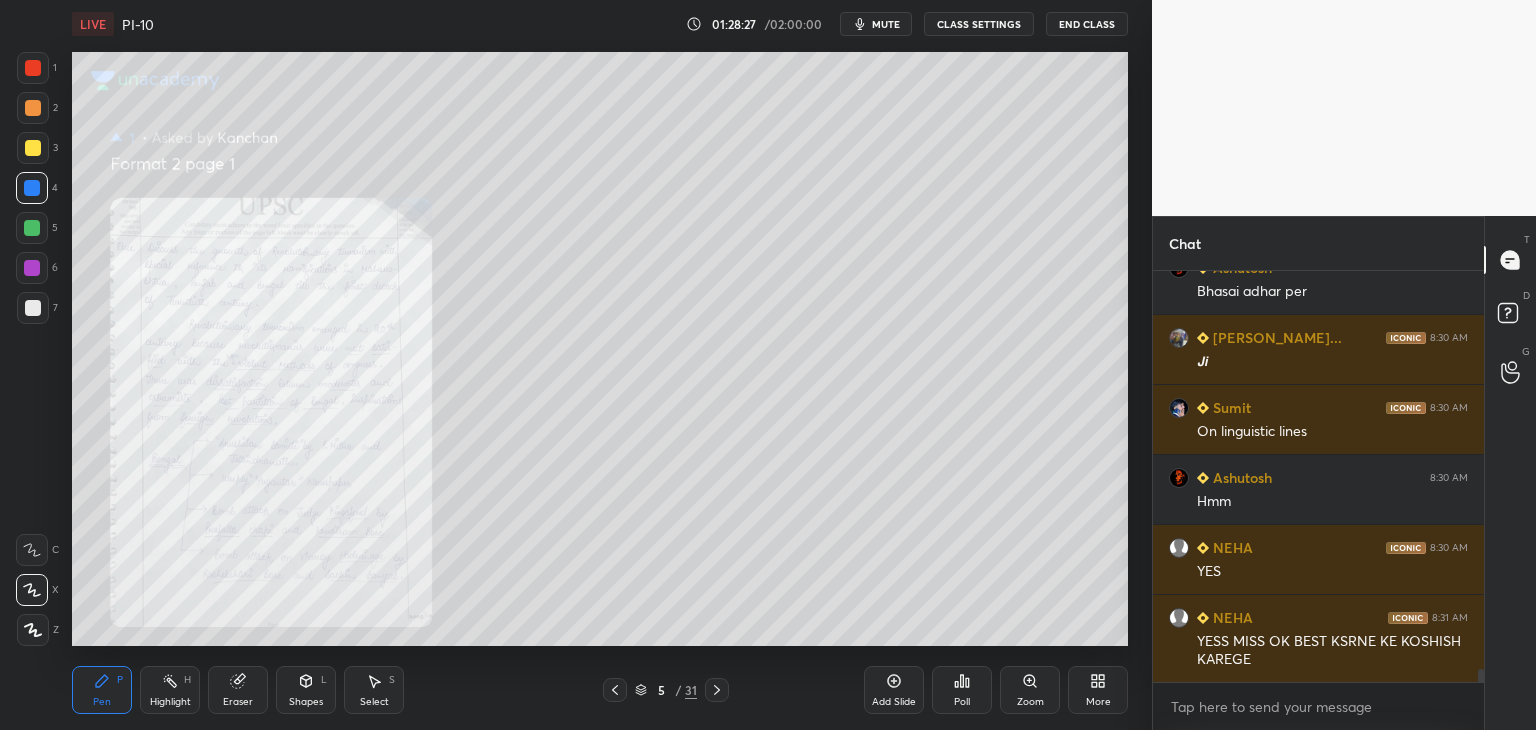 scroll, scrollTop: 12166, scrollLeft: 0, axis: vertical 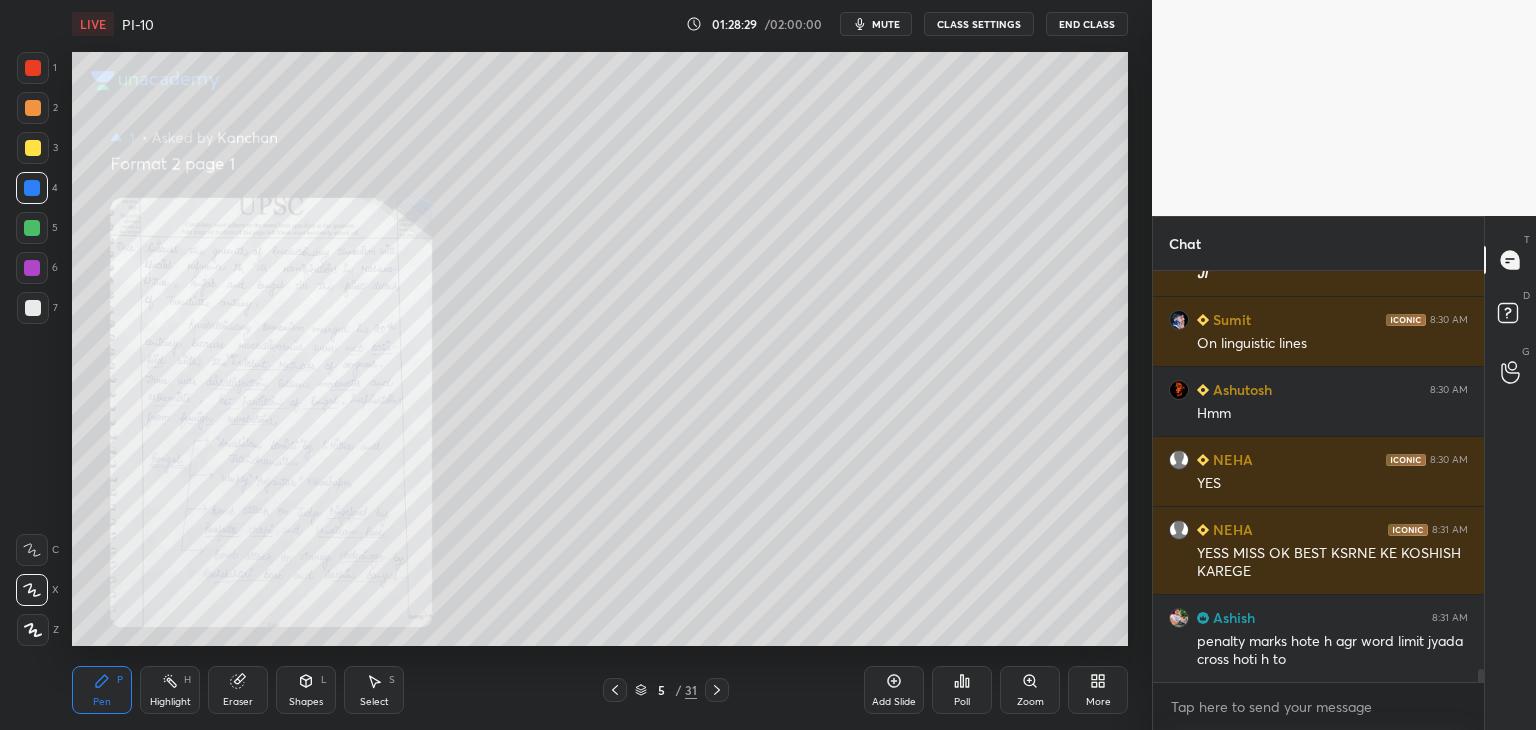 click 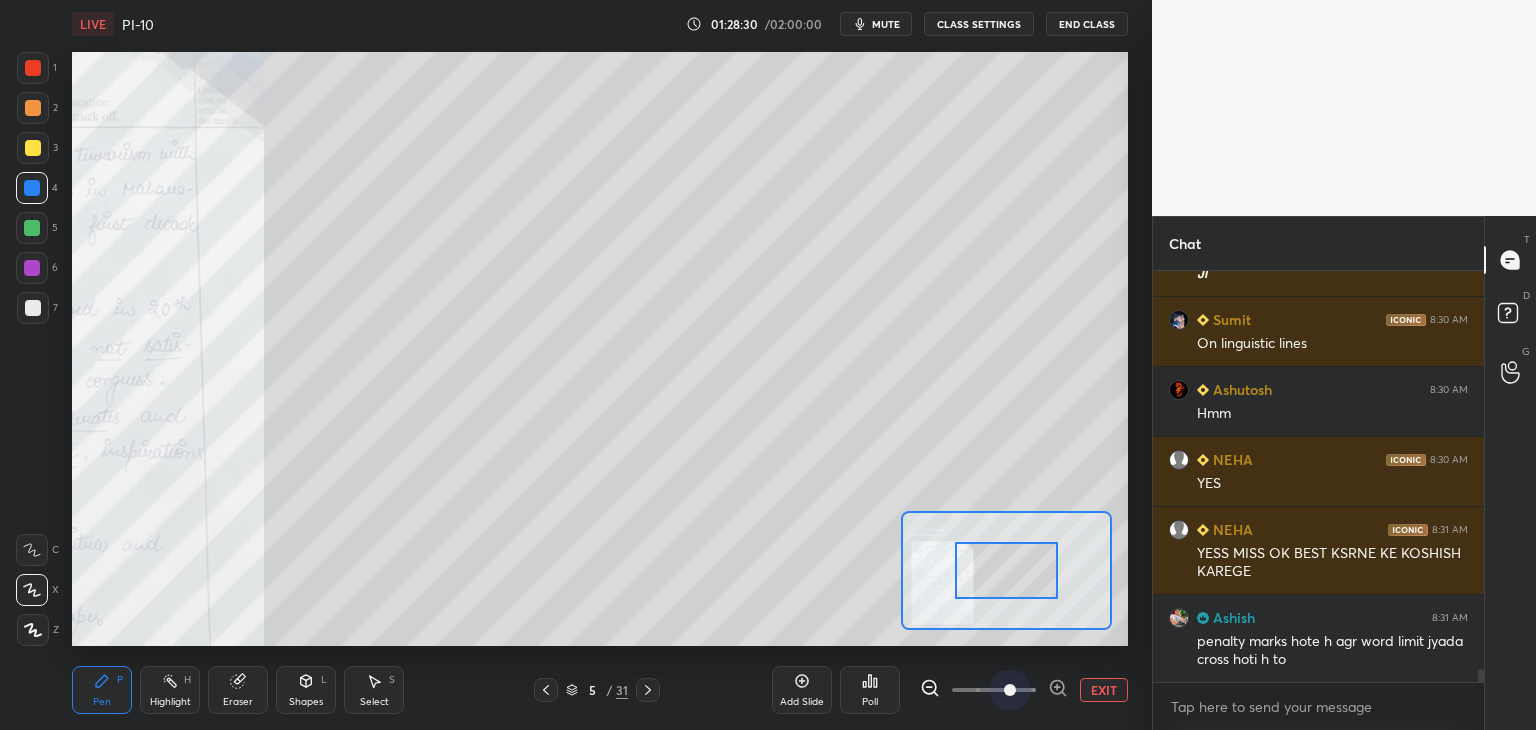 click at bounding box center (994, 690) 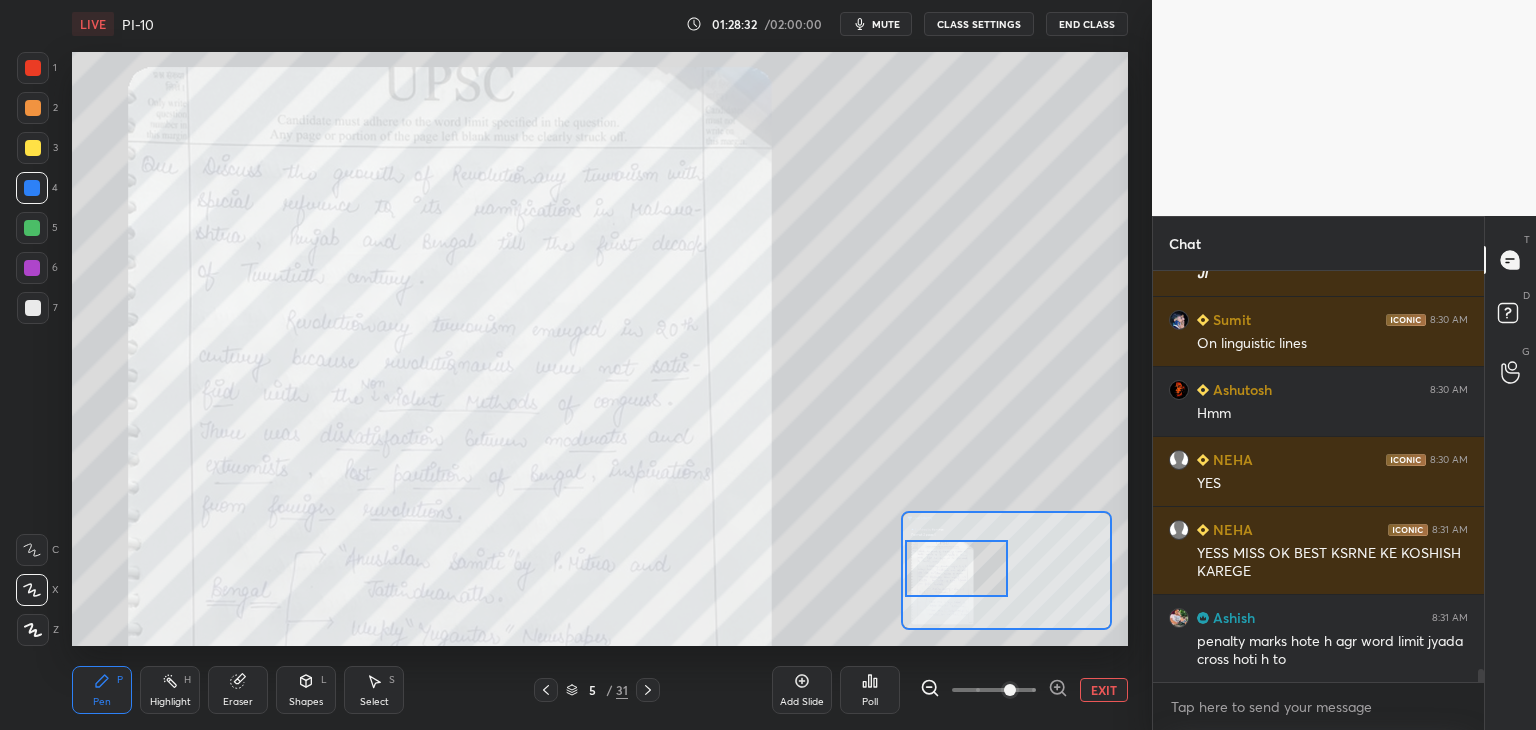 drag, startPoint x: 1024, startPoint y: 575, endPoint x: 974, endPoint y: 573, distance: 50.039986 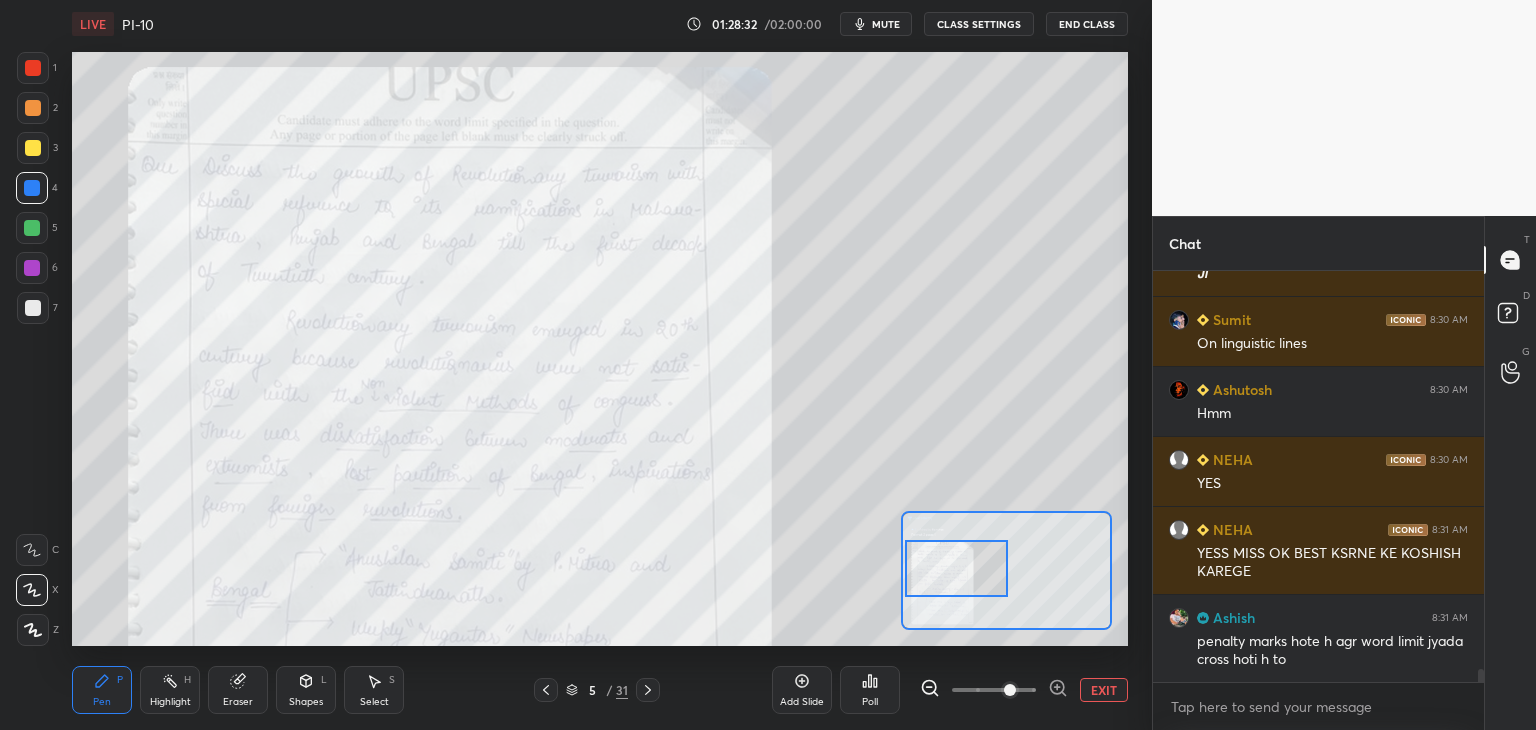 click at bounding box center [957, 568] 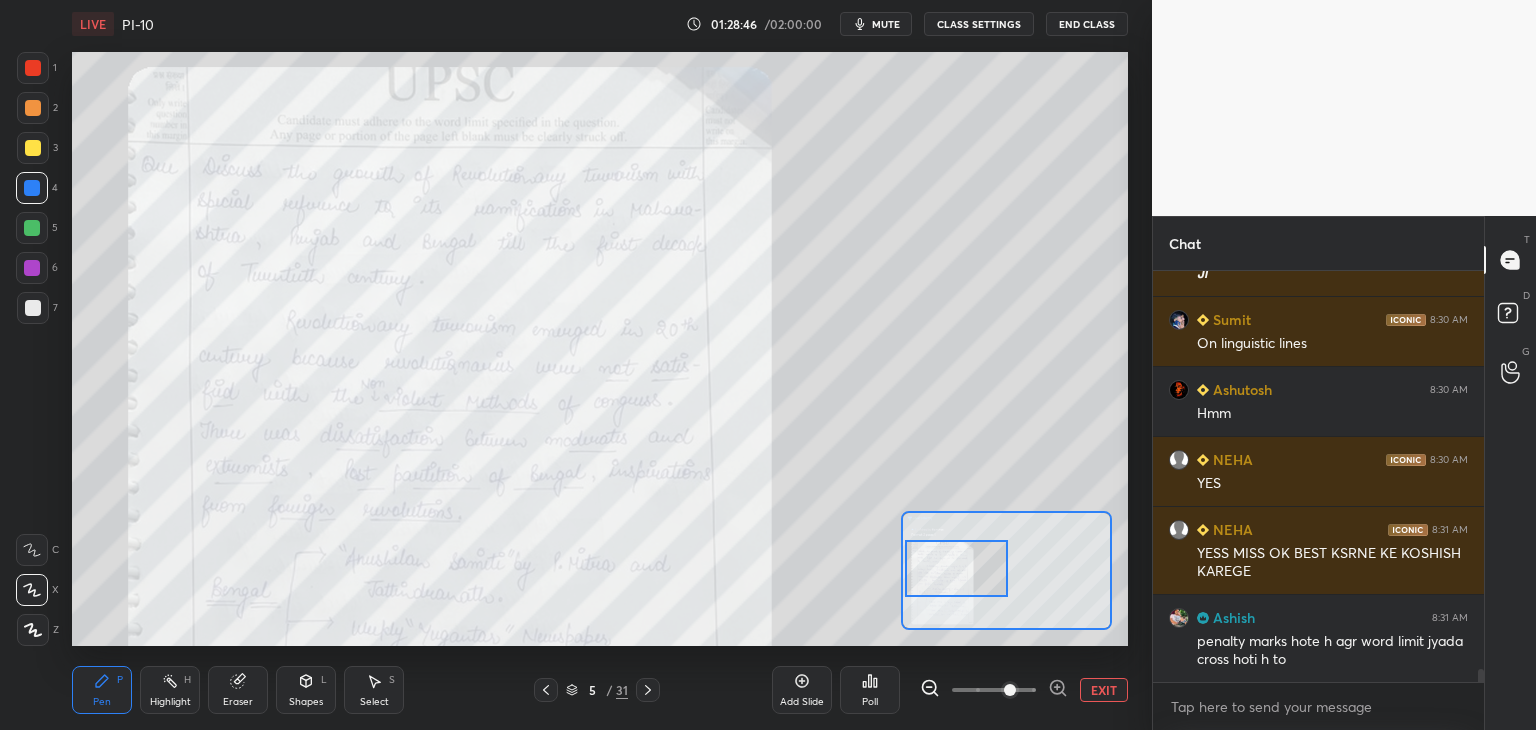 click at bounding box center [33, 68] 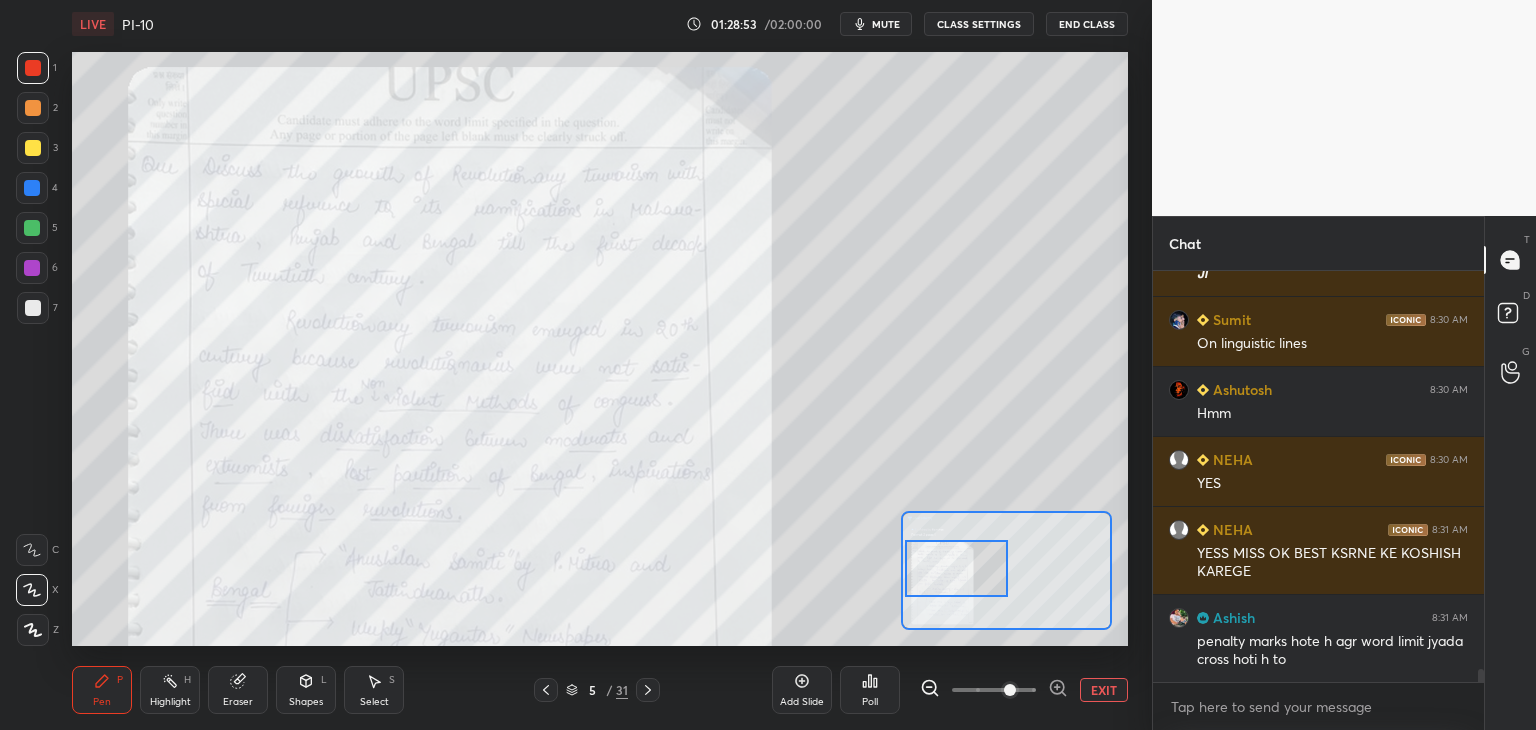 scroll, scrollTop: 12236, scrollLeft: 0, axis: vertical 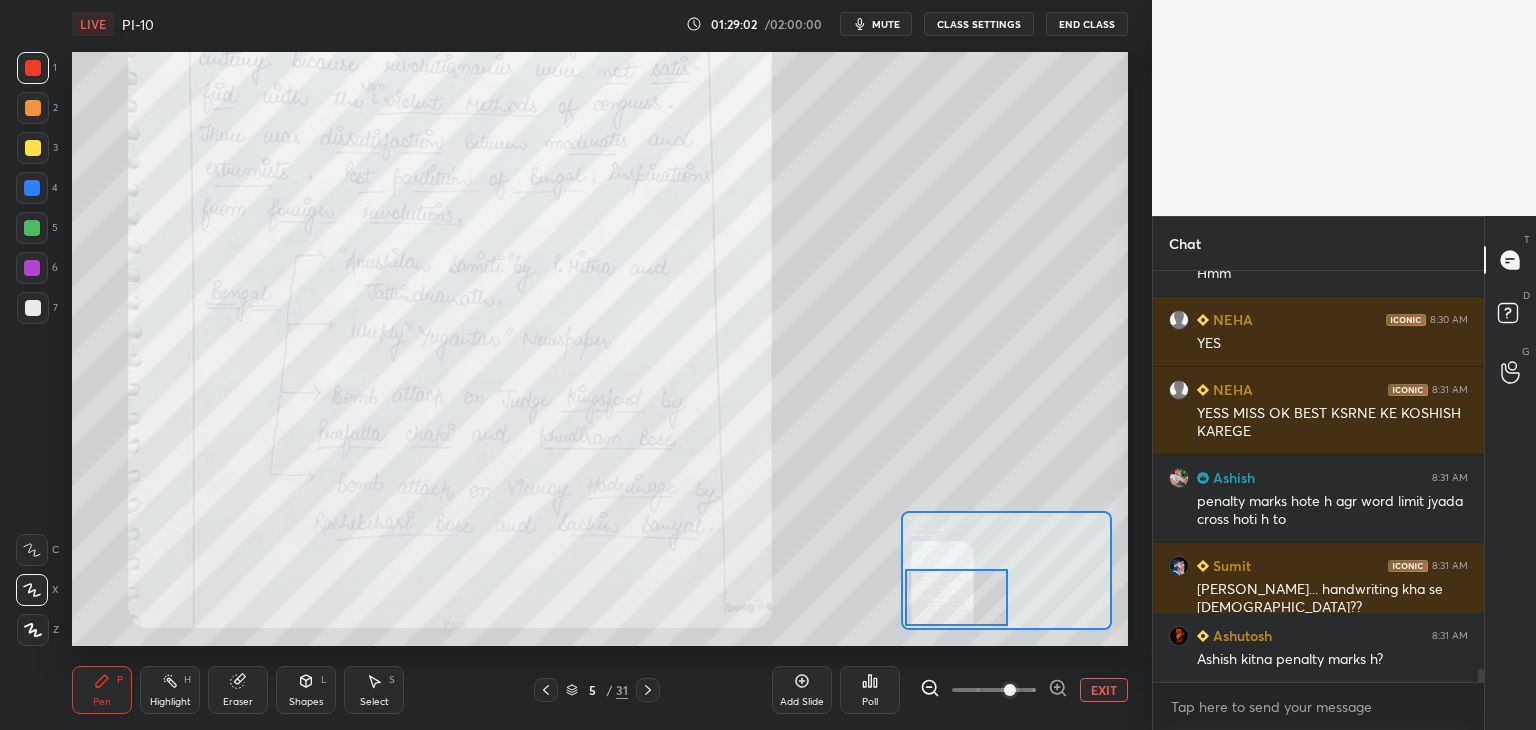 drag, startPoint x: 972, startPoint y: 560, endPoint x: 968, endPoint y: 590, distance: 30.265491 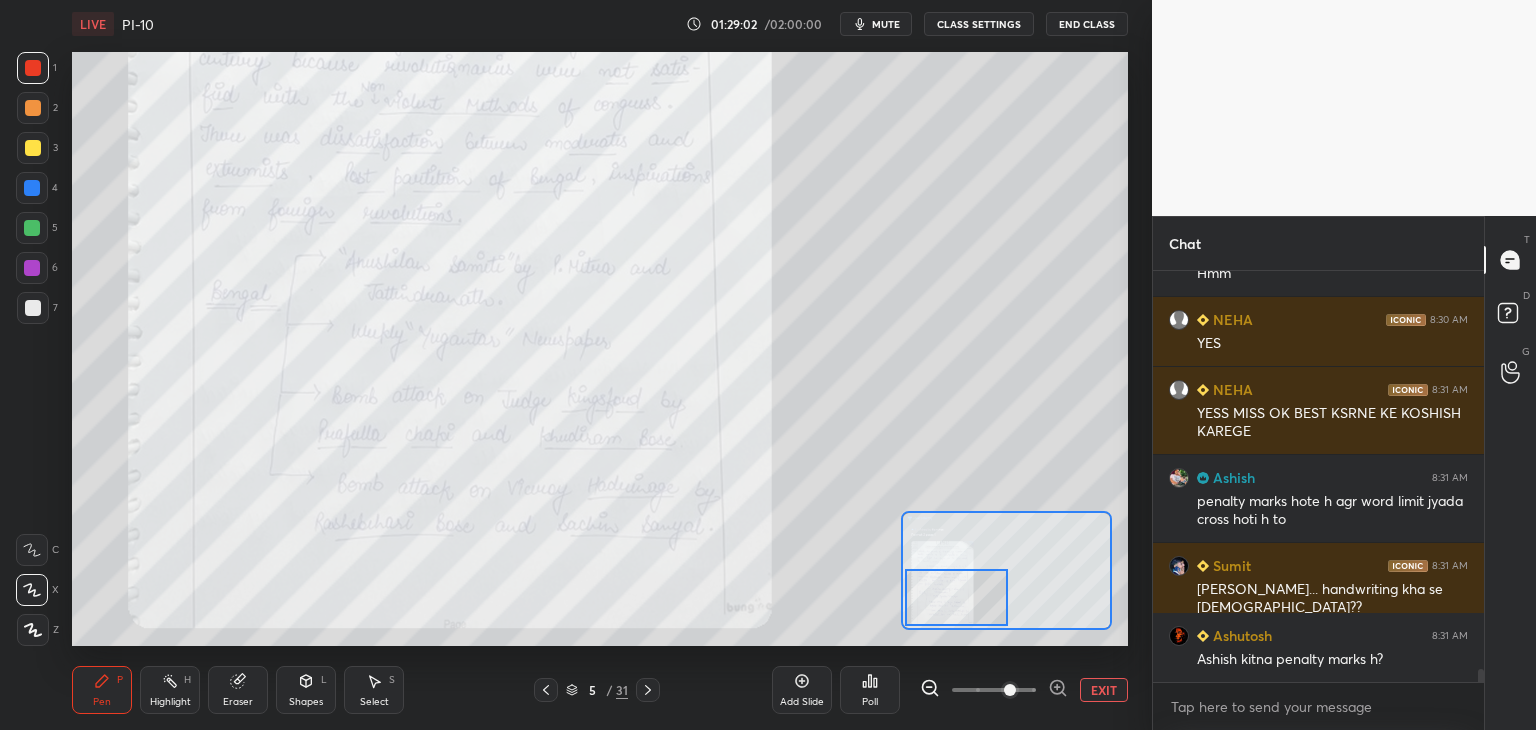 click at bounding box center (957, 597) 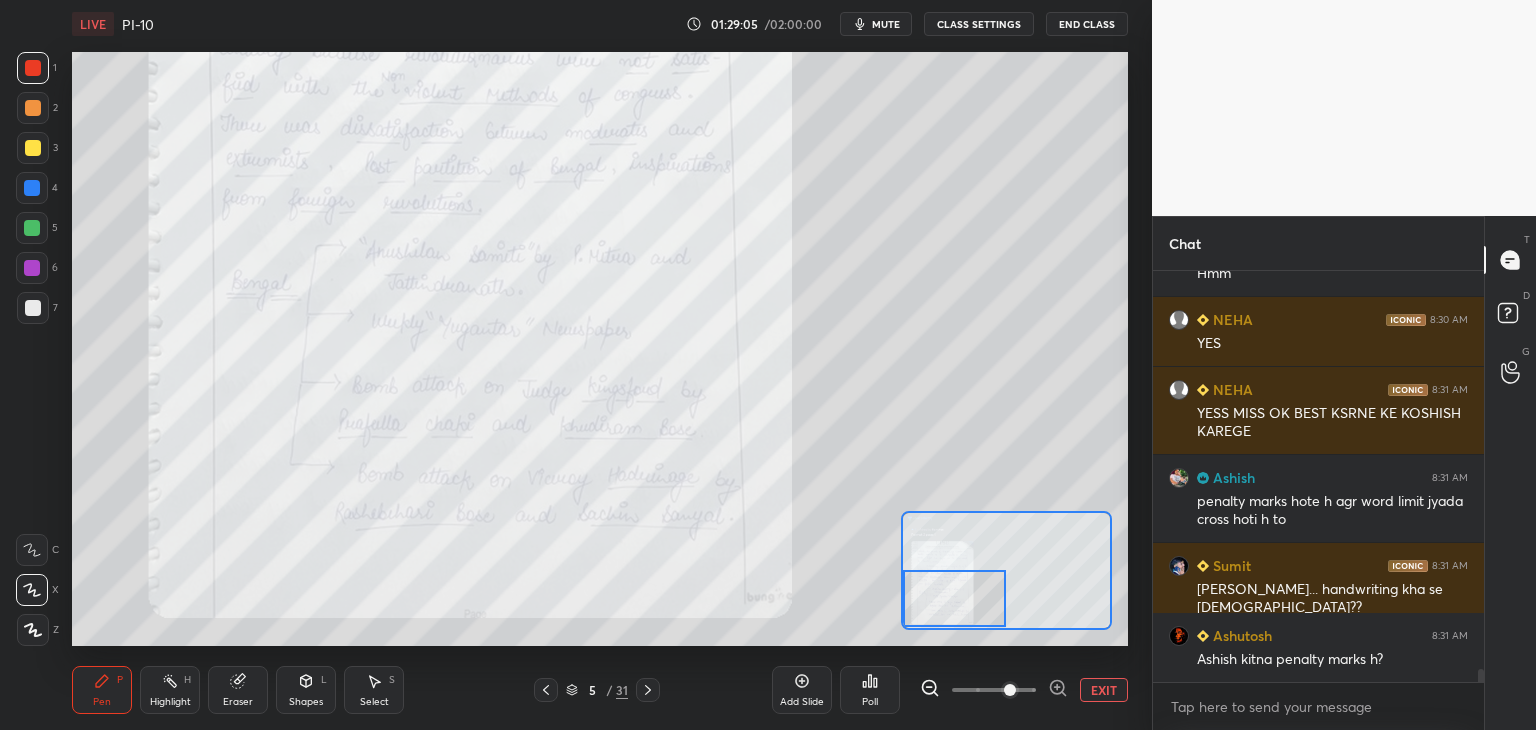 click 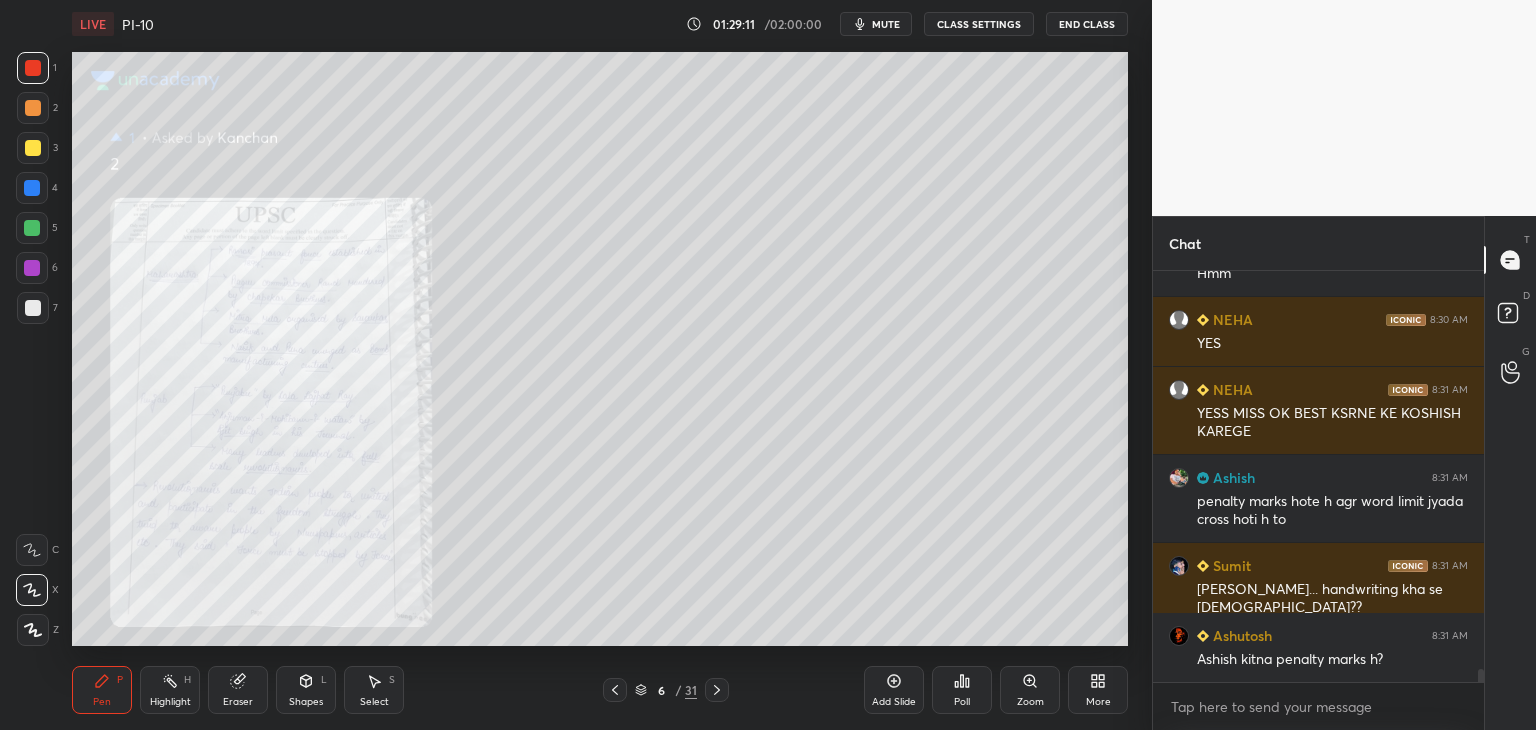 click 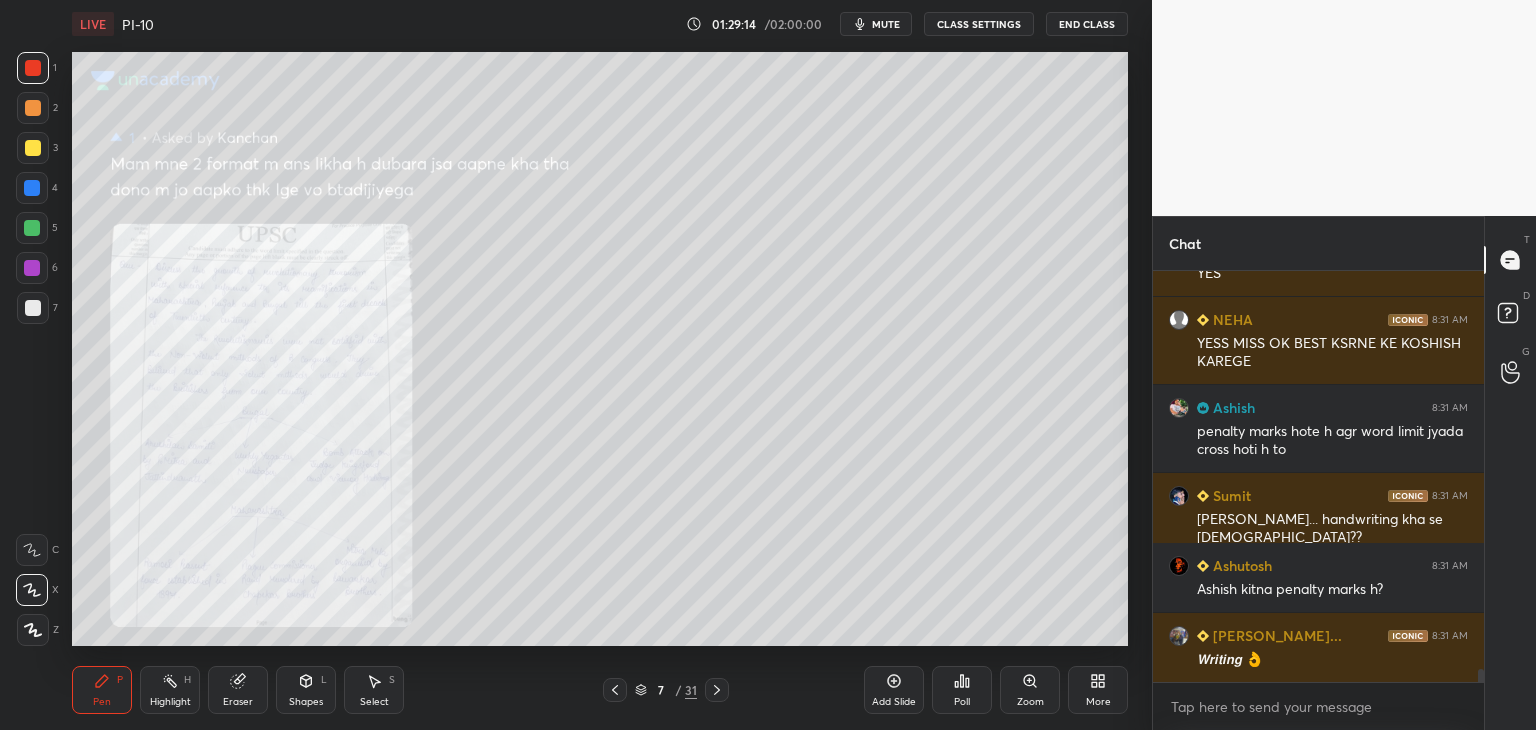 scroll, scrollTop: 12446, scrollLeft: 0, axis: vertical 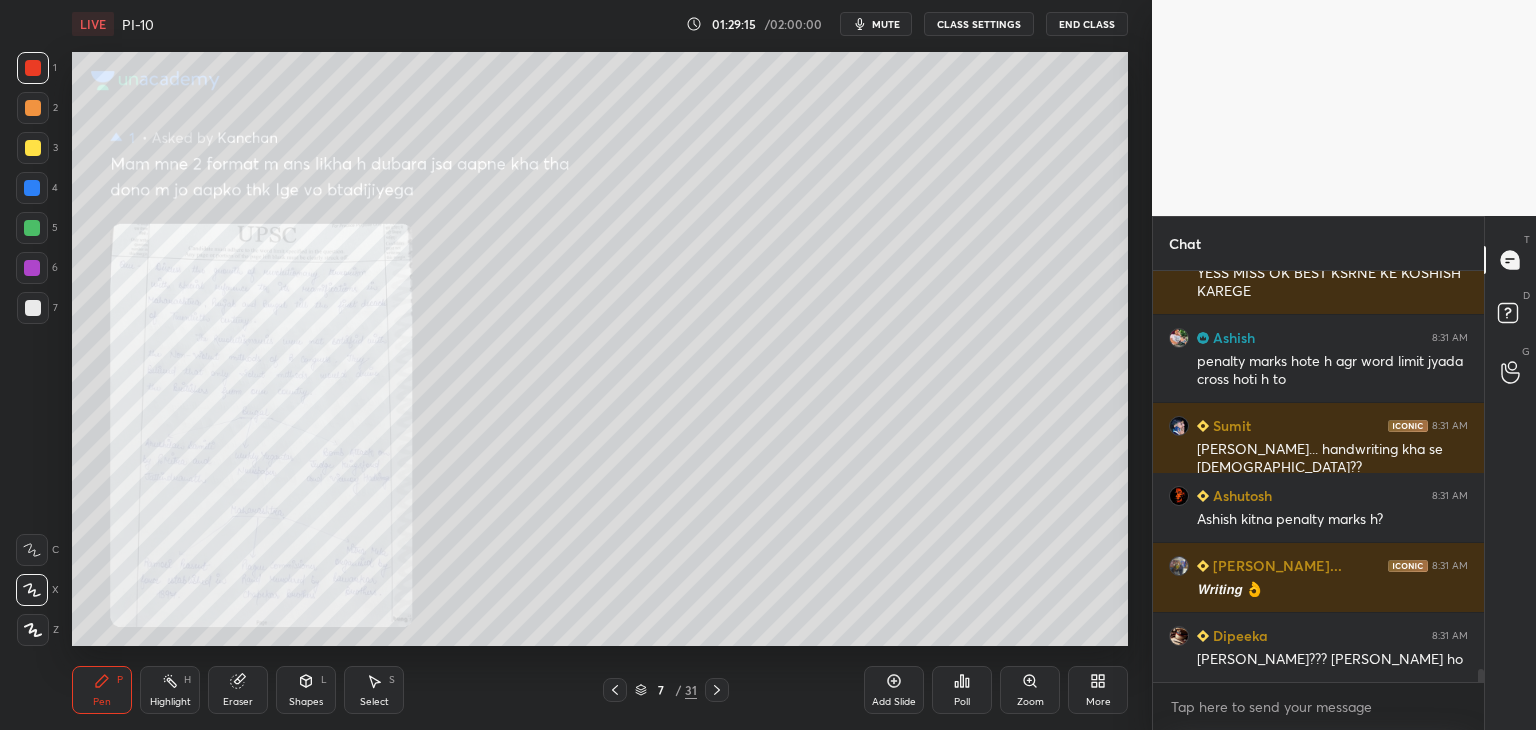 click 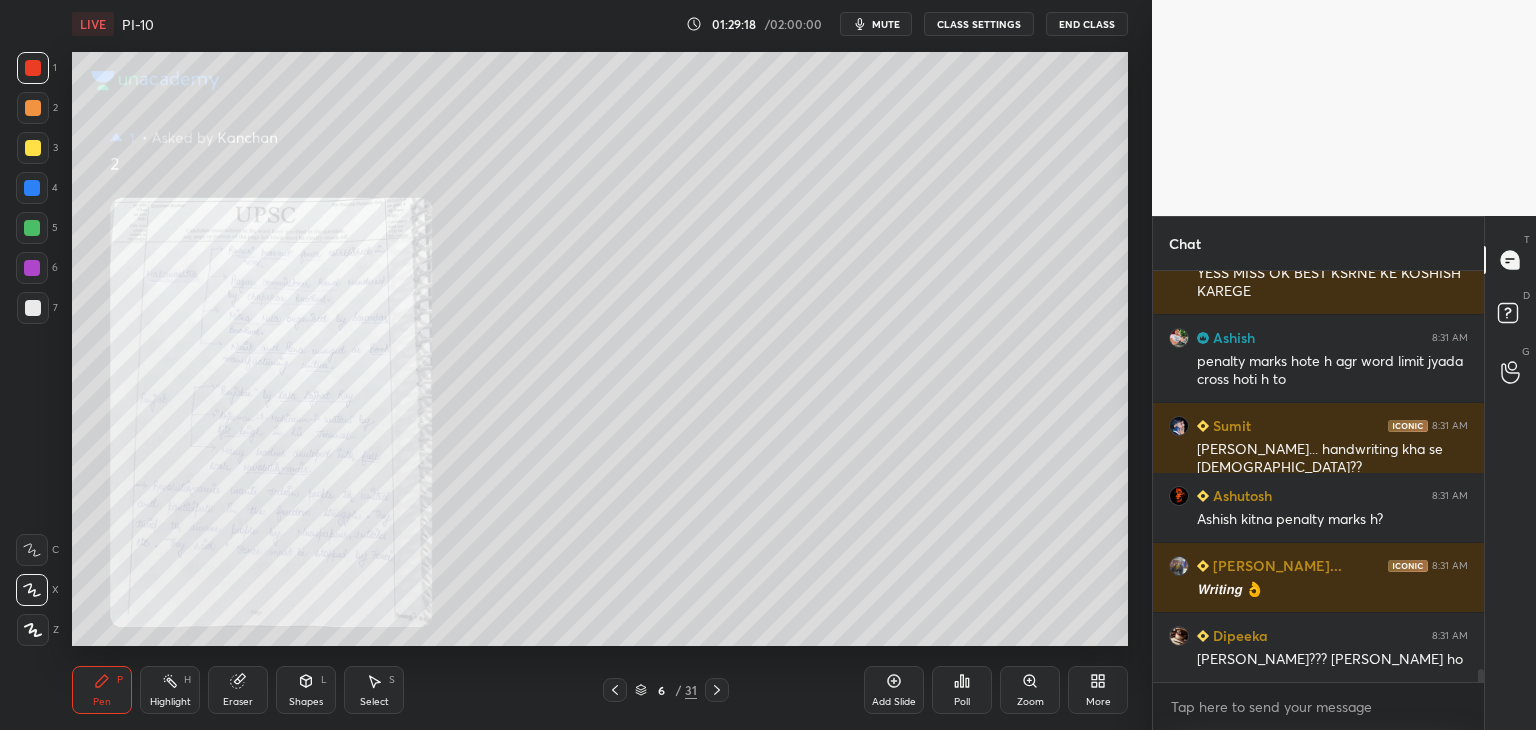 click 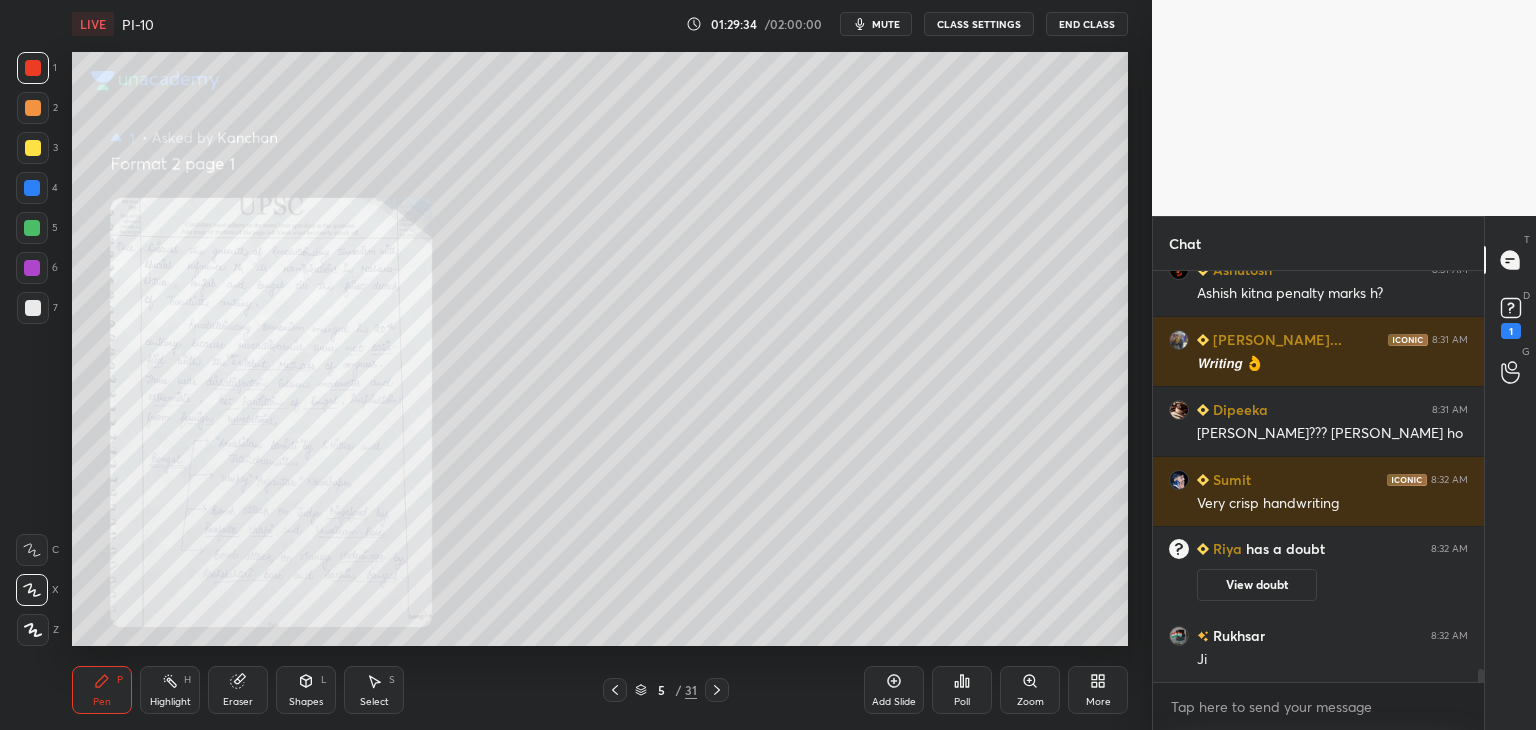 scroll, scrollTop: 12170, scrollLeft: 0, axis: vertical 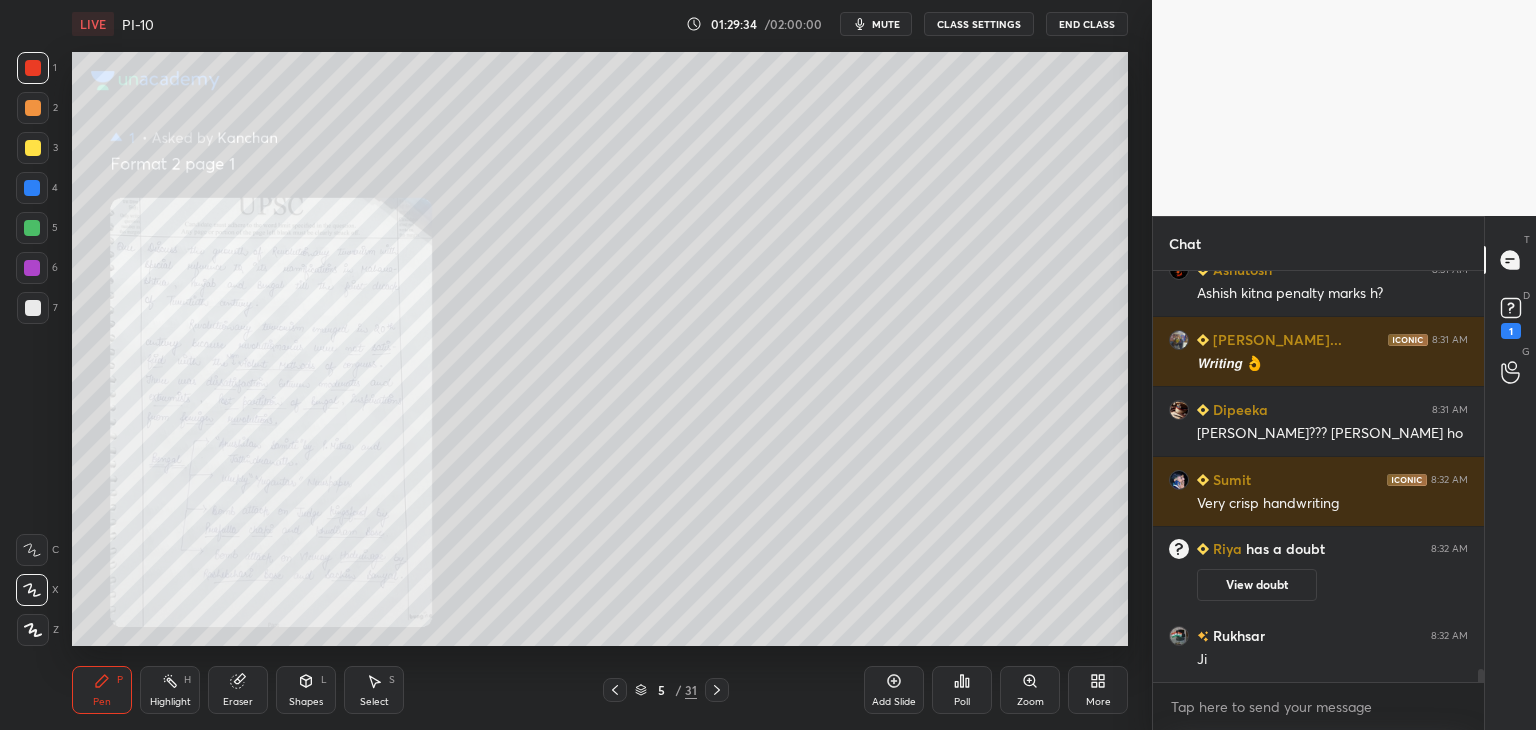 click 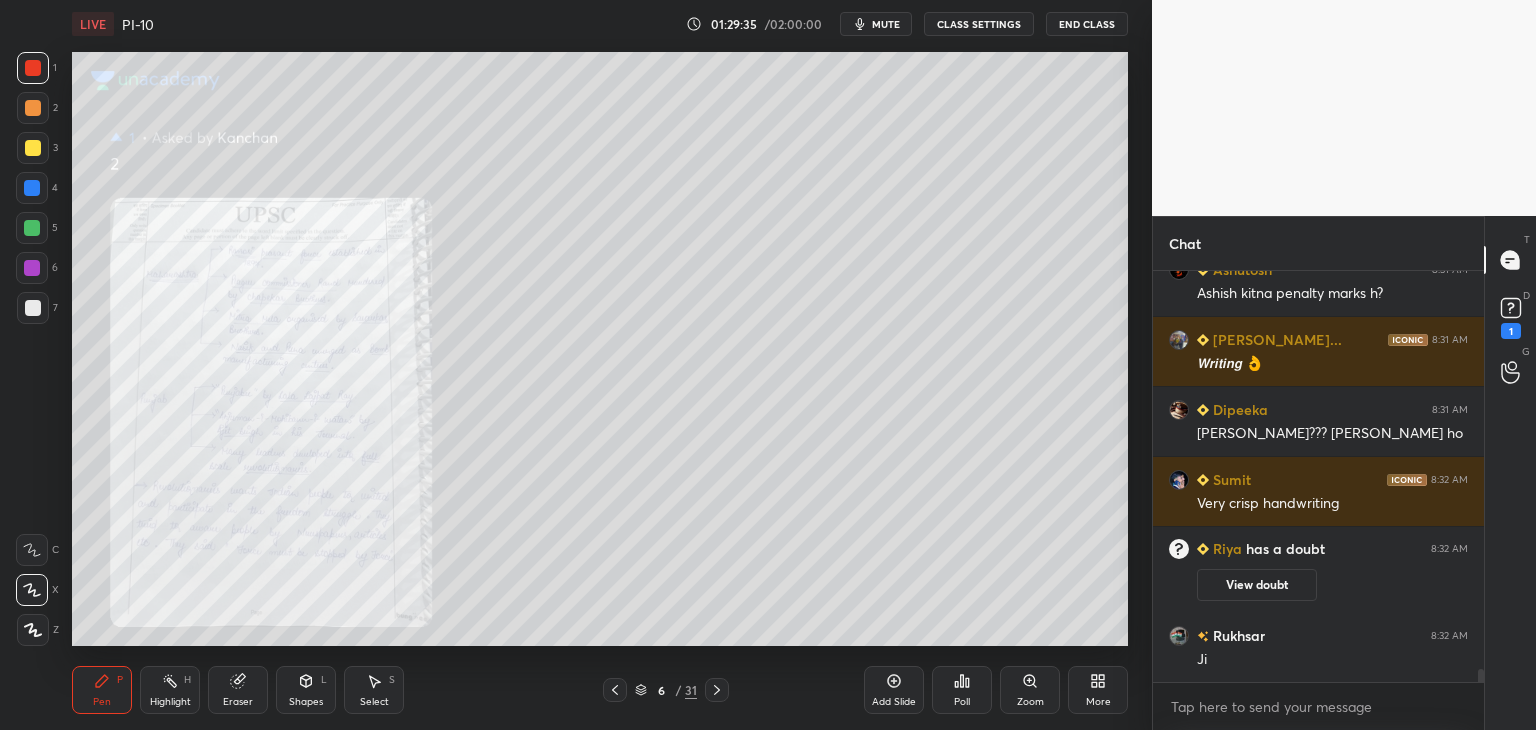 click 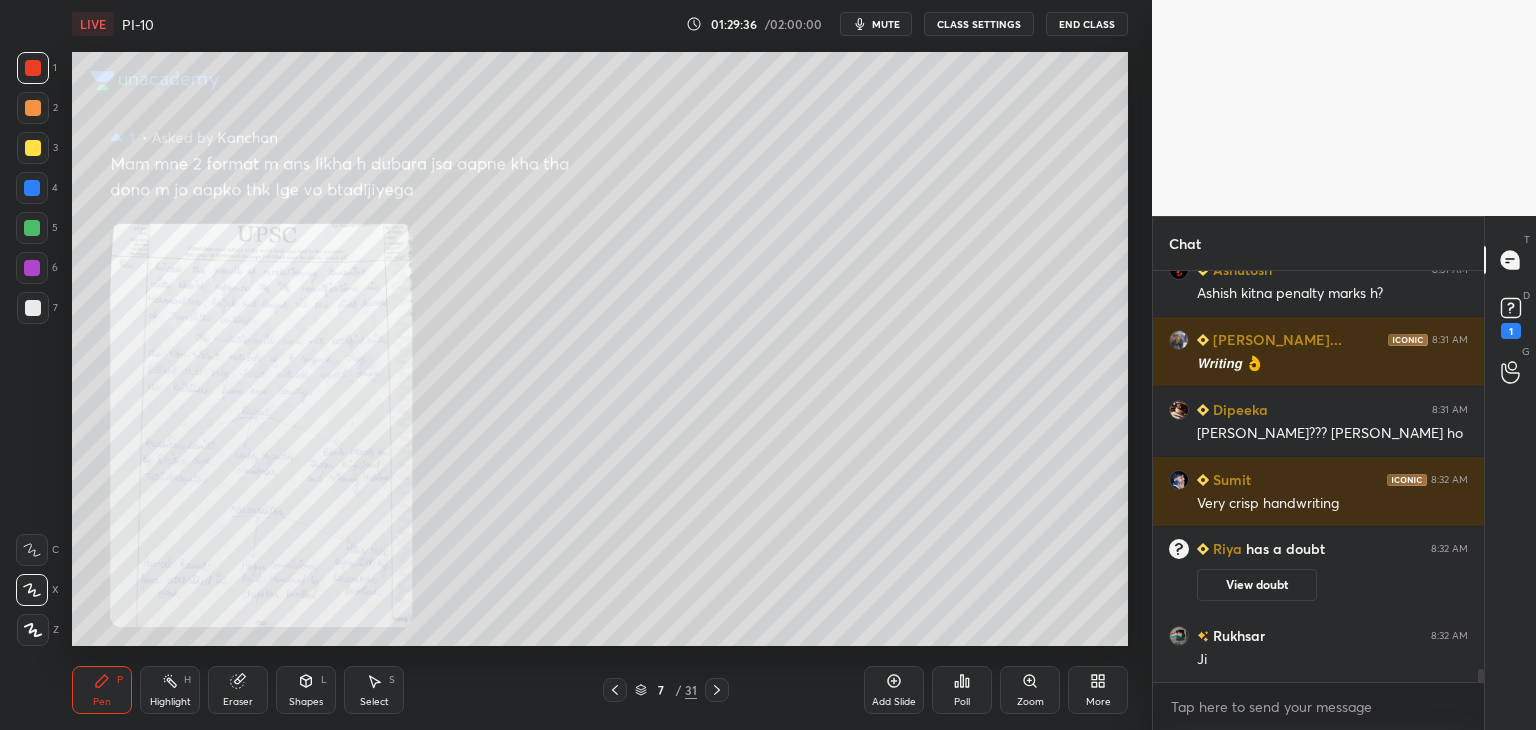 scroll, scrollTop: 12258, scrollLeft: 0, axis: vertical 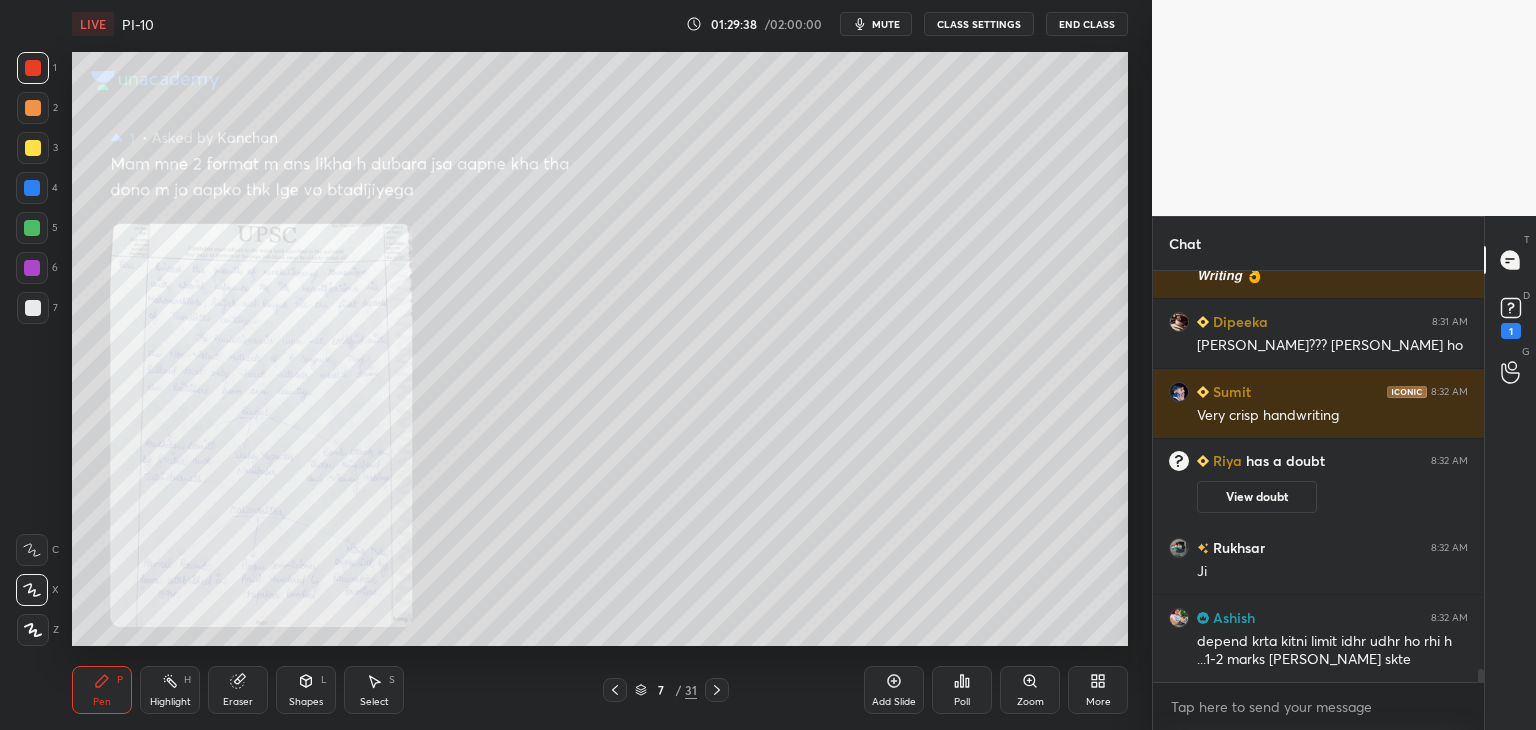 click 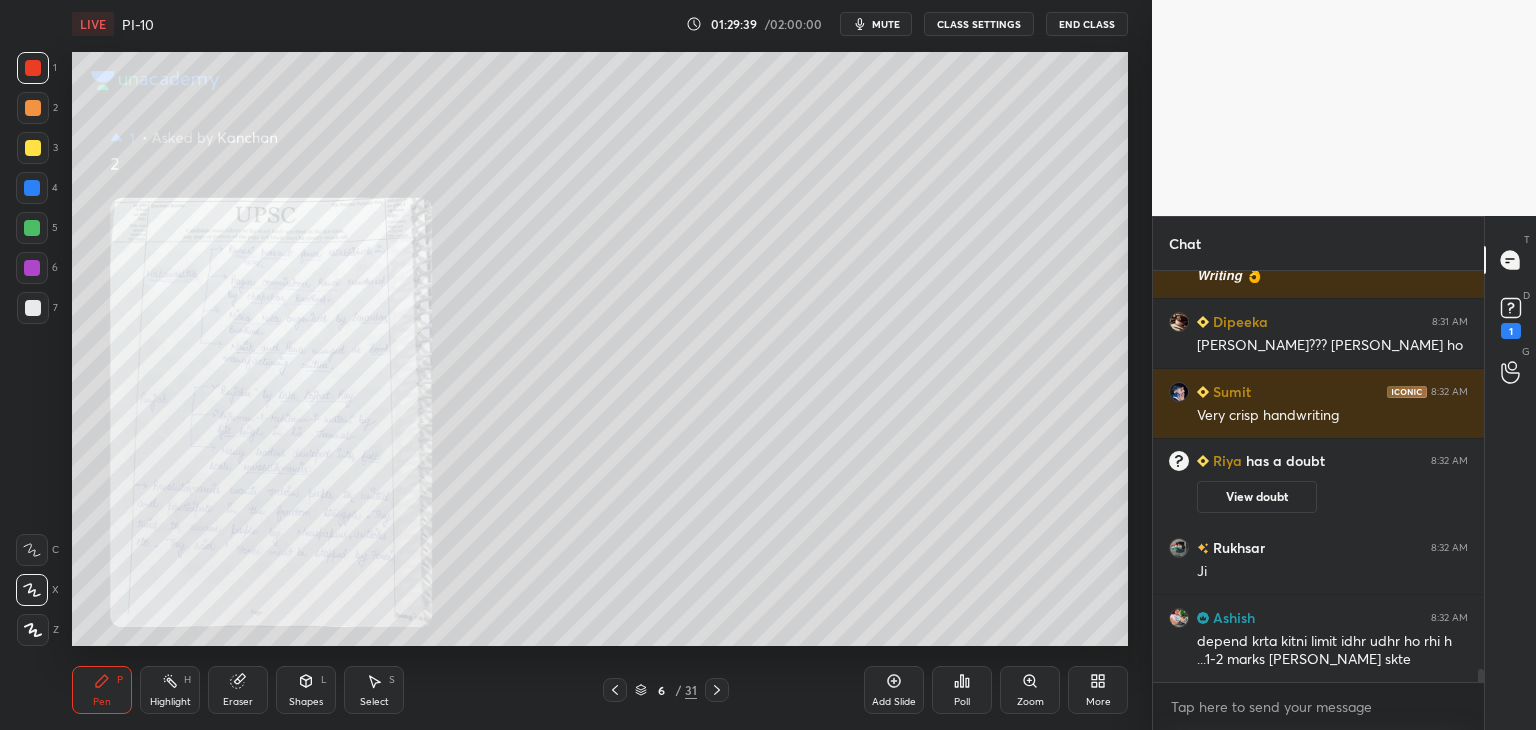 click 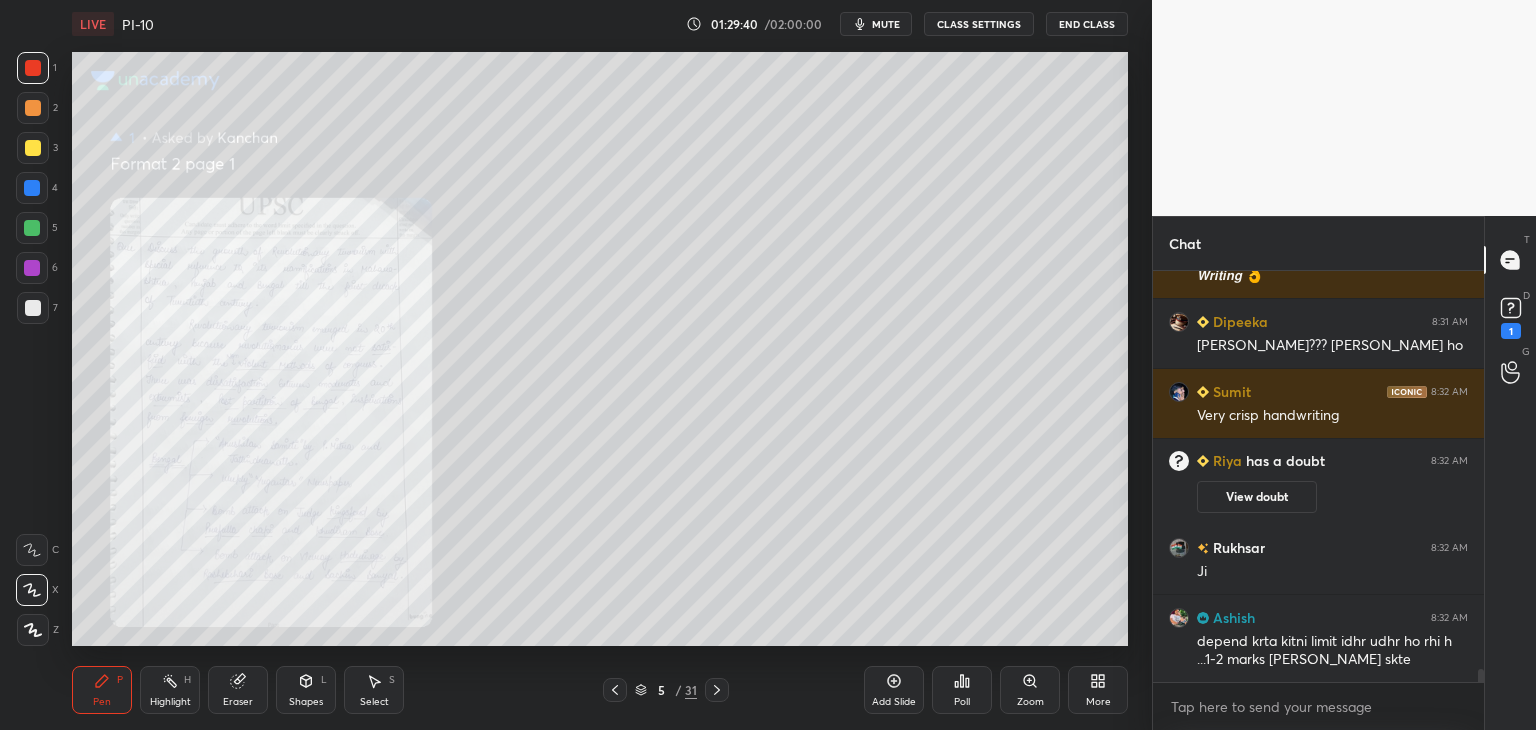 click at bounding box center [32, 188] 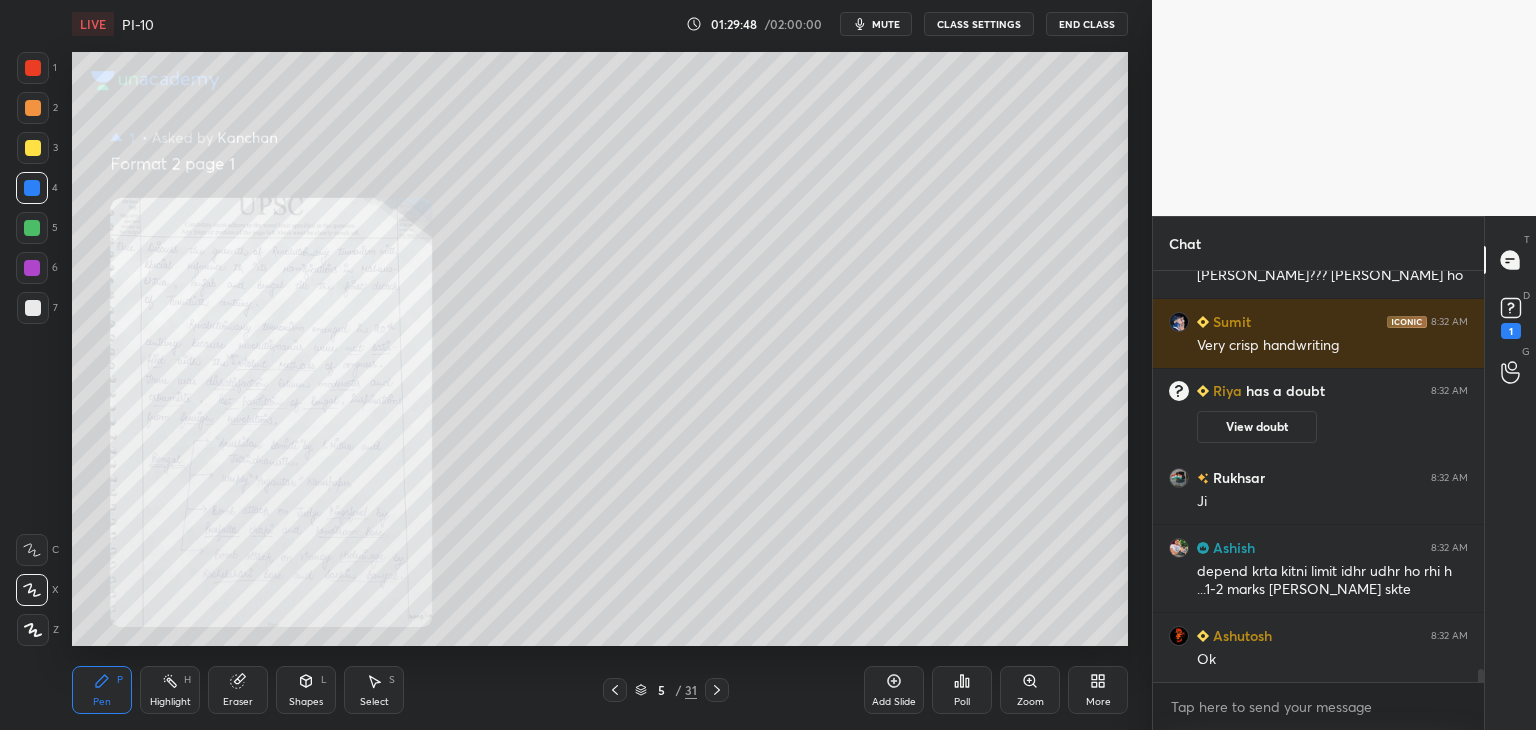 scroll, scrollTop: 12414, scrollLeft: 0, axis: vertical 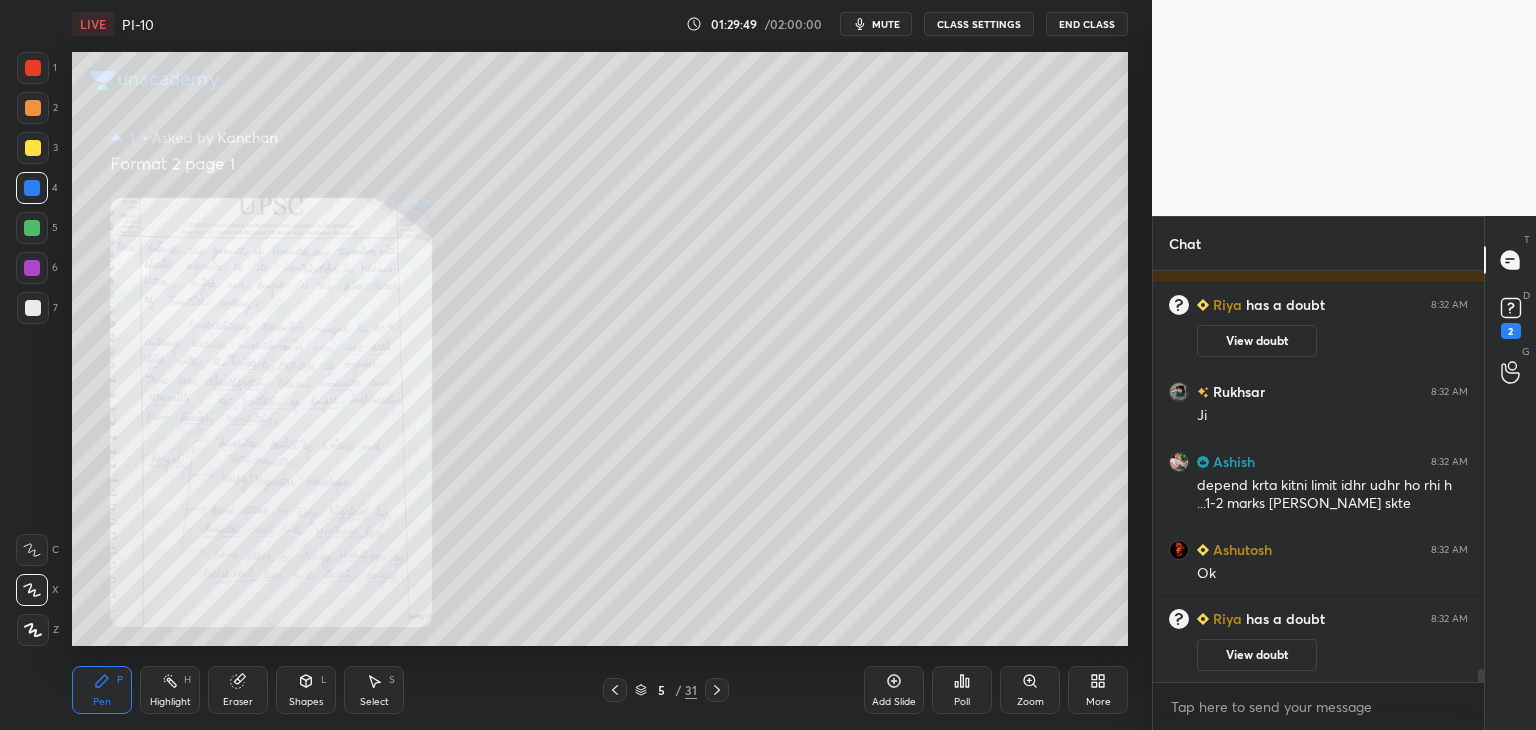click 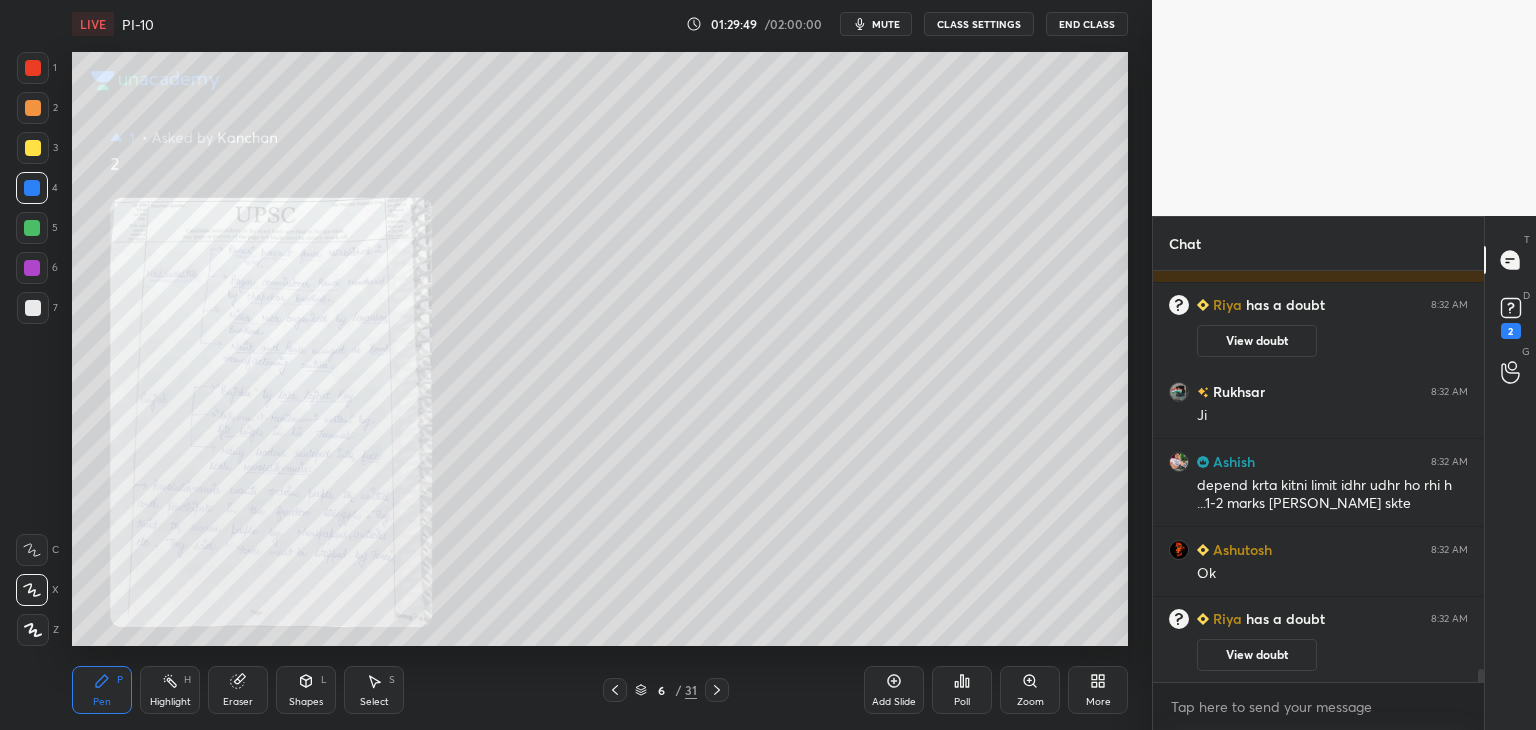 click 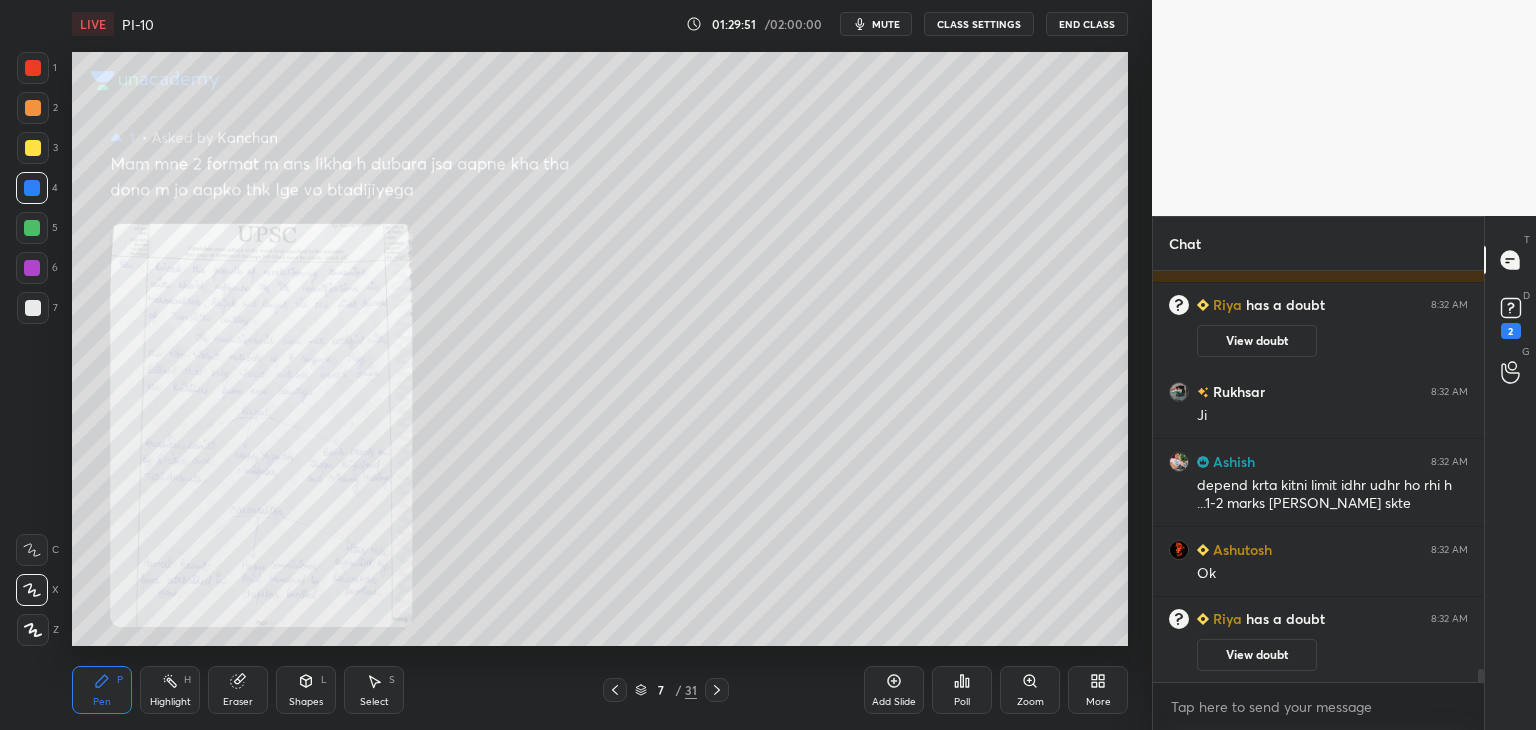 click 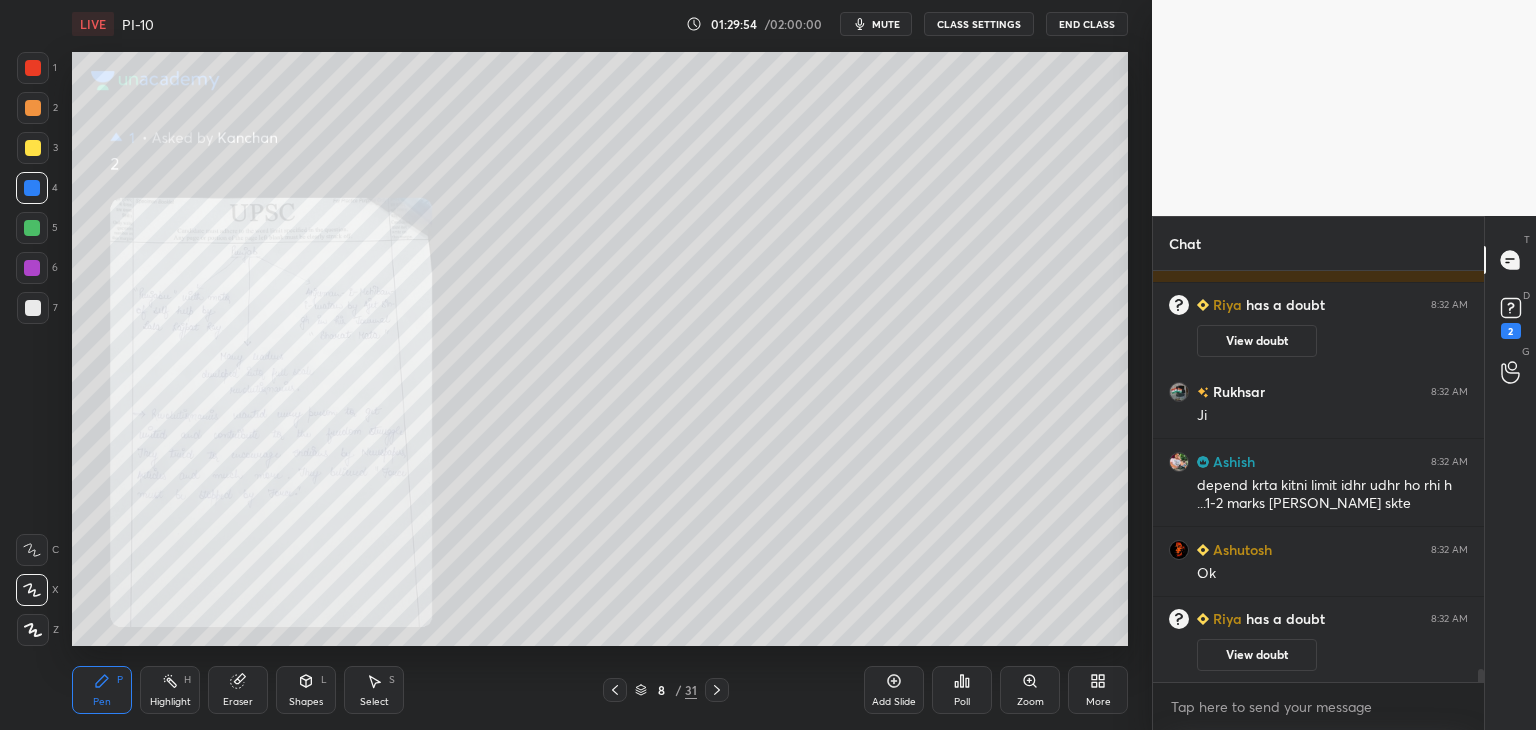 click 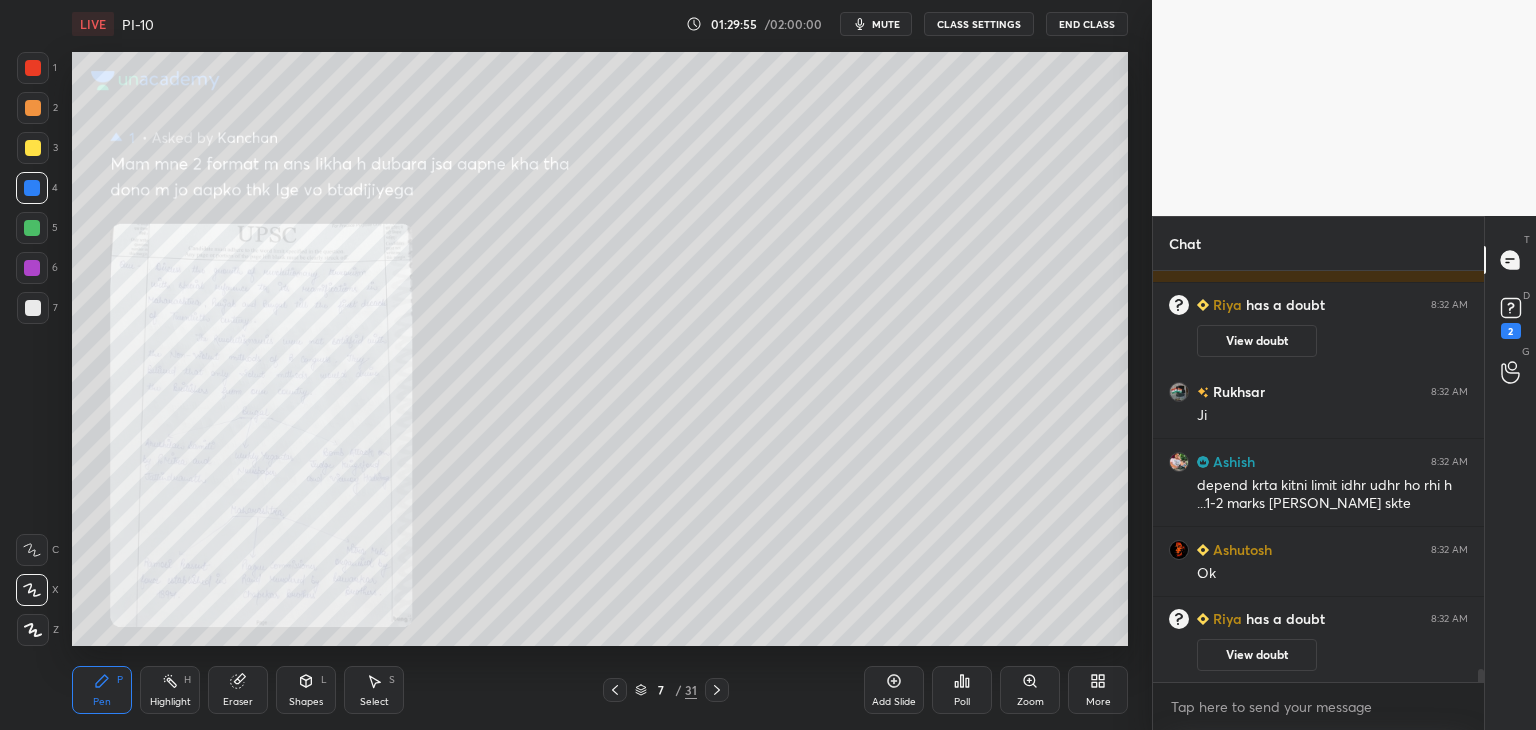 click 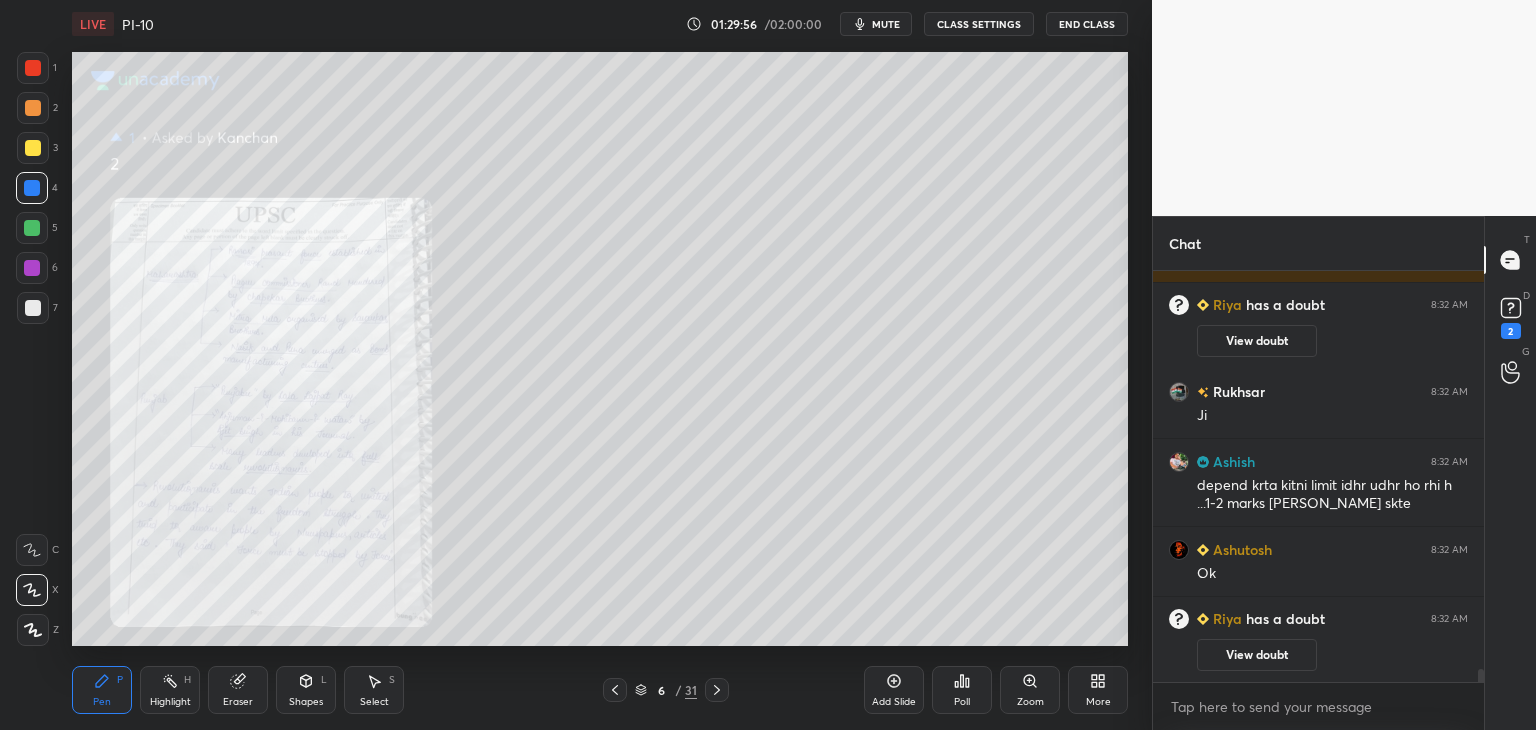 click 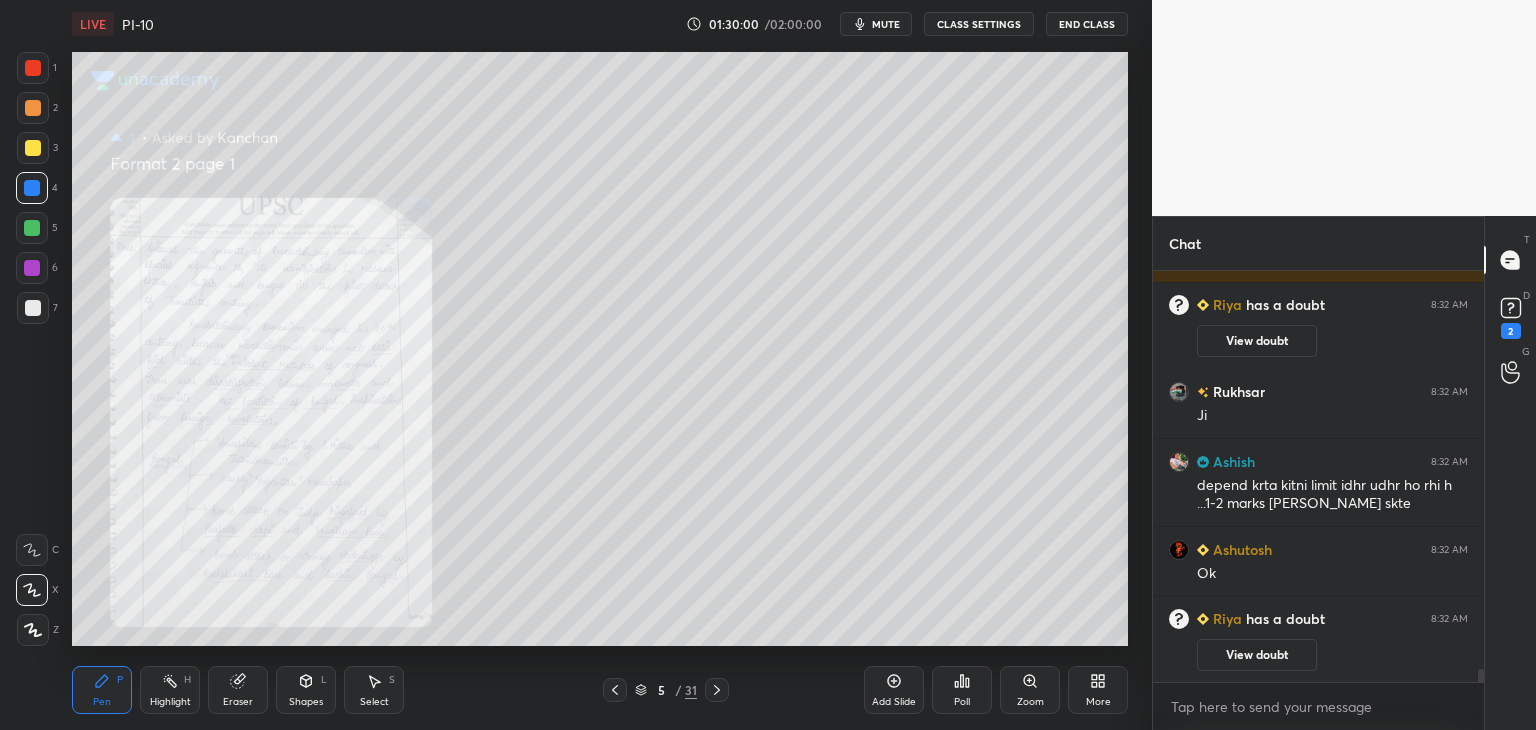 click 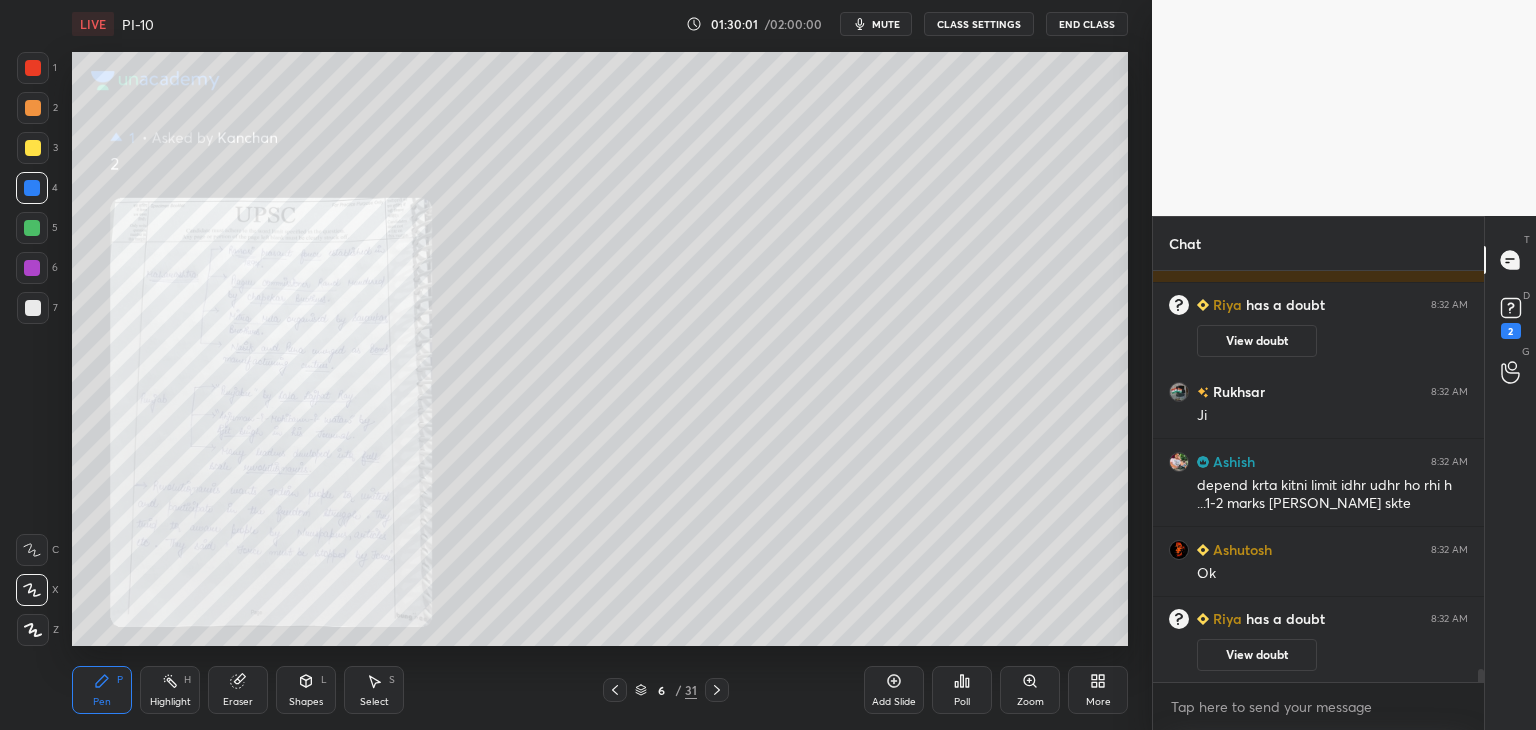 click 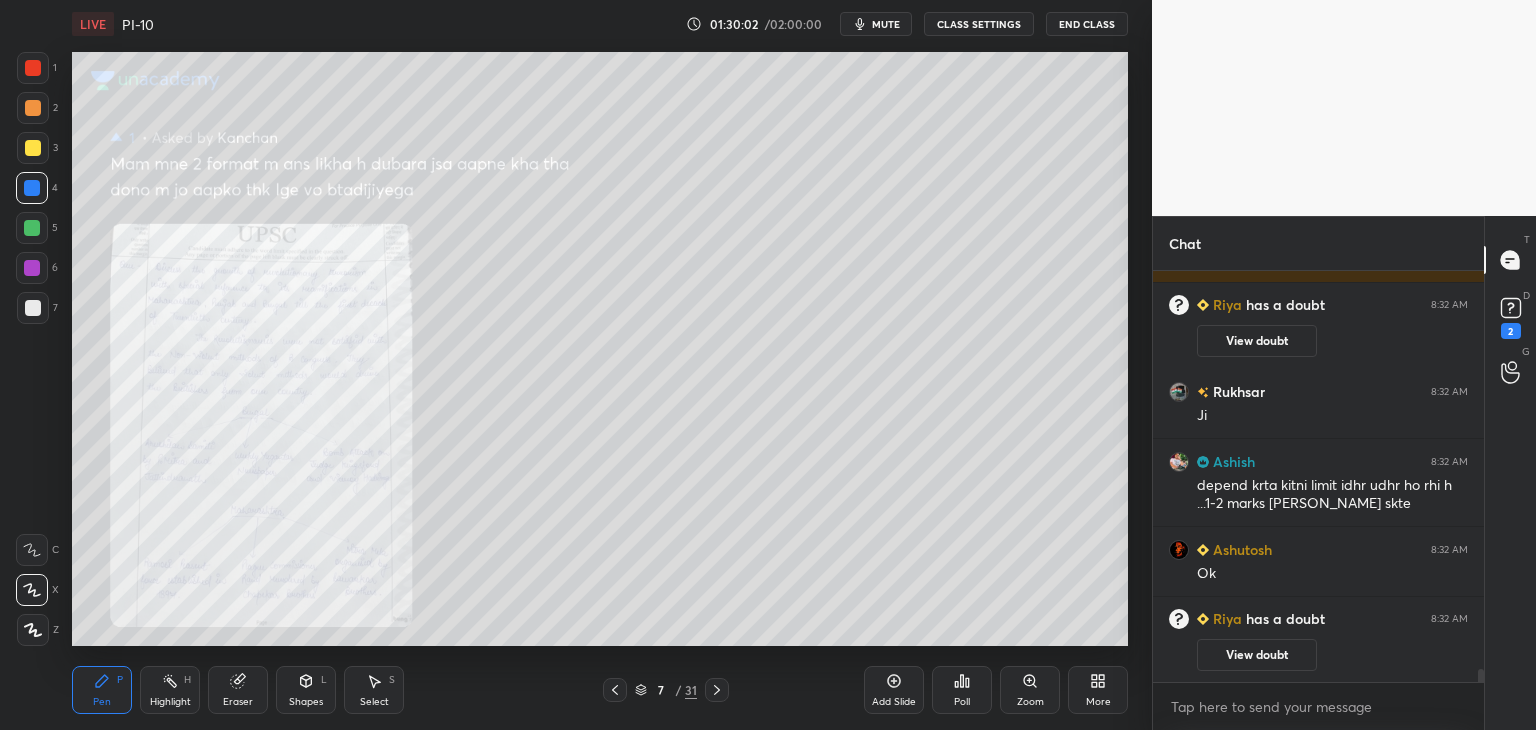 click 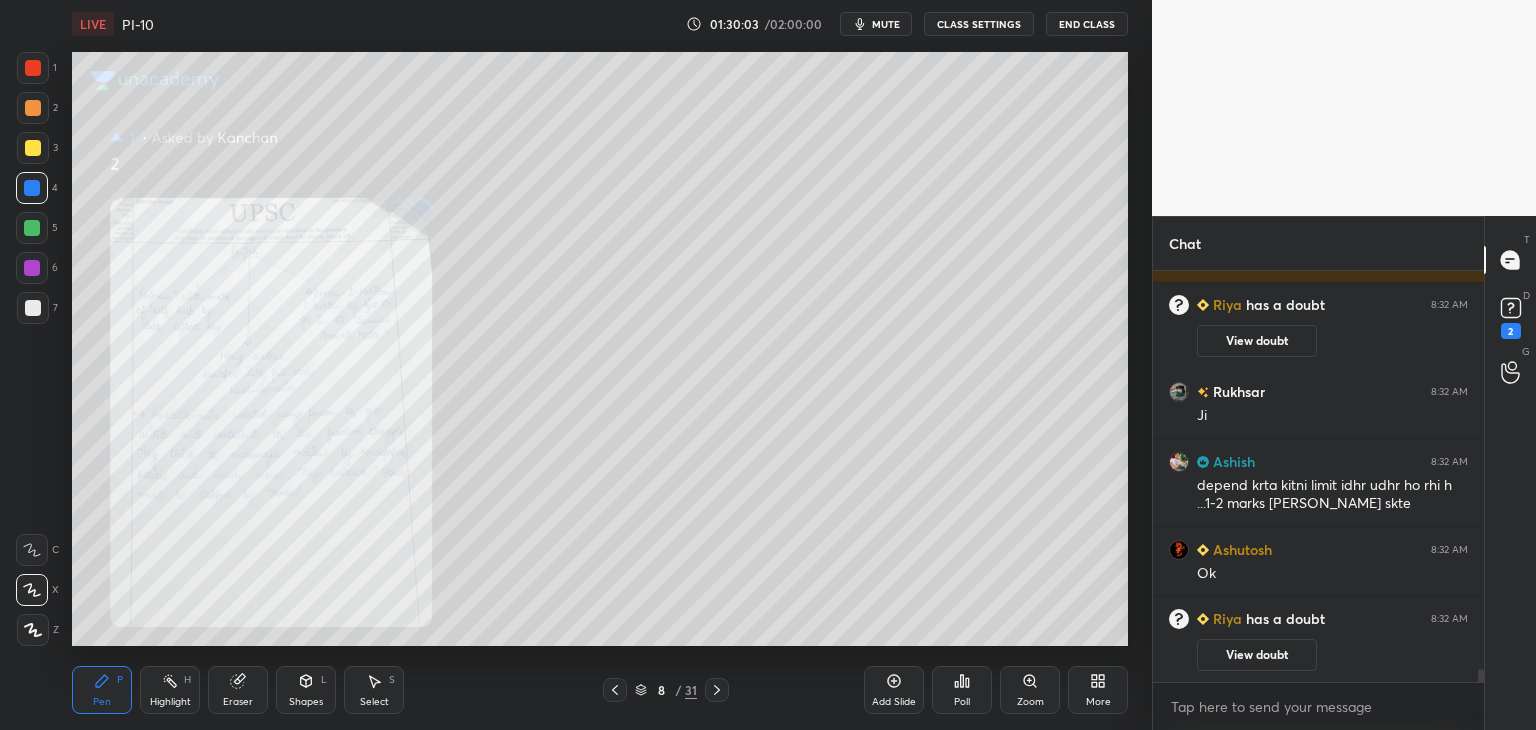 click 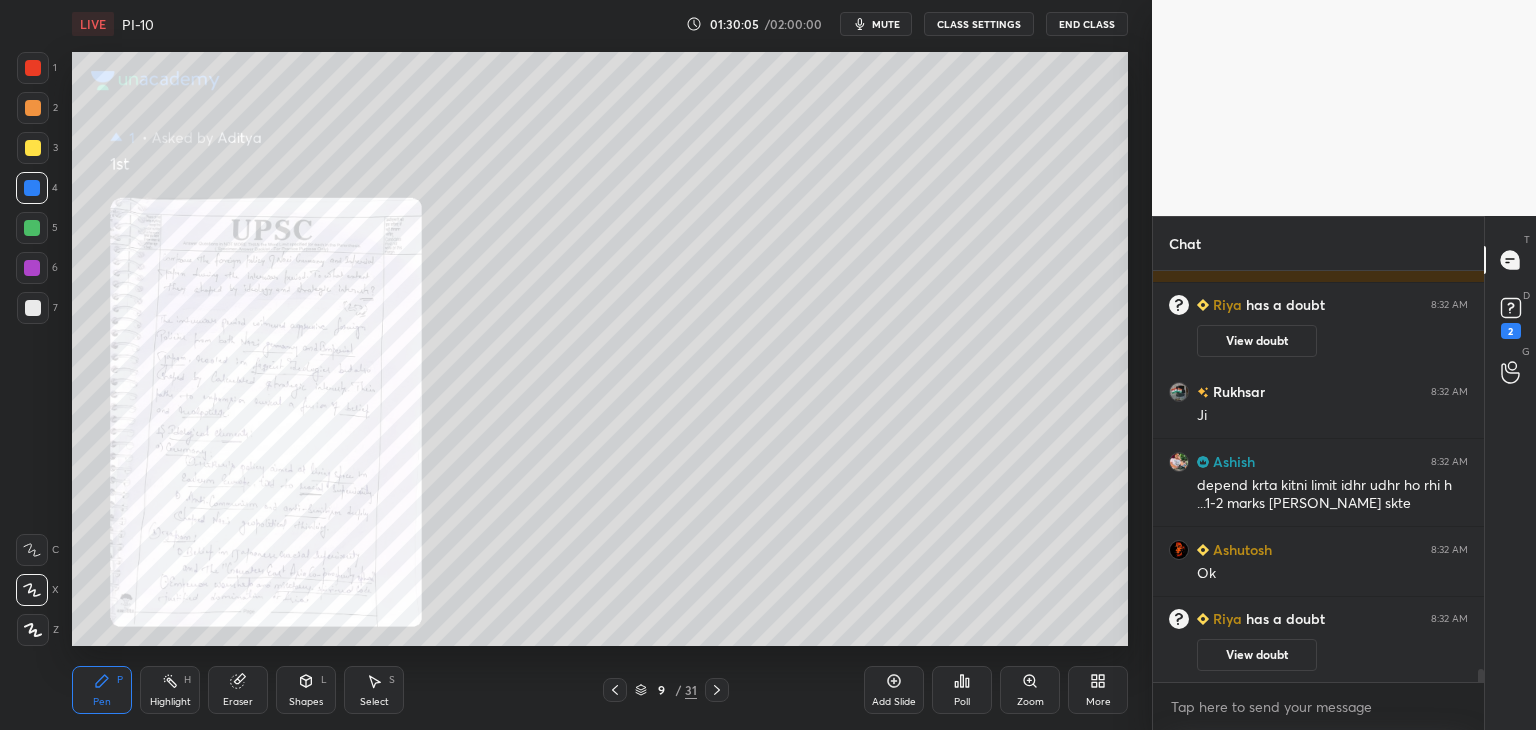 click on "Zoom" at bounding box center [1030, 690] 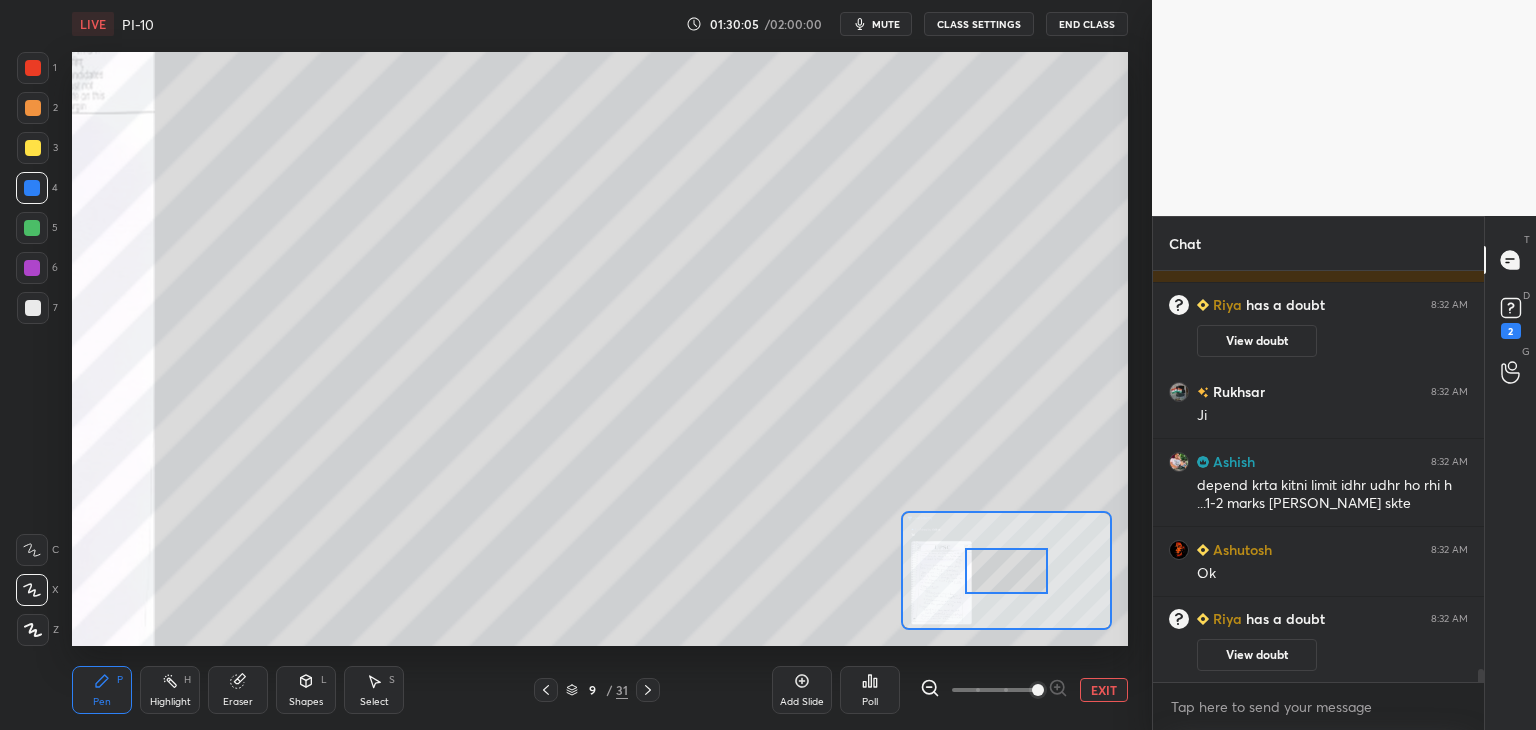 click at bounding box center [994, 690] 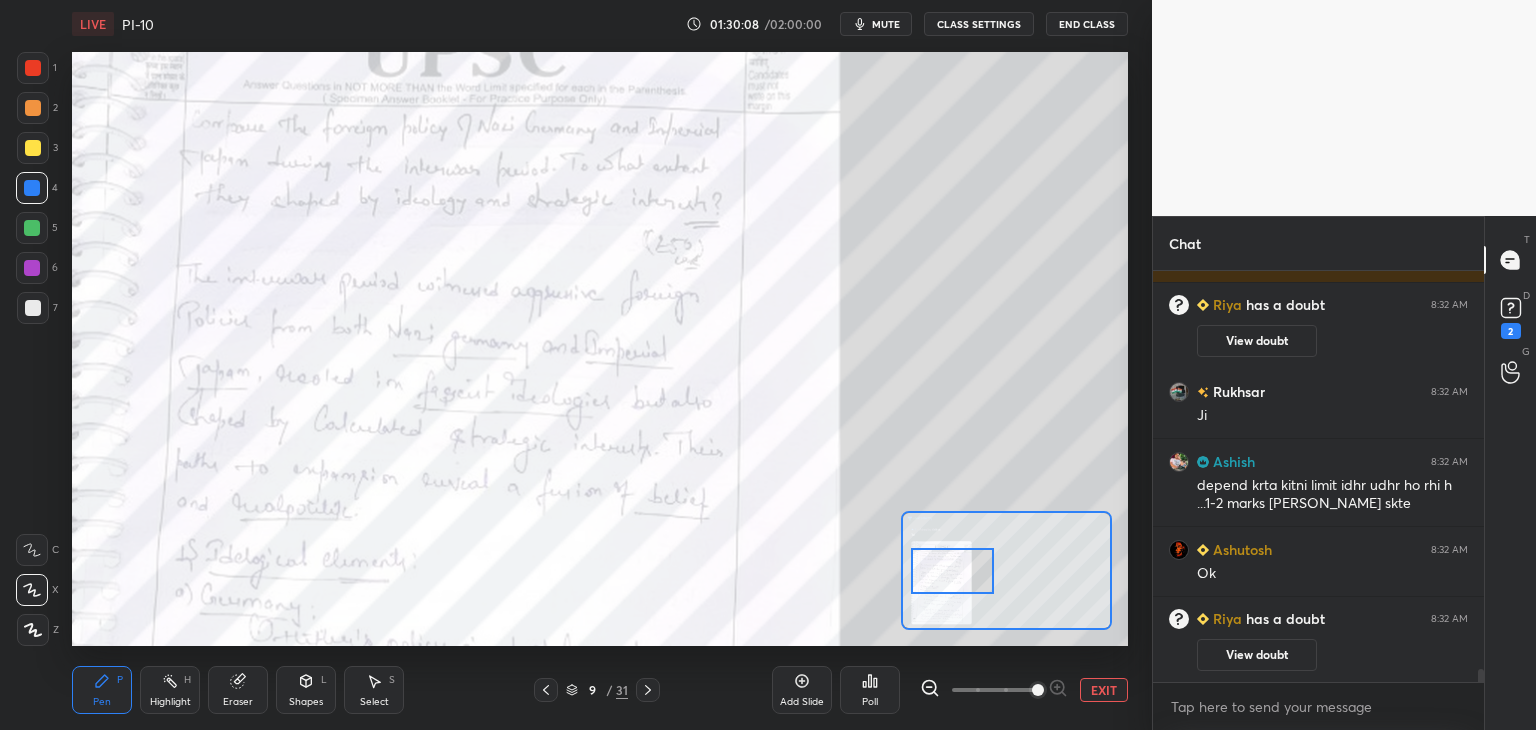 drag, startPoint x: 1020, startPoint y: 564, endPoint x: 966, endPoint y: 561, distance: 54.08327 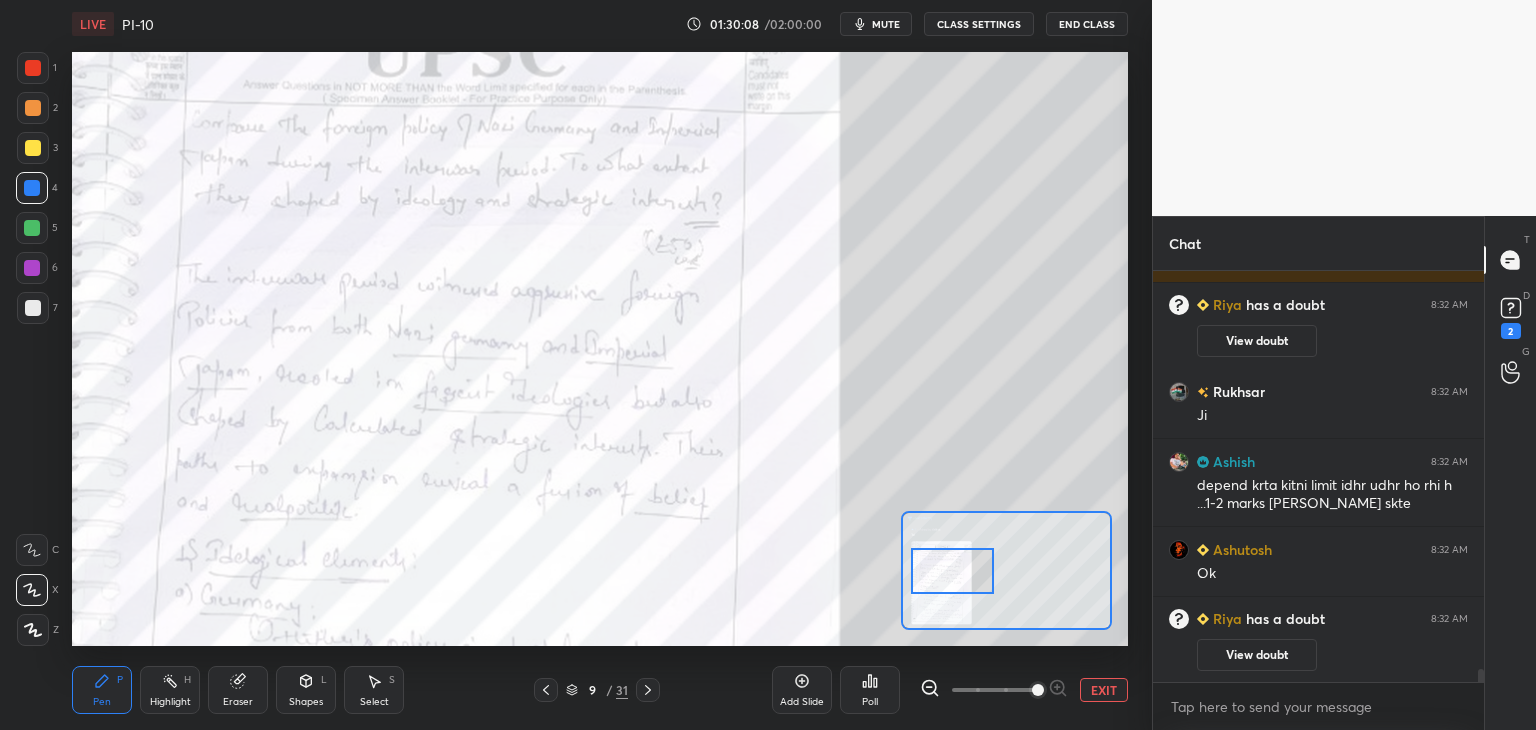 click at bounding box center (952, 571) 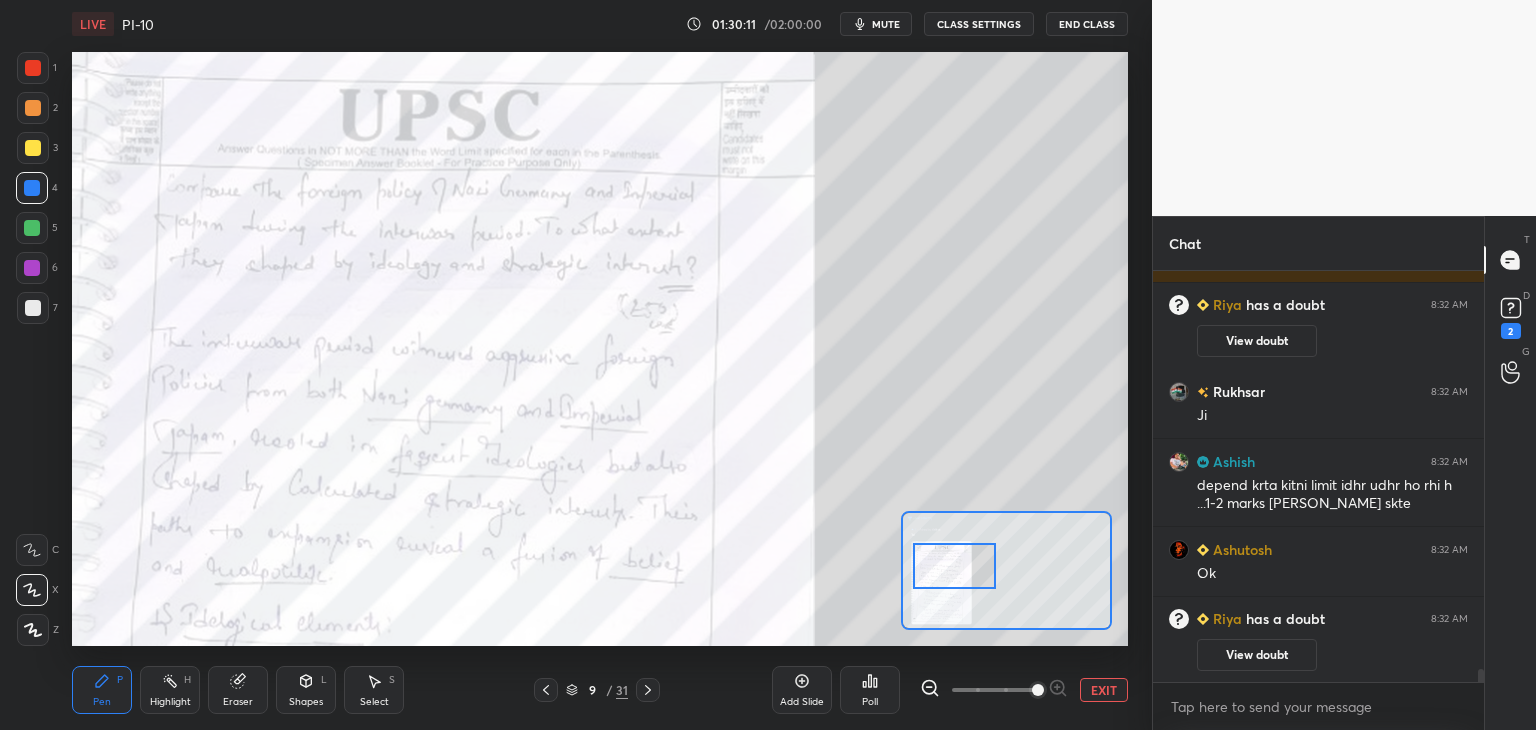 click at bounding box center (954, 566) 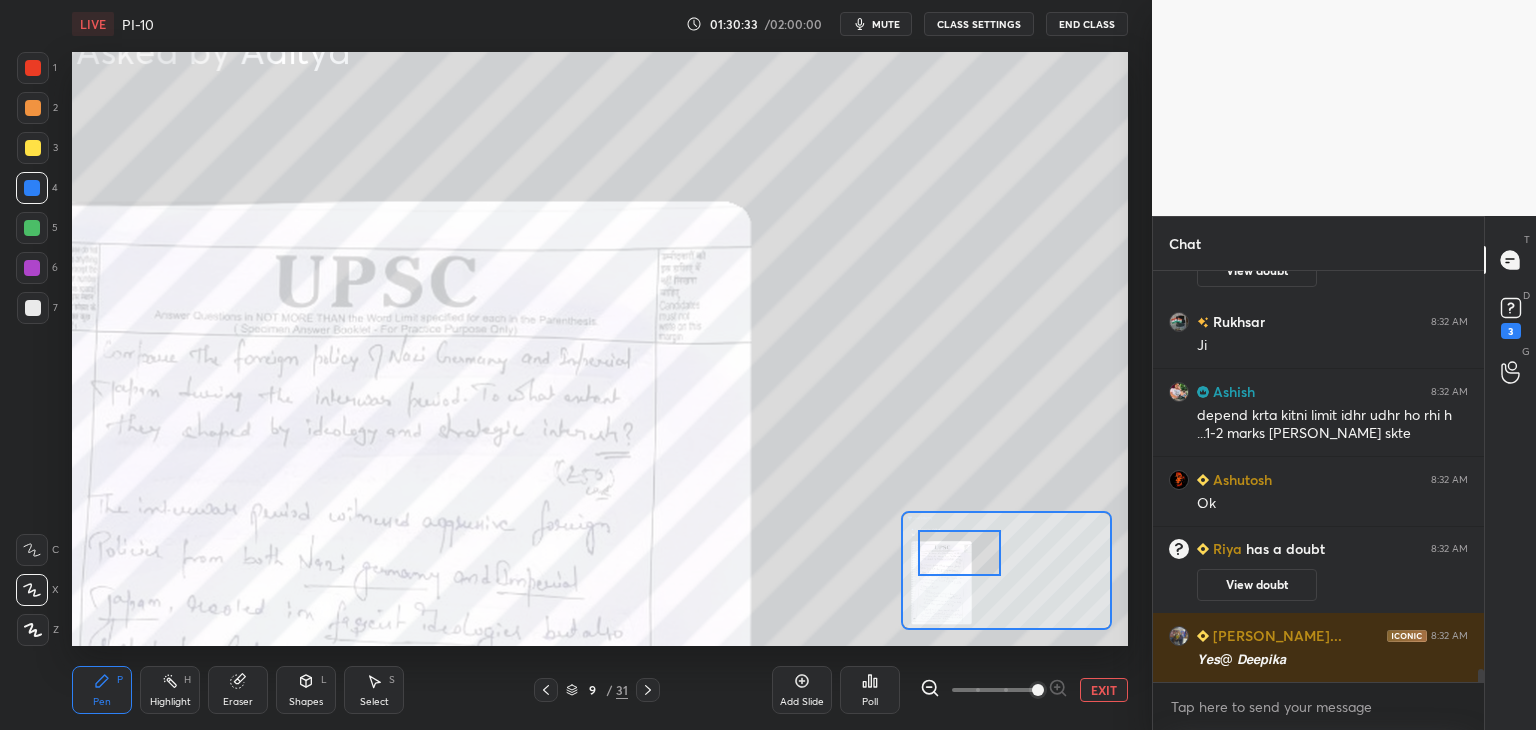 scroll, scrollTop: 12520, scrollLeft: 0, axis: vertical 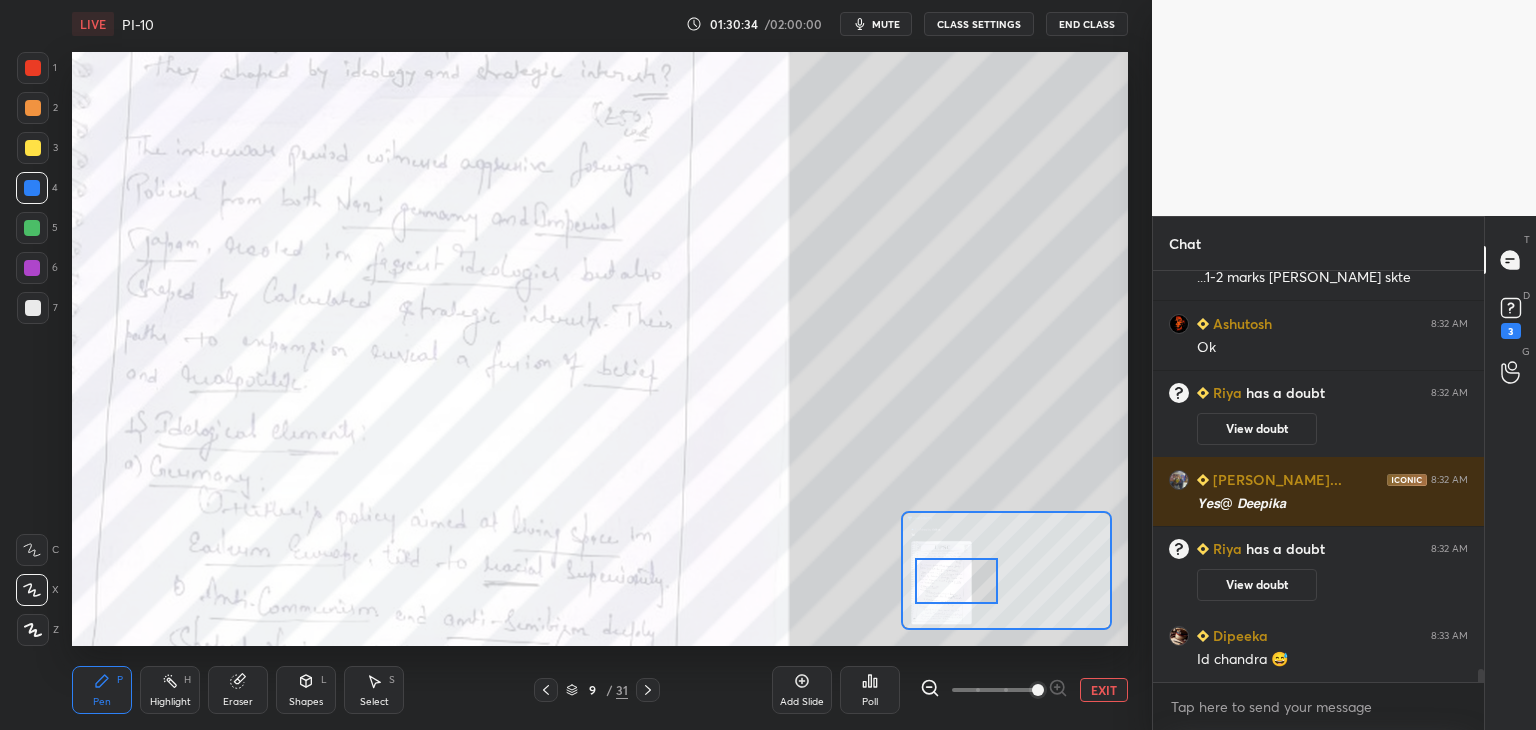 drag, startPoint x: 962, startPoint y: 567, endPoint x: 964, endPoint y: 582, distance: 15.132746 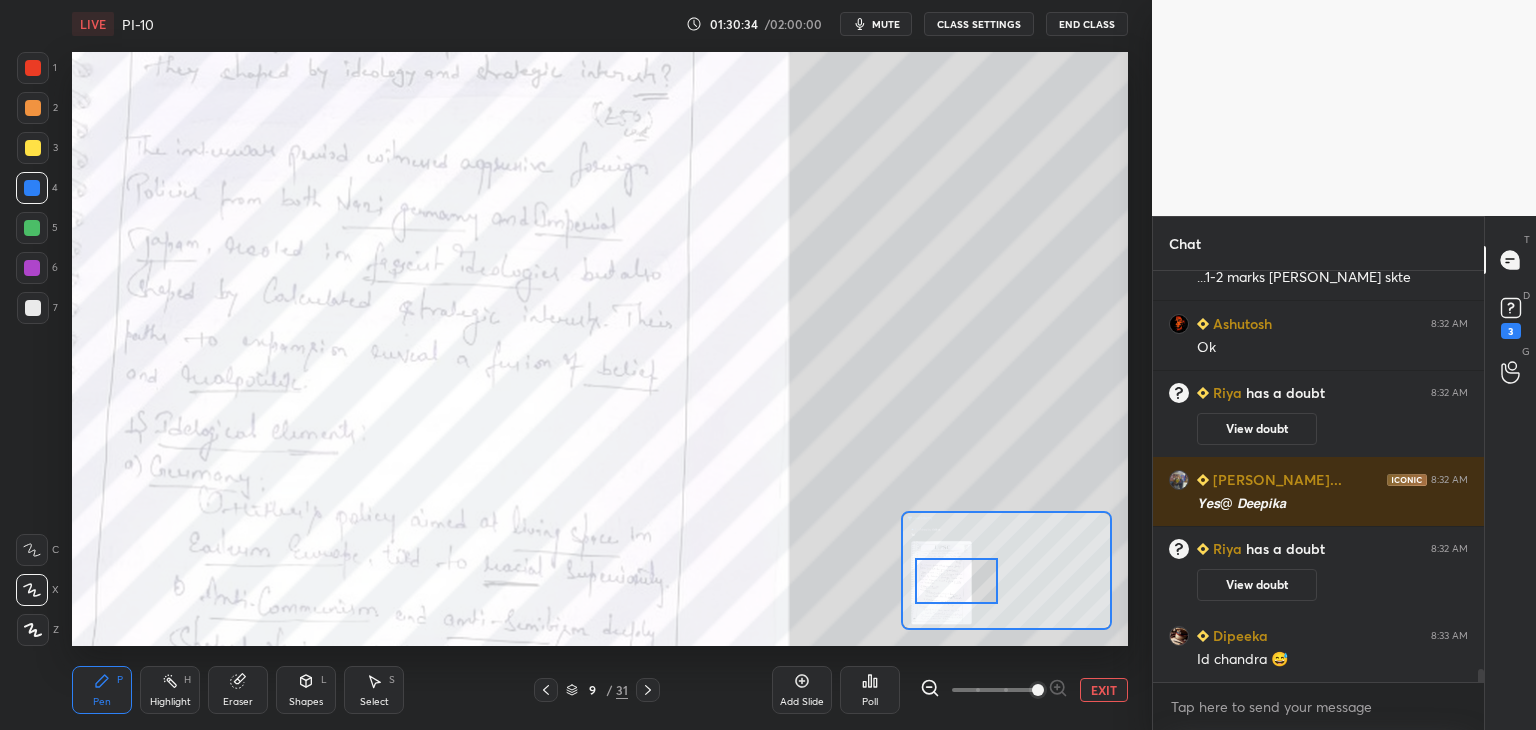 click at bounding box center (956, 581) 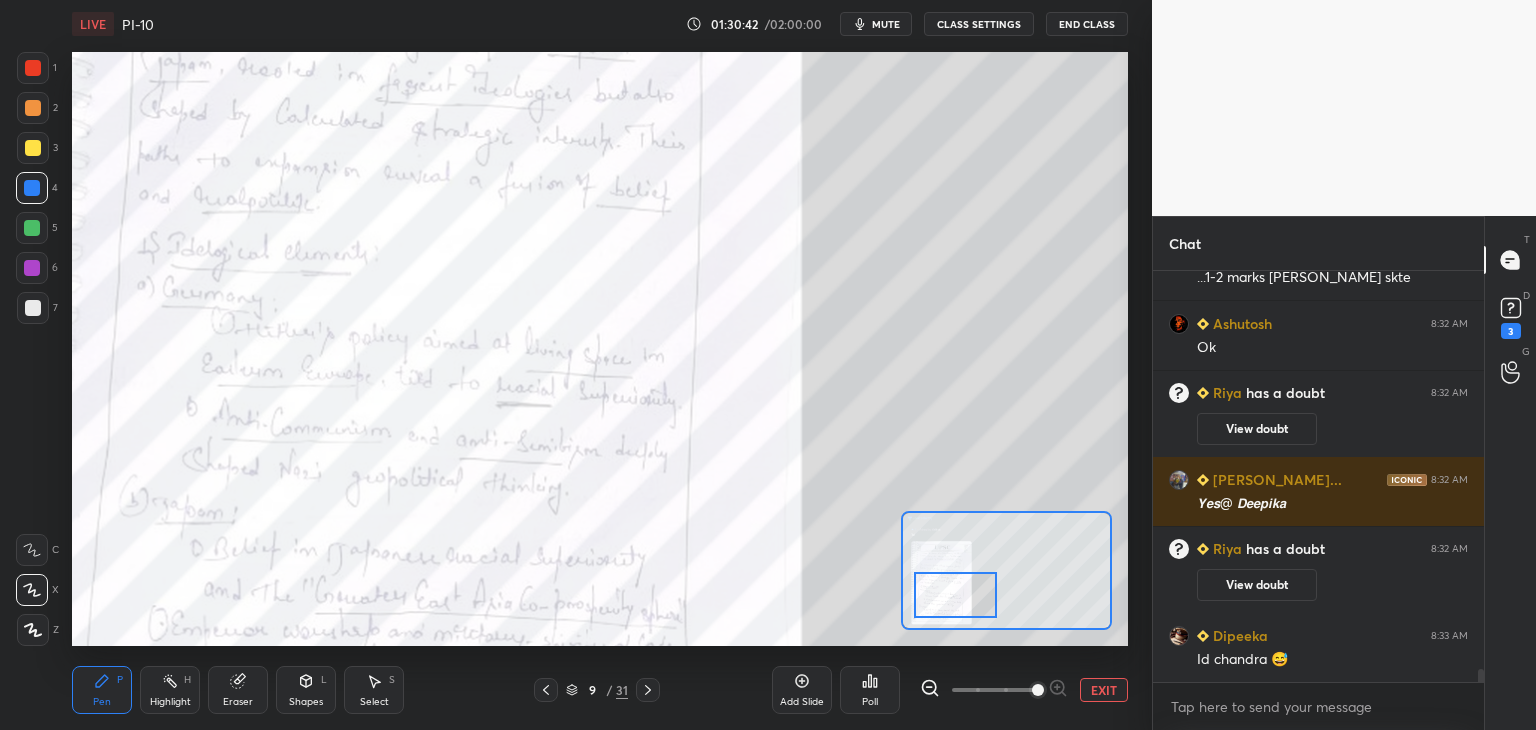scroll, scrollTop: 12606, scrollLeft: 0, axis: vertical 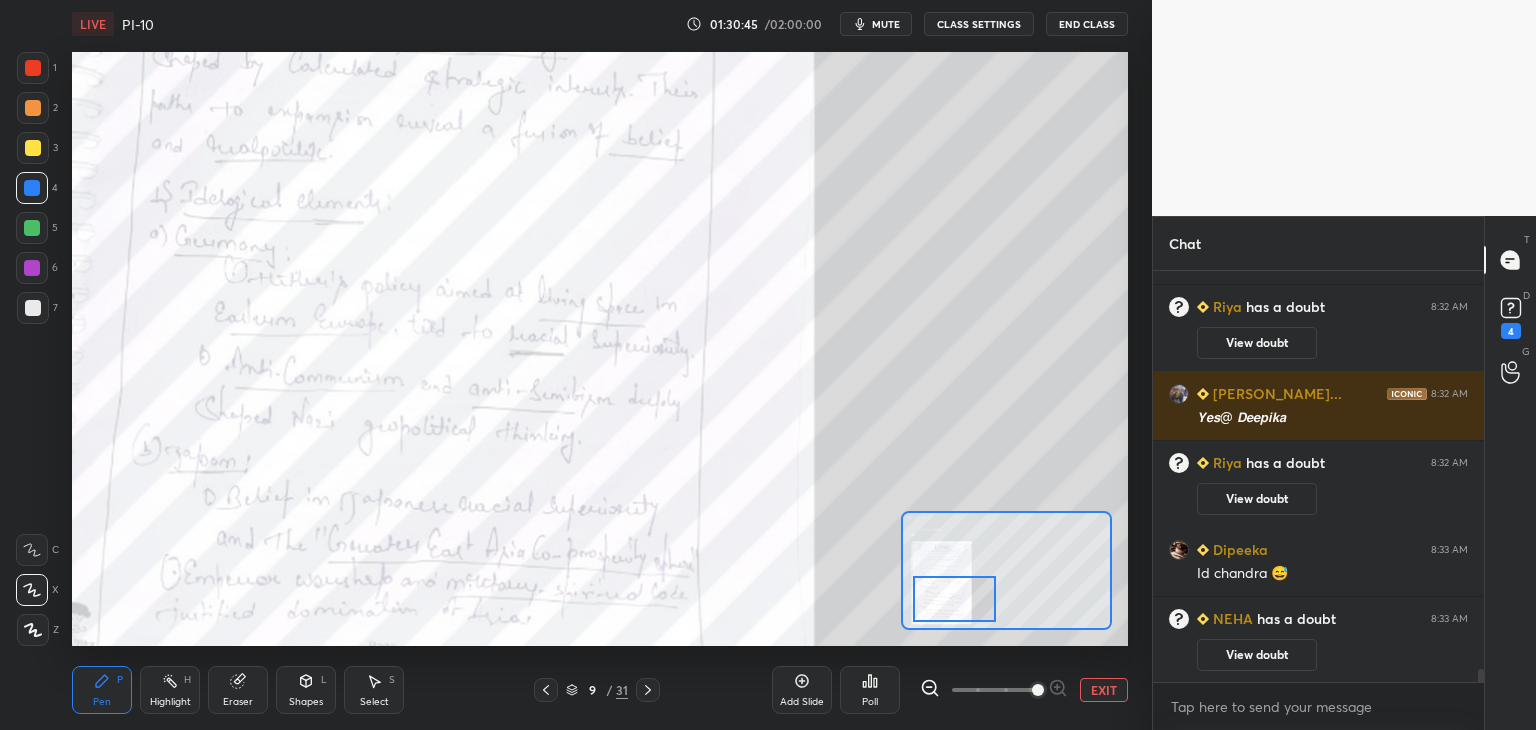 drag, startPoint x: 957, startPoint y: 564, endPoint x: 952, endPoint y: 586, distance: 22.561028 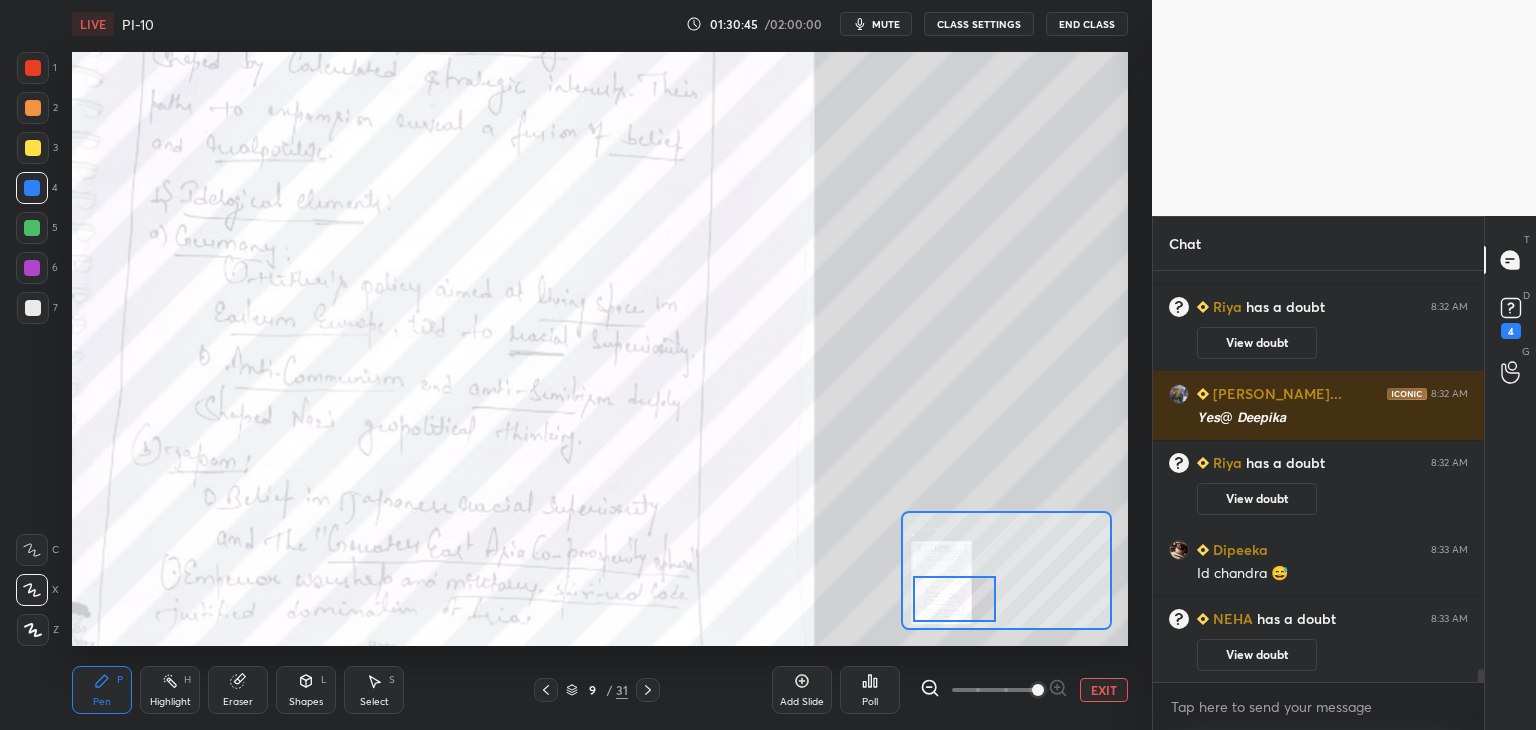 click at bounding box center [954, 599] 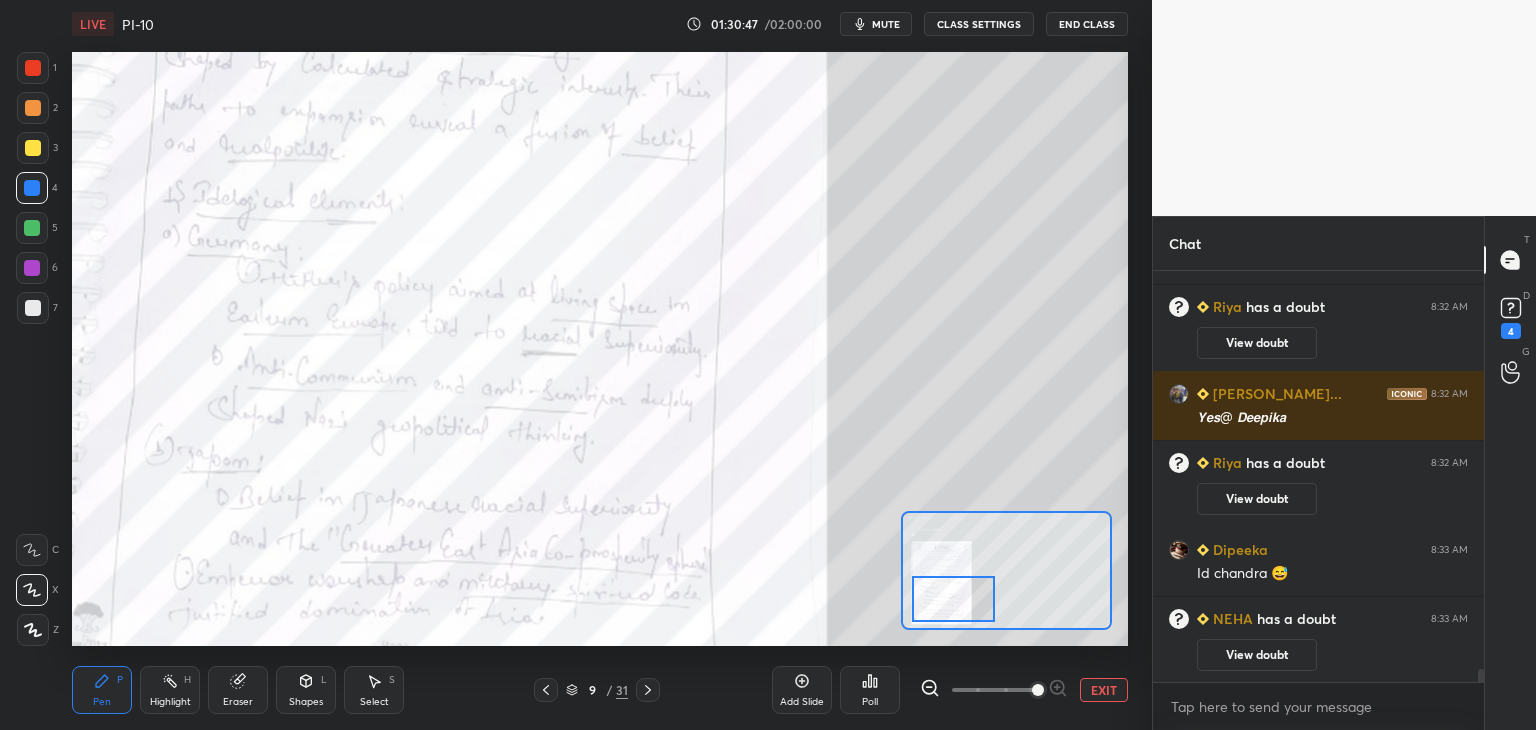 click 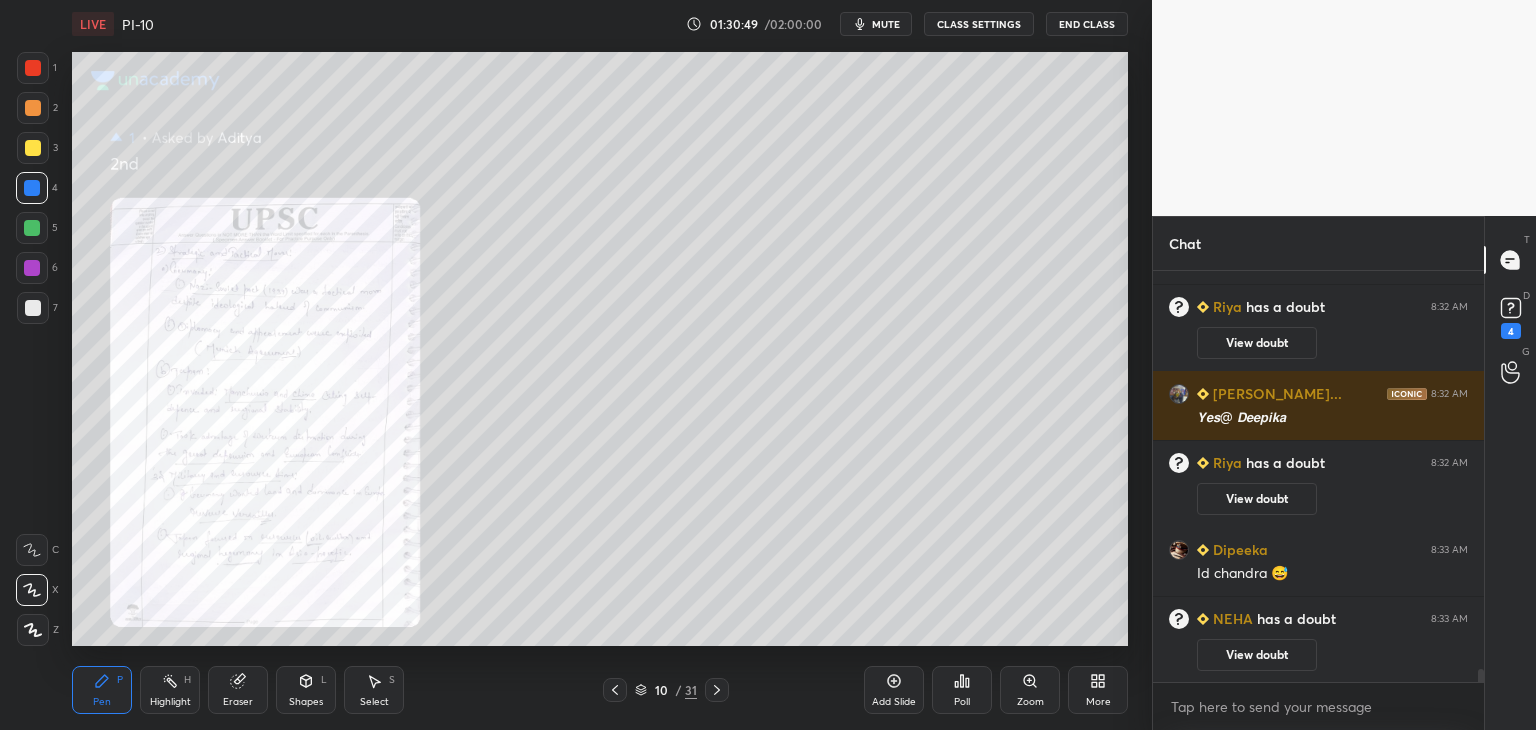 click on "Zoom" at bounding box center (1030, 690) 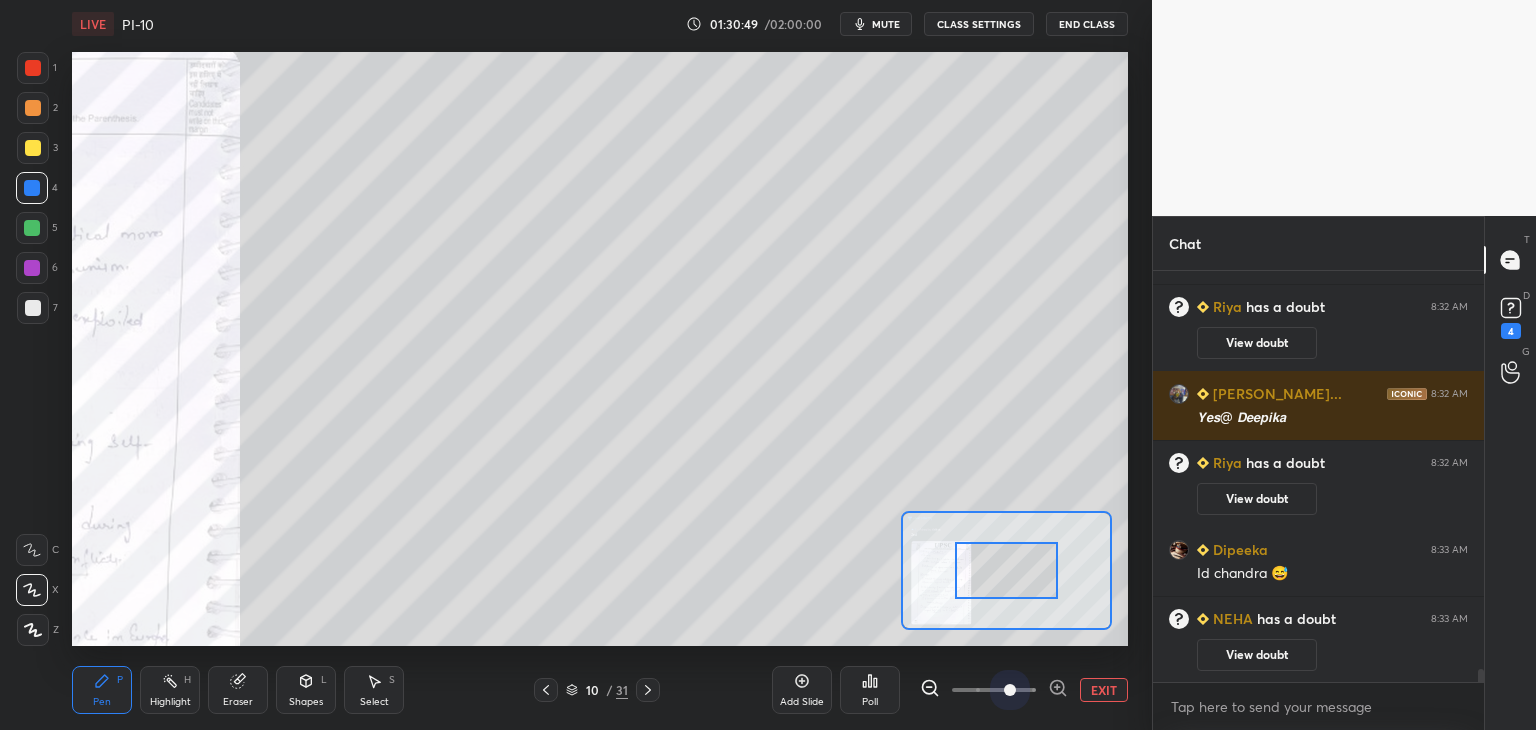 click at bounding box center [994, 690] 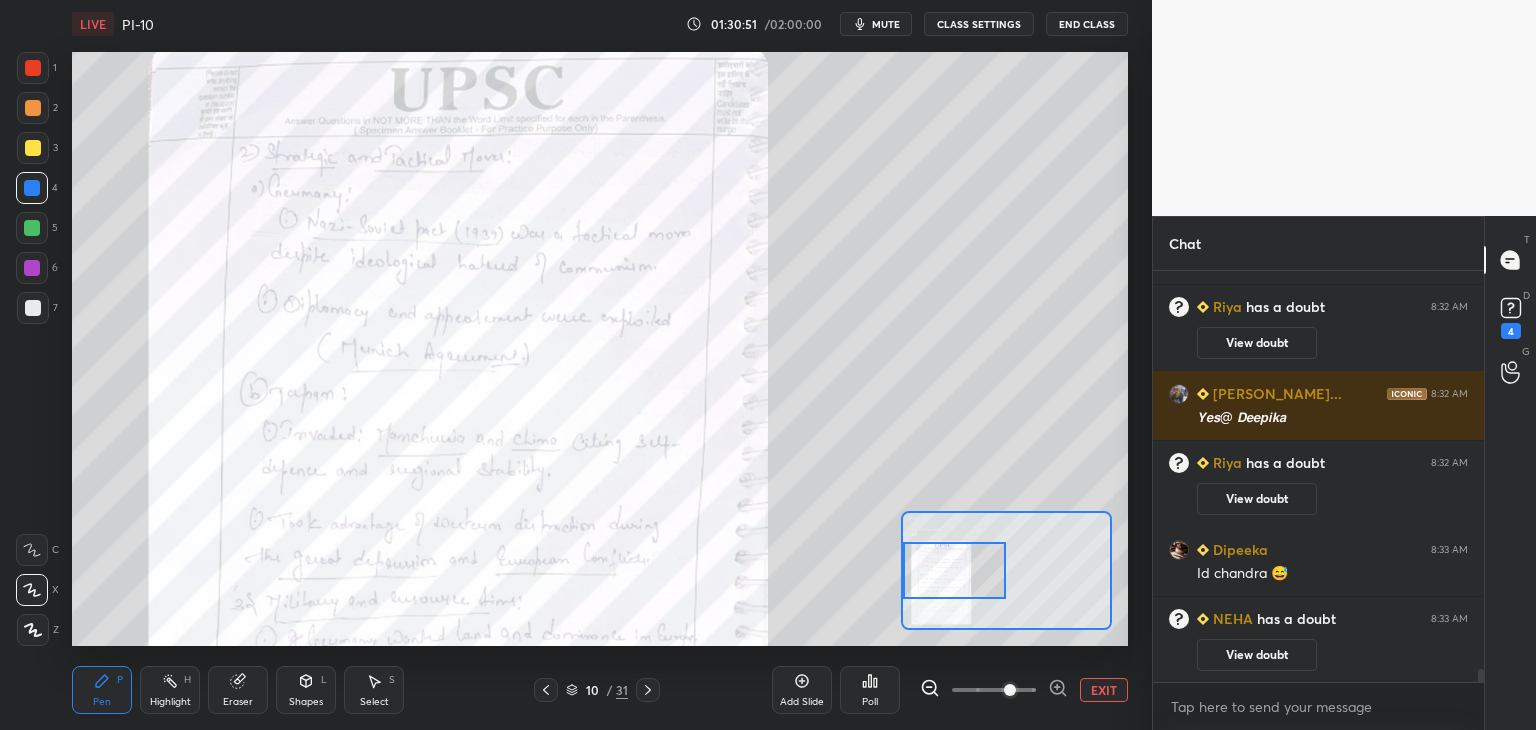 drag, startPoint x: 1028, startPoint y: 580, endPoint x: 948, endPoint y: 597, distance: 81.78631 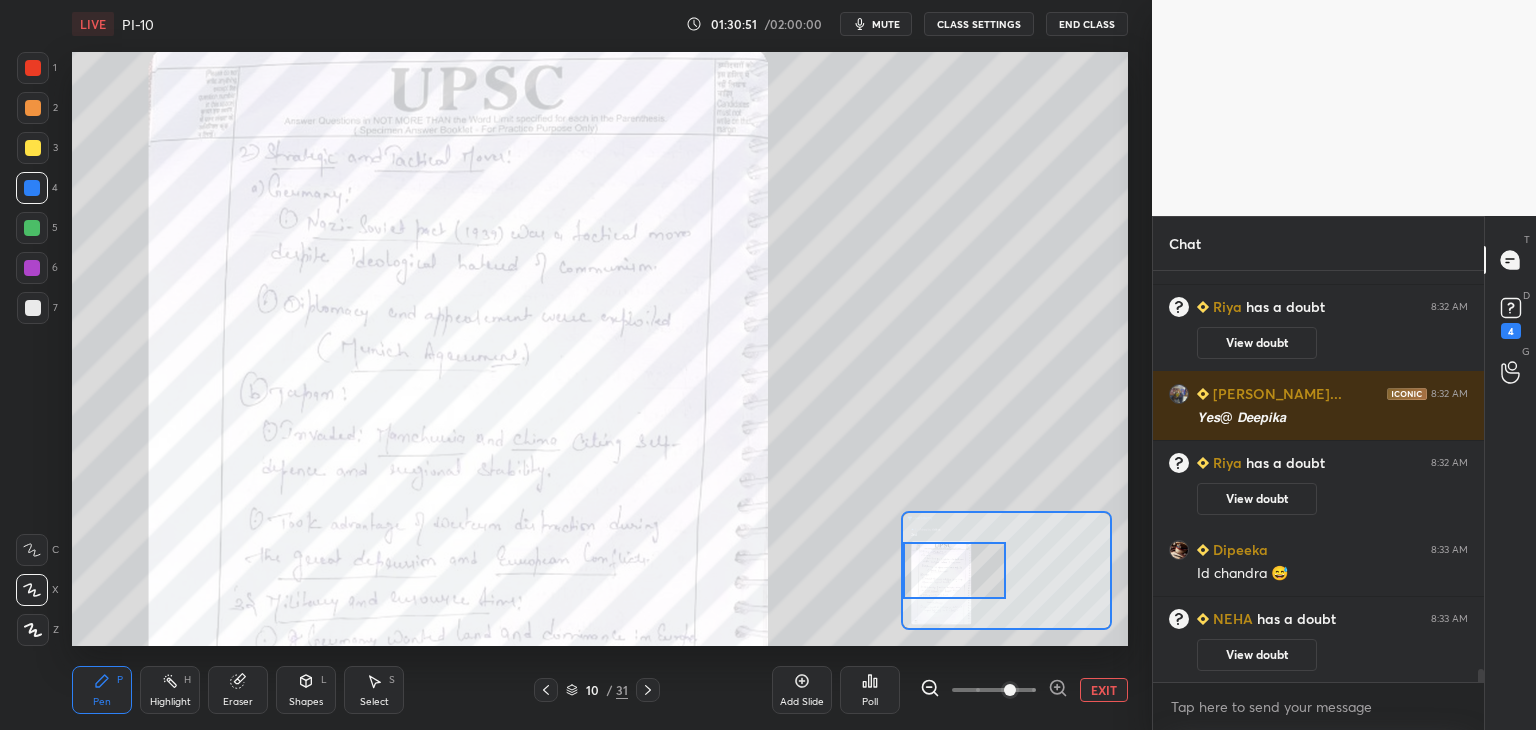 click at bounding box center [955, 570] 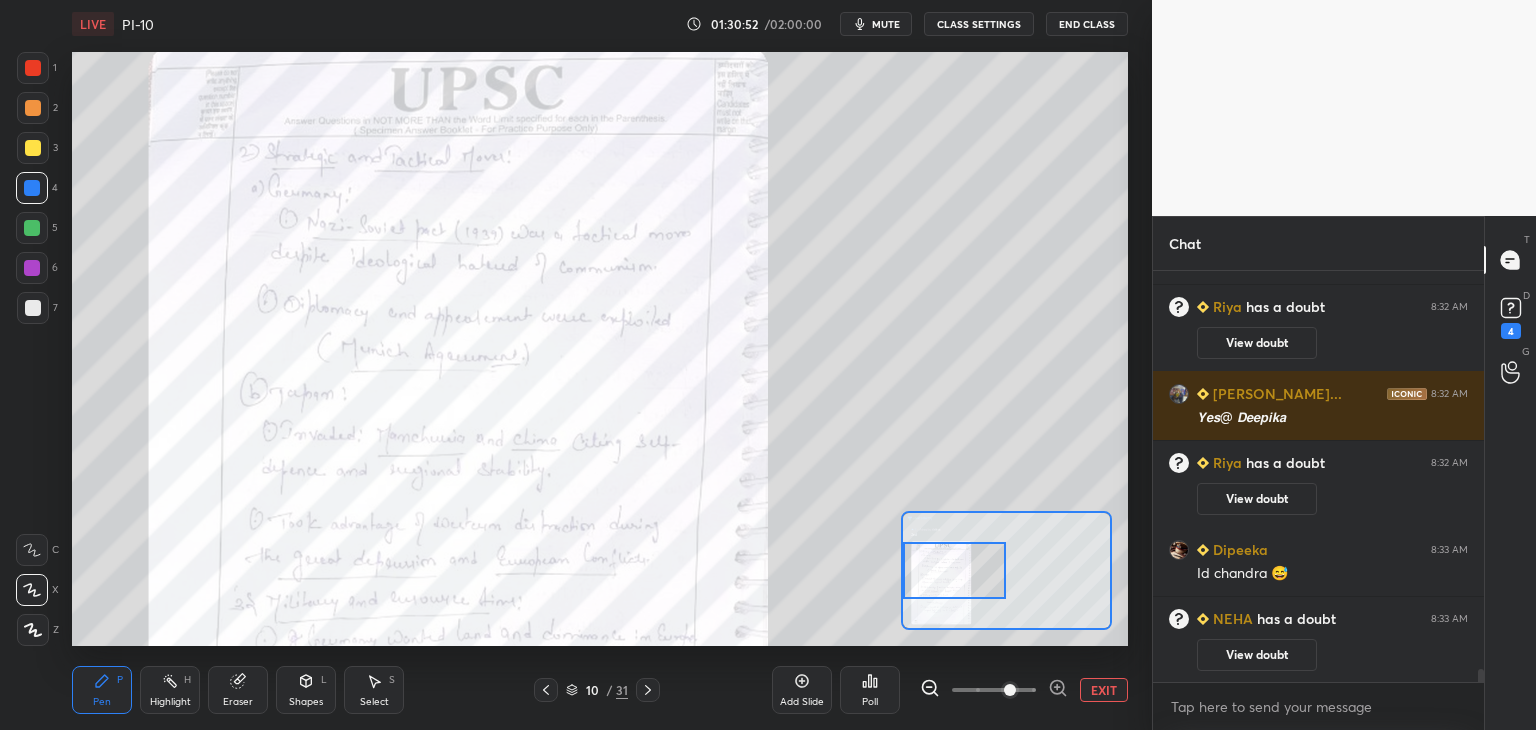 click at bounding box center (1010, 690) 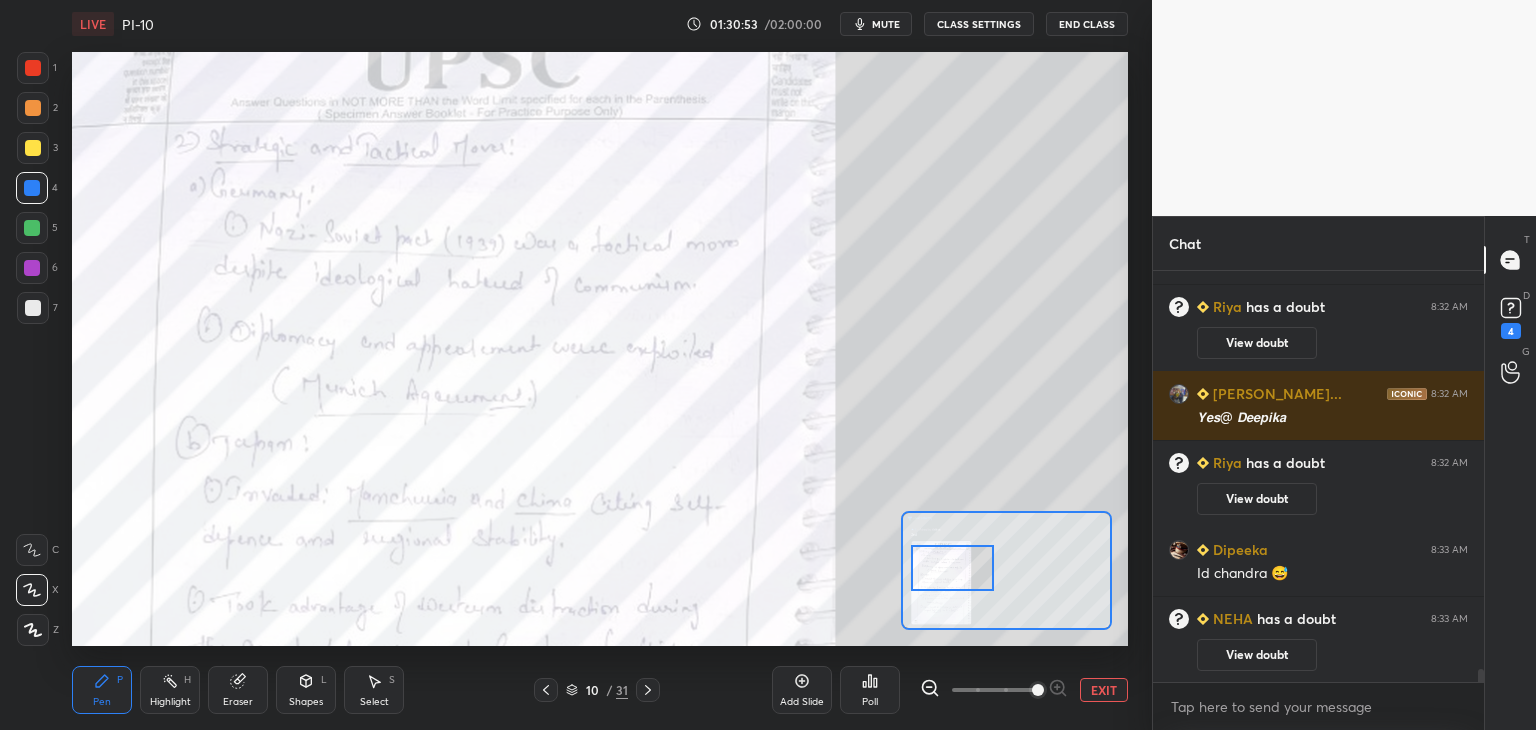 click at bounding box center (952, 568) 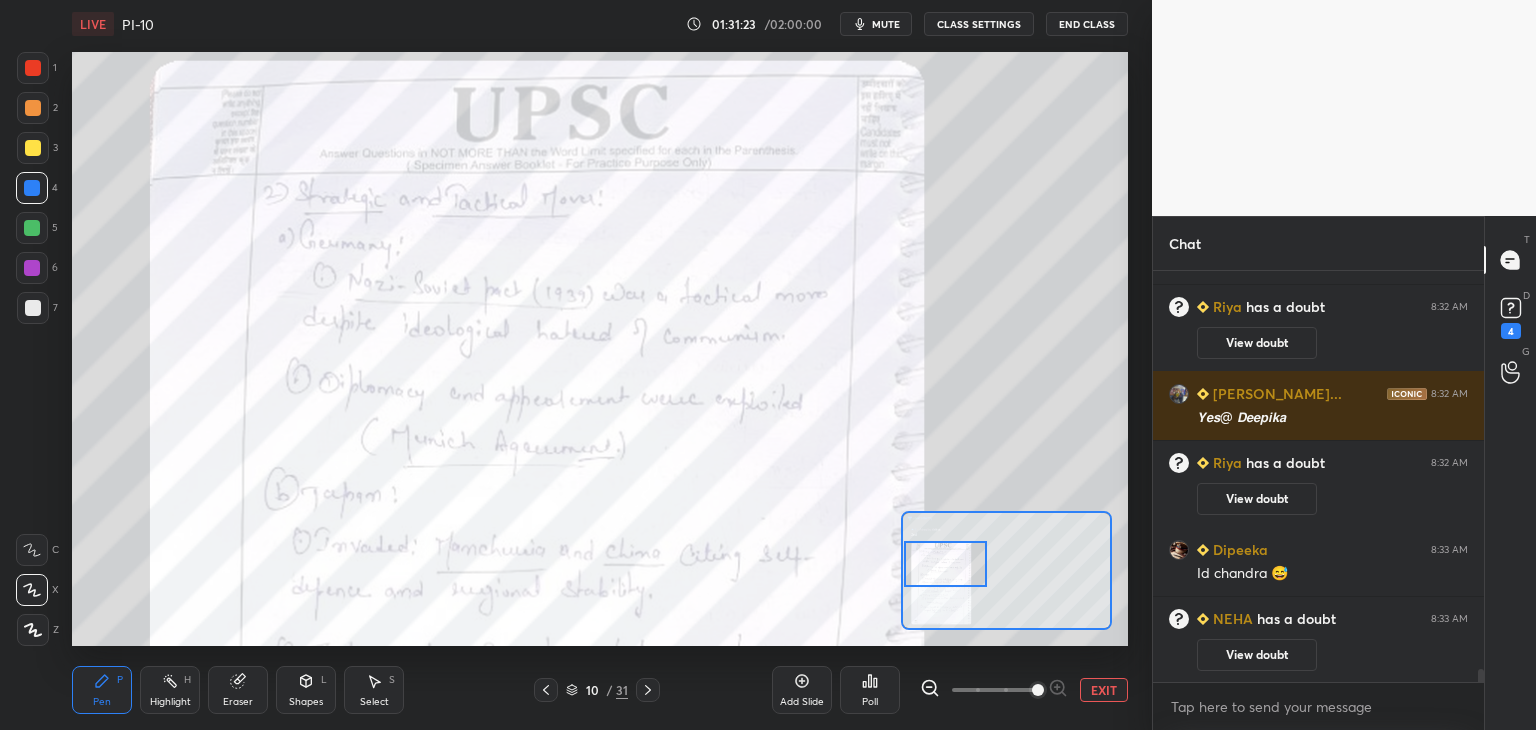 click at bounding box center [945, 564] 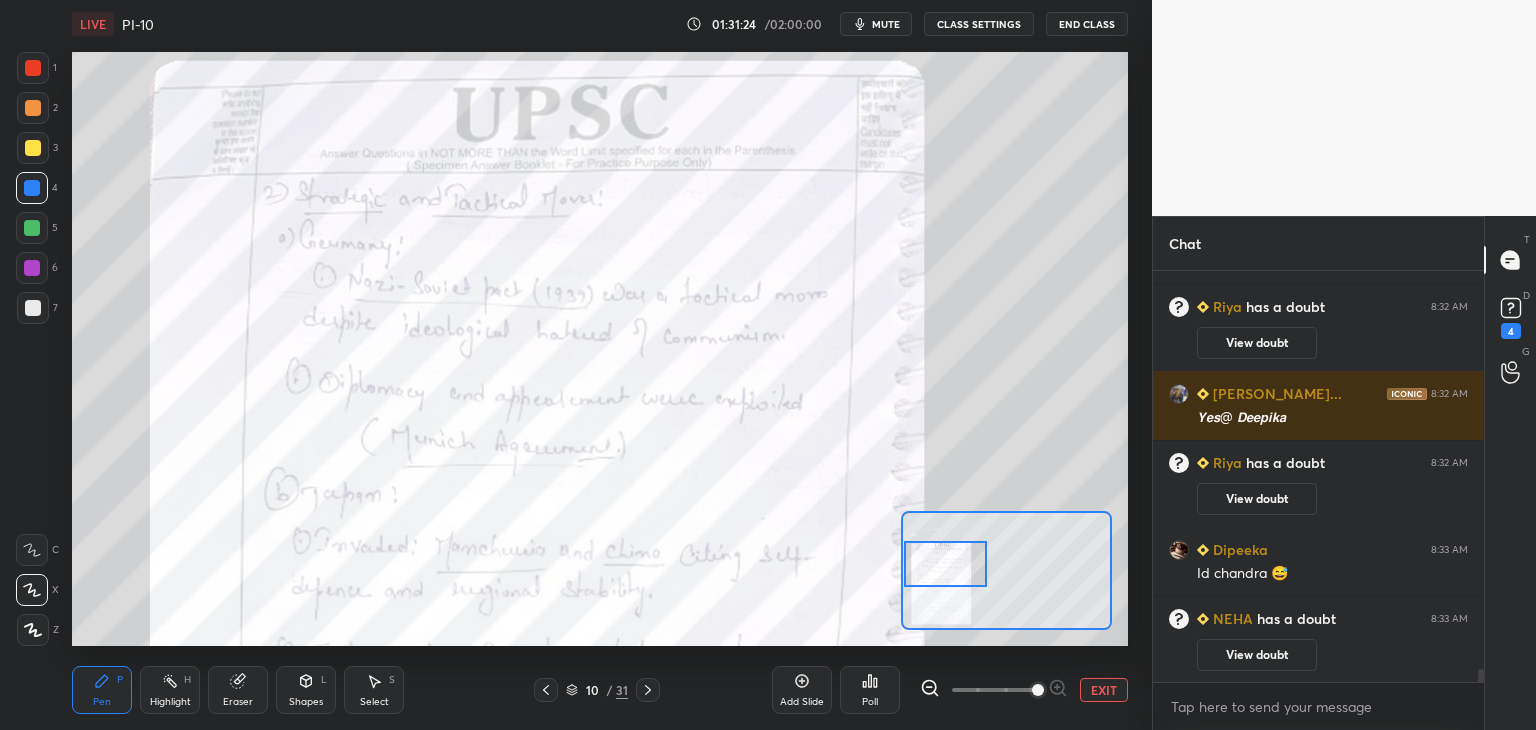 click on "EXIT" at bounding box center (1104, 690) 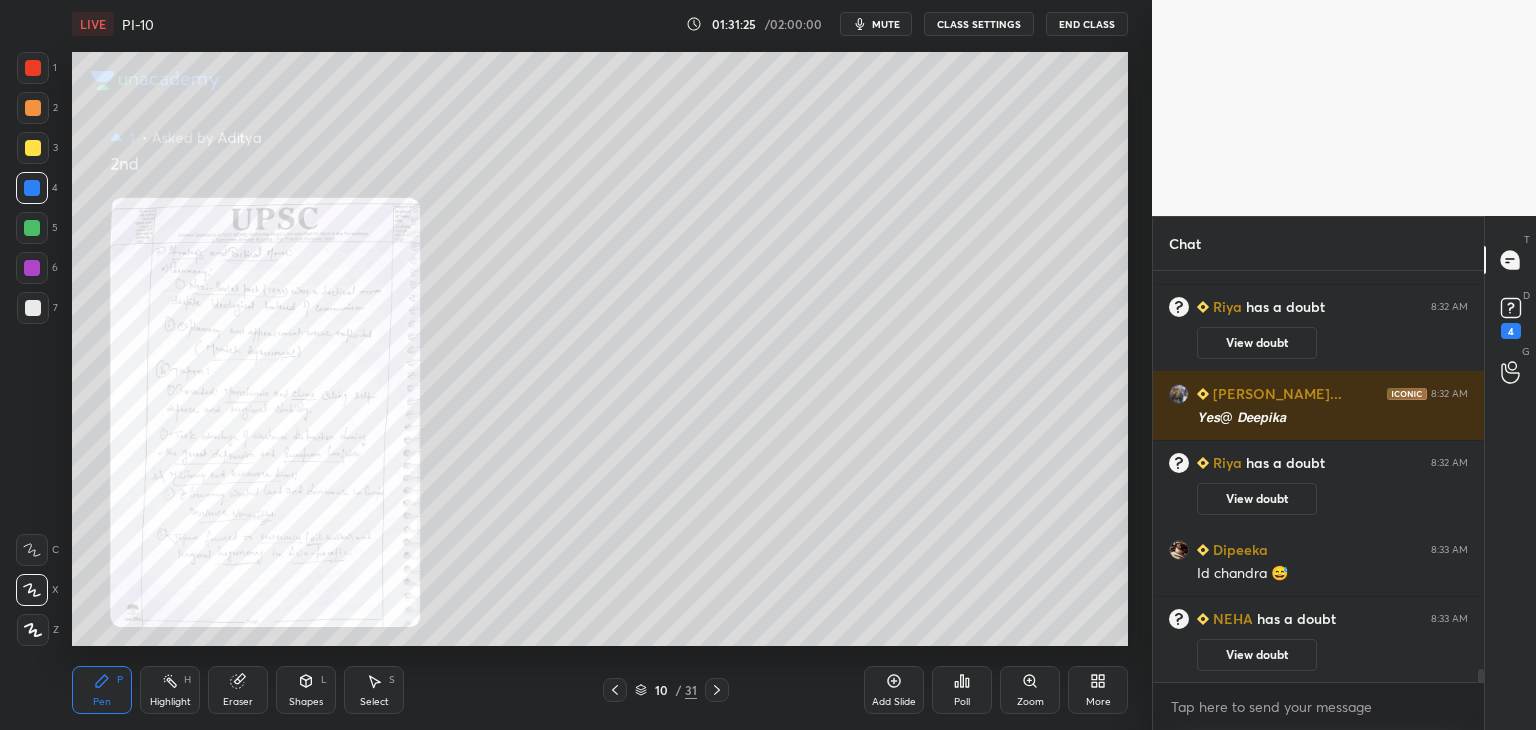 click 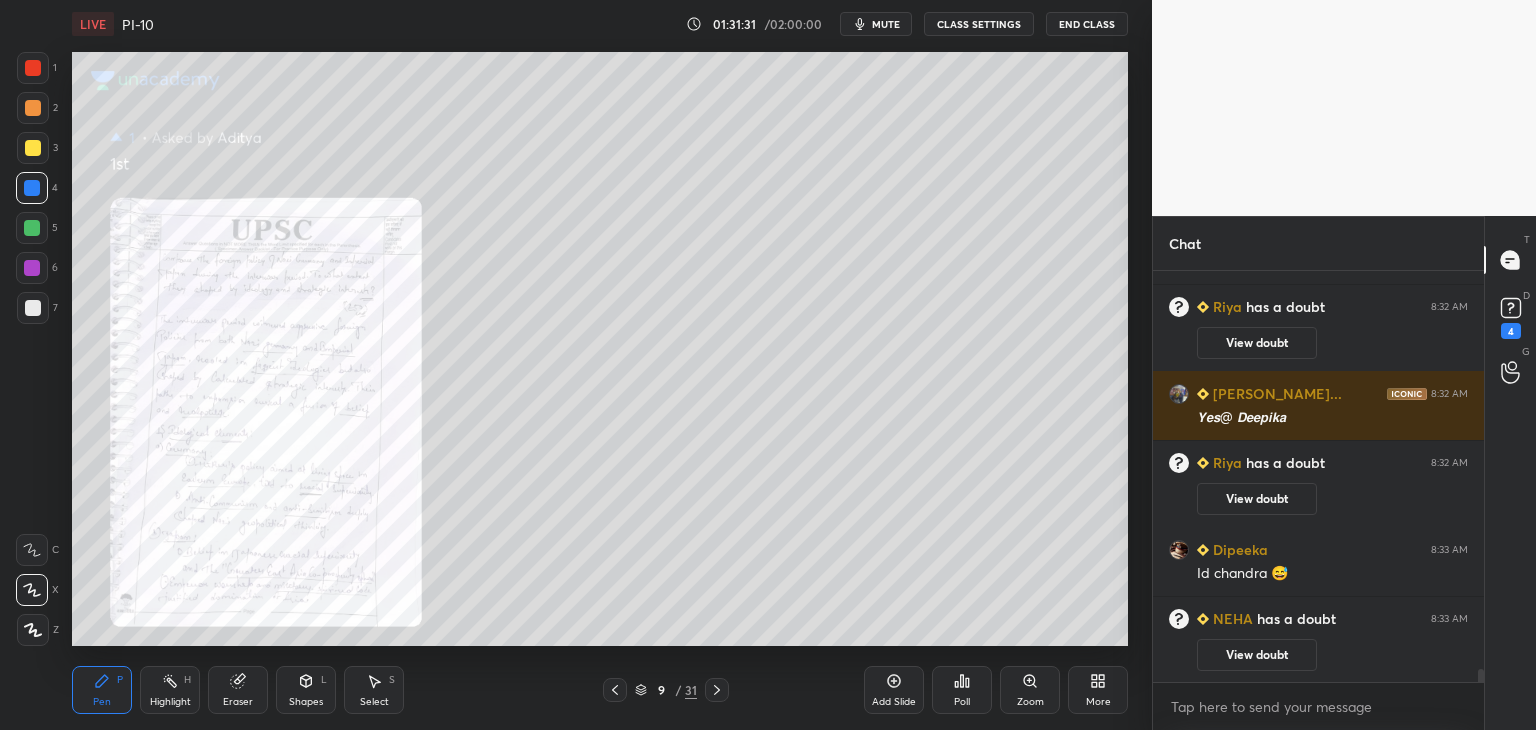 click at bounding box center (33, 68) 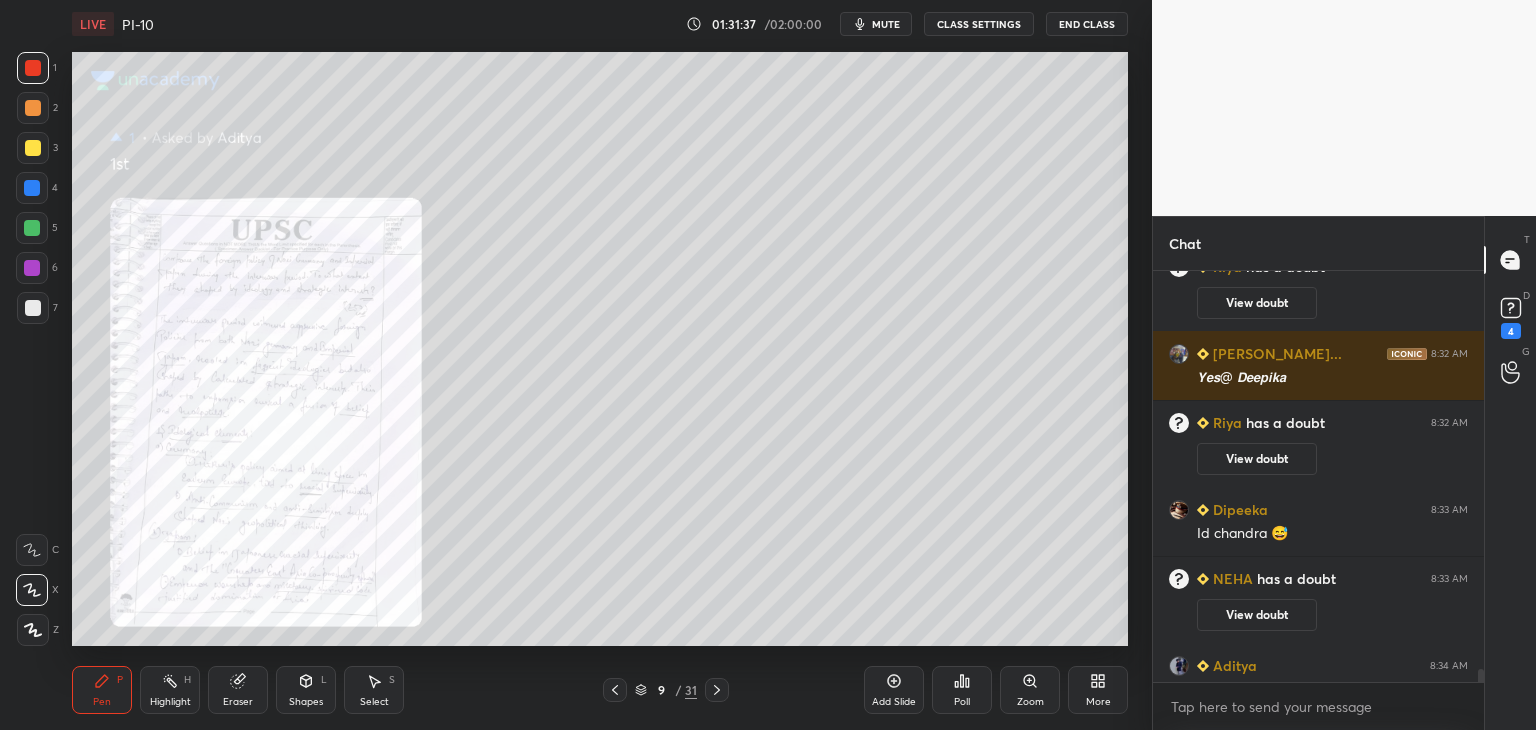 scroll, scrollTop: 12636, scrollLeft: 0, axis: vertical 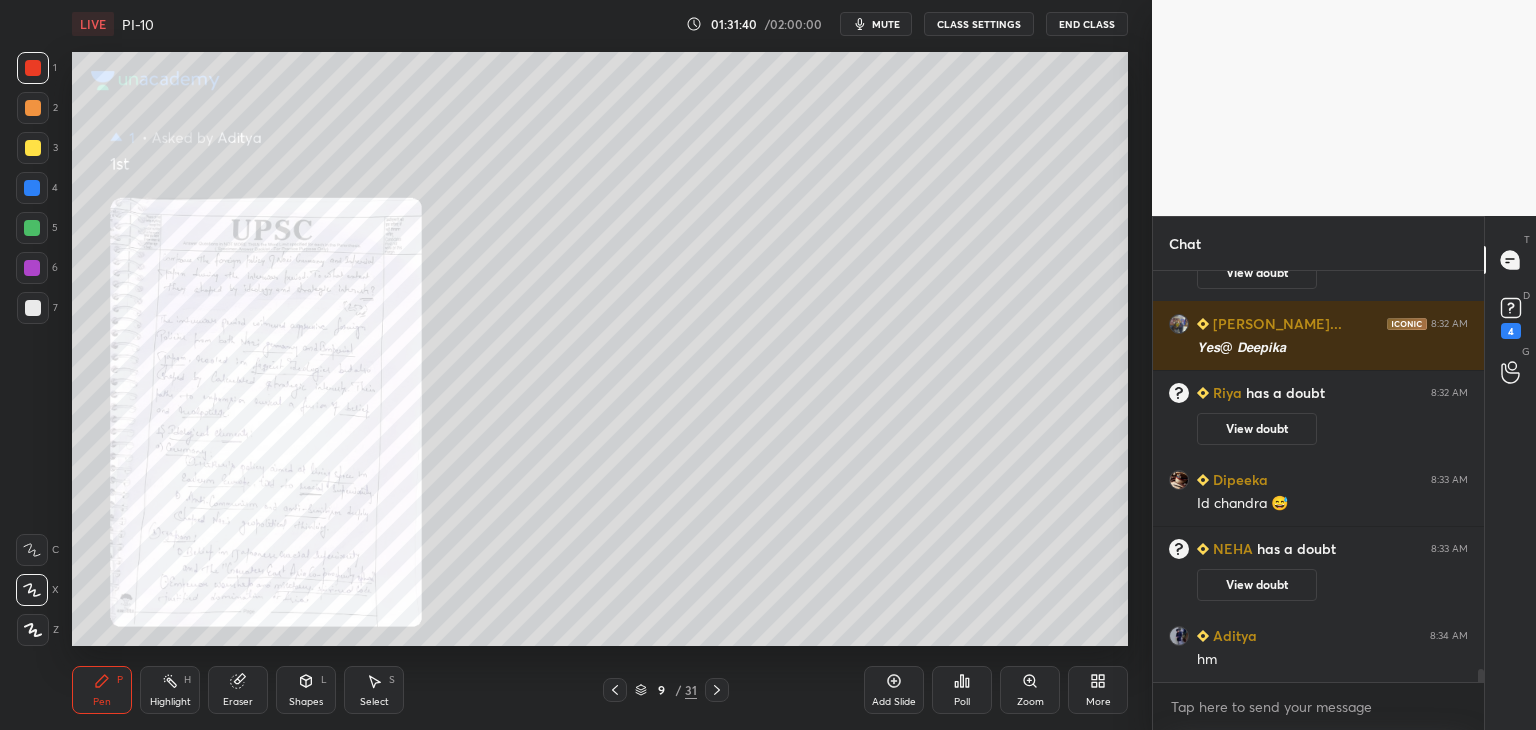 click 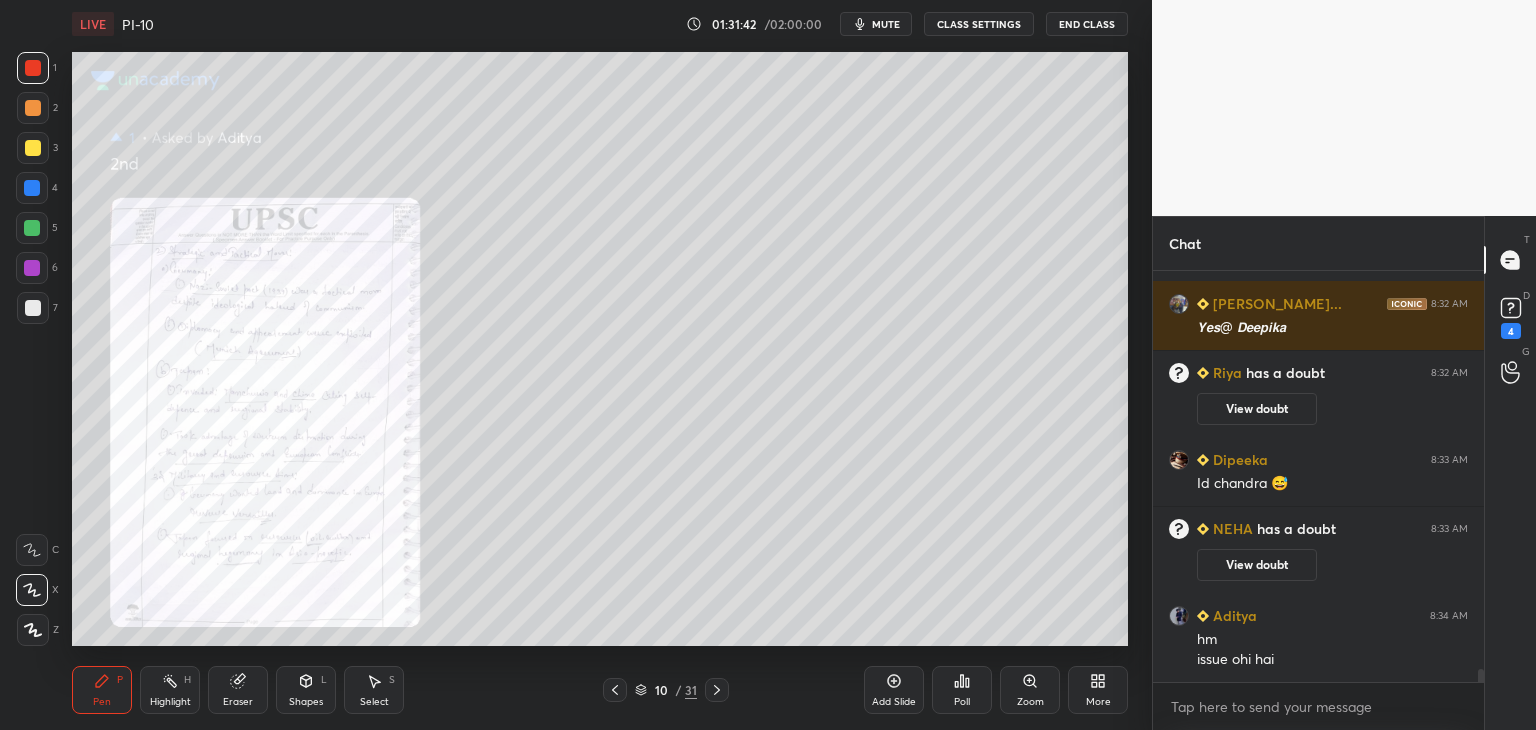 scroll, scrollTop: 12744, scrollLeft: 0, axis: vertical 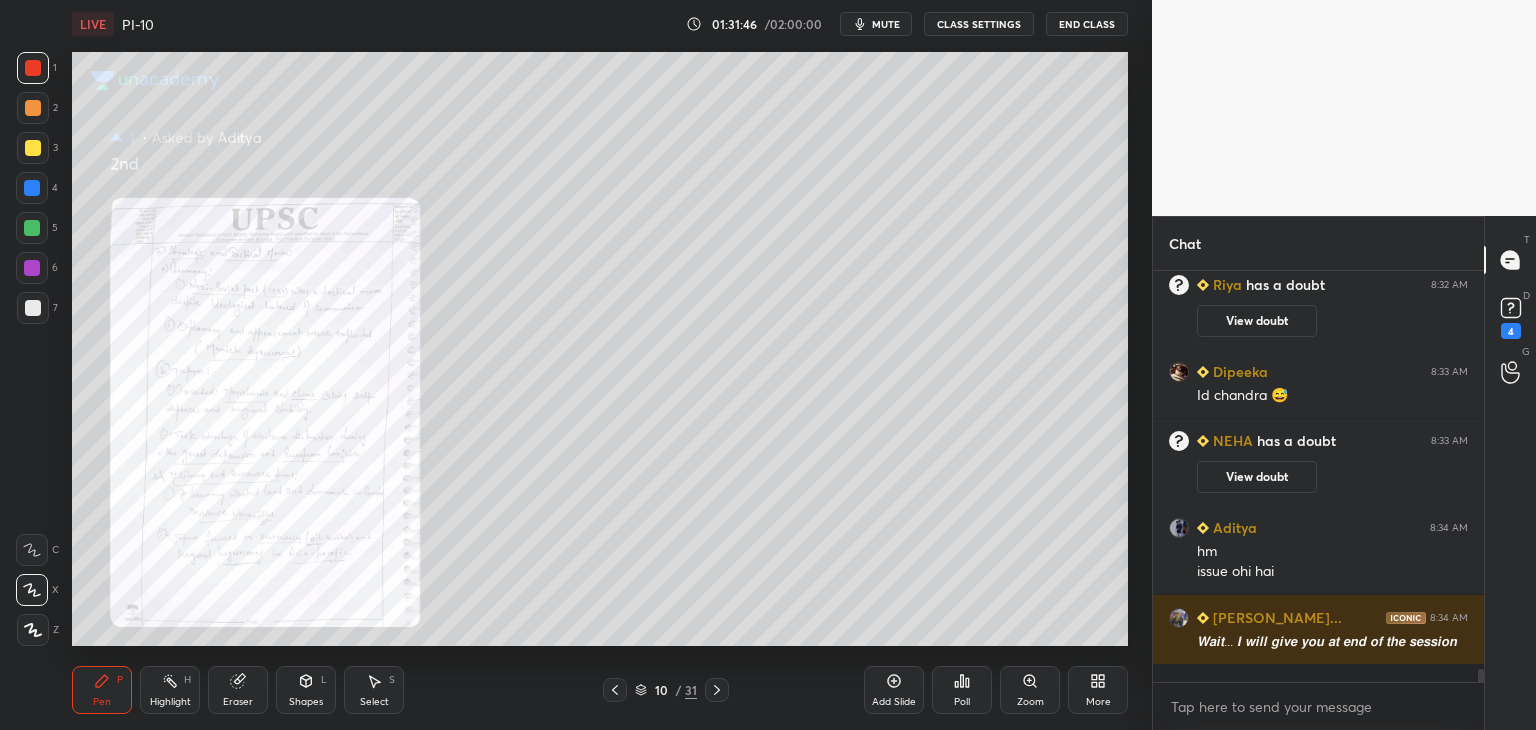 click 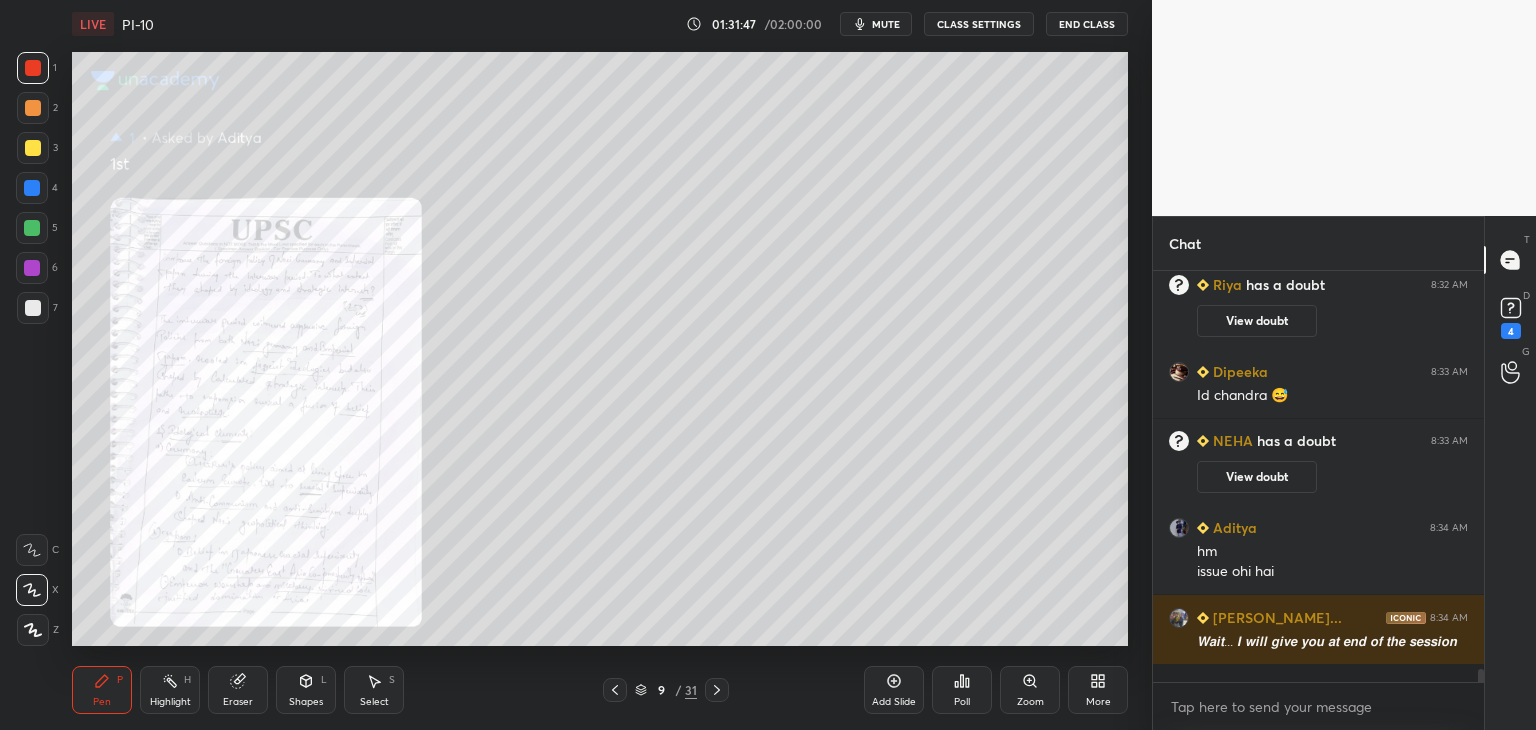 click on "Zoom" at bounding box center [1030, 690] 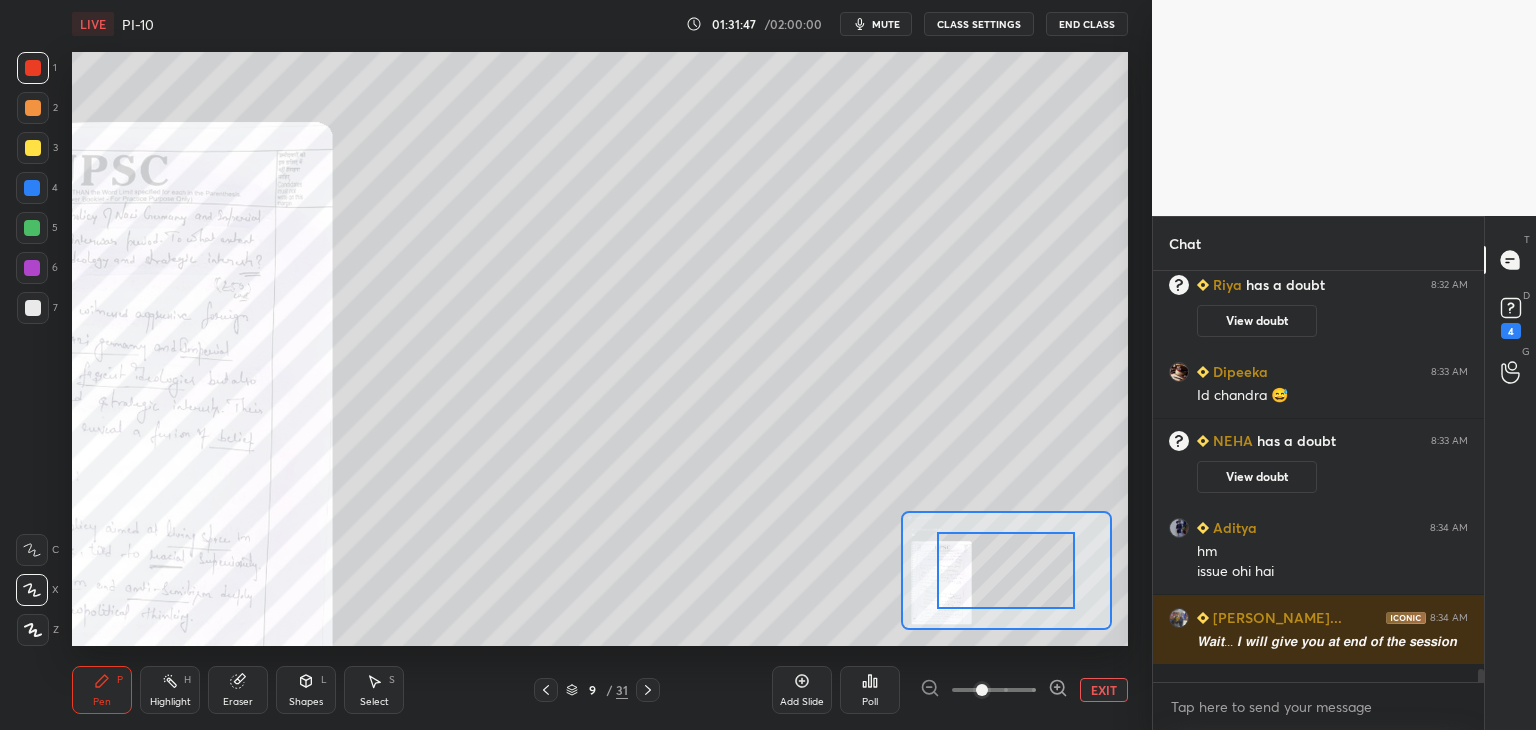 click at bounding box center [994, 690] 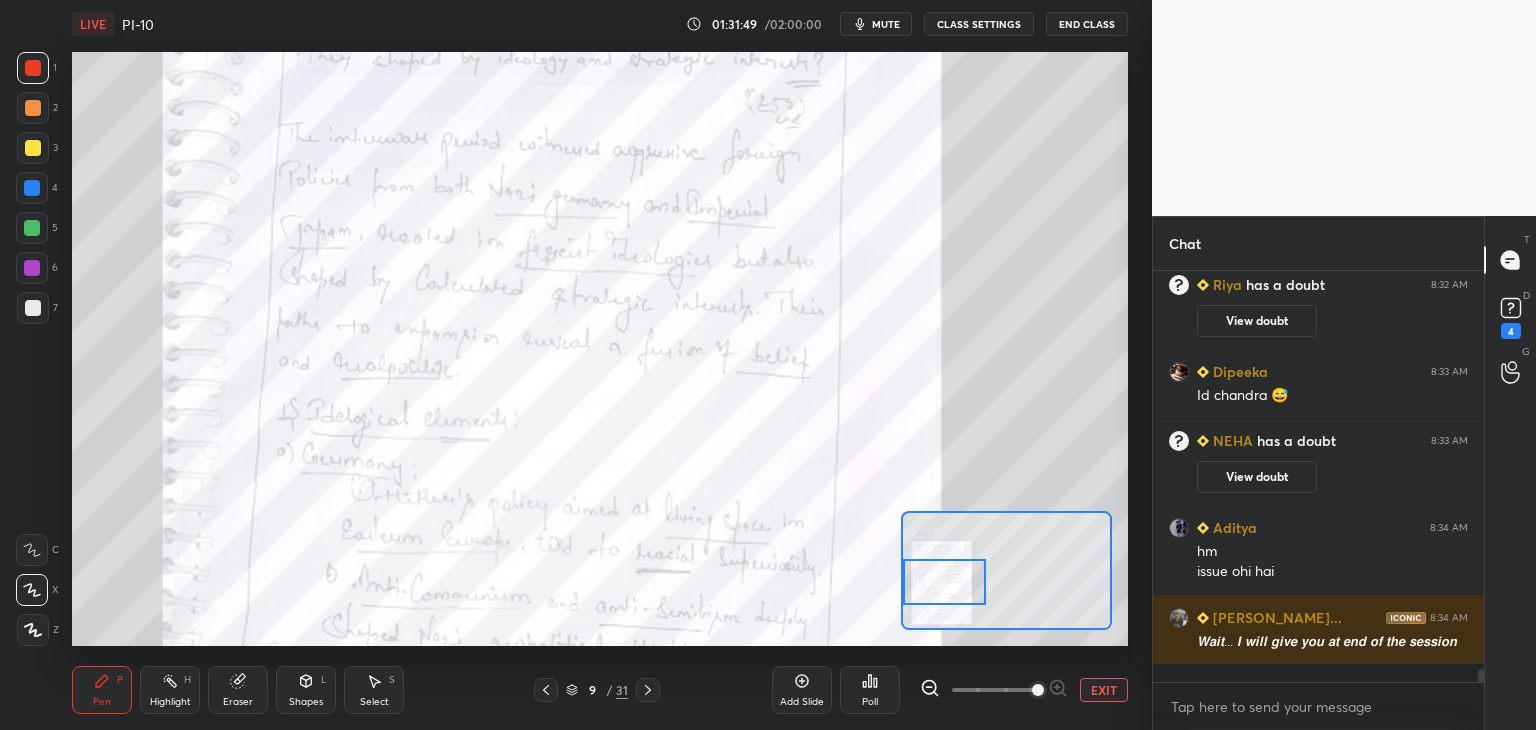 drag, startPoint x: 1021, startPoint y: 589, endPoint x: 960, endPoint y: 589, distance: 61 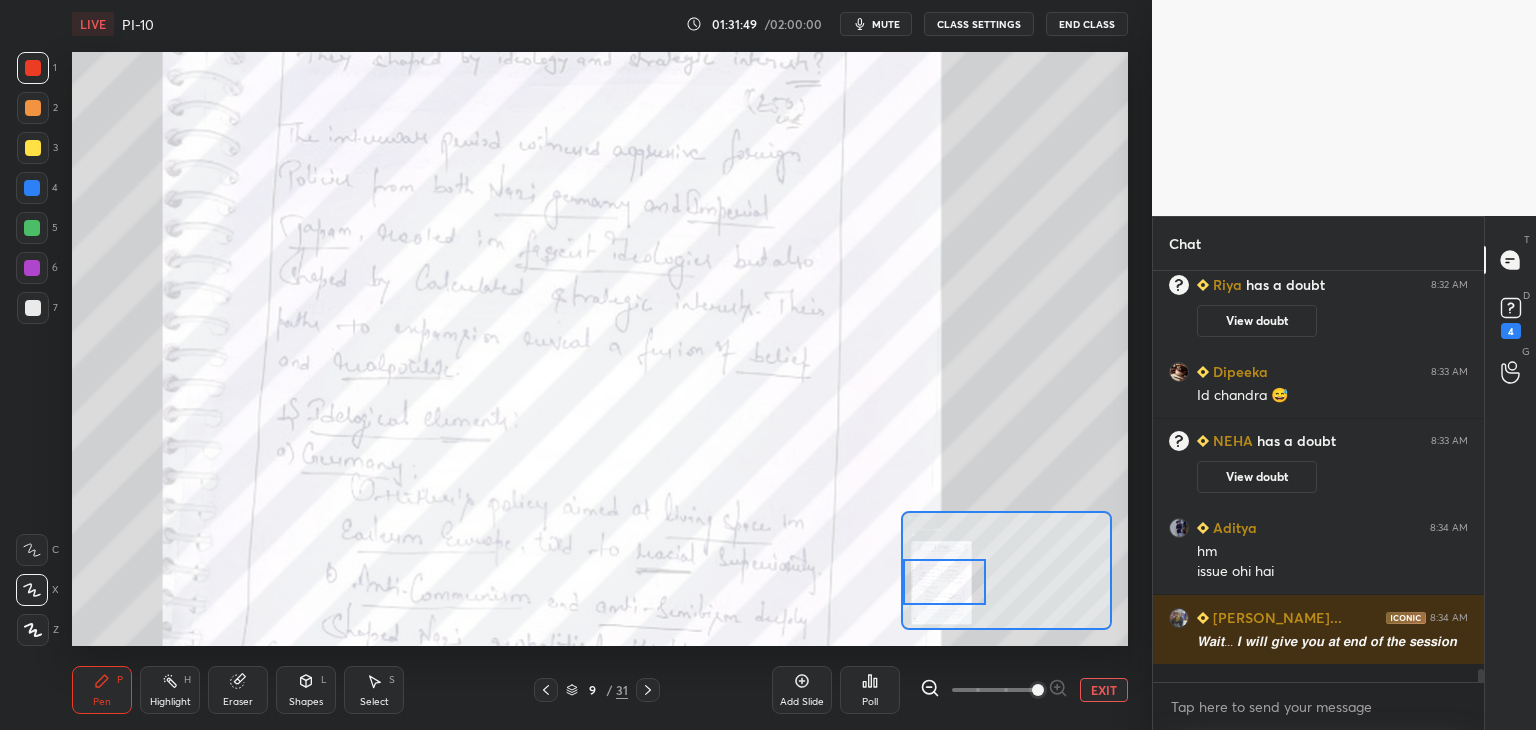 click at bounding box center [944, 582] 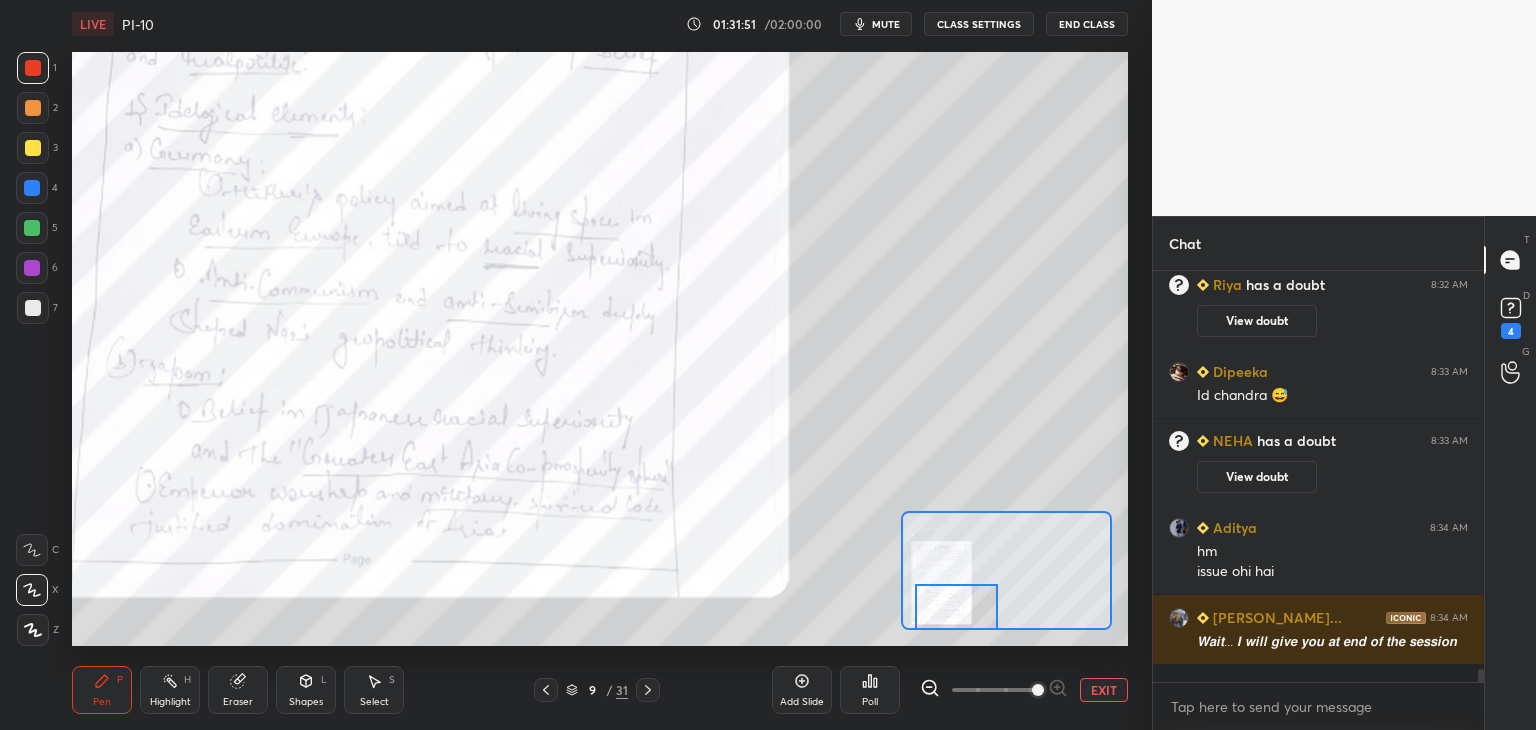 drag, startPoint x: 964, startPoint y: 590, endPoint x: 964, endPoint y: 612, distance: 22 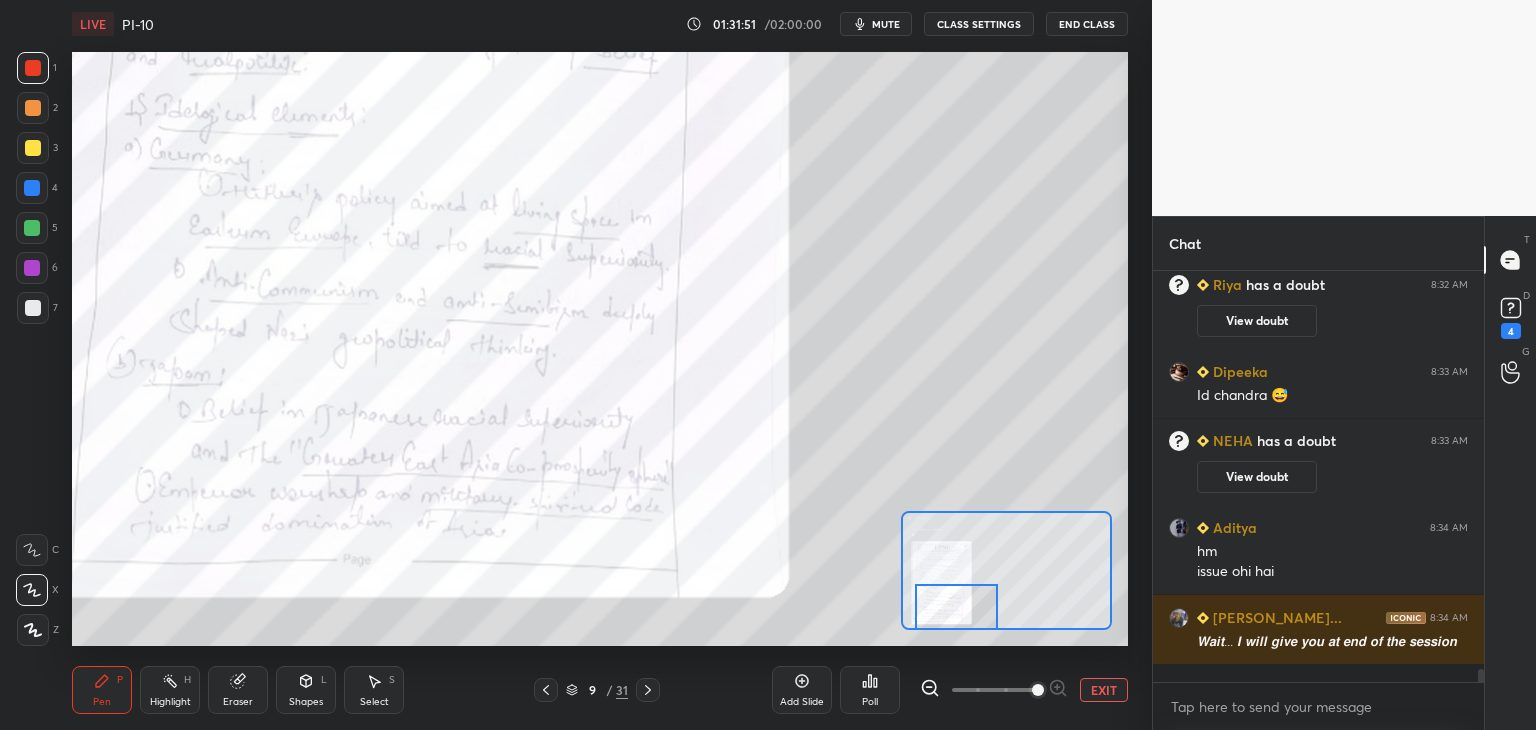 click at bounding box center (956, 607) 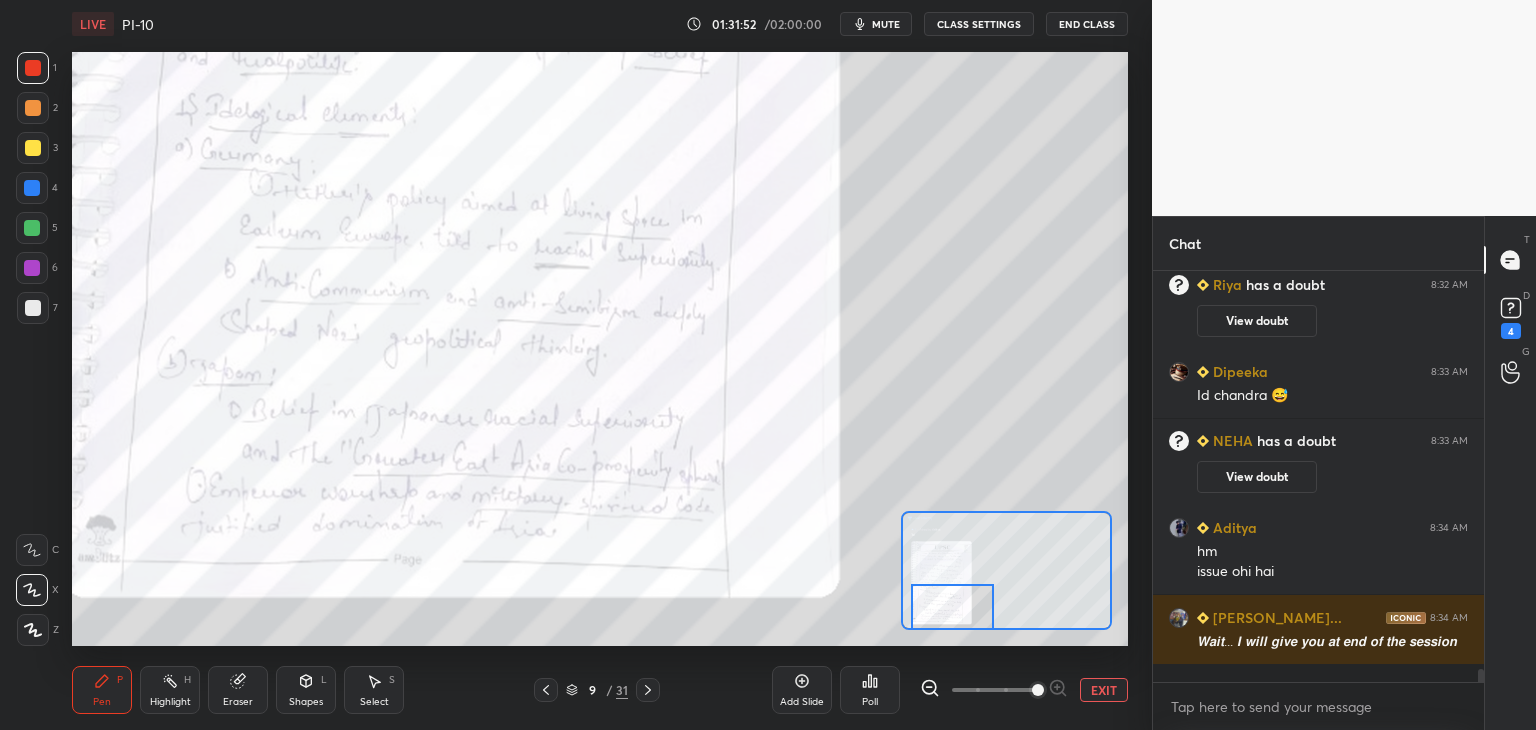 click 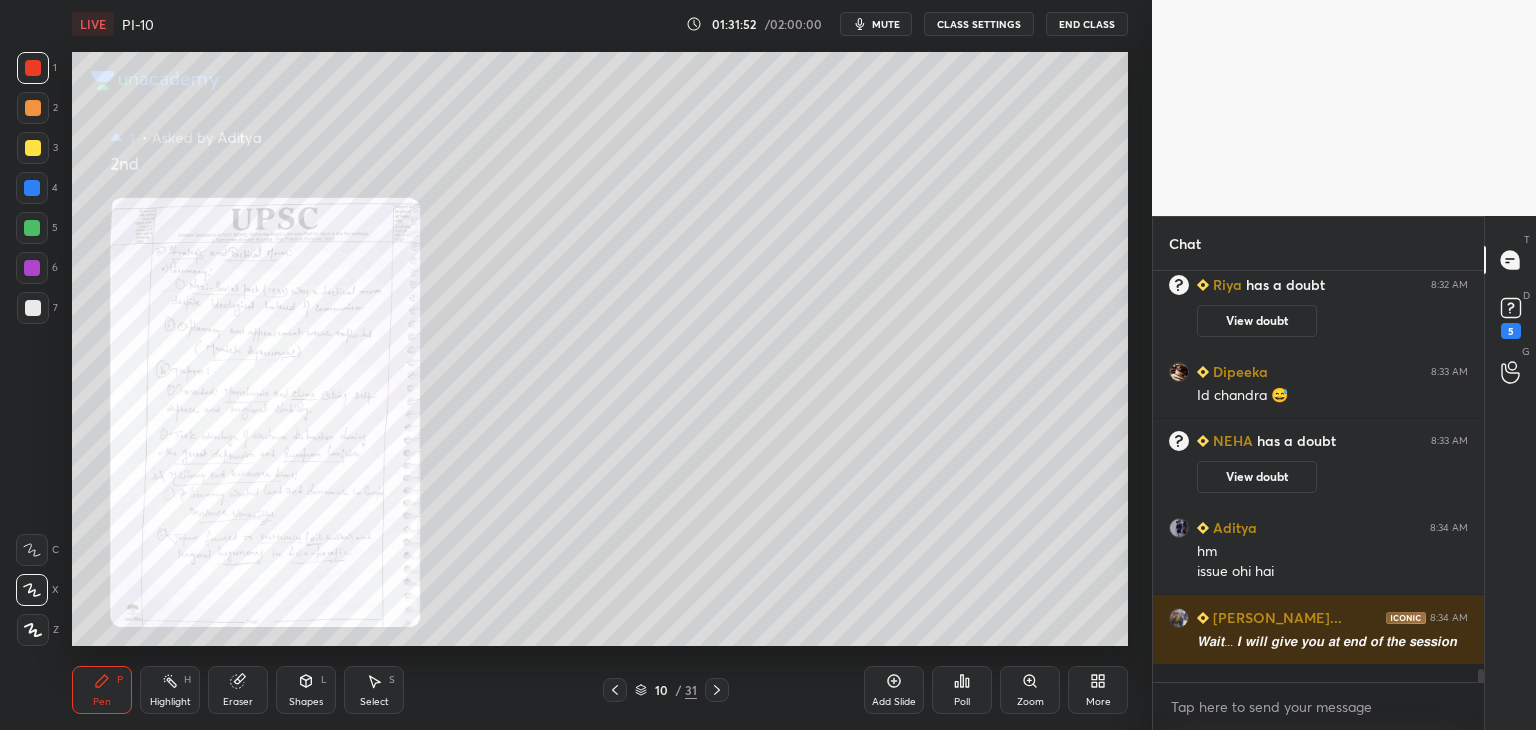 scroll, scrollTop: 12830, scrollLeft: 0, axis: vertical 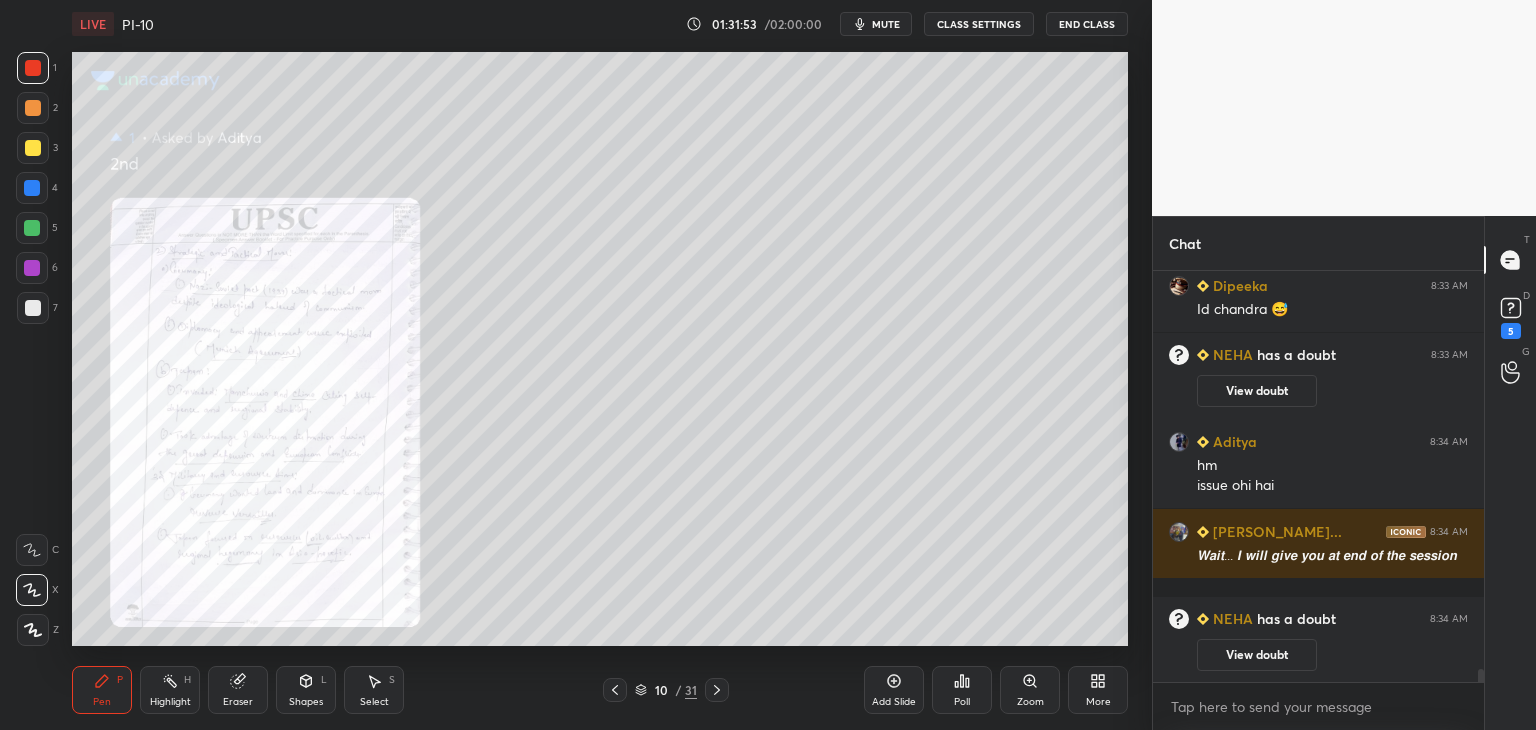 click 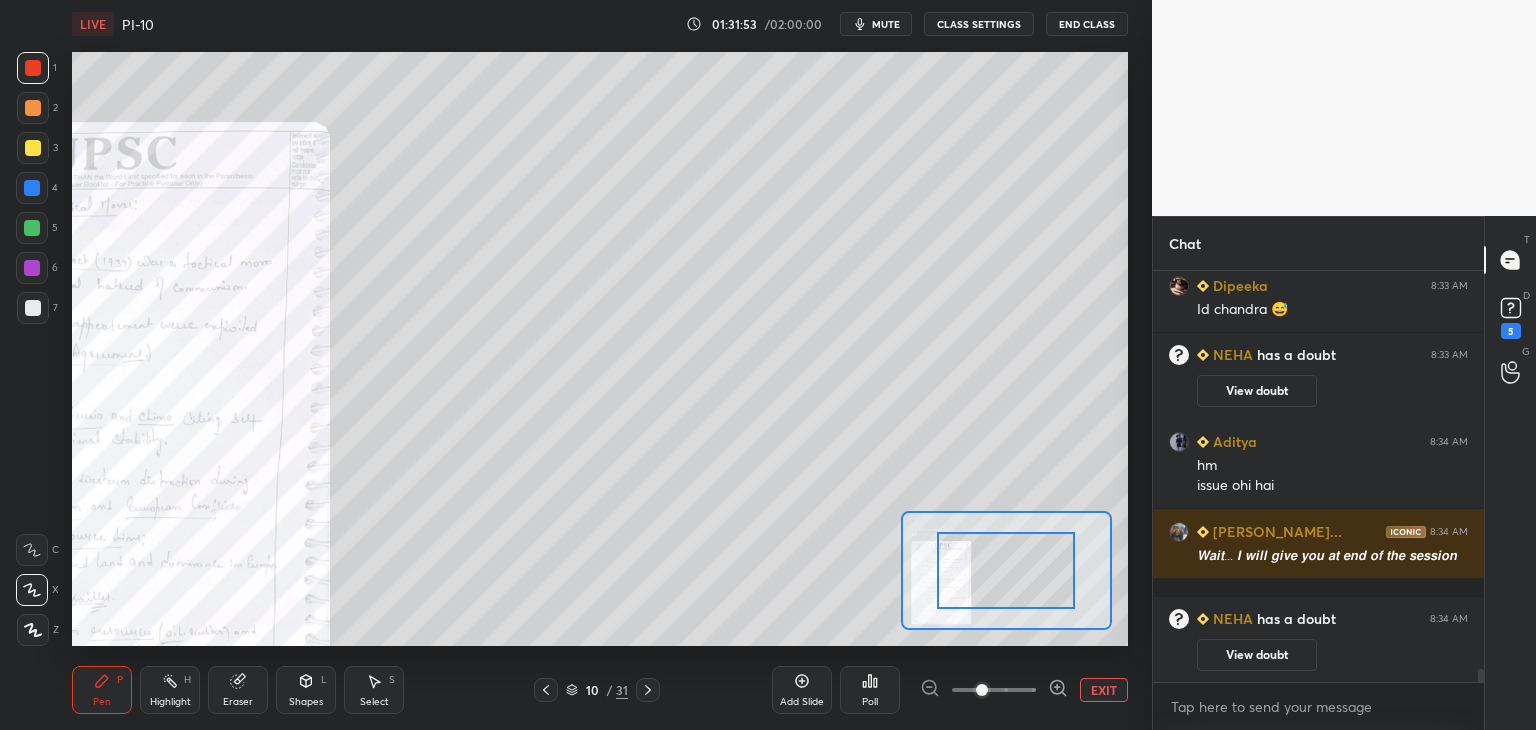click at bounding box center [994, 690] 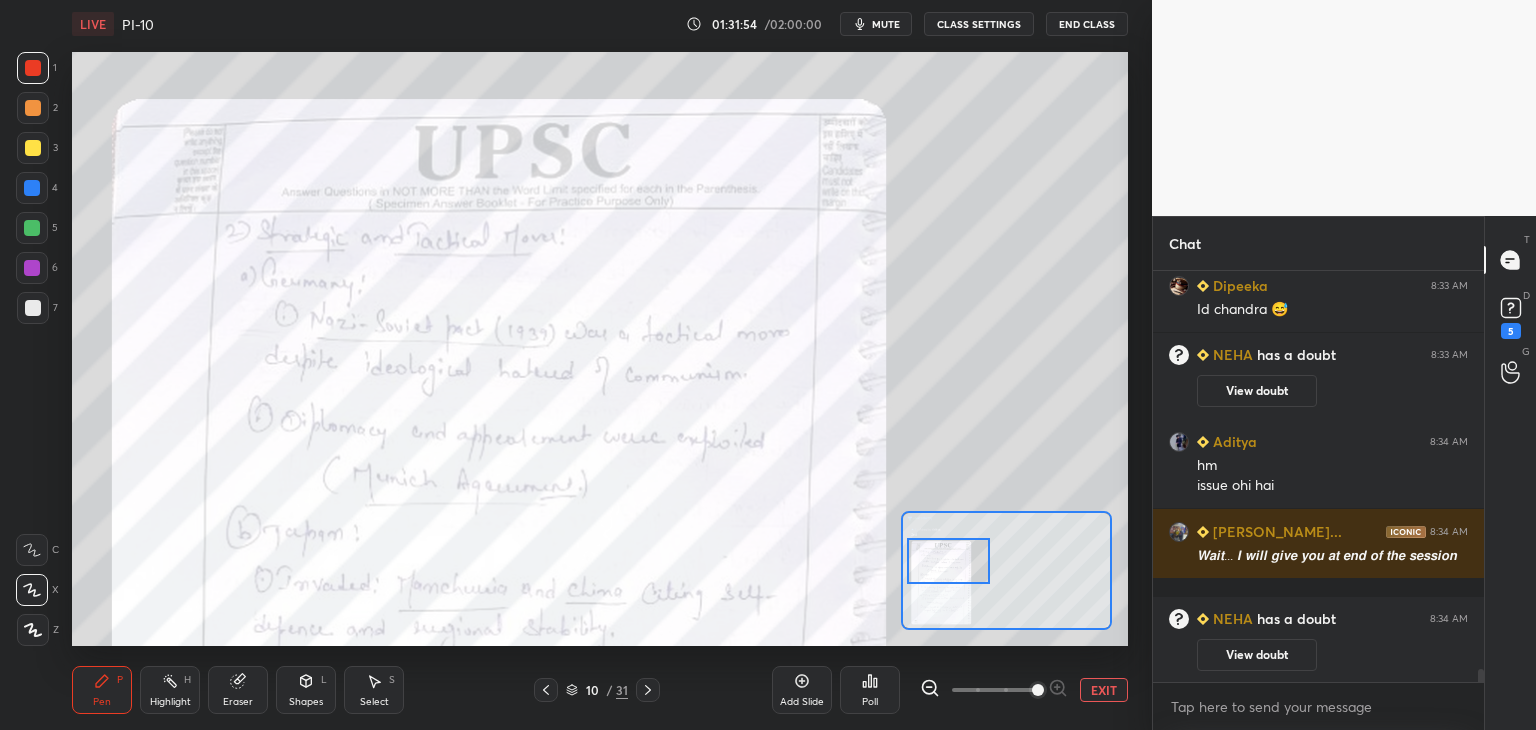 drag, startPoint x: 1019, startPoint y: 573, endPoint x: 962, endPoint y: 556, distance: 59.48109 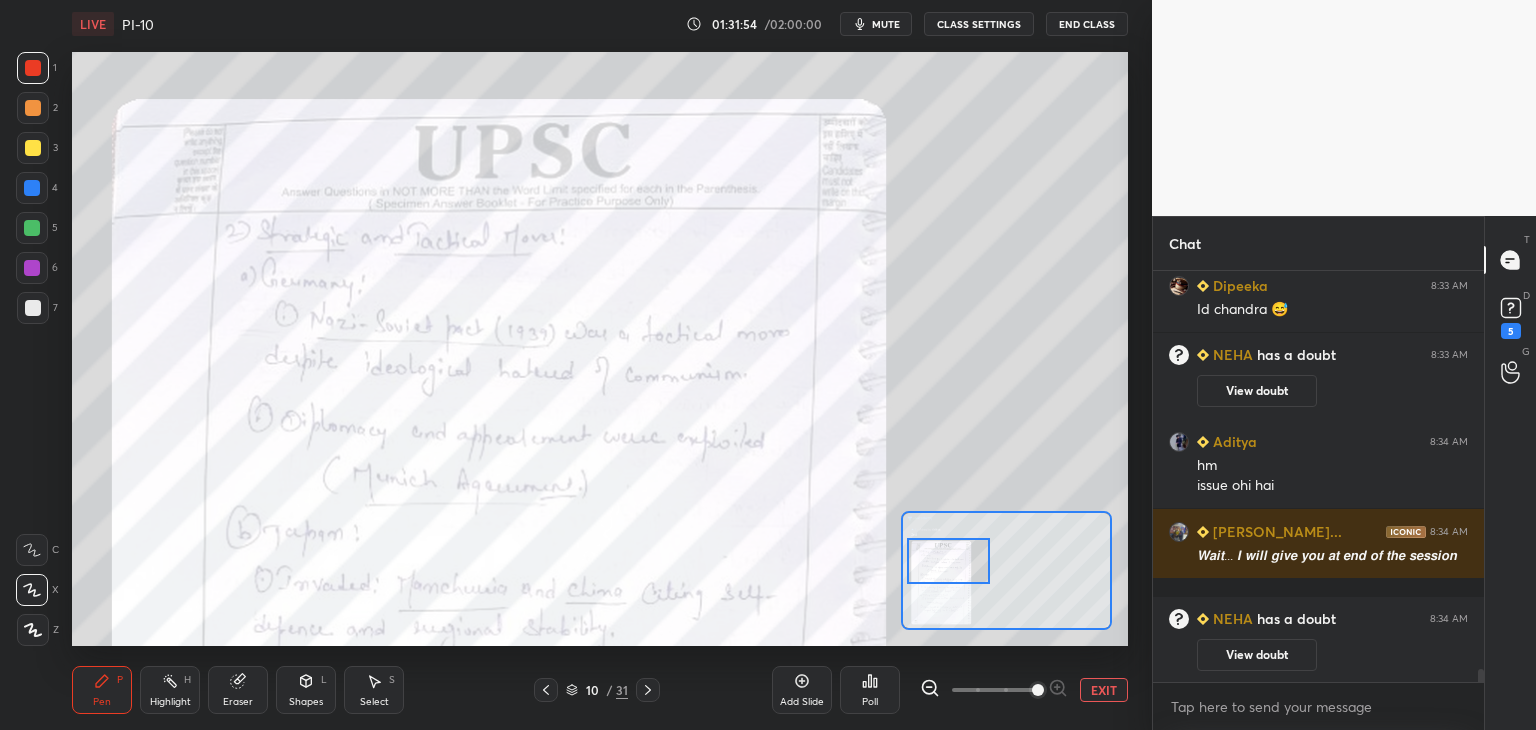 click at bounding box center (948, 561) 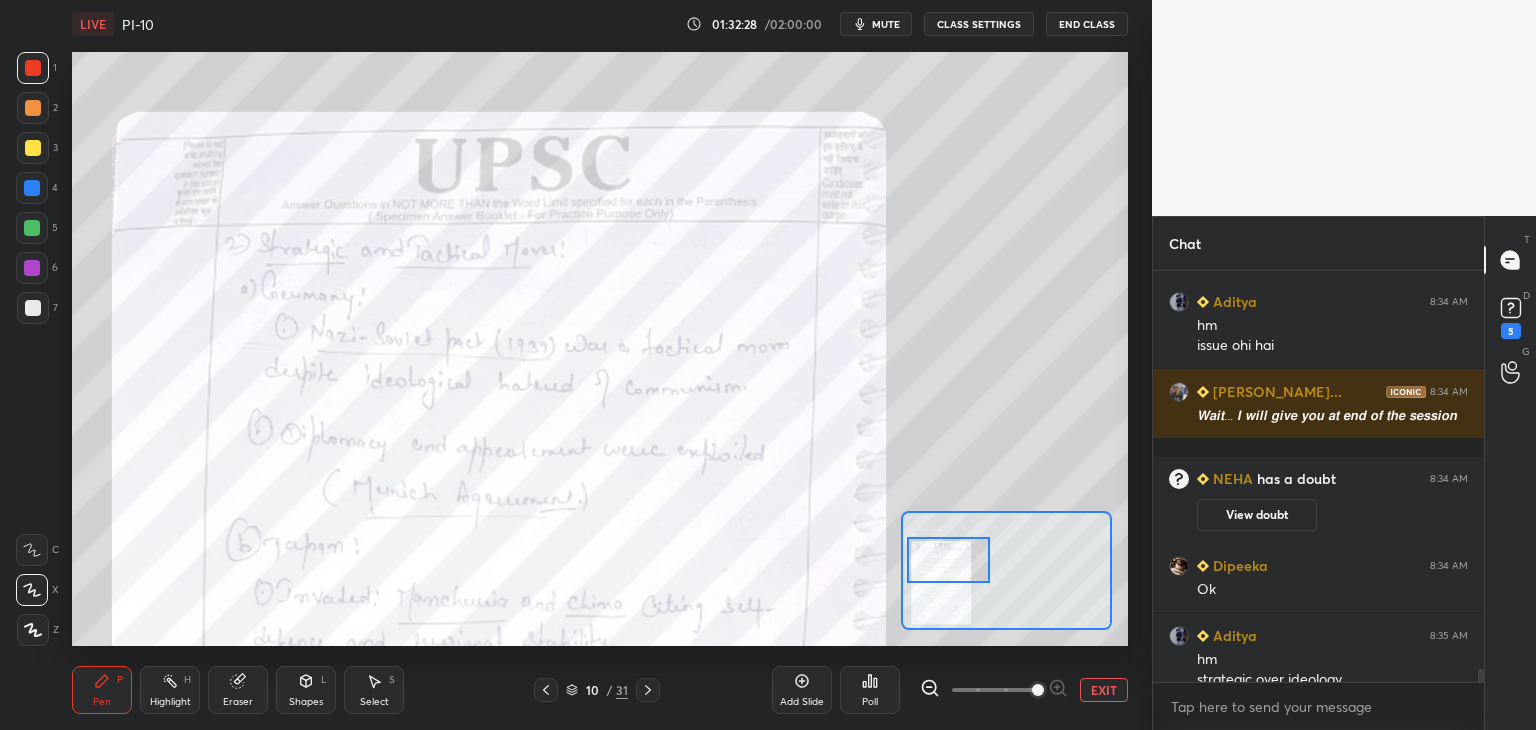 scroll, scrollTop: 12912, scrollLeft: 0, axis: vertical 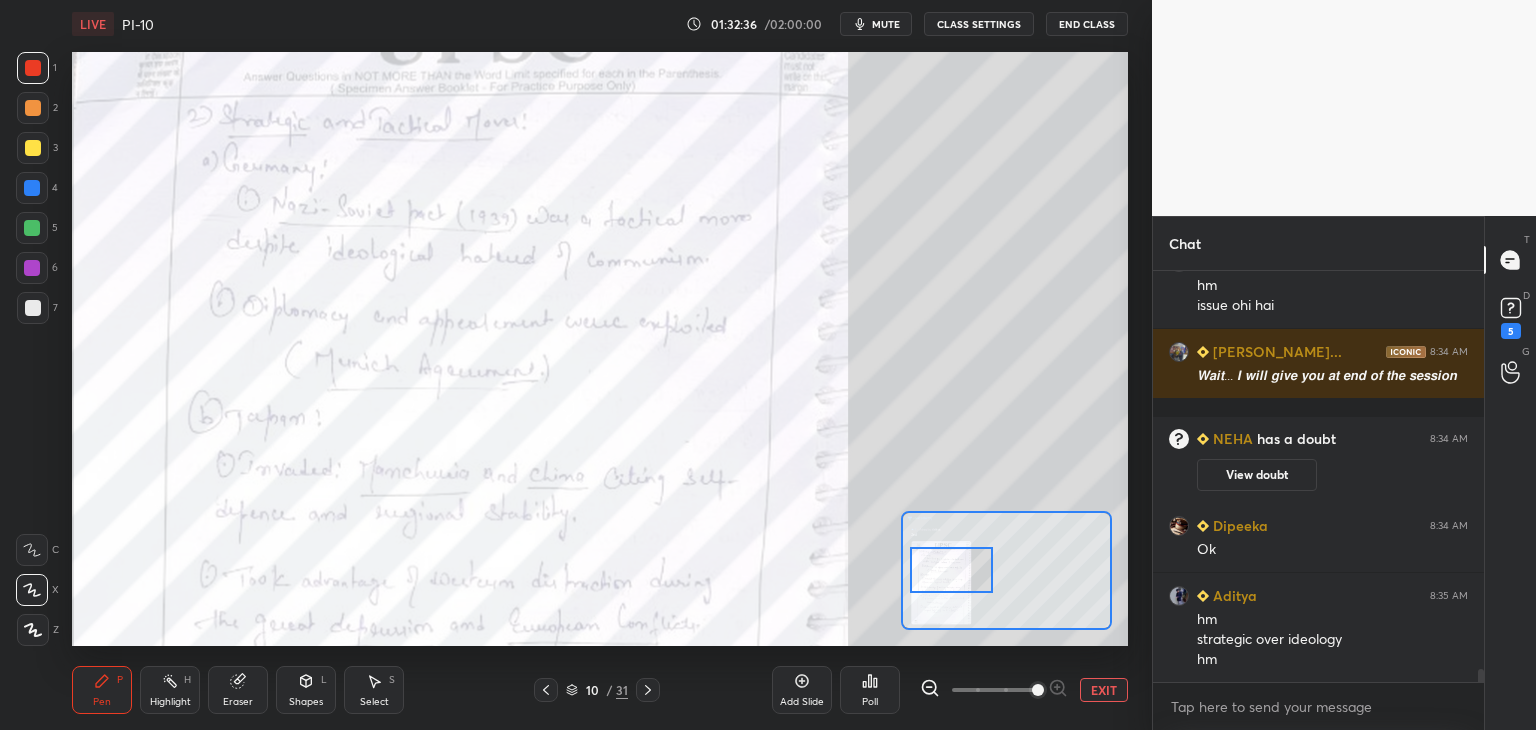 click at bounding box center (951, 570) 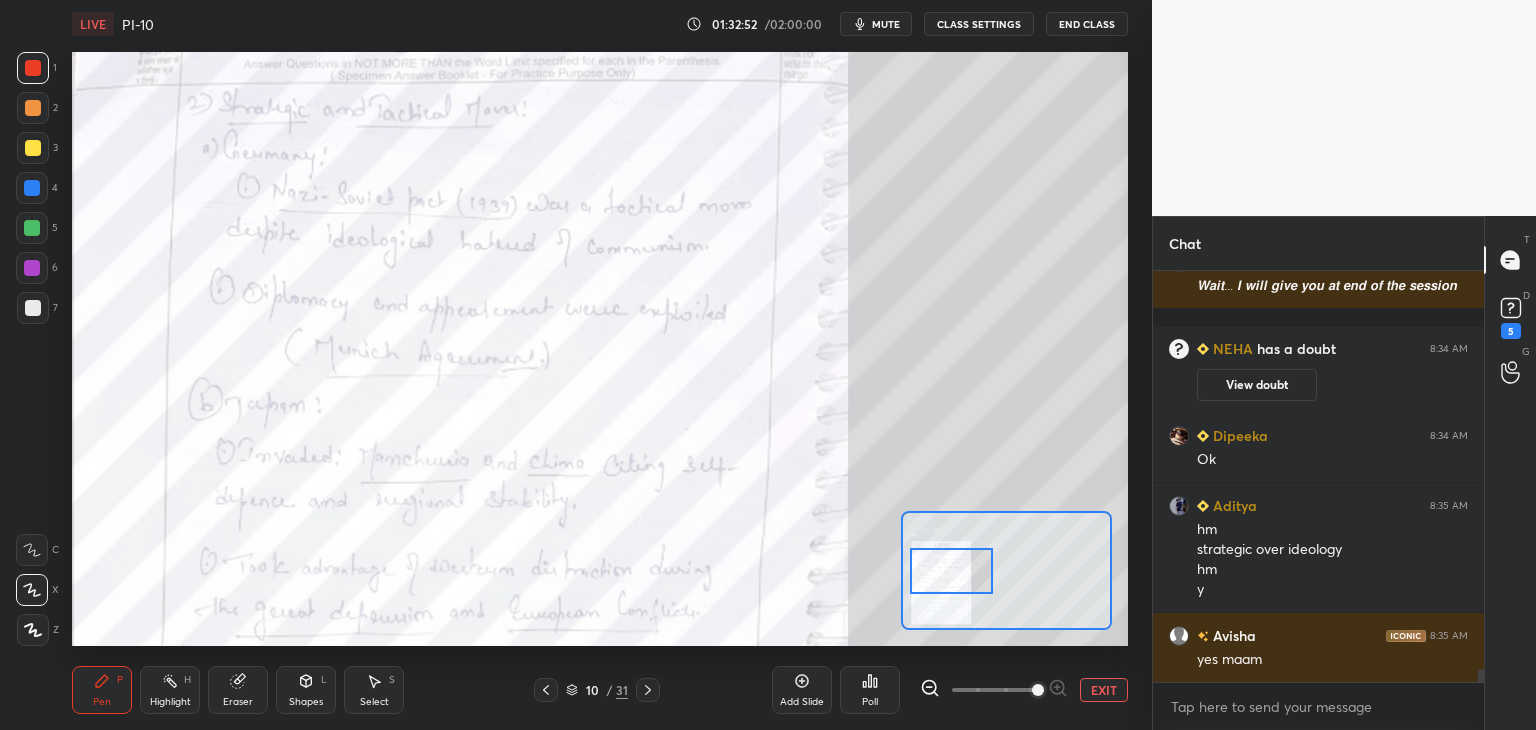 scroll, scrollTop: 13092, scrollLeft: 0, axis: vertical 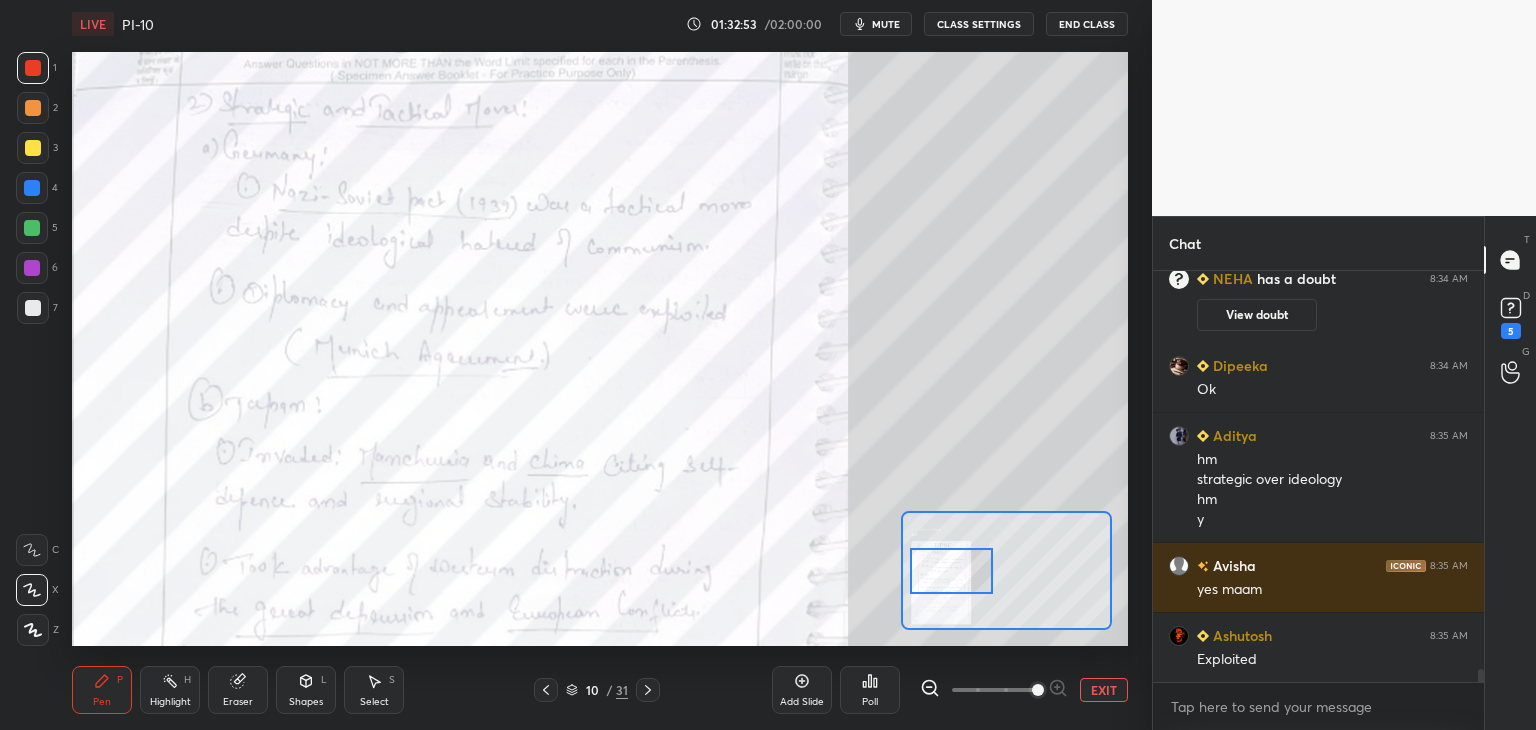 click at bounding box center [32, 188] 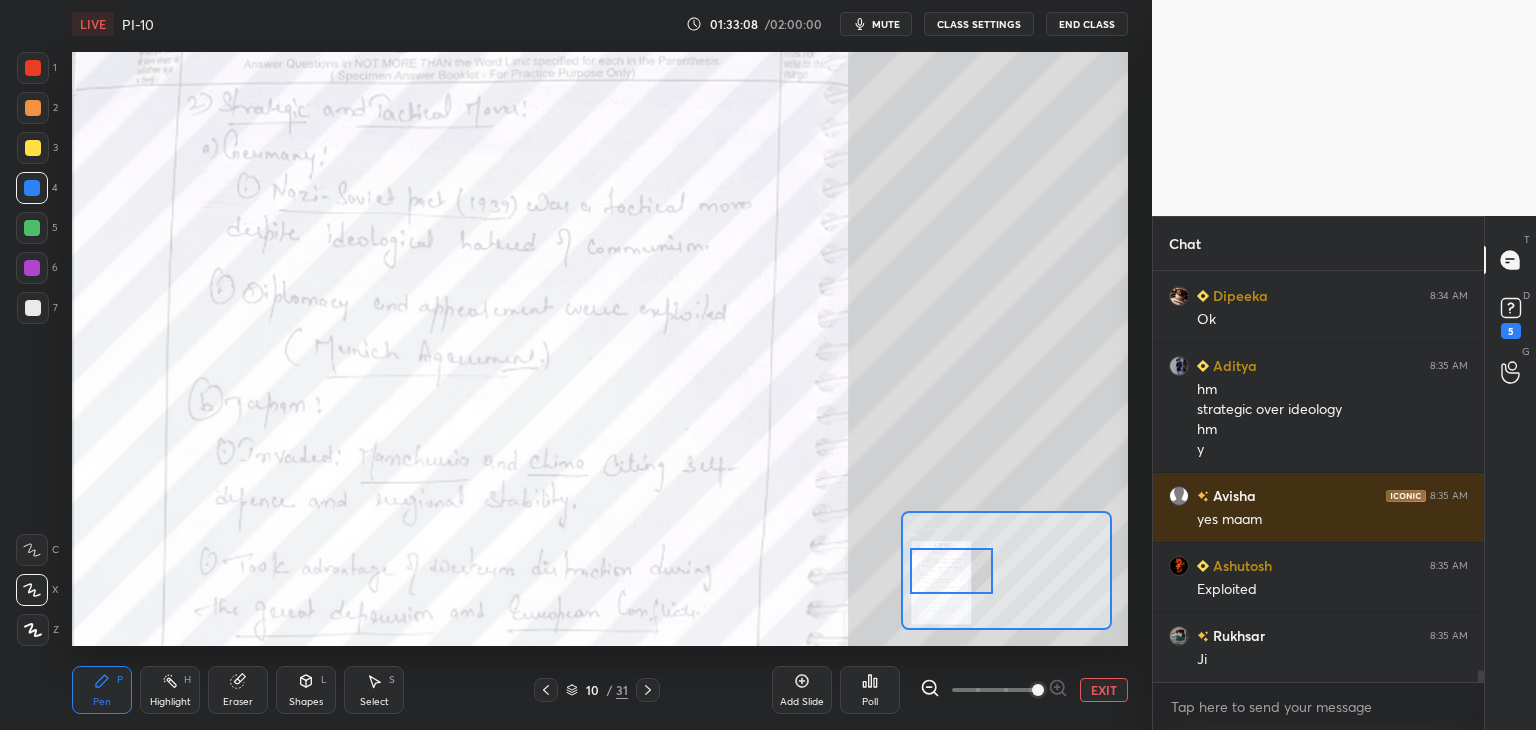 scroll, scrollTop: 13232, scrollLeft: 0, axis: vertical 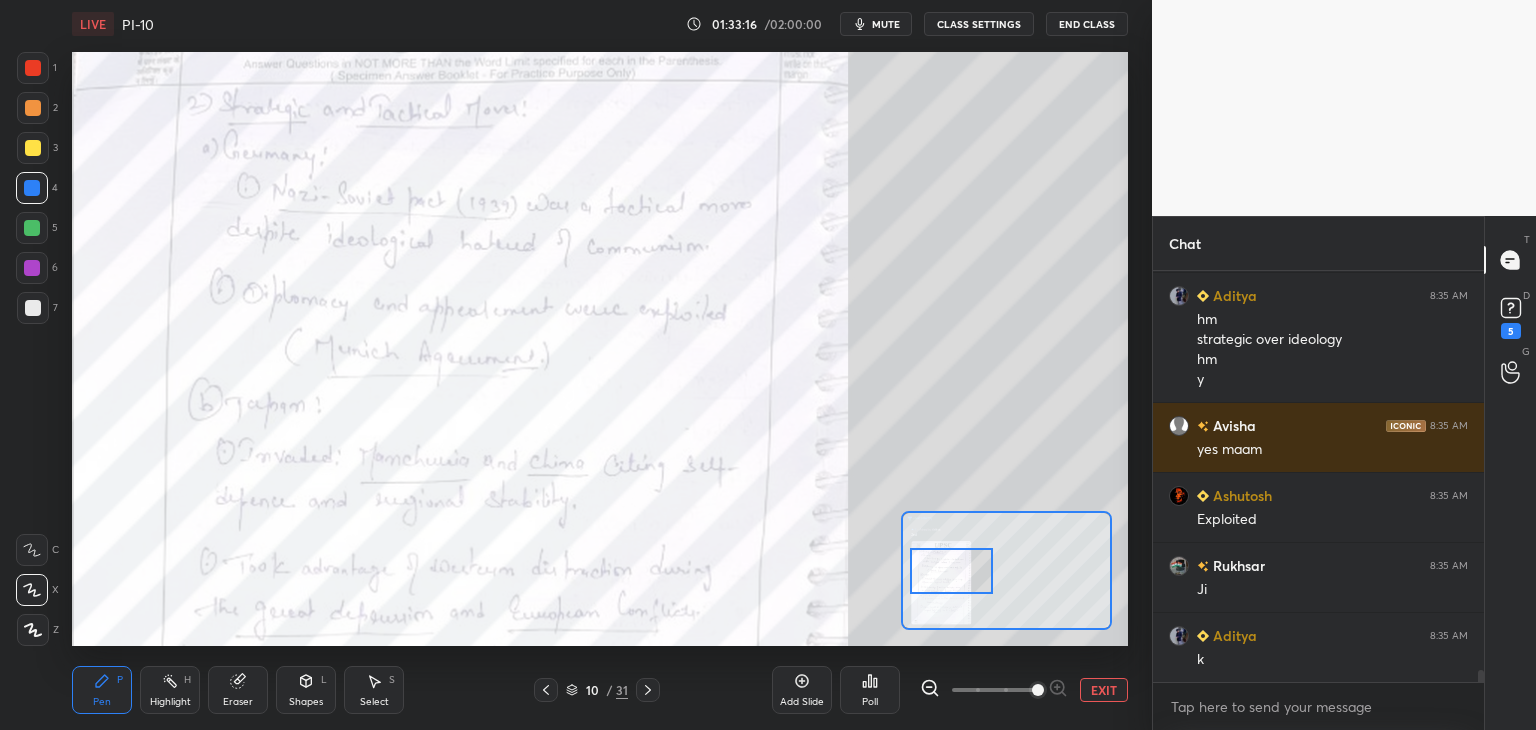 click on "EXIT" at bounding box center (1104, 690) 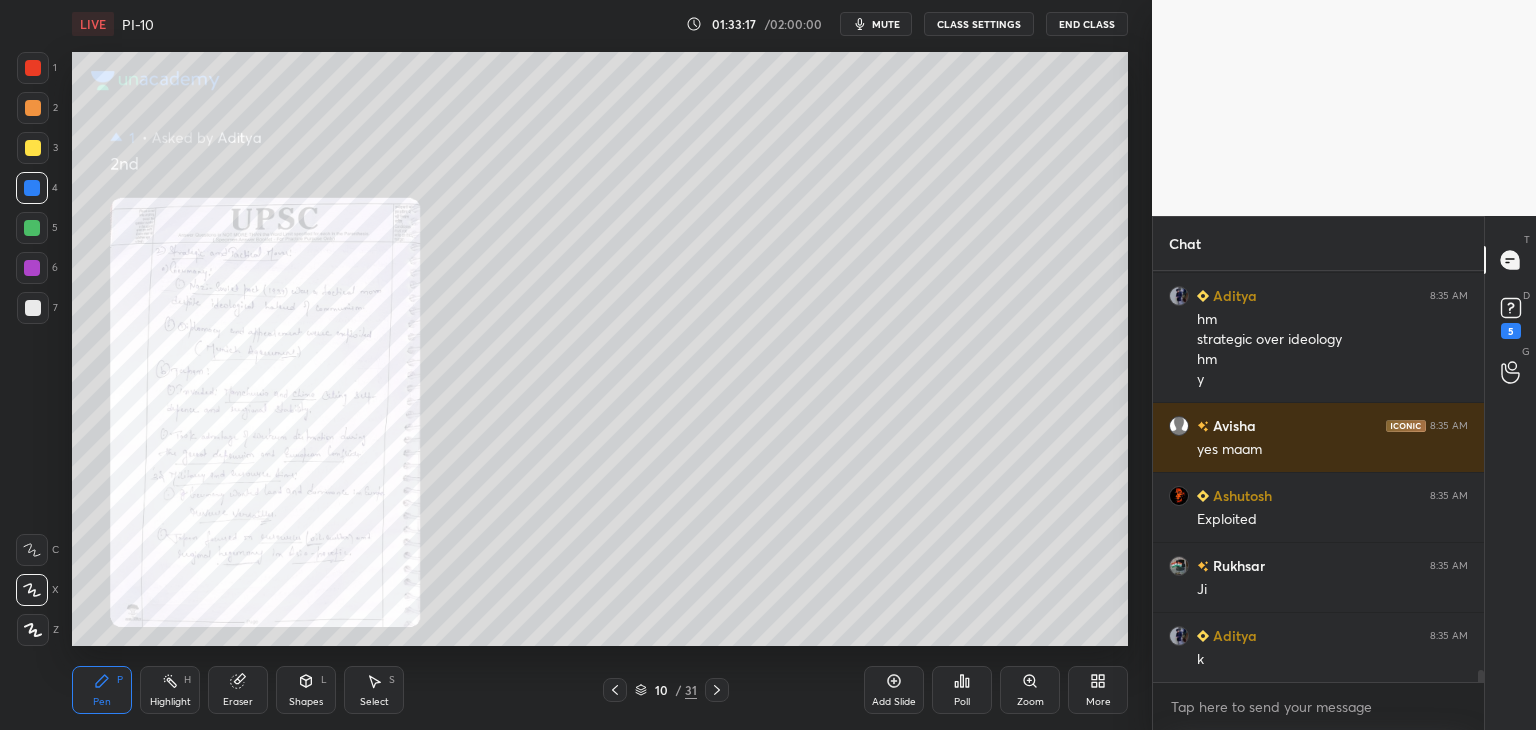 click at bounding box center [615, 690] 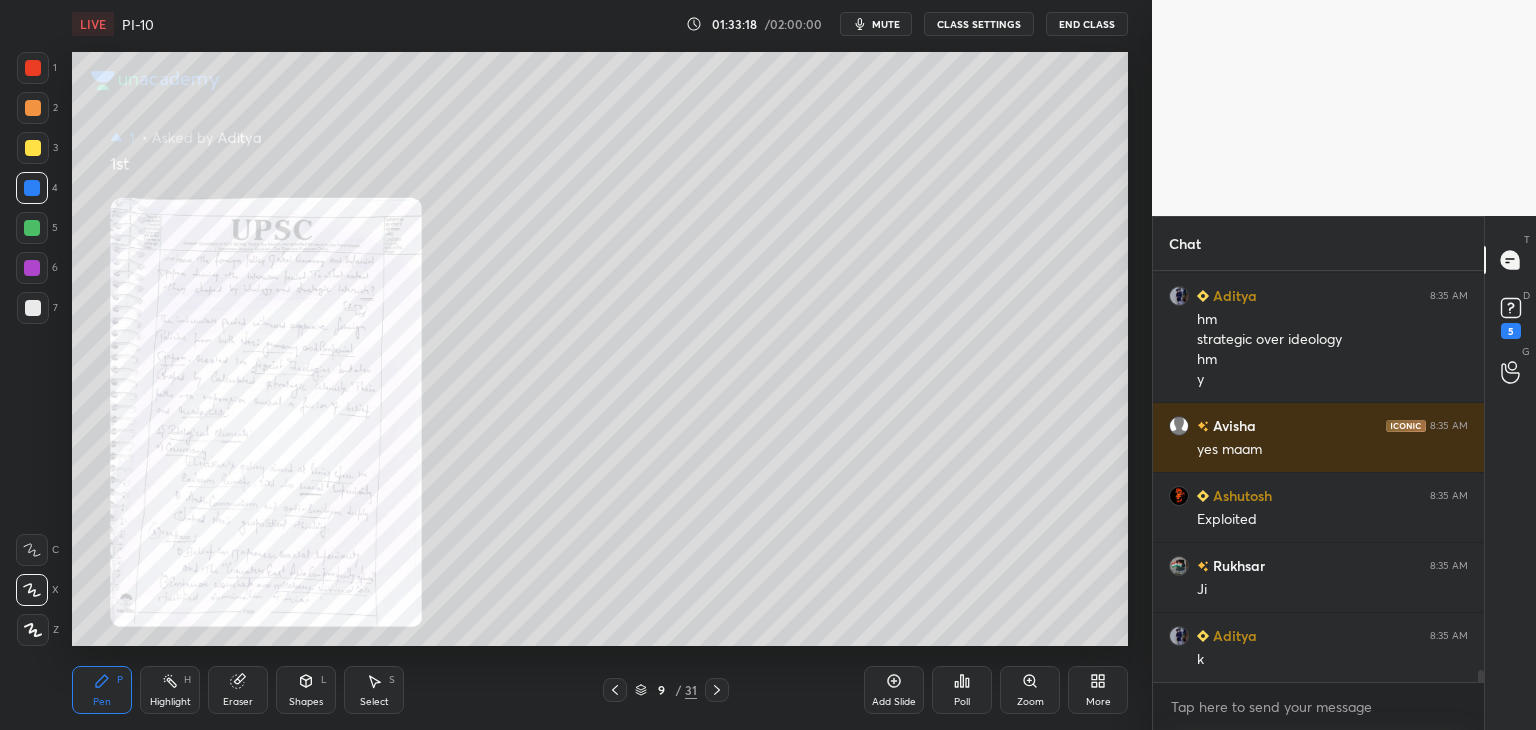 scroll, scrollTop: 13302, scrollLeft: 0, axis: vertical 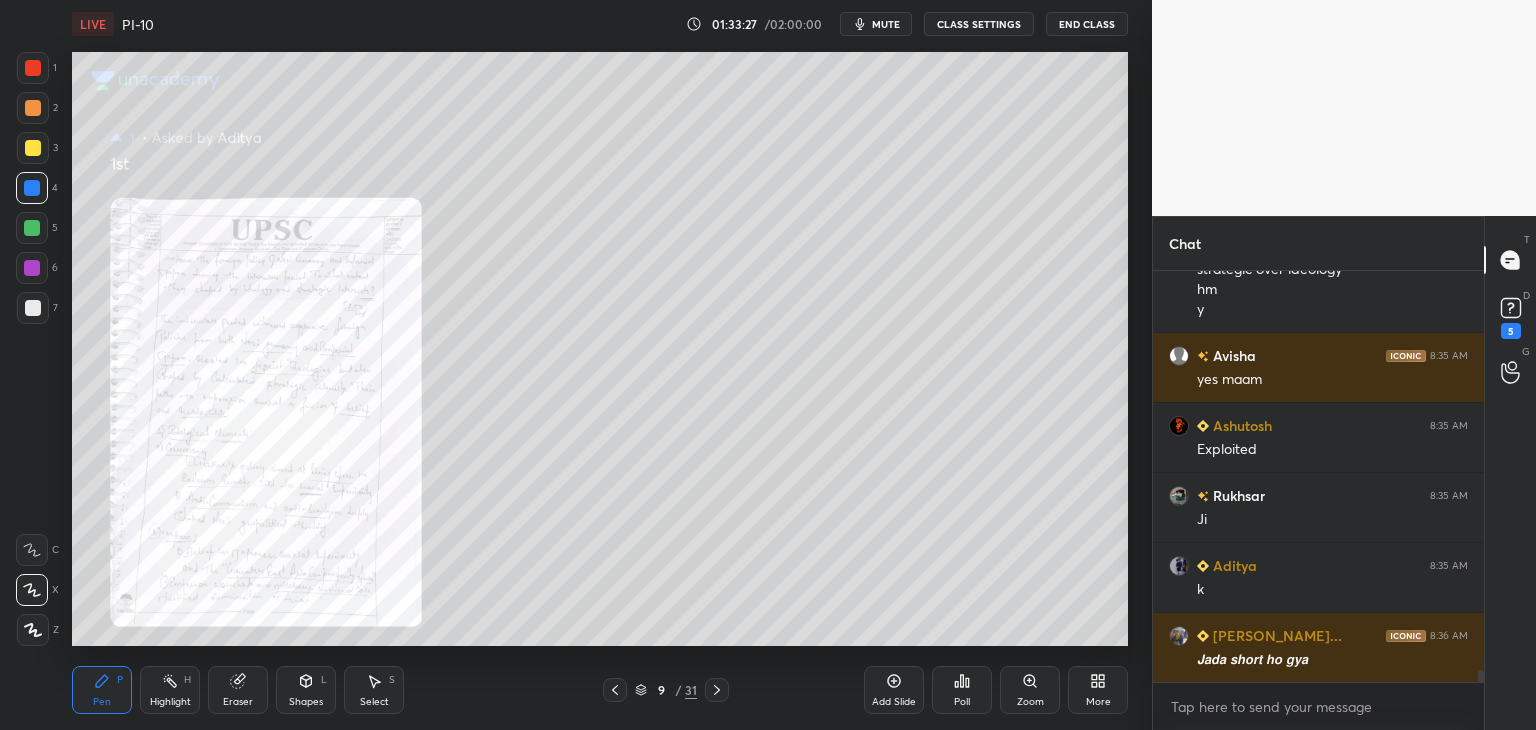 click 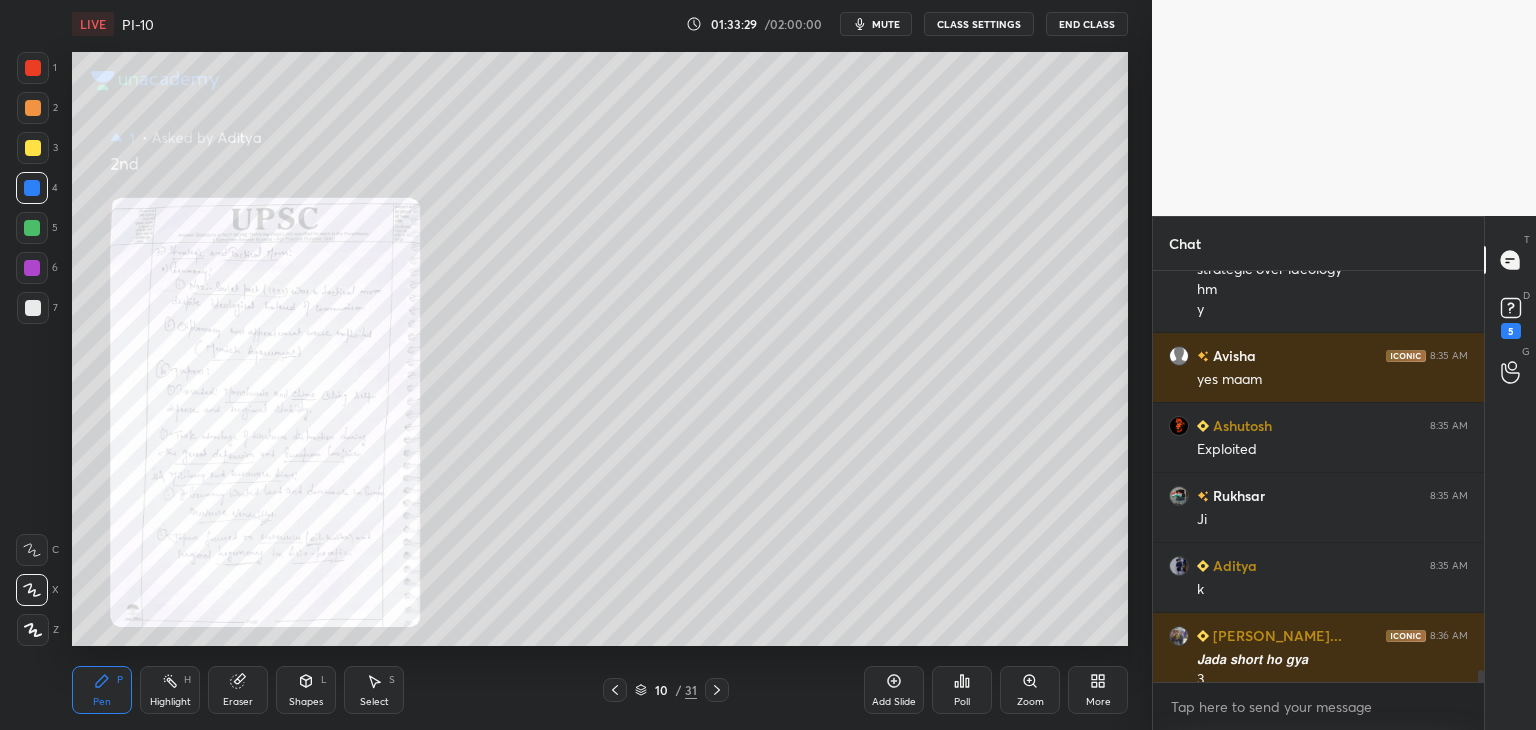 scroll, scrollTop: 13322, scrollLeft: 0, axis: vertical 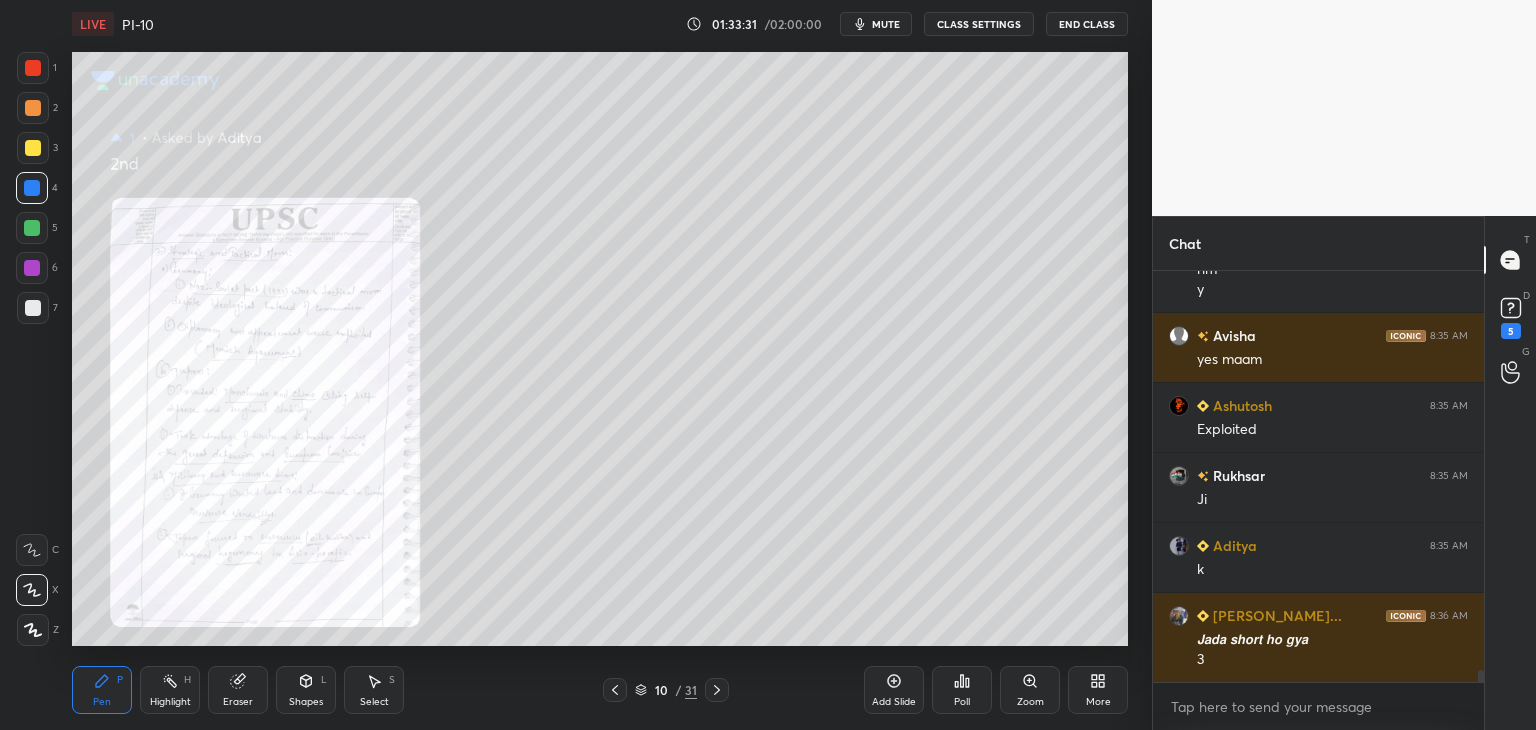 click 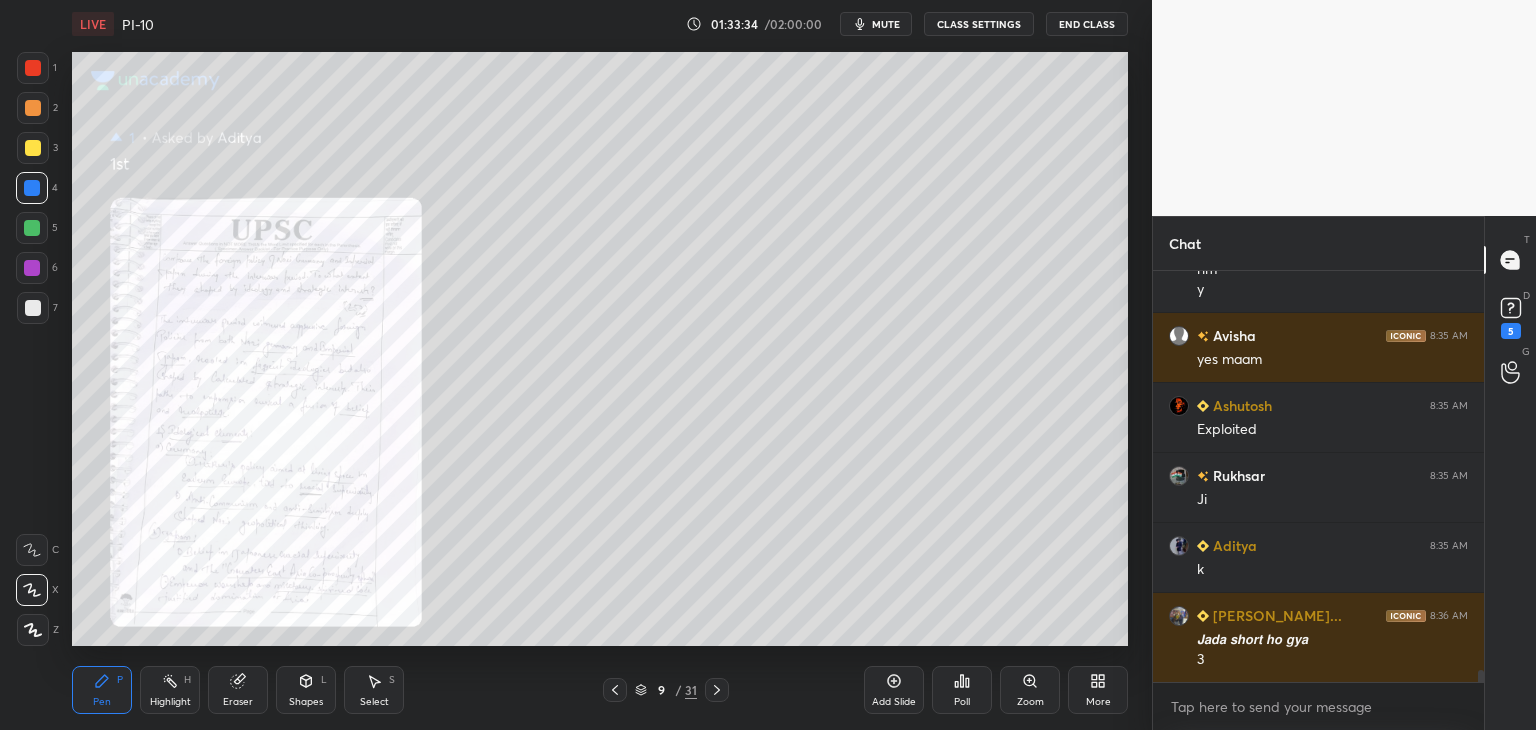 click at bounding box center [33, 68] 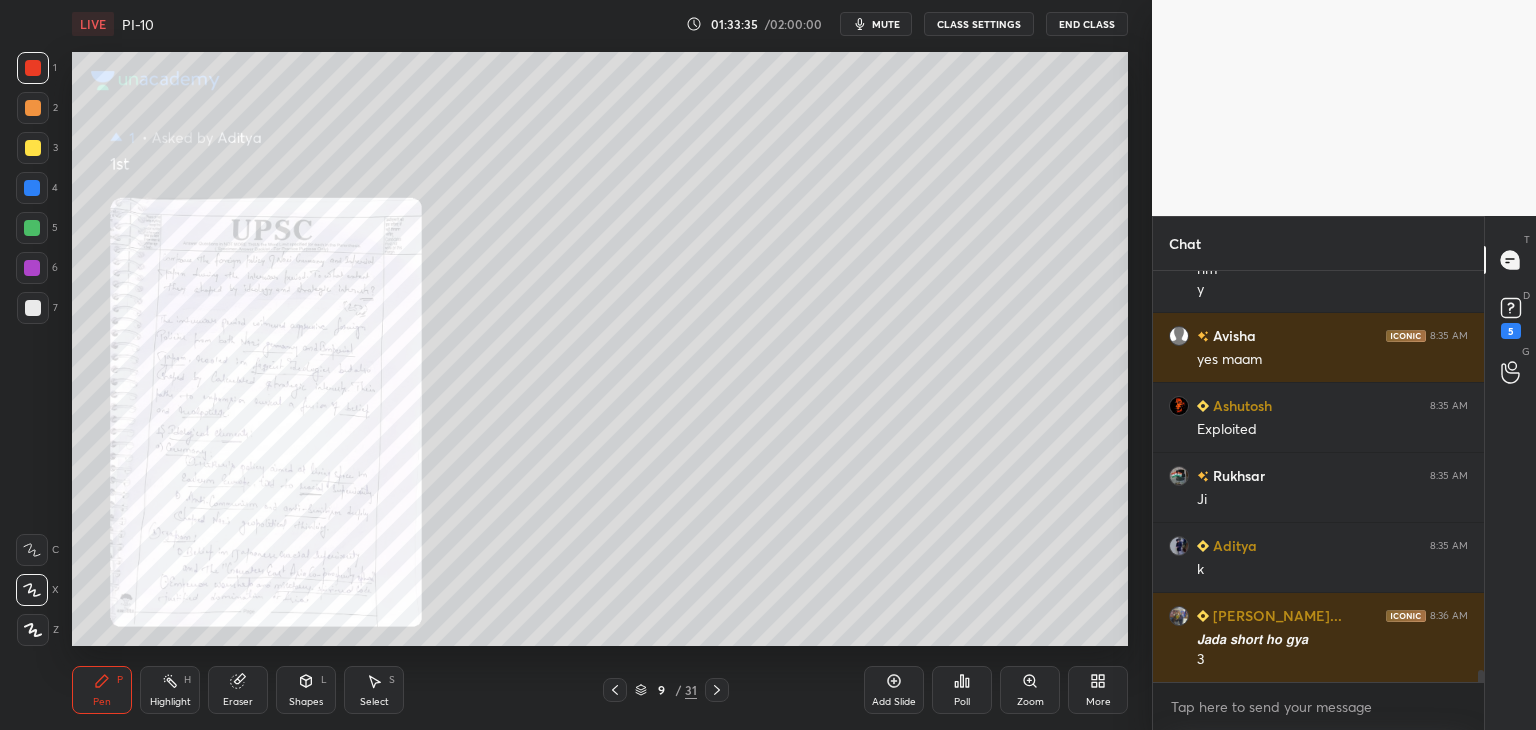 scroll, scrollTop: 13392, scrollLeft: 0, axis: vertical 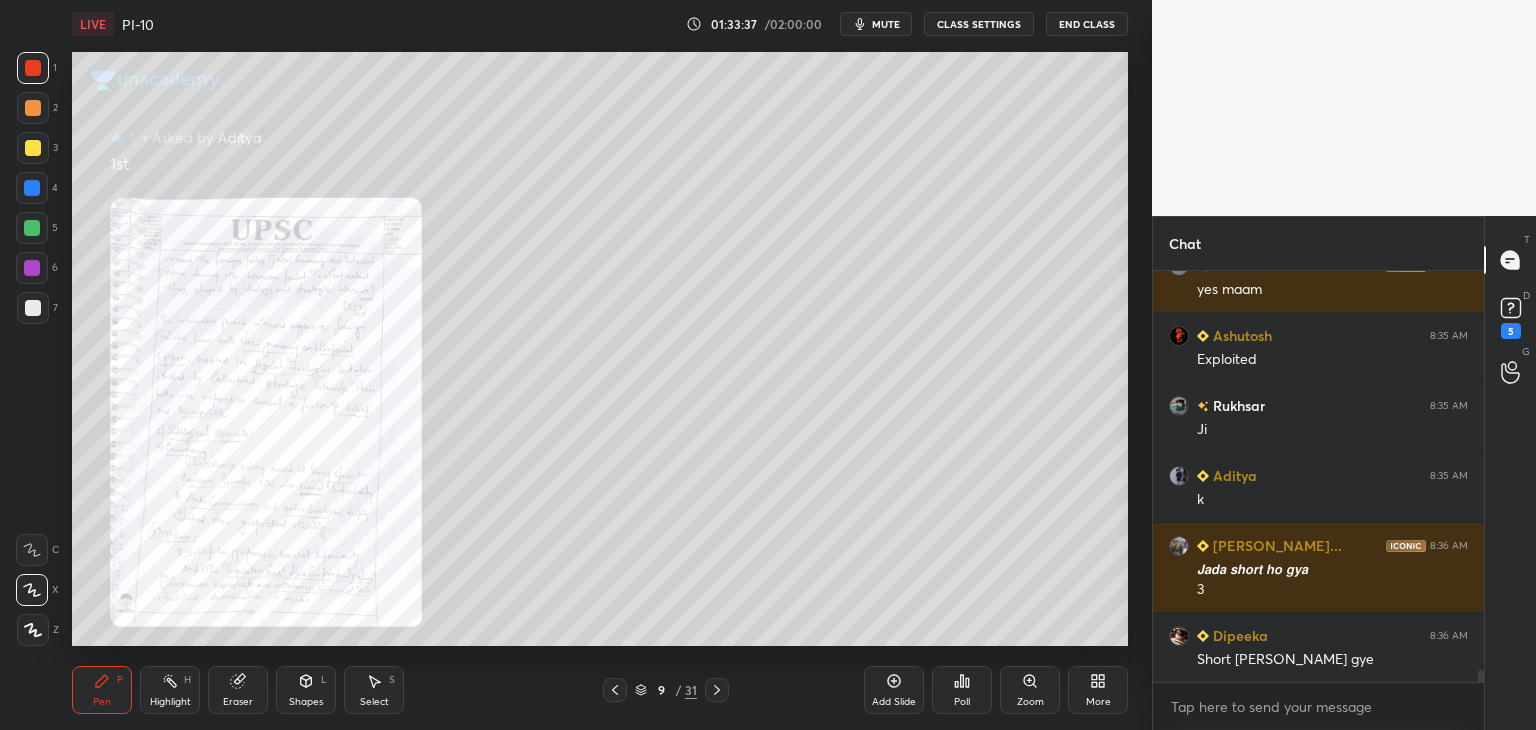 click 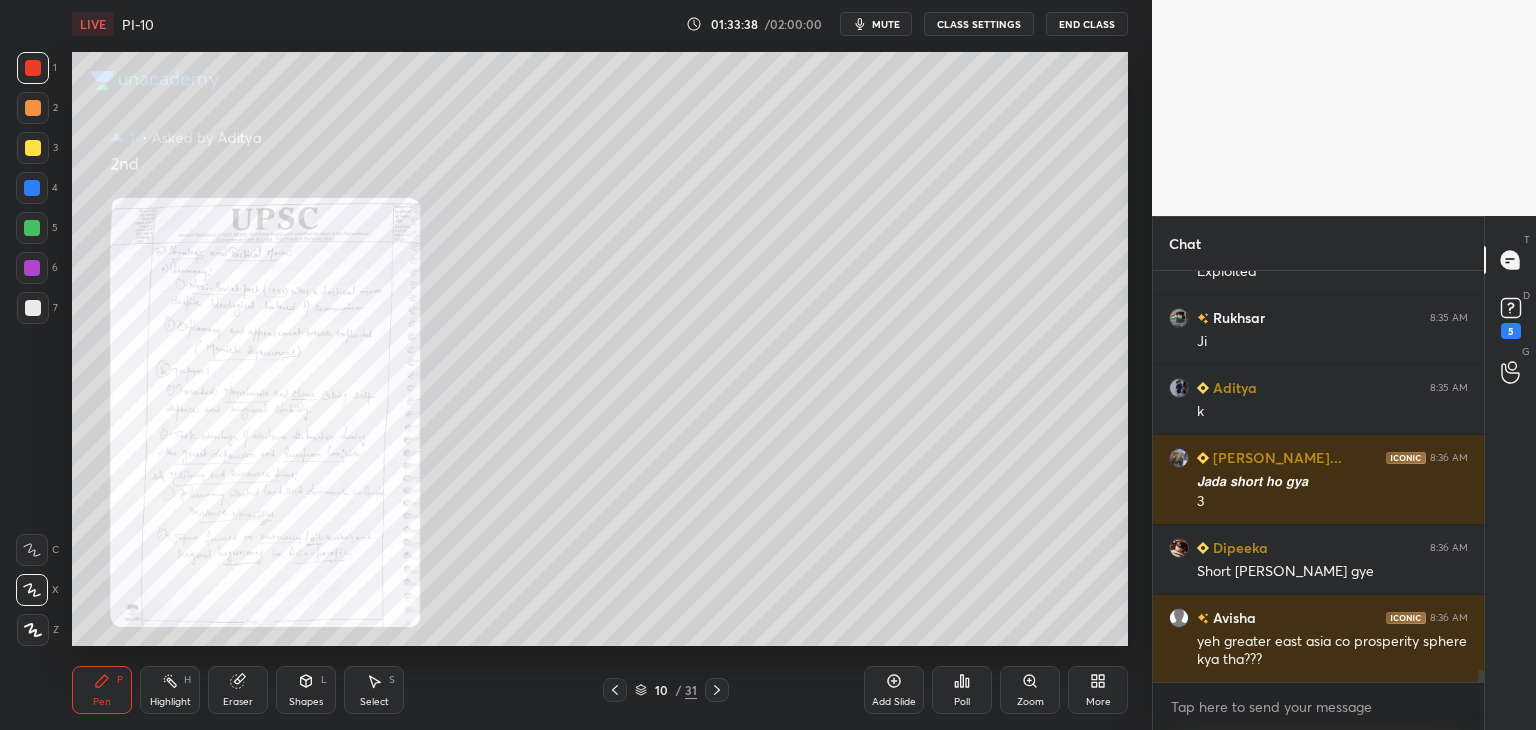 click on "Zoom" at bounding box center [1030, 702] 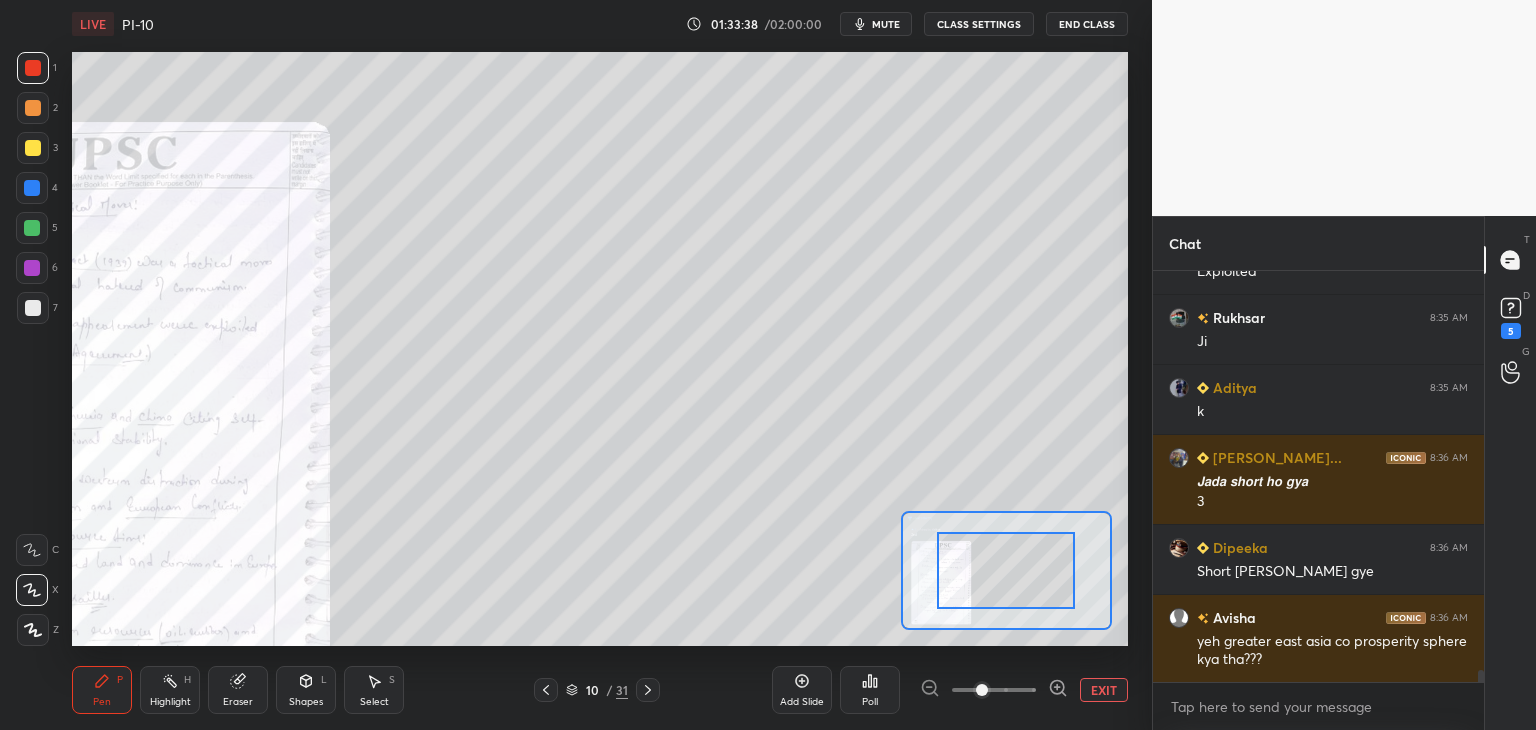 click at bounding box center (994, 690) 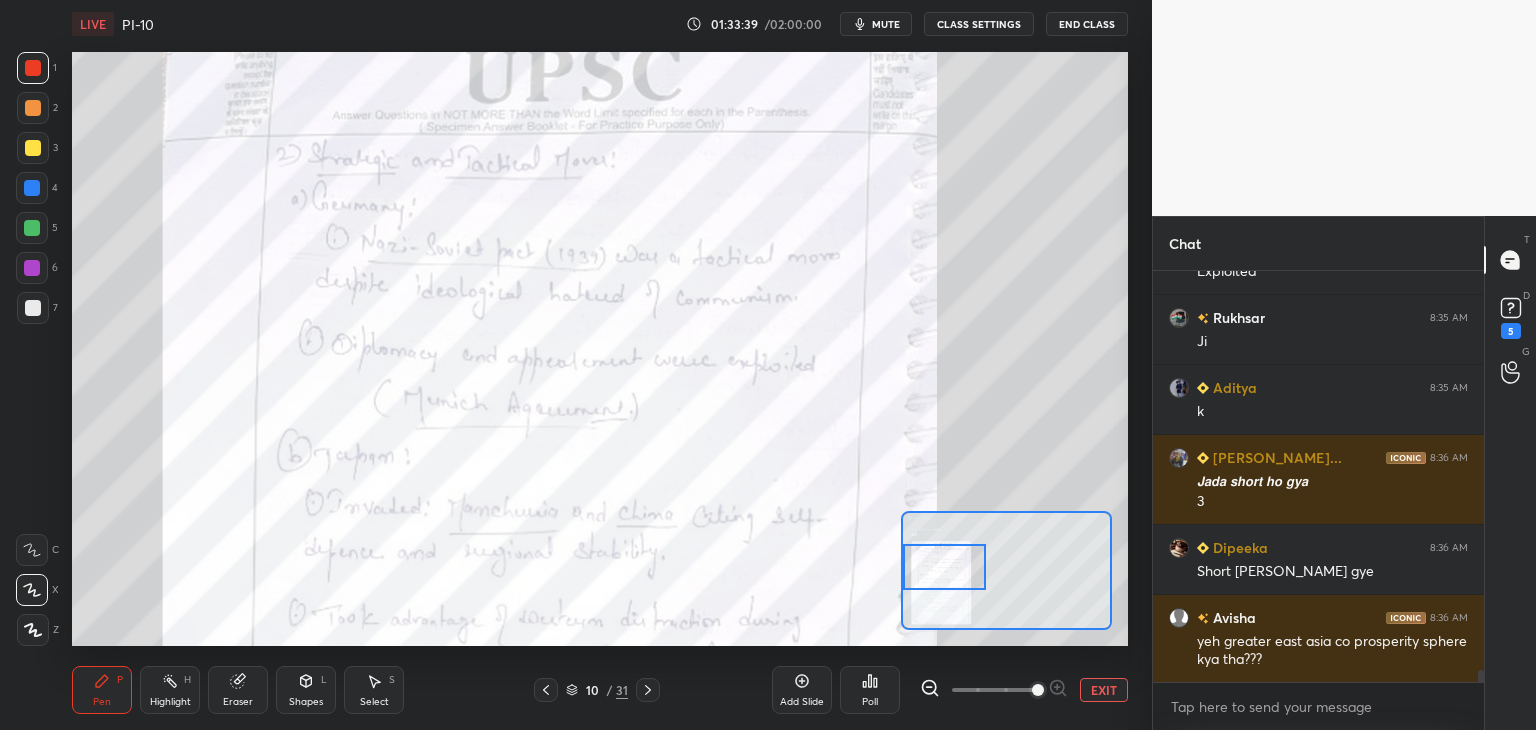 drag, startPoint x: 1024, startPoint y: 585, endPoint x: 964, endPoint y: 581, distance: 60.133186 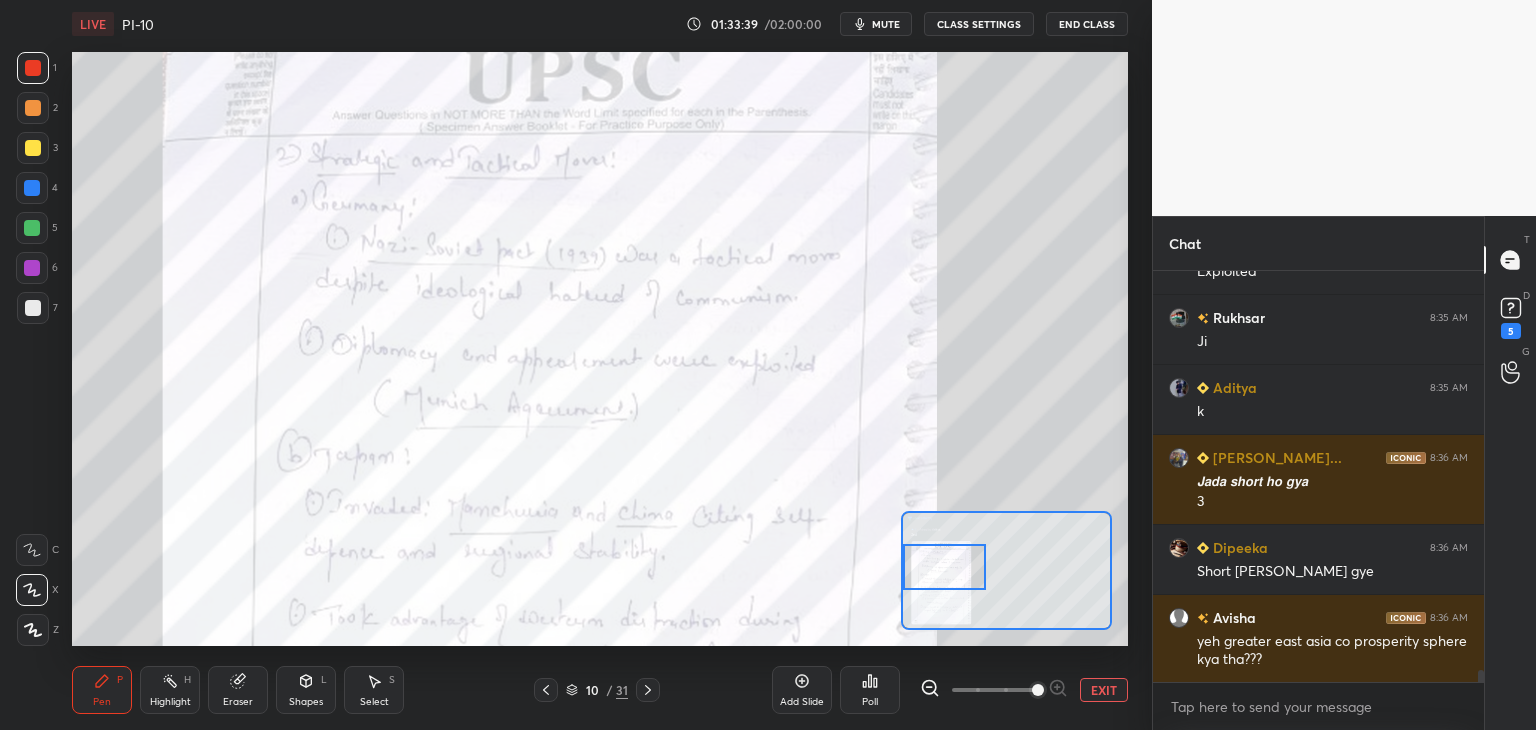 click at bounding box center (944, 567) 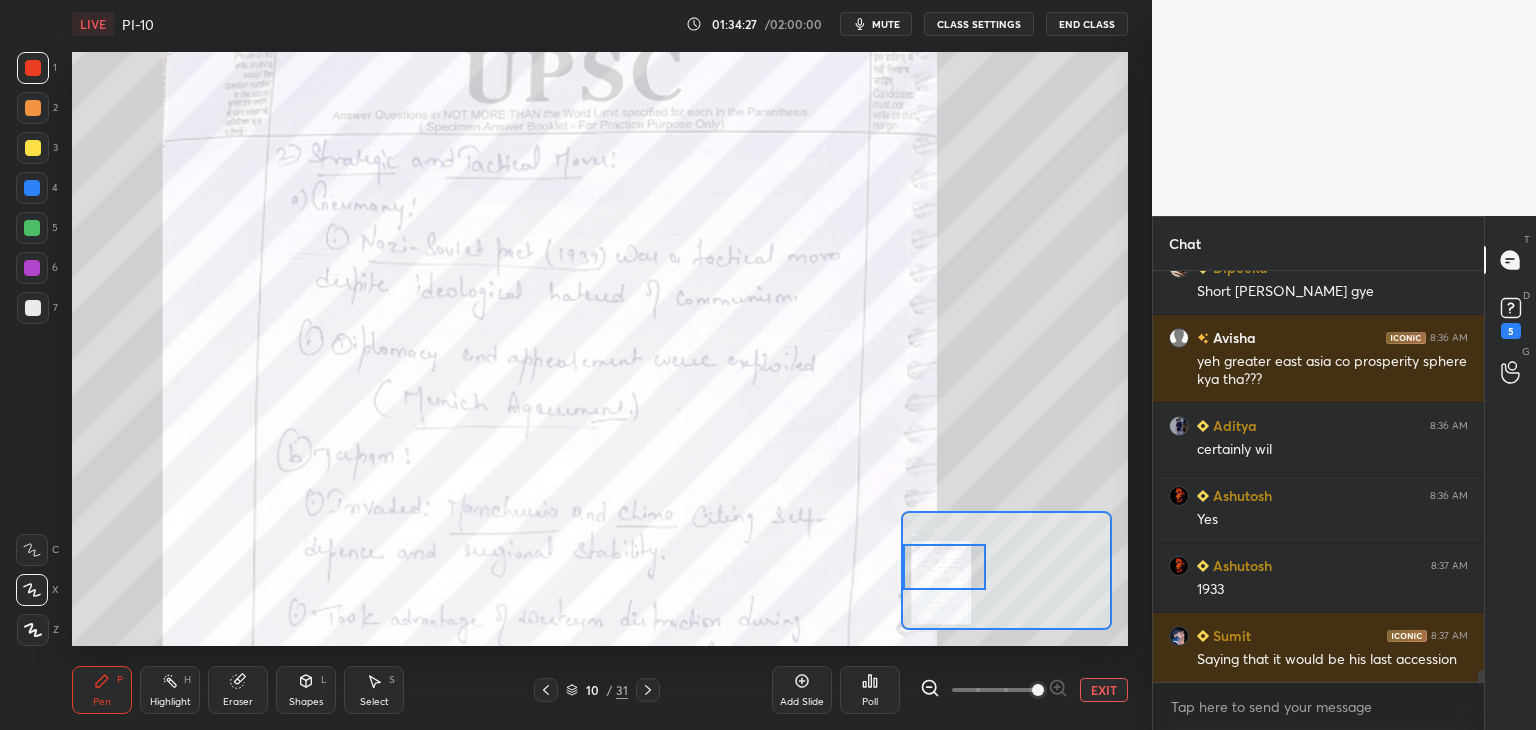 scroll, scrollTop: 13830, scrollLeft: 0, axis: vertical 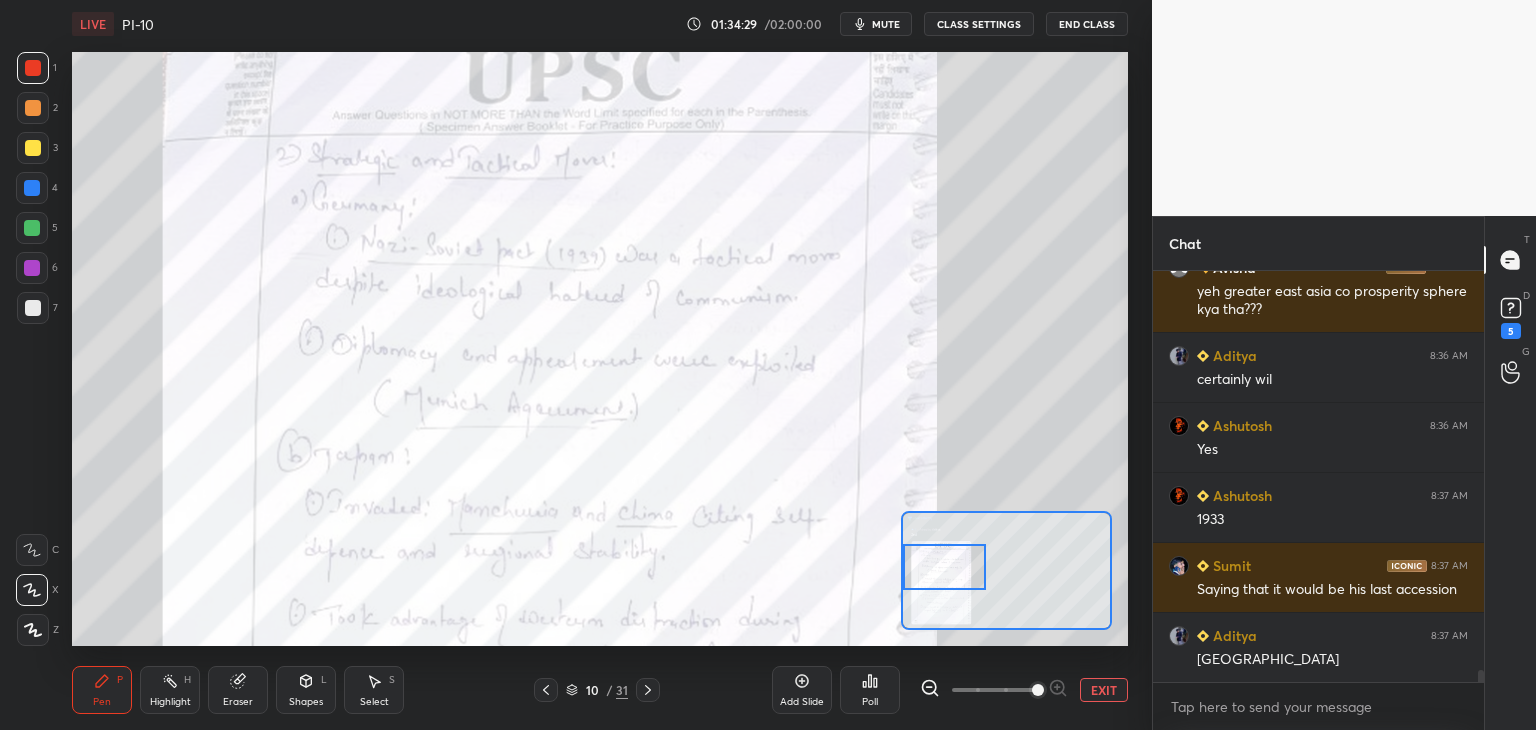 click 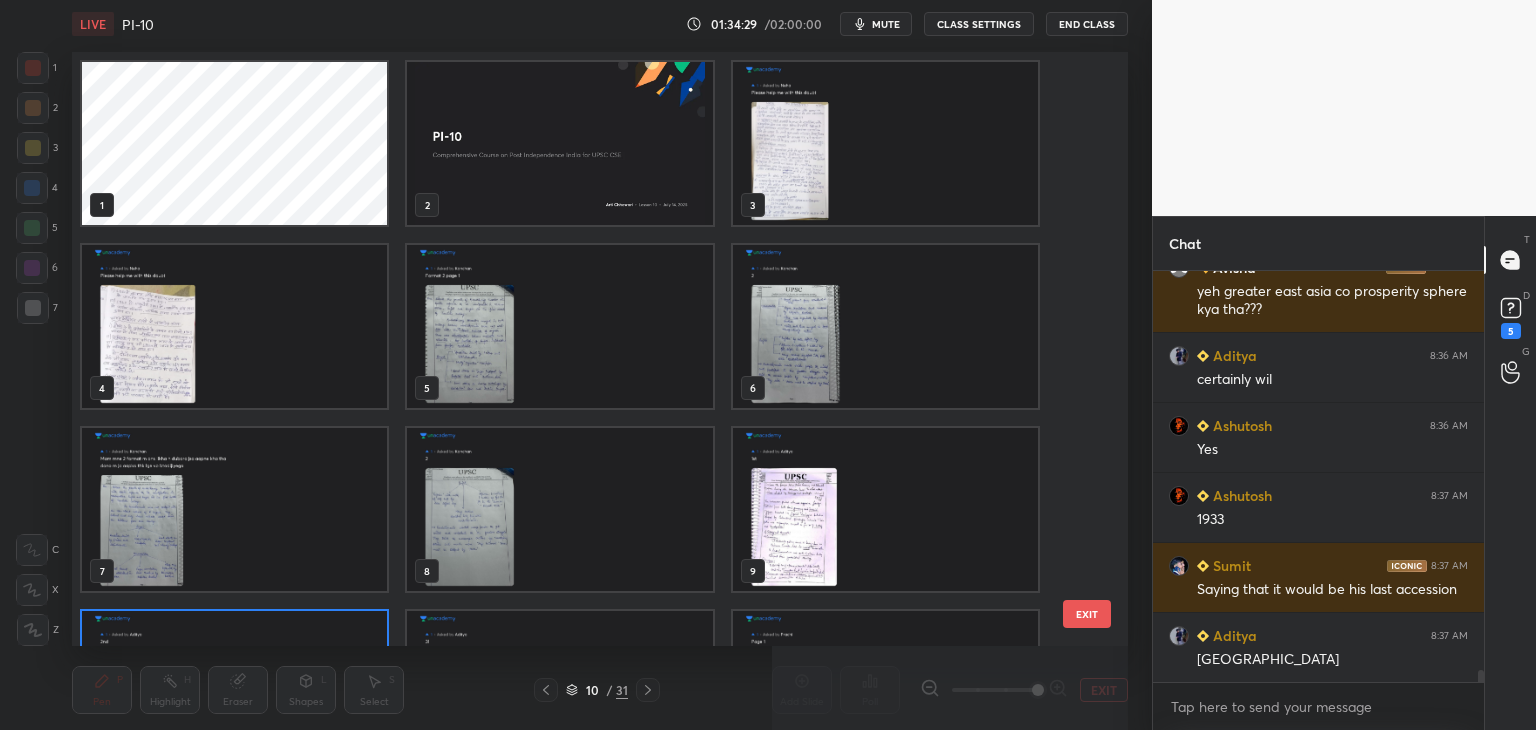 scroll, scrollTop: 138, scrollLeft: 0, axis: vertical 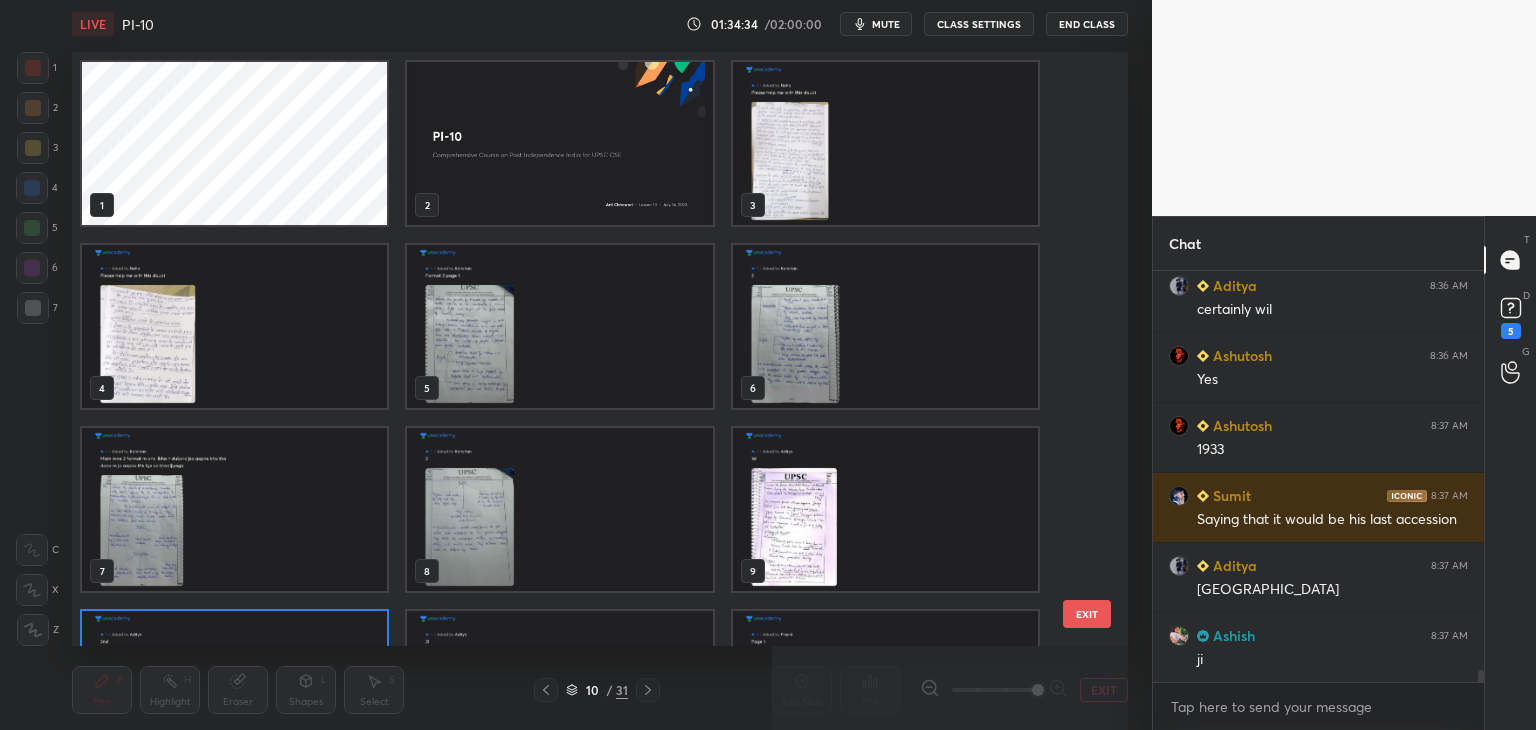 click at bounding box center (234, 692) 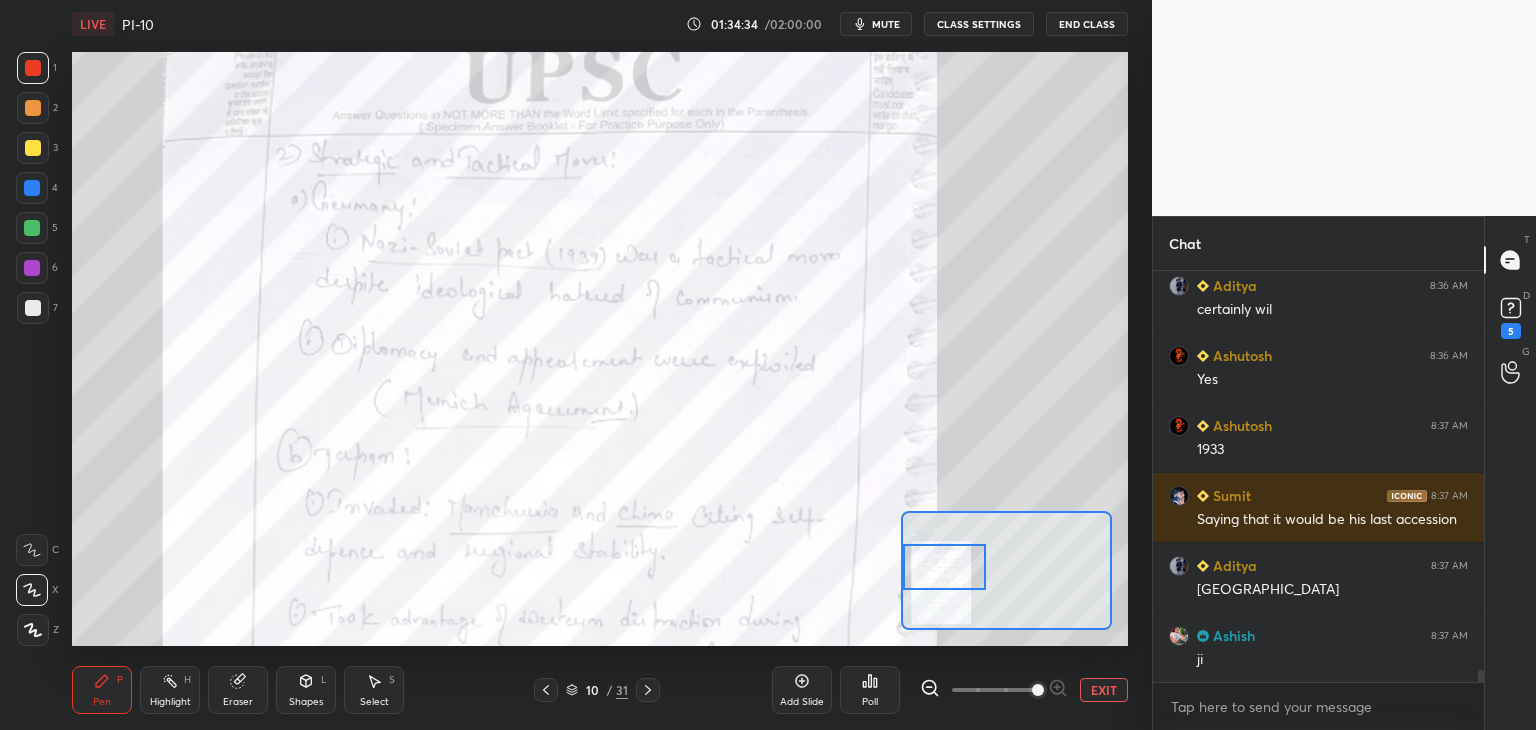 scroll, scrollTop: 13970, scrollLeft: 0, axis: vertical 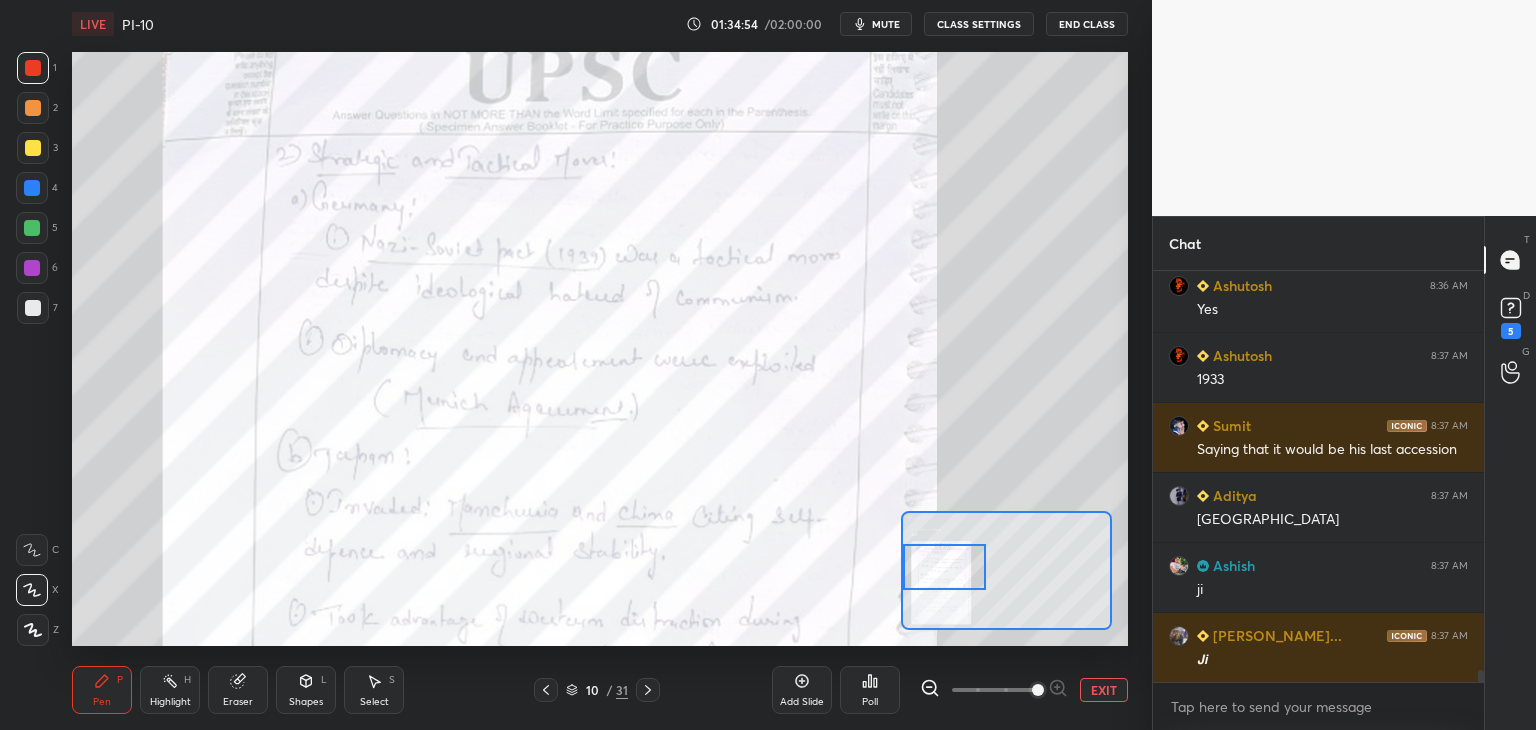 click on "EXIT" at bounding box center (1104, 690) 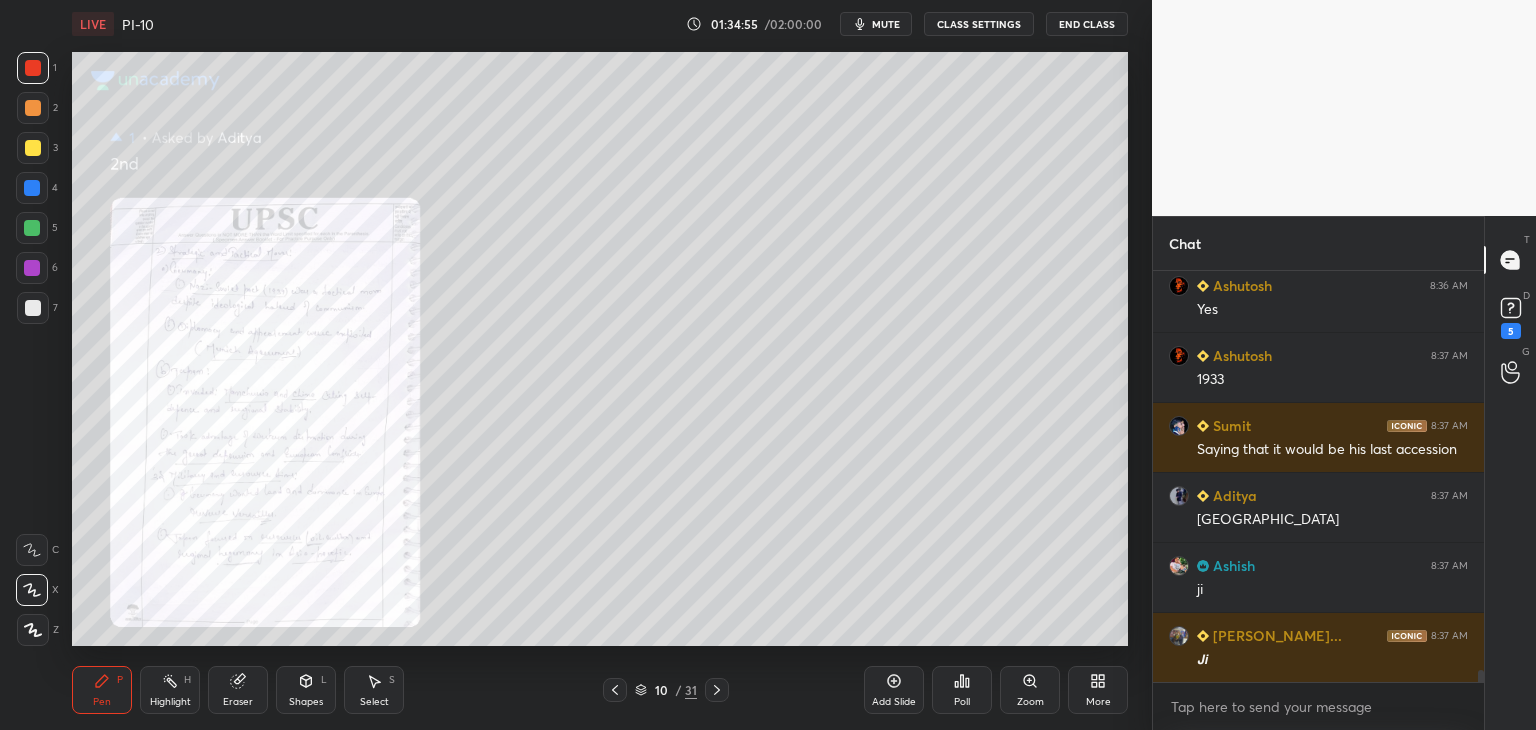 click 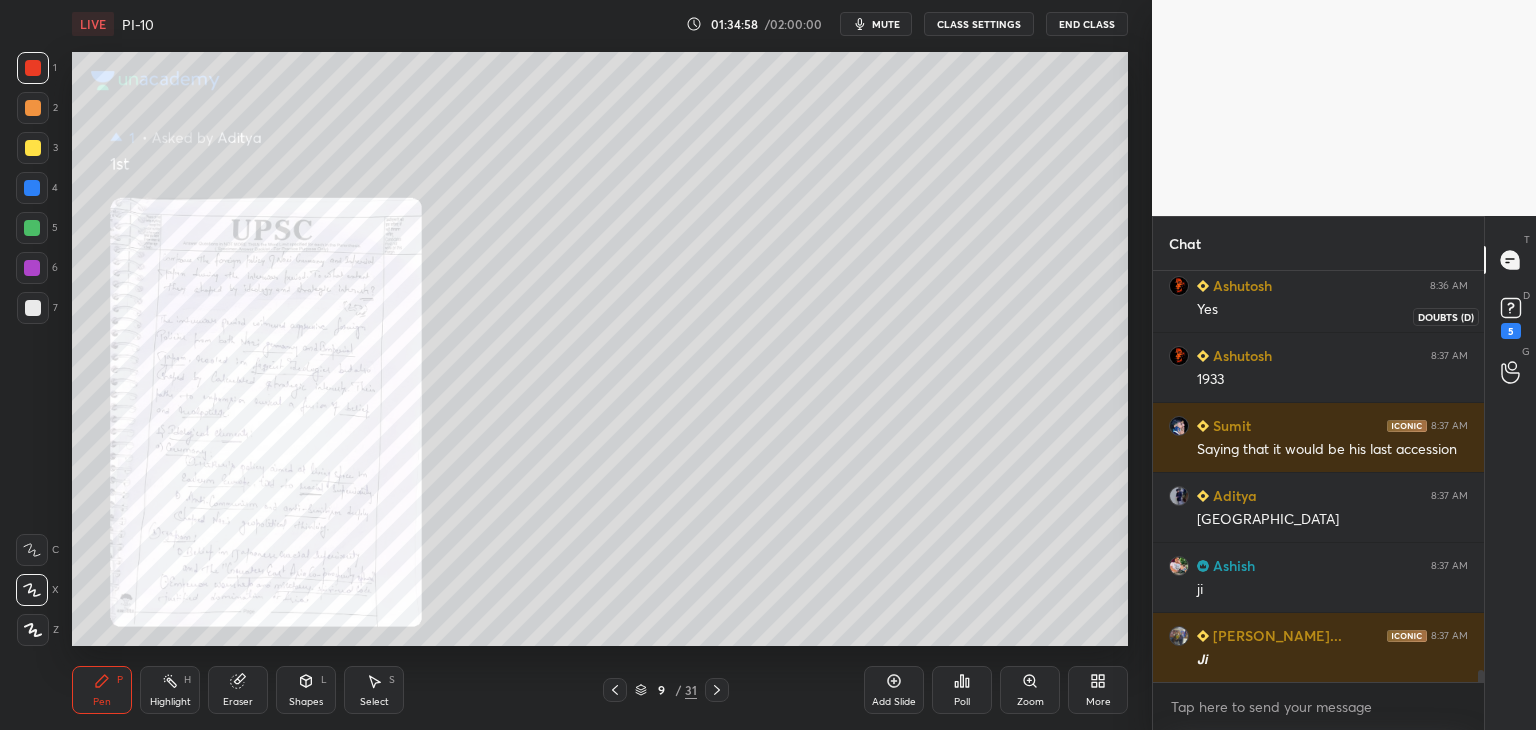click 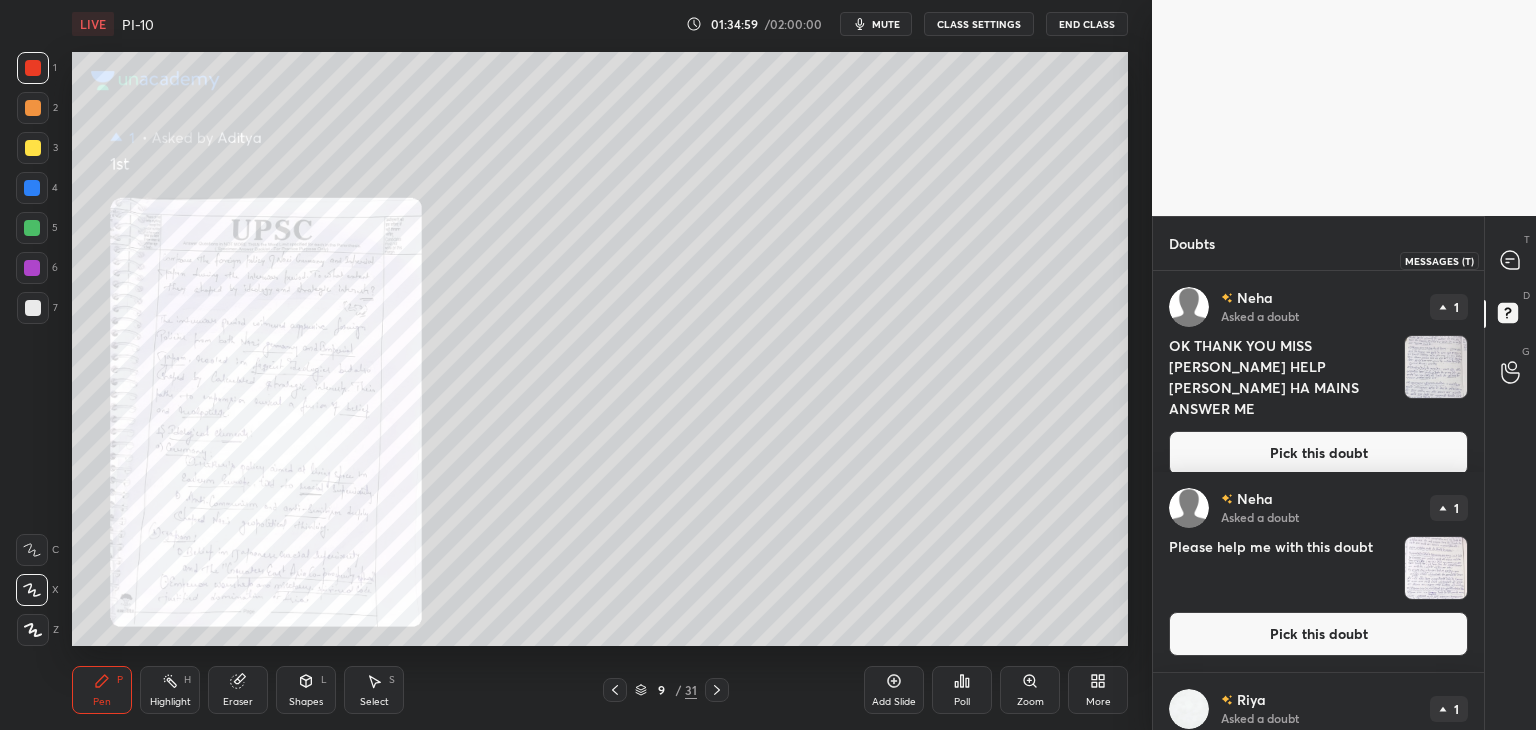 click 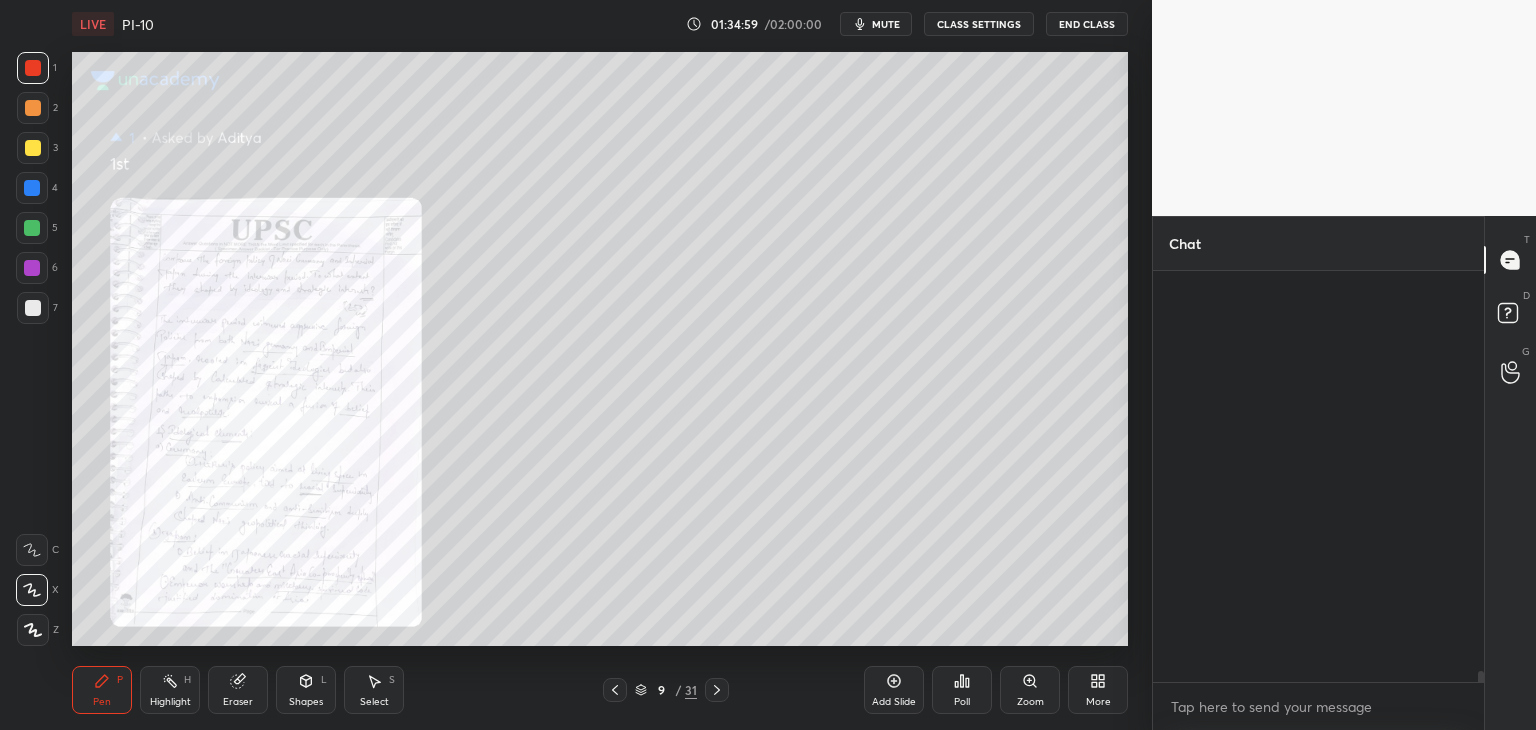 scroll, scrollTop: 14350, scrollLeft: 0, axis: vertical 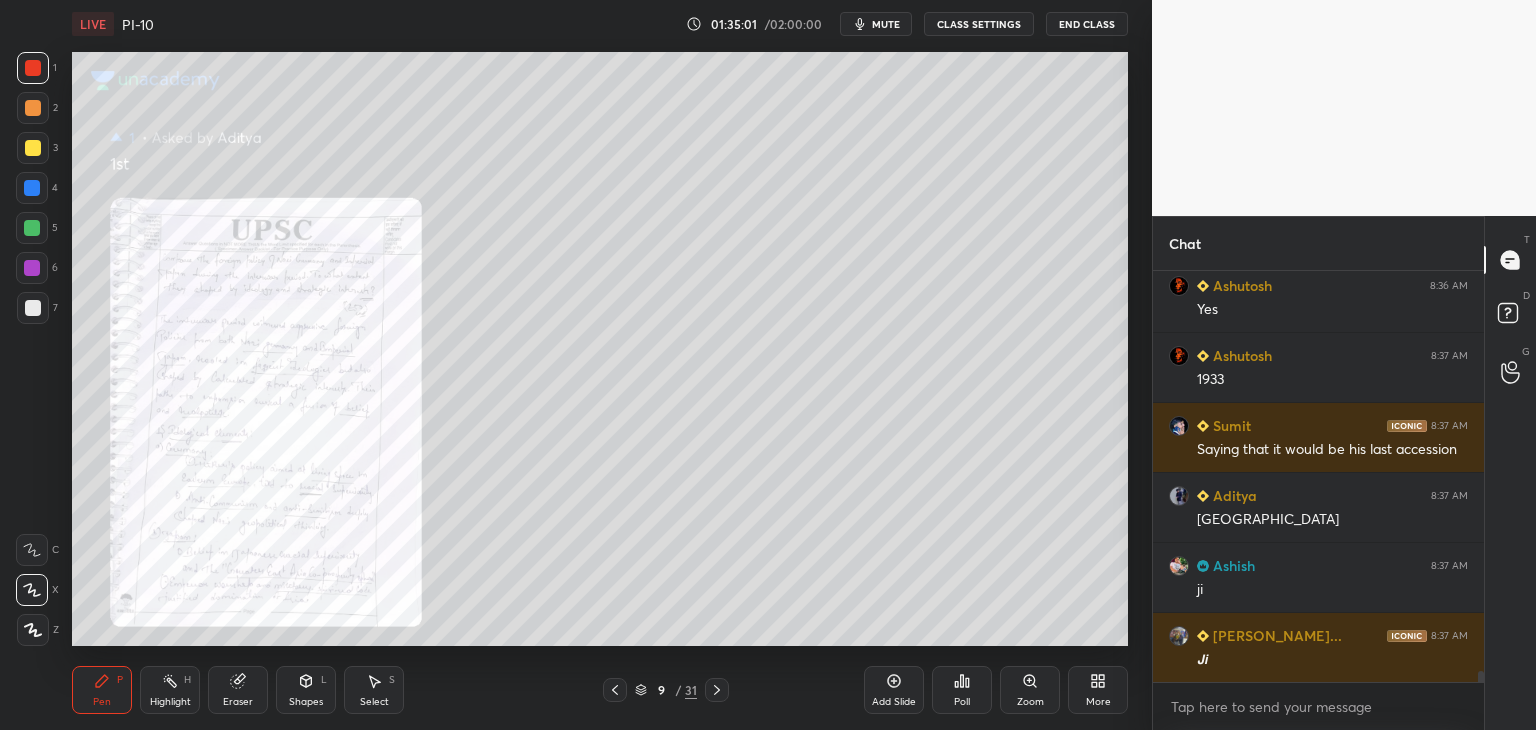 click 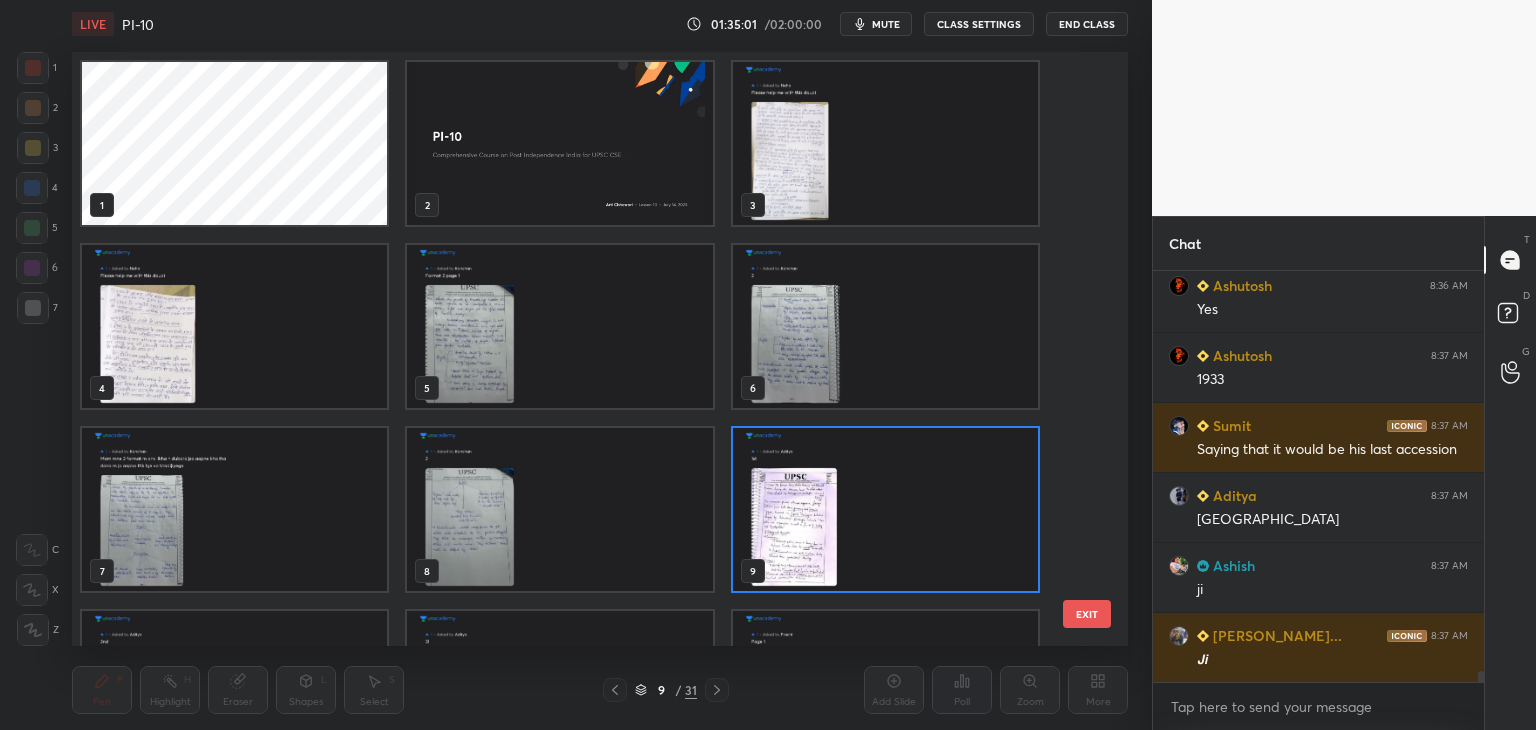 scroll, scrollTop: 6, scrollLeft: 10, axis: both 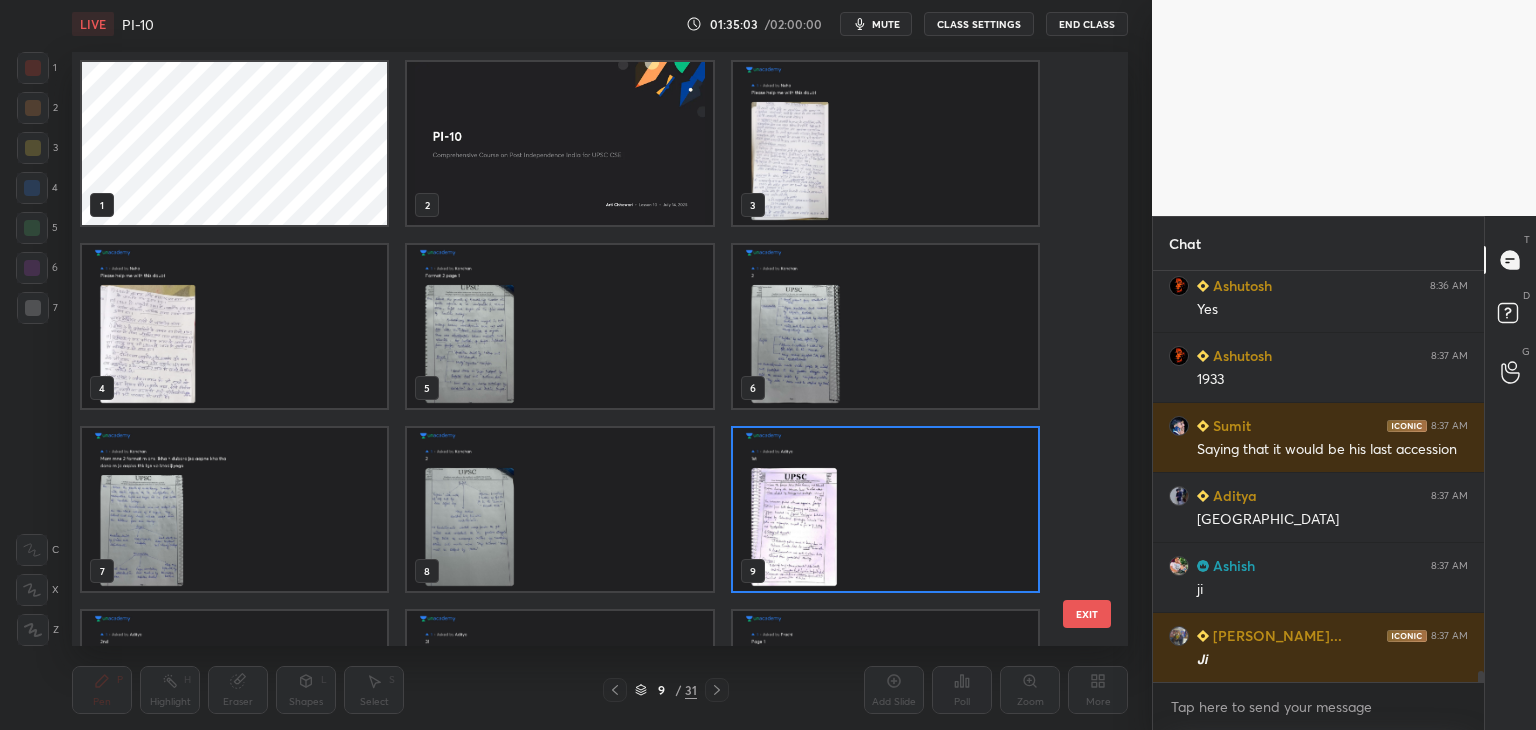 click at bounding box center [885, 509] 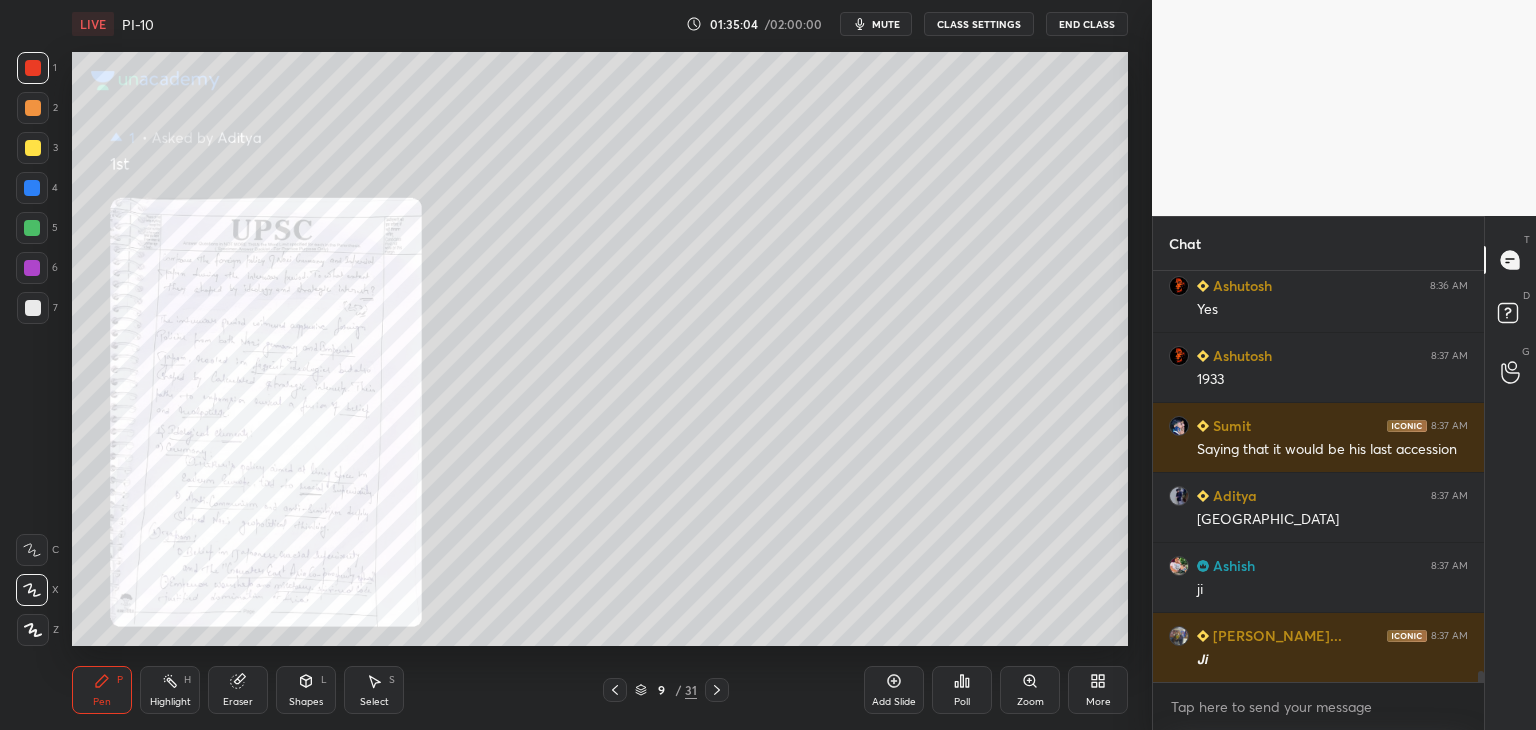 click 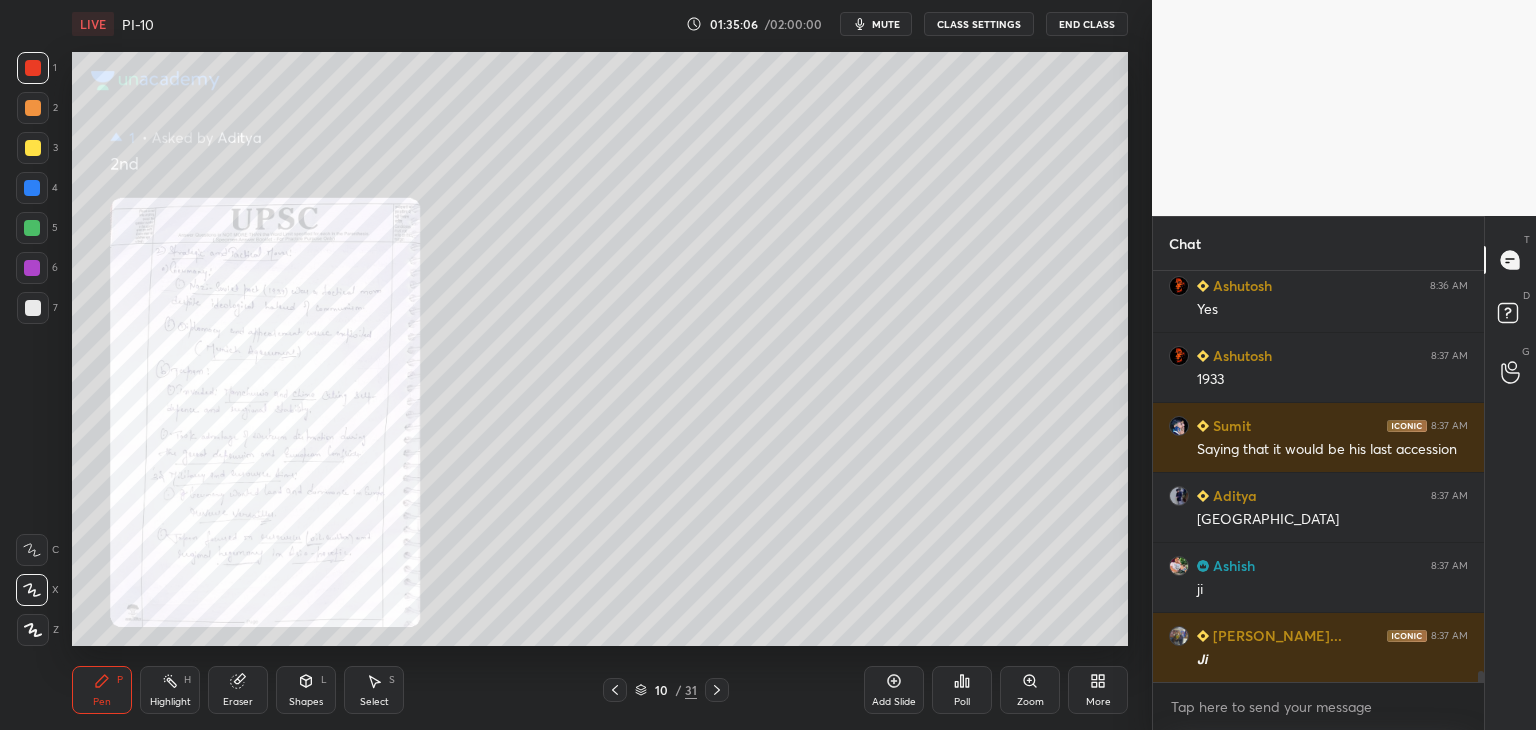 click 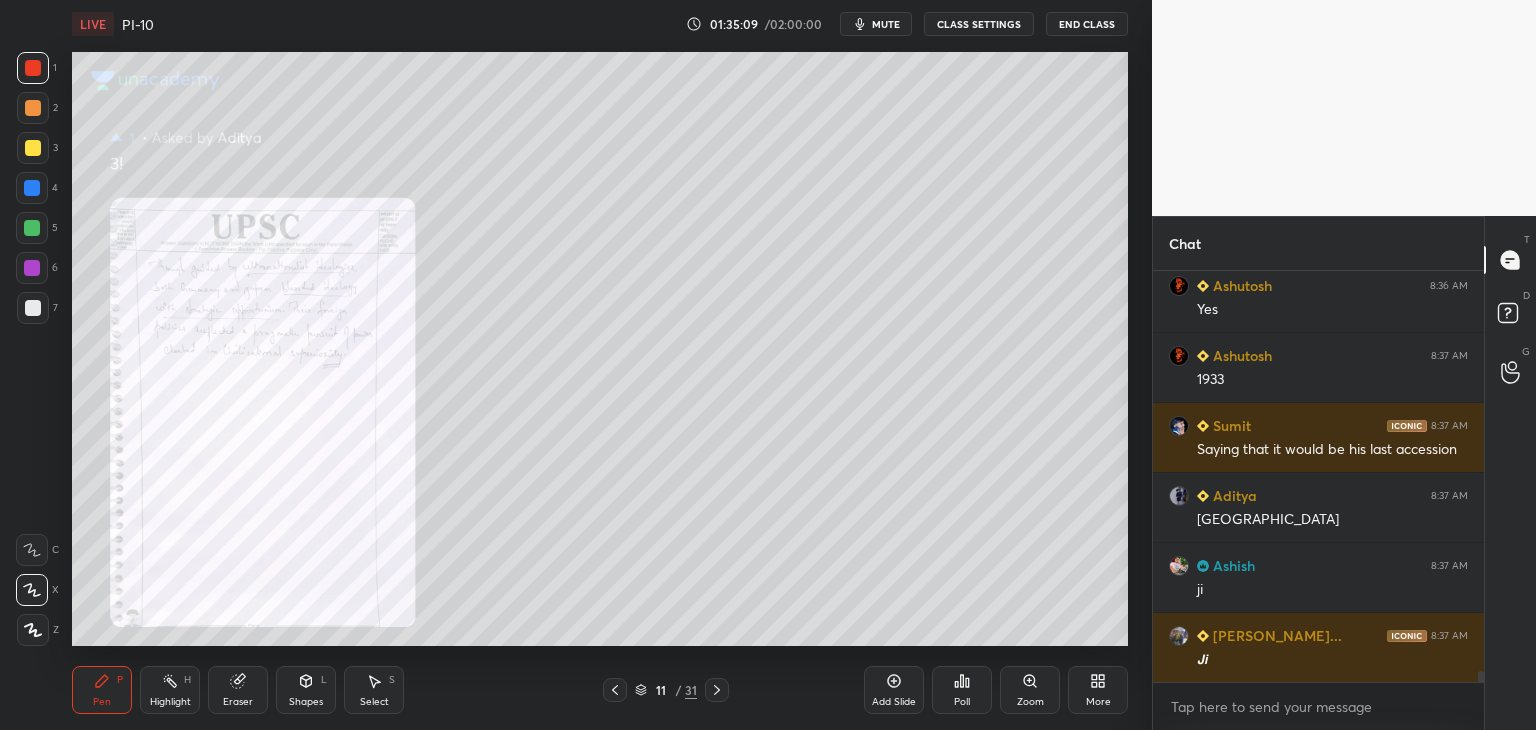 click 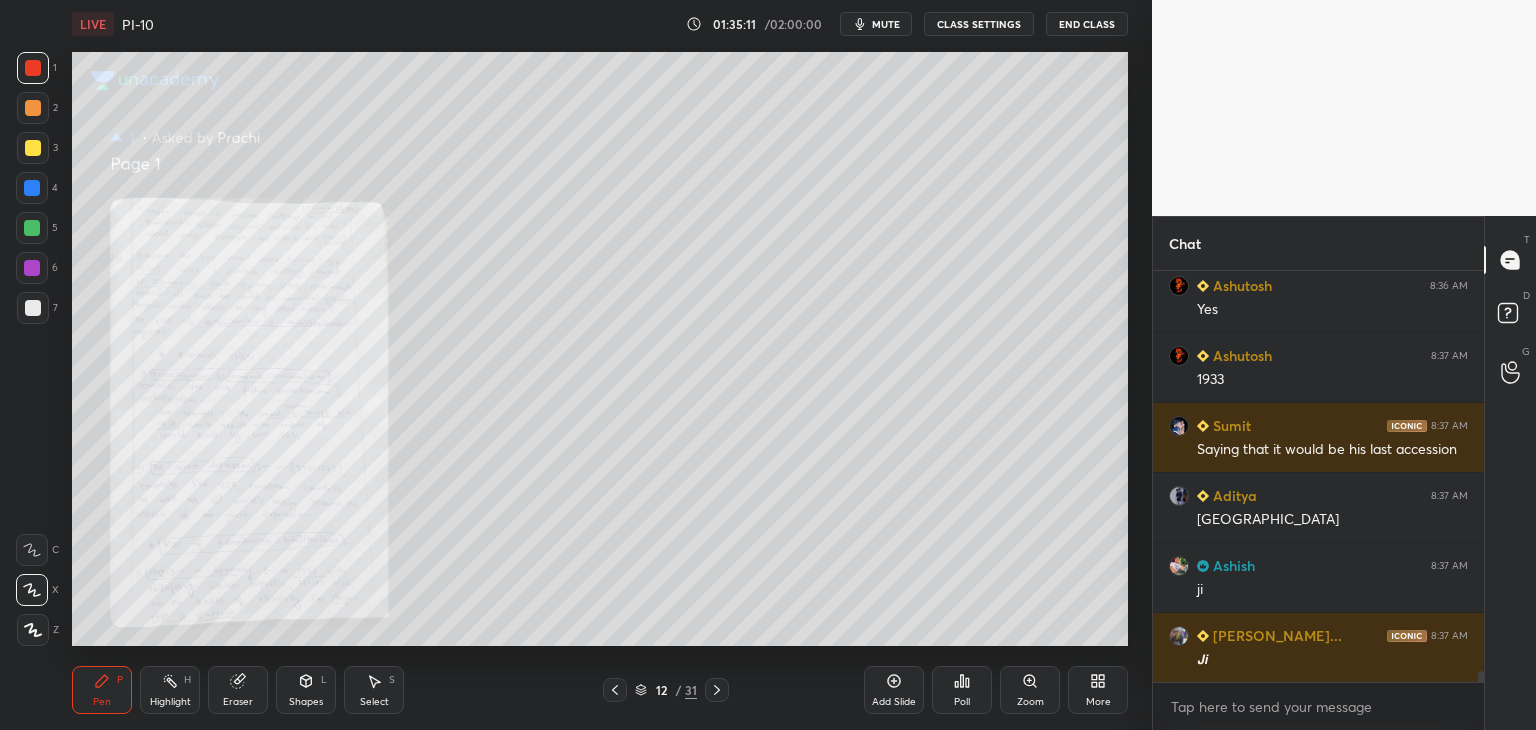 click on "Zoom" at bounding box center (1030, 690) 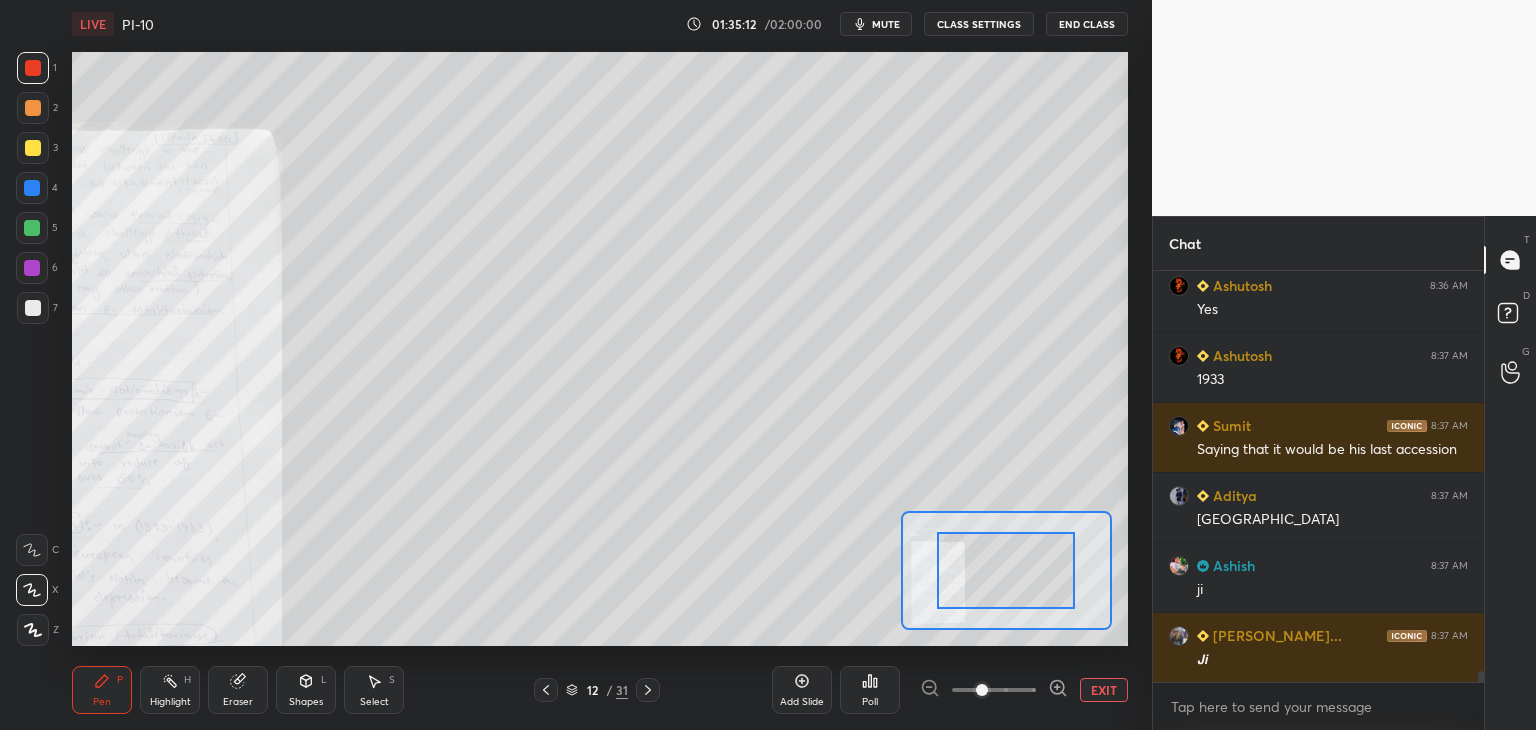 drag, startPoint x: 1032, startPoint y: 688, endPoint x: 1033, endPoint y: 637, distance: 51.009804 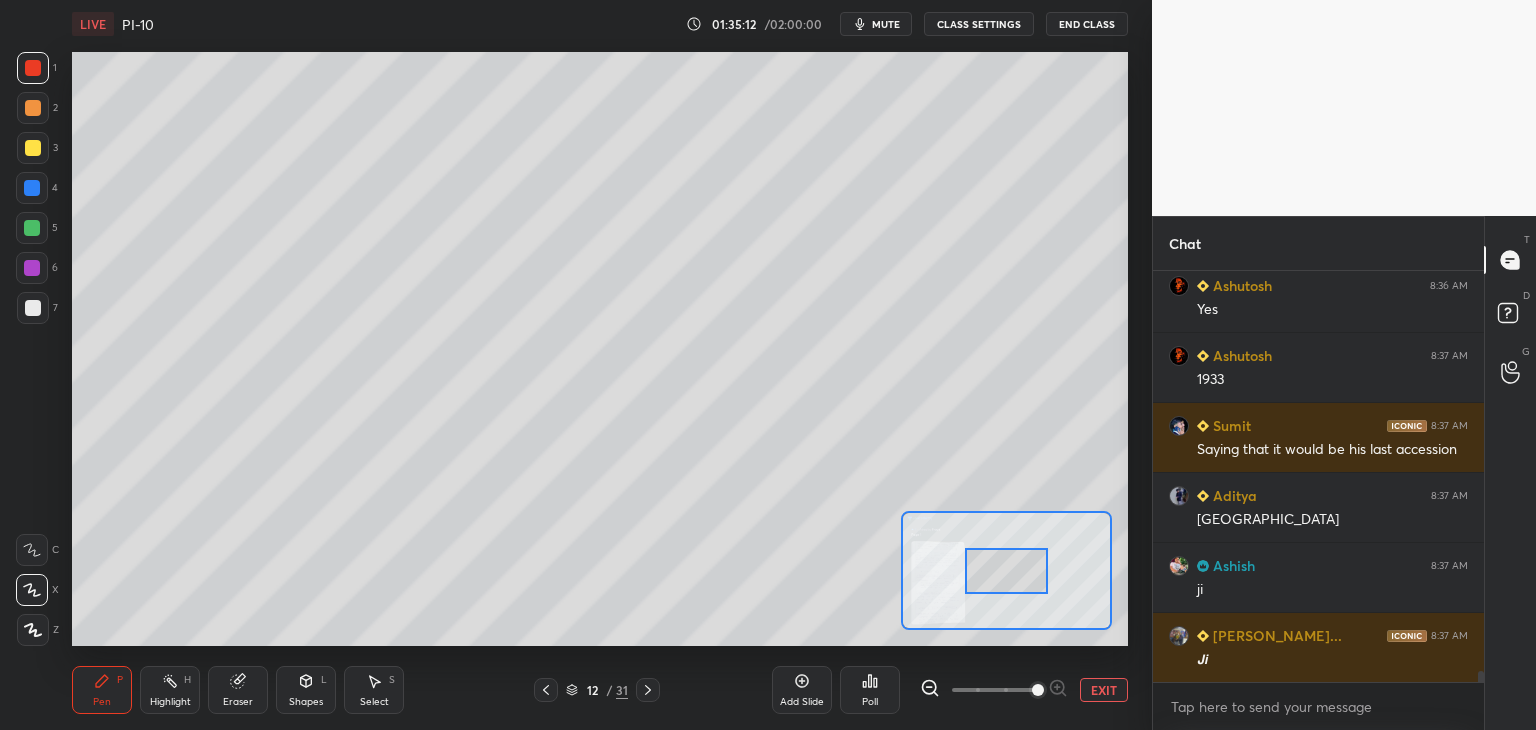 scroll, scrollTop: 14420, scrollLeft: 0, axis: vertical 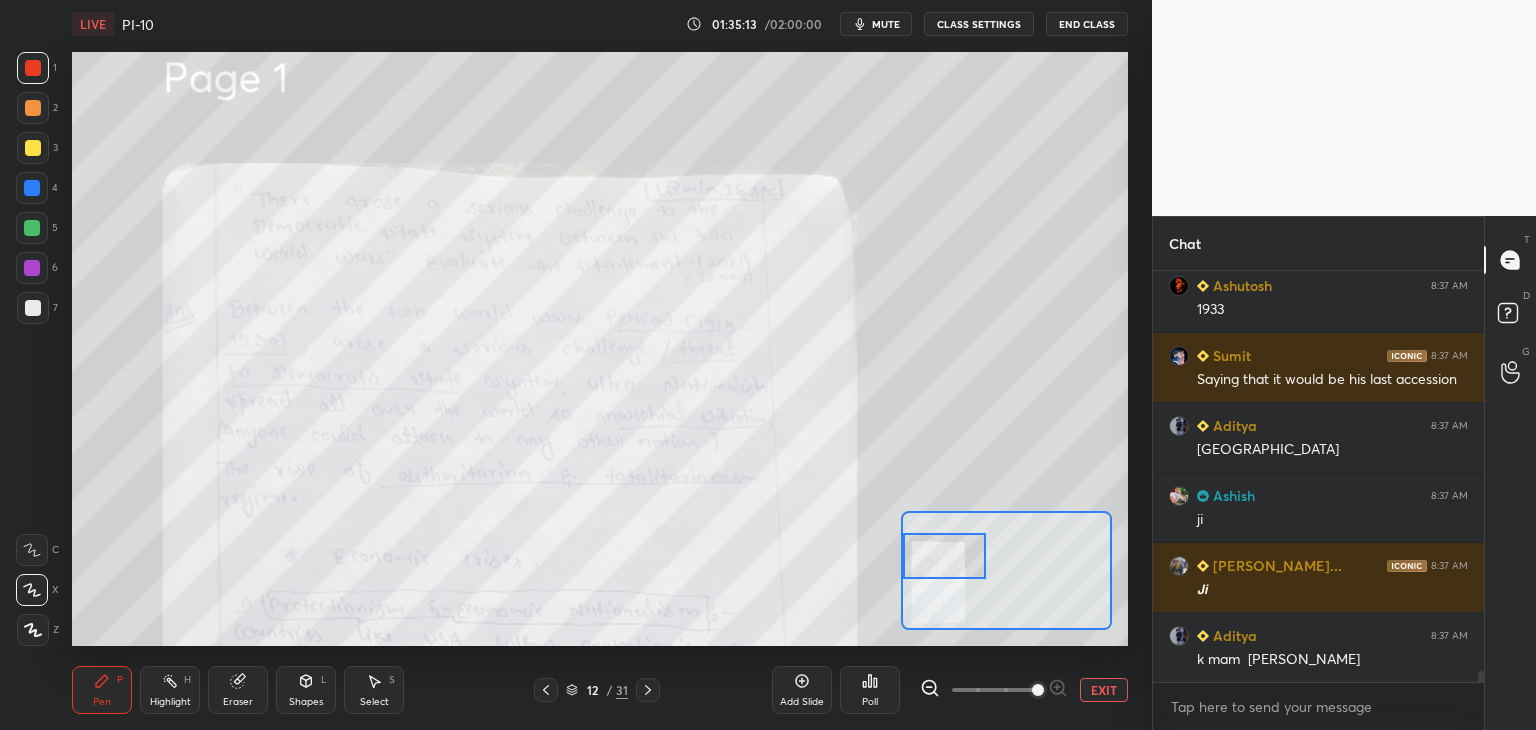 drag, startPoint x: 1029, startPoint y: 568, endPoint x: 957, endPoint y: 548, distance: 74.726166 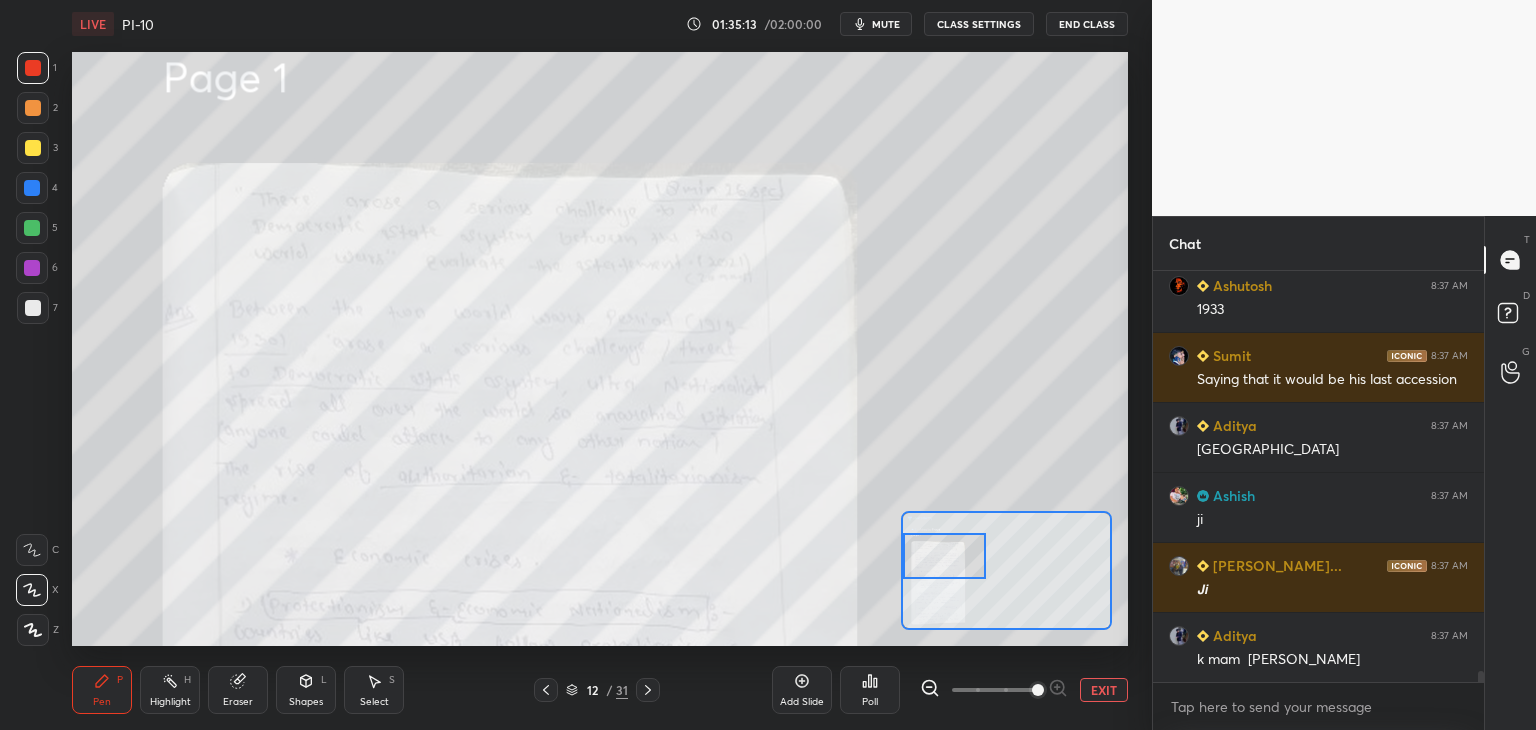 click at bounding box center (944, 556) 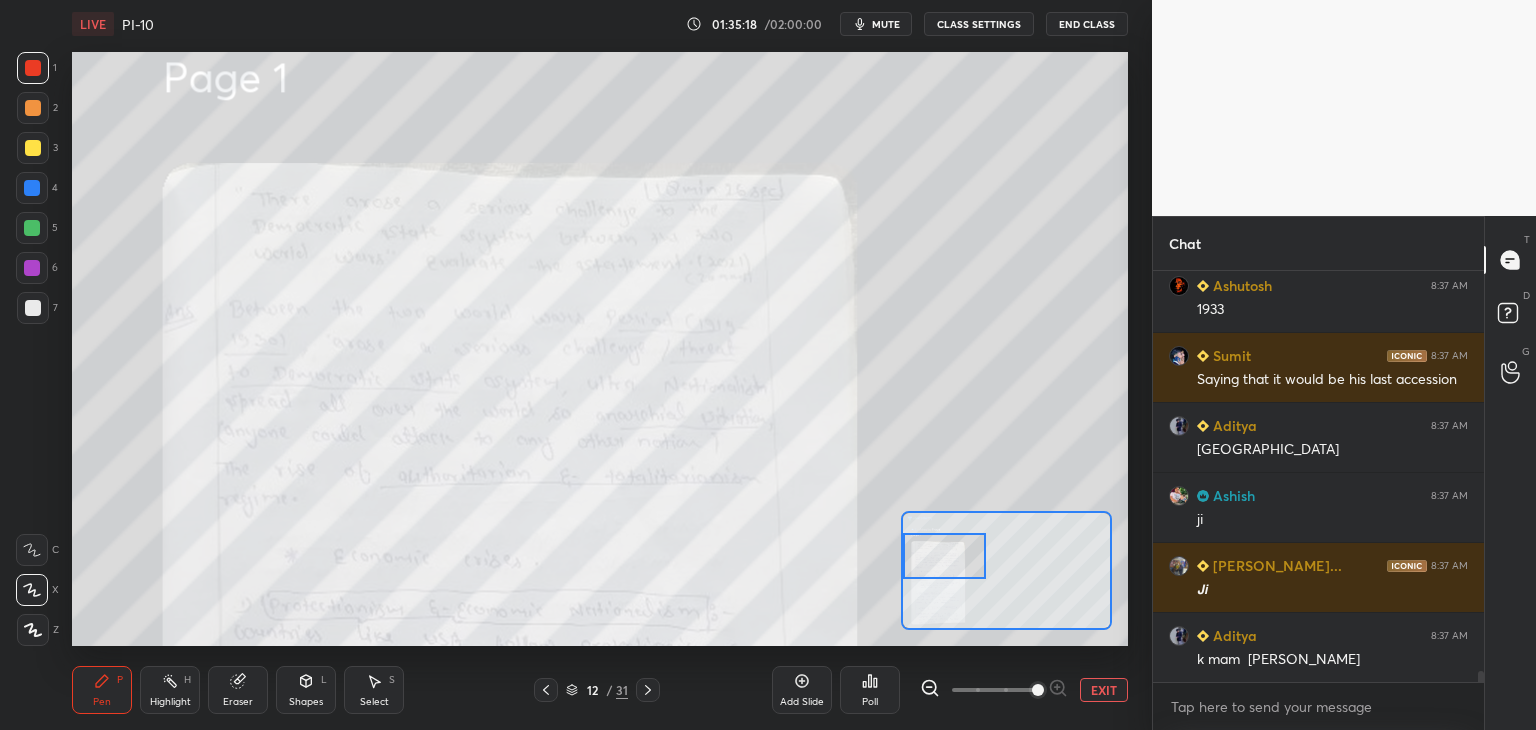 scroll, scrollTop: 14490, scrollLeft: 0, axis: vertical 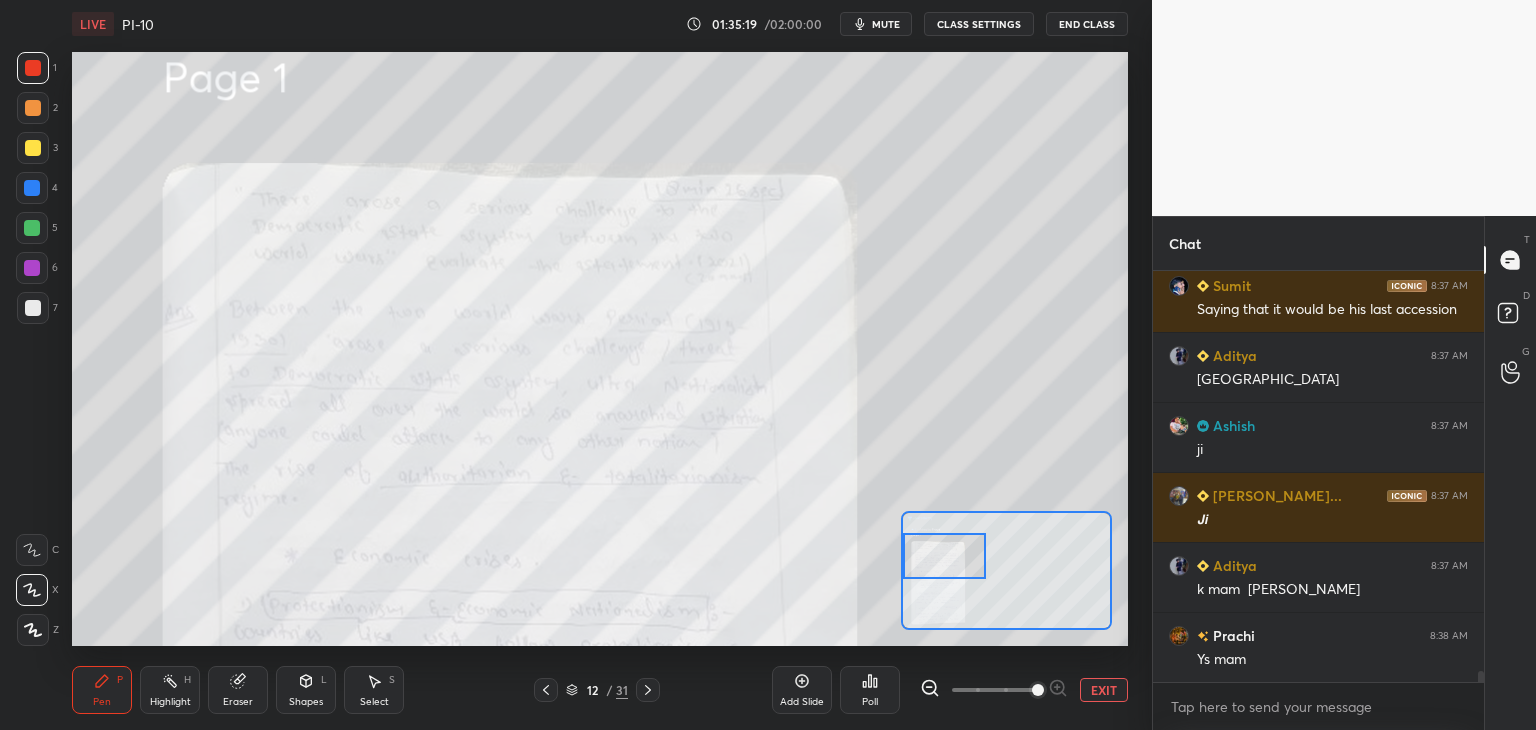 click at bounding box center [32, 188] 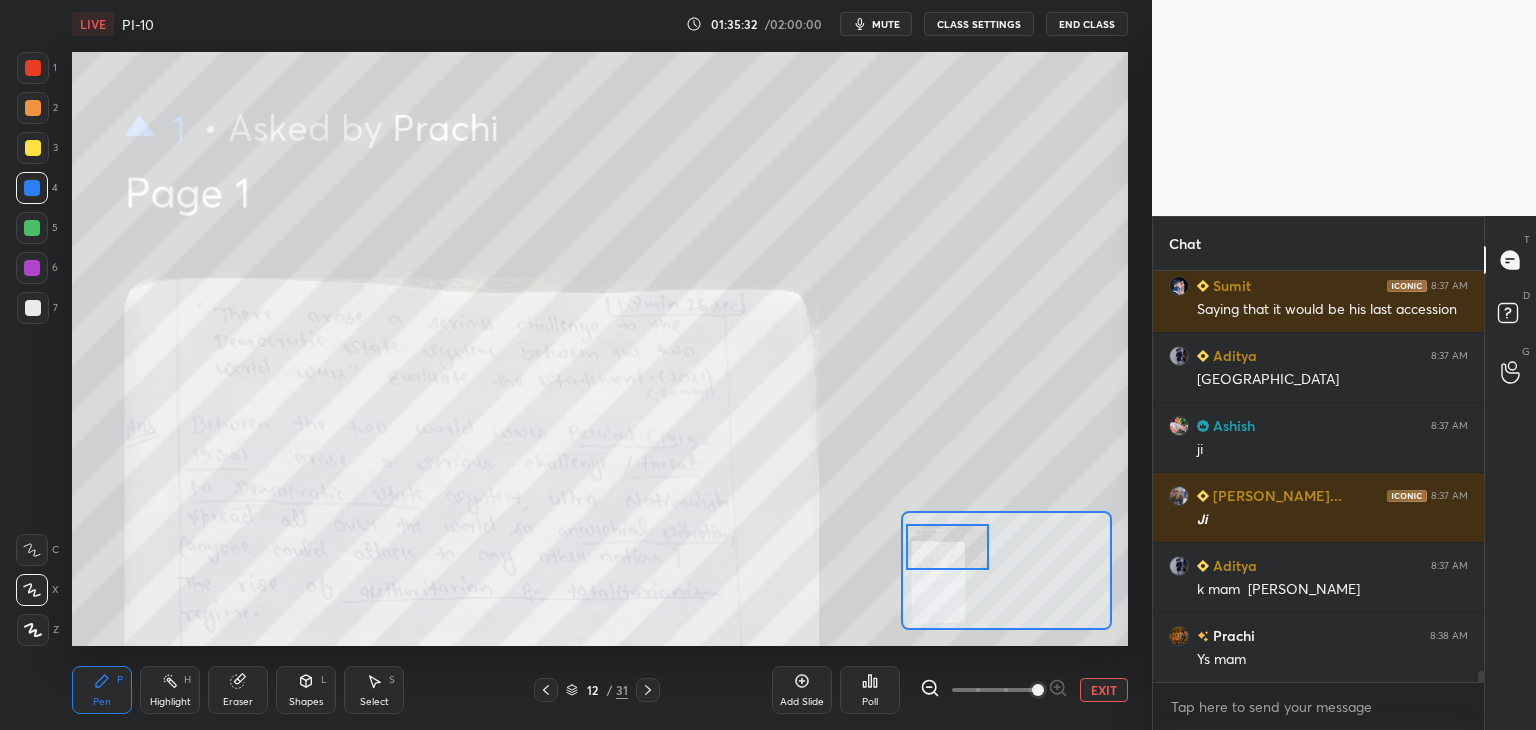 drag, startPoint x: 968, startPoint y: 562, endPoint x: 969, endPoint y: 551, distance: 11.045361 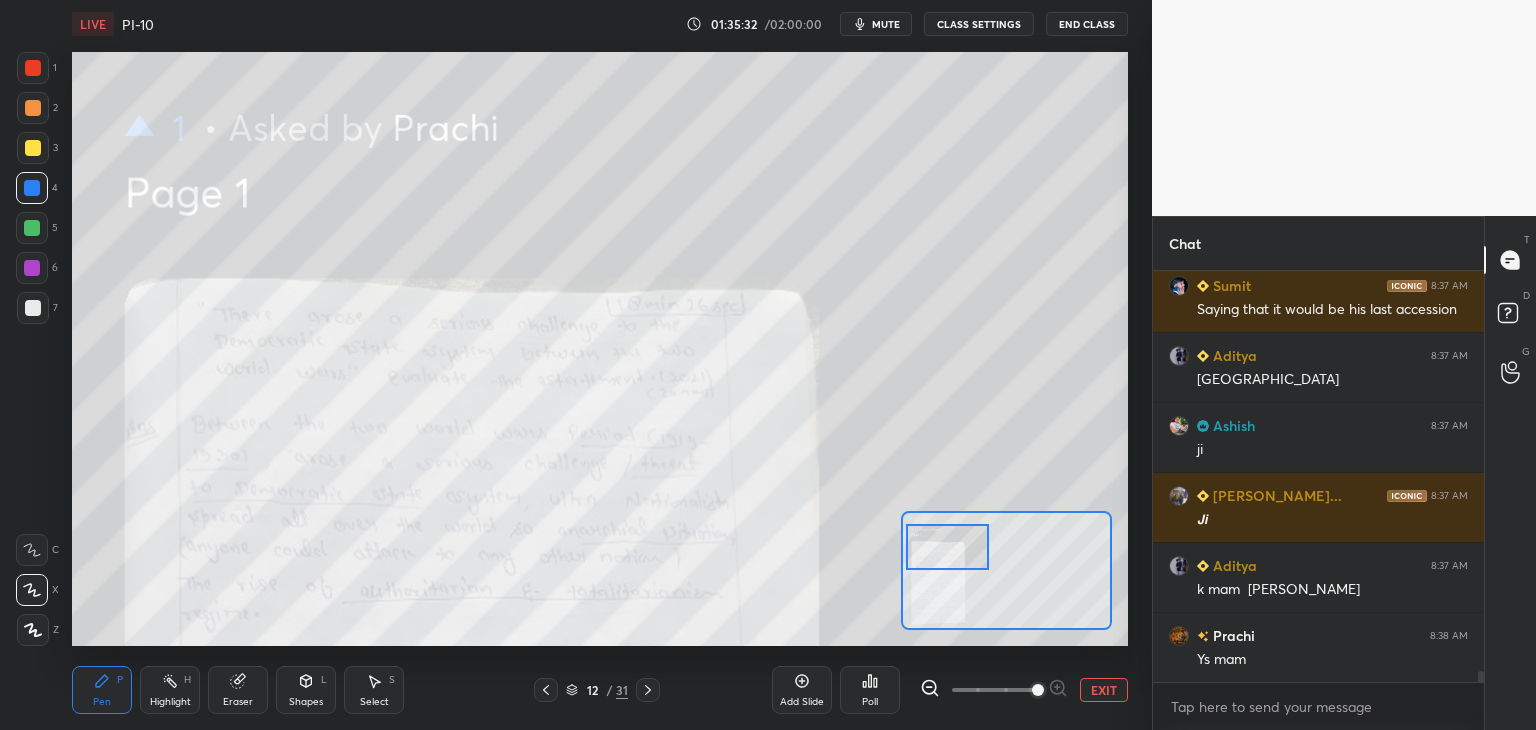 click at bounding box center [947, 547] 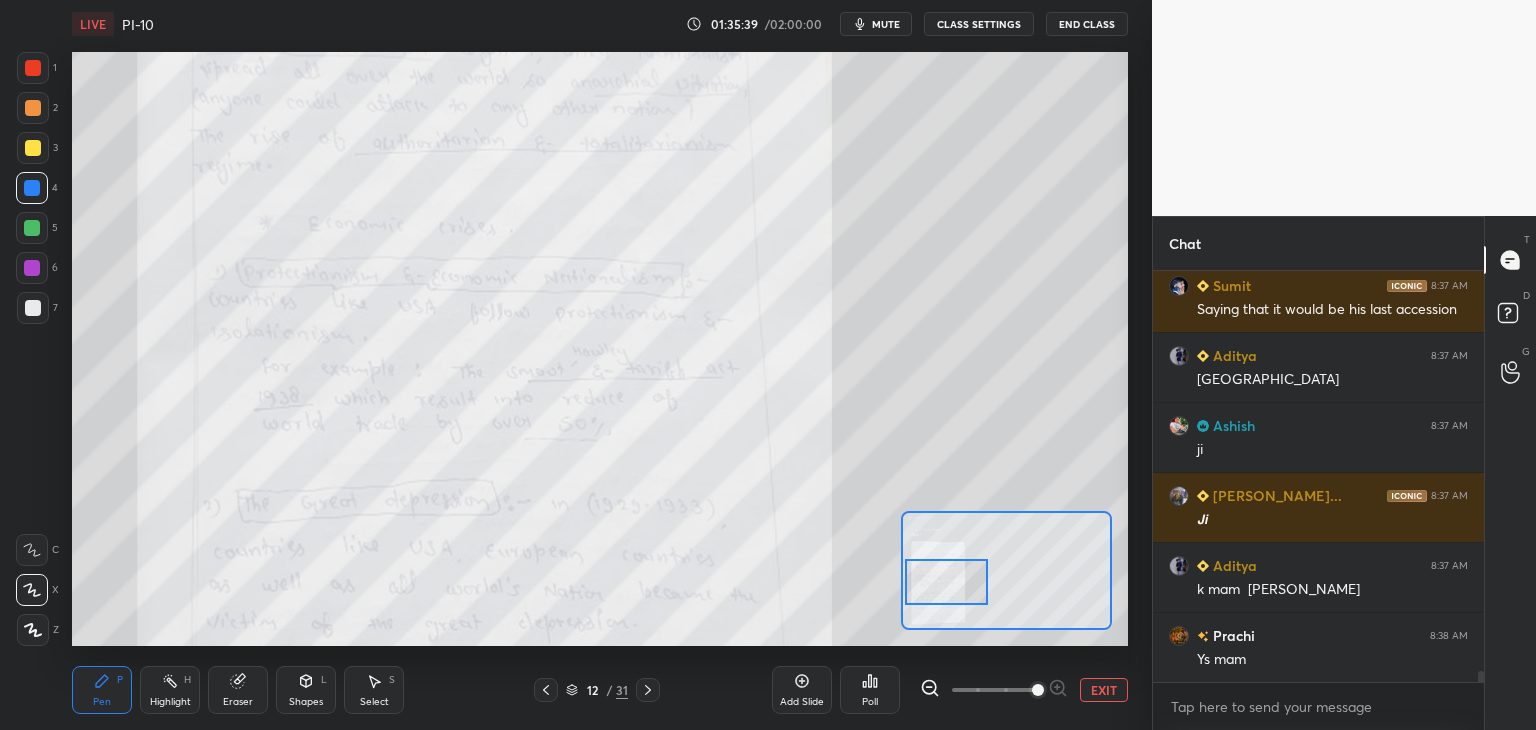 drag, startPoint x: 942, startPoint y: 559, endPoint x: 940, endPoint y: 585, distance: 26.076809 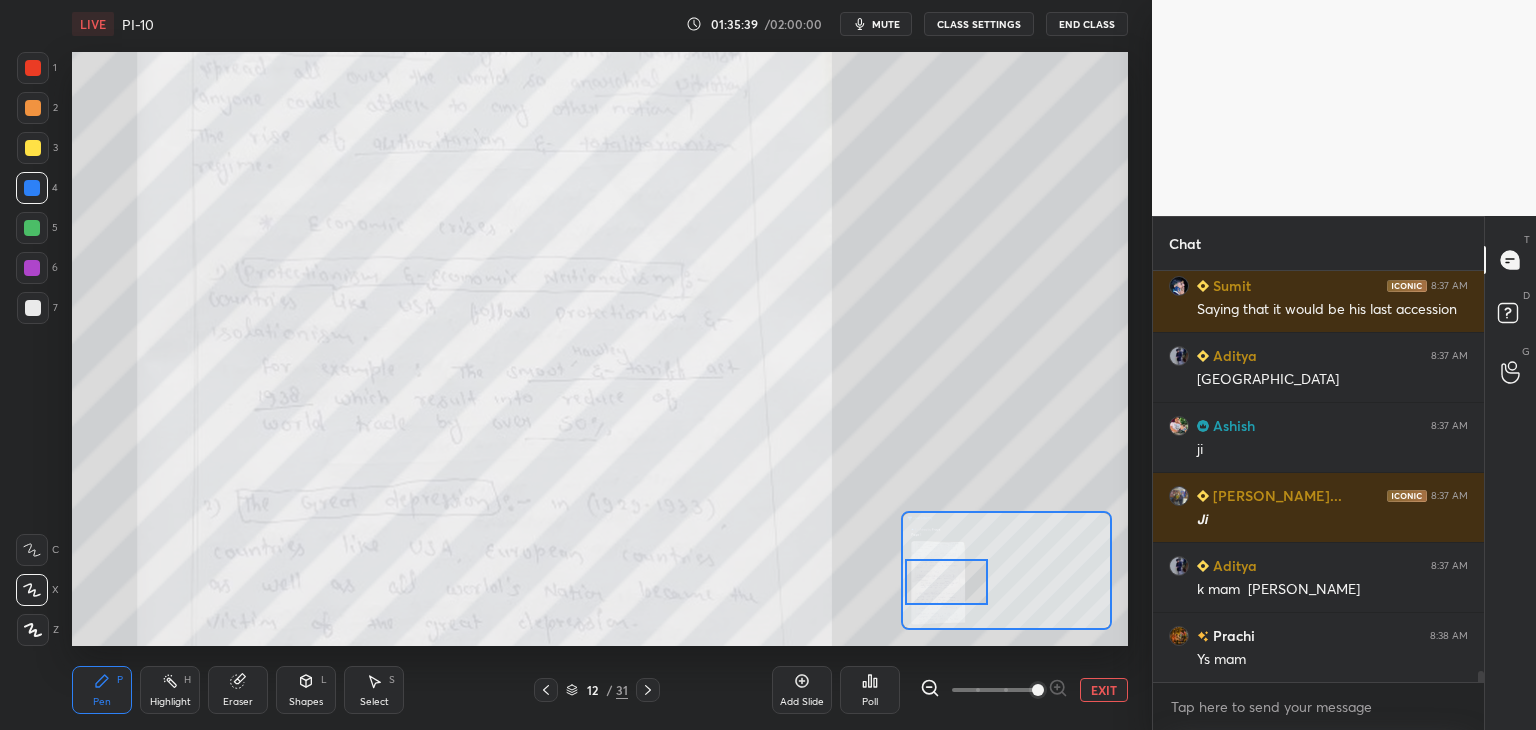click at bounding box center [946, 582] 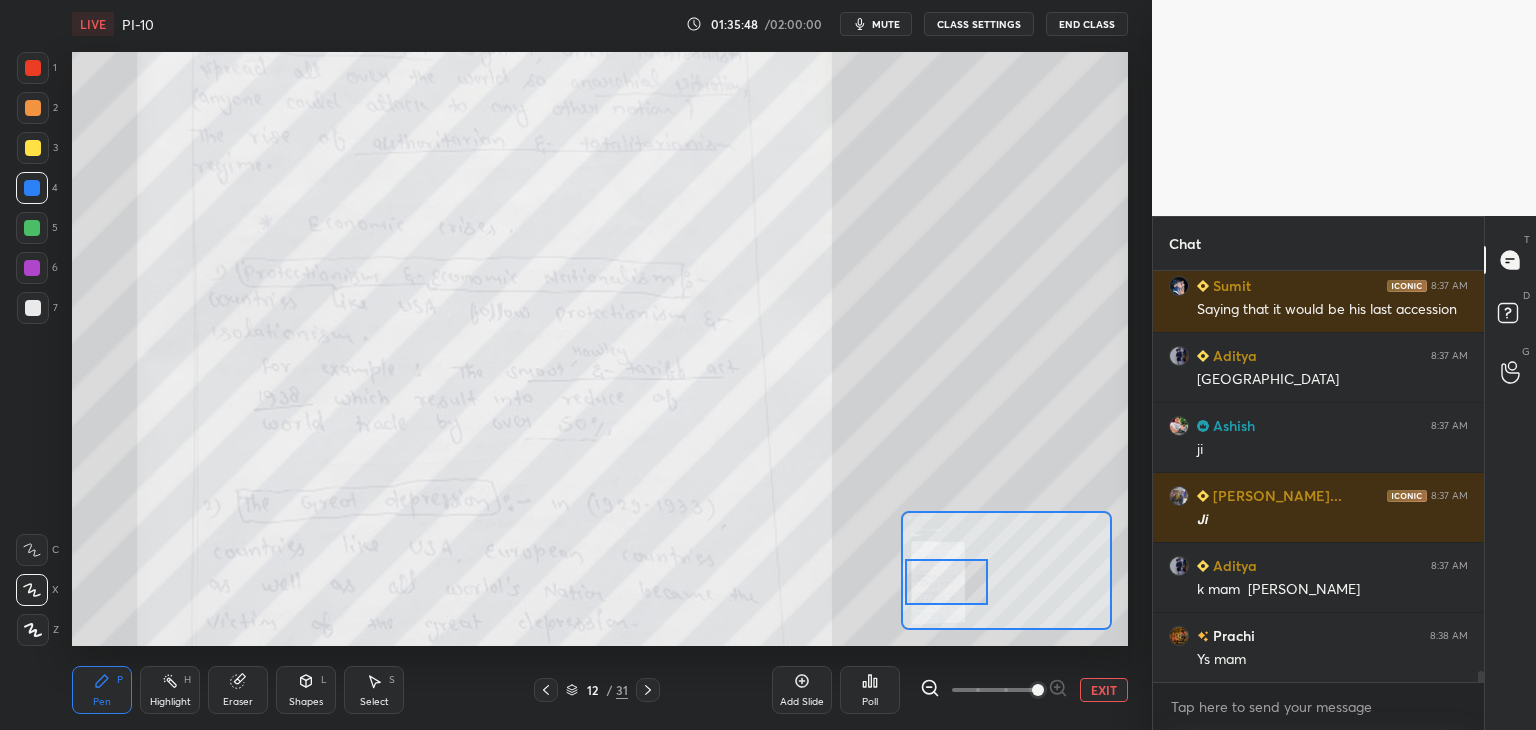 drag, startPoint x: 962, startPoint y: 584, endPoint x: 968, endPoint y: 598, distance: 15.231546 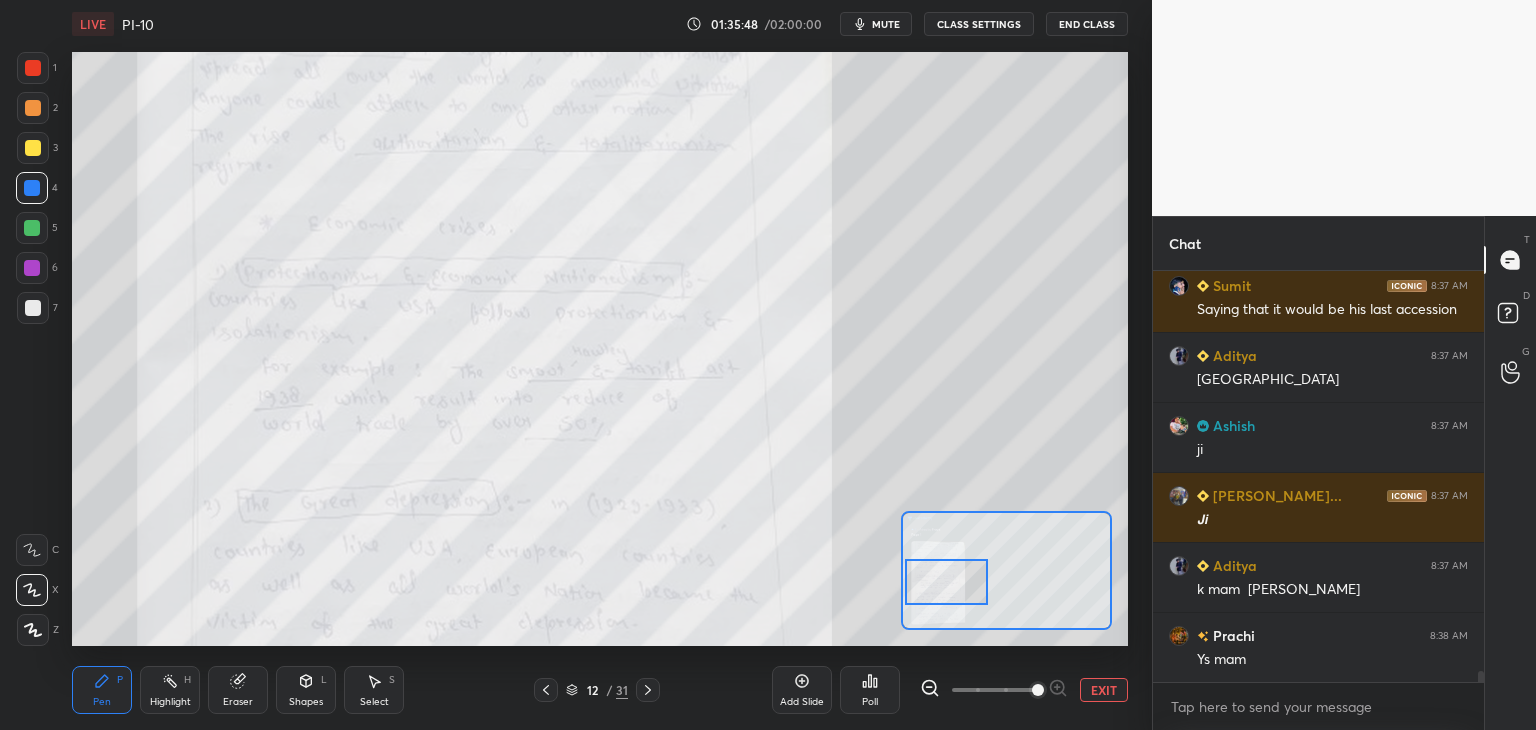 click at bounding box center (946, 582) 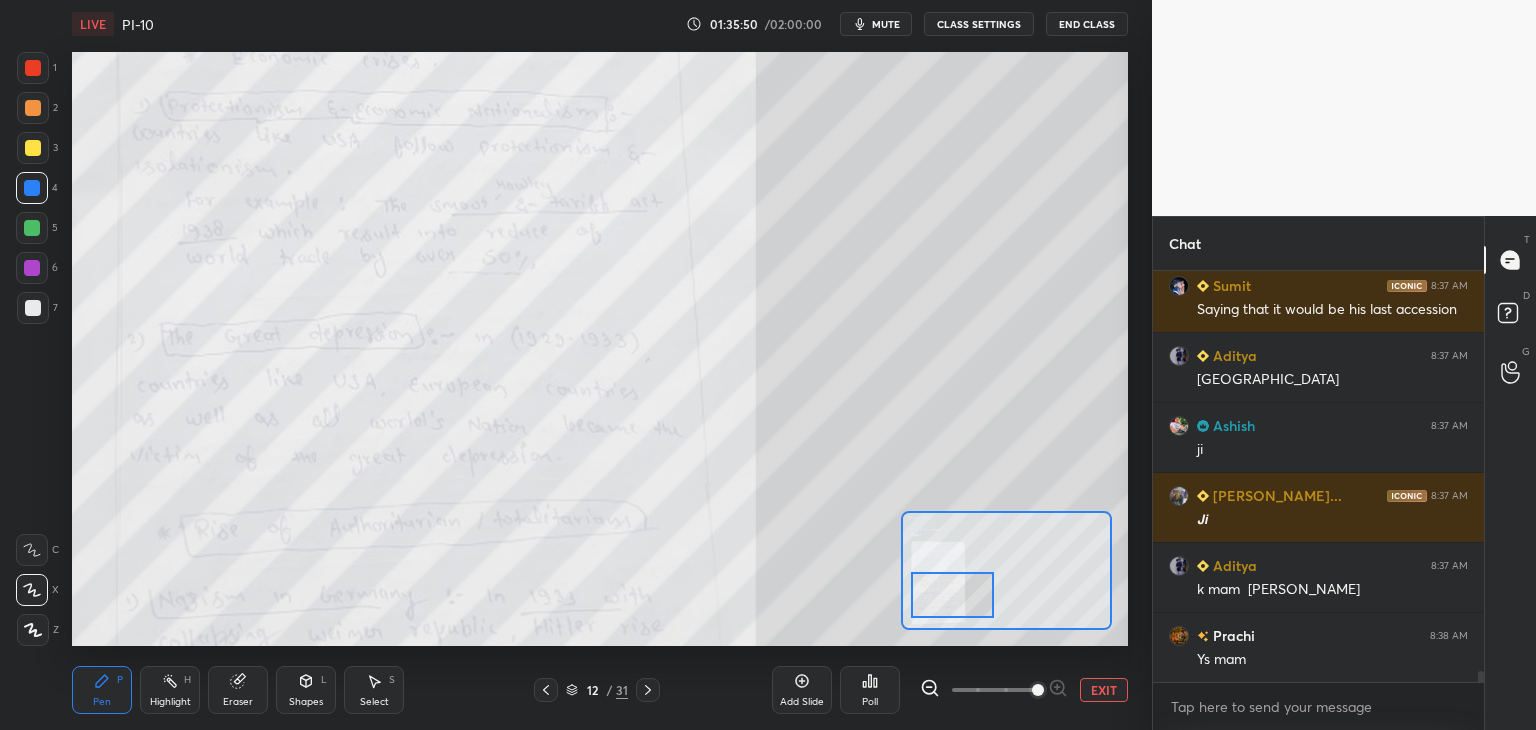 click at bounding box center (952, 595) 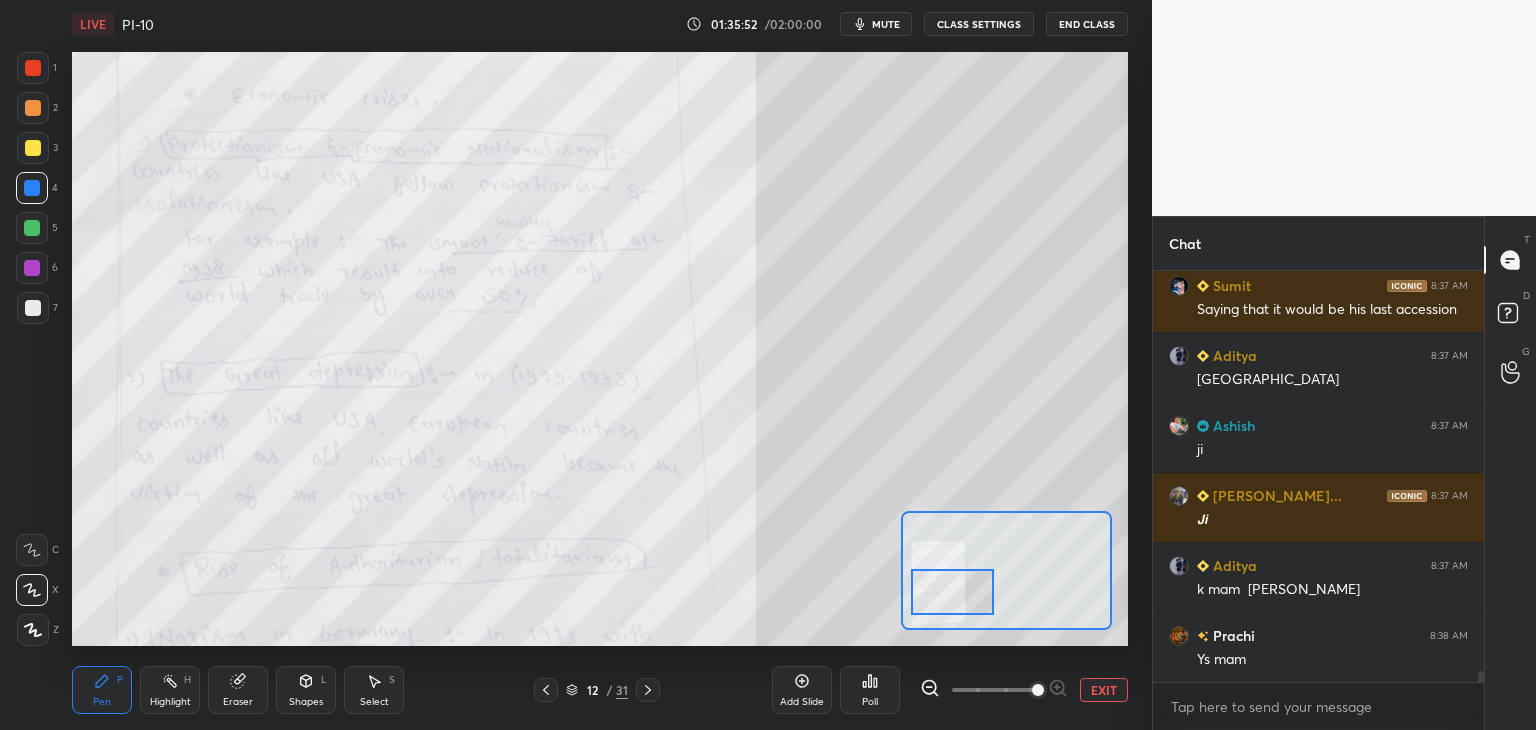 click at bounding box center [648, 690] 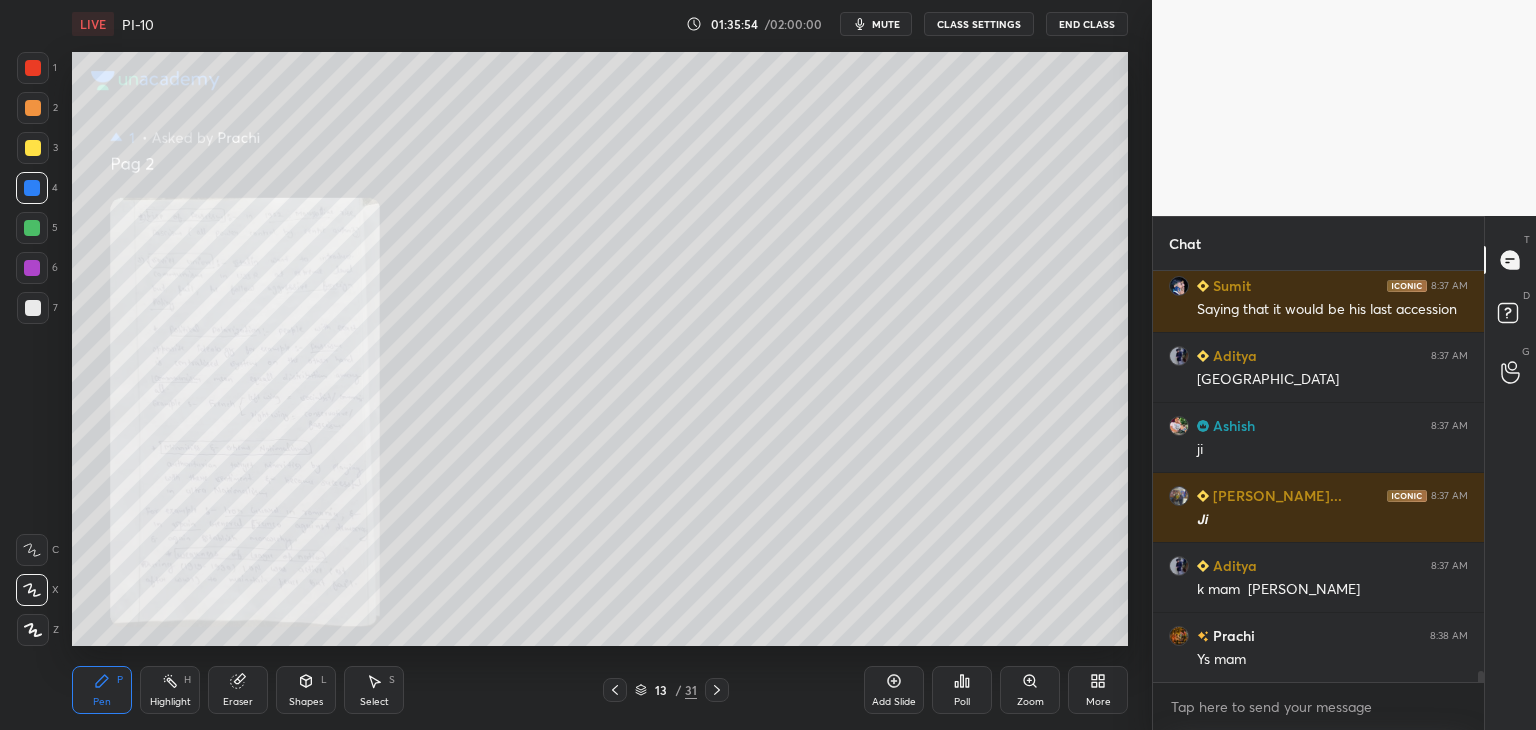 click 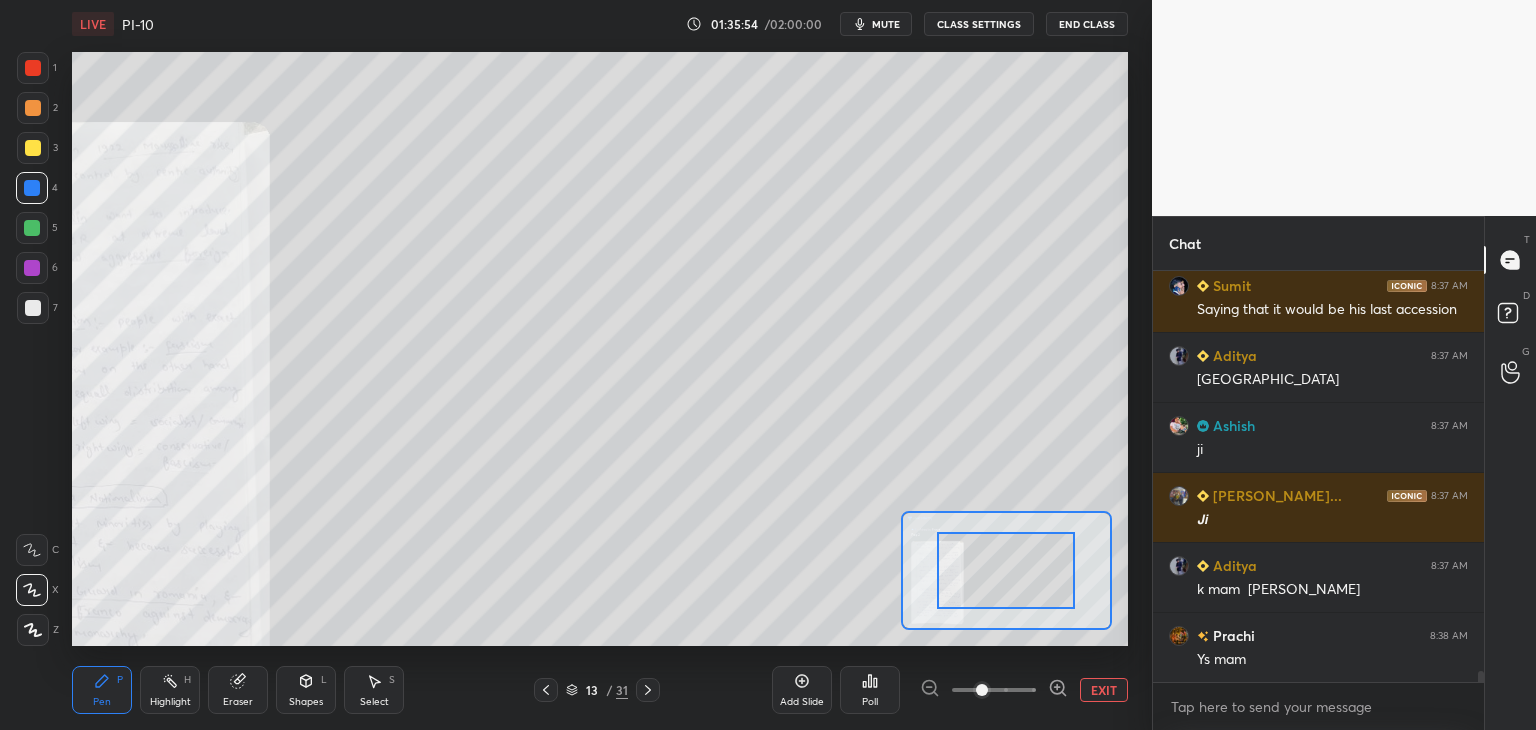 click at bounding box center (994, 690) 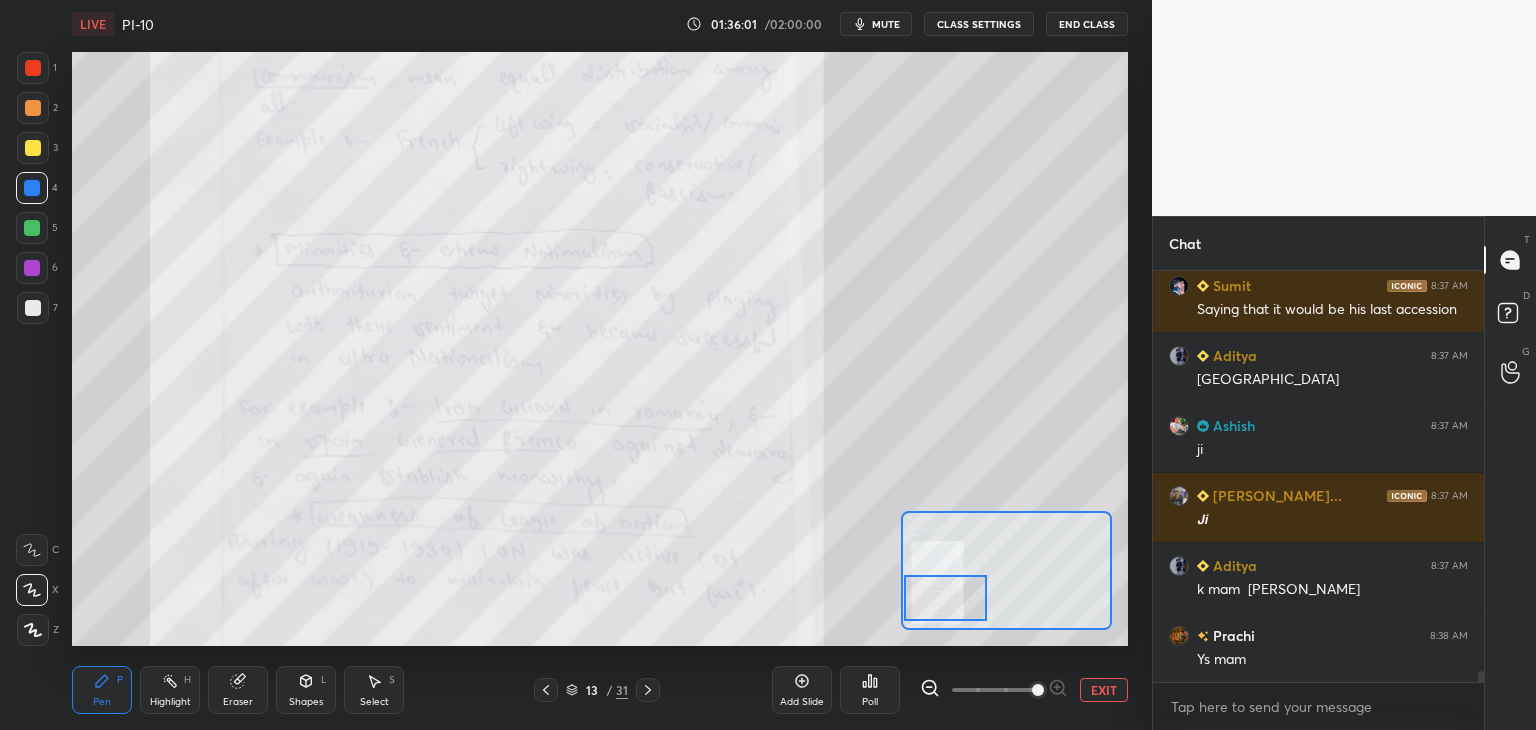 drag, startPoint x: 1018, startPoint y: 570, endPoint x: 957, endPoint y: 597, distance: 66.70832 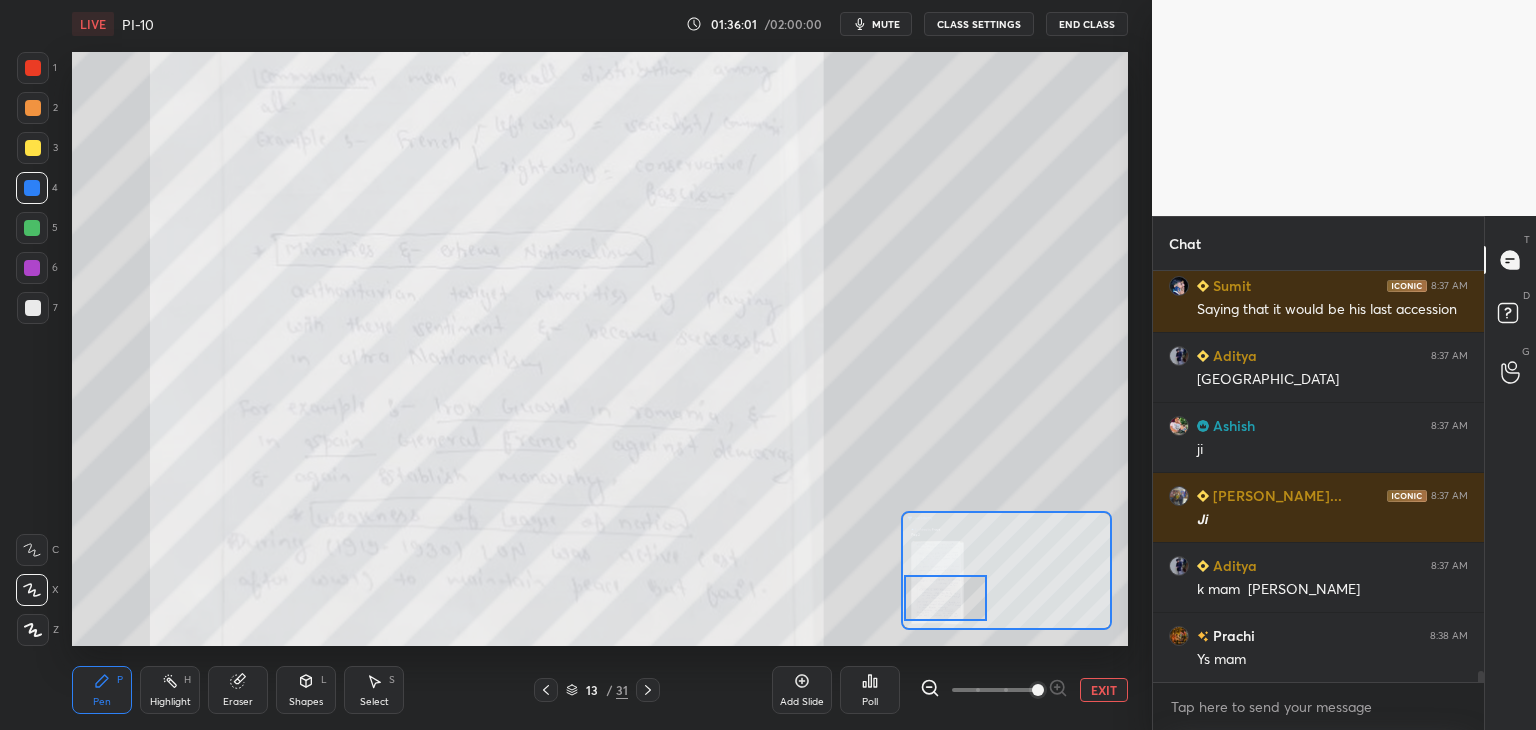 click at bounding box center [945, 598] 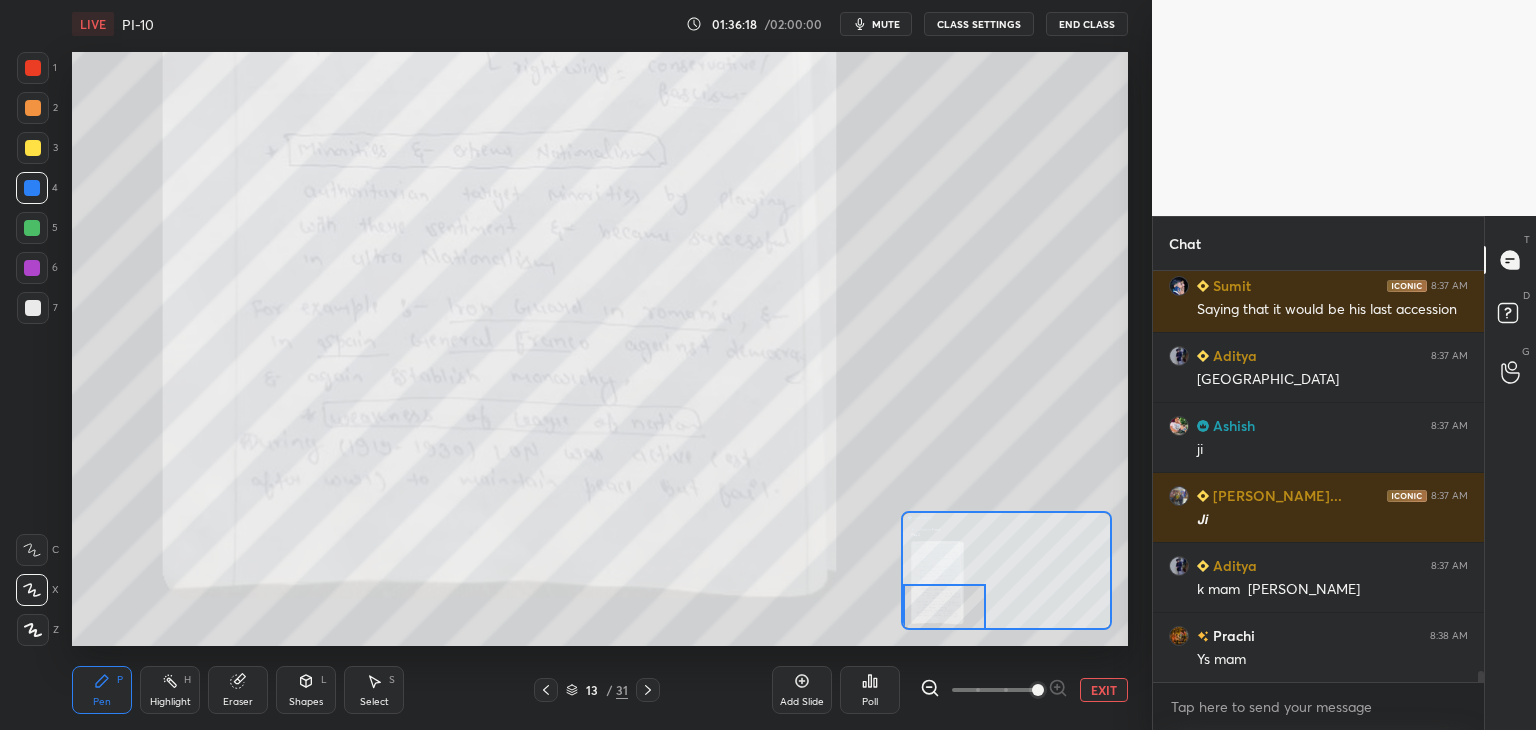 drag, startPoint x: 956, startPoint y: 587, endPoint x: 955, endPoint y: 616, distance: 29.017237 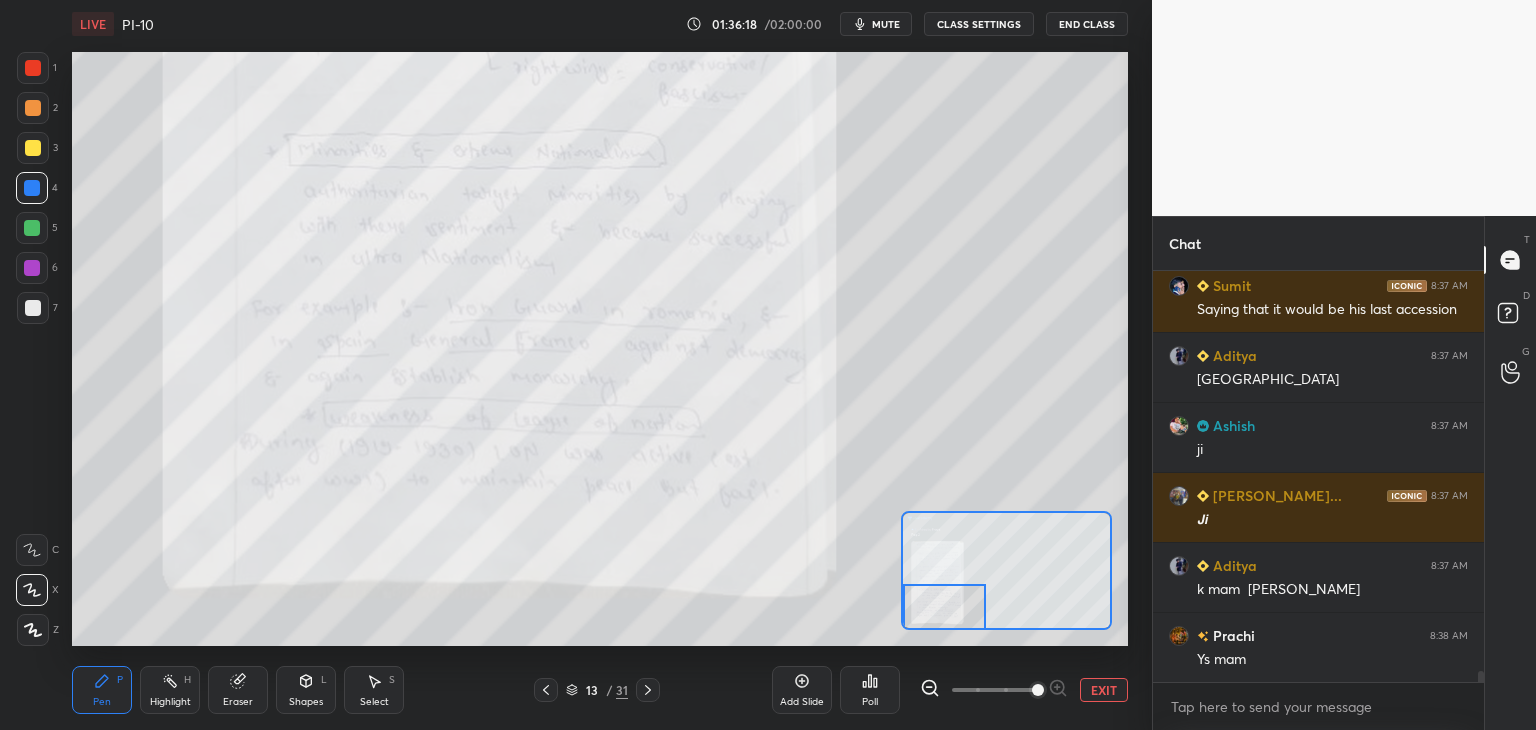 click at bounding box center (944, 607) 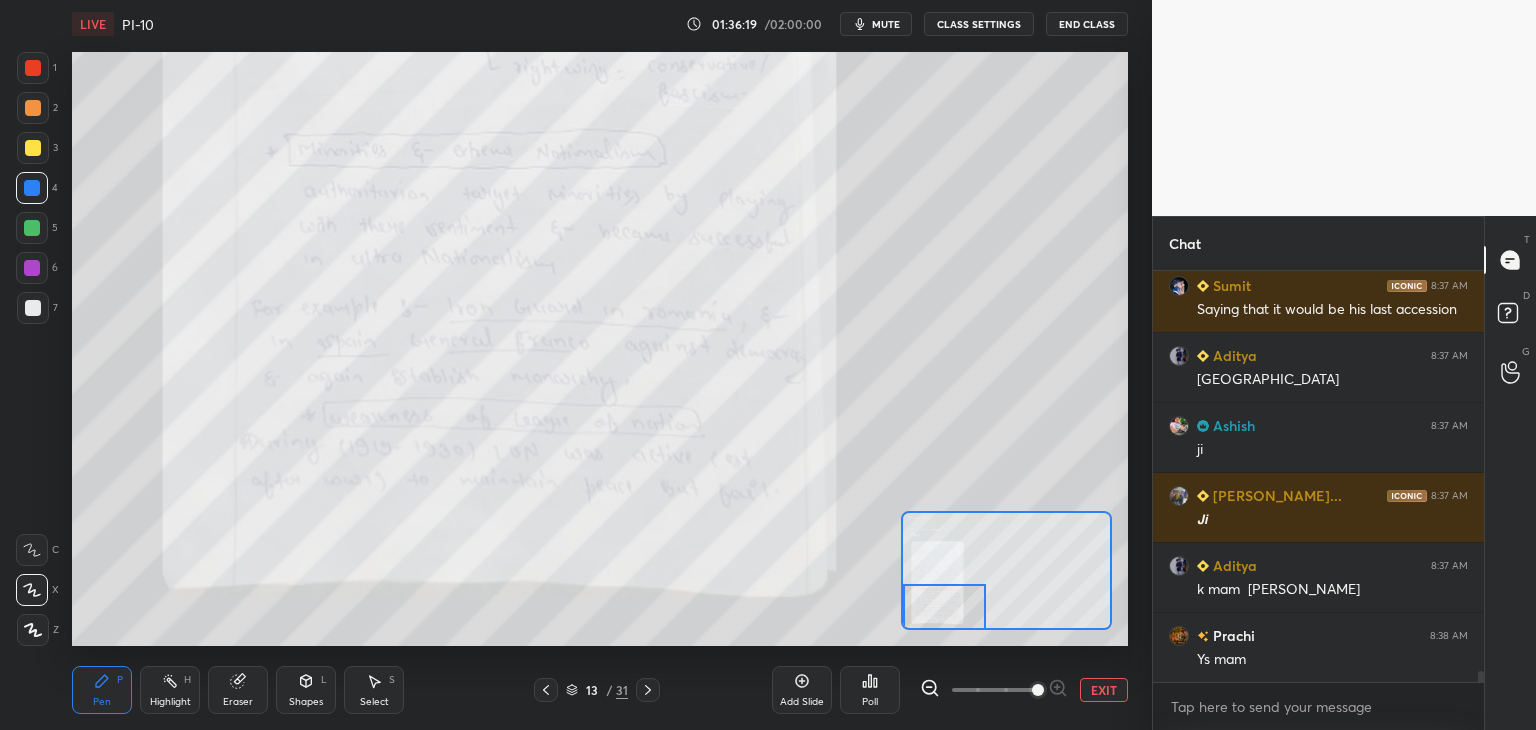 click 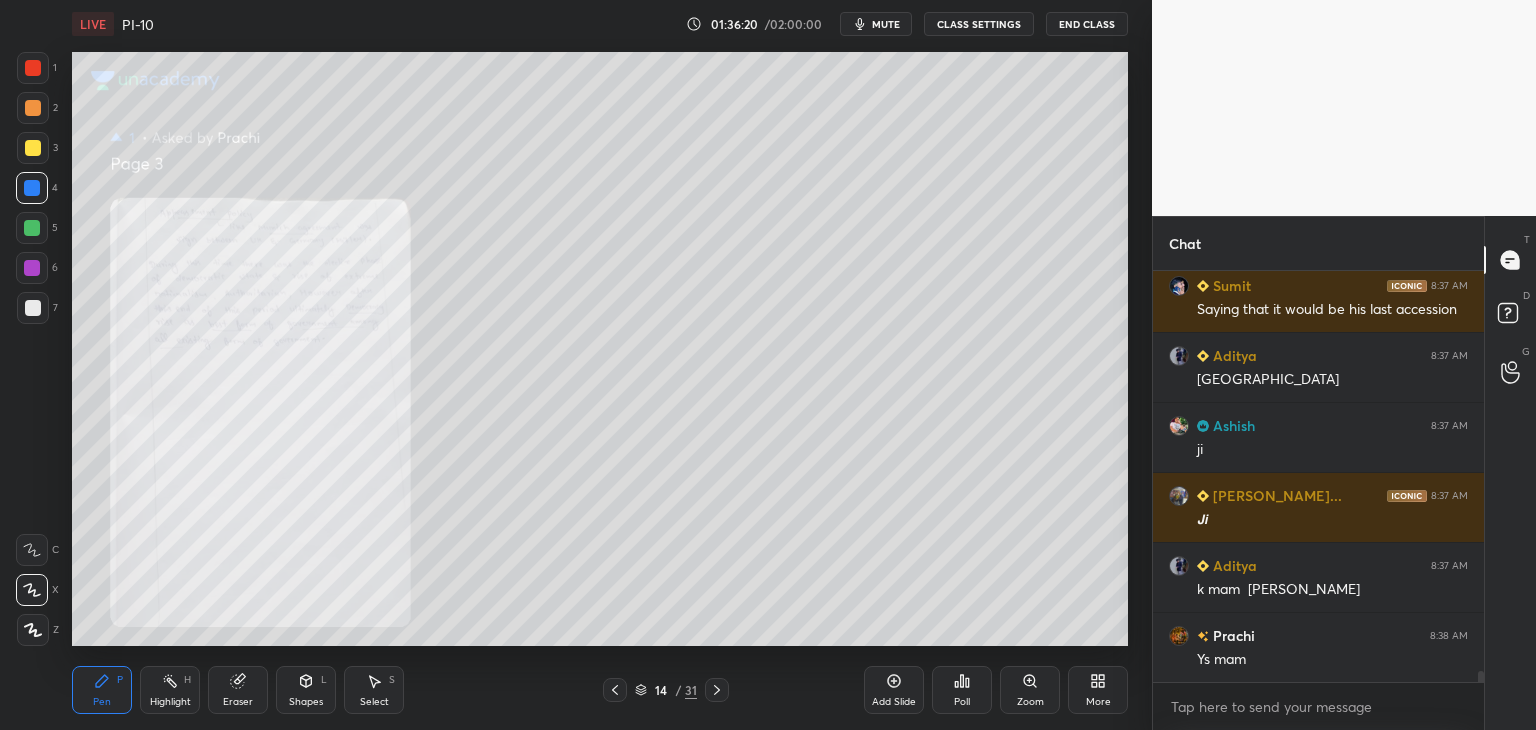 click 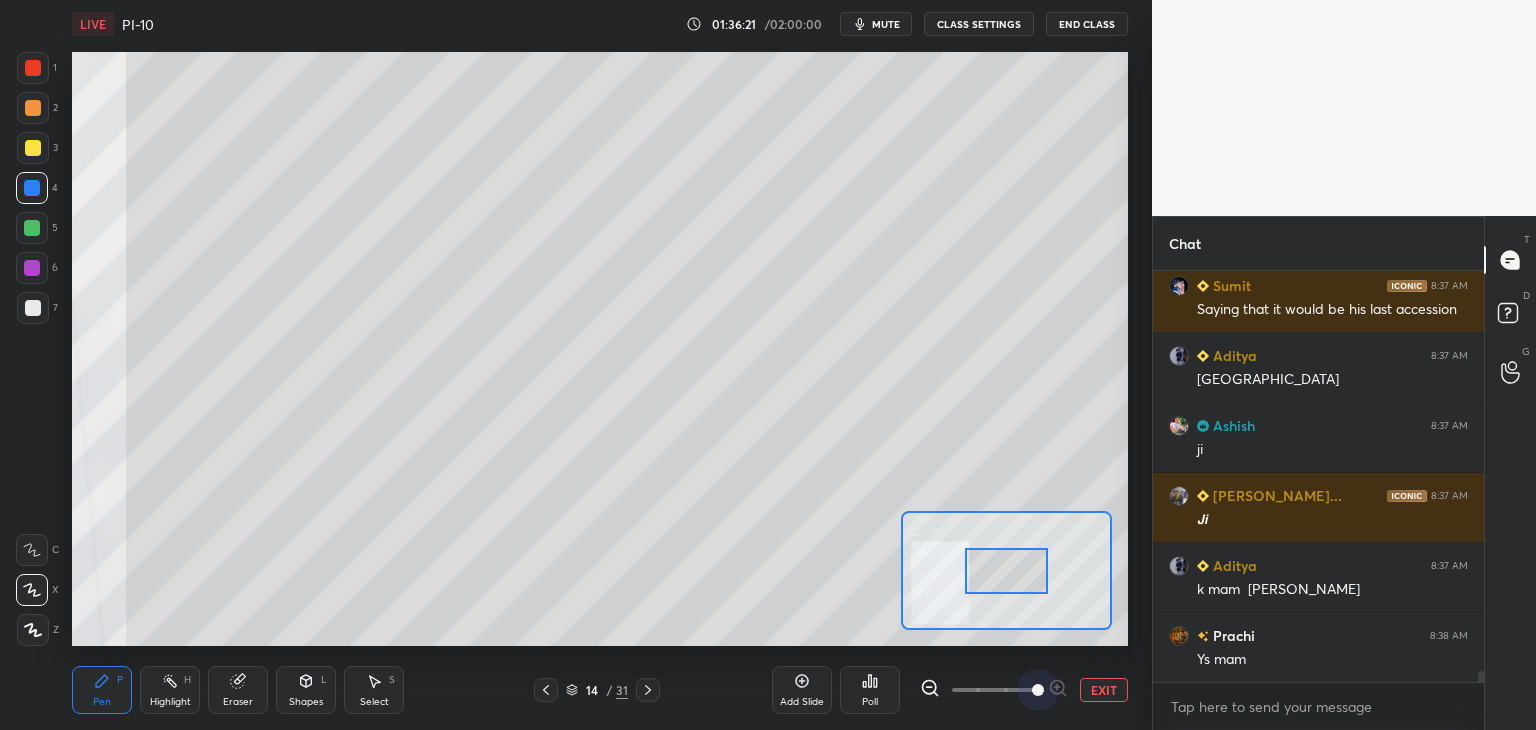 click at bounding box center [994, 690] 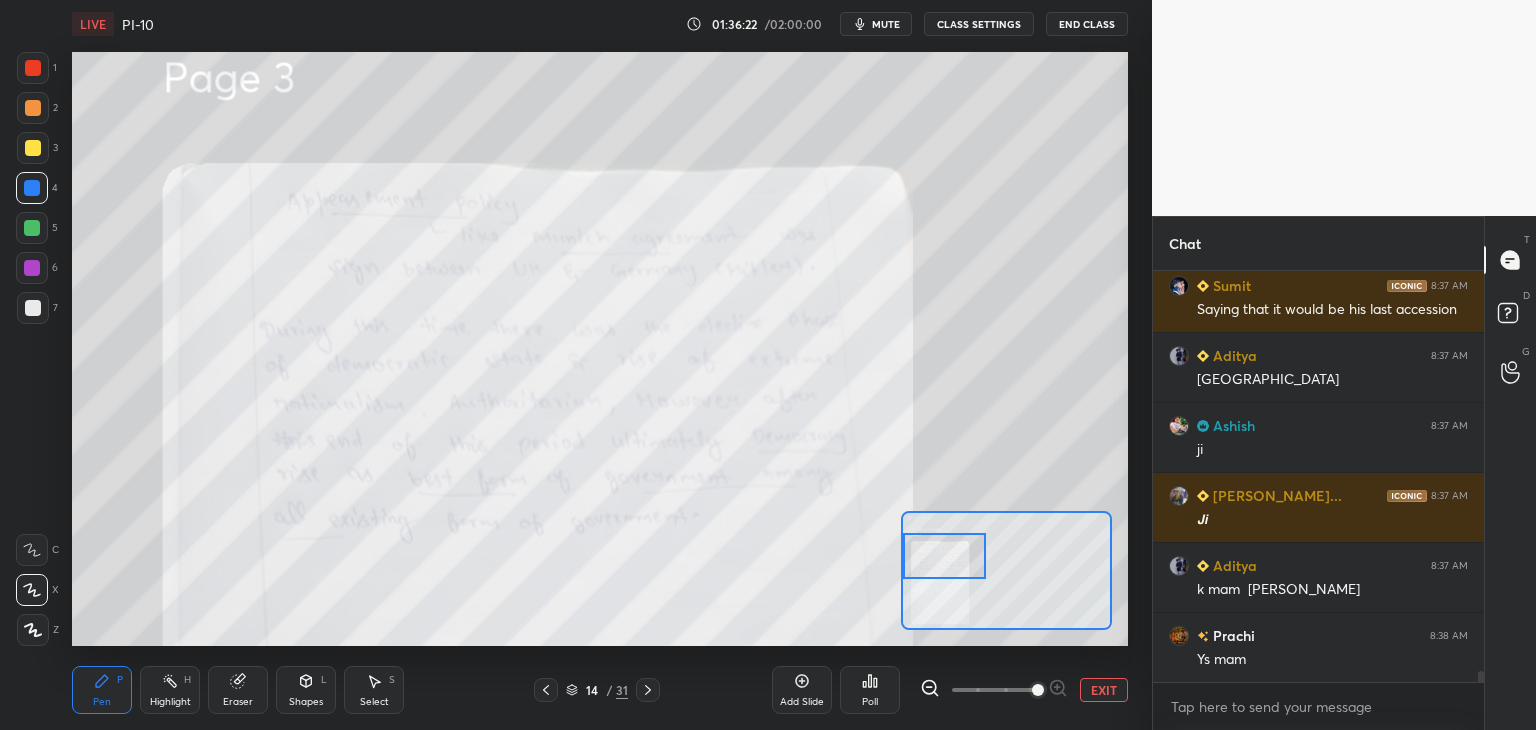 drag, startPoint x: 1021, startPoint y: 581, endPoint x: 953, endPoint y: 569, distance: 69.050705 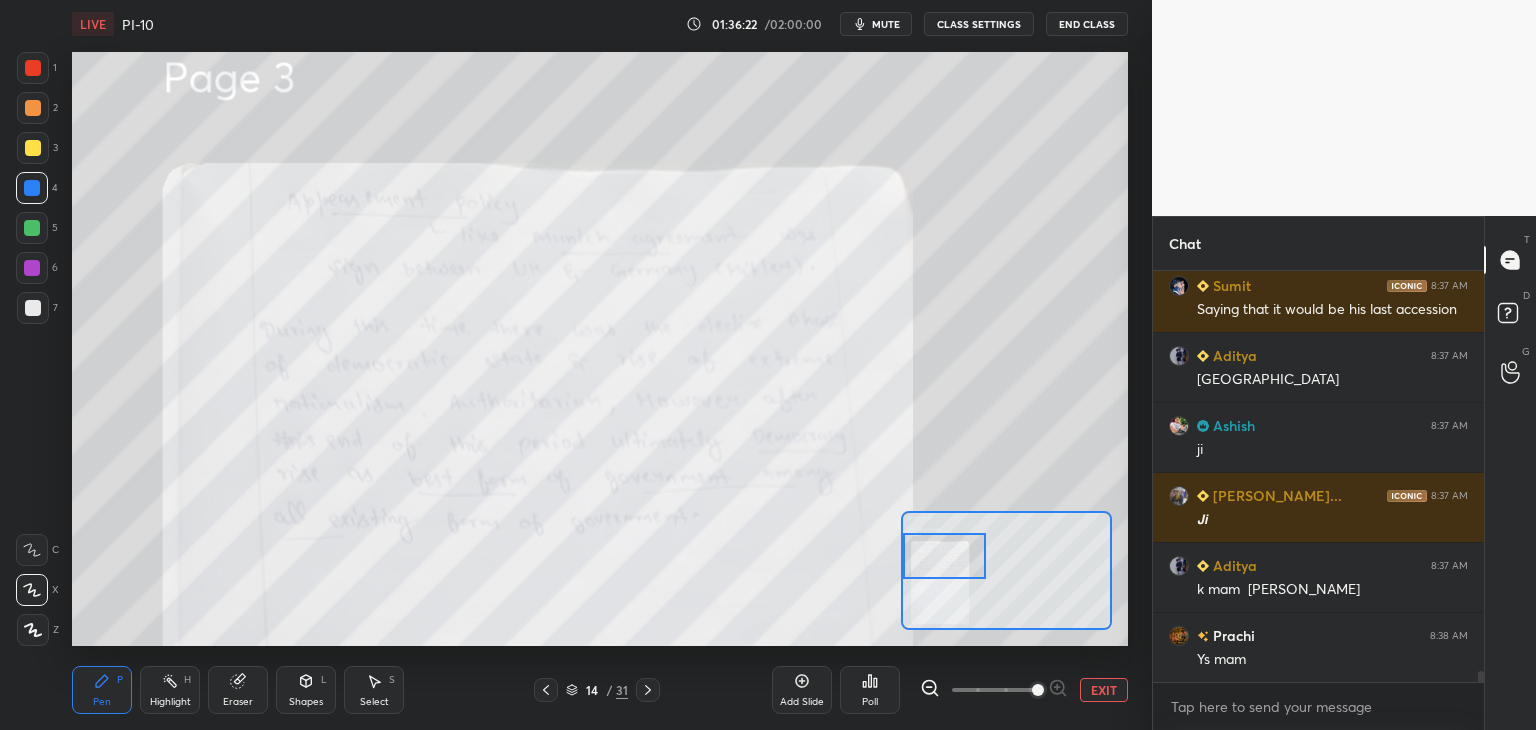 click at bounding box center [944, 556] 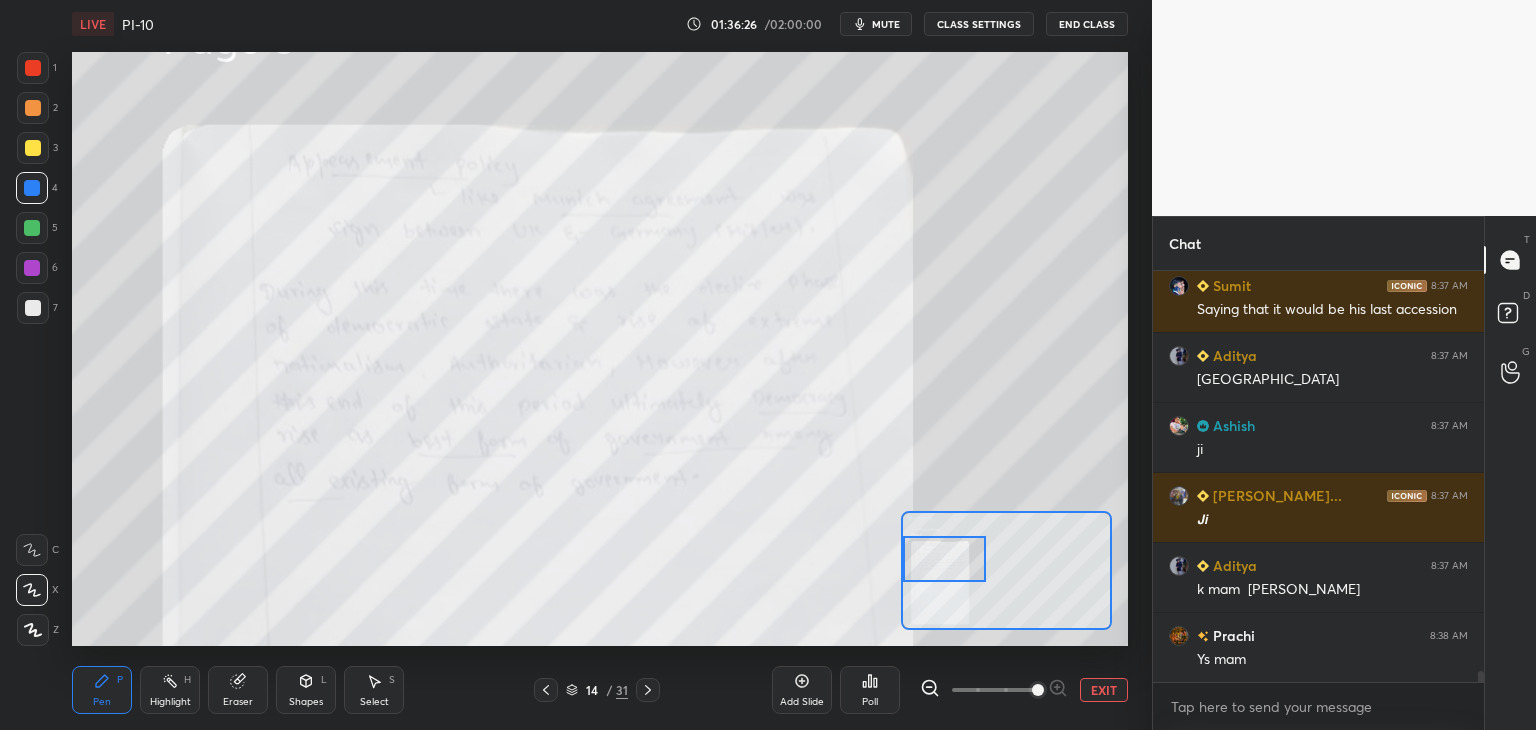 click on "EXIT" at bounding box center (1104, 690) 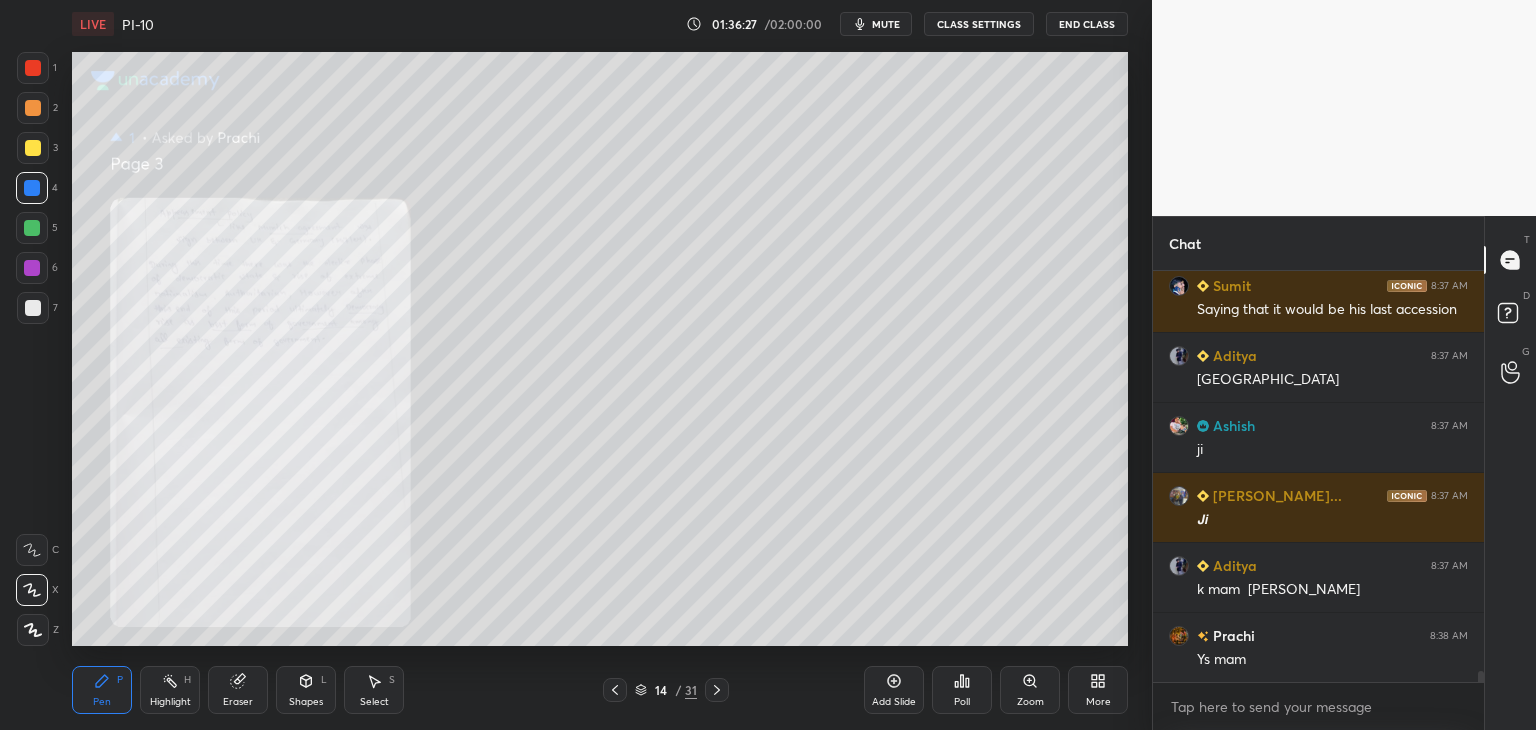click 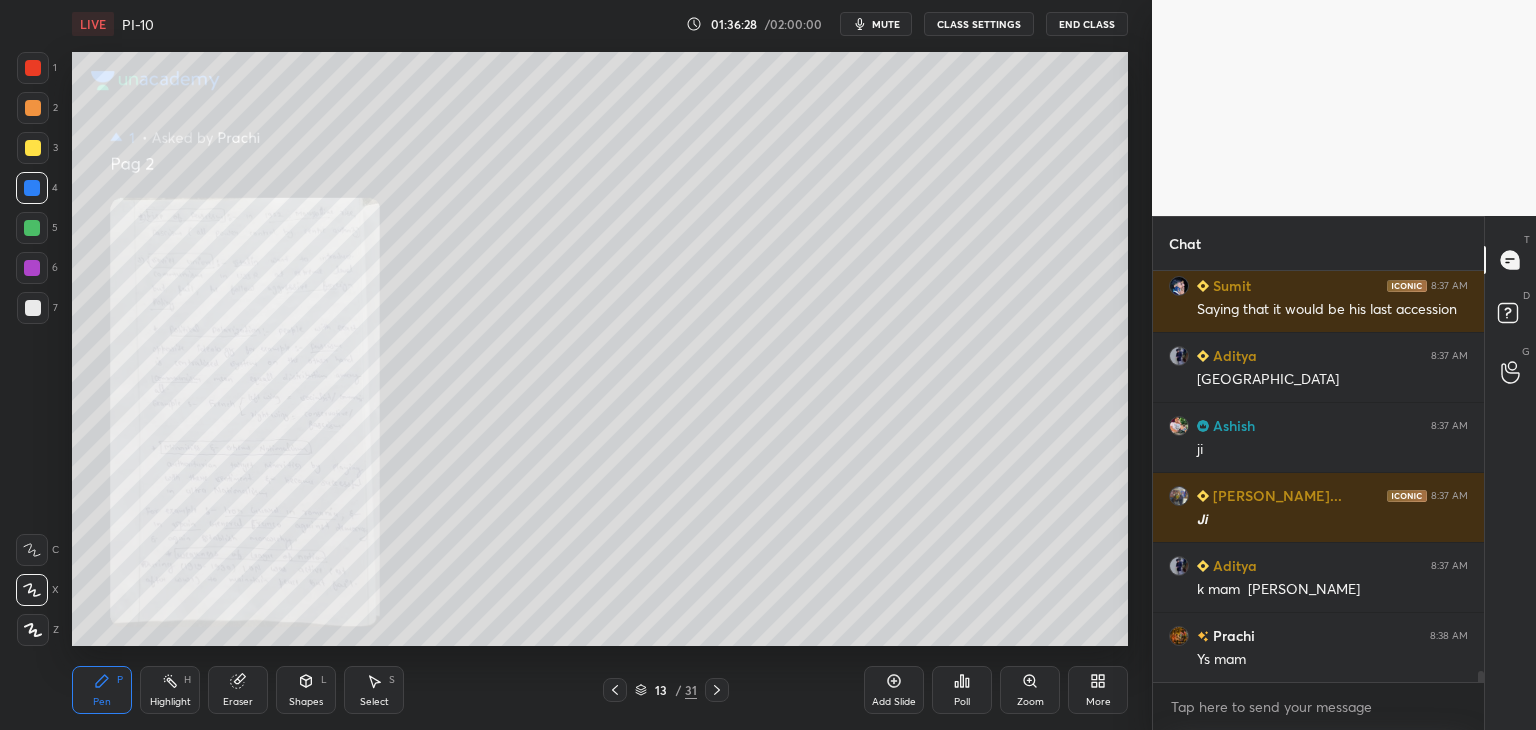 click 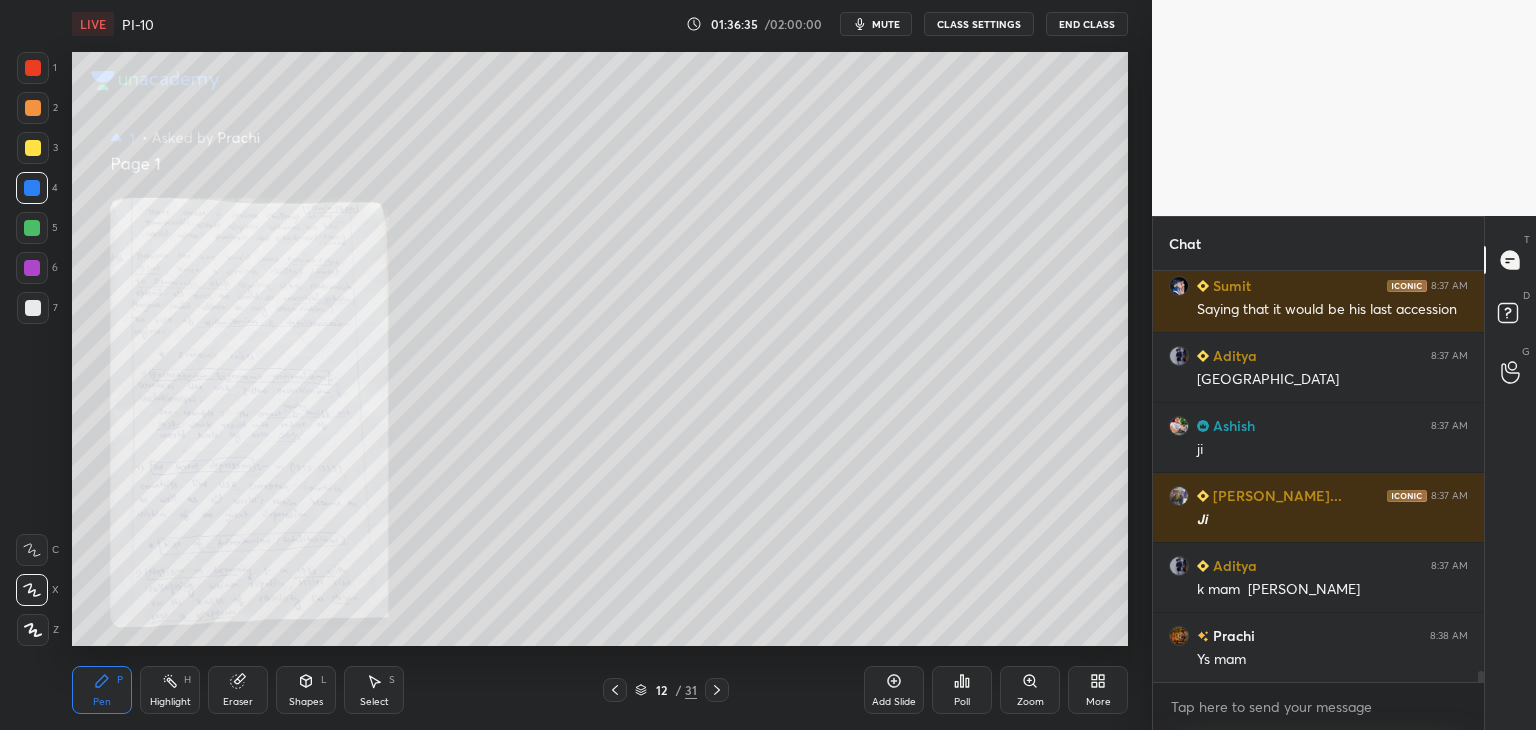 click 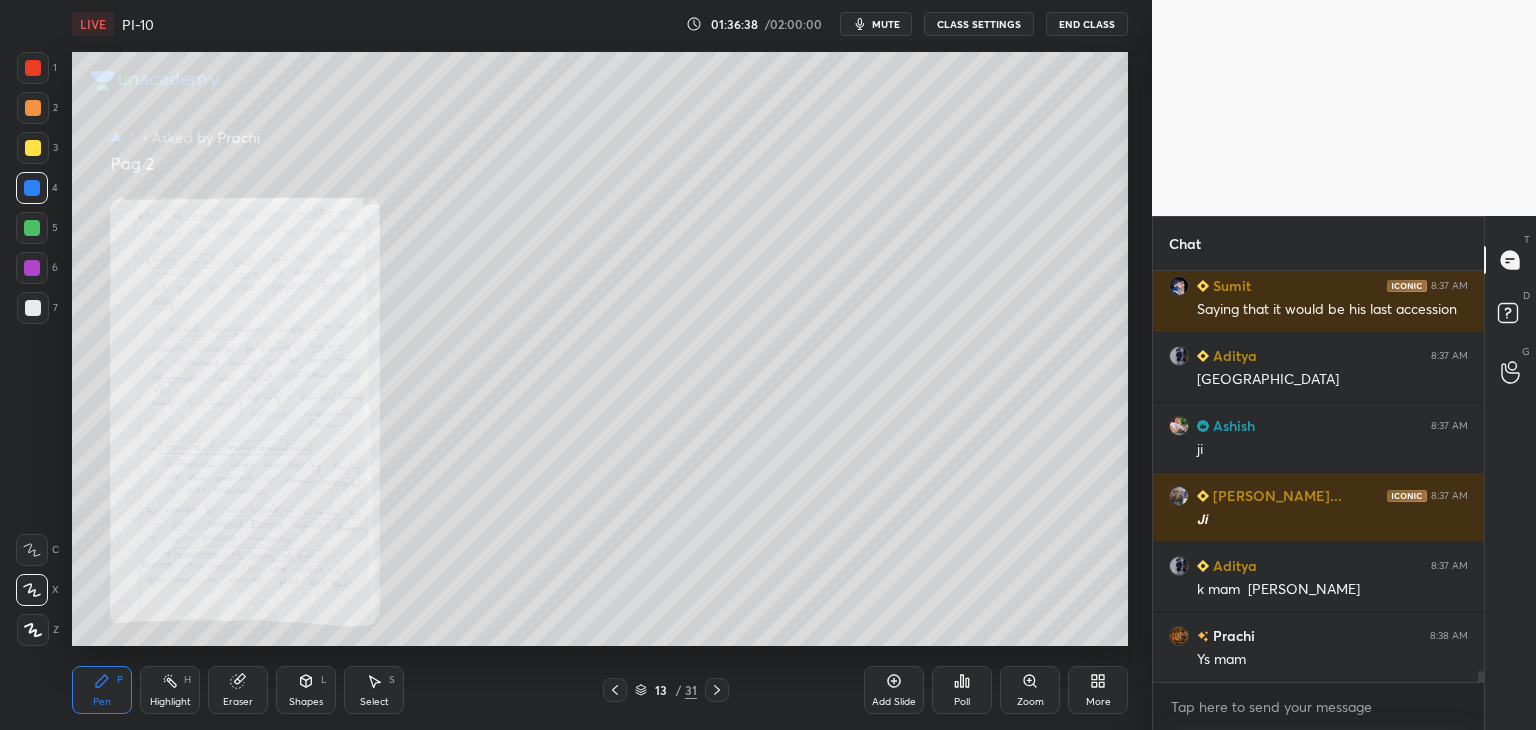 click 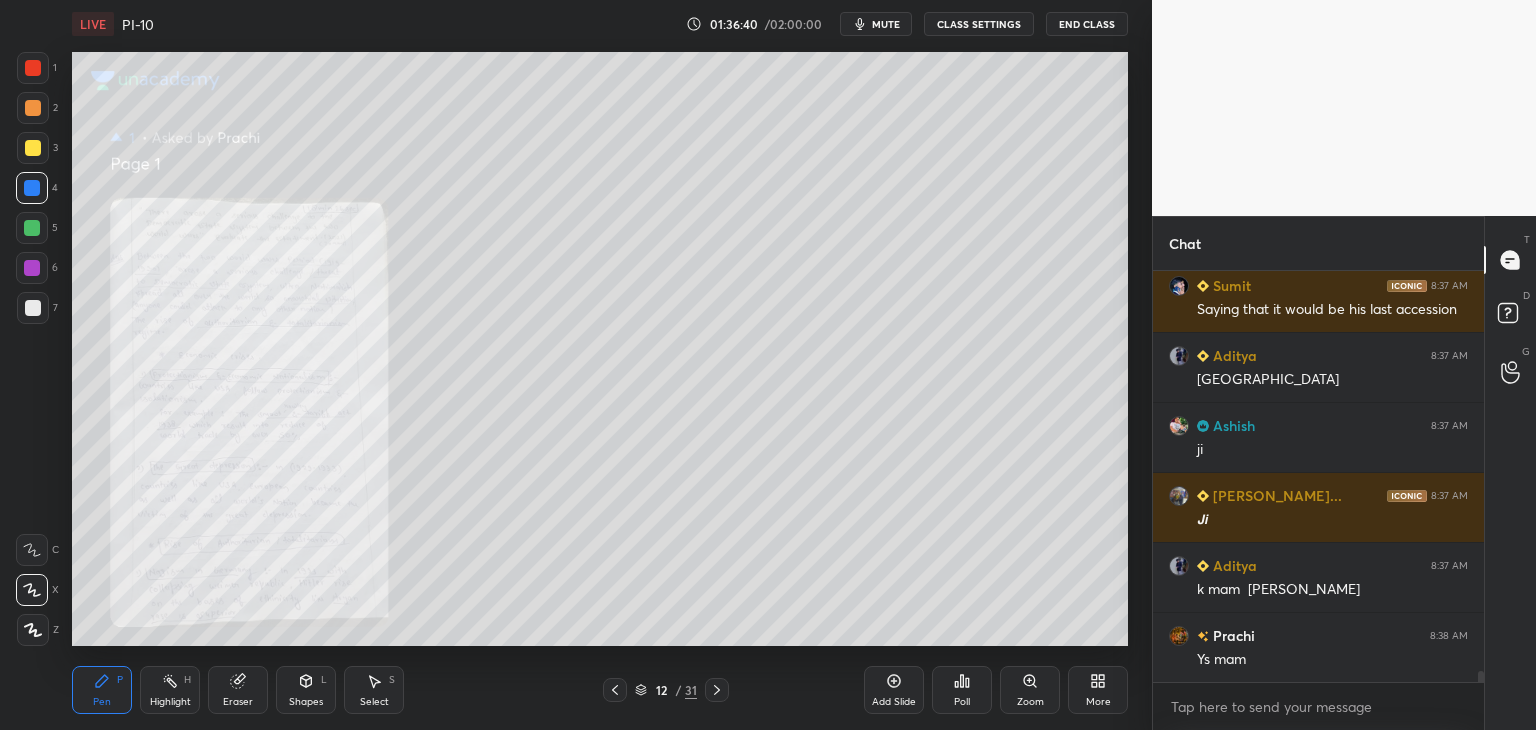 drag, startPoint x: 449, startPoint y: 665, endPoint x: 412, endPoint y: 647, distance: 41.14608 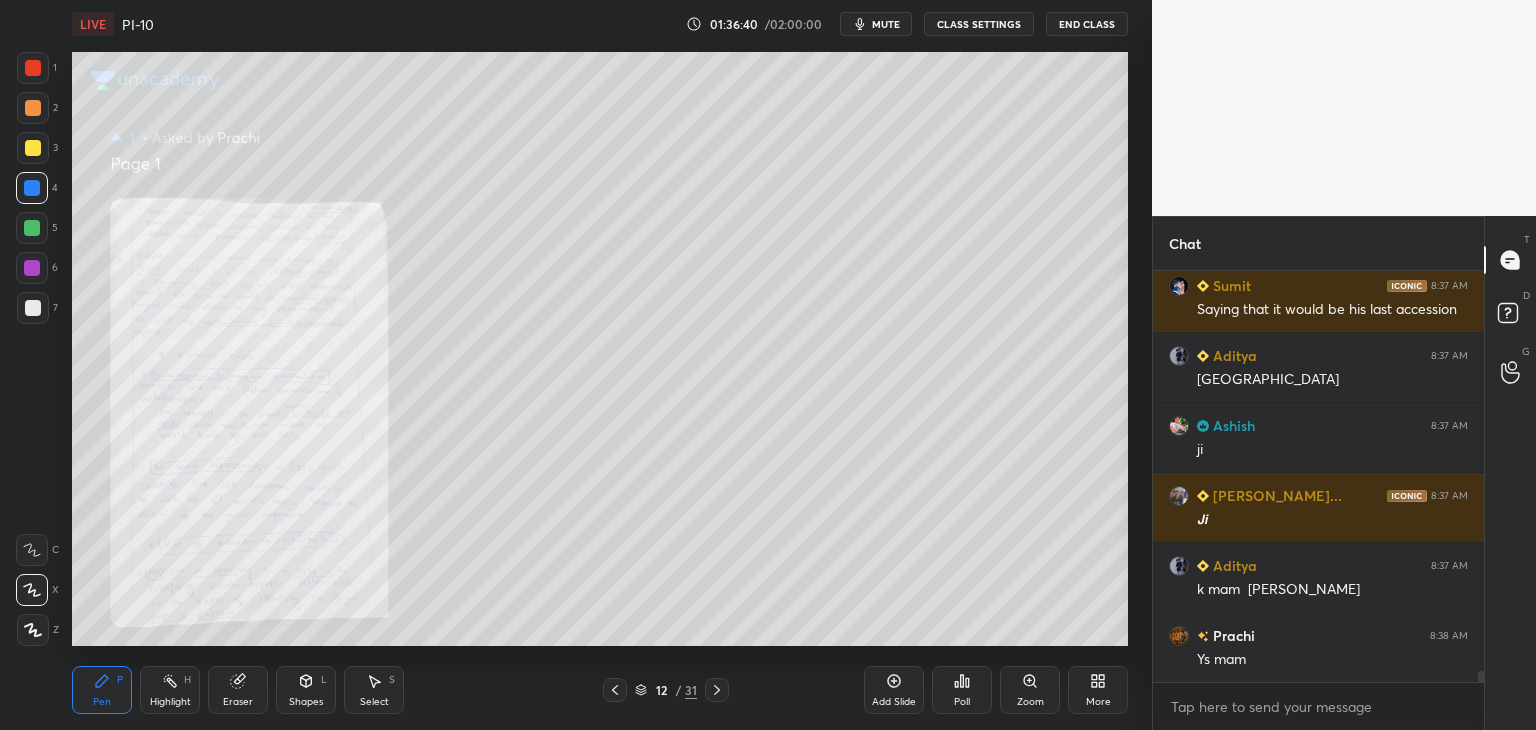 click on "LIVE PI-10 01:36:40 /  02:00:00 mute CLASS SETTINGS End Class Setting up your live class Poll for   secs No correct answer Start poll Back PI-10 • L10 of Comprehensive Course on Post Independence India for UPSC CSE Arti Chhawari Pen P Highlight H Eraser Shapes L Select S 12 / 31 Add Slide Poll Zoom More" at bounding box center (600, 365) 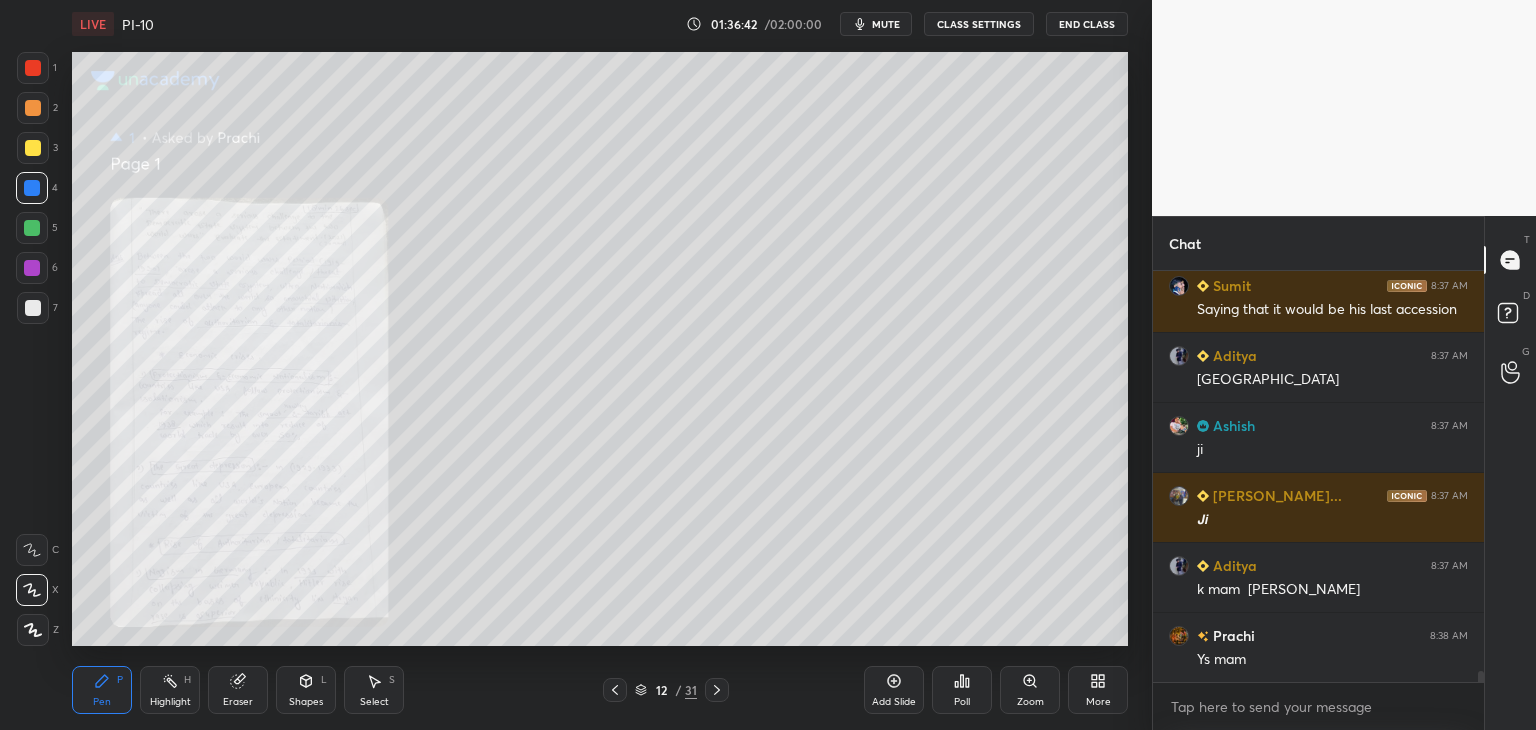 click at bounding box center [32, 268] 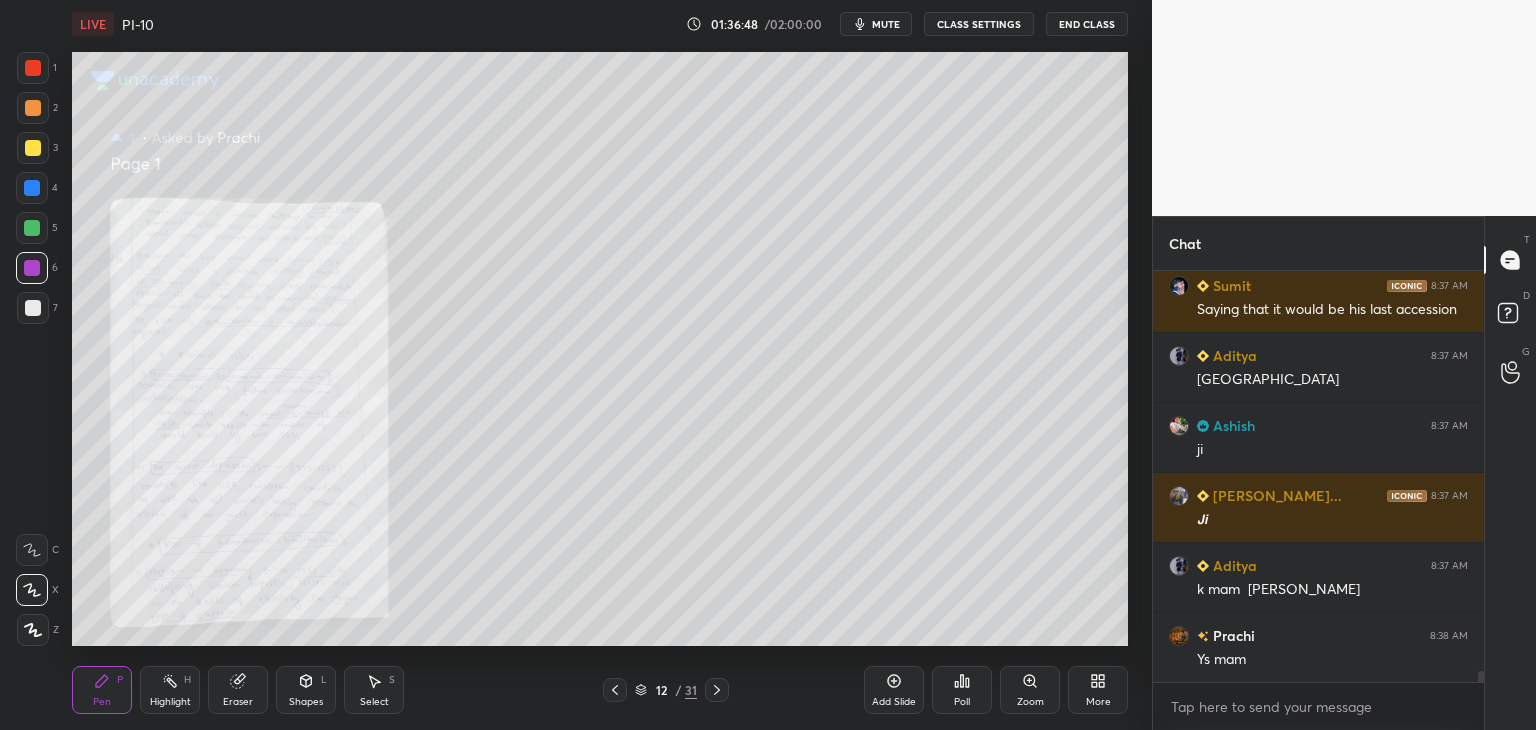 click at bounding box center [717, 690] 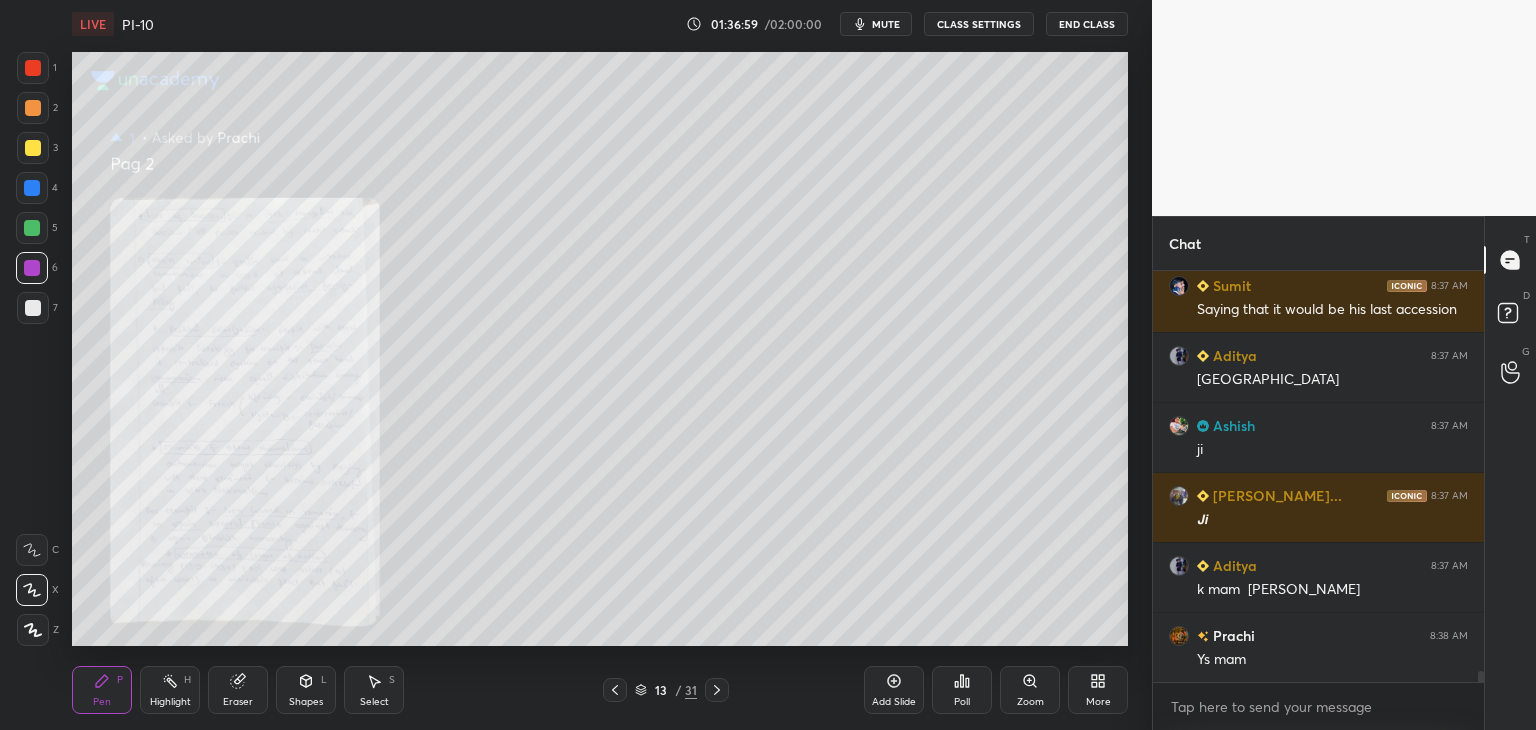click 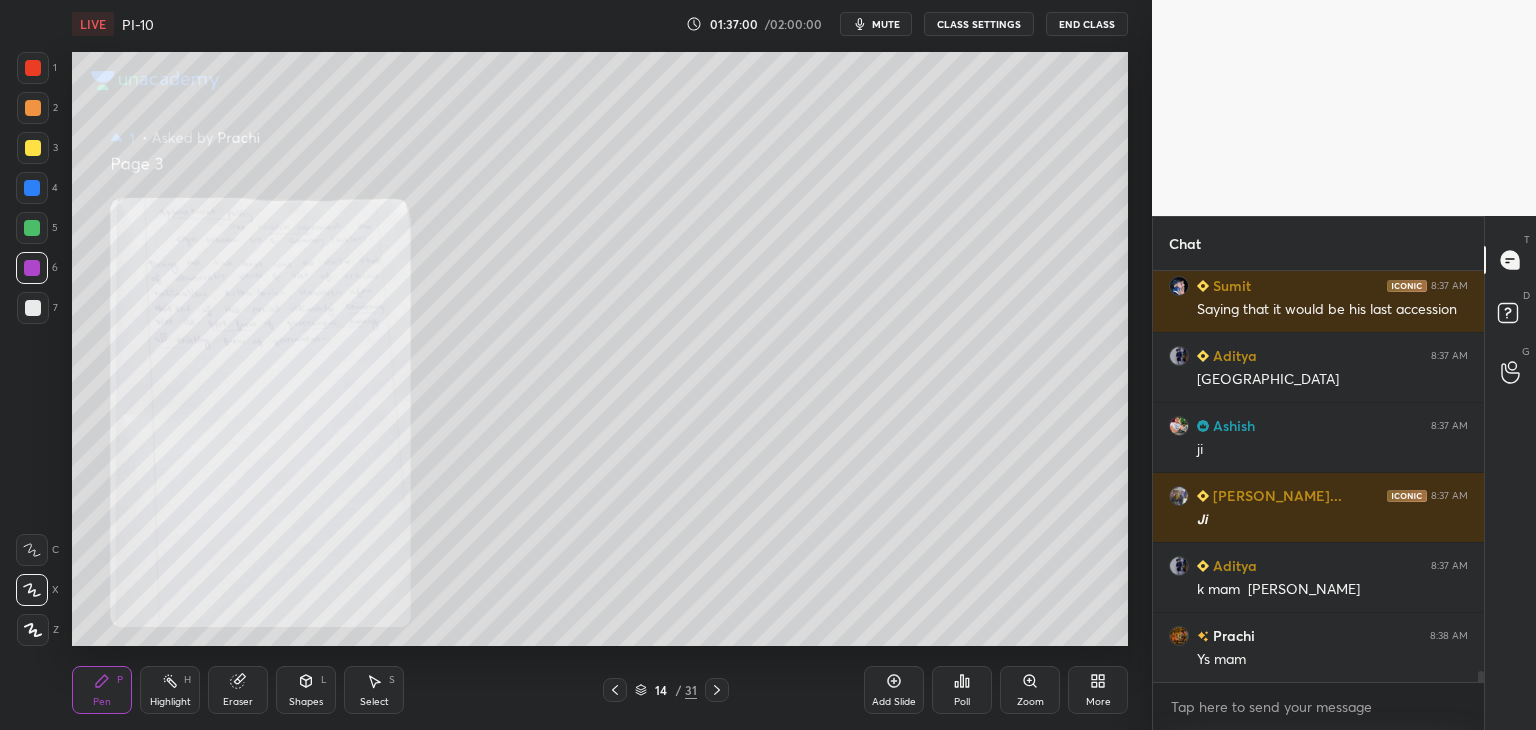 click 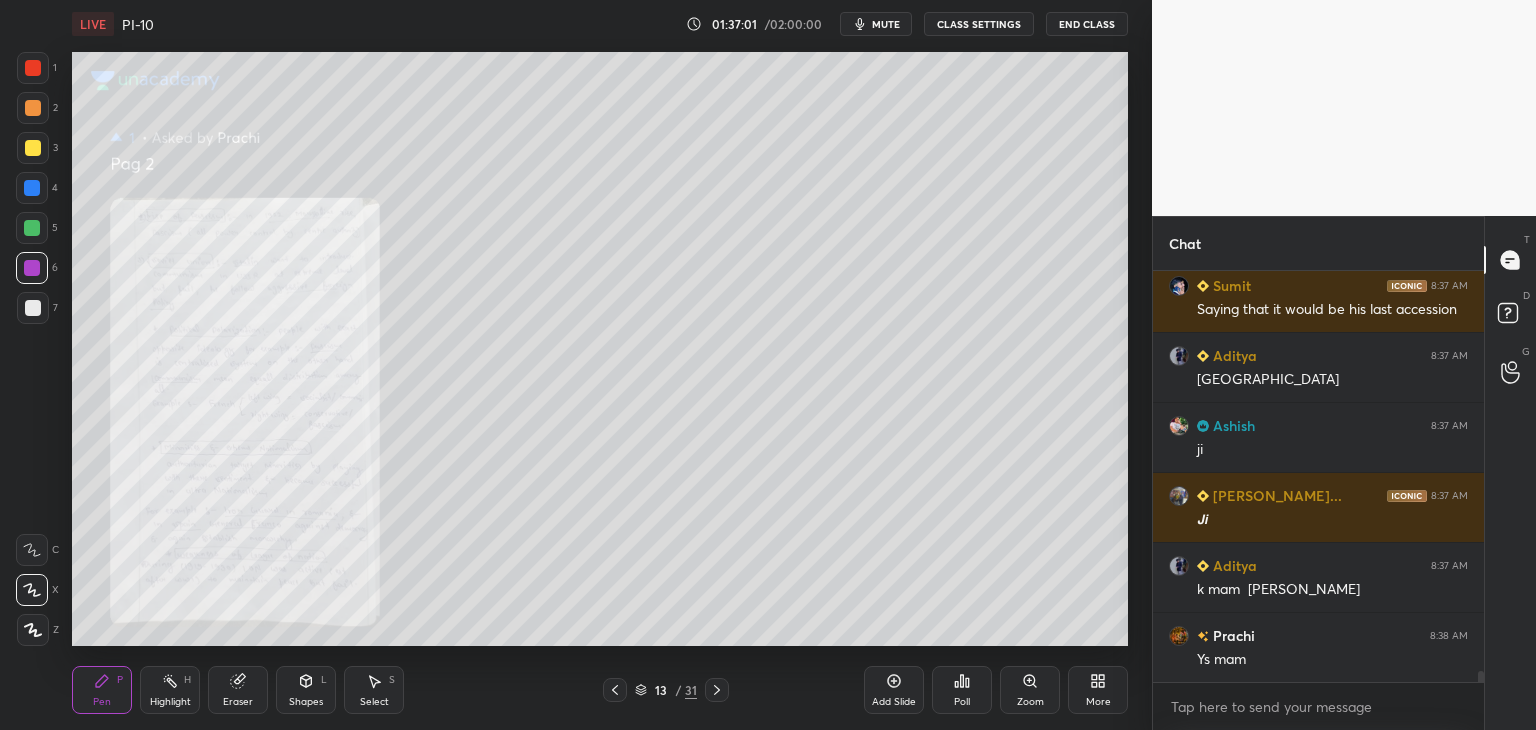 click 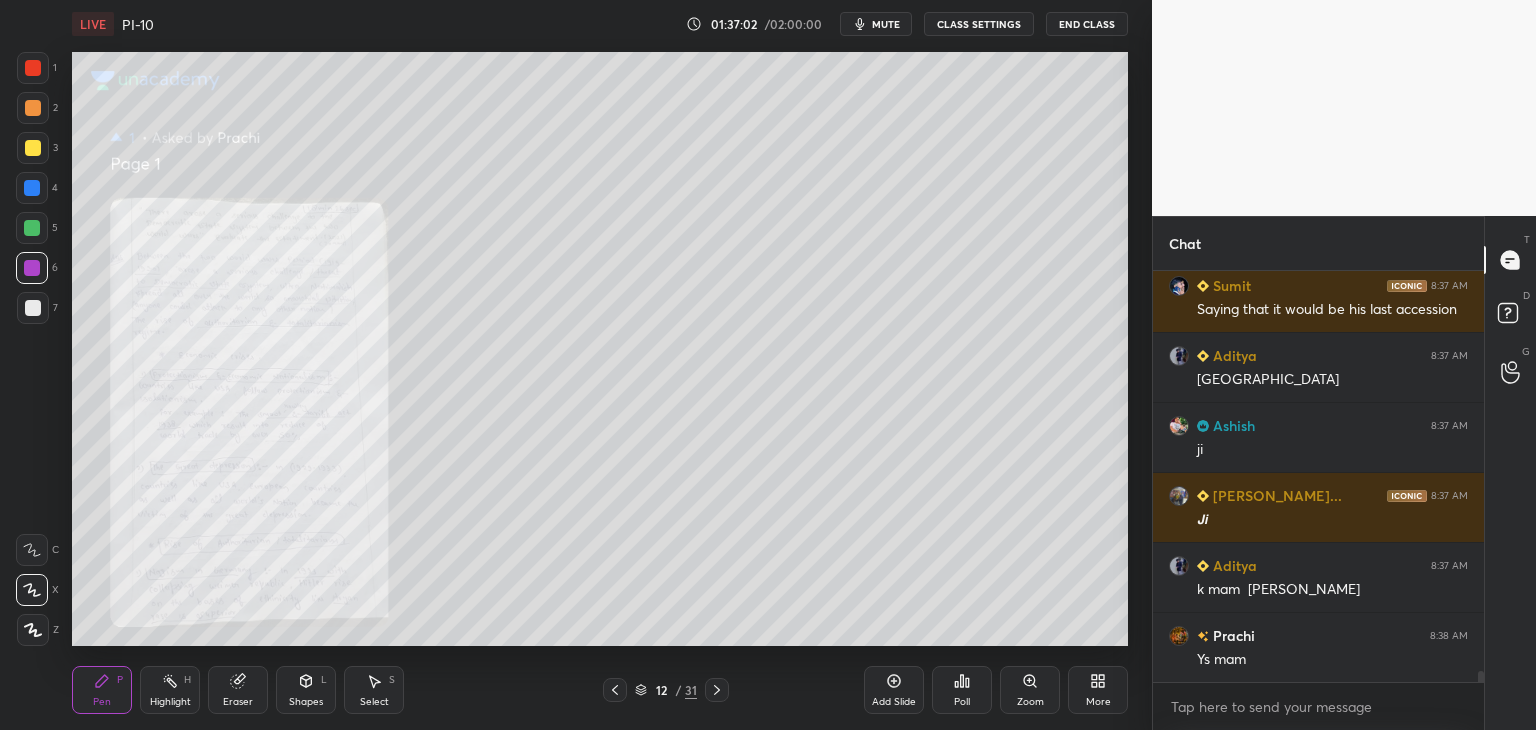 scroll, scrollTop: 14538, scrollLeft: 0, axis: vertical 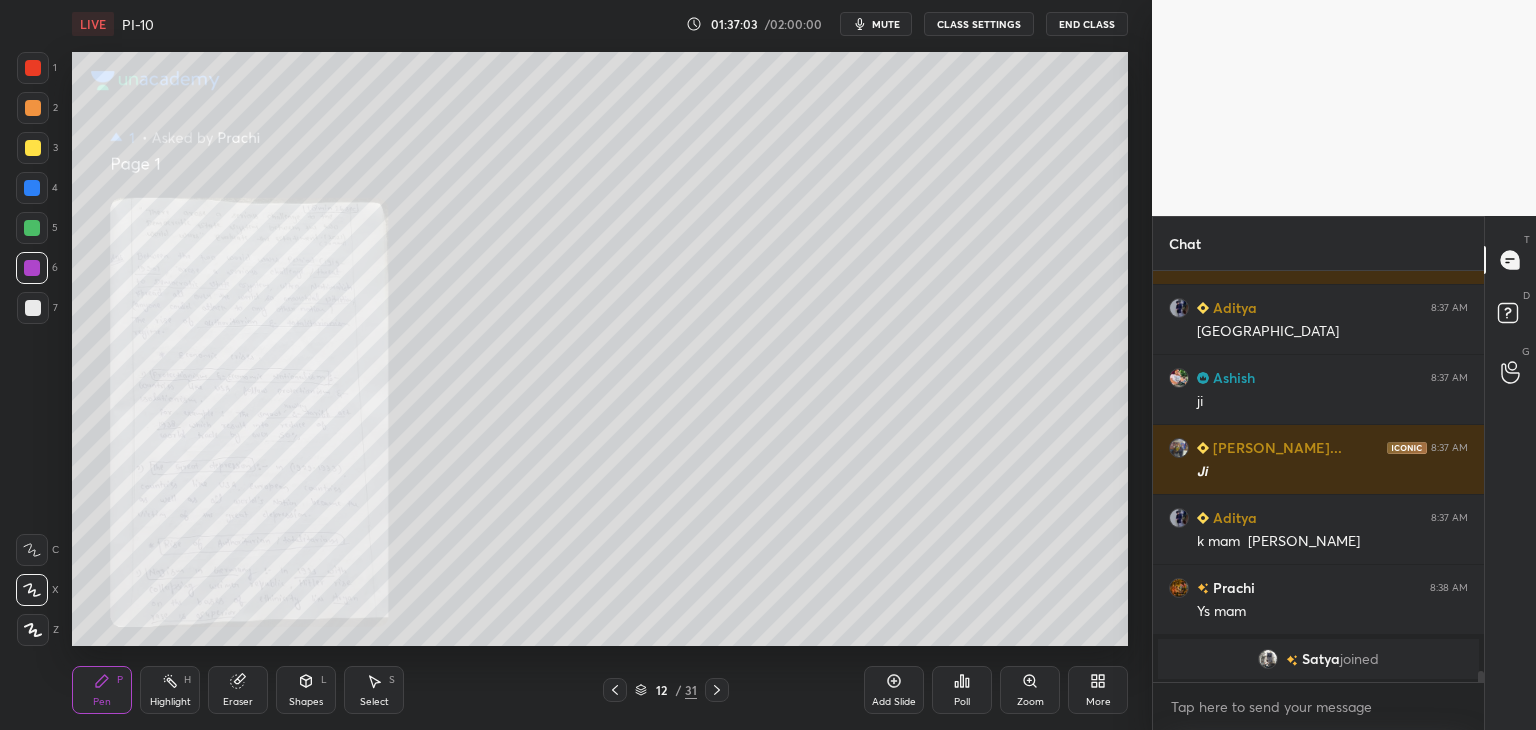 click 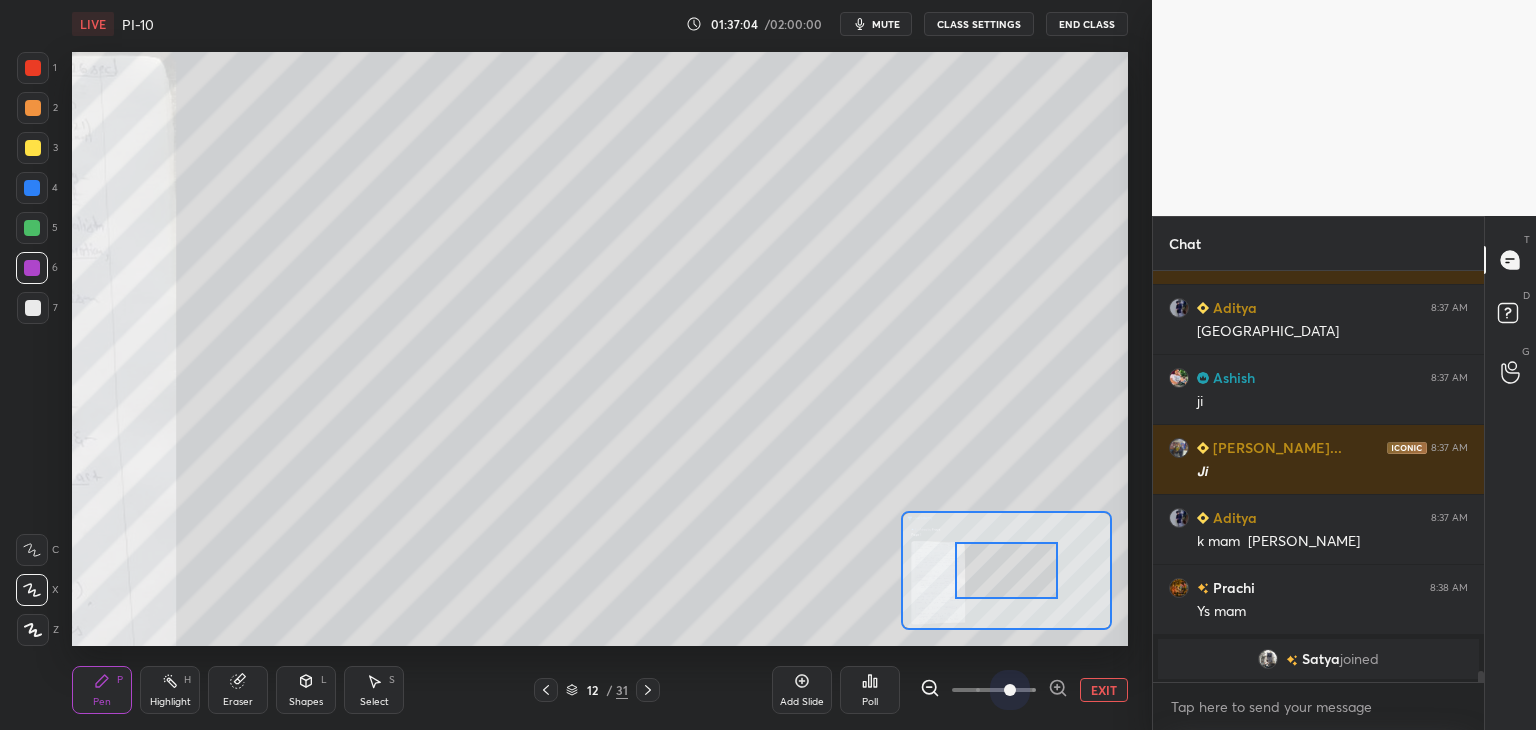 click at bounding box center (994, 690) 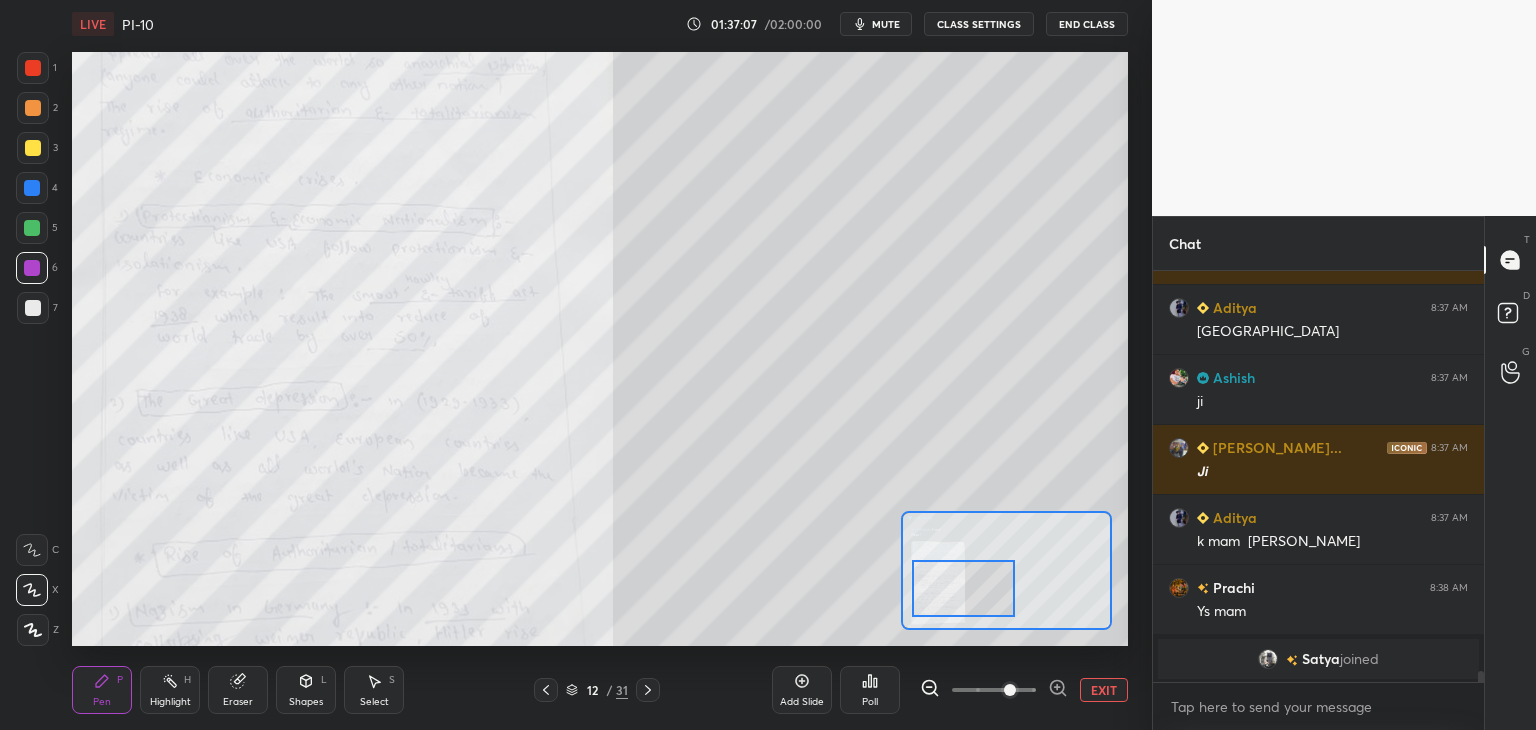 drag, startPoint x: 1015, startPoint y: 588, endPoint x: 976, endPoint y: 578, distance: 40.261642 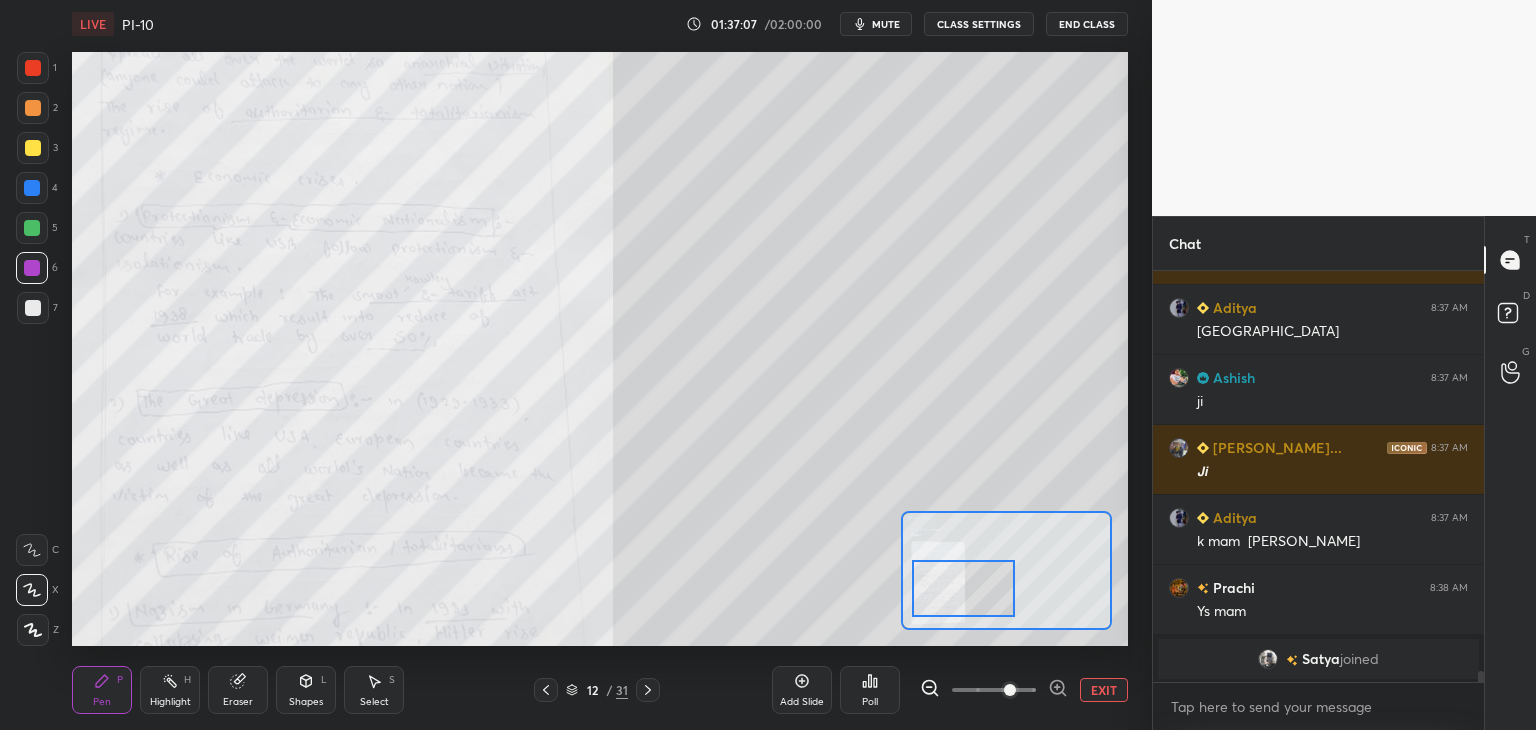 click at bounding box center [964, 588] 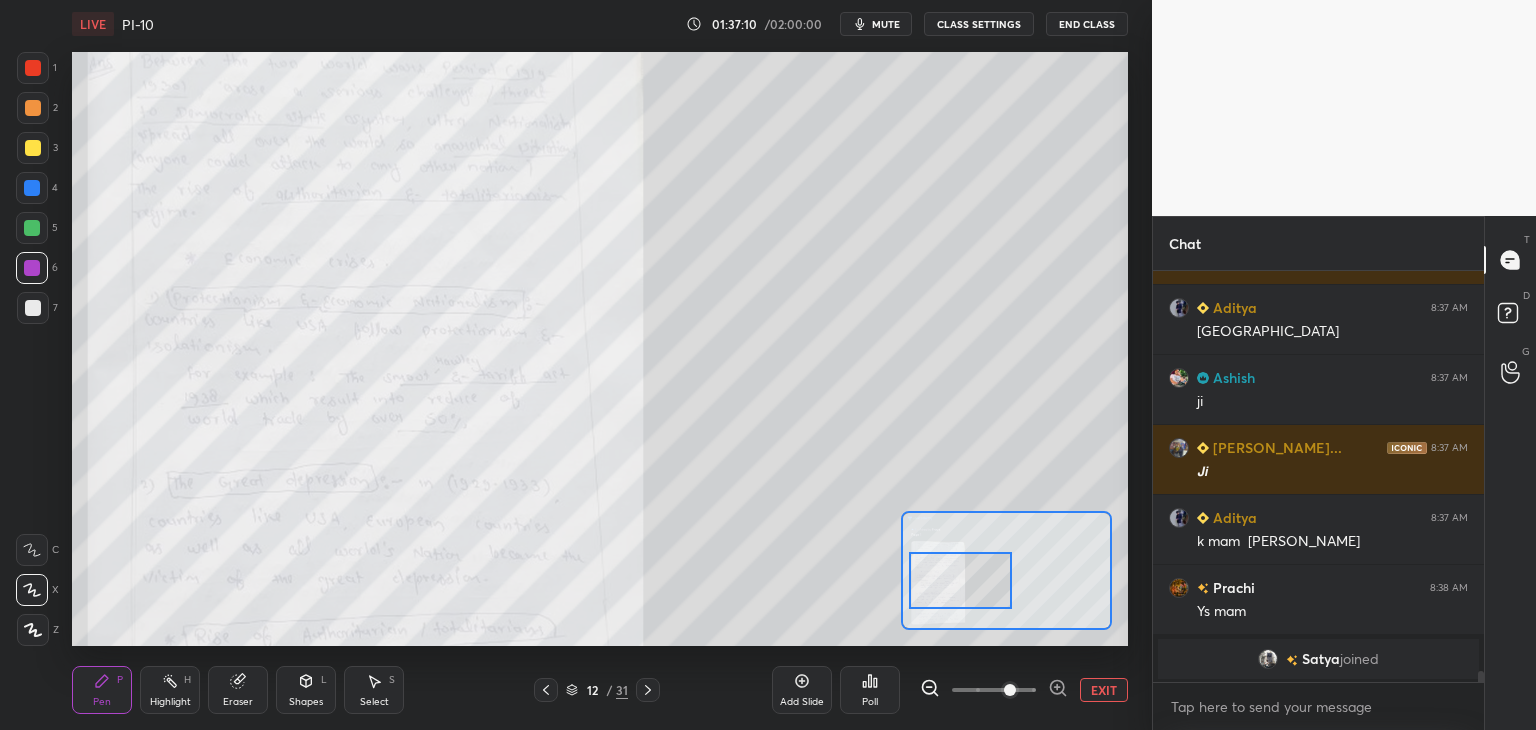 click on "EXIT" at bounding box center (1104, 690) 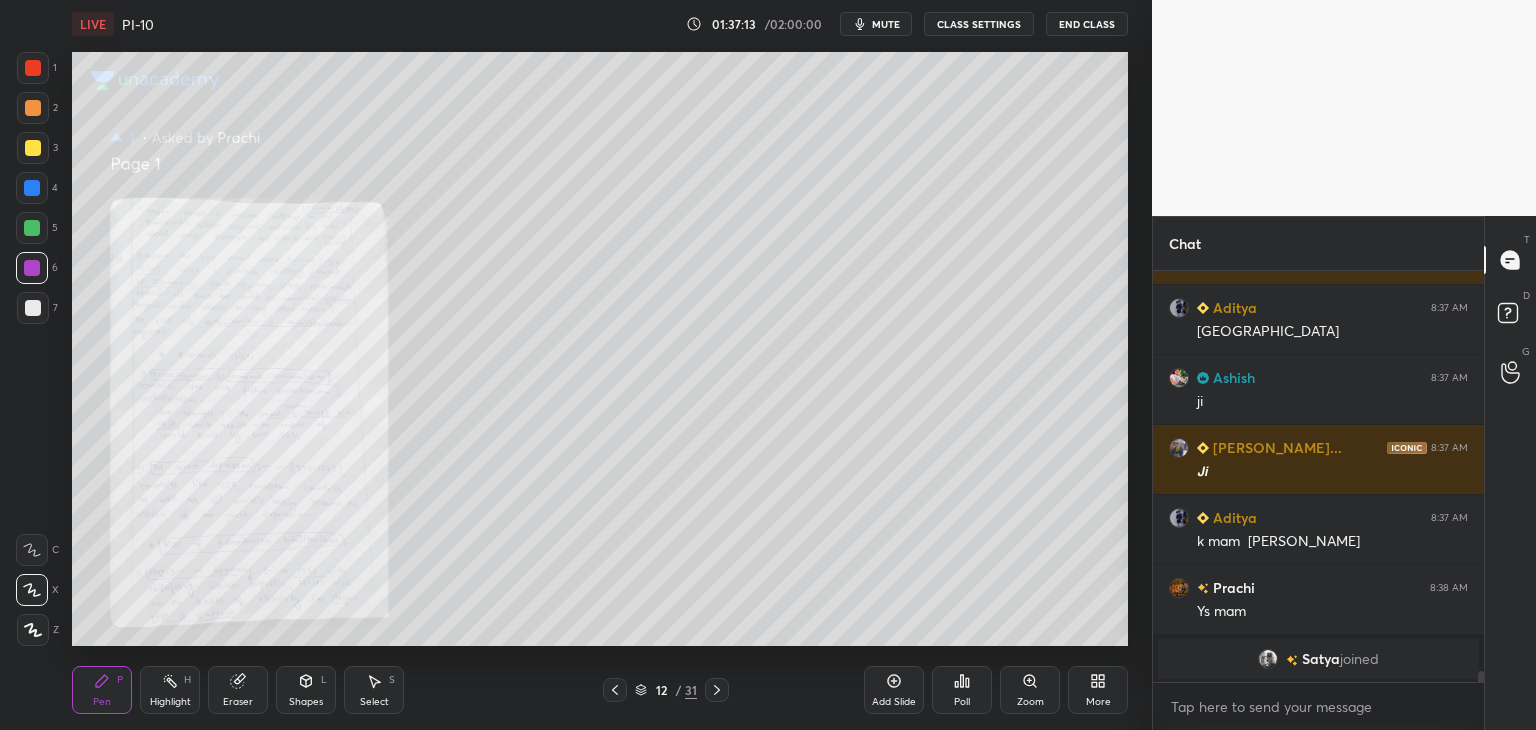 click at bounding box center (33, 68) 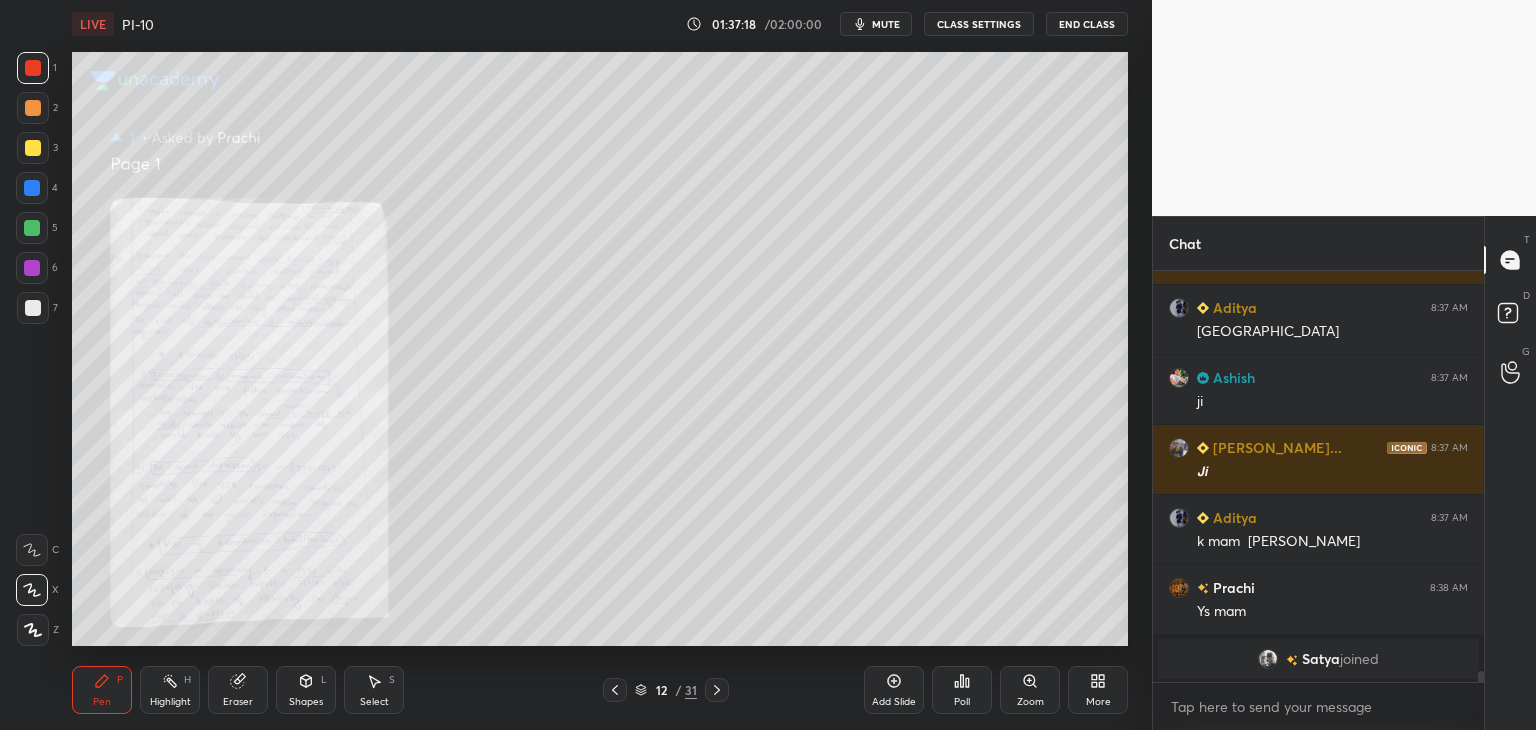 scroll, scrollTop: 13788, scrollLeft: 0, axis: vertical 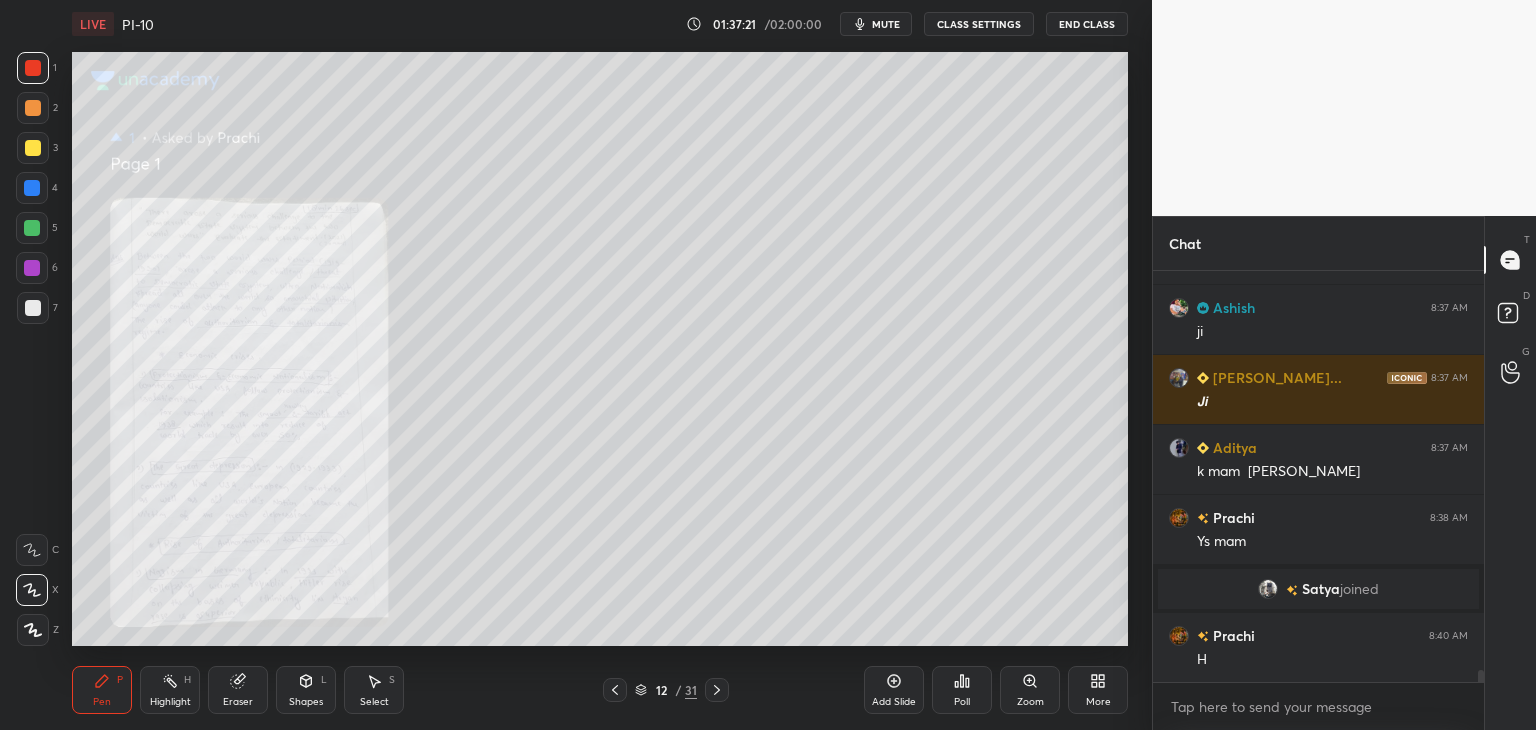 click 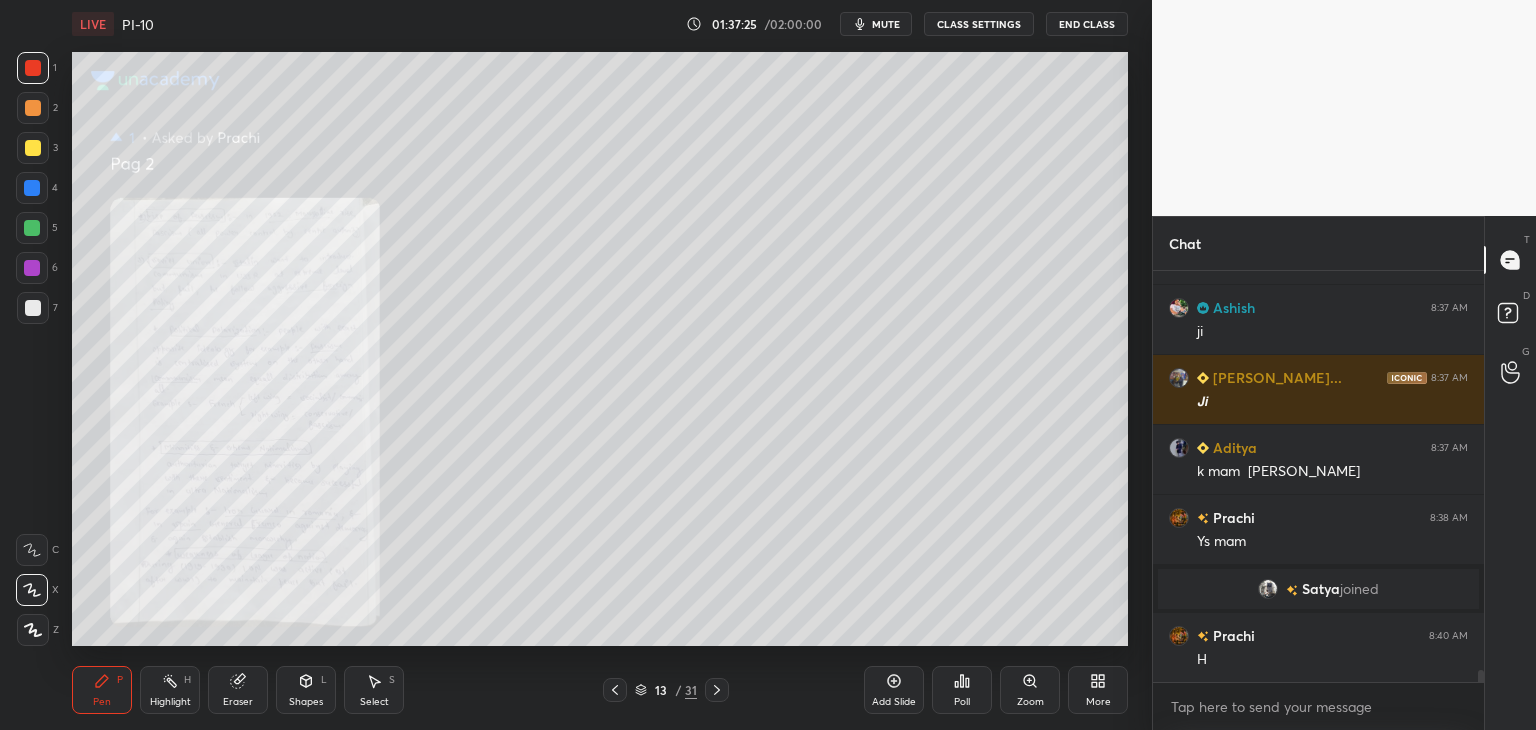 click 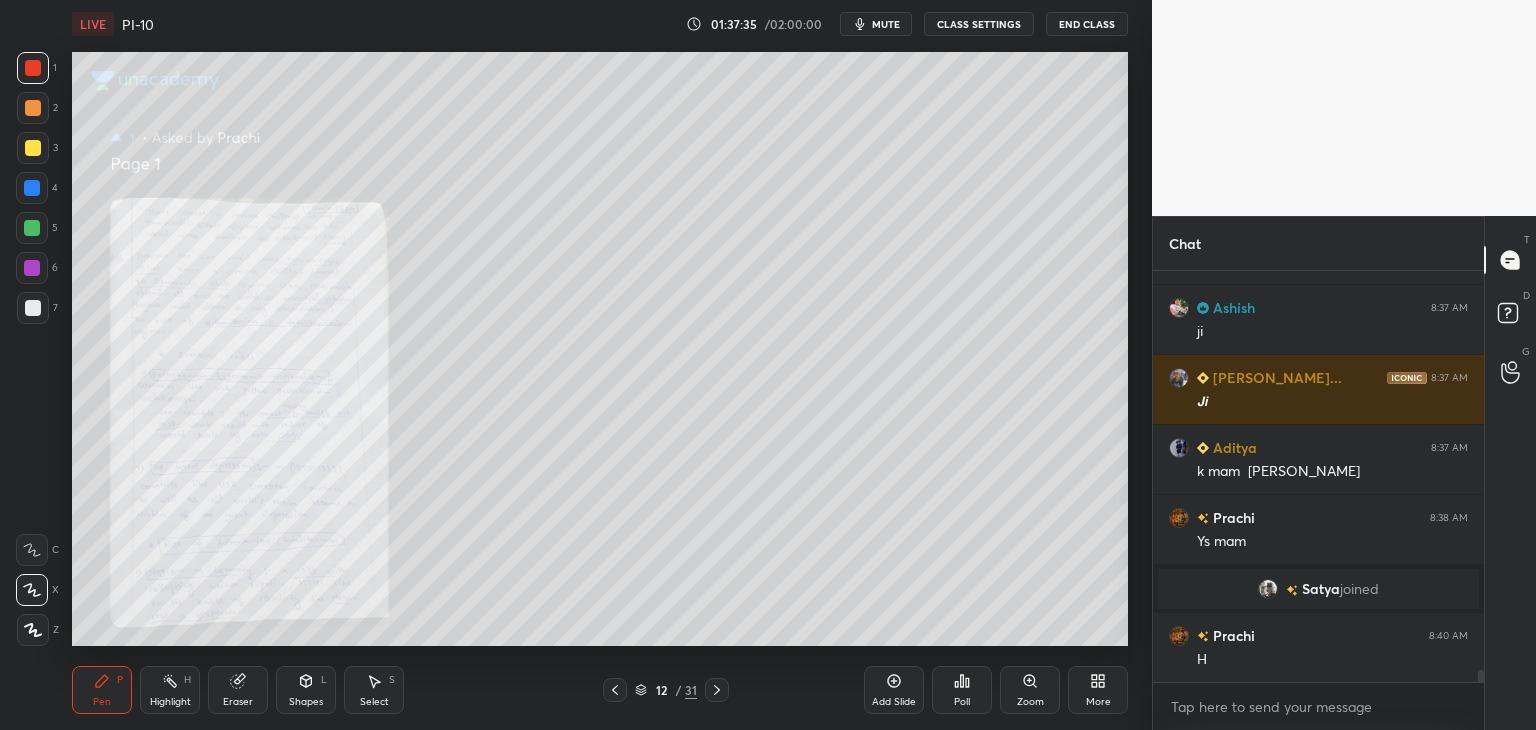 click 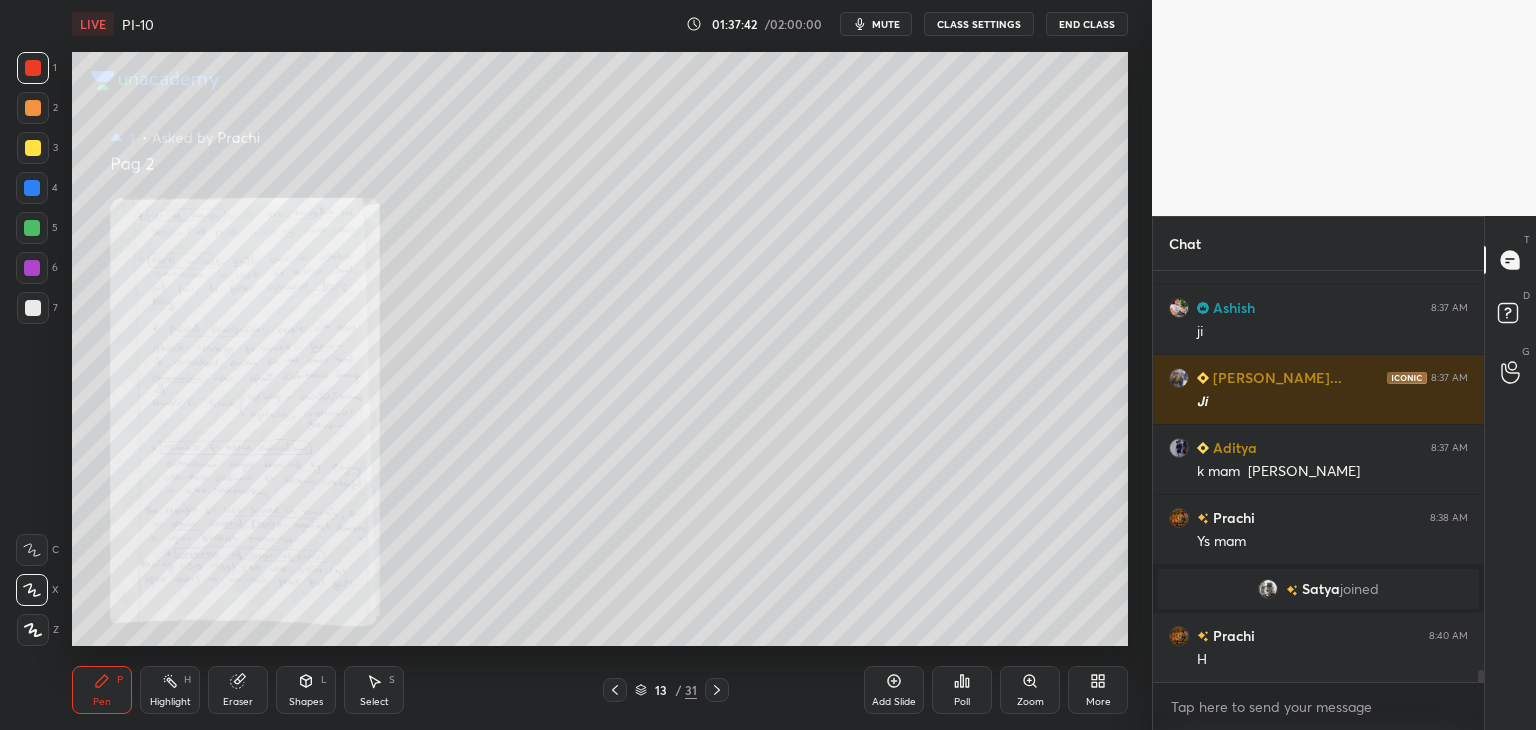 click 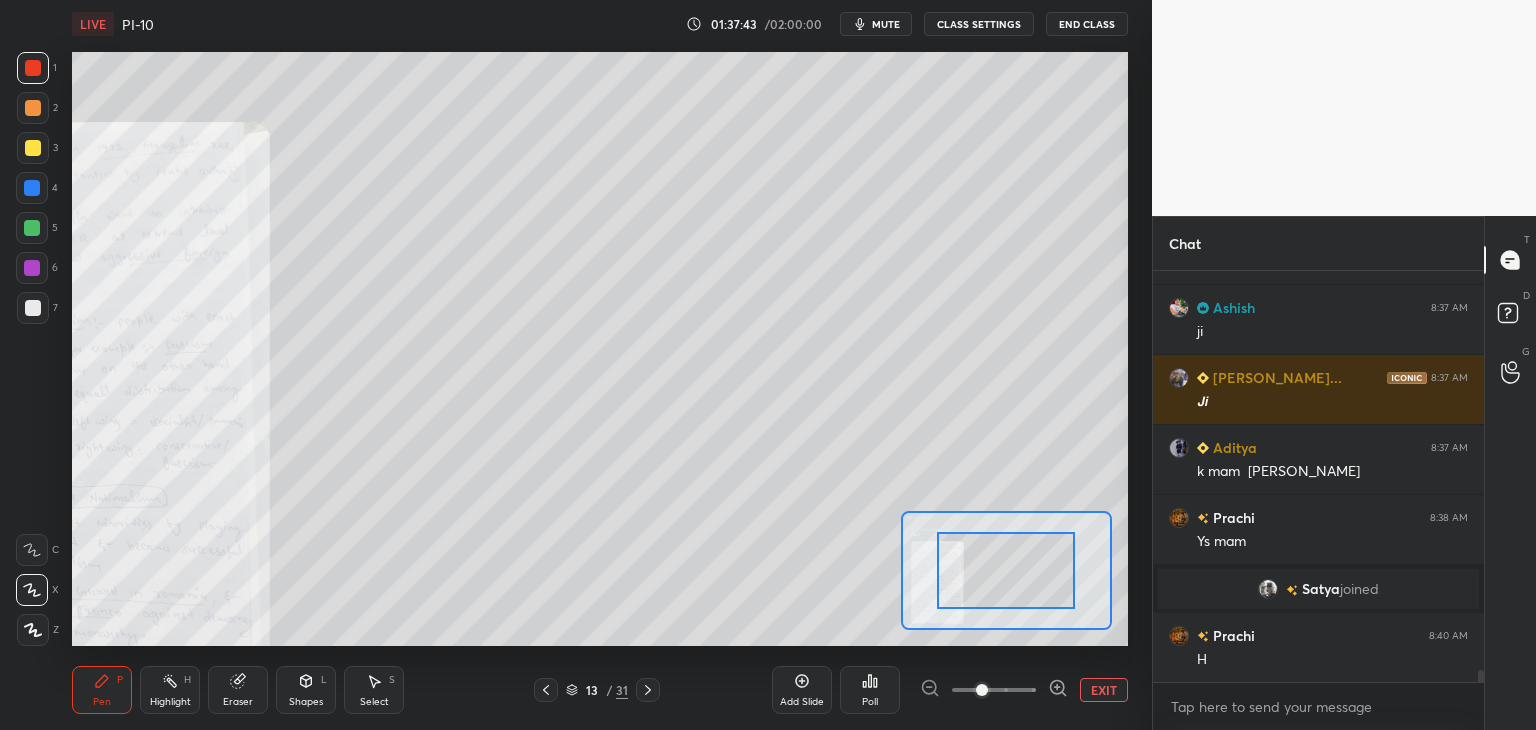 drag, startPoint x: 1024, startPoint y: 687, endPoint x: 1025, endPoint y: 653, distance: 34.0147 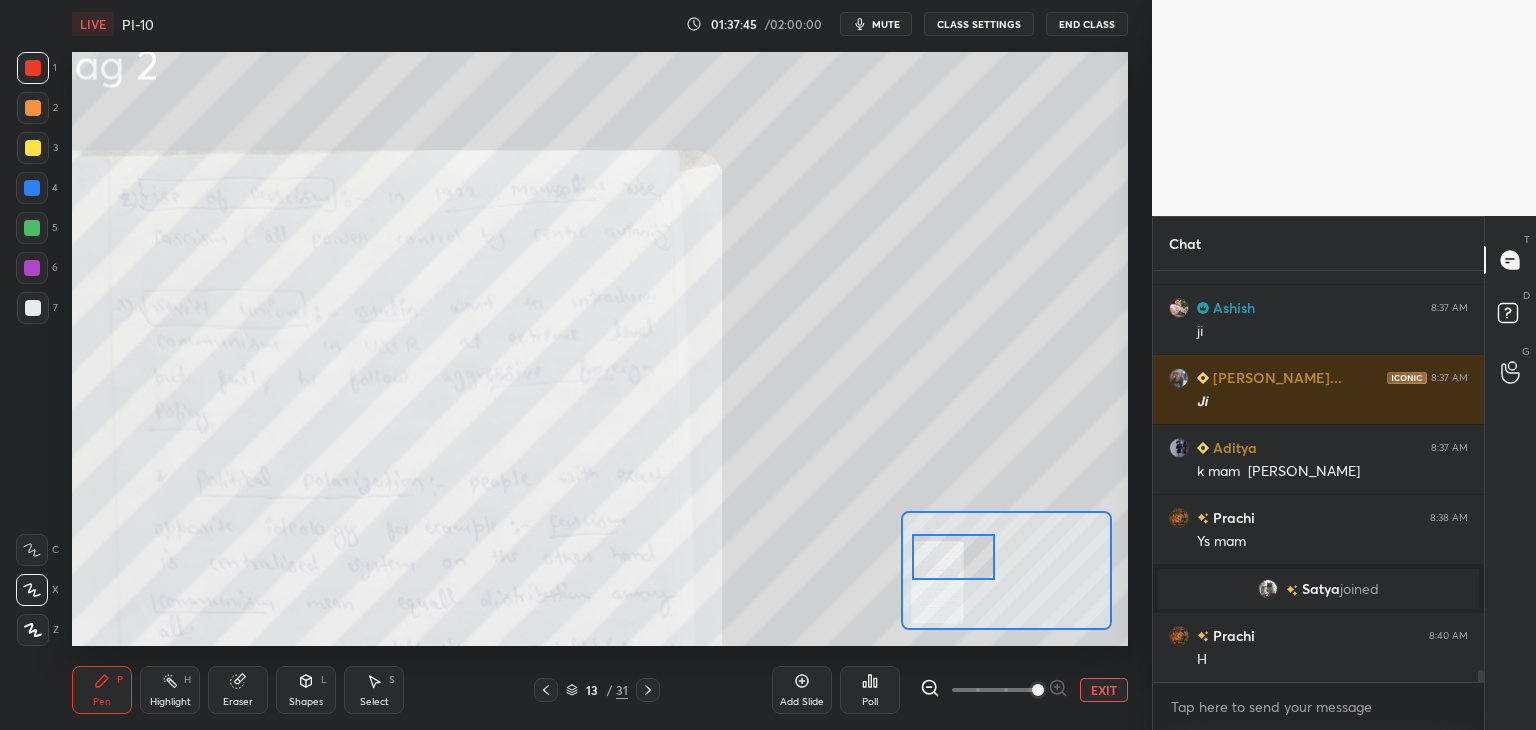drag, startPoint x: 1026, startPoint y: 563, endPoint x: 963, endPoint y: 549, distance: 64.53681 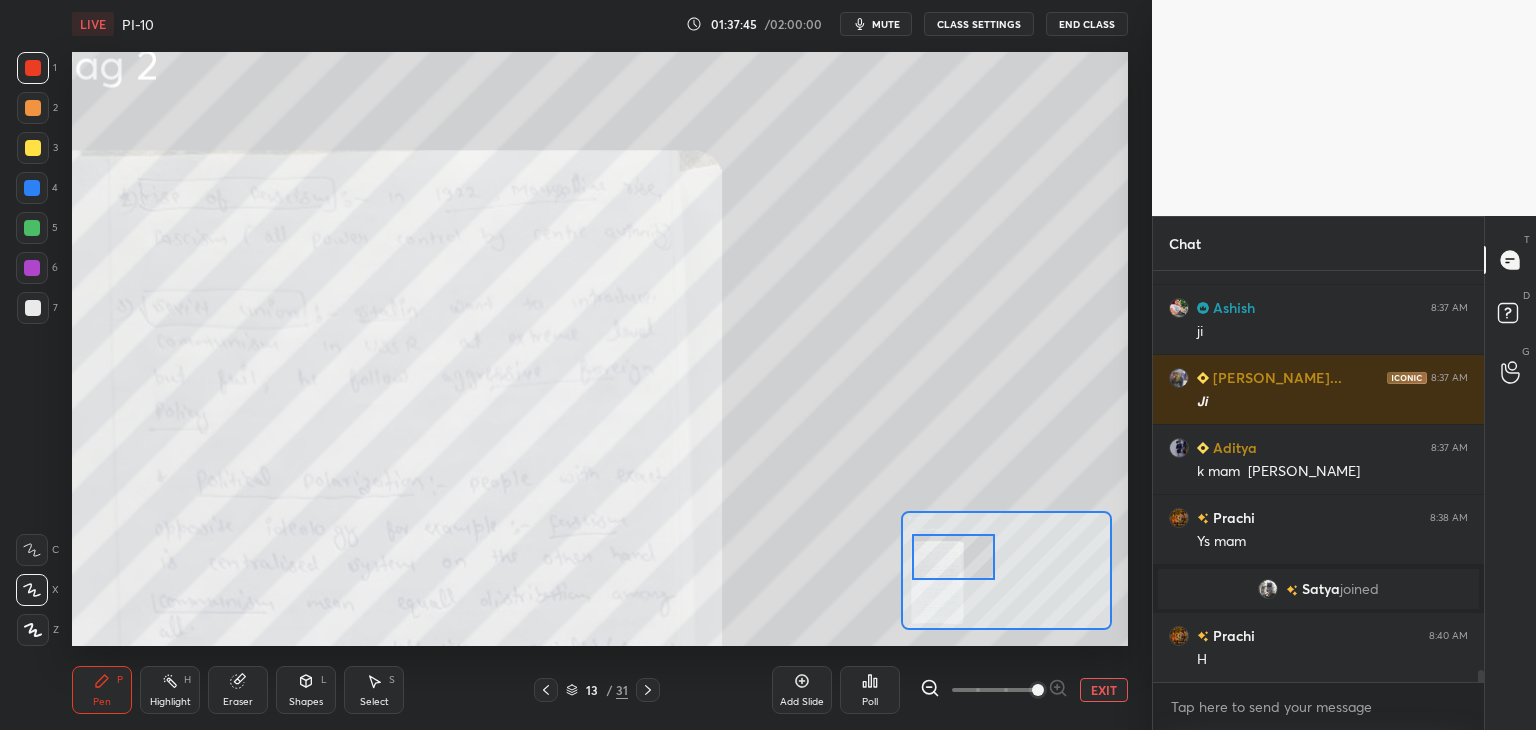click at bounding box center (953, 557) 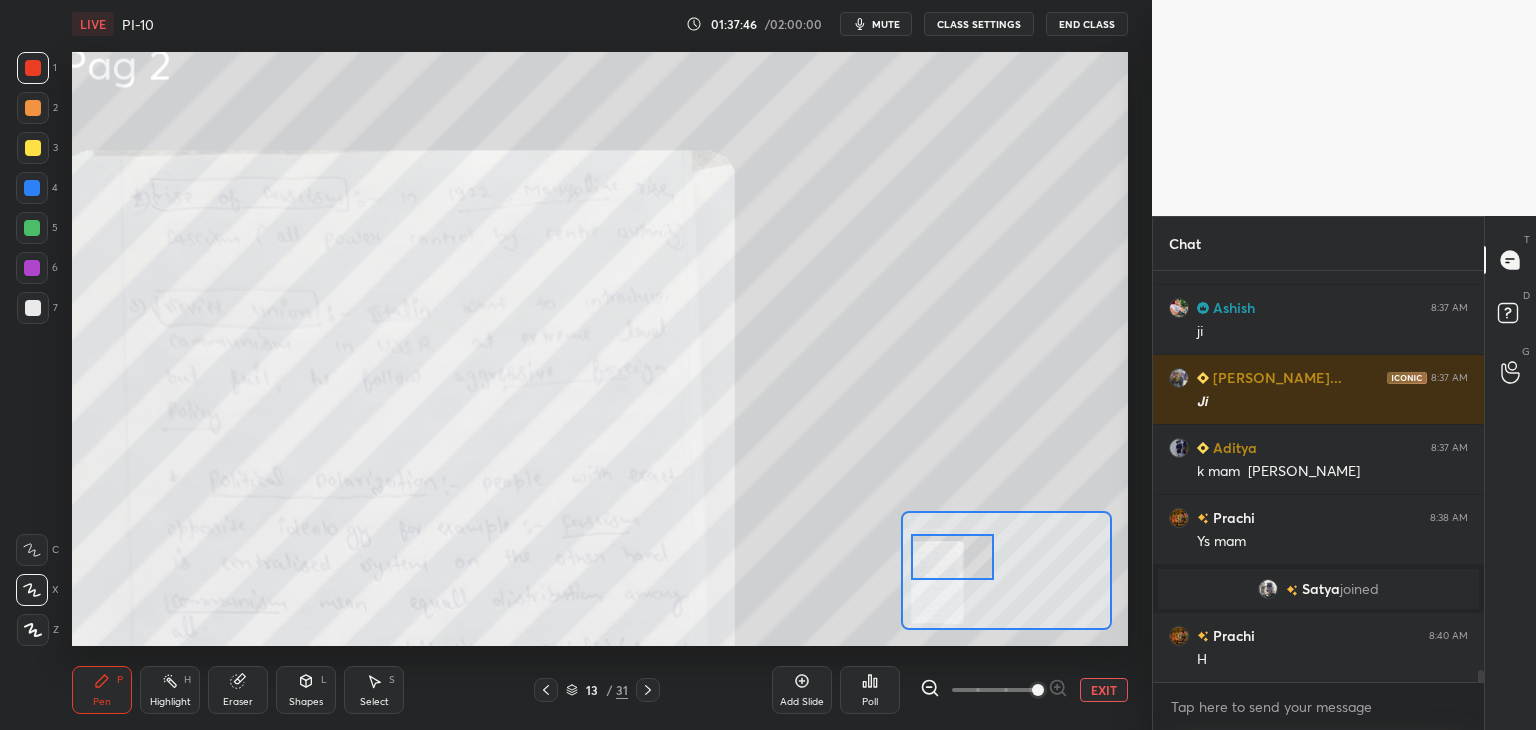 click on "EXIT" at bounding box center [1104, 690] 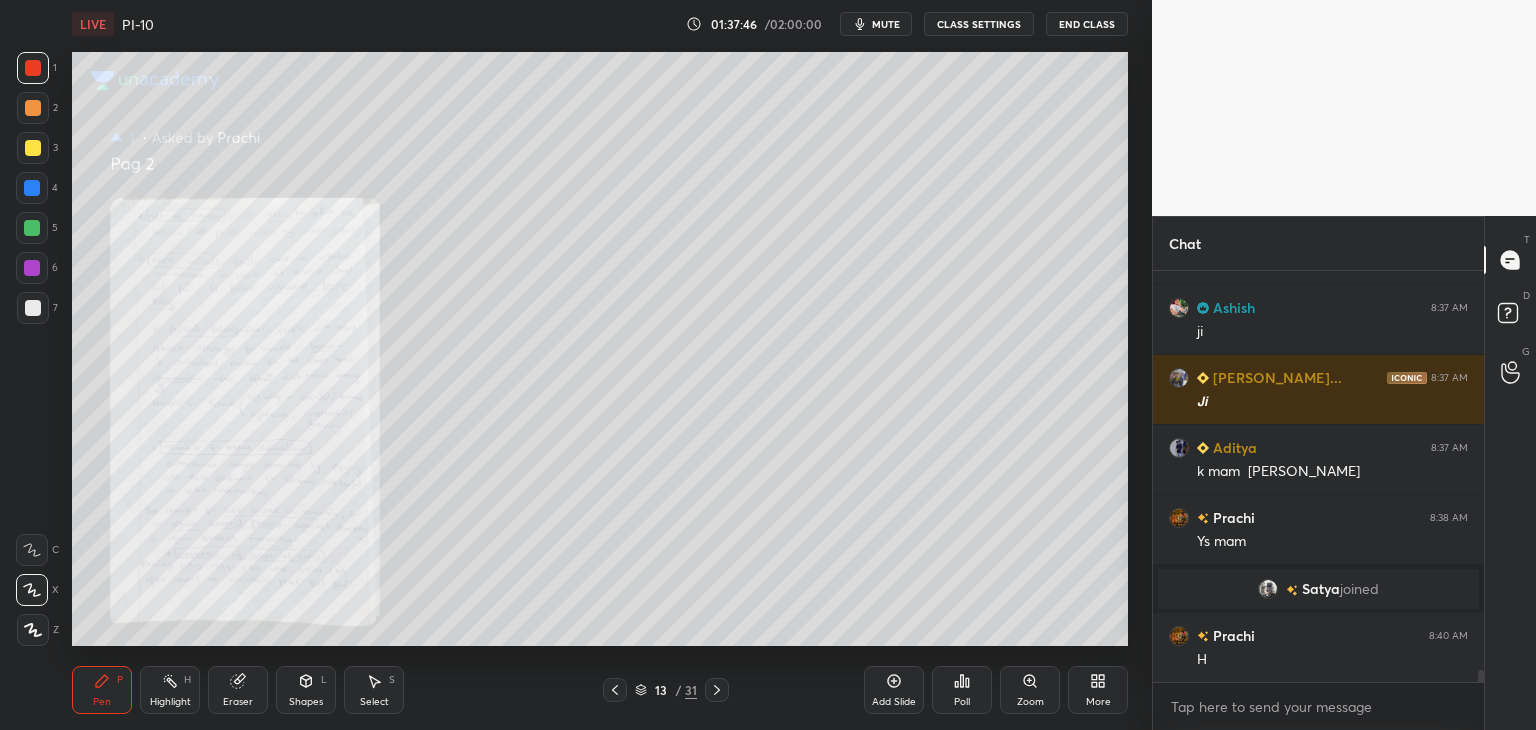 click 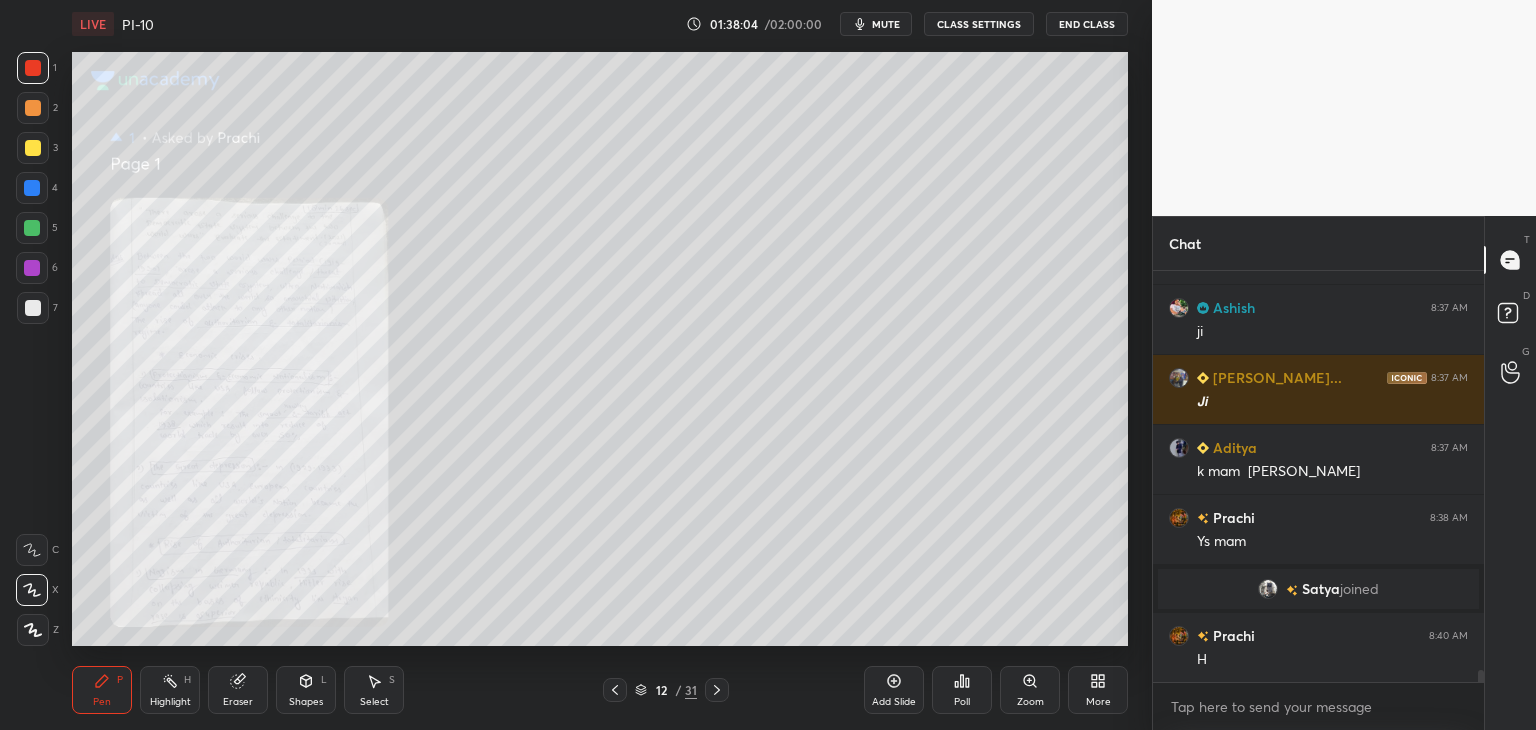 click at bounding box center (32, 188) 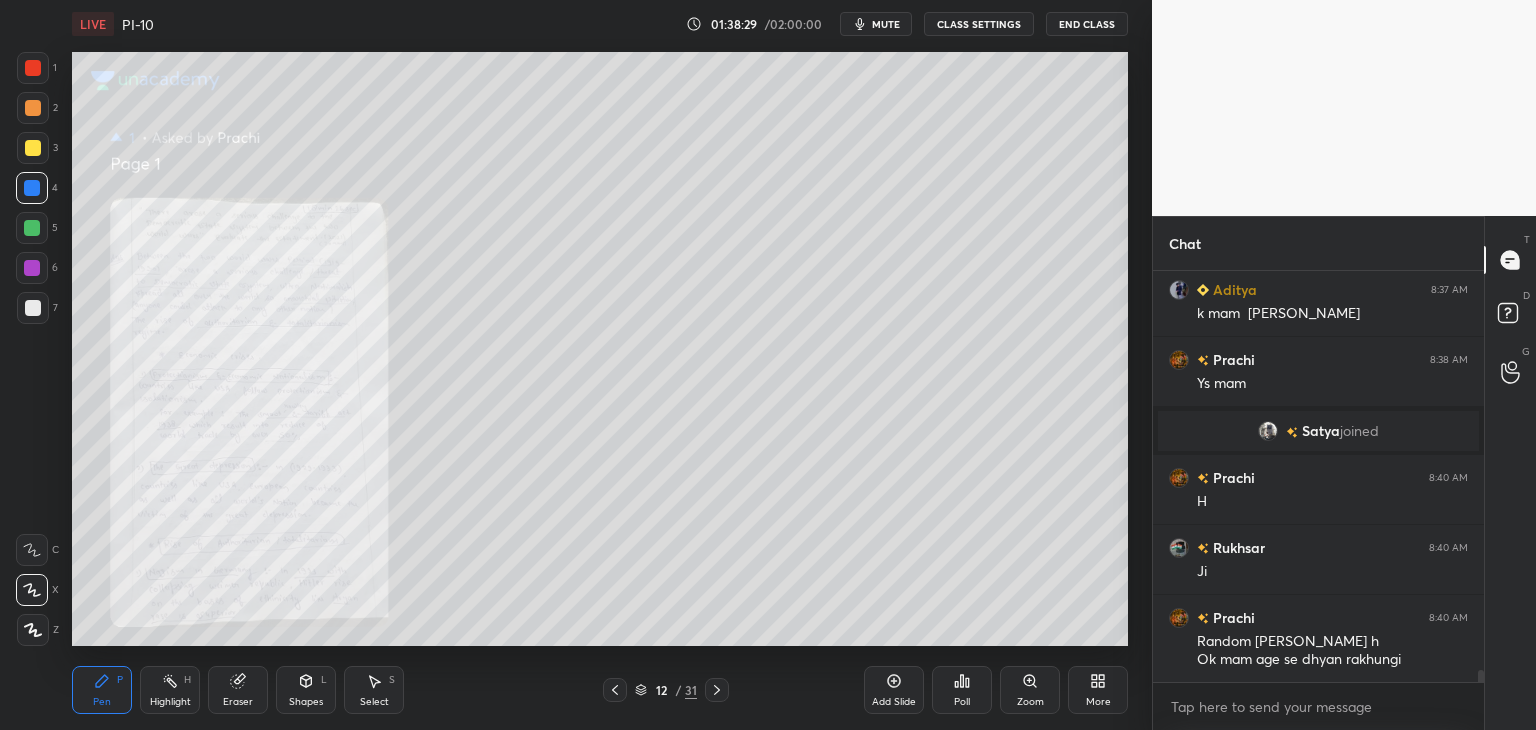 scroll, scrollTop: 14016, scrollLeft: 0, axis: vertical 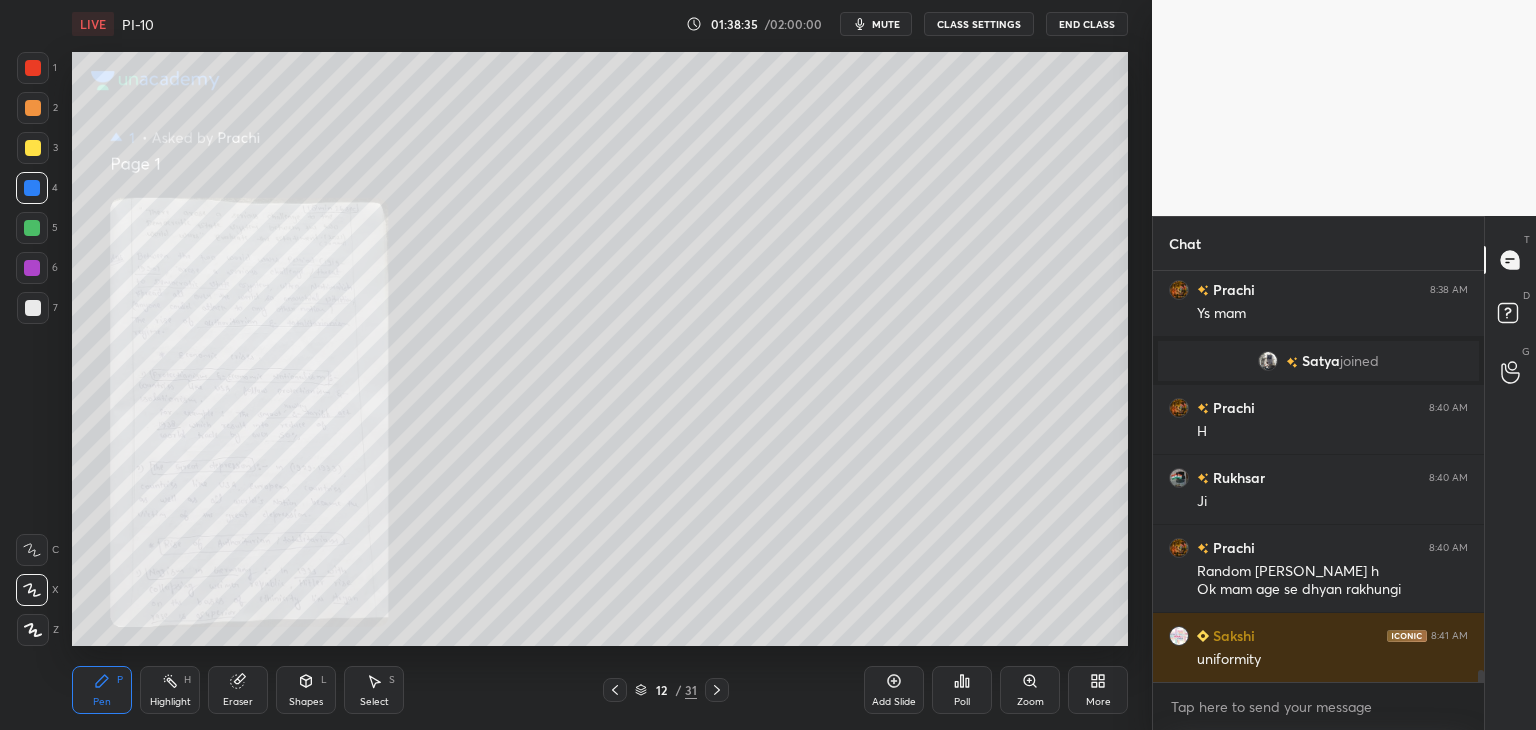 click on "Eraser" at bounding box center (238, 702) 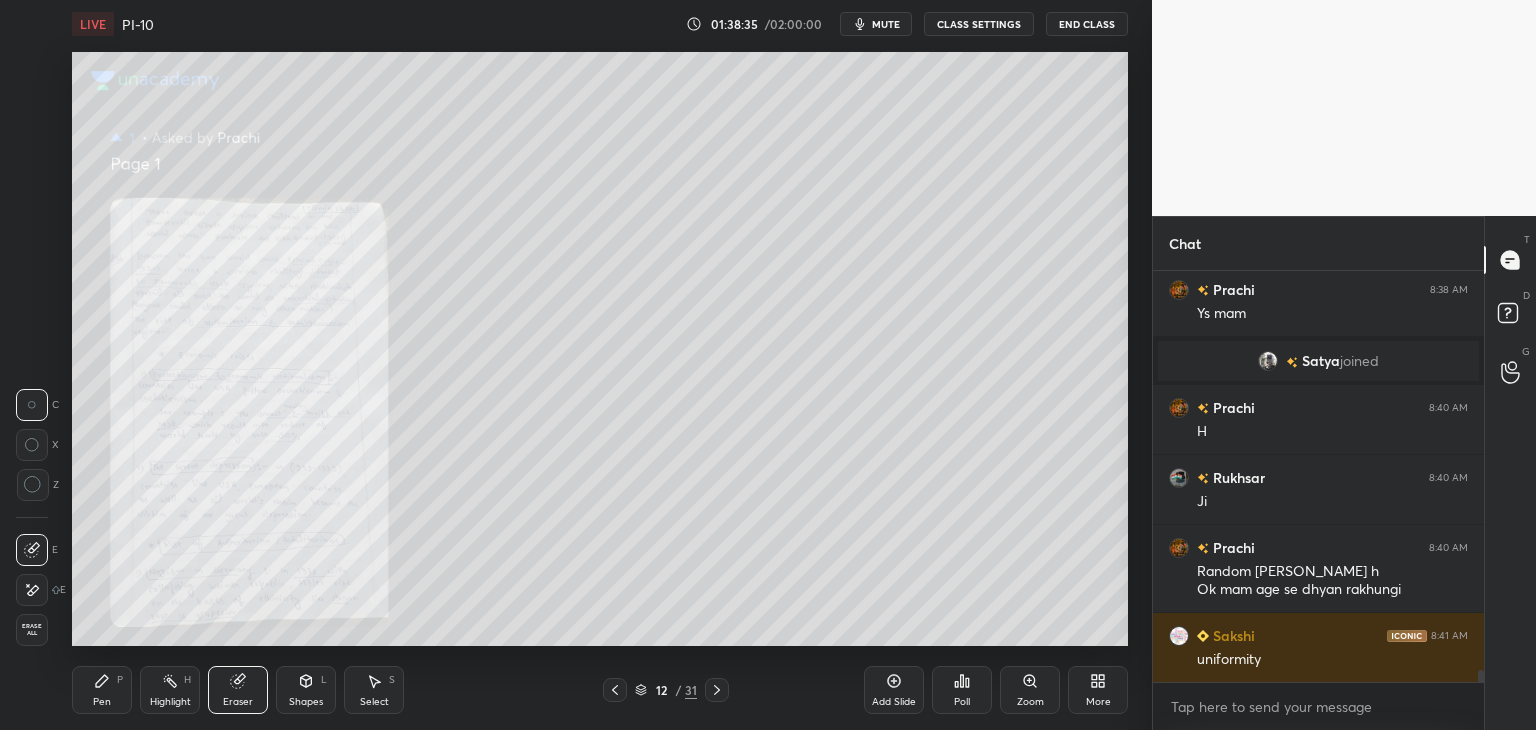 click on "Erase all" at bounding box center [32, 630] 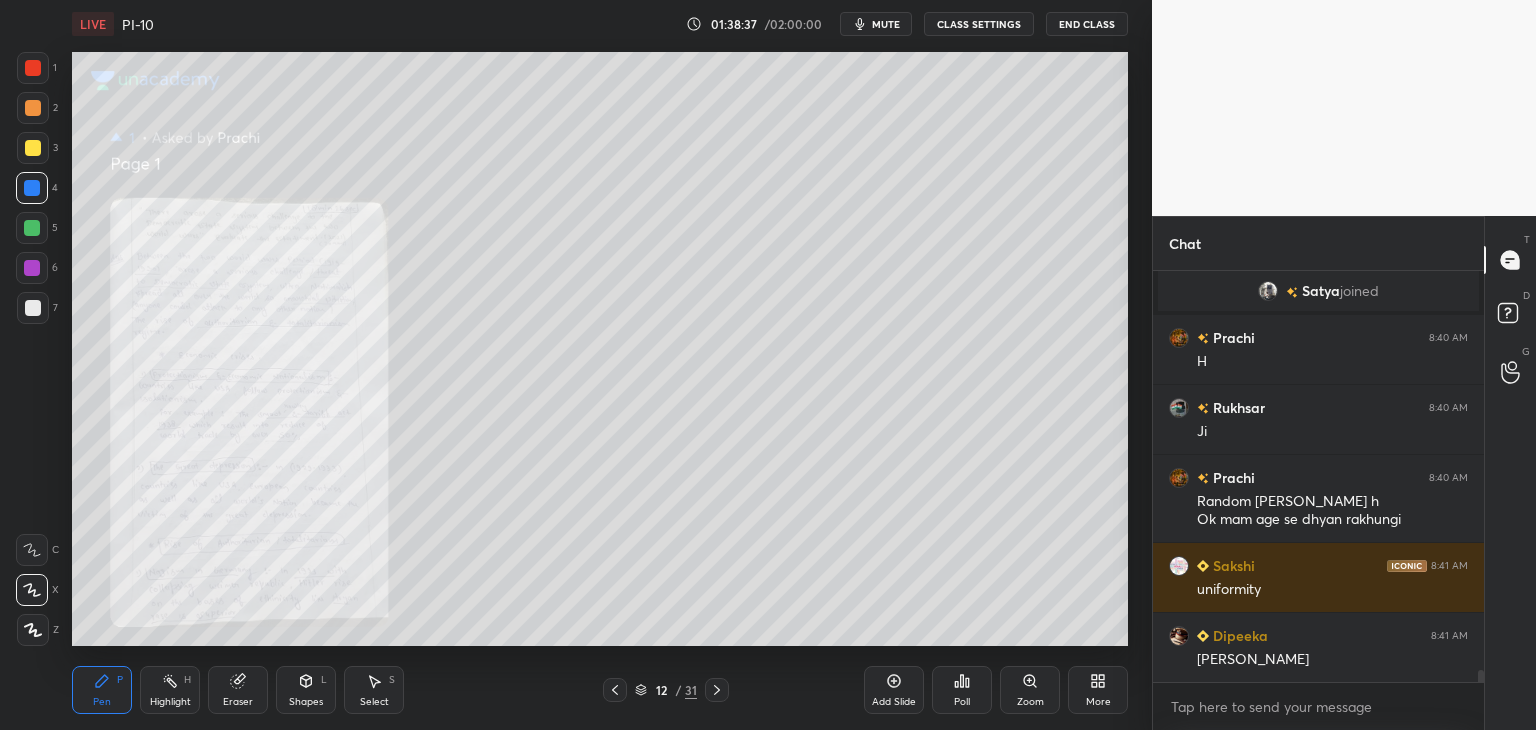 scroll, scrollTop: 14156, scrollLeft: 0, axis: vertical 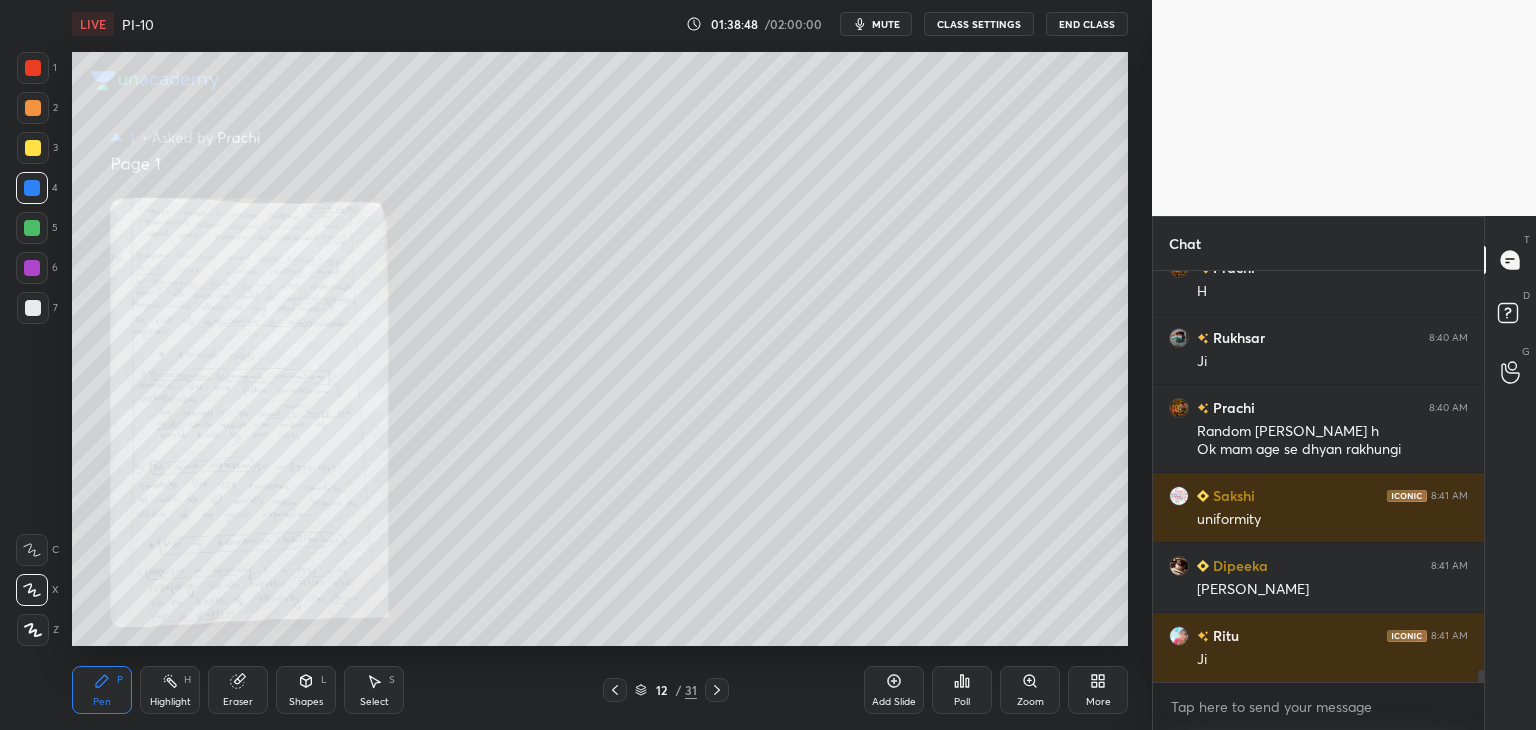 click at bounding box center (717, 690) 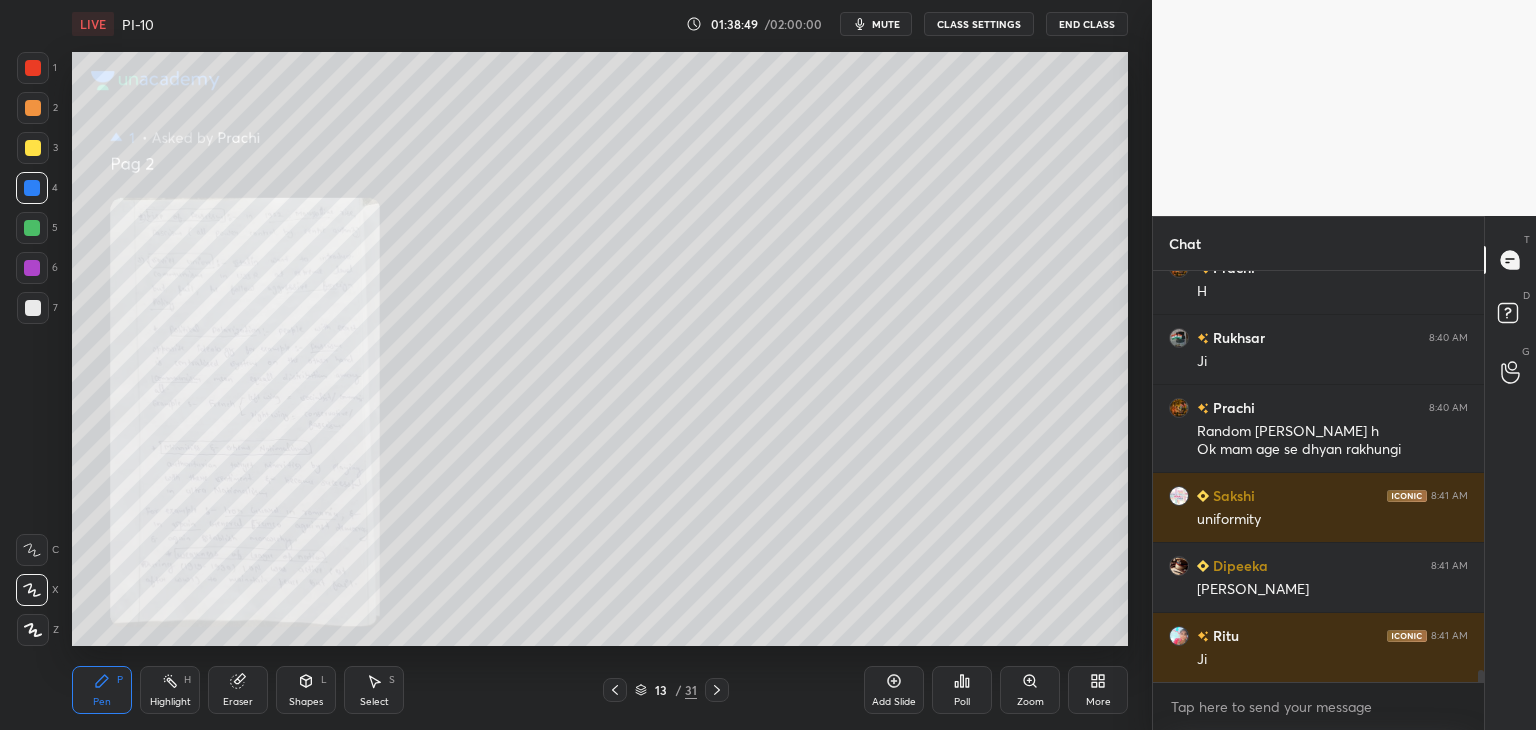 click 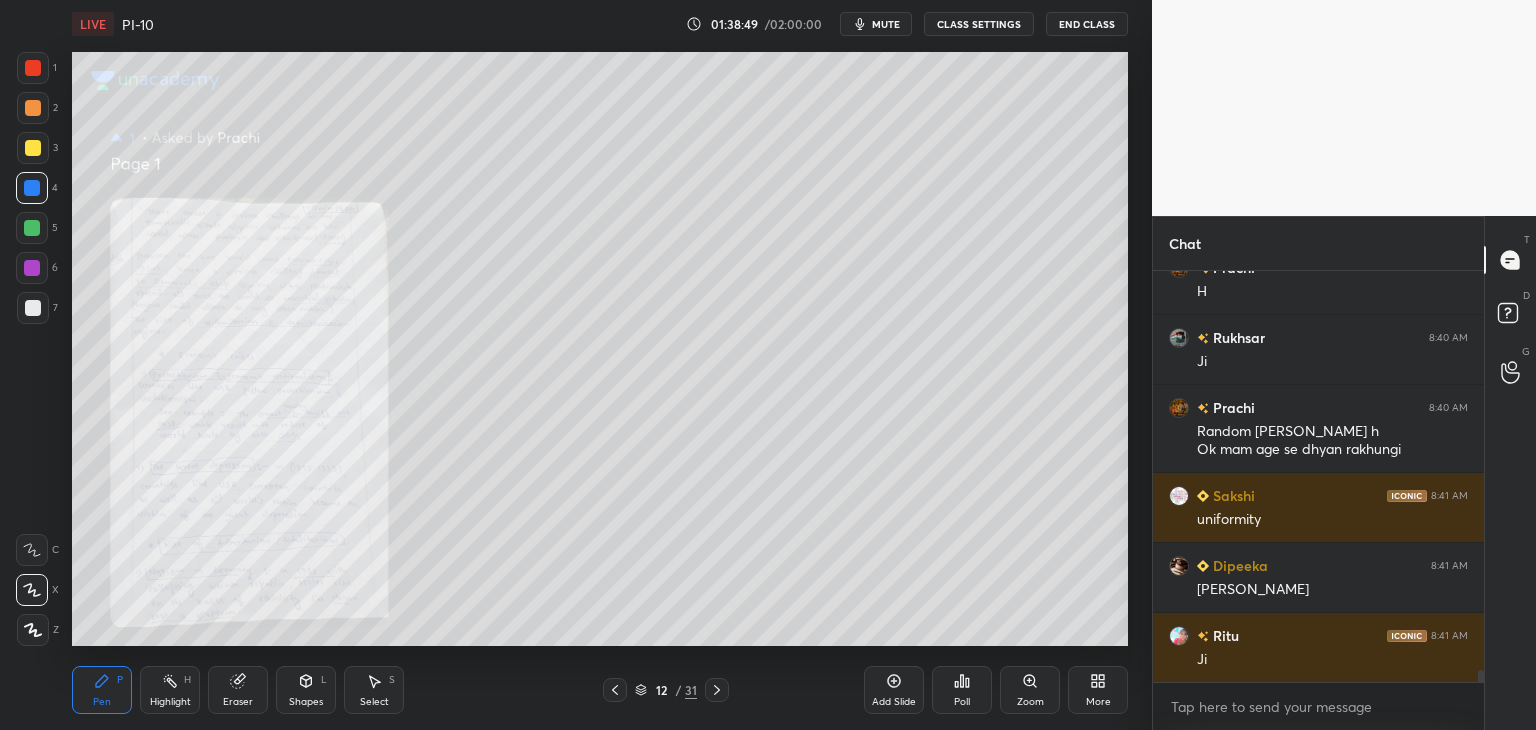 scroll, scrollTop: 14226, scrollLeft: 0, axis: vertical 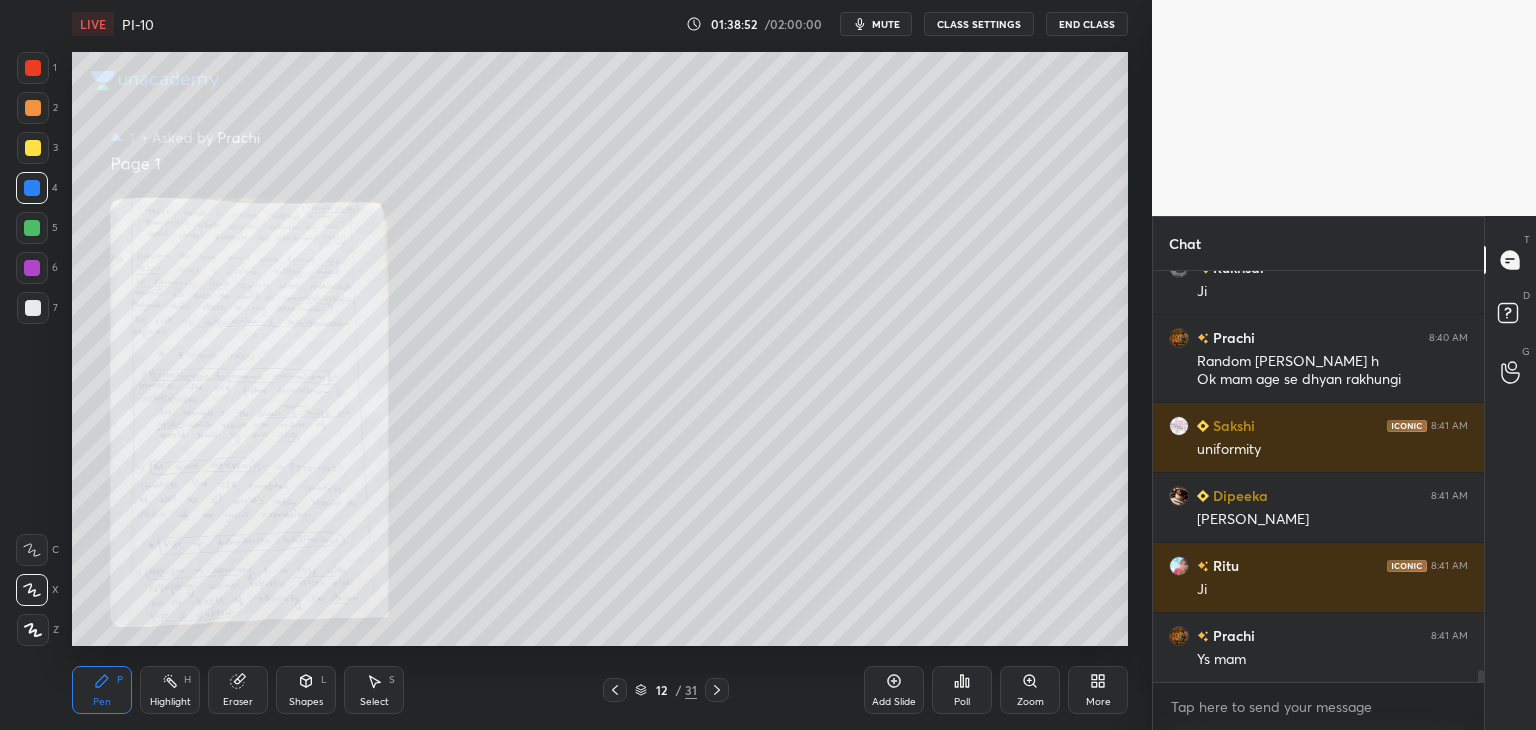 click 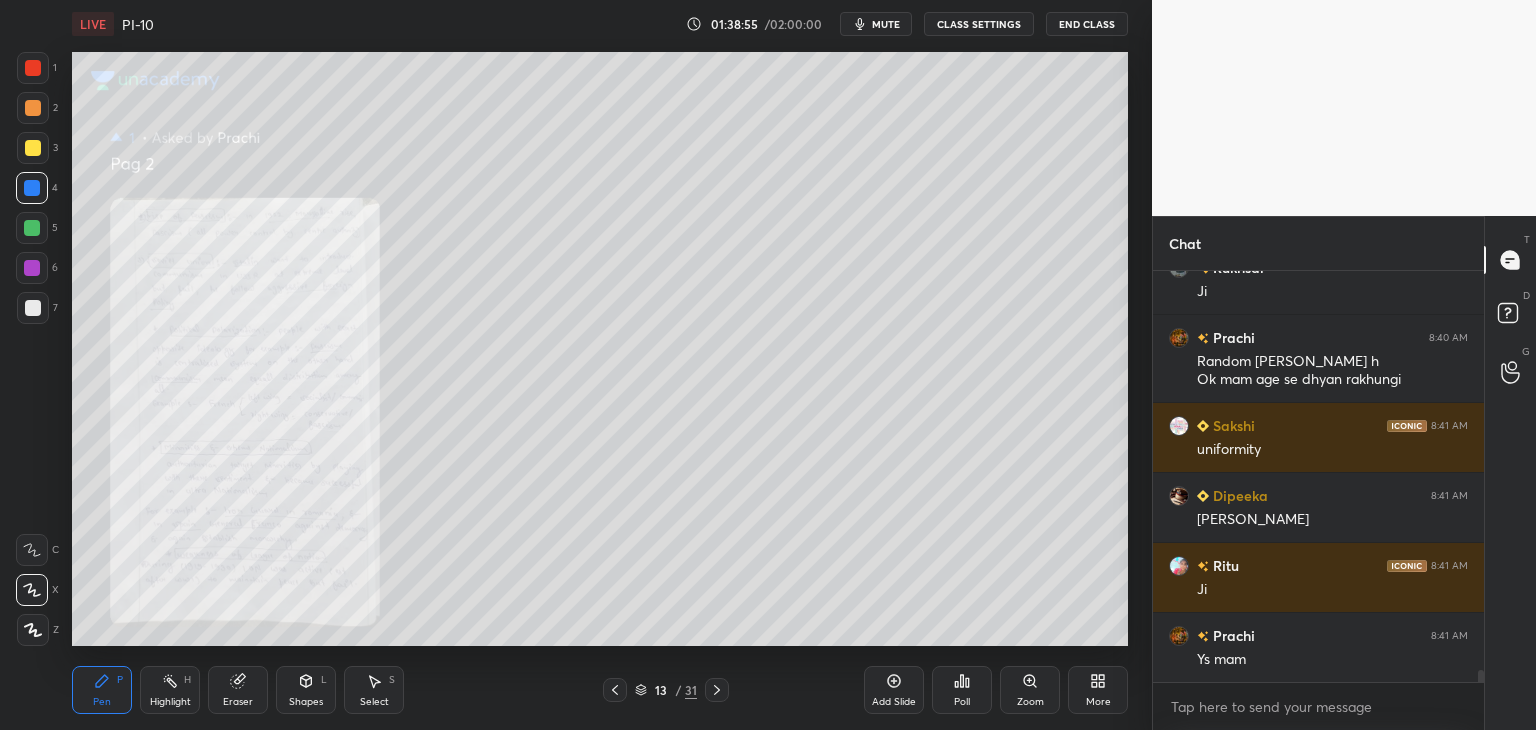click 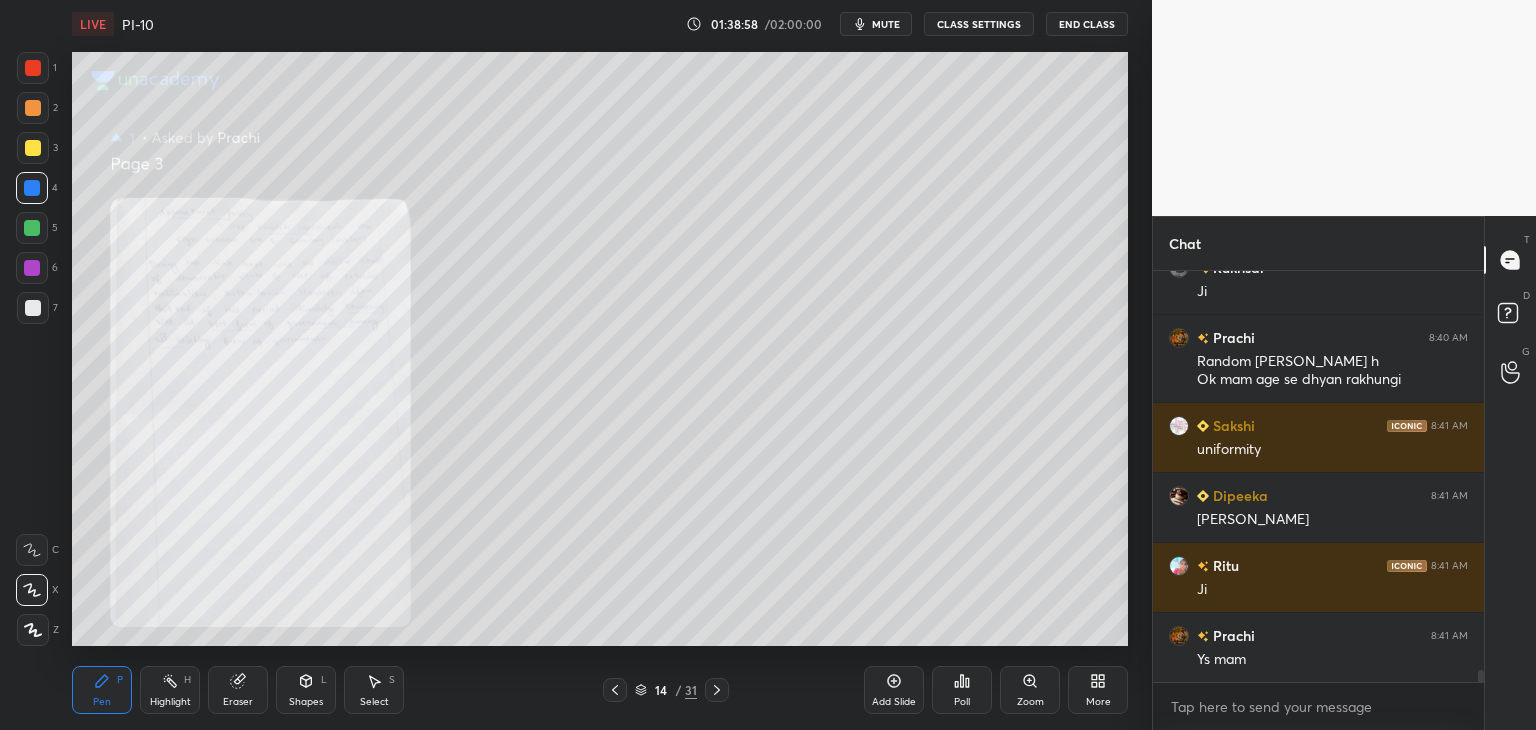 click 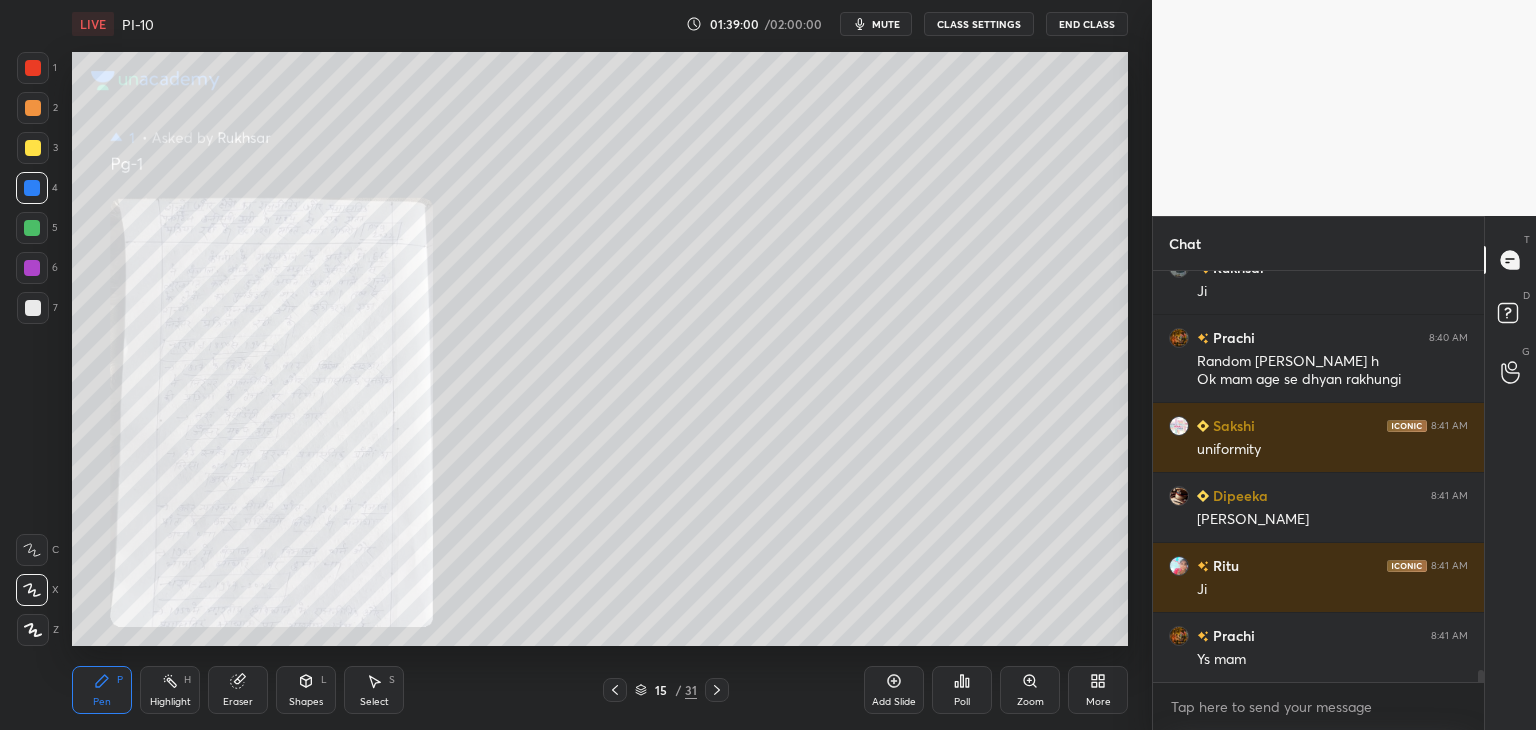 click at bounding box center (33, 68) 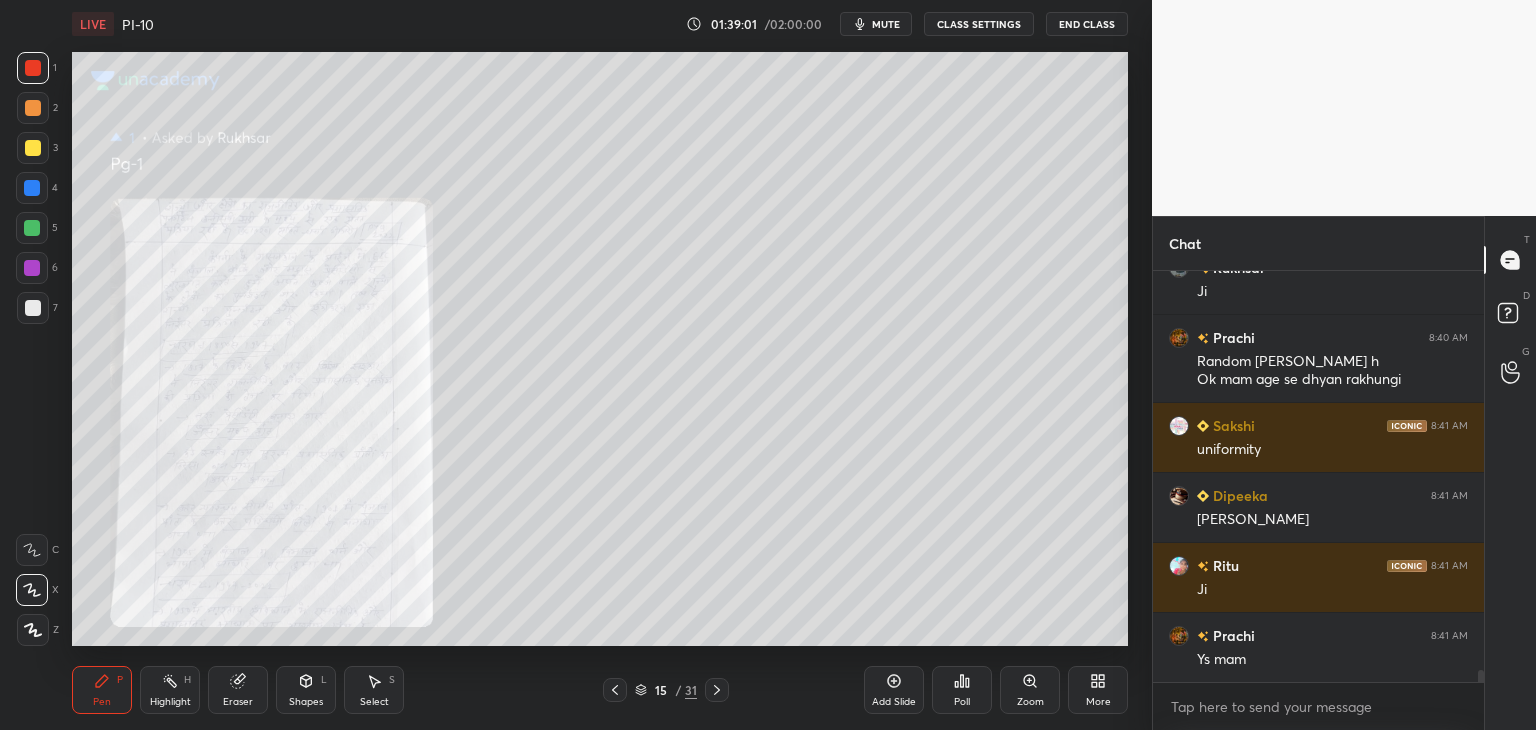 click on "Zoom" at bounding box center (1030, 702) 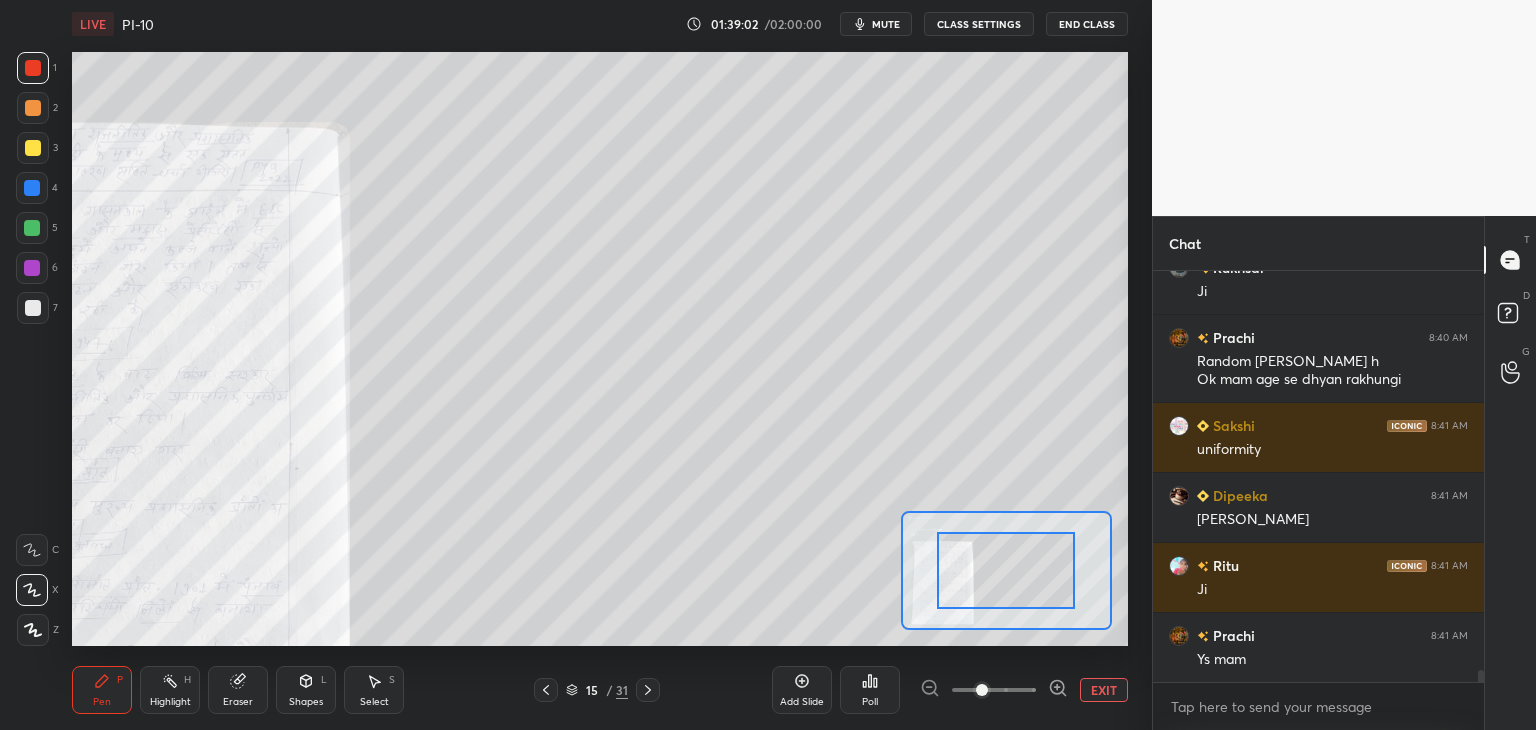 click at bounding box center (994, 690) 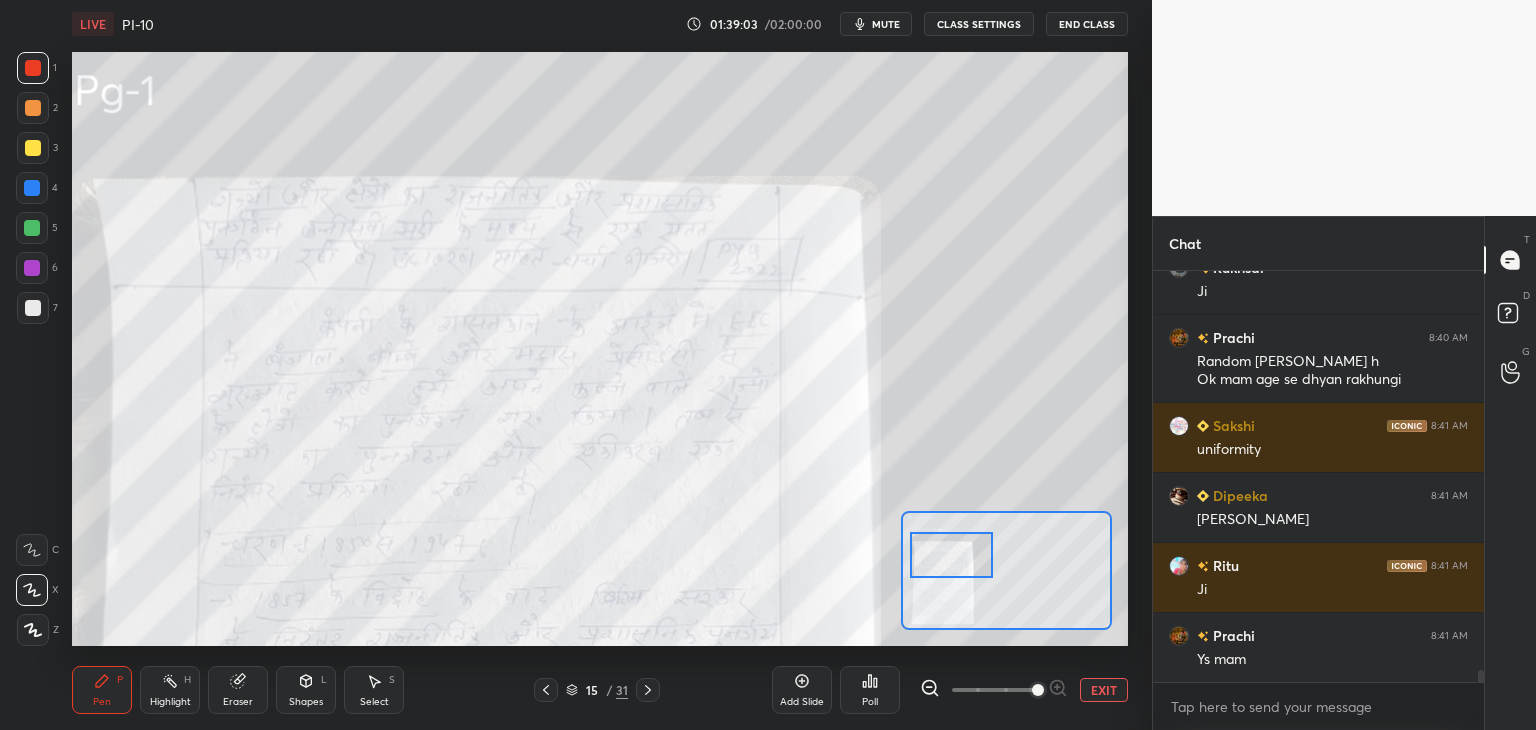 drag, startPoint x: 1012, startPoint y: 592, endPoint x: 964, endPoint y: 566, distance: 54.589375 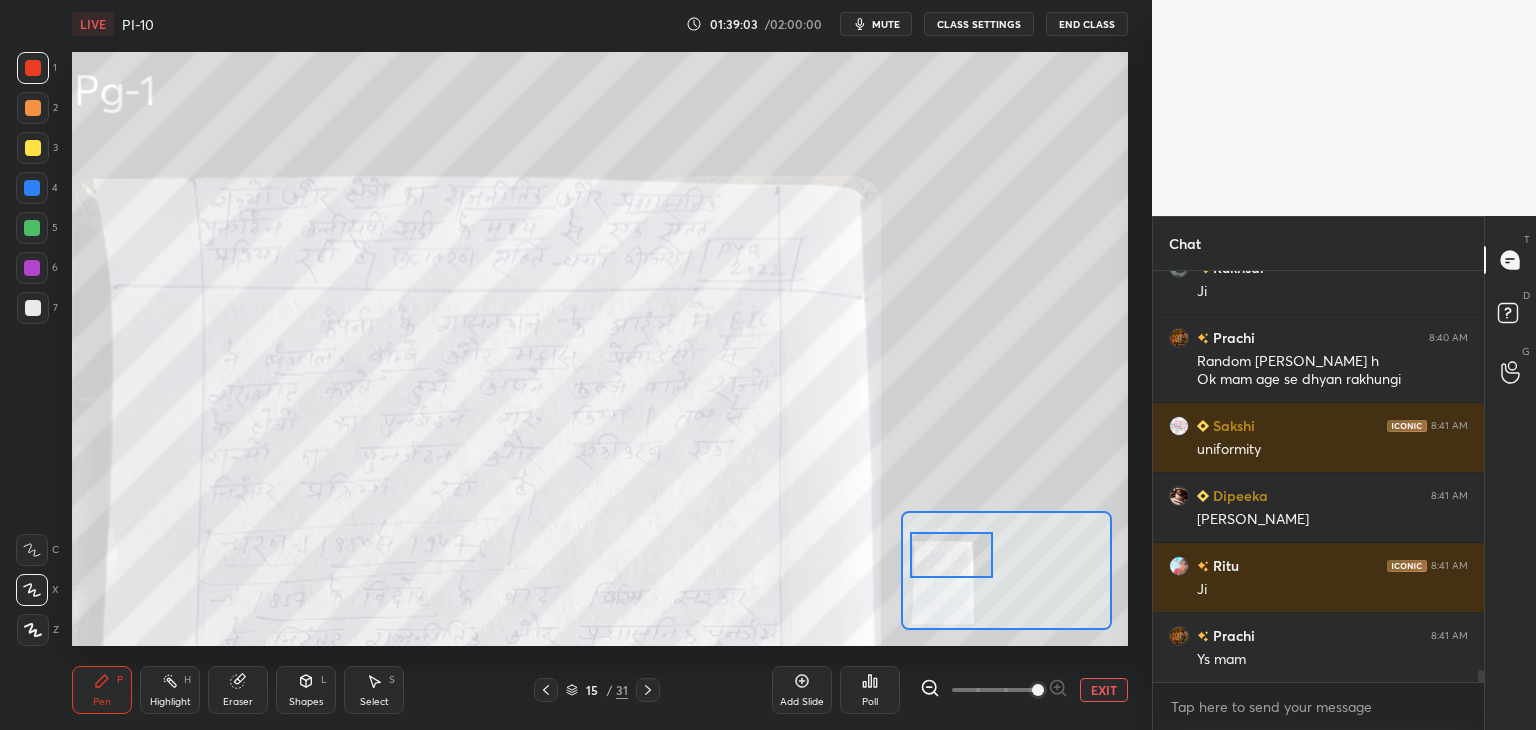 click at bounding box center (951, 555) 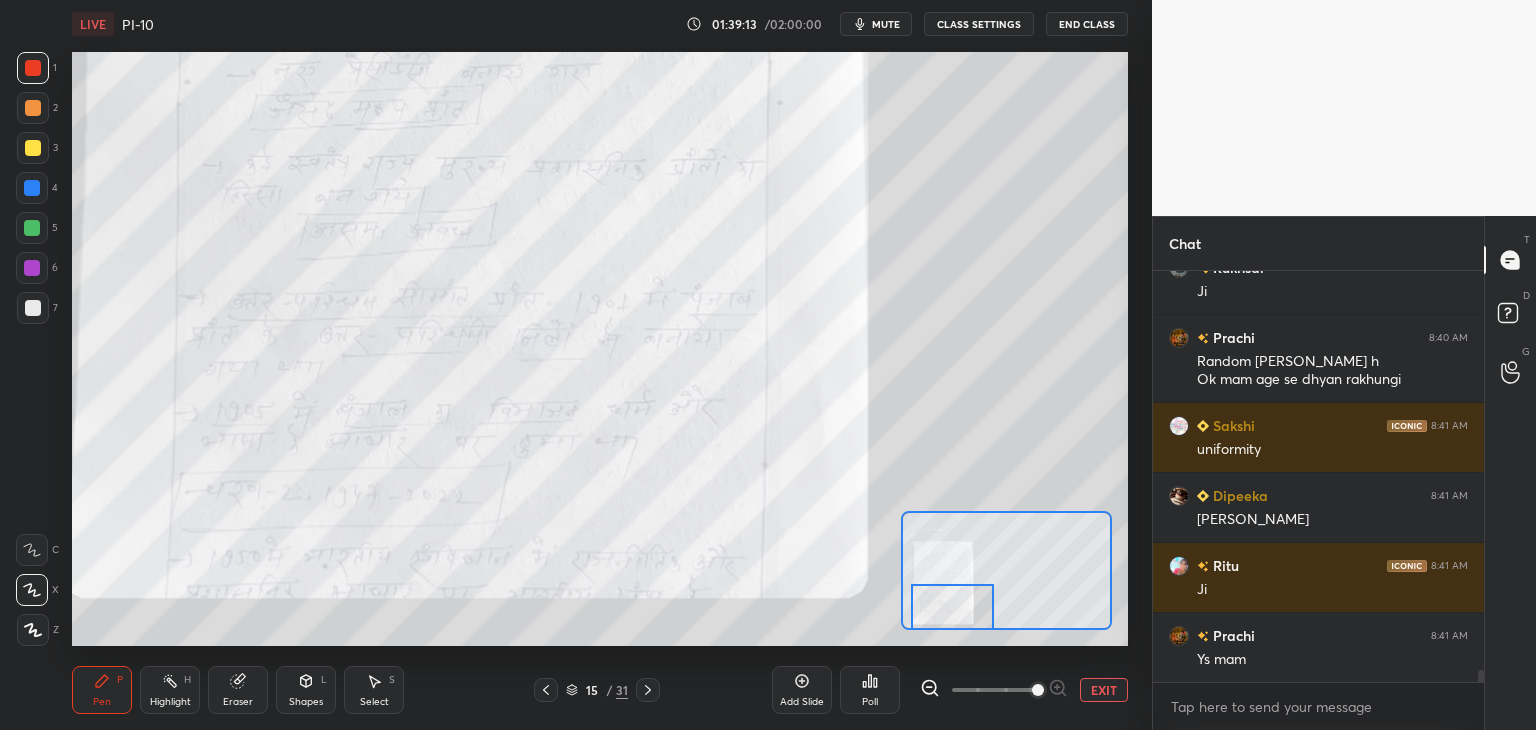 drag, startPoint x: 981, startPoint y: 563, endPoint x: 980, endPoint y: 617, distance: 54.00926 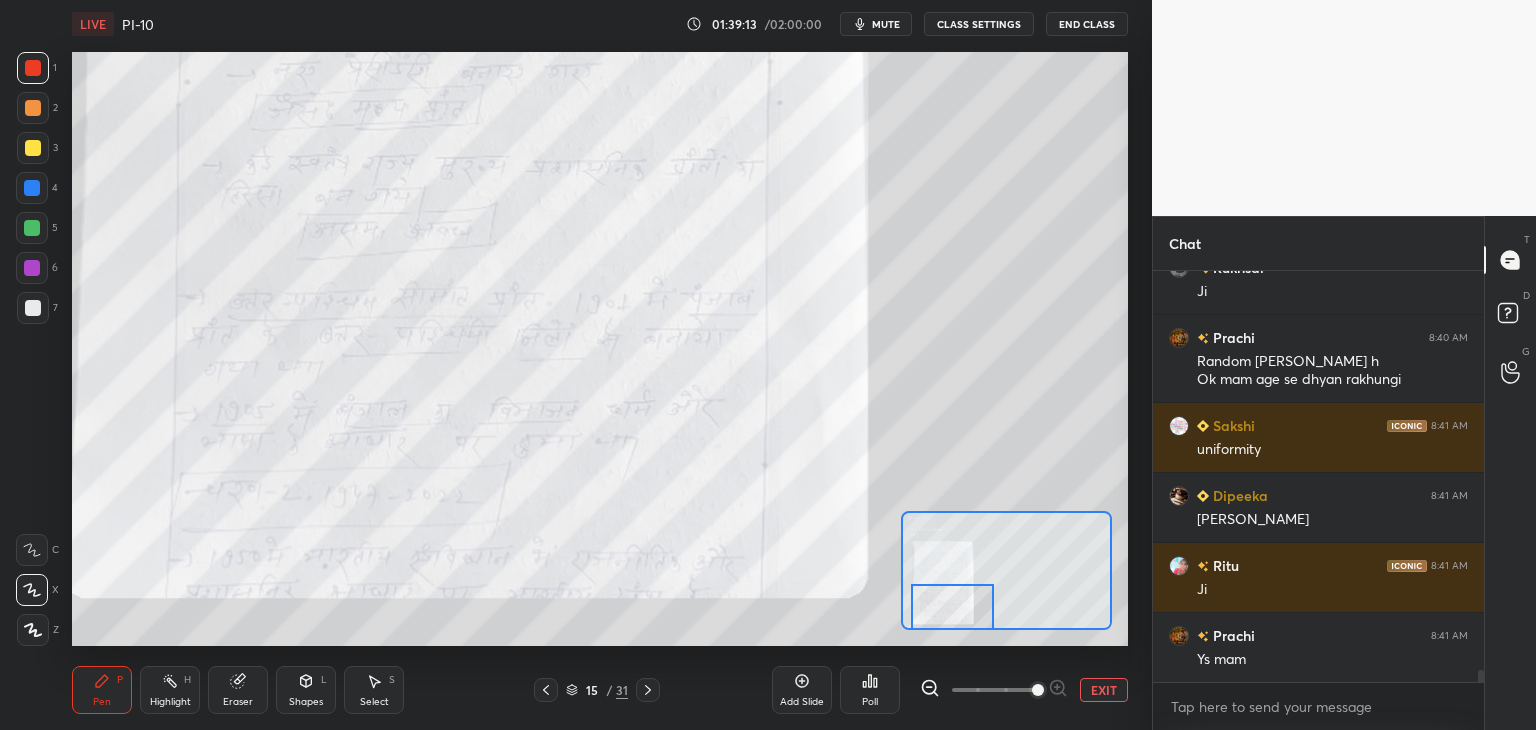 click at bounding box center (952, 607) 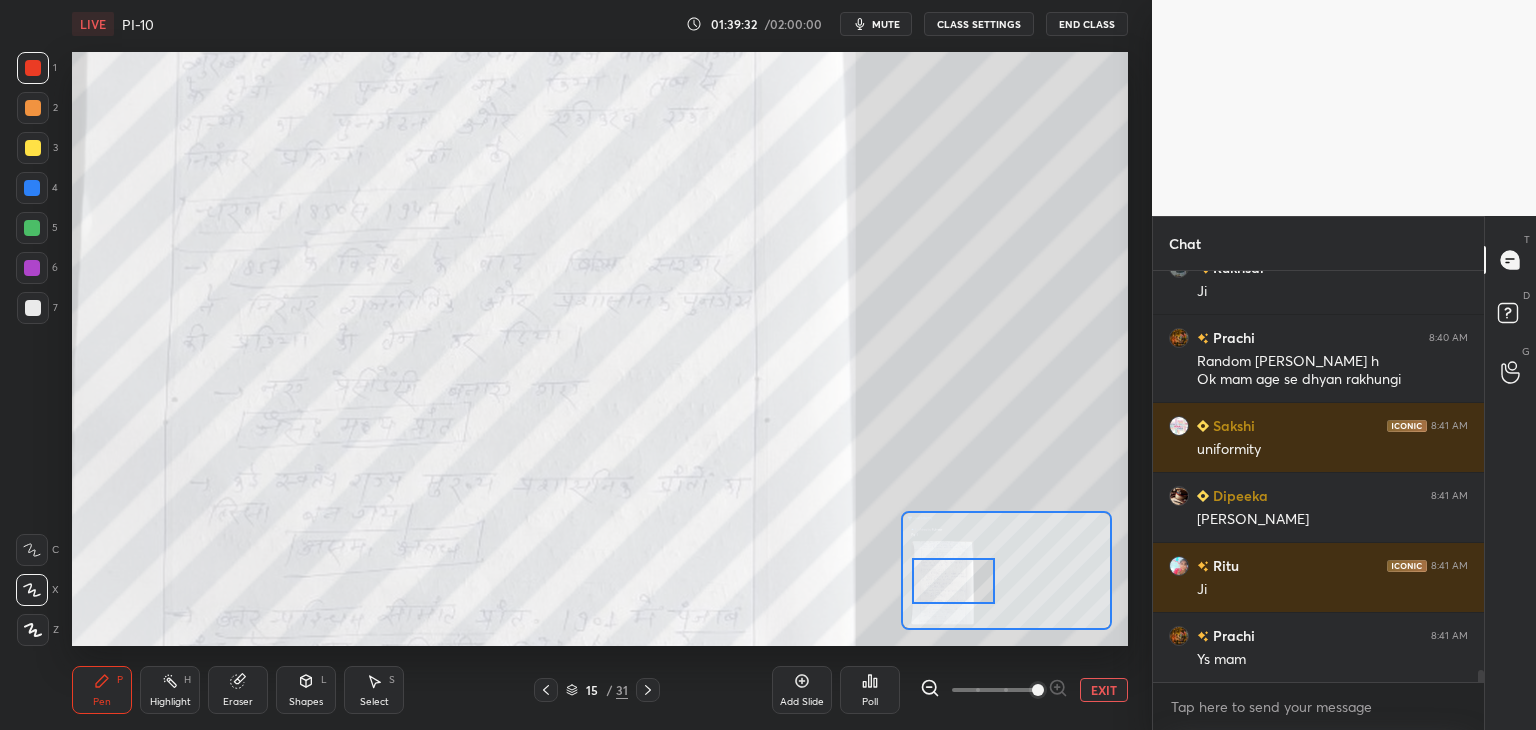 drag, startPoint x: 929, startPoint y: 597, endPoint x: 932, endPoint y: 571, distance: 26.172504 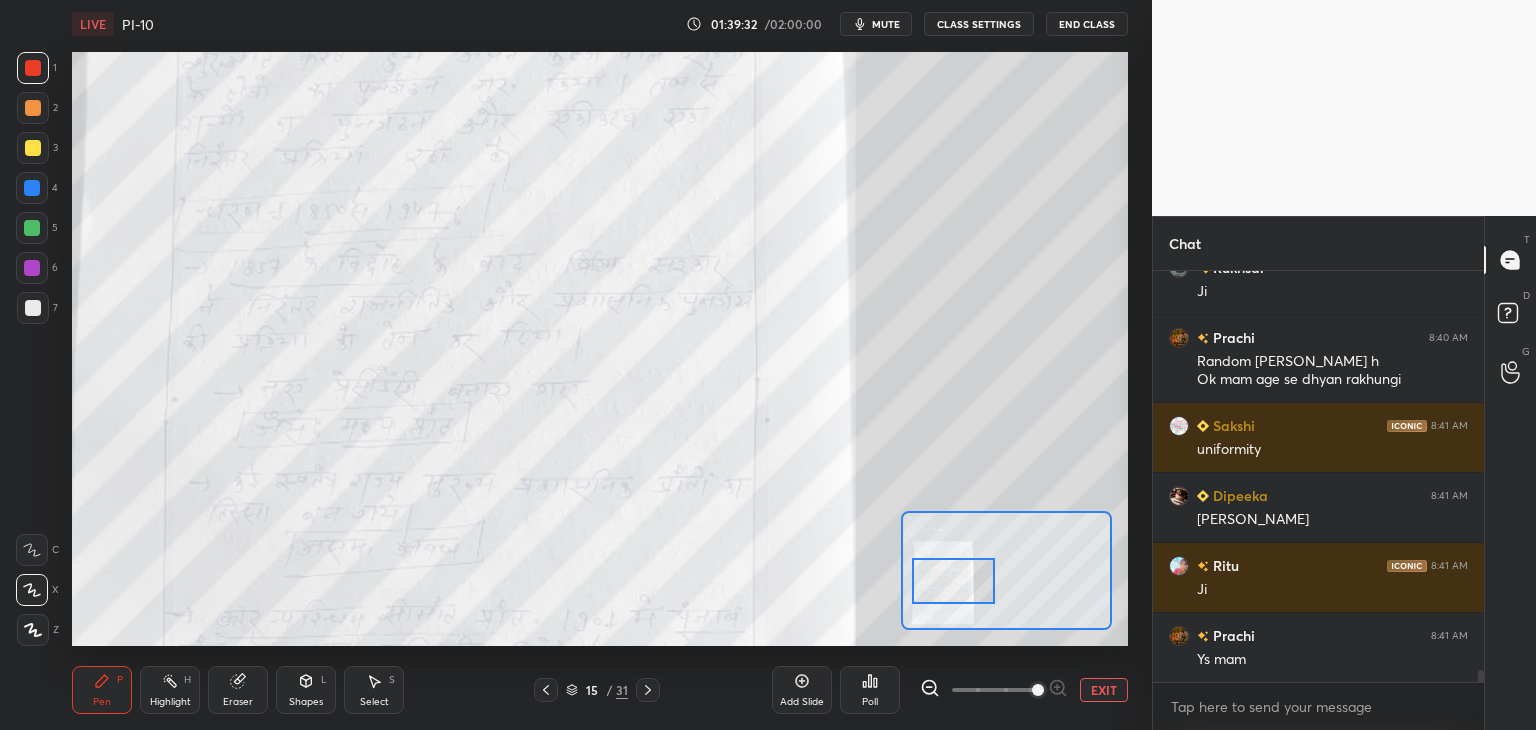click at bounding box center [953, 581] 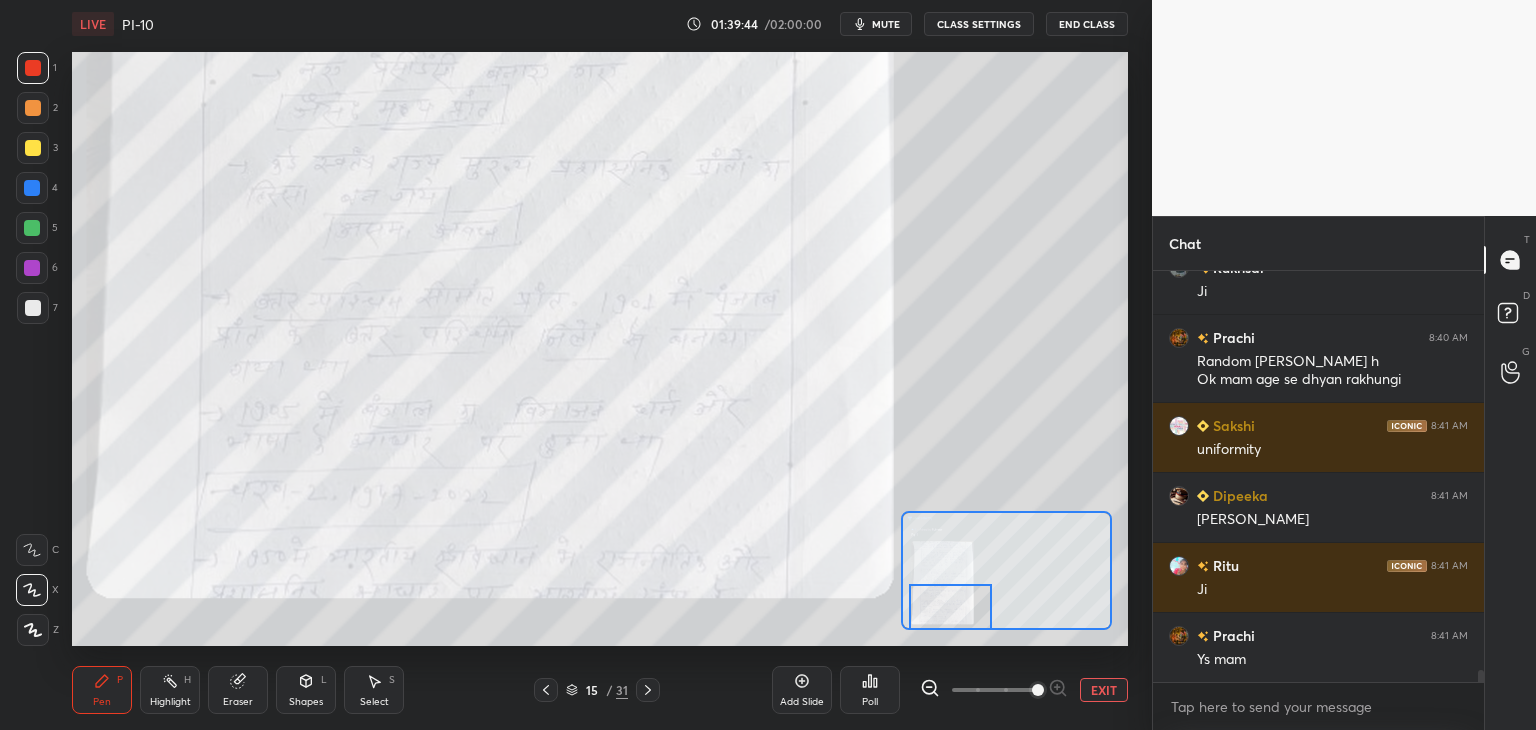 drag, startPoint x: 959, startPoint y: 585, endPoint x: 954, endPoint y: 620, distance: 35.35534 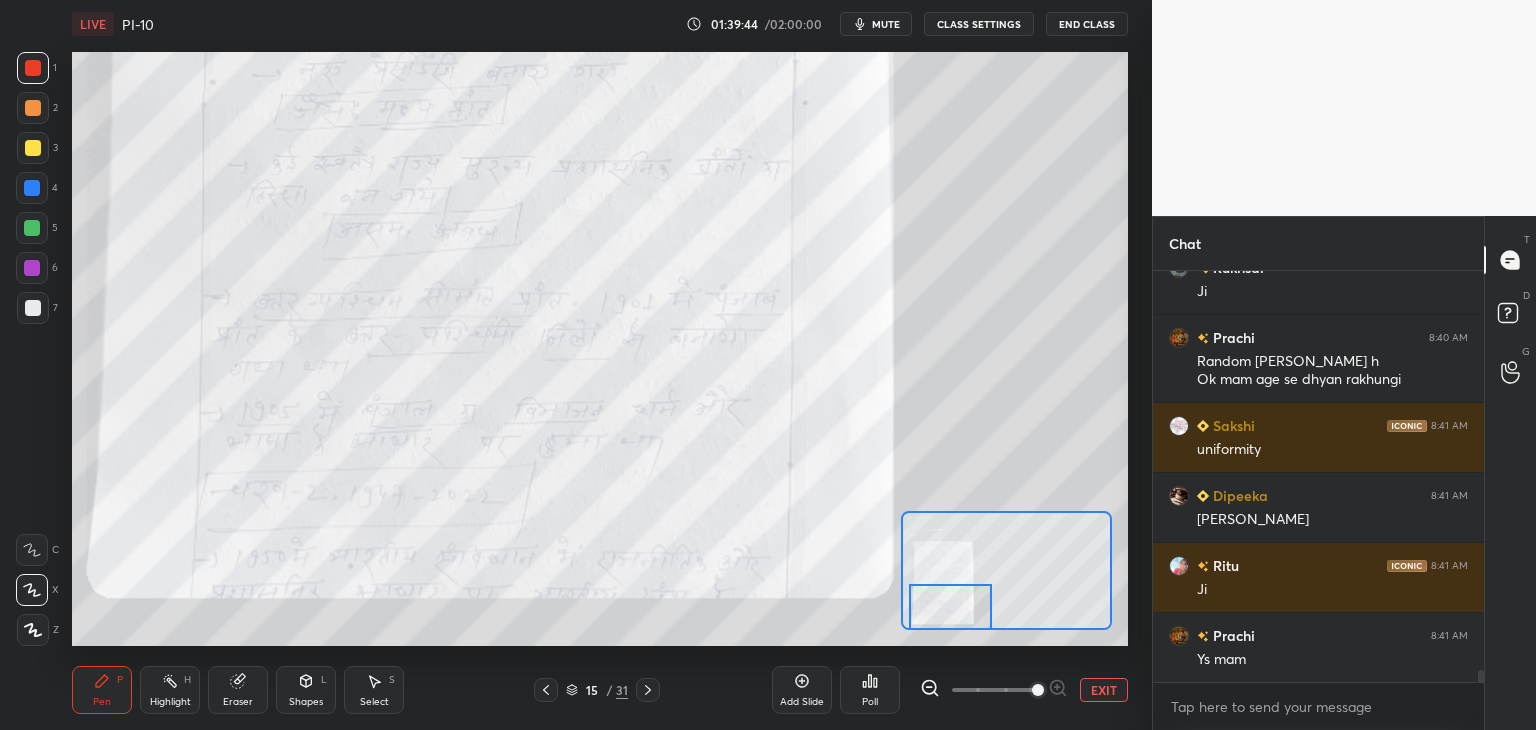 click at bounding box center (950, 607) 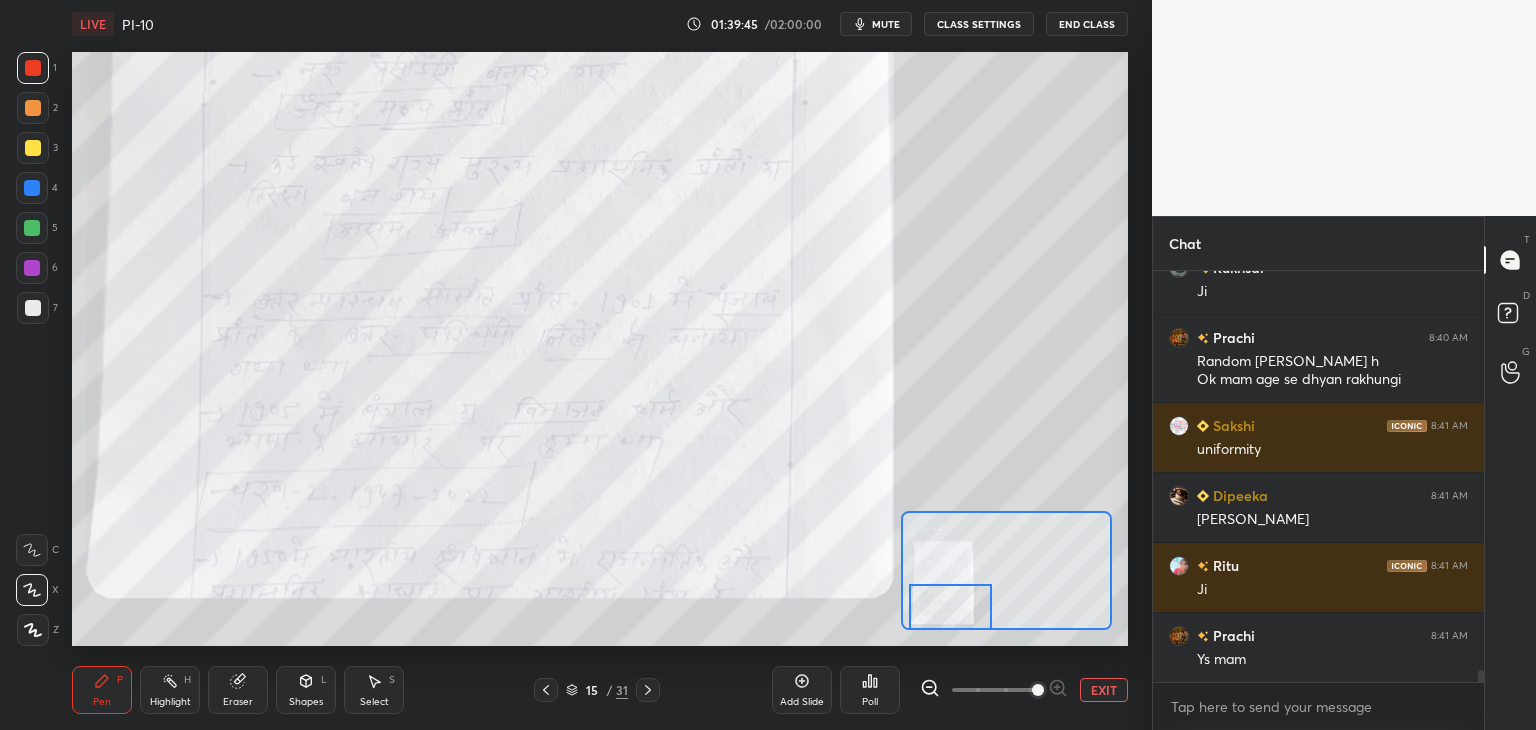click 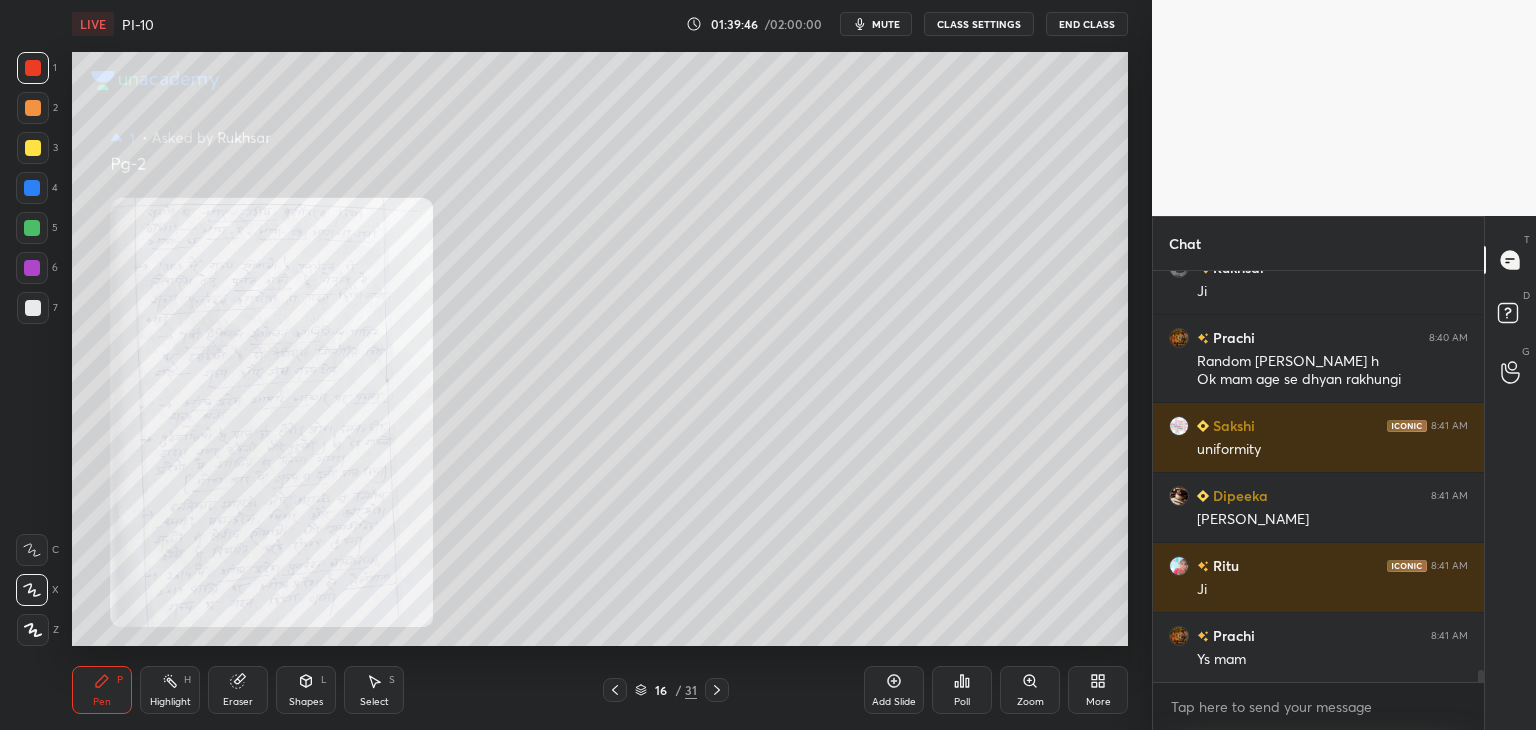 click on "Zoom" at bounding box center (1030, 690) 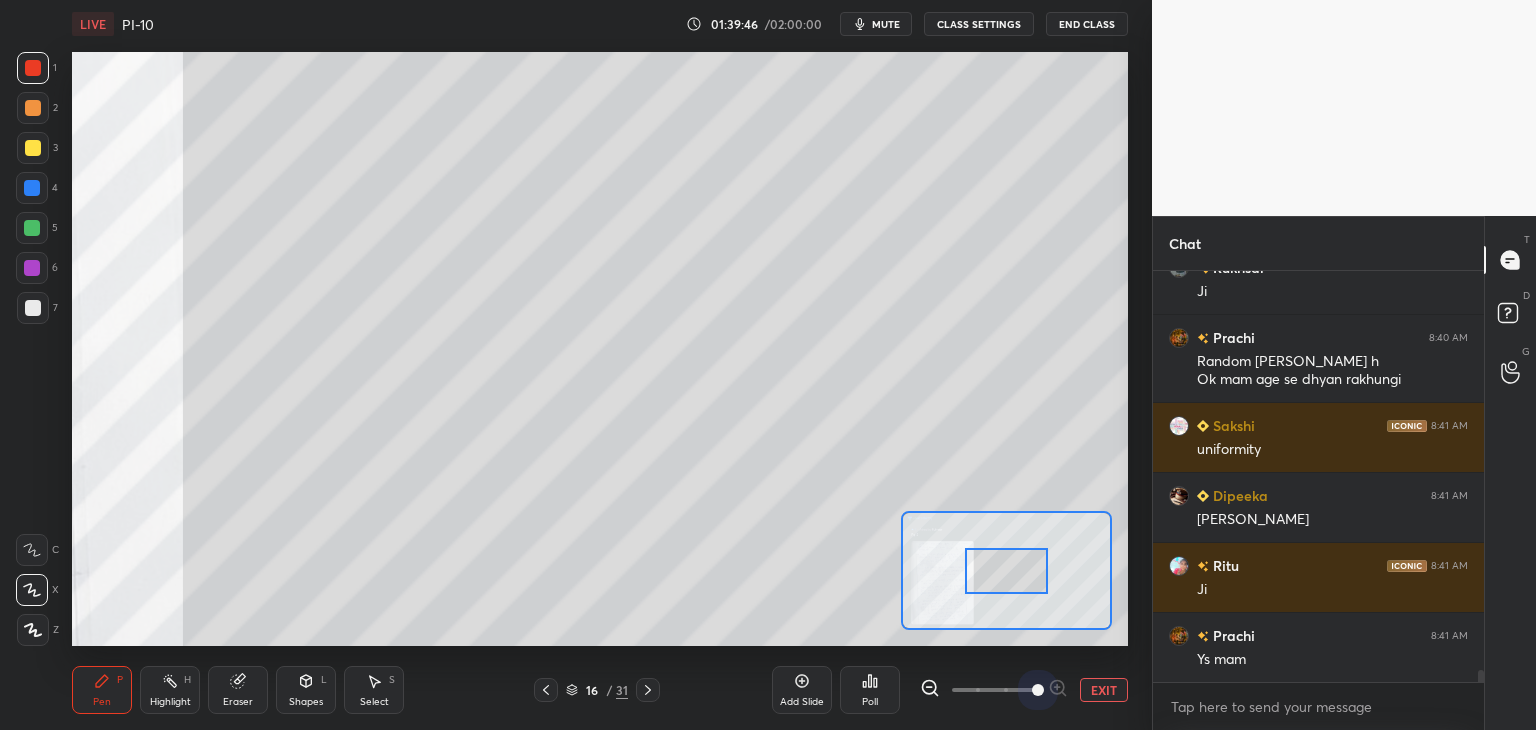 click at bounding box center (994, 690) 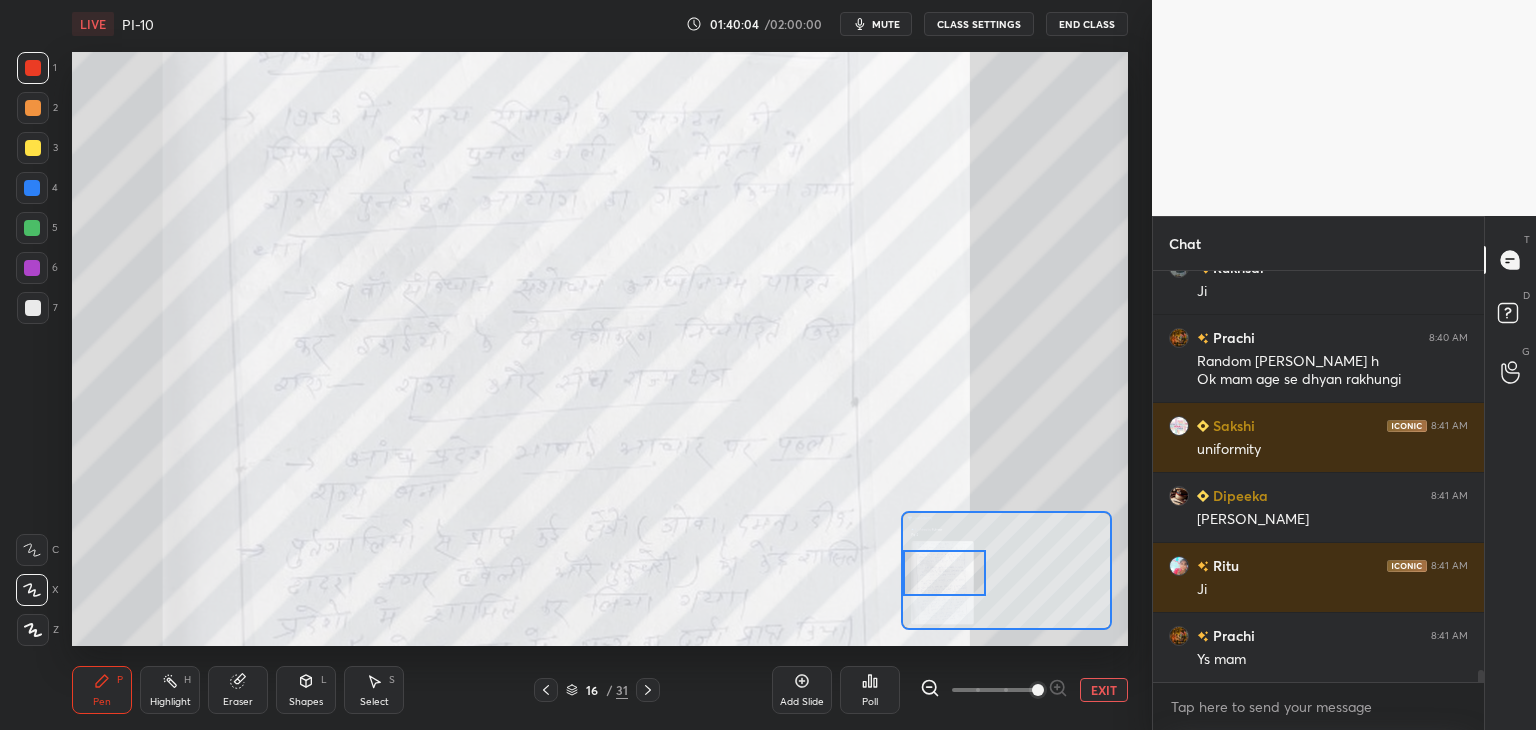 scroll, scrollTop: 14296, scrollLeft: 0, axis: vertical 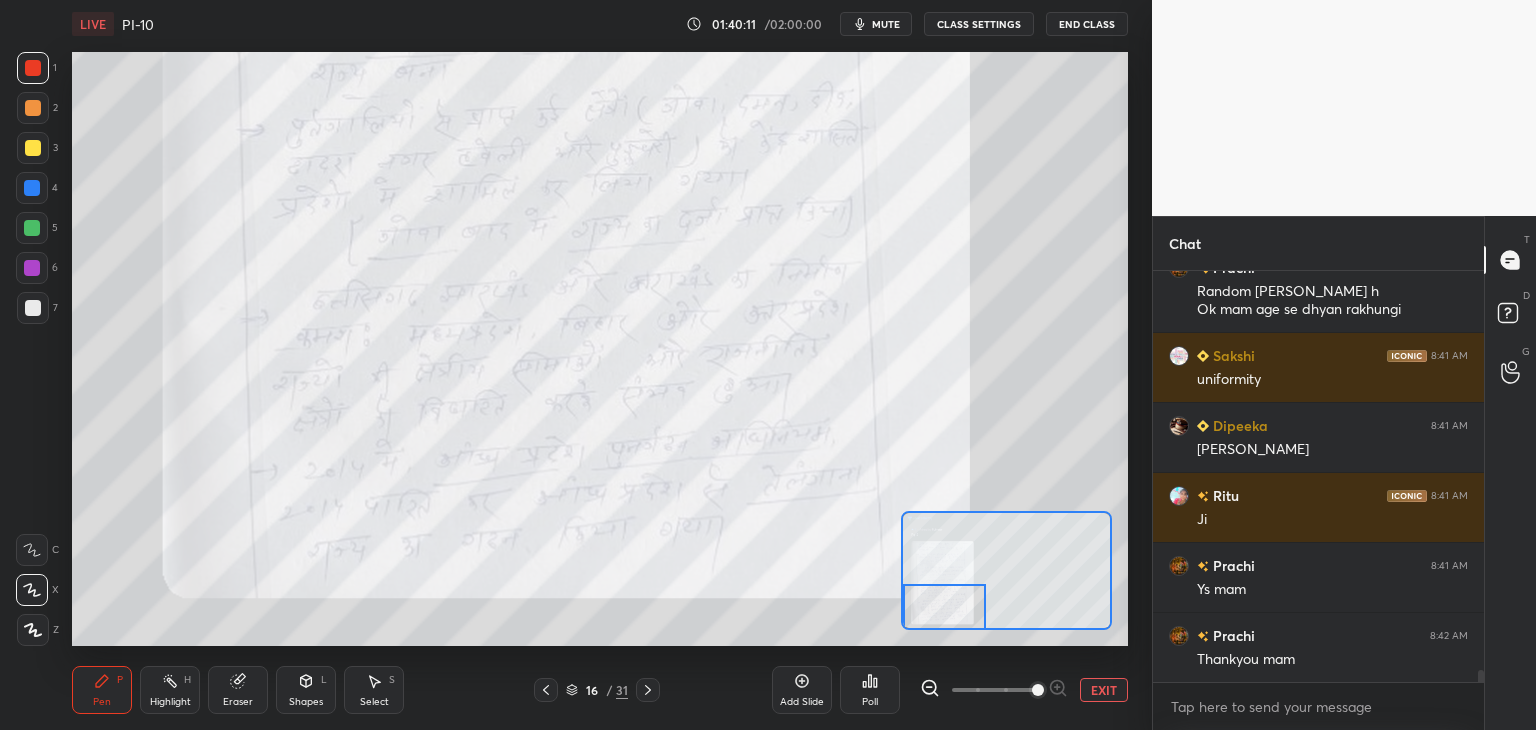 drag, startPoint x: 1020, startPoint y: 565, endPoint x: 953, endPoint y: 593, distance: 72.615425 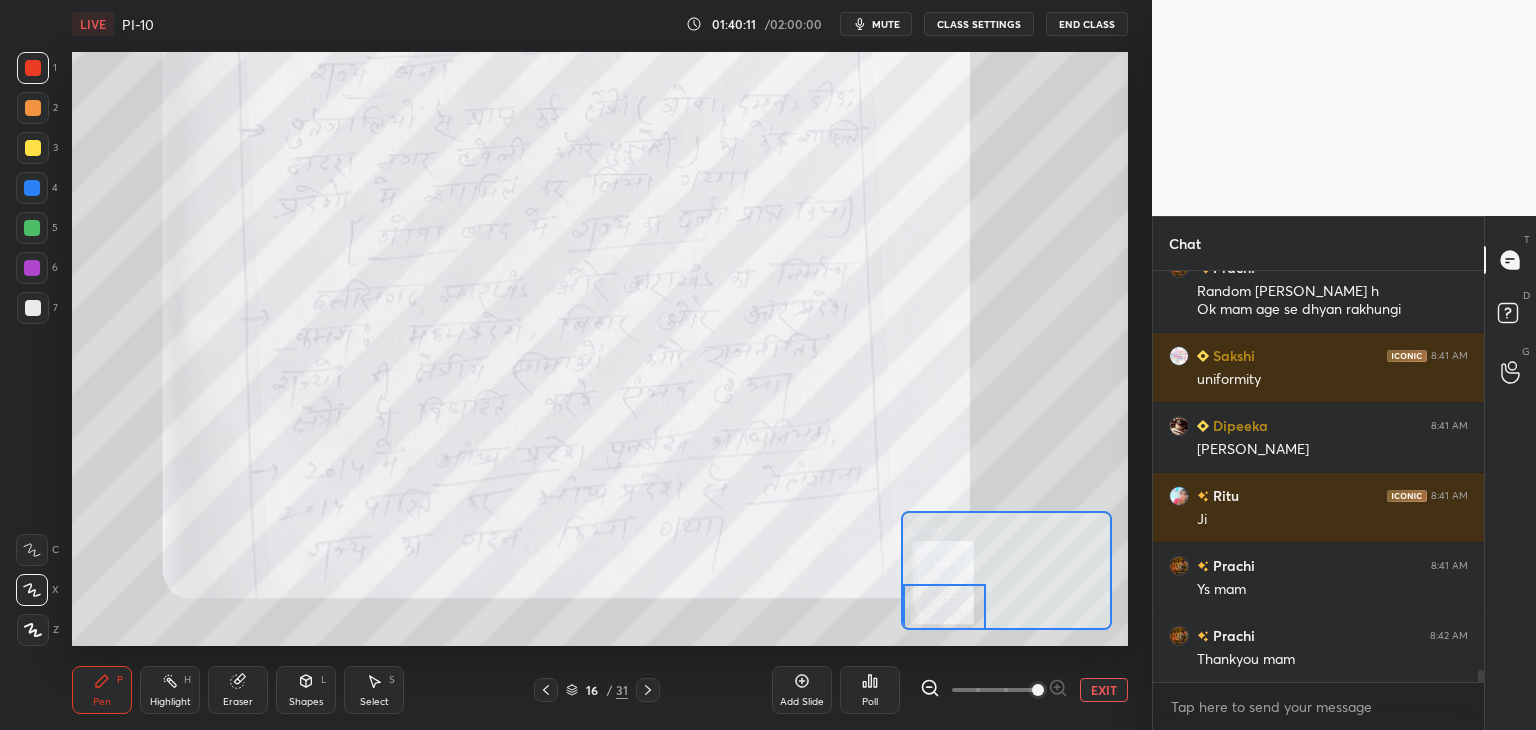 click at bounding box center [944, 607] 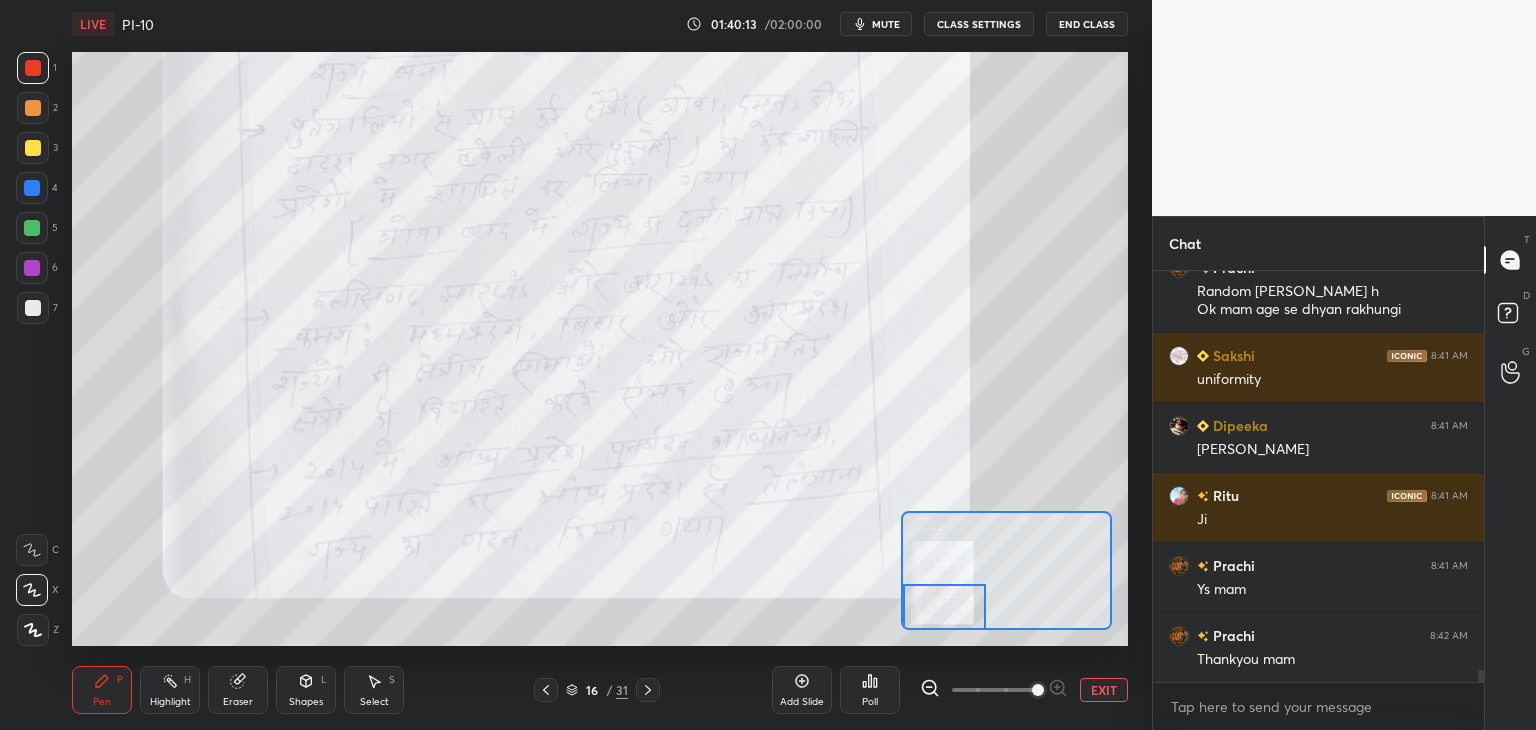 click 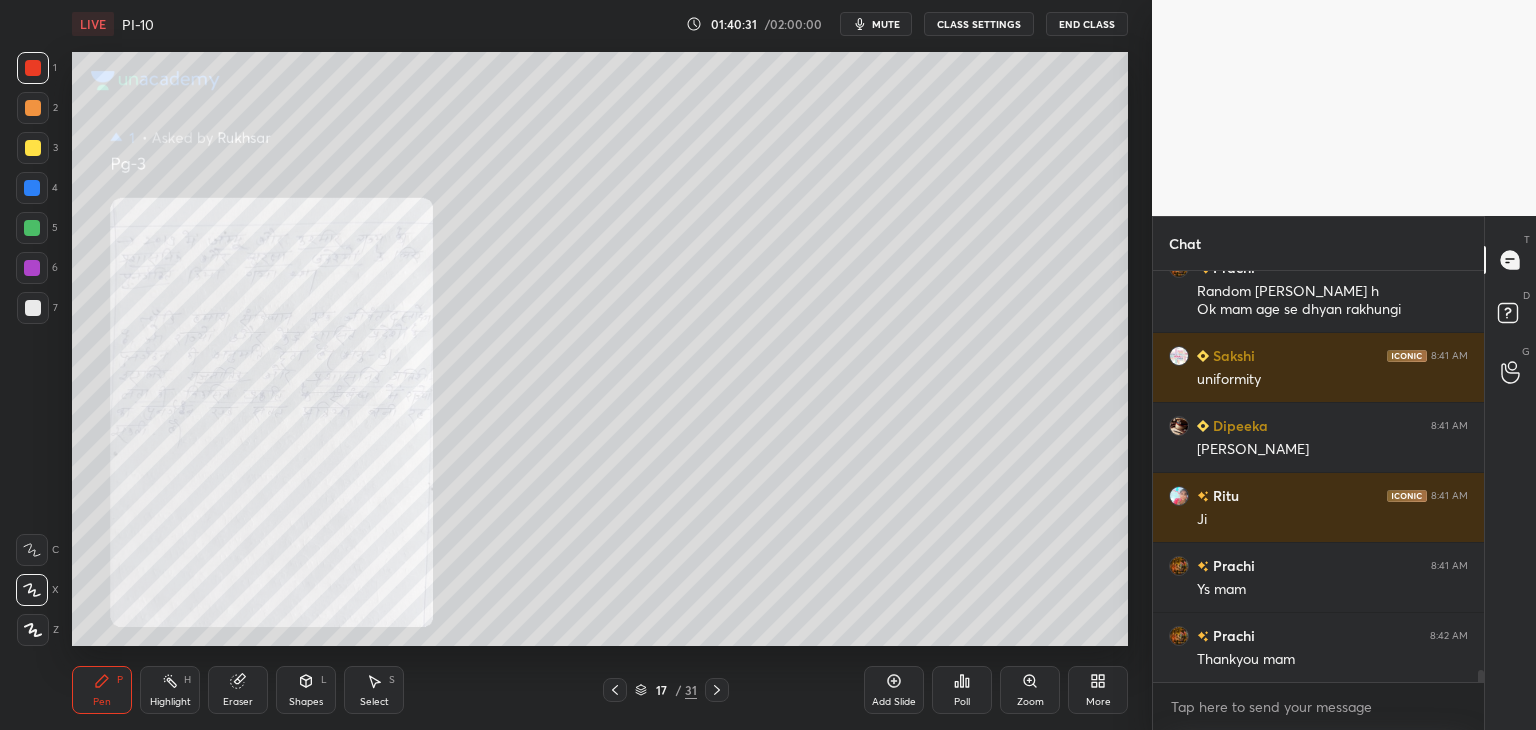 click 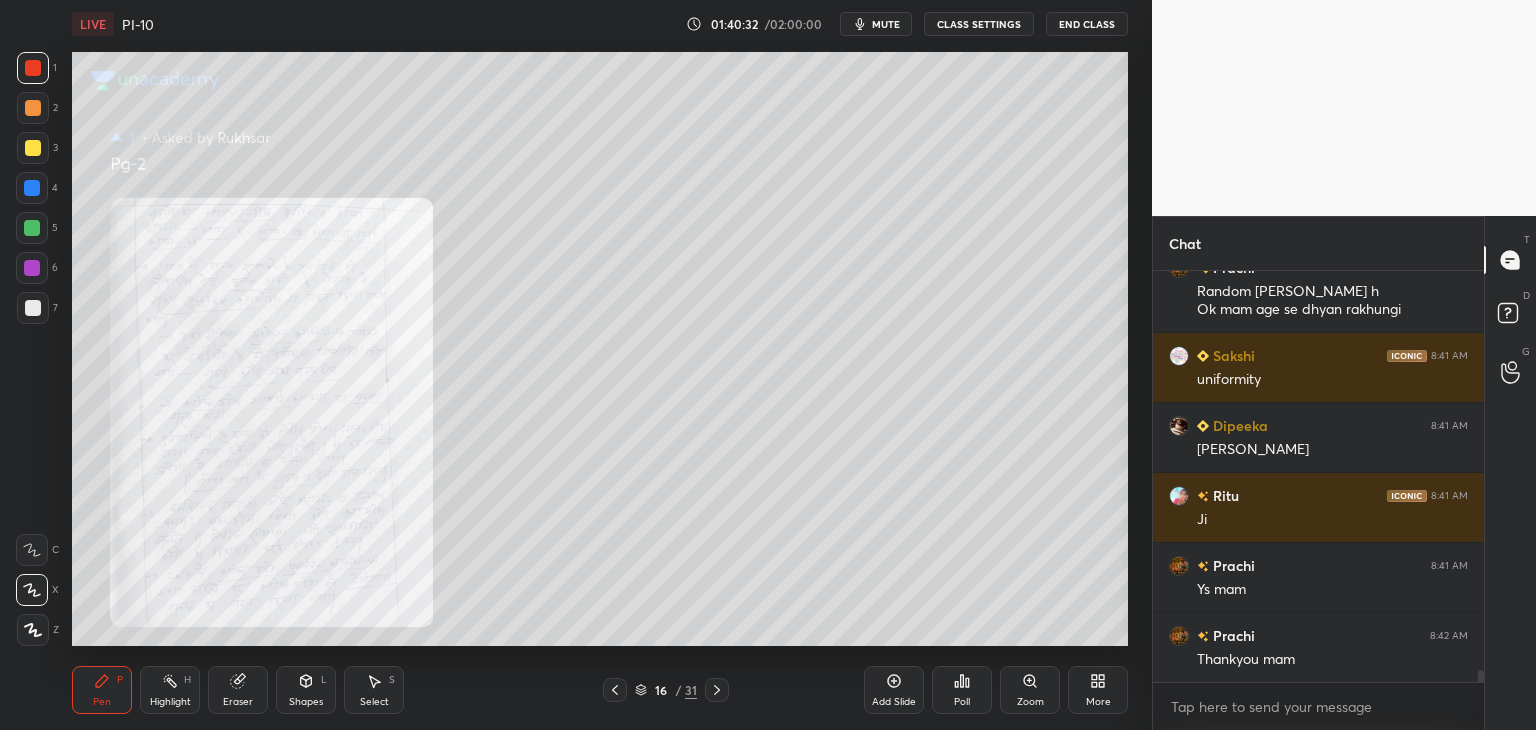 click 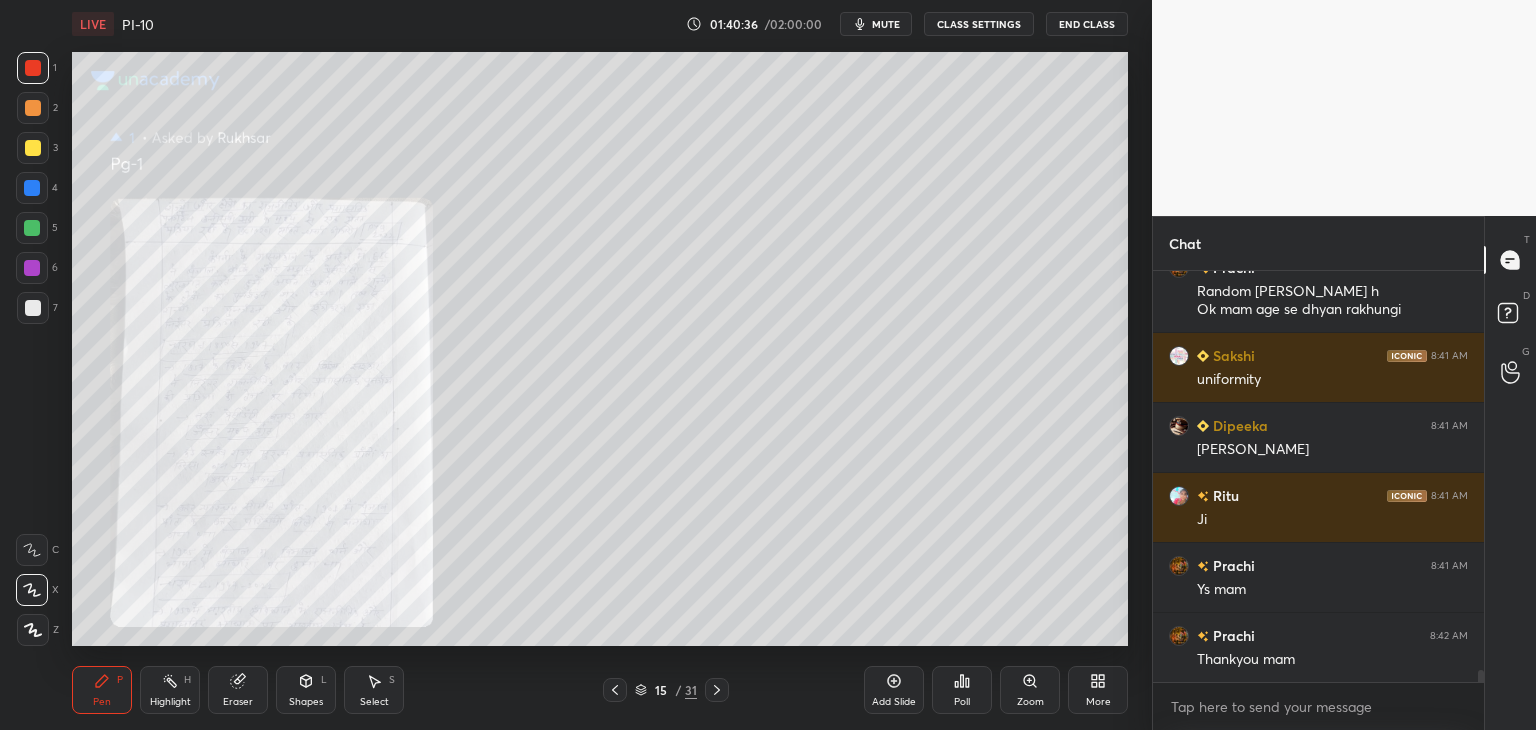 click at bounding box center (33, 68) 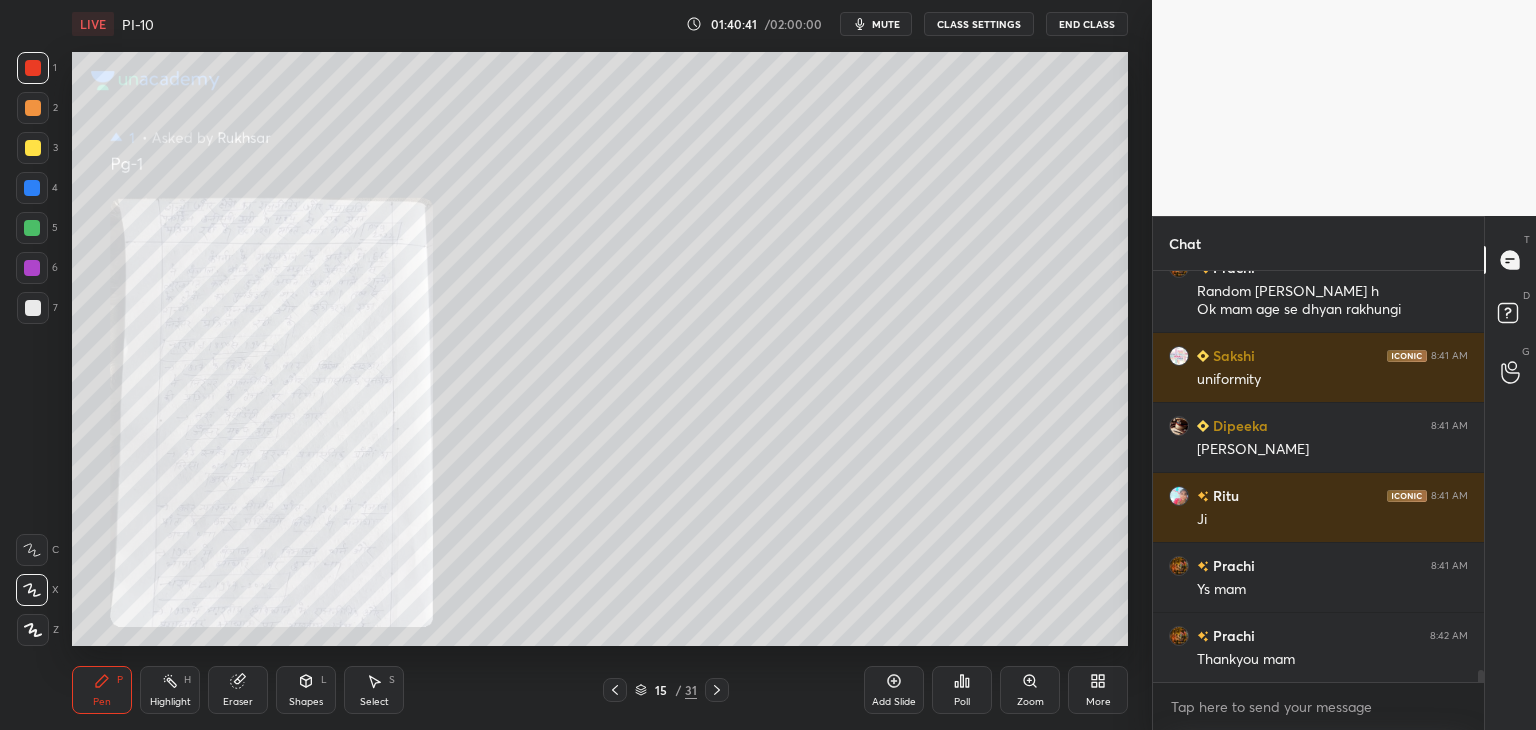 click 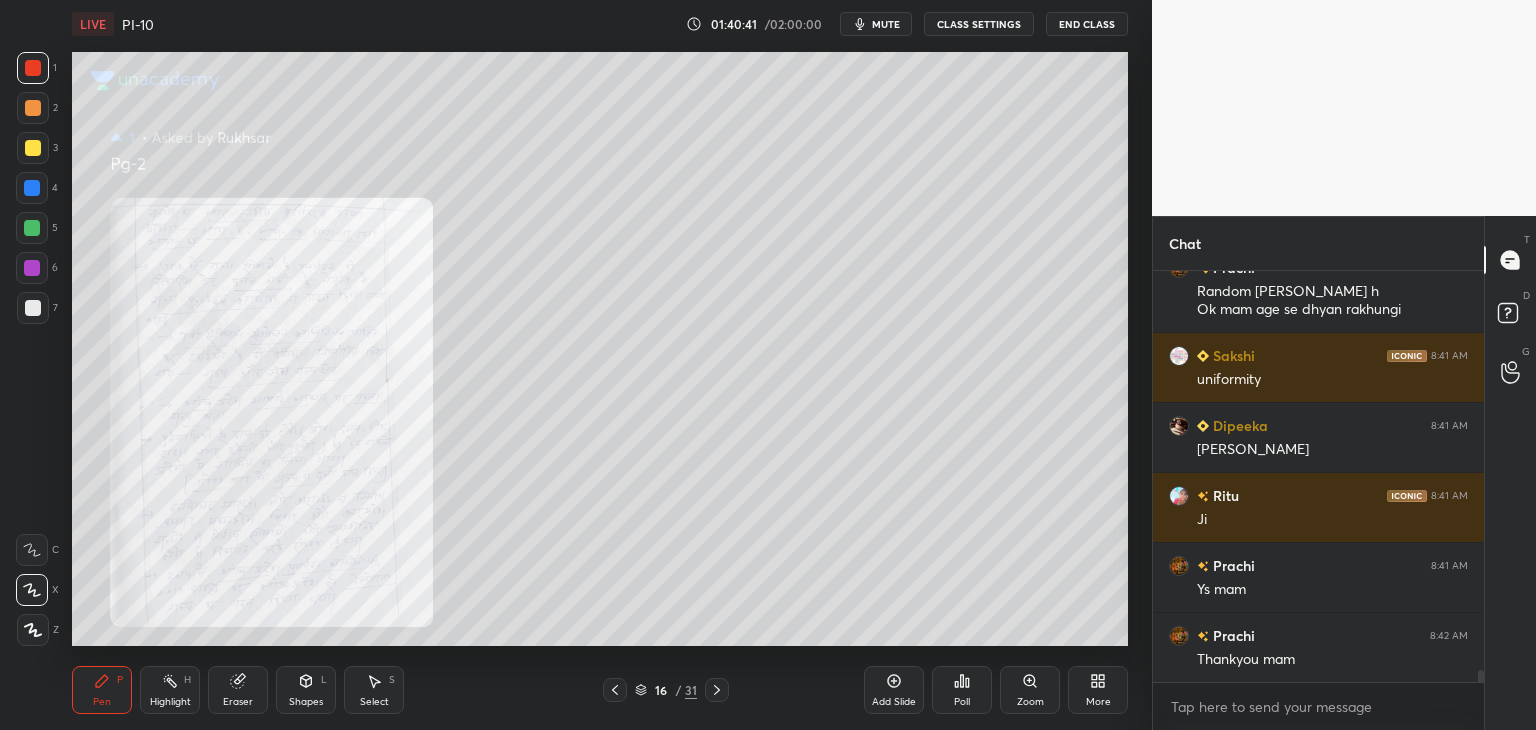 scroll, scrollTop: 14366, scrollLeft: 0, axis: vertical 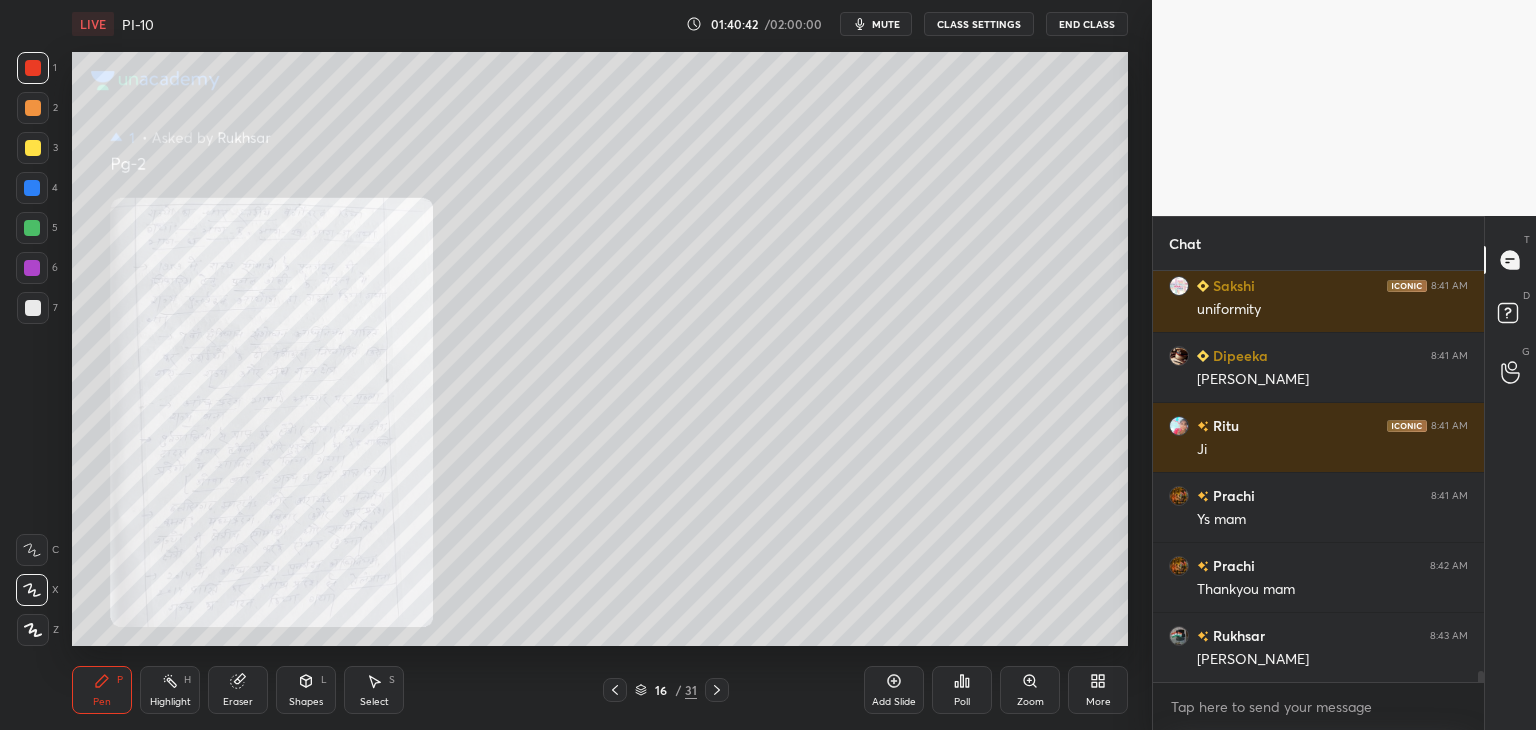 click 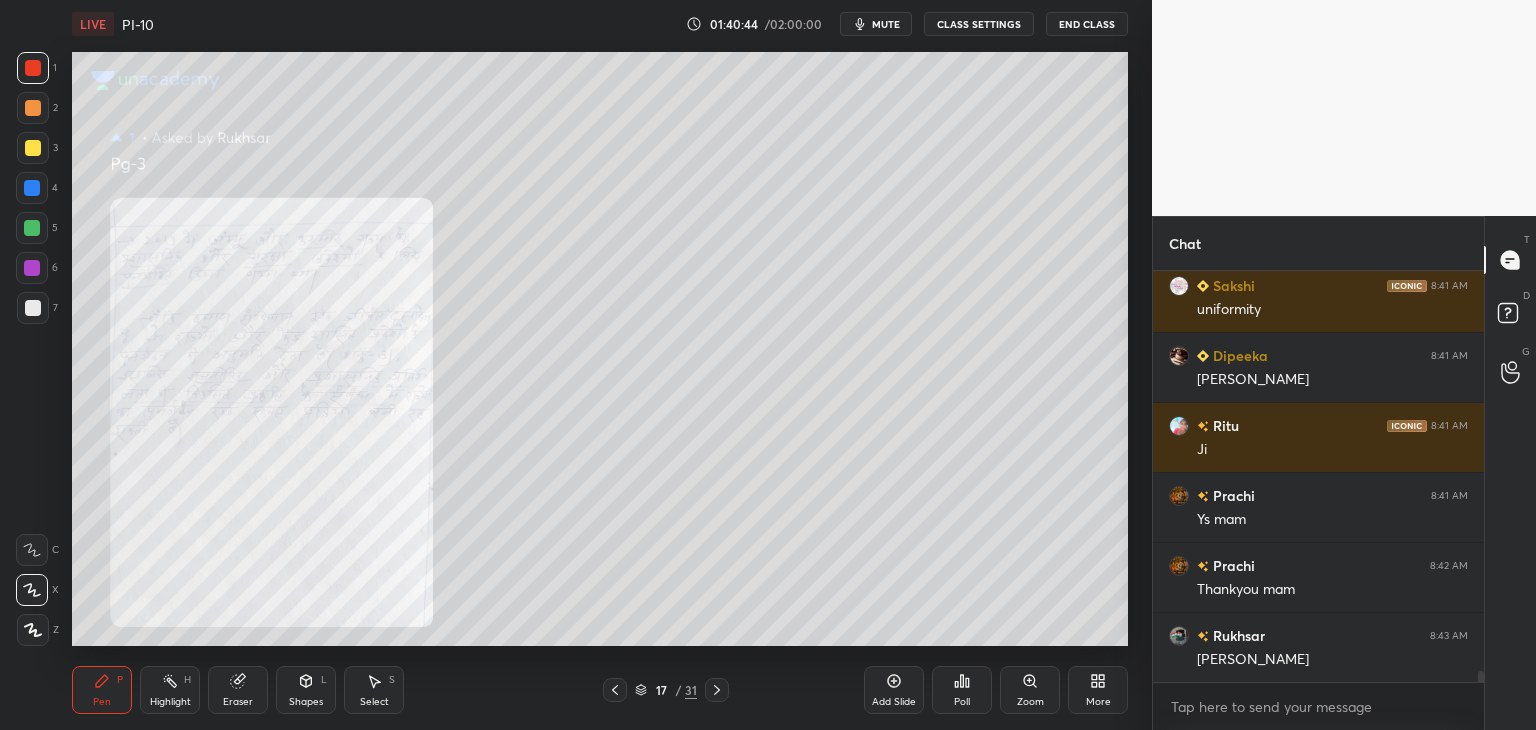 click 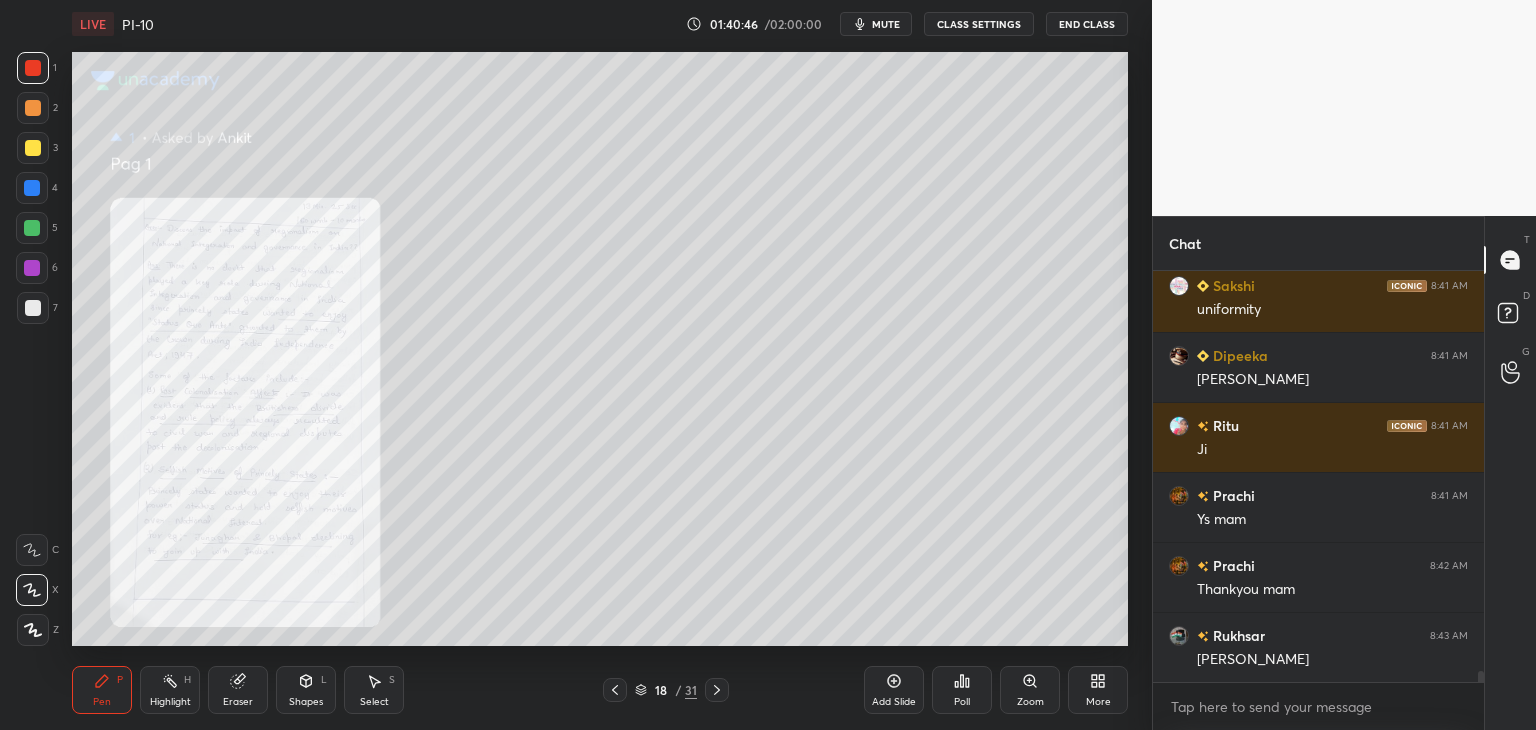 click 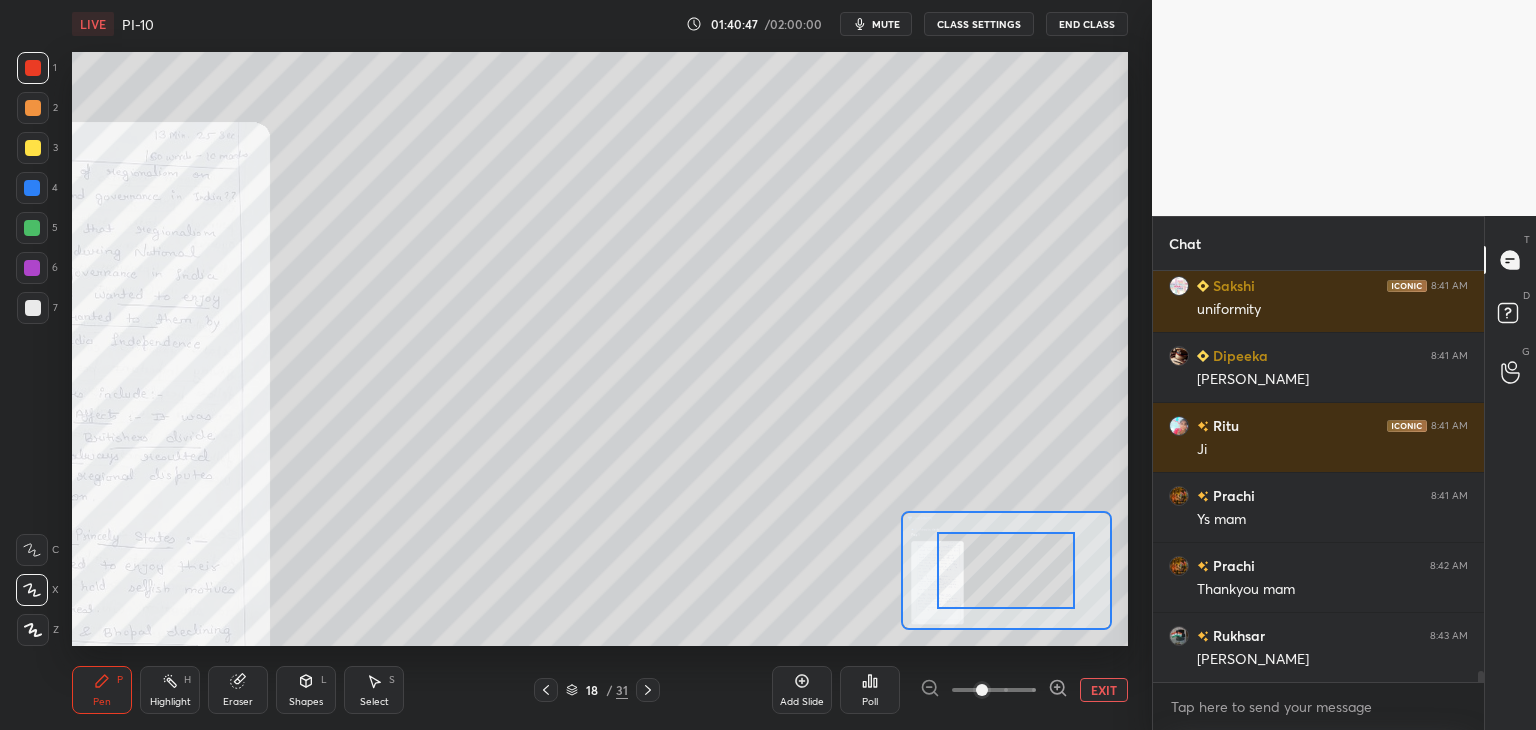 click at bounding box center (994, 690) 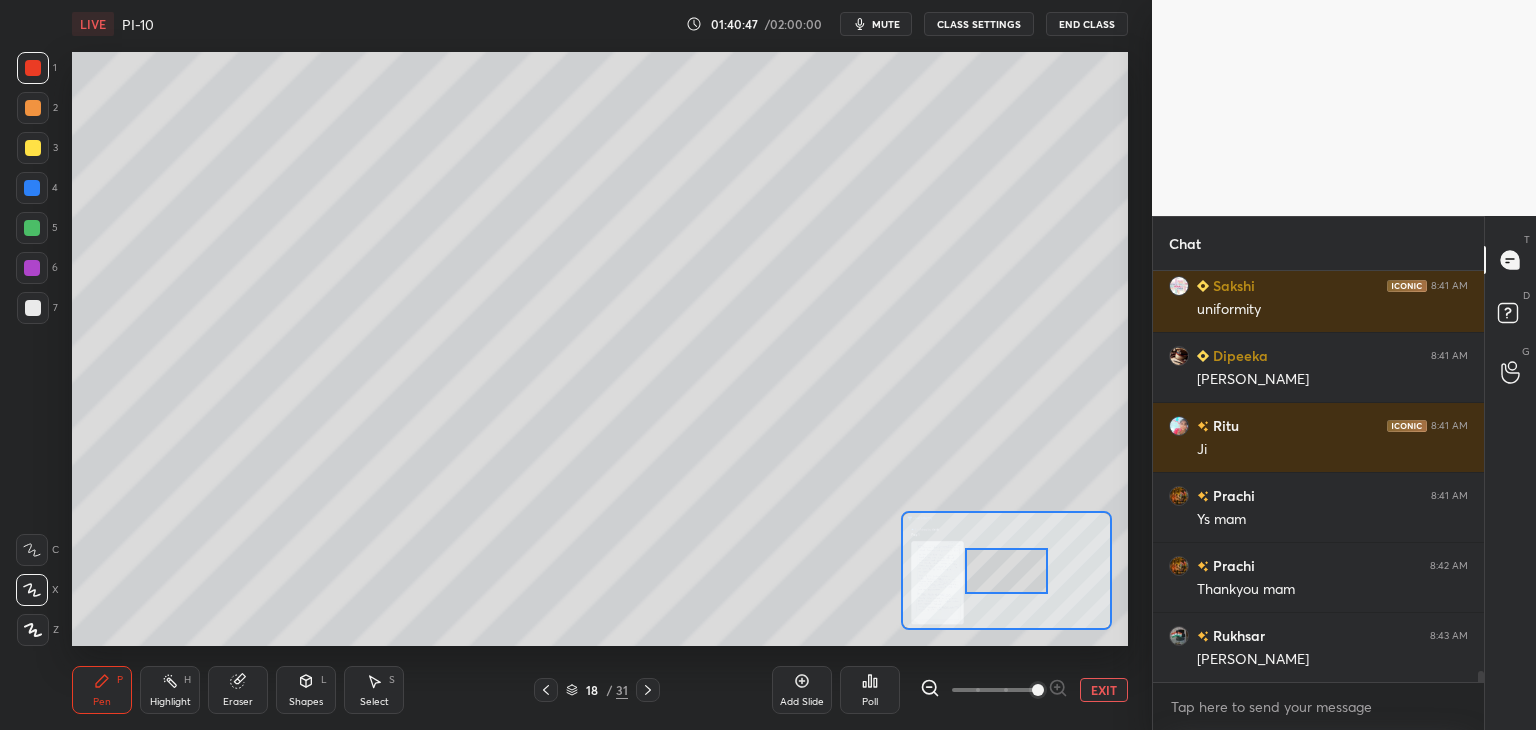 scroll, scrollTop: 14414, scrollLeft: 0, axis: vertical 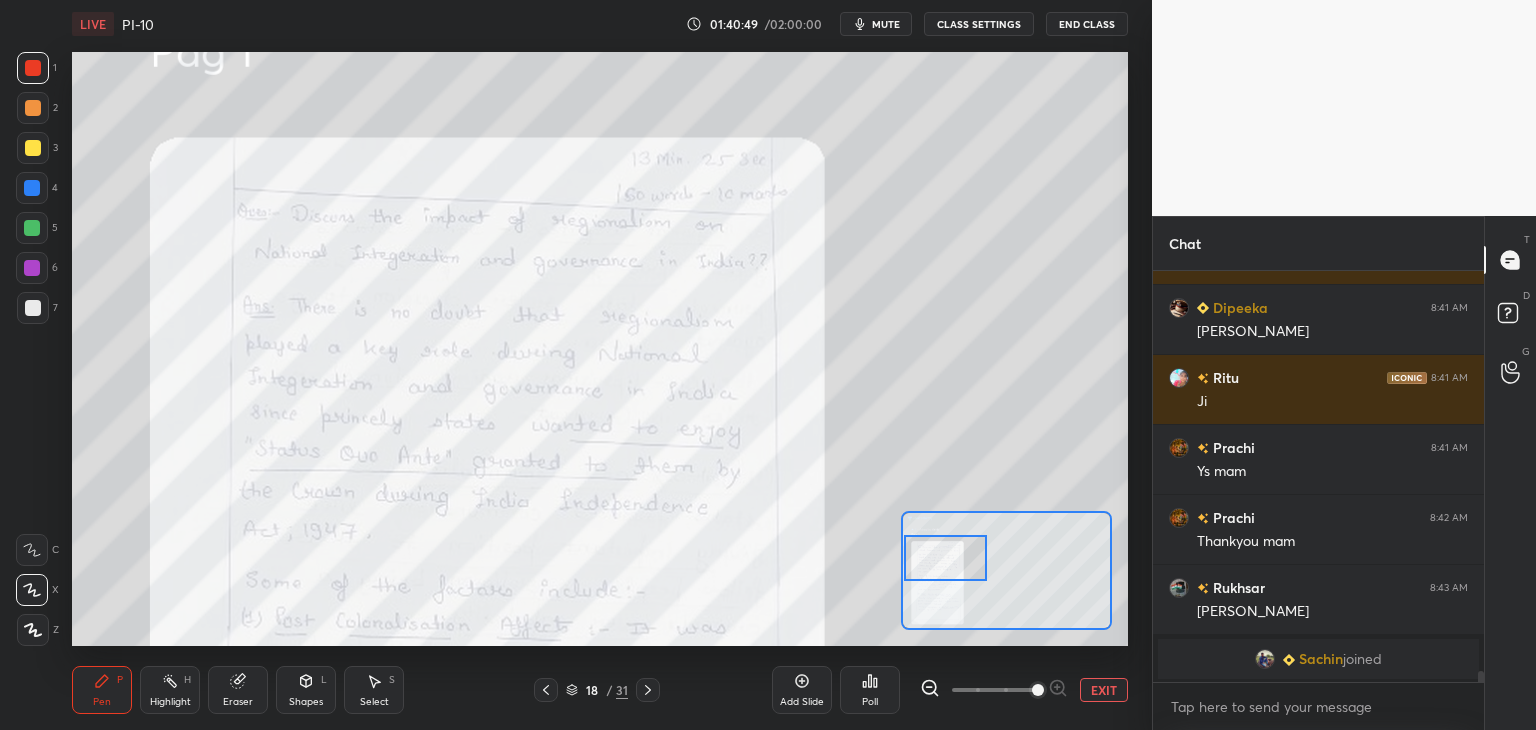 drag, startPoint x: 1020, startPoint y: 579, endPoint x: 968, endPoint y: 548, distance: 60.53924 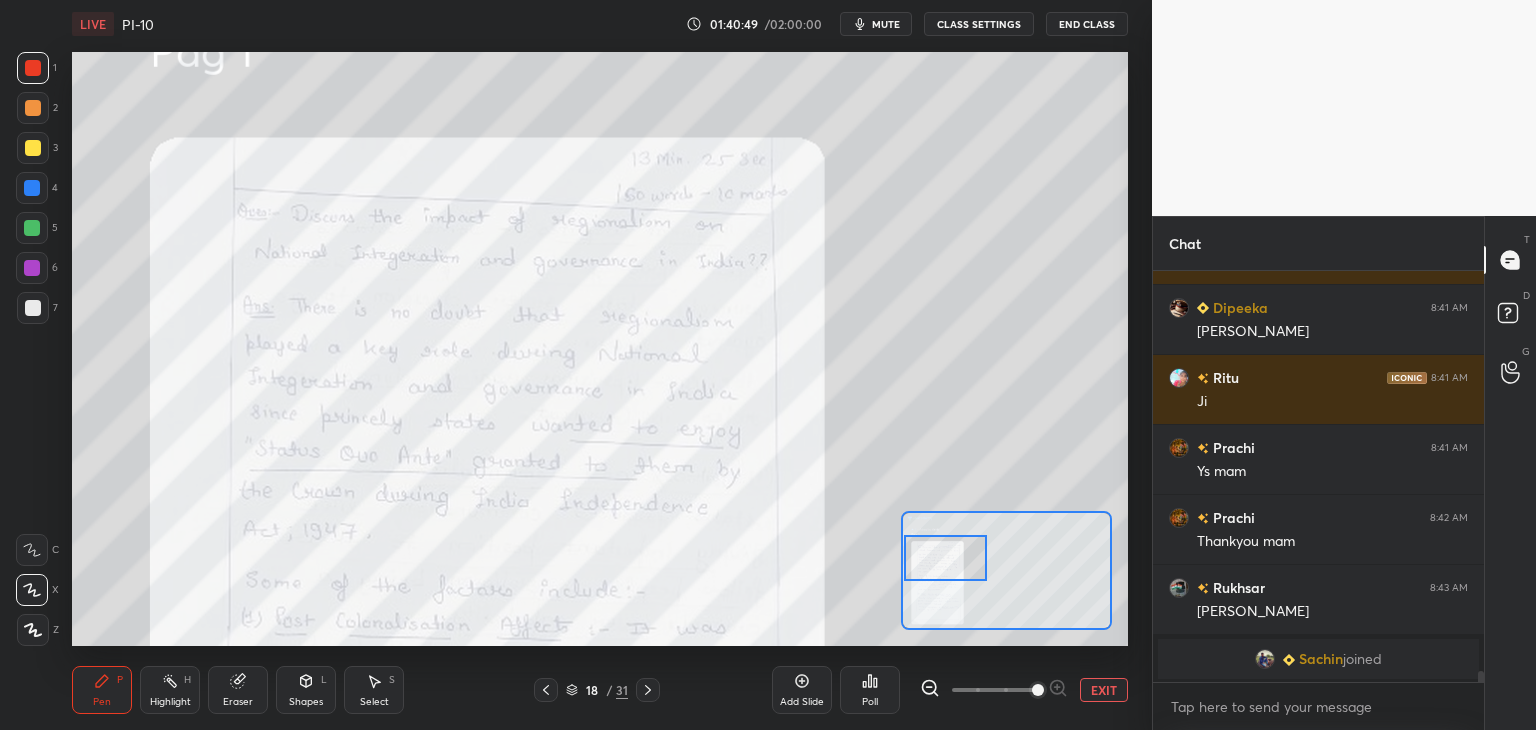 click at bounding box center (945, 558) 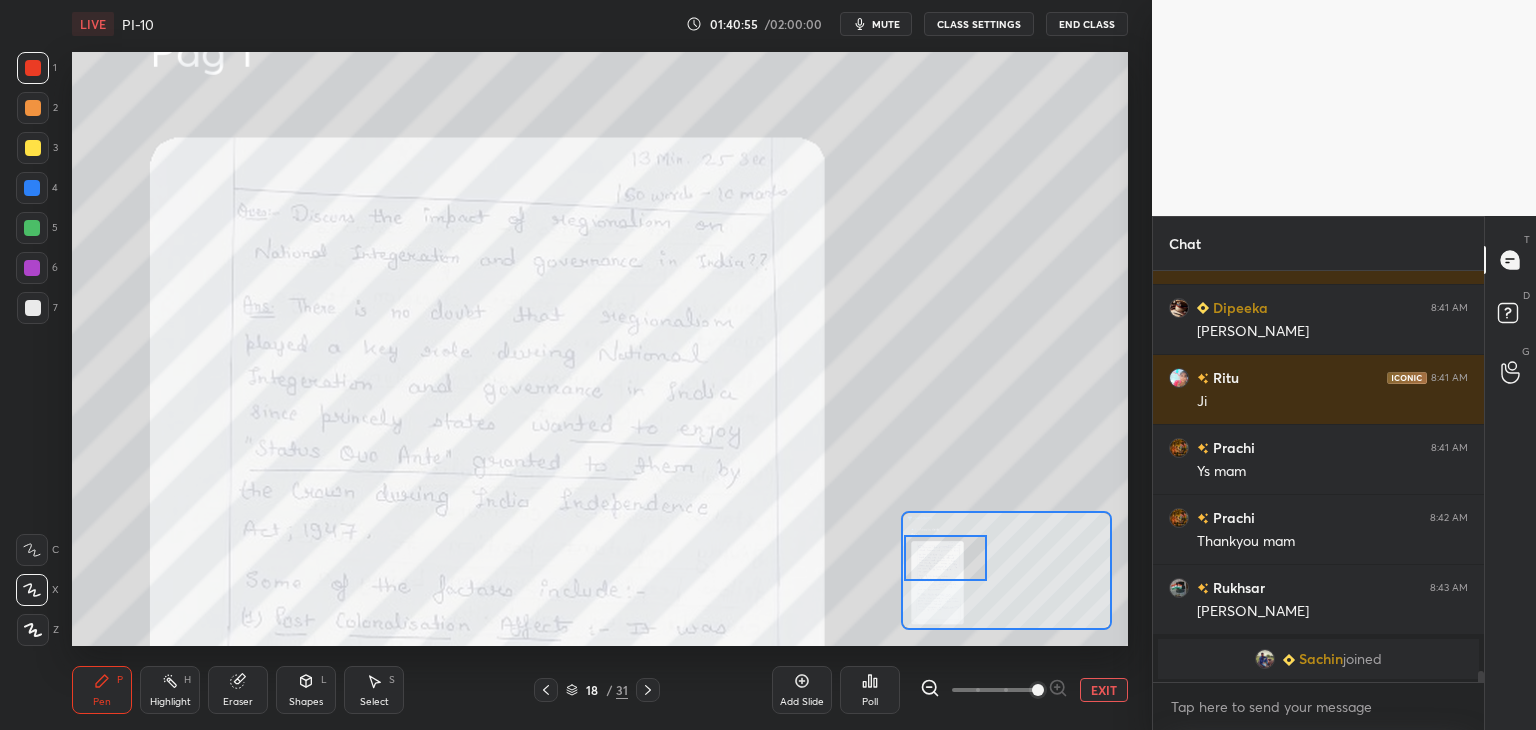 click at bounding box center (32, 188) 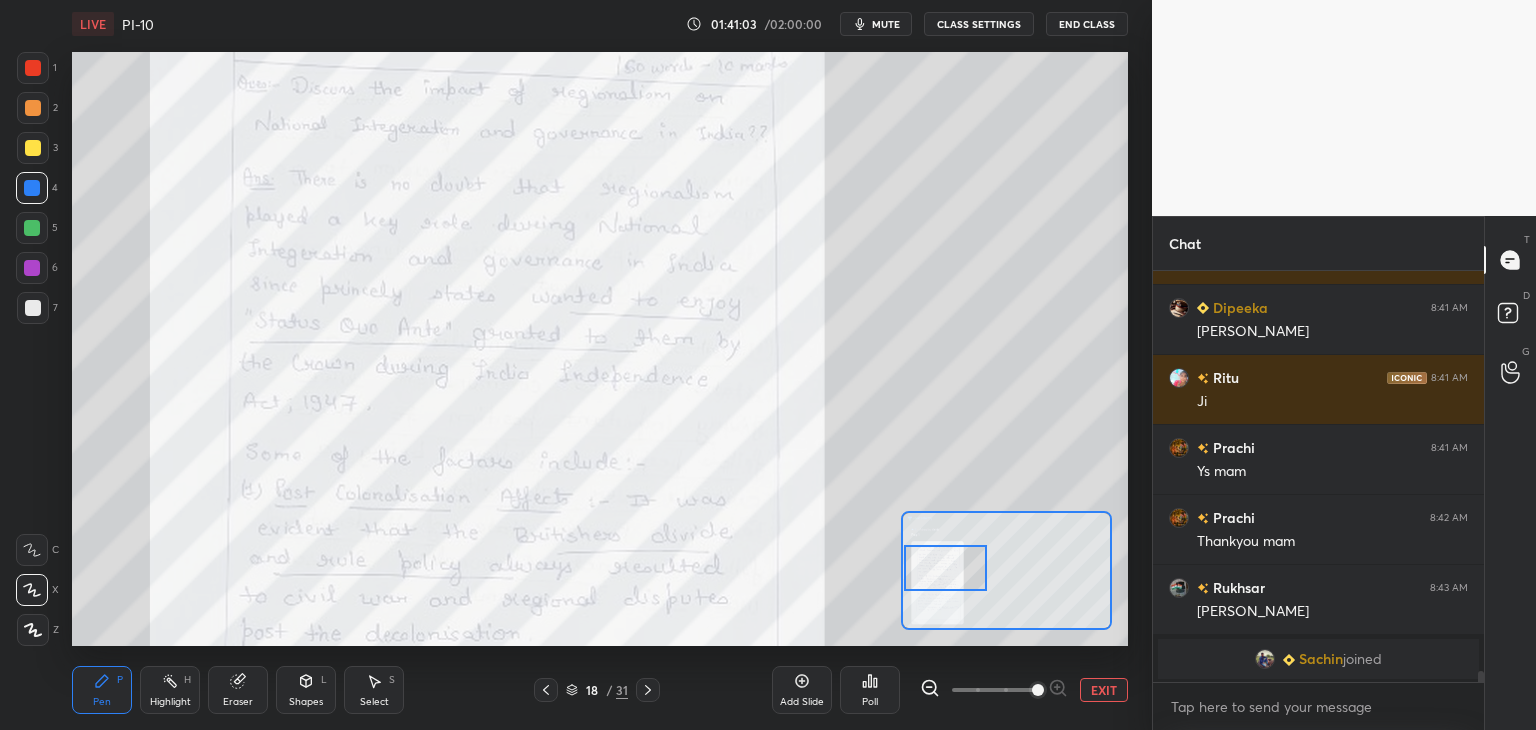 click at bounding box center [945, 568] 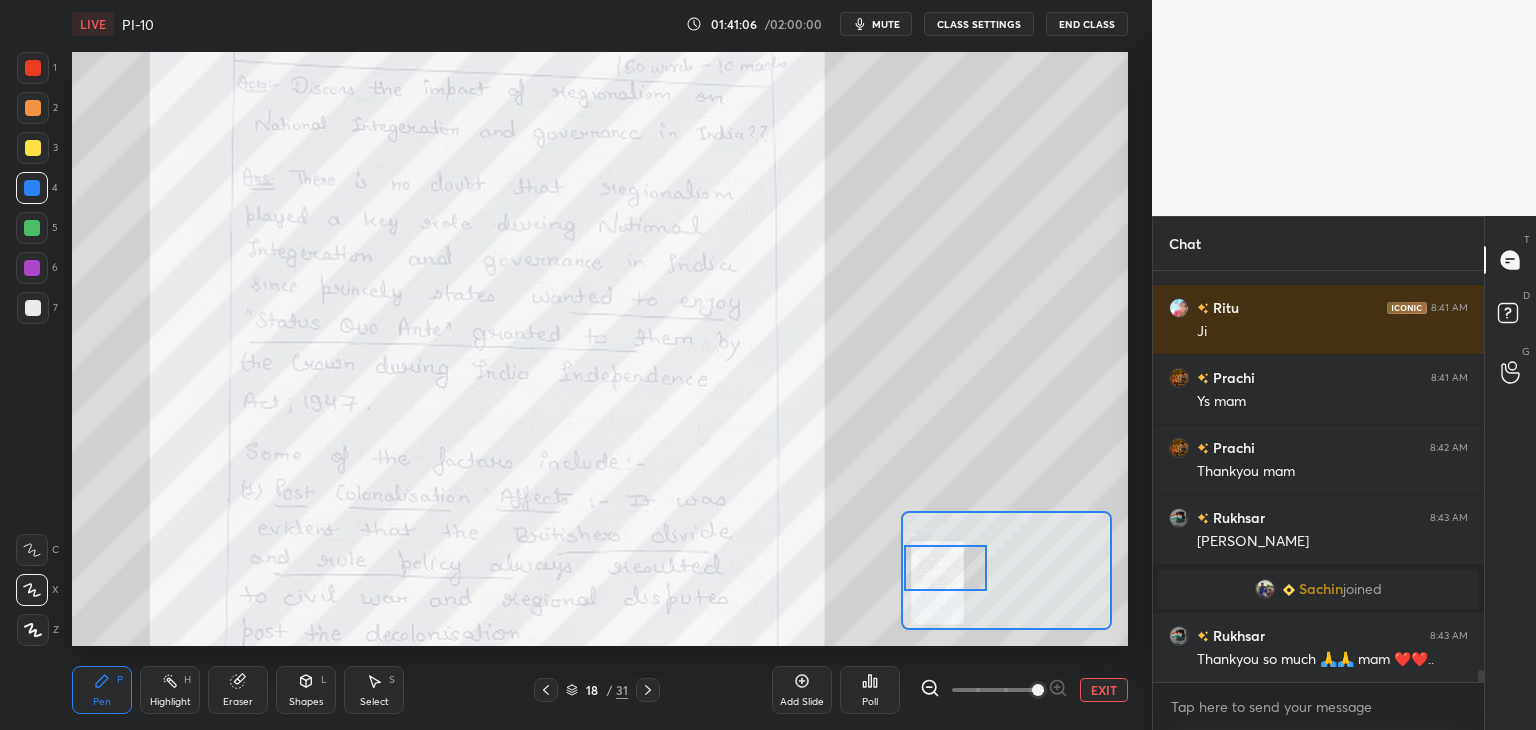scroll, scrollTop: 14092, scrollLeft: 0, axis: vertical 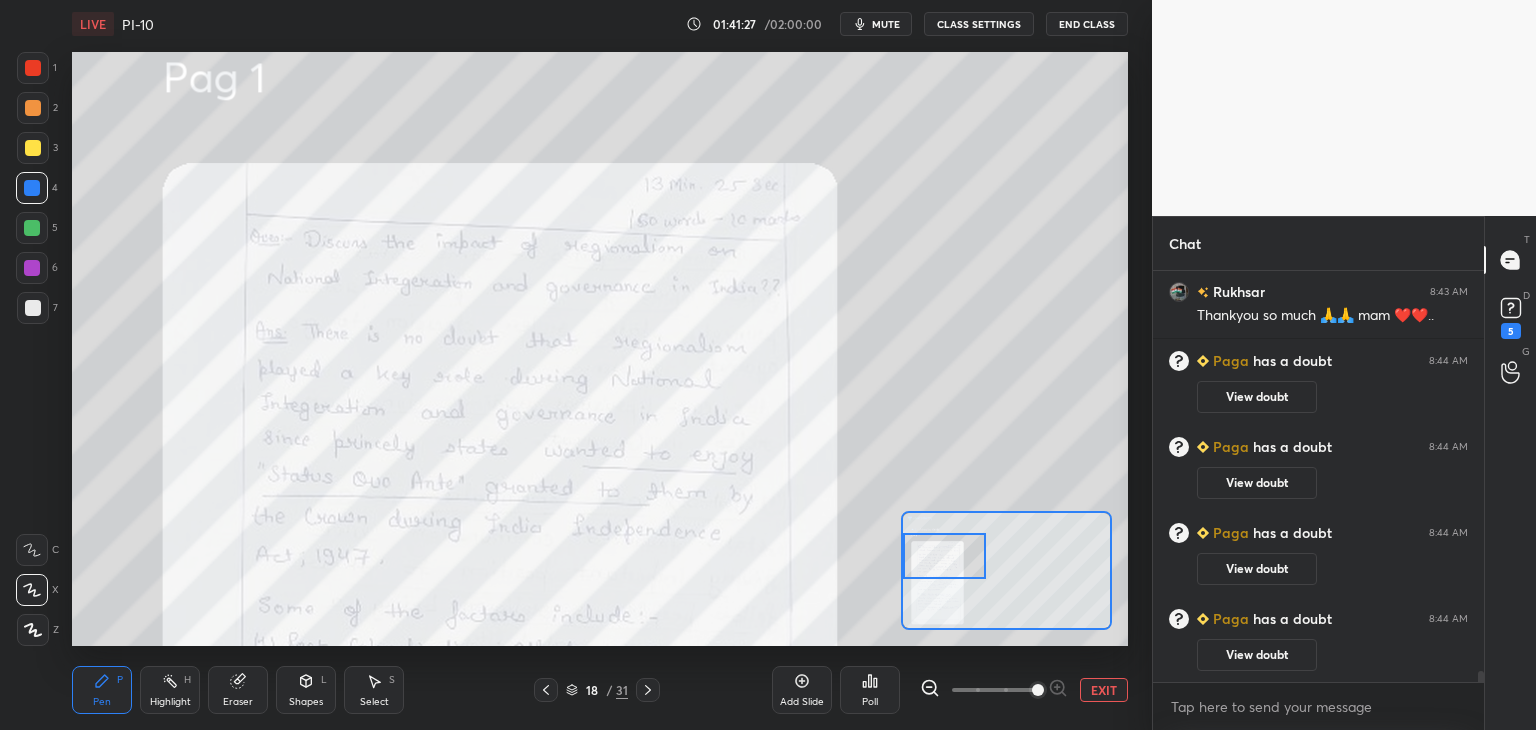 drag, startPoint x: 951, startPoint y: 564, endPoint x: 950, endPoint y: 551, distance: 13.038404 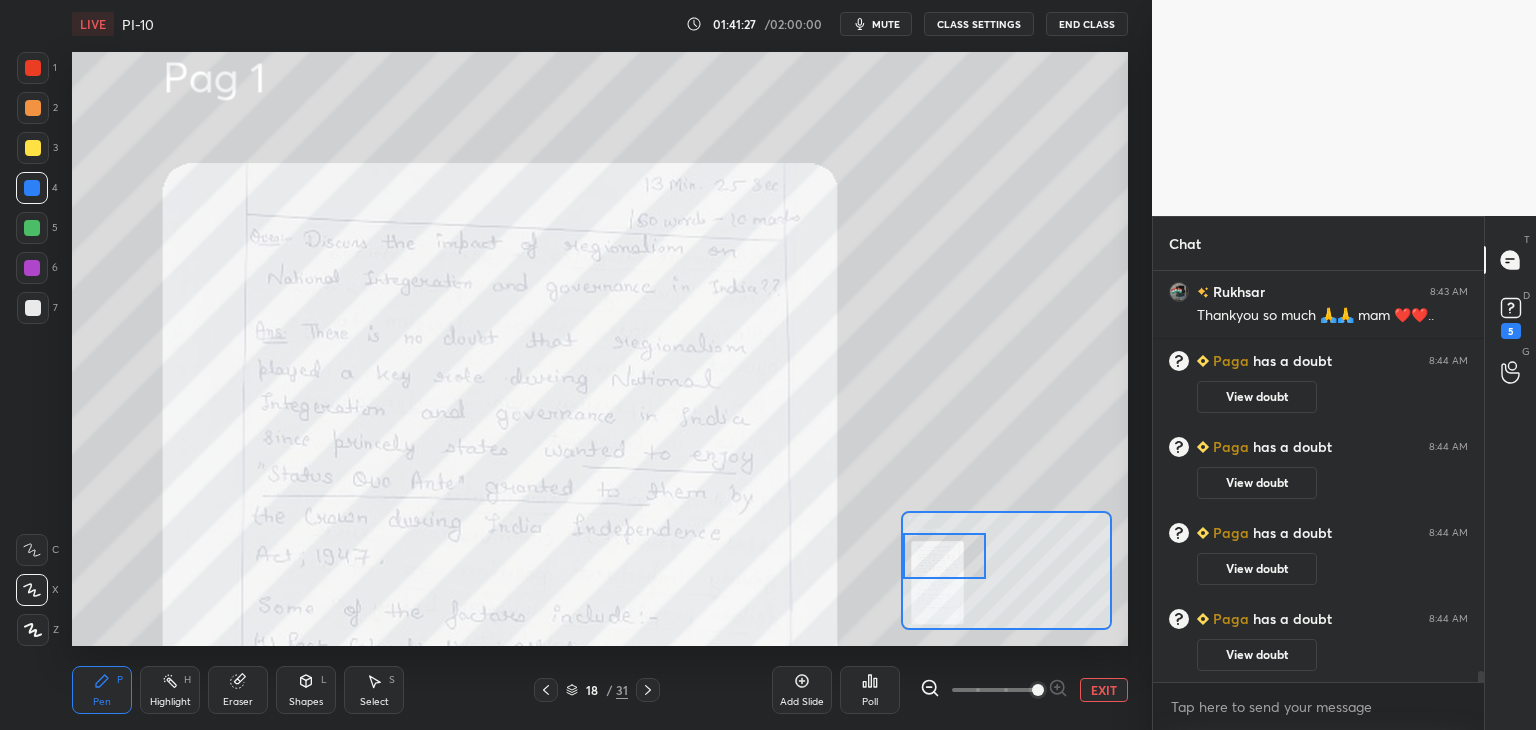 click at bounding box center (944, 556) 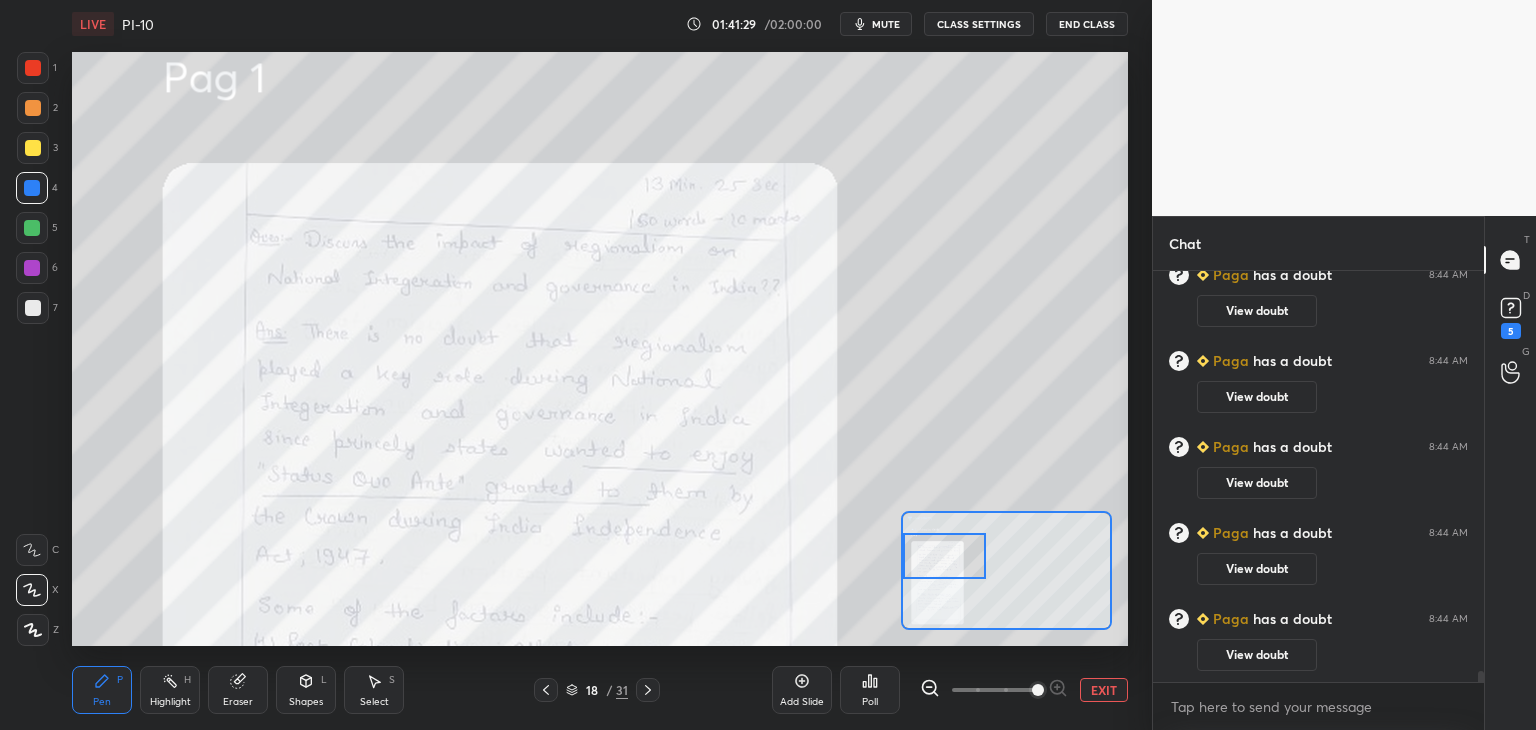 click on "CLASS SETTINGS" at bounding box center [979, 24] 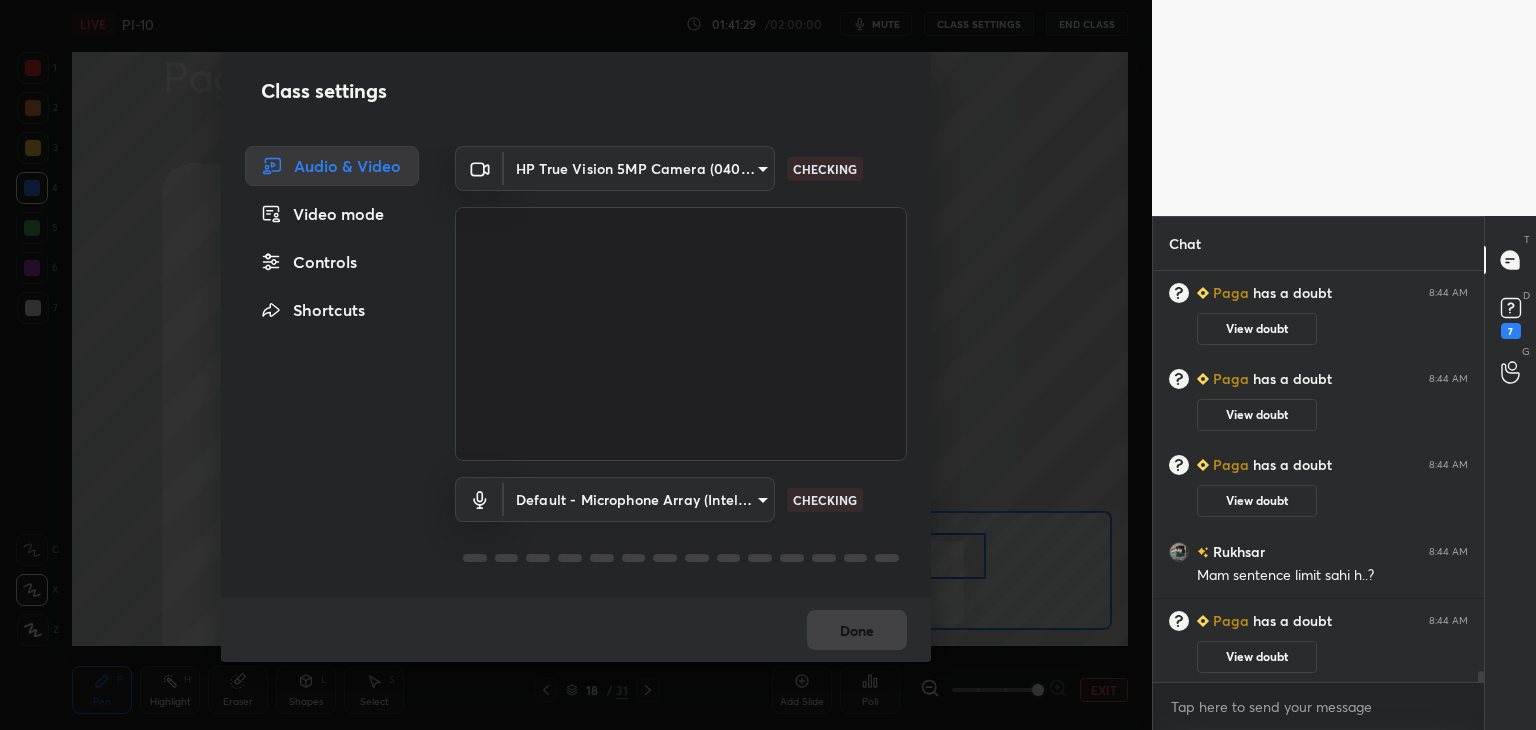 scroll, scrollTop: 14626, scrollLeft: 0, axis: vertical 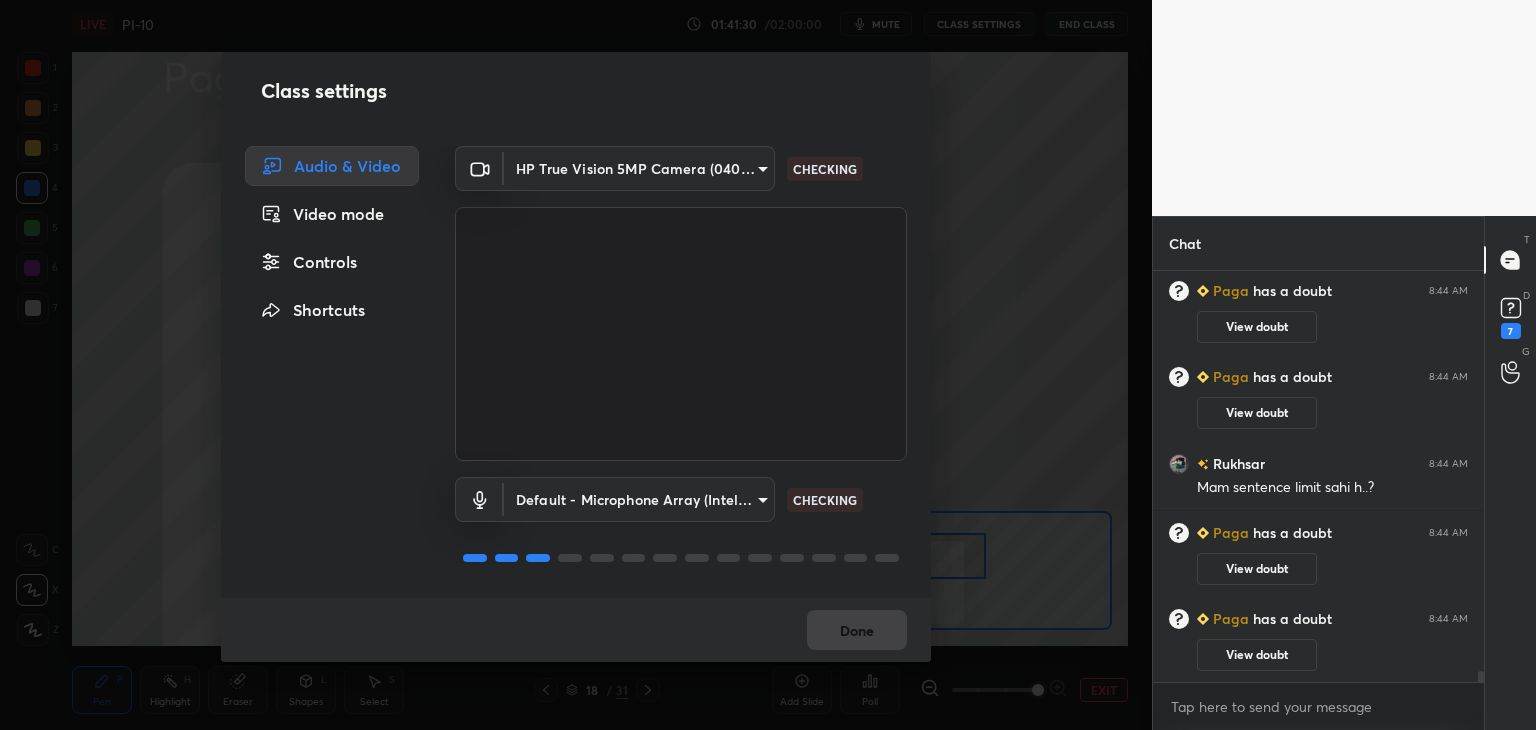 click on "Controls" at bounding box center [332, 262] 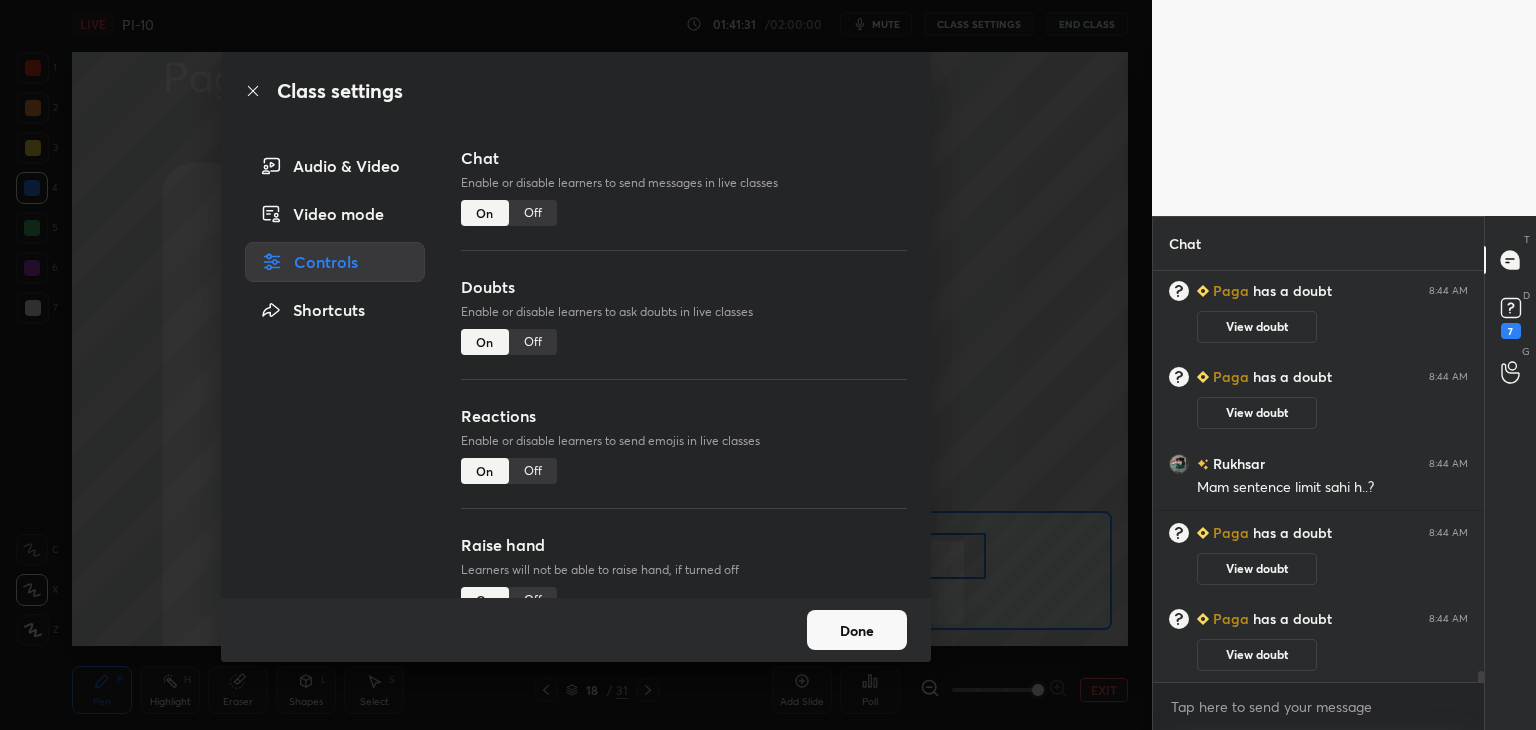click on "Off" at bounding box center (533, 342) 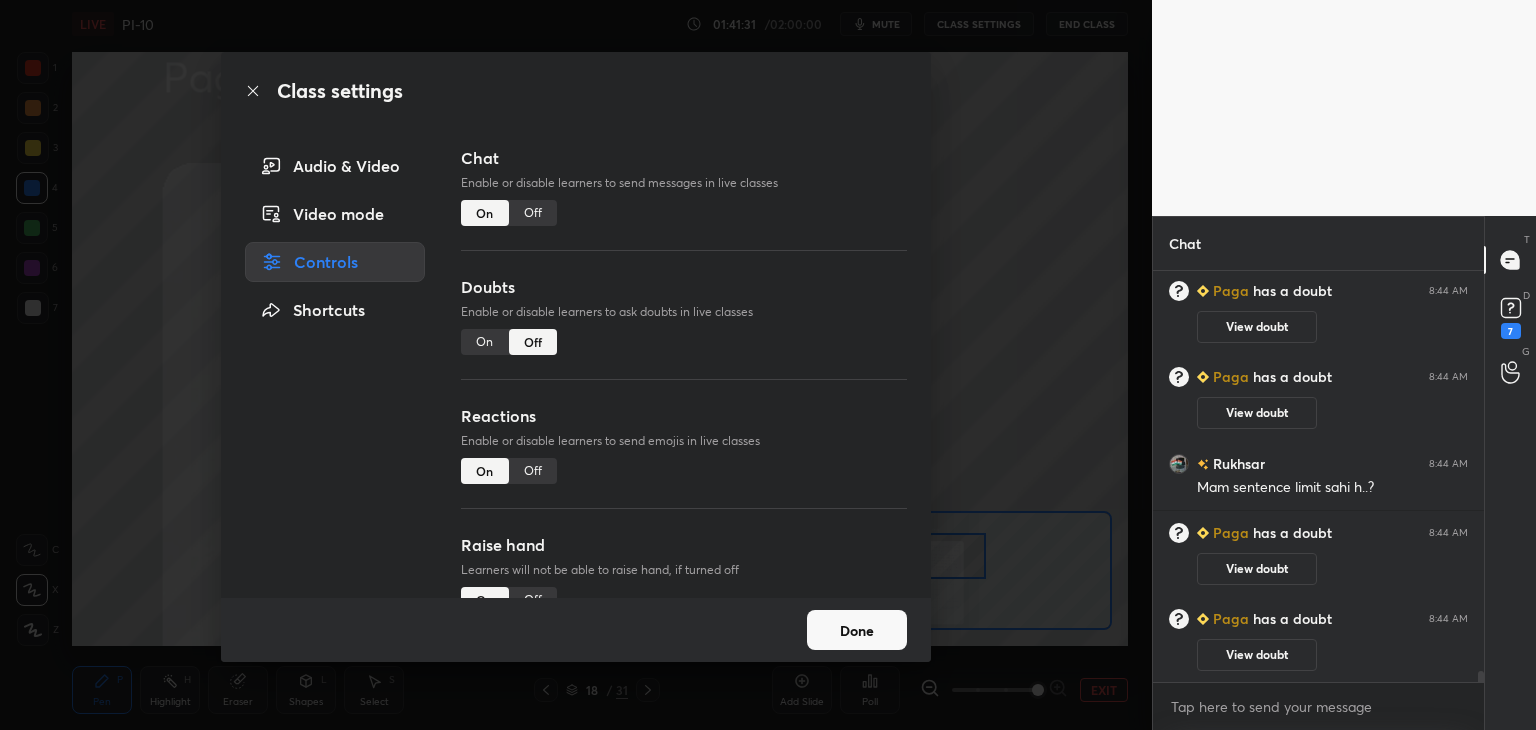 click 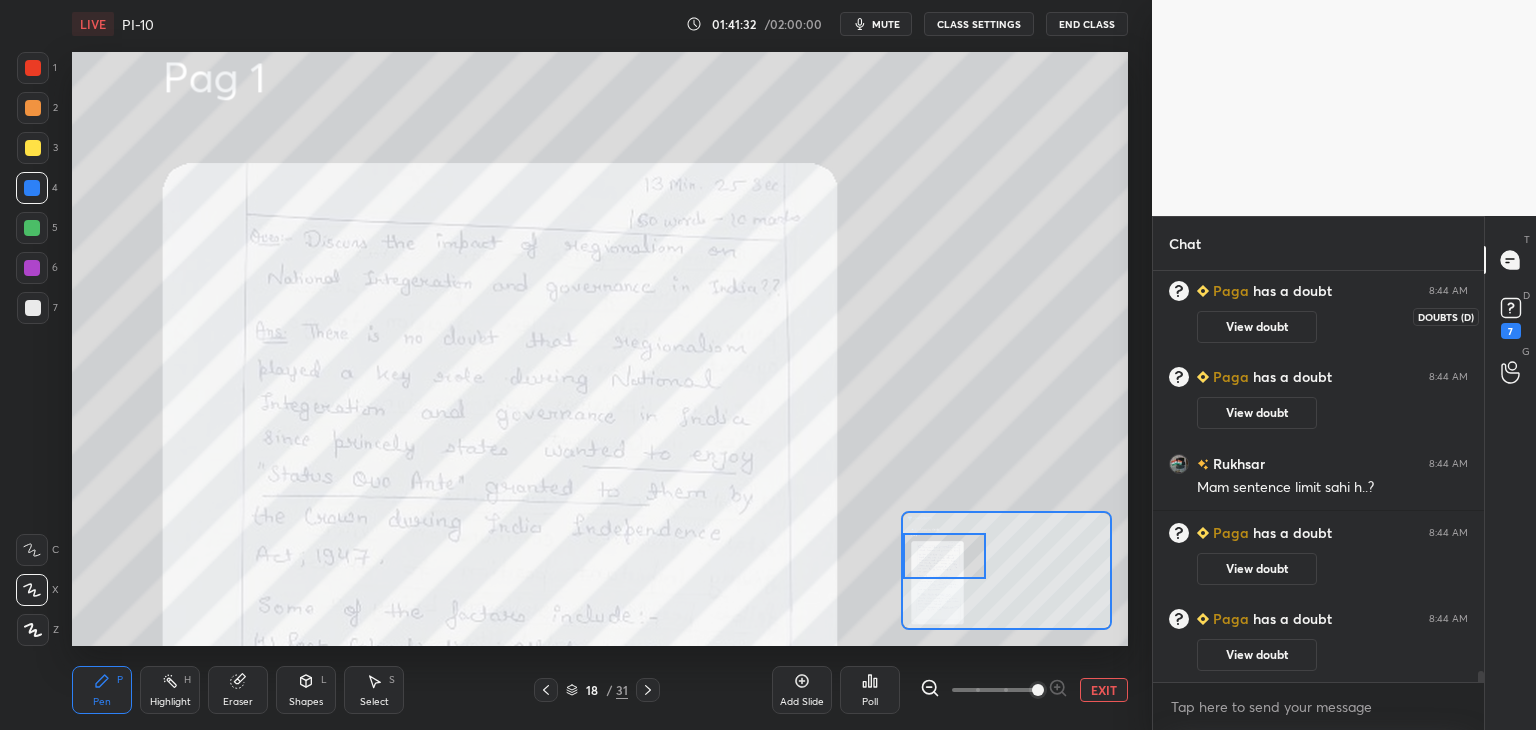 click 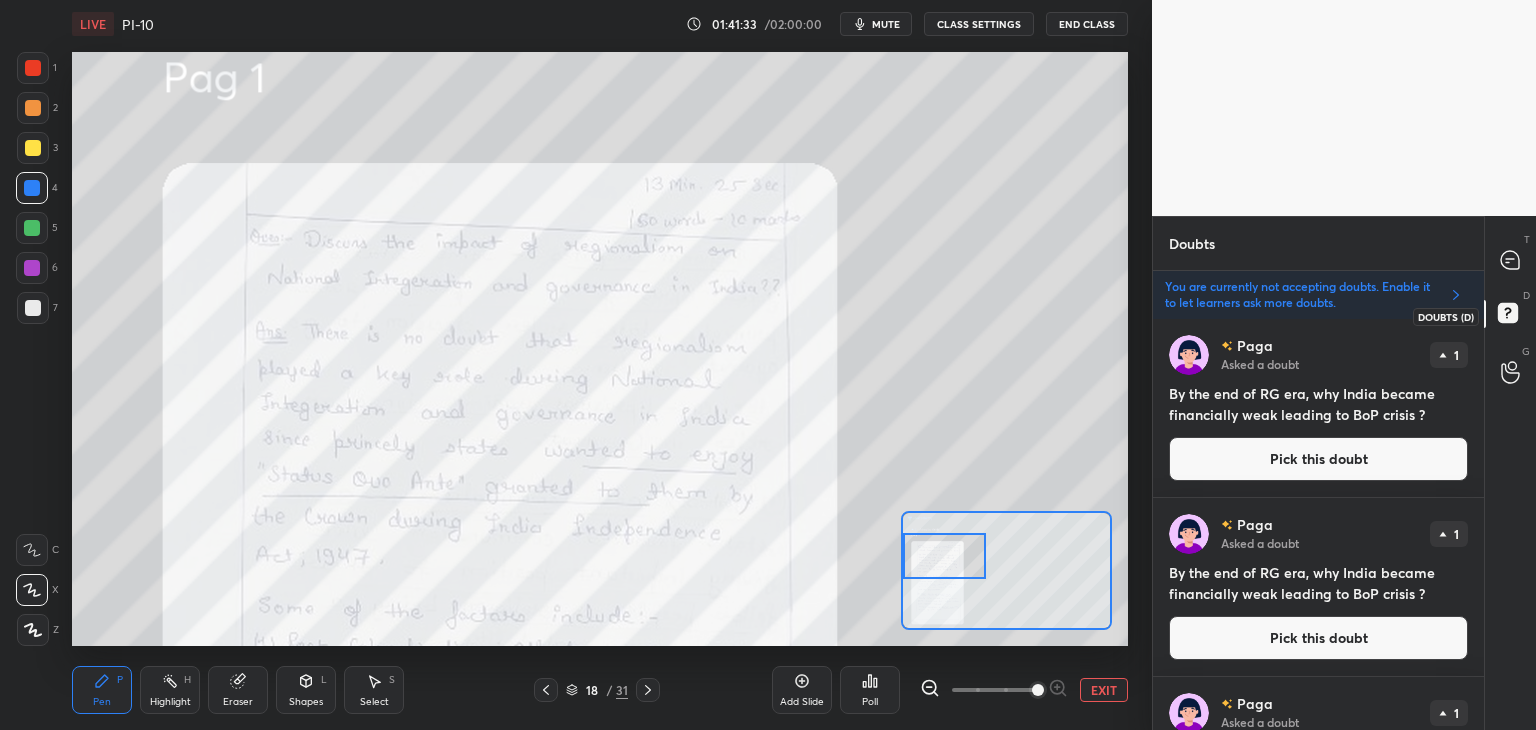 scroll, scrollTop: 405, scrollLeft: 325, axis: both 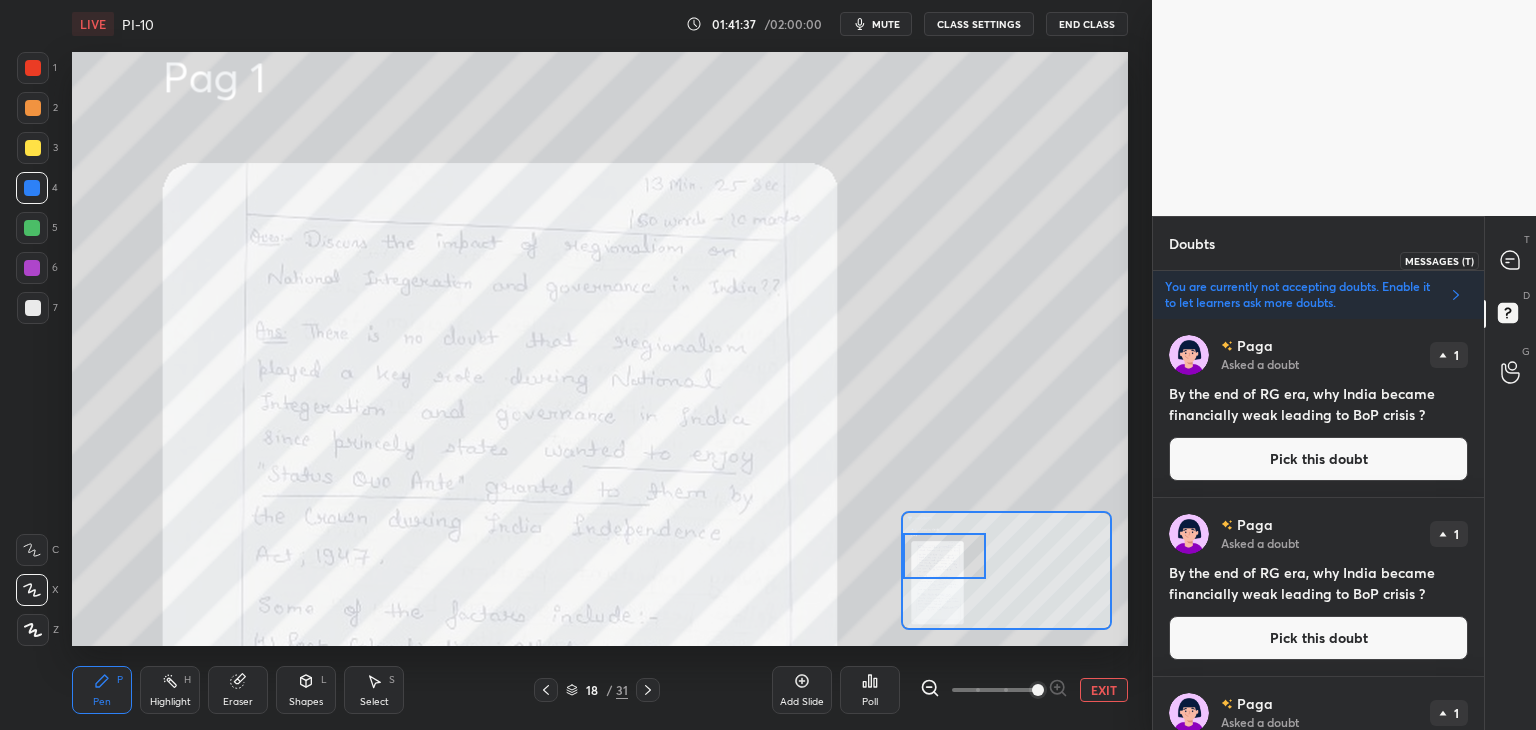click 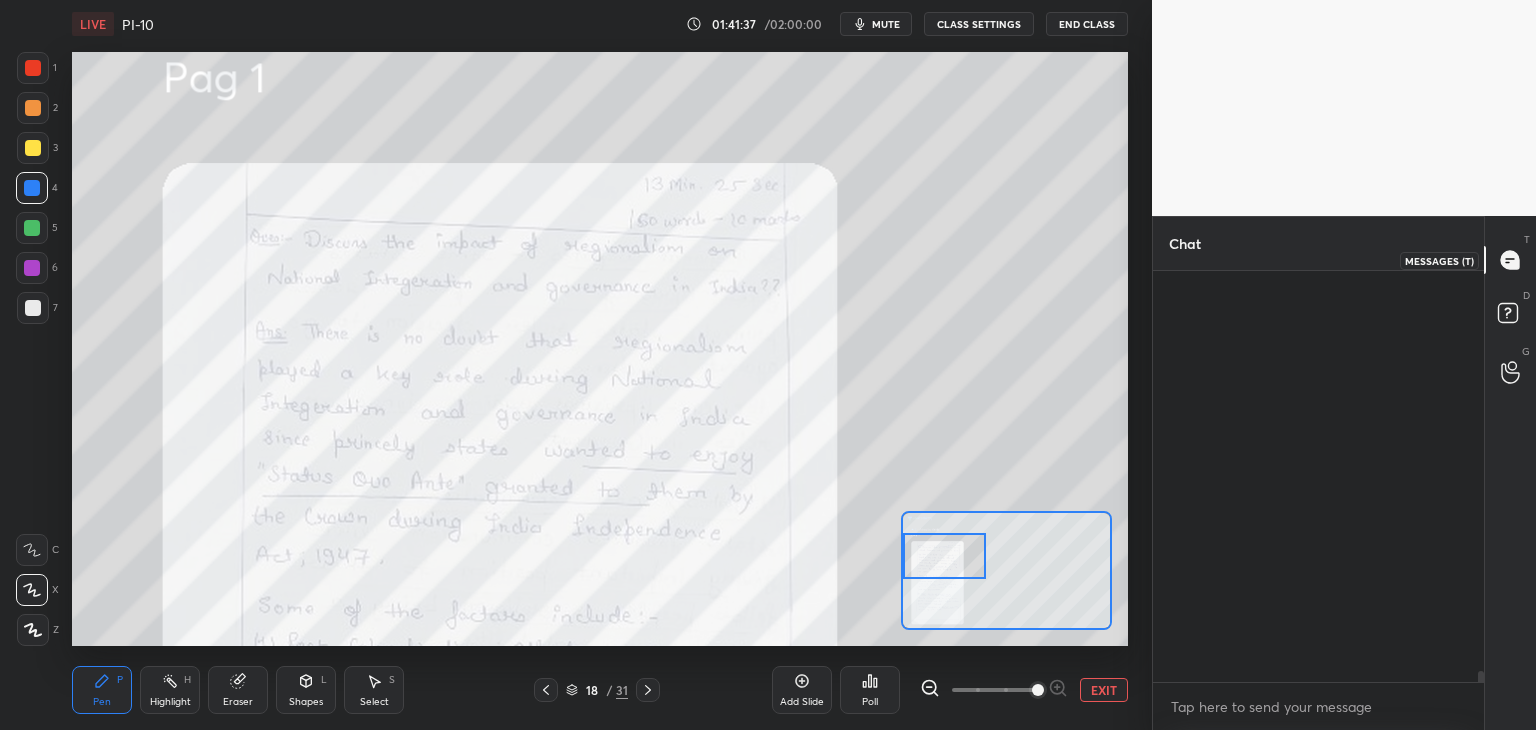 scroll, scrollTop: 15056, scrollLeft: 0, axis: vertical 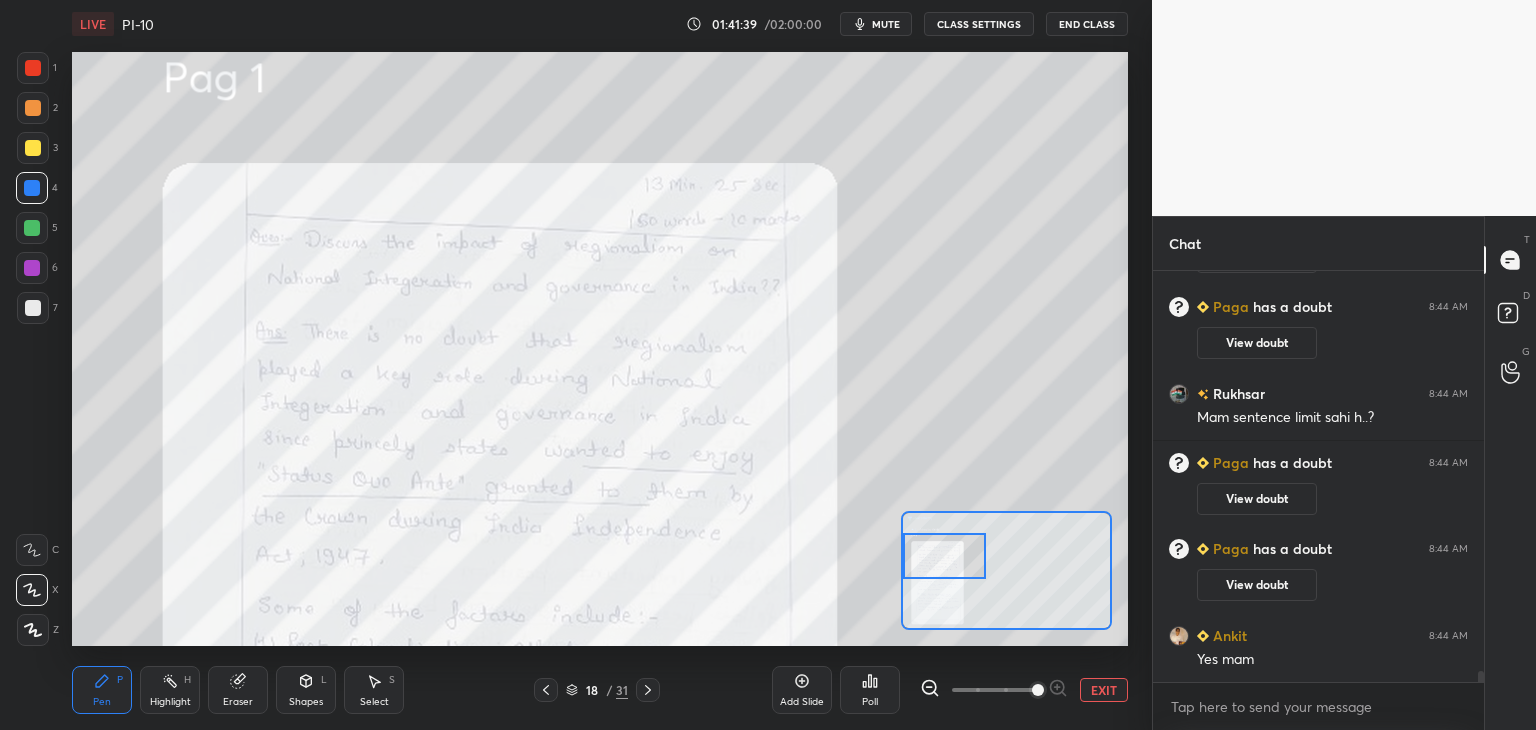 drag, startPoint x: 1479, startPoint y: 677, endPoint x: 1503, endPoint y: 676, distance: 24.020824 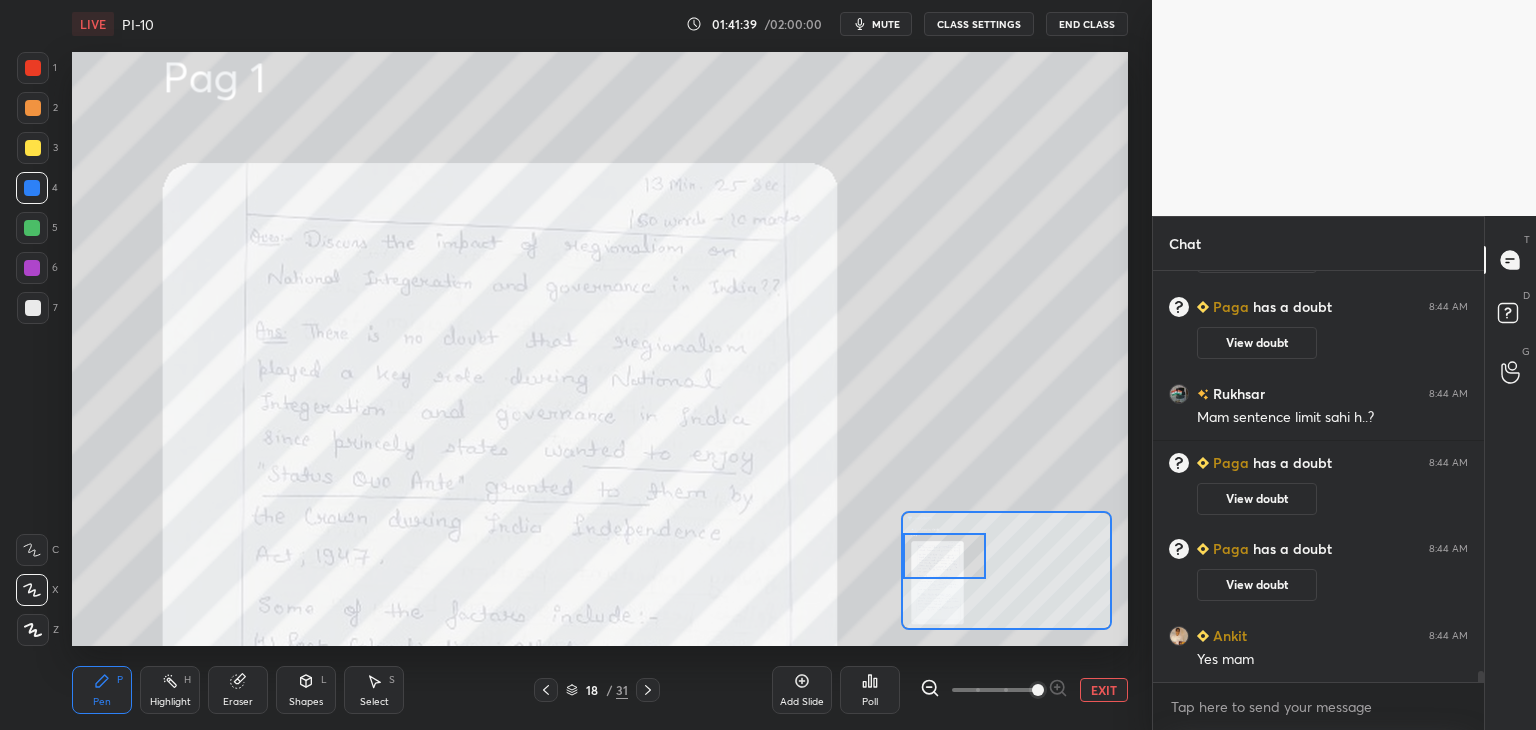 click on "Paga   has a doubt 8:44 AM View doubt Paga   has a doubt 8:44 AM View doubt Paga   has a doubt 8:44 AM View doubt Rukhsar 8:44 AM Mam sentence limit sahi h..? Paga   has a doubt 8:44 AM View doubt Paga   has a doubt 8:44 AM View doubt Ankit 8:44 AM Yes mam JUMP TO LATEST Enable hand raising Enable raise hand to speak to learners. Once enabled, chat will be turned off temporarily. Enable x" at bounding box center [1318, 500] 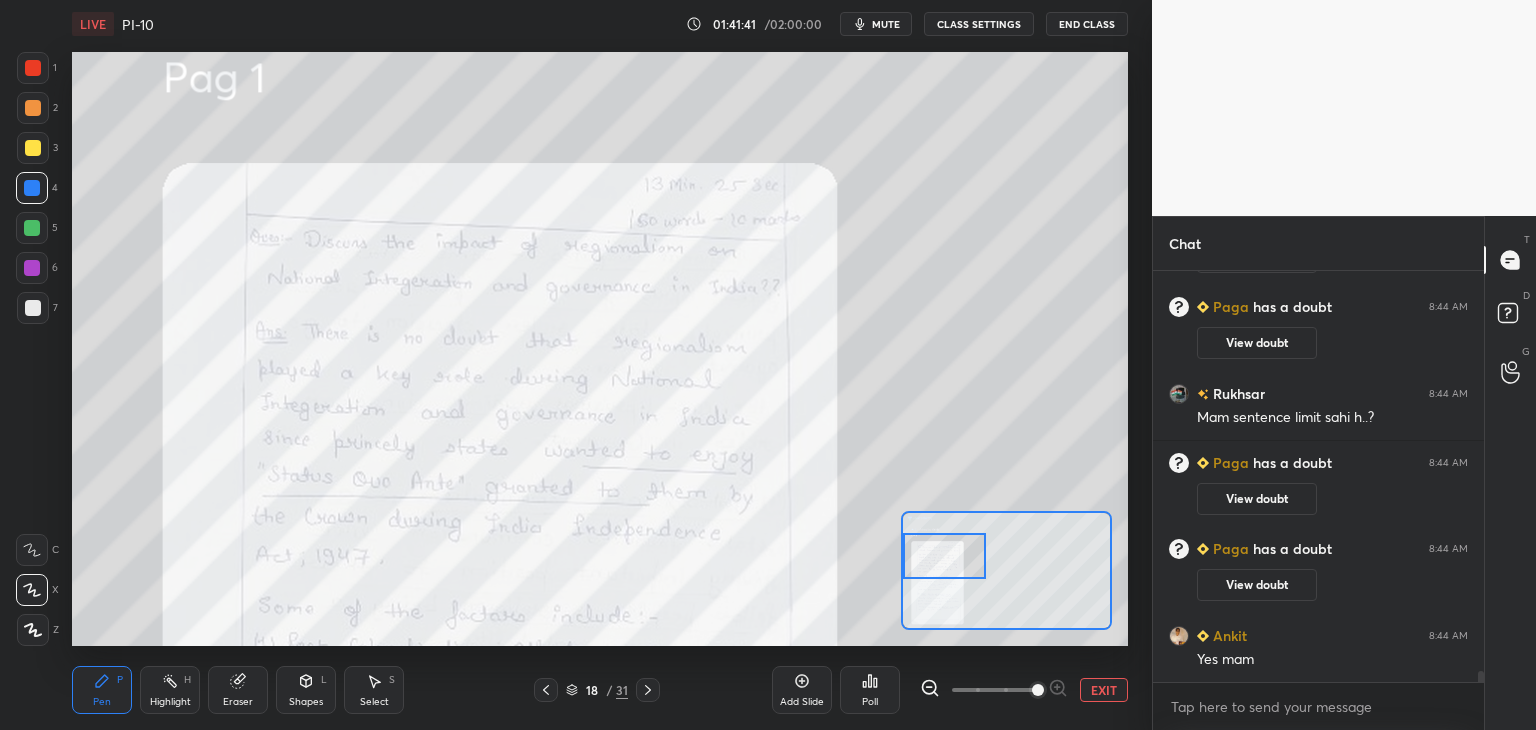 click at bounding box center (32, 228) 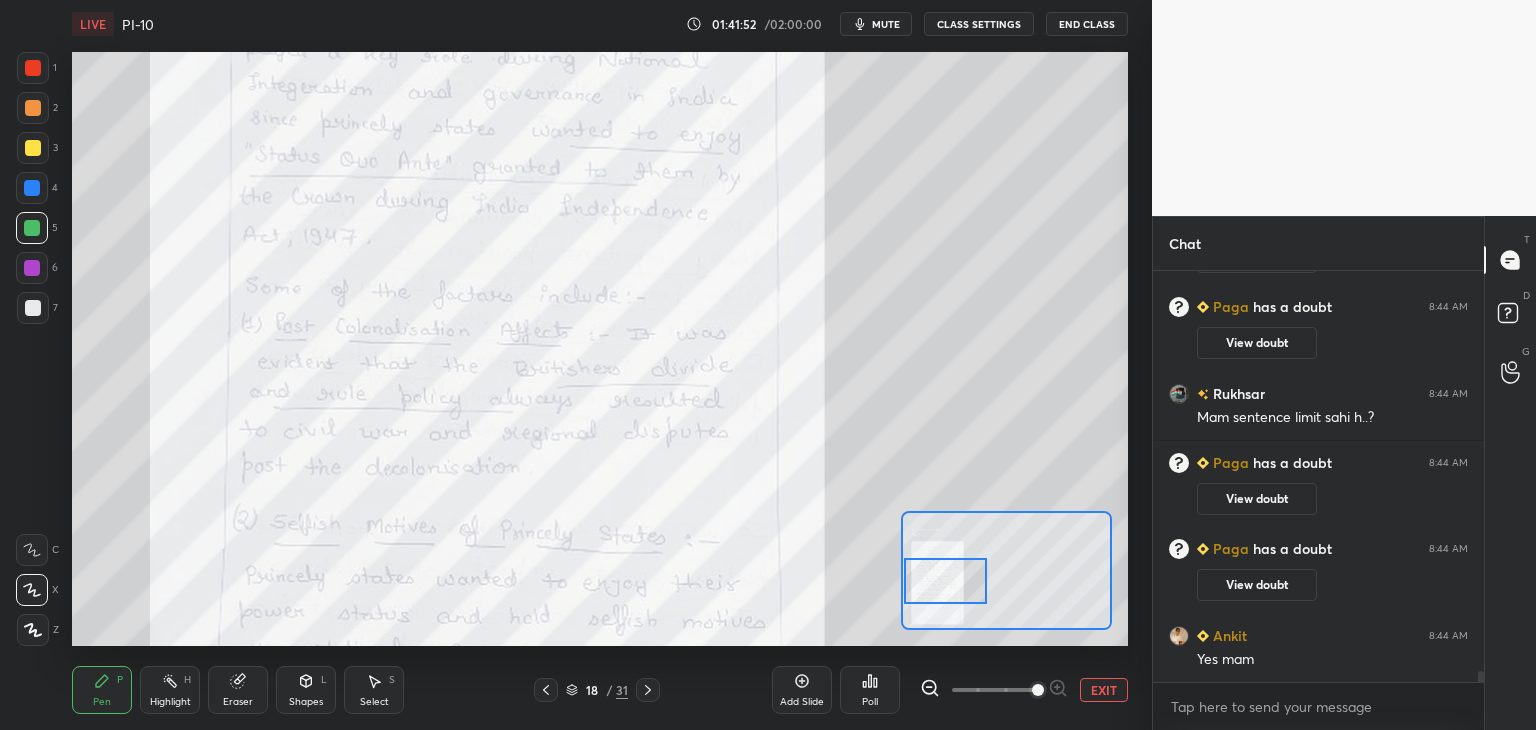 drag, startPoint x: 947, startPoint y: 561, endPoint x: 948, endPoint y: 586, distance: 25.019993 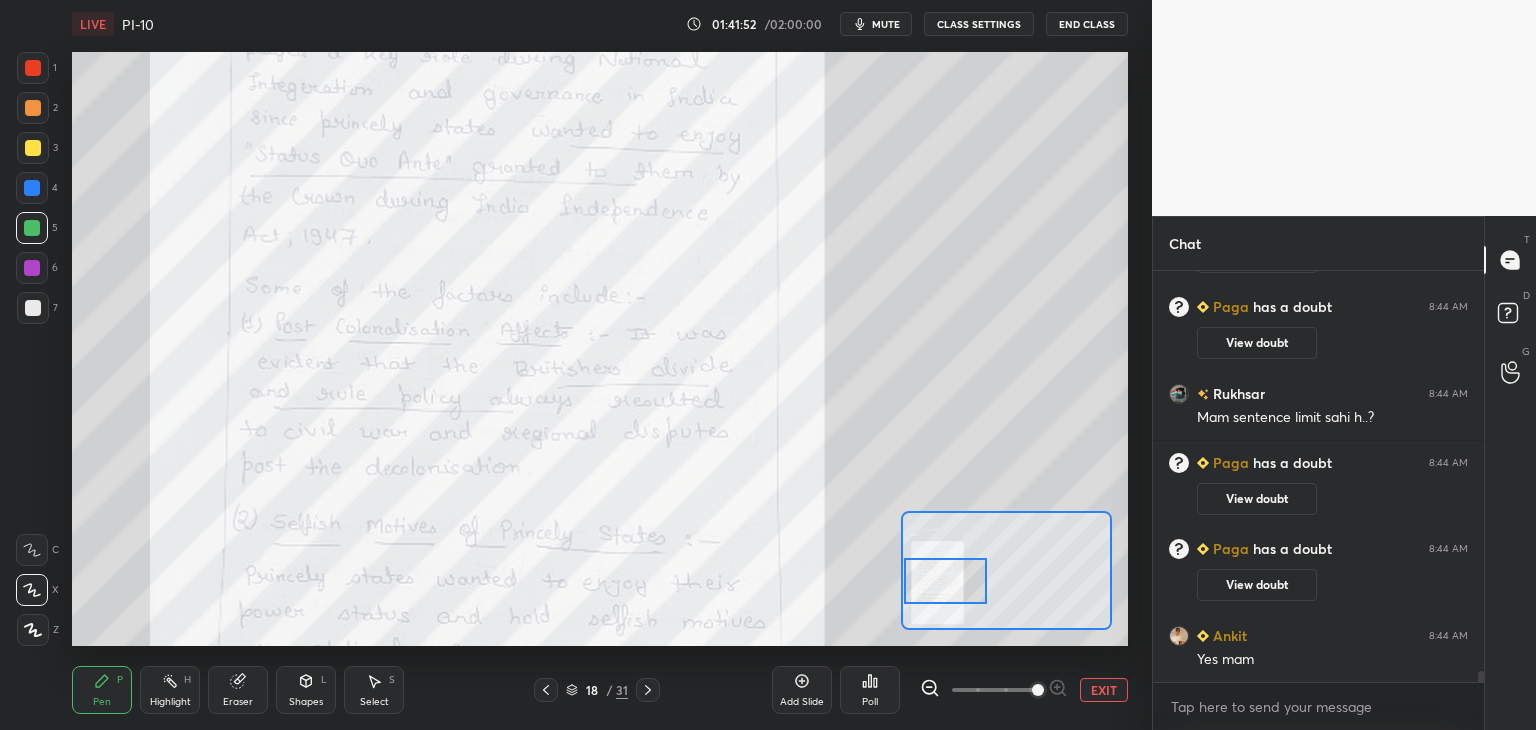 click at bounding box center [945, 581] 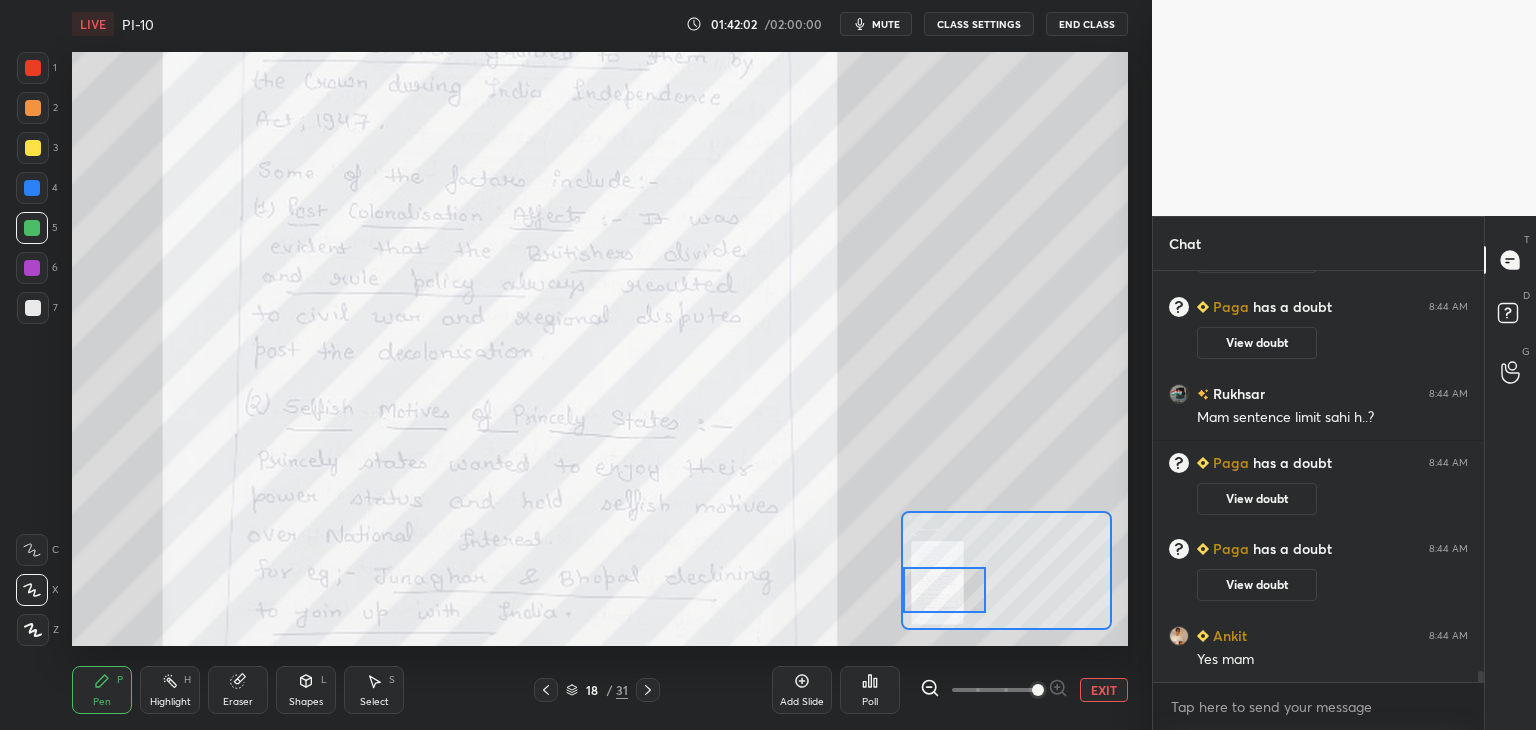 click at bounding box center (944, 590) 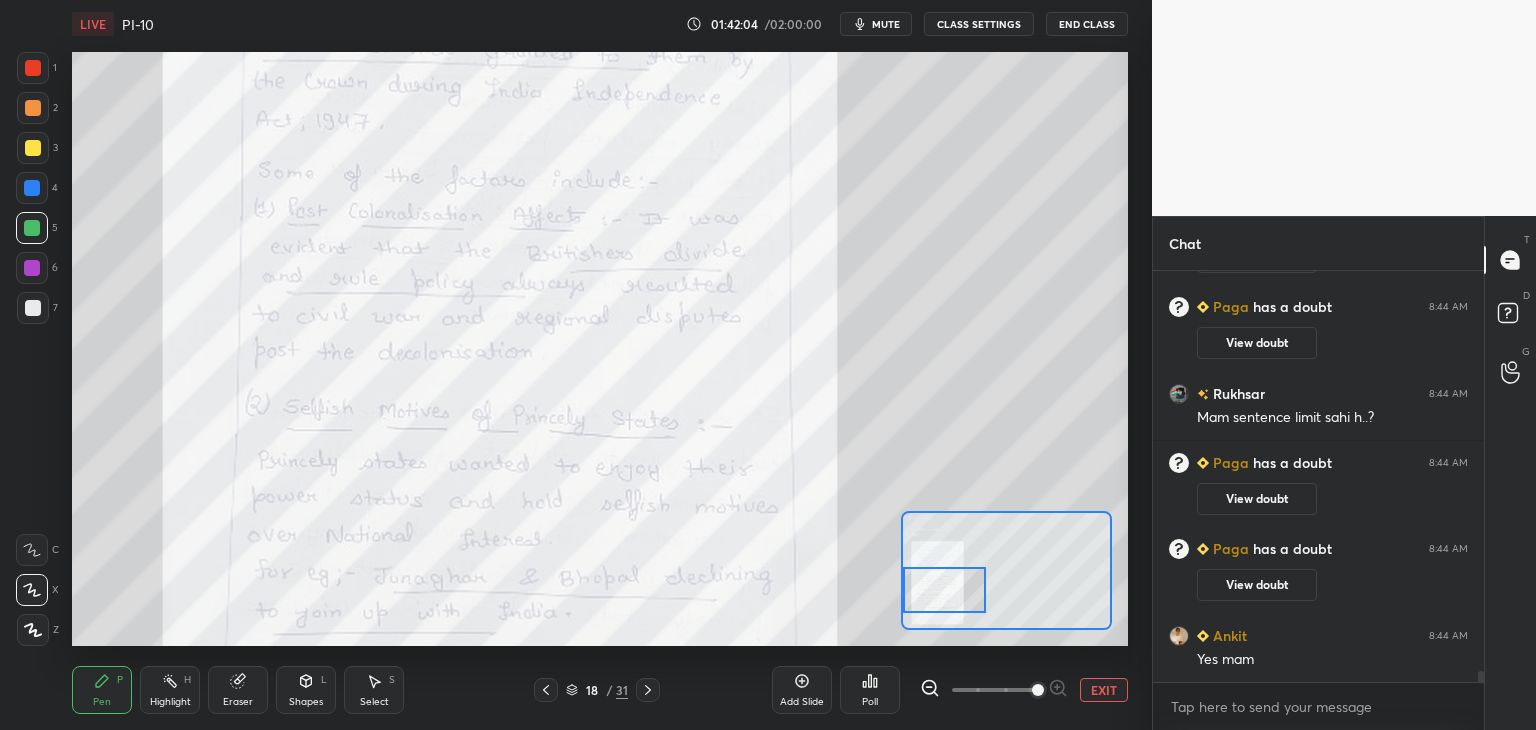 click 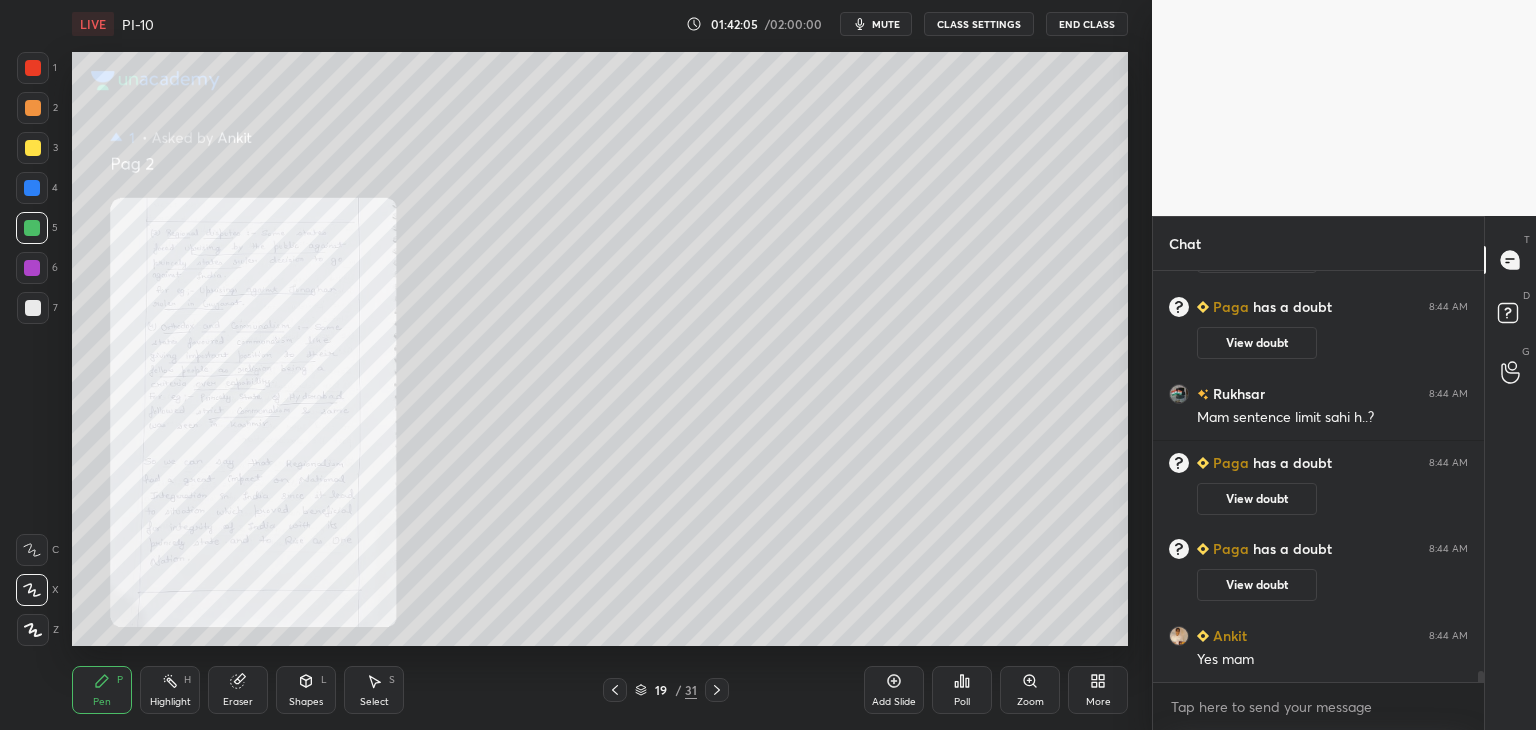 click 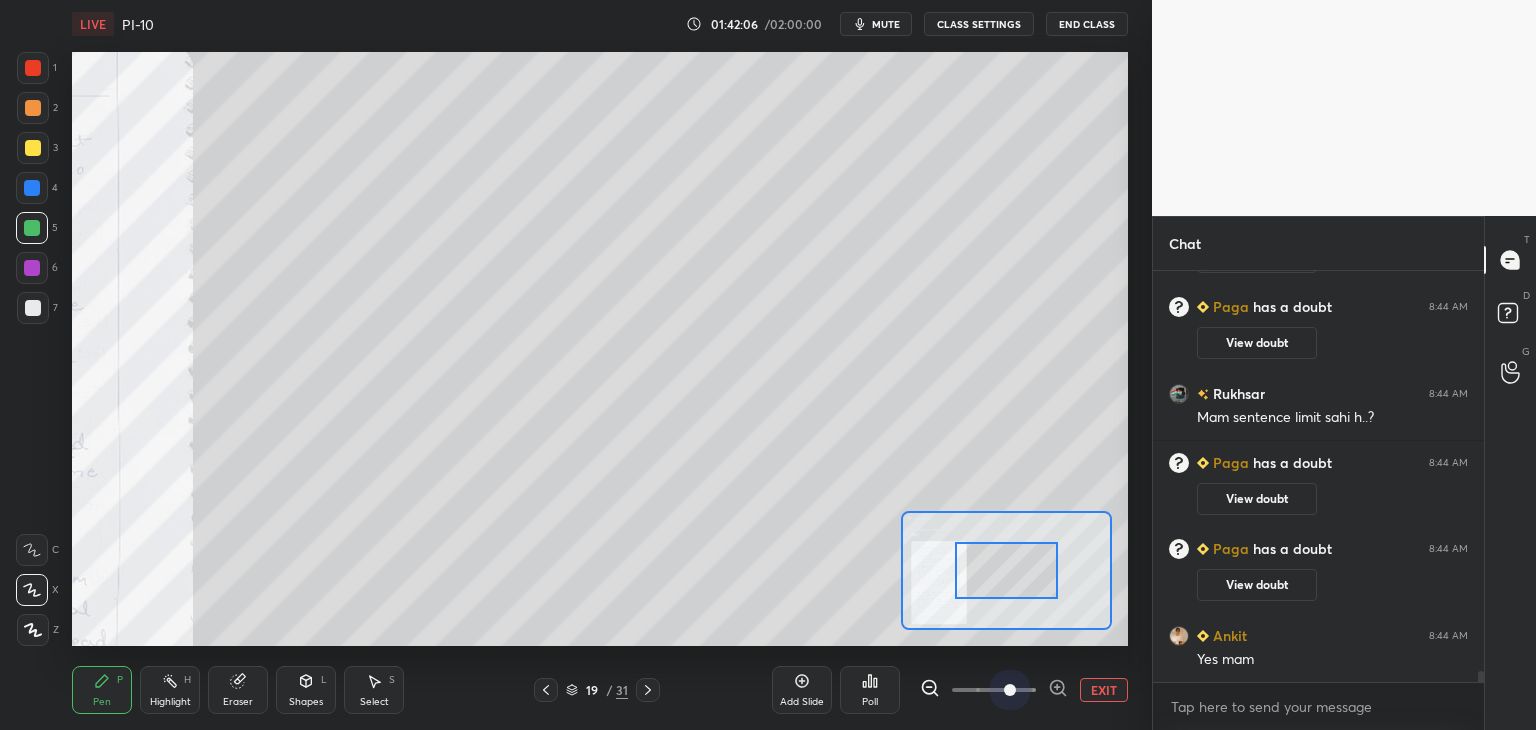 drag, startPoint x: 1020, startPoint y: 686, endPoint x: 1022, endPoint y: 643, distance: 43.046486 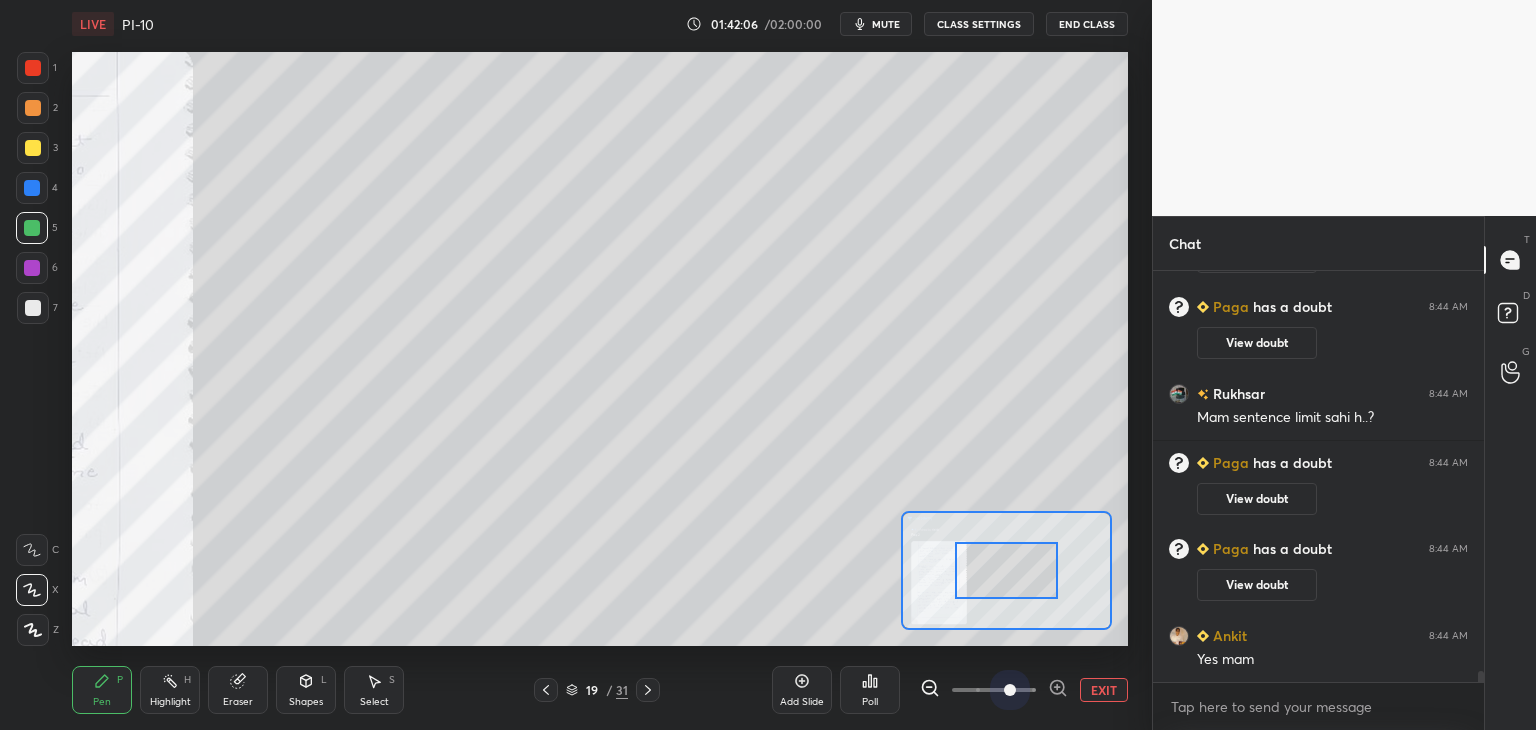 click at bounding box center (994, 690) 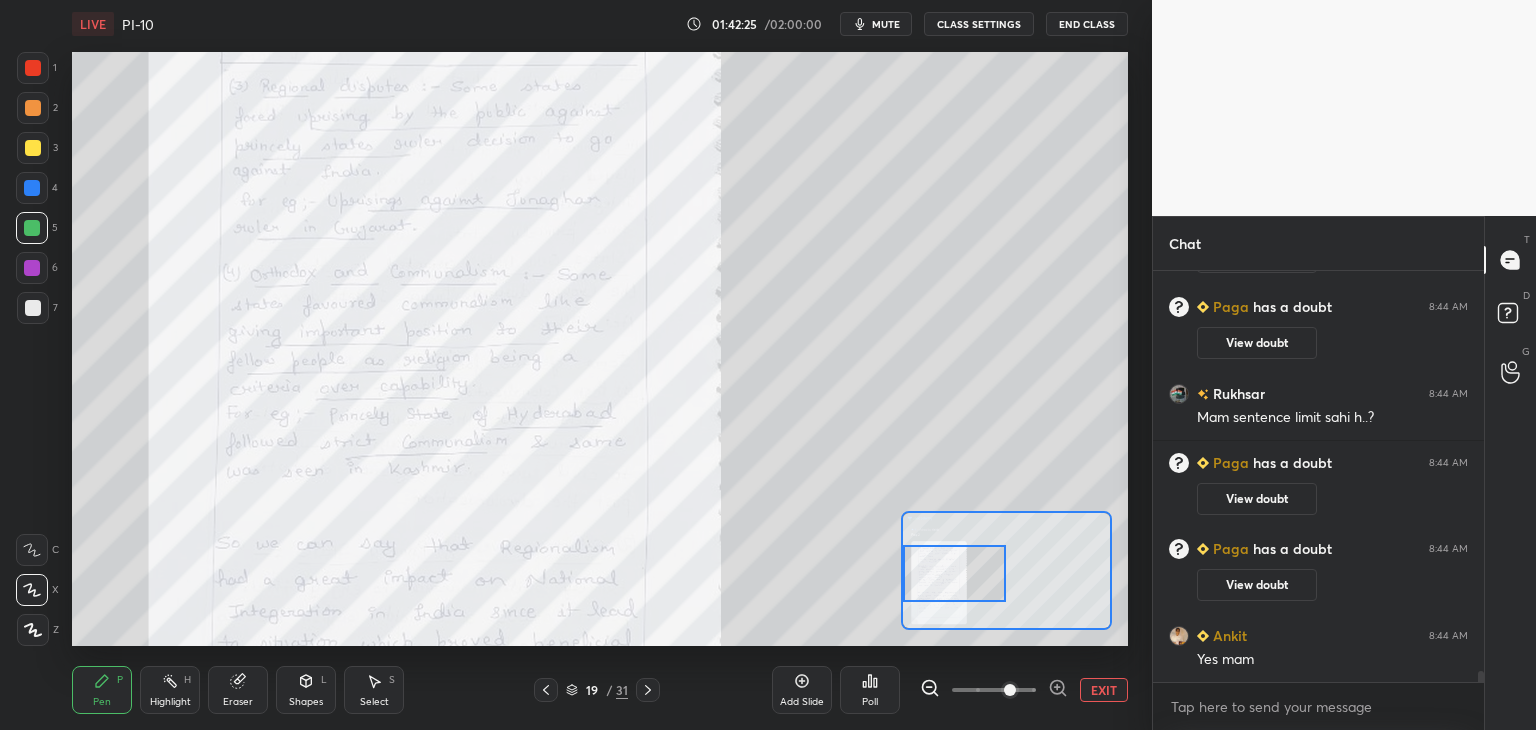 drag, startPoint x: 1019, startPoint y: 584, endPoint x: 958, endPoint y: 587, distance: 61.073727 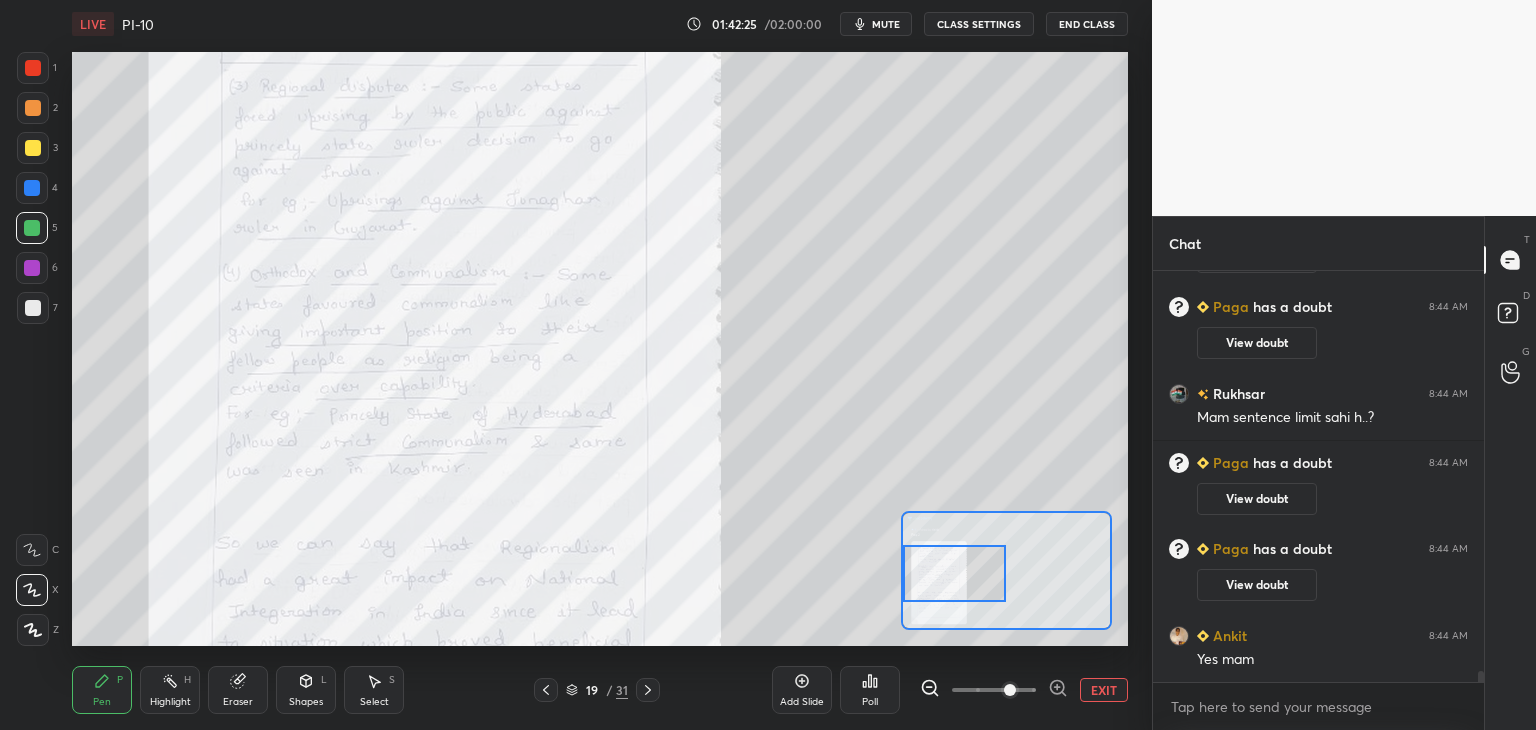 click at bounding box center [955, 573] 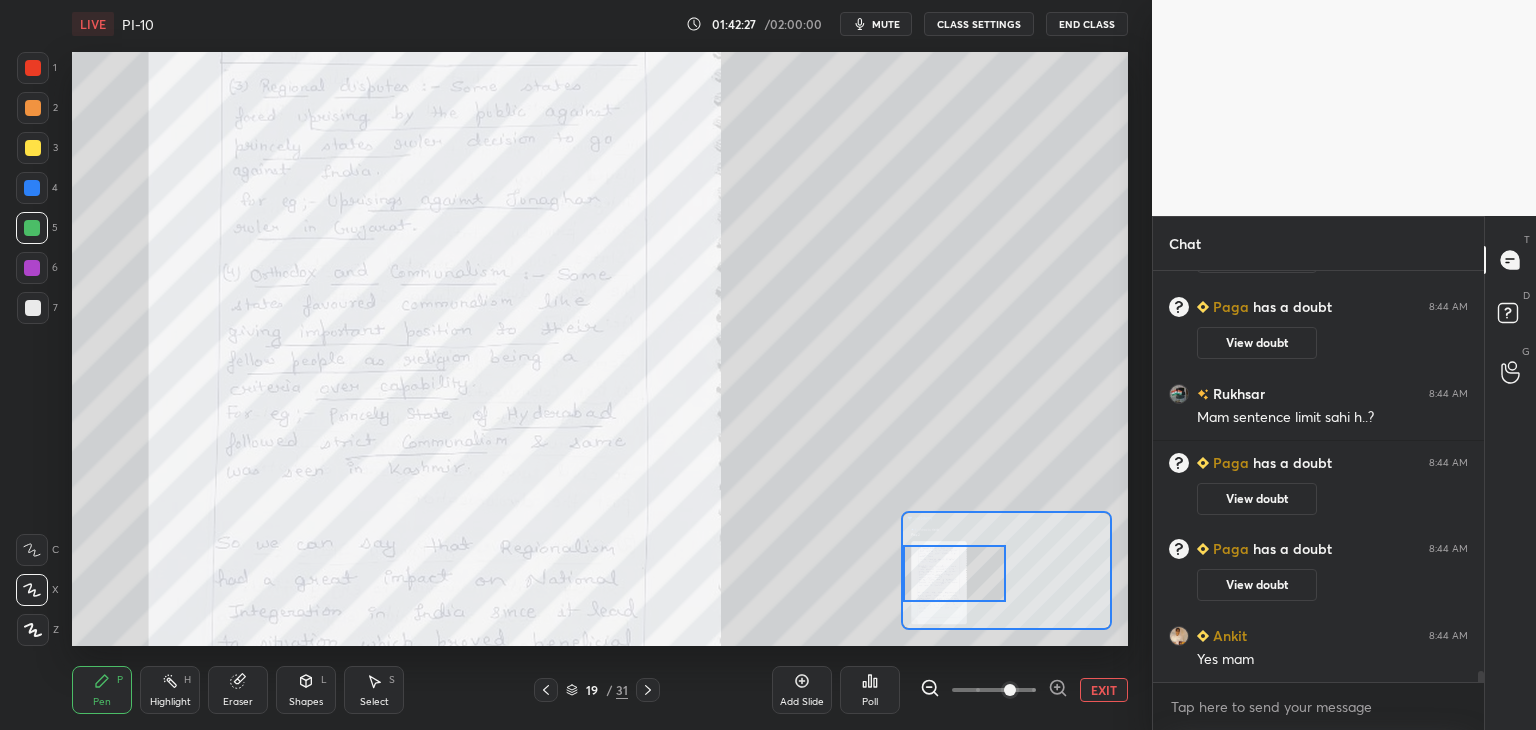 click 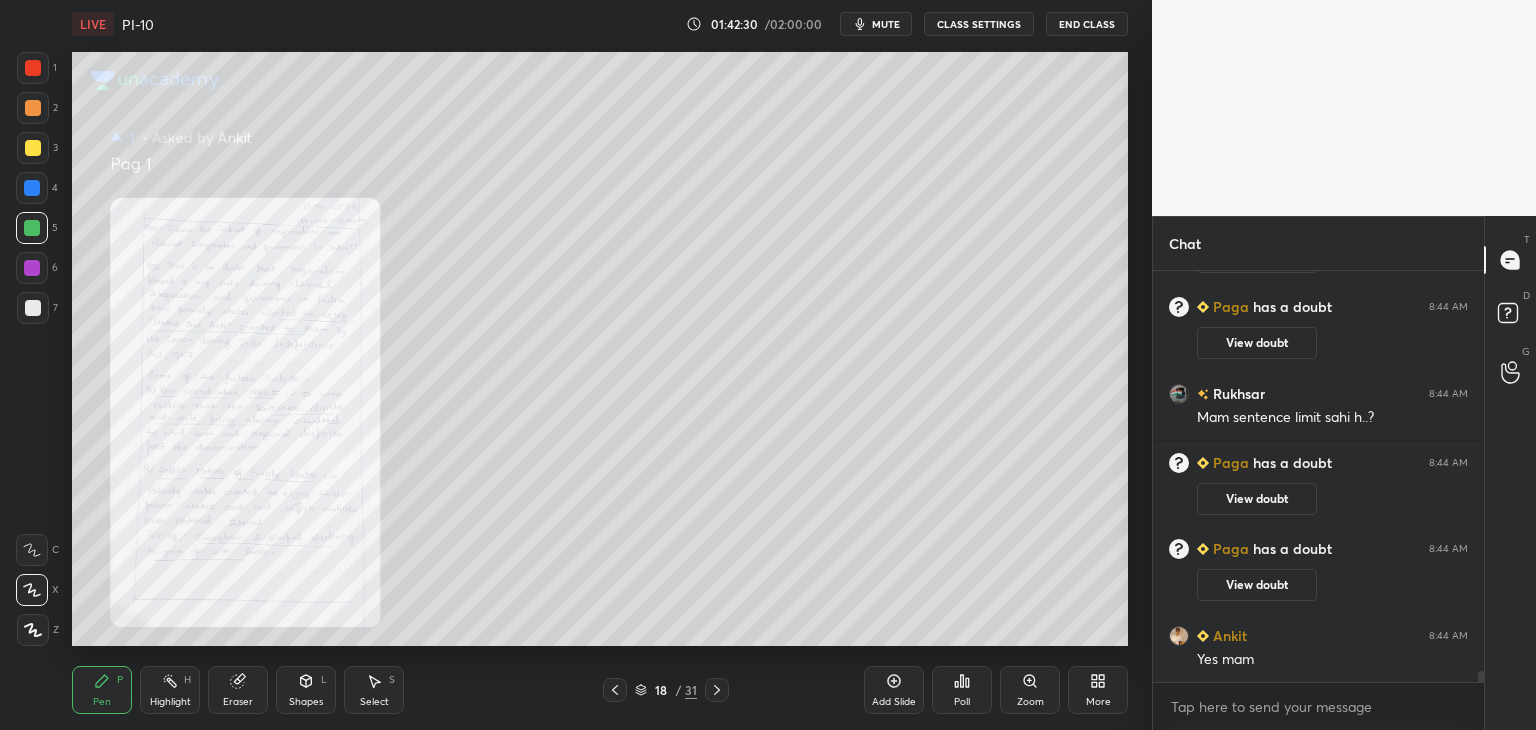 click 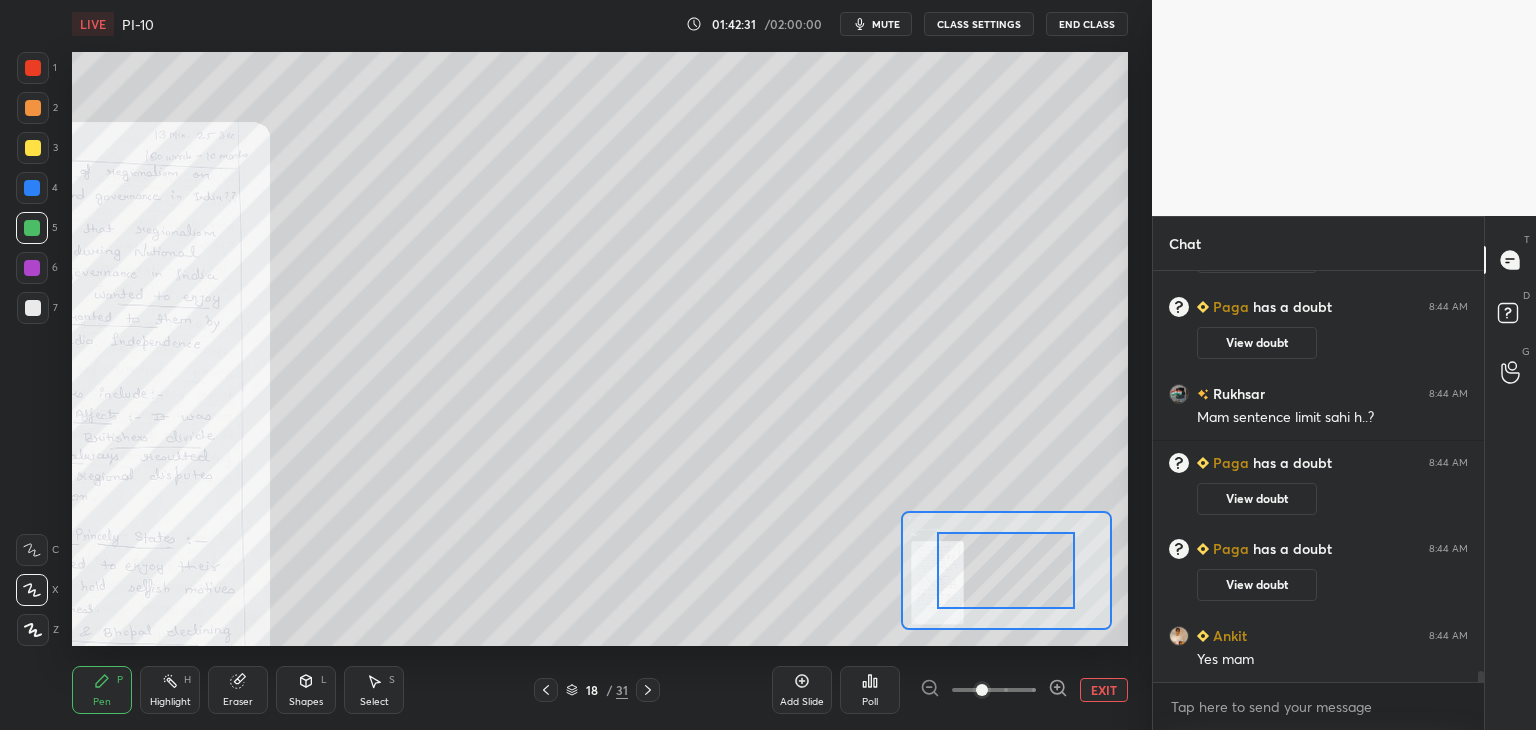 click at bounding box center (994, 690) 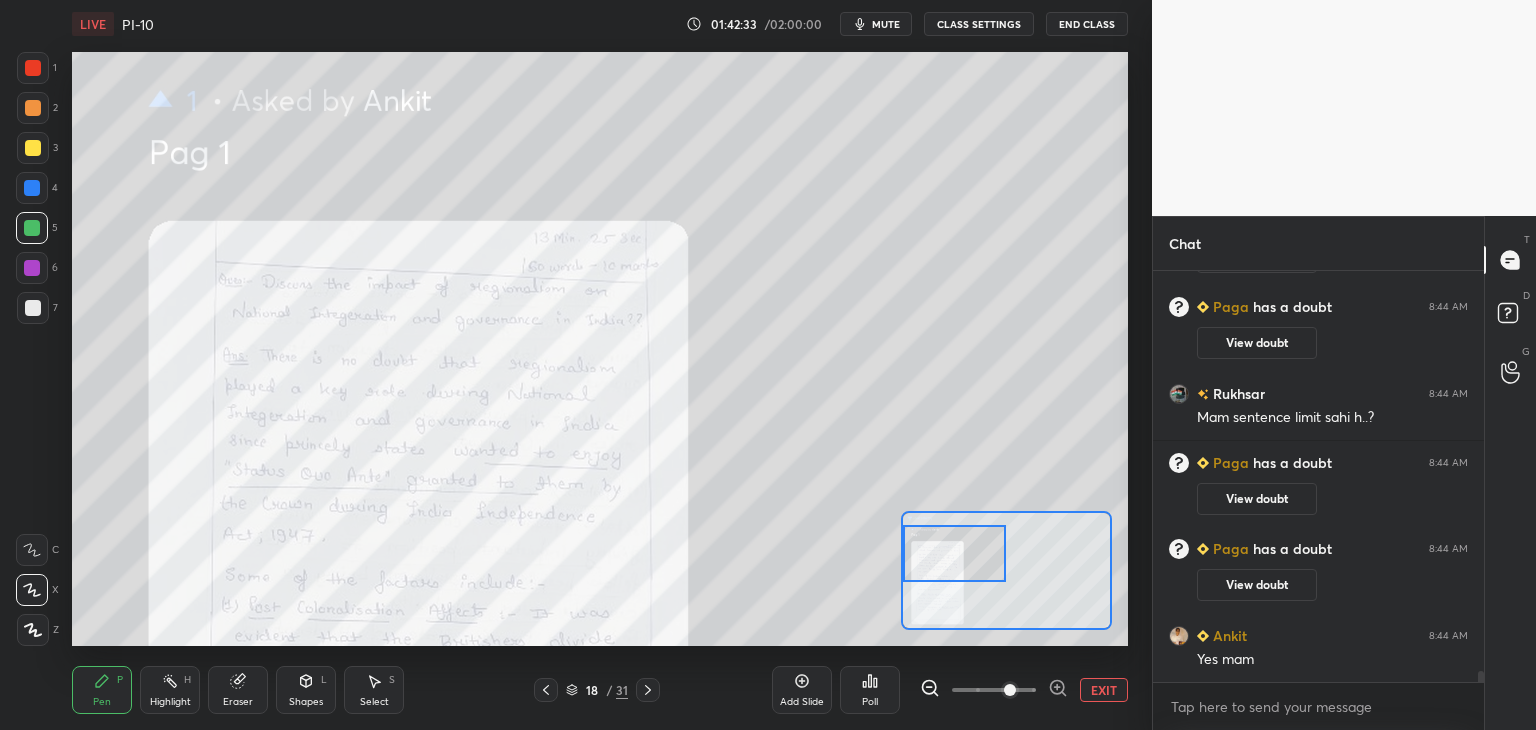 drag, startPoint x: 1025, startPoint y: 577, endPoint x: 956, endPoint y: 551, distance: 73.736015 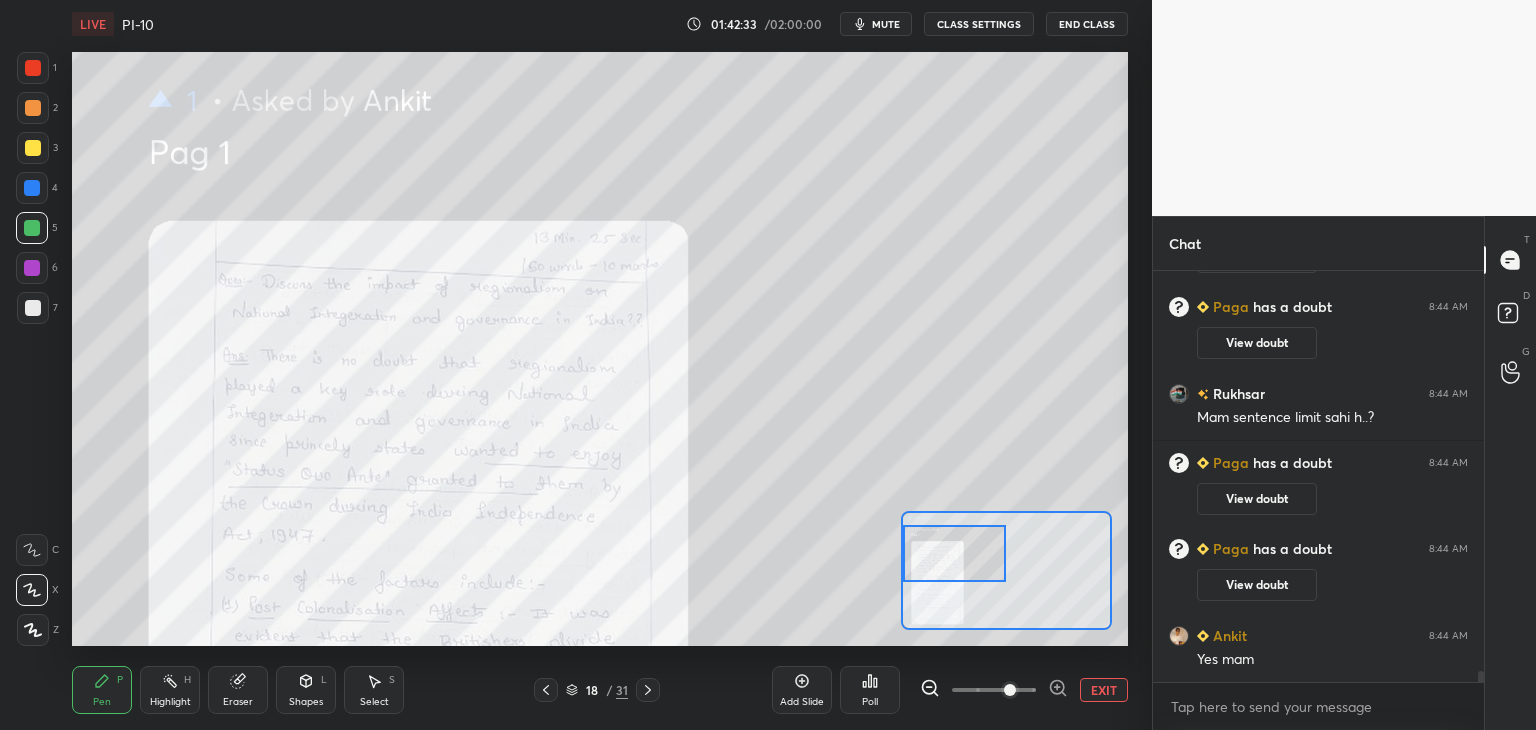 click at bounding box center [955, 553] 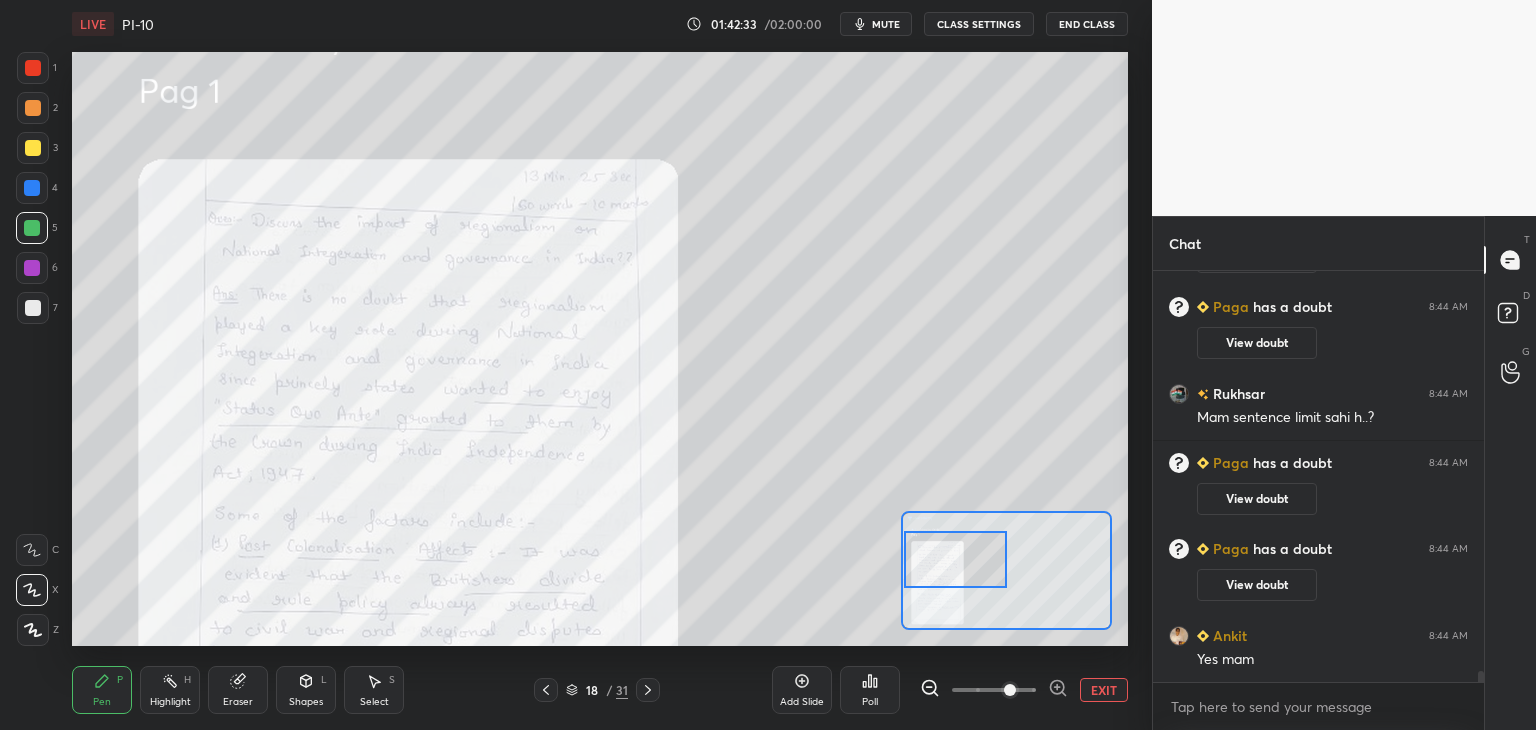 click at bounding box center (956, 559) 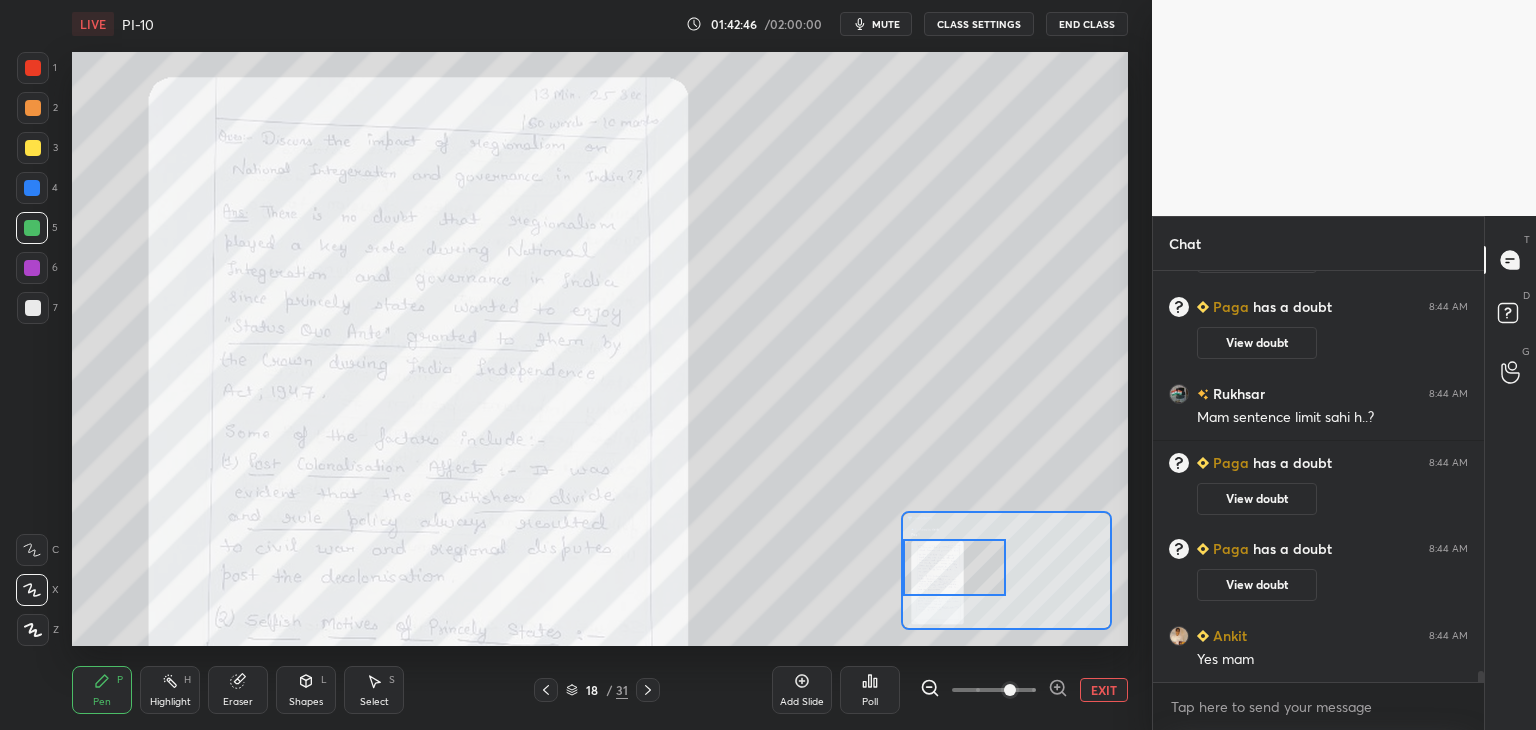 click at bounding box center [955, 567] 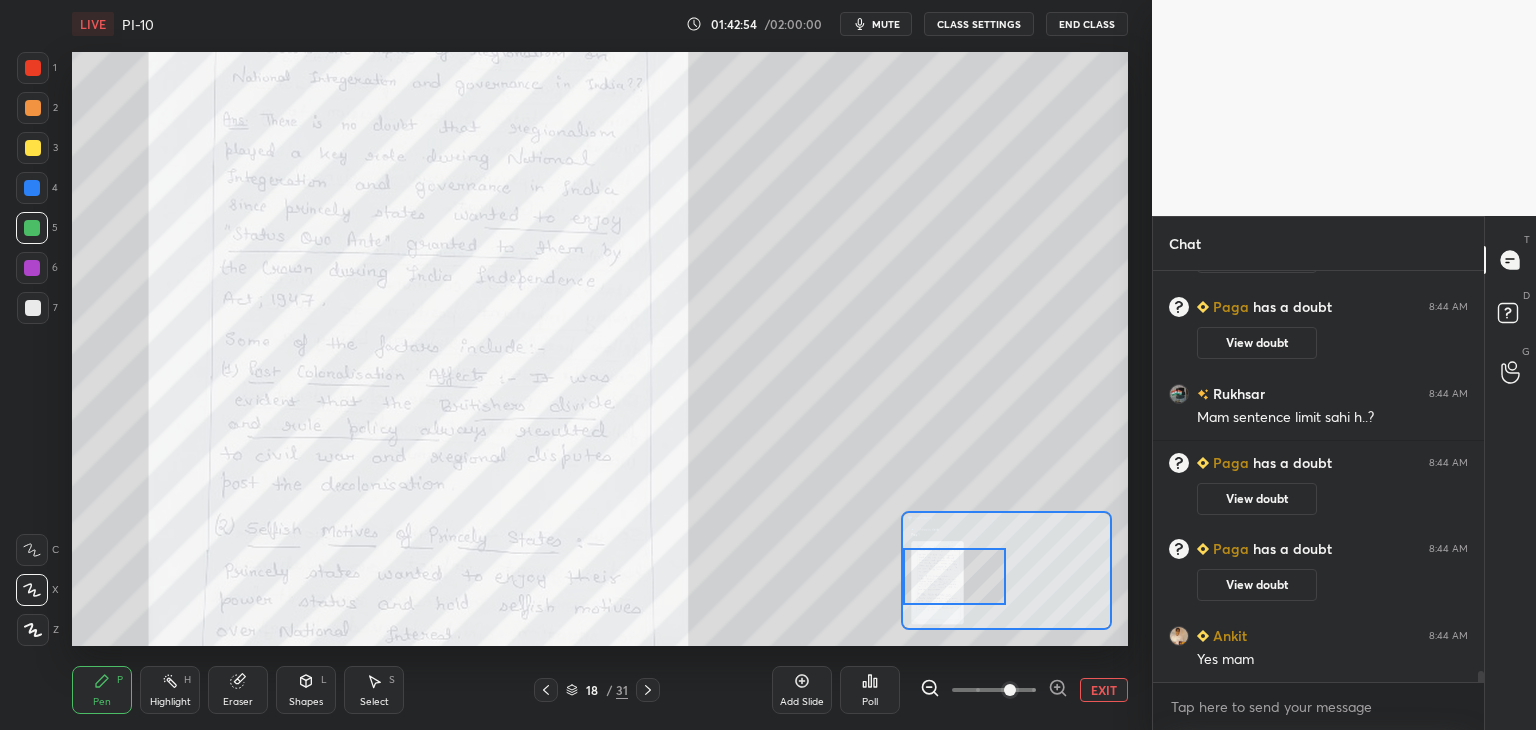 scroll, scrollTop: 15146, scrollLeft: 0, axis: vertical 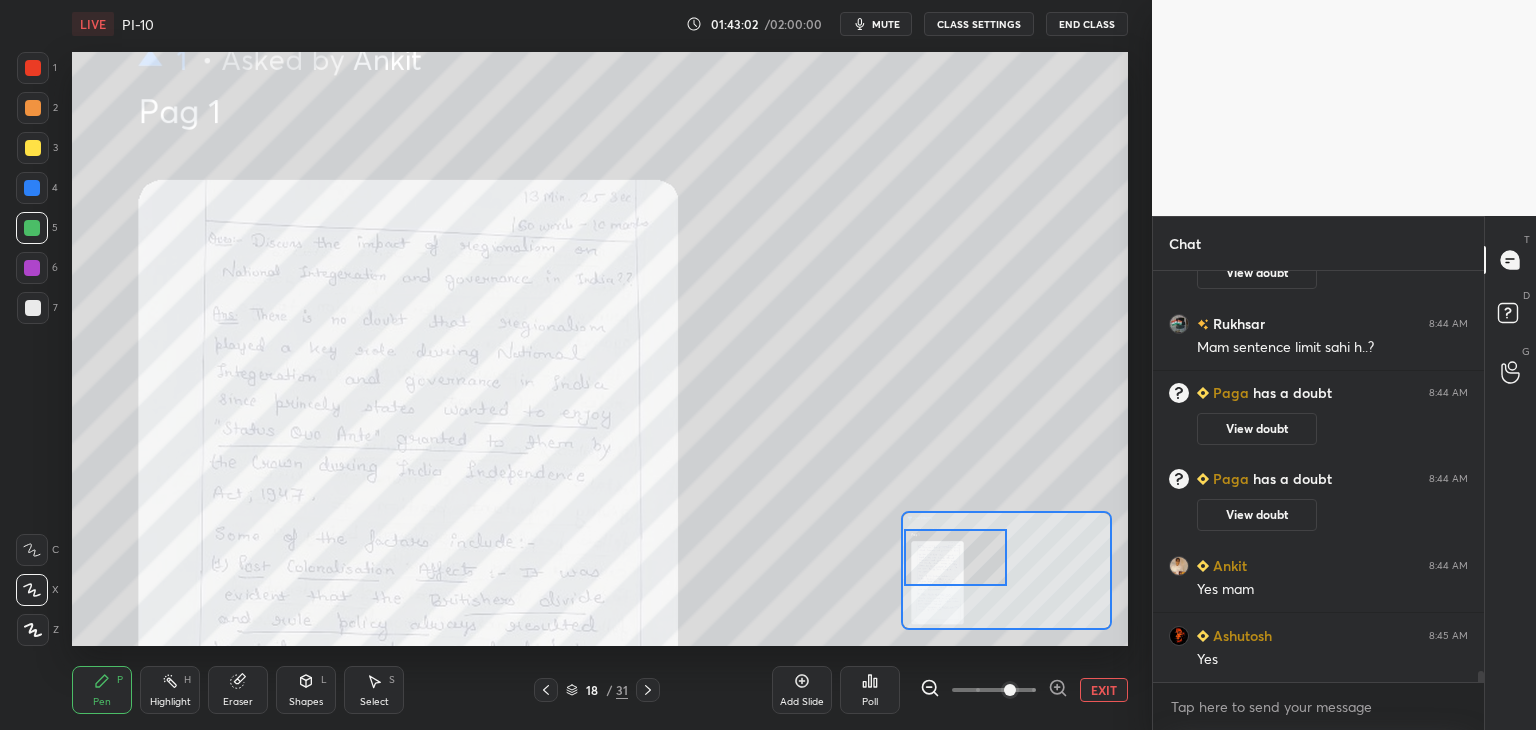drag, startPoint x: 947, startPoint y: 572, endPoint x: 948, endPoint y: 554, distance: 18.027756 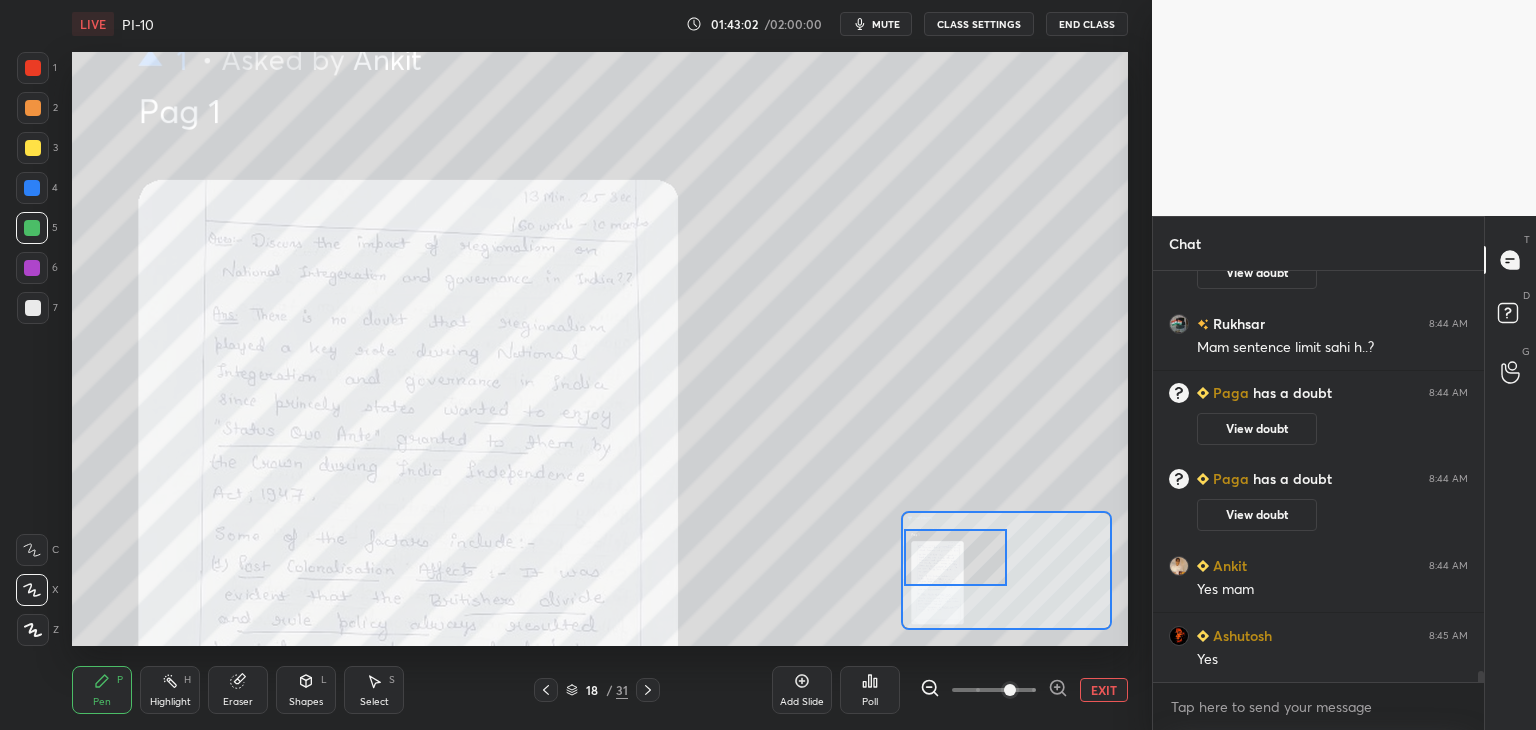 click at bounding box center (956, 557) 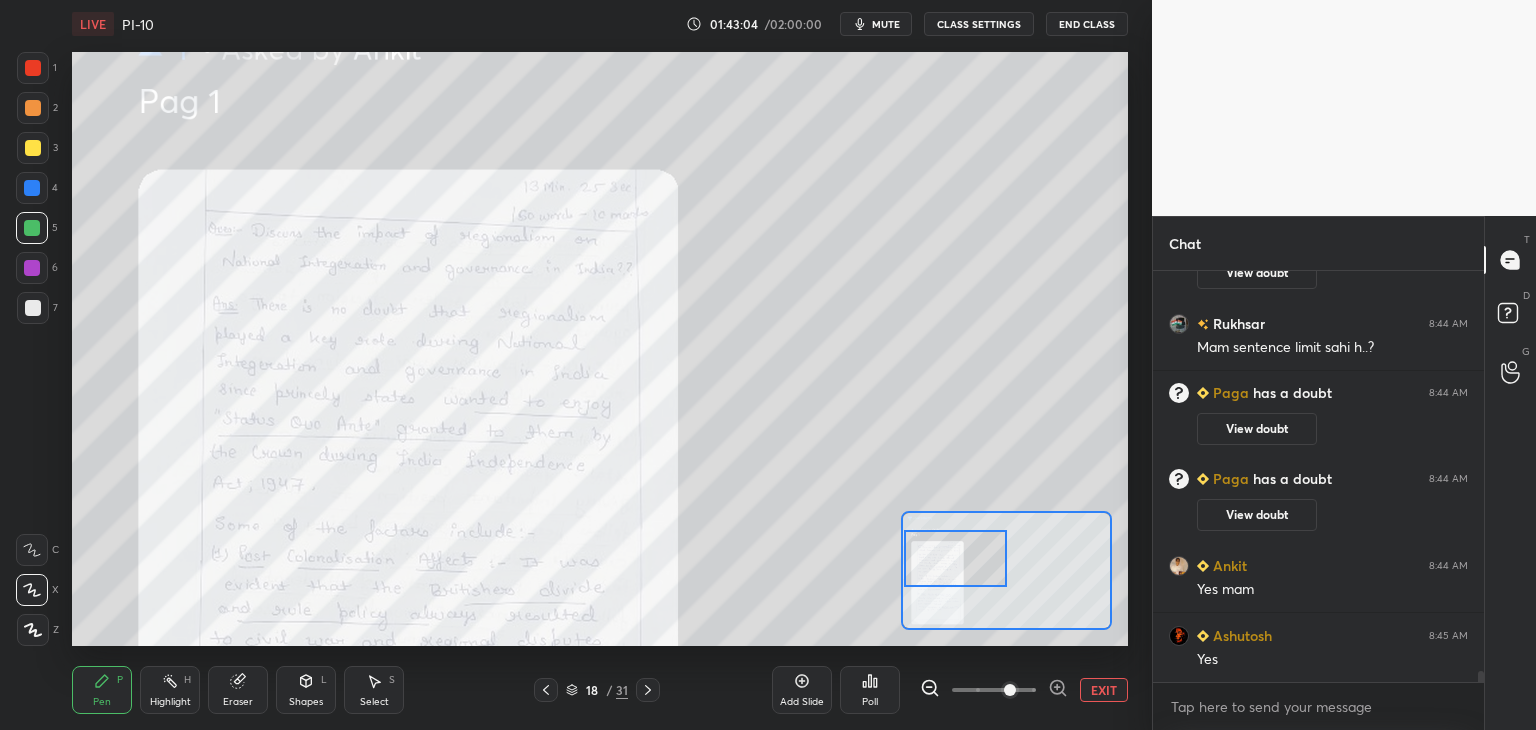 click at bounding box center [33, 68] 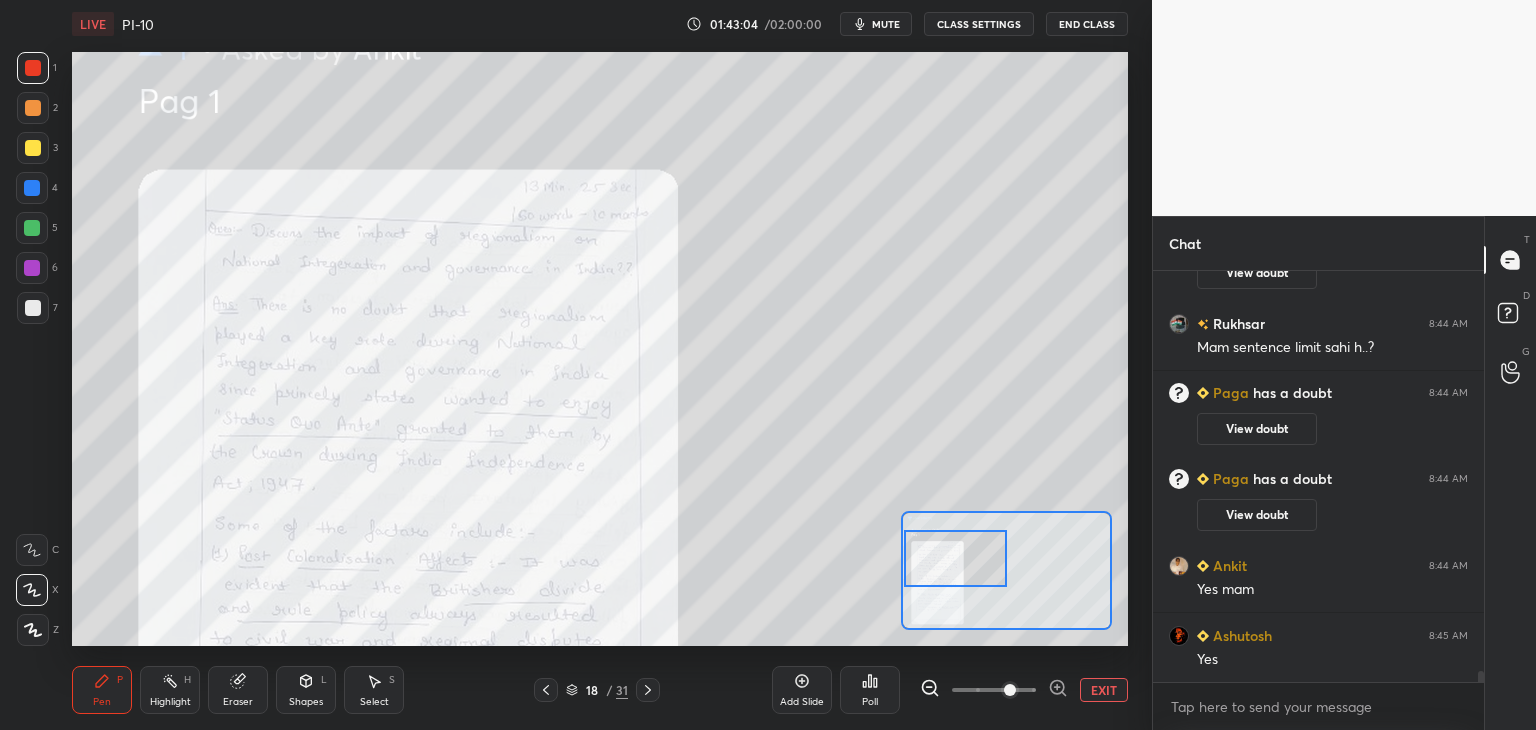 scroll, scrollTop: 15216, scrollLeft: 0, axis: vertical 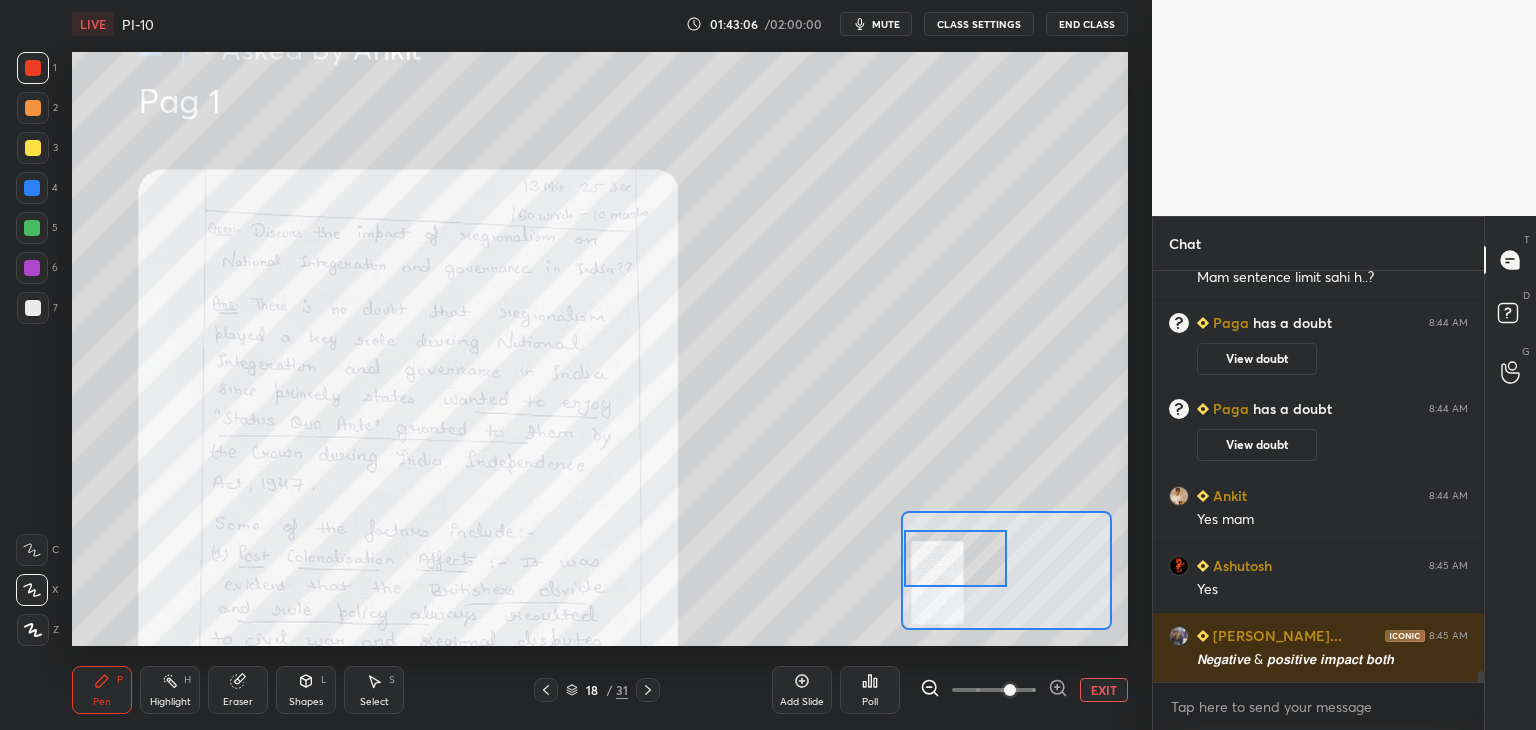drag, startPoint x: 248, startPoint y: 667, endPoint x: 244, endPoint y: 677, distance: 10.770329 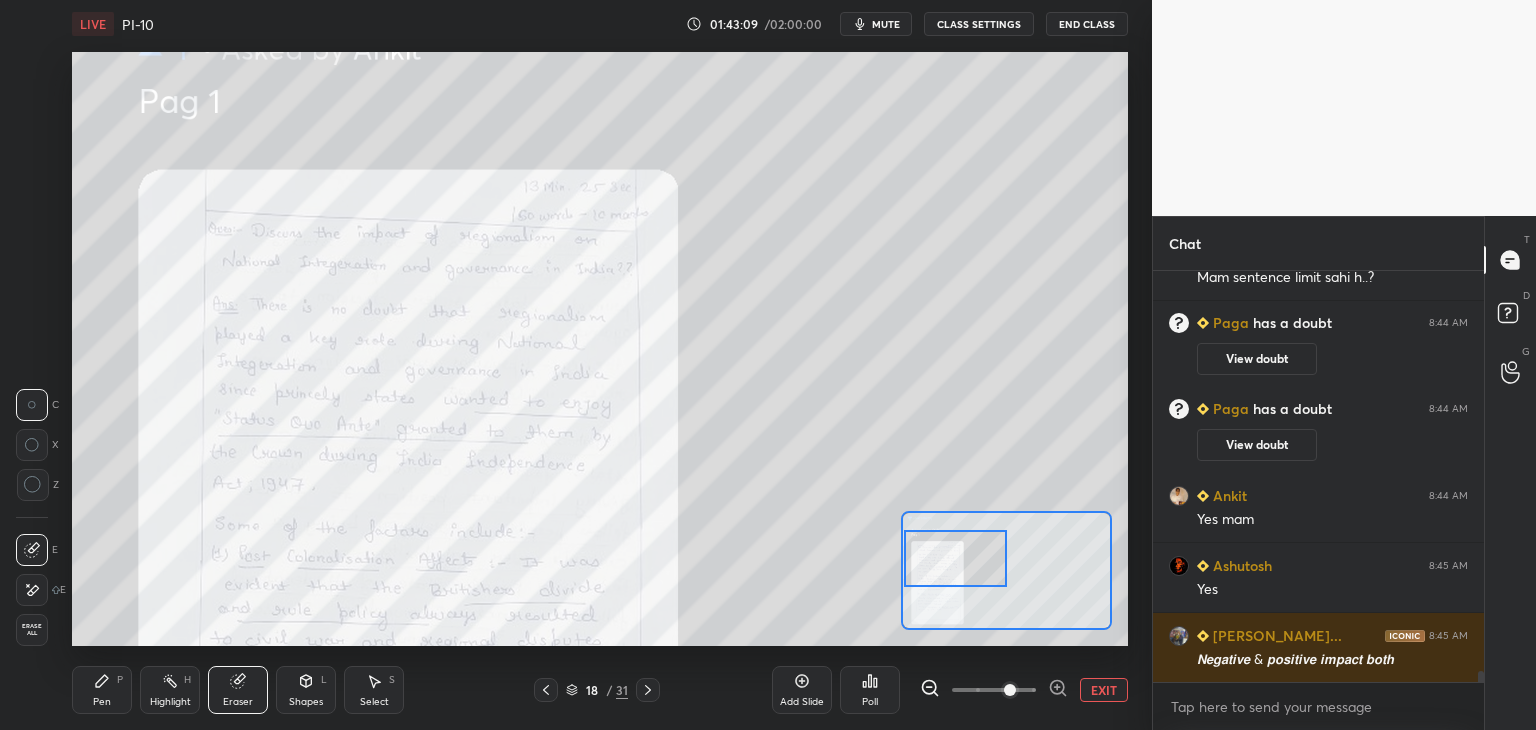 click on "Pen P" at bounding box center [102, 690] 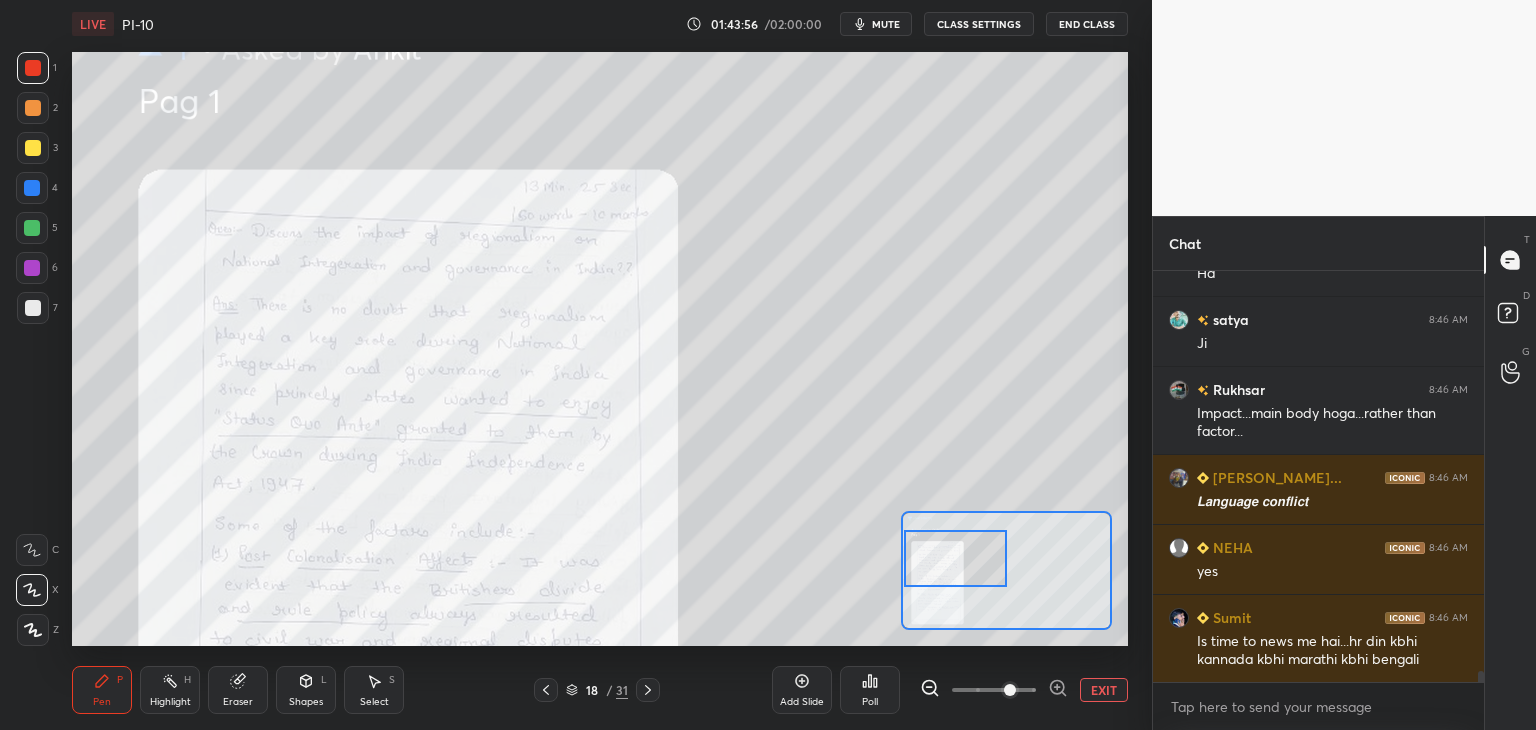 scroll, scrollTop: 15552, scrollLeft: 0, axis: vertical 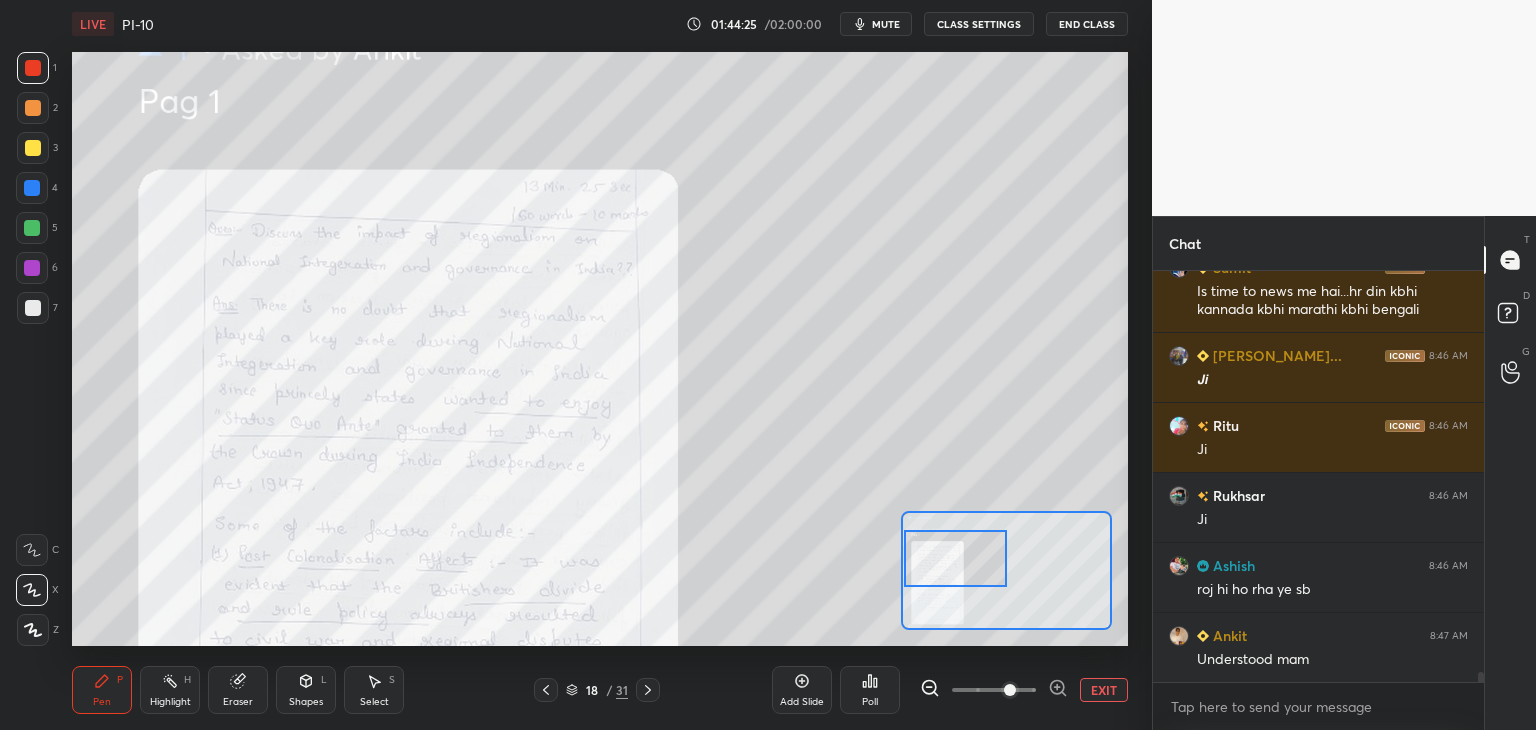 click at bounding box center [32, 268] 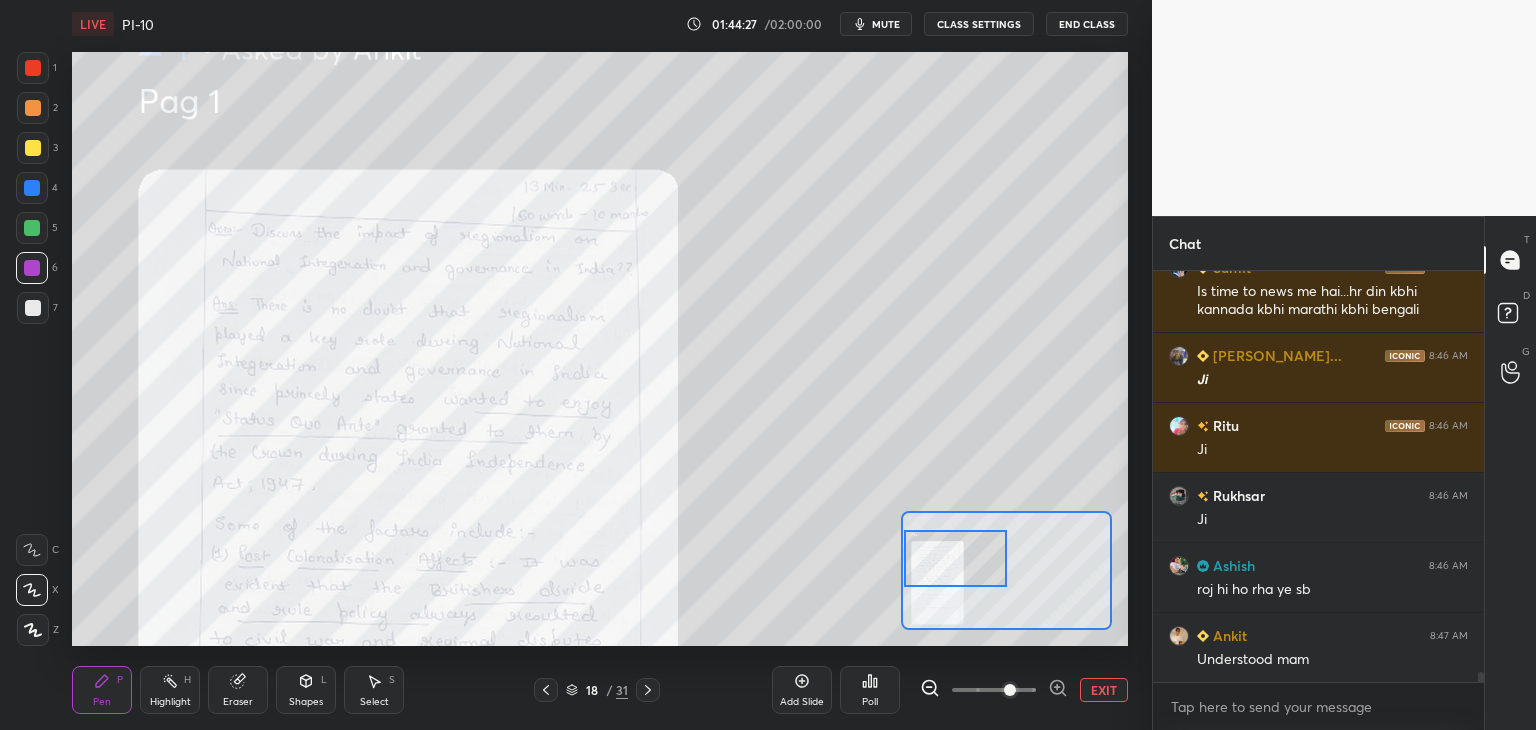 click on "EXIT" at bounding box center [1104, 690] 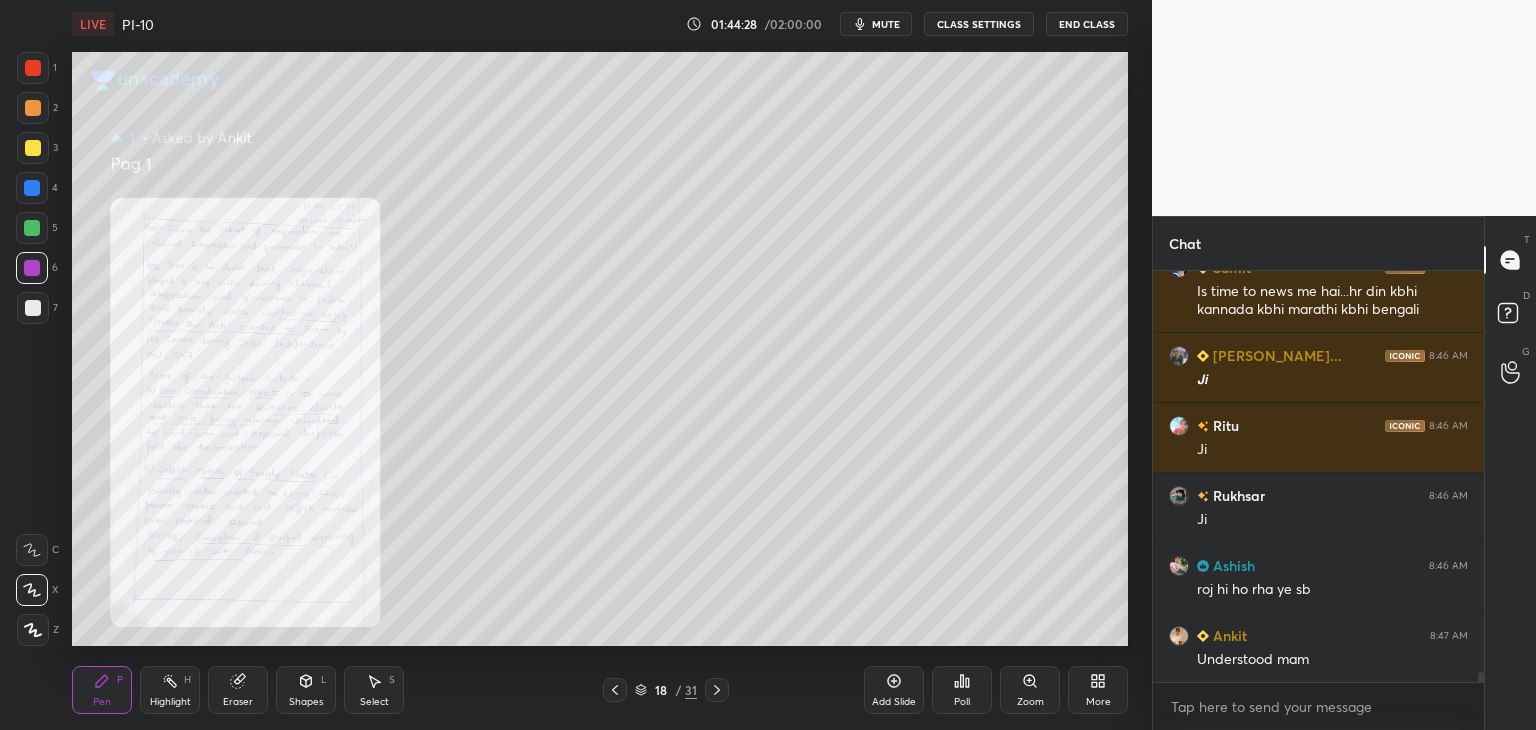 scroll, scrollTop: 15902, scrollLeft: 0, axis: vertical 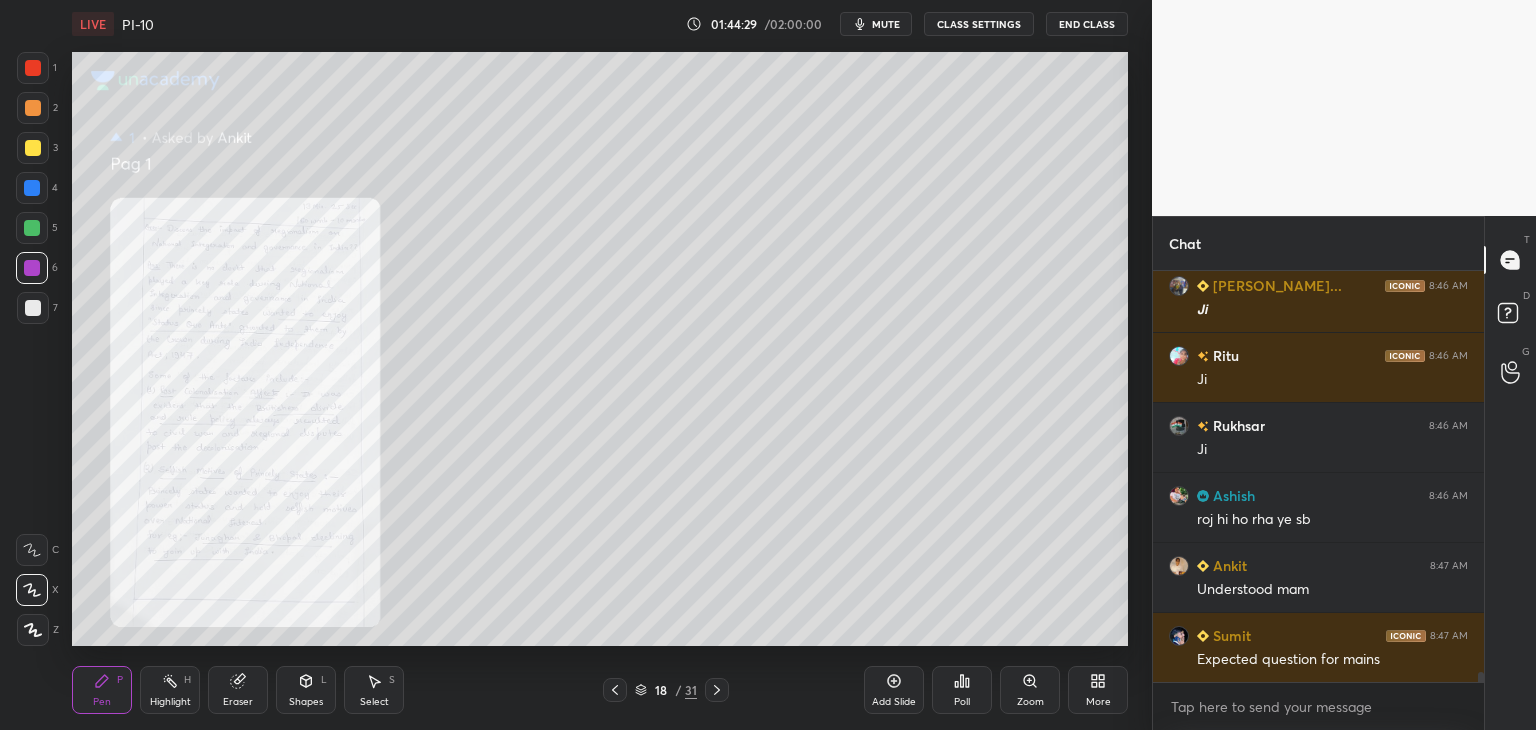 click 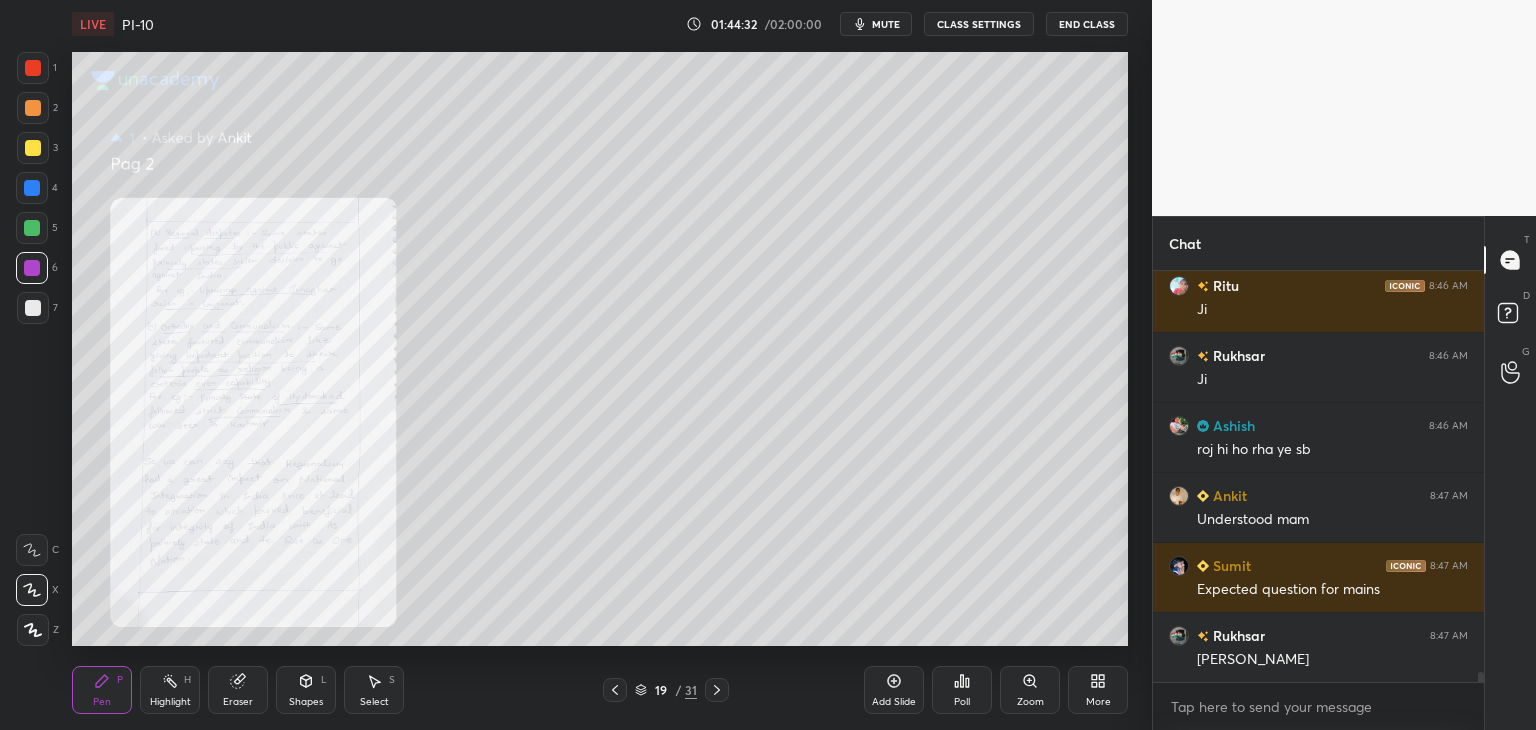 scroll, scrollTop: 16042, scrollLeft: 0, axis: vertical 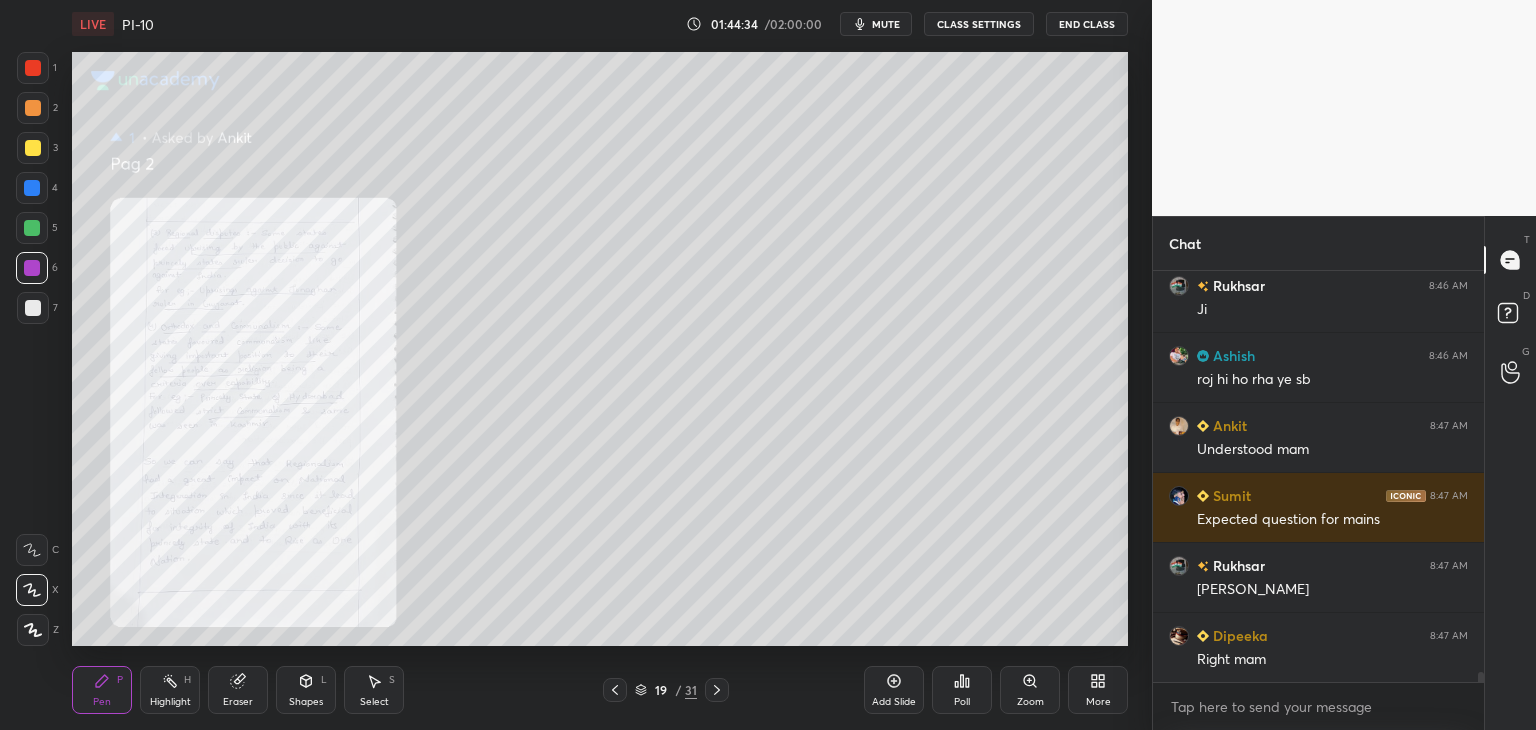 click 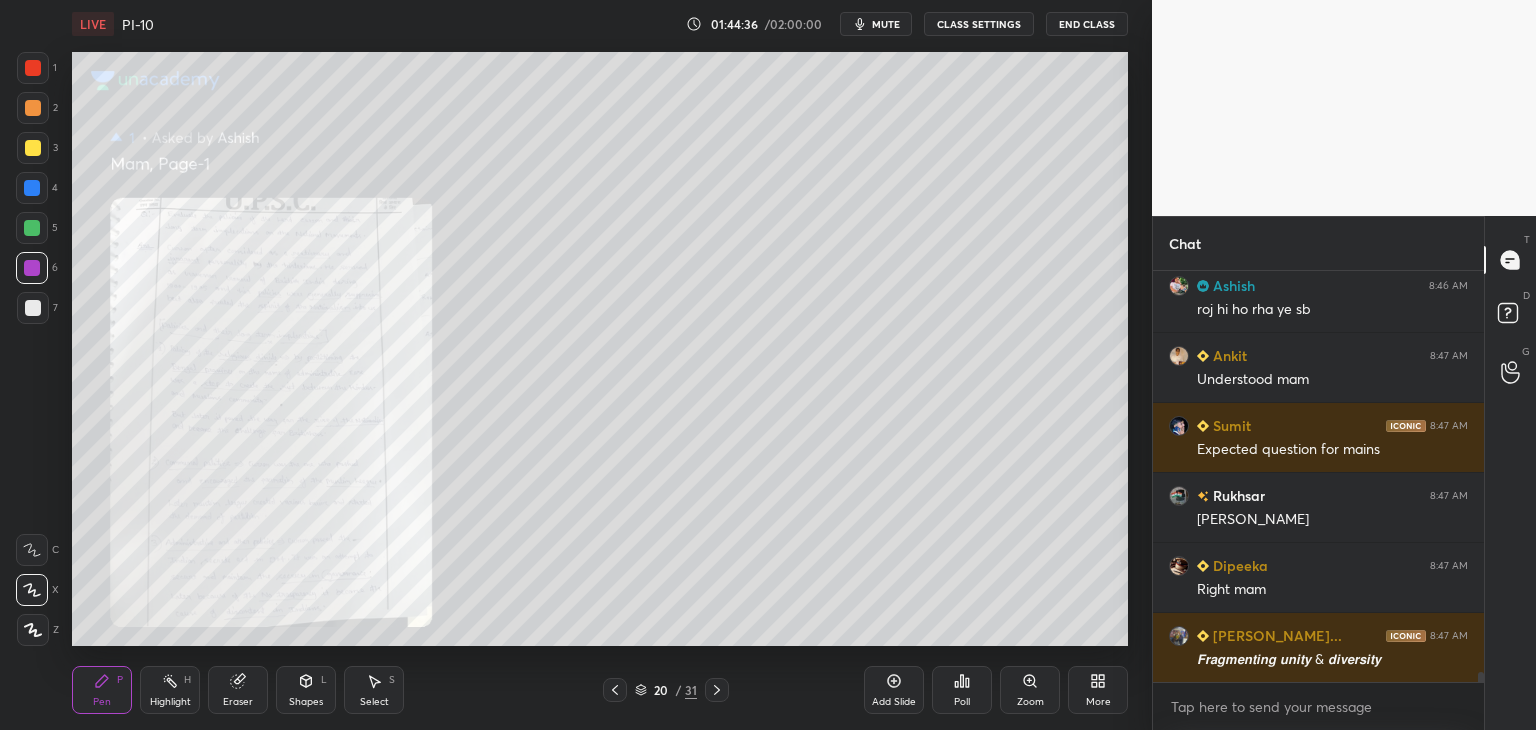 click 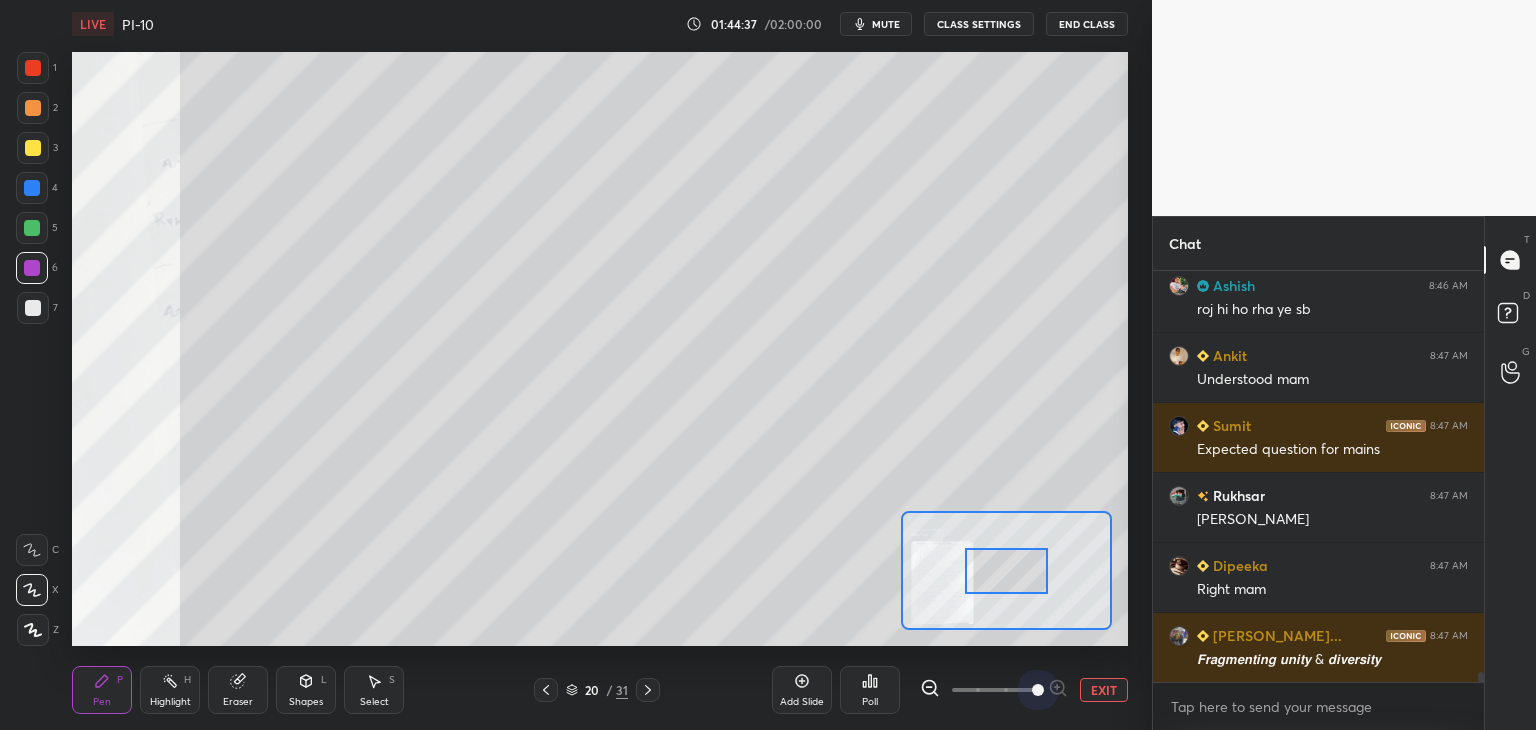 click at bounding box center [994, 690] 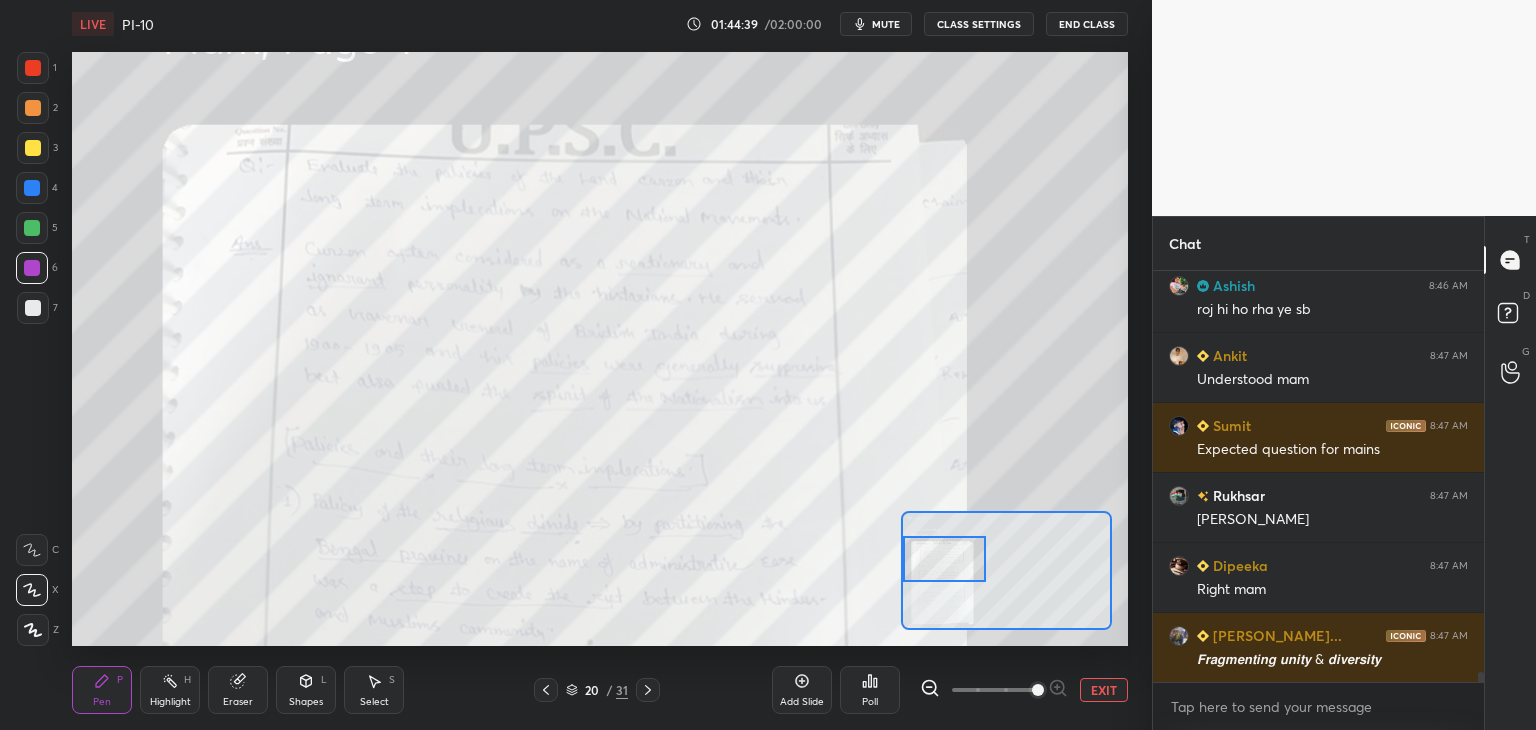 drag, startPoint x: 1011, startPoint y: 561, endPoint x: 948, endPoint y: 545, distance: 65 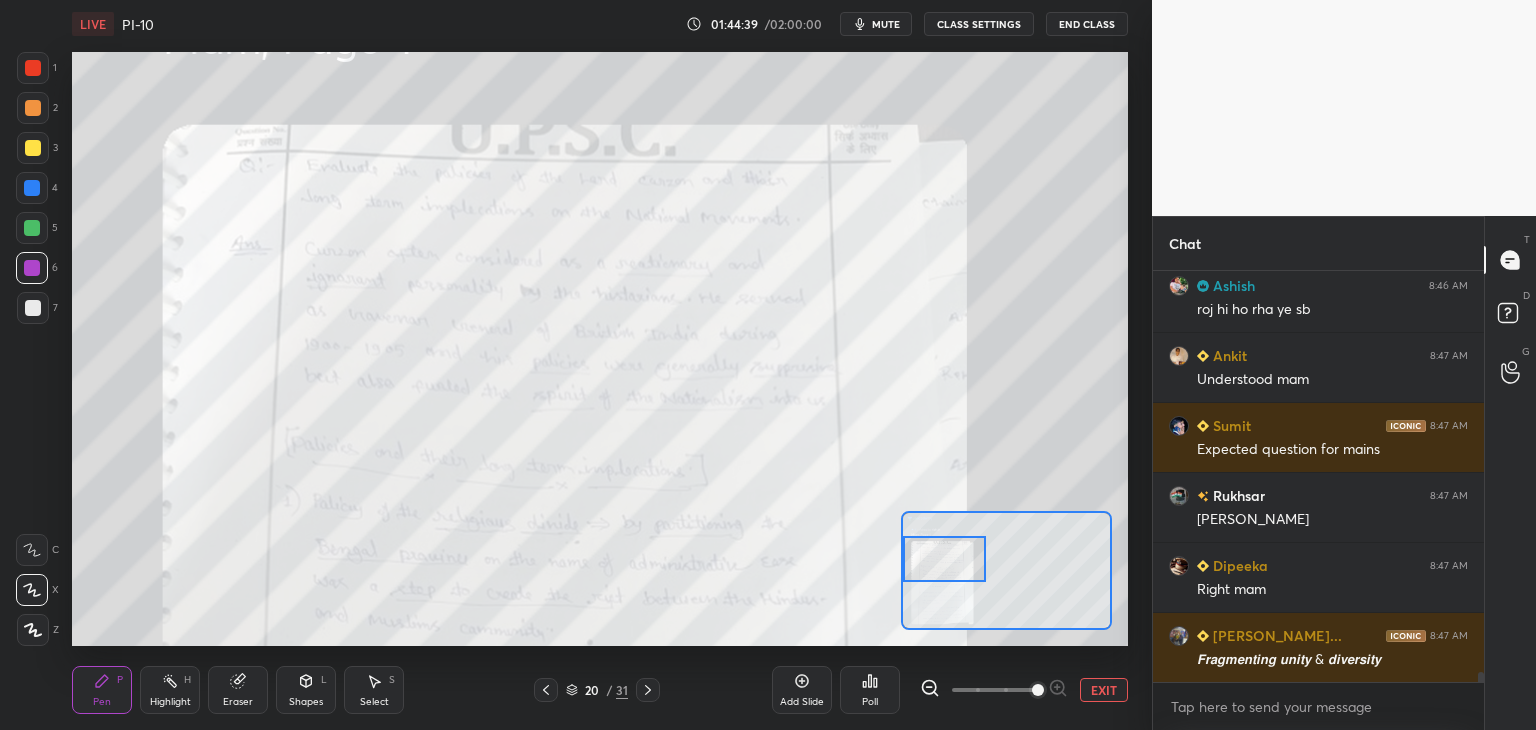 click at bounding box center [944, 559] 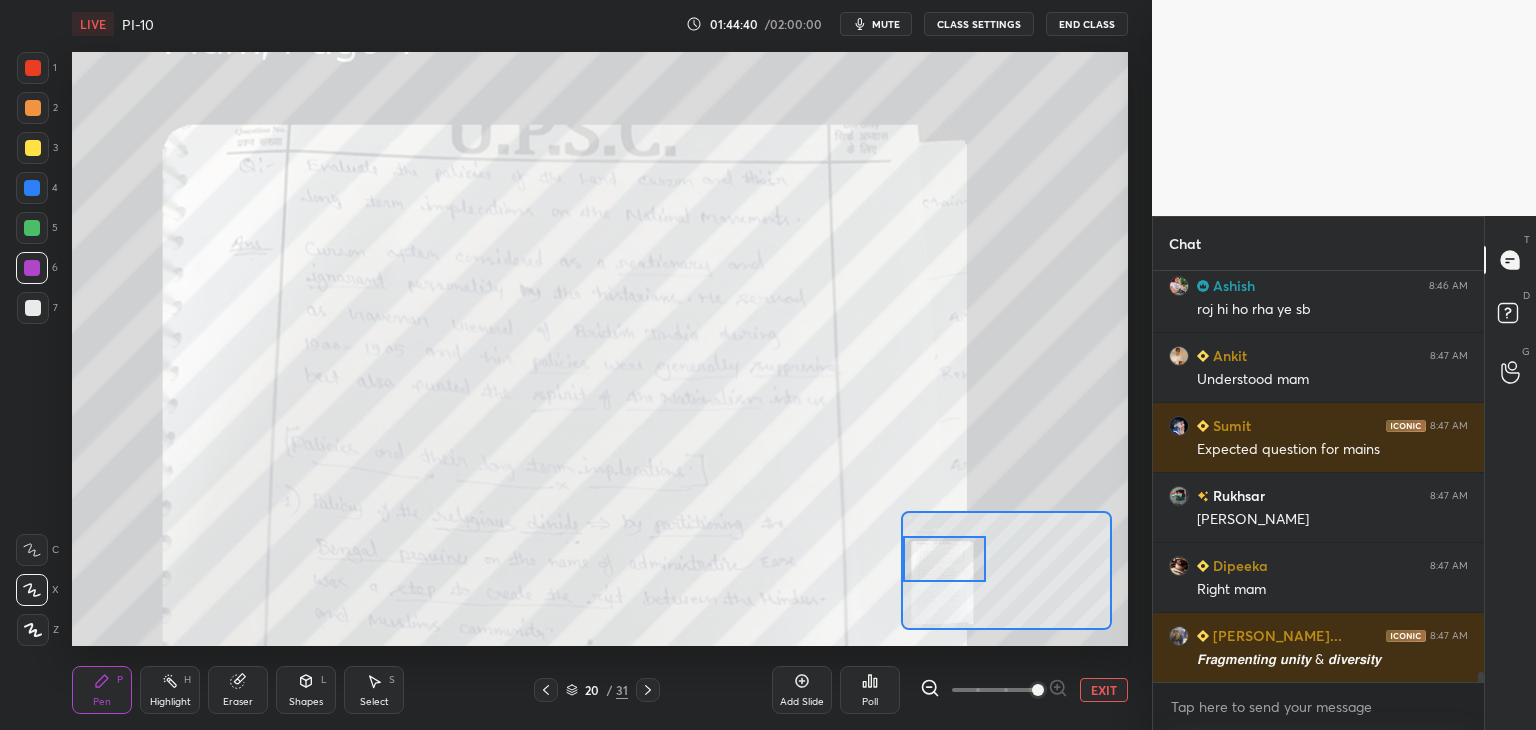 click at bounding box center (32, 188) 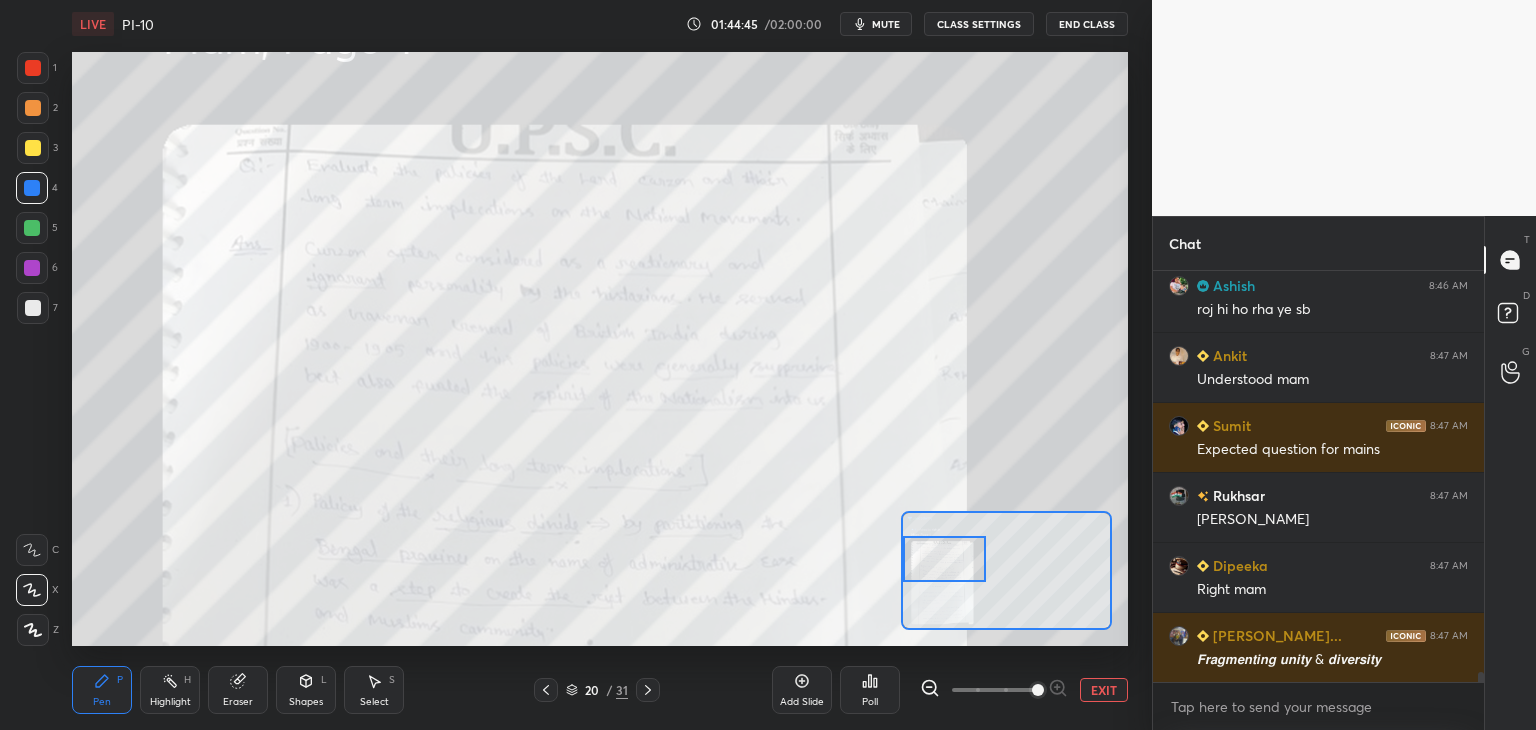 scroll, scrollTop: 16132, scrollLeft: 0, axis: vertical 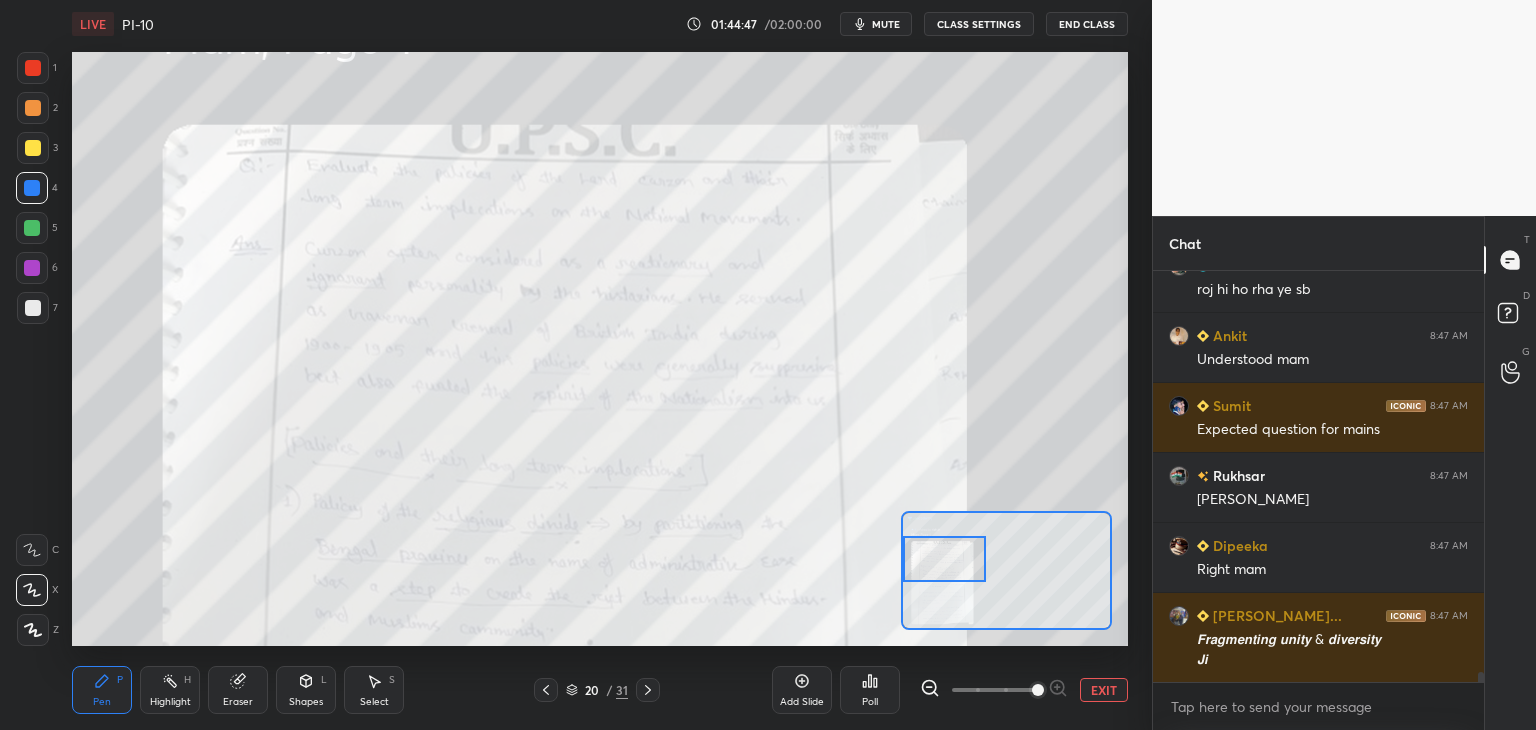 click on "1 2 3 4 5 6 7 C X Z C X Z E E Erase all   H H LIVE PI-10 01:44:47 /  02:00:00 mute CLASS SETTINGS End Class Setting up your live class Poll for   secs No correct answer Start poll Back PI-10 • L10 of Comprehensive Course on Post Independence India for UPSC CSE Arti Chhawari Pen P Highlight H Eraser Shapes L Select S 20 / 31 Add Slide Poll EXIT" at bounding box center (568, 365) 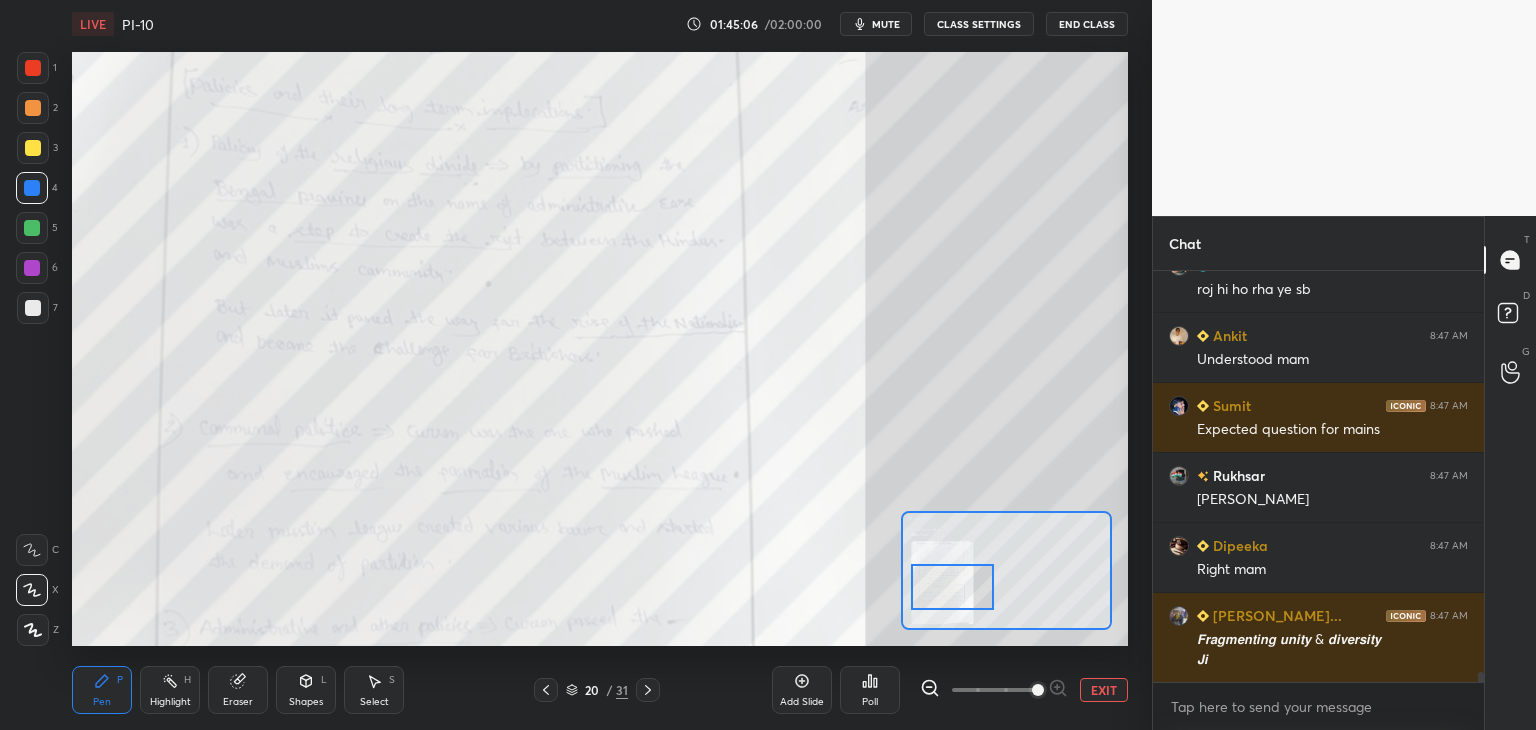 drag, startPoint x: 938, startPoint y: 544, endPoint x: 944, endPoint y: 570, distance: 26.683329 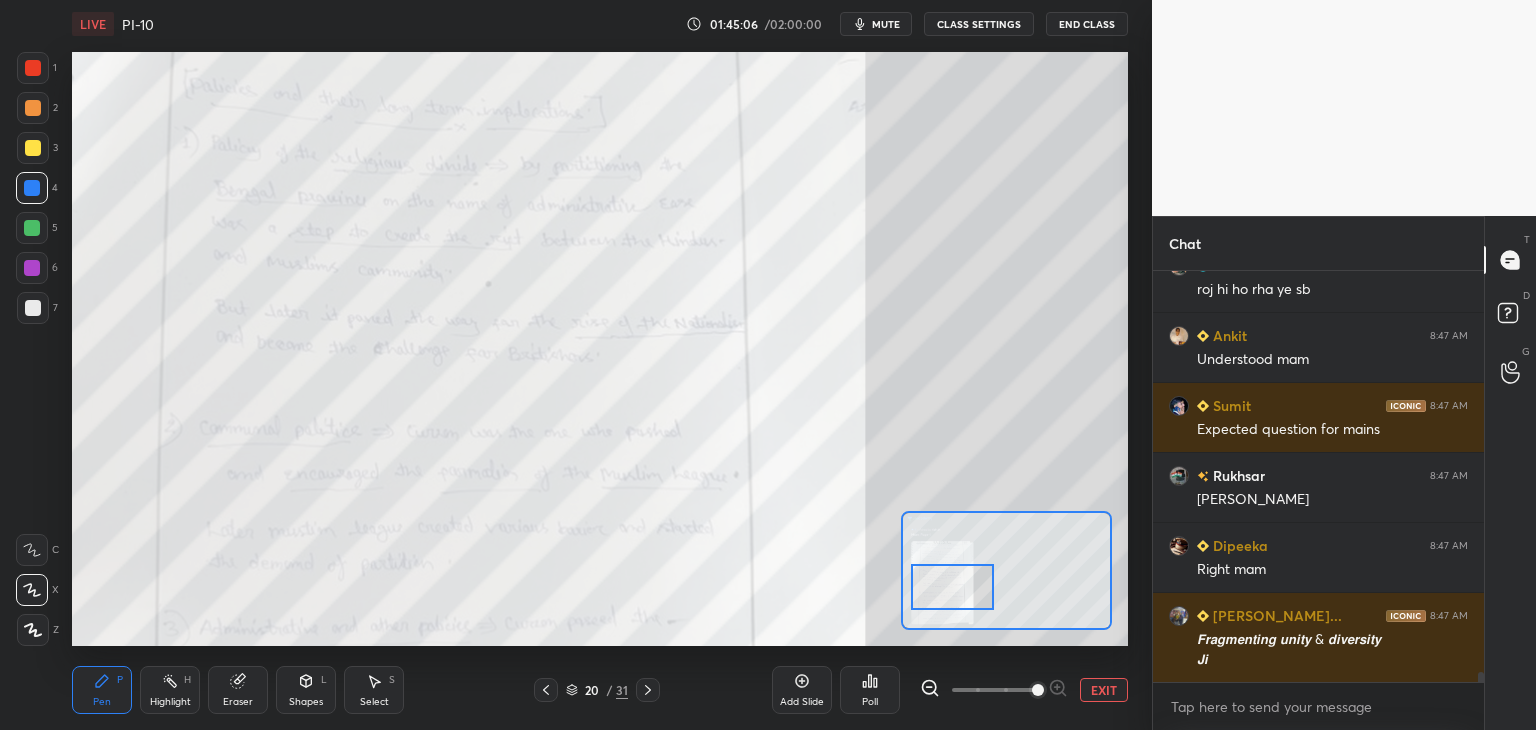 click at bounding box center (952, 587) 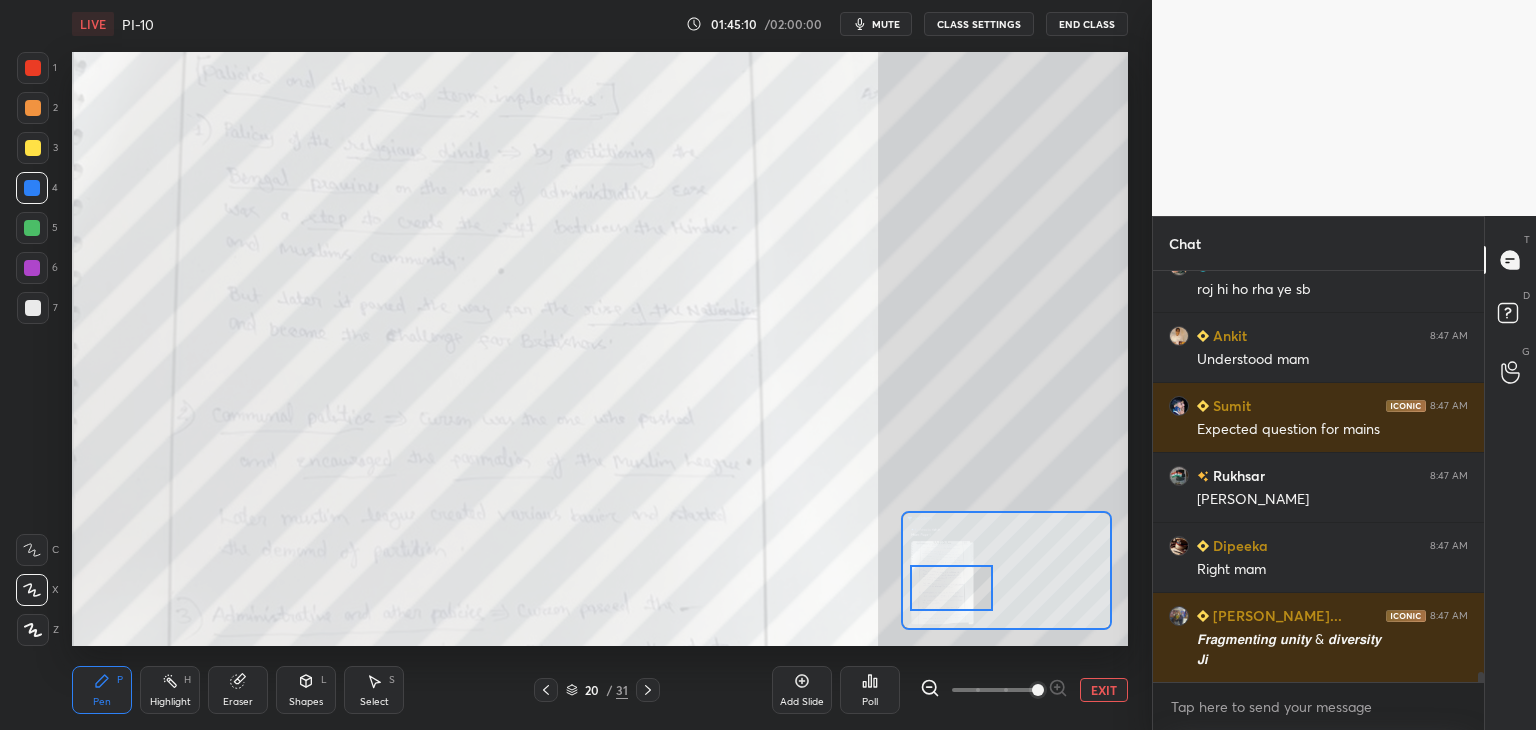 click at bounding box center [33, 68] 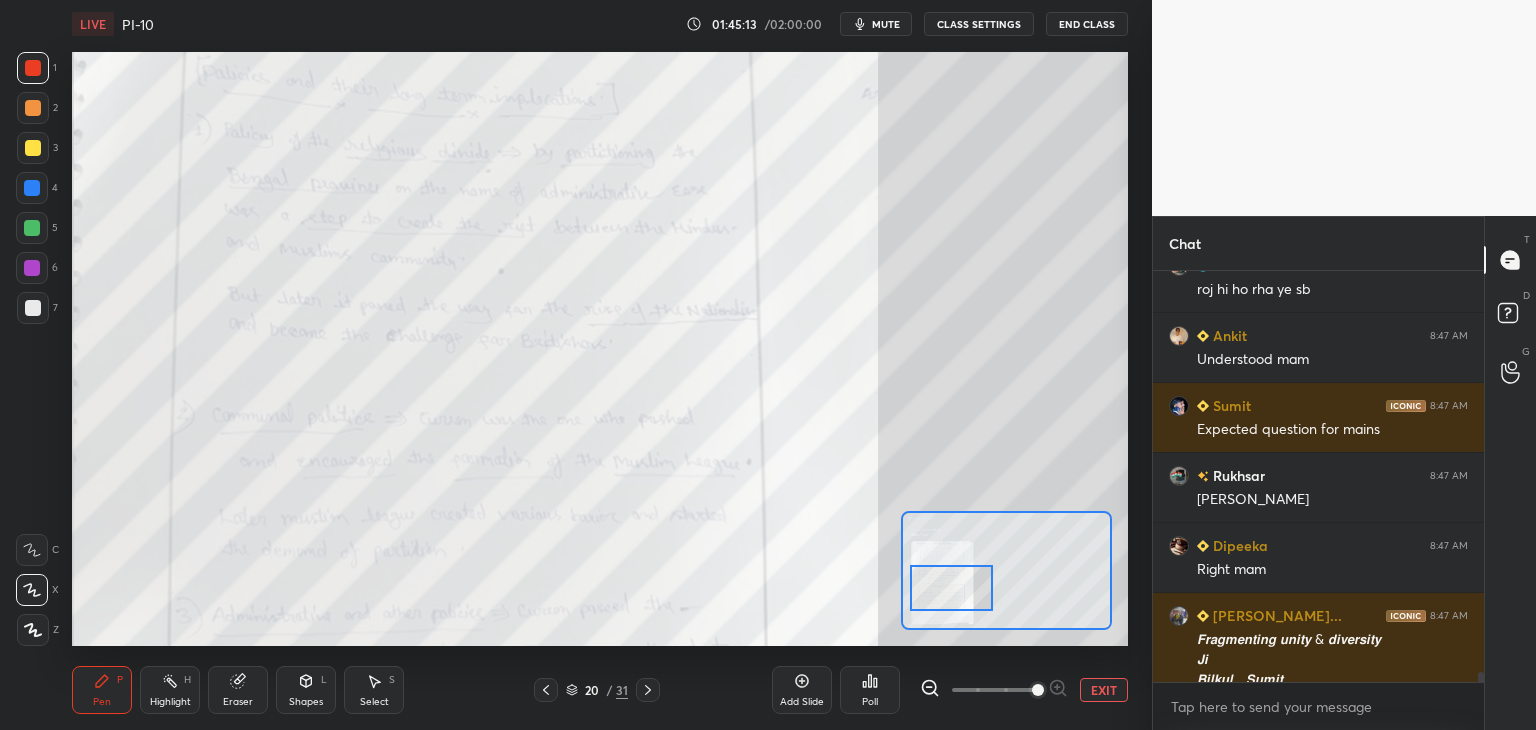 scroll, scrollTop: 16170, scrollLeft: 0, axis: vertical 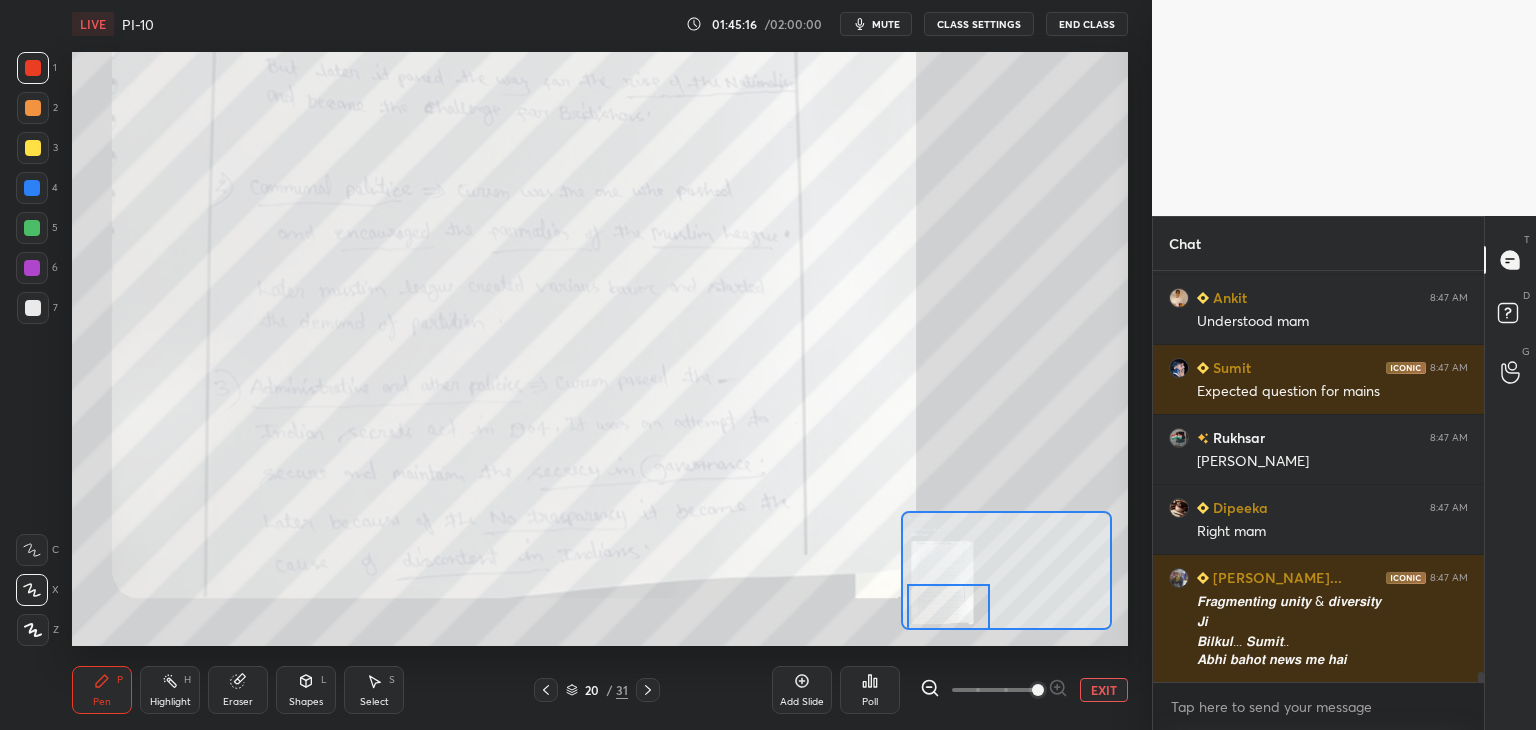 drag, startPoint x: 967, startPoint y: 586, endPoint x: 964, endPoint y: 610, distance: 24.186773 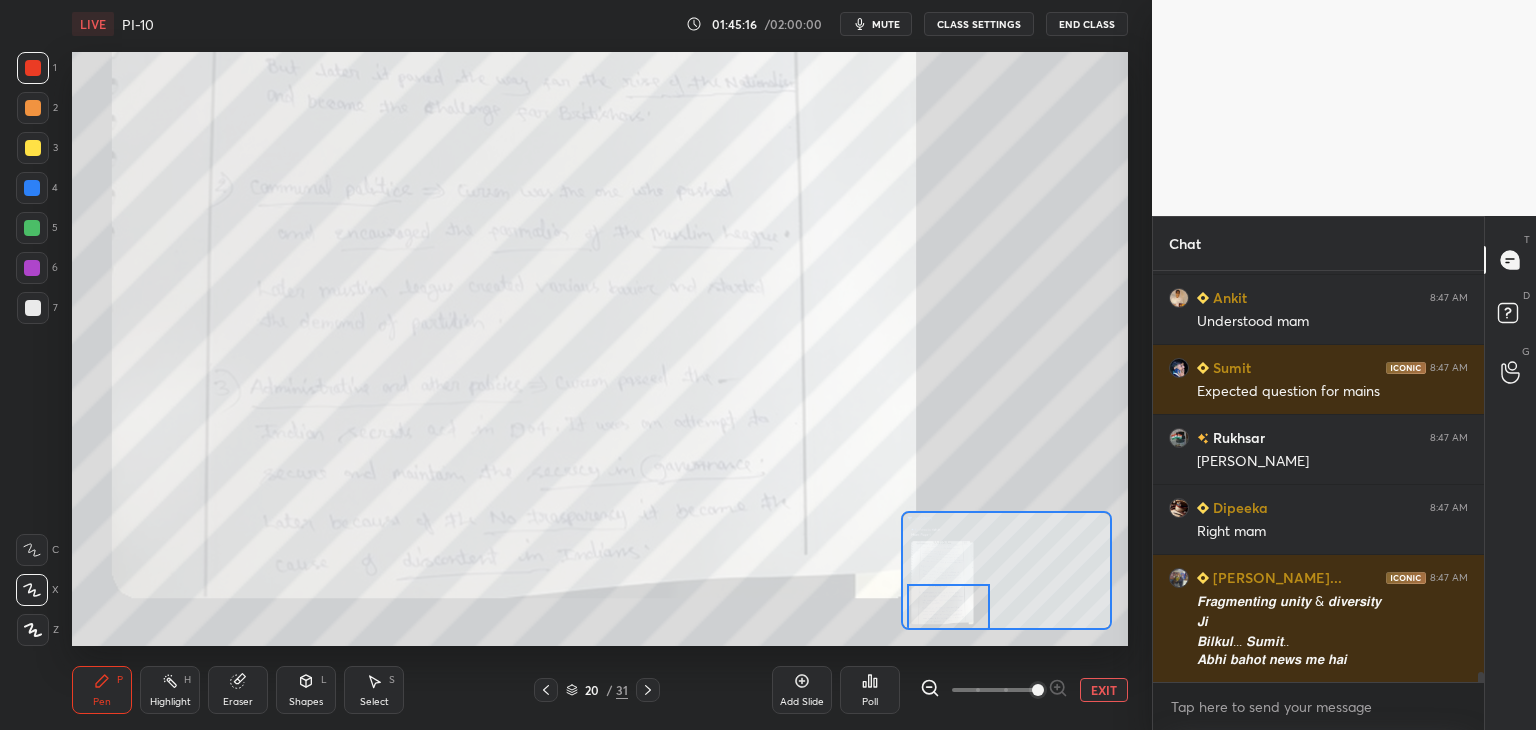 click at bounding box center (948, 607) 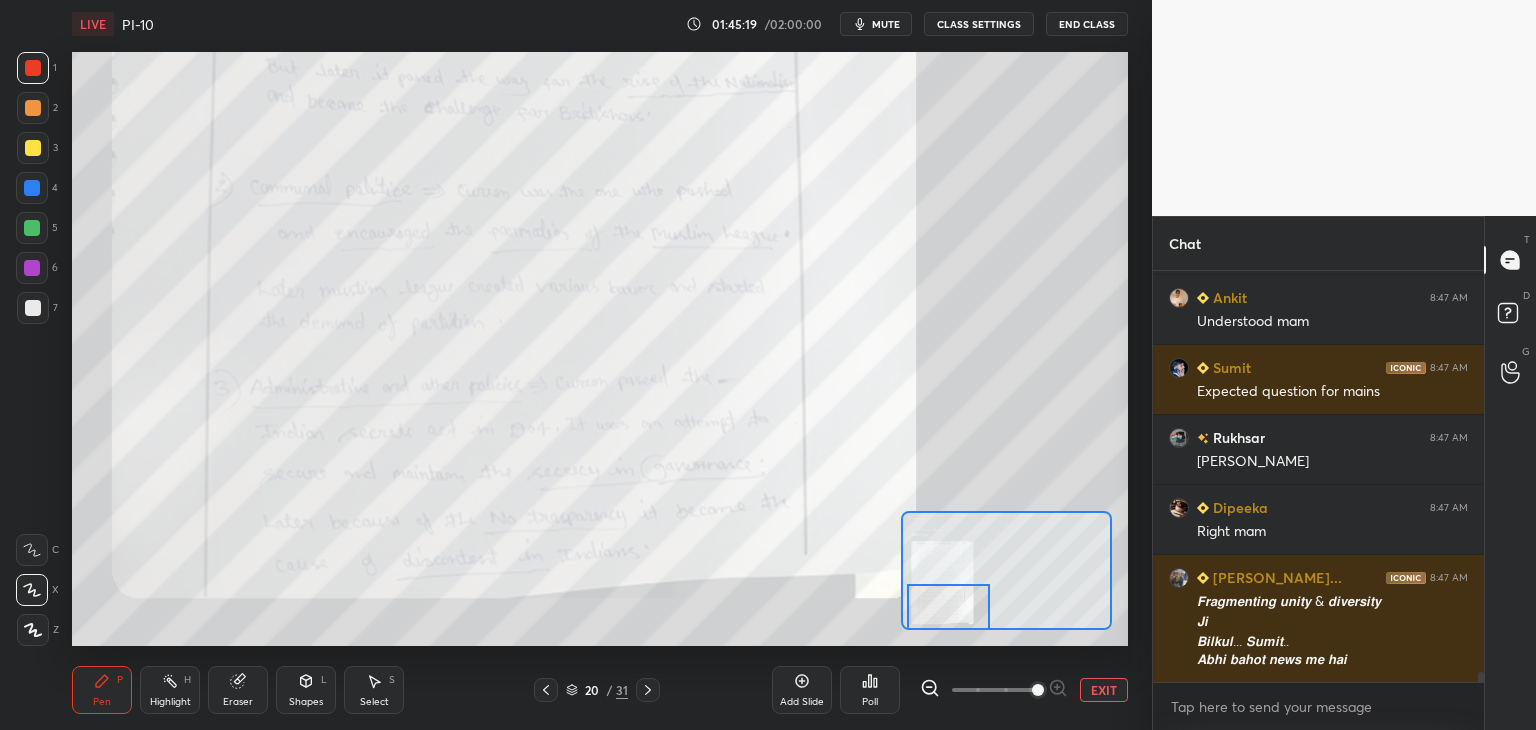 scroll, scrollTop: 16240, scrollLeft: 0, axis: vertical 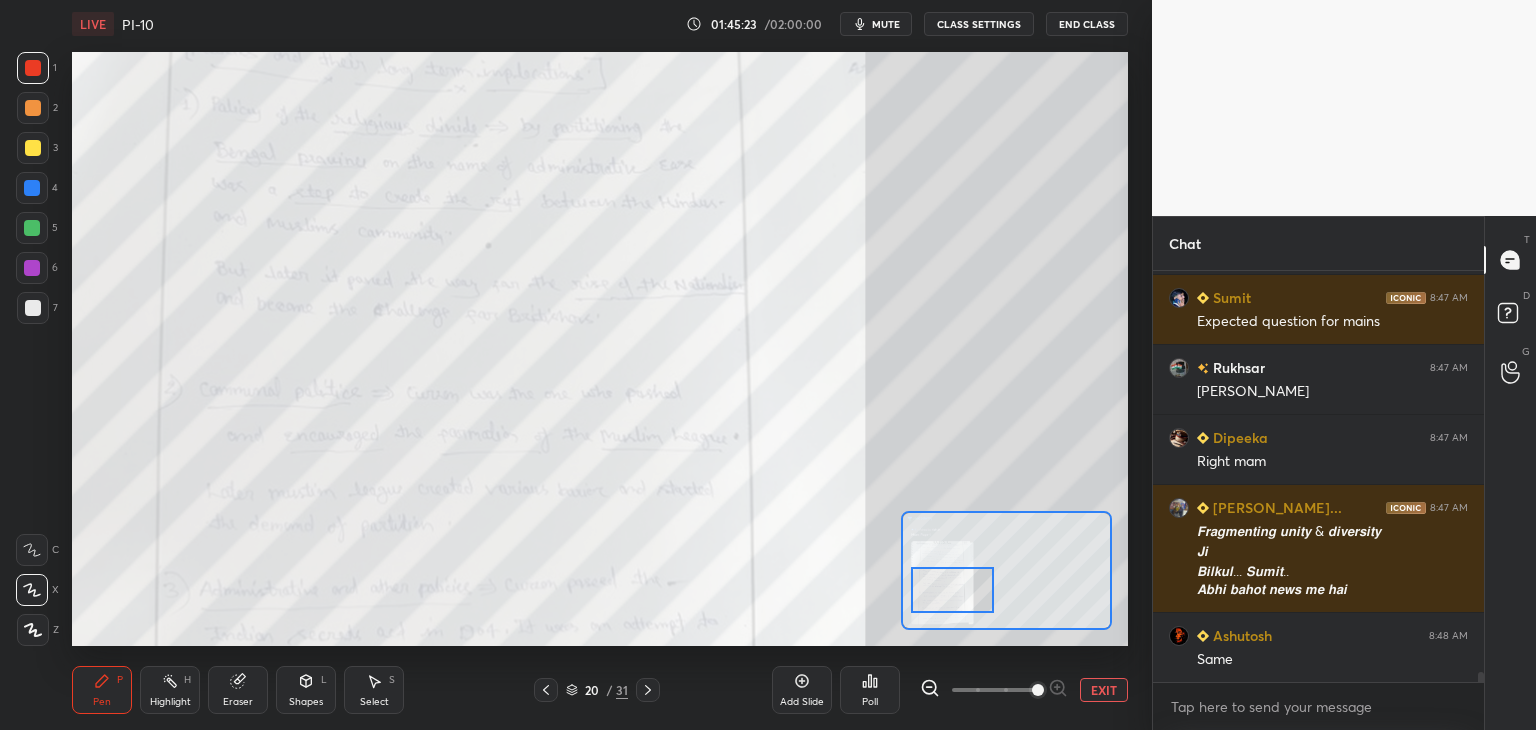drag, startPoint x: 976, startPoint y: 608, endPoint x: 980, endPoint y: 591, distance: 17.464249 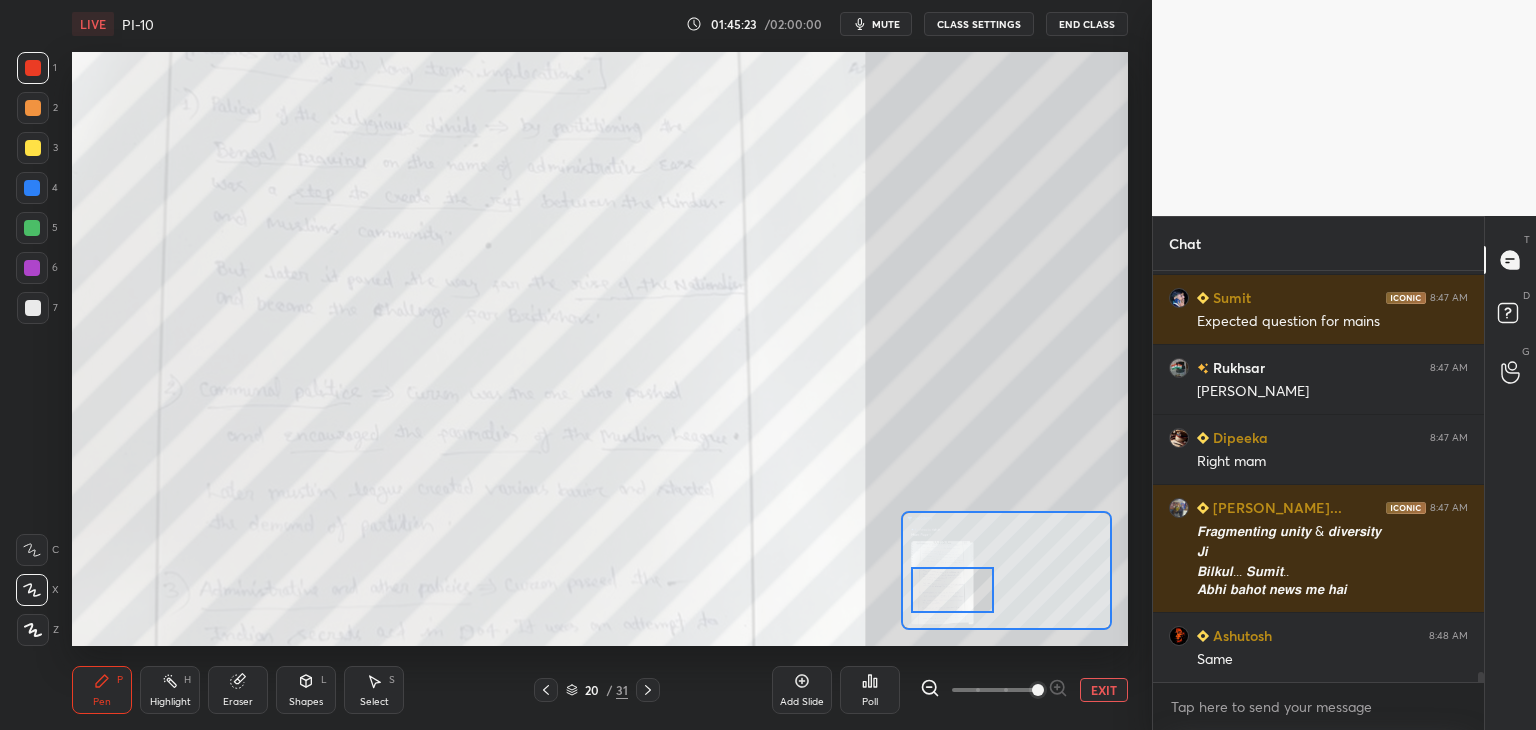 click at bounding box center (952, 590) 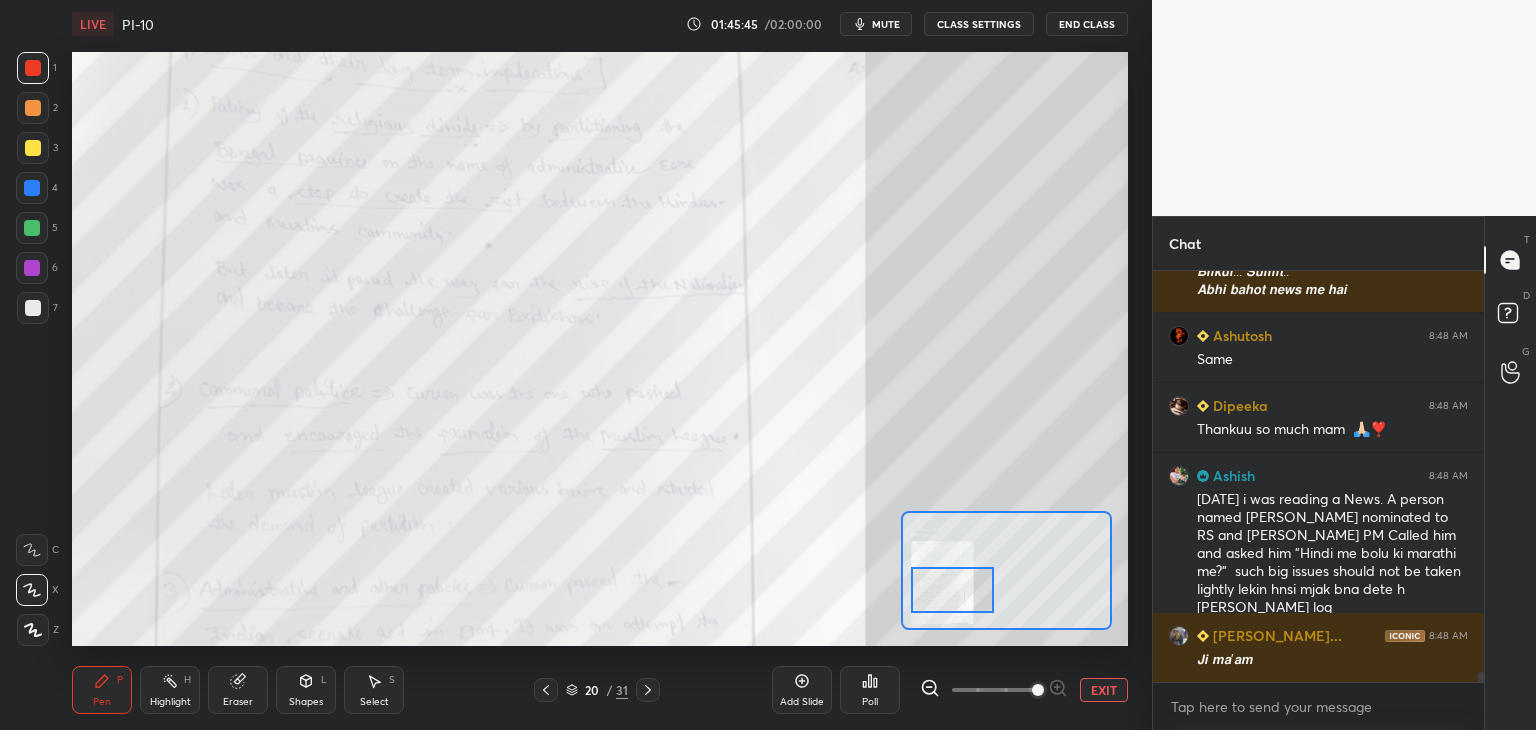 scroll, scrollTop: 16610, scrollLeft: 0, axis: vertical 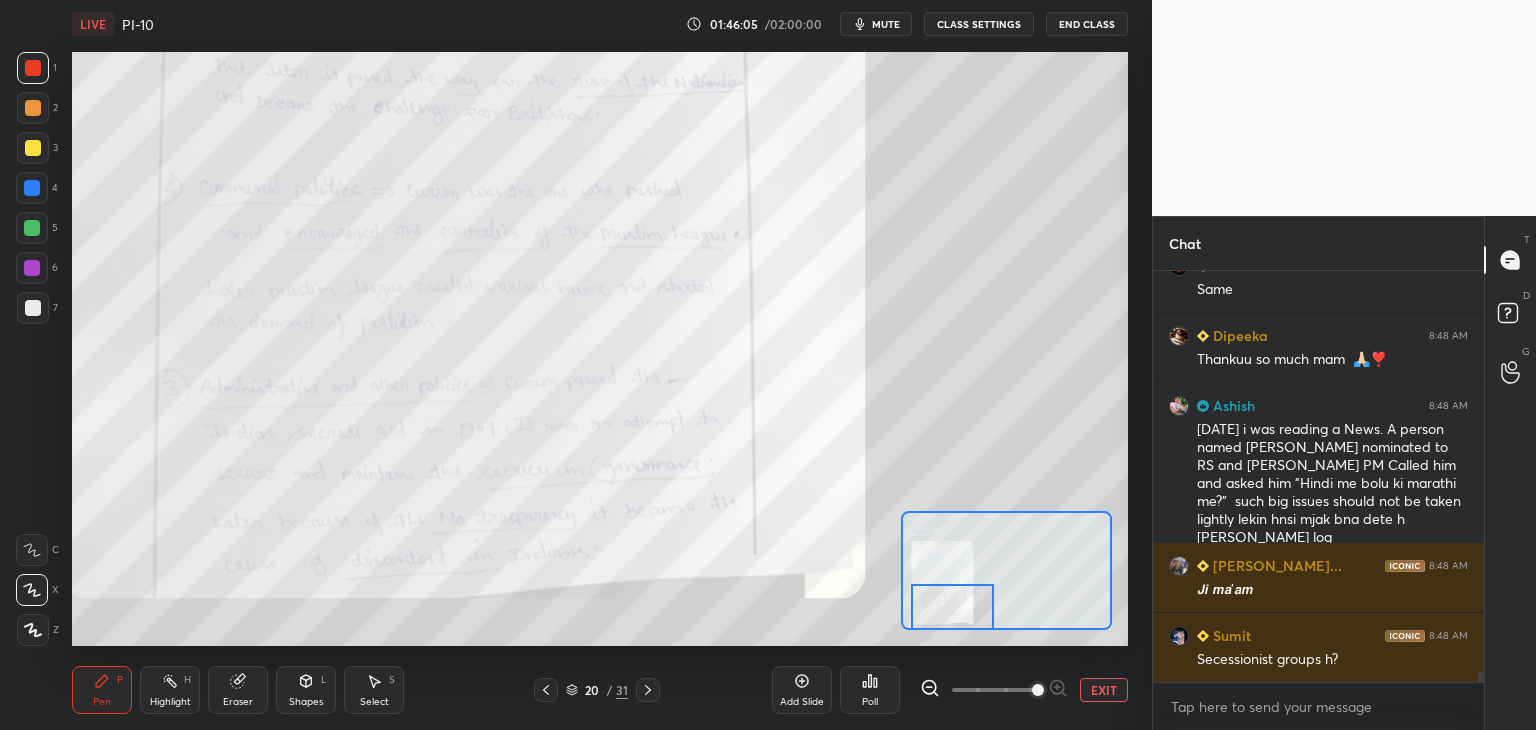 drag, startPoint x: 966, startPoint y: 587, endPoint x: 966, endPoint y: 610, distance: 23 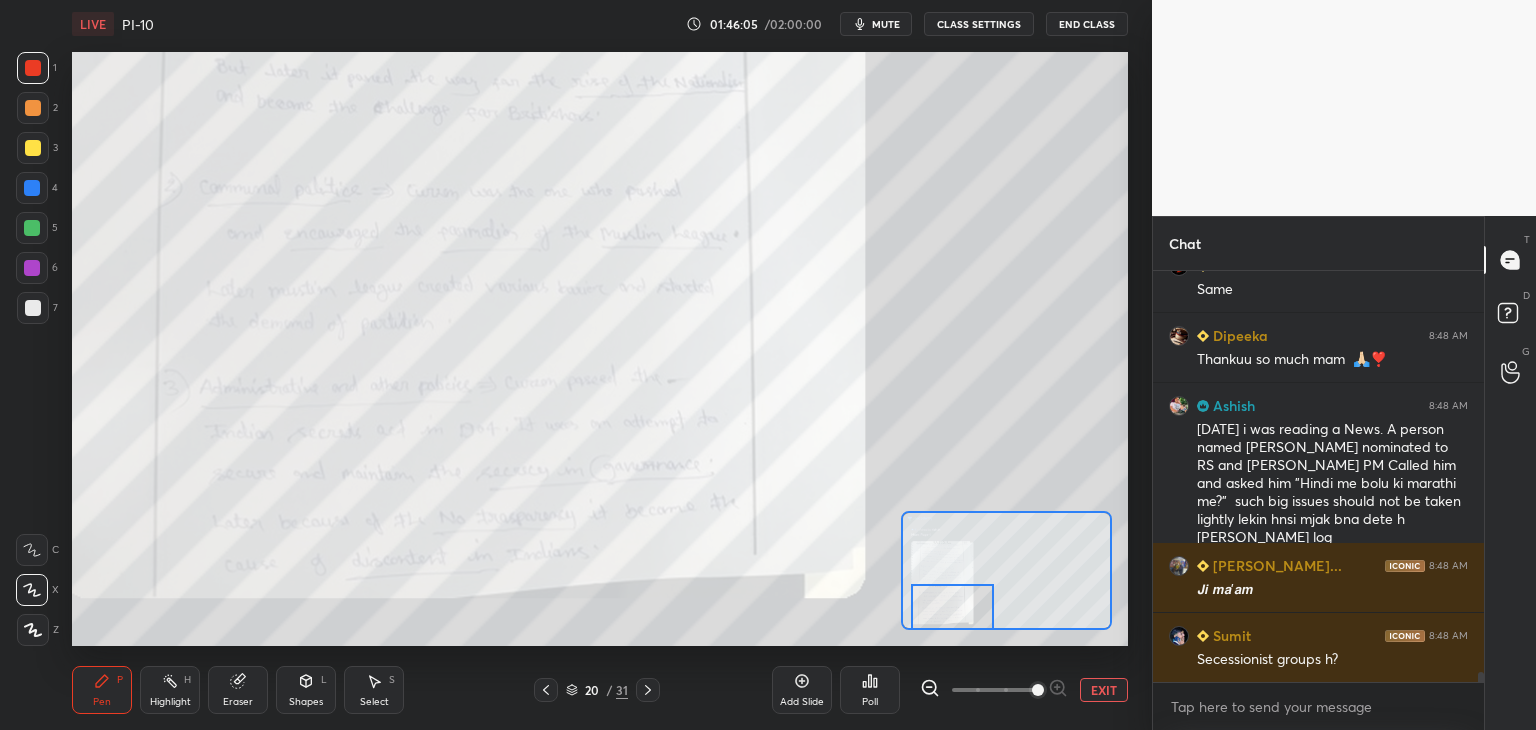 click at bounding box center (952, 607) 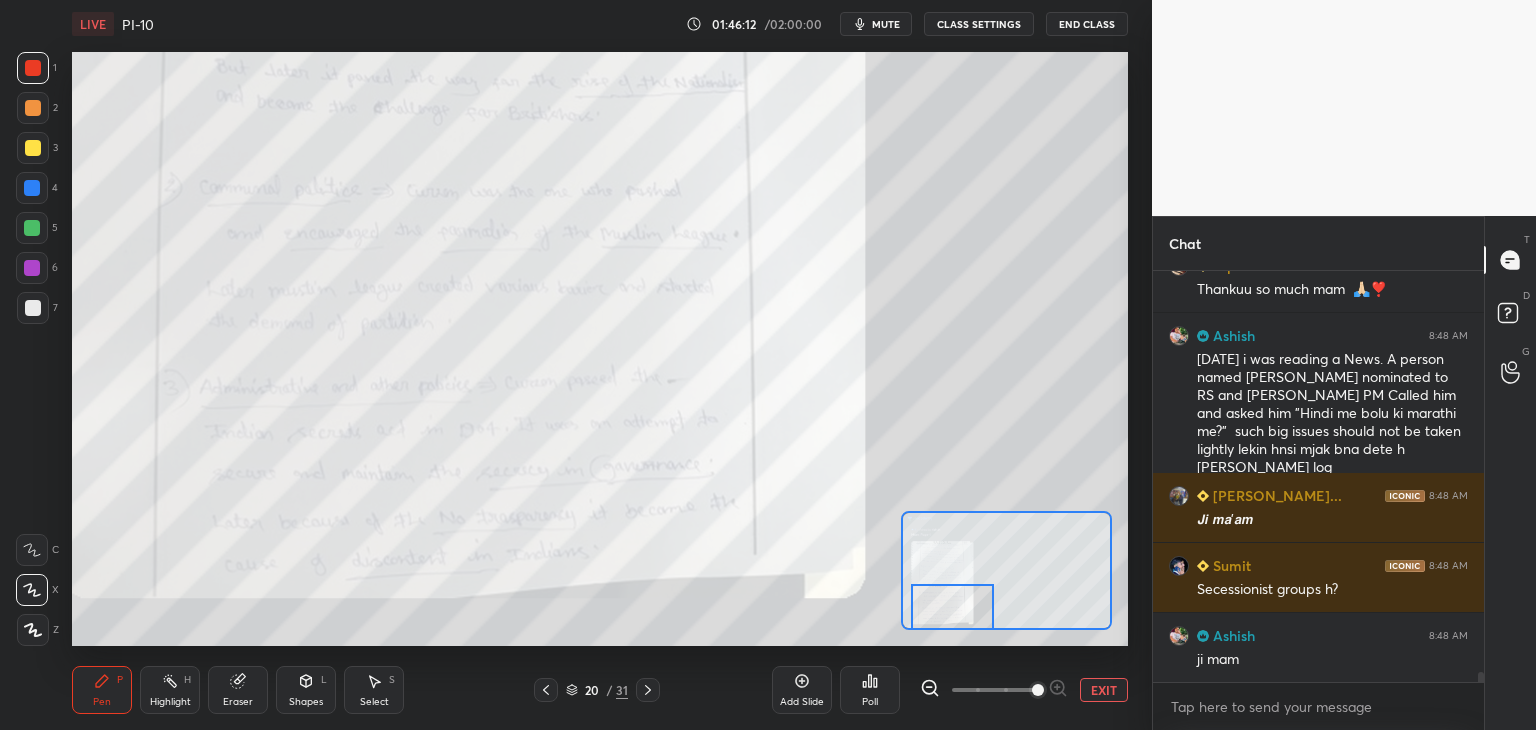 scroll, scrollTop: 16700, scrollLeft: 0, axis: vertical 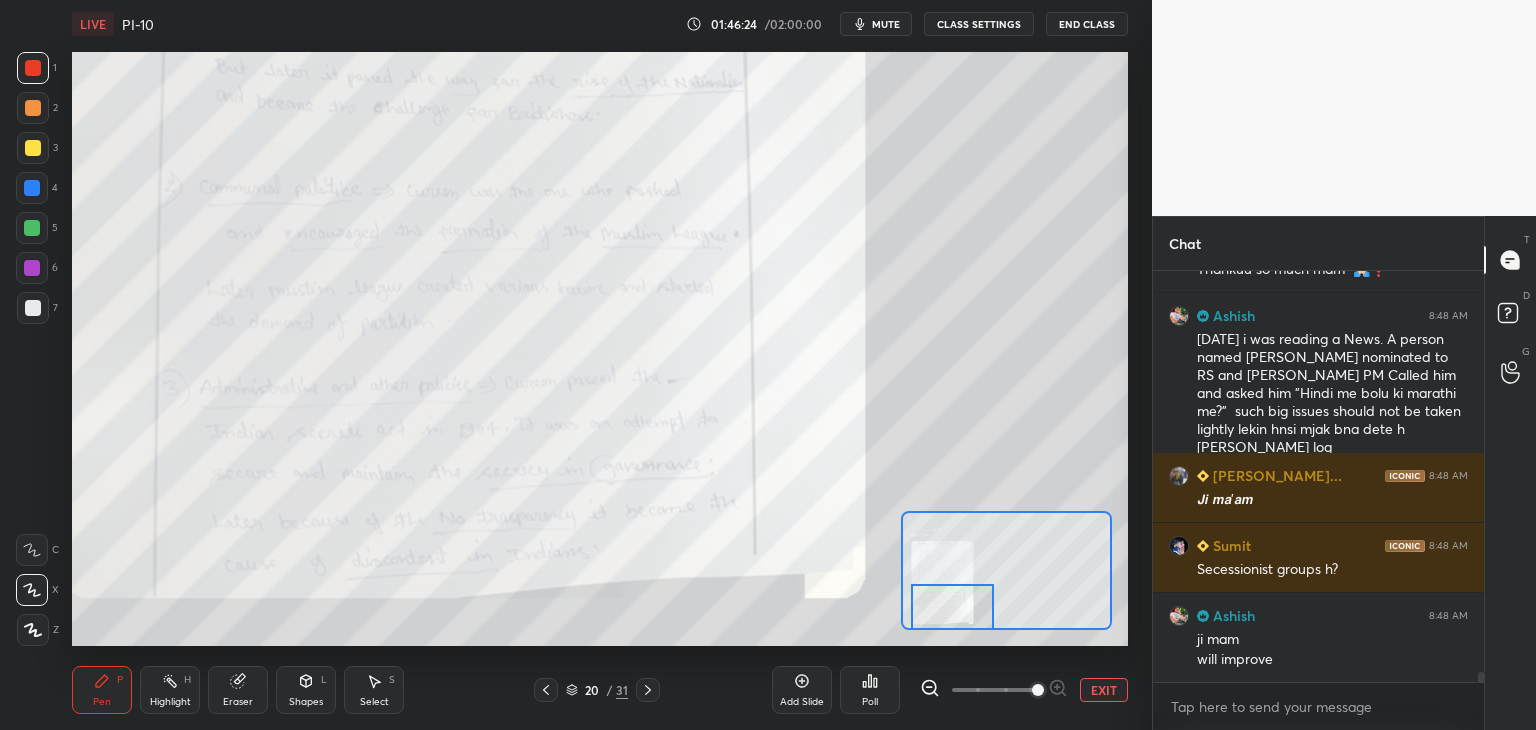 click at bounding box center [952, 607] 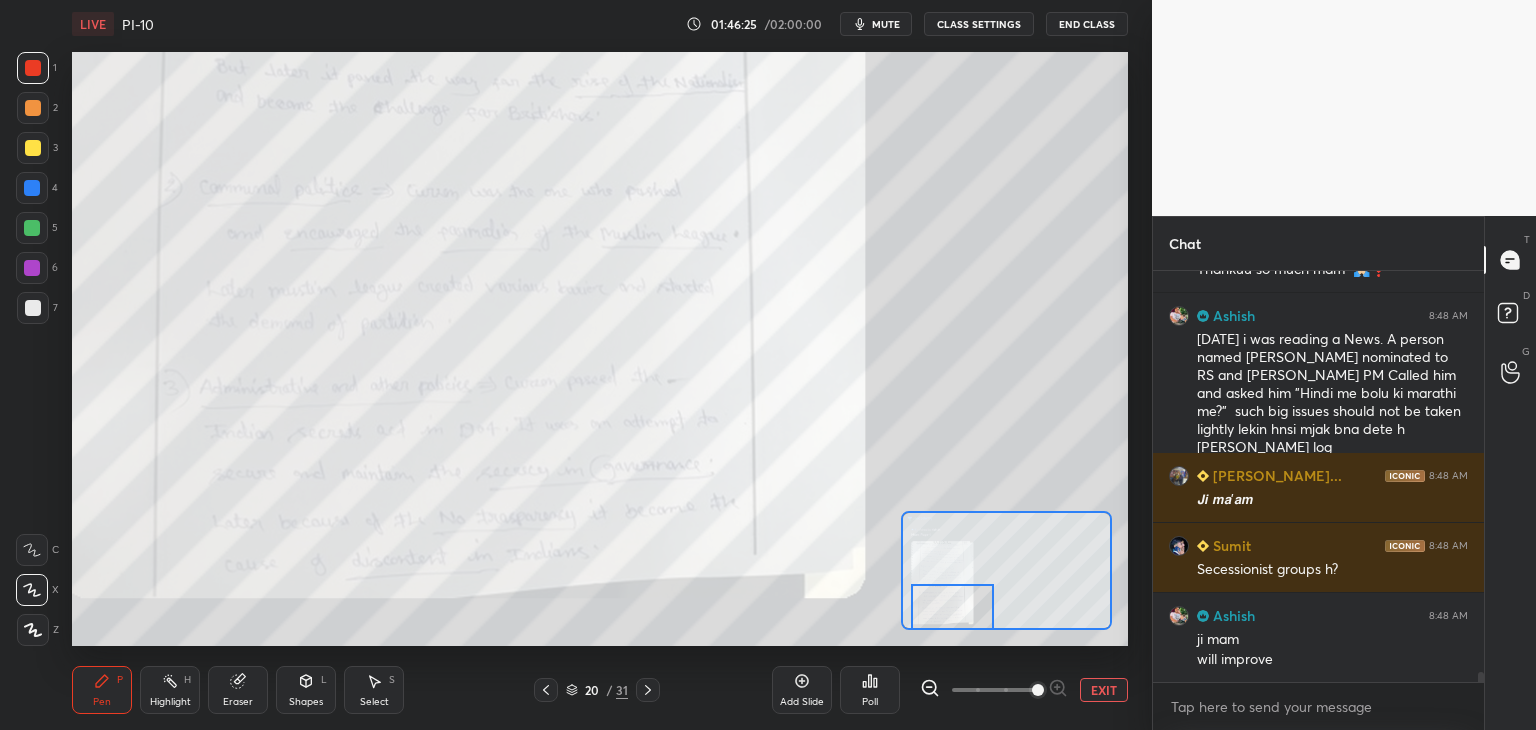 click 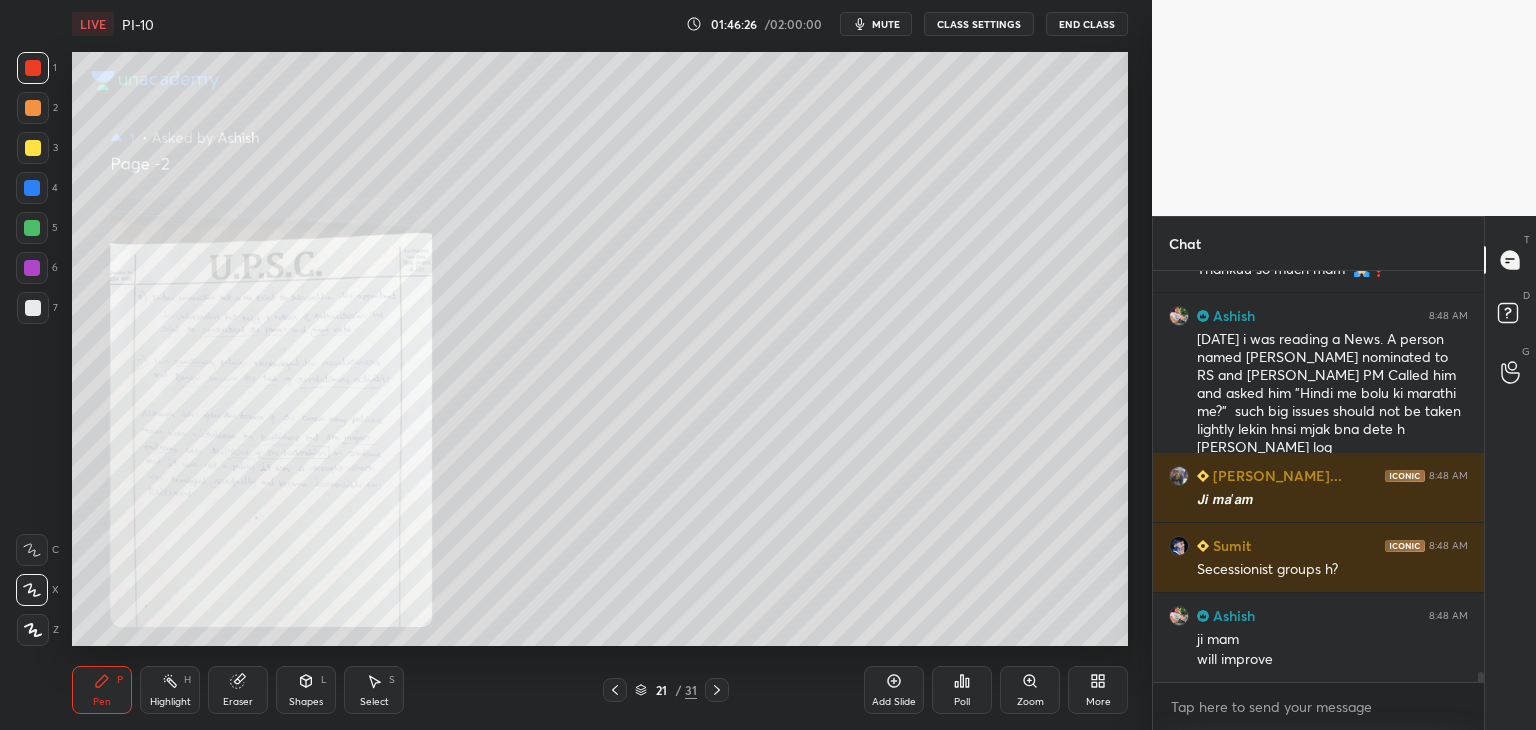 click on "Zoom" at bounding box center [1030, 690] 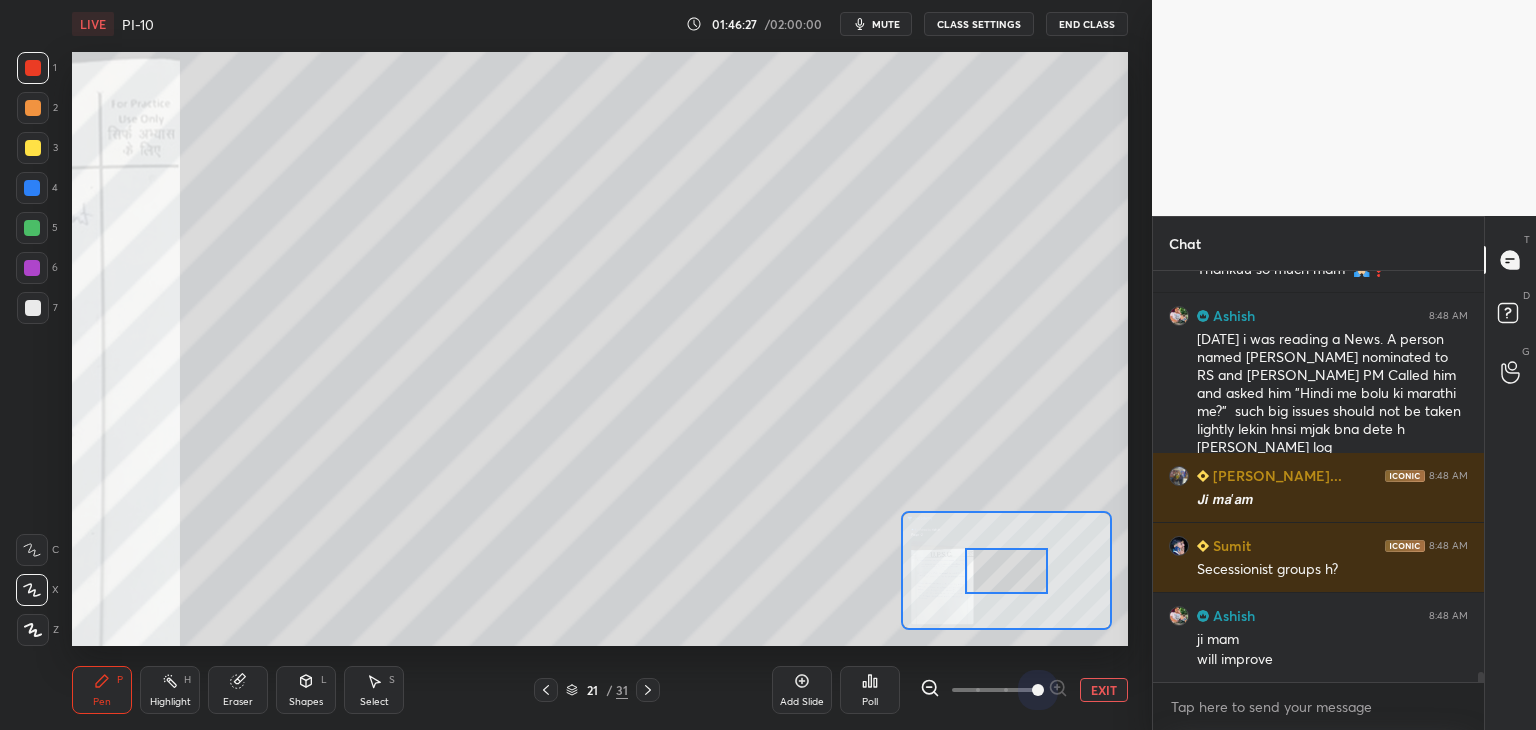 click at bounding box center (994, 690) 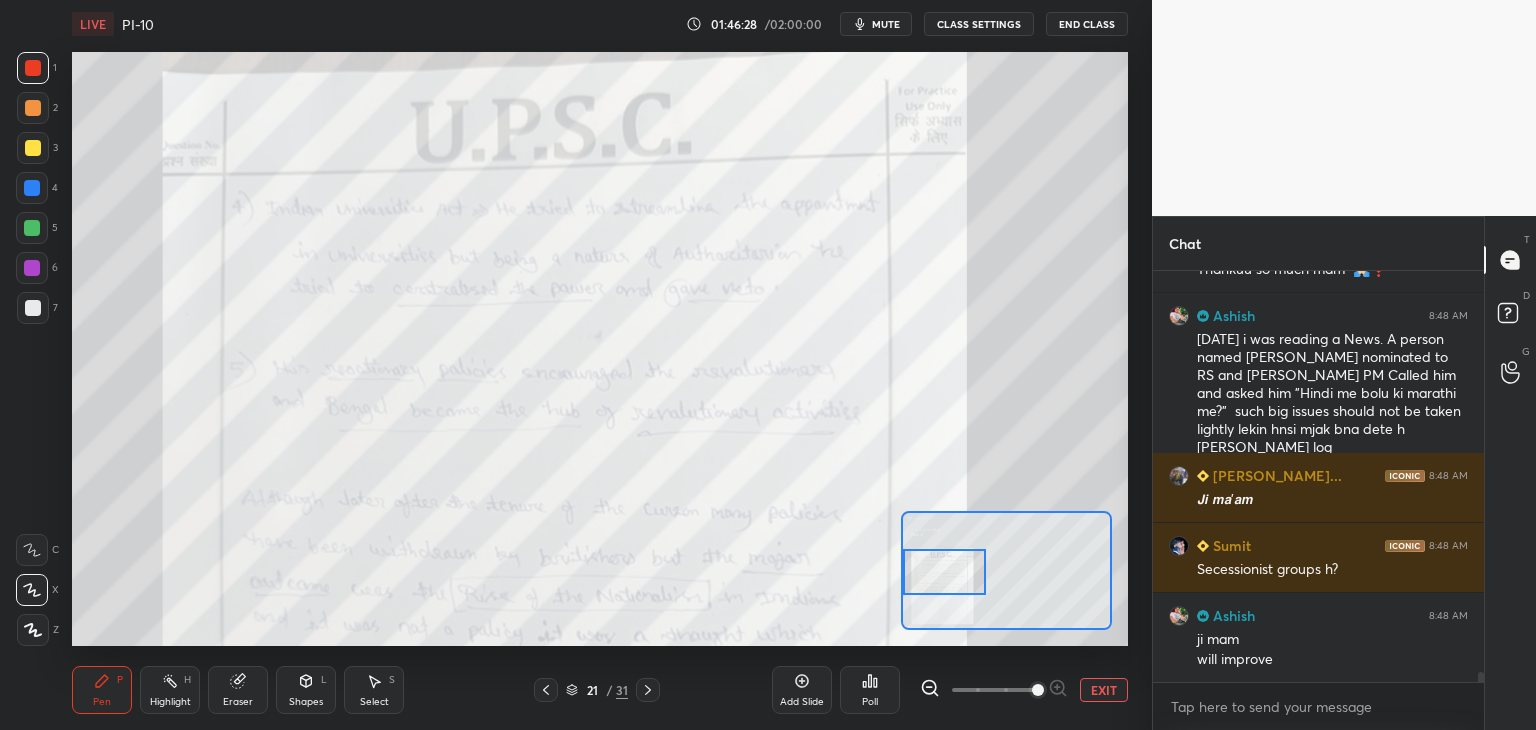 drag, startPoint x: 1018, startPoint y: 582, endPoint x: 940, endPoint y: 549, distance: 84.693565 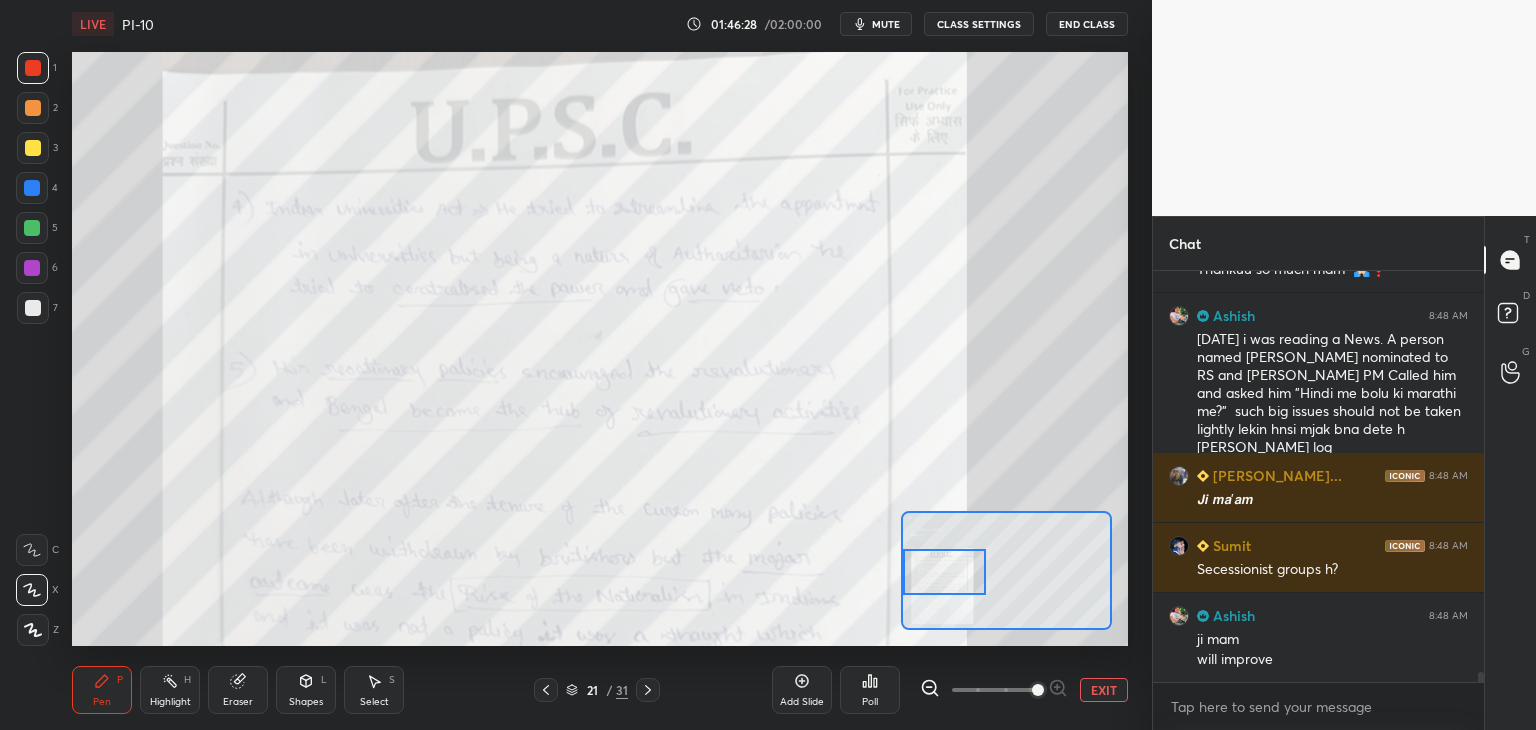 click at bounding box center (944, 572) 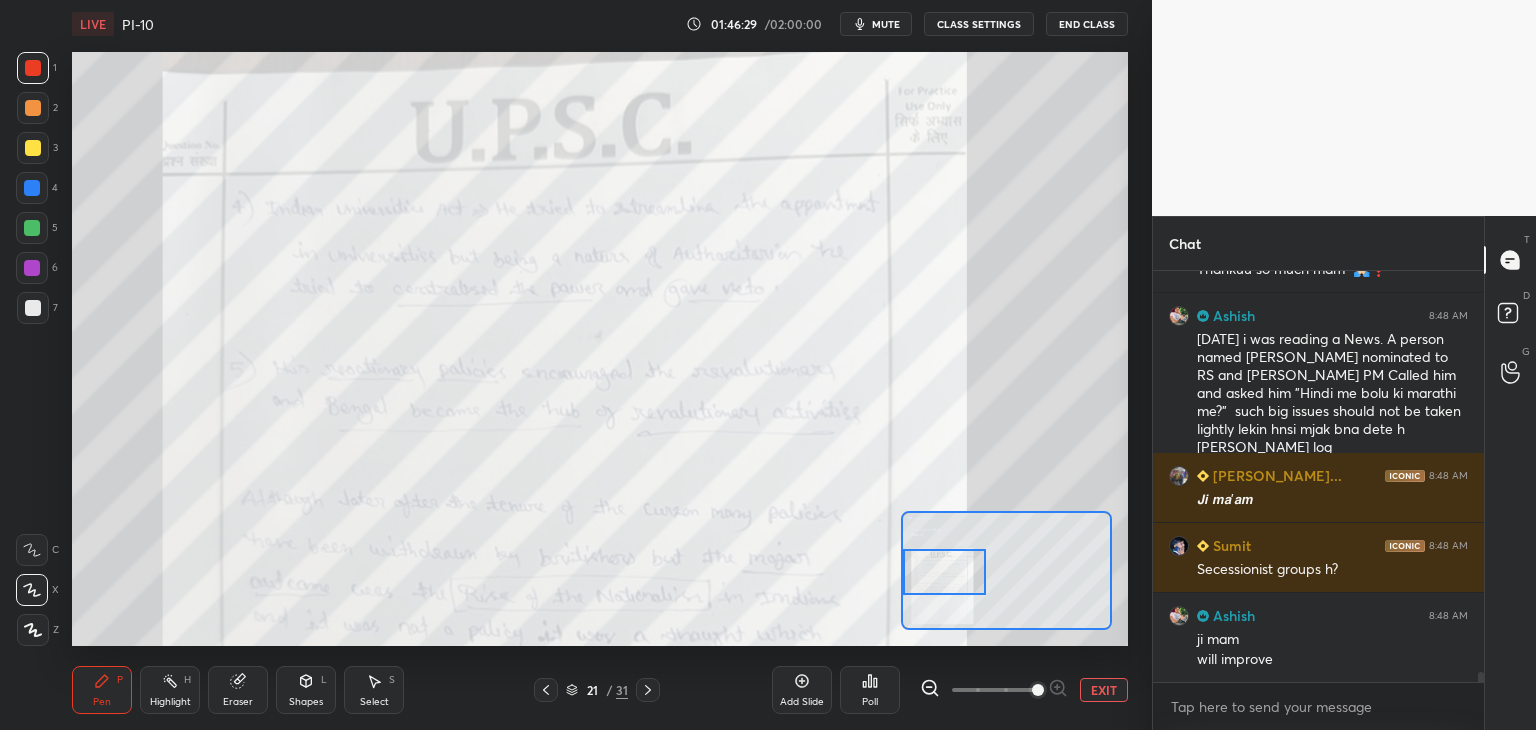scroll, scrollTop: 16770, scrollLeft: 0, axis: vertical 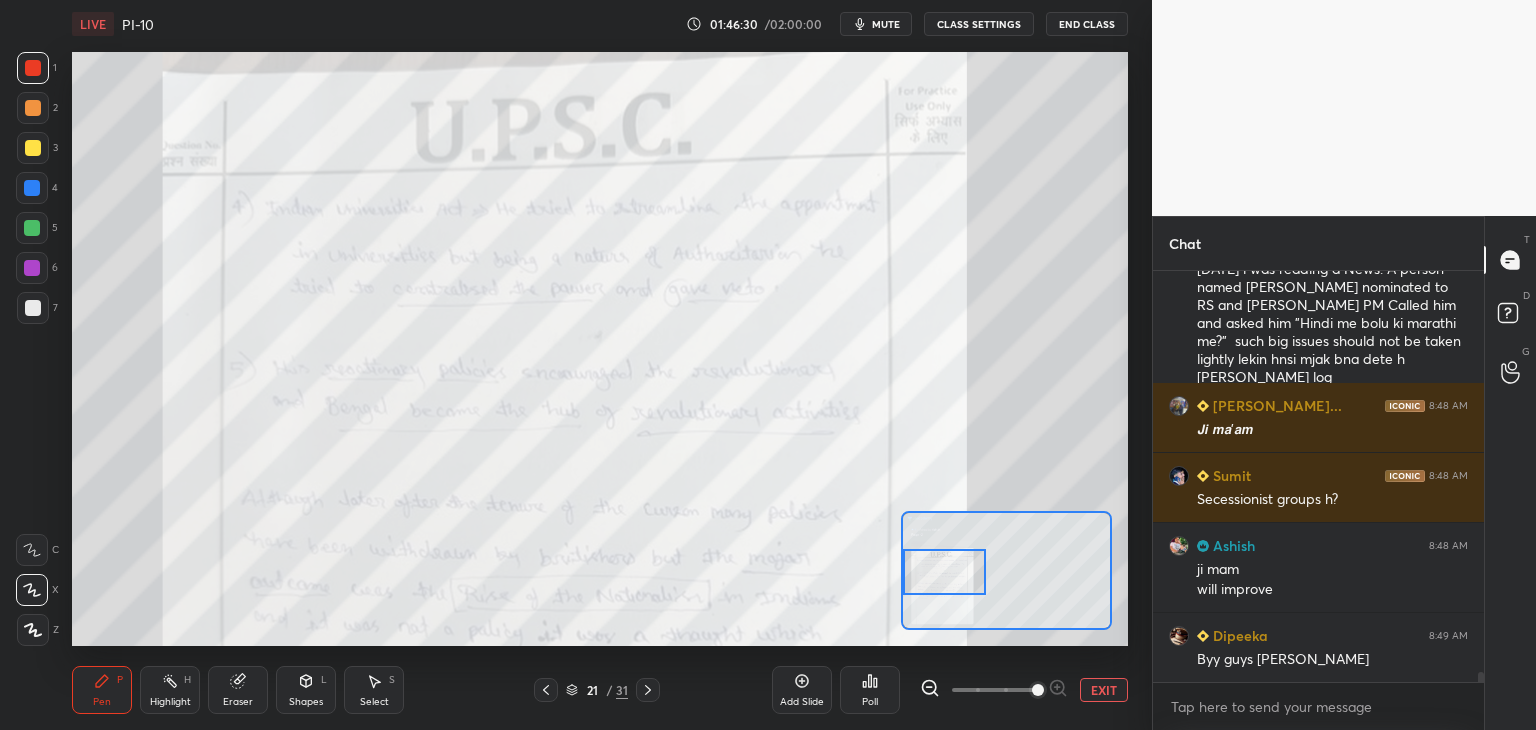 click at bounding box center (32, 188) 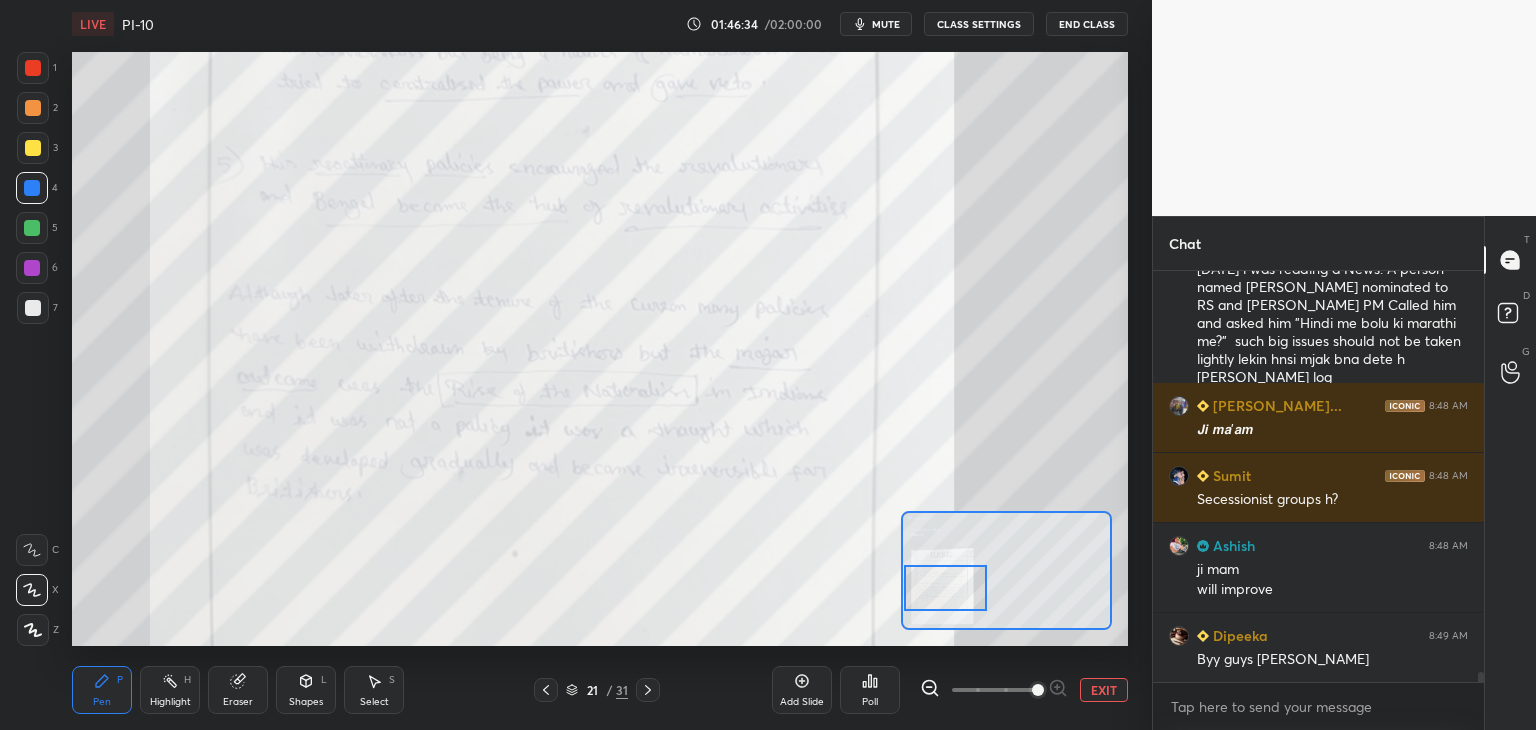 drag, startPoint x: 959, startPoint y: 565, endPoint x: 954, endPoint y: 581, distance: 16.763054 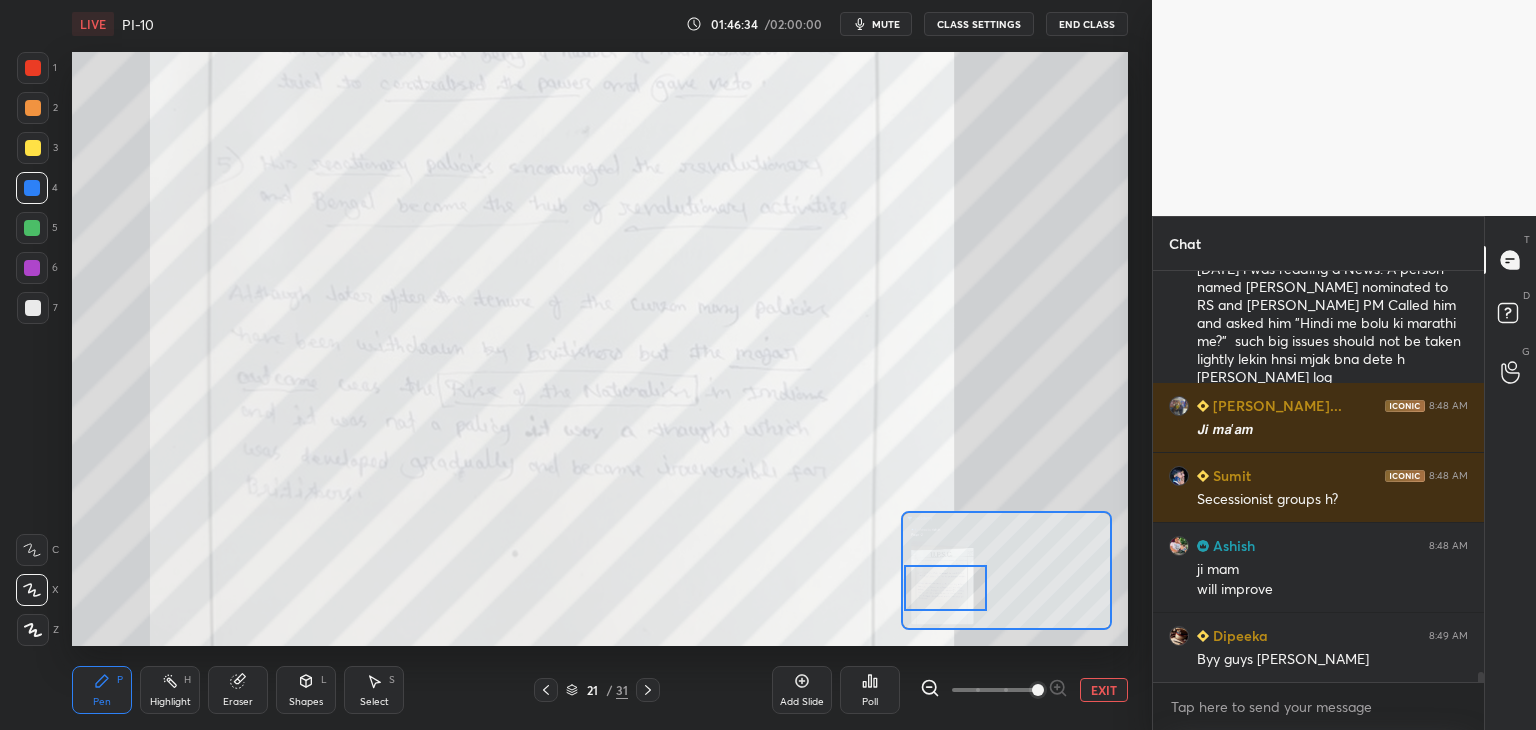 click at bounding box center (945, 588) 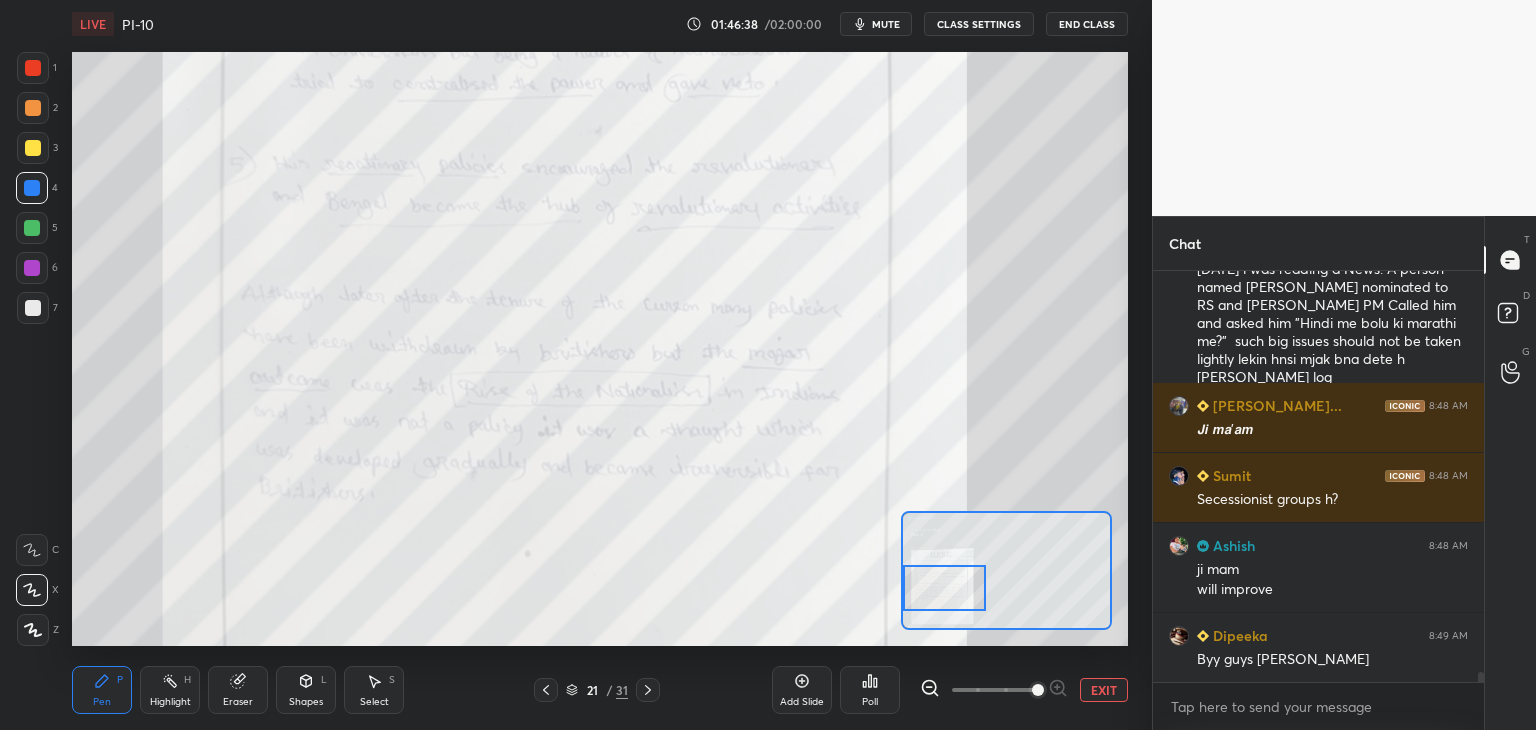 scroll, scrollTop: 16858, scrollLeft: 0, axis: vertical 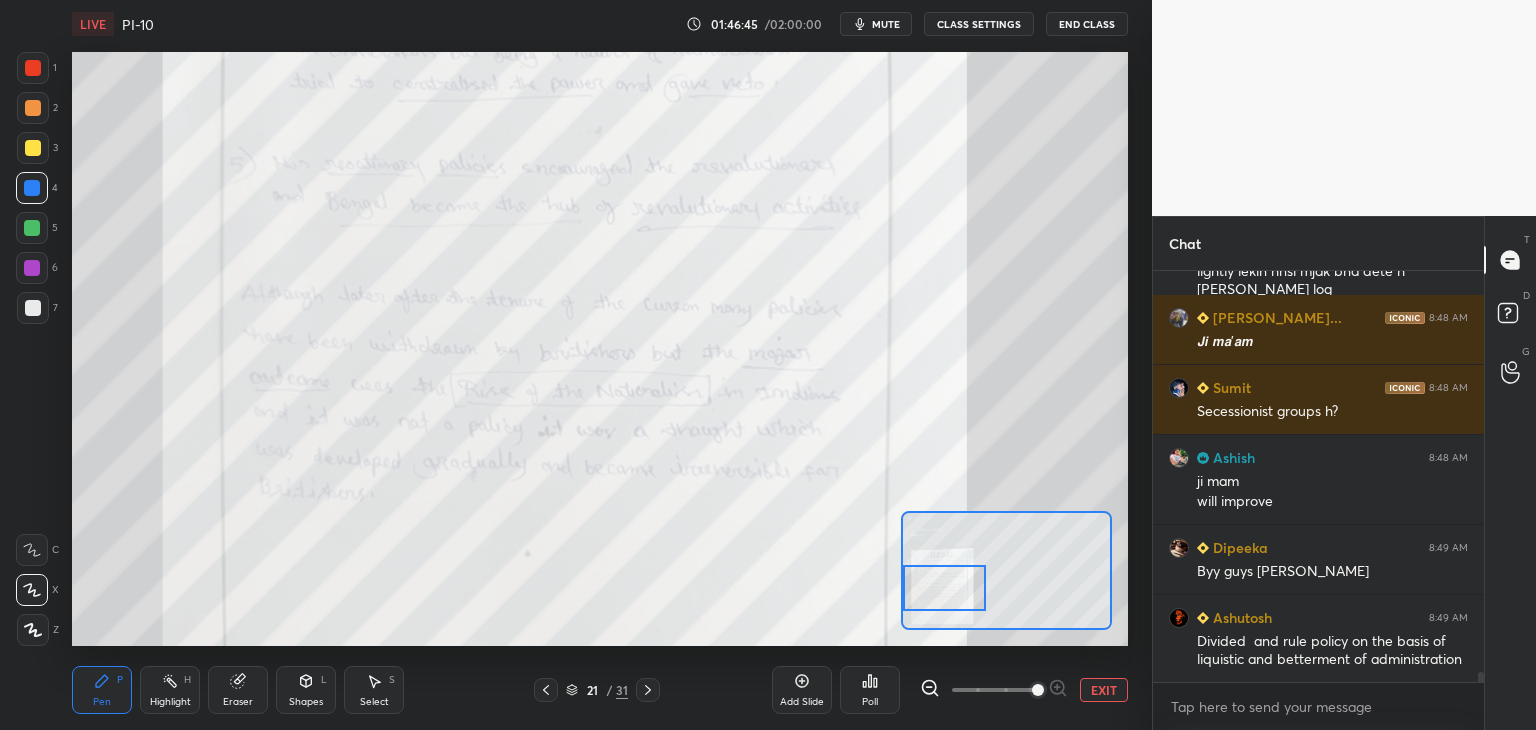 click on "EXIT" at bounding box center (1104, 690) 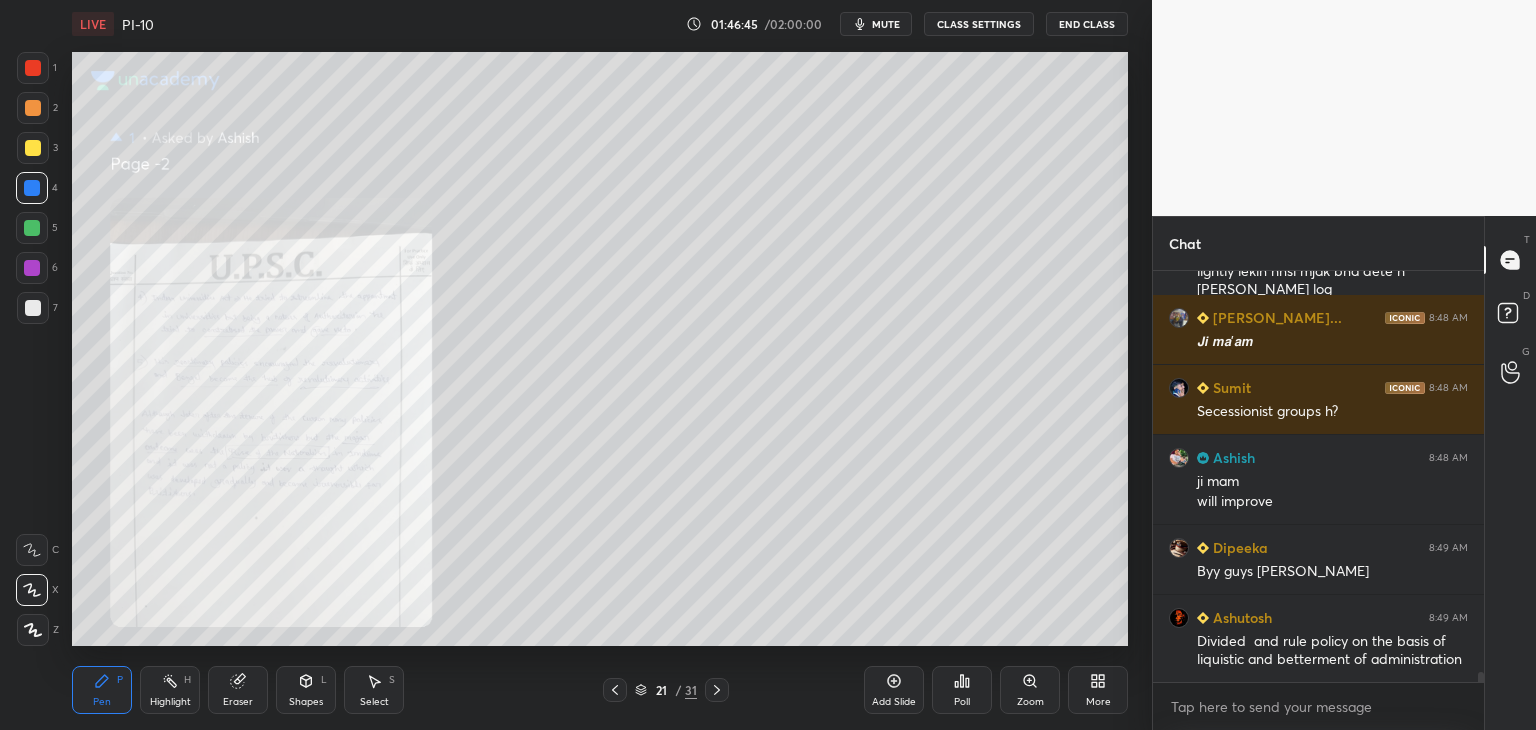 click 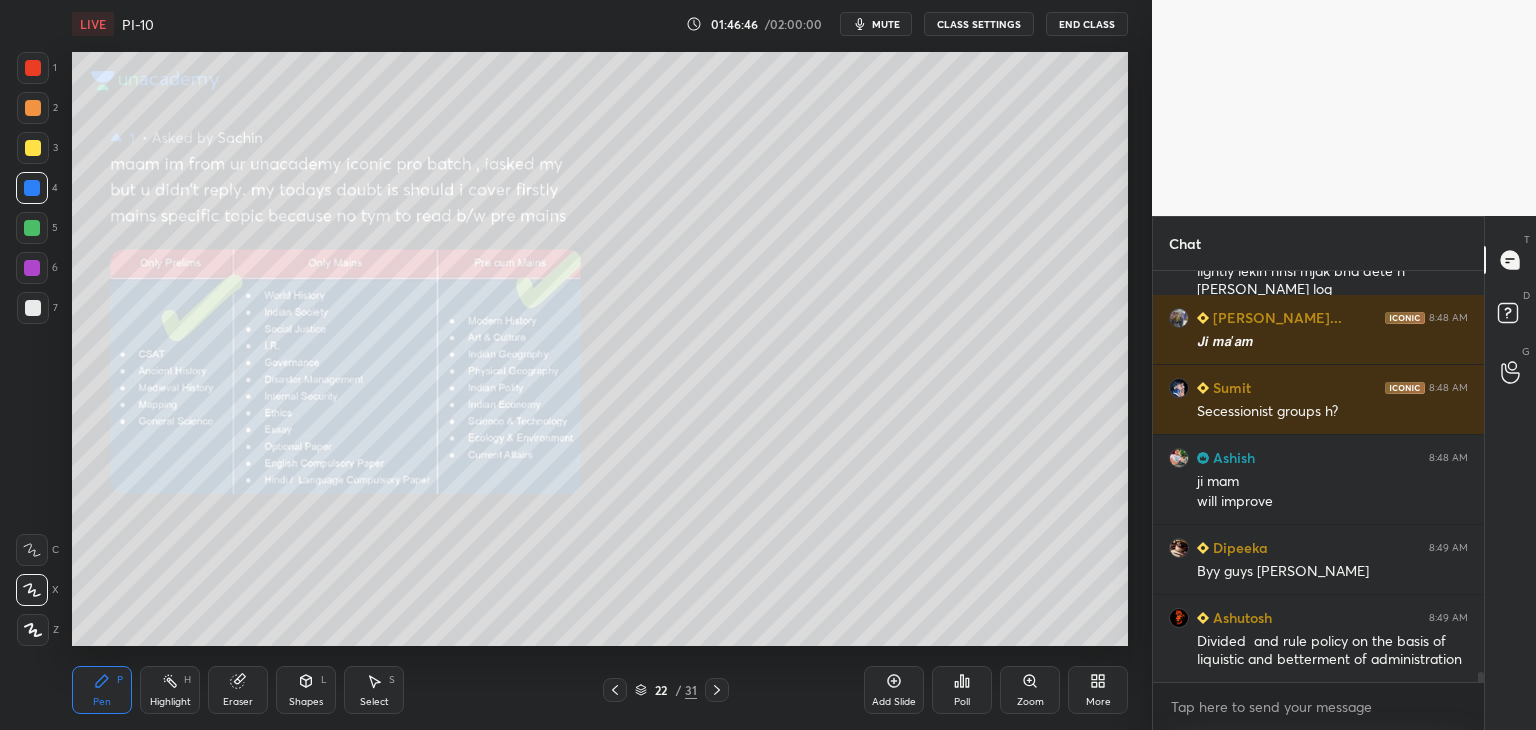 click 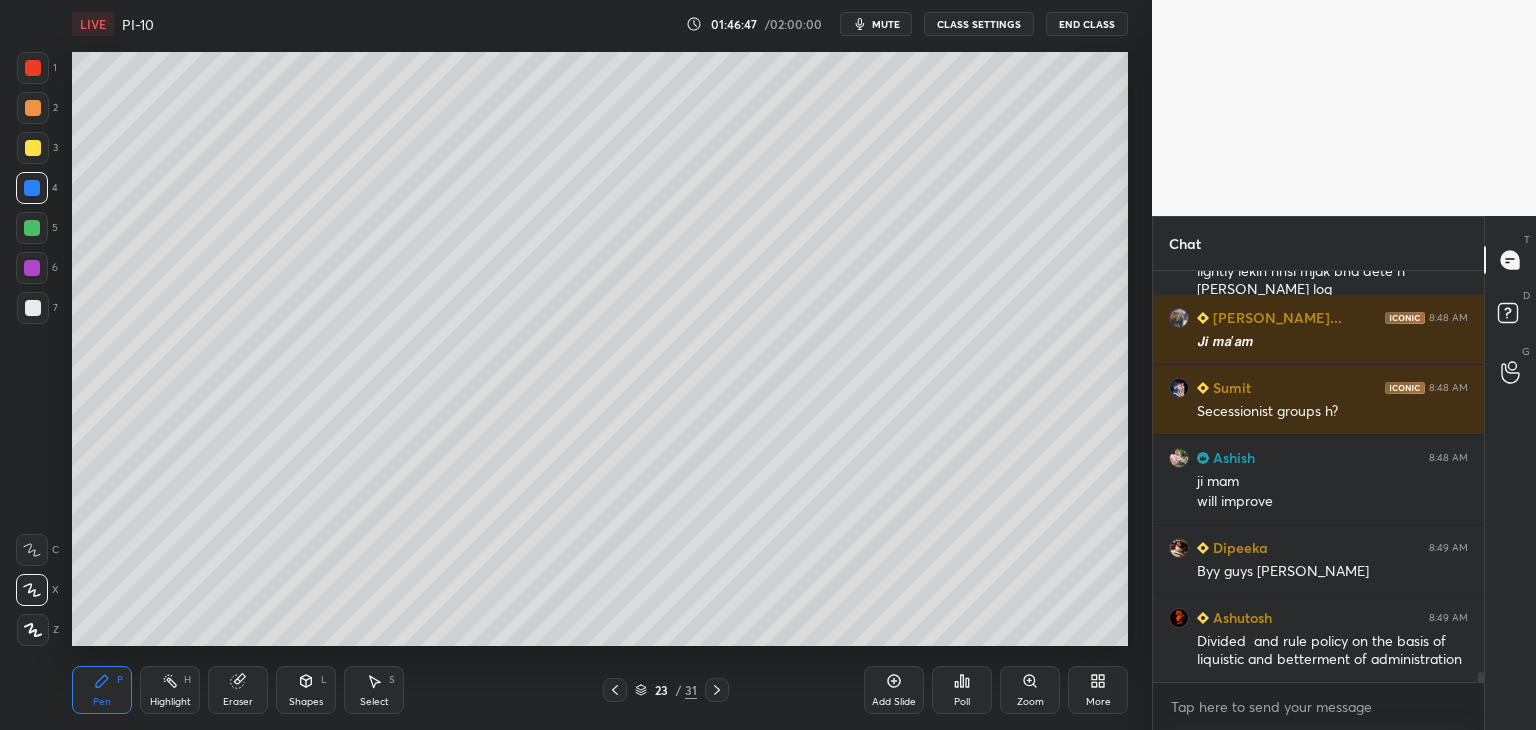 scroll, scrollTop: 16928, scrollLeft: 0, axis: vertical 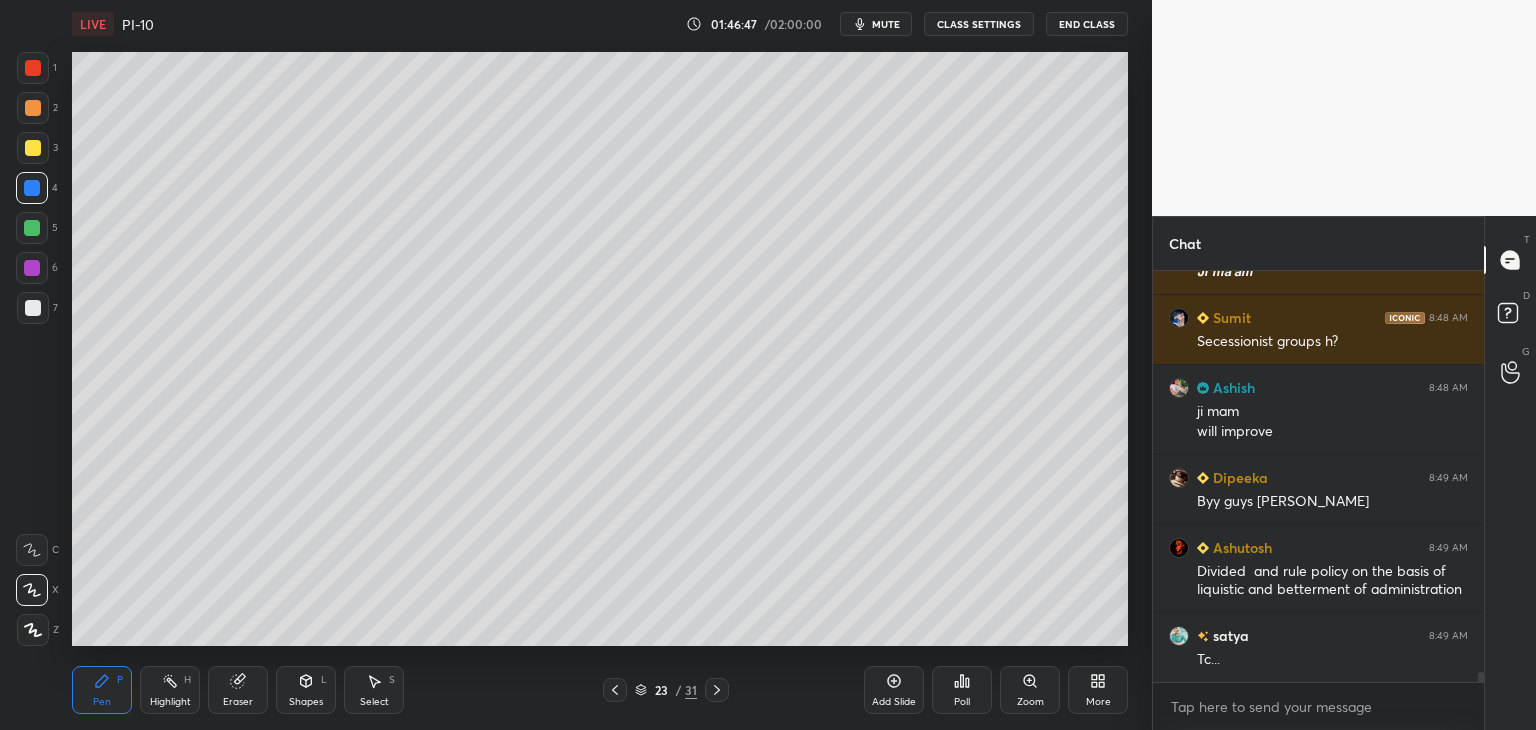 click 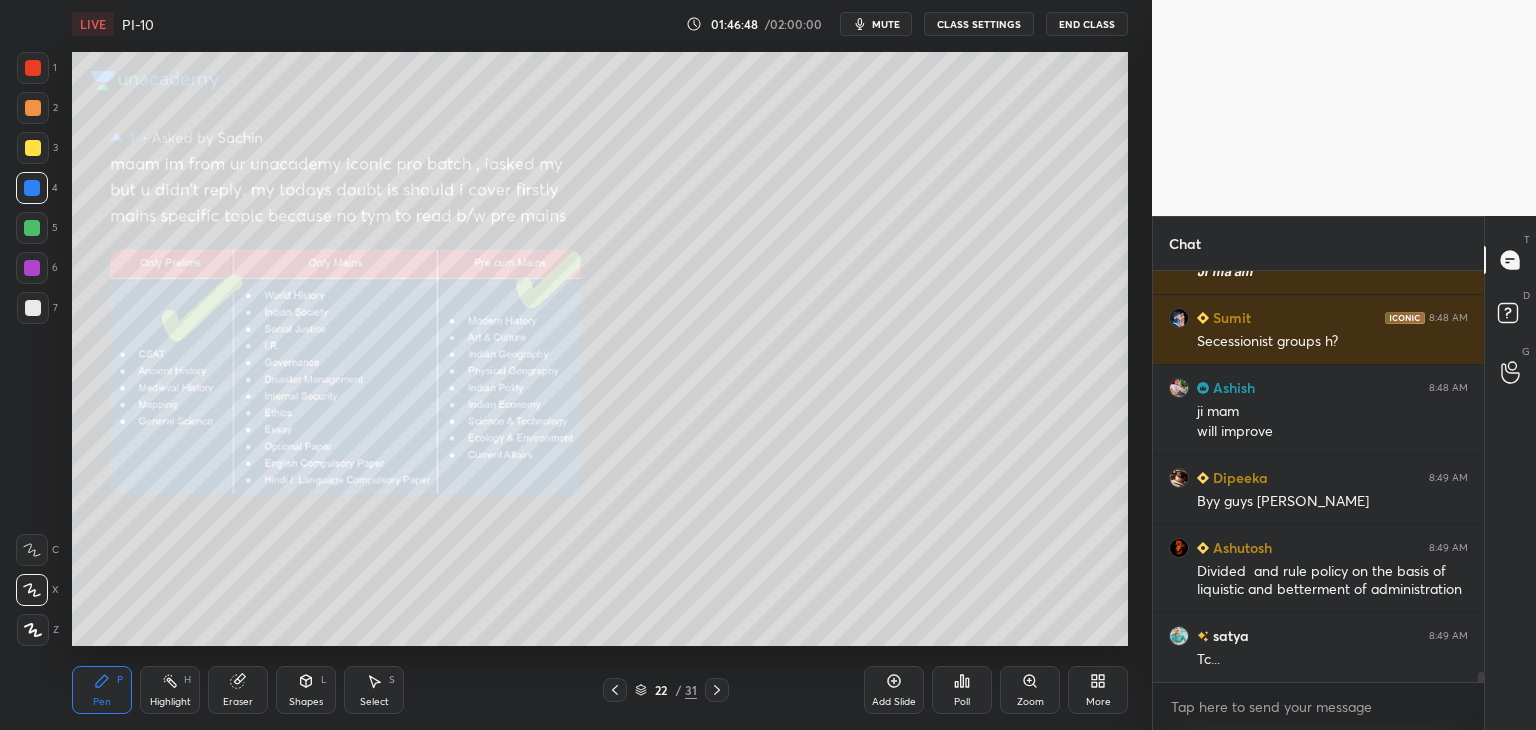 click 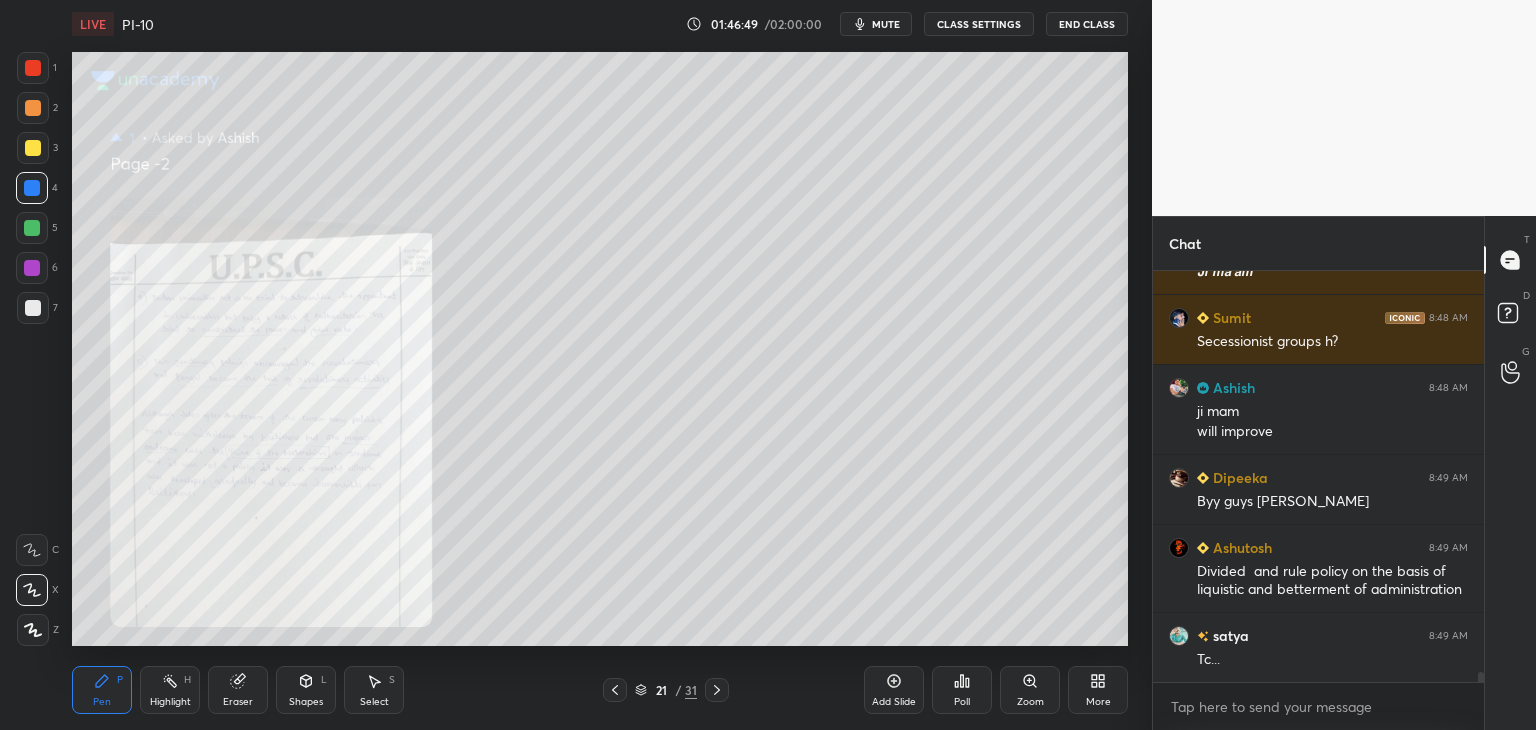 scroll, scrollTop: 16998, scrollLeft: 0, axis: vertical 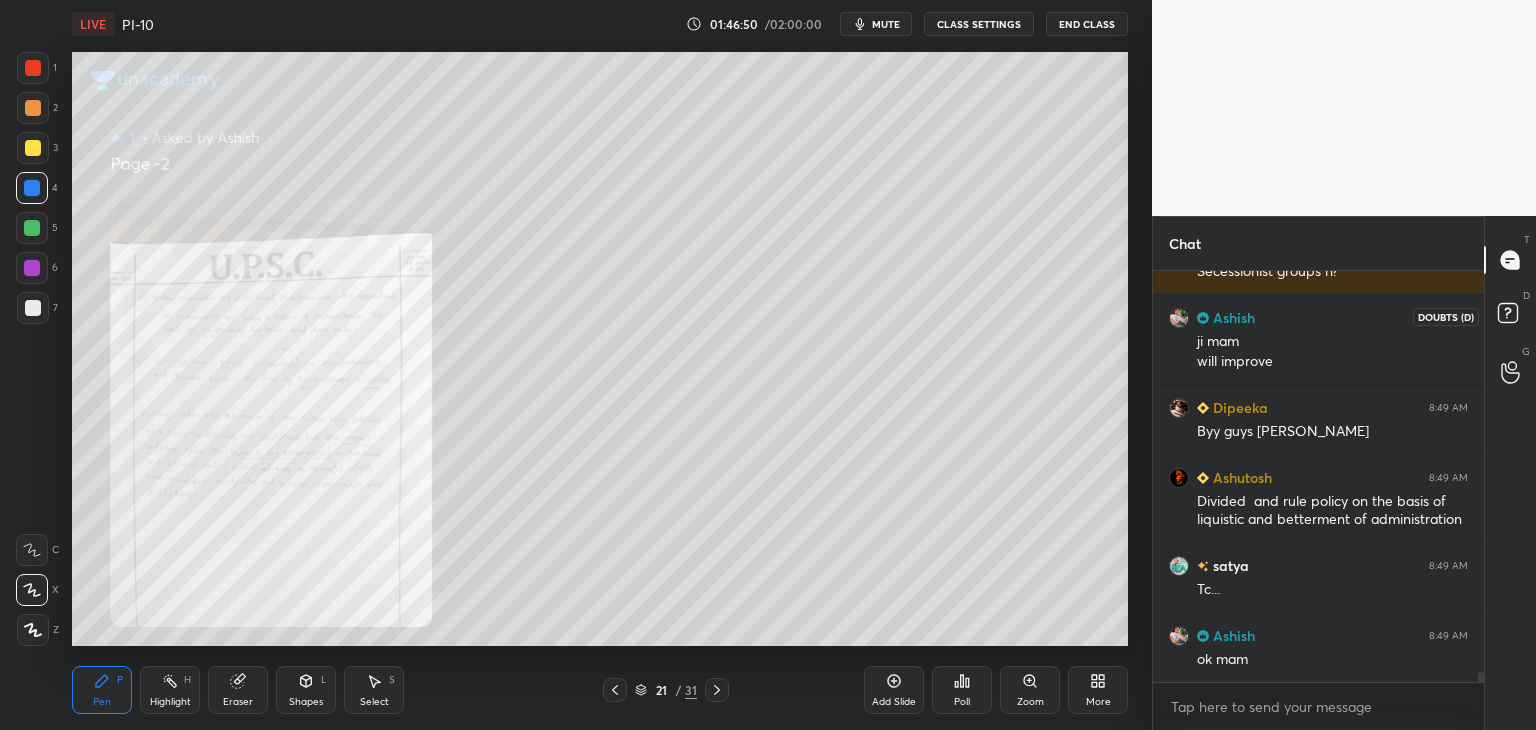 click 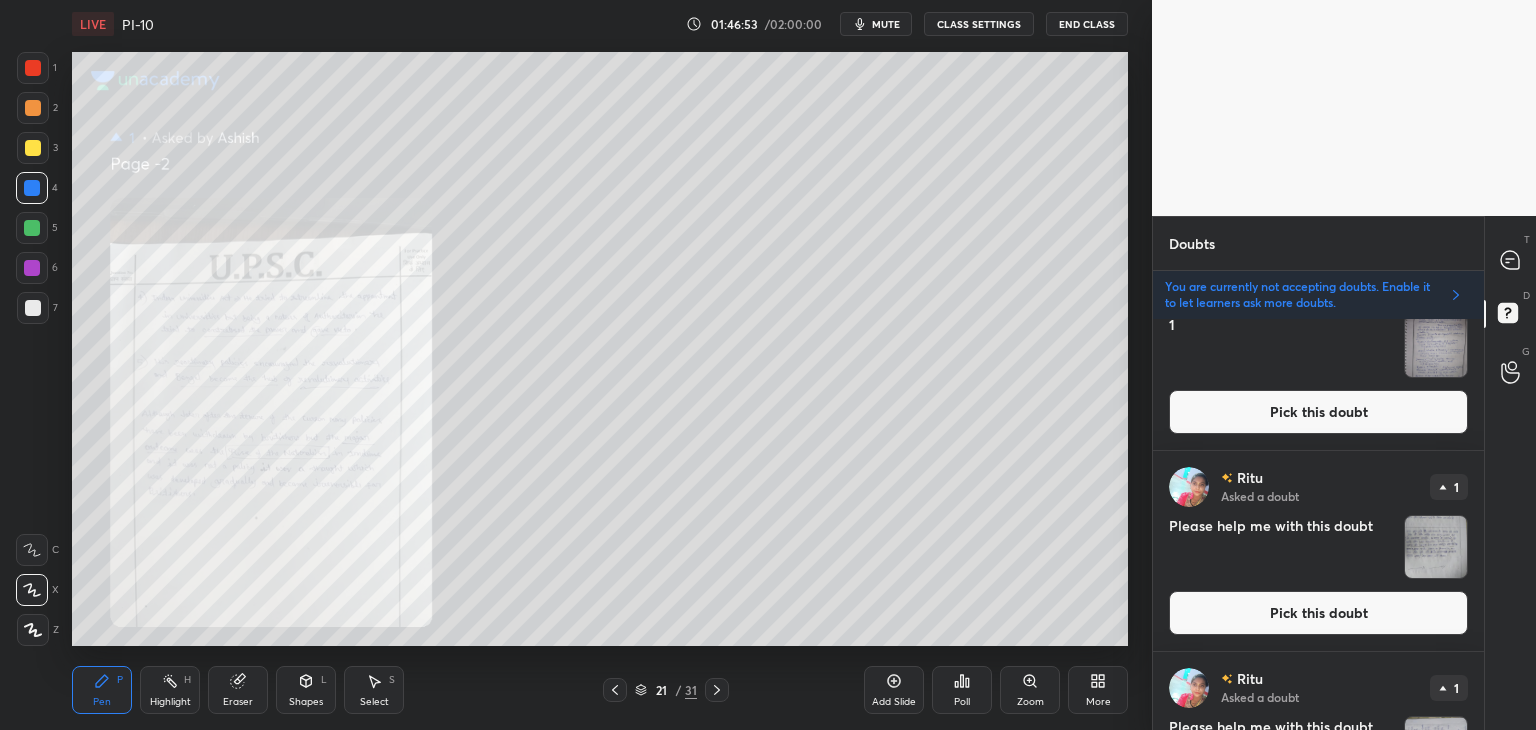 scroll, scrollTop: 4414, scrollLeft: 0, axis: vertical 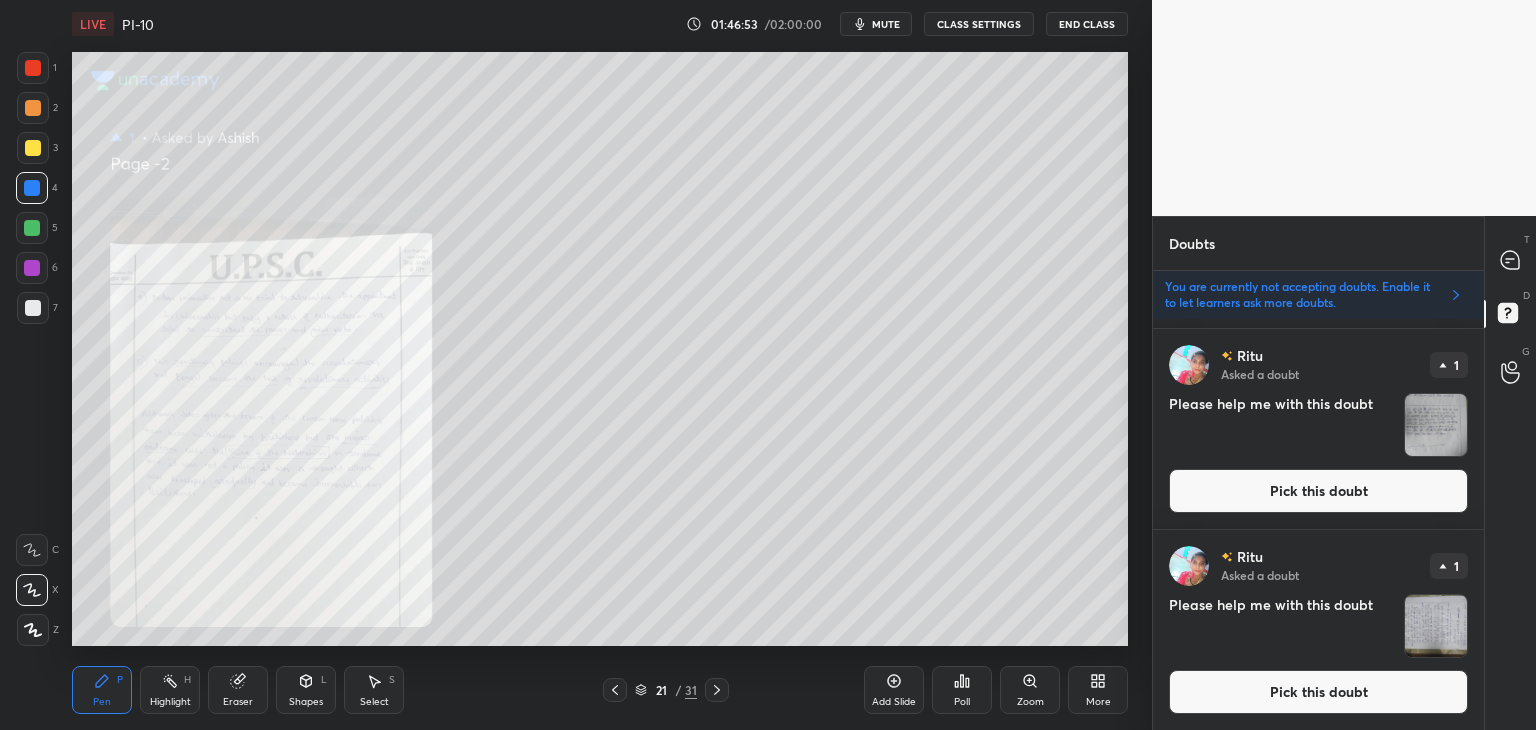 click on "Pick this doubt" at bounding box center (1318, 692) 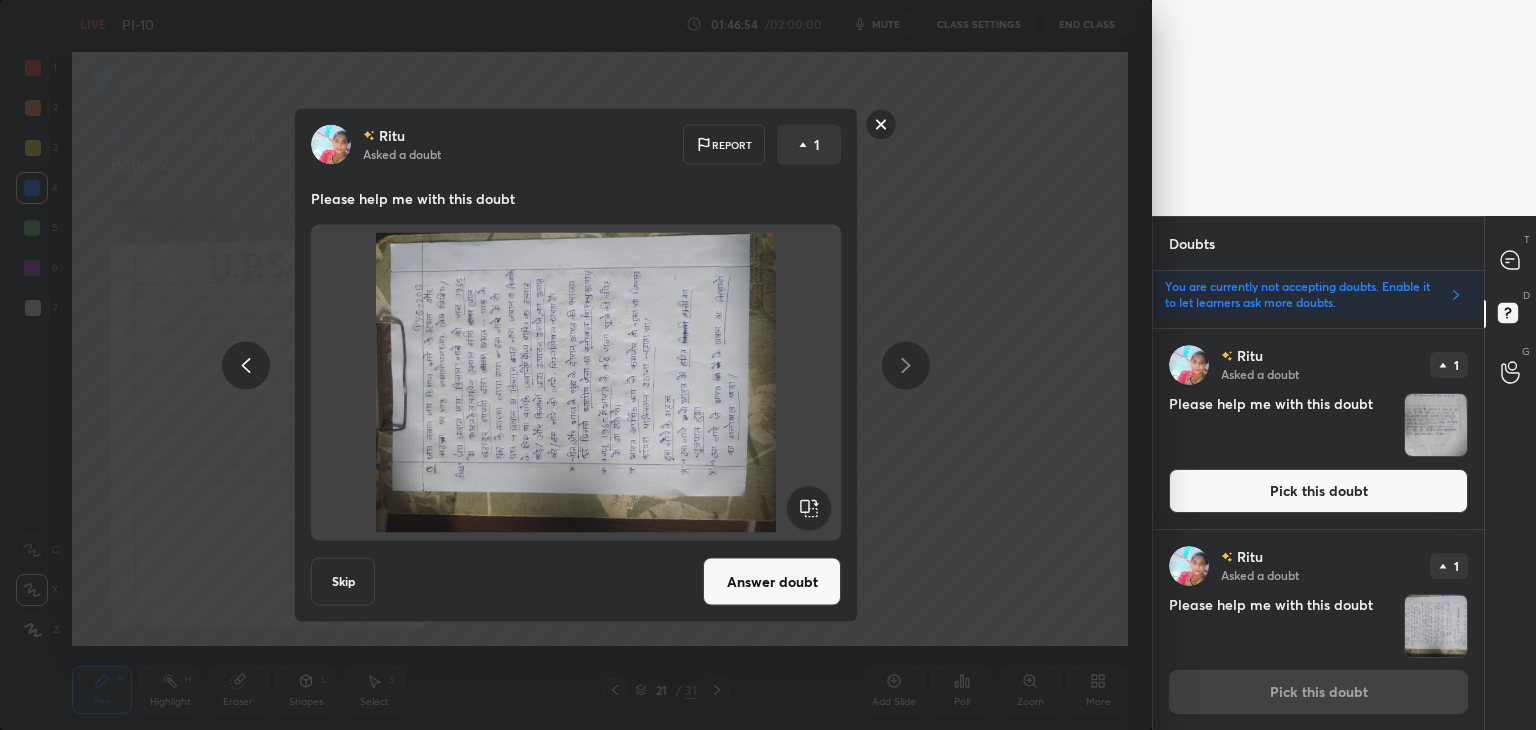click 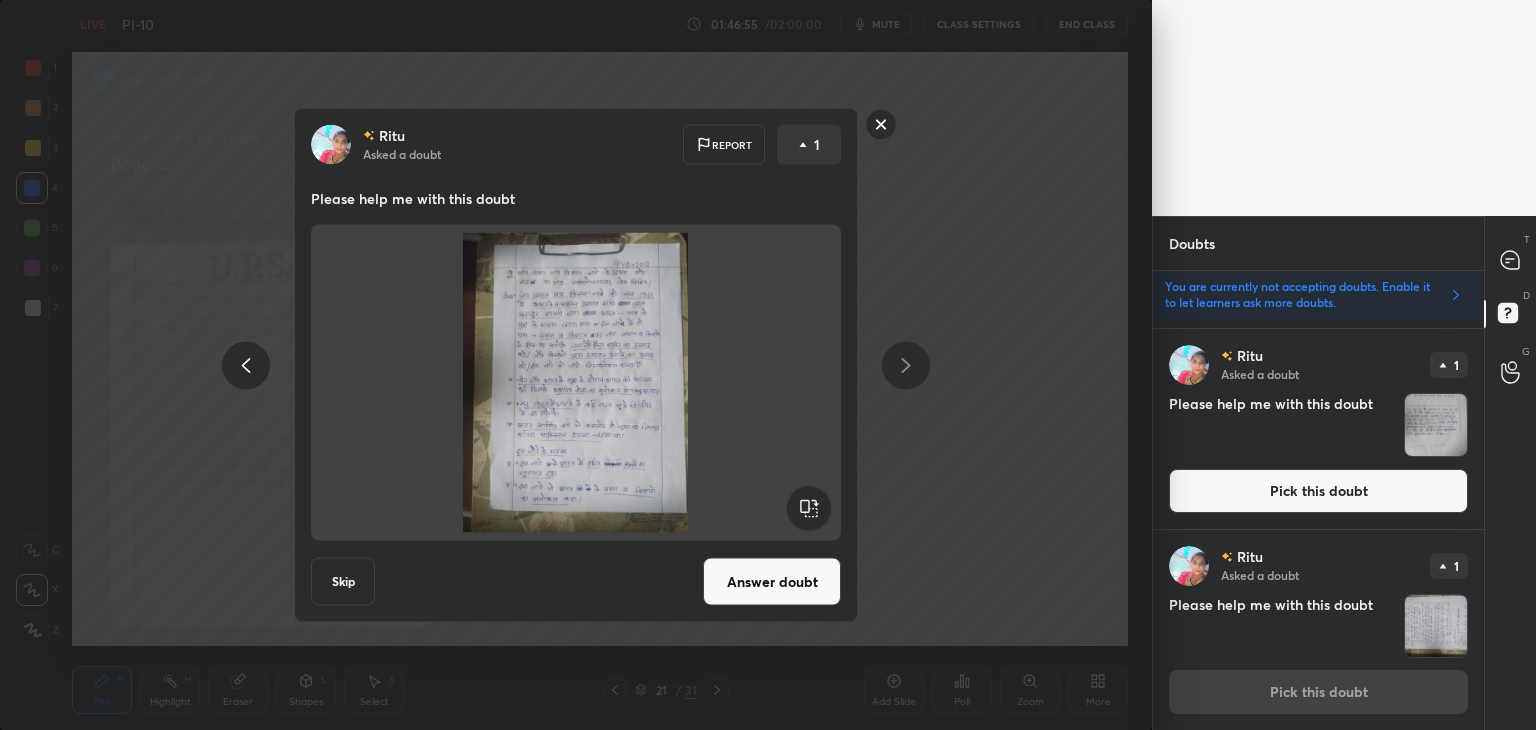 click on "Answer doubt" at bounding box center (772, 582) 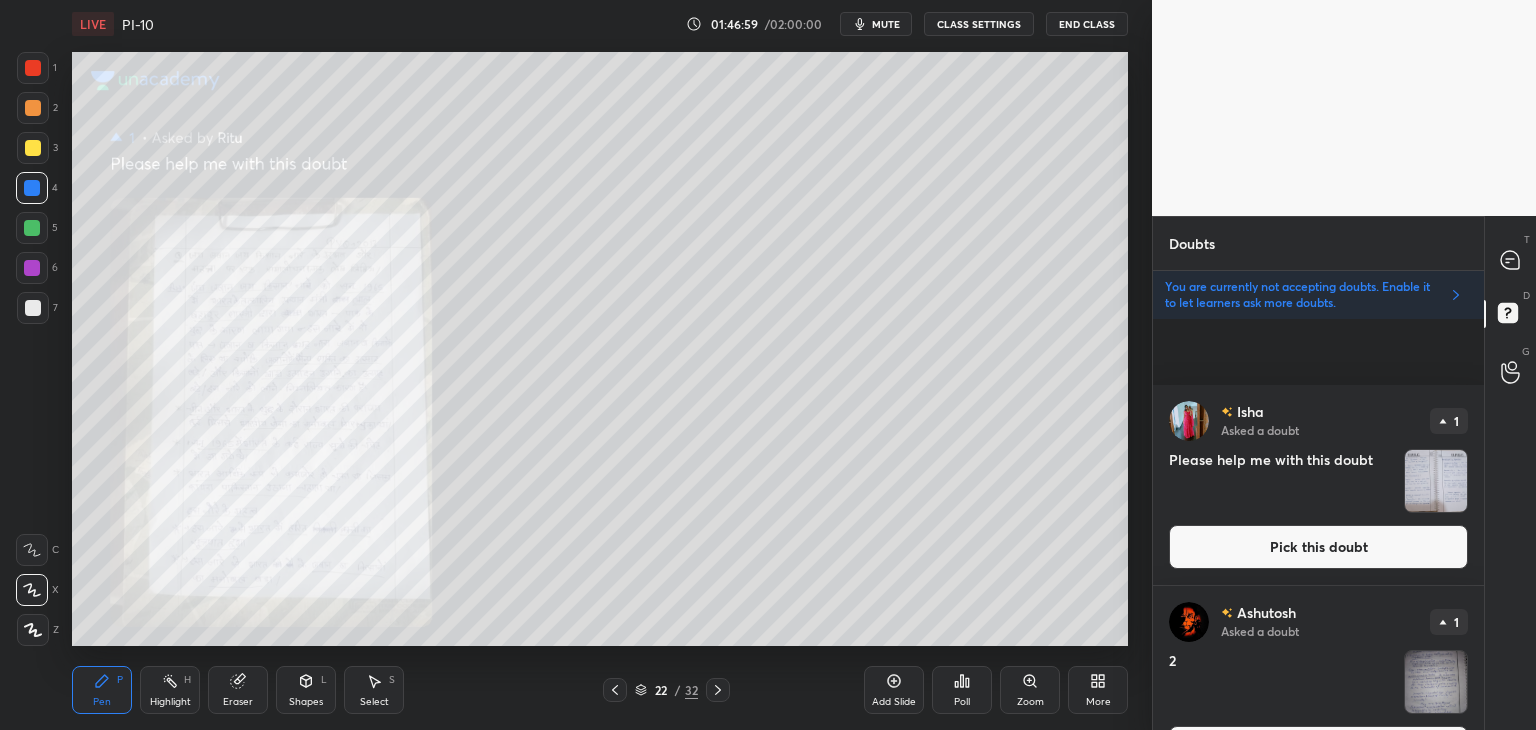 scroll, scrollTop: 4212, scrollLeft: 0, axis: vertical 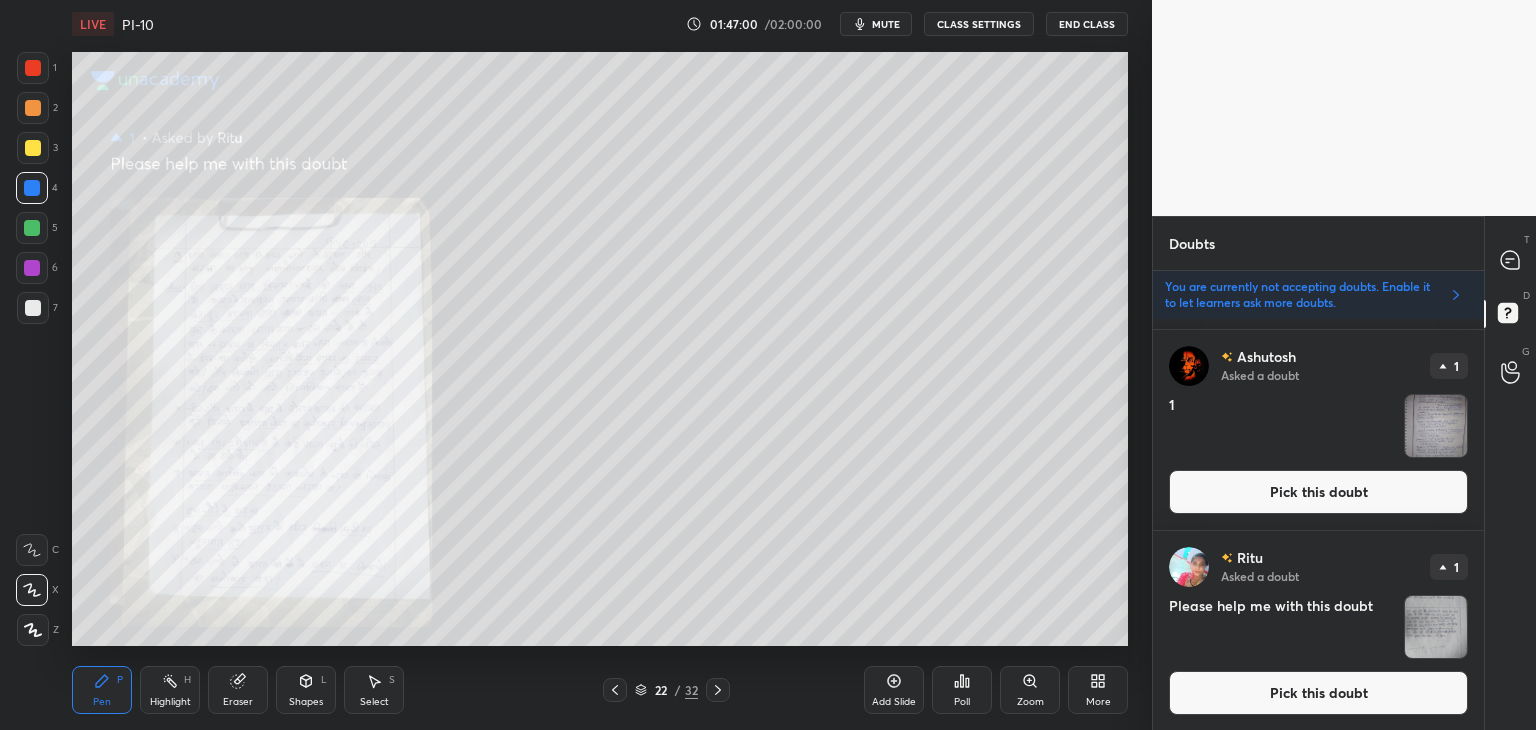 click on "Pick this doubt" at bounding box center [1318, 693] 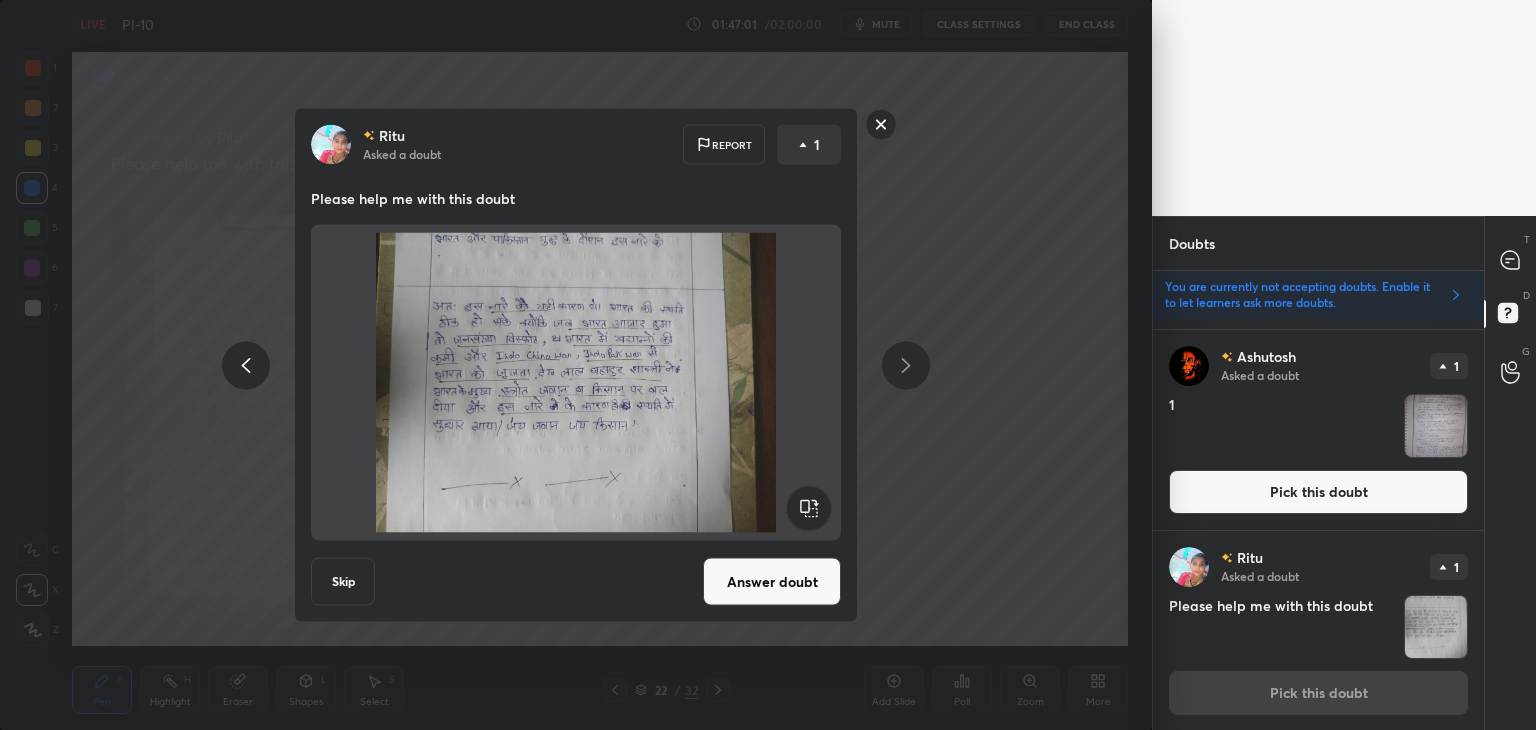 click on "Answer doubt" at bounding box center (772, 582) 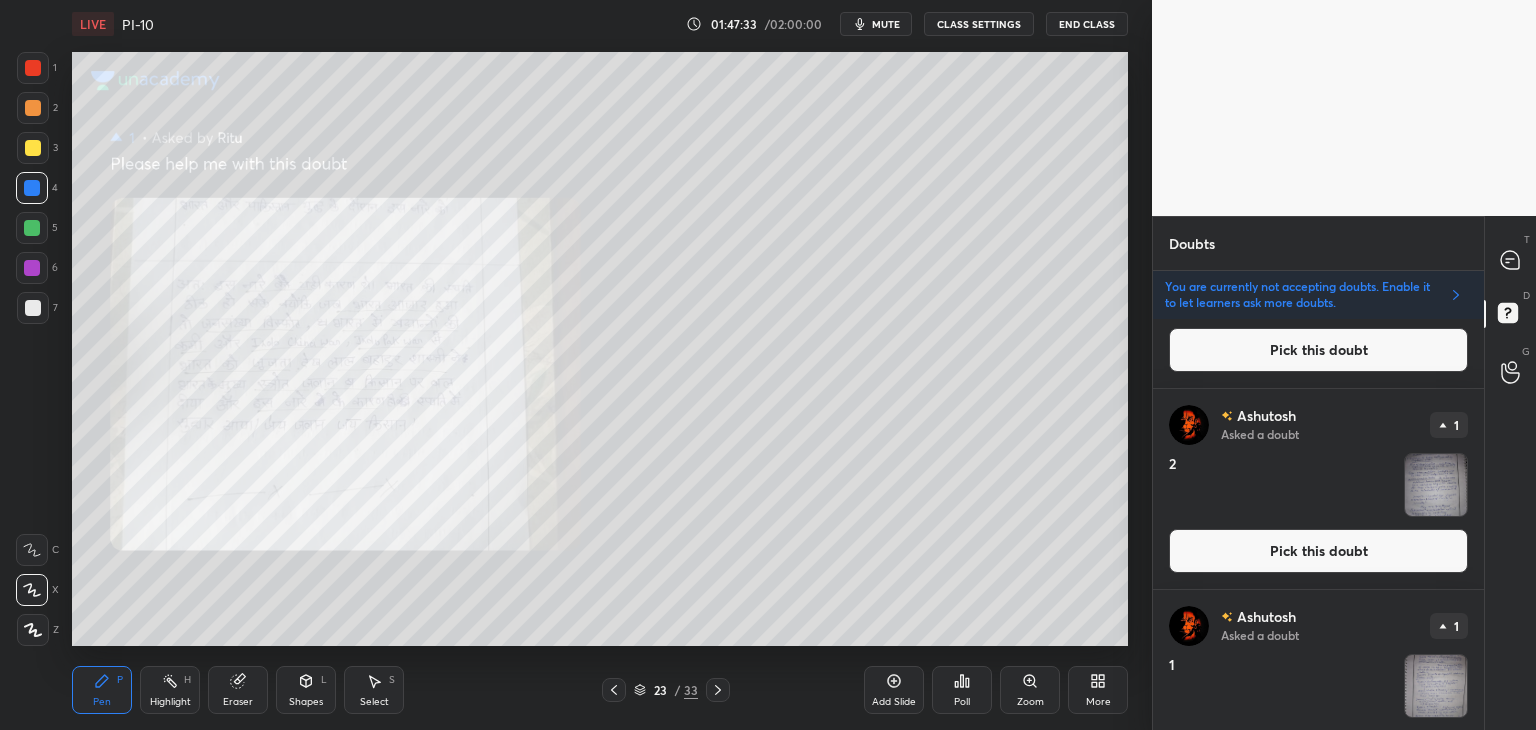 scroll, scrollTop: 4012, scrollLeft: 0, axis: vertical 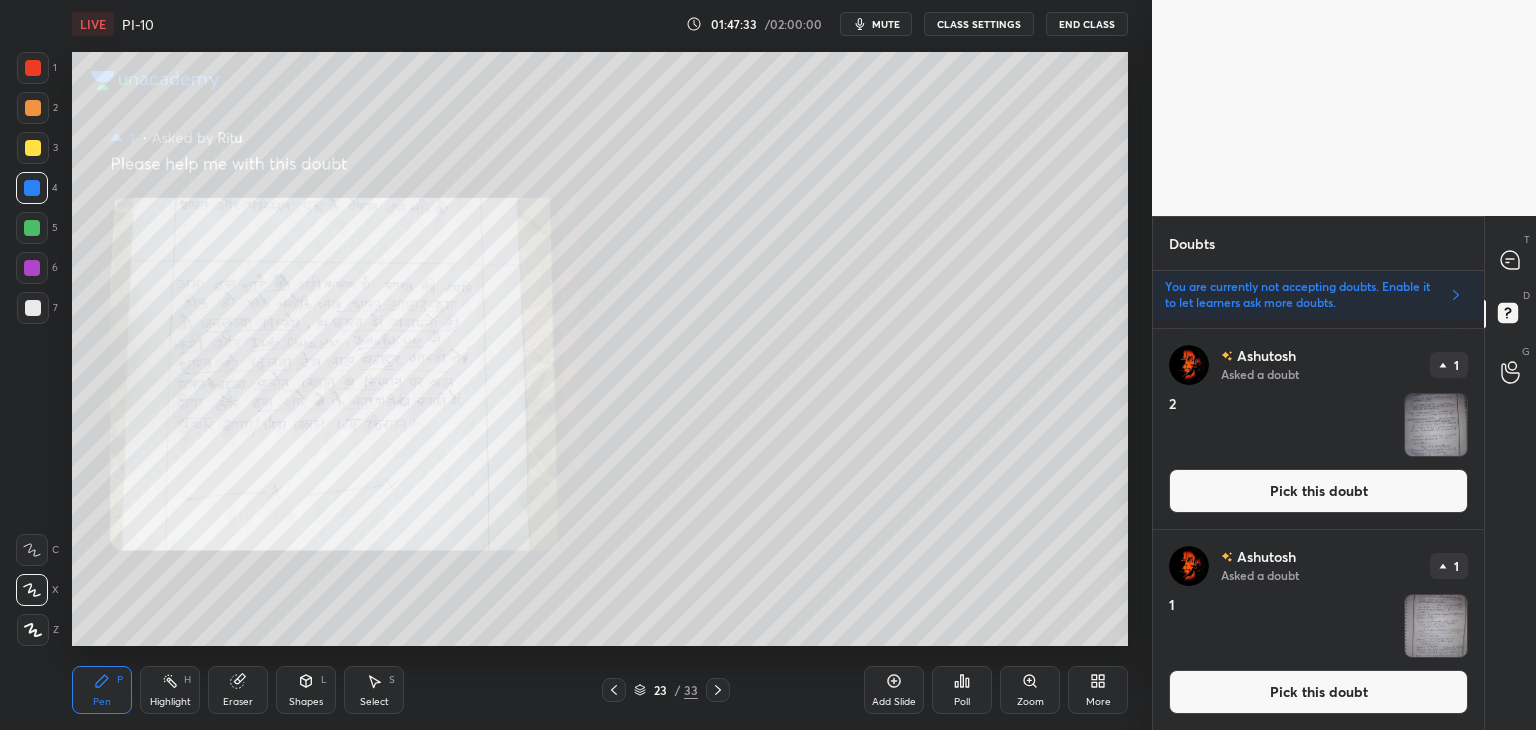click on "Pick this doubt" at bounding box center [1318, 692] 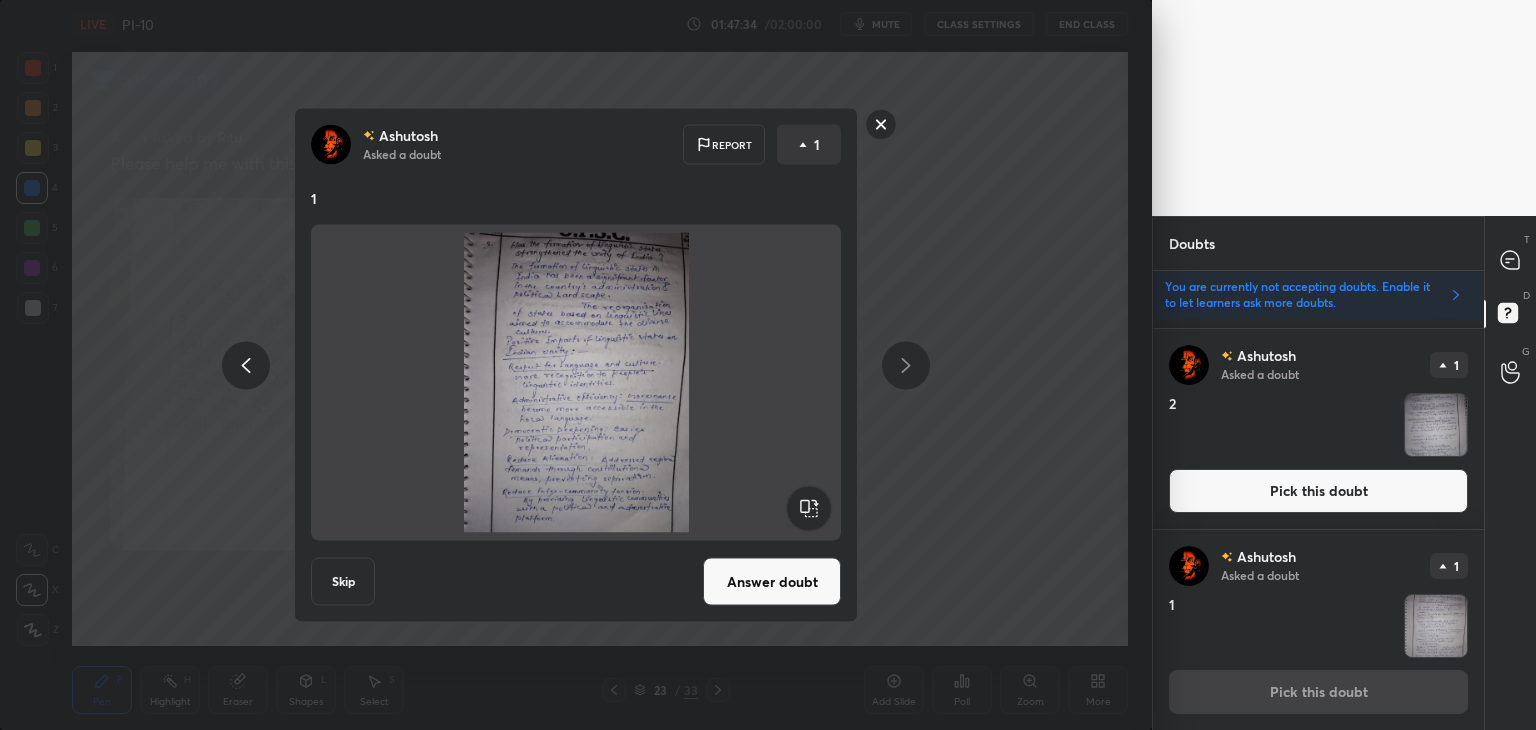 click on "Answer doubt" at bounding box center (772, 582) 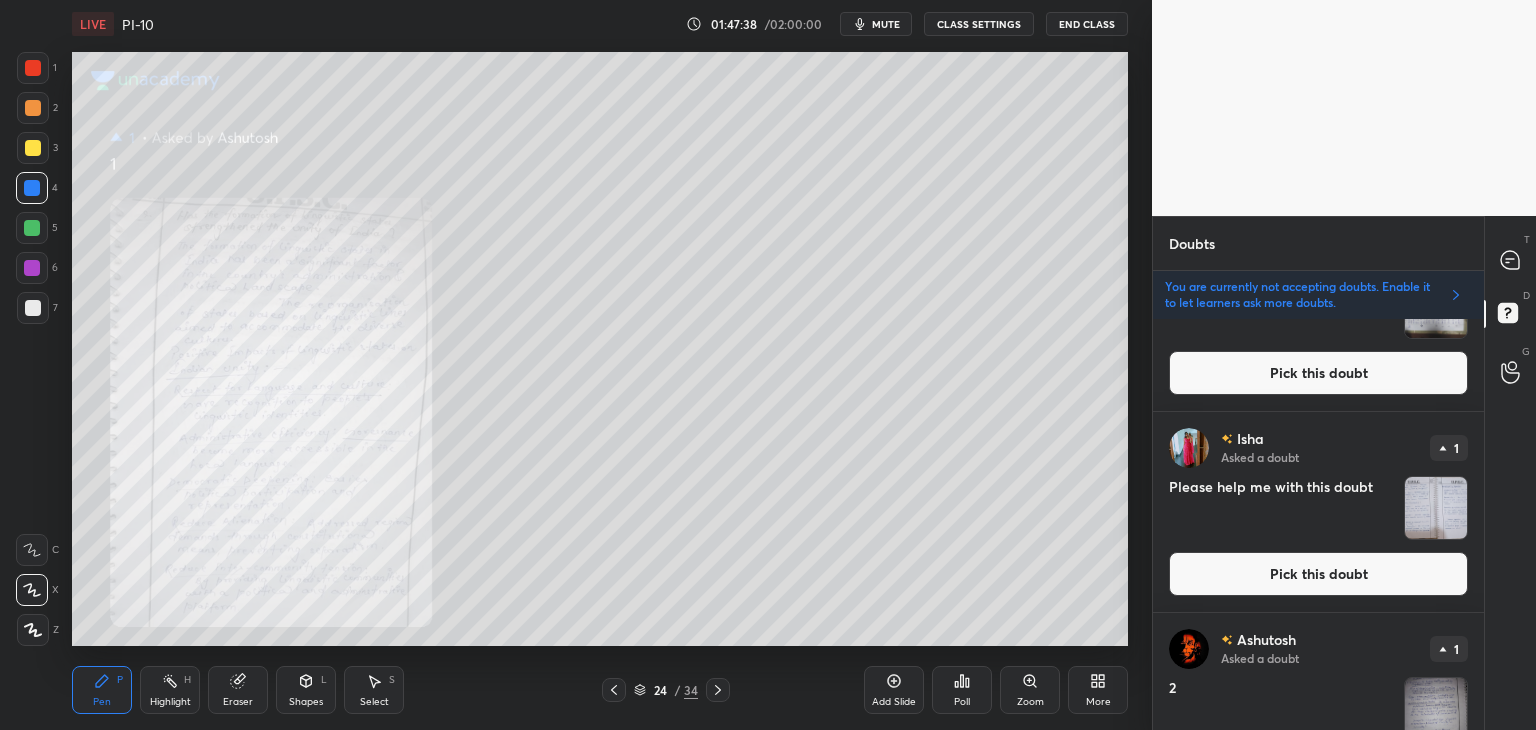 scroll, scrollTop: 3811, scrollLeft: 0, axis: vertical 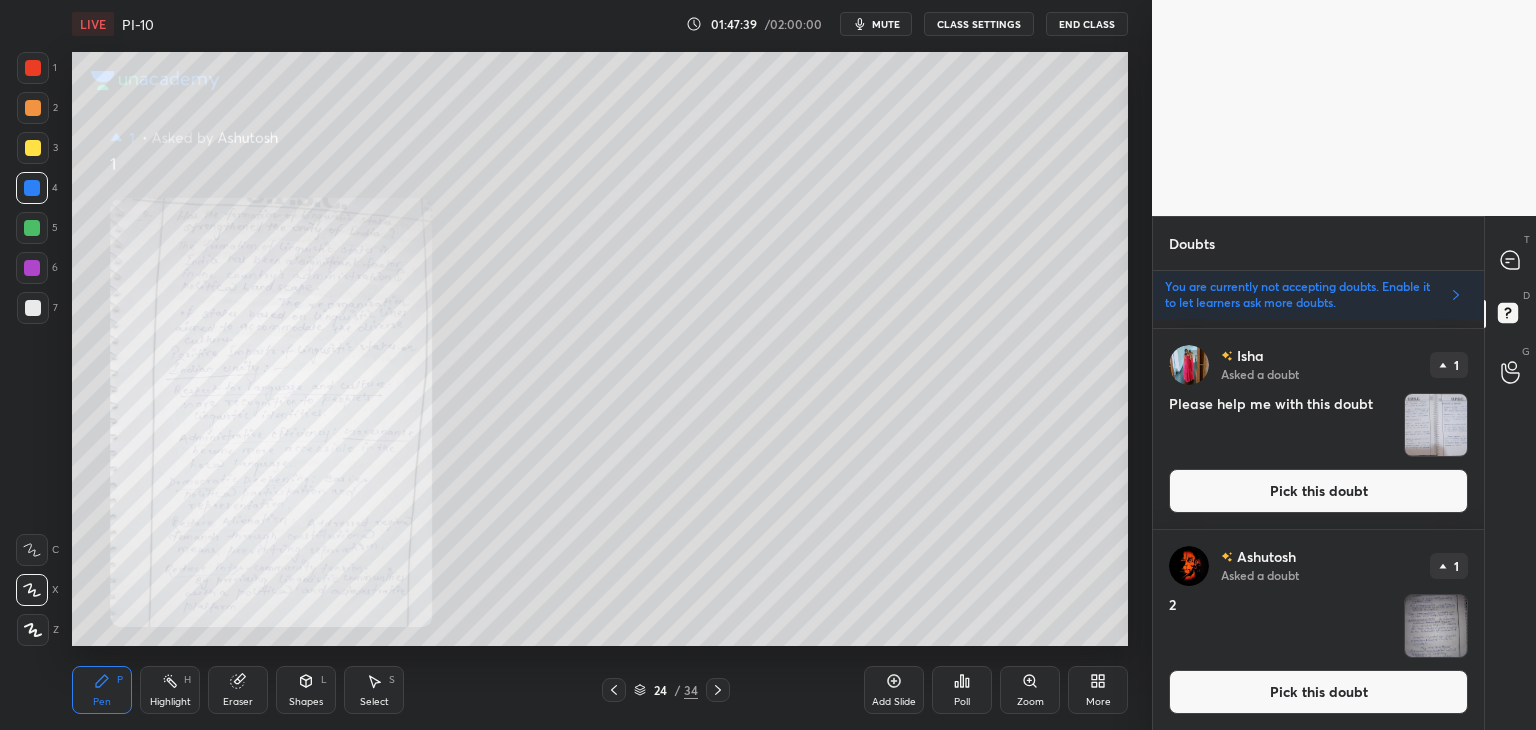 click on "Pick this doubt" at bounding box center [1318, 692] 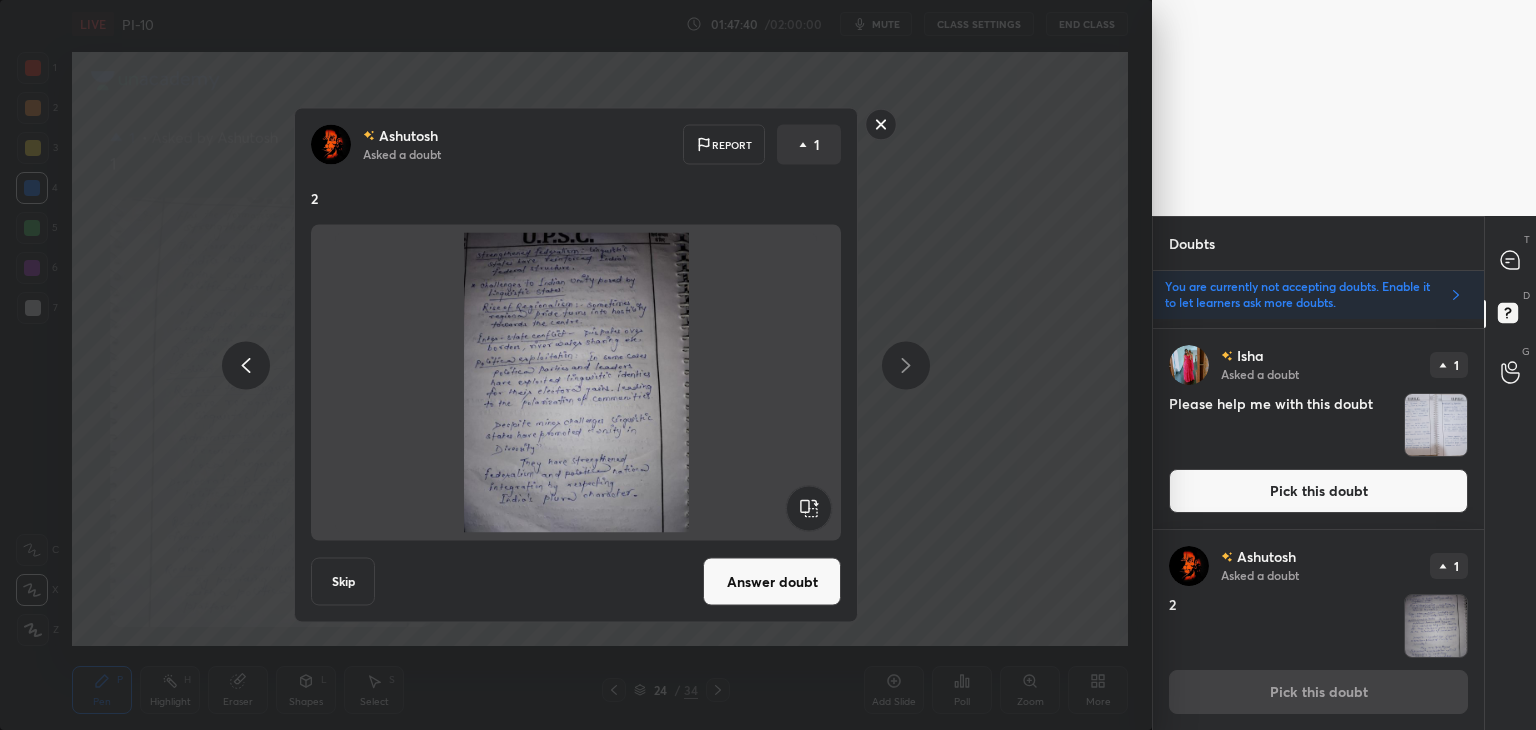 click on "Answer doubt" at bounding box center [772, 582] 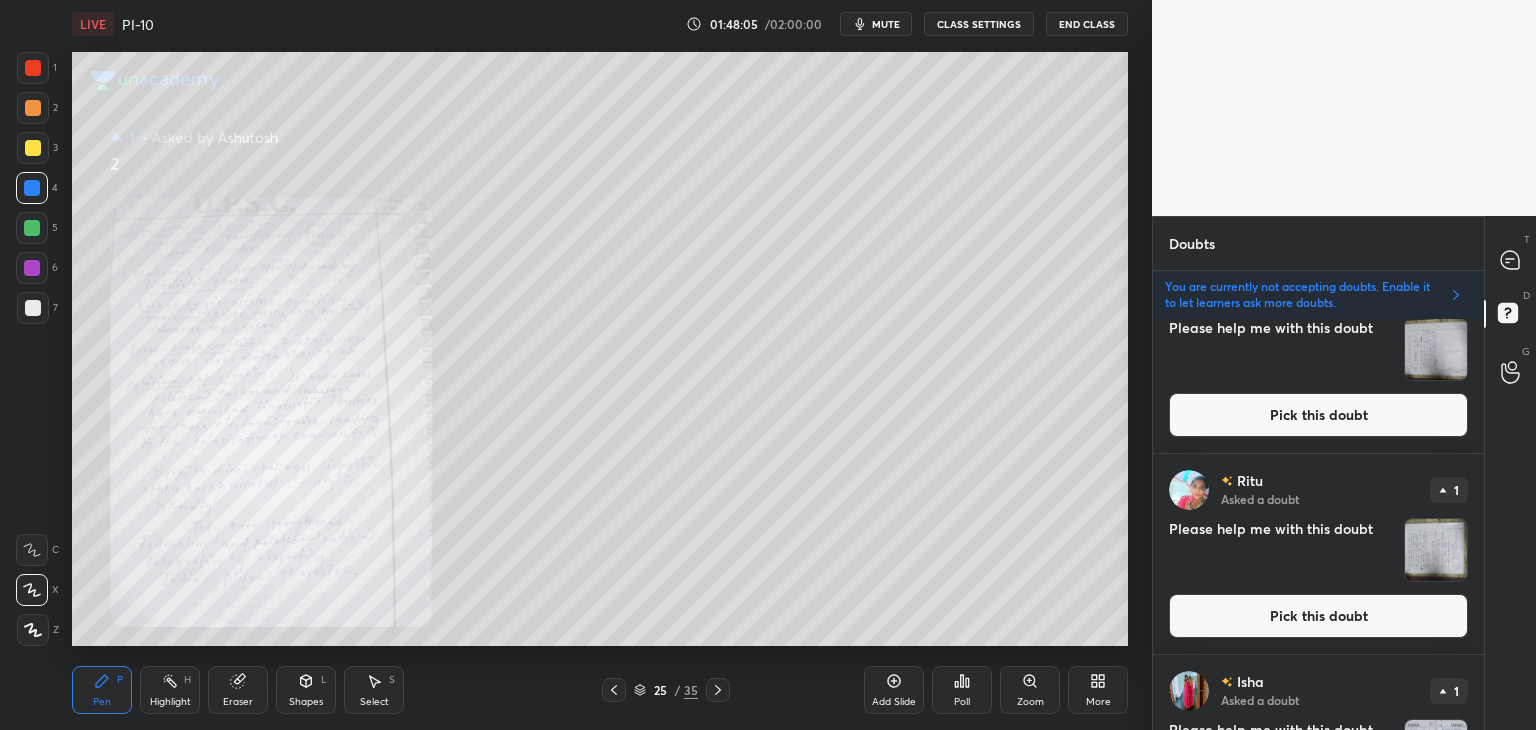 scroll, scrollTop: 3610, scrollLeft: 0, axis: vertical 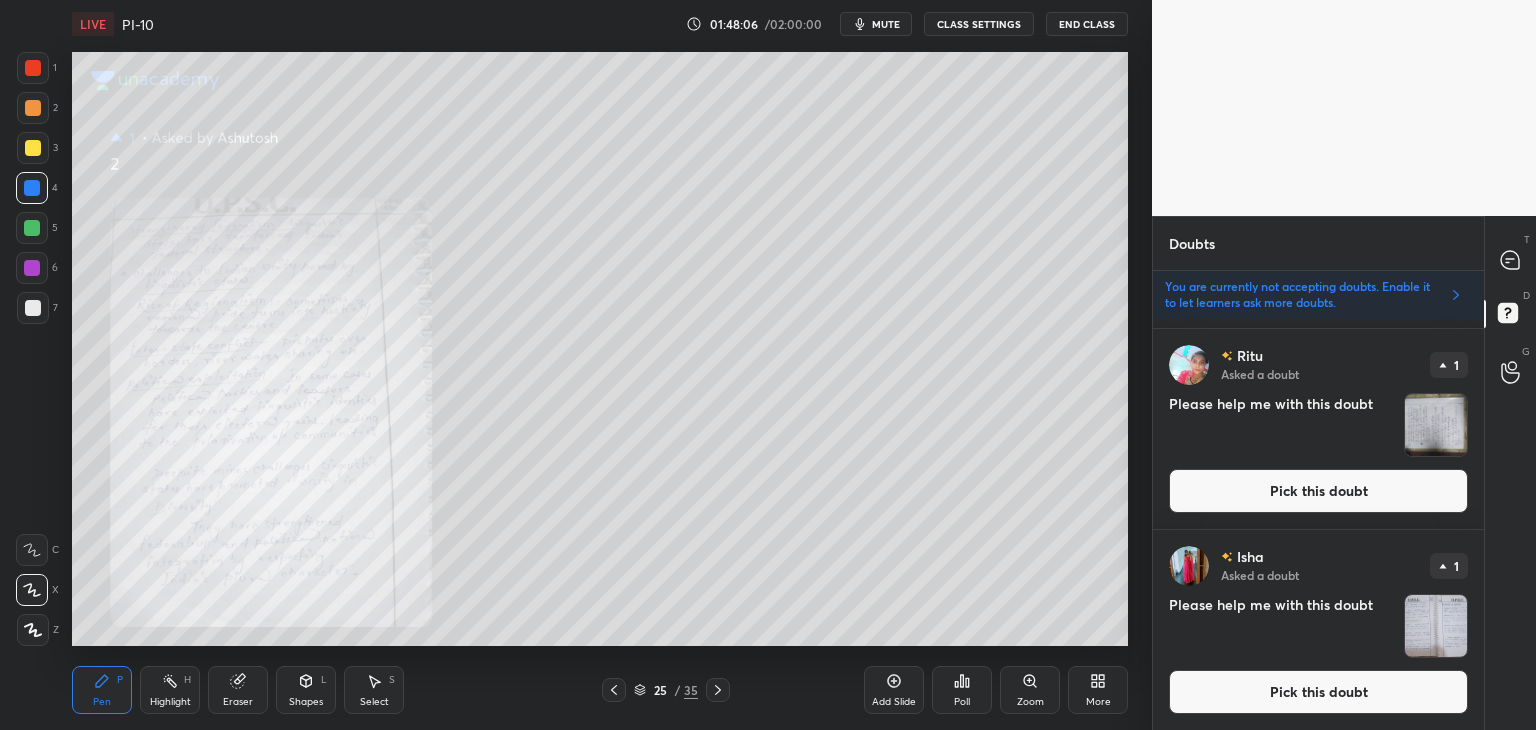 click on "Pick this doubt" at bounding box center [1318, 692] 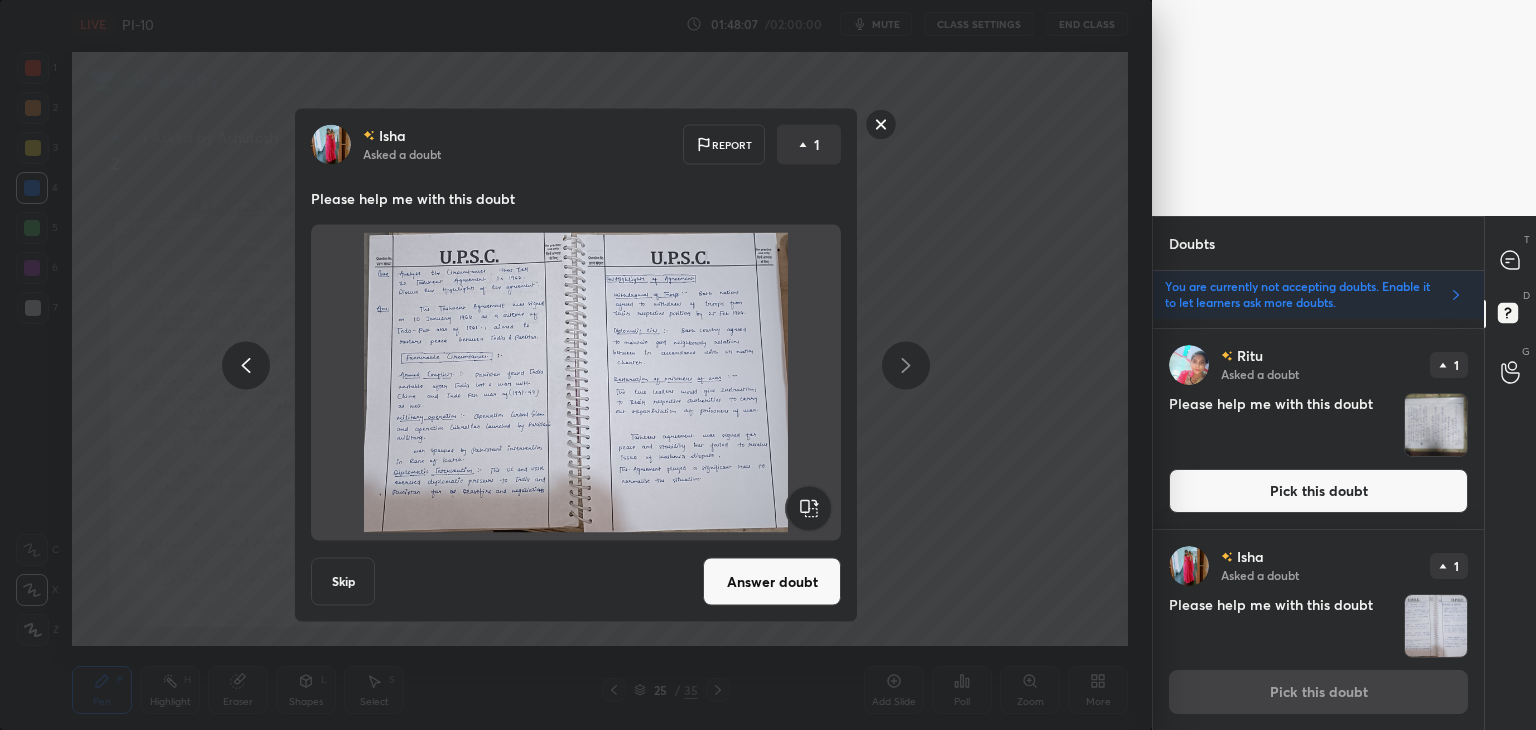 click on "Answer doubt" at bounding box center (772, 582) 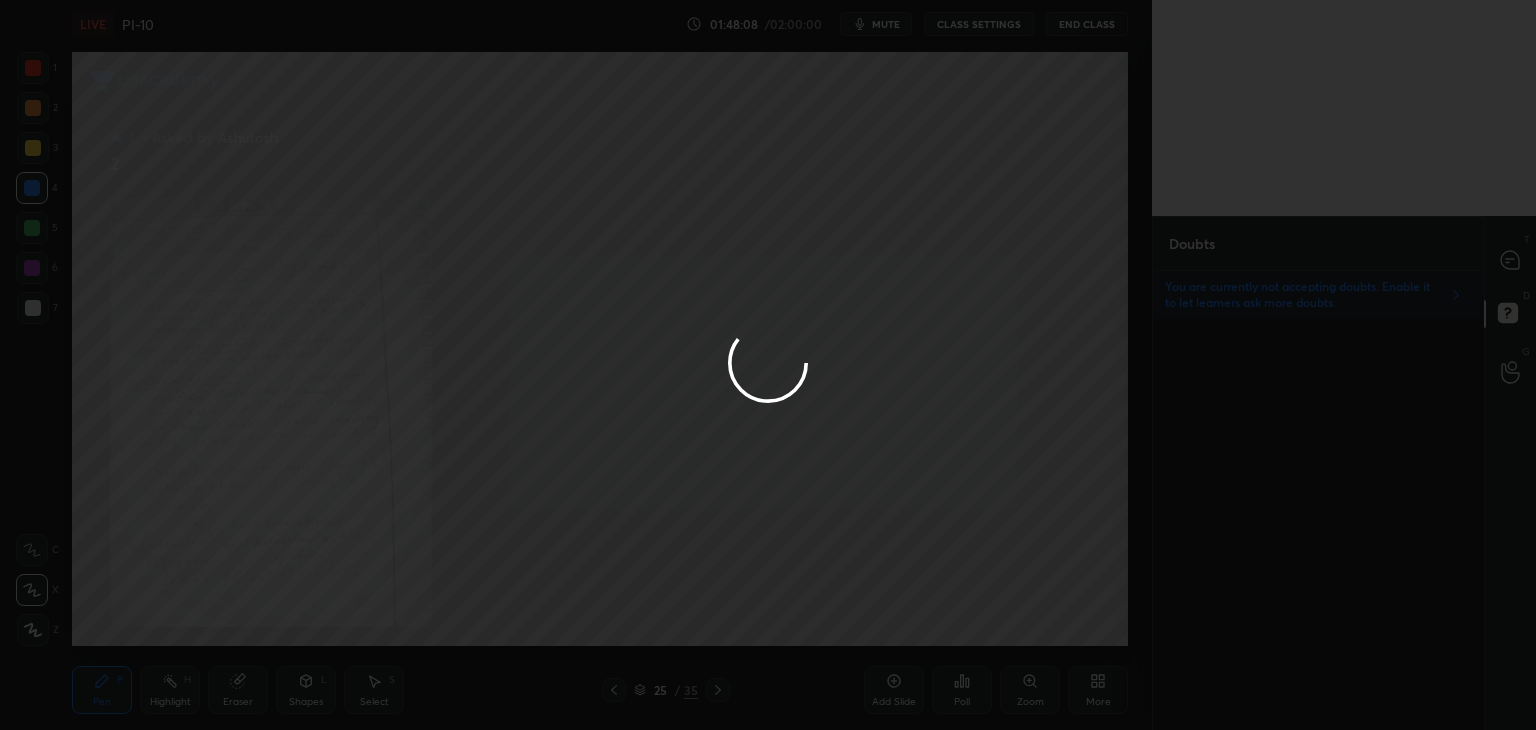 scroll, scrollTop: 0, scrollLeft: 0, axis: both 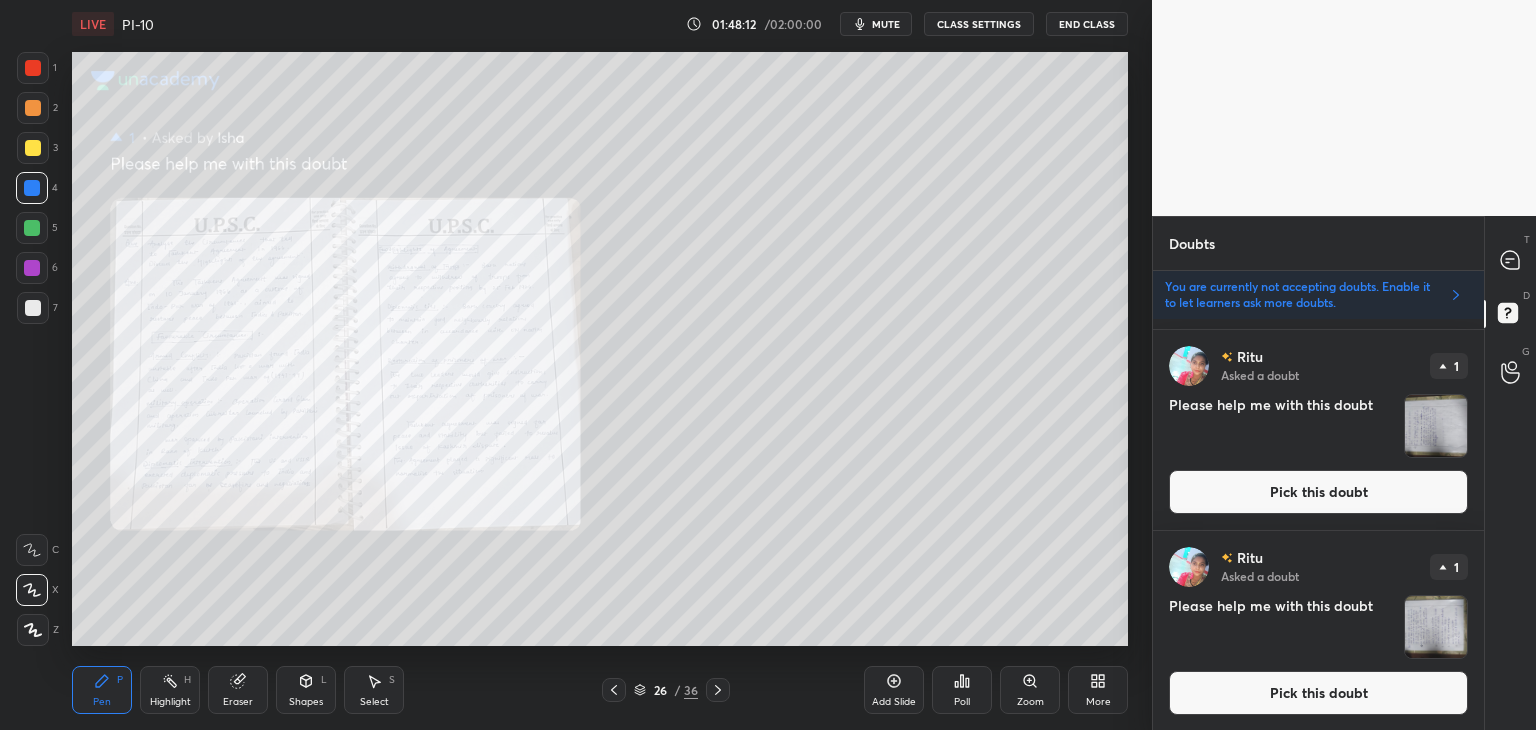 click on "Pick this doubt" at bounding box center (1318, 693) 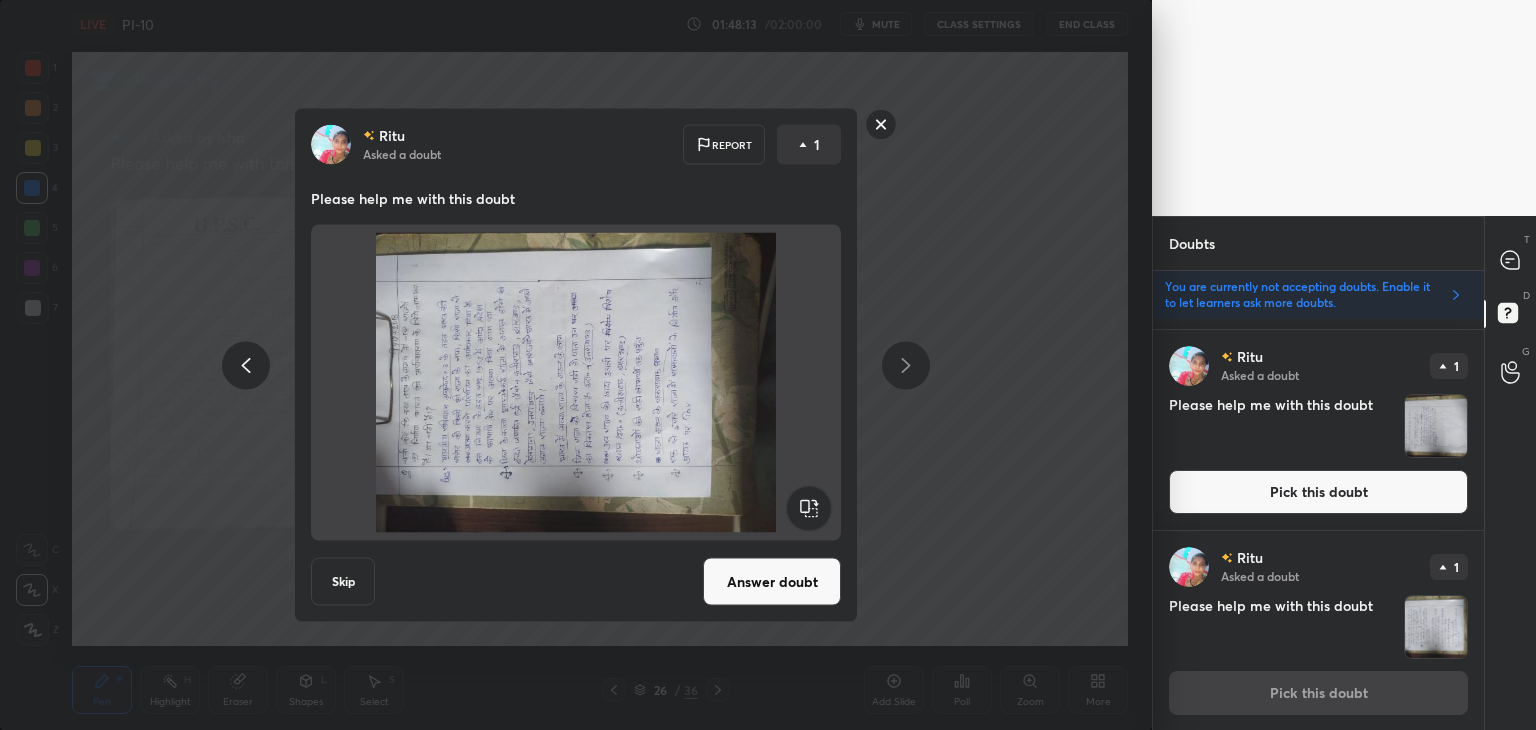 click 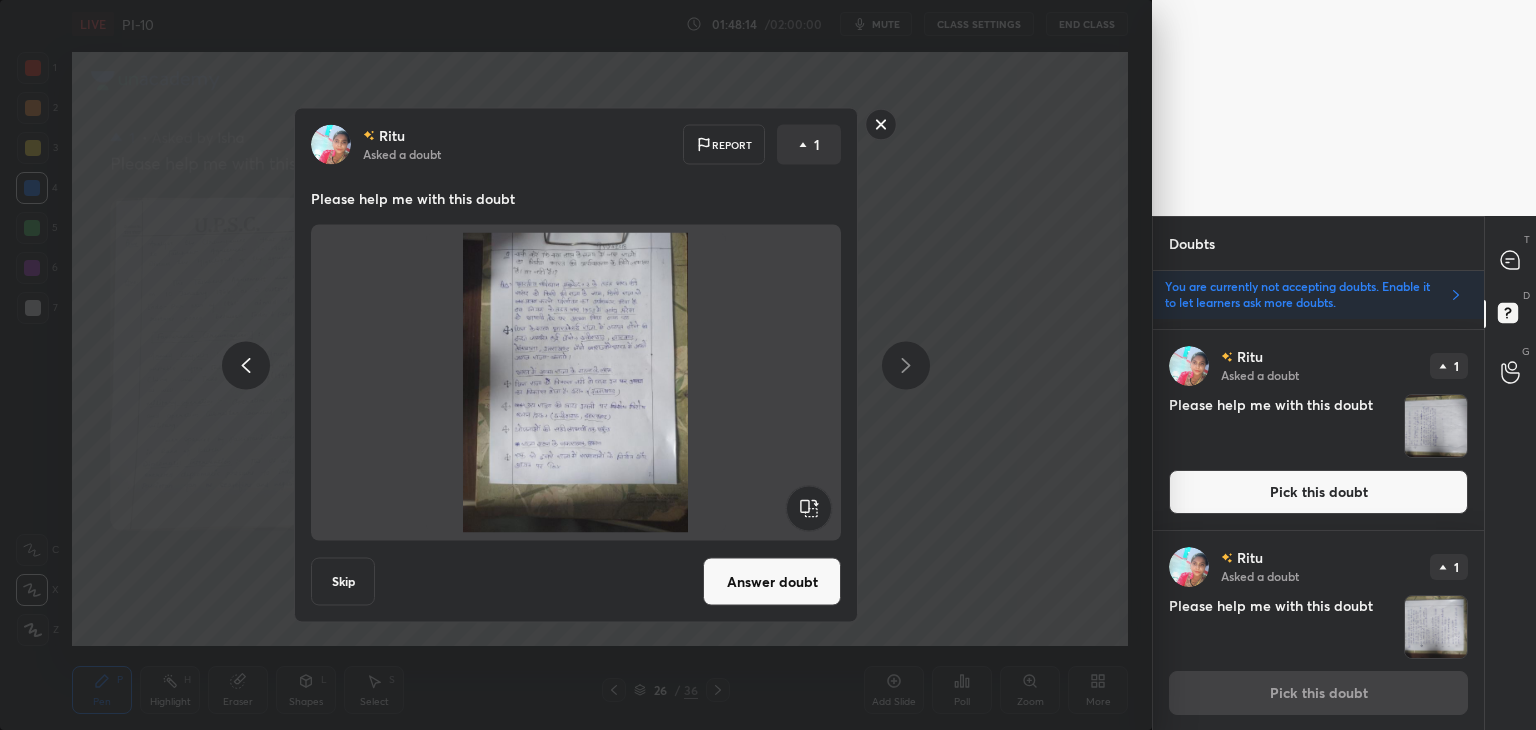 click on "Answer doubt" at bounding box center [772, 582] 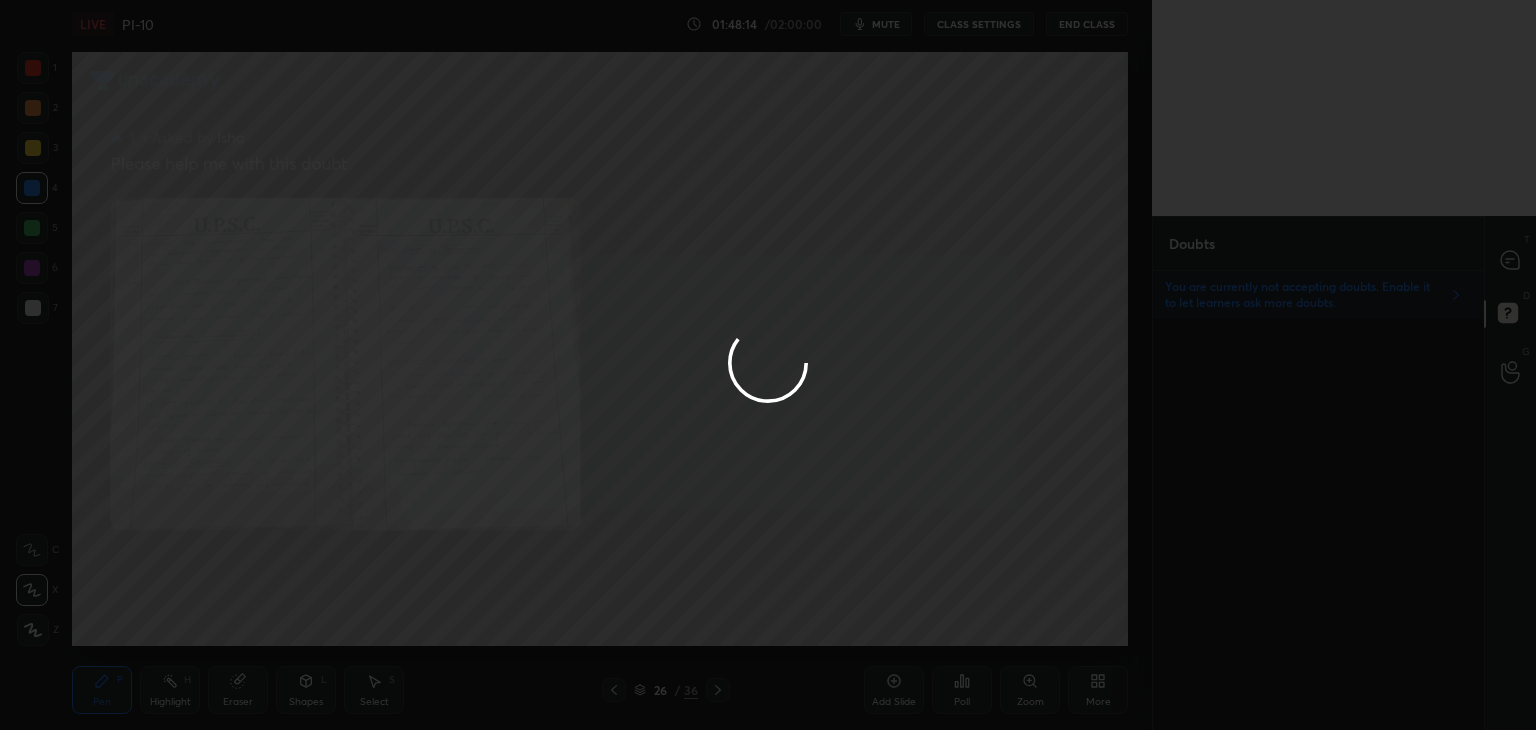 scroll, scrollTop: 0, scrollLeft: 0, axis: both 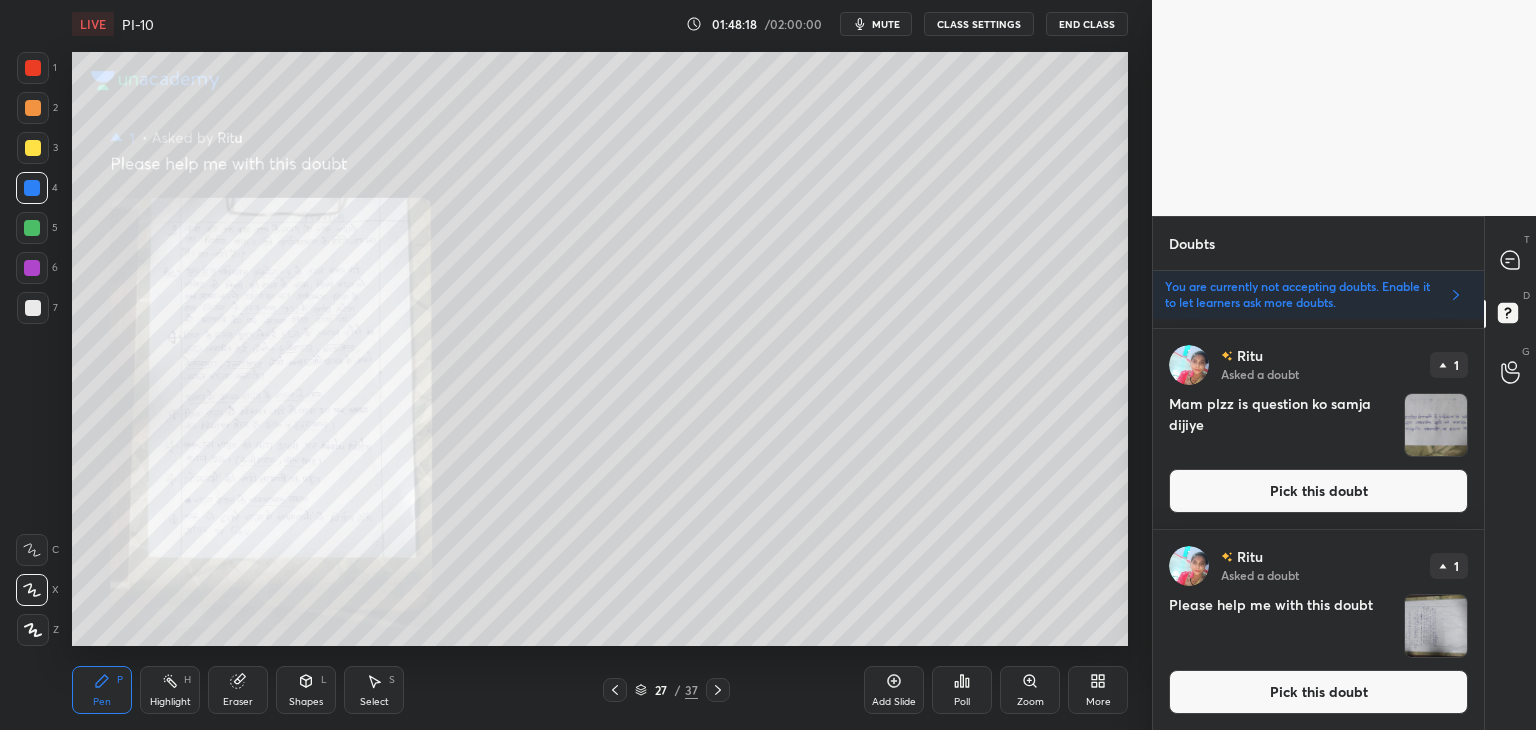 click on "Pick this doubt" at bounding box center [1318, 692] 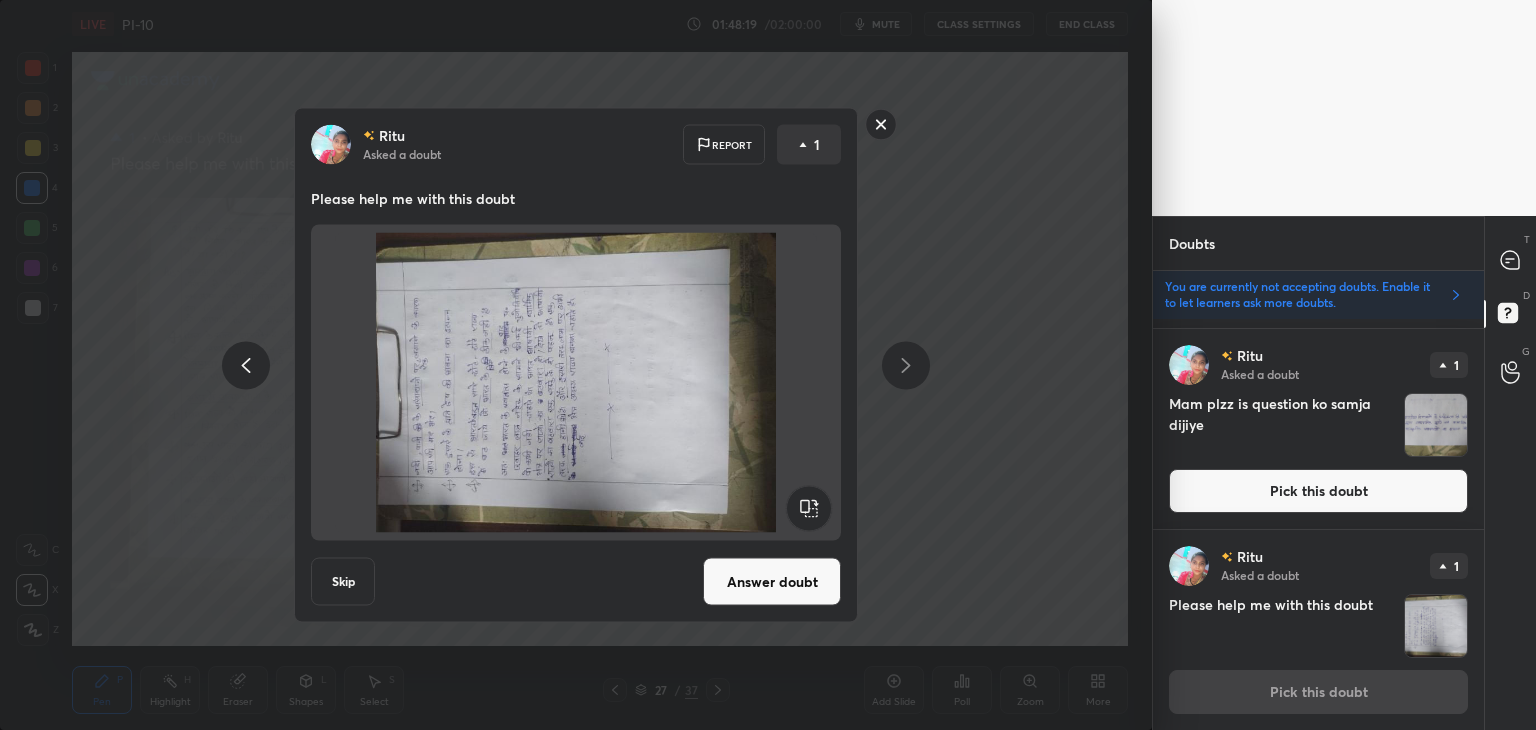 click 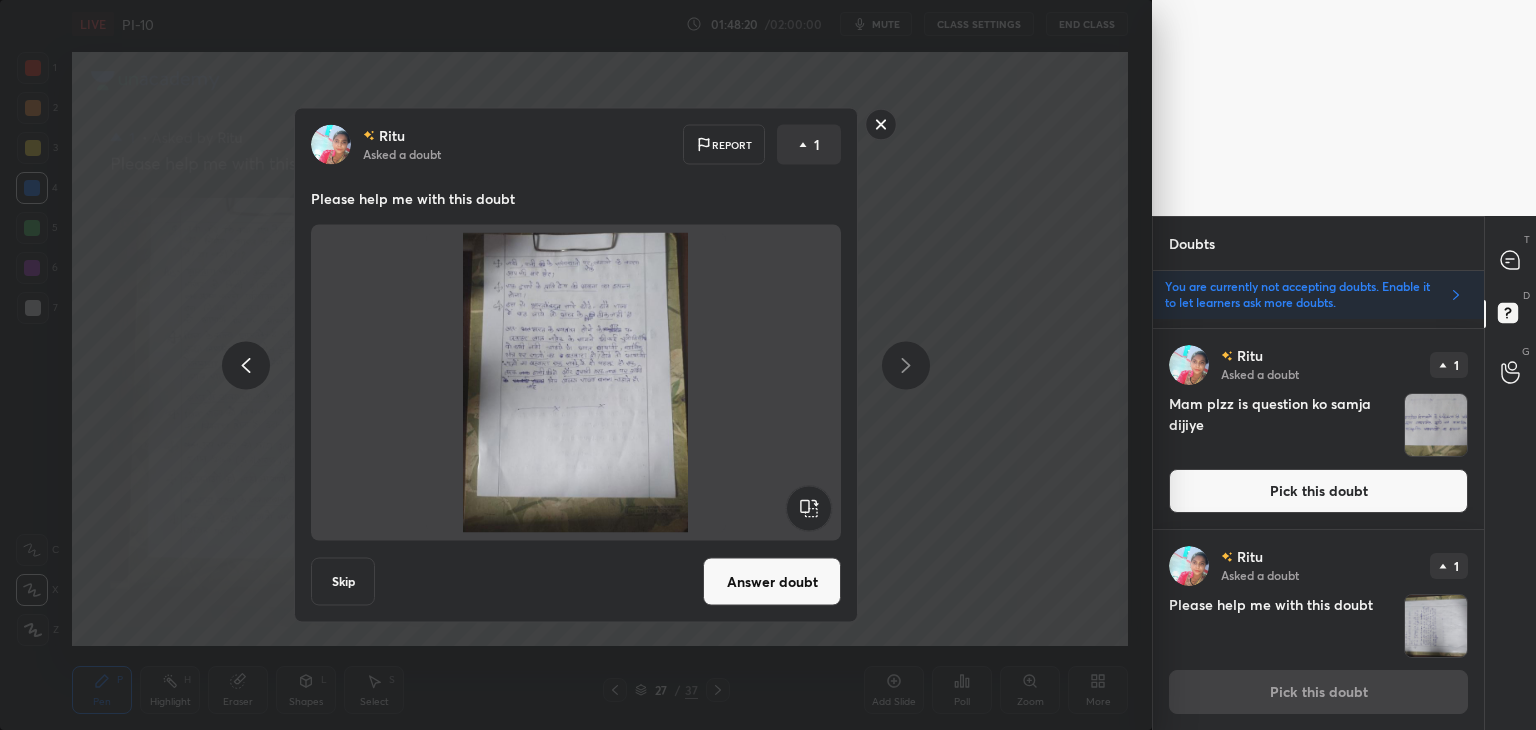 click on "Answer doubt" at bounding box center [772, 582] 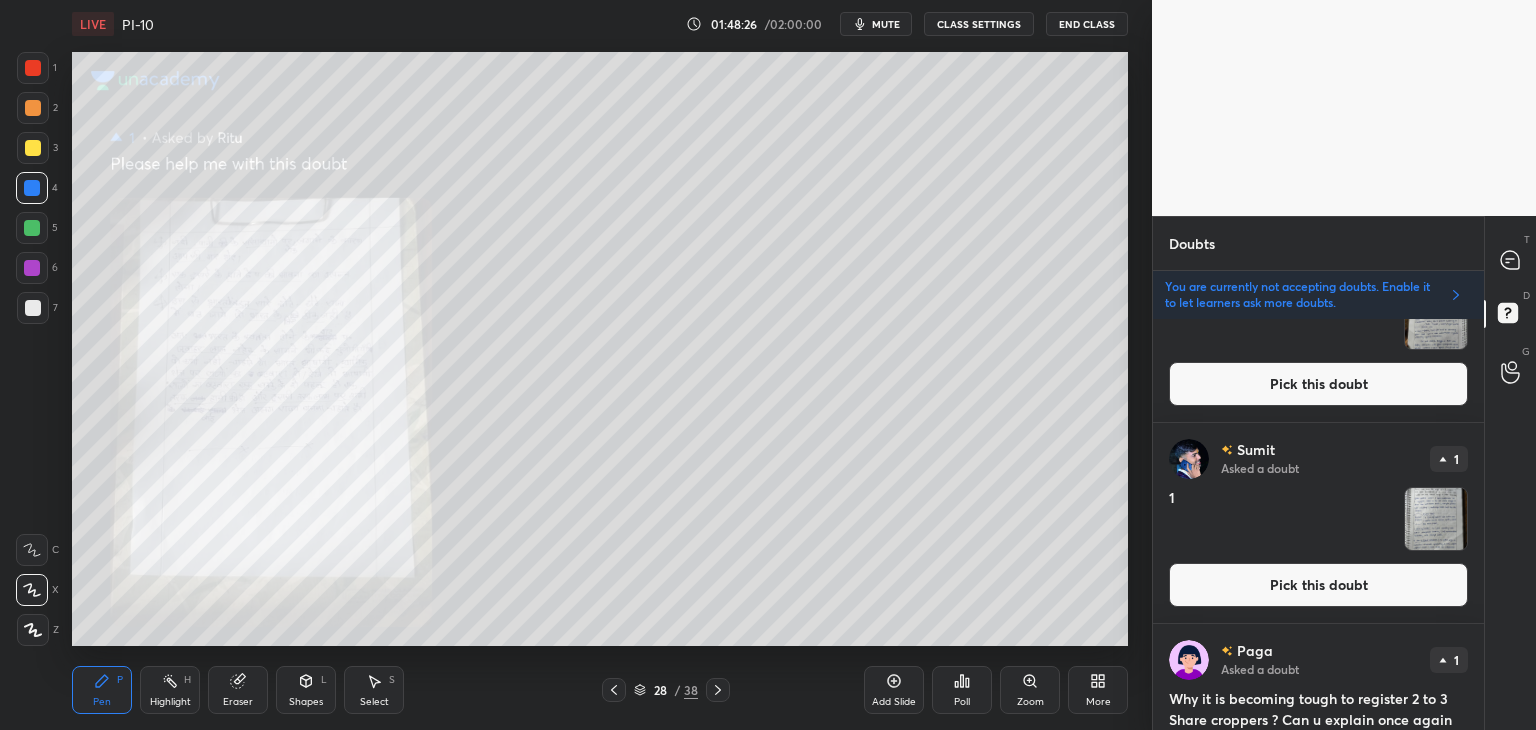 scroll, scrollTop: 2522, scrollLeft: 0, axis: vertical 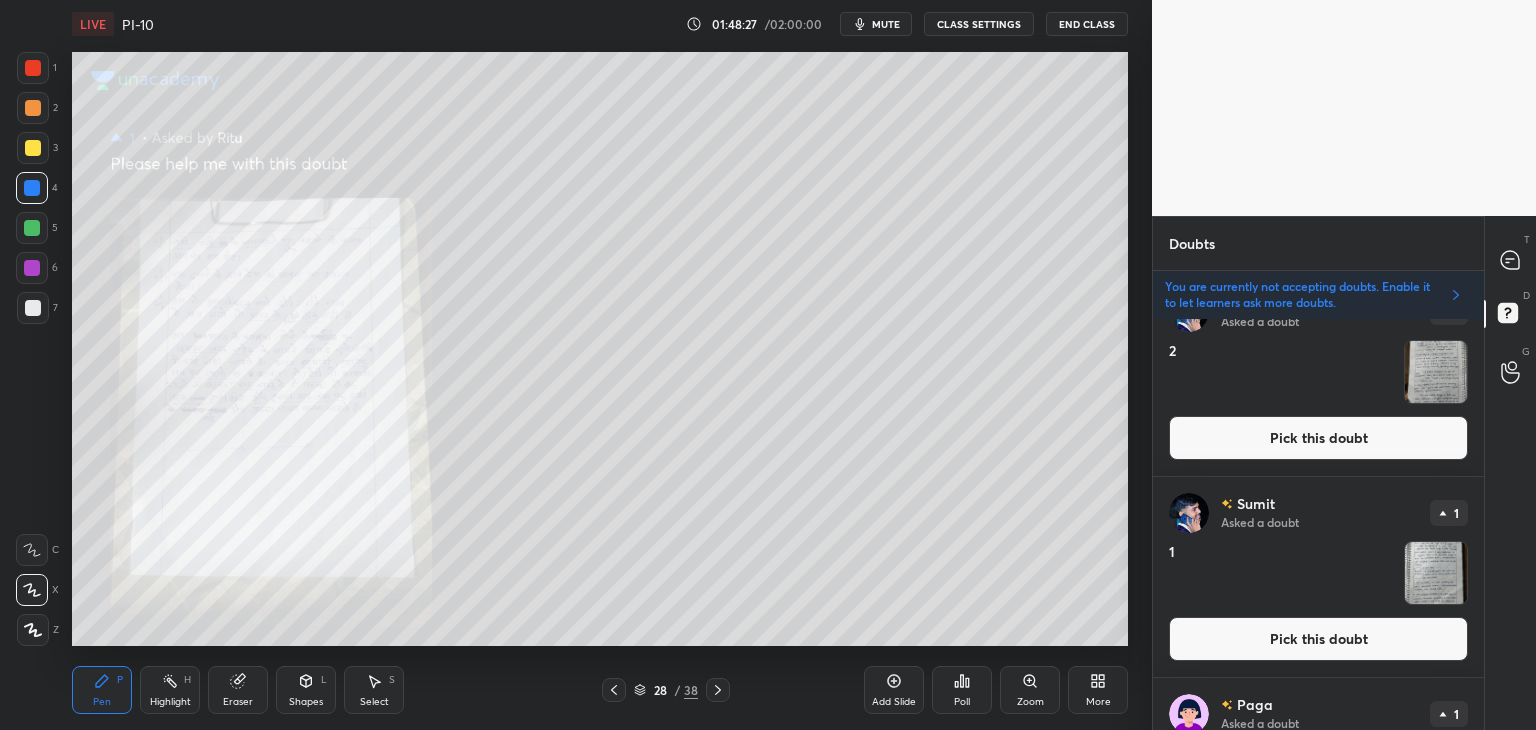 click on "Pick this doubt" at bounding box center (1318, 639) 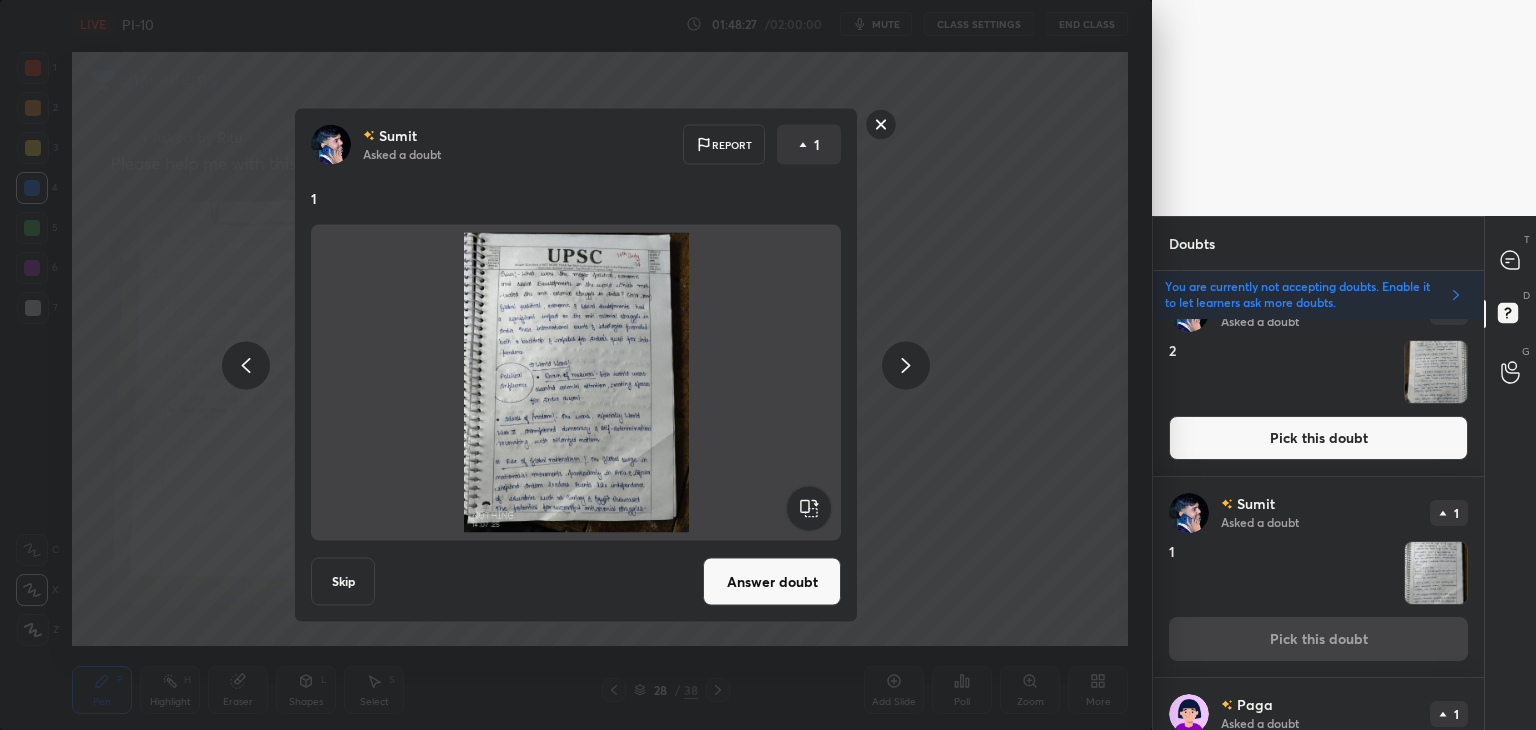 click on "Answer doubt" at bounding box center (772, 582) 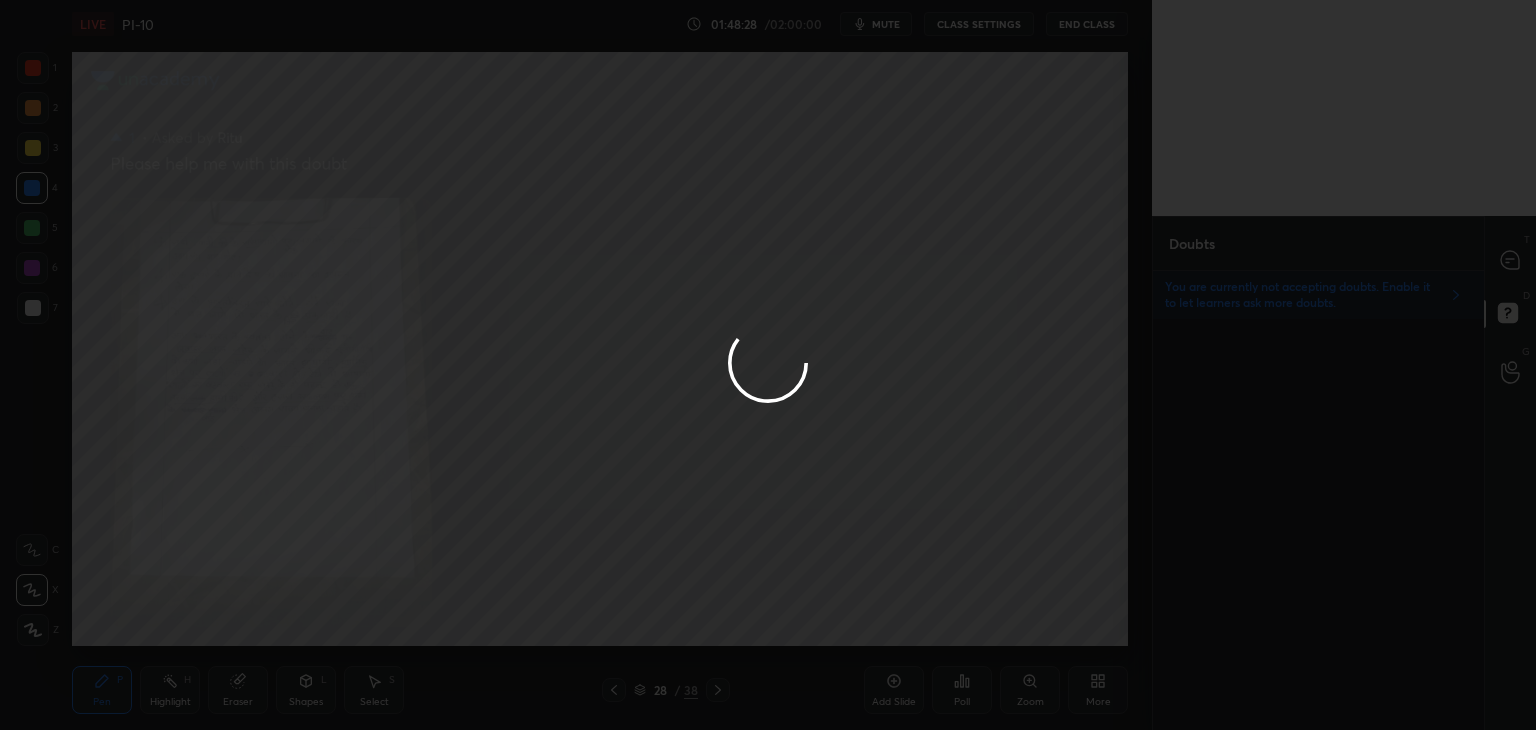scroll, scrollTop: 0, scrollLeft: 0, axis: both 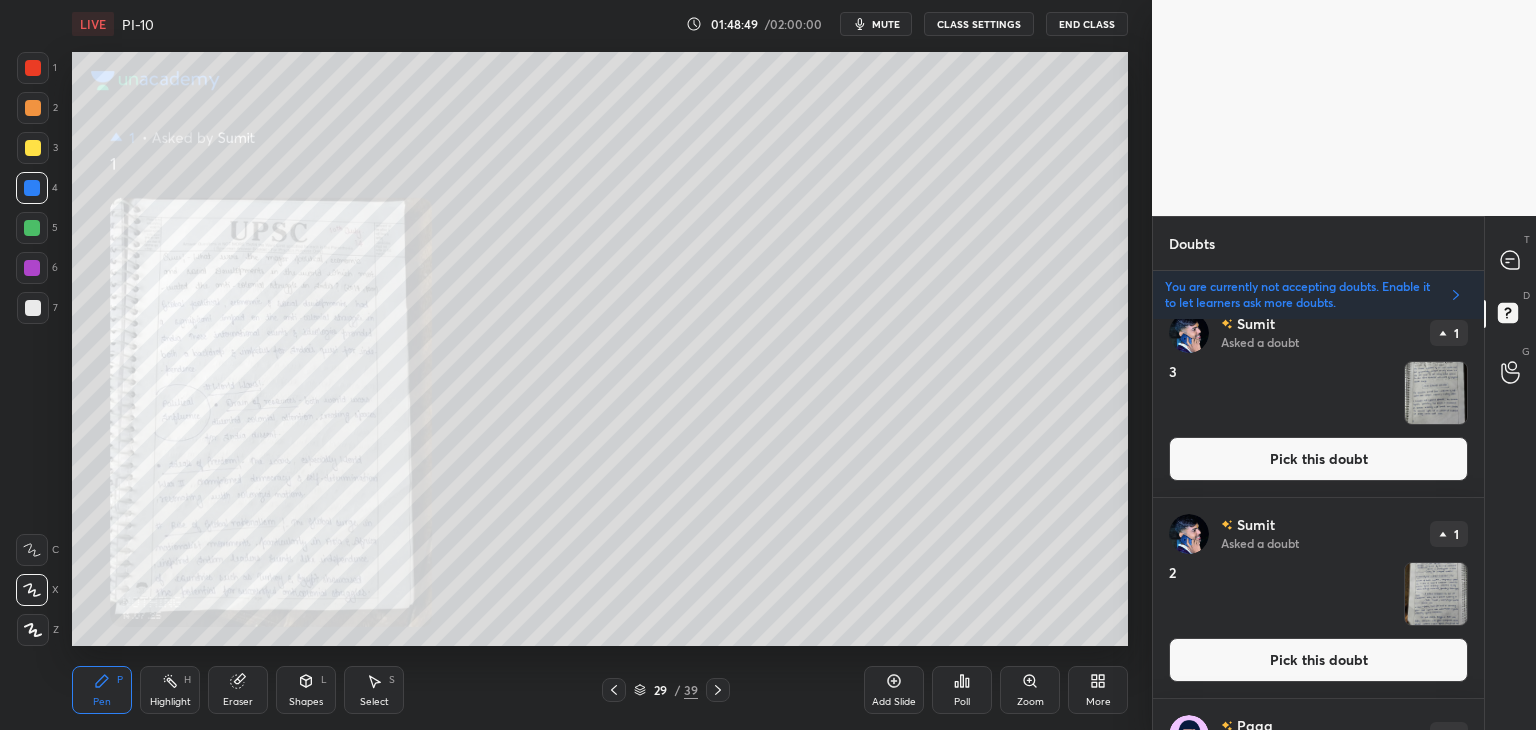 drag, startPoint x: 1365, startPoint y: 650, endPoint x: 1408, endPoint y: 643, distance: 43.56604 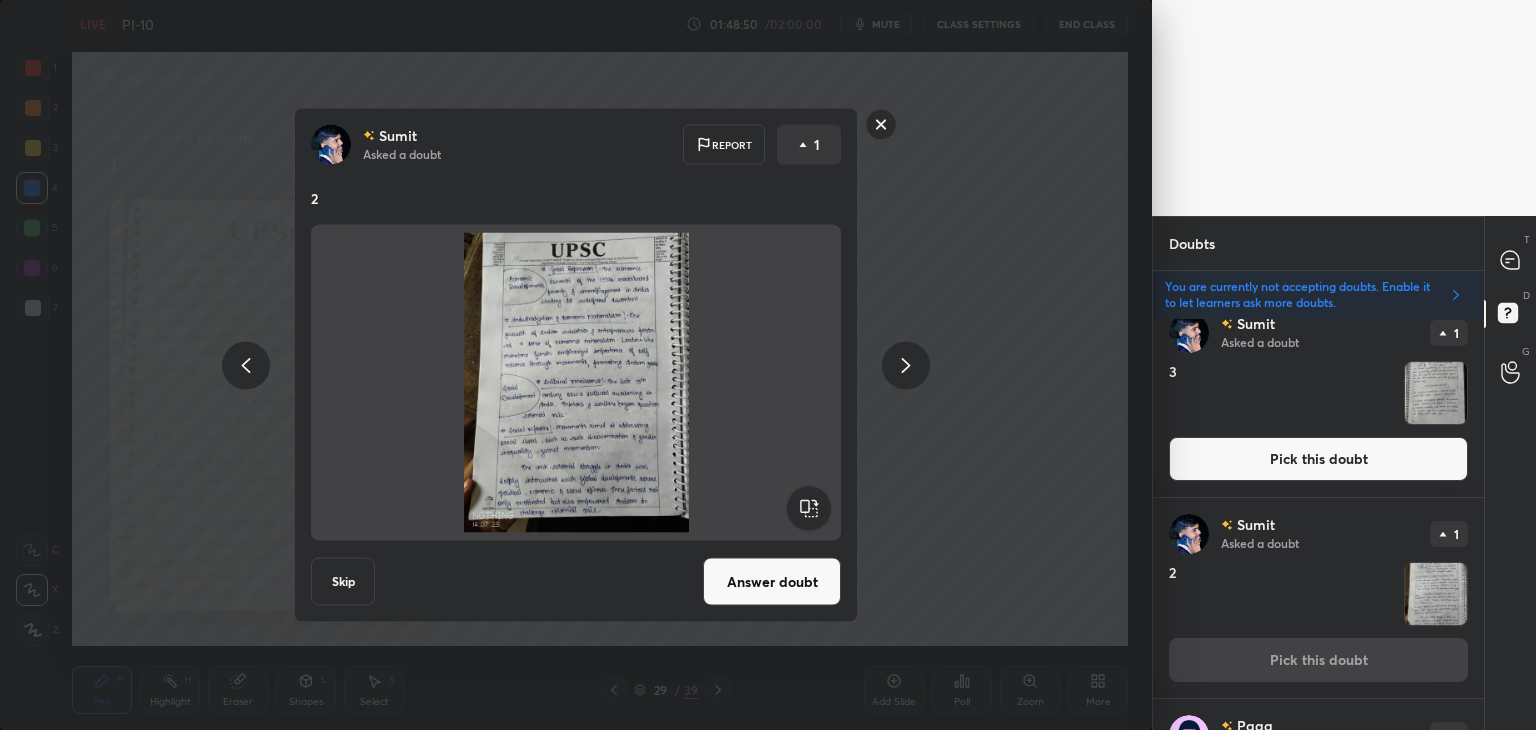 click on "Answer doubt" at bounding box center (772, 582) 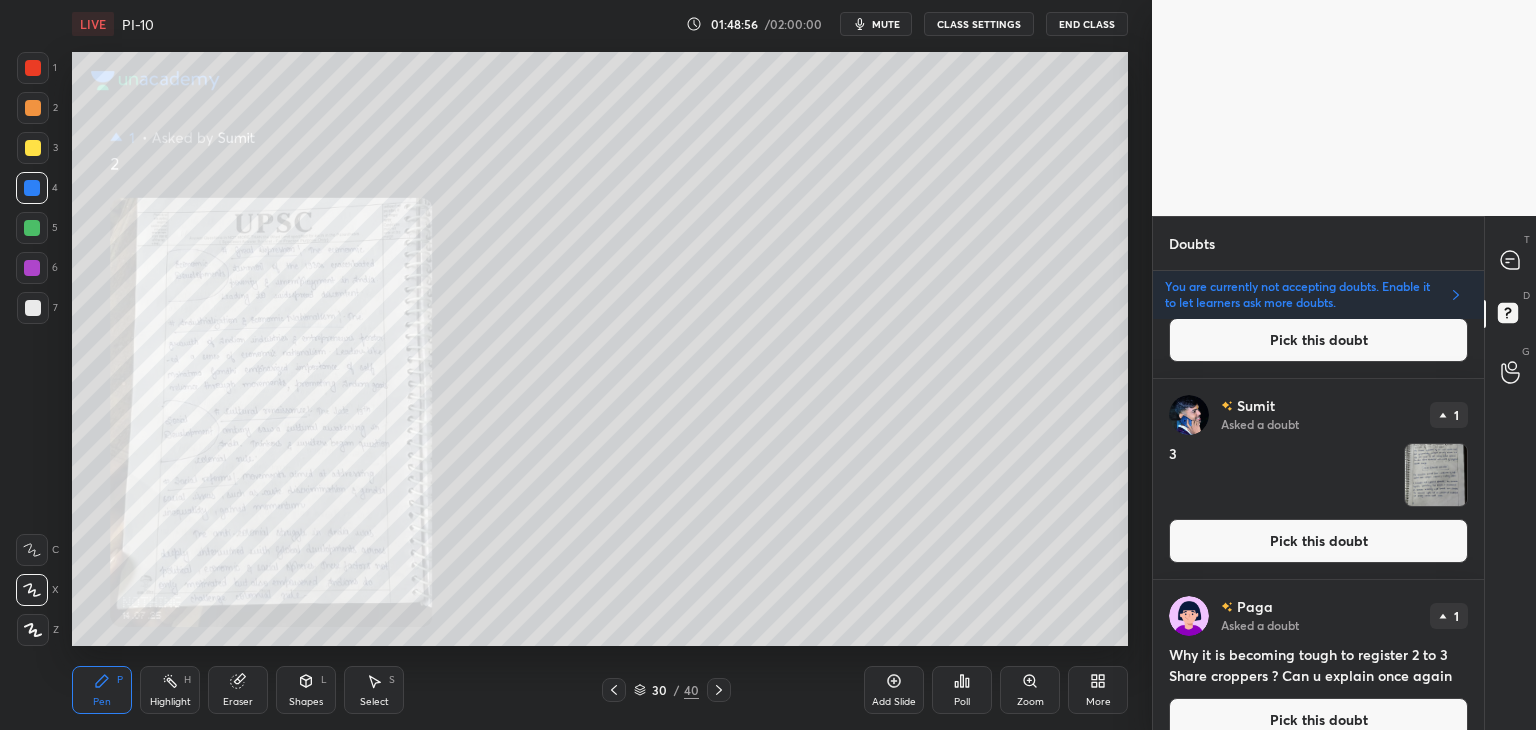 scroll, scrollTop: 2229, scrollLeft: 0, axis: vertical 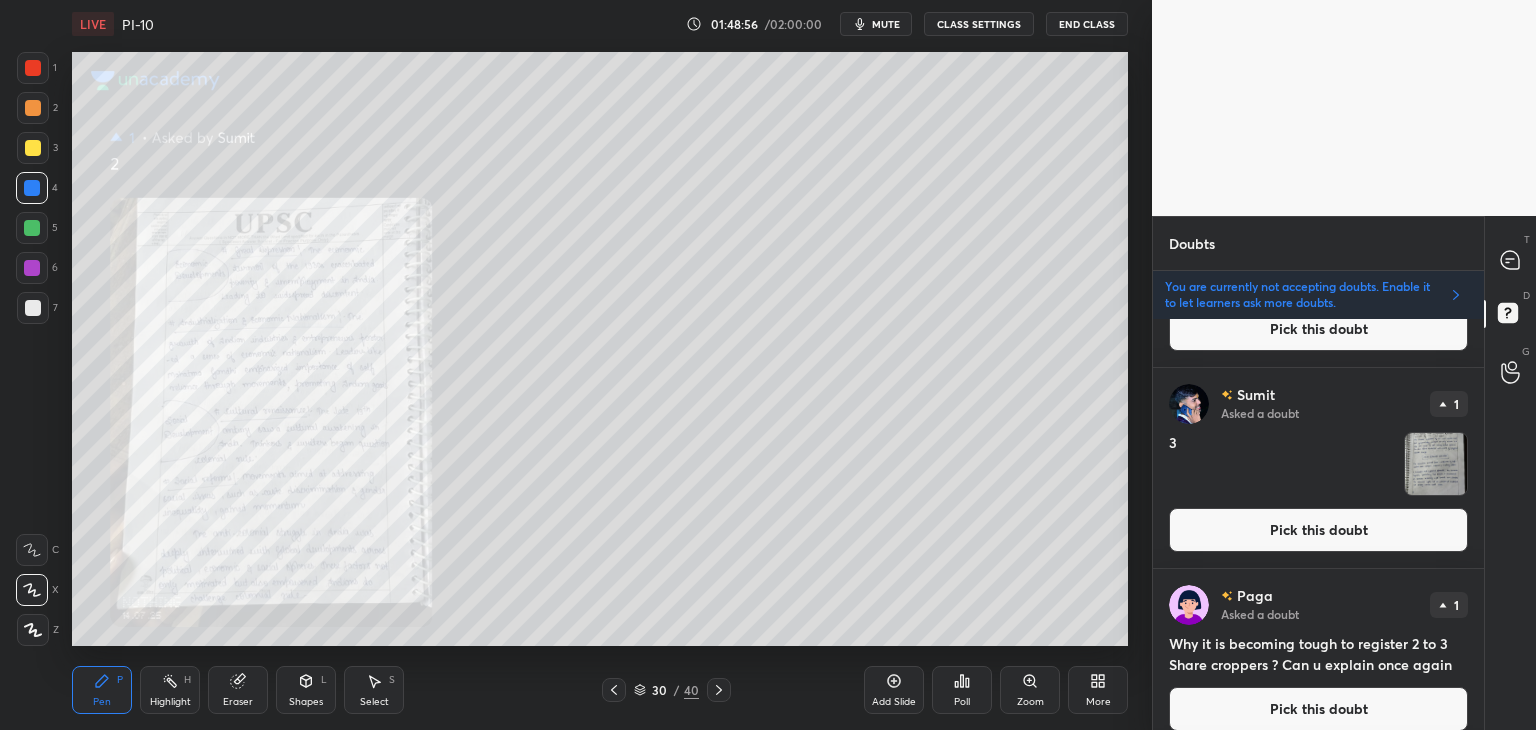 click on "Pick this doubt" at bounding box center [1318, 530] 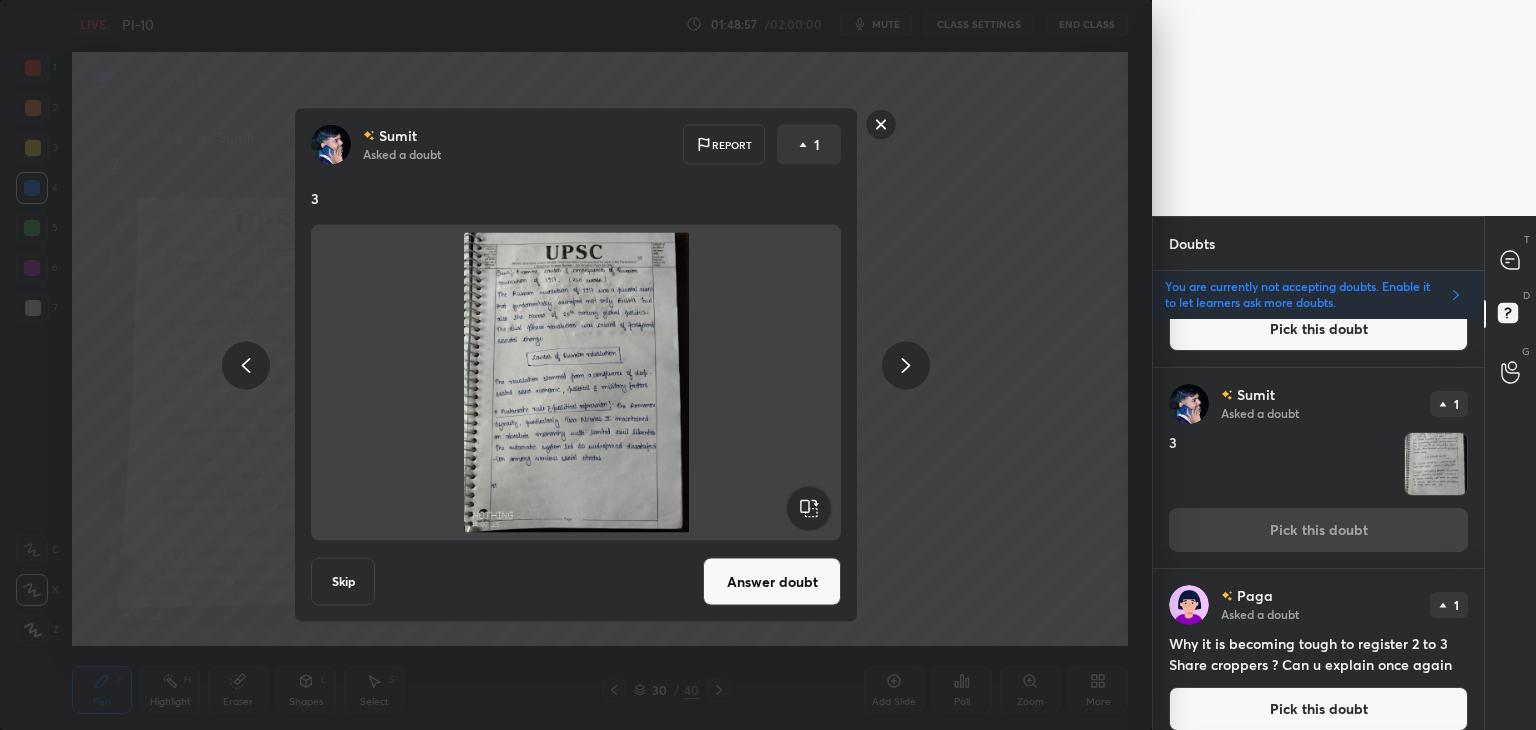 click on "Answer doubt" at bounding box center [772, 582] 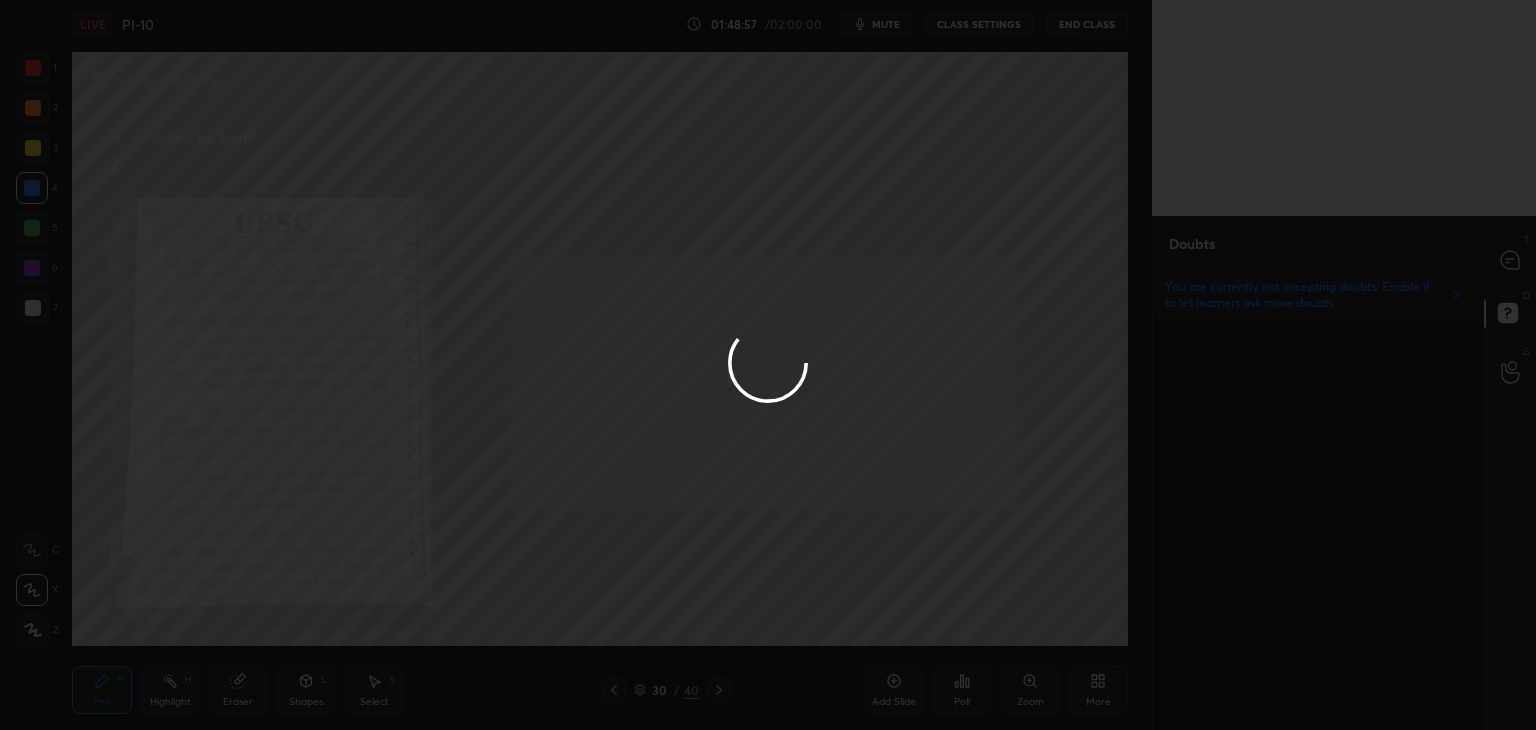 scroll, scrollTop: 0, scrollLeft: 0, axis: both 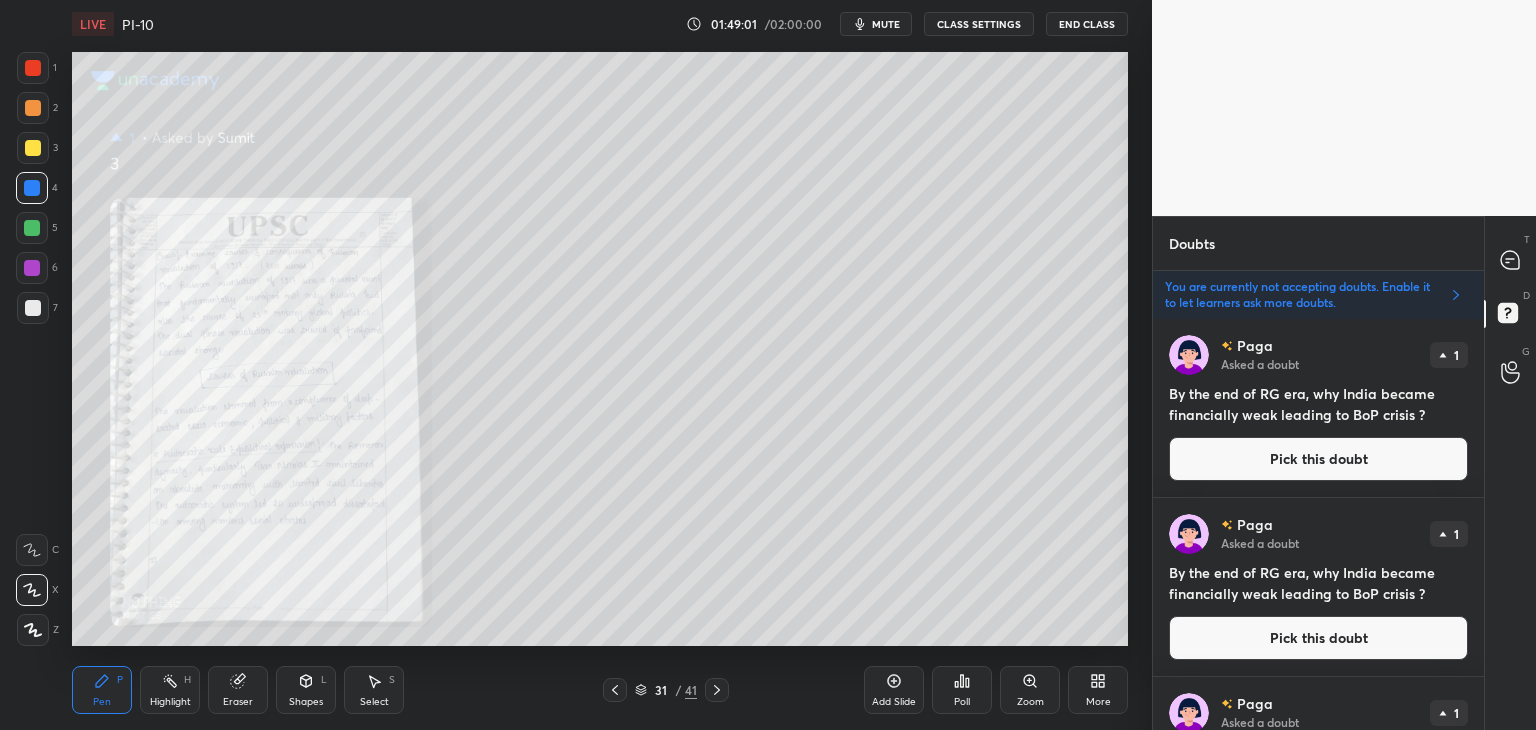 click 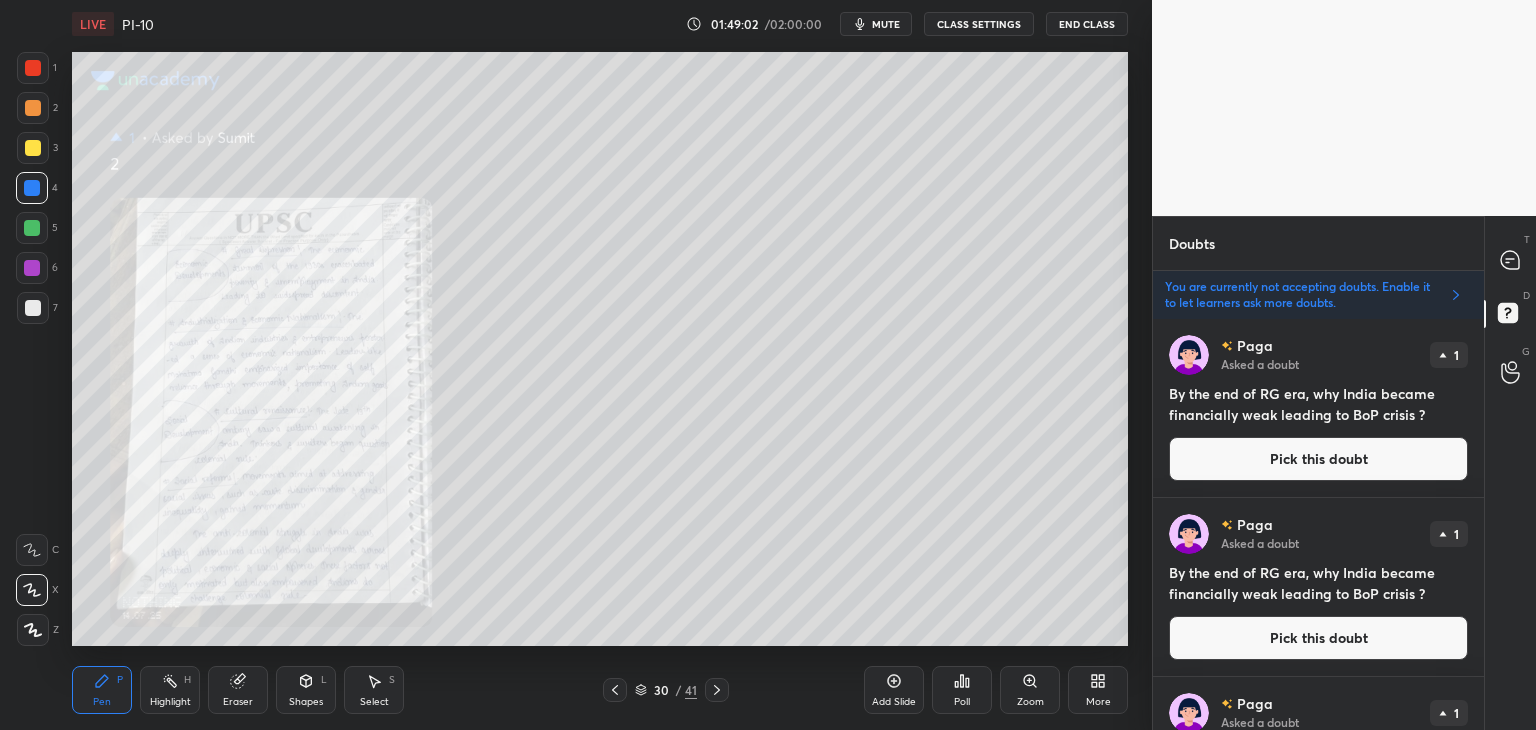 click 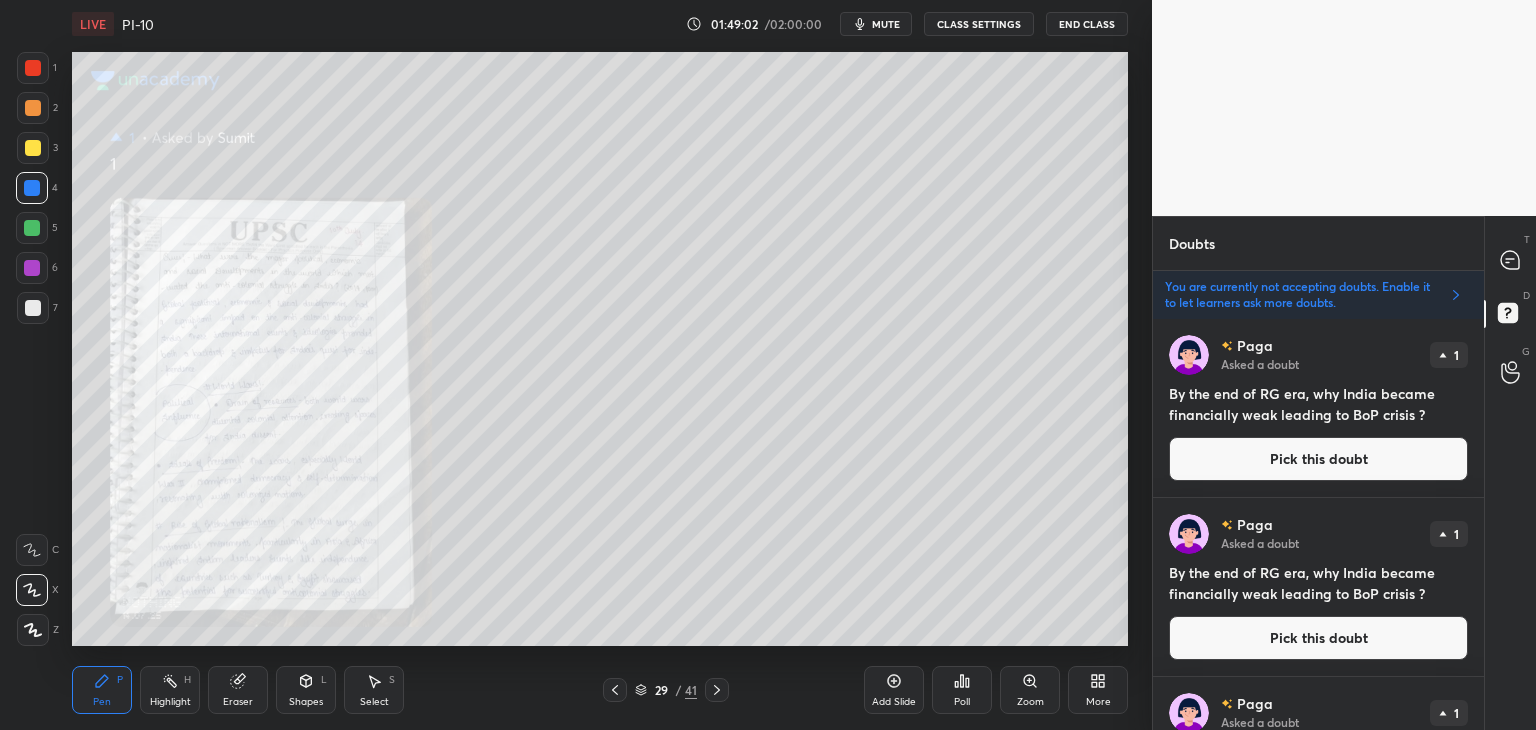 click 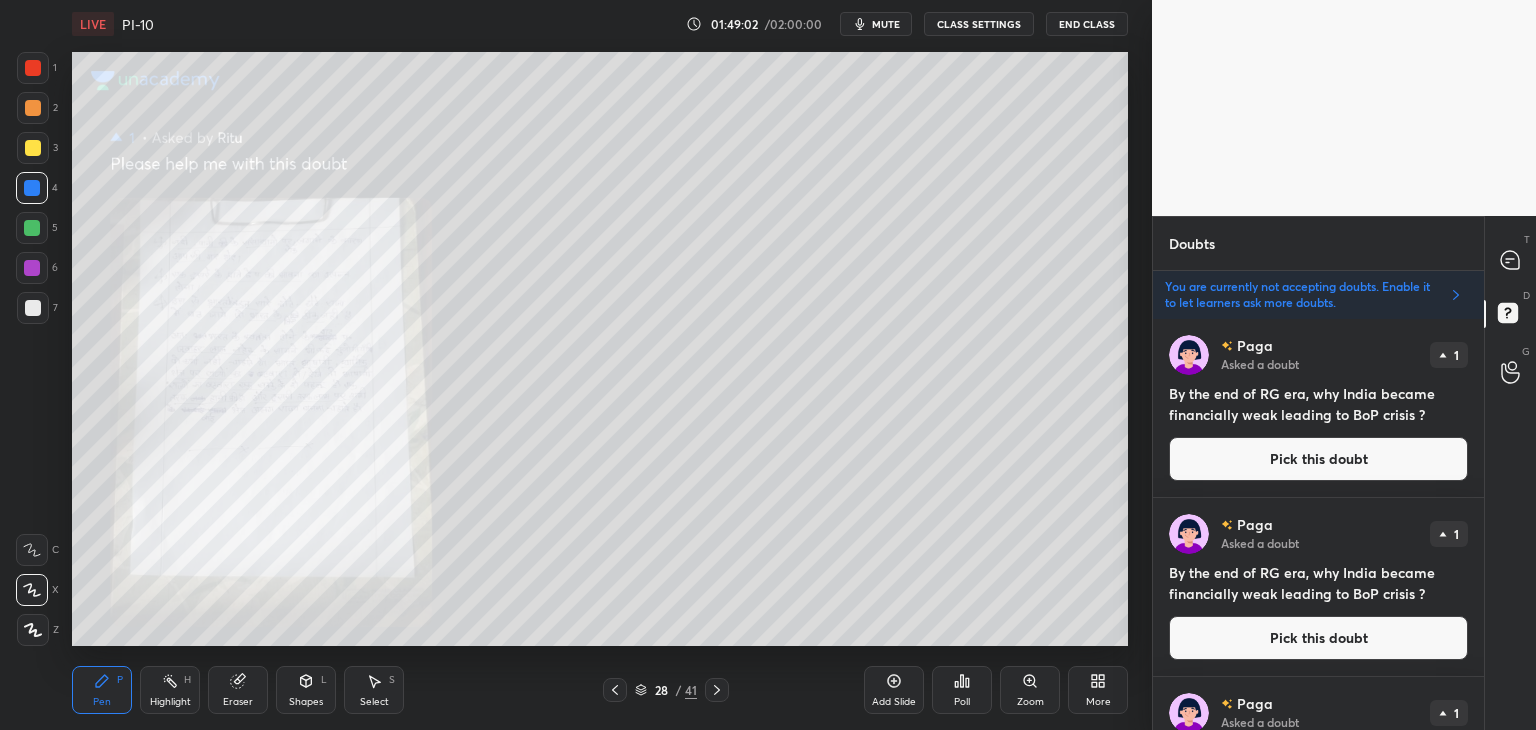 click 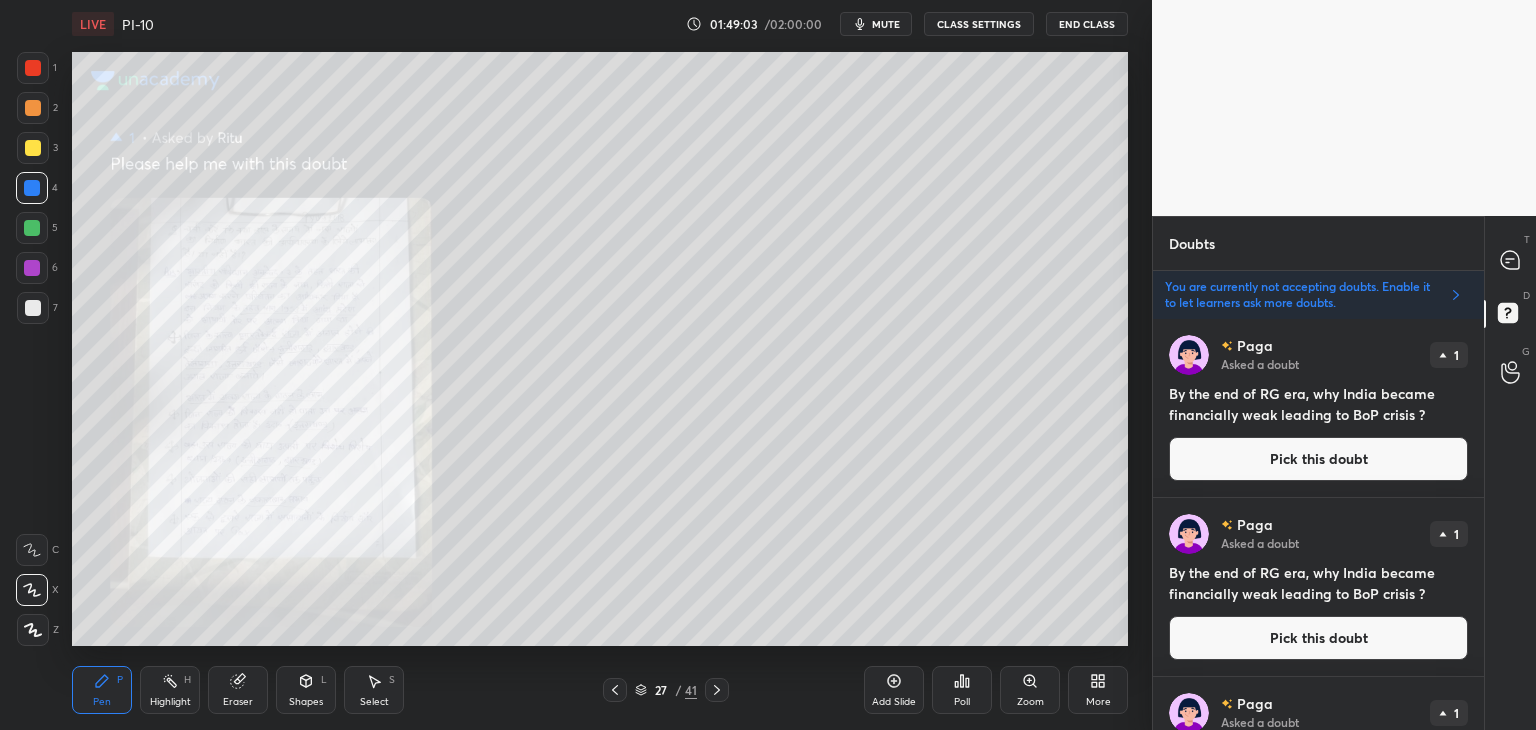 click 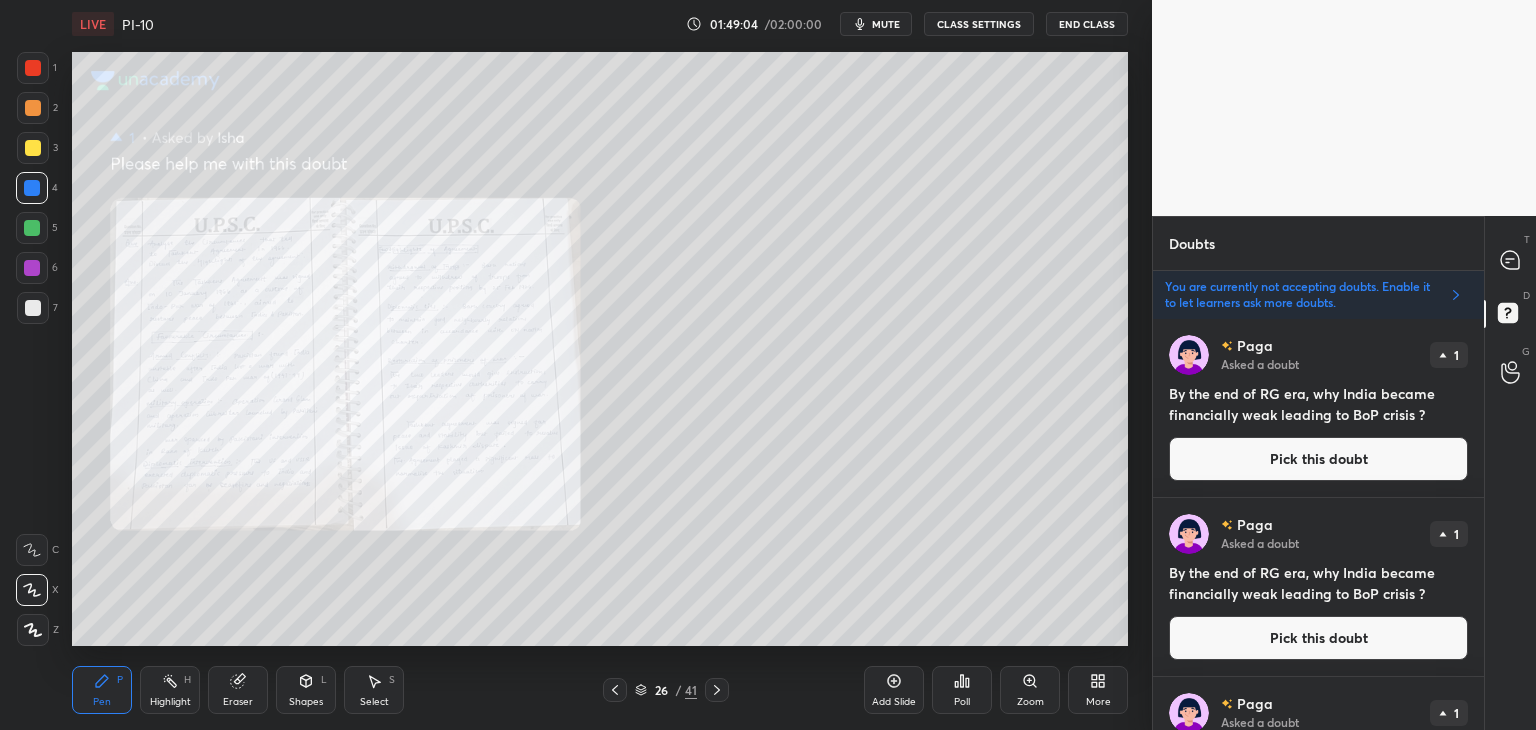 click 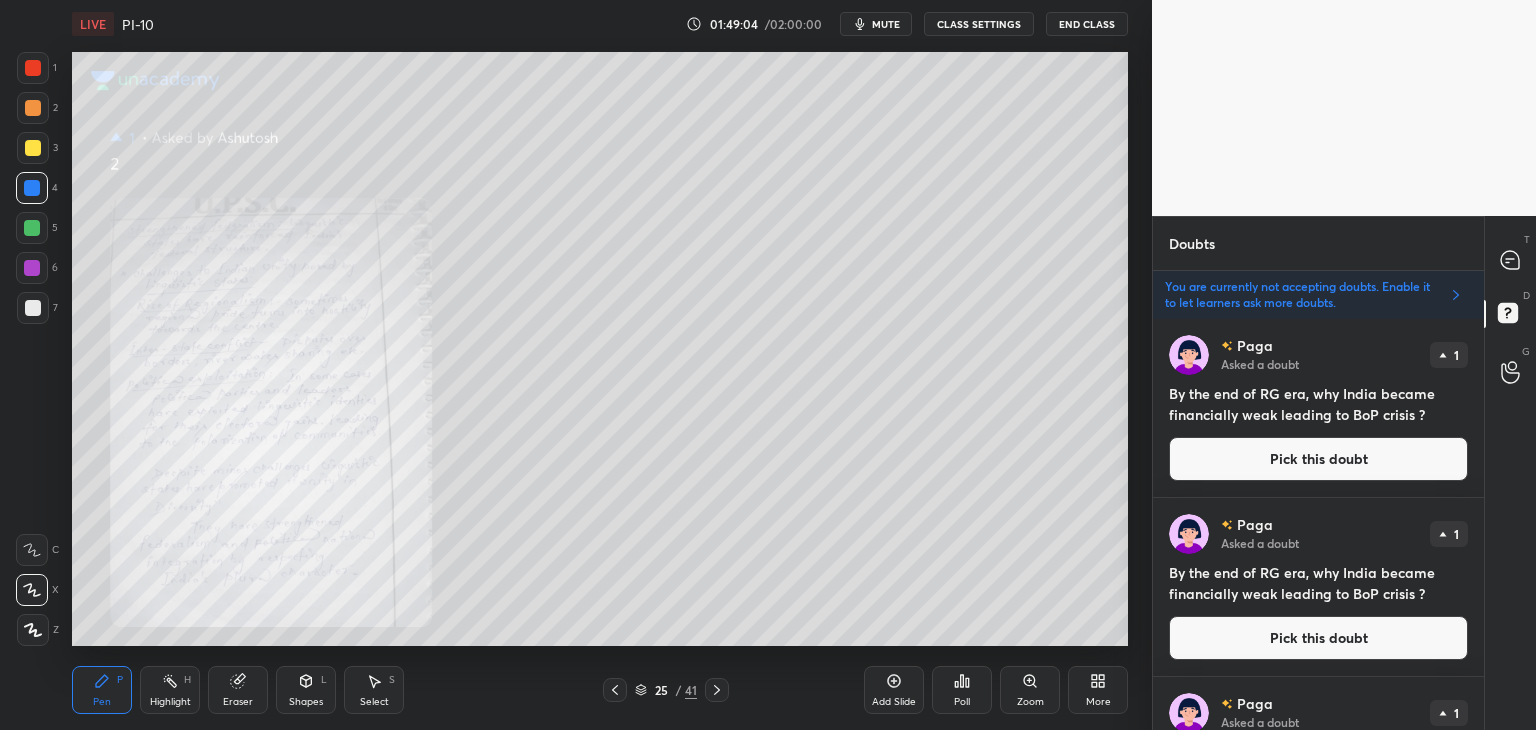 click 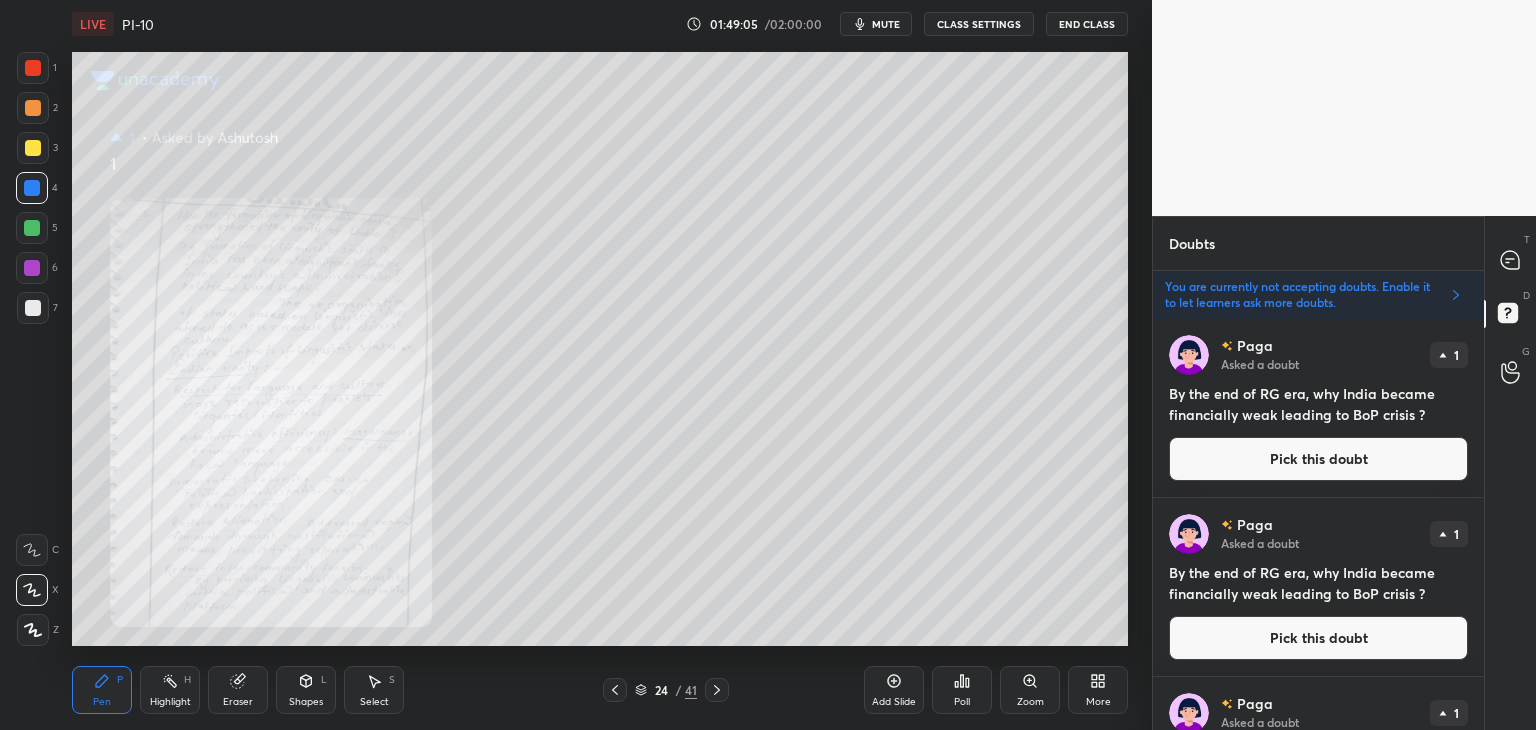 click 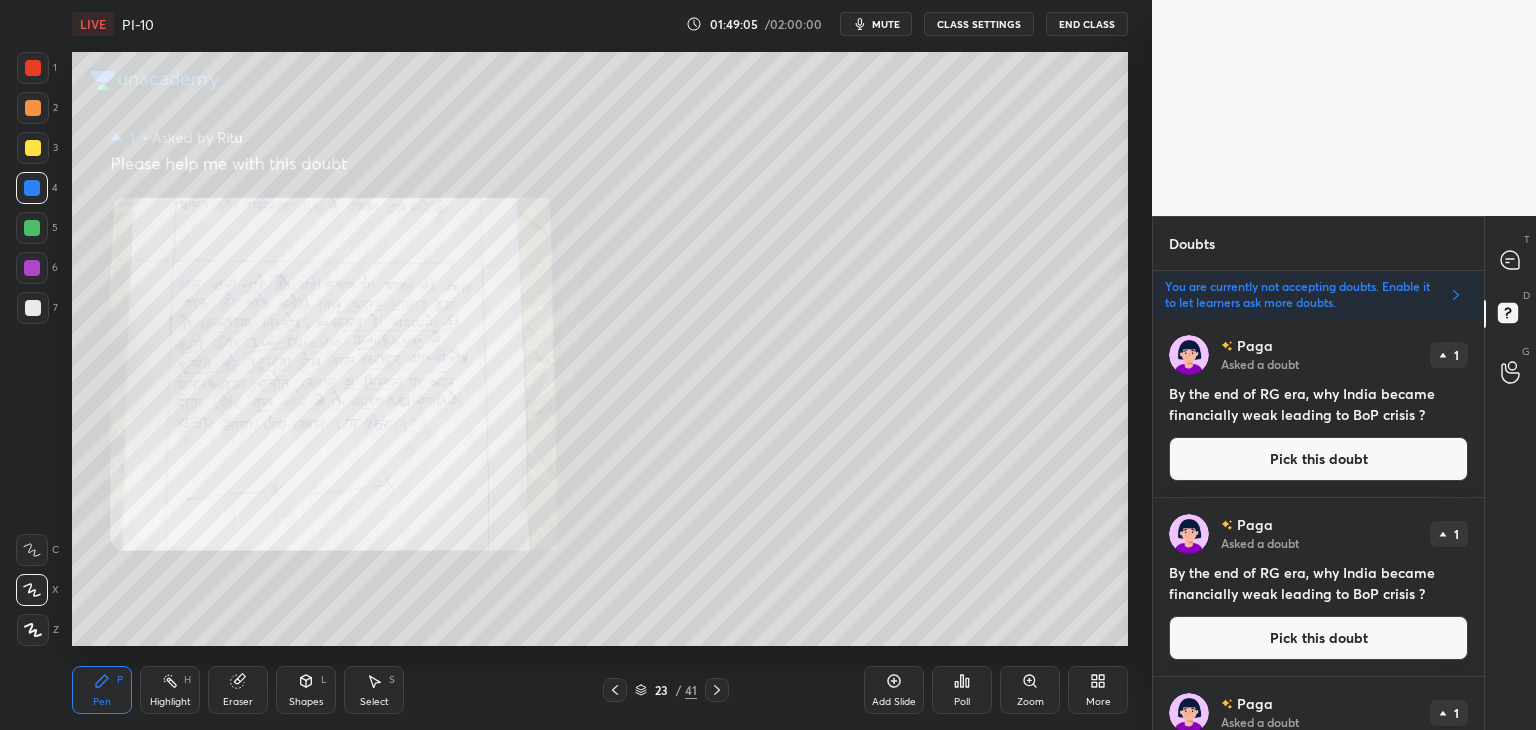 click 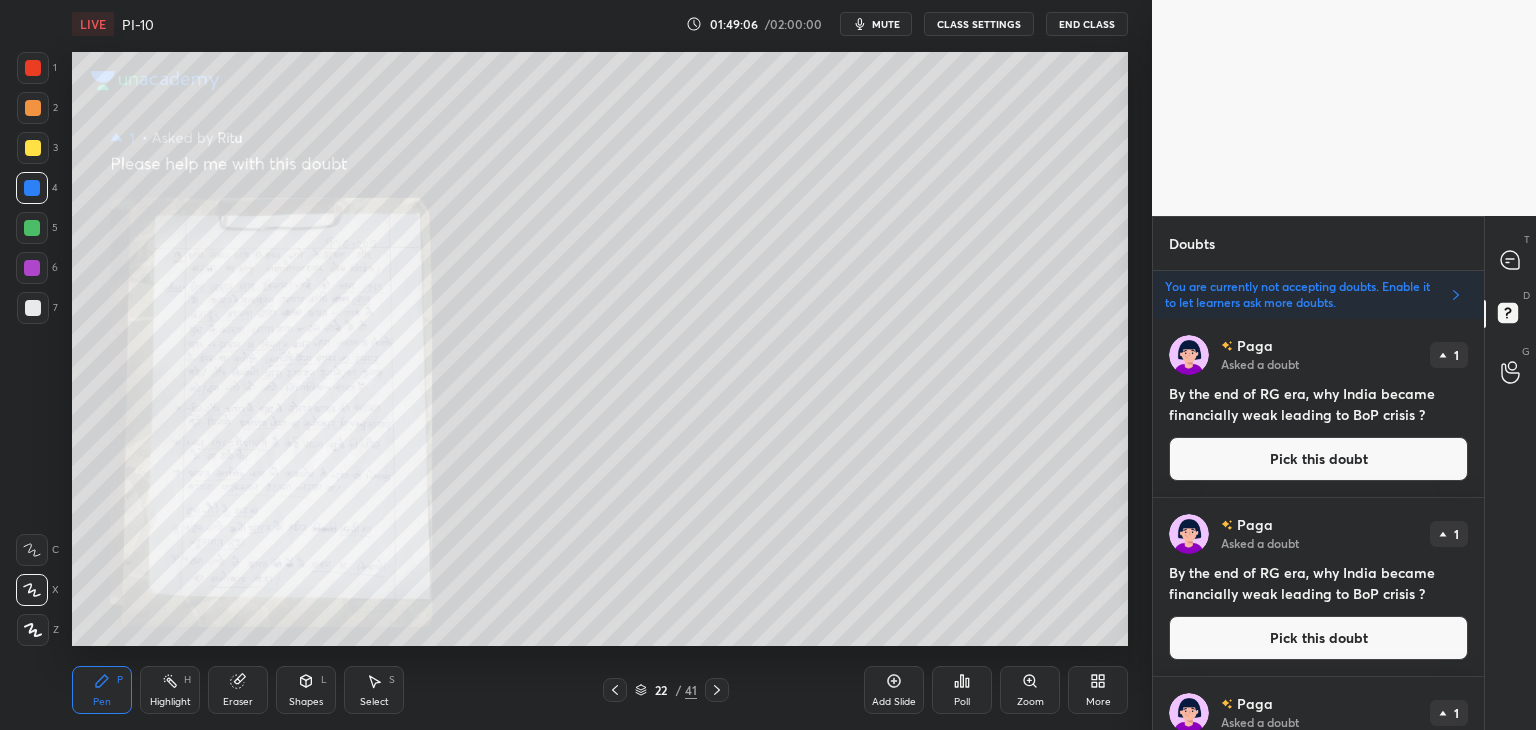 click 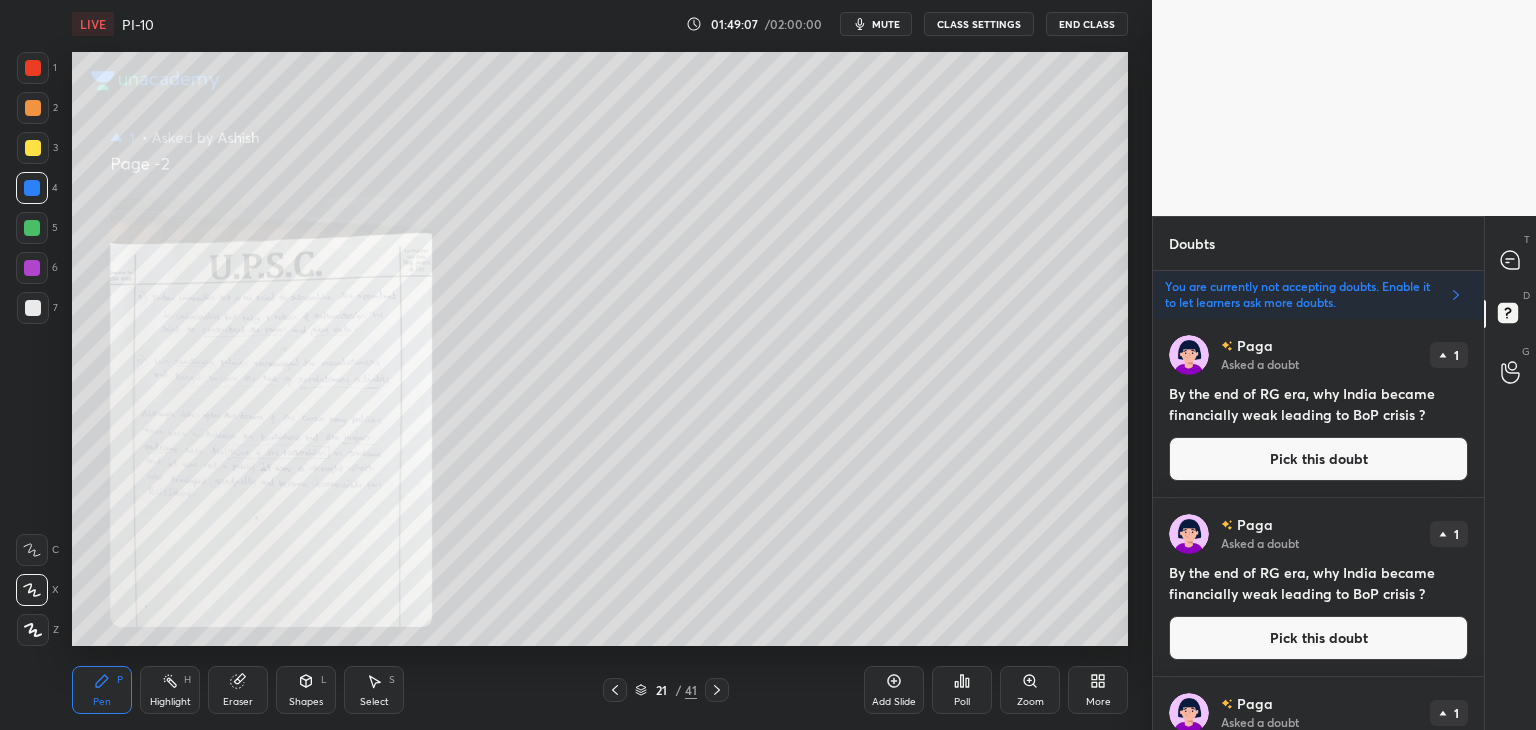 click 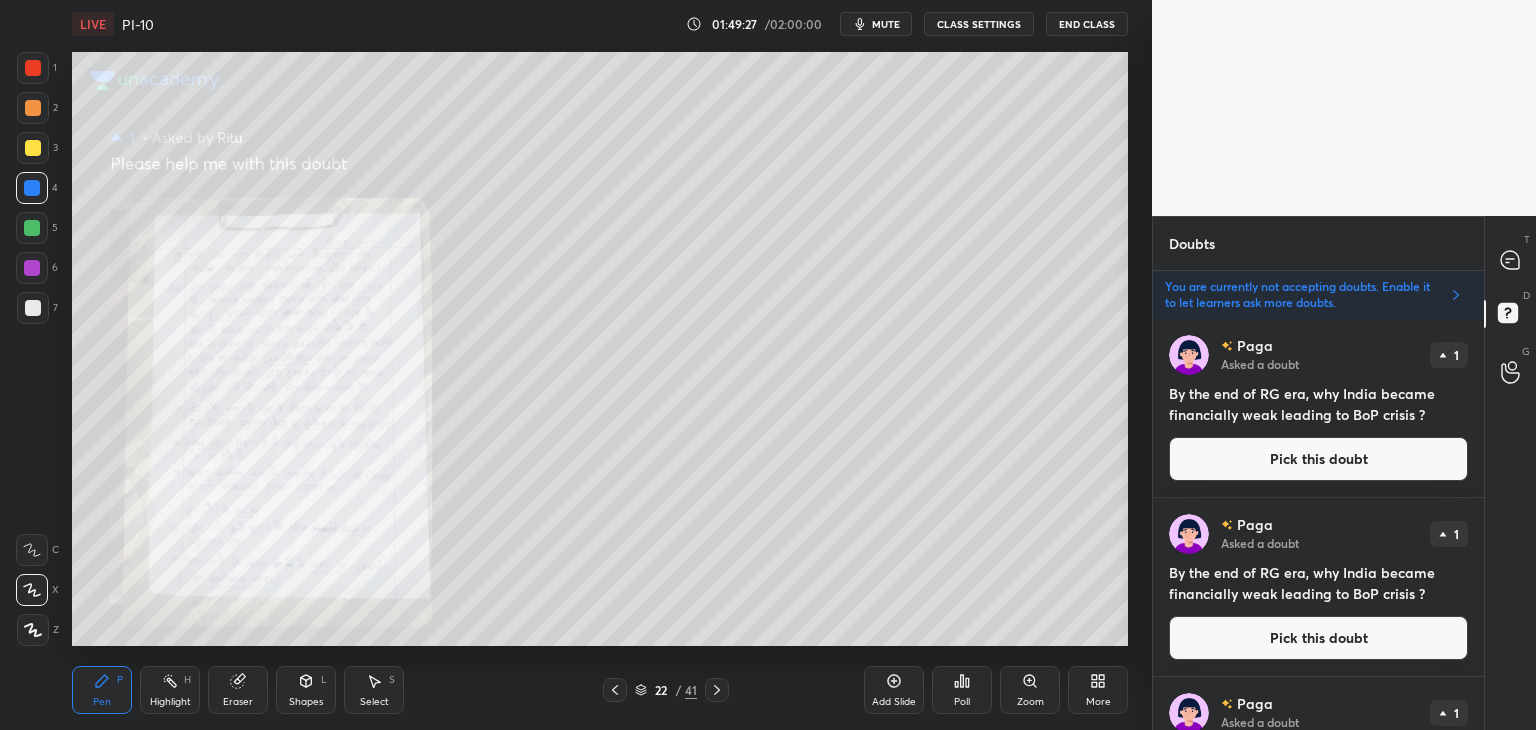 click on "Zoom" at bounding box center [1030, 702] 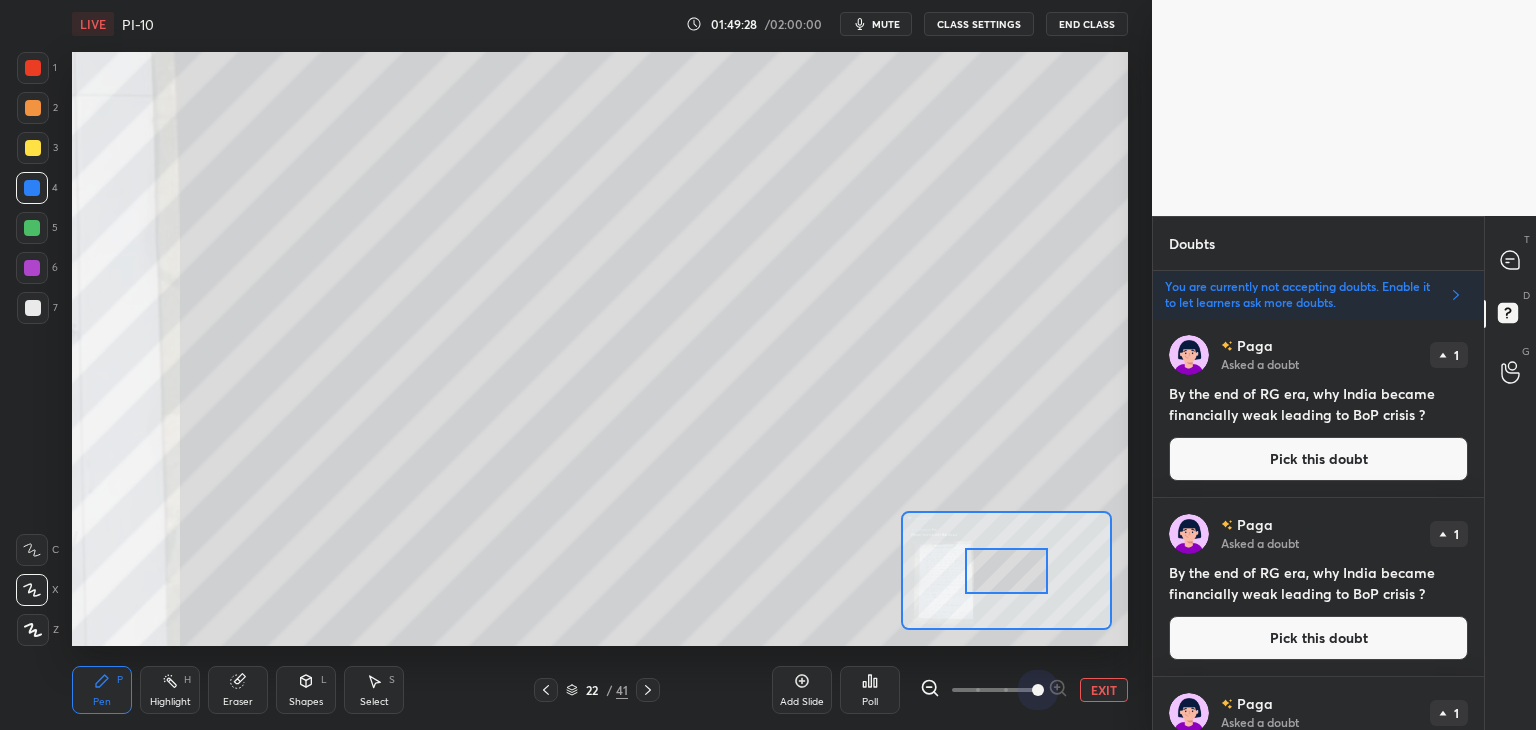 click at bounding box center [994, 690] 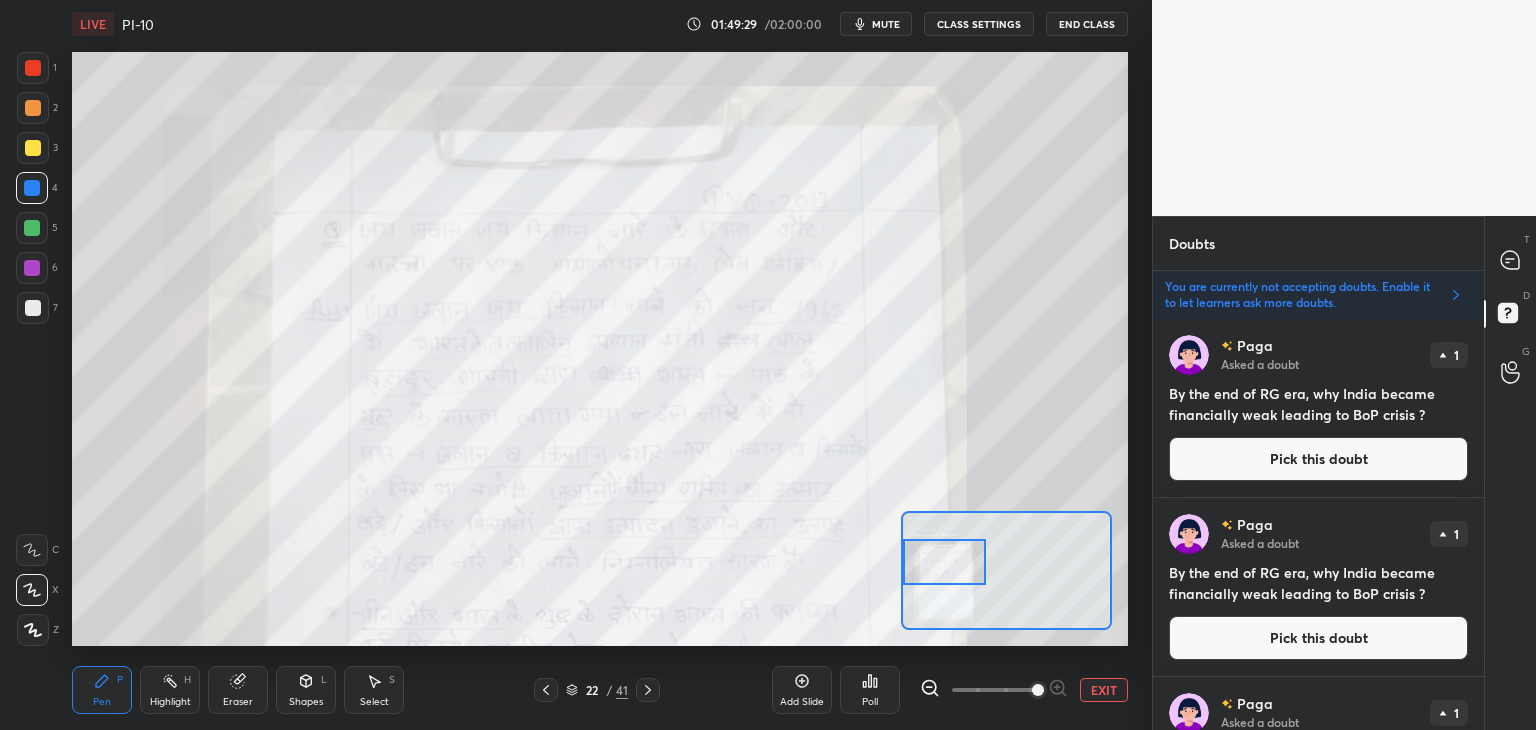 drag, startPoint x: 1009, startPoint y: 568, endPoint x: 923, endPoint y: 553, distance: 87.29834 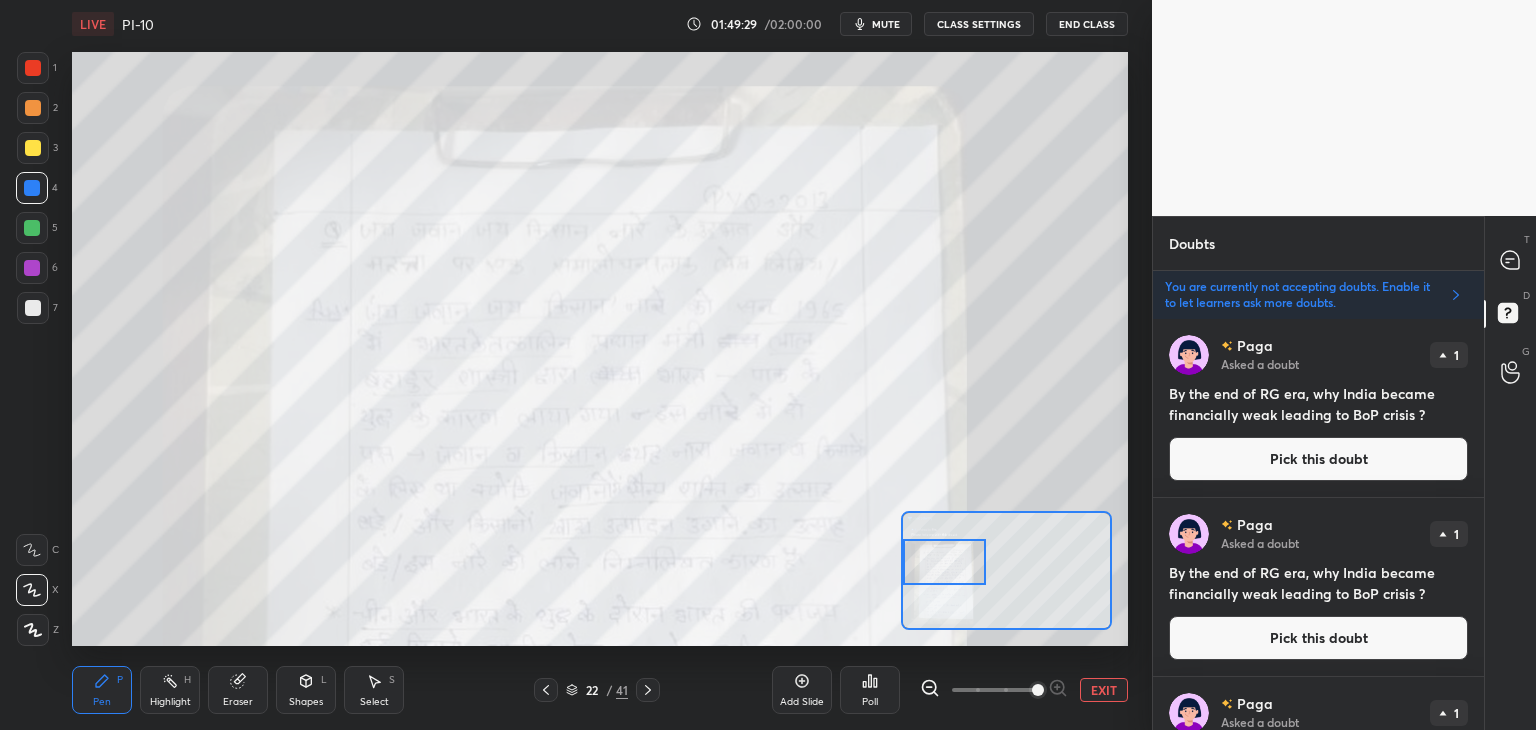 click at bounding box center [944, 562] 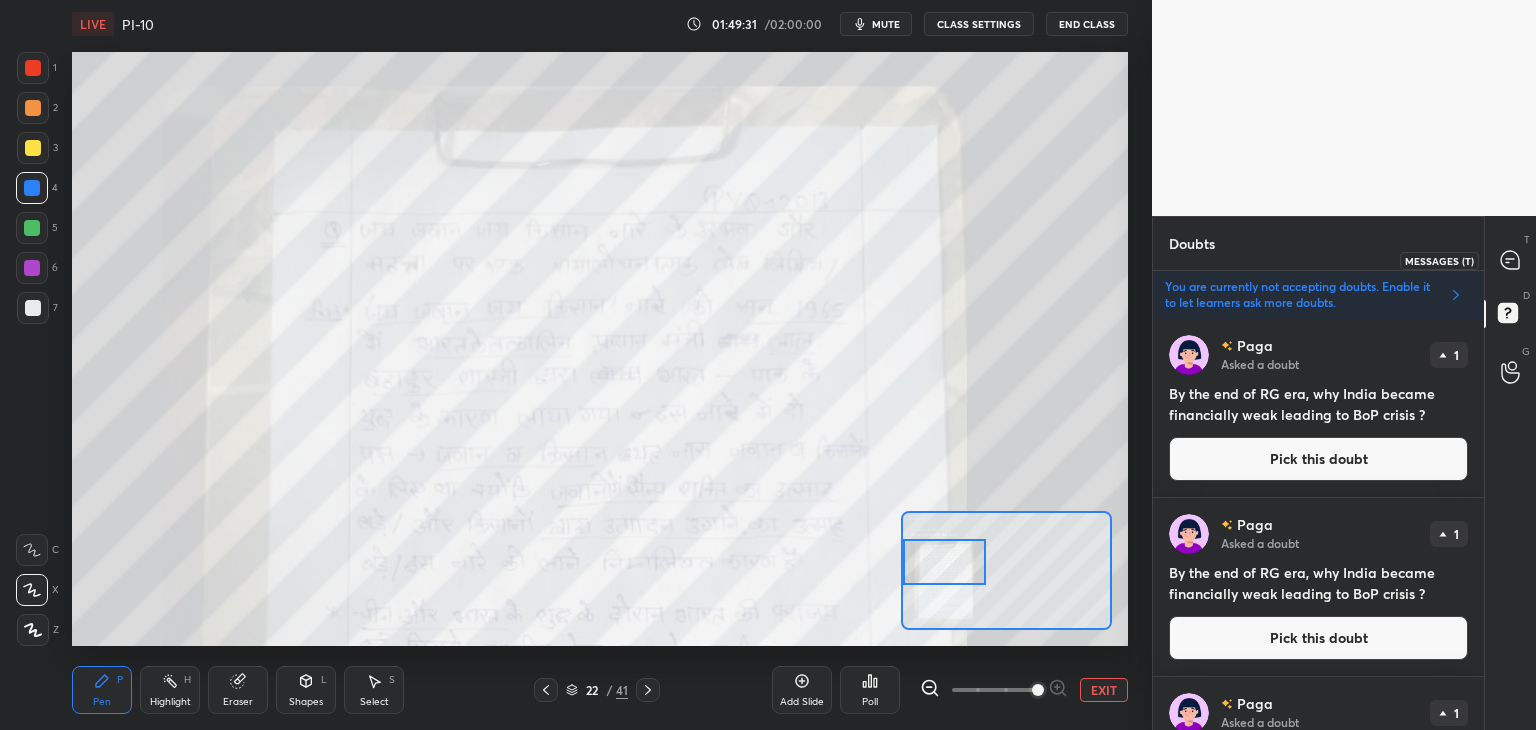 click 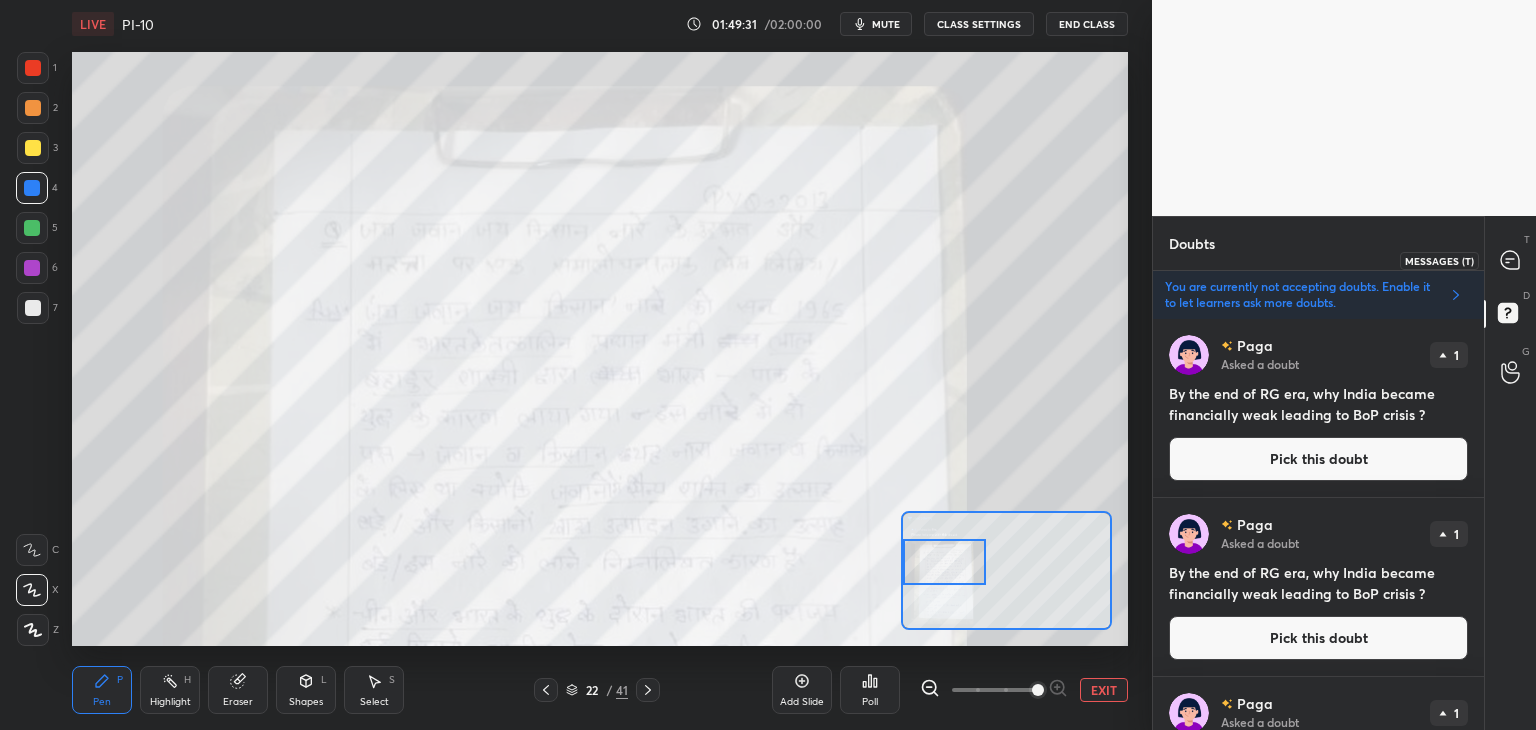 type on "x" 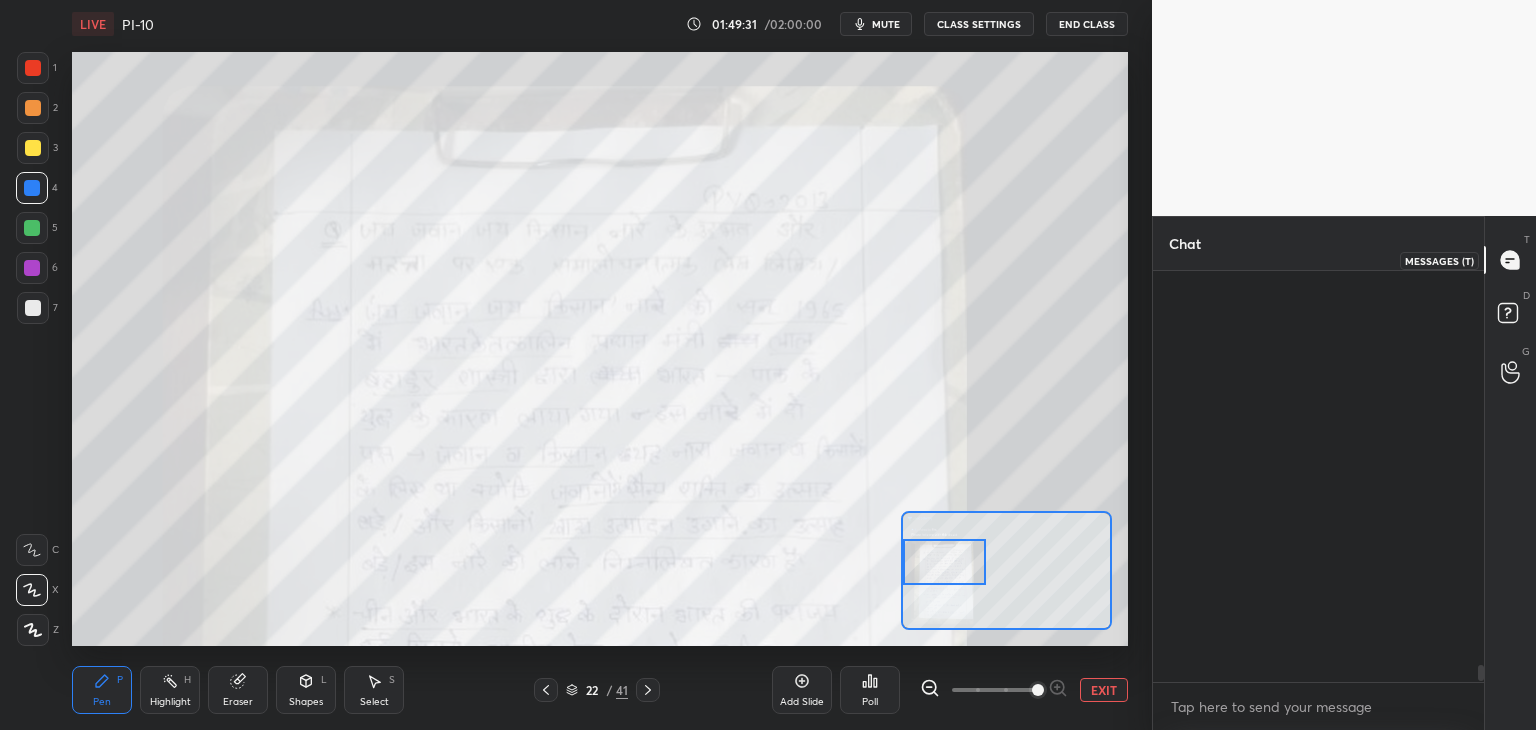 scroll, scrollTop: 17932, scrollLeft: 0, axis: vertical 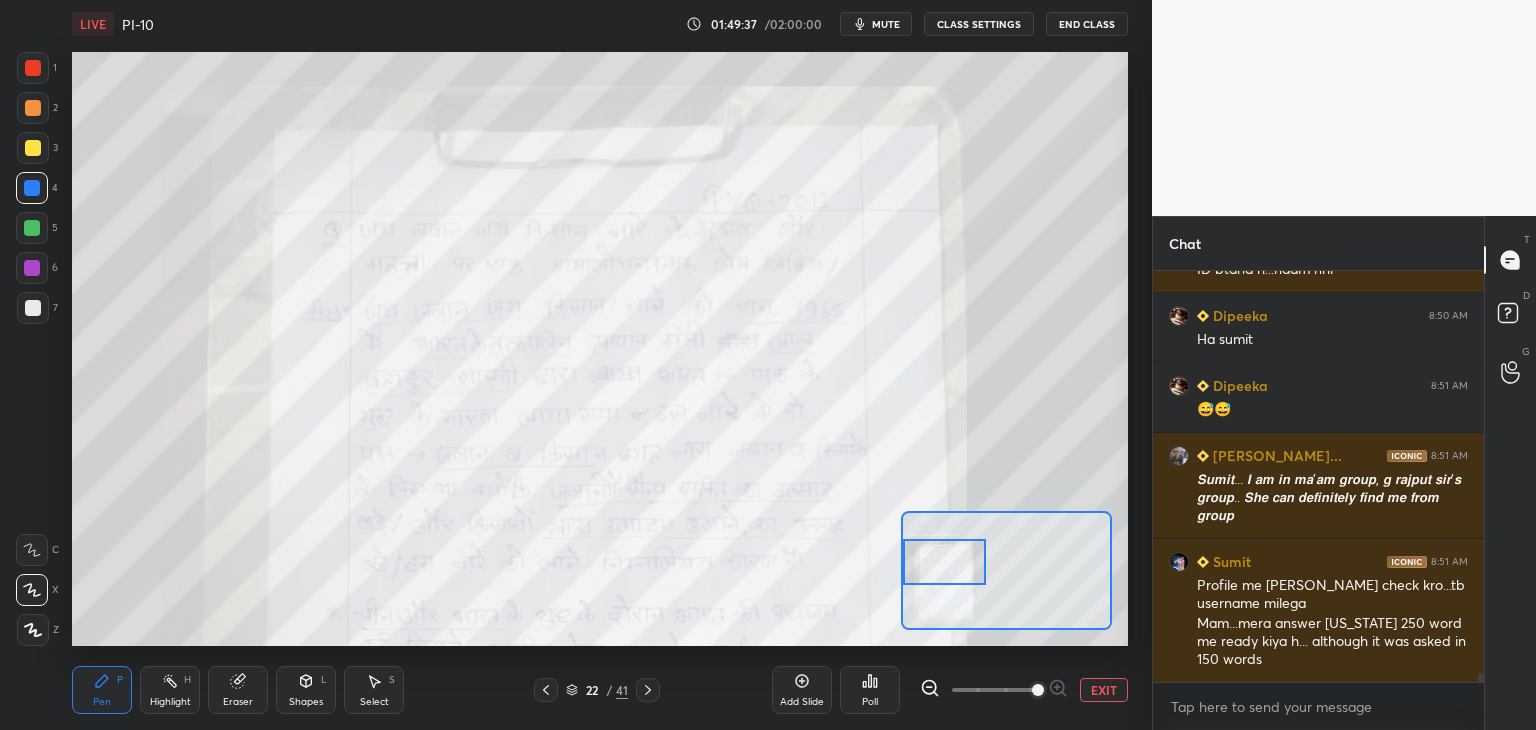 drag, startPoint x: 1480, startPoint y: 668, endPoint x: 1481, endPoint y: 693, distance: 25.019993 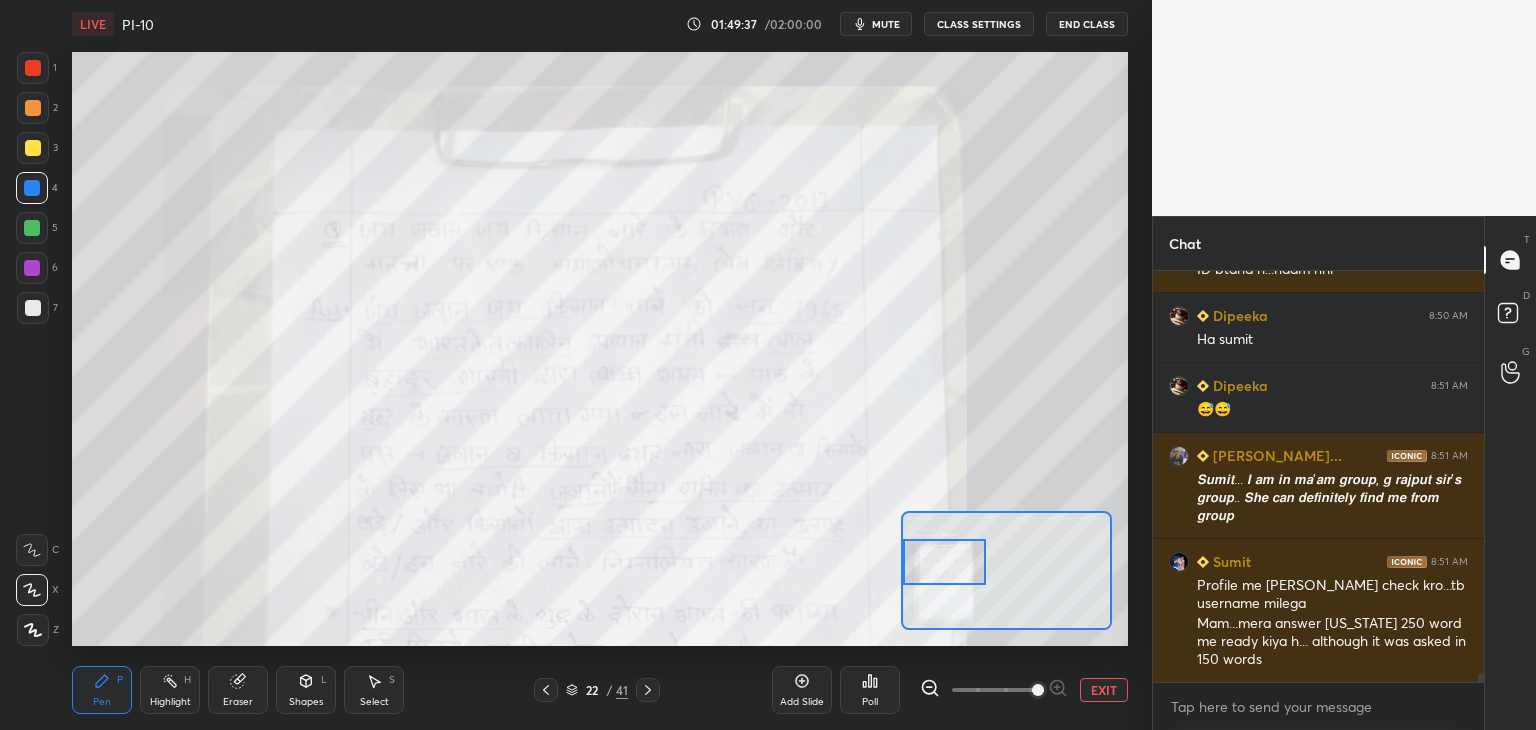 click on "Rukhsar 8:50 AM Bye mam take care.... ❣️ Sumit 8:50 AM ID btana h...naam nhi Dipeeka 8:50 AM Ha sumit Dipeeka 8:51 AM 😅😅 Rudra Prat... 8:51 AM 𝙎𝙪𝙢𝙞𝙩... 𝙄 𝙖𝙢 𝙞𝙣 𝙢𝙖'𝙖𝙢 𝙜𝙧𝙤𝙪𝙥, 𝙜 𝙧𝙖𝙟𝙥𝙪𝙩 𝙨𝙞𝙧'𝙨 𝙜𝙧𝙤𝙪𝙥.. 𝙎𝙝𝙚 𝙘𝙖𝙣 𝙙𝙚𝙛𝙞𝙣𝙞𝙩𝙚𝙡𝙮 𝙛𝙞𝙣𝙙 𝙢𝙚 𝙛𝙧𝙤𝙢 𝙜𝙧𝙤𝙪𝙥 Sumit 8:51 AM Profile me jake check kro...tb username milega Mam...mera answer maine 250 word me ready kiya h... although it was asked in 150 words JUMP TO LATEST Enable hand raising Enable raise hand to speak to learners. Once enabled, chat will be turned off temporarily. Enable x" at bounding box center (1318, 500) 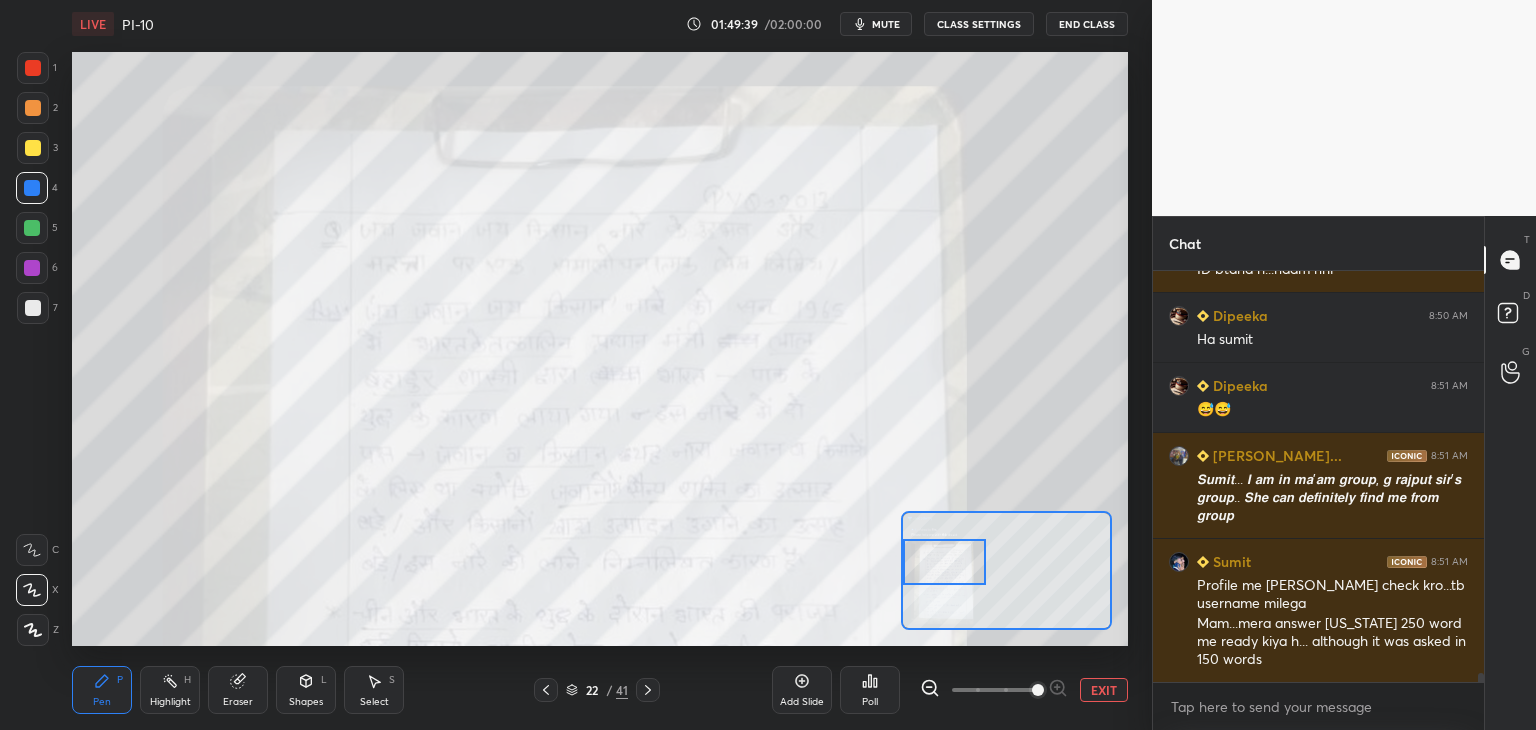 click on "mute" at bounding box center [886, 24] 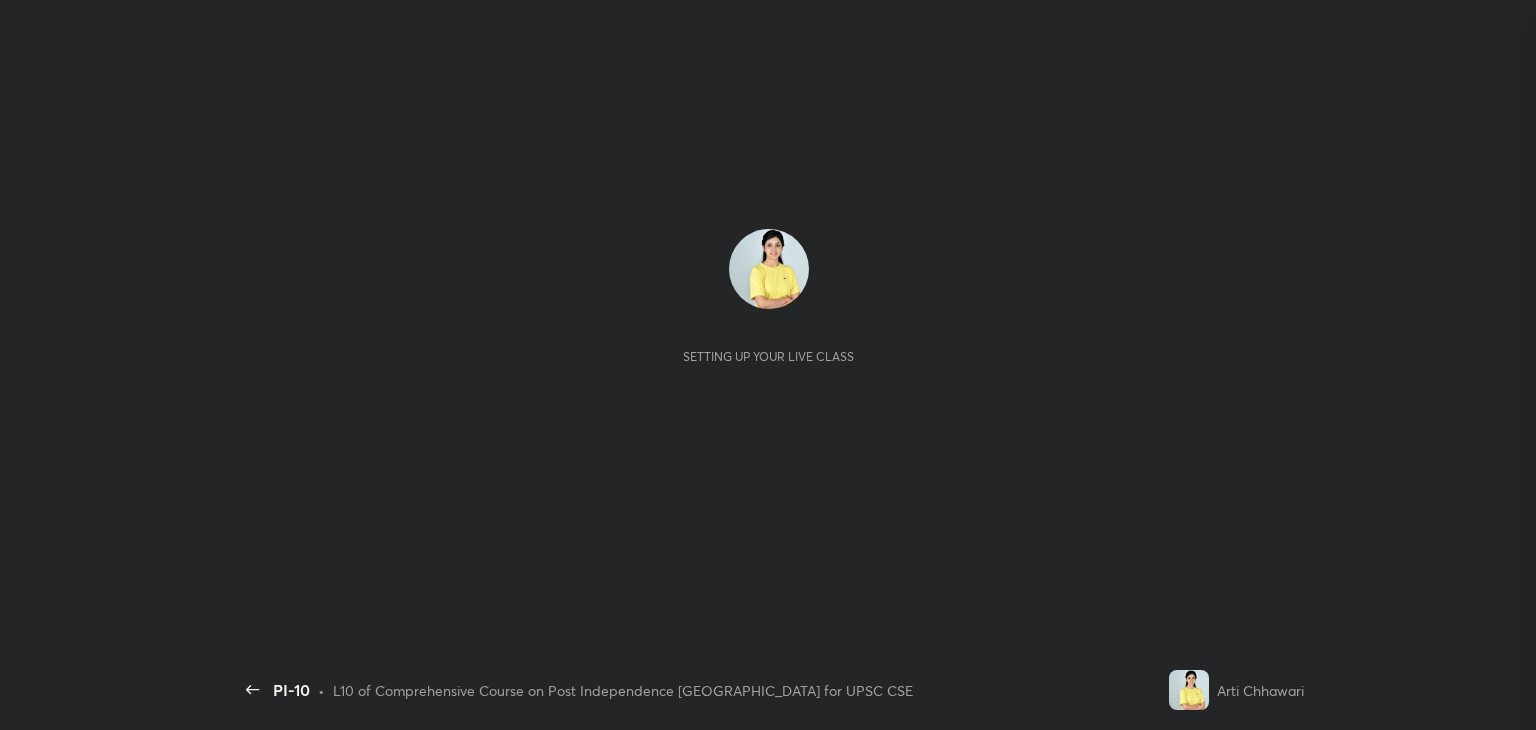 scroll, scrollTop: 0, scrollLeft: 0, axis: both 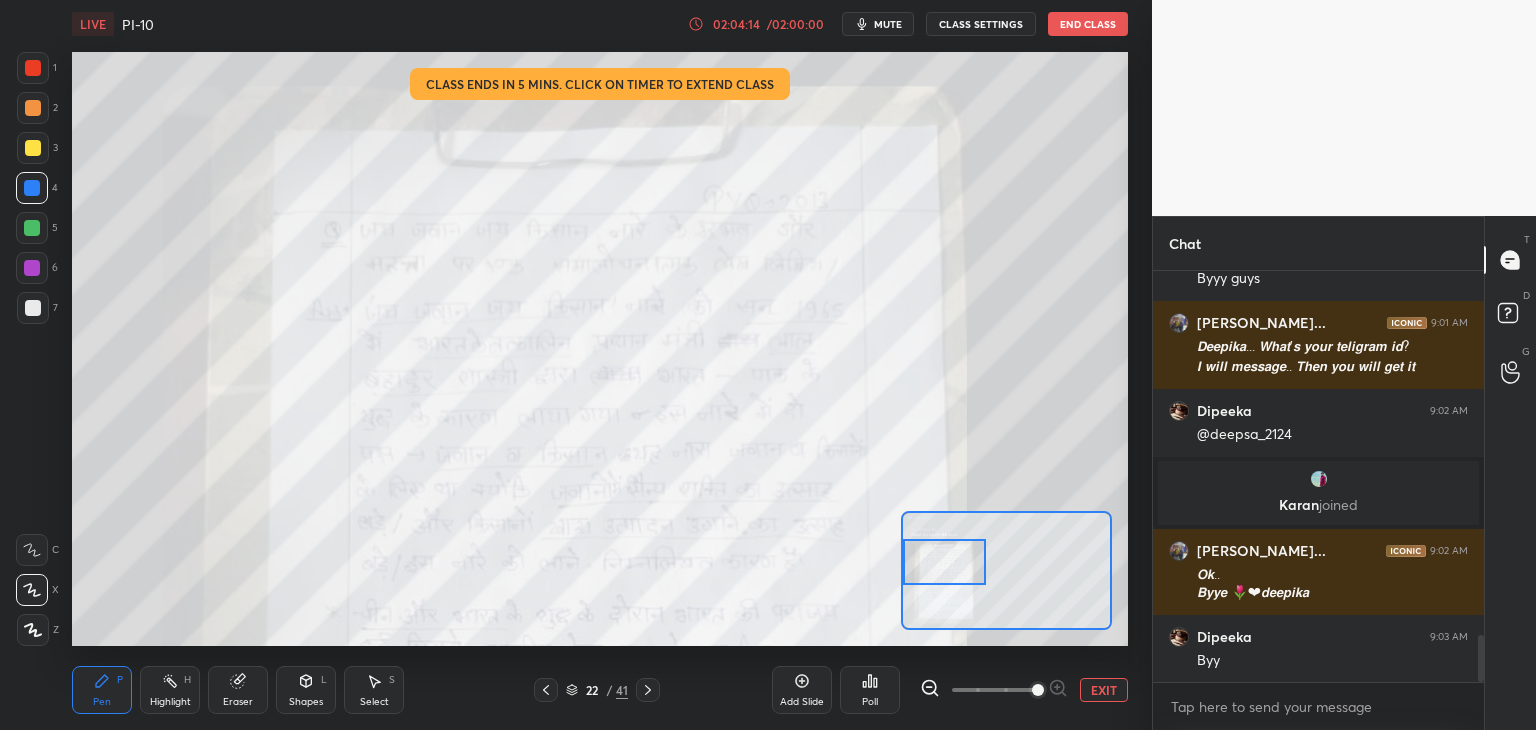 click on "End Class" at bounding box center [1088, 24] 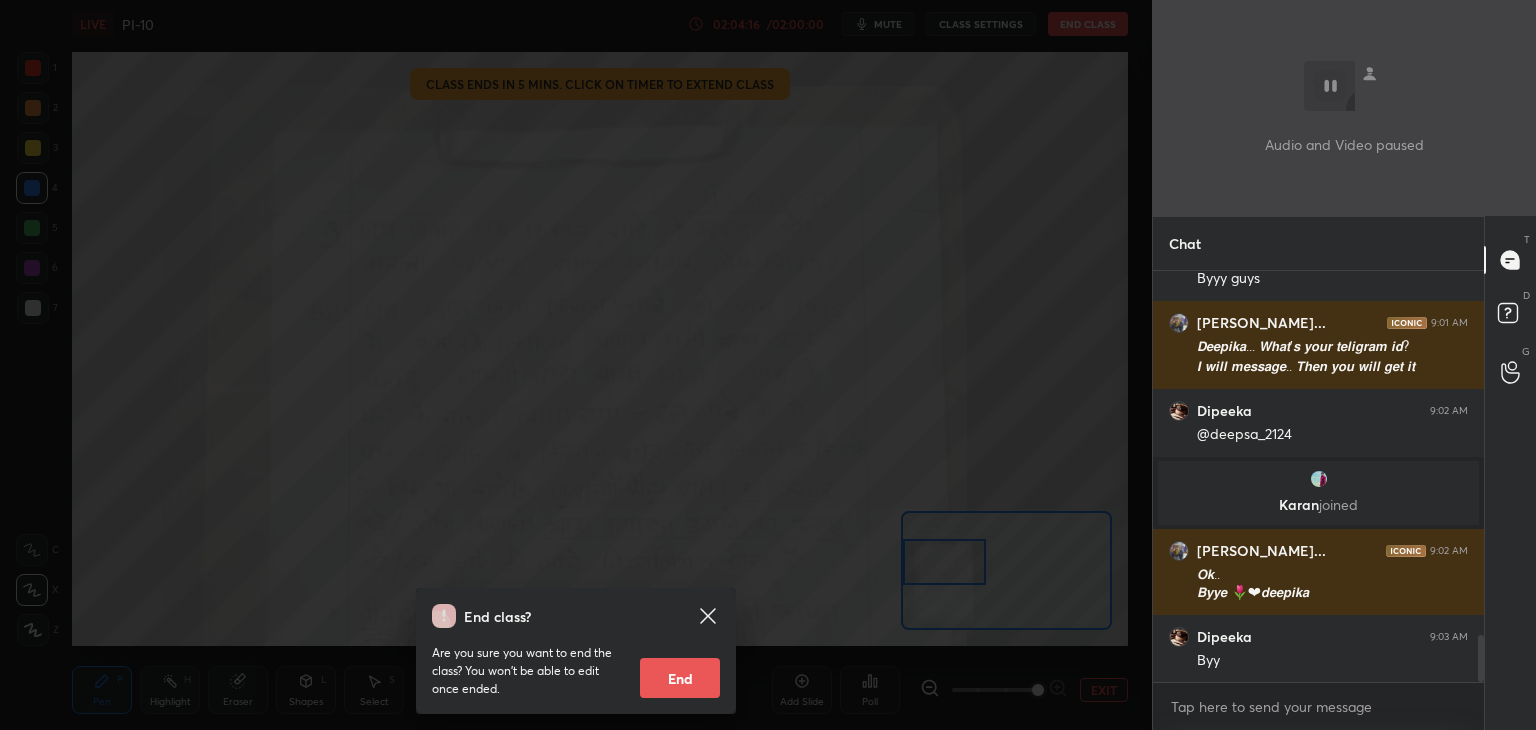 click on "End" at bounding box center (680, 678) 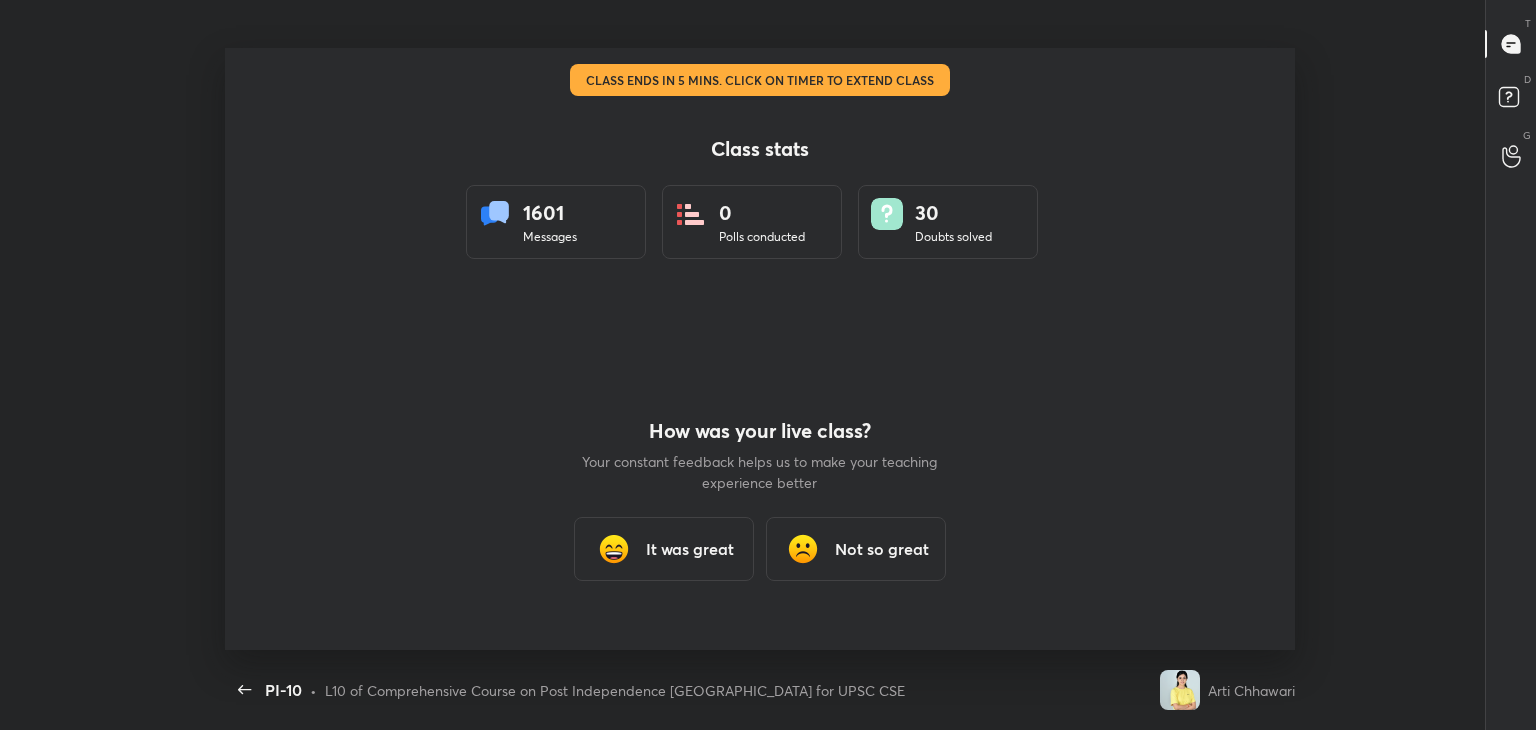 scroll, scrollTop: 99397, scrollLeft: 98536, axis: both 